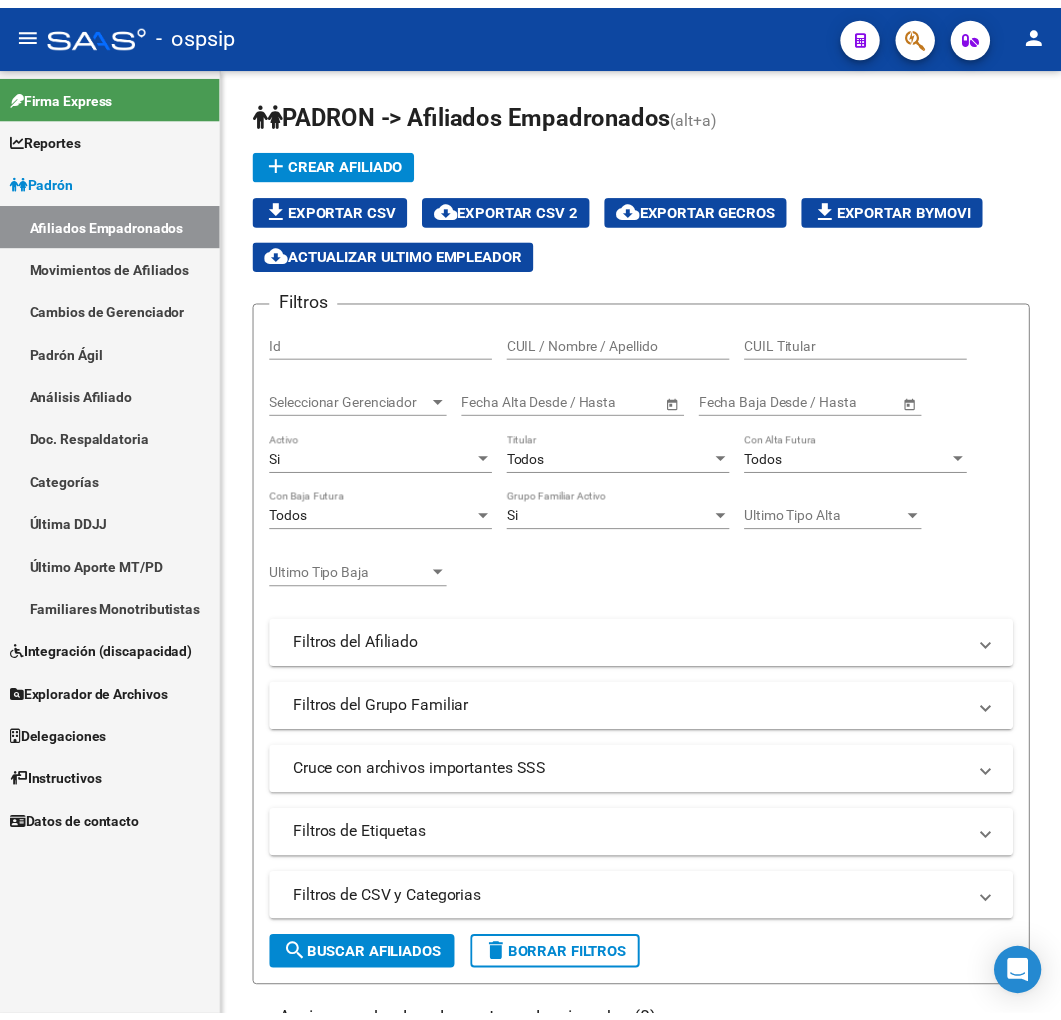 scroll, scrollTop: 0, scrollLeft: 0, axis: both 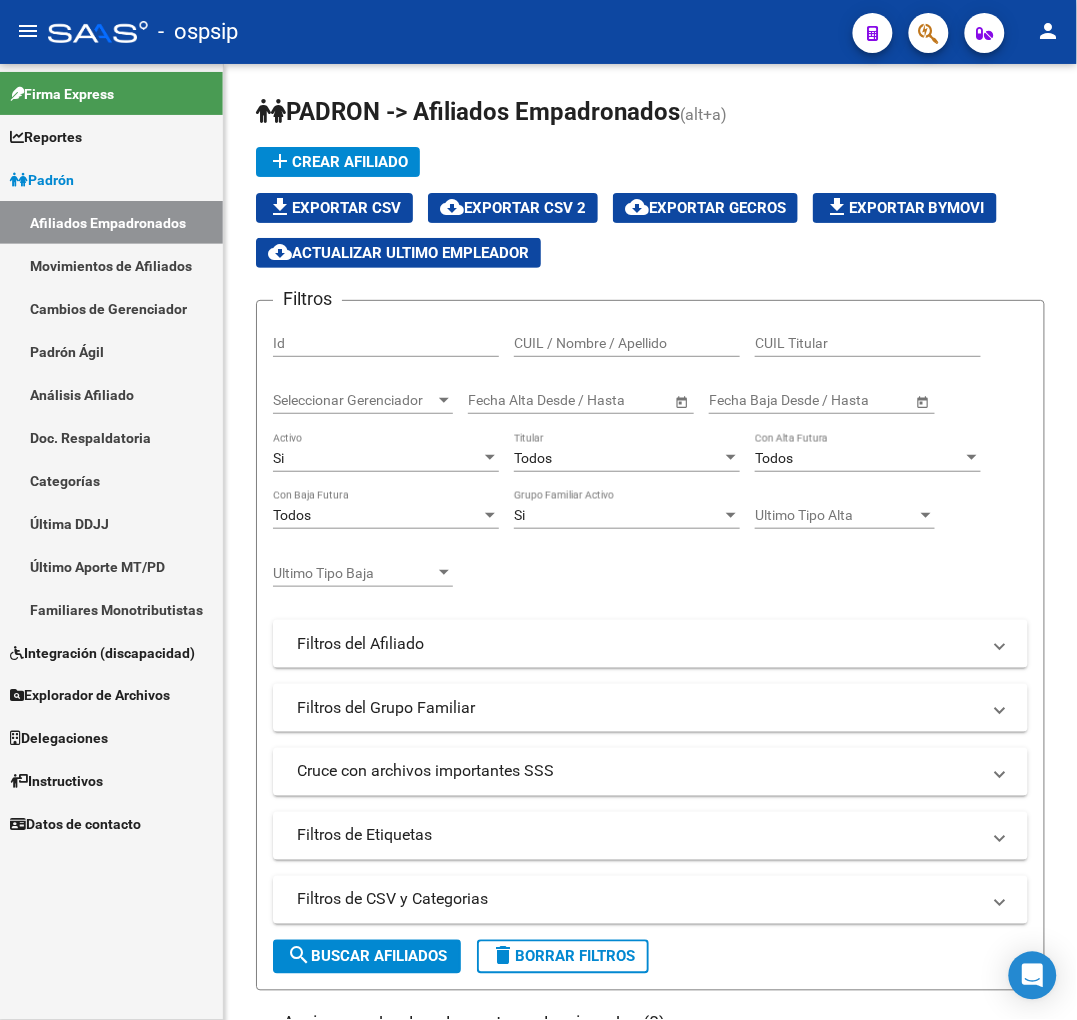 click on "Afiliados Empadronados" at bounding box center [111, 222] 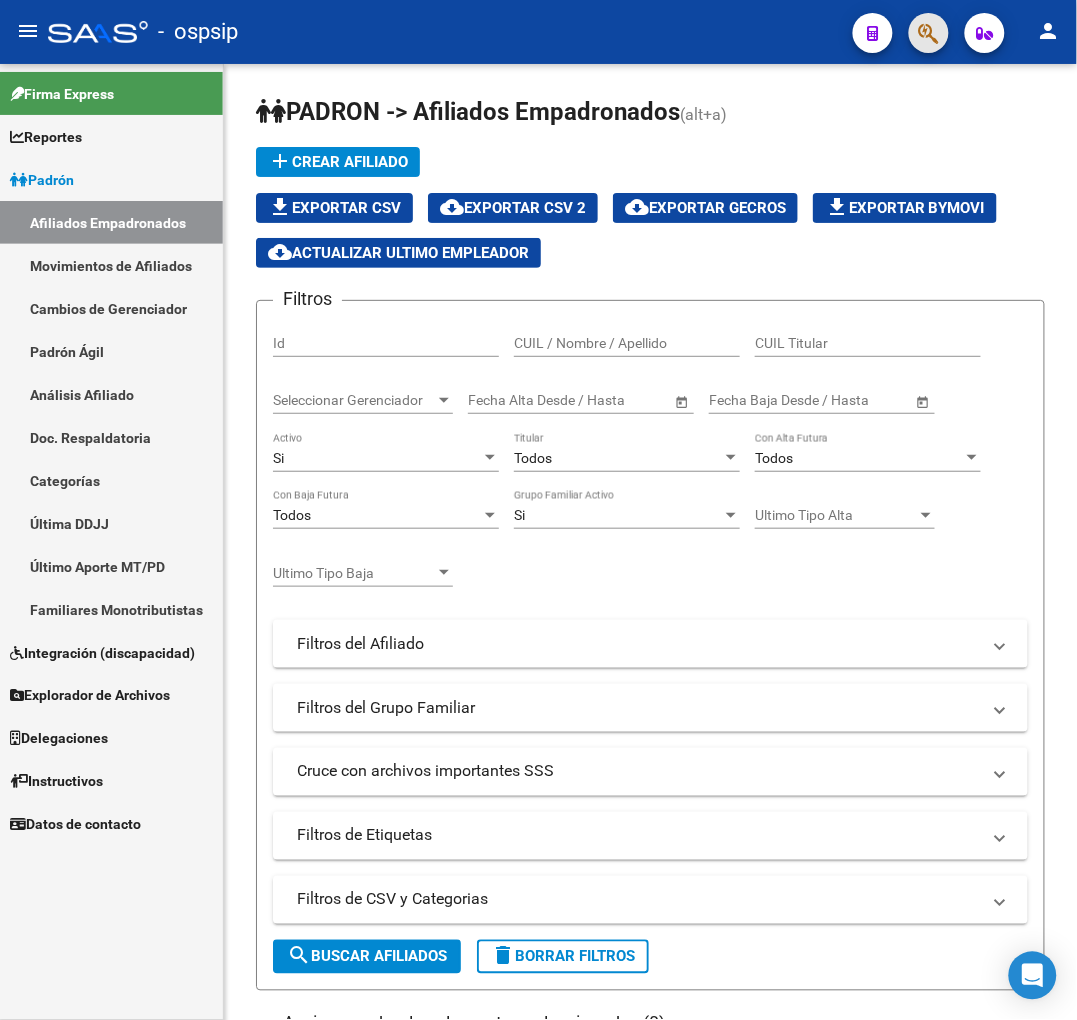 click 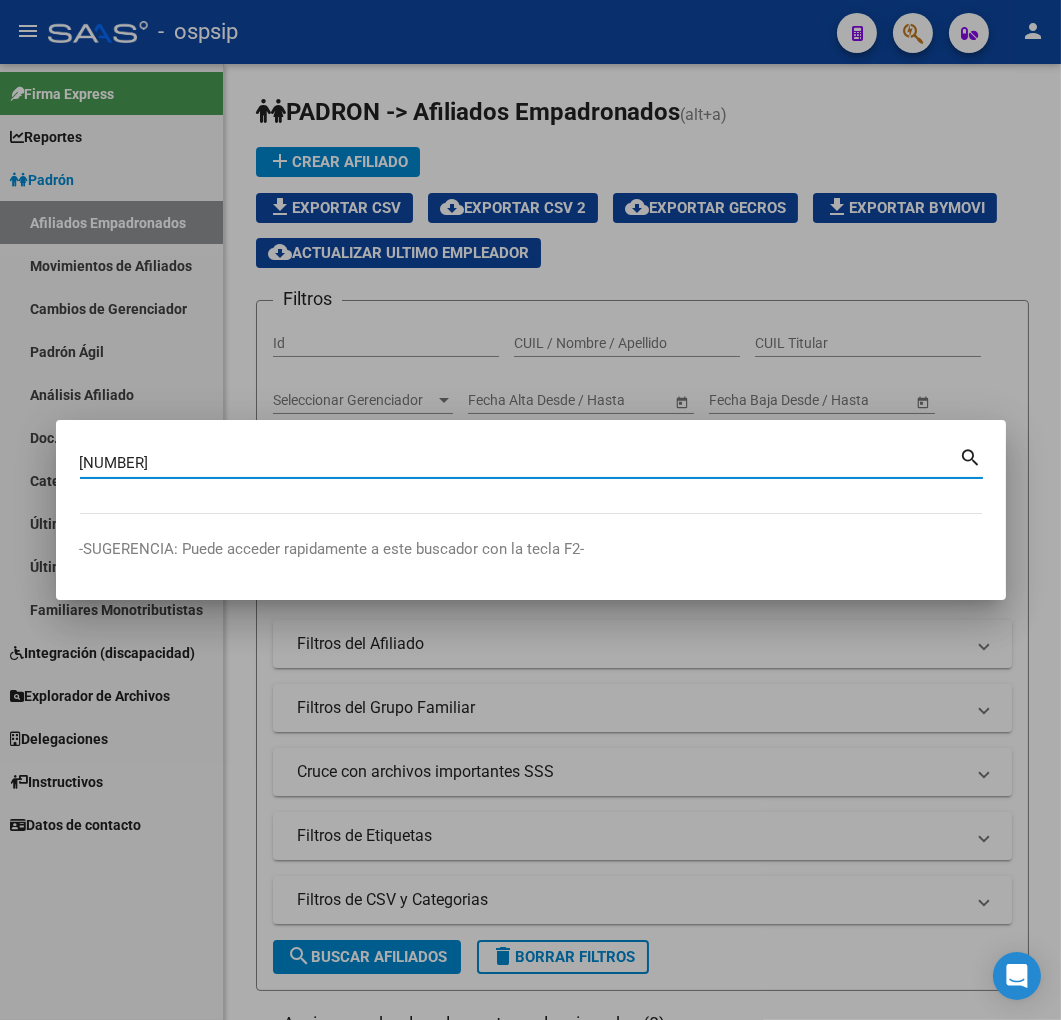 type on "5699200" 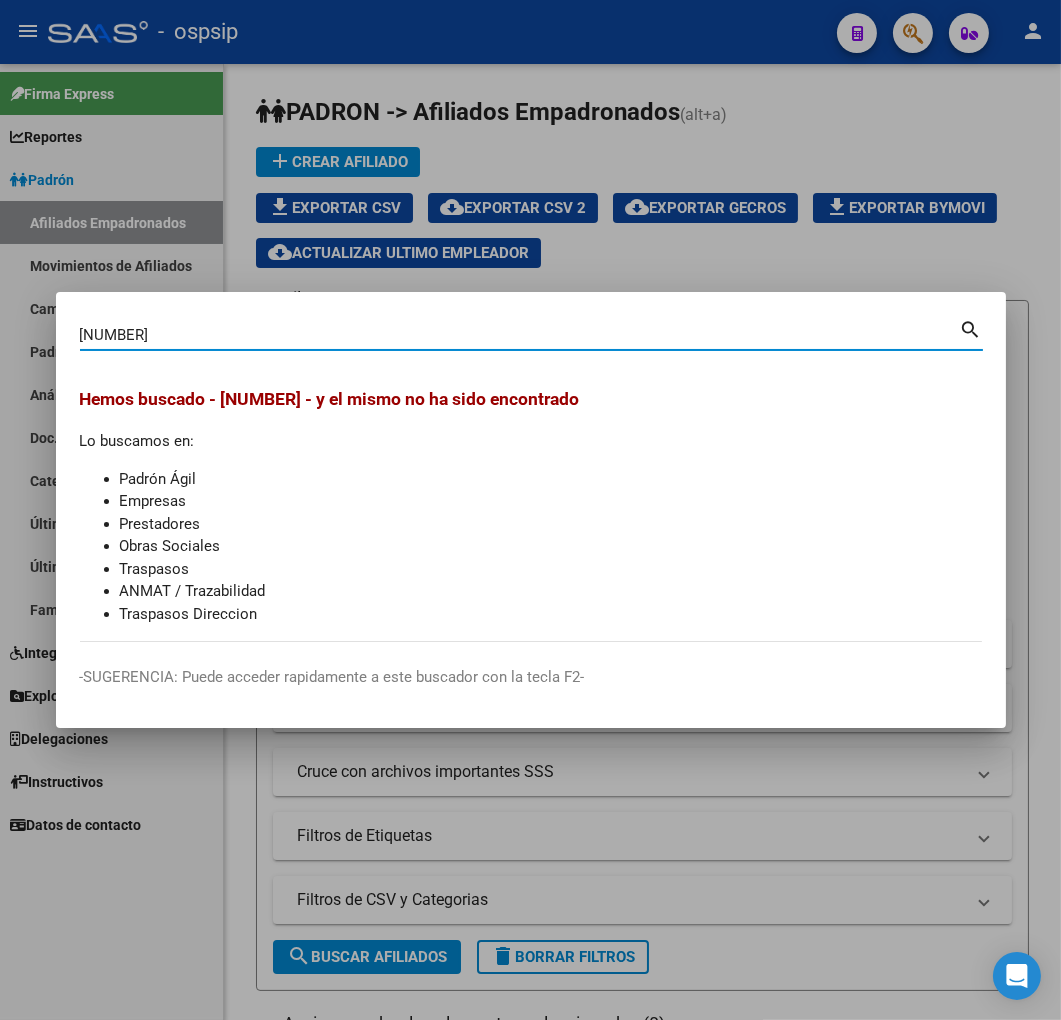 click at bounding box center (530, 510) 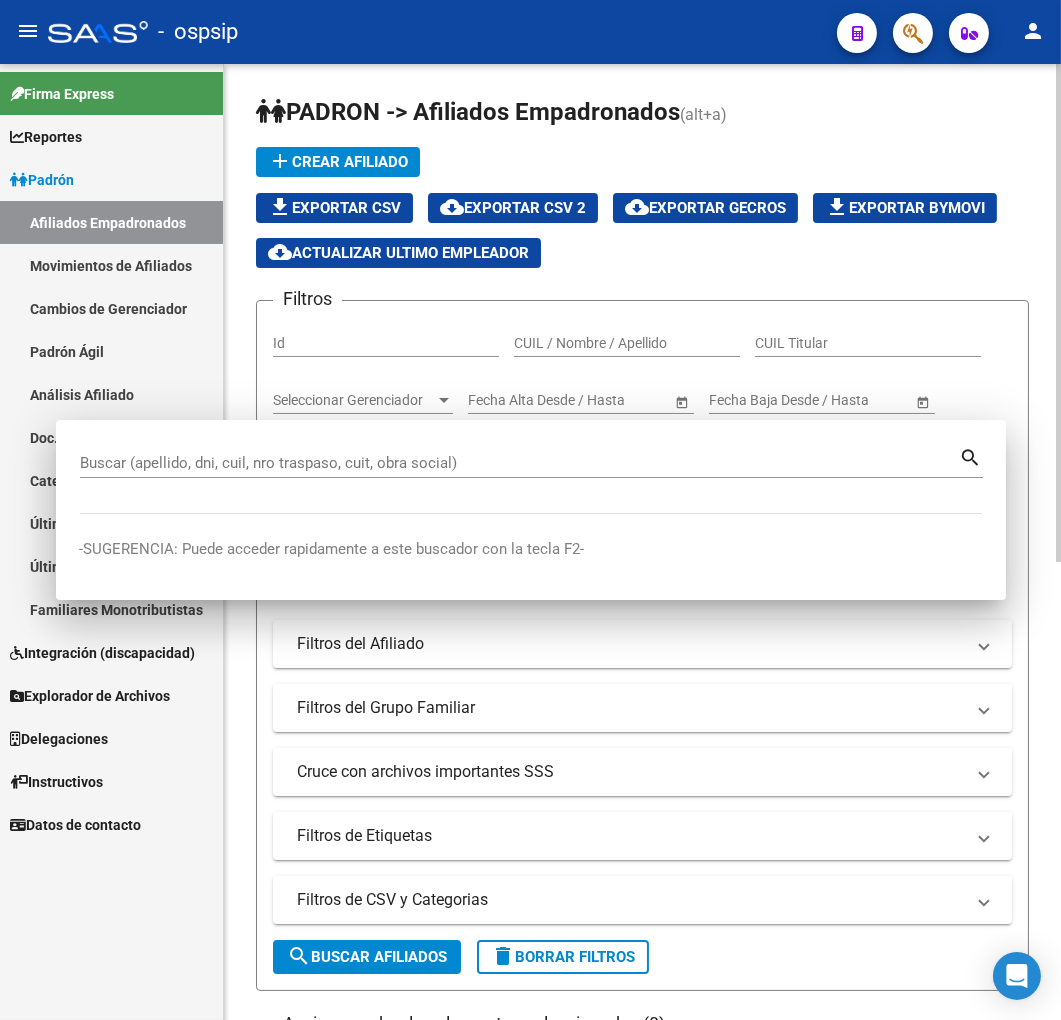 drag, startPoint x: 668, startPoint y: 260, endPoint x: 680, endPoint y: 267, distance: 13.892444 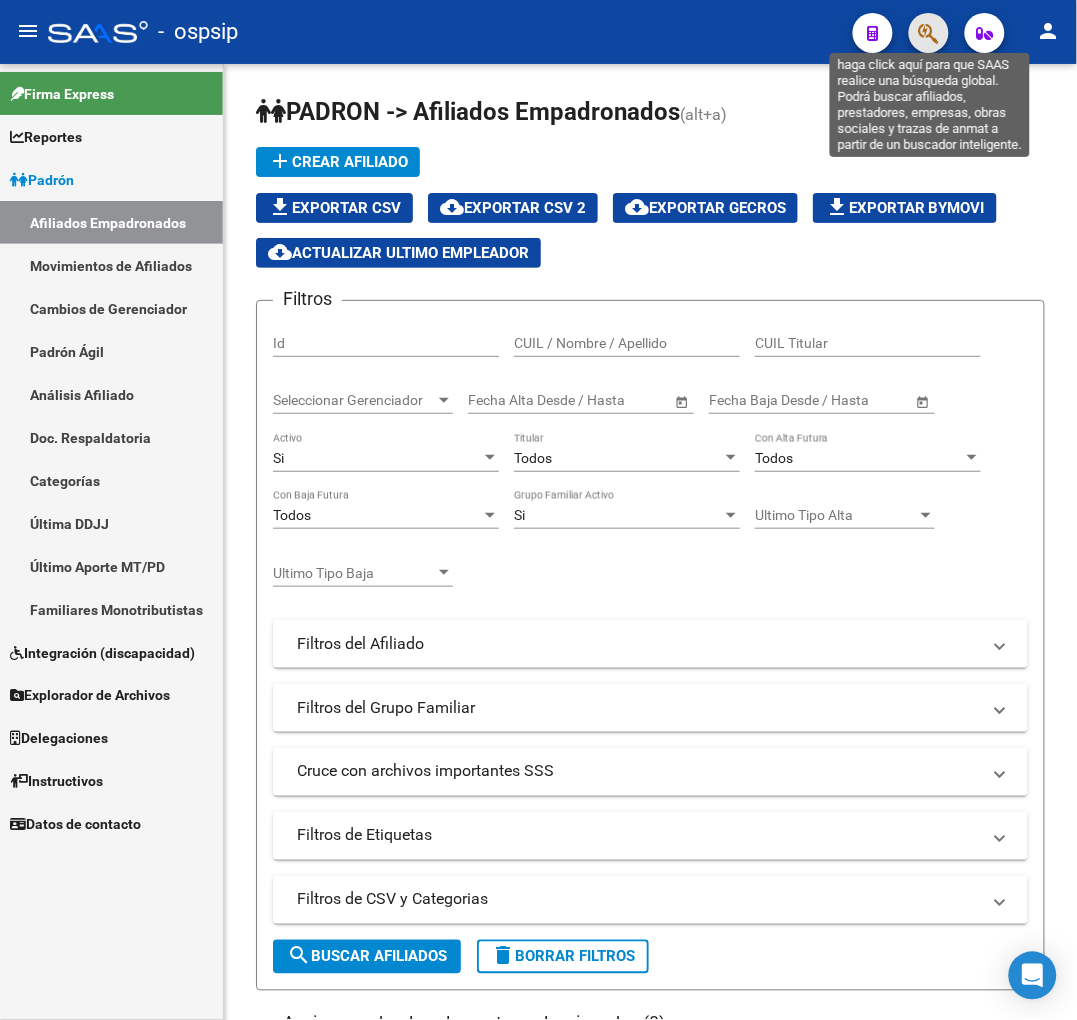 click 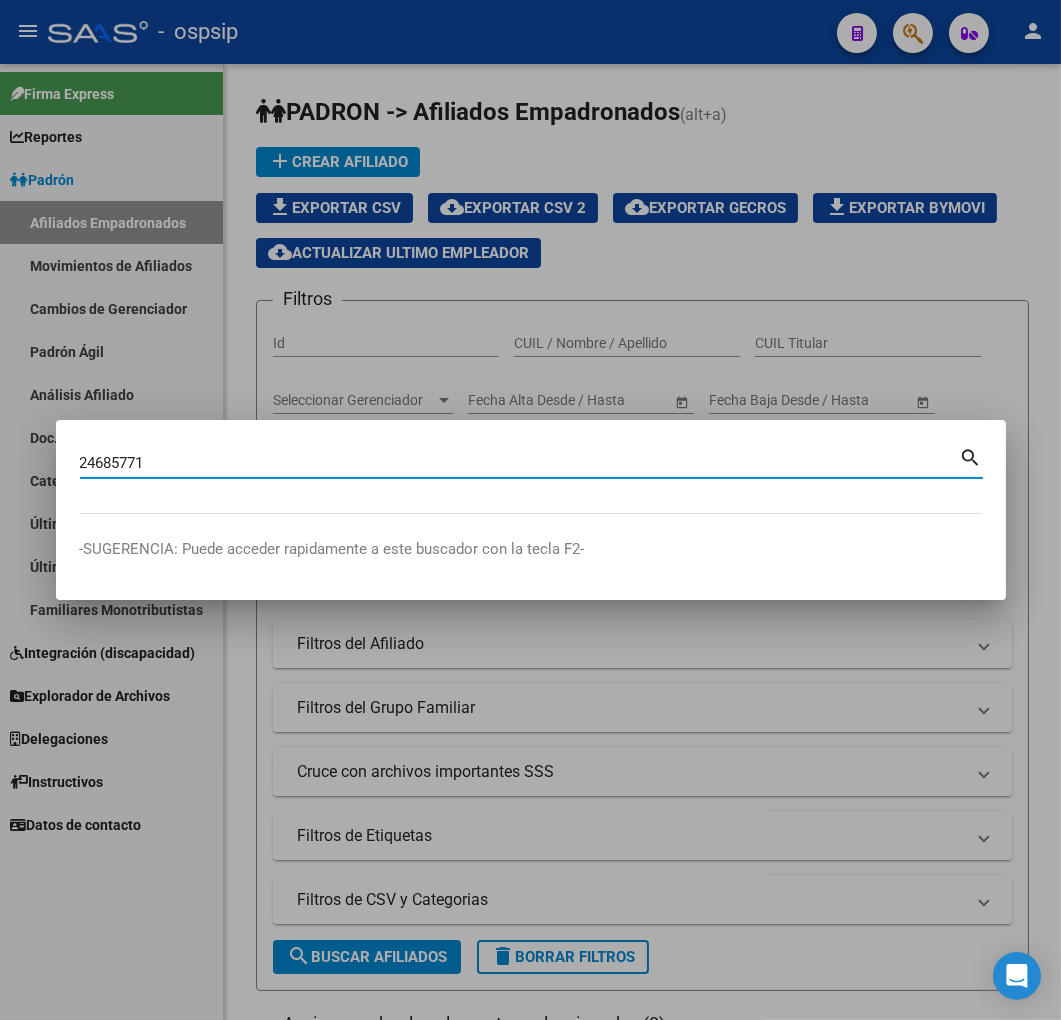 type on "24685771" 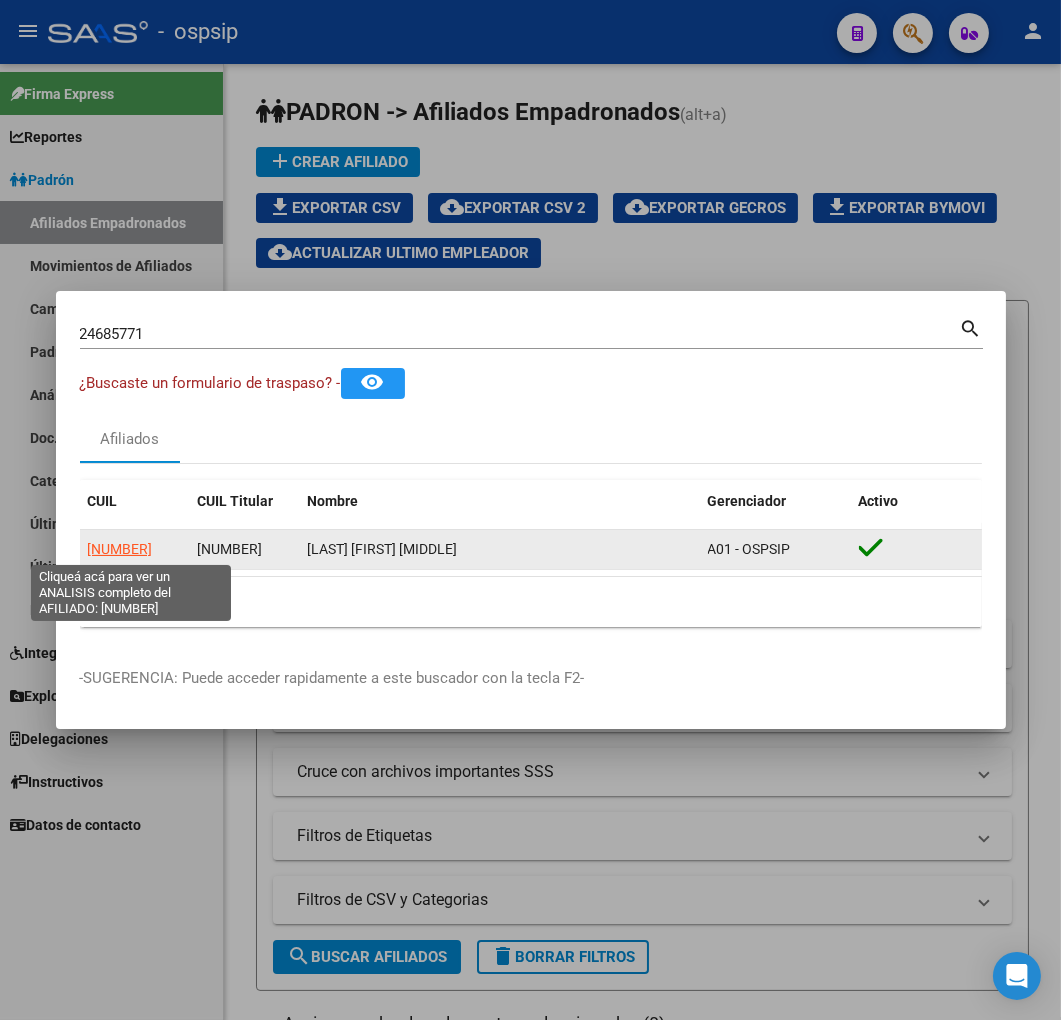 click on "20246857718" 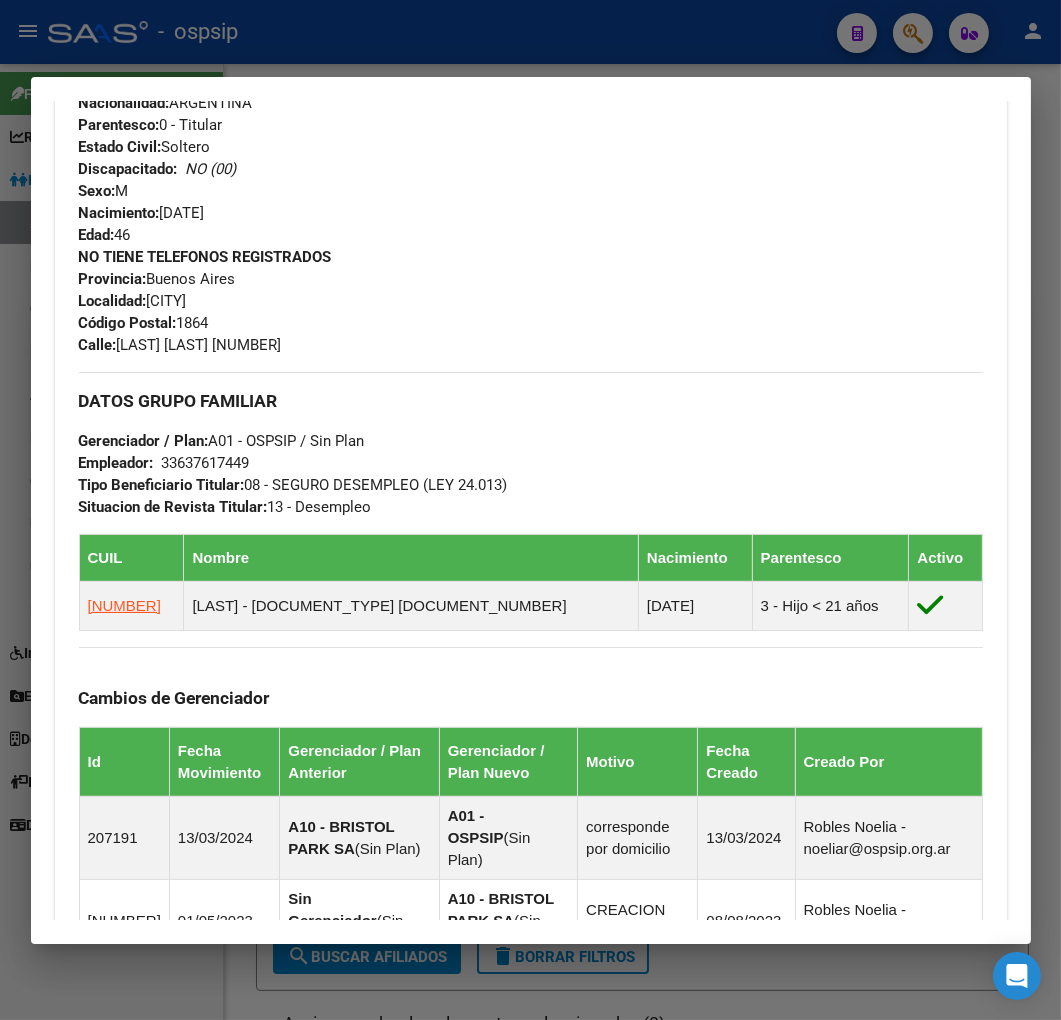 scroll, scrollTop: 1256, scrollLeft: 0, axis: vertical 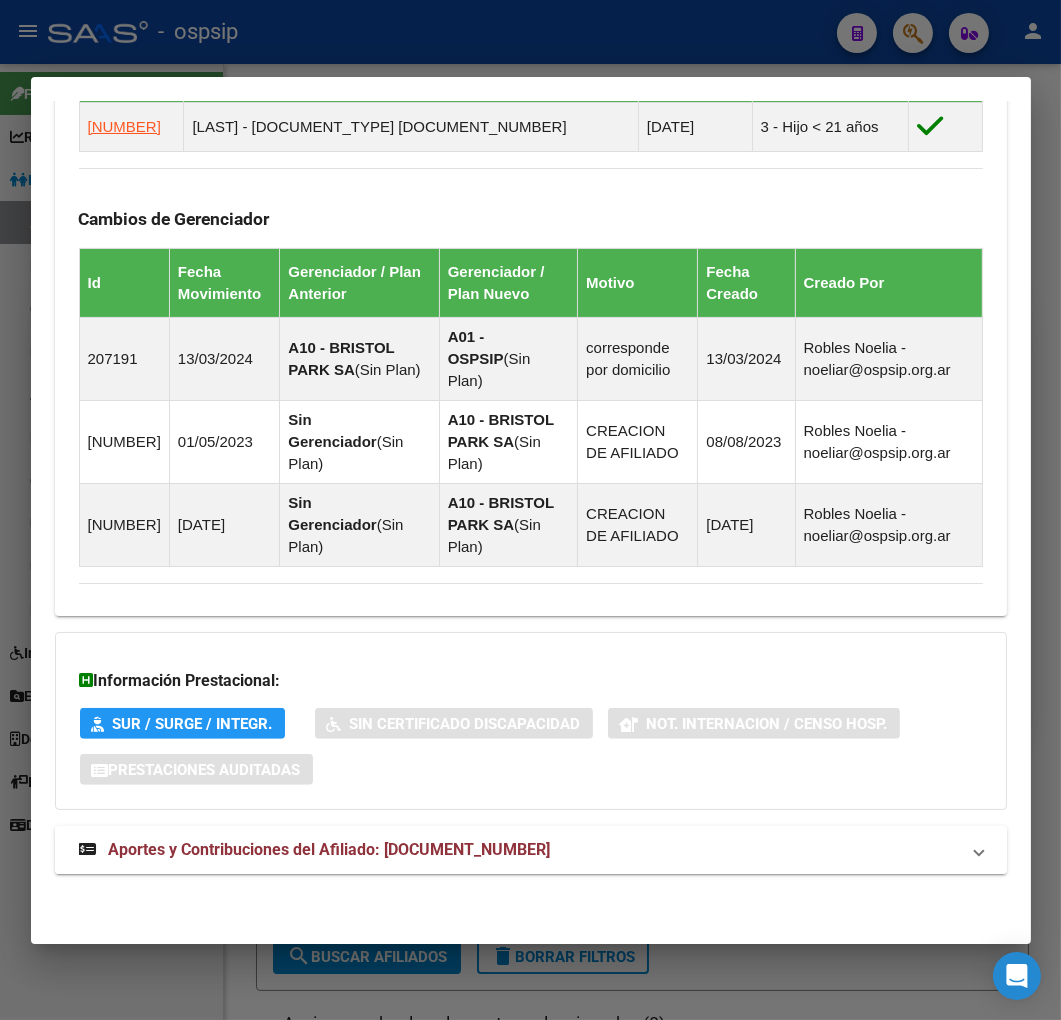 click on "Aportes y Contribuciones del Afiliado: 20246857718" at bounding box center [519, 850] 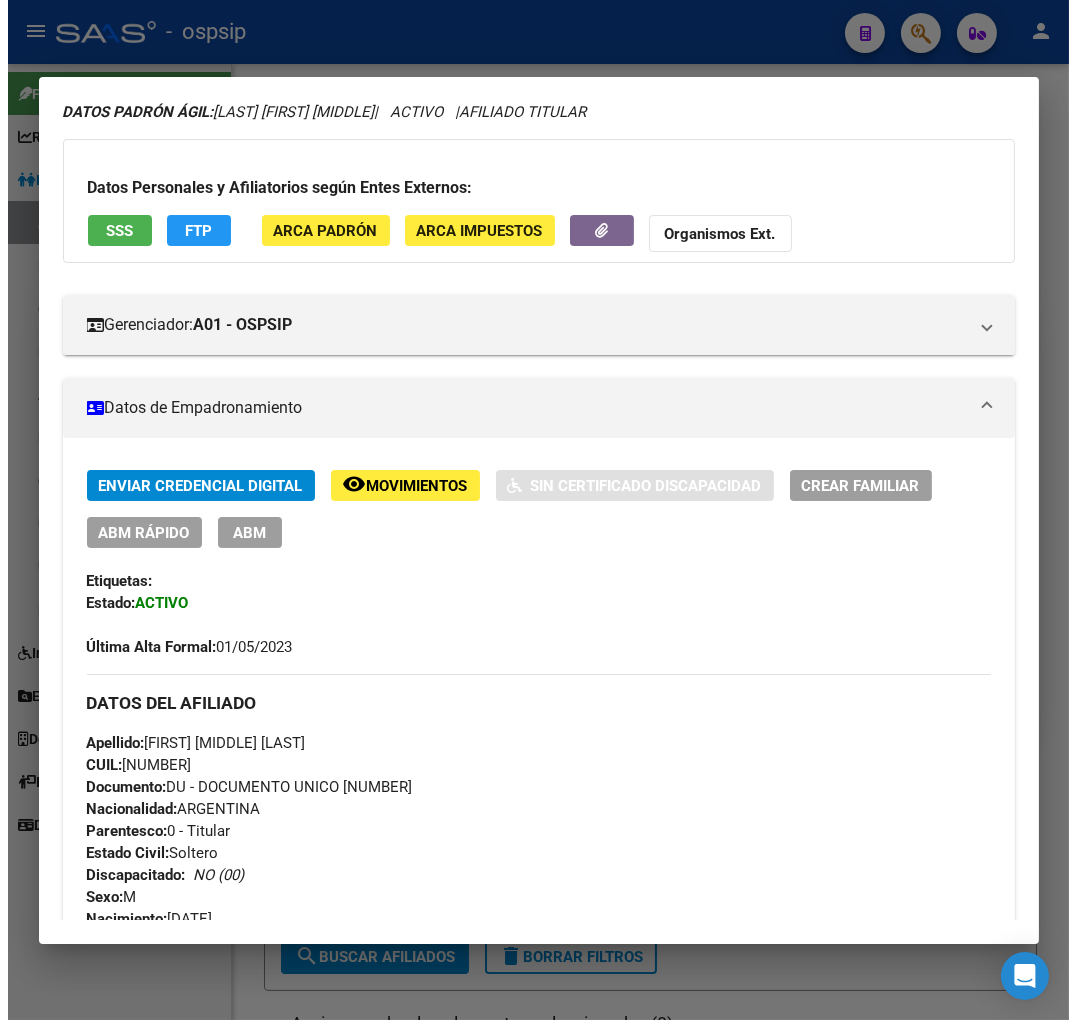 scroll, scrollTop: 111, scrollLeft: 0, axis: vertical 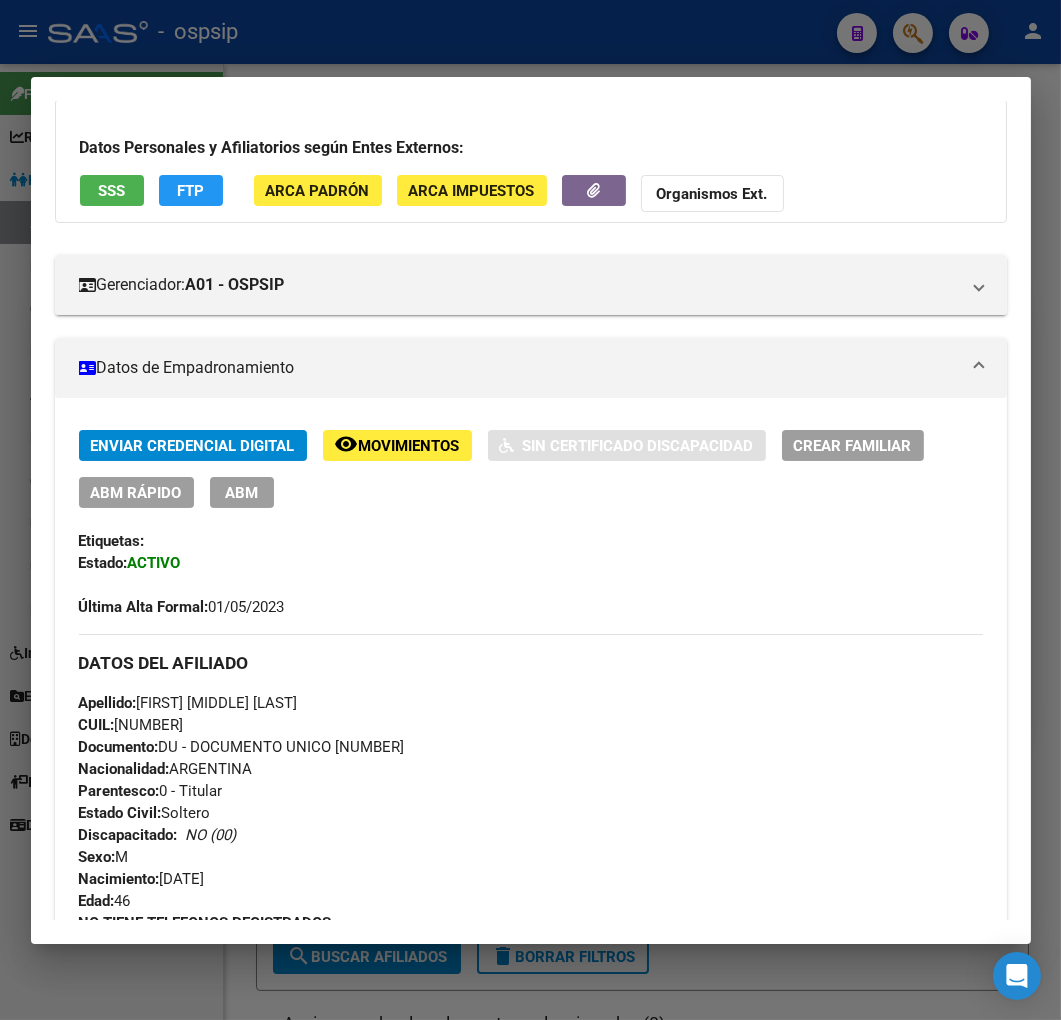click on "ABM" at bounding box center (241, 493) 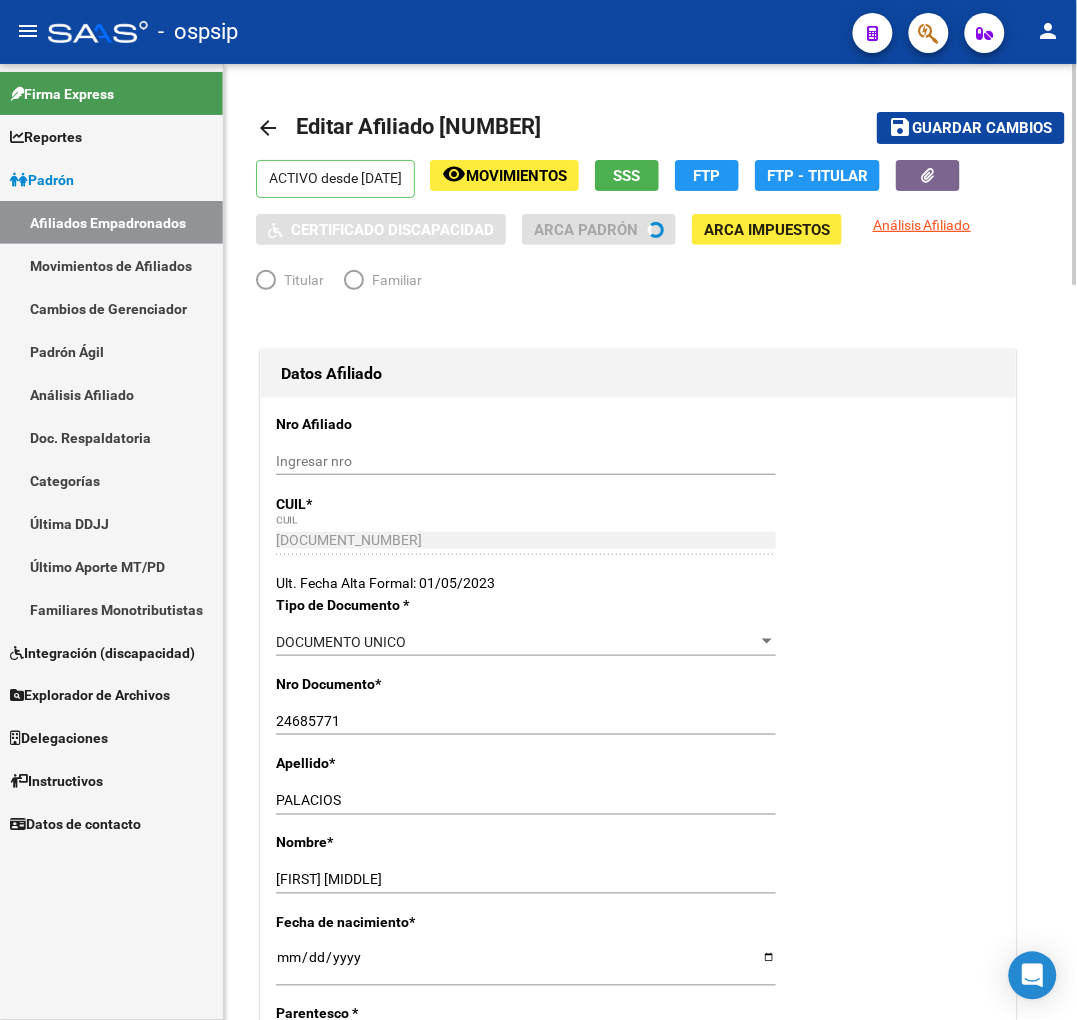 radio on "true" 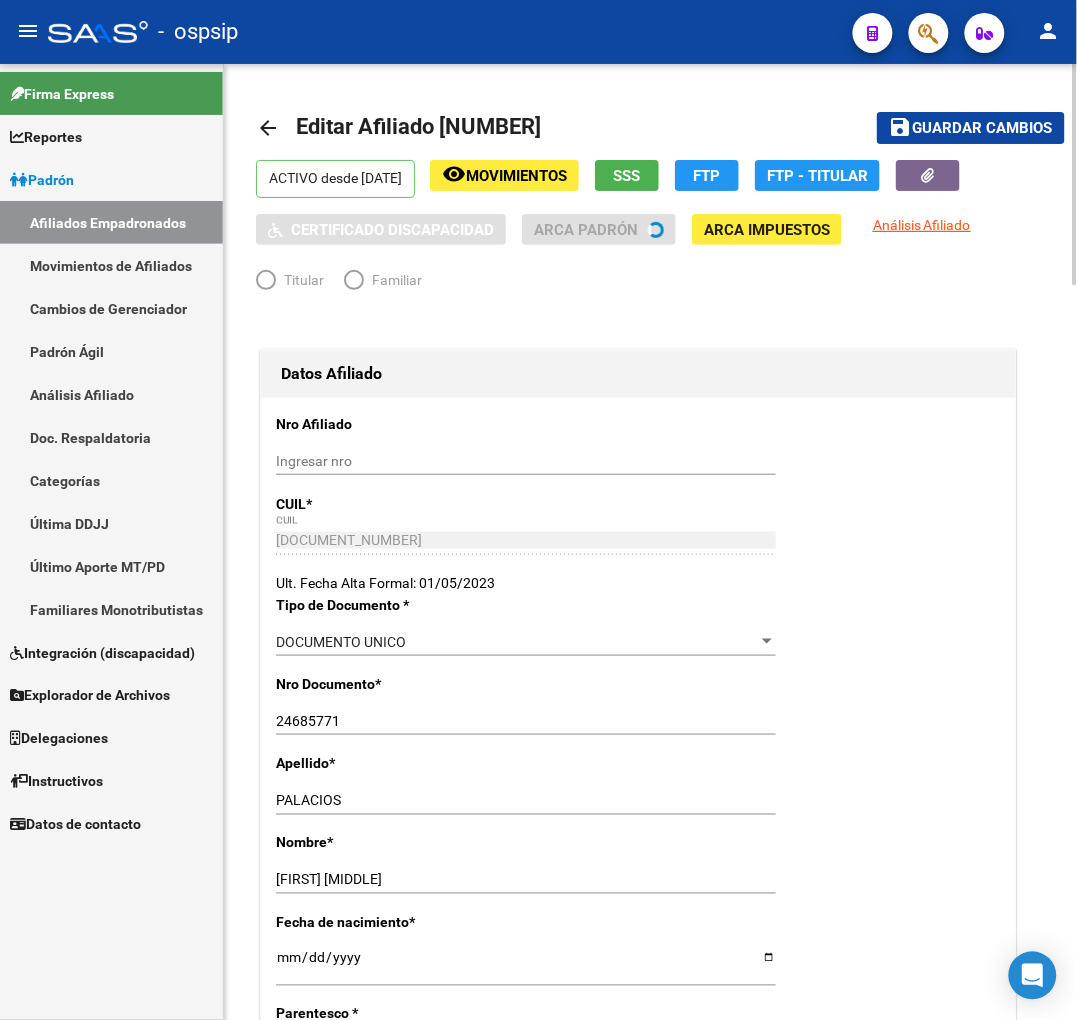 type on "33-63761744-9" 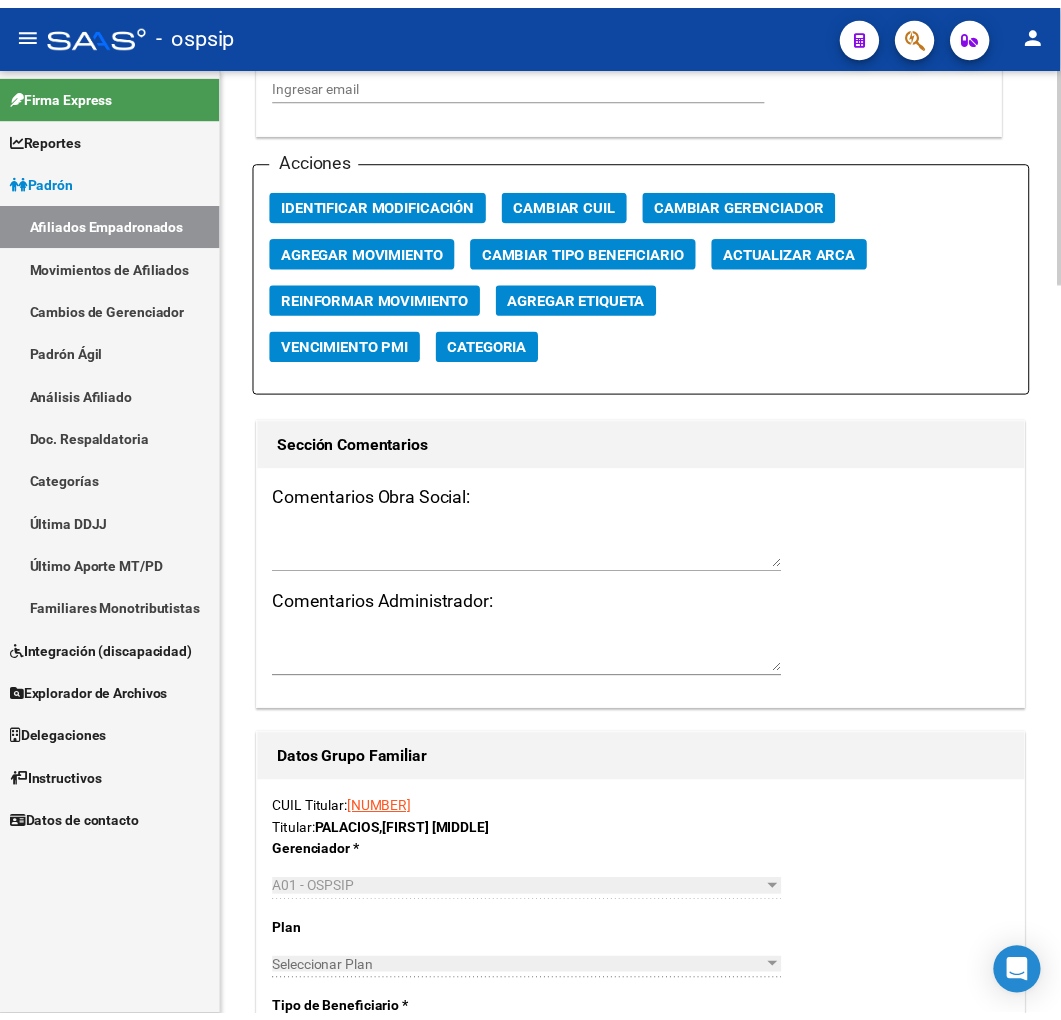 scroll, scrollTop: 2333, scrollLeft: 0, axis: vertical 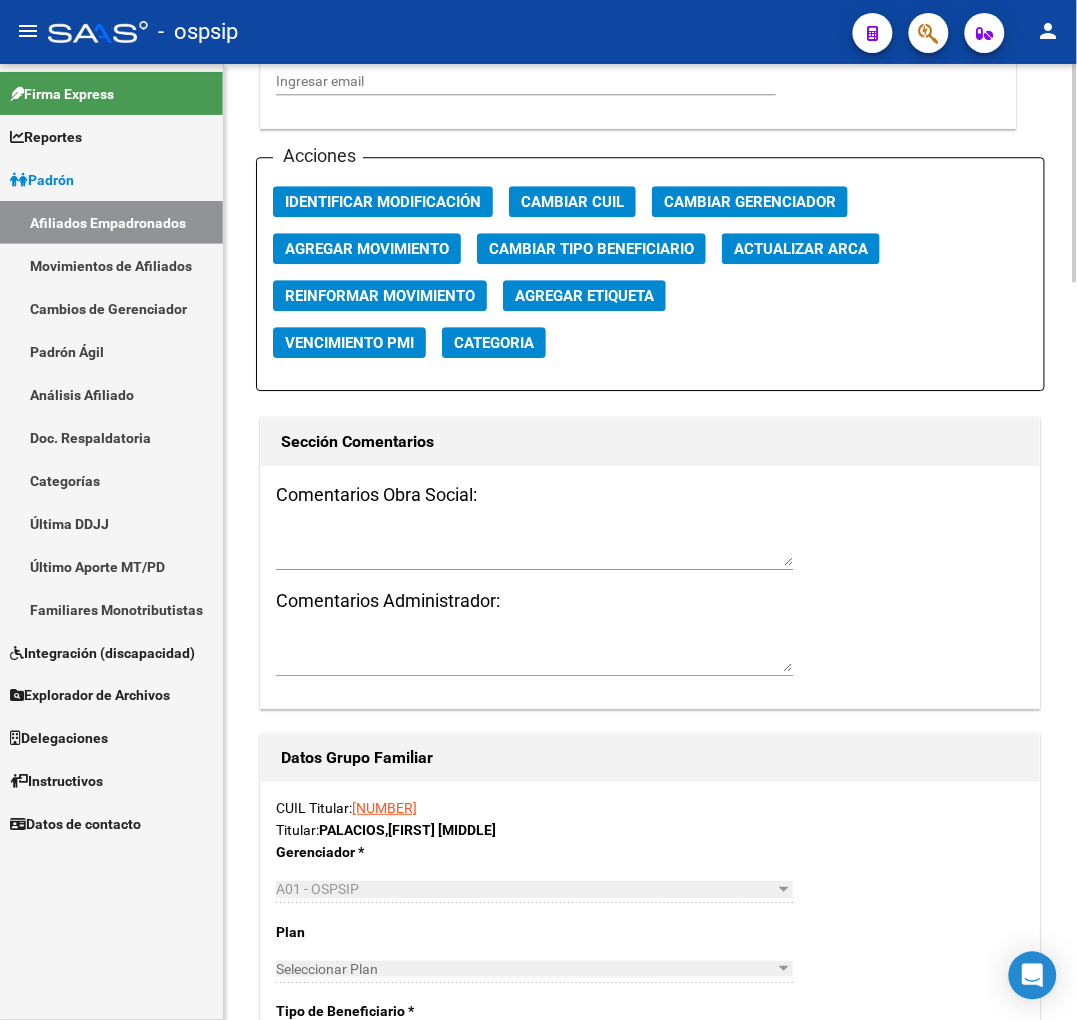 click on "Agregar Movimiento" 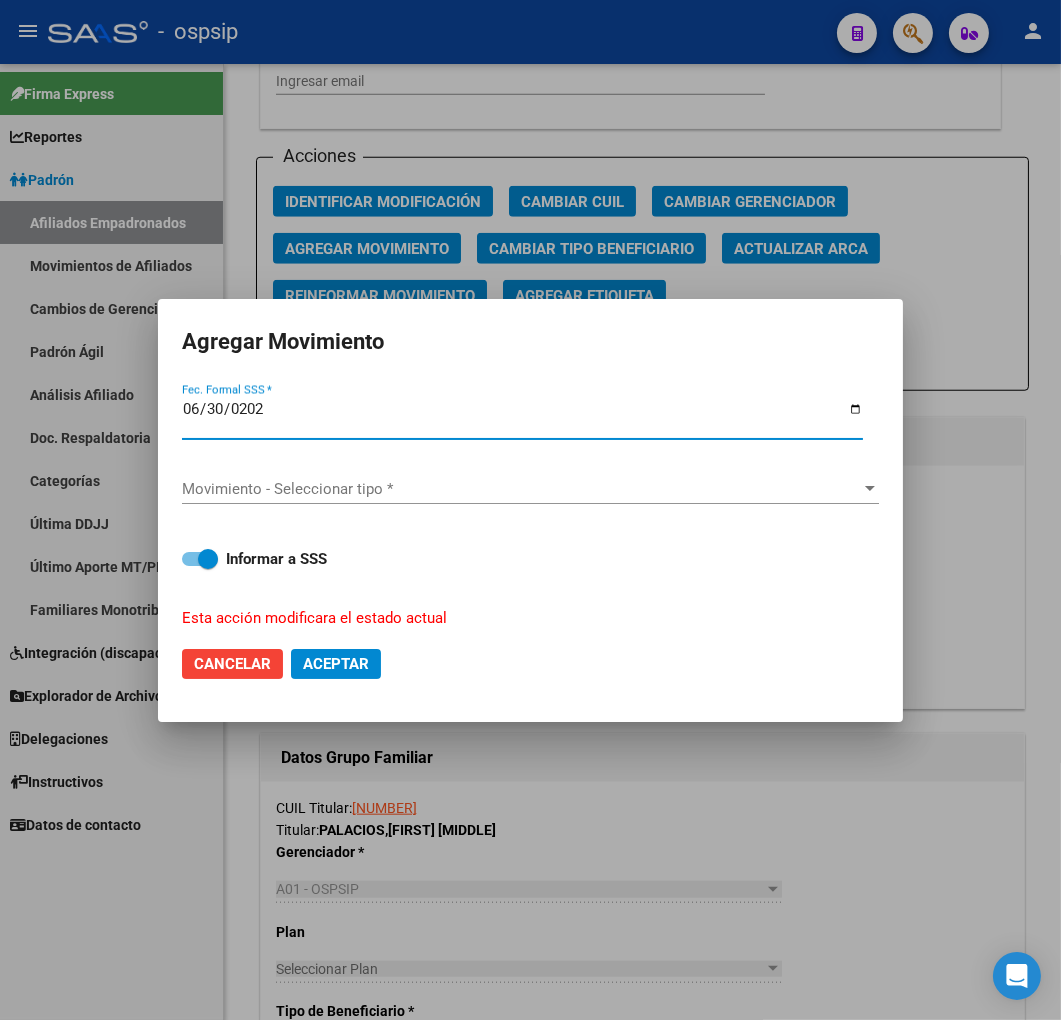 type on "2025-06-30" 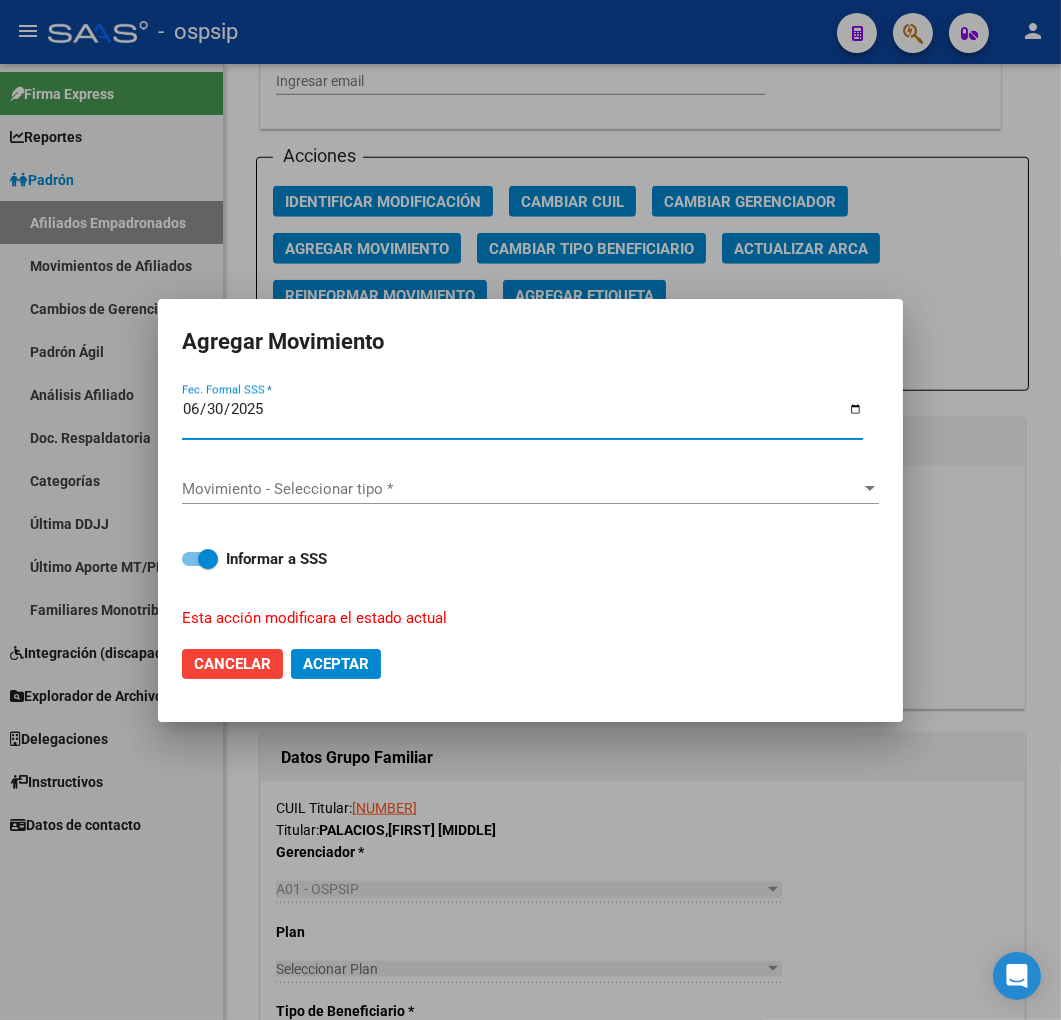 click on "Movimiento - Seleccionar tipo *" at bounding box center [521, 489] 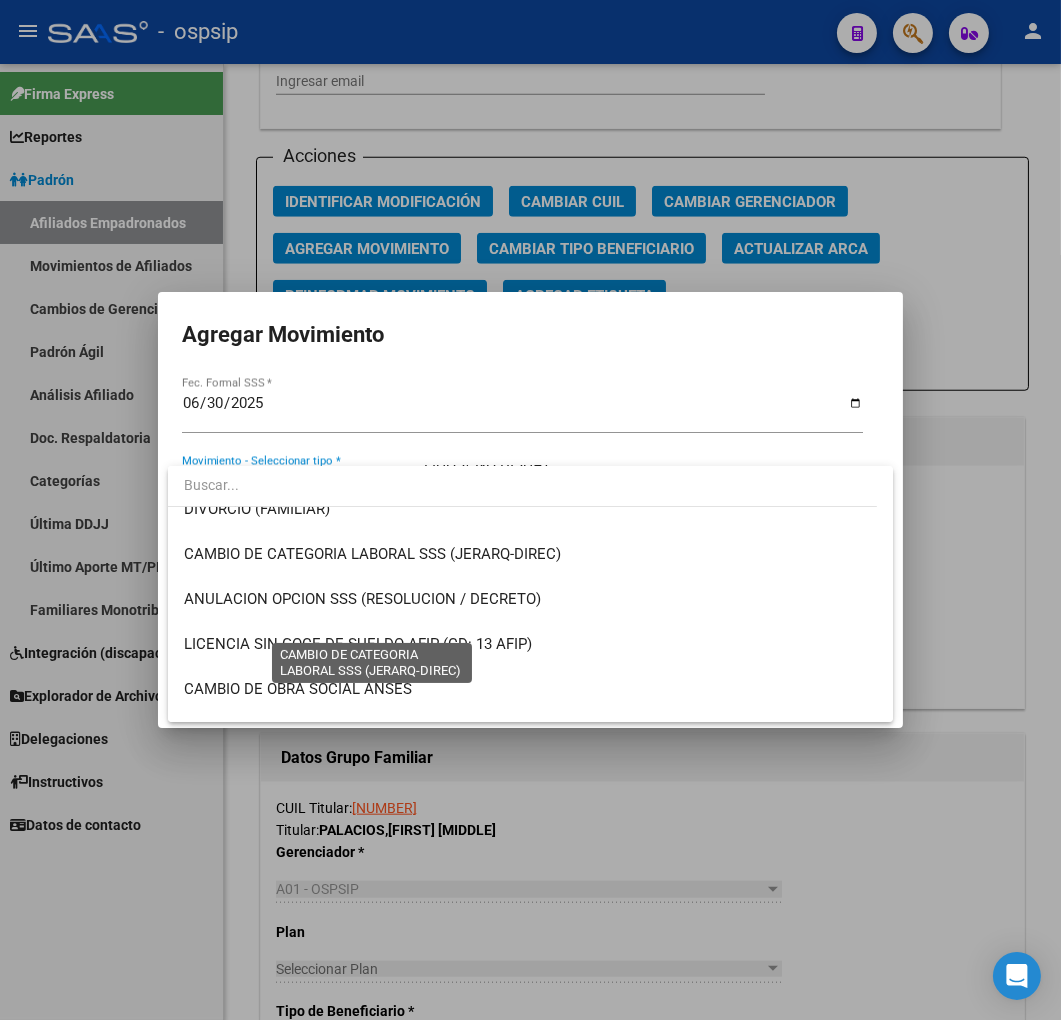 scroll, scrollTop: 333, scrollLeft: 0, axis: vertical 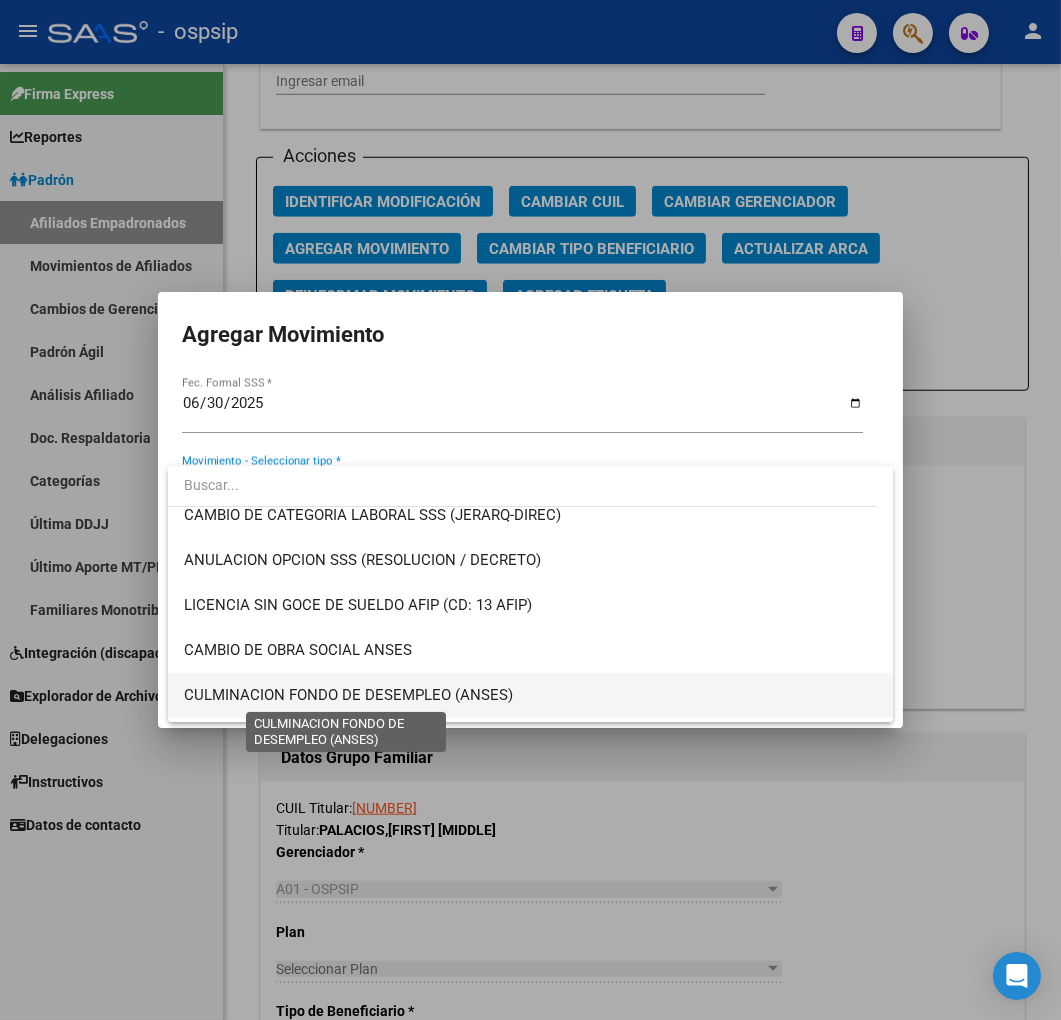 click on "CULMINACION FONDO DE DESEMPLEO (ANSES)" at bounding box center (348, 695) 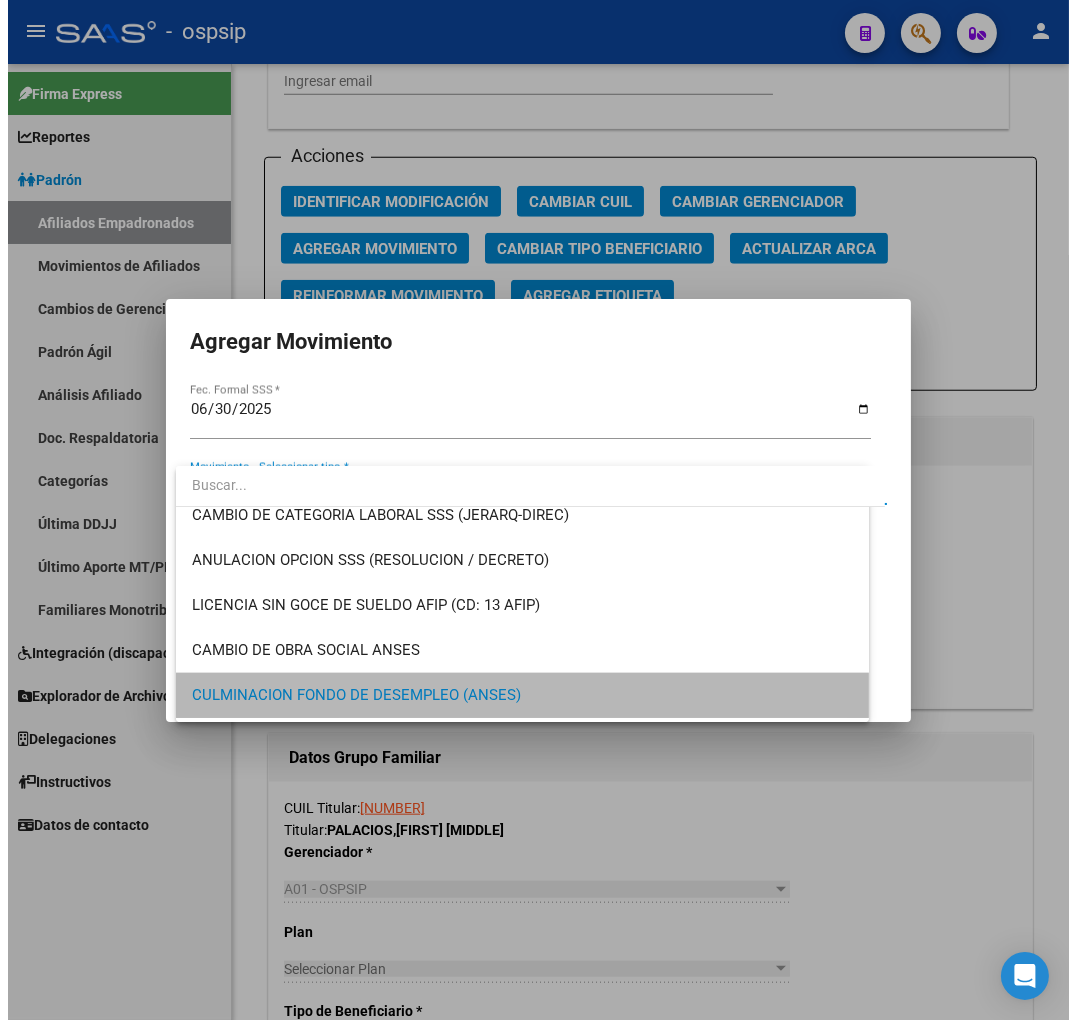 scroll, scrollTop: 325, scrollLeft: 0, axis: vertical 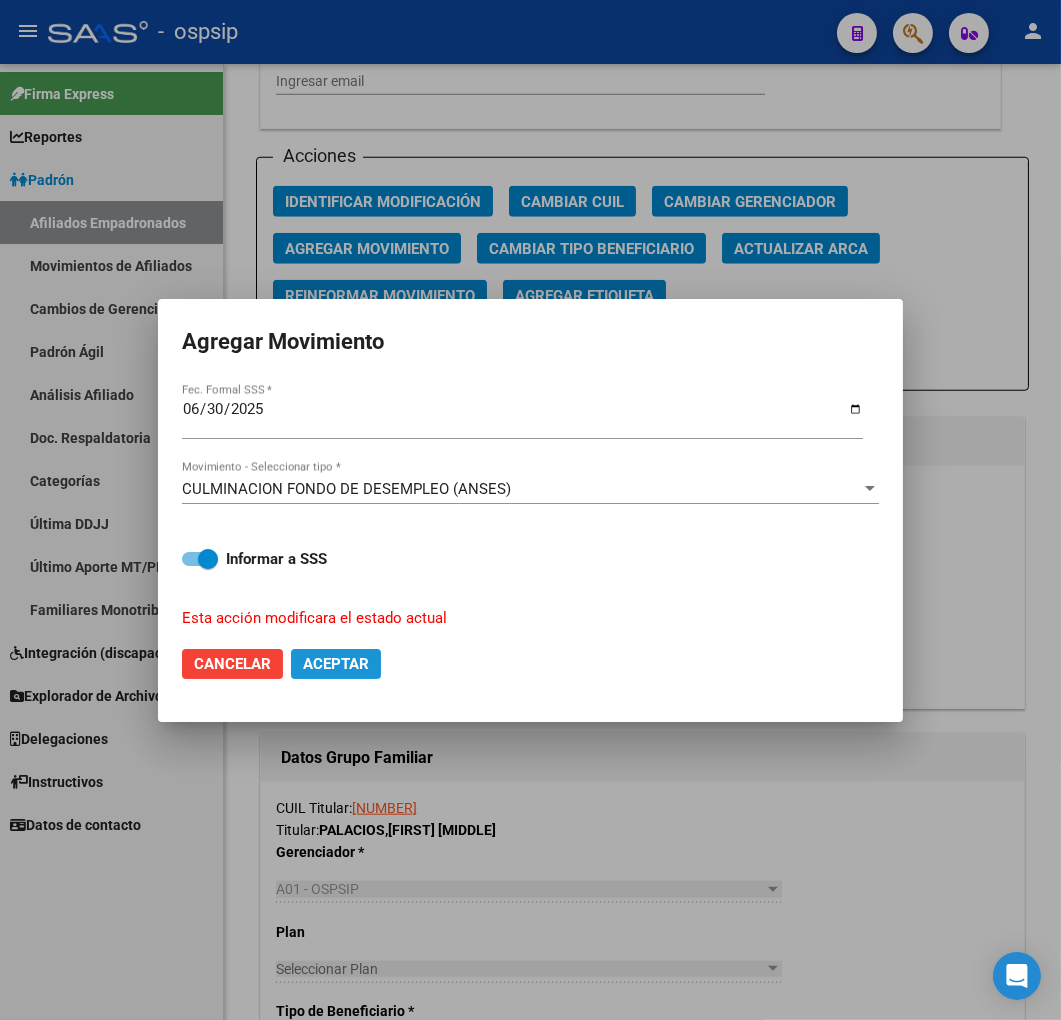 click on "Aceptar" 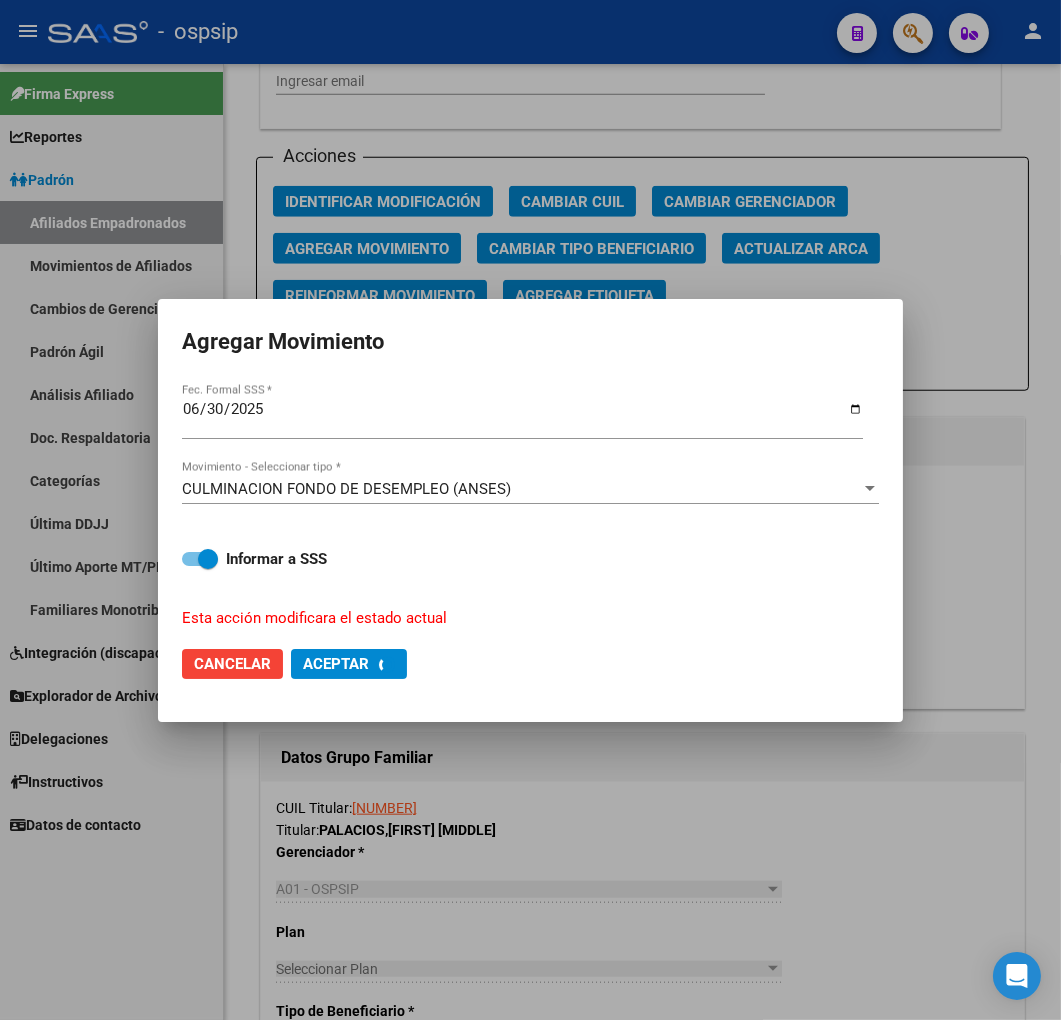 checkbox on "false" 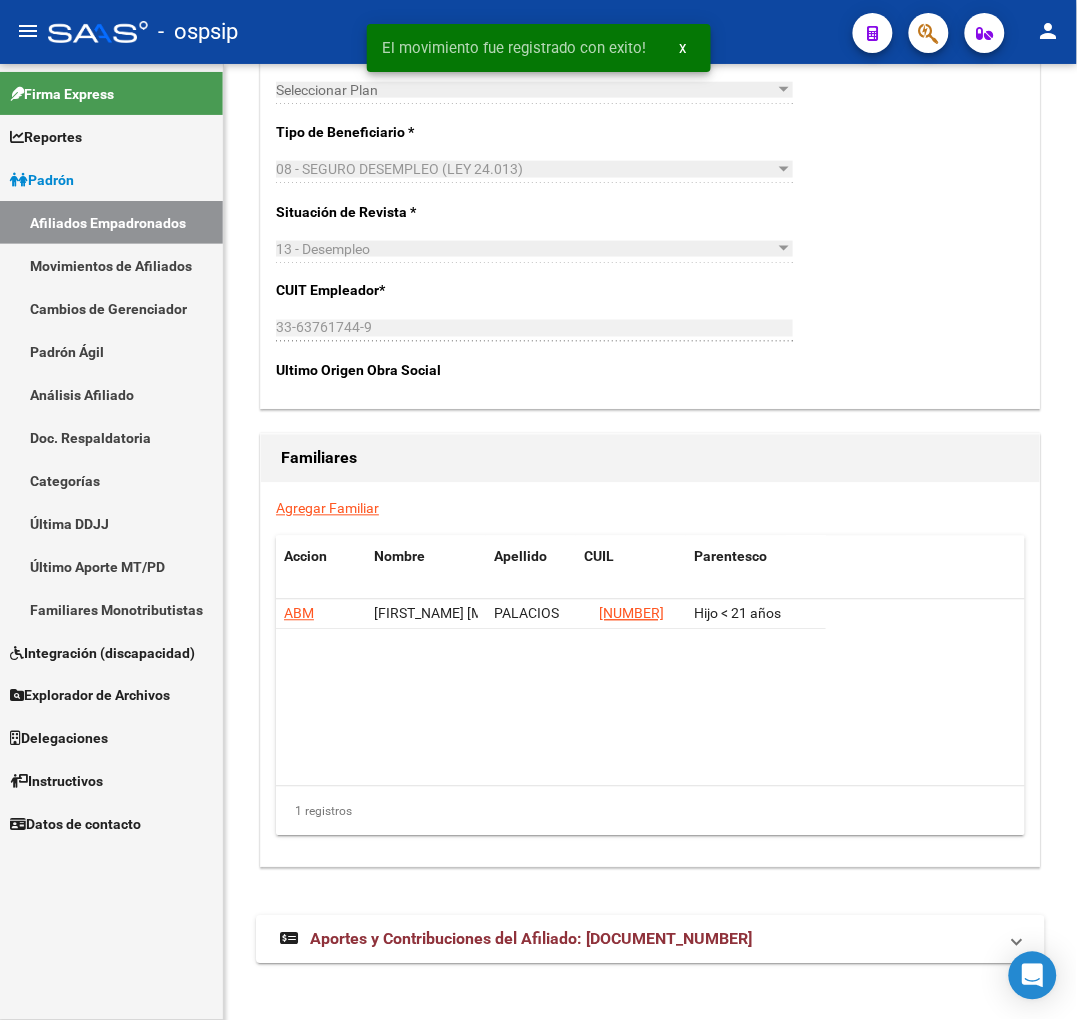 scroll, scrollTop: 3250, scrollLeft: 0, axis: vertical 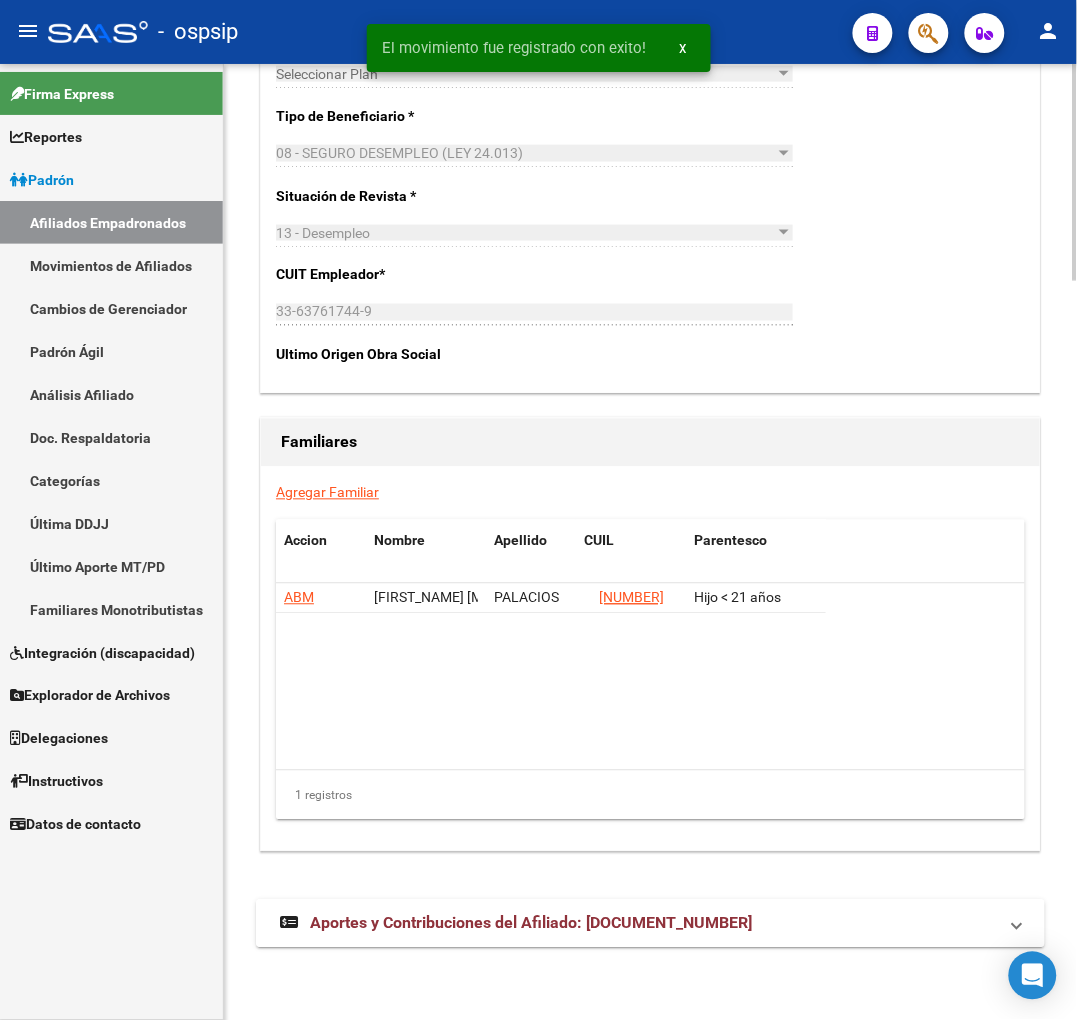 click on "Aportes y Contribuciones del Afiliado: 20246857718" at bounding box center (638, 924) 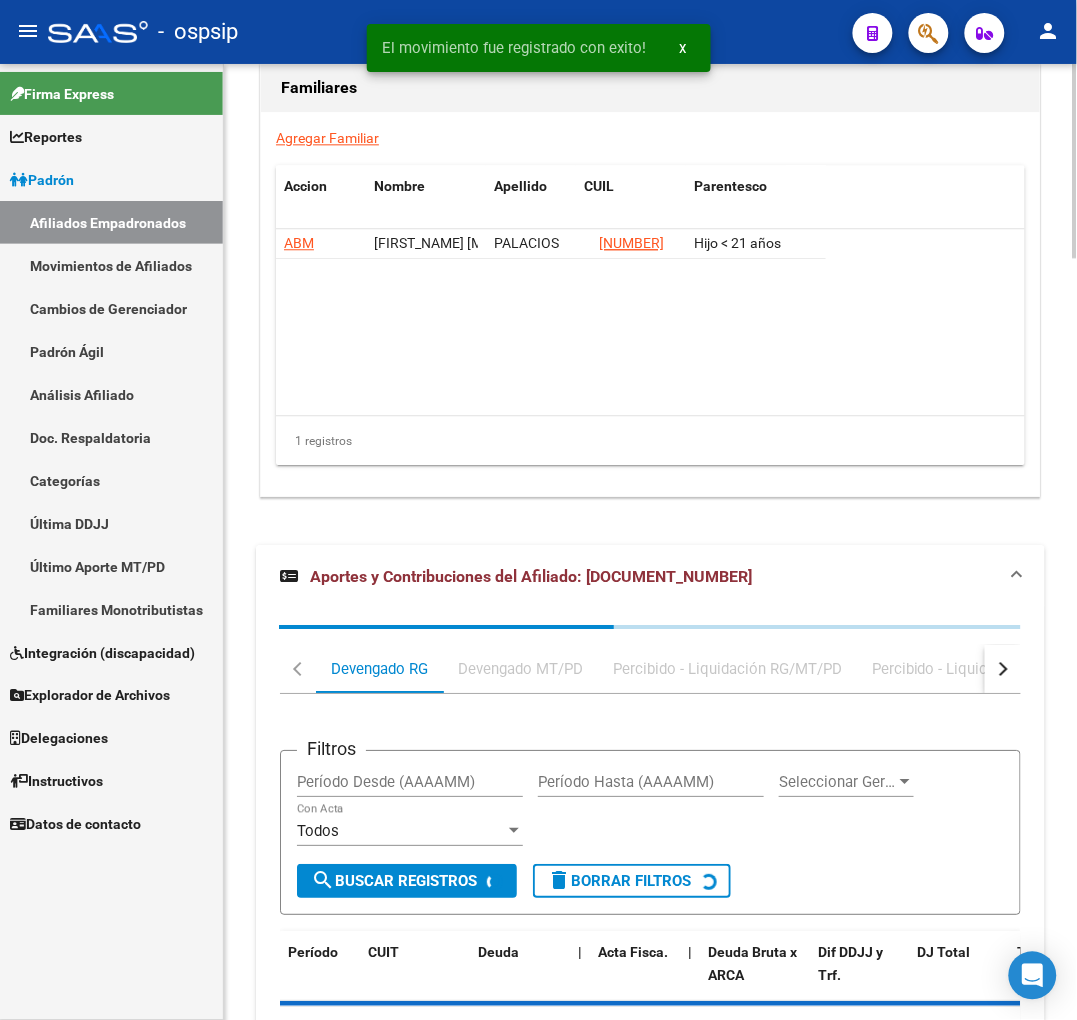scroll, scrollTop: 3744, scrollLeft: 0, axis: vertical 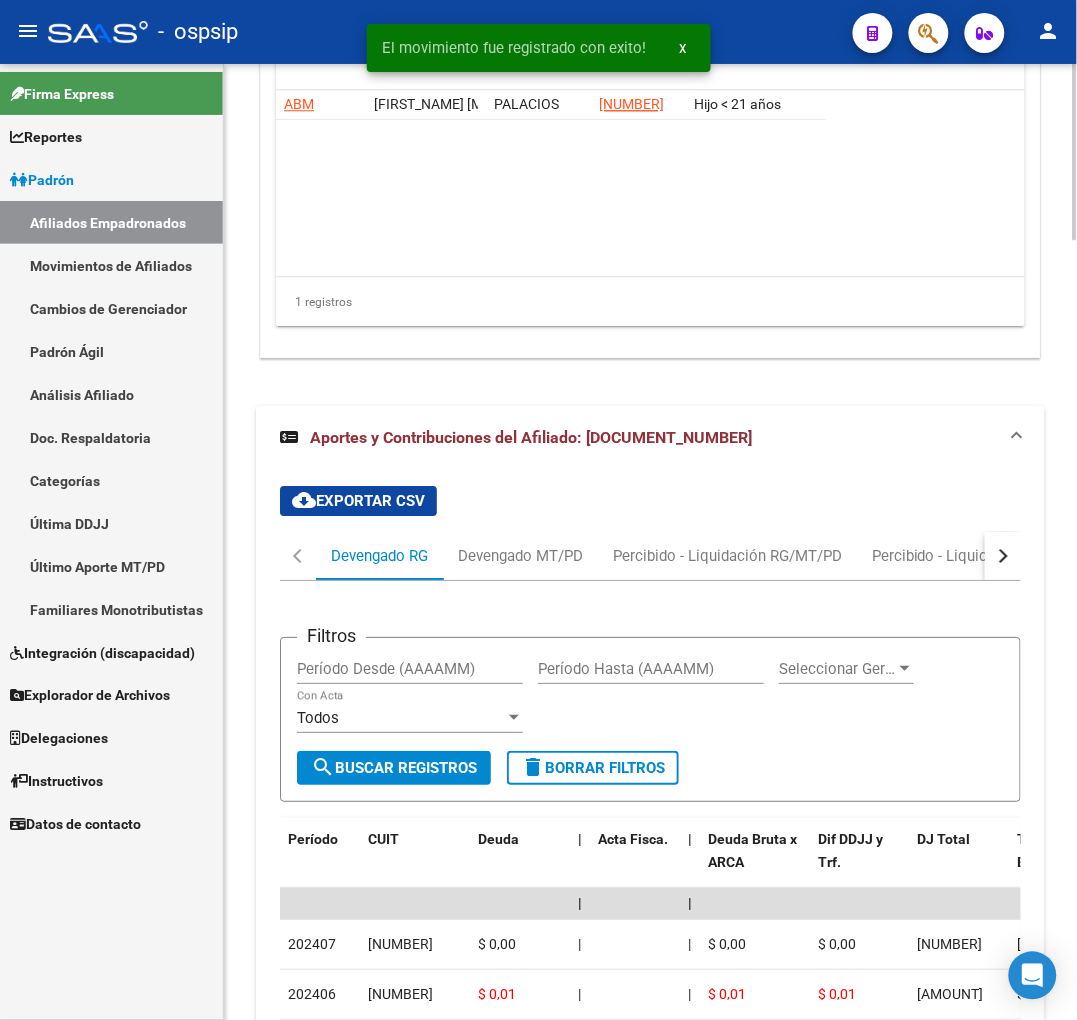 click at bounding box center [1003, 556] 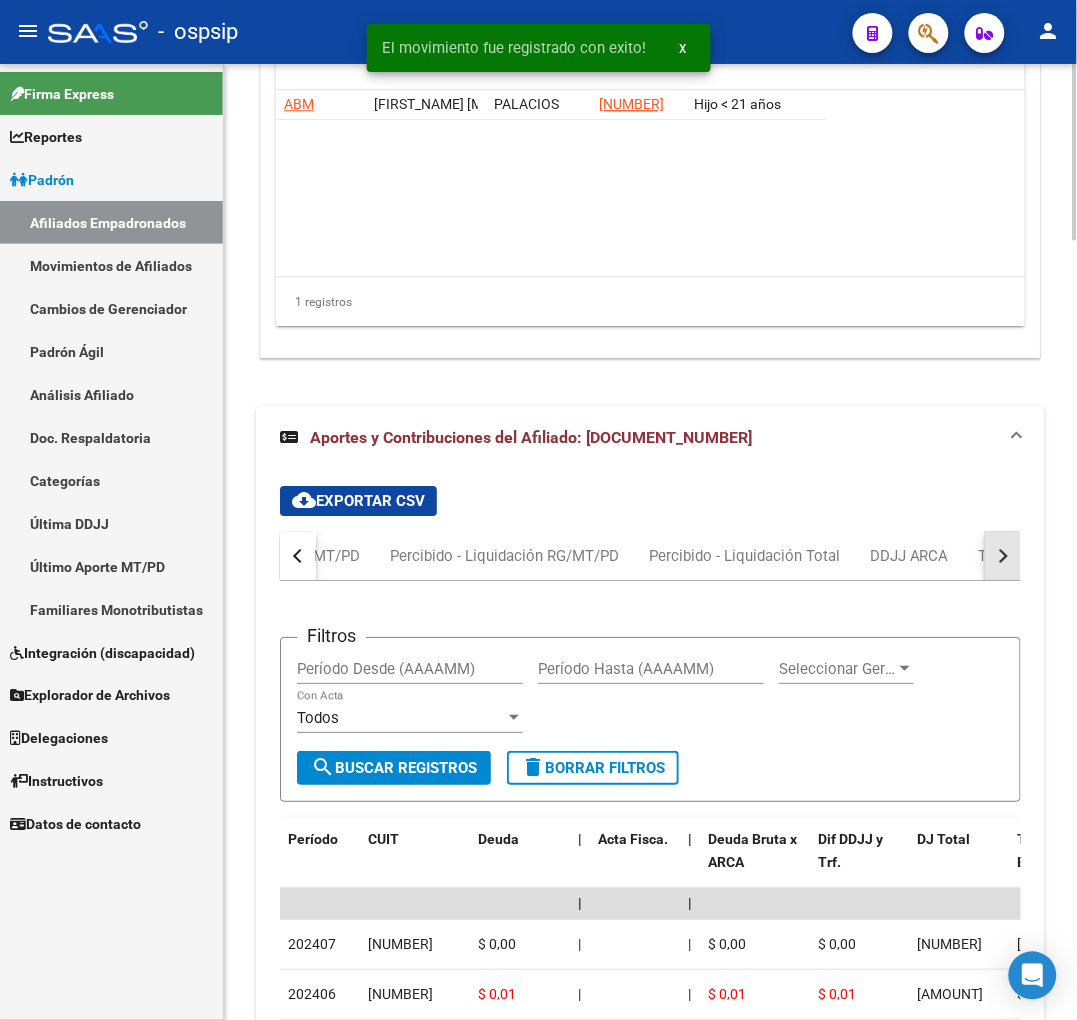 click at bounding box center (1003, 556) 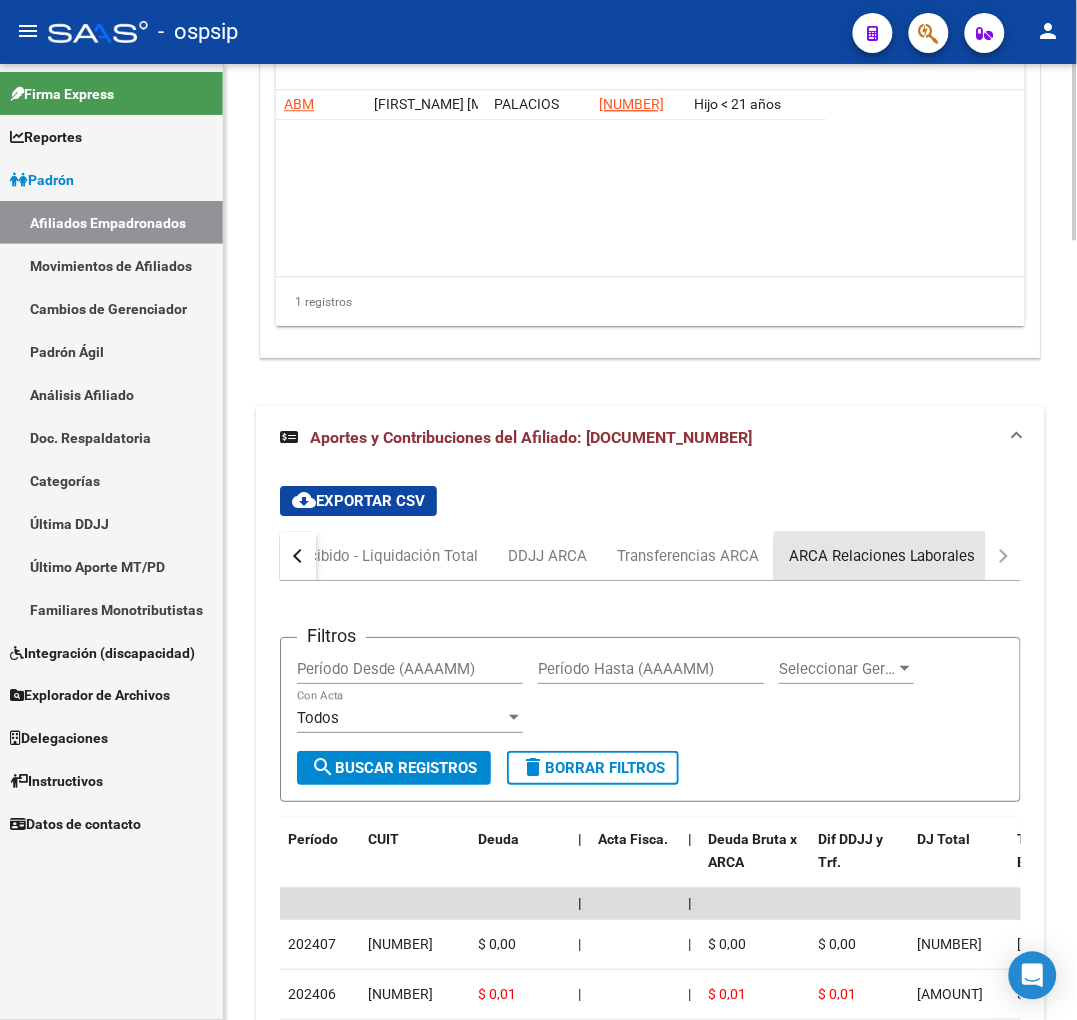 click on "ARCA Relaciones Laborales" at bounding box center (882, 556) 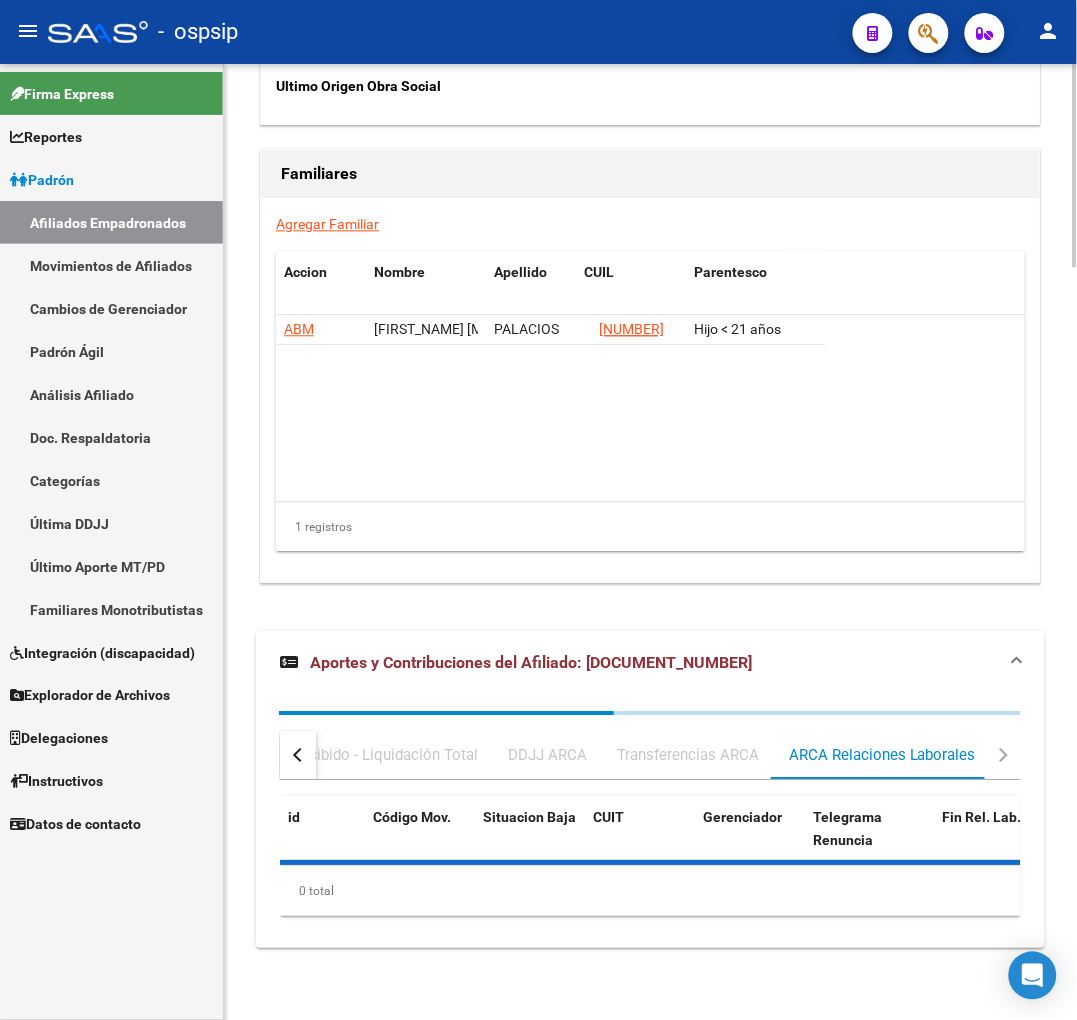 scroll, scrollTop: 3744, scrollLeft: 0, axis: vertical 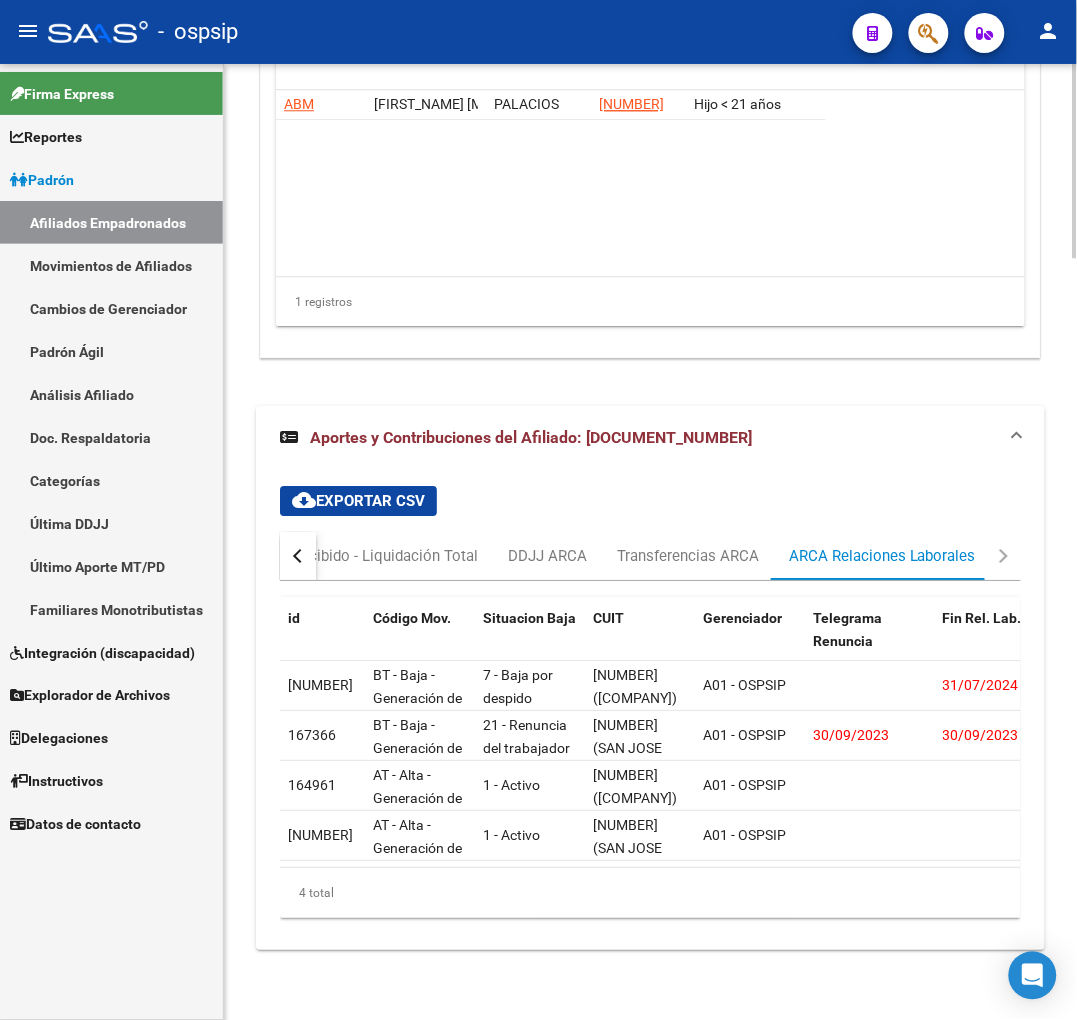 drag, startPoint x: 476, startPoint y: 885, endPoint x: 591, endPoint y: 883, distance: 115.01739 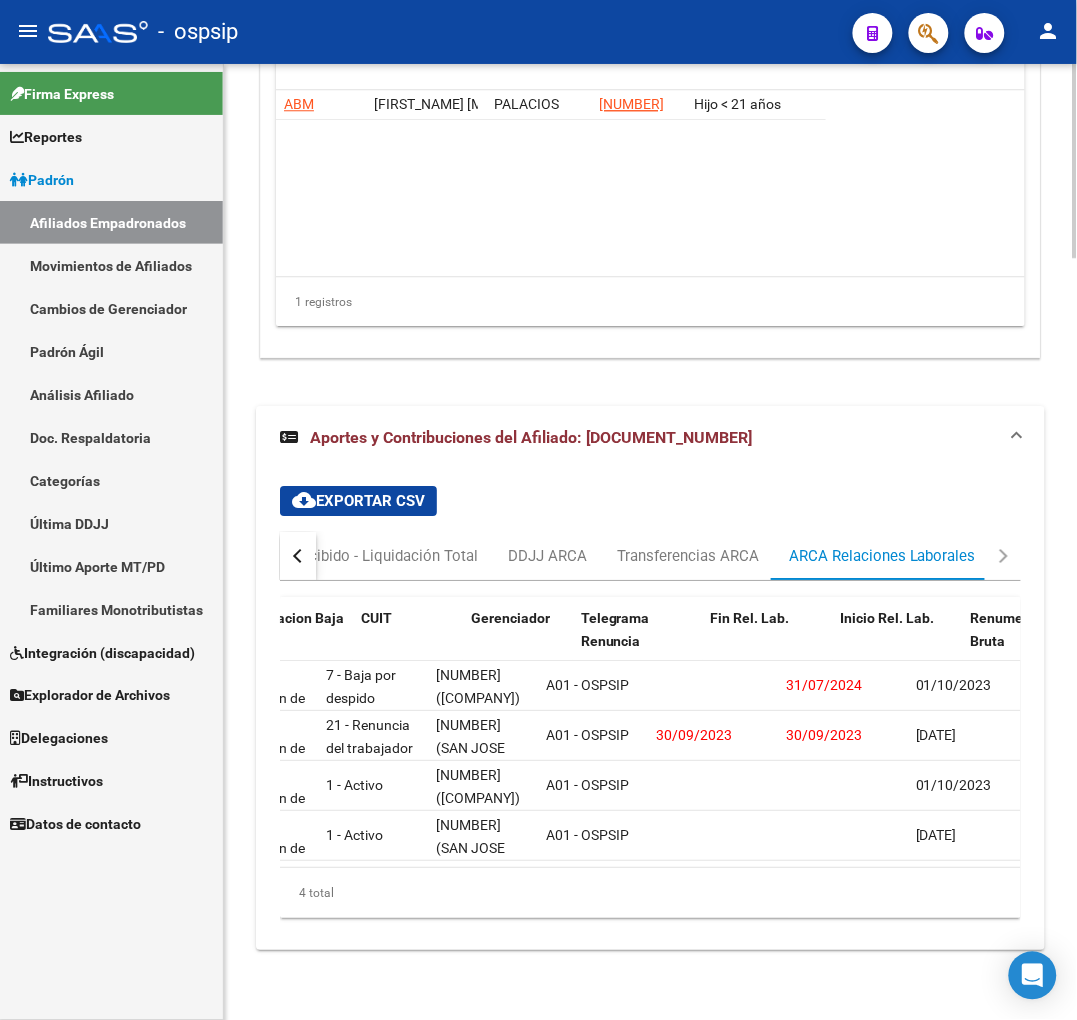 scroll, scrollTop: 0, scrollLeft: 232, axis: horizontal 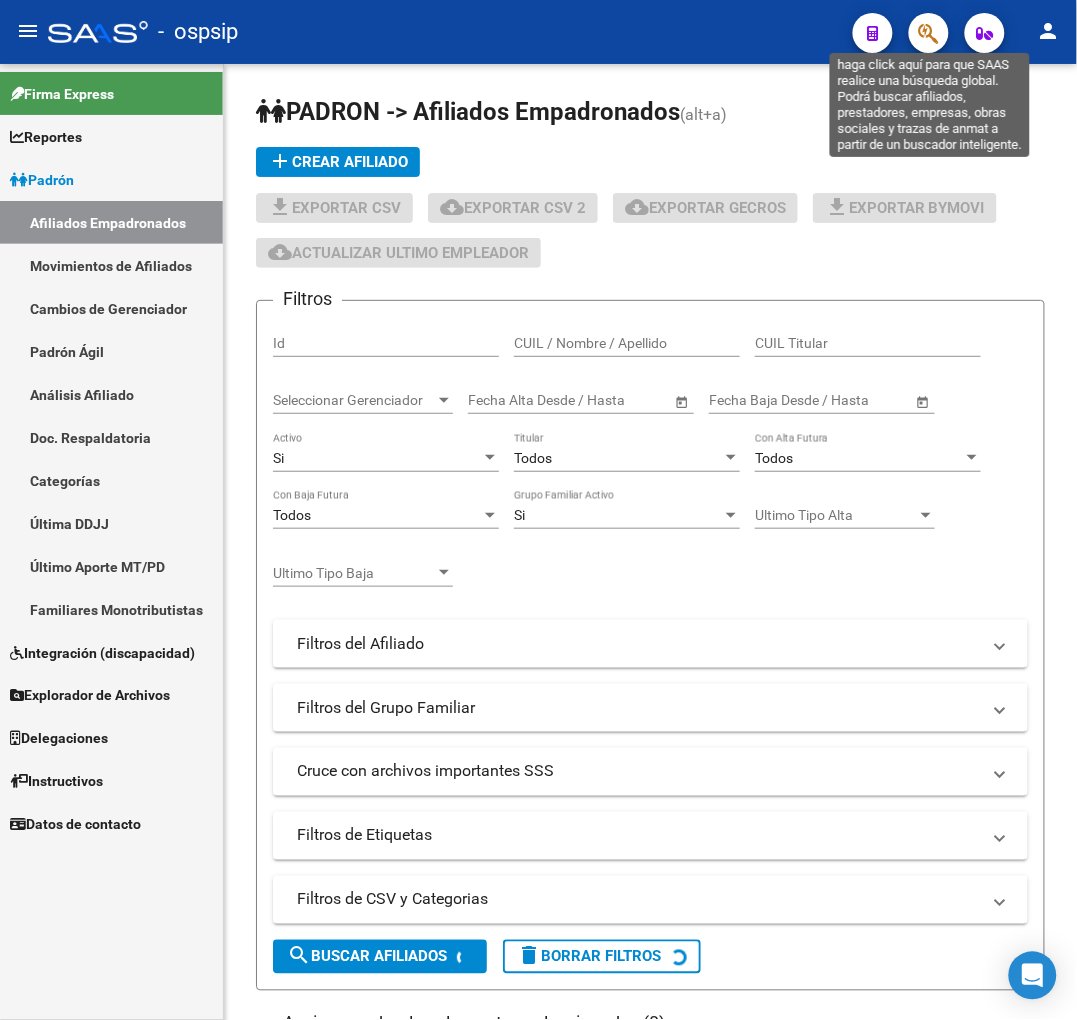 click 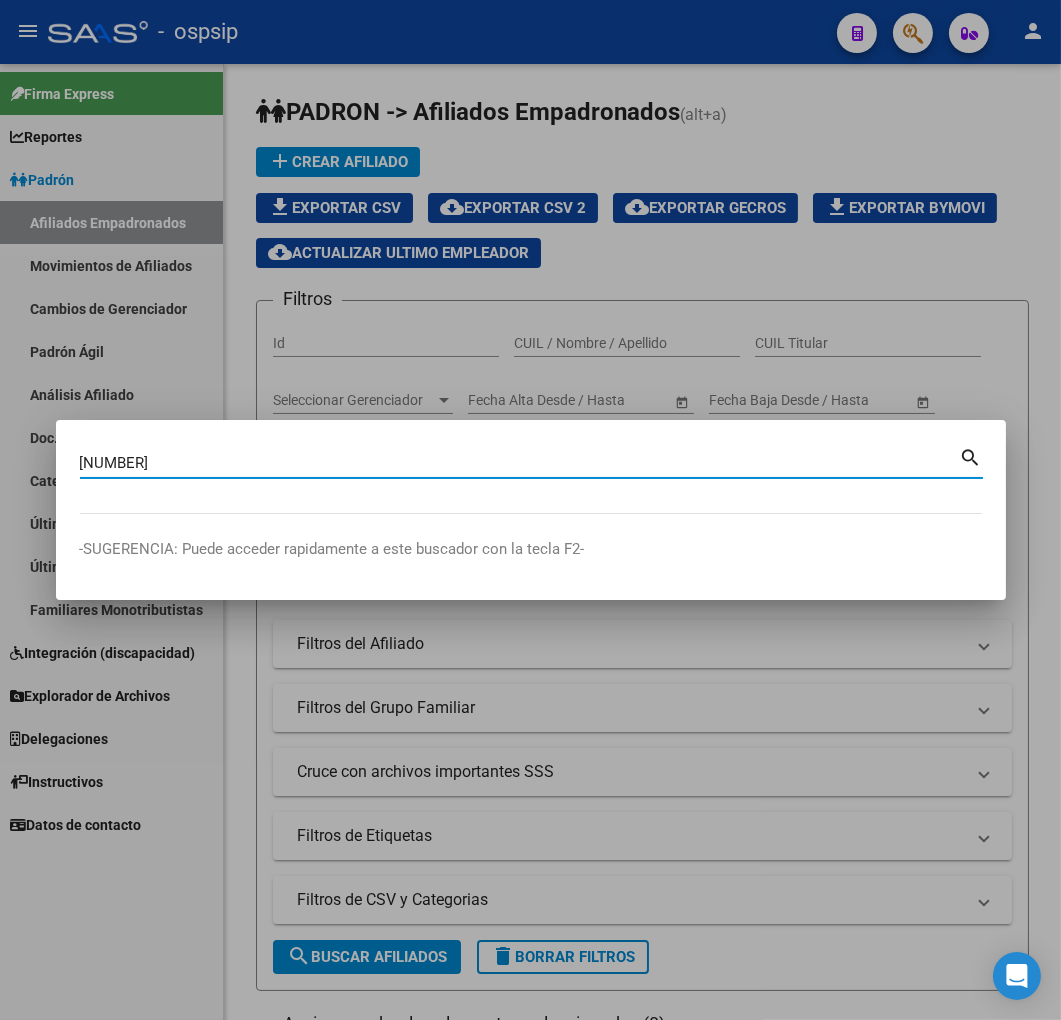 type on "24804211" 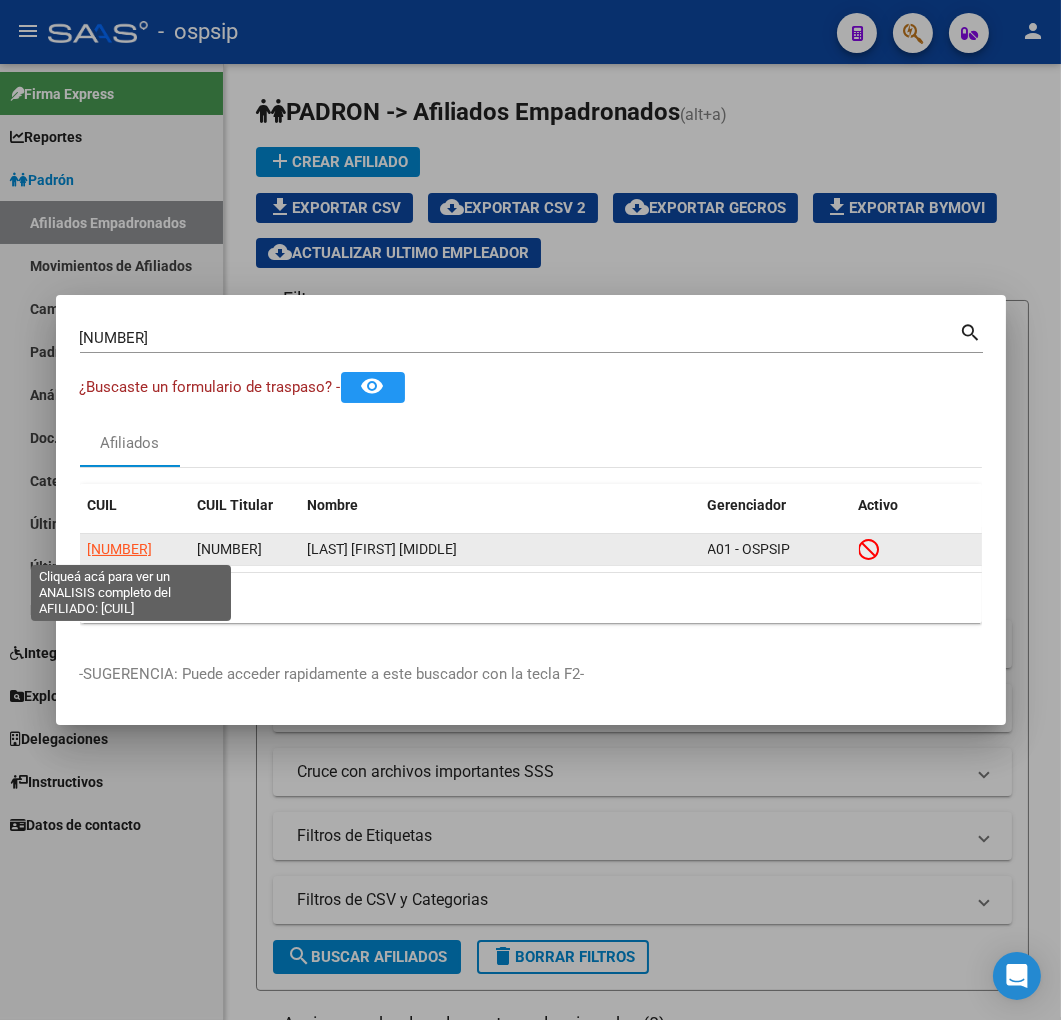 click on "20248042118" 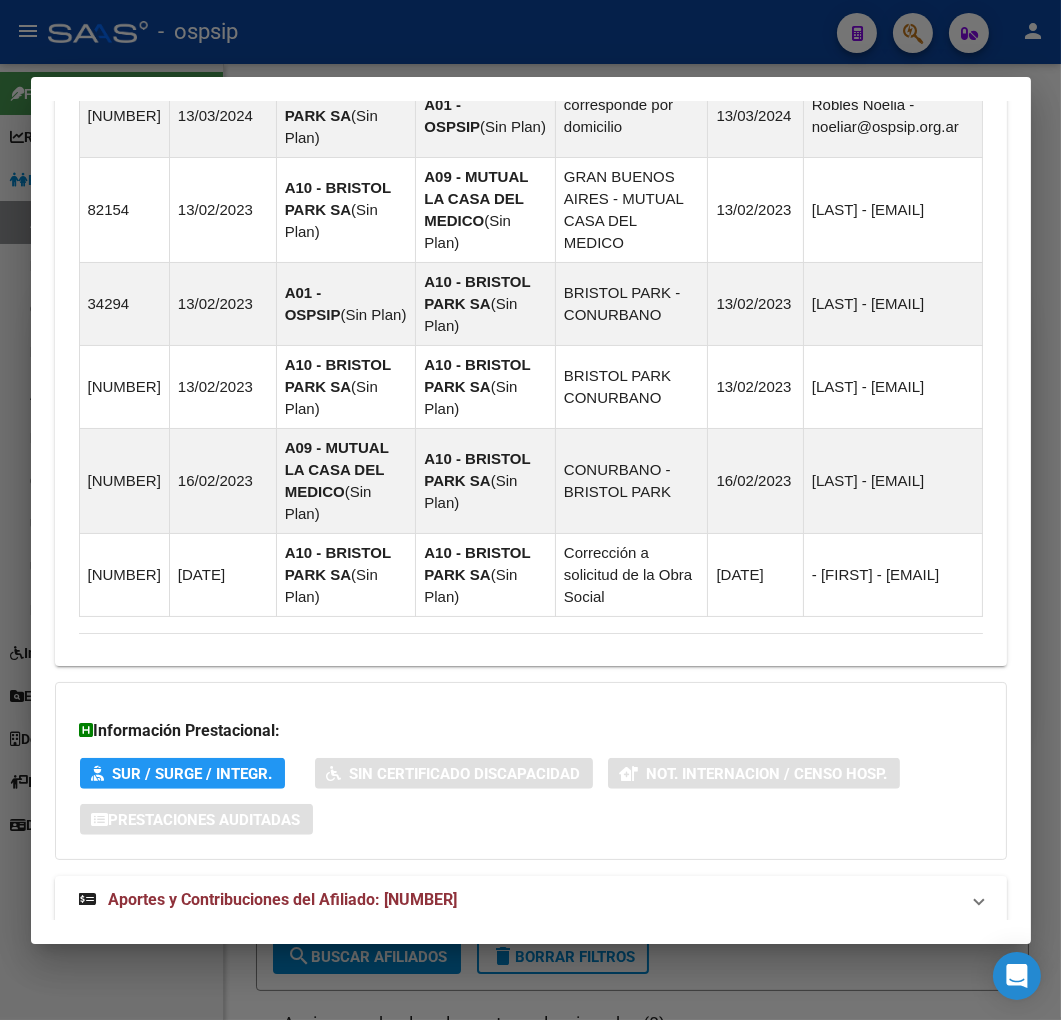 scroll, scrollTop: 1645, scrollLeft: 0, axis: vertical 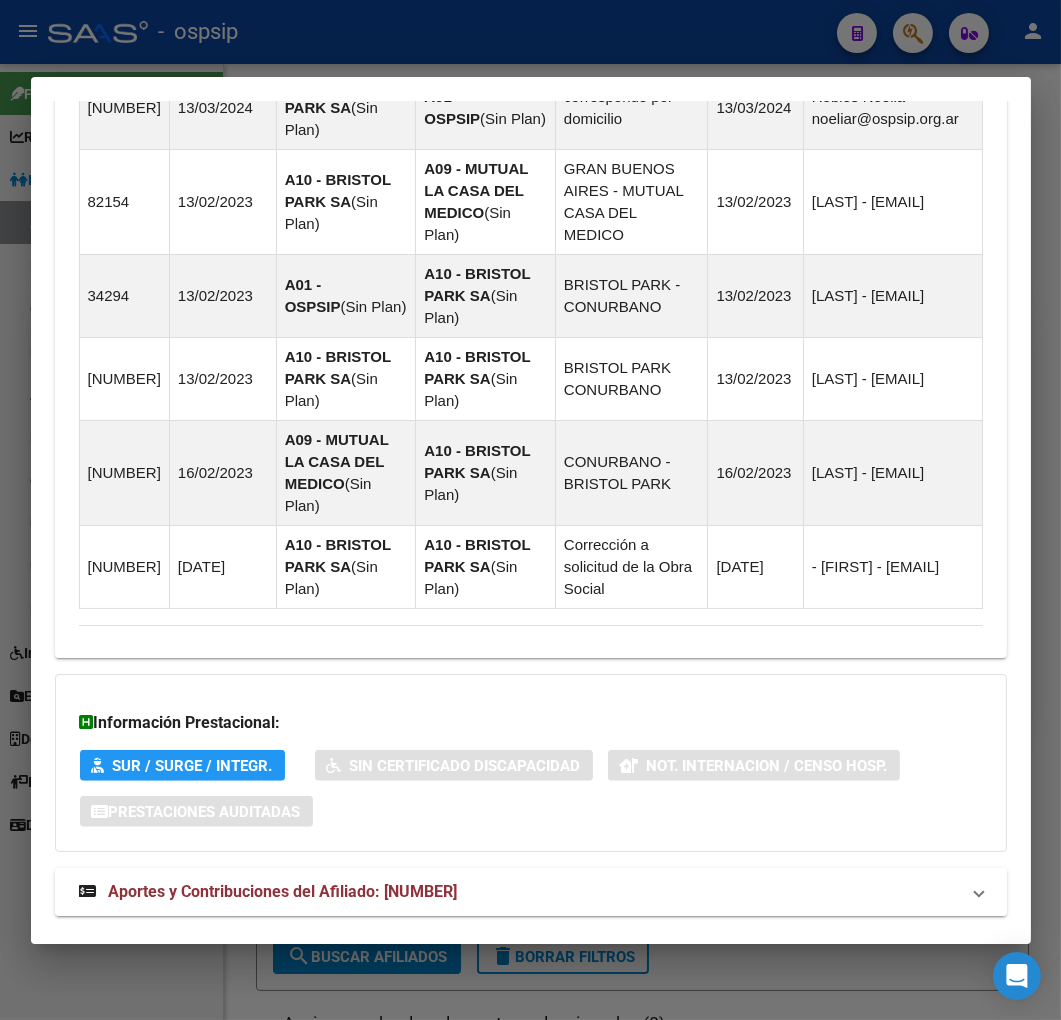 click on "Aportes y Contribuciones del Afiliado: 20248042118" at bounding box center [519, 892] 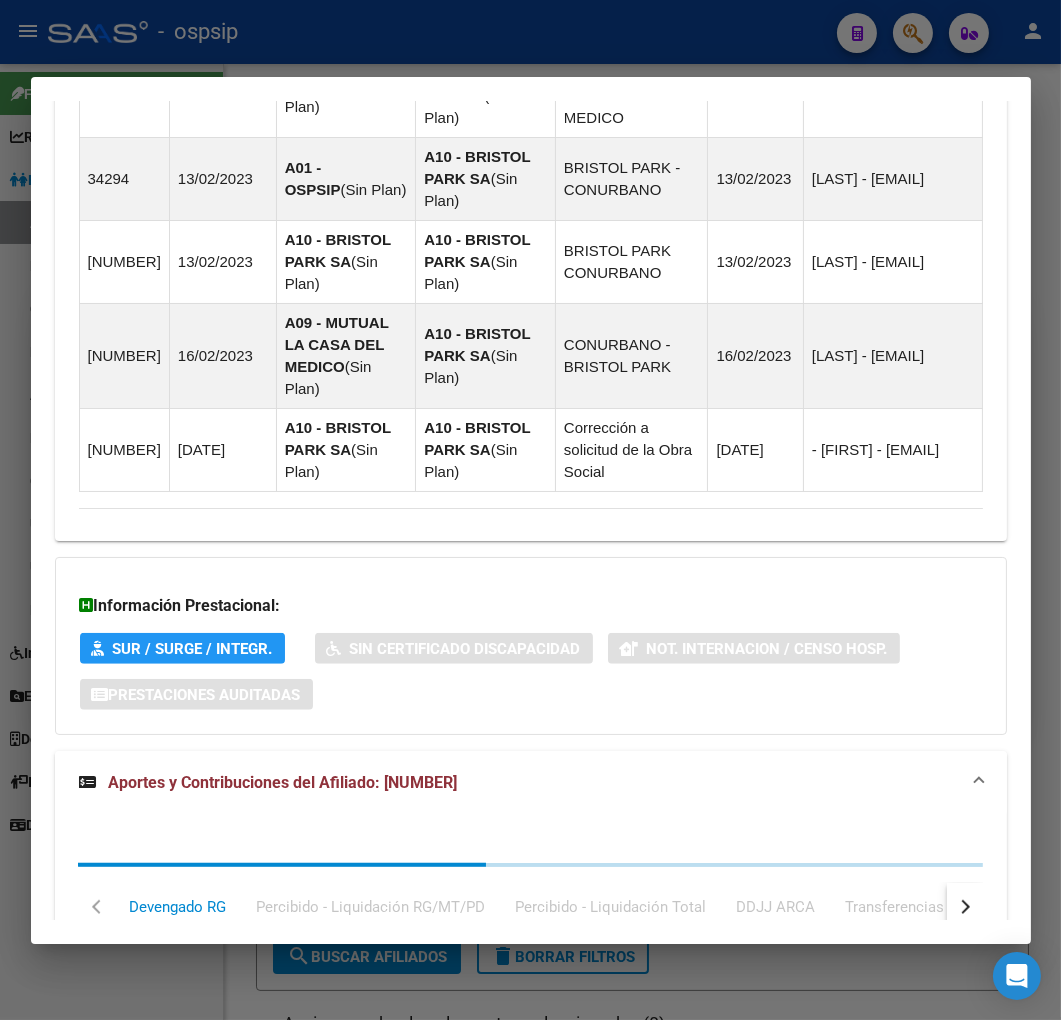 scroll, scrollTop: 2187, scrollLeft: 0, axis: vertical 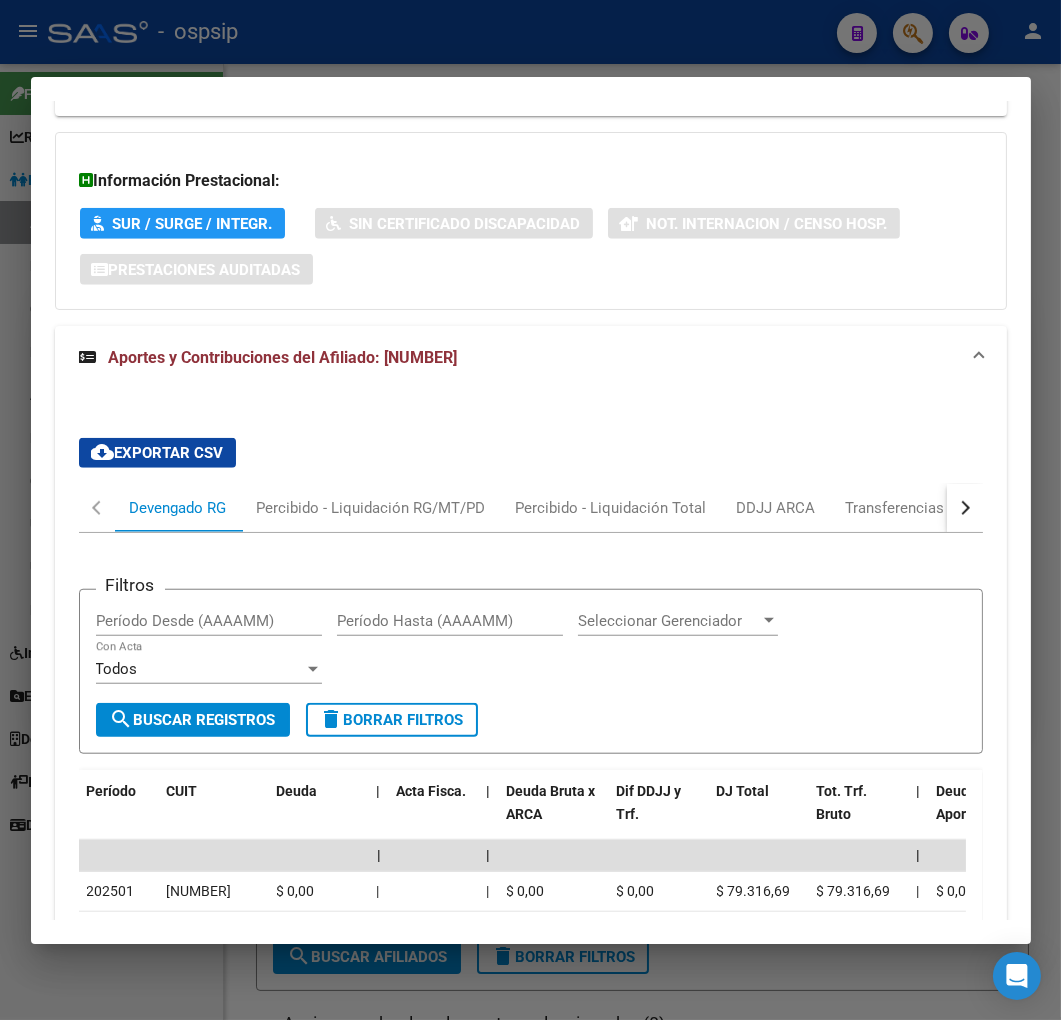 click at bounding box center (965, 508) 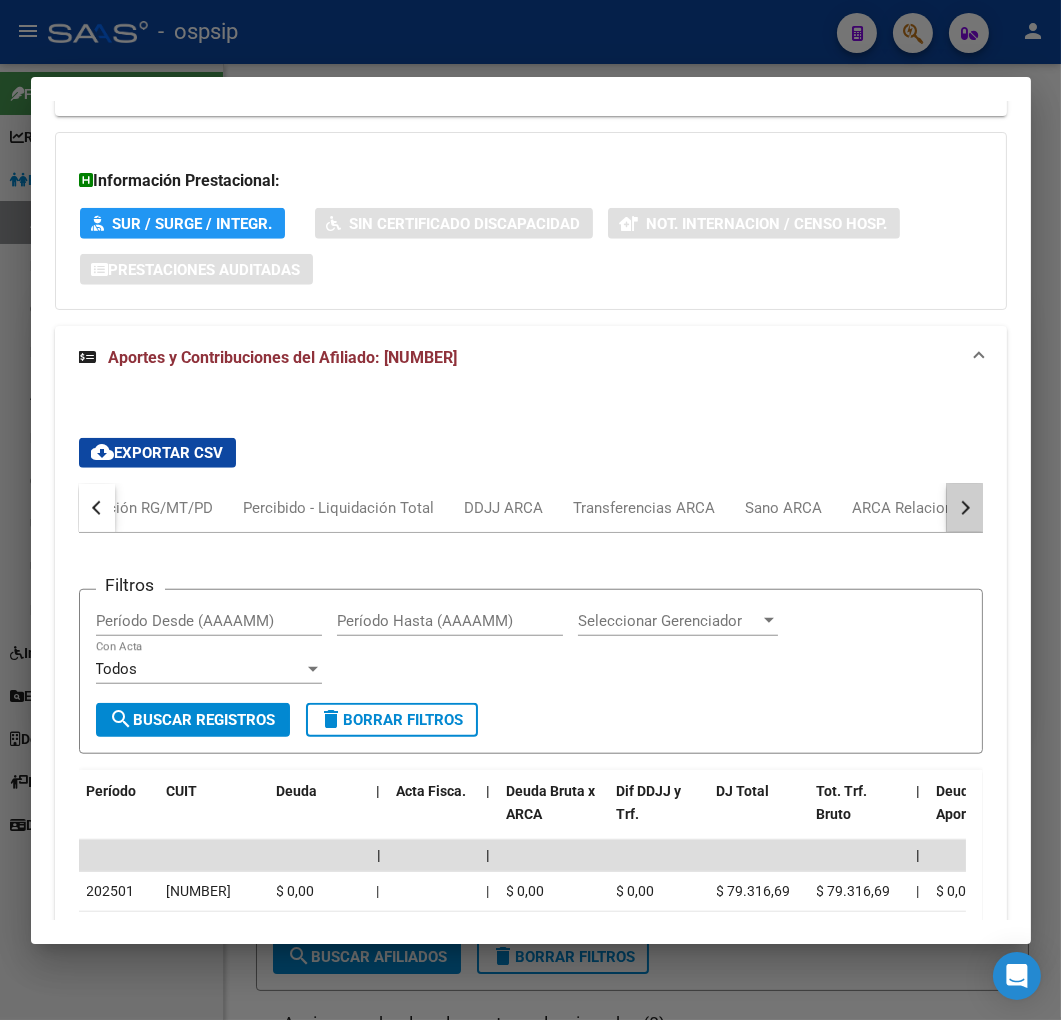 click at bounding box center (965, 508) 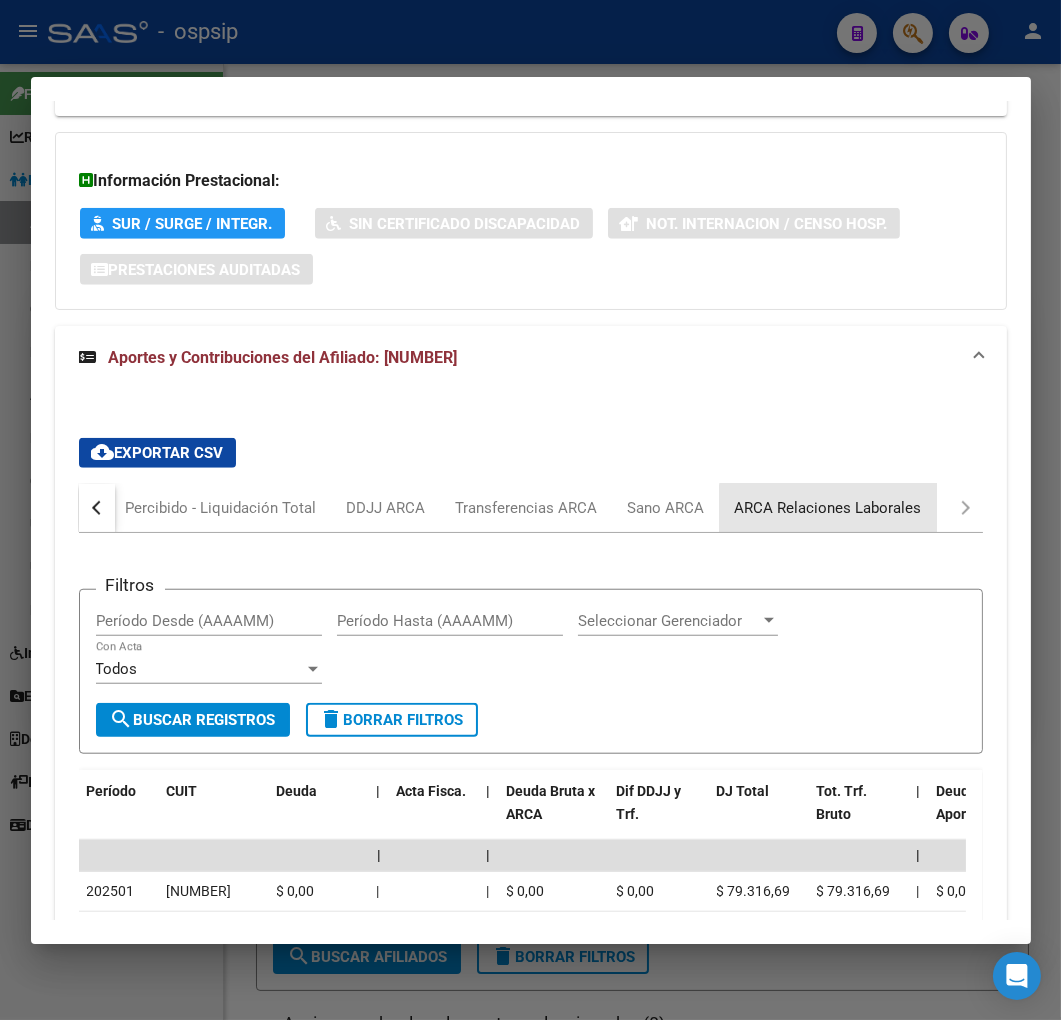 click on "ARCA Relaciones Laborales" at bounding box center (828, 508) 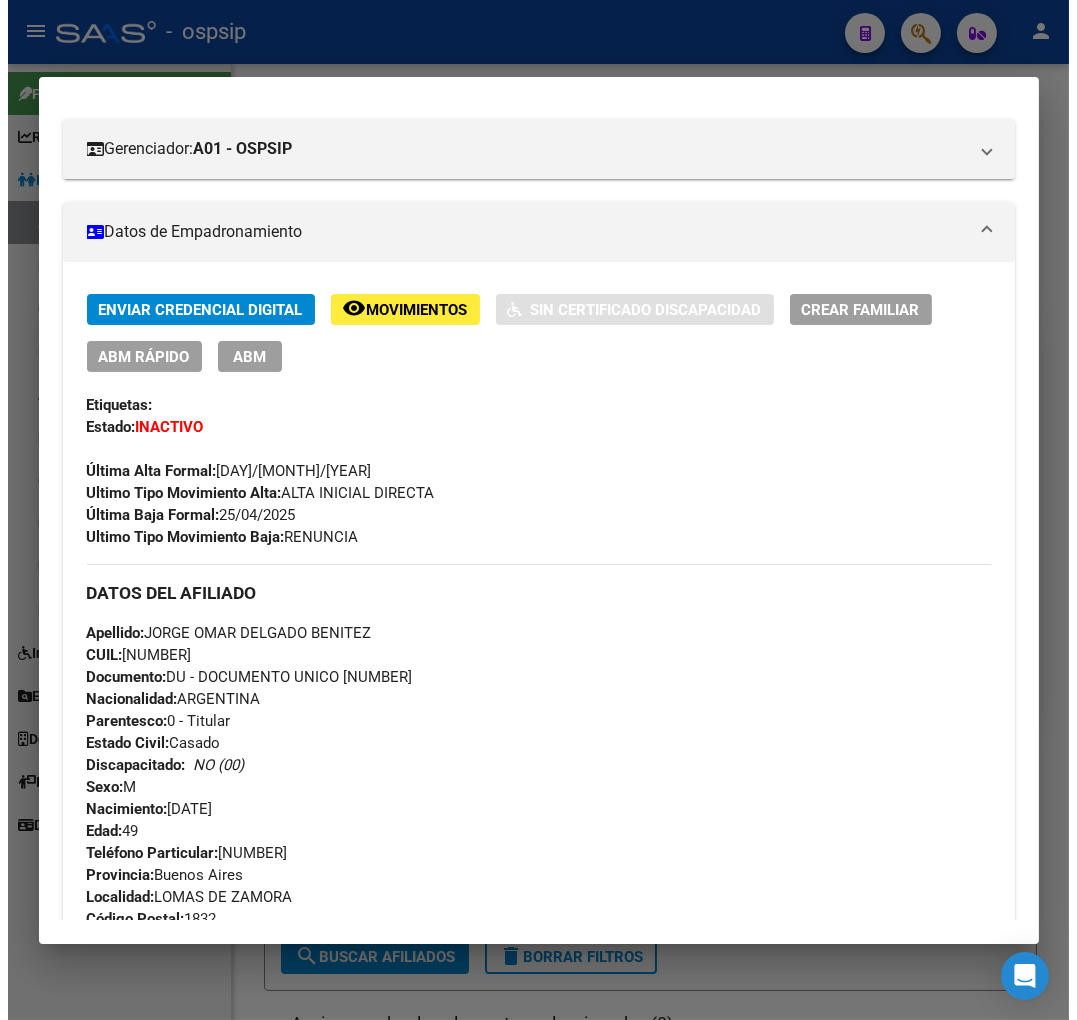 scroll, scrollTop: 167, scrollLeft: 0, axis: vertical 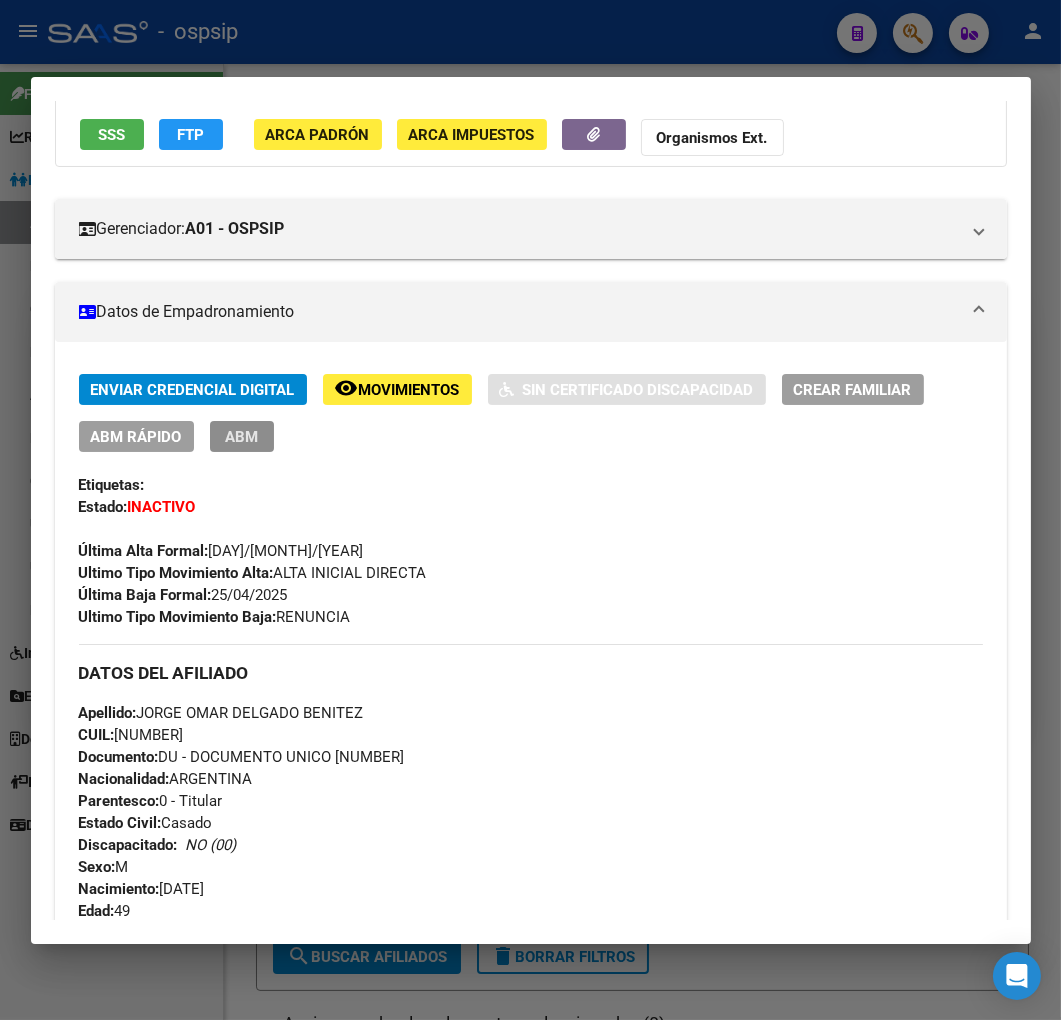 click on "ABM" at bounding box center (241, 437) 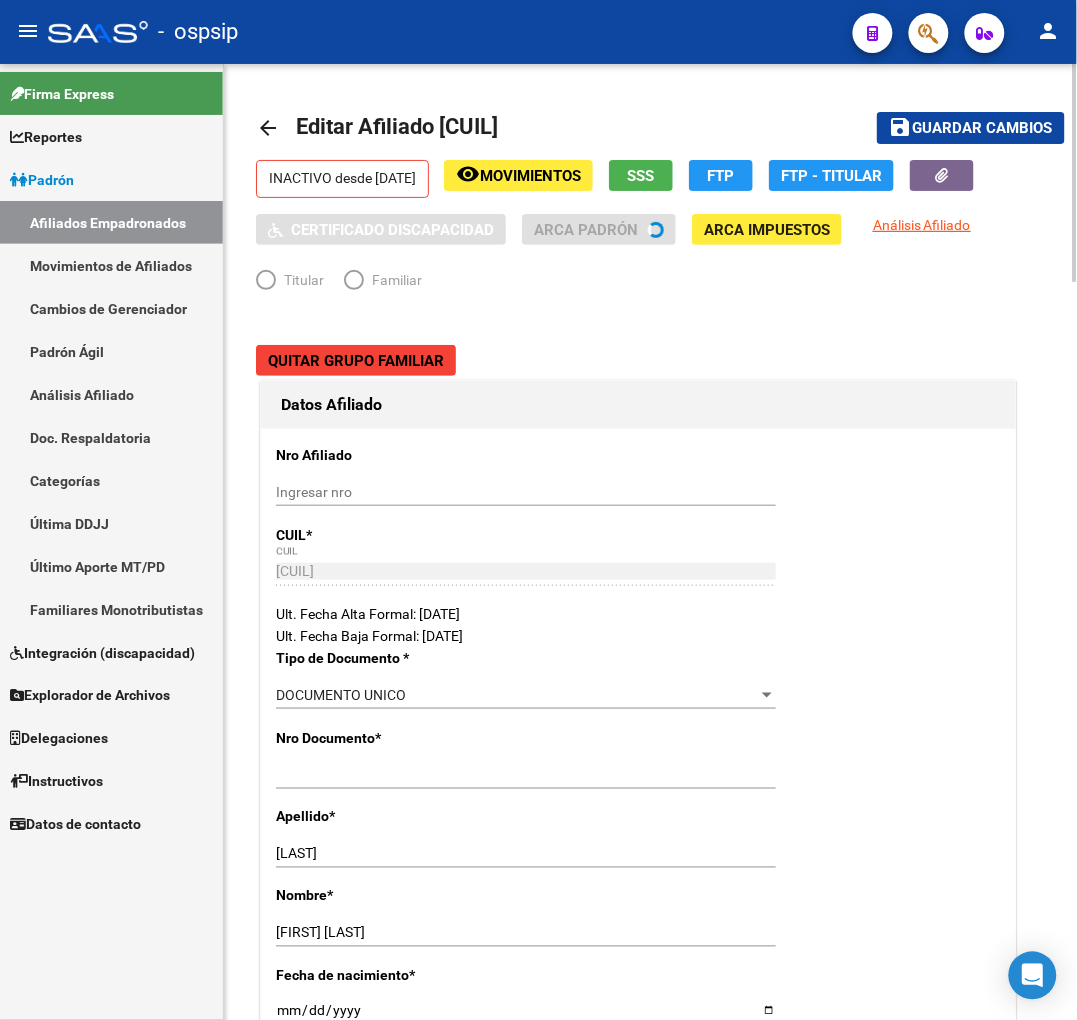 radio on "true" 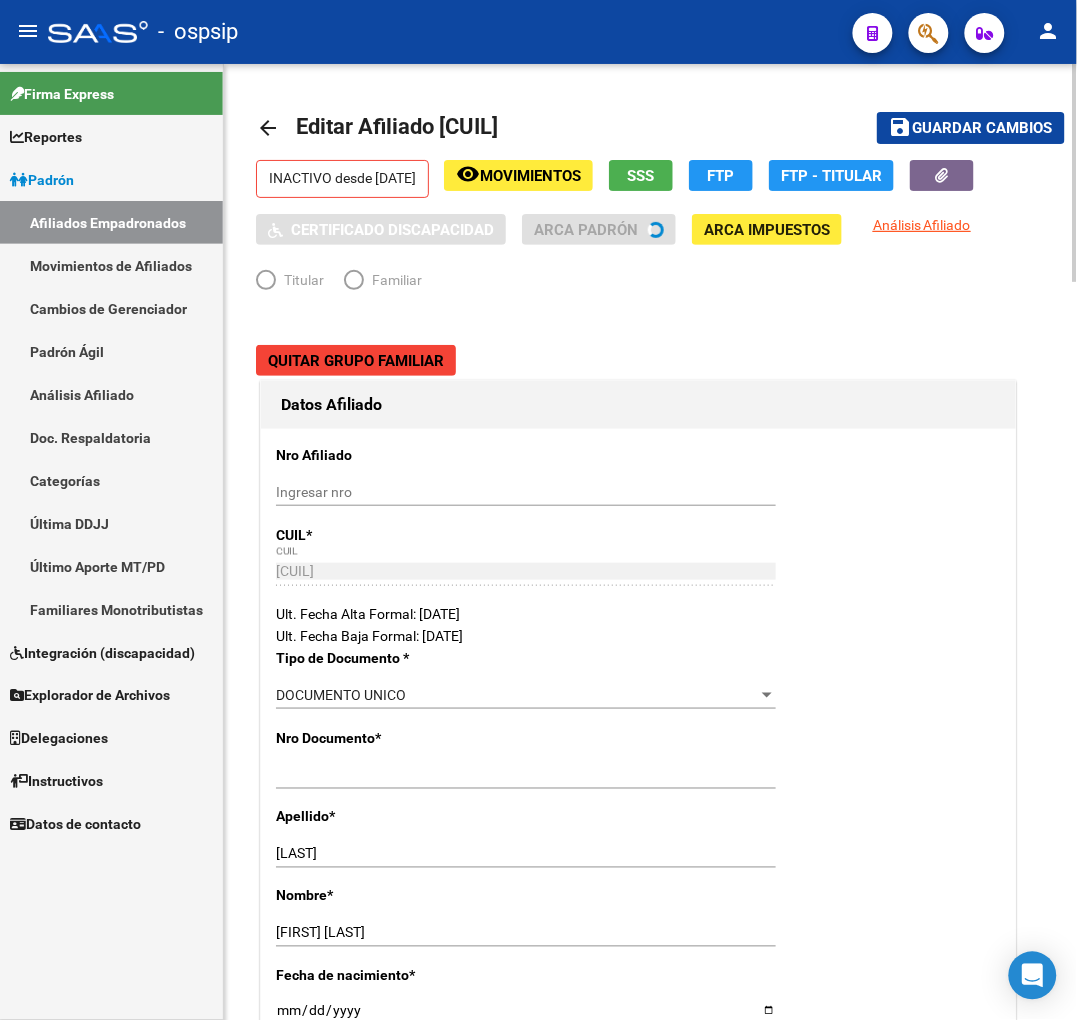type on "30-66765910-4" 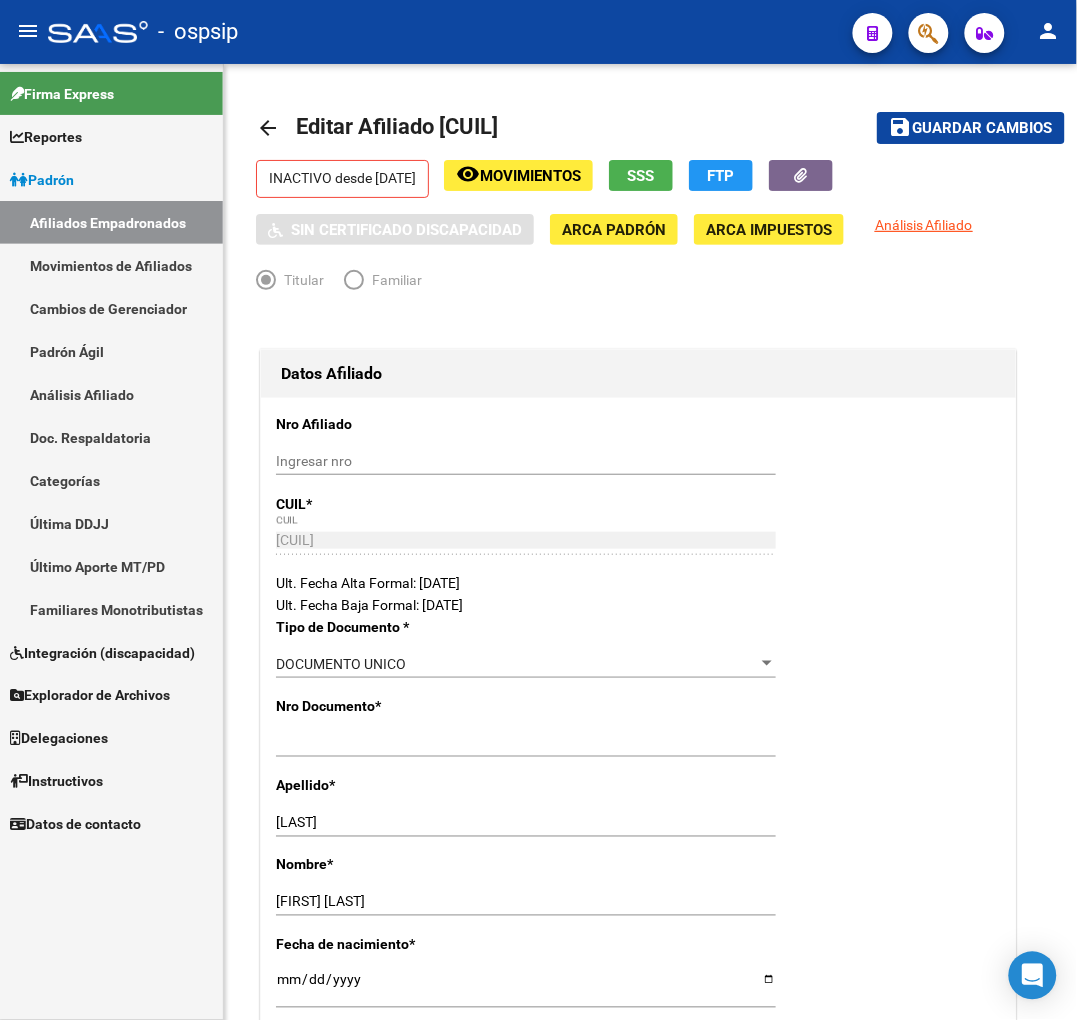 click on "-   ospsip" 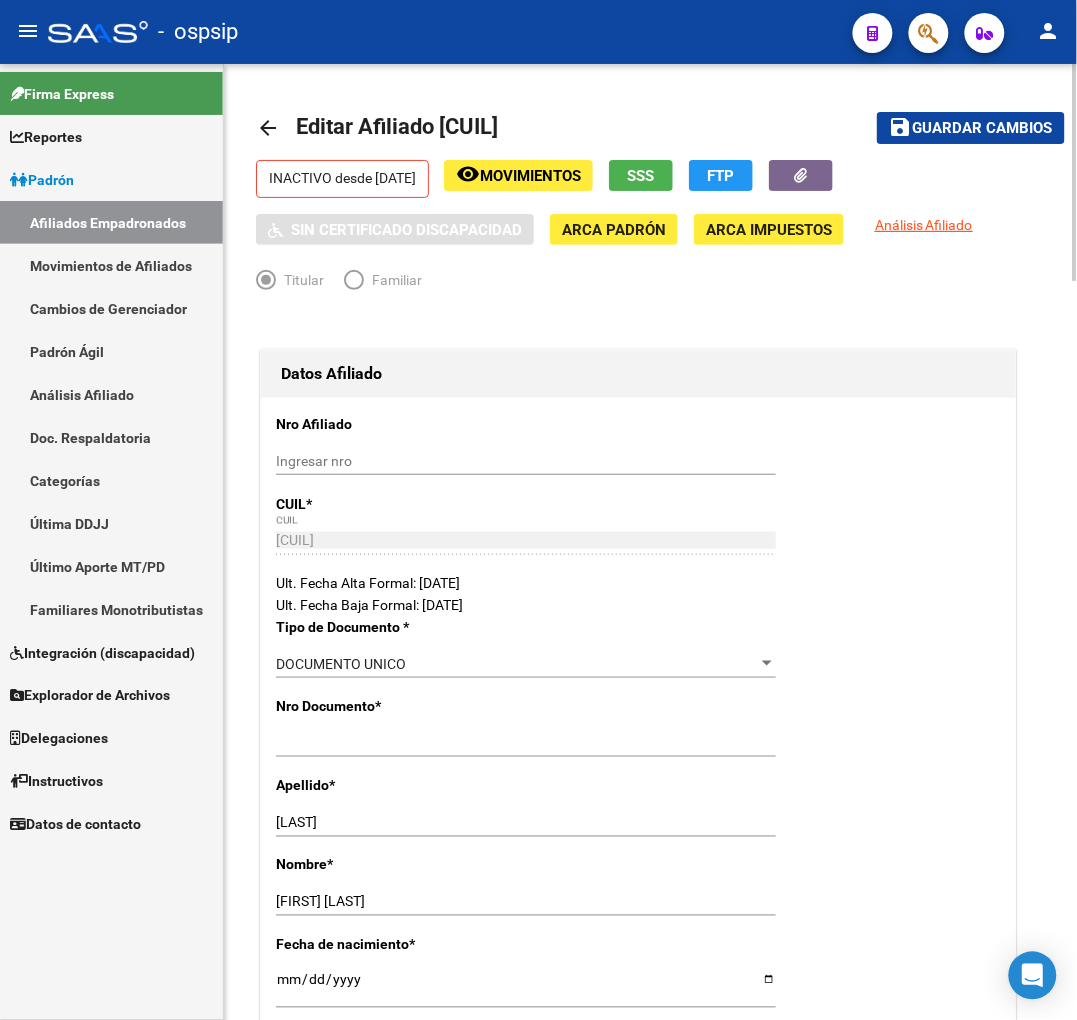 click on "arrow_back" 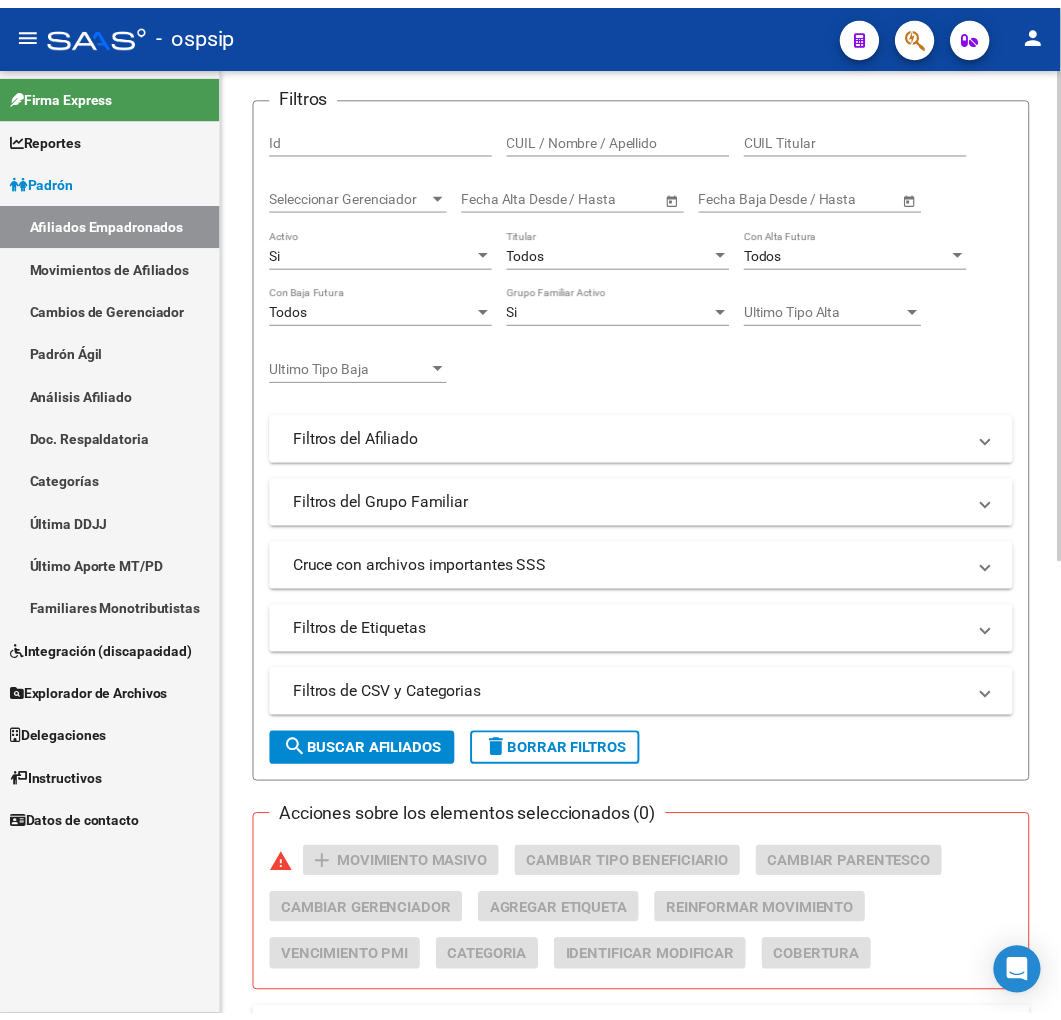scroll, scrollTop: 111, scrollLeft: 0, axis: vertical 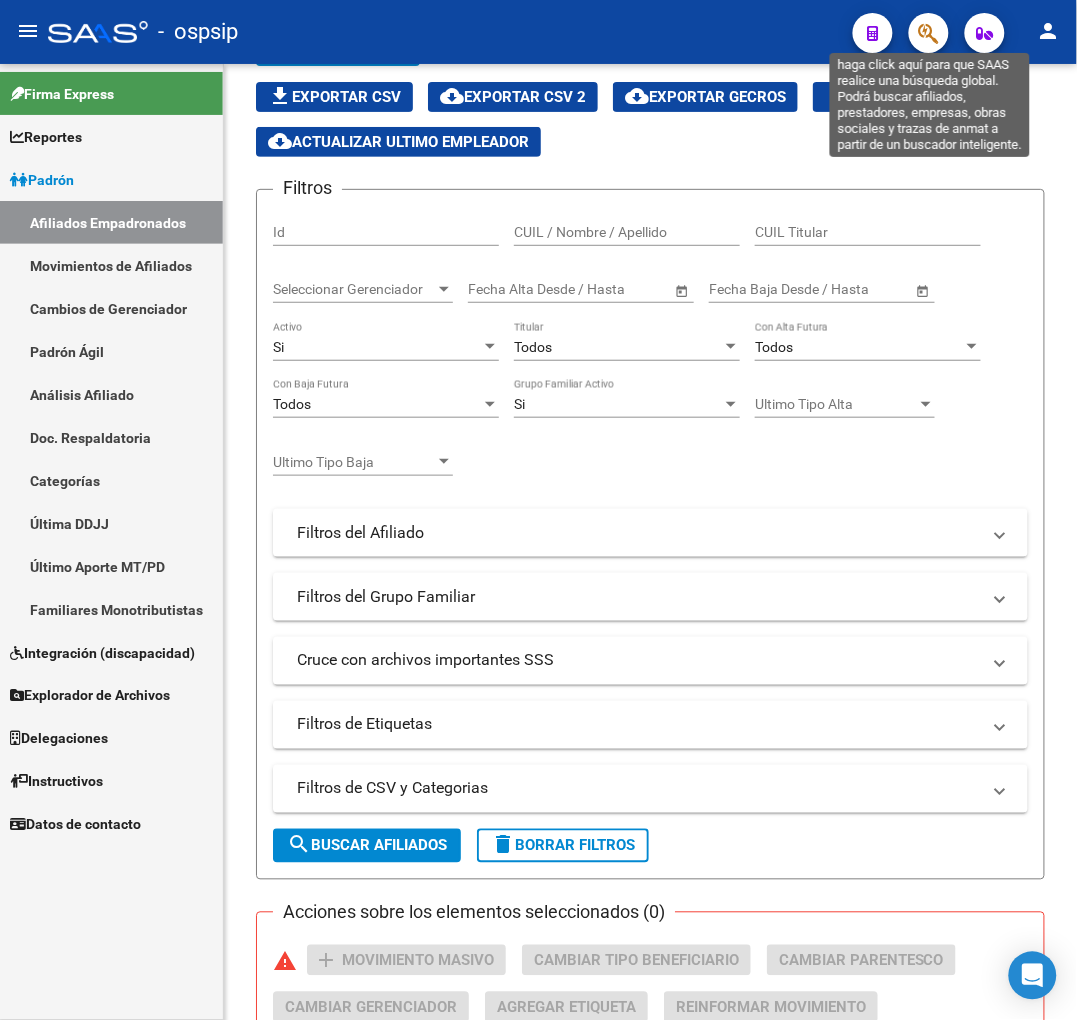 click 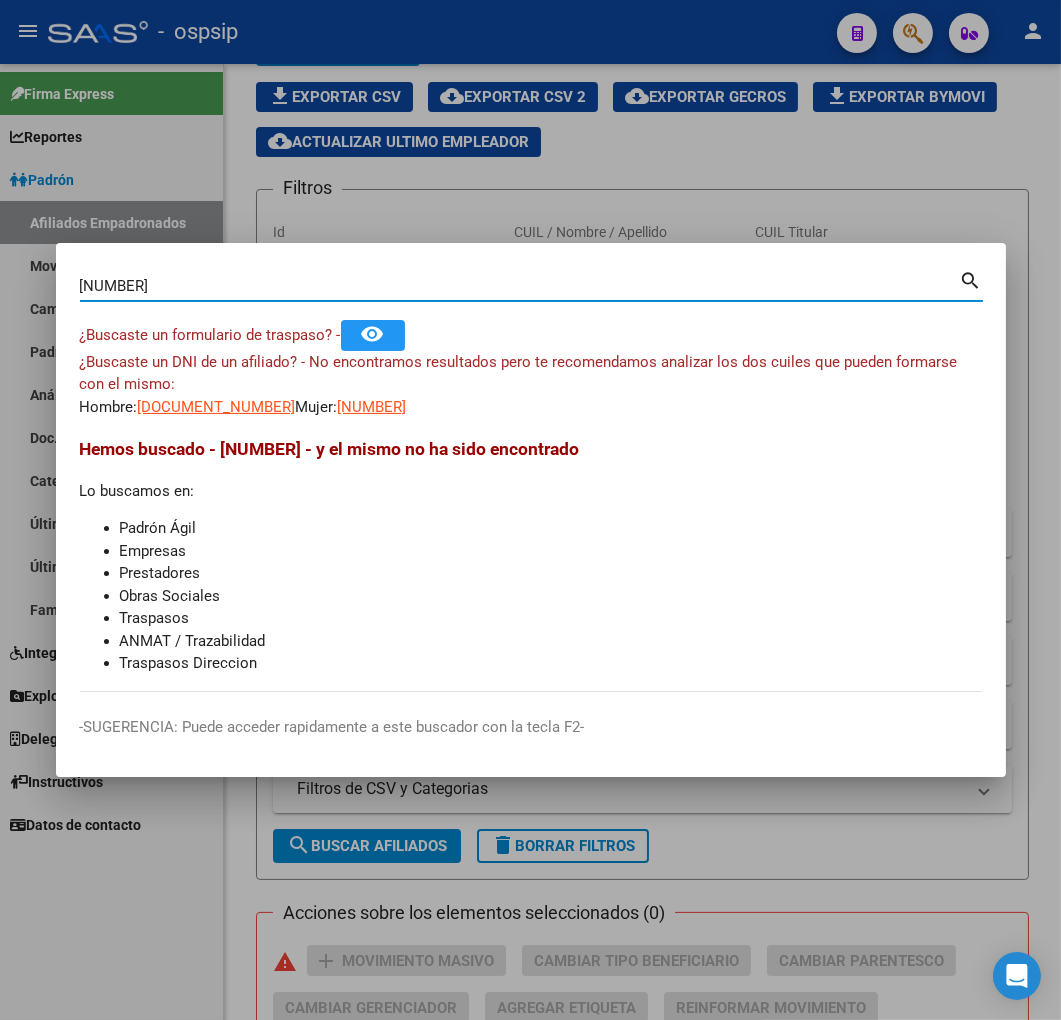 type on "24822634" 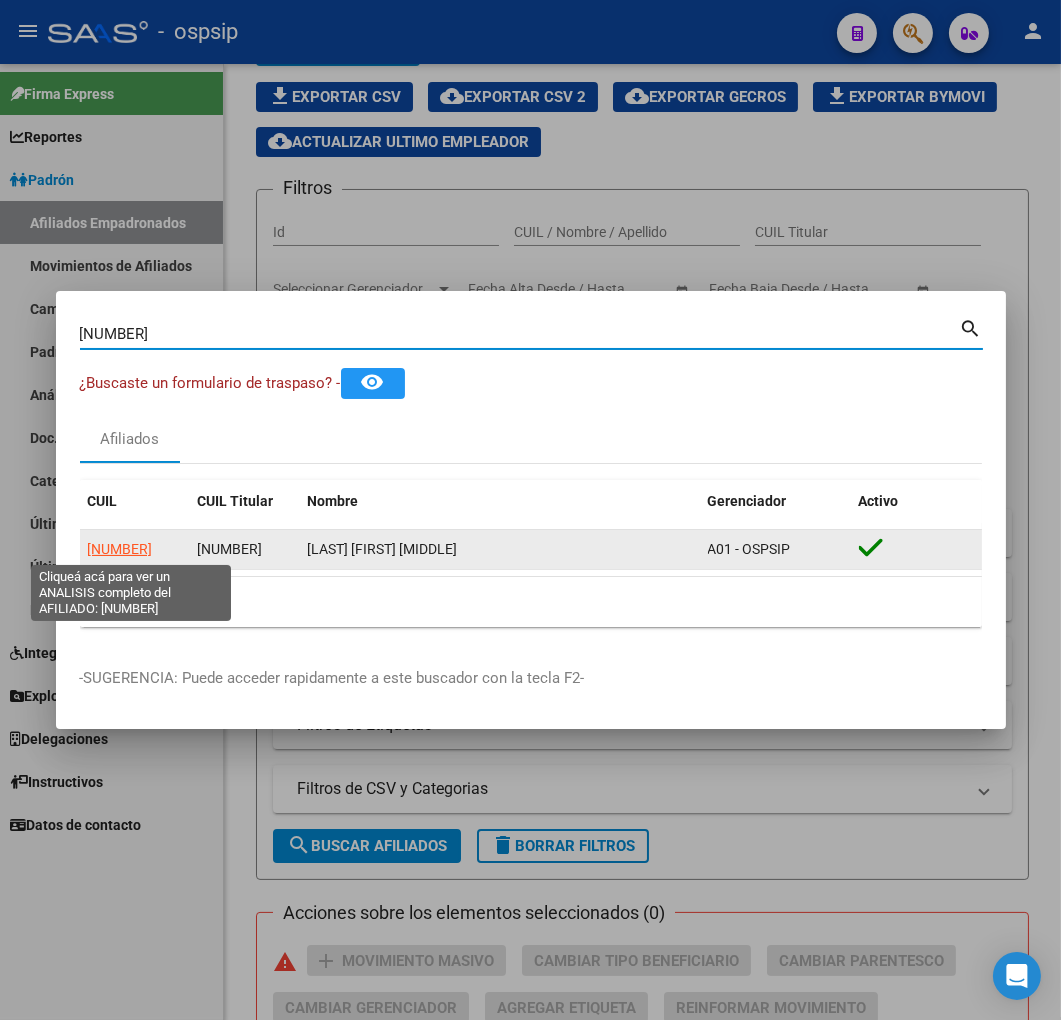 click on "20248226340" 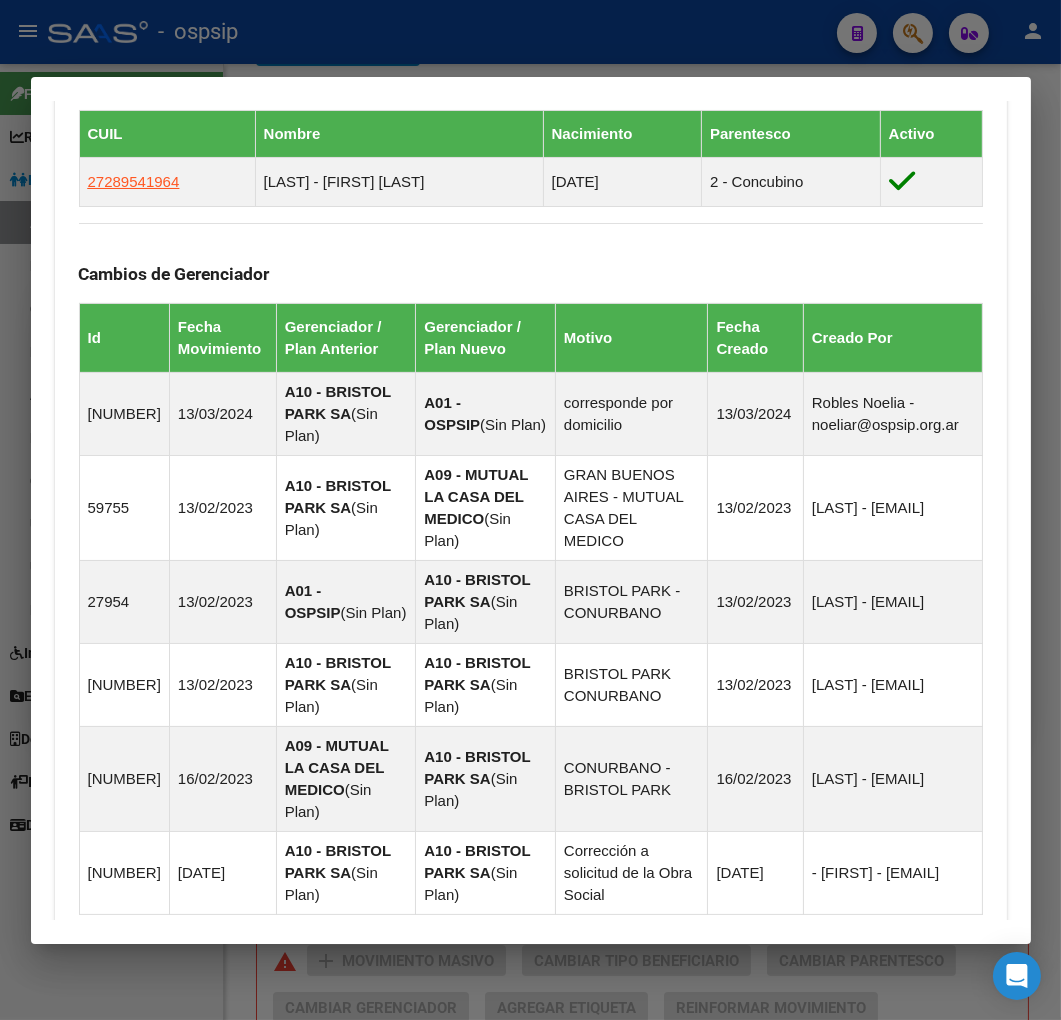 scroll, scrollTop: 1550, scrollLeft: 0, axis: vertical 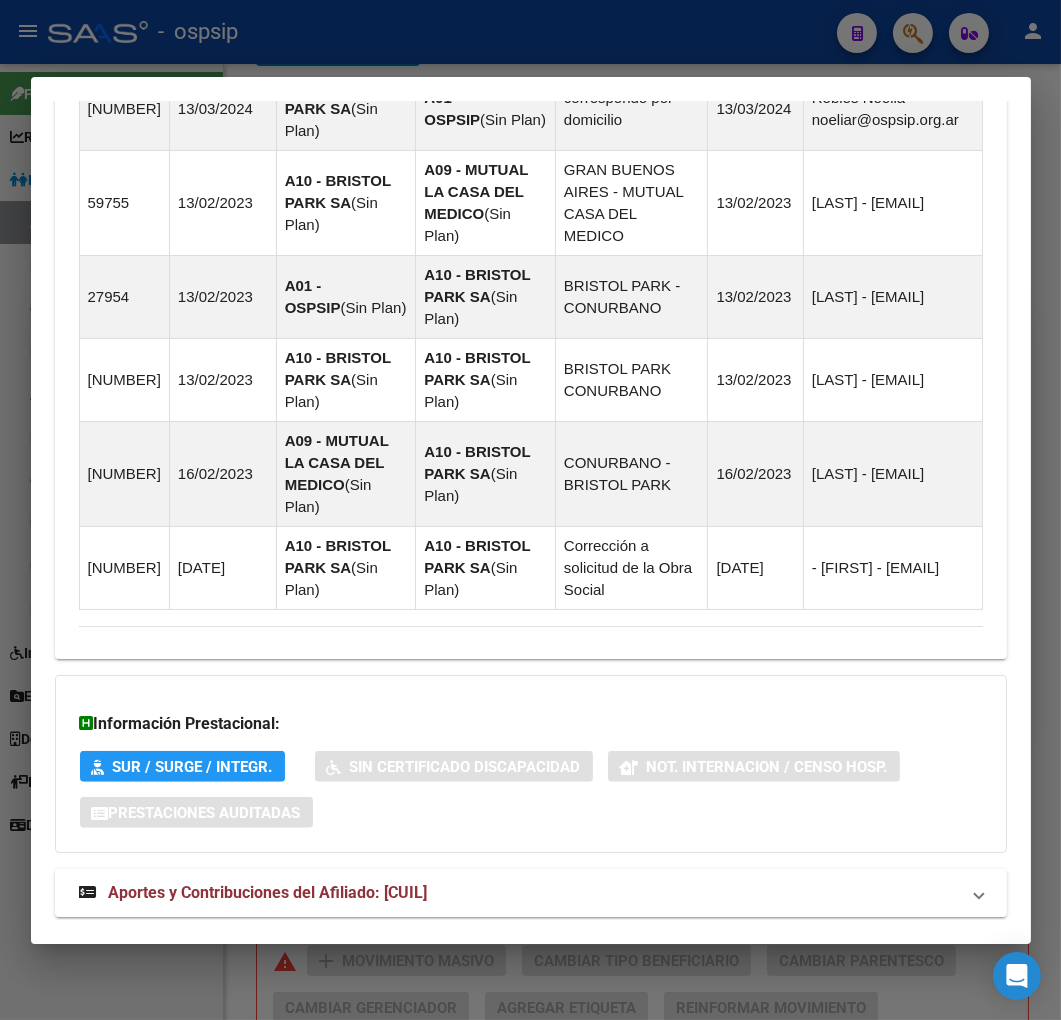 drag, startPoint x: 684, startPoint y: 861, endPoint x: 736, endPoint y: 817, distance: 68.117546 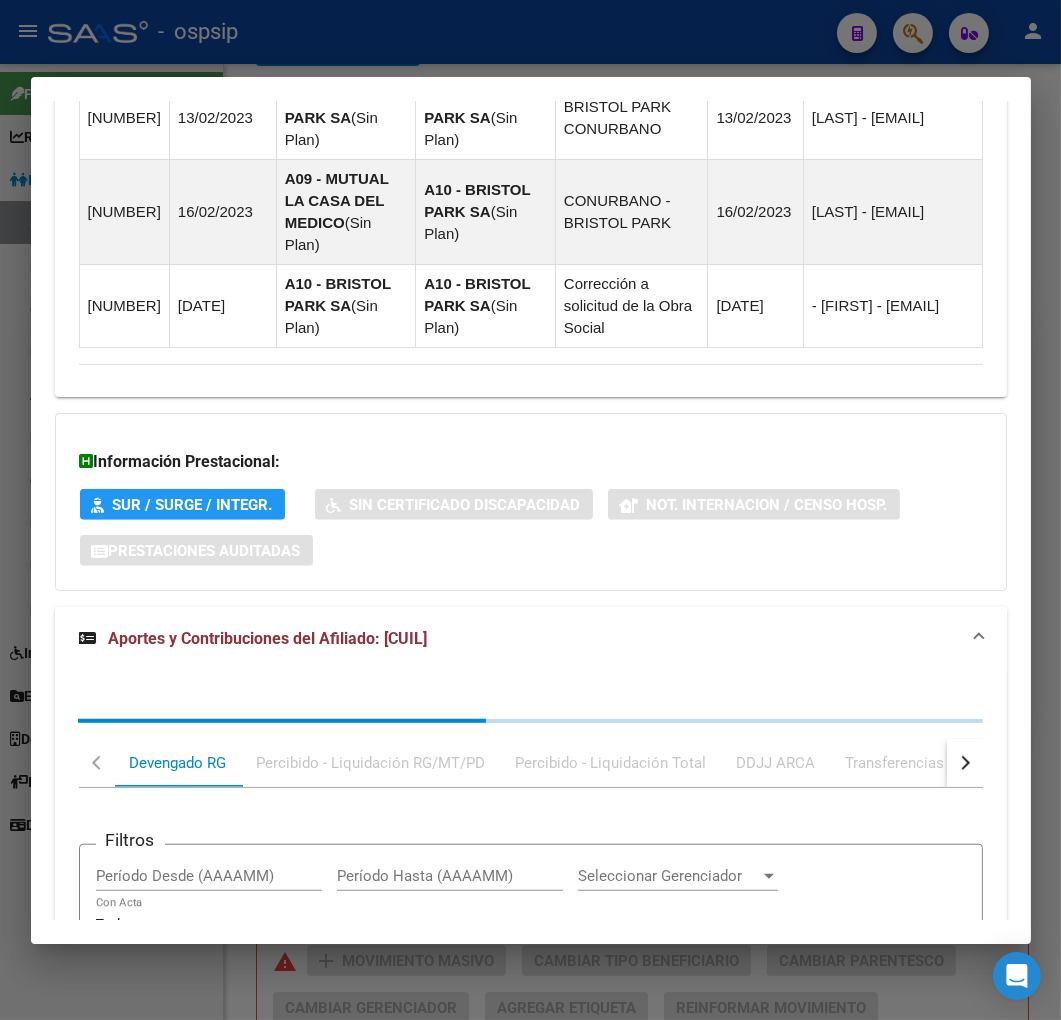 scroll, scrollTop: 2093, scrollLeft: 0, axis: vertical 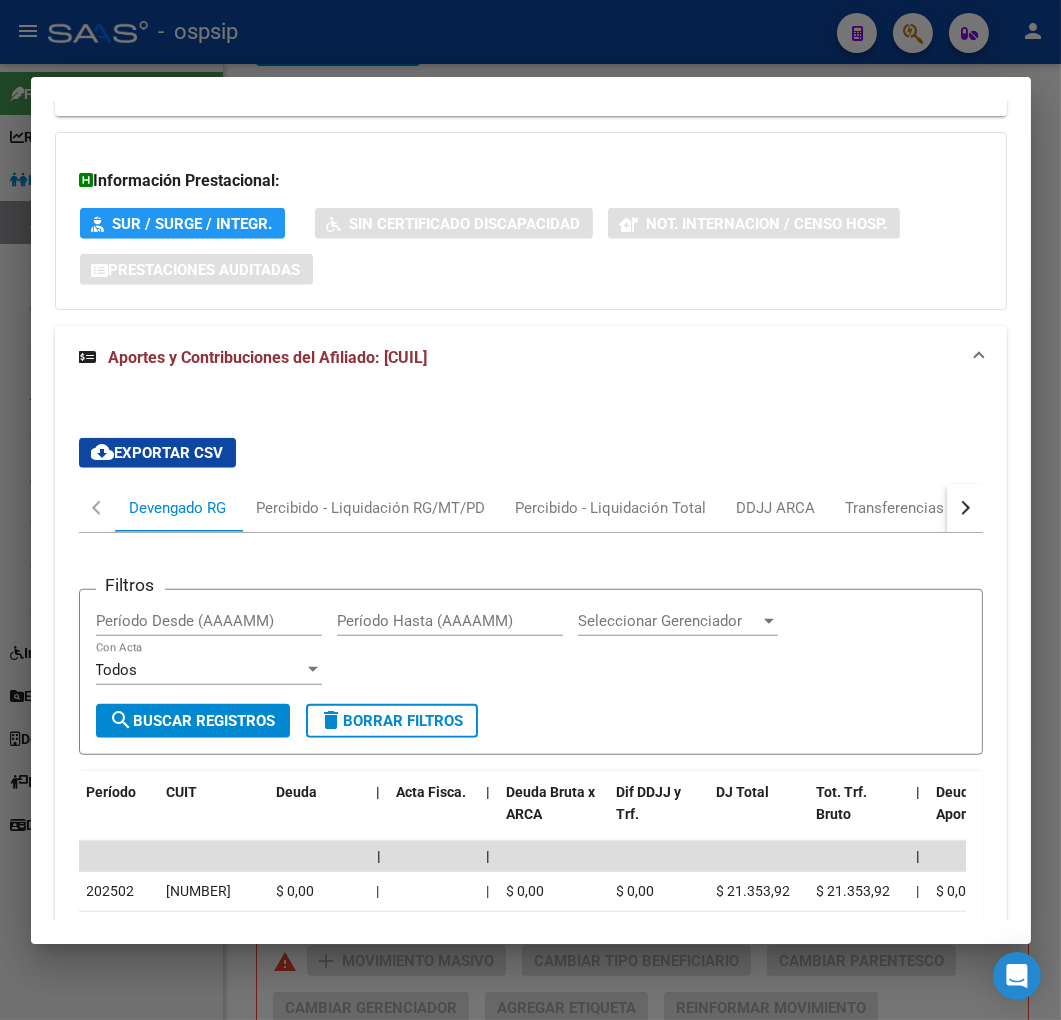 click at bounding box center (965, 508) 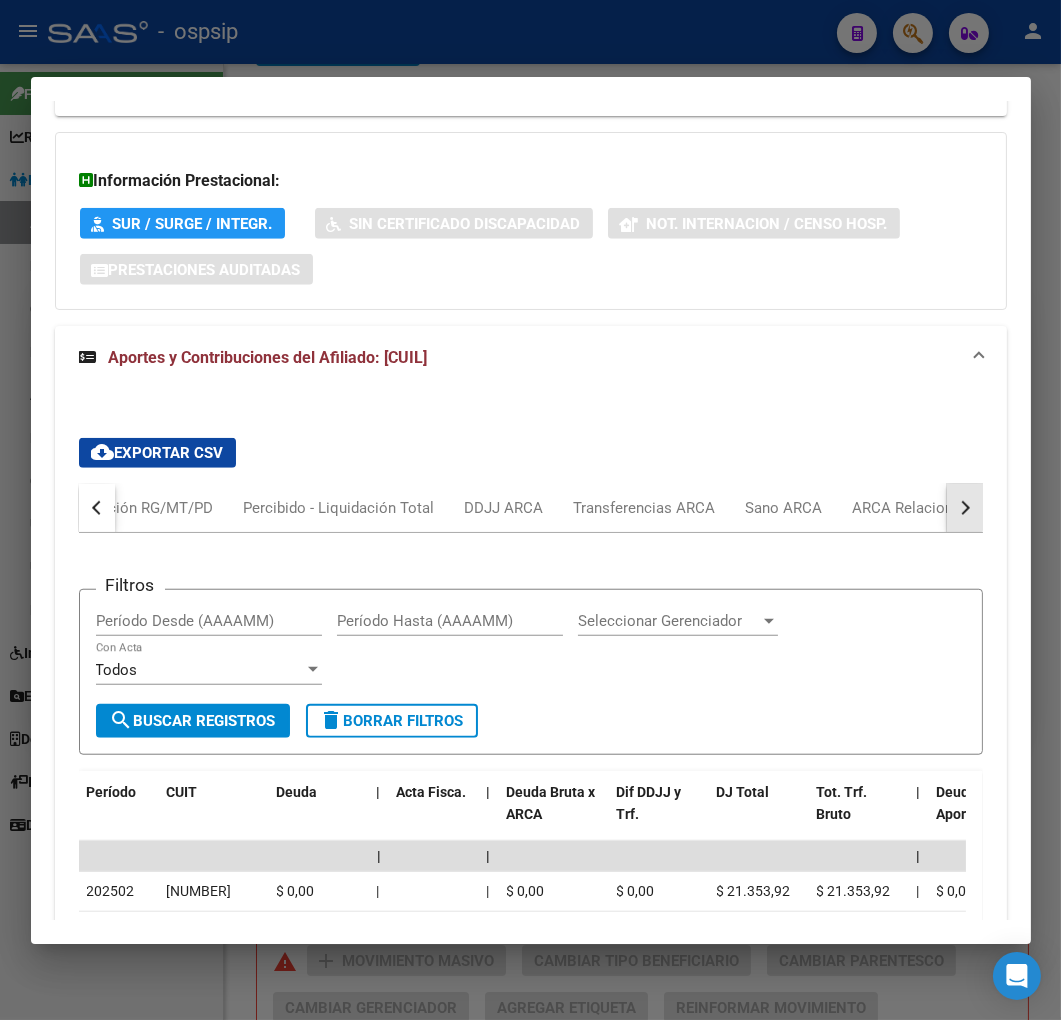 click at bounding box center (965, 508) 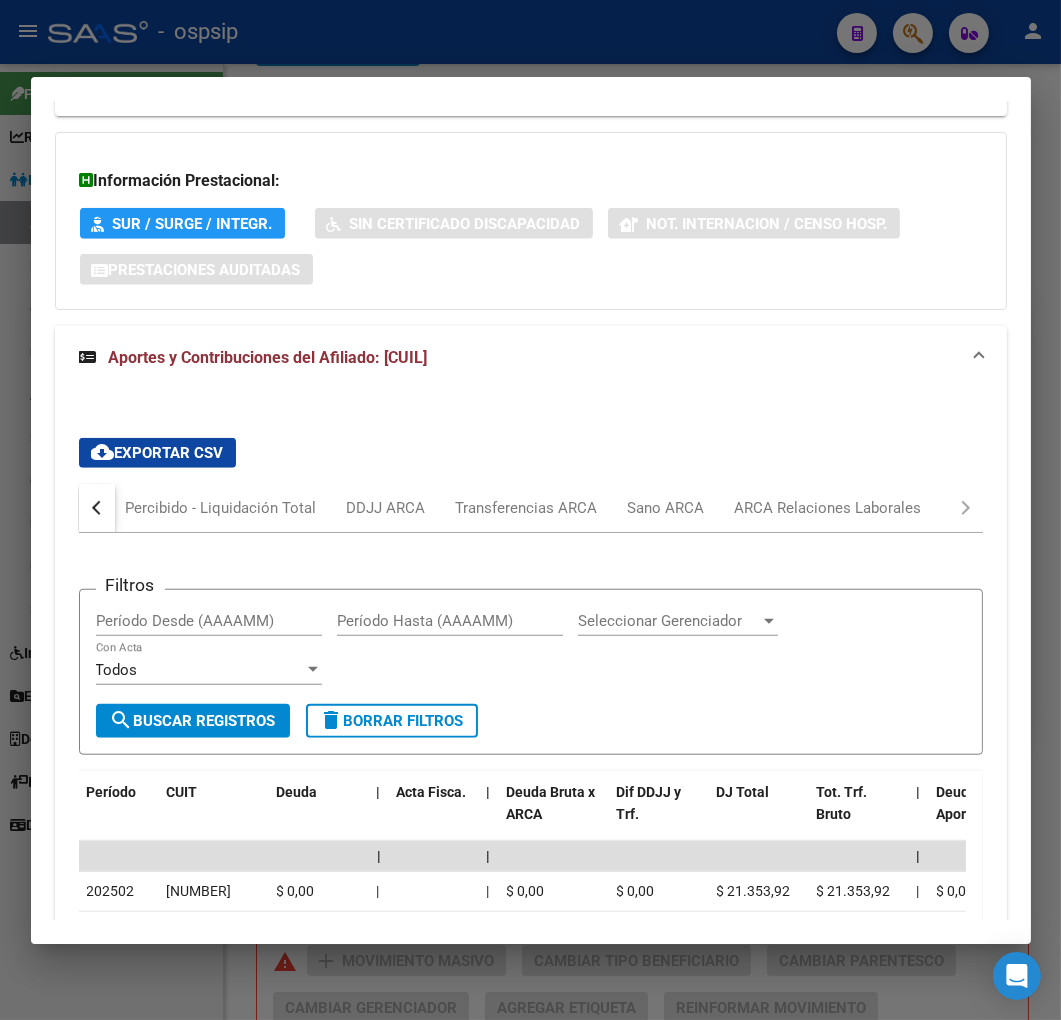 click on "Devengado RG Percibido - Liquidación RG/MT/PD Percibido - Liquidación Total DDJJ ARCA Transferencias ARCA Sano ARCA ARCA Relaciones Laborales" at bounding box center (531, 508) 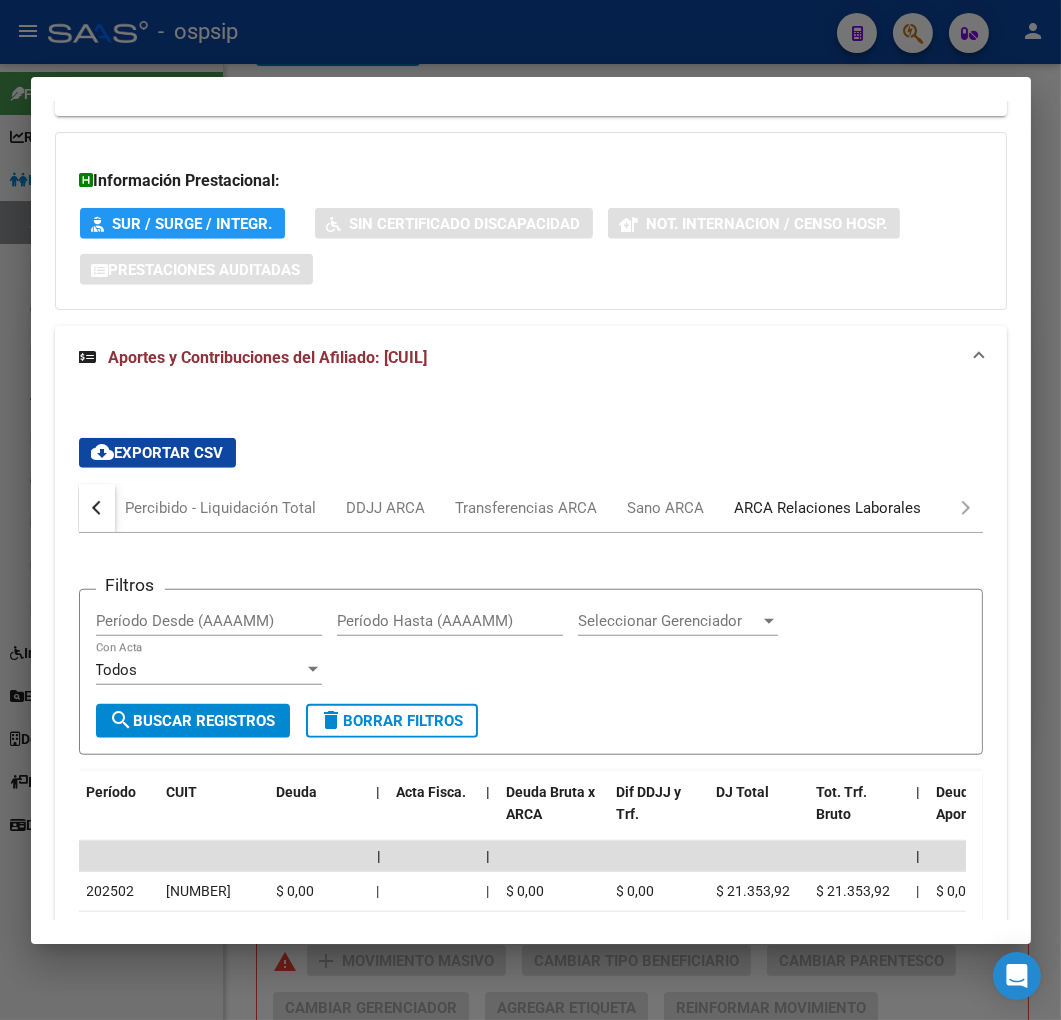 click on "ARCA Relaciones Laborales" at bounding box center (828, 508) 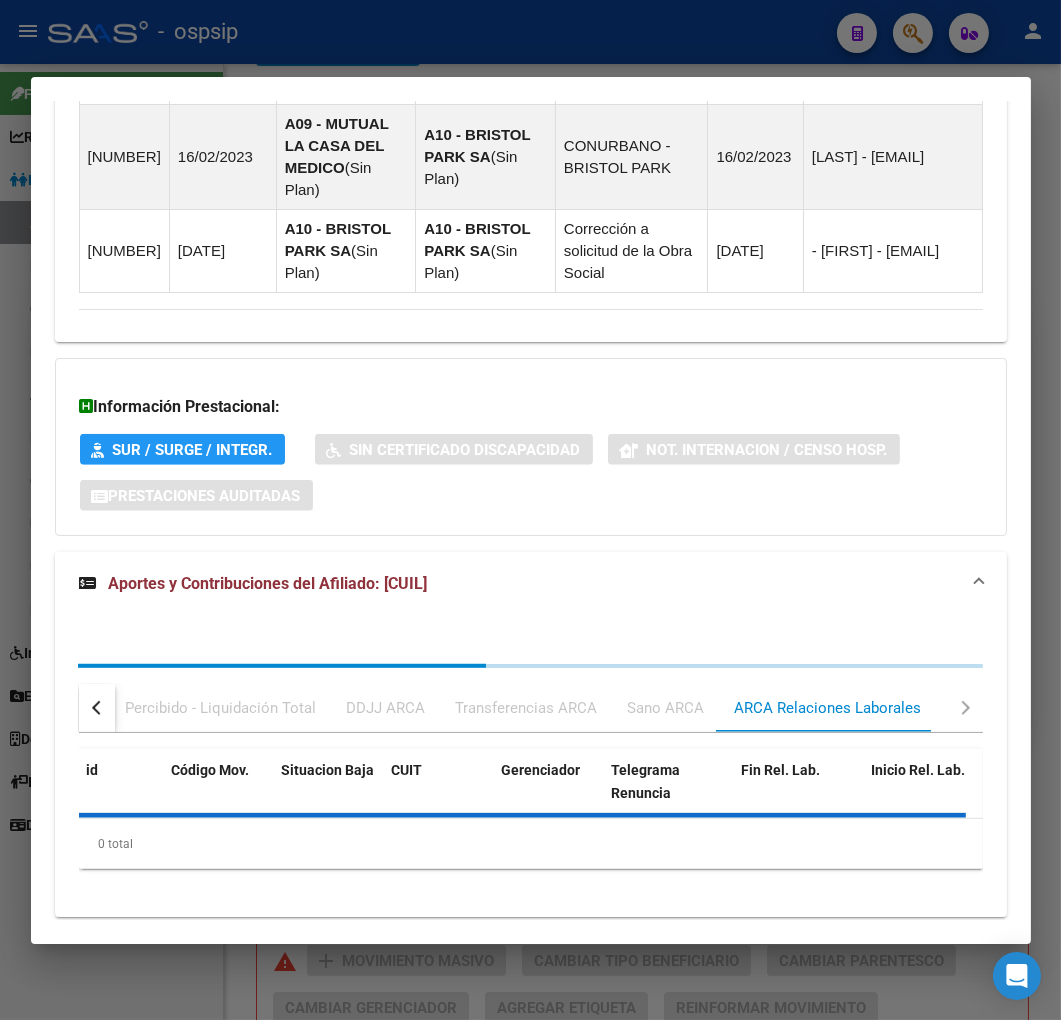 scroll, scrollTop: 2012, scrollLeft: 0, axis: vertical 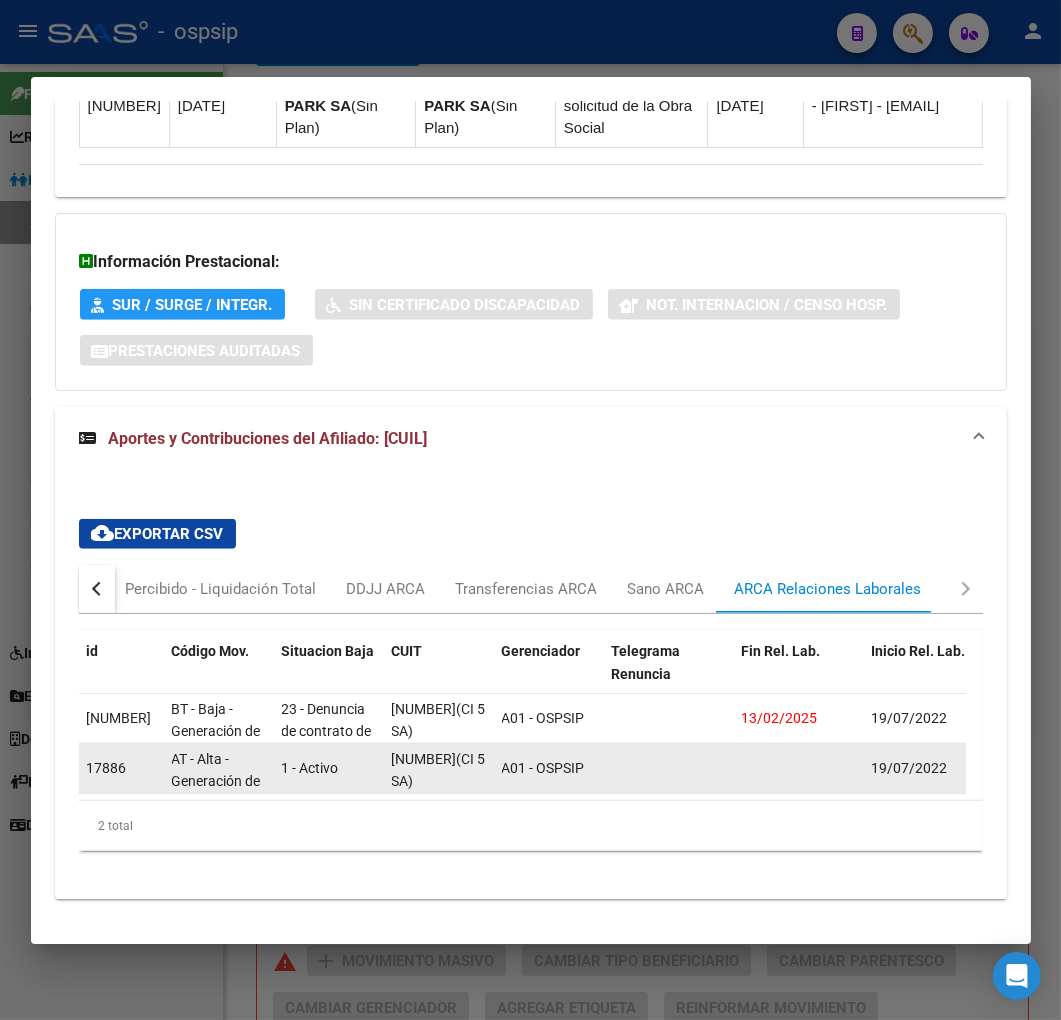 drag, startPoint x: 332, startPoint y: 754, endPoint x: 386, endPoint y: 751, distance: 54.08327 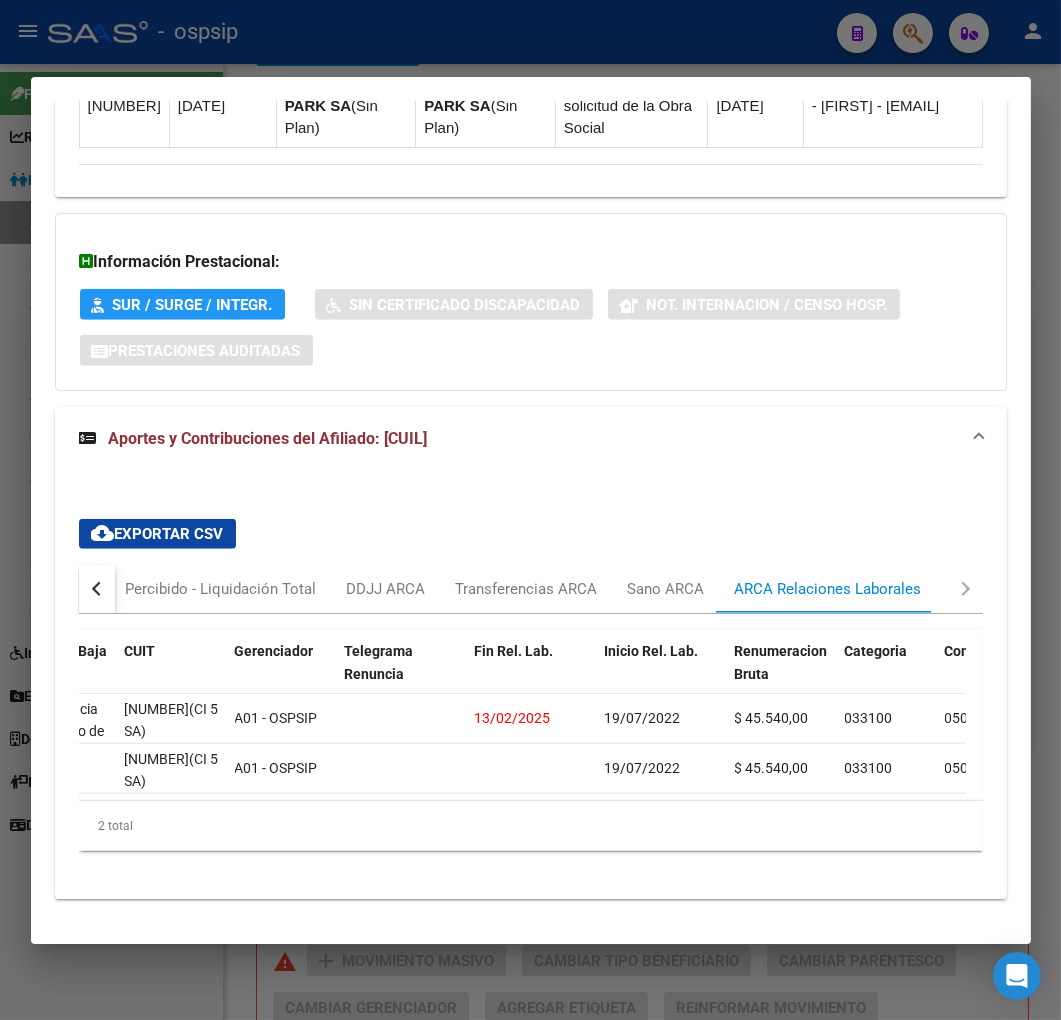 scroll, scrollTop: 0, scrollLeft: 264, axis: horizontal 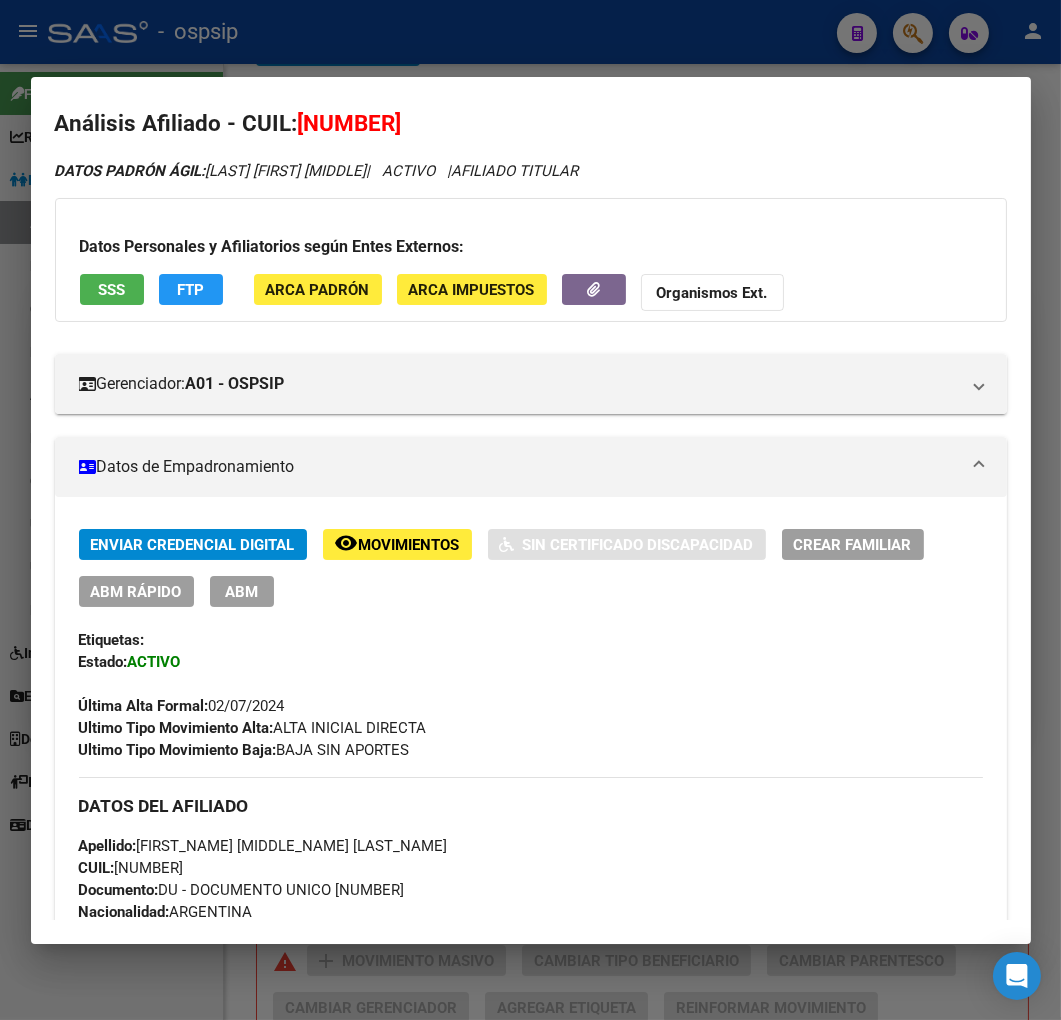 click on "ABM" at bounding box center [242, 591] 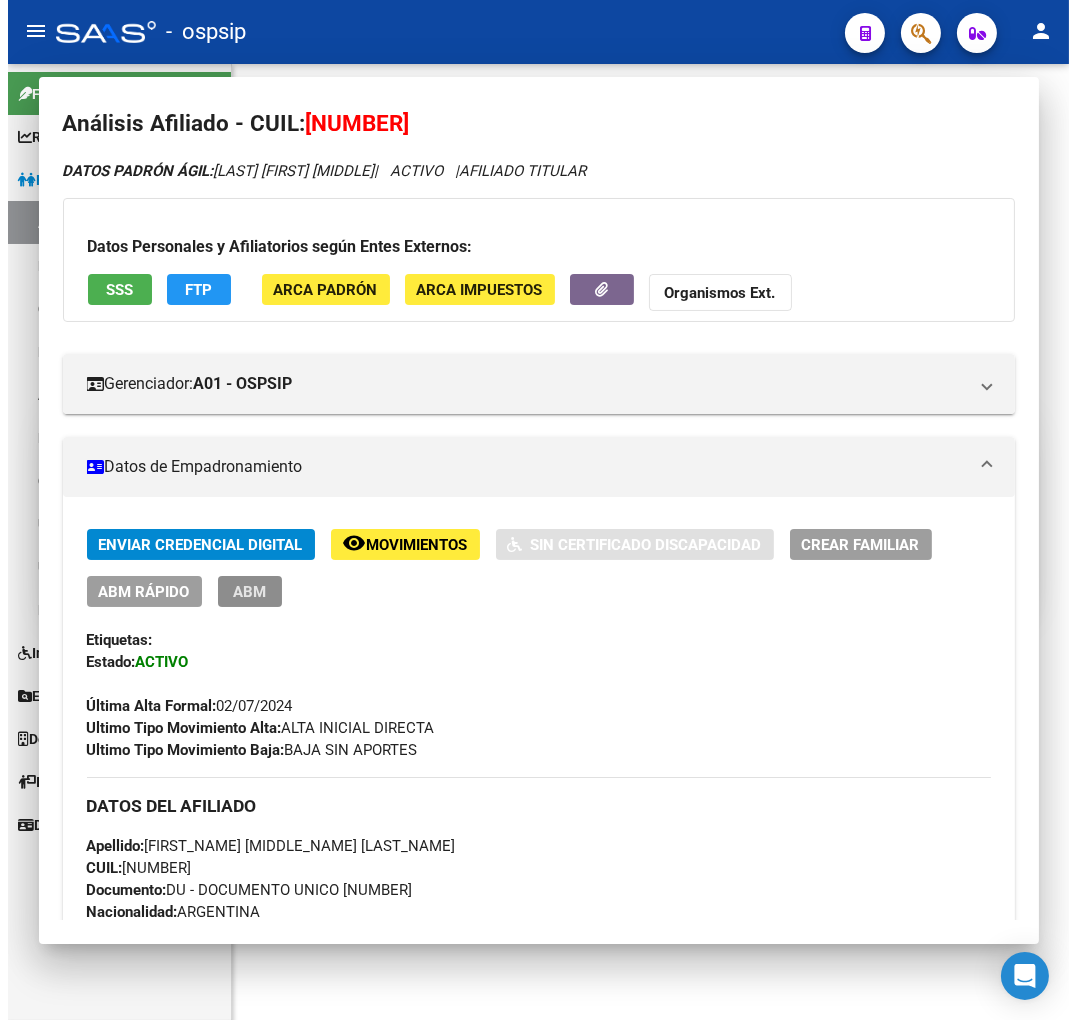 scroll, scrollTop: 0, scrollLeft: 0, axis: both 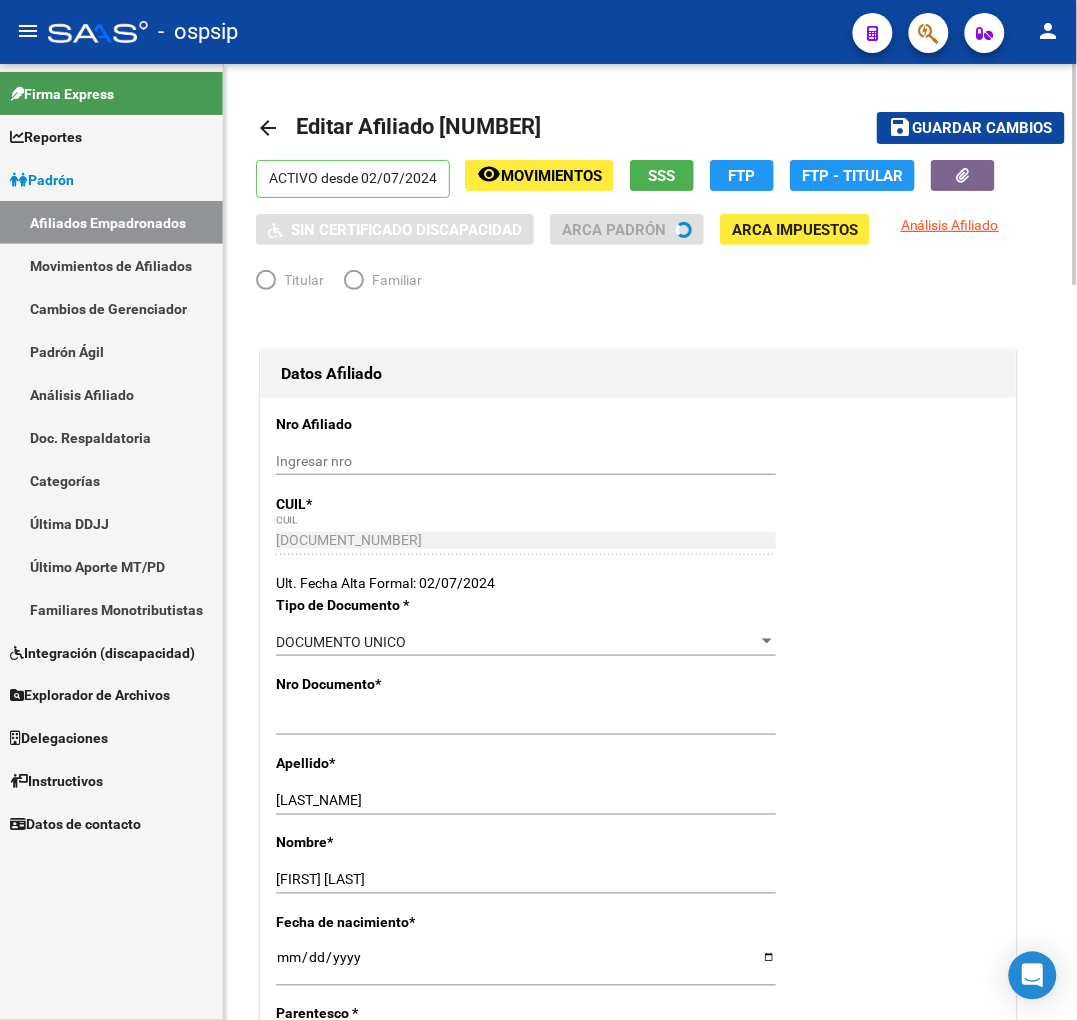 radio on "true" 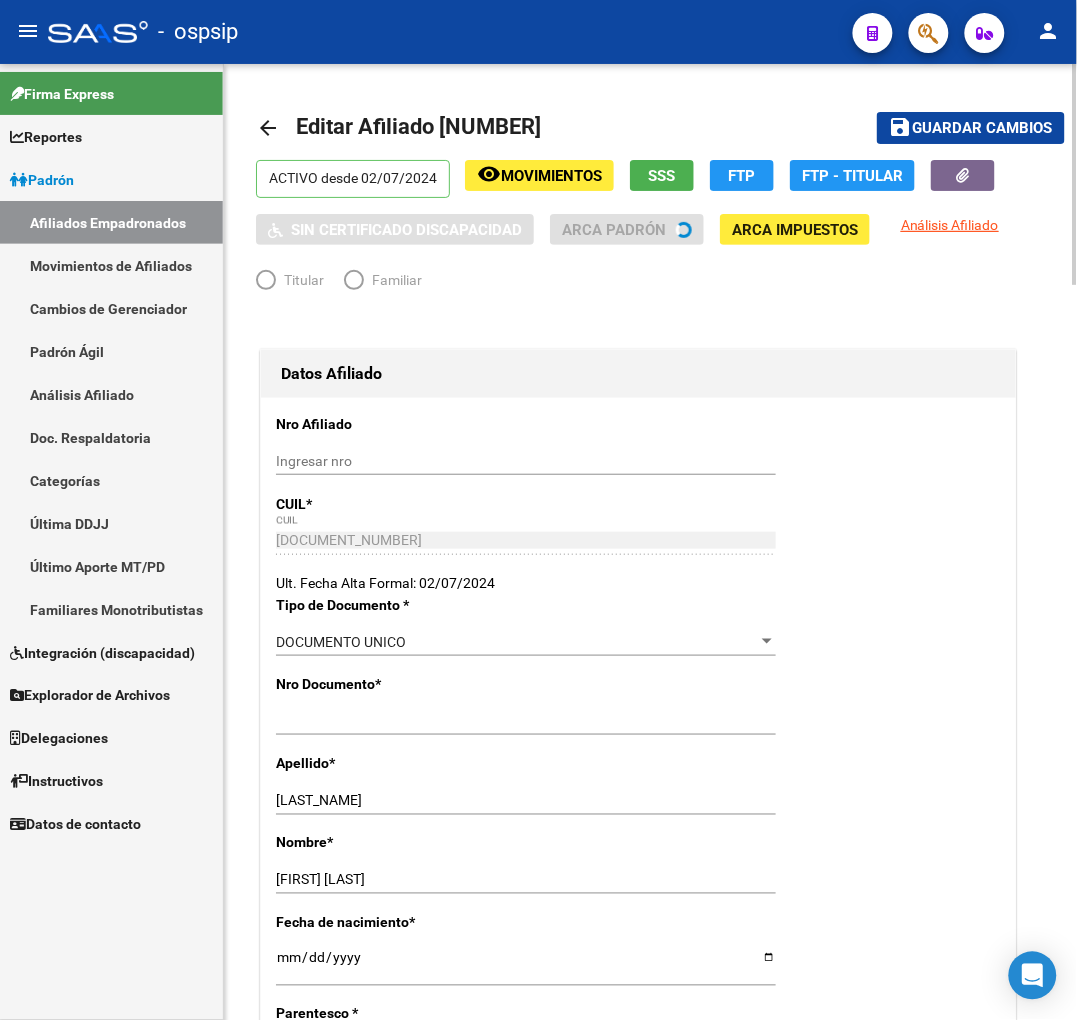 type on "30-67948859-3" 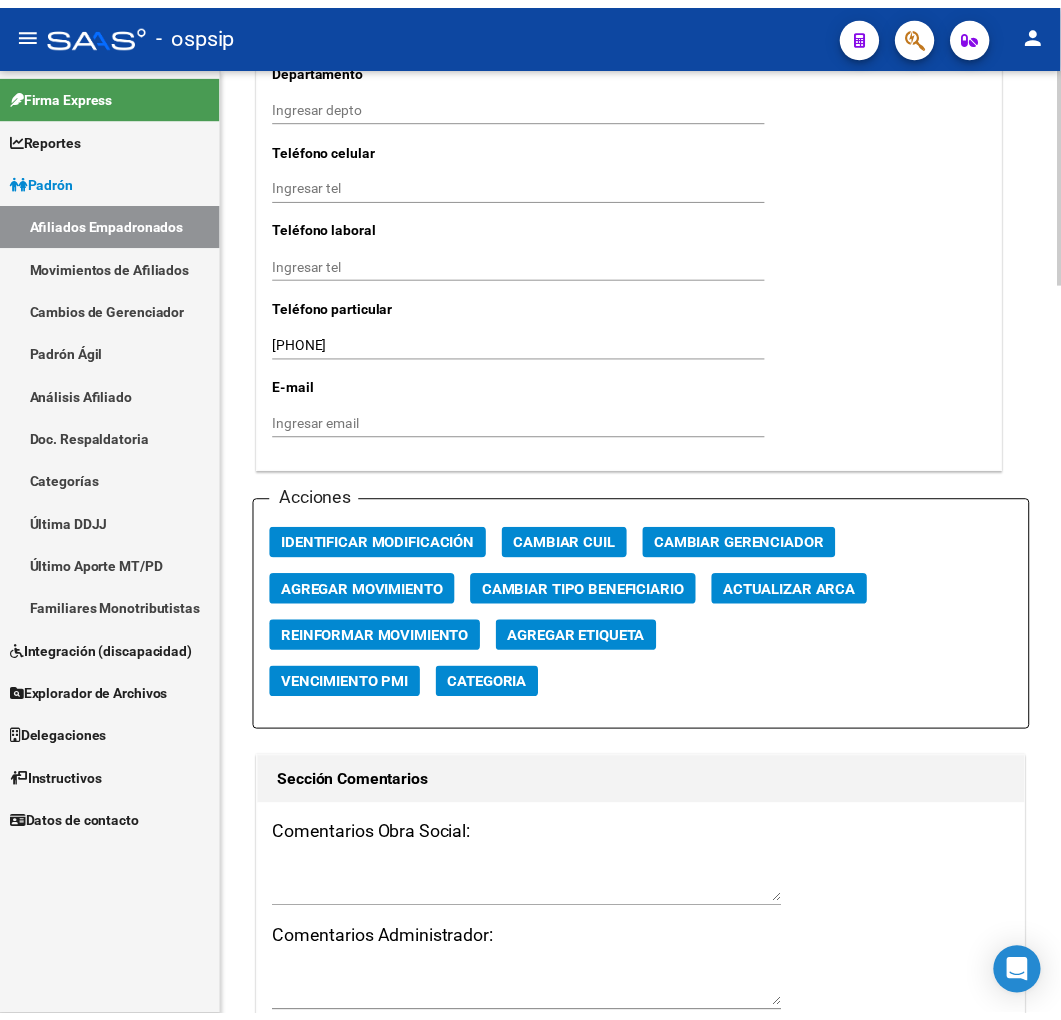 scroll, scrollTop: 2000, scrollLeft: 0, axis: vertical 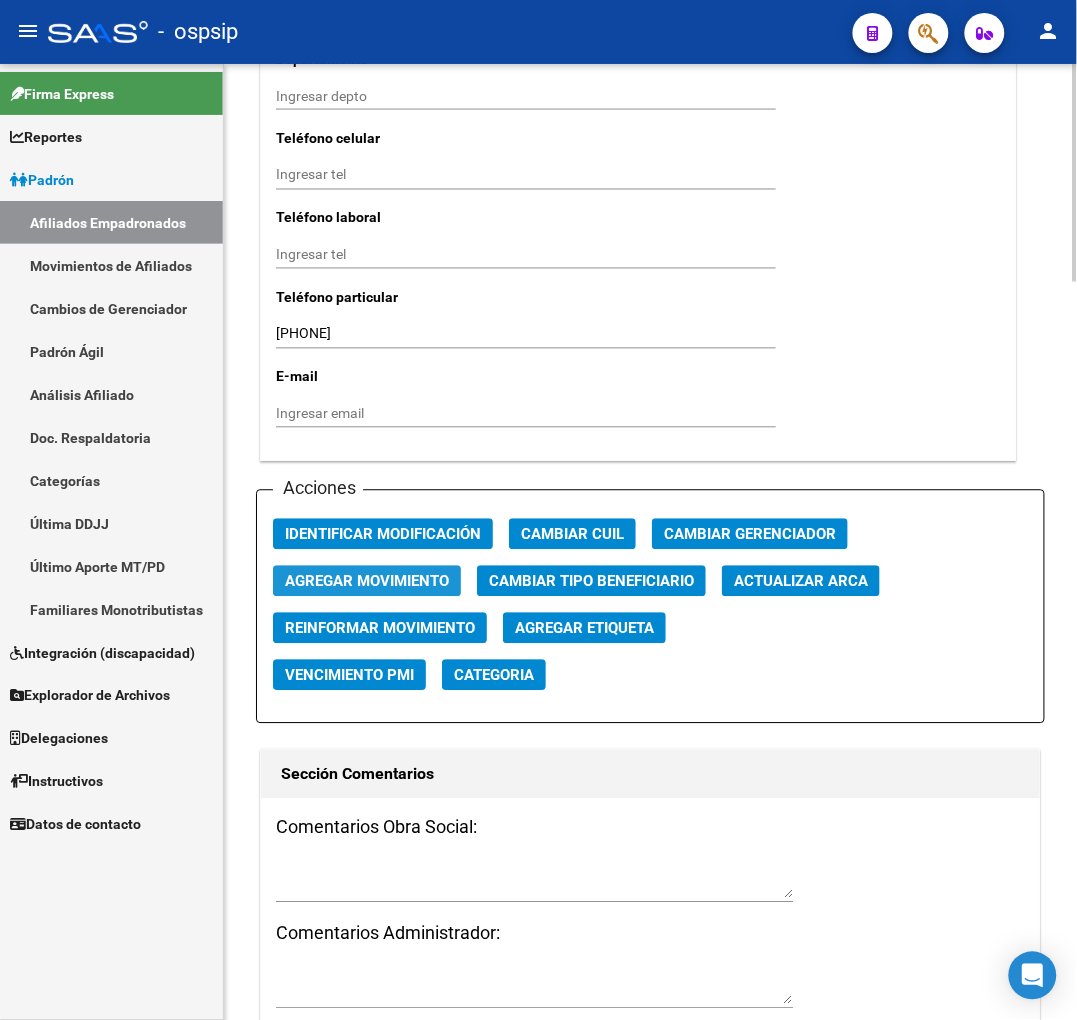 click on "Agregar Movimiento" 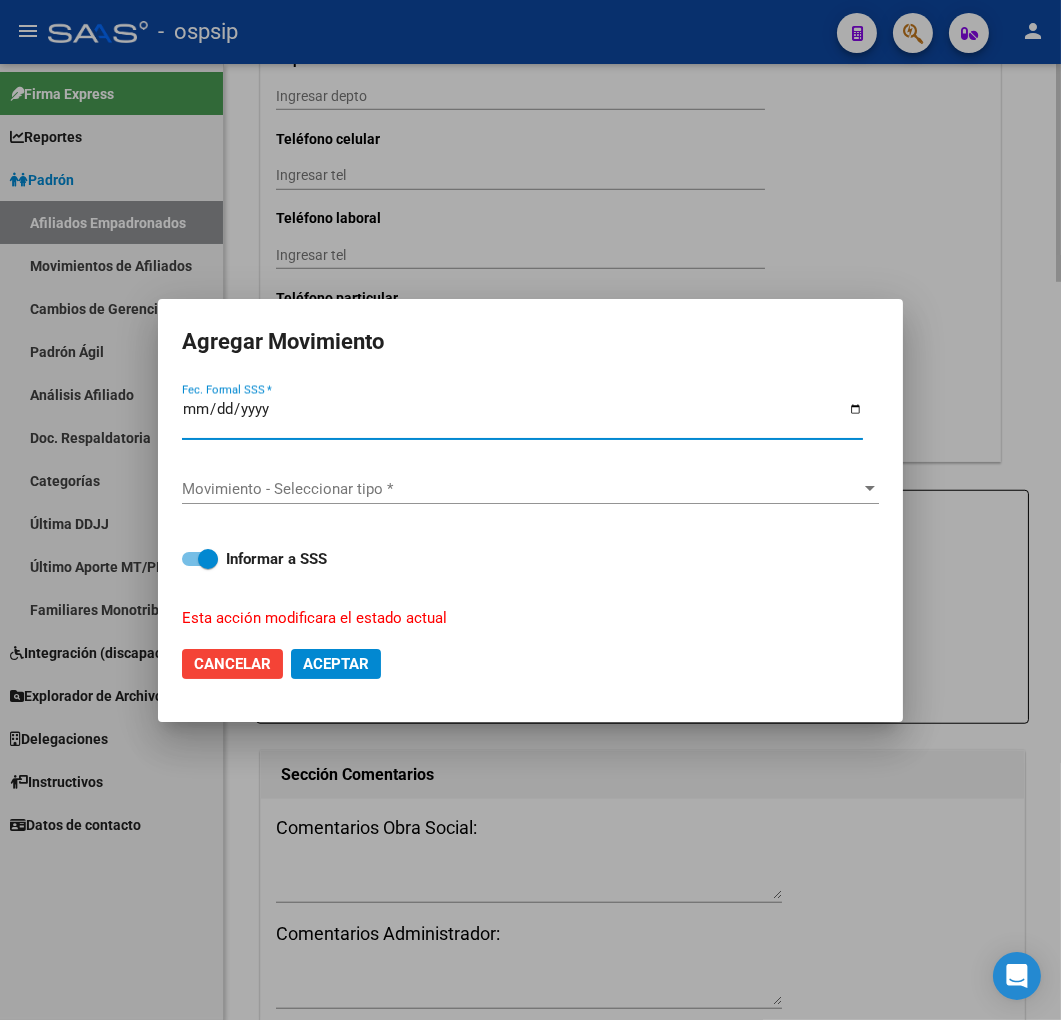 type on "2025-05-31" 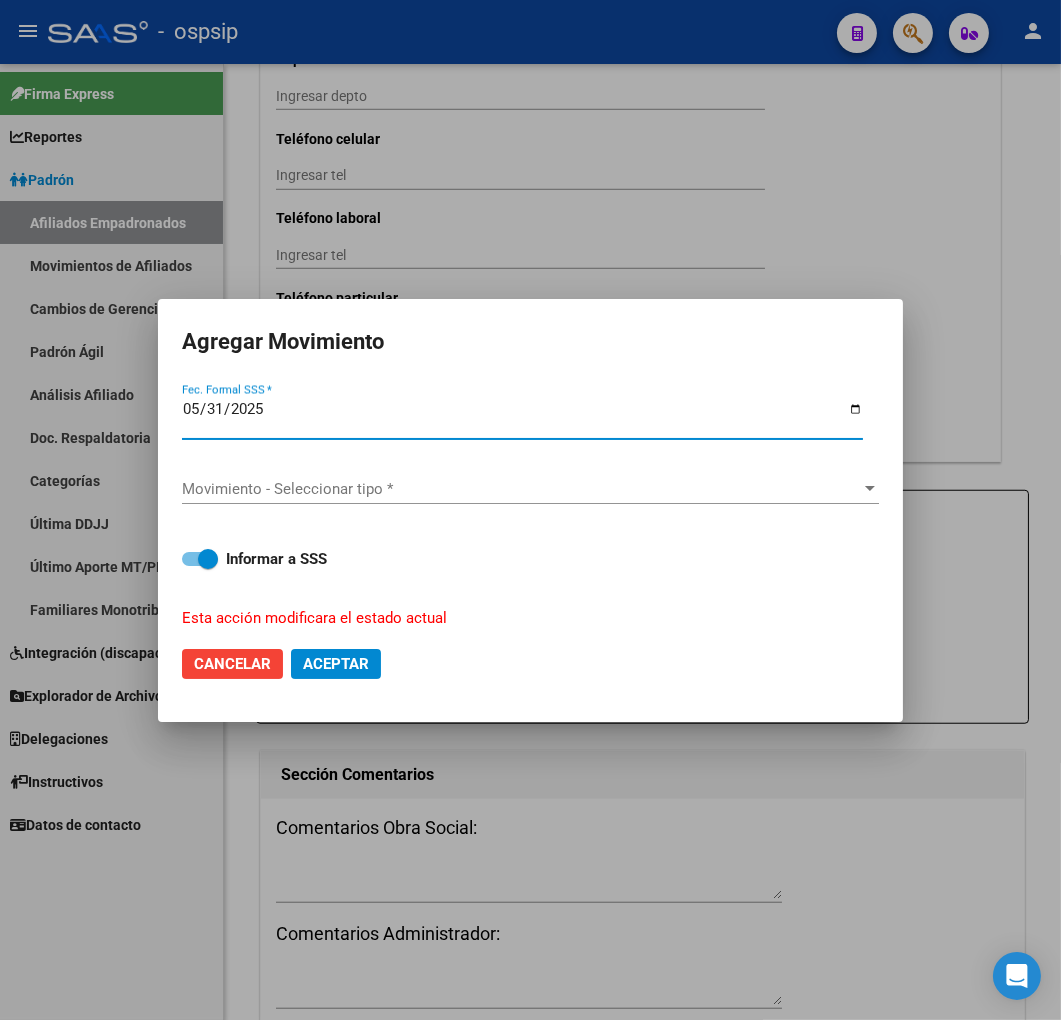 click on "Movimiento - Seleccionar tipo *" at bounding box center (521, 489) 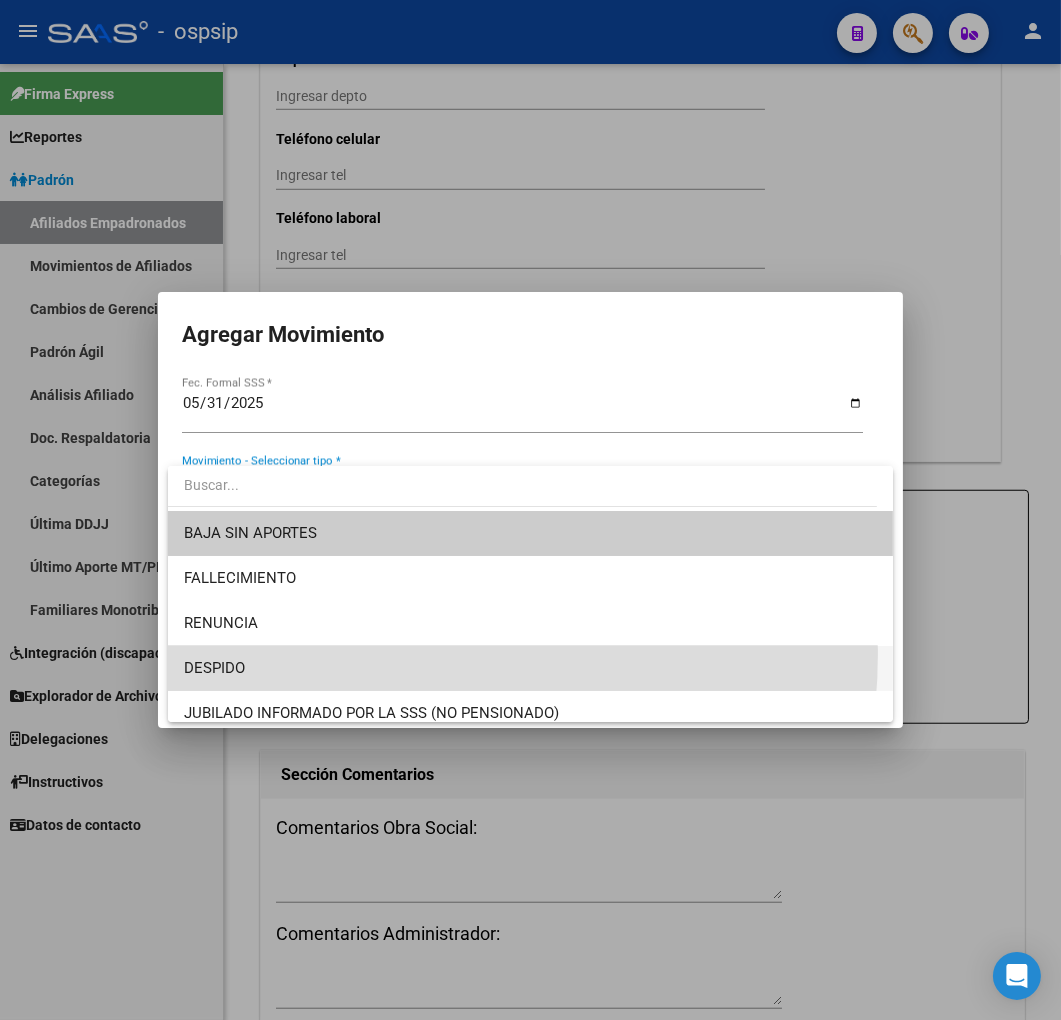 click on "DESPIDO" at bounding box center (531, 668) 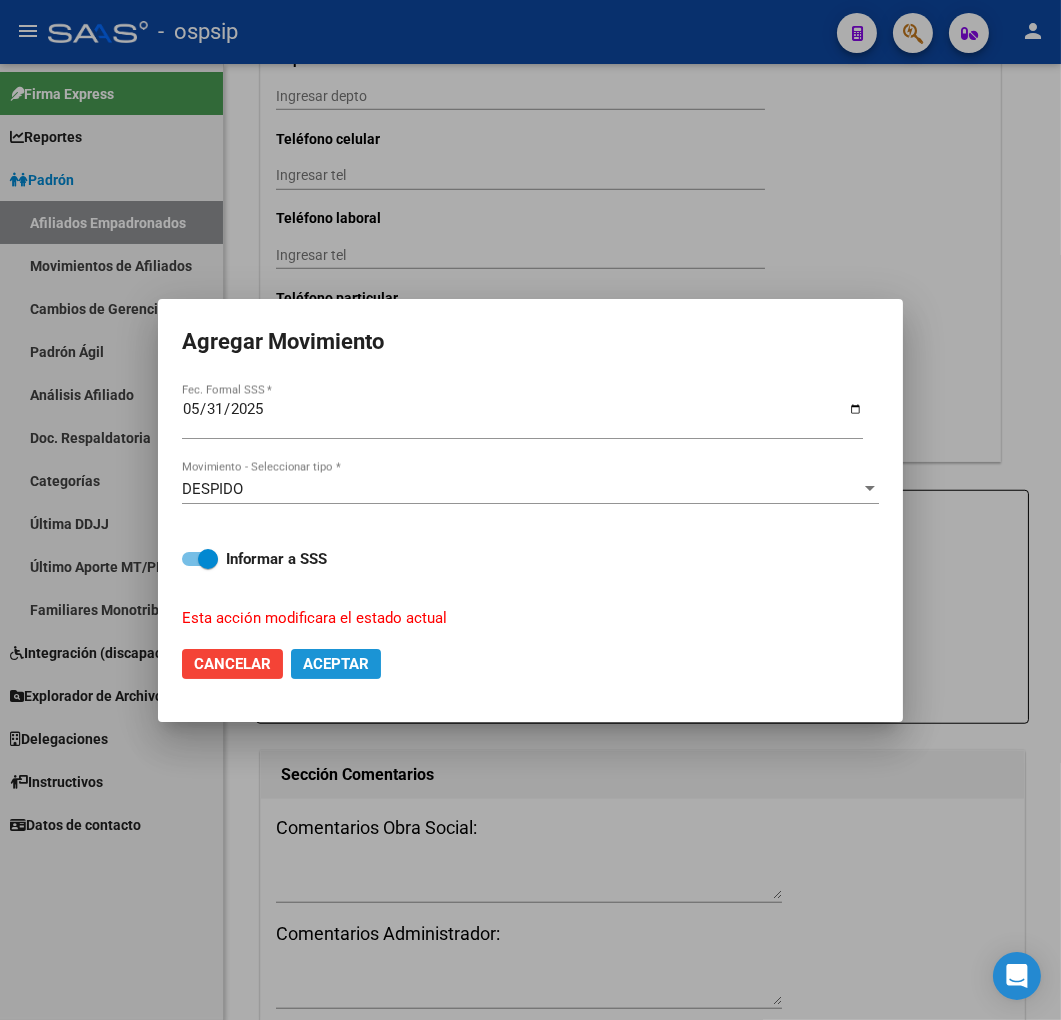 click on "Aceptar" 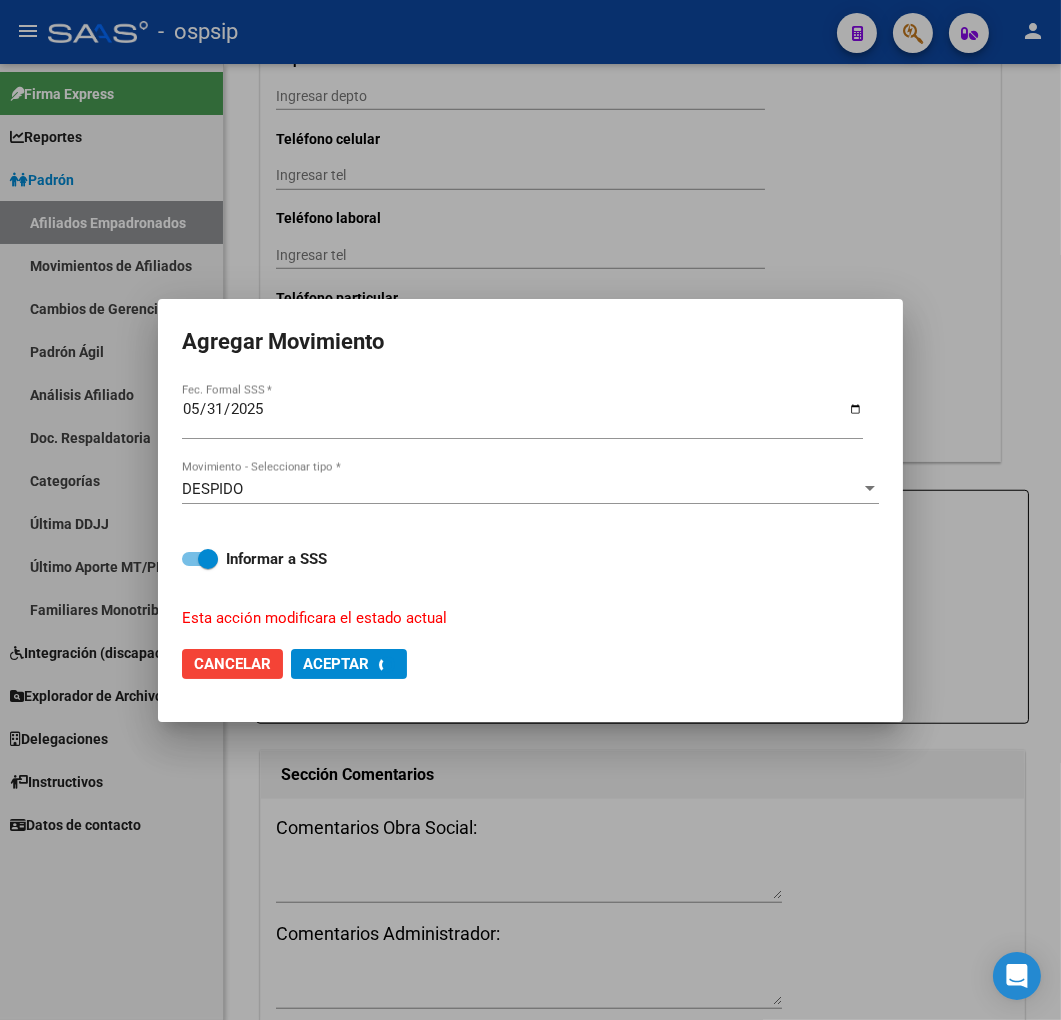 checkbox on "false" 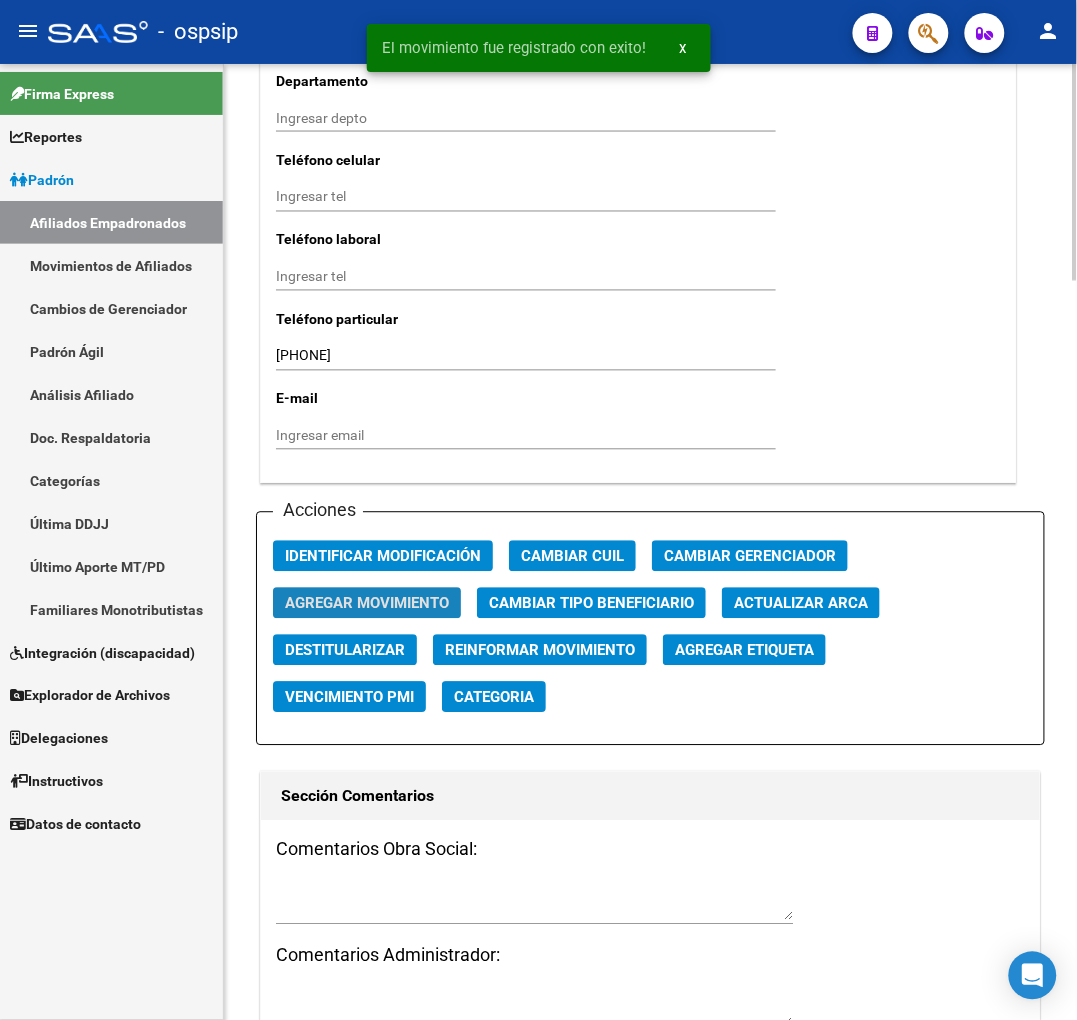 click on "Agregar Movimiento" 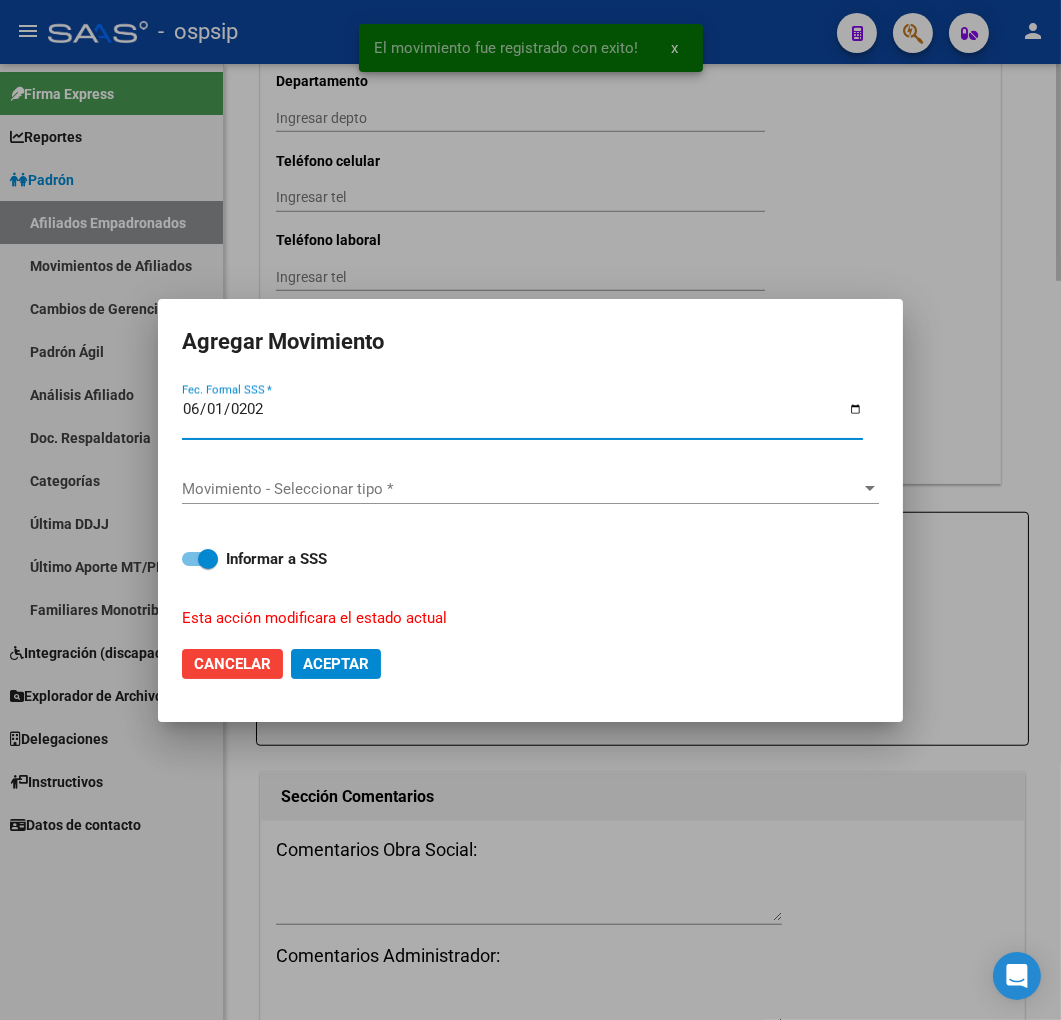 type on "2025-06-01" 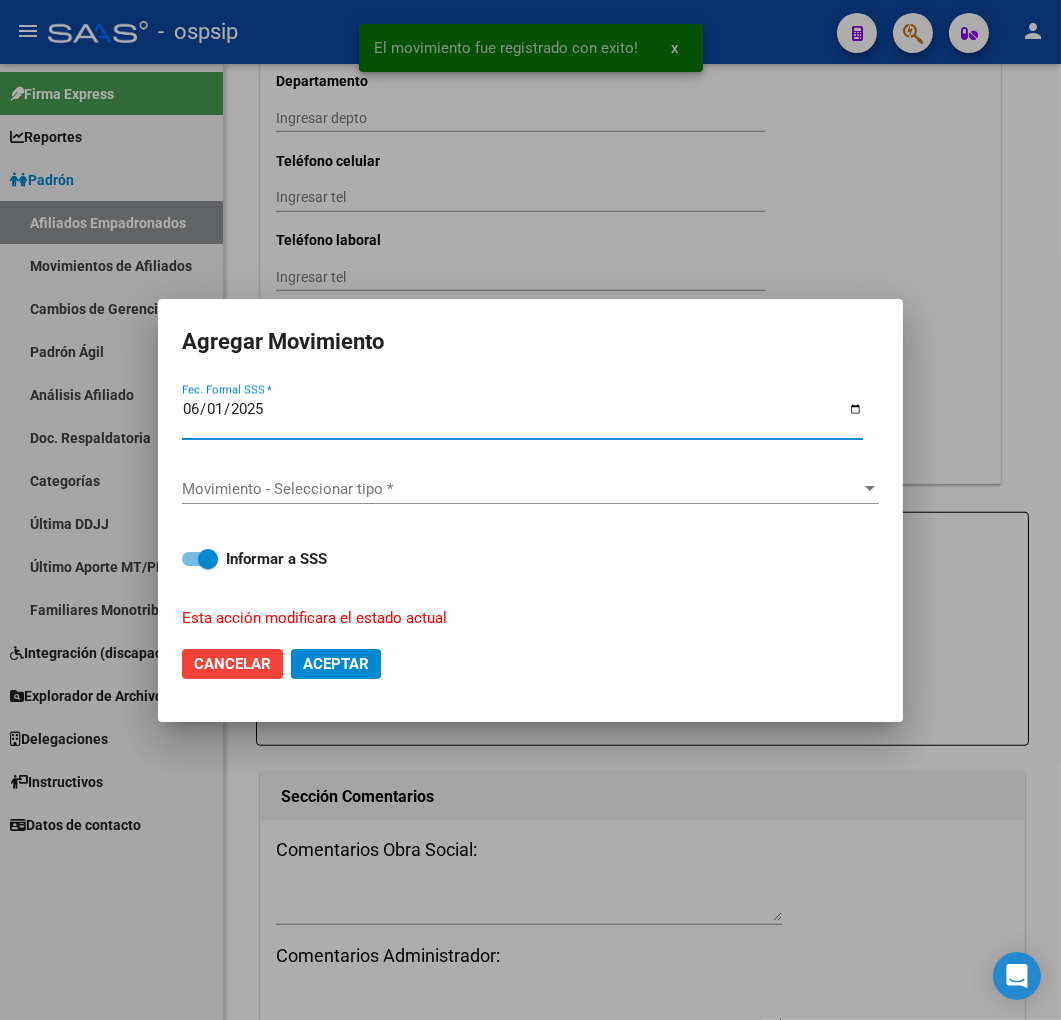 click on "Movimiento - Seleccionar tipo *" at bounding box center [521, 489] 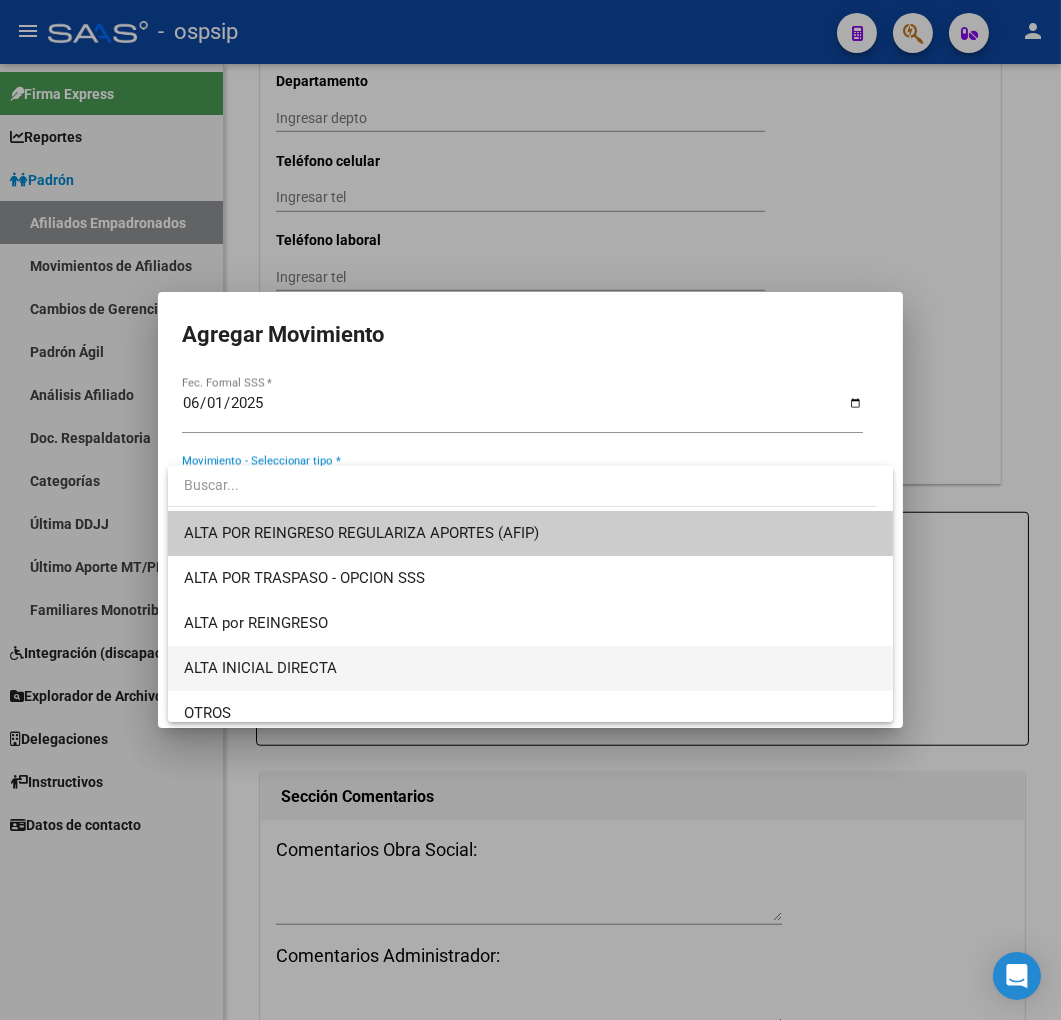 click on "ALTA INICIAL DIRECTA" at bounding box center [531, 668] 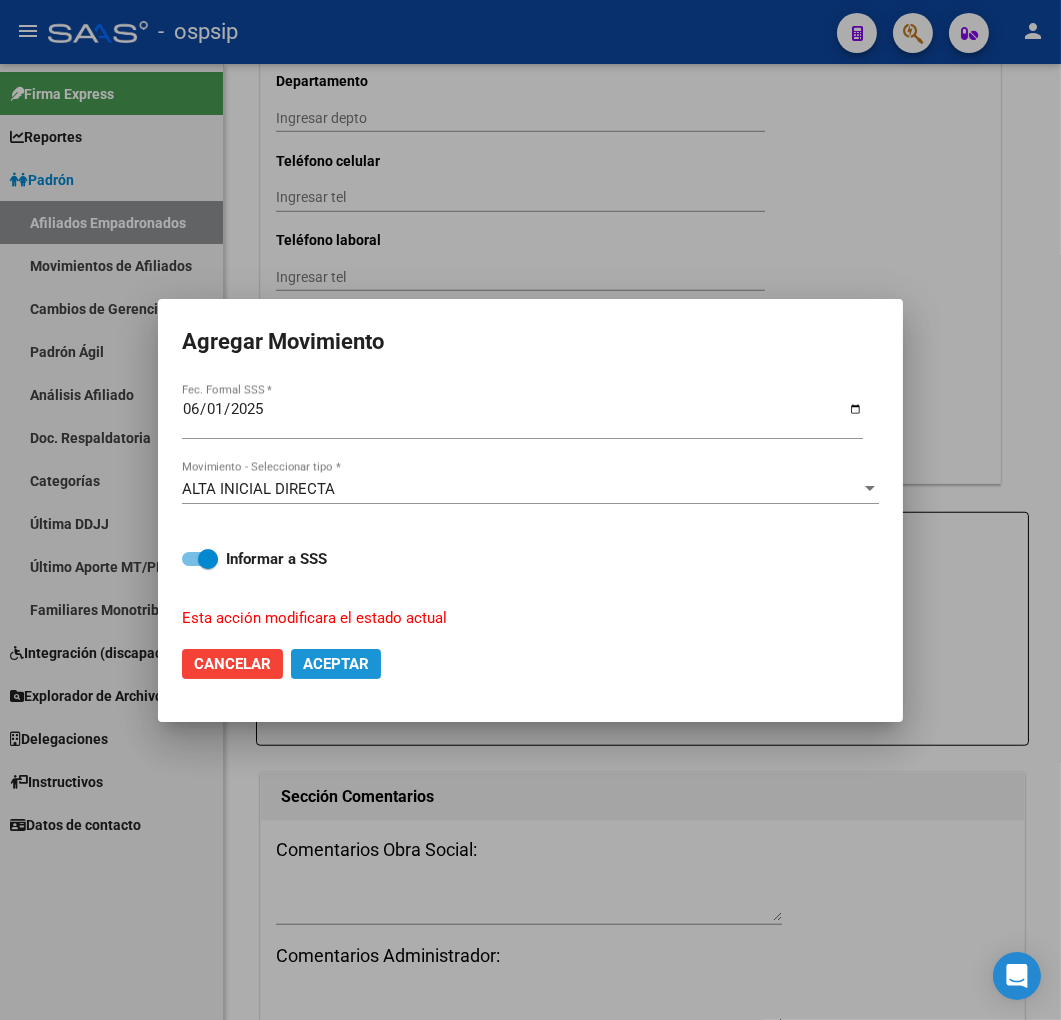 click on "Aceptar" 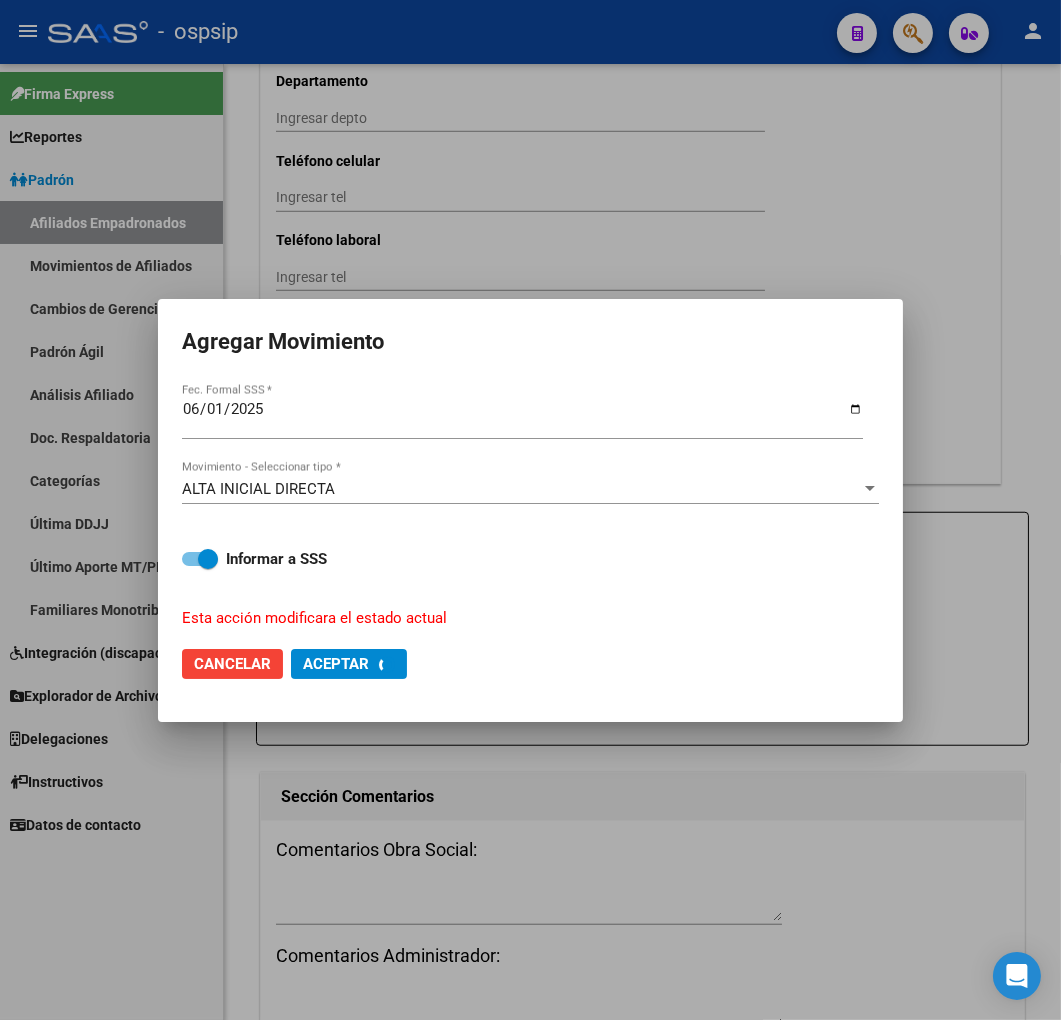 checkbox on "false" 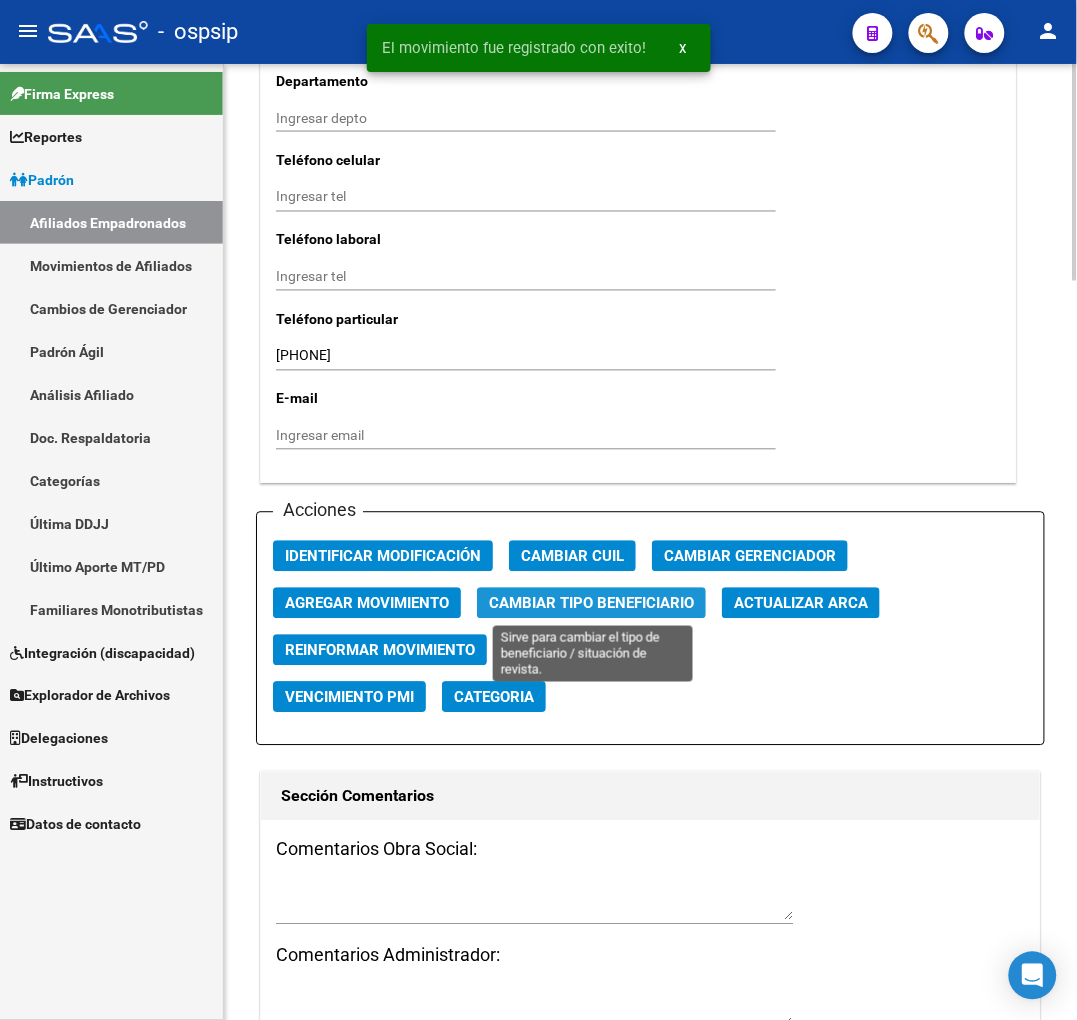 click on "Cambiar Tipo Beneficiario" 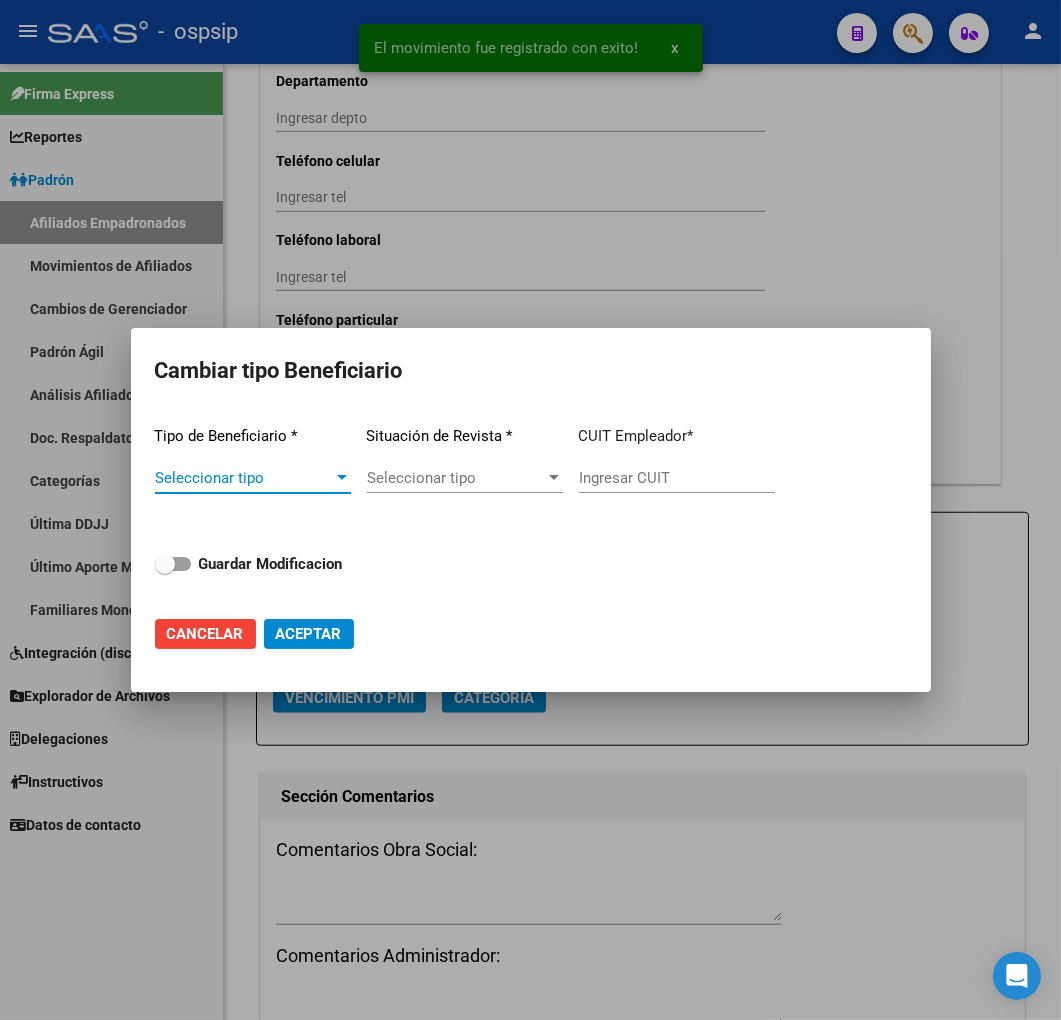 click on "Seleccionar tipo" at bounding box center [244, 478] 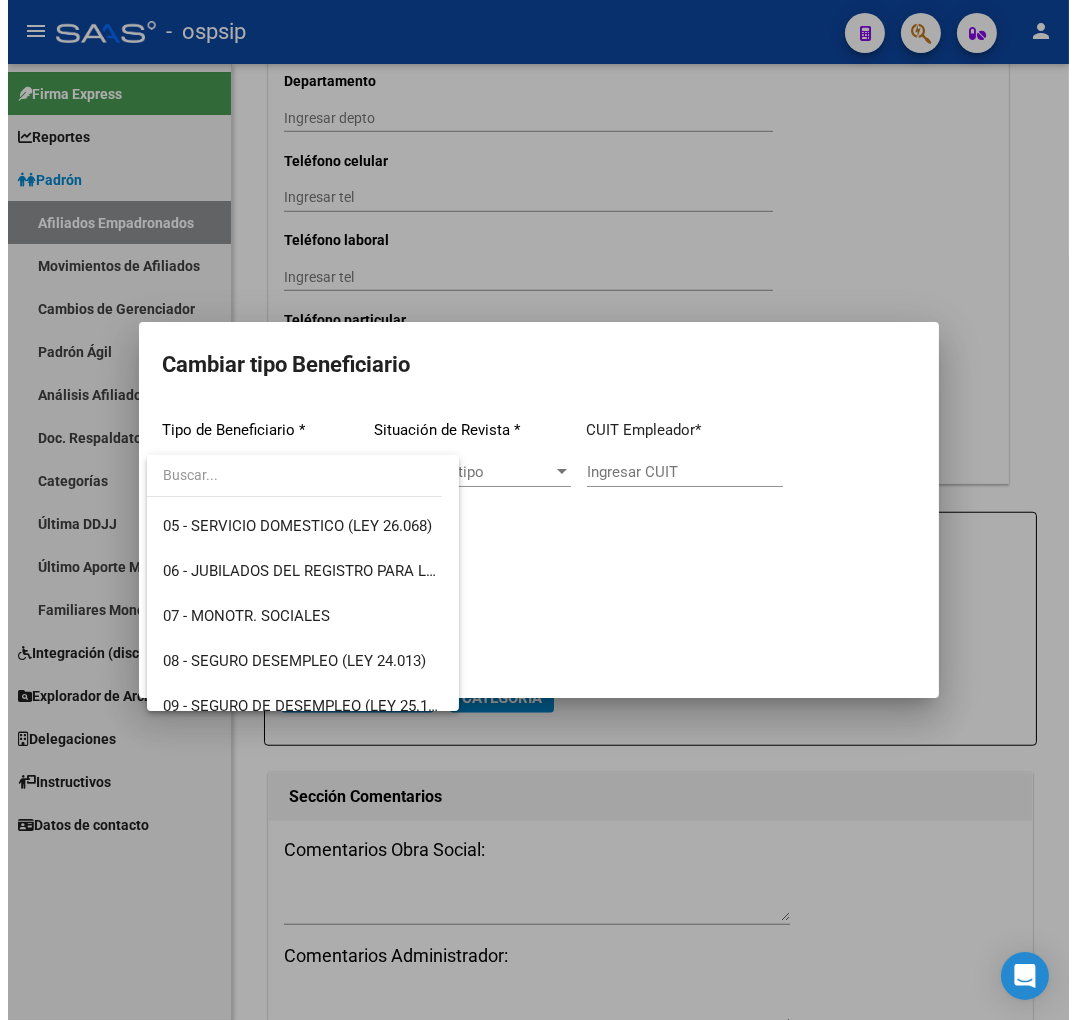 scroll, scrollTop: 222, scrollLeft: 0, axis: vertical 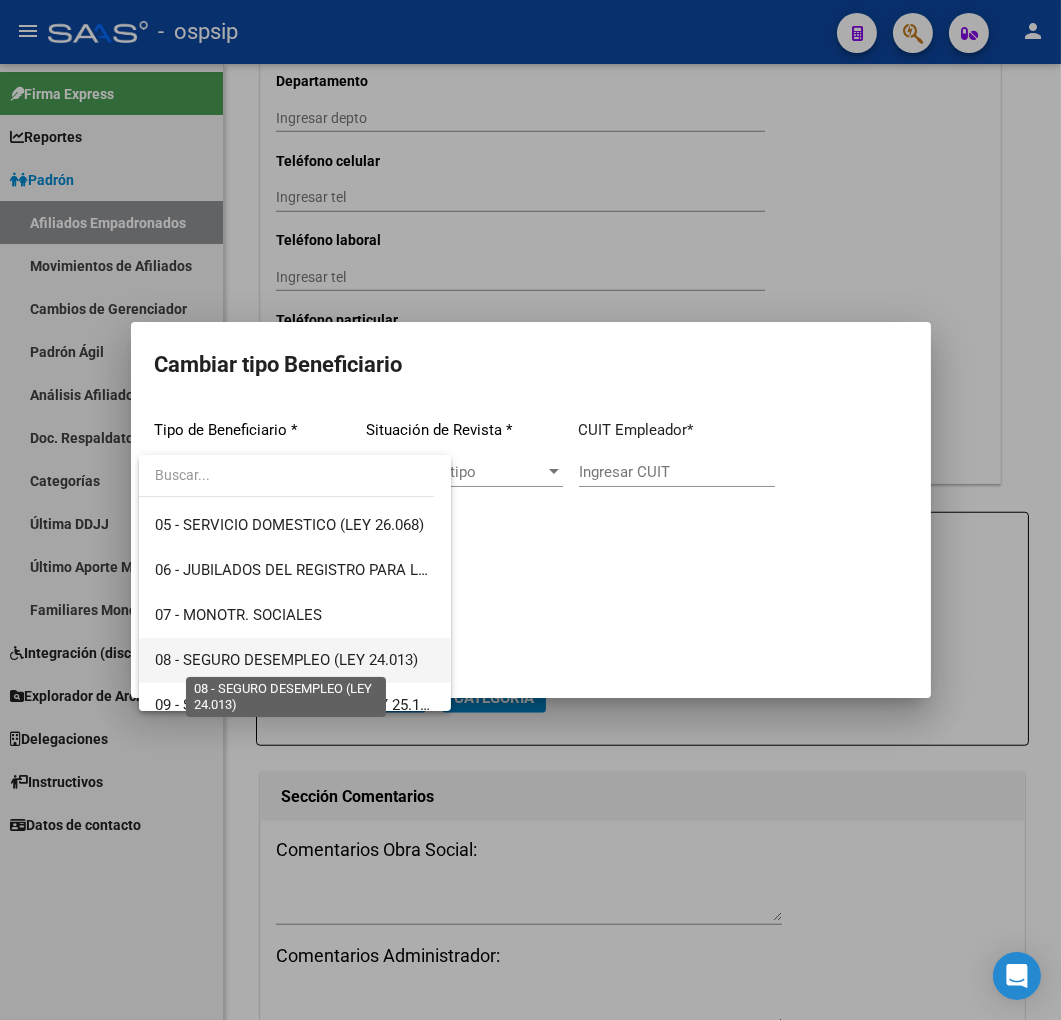 click on "08 - SEGURO DESEMPLEO (LEY 24.013)" at bounding box center (286, 660) 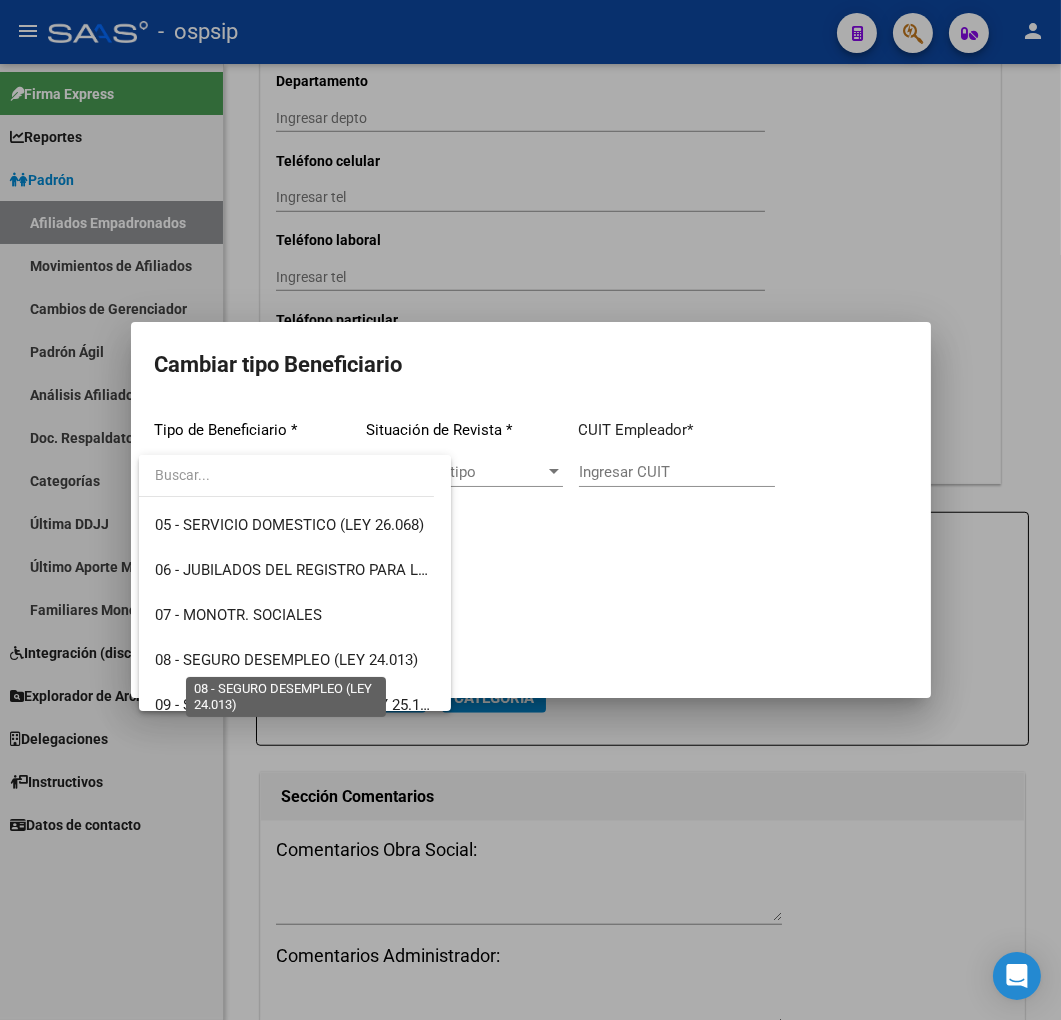 type on "33-63761744-9" 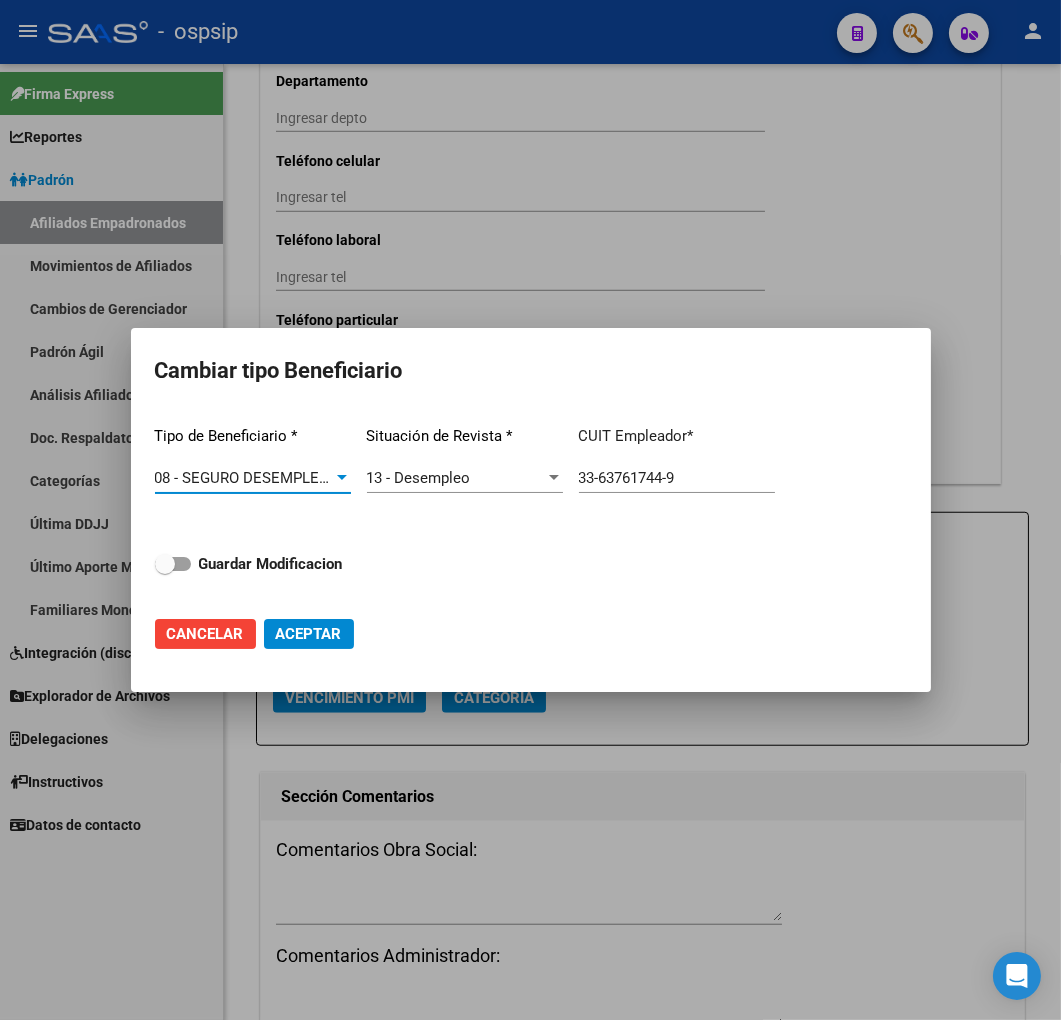 click on "Tipo de Beneficiario * 08 - SEGURO DESEMPLEO (LEY 24.013) Seleccionar tipo  Situación de Revista * 13 - Desempleo Seleccionar tipo CUIT Empleador  *   33-63761744-9 Ingresar CUIT    Guardar Modificacion" at bounding box center [531, 504] 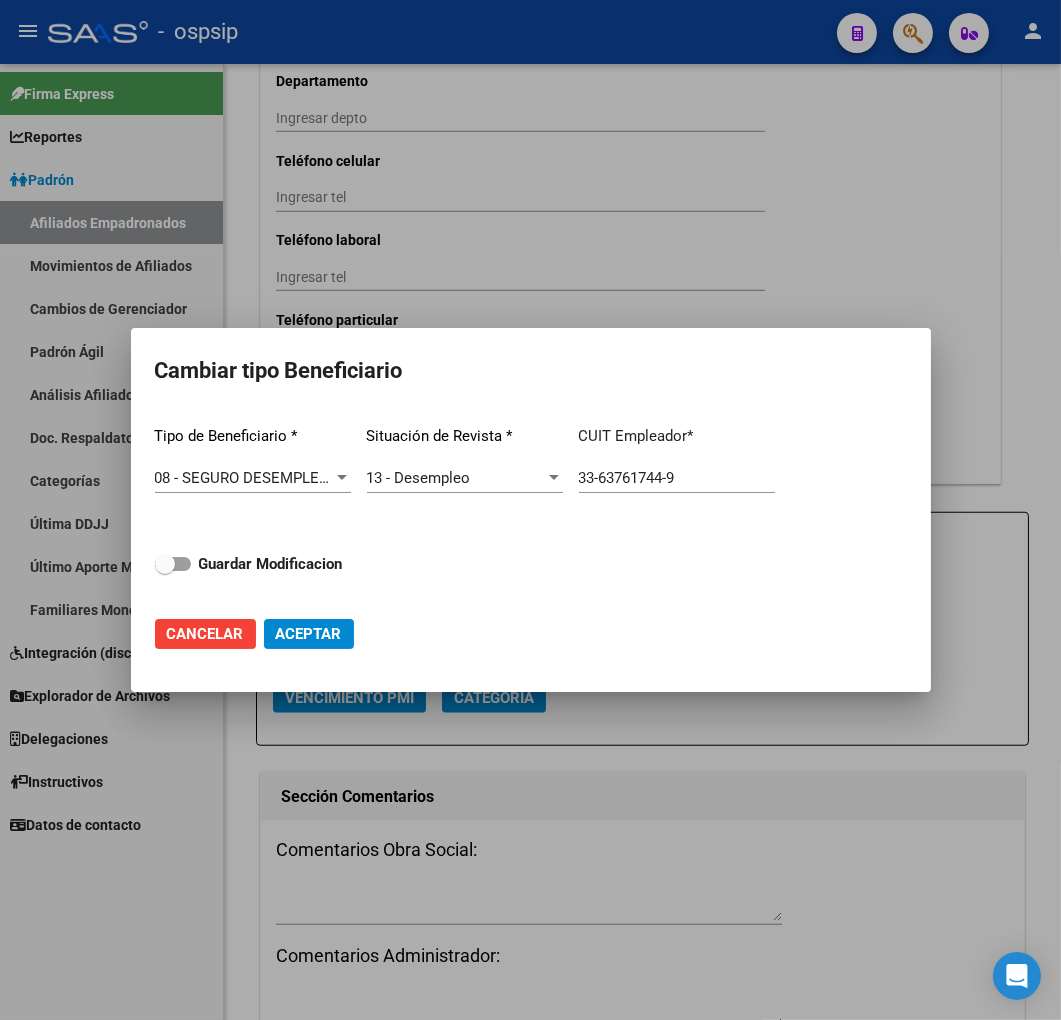 click on "Guardar Modificacion" at bounding box center (271, 564) 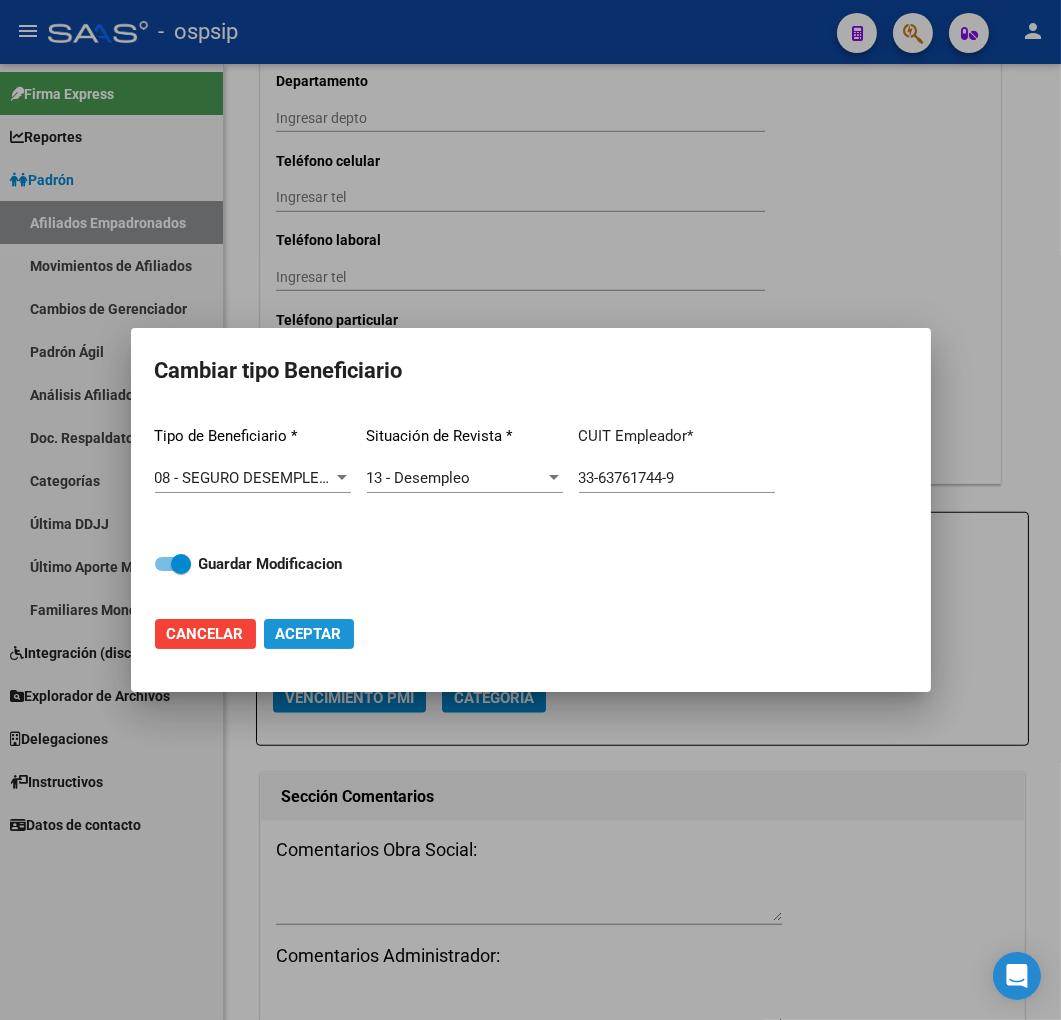 click on "Aceptar" 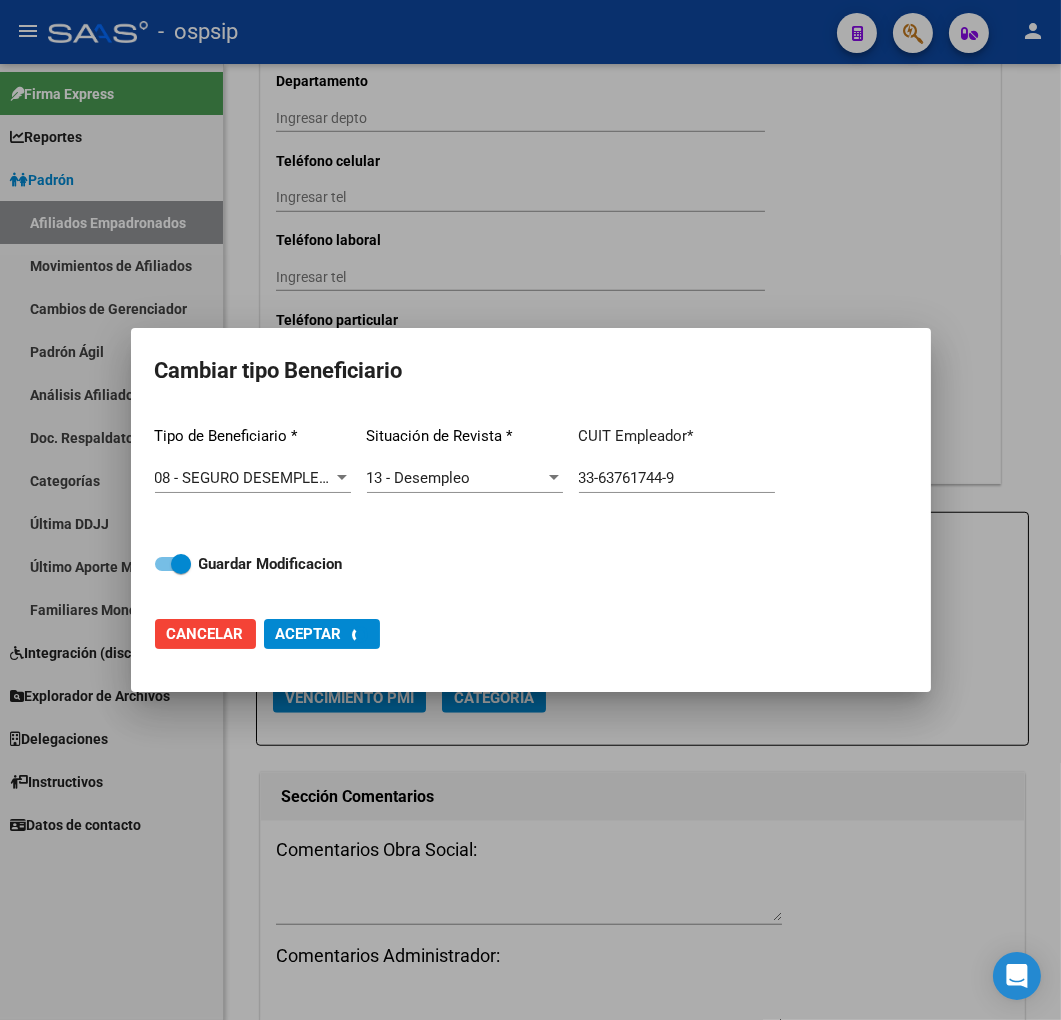 type on "33-63761744-9" 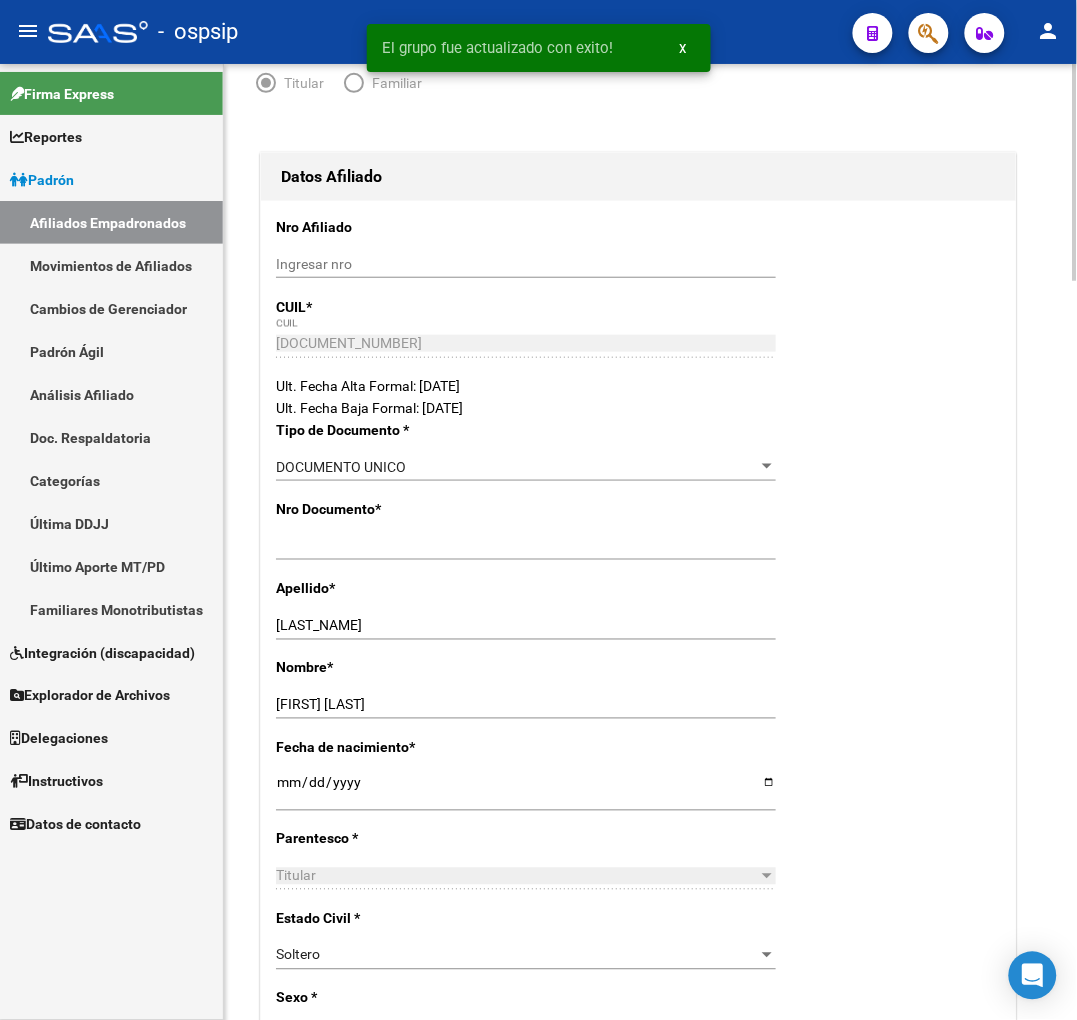 scroll, scrollTop: 111, scrollLeft: 0, axis: vertical 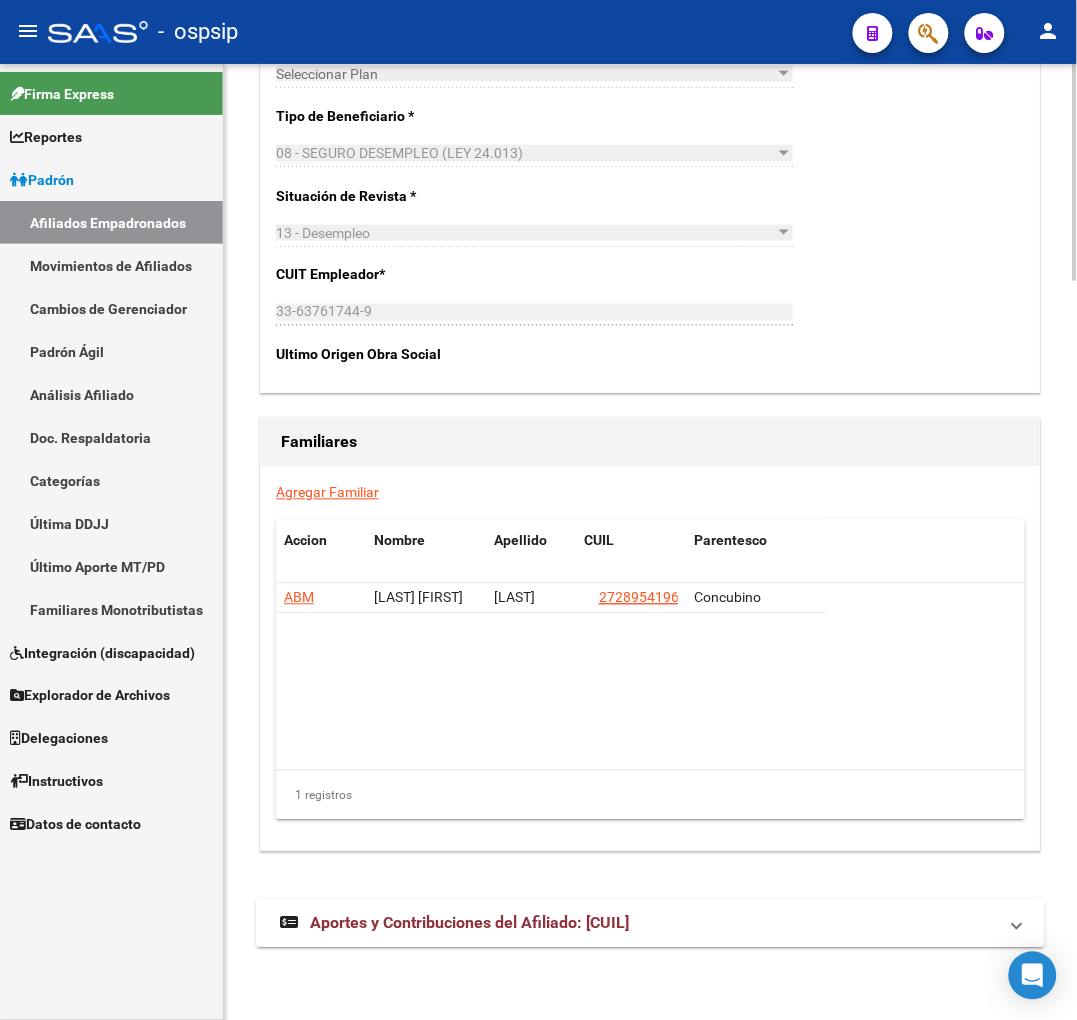 click on "Aportes y Contribuciones del Afiliado: 20248226340" at bounding box center (638, 924) 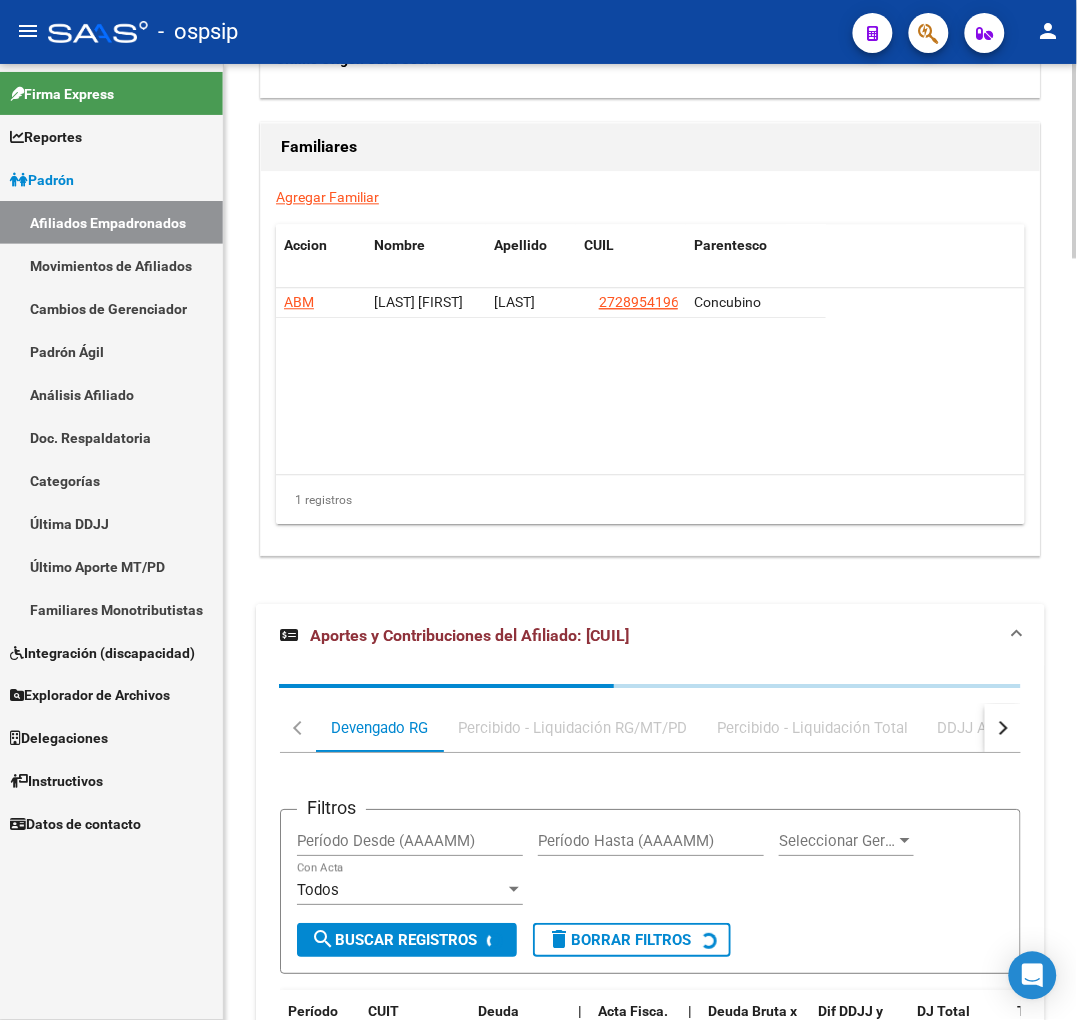 scroll, scrollTop: 3744, scrollLeft: 0, axis: vertical 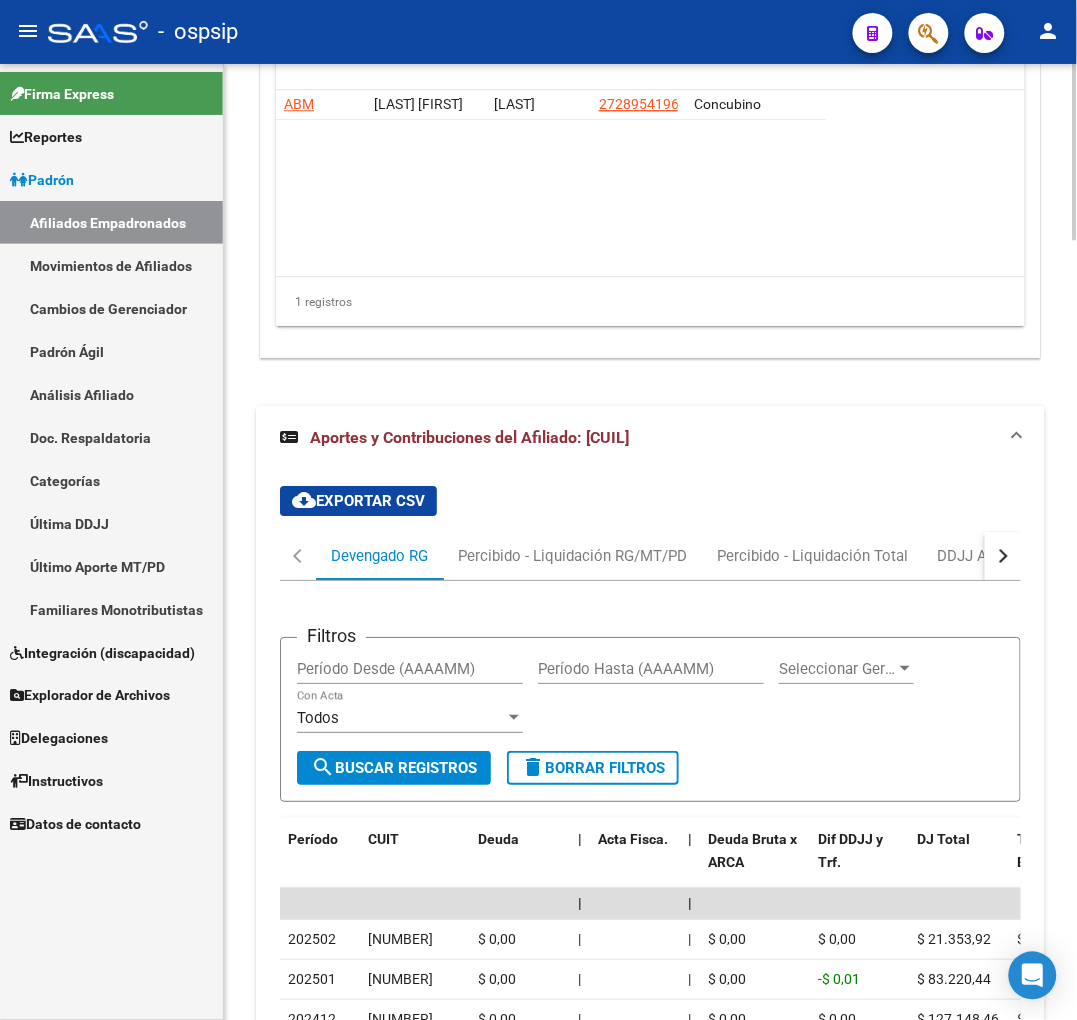 click at bounding box center (1003, 556) 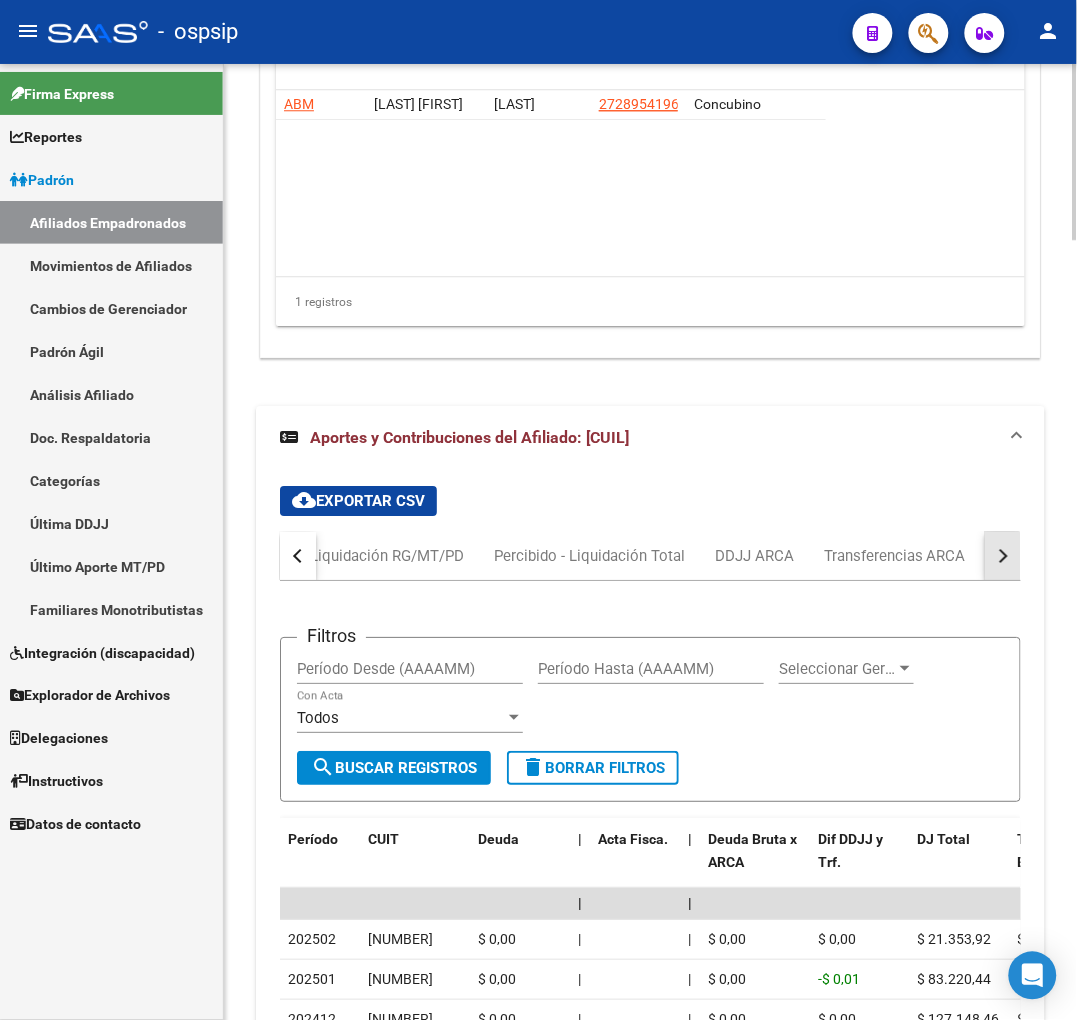 click at bounding box center (1003, 556) 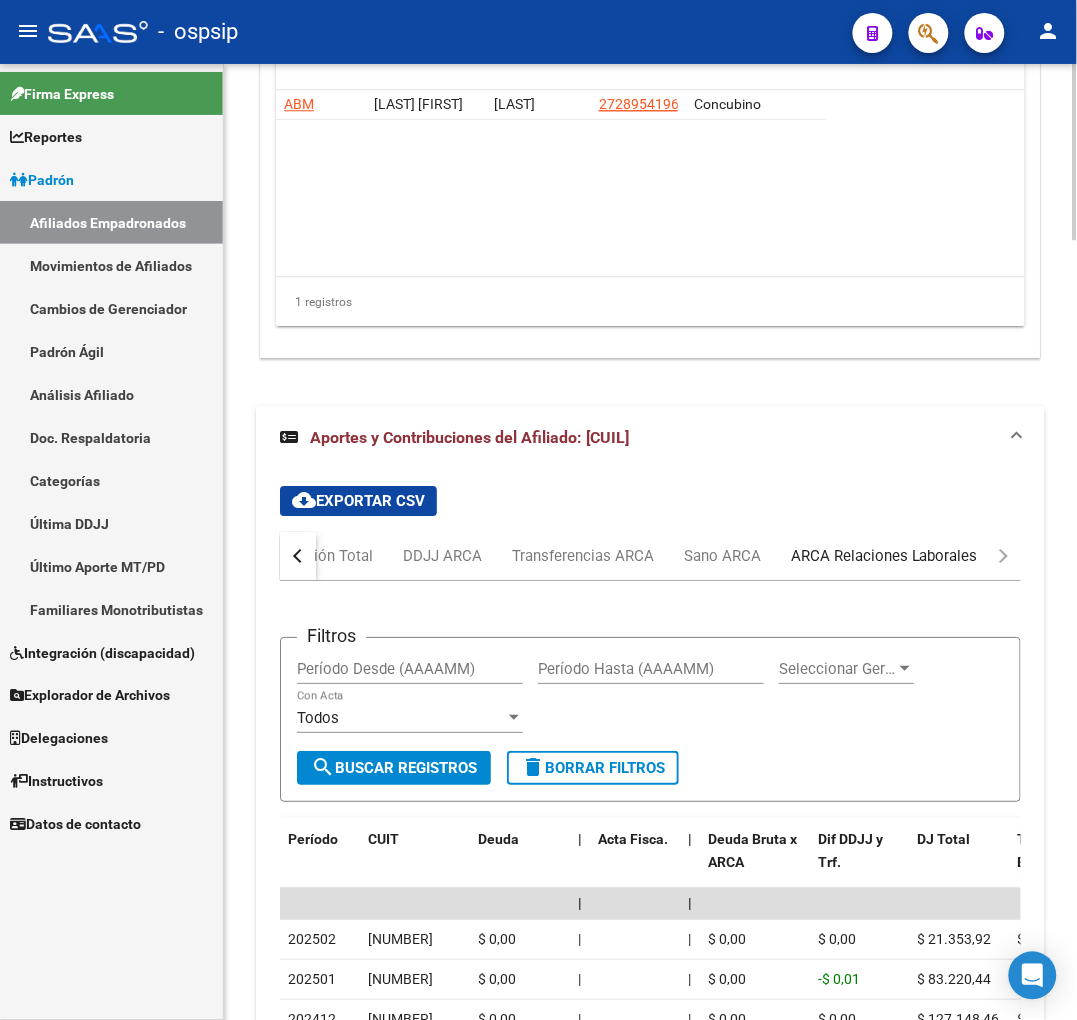 click on "ARCA Relaciones Laborales" at bounding box center [884, 556] 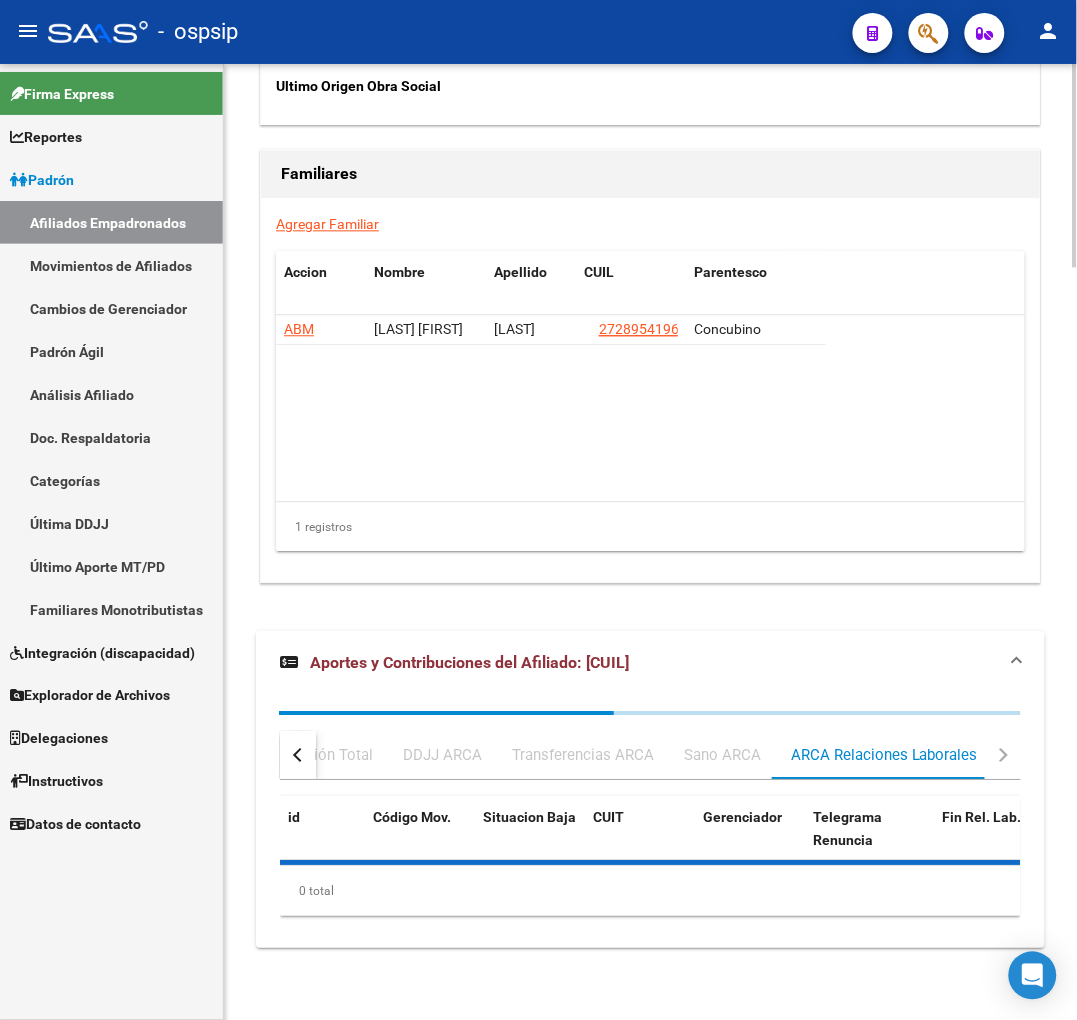 scroll, scrollTop: 3663, scrollLeft: 0, axis: vertical 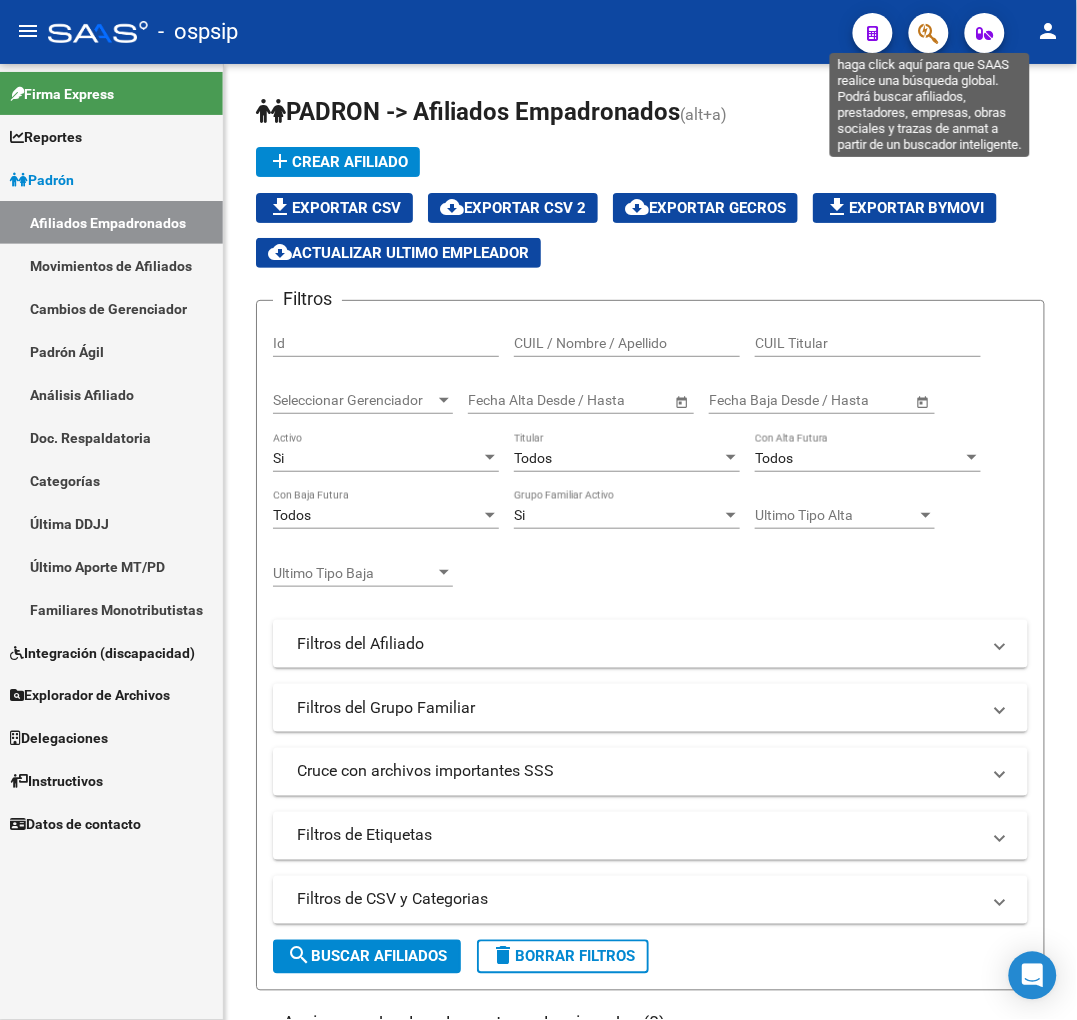 click 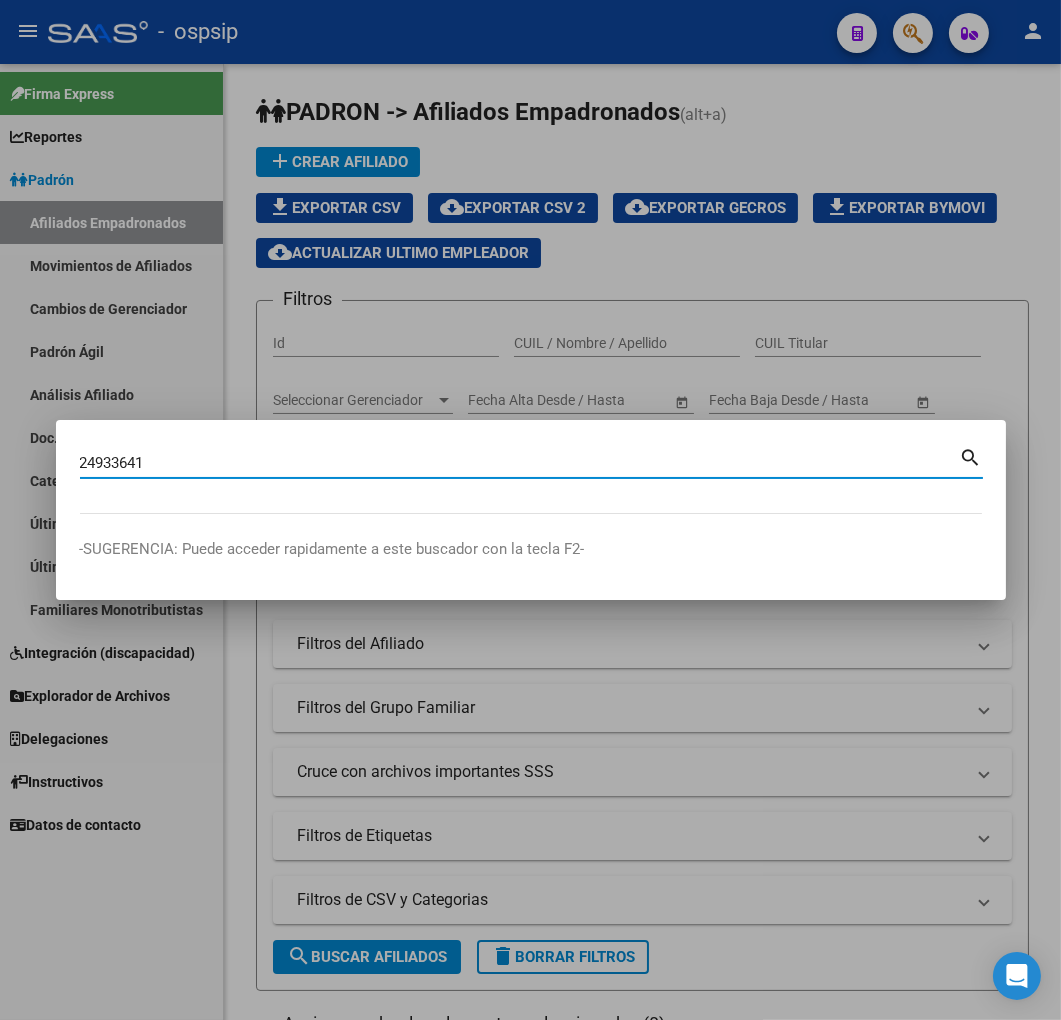 type on "24933641" 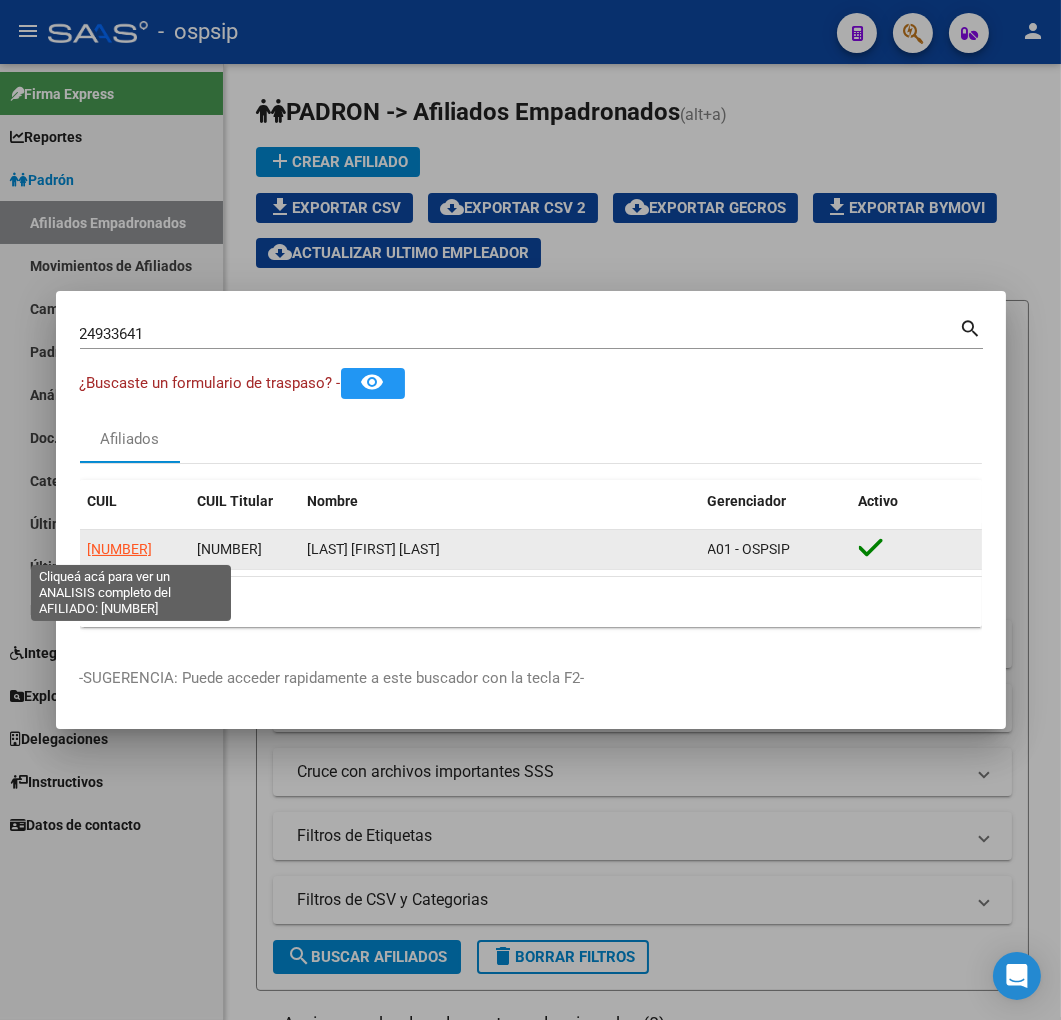 click on "20249336417" 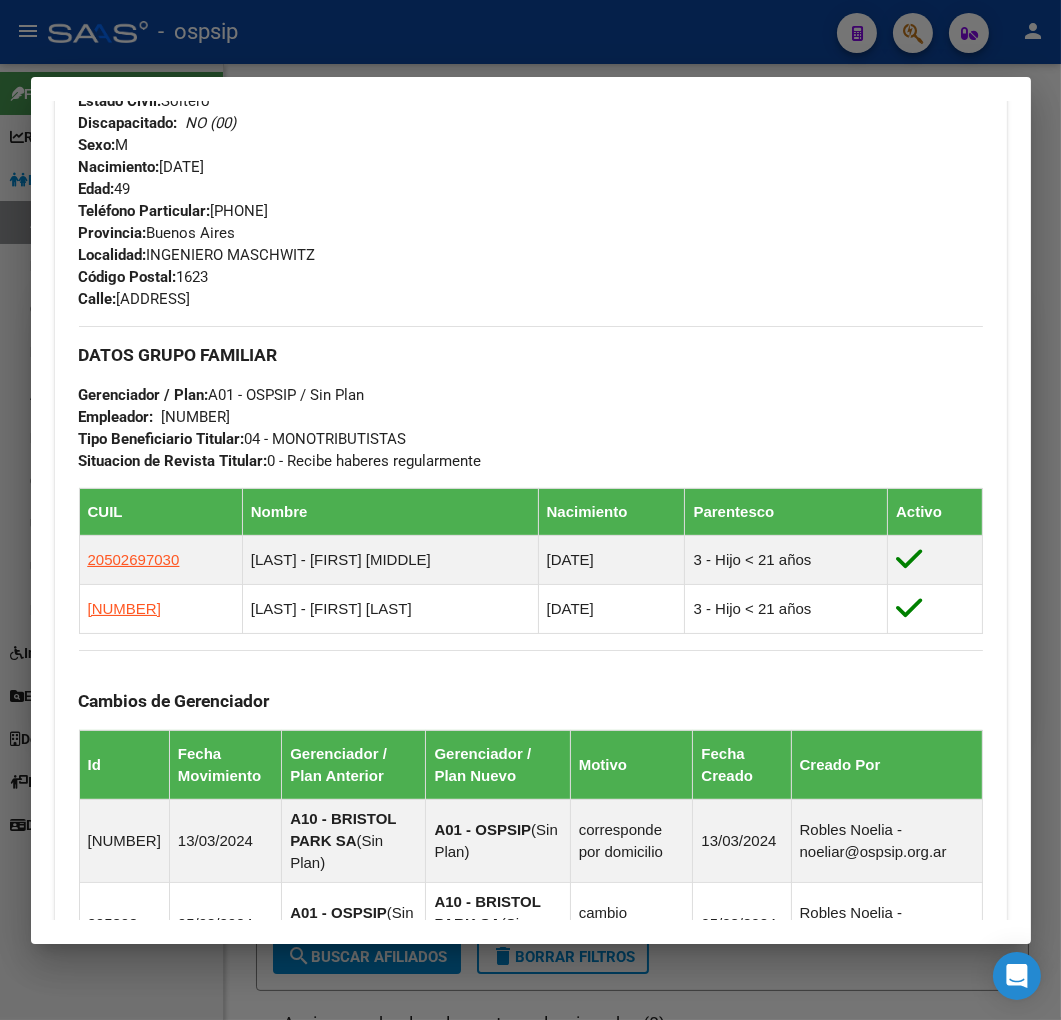 scroll, scrollTop: 1282, scrollLeft: 0, axis: vertical 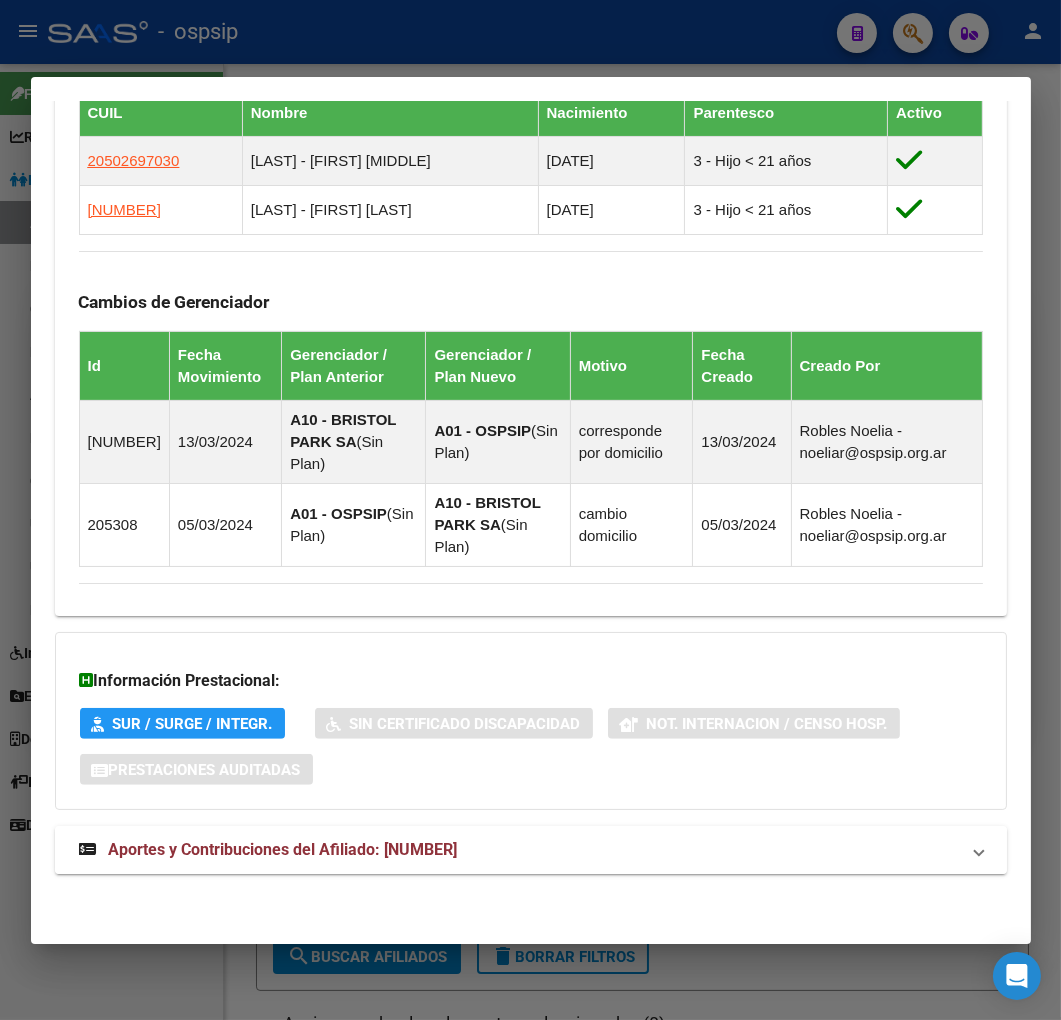 click on "Aportes y Contribuciones del Afiliado: 20249336417" at bounding box center [531, 850] 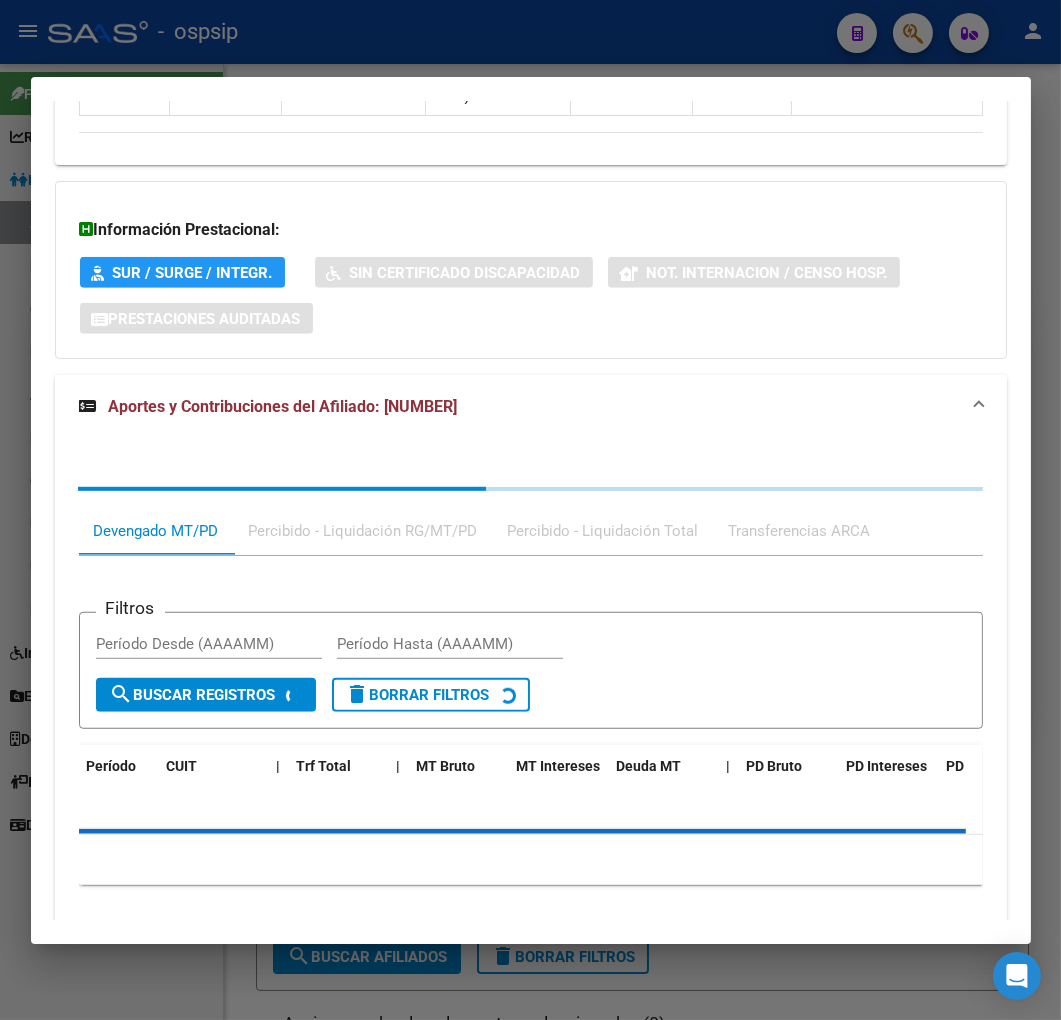 scroll, scrollTop: 1791, scrollLeft: 0, axis: vertical 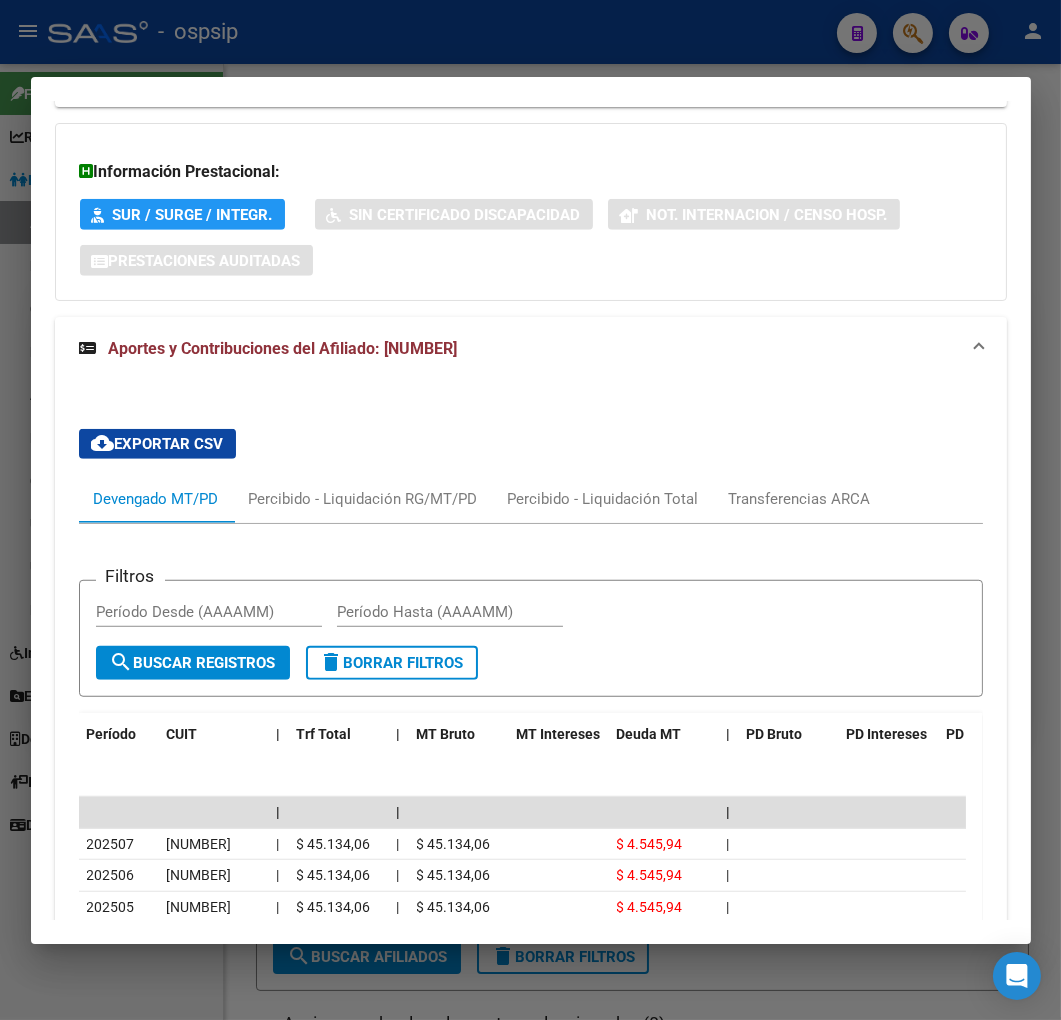 click at bounding box center (530, 510) 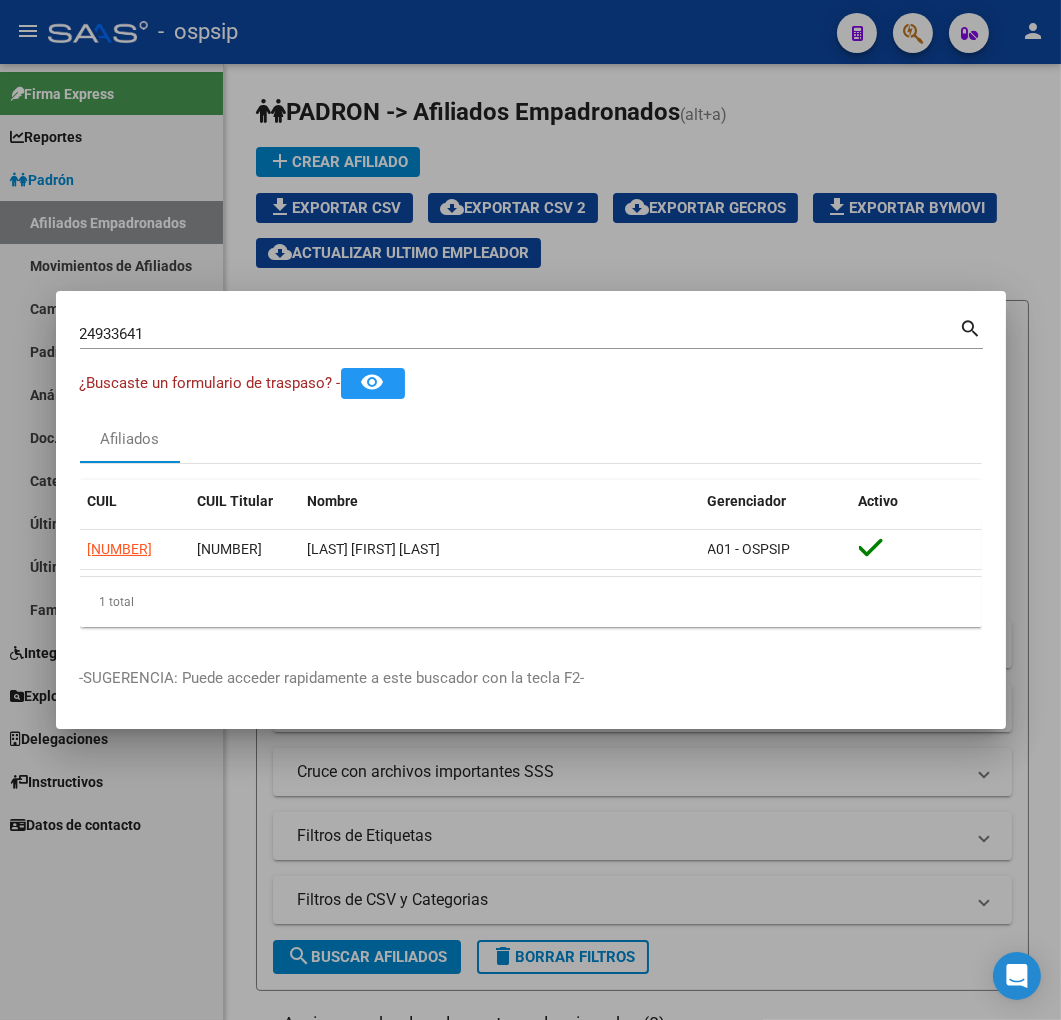 click at bounding box center [530, 510] 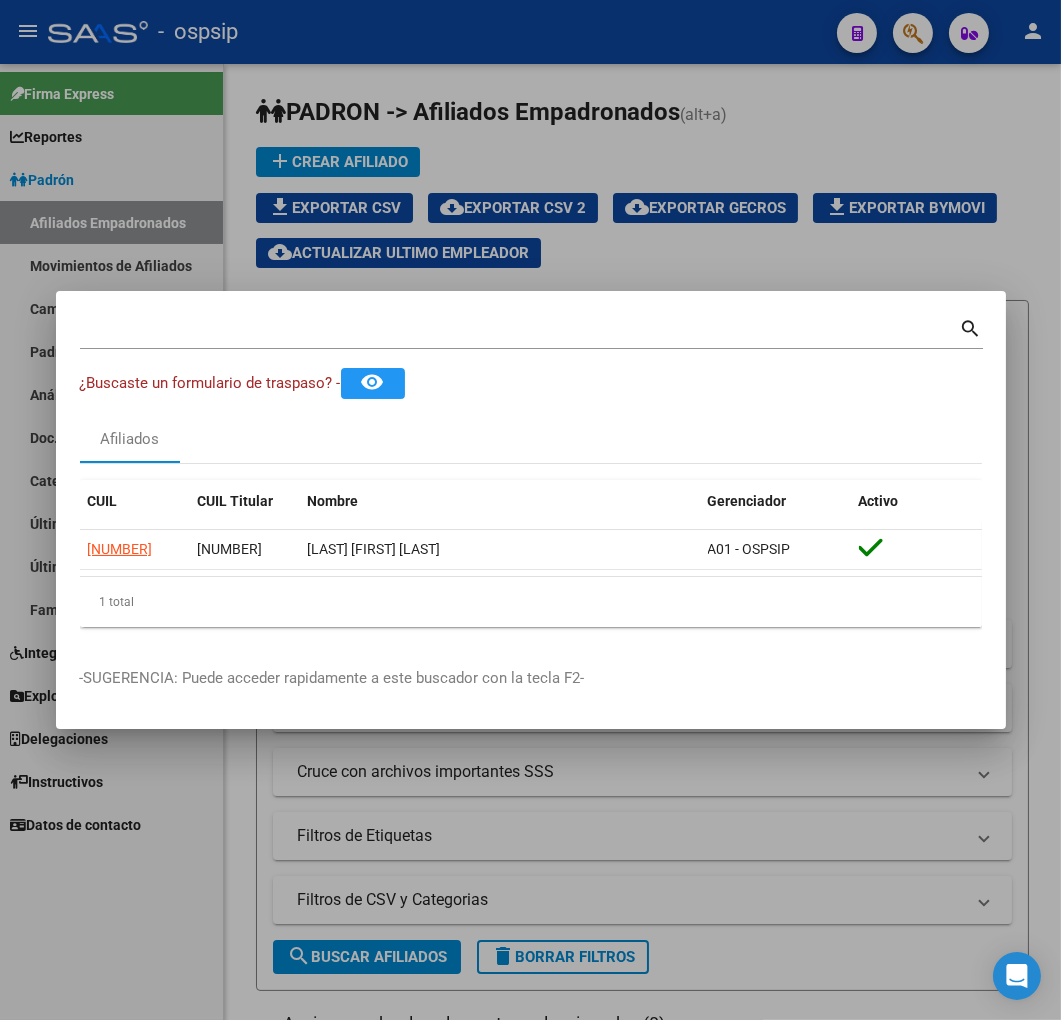 click on "menu -   ospsip  person" 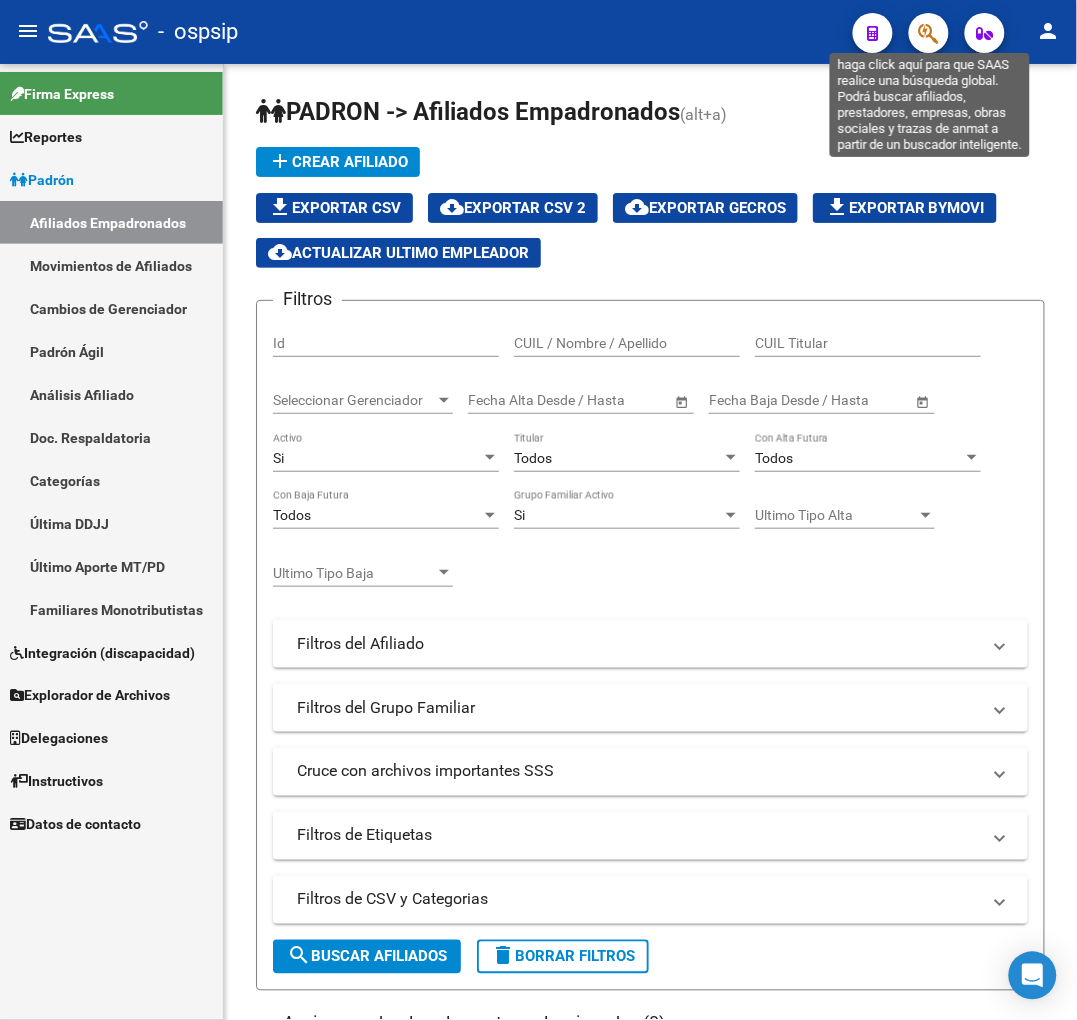 click 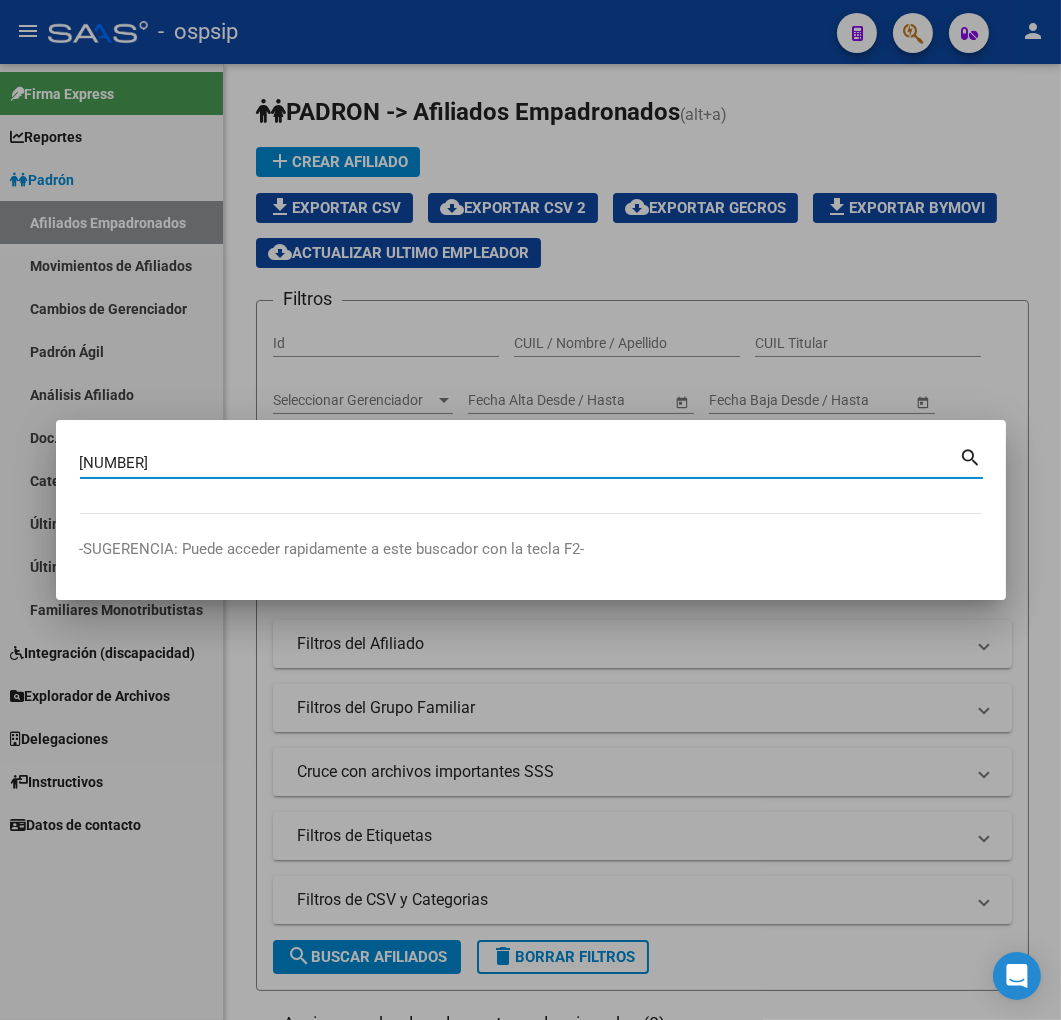 type on "25071710" 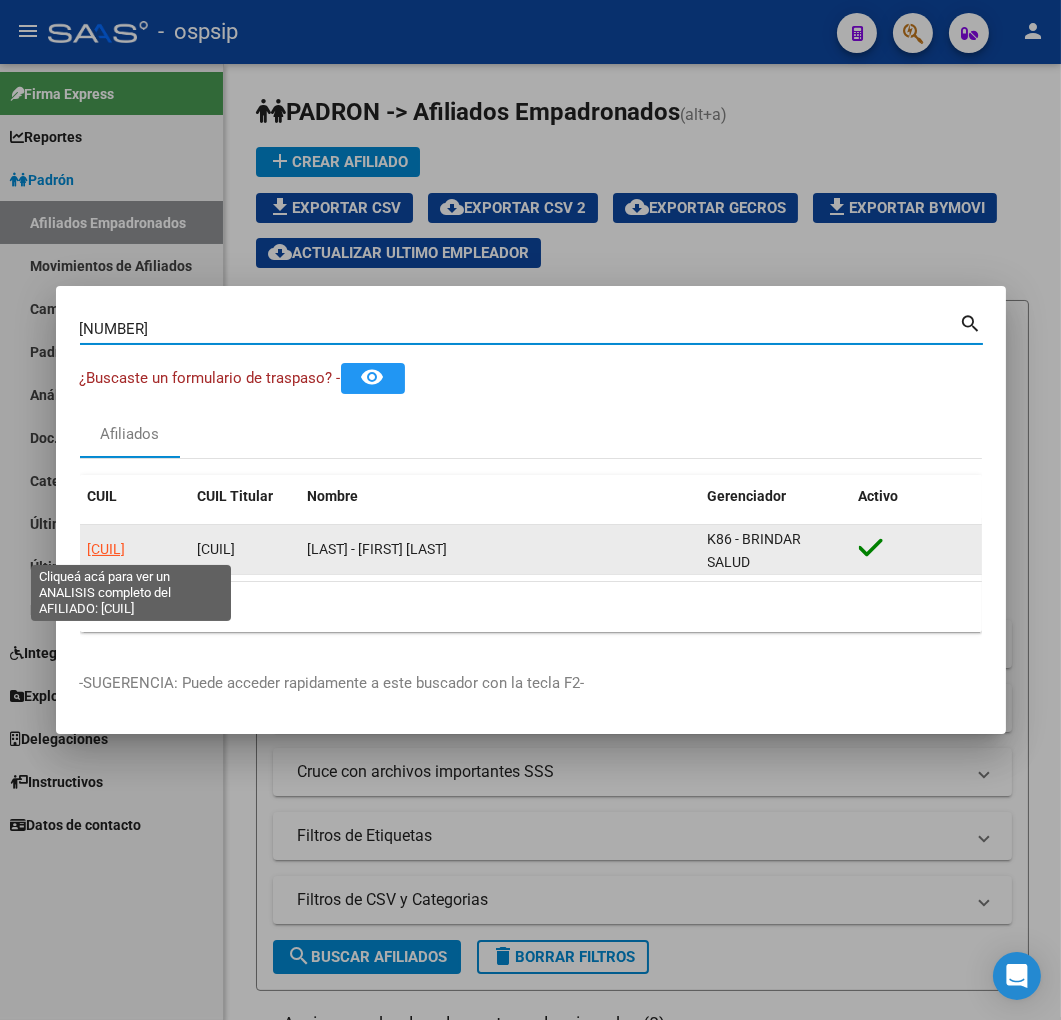 click on "20250717106" 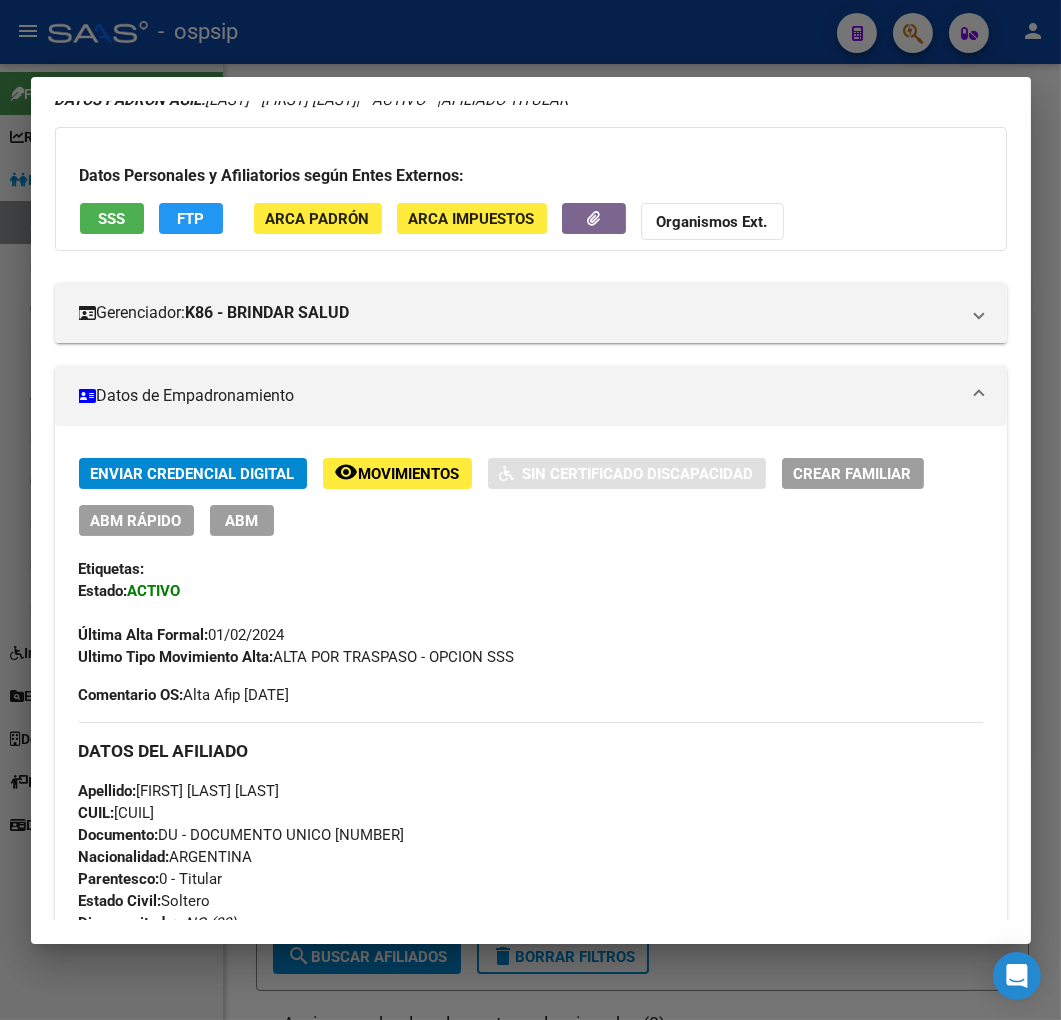 scroll, scrollTop: 666, scrollLeft: 0, axis: vertical 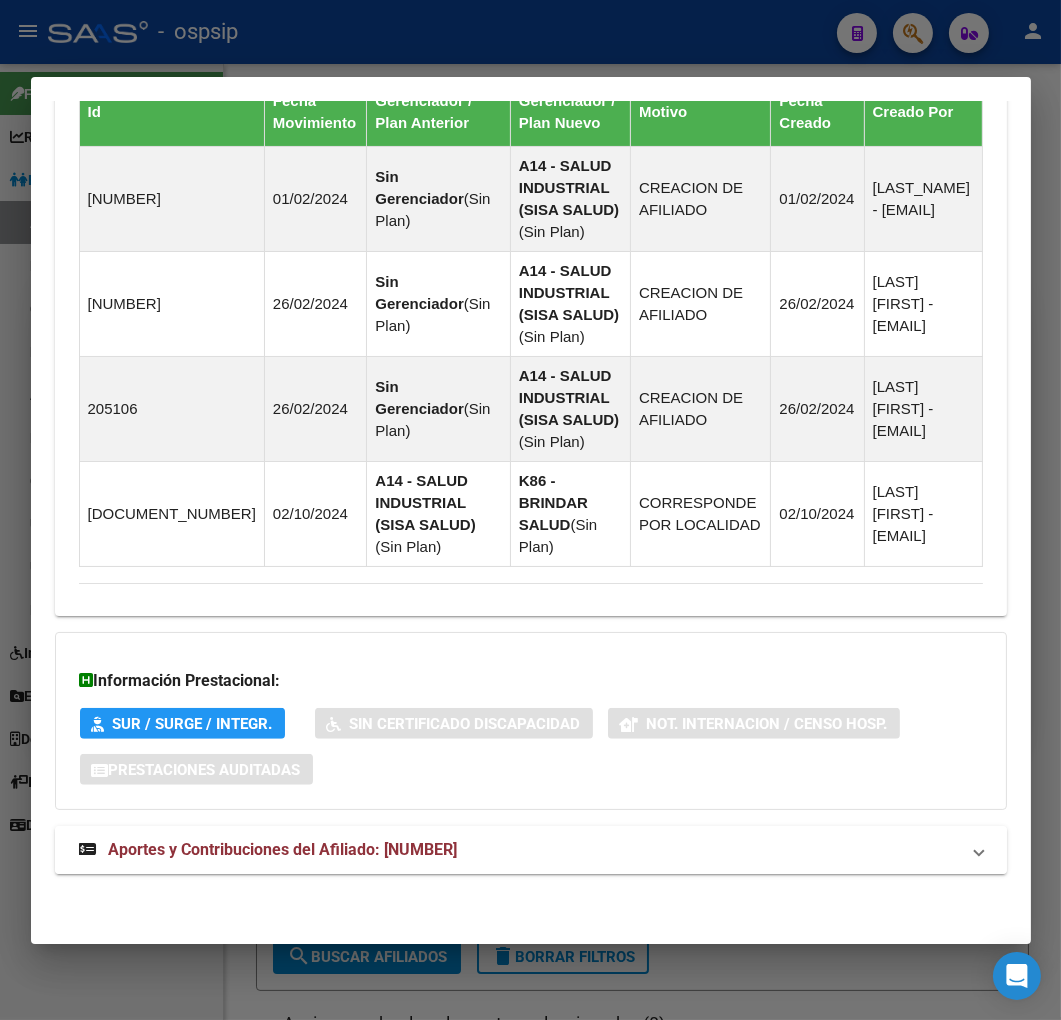 click on "Aportes y Contribuciones del Afiliado: 20250717106" at bounding box center (531, 850) 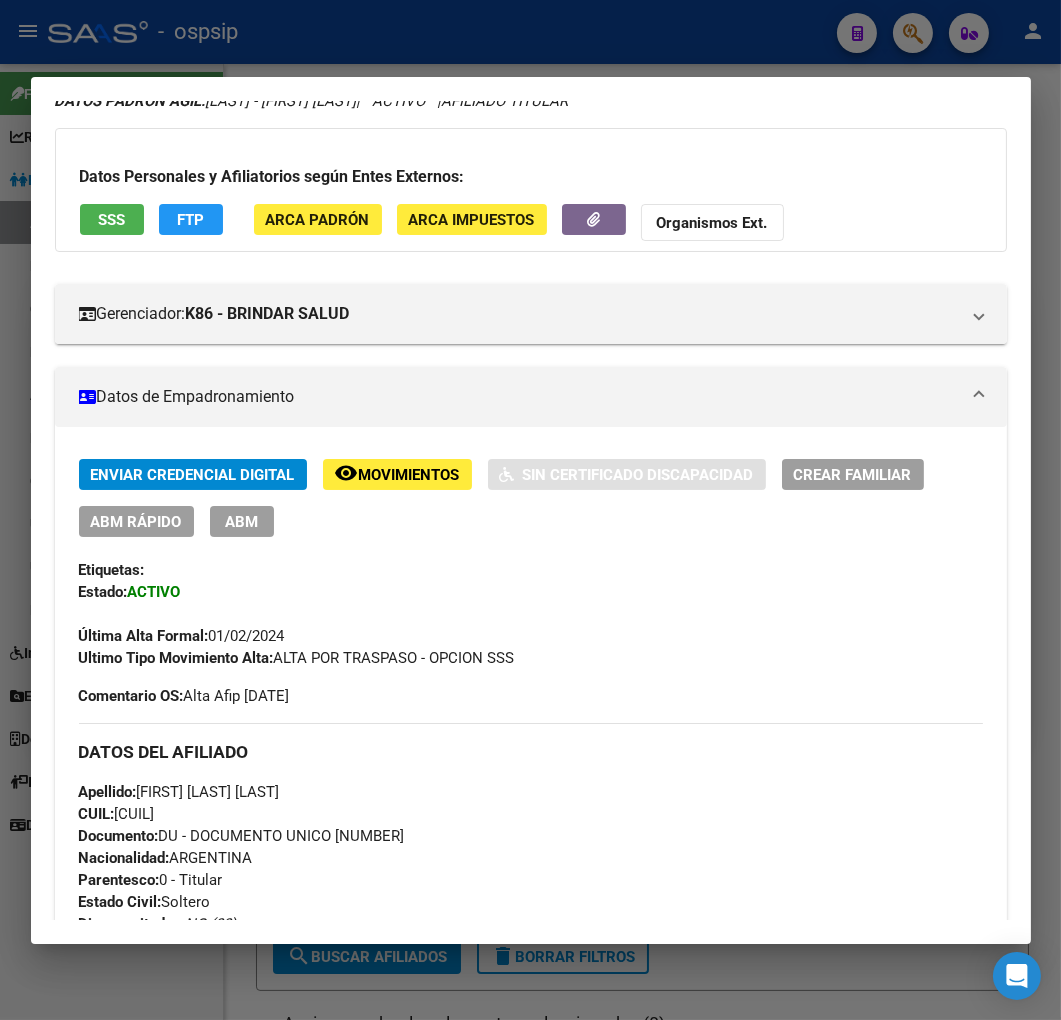 scroll, scrollTop: 80, scrollLeft: 0, axis: vertical 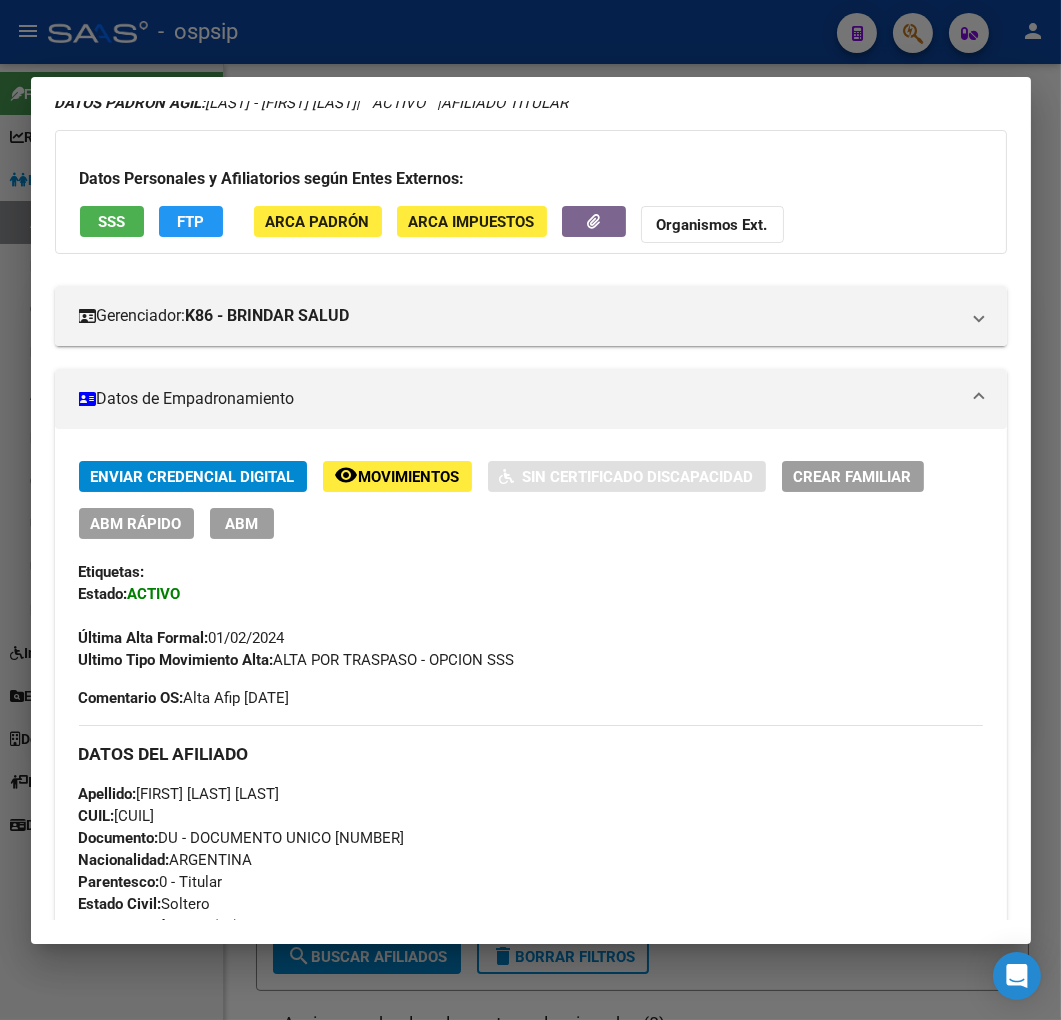 click on "FTP" 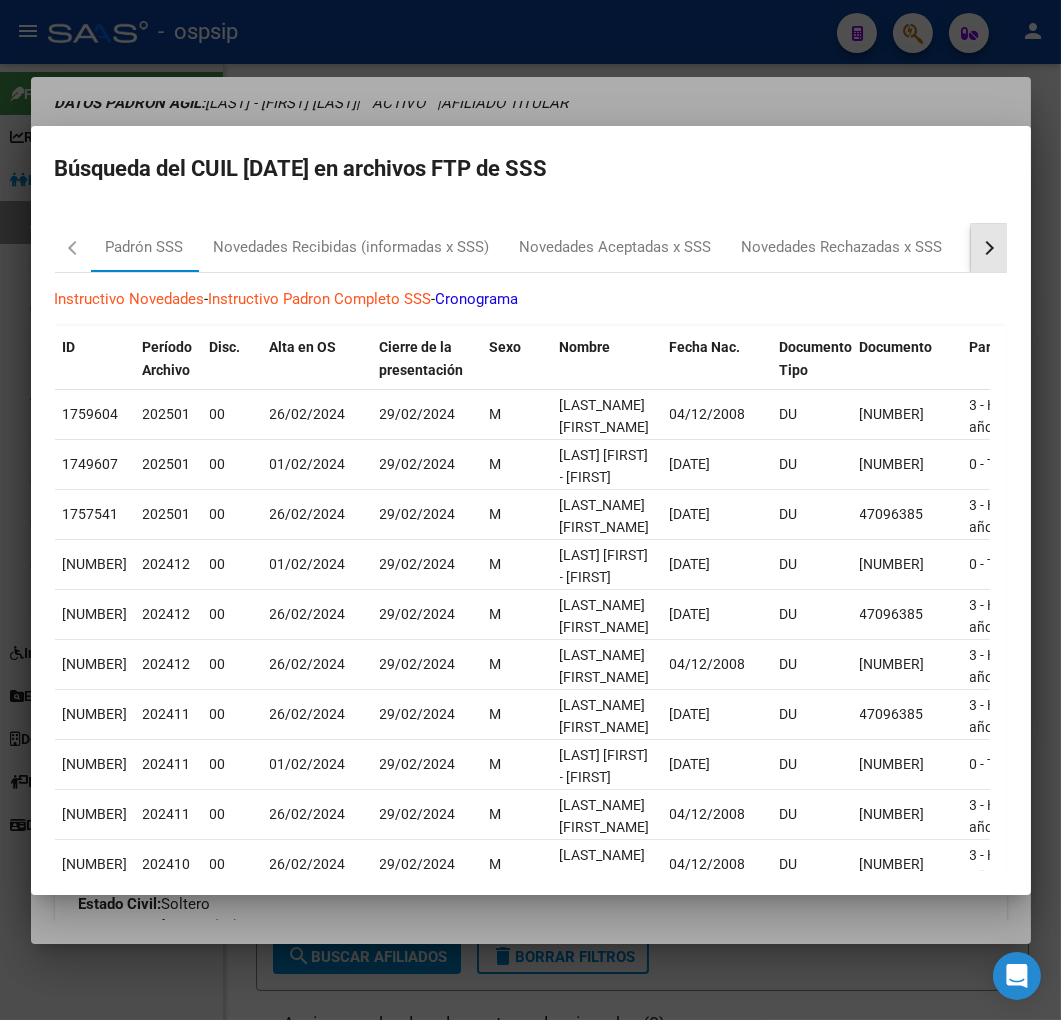 click at bounding box center (989, 248) 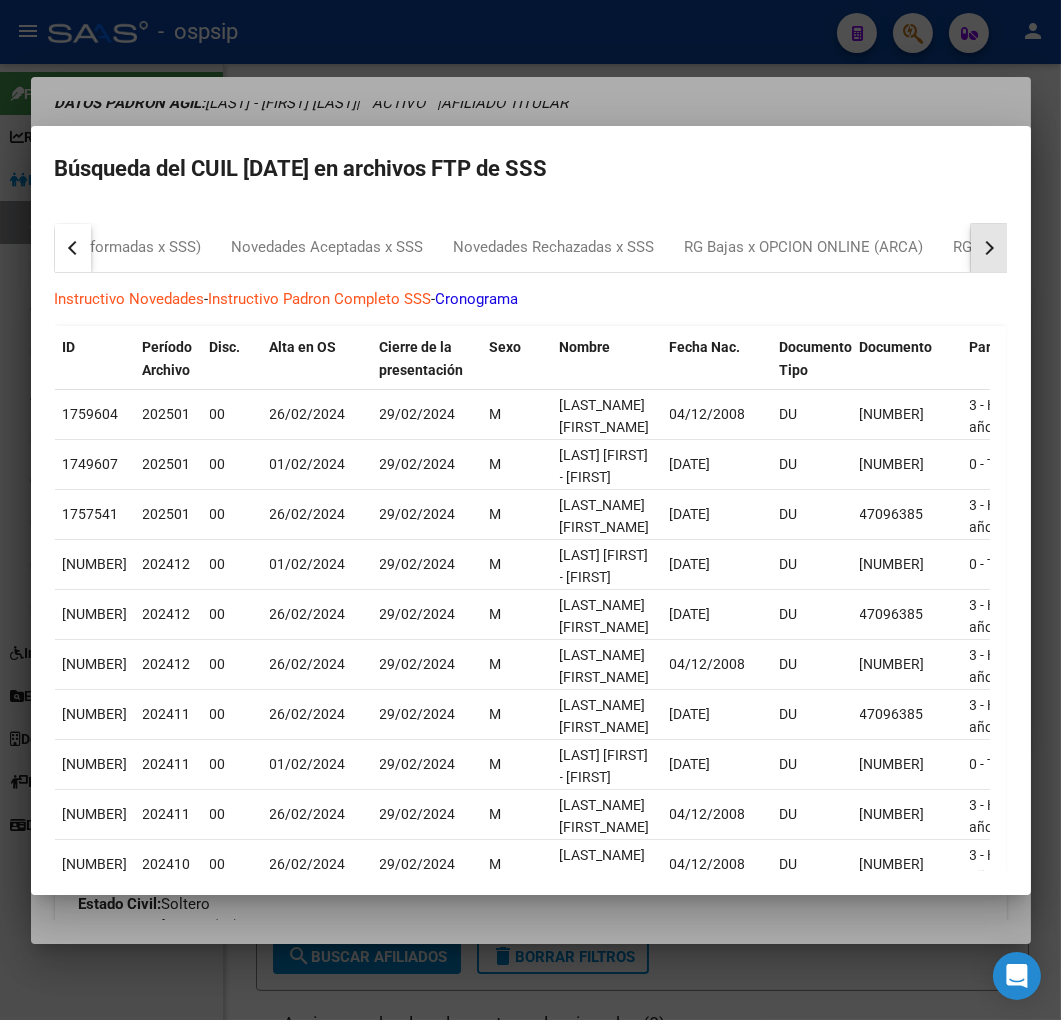 click at bounding box center [989, 248] 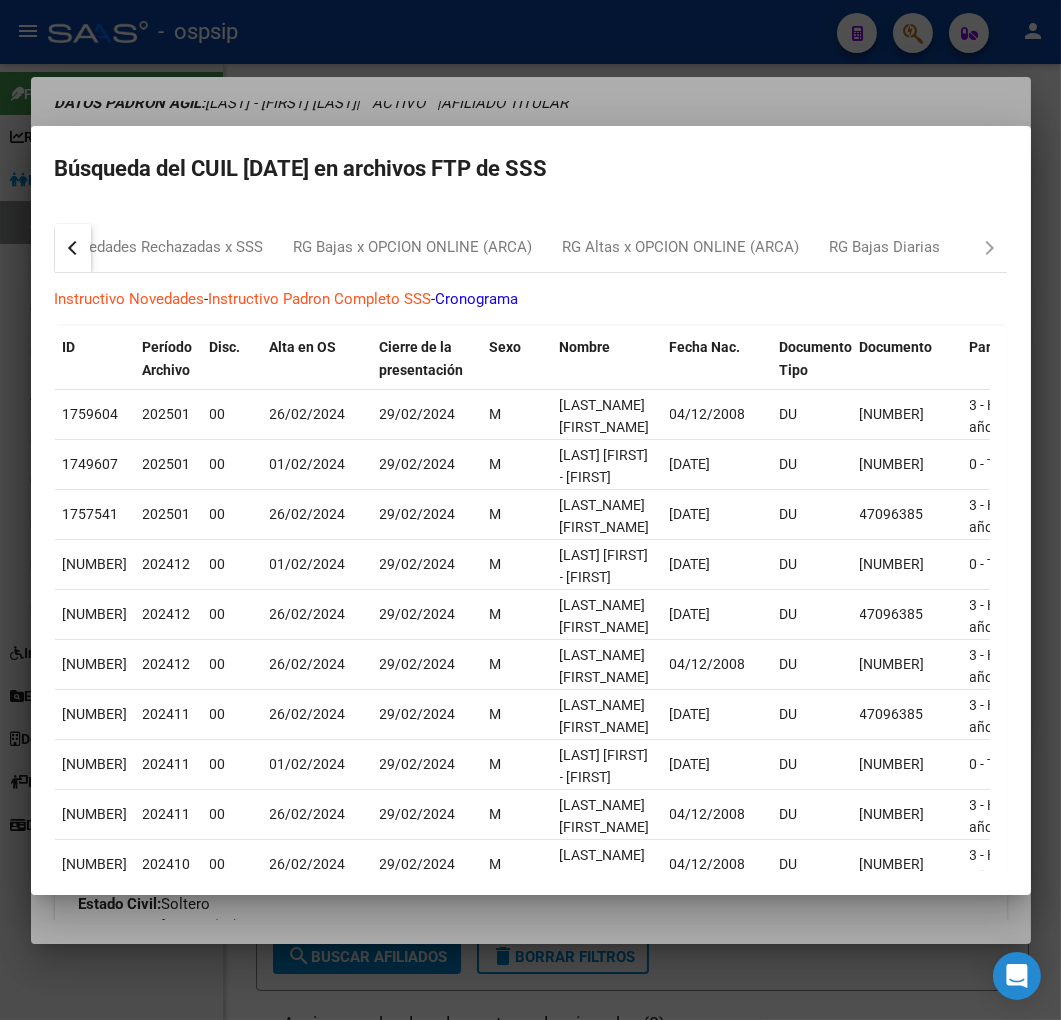 click on "Padrón SSS Novedades Recibidas (informadas x SSS) Novedades Aceptadas x SSS Novedades Rechazadas x SSS RG Bajas x OPCION ONLINE (ARCA) RG Altas x OPCION ONLINE (ARCA) RG Bajas Diarias" at bounding box center (531, 248) 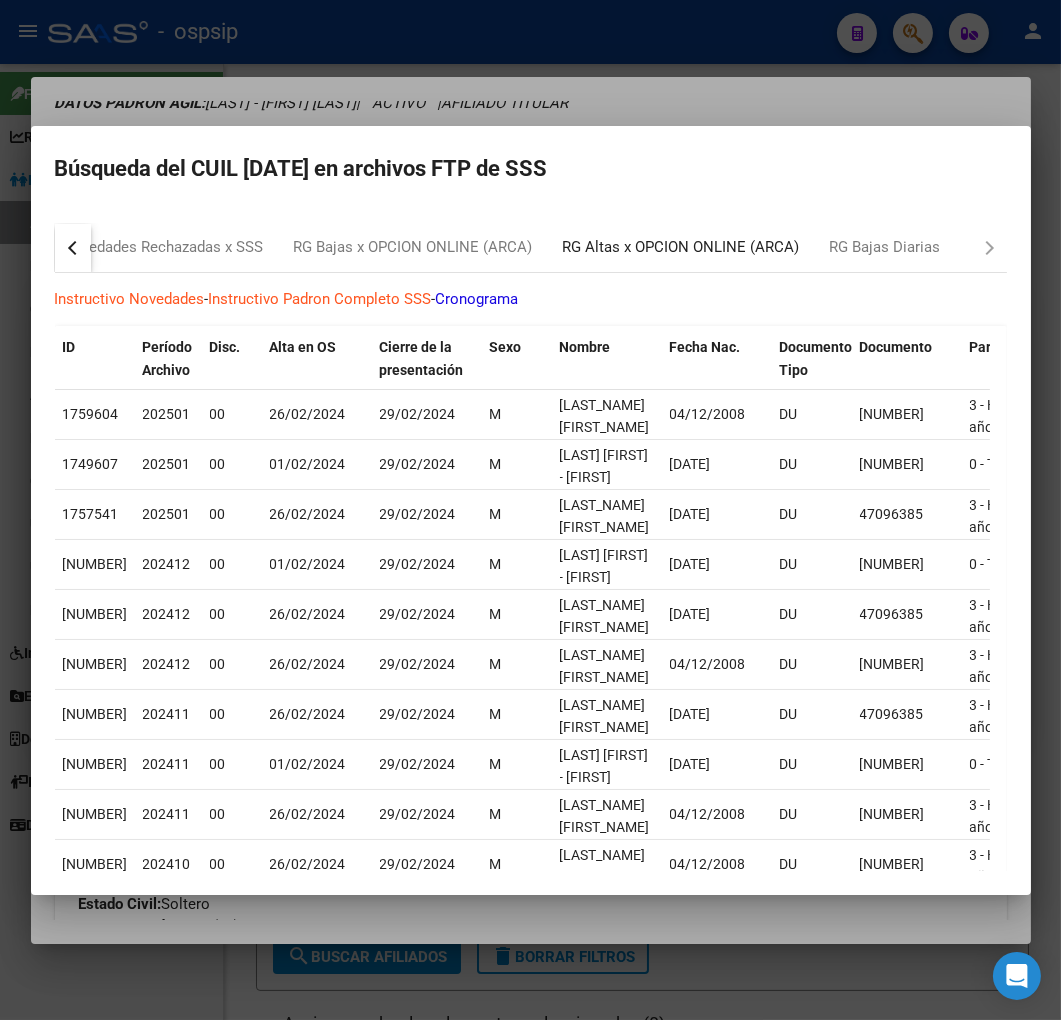 click on "RG Altas x OPCION ONLINE (ARCA)" at bounding box center (681, 248) 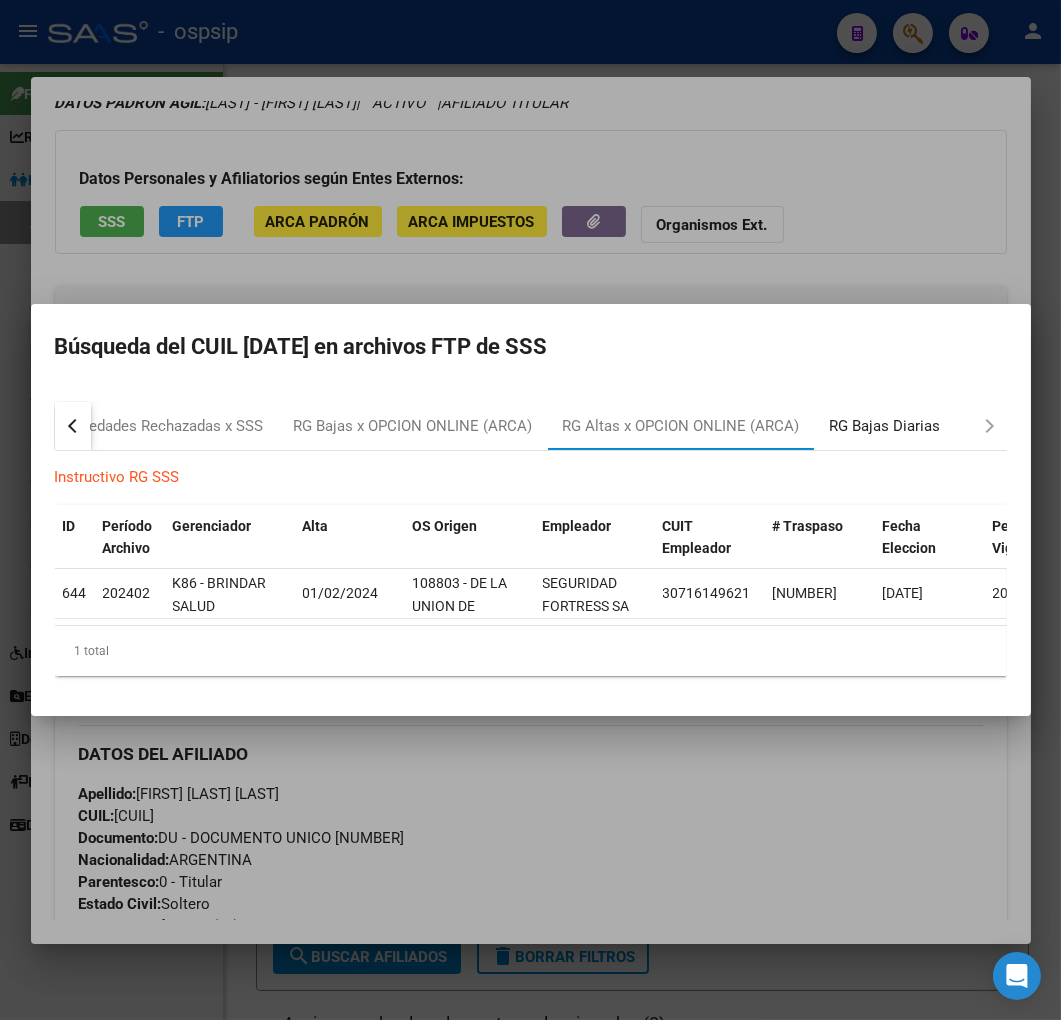 click on "RG Bajas Diarias" at bounding box center [885, 426] 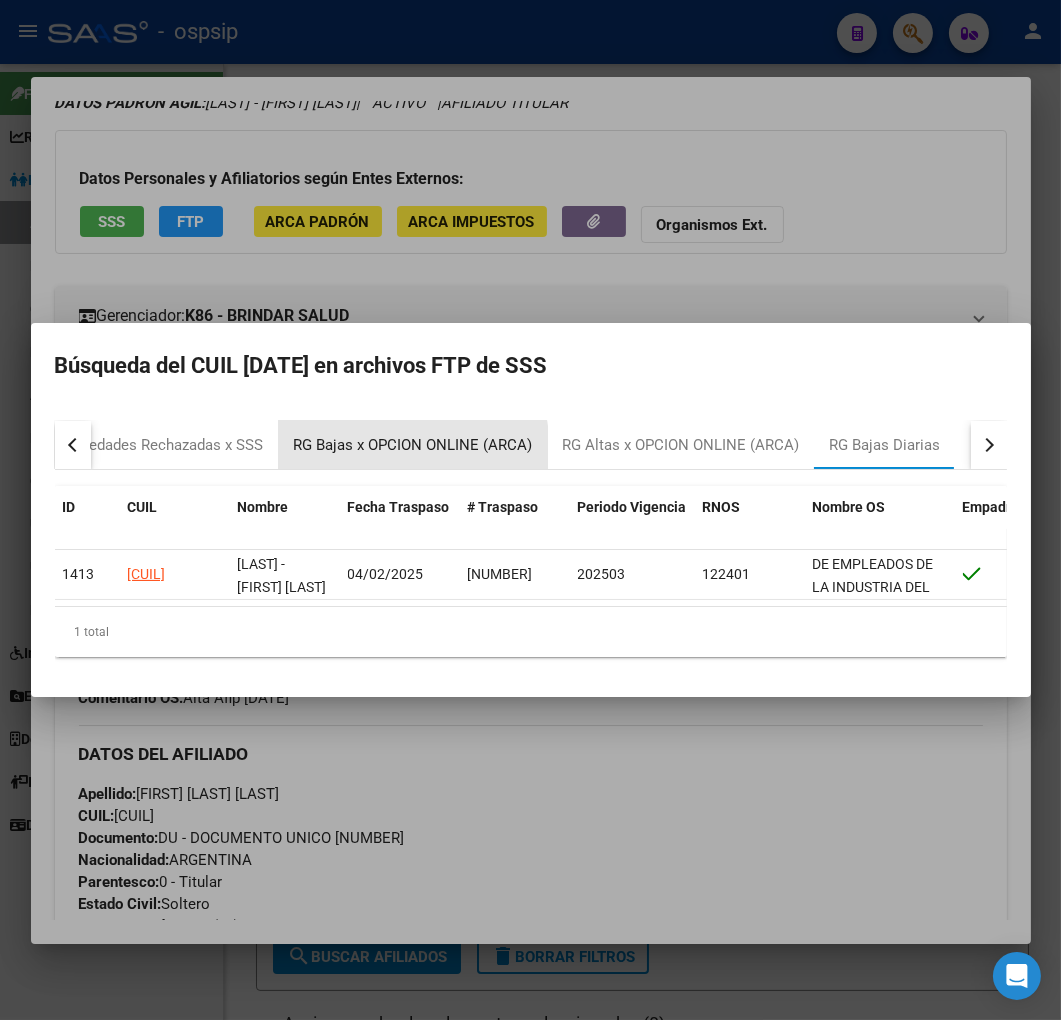 click on "RG Bajas x OPCION ONLINE (ARCA)" at bounding box center [413, 445] 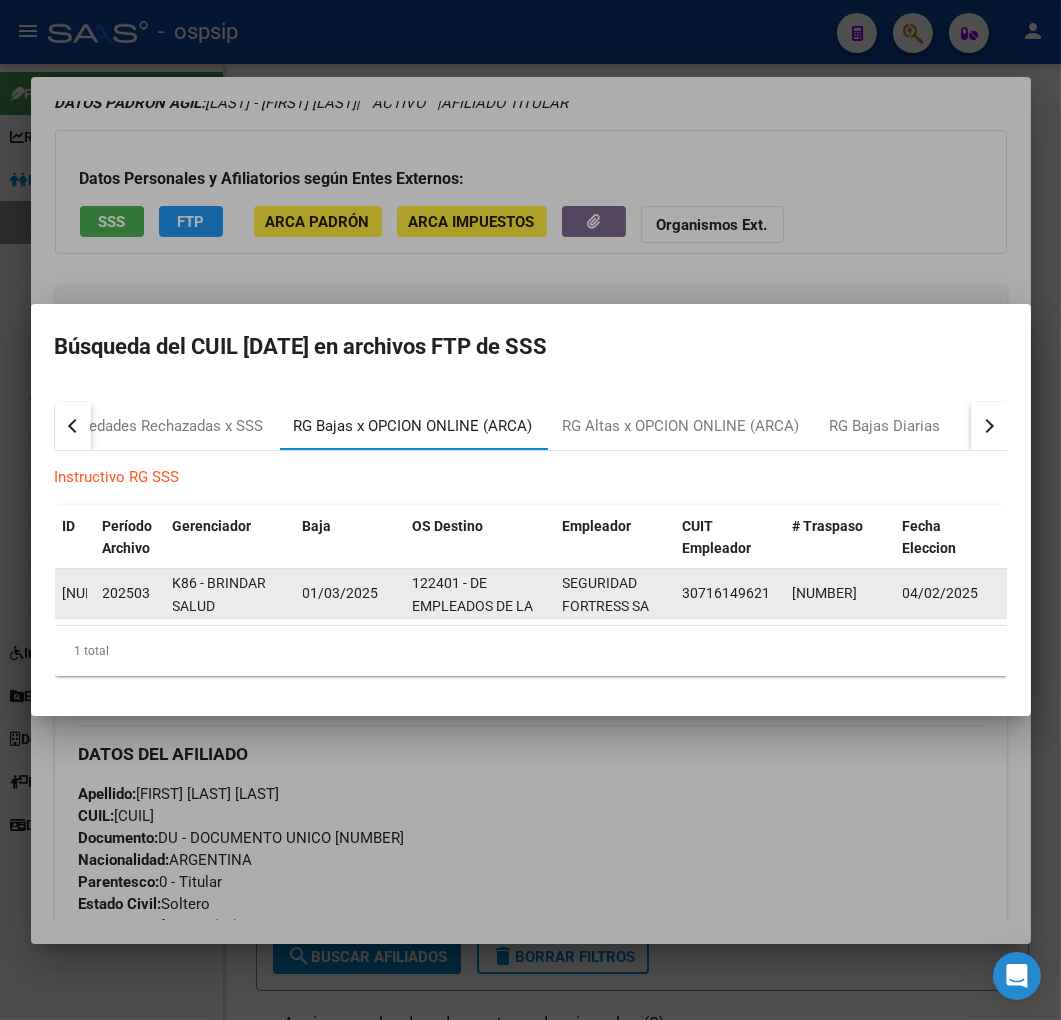scroll, scrollTop: 48, scrollLeft: 0, axis: vertical 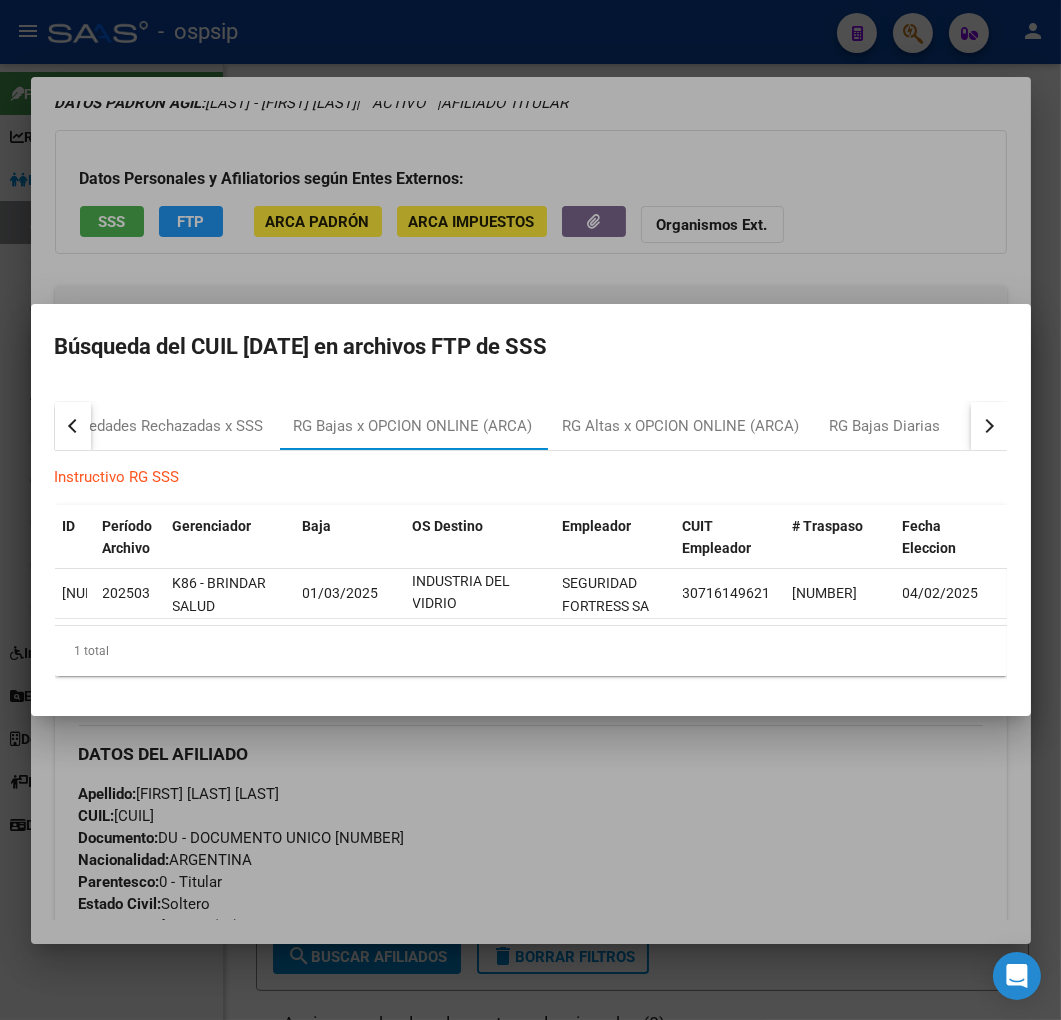 click at bounding box center (530, 510) 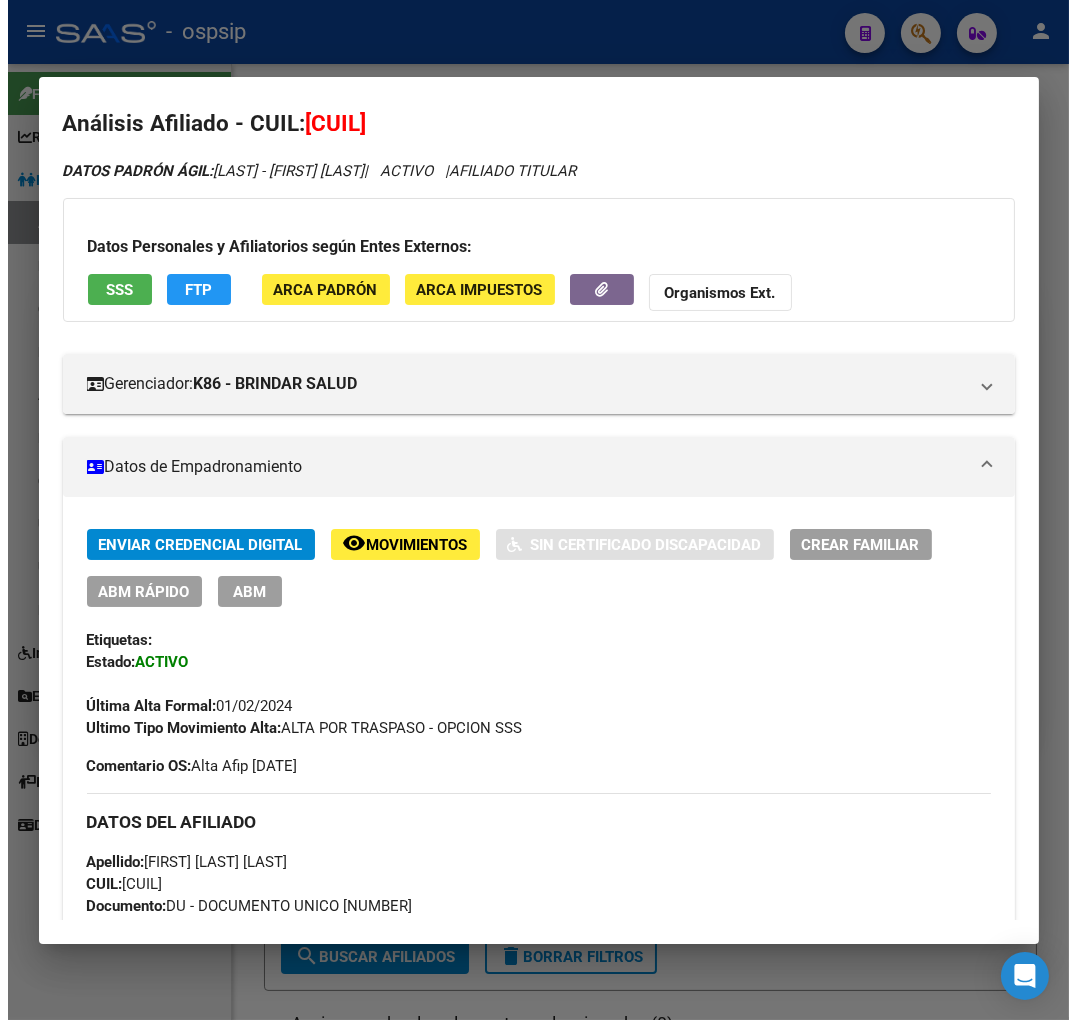 scroll, scrollTop: 0, scrollLeft: 0, axis: both 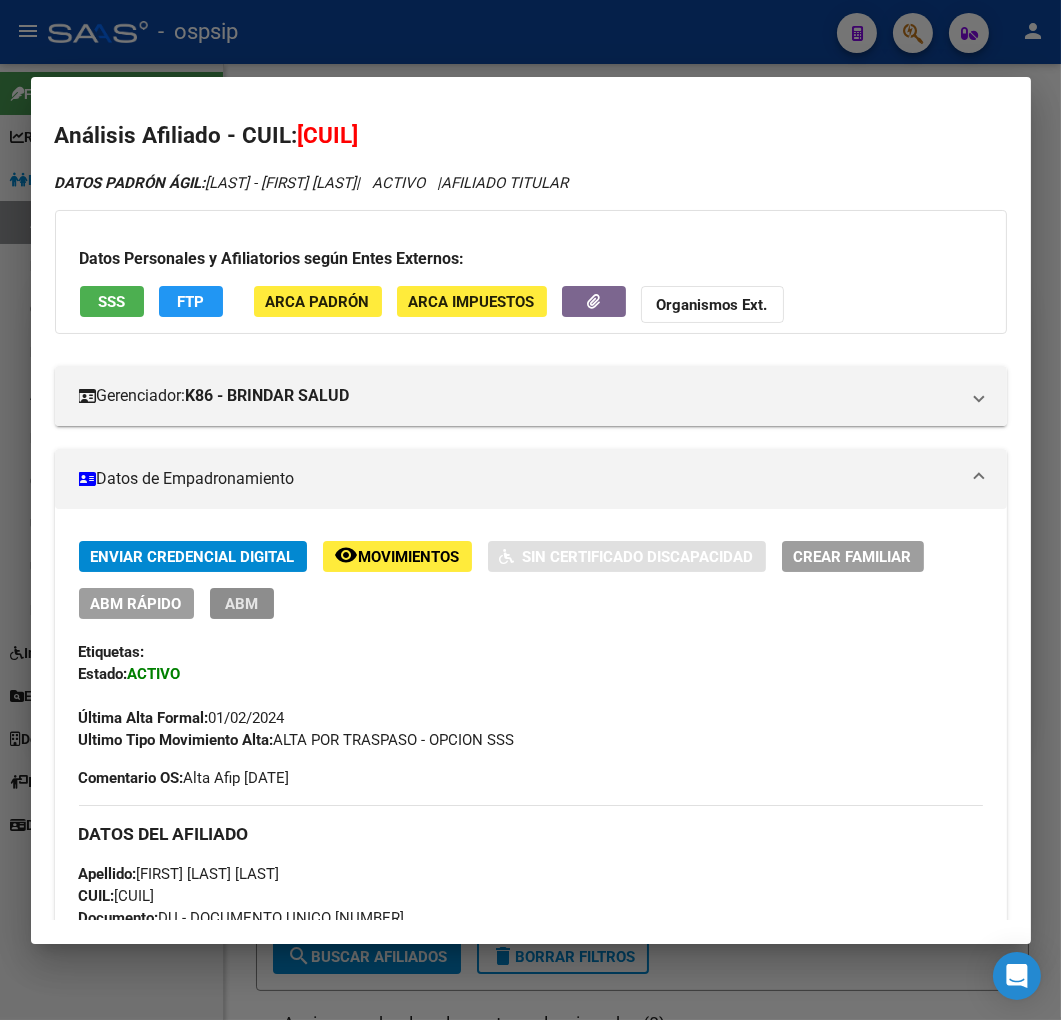 click on "ABM" at bounding box center (242, 603) 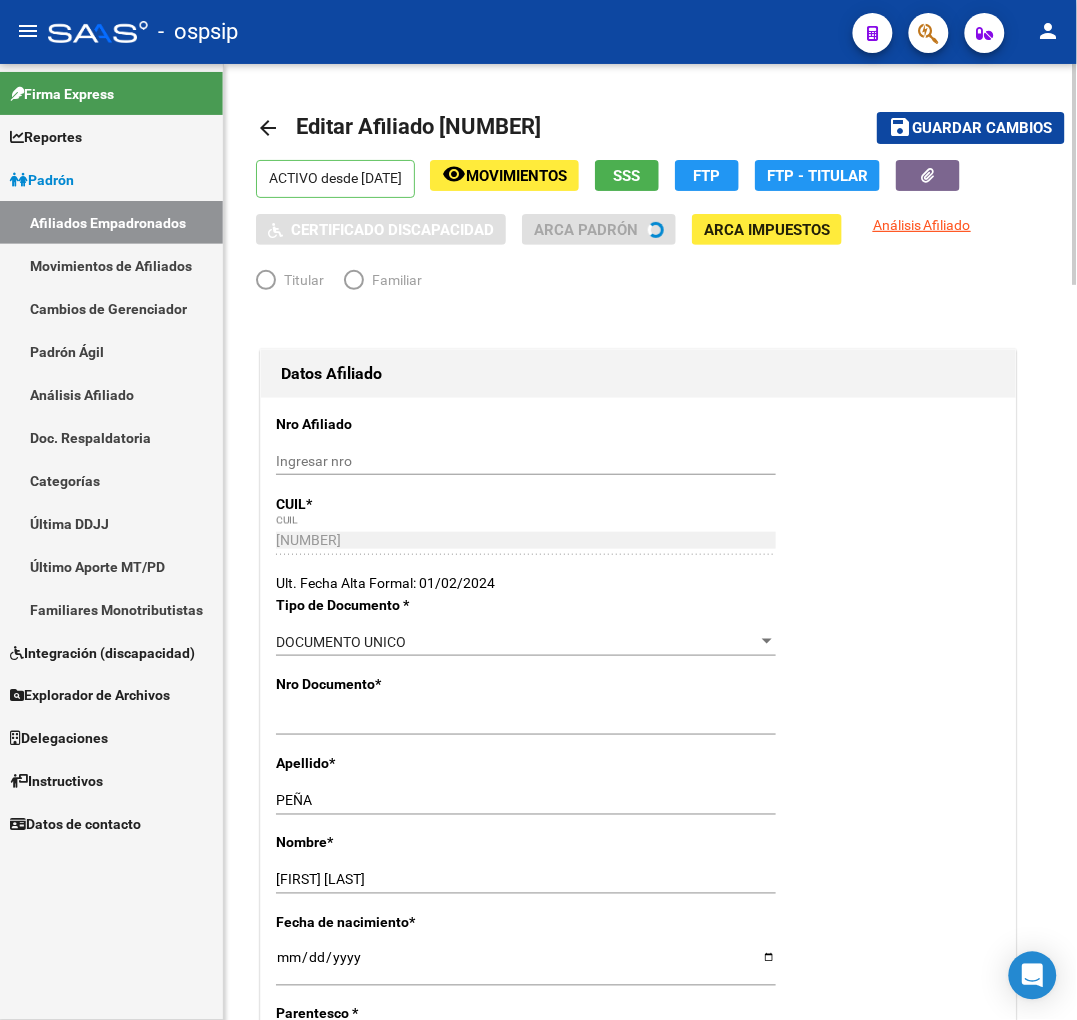 radio on "true" 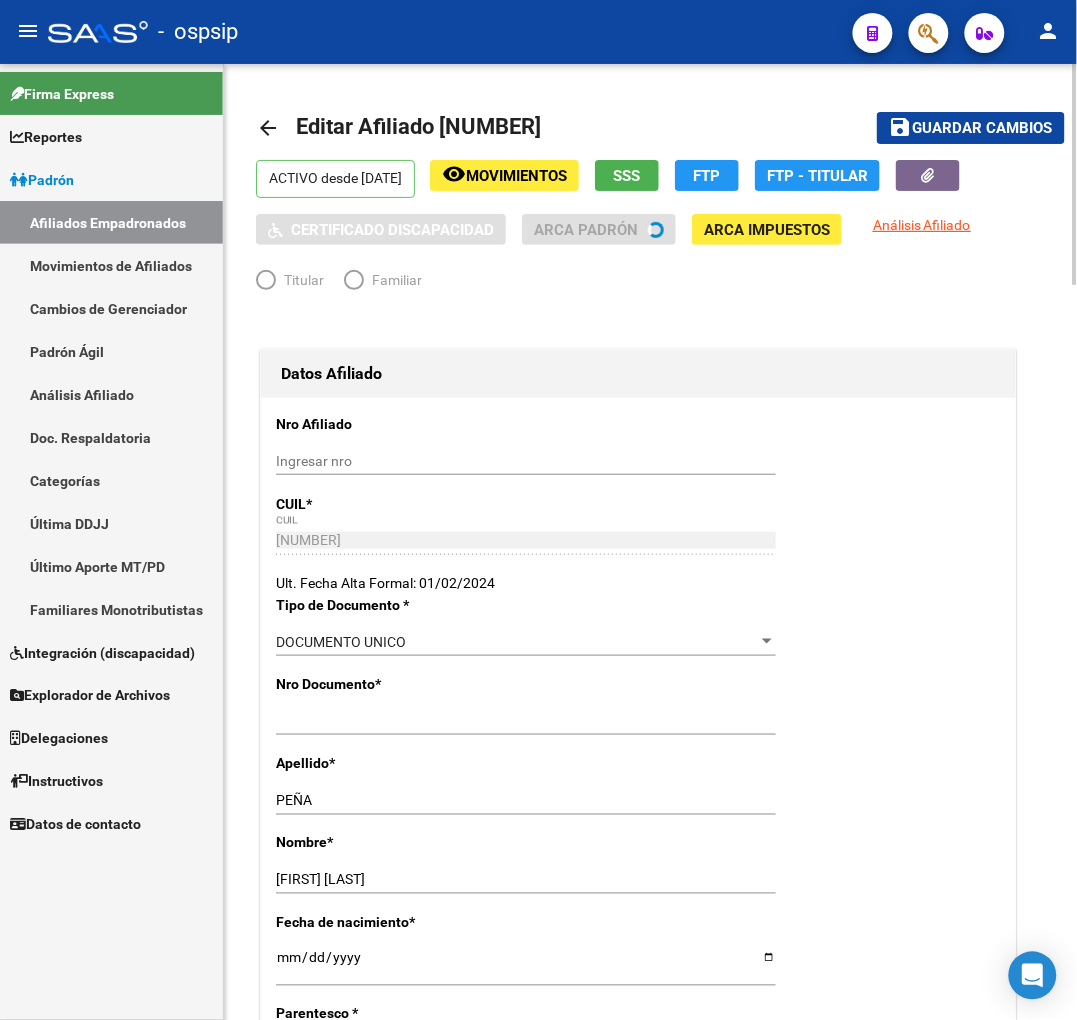 type on "30-71614962-1" 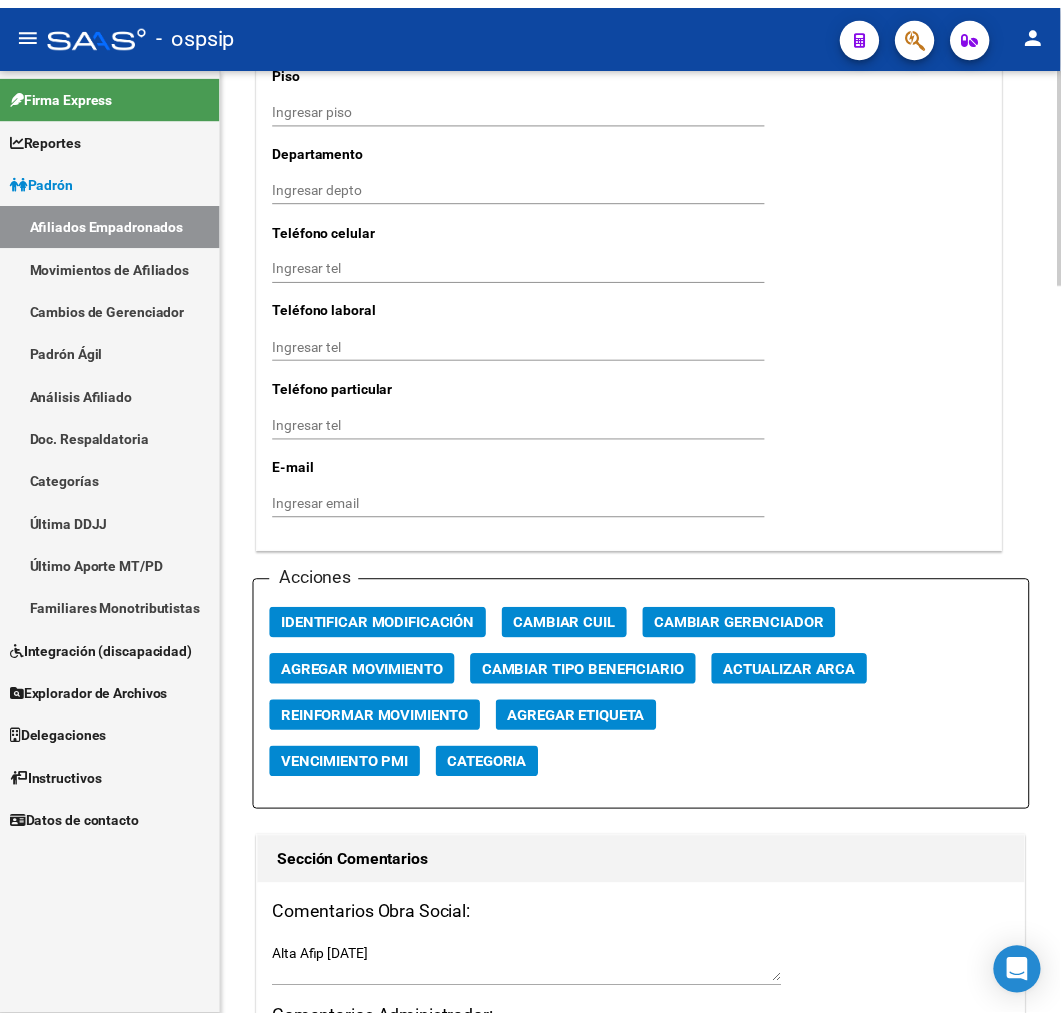 scroll, scrollTop: 2333, scrollLeft: 0, axis: vertical 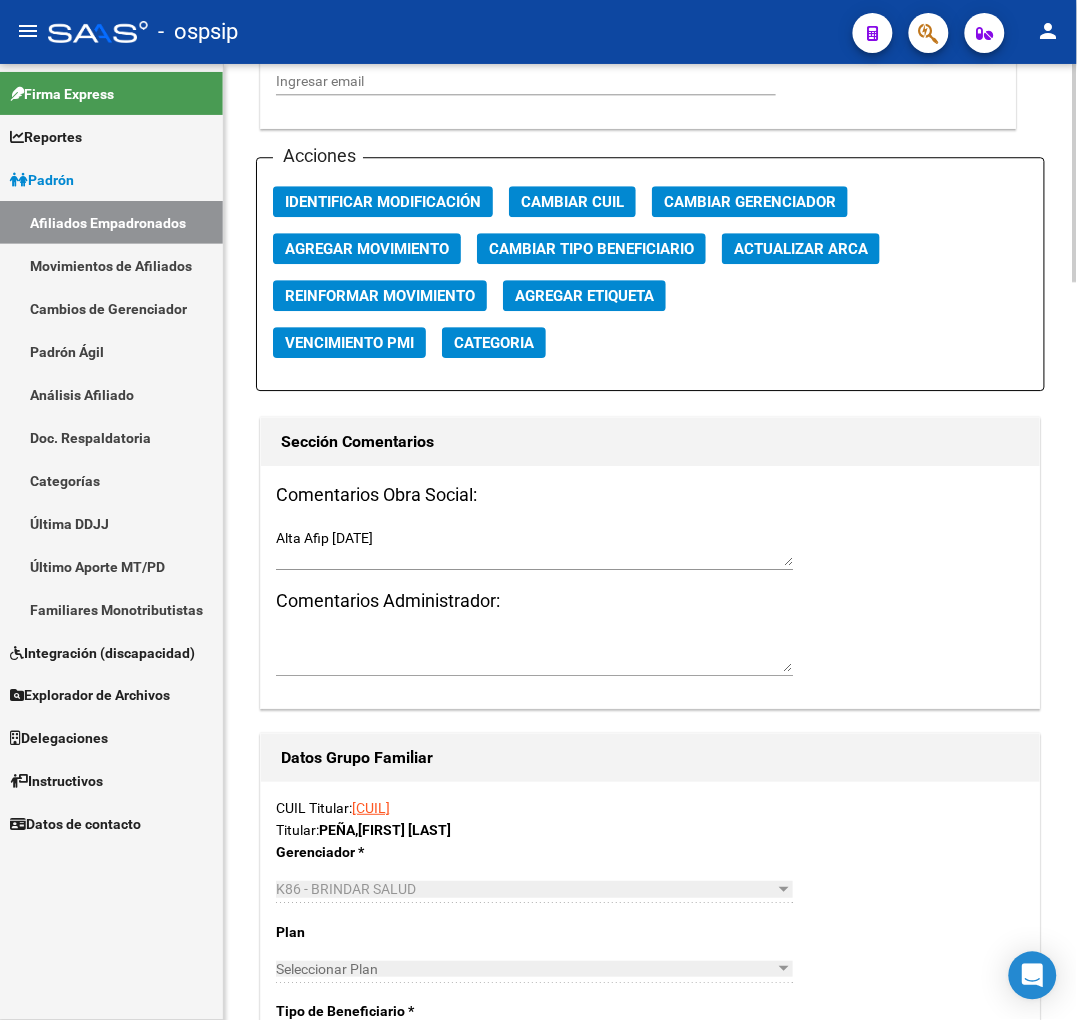 click on "Agregar Movimiento" 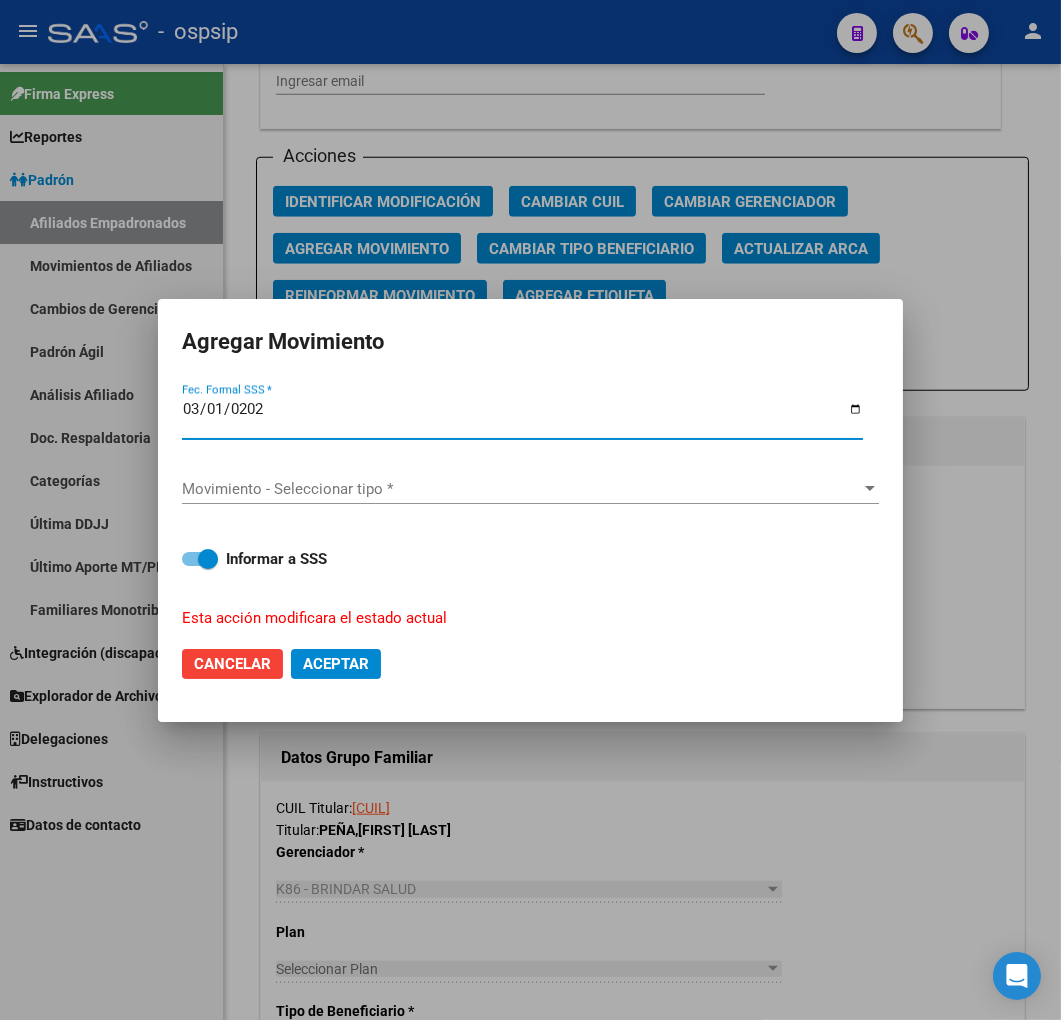 type on "2025-03-01" 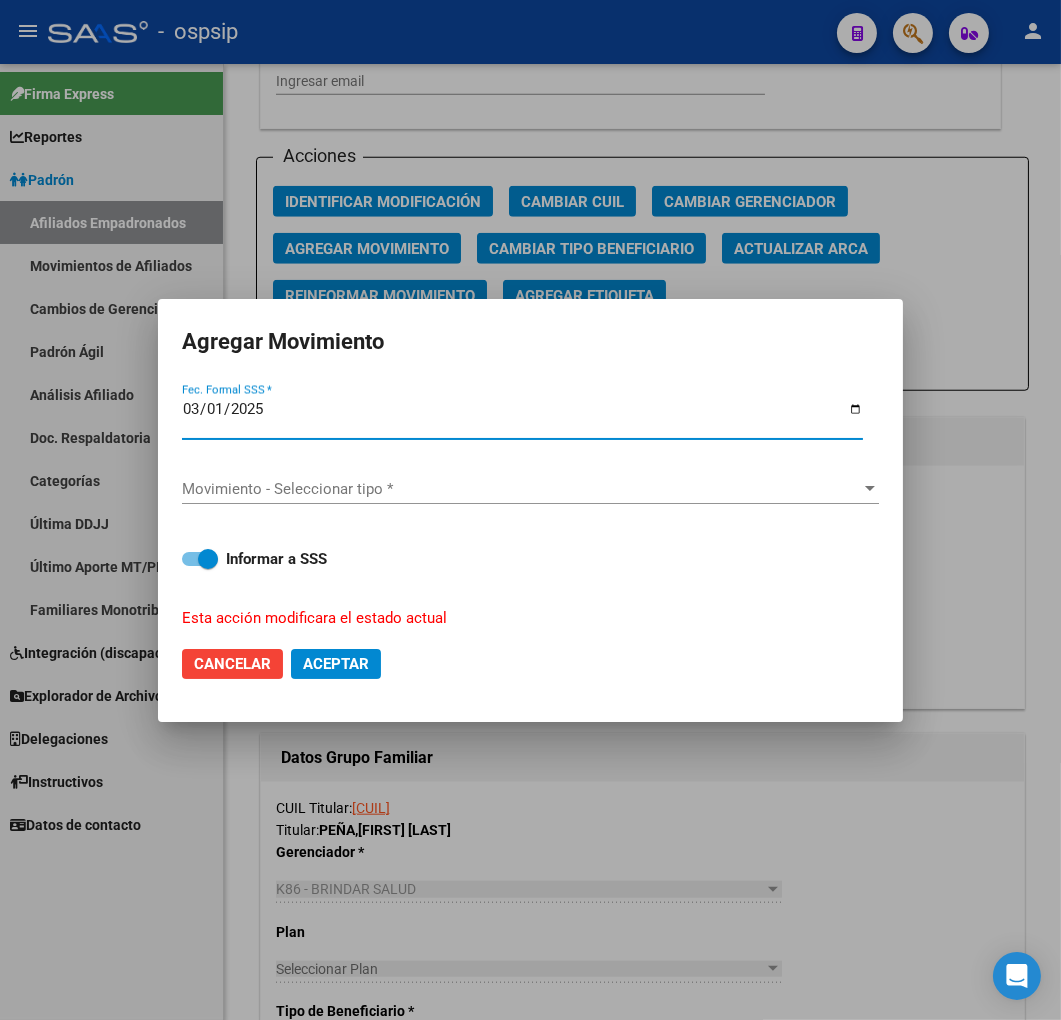 click on "Movimiento - Seleccionar tipo *" at bounding box center (521, 489) 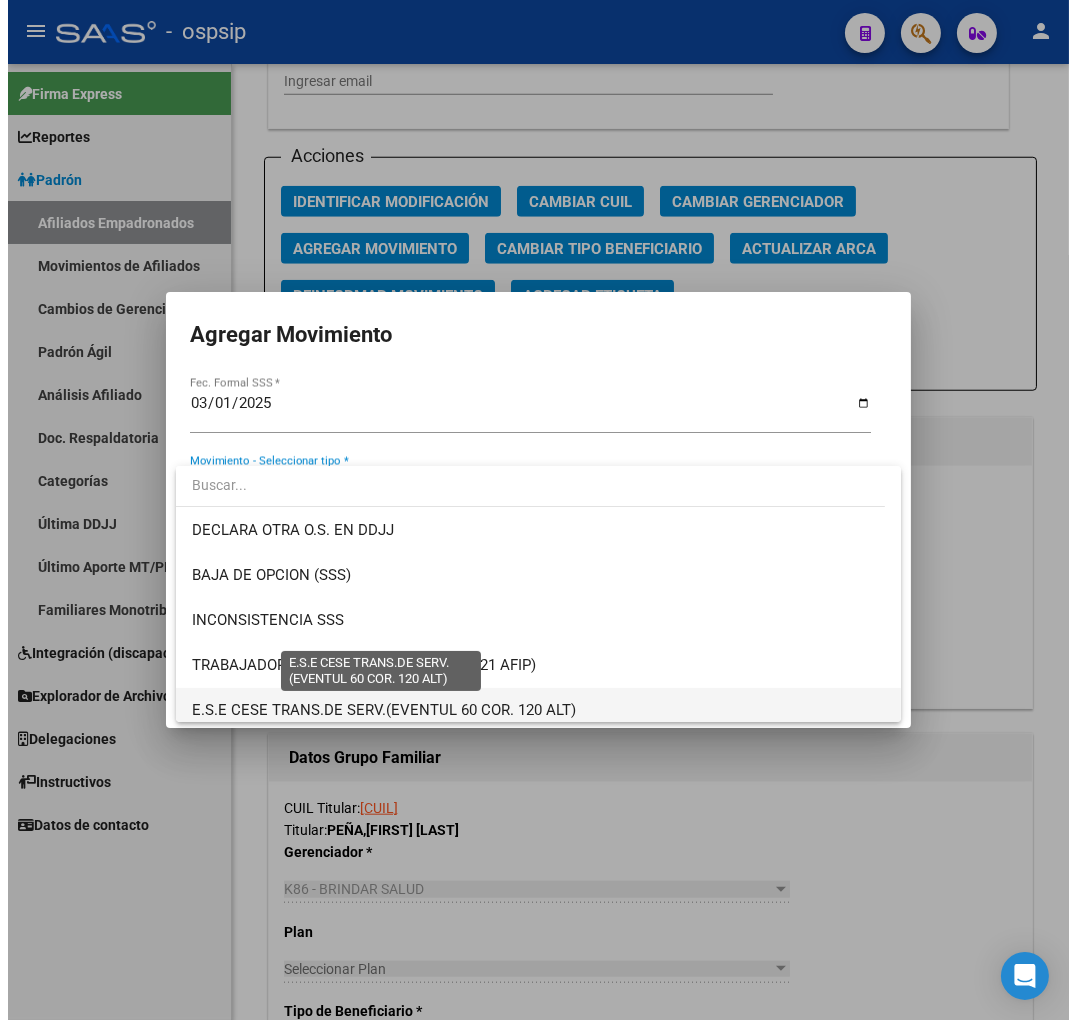 scroll, scrollTop: 777, scrollLeft: 0, axis: vertical 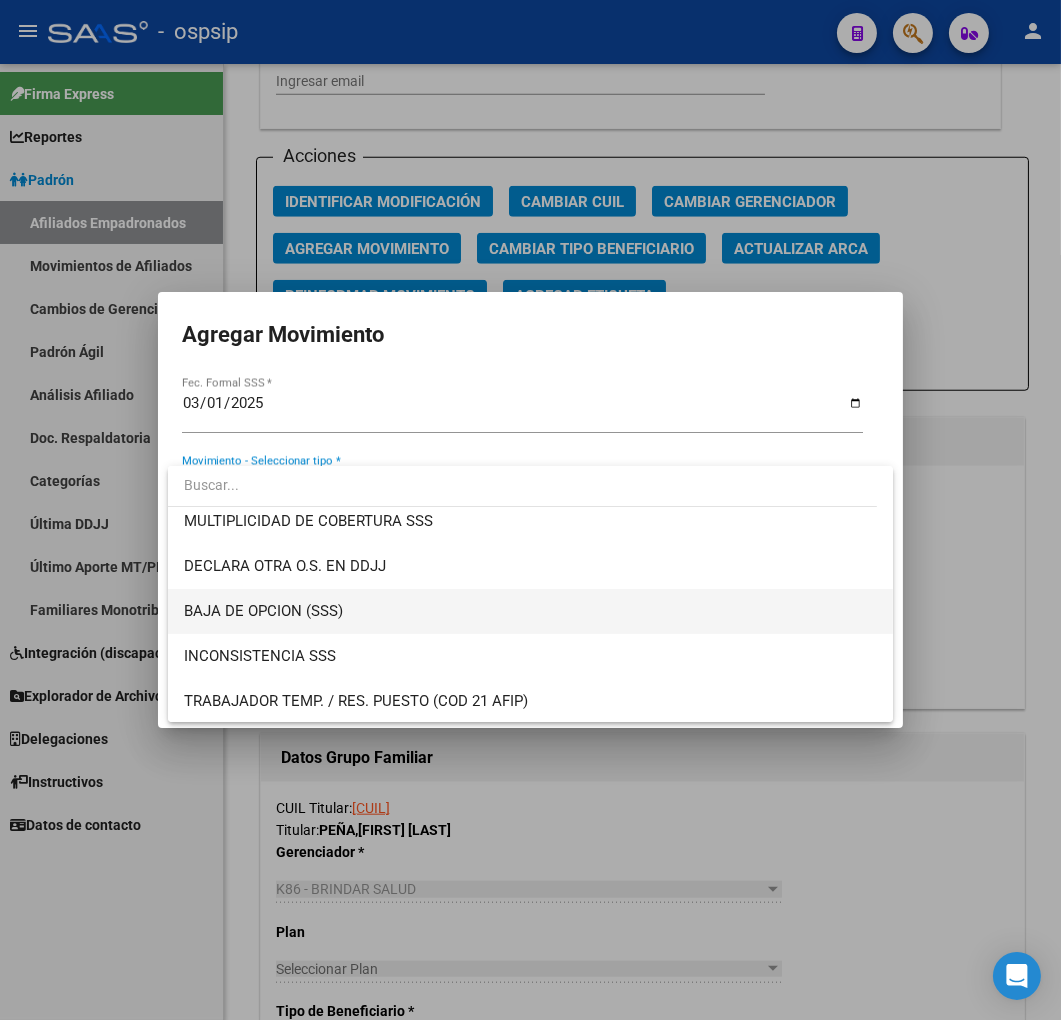 click on "BAJA DE OPCION (SSS)" at bounding box center [531, 611] 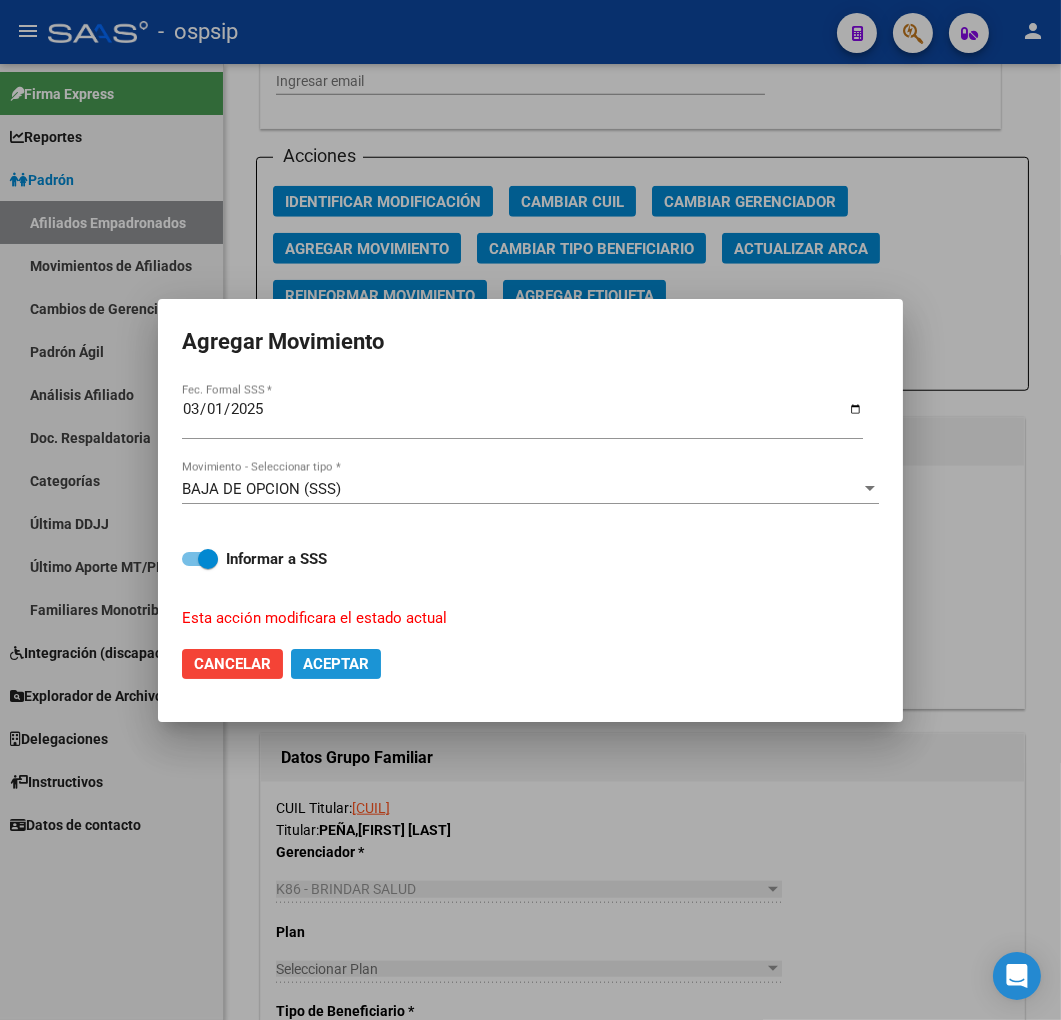 click on "Aceptar" 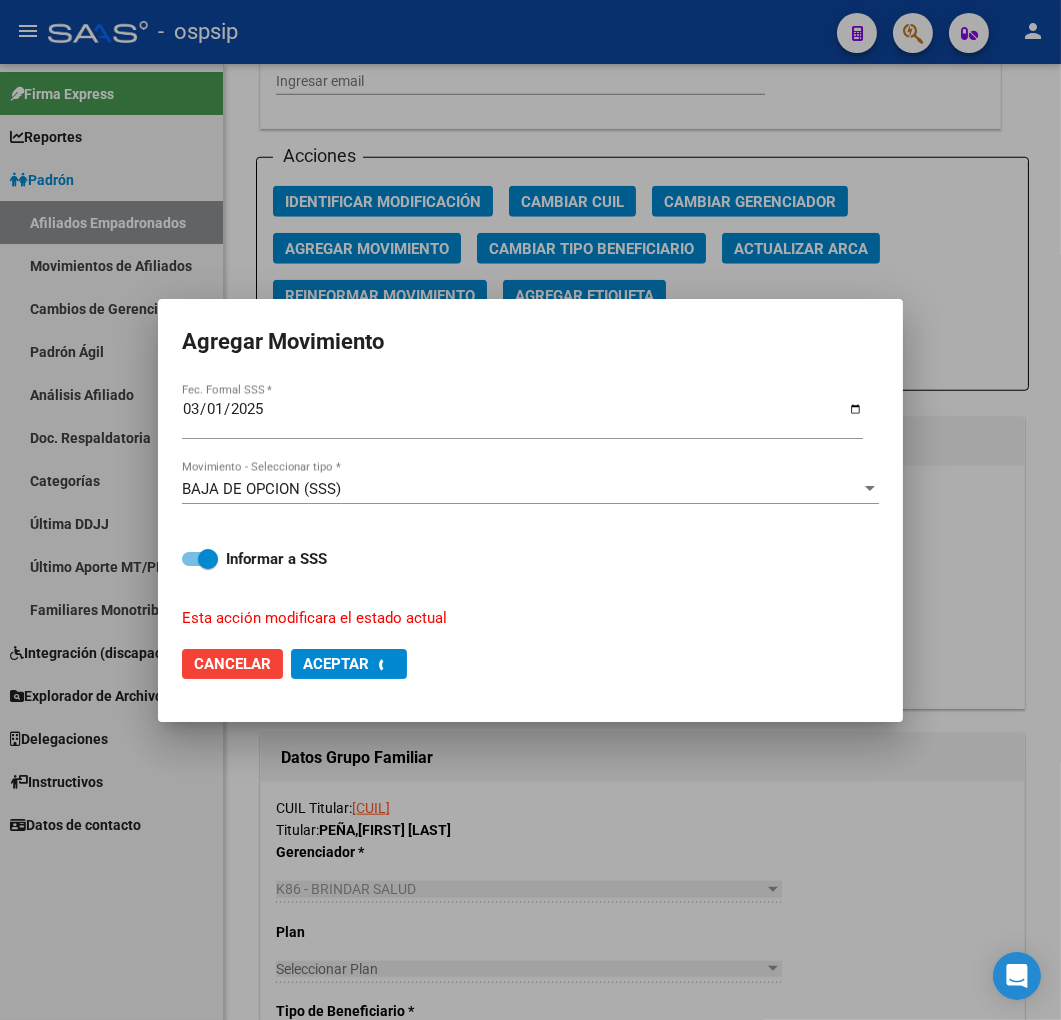 checkbox on "false" 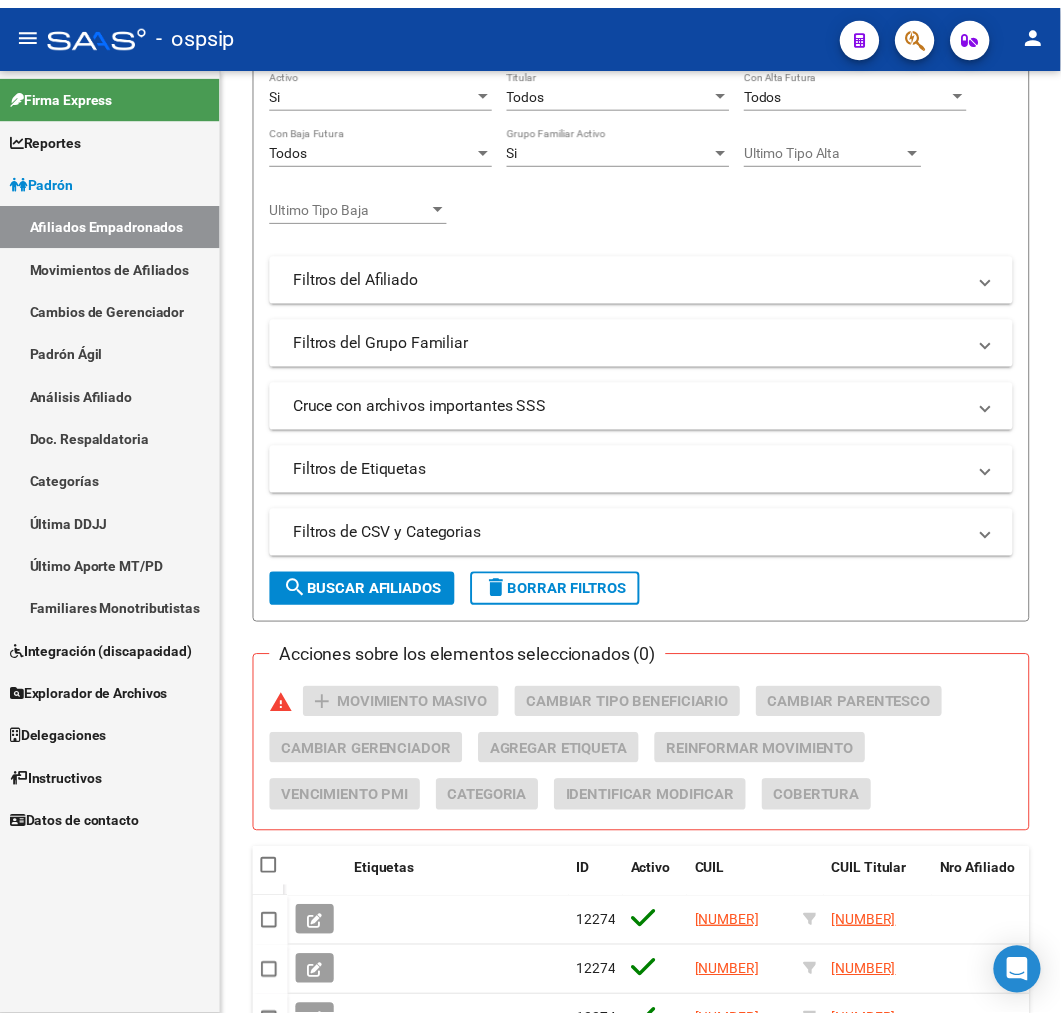 scroll, scrollTop: 880, scrollLeft: 0, axis: vertical 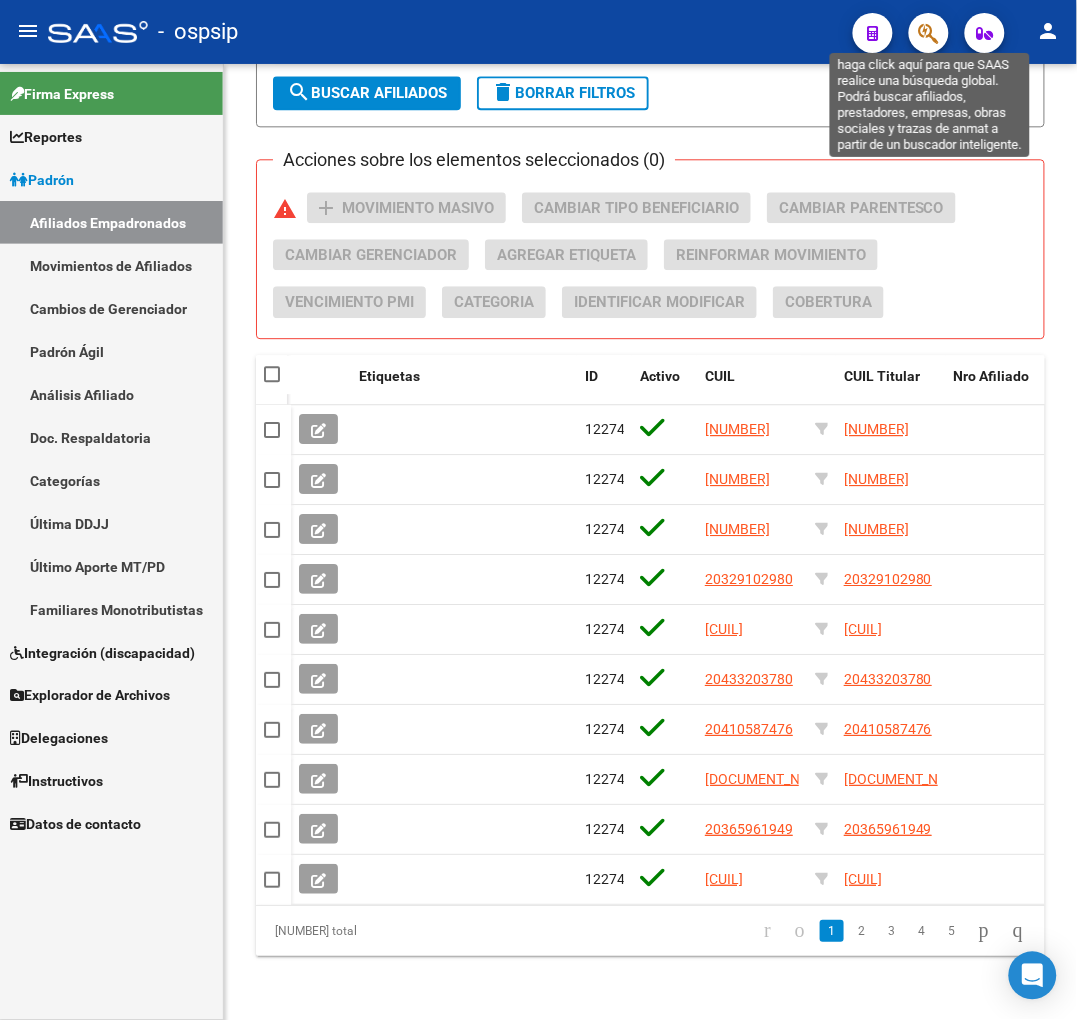 click 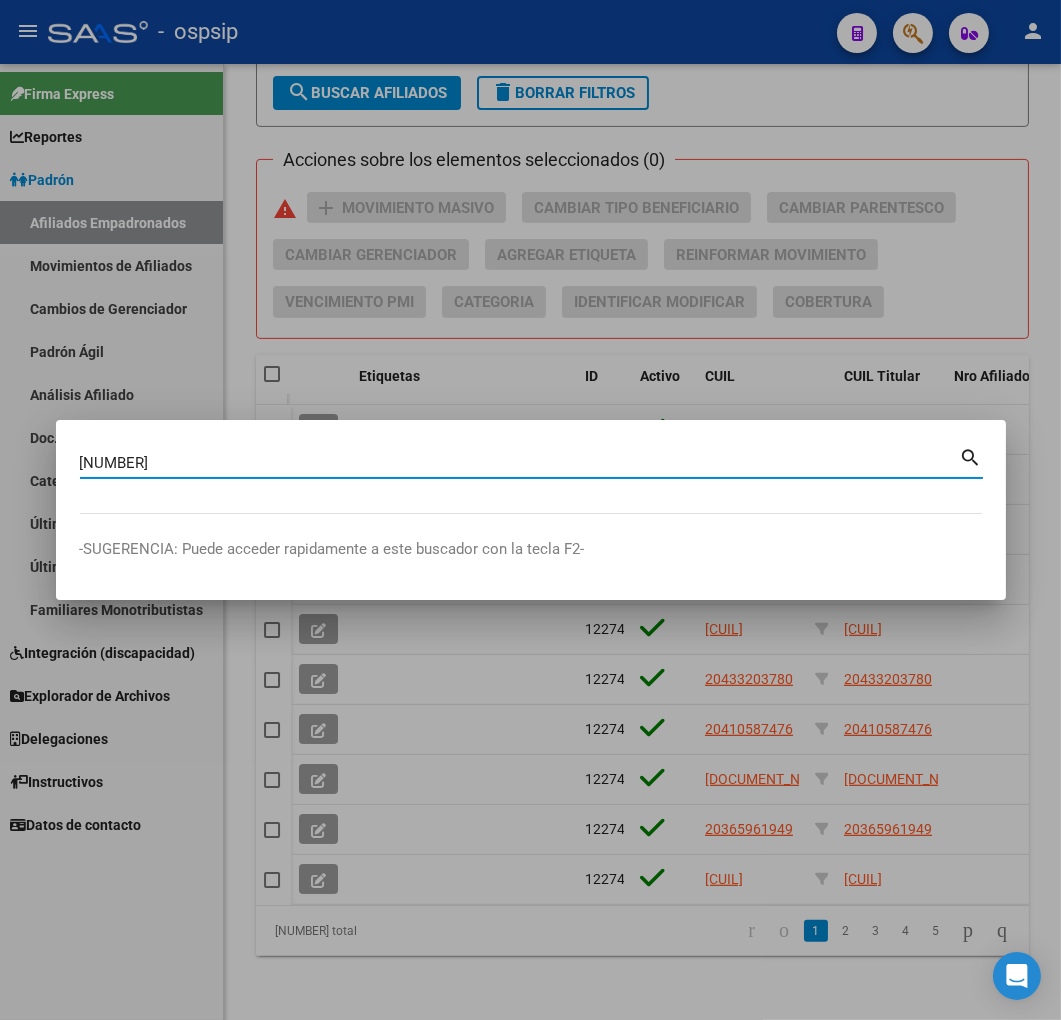 type on "25361933" 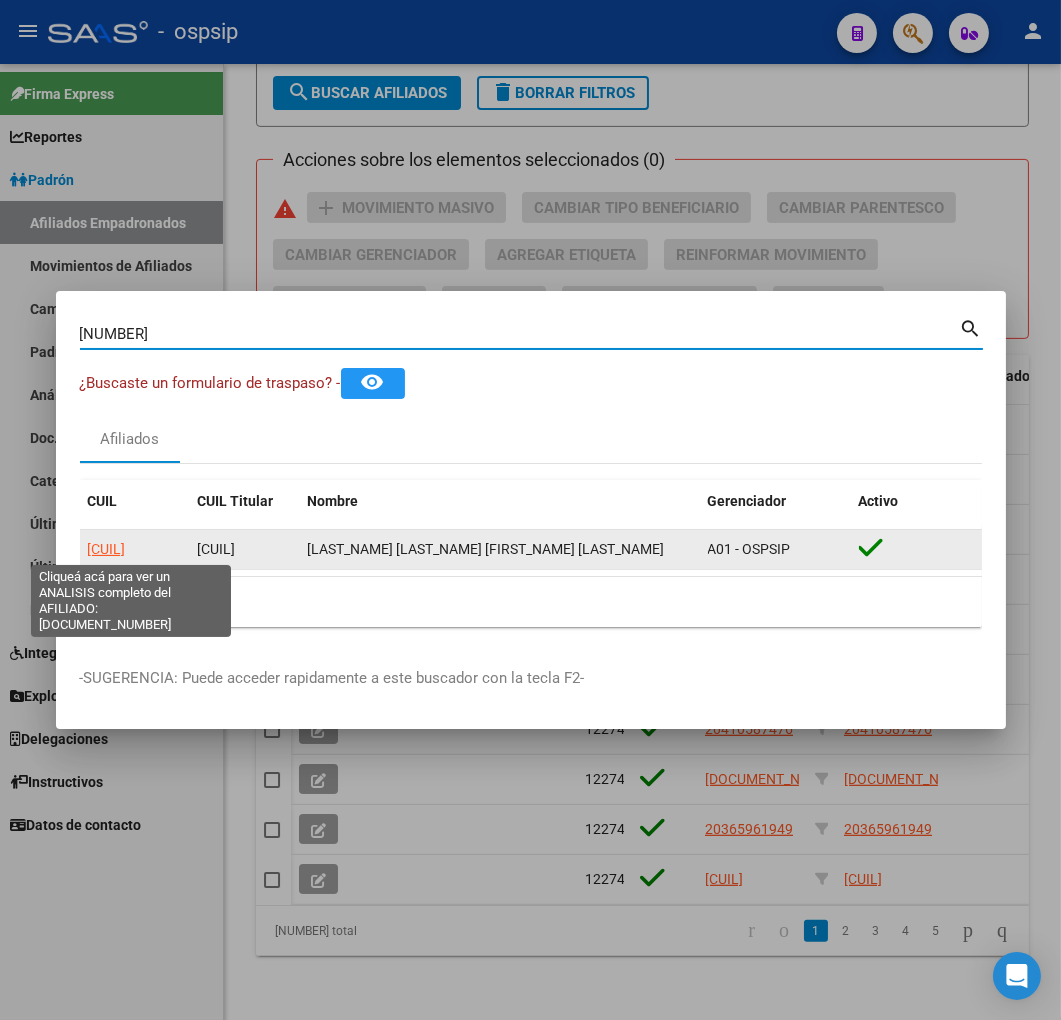 click on "20253619334" 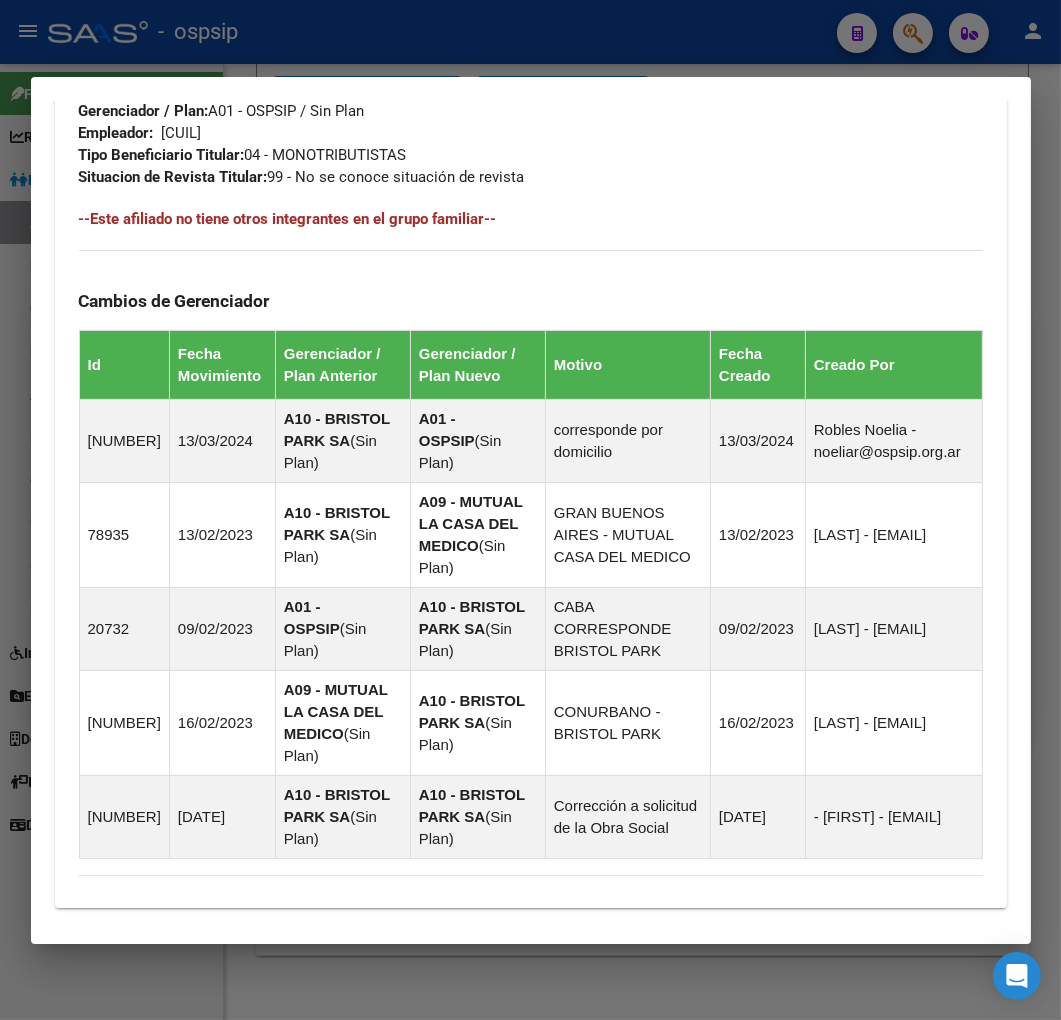 scroll, scrollTop: 1443, scrollLeft: 0, axis: vertical 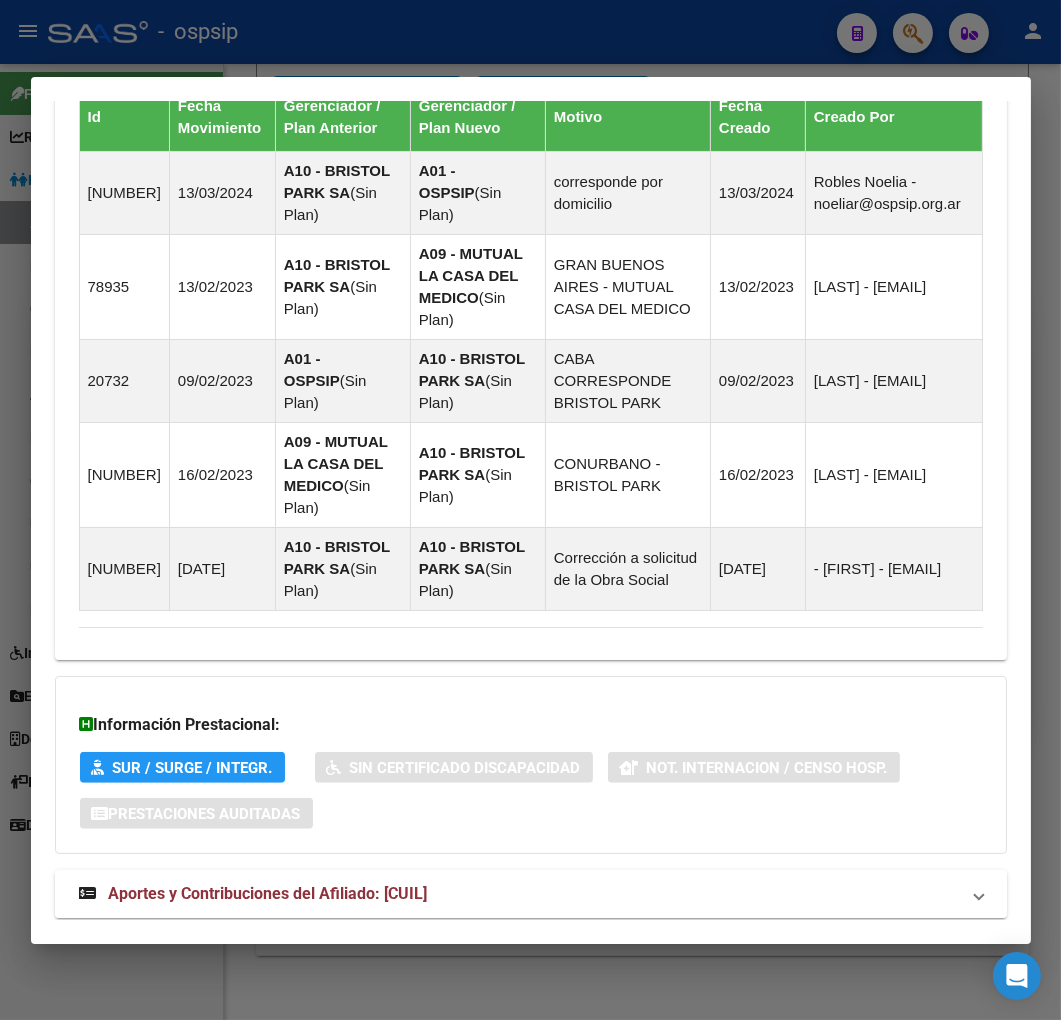 click on "Aportes y Contribuciones del Afiliado: 20253619334" at bounding box center [519, 894] 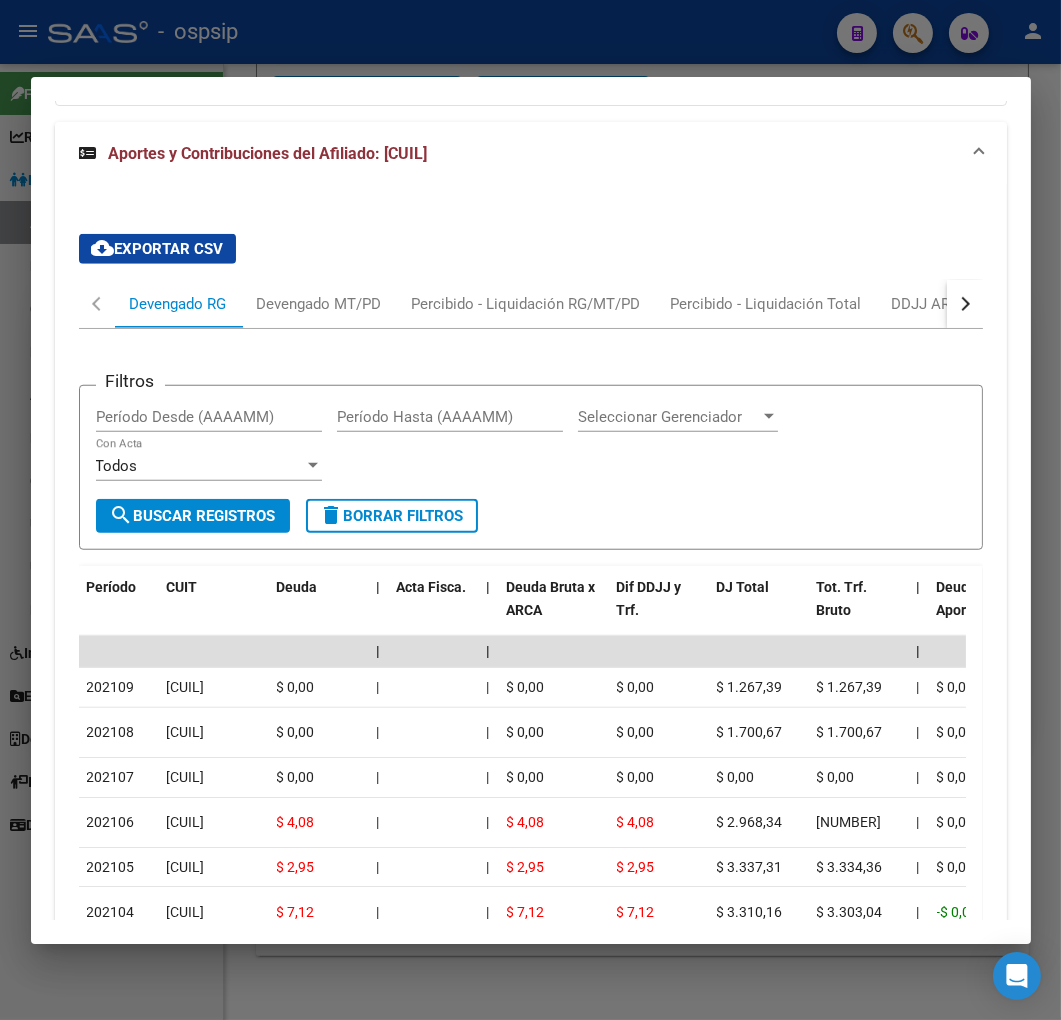 scroll, scrollTop: 2208, scrollLeft: 0, axis: vertical 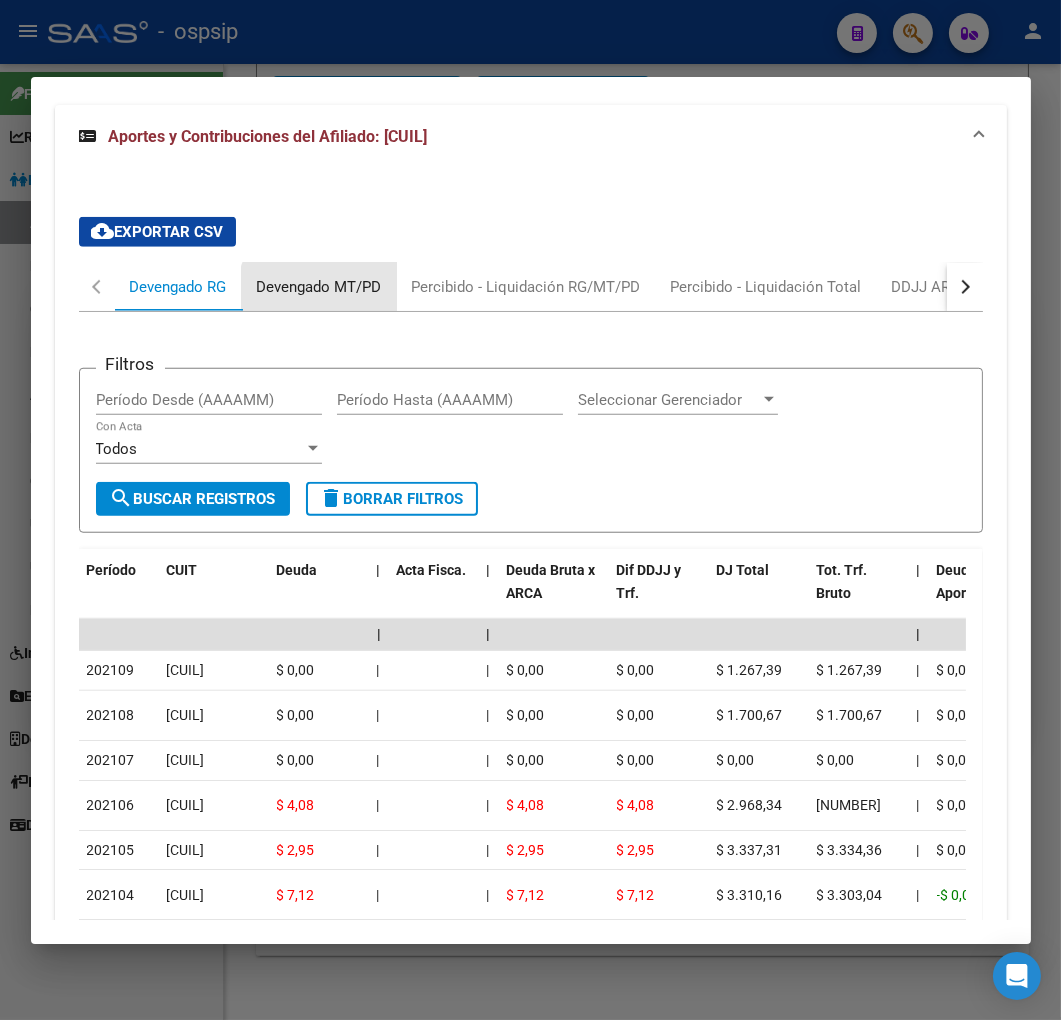 click on "Devengado MT/PD" at bounding box center [319, 287] 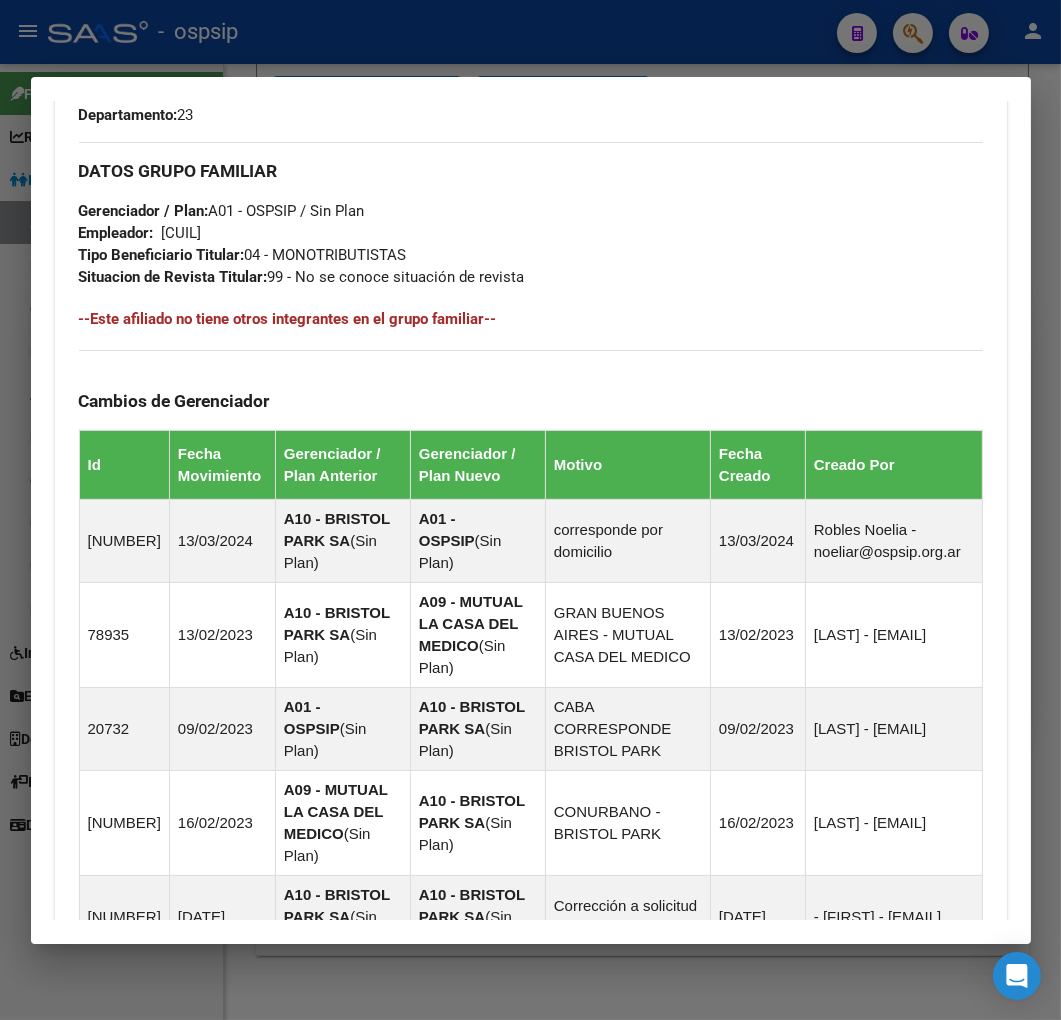 scroll, scrollTop: 653, scrollLeft: 0, axis: vertical 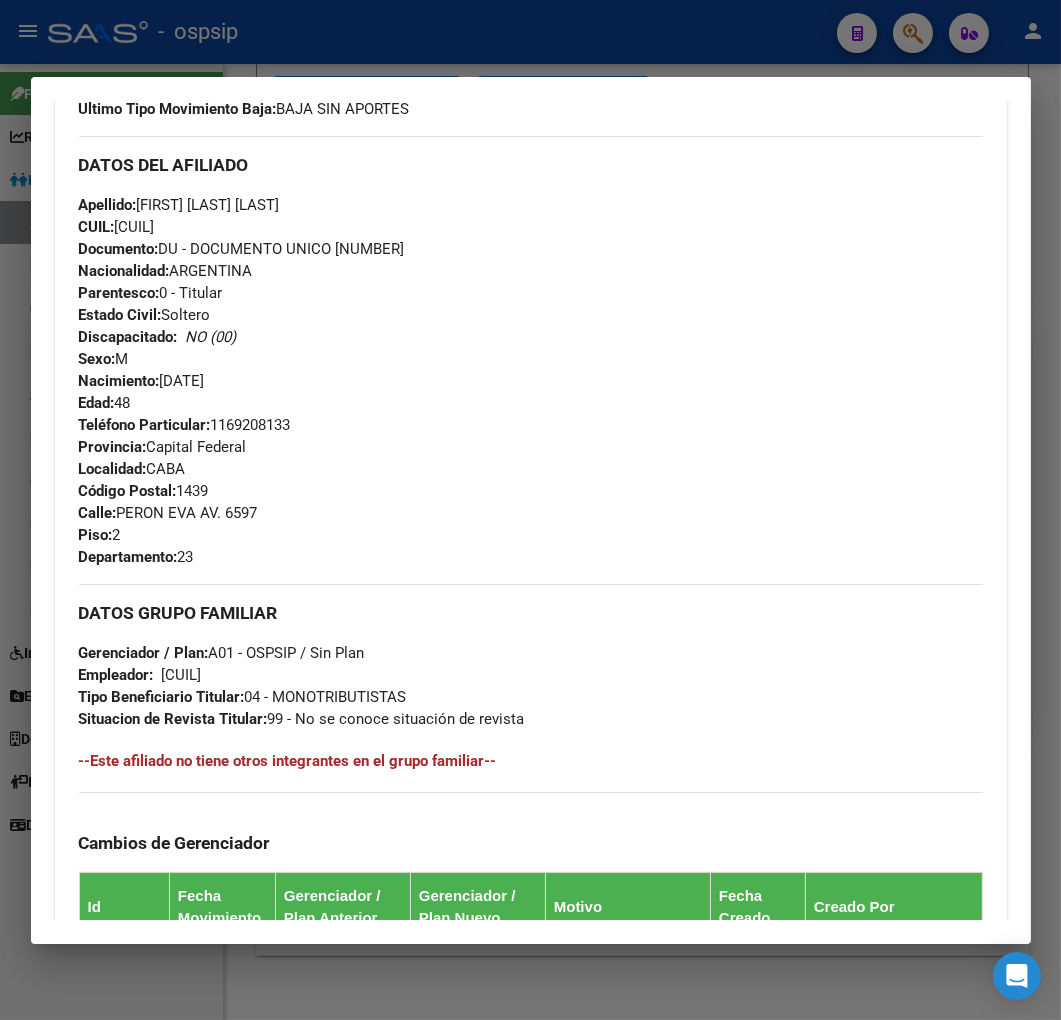 click on "Análisis Afiliado - CUIL:  20253619334 DATOS PADRÓN ÁGIL:  FERRONATO SILVETTI RUBEN DARIO     |   ACTIVO   |     AFILIADO TITULAR  Datos Personales y Afiliatorios según Entes Externos: SSS FTP ARCA Padrón ARCA Impuestos Organismos Ext.    Gerenciador:      A01 - OSPSIP Atención telefónica: Atención emergencias: Otros Datos Útiles:    Datos de Empadronamiento  Enviar Credencial Digital remove_red_eye Movimientos    Sin Certificado Discapacidad Crear Familiar ABM Rápido ABM Etiquetas: Estado: ACTIVO Última Alta Formal:  04/04/2025 Ultimo Tipo Movimiento Alta:  ALTA POR REINGRESO REGULARIZA APORTES (AFIP) Ultimo Tipo Movimiento Baja:  BAJA SIN APORTES DATOS DEL AFILIADO Apellido:  RUBEN DARIO FERRONATO SILVETTI CUIL:  20253619334 Documento:  DU - DOCUMENTO UNICO 25361933  Nacionalidad:  ARGENTINA Parentesco:  0 - Titular Estado Civil:  Soltero Discapacitado:    NO (00) Sexo:  M Nacimiento:  01/09/1976 Edad:  48  Teléfono Particular:  1169208133           Provincia:  Capital Federal  CABA Id" at bounding box center (531, 510) 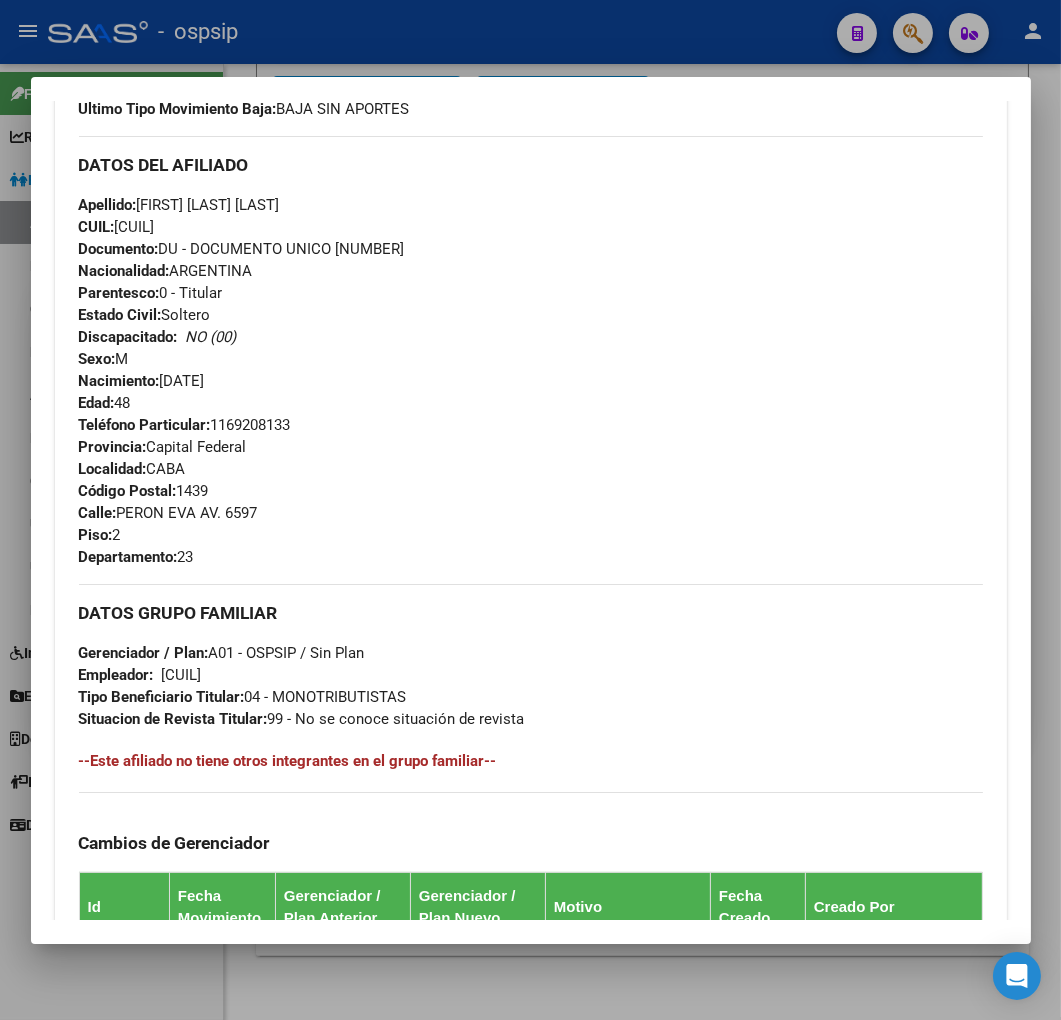 click at bounding box center [530, 510] 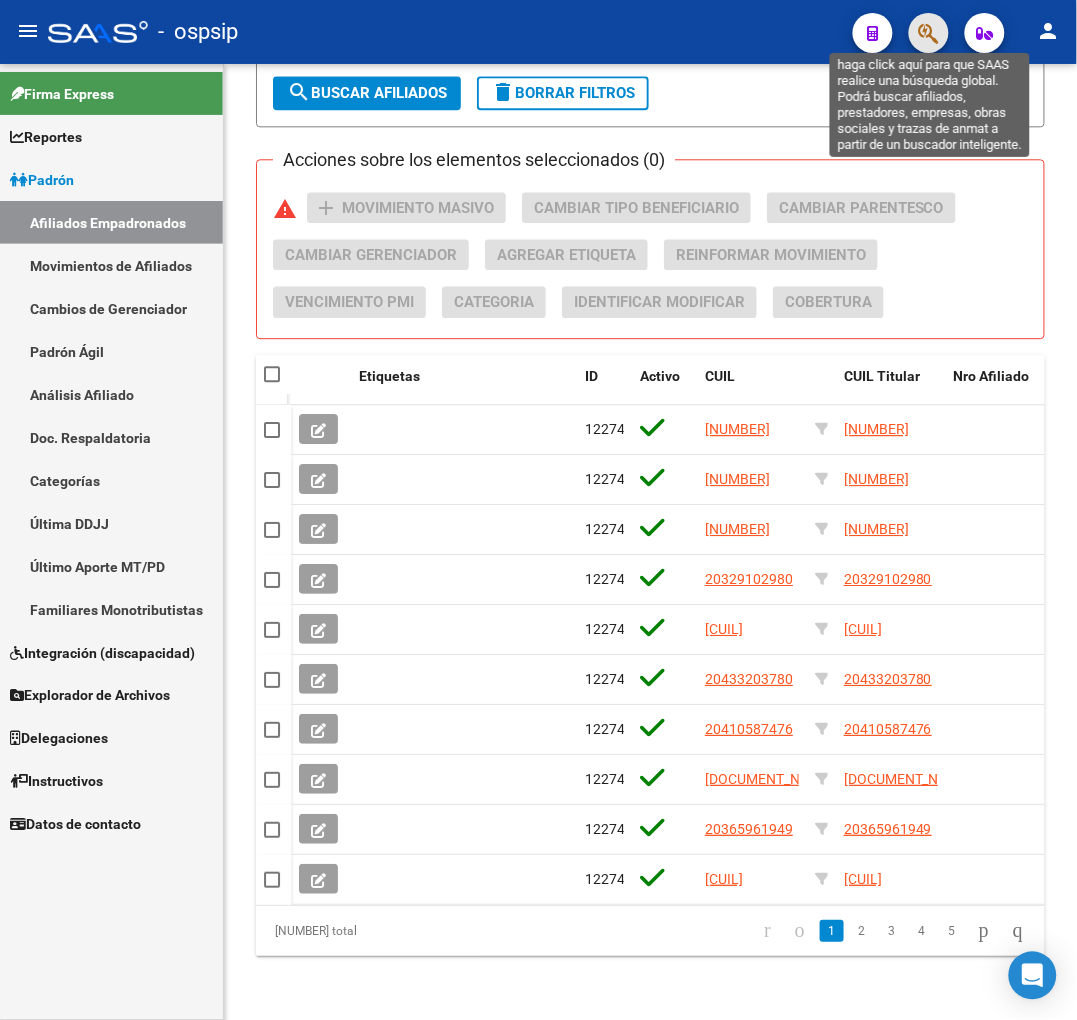 click 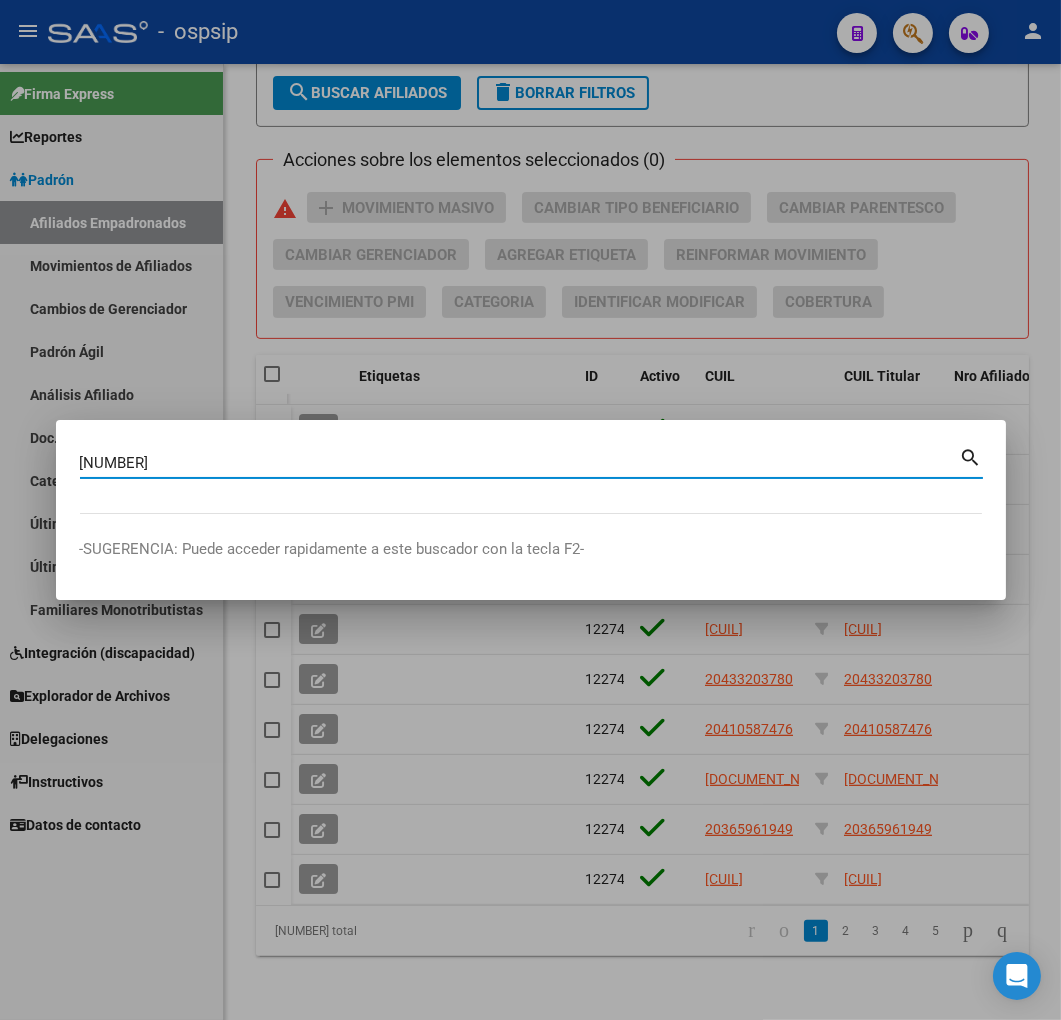 type on "25394008" 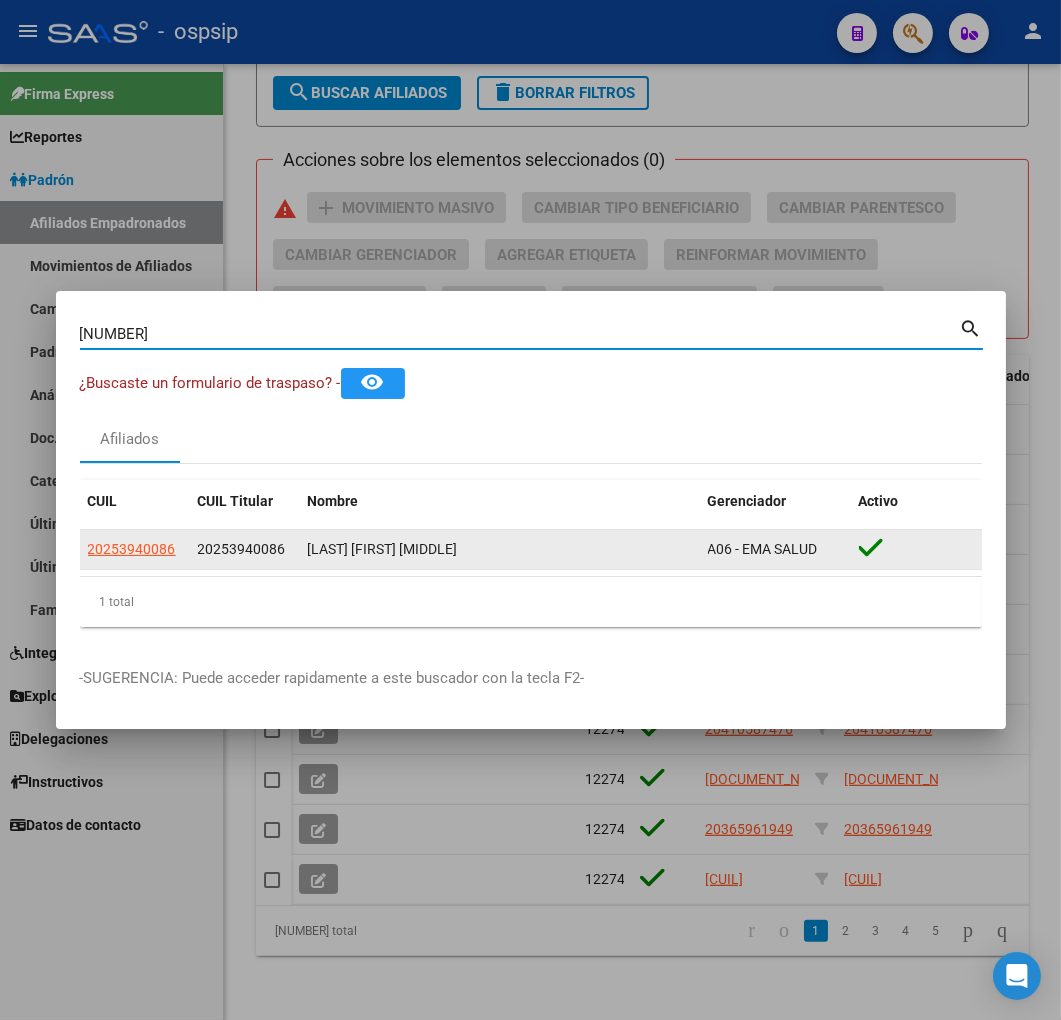 click on "20253940086 20253940086  VILLEGAS FABIO GUSTAVO  A06 - EMA SALUD" 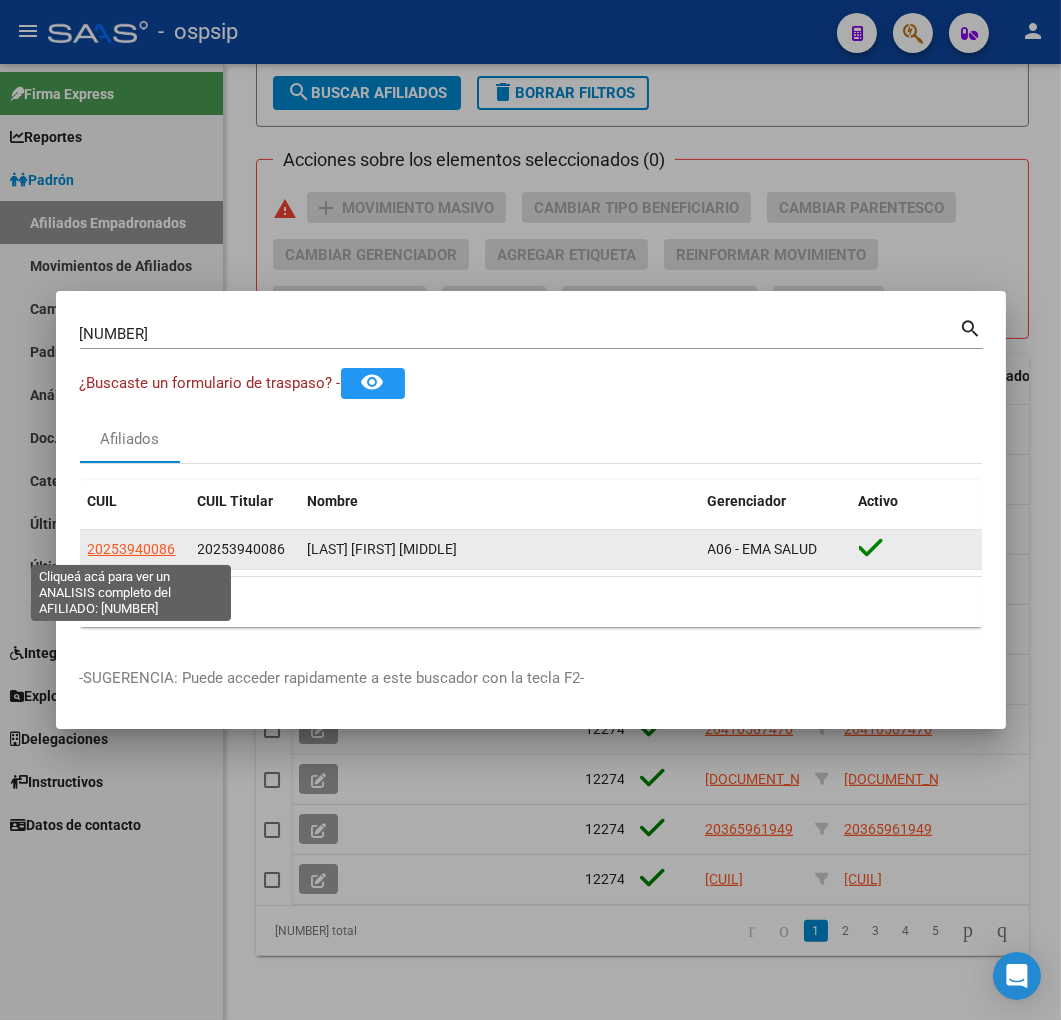 click on "20253940086" 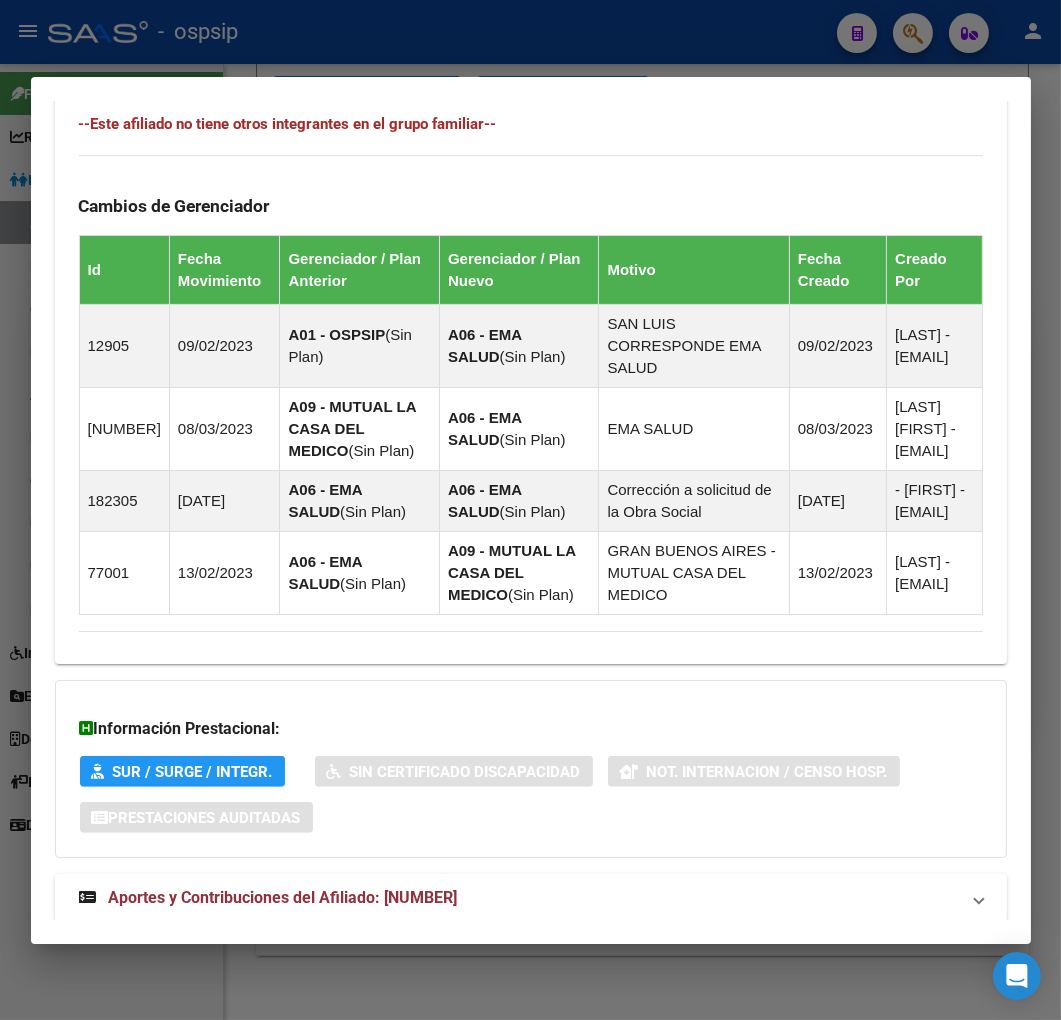 scroll, scrollTop: 1360, scrollLeft: 0, axis: vertical 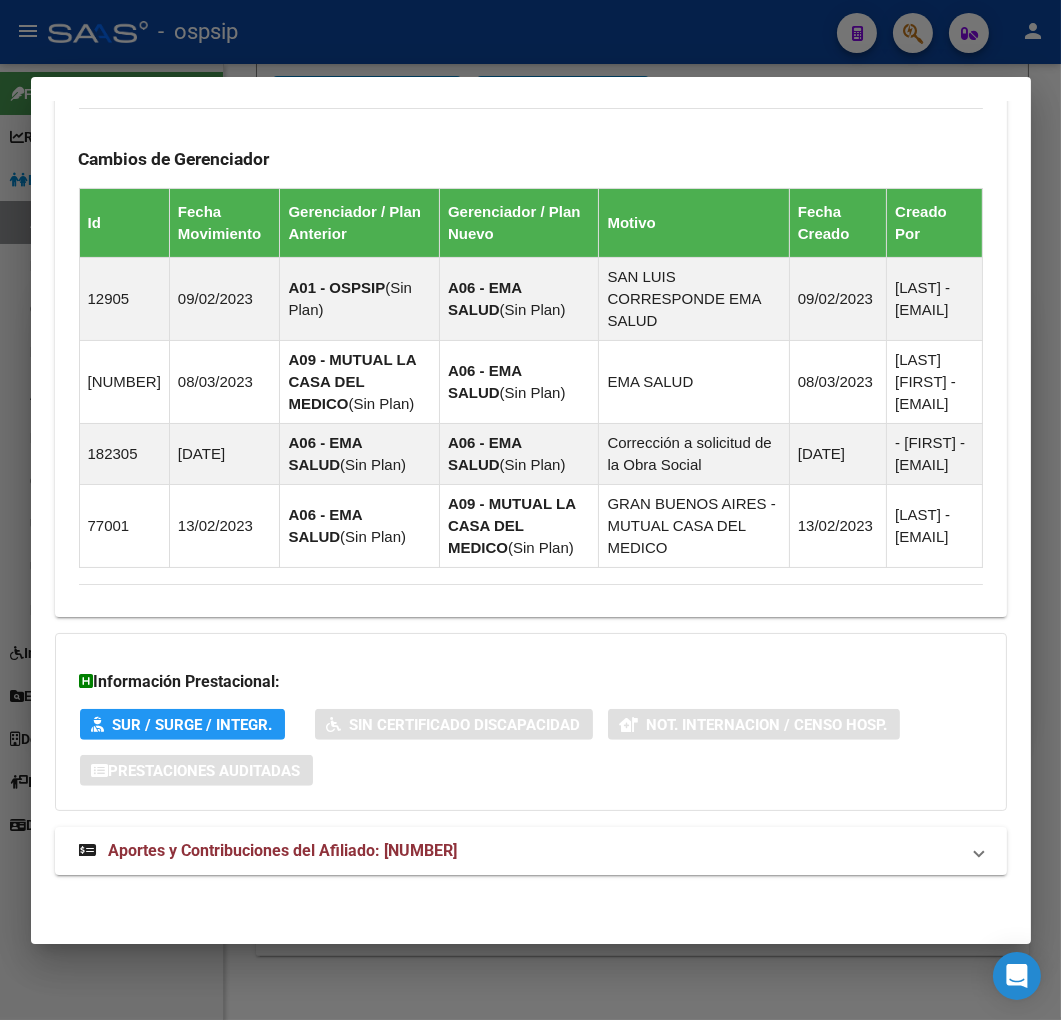 drag, startPoint x: 663, startPoint y: 861, endPoint x: 682, endPoint y: 793, distance: 70.60453 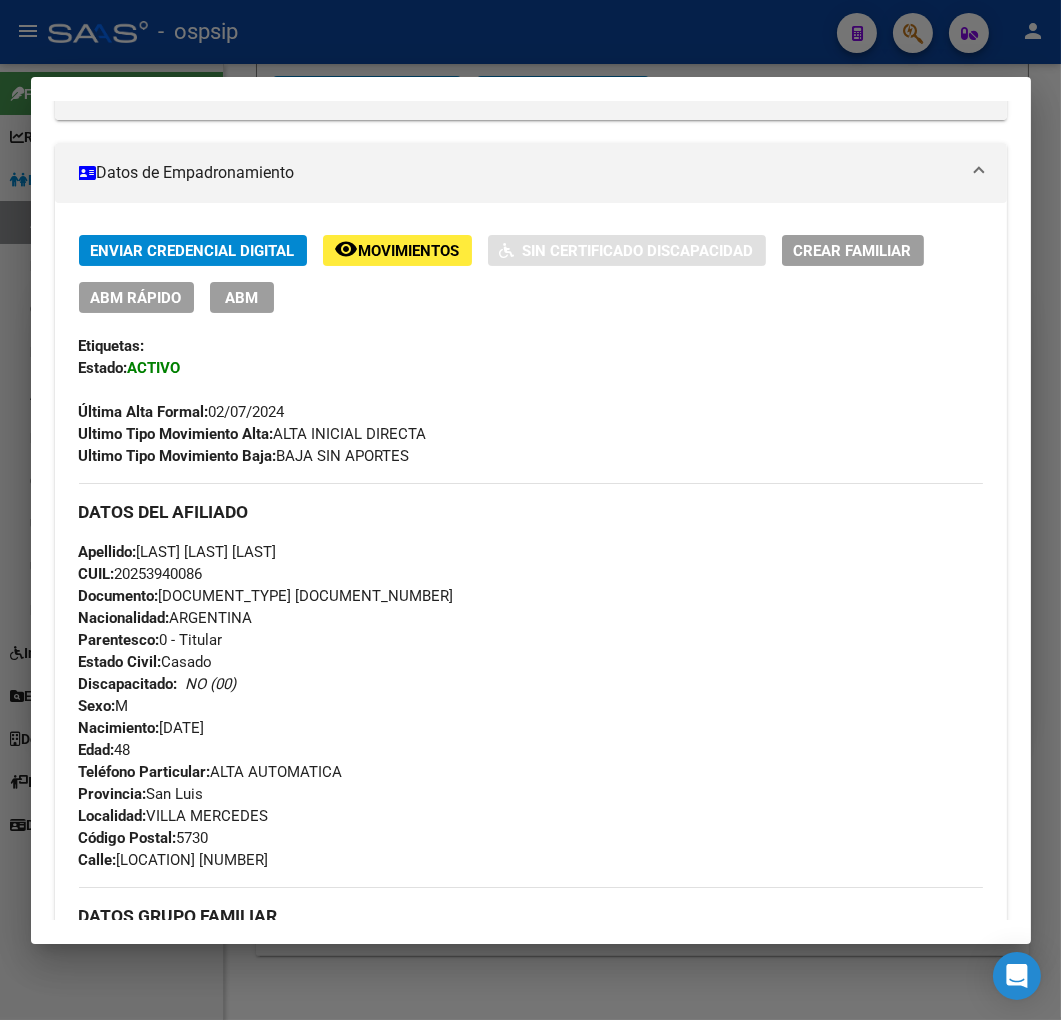 scroll, scrollTop: 0, scrollLeft: 0, axis: both 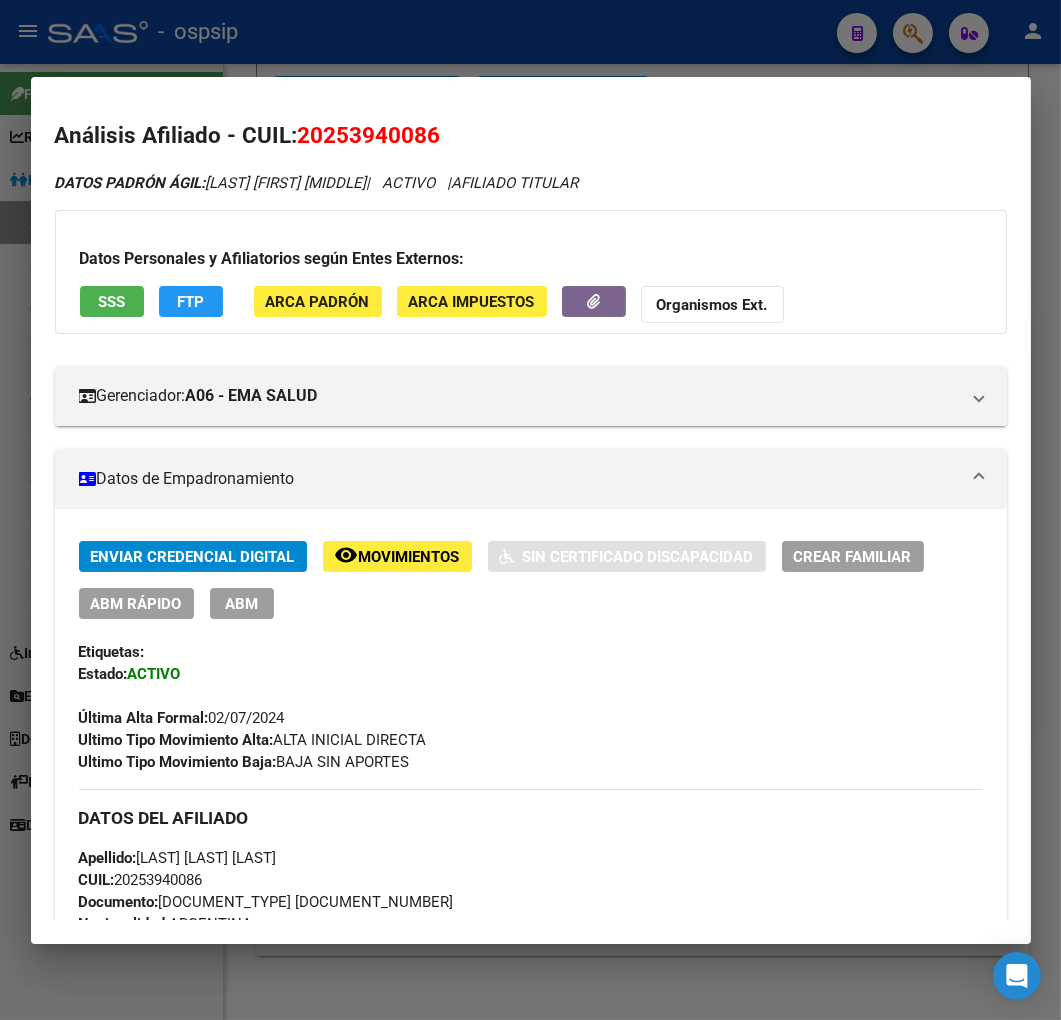 click on "FTP" 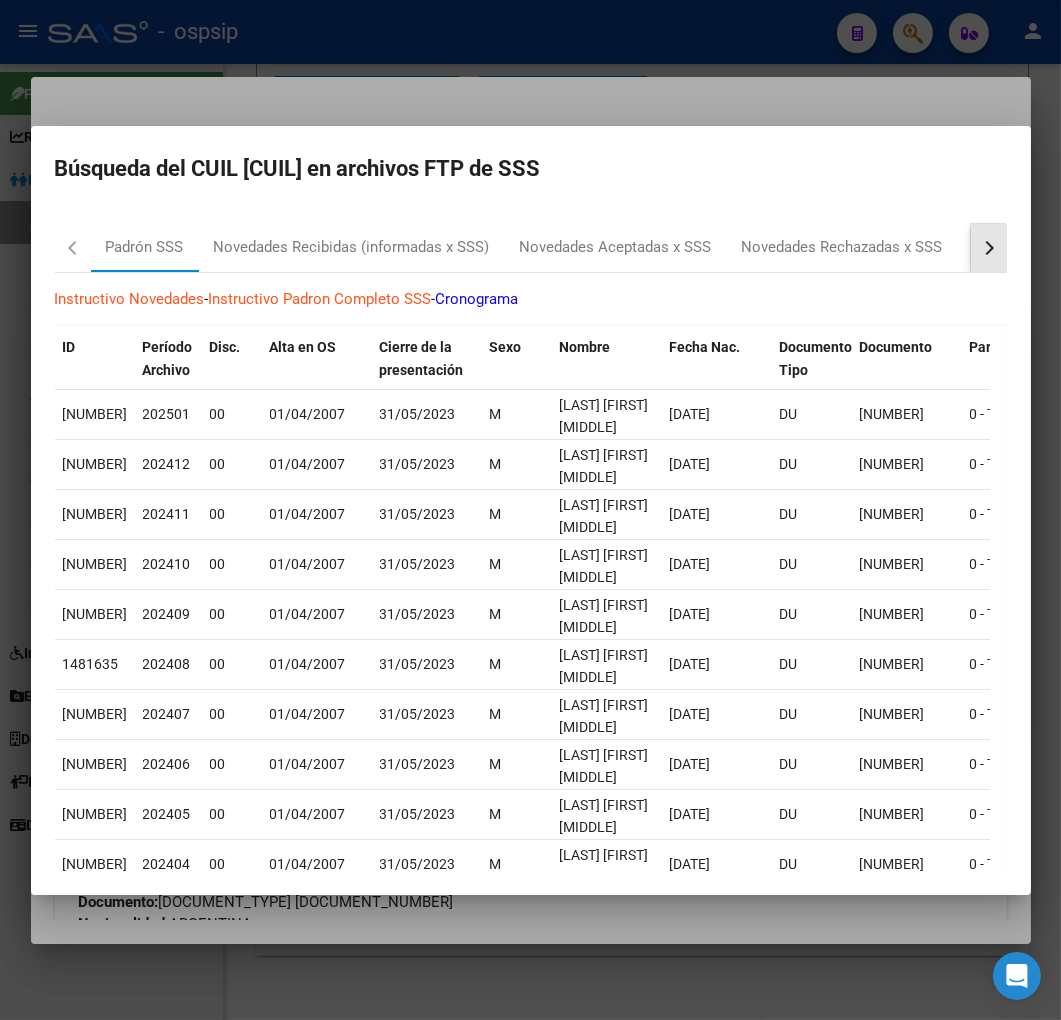 click at bounding box center (986, 247) 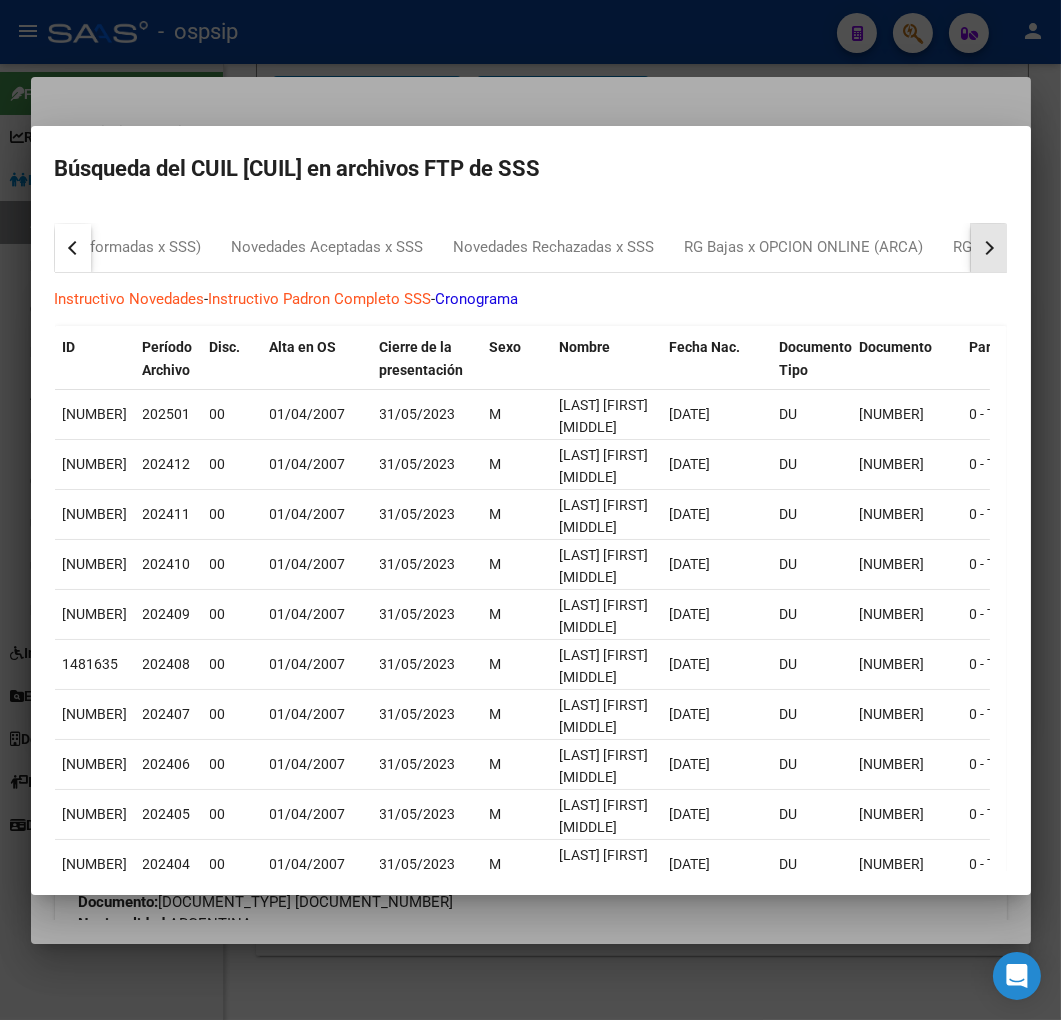 click at bounding box center [986, 247] 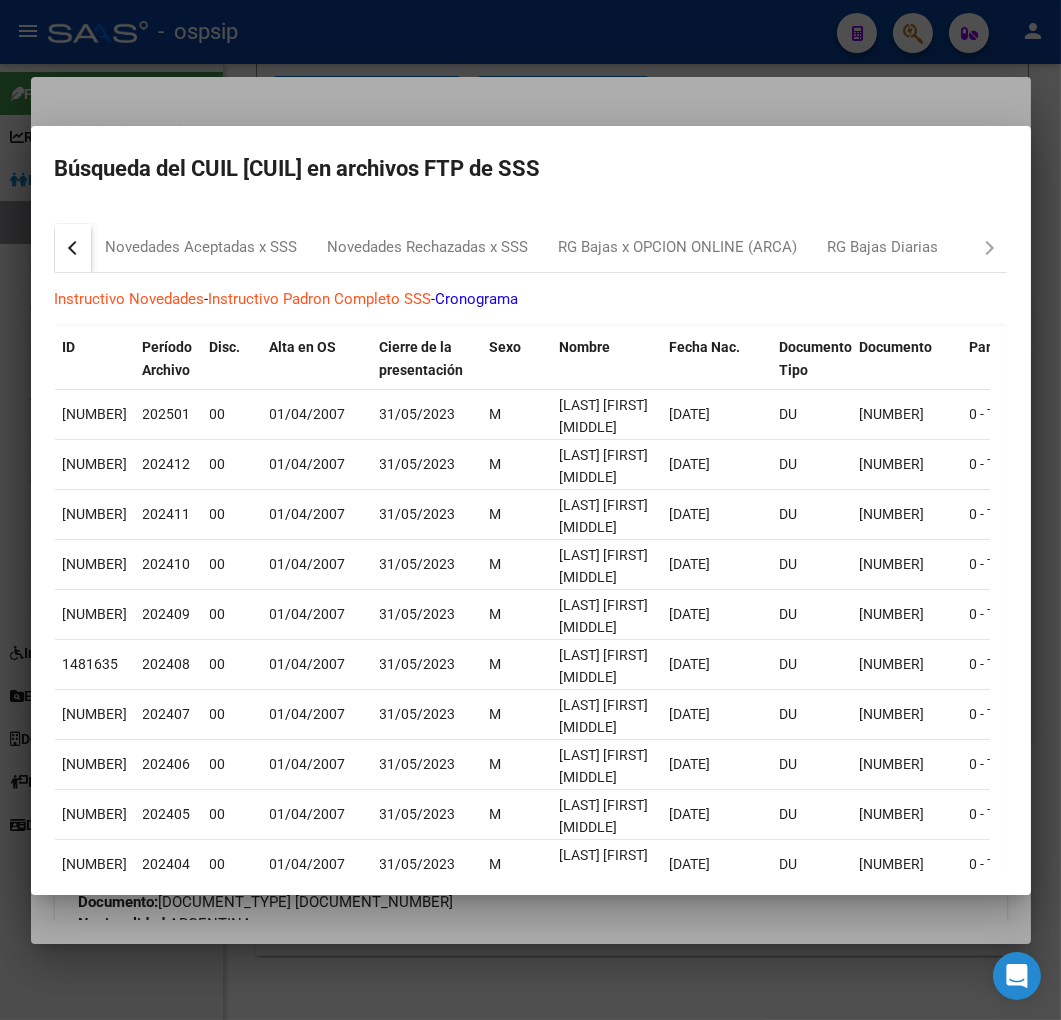 click on "Padrón SSS Novedades Recibidas (informadas x SSS) Novedades Aceptadas x SSS Novedades Rechazadas x SSS RG Bajas x OPCION ONLINE (ARCA) RG Bajas Diarias" at bounding box center [531, 248] 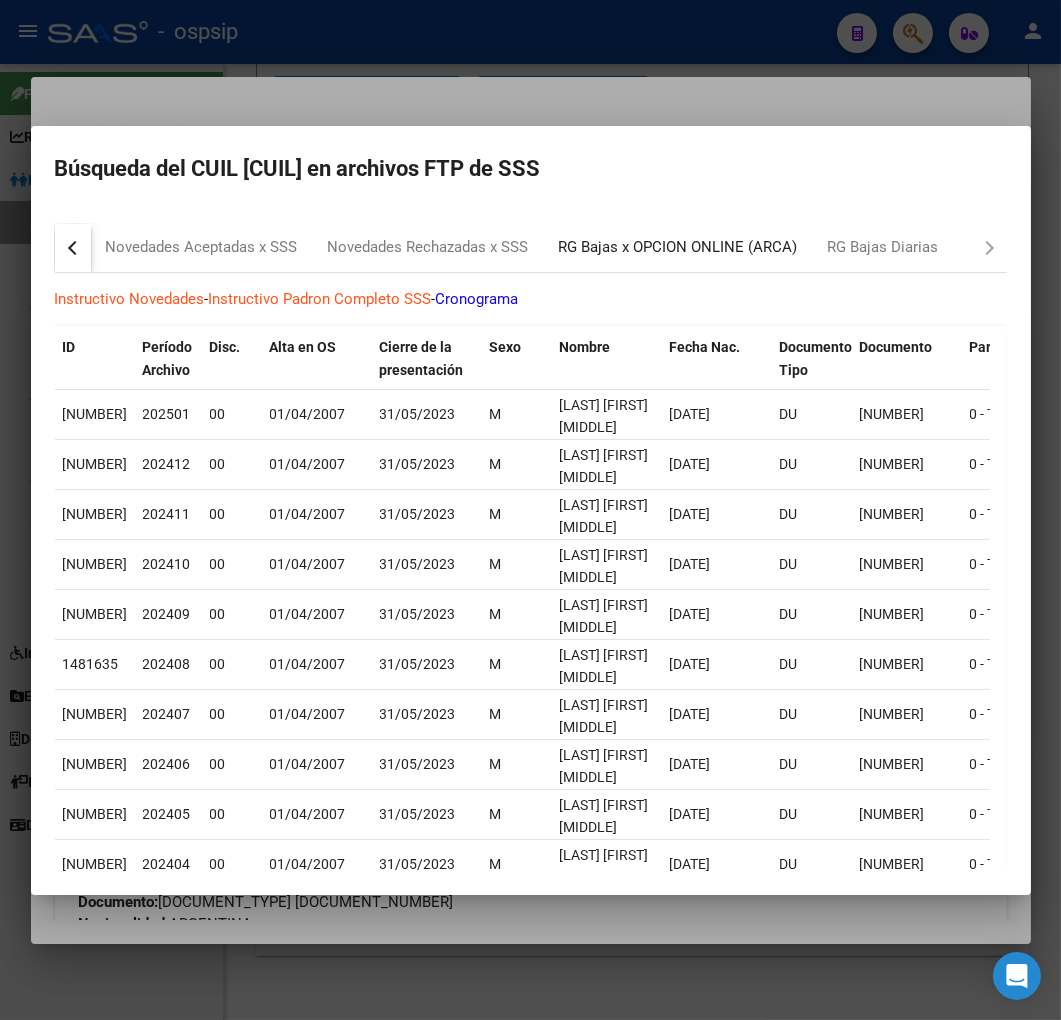 click on "RG Bajas x OPCION ONLINE (ARCA)" at bounding box center (678, 248) 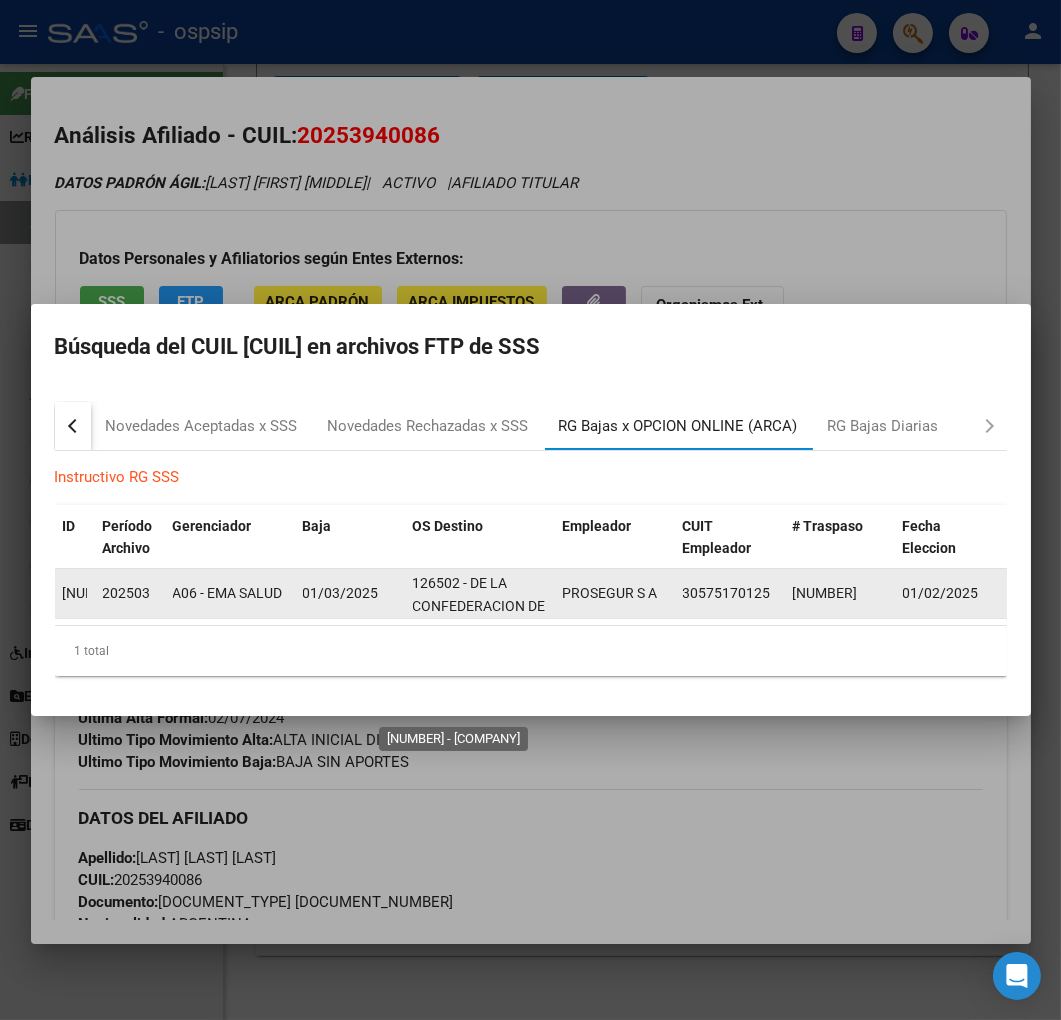 scroll, scrollTop: 116, scrollLeft: 0, axis: vertical 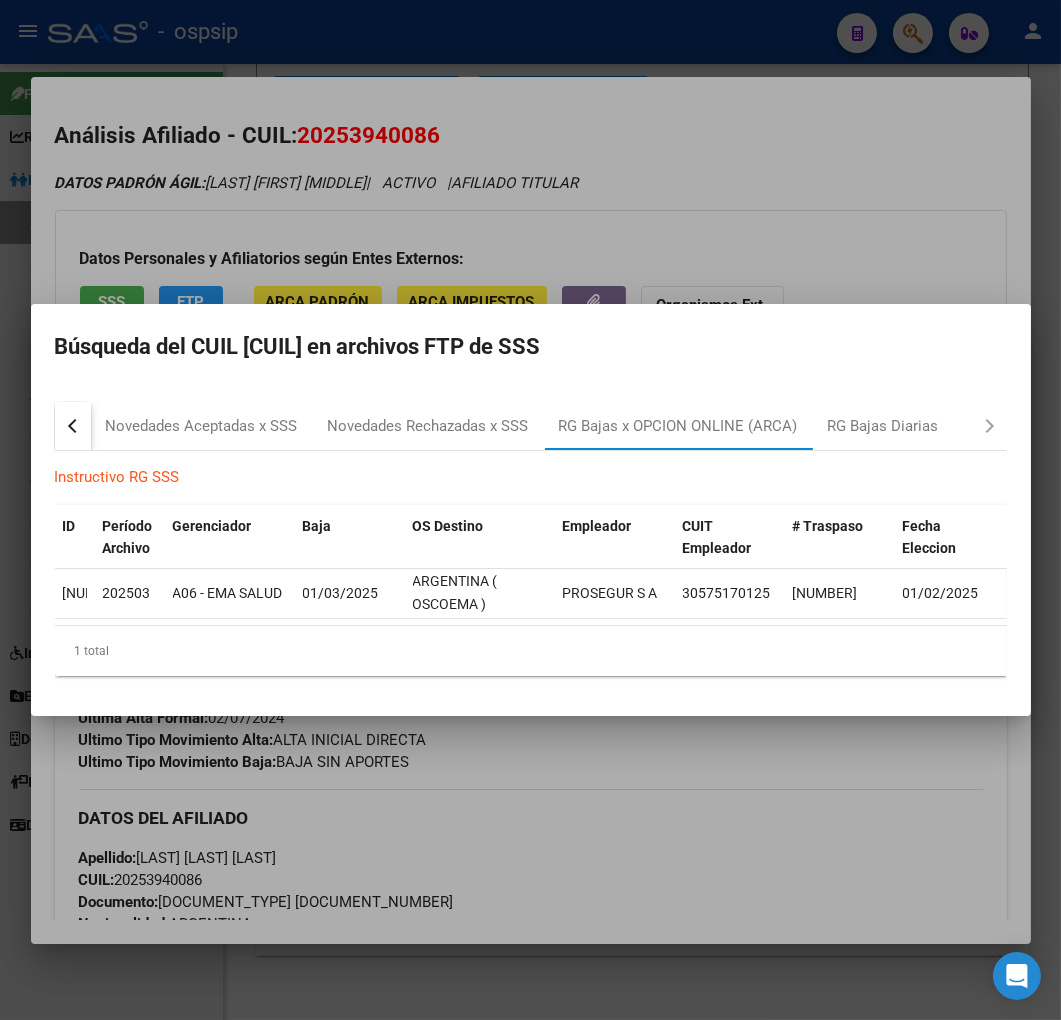 click at bounding box center [530, 510] 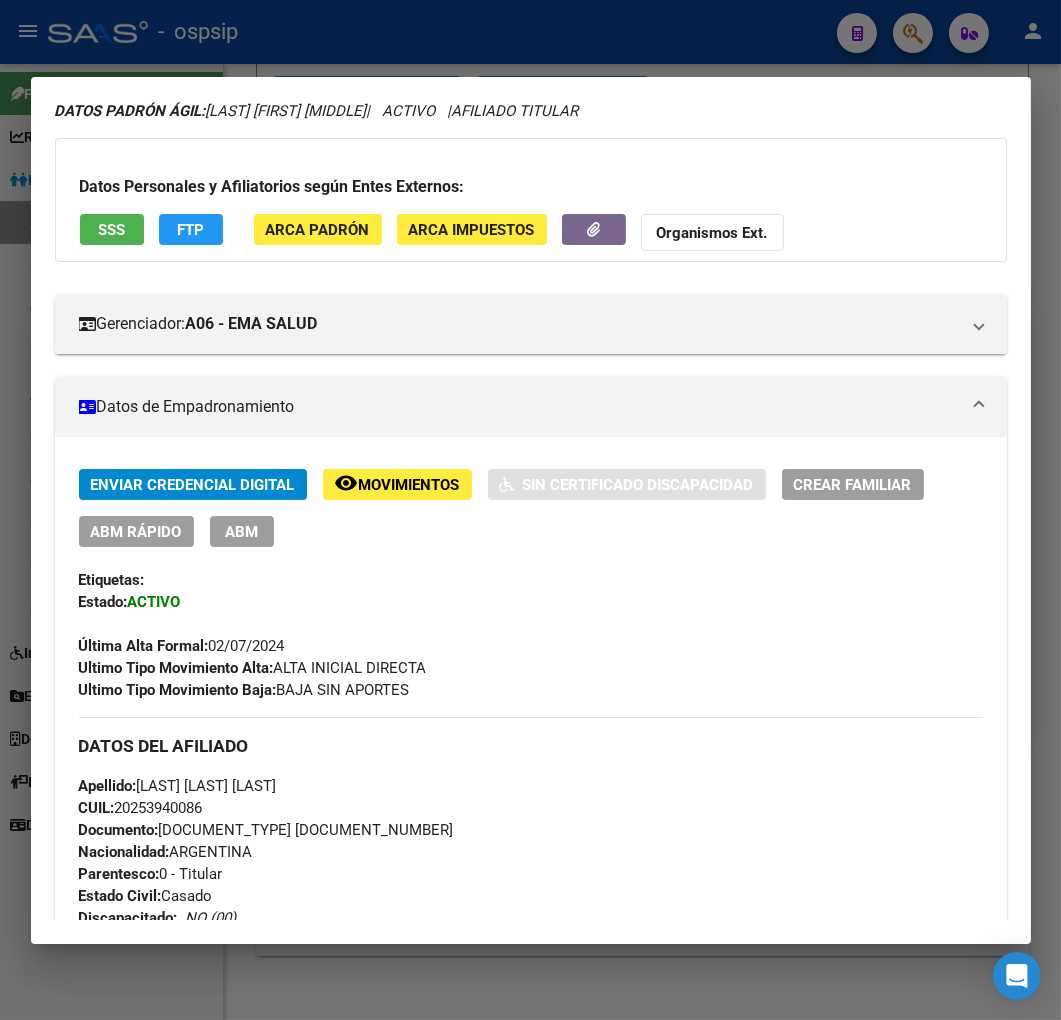 scroll, scrollTop: 111, scrollLeft: 0, axis: vertical 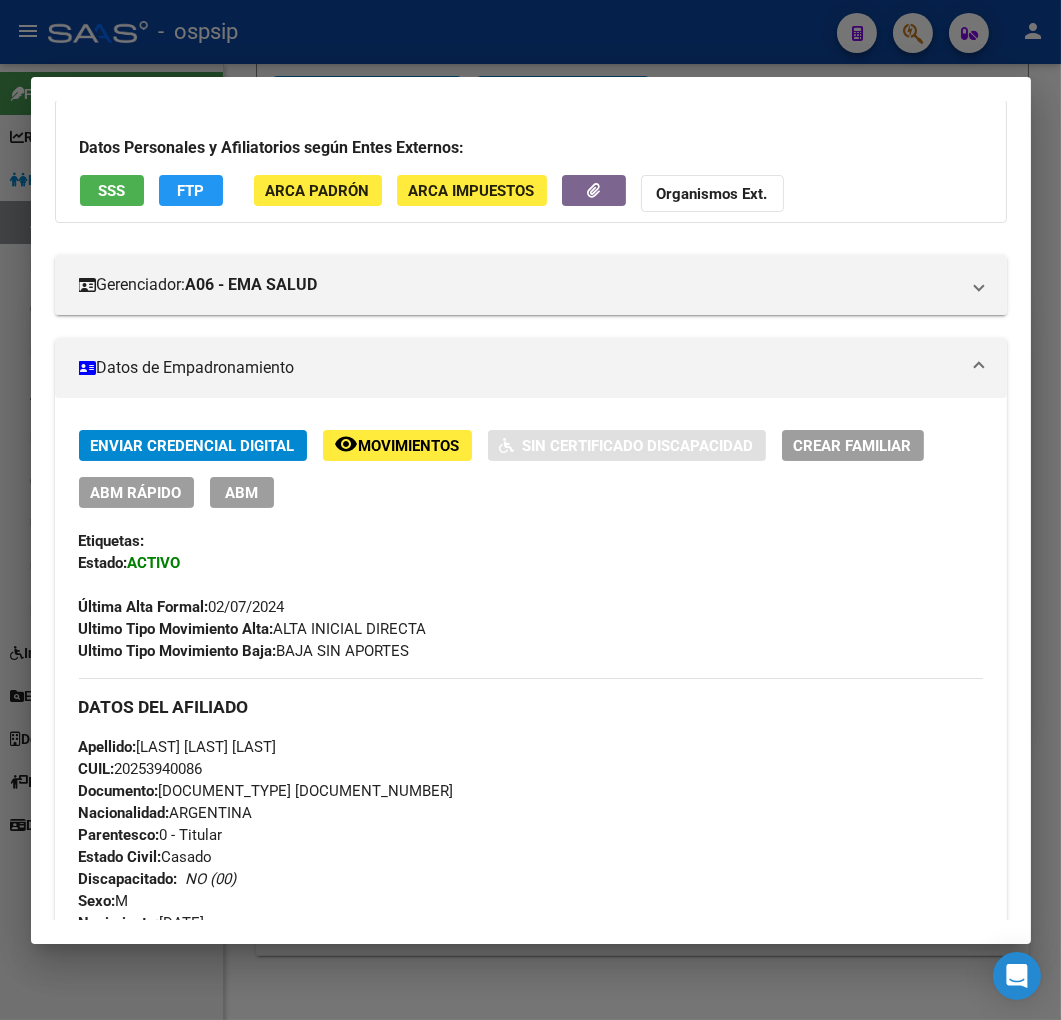 click on "ABM" at bounding box center (242, 492) 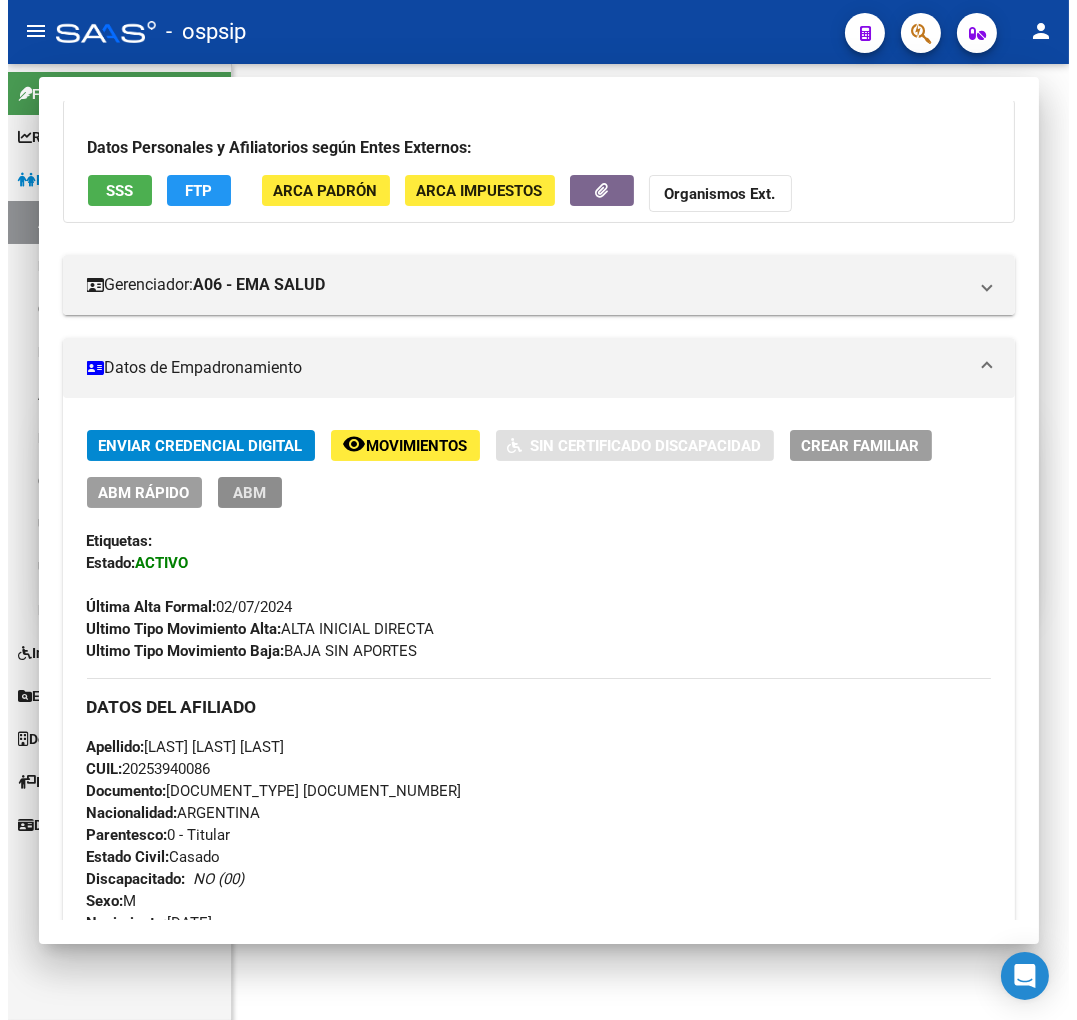 scroll, scrollTop: 0, scrollLeft: 0, axis: both 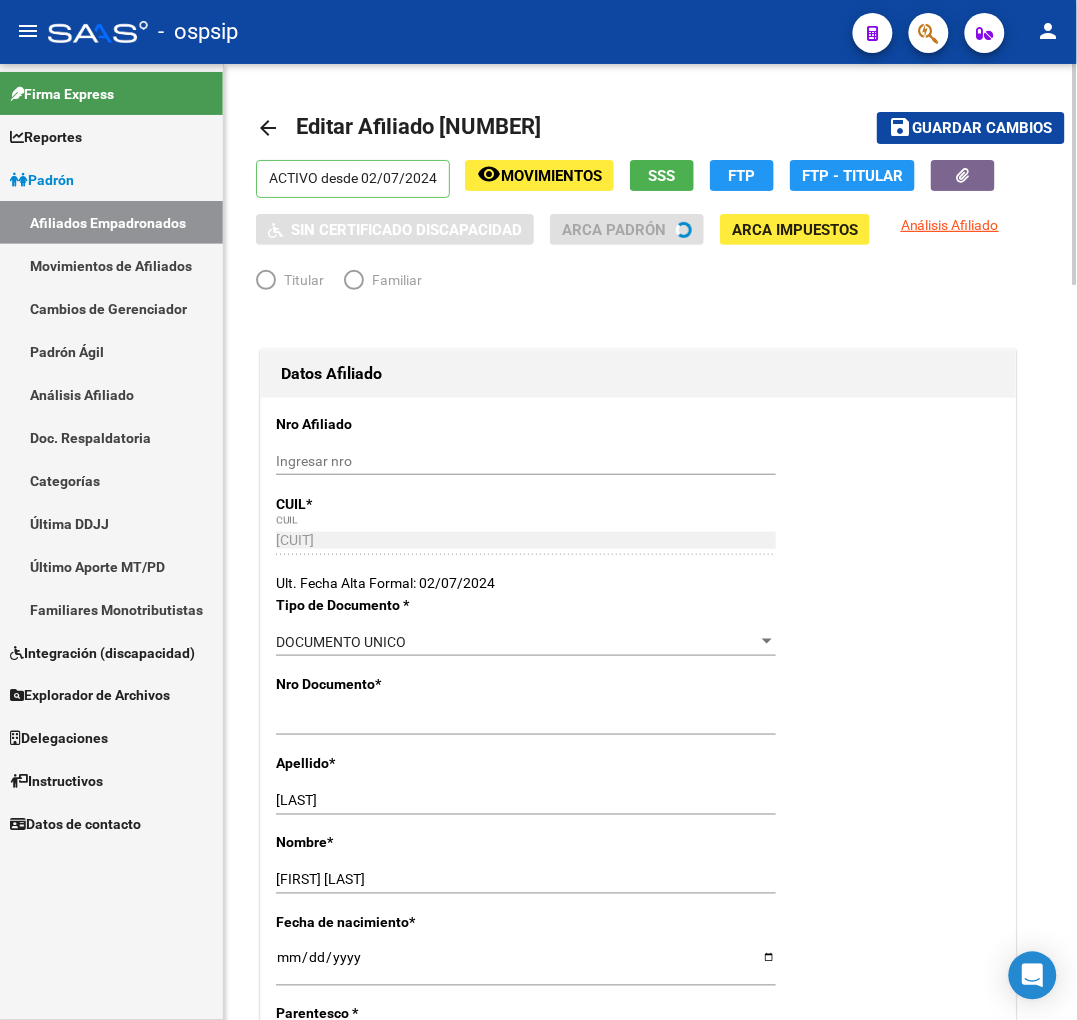 radio on "true" 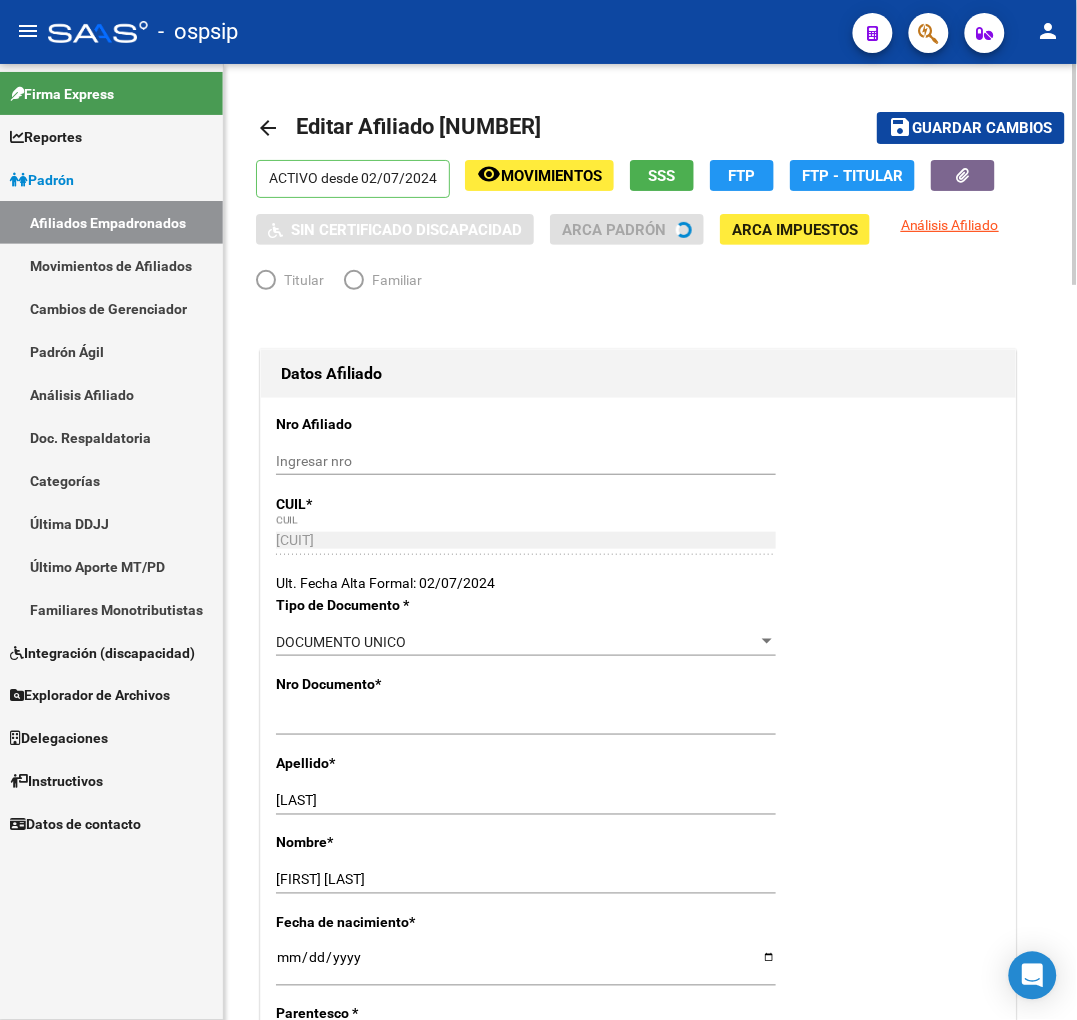 type on "30-57517012-5" 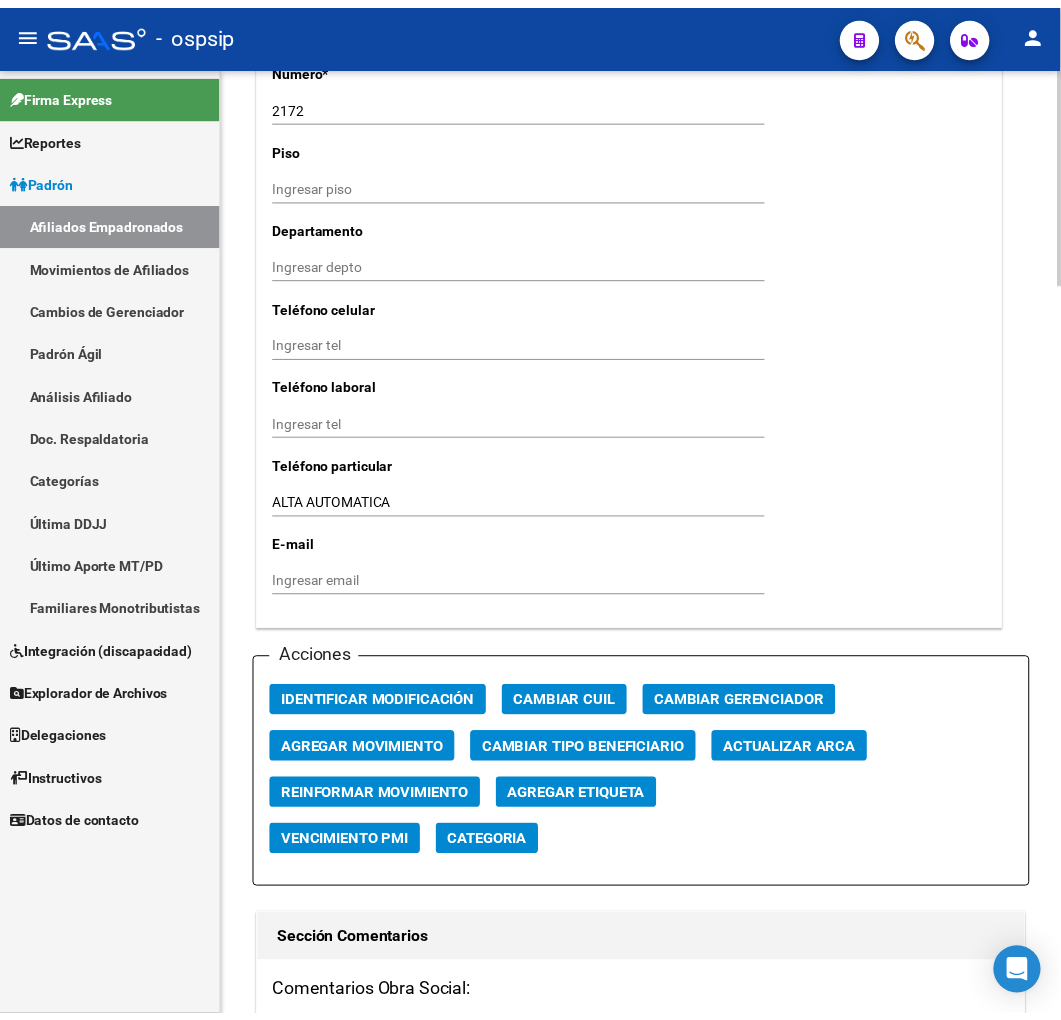 scroll, scrollTop: 2000, scrollLeft: 0, axis: vertical 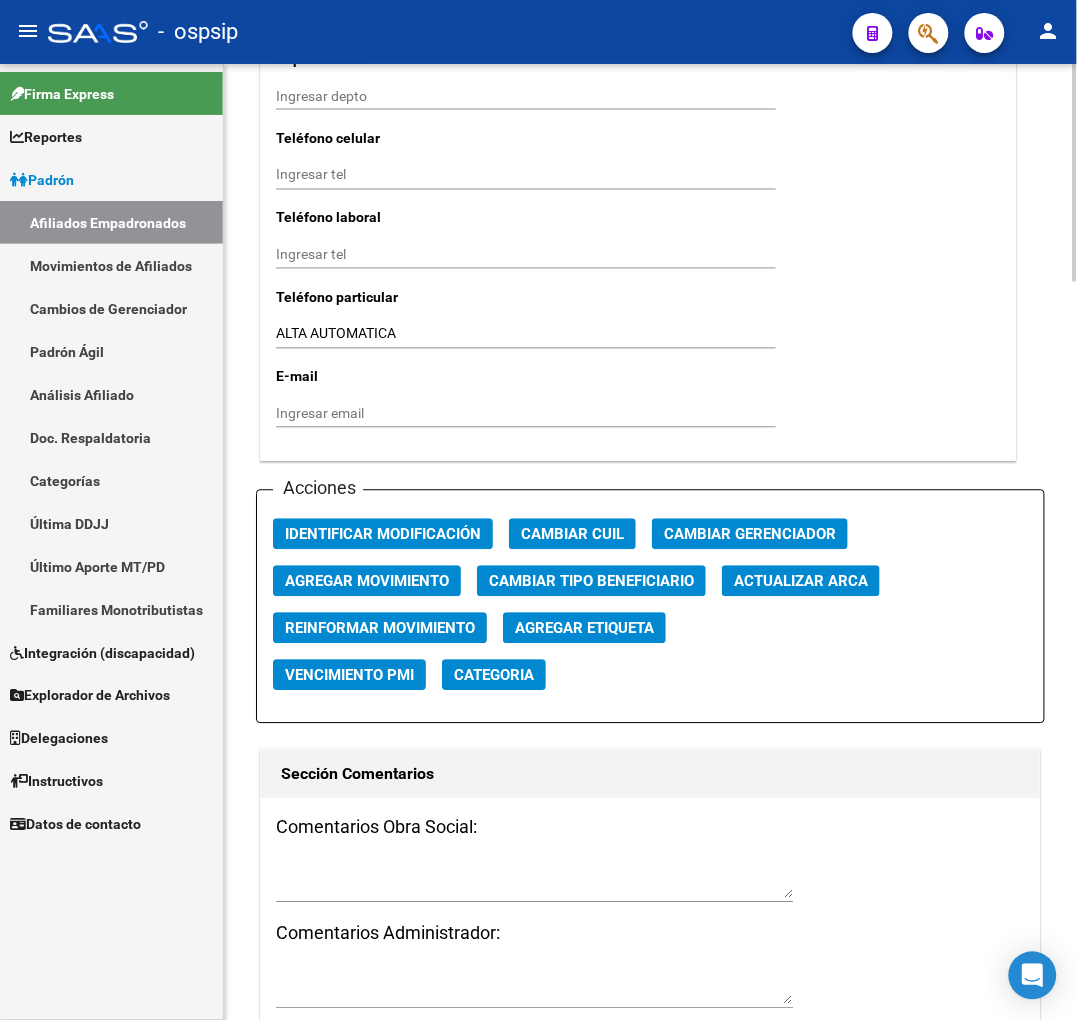 click on "Agregar Movimiento" 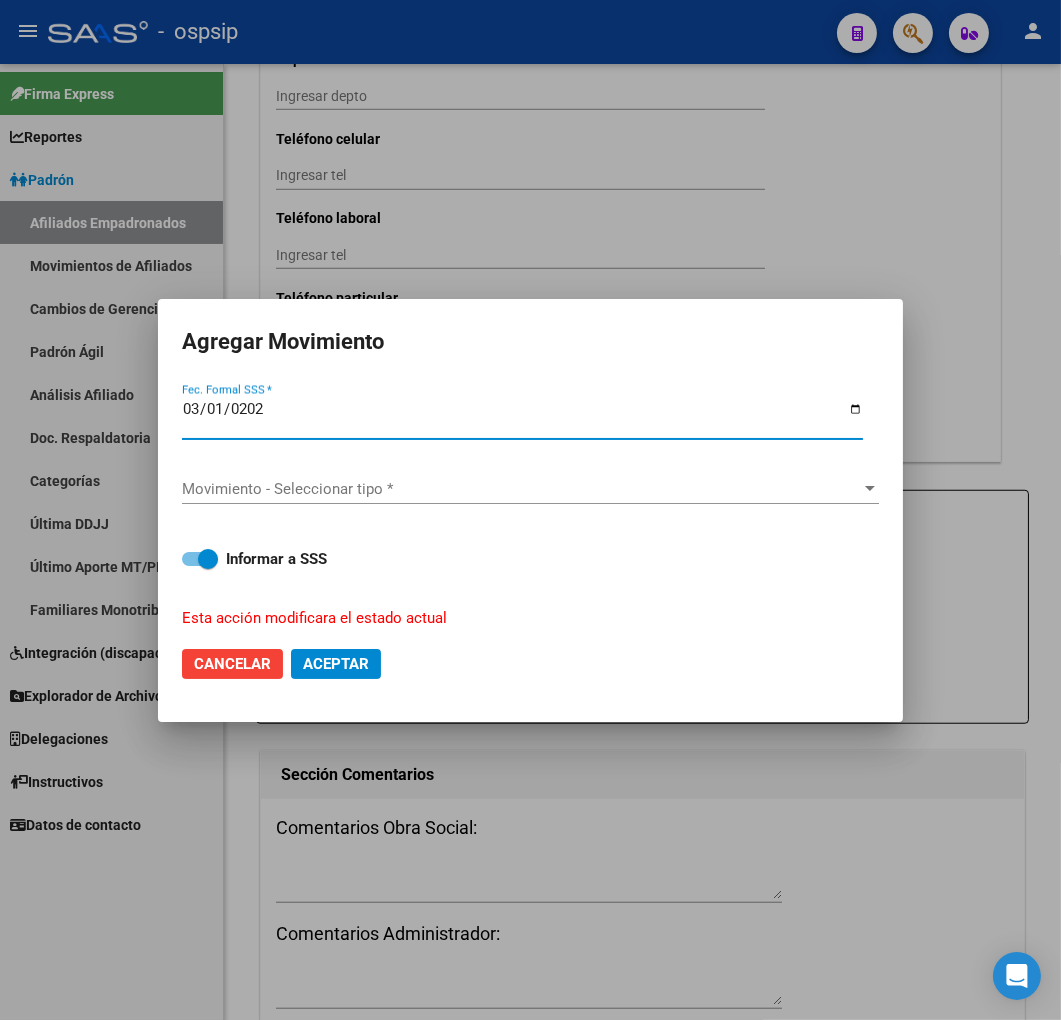 type on "2025-03-01" 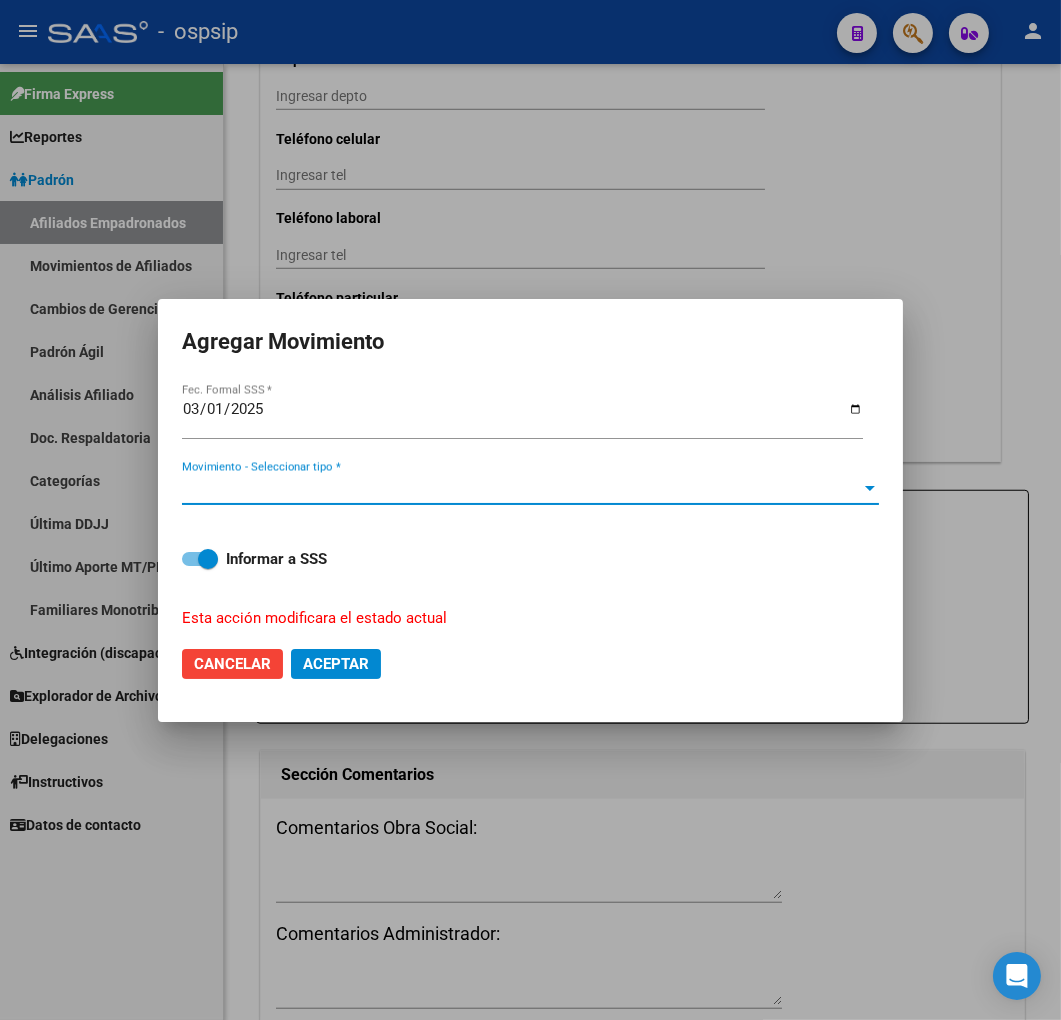 click on "Movimiento - Seleccionar tipo *" at bounding box center (521, 489) 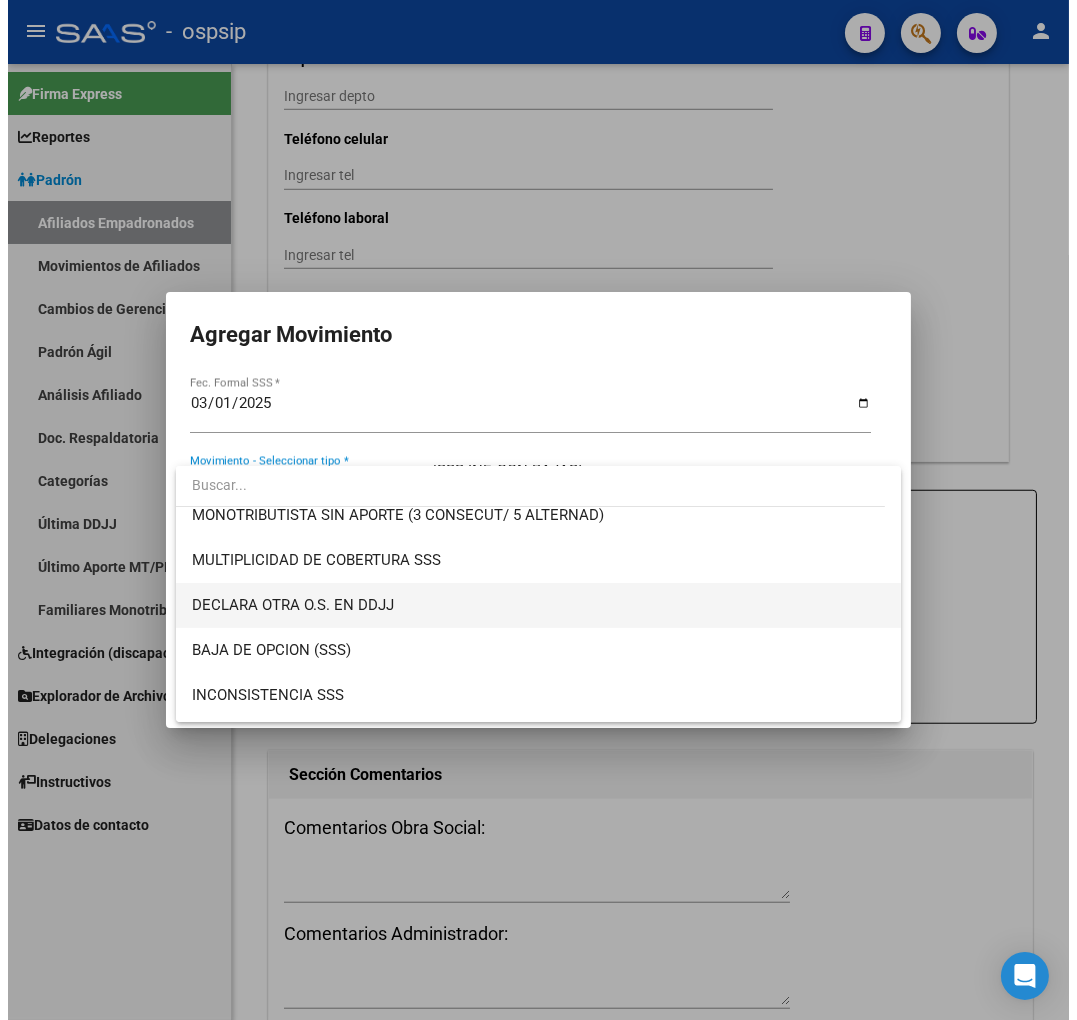 scroll, scrollTop: 777, scrollLeft: 0, axis: vertical 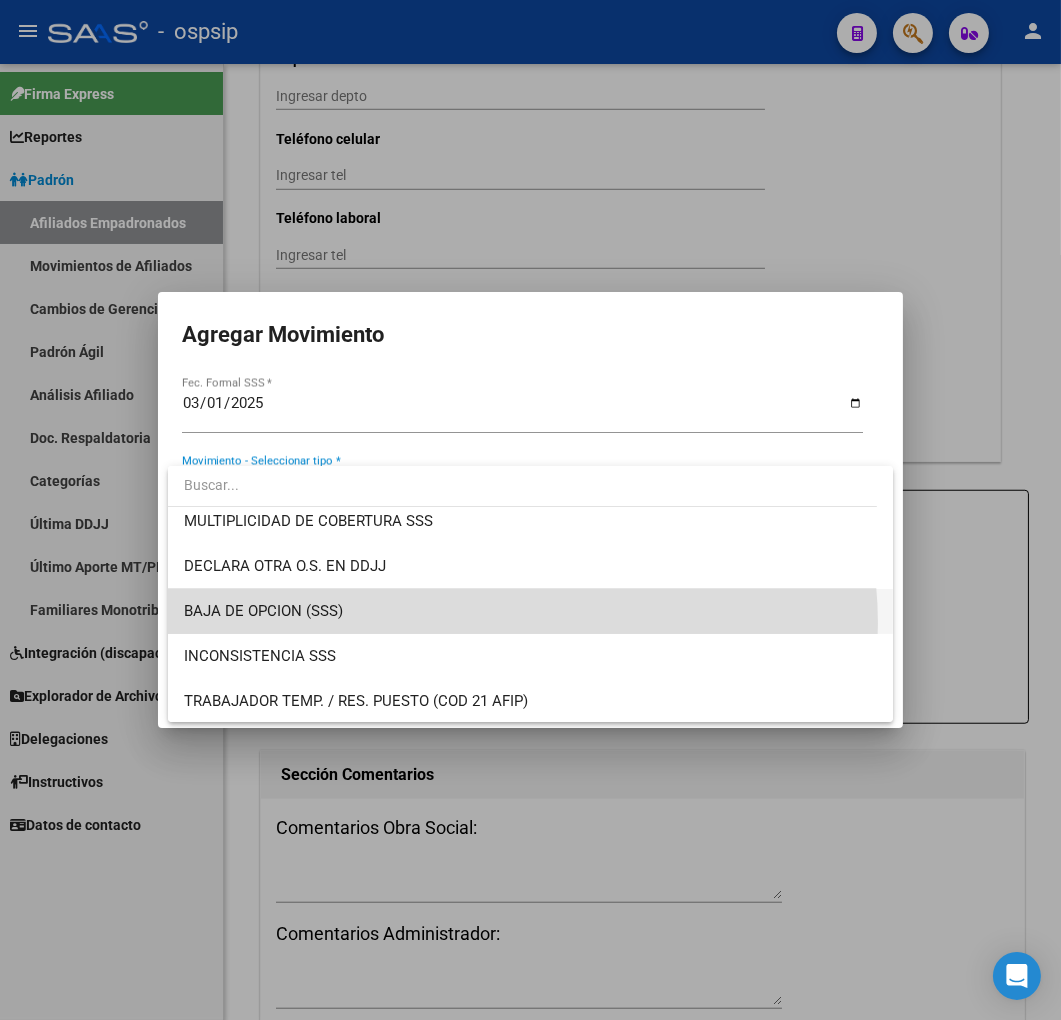 click on "BAJA DE OPCION (SSS)" at bounding box center [531, 611] 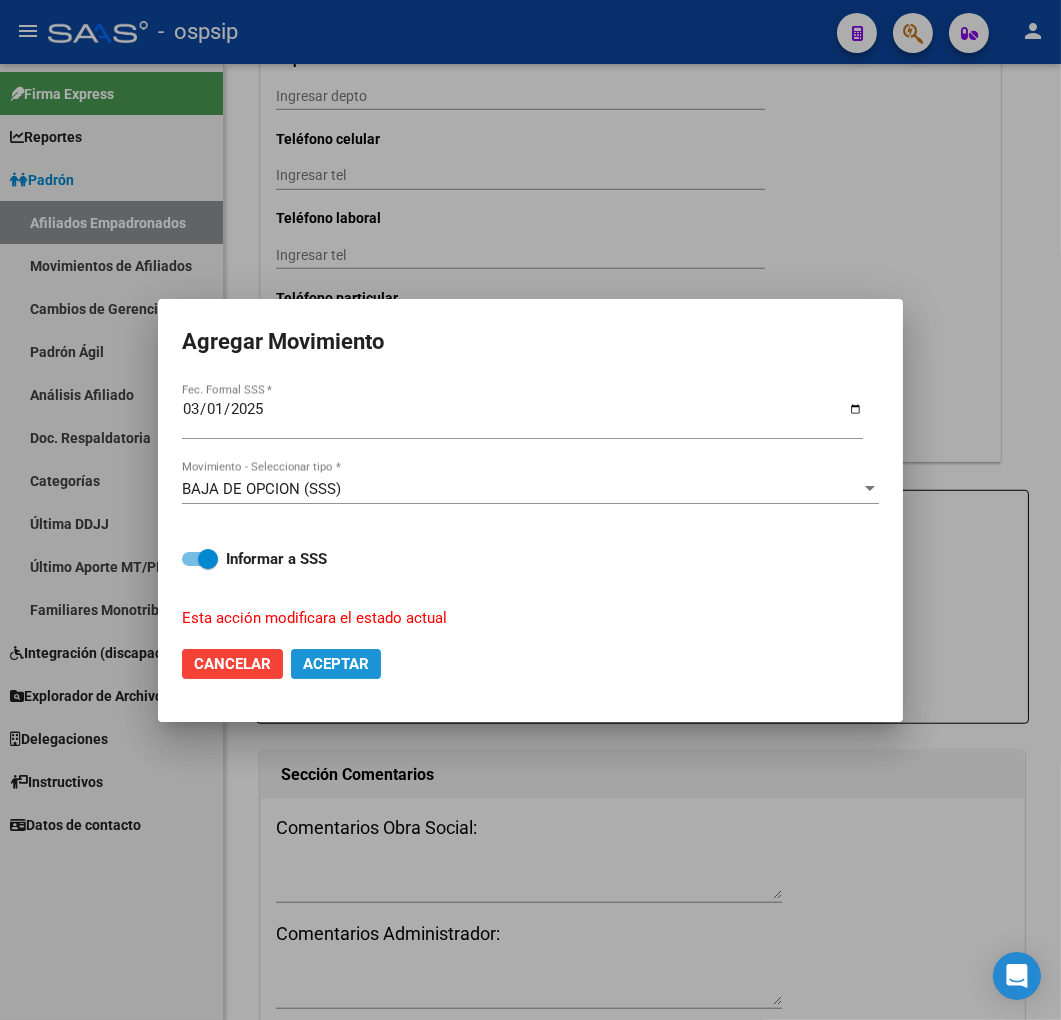 click on "Aceptar" 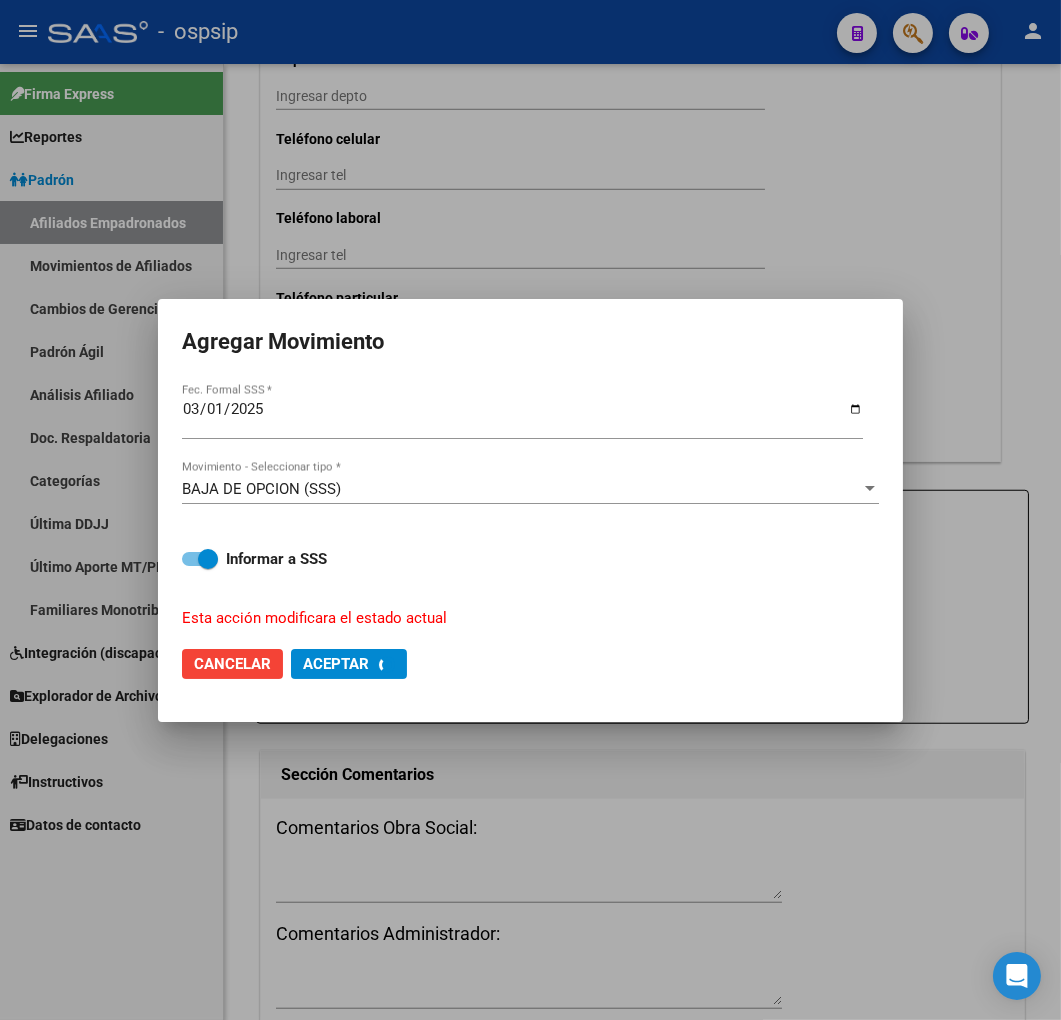 checkbox on "false" 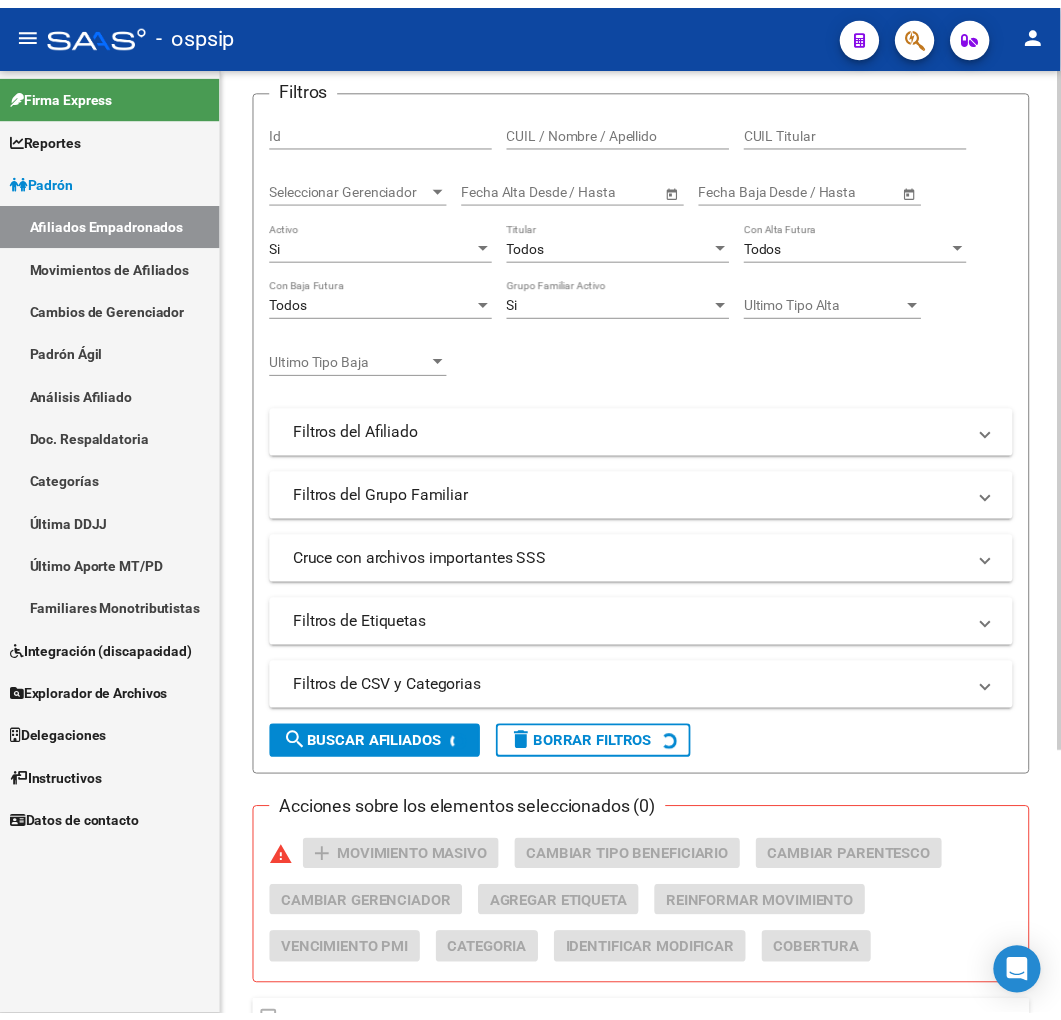 scroll, scrollTop: 0, scrollLeft: 0, axis: both 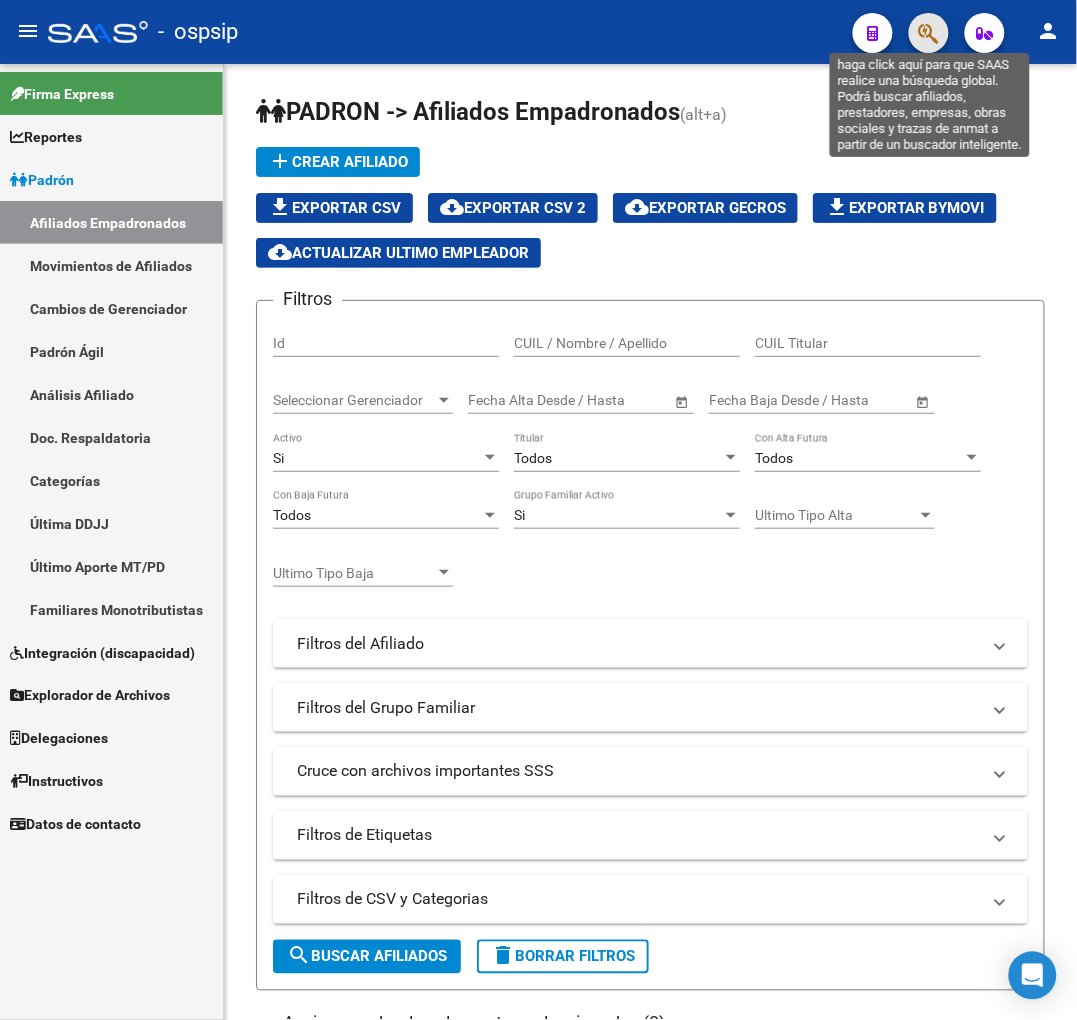 click 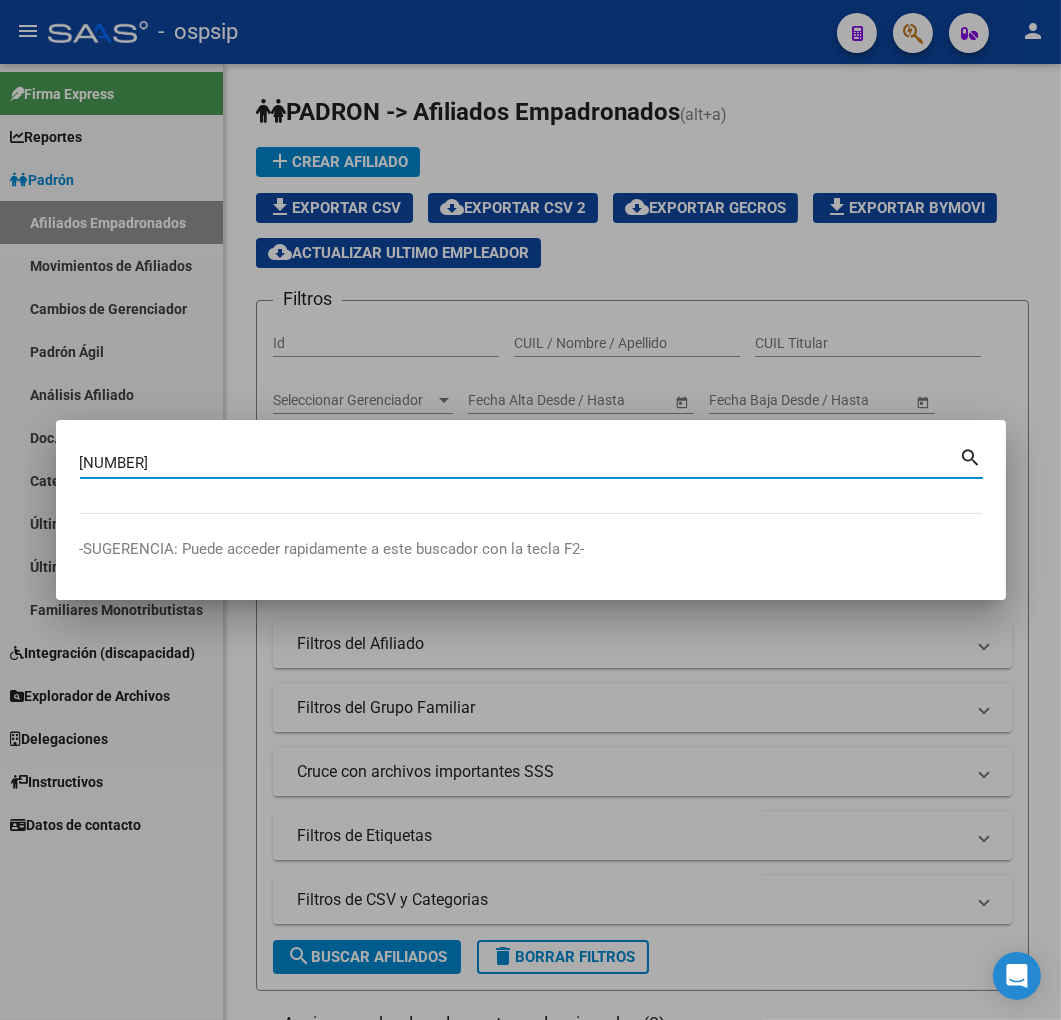 type on "25412645" 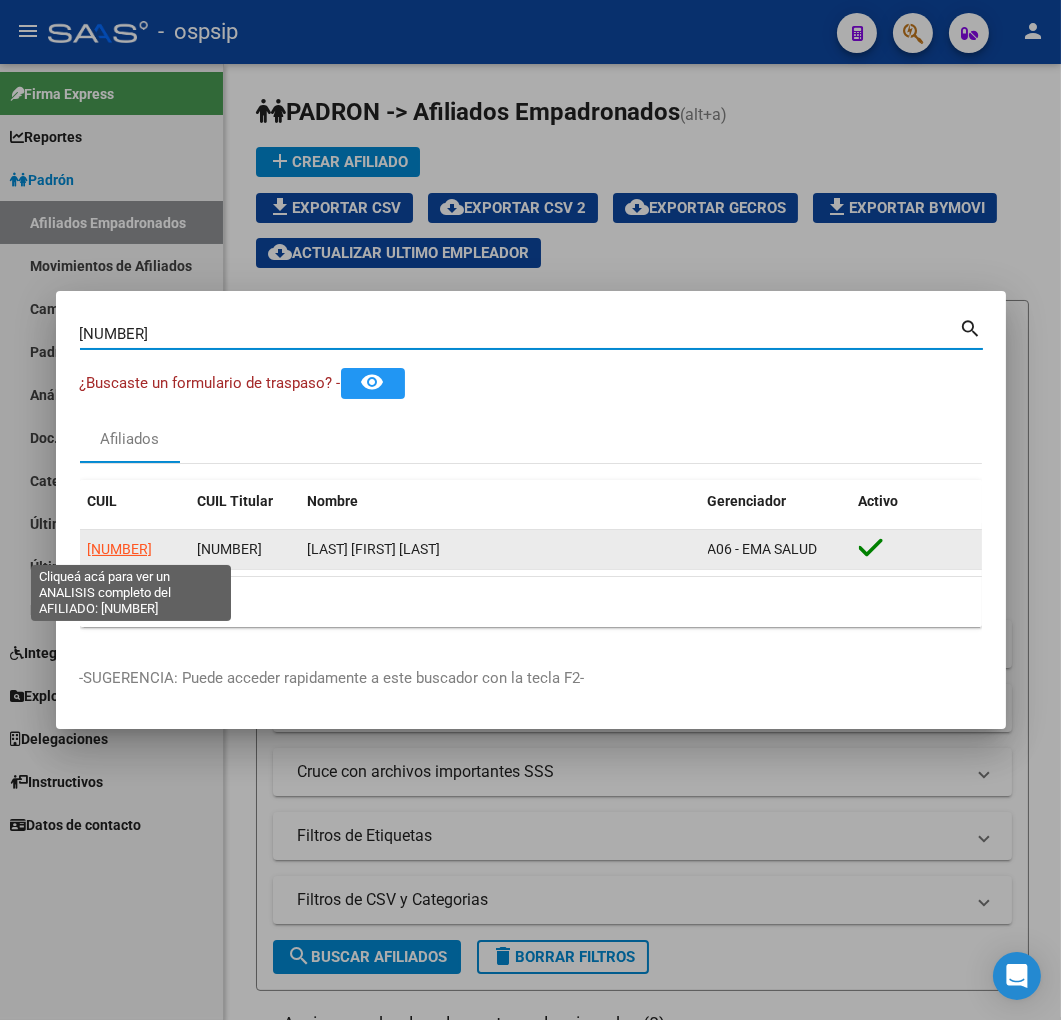 click on "20254126455" 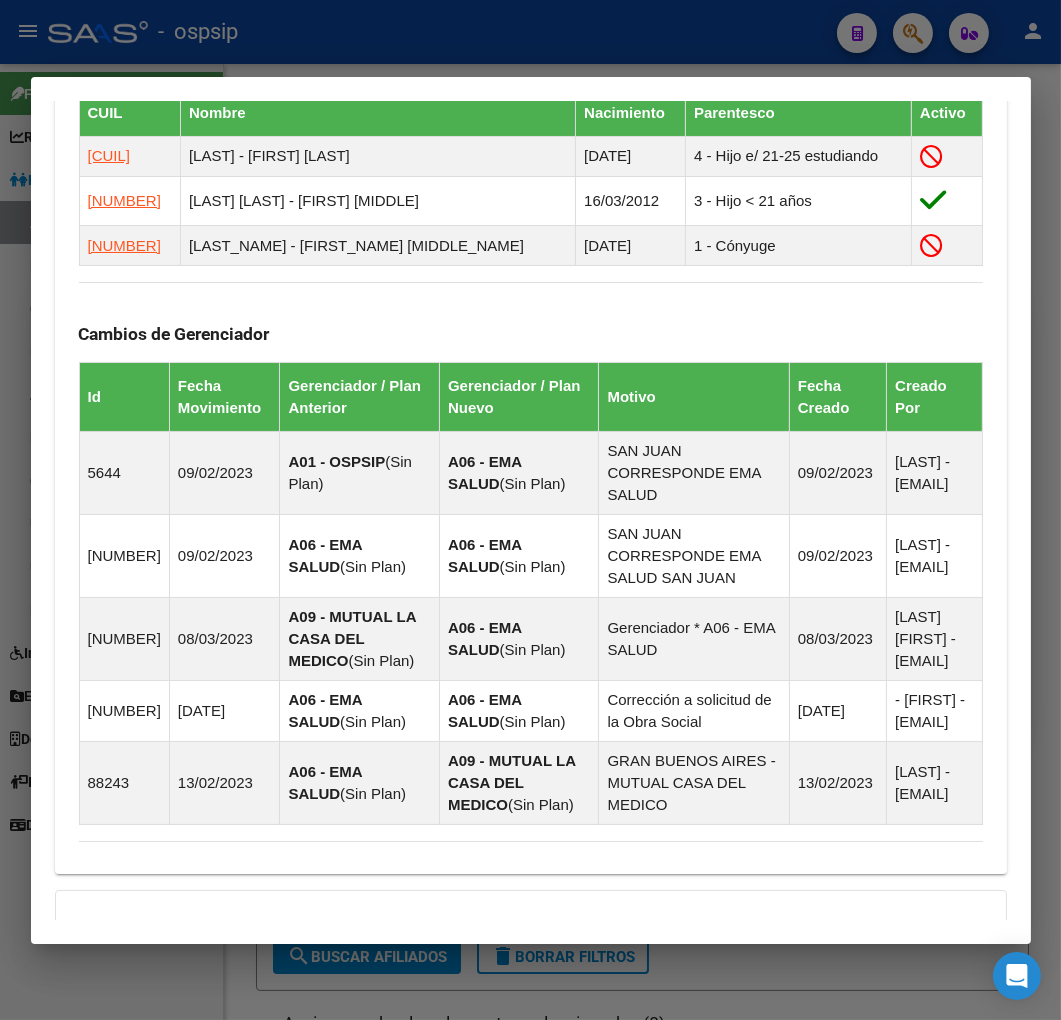 scroll, scrollTop: 1548, scrollLeft: 0, axis: vertical 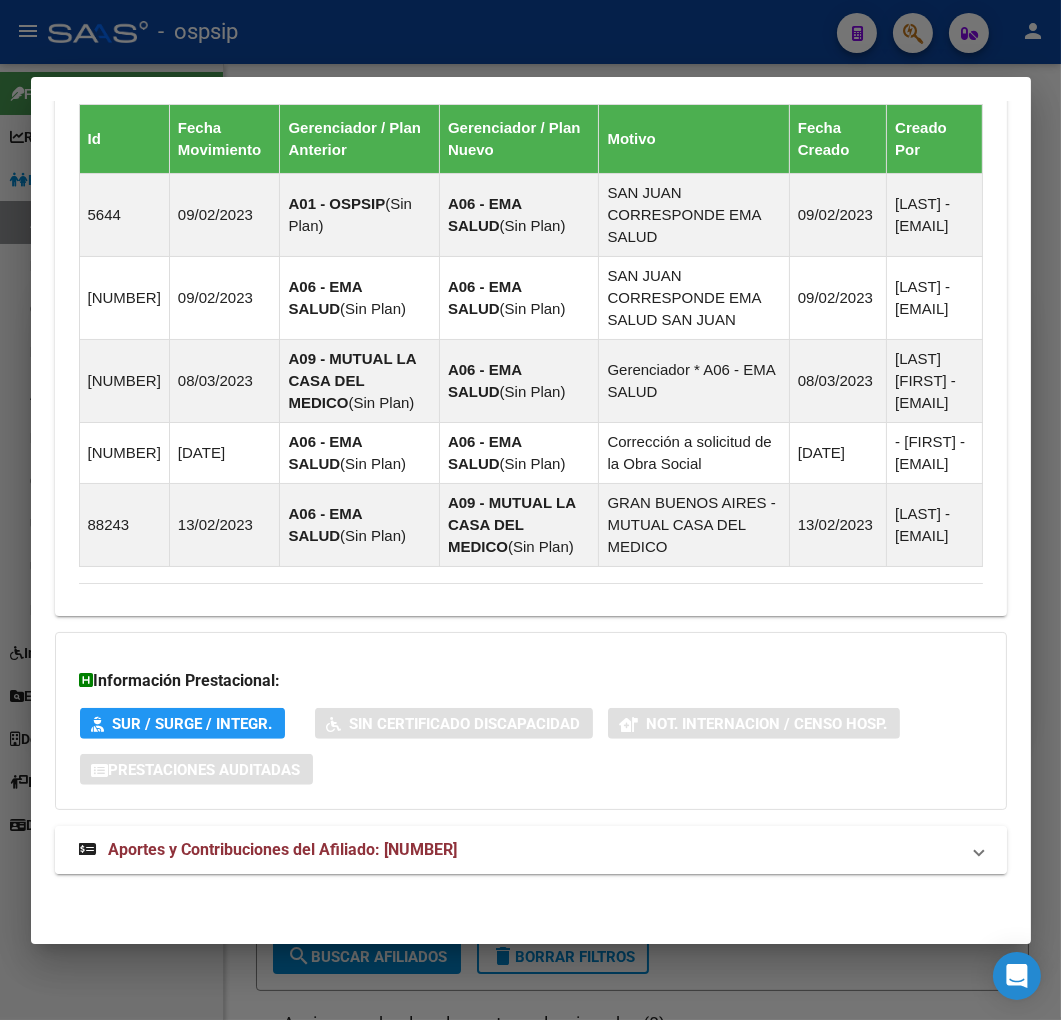 click on "Aportes y Contribuciones del Afiliado: 20254126455" at bounding box center (519, 850) 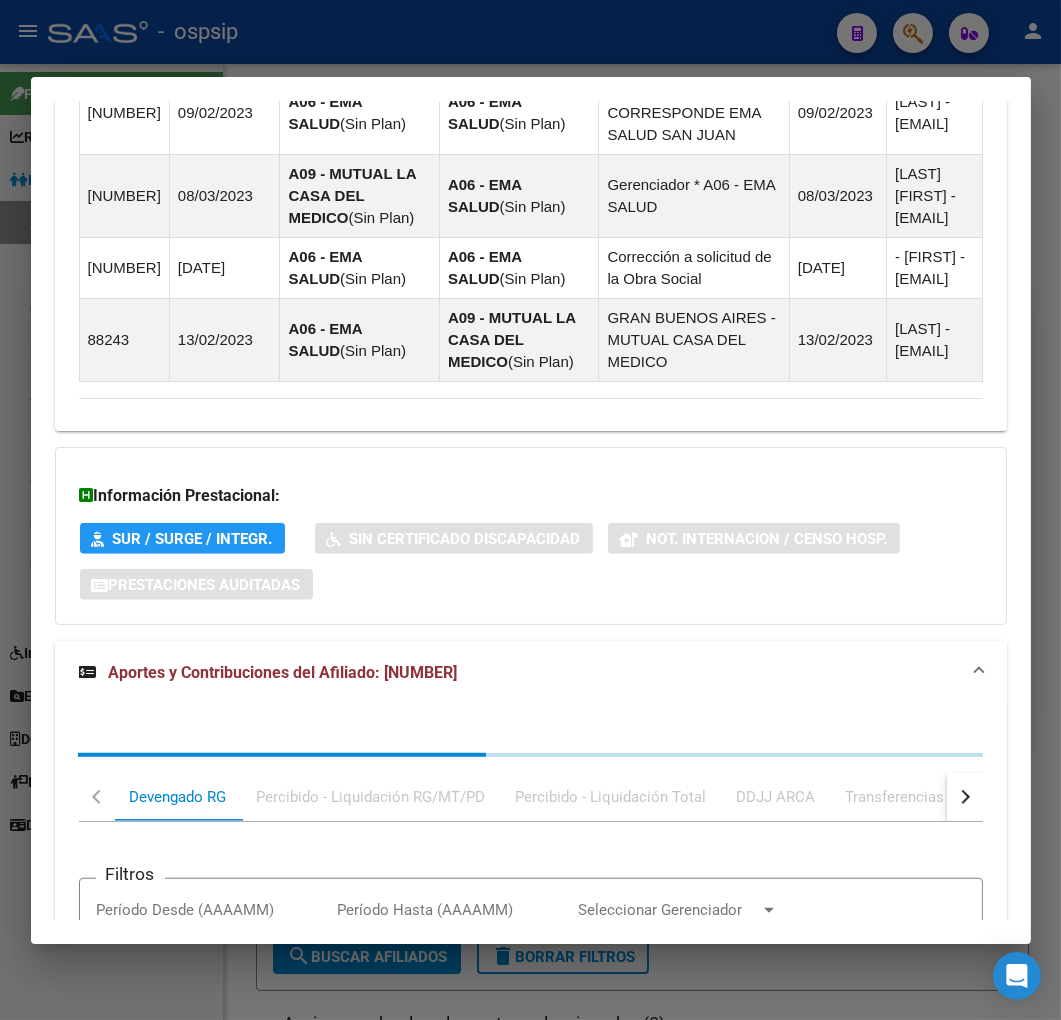 scroll, scrollTop: 2091, scrollLeft: 0, axis: vertical 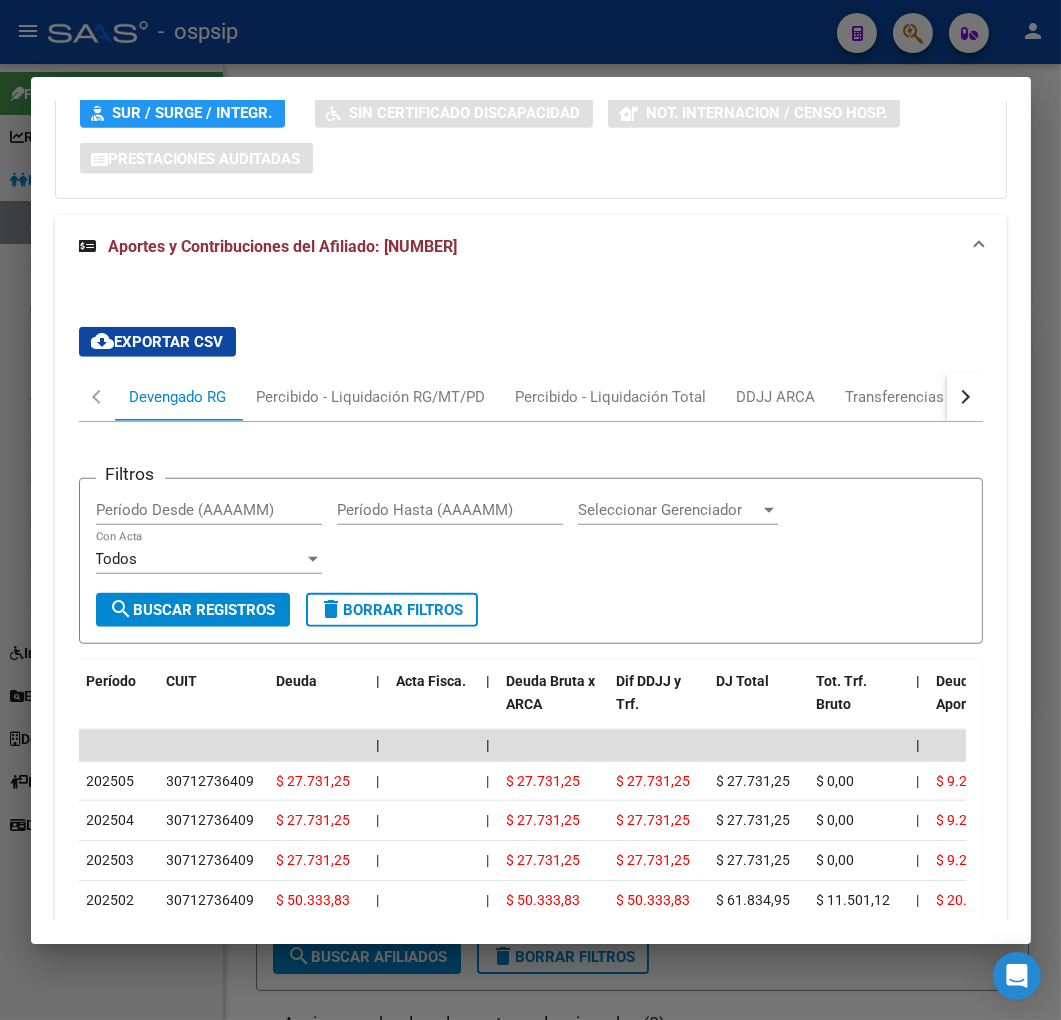 click at bounding box center (962, 397) 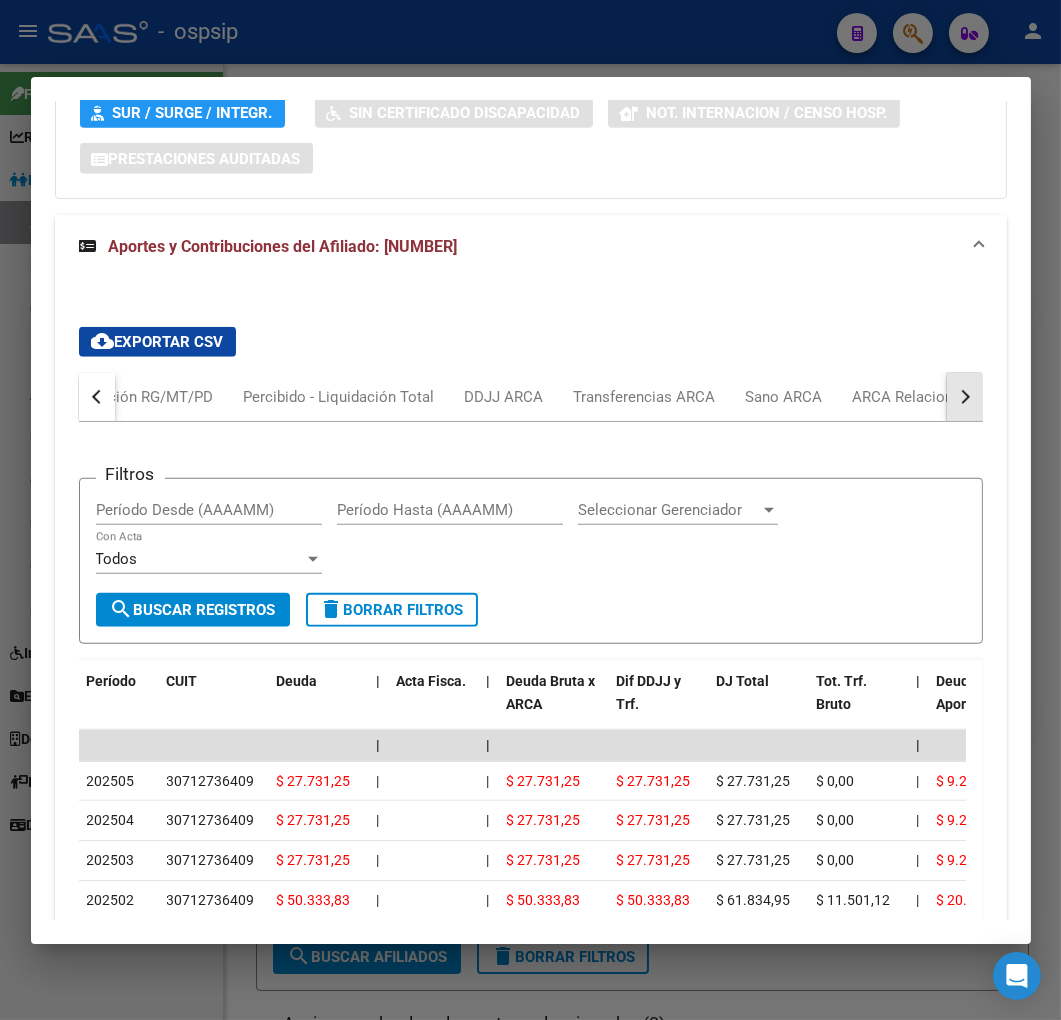 click at bounding box center [962, 397] 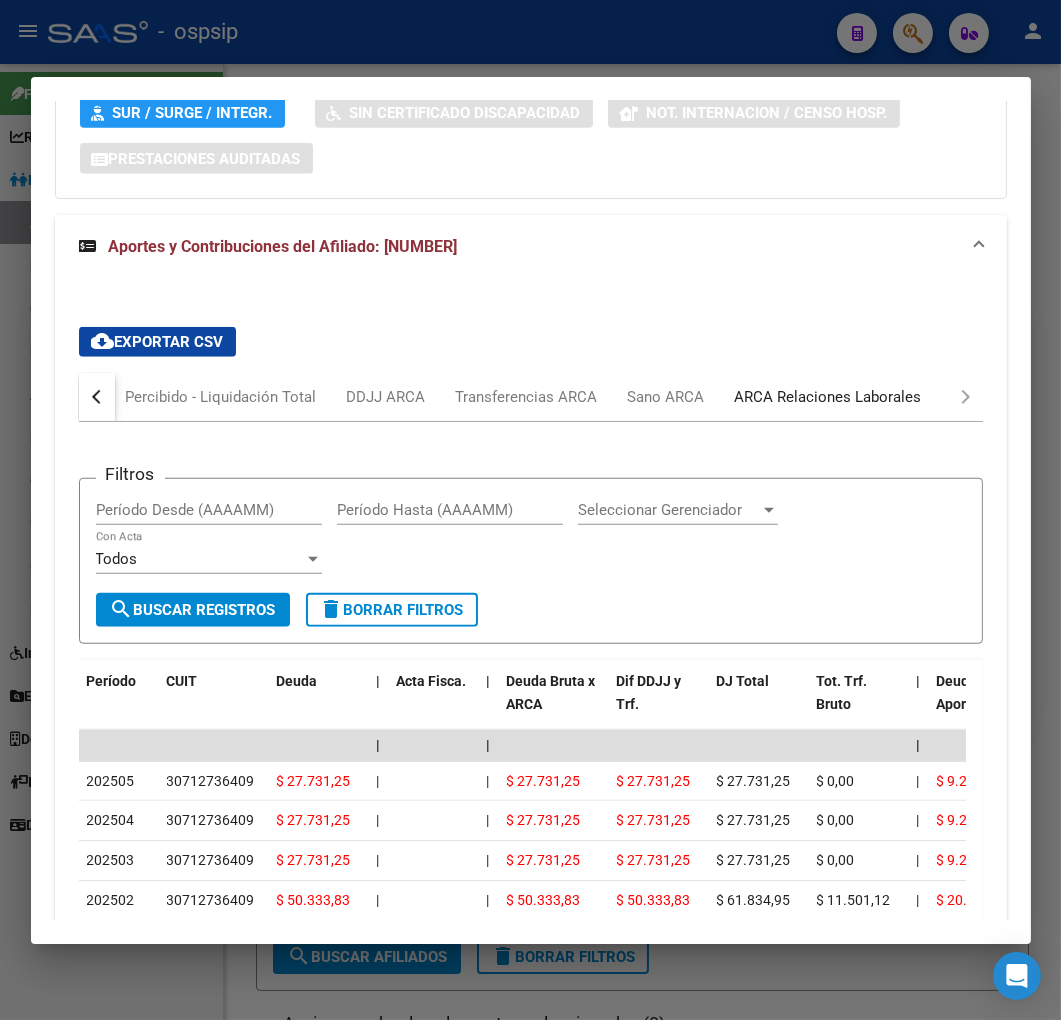 click on "ARCA Relaciones Laborales" at bounding box center [828, 397] 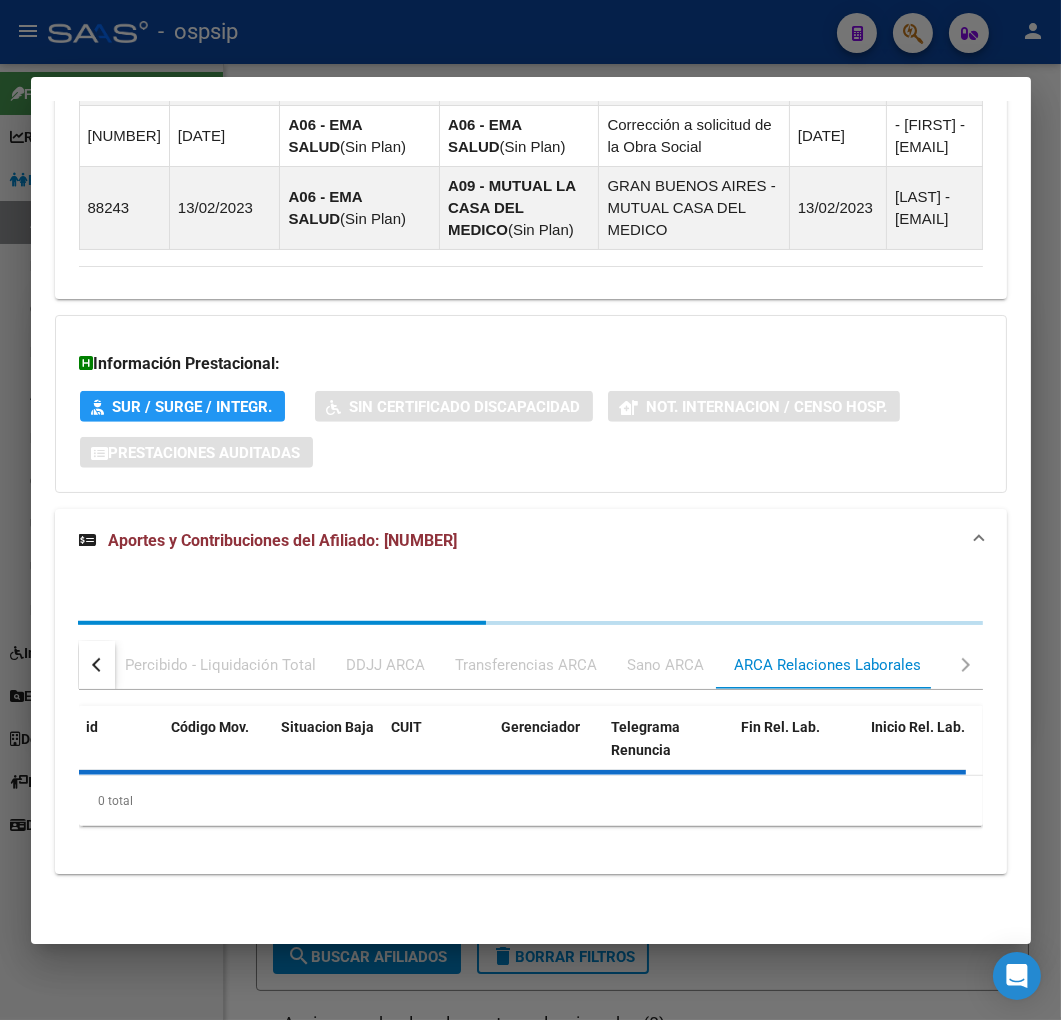 scroll, scrollTop: 2010, scrollLeft: 0, axis: vertical 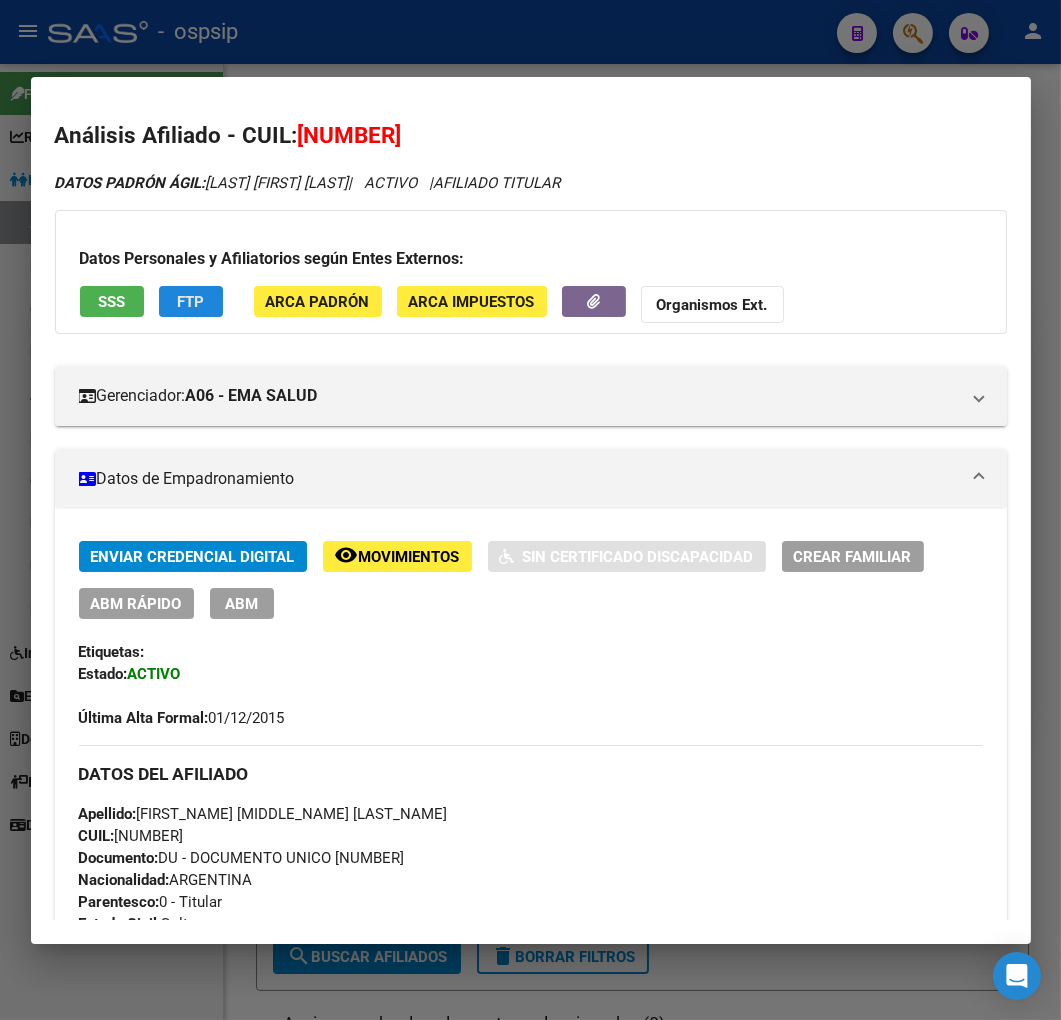 click on "FTP" 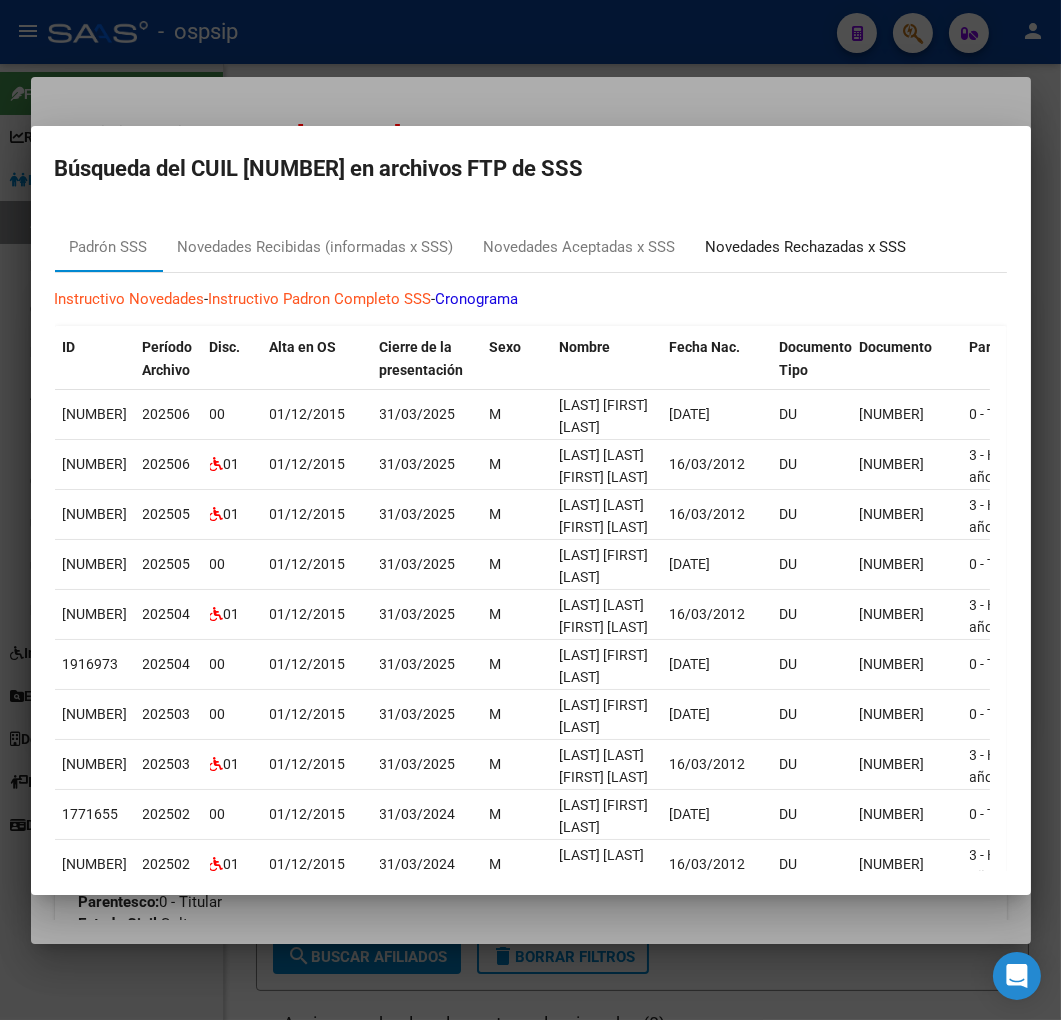 click on "Novedades Rechazadas x SSS" at bounding box center [806, 247] 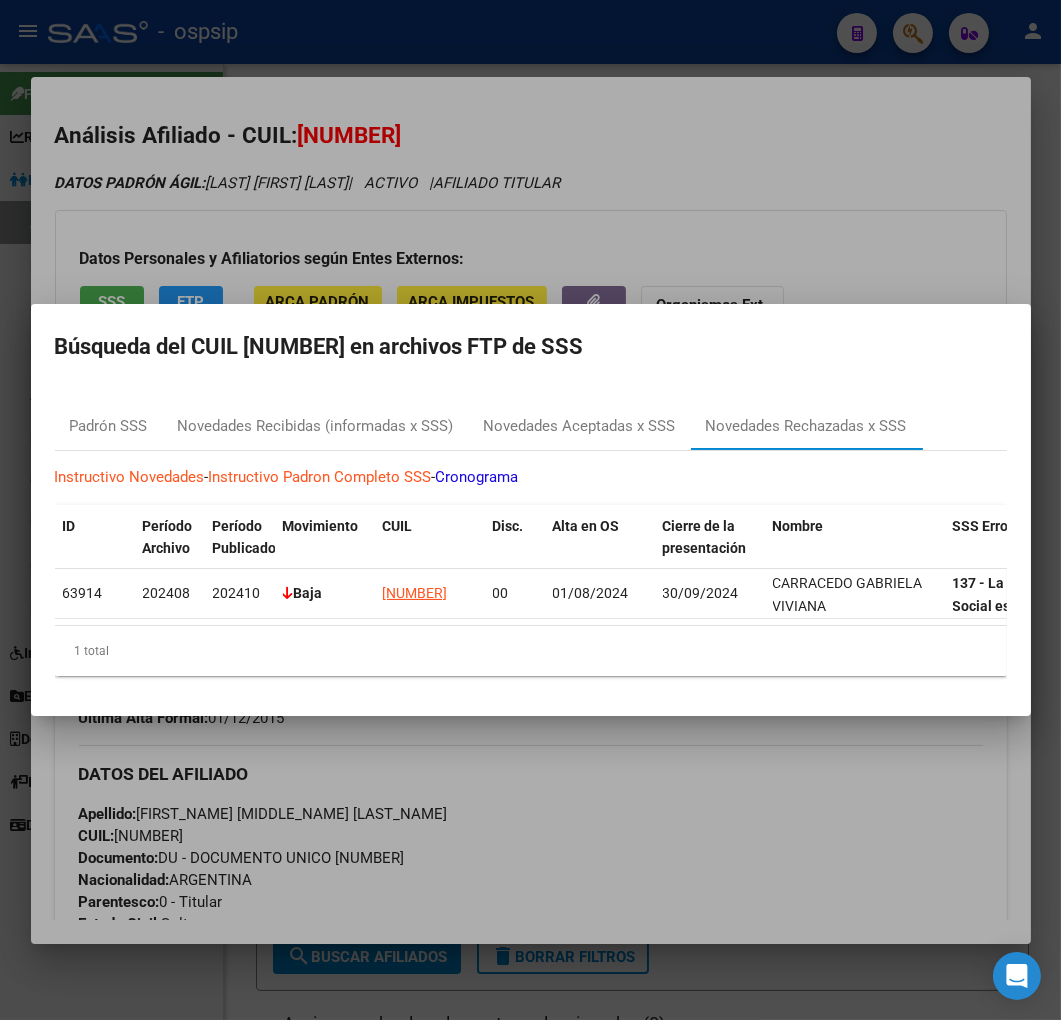 click at bounding box center (530, 510) 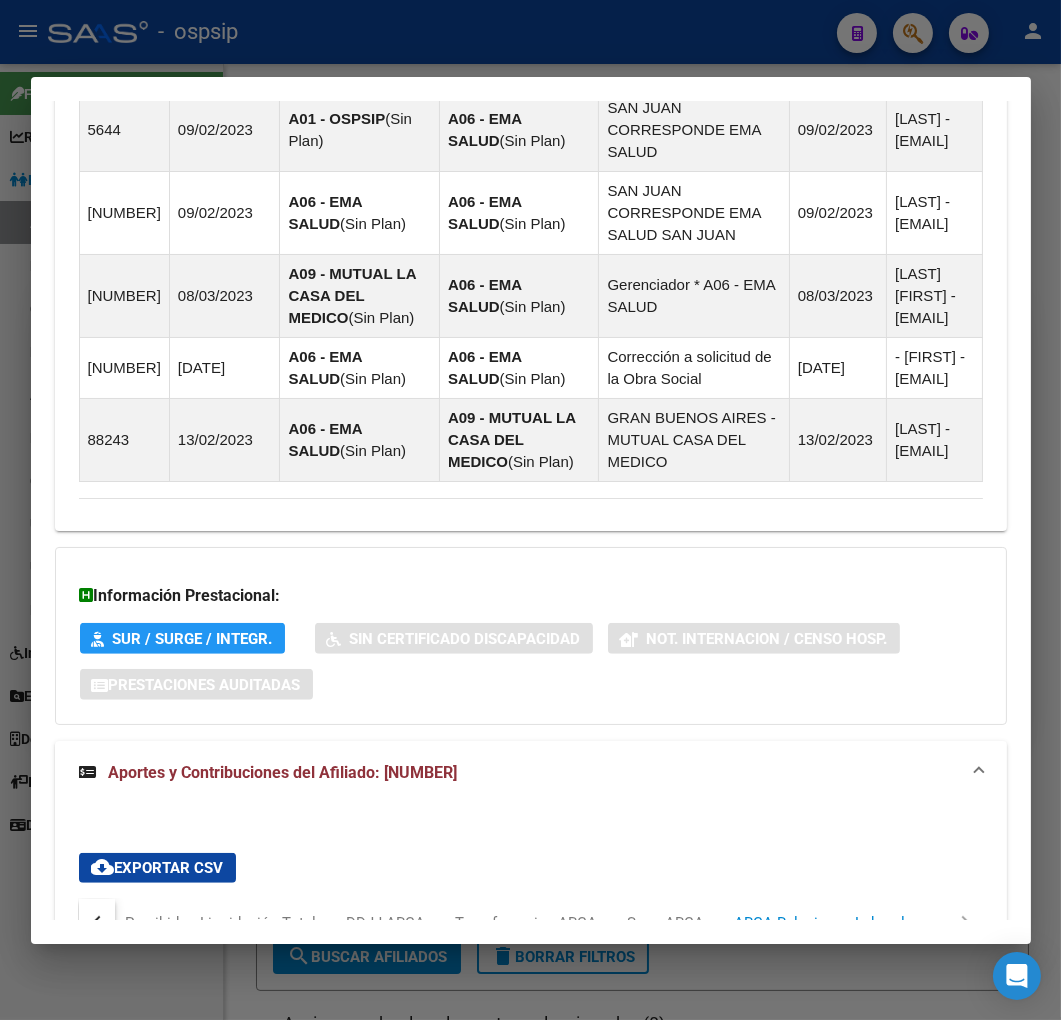 scroll, scrollTop: 2010, scrollLeft: 0, axis: vertical 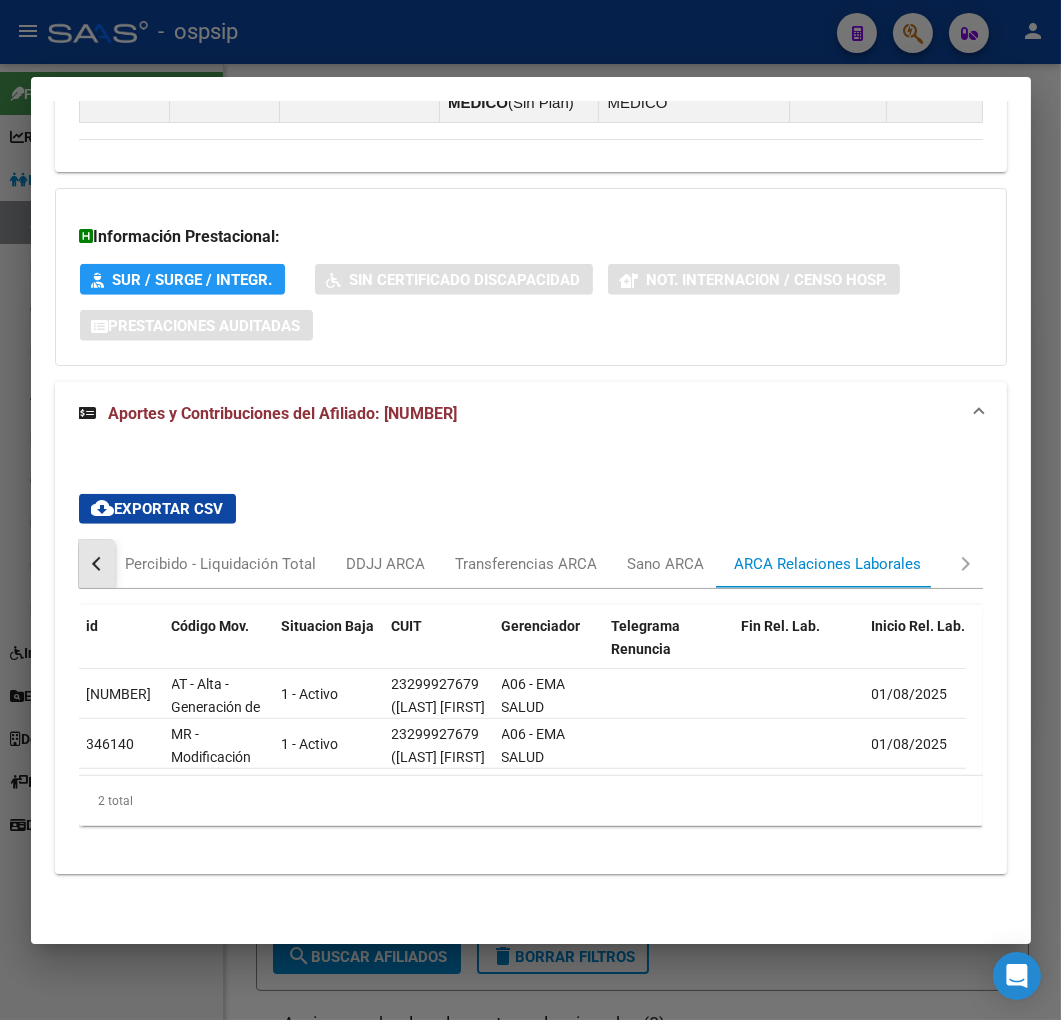 click at bounding box center [97, 564] 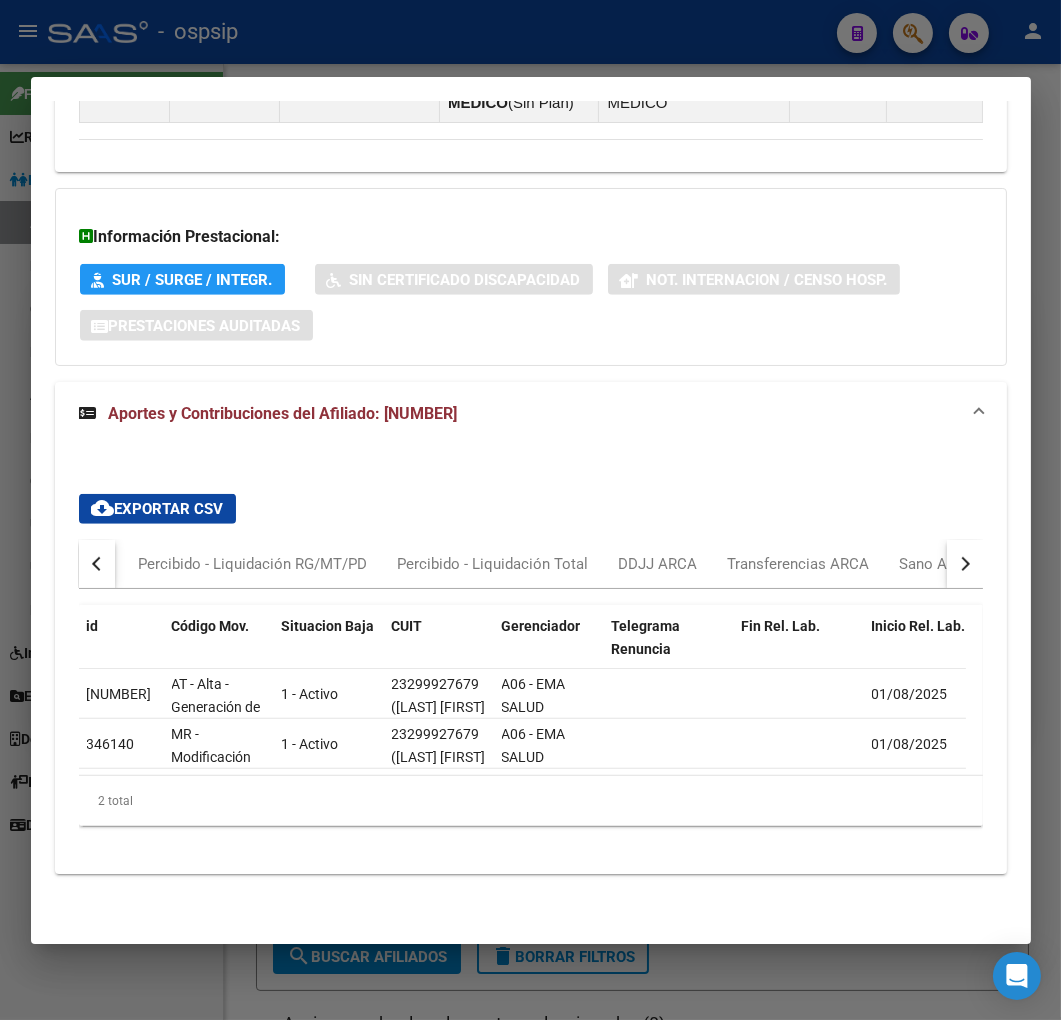 click at bounding box center (97, 564) 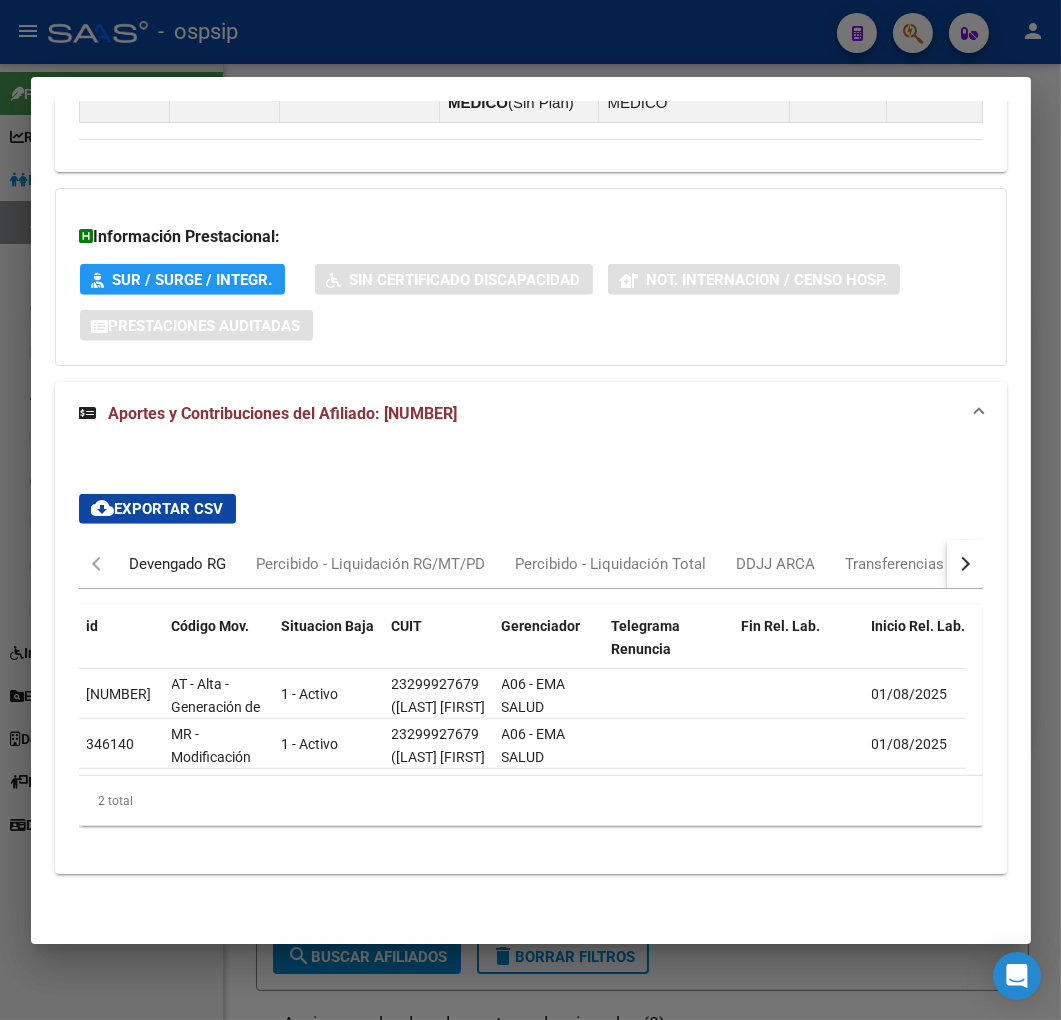 click on "Devengado RG" at bounding box center (178, 564) 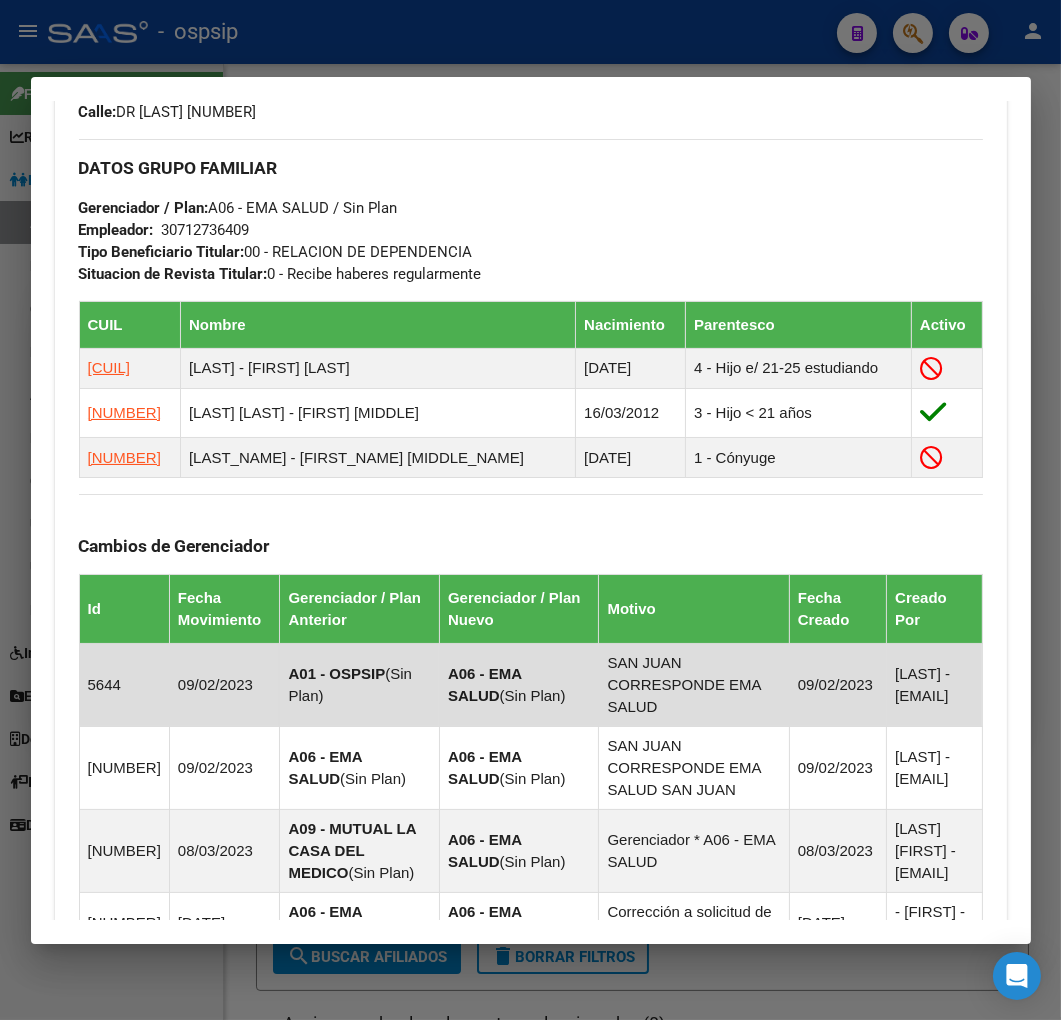 scroll, scrollTop: 565, scrollLeft: 0, axis: vertical 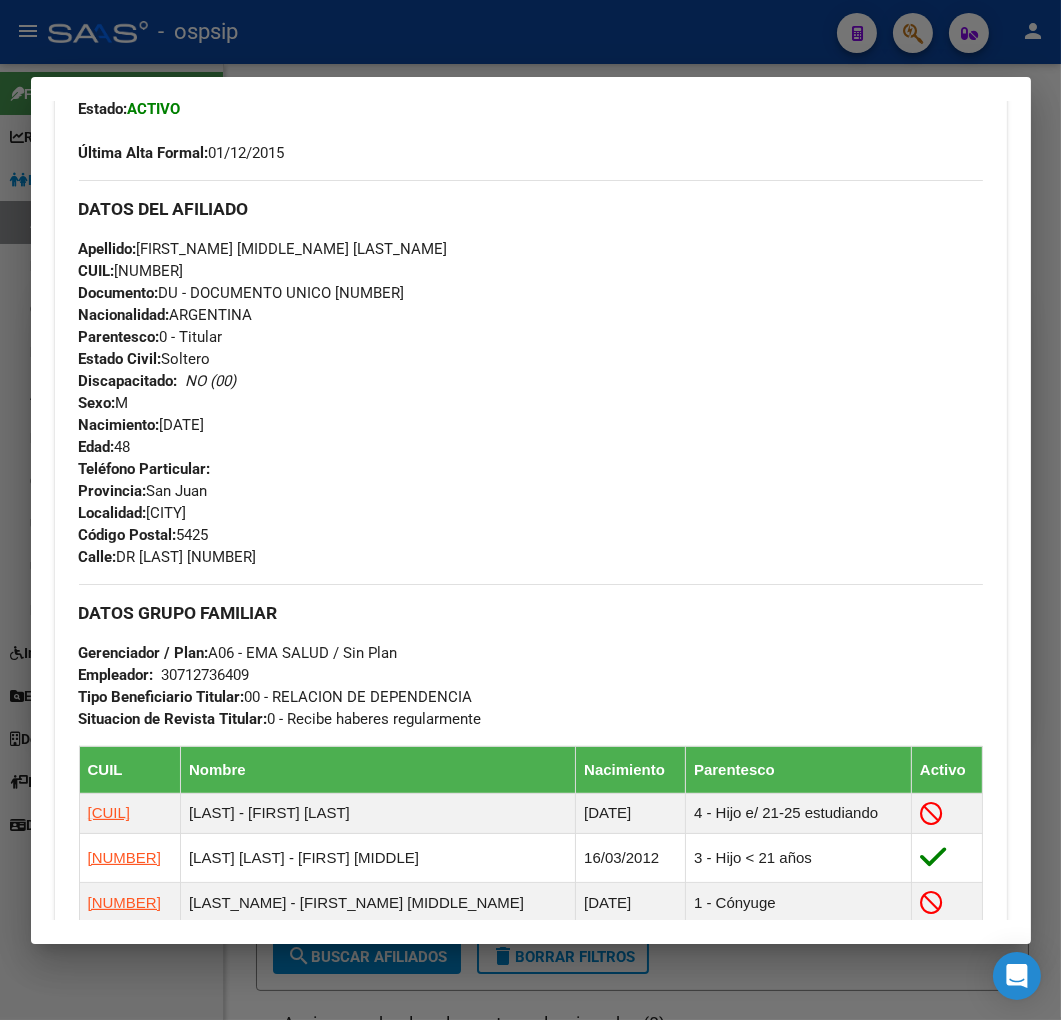 click at bounding box center (530, 510) 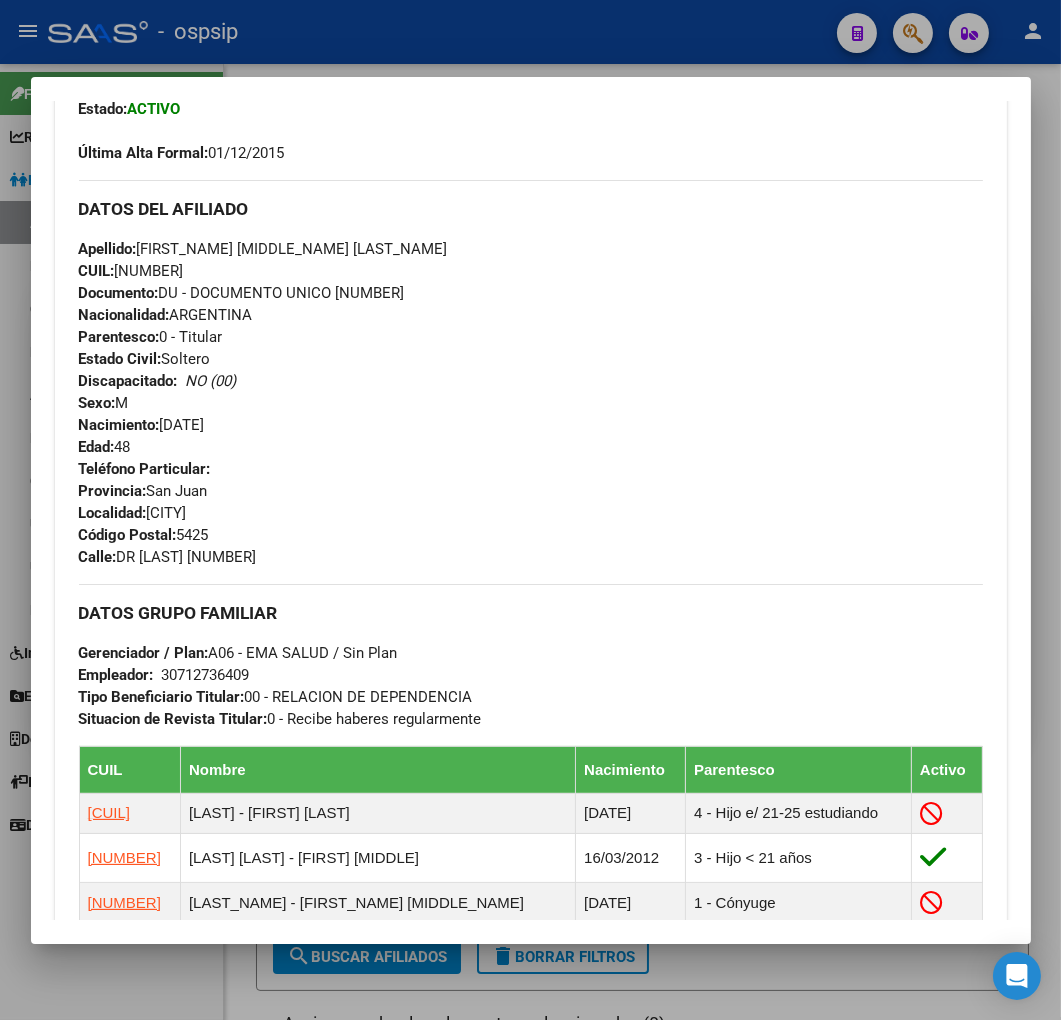 drag, startPoint x: 380, startPoint y: 22, endPoint x: 398, endPoint y: 47, distance: 30.805843 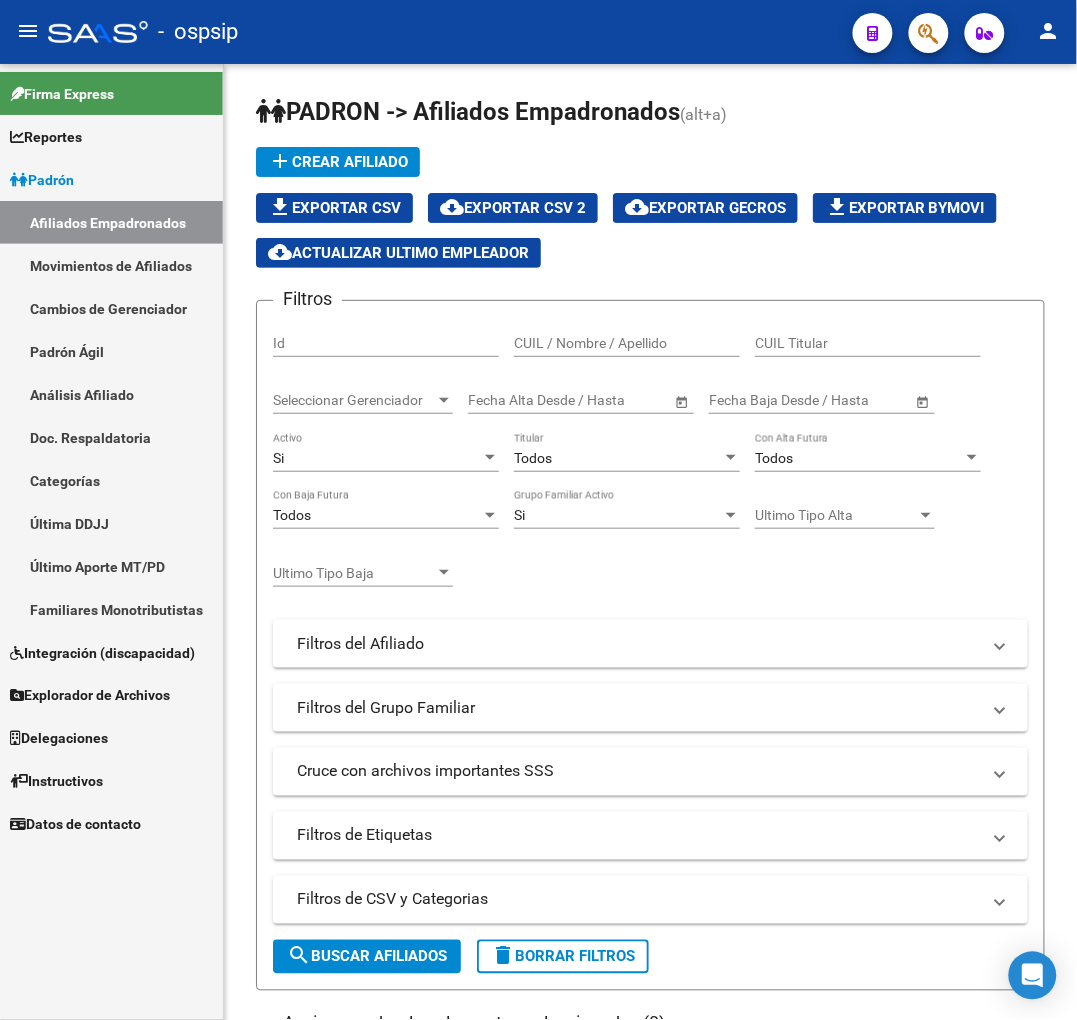 click 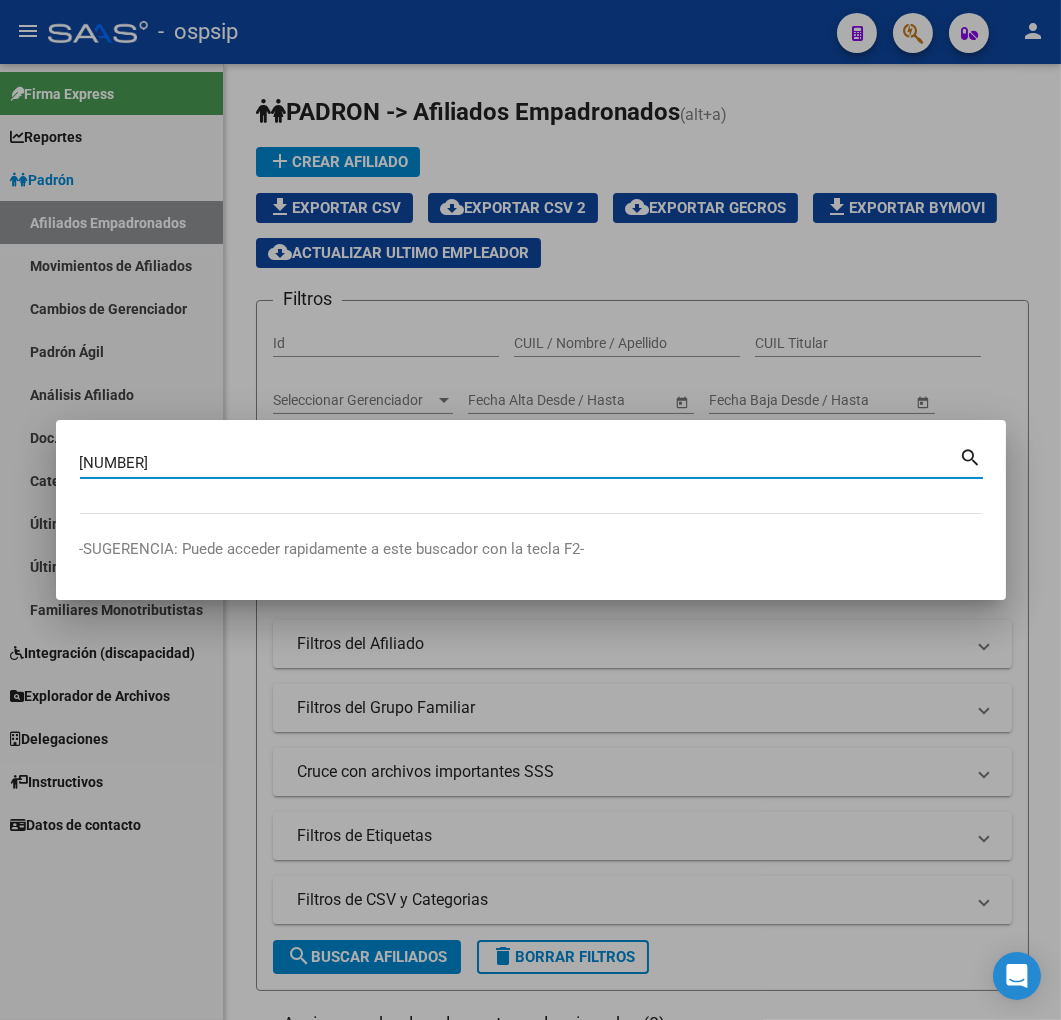 type on "25427484" 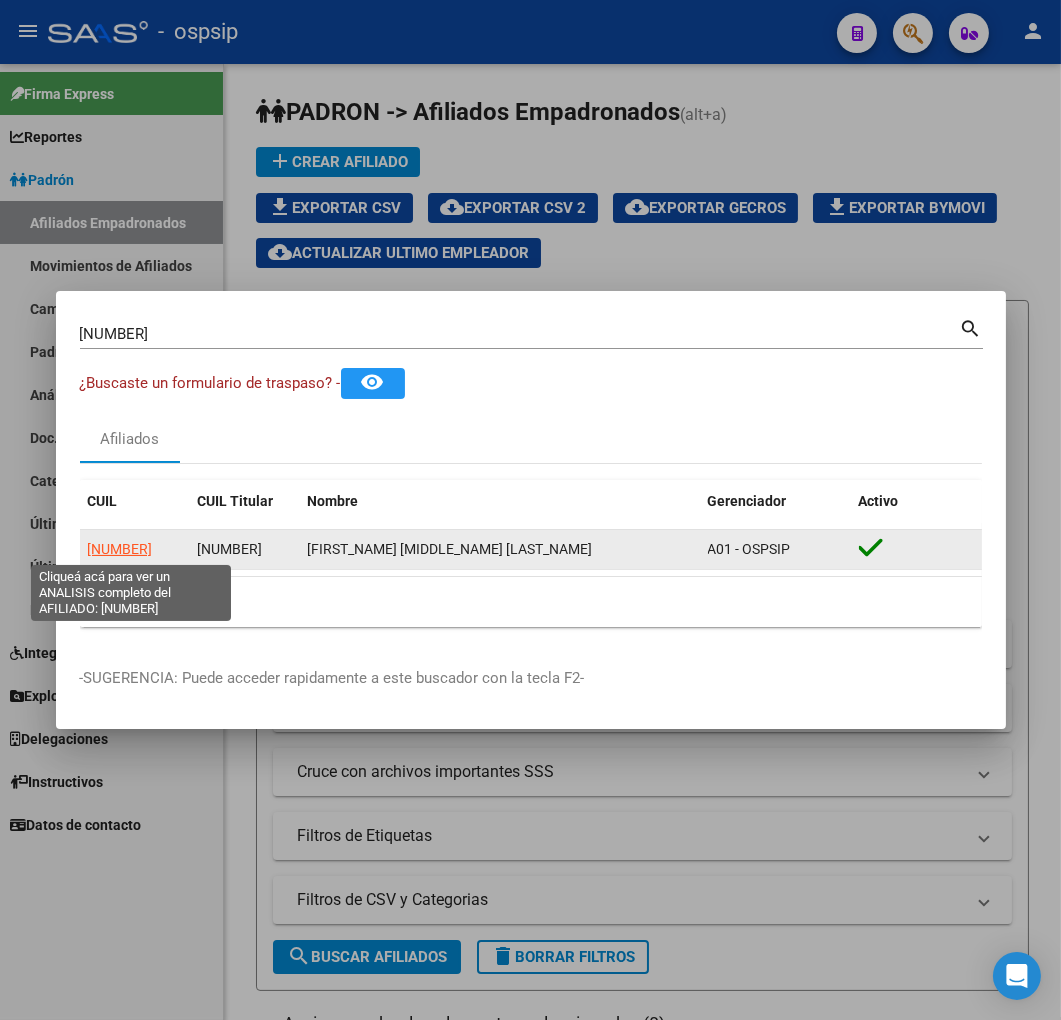 click on "20254274845" 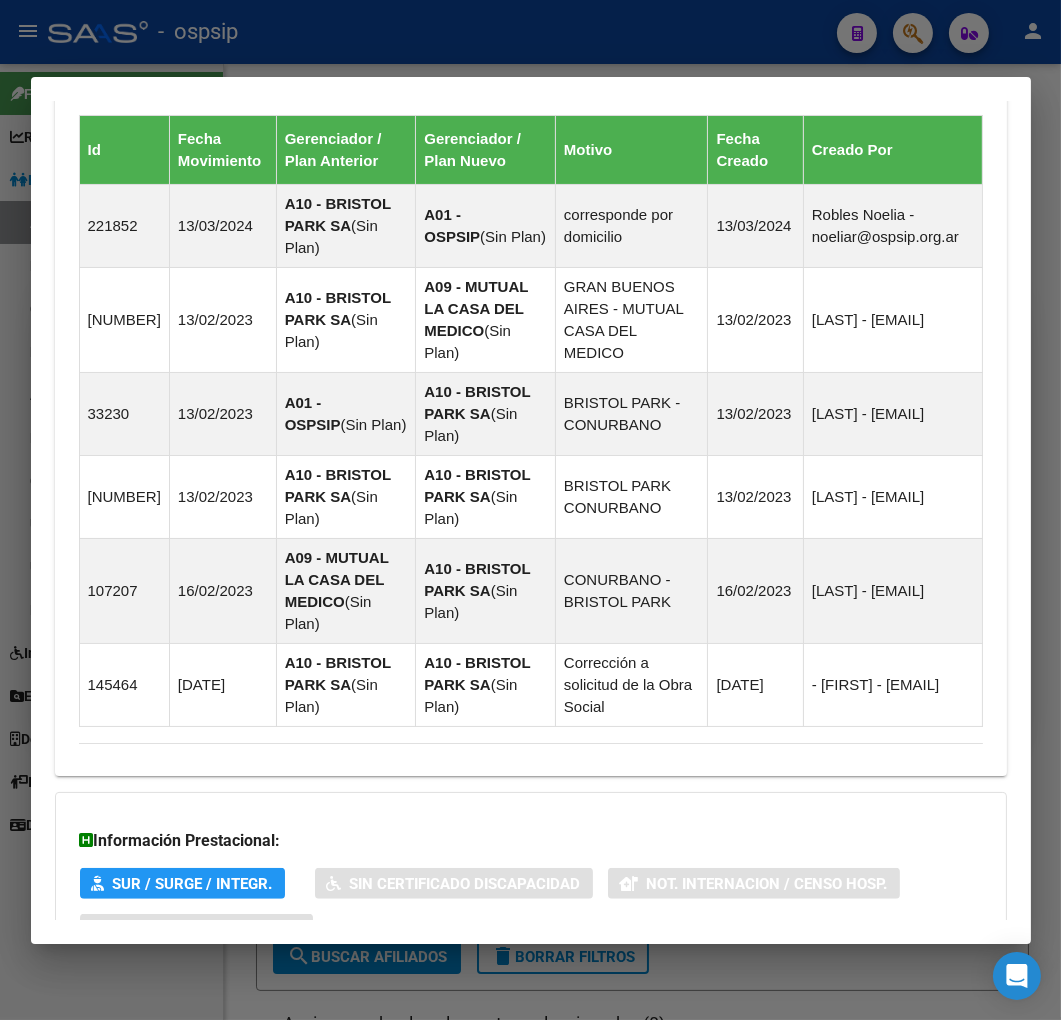 scroll, scrollTop: 1482, scrollLeft: 0, axis: vertical 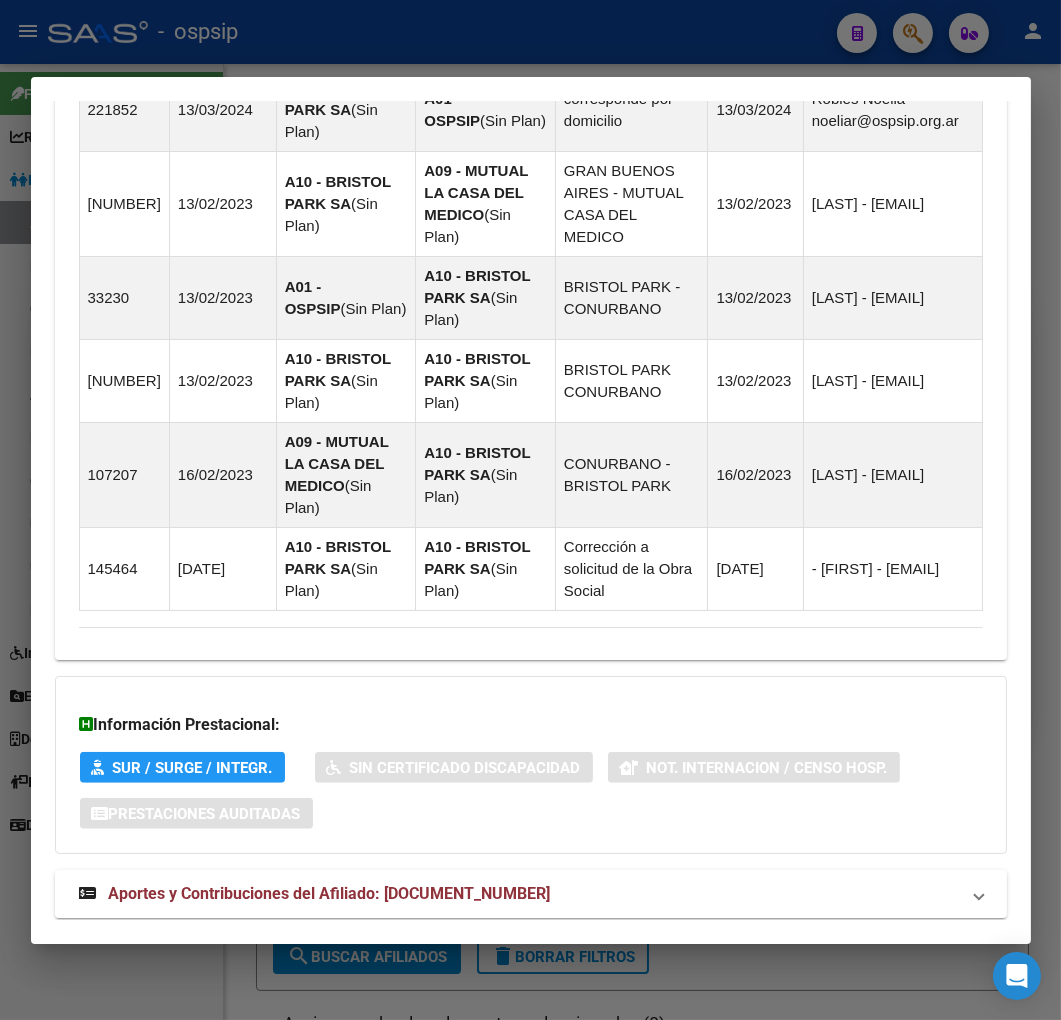 drag, startPoint x: 553, startPoint y: 856, endPoint x: 571, endPoint y: 806, distance: 53.14132 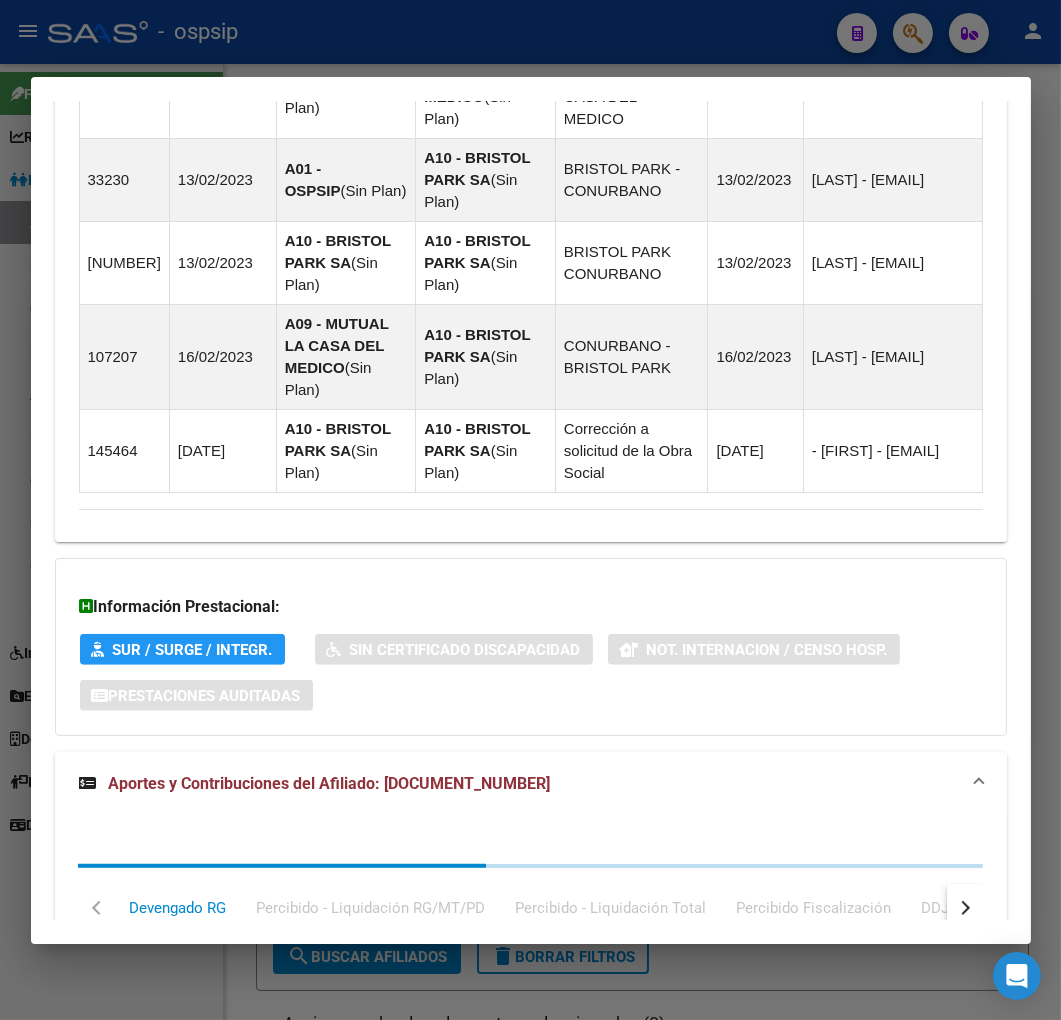 scroll, scrollTop: 2025, scrollLeft: 0, axis: vertical 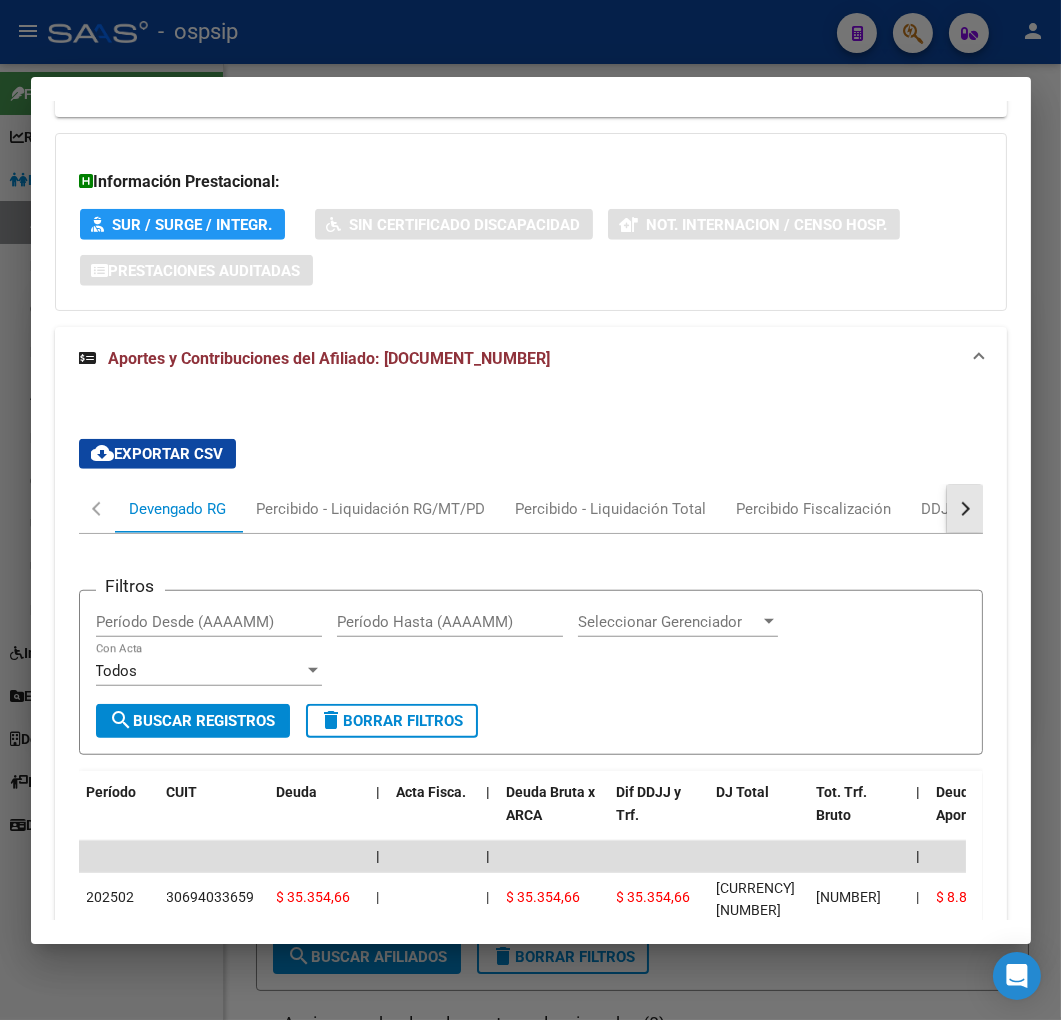 click at bounding box center (965, 509) 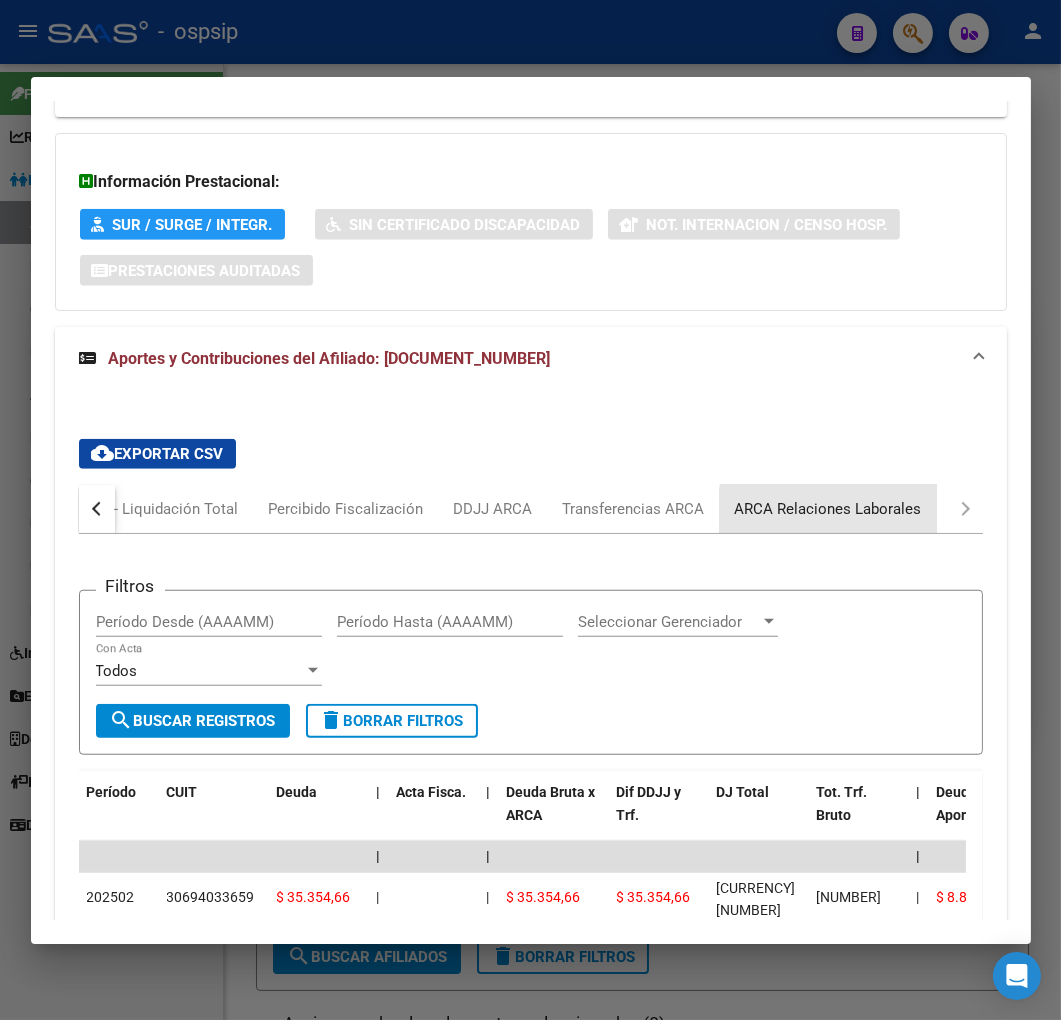 click on "ARCA Relaciones Laborales" at bounding box center [828, 509] 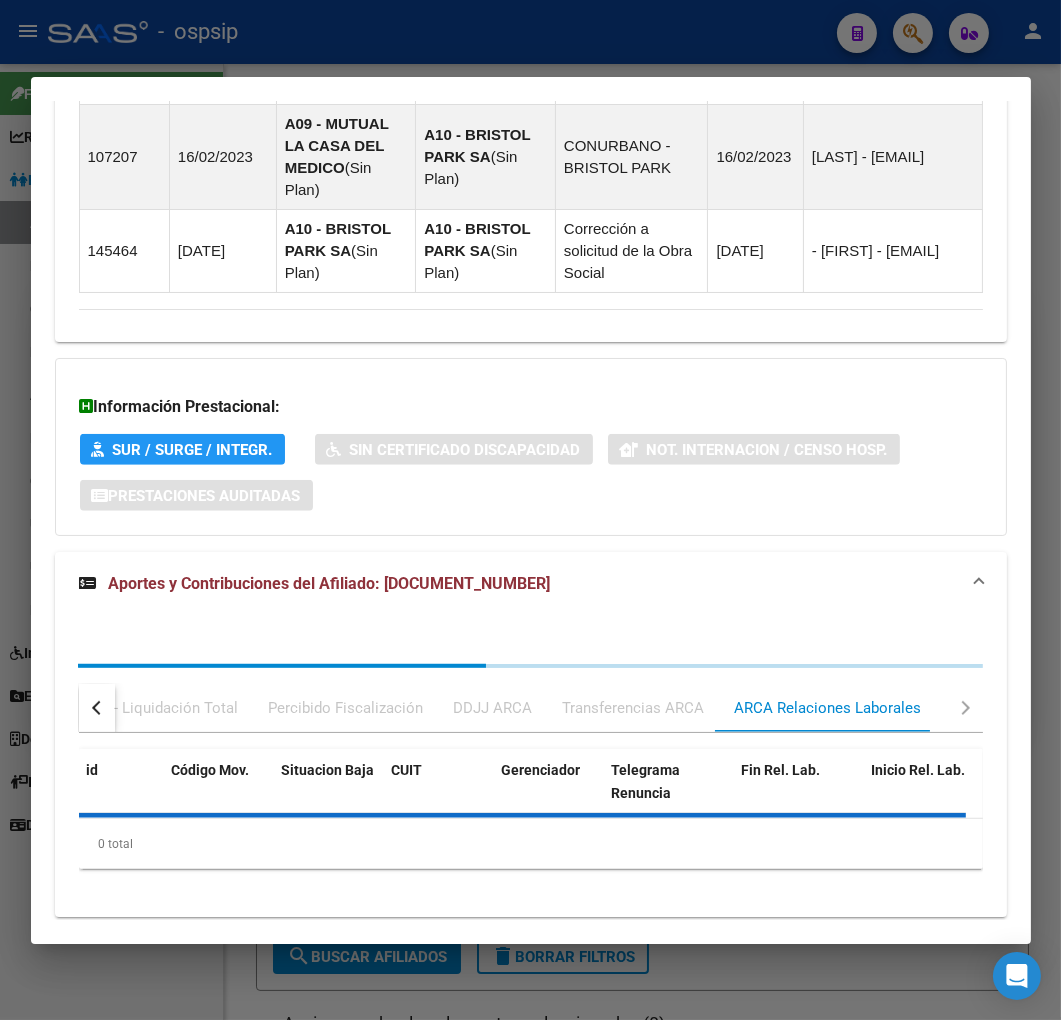 scroll, scrollTop: 1894, scrollLeft: 0, axis: vertical 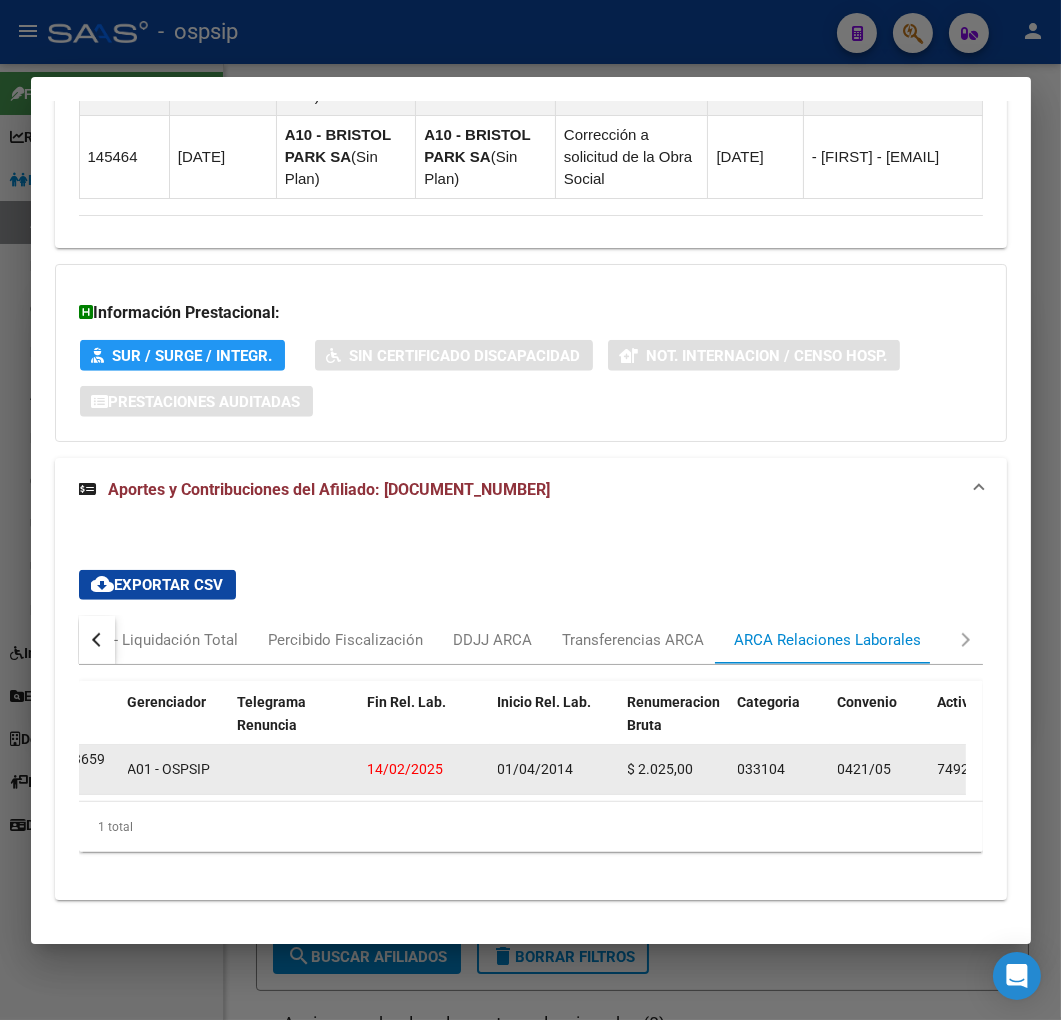 drag, startPoint x: 441, startPoint y: 772, endPoint x: 368, endPoint y: 747, distance: 77.16217 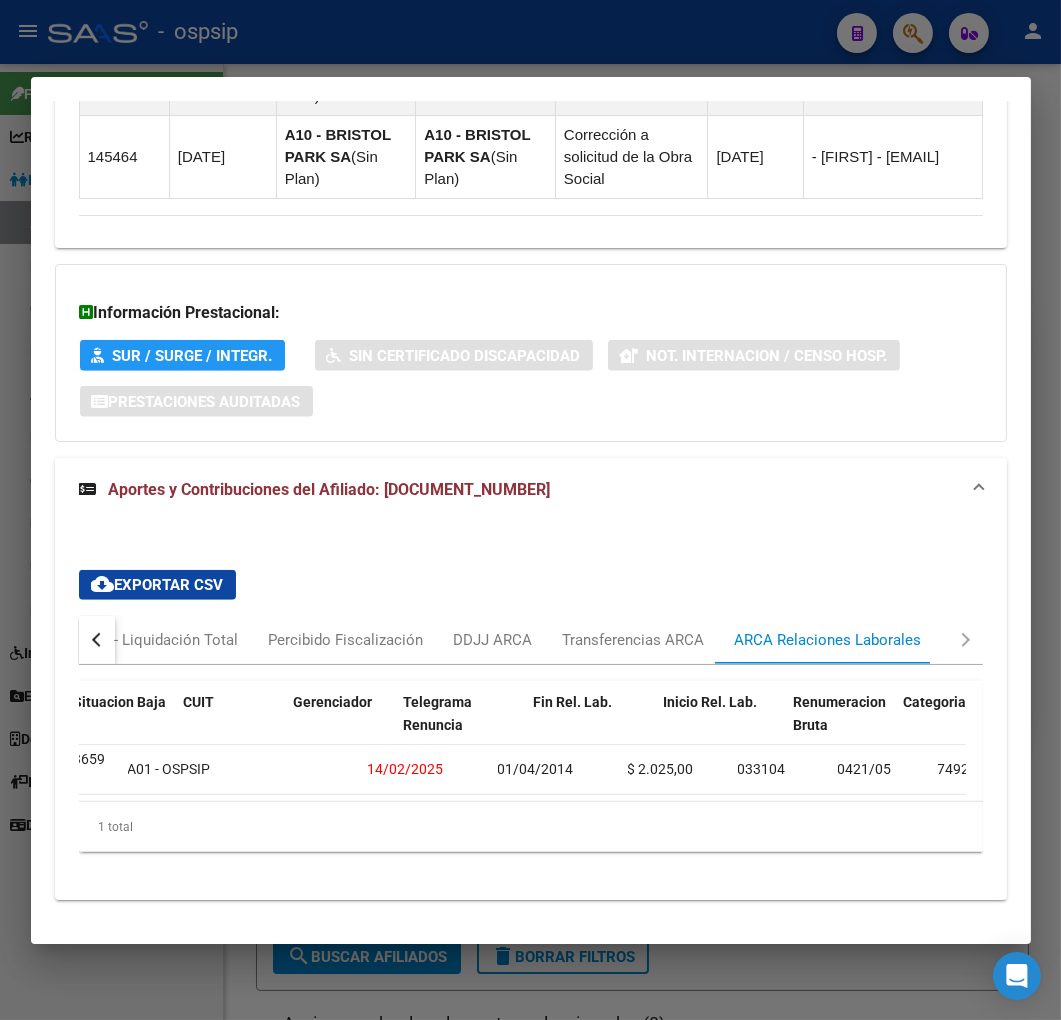 scroll, scrollTop: 0, scrollLeft: 160, axis: horizontal 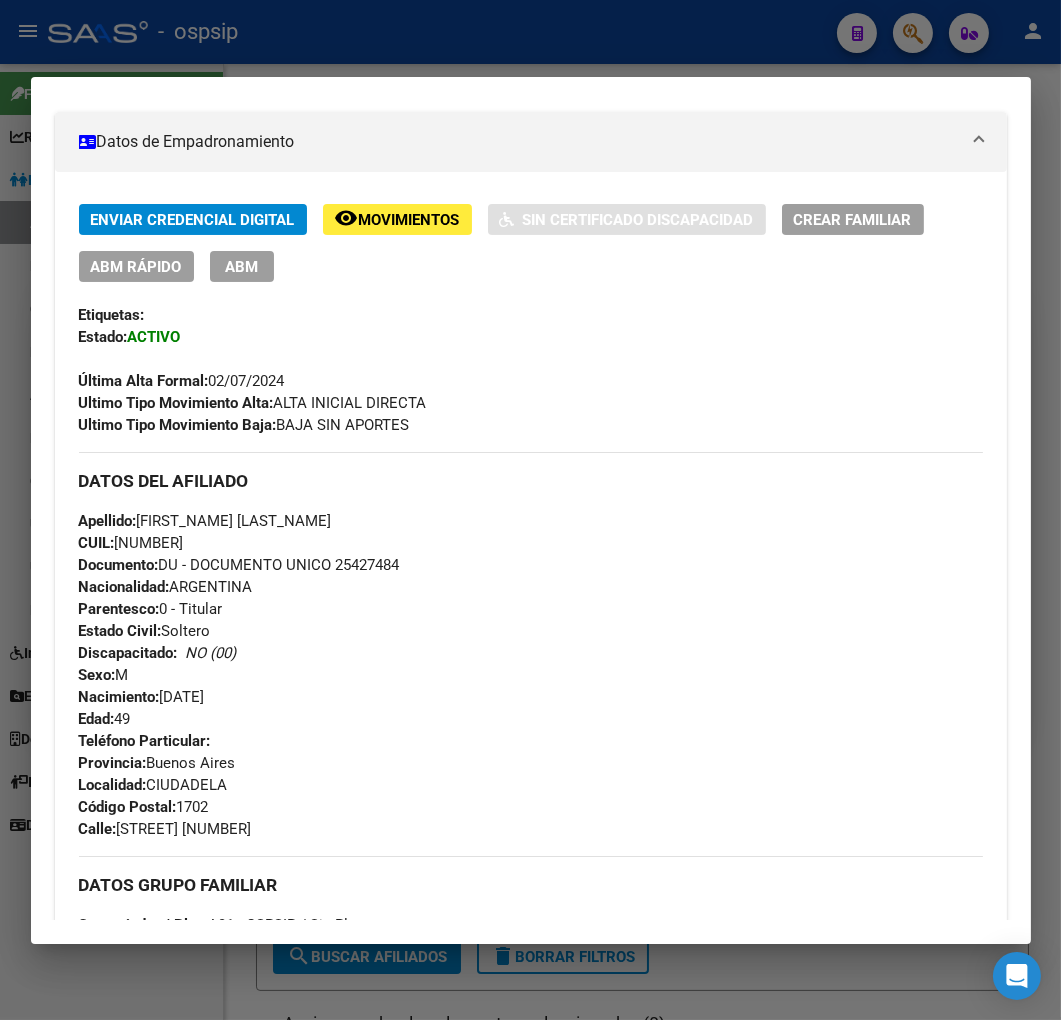 click on "ABM" at bounding box center [242, 266] 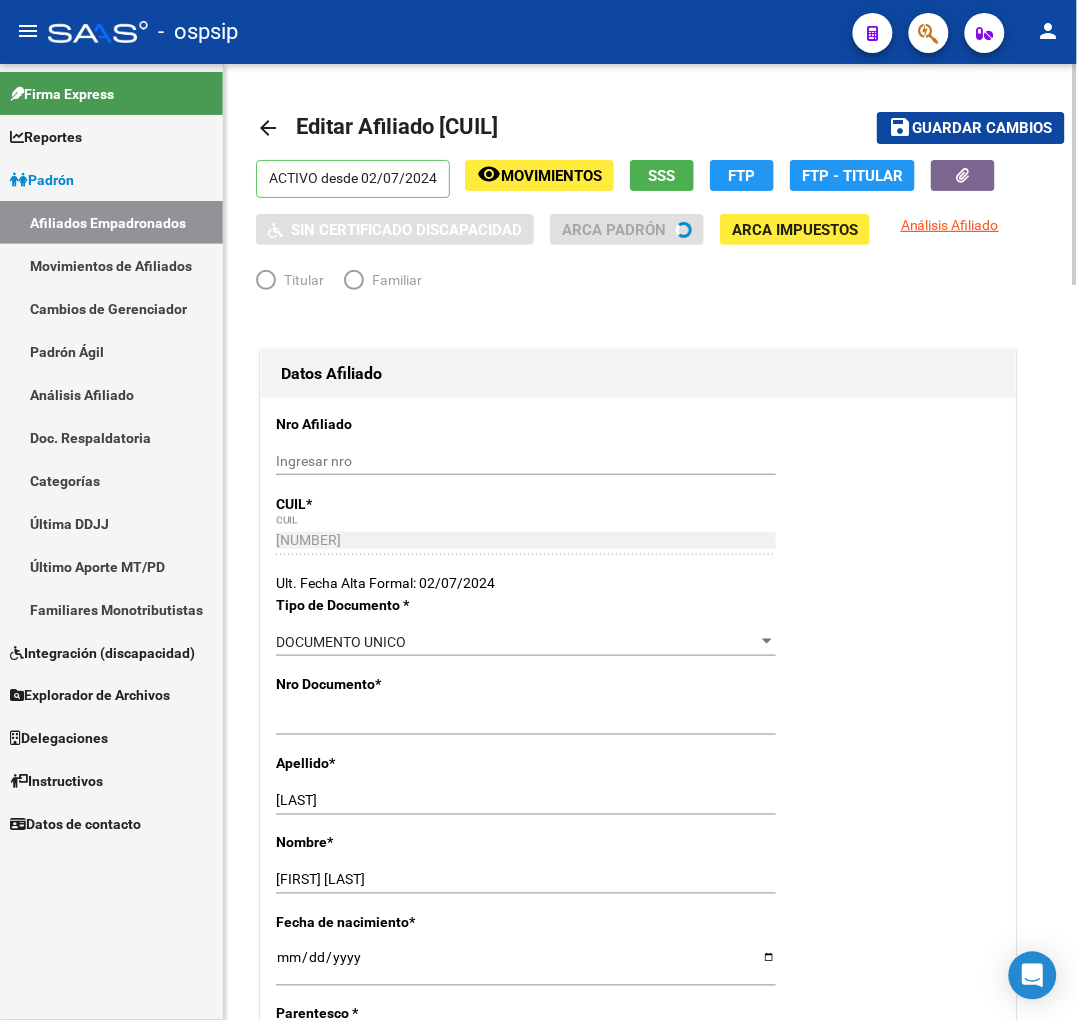 radio on "true" 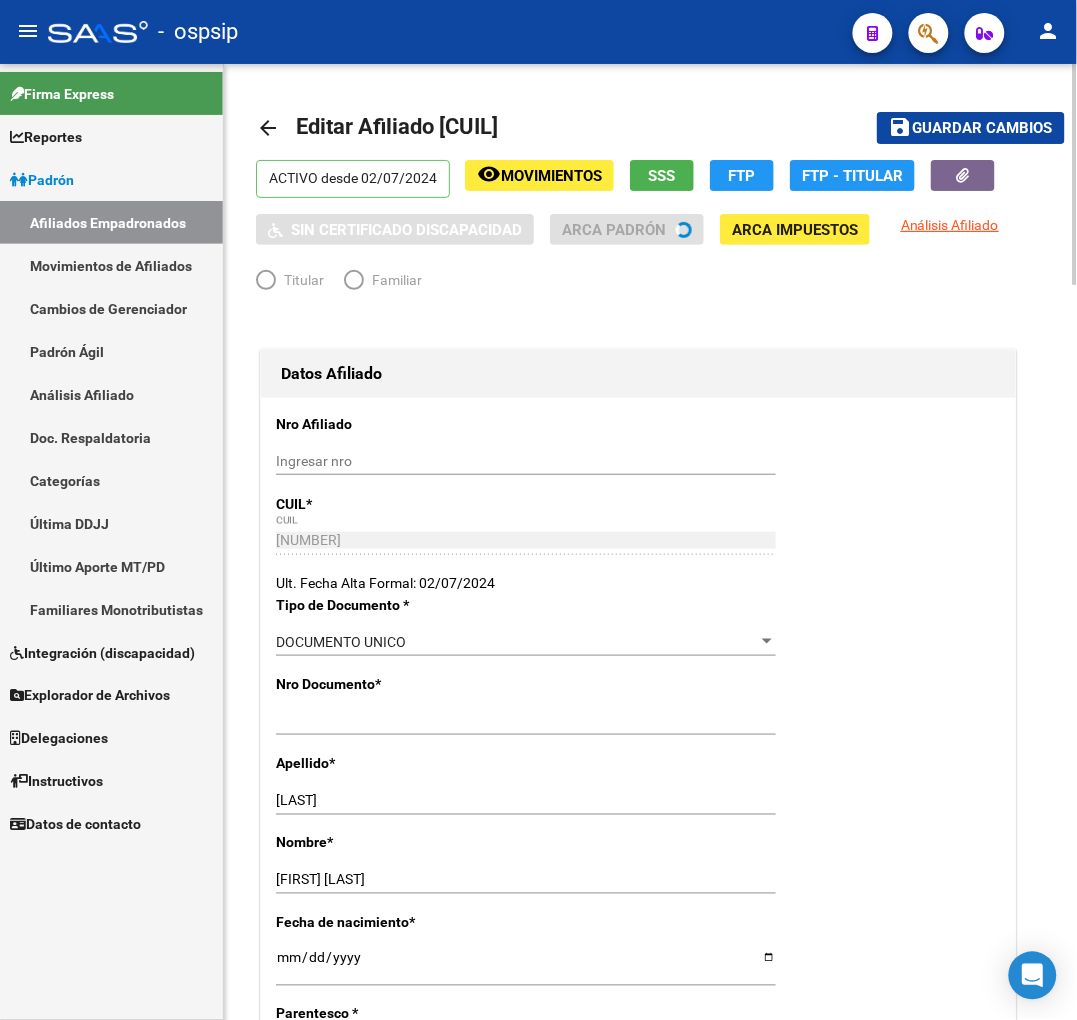 type on "30-69403365-9" 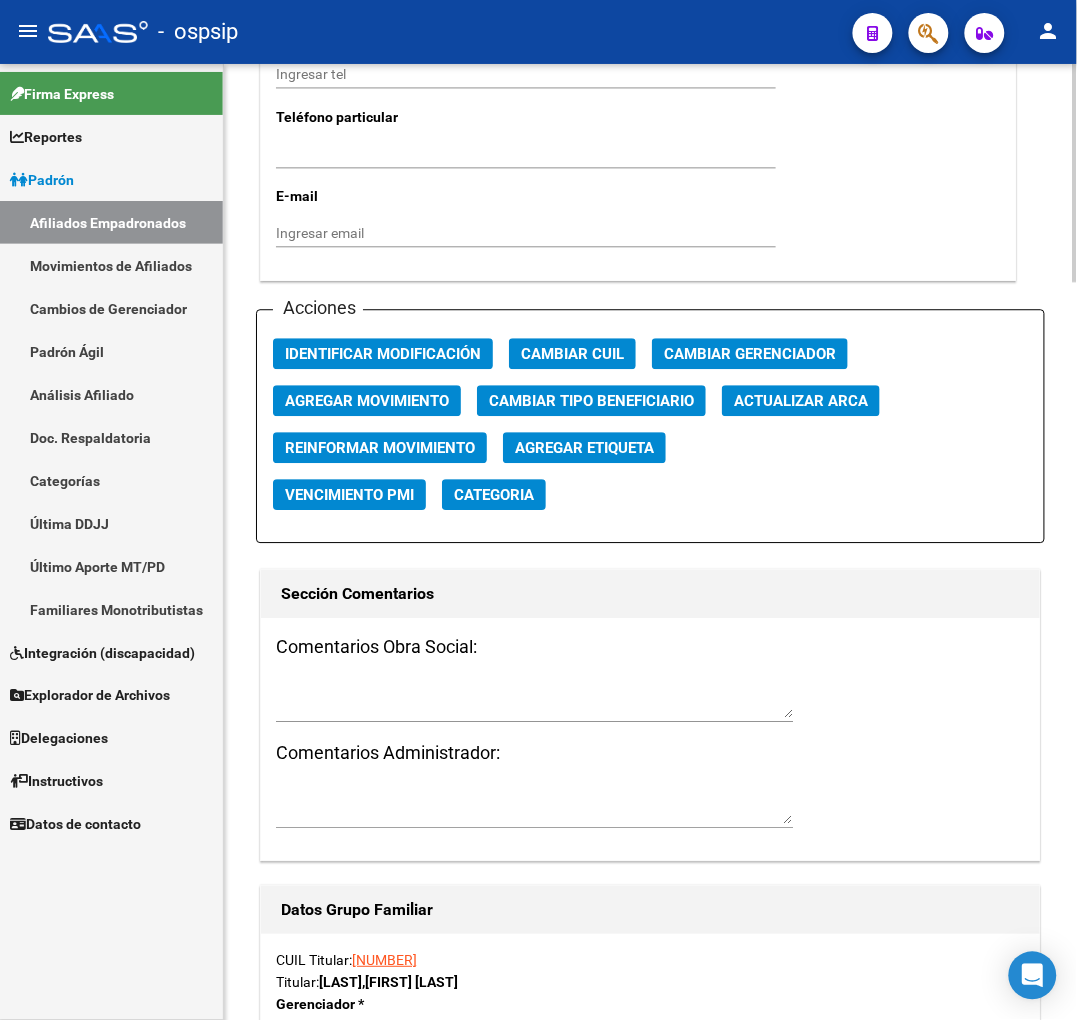 scroll, scrollTop: 2111, scrollLeft: 0, axis: vertical 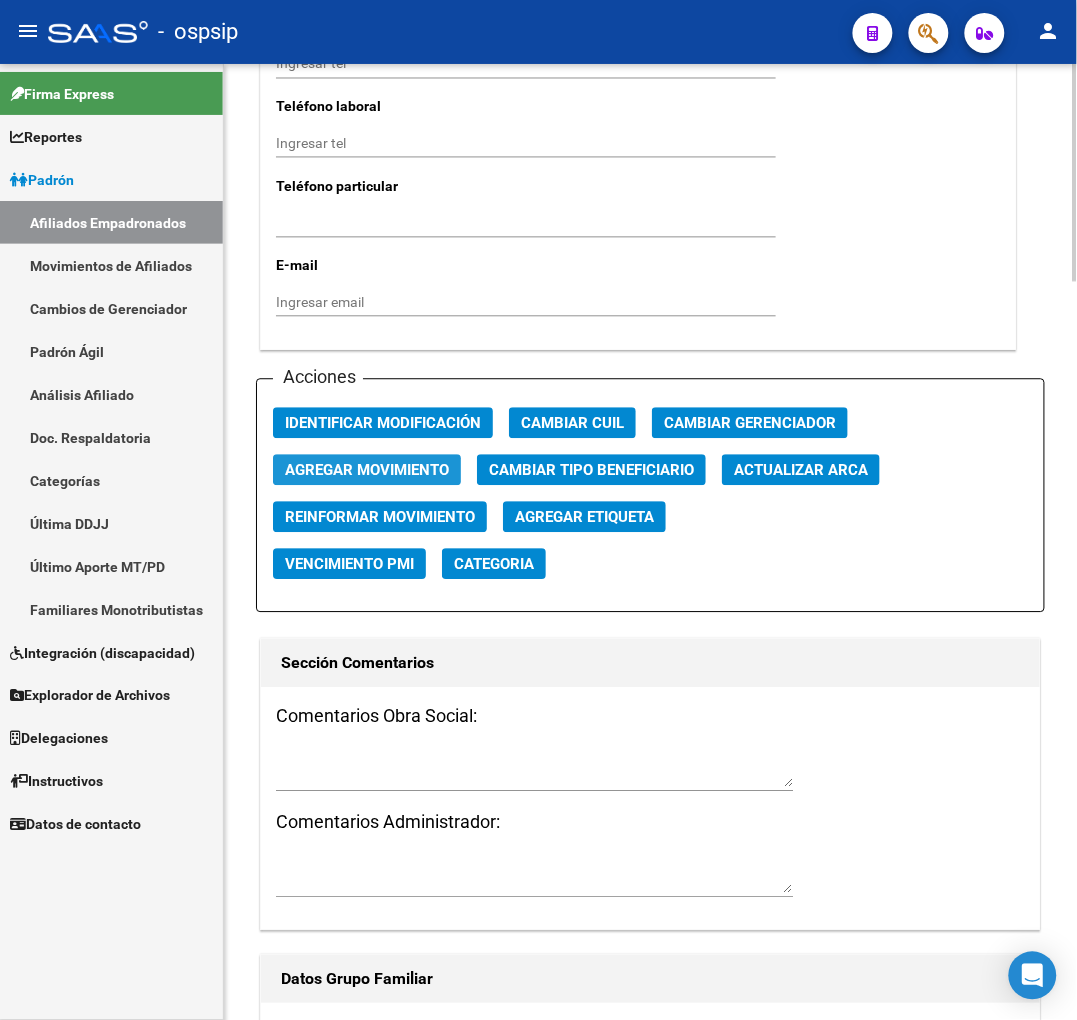 click on "Agregar Movimiento" 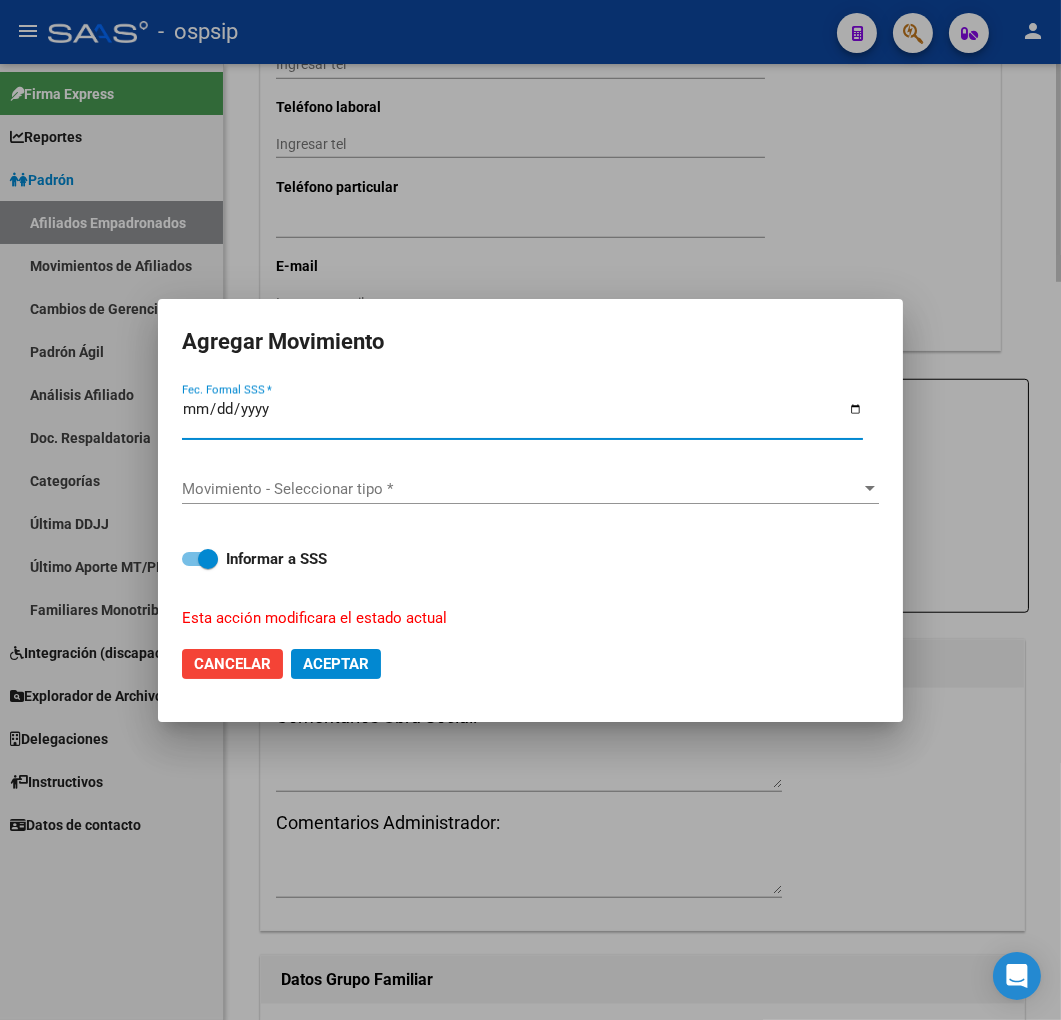 type on "2025-02-14" 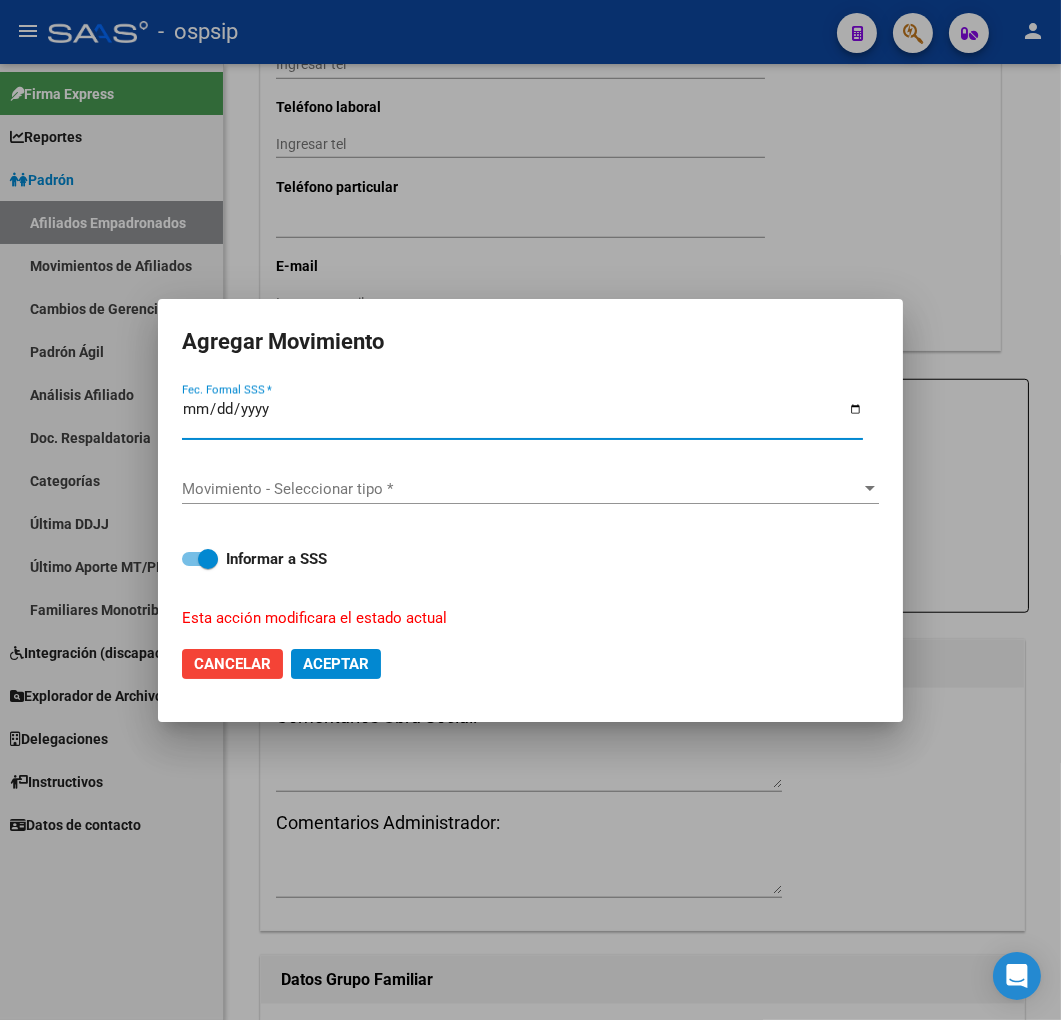 click on "Movimiento - Seleccionar tipo *" at bounding box center (521, 489) 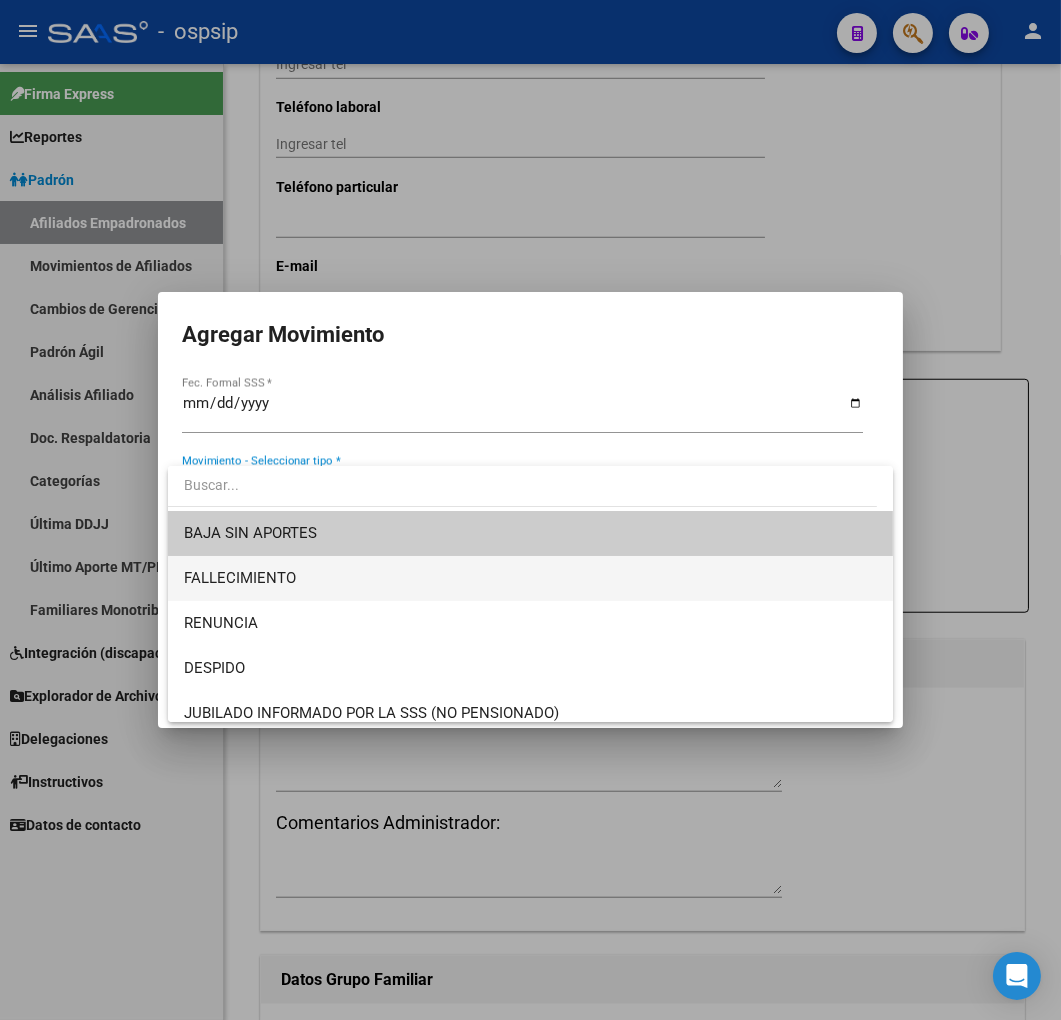 click on "FALLECIMIENTO" at bounding box center [531, 578] 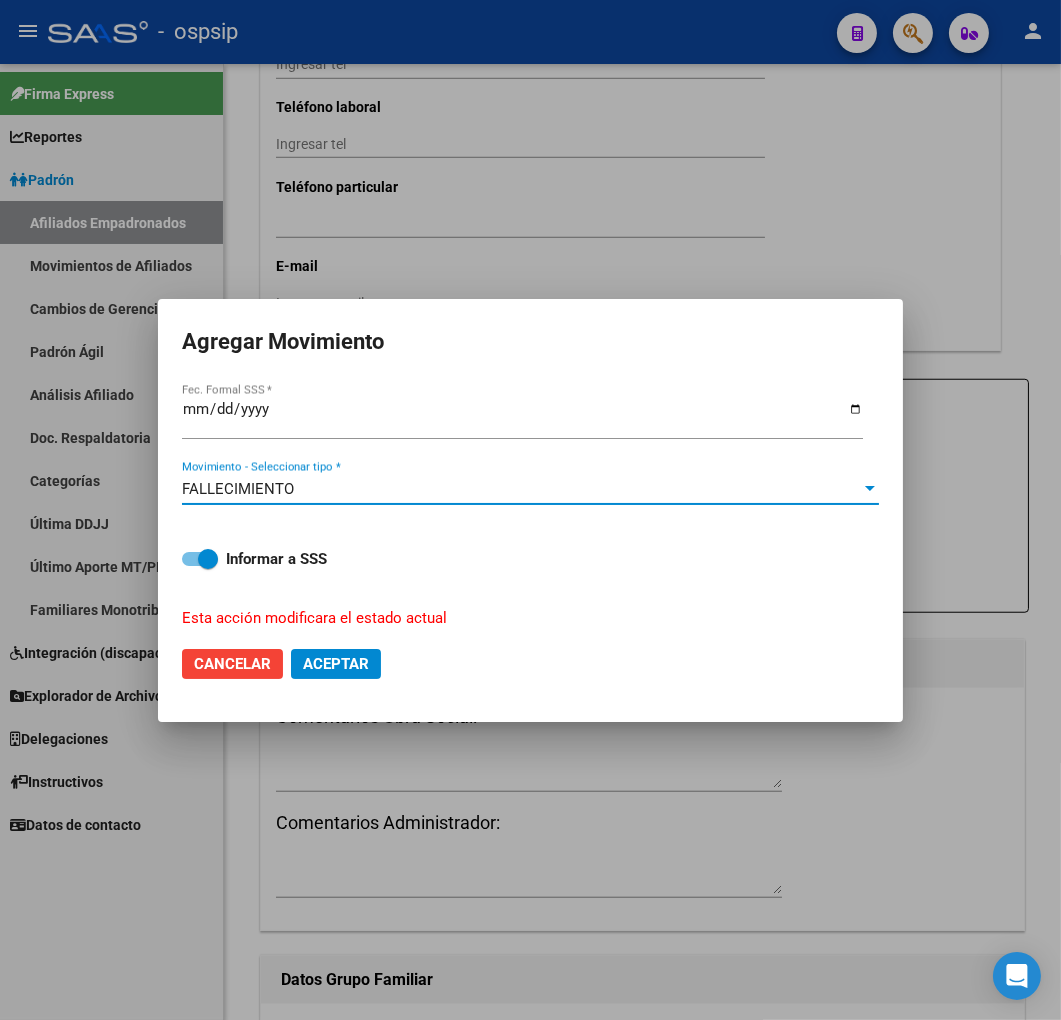 click on "Aceptar" 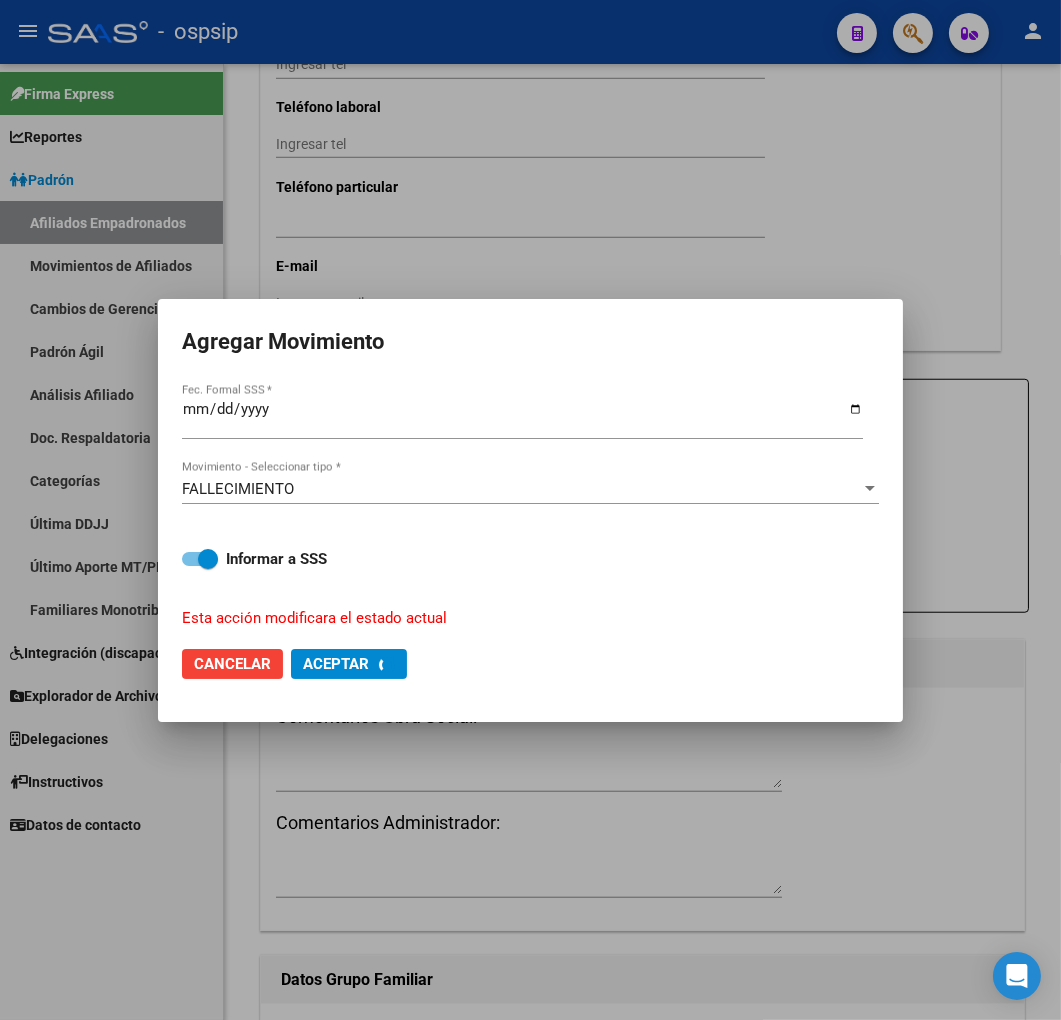 checkbox on "false" 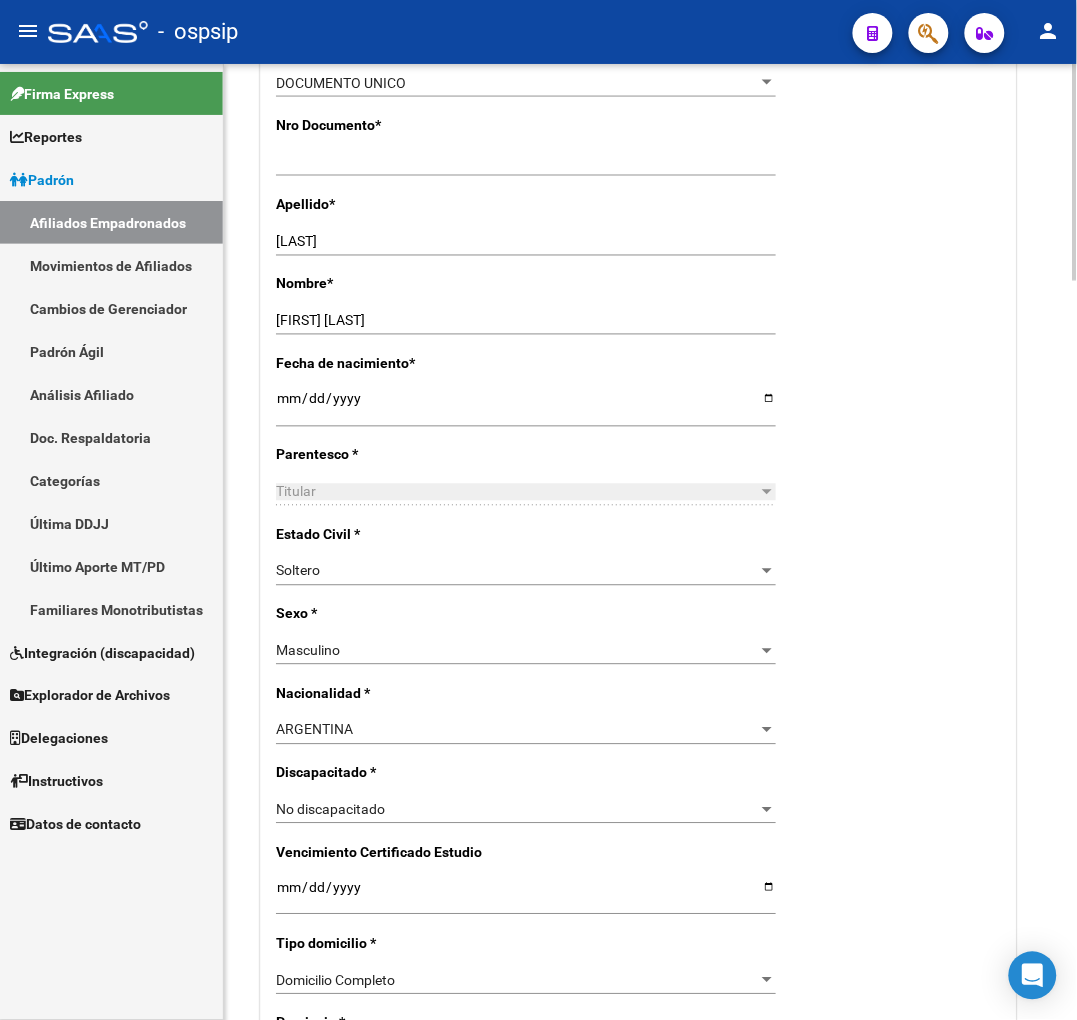 scroll, scrollTop: 555, scrollLeft: 0, axis: vertical 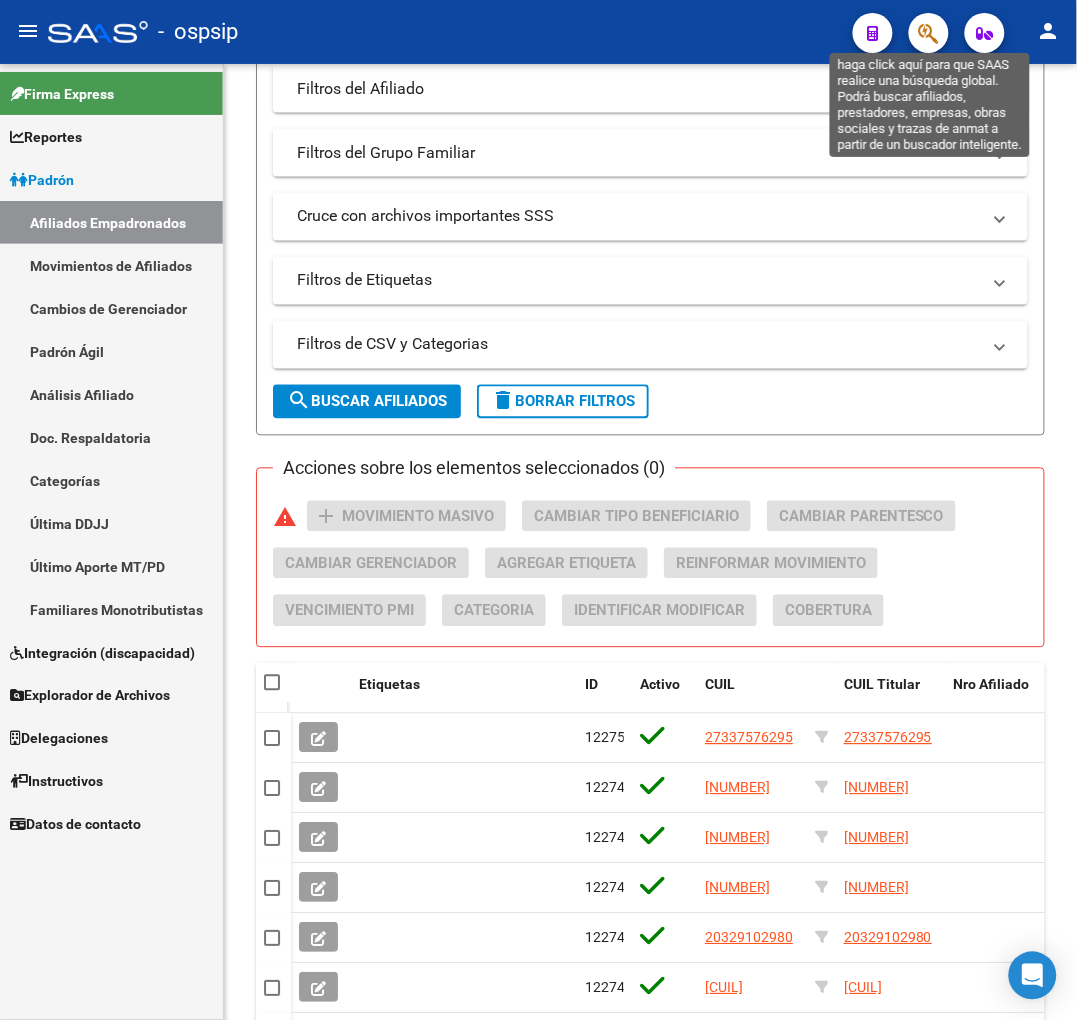 click 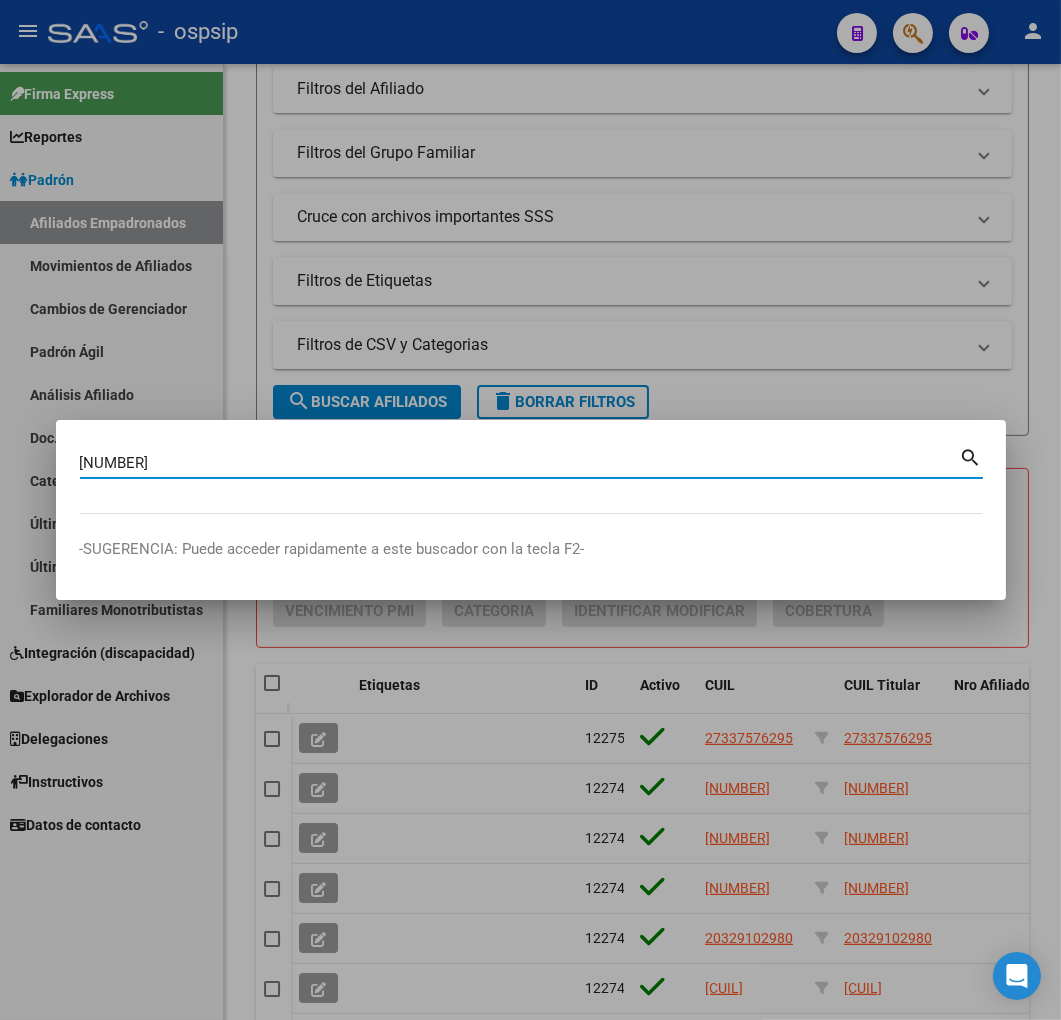 type on "25429617" 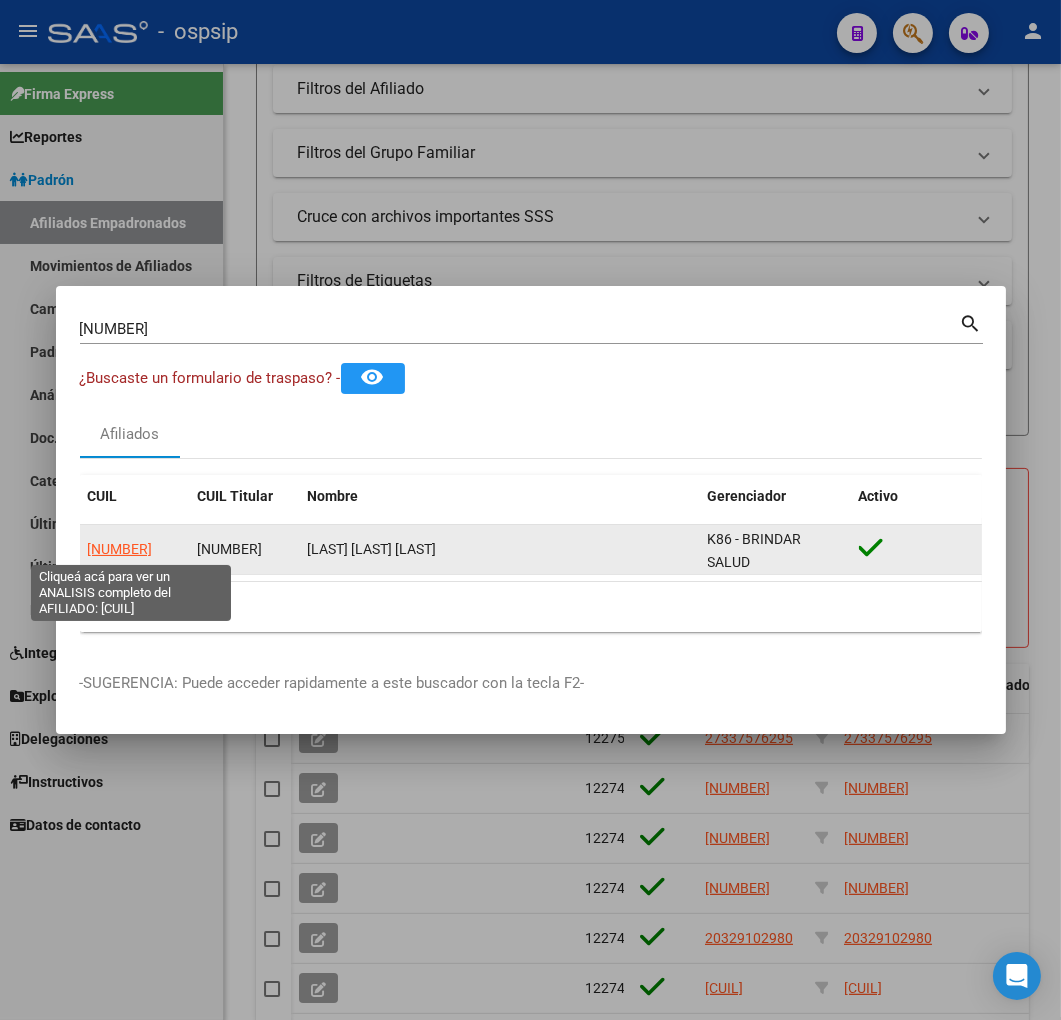 click on "20254296172" 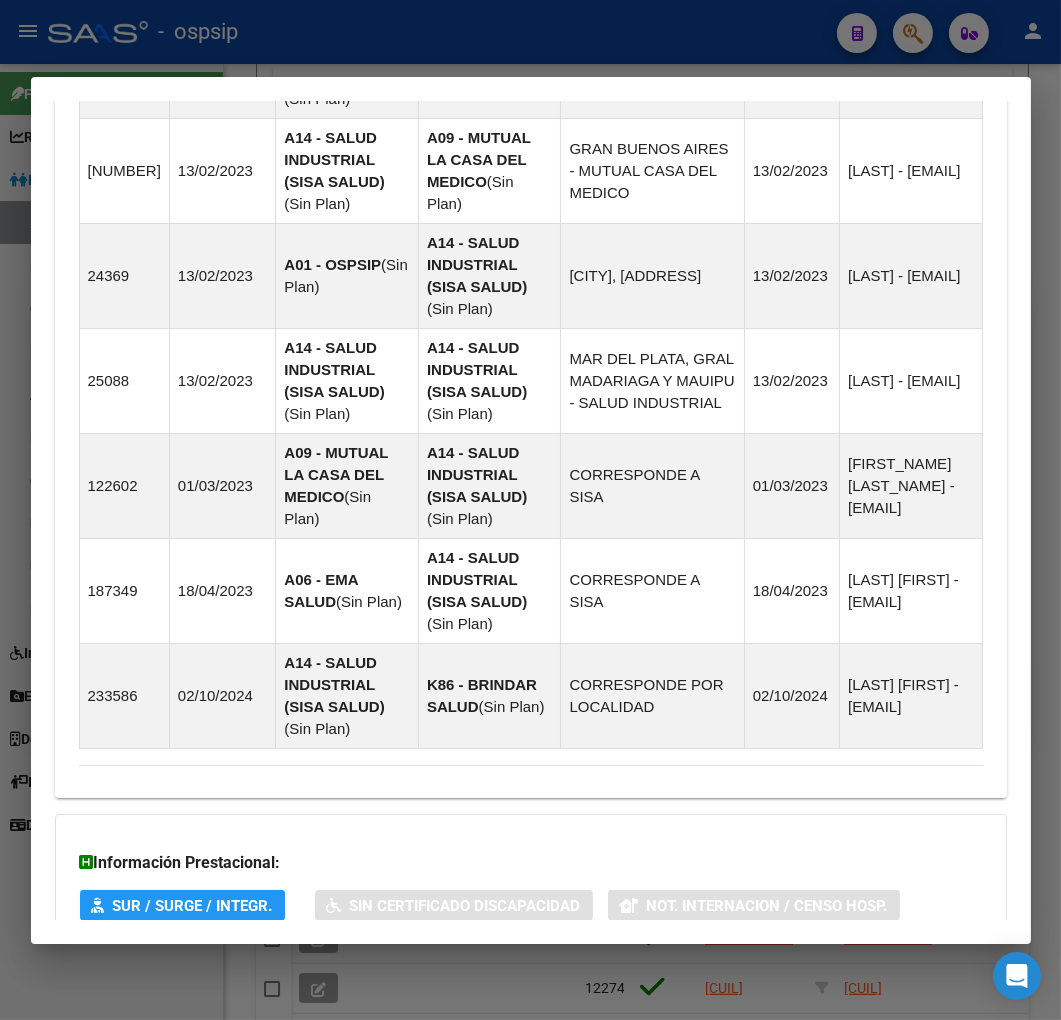 scroll, scrollTop: 1735, scrollLeft: 0, axis: vertical 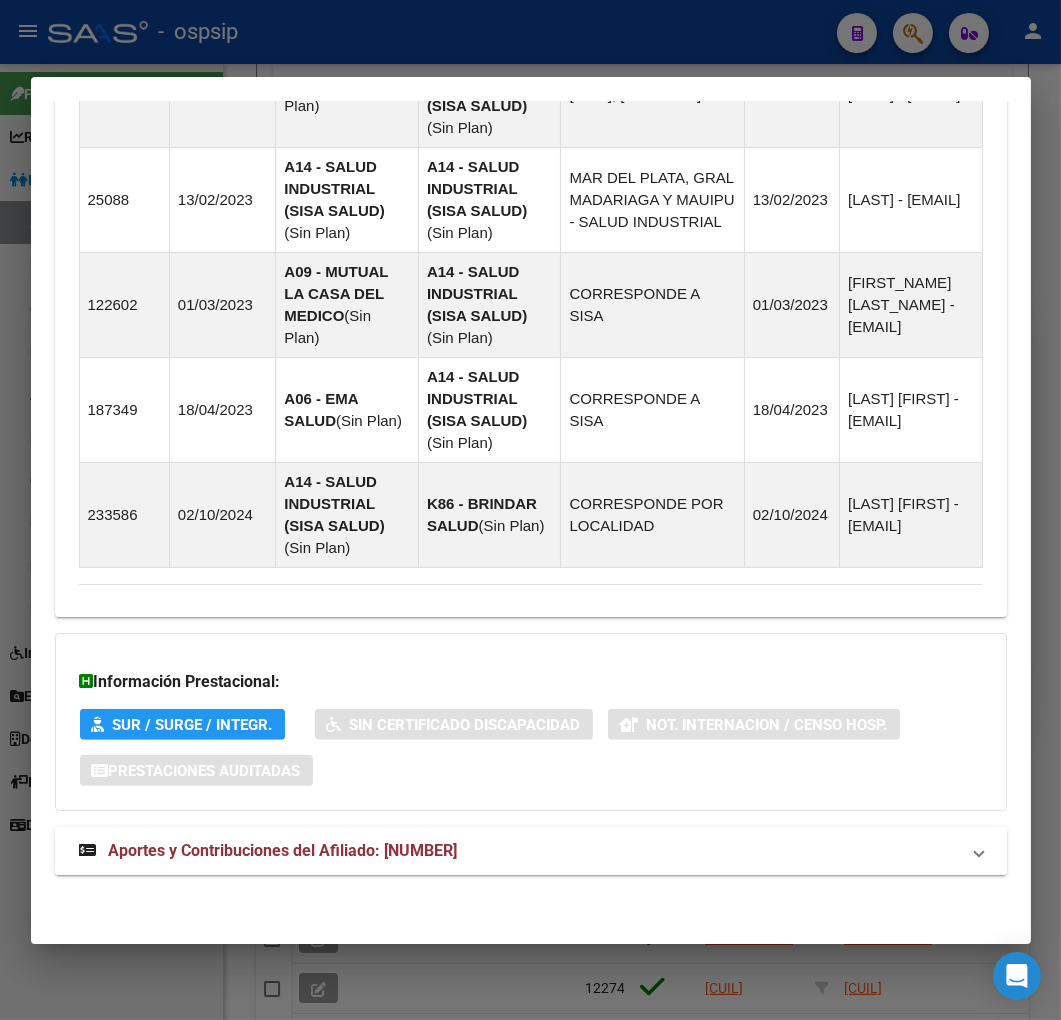 click on "Aportes y Contribuciones del Afiliado: 20254296172" at bounding box center (519, 851) 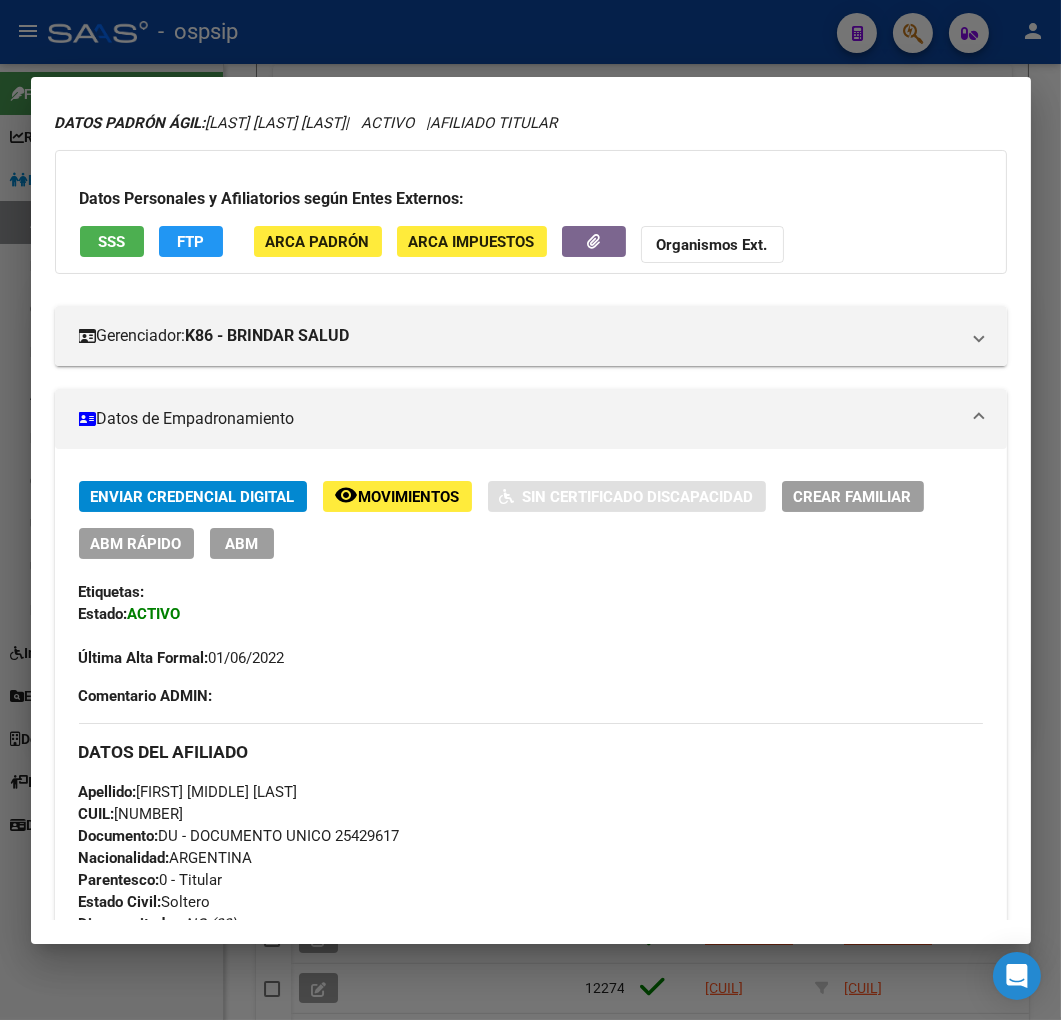 scroll, scrollTop: 56, scrollLeft: 0, axis: vertical 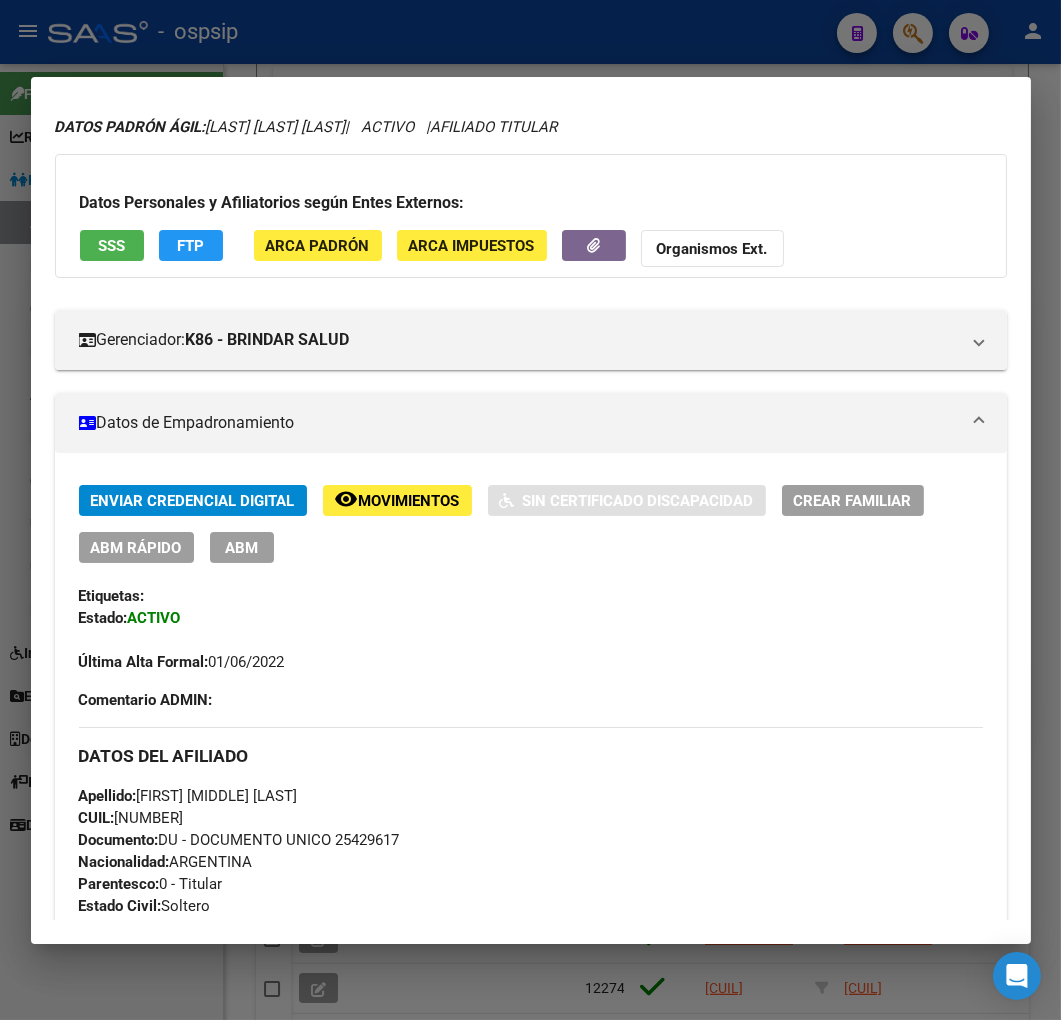 click on "FTP" 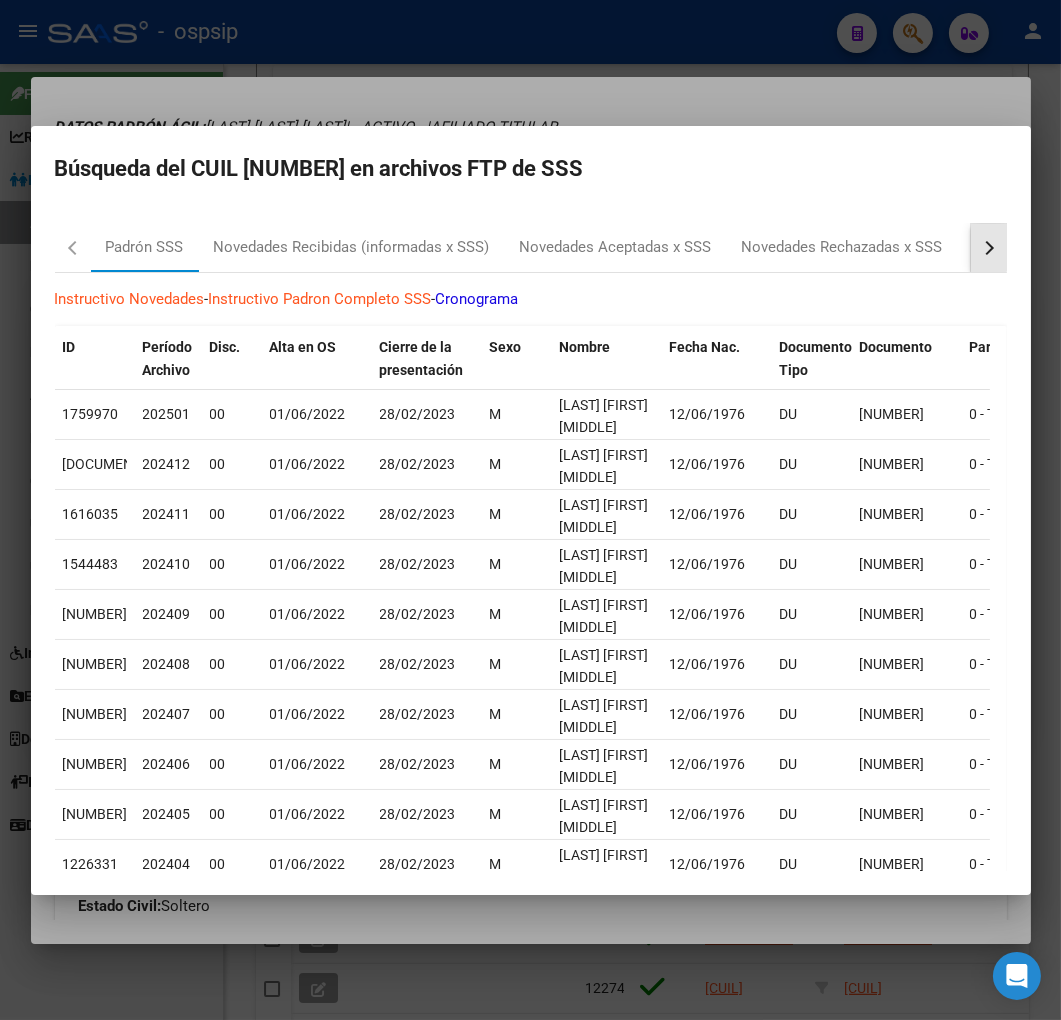 click at bounding box center [989, 248] 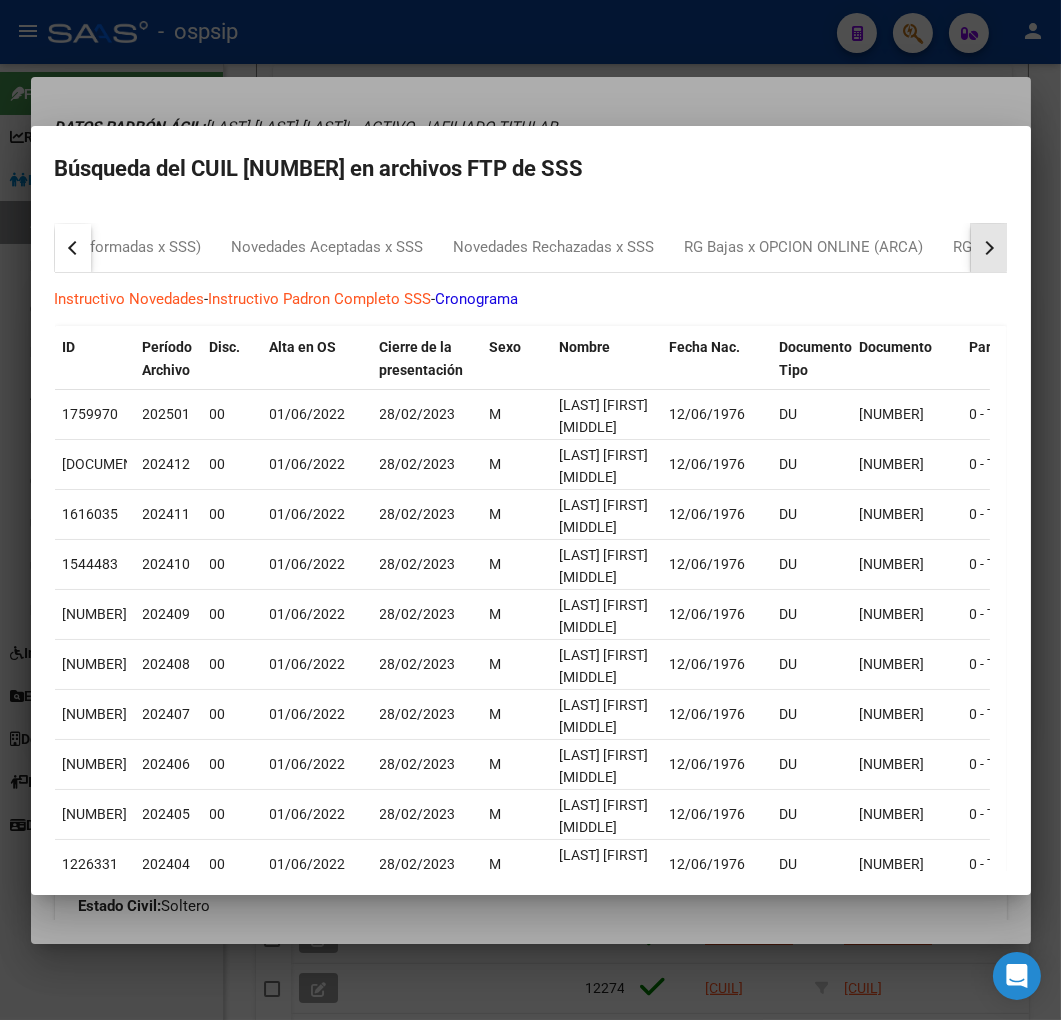 click at bounding box center [989, 248] 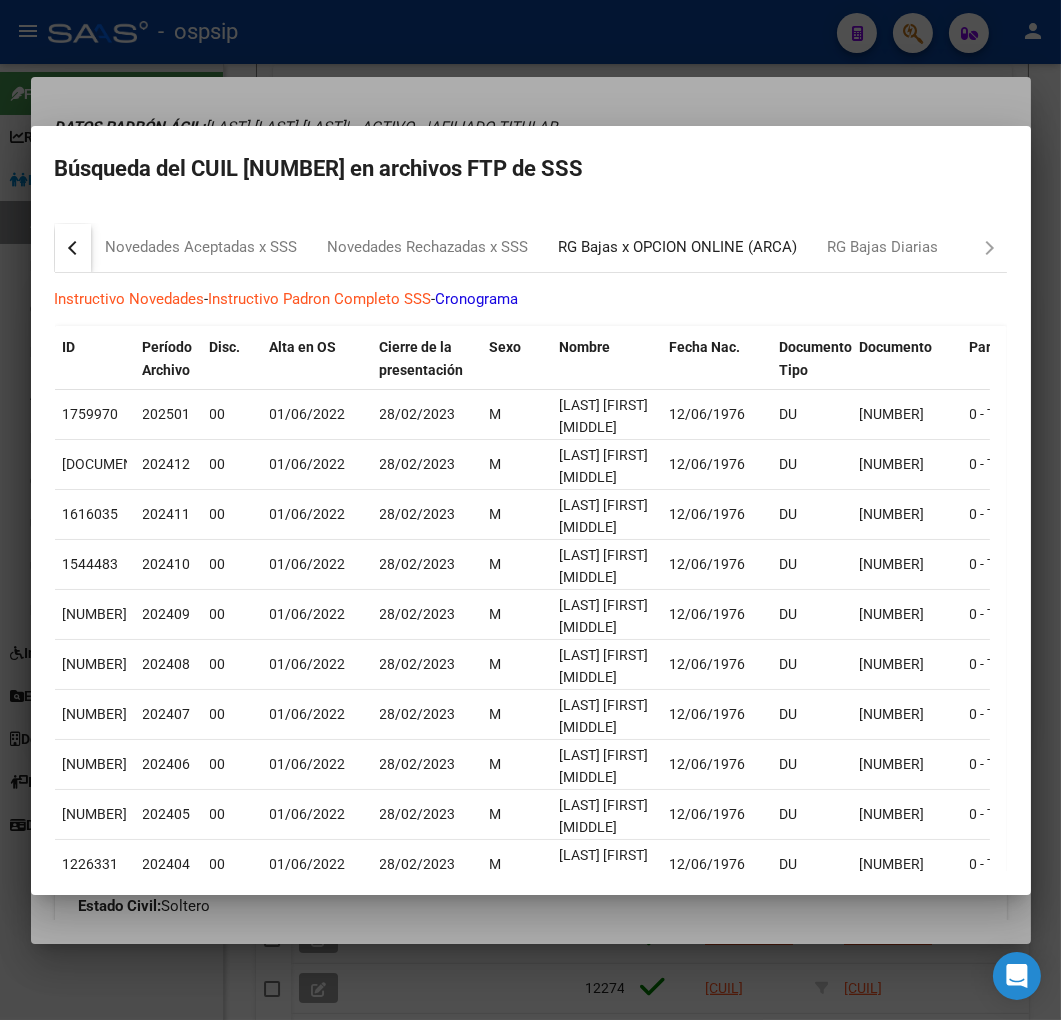 click on "RG Bajas x OPCION ONLINE (ARCA)" at bounding box center [678, 247] 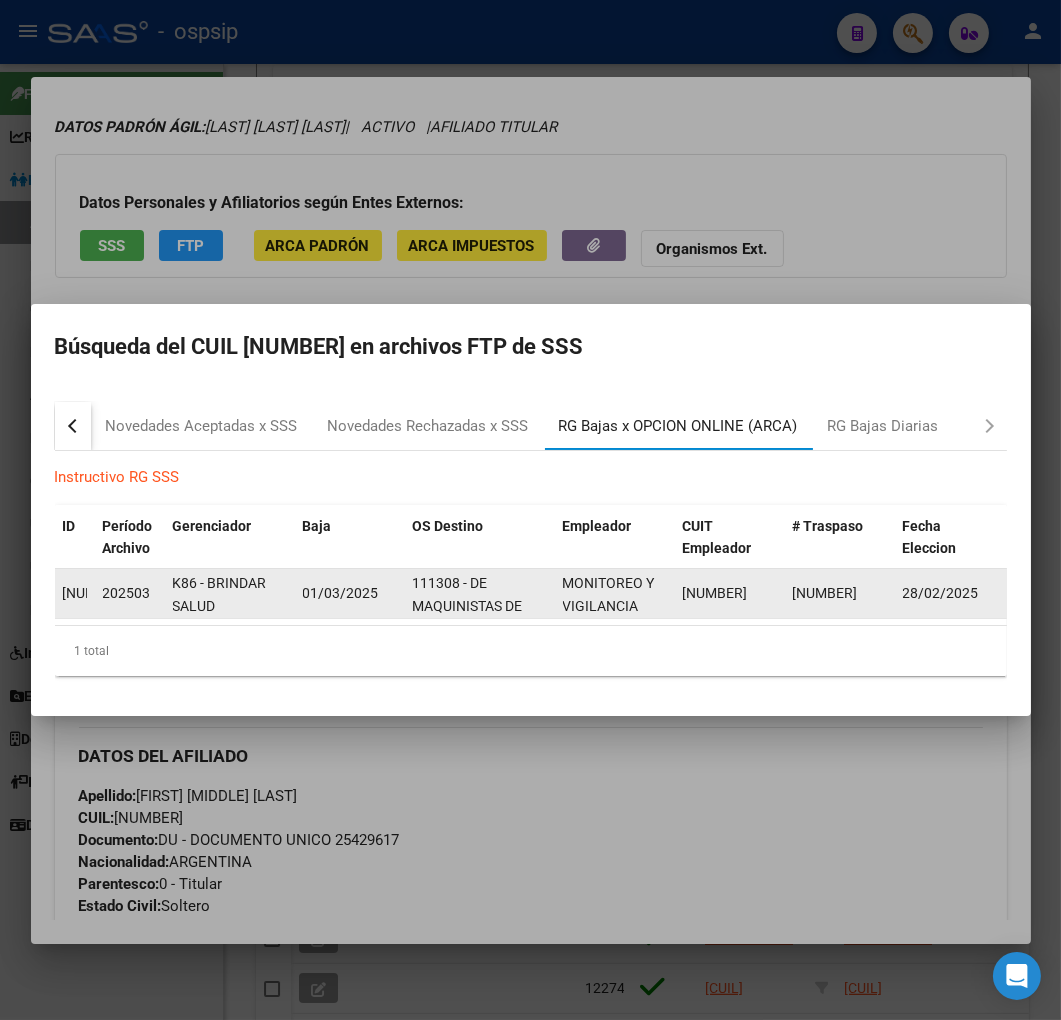 scroll, scrollTop: 1, scrollLeft: 0, axis: vertical 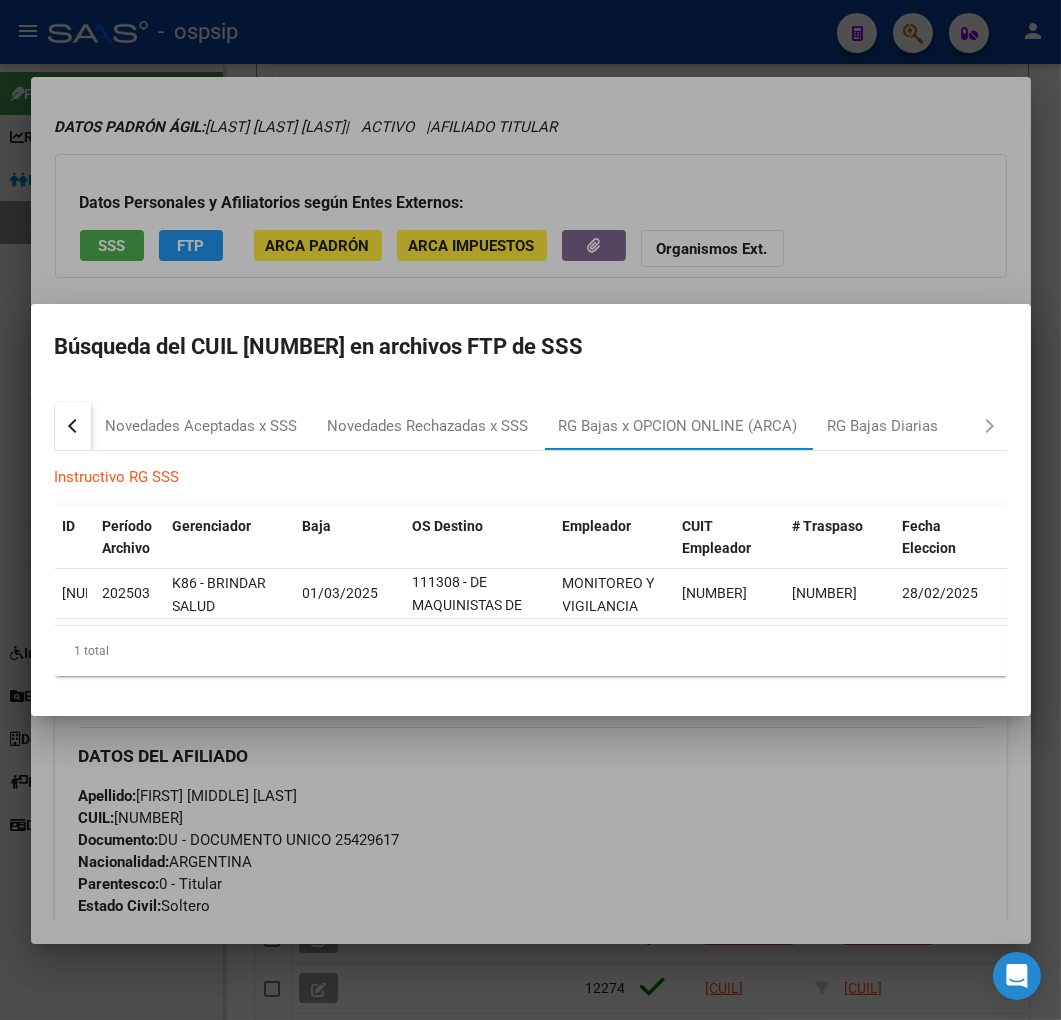 click at bounding box center [530, 510] 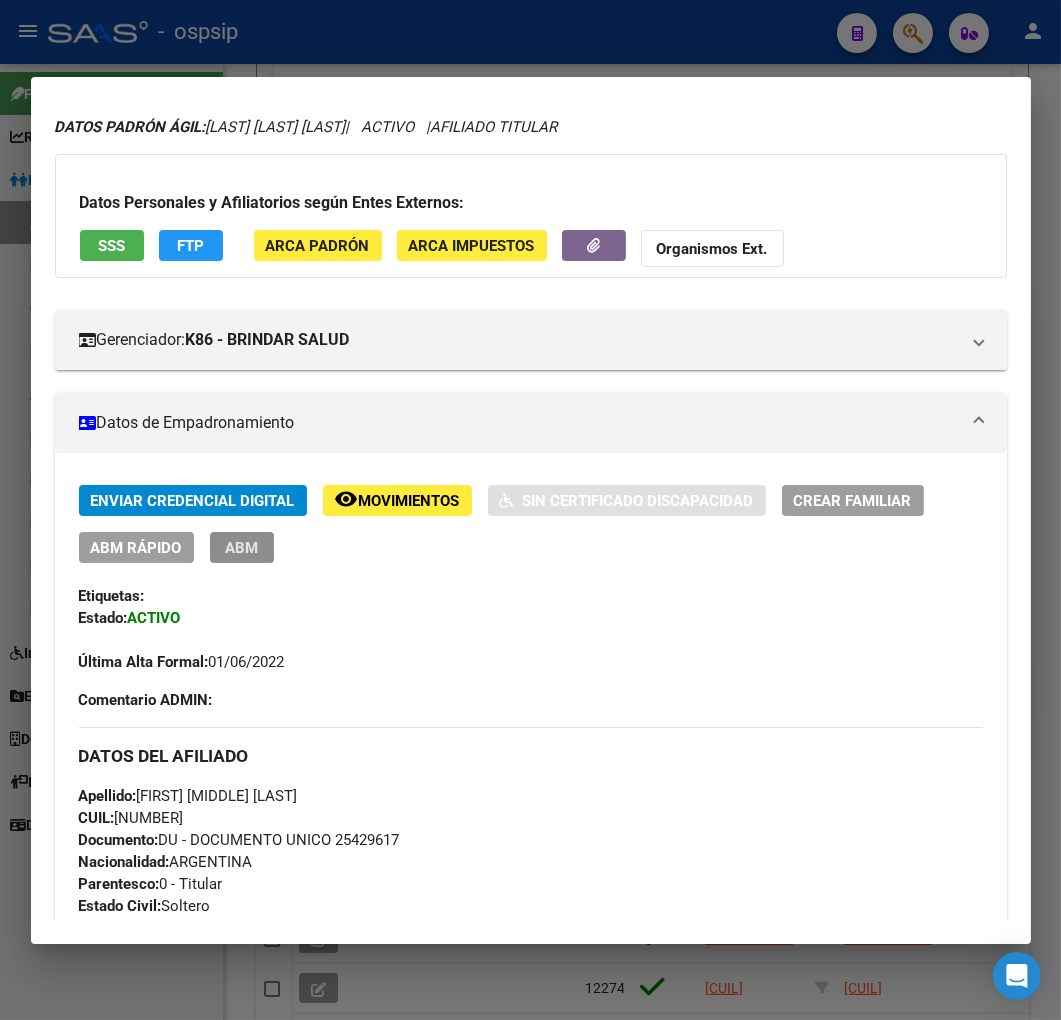 click on "ABM" at bounding box center (241, 548) 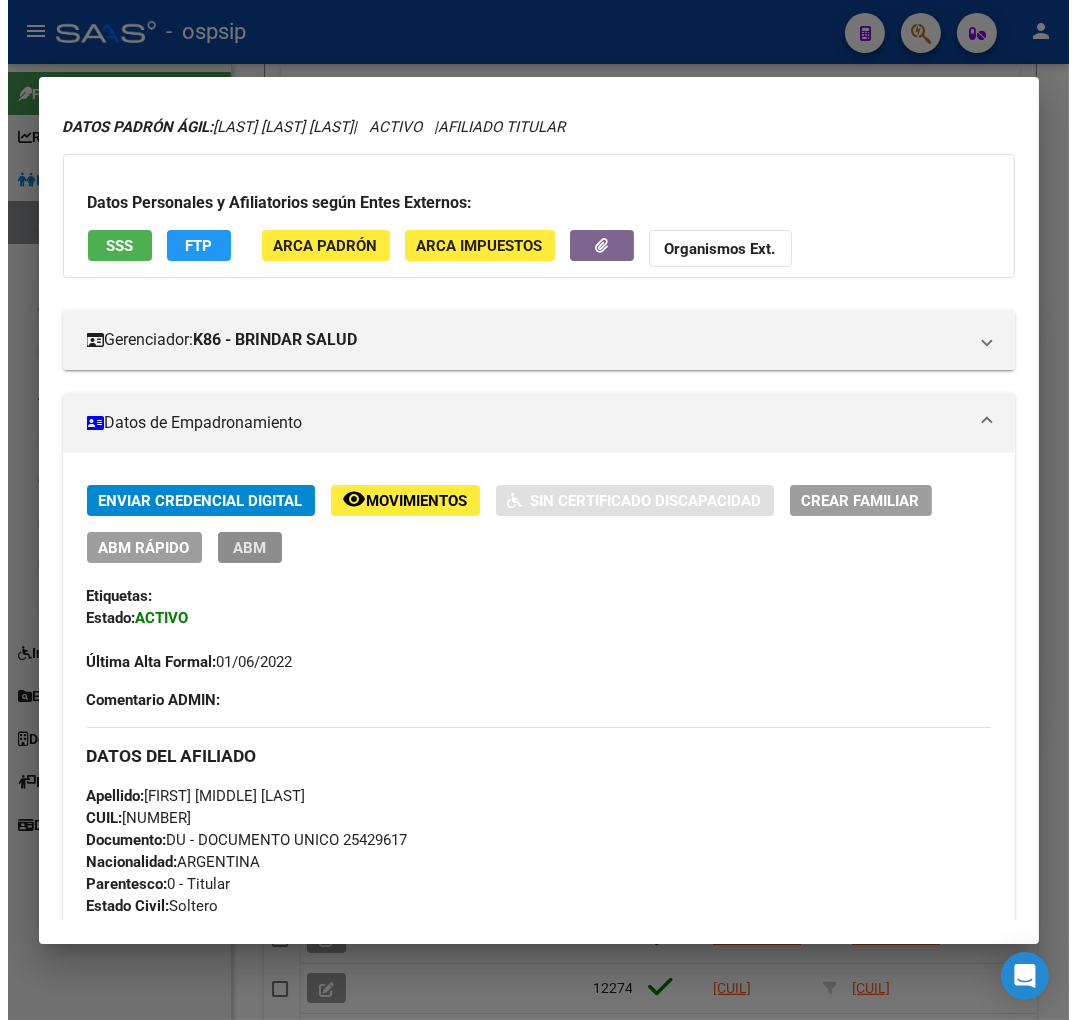 scroll, scrollTop: 0, scrollLeft: 0, axis: both 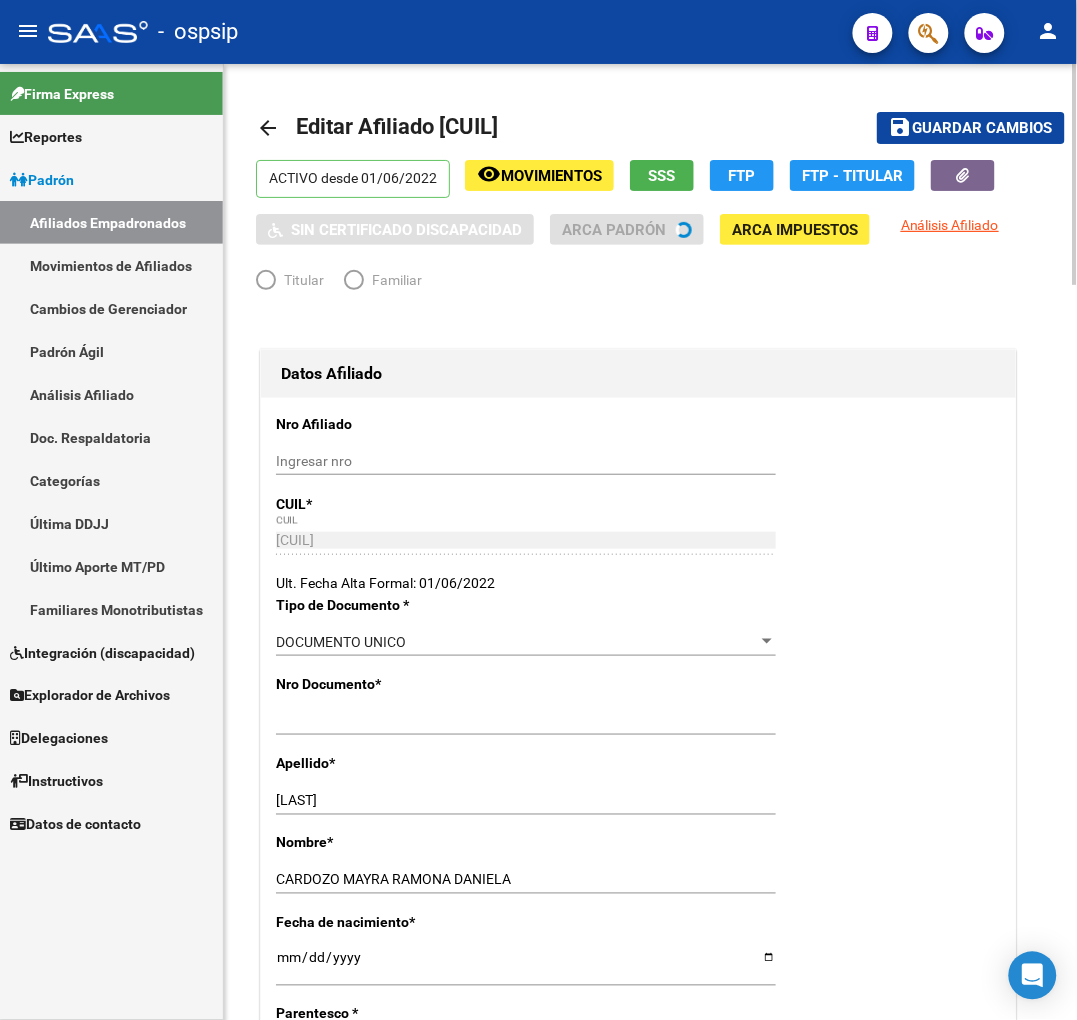 radio on "true" 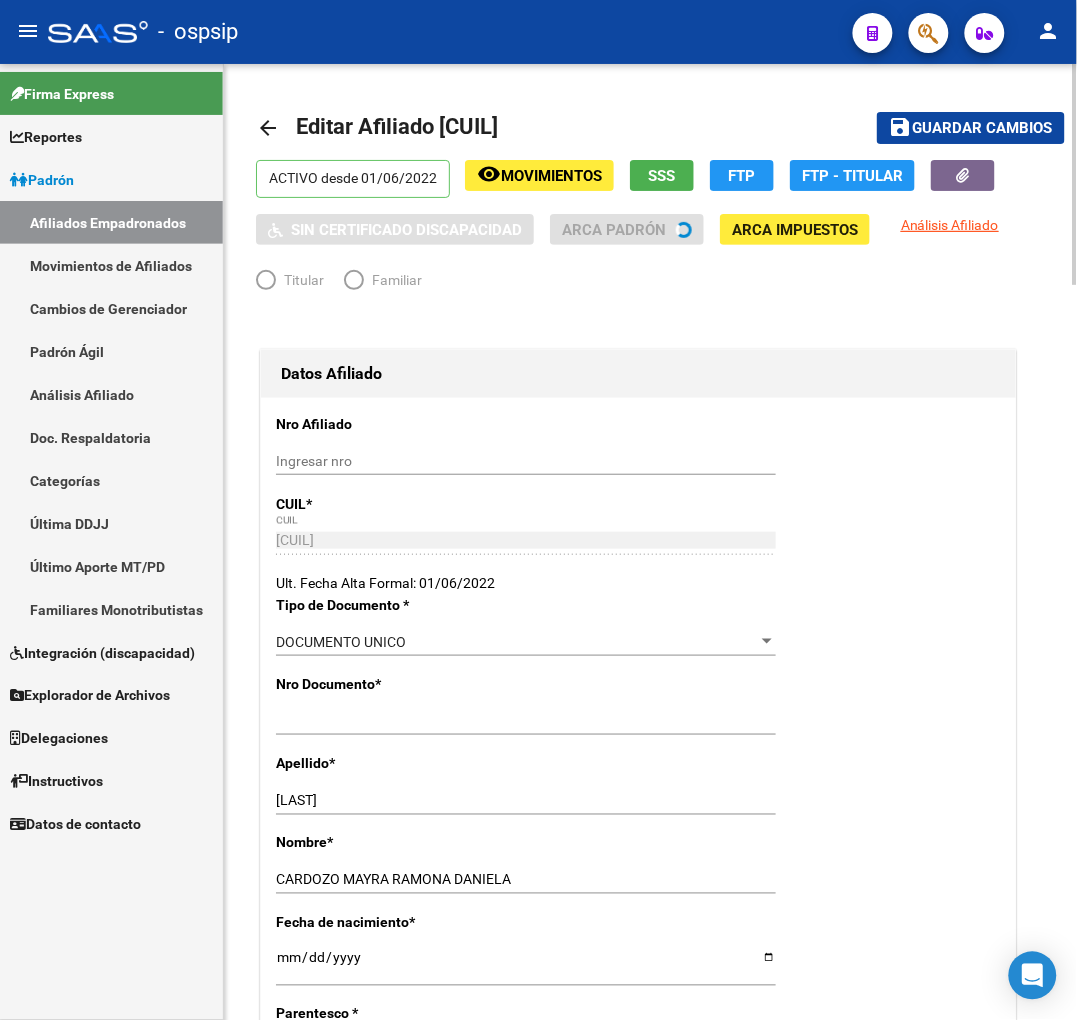 type on "30-70853699-3" 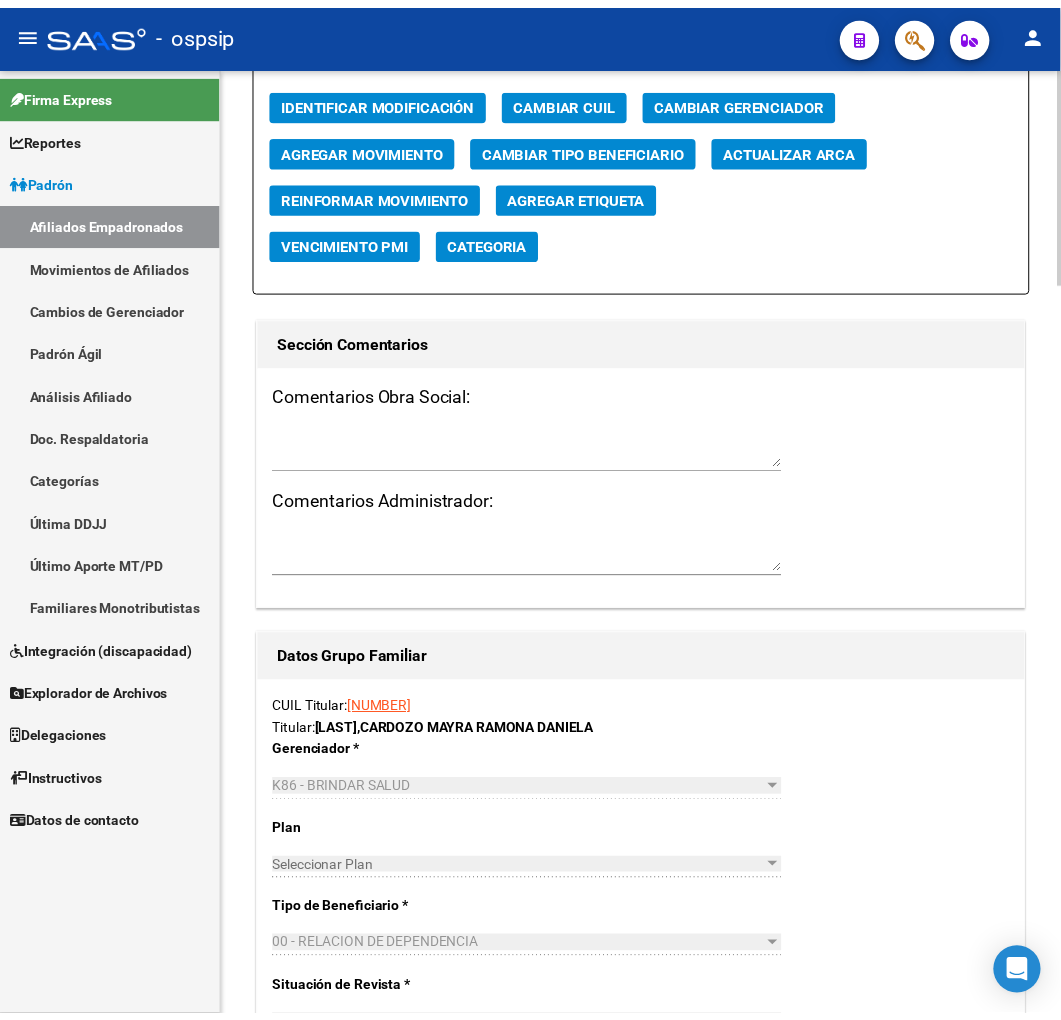 scroll, scrollTop: 2000, scrollLeft: 0, axis: vertical 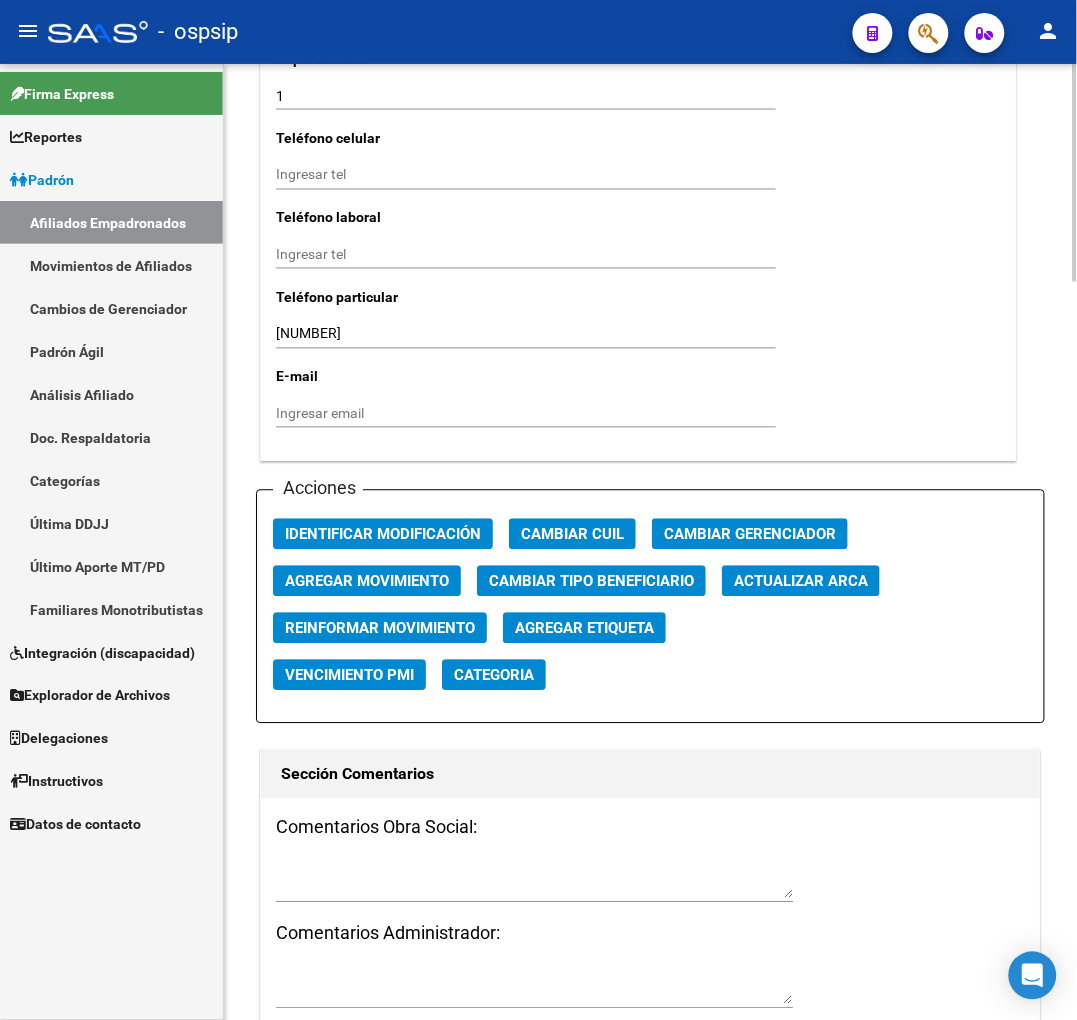 click on "Agregar Movimiento" 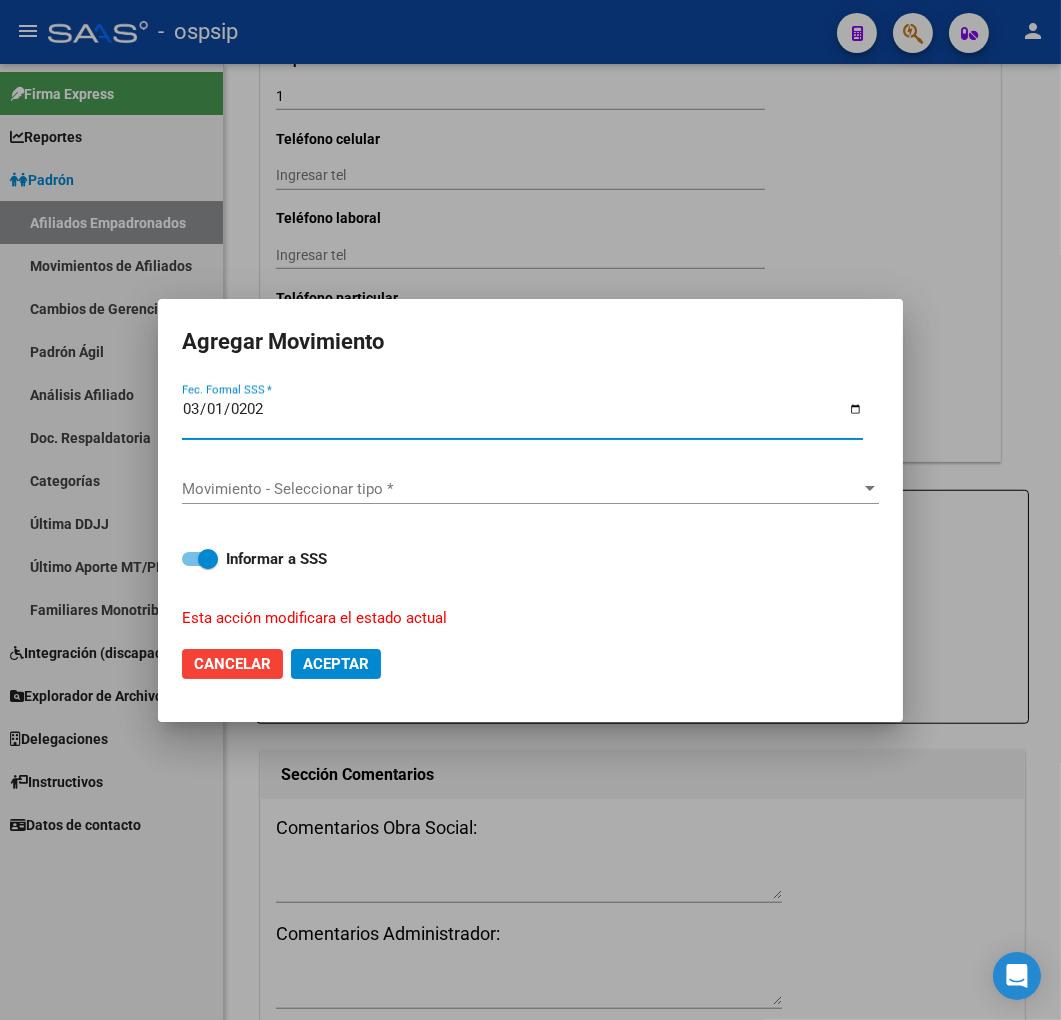 type on "2025-03-01" 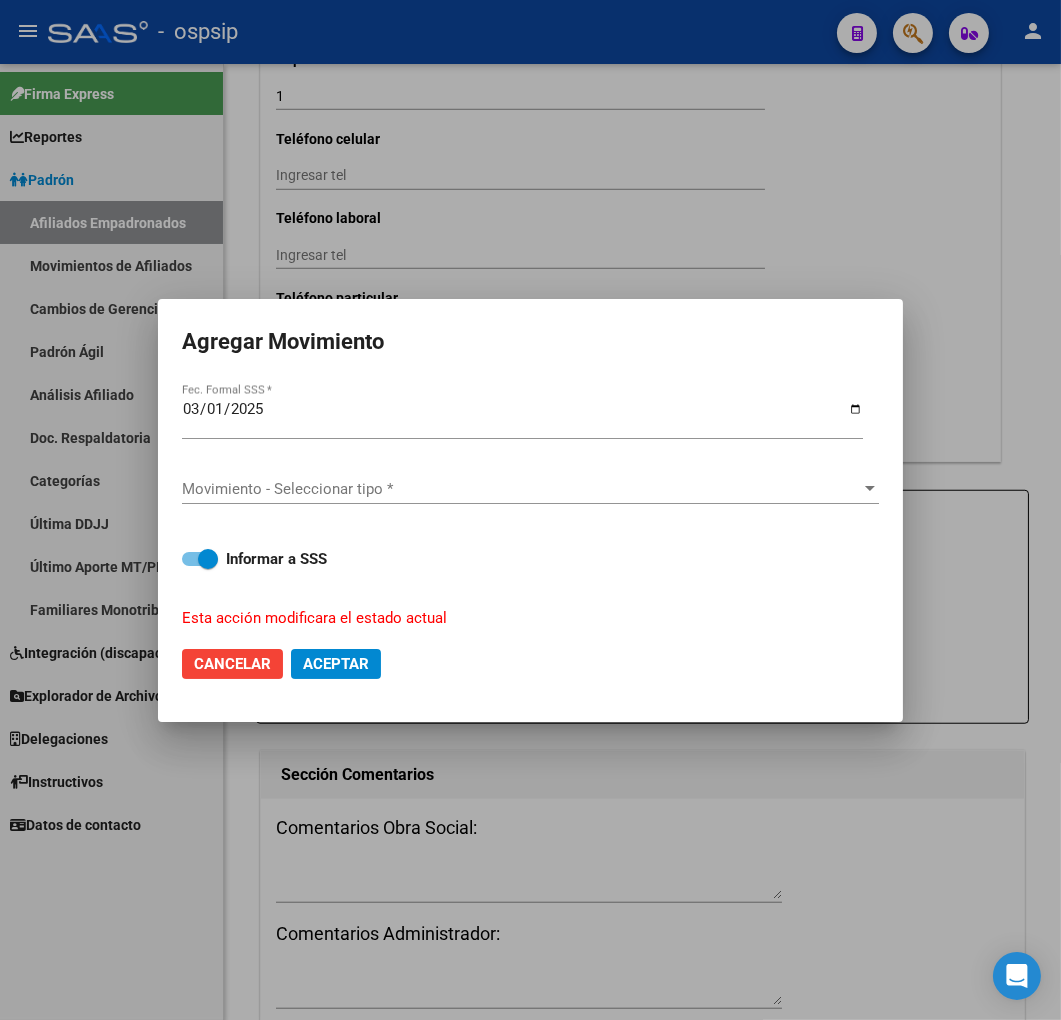 click on "Movimiento - Seleccionar tipo * Movimiento - Seleccionar tipo *" at bounding box center (530, 489) 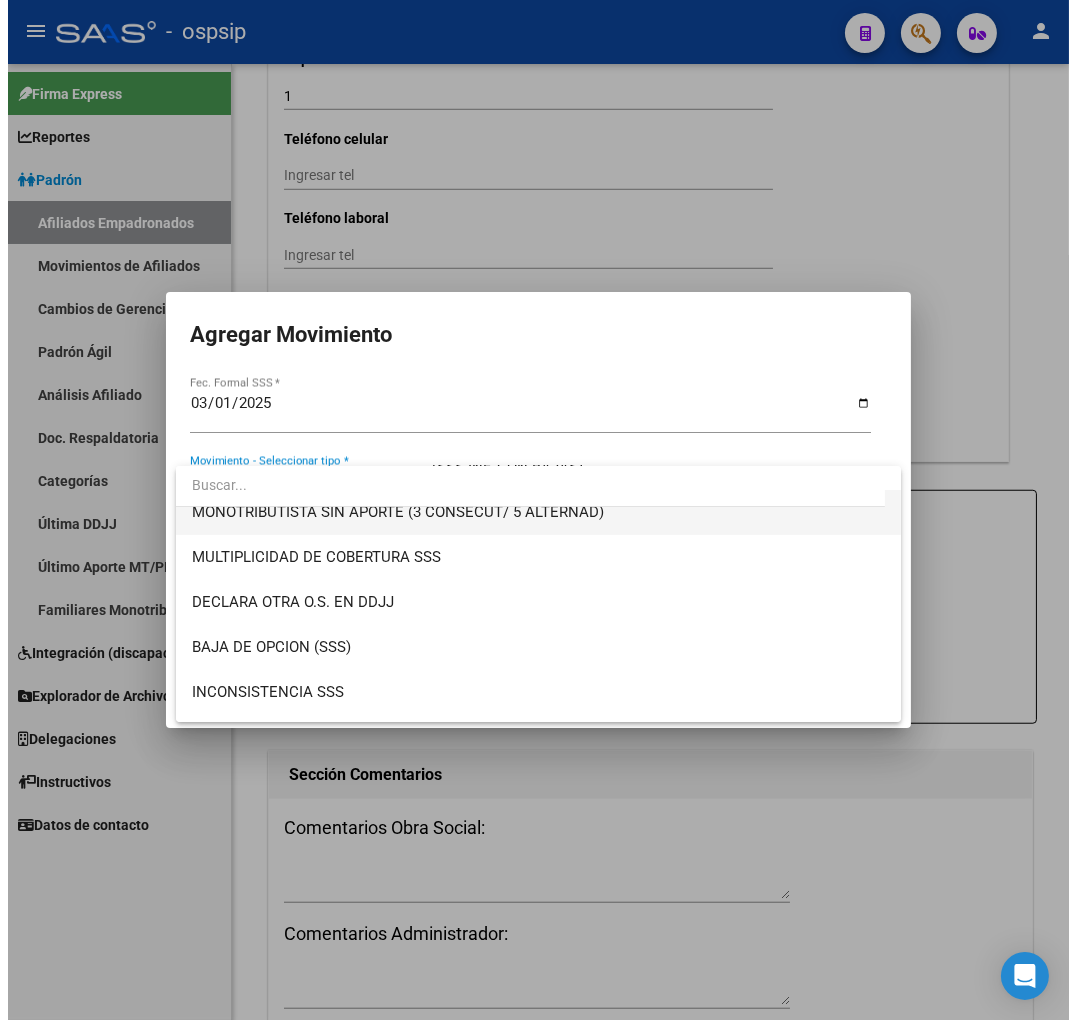 scroll, scrollTop: 777, scrollLeft: 0, axis: vertical 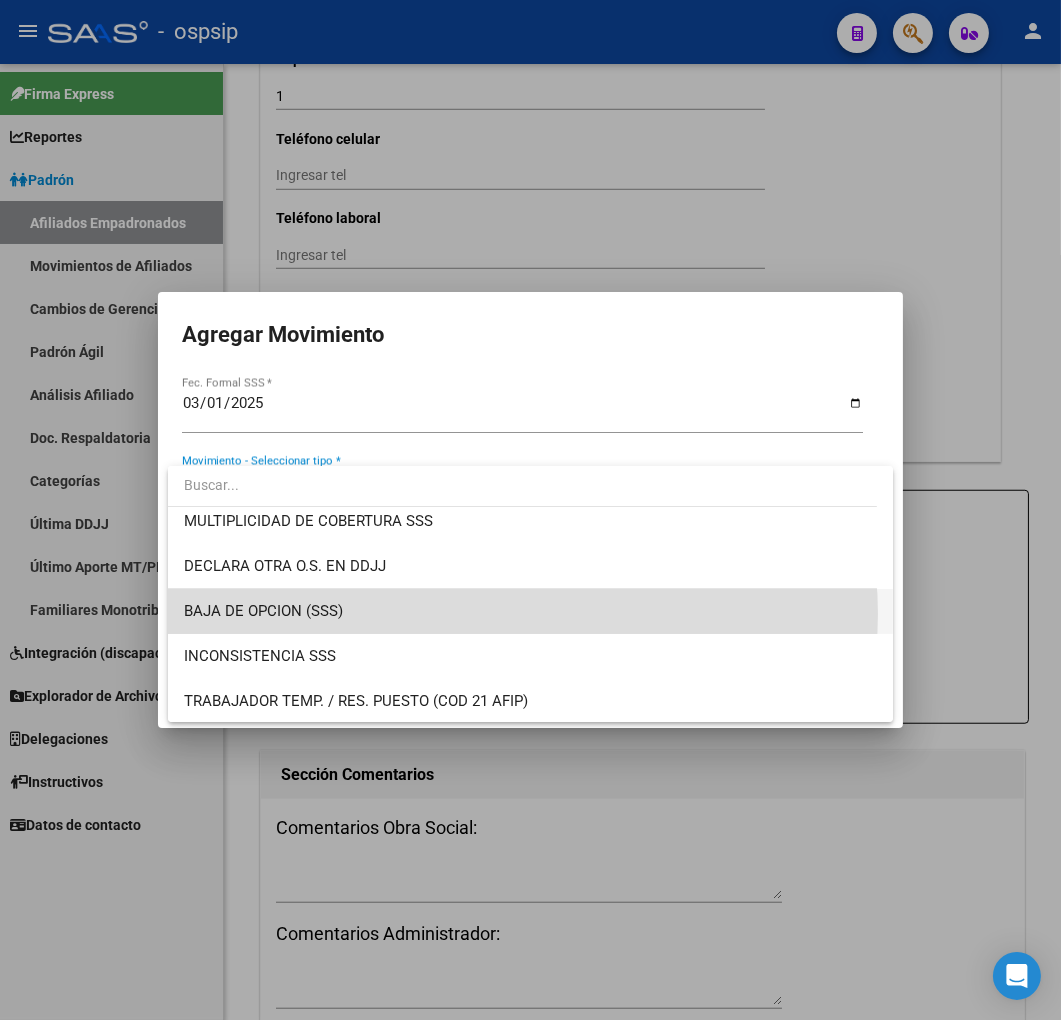 click on "BAJA DE OPCION (SSS)" at bounding box center (531, 611) 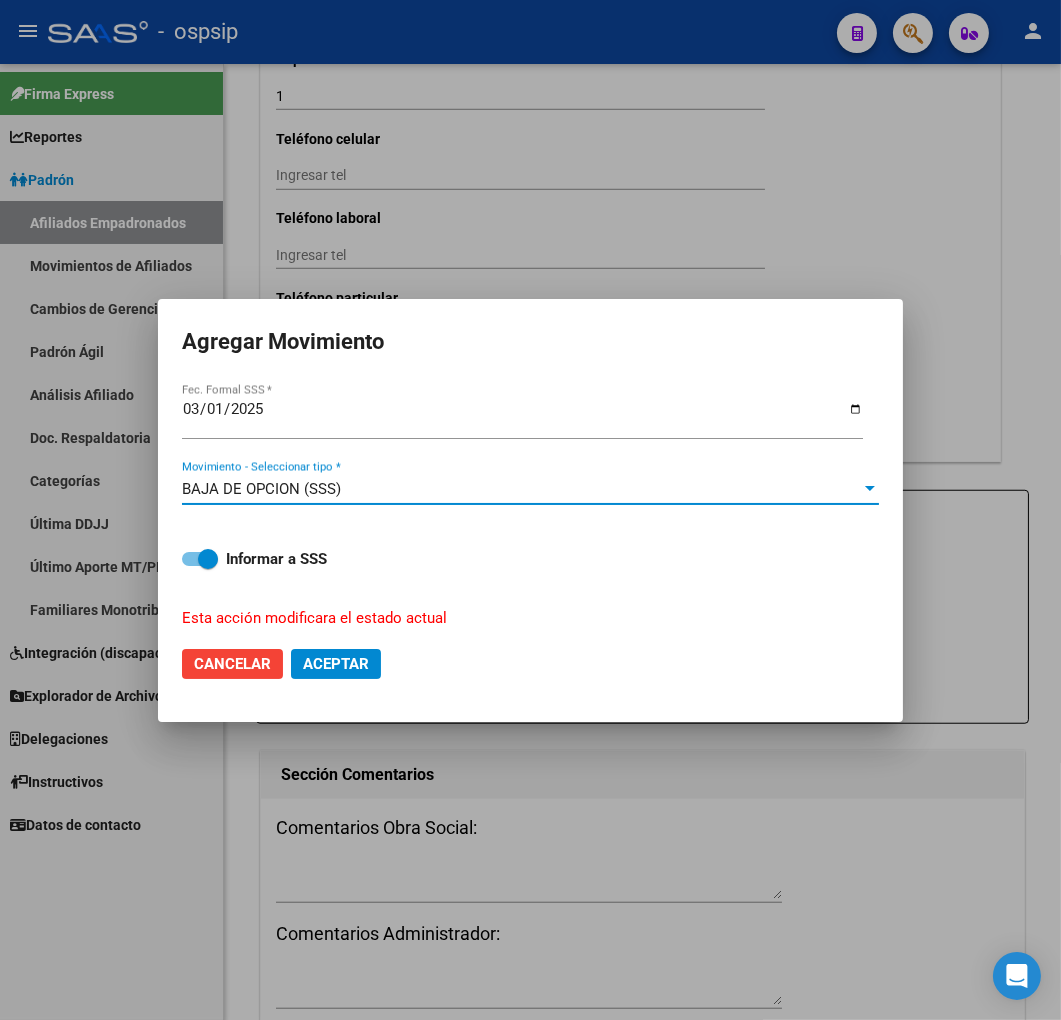 click on "Cancelar Aceptar" 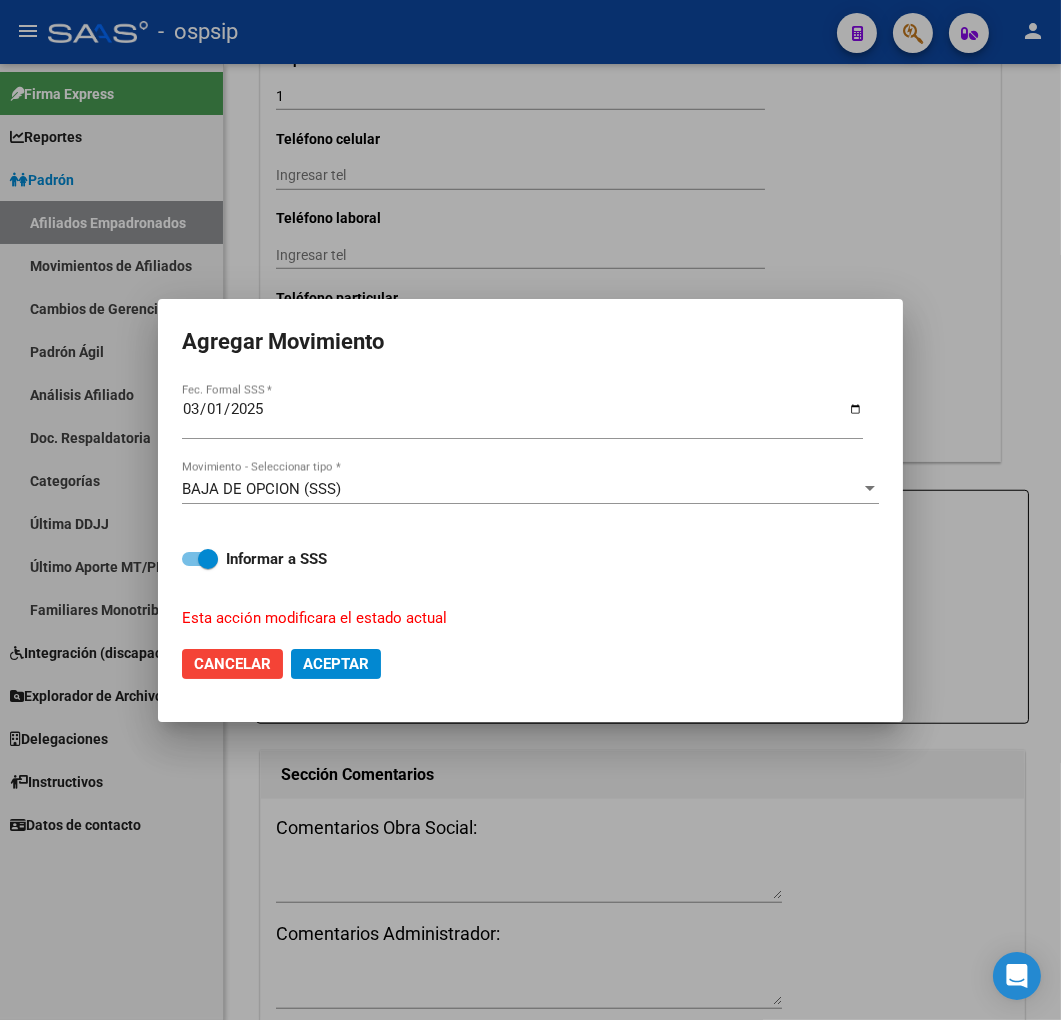 click on "Aceptar" 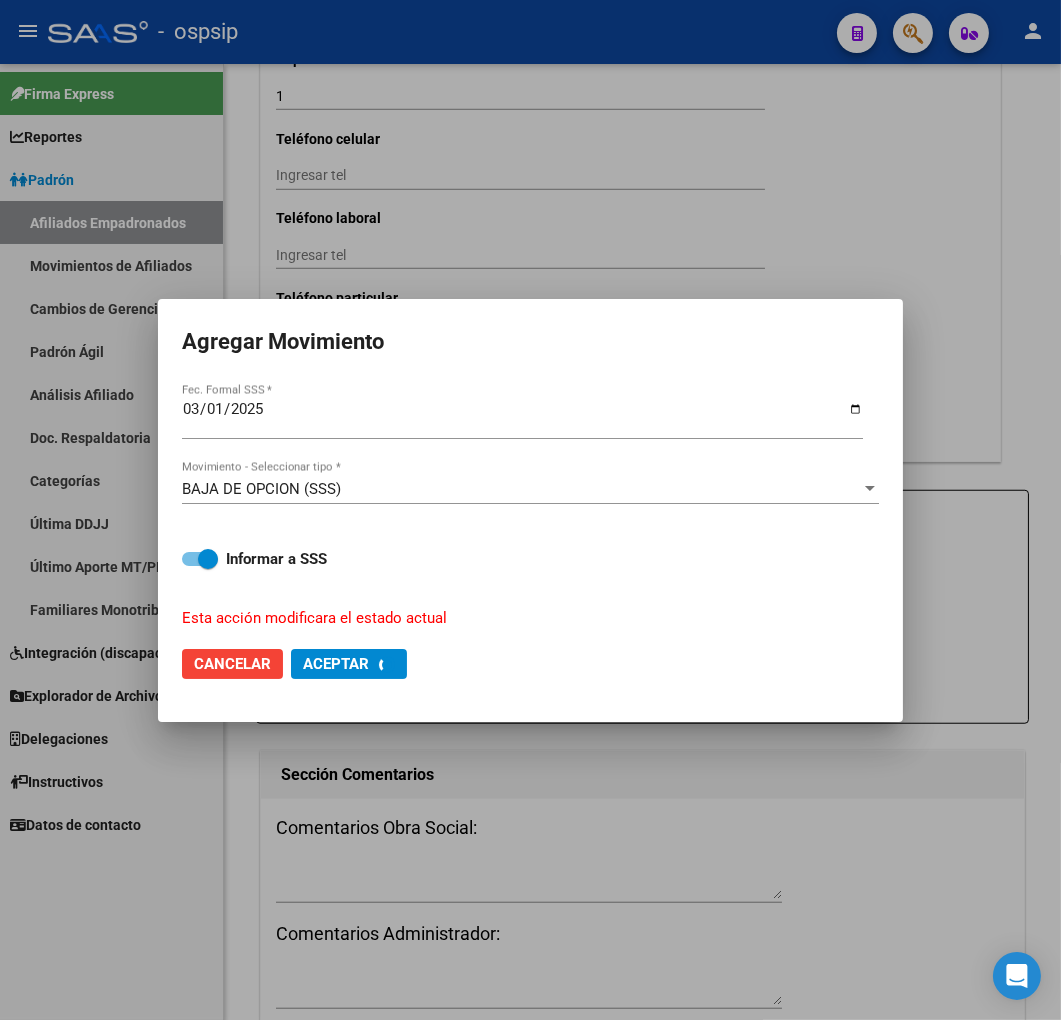 checkbox on "false" 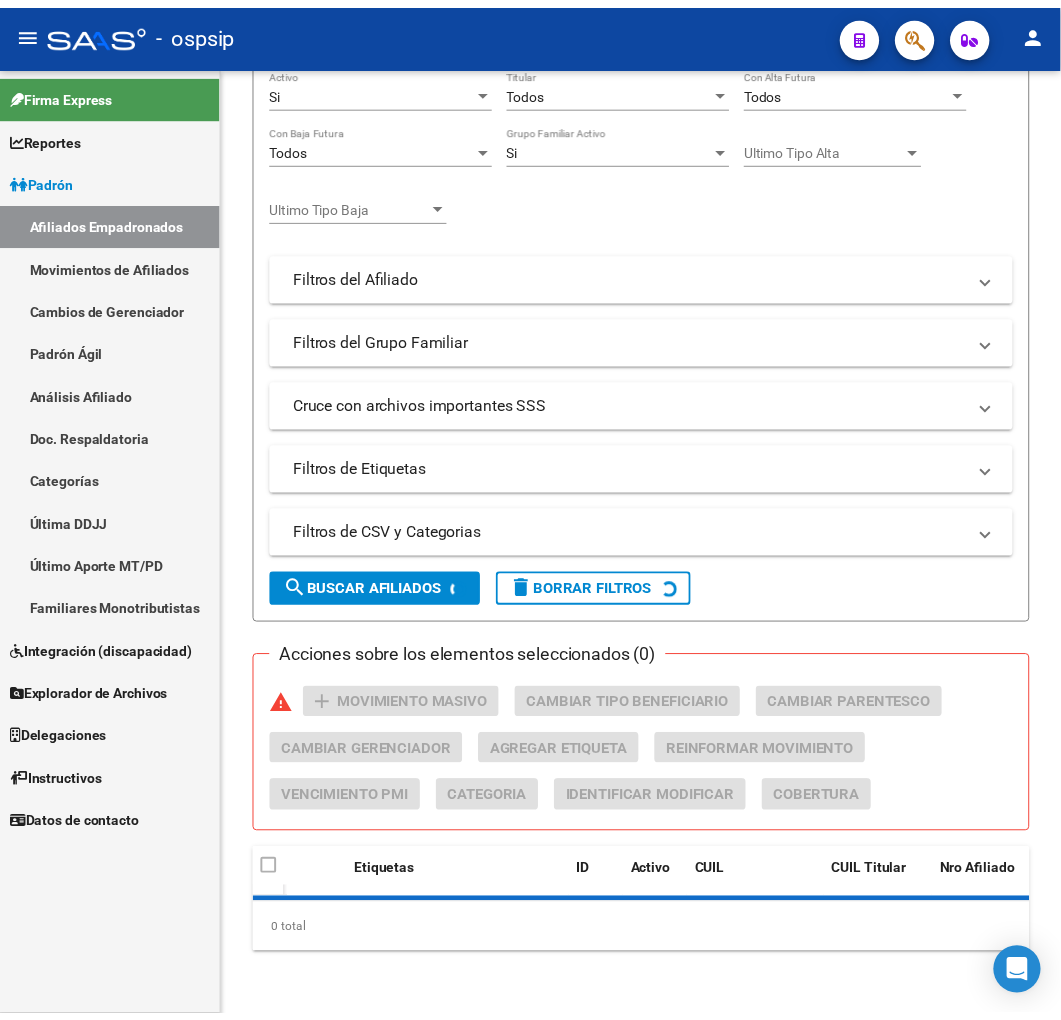scroll, scrollTop: 880, scrollLeft: 0, axis: vertical 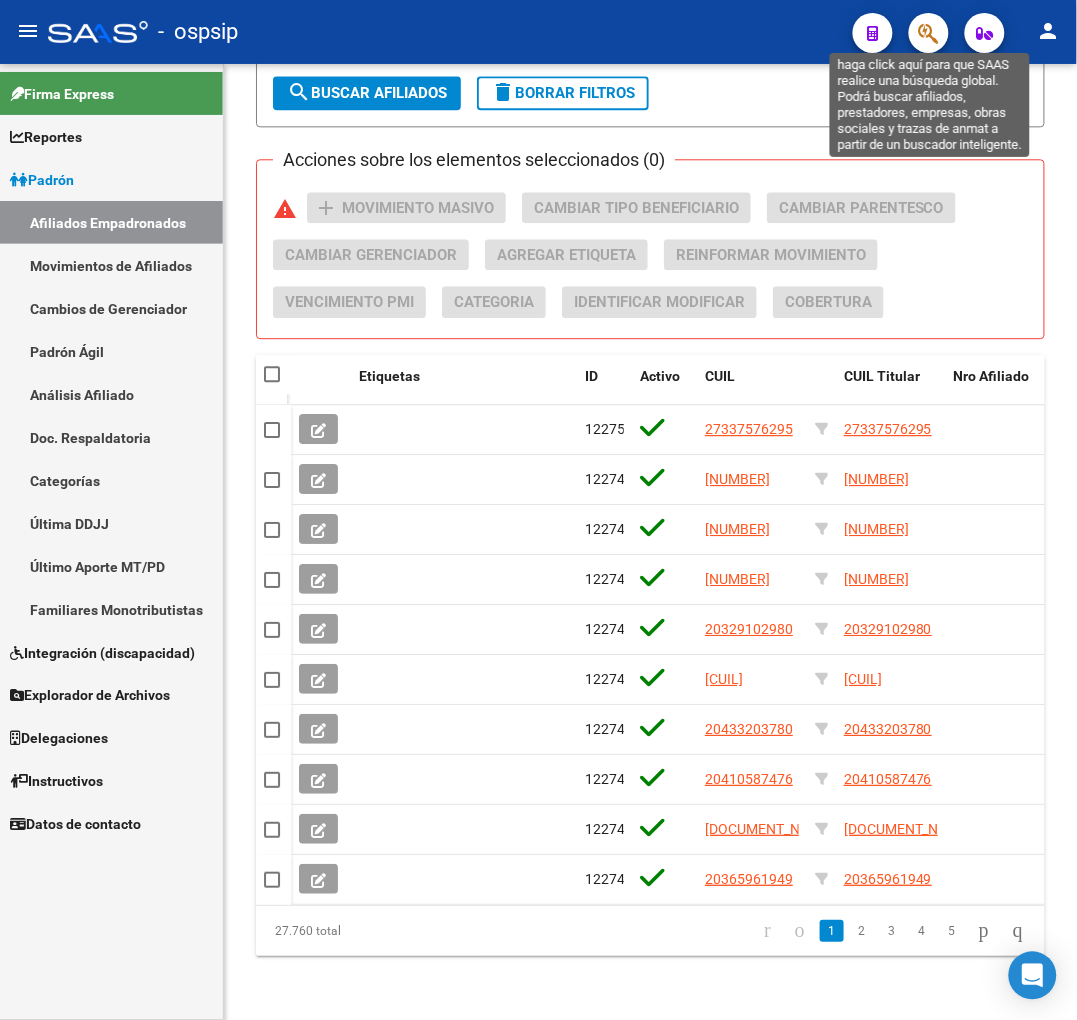 drag, startPoint x: 925, startPoint y: 31, endPoint x: 912, endPoint y: 31, distance: 13 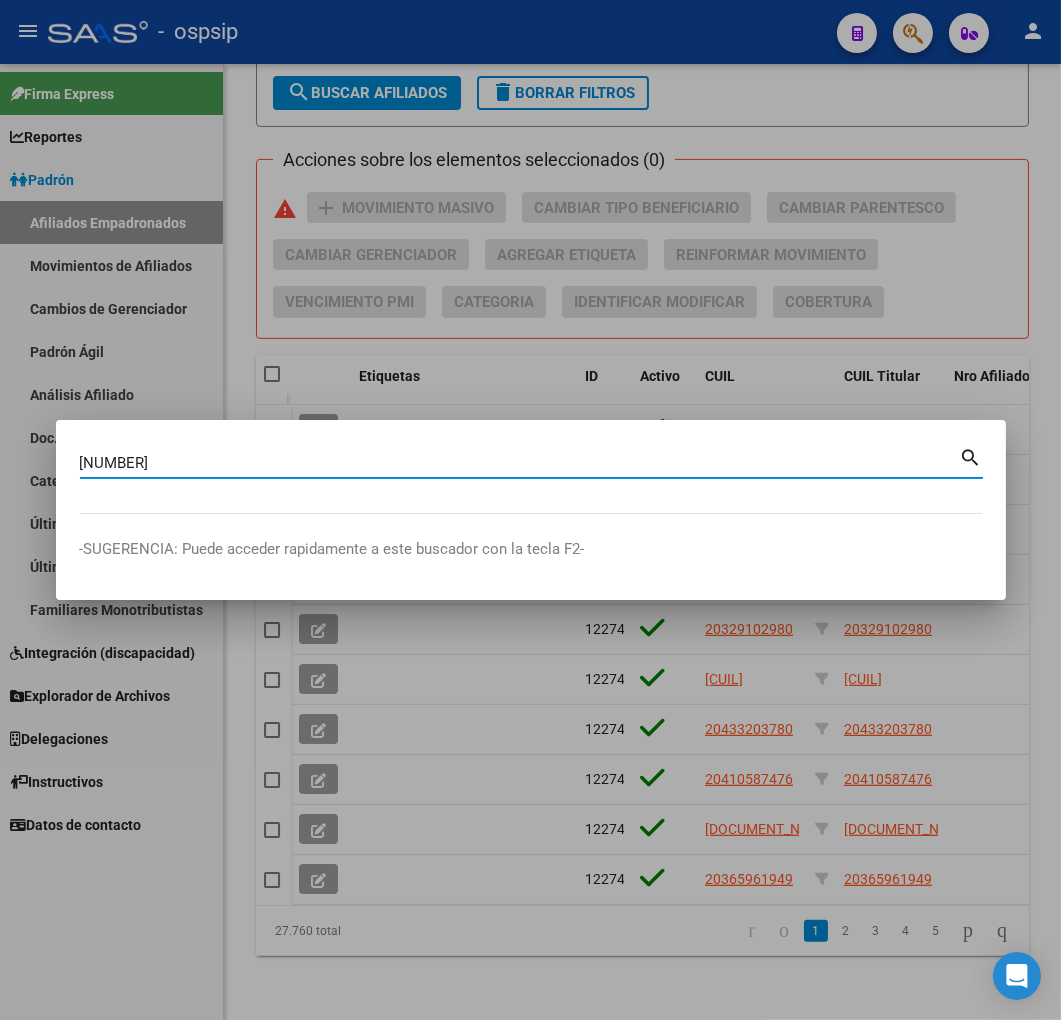 type on "25430142" 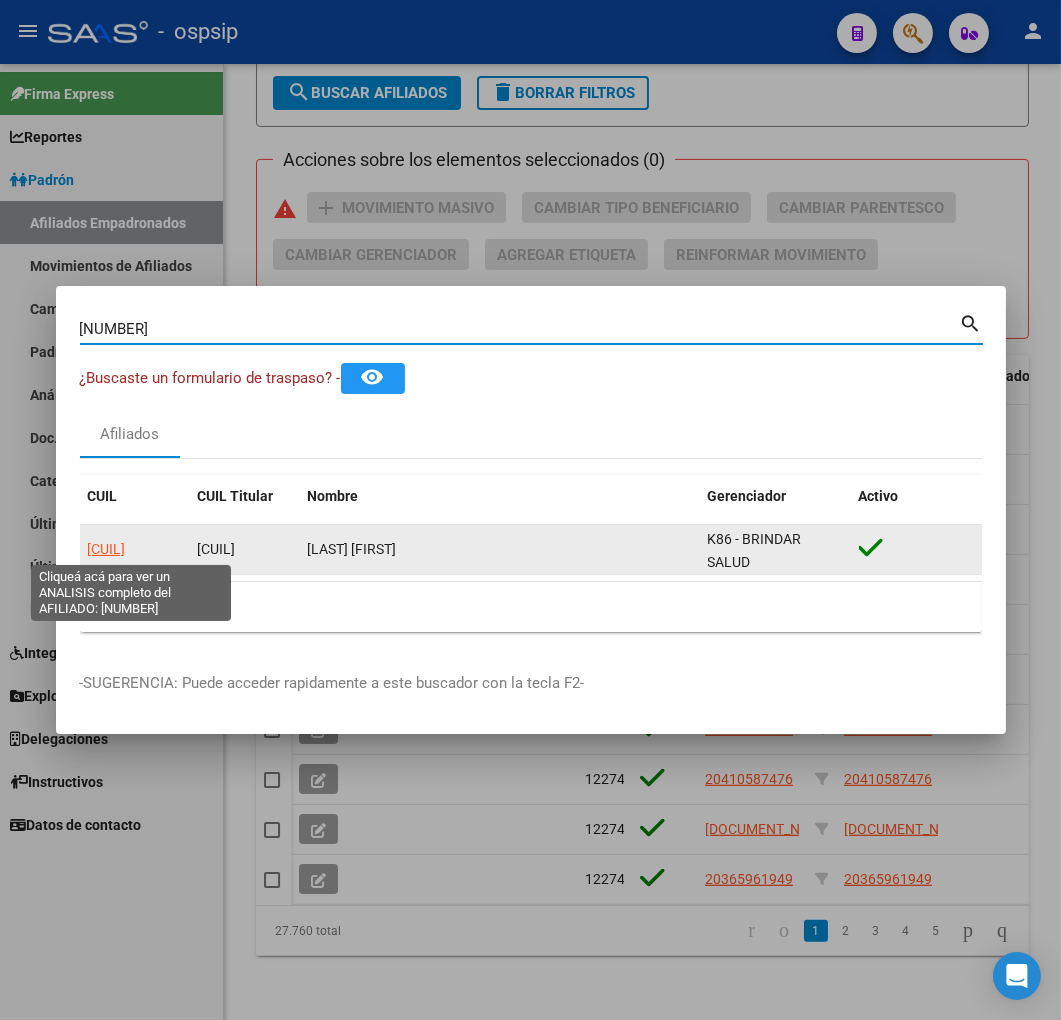 click on "20254301427" 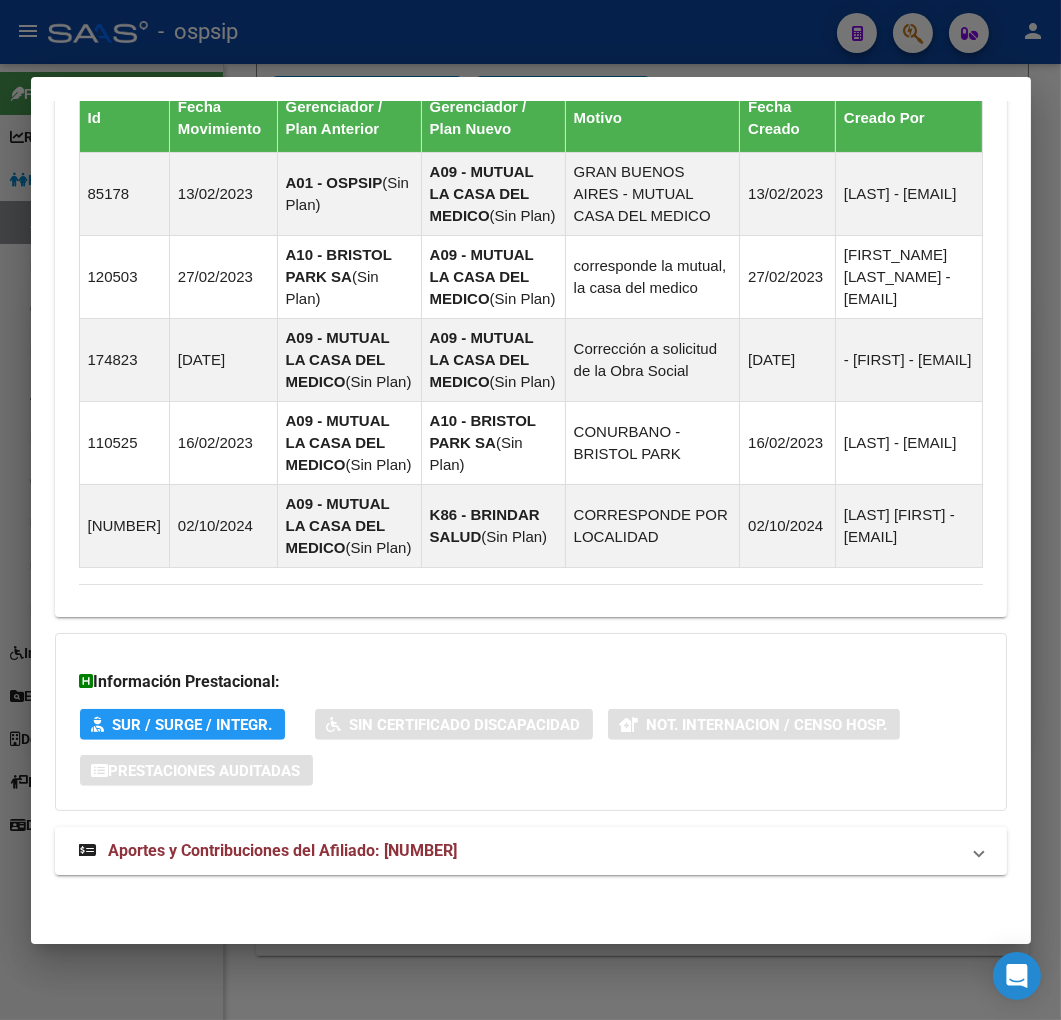 scroll, scrollTop: 1503, scrollLeft: 0, axis: vertical 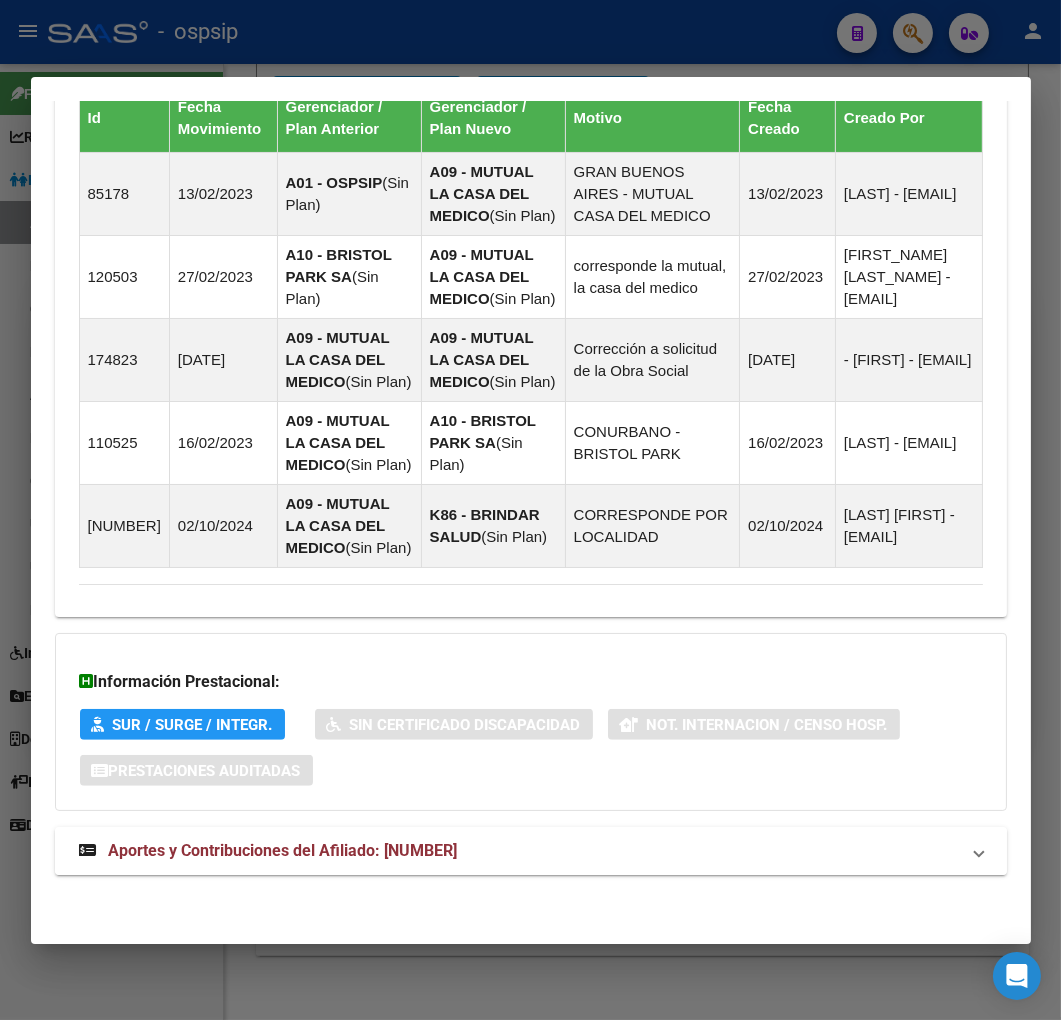 click on "Aportes y Contribuciones del Afiliado: 20254301427" at bounding box center (519, 851) 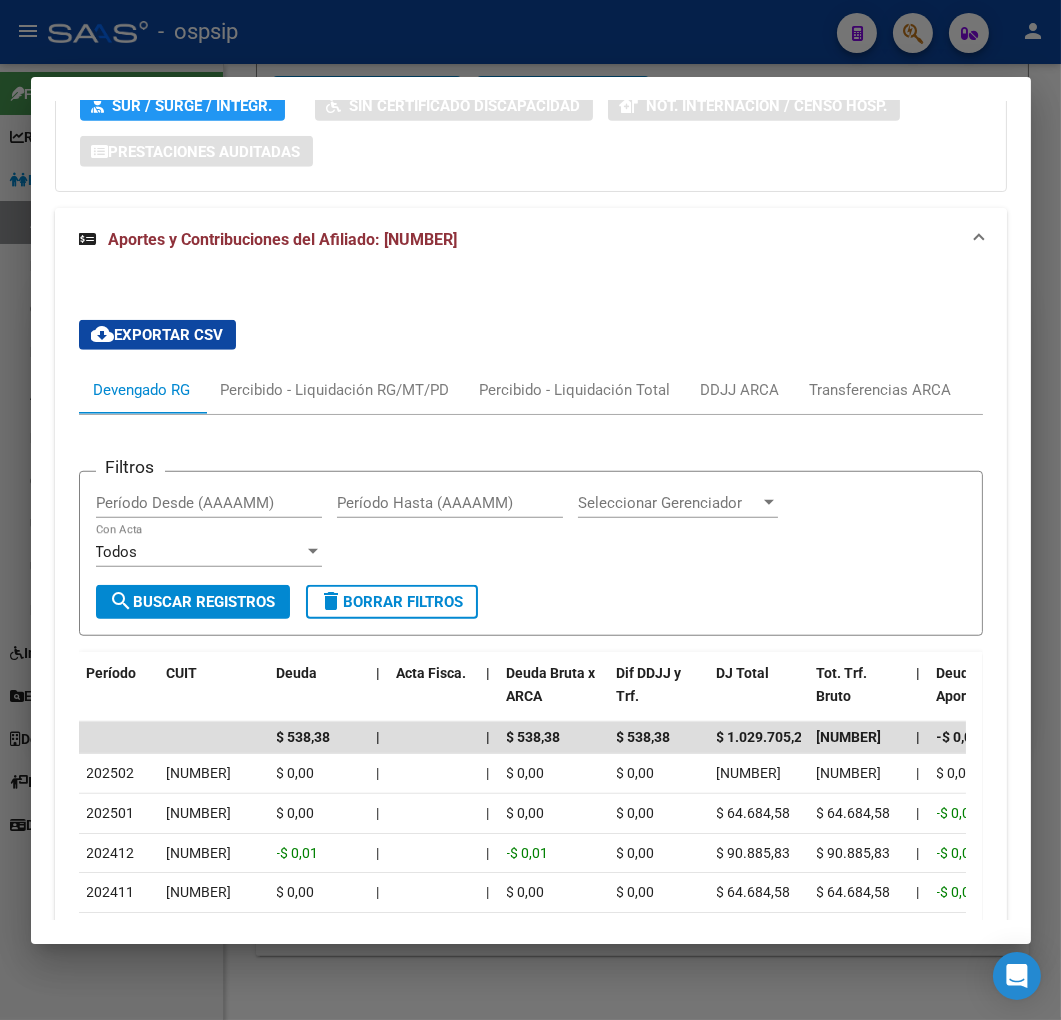 scroll, scrollTop: 2046, scrollLeft: 0, axis: vertical 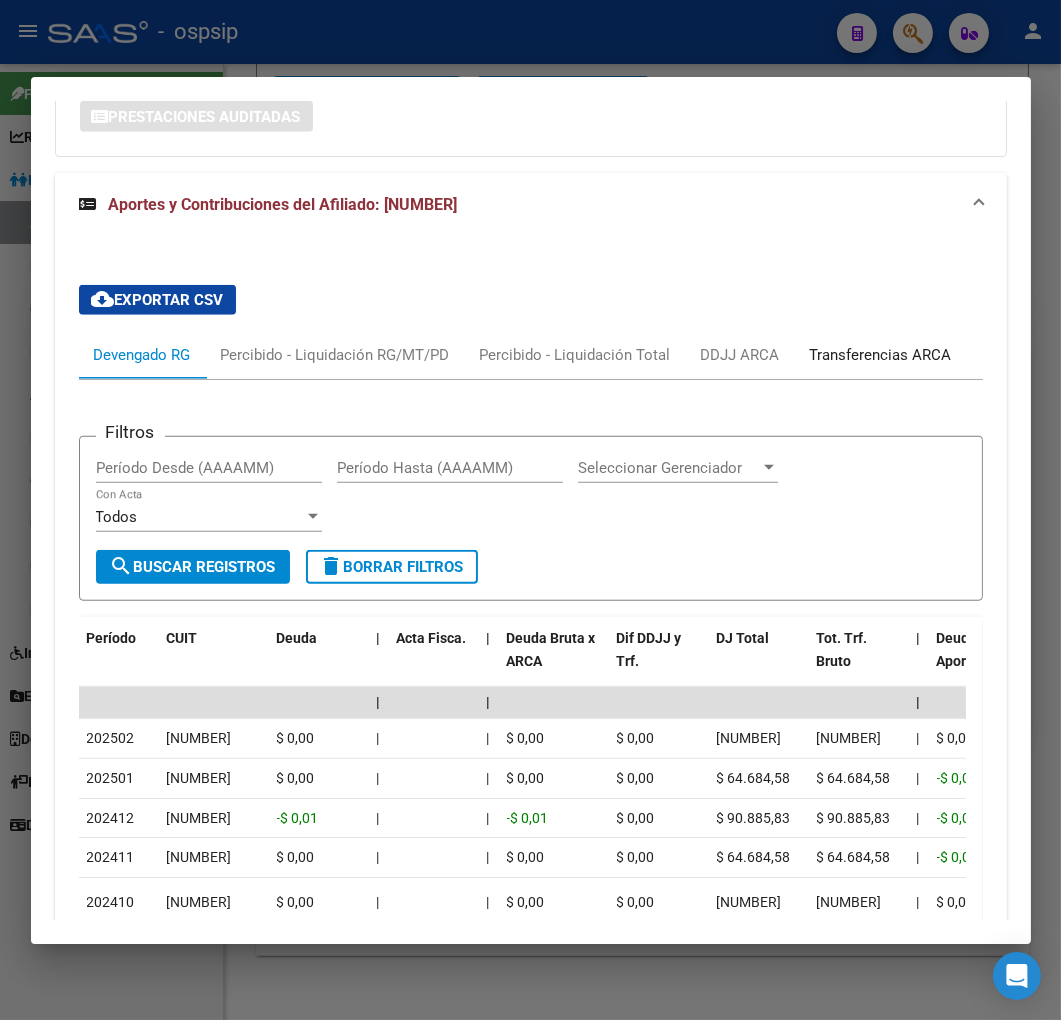 click on "Transferencias ARCA" at bounding box center [881, 355] 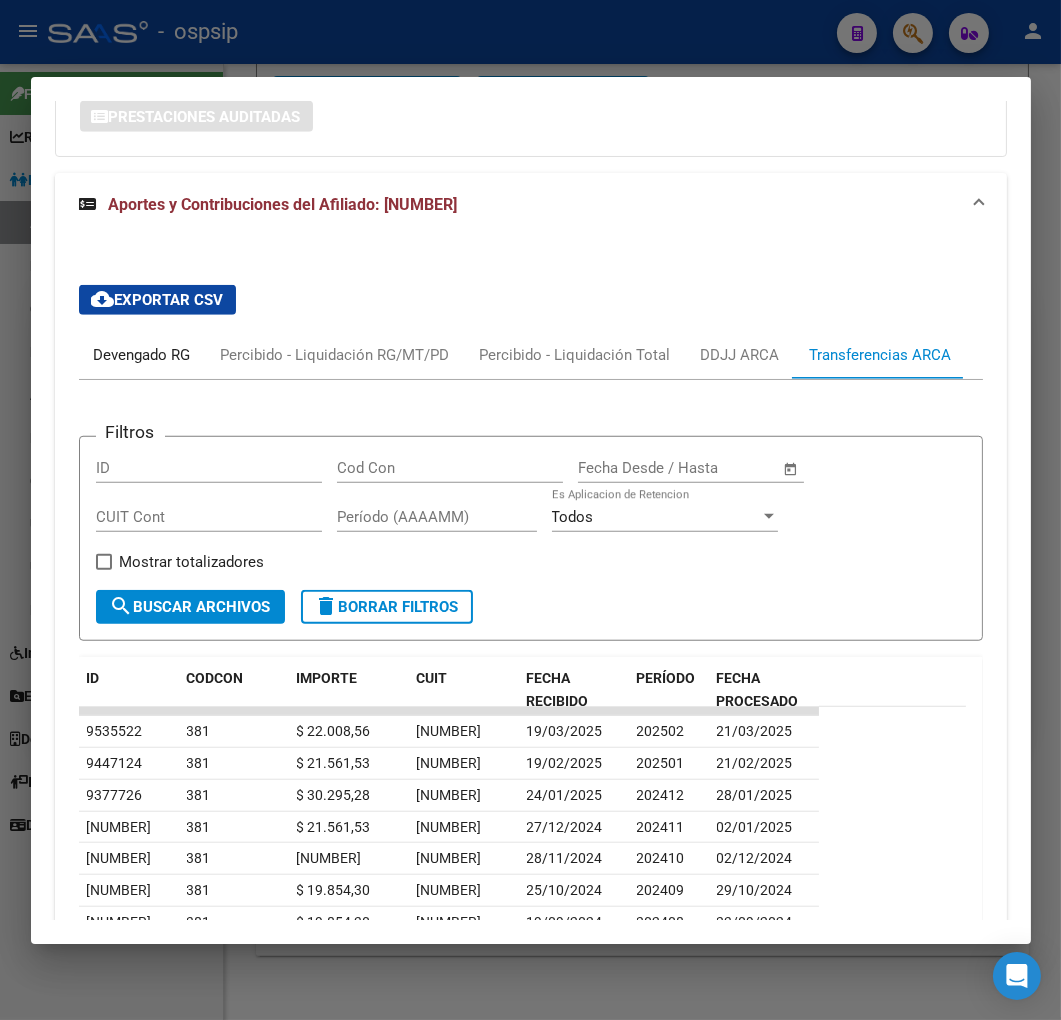 click on "Devengado RG" at bounding box center (142, 355) 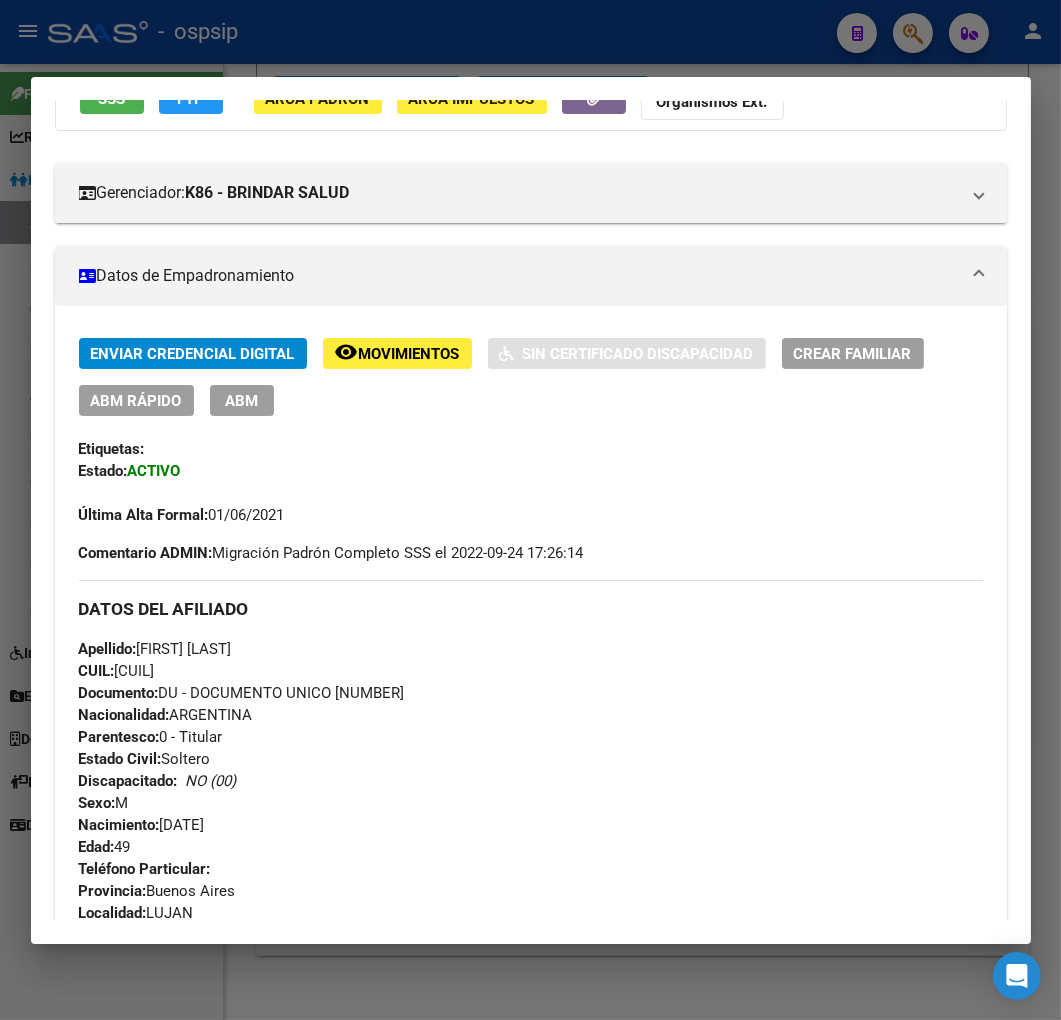 scroll, scrollTop: 46, scrollLeft: 0, axis: vertical 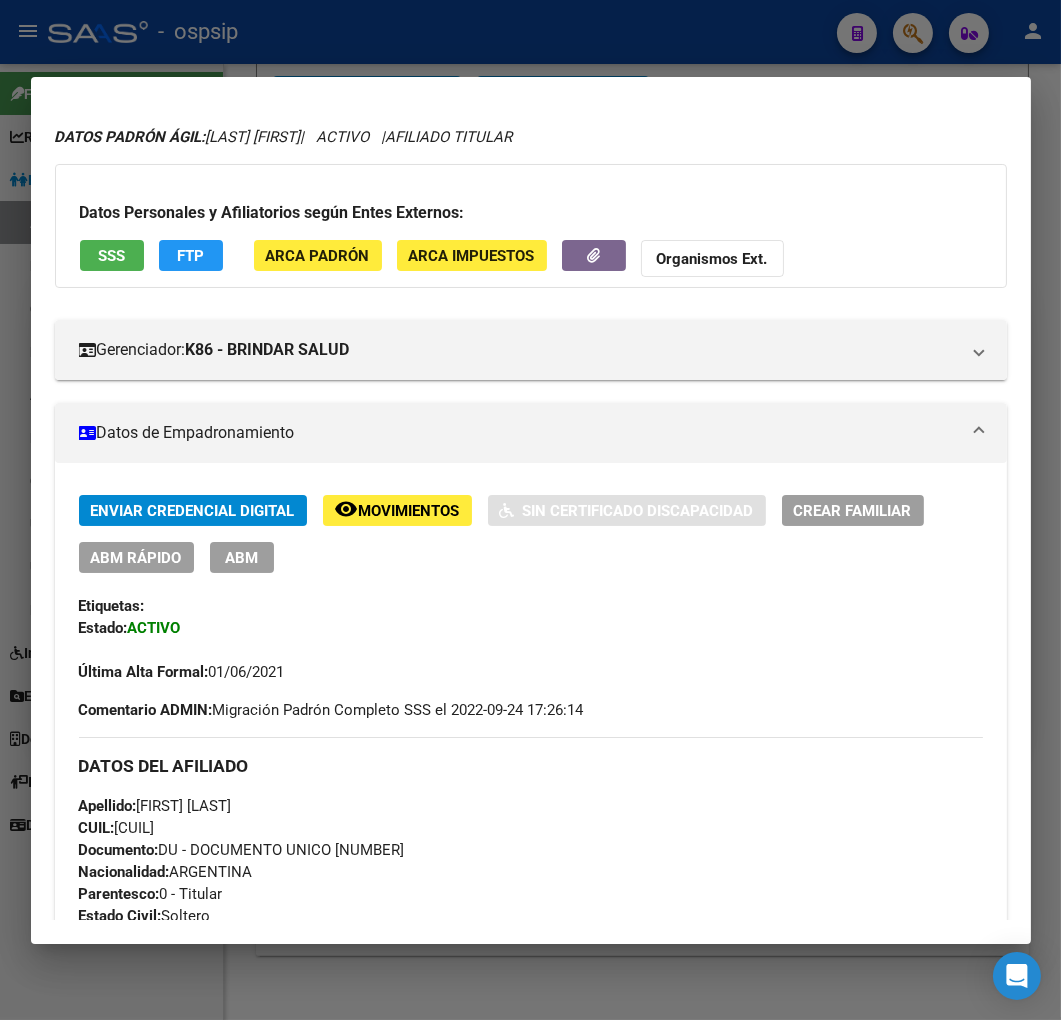 click on "FTP" 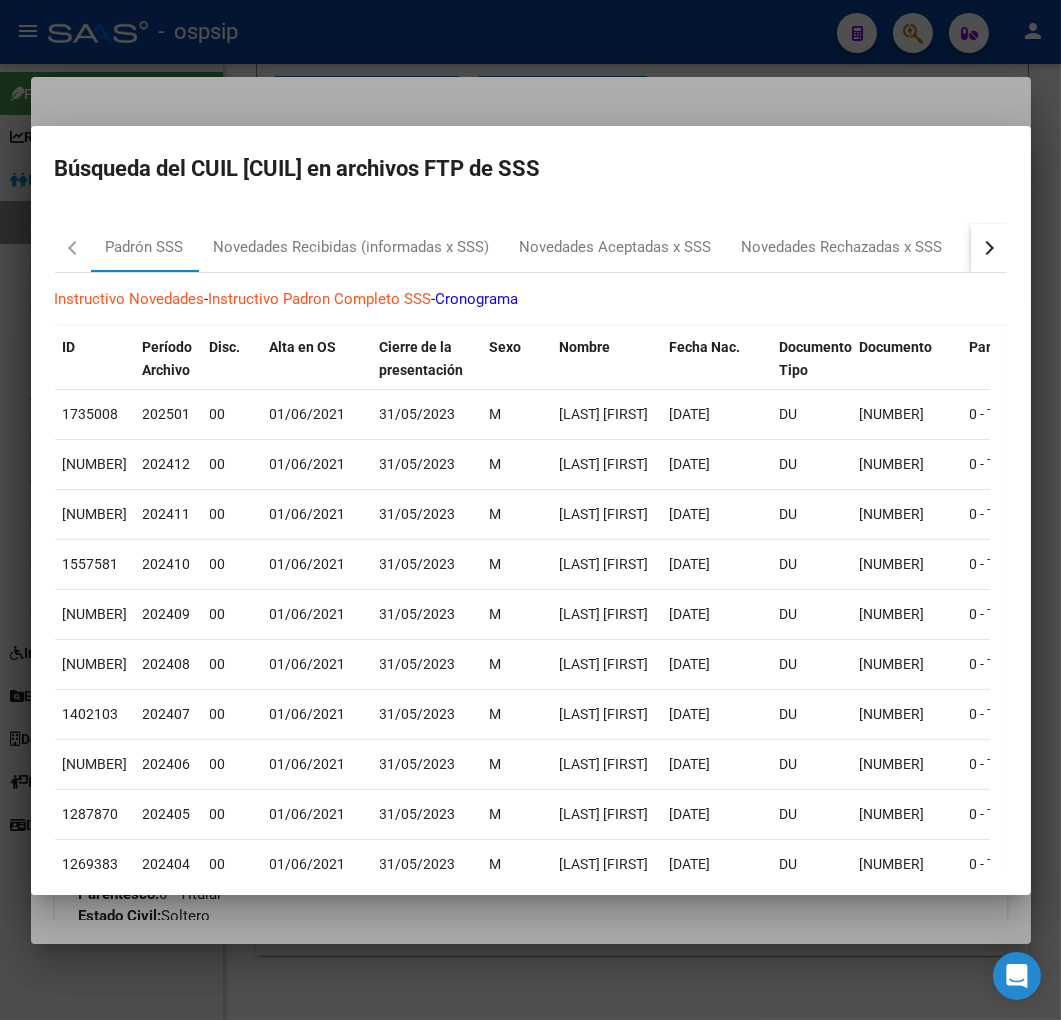 click at bounding box center (989, 248) 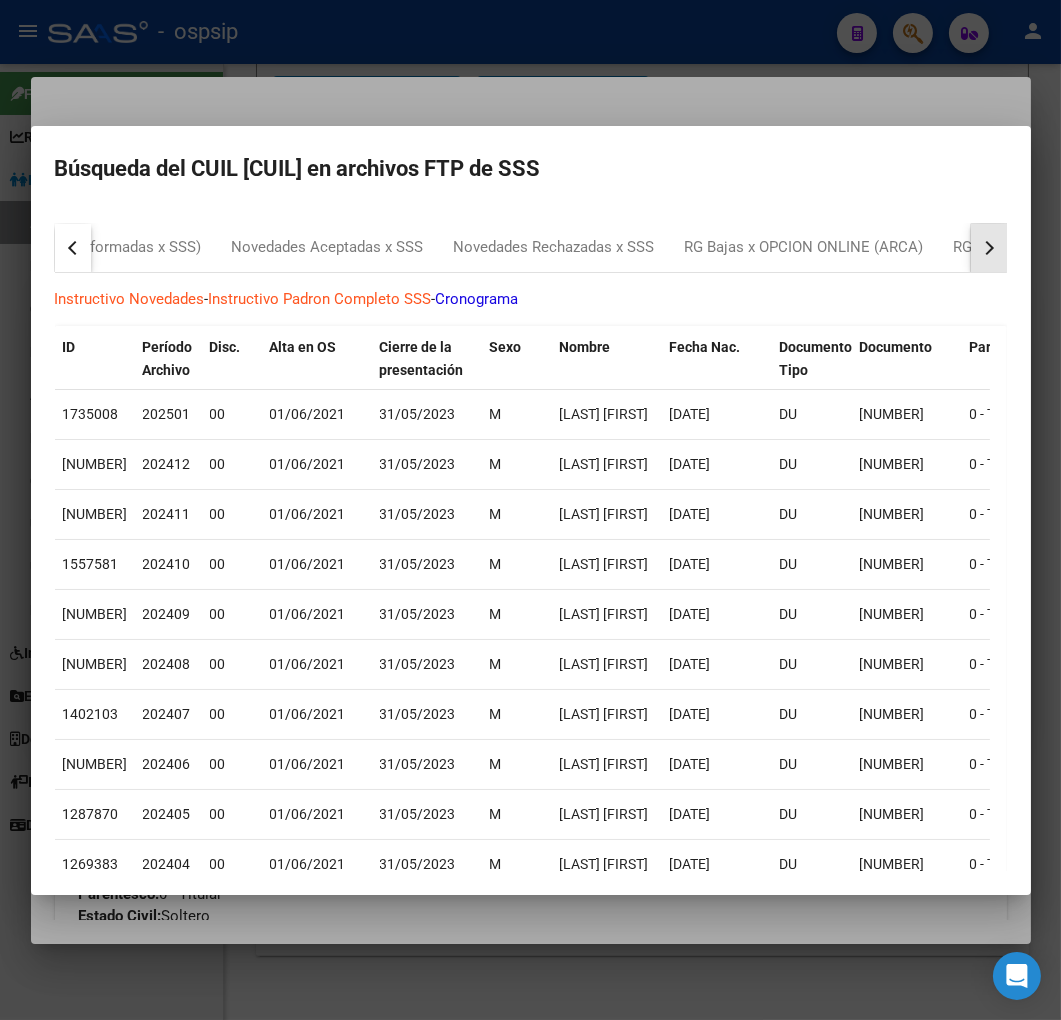 click at bounding box center (989, 248) 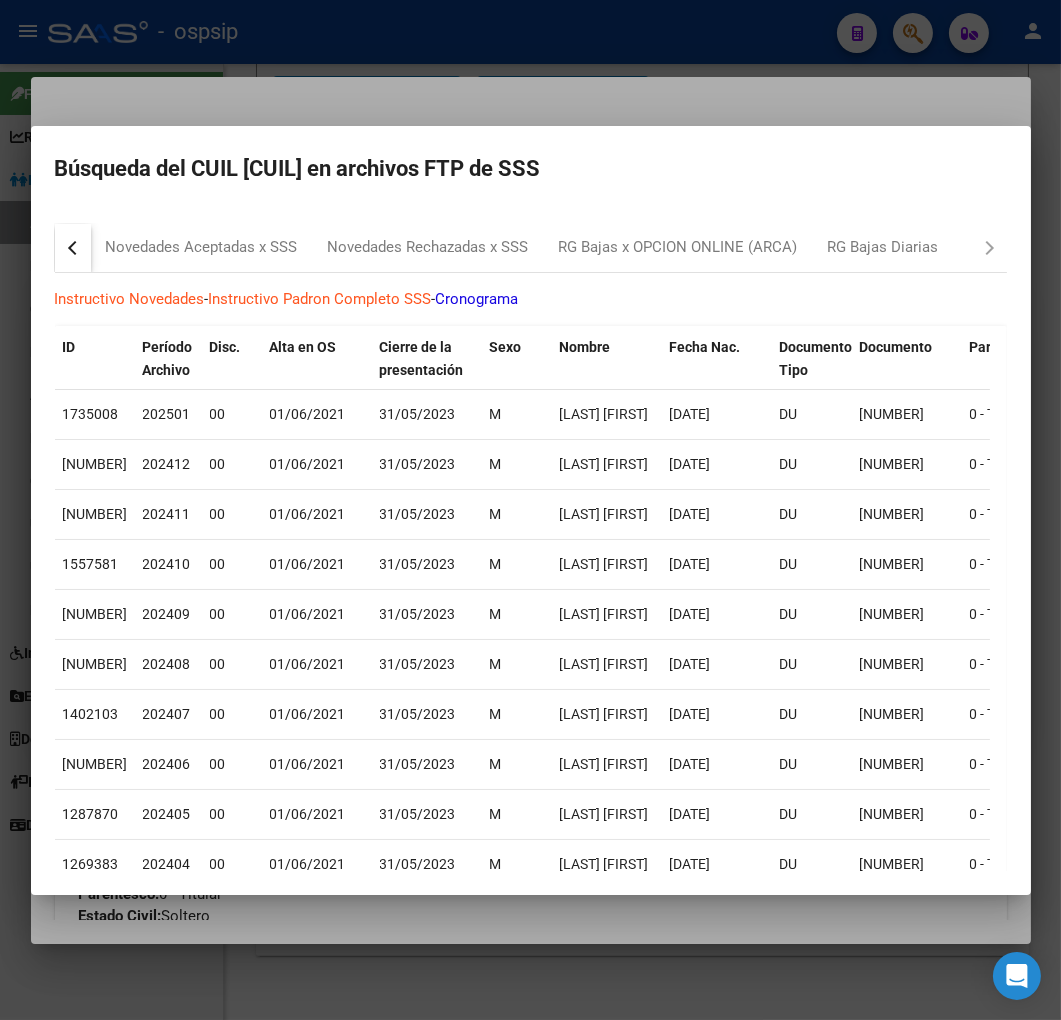 click on "Padrón SSS Novedades Recibidas (informadas x SSS) Novedades Aceptadas x SSS Novedades Rechazadas x SSS RG Bajas x OPCION ONLINE (ARCA) RG Bajas Diarias Instructivo Novedades  -  Instructivo Padron Completo SSS  -  Cronograma ID Período Archivo Disc. Alta en OS Cierre de la presentación Sexo Nombre Fecha Nac. Documento Tipo Documento Parentesco DomicilioTipo Provincia Departamento Localidad CP Calle Nro Puerta Piso Teléfono Estado Civil Nacionalidad CUIT Empleador CUIL Titular Situacion Revista Tit. Tipo Beneficiario Tit. 1735008 202501  00  01/06/2021 31/05/2023 M GONZALEZ JORGE DAVID           30/06/1976  DU   25430142   0 - Titular  1 - Domicilio Completo  2 - Buenos Aires         LUJAN                      6700   SAN ANTONIO              391                                 1 - Soltero  12 - ARGENTINA 30611288952 20254301427  0 - Recibe haberes regularmente  00 - RELACION DE DEPENDENCIA 1664541 202412  00  01/06/2021 31/05/2023 M GONZALEZ JORGE DAVID           30/06/1976  DU   25430142   0 - Titular M M" at bounding box center (531, 539) 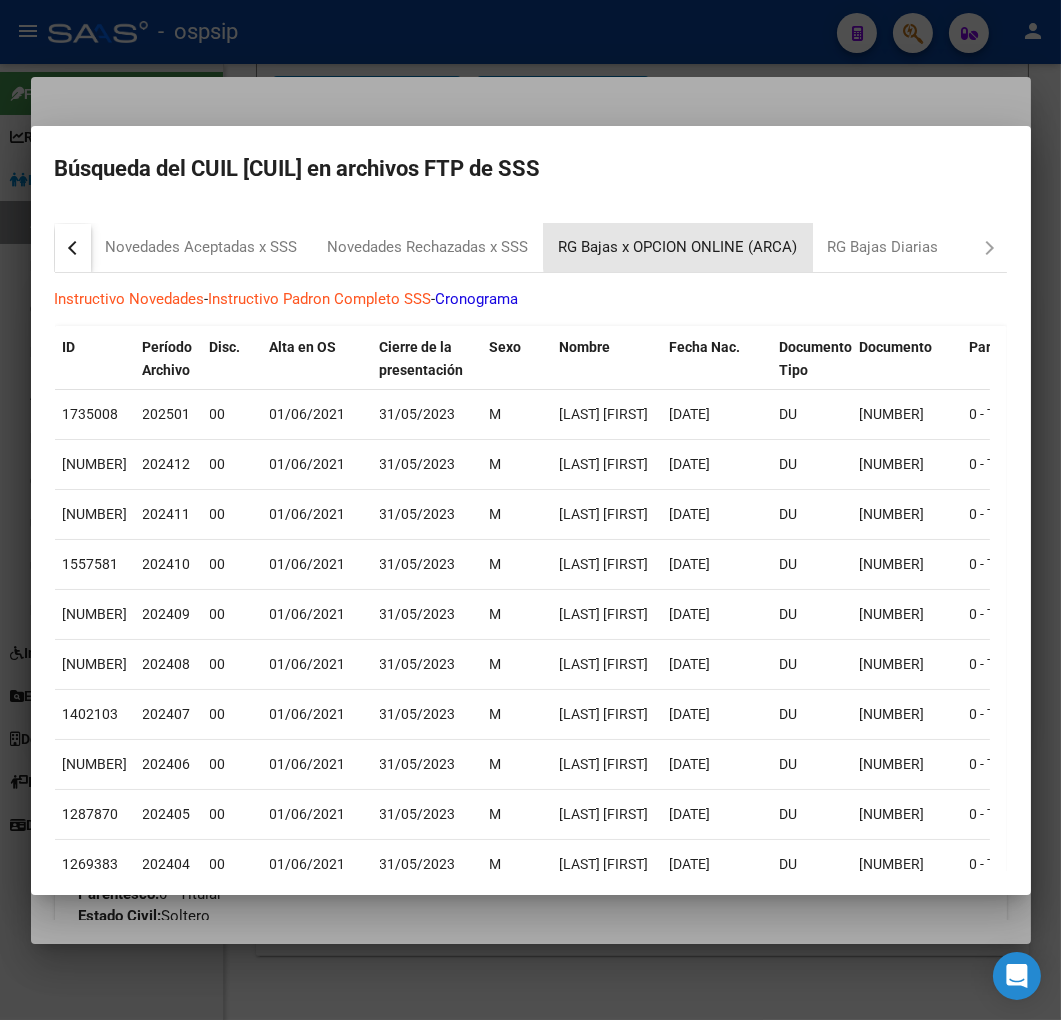 click on "RG Bajas x OPCION ONLINE (ARCA)" at bounding box center [678, 247] 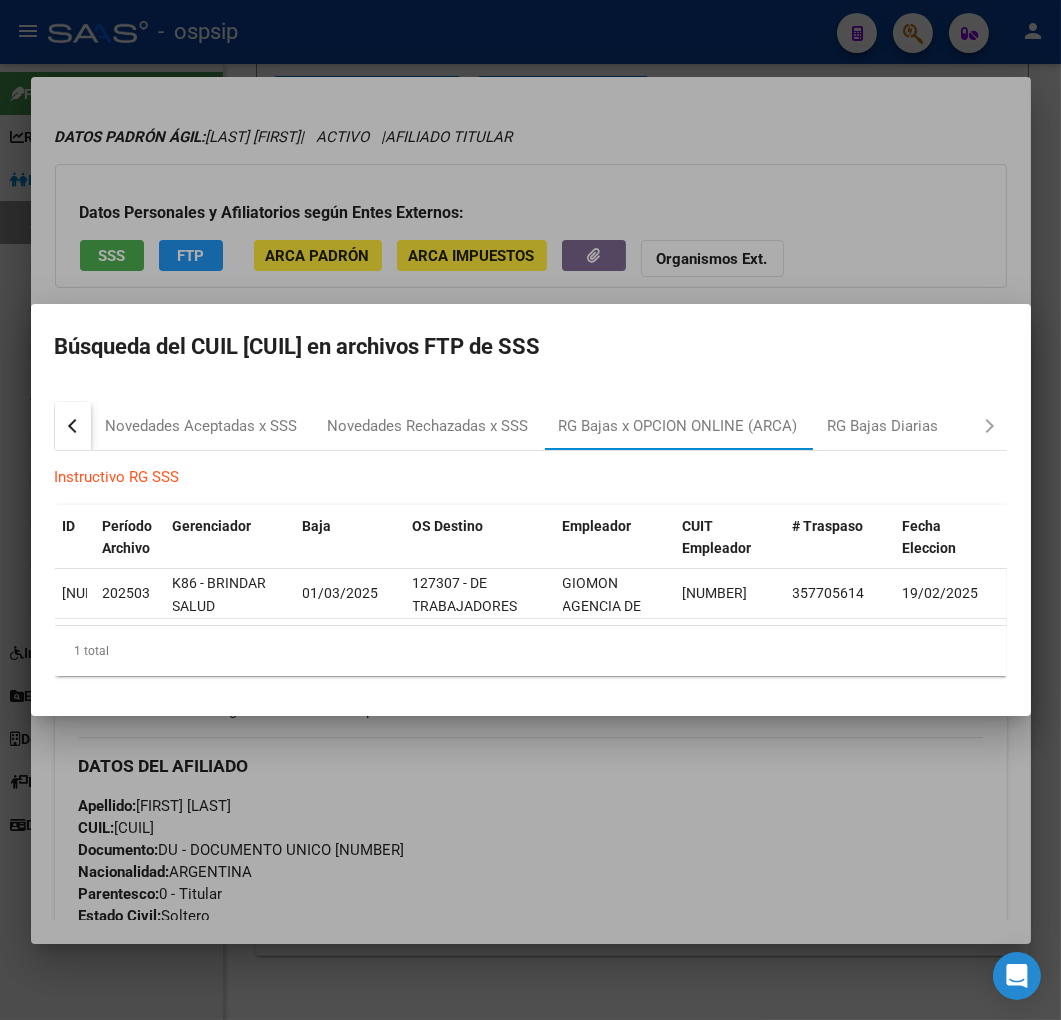 click at bounding box center [530, 510] 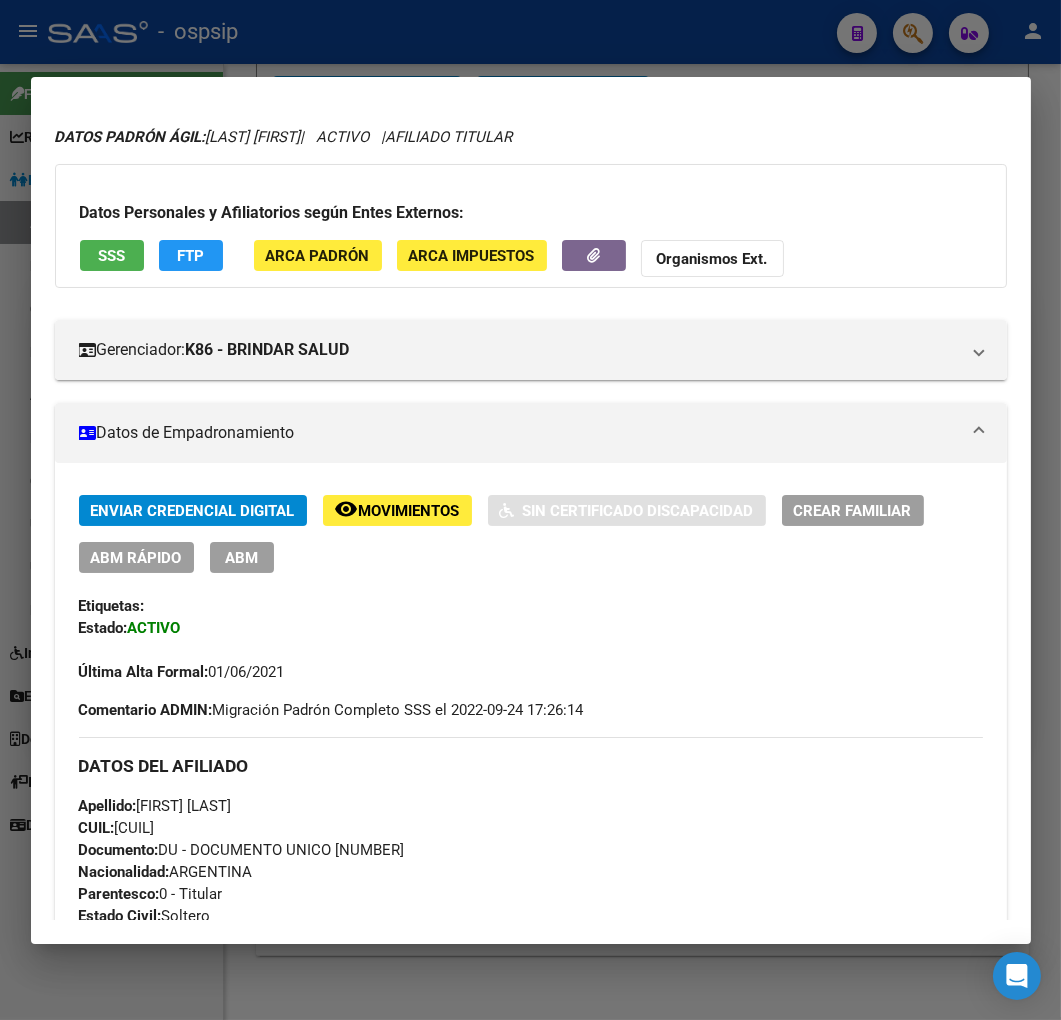 drag, startPoint x: 246, startPoint y: 535, endPoint x: 252, endPoint y: 555, distance: 20.880613 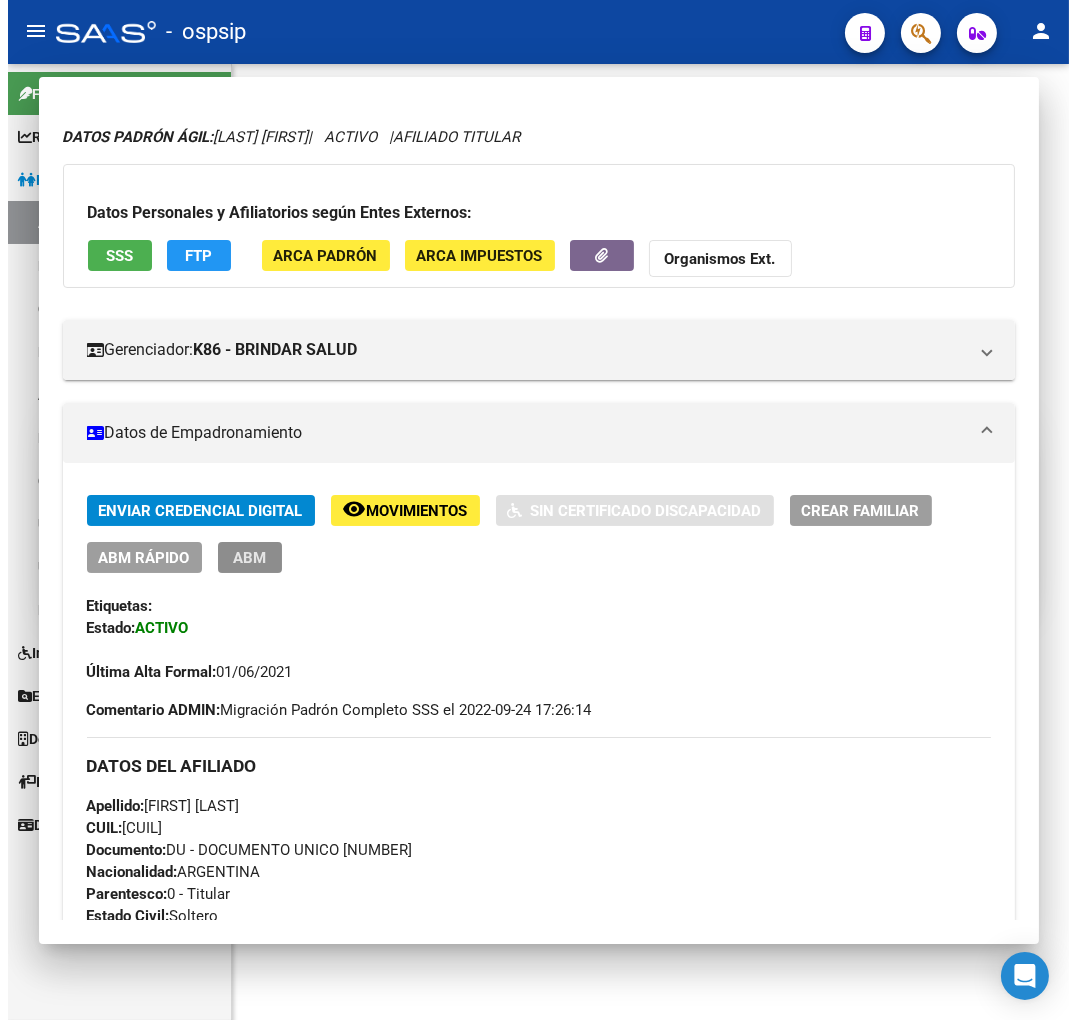 scroll, scrollTop: 0, scrollLeft: 0, axis: both 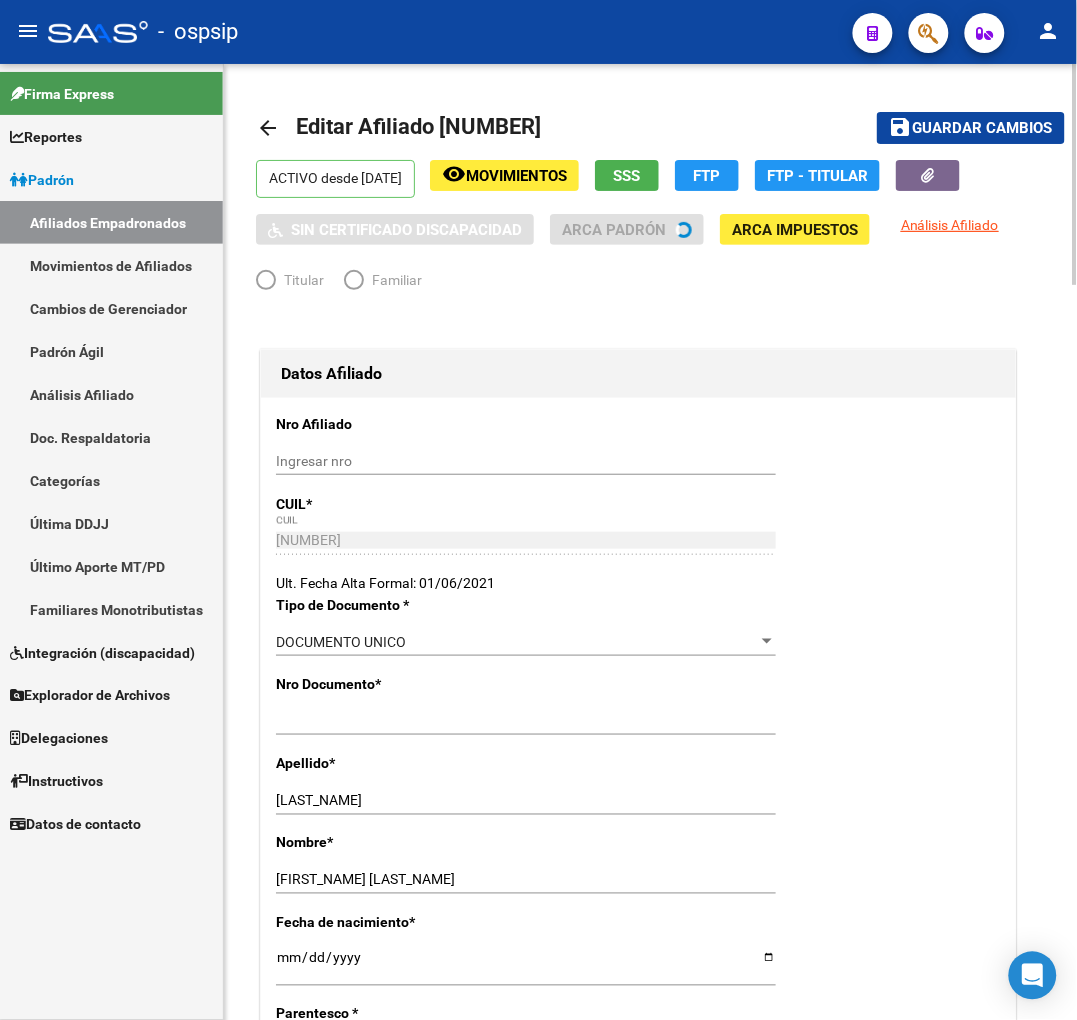 radio on "true" 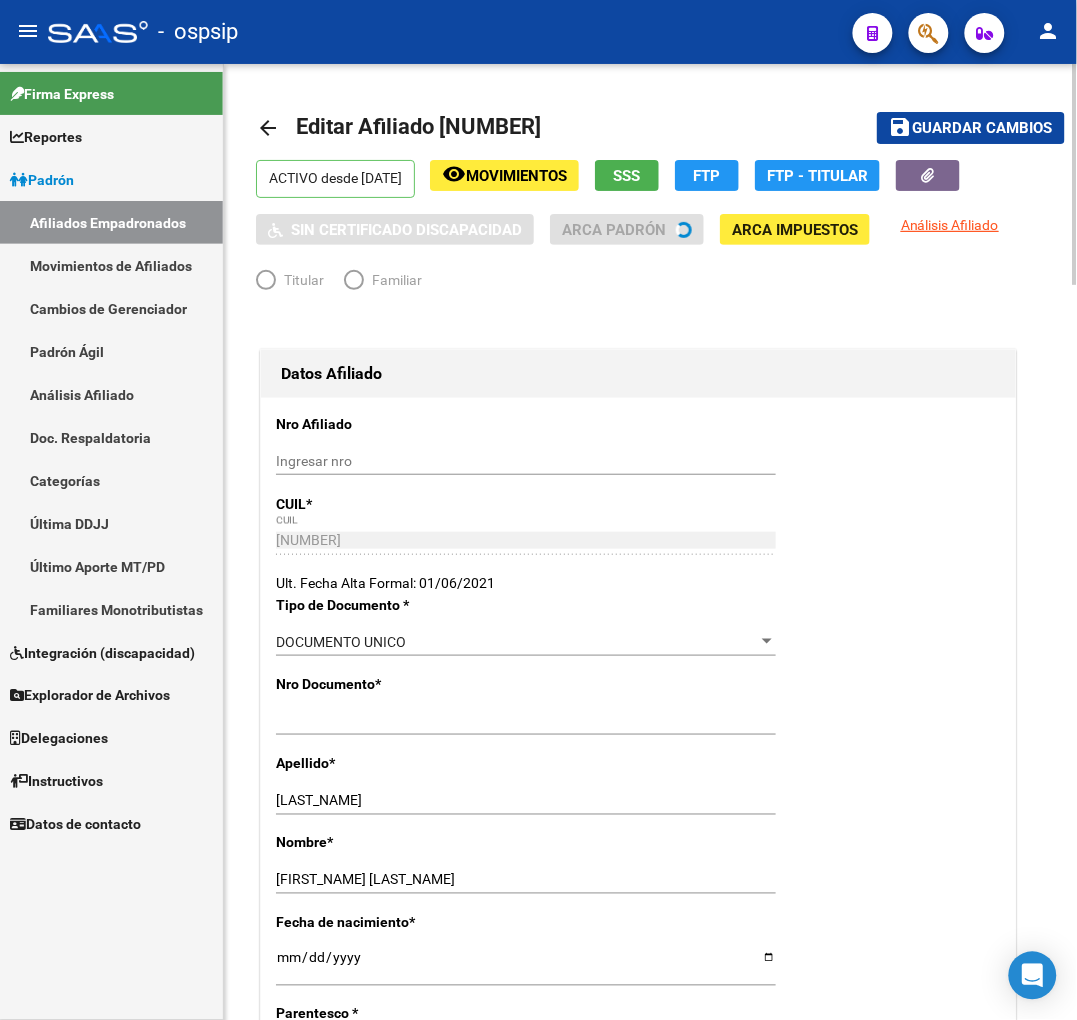 type on "30-61128895-2" 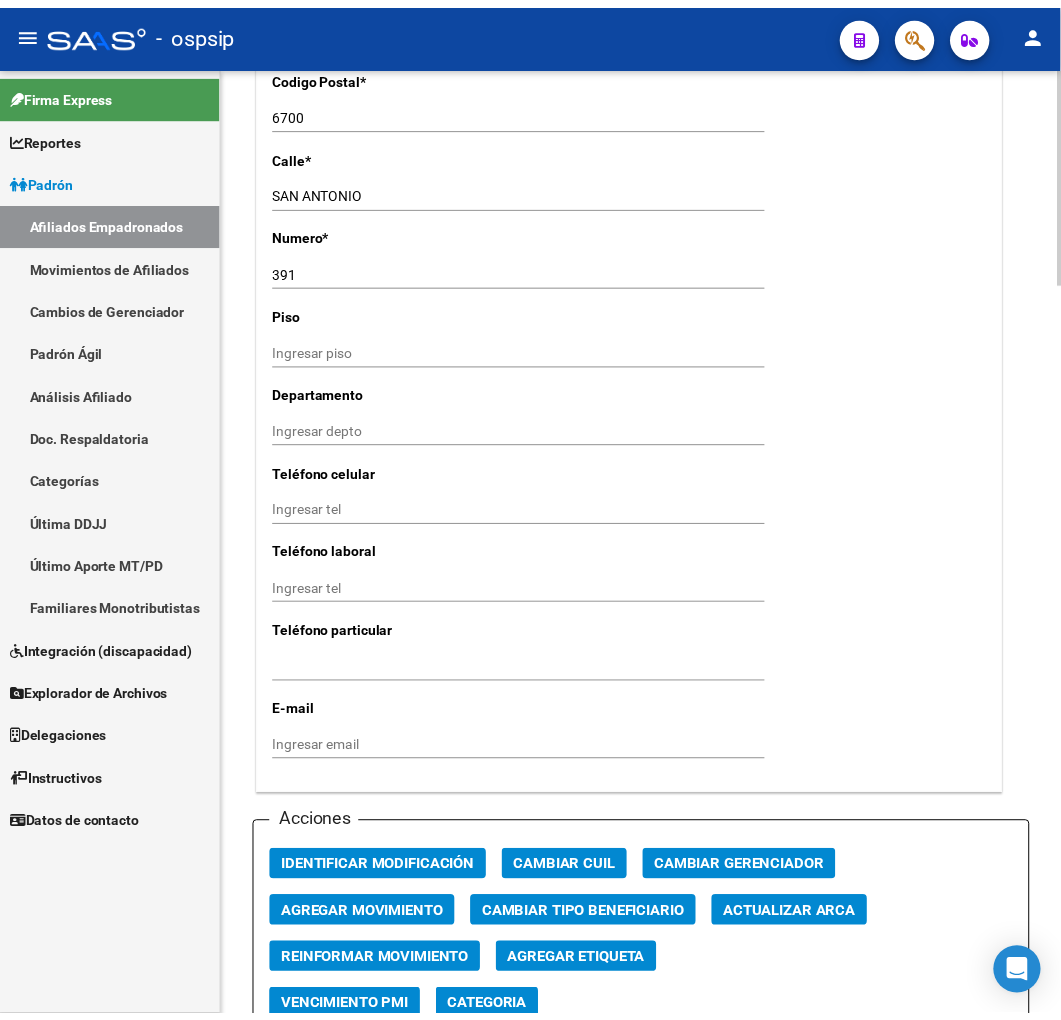 scroll, scrollTop: 2222, scrollLeft: 0, axis: vertical 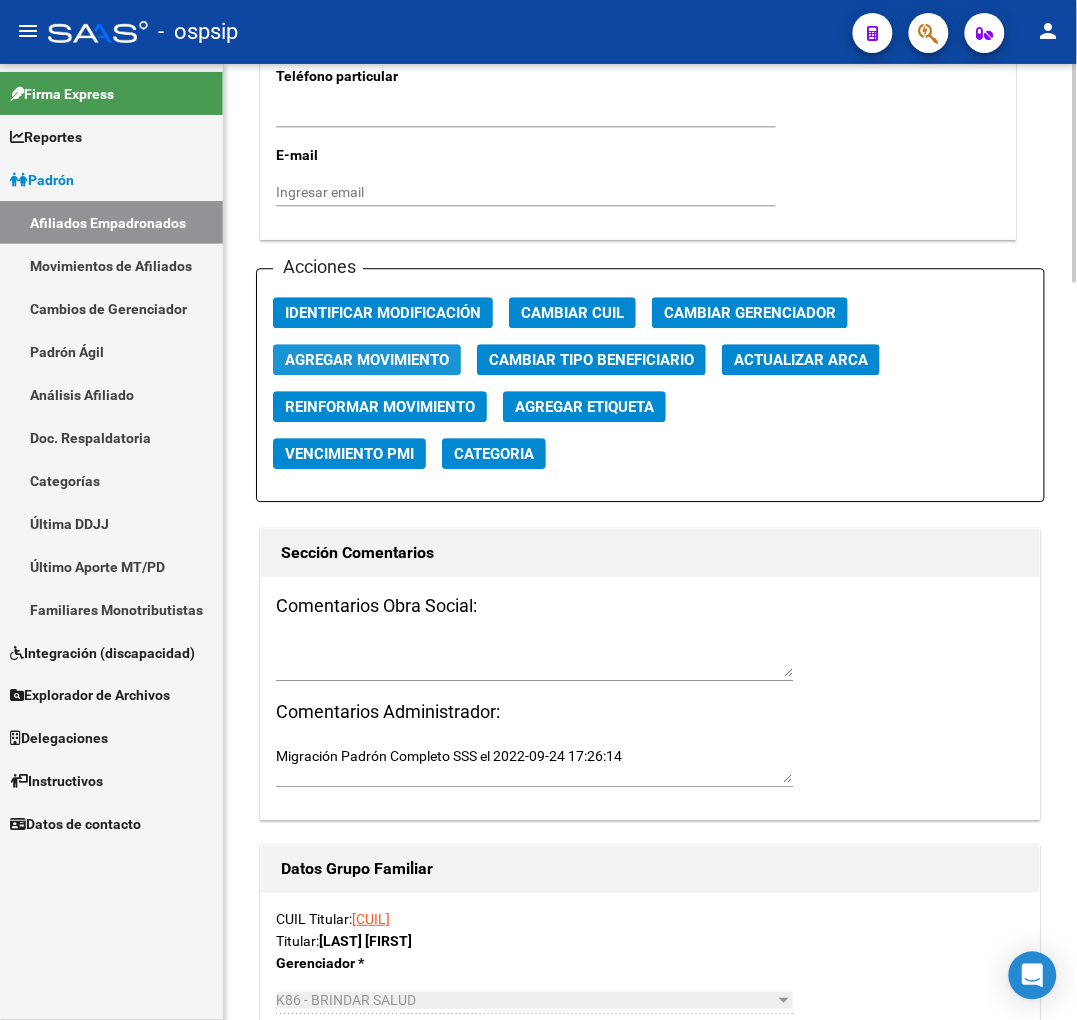 click on "Agregar Movimiento" 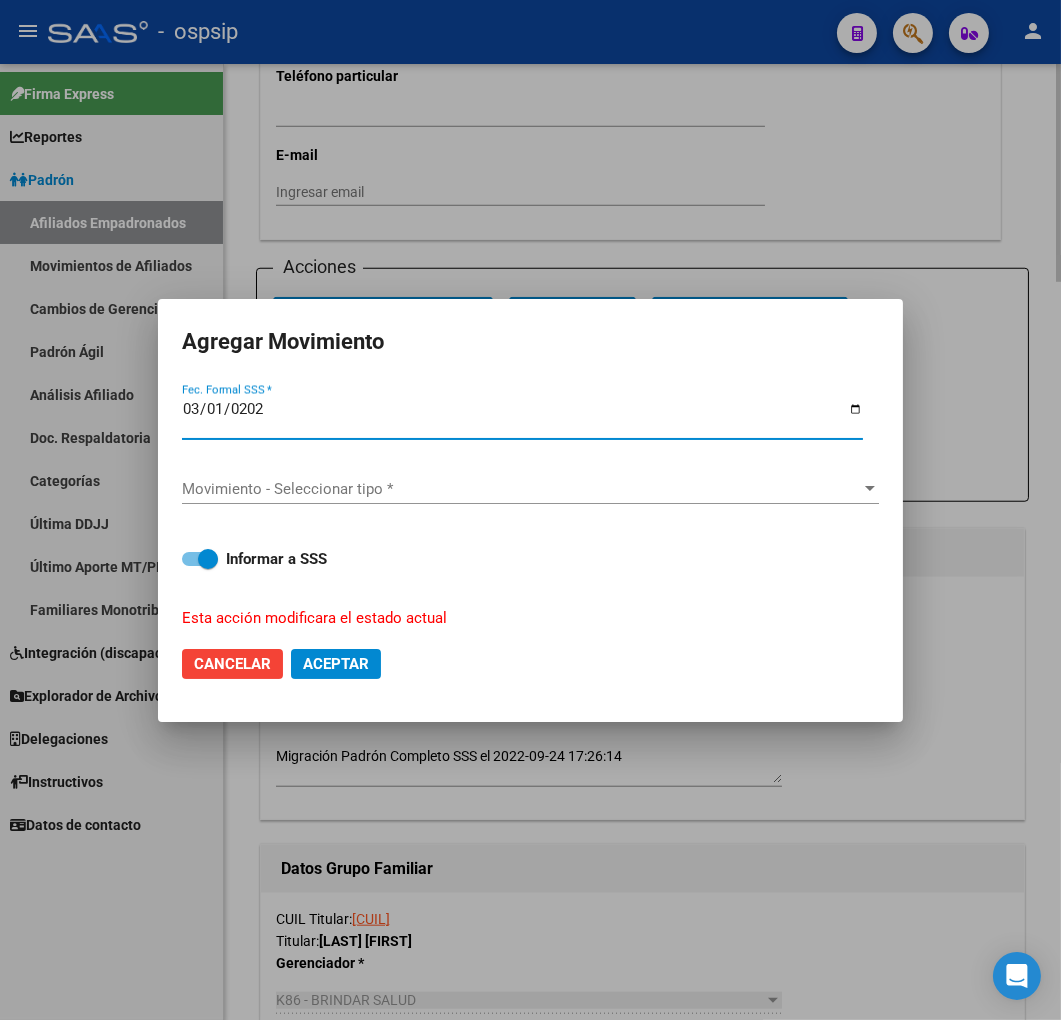 type on "2025-03-01" 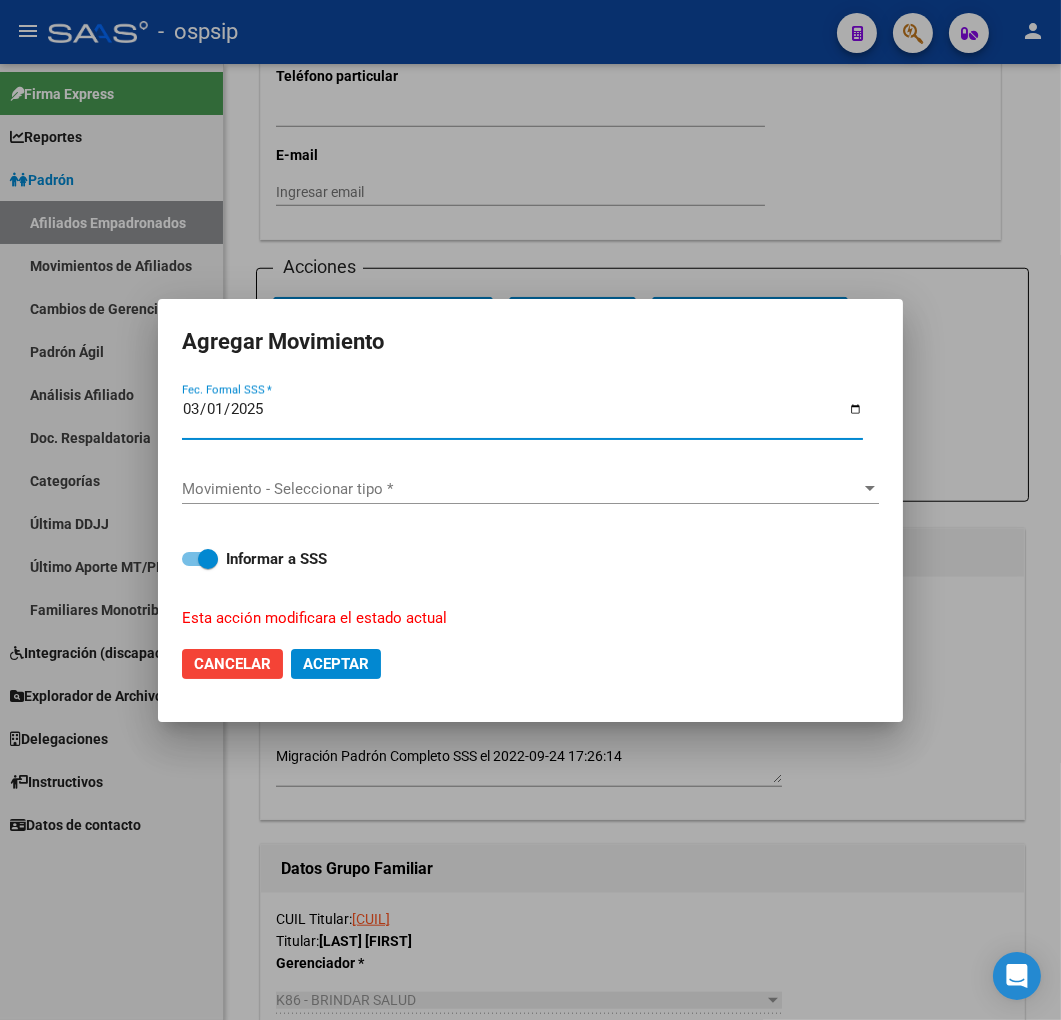 click on "Movimiento - Seleccionar tipo * Movimiento - Seleccionar tipo *" at bounding box center (530, 489) 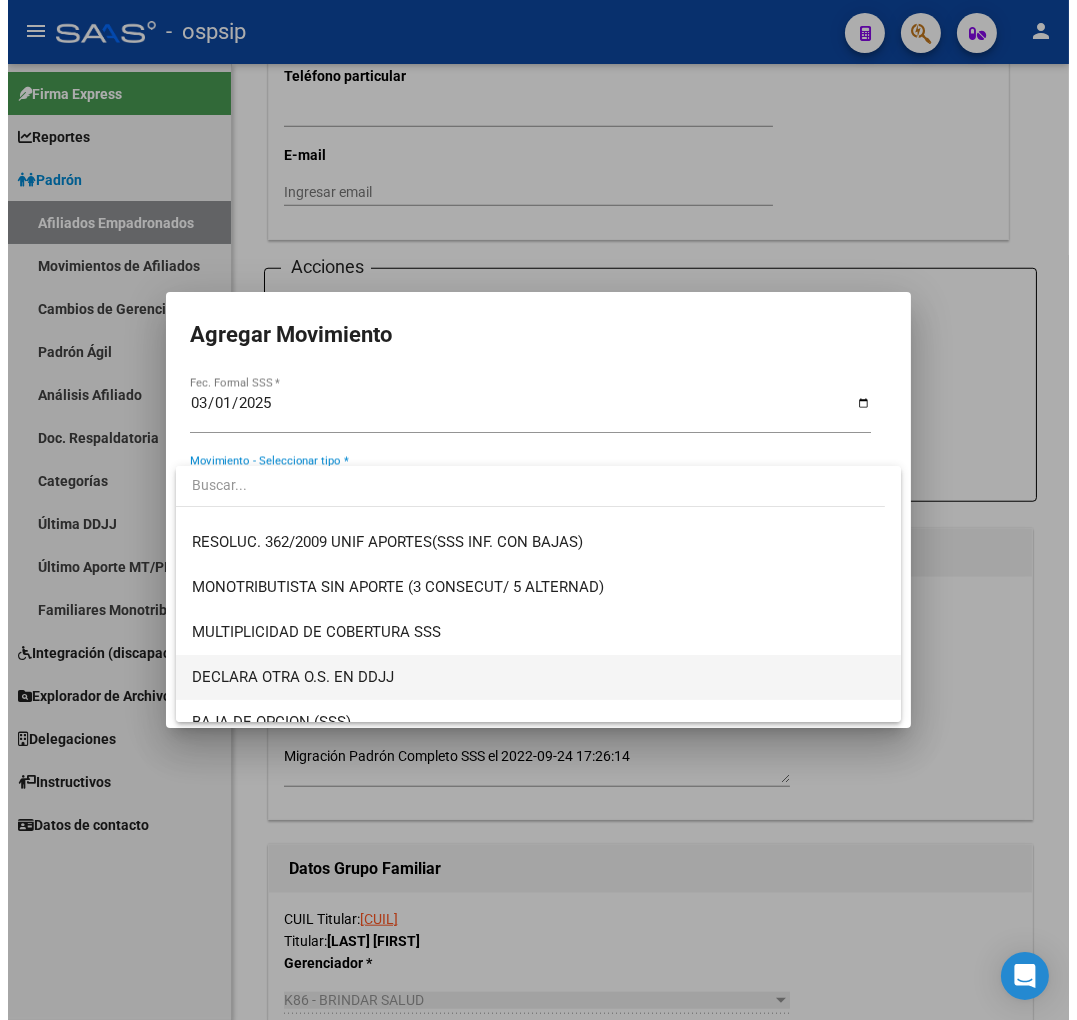 scroll, scrollTop: 777, scrollLeft: 0, axis: vertical 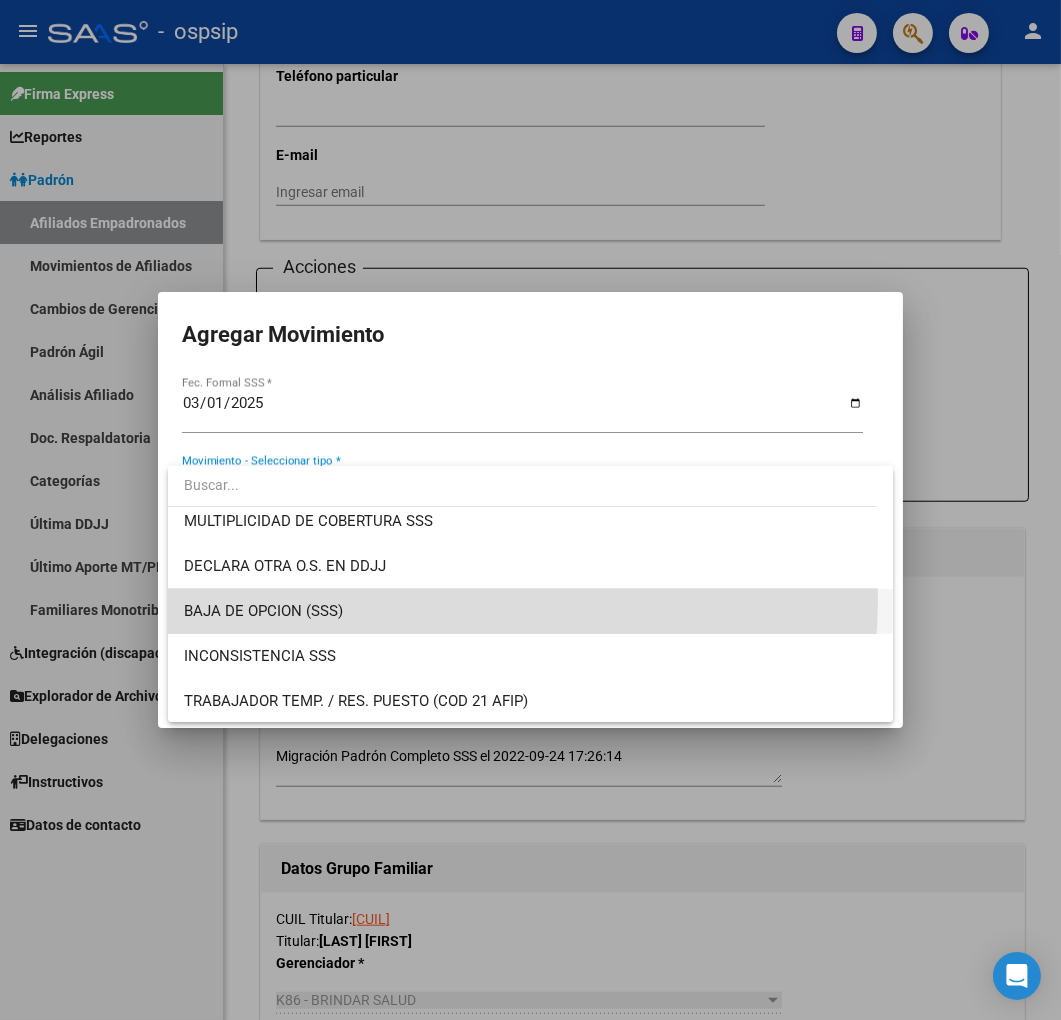 click on "BAJA DE OPCION (SSS)" at bounding box center (531, 611) 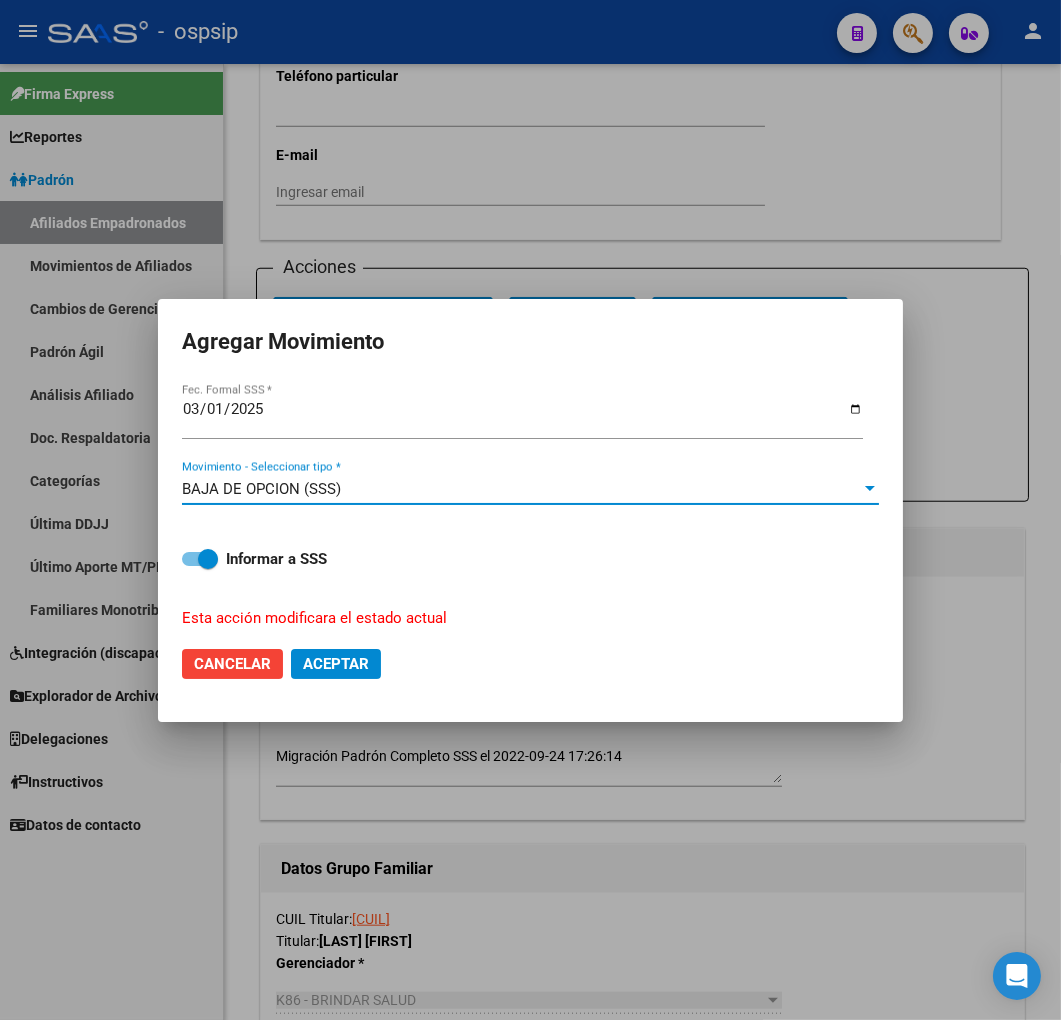 click on "Aceptar" 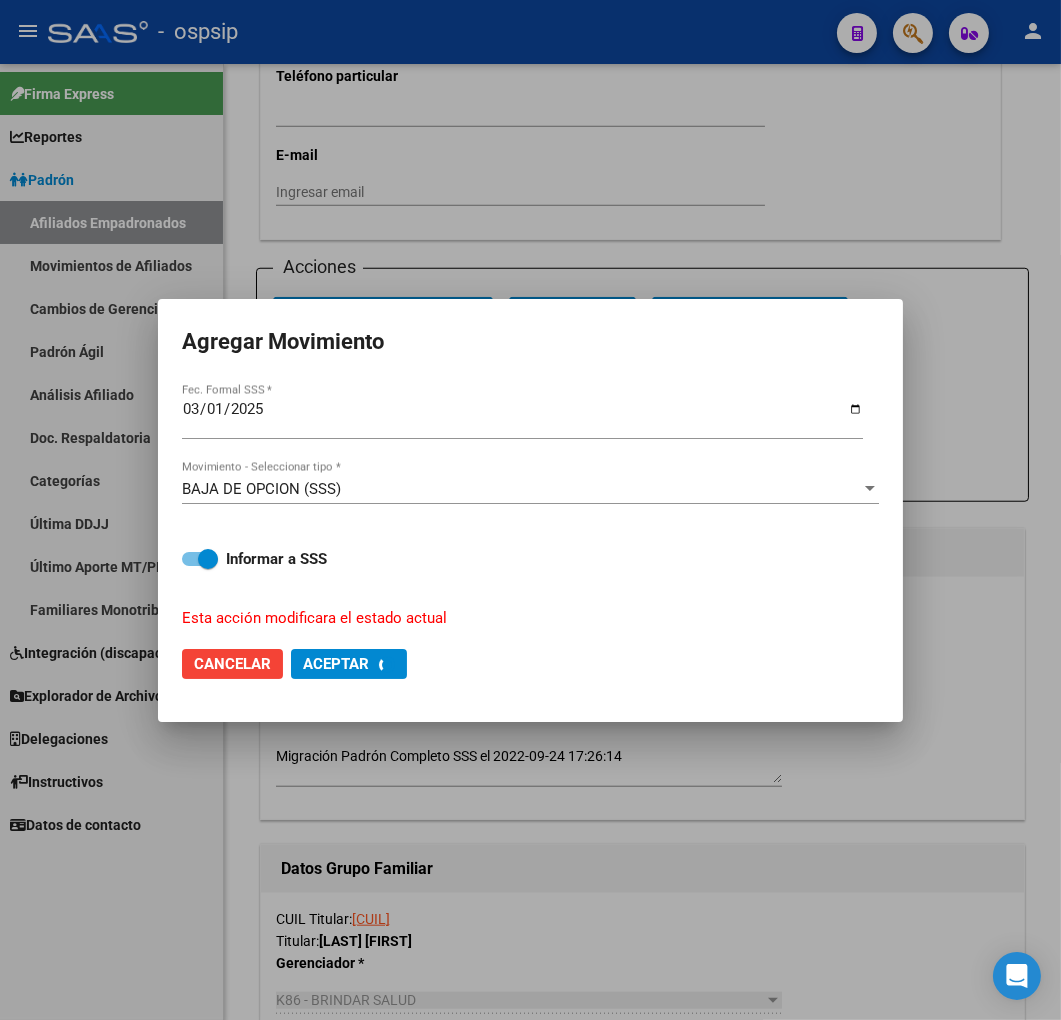 checkbox on "false" 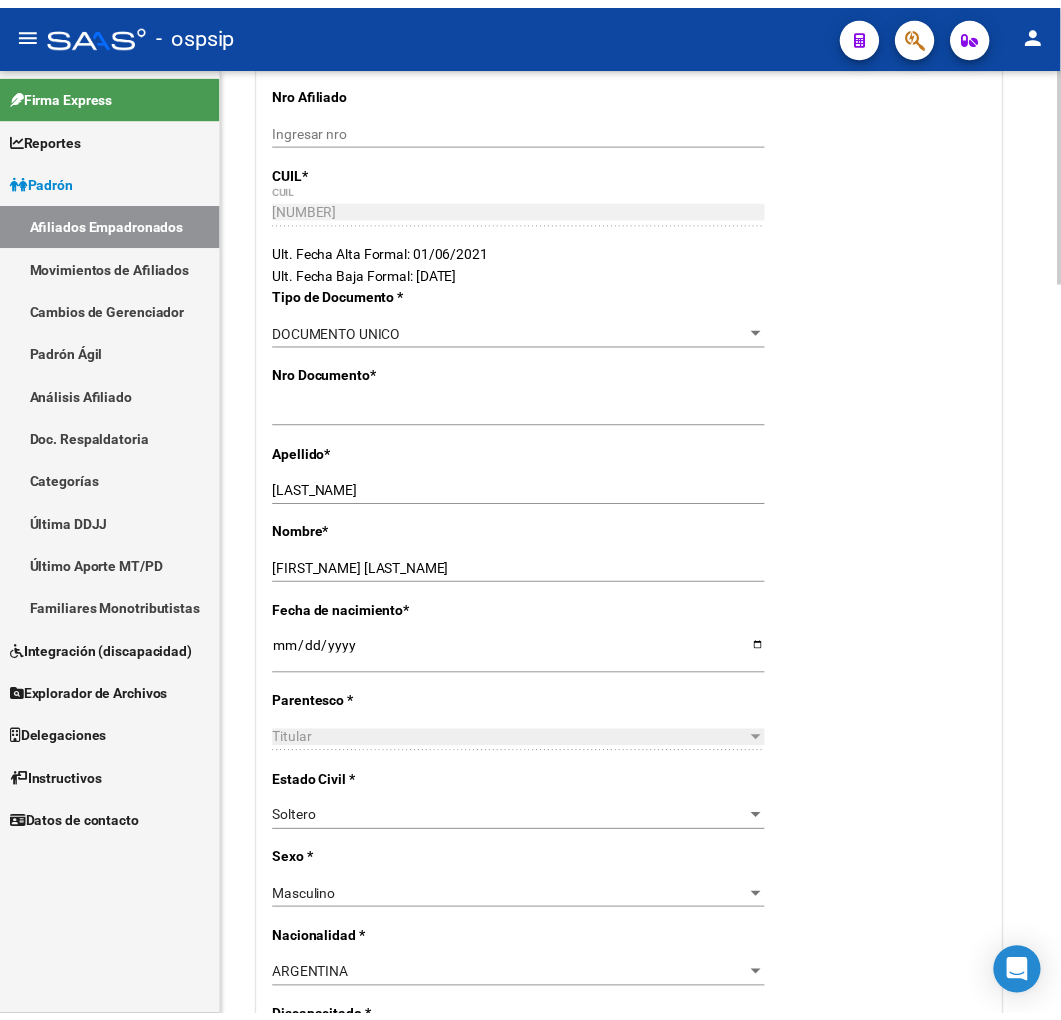 scroll, scrollTop: 0, scrollLeft: 0, axis: both 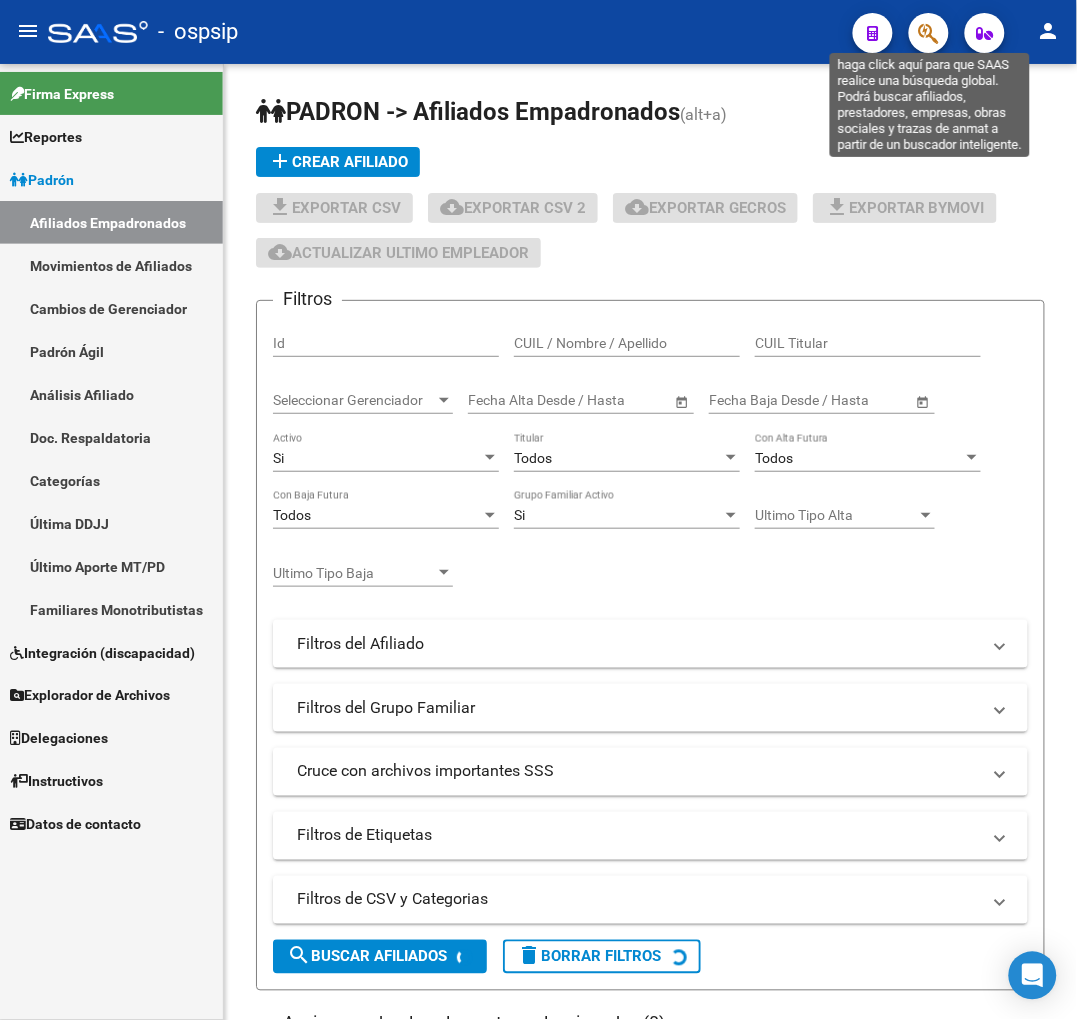 click 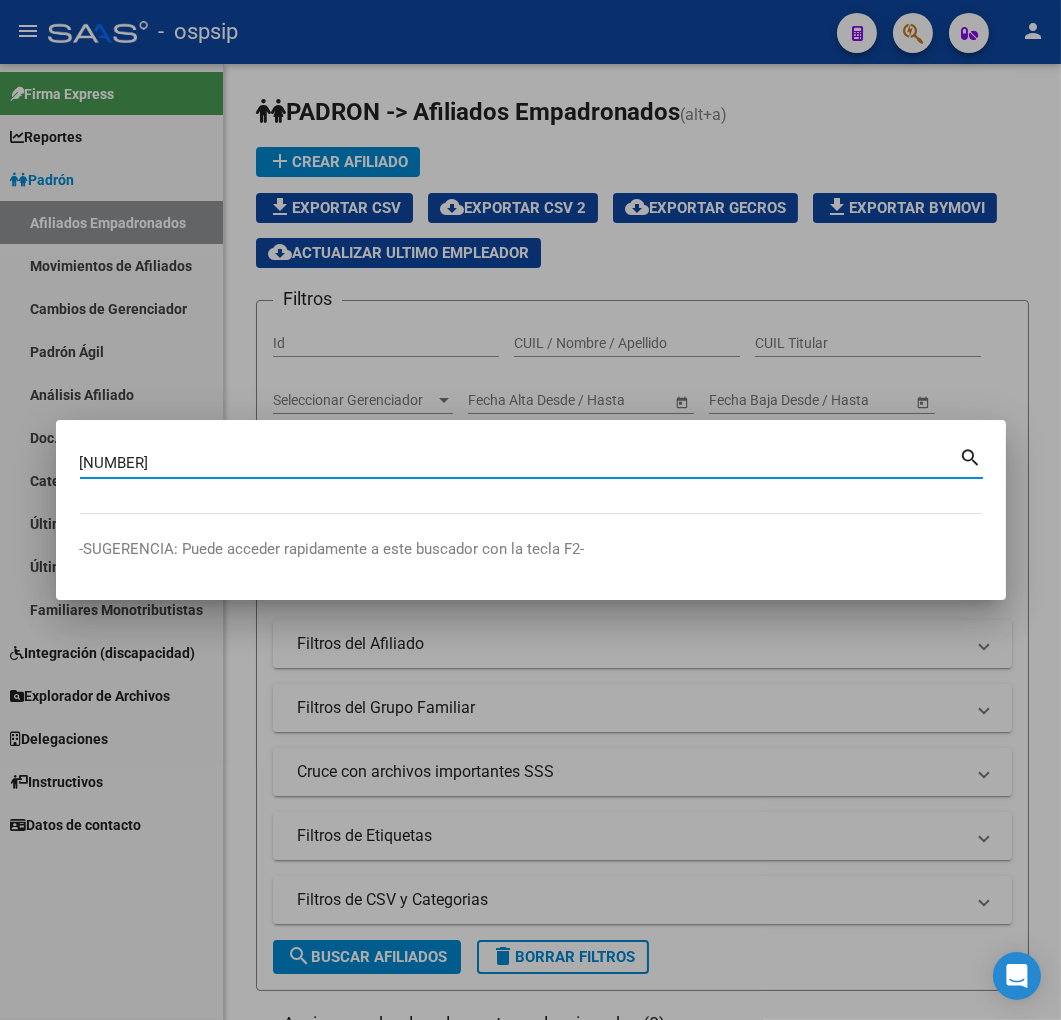 type on "25609037" 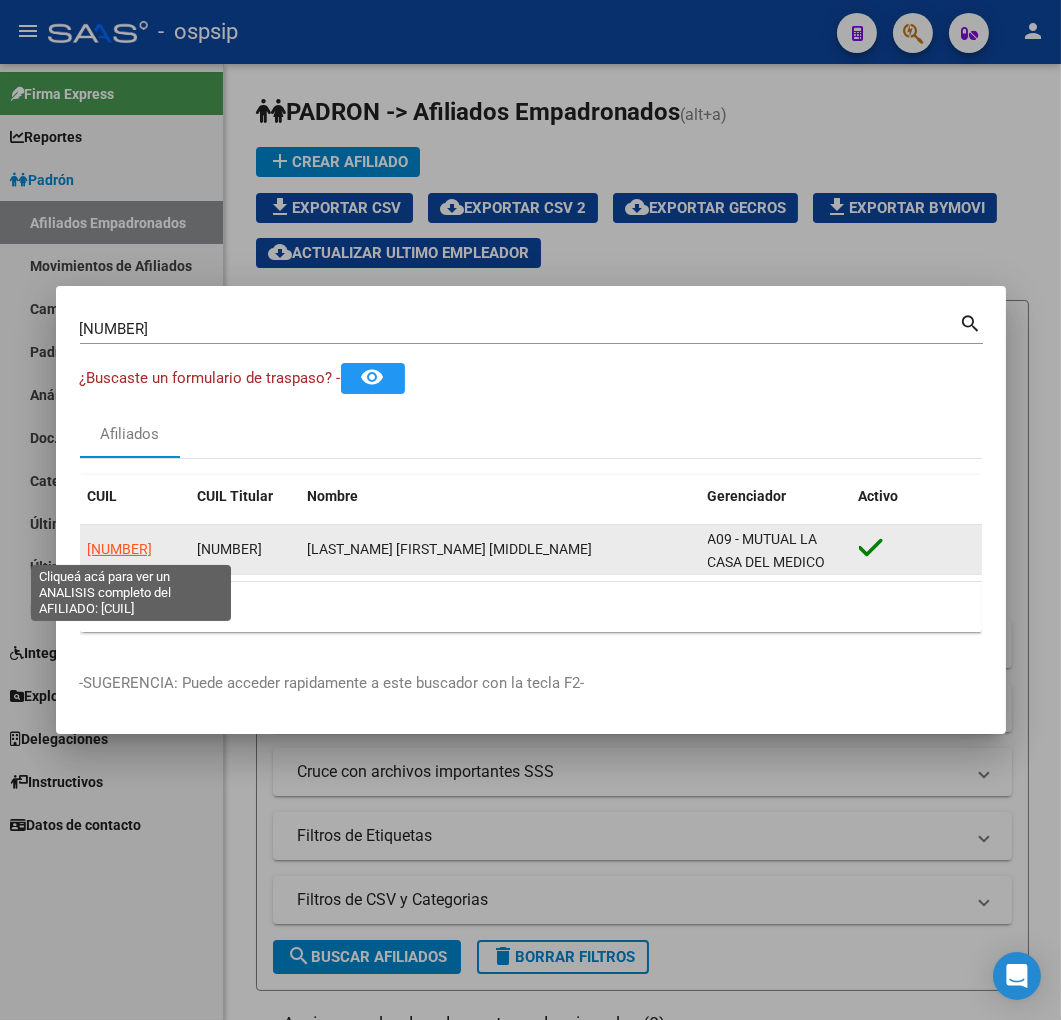 click on "20256090377" 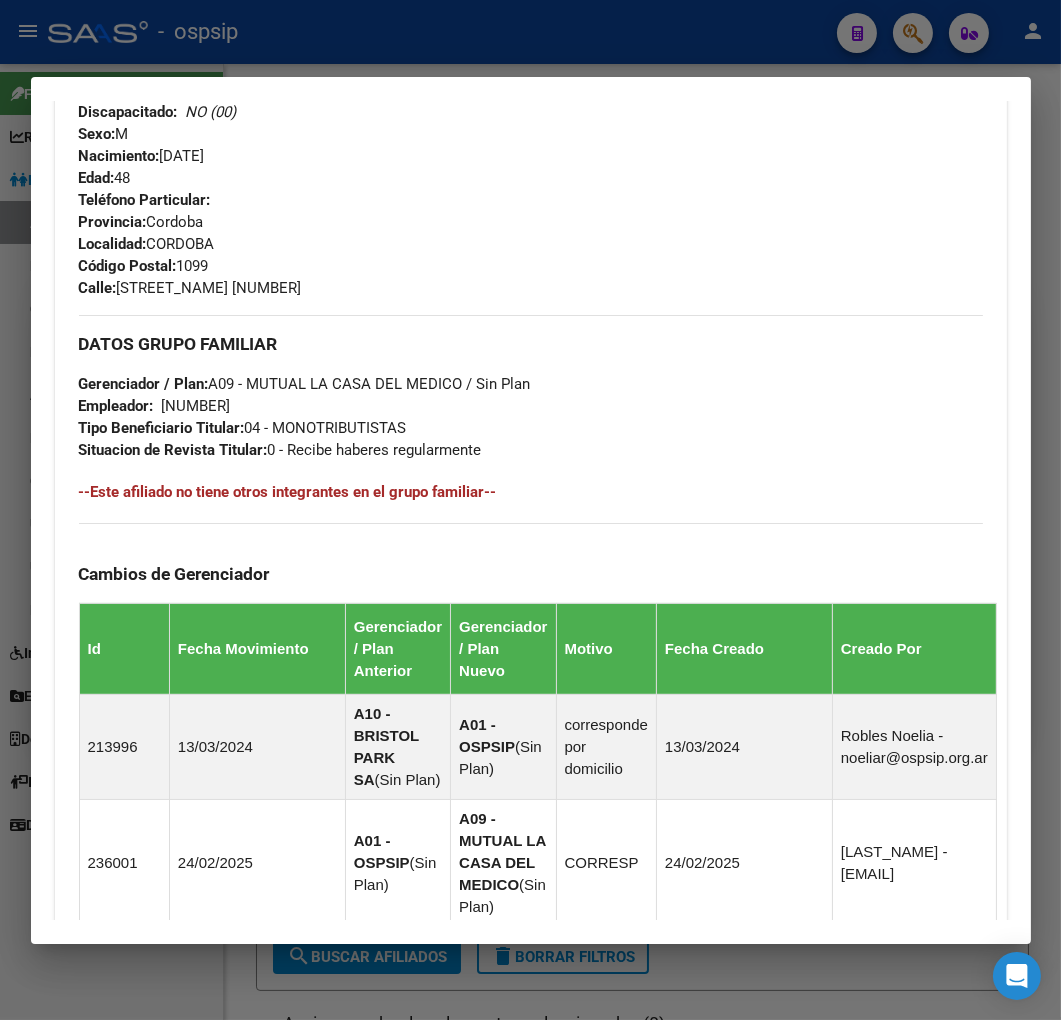 scroll, scrollTop: 1227, scrollLeft: 0, axis: vertical 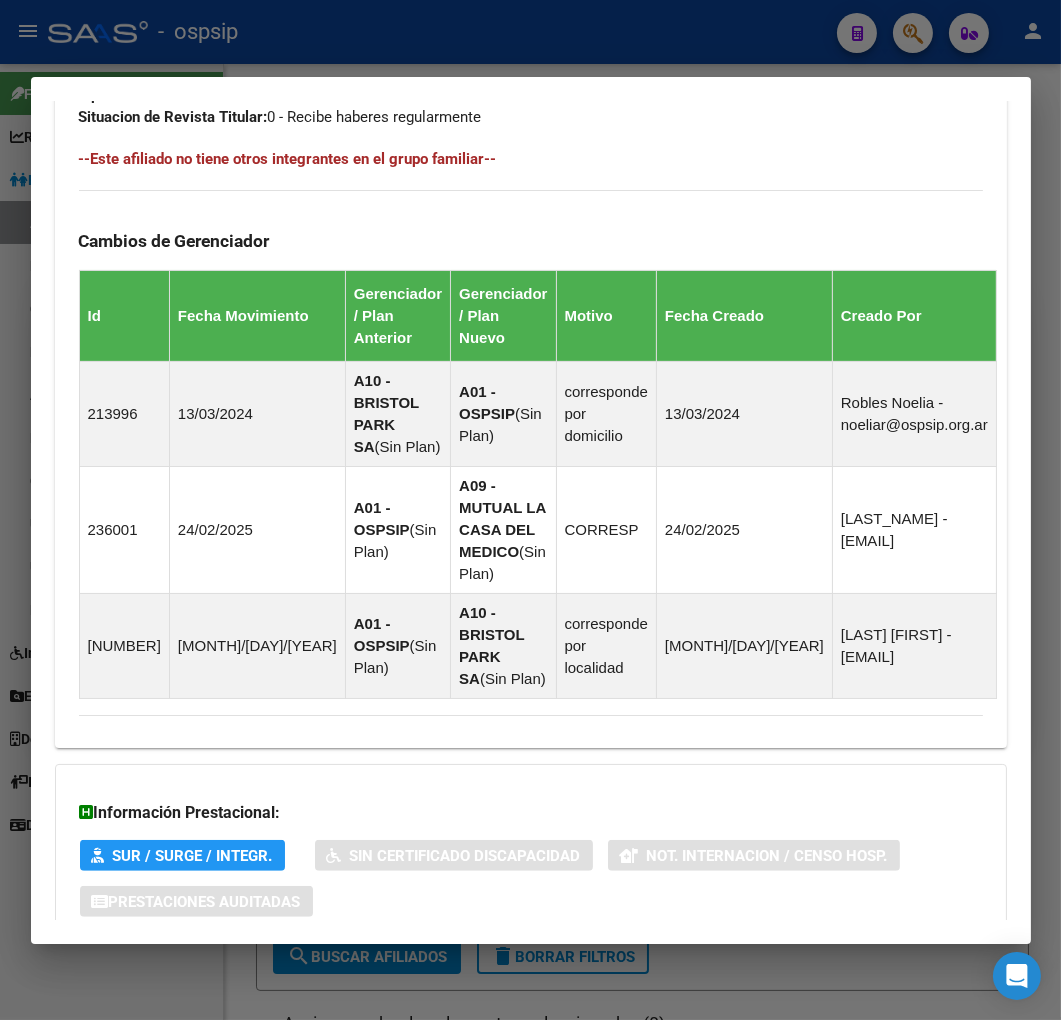 drag, startPoint x: 538, startPoint y: 871, endPoint x: 636, endPoint y: 785, distance: 130.38405 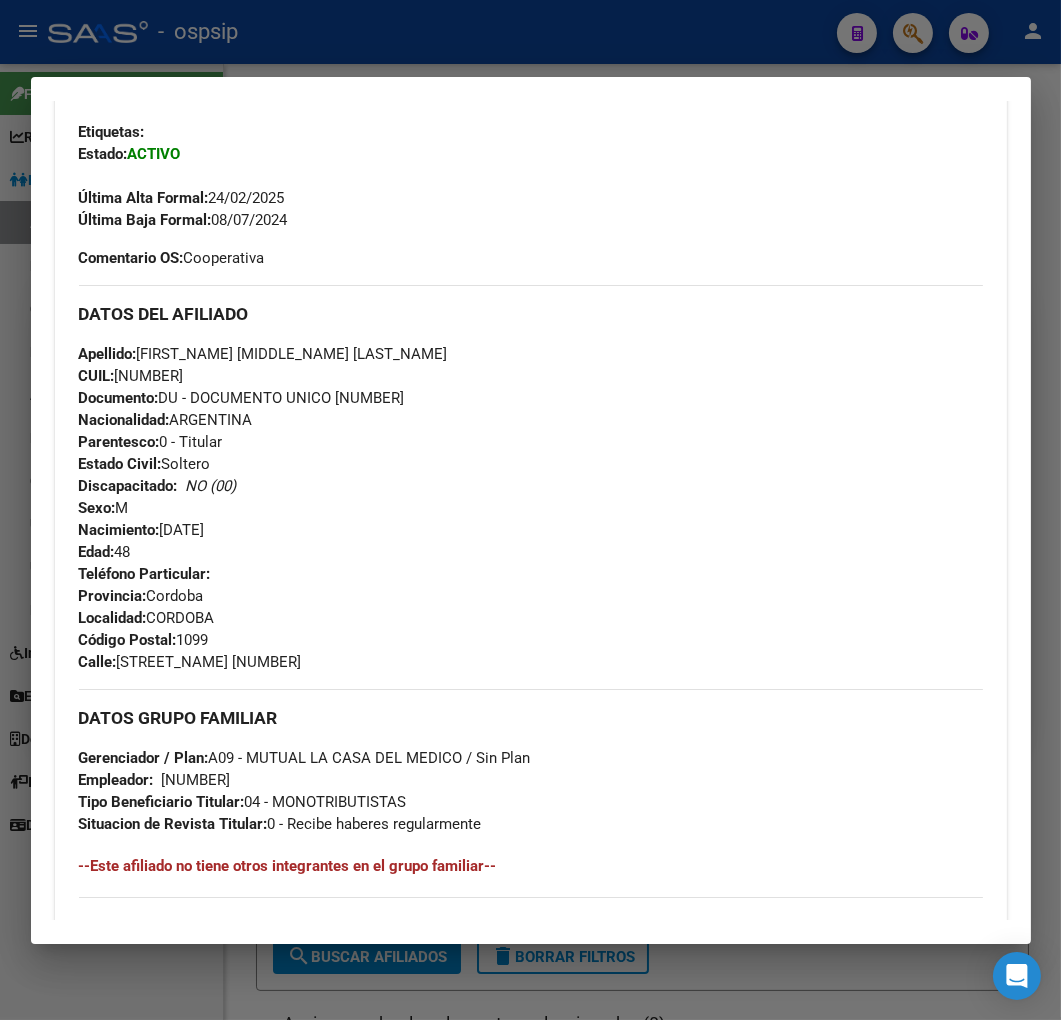 scroll, scrollTop: 513, scrollLeft: 0, axis: vertical 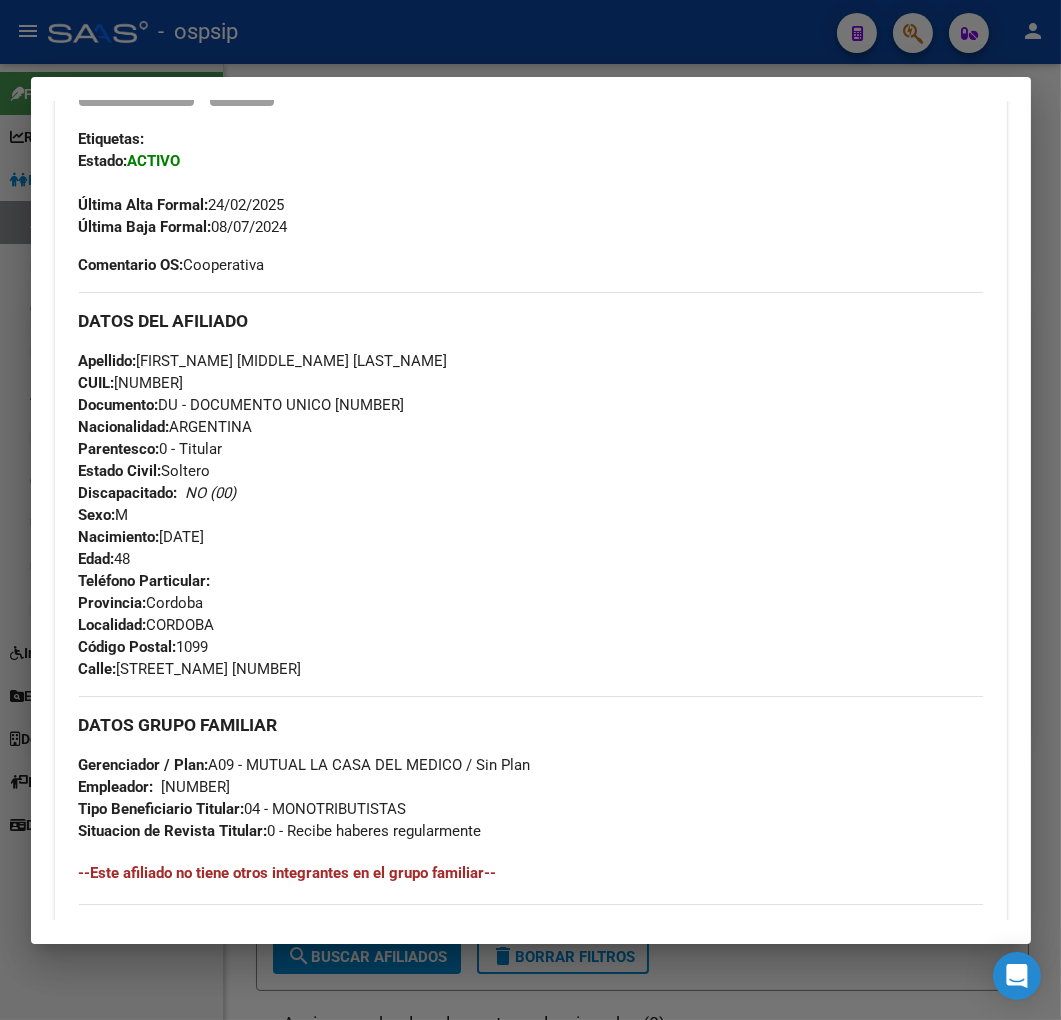 click at bounding box center (530, 510) 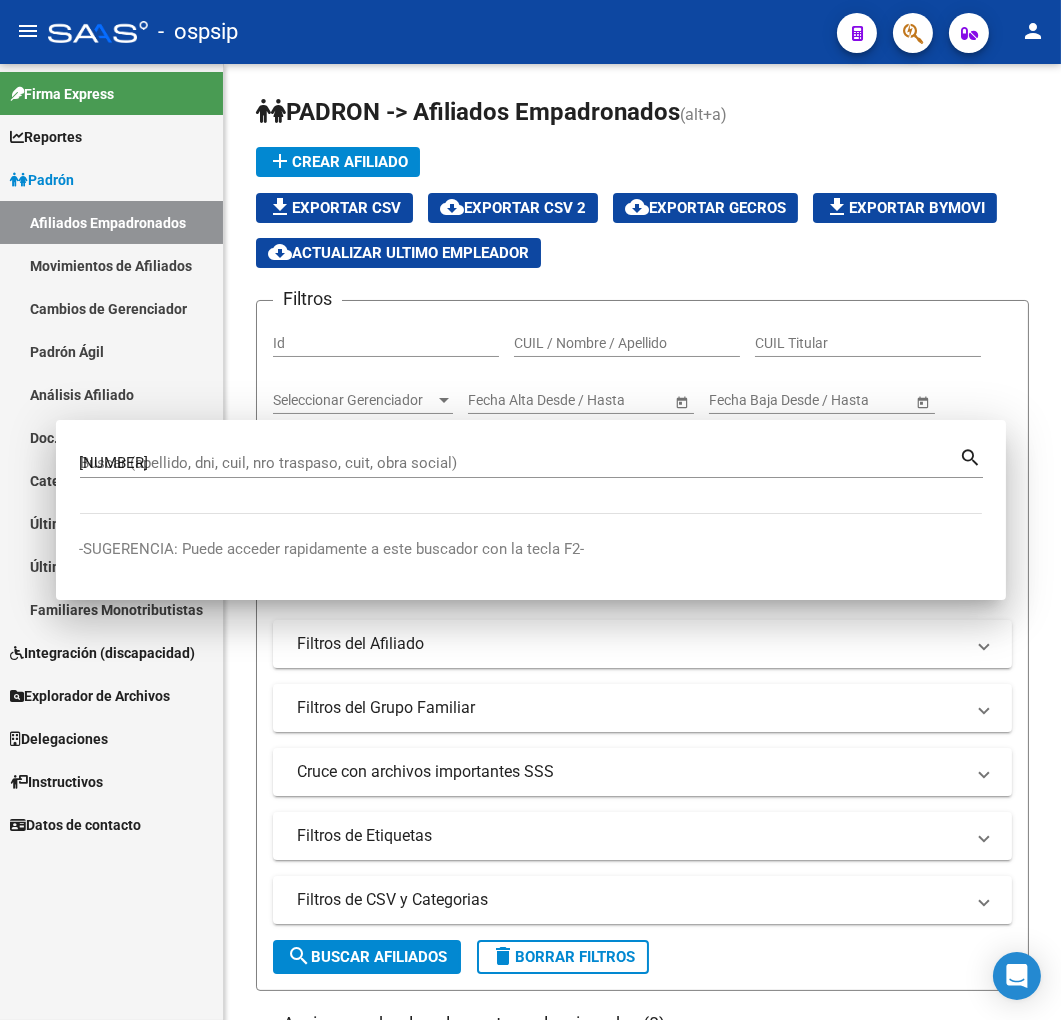 type 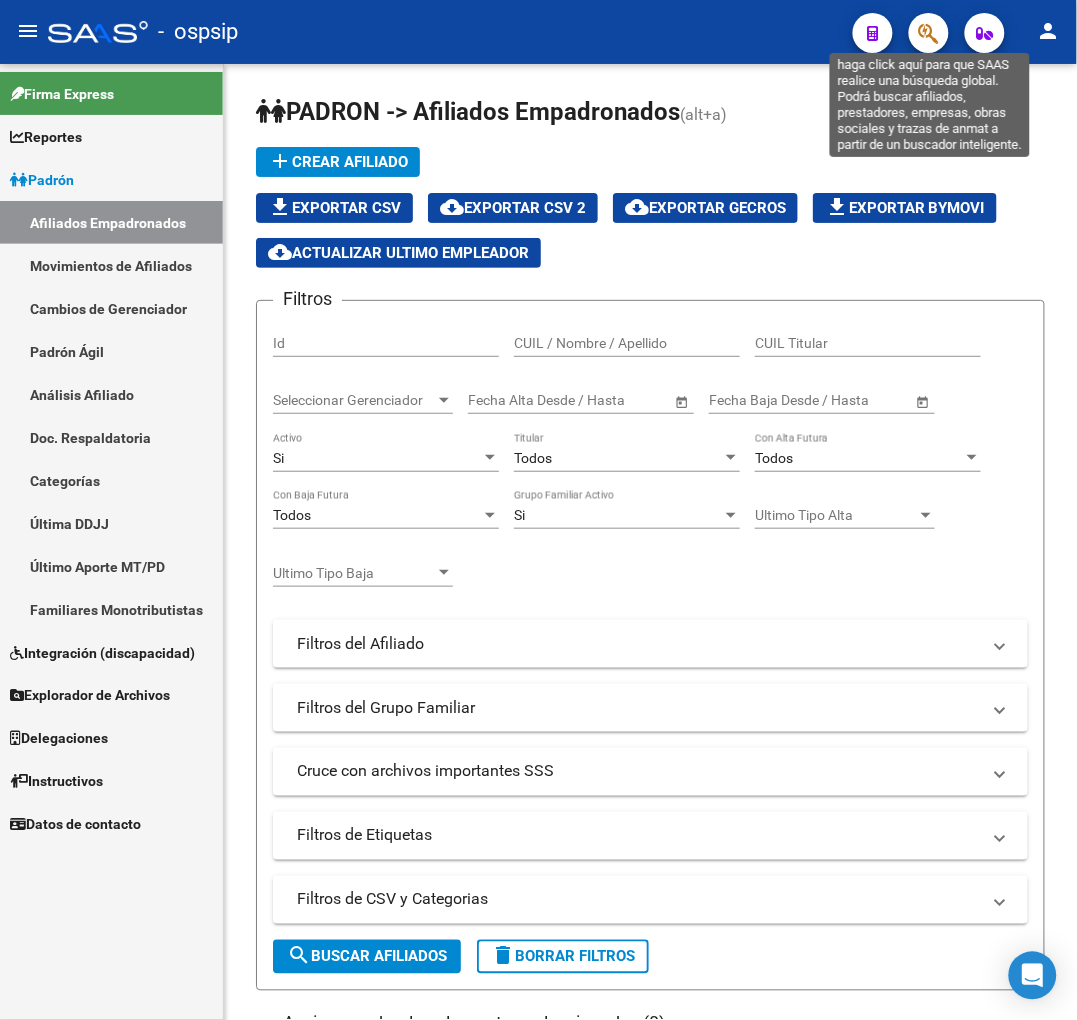 click 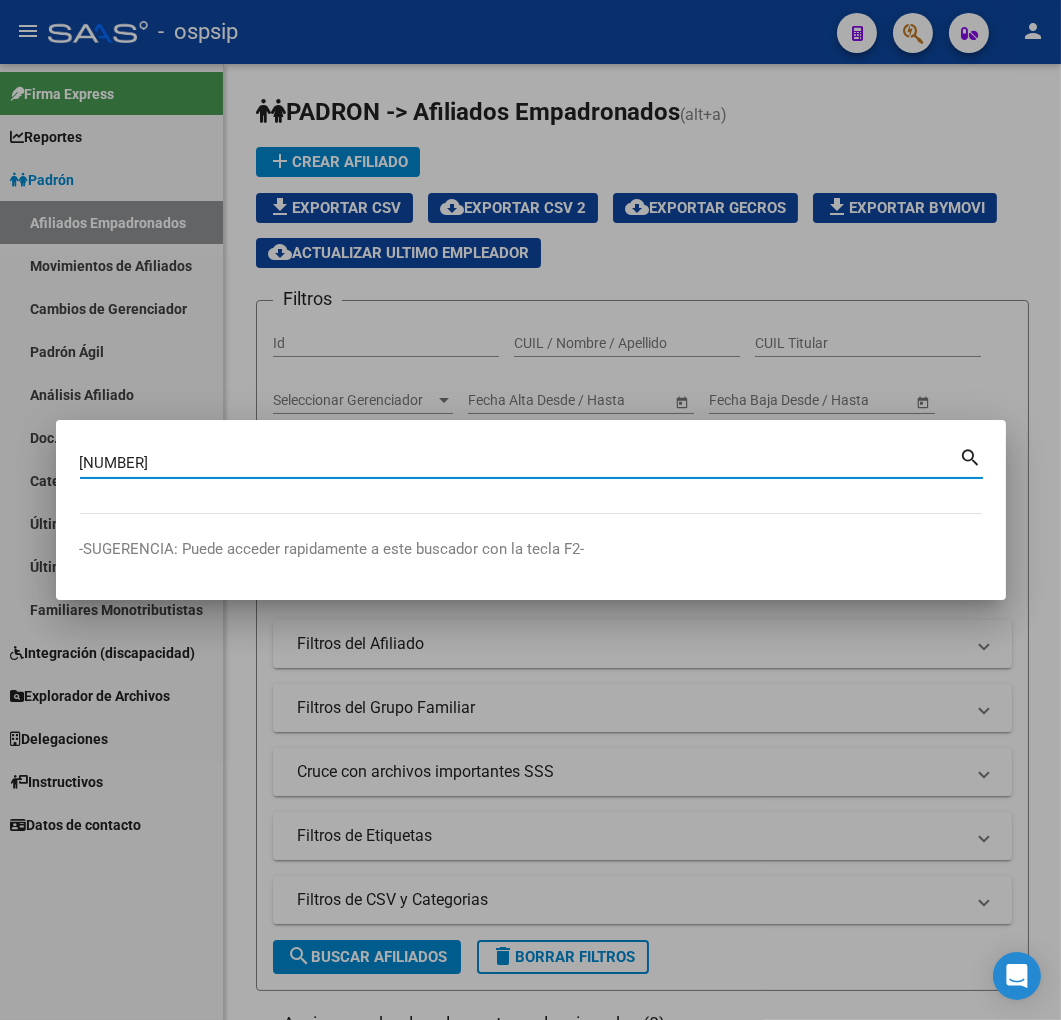 type on "25611636" 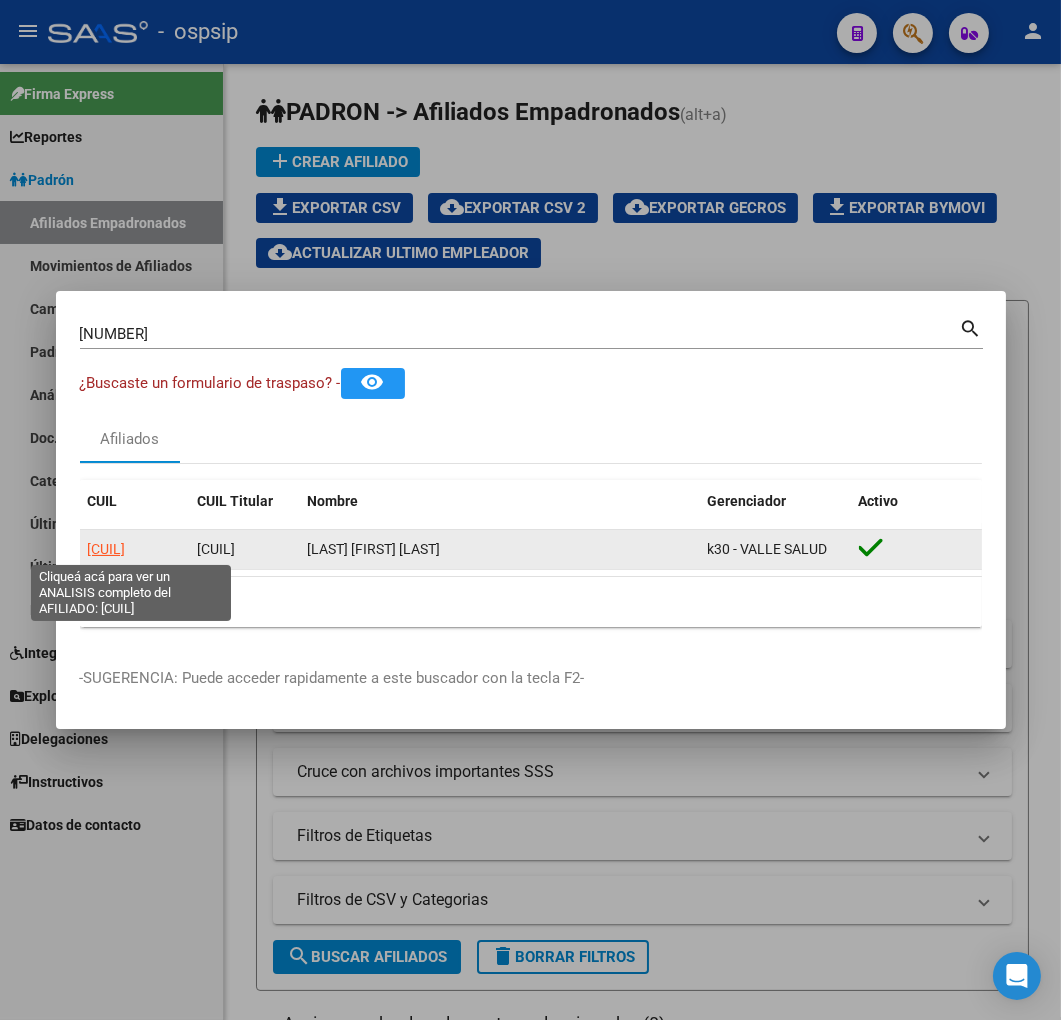 click on "20256116368" 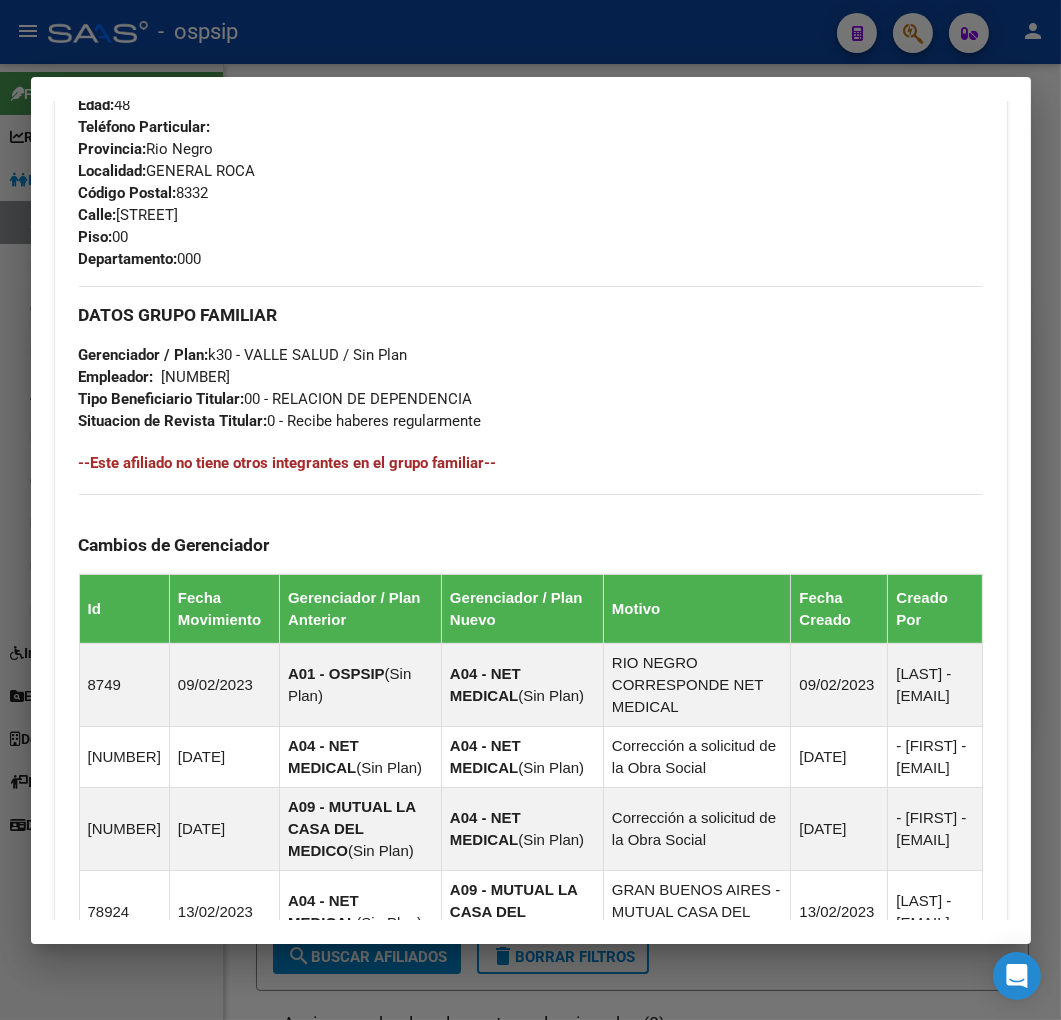 scroll, scrollTop: 1481, scrollLeft: 0, axis: vertical 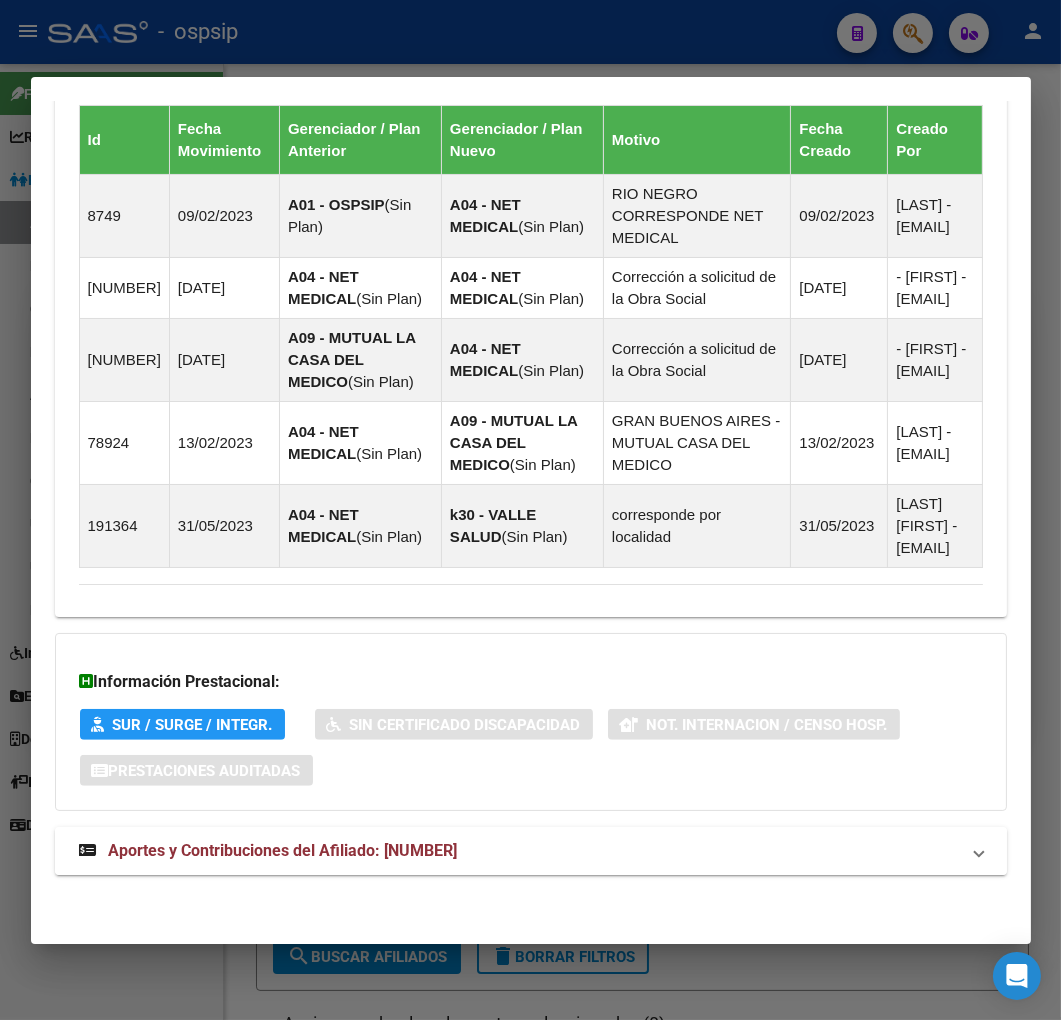 click on "Aportes y Contribuciones del Afiliado: 20256116368" at bounding box center (531, 851) 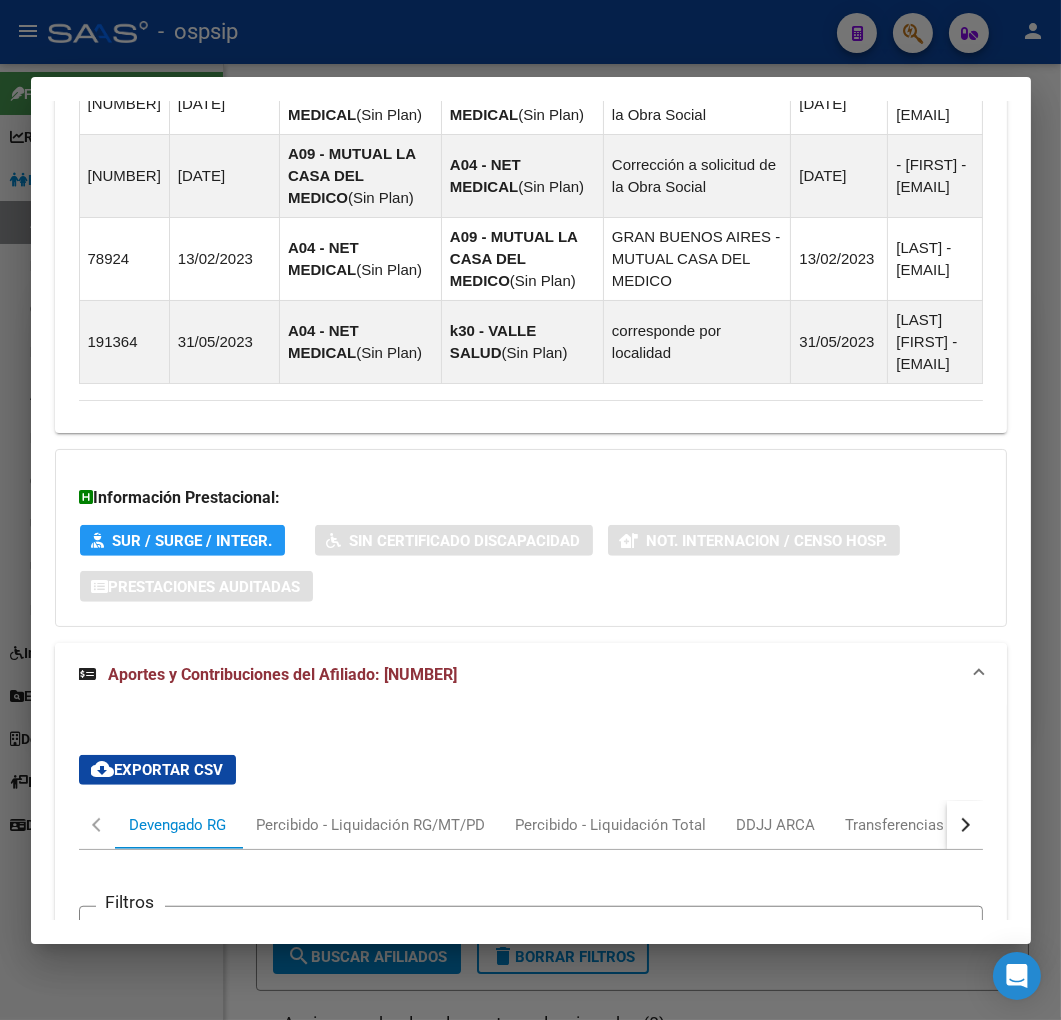 scroll, scrollTop: 2024, scrollLeft: 0, axis: vertical 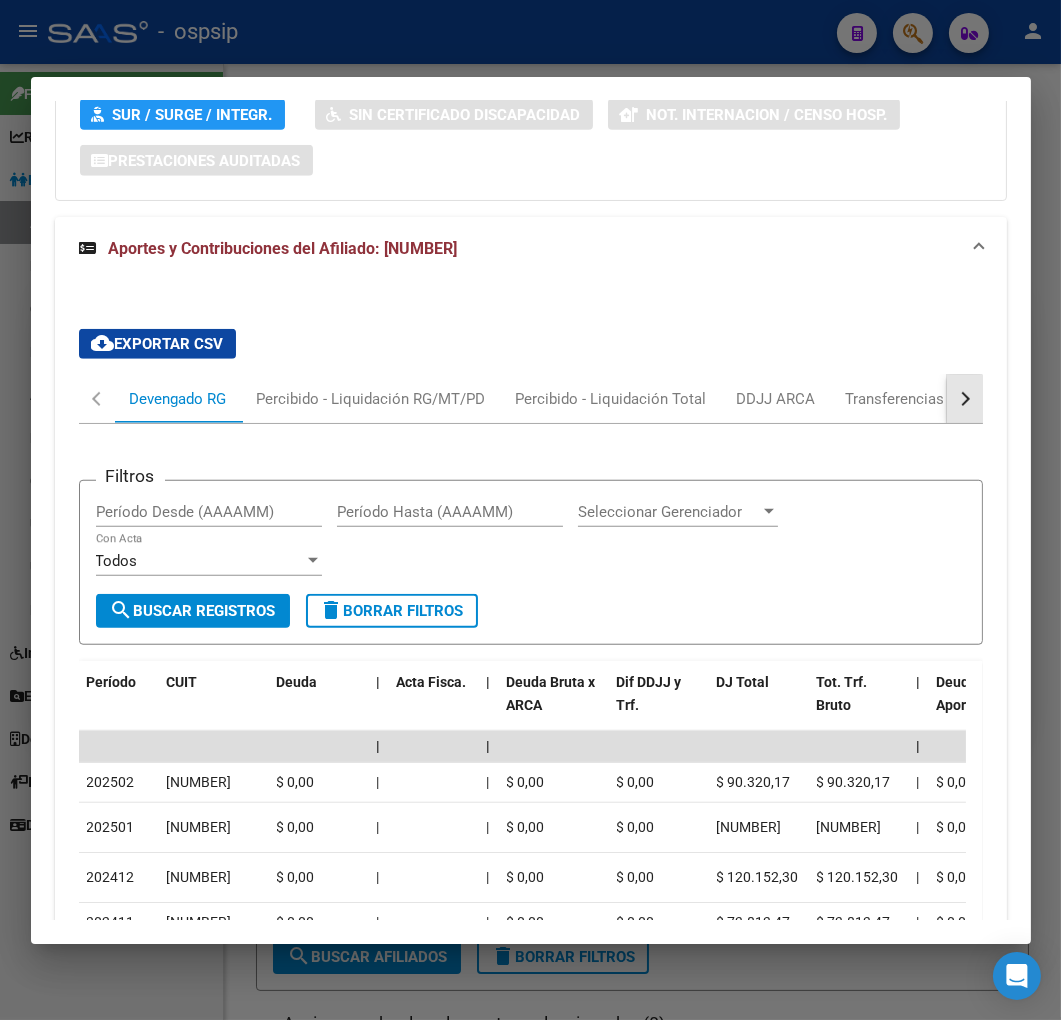 click at bounding box center (965, 399) 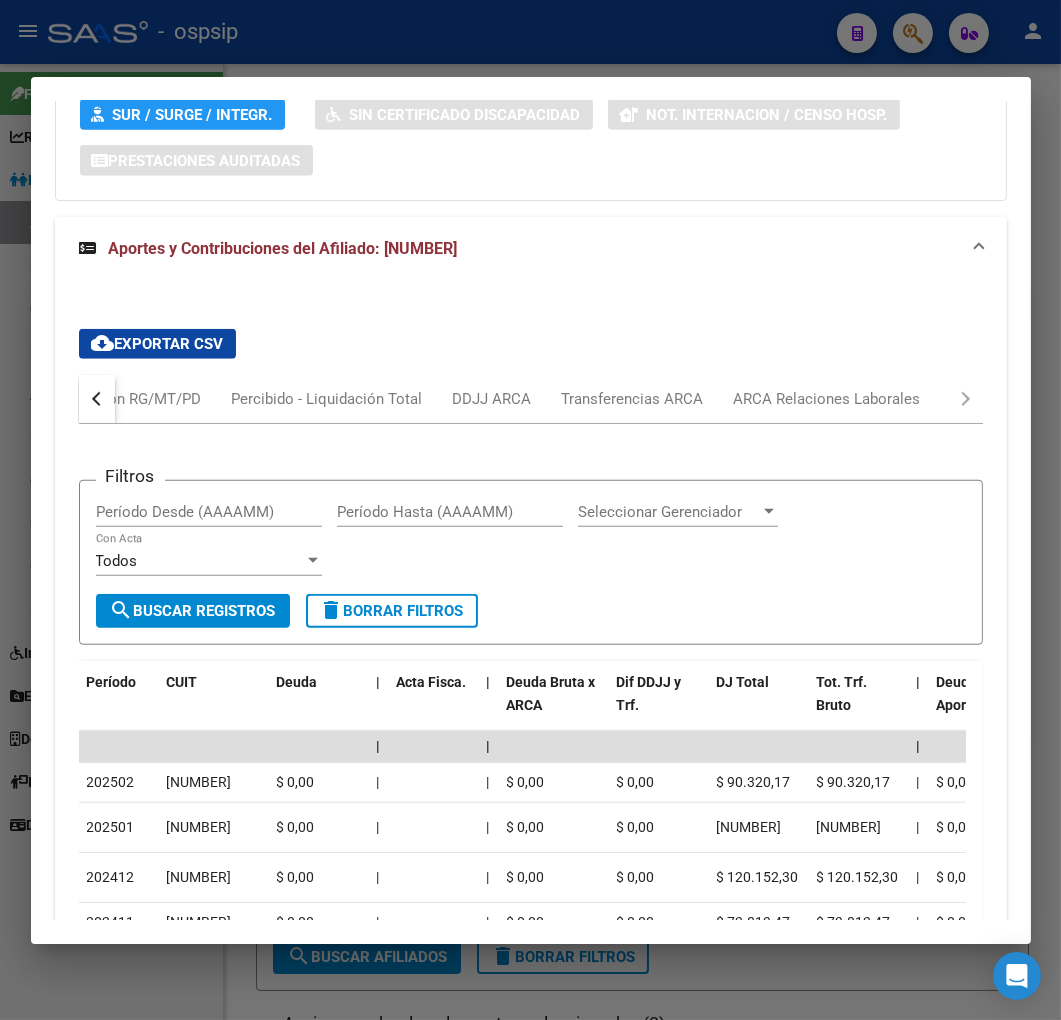 click on "Devengado RG Percibido - Liquidación RG/MT/PD Percibido - Liquidación Total DDJJ ARCA Transferencias ARCA ARCA Relaciones Laborales" at bounding box center [531, 399] 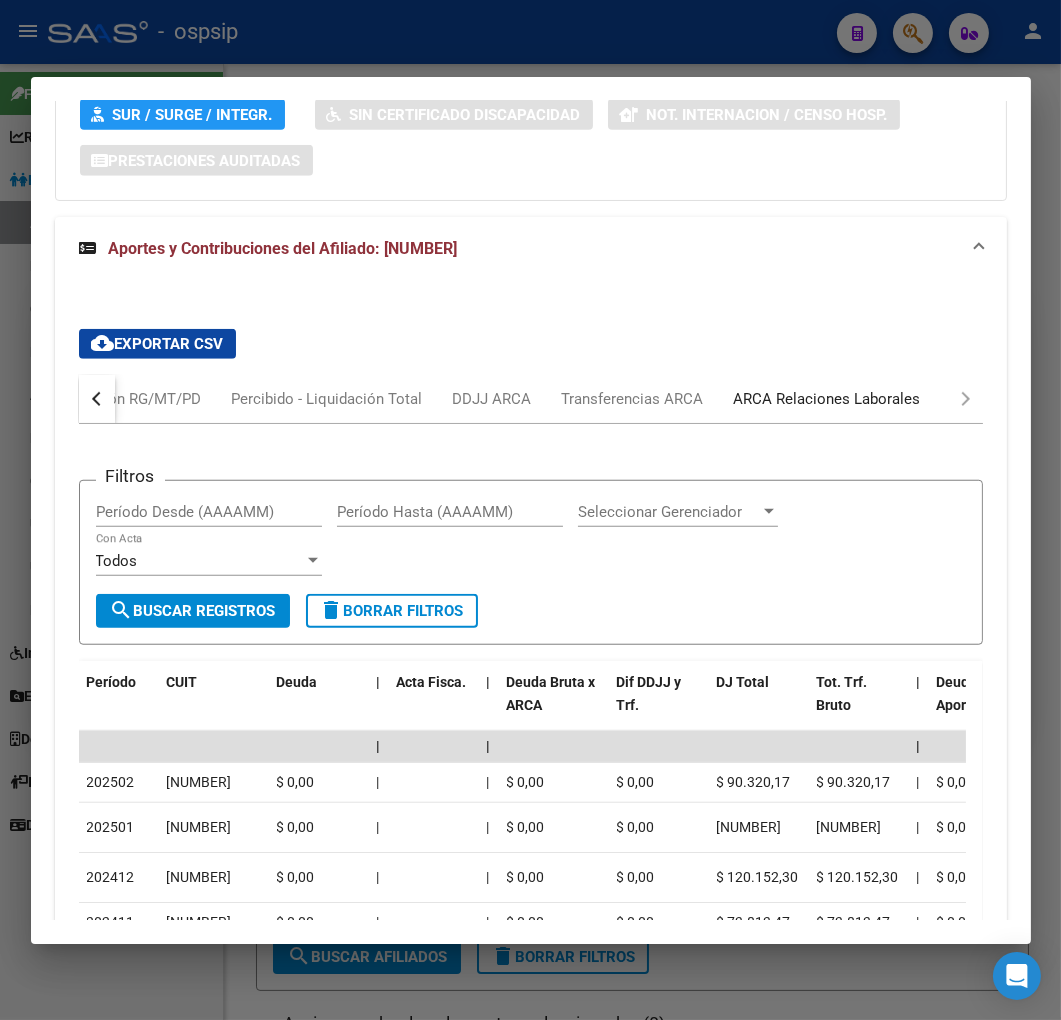 click on "ARCA Relaciones Laborales" at bounding box center [827, 399] 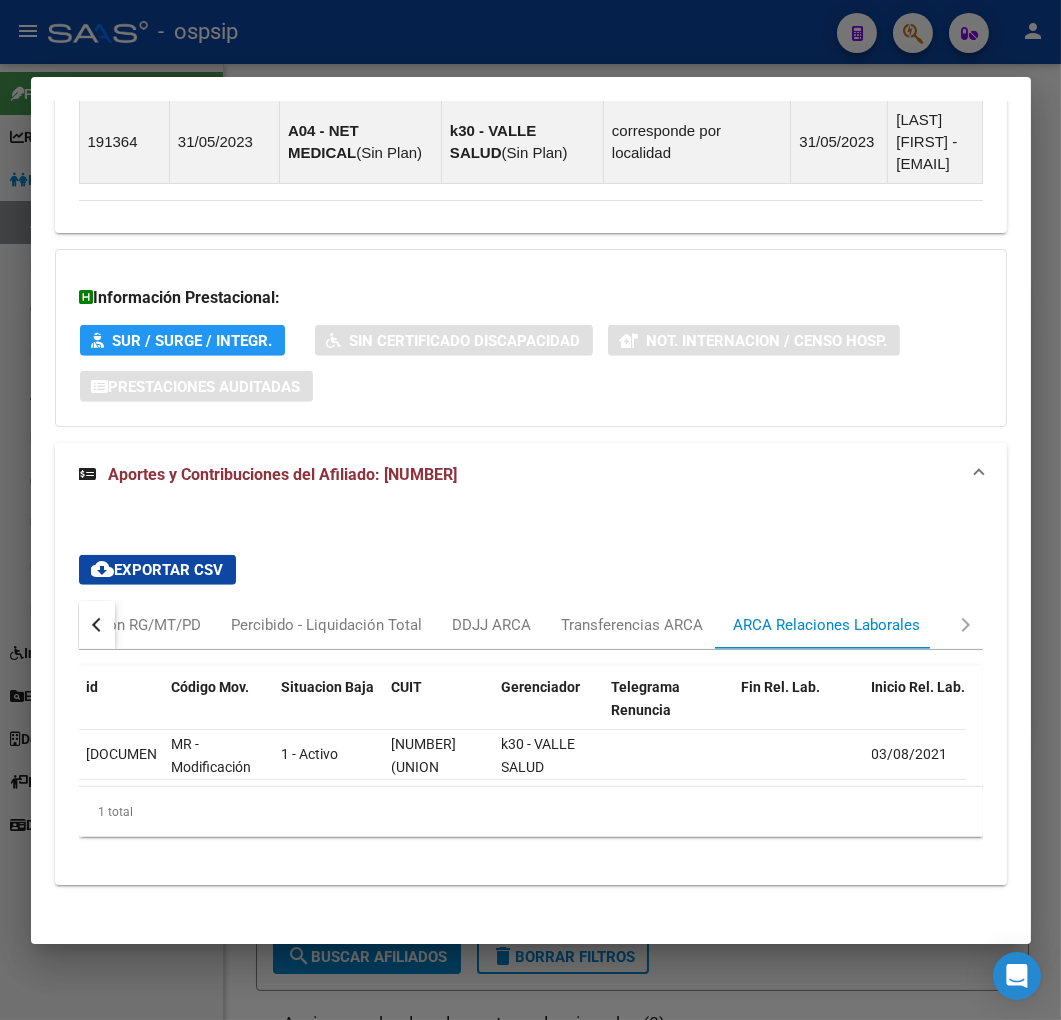 scroll, scrollTop: 1893, scrollLeft: 0, axis: vertical 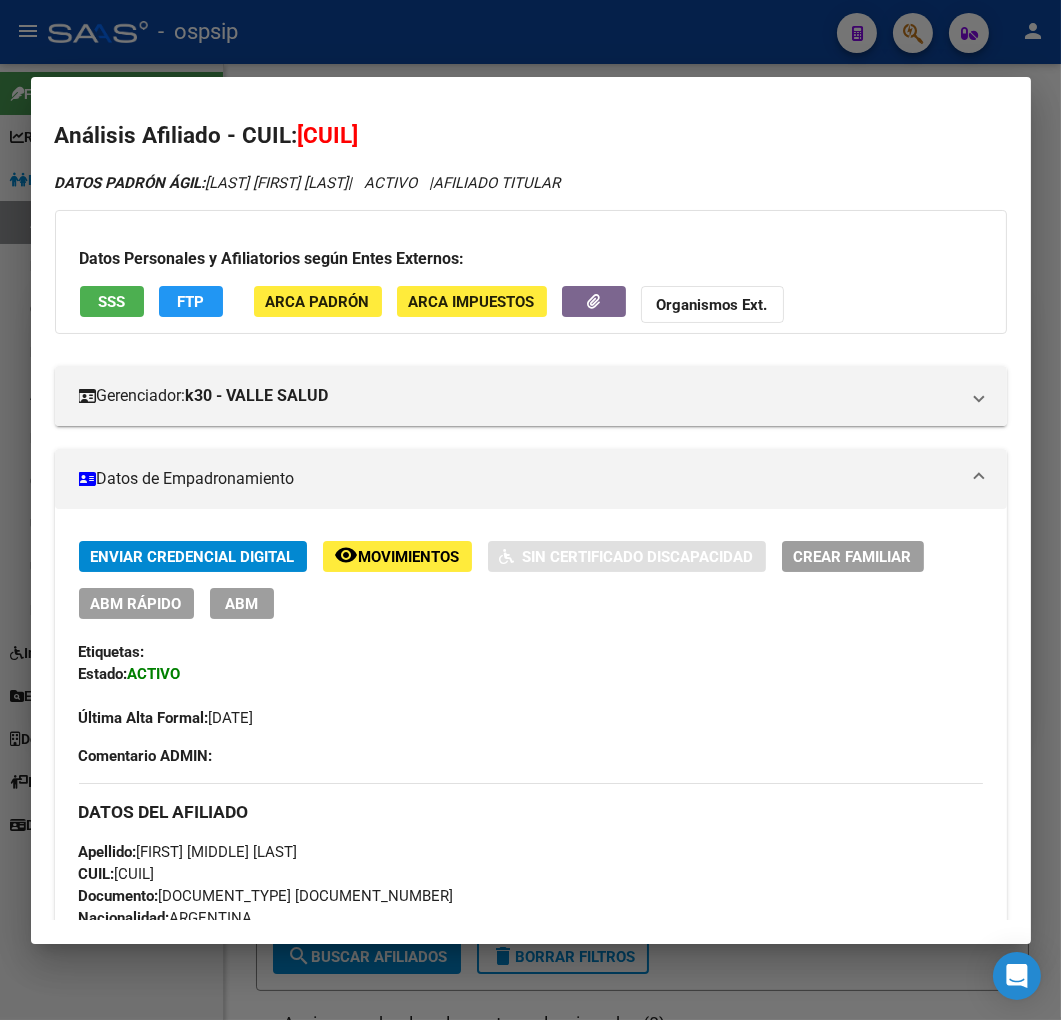 click on "Datos Personales y Afiliatorios según Entes Externos: SSS FTP ARCA Padrón ARCA Impuestos Organismos Ext." at bounding box center [531, 272] 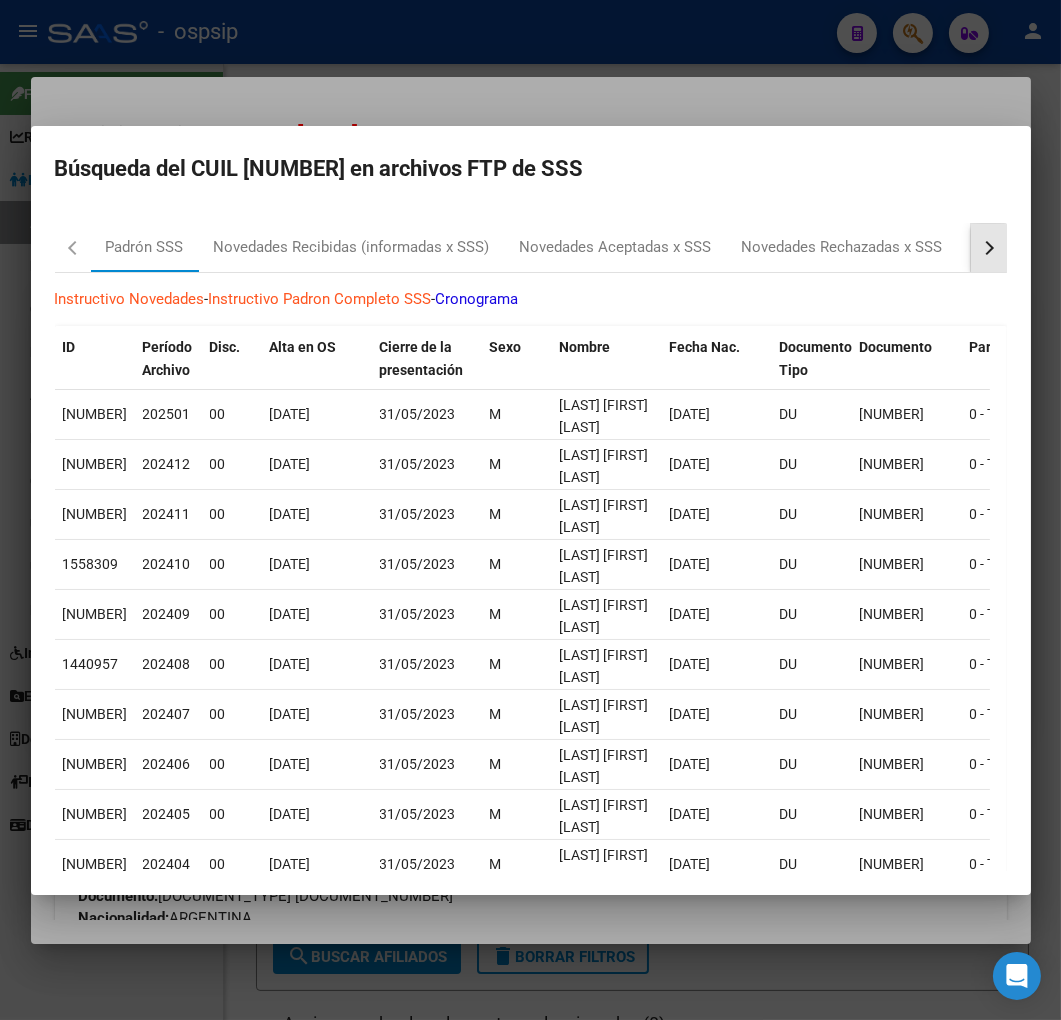 click at bounding box center (989, 248) 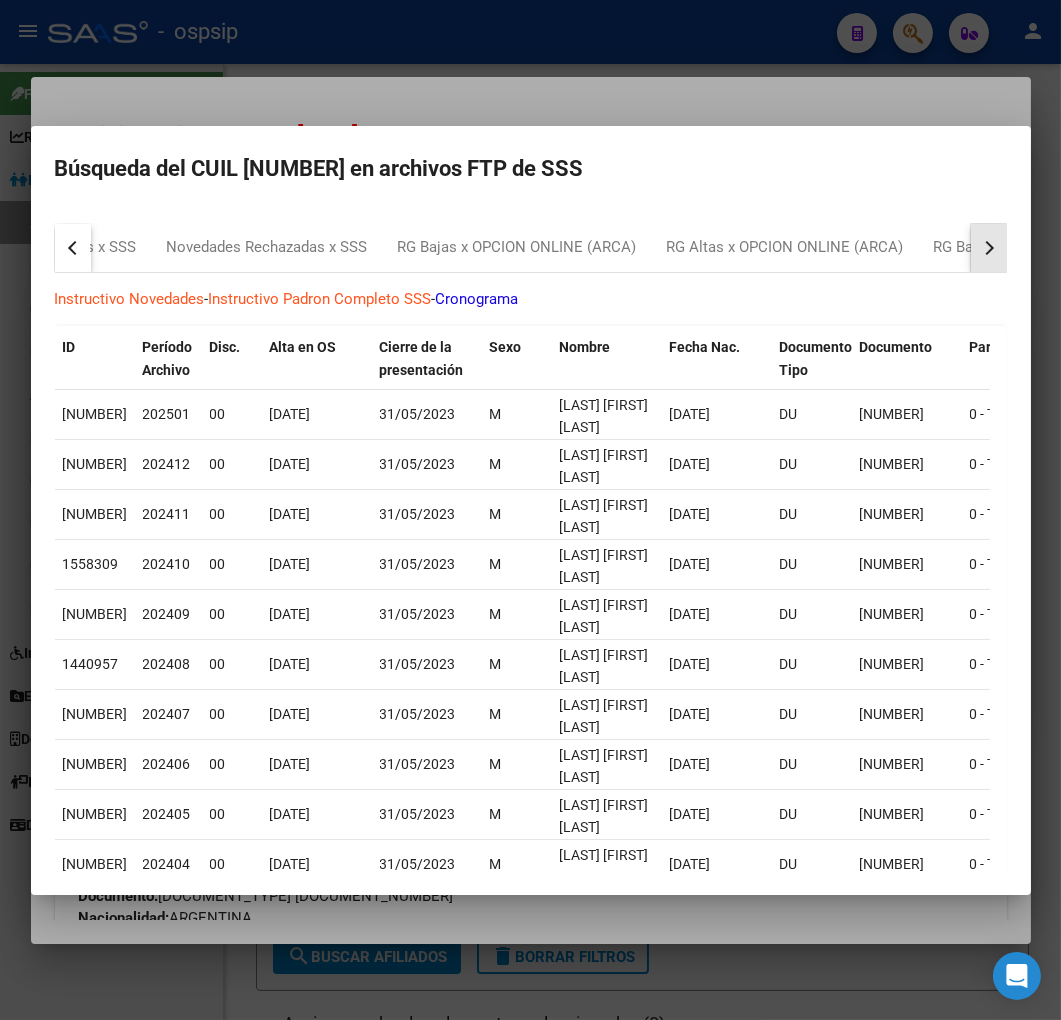 click at bounding box center [989, 248] 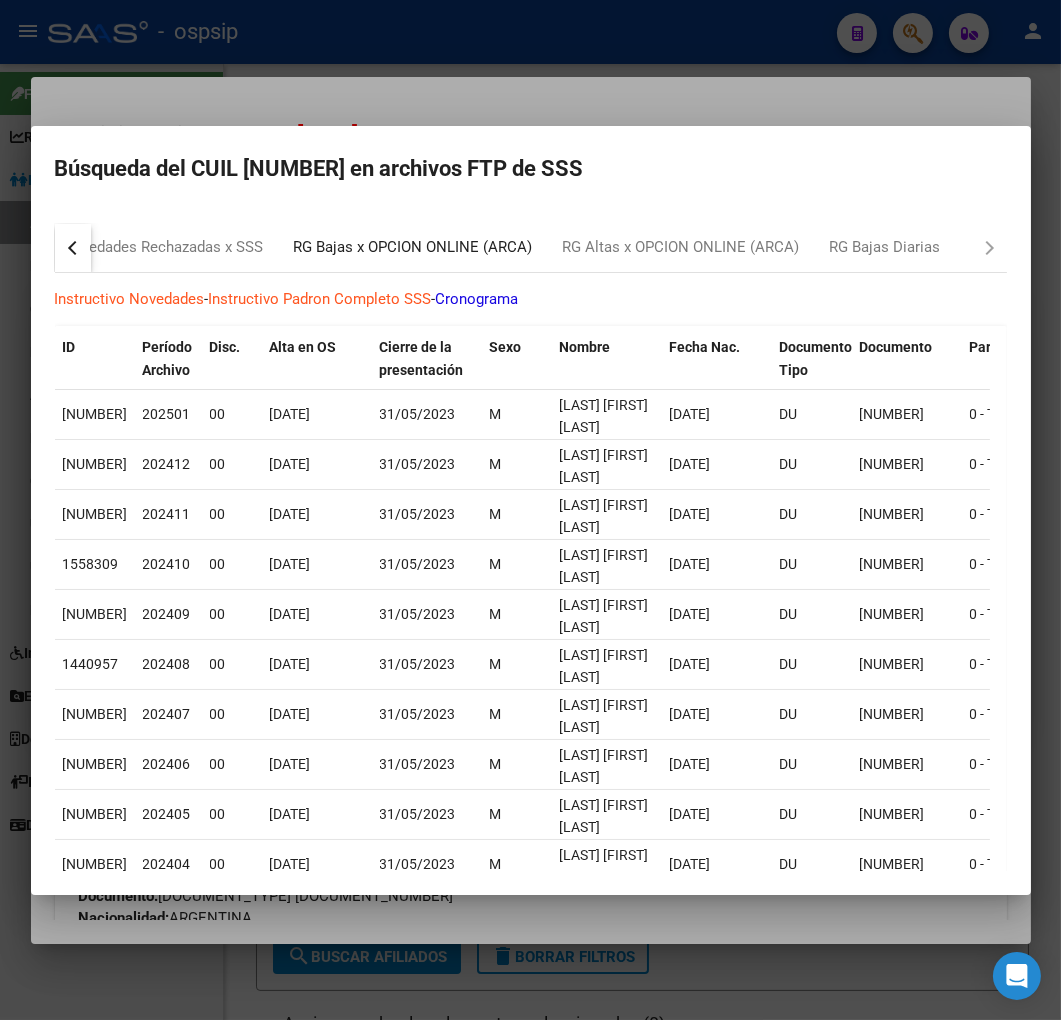 click on "RG Bajas x OPCION ONLINE (ARCA)" at bounding box center [413, 247] 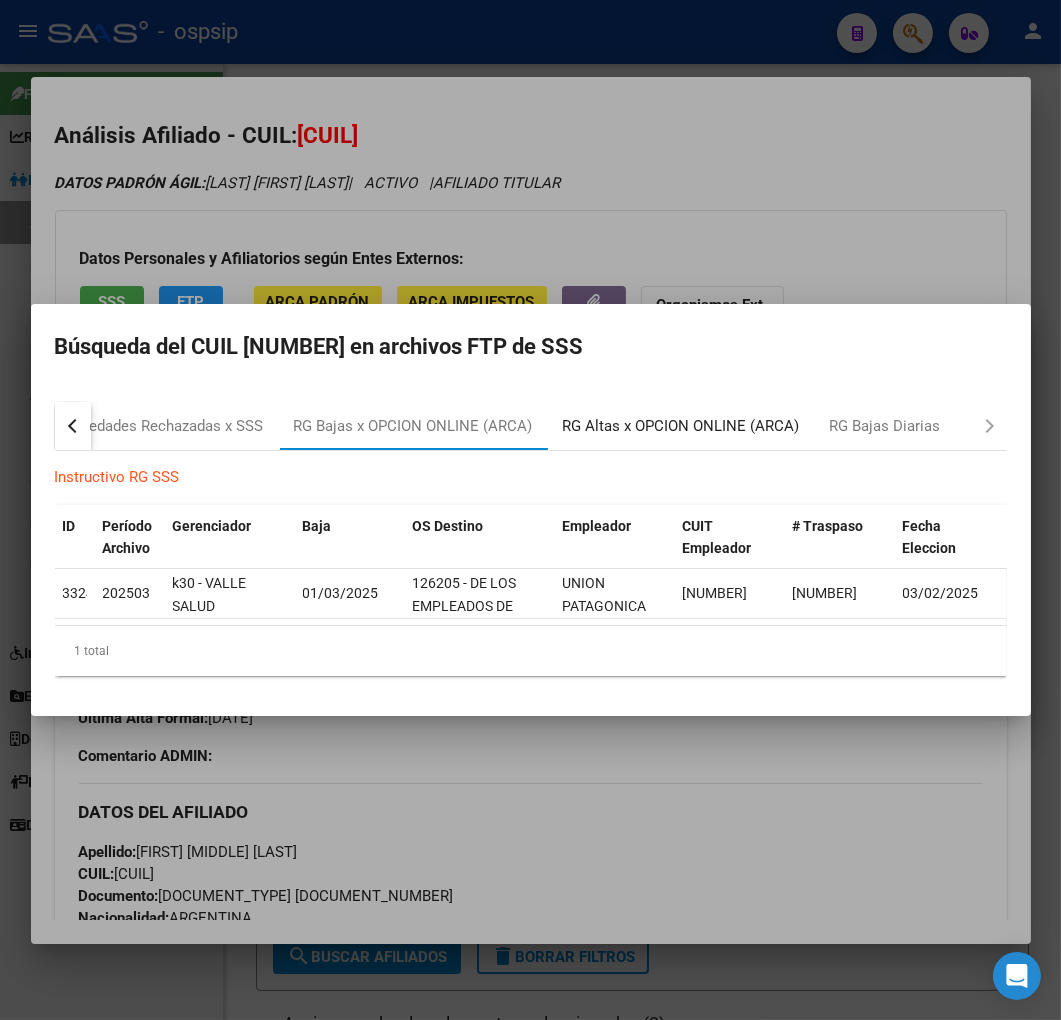 click on "RG Altas x OPCION ONLINE (ARCA)" at bounding box center [681, 426] 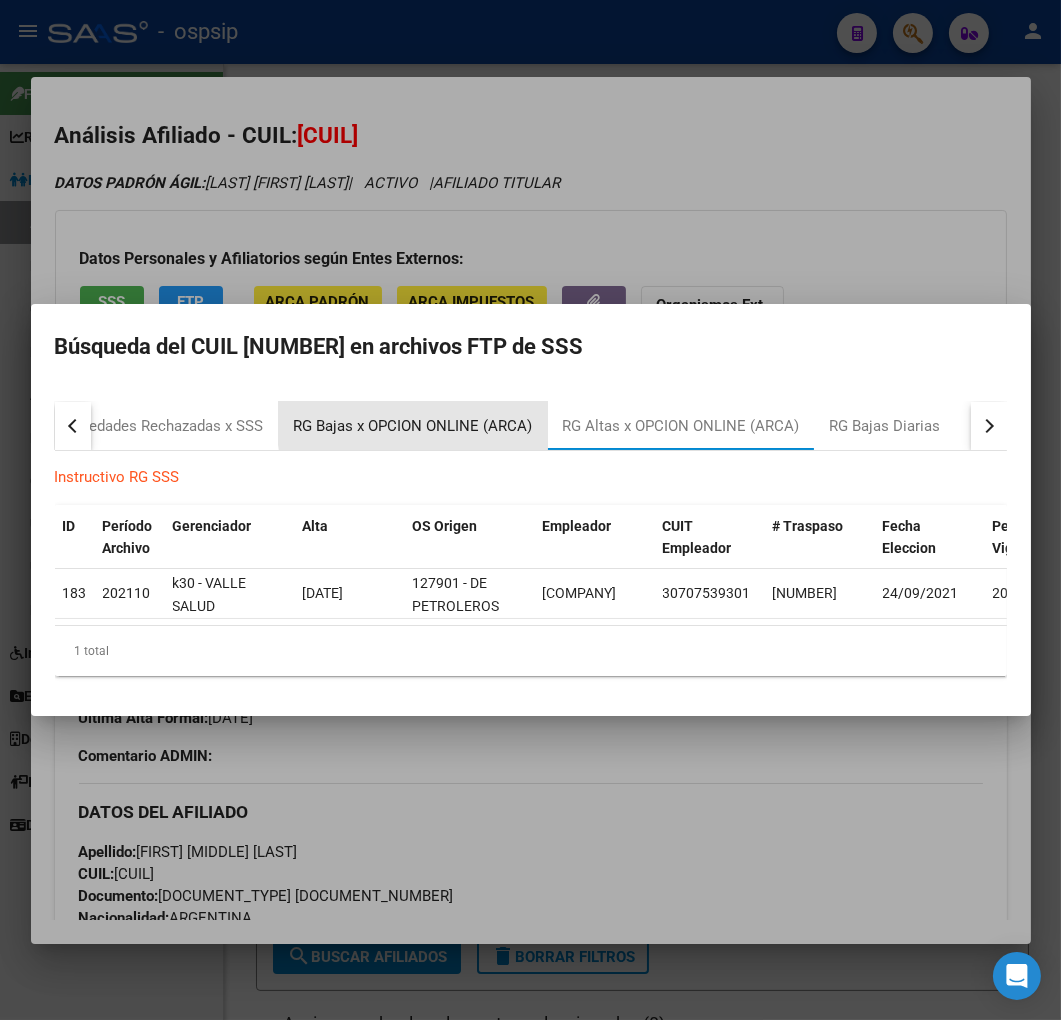 click on "RG Bajas x OPCION ONLINE (ARCA)" at bounding box center (413, 426) 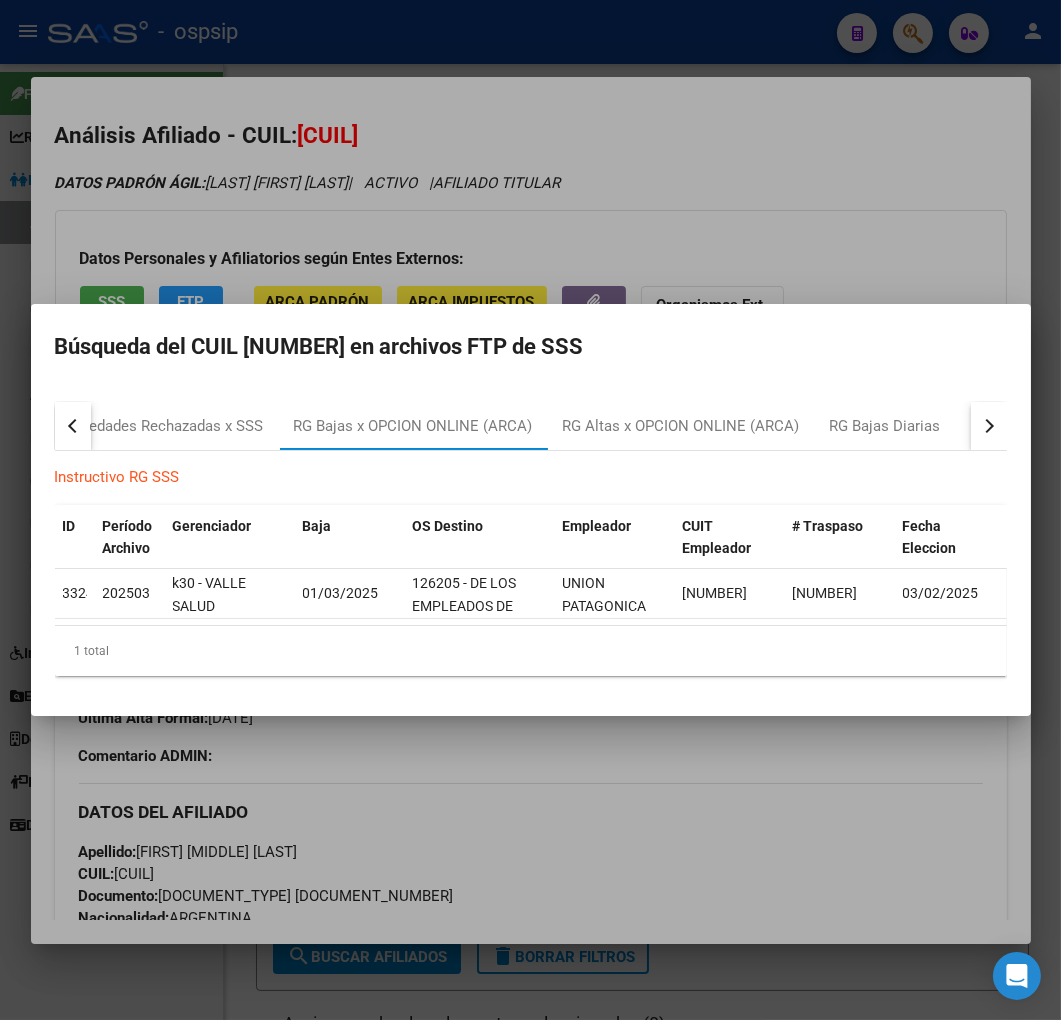 click at bounding box center (530, 510) 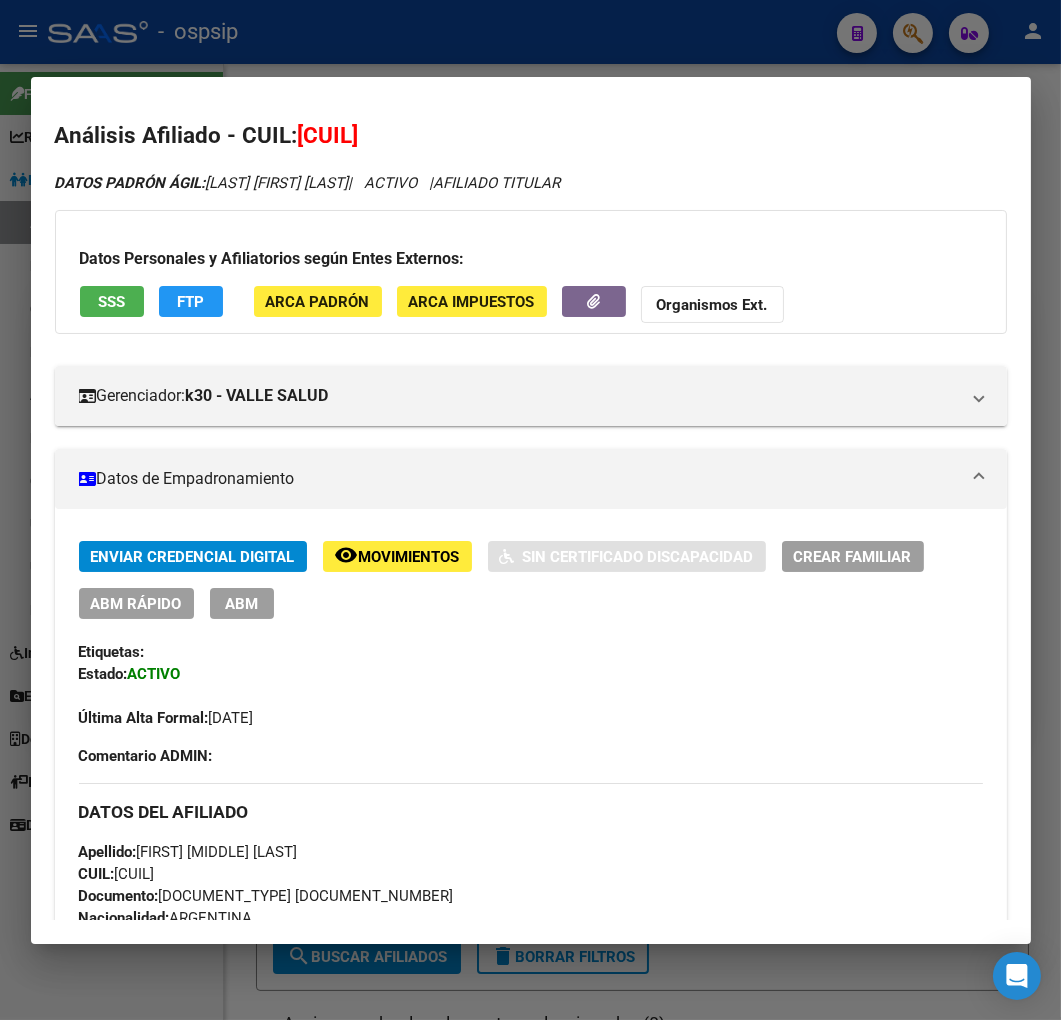 click on "ABM" at bounding box center (242, 603) 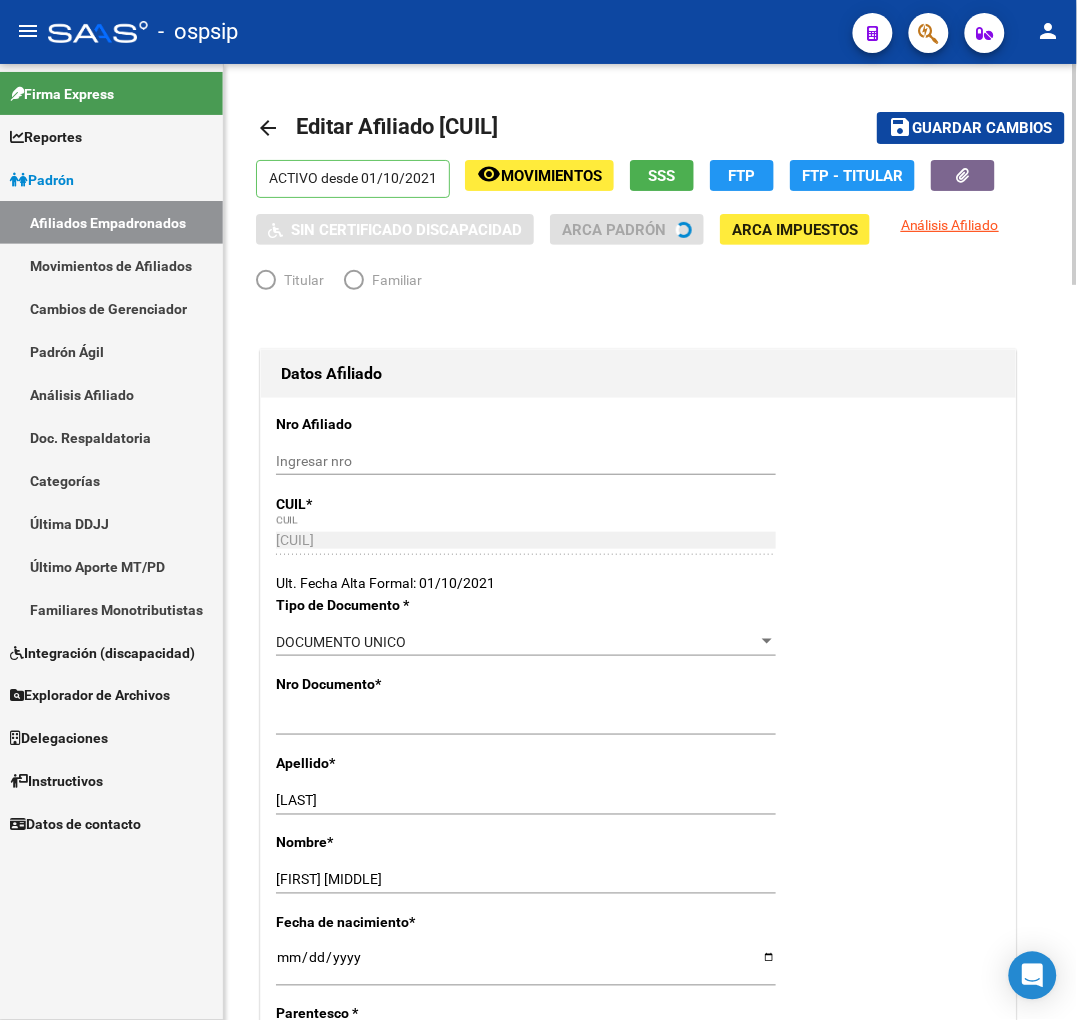 radio on "true" 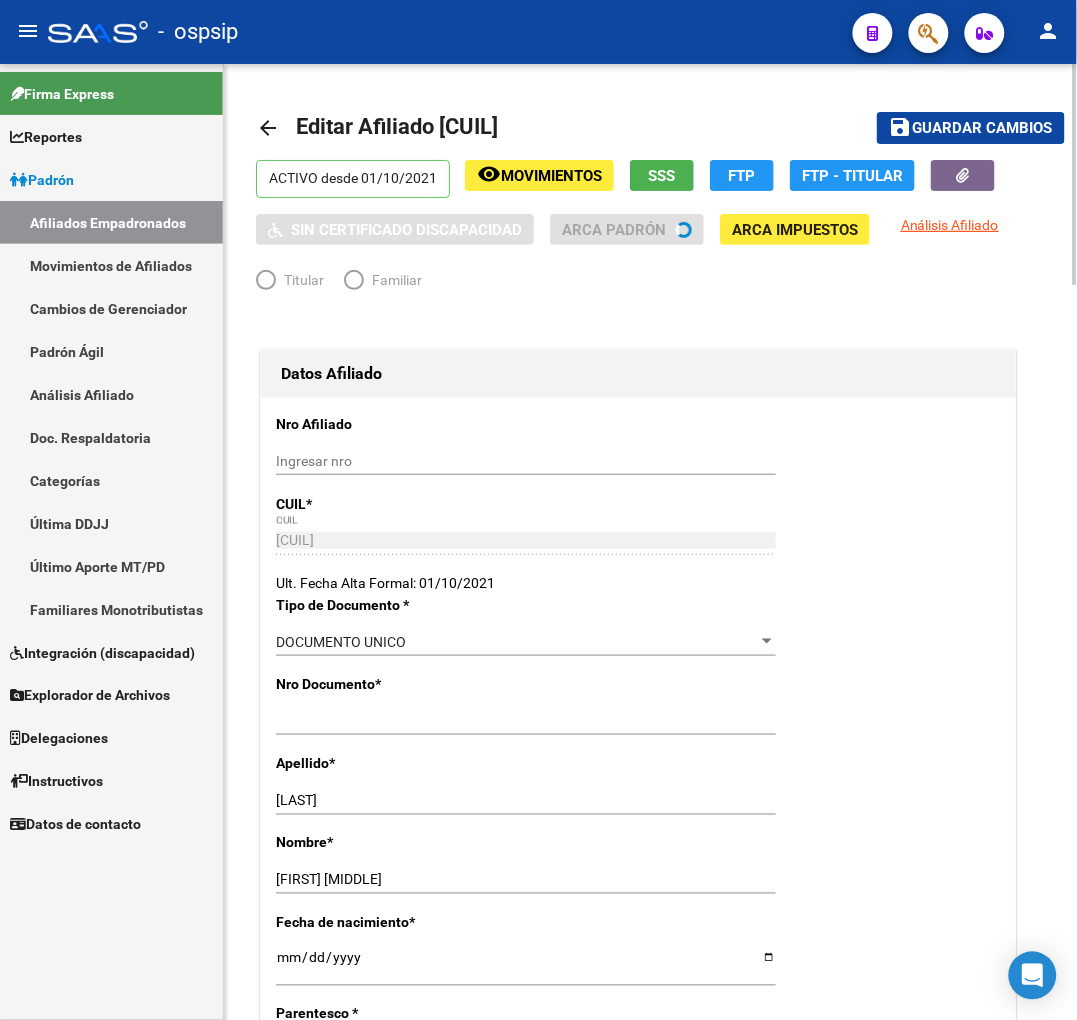 type on "30-71538599-2" 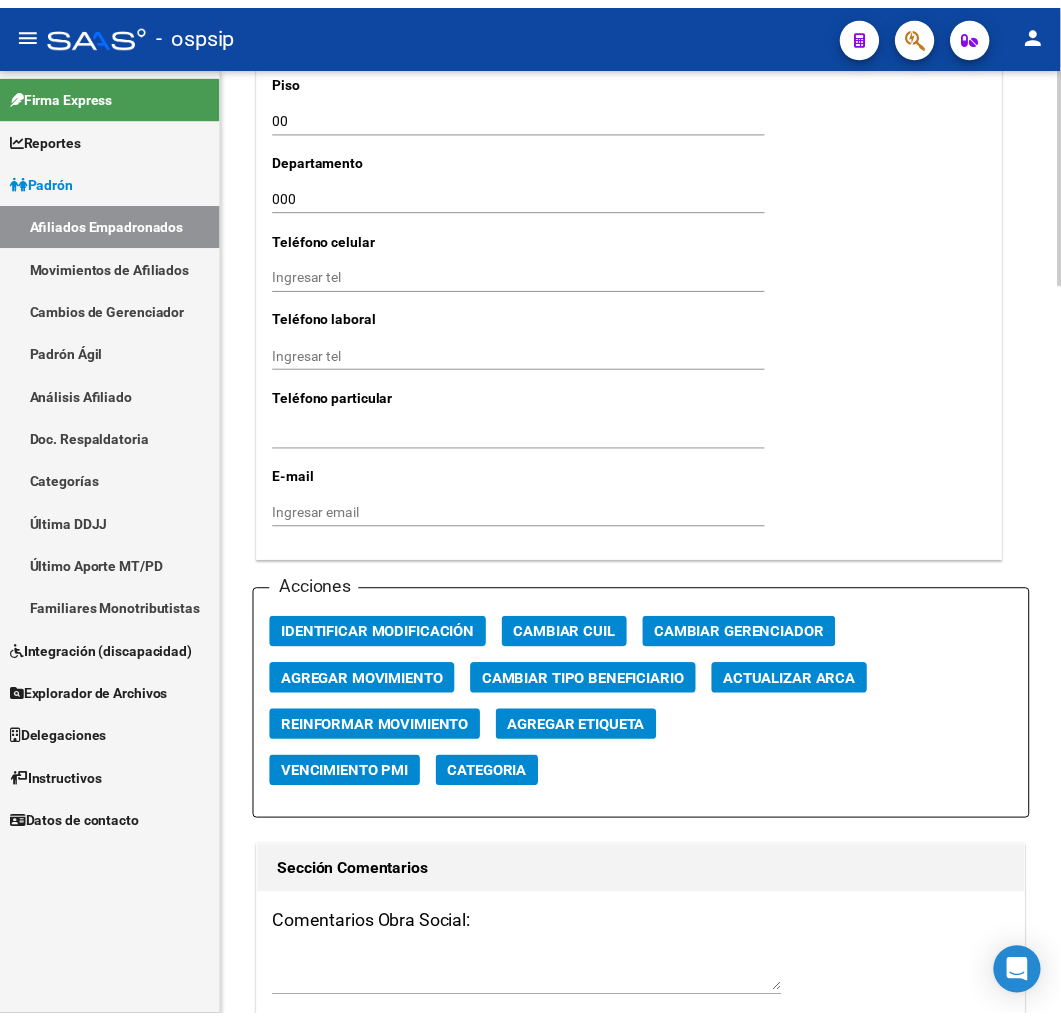 scroll, scrollTop: 2222, scrollLeft: 0, axis: vertical 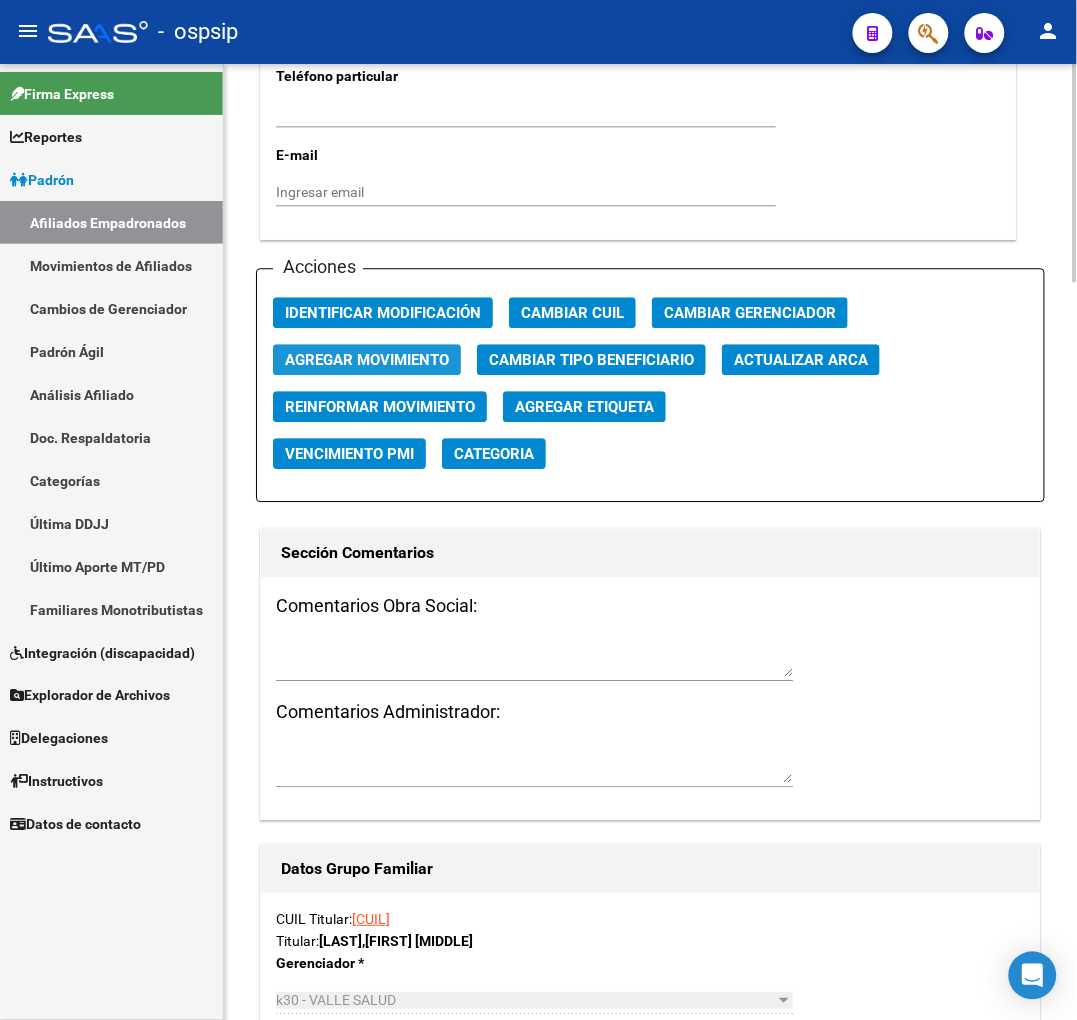 click on "Agregar Movimiento" 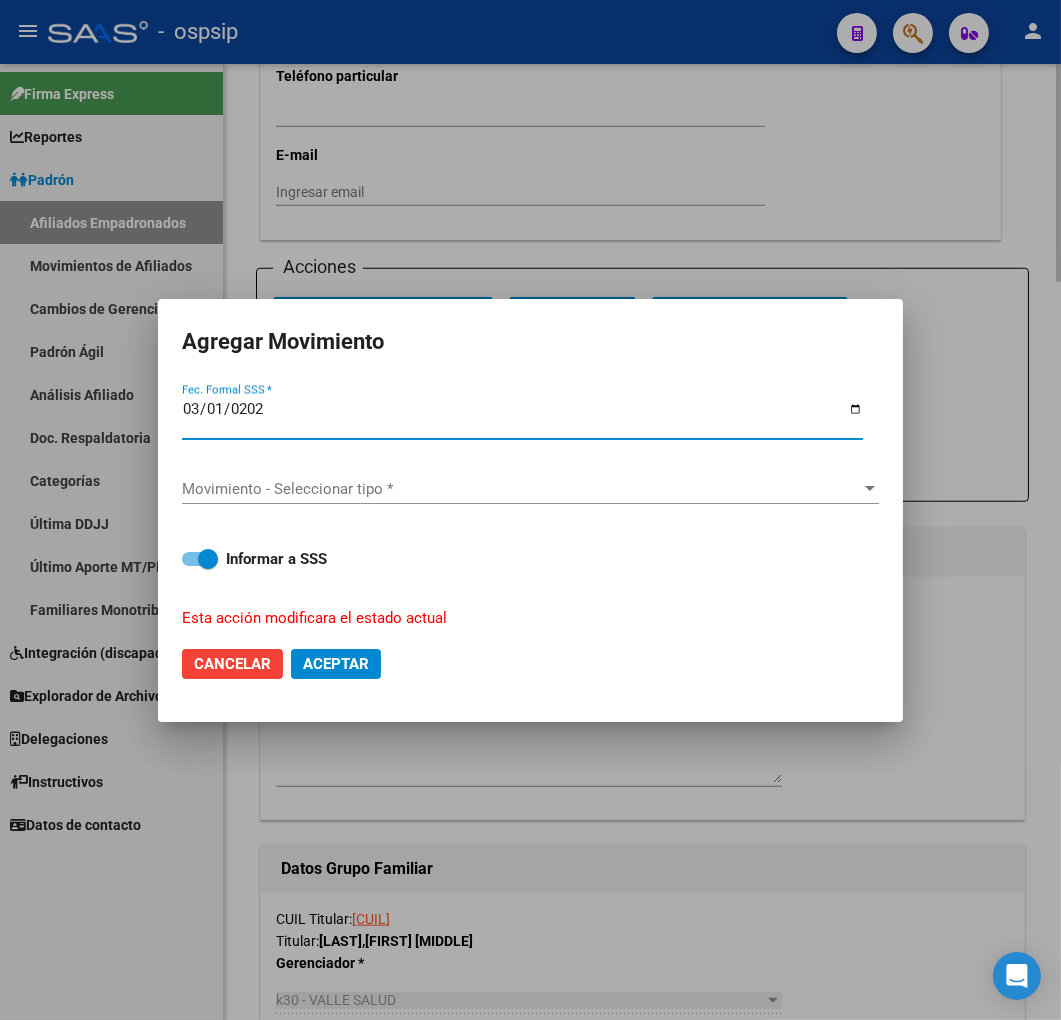 type on "2025-03-01" 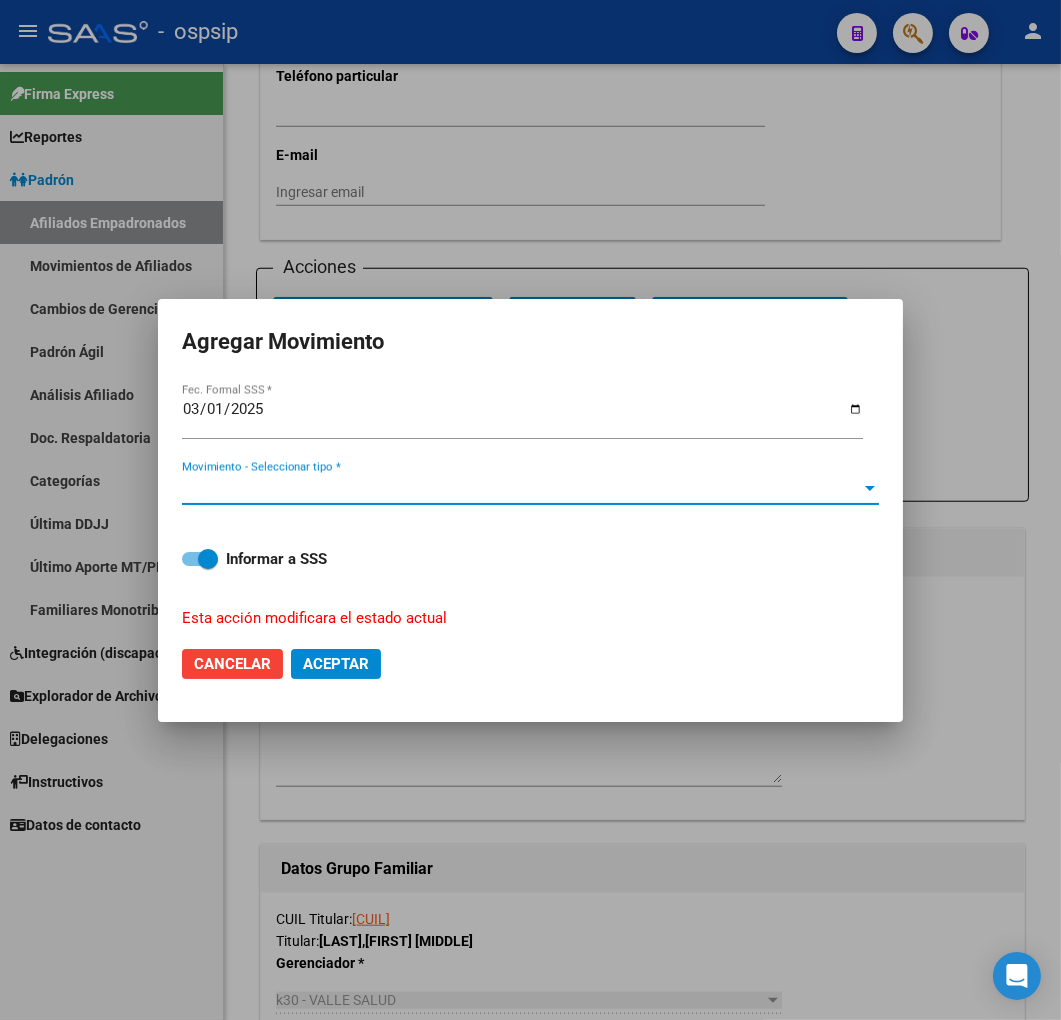 click on "Movimiento - Seleccionar tipo *" at bounding box center [521, 489] 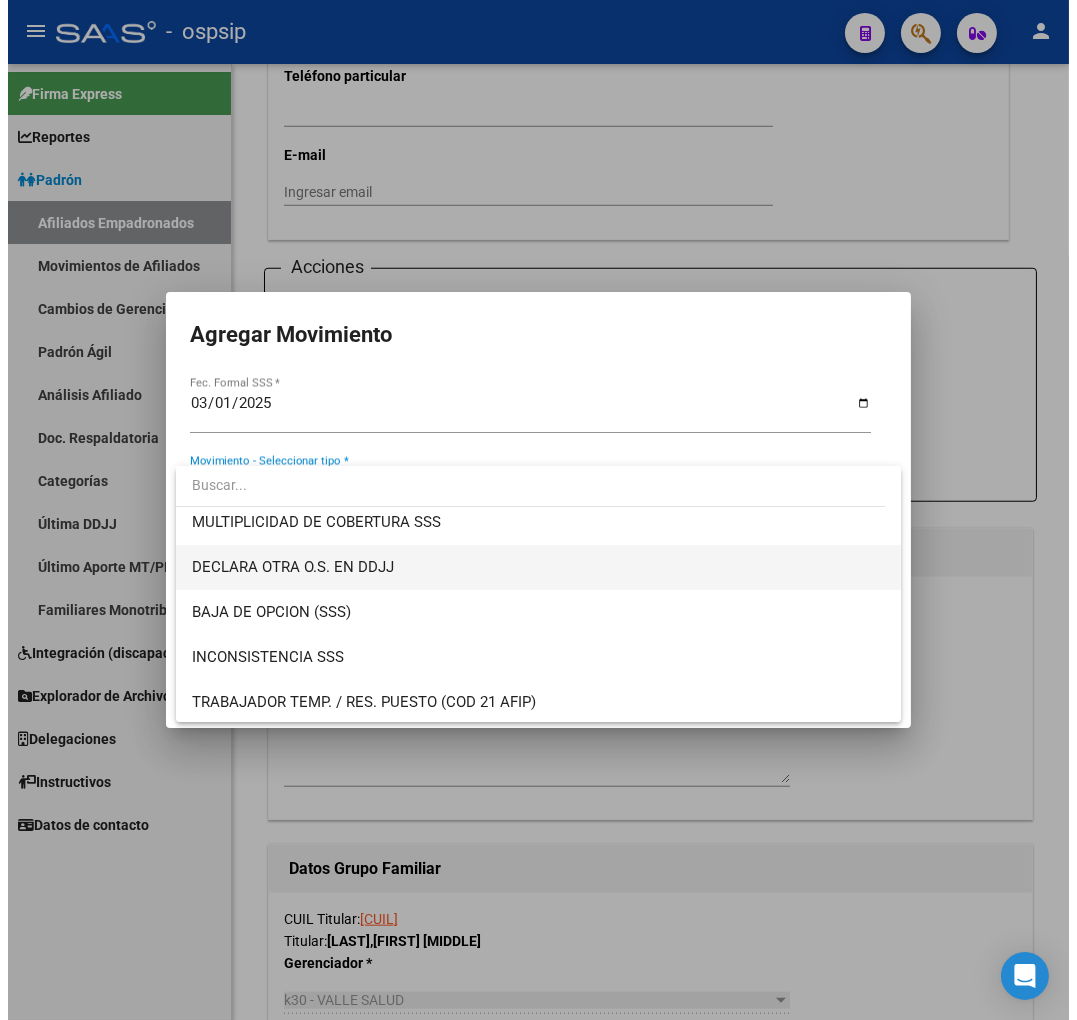 scroll, scrollTop: 777, scrollLeft: 0, axis: vertical 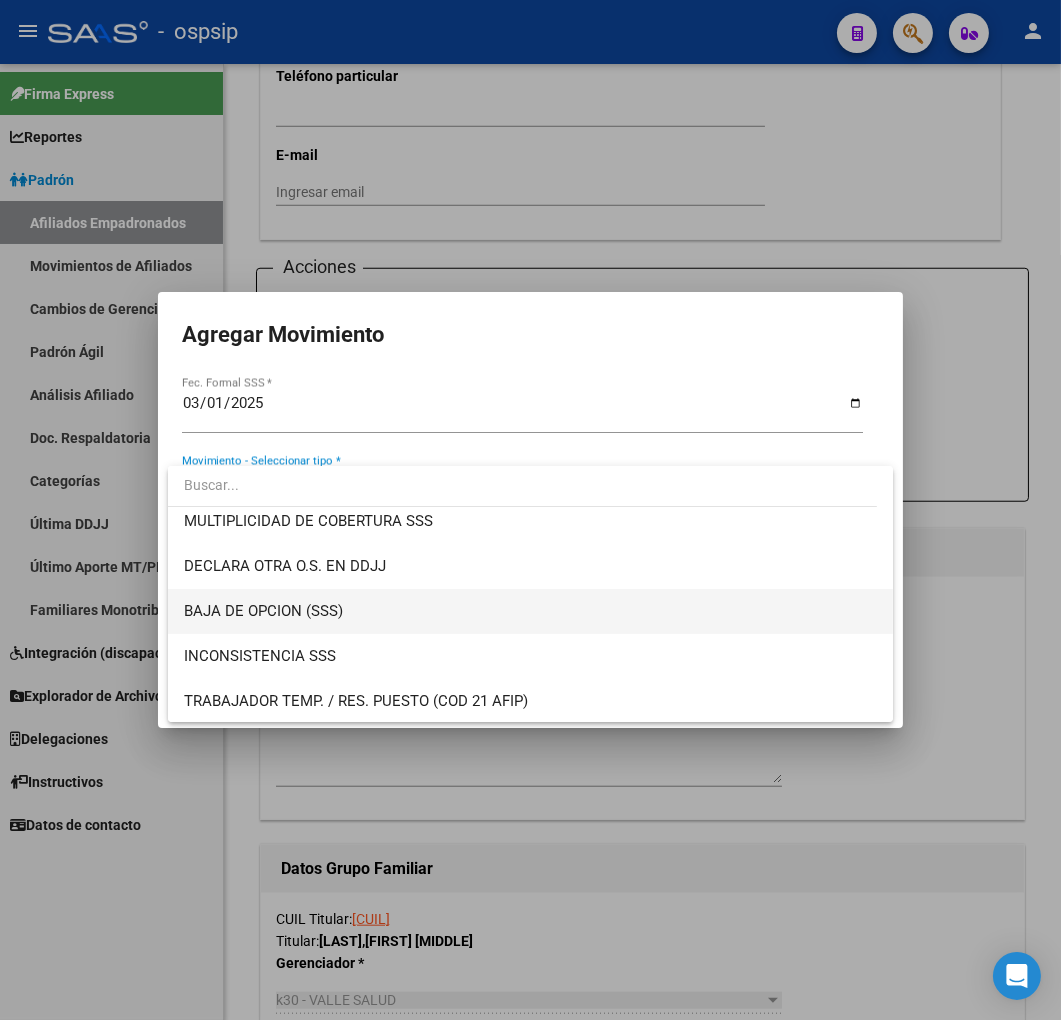 click on "BAJA DE OPCION (SSS)" at bounding box center [531, 611] 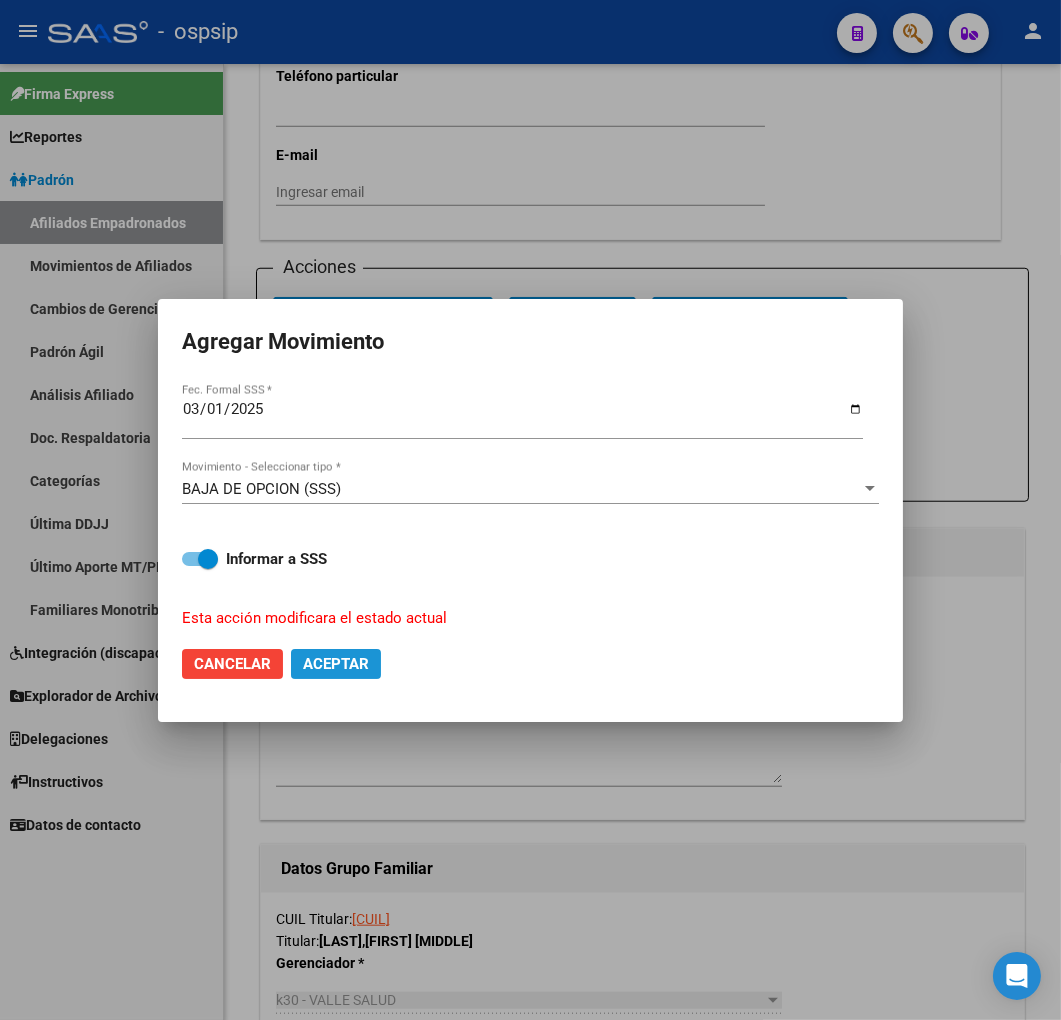 drag, startPoint x: 377, startPoint y: 661, endPoint x: 374, endPoint y: 672, distance: 11.401754 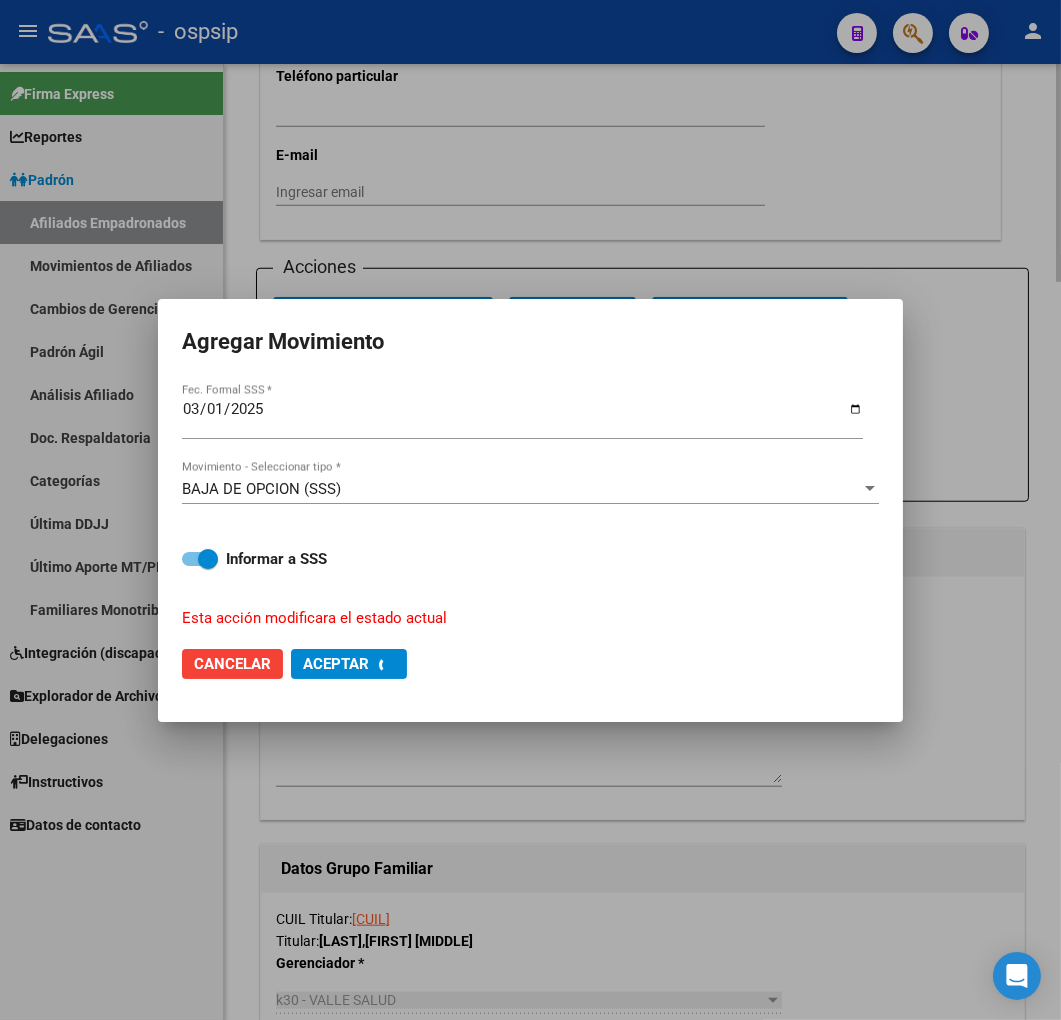checkbox on "false" 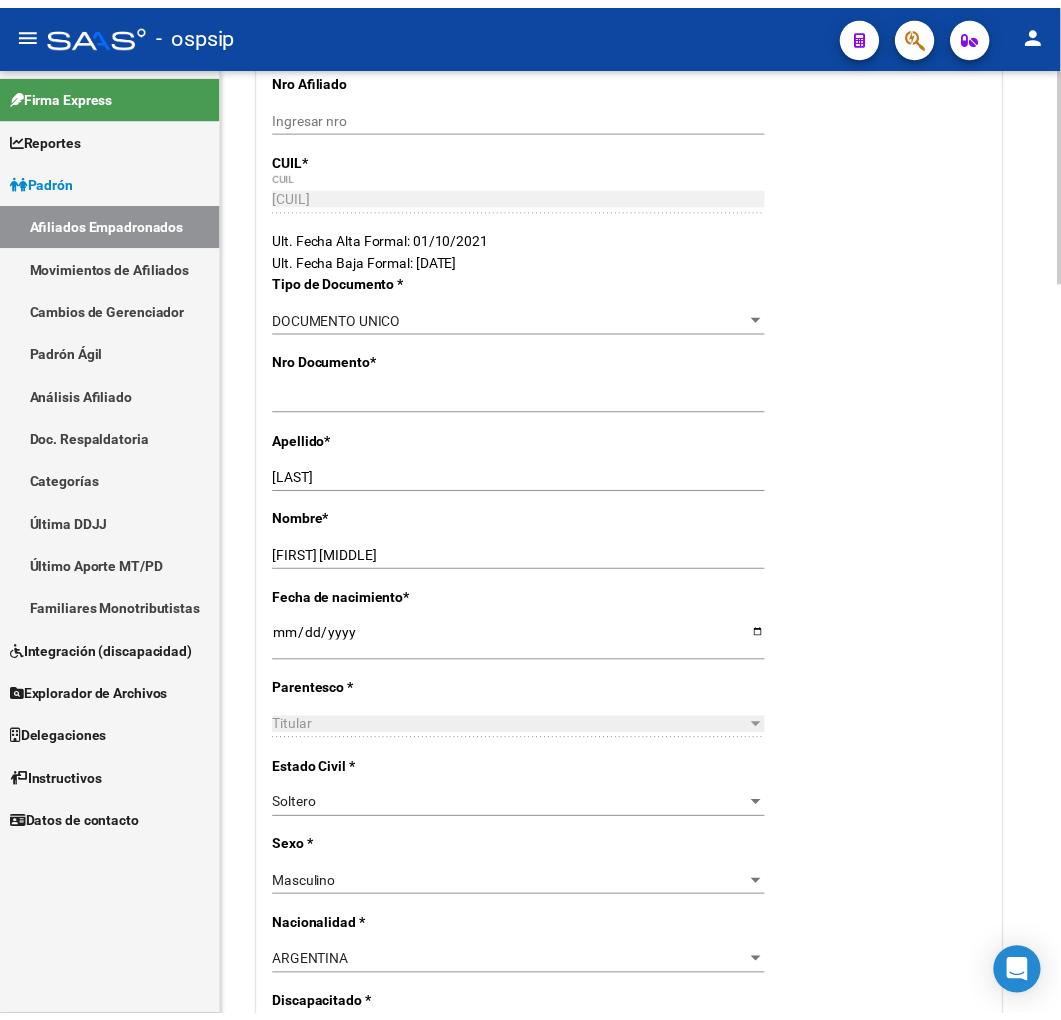 scroll, scrollTop: 333, scrollLeft: 0, axis: vertical 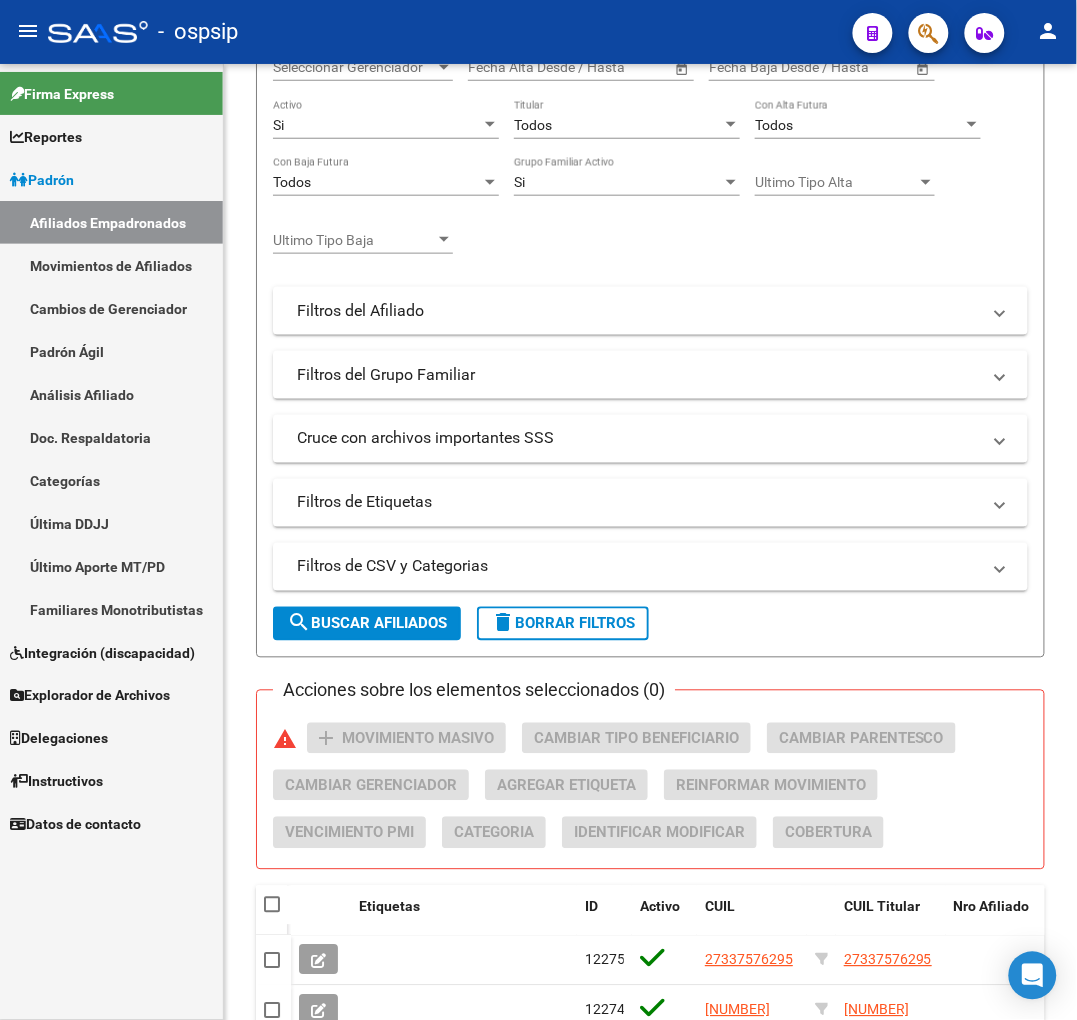 click 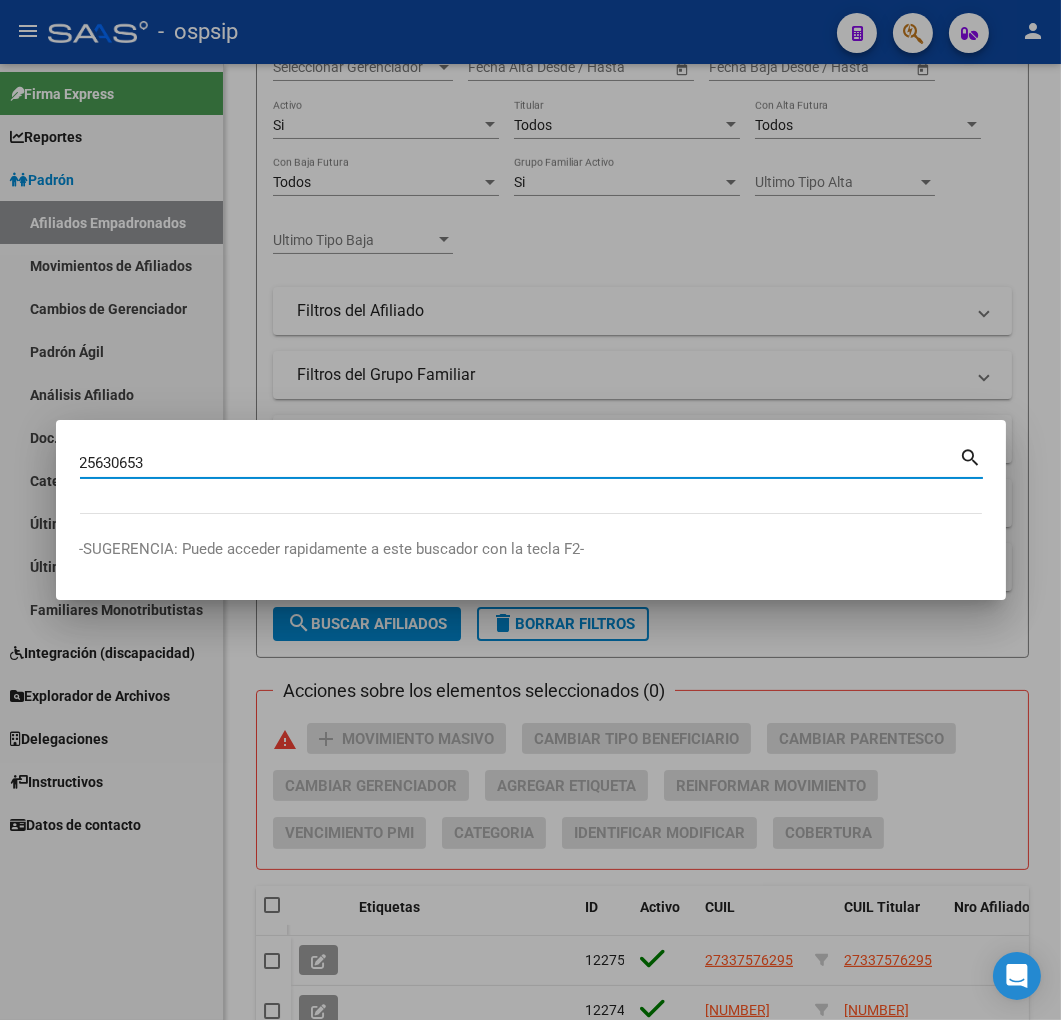 type on "25630653" 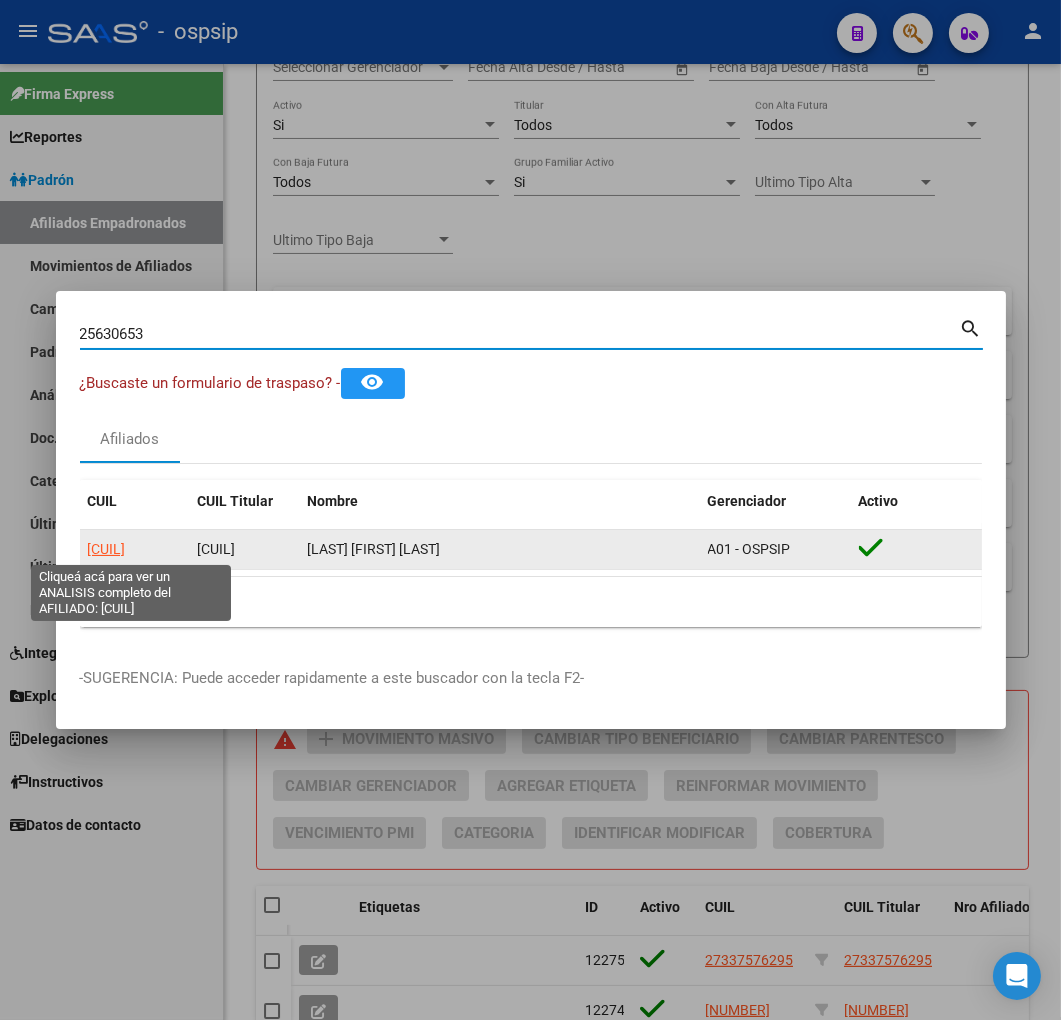 click on "20256306531" 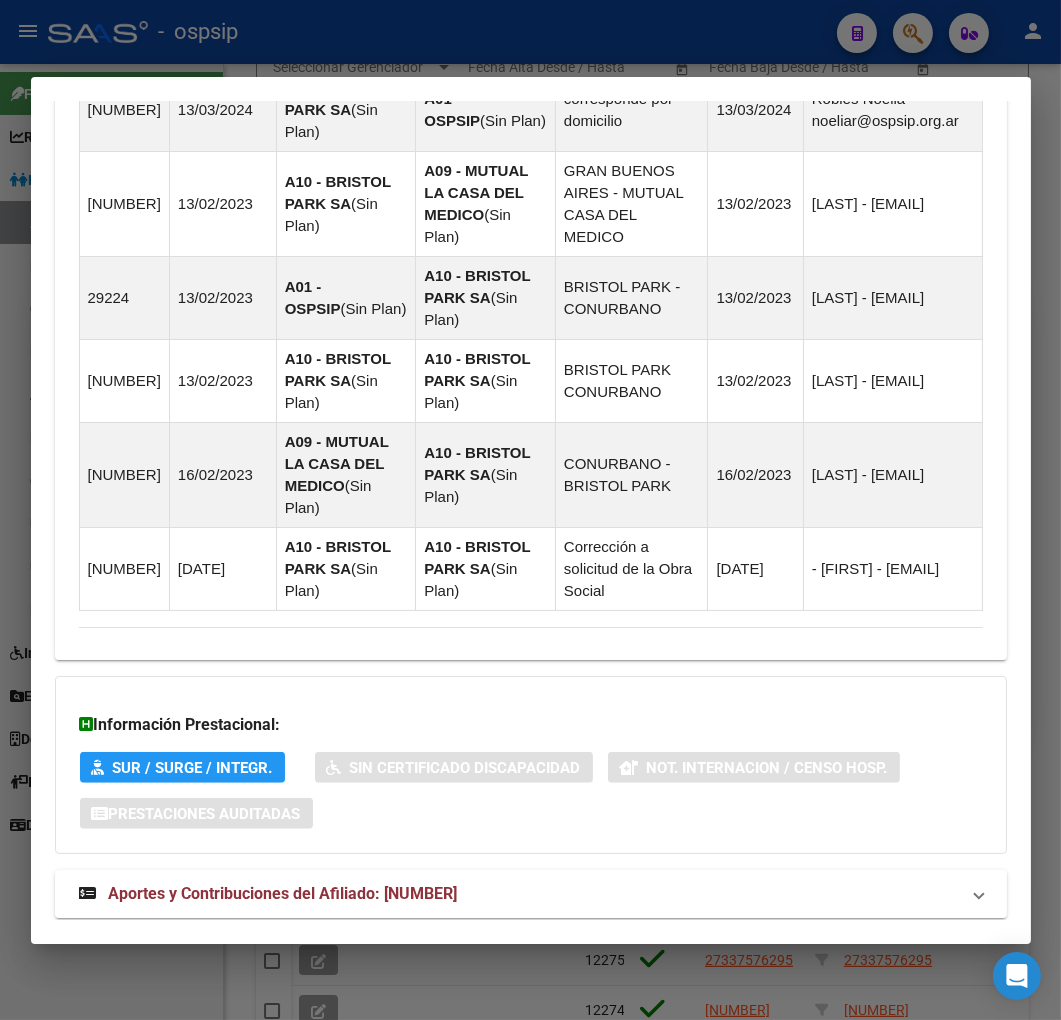 scroll, scrollTop: 1578, scrollLeft: 0, axis: vertical 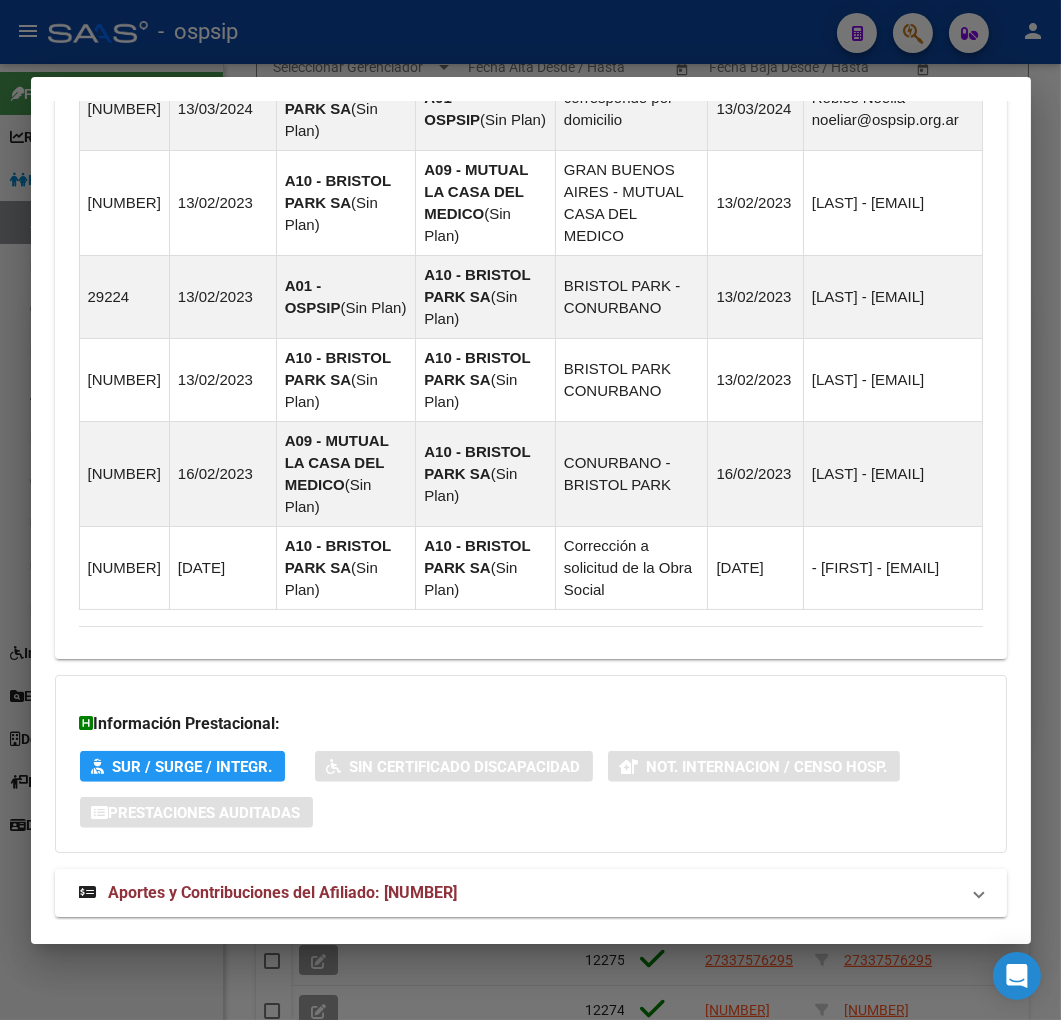 drag, startPoint x: 582, startPoint y: 861, endPoint x: 666, endPoint y: 815, distance: 95.77056 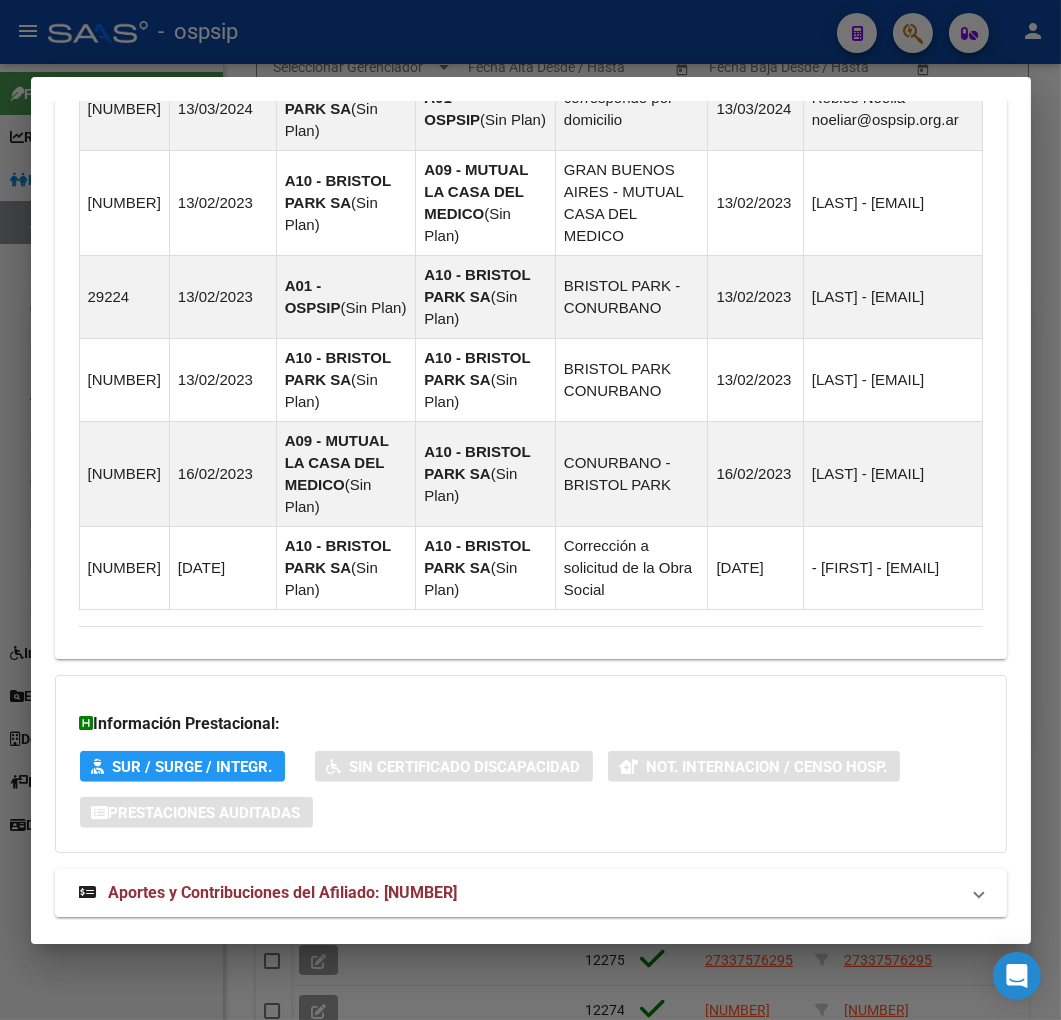 click on "Aportes y Contribuciones del Afiliado: 20256306531" at bounding box center (519, 893) 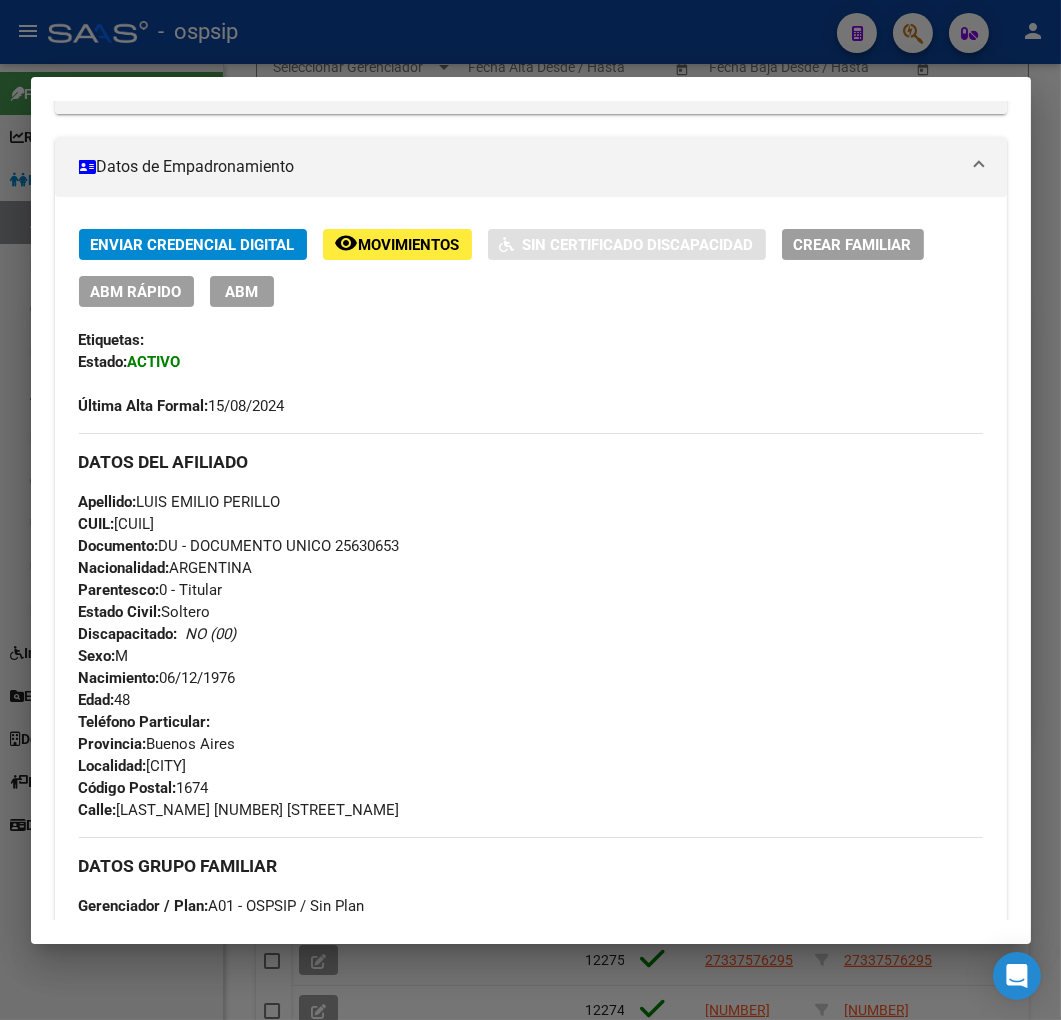 scroll, scrollTop: 310, scrollLeft: 0, axis: vertical 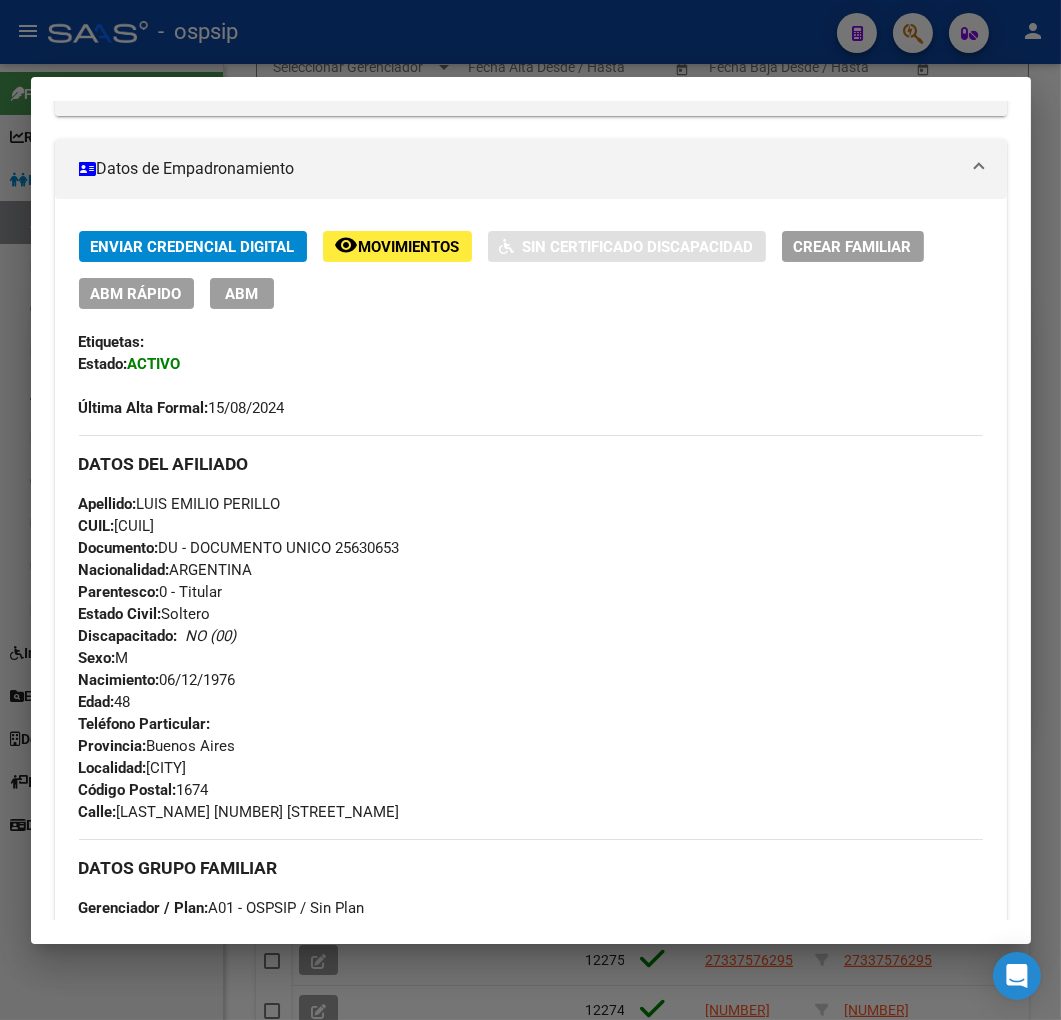 click at bounding box center (530, 510) 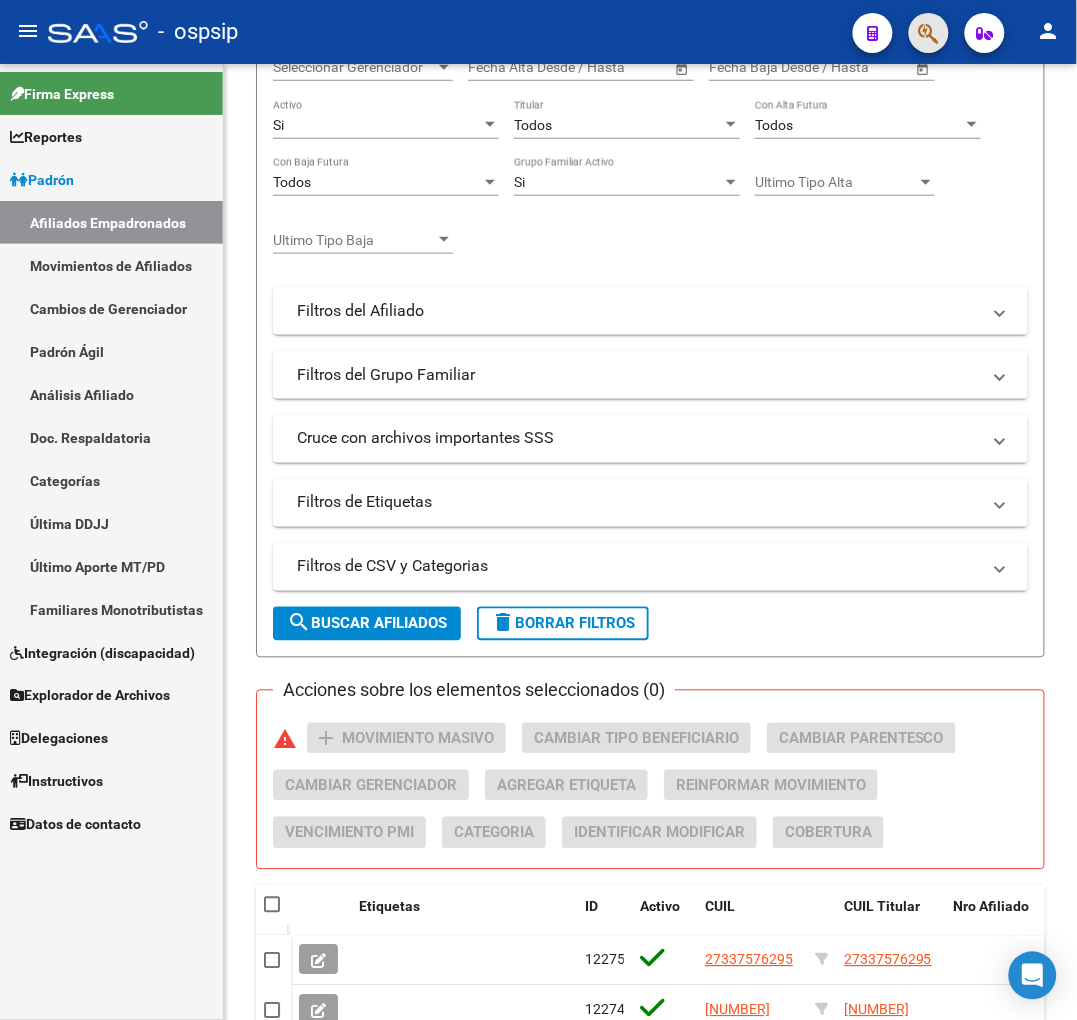 click 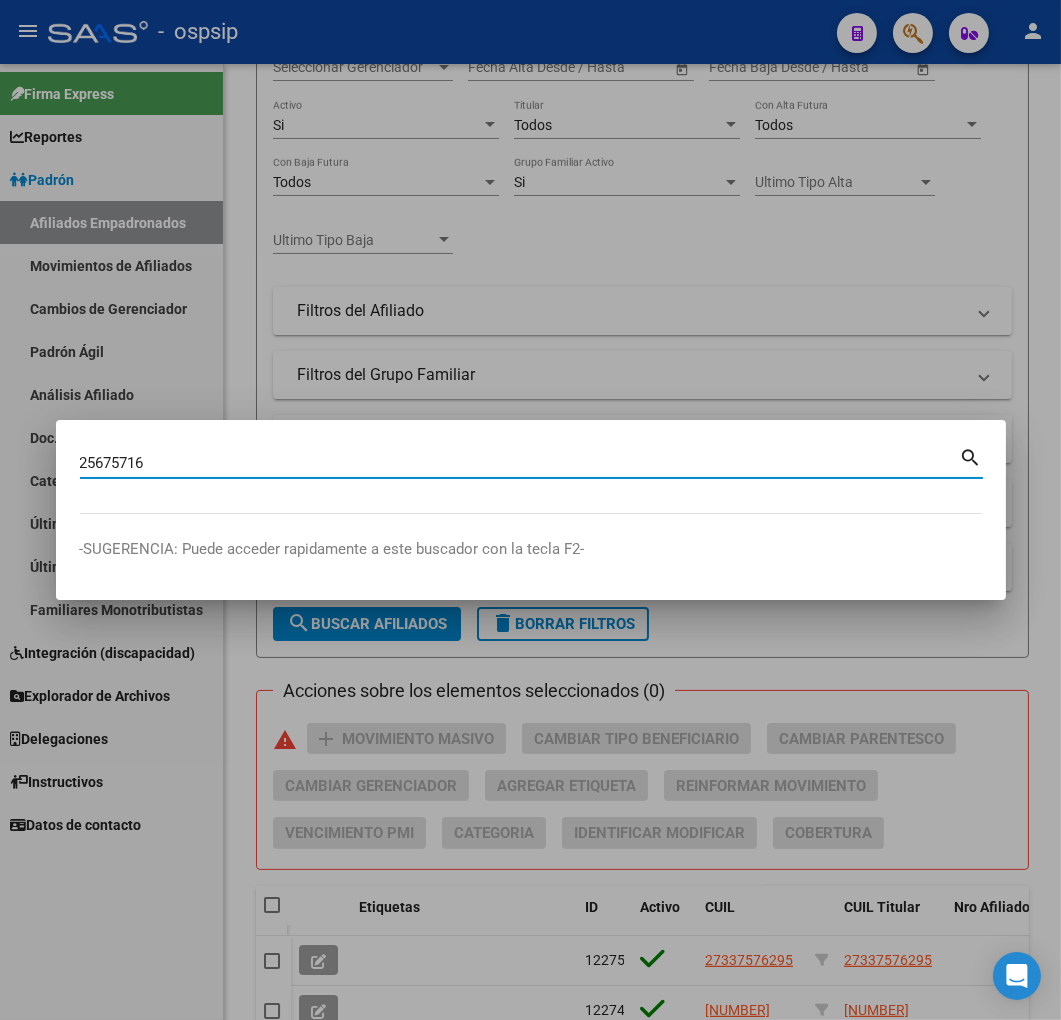 type on "25675716" 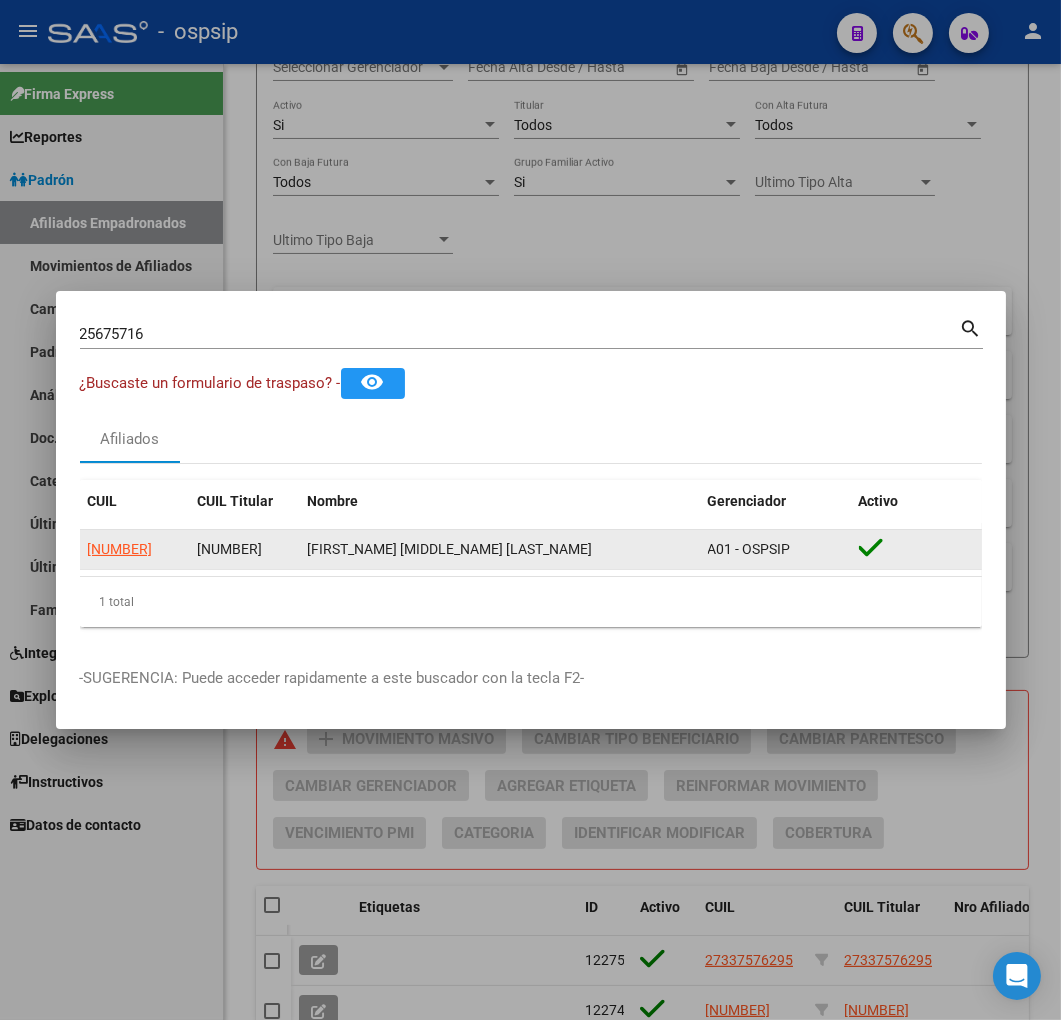 click on "20256757169" 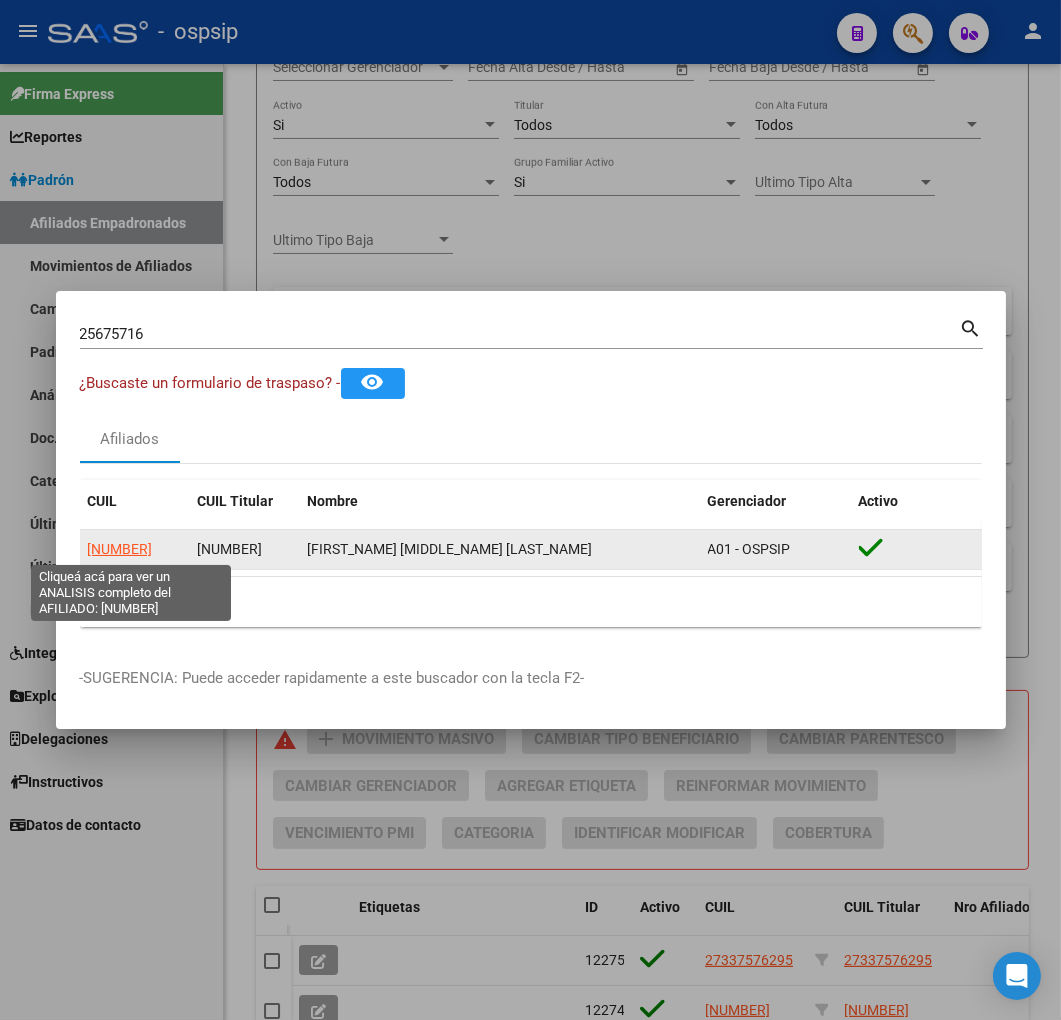 click on "20256757169" 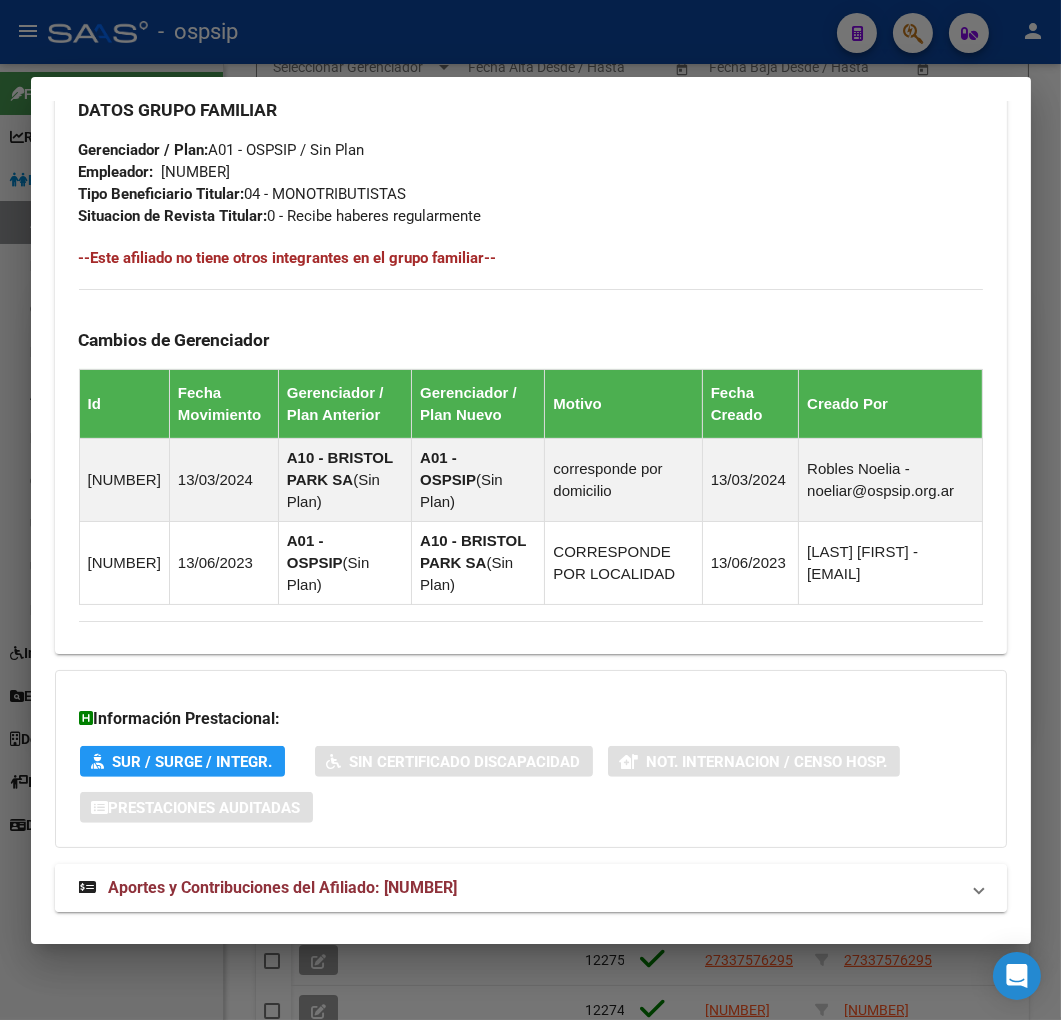 scroll, scrollTop: 1150, scrollLeft: 0, axis: vertical 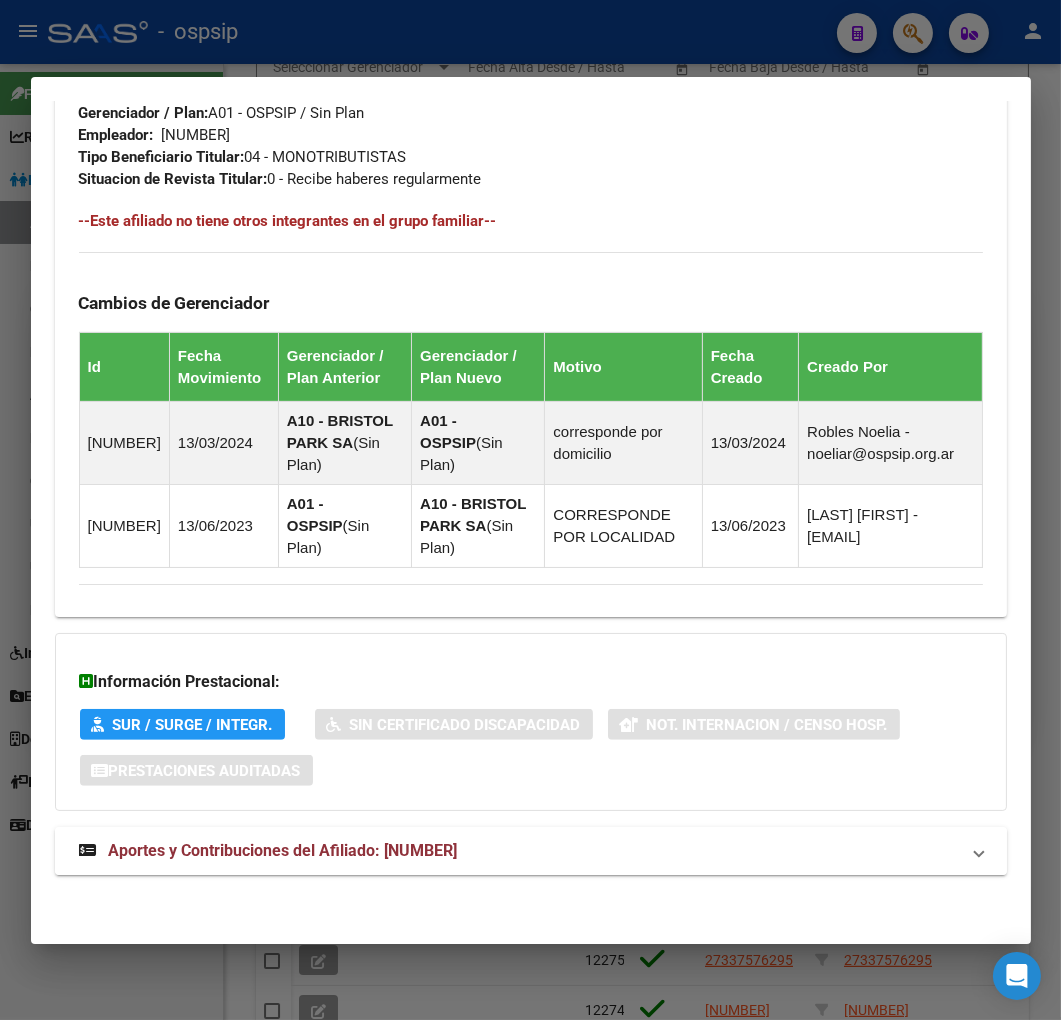 click on "Aportes y Contribuciones del Afiliado: 20256757169" at bounding box center [519, 851] 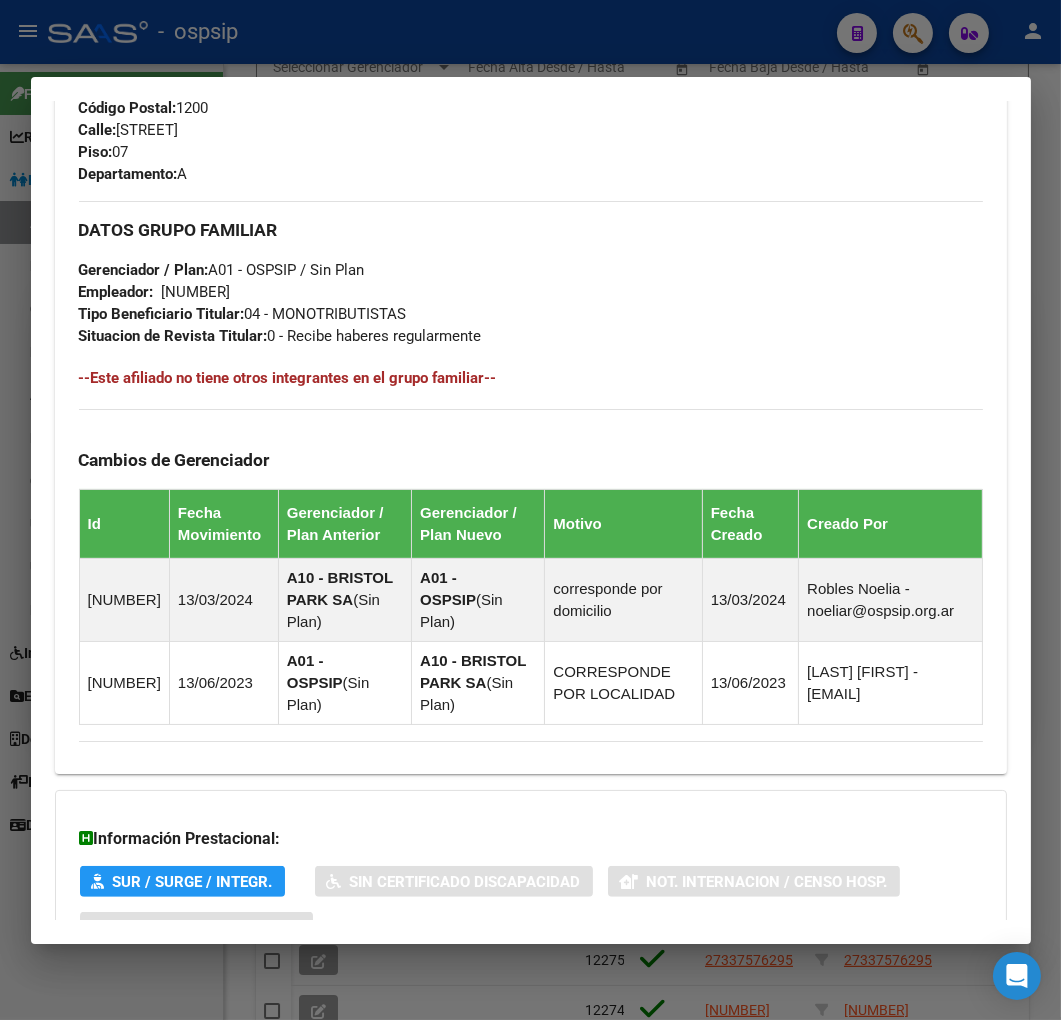 scroll, scrollTop: 325, scrollLeft: 0, axis: vertical 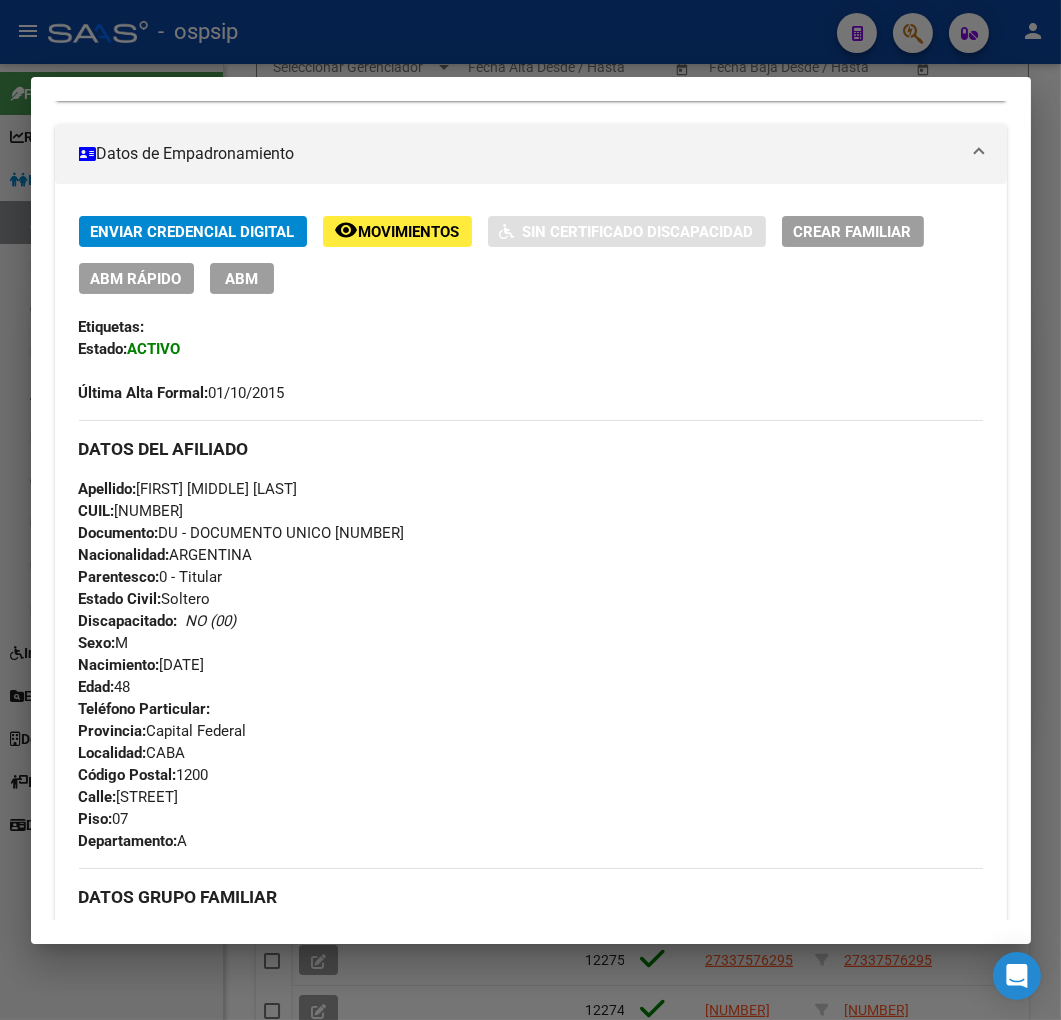 drag, startPoint x: 560, startPoint y: 3, endPoint x: 603, endPoint y: 58, distance: 69.81404 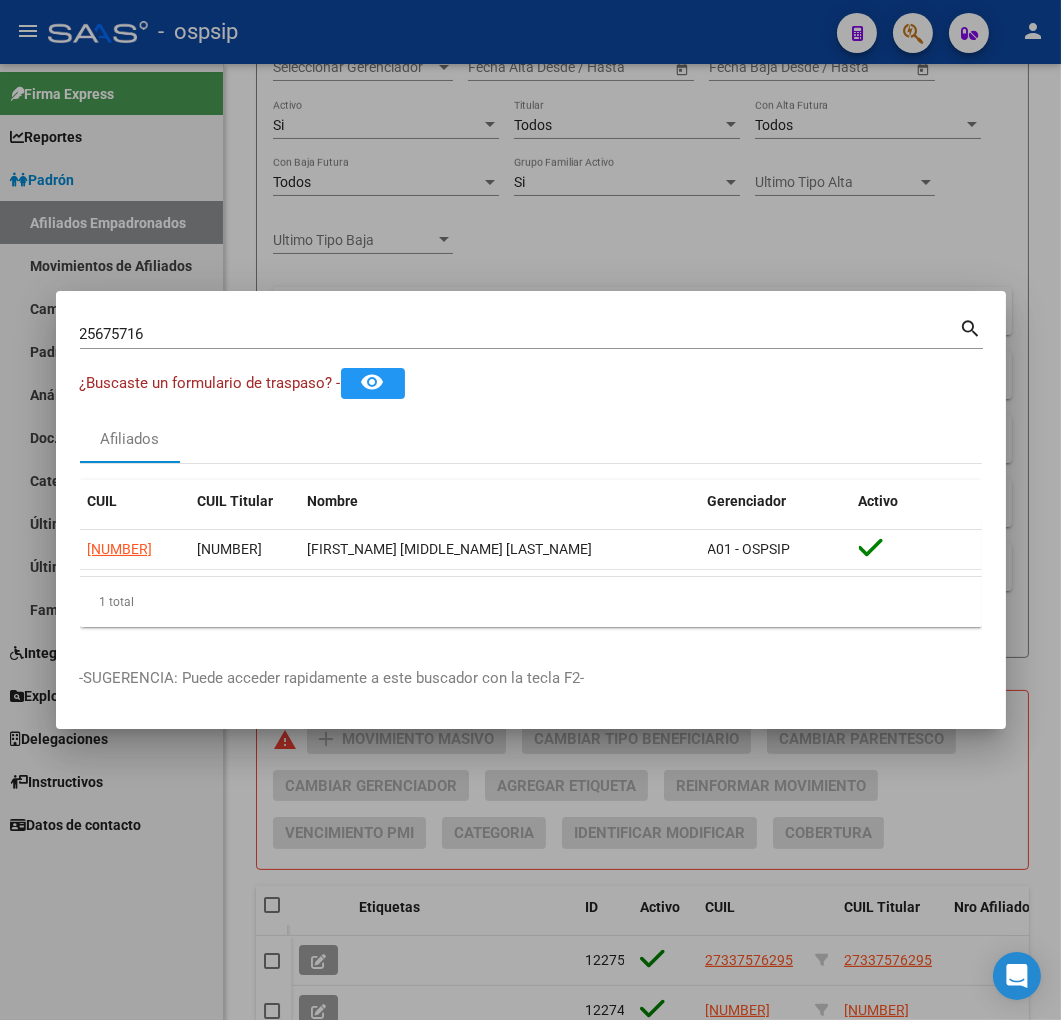 click at bounding box center (530, 510) 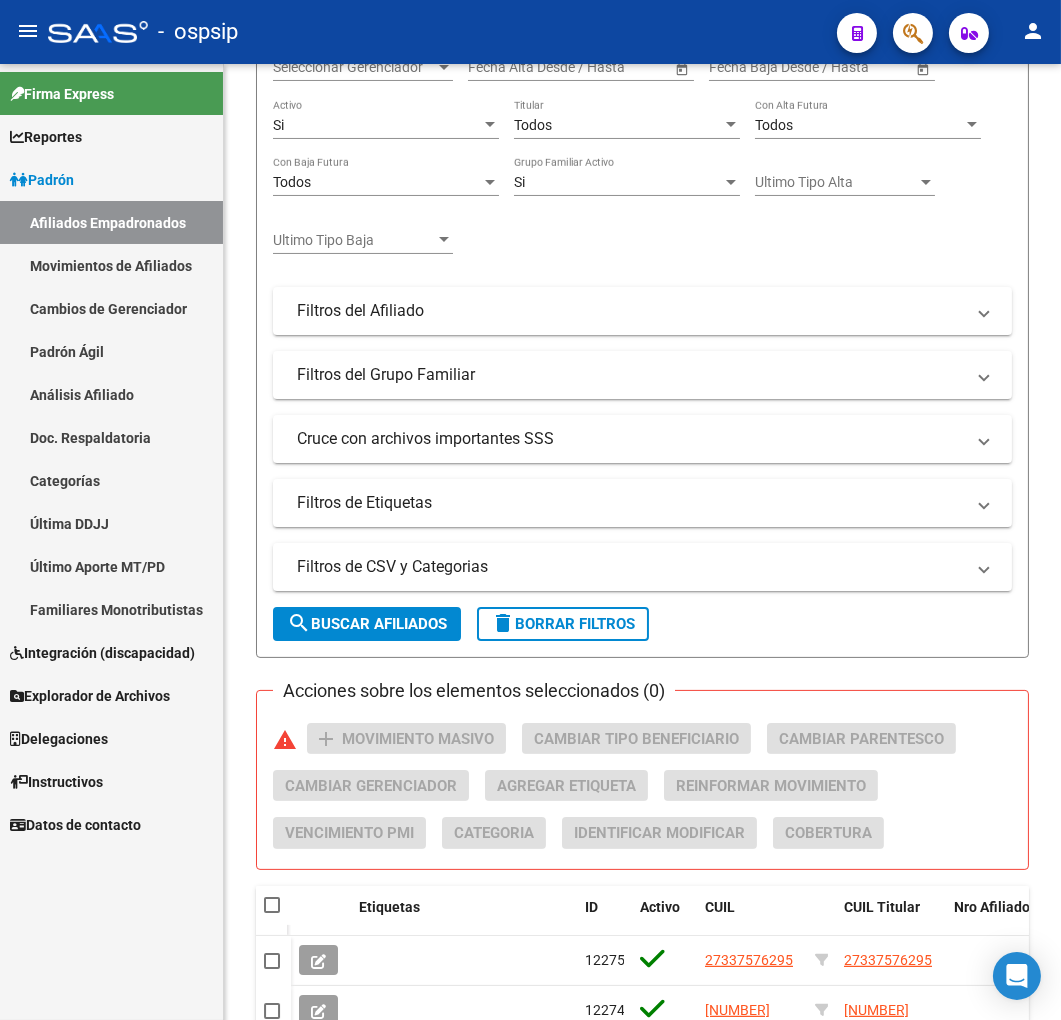 click on "menu -   ospsip  person" 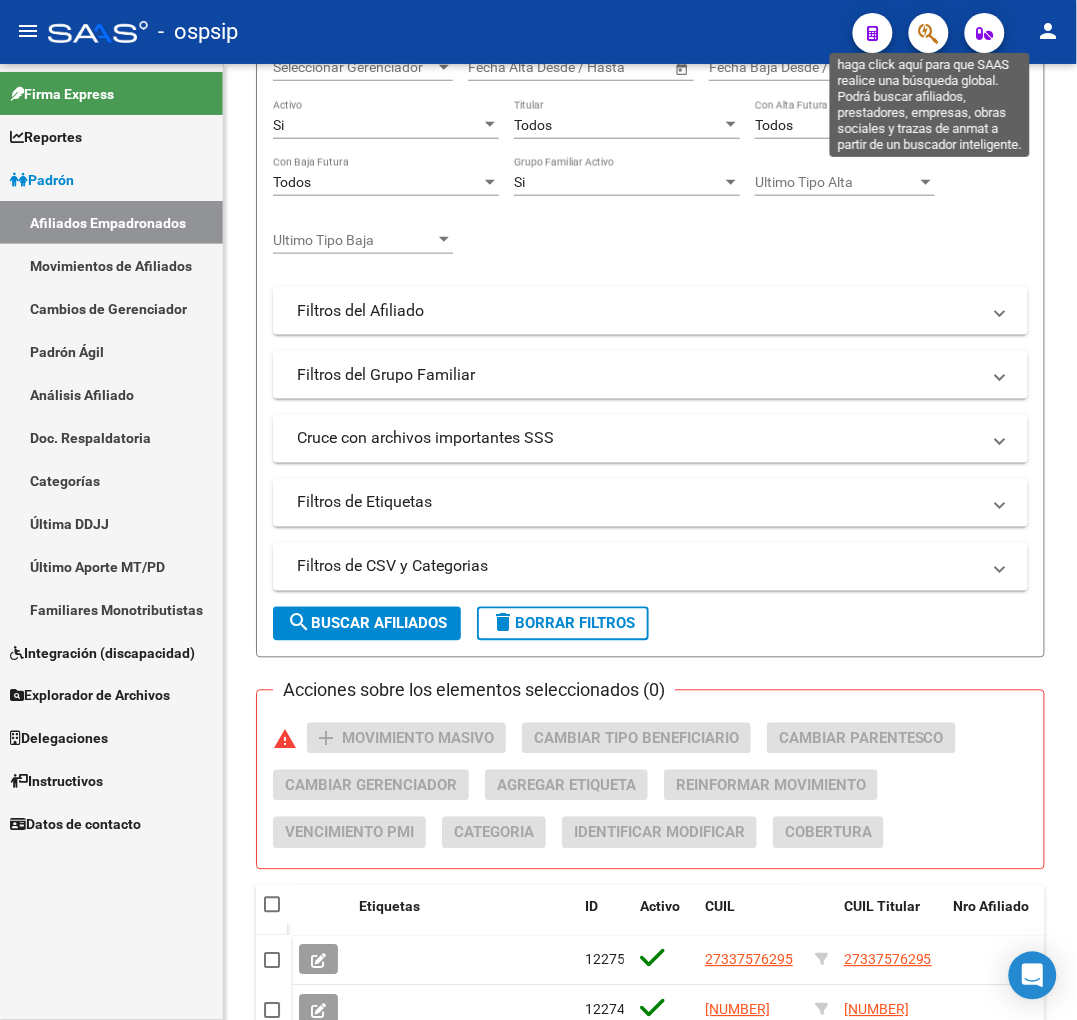 click 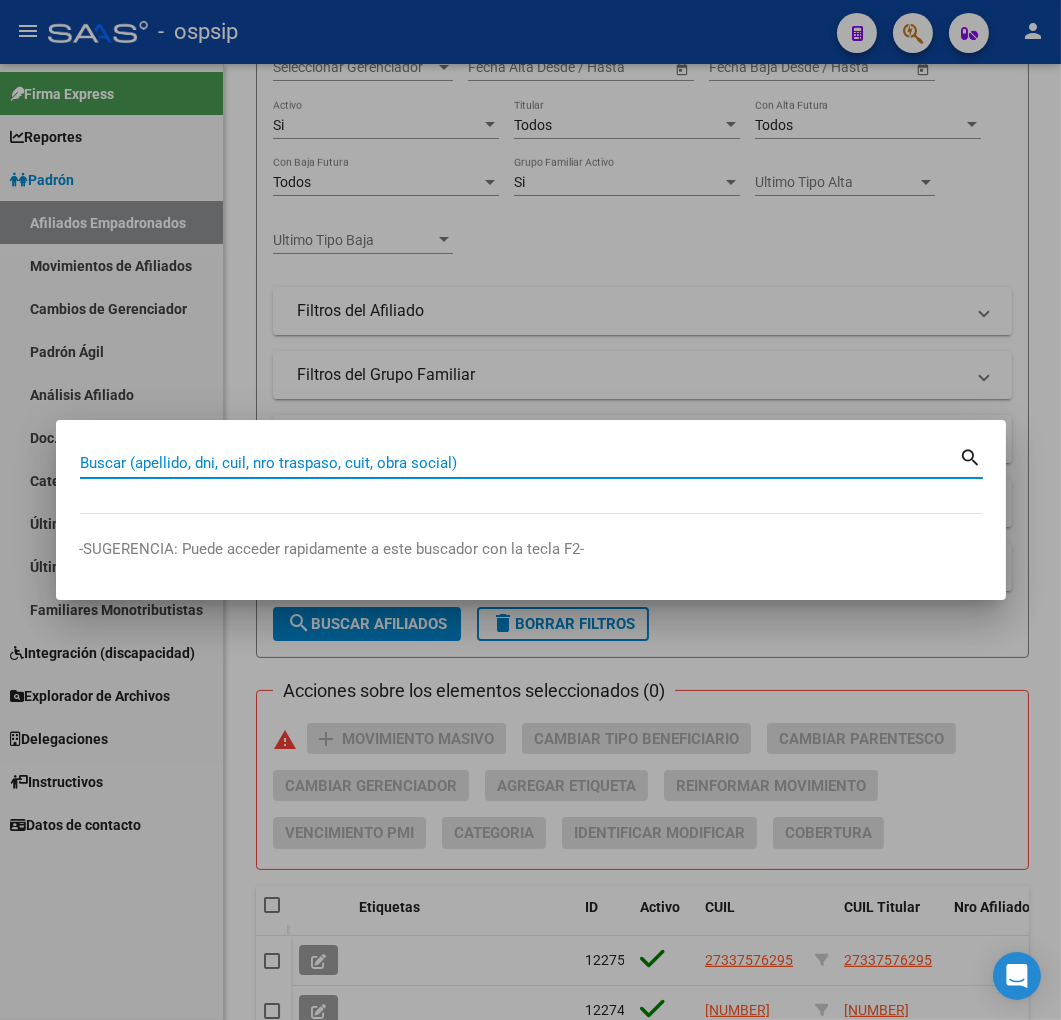 click on "Buscar (apellido, dni, cuil, nro traspaso, cuit, obra social)" at bounding box center (520, 463) 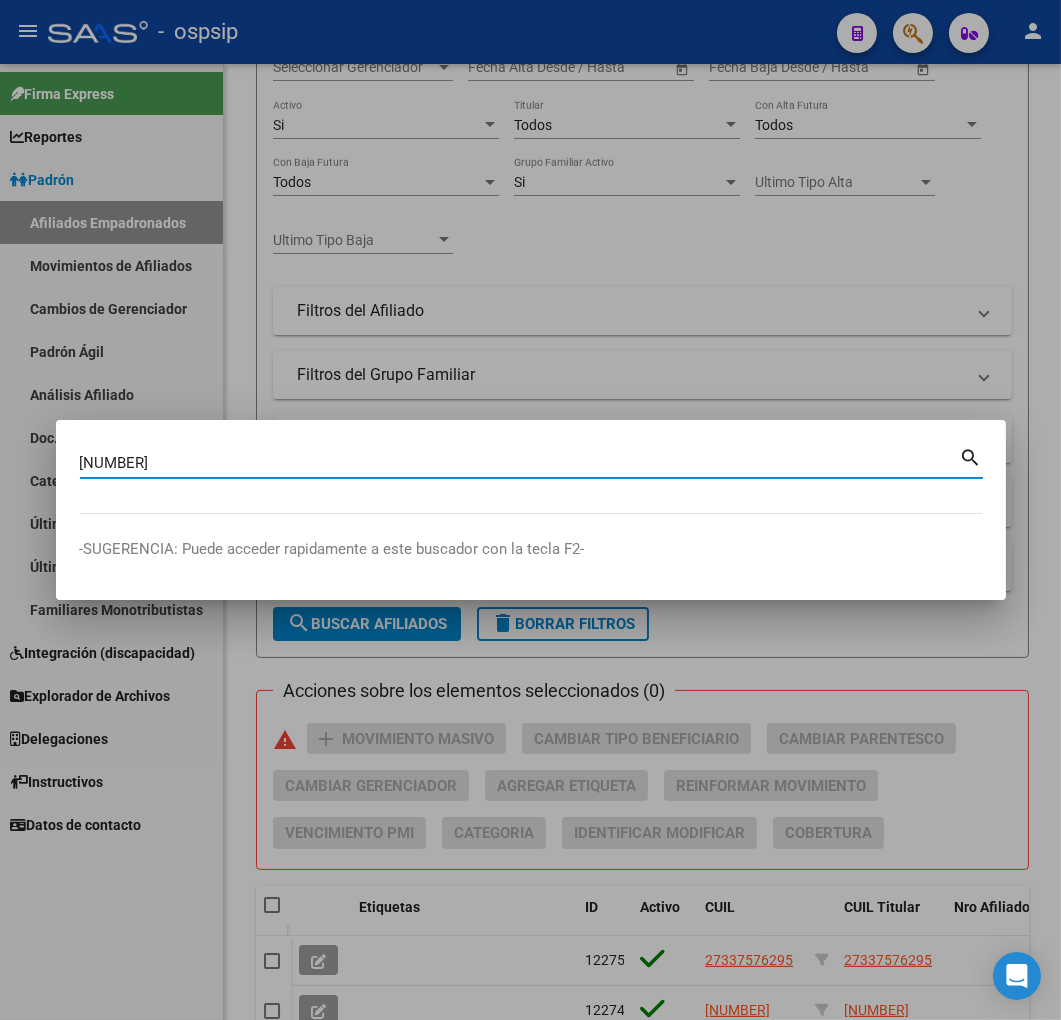 type on "25694620" 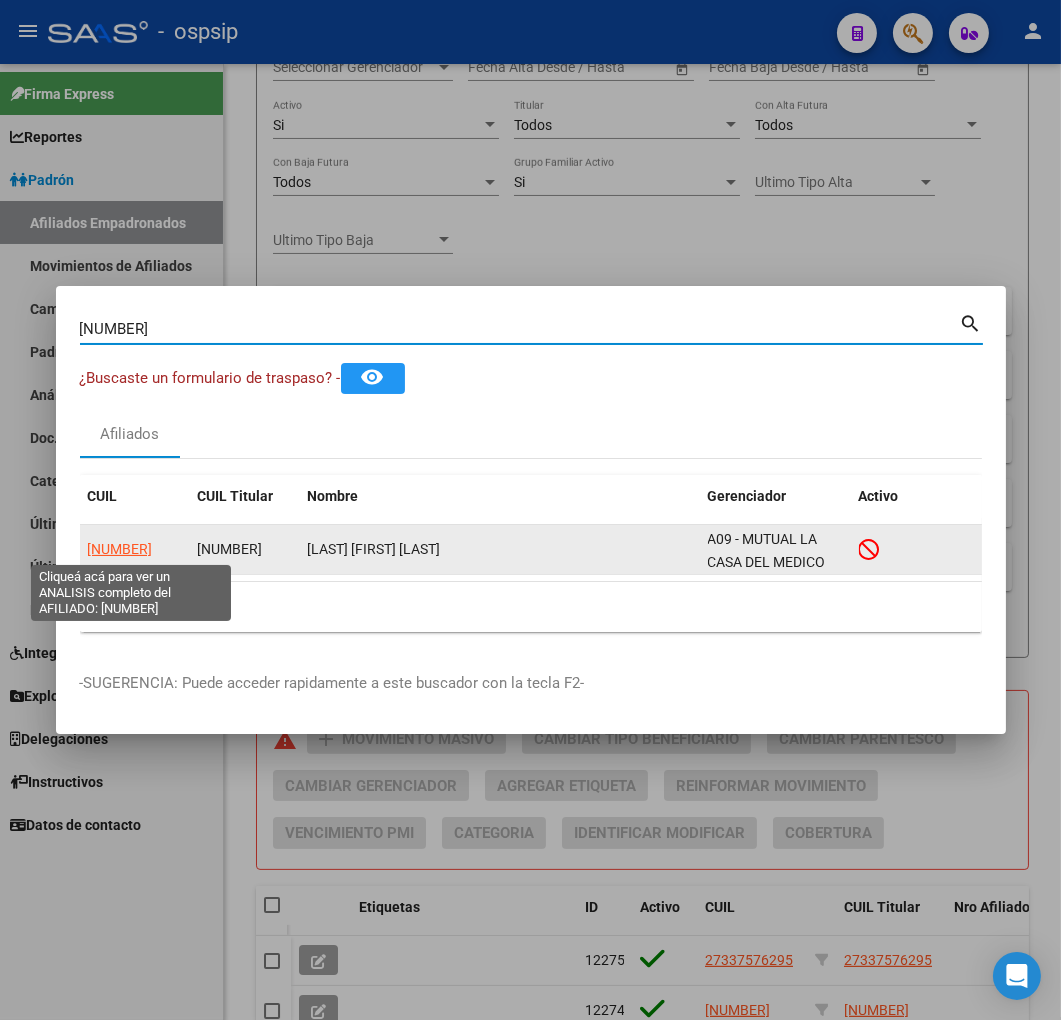 click on "20256946204" 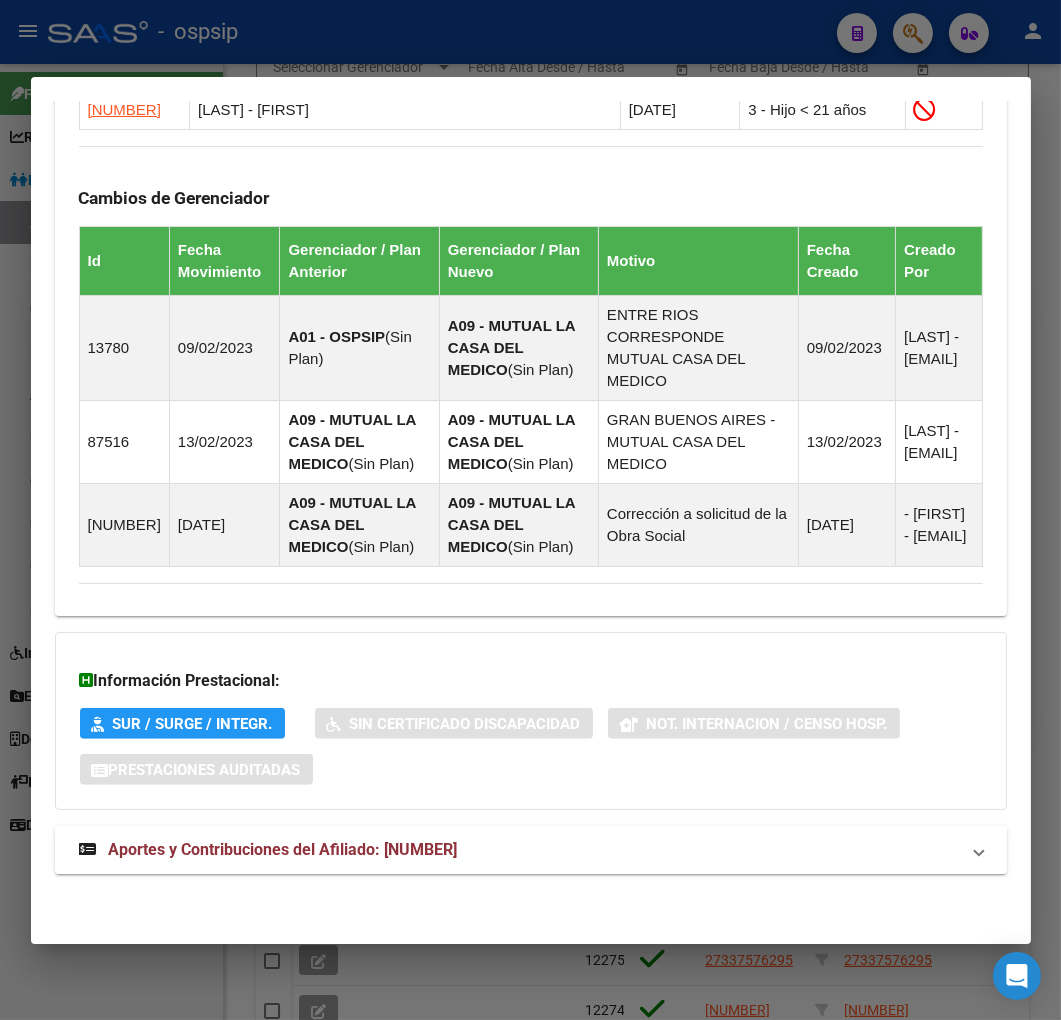 scroll, scrollTop: 1421, scrollLeft: 0, axis: vertical 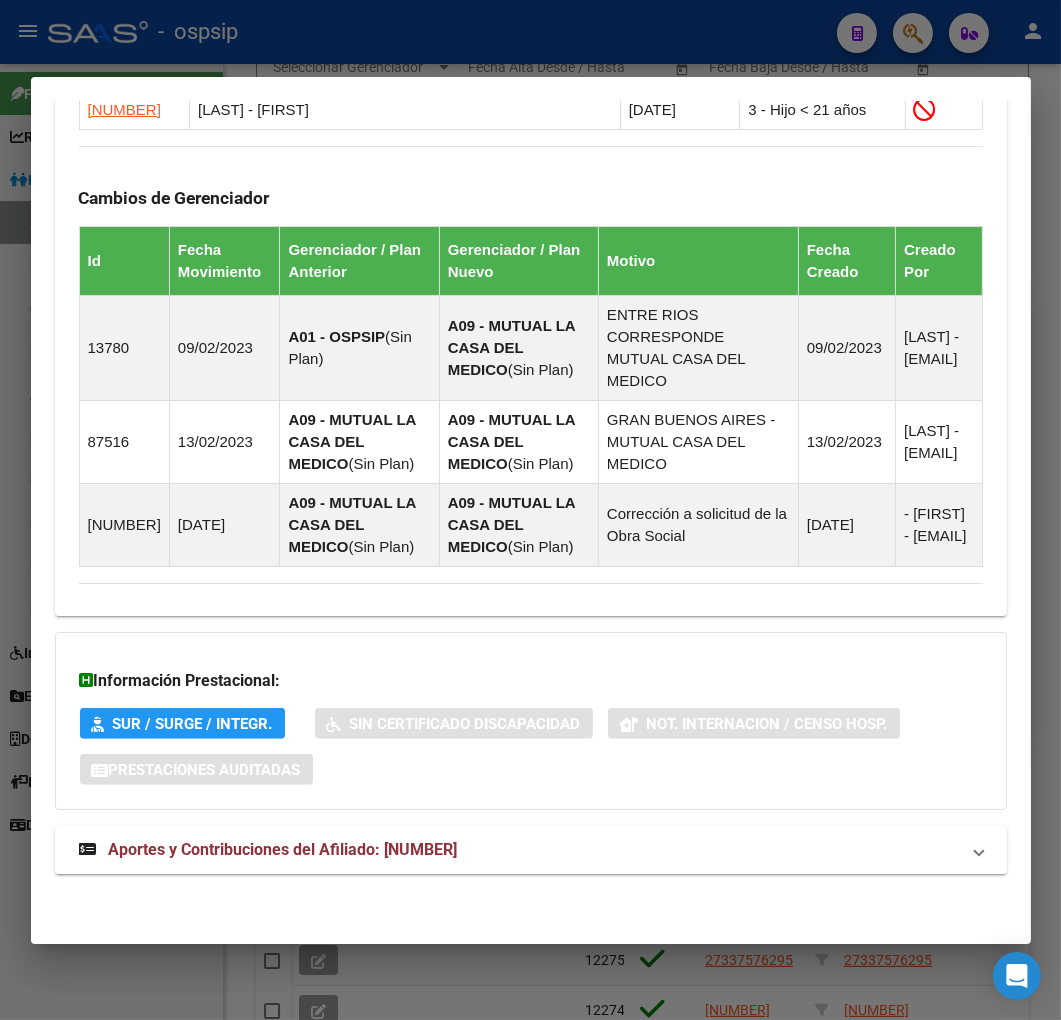 drag, startPoint x: 545, startPoint y: 854, endPoint x: 667, endPoint y: 820, distance: 126.649124 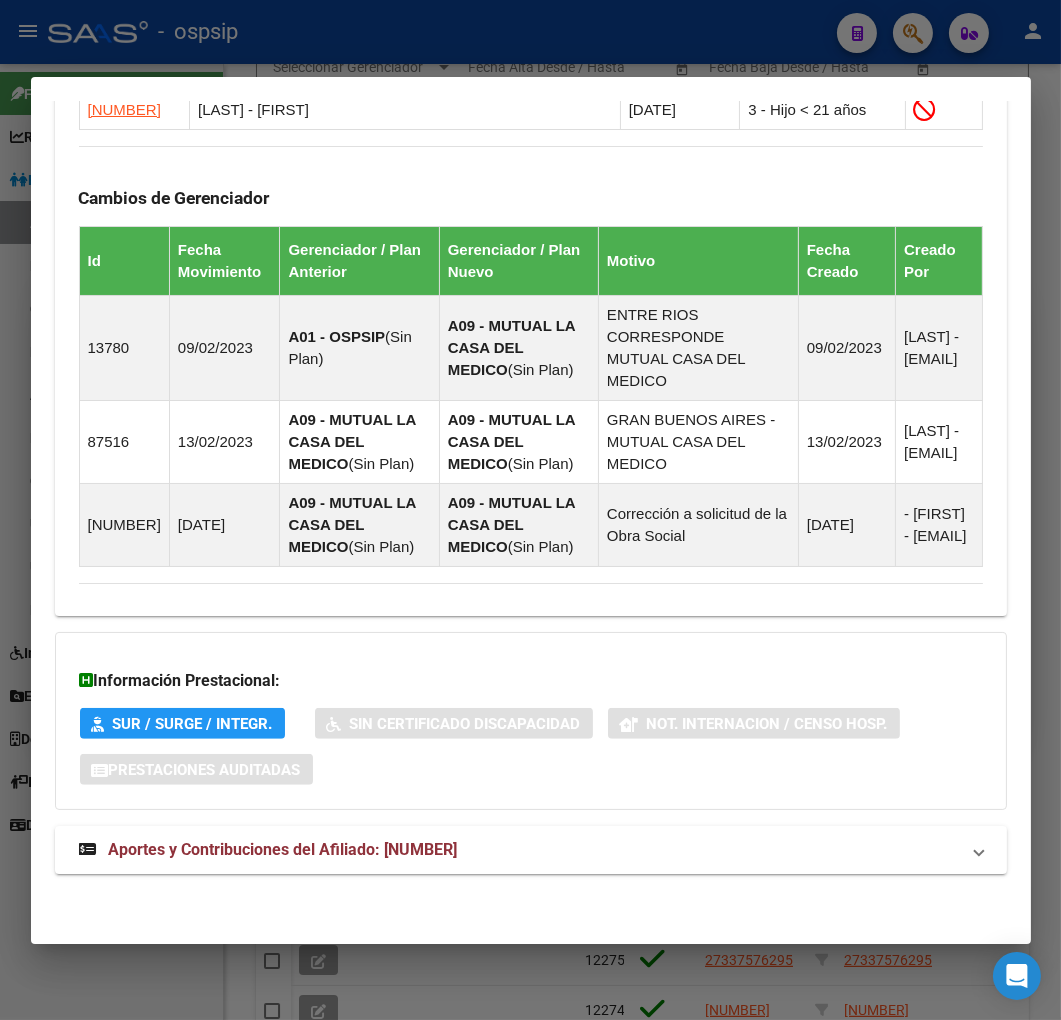 click on "Aportes y Contribuciones del Afiliado: 20256946204" at bounding box center (519, 850) 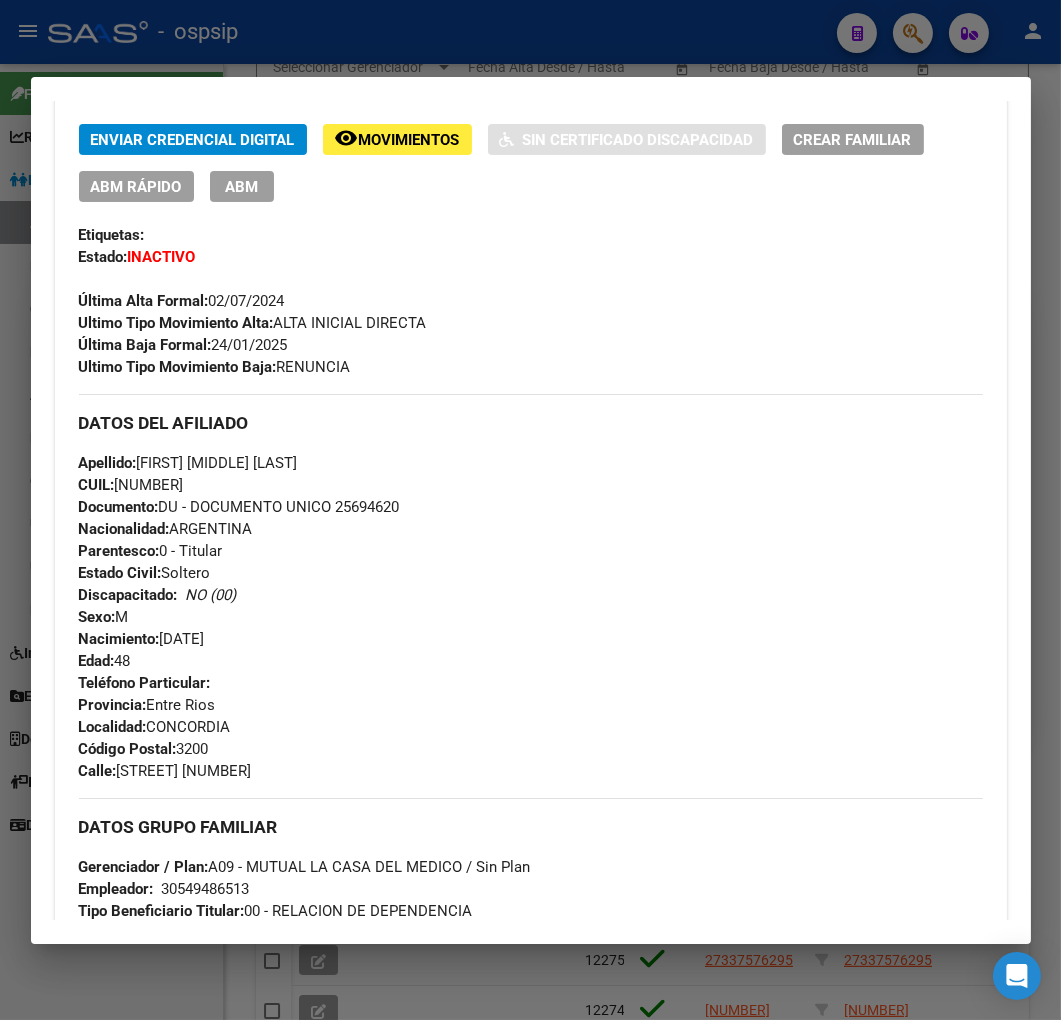scroll, scrollTop: 408, scrollLeft: 0, axis: vertical 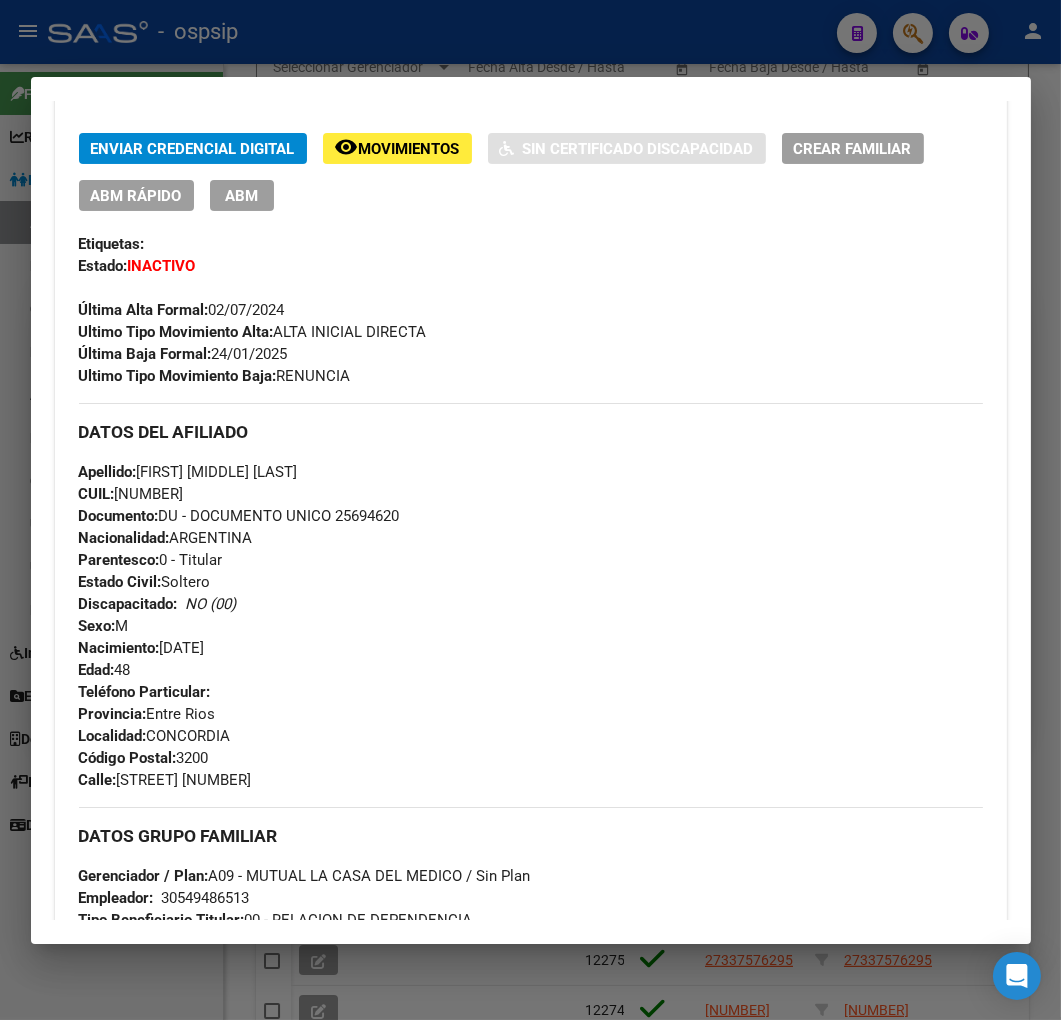 click at bounding box center (530, 510) 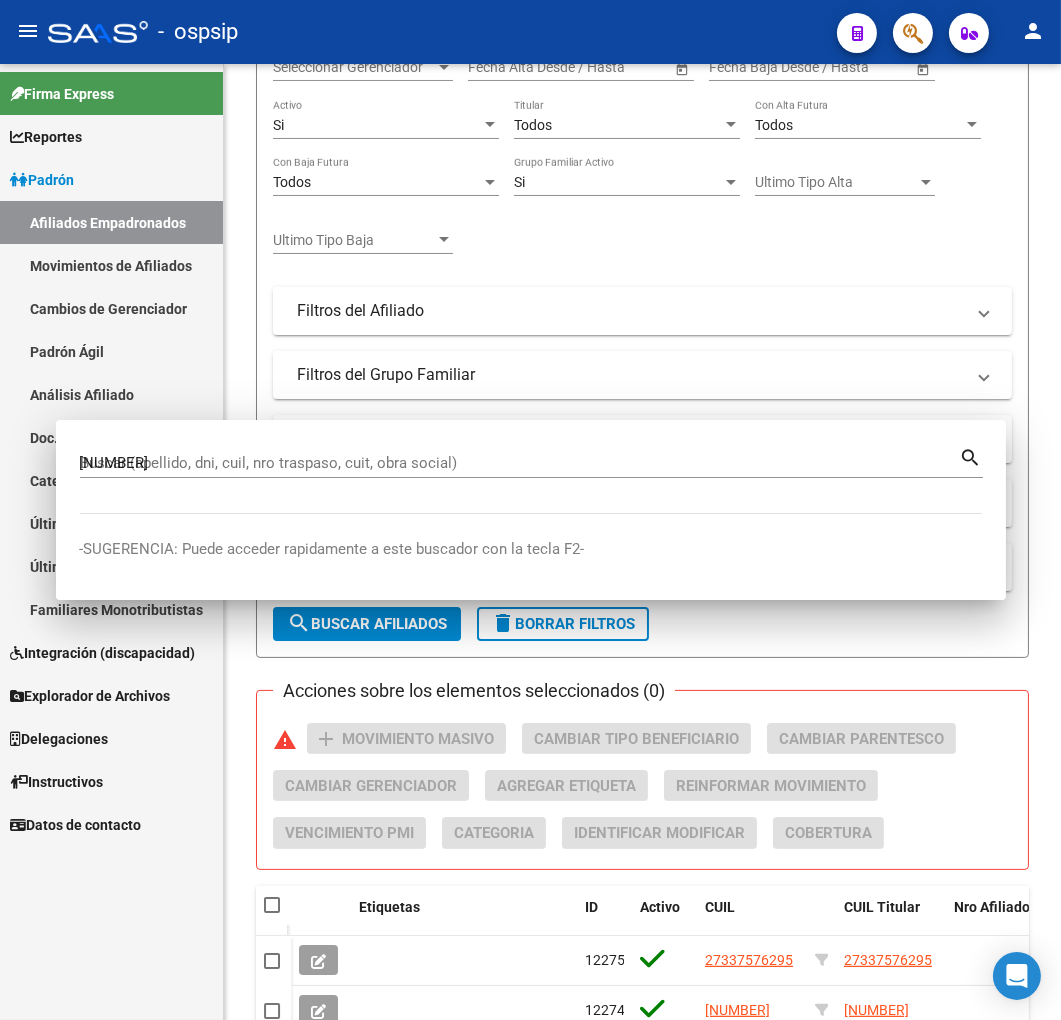 type 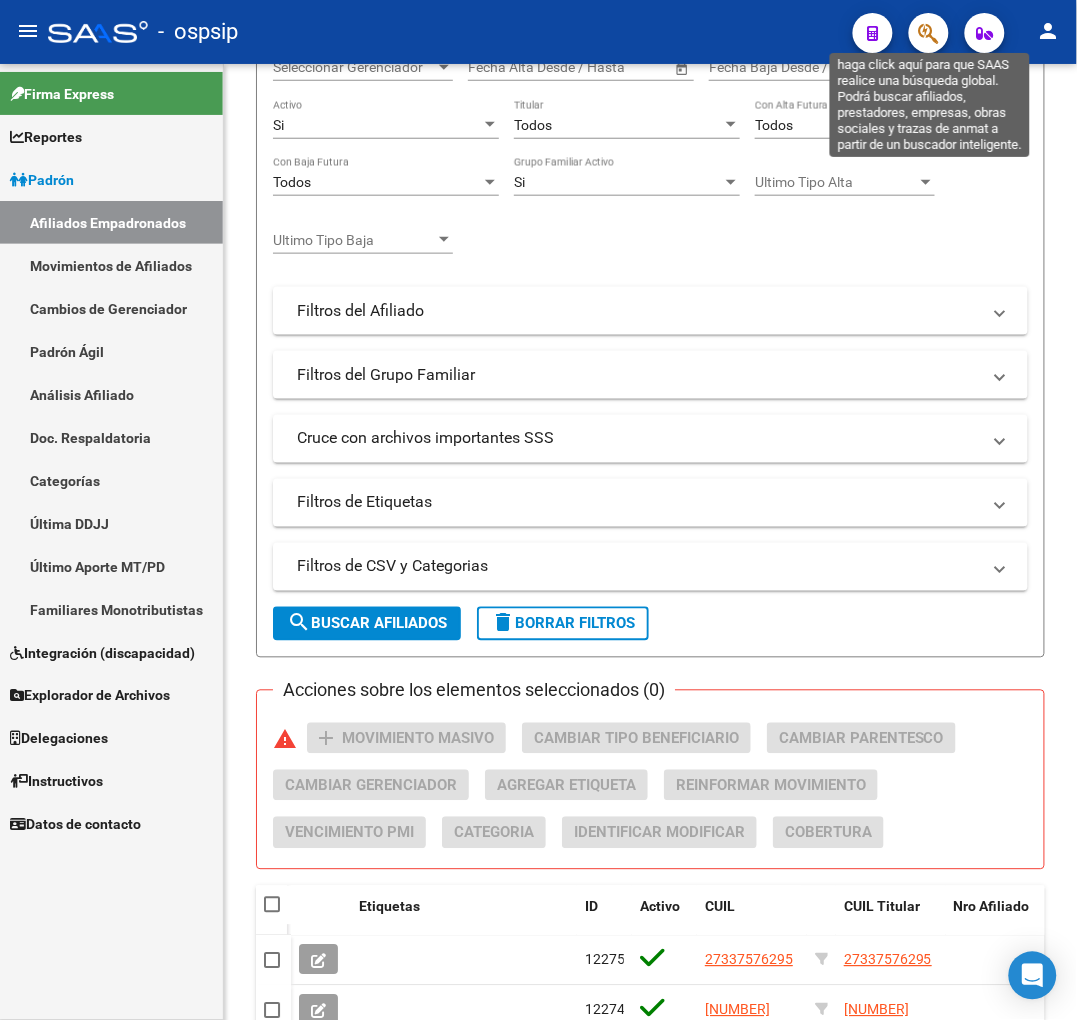 click 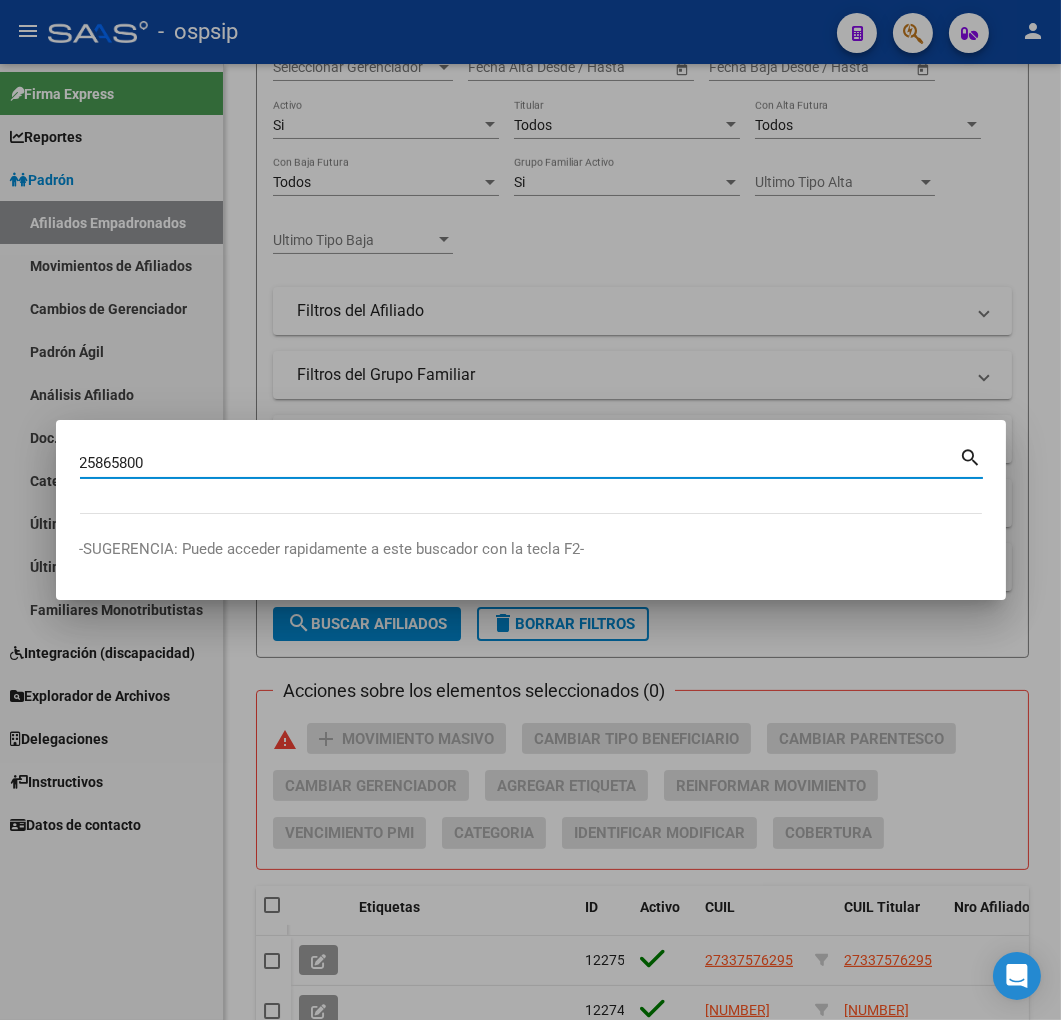 type on "25865800" 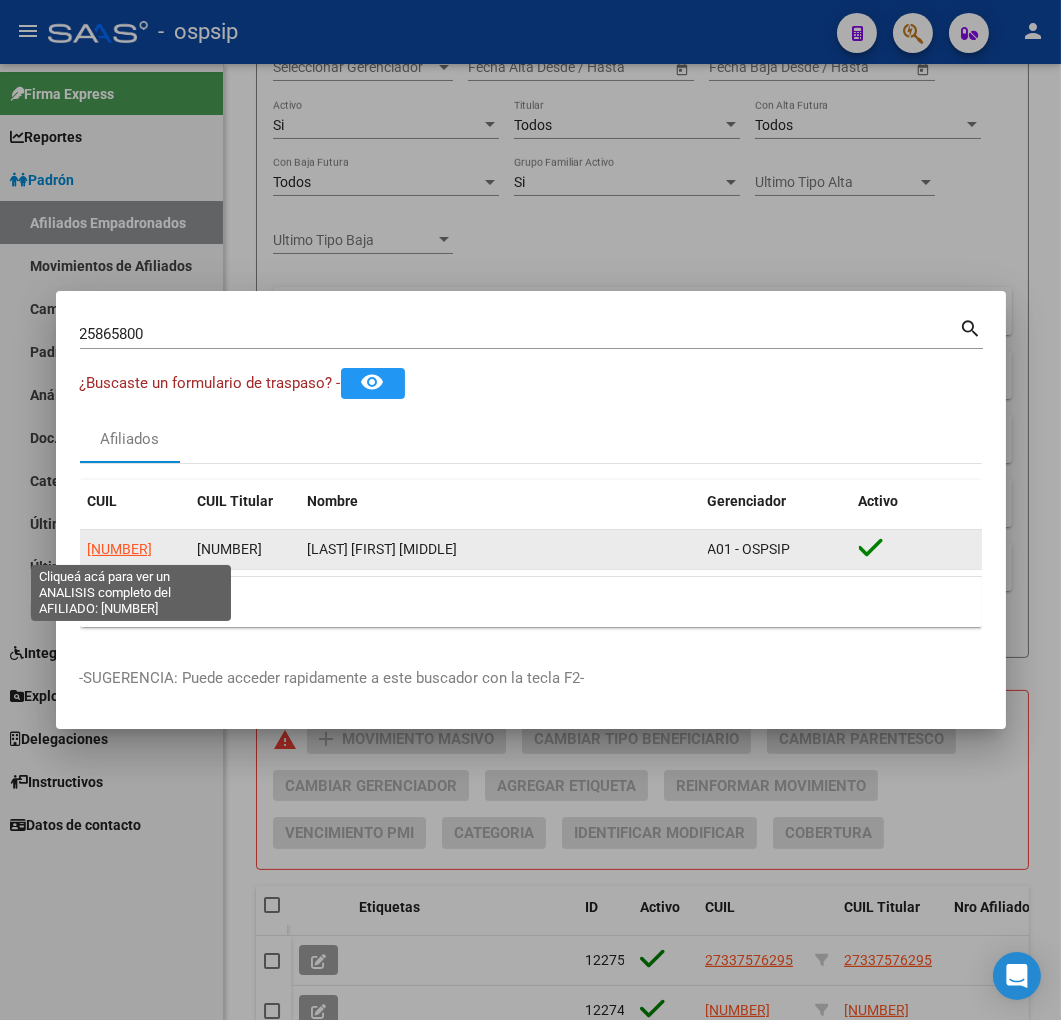 click on "20258658001" 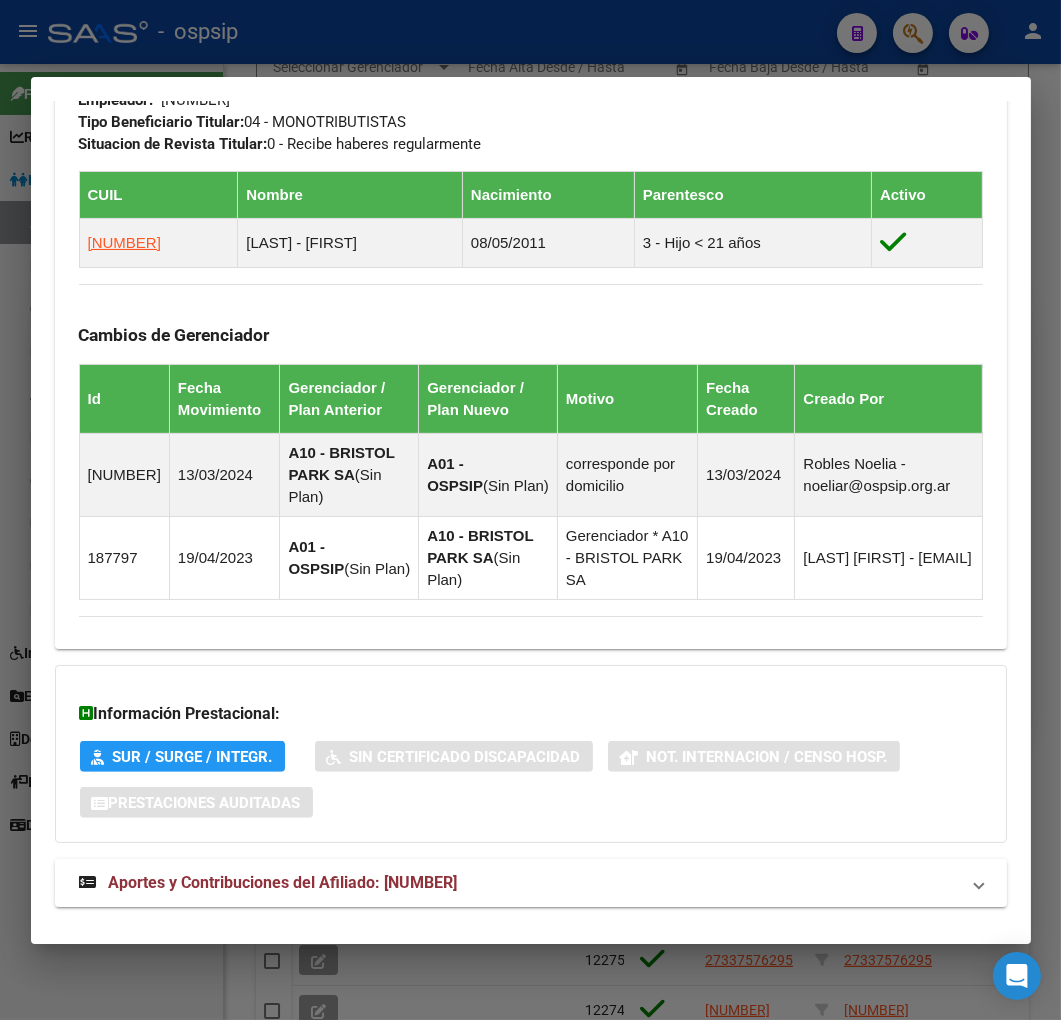 scroll, scrollTop: 1212, scrollLeft: 0, axis: vertical 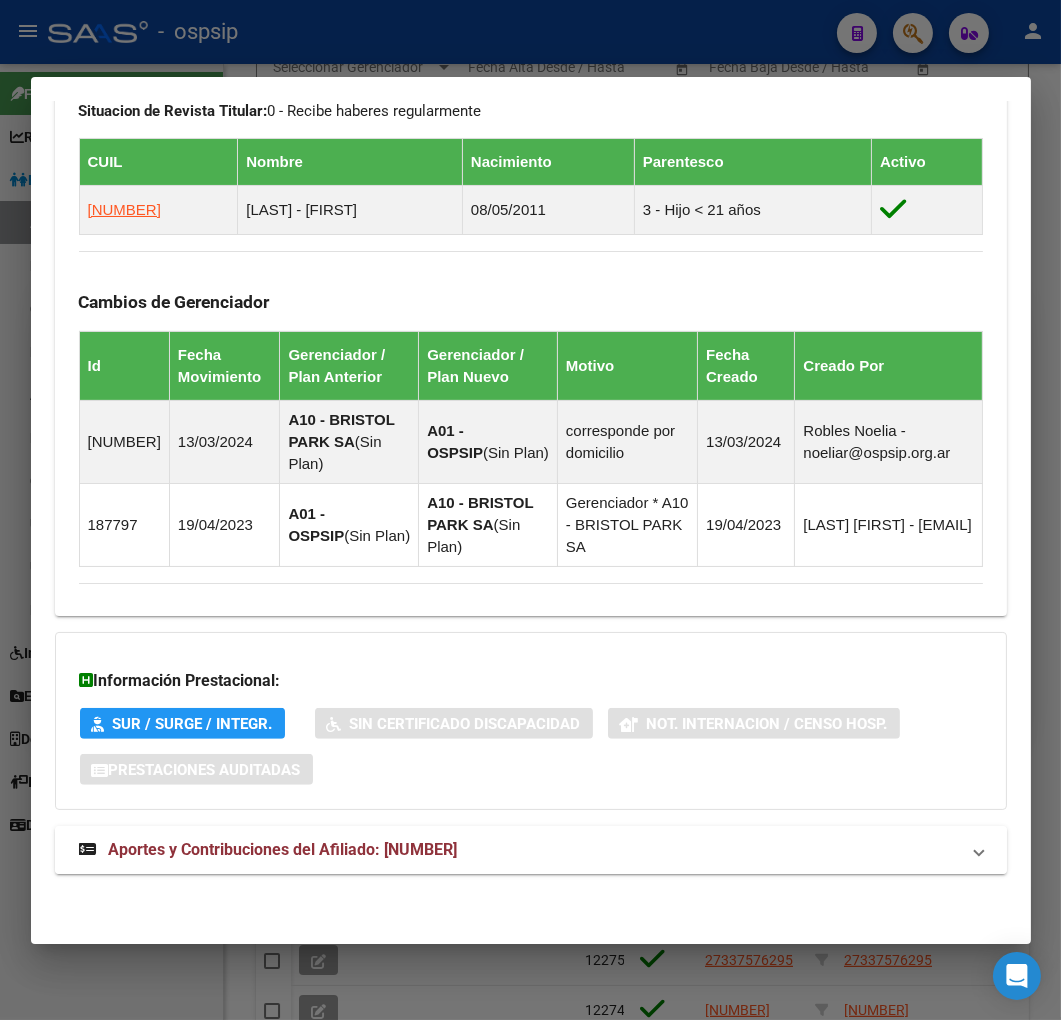 click on "Aportes y Contribuciones del Afiliado: 20258658001" at bounding box center [519, 850] 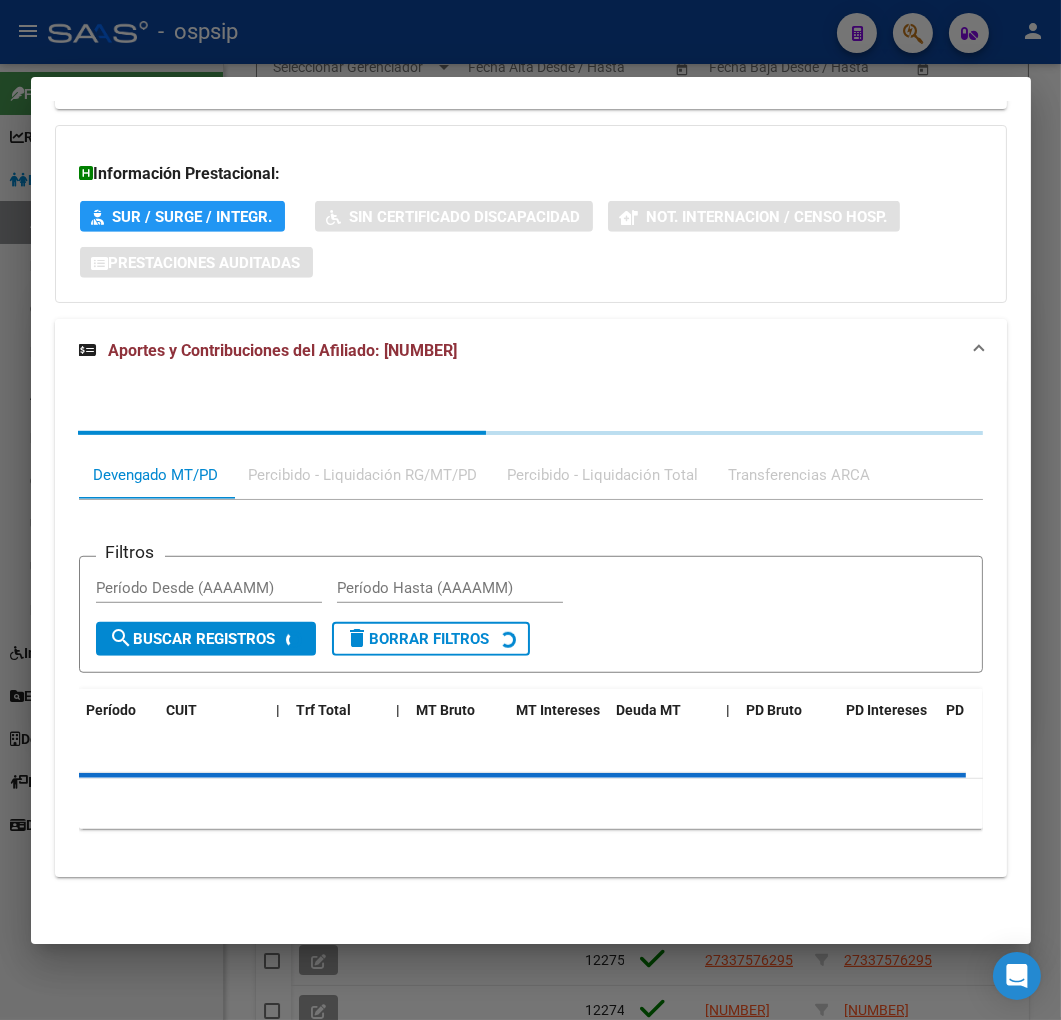 scroll, scrollTop: 1720, scrollLeft: 0, axis: vertical 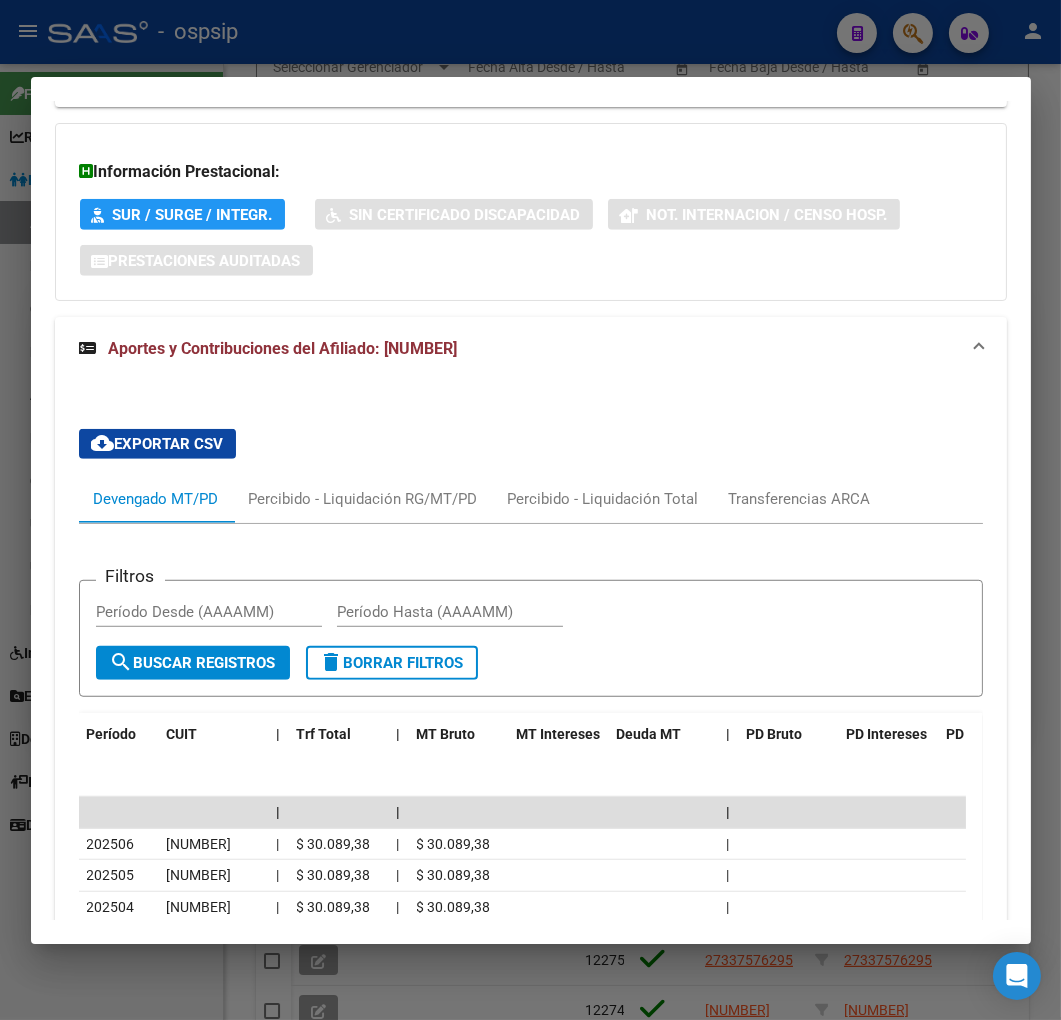 click at bounding box center (530, 510) 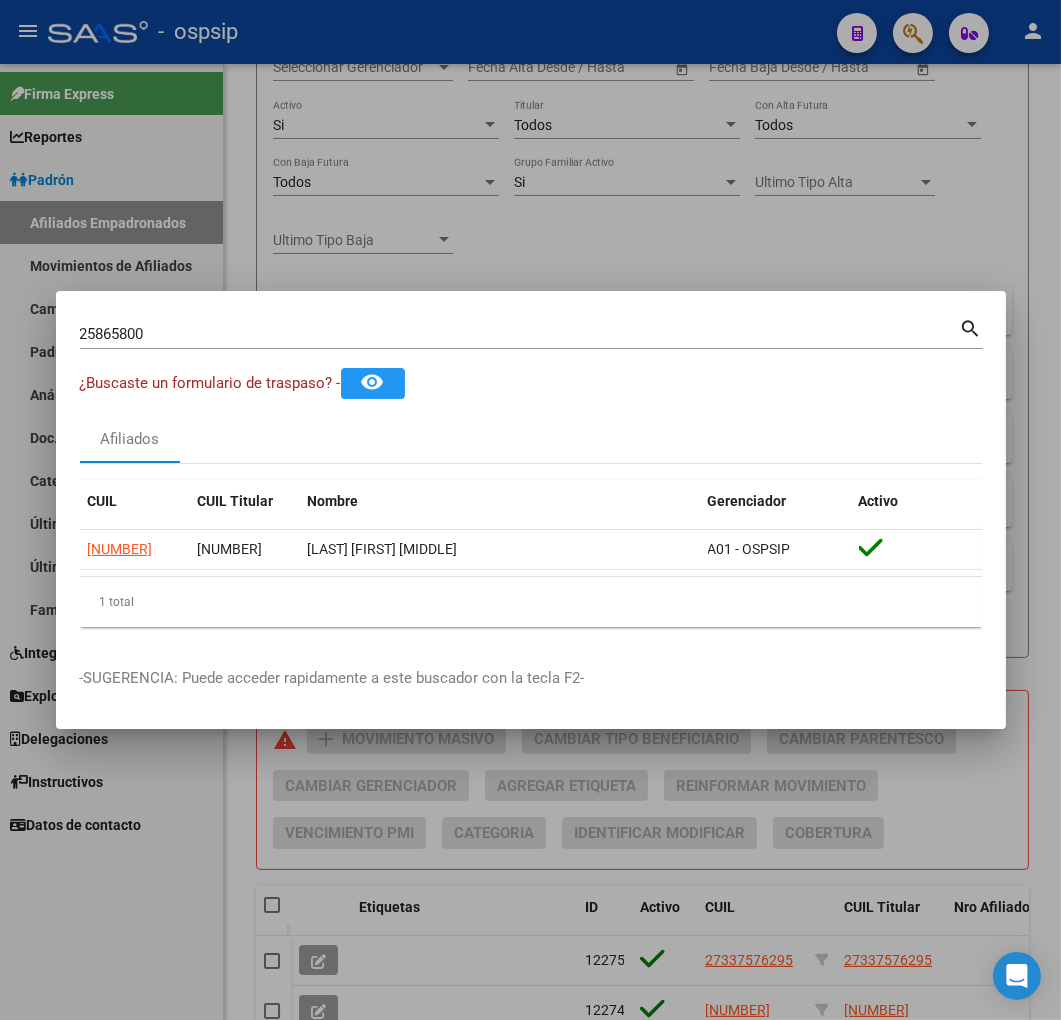click at bounding box center [530, 510] 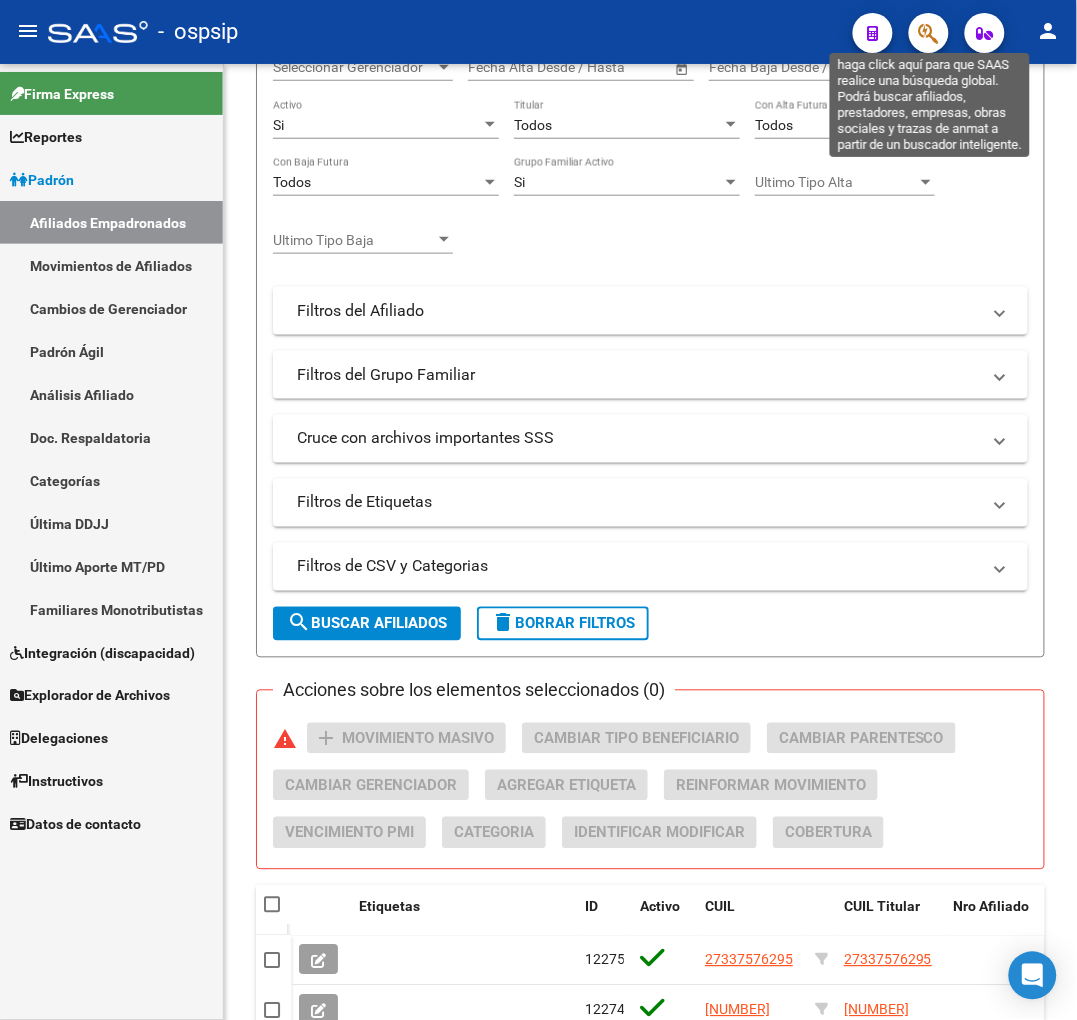 click 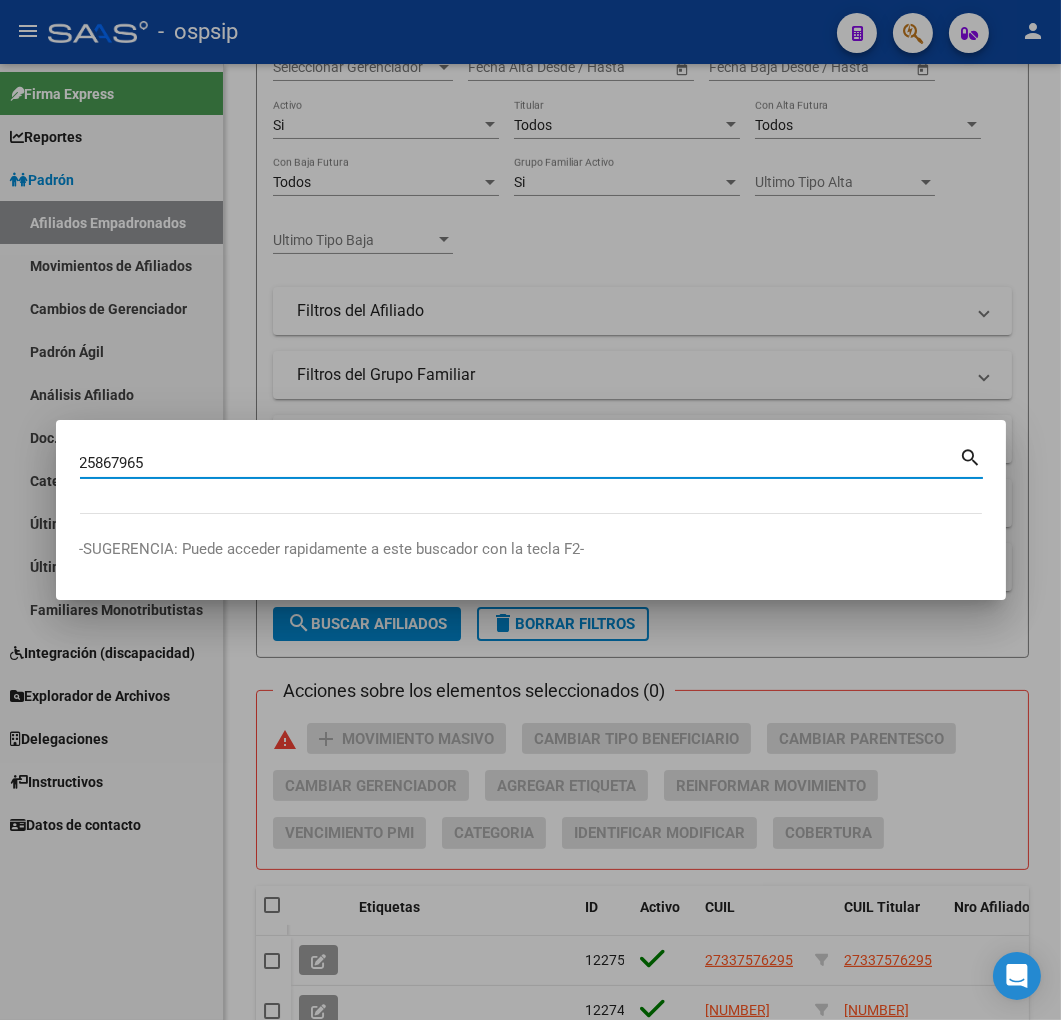 type on "25867965" 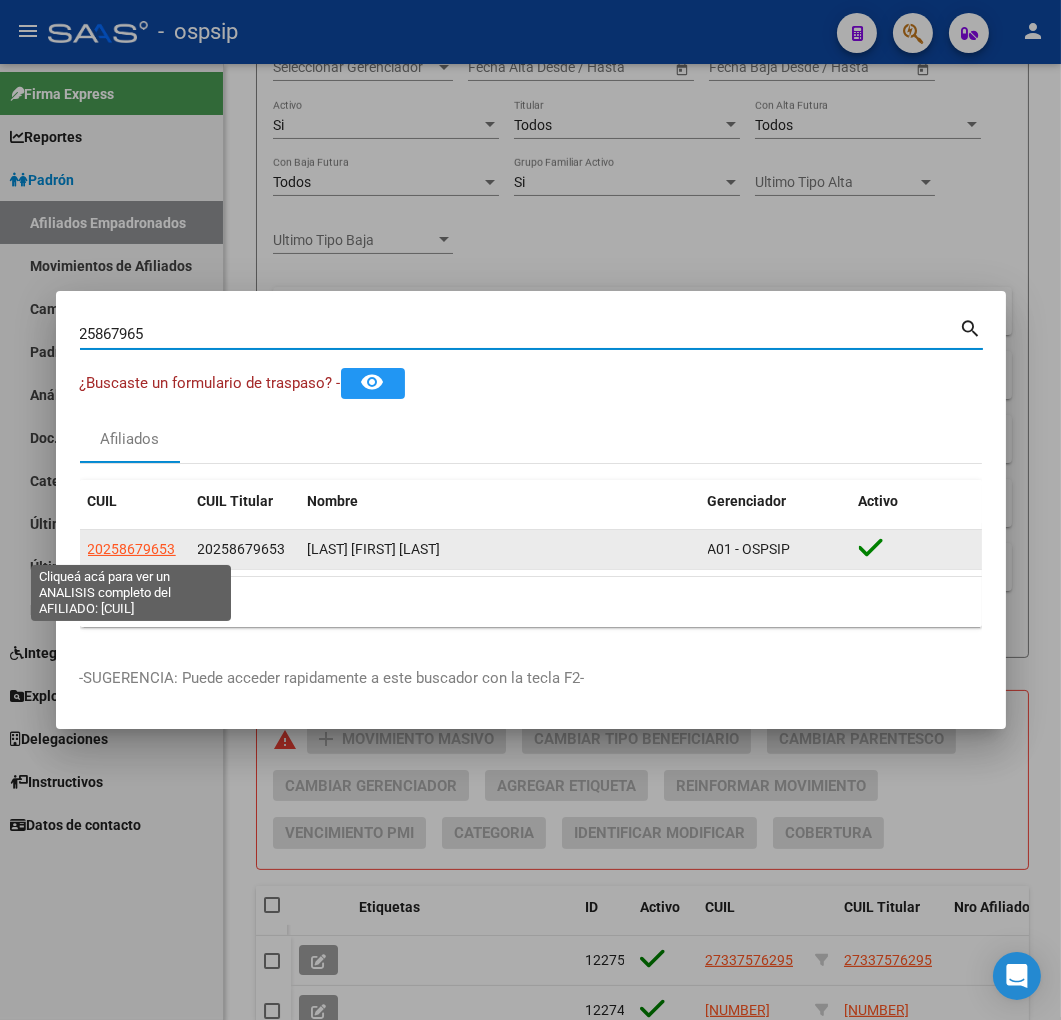 click on "20258679653" 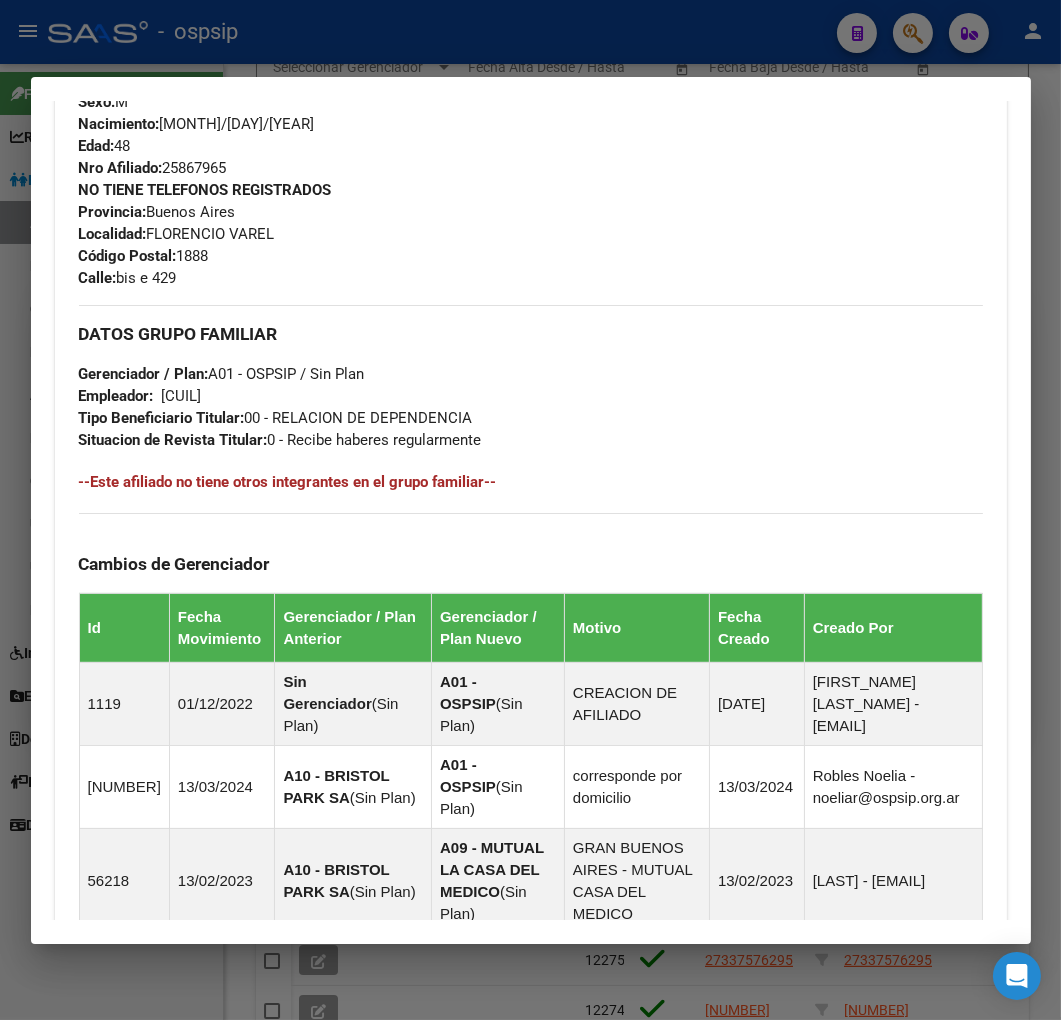 scroll, scrollTop: 1543, scrollLeft: 0, axis: vertical 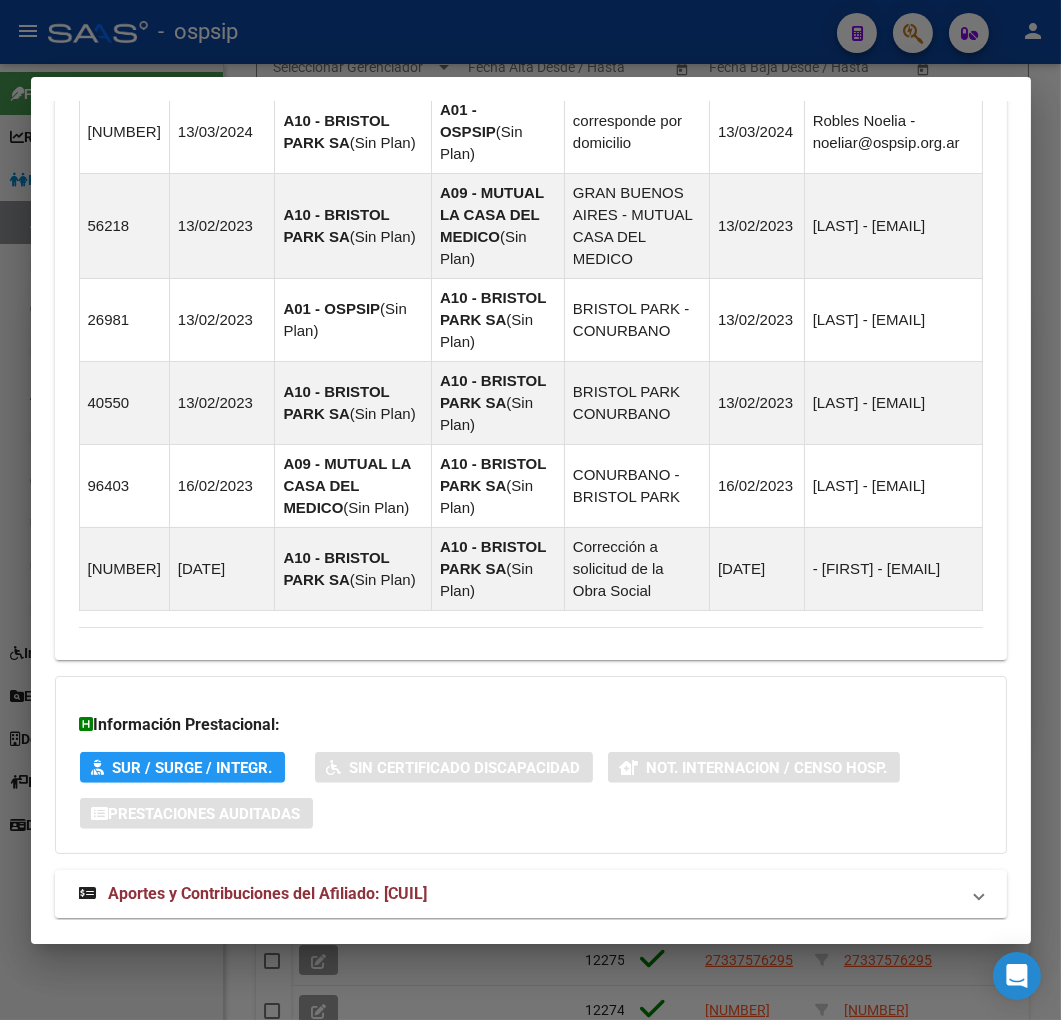 click on "DATOS PADRÓN ÁGIL:  MORALES RAMON FRANCISCO     |   ACTIVO   |     AFILIADO TITULAR  Datos Personales y Afiliatorios según Entes Externos: SSS FTP ARCA Padrón ARCA Impuestos Organismos Ext.    Gerenciador:      A01 - OSPSIP Atención telefónica: Atención emergencias: Otros Datos Útiles:    Datos de Empadronamiento  Enviar Credencial Digital remove_red_eye Movimientos    Sin Certificado Discapacidad Crear Familiar ABM Rápido ABM Etiquetas: Estado: ACTIVO Última Alta Formal:  01/12/2022 Ultimo Tipo Movimiento Alta:  ALTA INICIAL DIRECTA DATOS DEL AFILIADO Apellido:  RAMON FRANCISCO MORALES CUIL:  20258679653 Documento:  DU - DOCUMENTO UNICO 25867965  Nacionalidad:  ARGENTINA Parentesco:  0 - Titular Estado Civil:  Soltero Discapacitado:    NO (00) Sexo:  M Nacimiento:  07/04/1977 Edad:  48  Nro Afiliado:  25867965 NO TIENE TELEFONOS REGISTRADOS Provincia:  Buenos Aires Localidad:  FLORENCIO VAREL Código Postal:  1888 Calle:  bis e  429 DATOS GRUPO FAMILIAR Gerenciador / Plan: Empleador:" at bounding box center [531, -215] 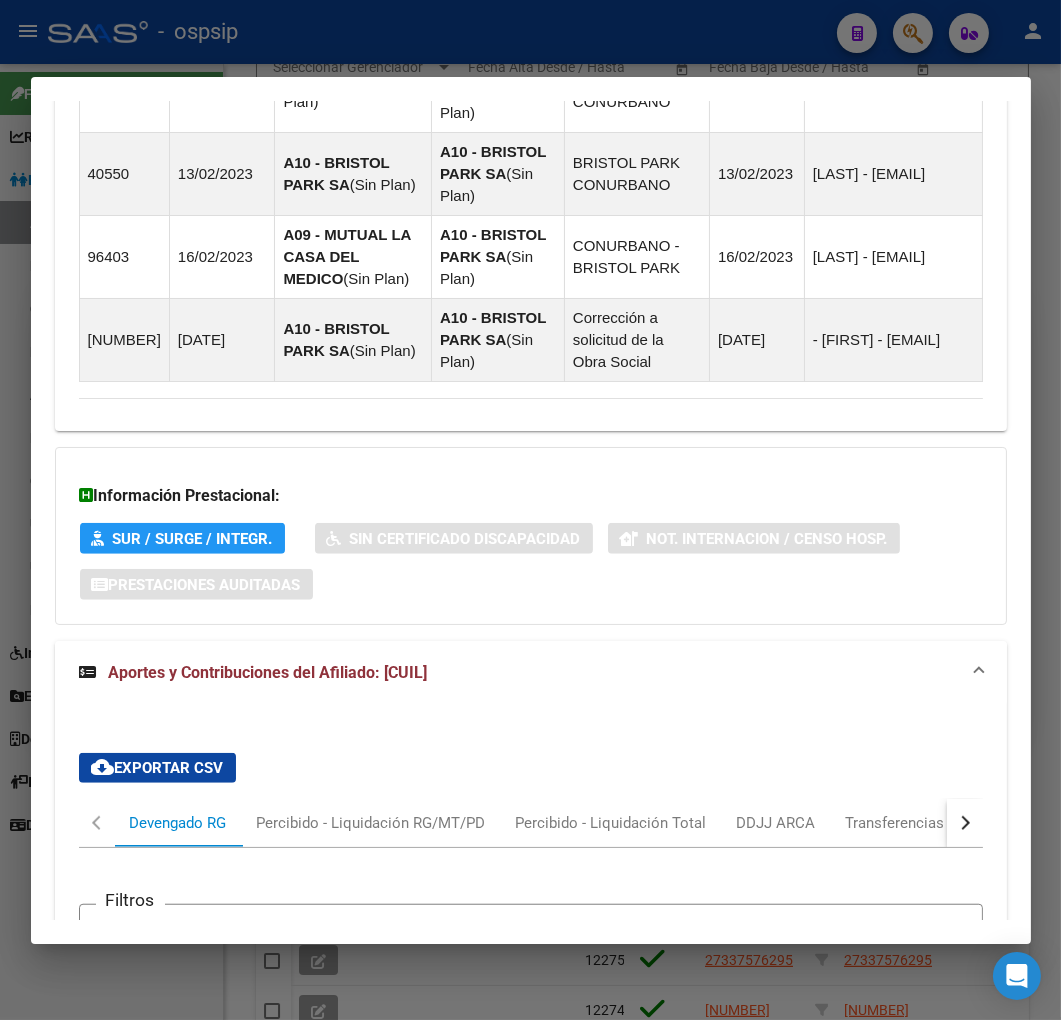 scroll, scrollTop: 2086, scrollLeft: 0, axis: vertical 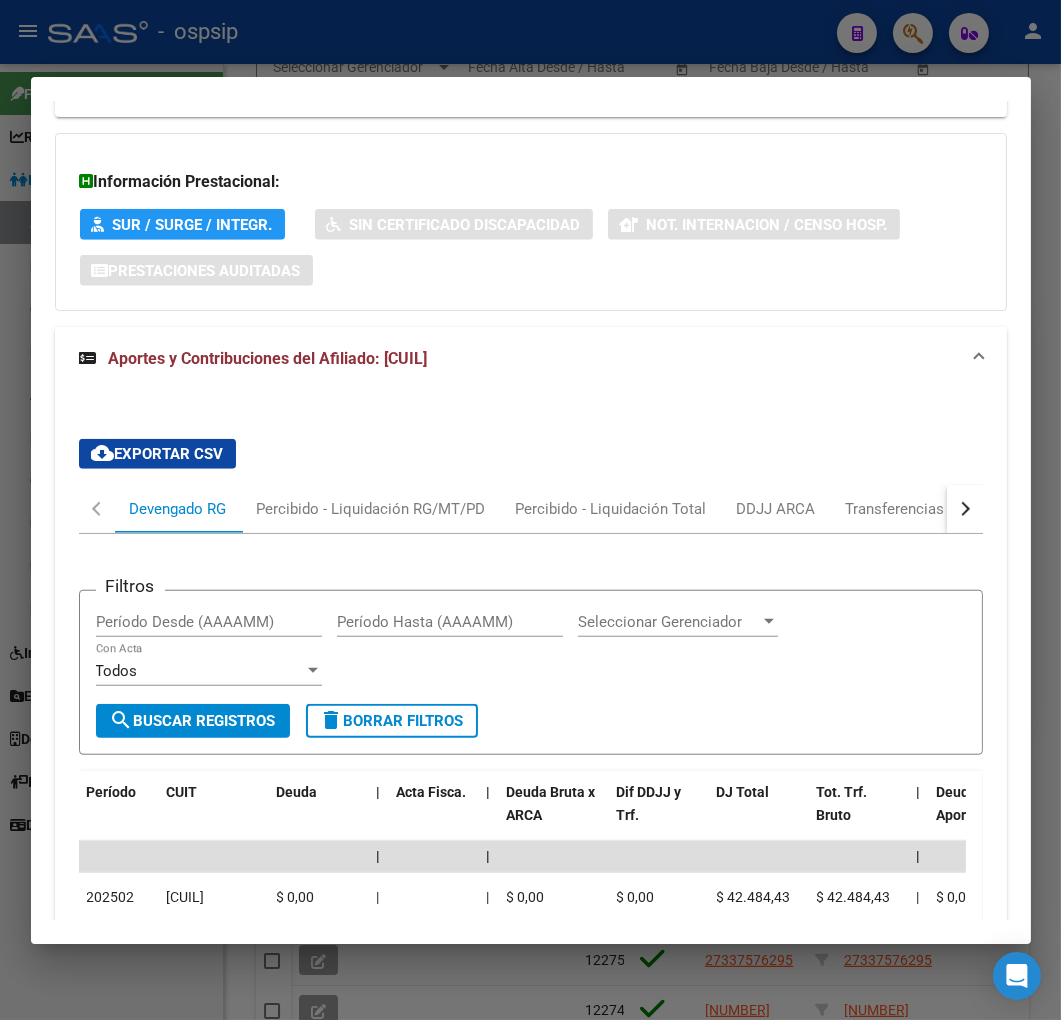 click at bounding box center [965, 509] 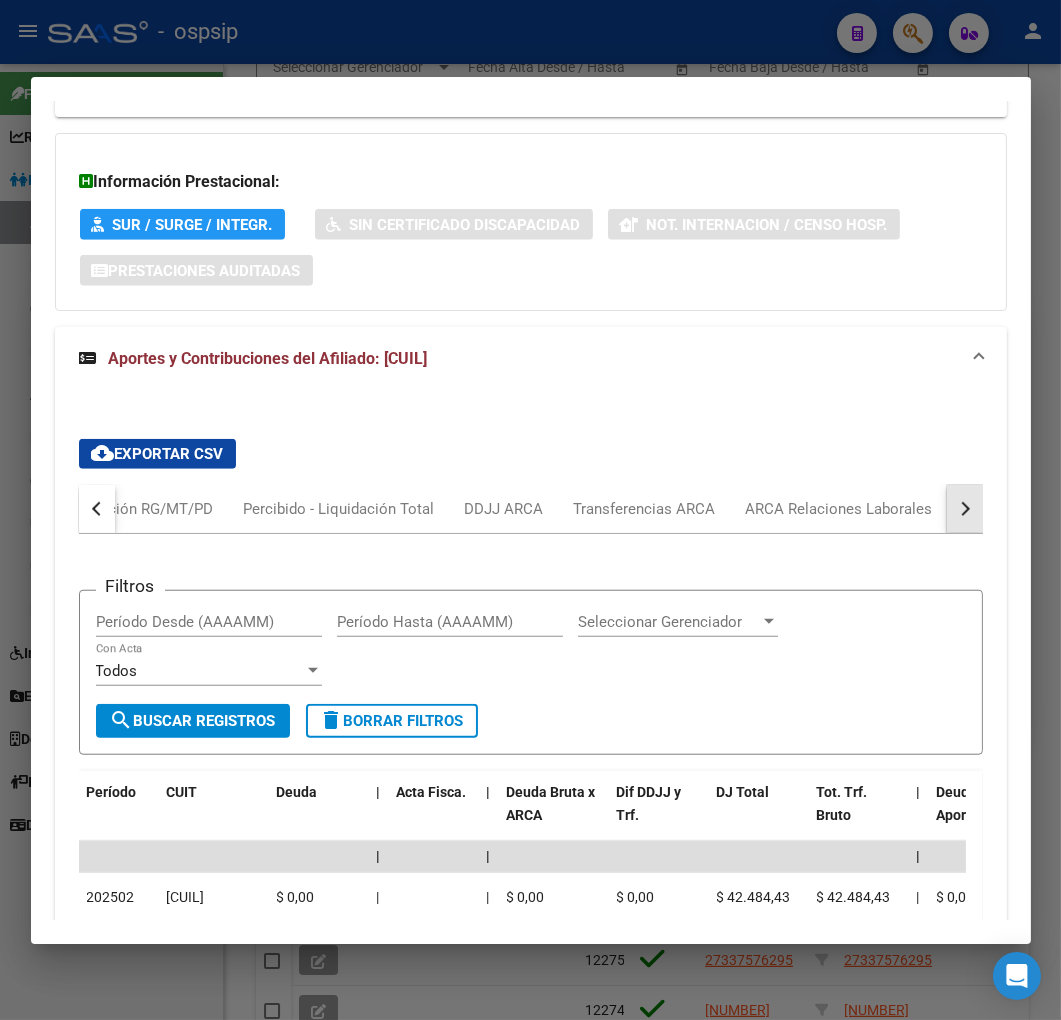 click at bounding box center [965, 509] 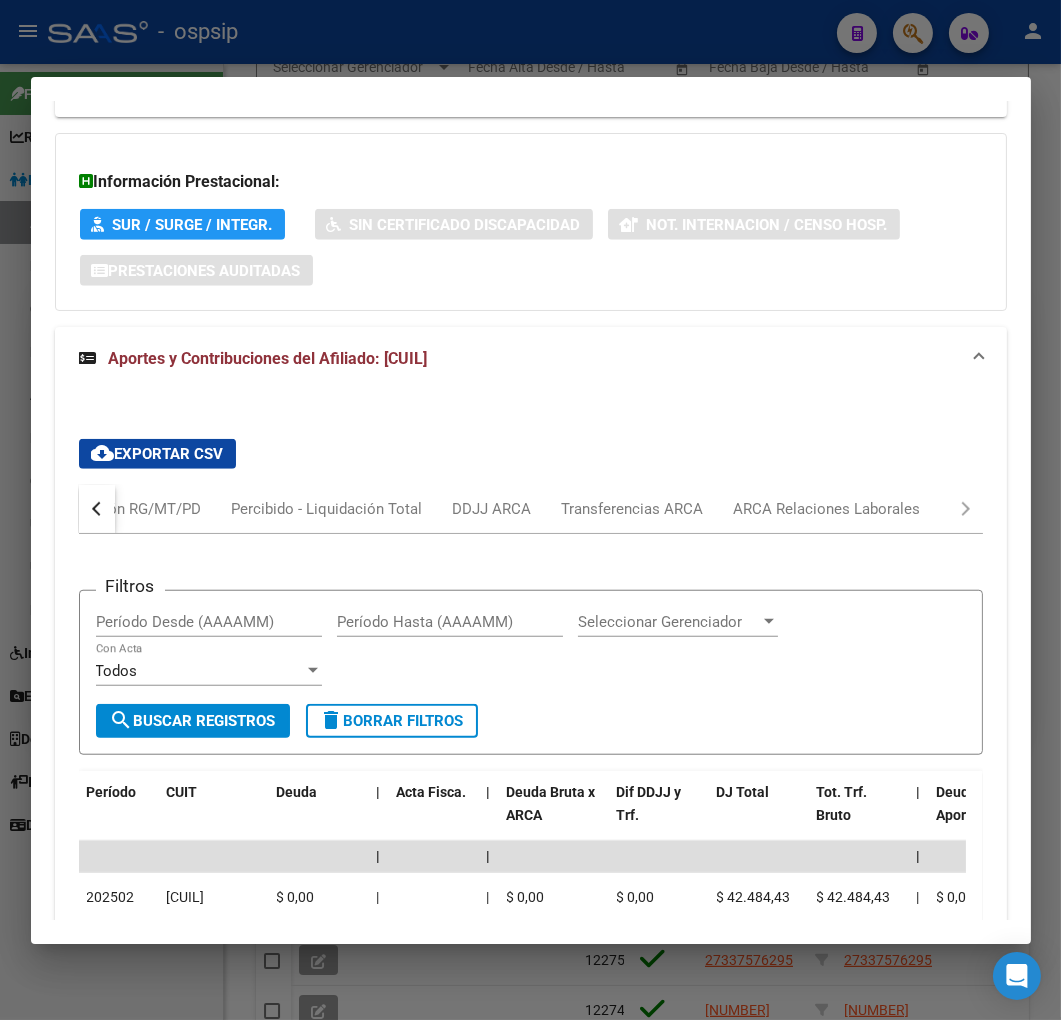 click on "Devengado RG Percibido - Liquidación RG/MT/PD Percibido - Liquidación Total DDJJ ARCA Transferencias ARCA ARCA Relaciones Laborales" at bounding box center [531, 509] 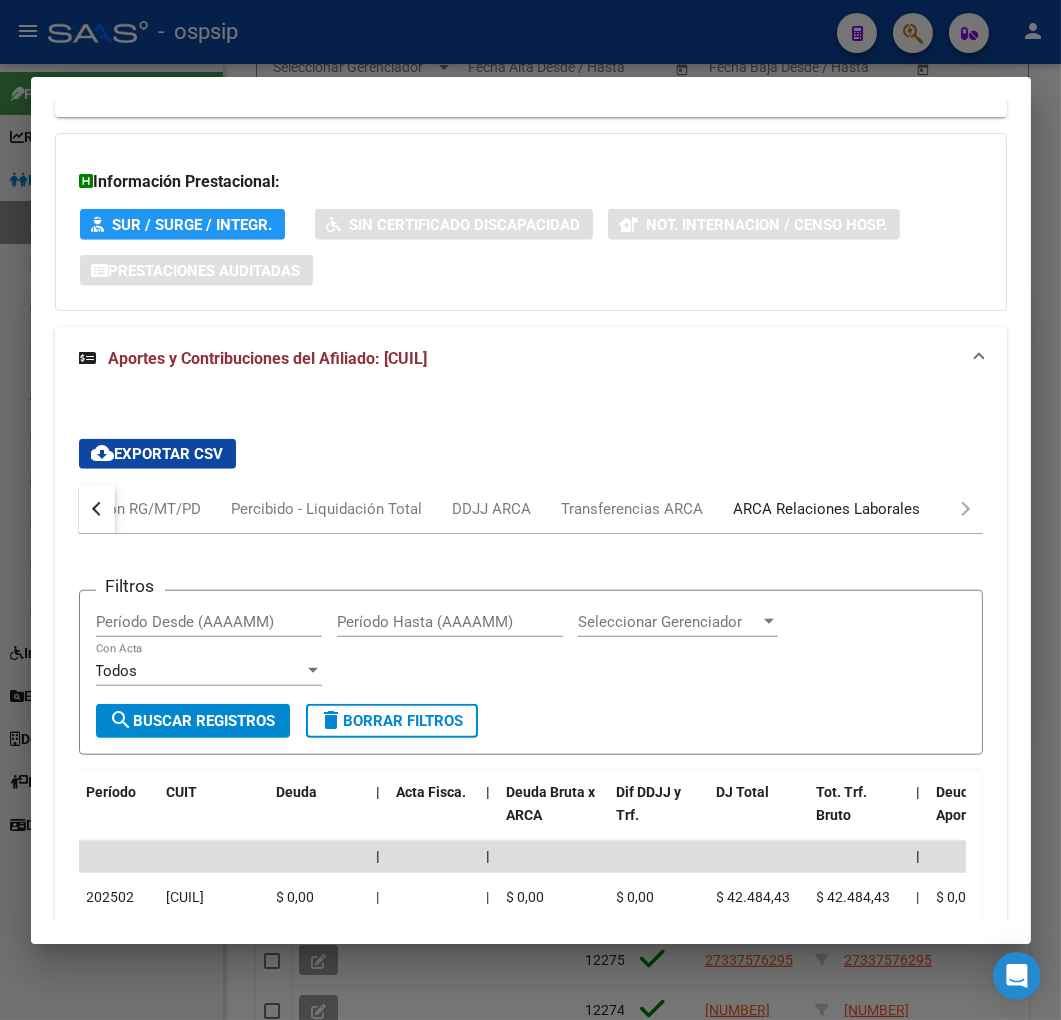 click on "ARCA Relaciones Laborales" at bounding box center (827, 509) 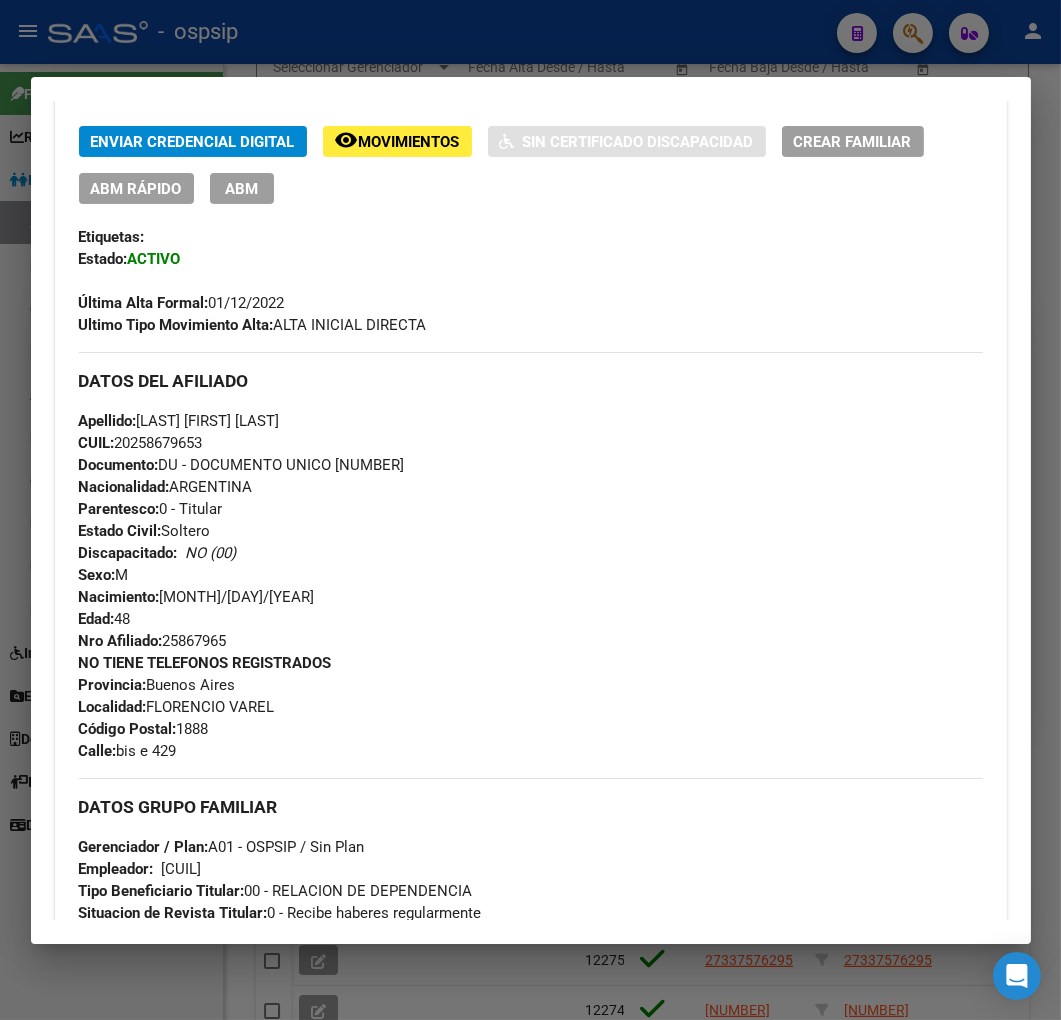 scroll, scrollTop: 0, scrollLeft: 0, axis: both 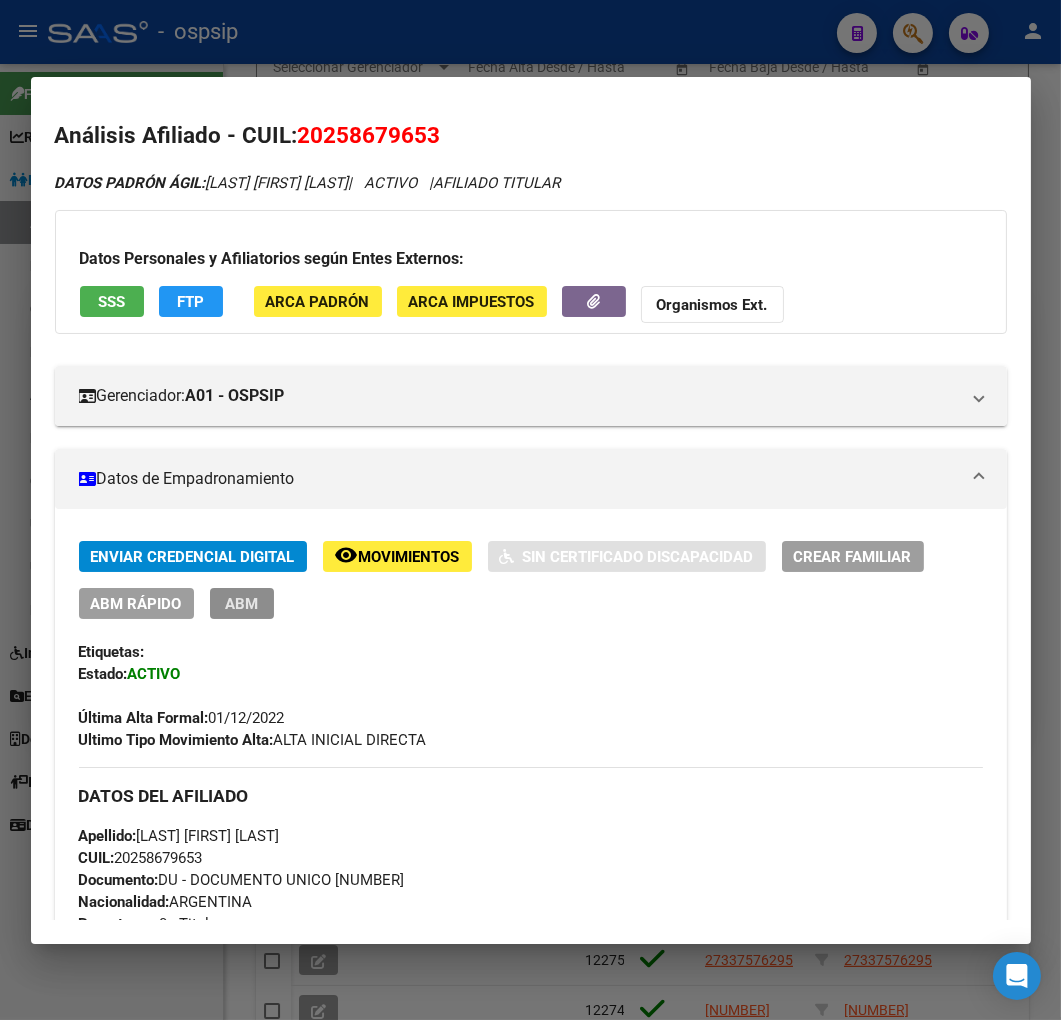 click on "ABM" at bounding box center [241, 604] 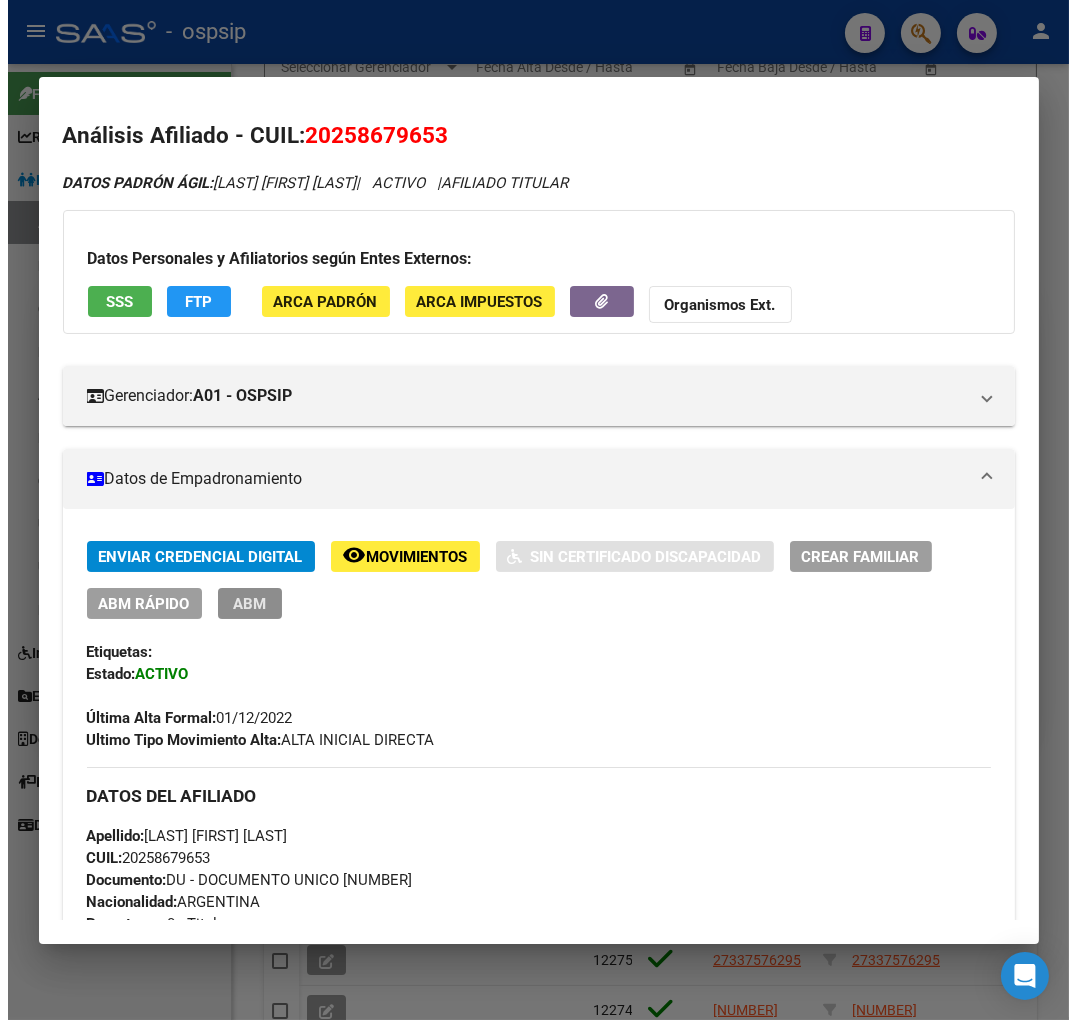 scroll, scrollTop: 0, scrollLeft: 0, axis: both 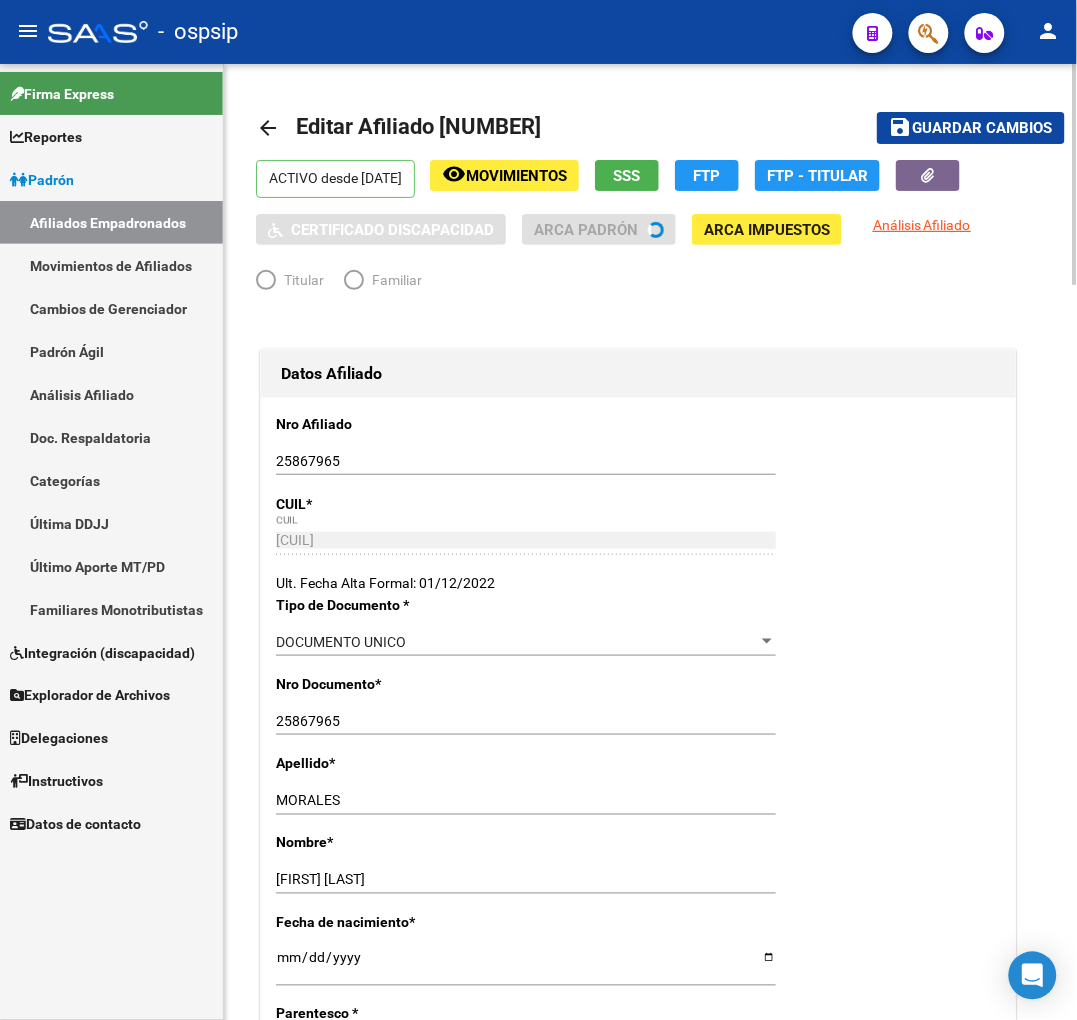 radio on "true" 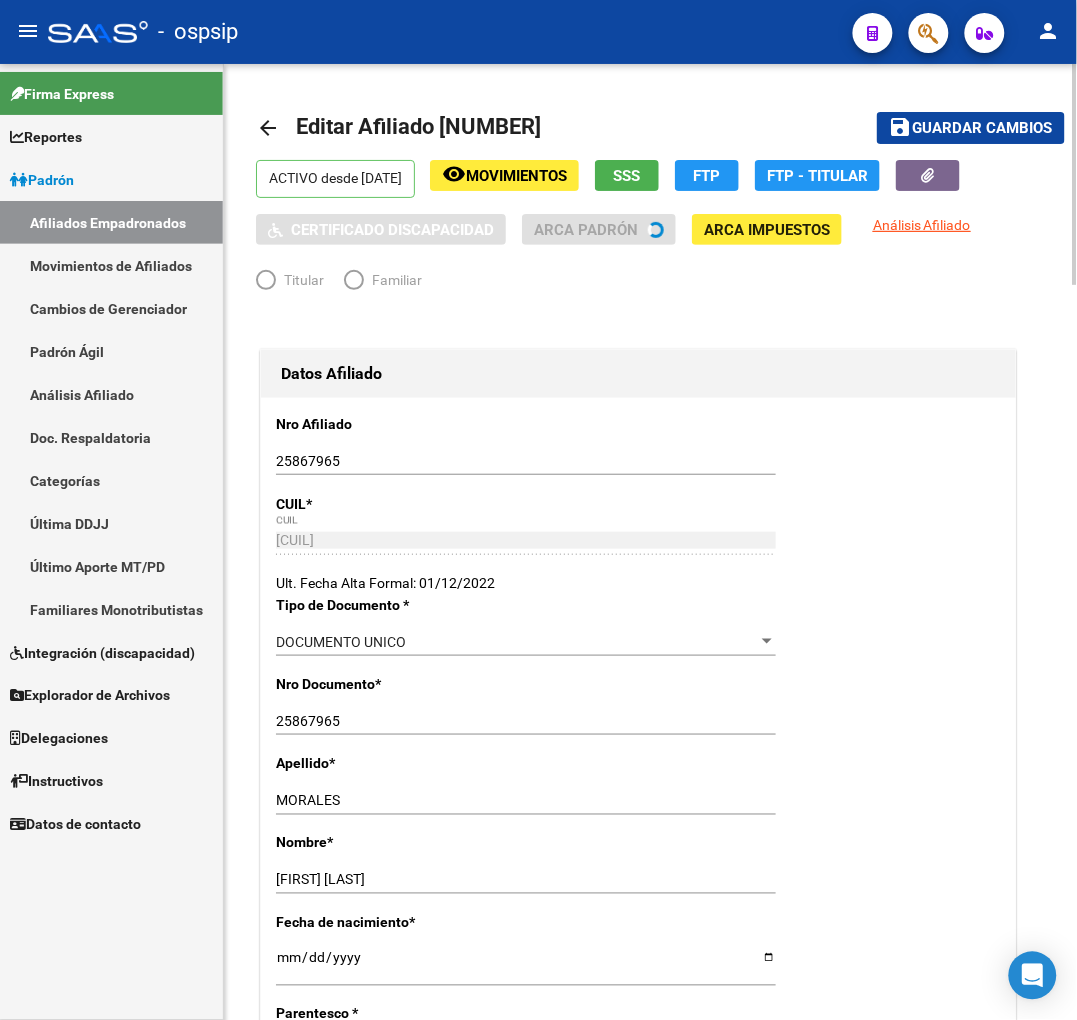 type on "30-64106337-8" 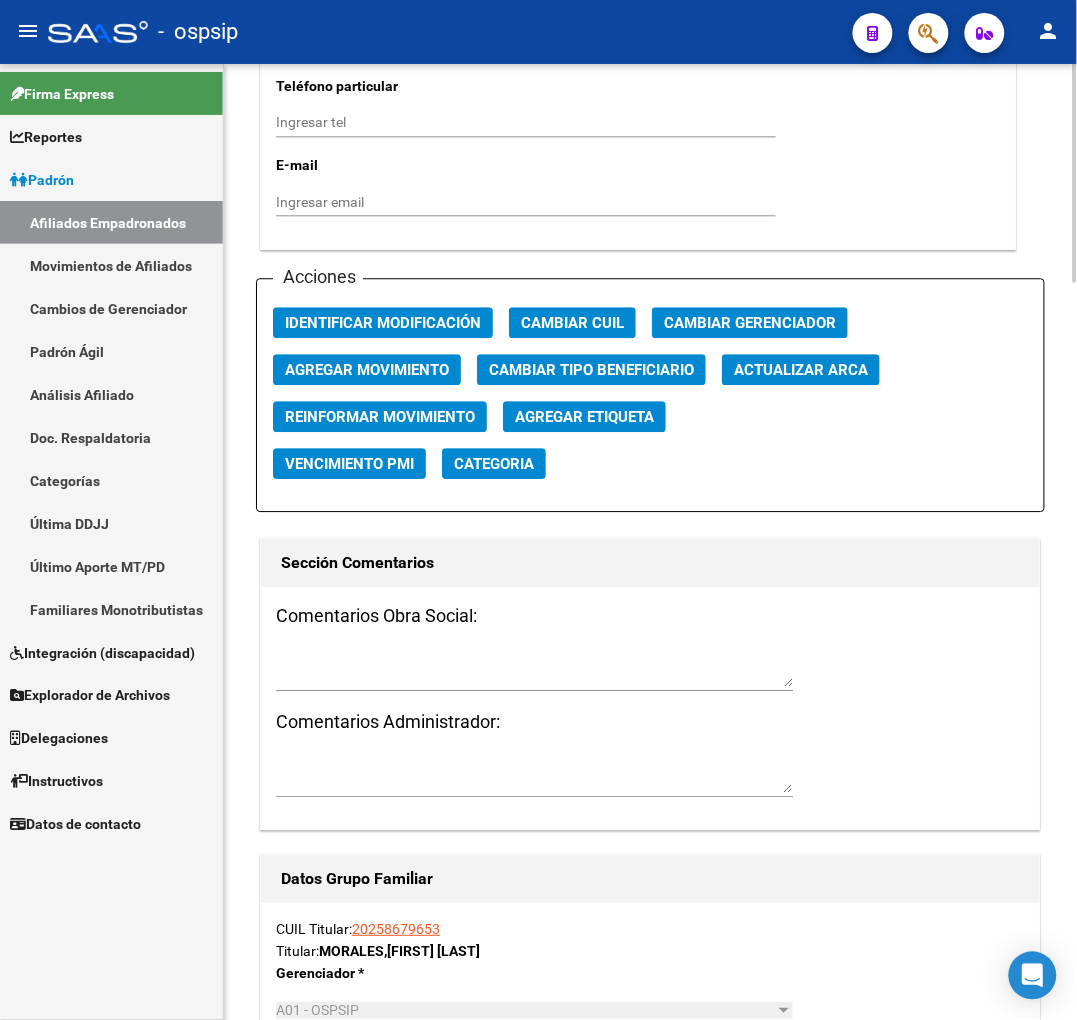 scroll, scrollTop: 2222, scrollLeft: 0, axis: vertical 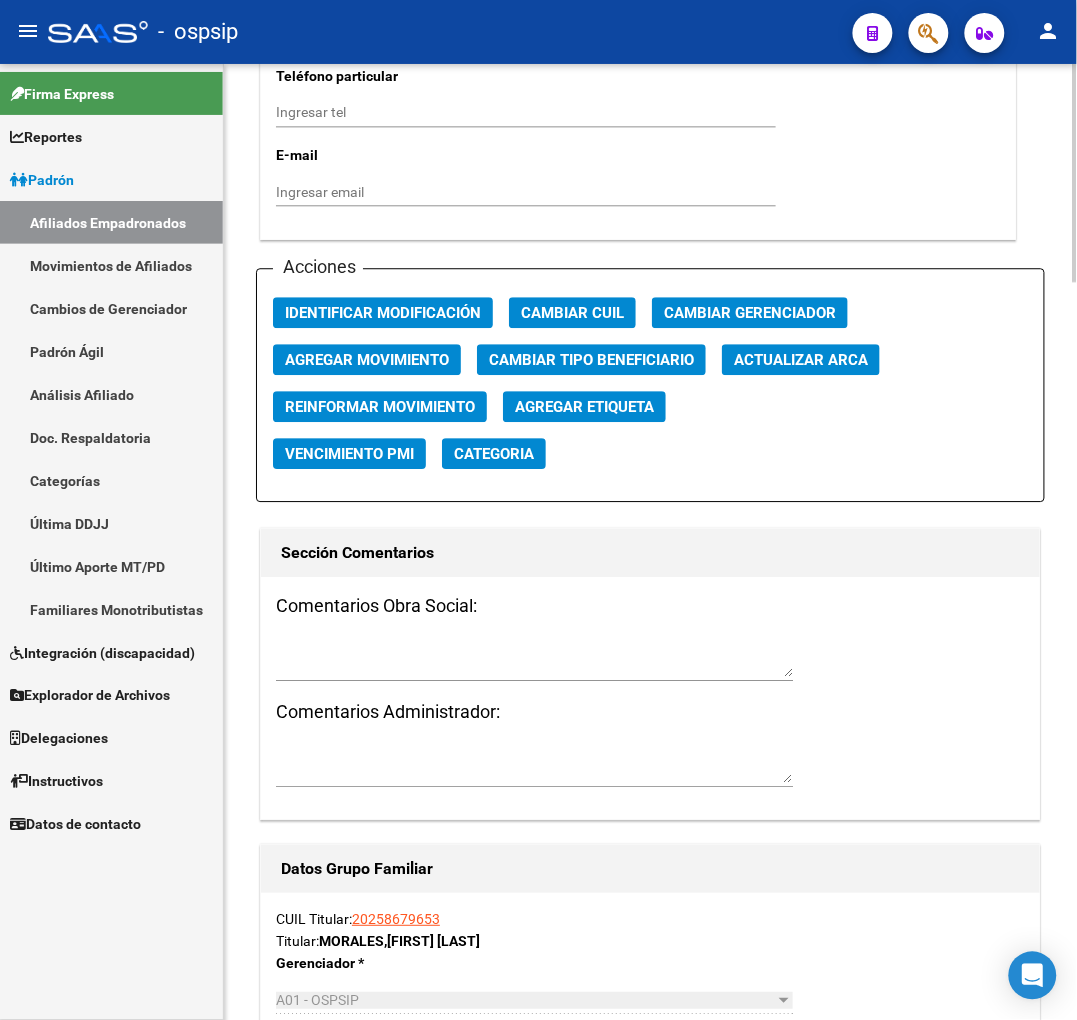 click on "Agregar Movimiento" 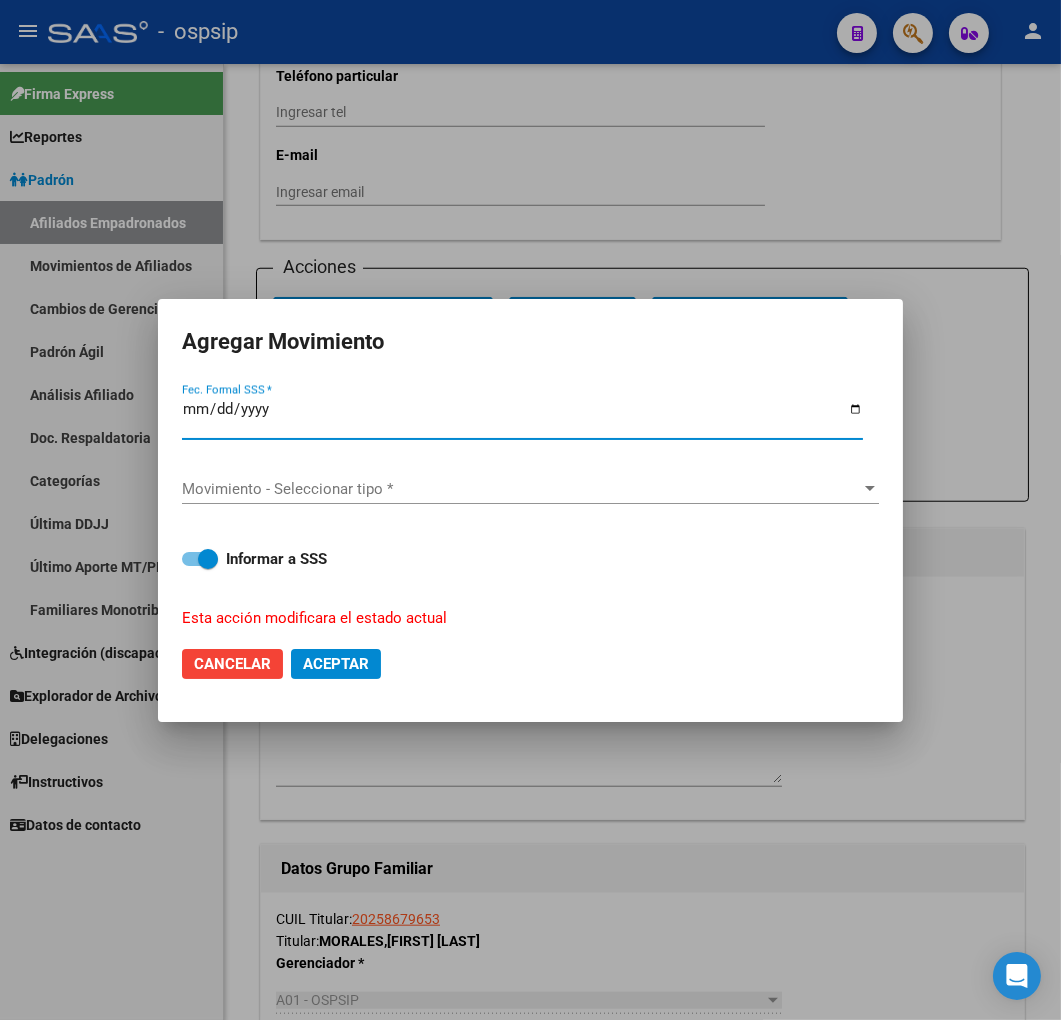 type on "2025-02-14" 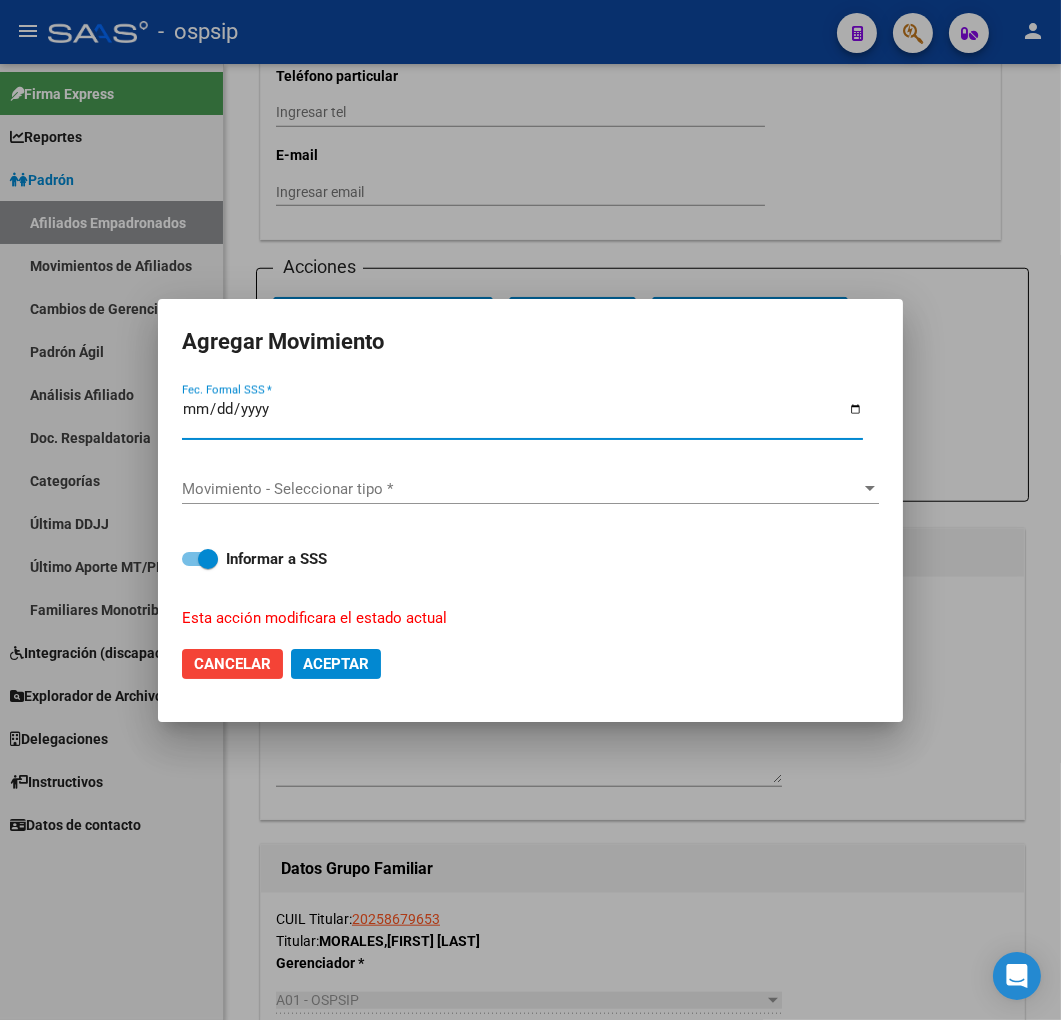 click on "Movimiento - Seleccionar tipo * Movimiento - Seleccionar tipo *" at bounding box center [530, 490] 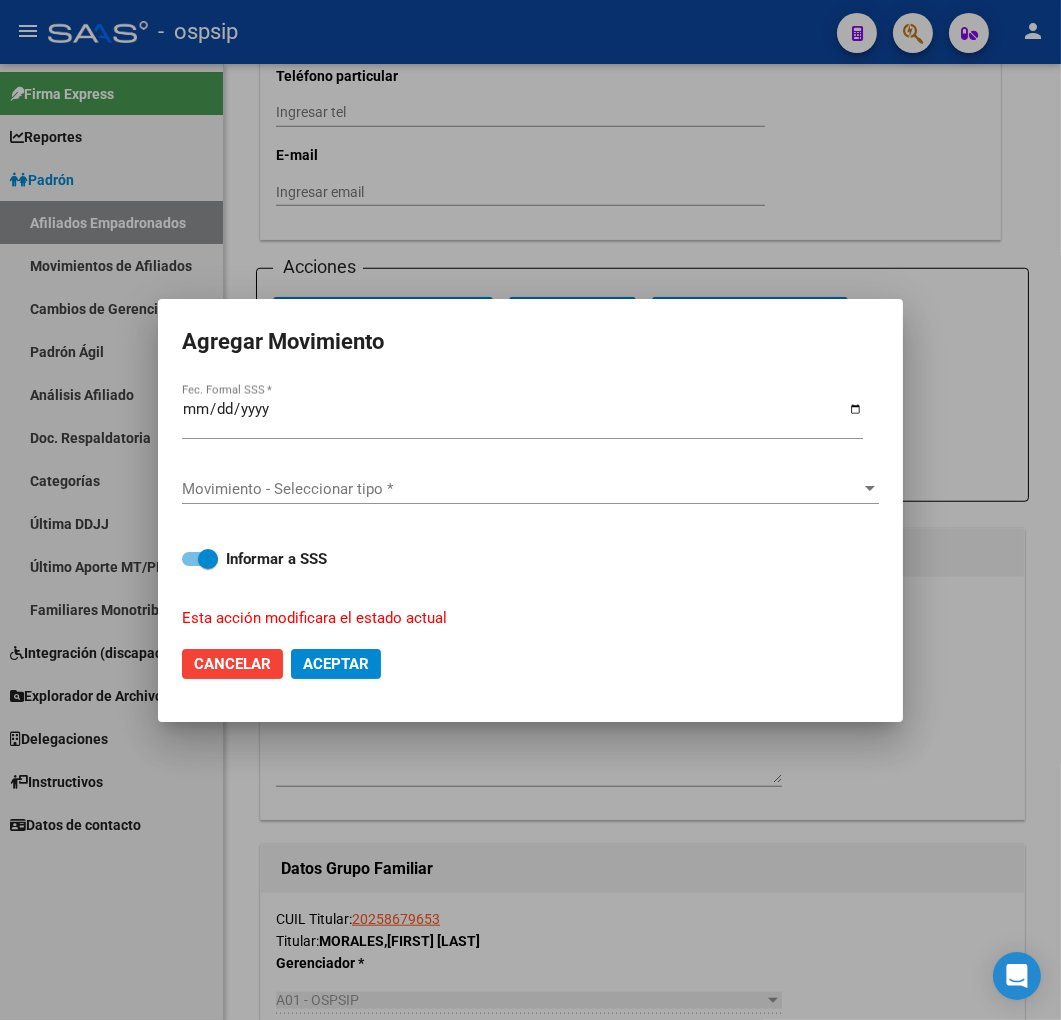 click on "Movimiento - Seleccionar tipo *" at bounding box center (521, 489) 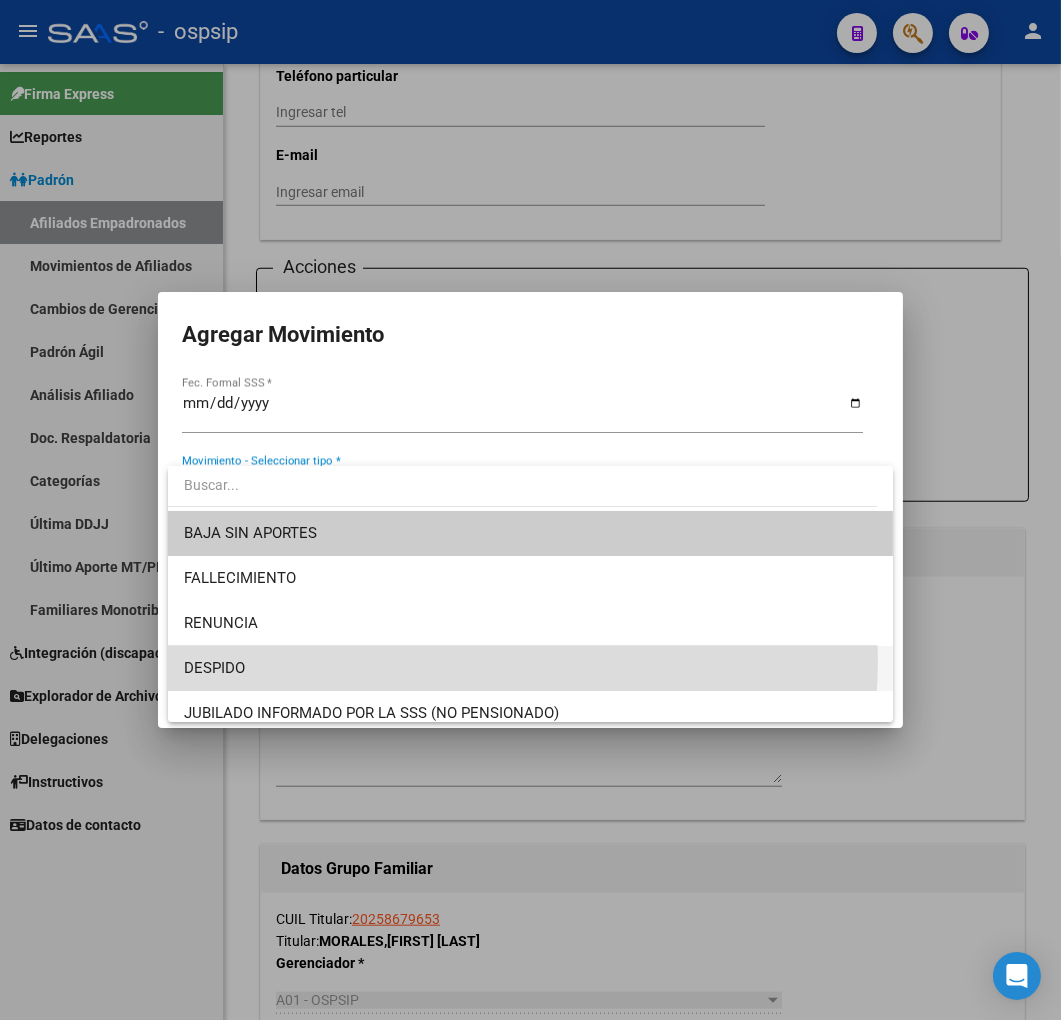click on "DESPIDO" at bounding box center (531, 668) 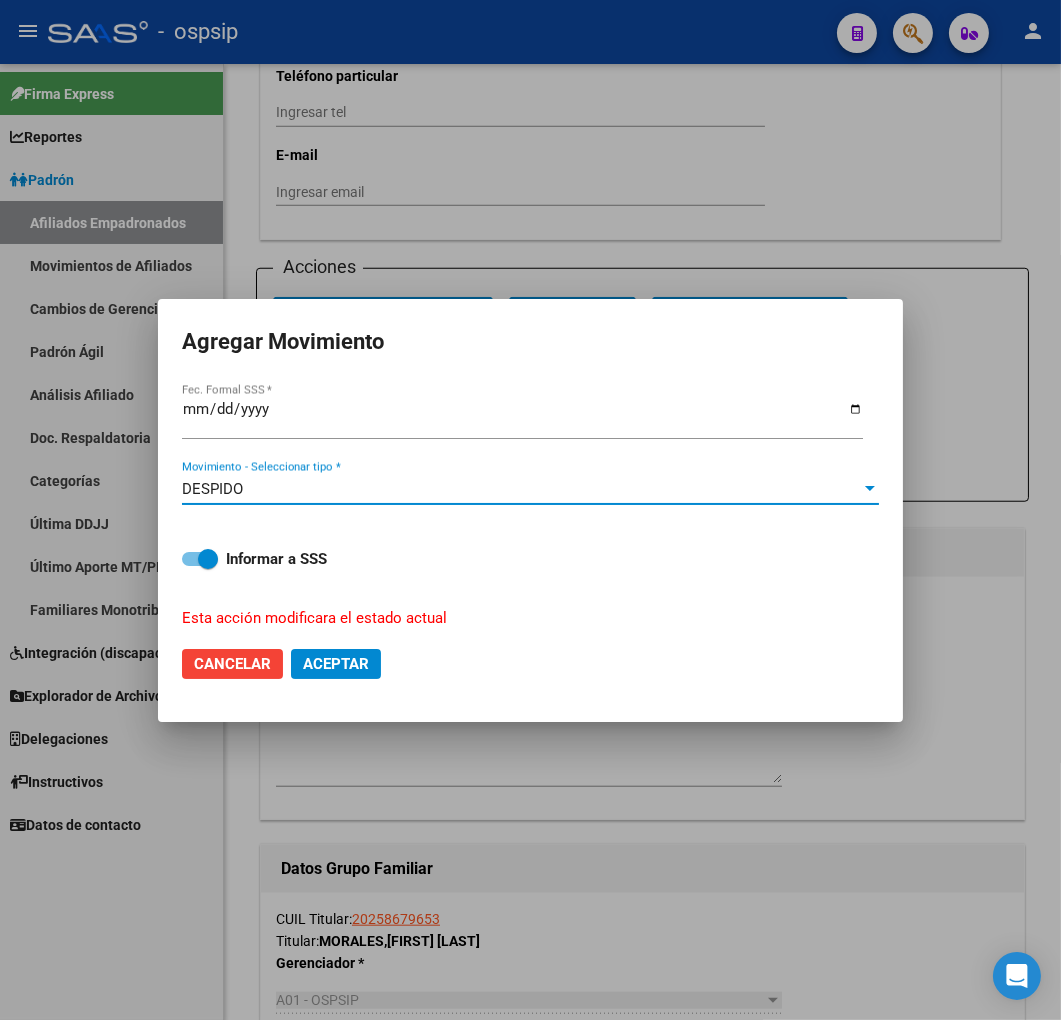 click on "Aceptar" 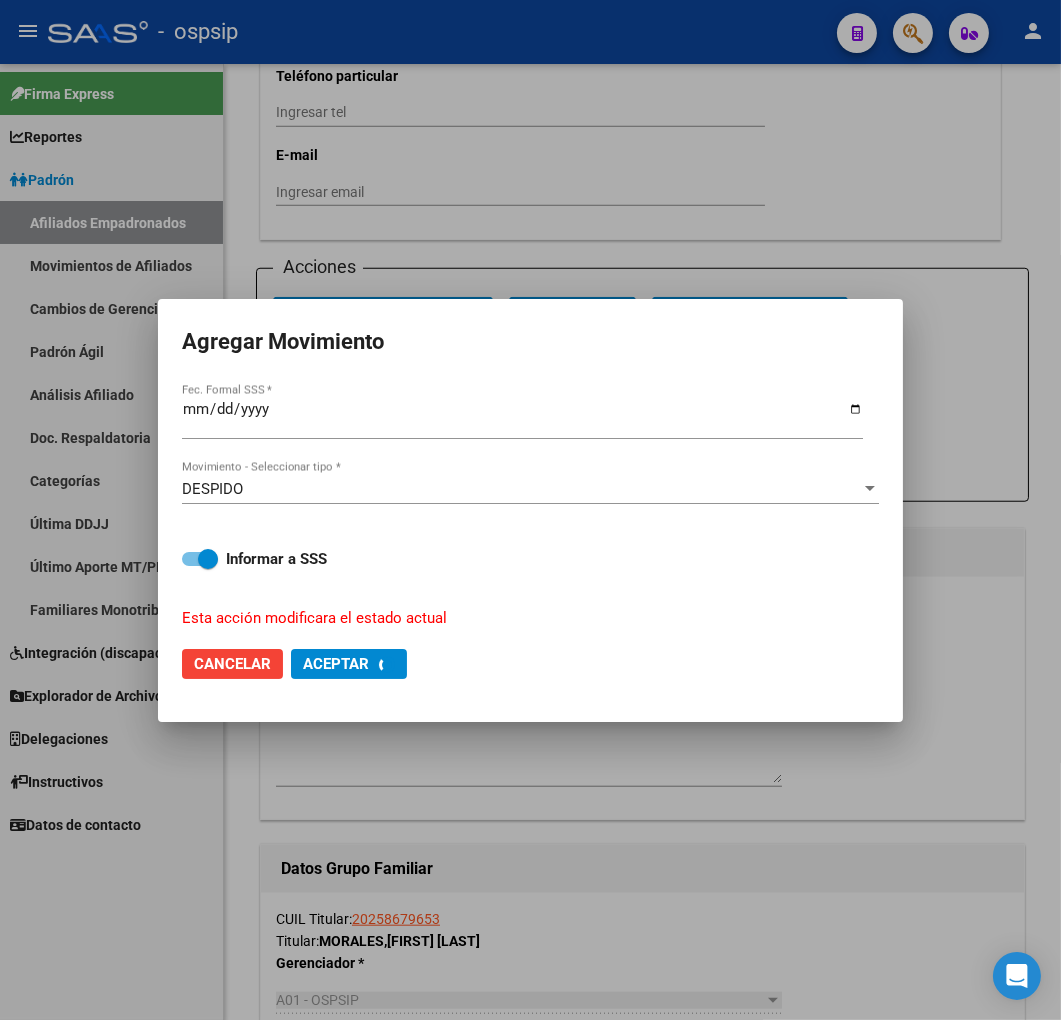 checkbox on "false" 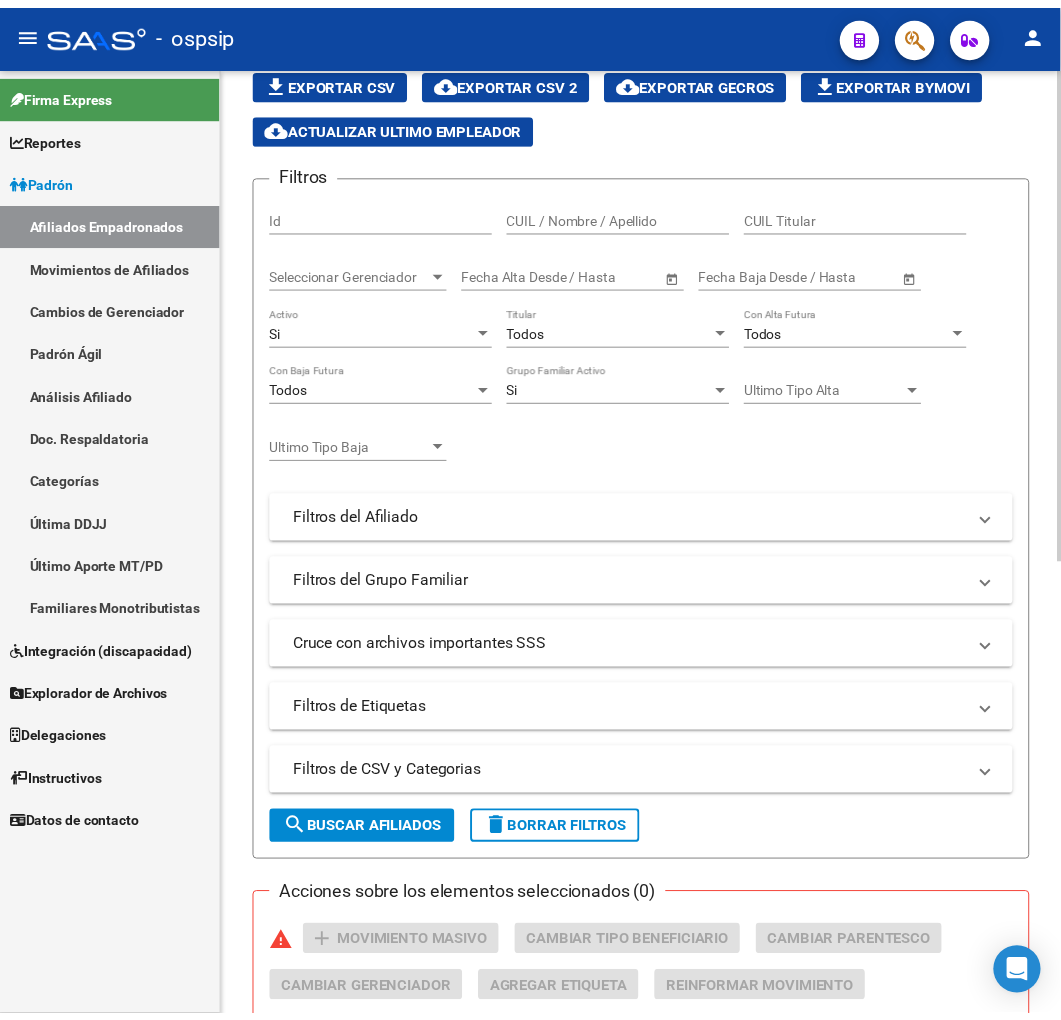 scroll, scrollTop: 0, scrollLeft: 0, axis: both 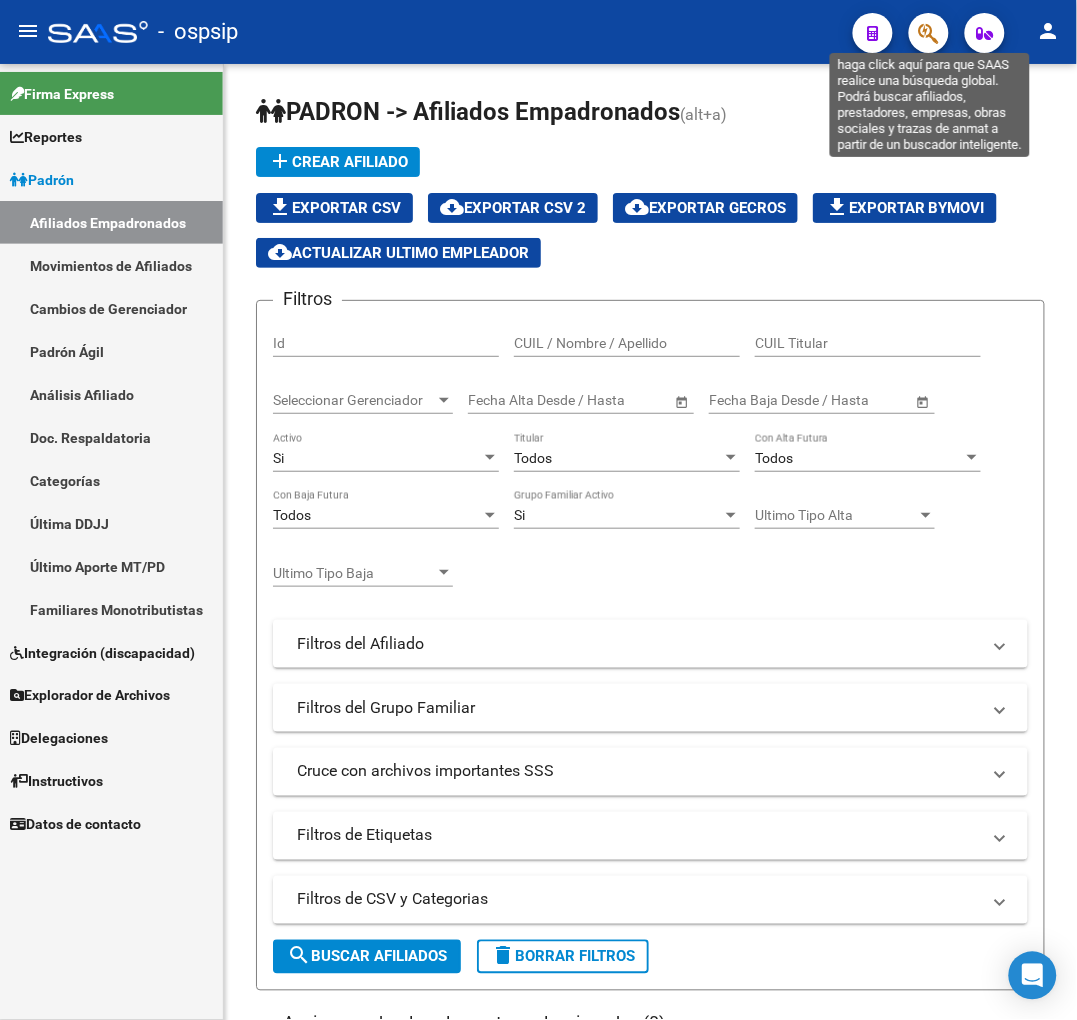 click 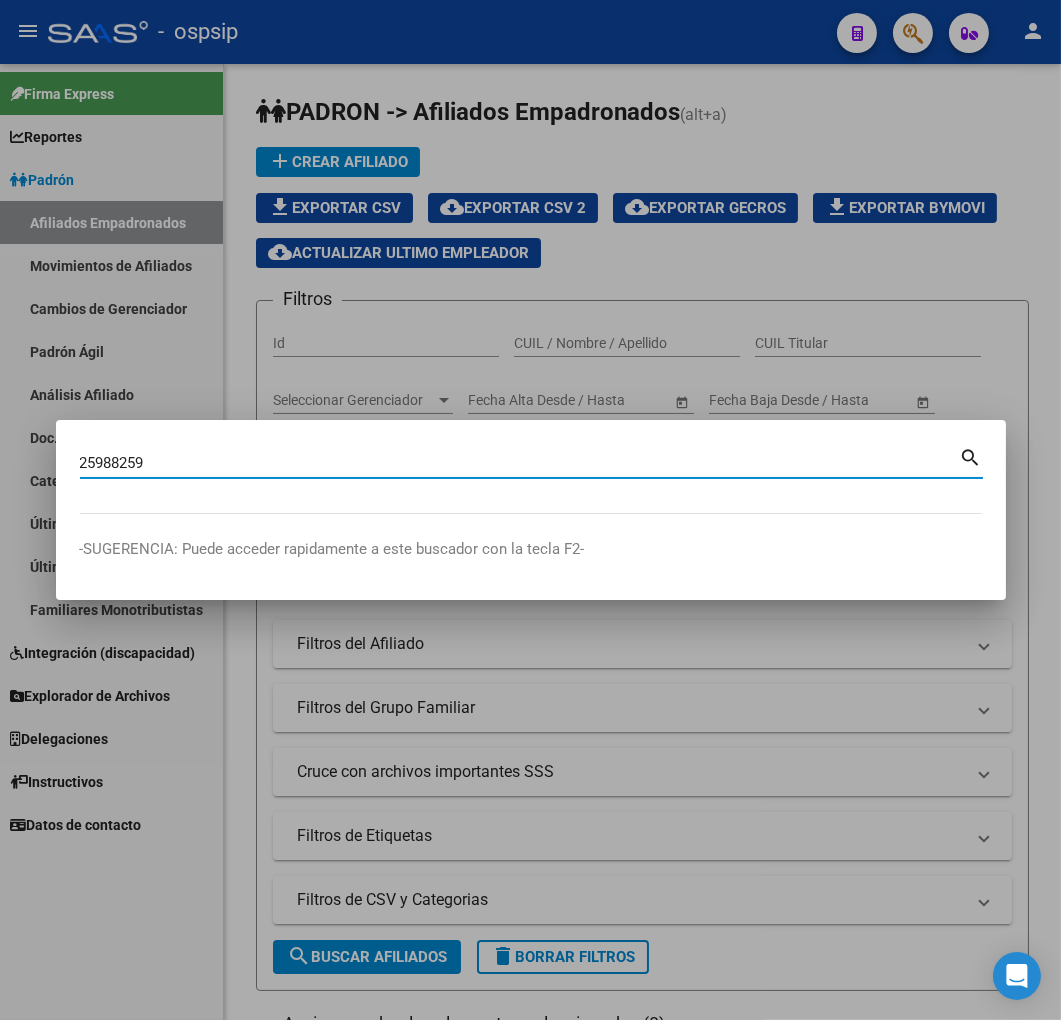 type on "25988259" 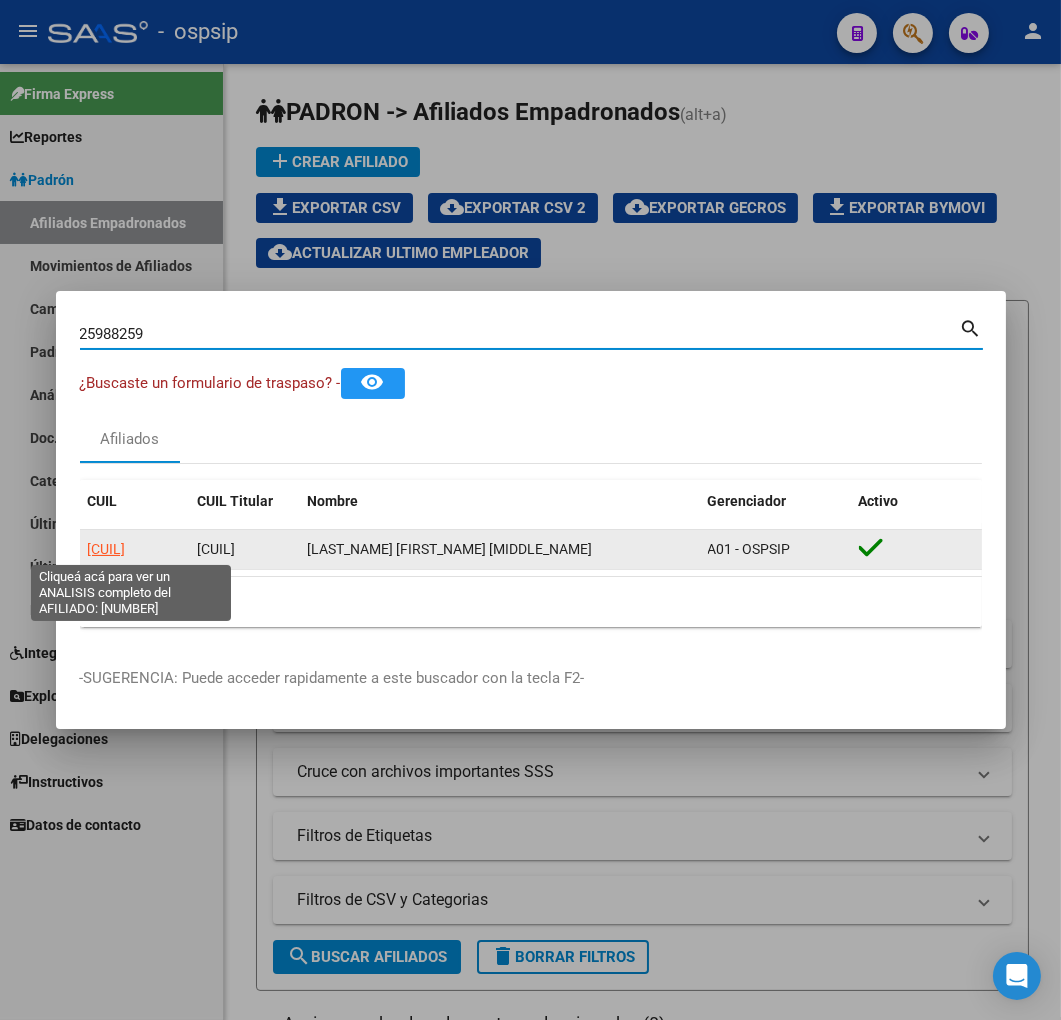 click on "20259882592" 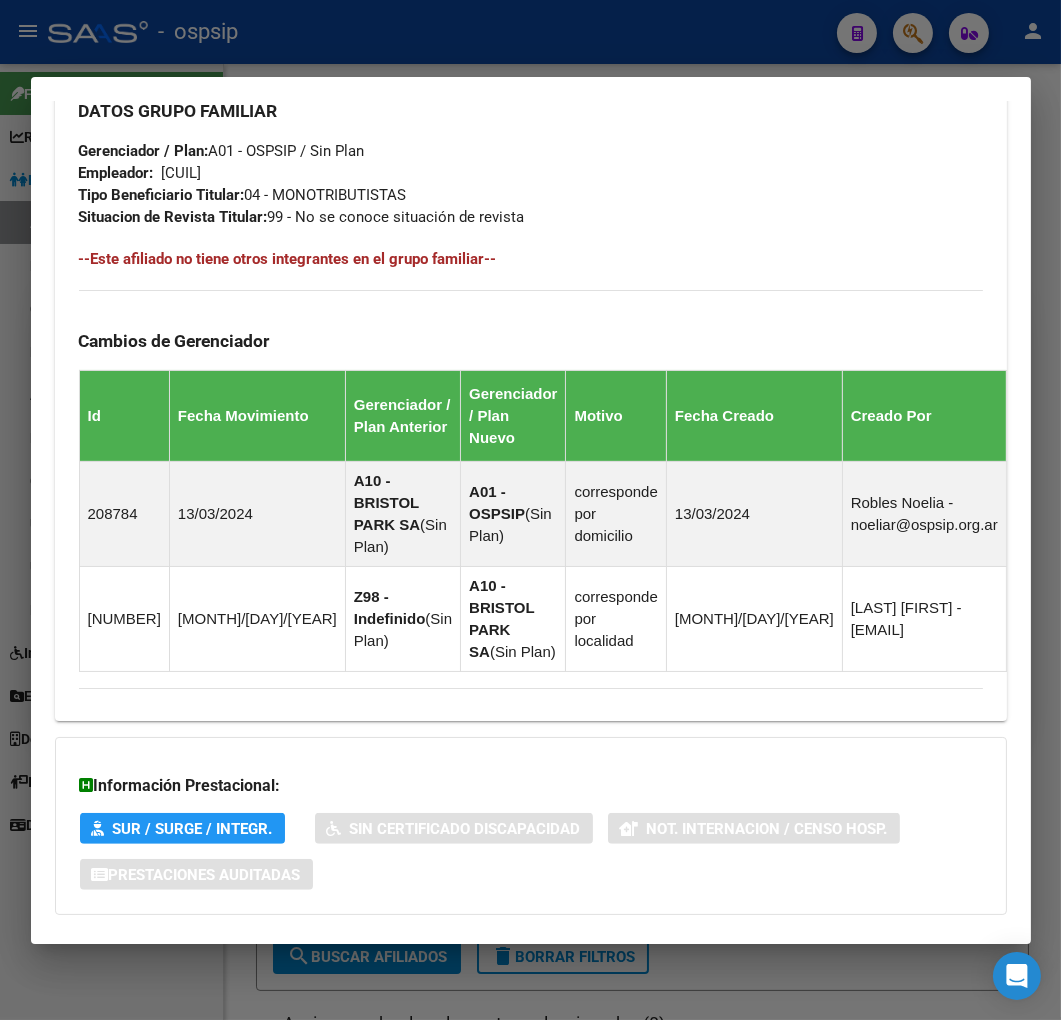 scroll, scrollTop: 1210, scrollLeft: 0, axis: vertical 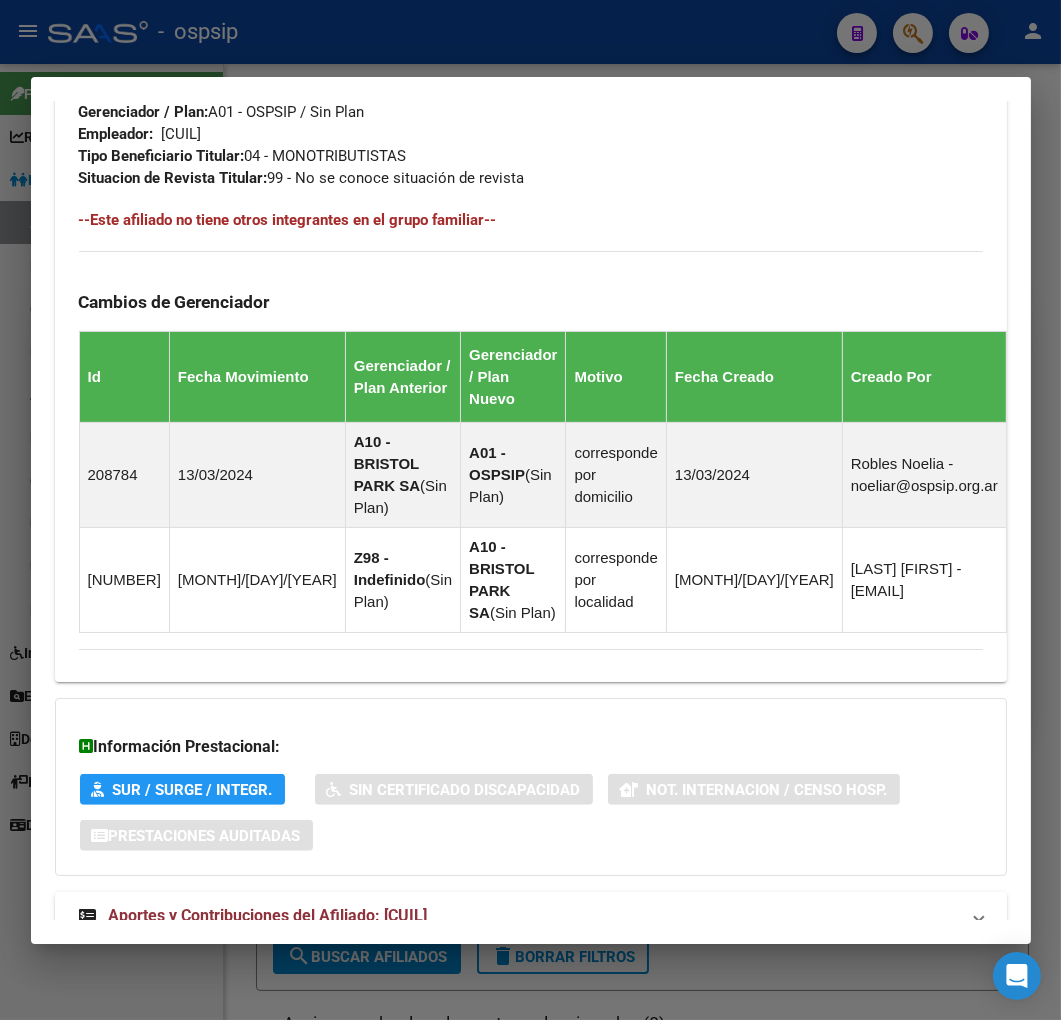 click on "Aportes y Contribuciones del Afiliado: 20259882592" at bounding box center [531, 916] 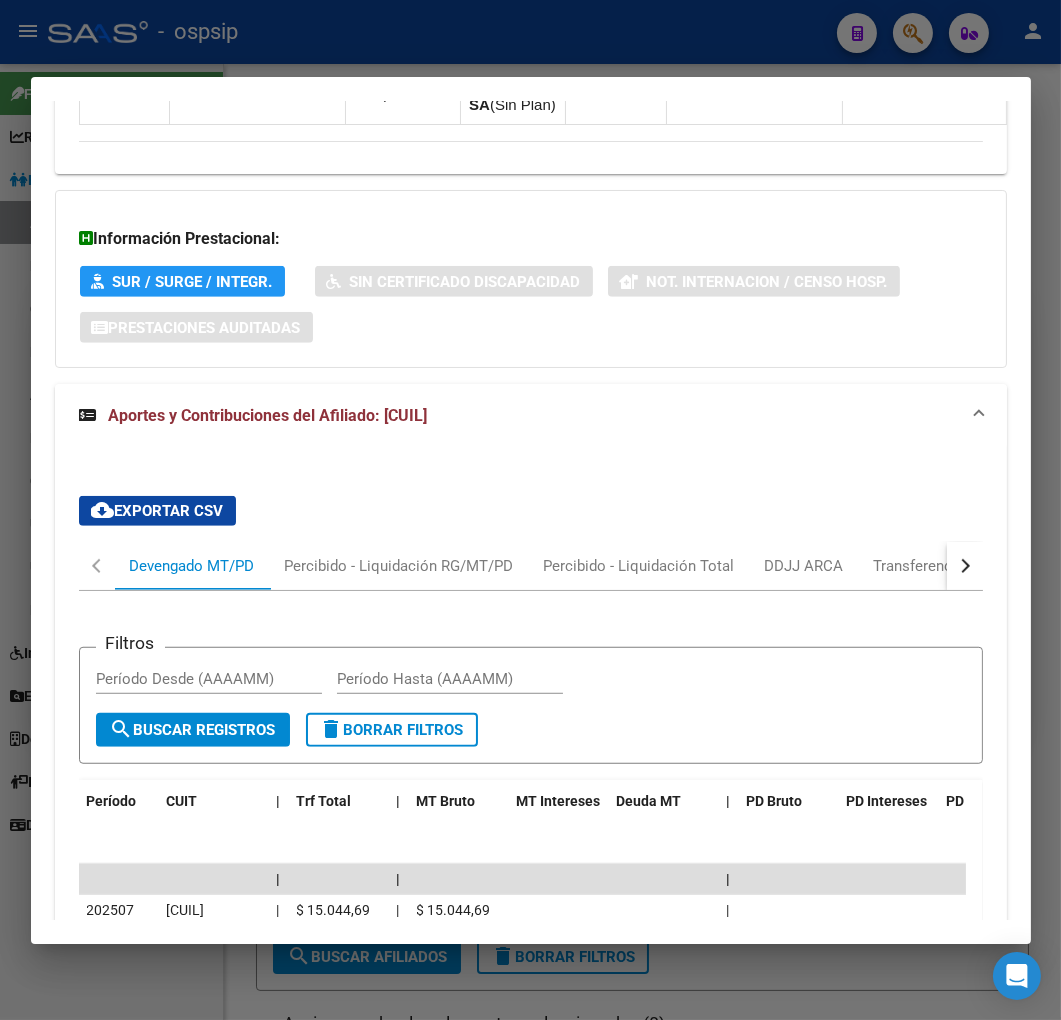 scroll, scrollTop: 2112, scrollLeft: 0, axis: vertical 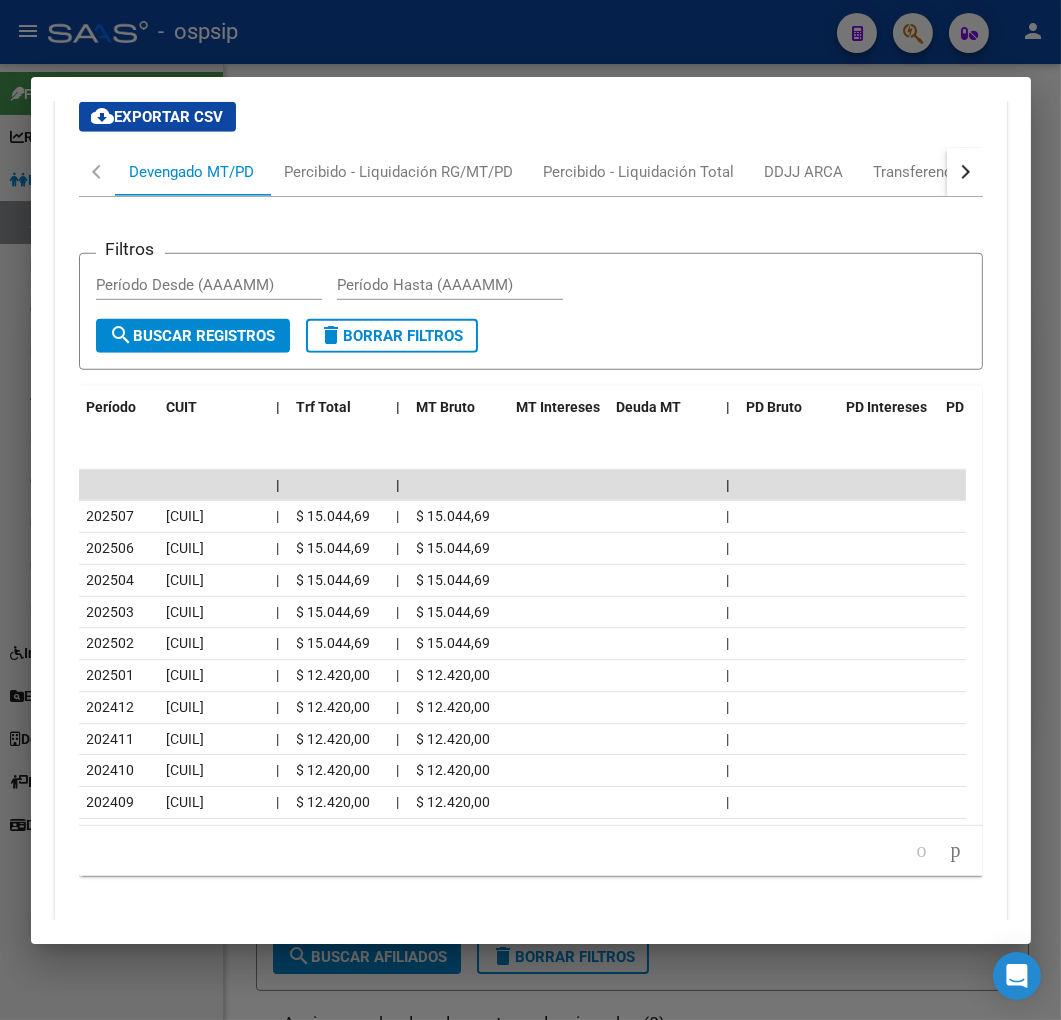 click at bounding box center (530, 510) 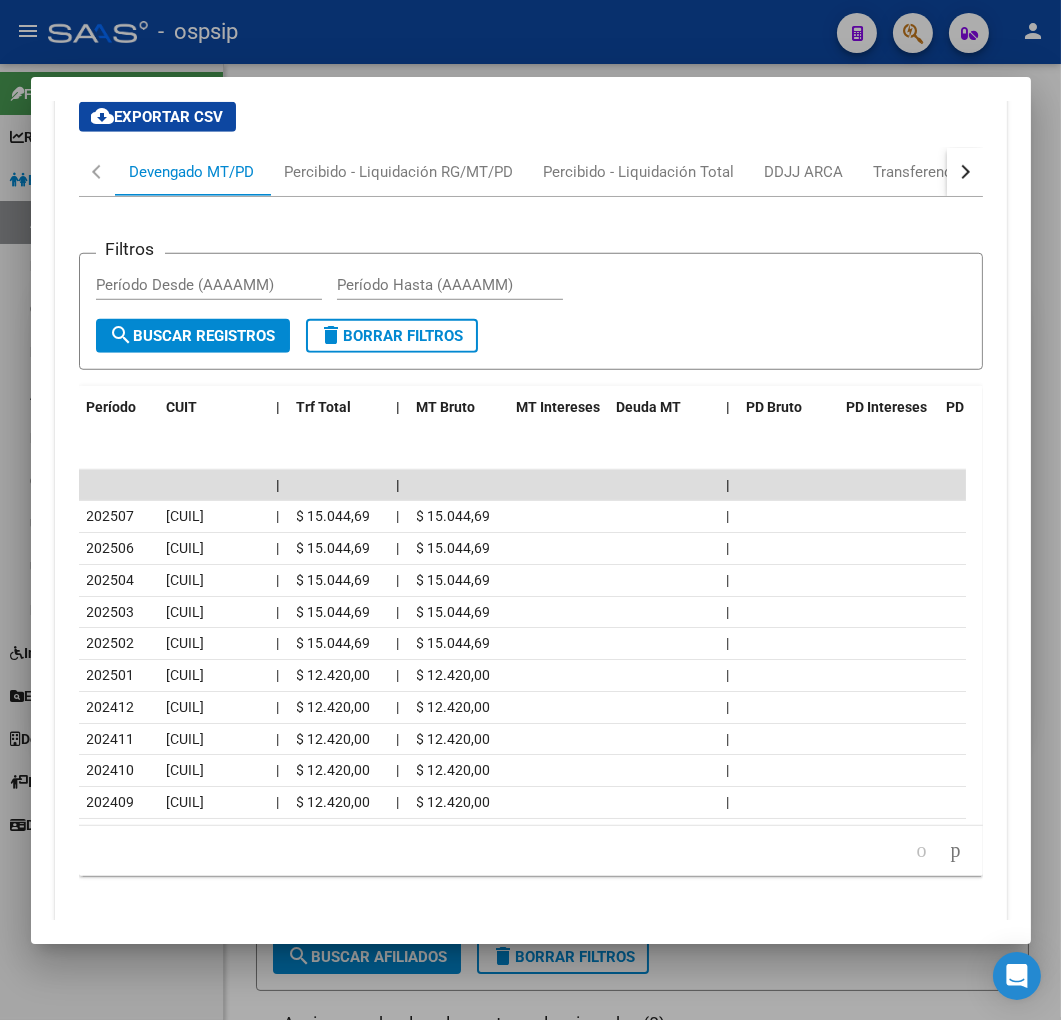 click at bounding box center (530, 510) 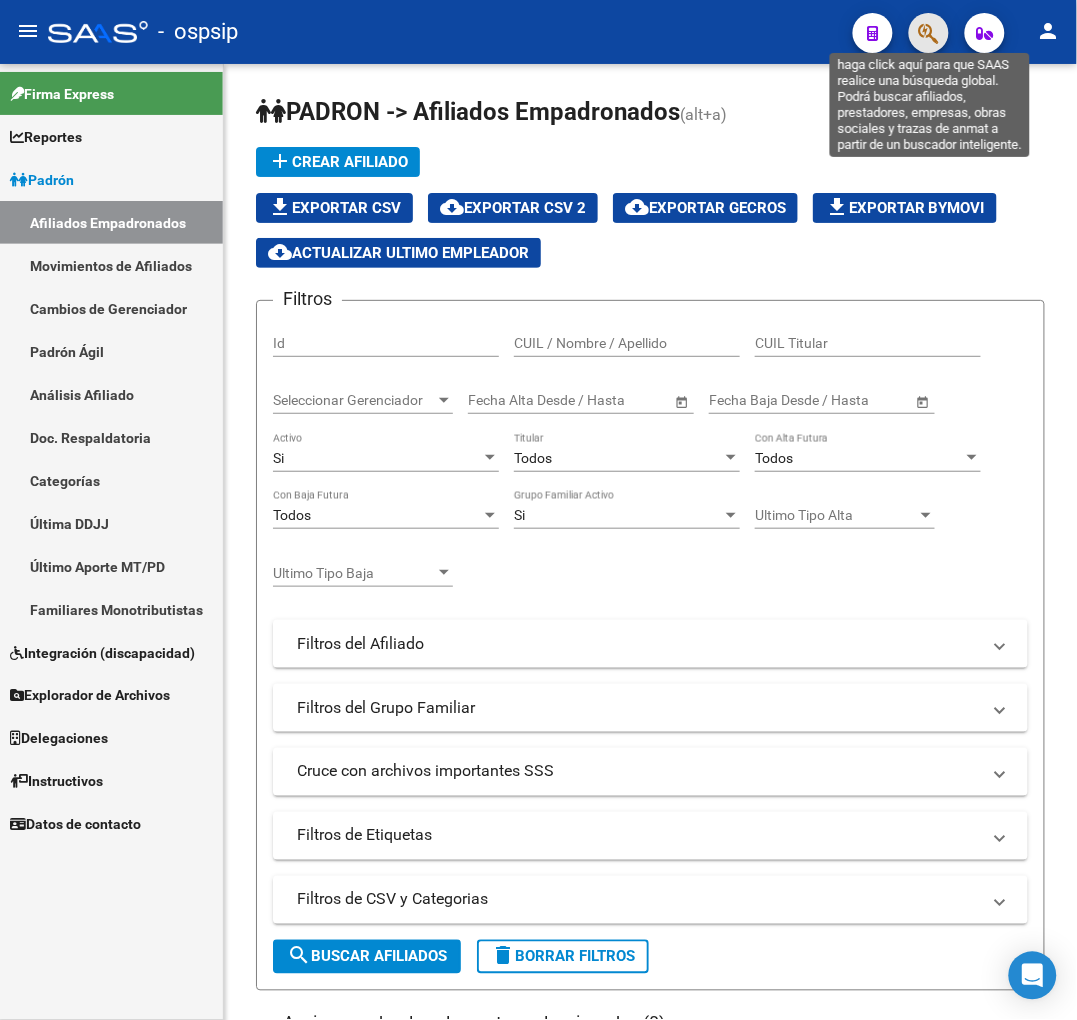 click 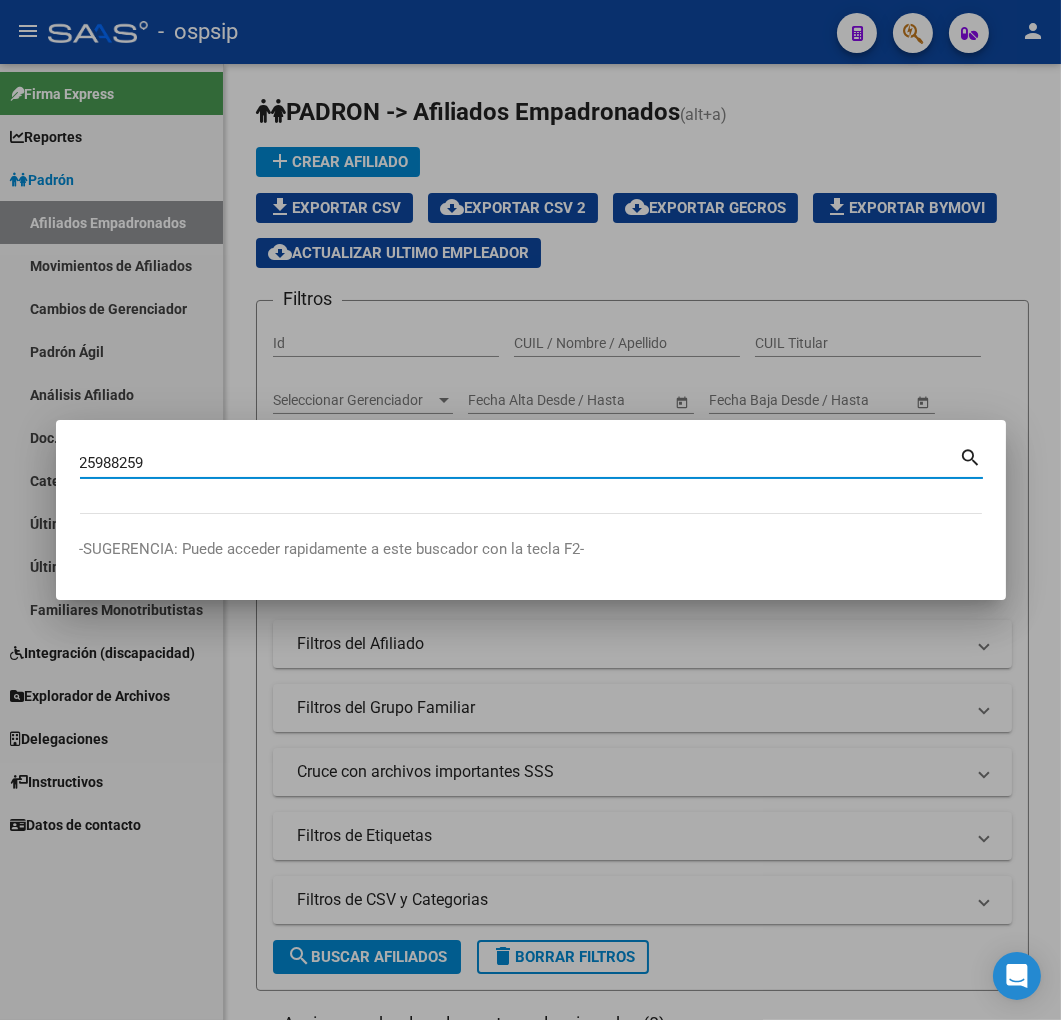 type on "25988259" 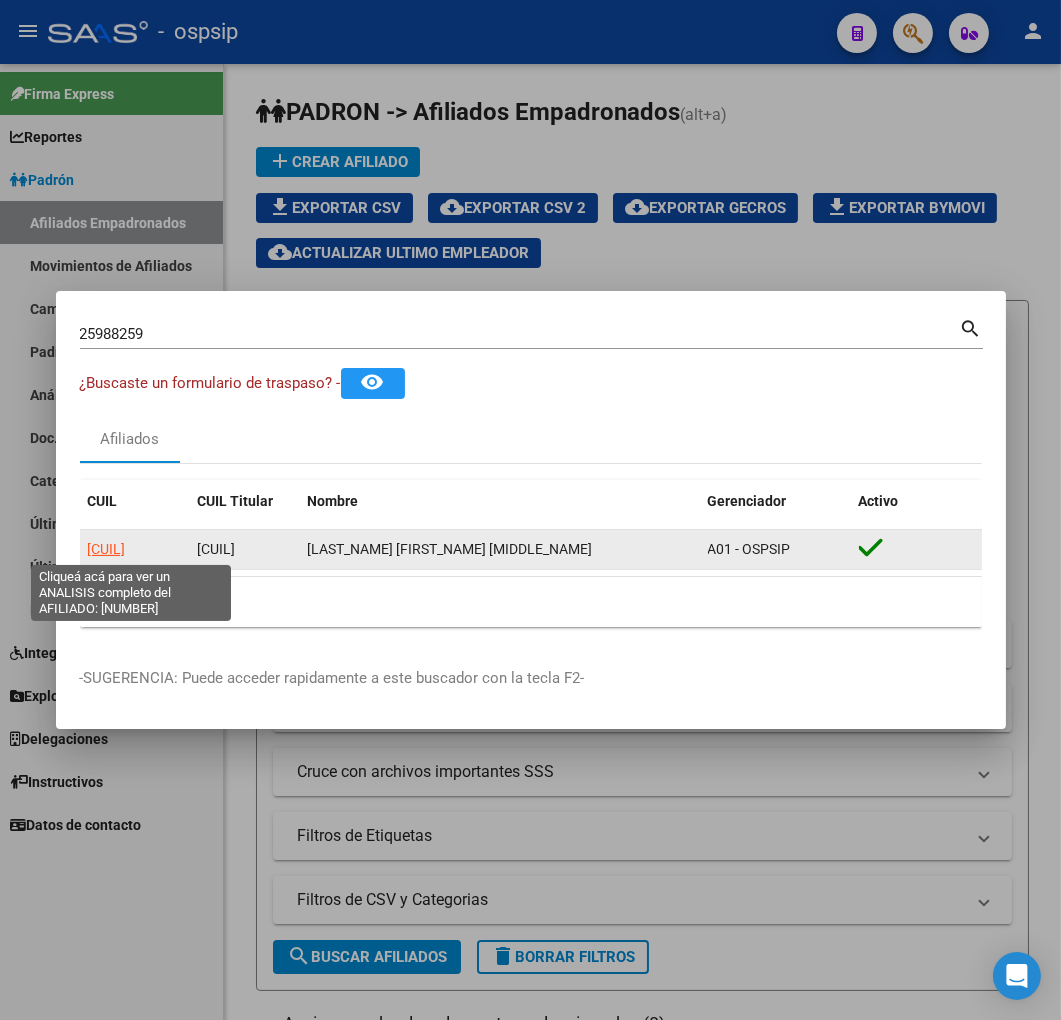 click on "20259882592" 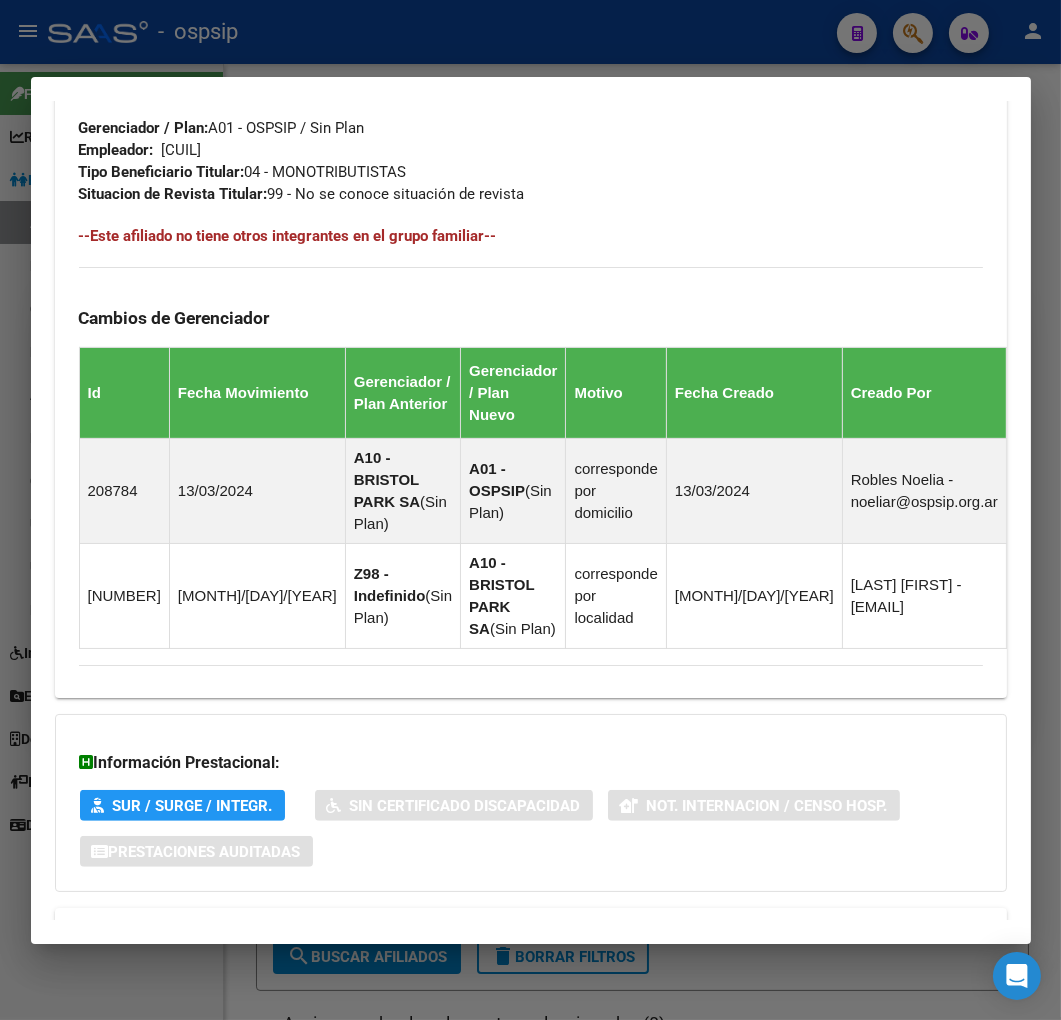 scroll, scrollTop: 1210, scrollLeft: 0, axis: vertical 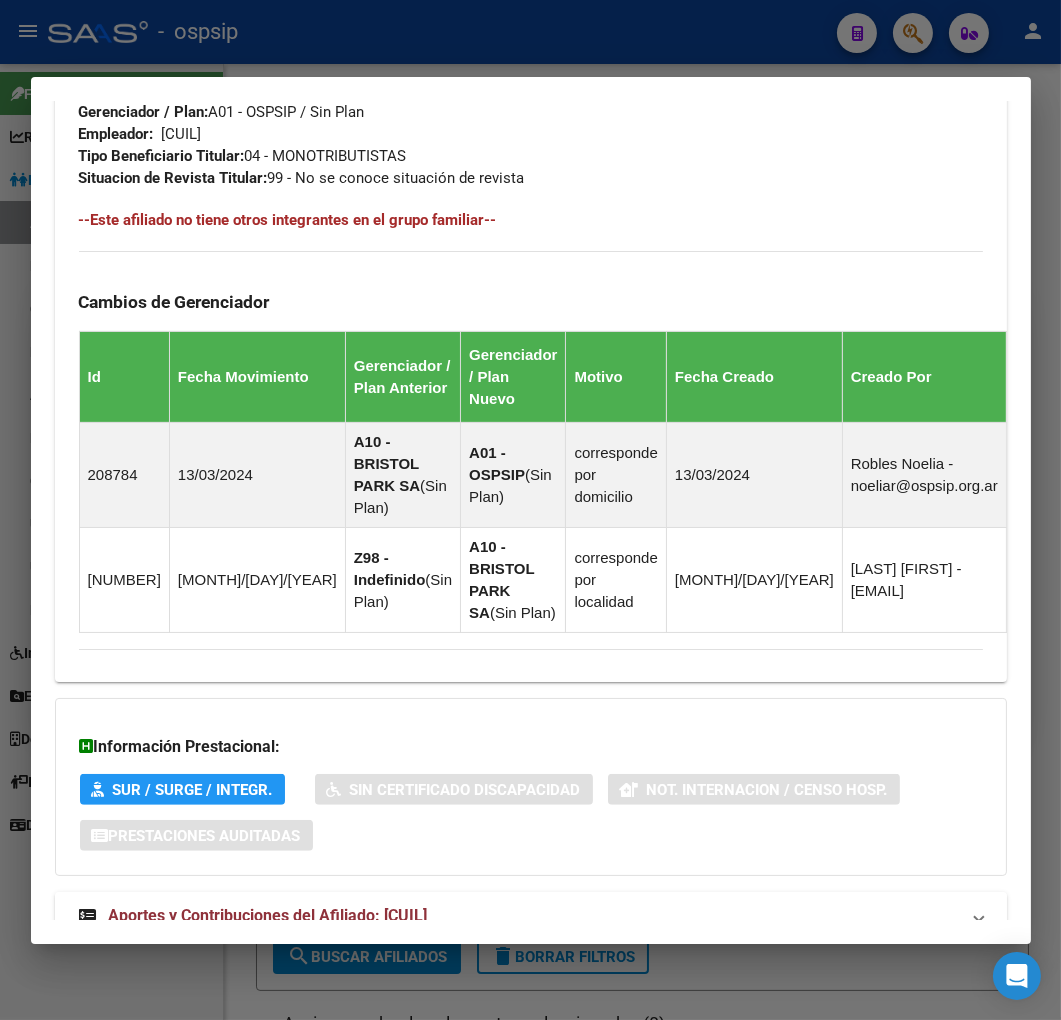click on "Aportes y Contribuciones del Afiliado: 20259882592" at bounding box center [519, 916] 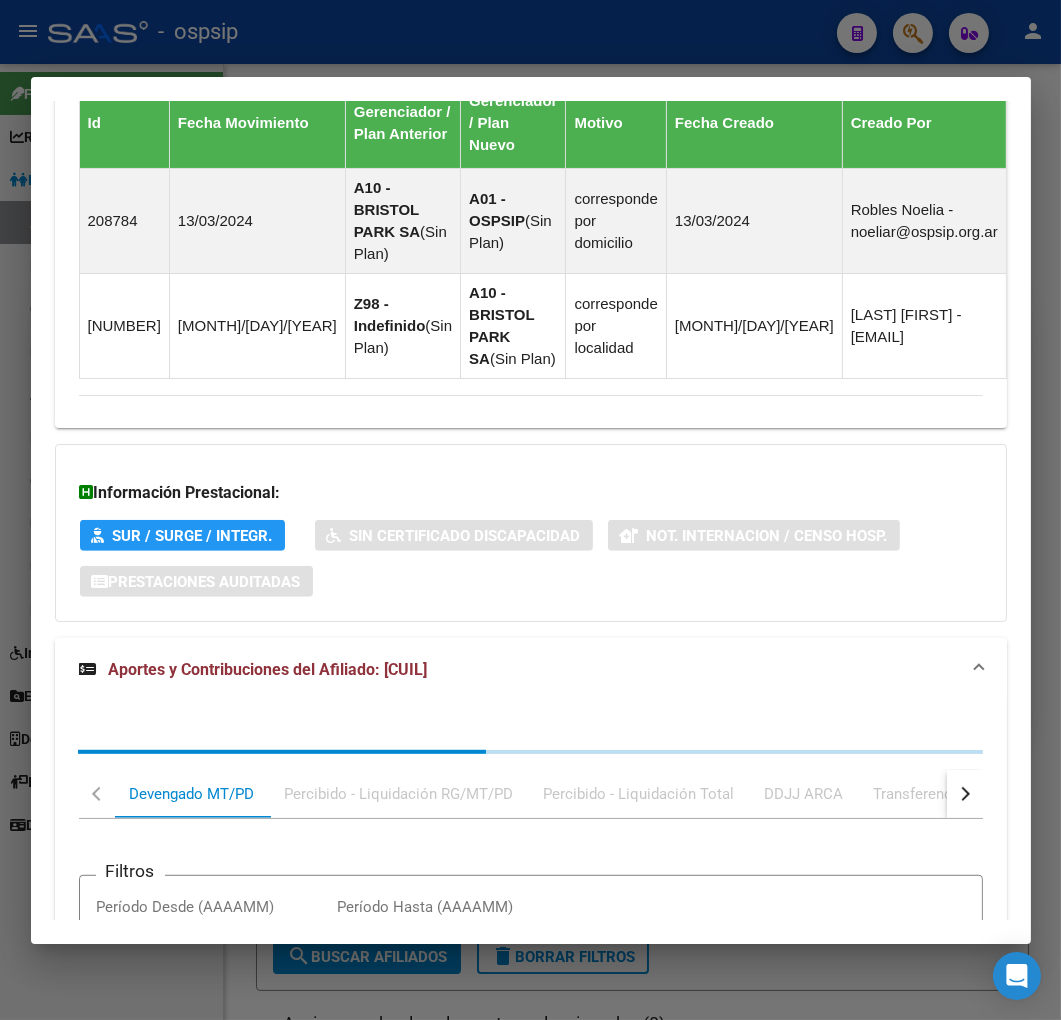 scroll, scrollTop: 1718, scrollLeft: 0, axis: vertical 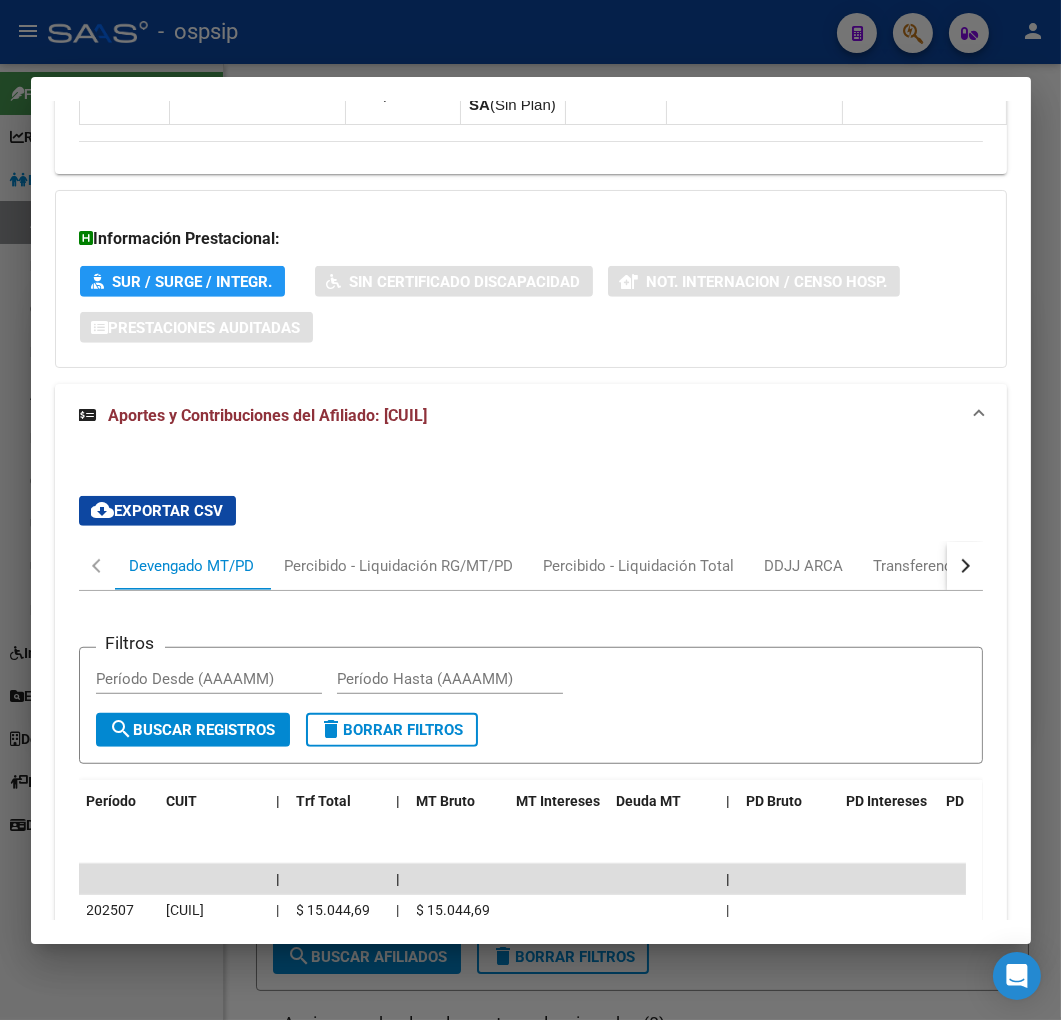 click at bounding box center [530, 510] 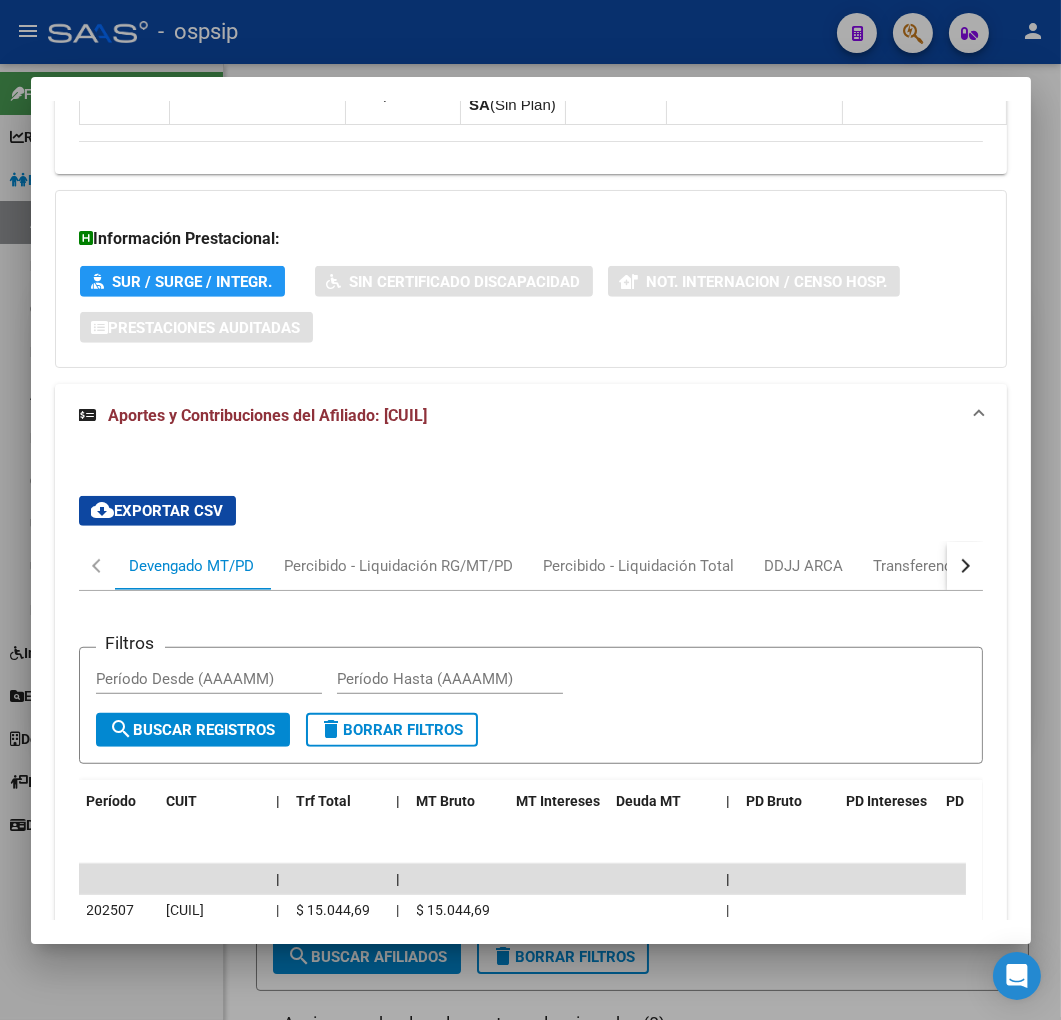 click at bounding box center (530, 510) 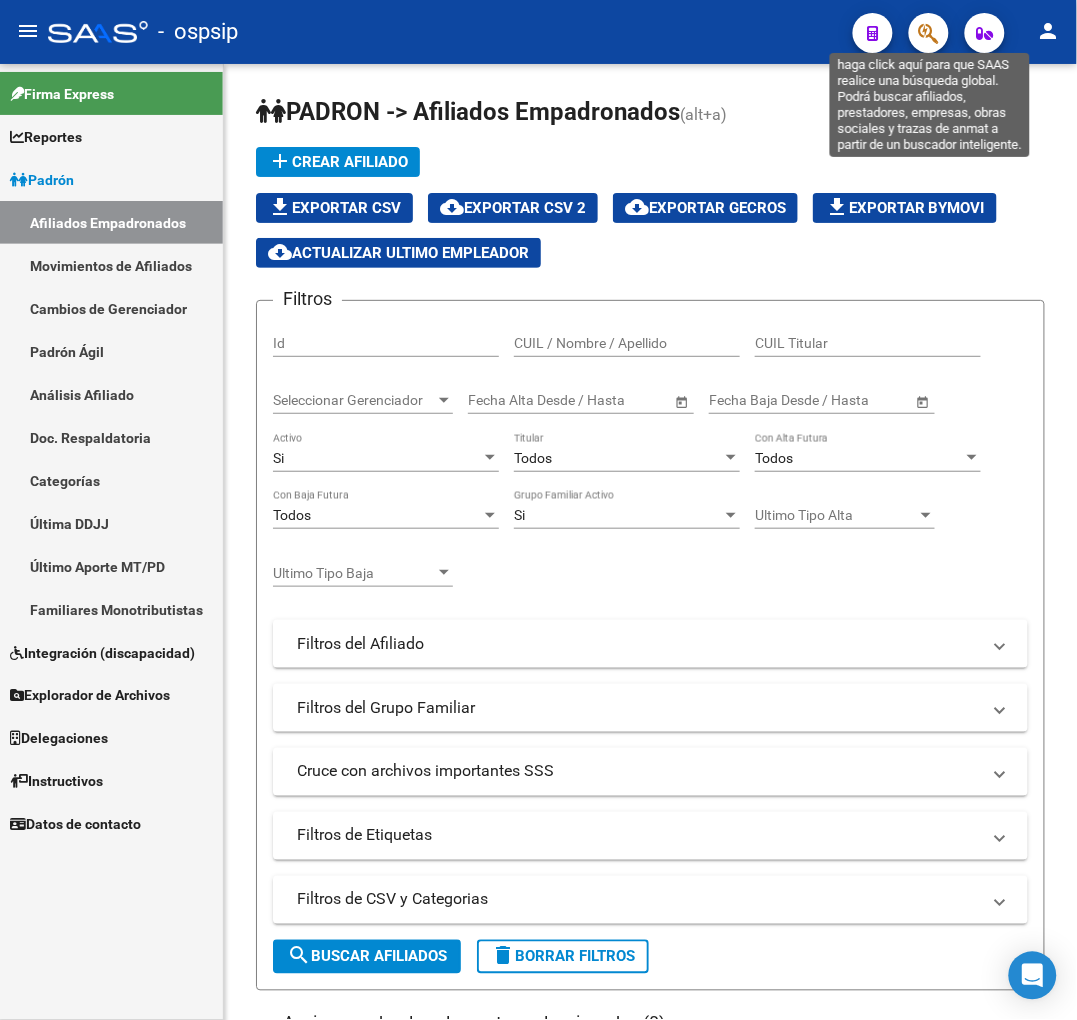 click 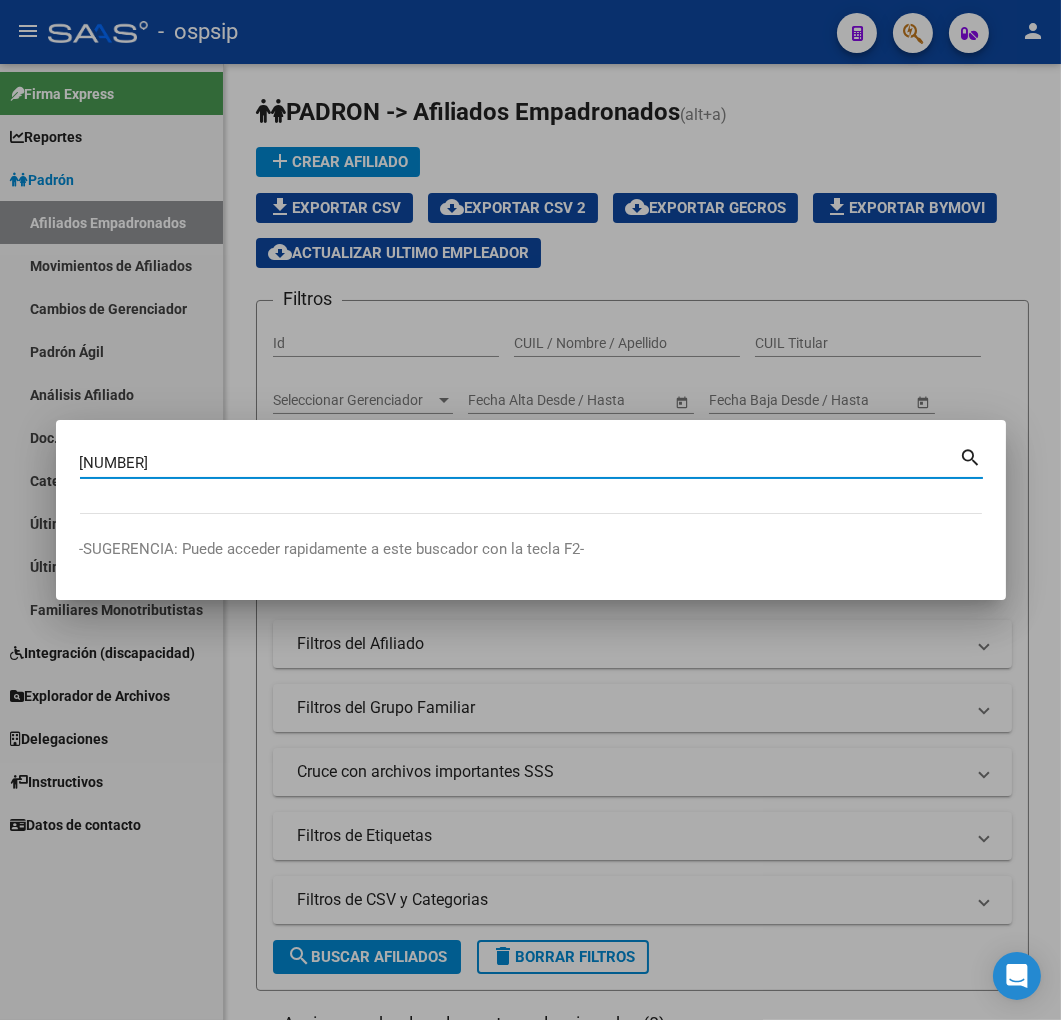 type on "25997167" 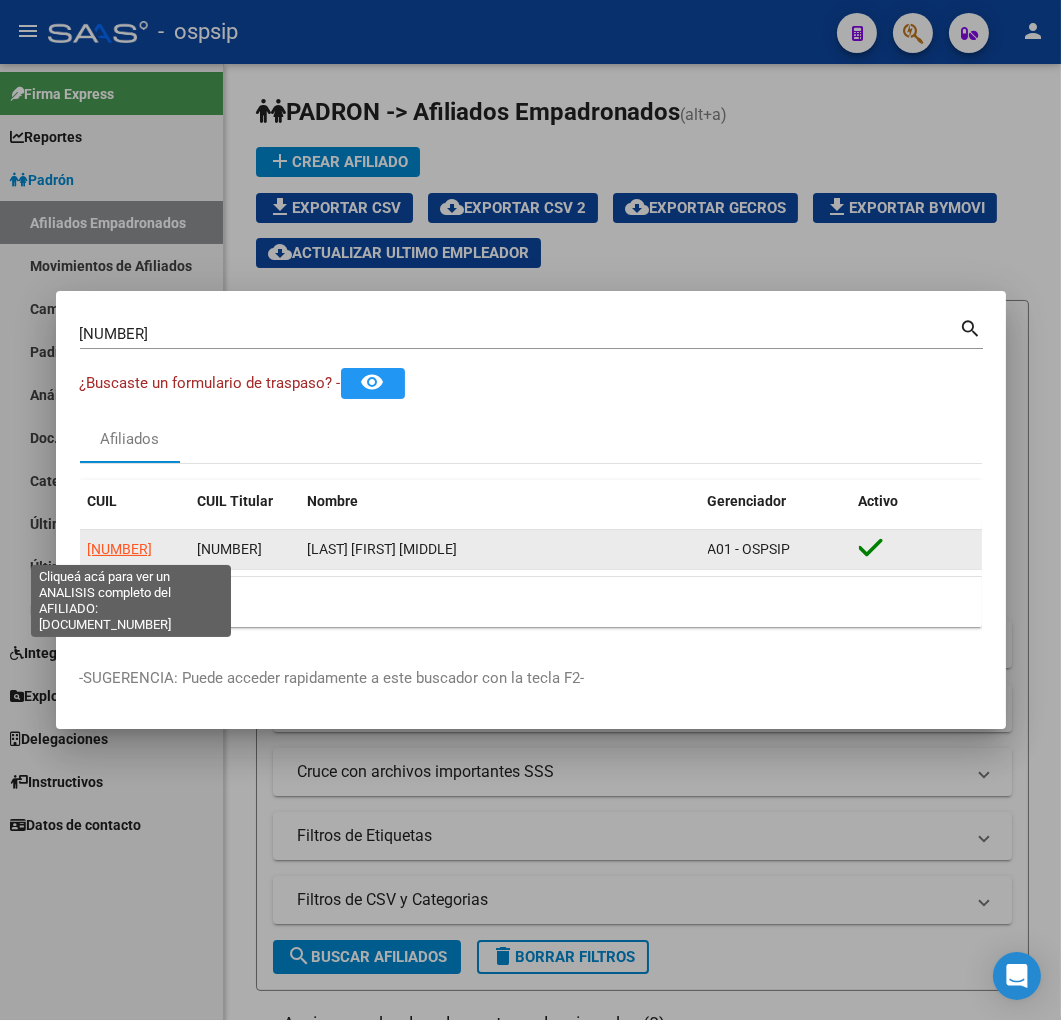 click on "20259971676" 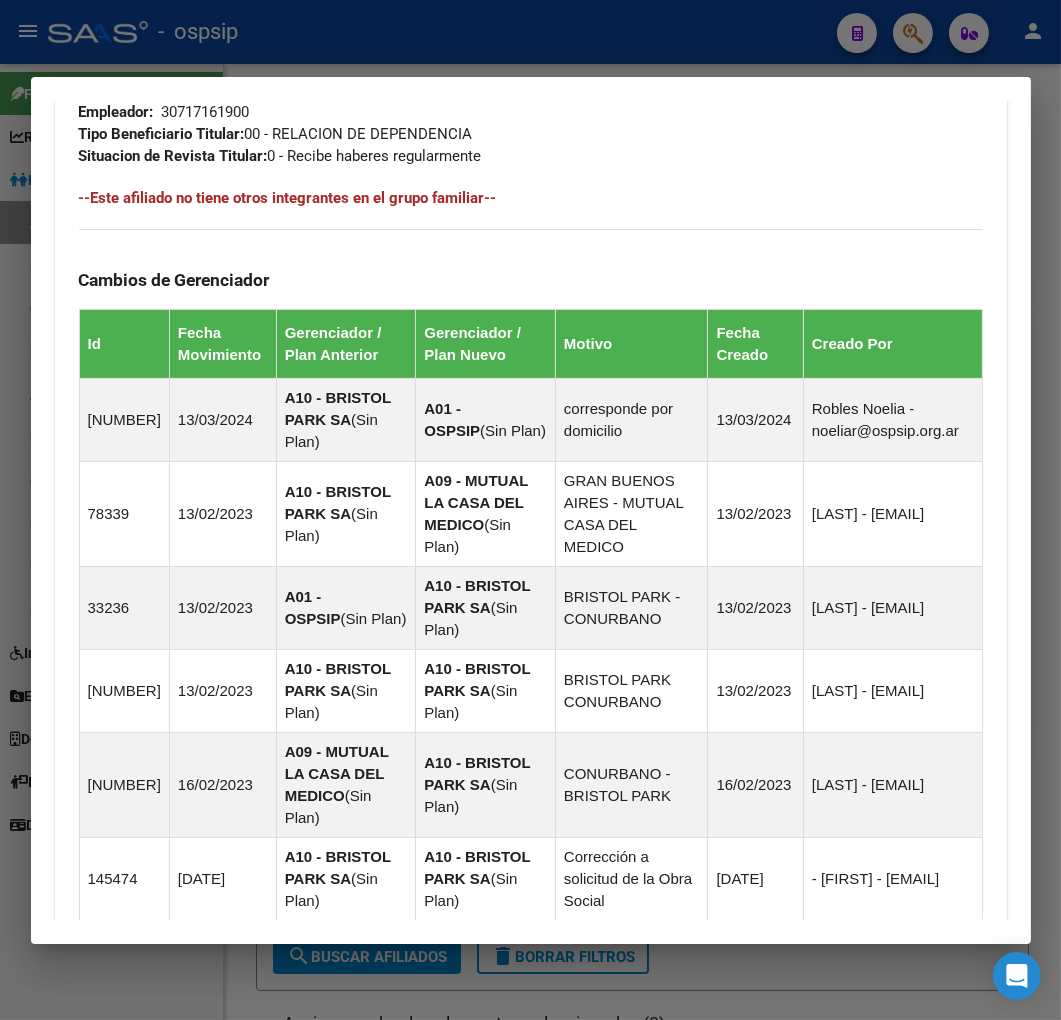 scroll, scrollTop: 1521, scrollLeft: 0, axis: vertical 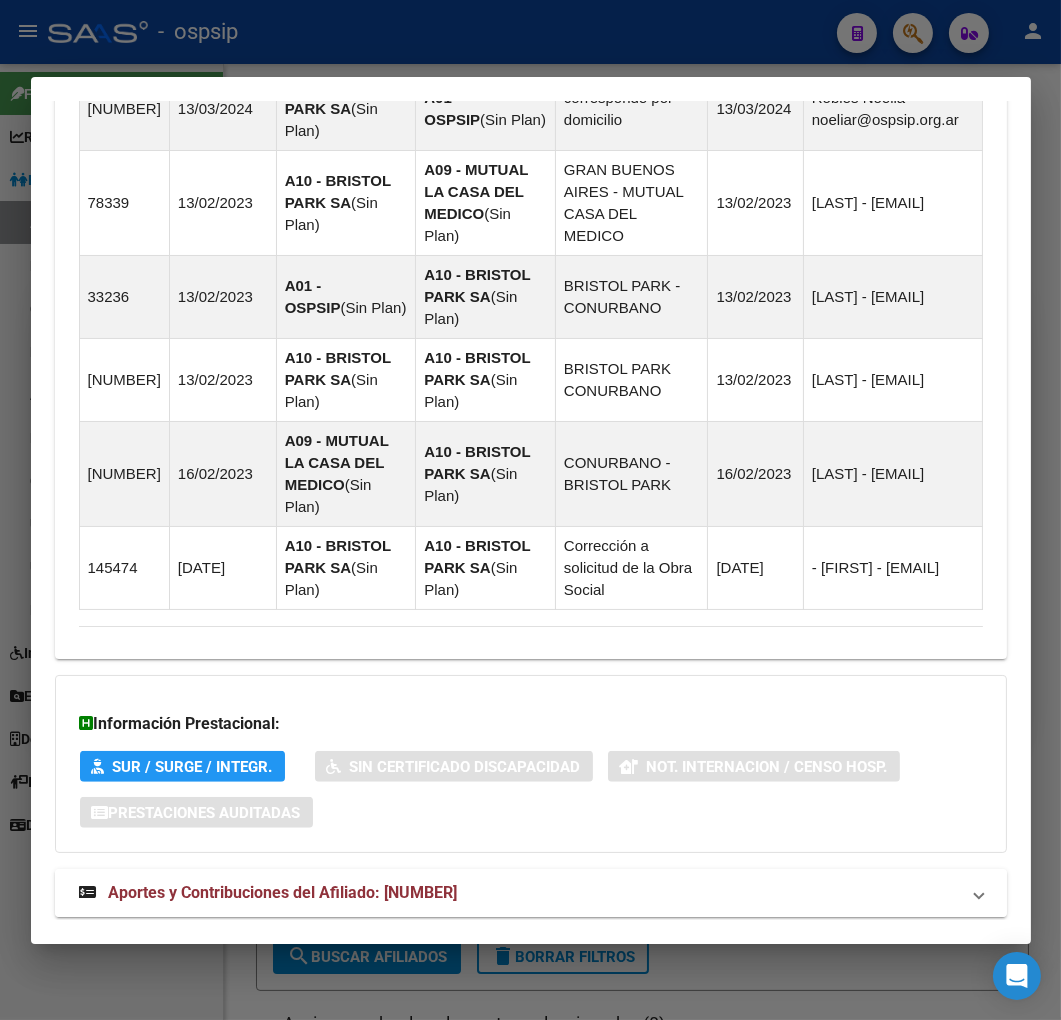 click on "Aportes y Contribuciones del Afiliado: 20259971676" at bounding box center (531, 893) 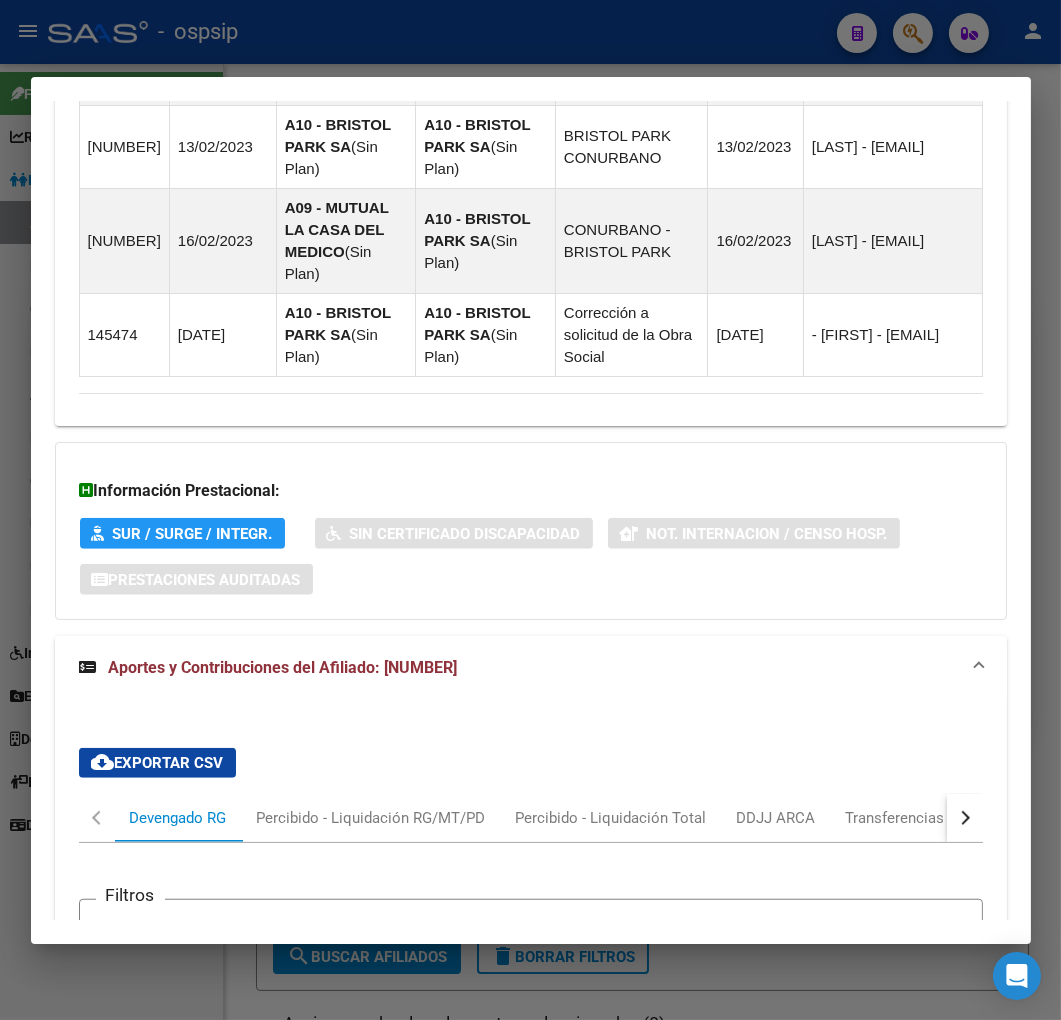 scroll, scrollTop: 1730, scrollLeft: 0, axis: vertical 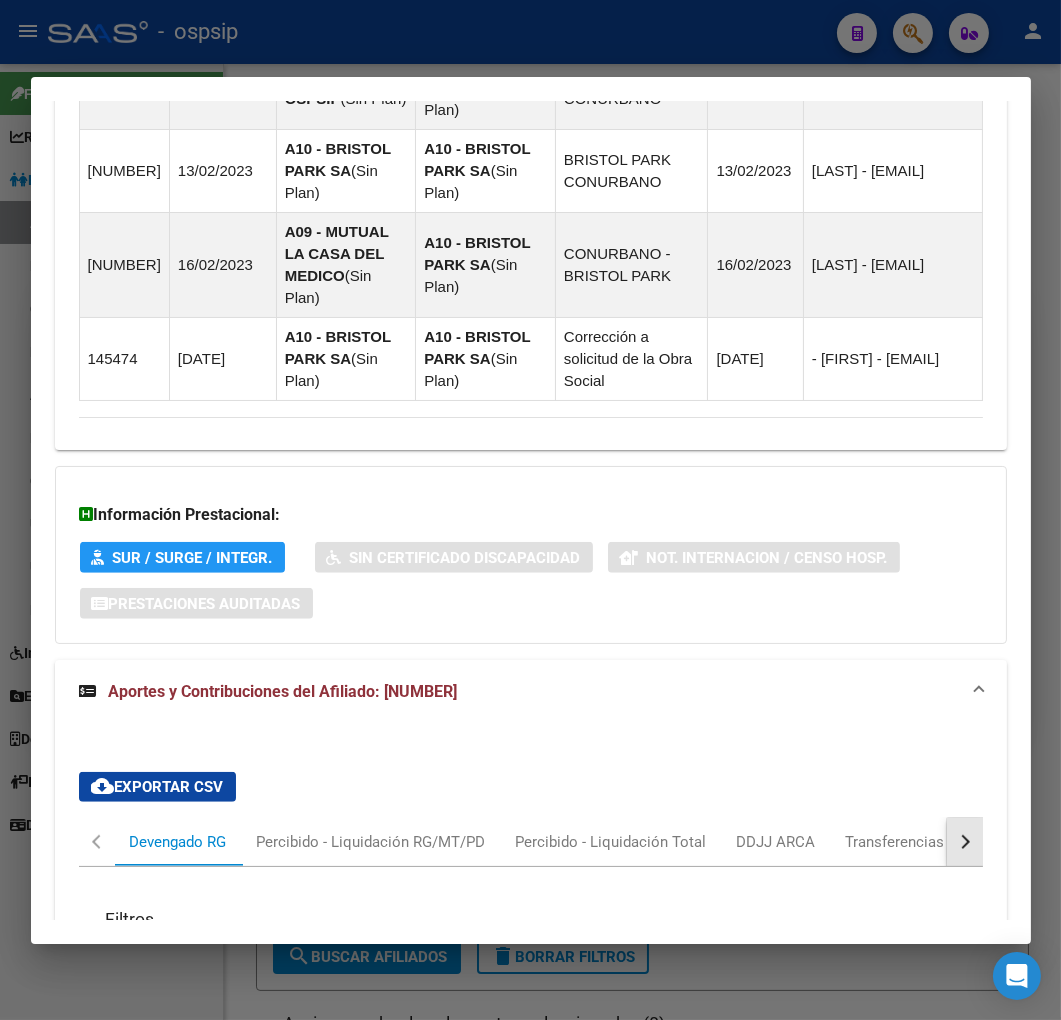 click at bounding box center [965, 842] 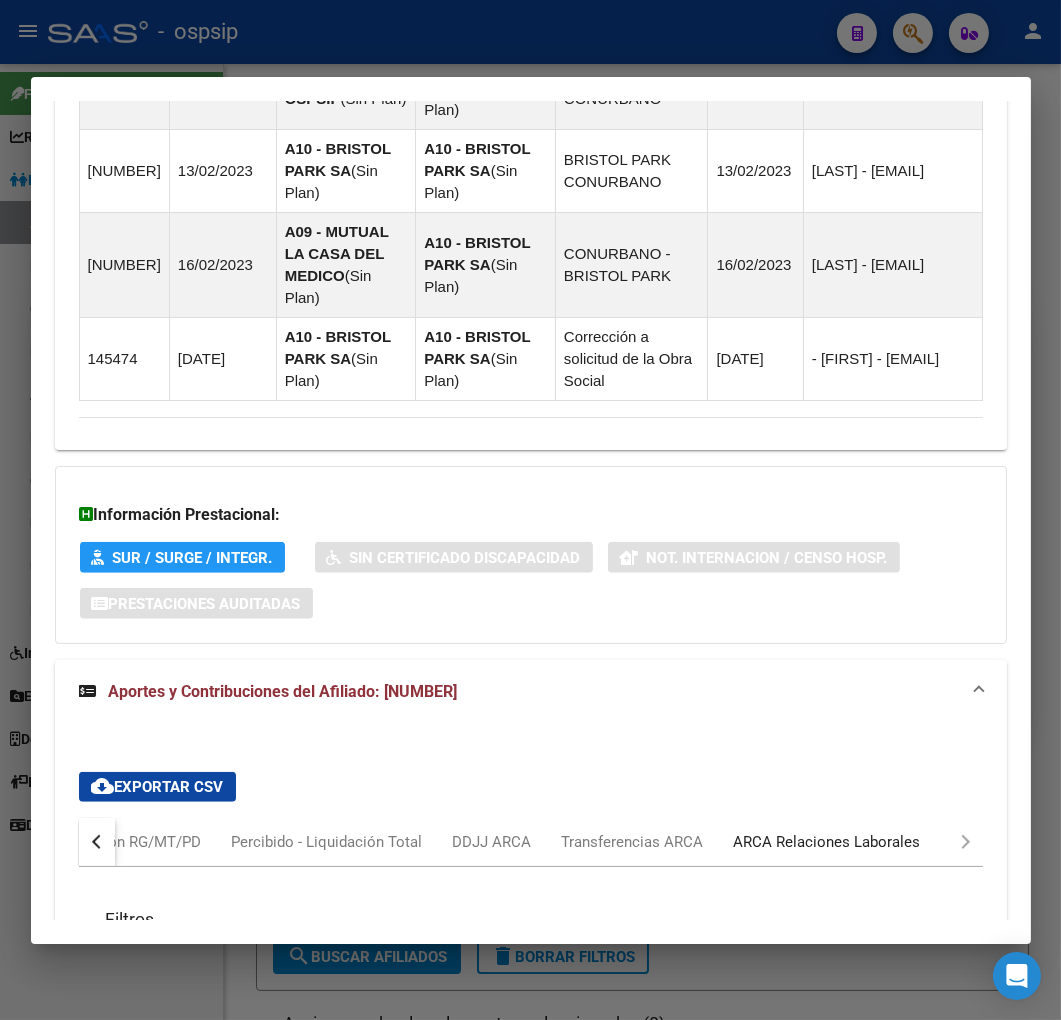 click on "ARCA Relaciones Laborales" at bounding box center [827, 842] 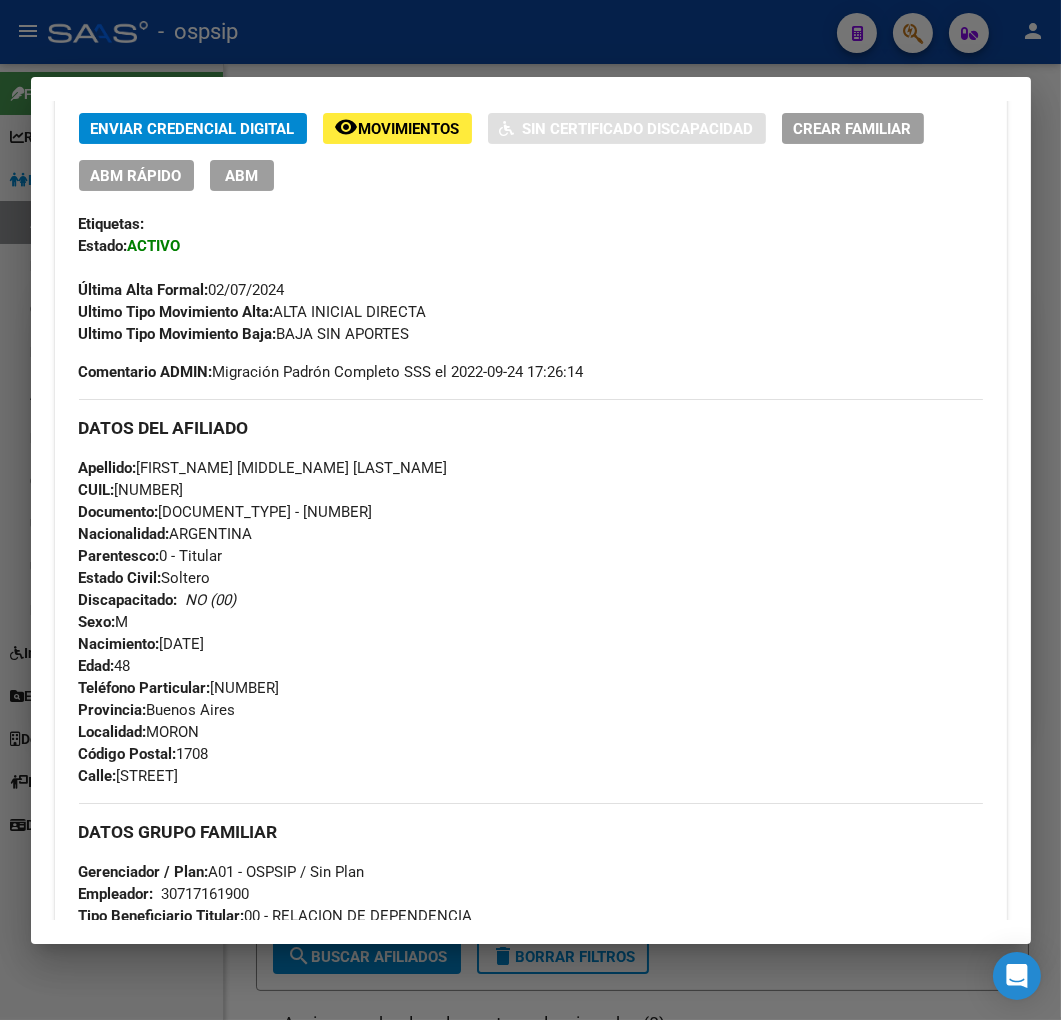 scroll, scrollTop: 285, scrollLeft: 0, axis: vertical 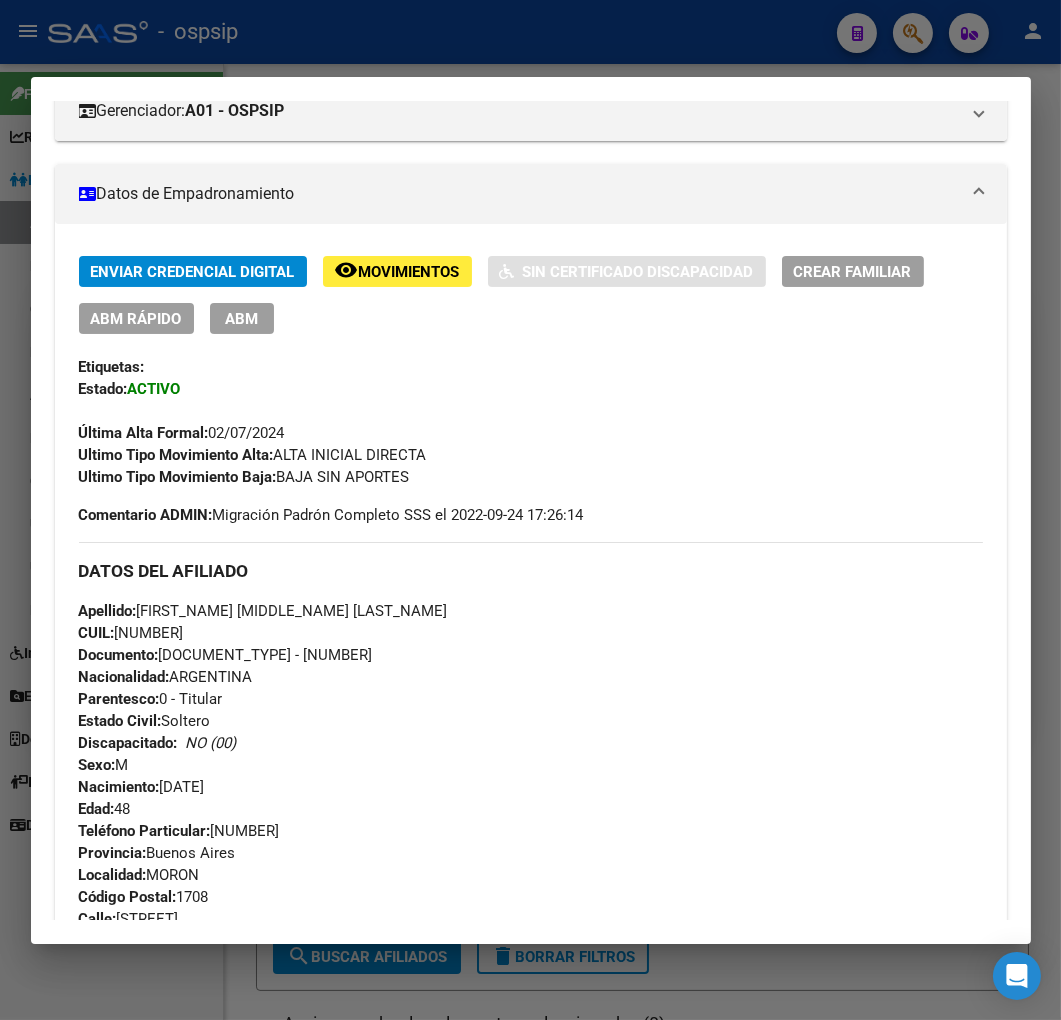 click at bounding box center [530, 510] 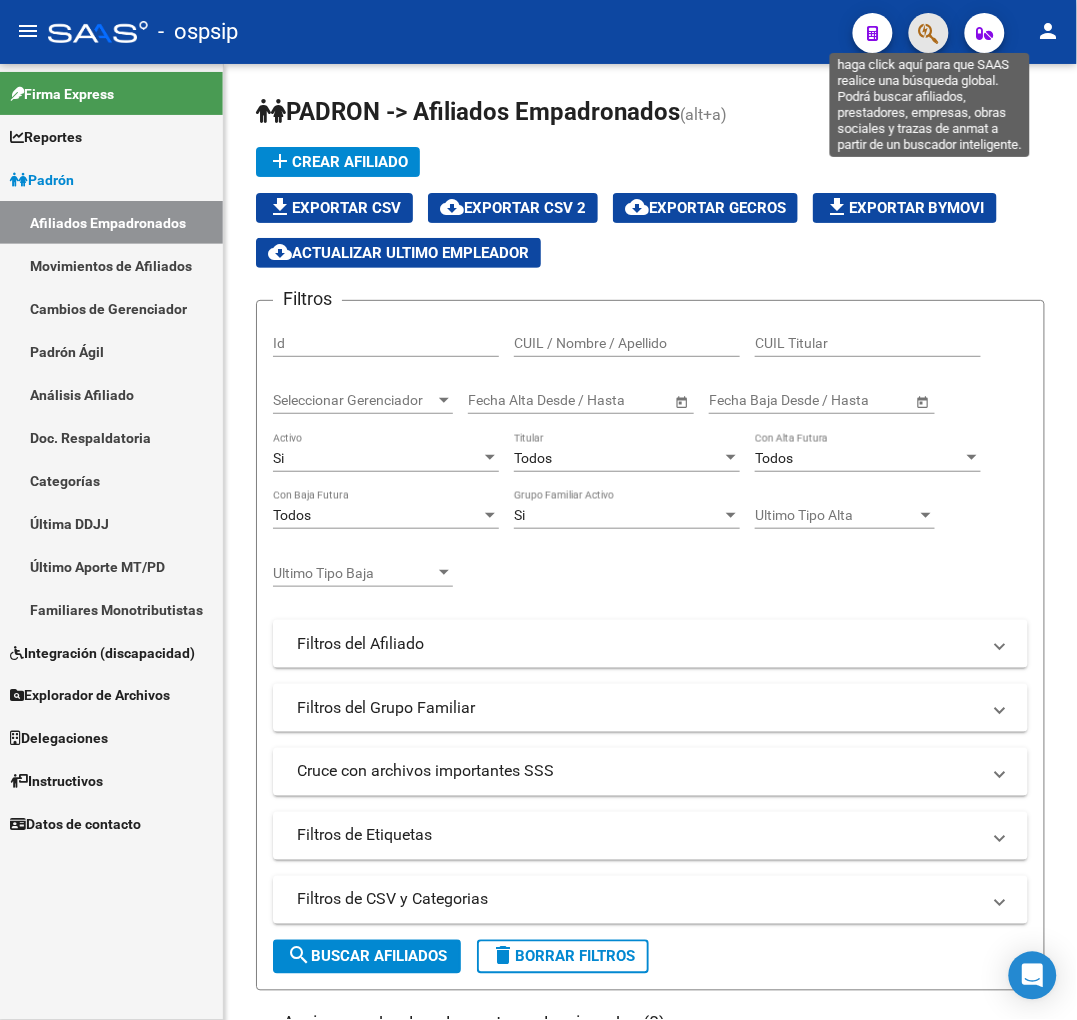 click 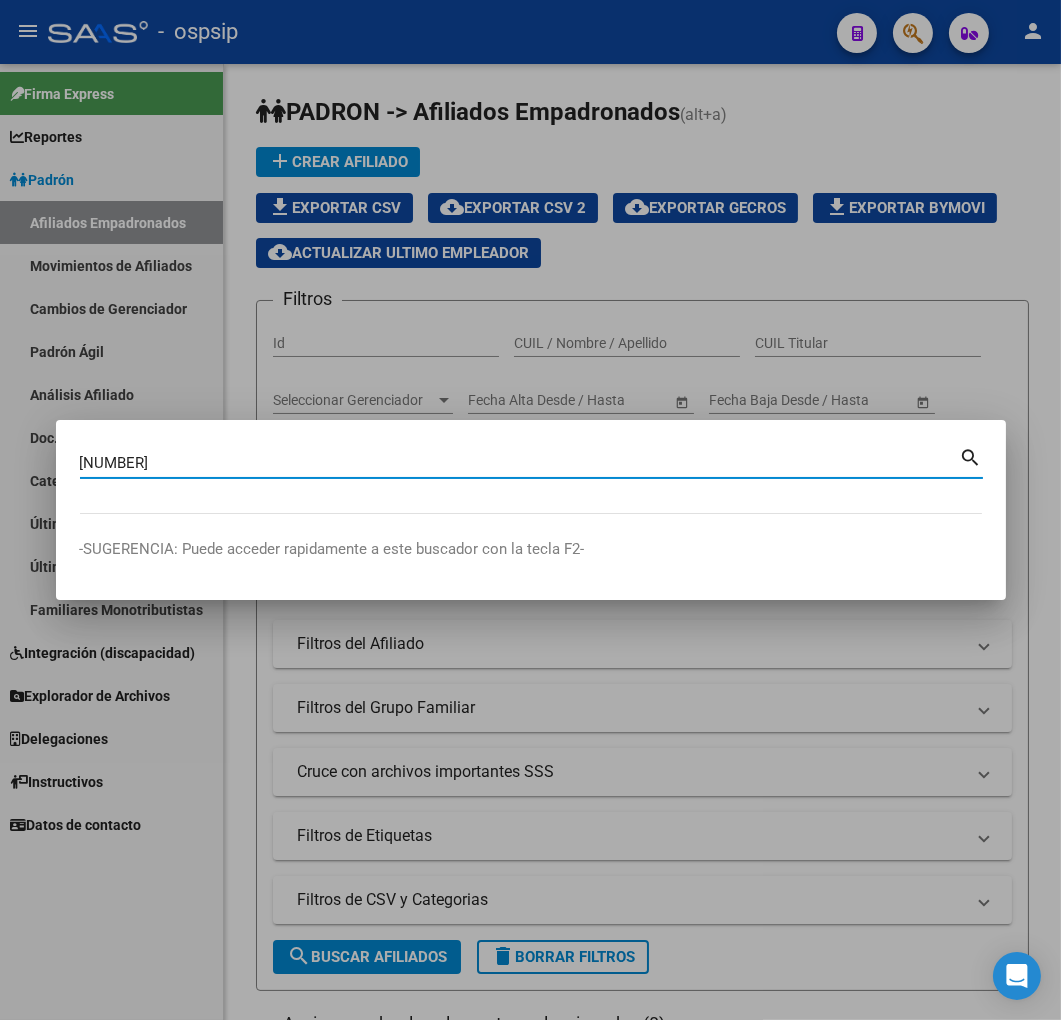 type on "26034273" 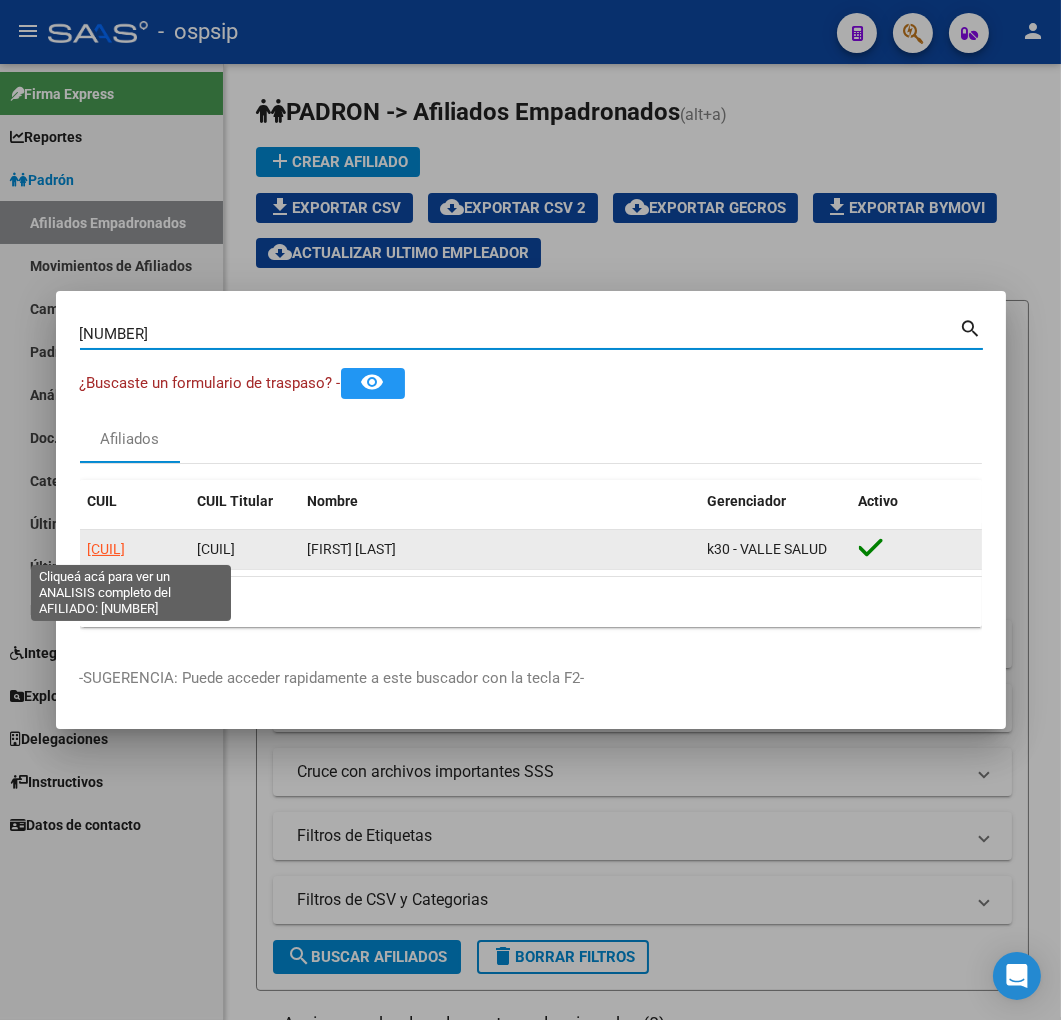 click on "20260342739" 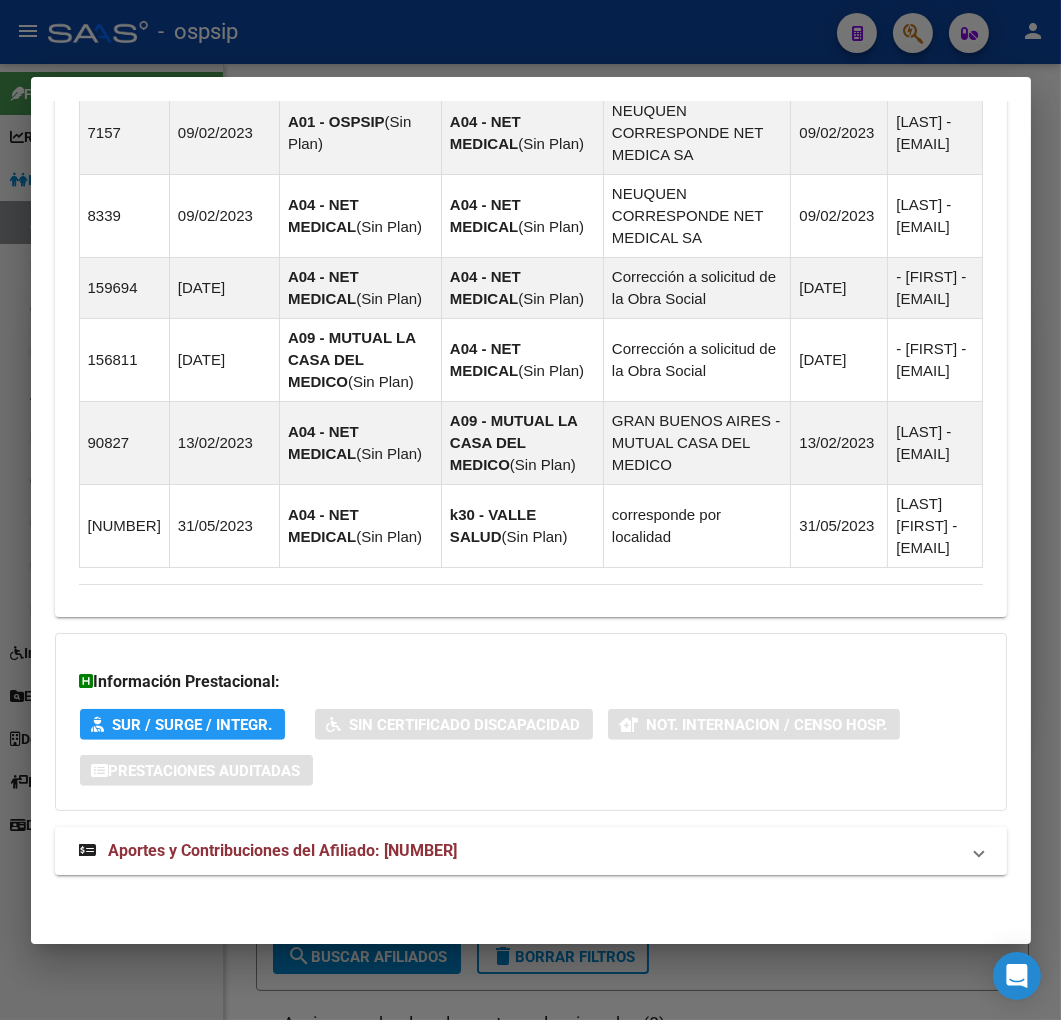 scroll, scrollTop: 1521, scrollLeft: 0, axis: vertical 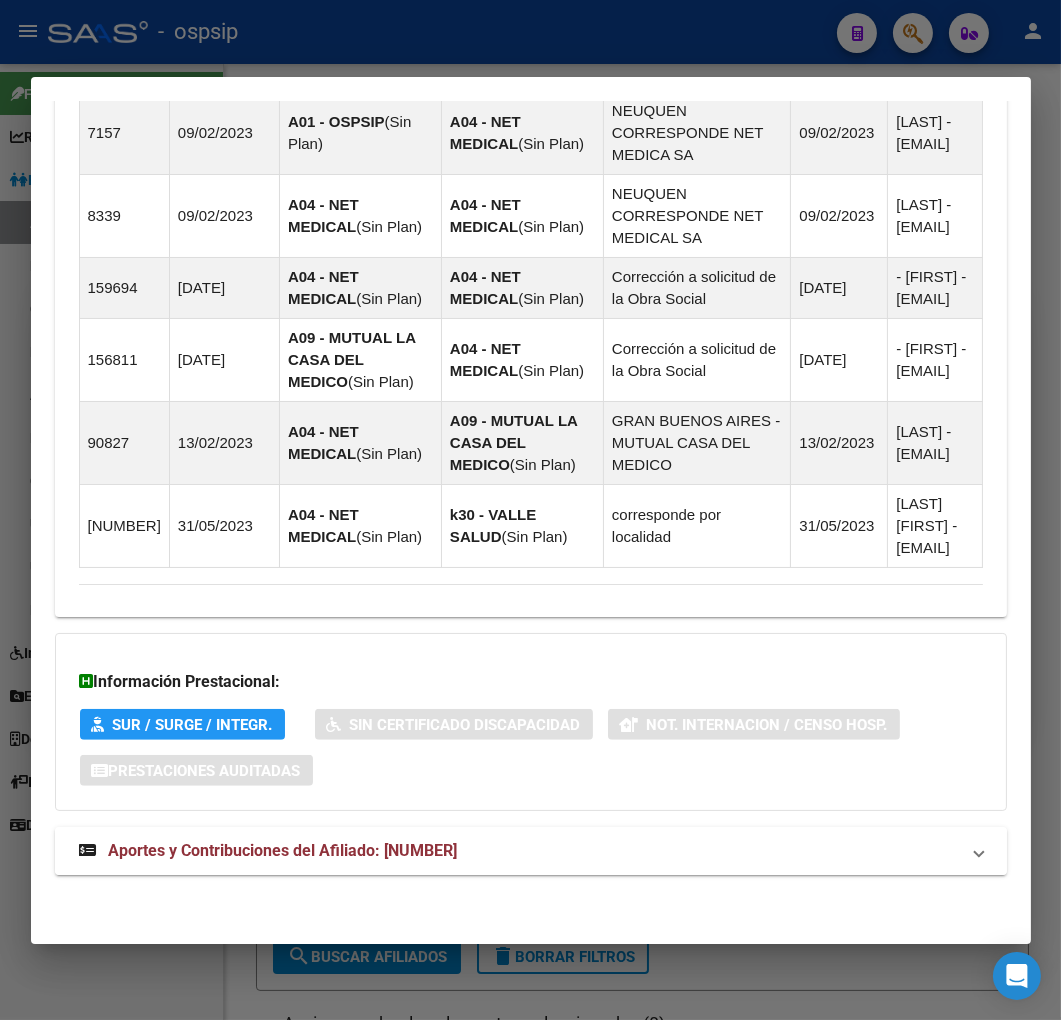 click on "Aportes y Contribuciones del Afiliado: 20260342739" at bounding box center (519, 851) 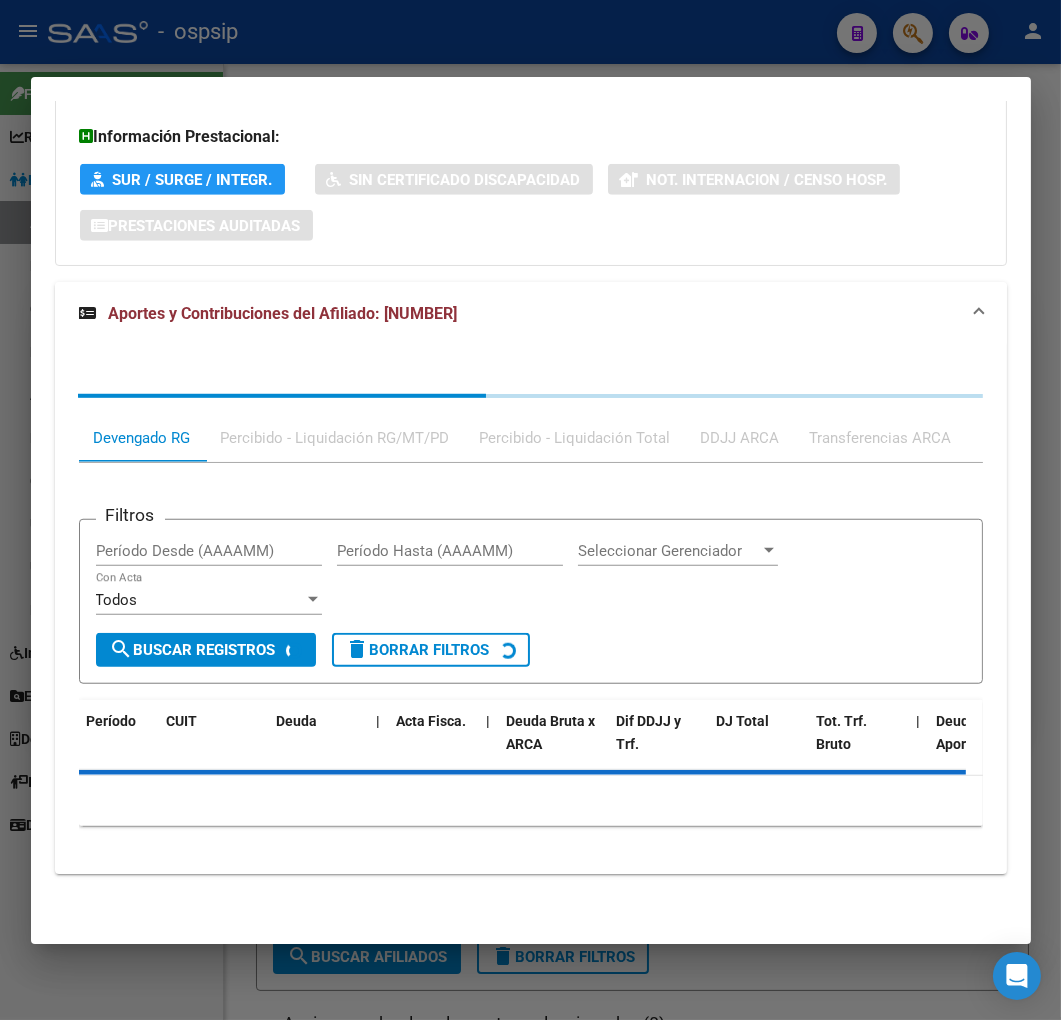 scroll, scrollTop: 2063, scrollLeft: 0, axis: vertical 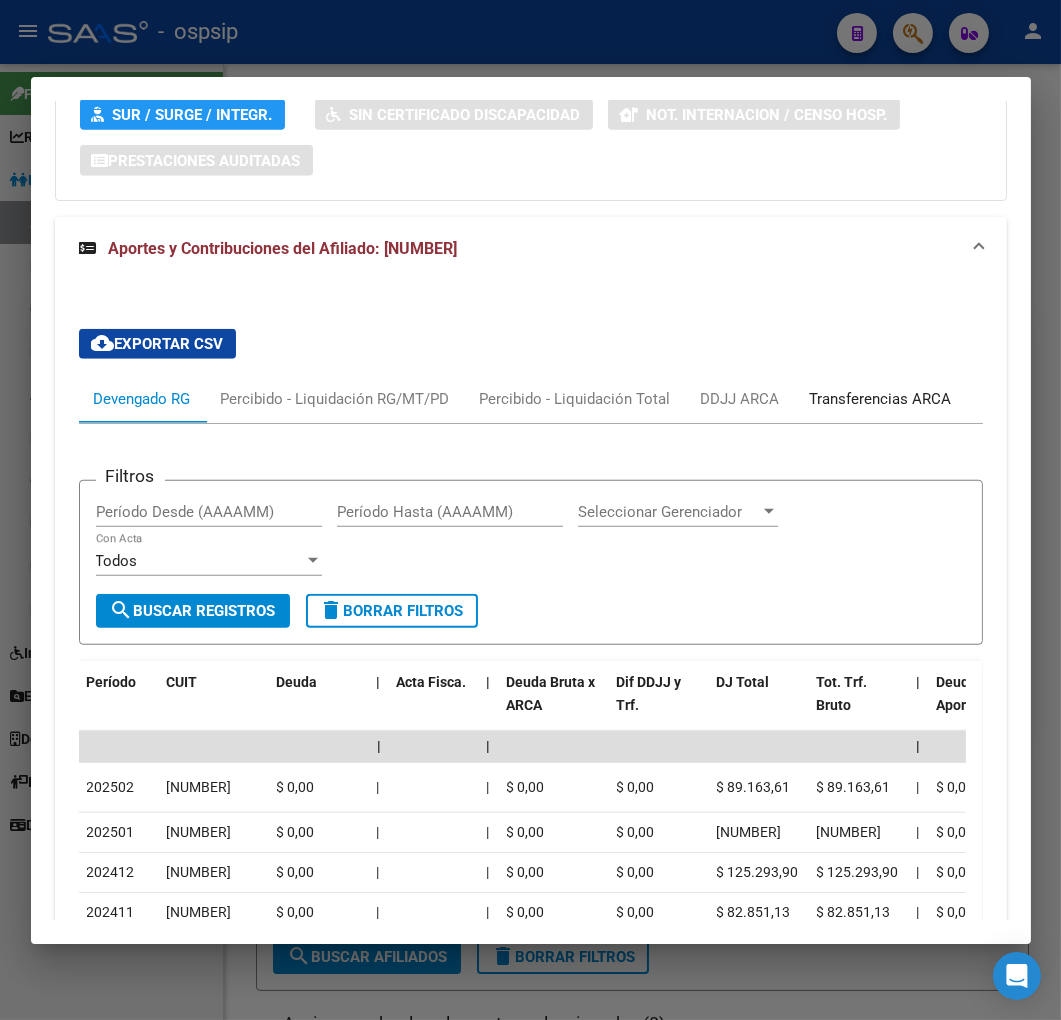 click on "Transferencias ARCA" at bounding box center [881, 399] 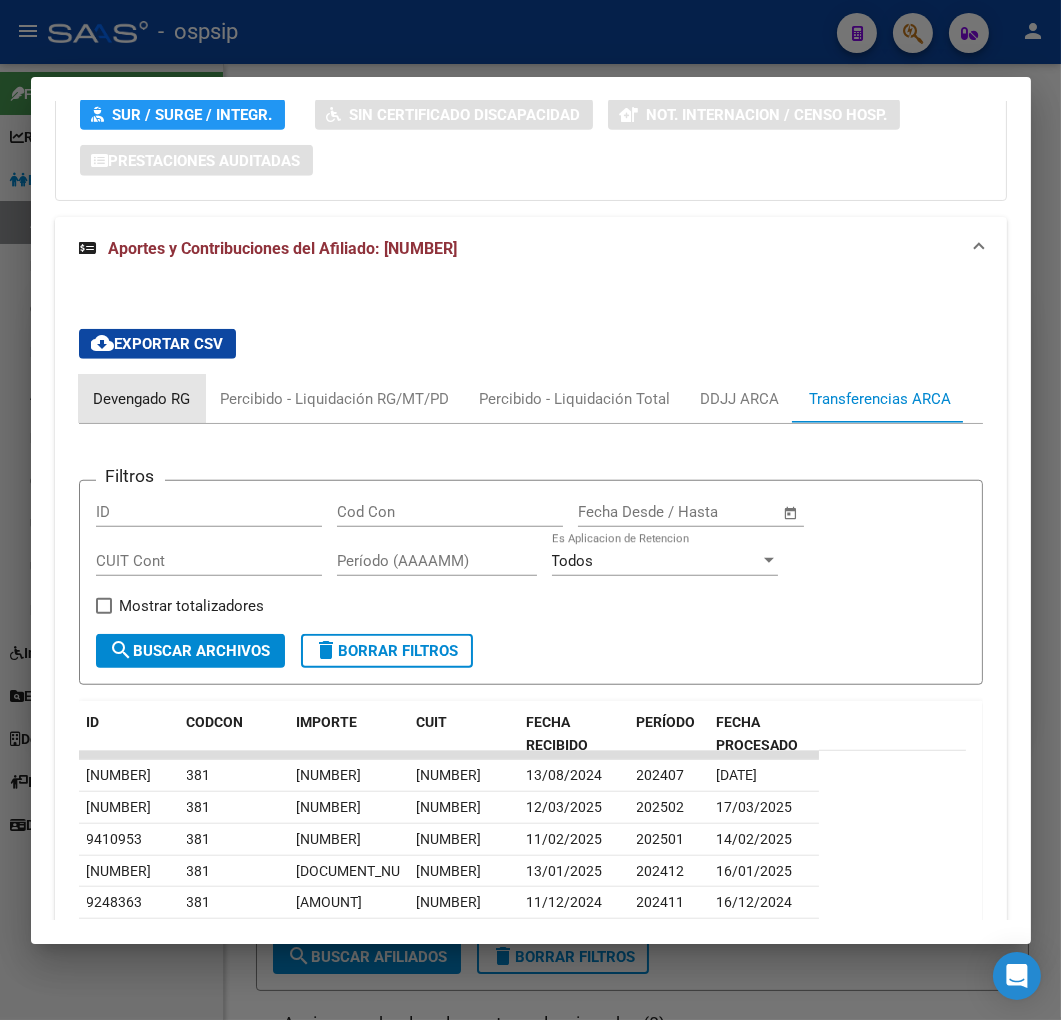 click on "Devengado RG" at bounding box center (142, 399) 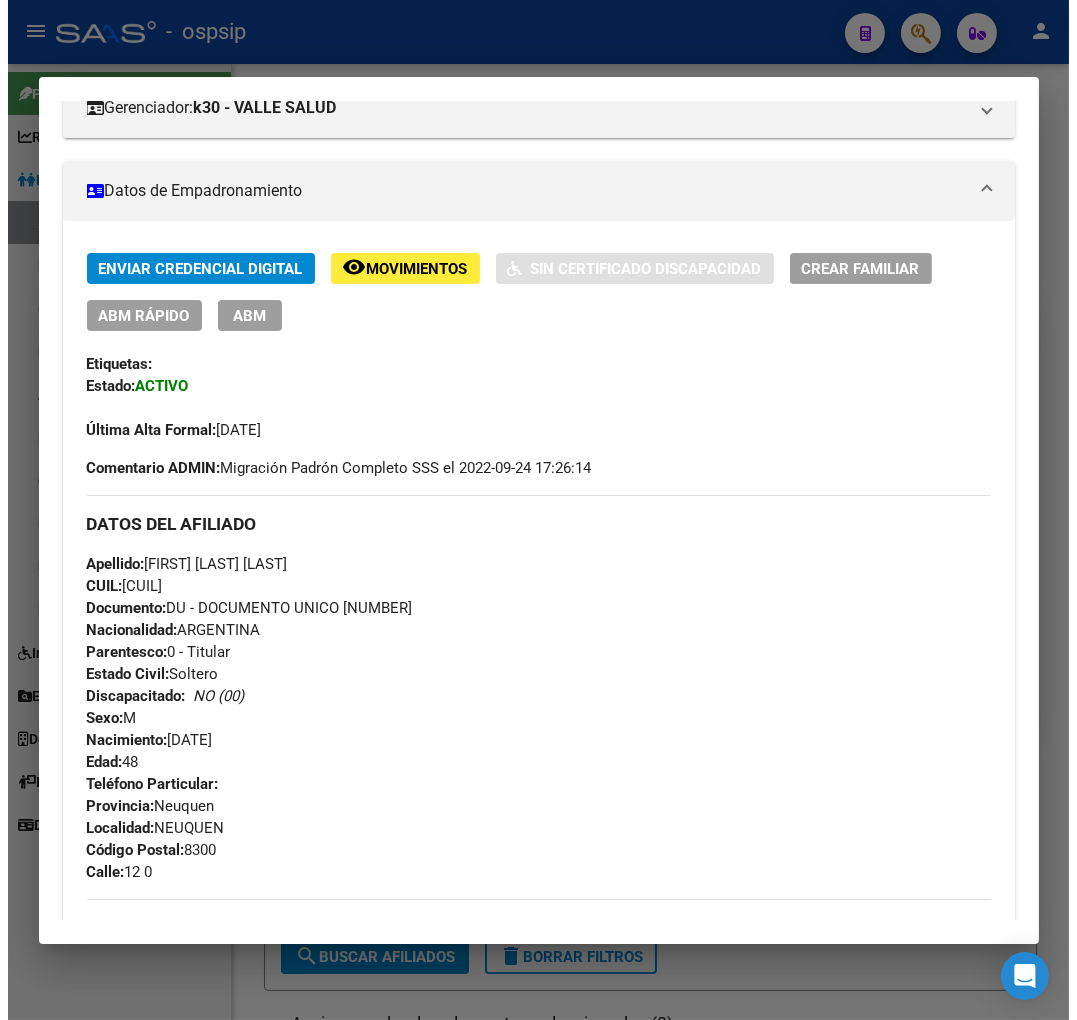 scroll, scrollTop: 174, scrollLeft: 0, axis: vertical 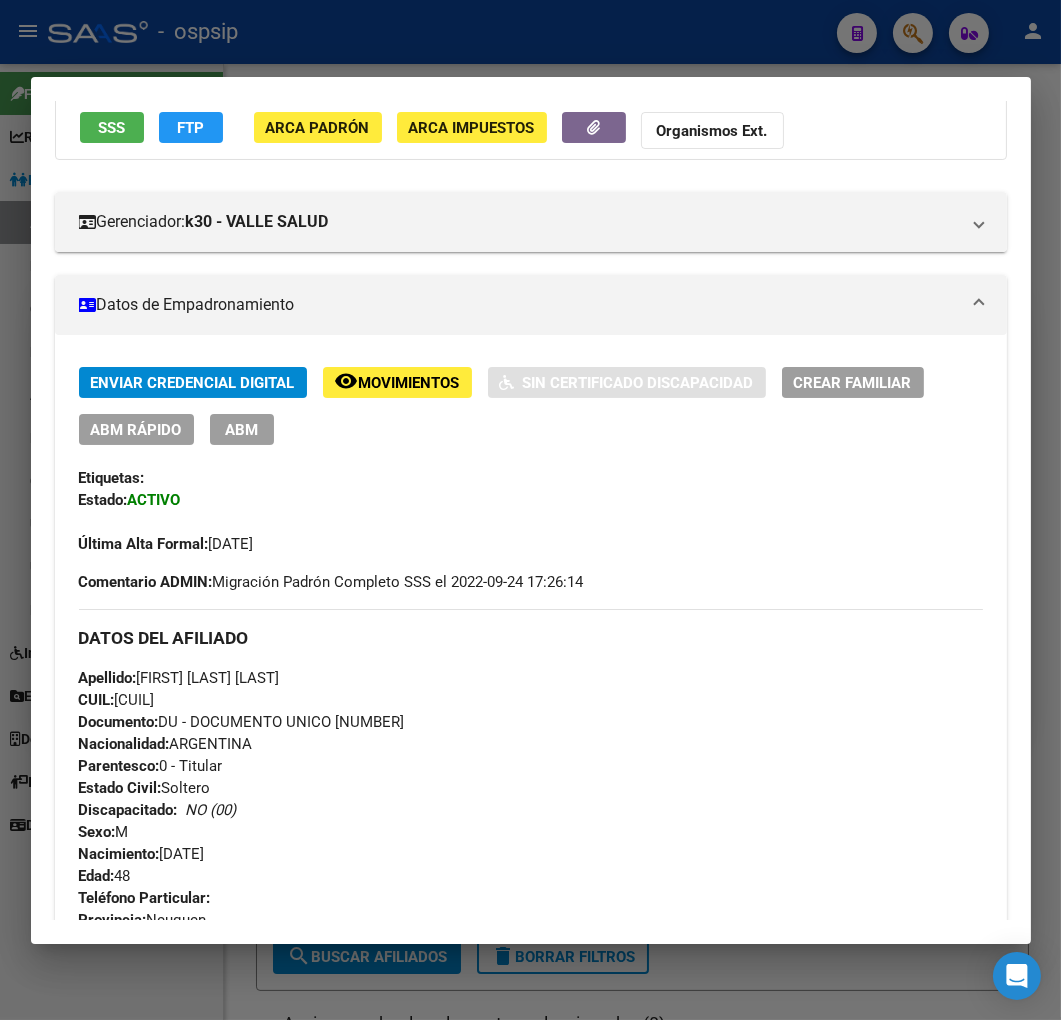 click on "FTP" 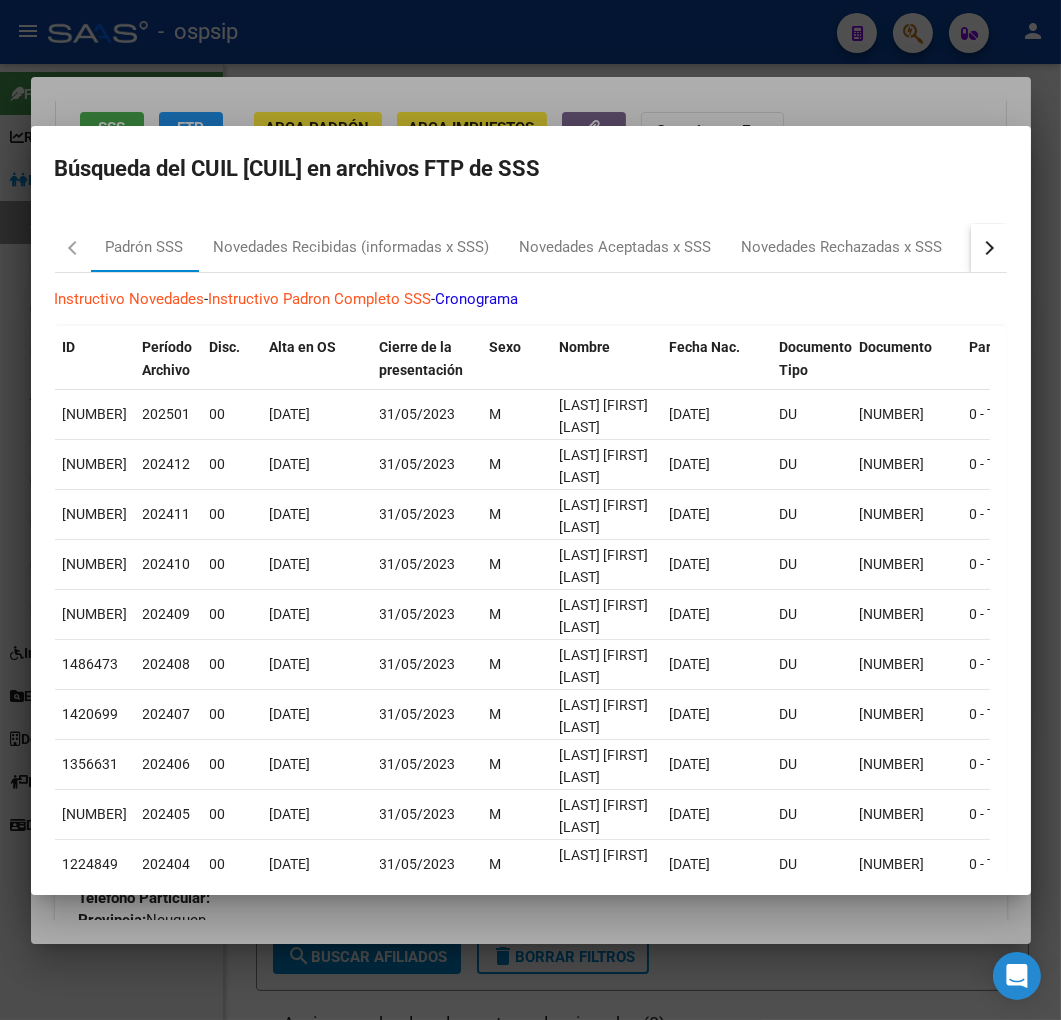 click at bounding box center (989, 248) 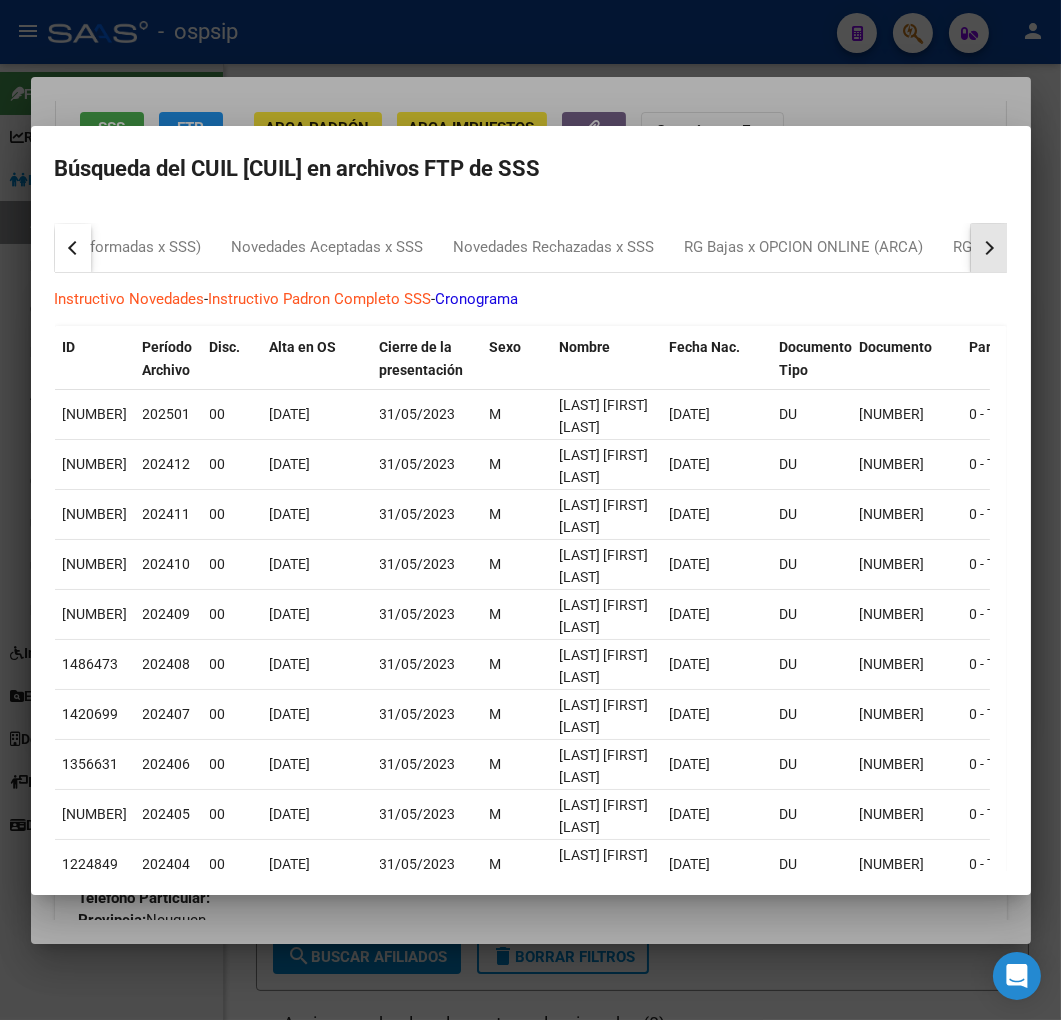 click at bounding box center (989, 248) 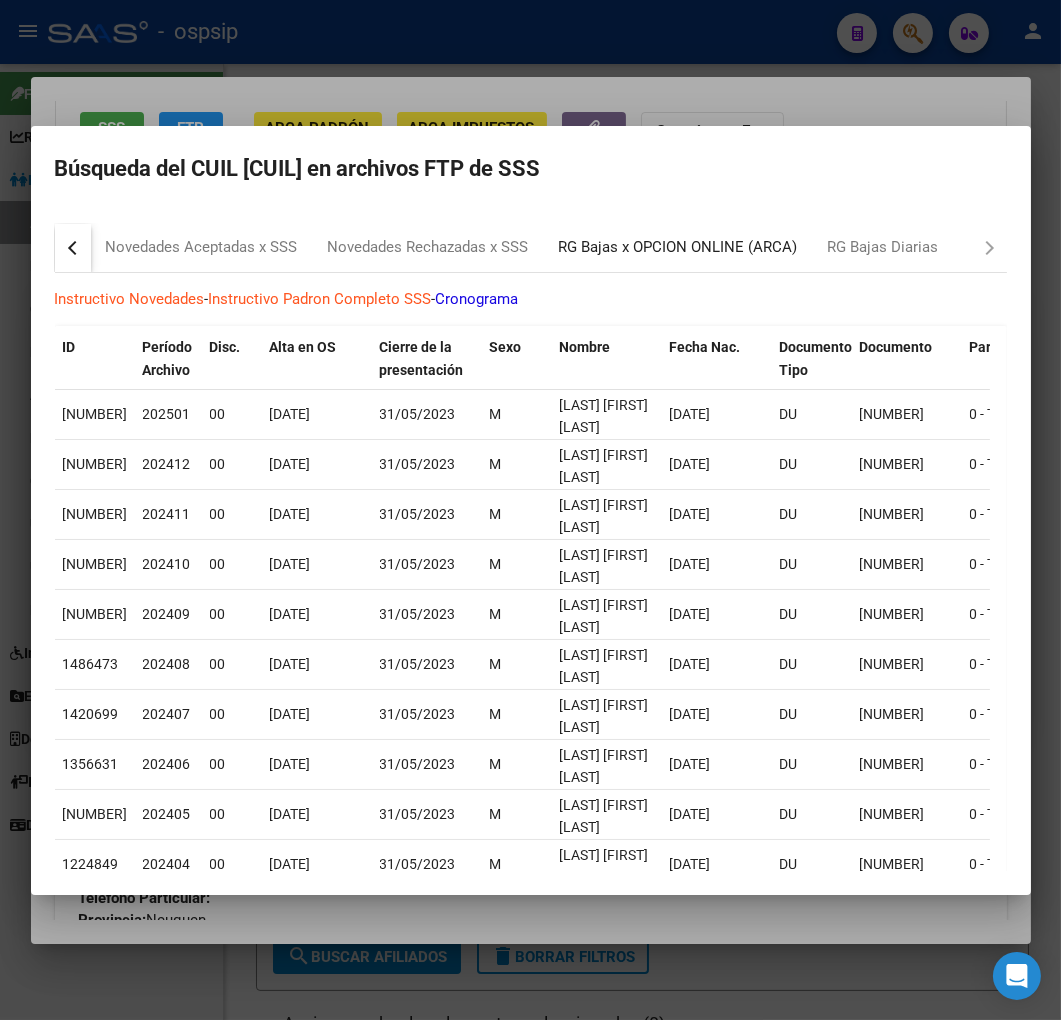 click on "RG Bajas x OPCION ONLINE (ARCA)" at bounding box center (678, 247) 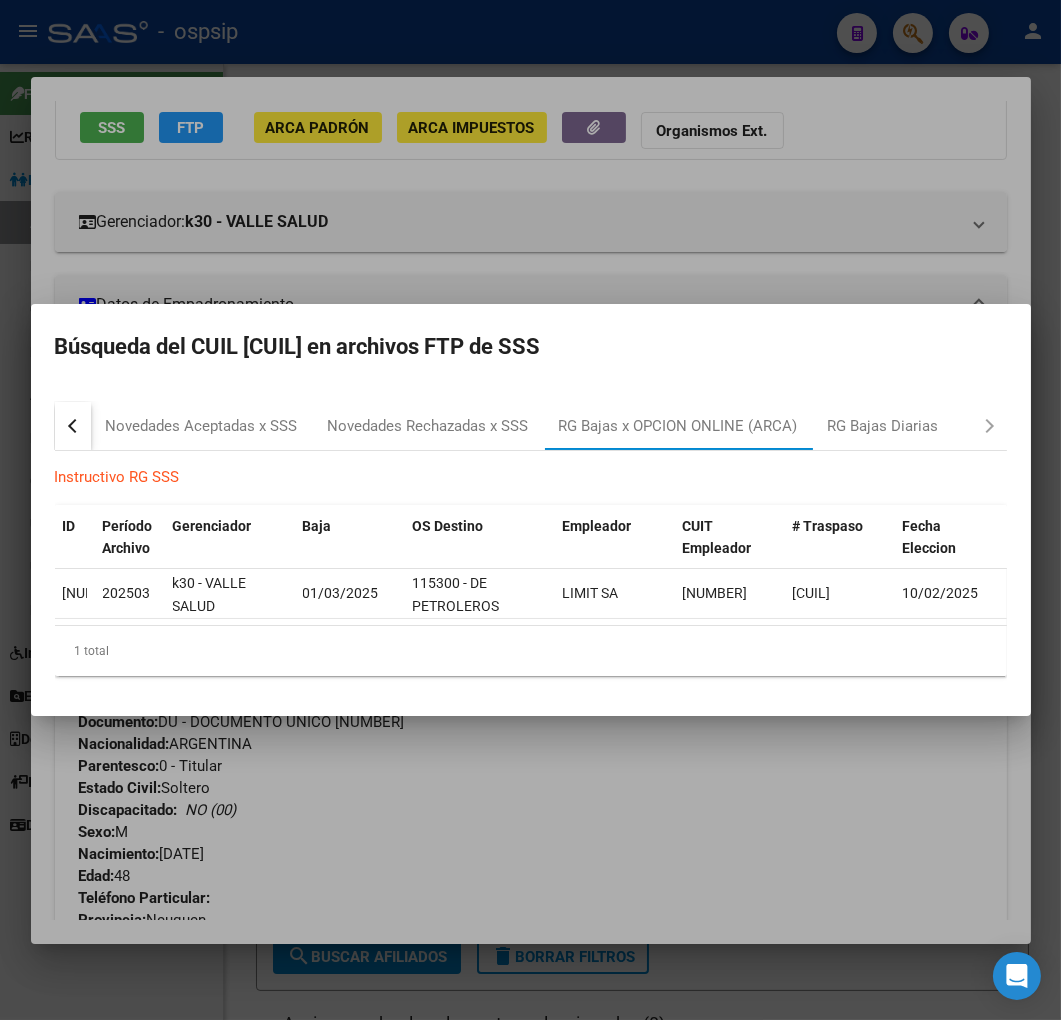 click at bounding box center [530, 510] 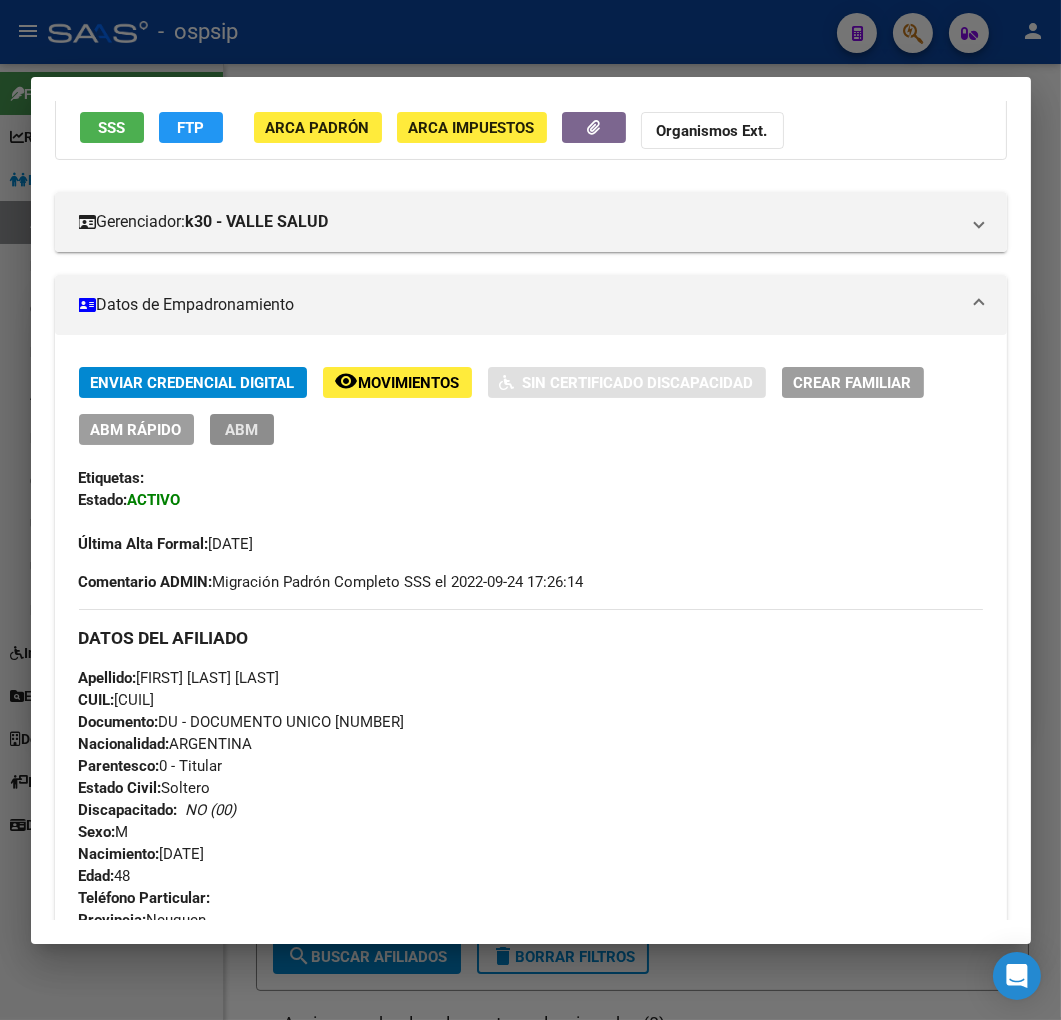 click on "ABM" at bounding box center (242, 429) 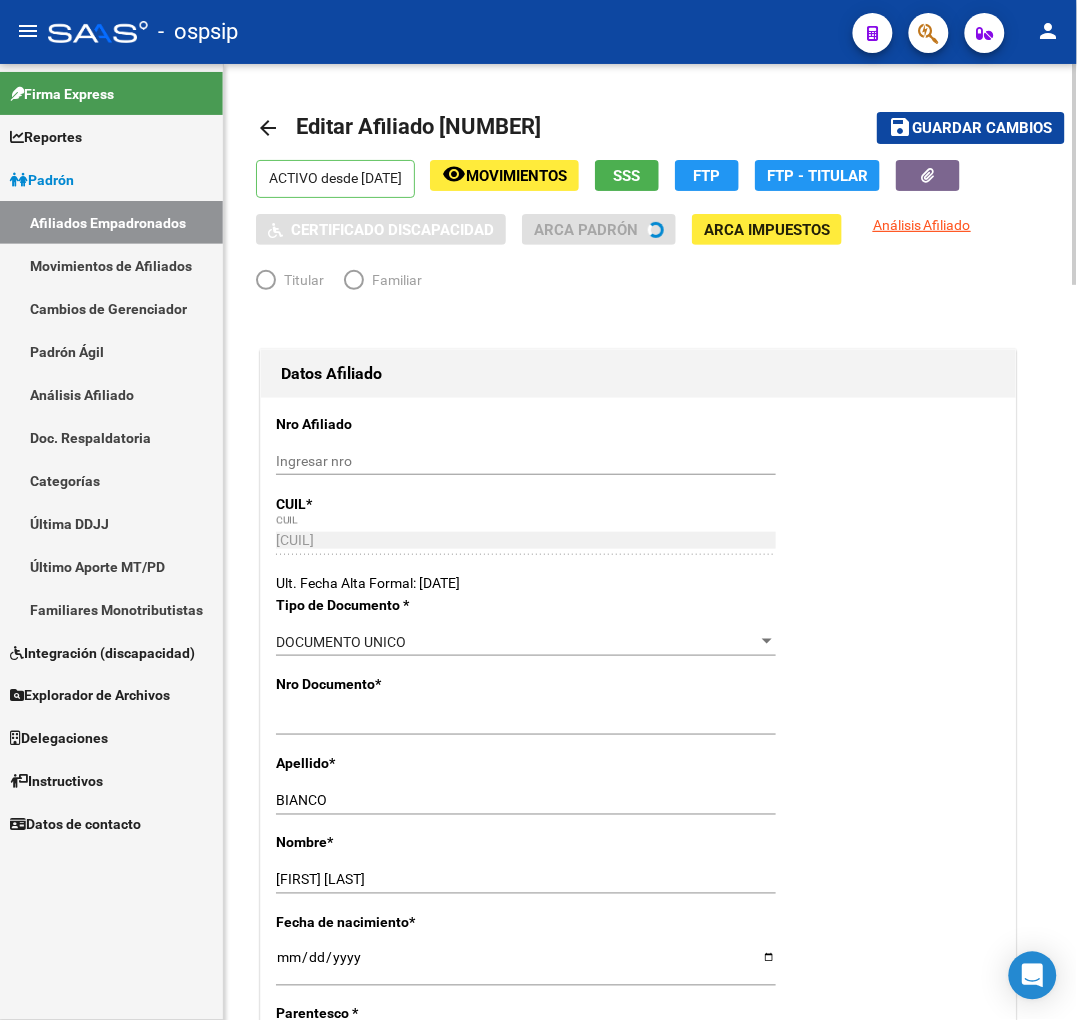 radio on "true" 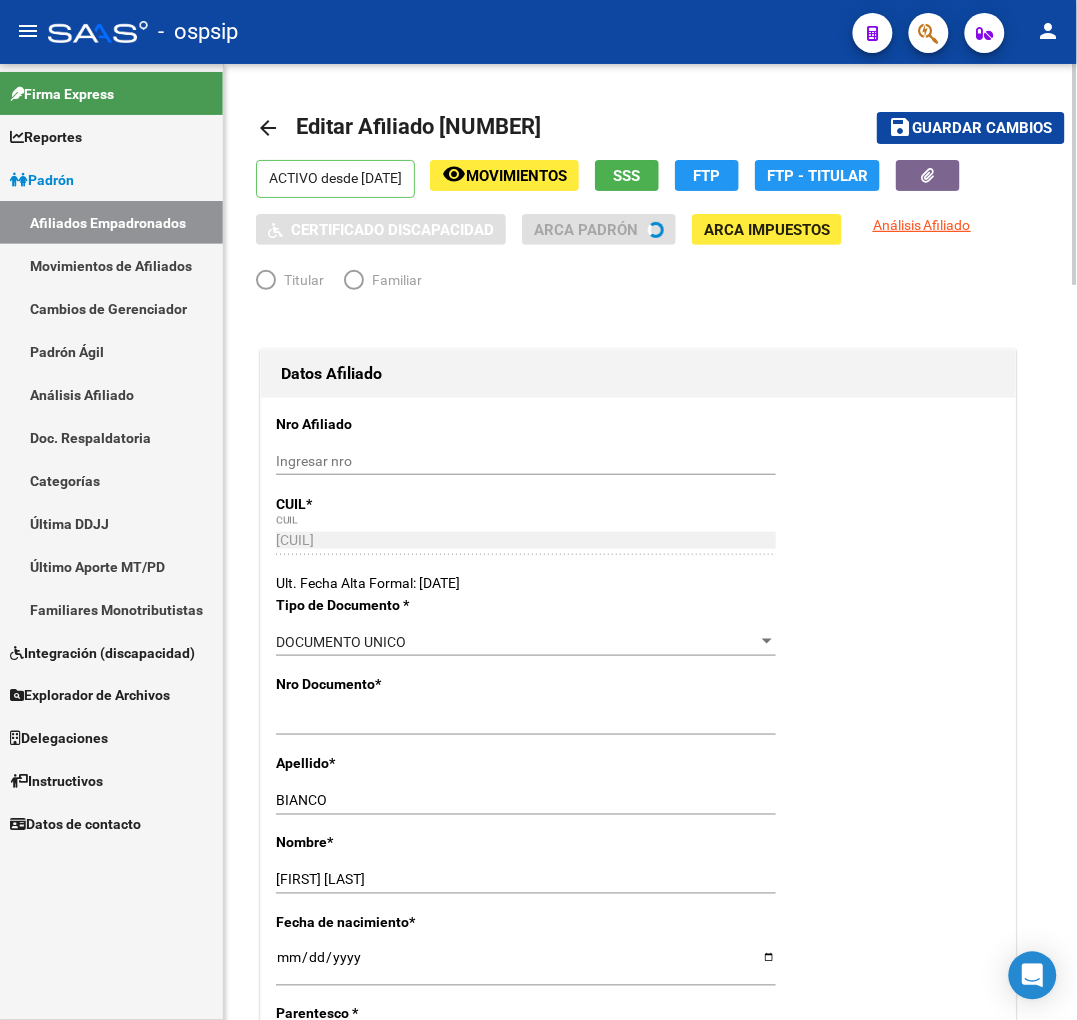 type on "30-71577200-7" 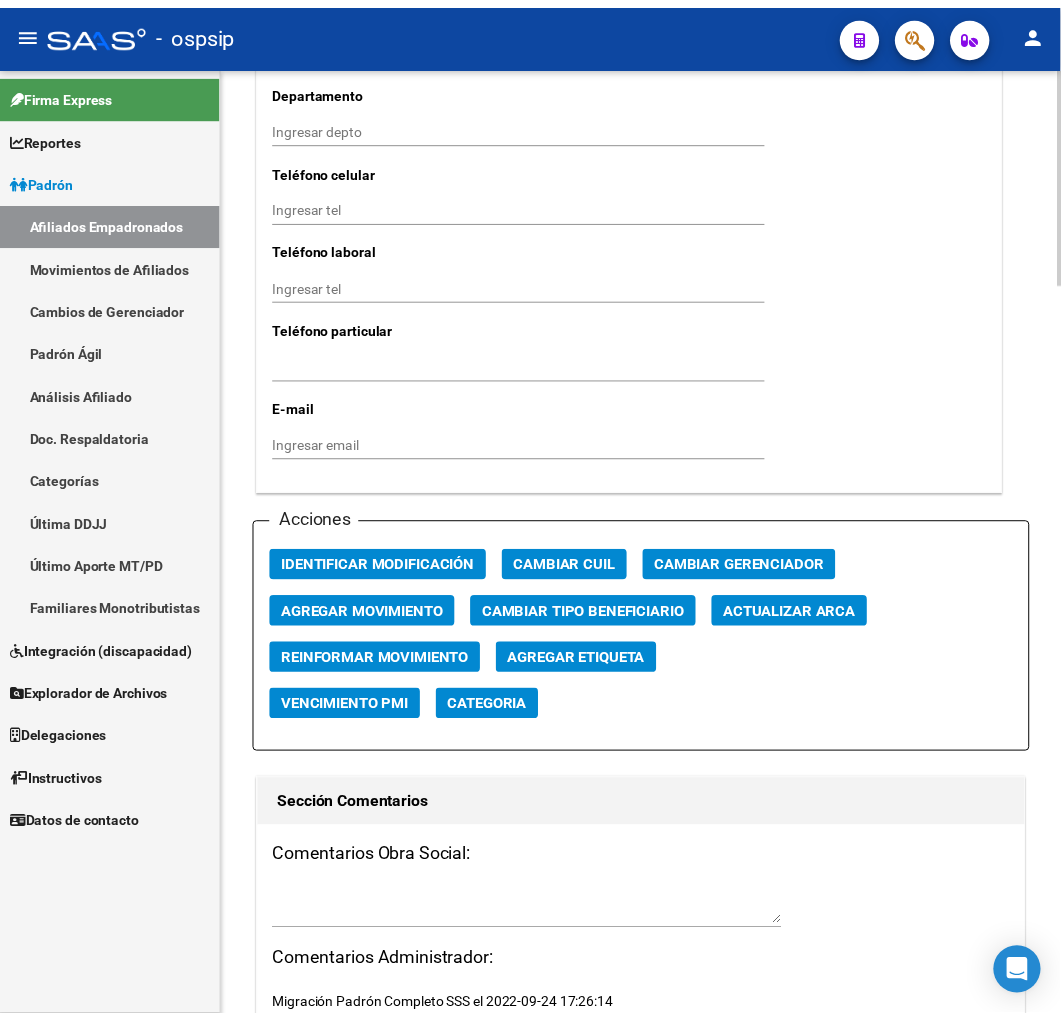 scroll, scrollTop: 2000, scrollLeft: 0, axis: vertical 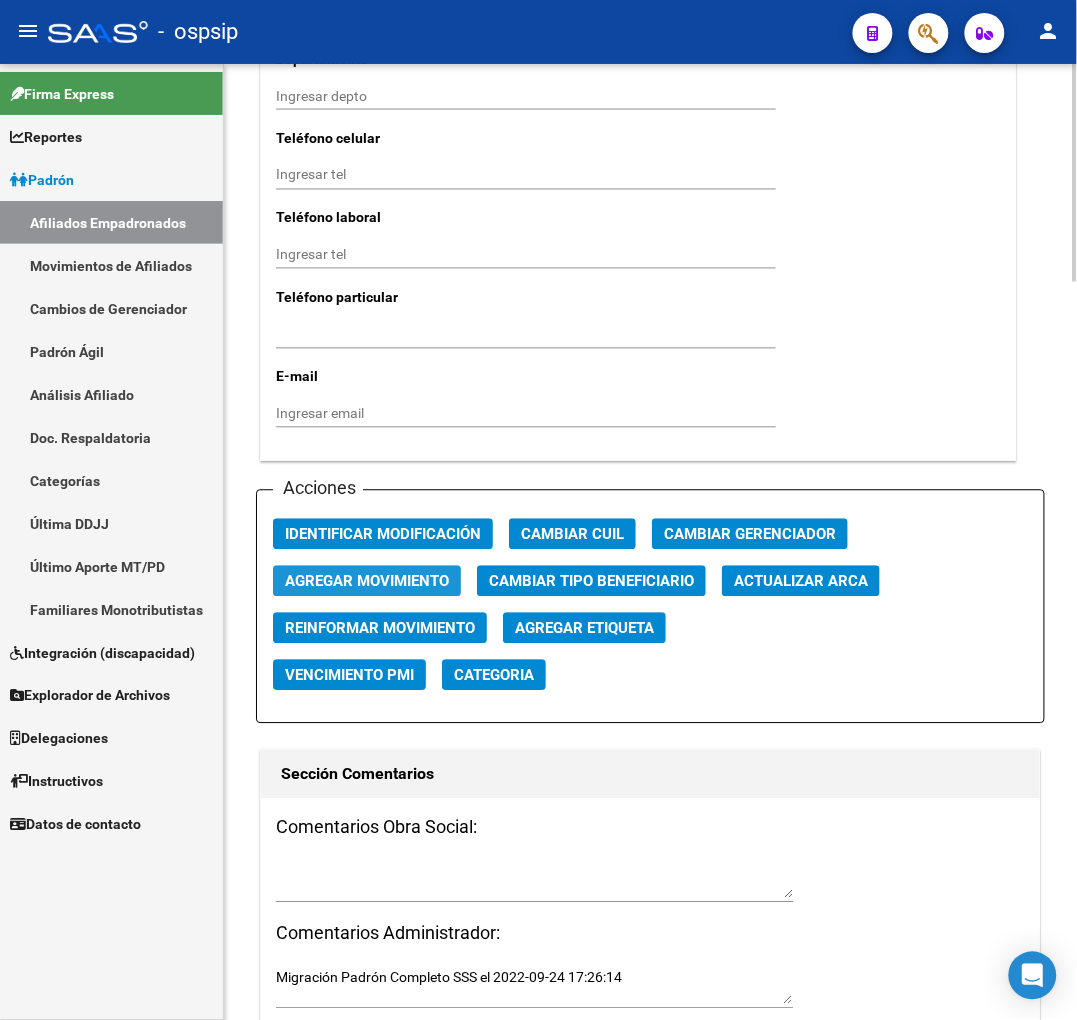 click on "Agregar Movimiento" 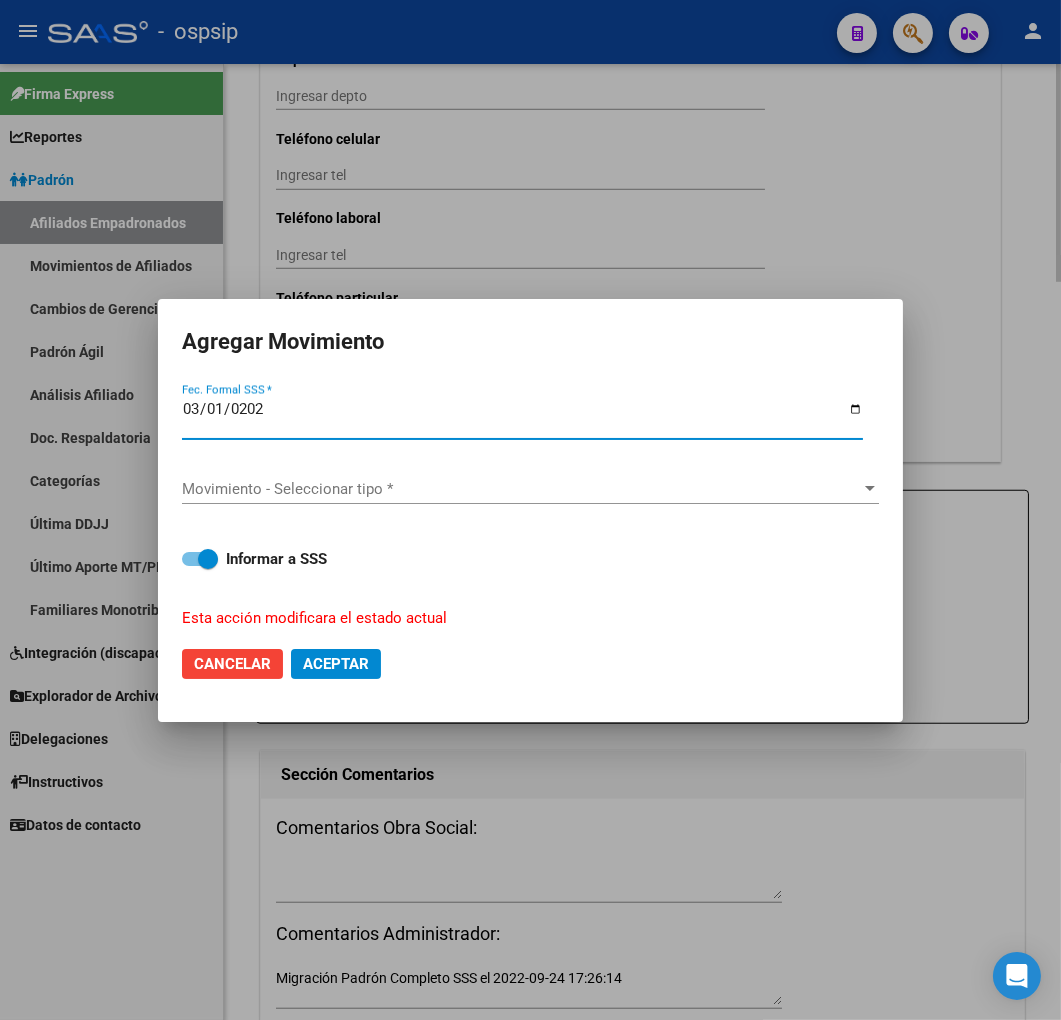 type on "2025-03-01" 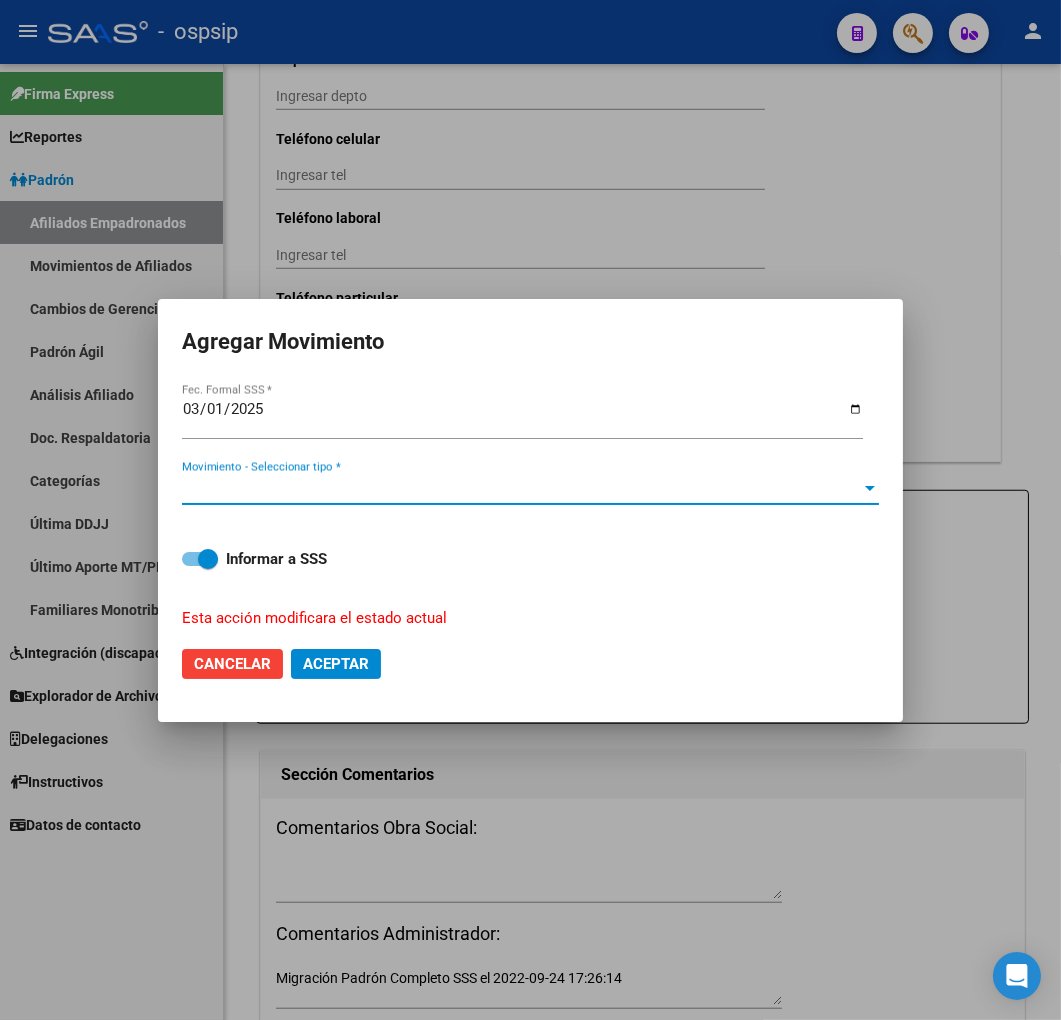 click on "Movimiento - Seleccionar tipo *" at bounding box center [521, 489] 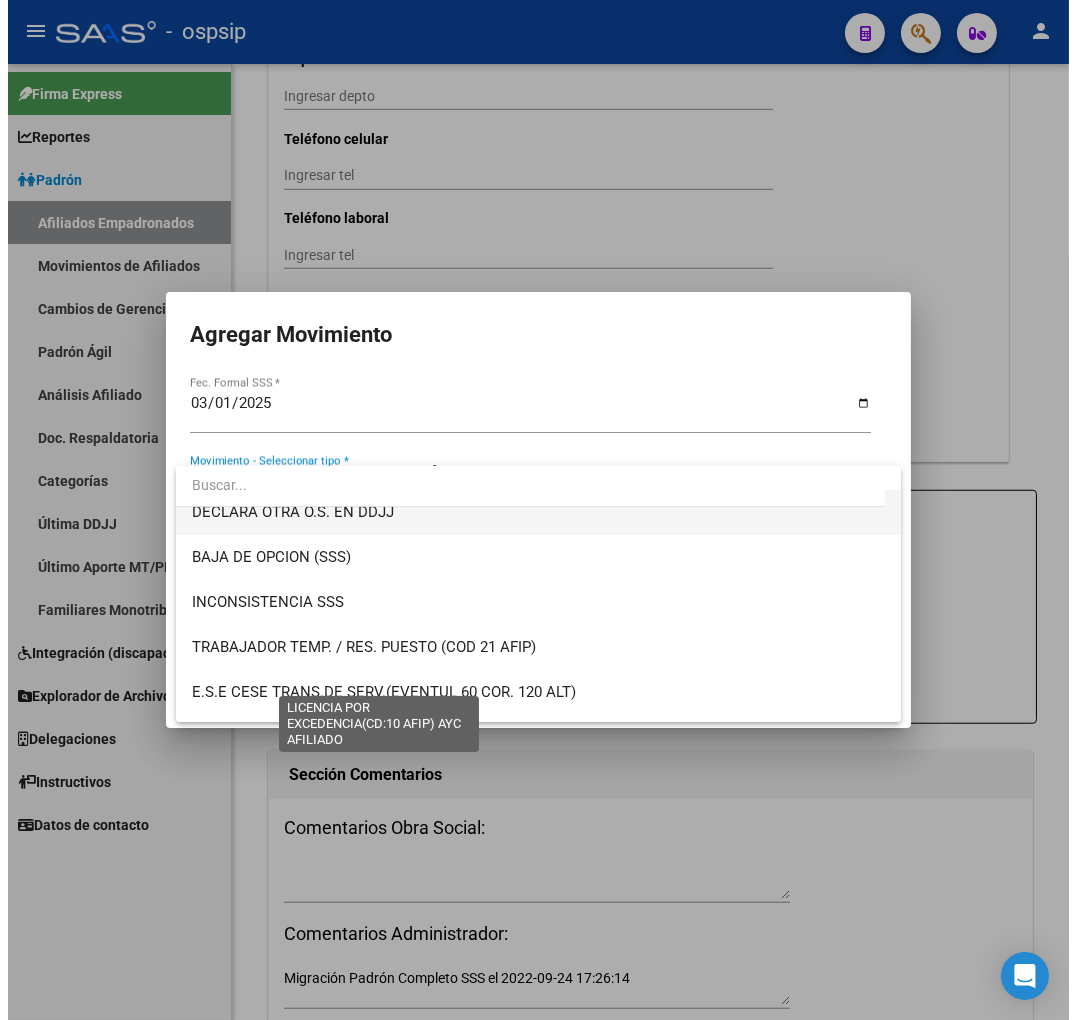 scroll, scrollTop: 777, scrollLeft: 0, axis: vertical 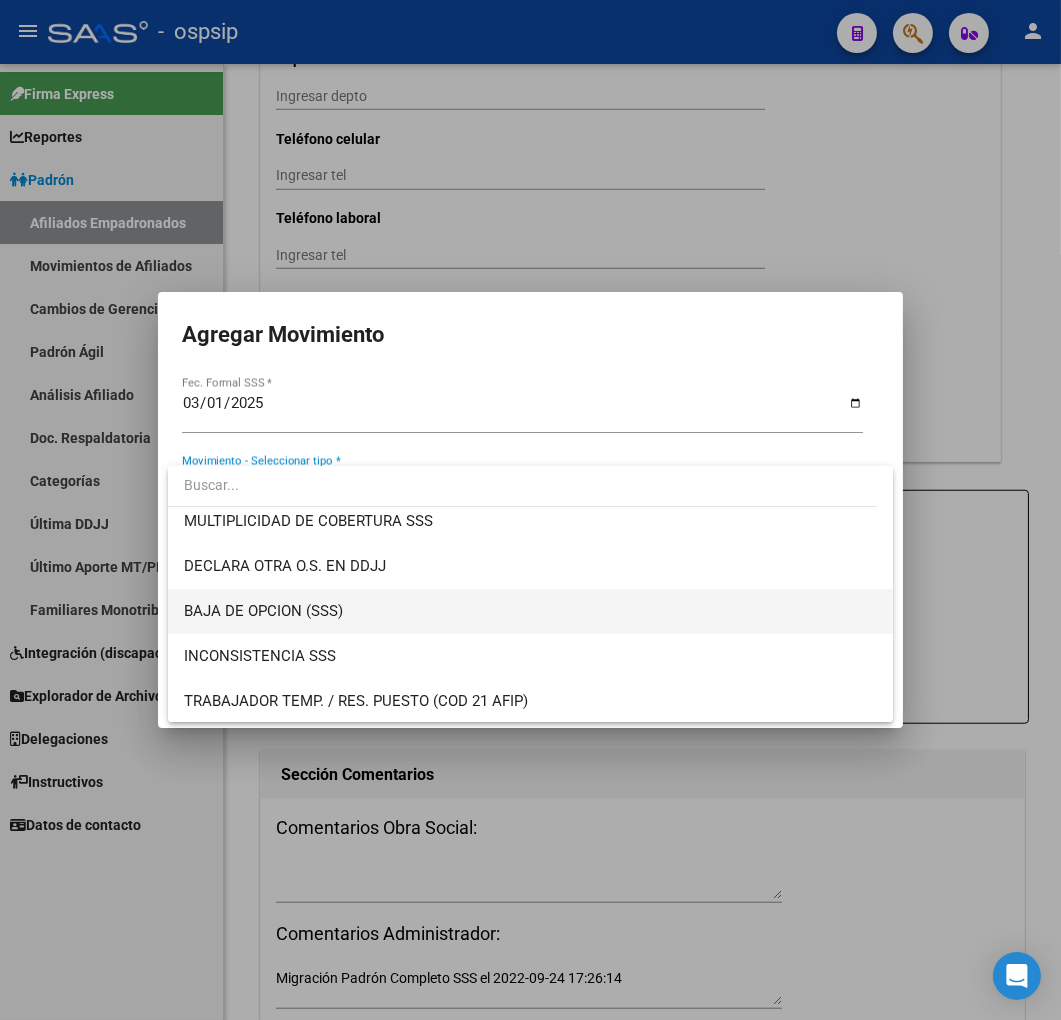 click on "BAJA DE OPCION (SSS)" at bounding box center [531, 611] 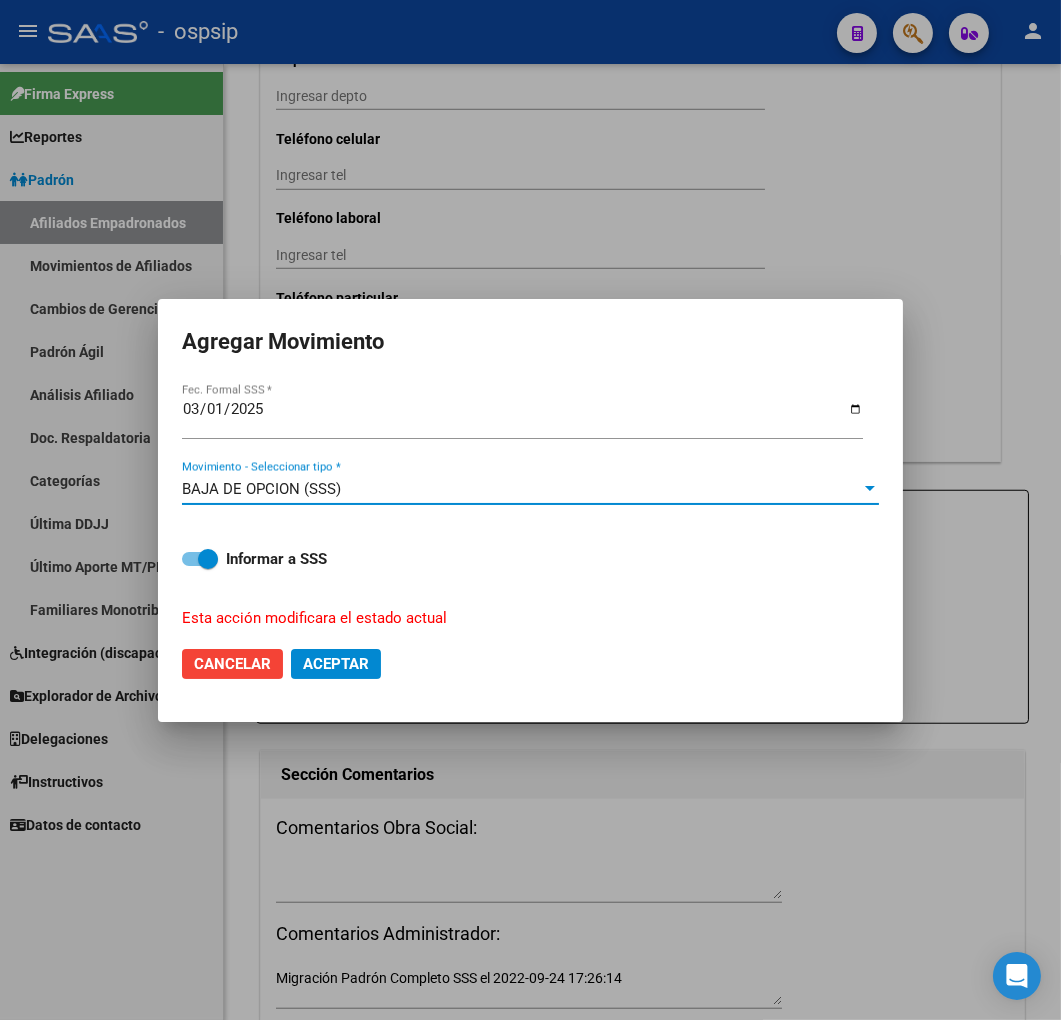 click on "Aceptar" 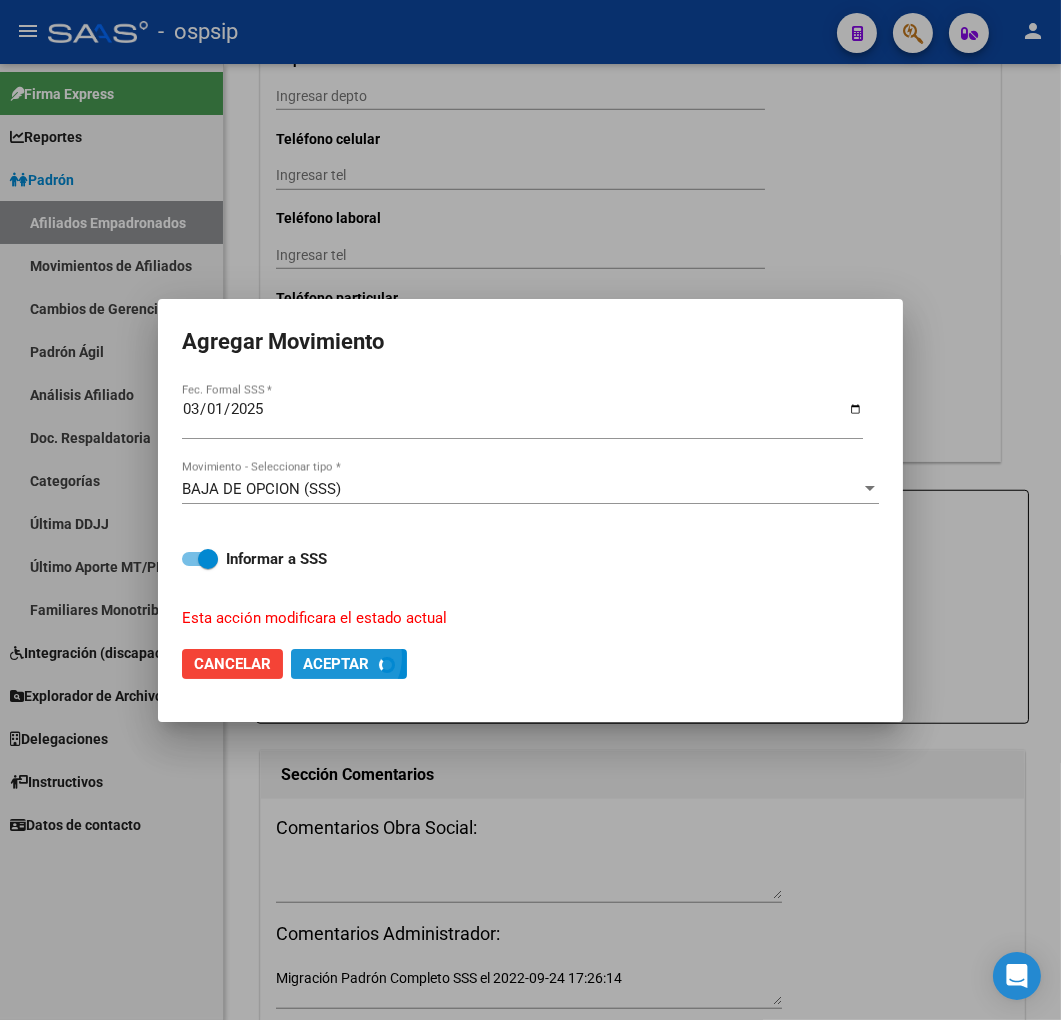 checkbox on "false" 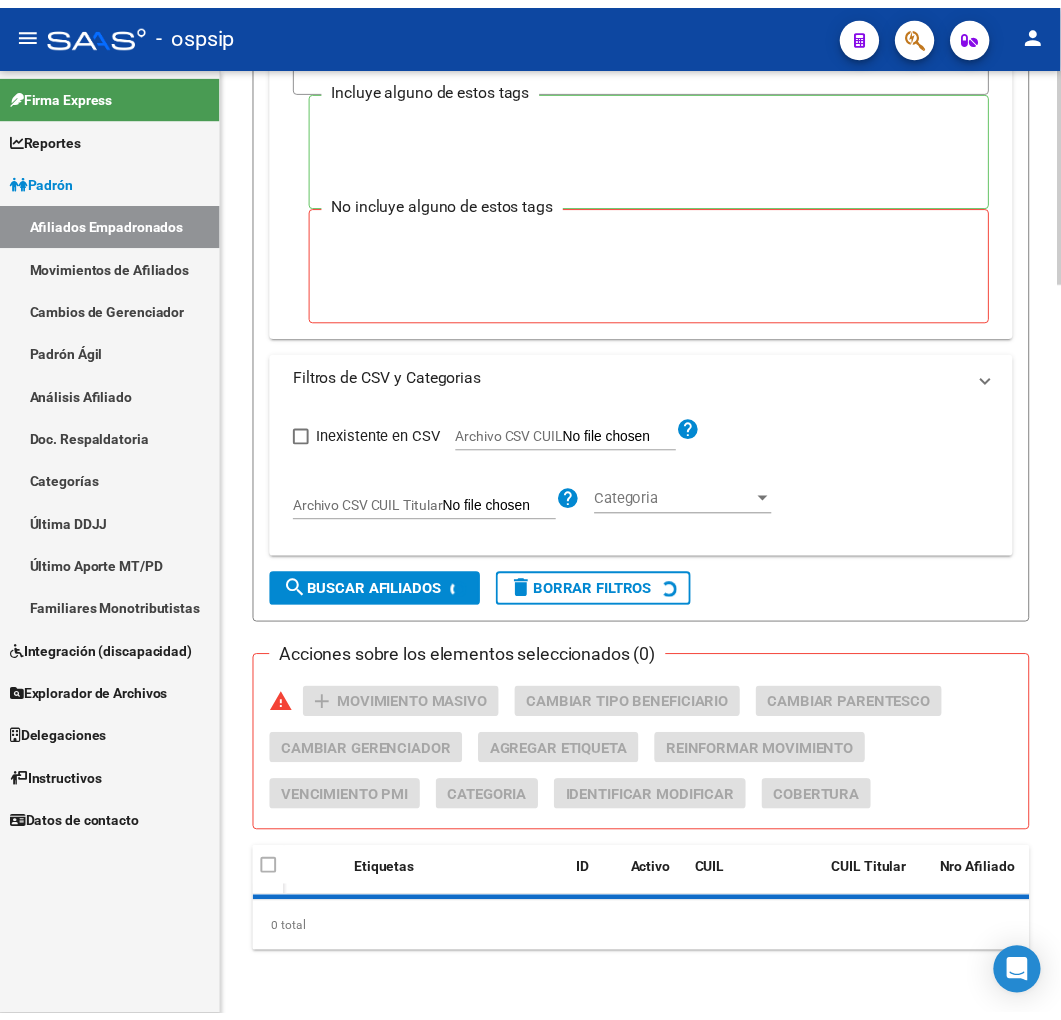 scroll, scrollTop: 368, scrollLeft: 0, axis: vertical 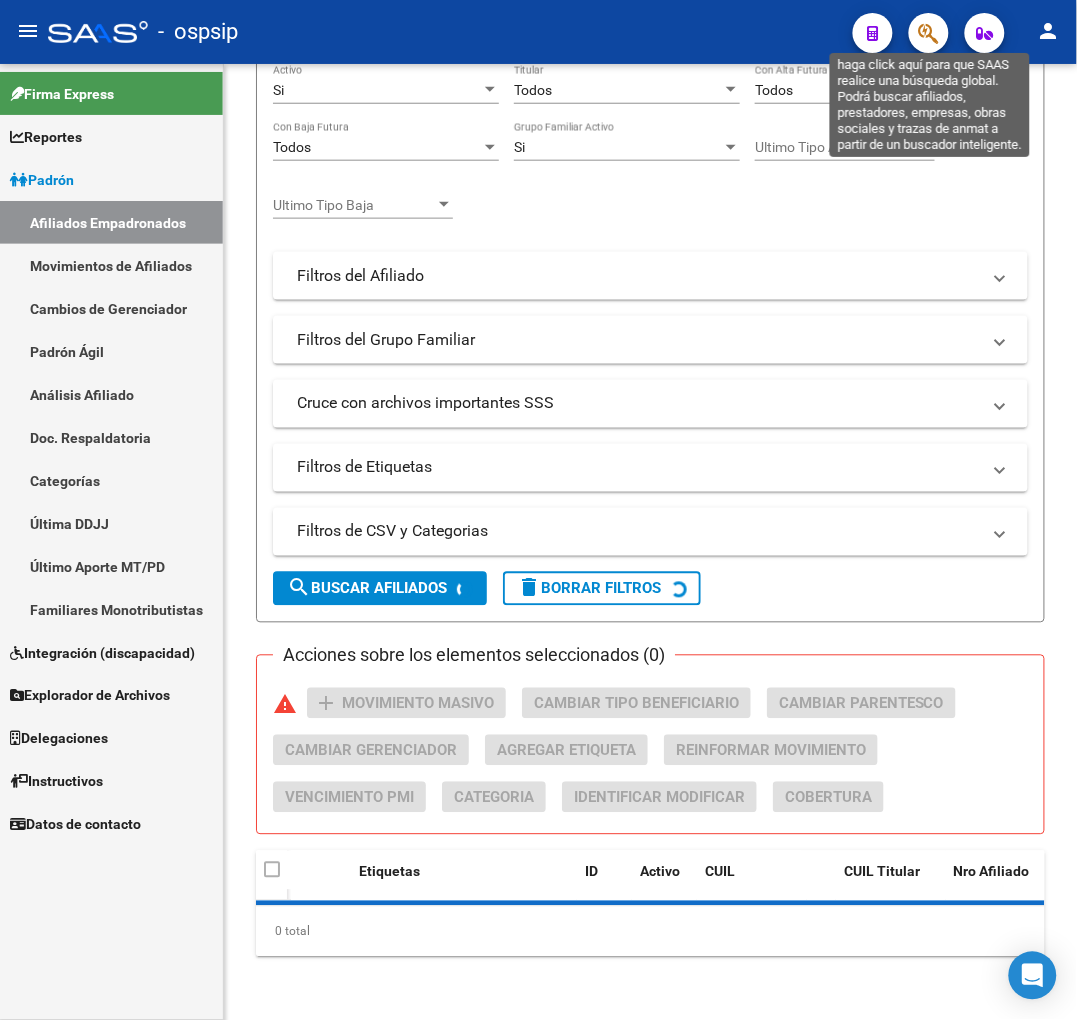 click 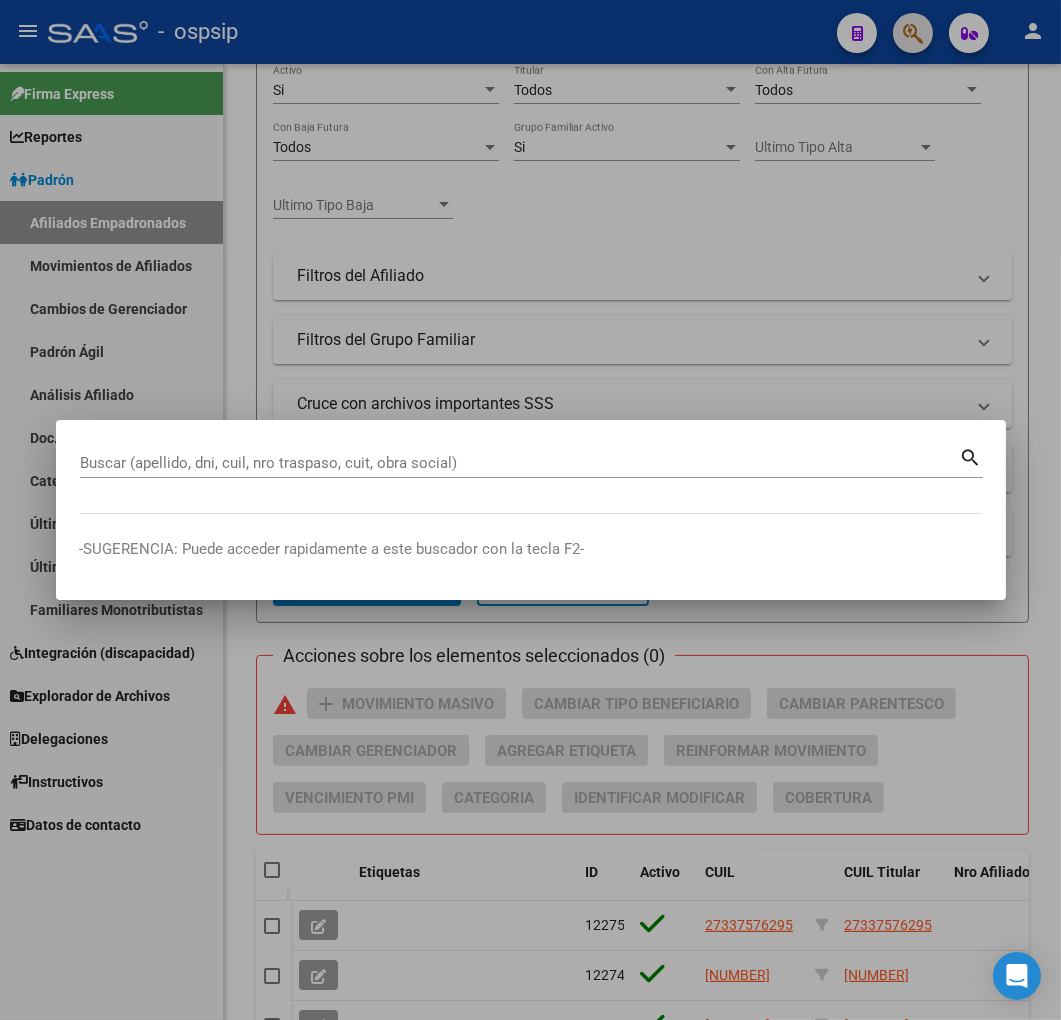 scroll, scrollTop: 880, scrollLeft: 0, axis: vertical 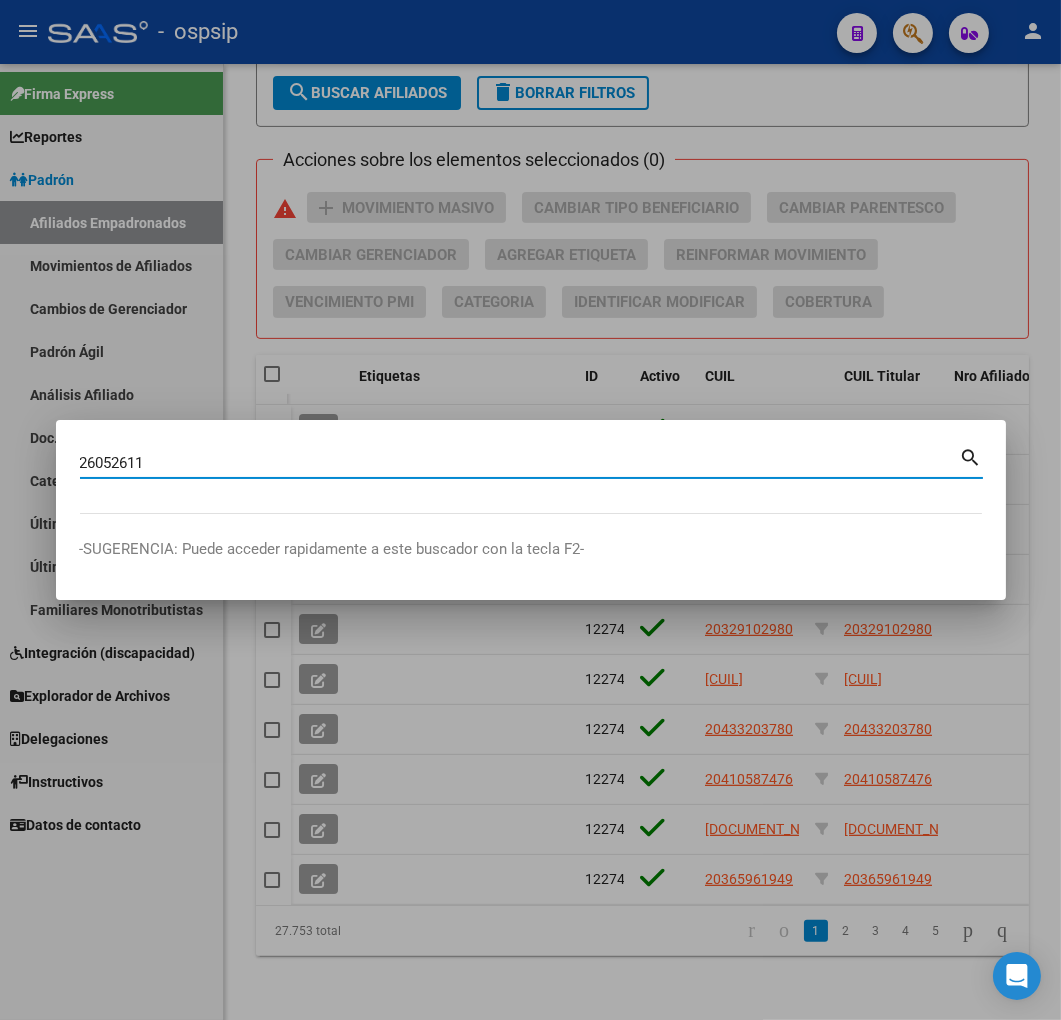 type on "26052611" 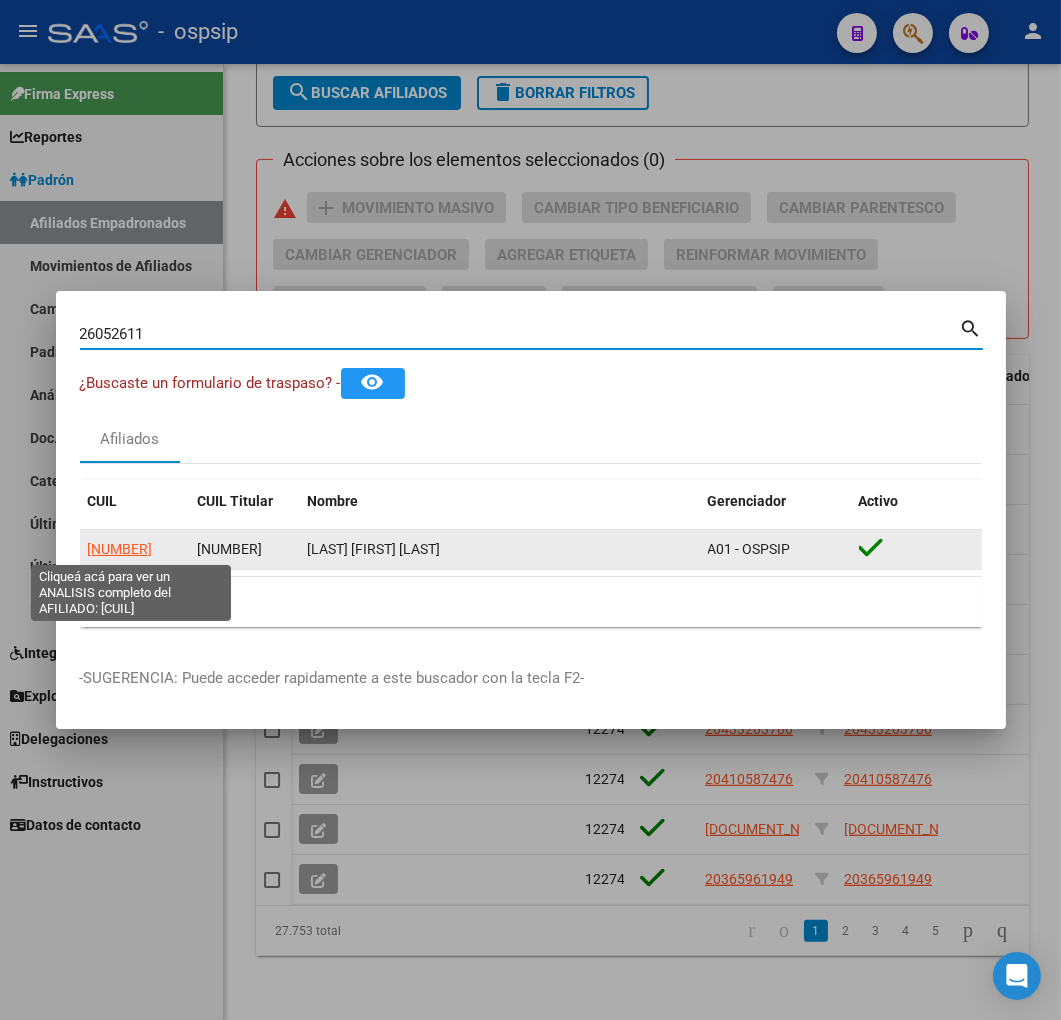 click on "20260526112" 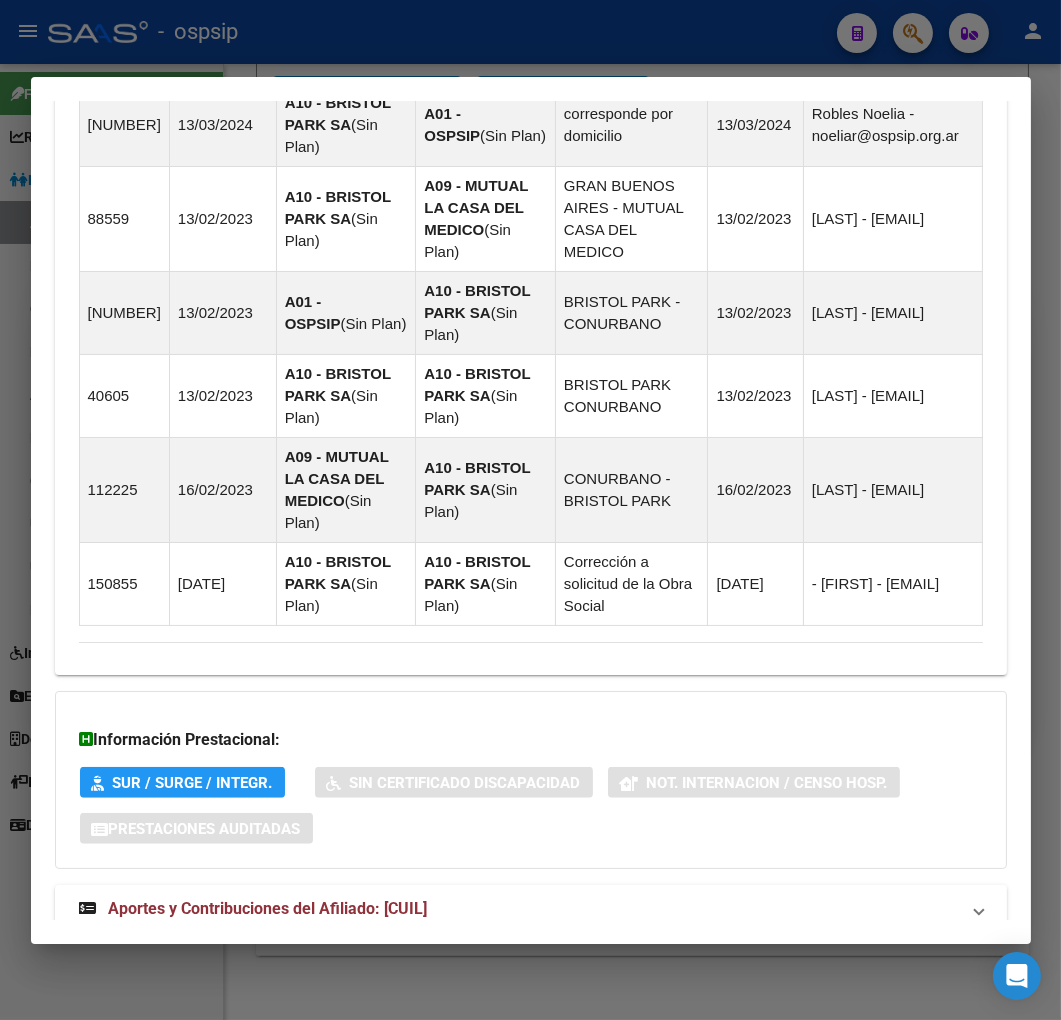 scroll, scrollTop: 1732, scrollLeft: 0, axis: vertical 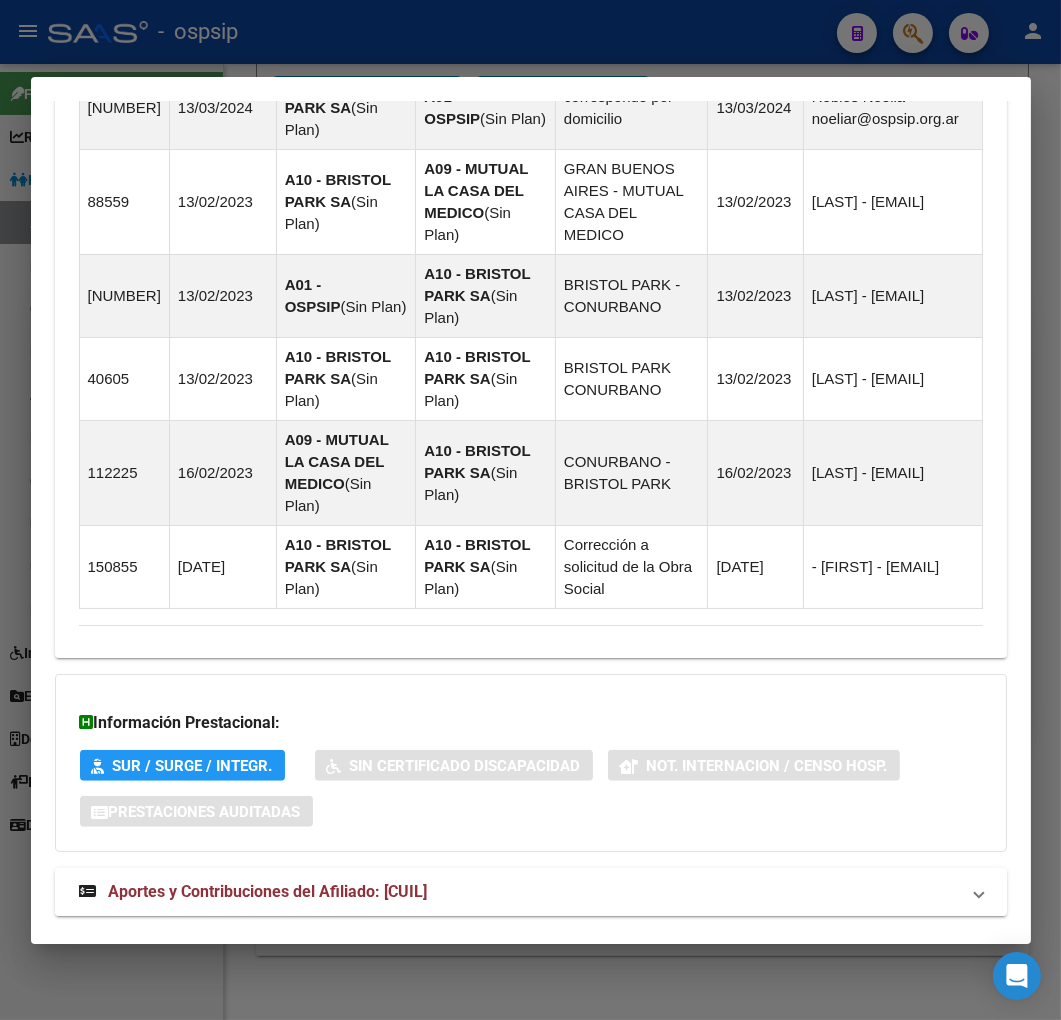 click on "Aportes y Contribuciones del Afiliado: 20260526112" at bounding box center [531, 892] 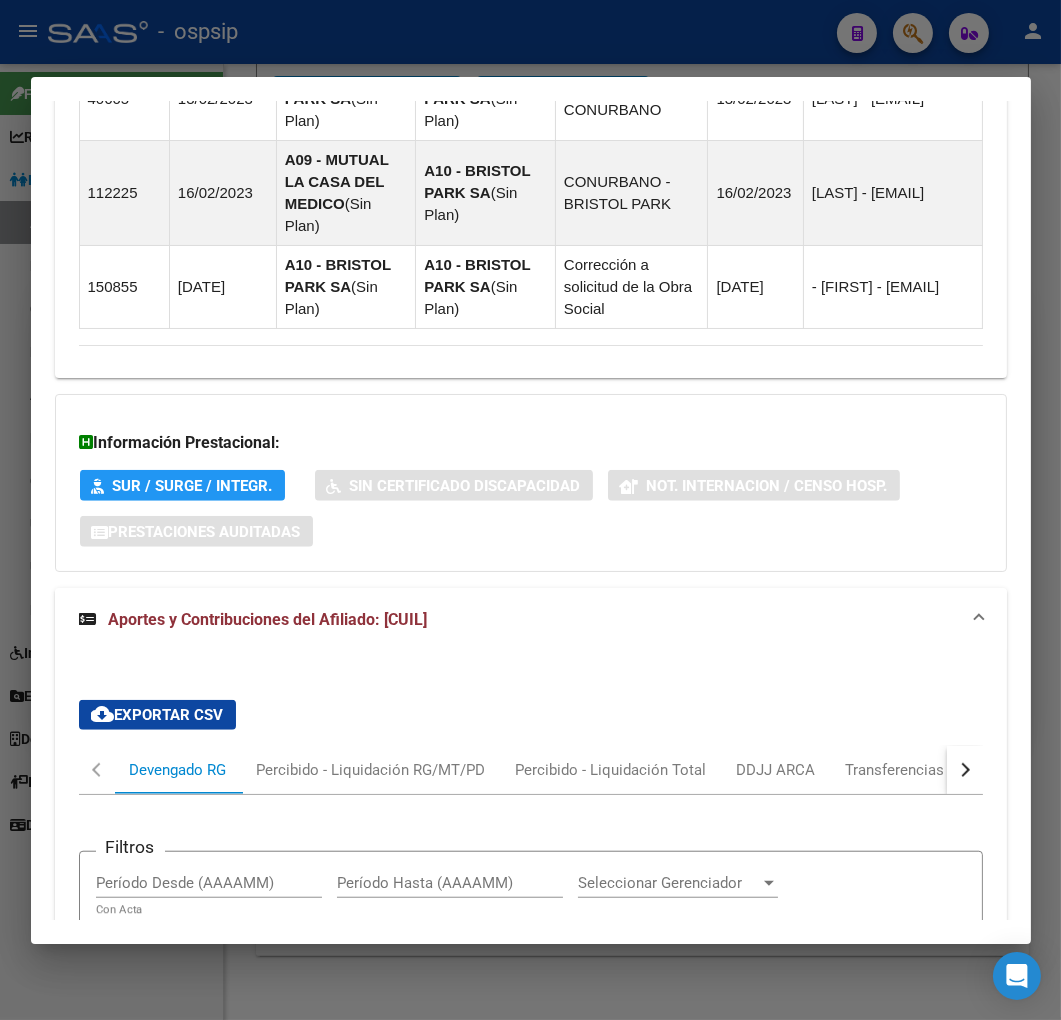 scroll, scrollTop: 2274, scrollLeft: 0, axis: vertical 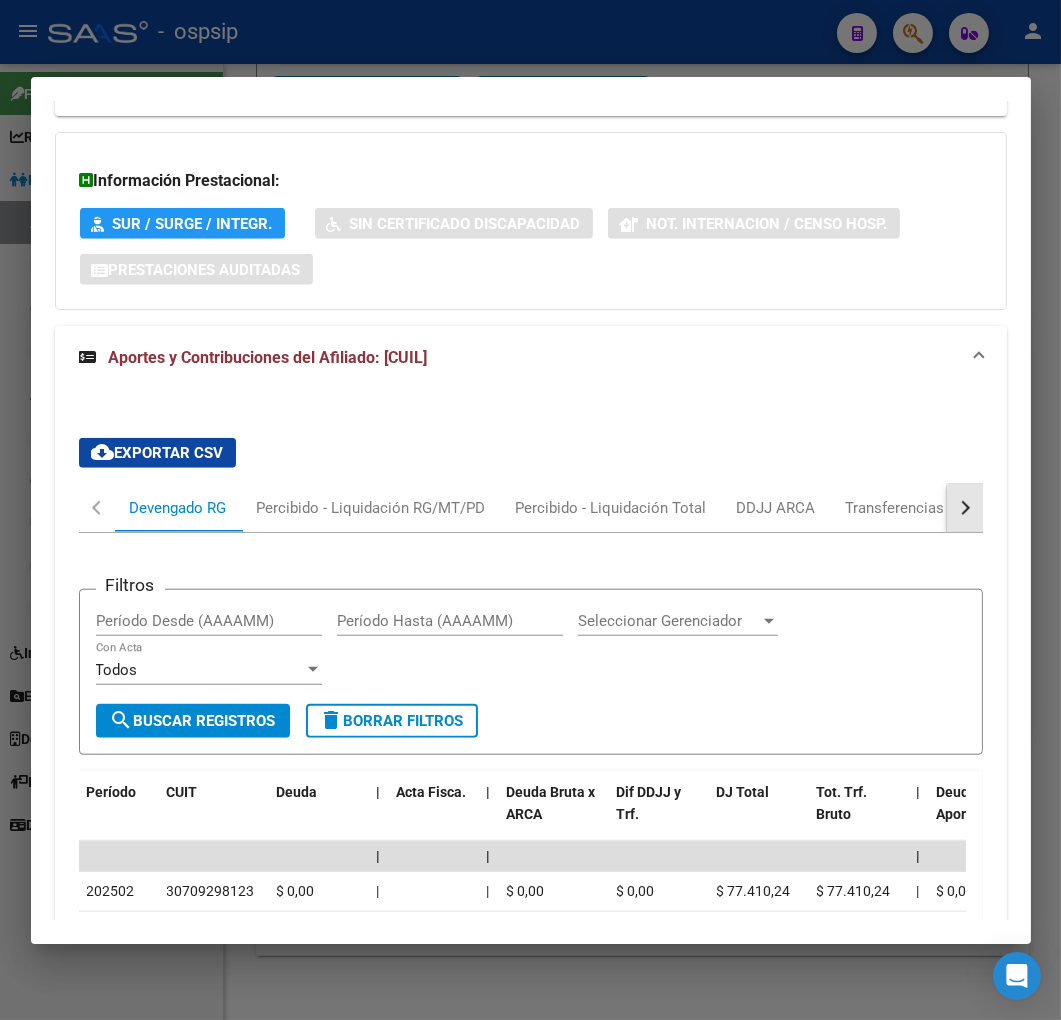 click at bounding box center (965, 508) 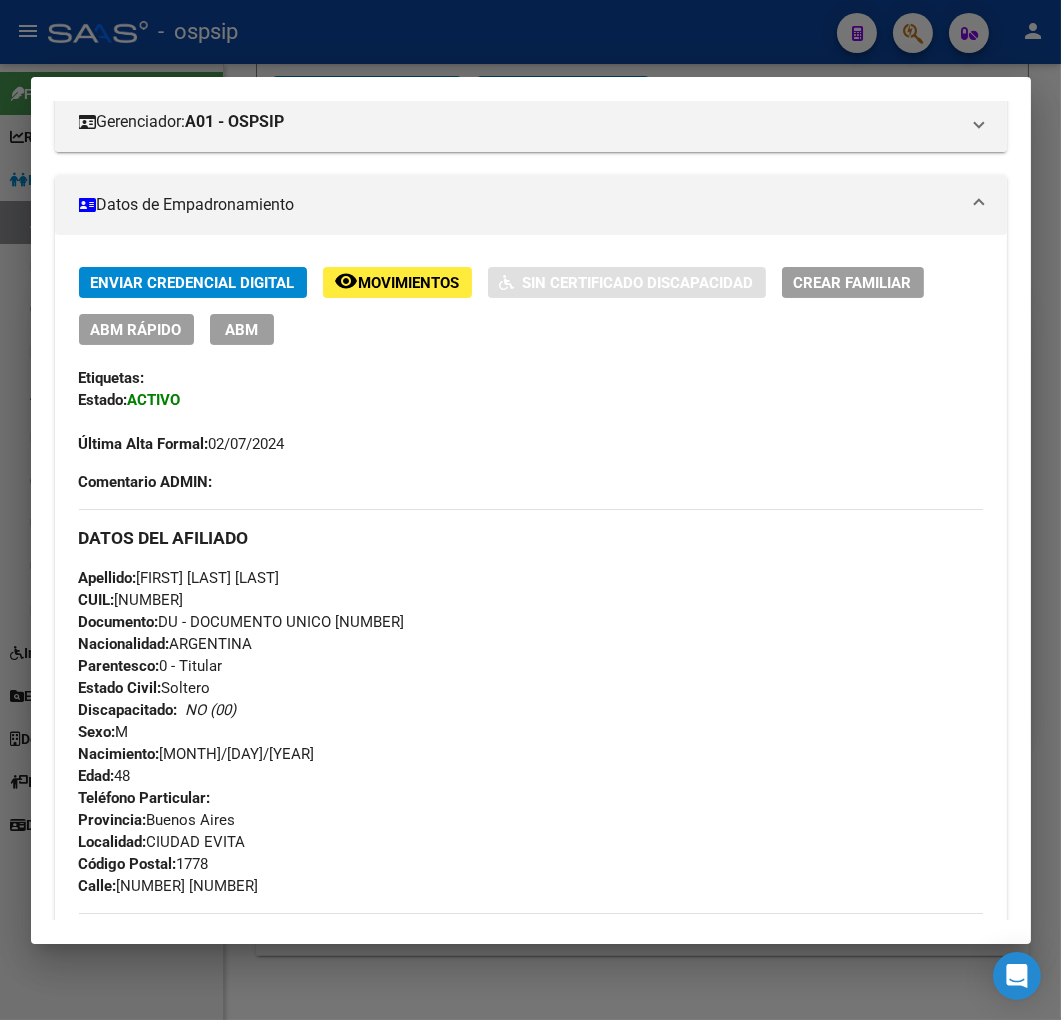 scroll, scrollTop: 163, scrollLeft: 0, axis: vertical 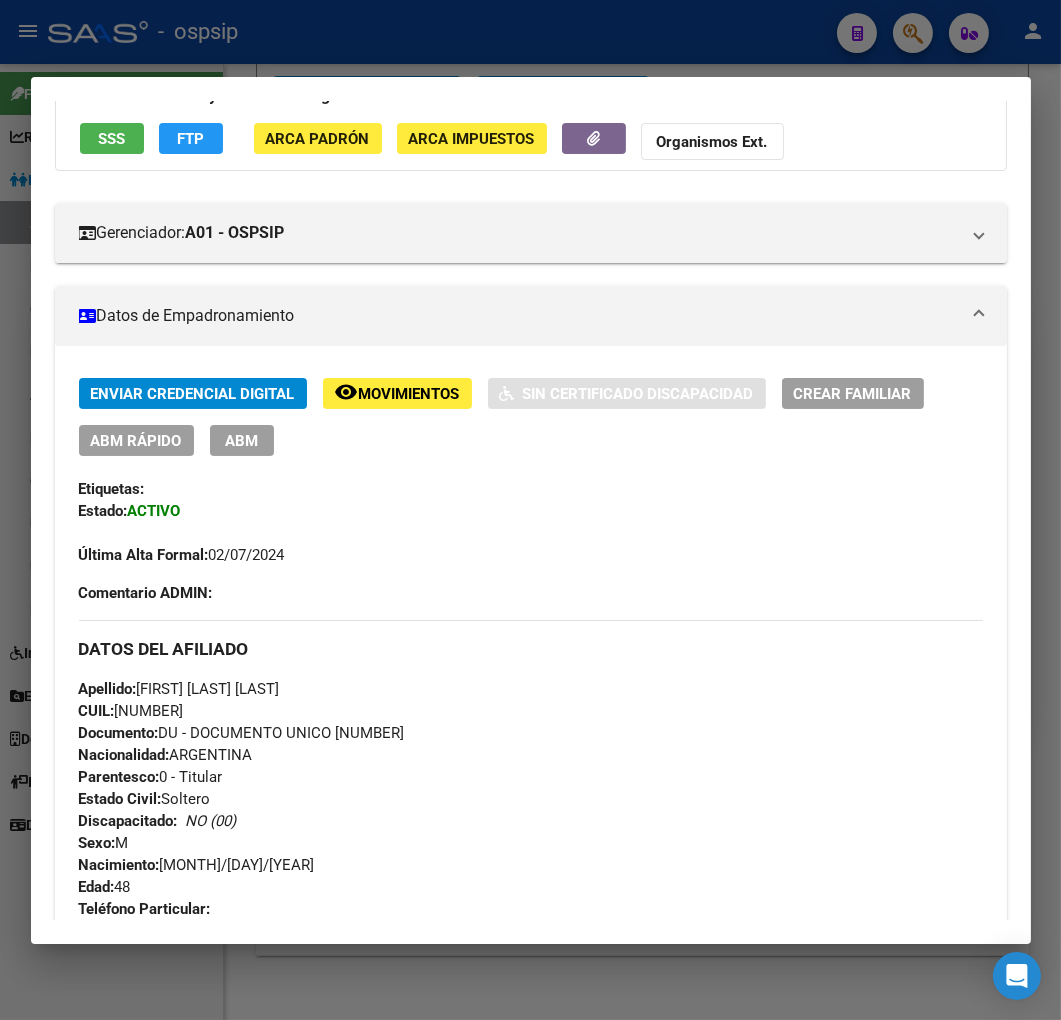 click on "FTP" 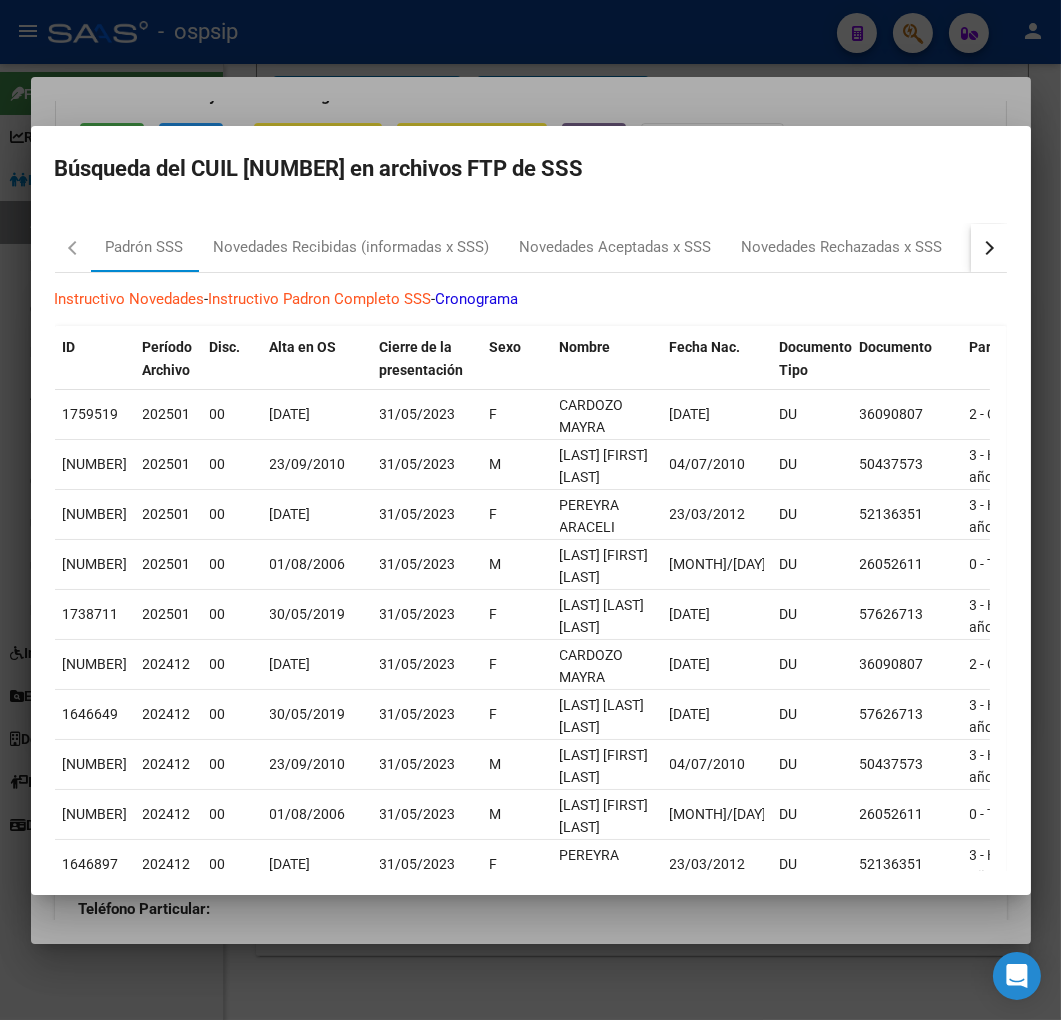 click at bounding box center [989, 248] 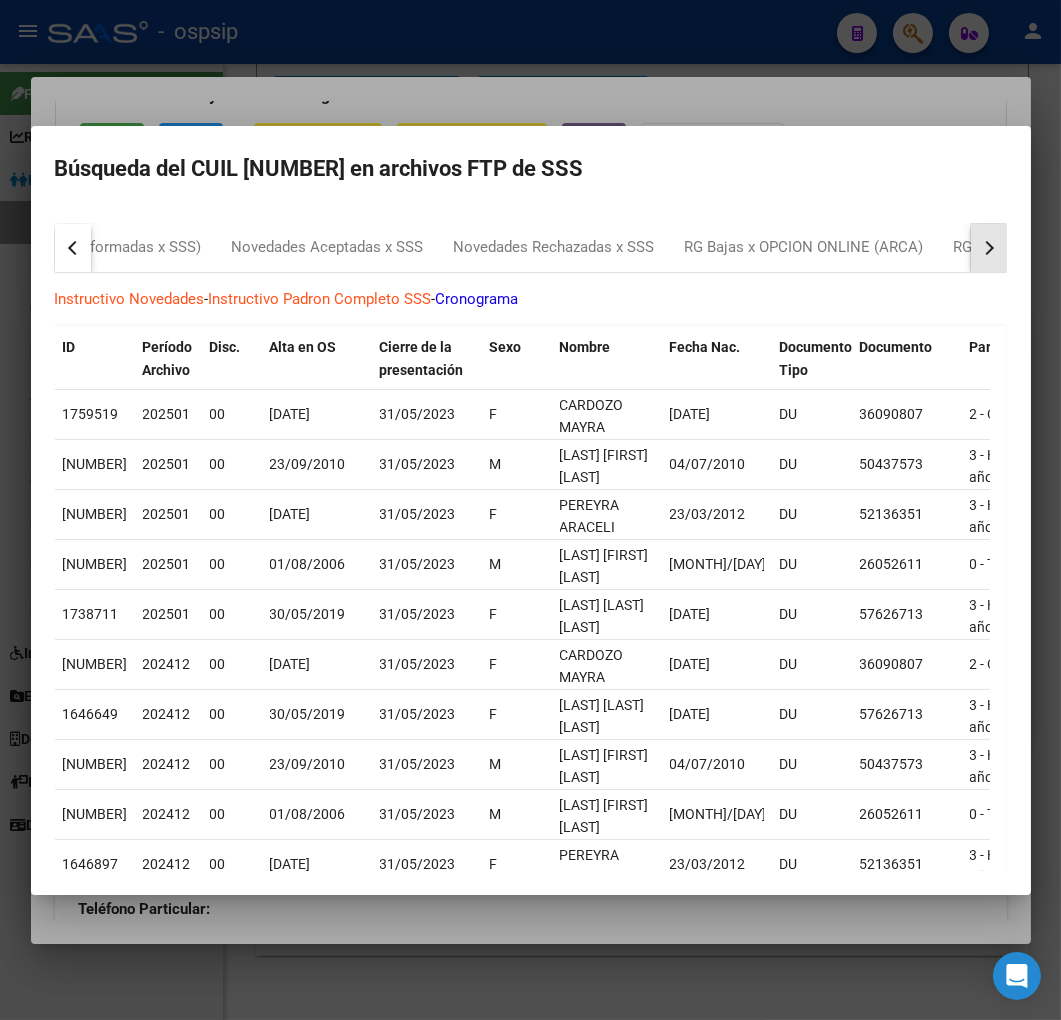 click at bounding box center [989, 248] 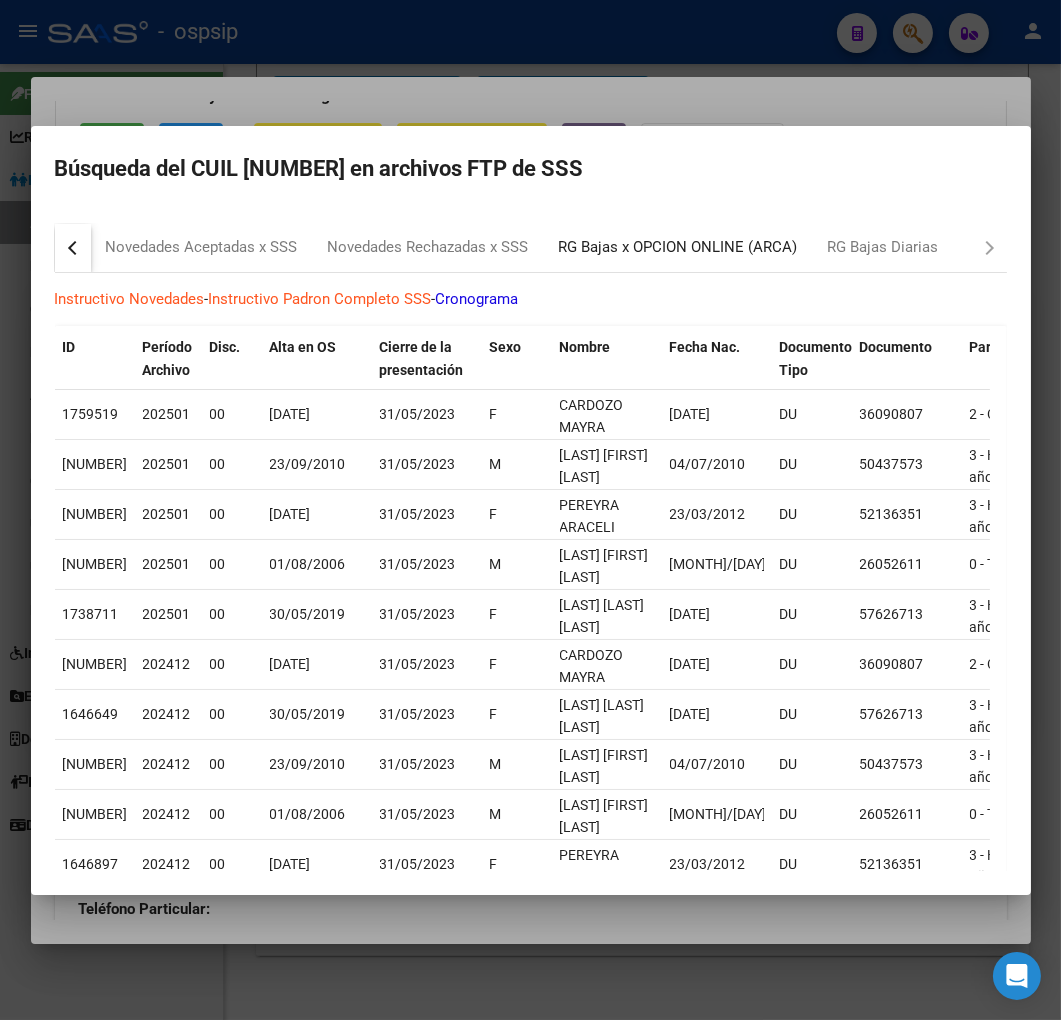 click on "RG Bajas x OPCION ONLINE (ARCA)" at bounding box center (678, 248) 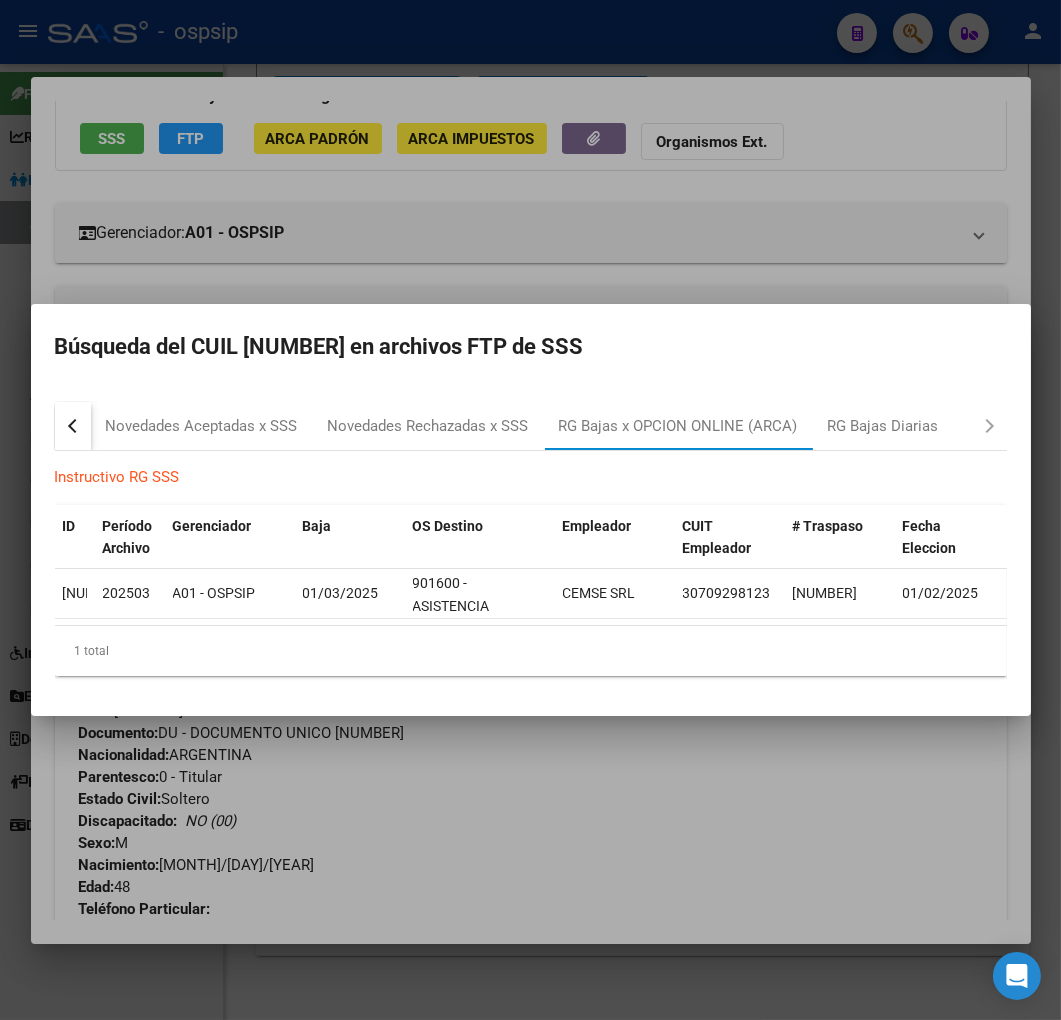 drag, startPoint x: 471, startPoint y: 817, endPoint x: 412, endPoint y: 818, distance: 59.008472 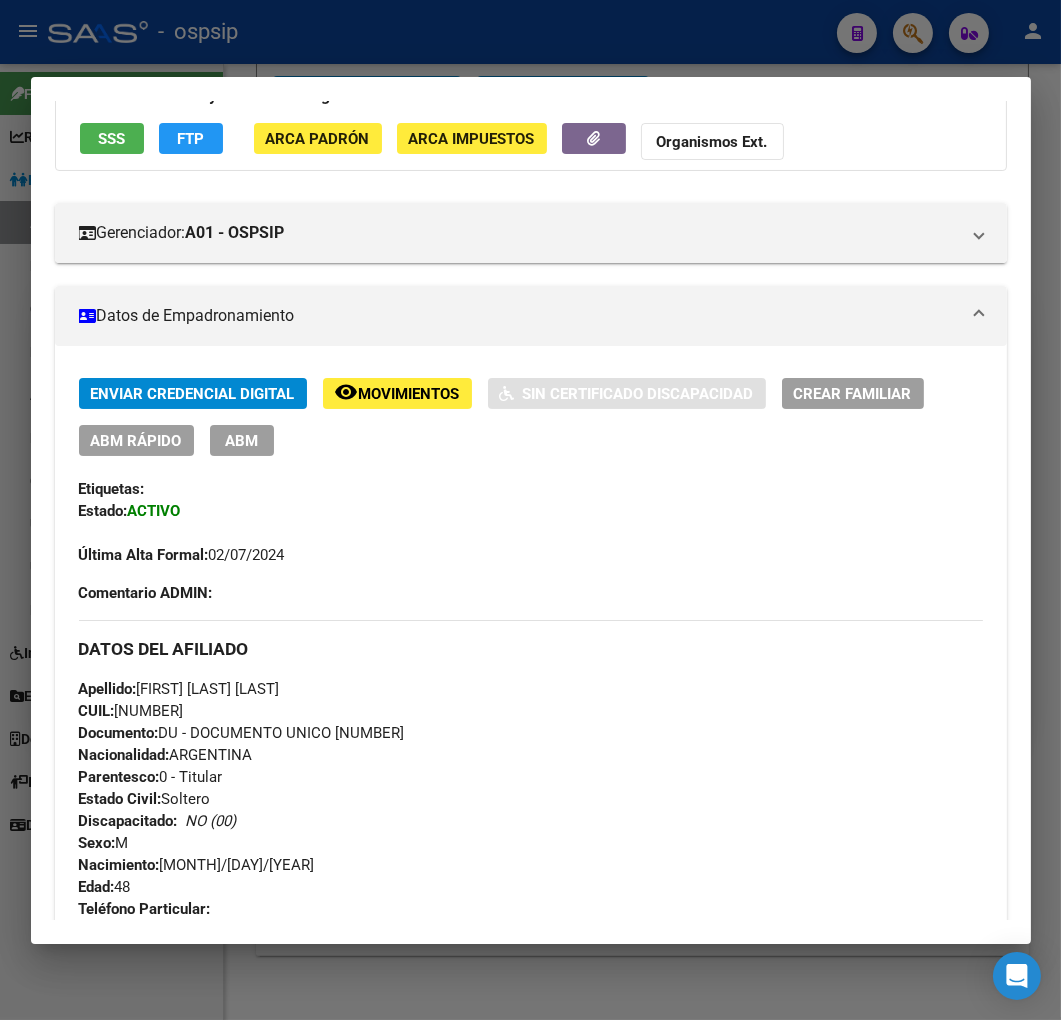 click on "ABM" at bounding box center (242, 440) 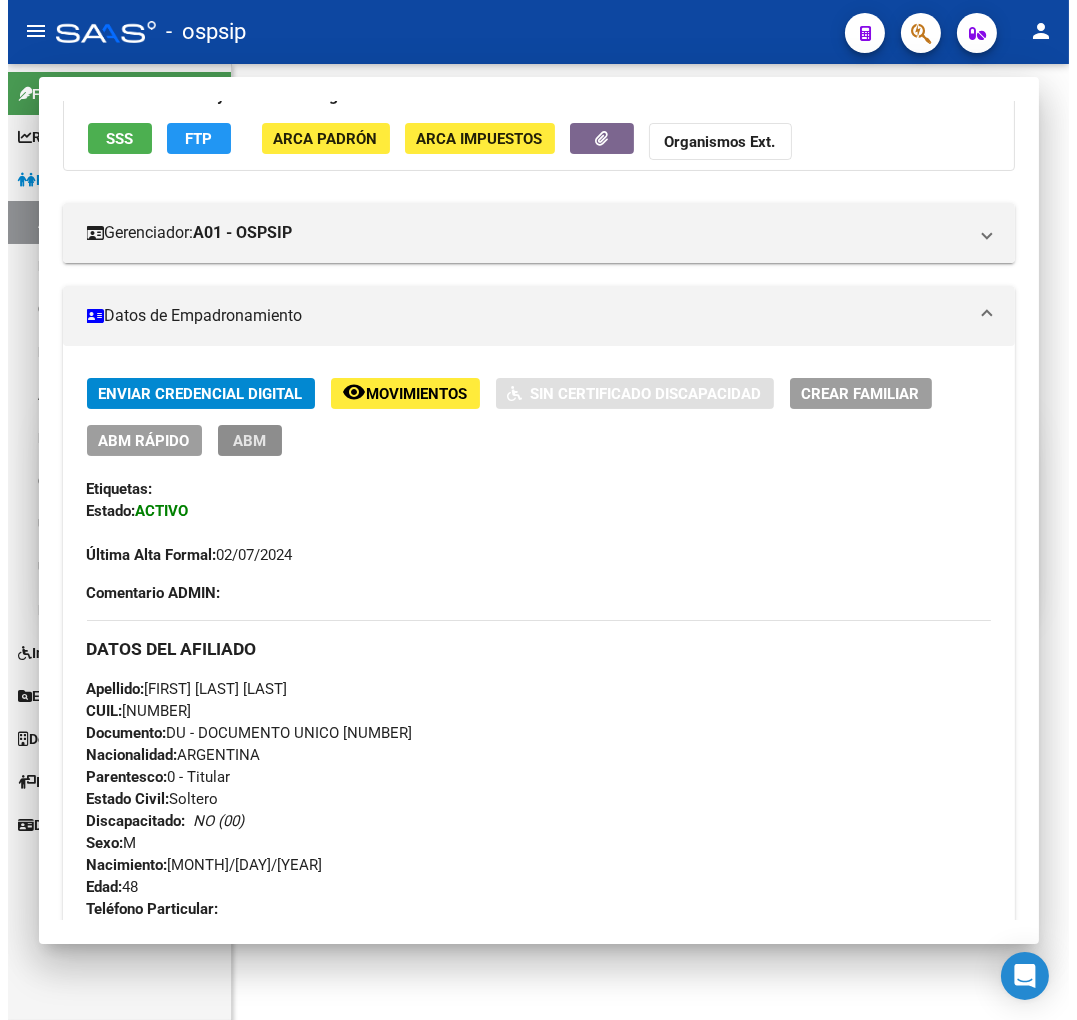 scroll, scrollTop: 0, scrollLeft: 0, axis: both 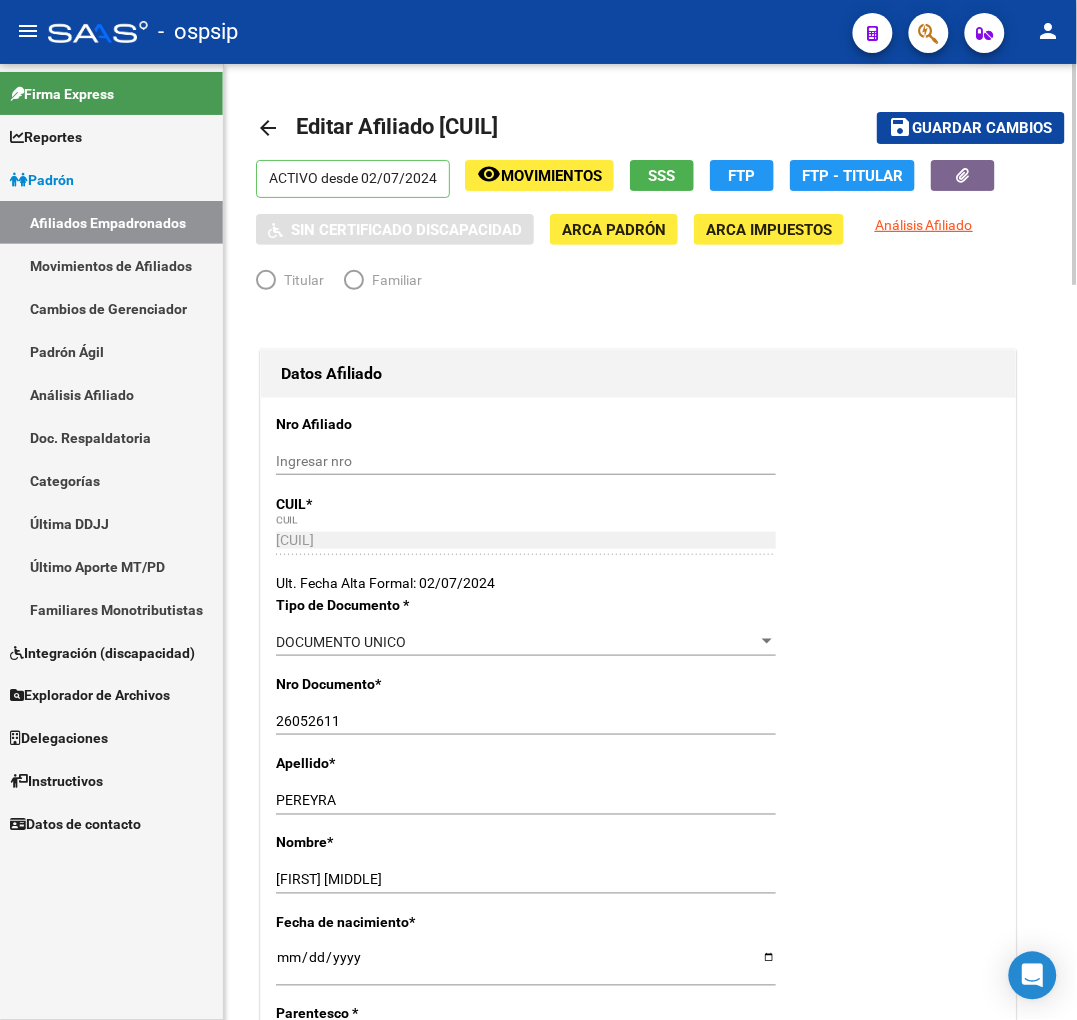 radio on "true" 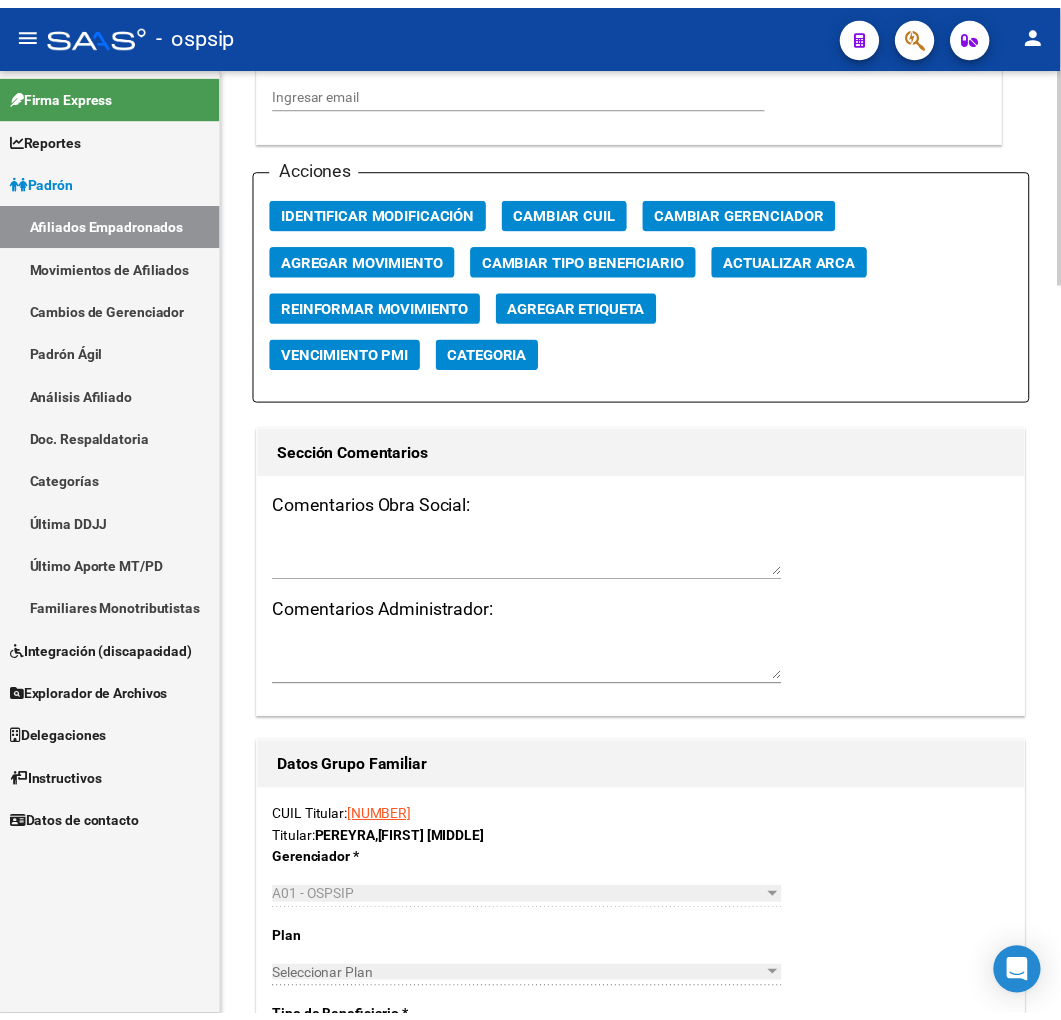 scroll, scrollTop: 2333, scrollLeft: 0, axis: vertical 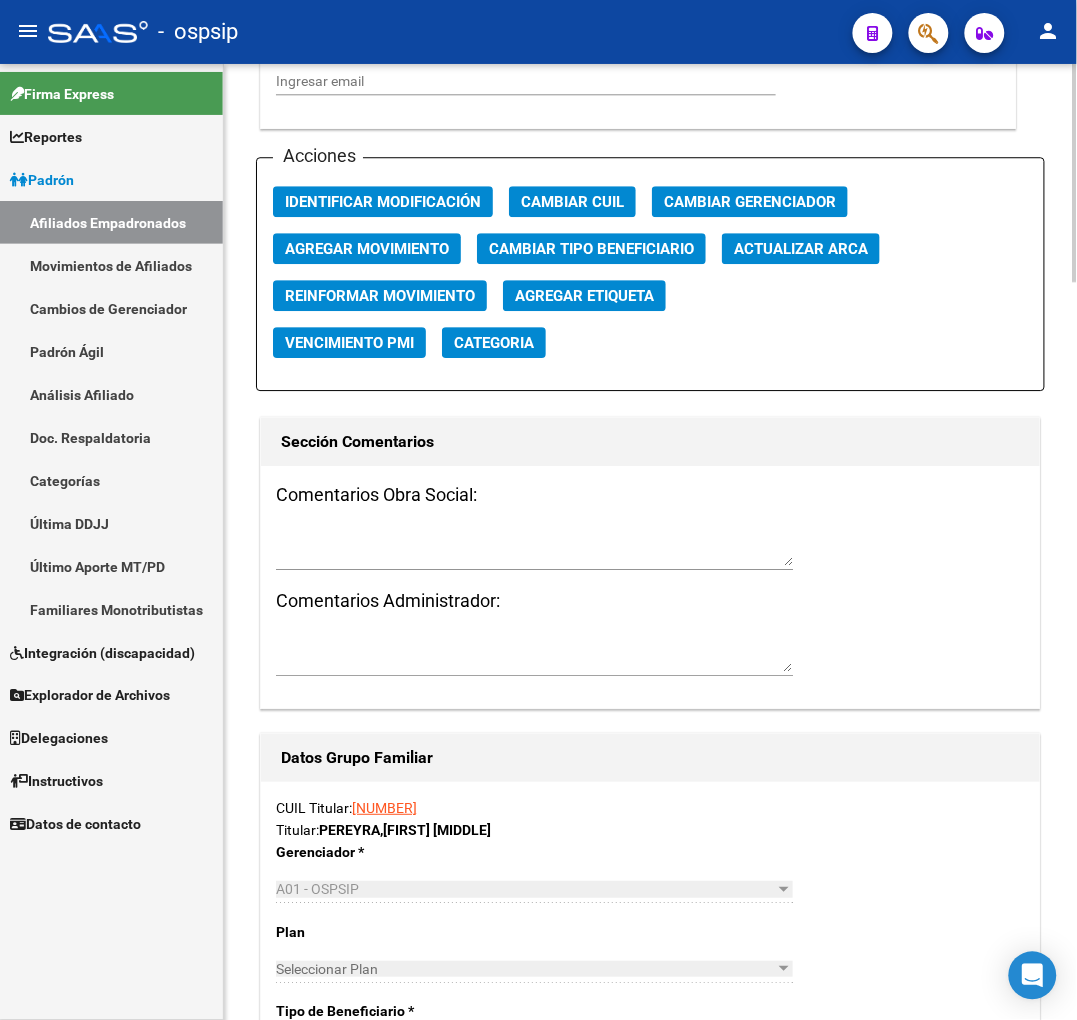 click on "Acciones Identificar Modificación Cambiar CUIL Cambiar Gerenciador Agregar Movimiento Cambiar Tipo Beneficiario Actualizar ARCA Reinformar Movimiento Agregar Etiqueta Vencimiento PMI Categoria" 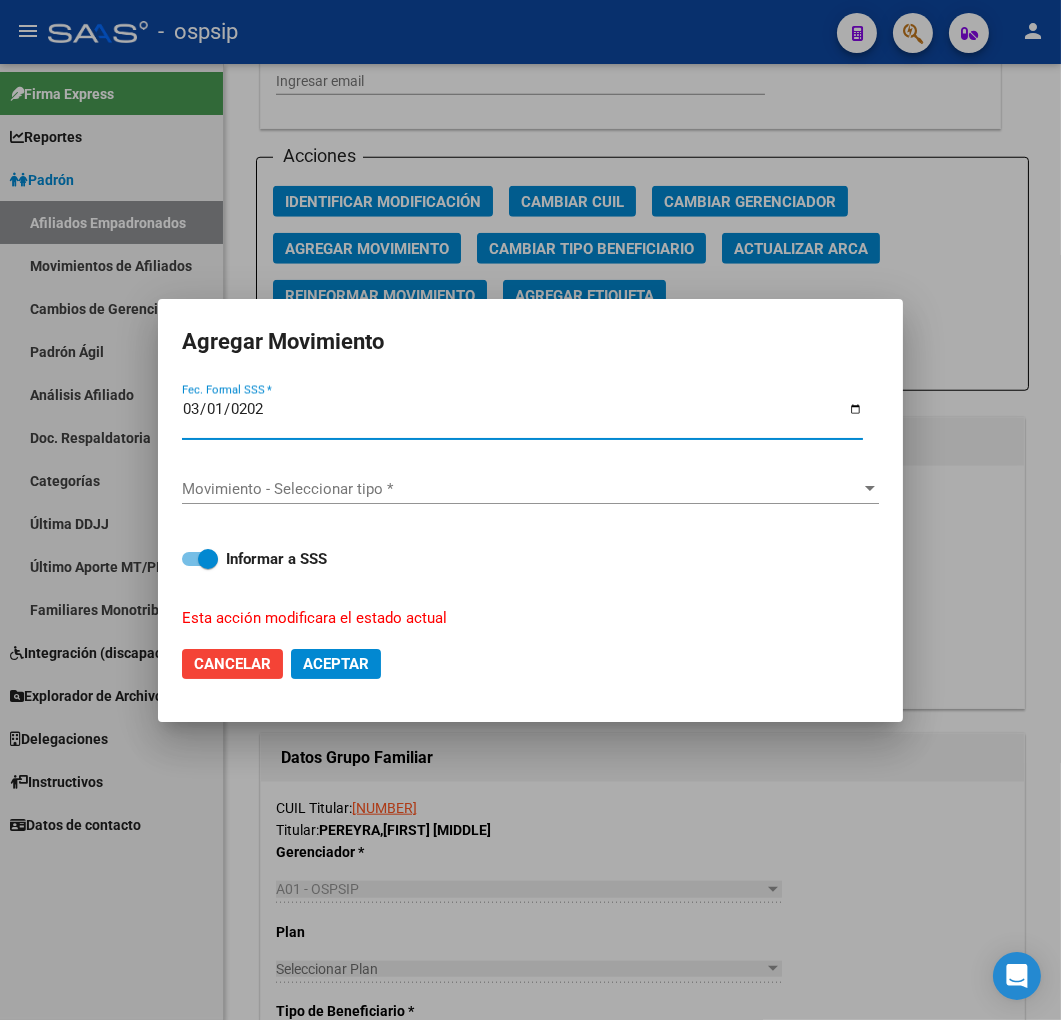 type on "2025-03-01" 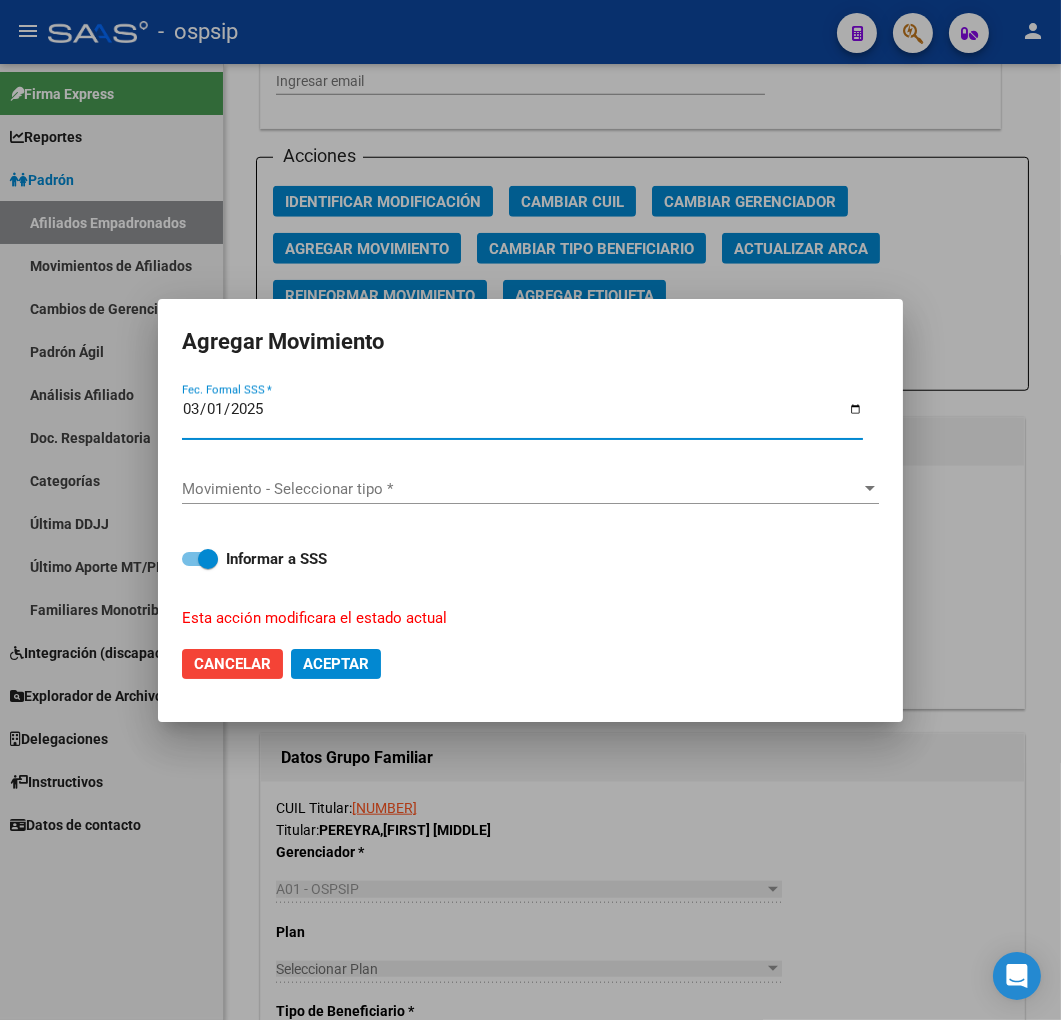 click on "Movimiento - Seleccionar tipo *" at bounding box center [521, 489] 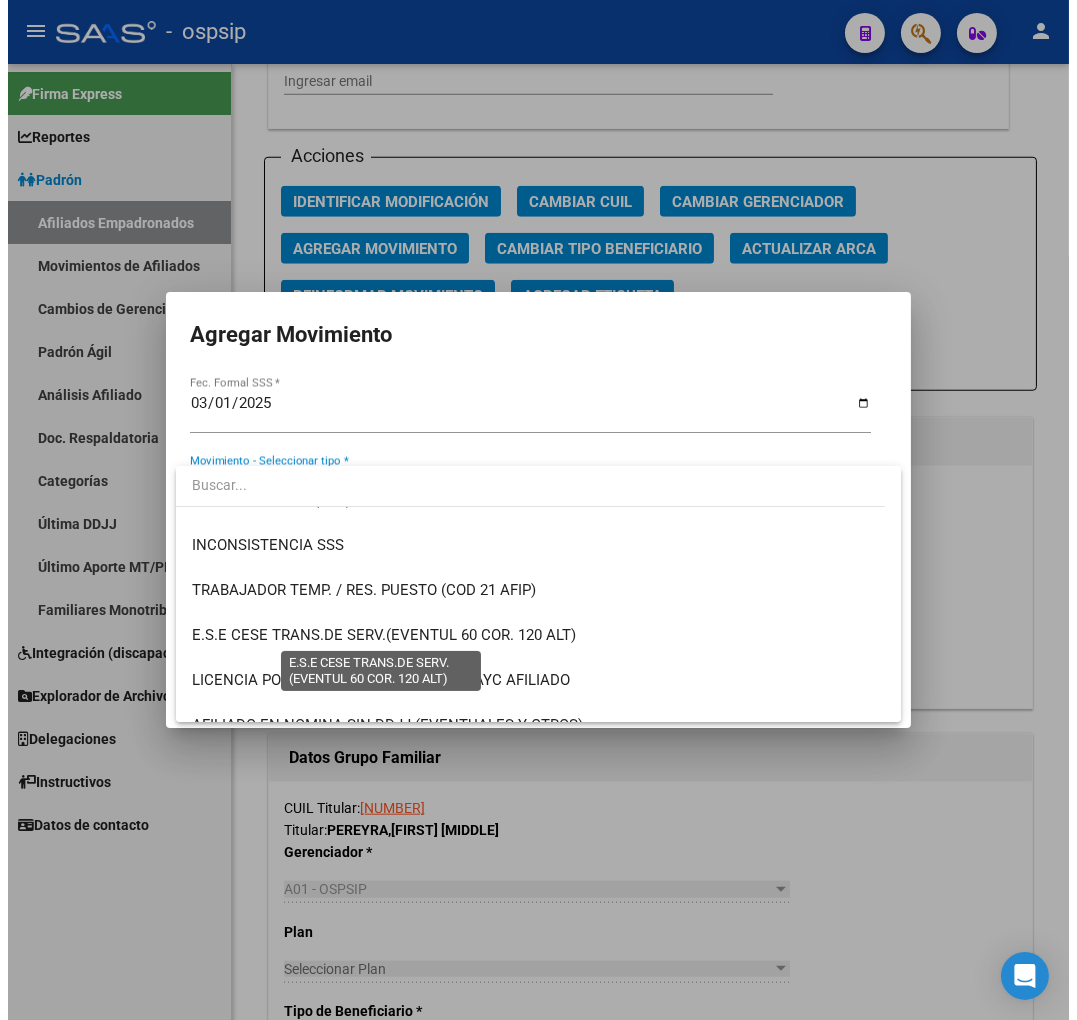 scroll, scrollTop: 777, scrollLeft: 0, axis: vertical 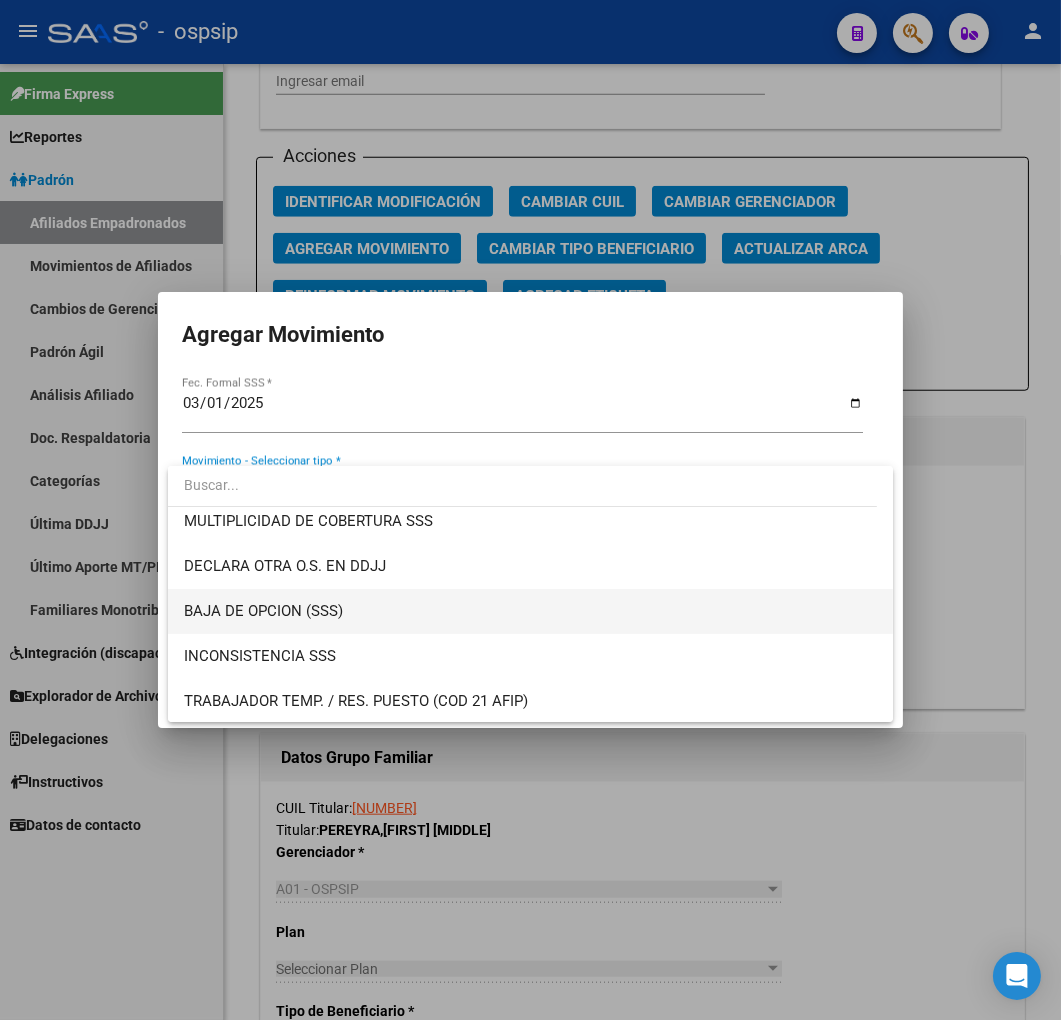 click on "BAJA DE OPCION (SSS)" at bounding box center [531, 611] 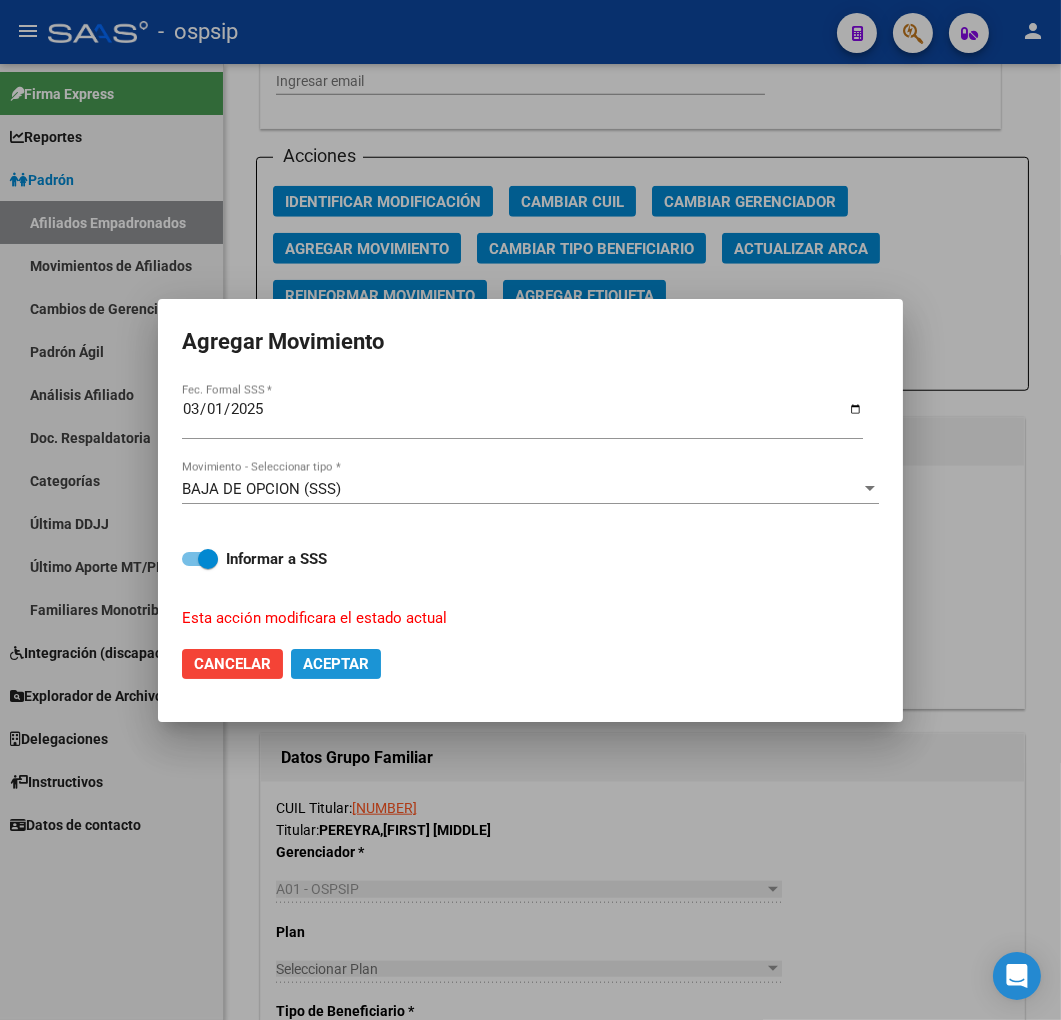 click on "Aceptar" 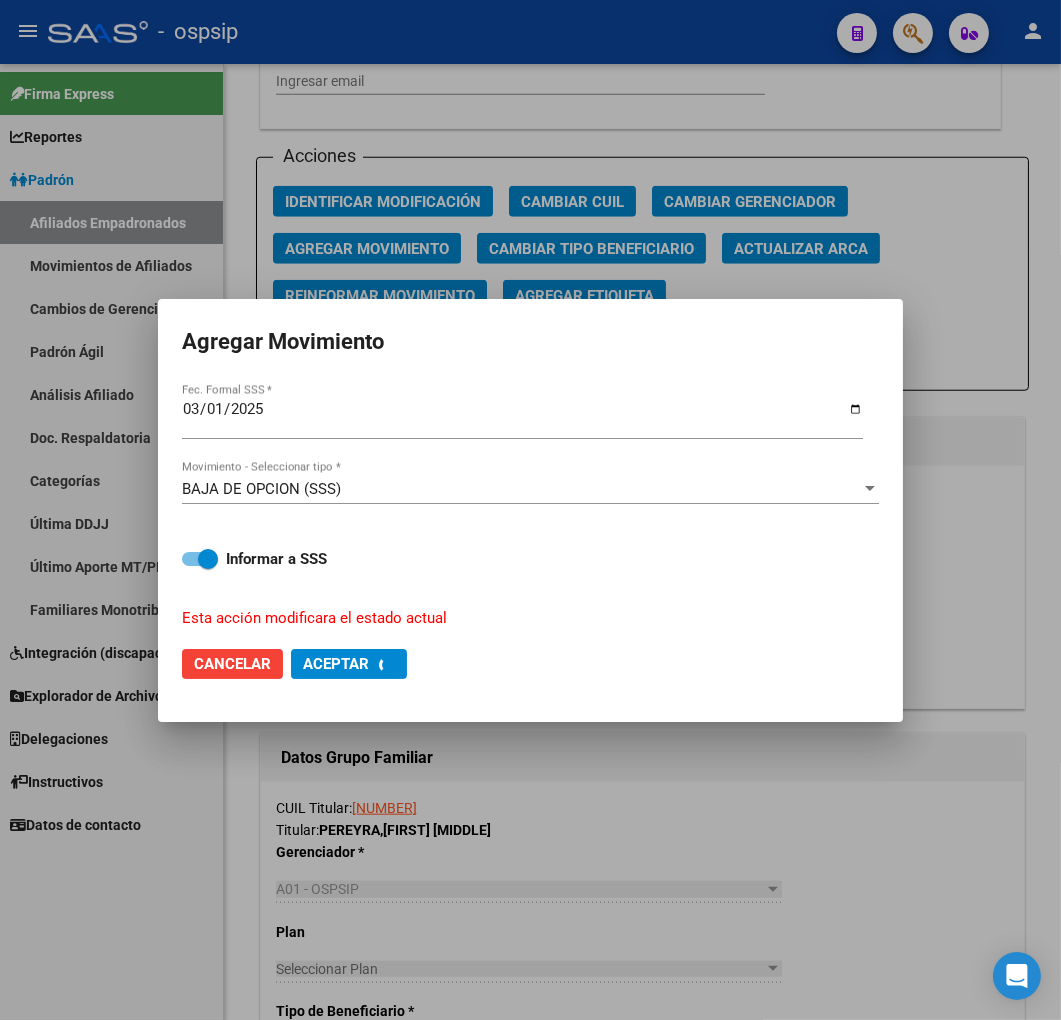 checkbox on "false" 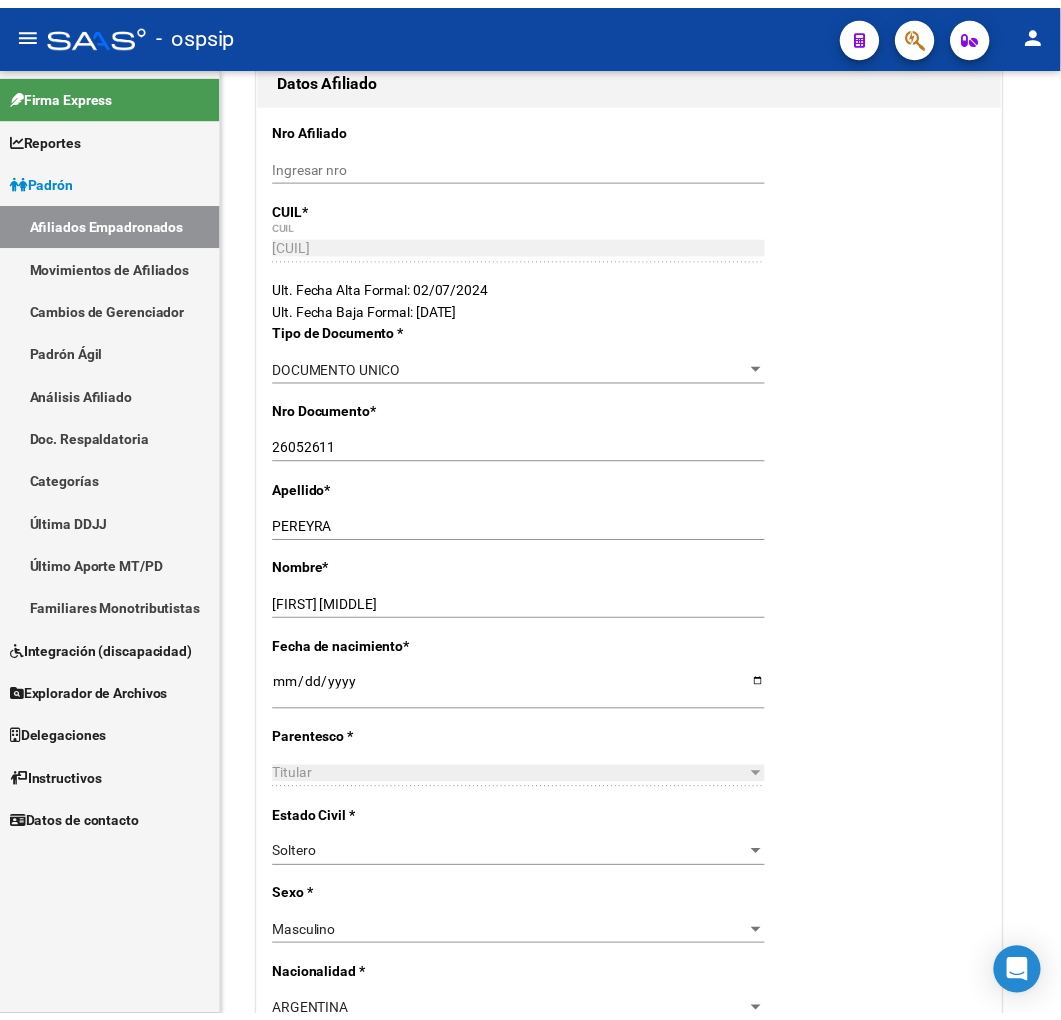 scroll, scrollTop: 222, scrollLeft: 0, axis: vertical 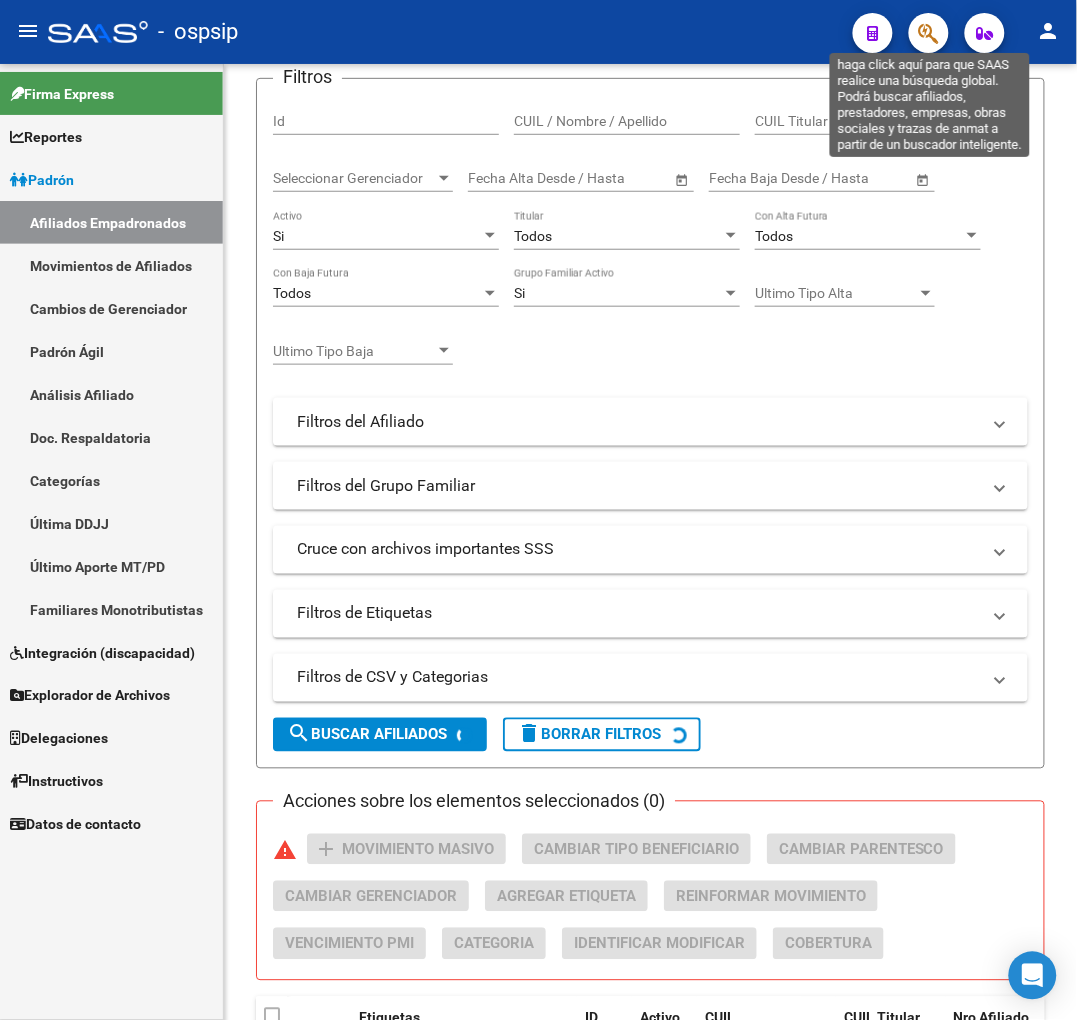 click 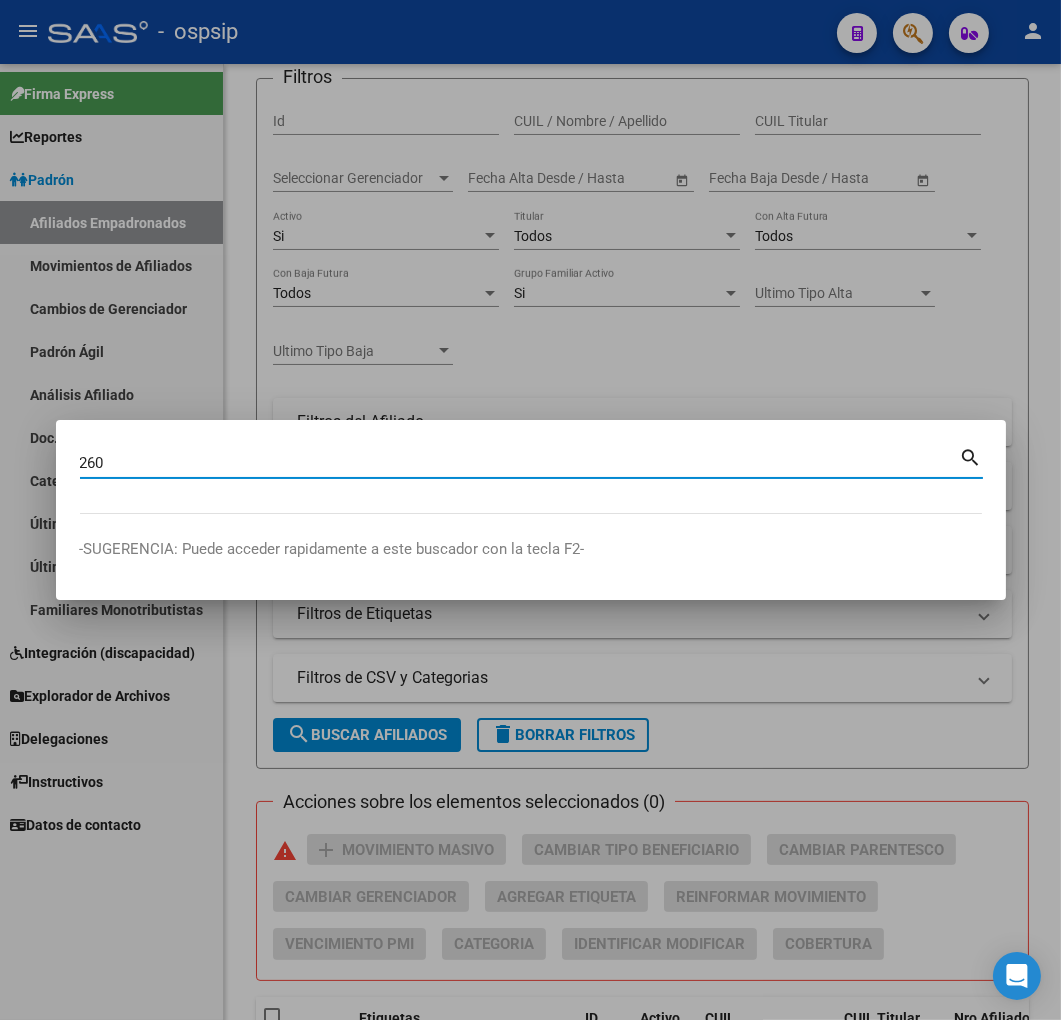 type on "2609" 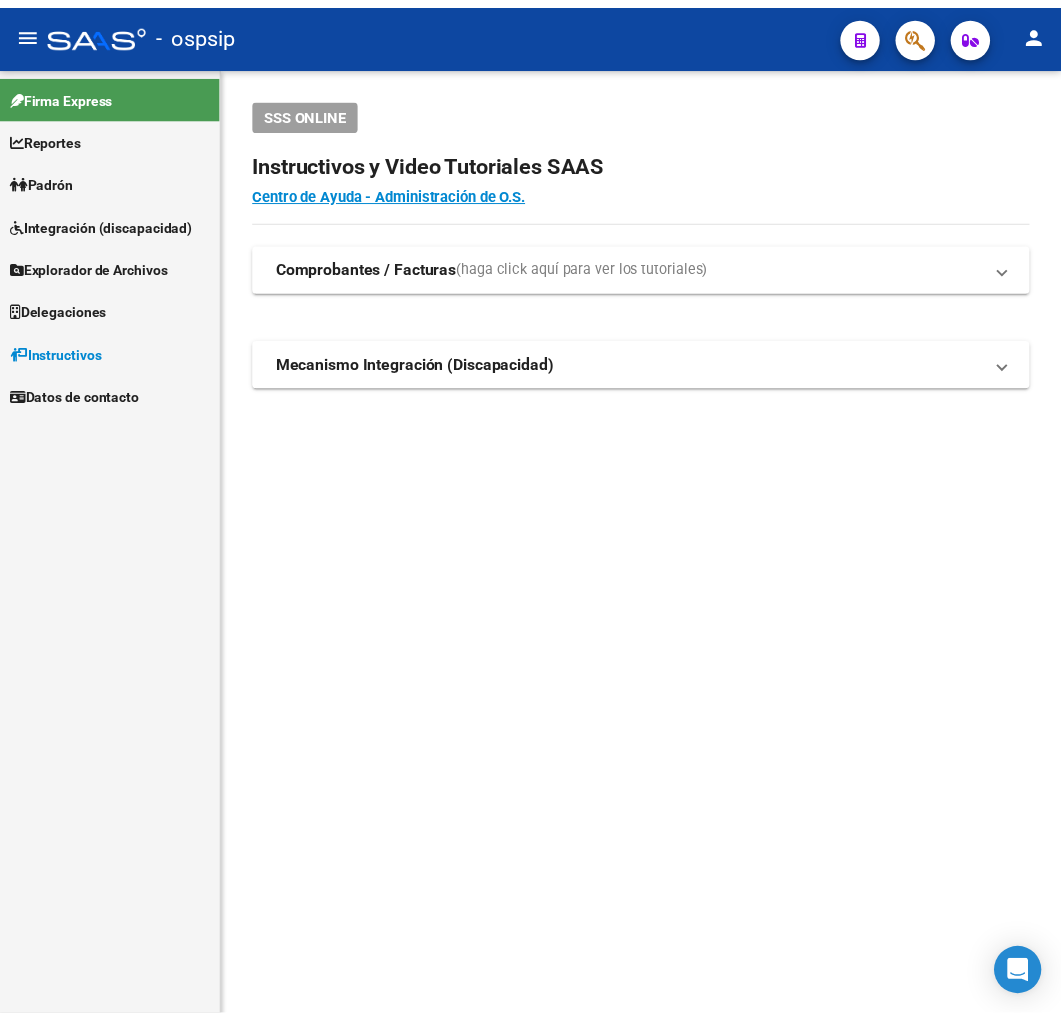 scroll, scrollTop: 0, scrollLeft: 0, axis: both 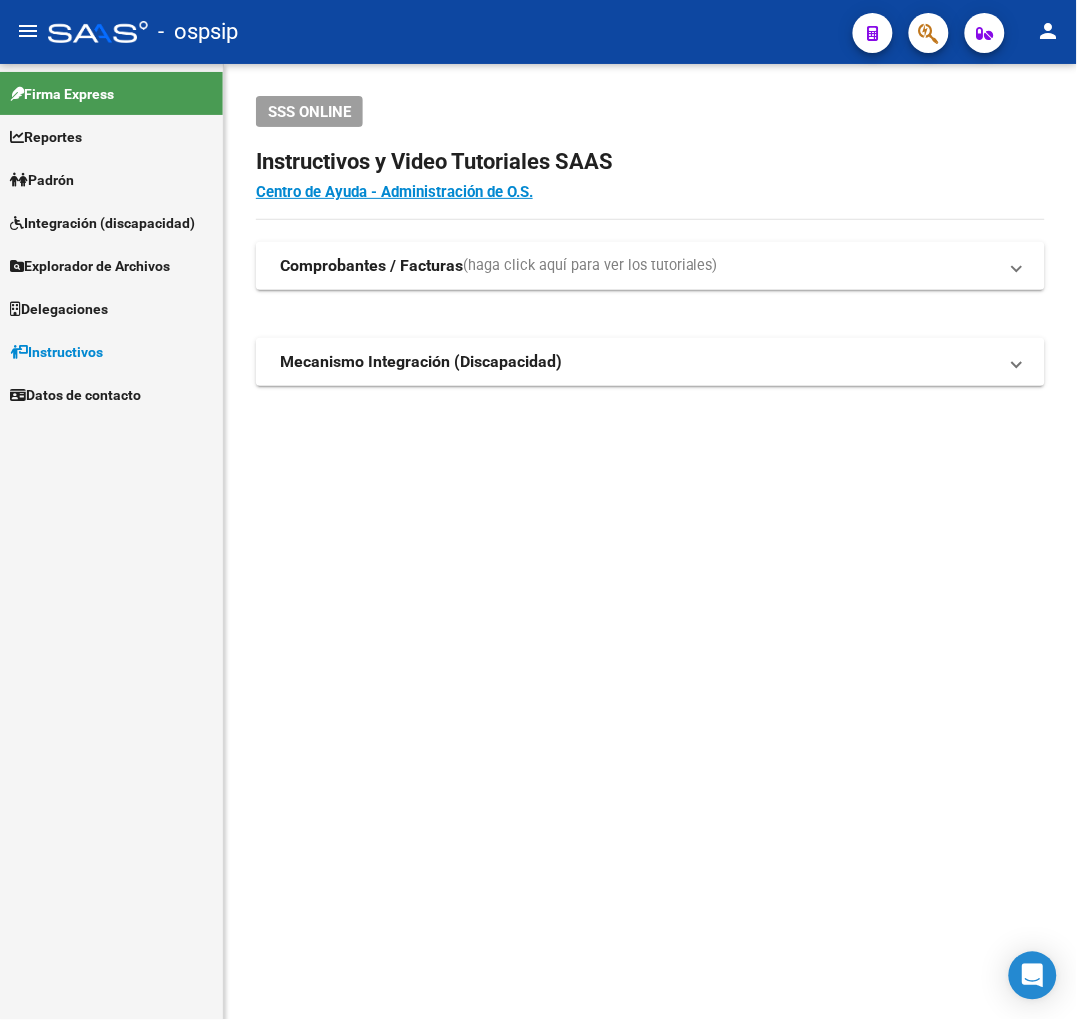 click 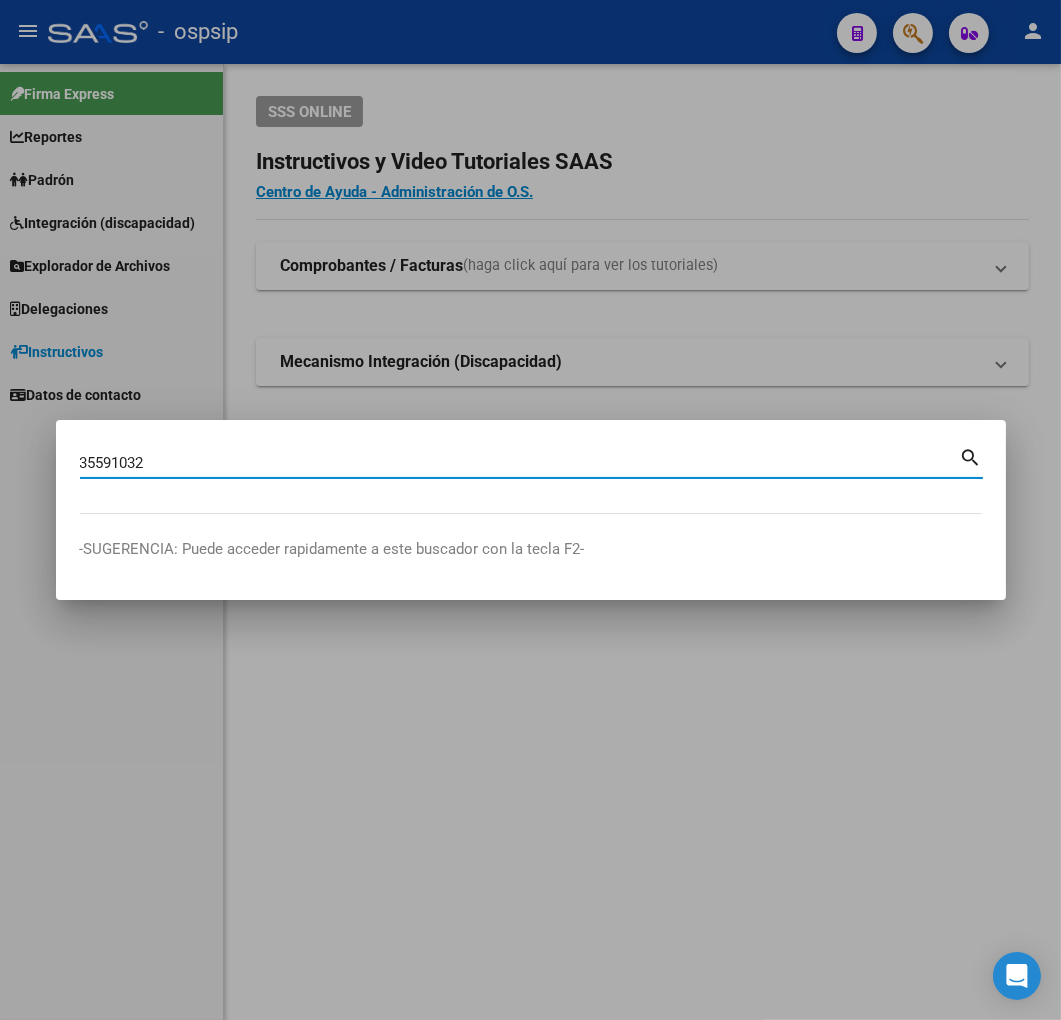 type on "35591032" 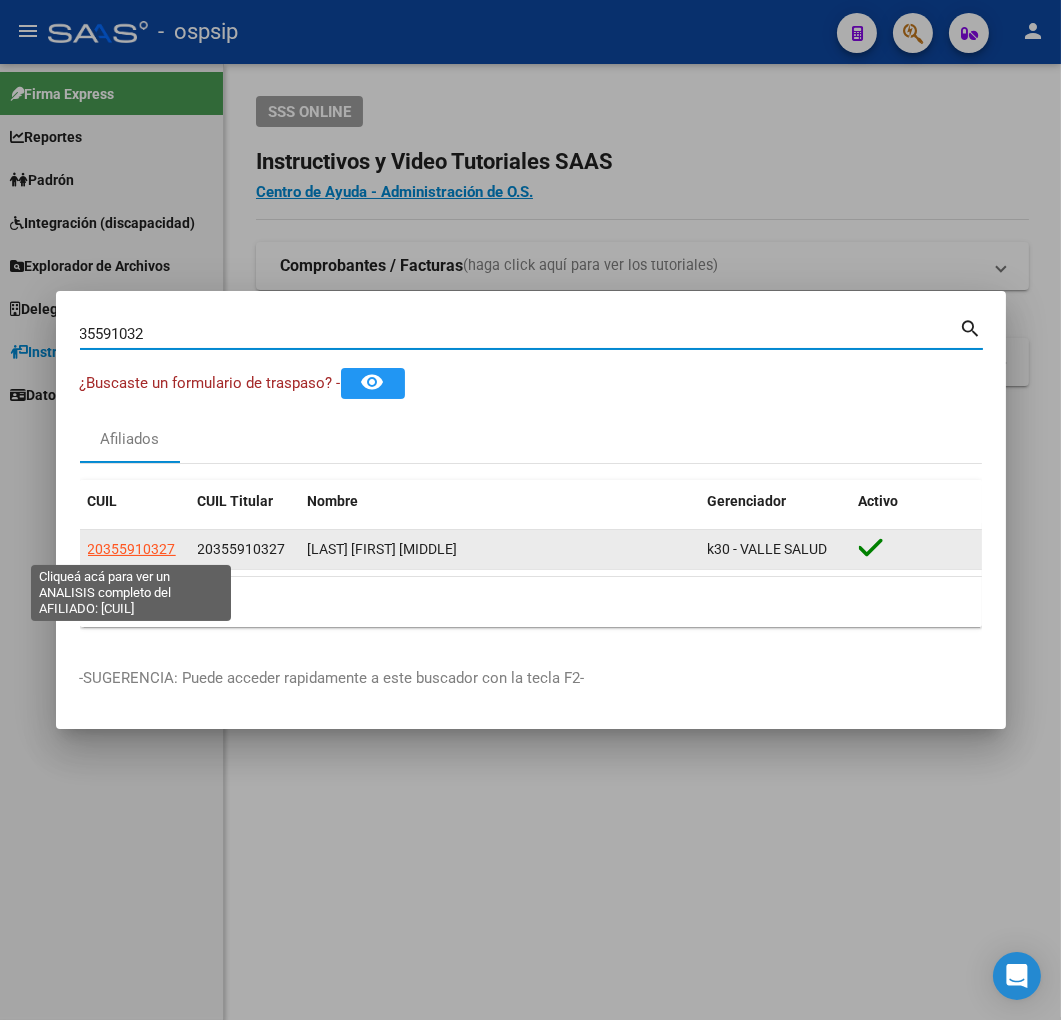 click on "20355910327" 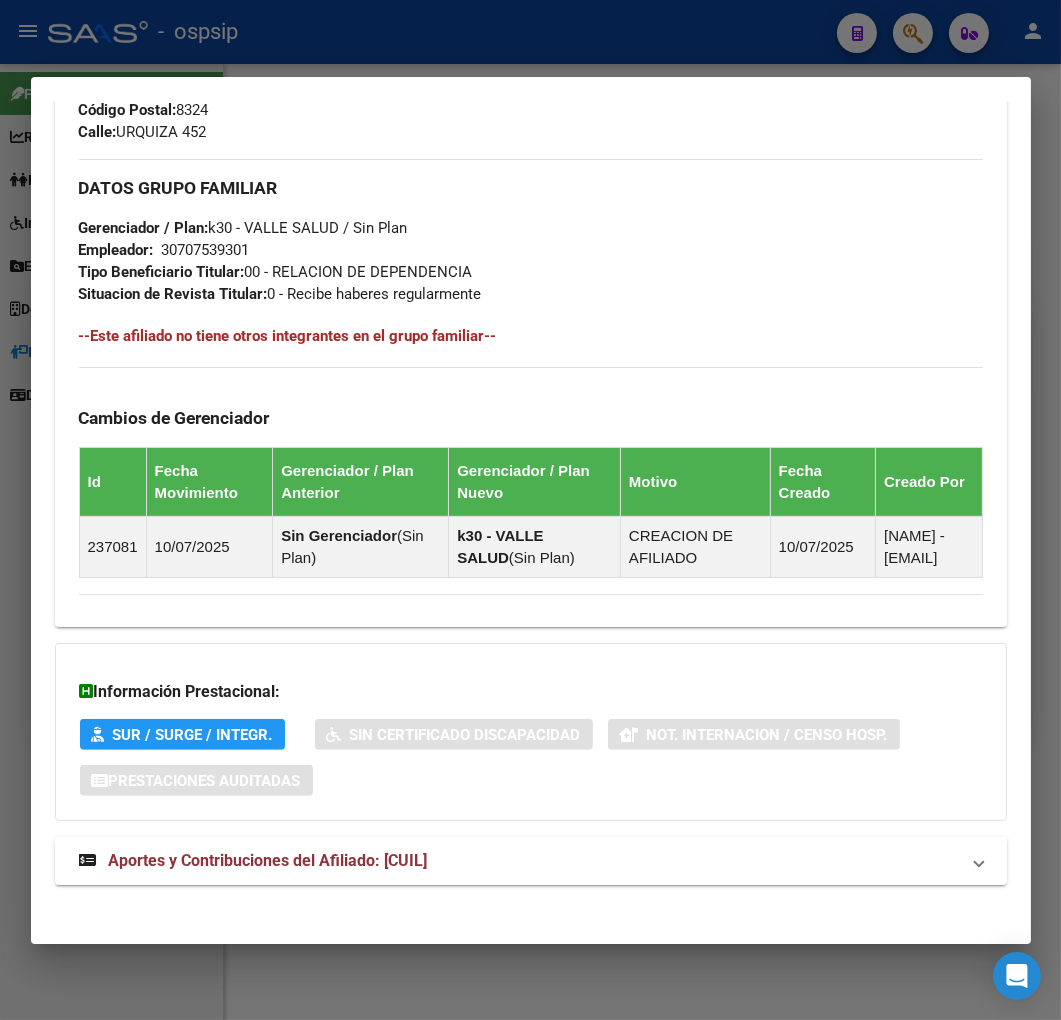scroll, scrollTop: 1023, scrollLeft: 0, axis: vertical 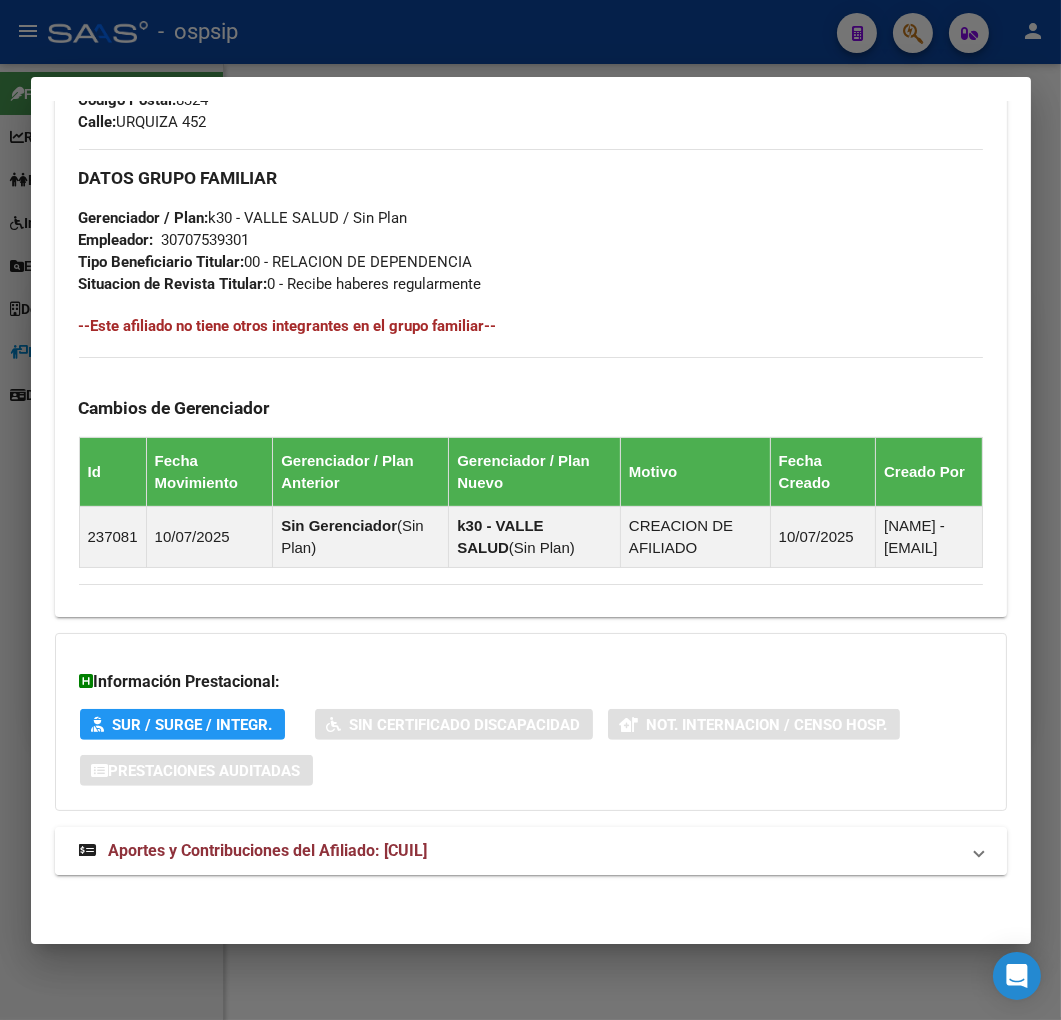 click on "Aportes y Contribuciones del Afiliado: 20355910327" at bounding box center [519, 851] 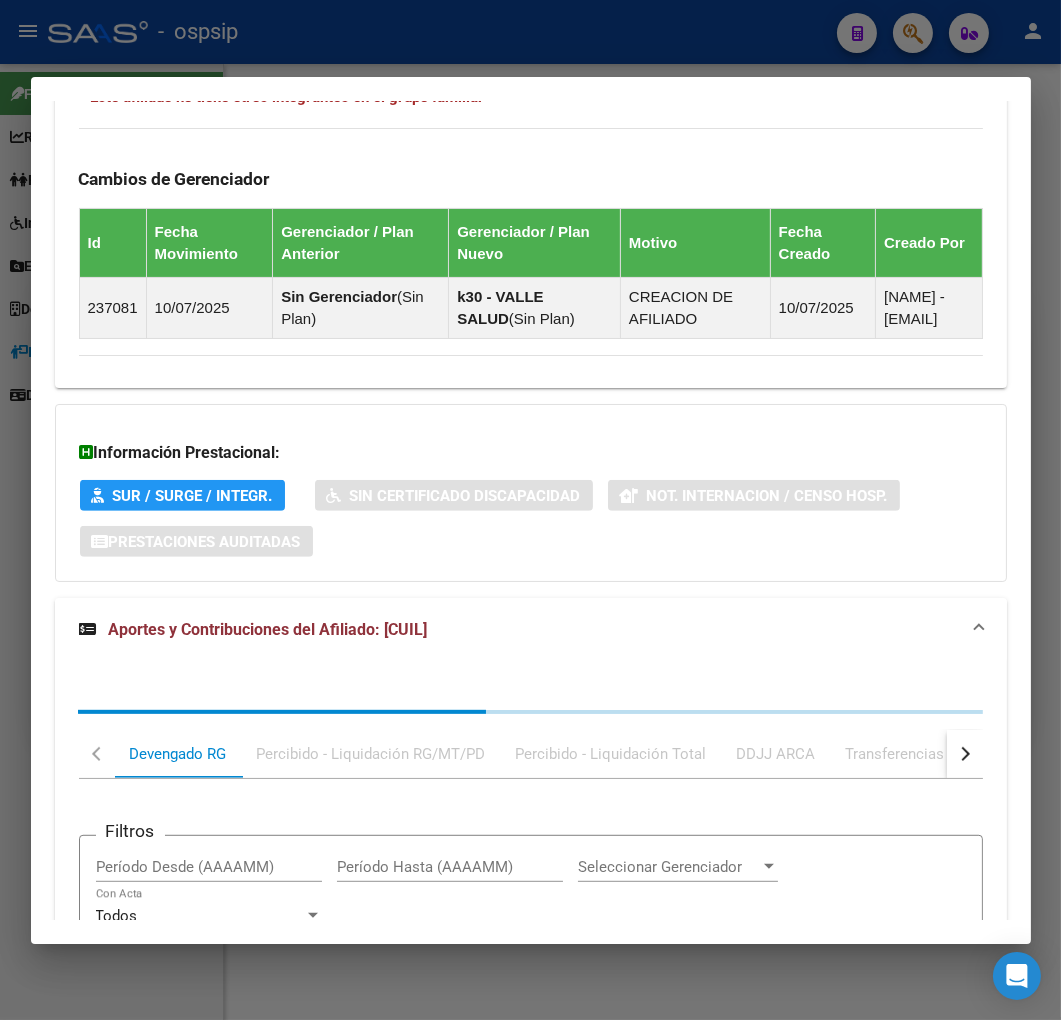 scroll, scrollTop: 1566, scrollLeft: 0, axis: vertical 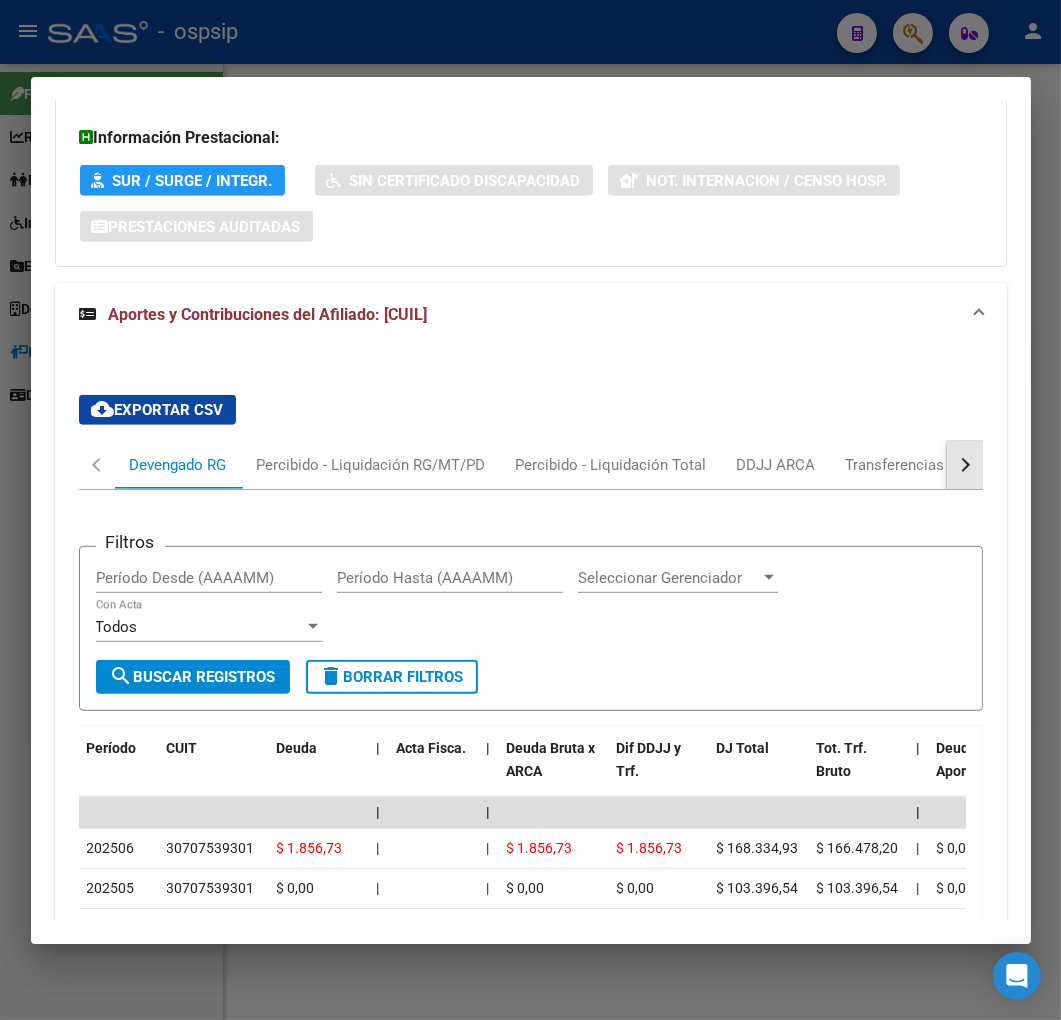 click at bounding box center [965, 465] 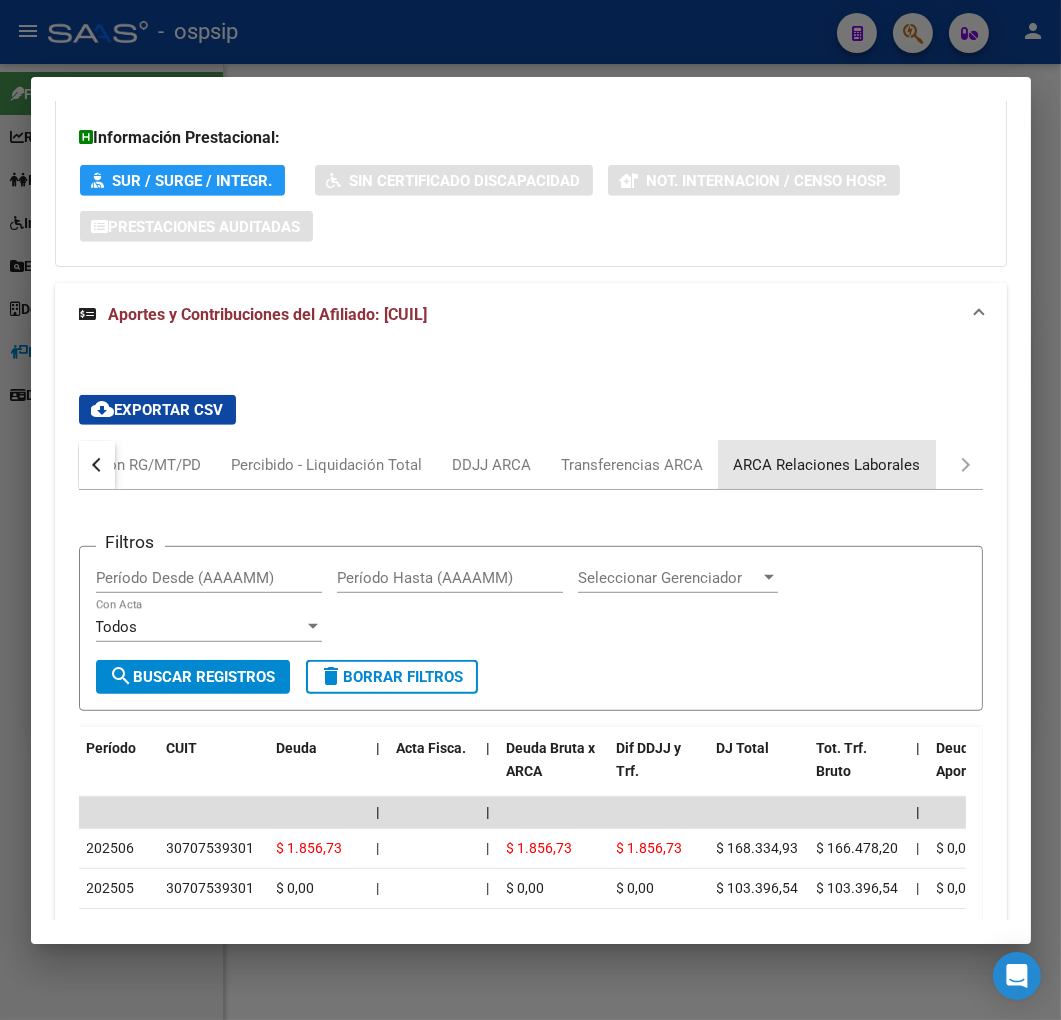 click on "ARCA Relaciones Laborales" at bounding box center [827, 465] 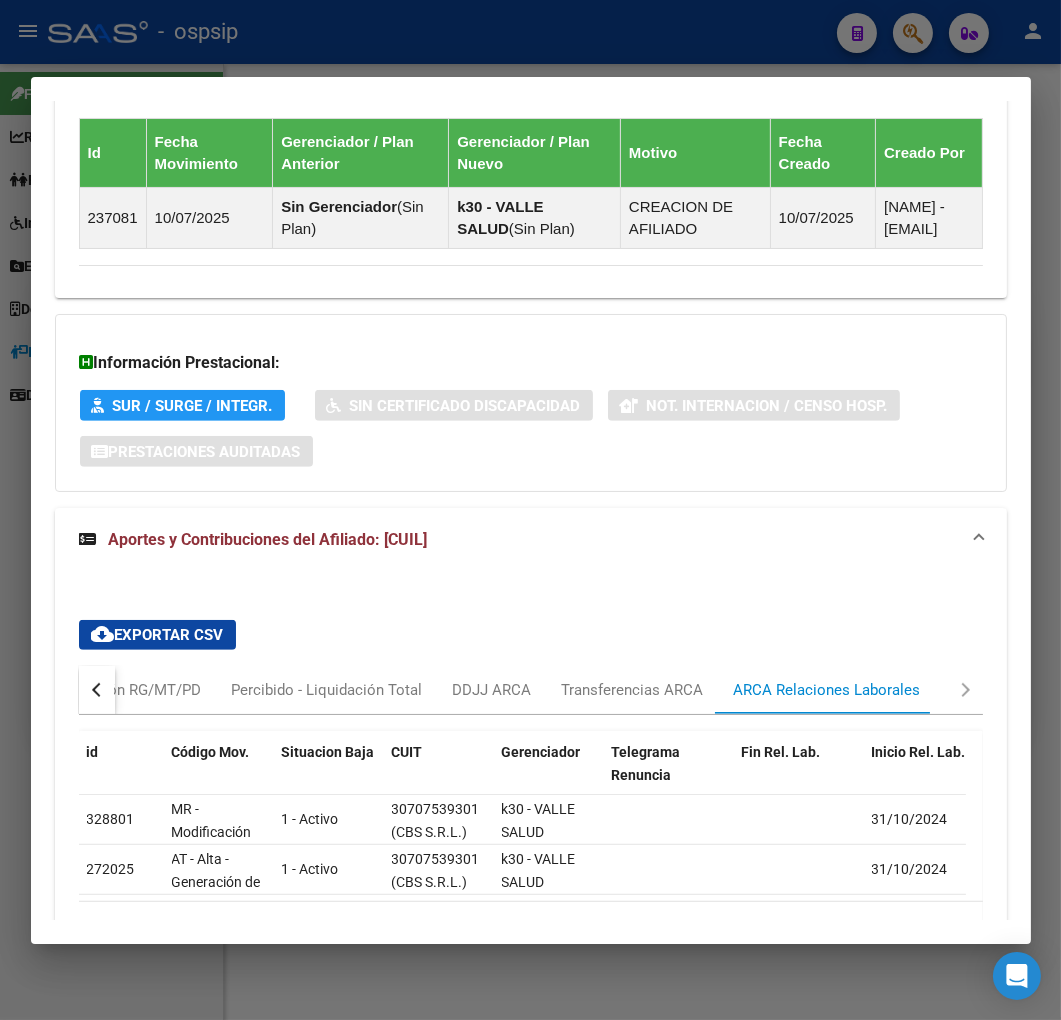 scroll, scrollTop: 1485, scrollLeft: 0, axis: vertical 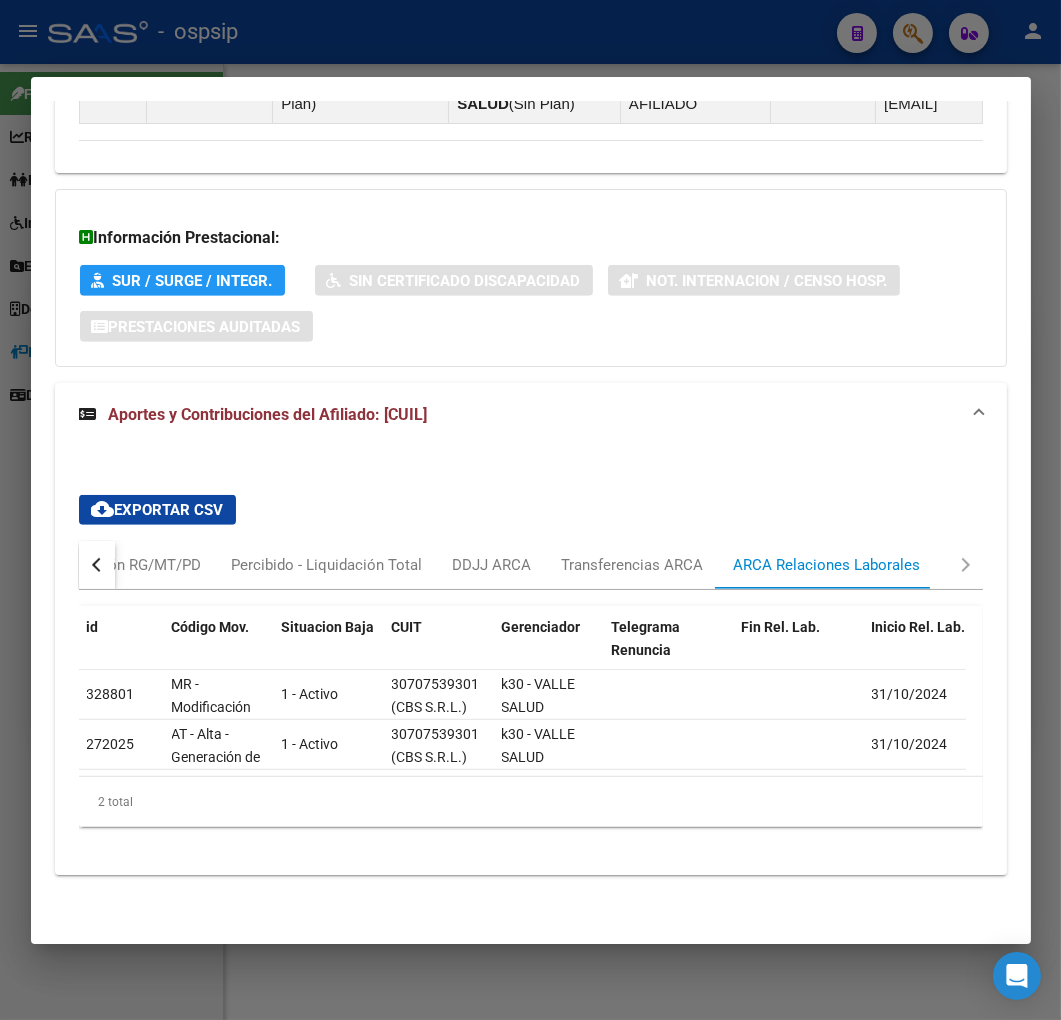 drag, startPoint x: 407, startPoint y: 780, endPoint x: 467, endPoint y: 783, distance: 60.074955 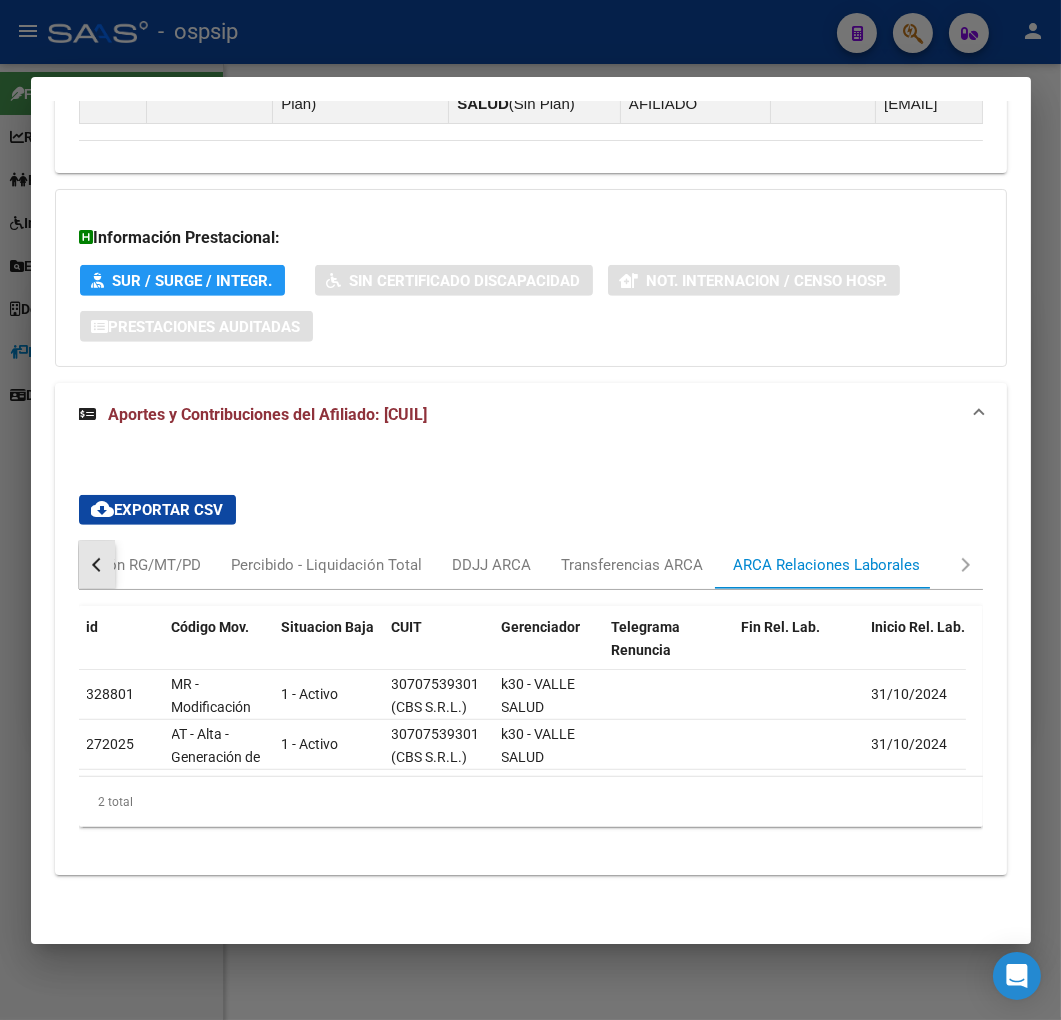 click at bounding box center [97, 565] 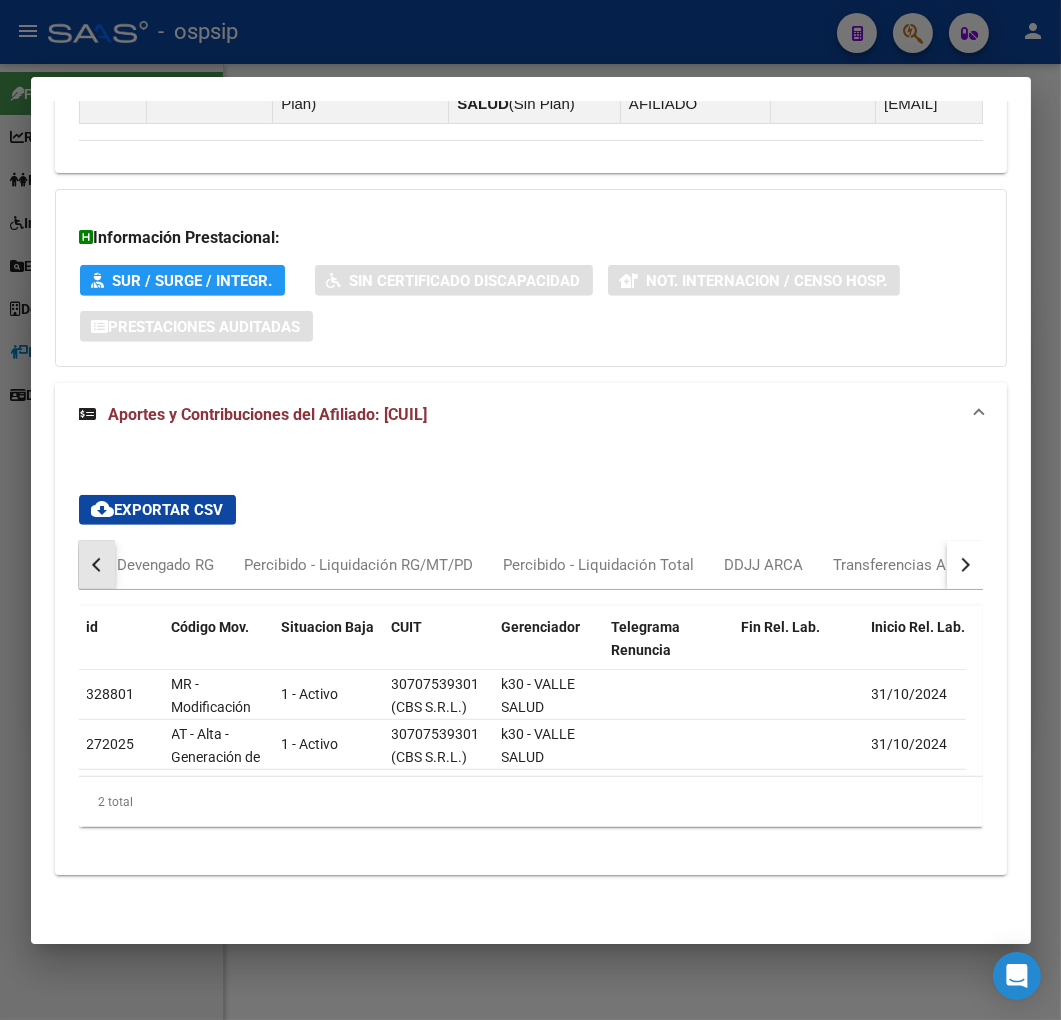 click at bounding box center (97, 565) 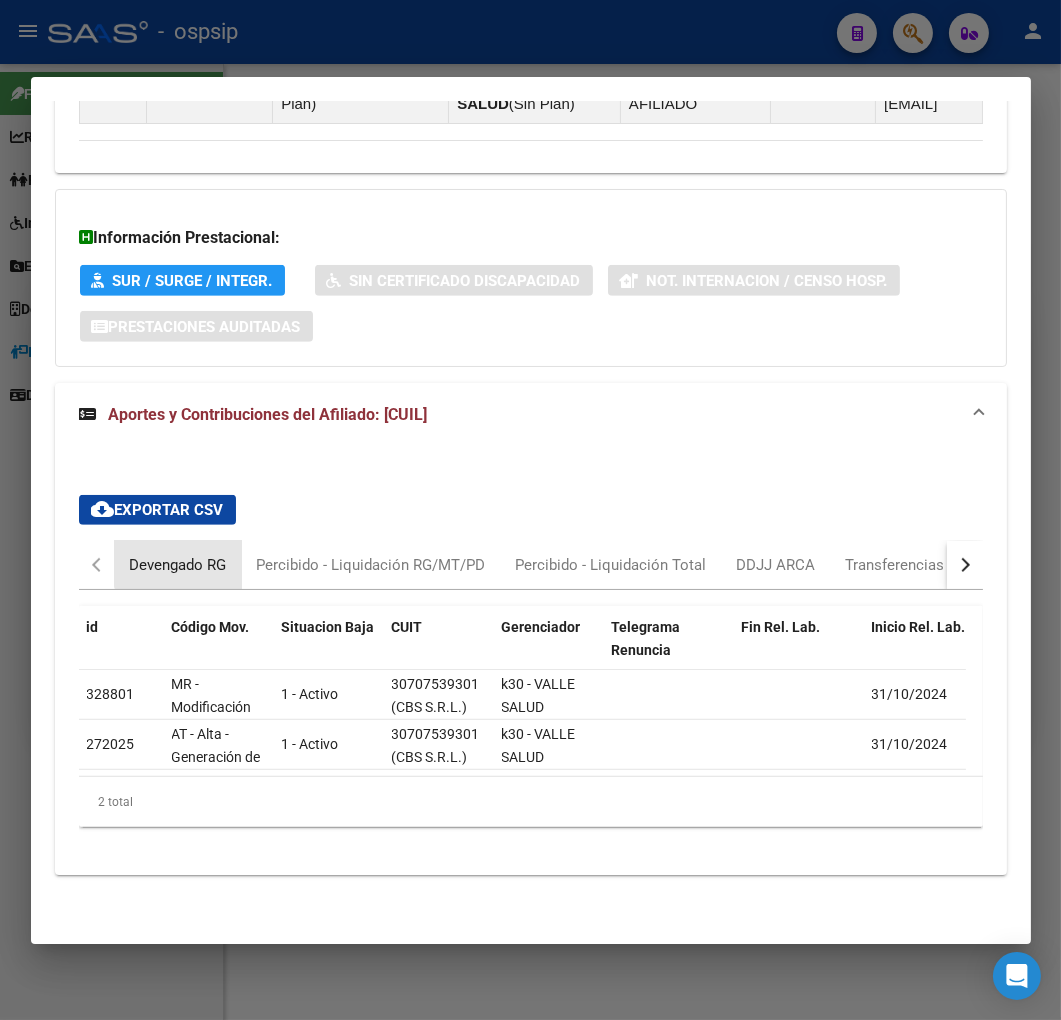 click on "Devengado RG" at bounding box center (178, 565) 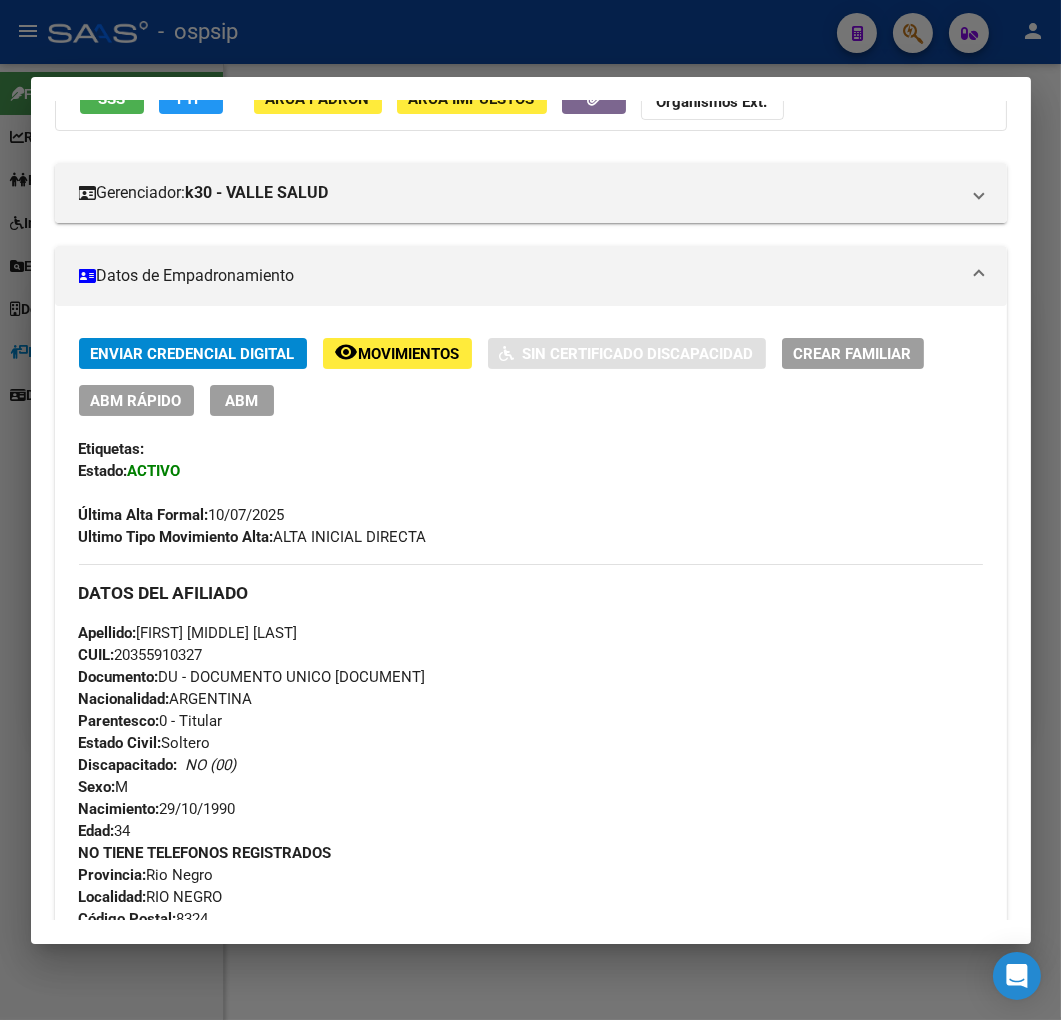scroll, scrollTop: 152, scrollLeft: 0, axis: vertical 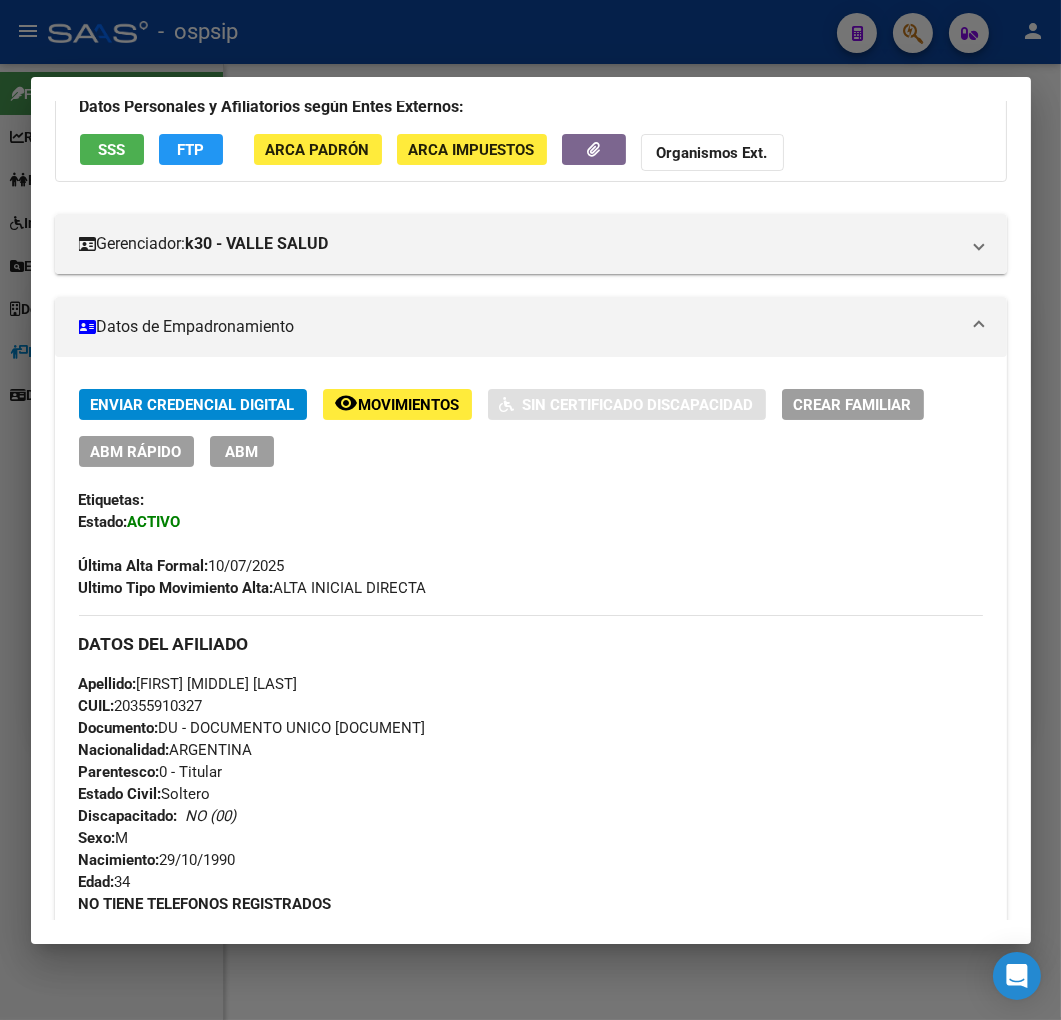 drag, startPoint x: 424, startPoint y: 730, endPoint x: 338, endPoint y: 732, distance: 86.023254 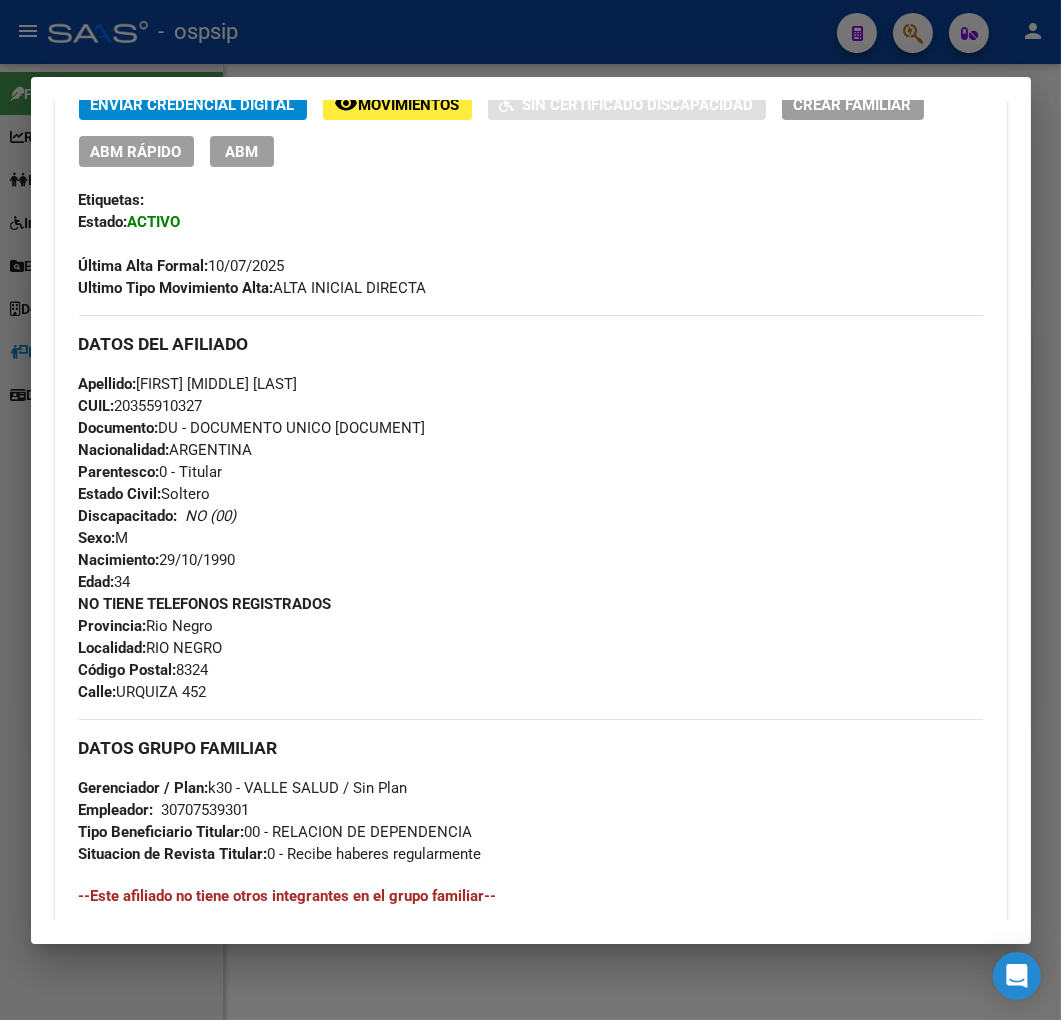scroll, scrollTop: 485, scrollLeft: 0, axis: vertical 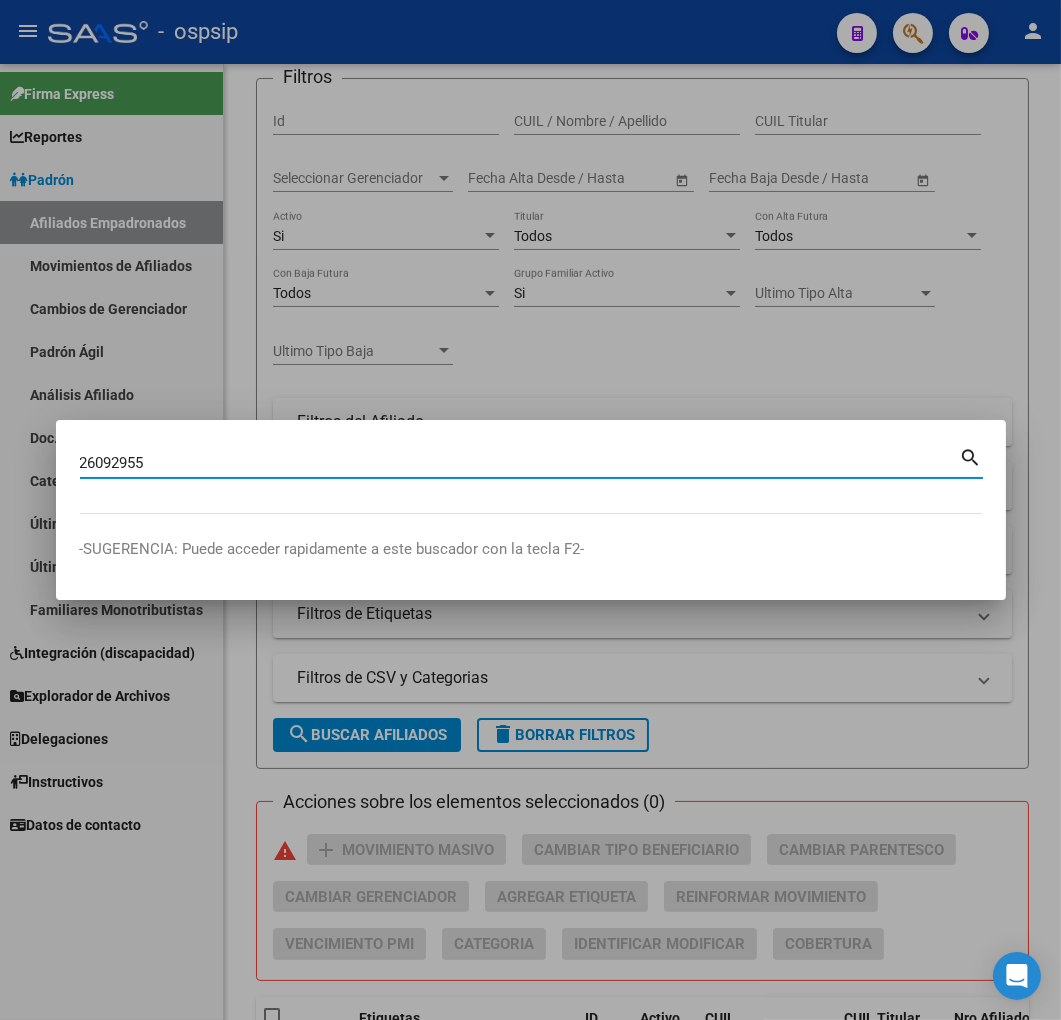 type on "26092955" 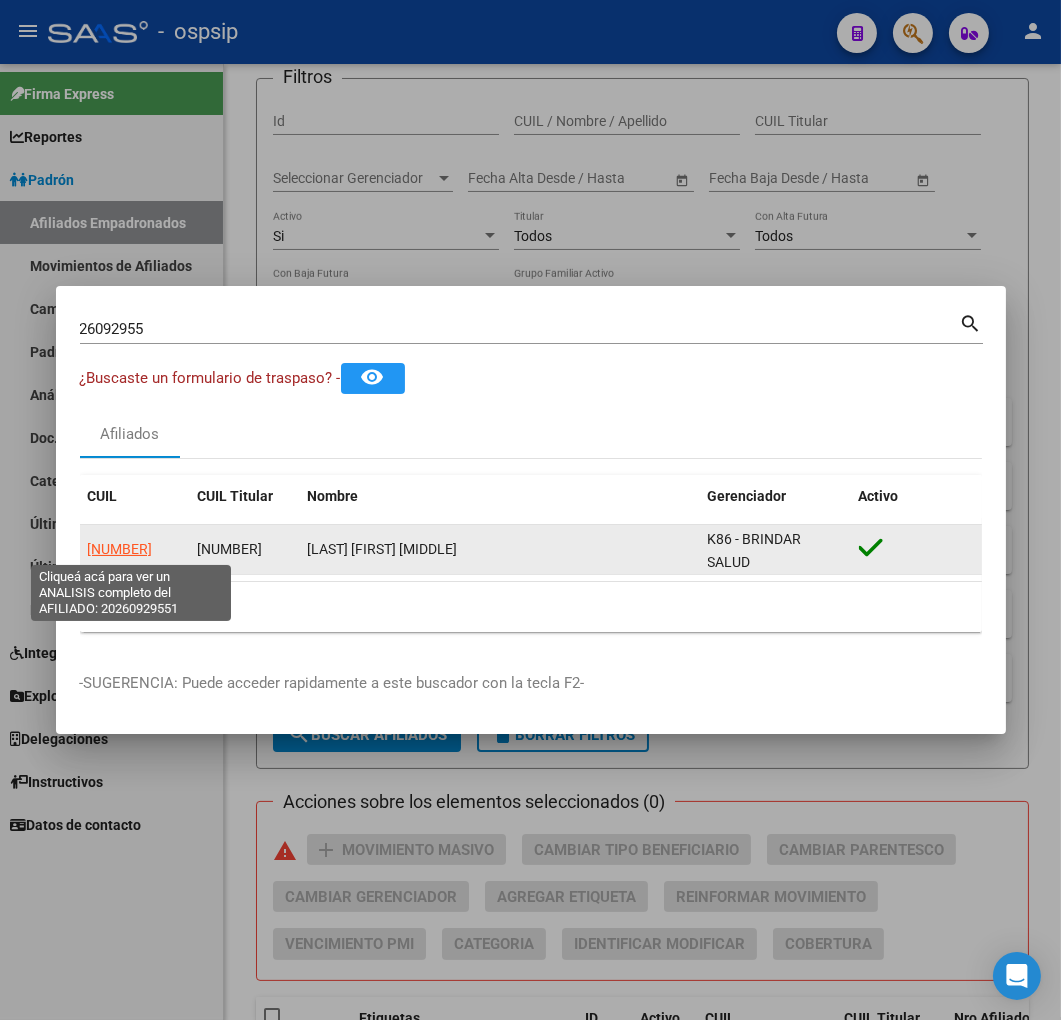 click on "[NUMBER]" 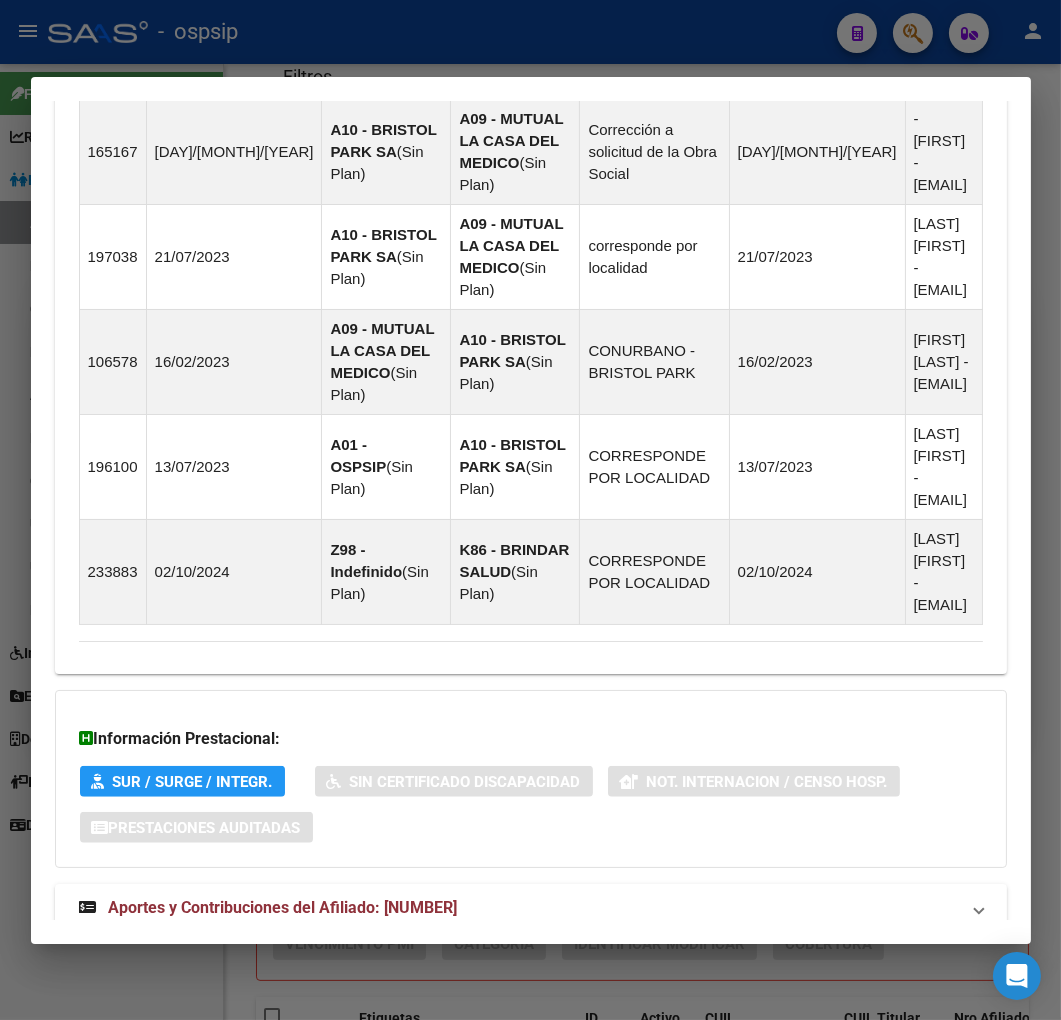 scroll, scrollTop: 1945, scrollLeft: 0, axis: vertical 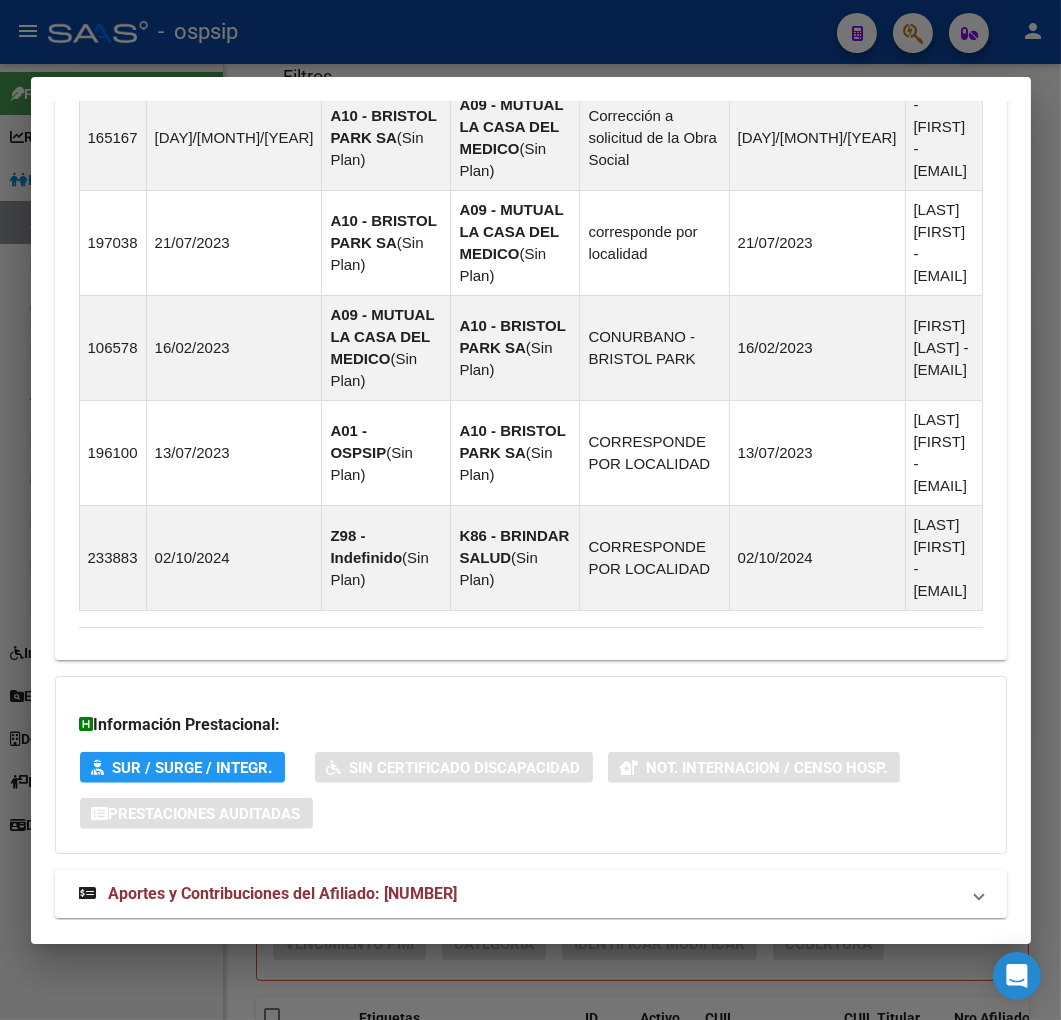 drag, startPoint x: 558, startPoint y: 851, endPoint x: 562, endPoint y: 818, distance: 33.24154 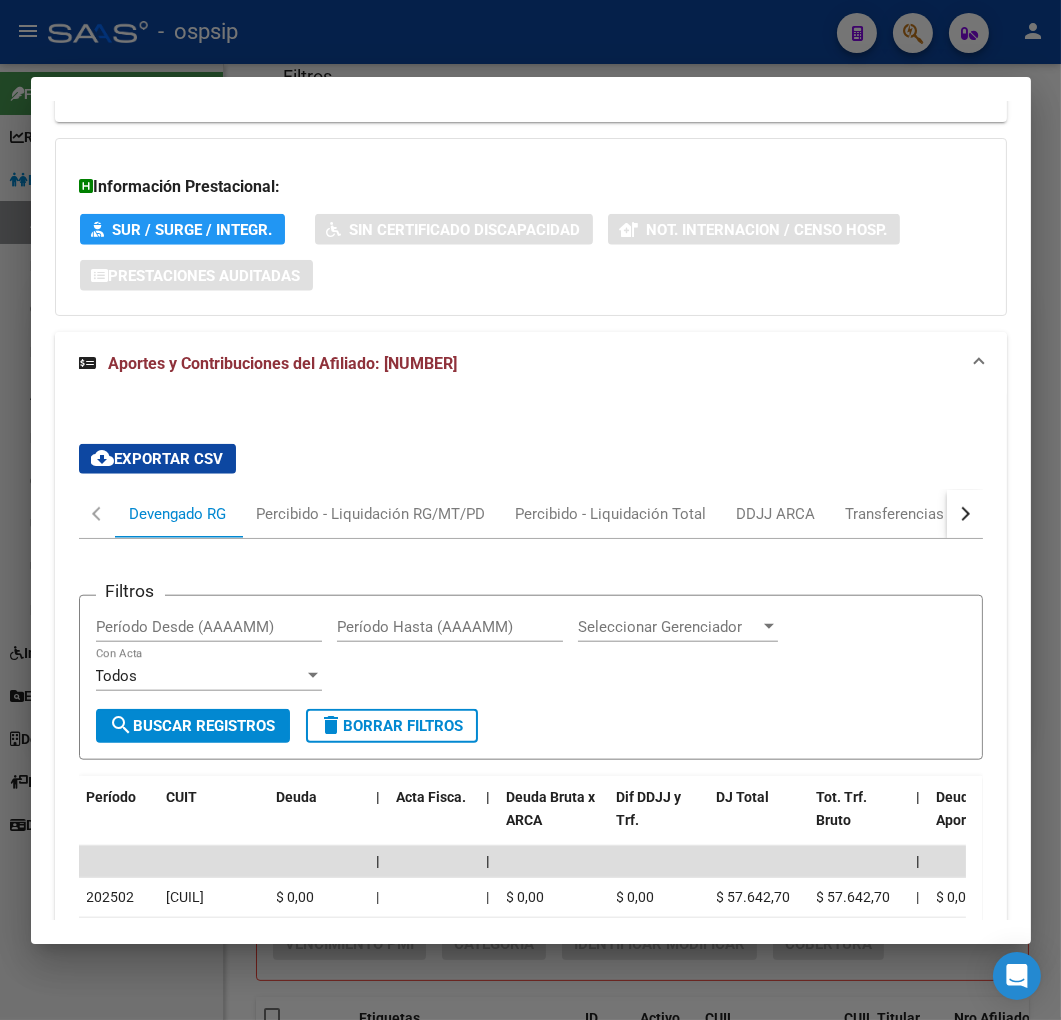 scroll, scrollTop: 2488, scrollLeft: 0, axis: vertical 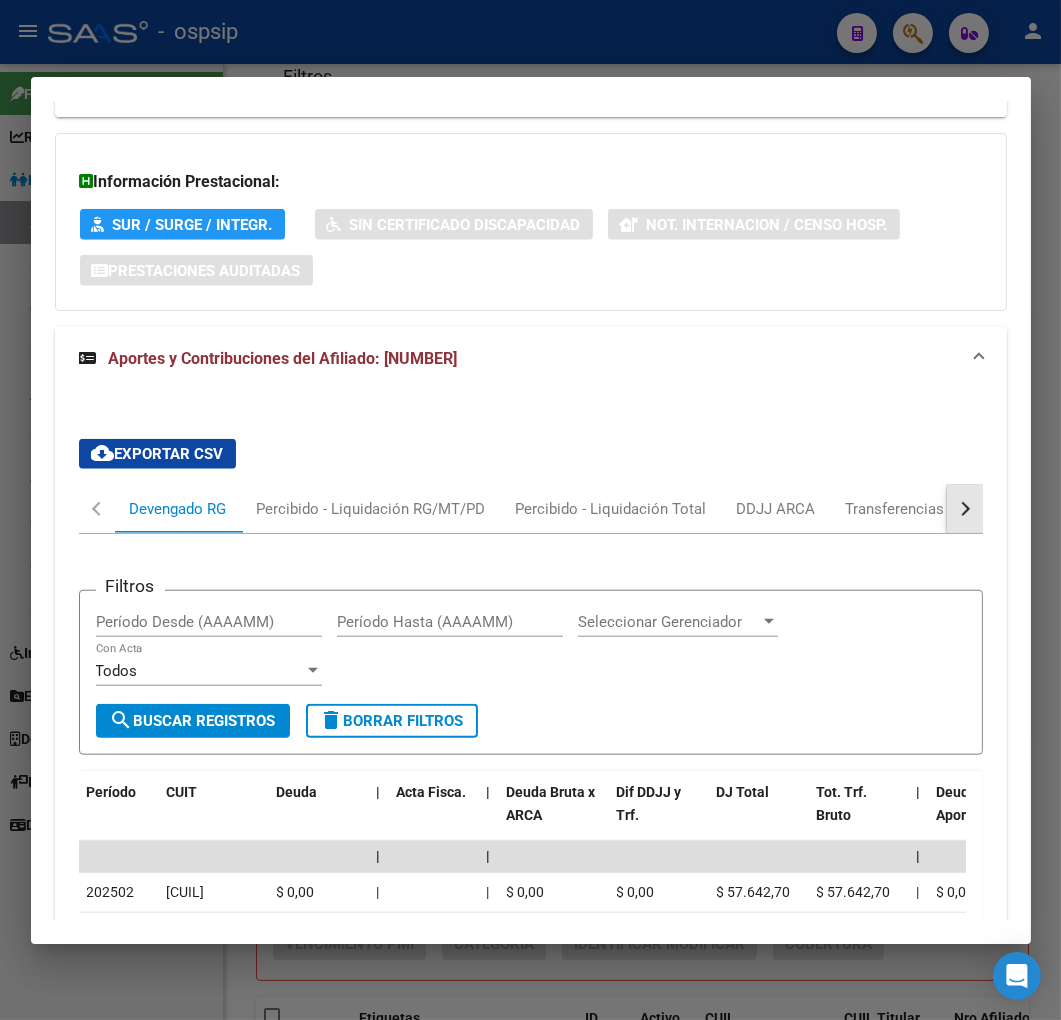 click at bounding box center [965, 509] 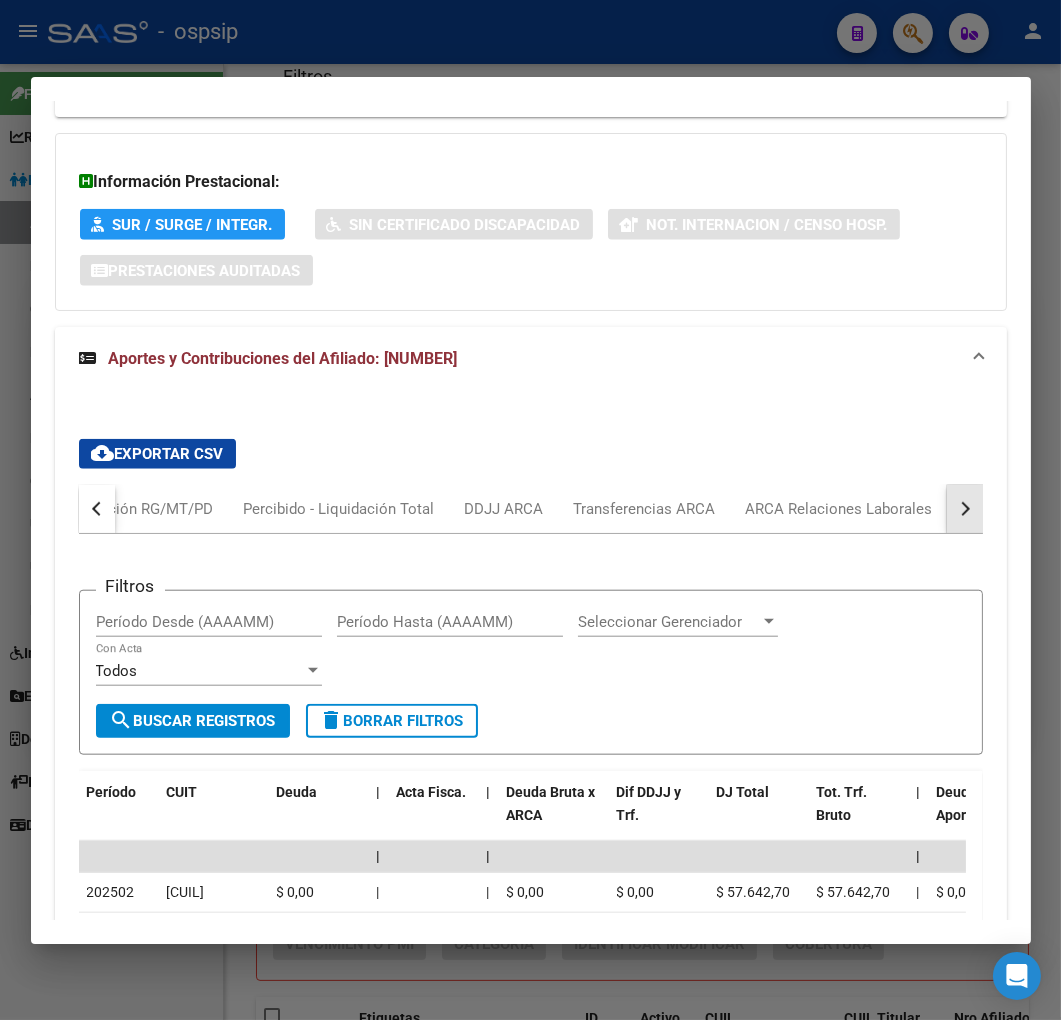 click at bounding box center [965, 509] 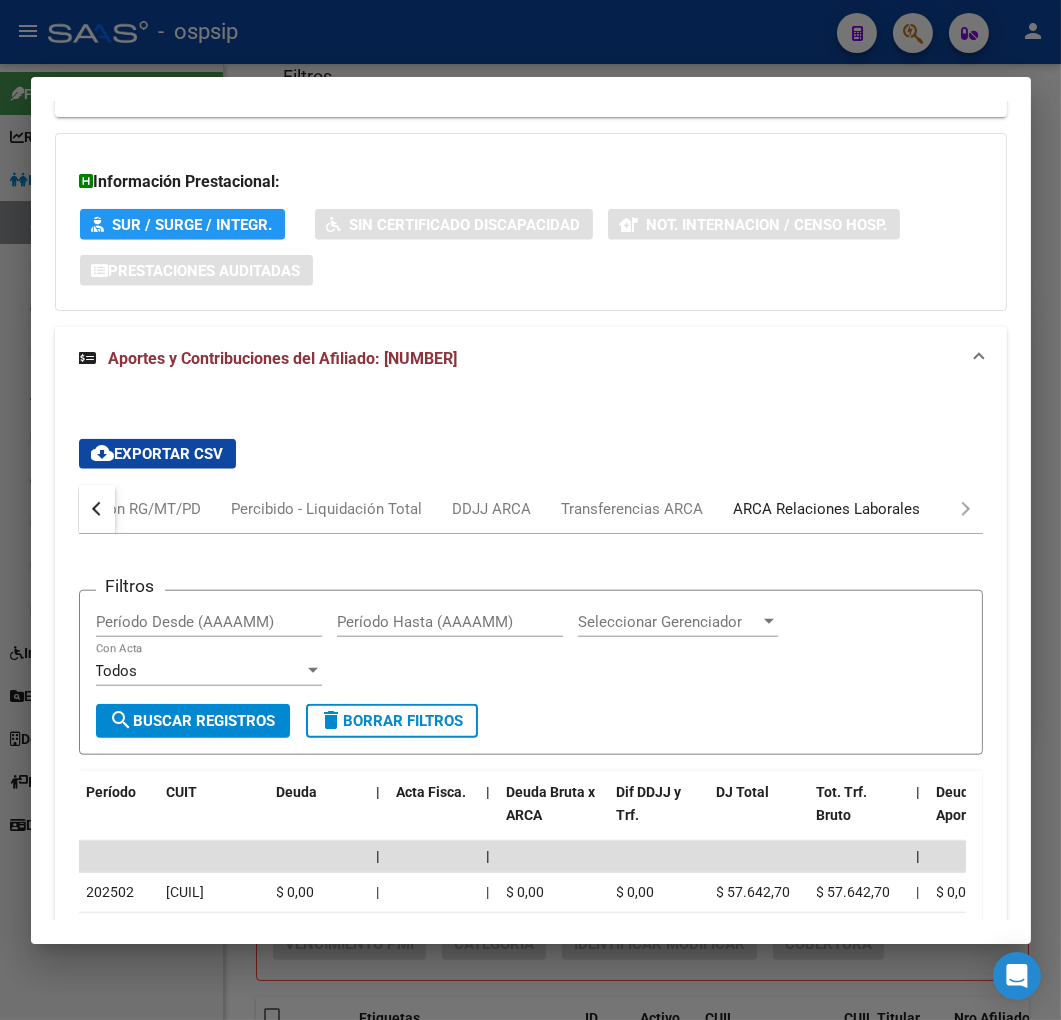 click on "ARCA Relaciones Laborales" at bounding box center (827, 509) 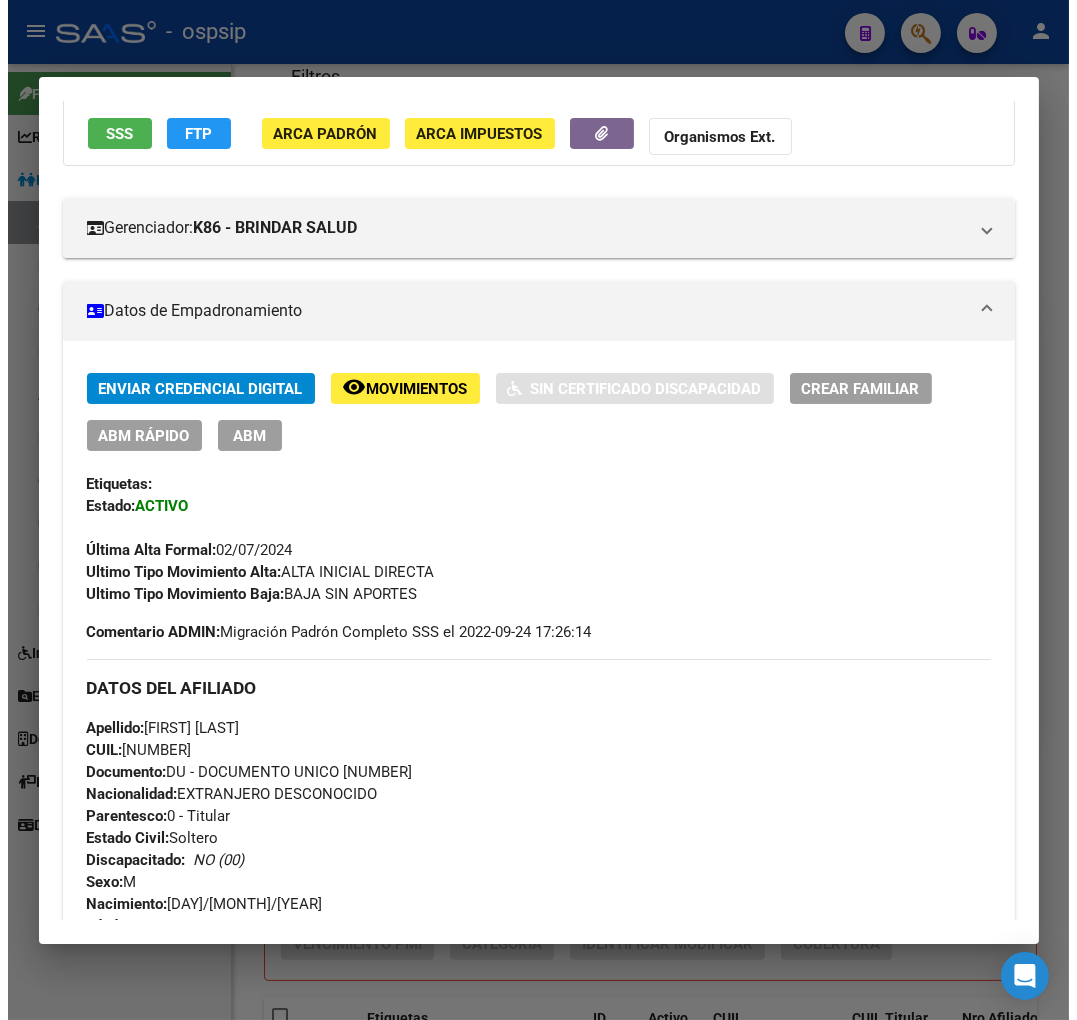 scroll, scrollTop: 0, scrollLeft: 0, axis: both 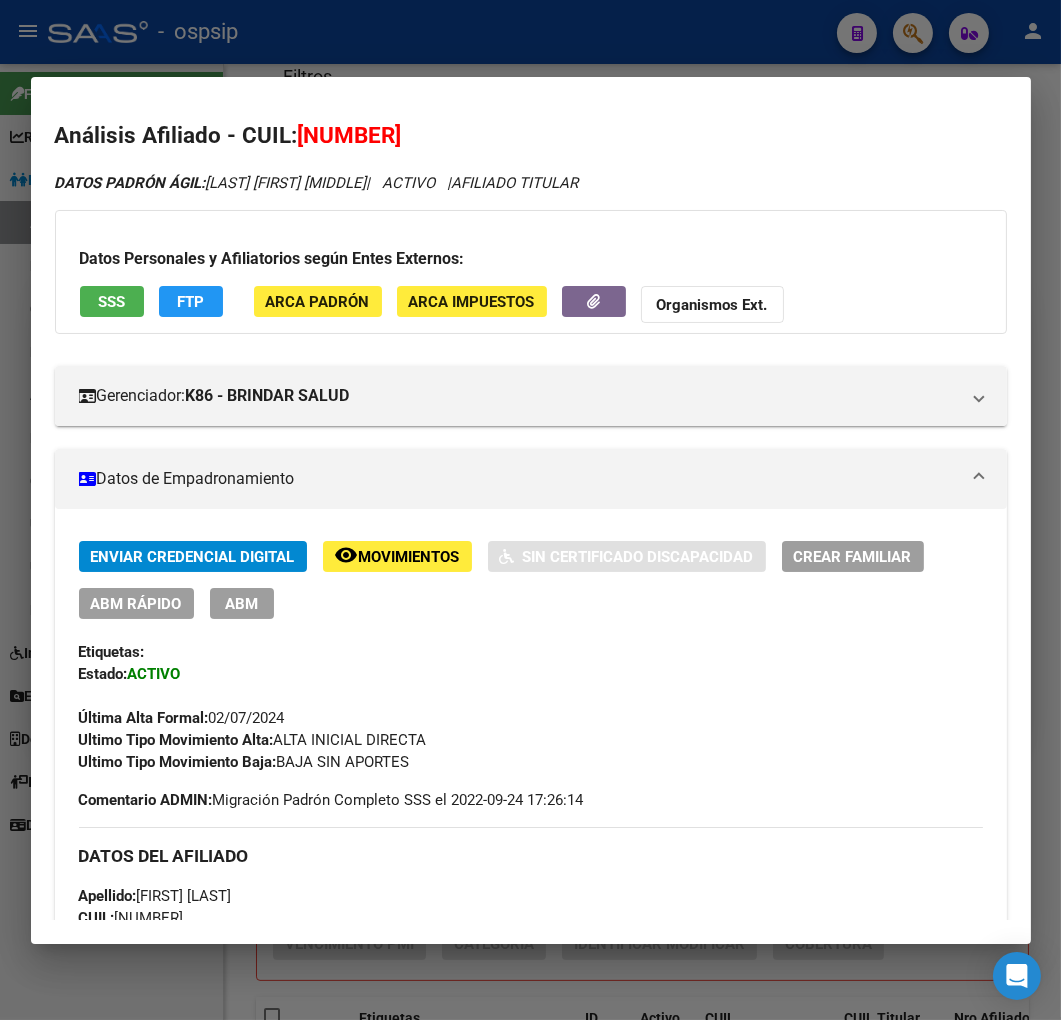click on "FTP" 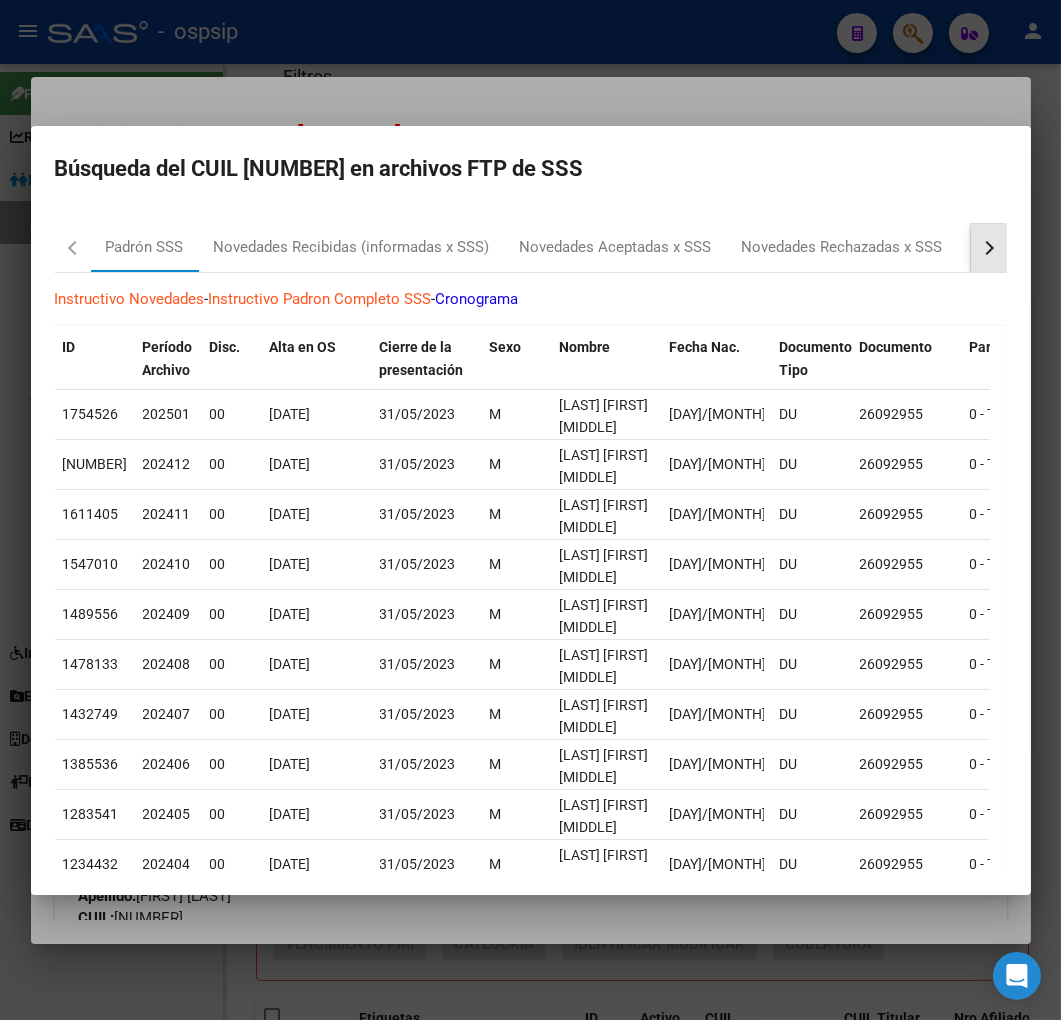 click at bounding box center [989, 248] 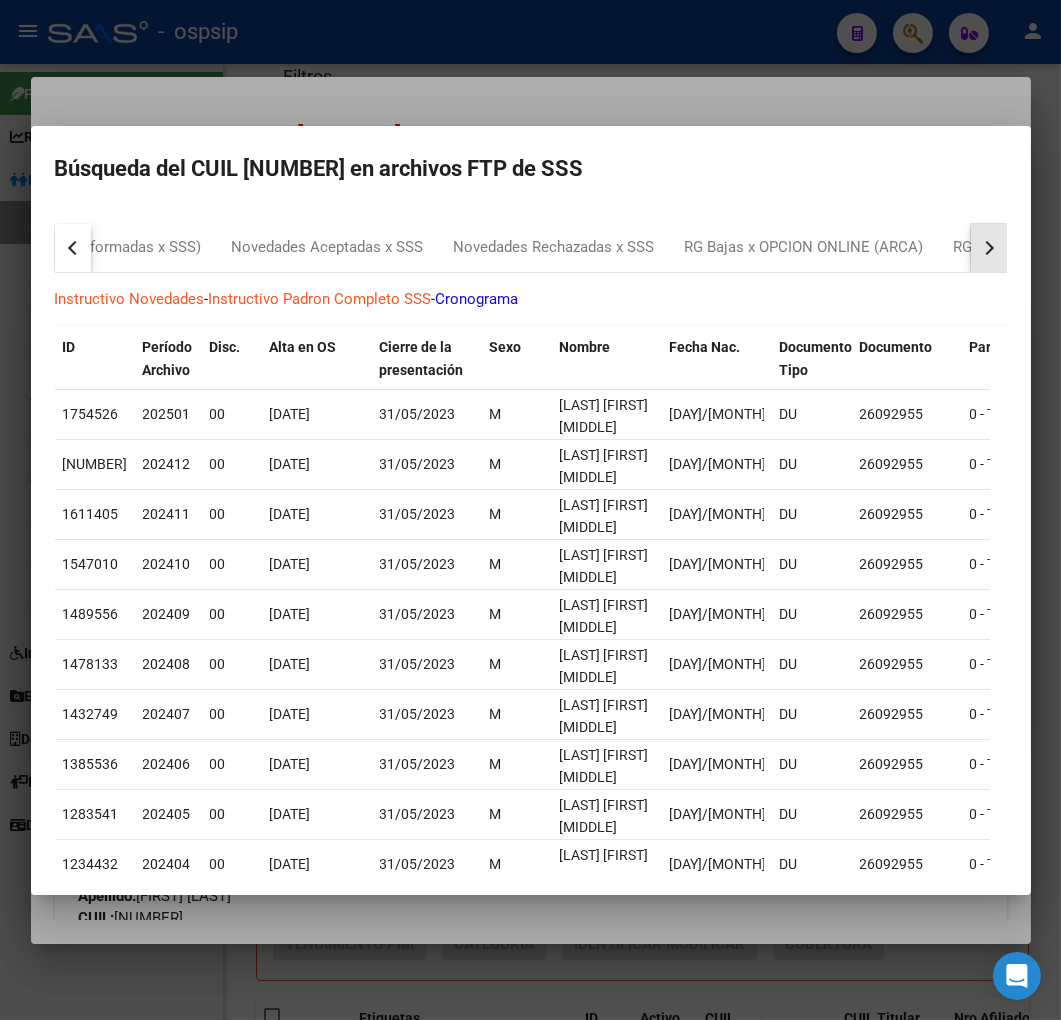 click at bounding box center (989, 248) 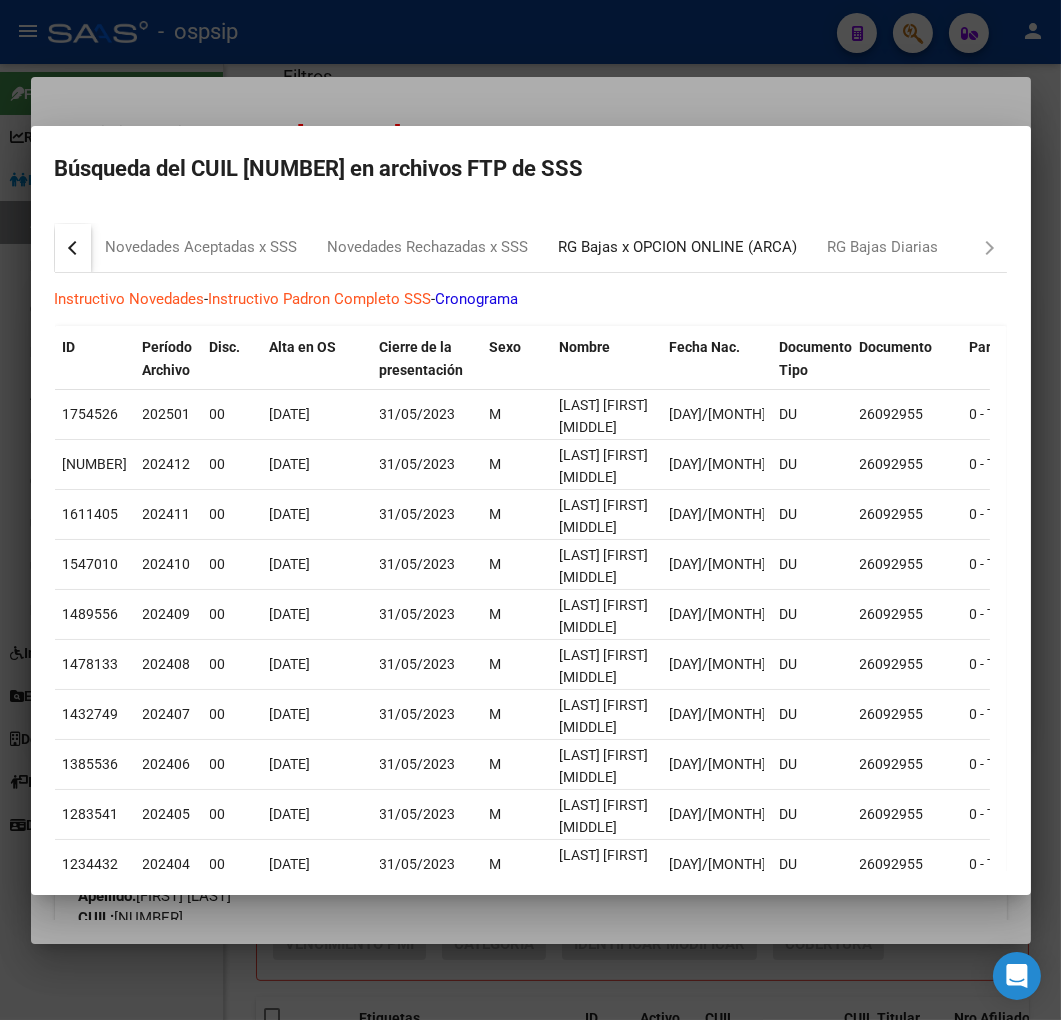 click on "RG Bajas x OPCION ONLINE (ARCA)" at bounding box center (678, 247) 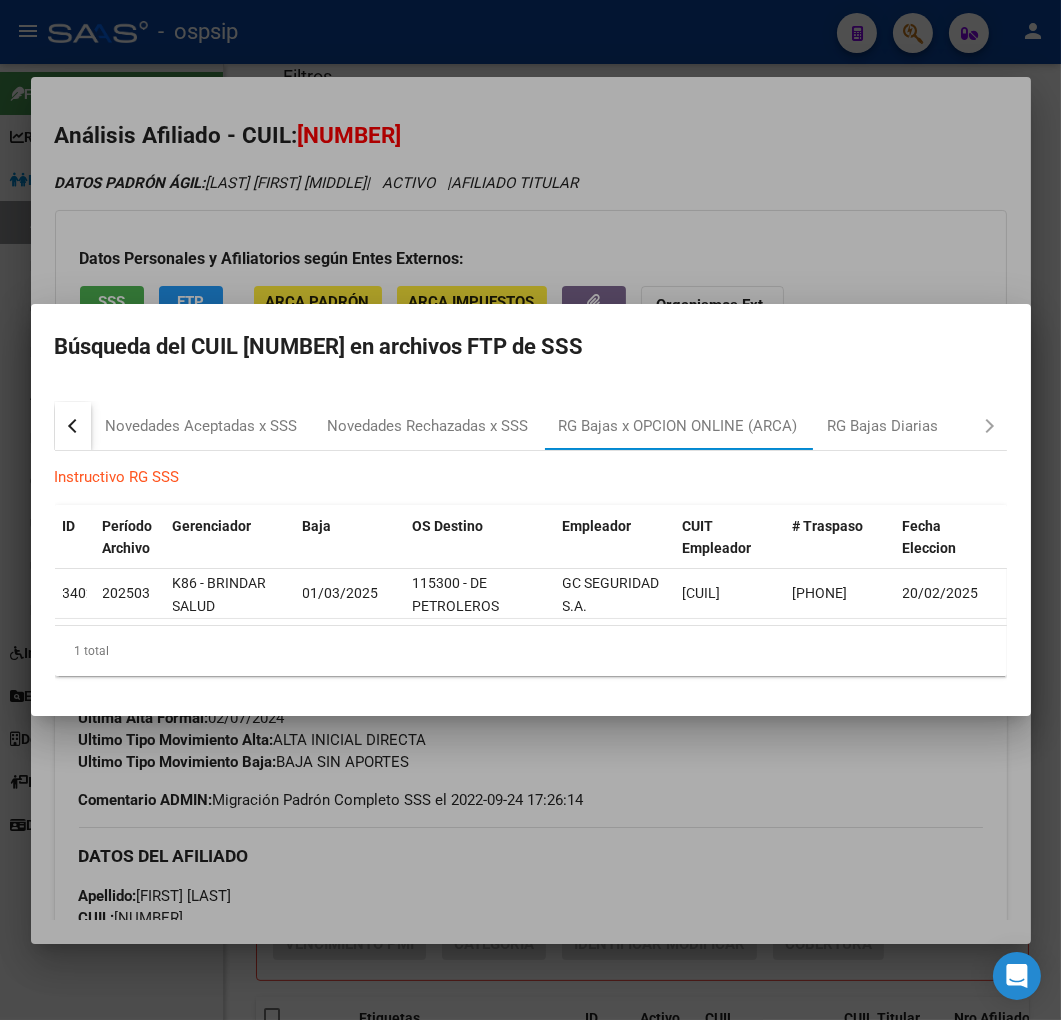 click at bounding box center [530, 510] 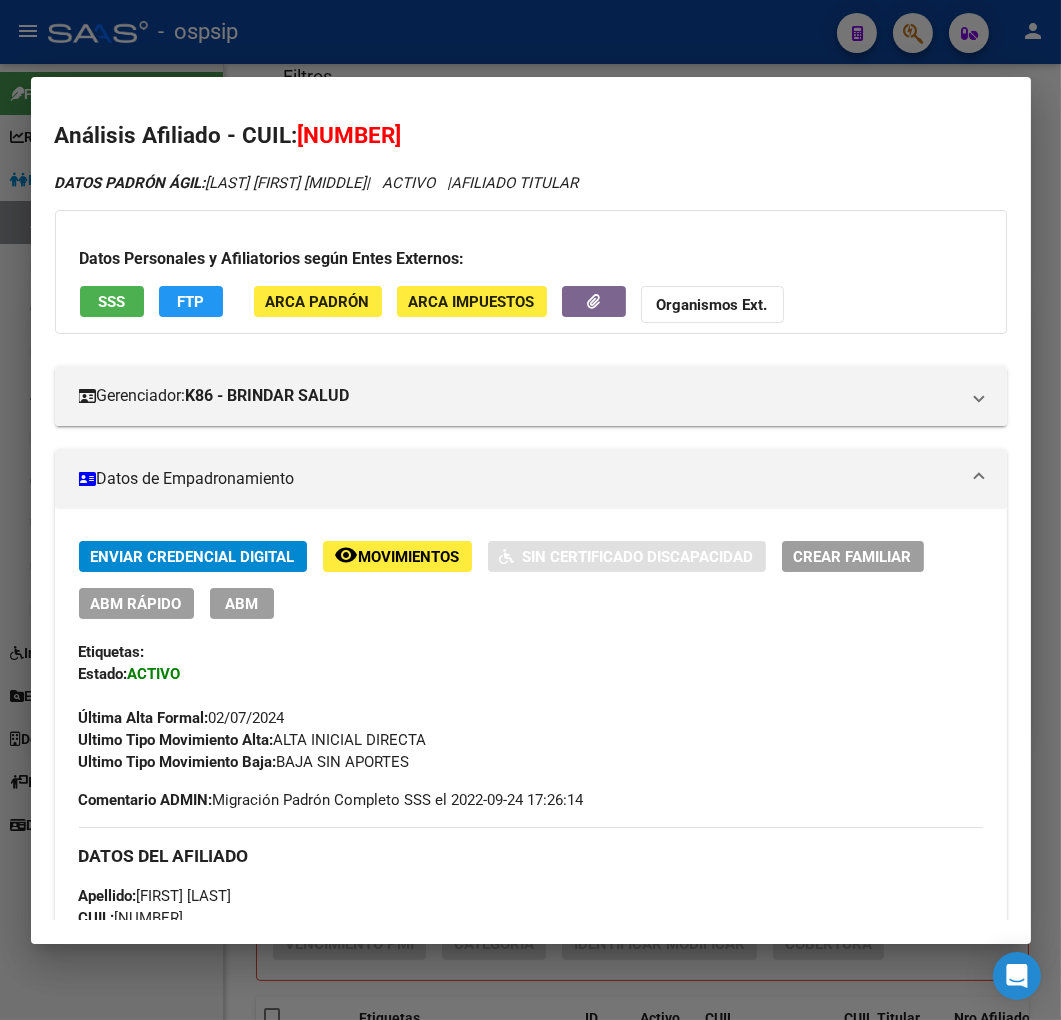 click on "ABM" at bounding box center (241, 604) 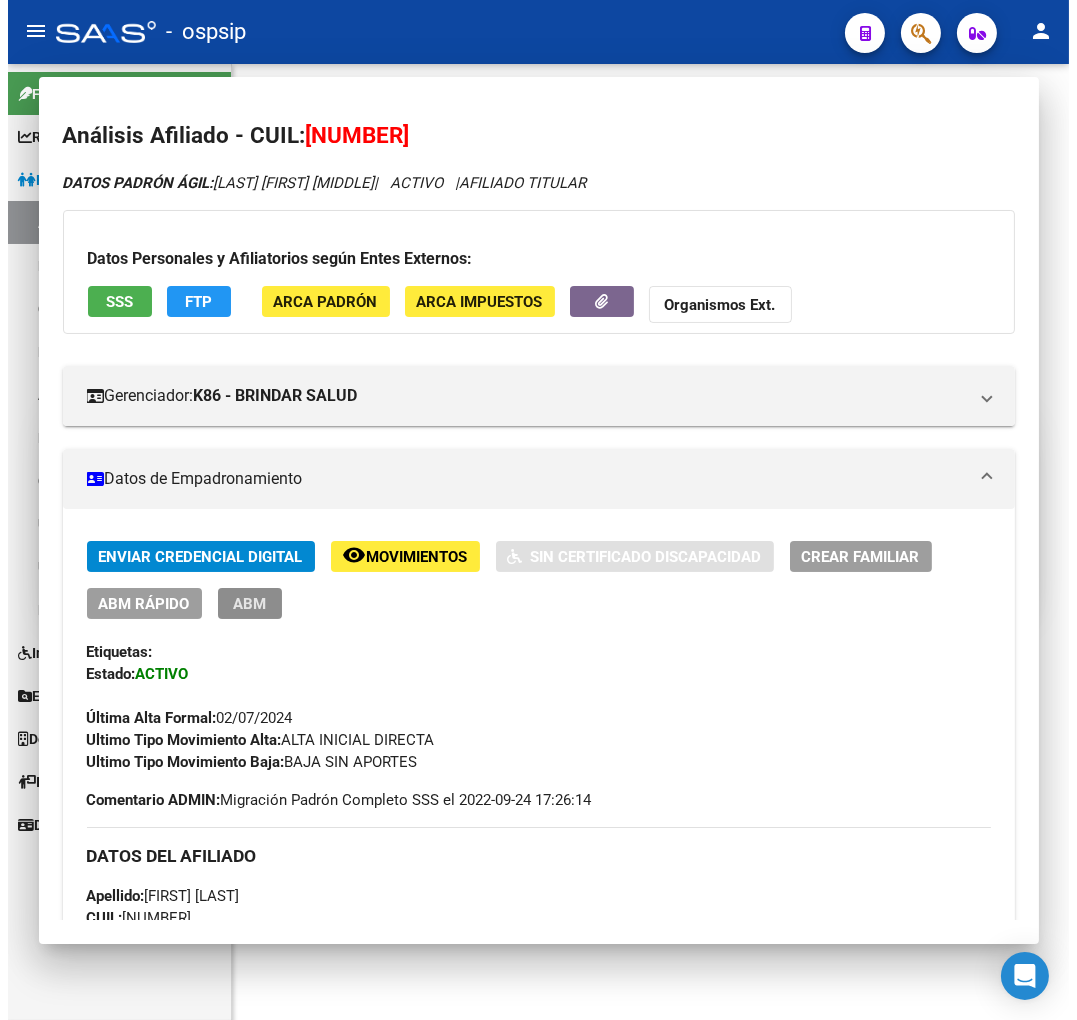 scroll, scrollTop: 0, scrollLeft: 0, axis: both 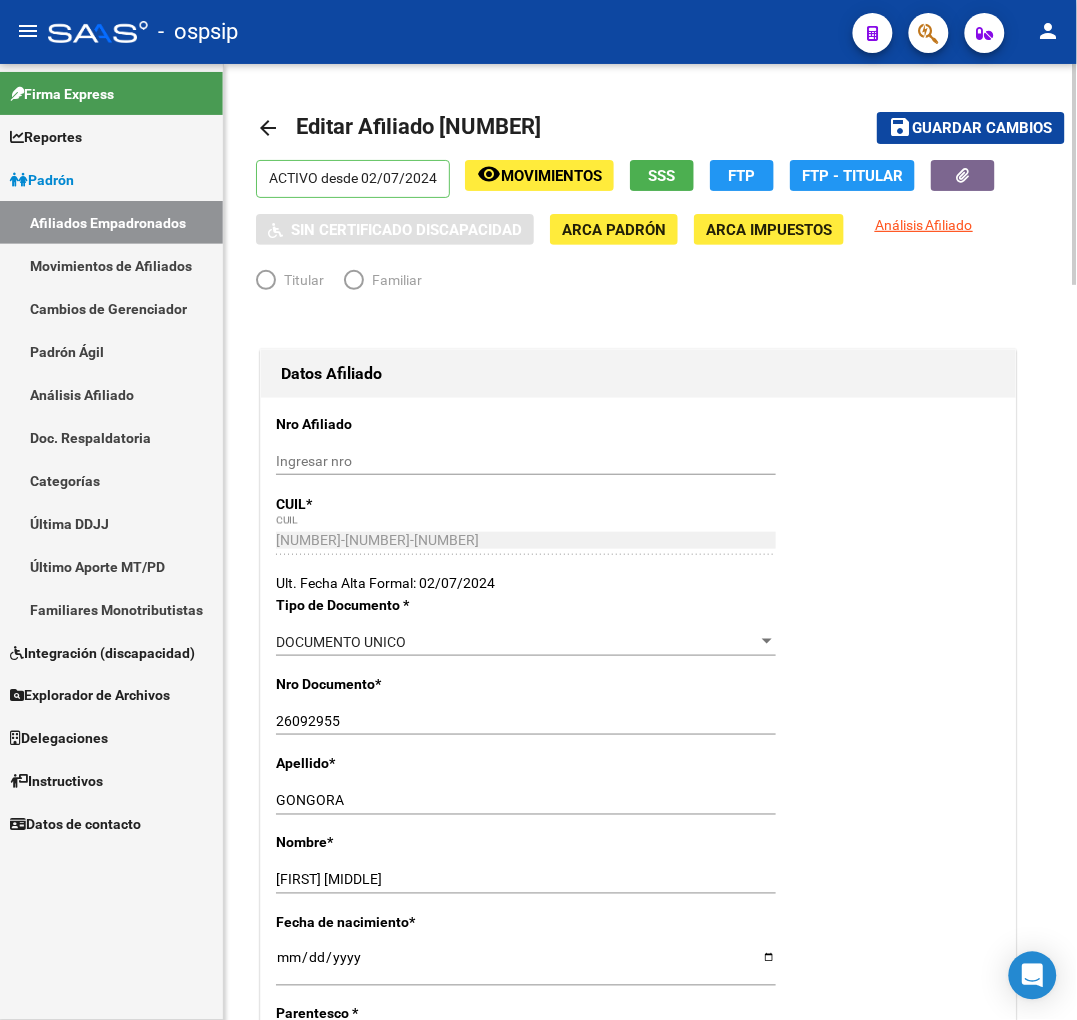 radio on "true" 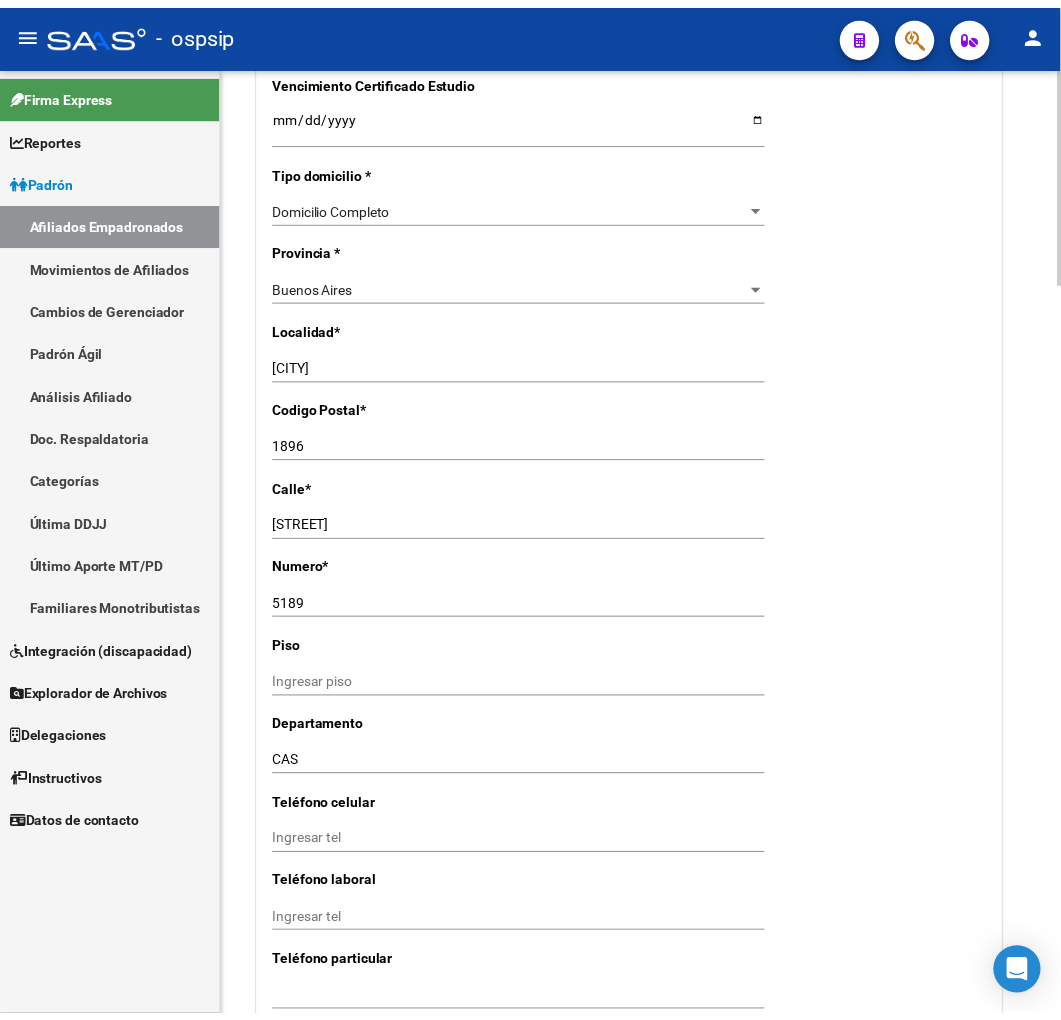 scroll, scrollTop: 2111, scrollLeft: 0, axis: vertical 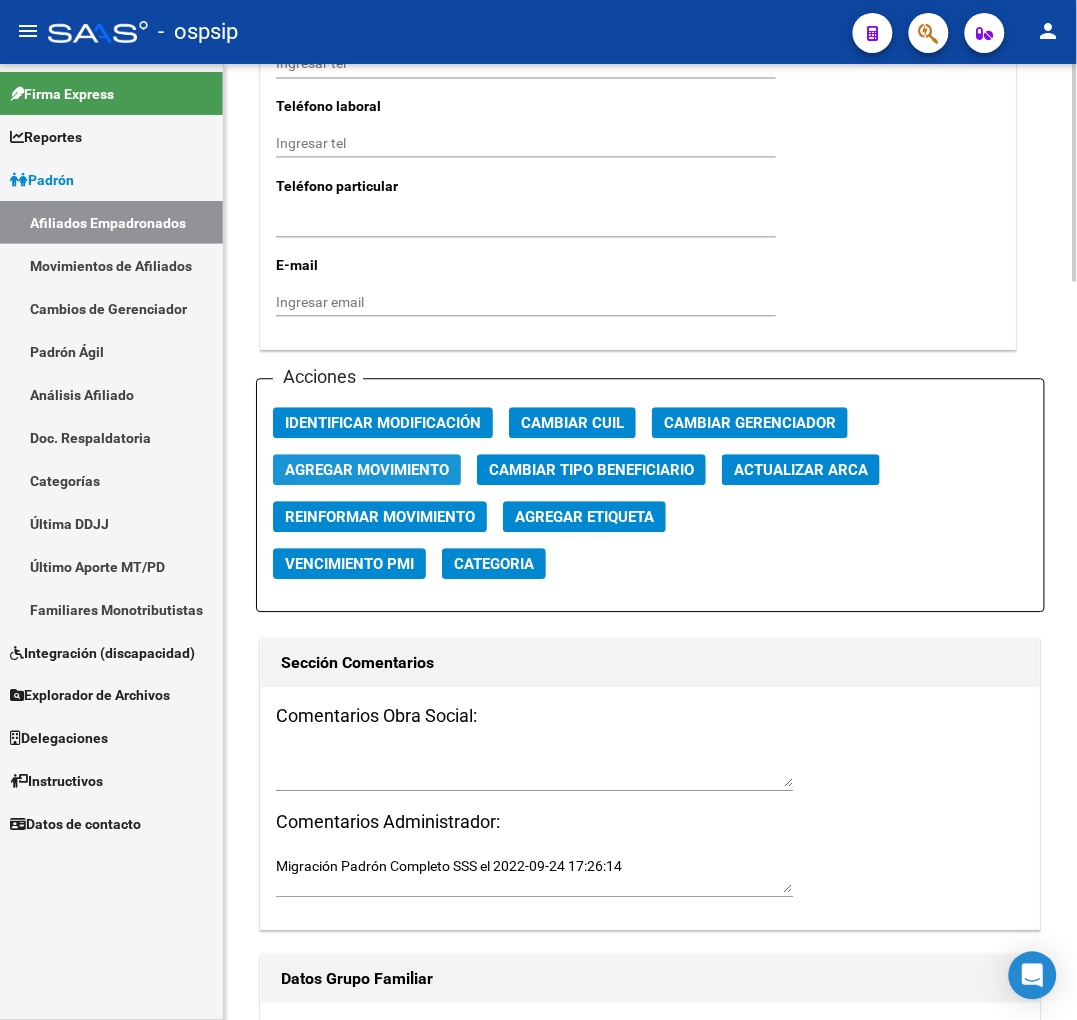 click on "Agregar Movimiento" 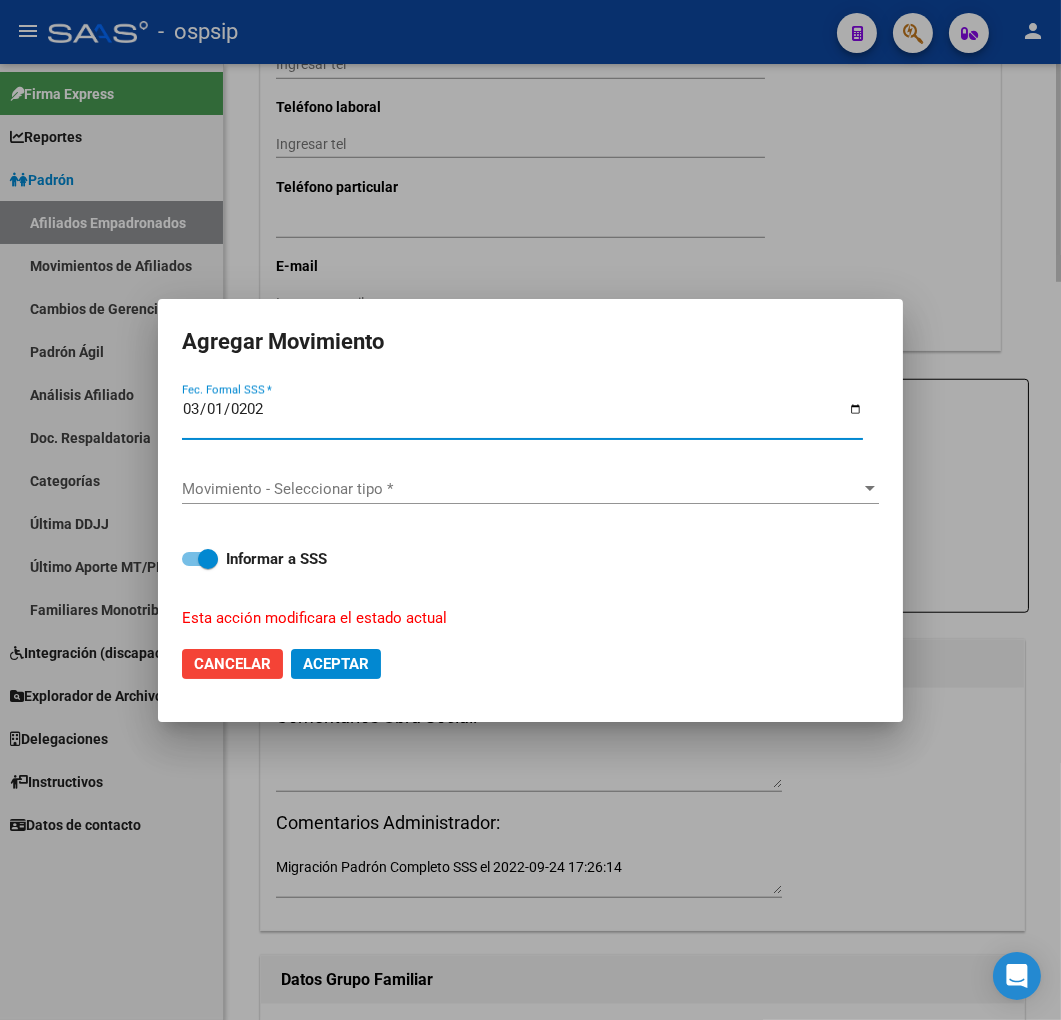 type on "2025-03-01" 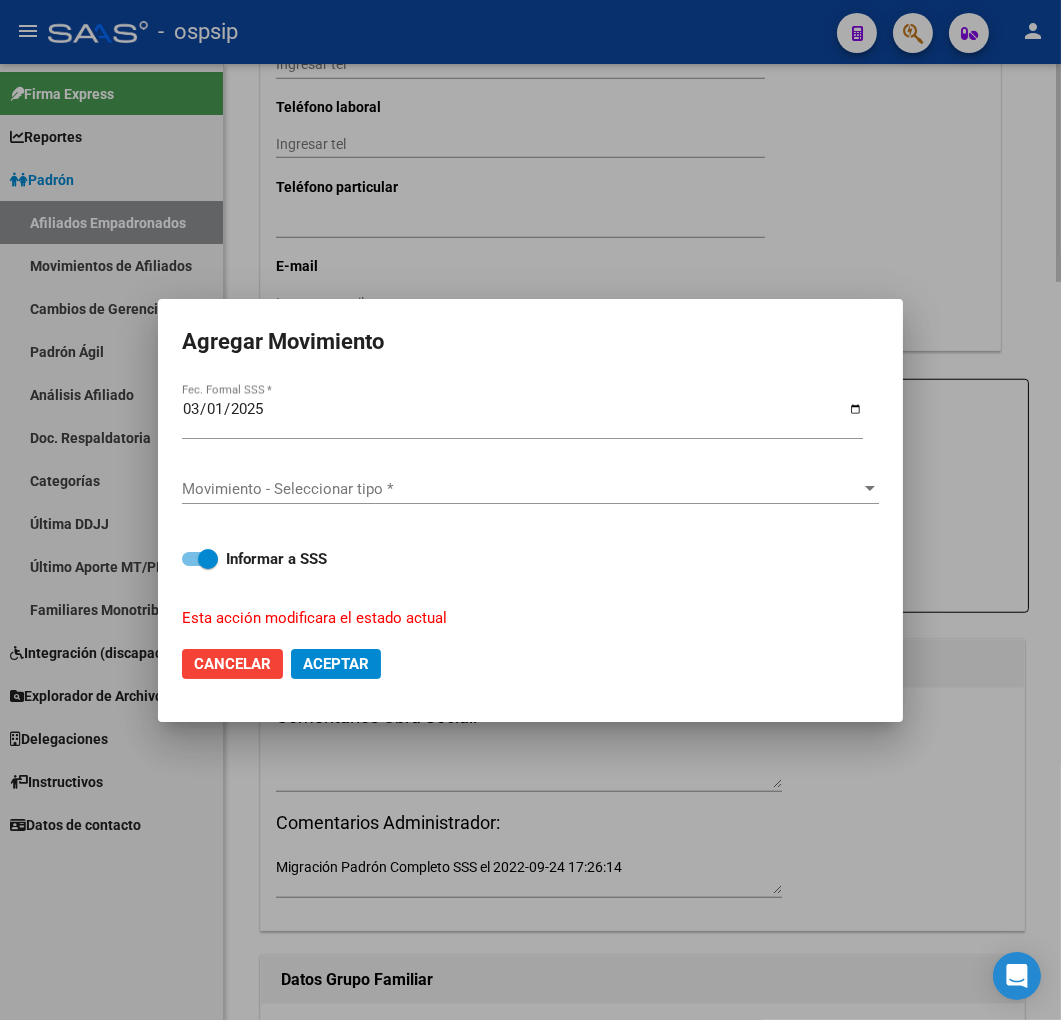 click on "Movimiento - Seleccionar tipo * Movimiento - Seleccionar tipo *" at bounding box center (530, 489) 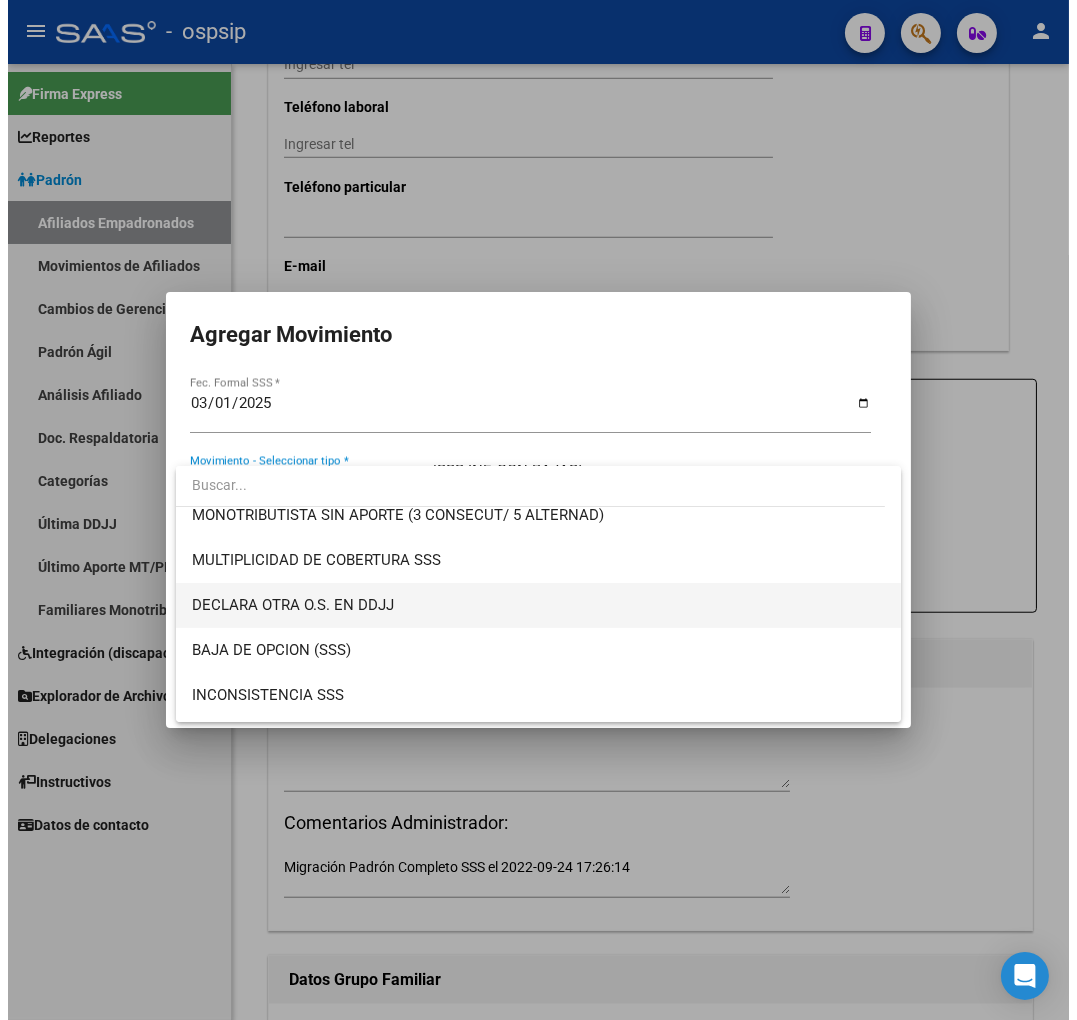 scroll, scrollTop: 777, scrollLeft: 0, axis: vertical 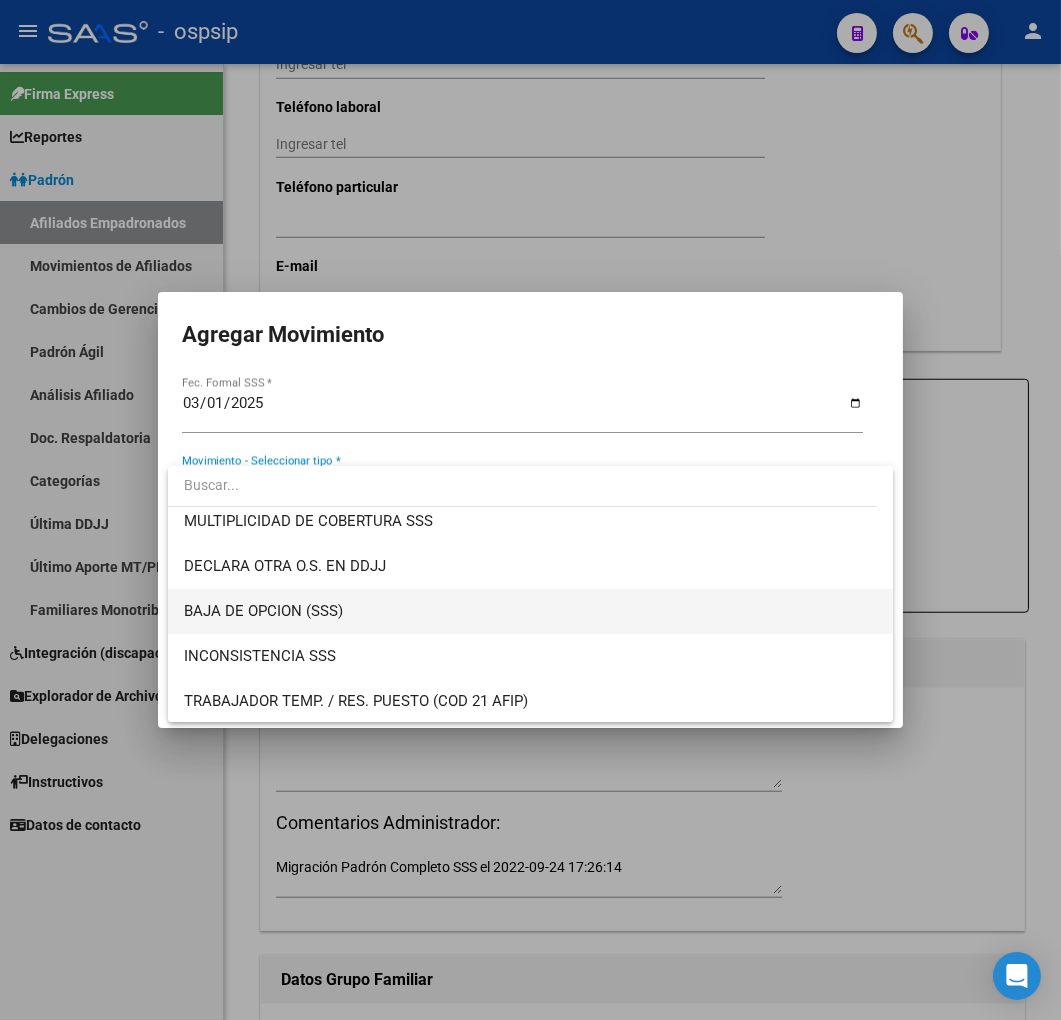 click on "BAJA DE OPCION (SSS)" at bounding box center [531, 611] 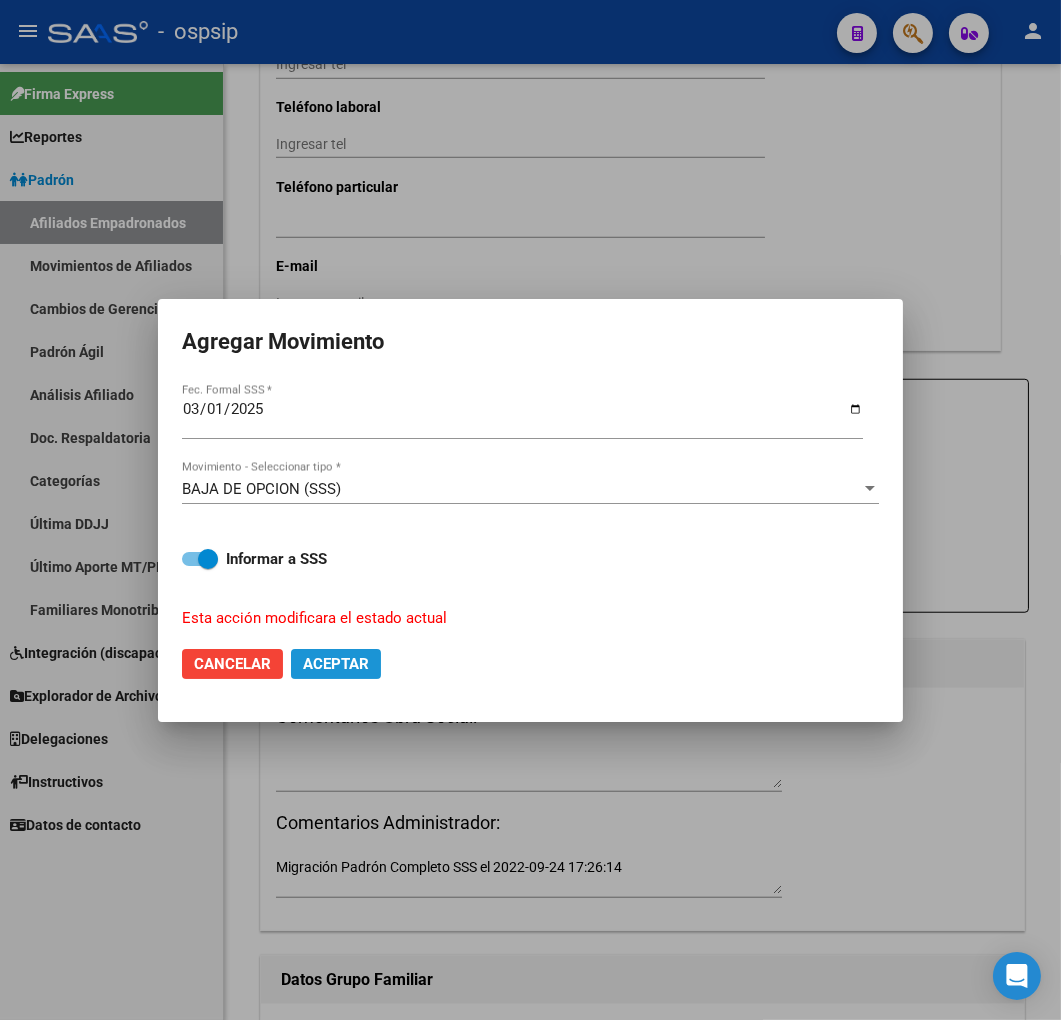 click on "Aceptar" 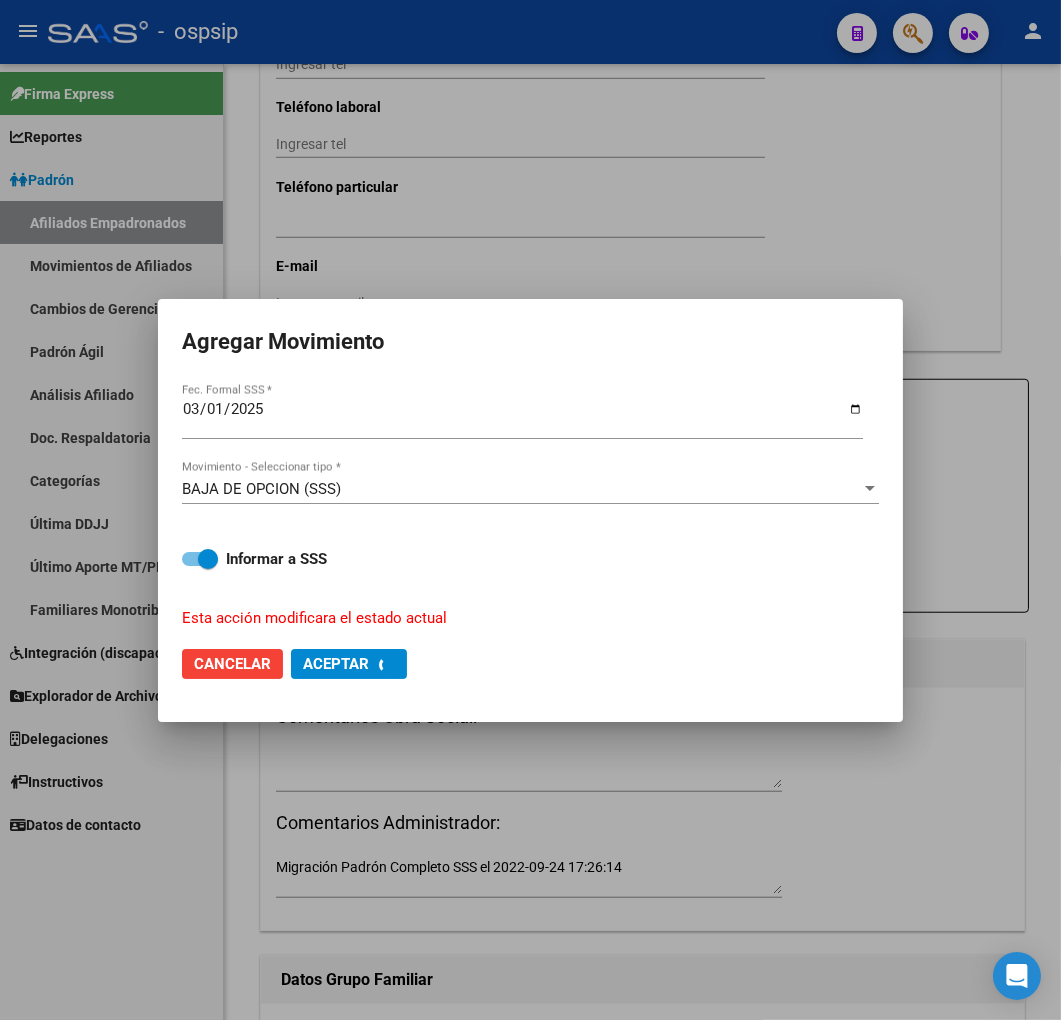 checkbox on "false" 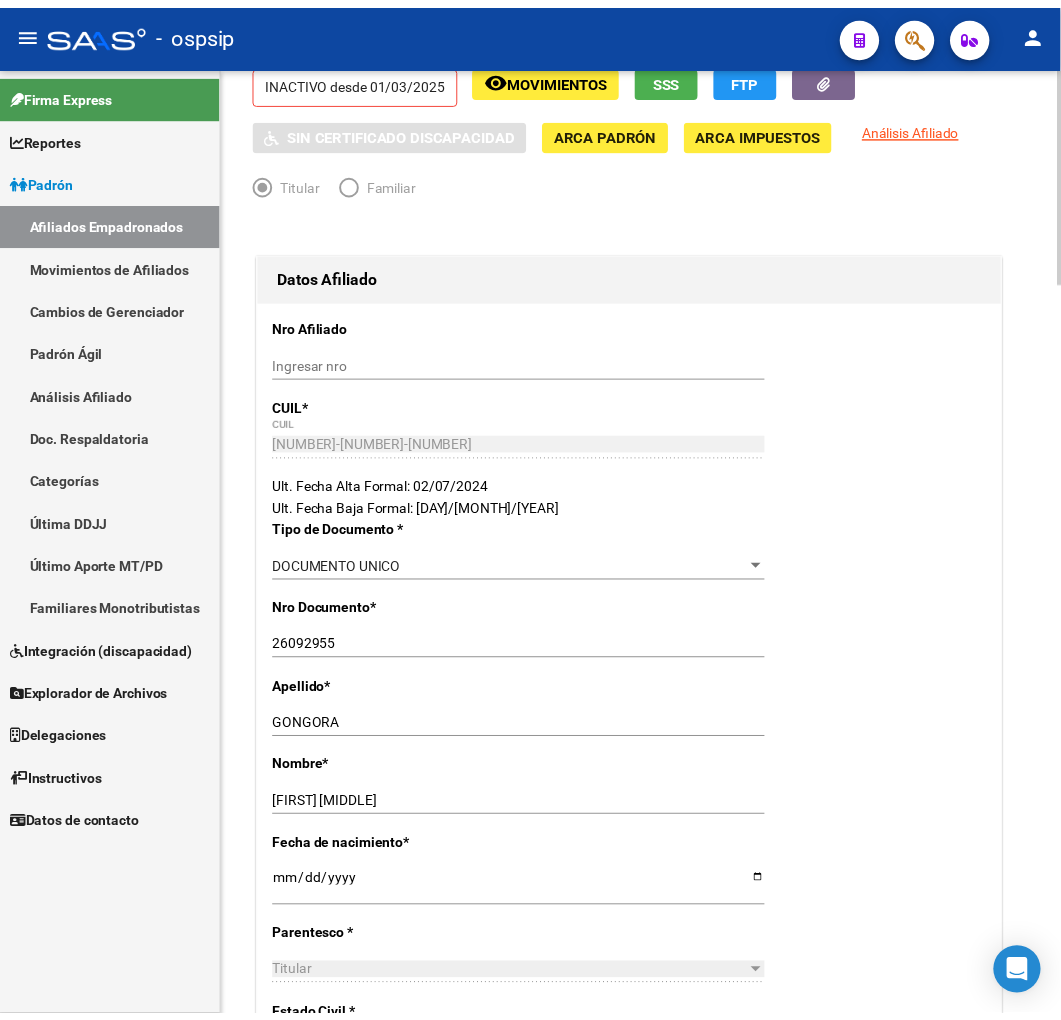 scroll, scrollTop: 0, scrollLeft: 0, axis: both 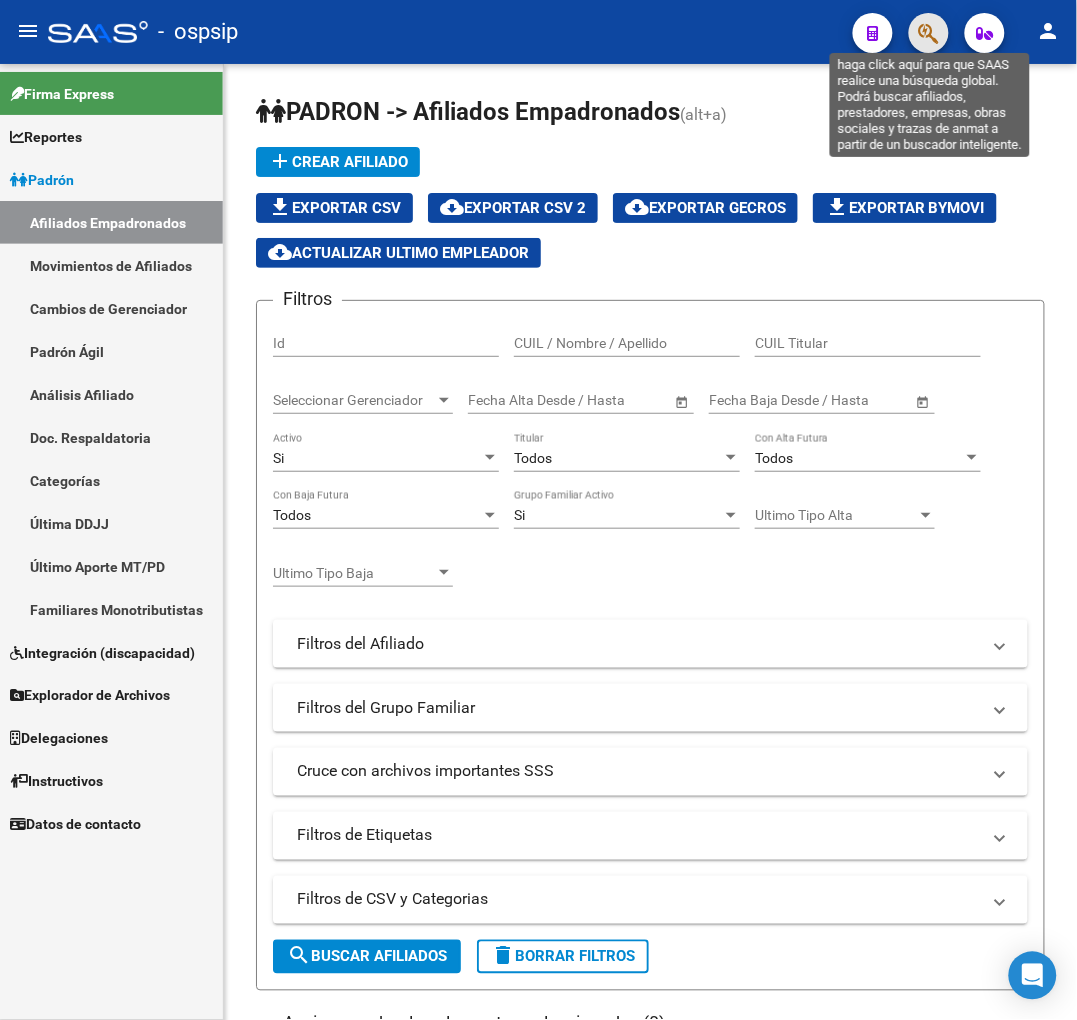 click 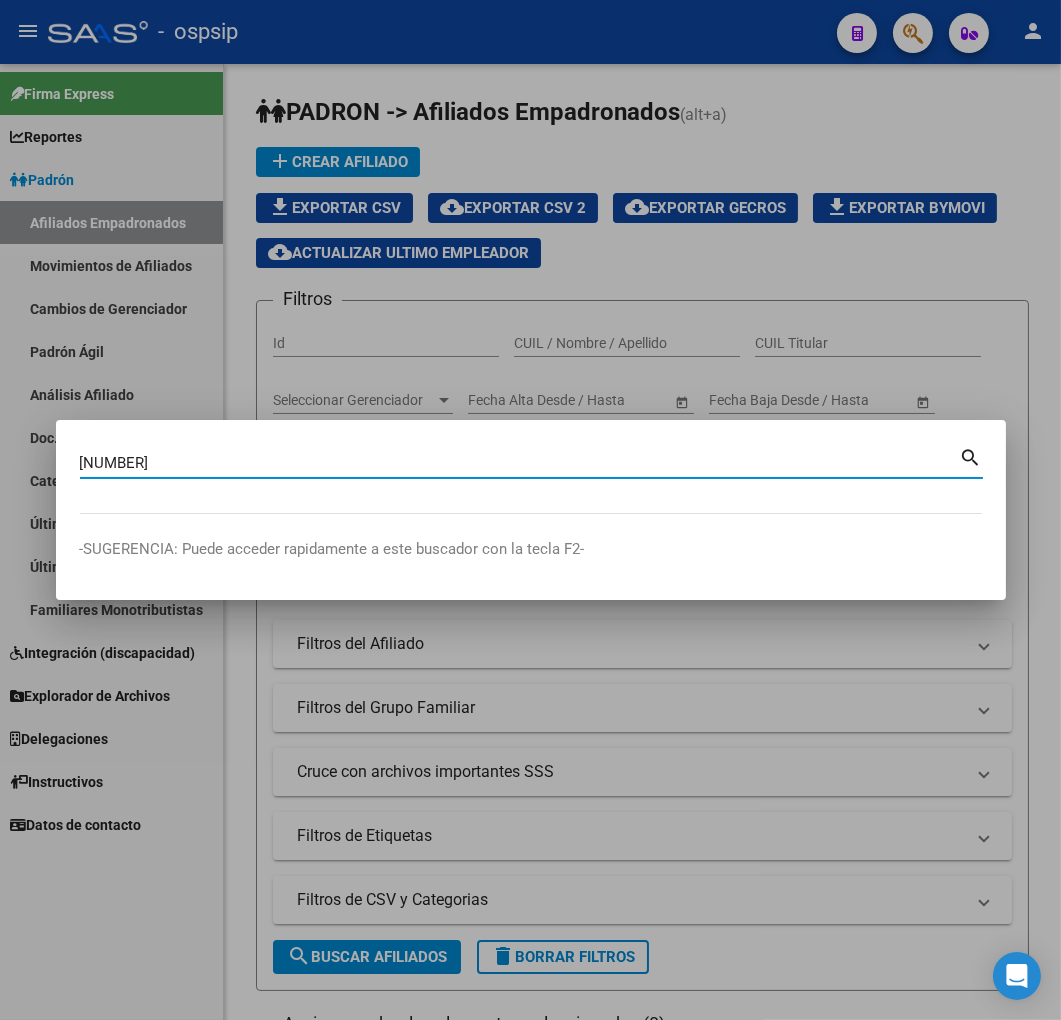 type on "26123898" 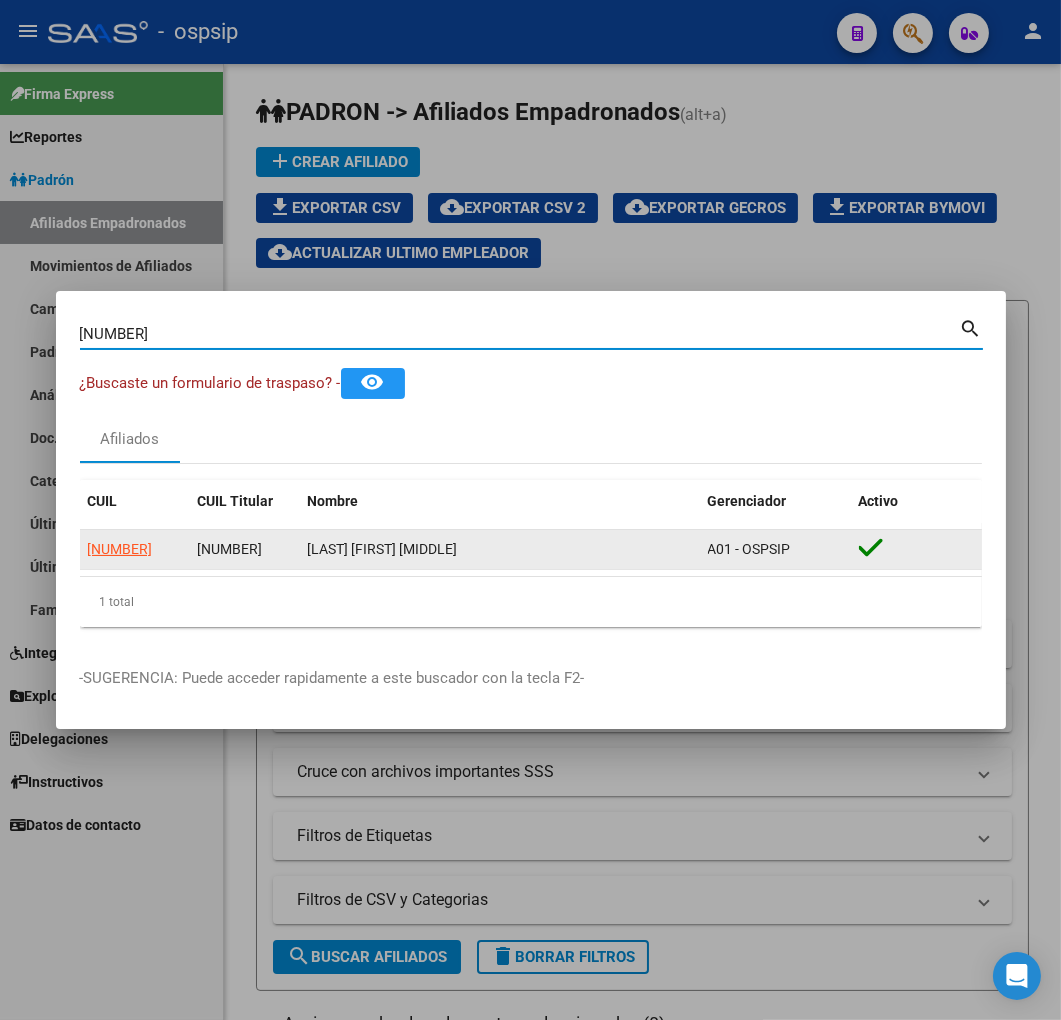 click on "20261238986" 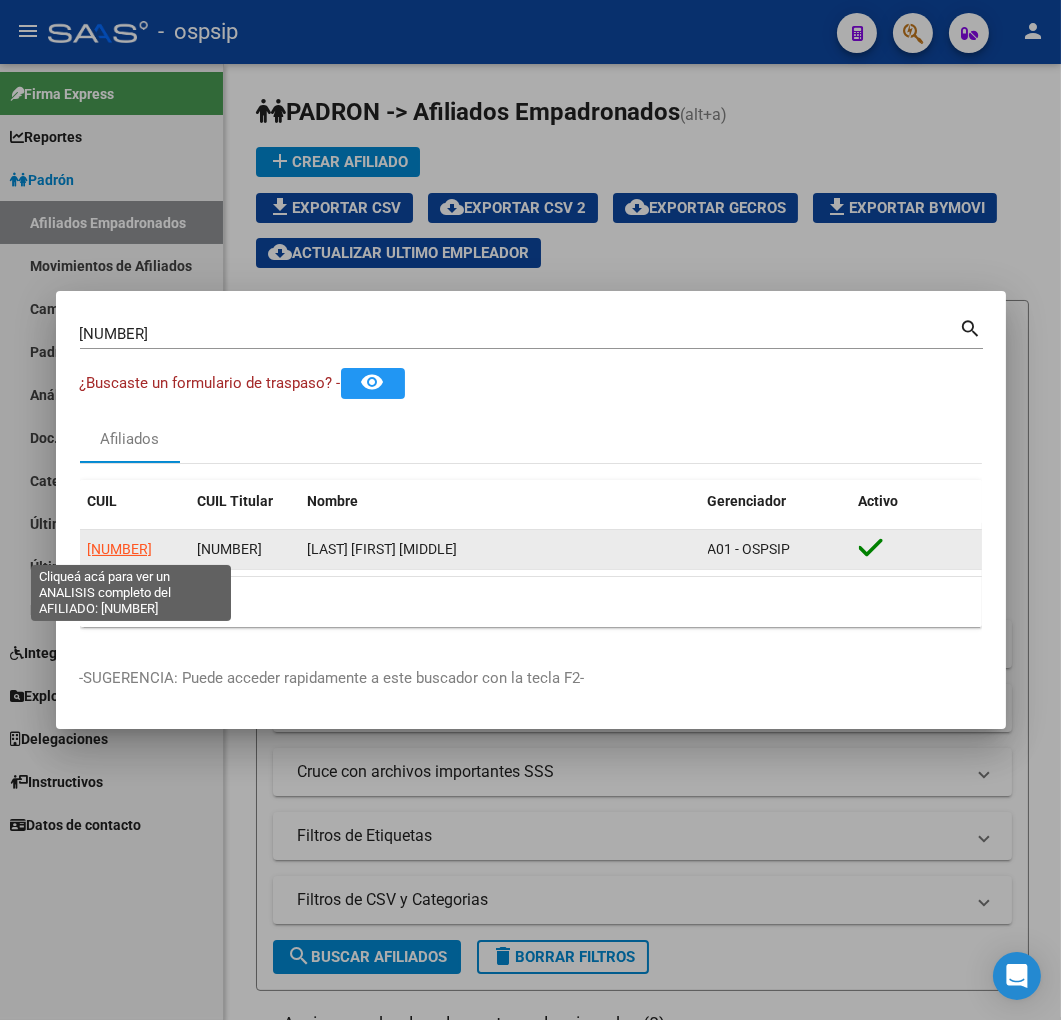 click on "20261238986" 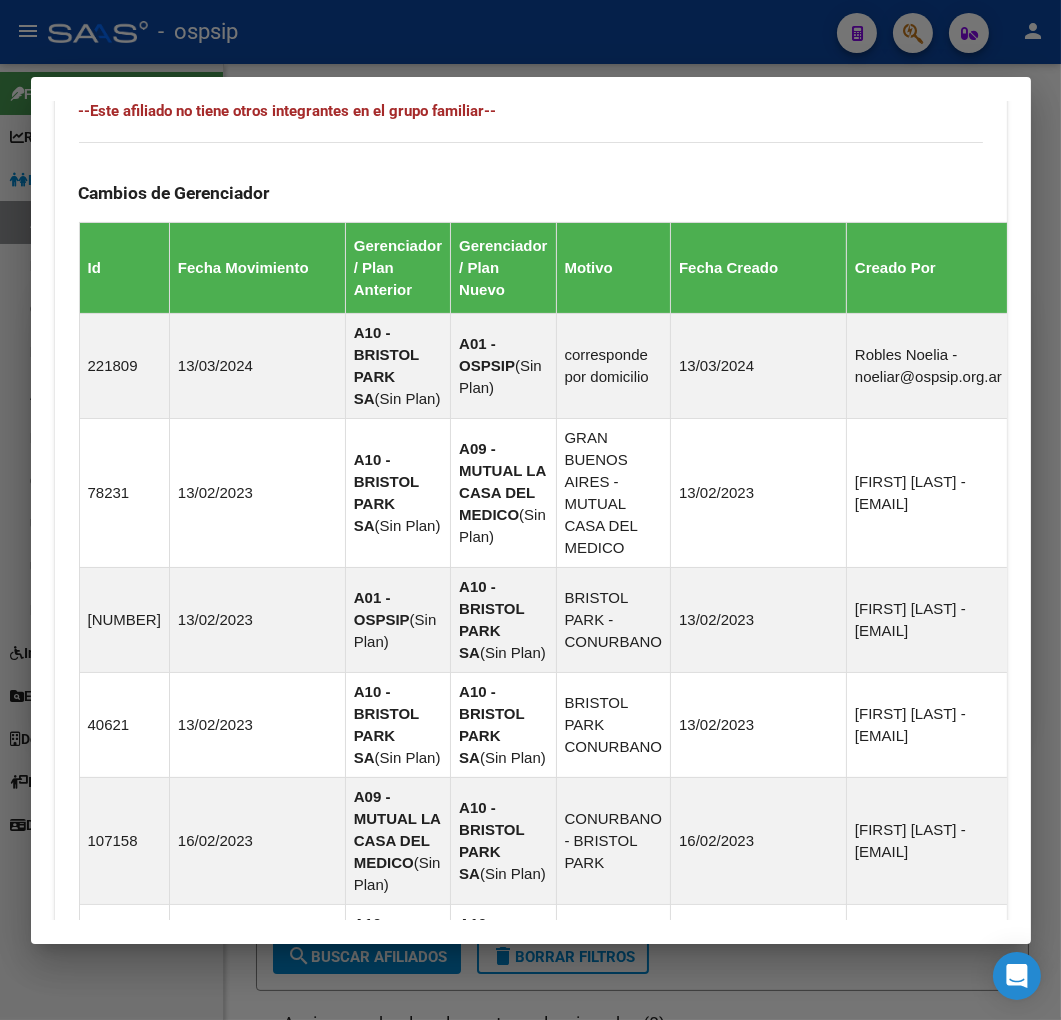 scroll, scrollTop: 1521, scrollLeft: 0, axis: vertical 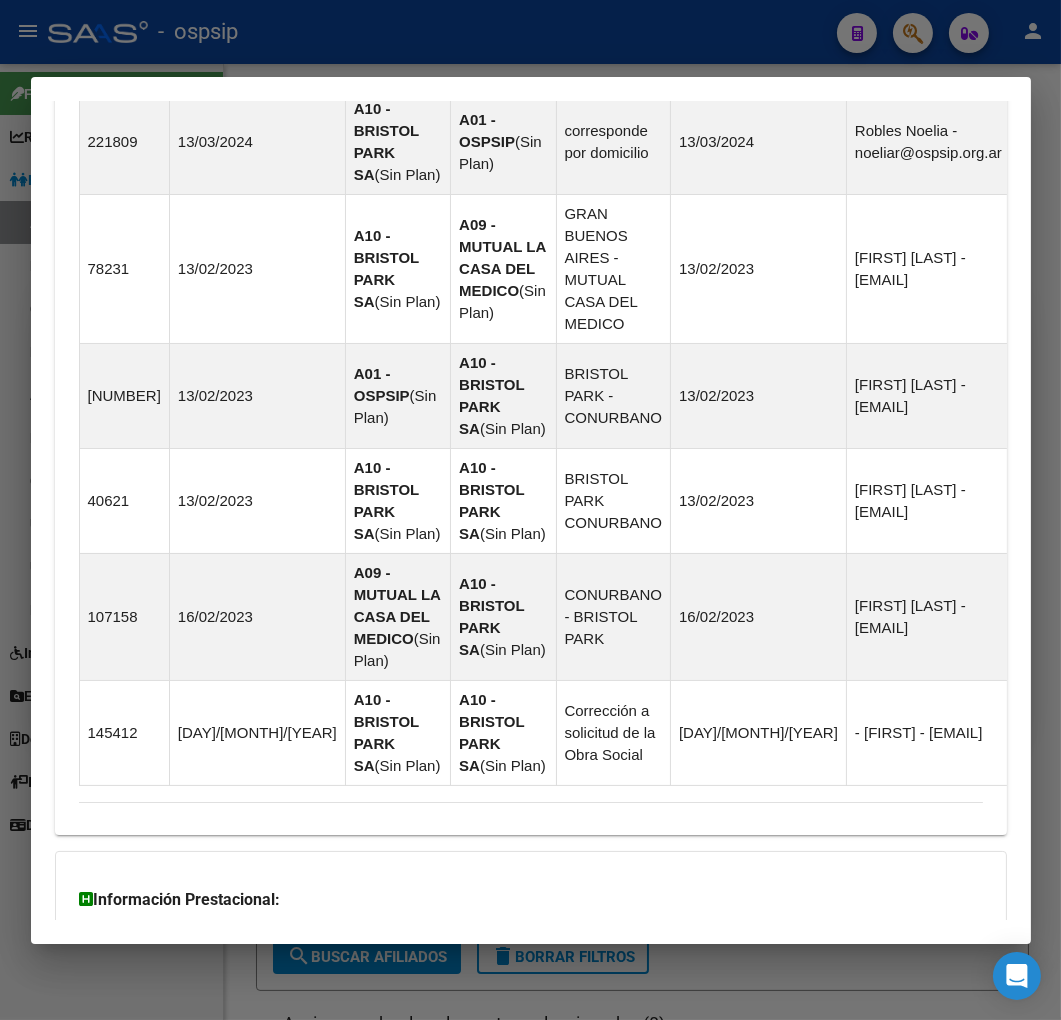 drag, startPoint x: 566, startPoint y: 852, endPoint x: 623, endPoint y: 813, distance: 69.065186 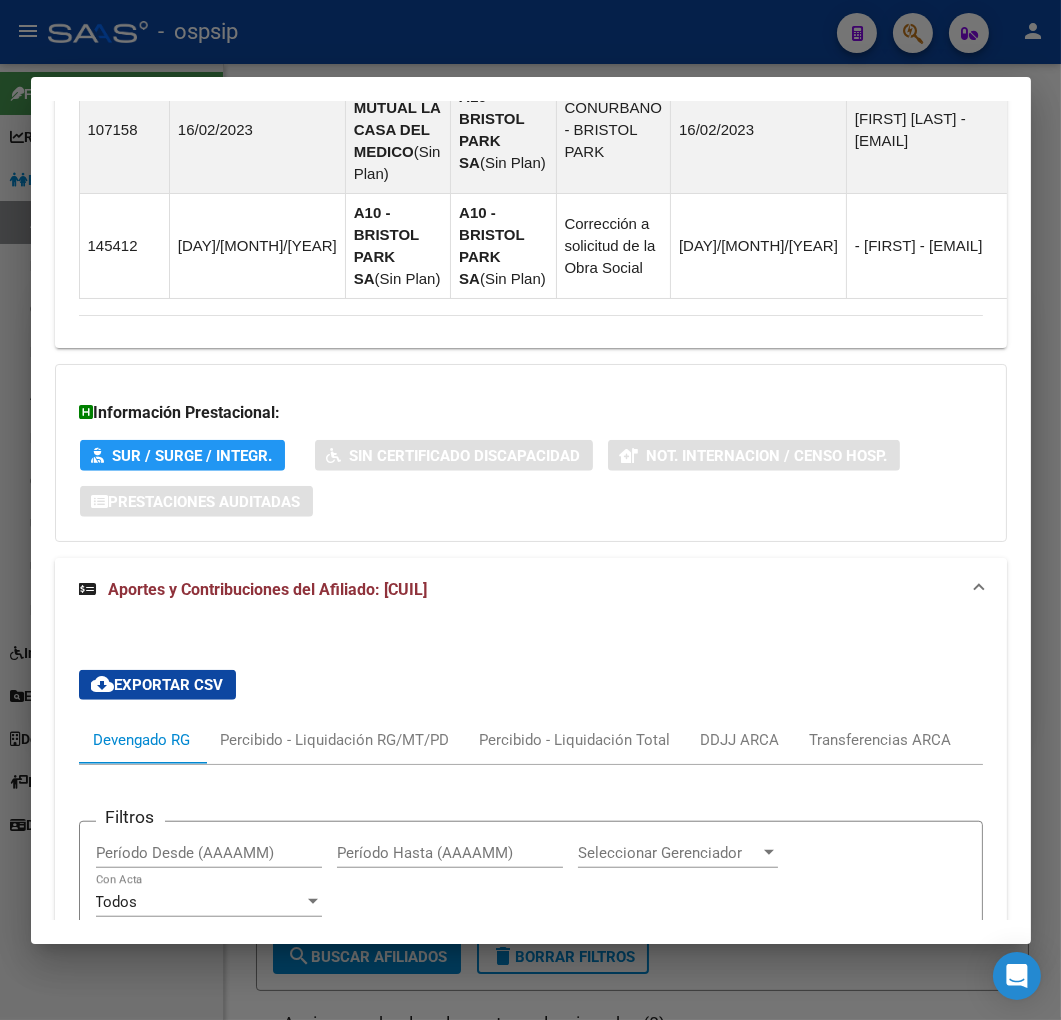 scroll, scrollTop: 2063, scrollLeft: 0, axis: vertical 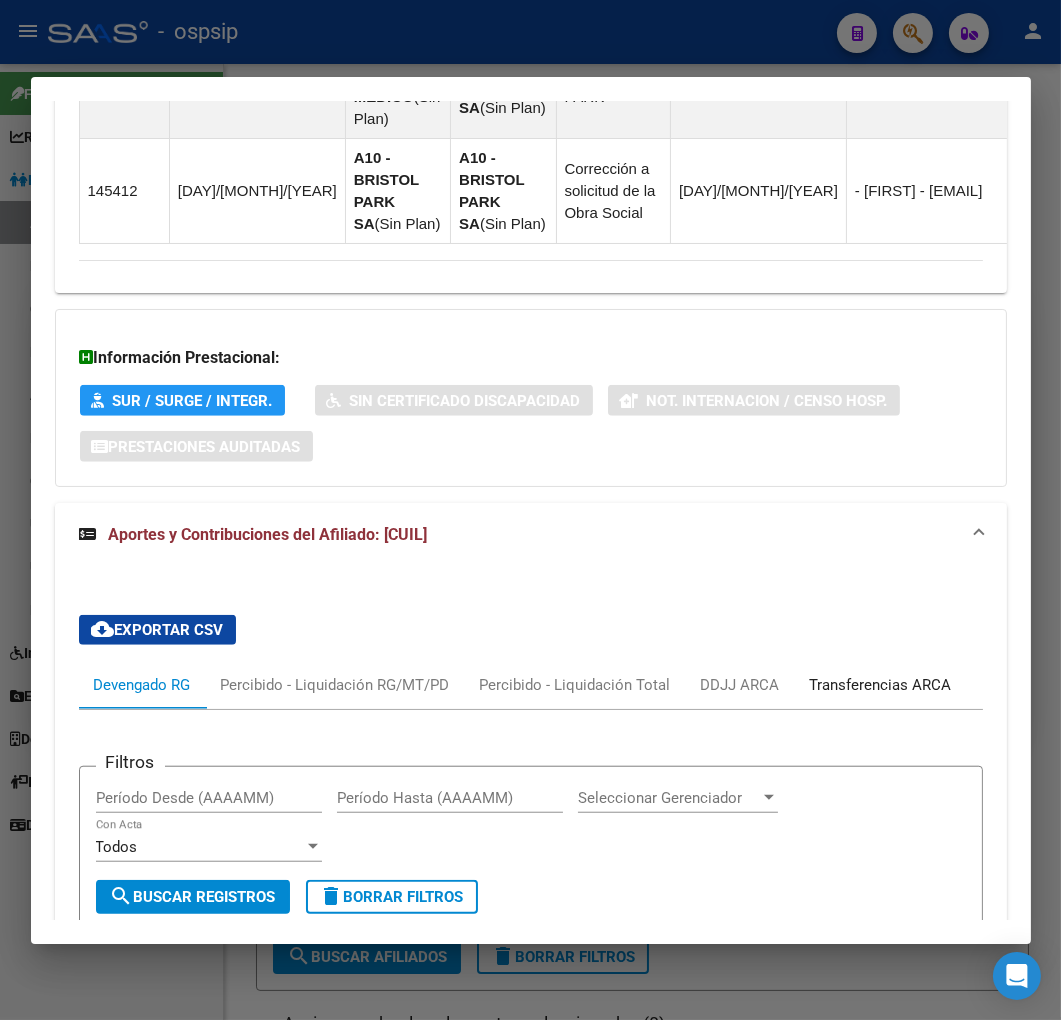 click on "Transferencias ARCA" at bounding box center (881, 685) 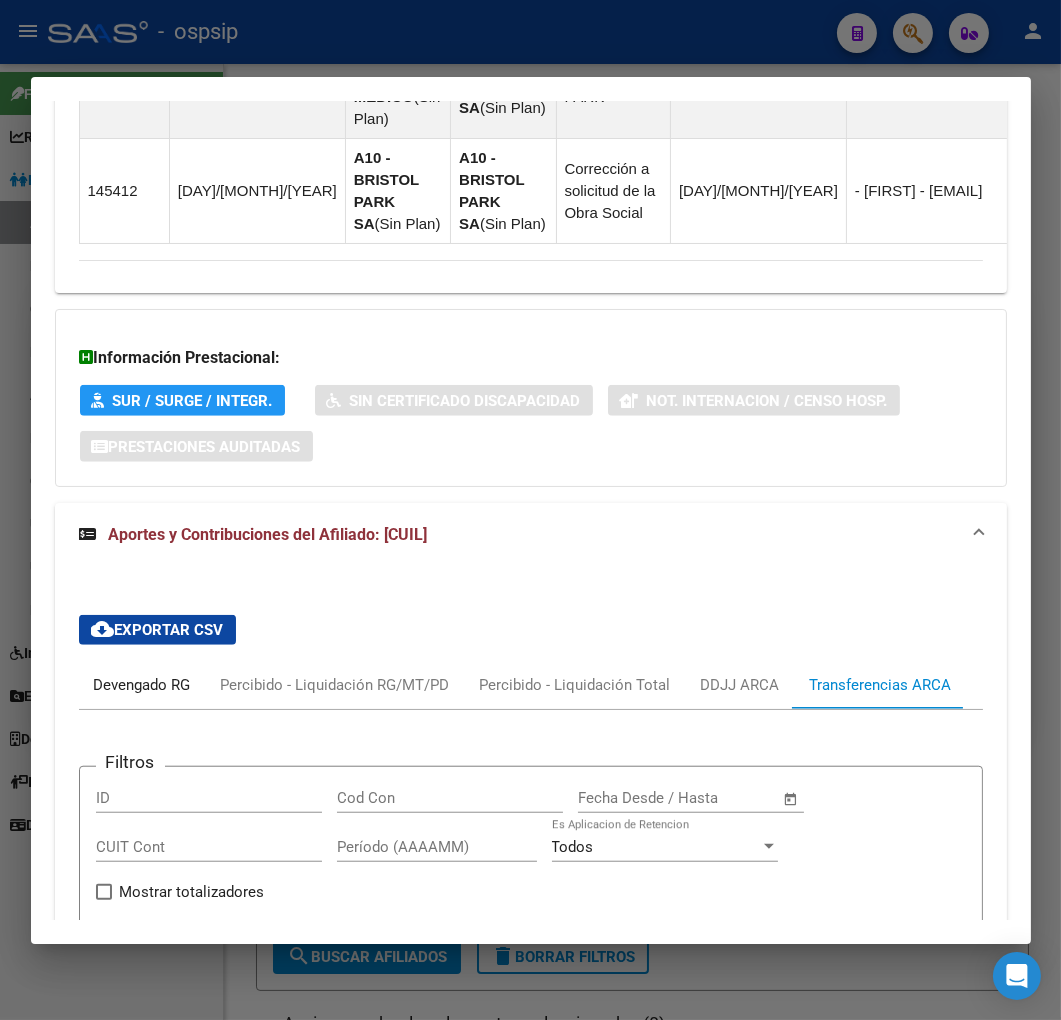 click on "Devengado RG" at bounding box center (142, 685) 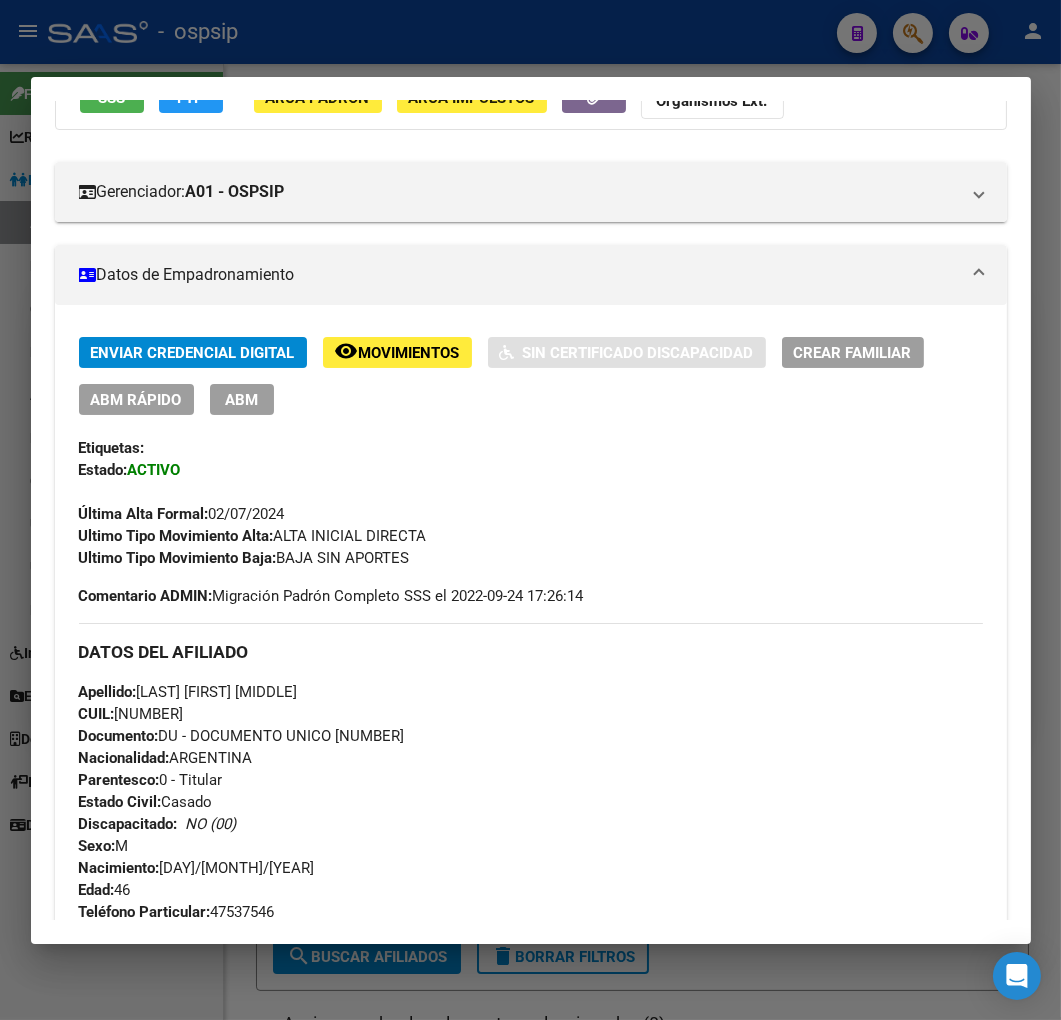 scroll, scrollTop: 0, scrollLeft: 0, axis: both 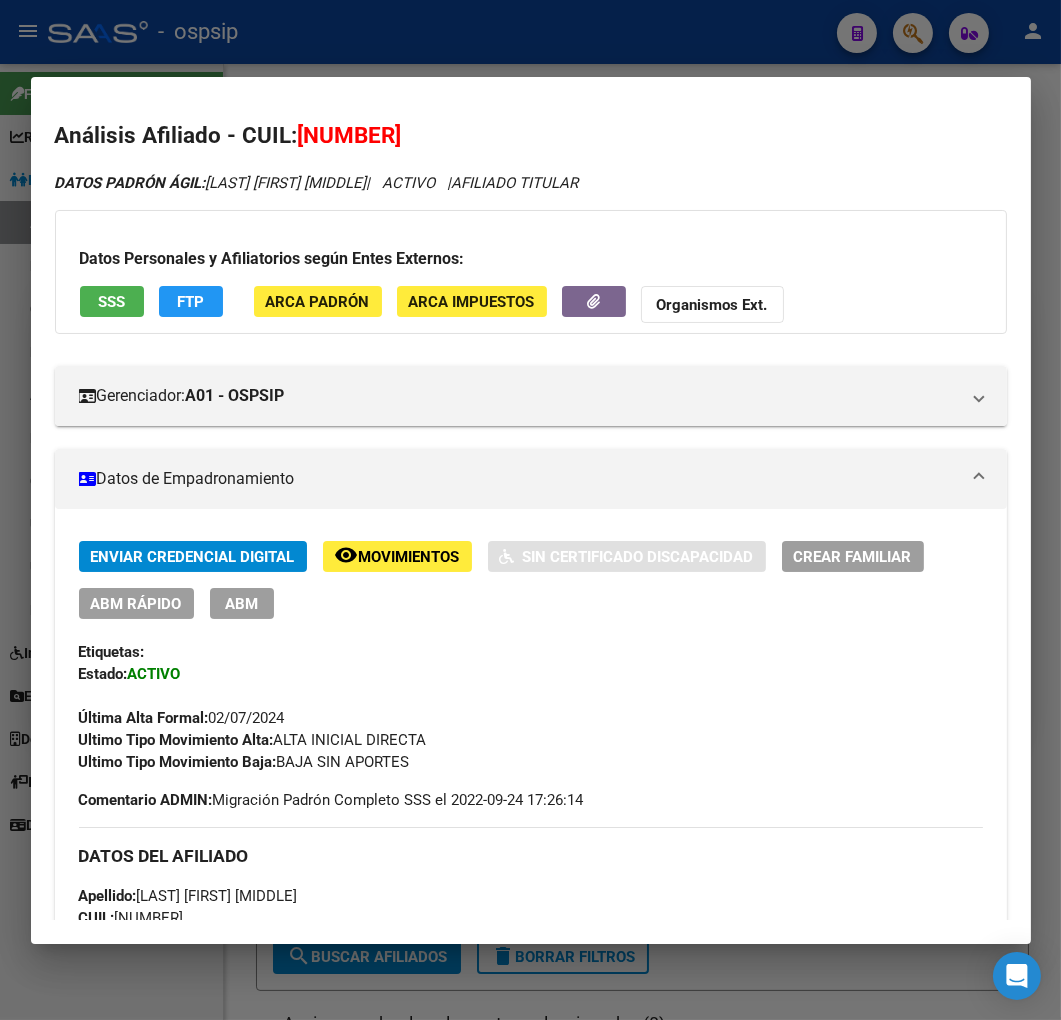 click on "FTP" 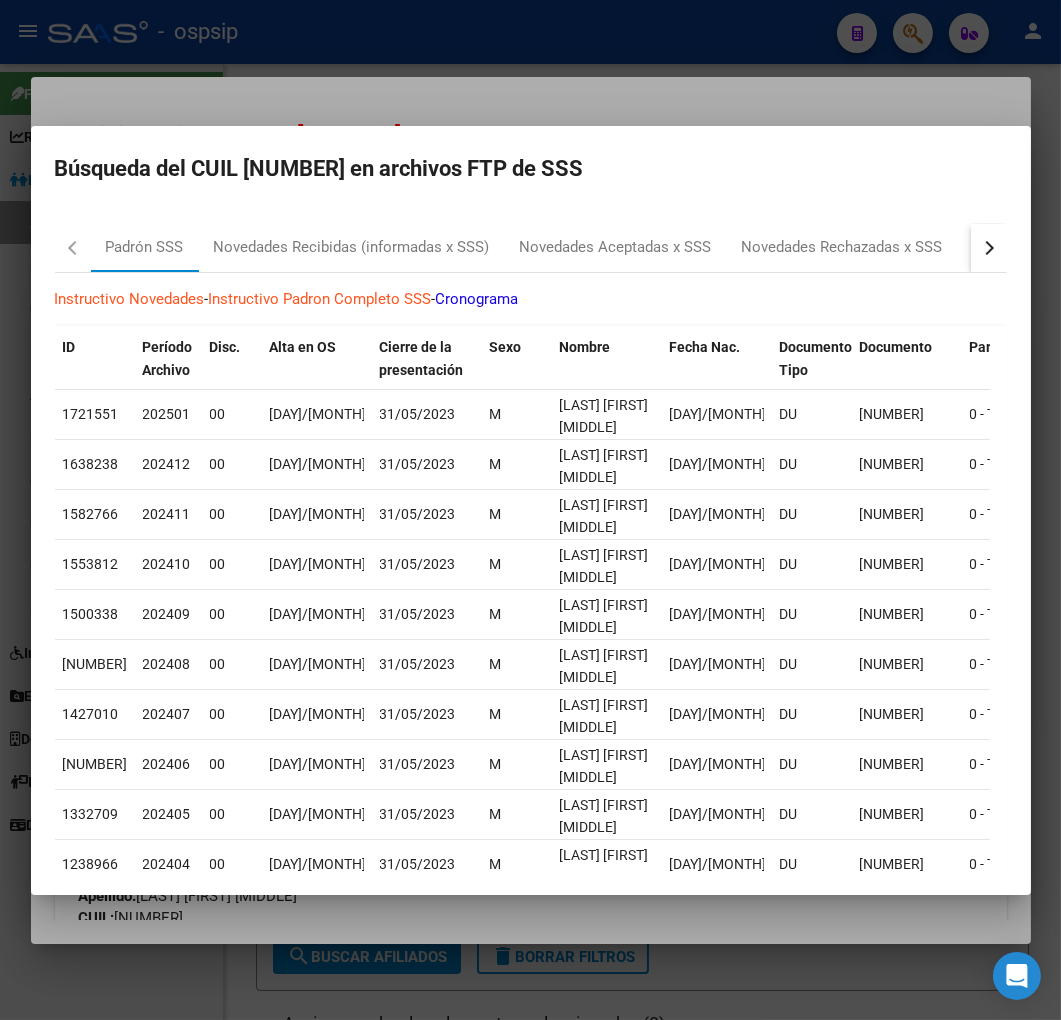 click at bounding box center (986, 247) 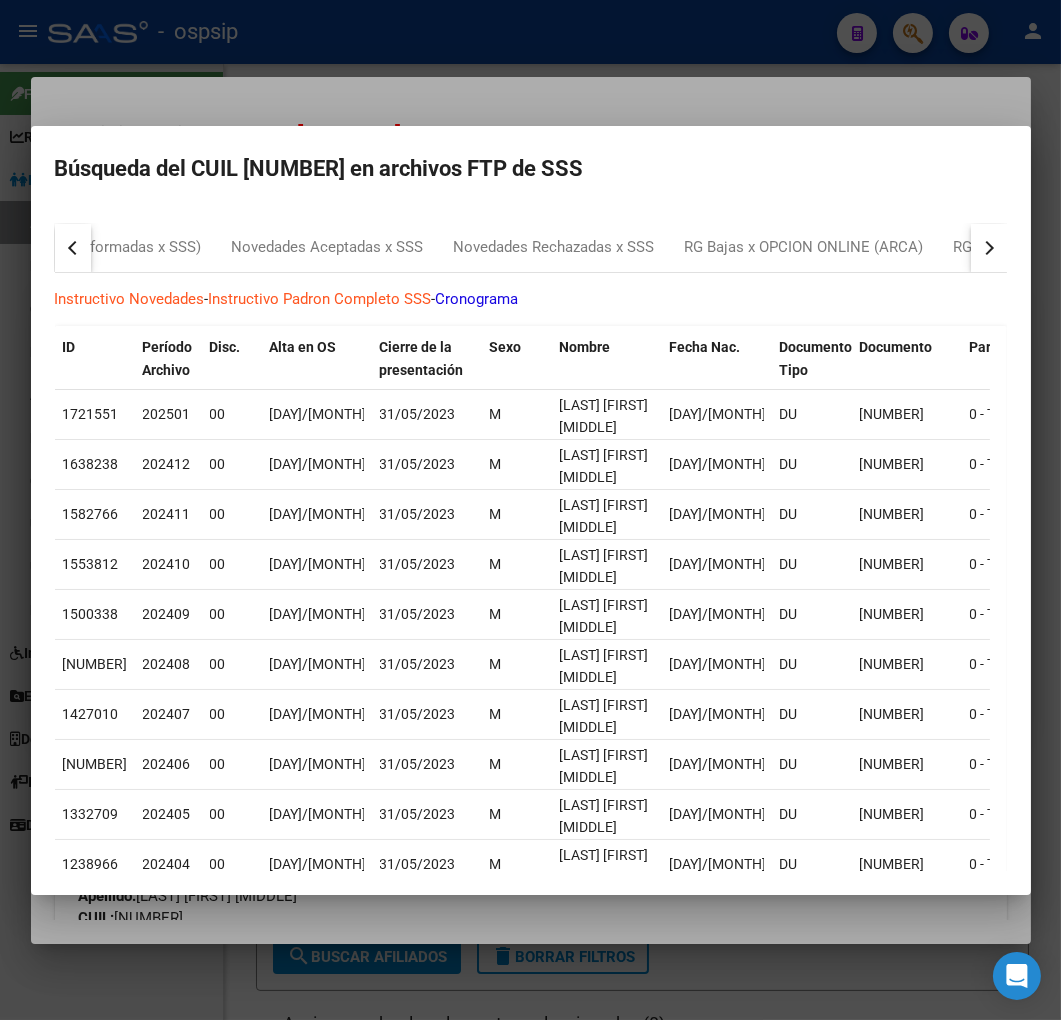 click at bounding box center (986, 247) 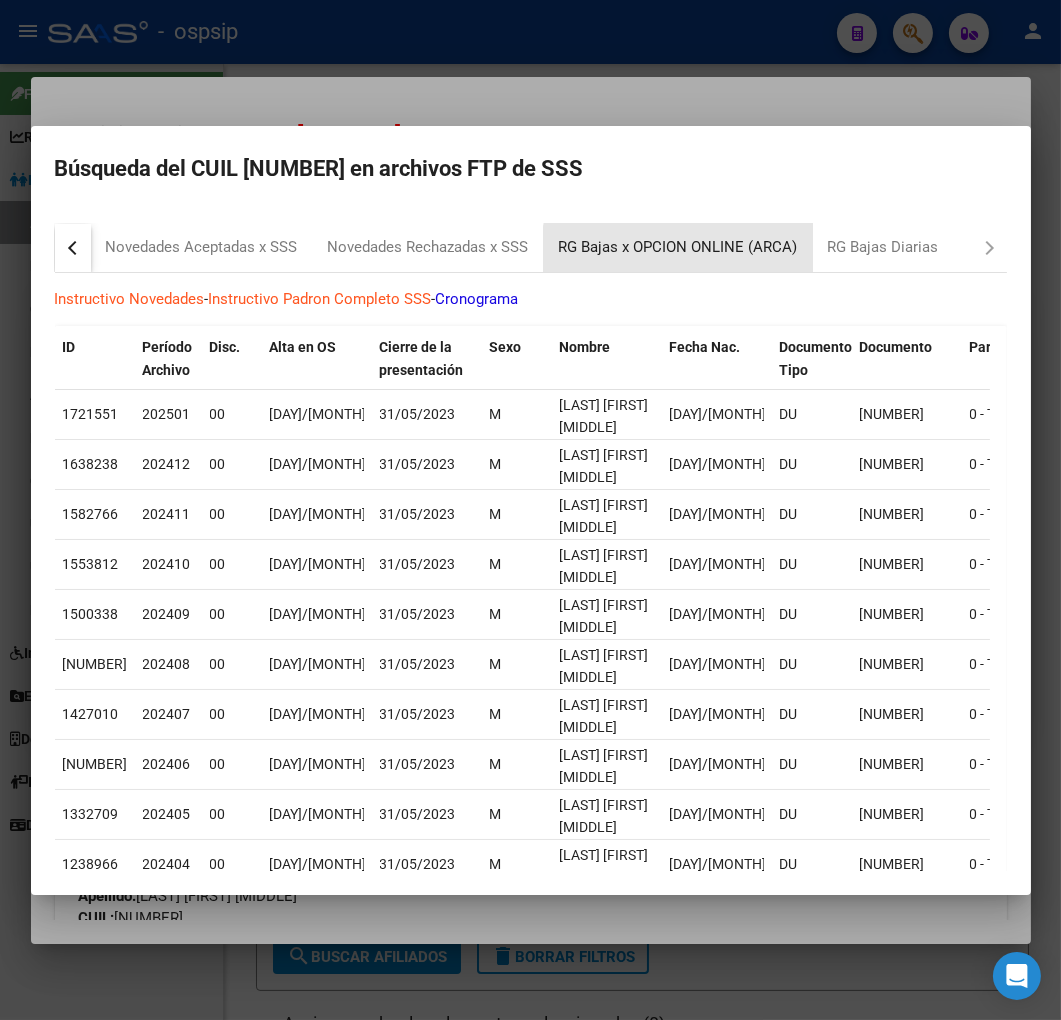 click on "RG Bajas x OPCION ONLINE (ARCA)" at bounding box center [678, 248] 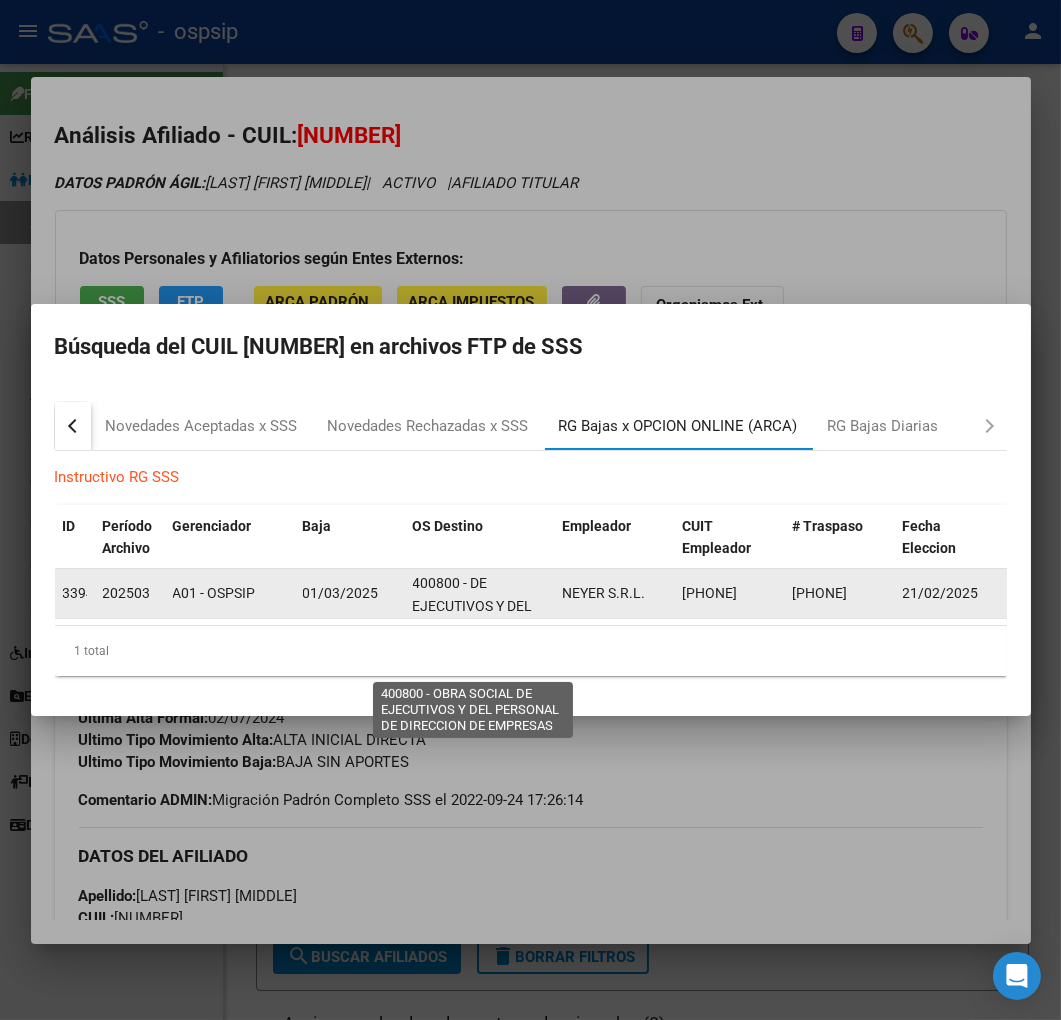 scroll, scrollTop: 71, scrollLeft: 0, axis: vertical 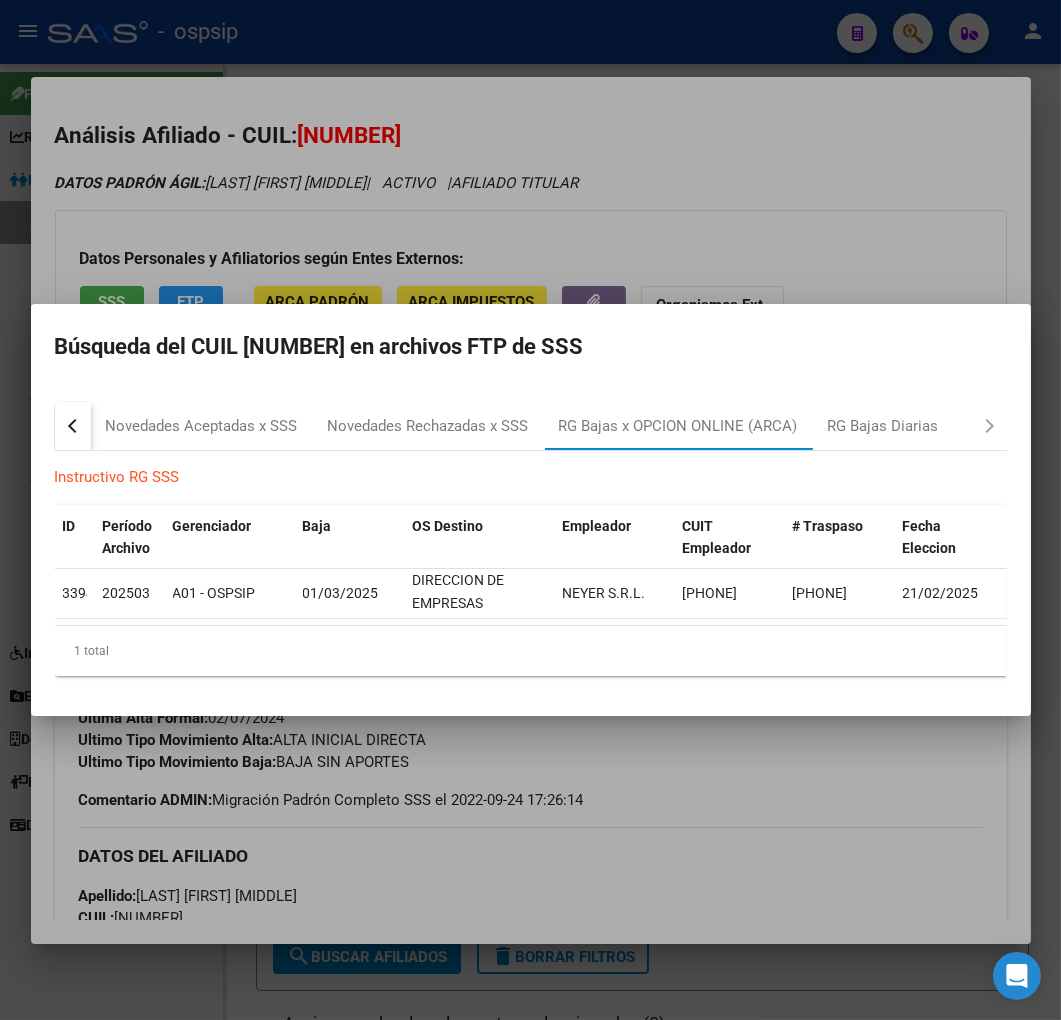 click at bounding box center [530, 510] 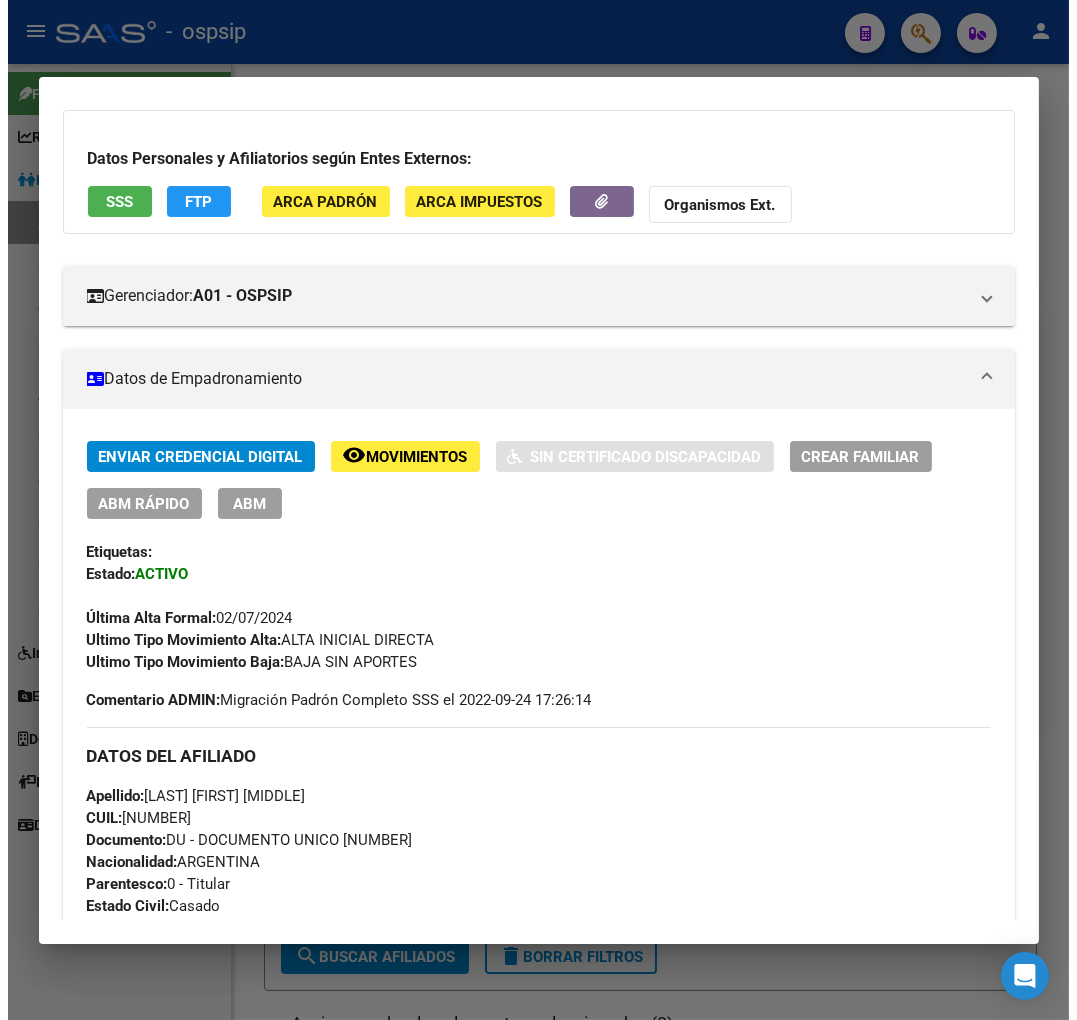 scroll, scrollTop: 0, scrollLeft: 0, axis: both 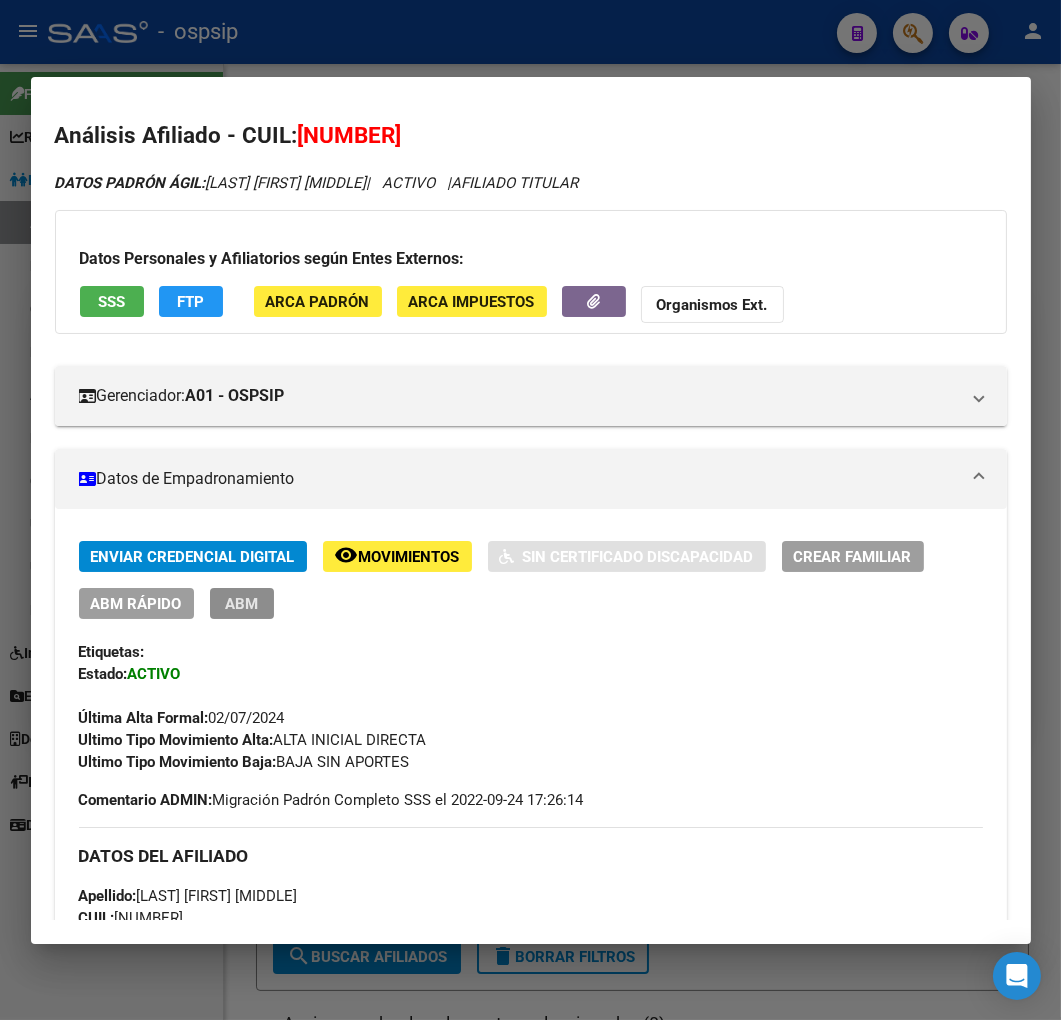 click on "ABM" at bounding box center (242, 603) 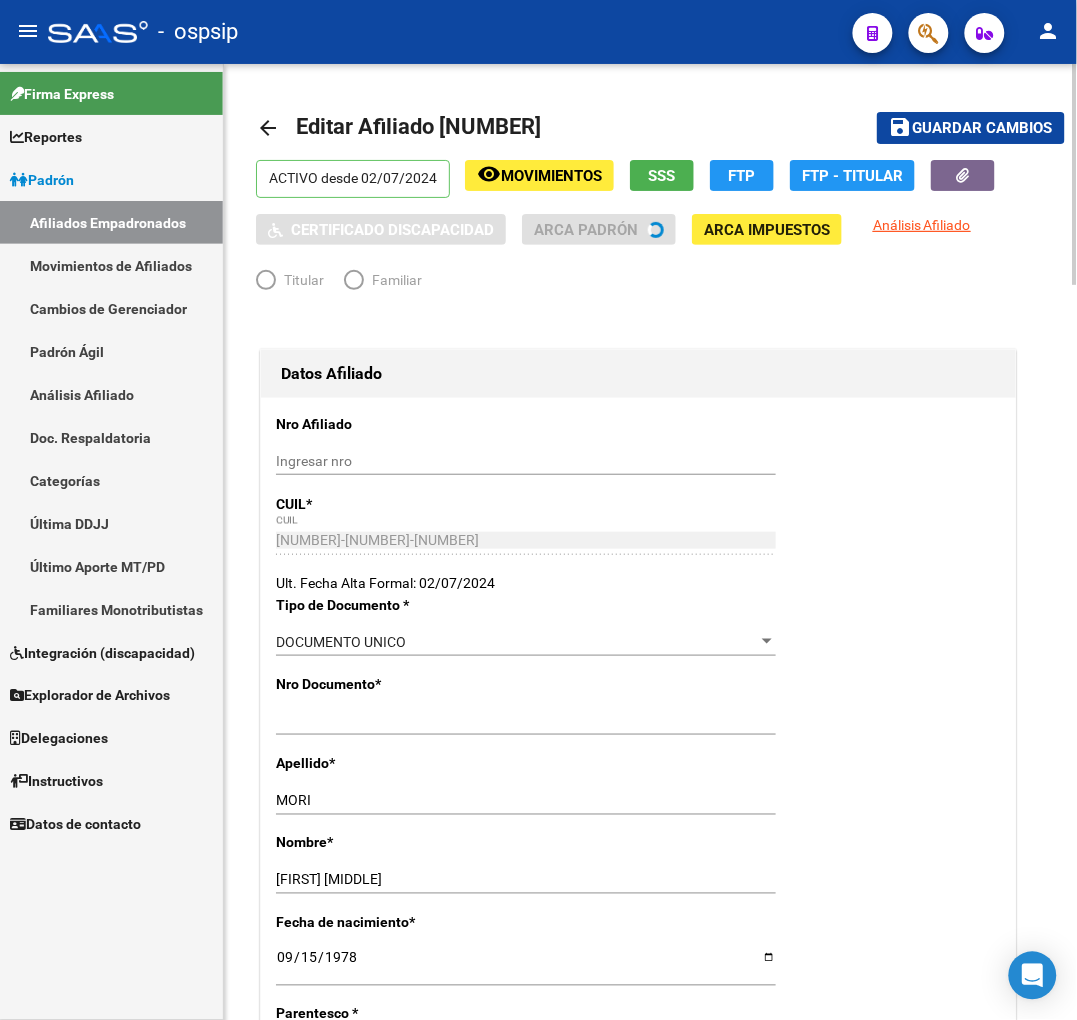 radio on "true" 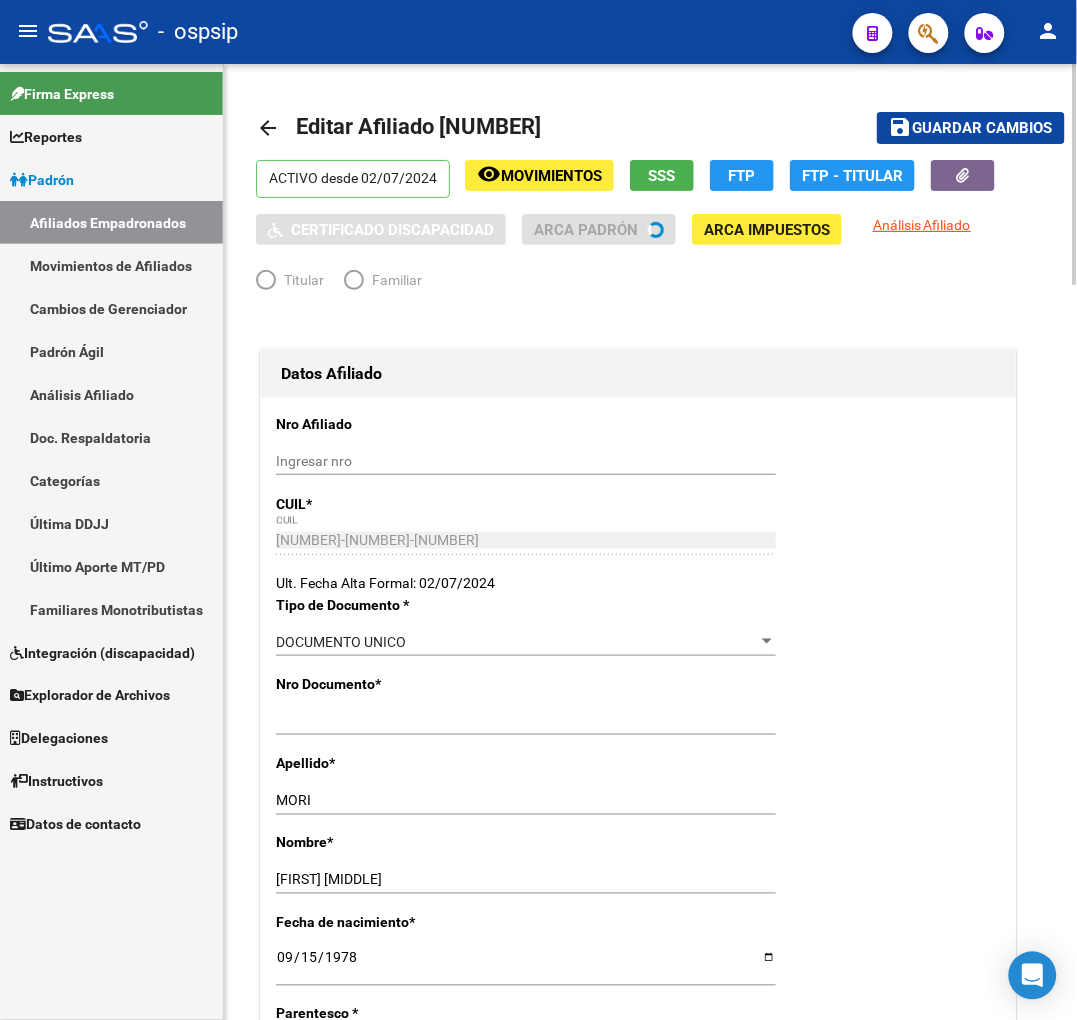 type on "30-71463884-6" 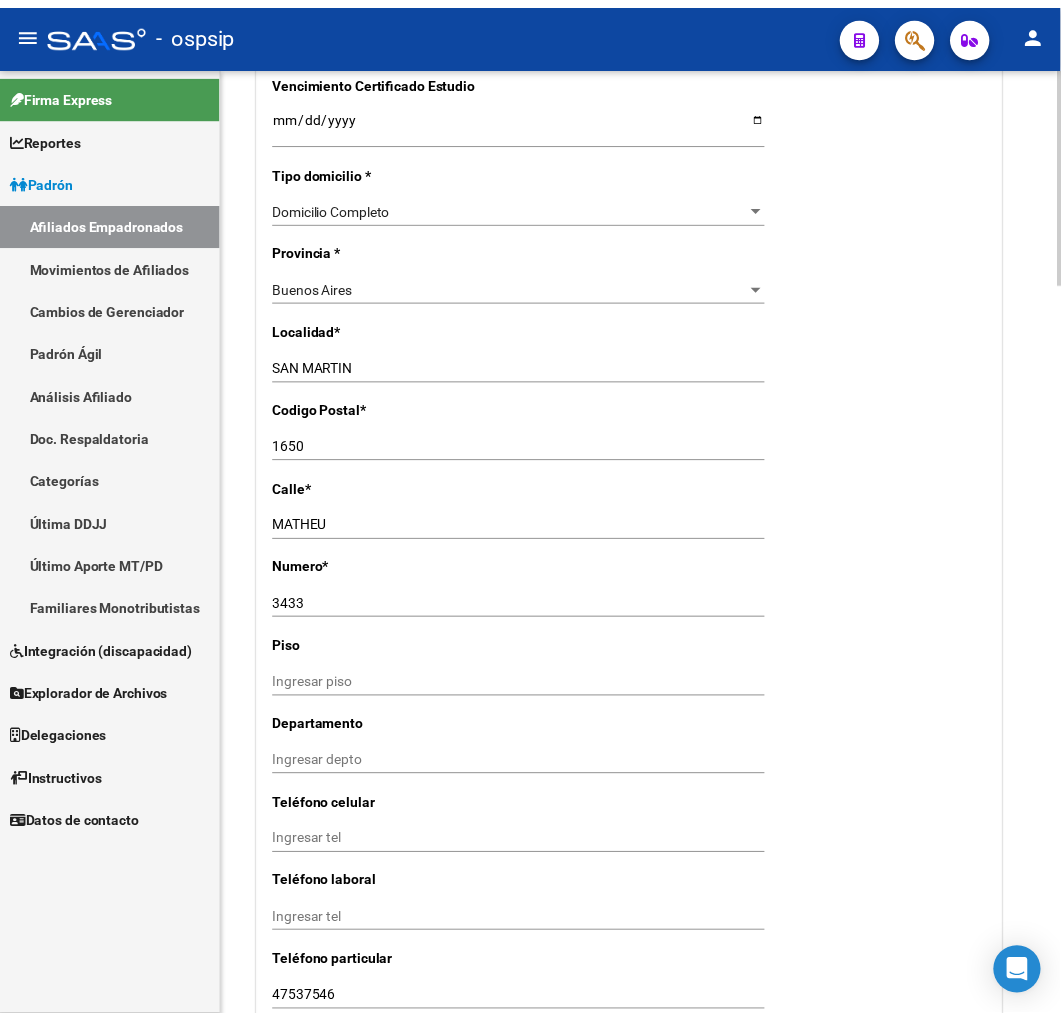 scroll, scrollTop: 2222, scrollLeft: 0, axis: vertical 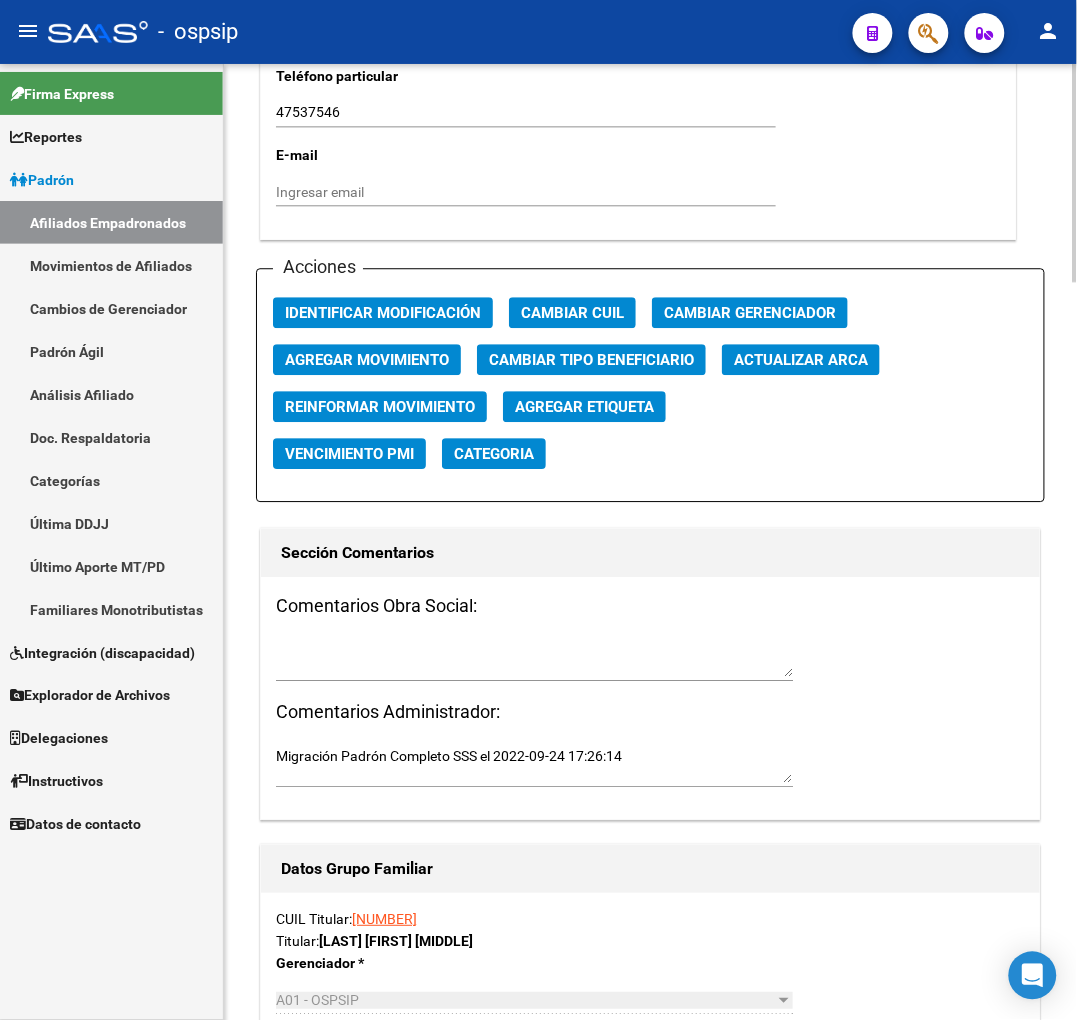 click on "Agregar Movimiento" 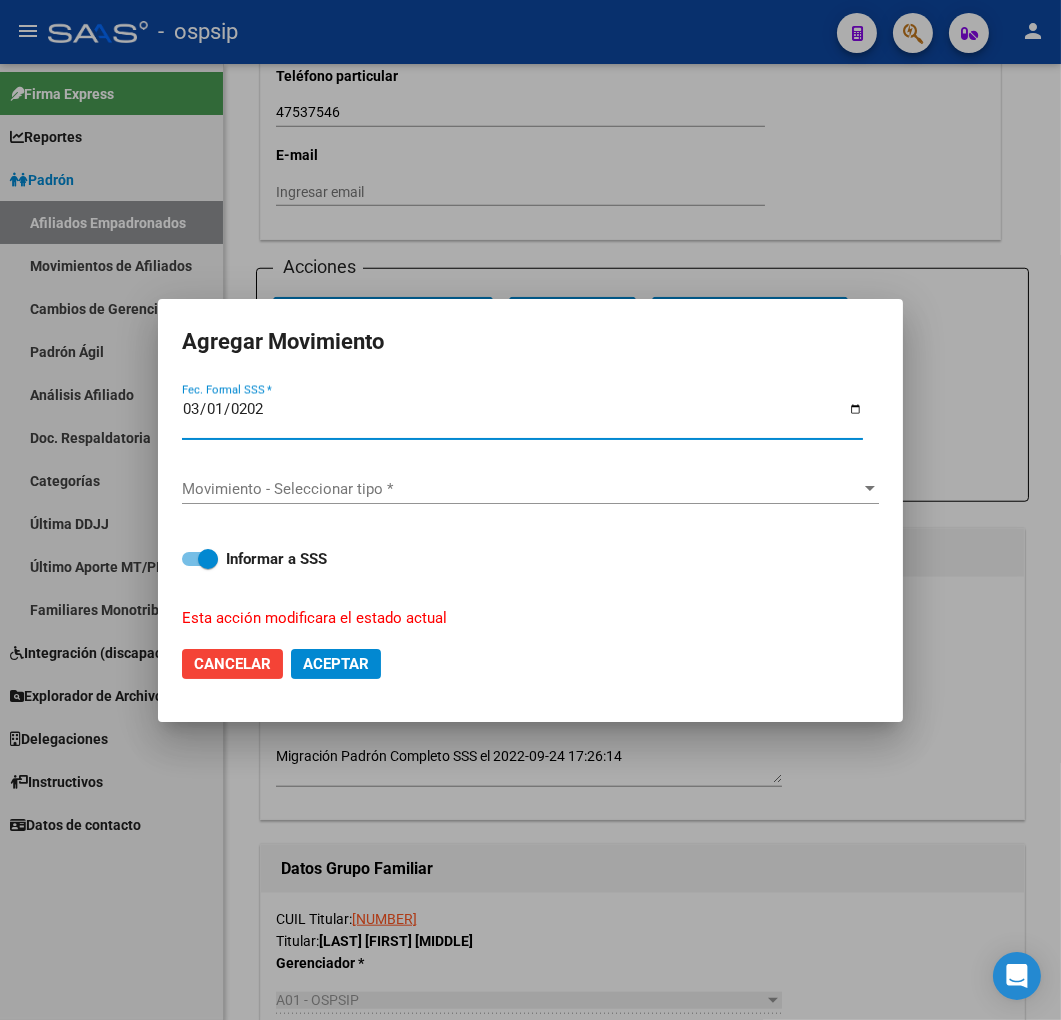 type on "2025-03-01" 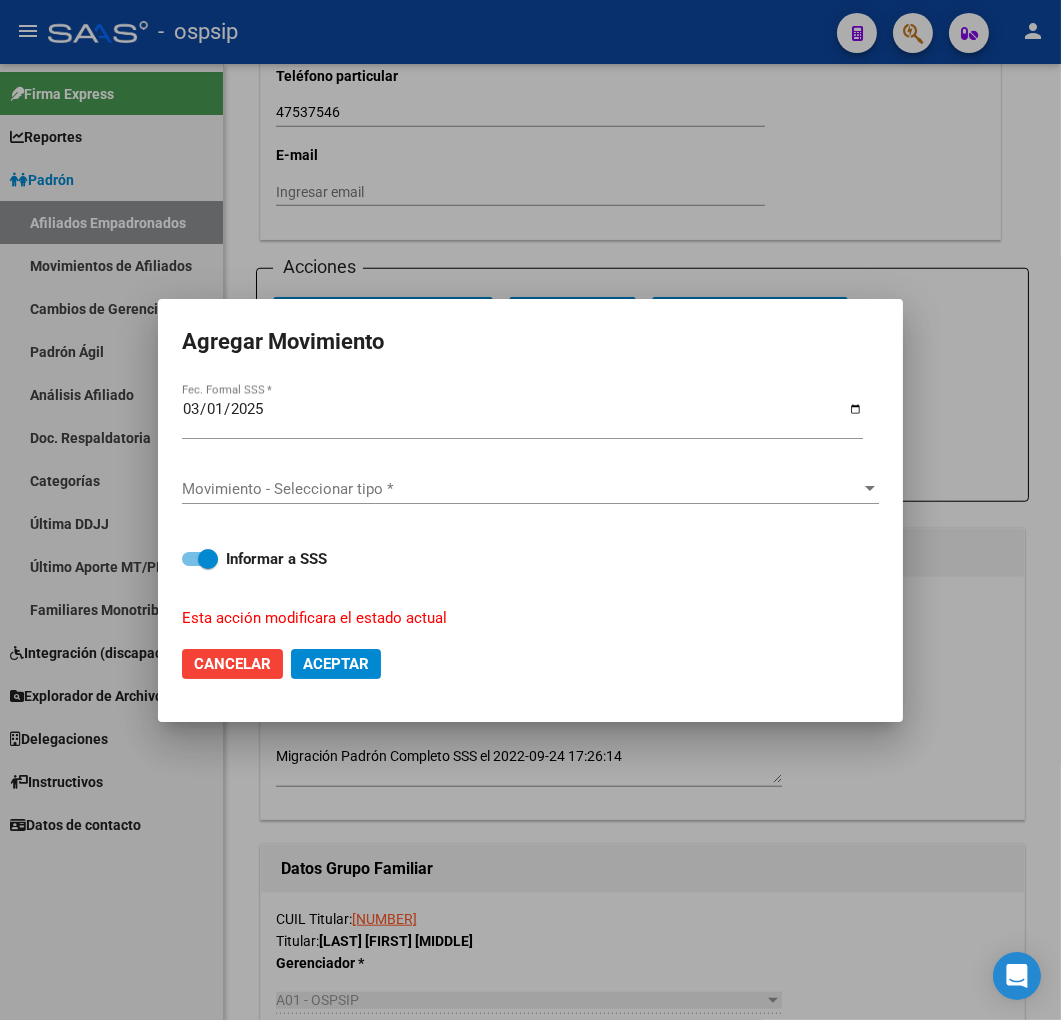 click on "Movimiento - Seleccionar tipo * Movimiento - Seleccionar tipo *" at bounding box center (530, 489) 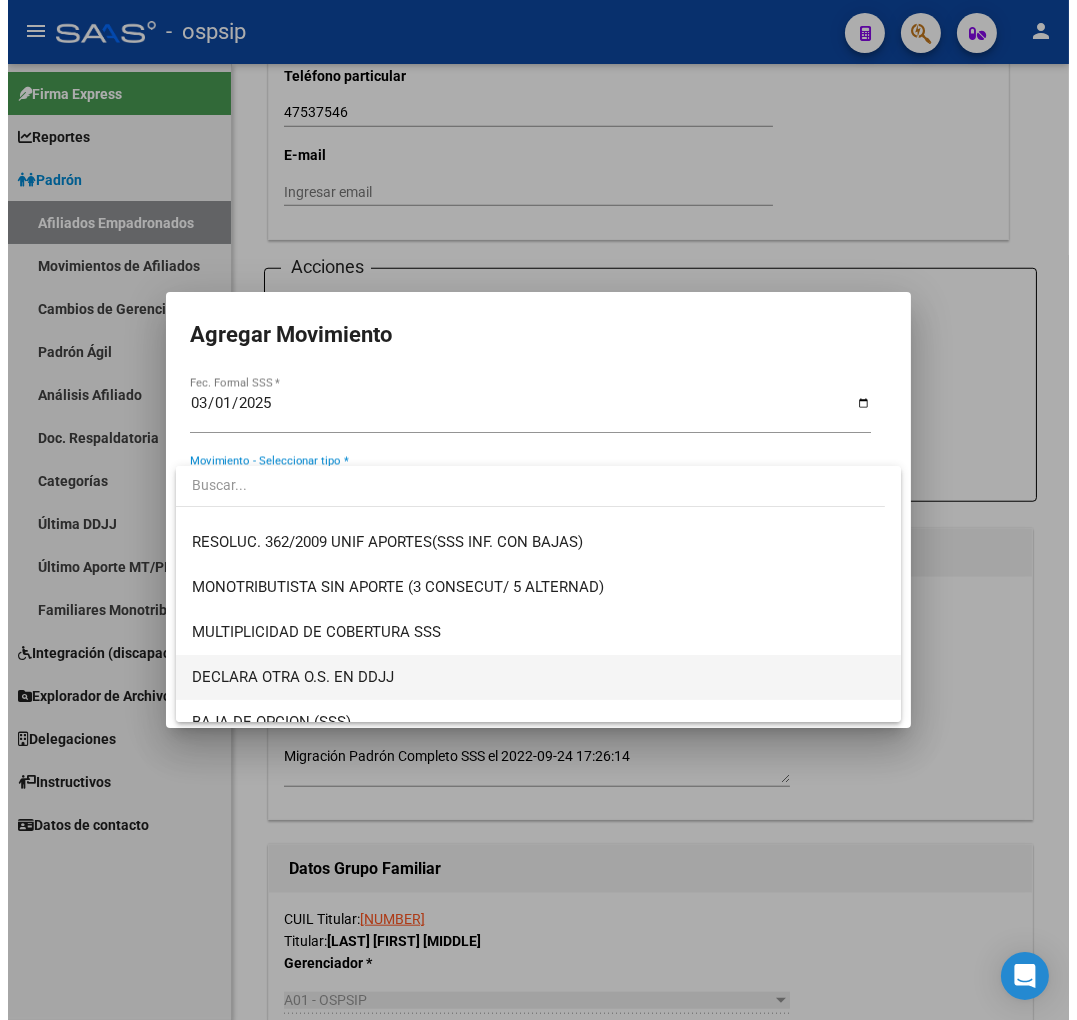 scroll, scrollTop: 777, scrollLeft: 0, axis: vertical 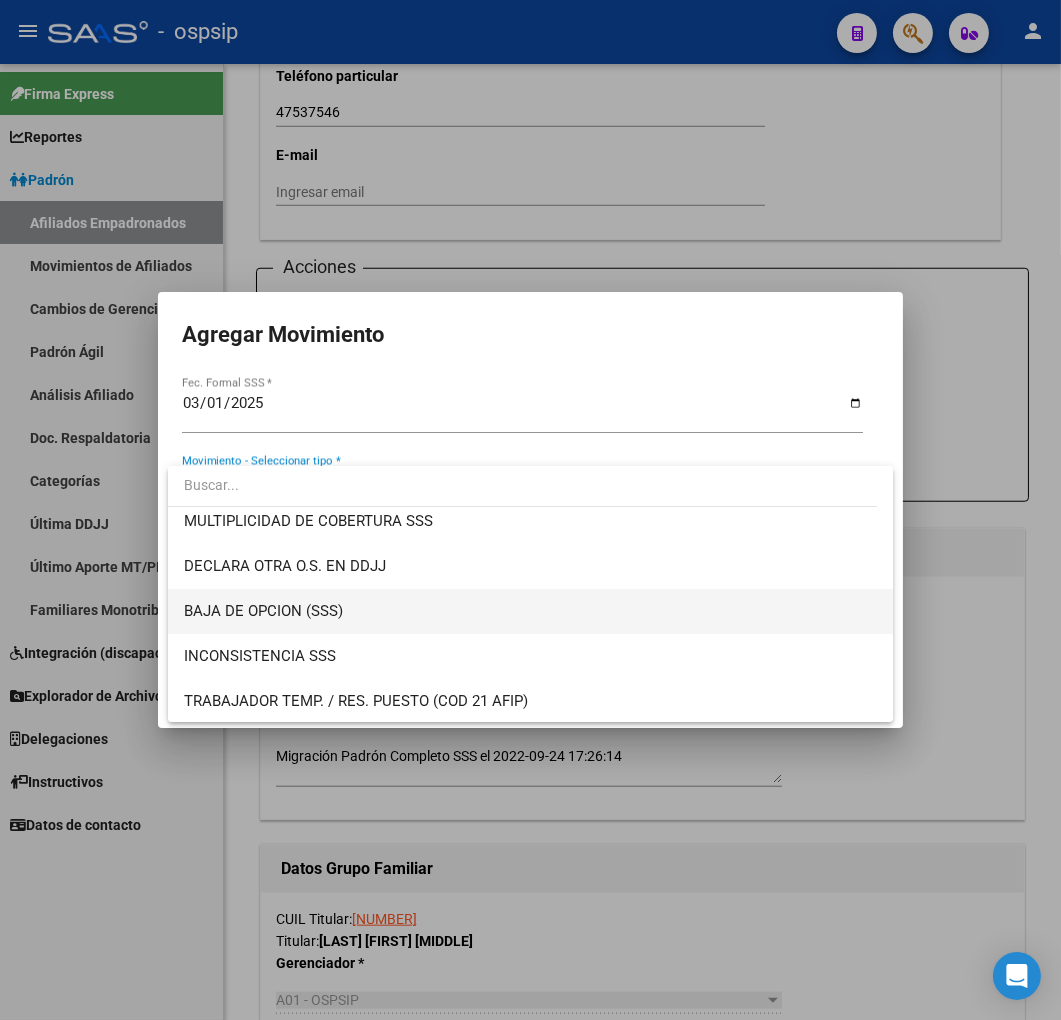 click on "BAJA DE OPCION (SSS)" at bounding box center (531, 611) 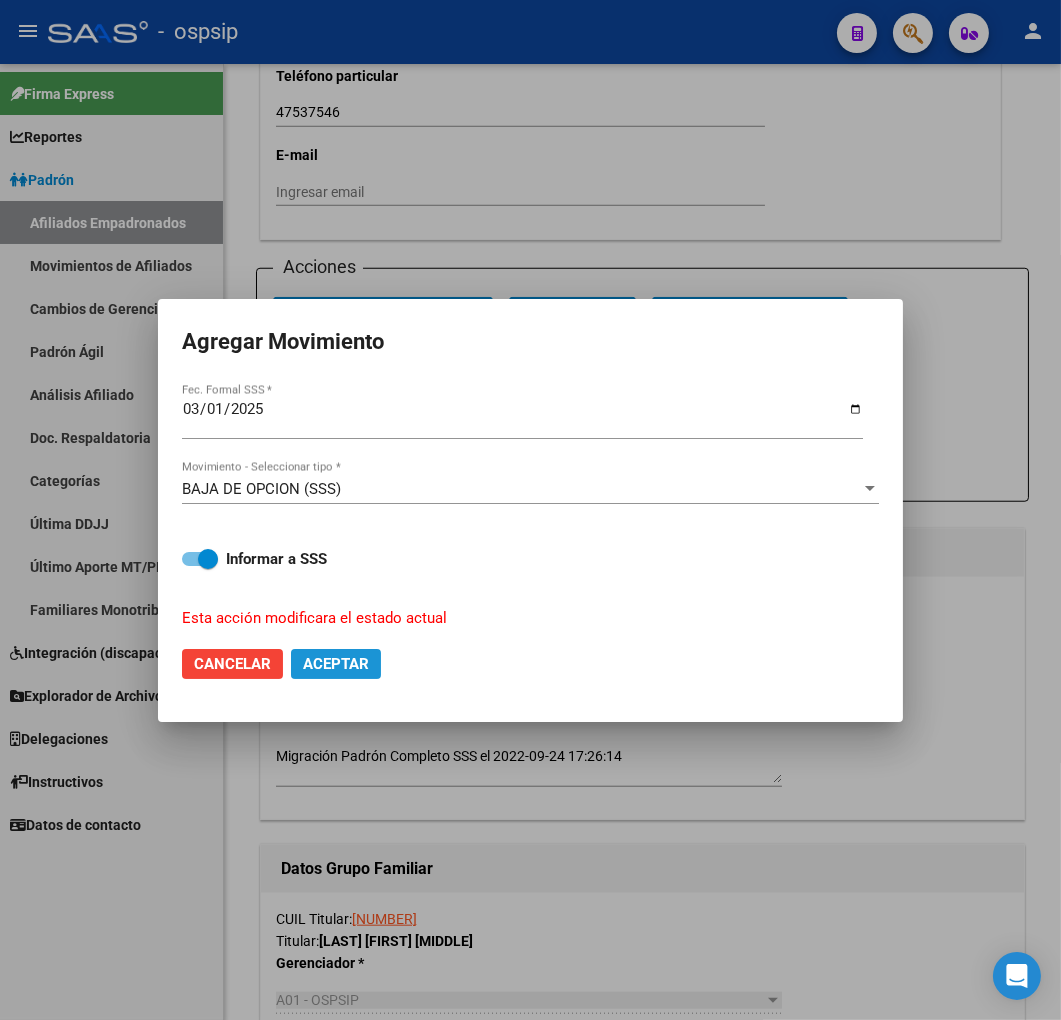 click on "Aceptar" 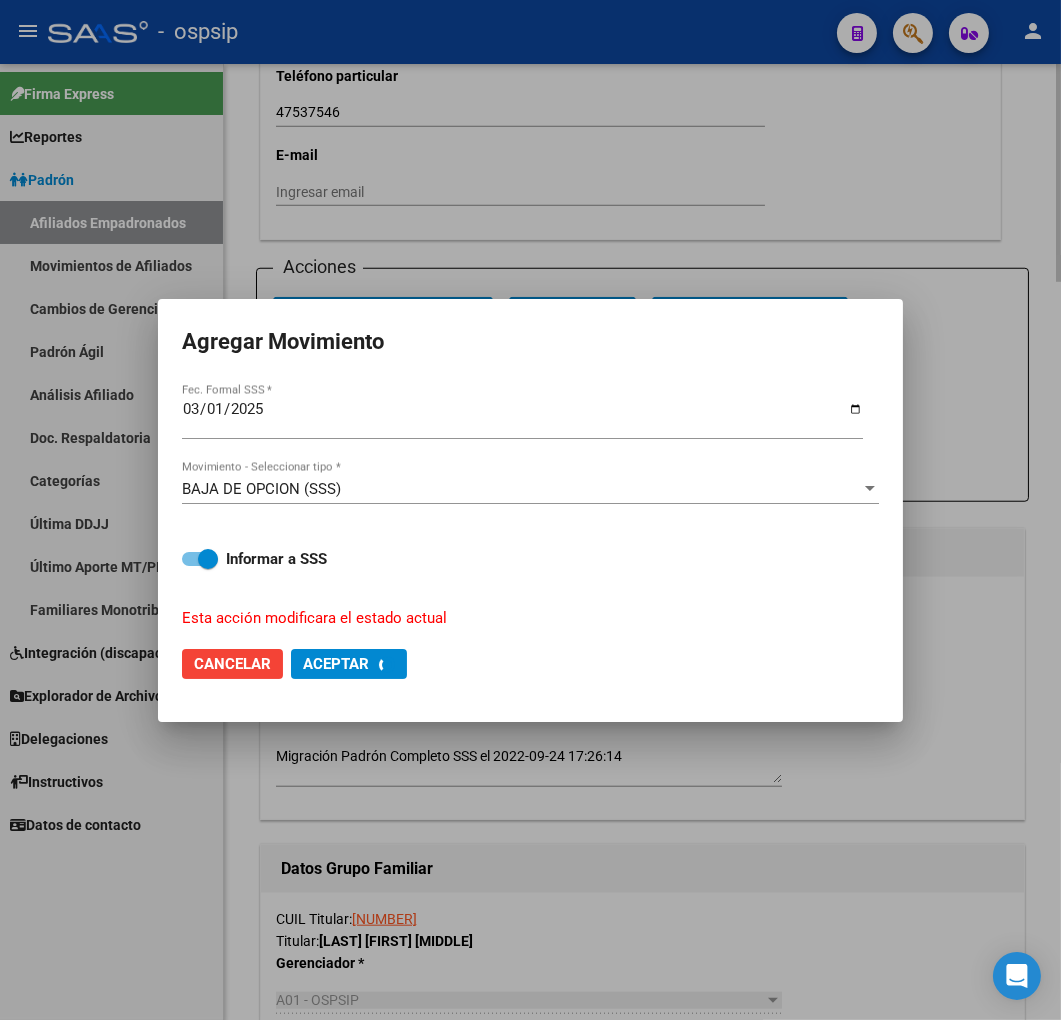 checkbox on "false" 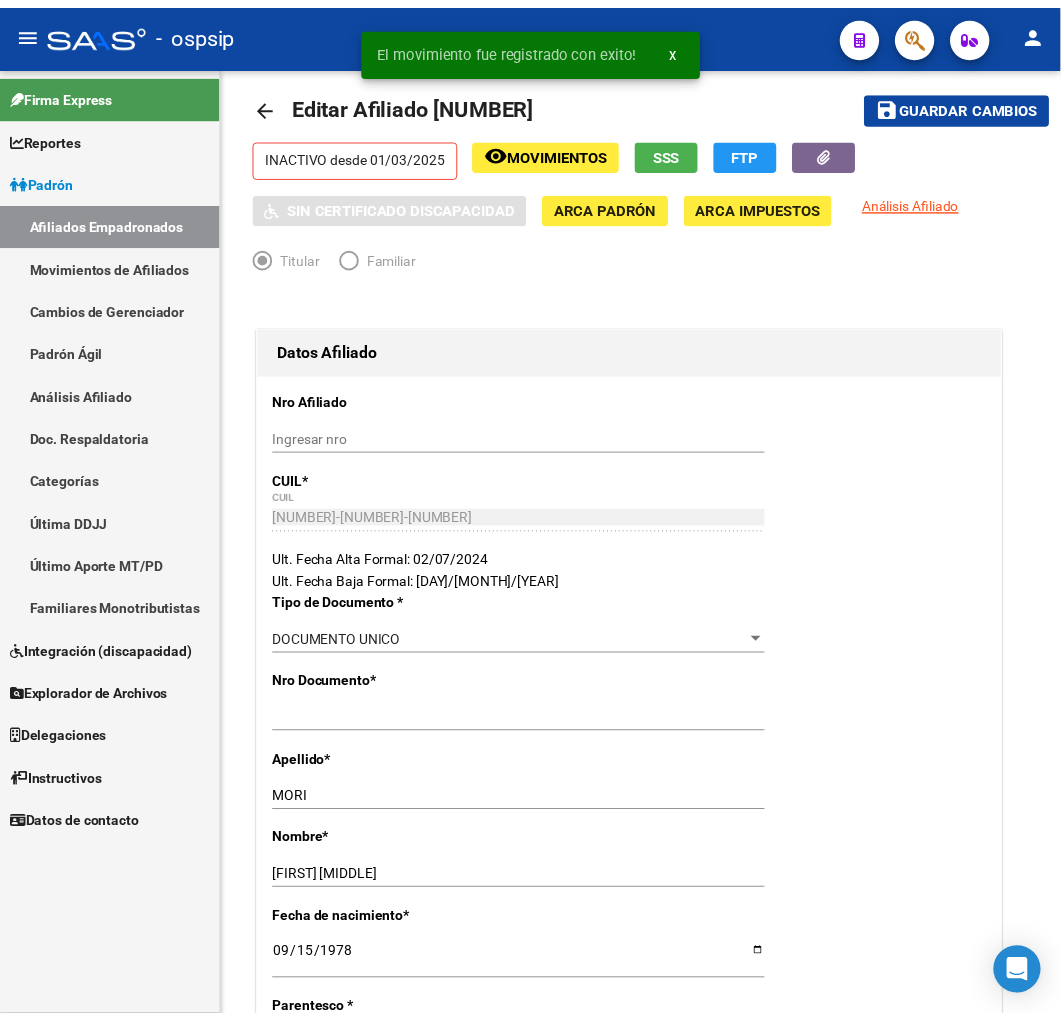 scroll, scrollTop: 0, scrollLeft: 0, axis: both 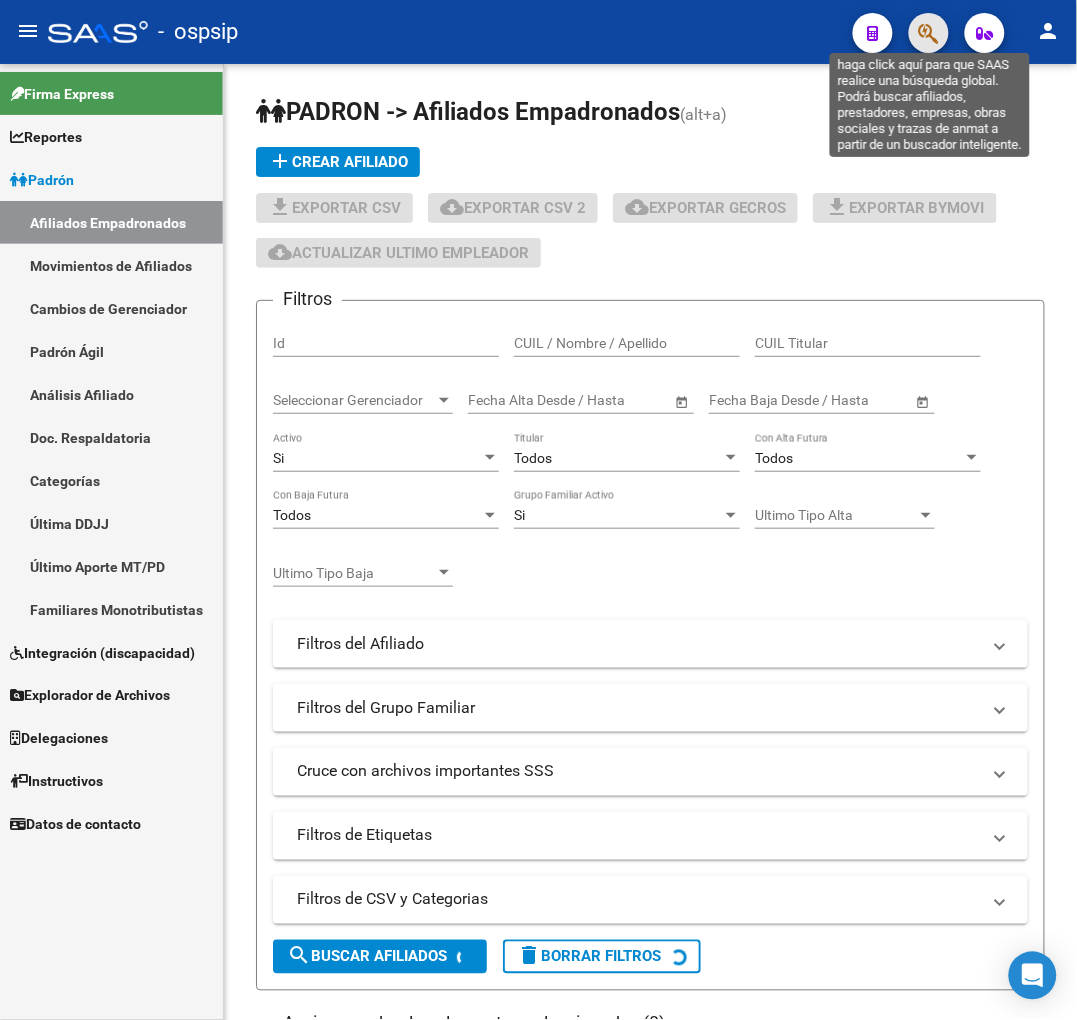 click 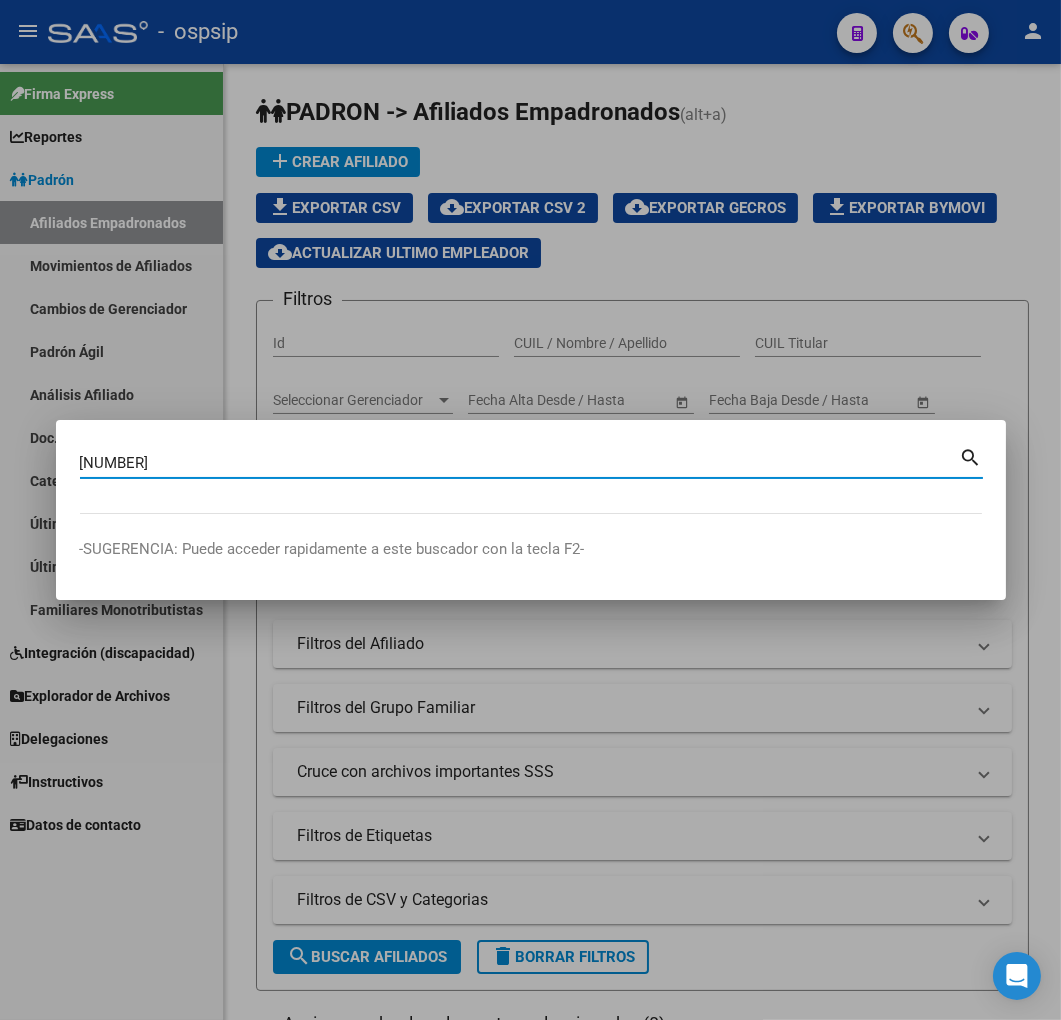 type on "26123898" 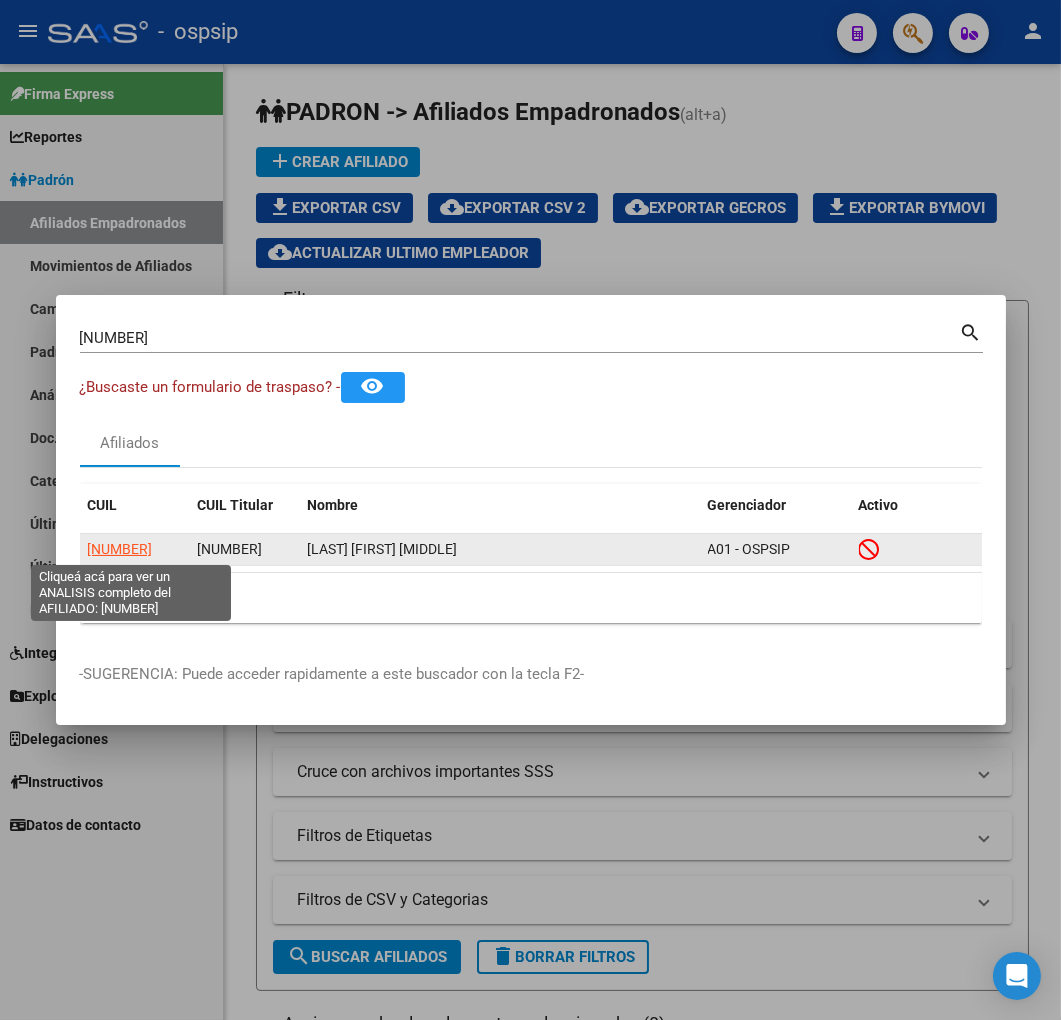 click on "20261238986" 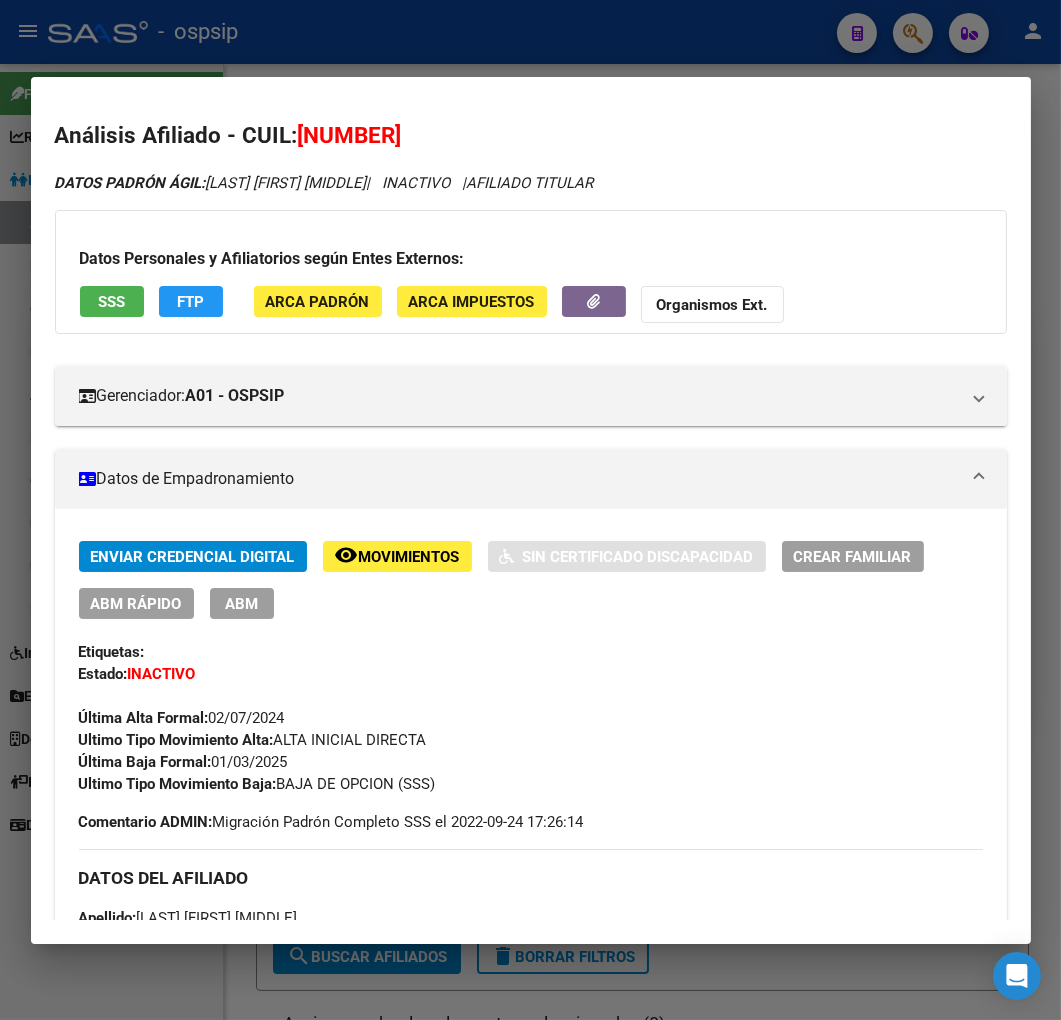 click at bounding box center [530, 510] 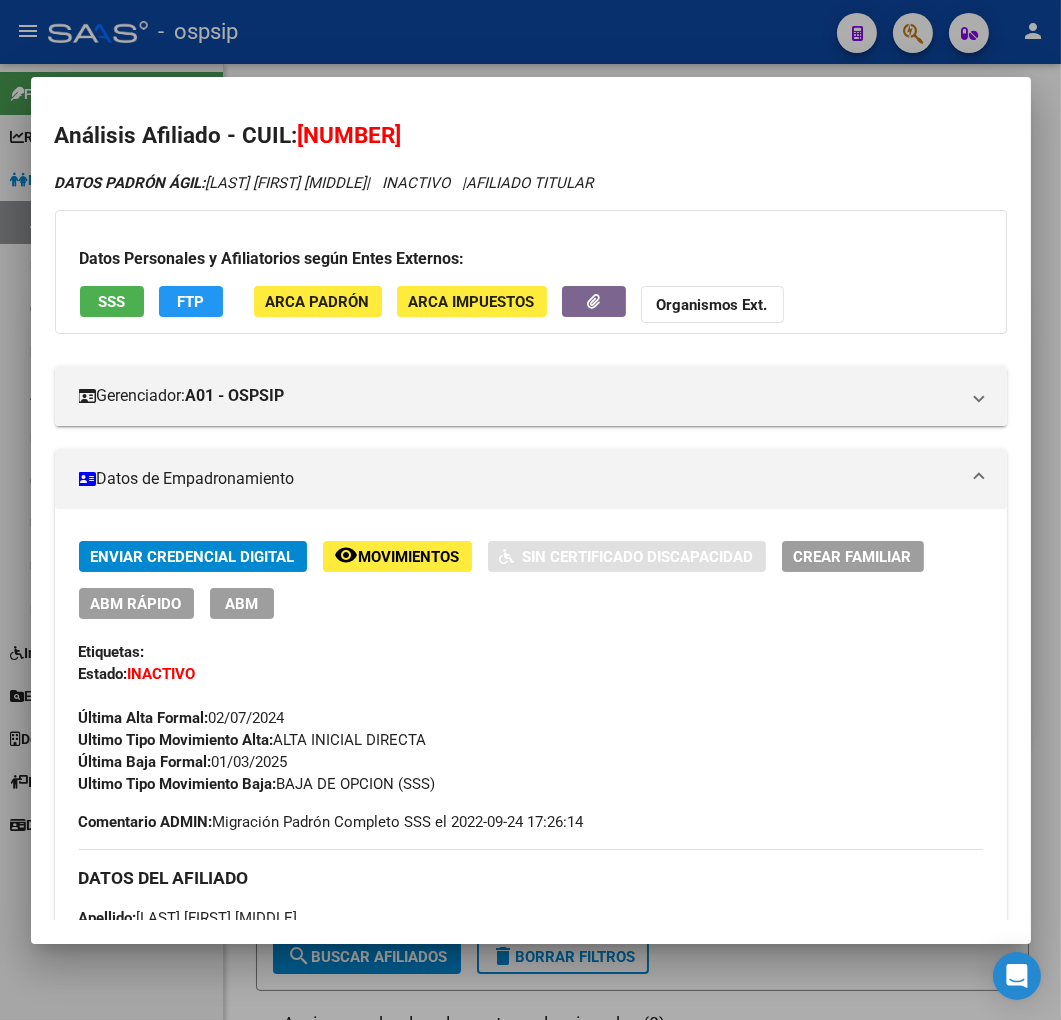 click at bounding box center (530, 510) 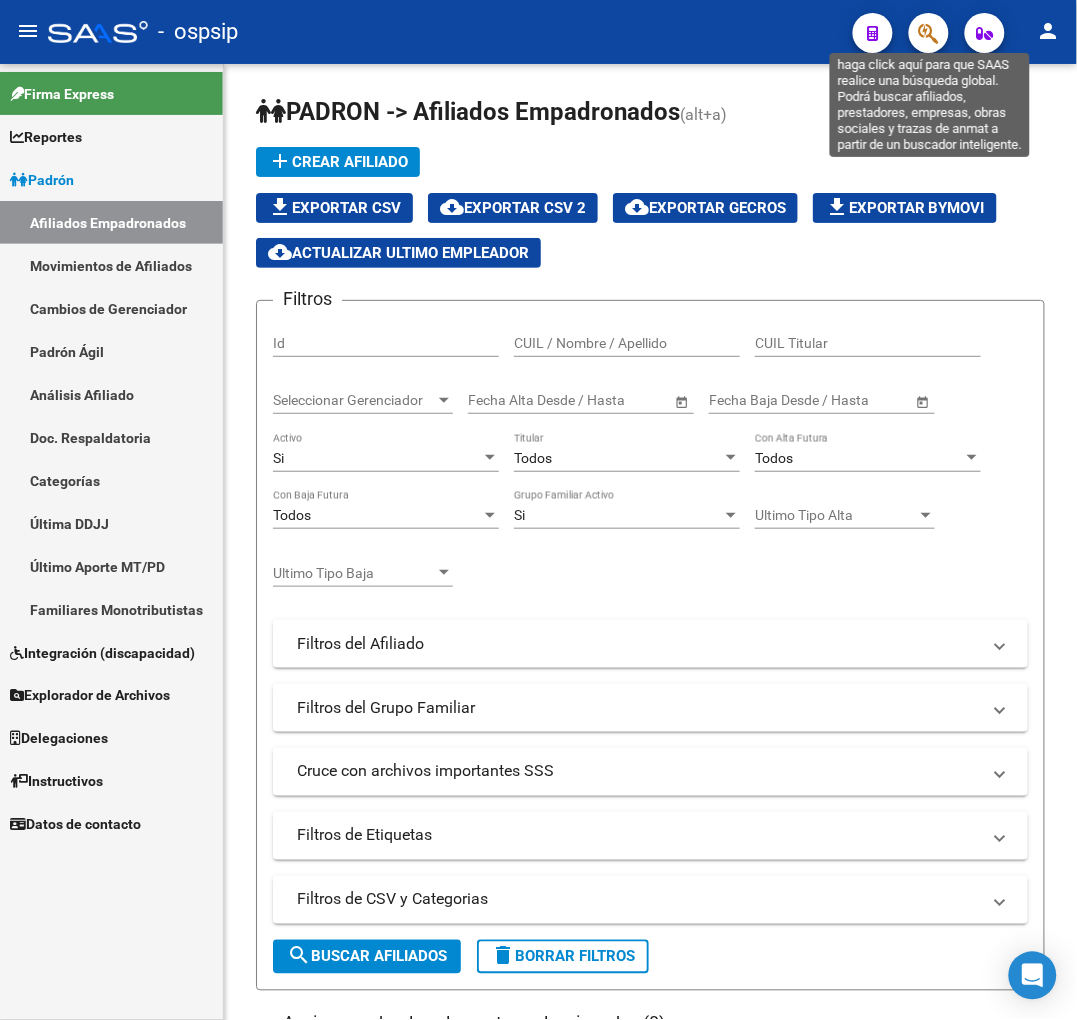 click 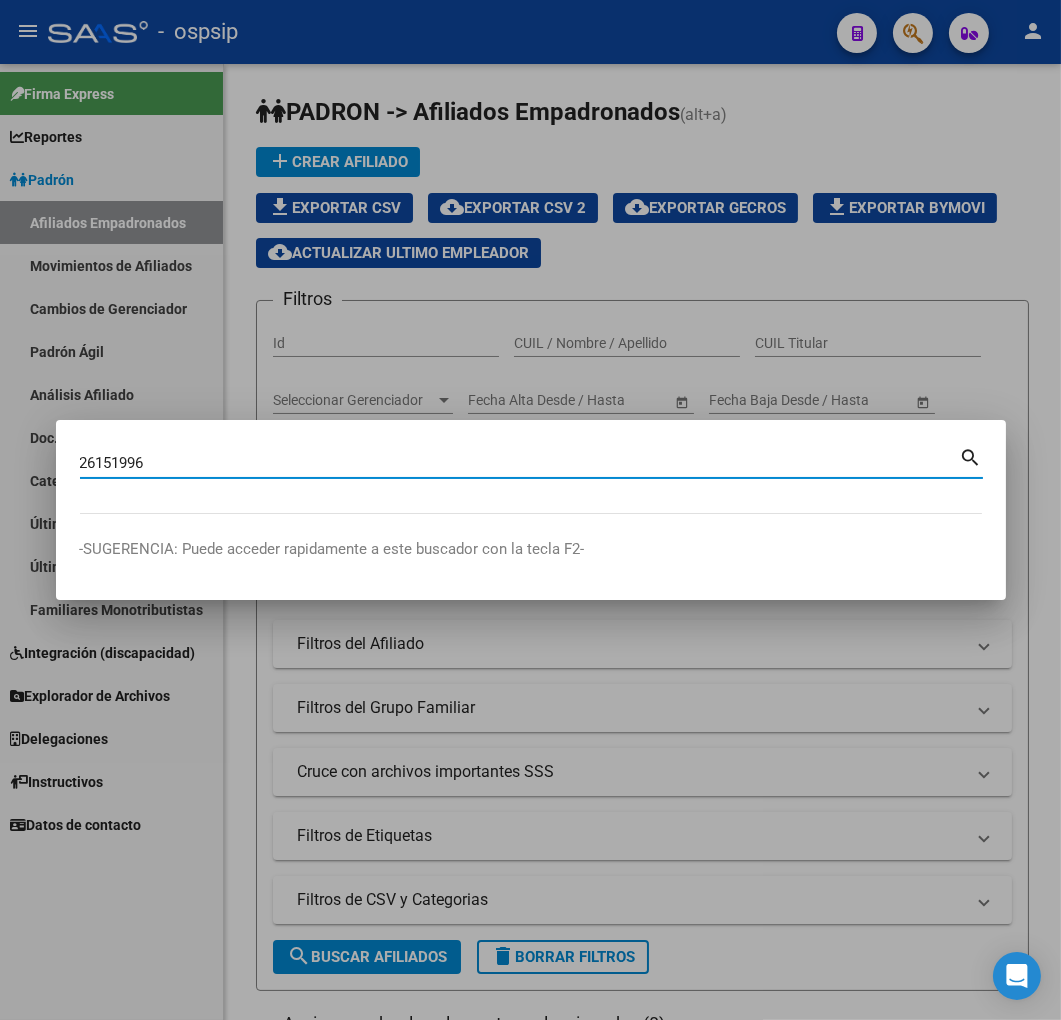 type on "26151996" 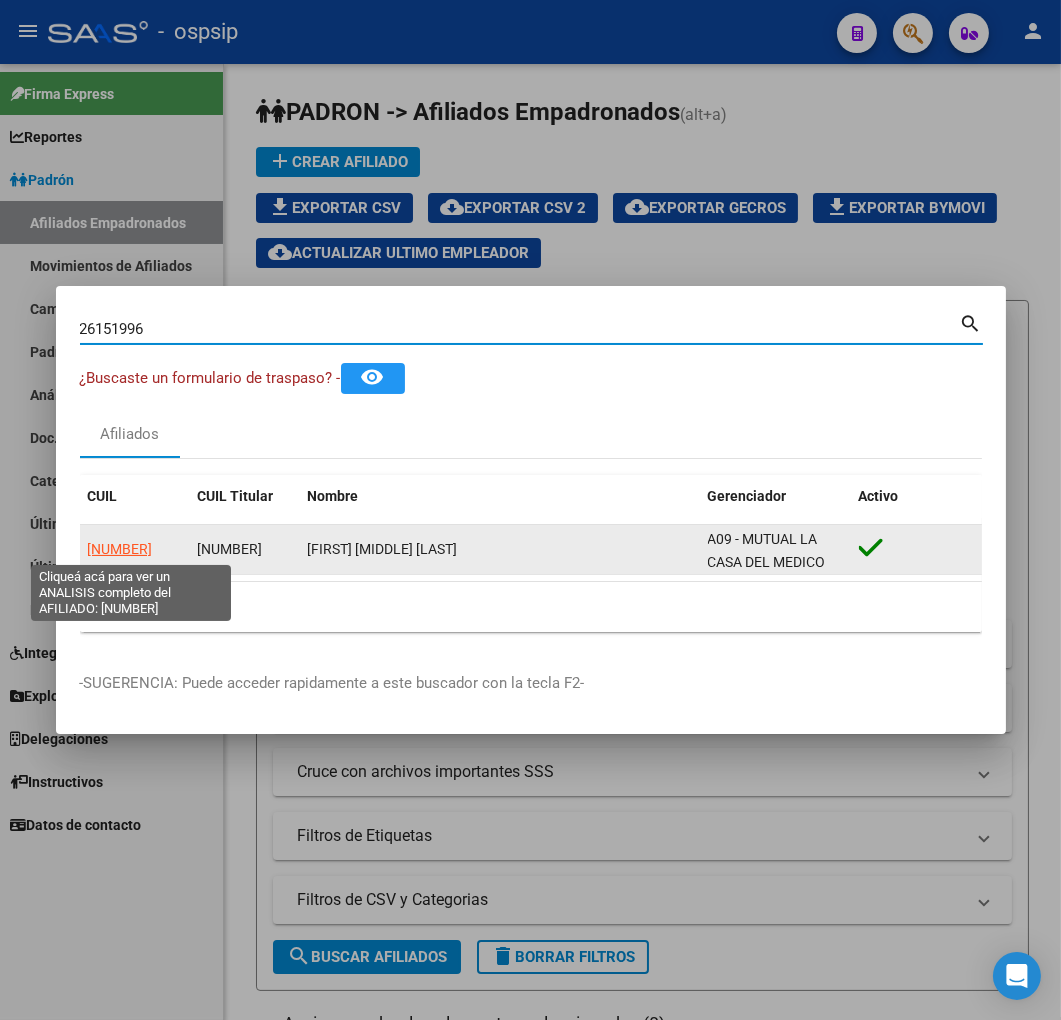 click on "20261519969" 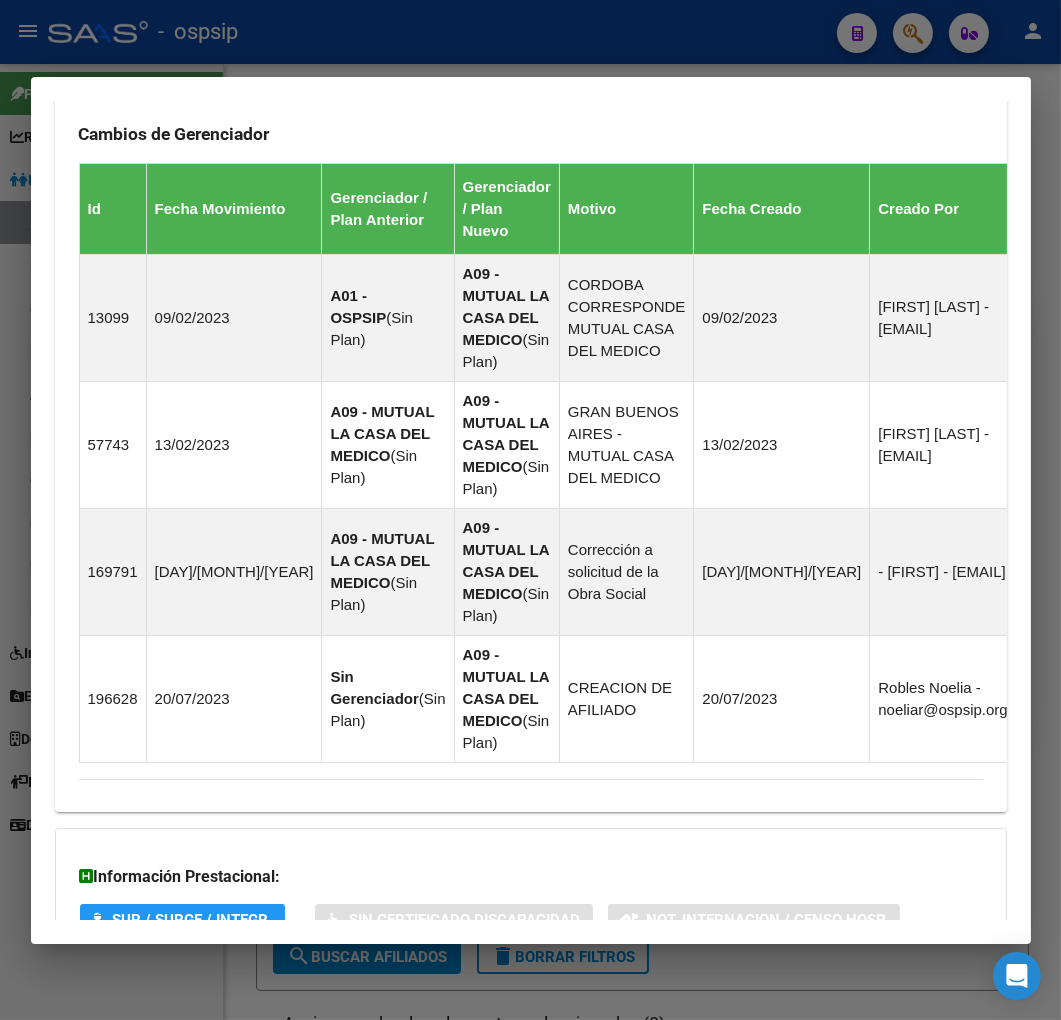 scroll, scrollTop: 1536, scrollLeft: 0, axis: vertical 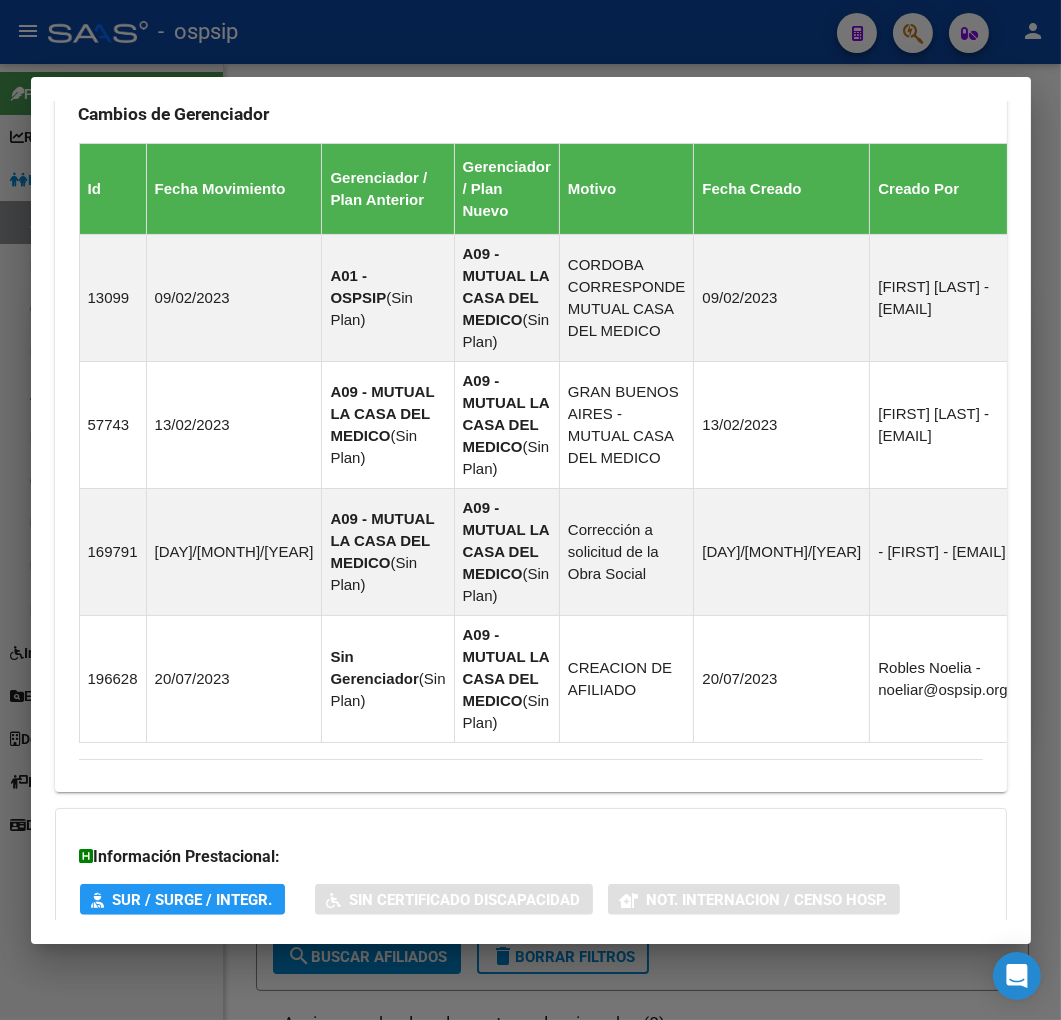 click on "Aportes y Contribuciones del Afiliado: 20261519969" at bounding box center (519, 1026) 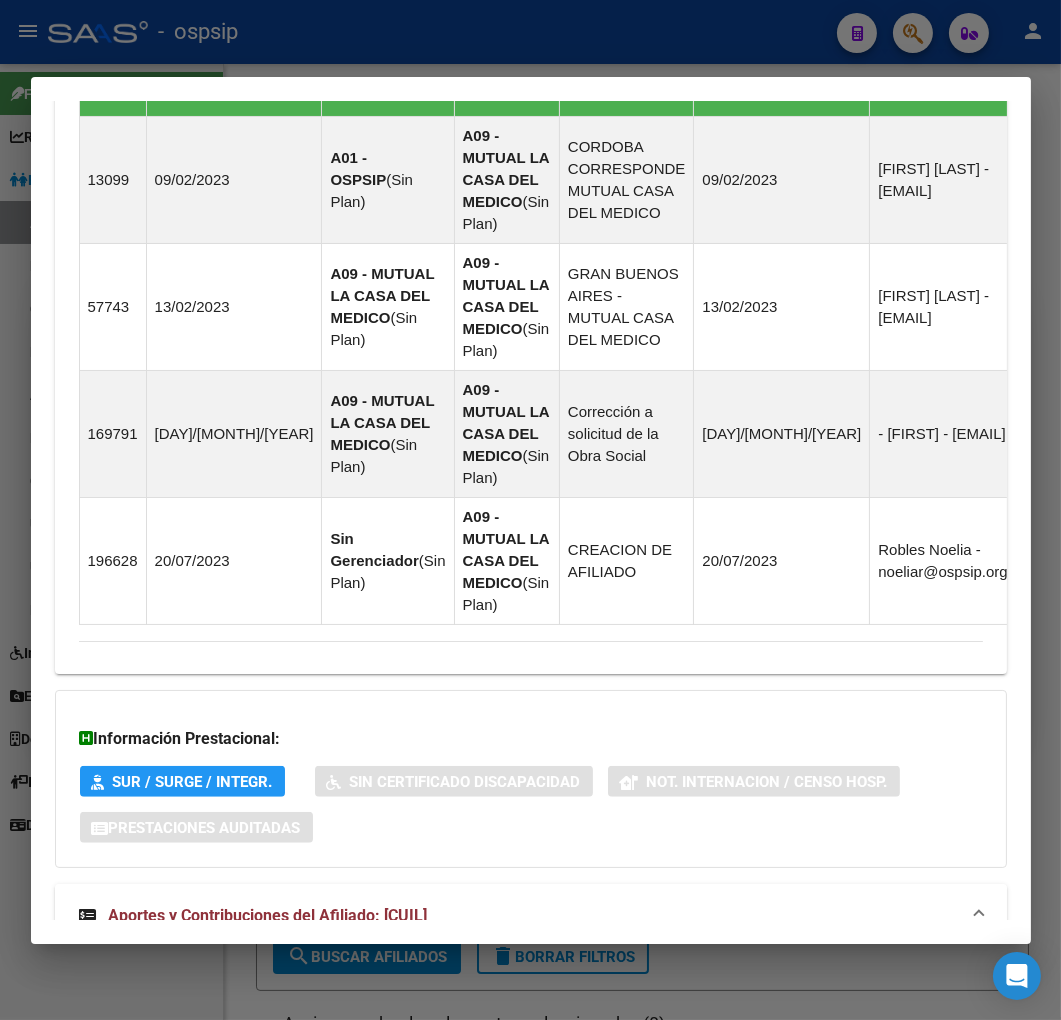 scroll, scrollTop: 2080, scrollLeft: 0, axis: vertical 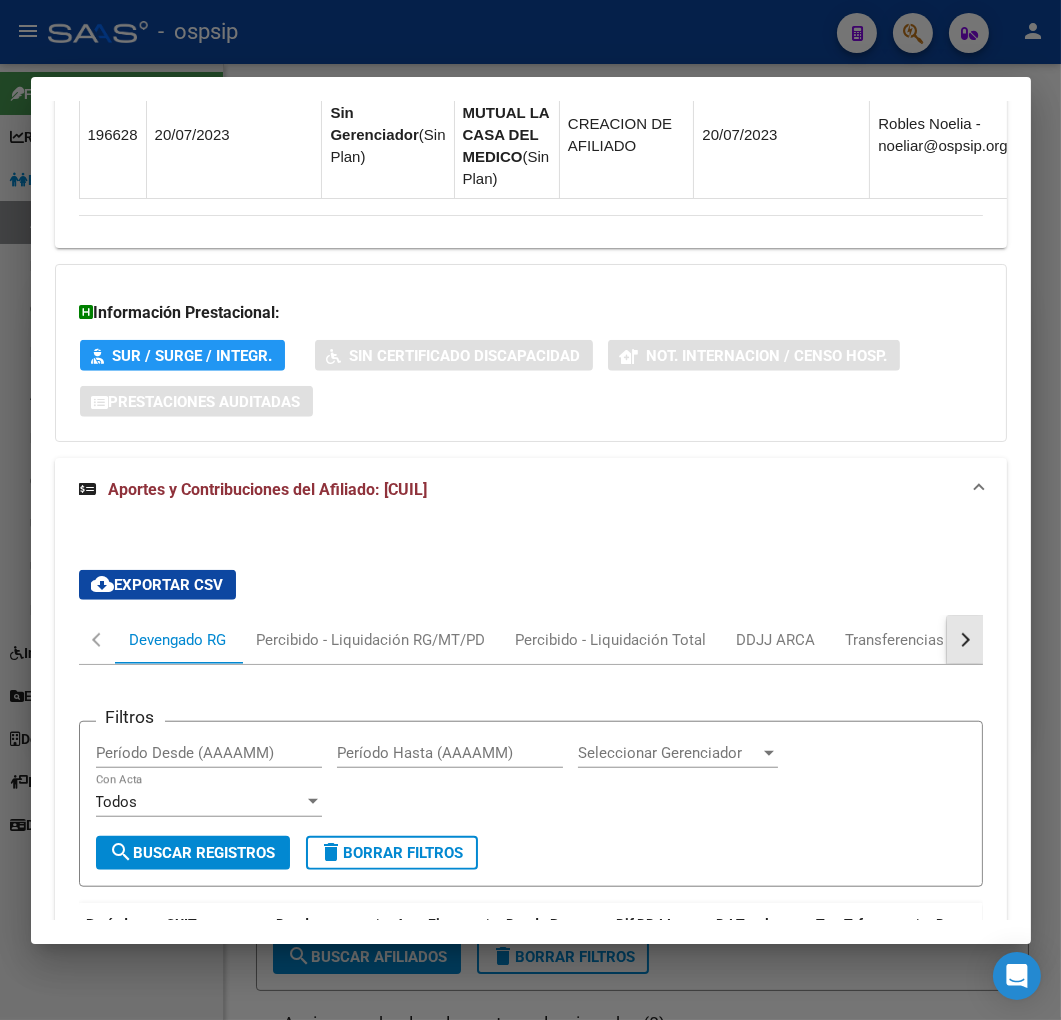 click at bounding box center [965, 640] 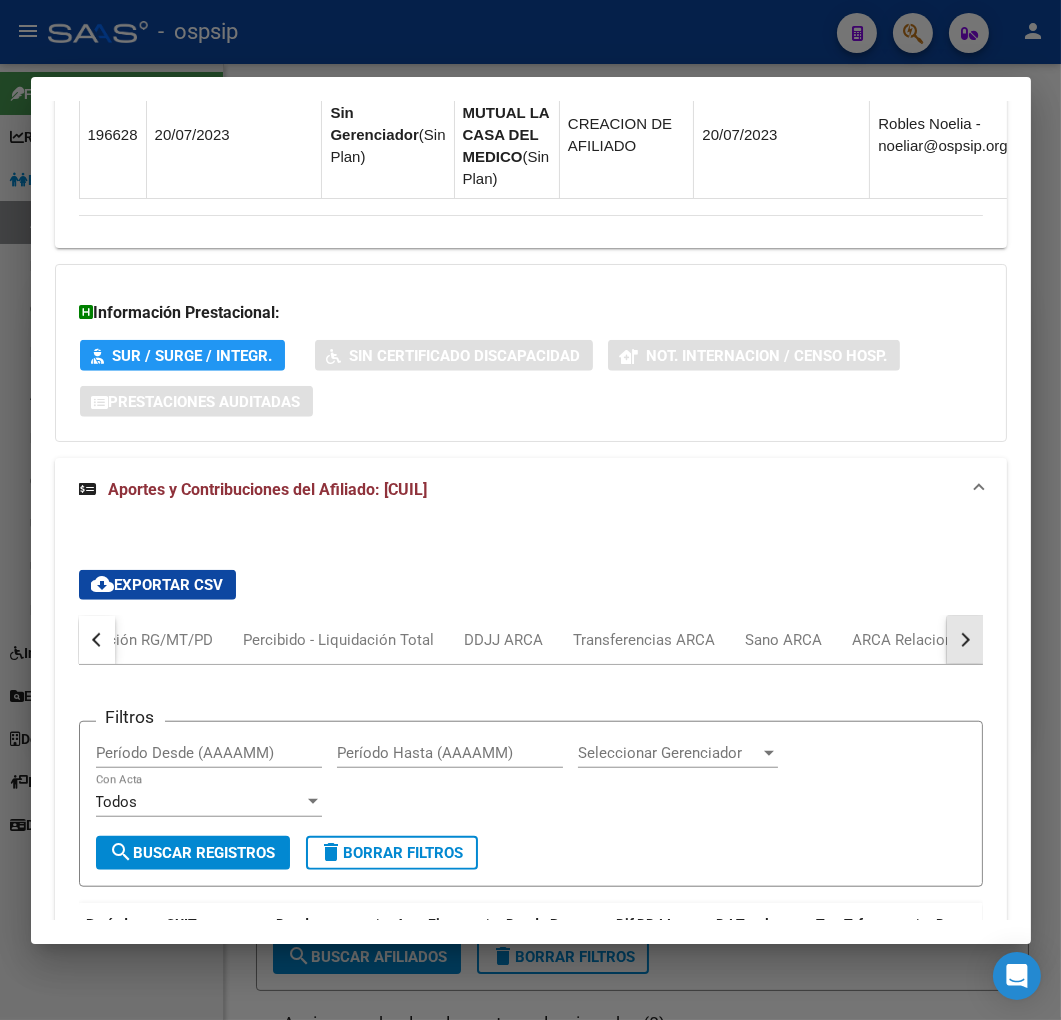click at bounding box center [965, 640] 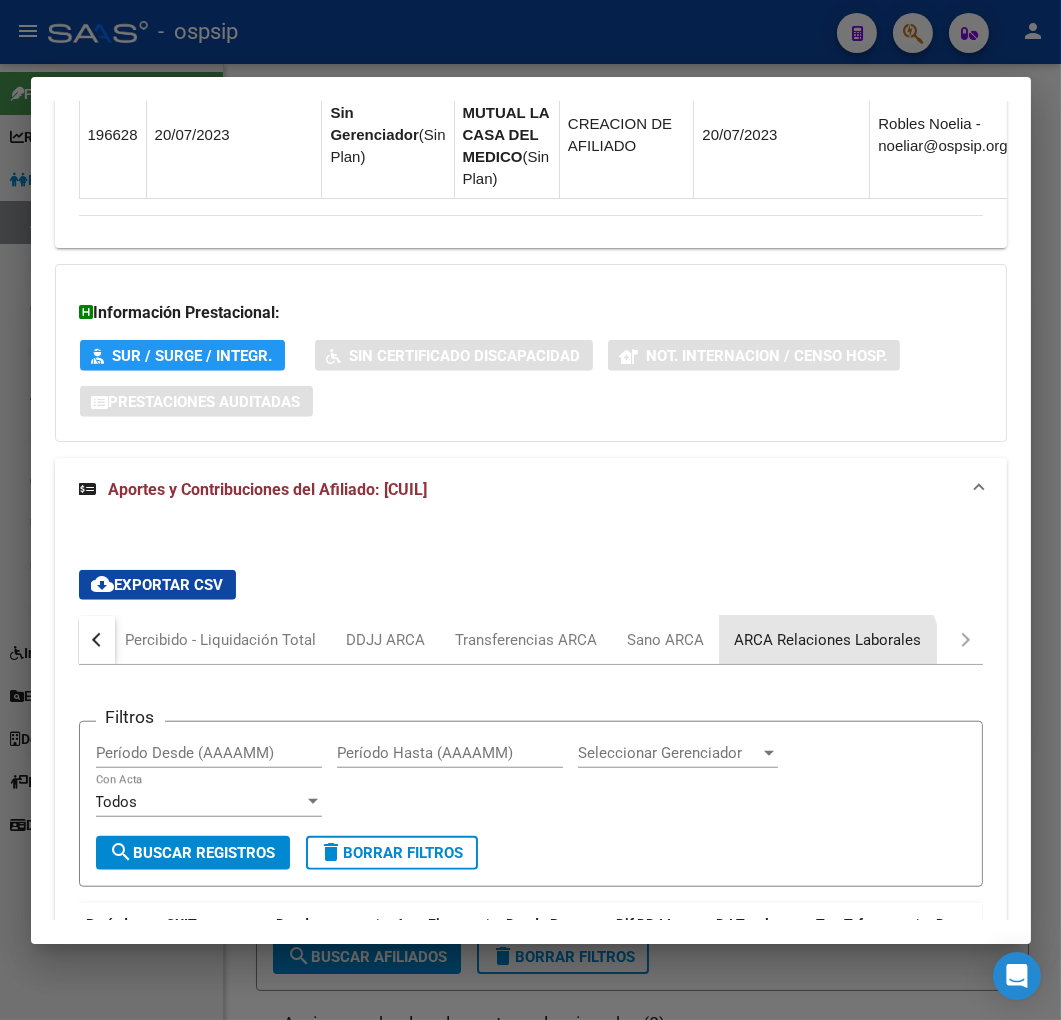 click on "ARCA Relaciones Laborales" at bounding box center [828, 640] 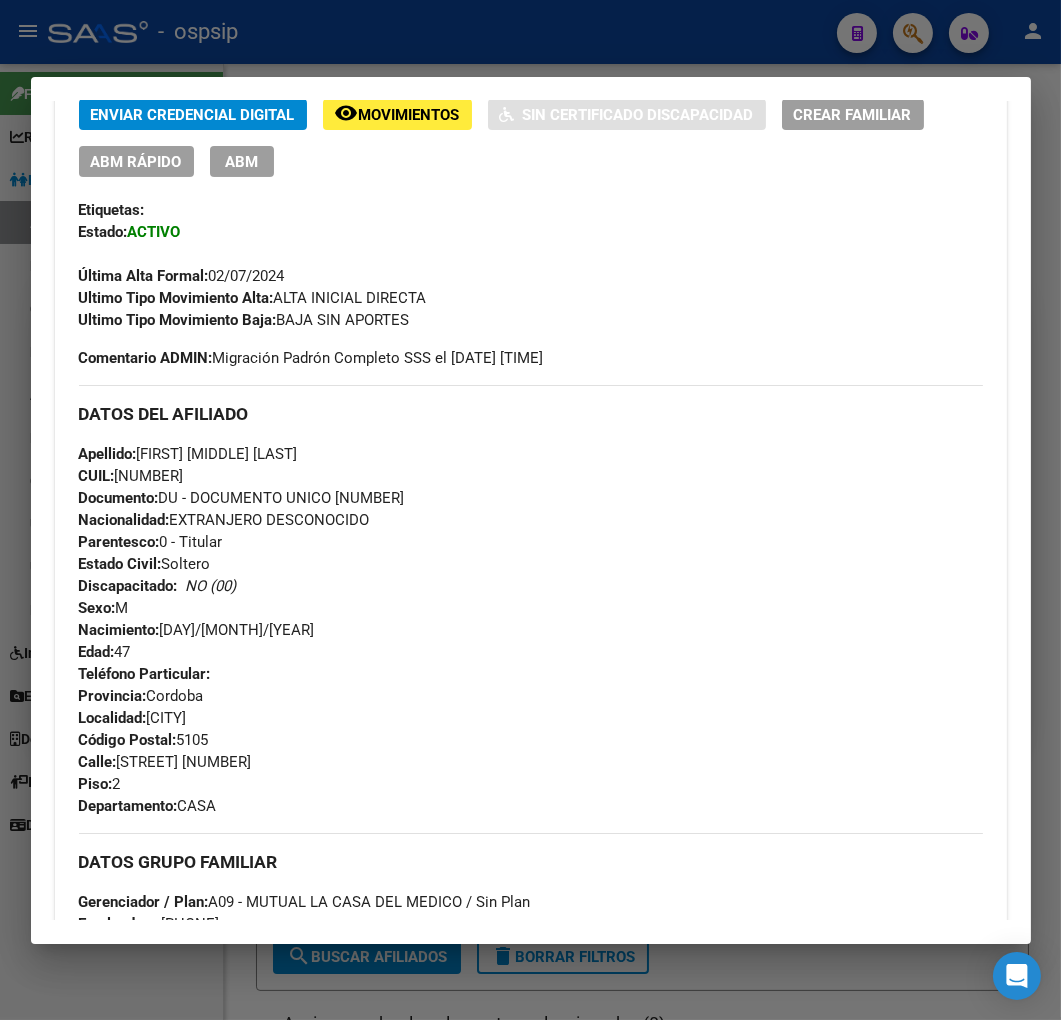 scroll, scrollTop: 80, scrollLeft: 0, axis: vertical 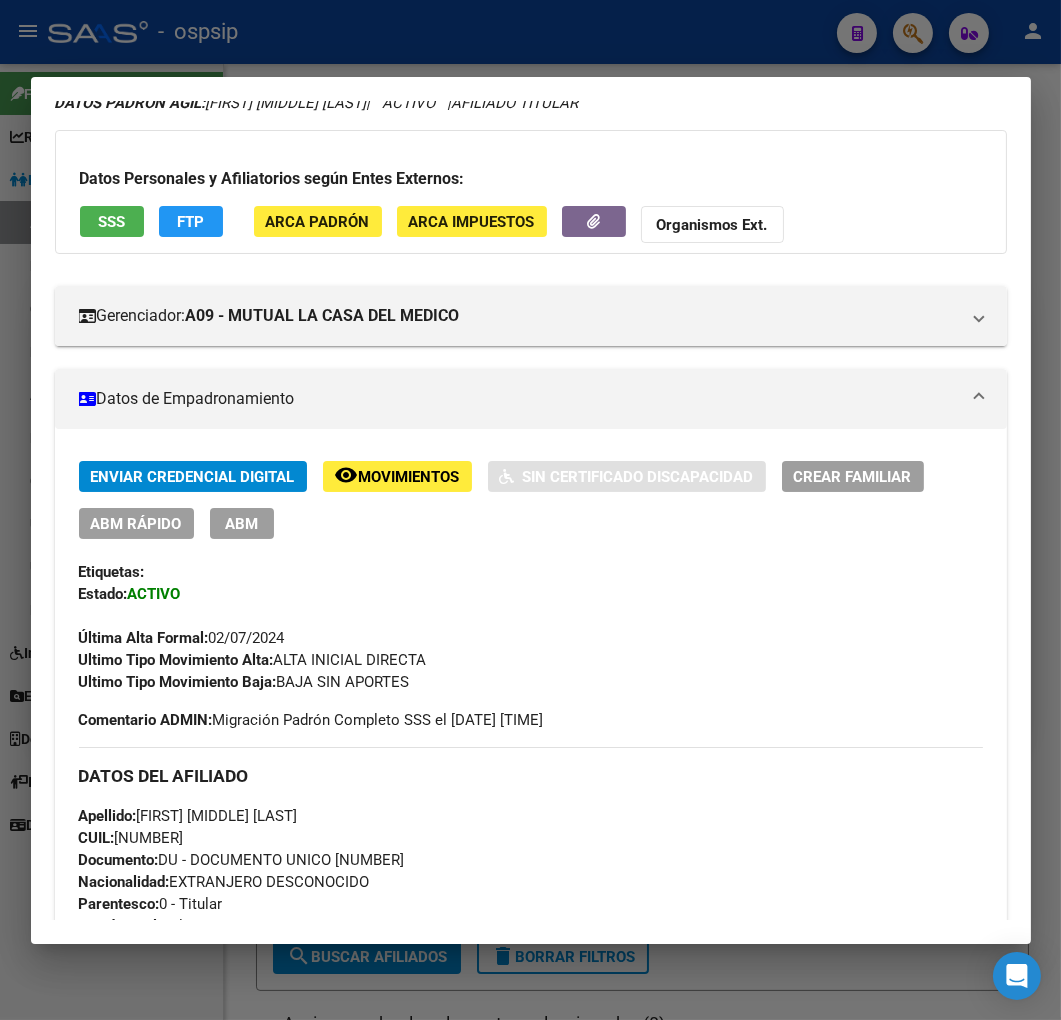 click on "FTP" 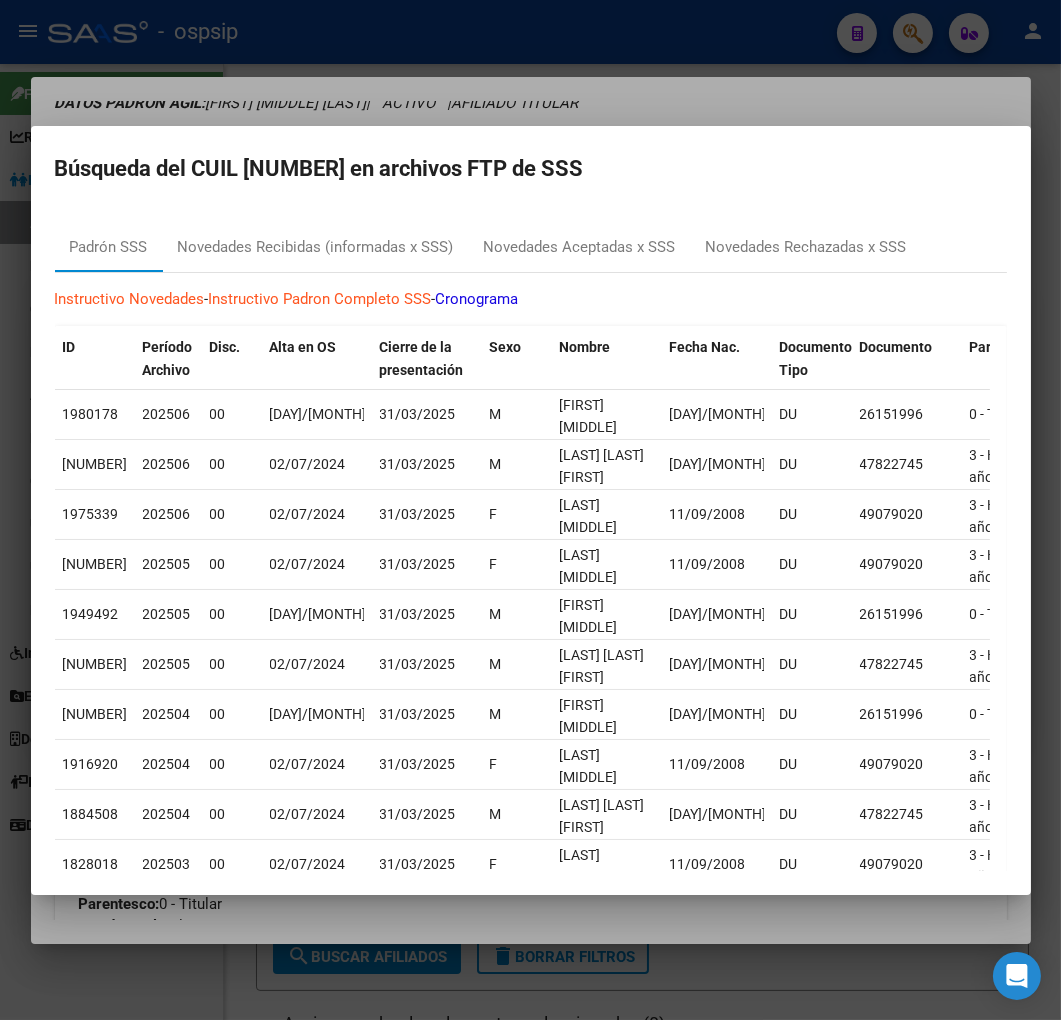 click at bounding box center [530, 510] 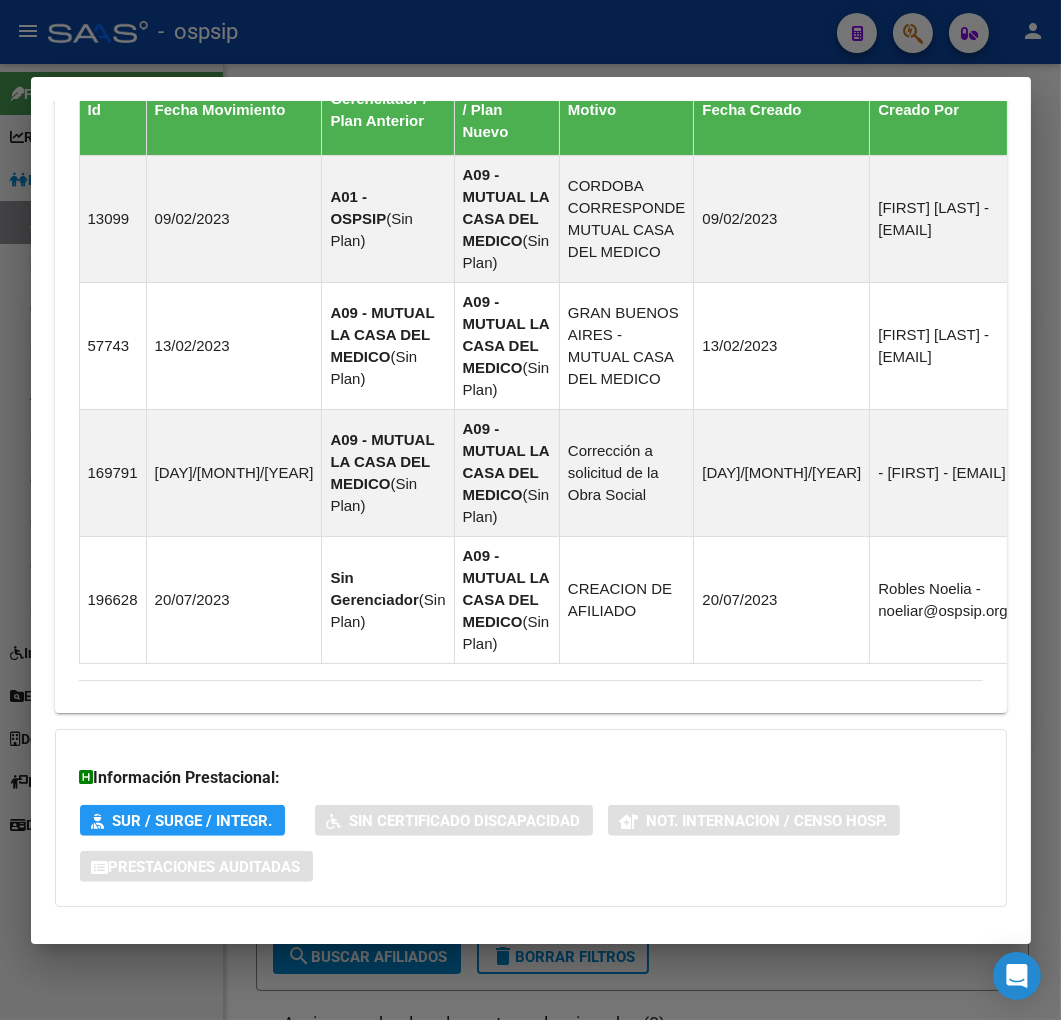 scroll, scrollTop: 2075, scrollLeft: 0, axis: vertical 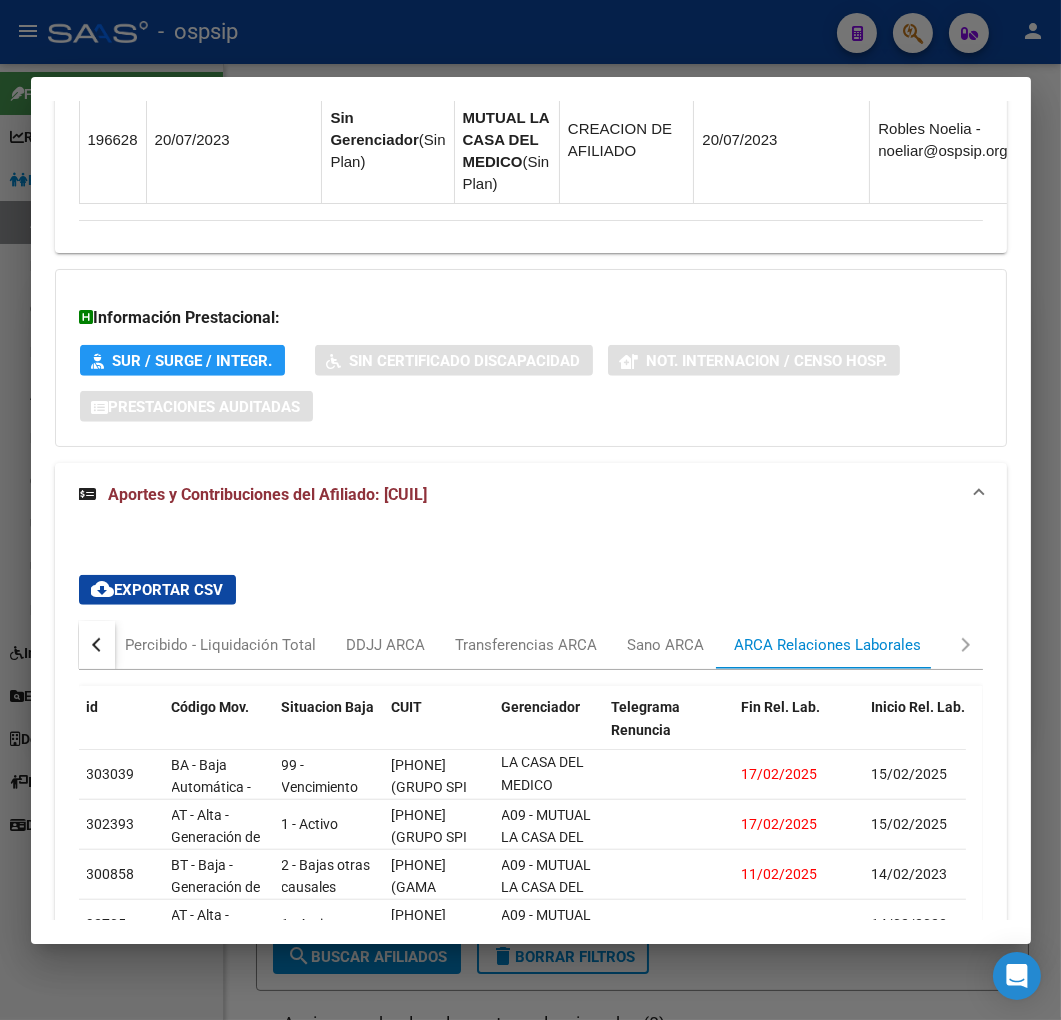 click at bounding box center [98, 645] 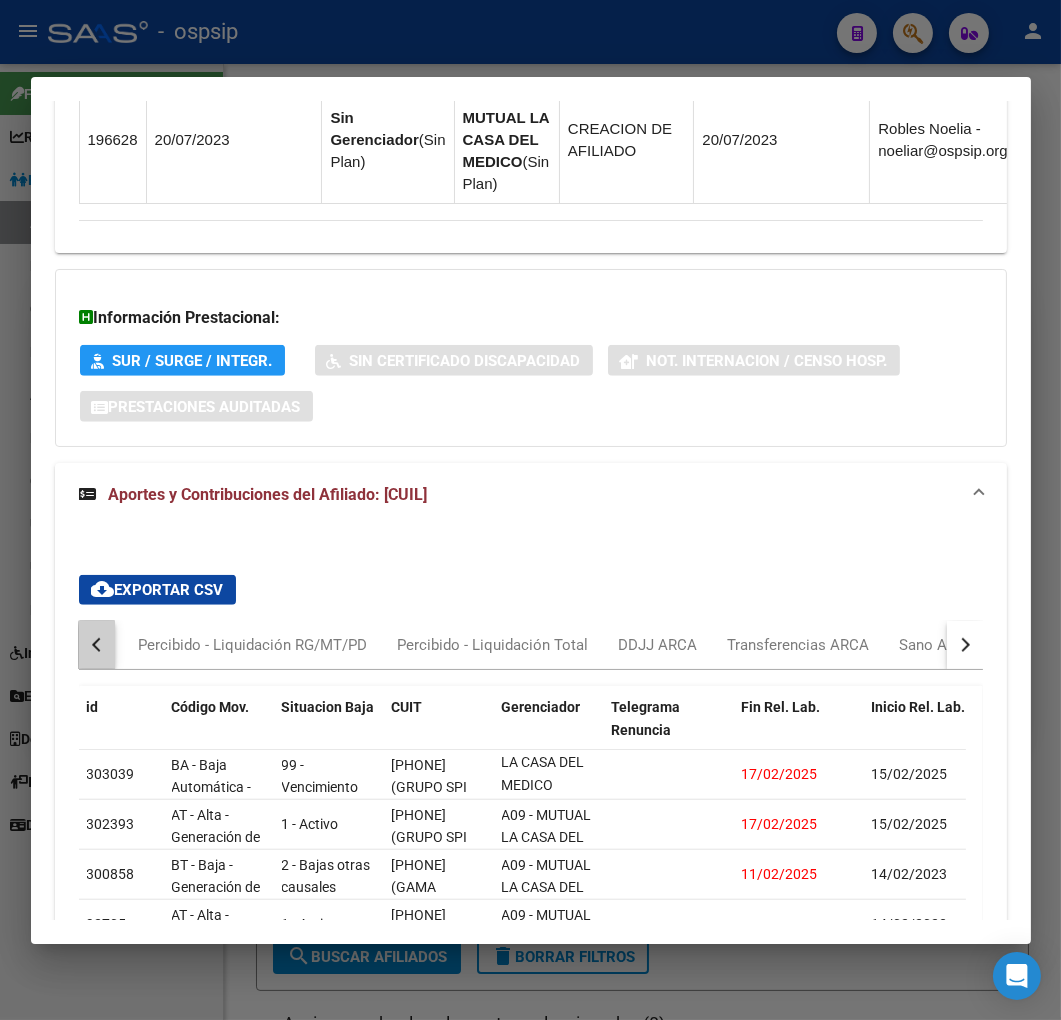 click at bounding box center [98, 645] 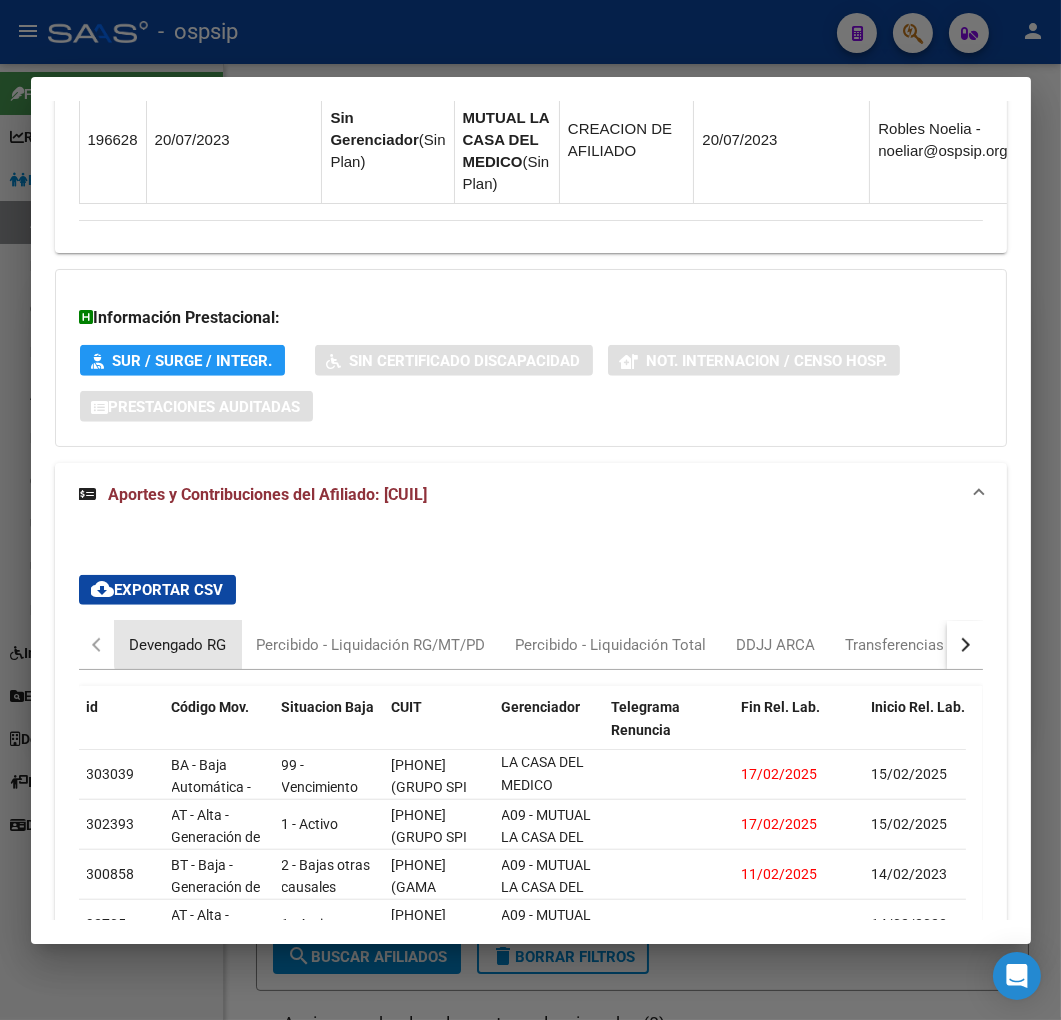 click on "Devengado RG" at bounding box center (178, 645) 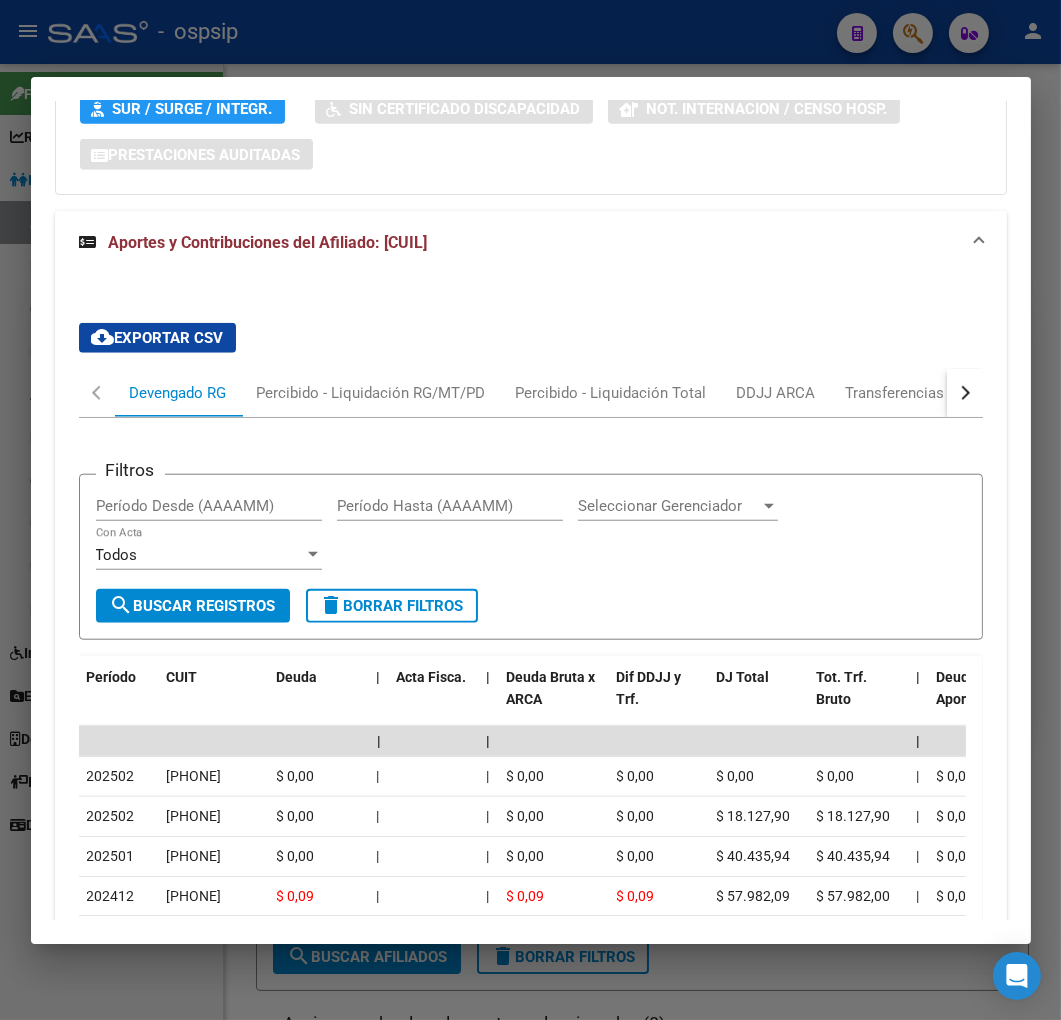 scroll, scrollTop: 2230, scrollLeft: 0, axis: vertical 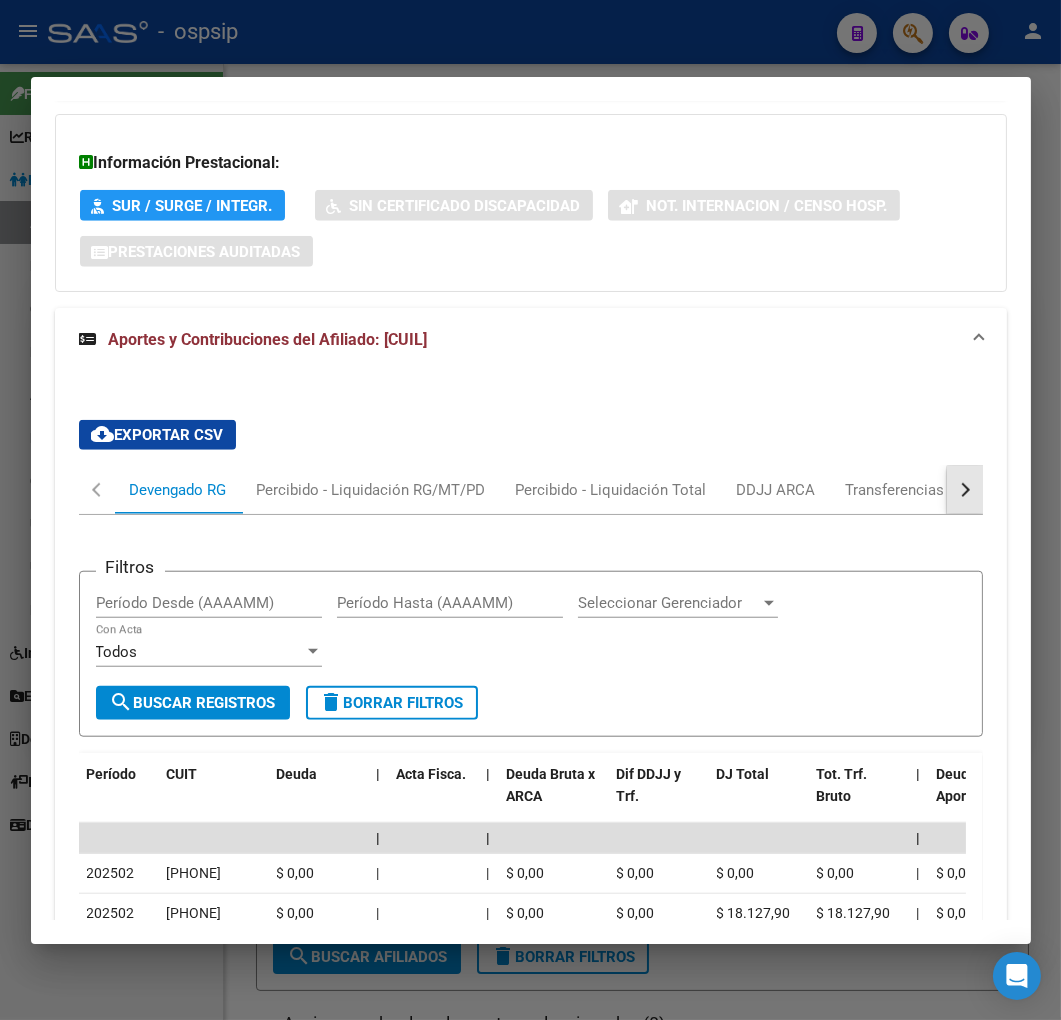 click at bounding box center (965, 490) 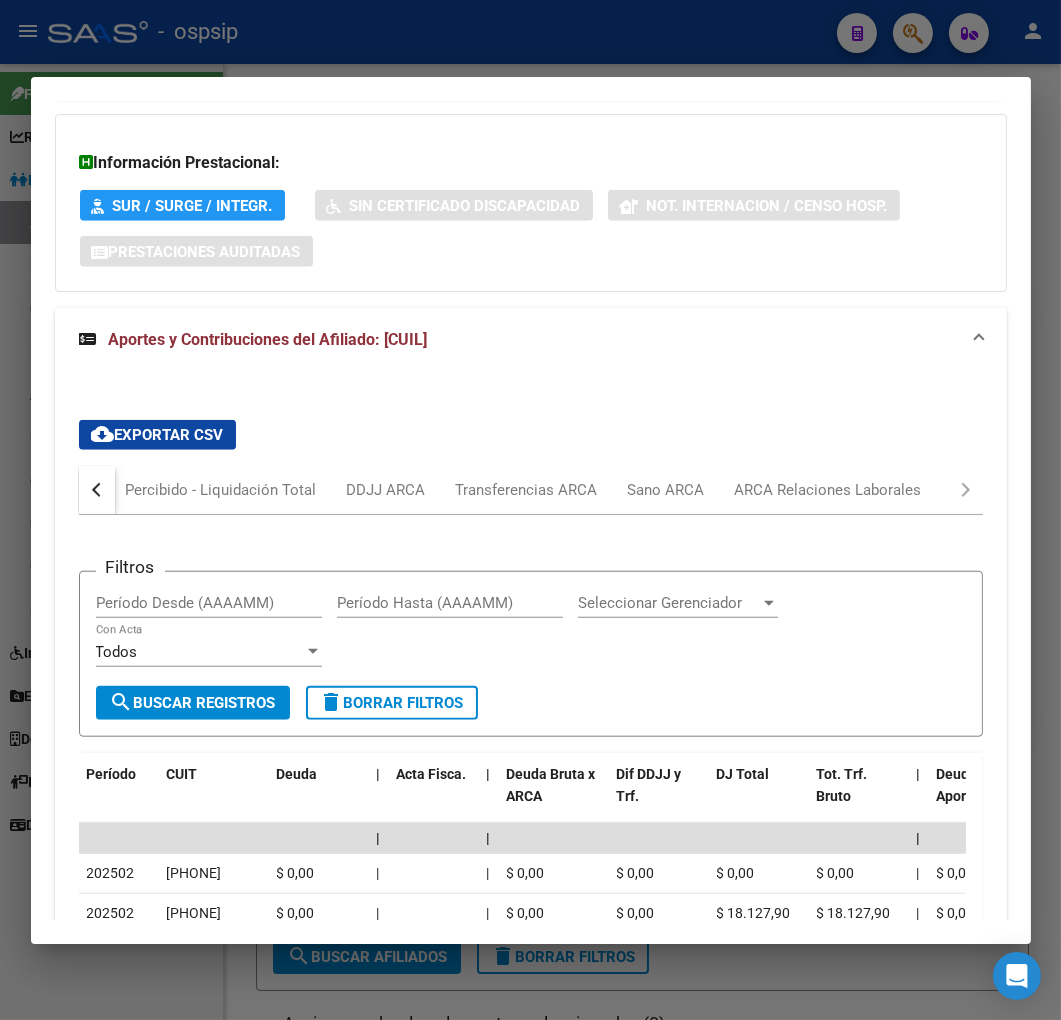 click on "Devengado RG Percibido - Liquidación RG/MT/PD Percibido - Liquidación Total DDJJ ARCA Transferencias ARCA Sano ARCA ARCA Relaciones Laborales" at bounding box center (531, 490) 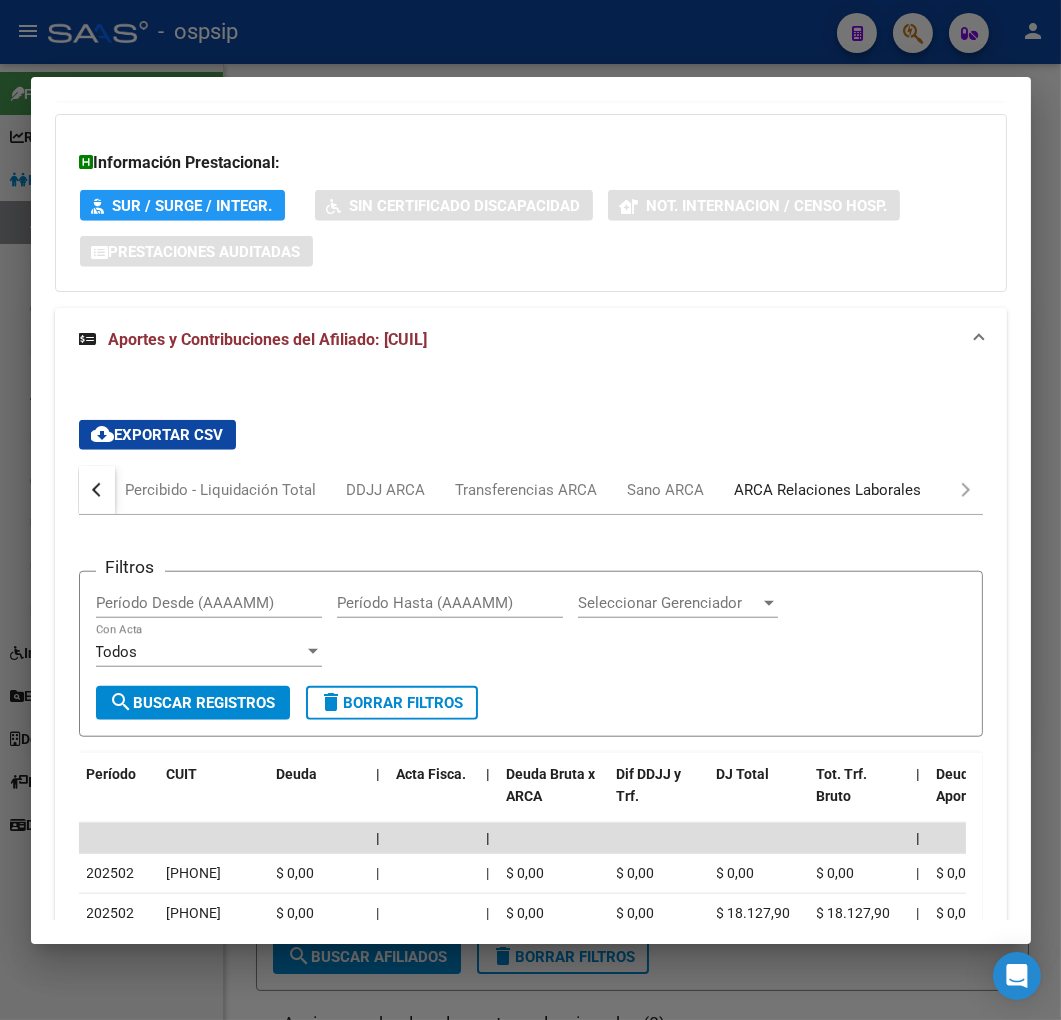 click on "ARCA Relaciones Laborales" at bounding box center (828, 490) 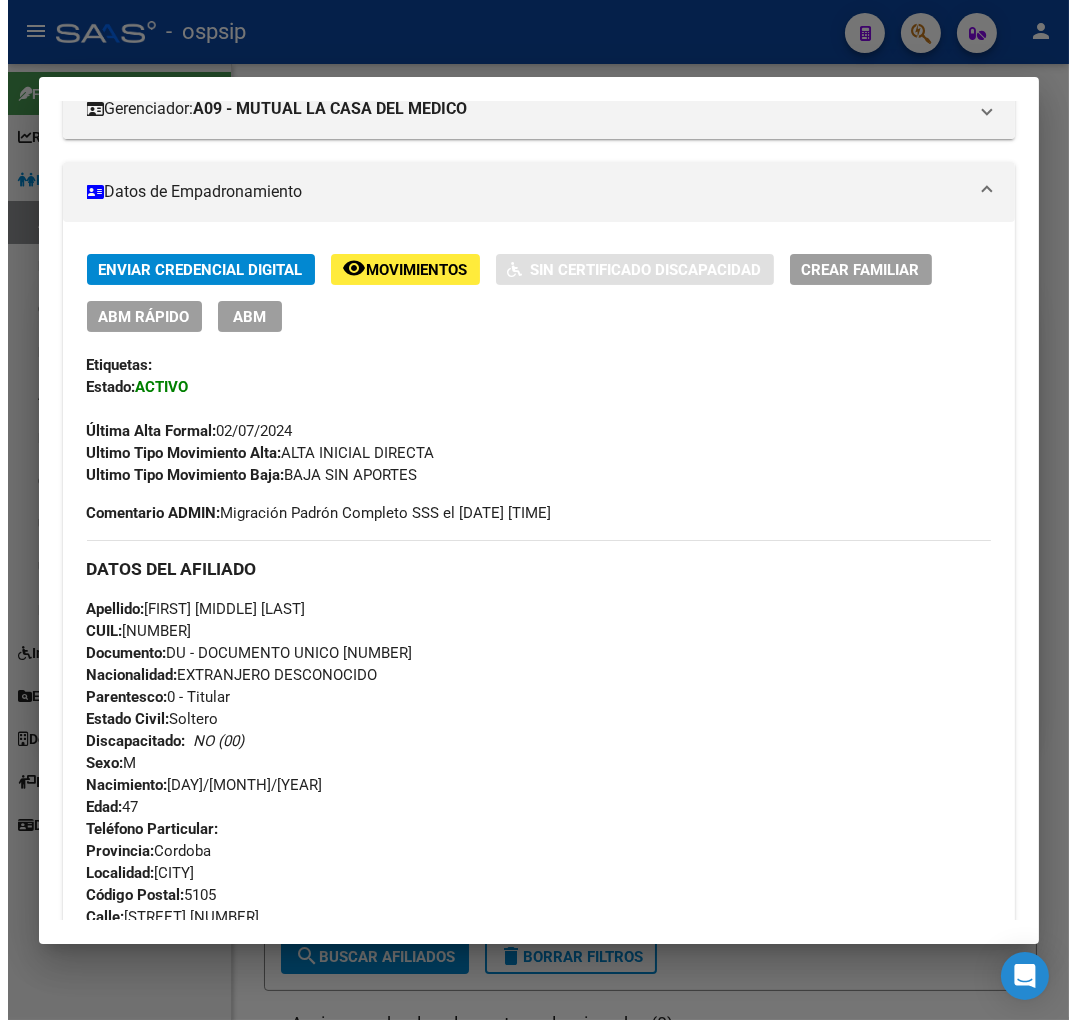 scroll, scrollTop: 230, scrollLeft: 0, axis: vertical 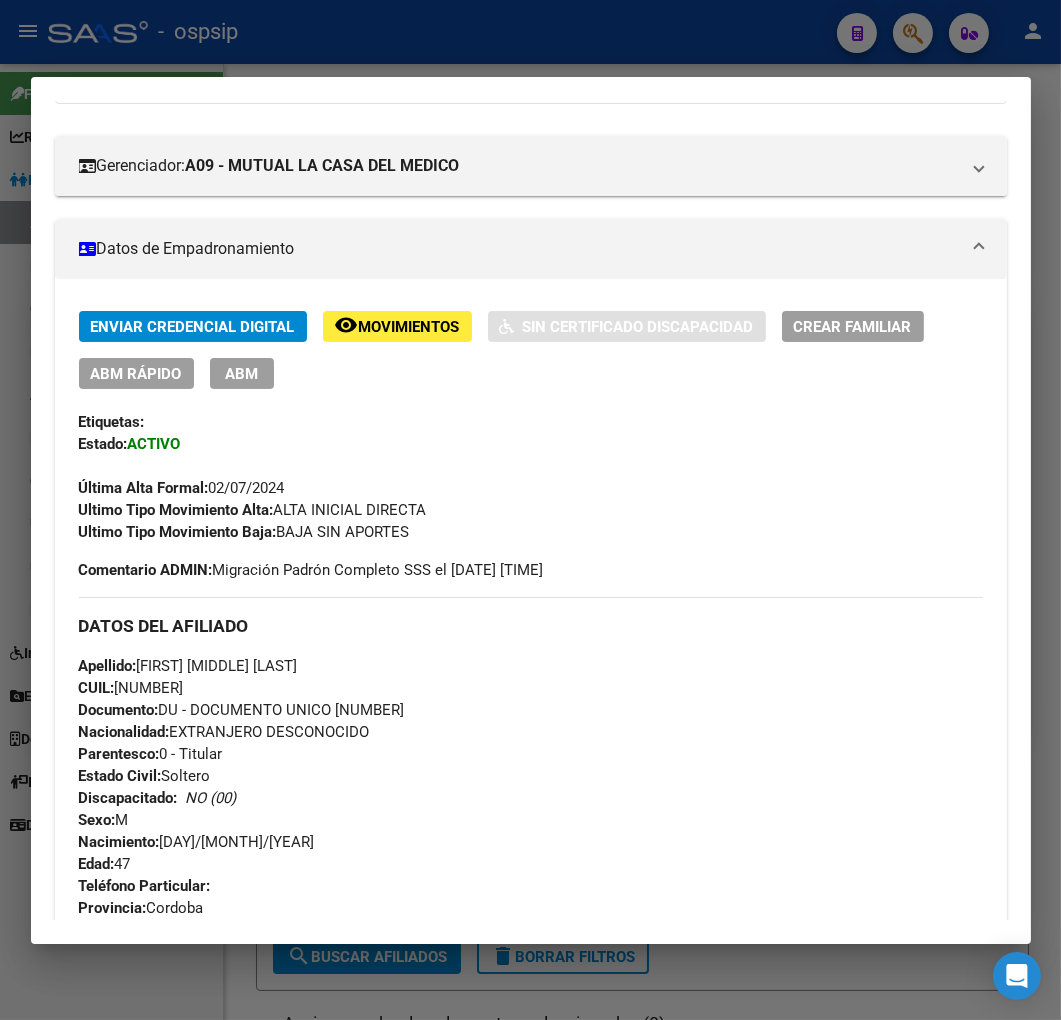 click on "ABM" at bounding box center [242, 373] 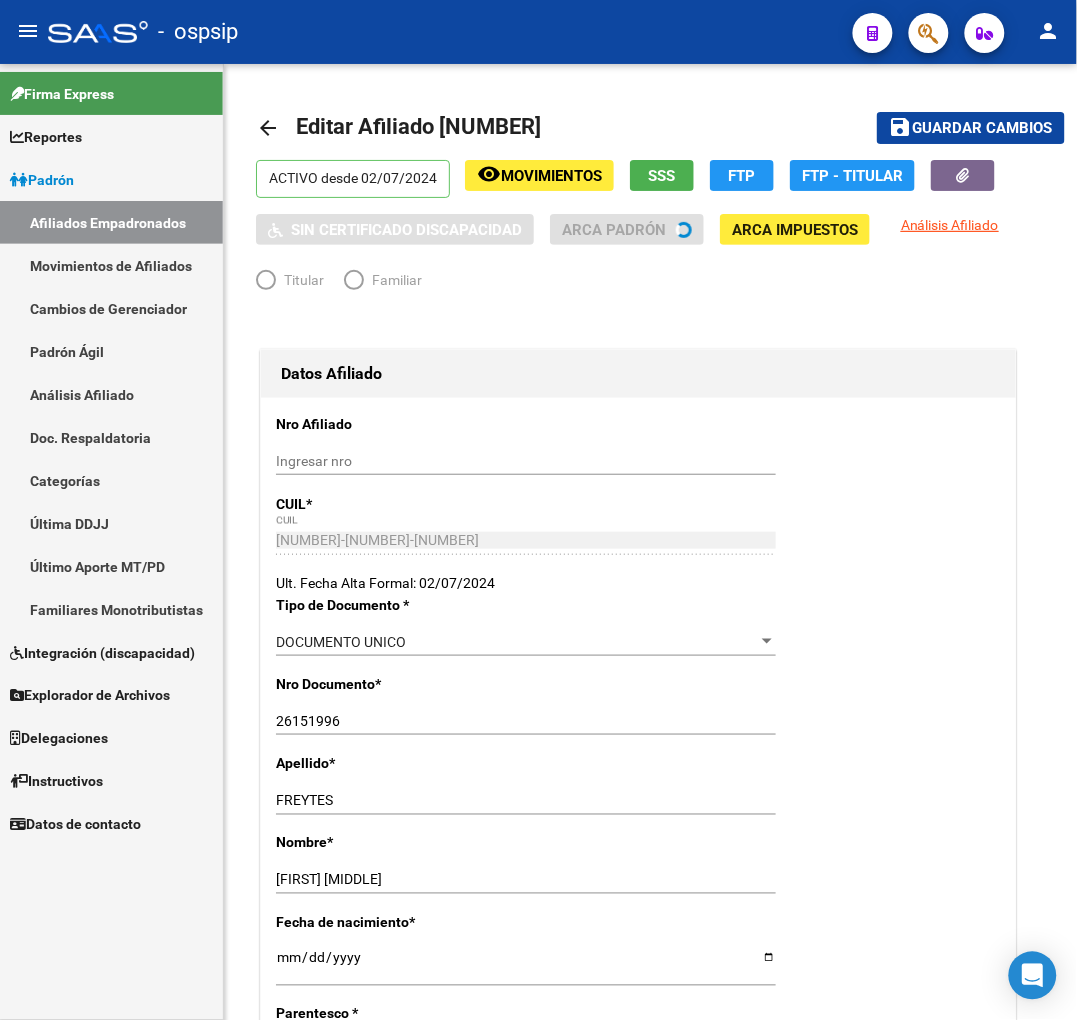 radio on "true" 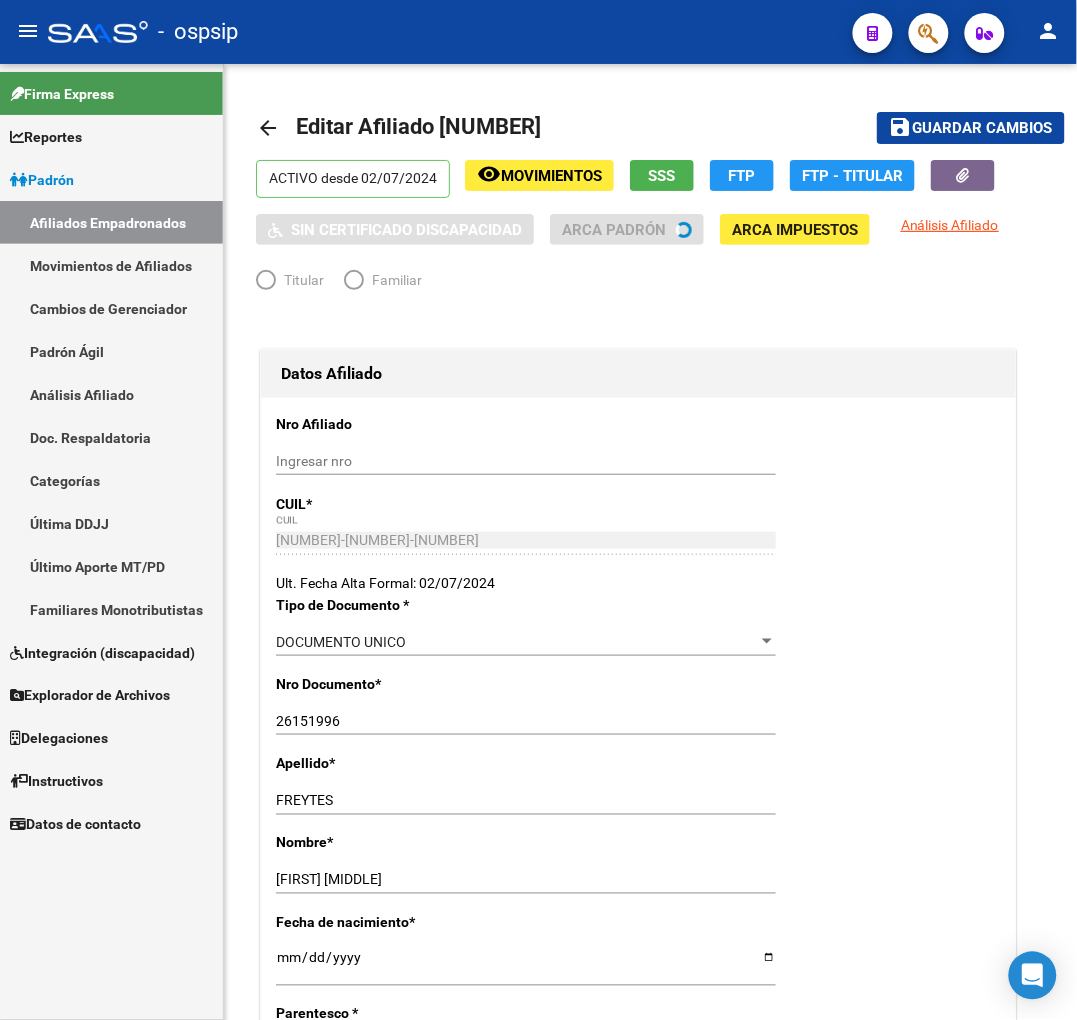 type on "30-62450740-8" 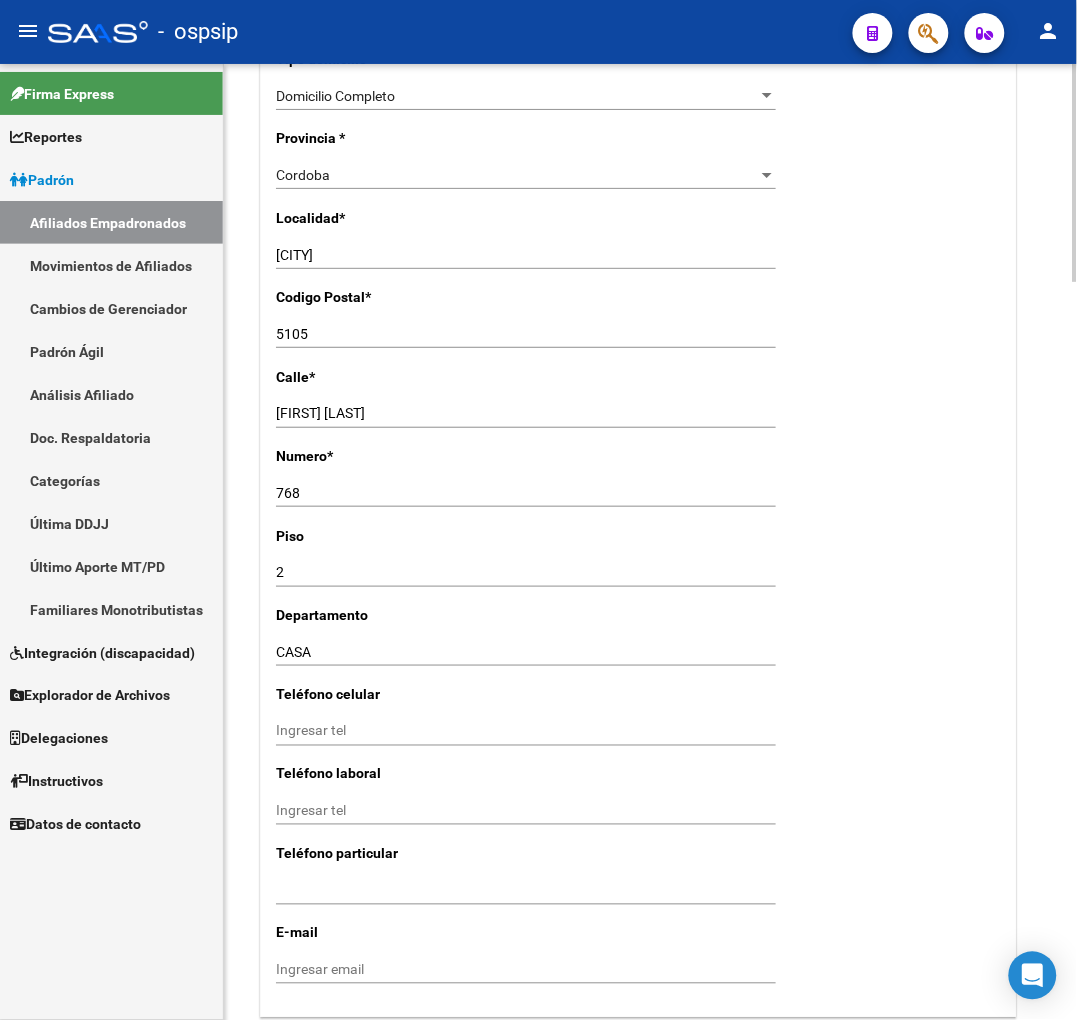 scroll, scrollTop: 2222, scrollLeft: 0, axis: vertical 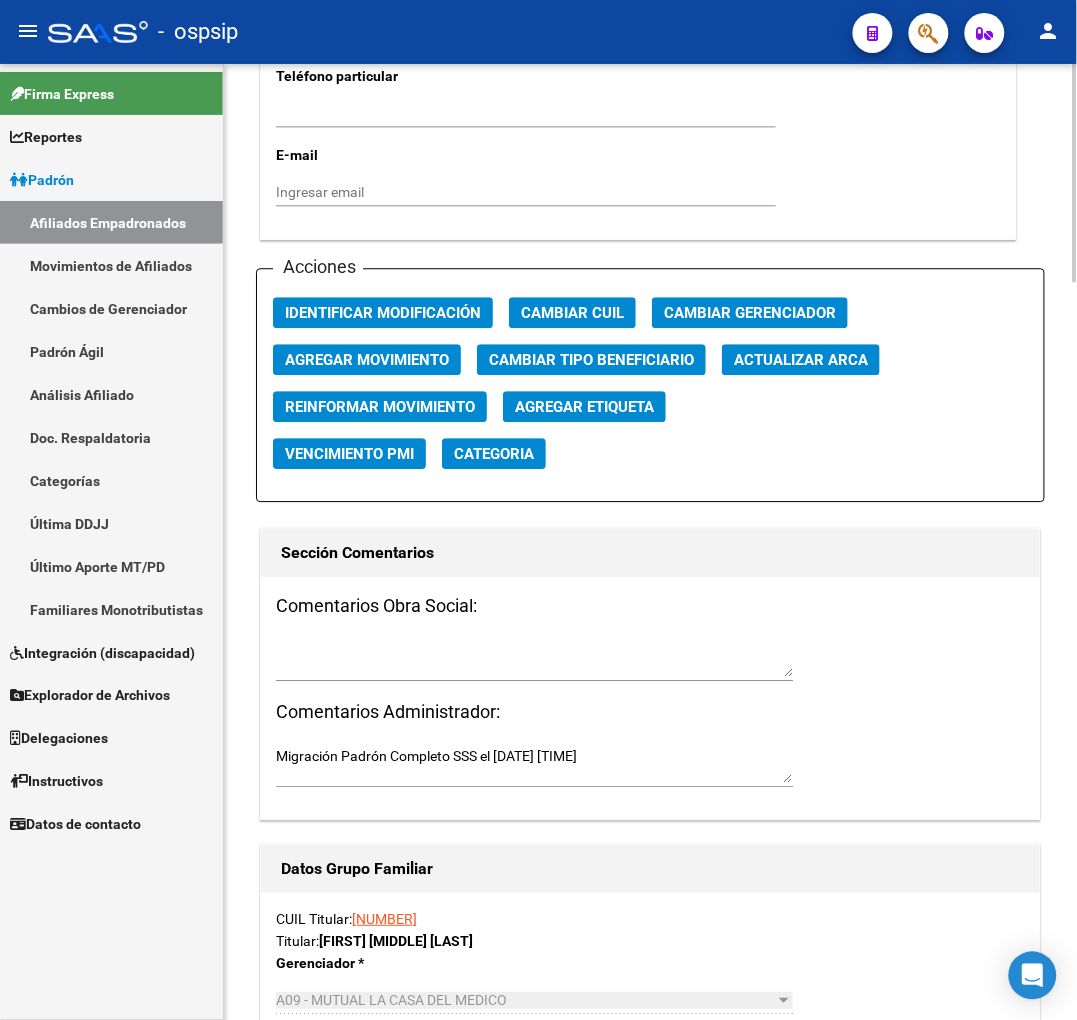 click on "Agregar Movimiento" 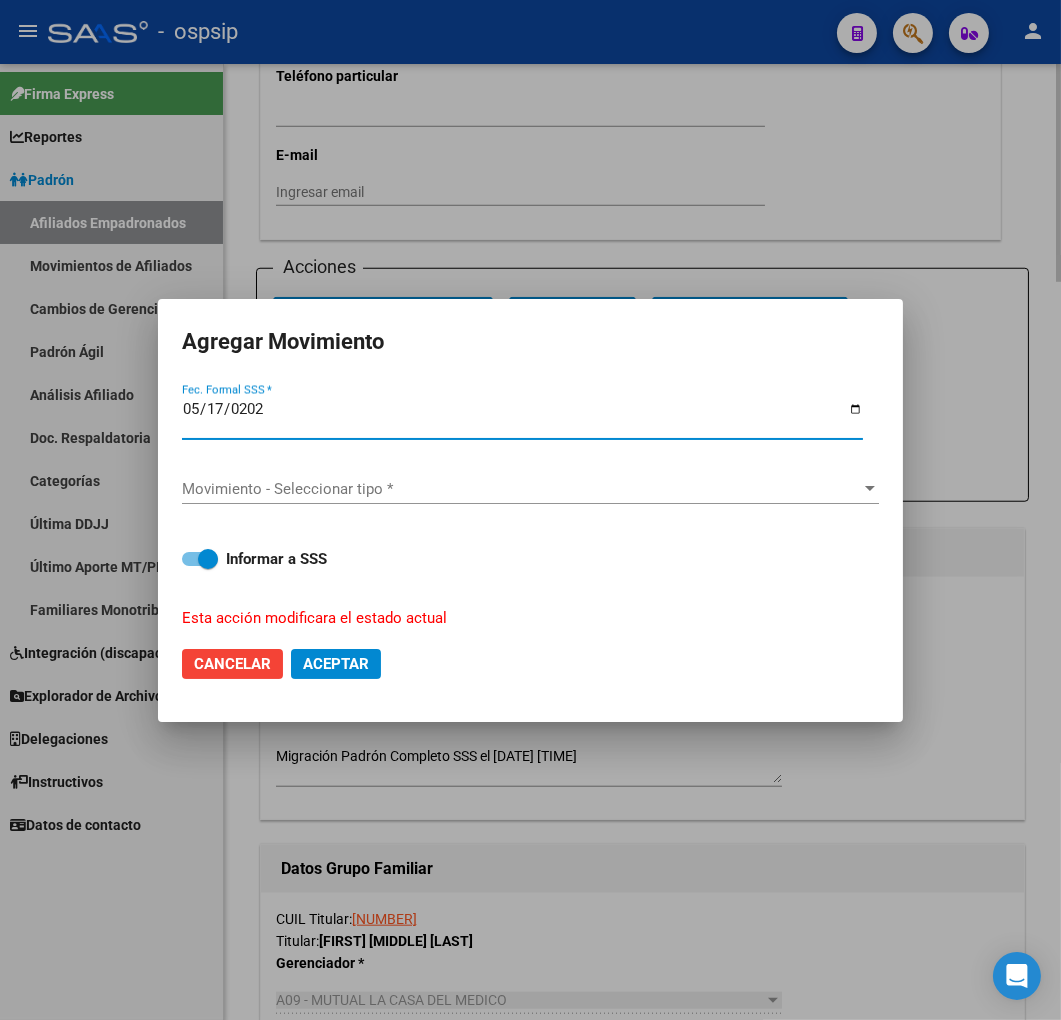 type on "2025-05-17" 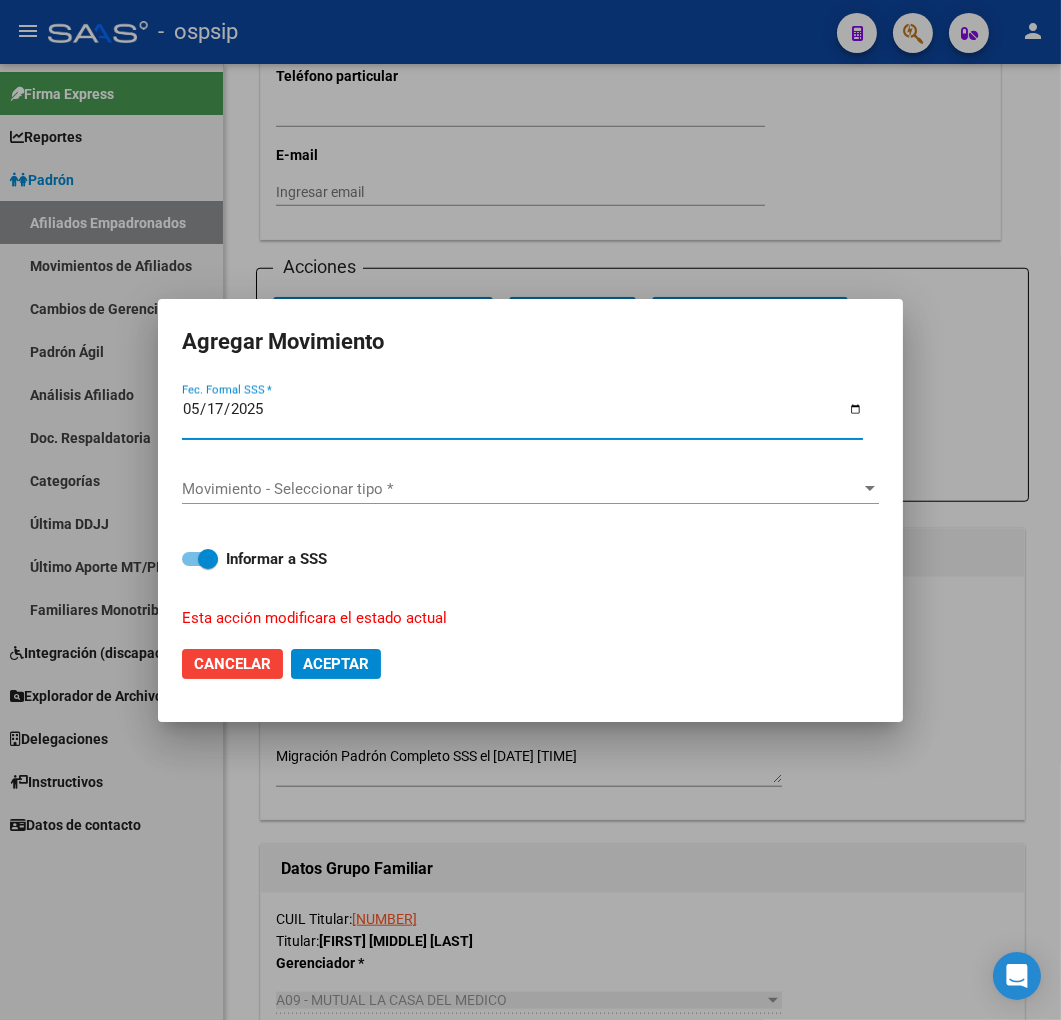 click on "Movimiento - Seleccionar tipo * Movimiento - Seleccionar tipo *" at bounding box center [530, 489] 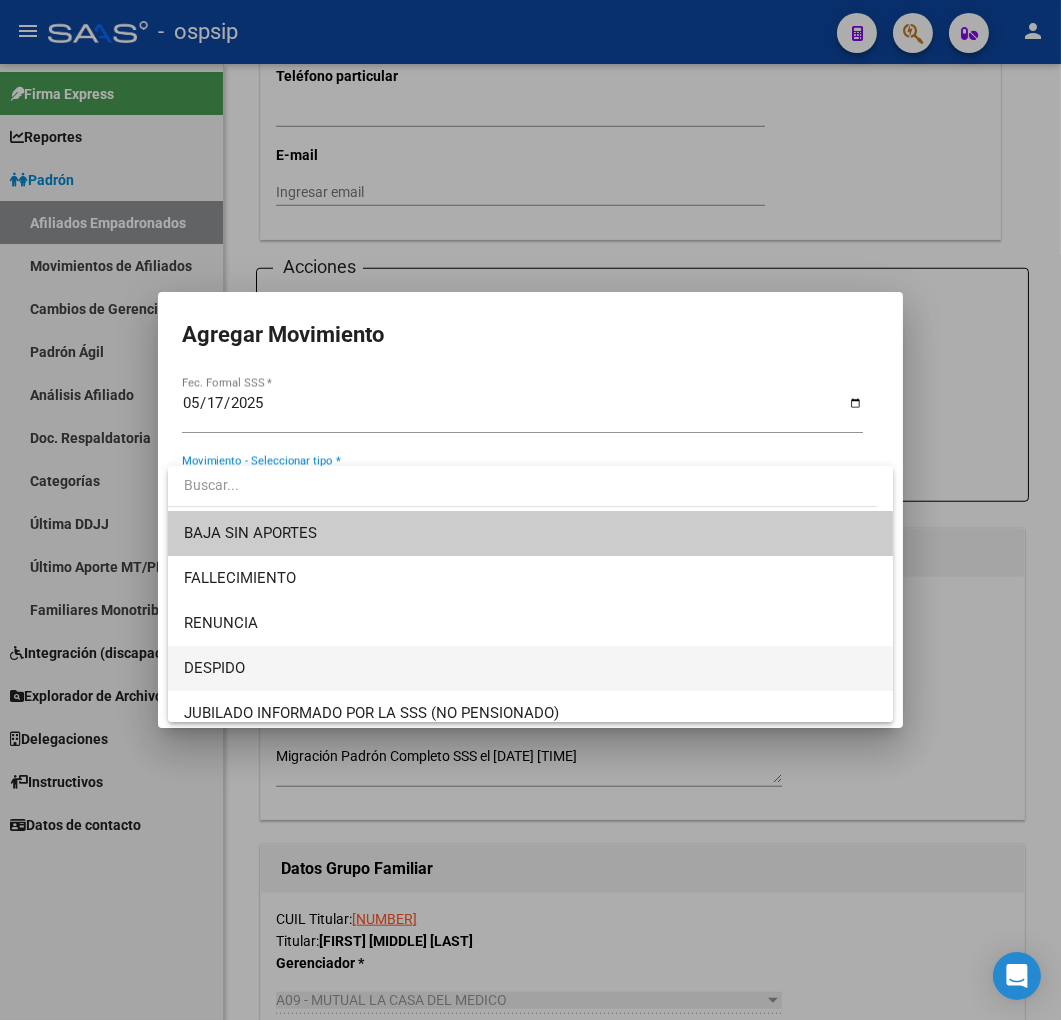 click on "DESPIDO" at bounding box center [531, 668] 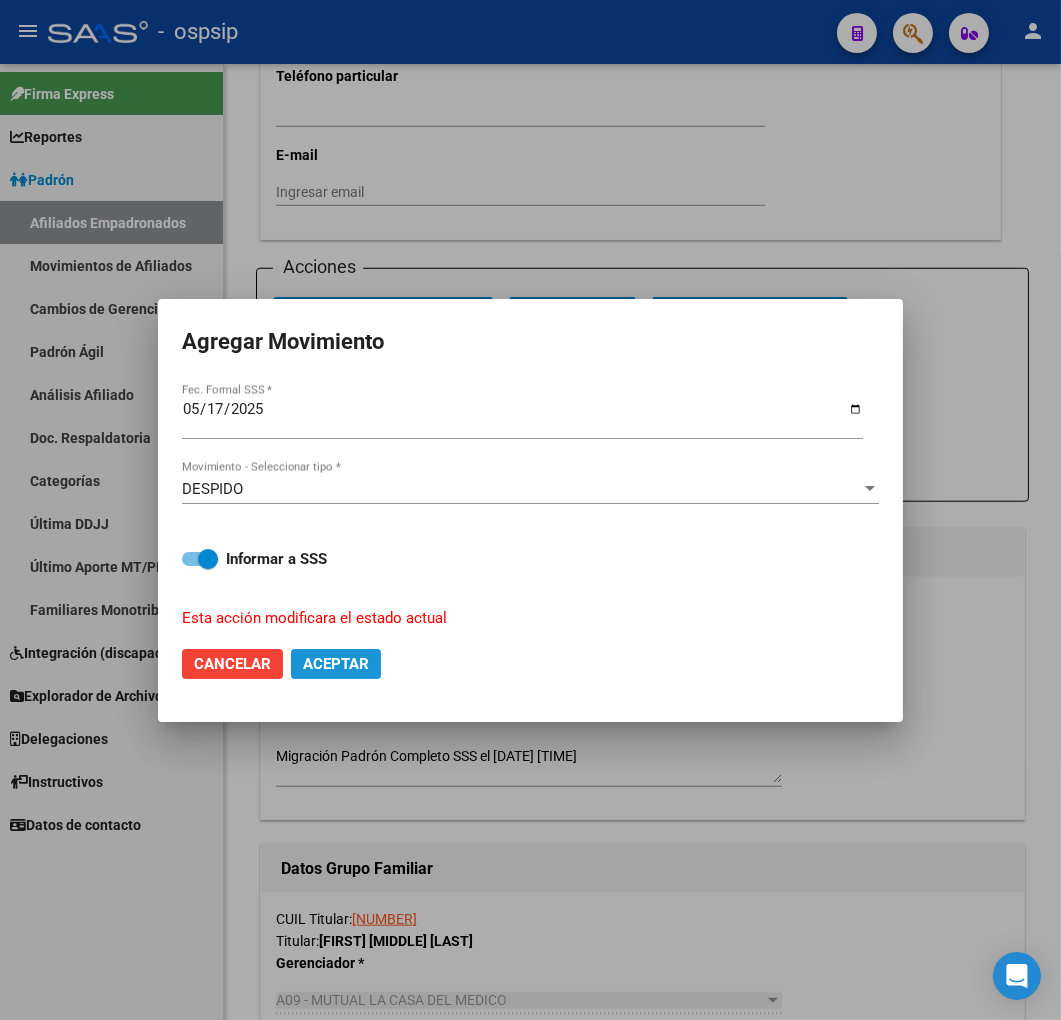 click on "Aceptar" 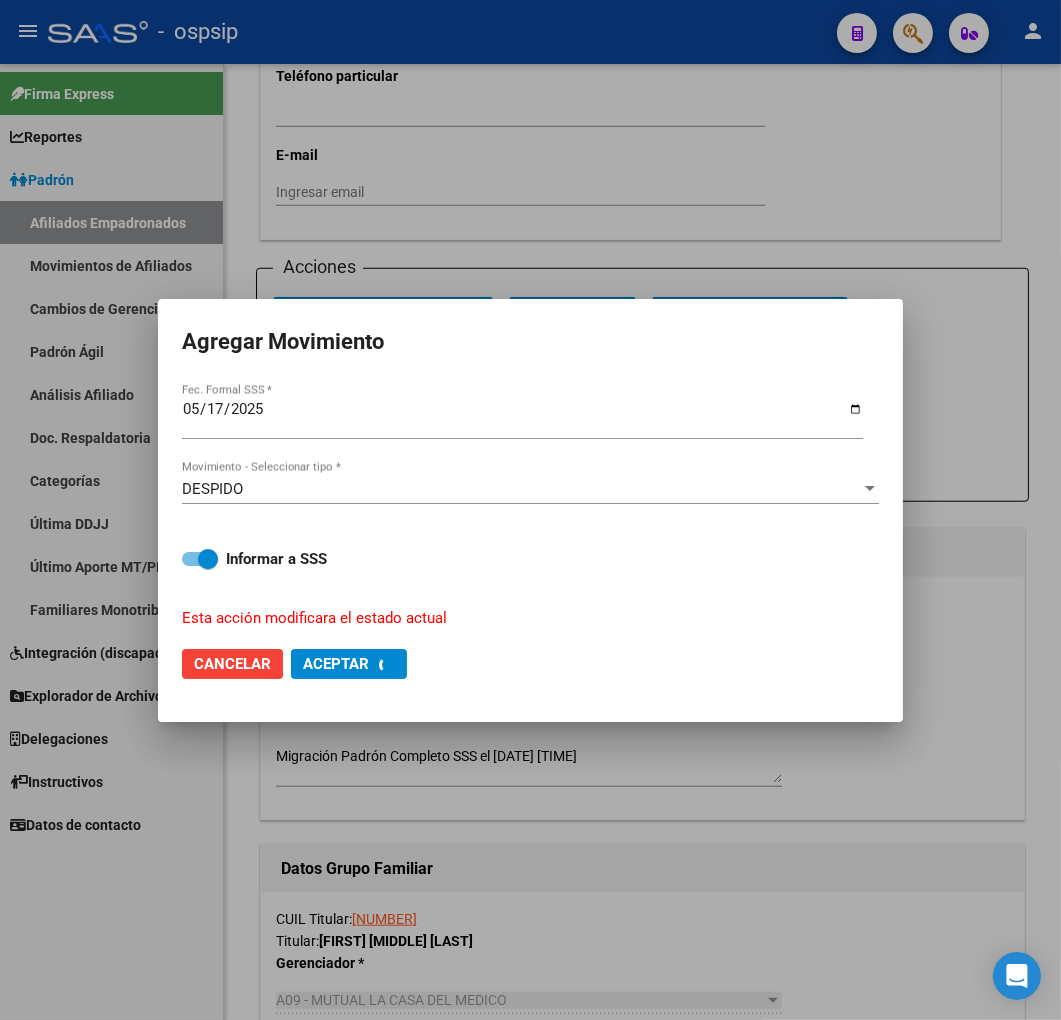 checkbox on "false" 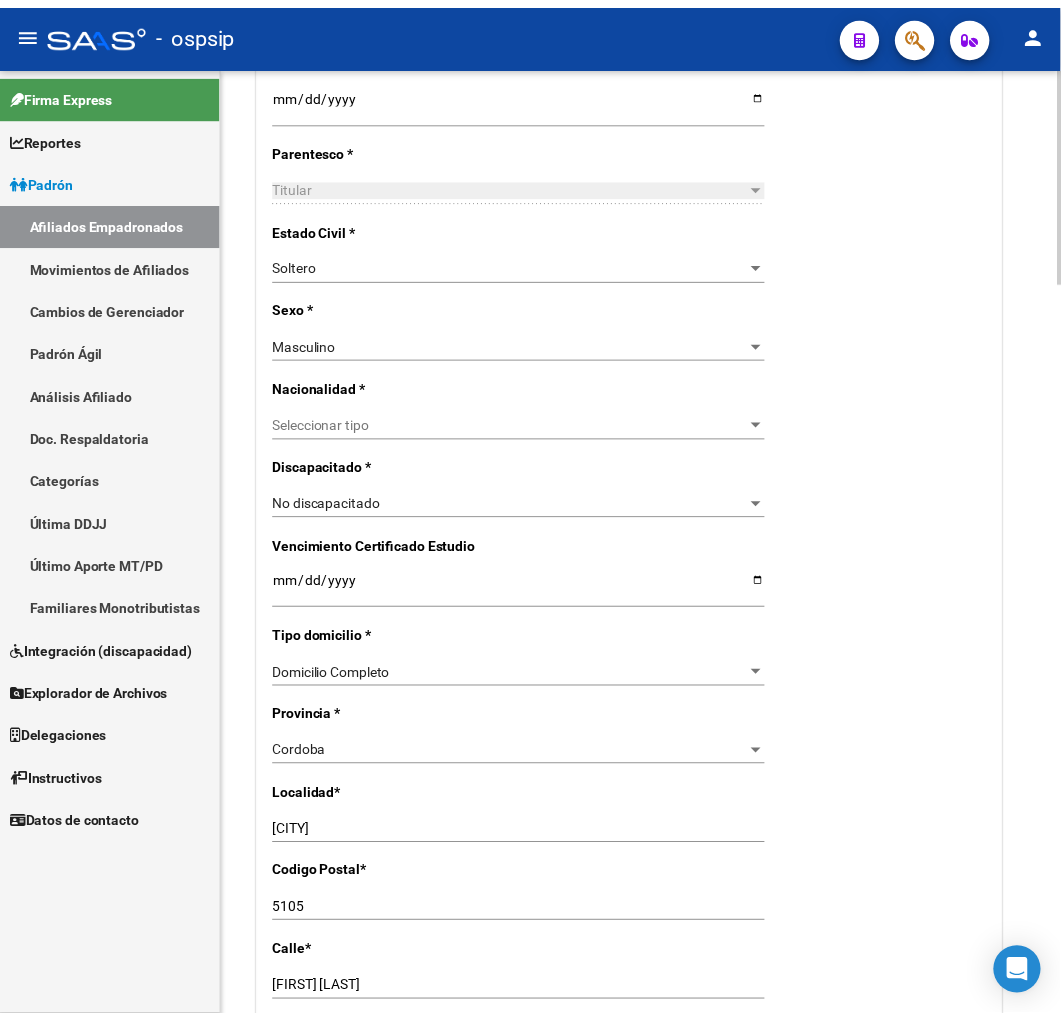 scroll, scrollTop: 0, scrollLeft: 0, axis: both 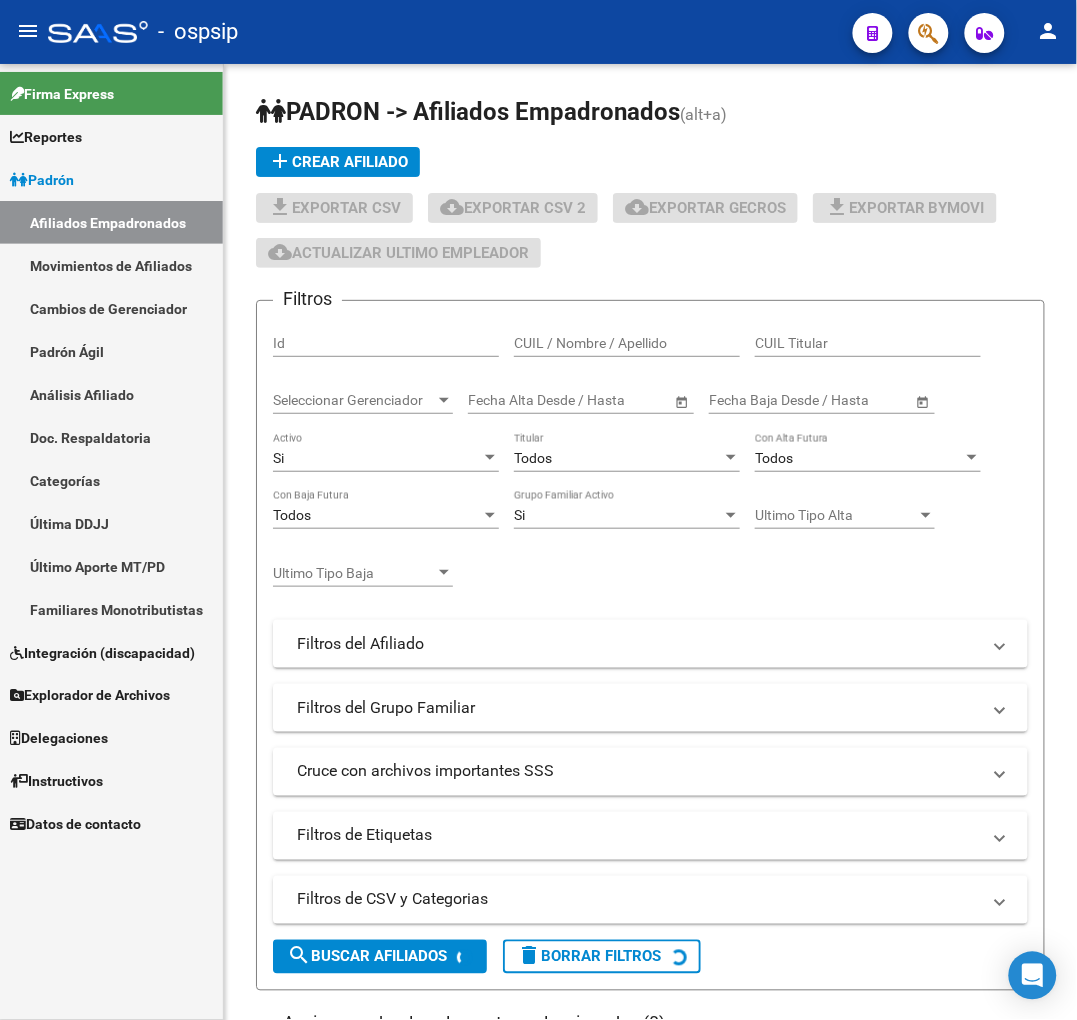 drag, startPoint x: 917, startPoint y: 7, endPoint x: 930, endPoint y: 33, distance: 29.068884 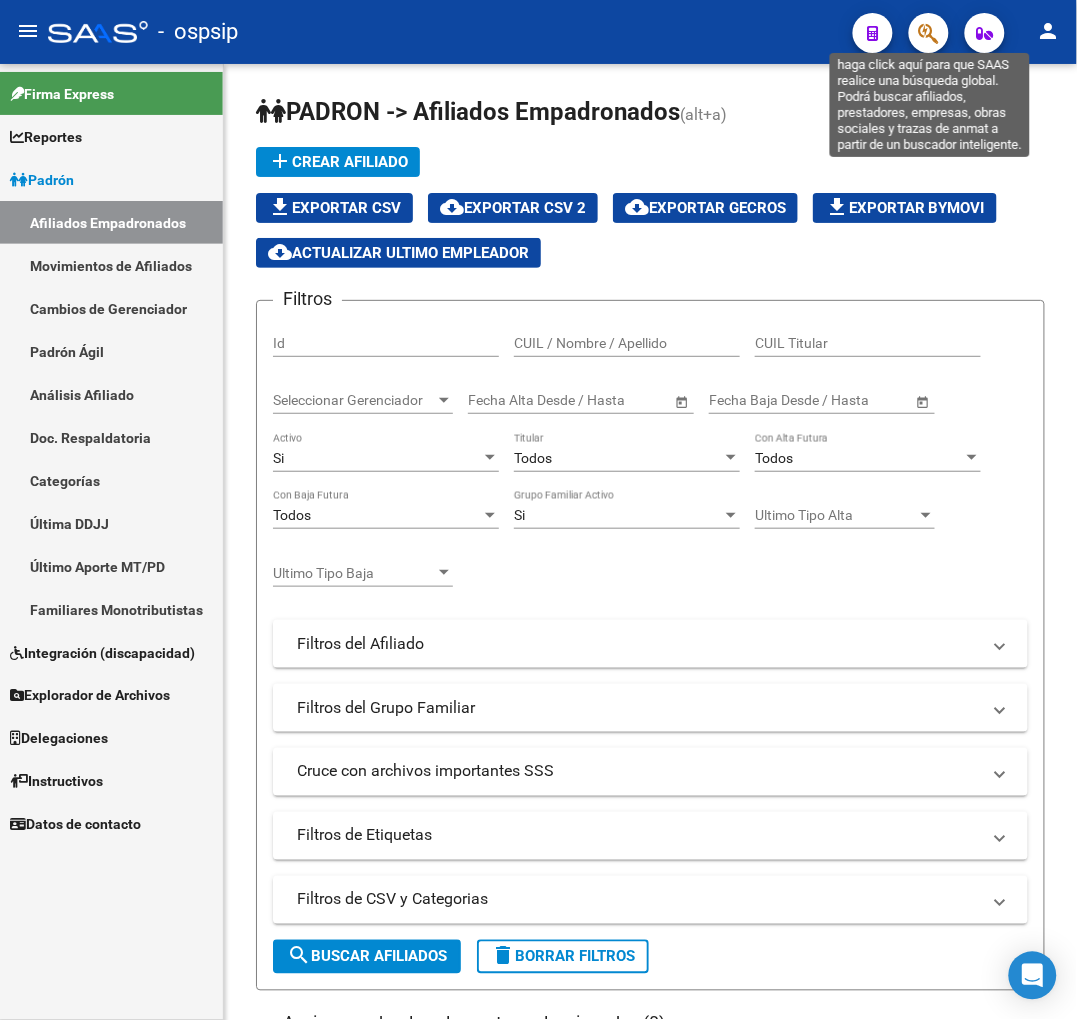 click 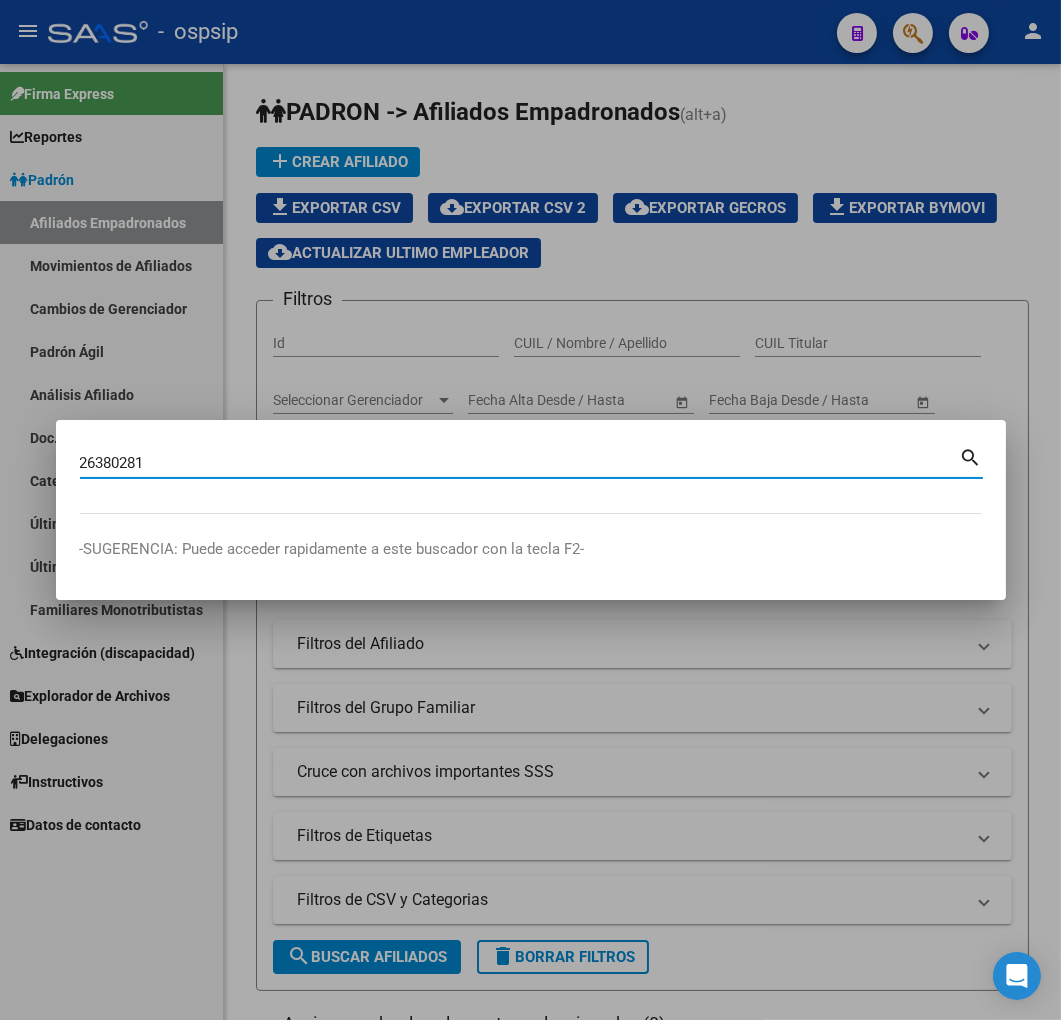 type on "26380281" 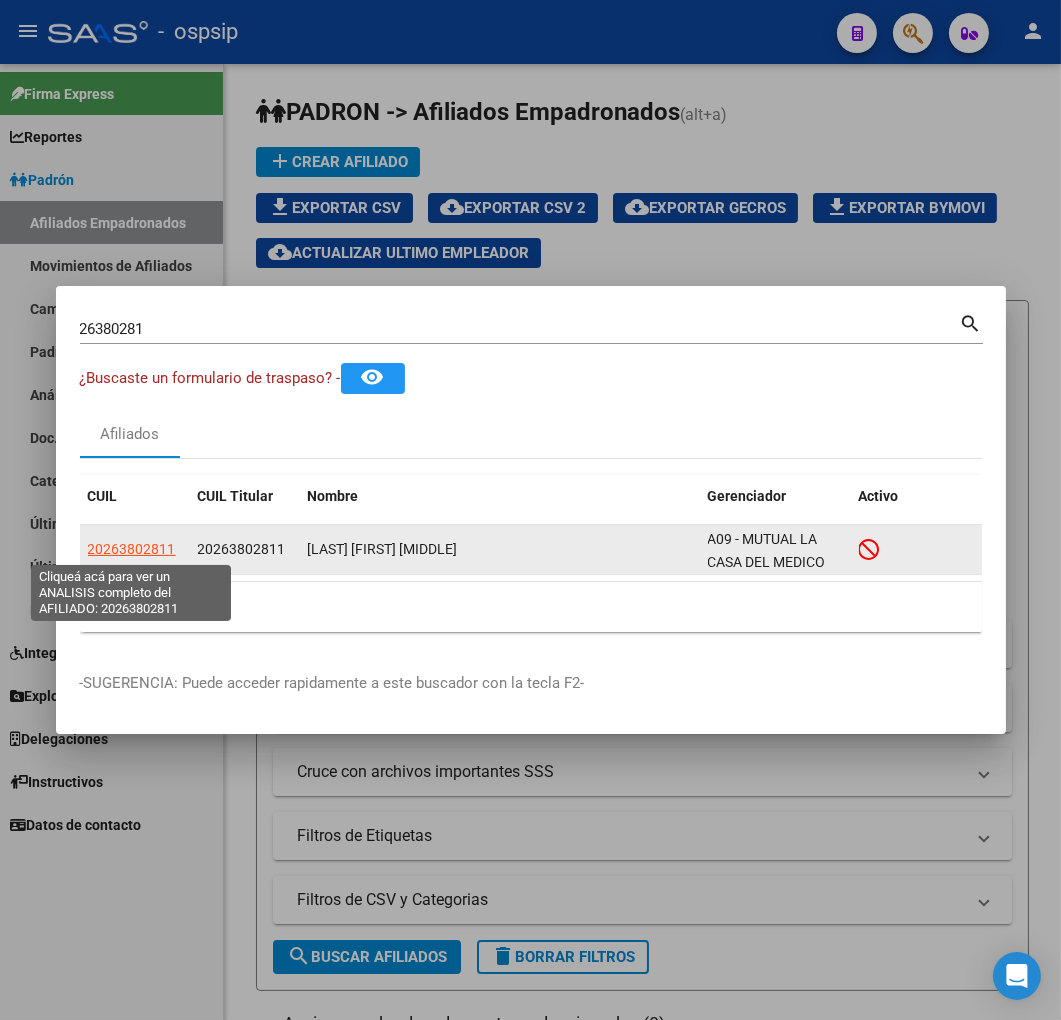 click on "20263802811" 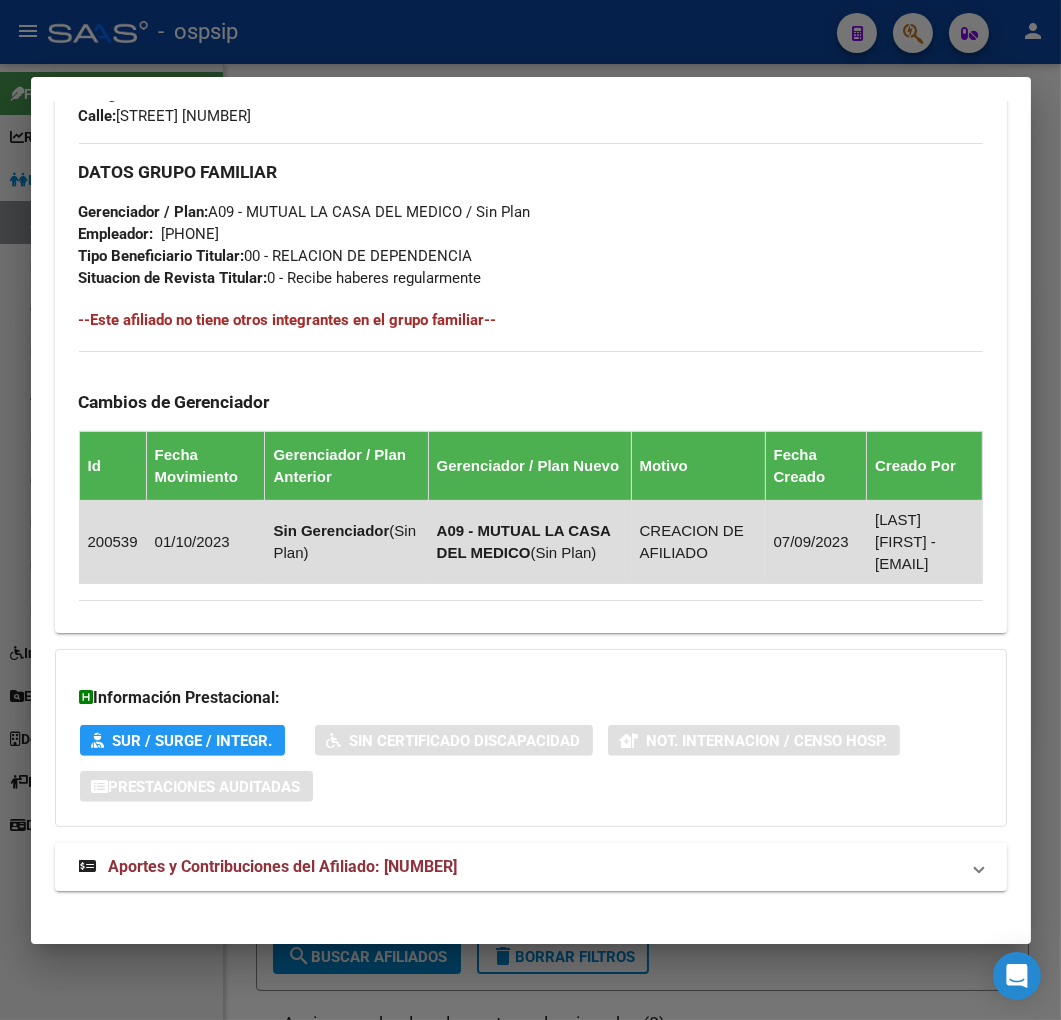 scroll, scrollTop: 1127, scrollLeft: 0, axis: vertical 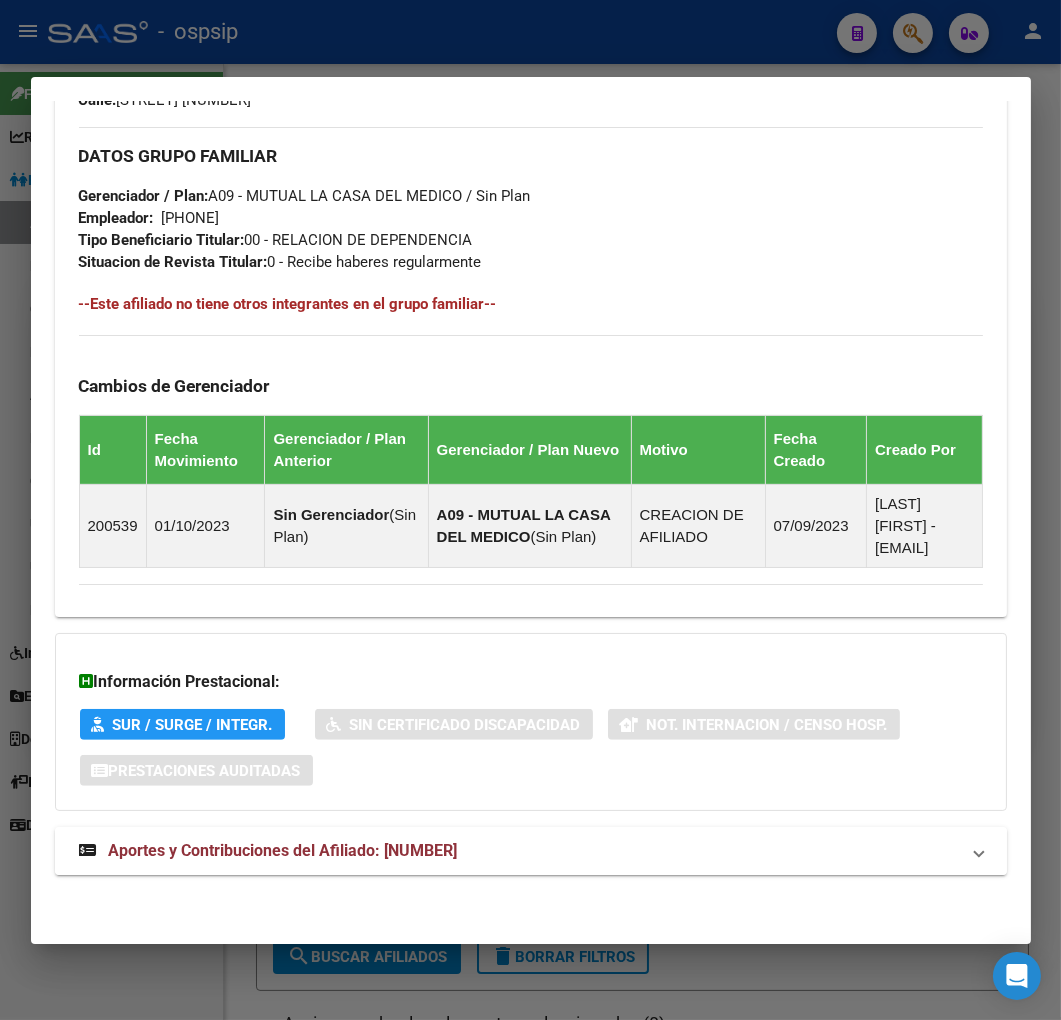 click on "Aportes y Contribuciones del Afiliado: 20263802811" at bounding box center [519, 851] 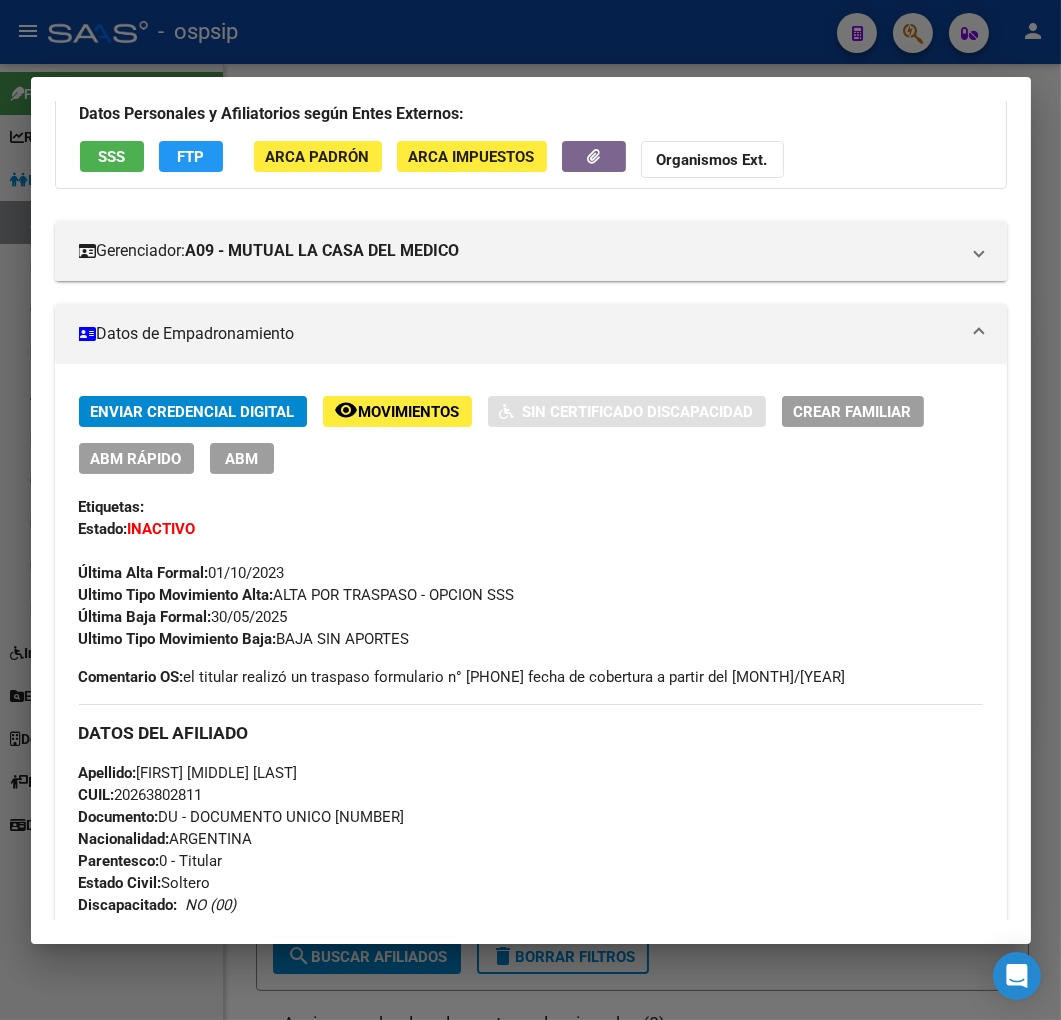scroll, scrollTop: 0, scrollLeft: 0, axis: both 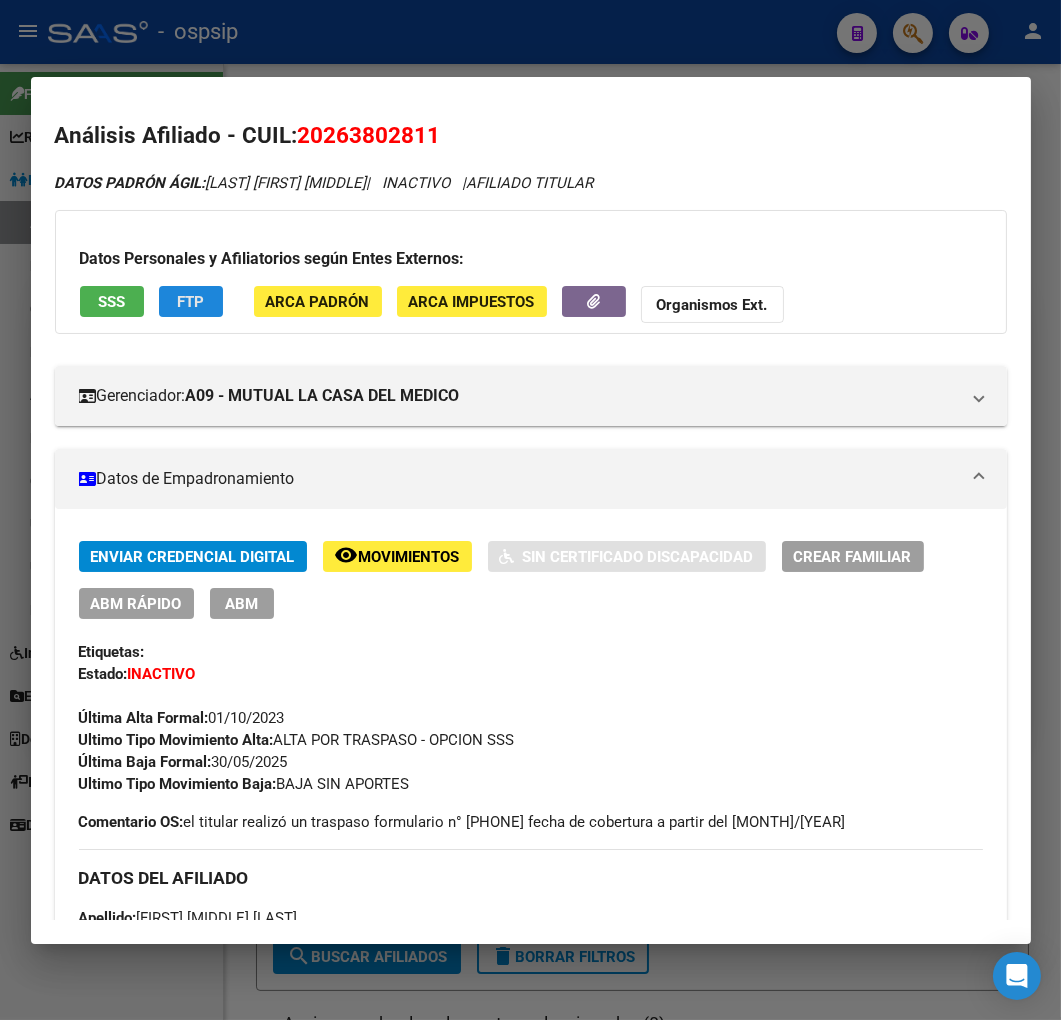 click on "FTP" 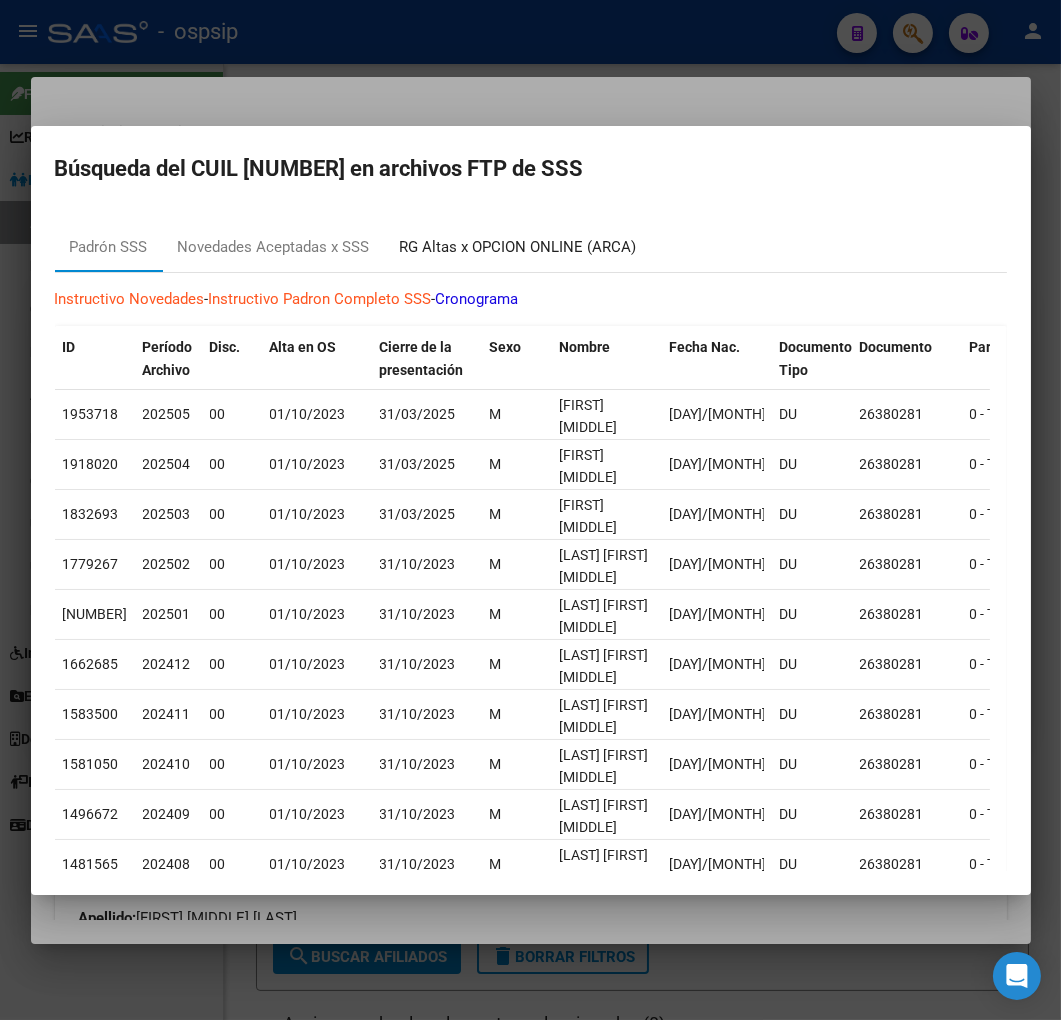click on "RG Altas x OPCION ONLINE (ARCA)" at bounding box center (518, 247) 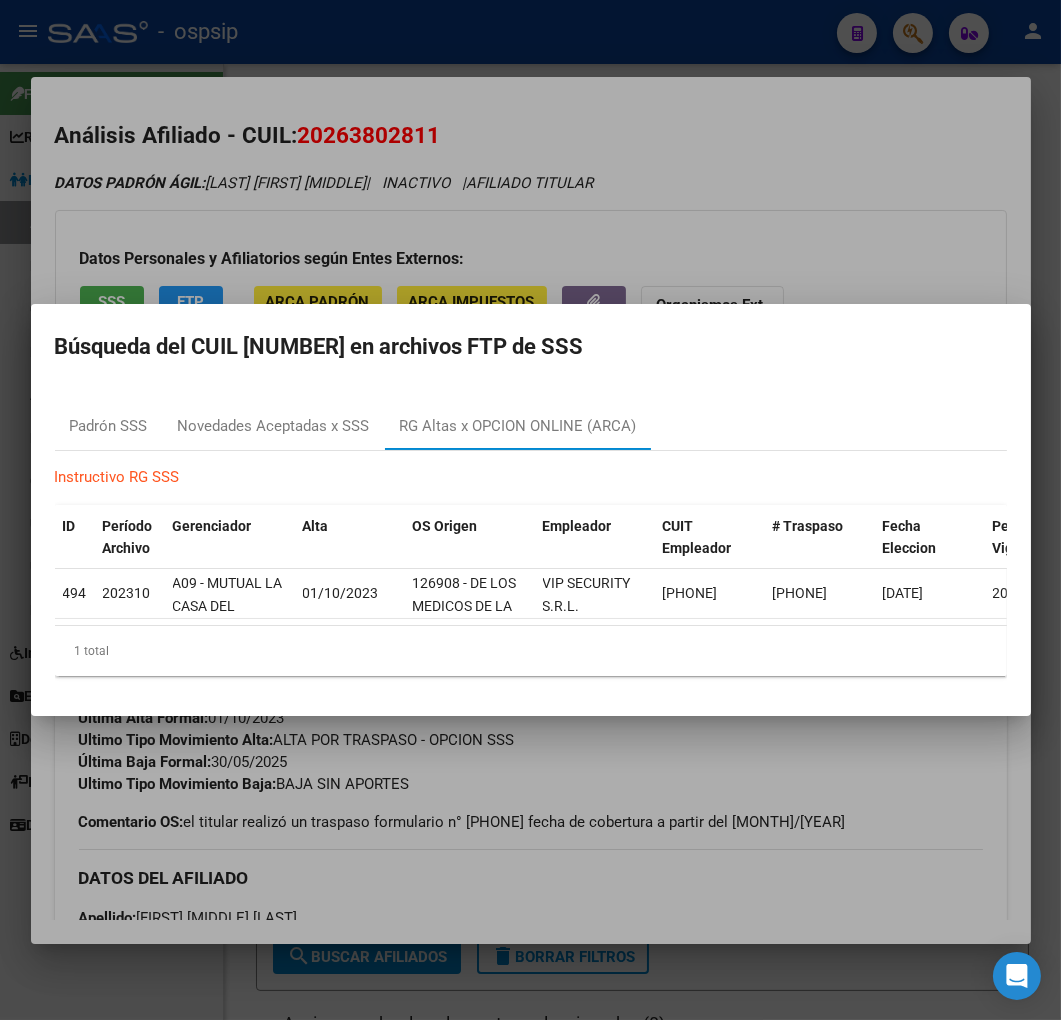 click at bounding box center (530, 510) 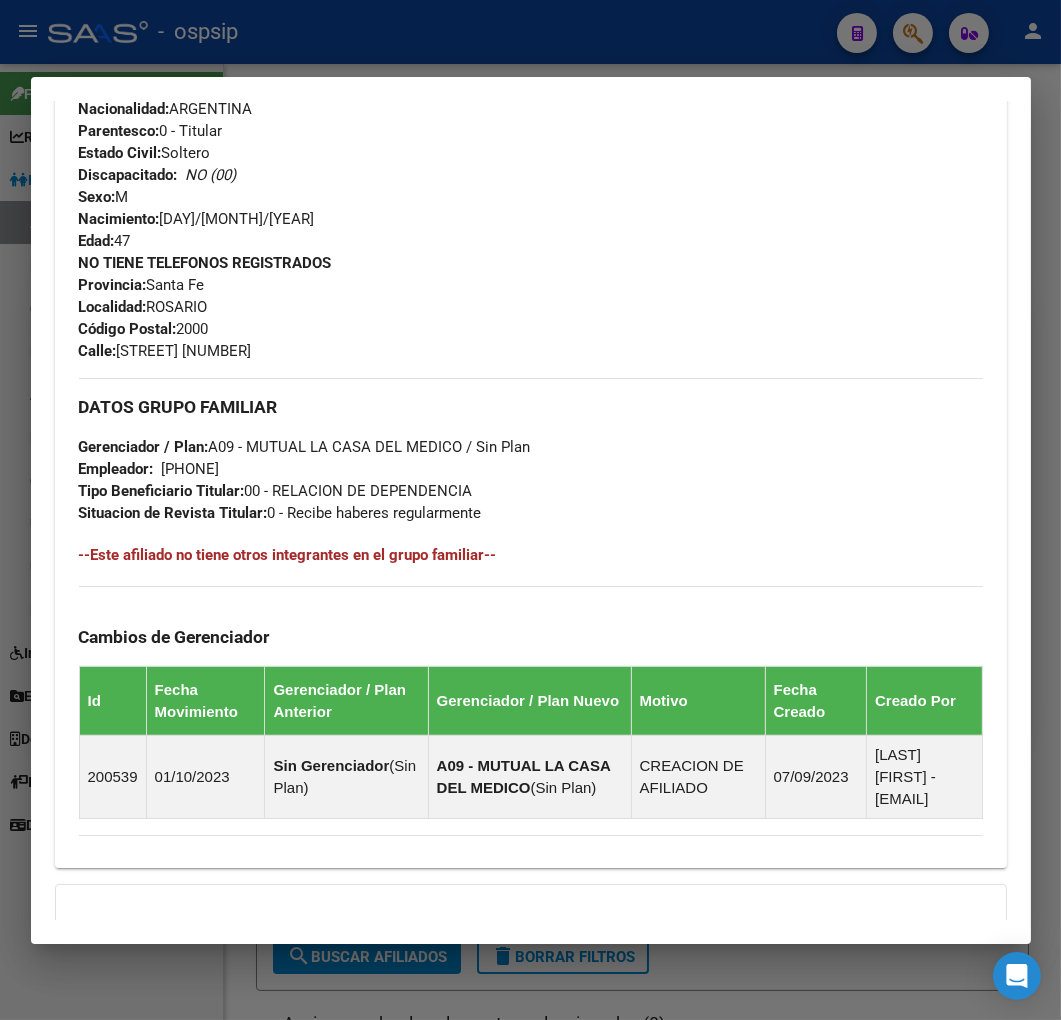scroll, scrollTop: 333, scrollLeft: 0, axis: vertical 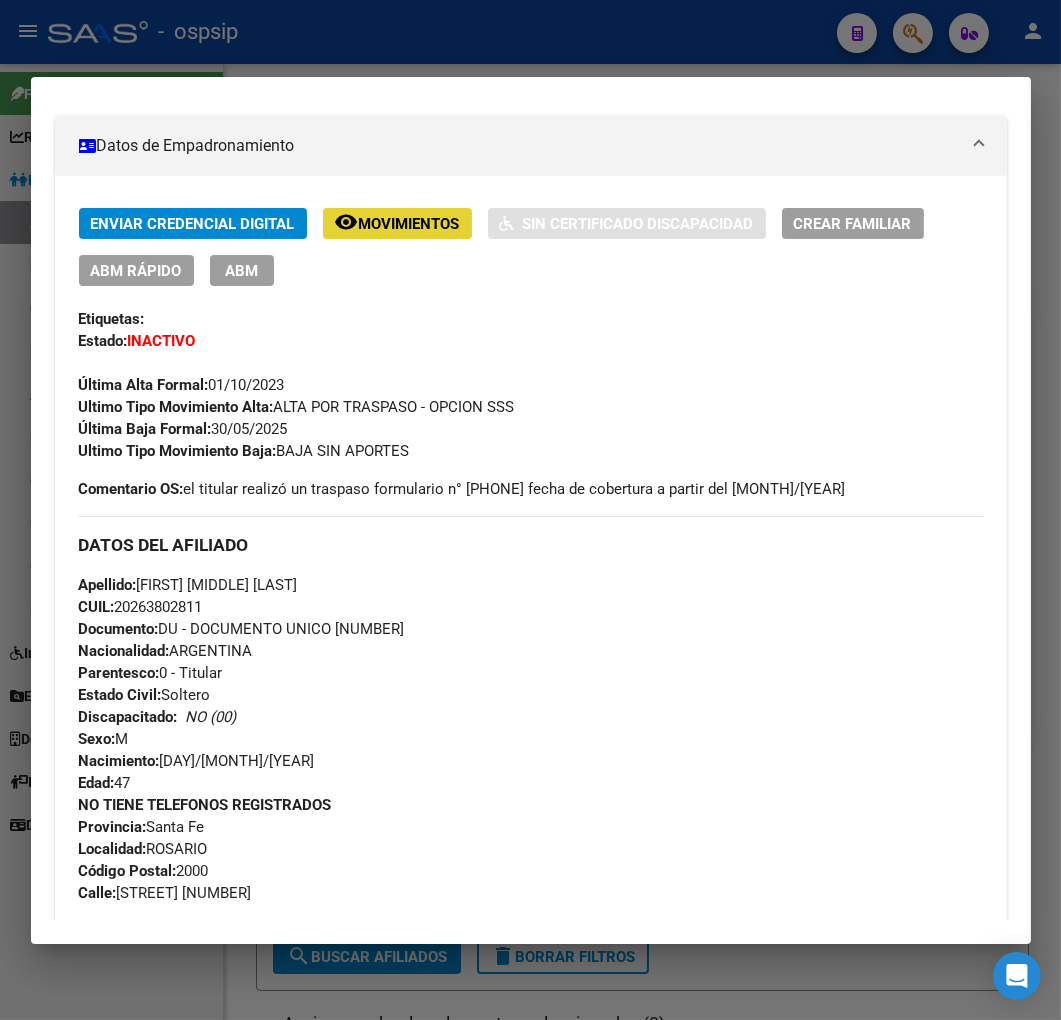 click on "Movimientos" 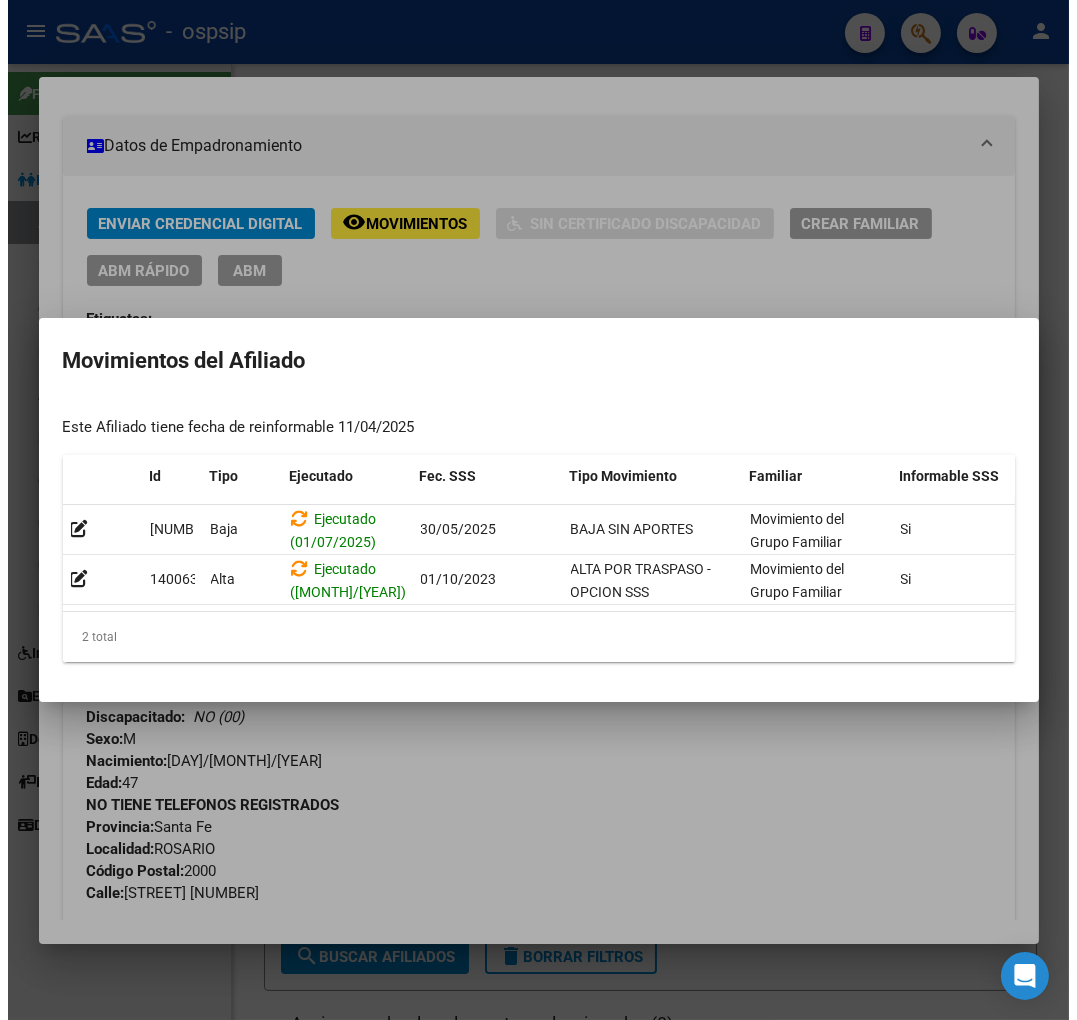 scroll, scrollTop: 0, scrollLeft: 327, axis: horizontal 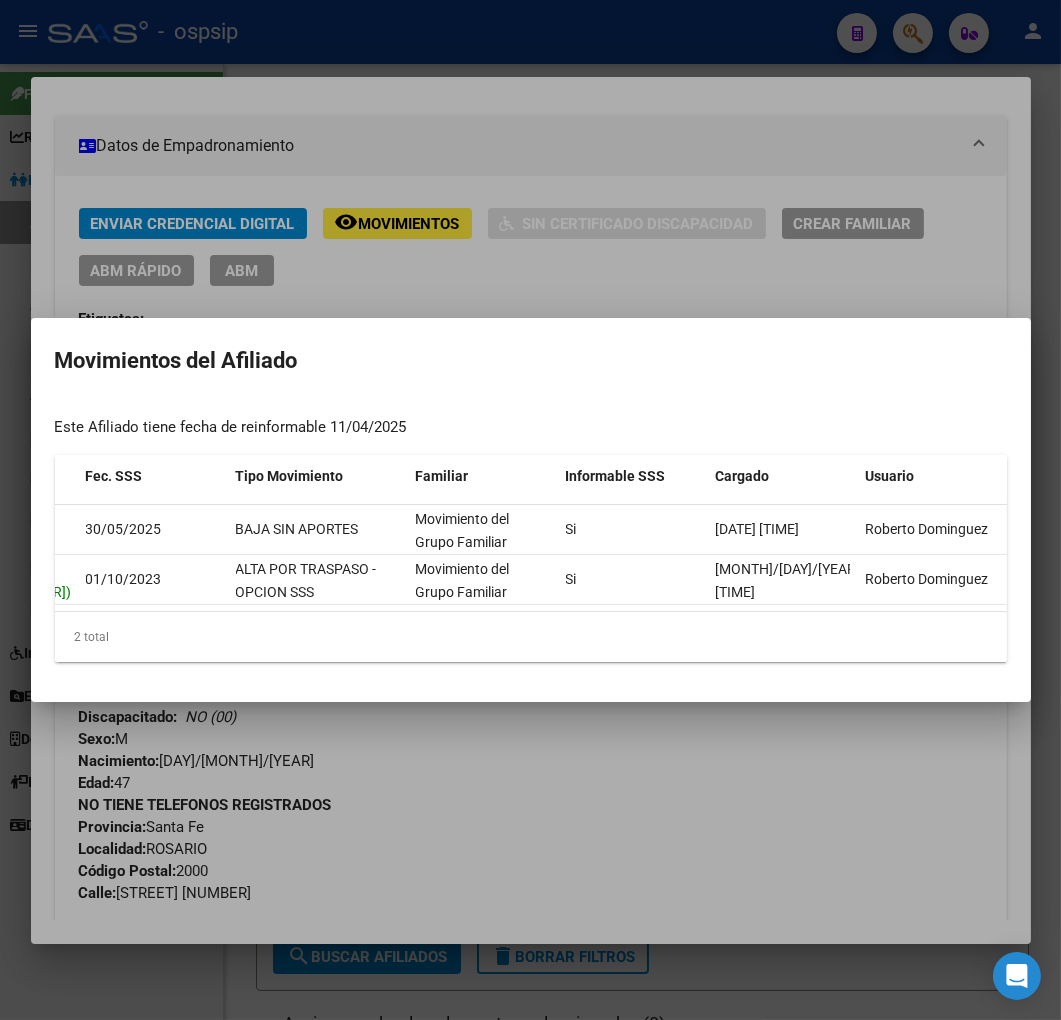 click at bounding box center [530, 510] 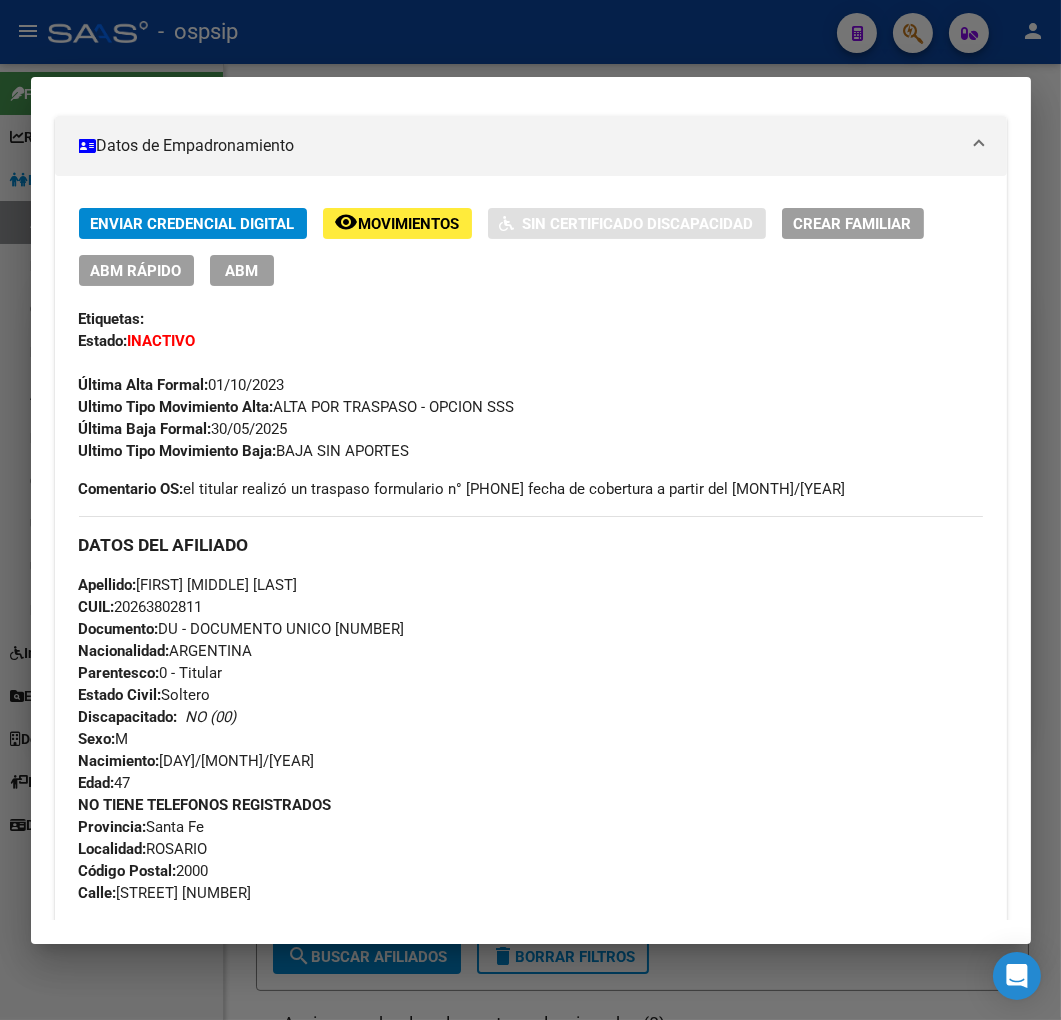 click at bounding box center (530, 510) 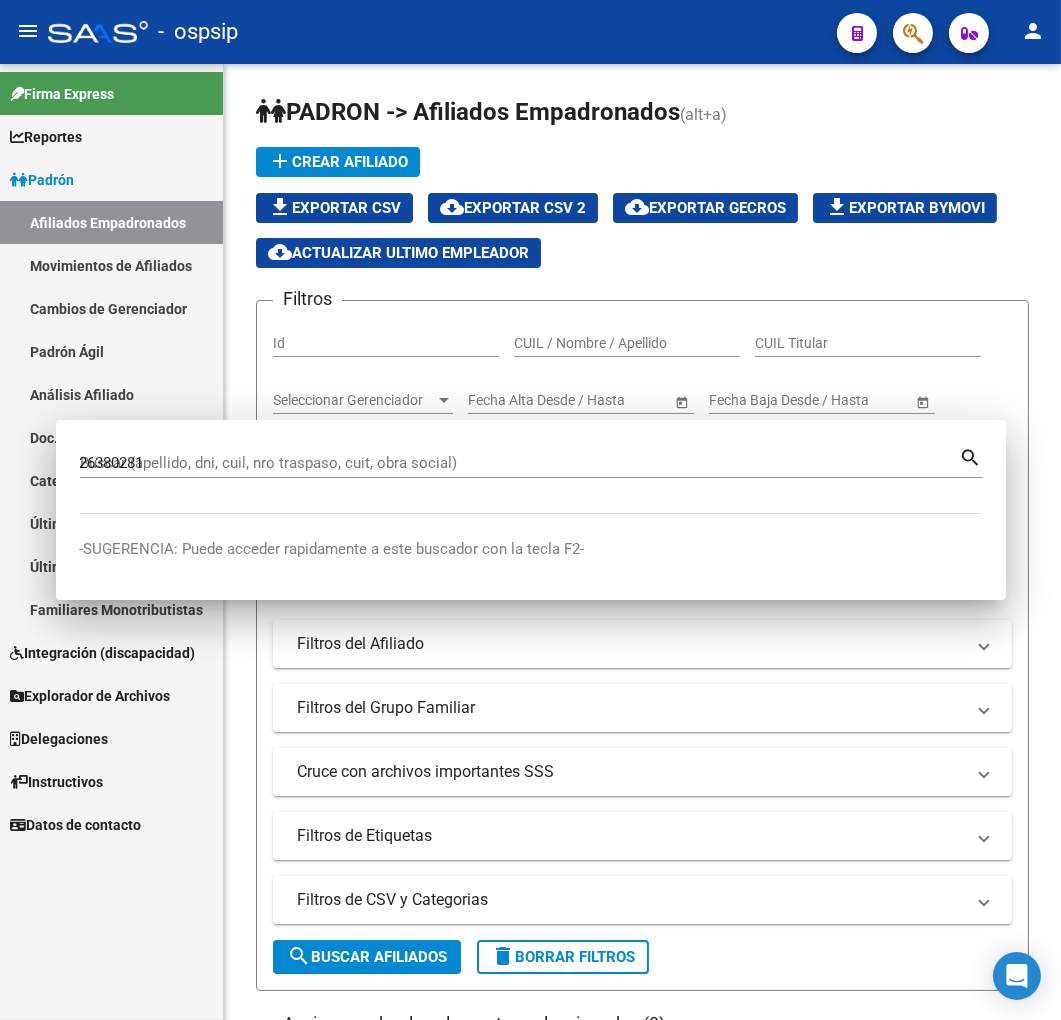 type 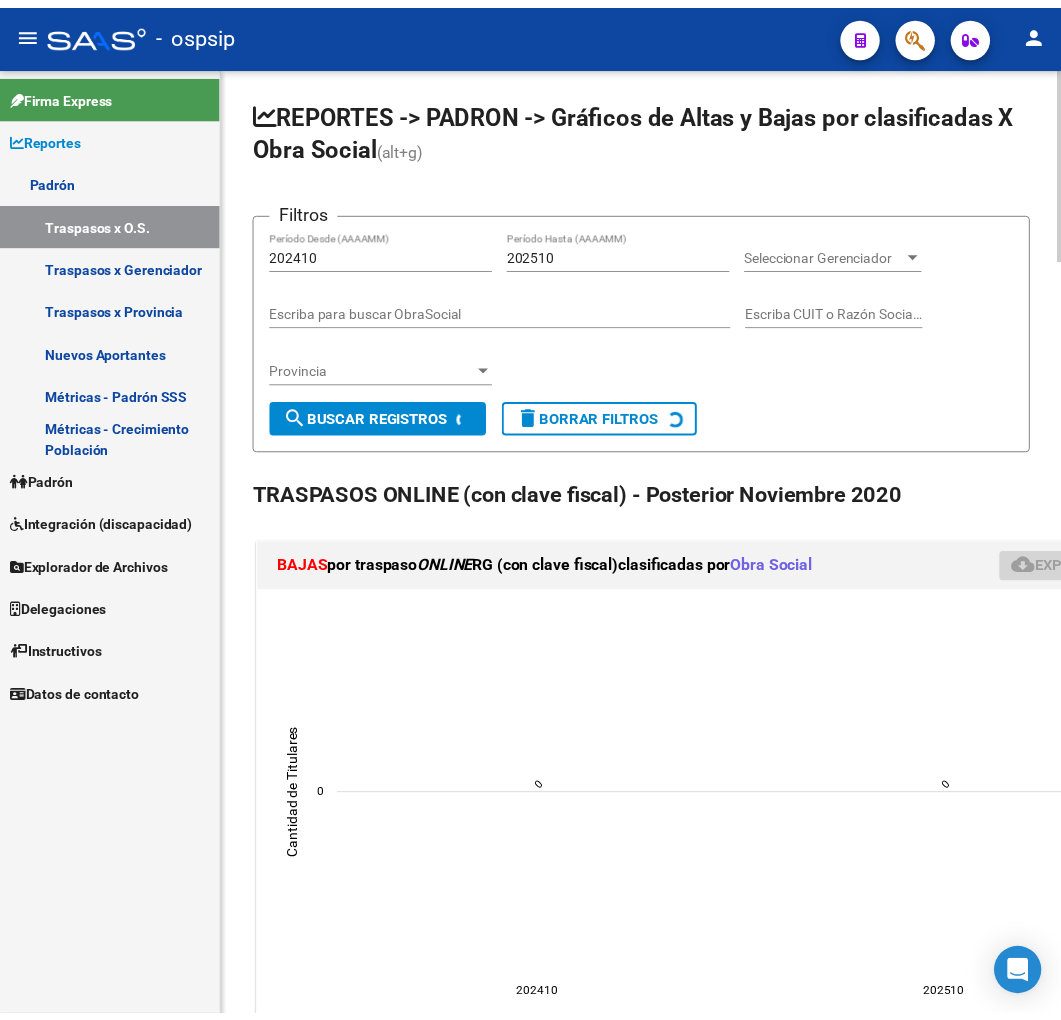 scroll, scrollTop: 0, scrollLeft: 0, axis: both 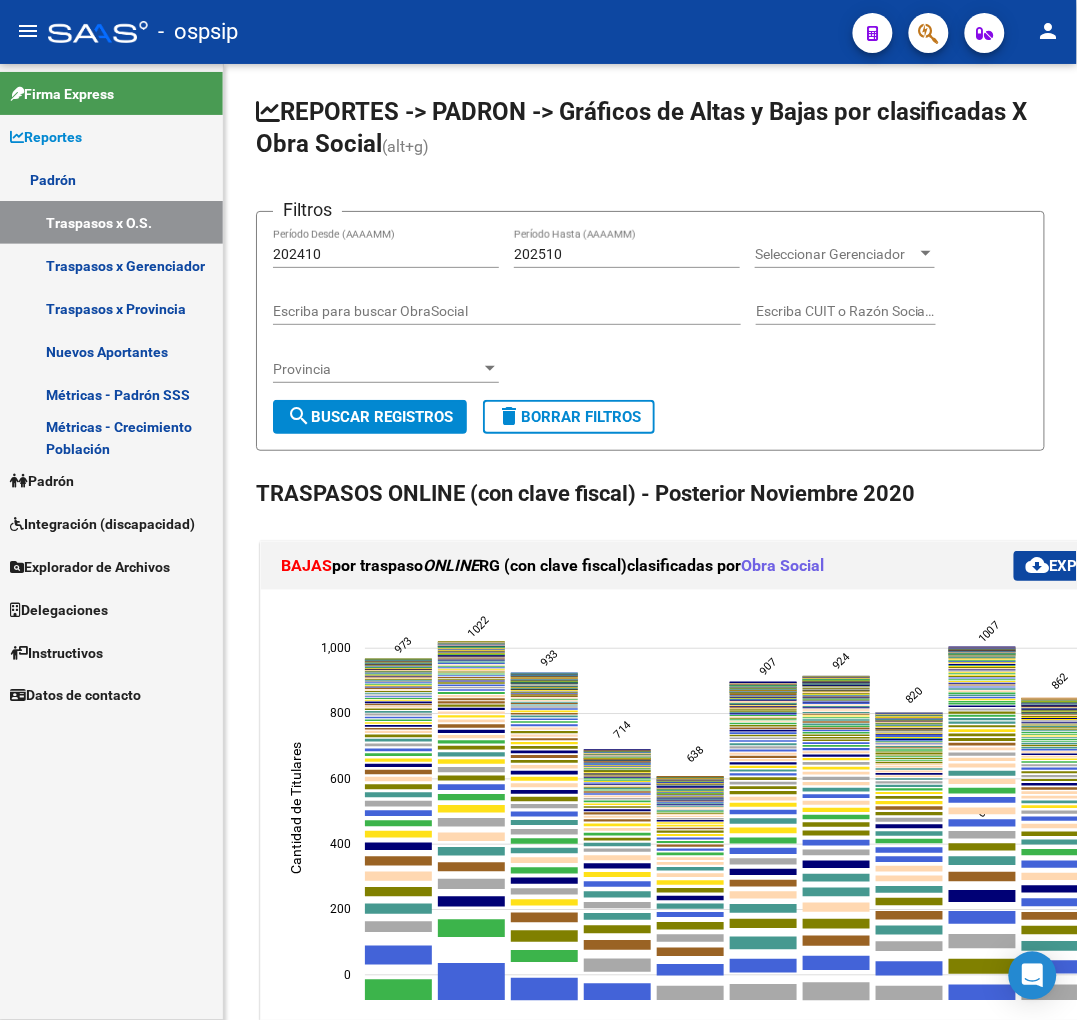 click on "Padrón" at bounding box center [111, 480] 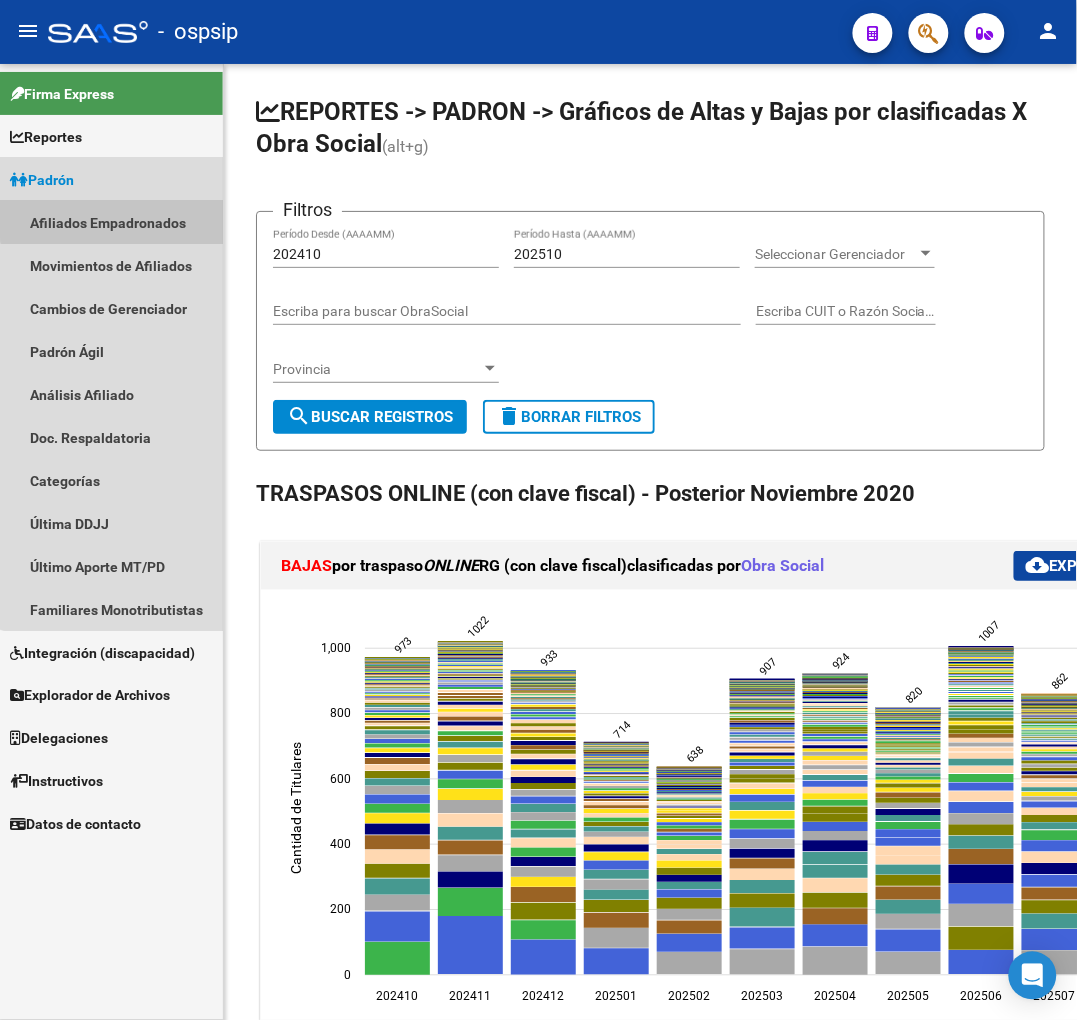 click on "Afiliados Empadronados" at bounding box center (111, 222) 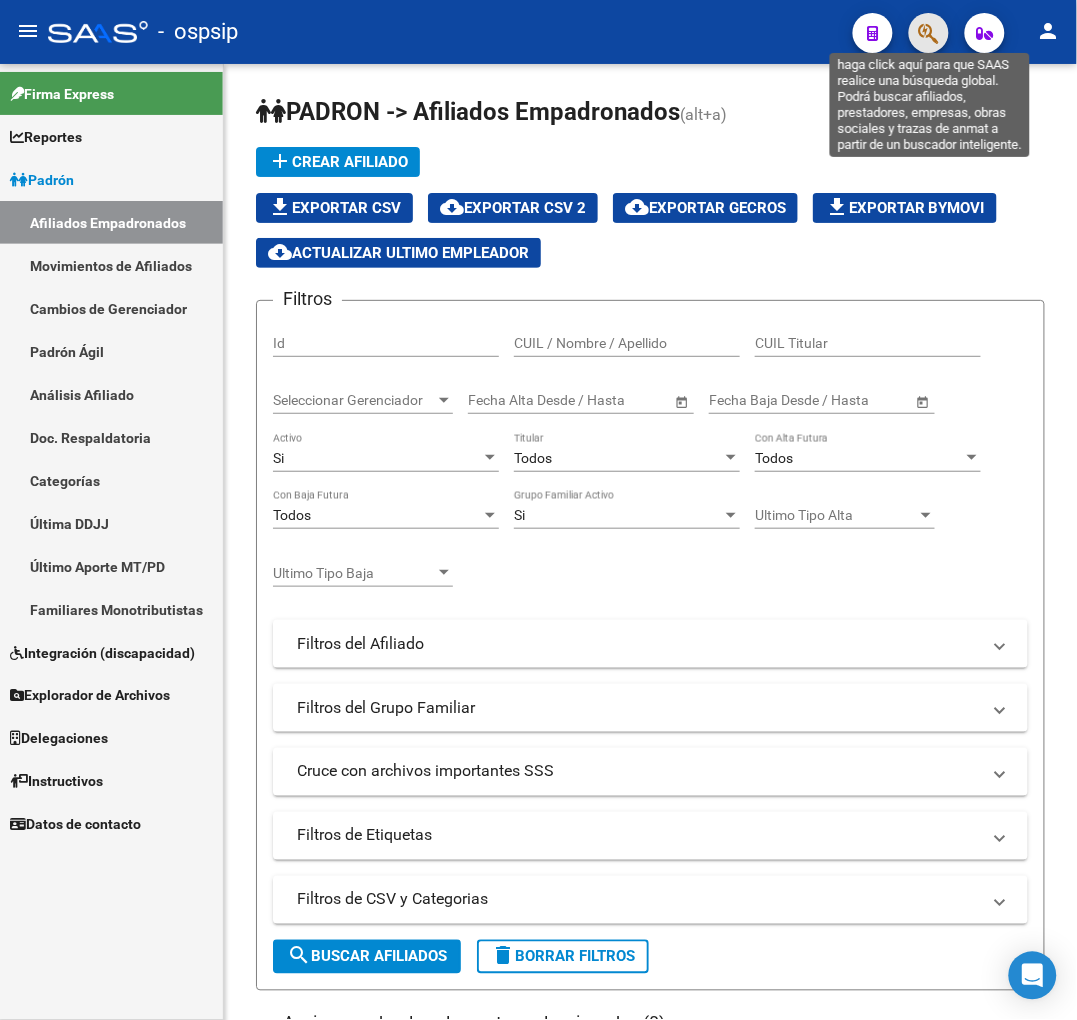 click 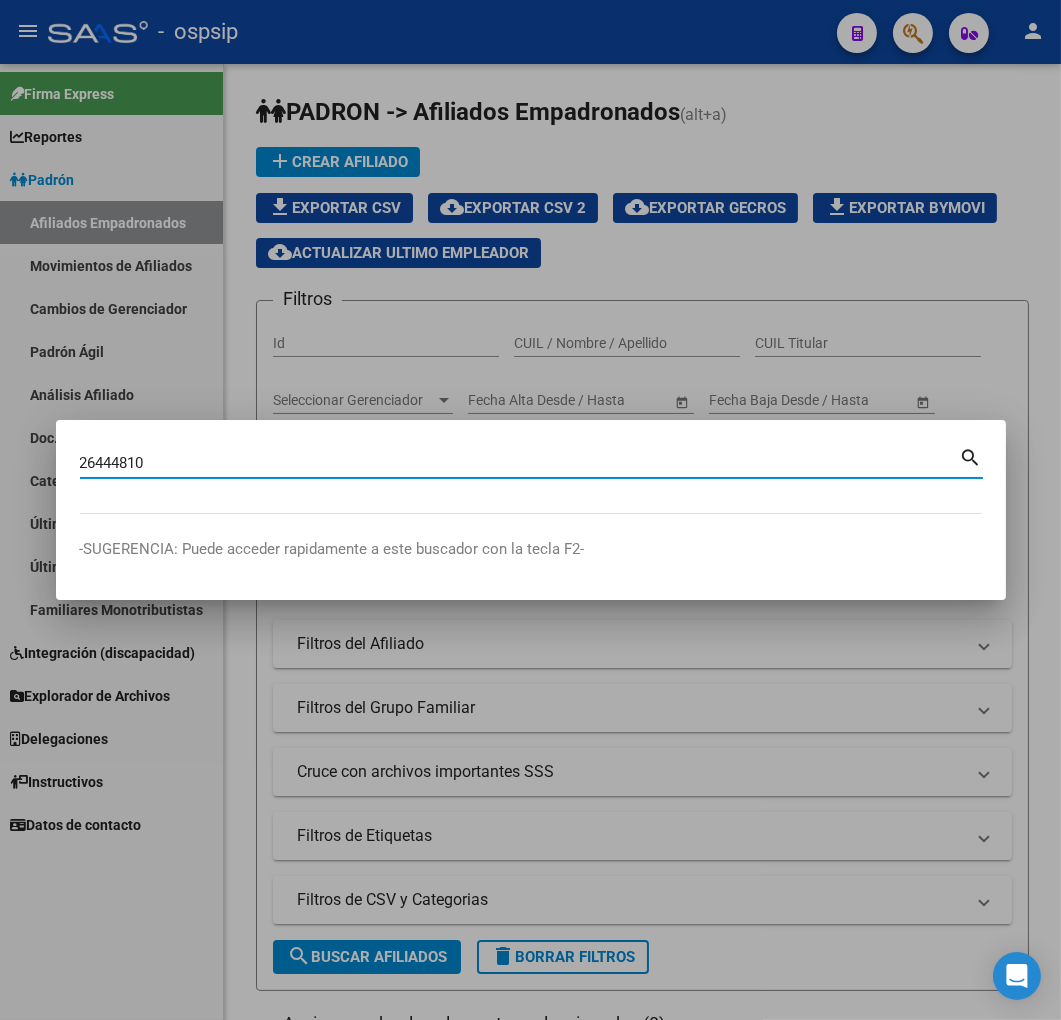 type on "26444810" 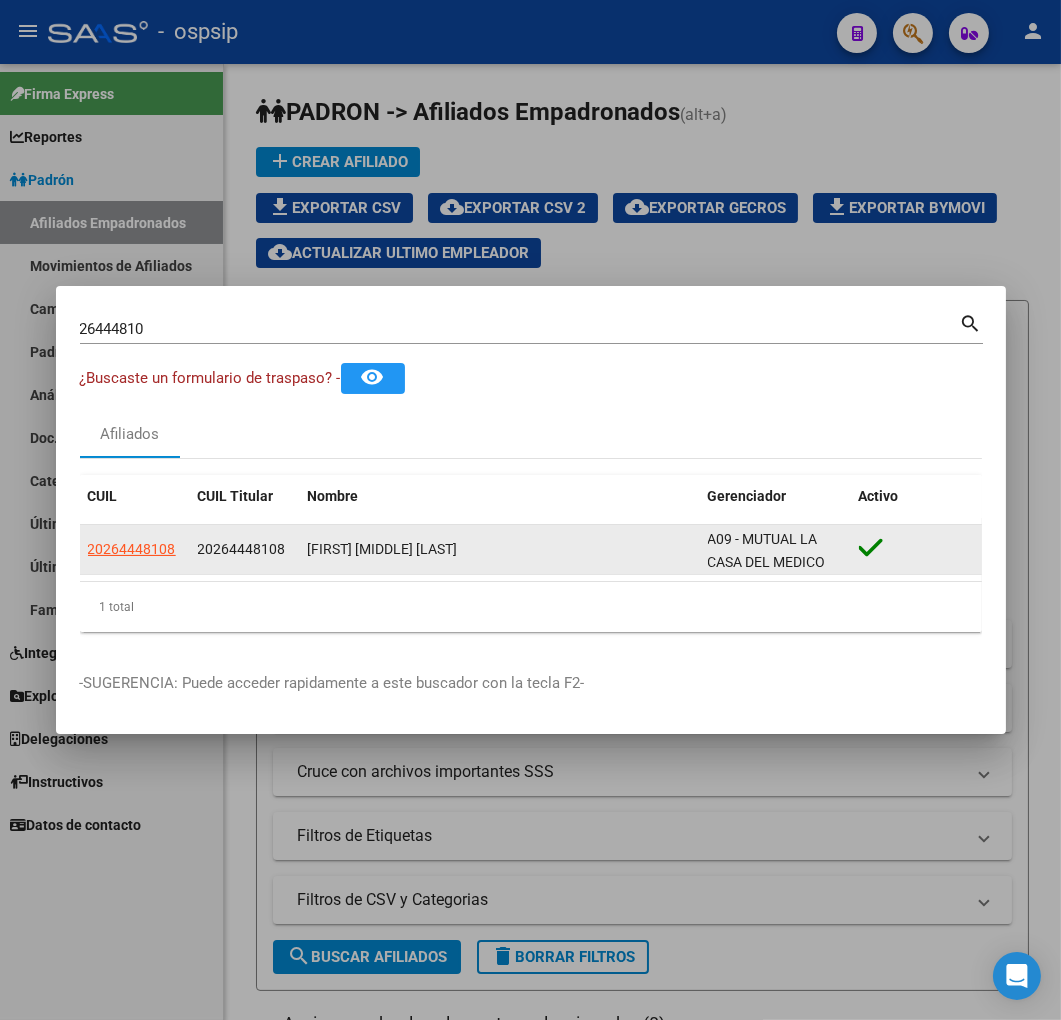click on "20264448108" 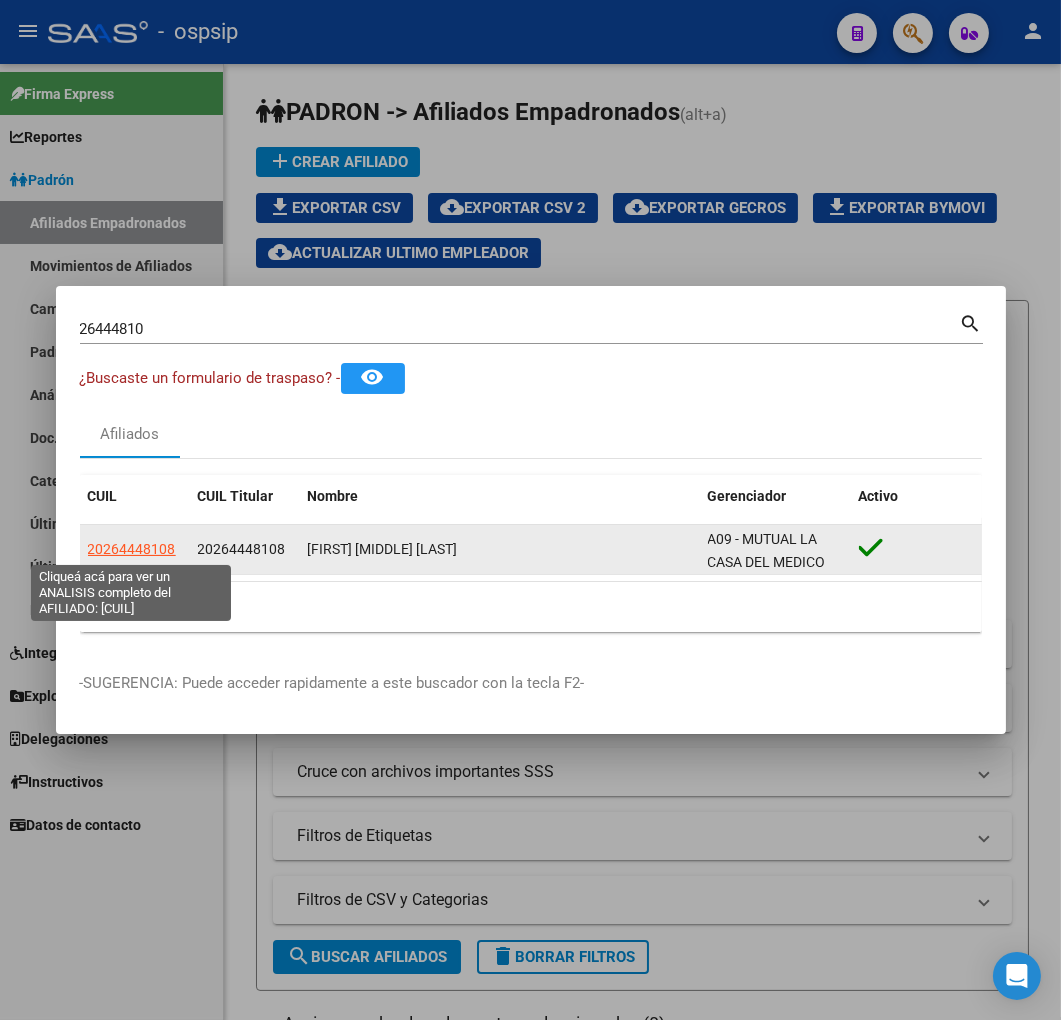 click on "20264448108" 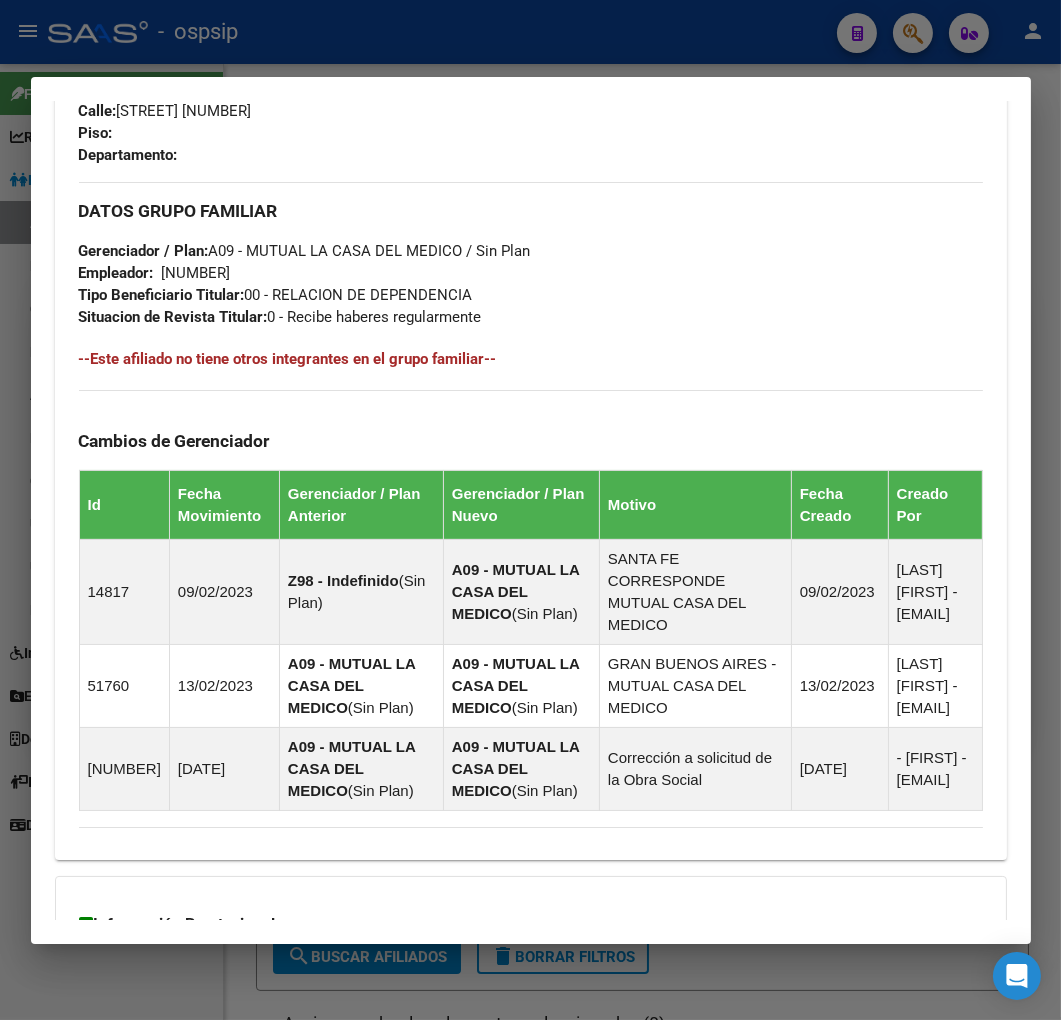 scroll, scrollTop: 1337, scrollLeft: 0, axis: vertical 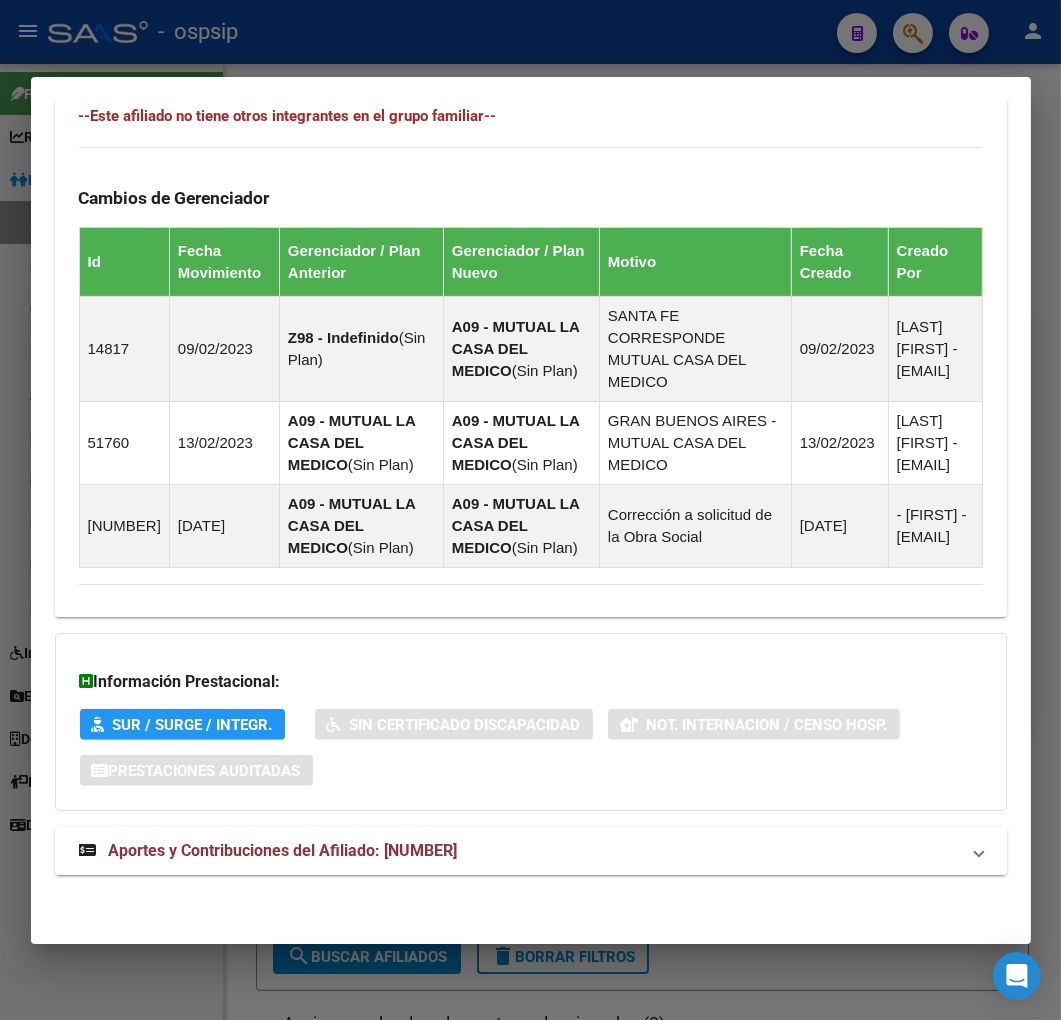 click on "Aportes y Contribuciones del Afiliado: [NUMBER]" at bounding box center (519, 851) 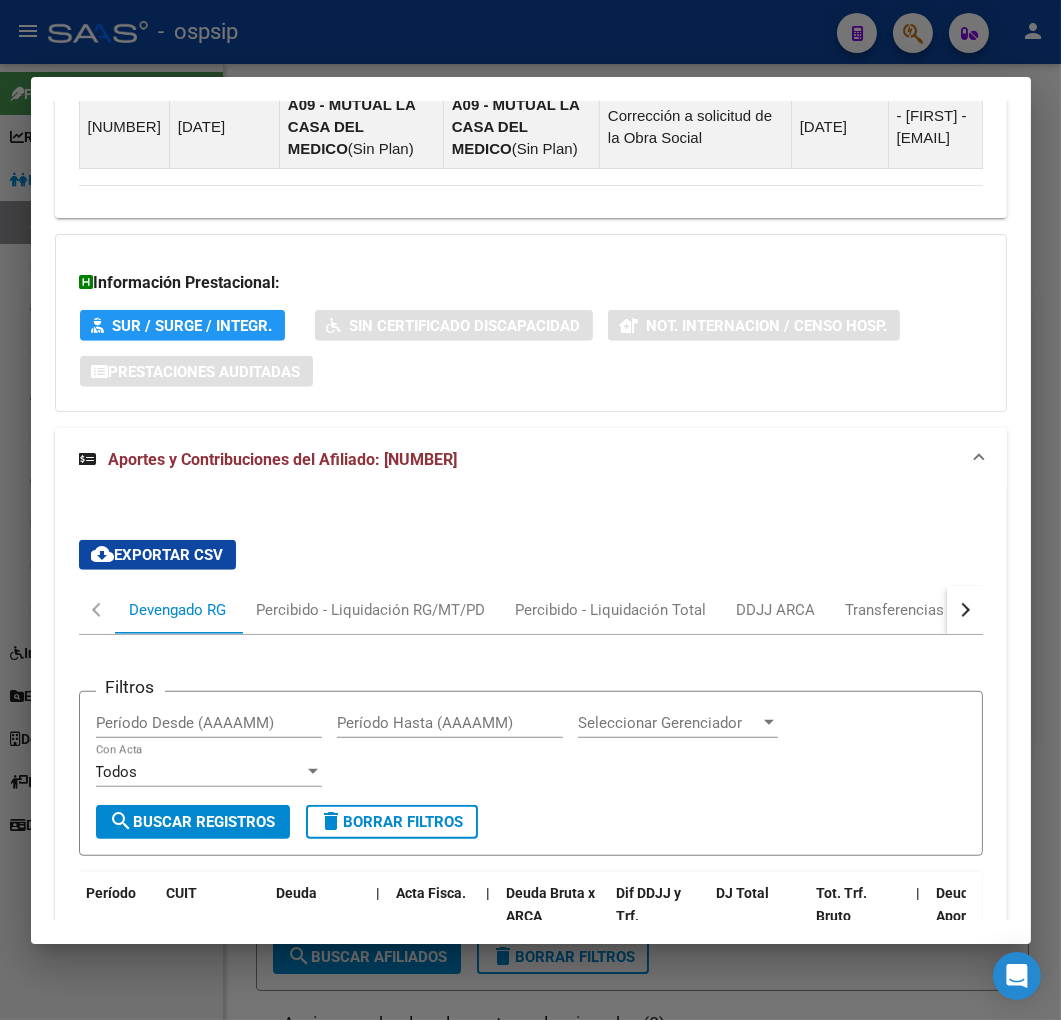 scroll, scrollTop: 1696, scrollLeft: 0, axis: vertical 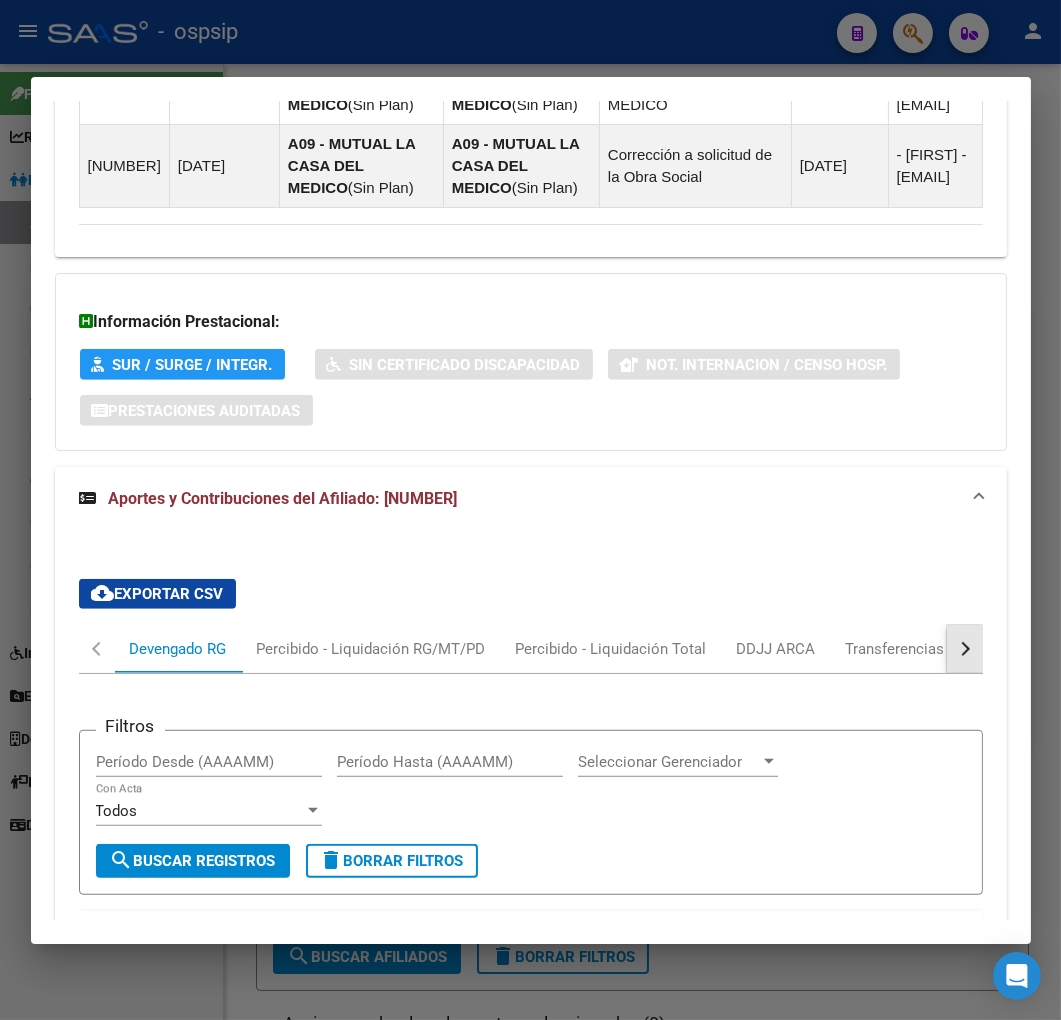 click at bounding box center [965, 649] 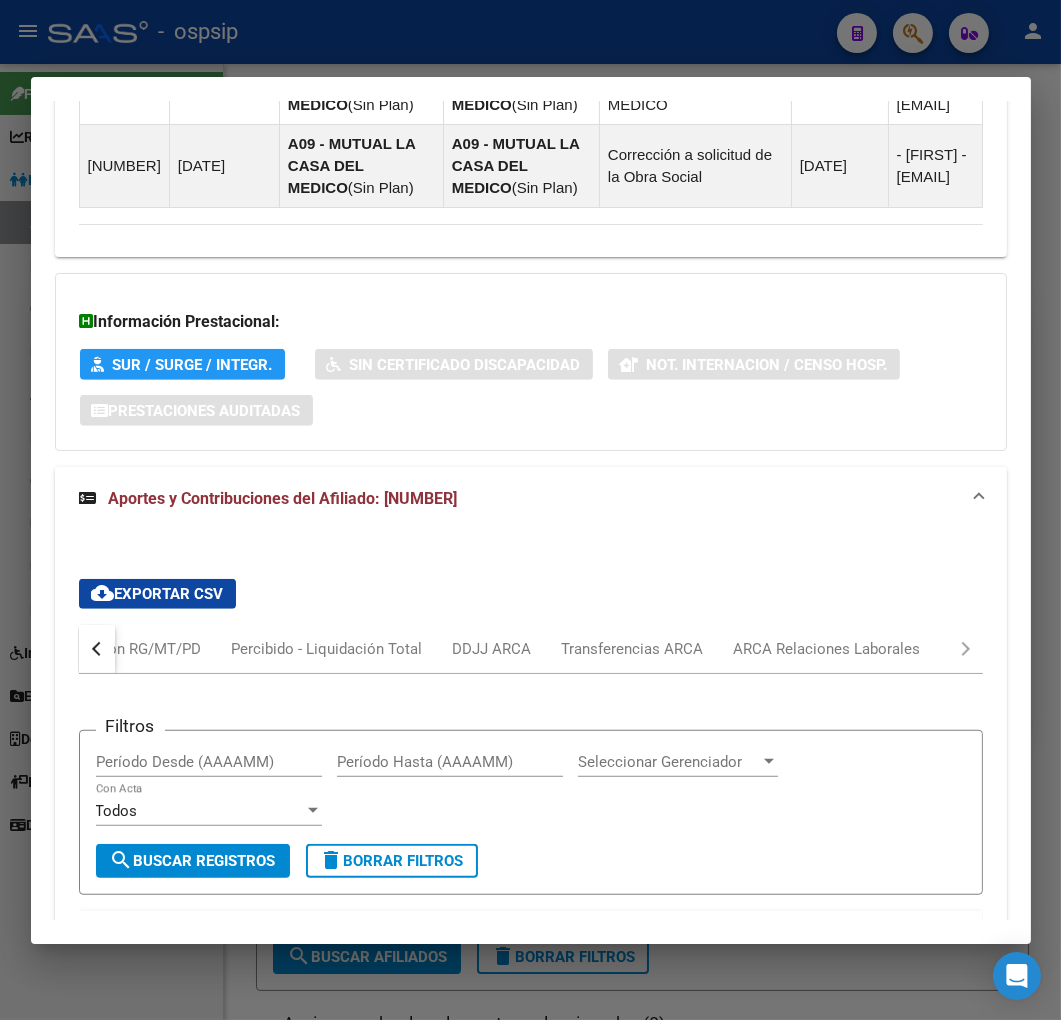 click on "Devengado RG Percibido - Liquidación RG/MT/PD Percibido - Liquidación Total DDJJ ARCA Transferencias ARCA ARCA Relaciones Laborales" at bounding box center [531, 649] 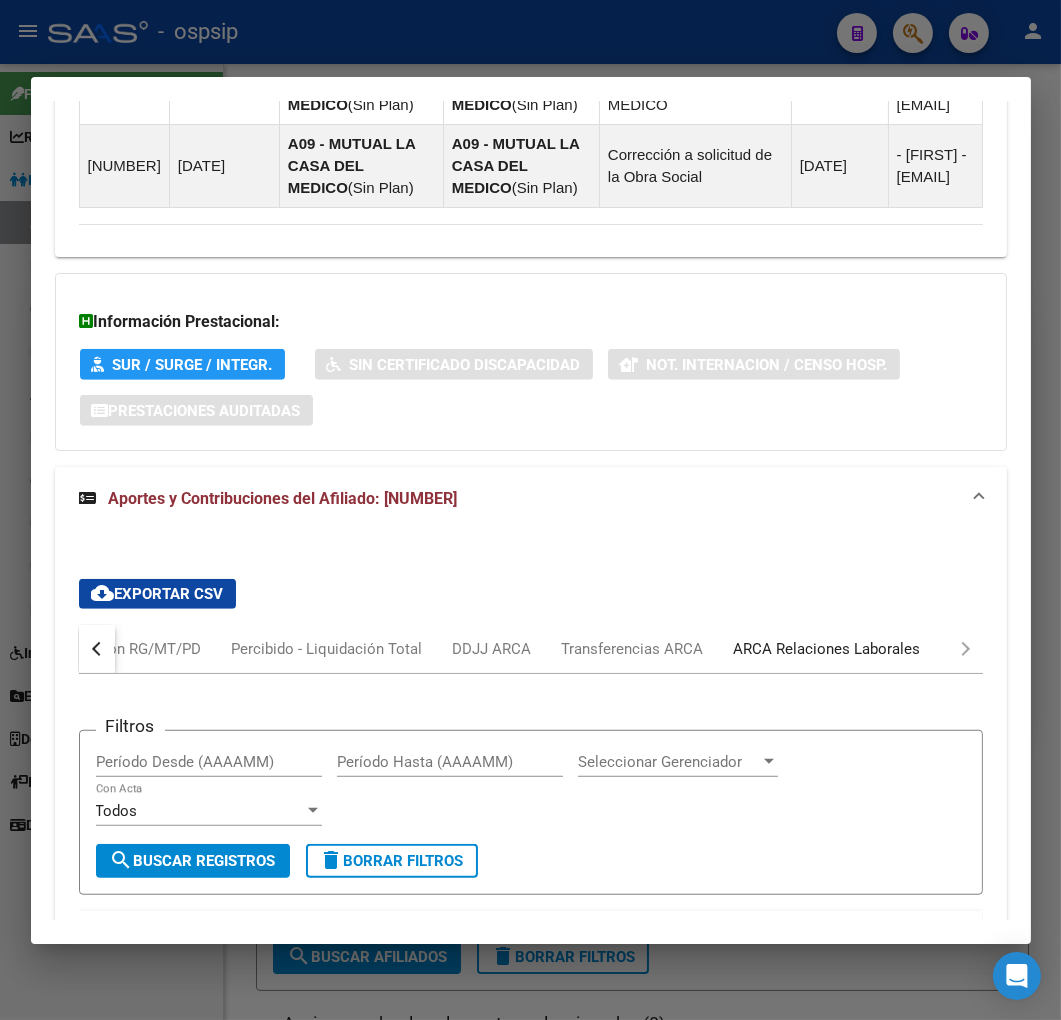 click on "ARCA Relaciones Laborales" at bounding box center (827, 649) 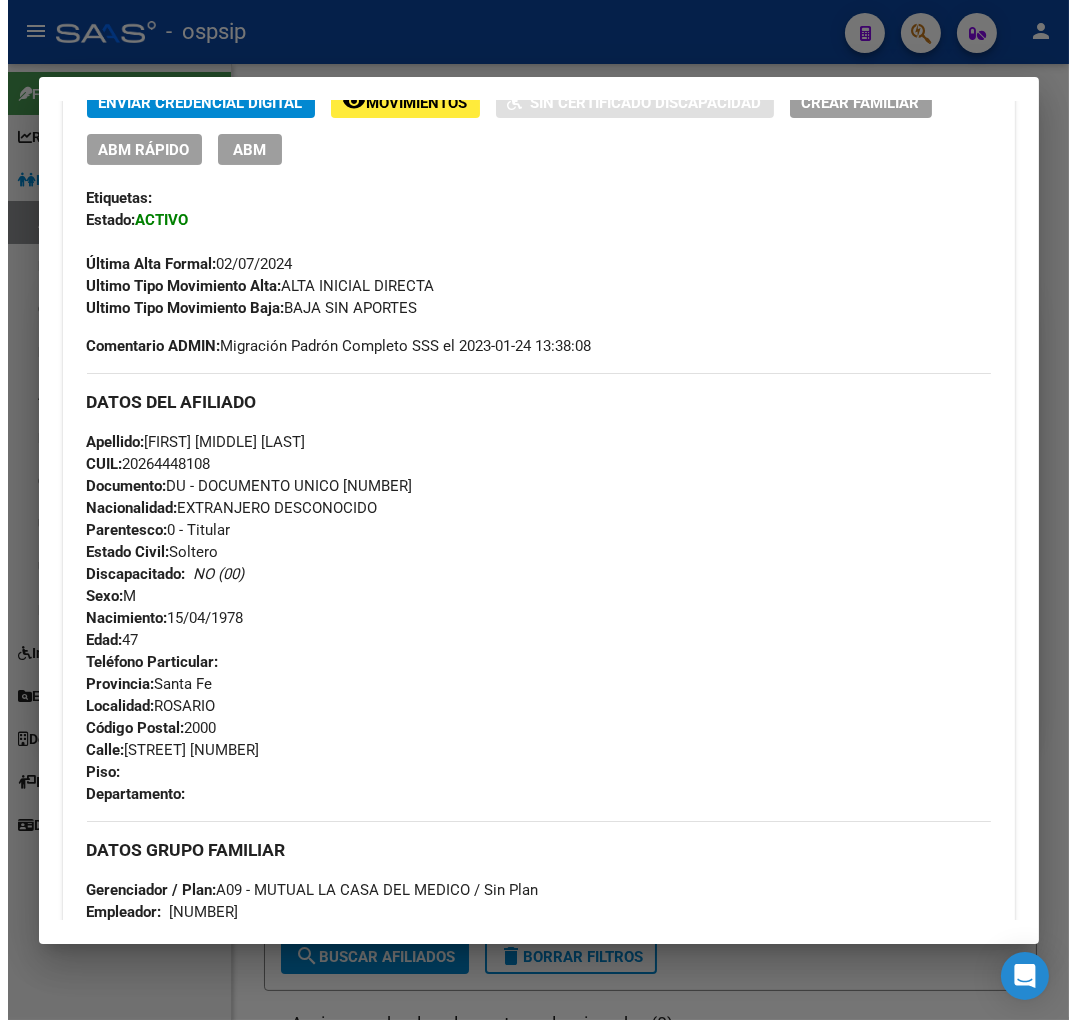 scroll, scrollTop: 343, scrollLeft: 0, axis: vertical 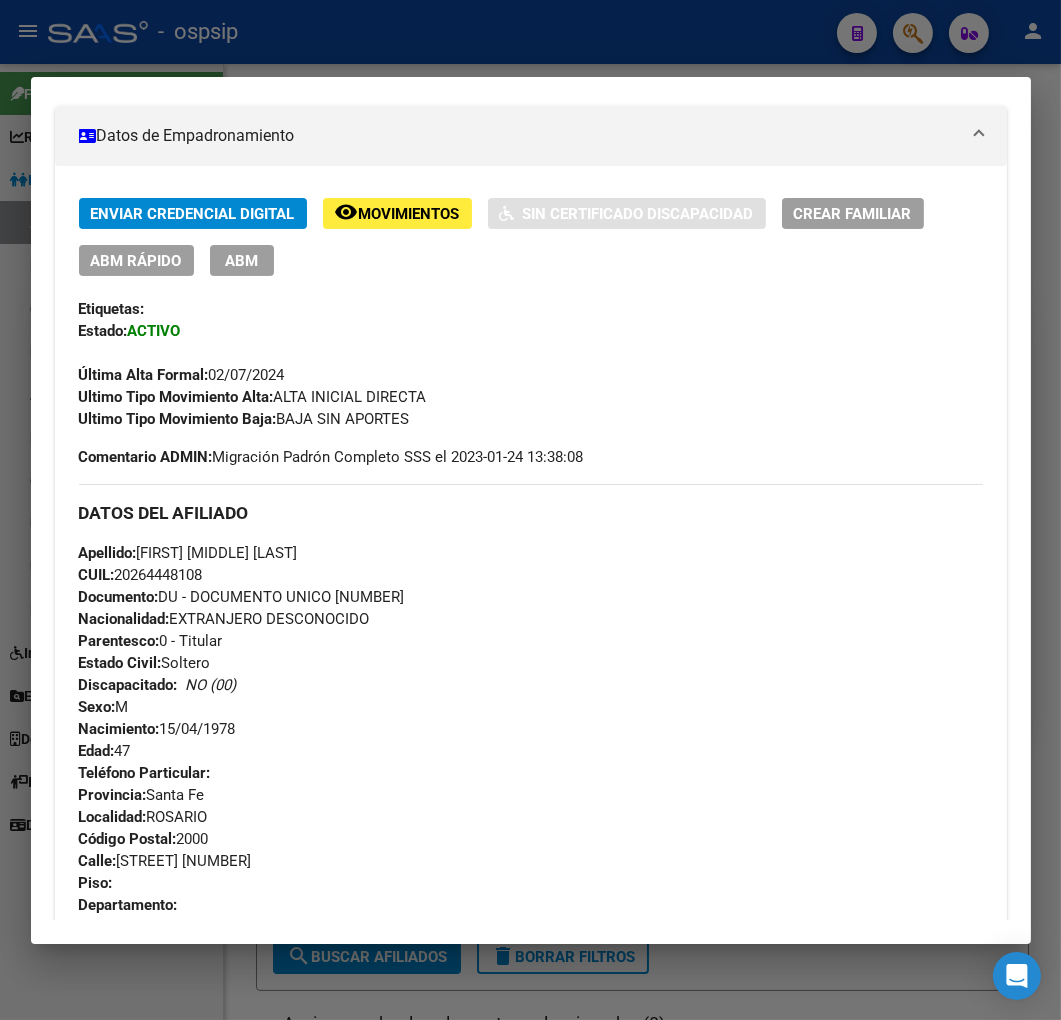 click on "ABM" at bounding box center (241, 261) 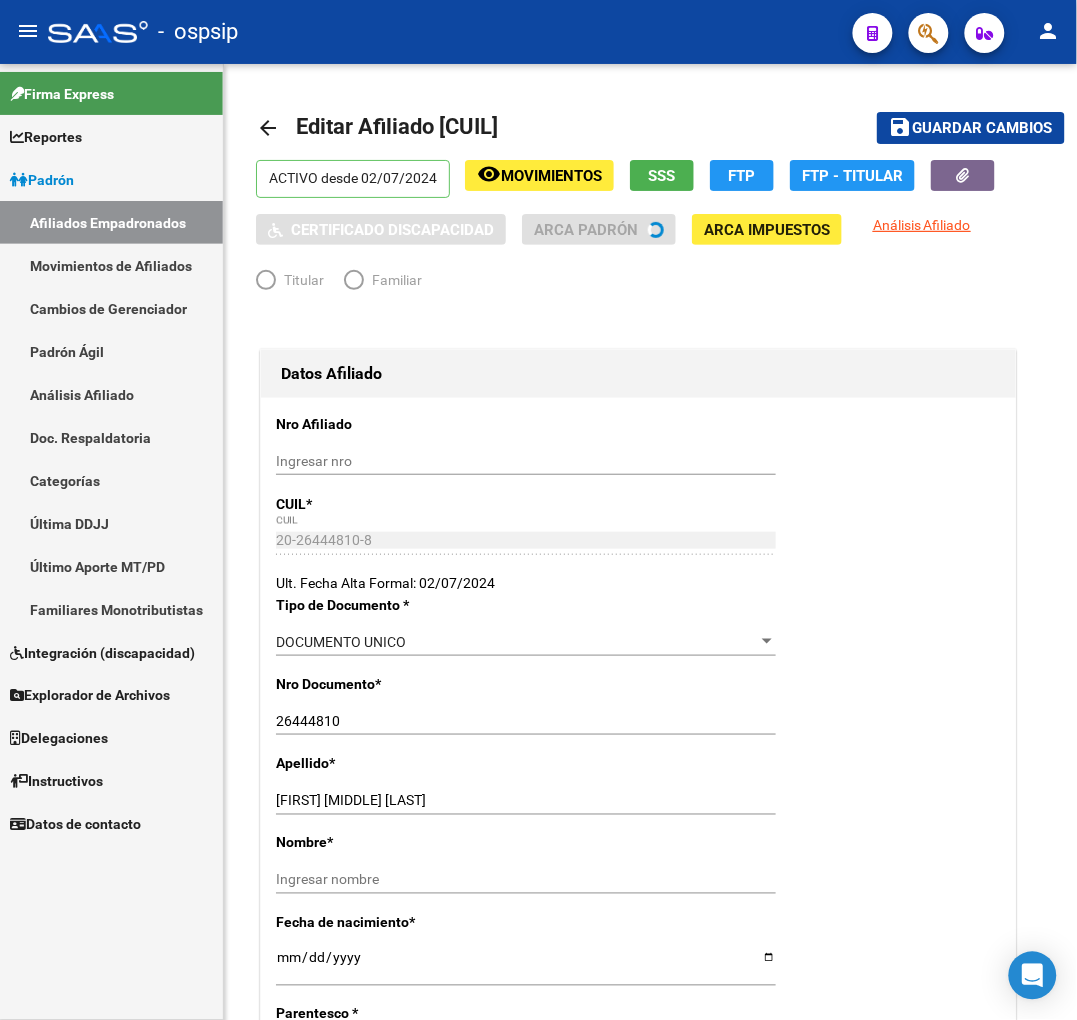 radio on "true" 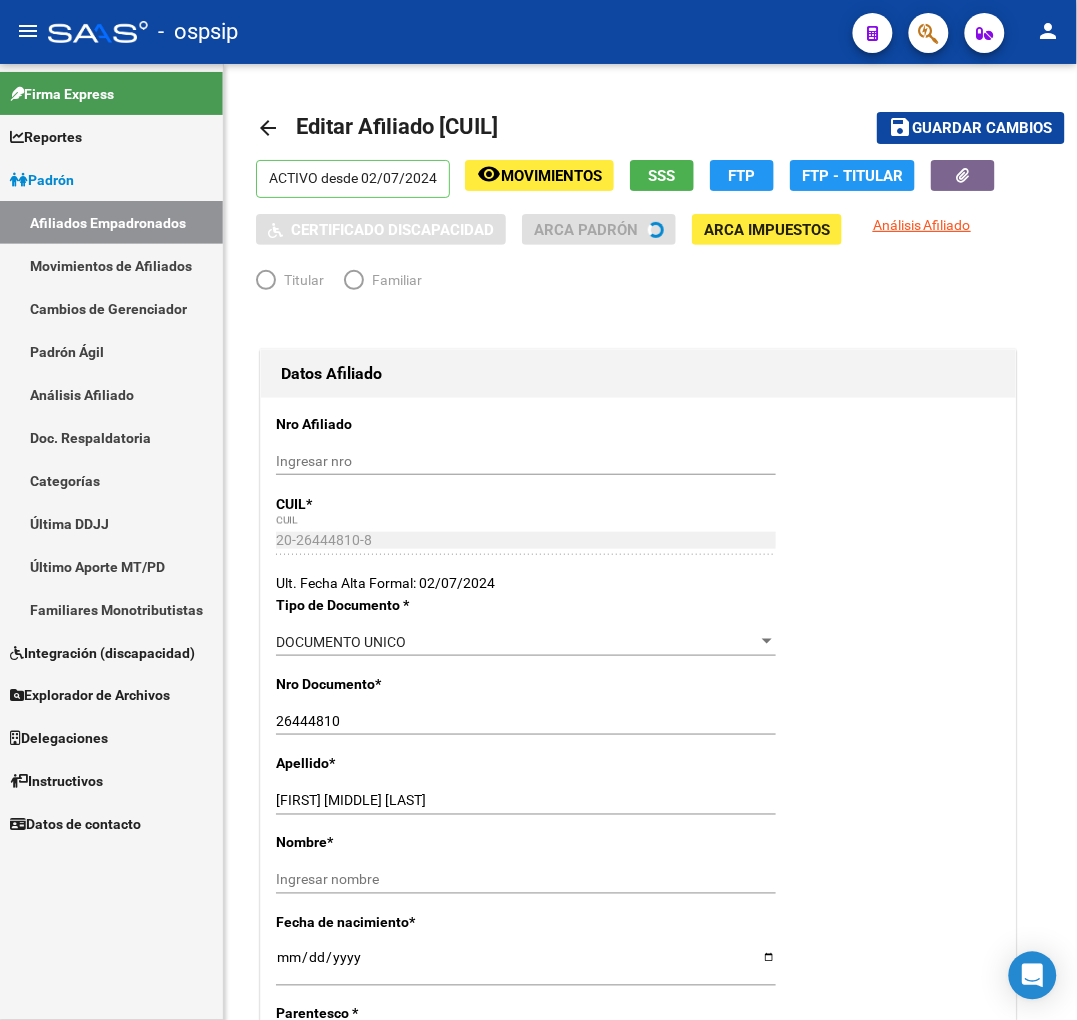 type on "[NUMBER]" 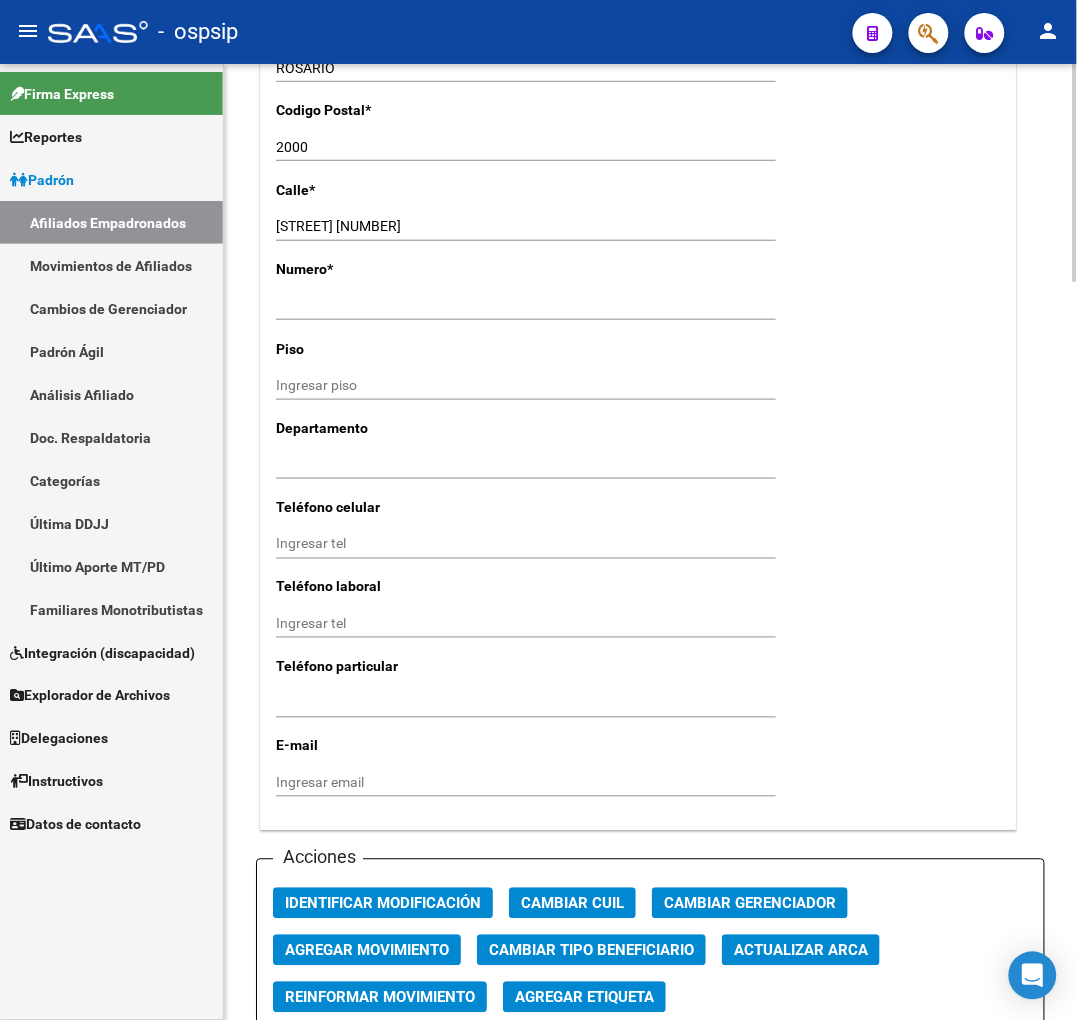 scroll, scrollTop: 1666, scrollLeft: 0, axis: vertical 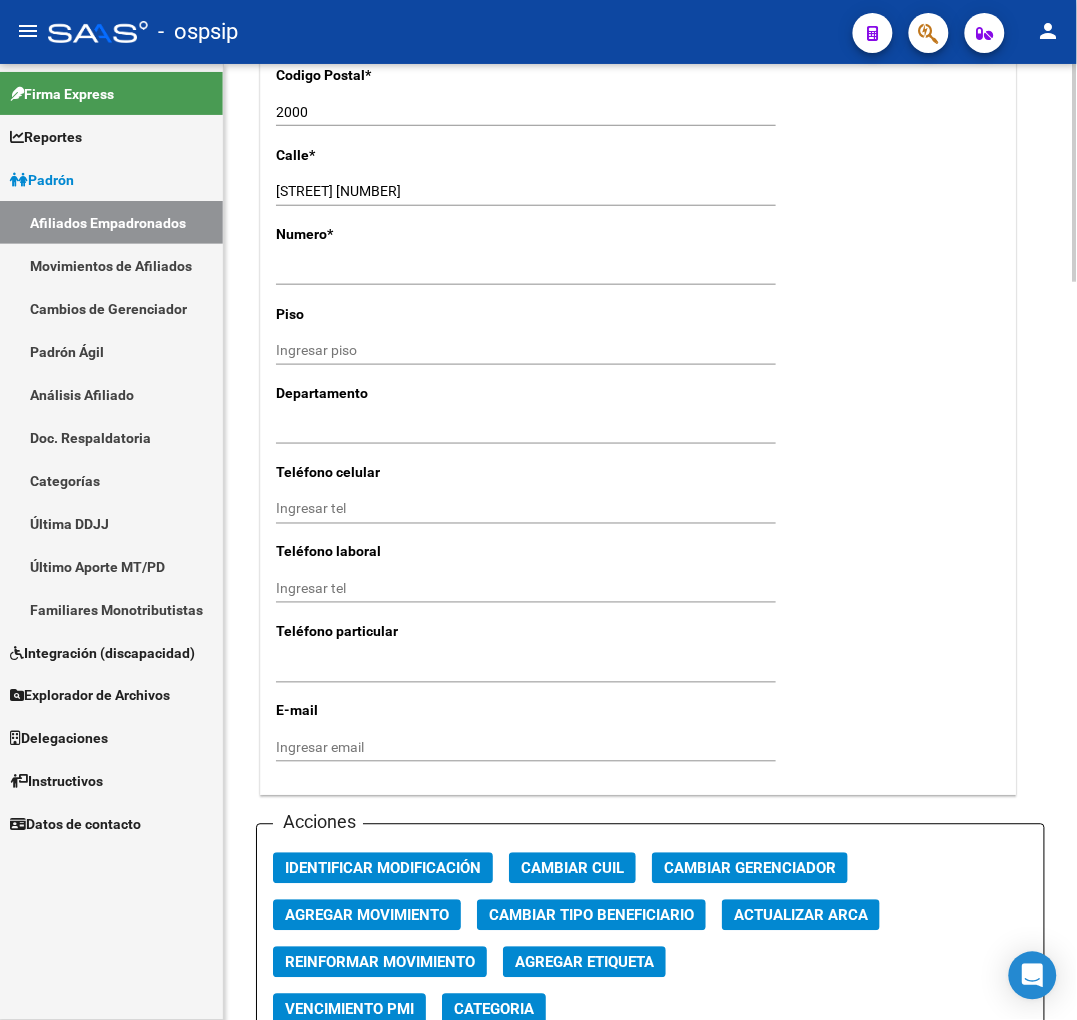 click on "Agregar Movimiento" 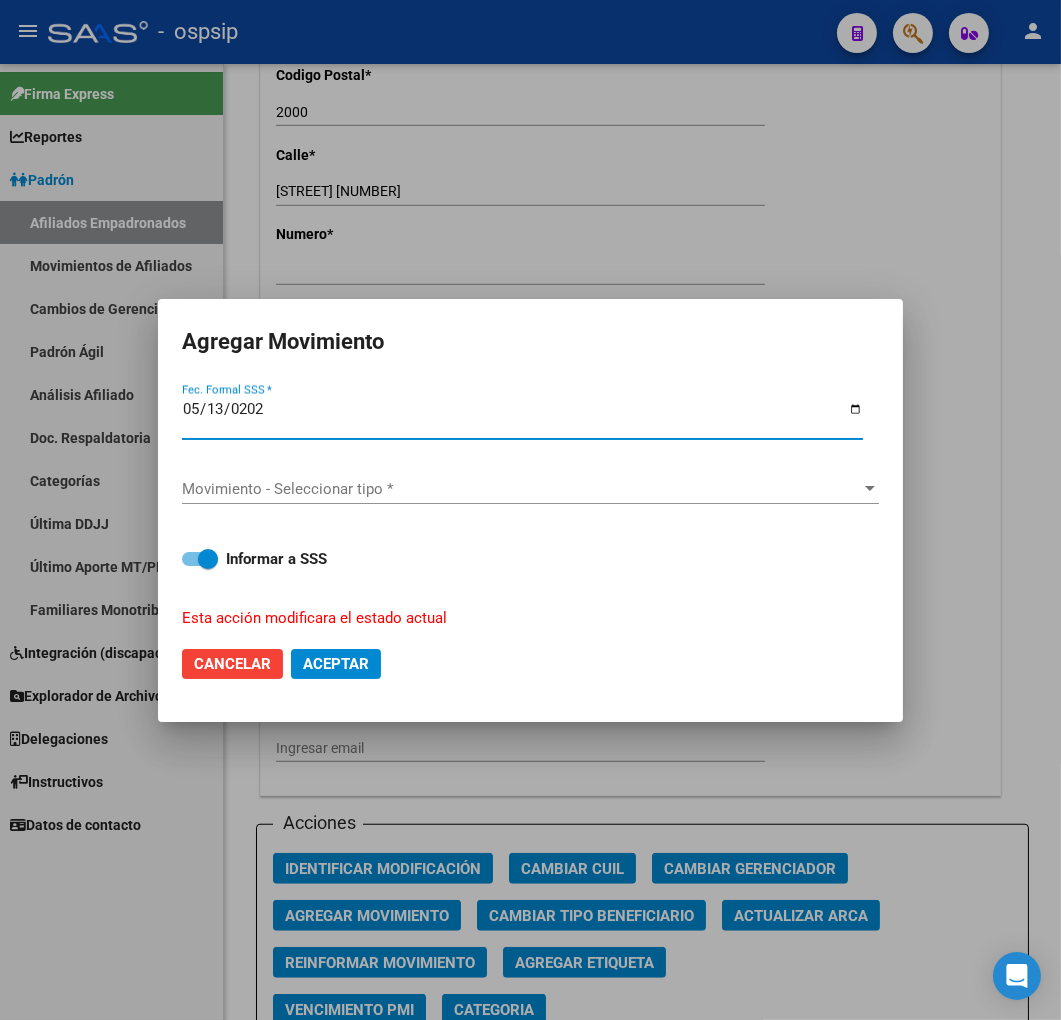 type on "[DATE]" 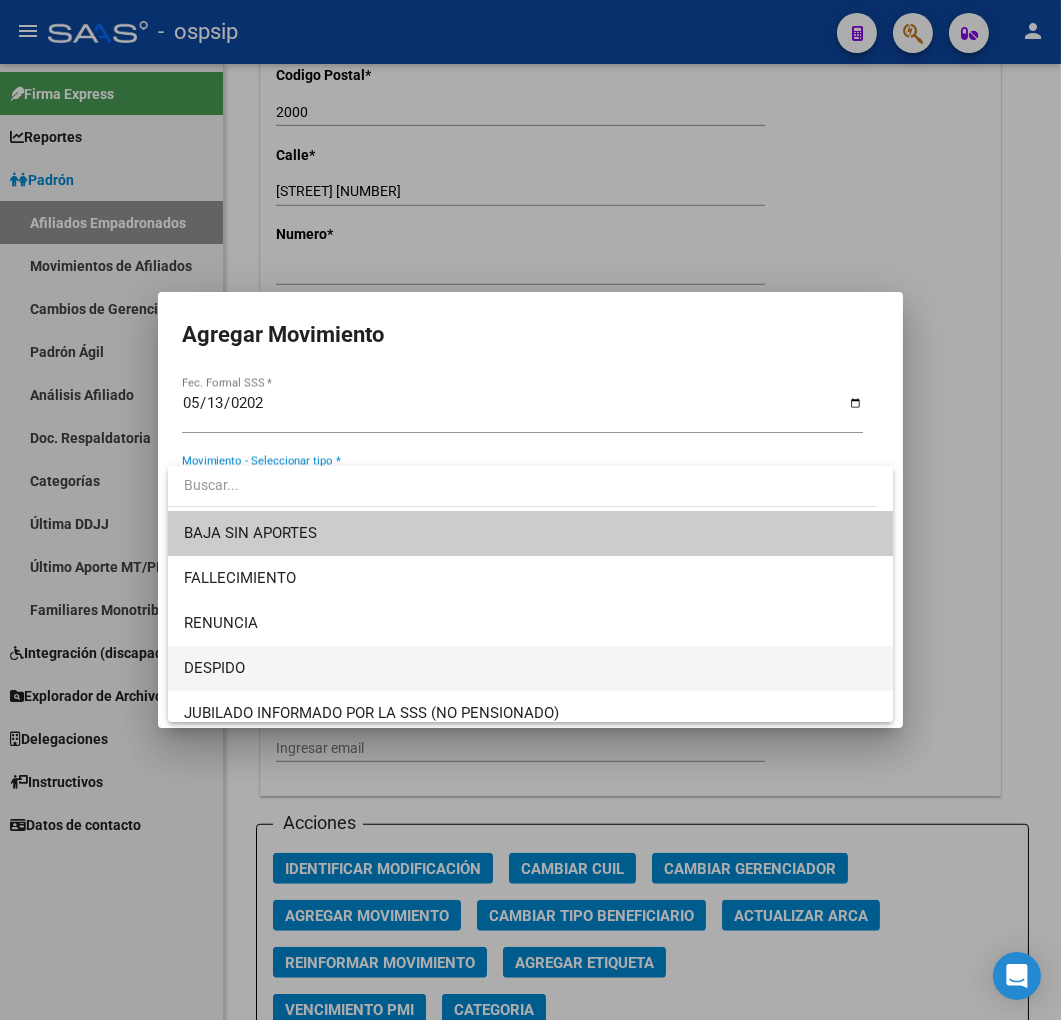 click on "DESPIDO" at bounding box center [531, 668] 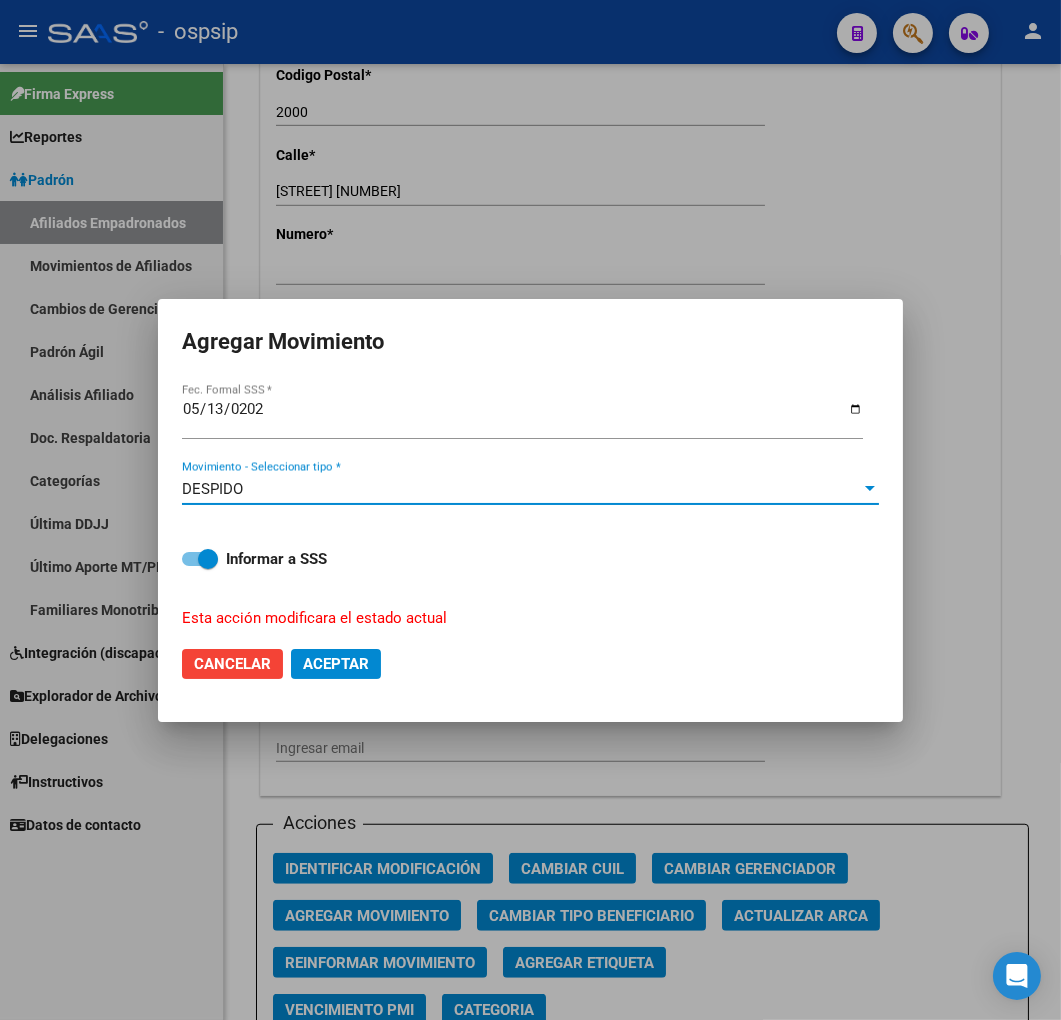 click on "Aceptar" 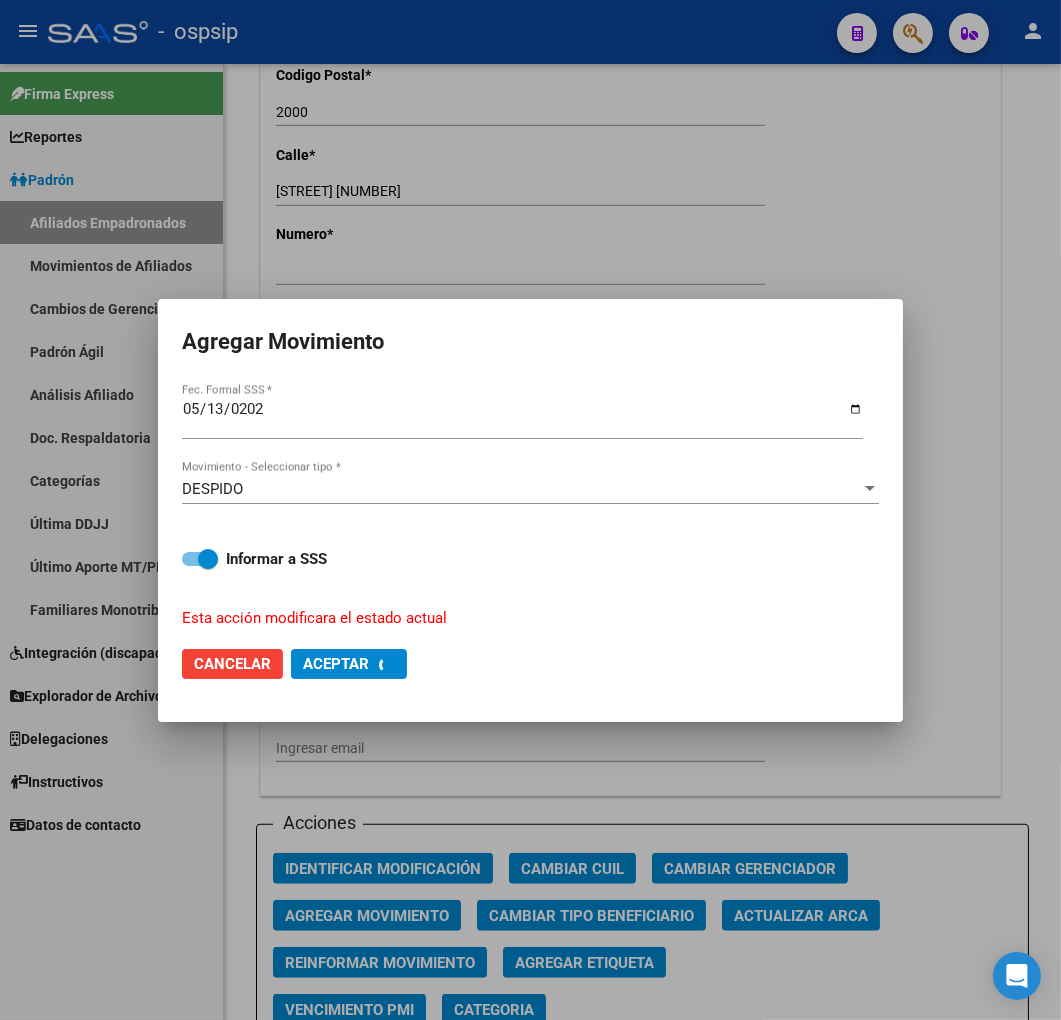 checkbox on "false" 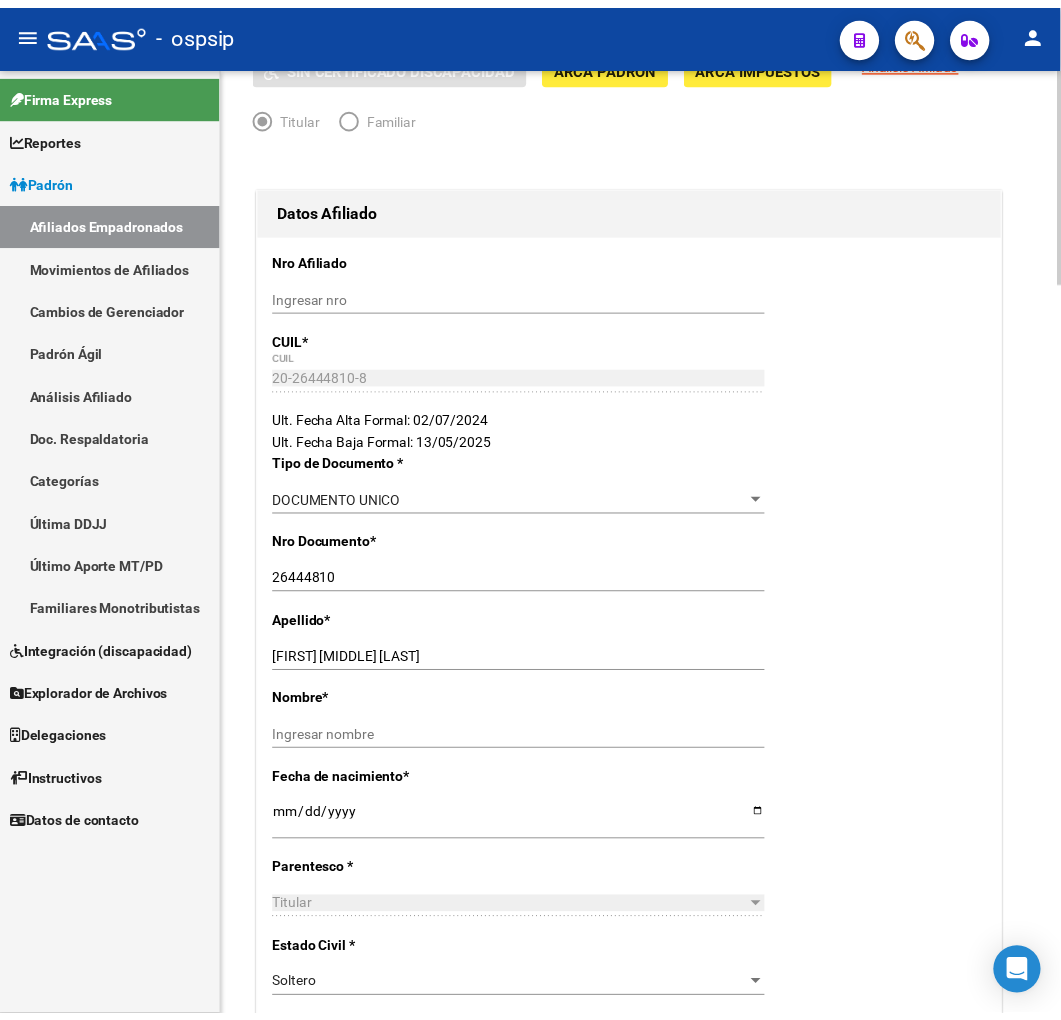 scroll, scrollTop: 0, scrollLeft: 0, axis: both 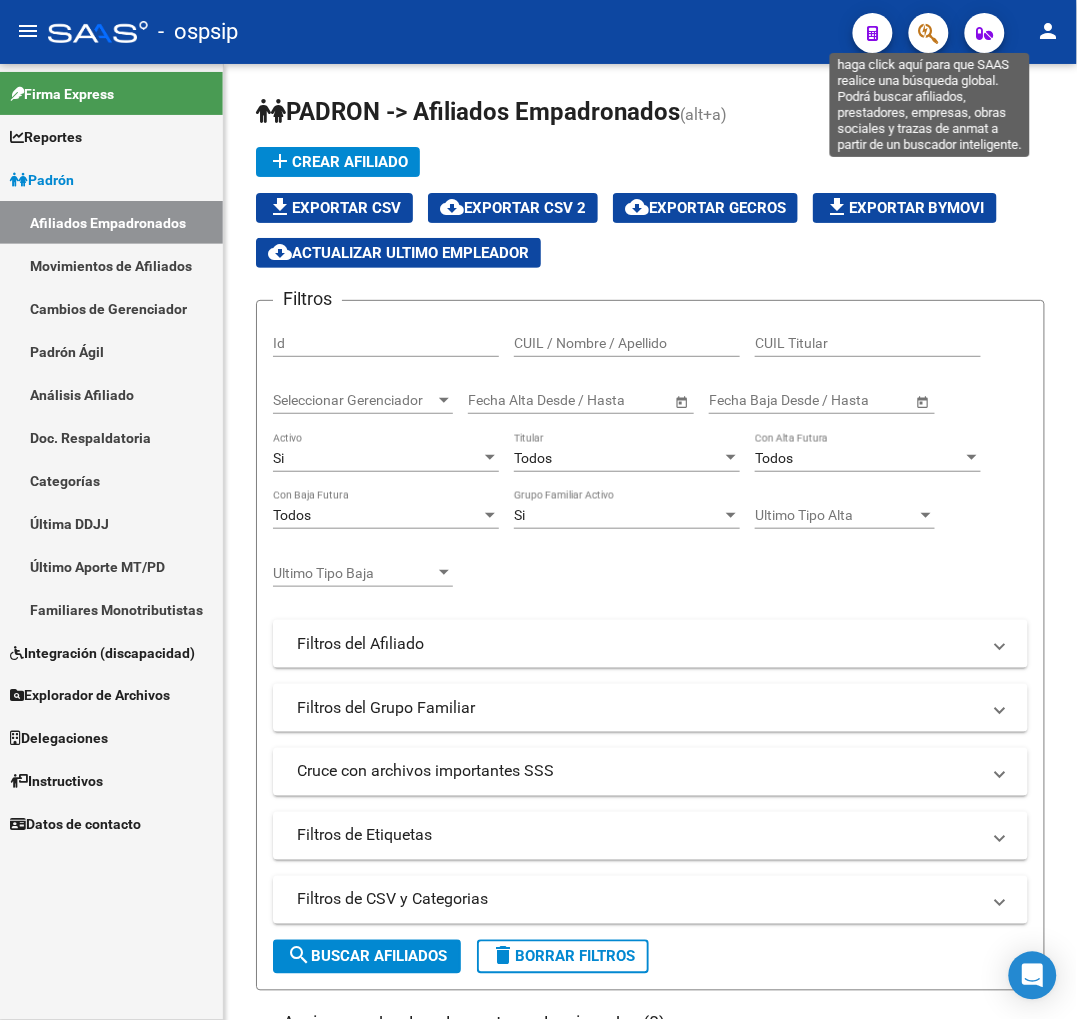 click 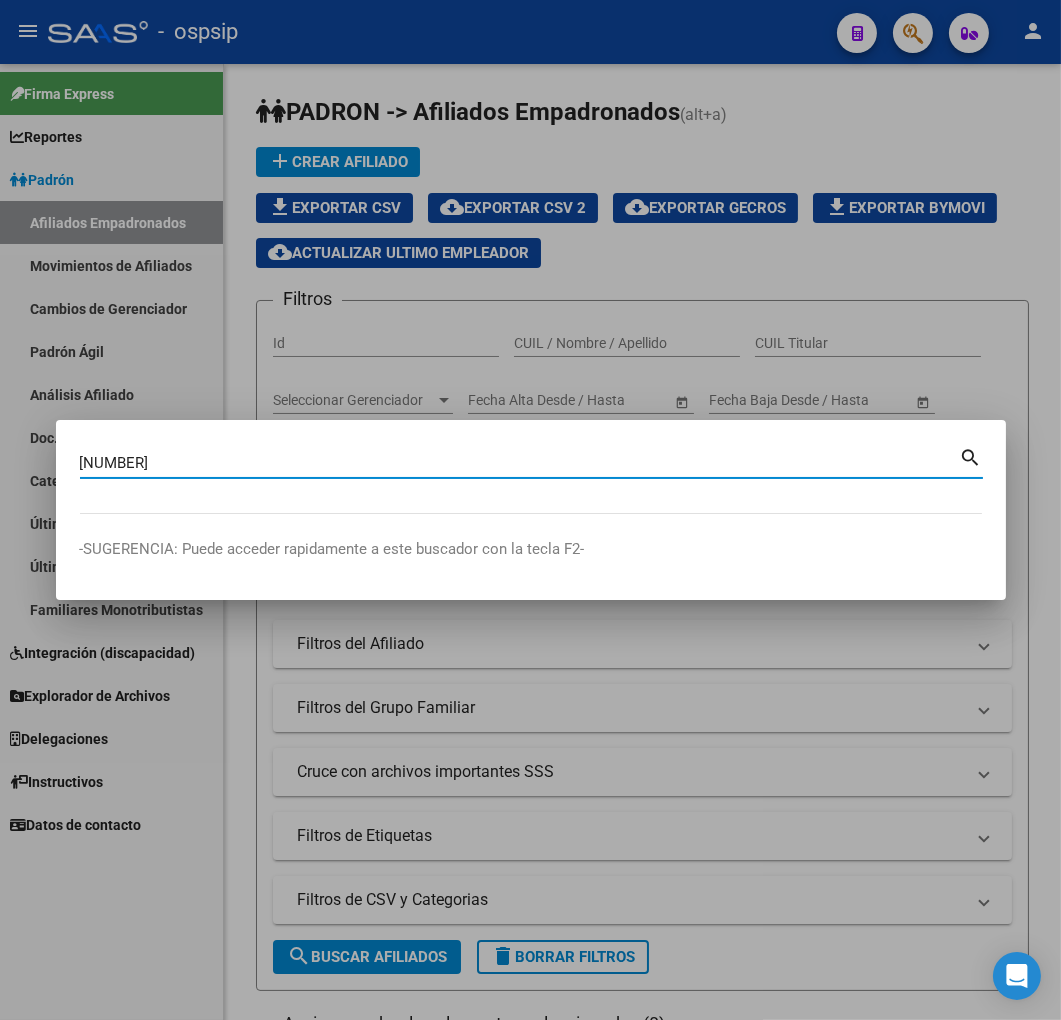 type on "26447788" 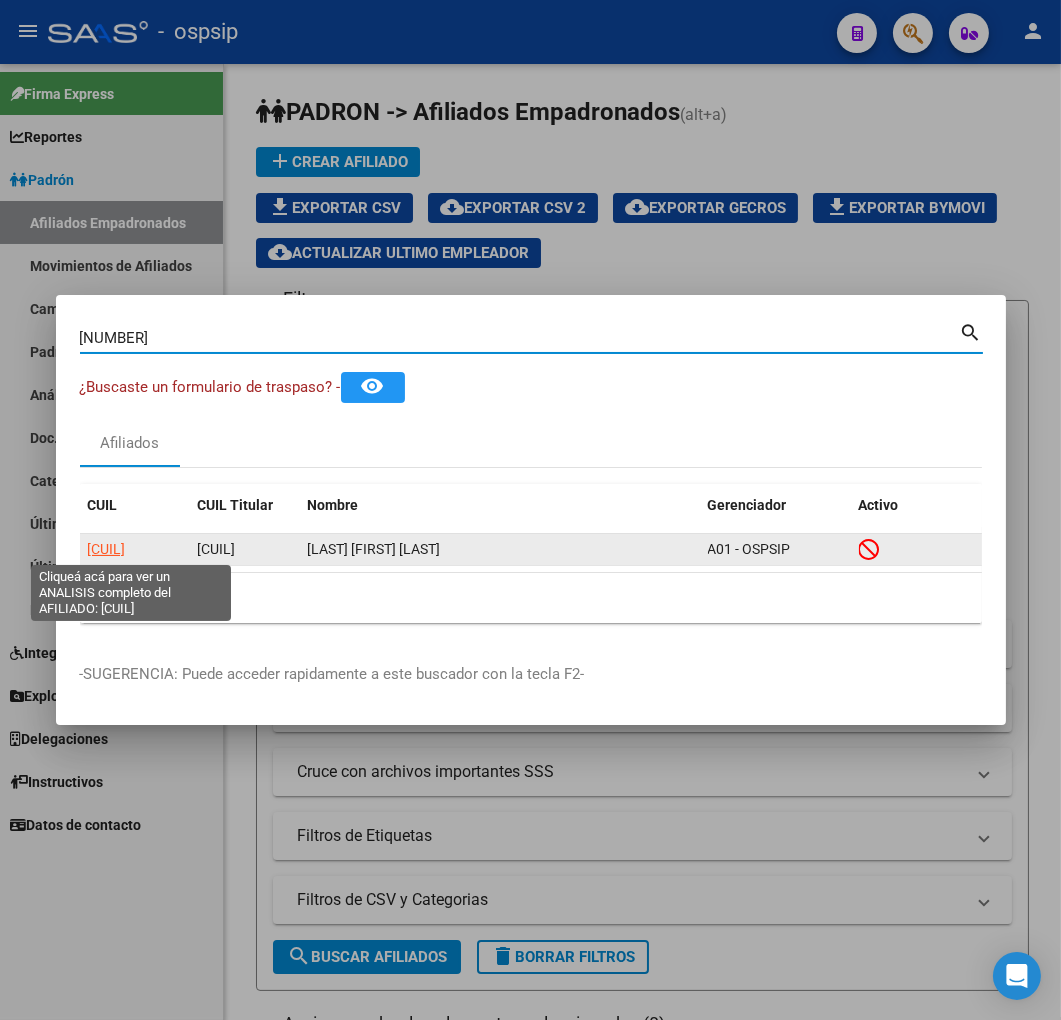 click on "20264477884" 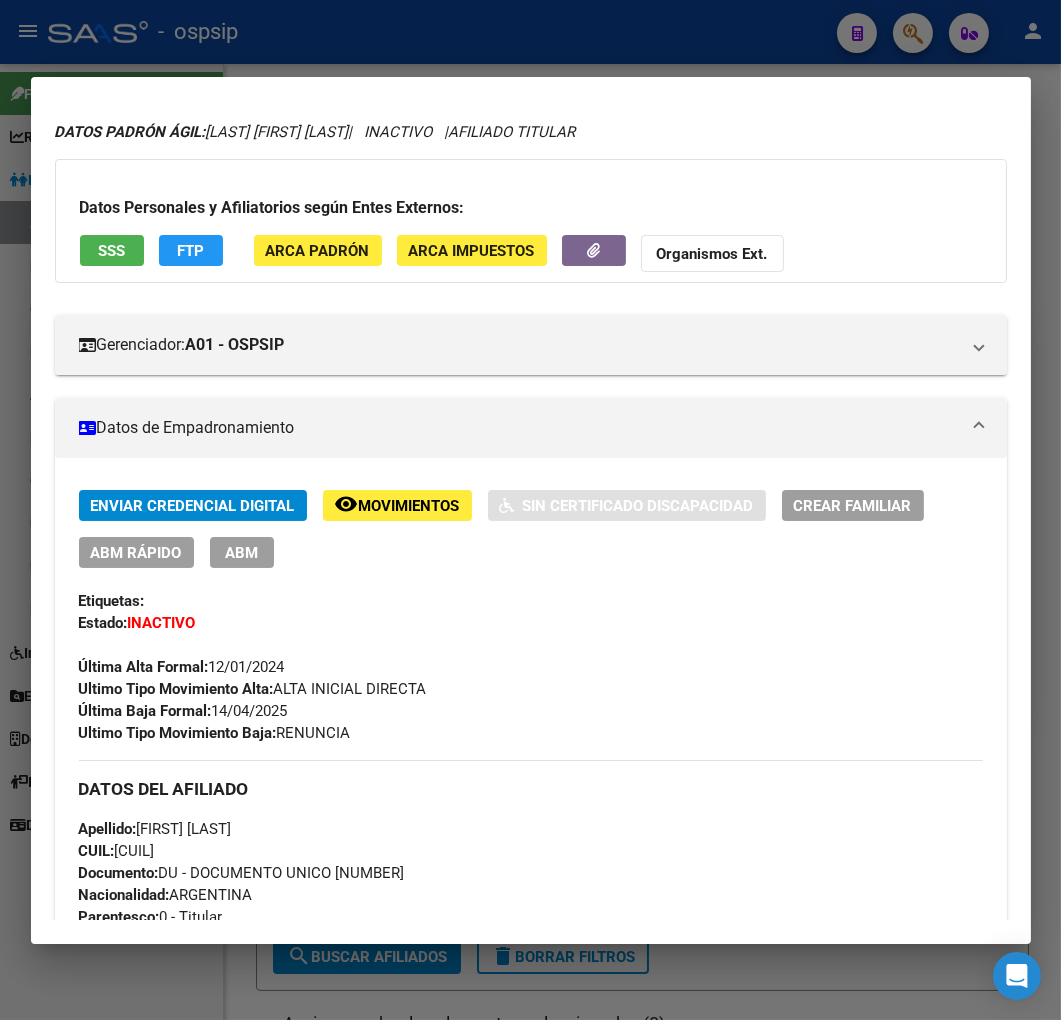 scroll, scrollTop: 0, scrollLeft: 0, axis: both 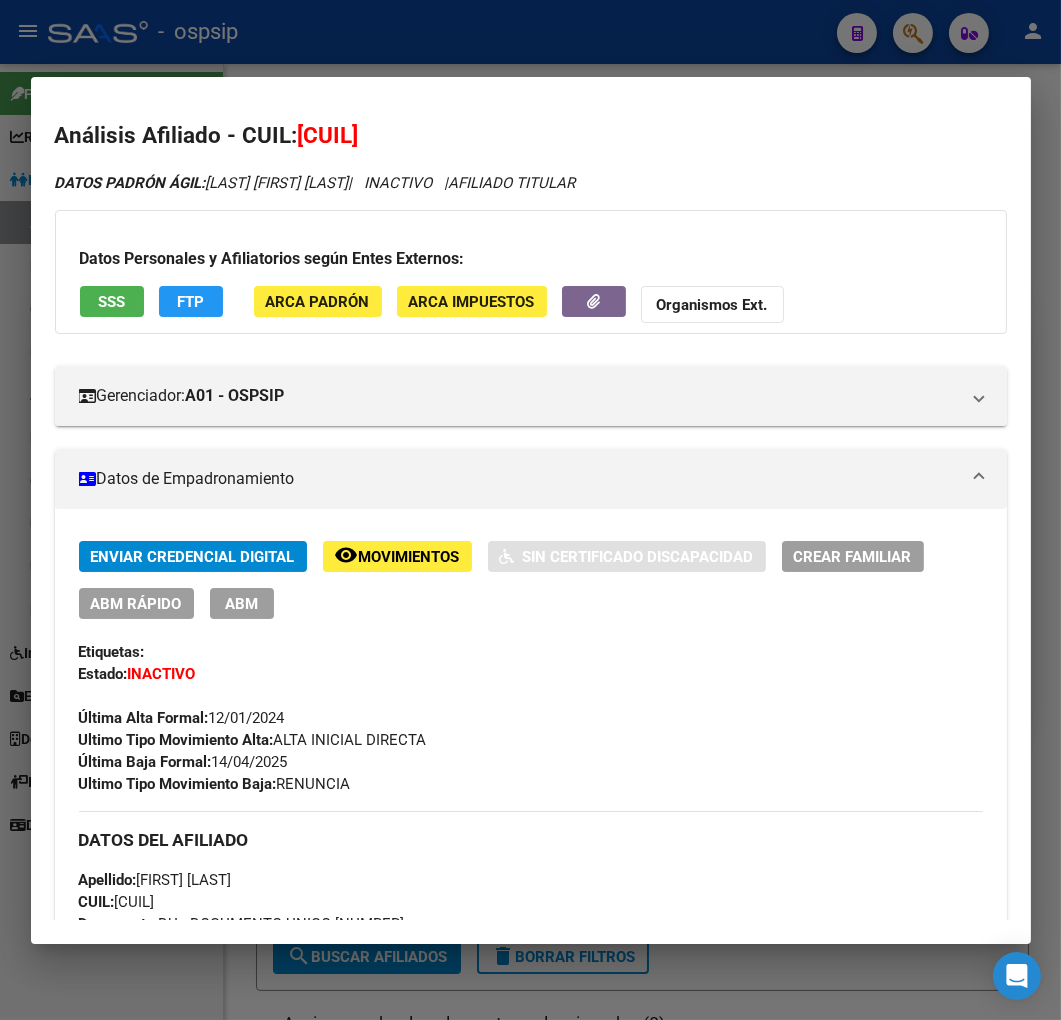 click on "Movimientos" 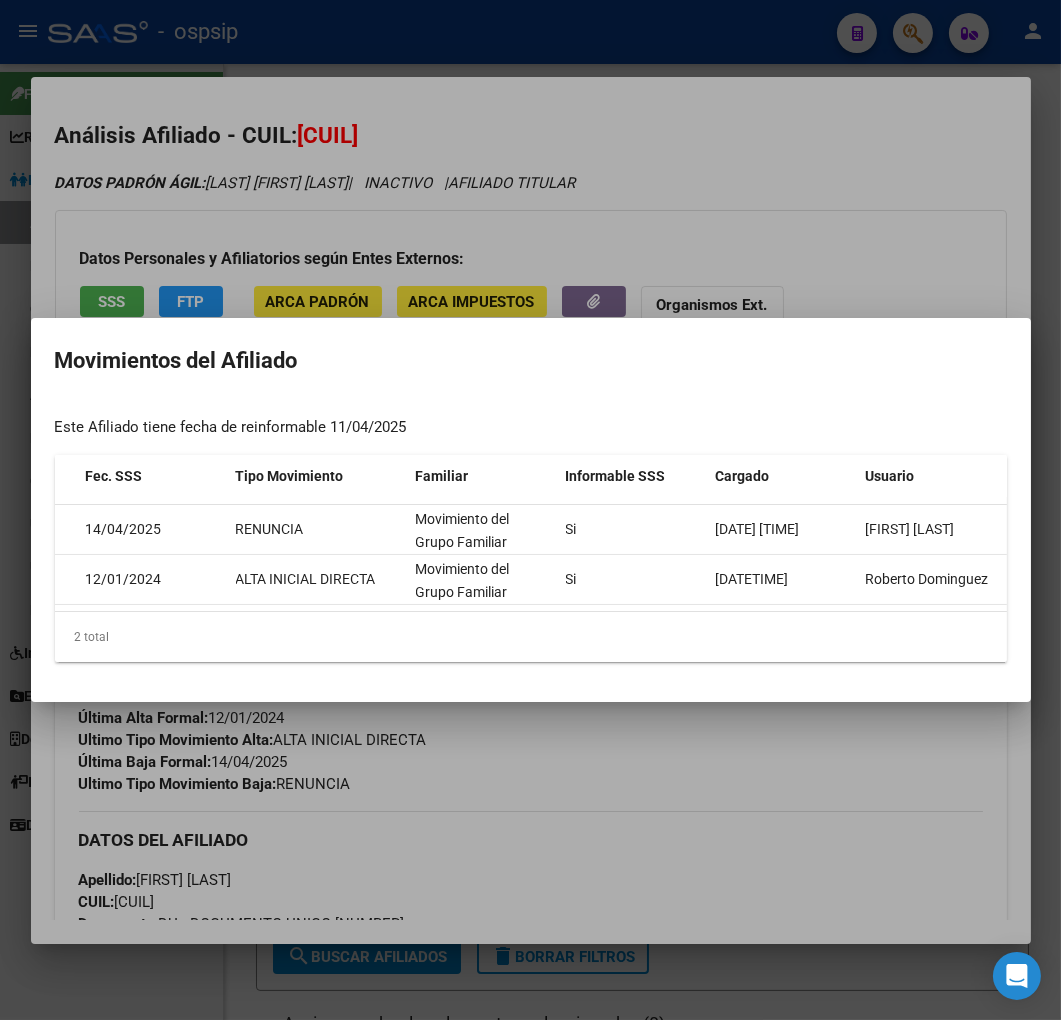 scroll, scrollTop: 0, scrollLeft: 254, axis: horizontal 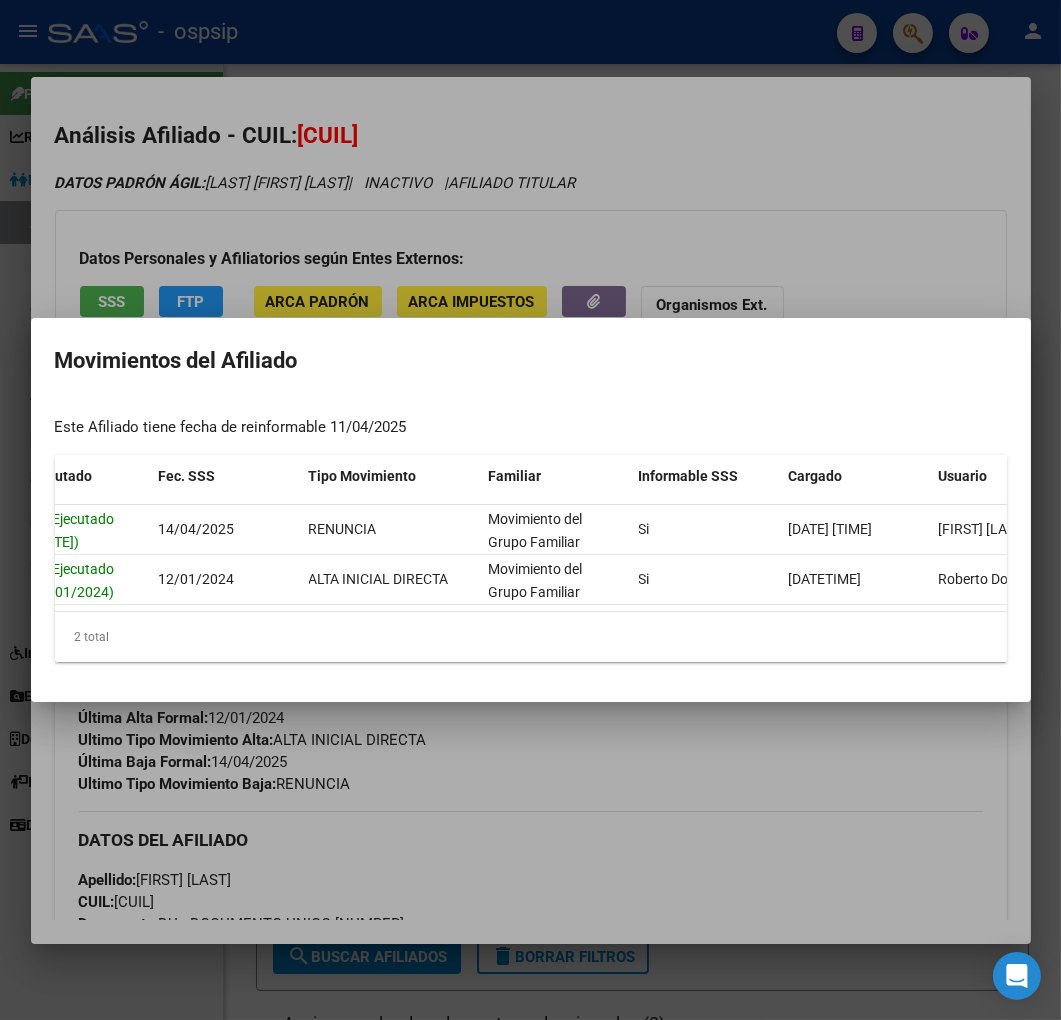 drag, startPoint x: 656, startPoint y: 878, endPoint x: 626, endPoint y: 858, distance: 36.05551 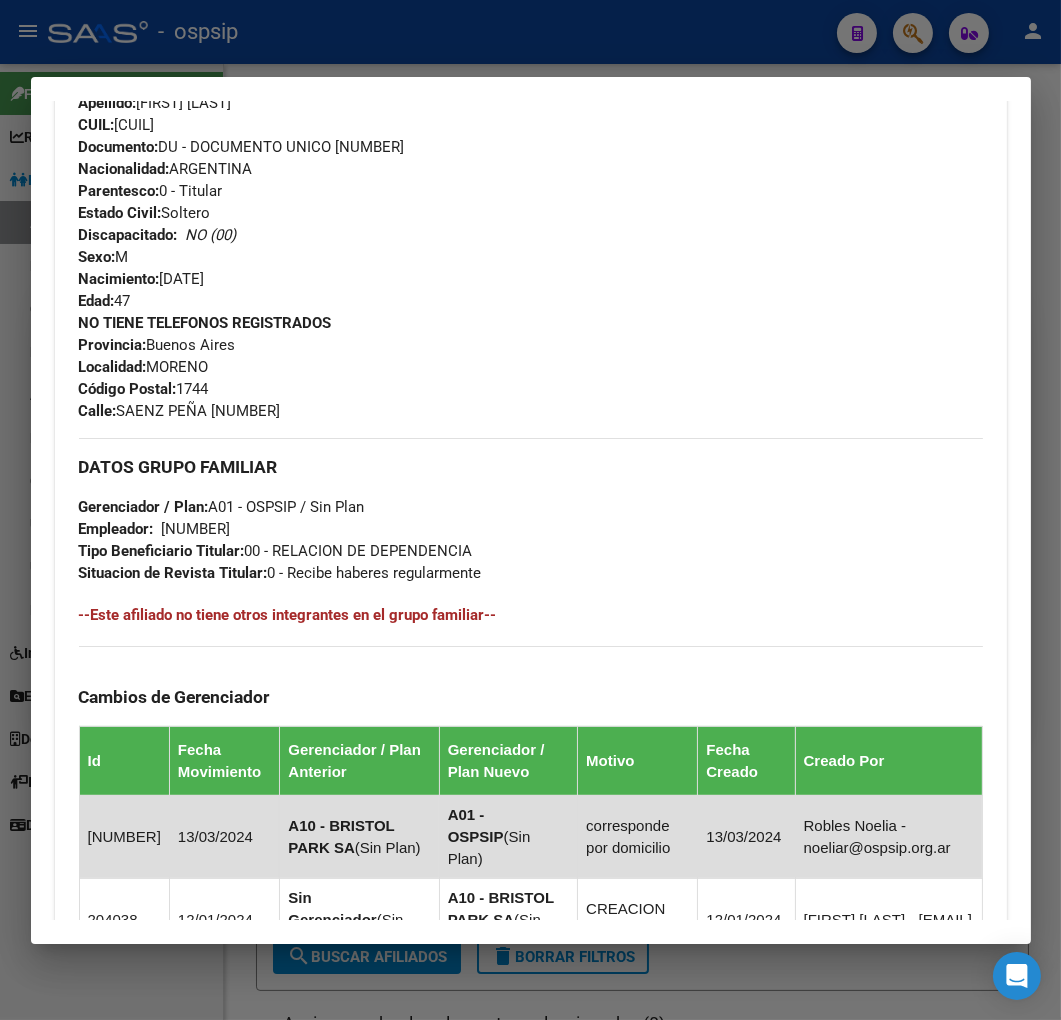 scroll, scrollTop: 1172, scrollLeft: 0, axis: vertical 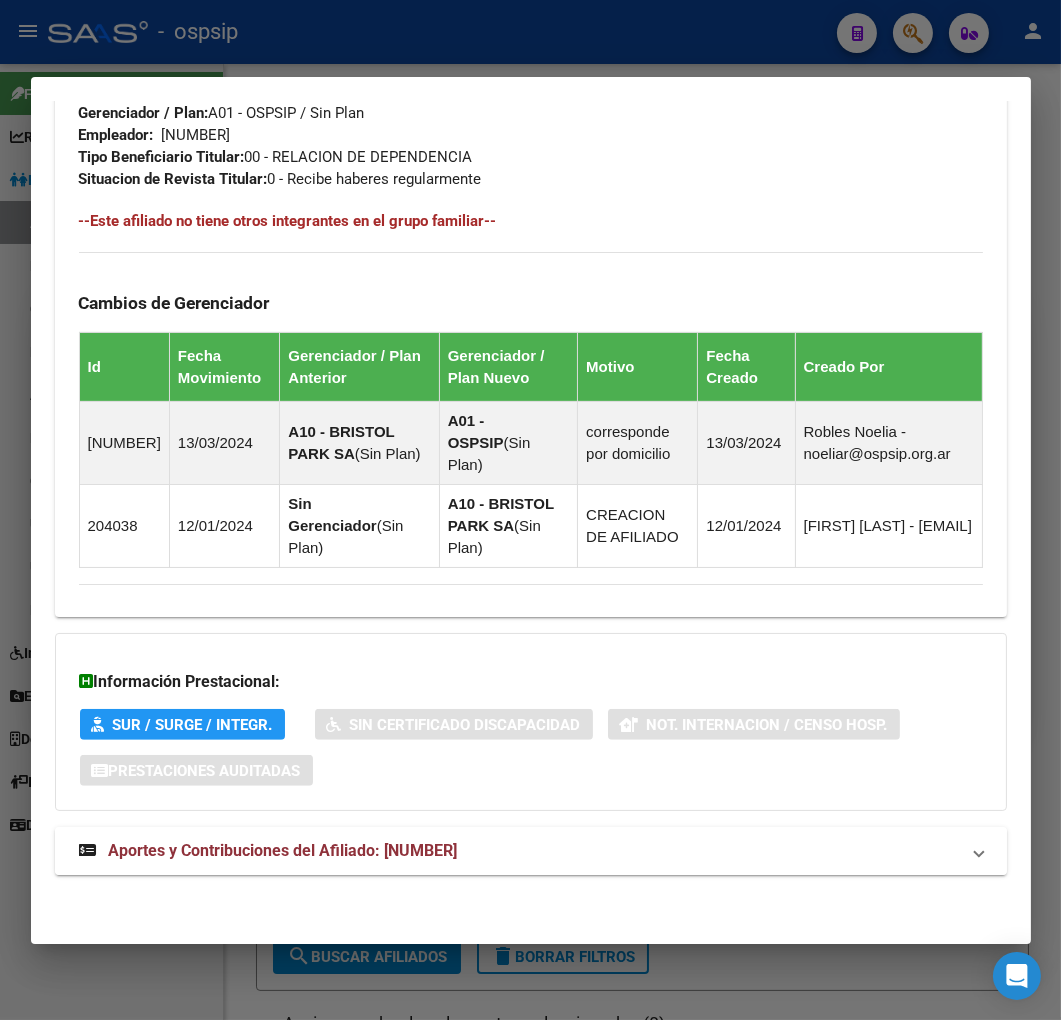 click on "Aportes y Contribuciones del Afiliado: 20264477884" at bounding box center (519, 851) 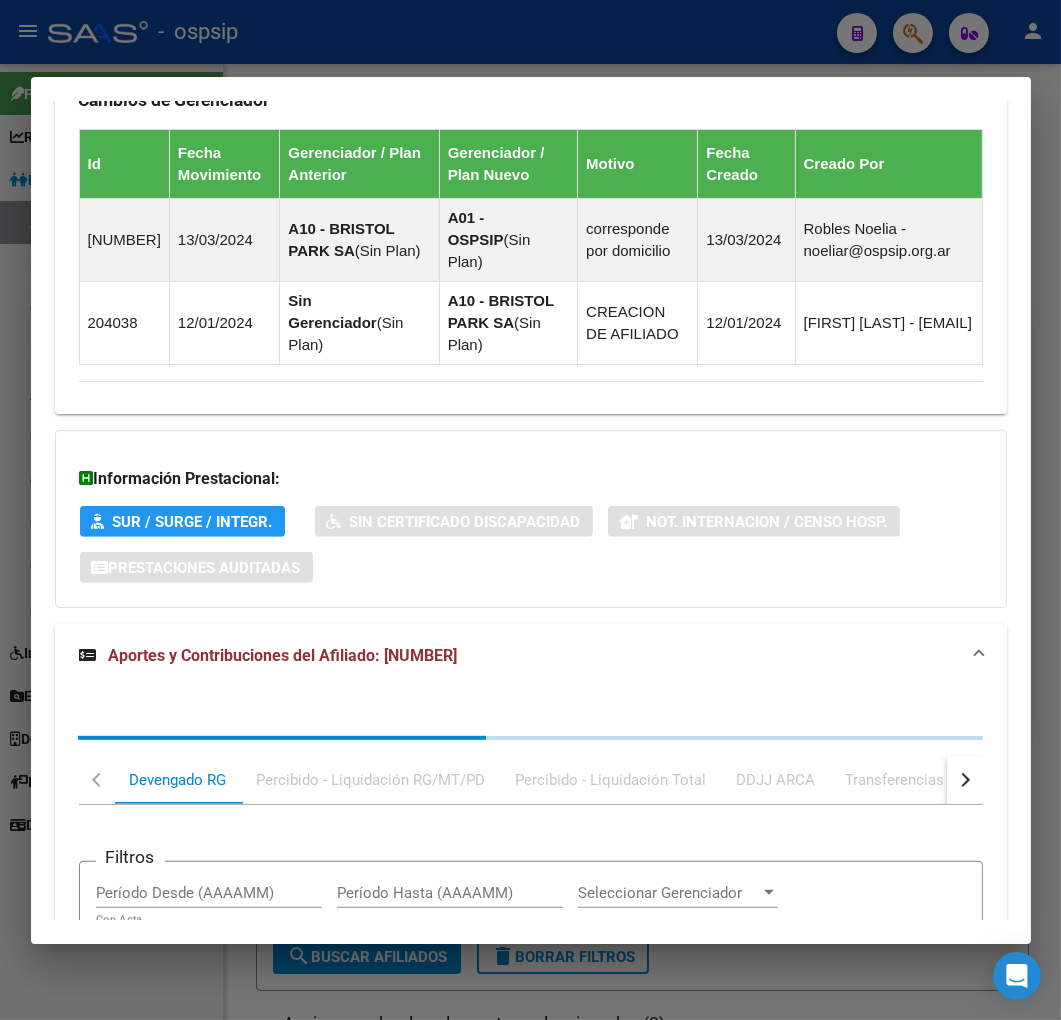 scroll, scrollTop: 1715, scrollLeft: 0, axis: vertical 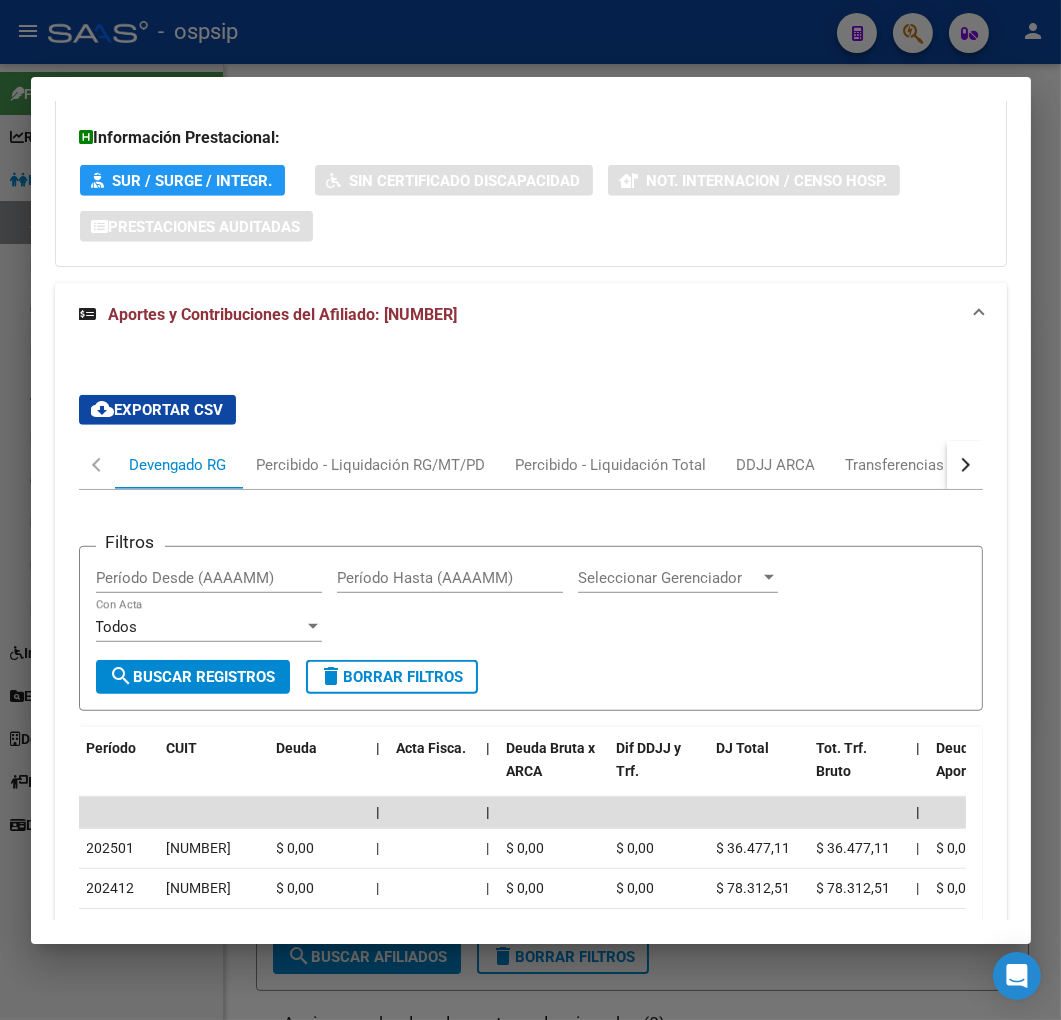 click at bounding box center [965, 465] 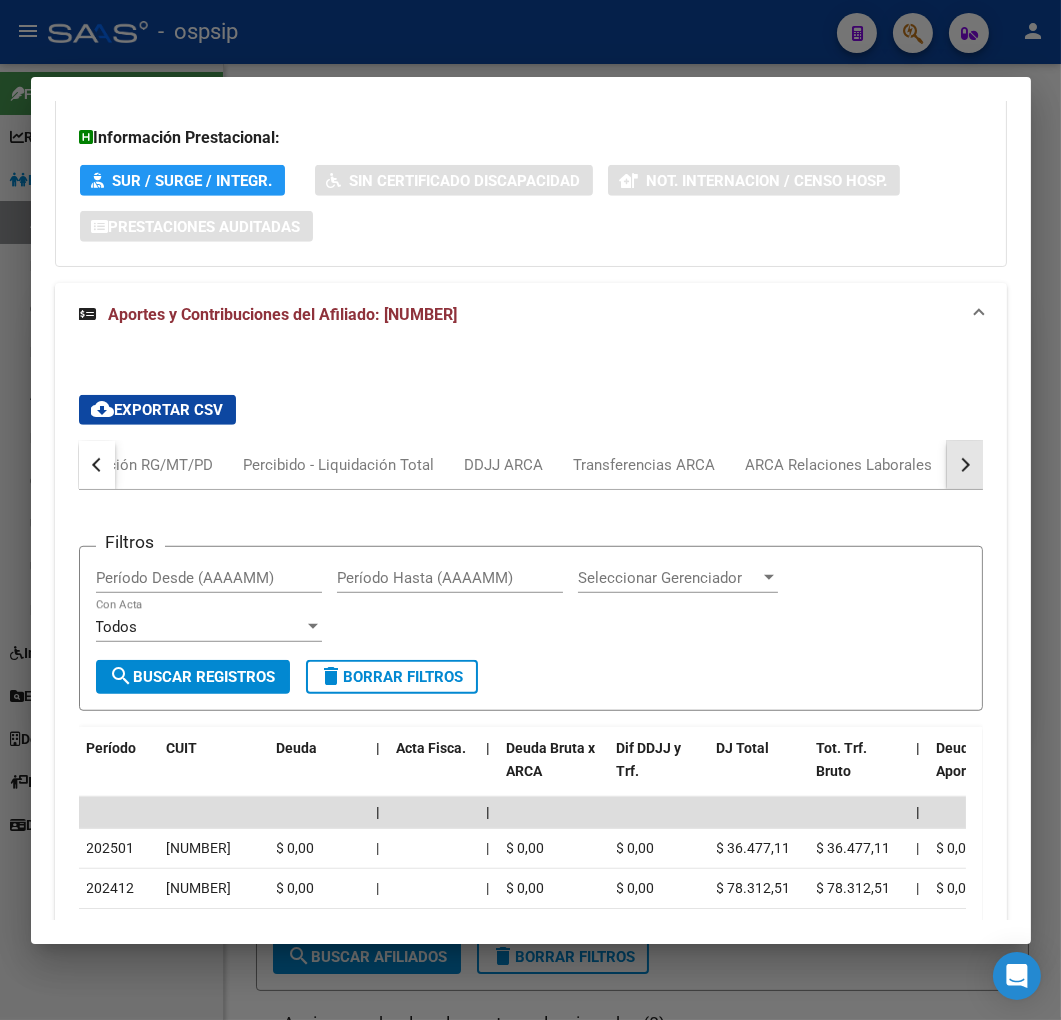 click at bounding box center (965, 465) 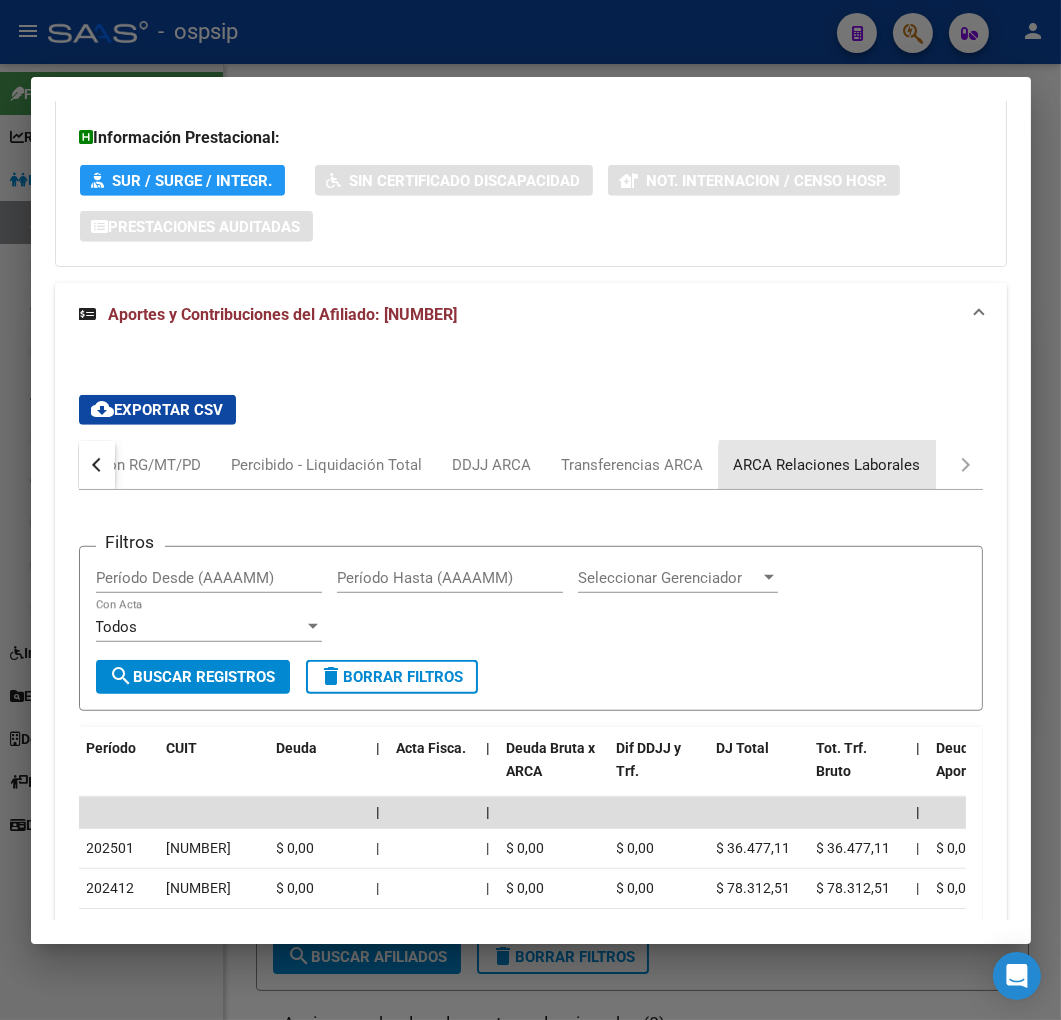 click on "ARCA Relaciones Laborales" at bounding box center [827, 465] 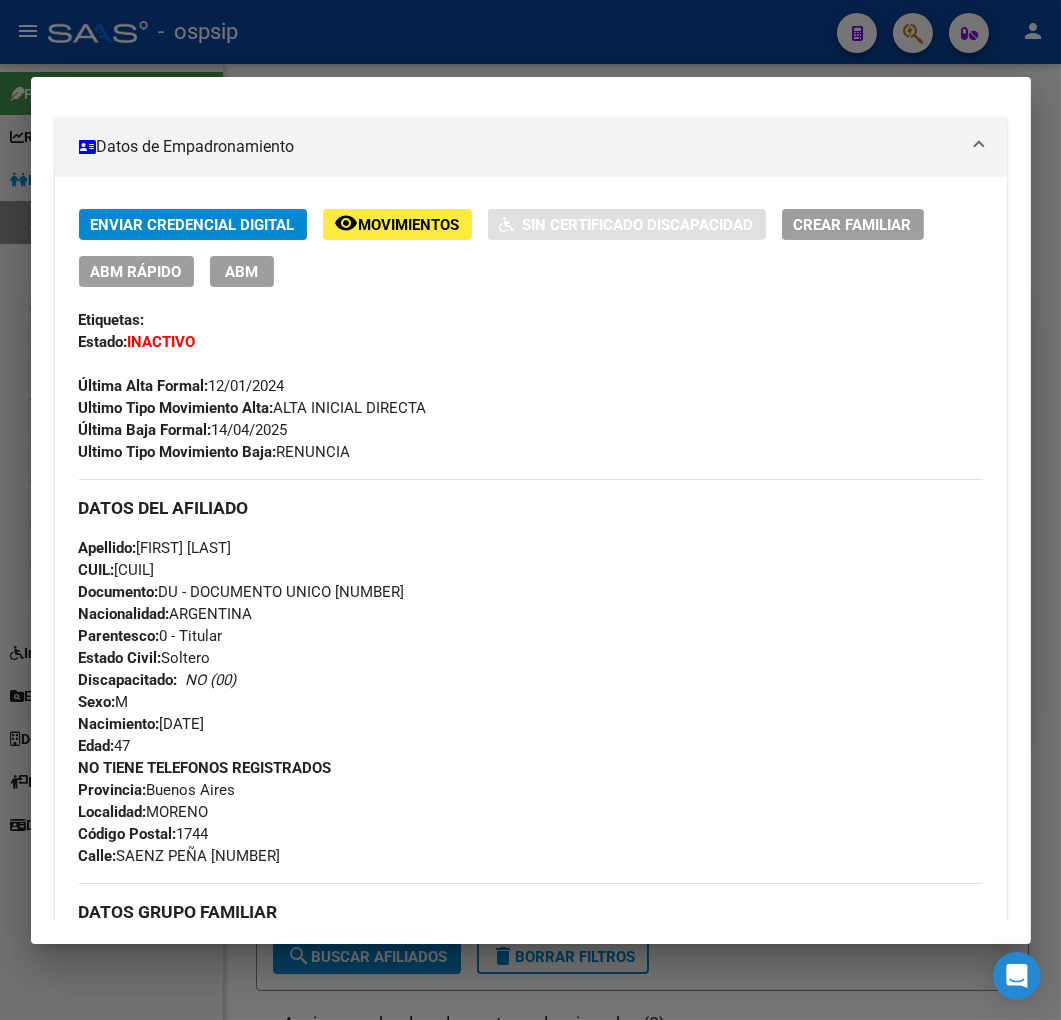 scroll, scrollTop: 0, scrollLeft: 0, axis: both 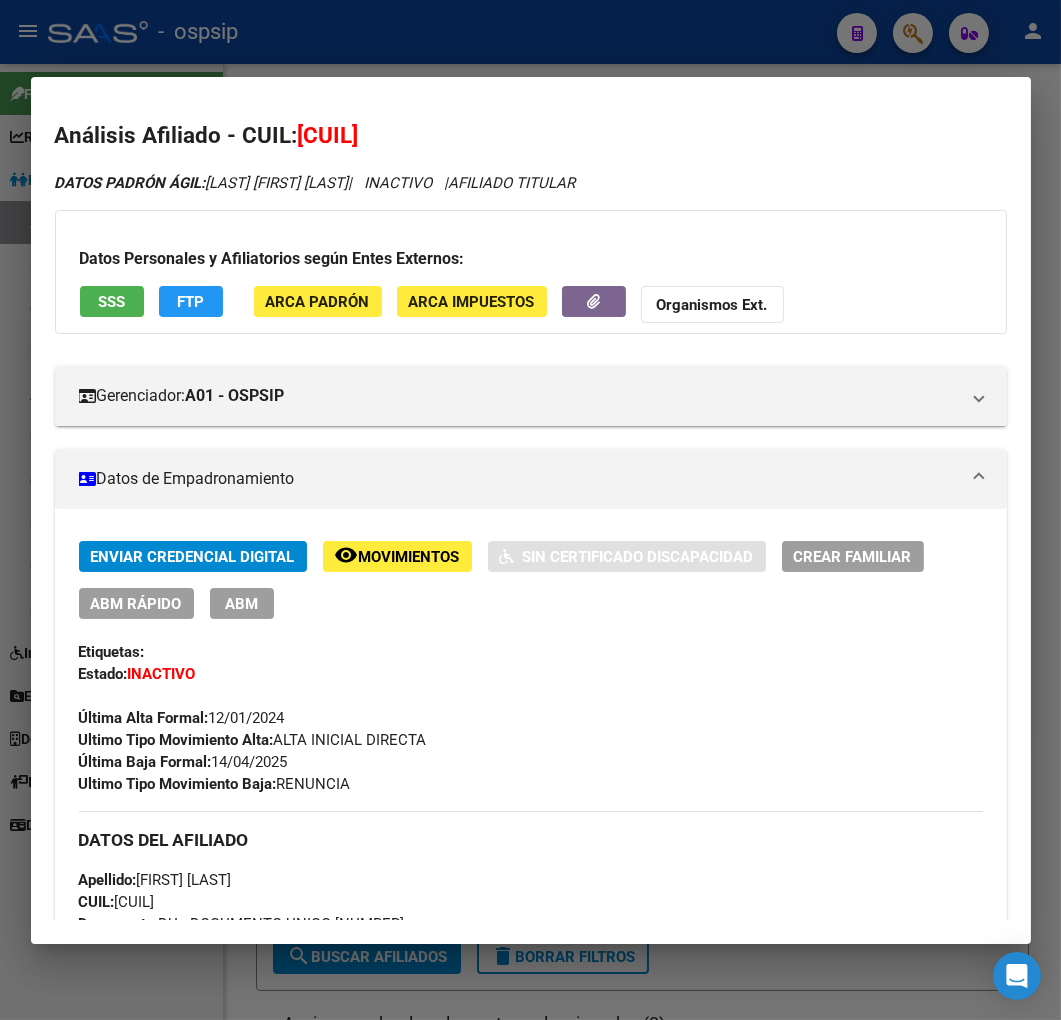 click at bounding box center (530, 510) 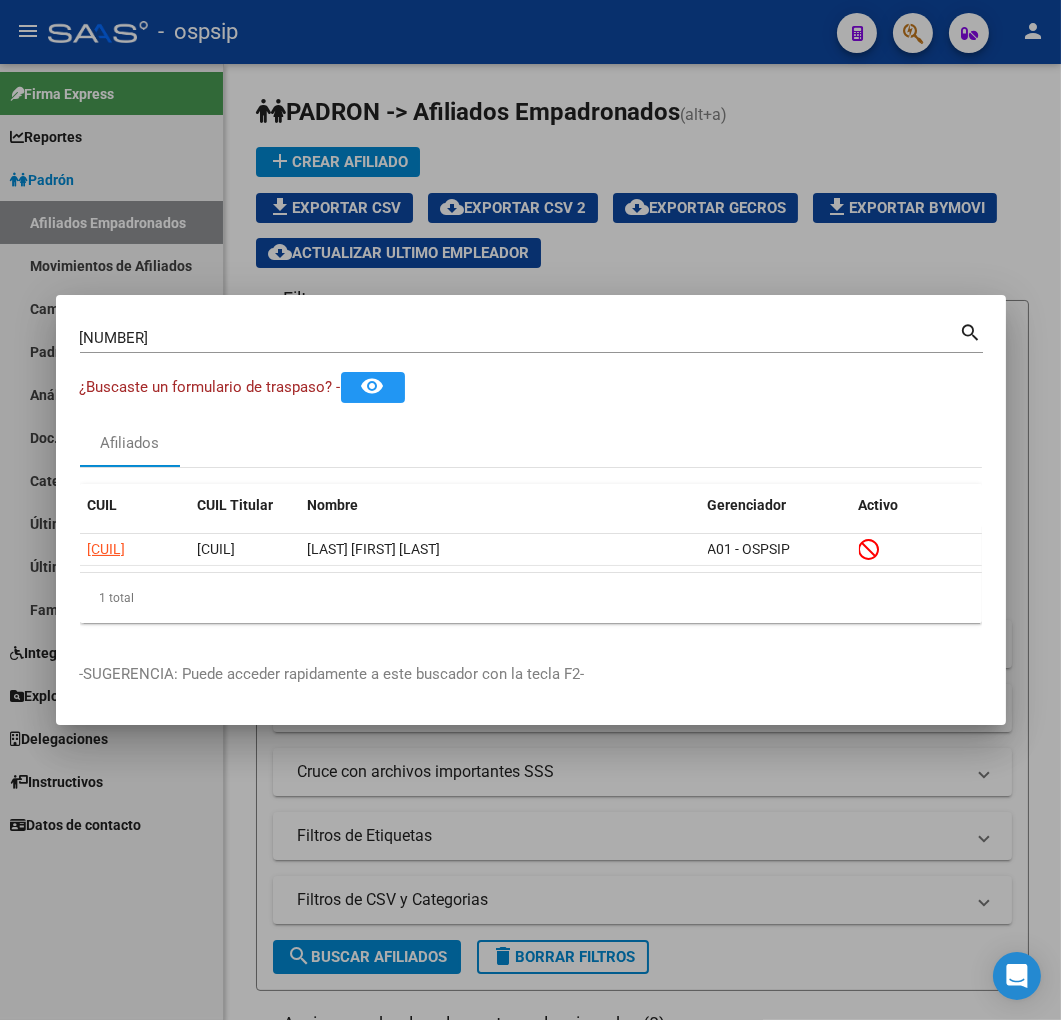 click at bounding box center [530, 510] 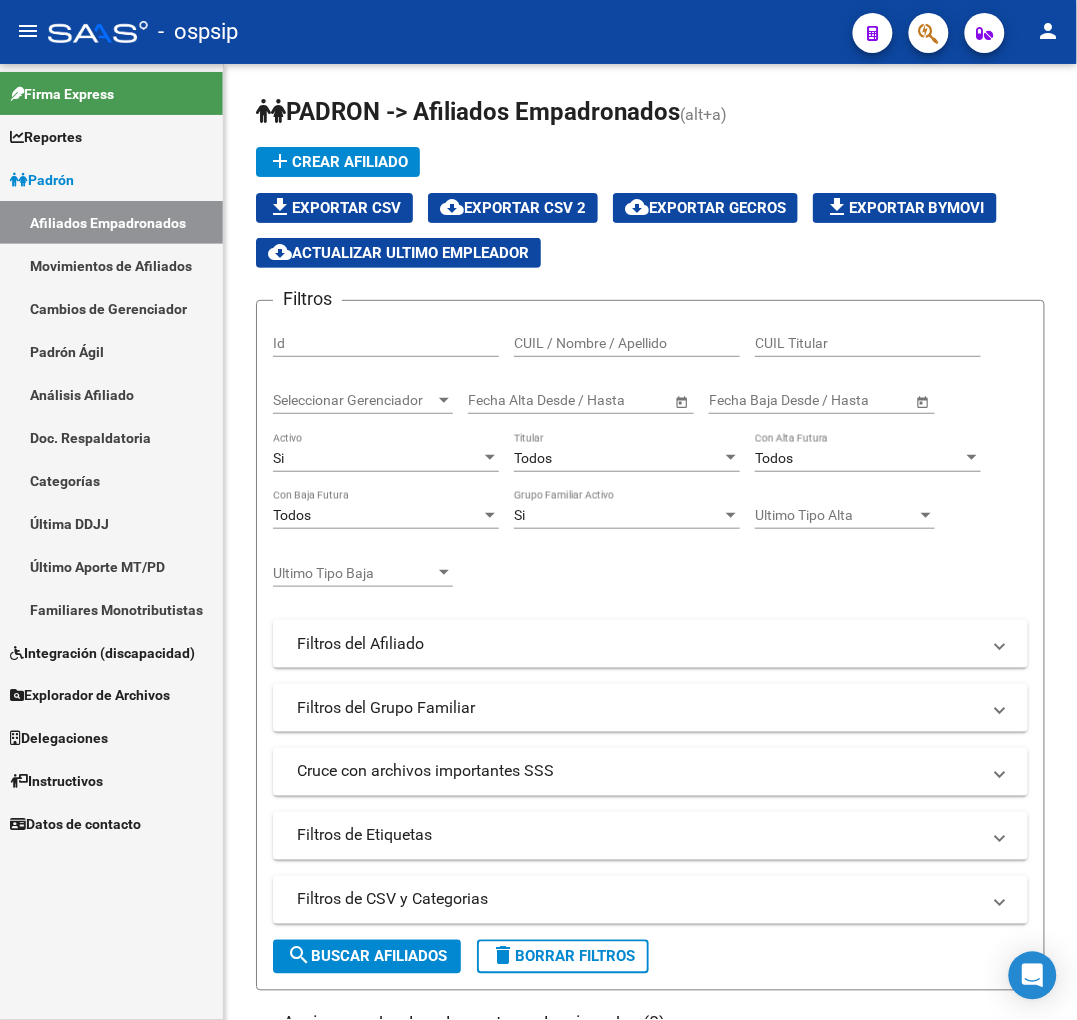 click 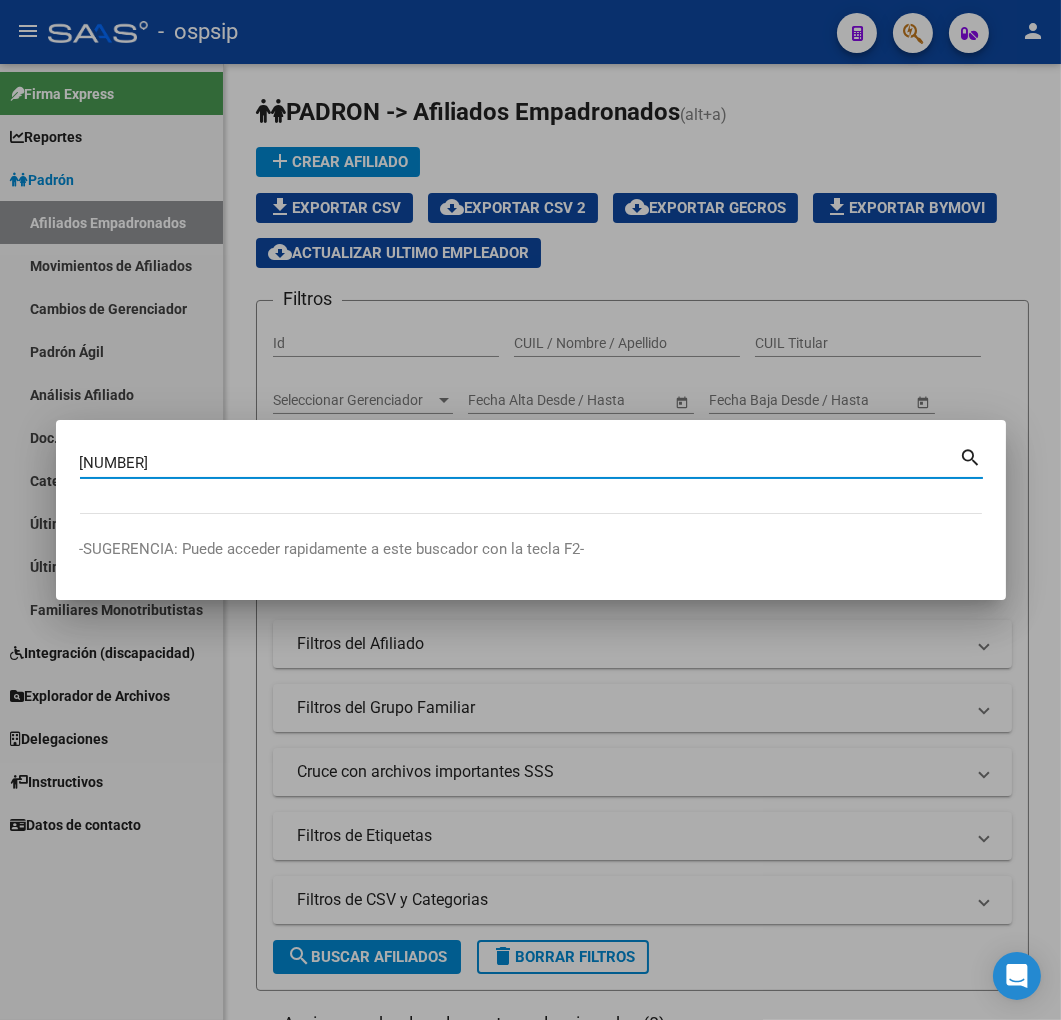 type on "26528703" 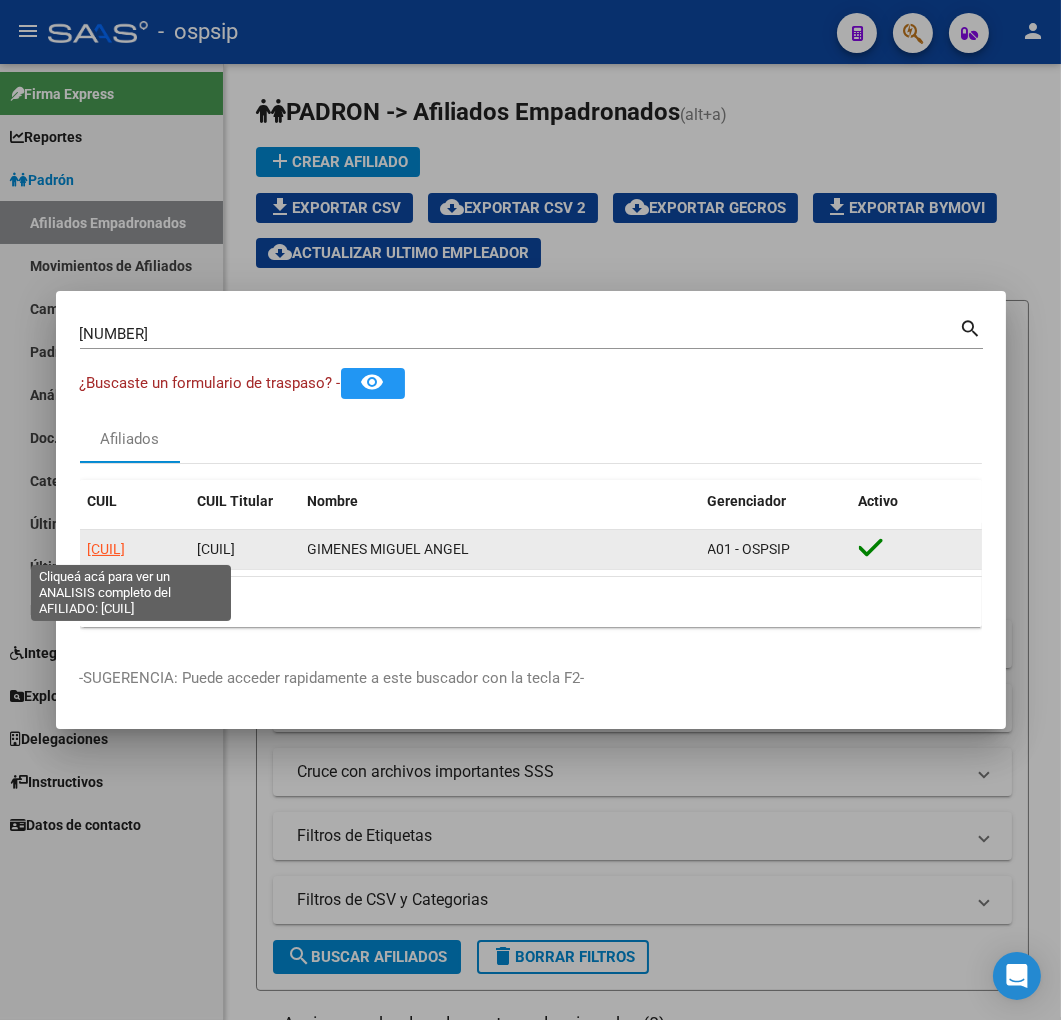click on "20265287035" 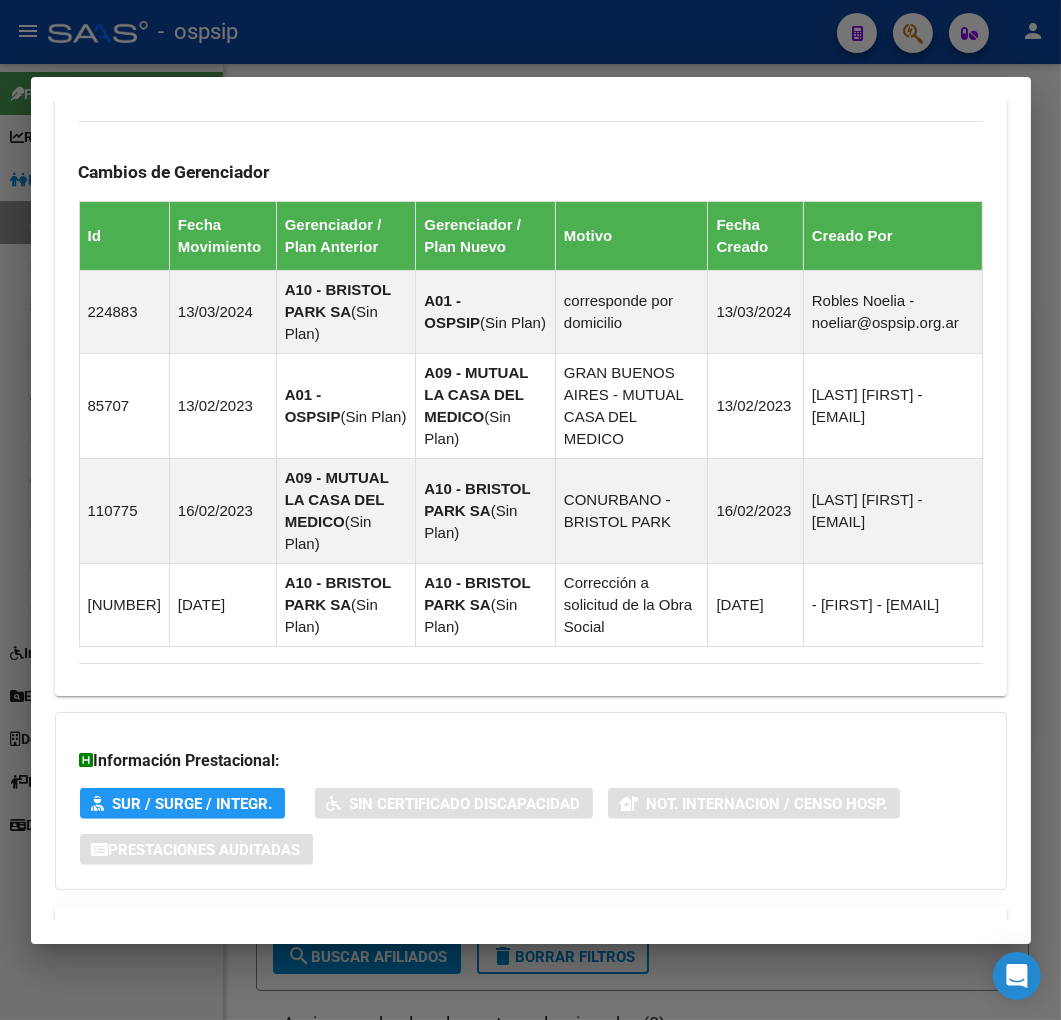 scroll, scrollTop: 1354, scrollLeft: 0, axis: vertical 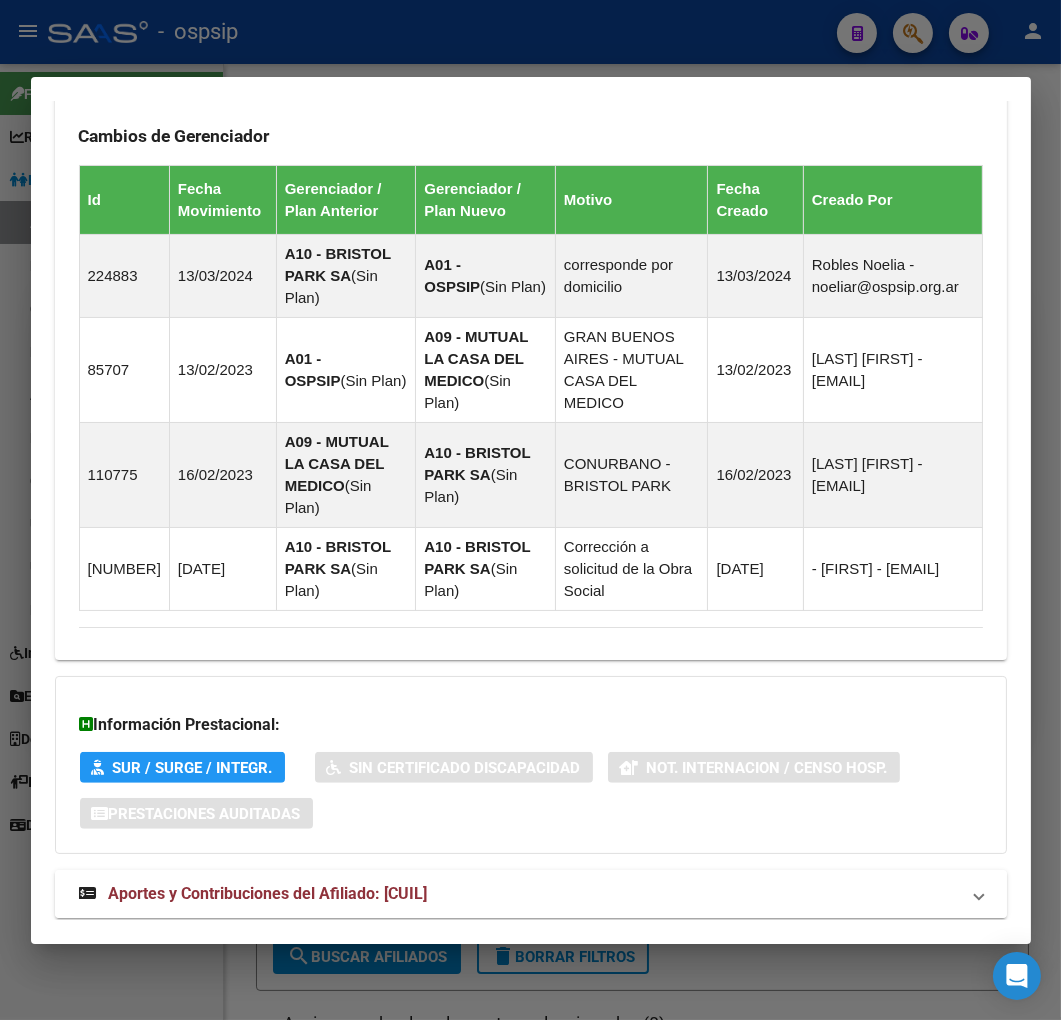 click on "Aportes y Contribuciones del Afiliado: 20265287035" at bounding box center (519, 894) 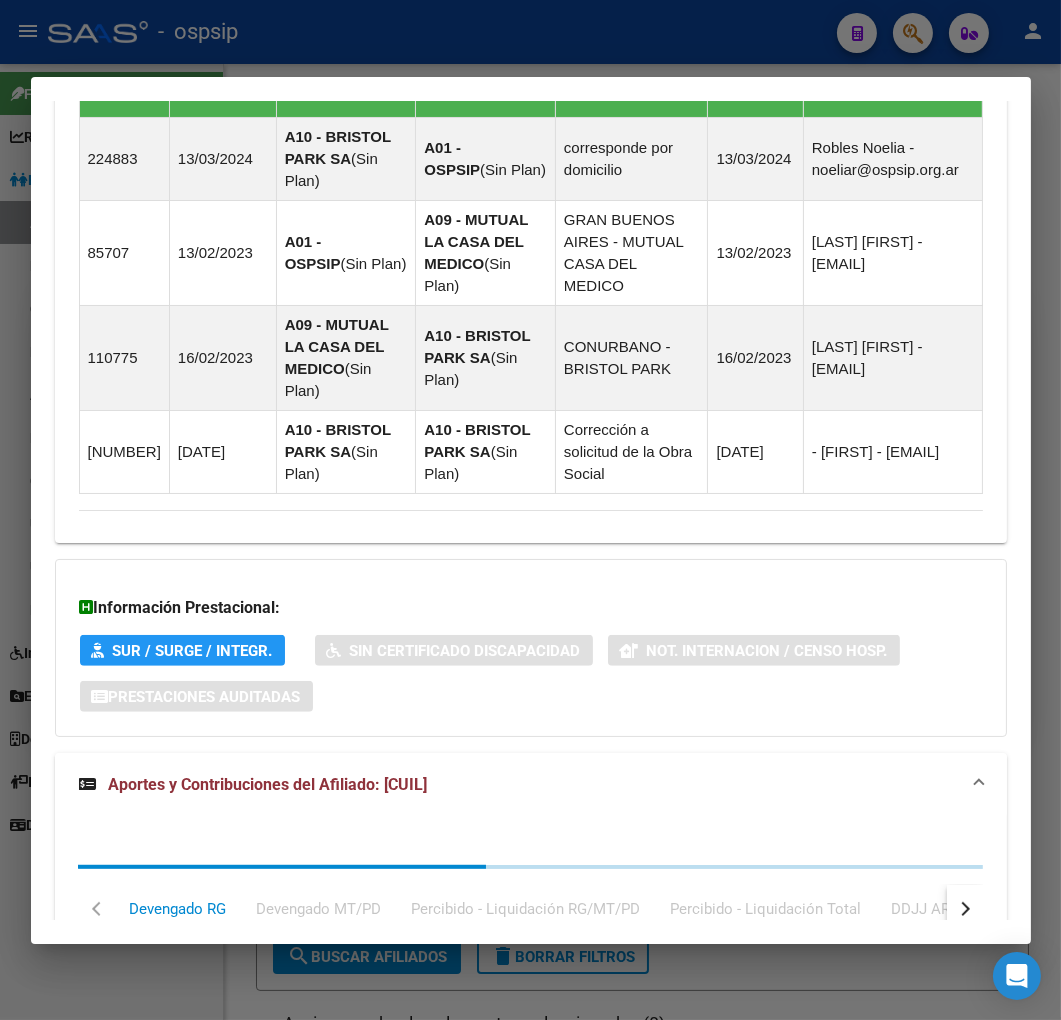 scroll, scrollTop: 1897, scrollLeft: 0, axis: vertical 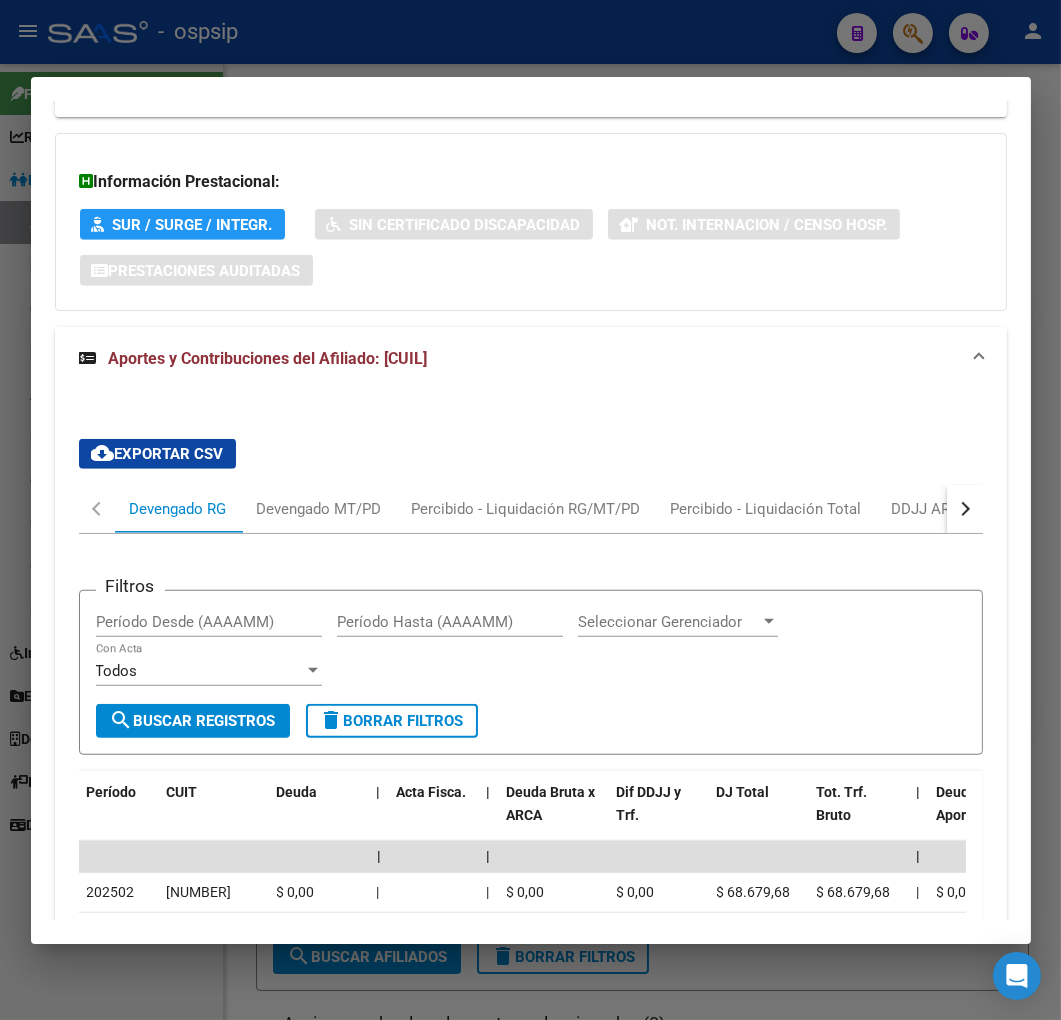 click at bounding box center [965, 509] 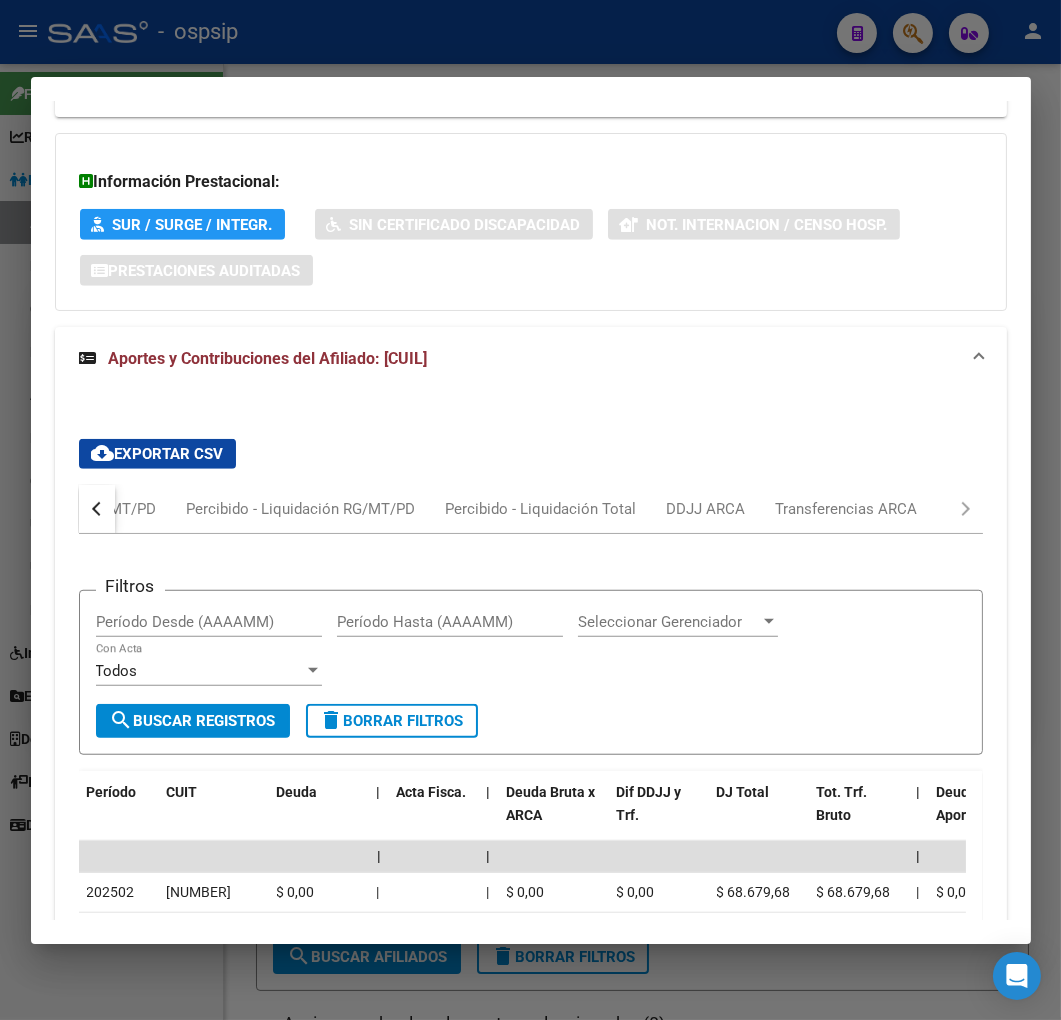 click on "Devengado RG Devengado MT/PD Percibido - Liquidación RG/MT/PD Percibido - Liquidación Total DDJJ ARCA Transferencias ARCA" at bounding box center (531, 509) 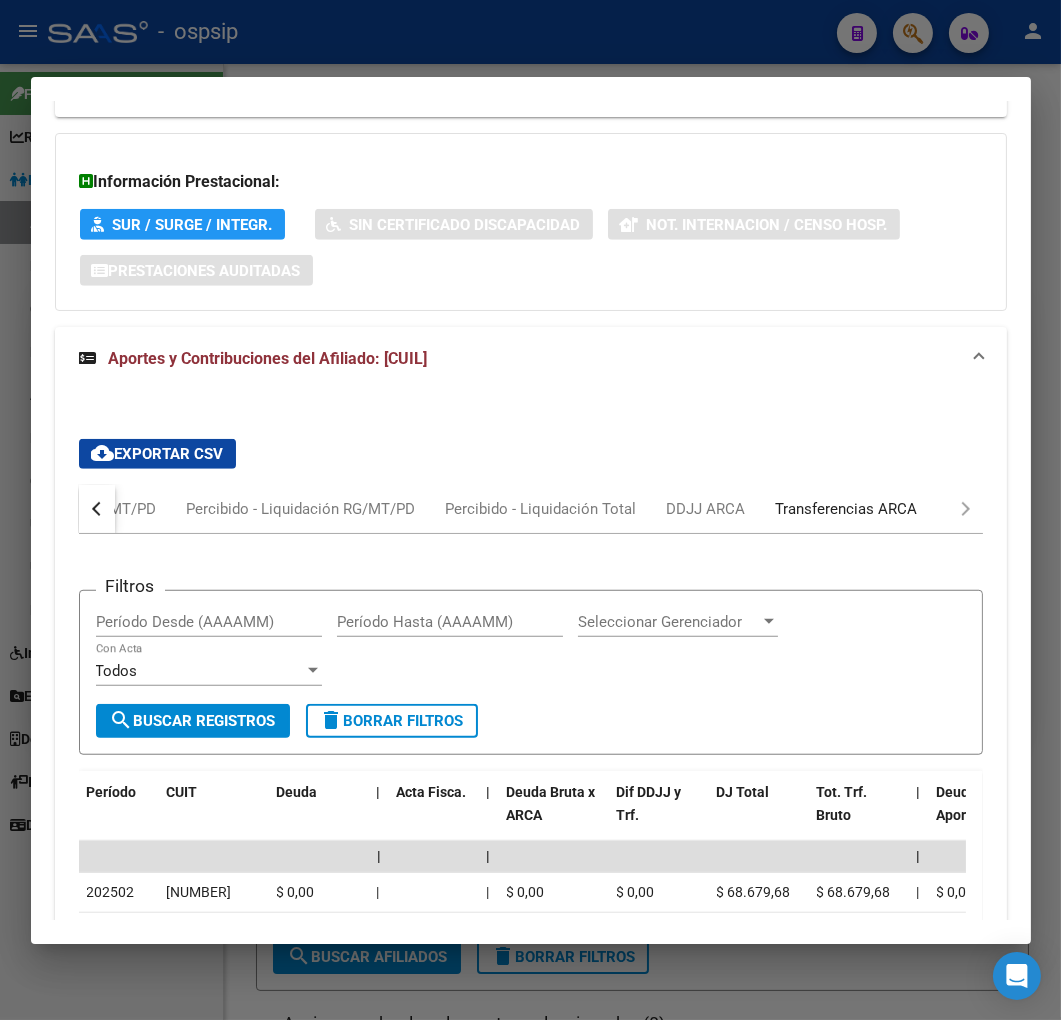 click on "Transferencias ARCA" at bounding box center [847, 509] 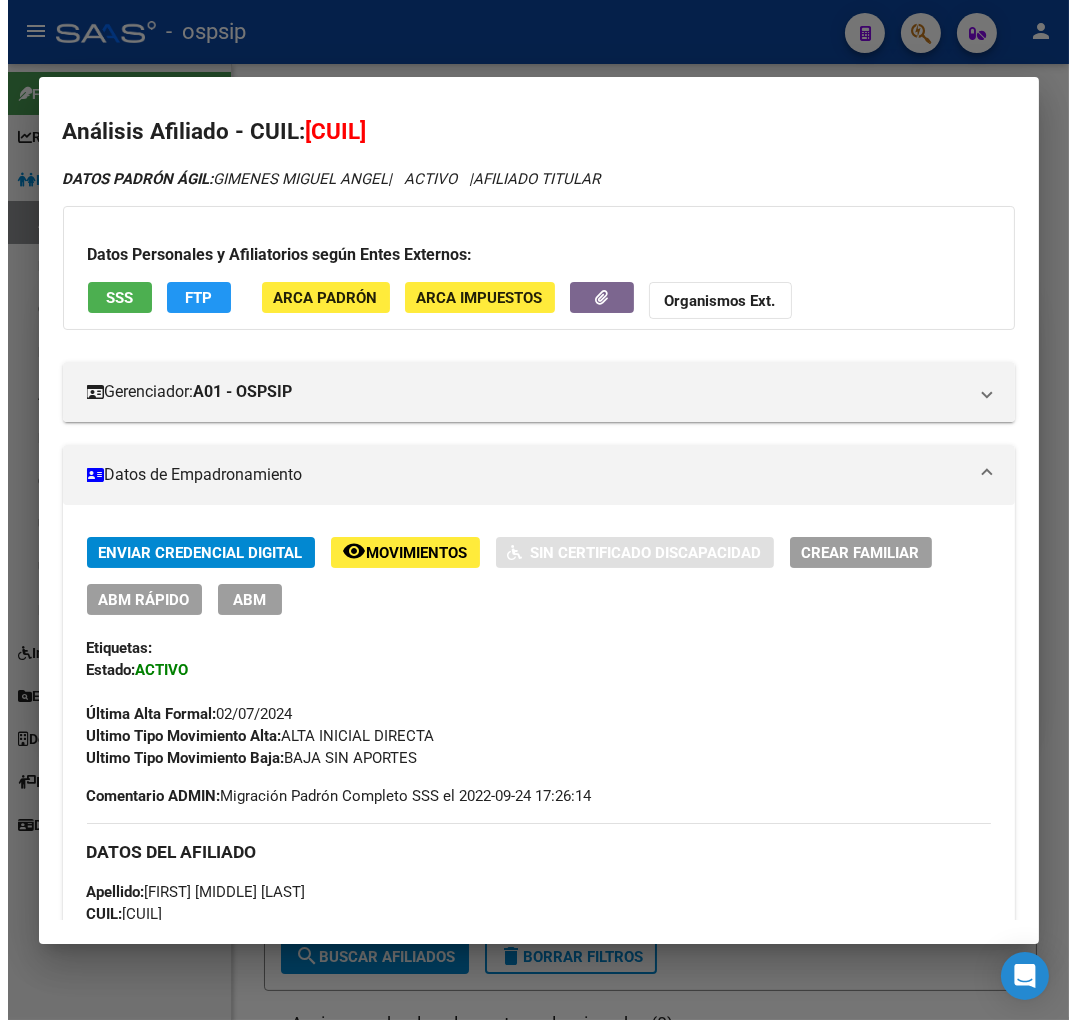 scroll, scrollTop: 0, scrollLeft: 0, axis: both 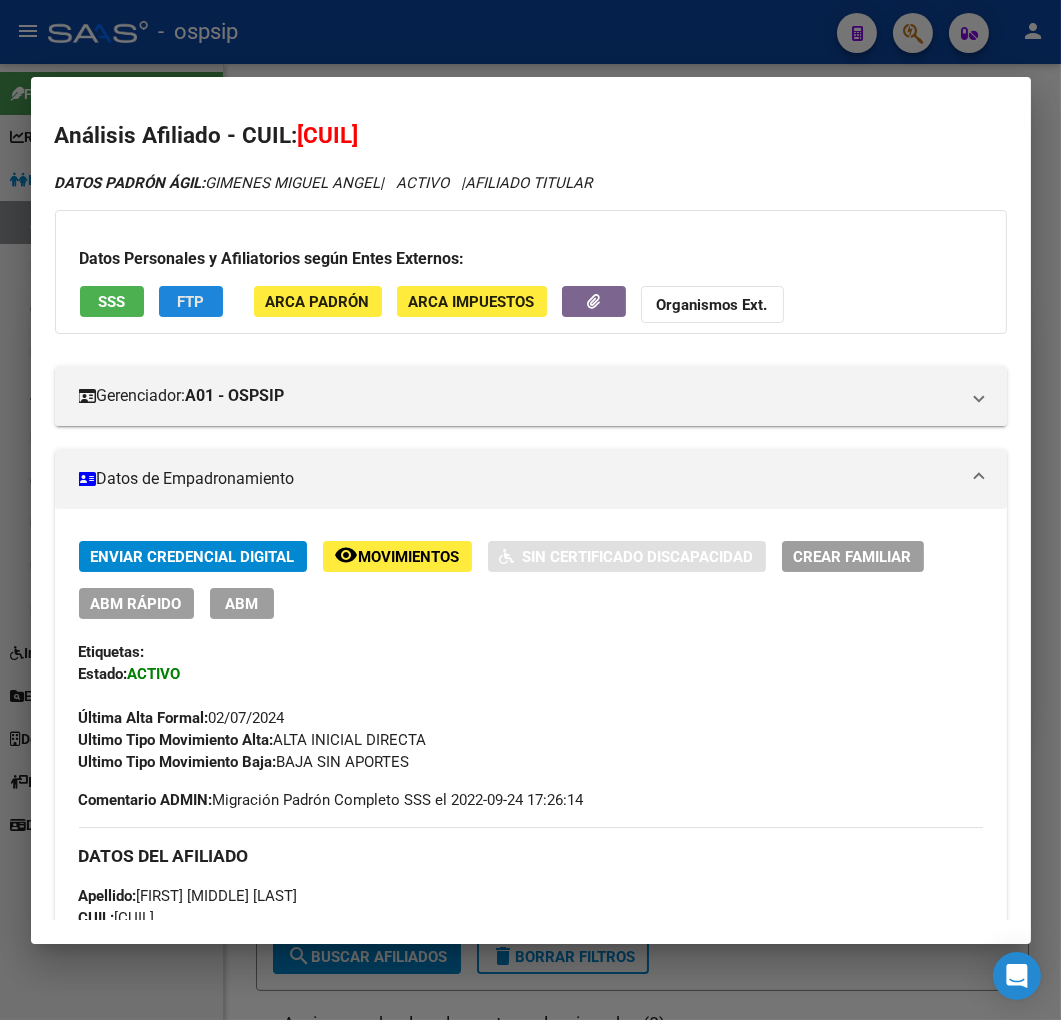 click on "FTP" 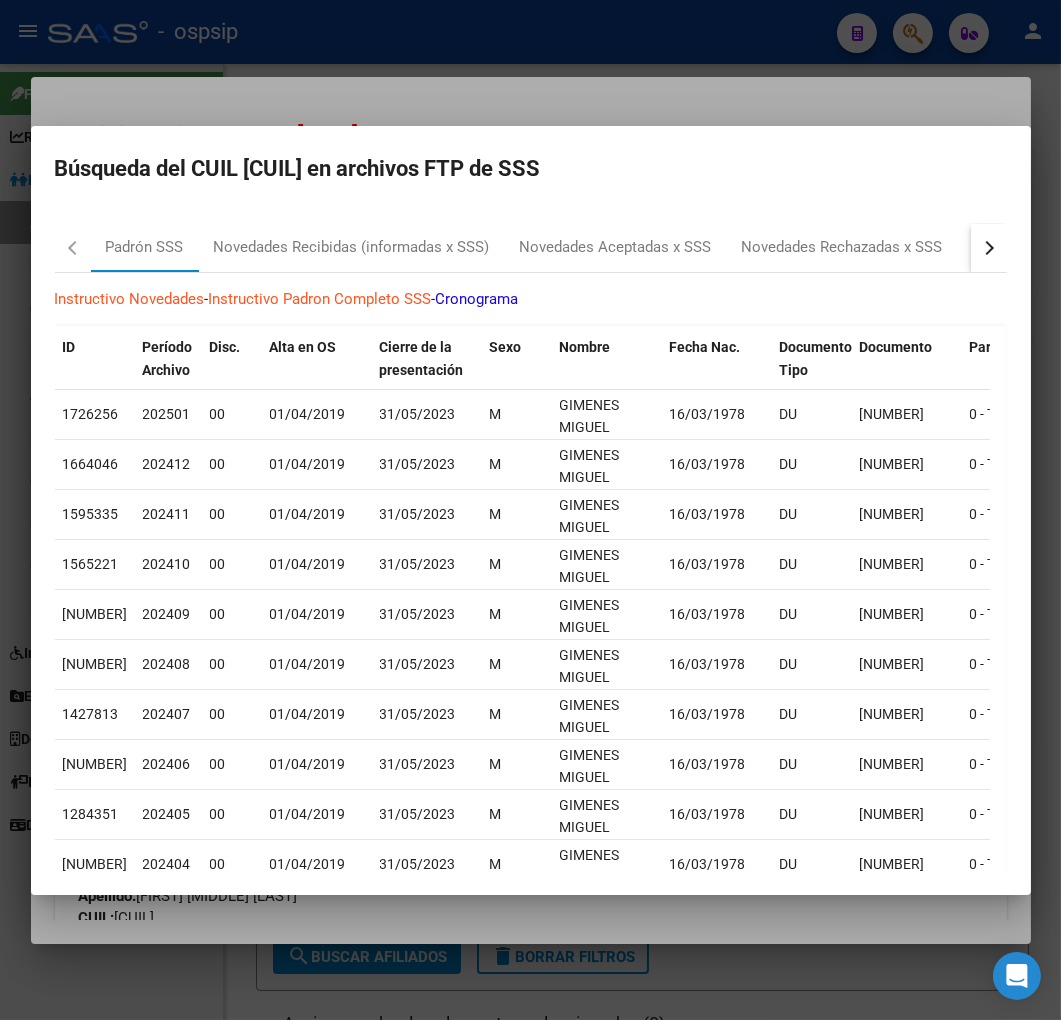 click at bounding box center [989, 248] 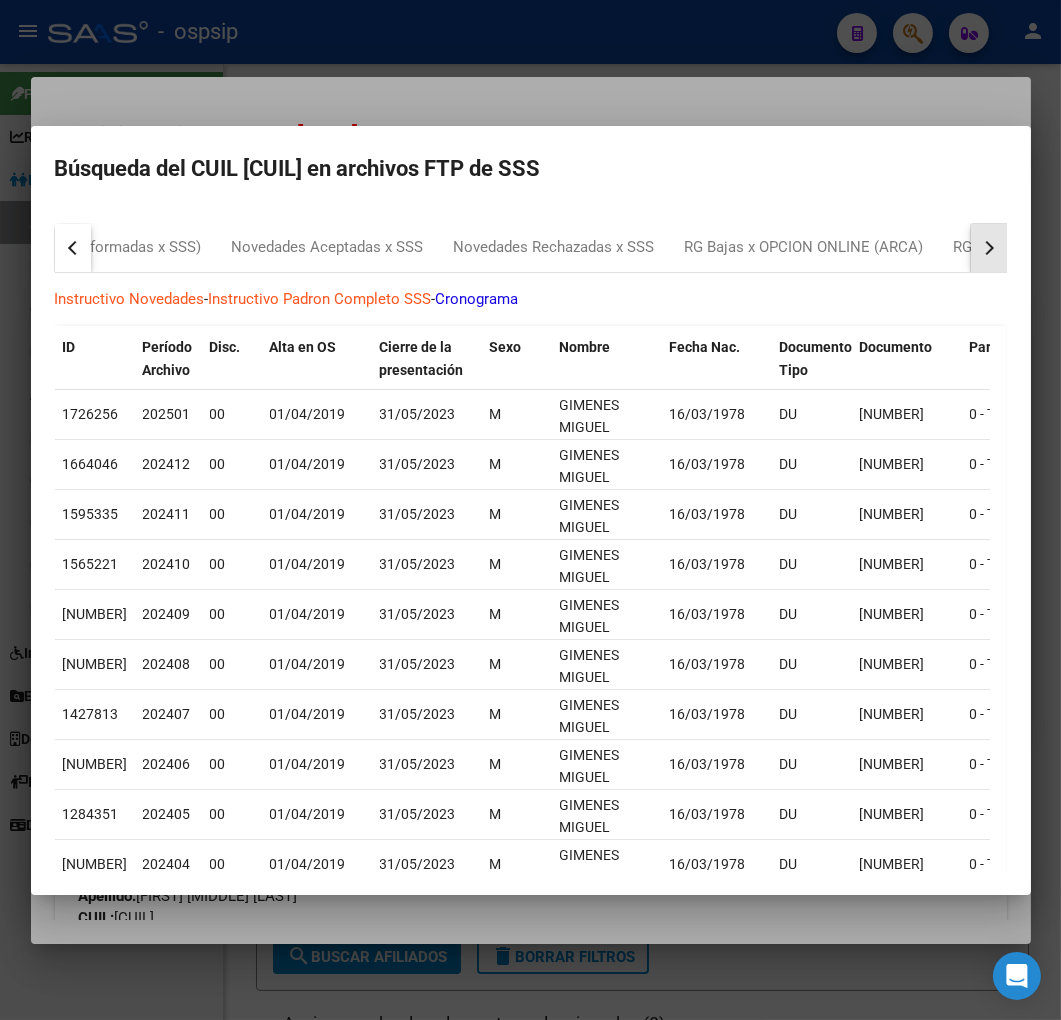 click at bounding box center [989, 248] 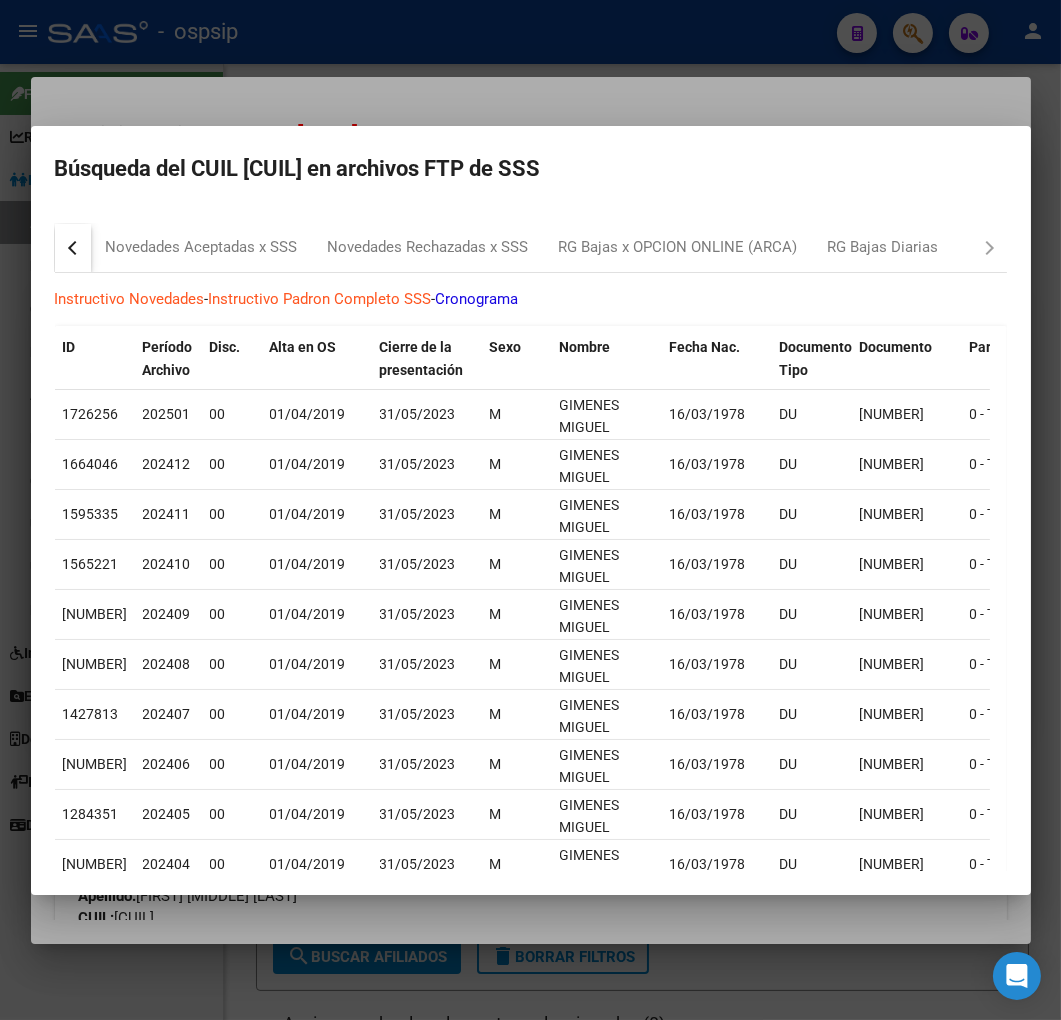 click on "Instructivo Novedades  -  Instructivo Padron Completo SSS  -  Cronograma ID Período Archivo Disc. Alta en OS Cierre de la presentación Sexo Nombre Fecha Nac. Documento Tipo Documento Parentesco DomicilioTipo Provincia Departamento Localidad CP Calle Nro Puerta Piso Teléfono Estado Civil Nacionalidad CUIT Empleador CUIL Titular Situacion Revista Tit. Tipo Beneficiario Tit. 1726256 202501  00  01/04/2019 31/05/2023 M GIMENES MIGUEL ANGEL           16/03/1978  DU   26528703   0 - Titular  1 - Domicilio Completo  2 - Buenos Aires         VICTORIA                   1644   MARTIN RODRIGUEZ        2306                                 1 - Soltero  0 - EXTRANJERO DESCONOCIDO 33712206409 20265287035  0 - Recibe haberes regularmente  00 - RELACION DE DEPENDENCIA 1664046 202412  00  01/04/2019 31/05/2023 M GIMENES MIGUEL ANGEL           16/03/1978  DU   26528703   0 - Titular  1 - Domicilio Completo  2 - Buenos Aires         VICTORIA                   1644   MARTIN RODRIGUEZ        2306" at bounding box center [531, 618] 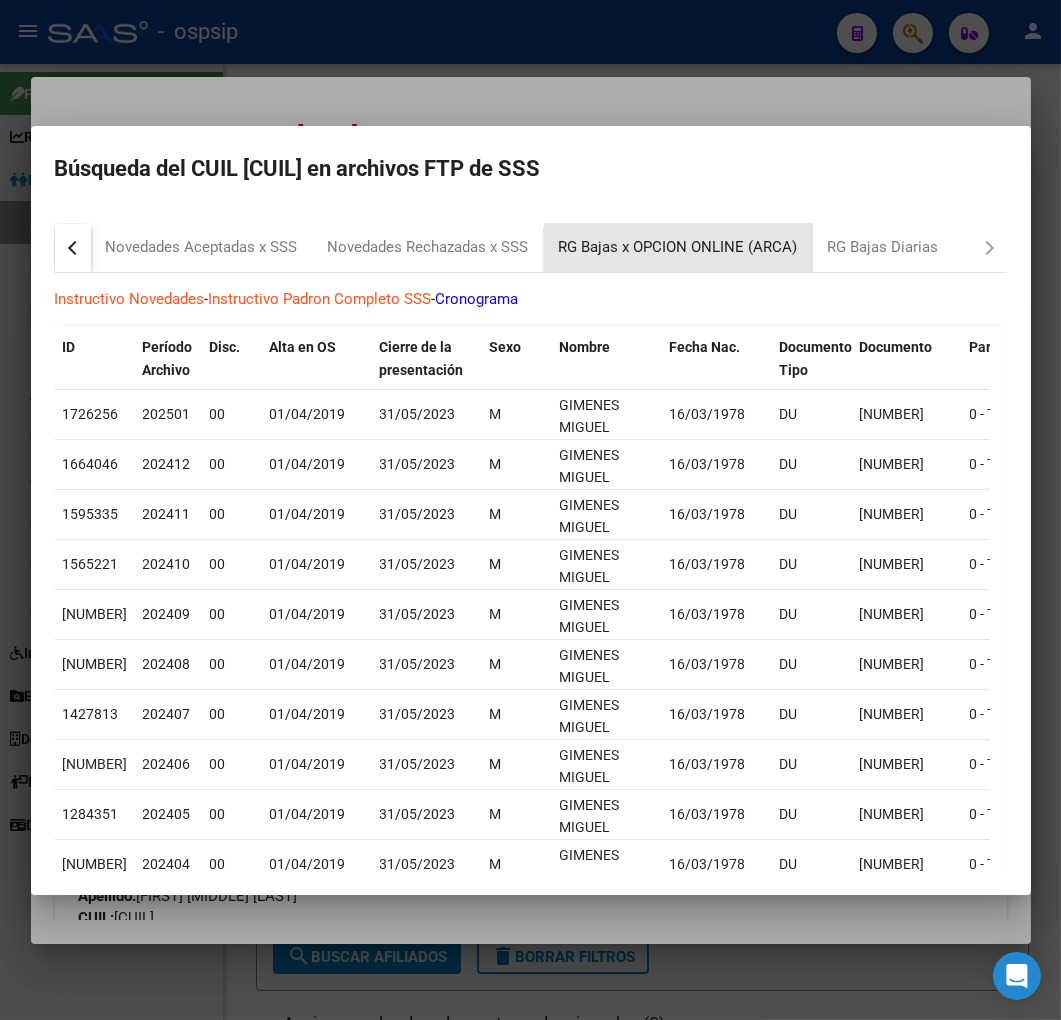click on "RG Bajas x OPCION ONLINE (ARCA)" at bounding box center (678, 248) 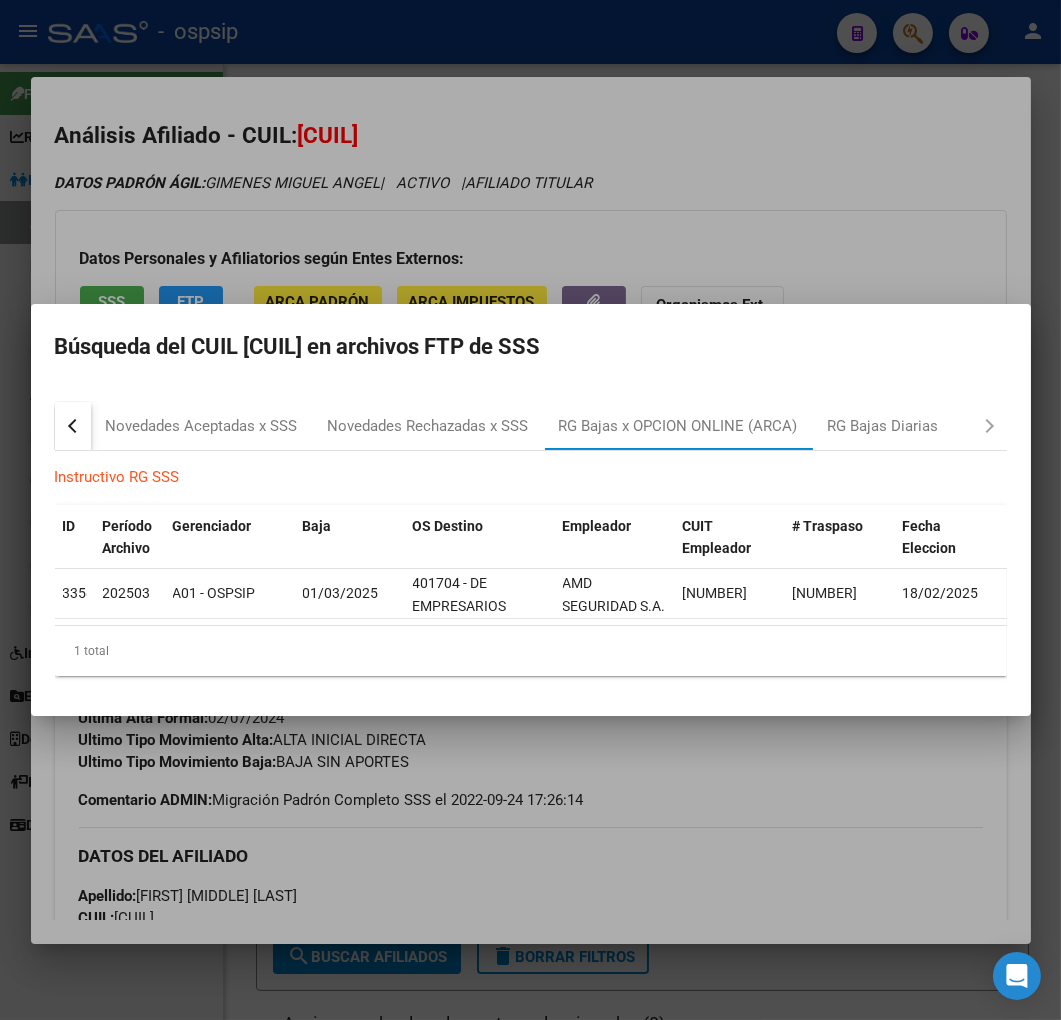 click at bounding box center [530, 510] 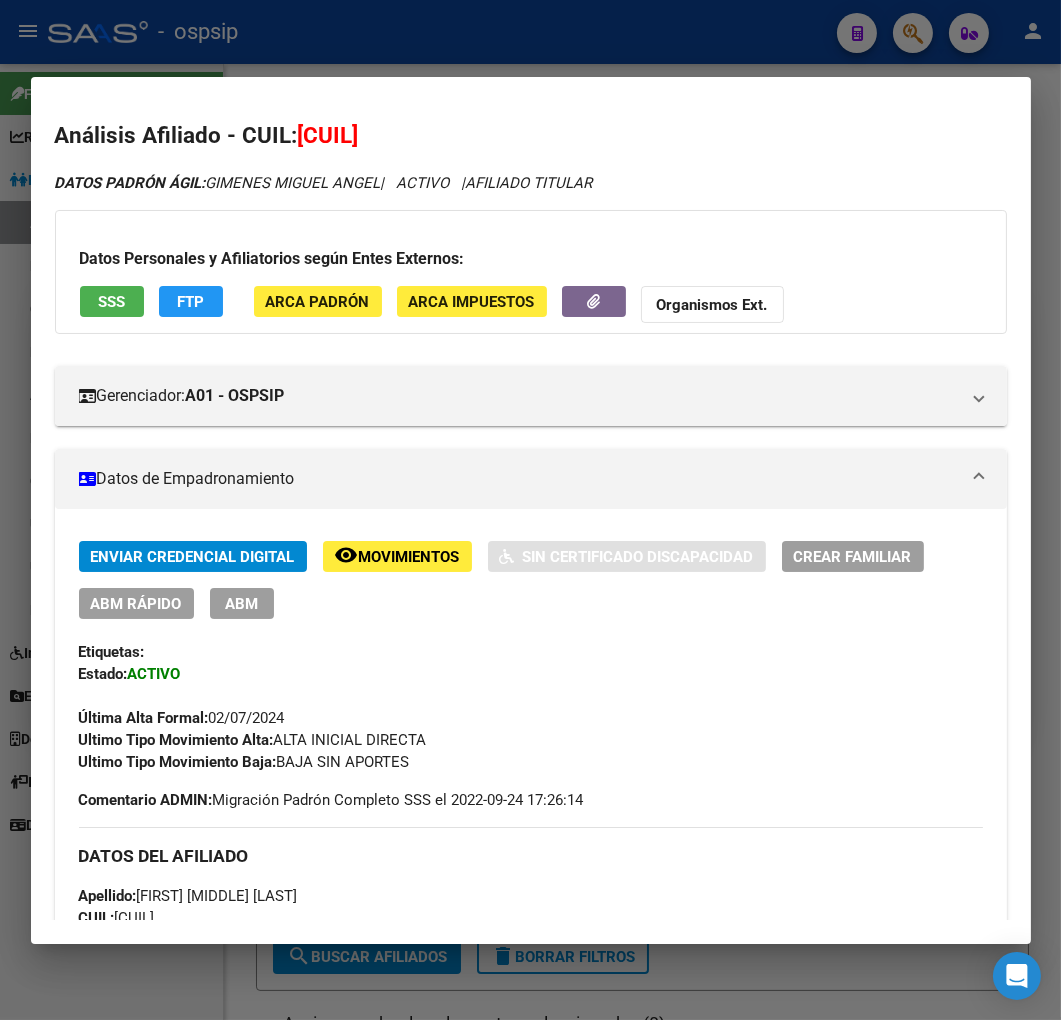 click on "ABM" at bounding box center [242, 603] 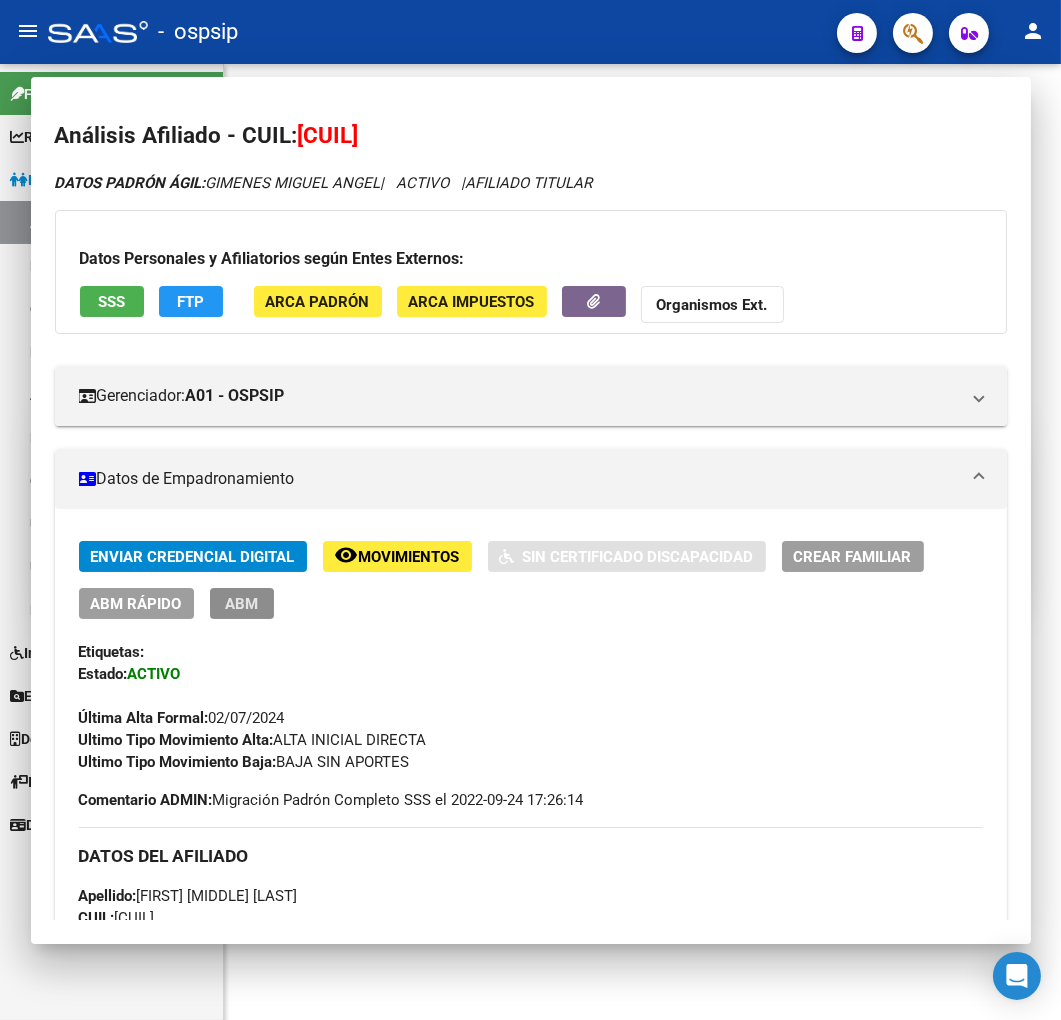 type 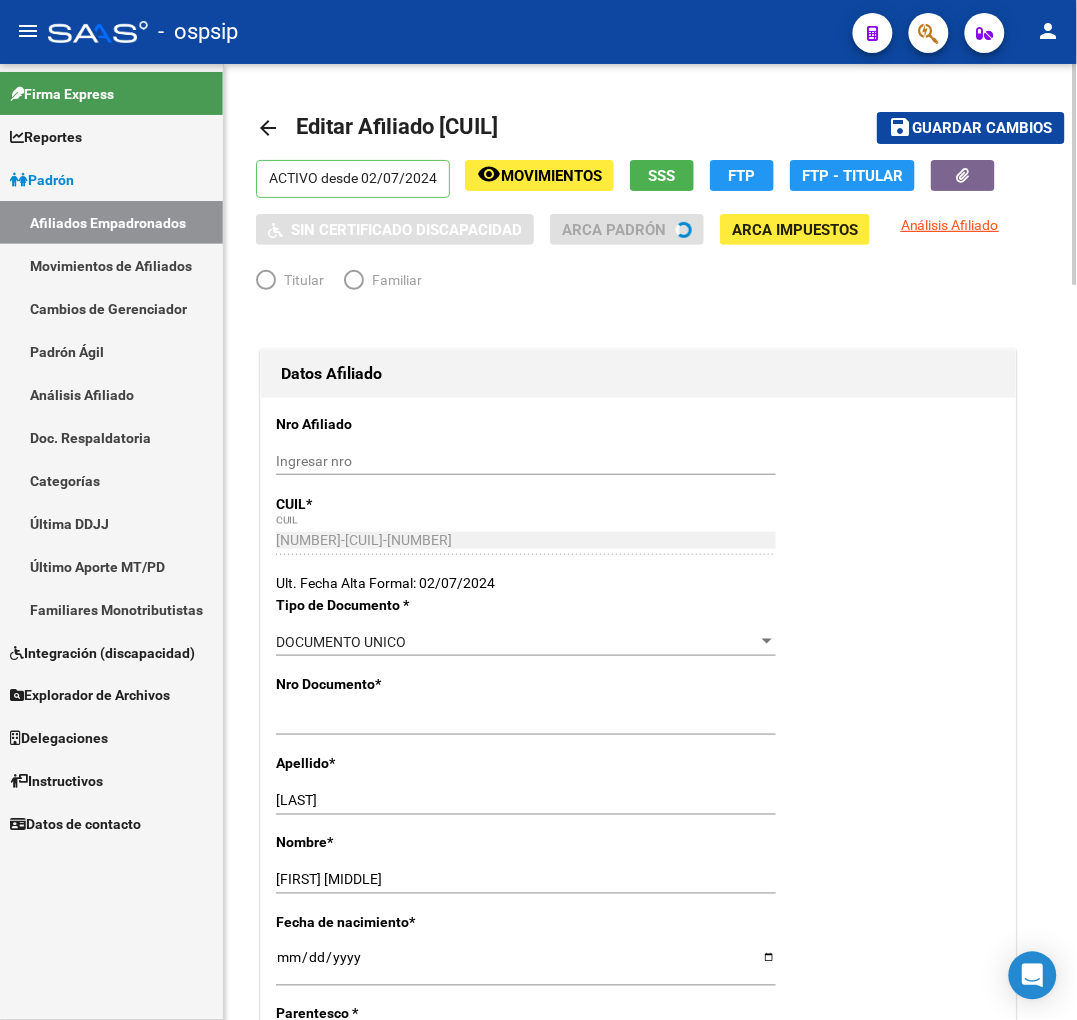 radio on "true" 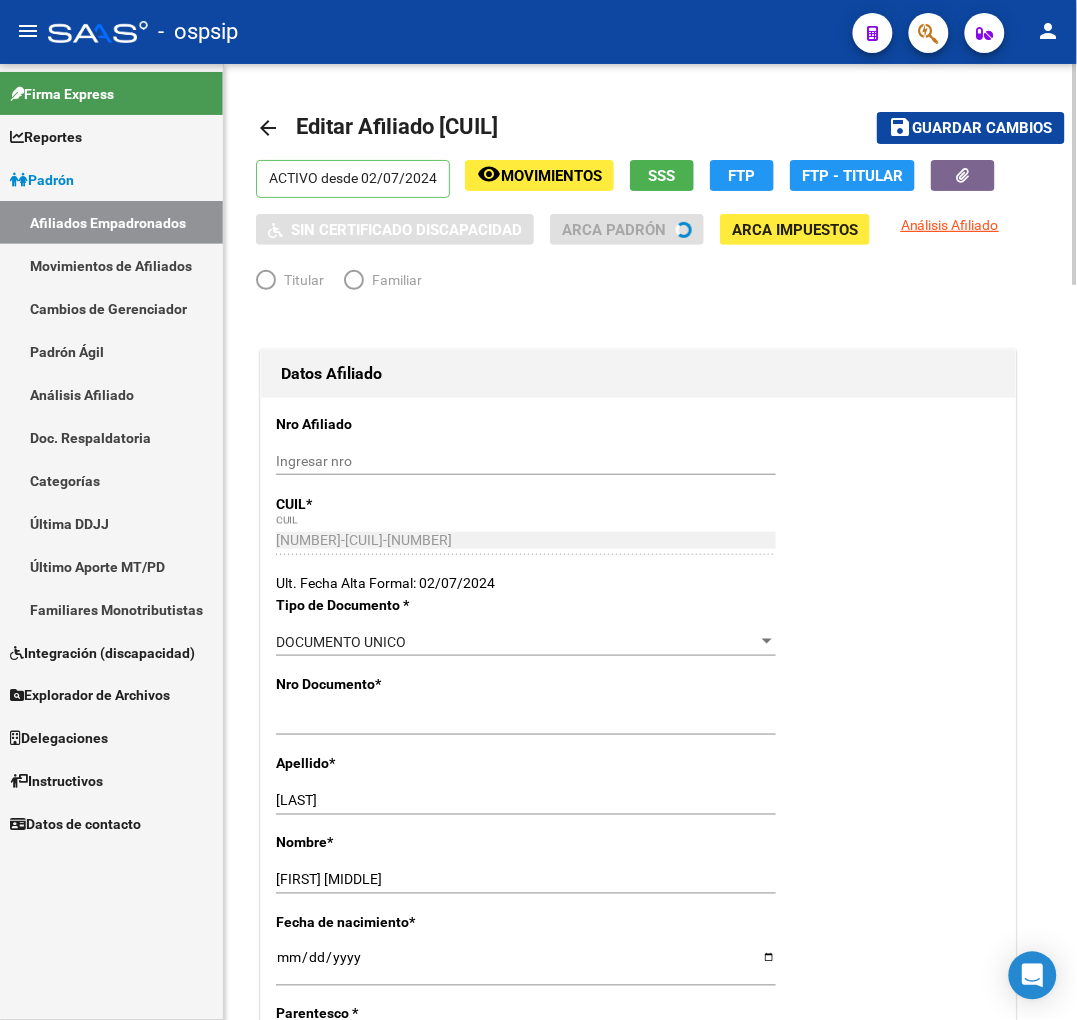 type on "33-71220640-9" 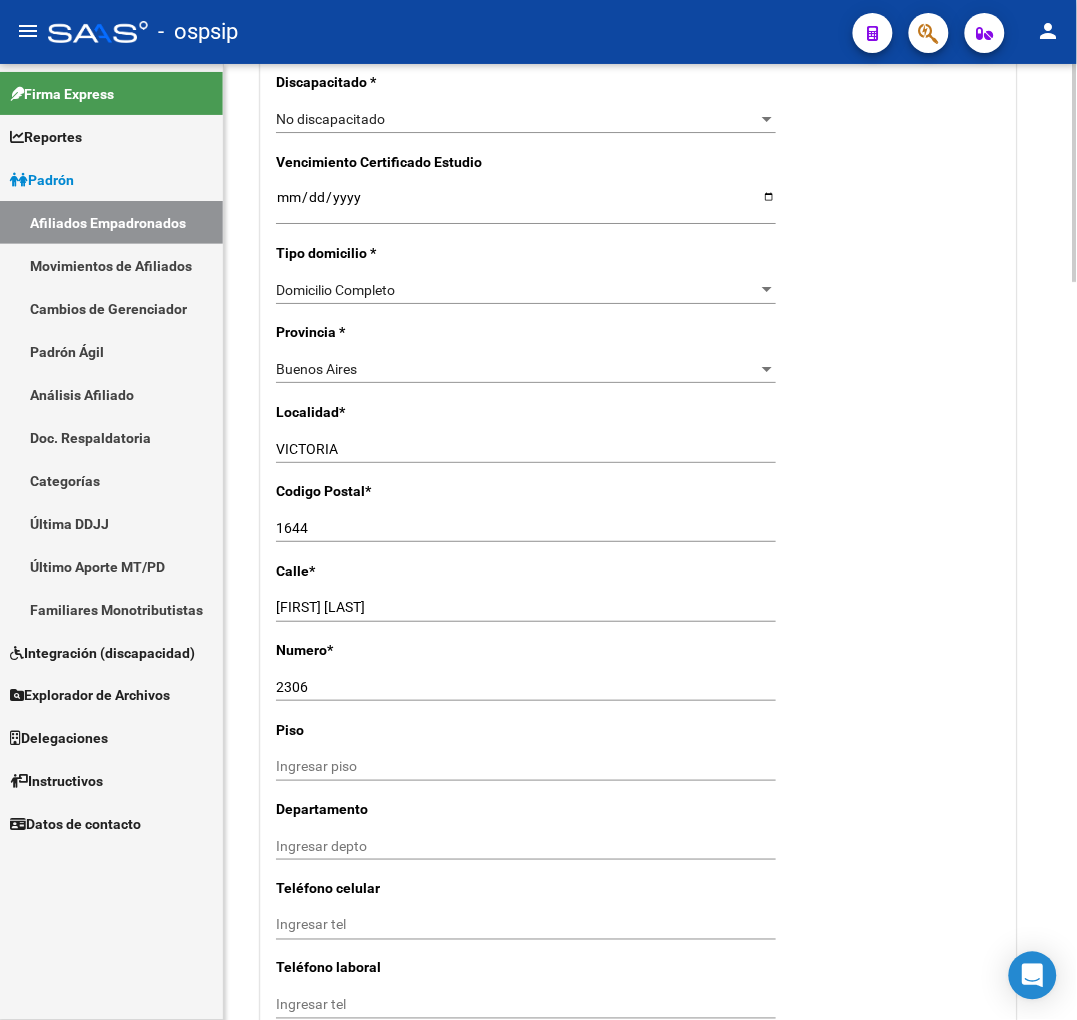 scroll, scrollTop: 1888, scrollLeft: 0, axis: vertical 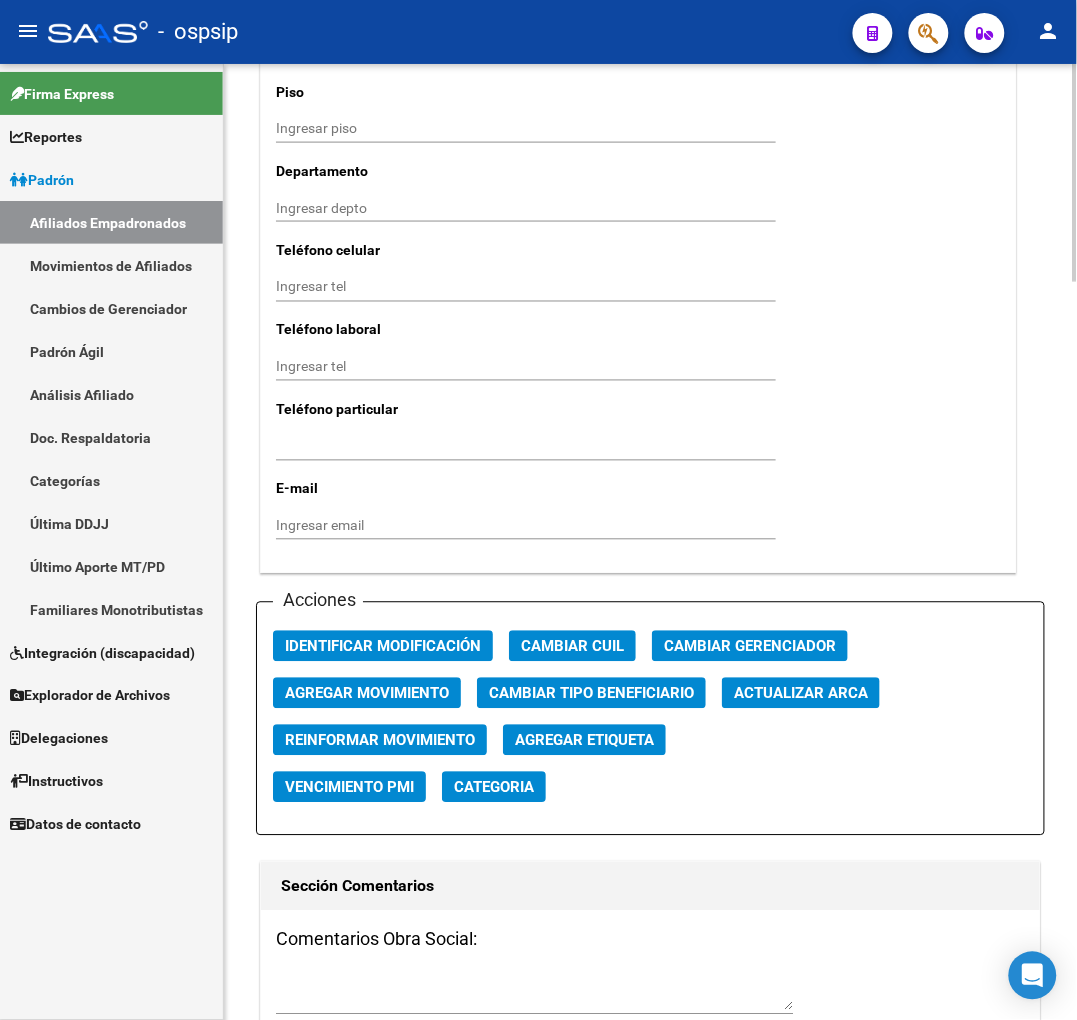 click on "Agregar Movimiento" 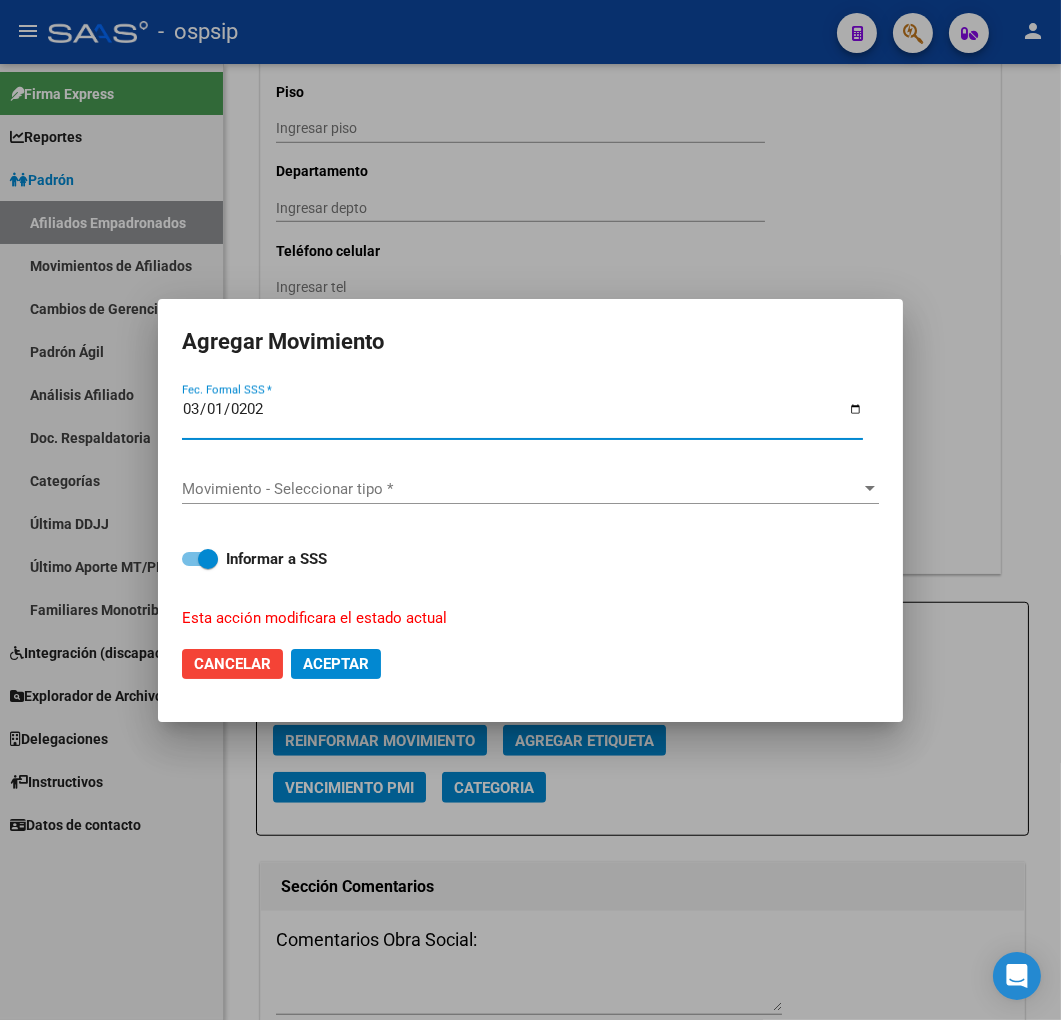 type on "2025-03-01" 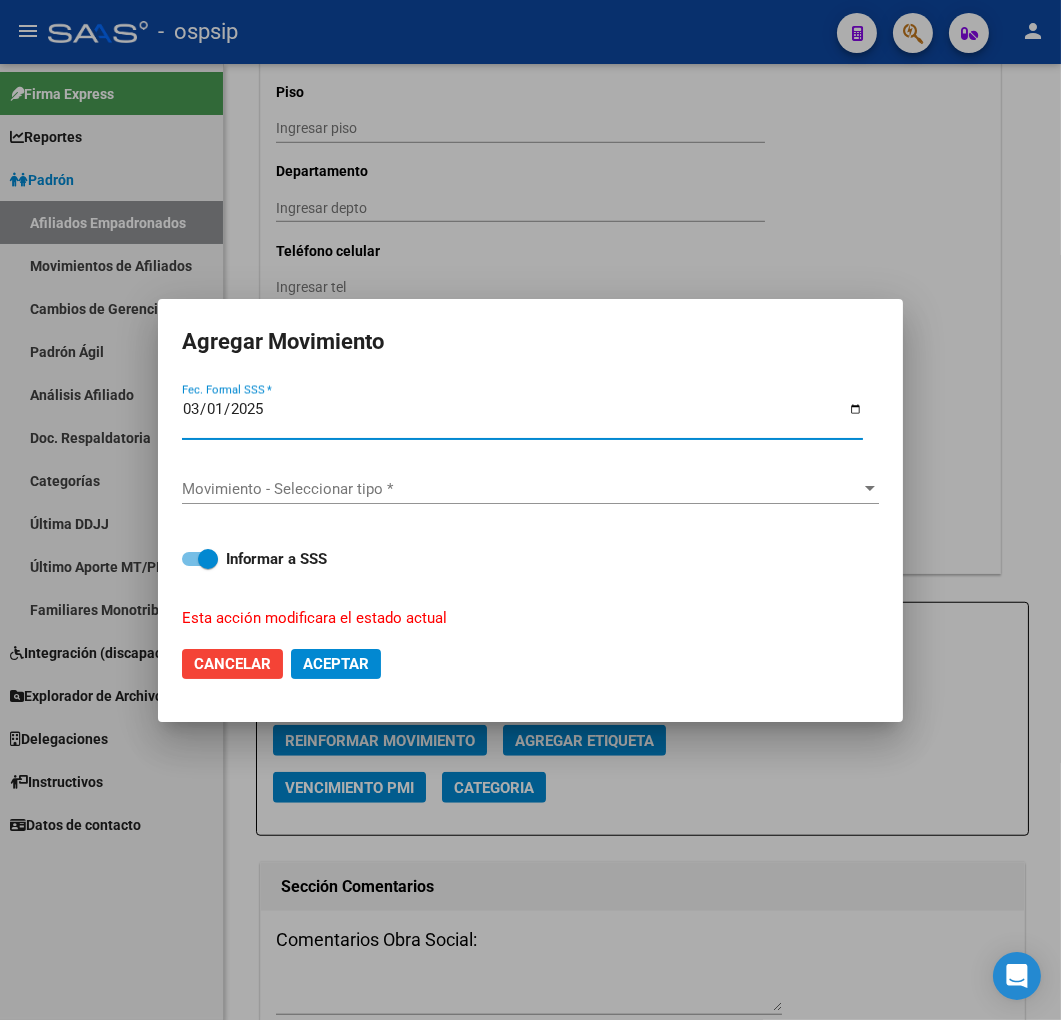 click on "Movimiento - Seleccionar tipo *" at bounding box center (521, 489) 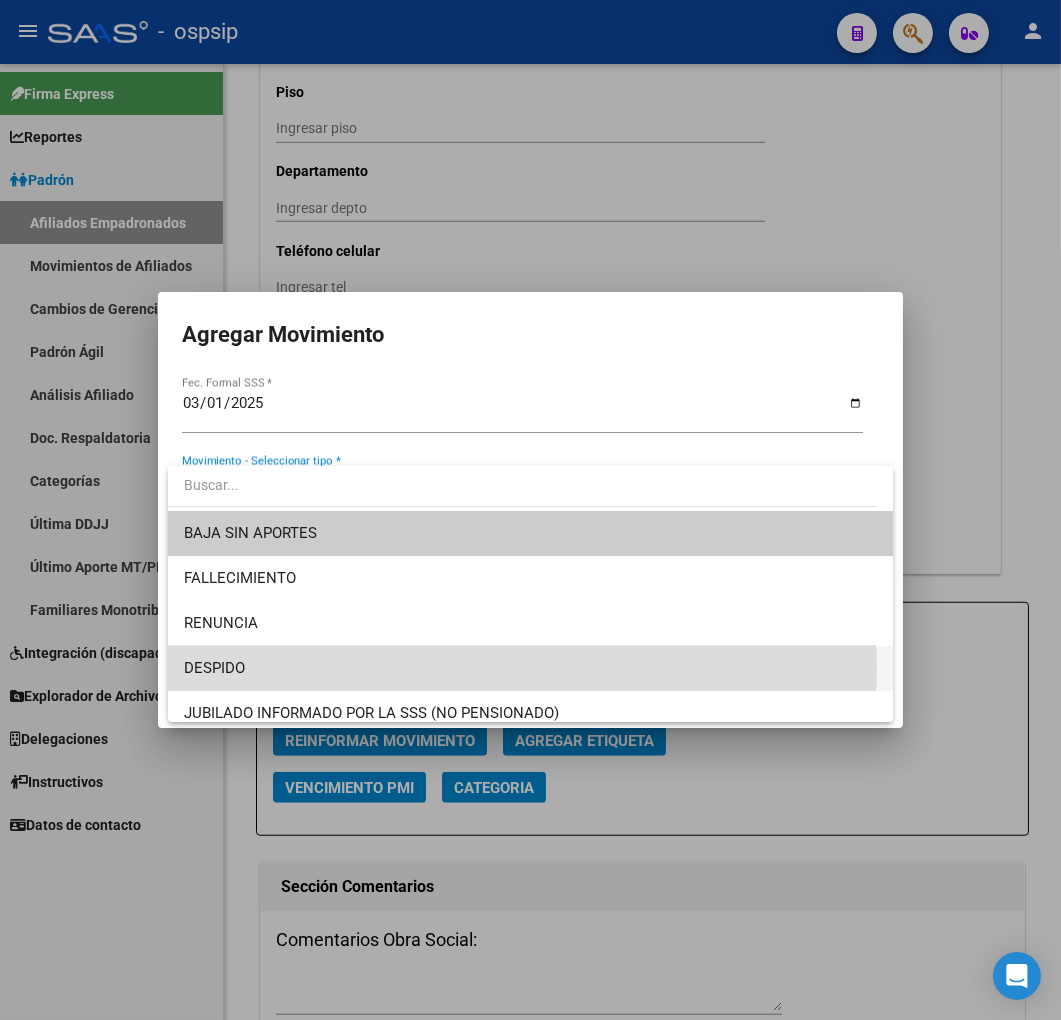 click on "DESPIDO" at bounding box center (531, 668) 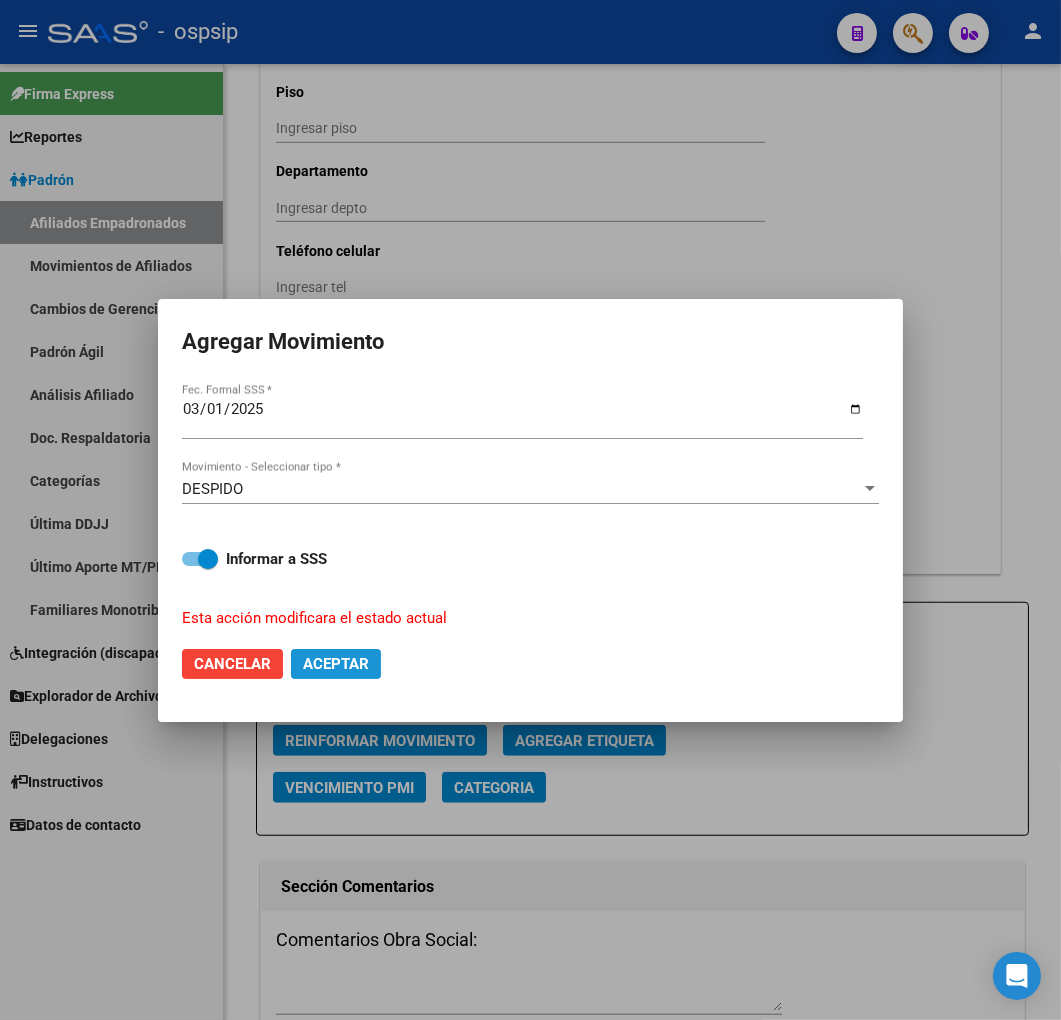 drag, startPoint x: 357, startPoint y: 663, endPoint x: 452, endPoint y: 778, distance: 149.16434 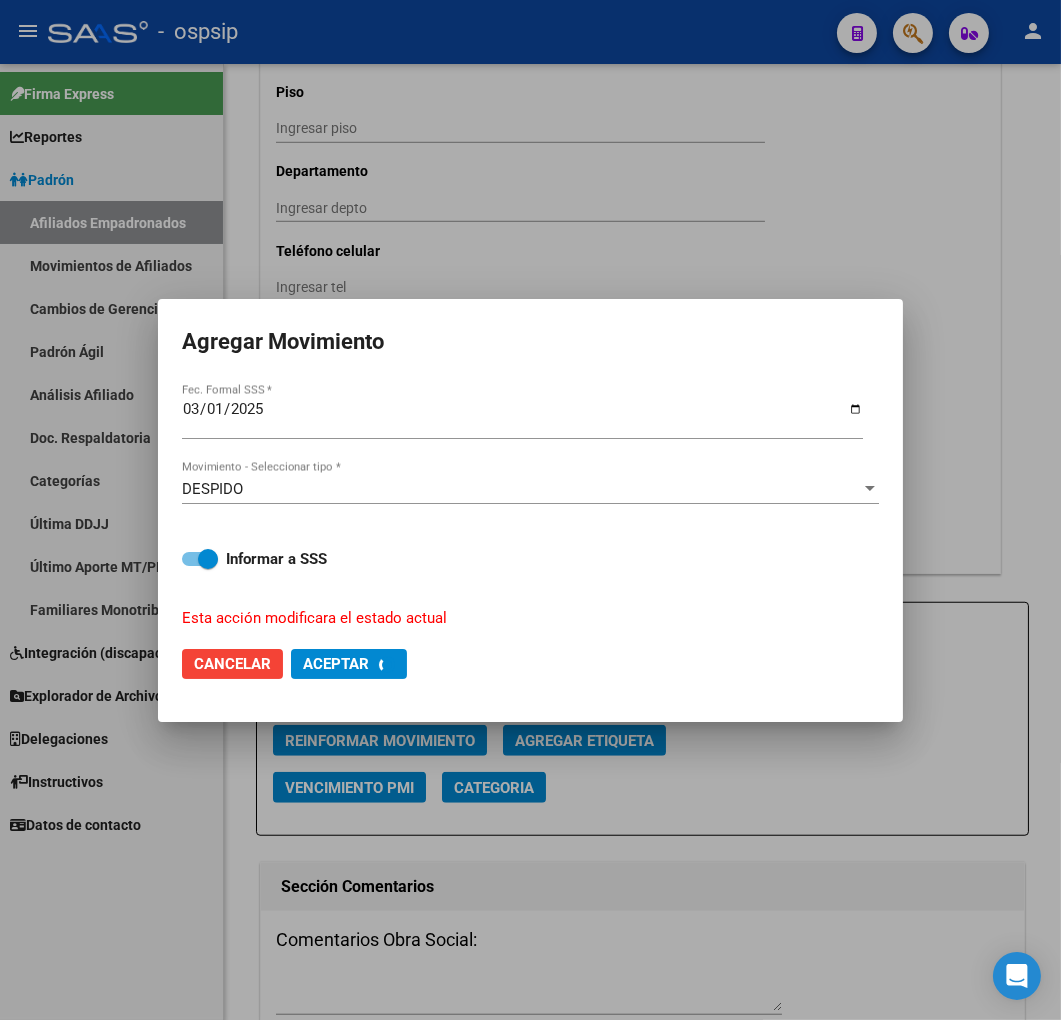 checkbox on "false" 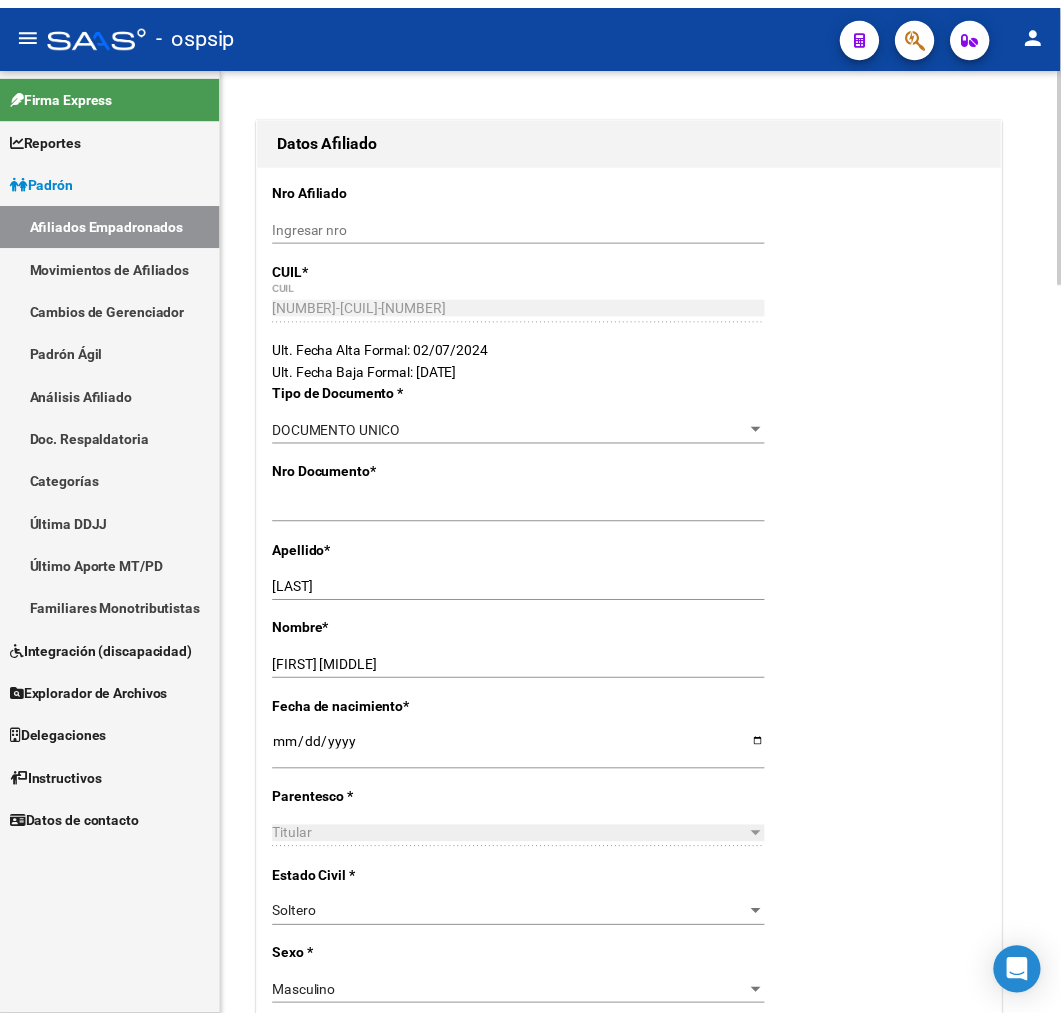 scroll, scrollTop: 0, scrollLeft: 0, axis: both 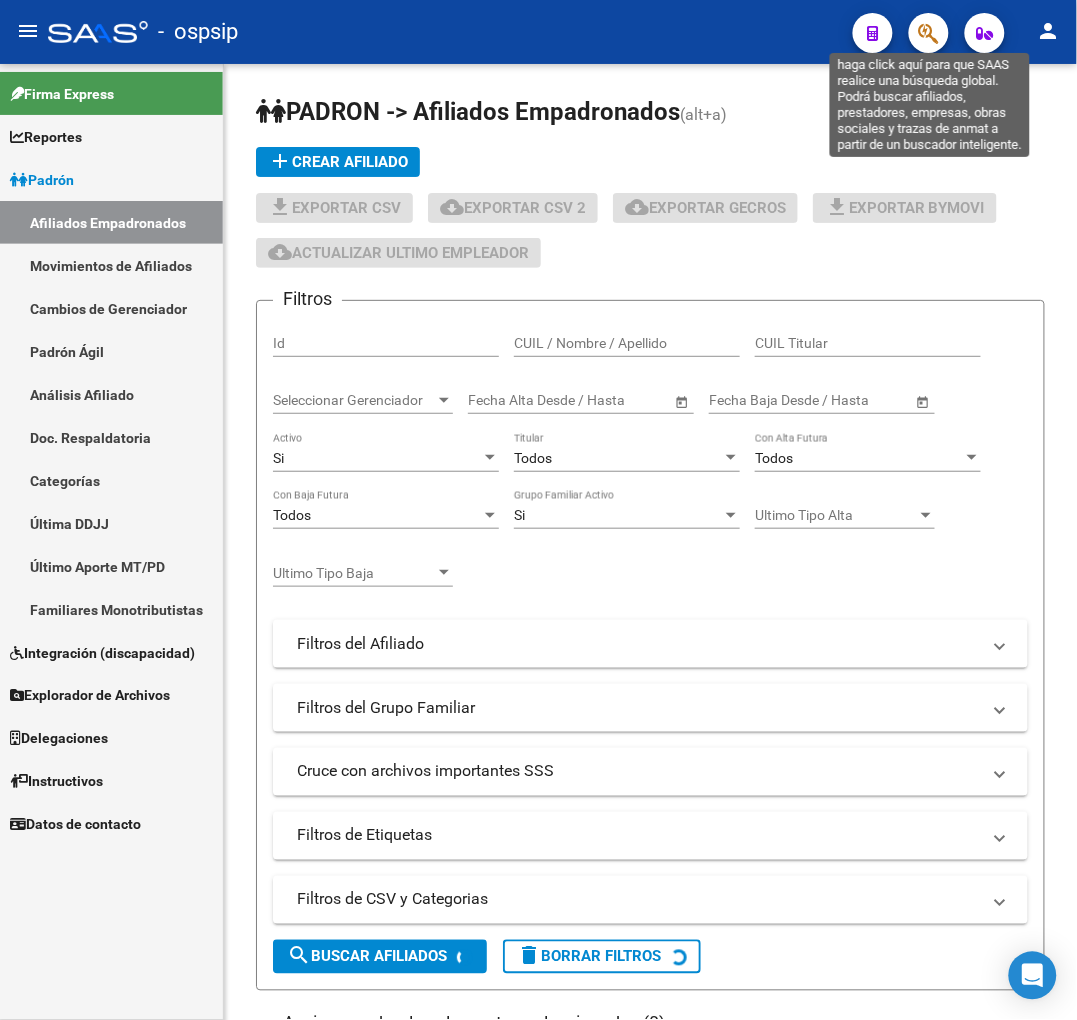 click 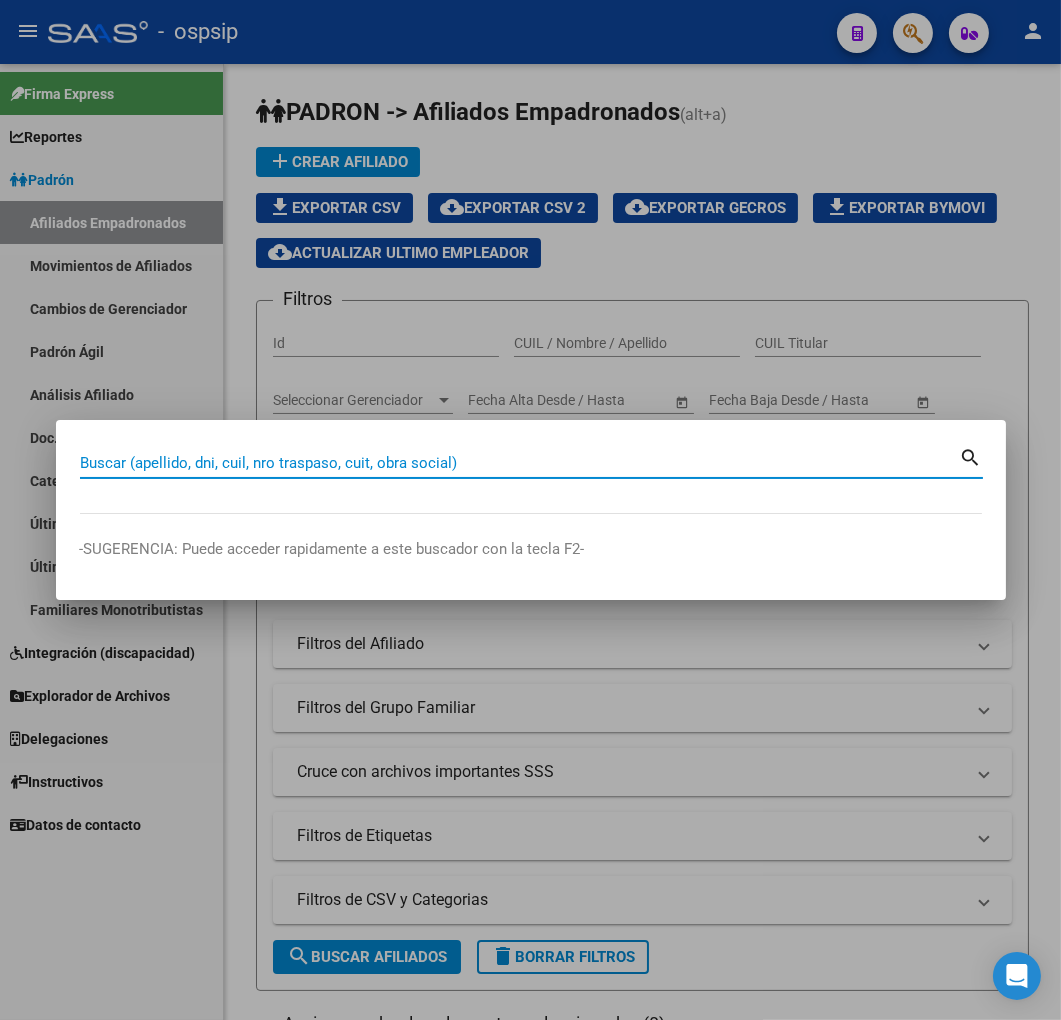 drag, startPoint x: 422, startPoint y: 470, endPoint x: 430, endPoint y: 458, distance: 14.422205 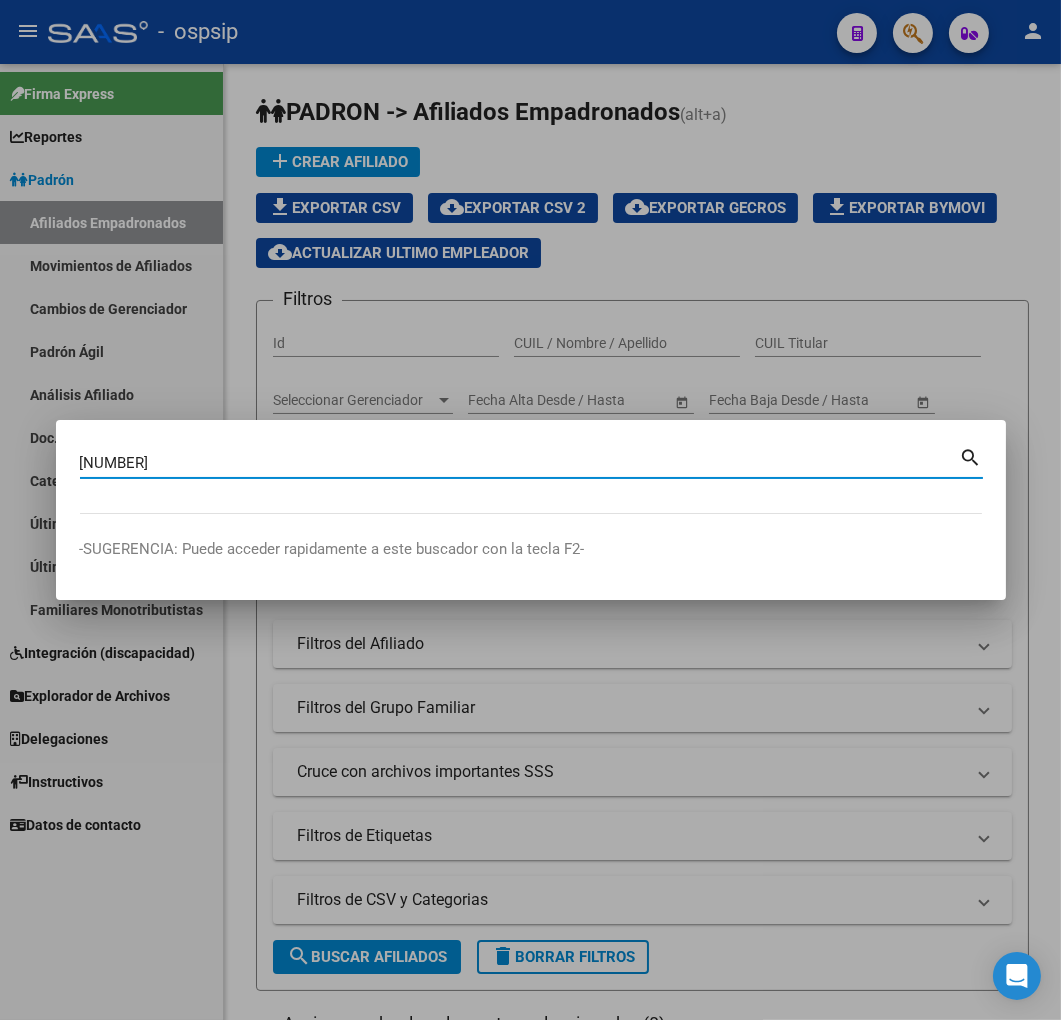 type on "26741623" 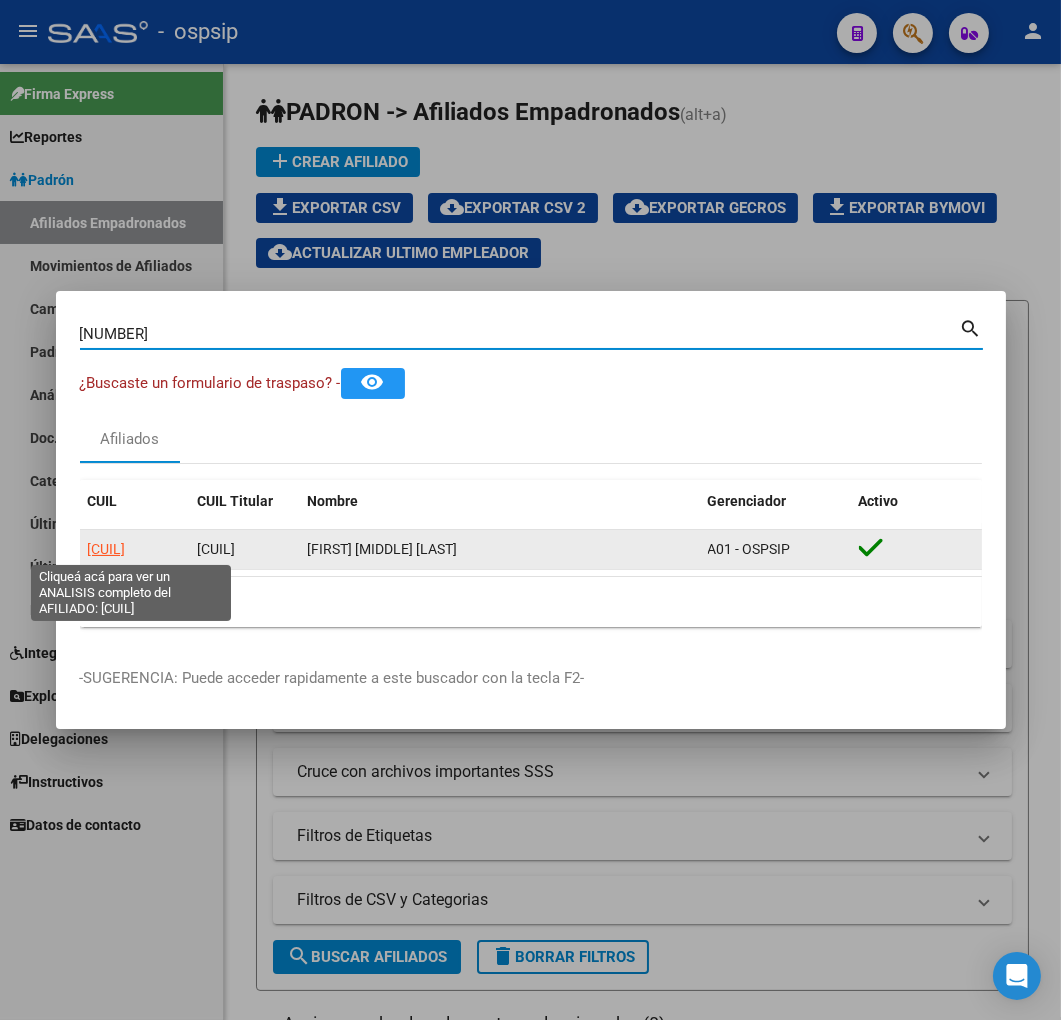 click on "20267416231" 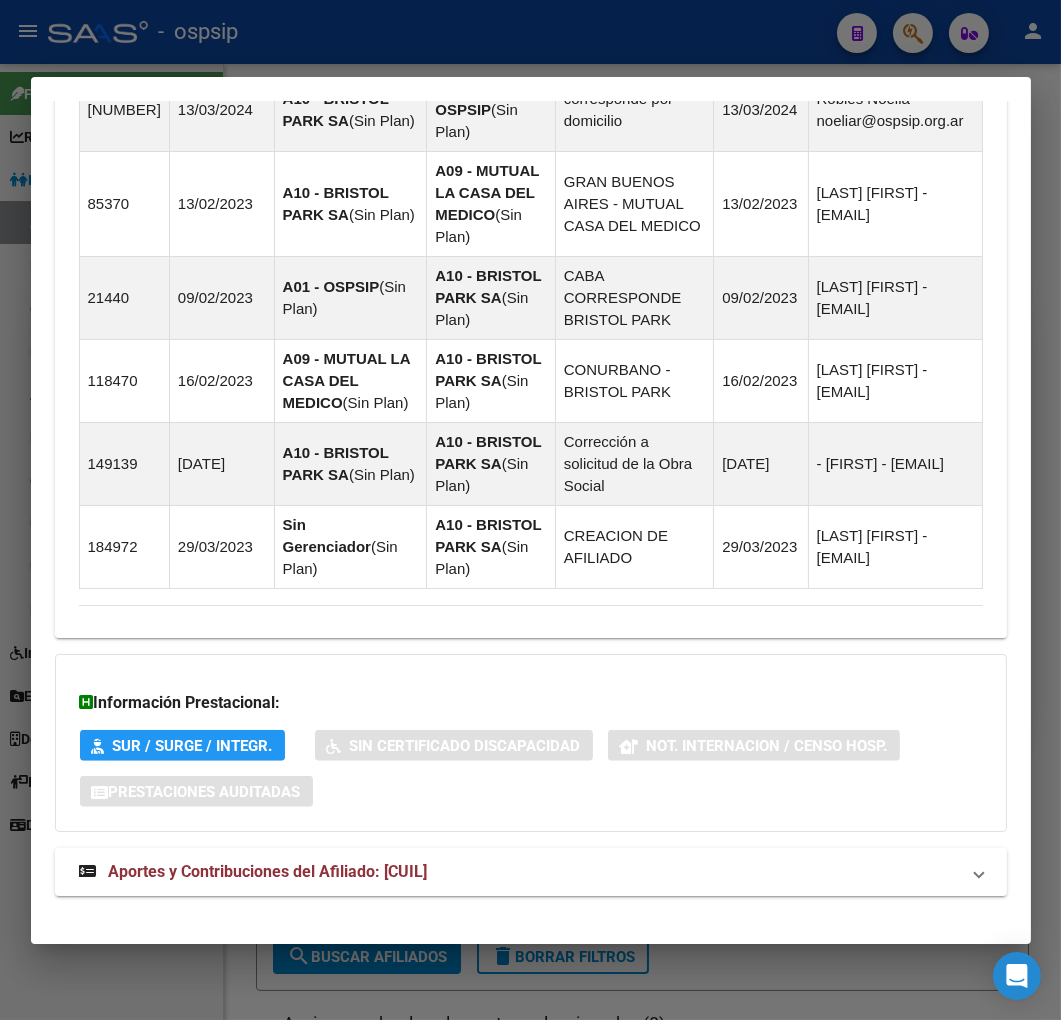 scroll, scrollTop: 1572, scrollLeft: 0, axis: vertical 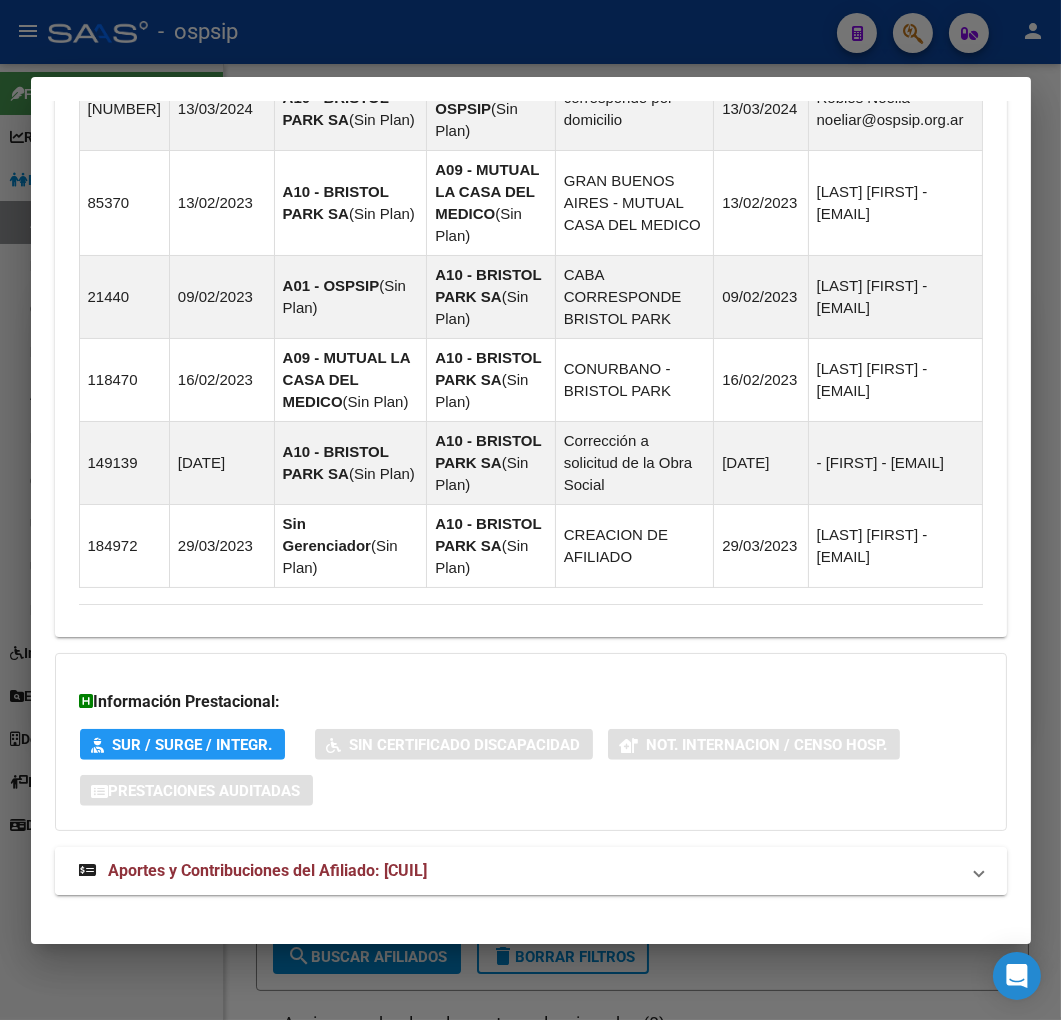 click on "Aportes y Contribuciones del Afiliado: 20267416231" at bounding box center [531, 871] 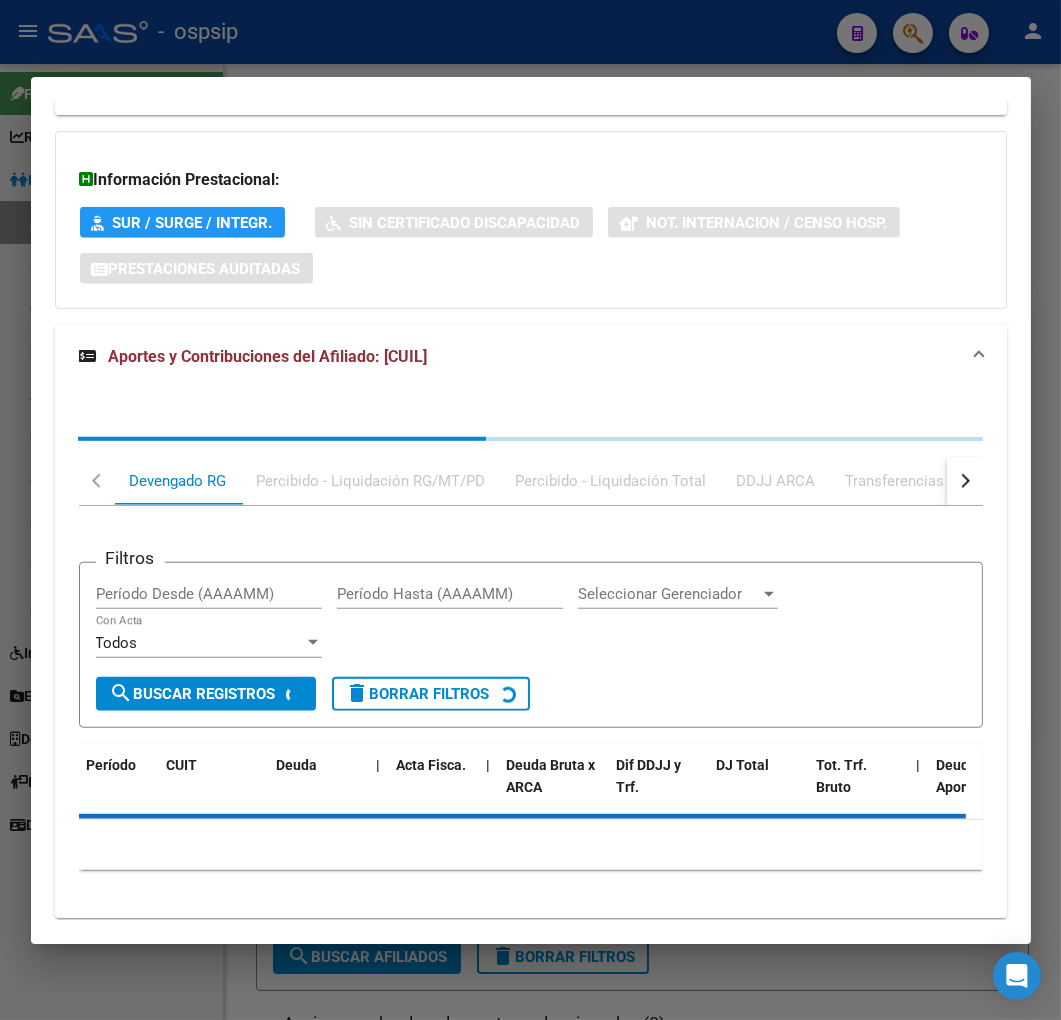 scroll, scrollTop: 2114, scrollLeft: 0, axis: vertical 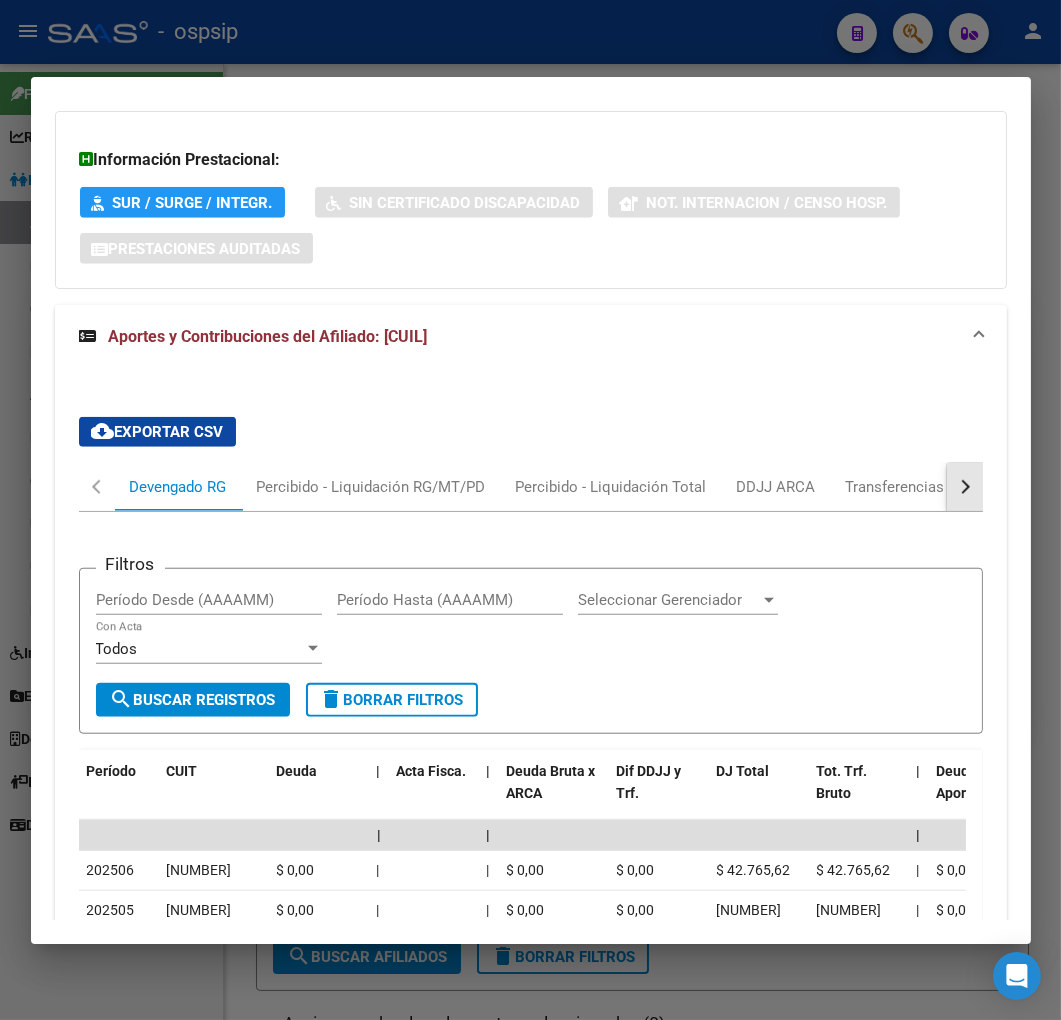 click at bounding box center (965, 487) 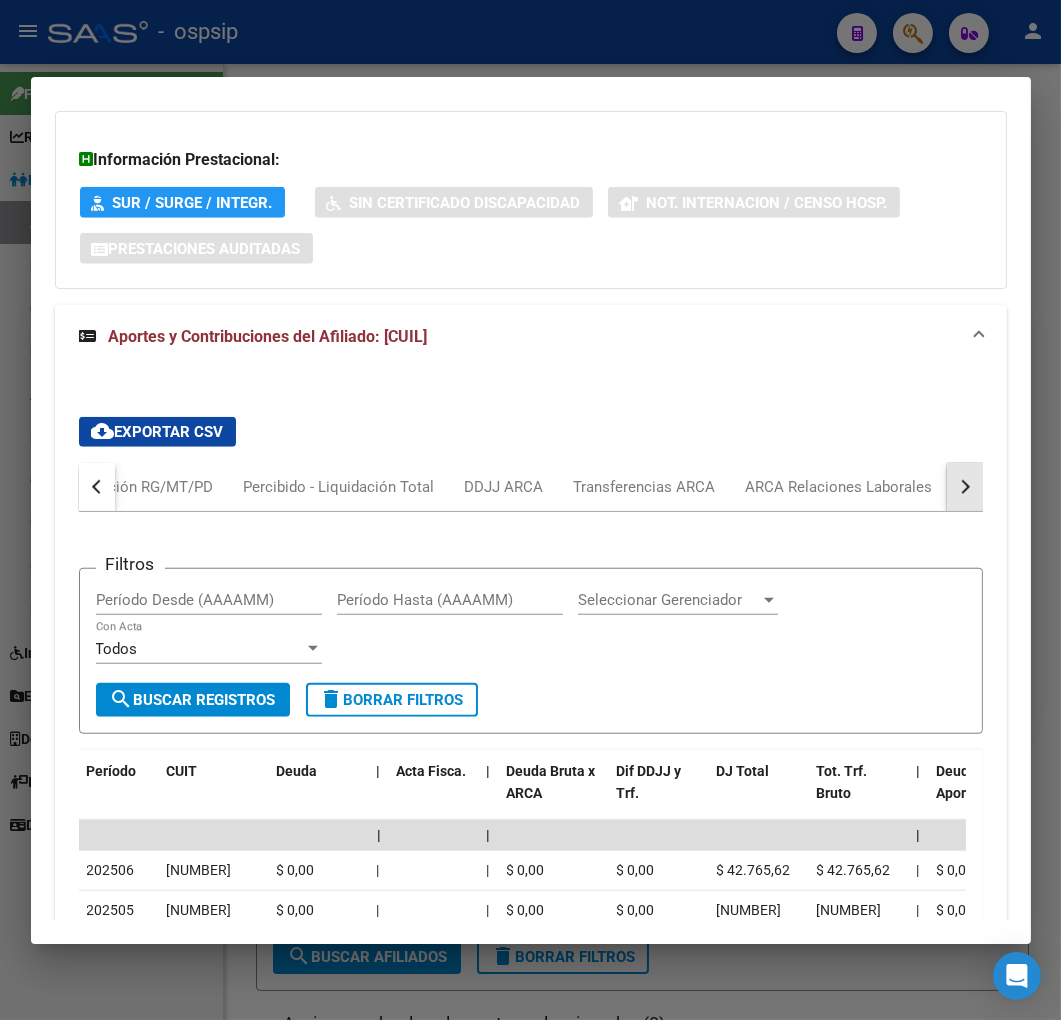 click at bounding box center [965, 487] 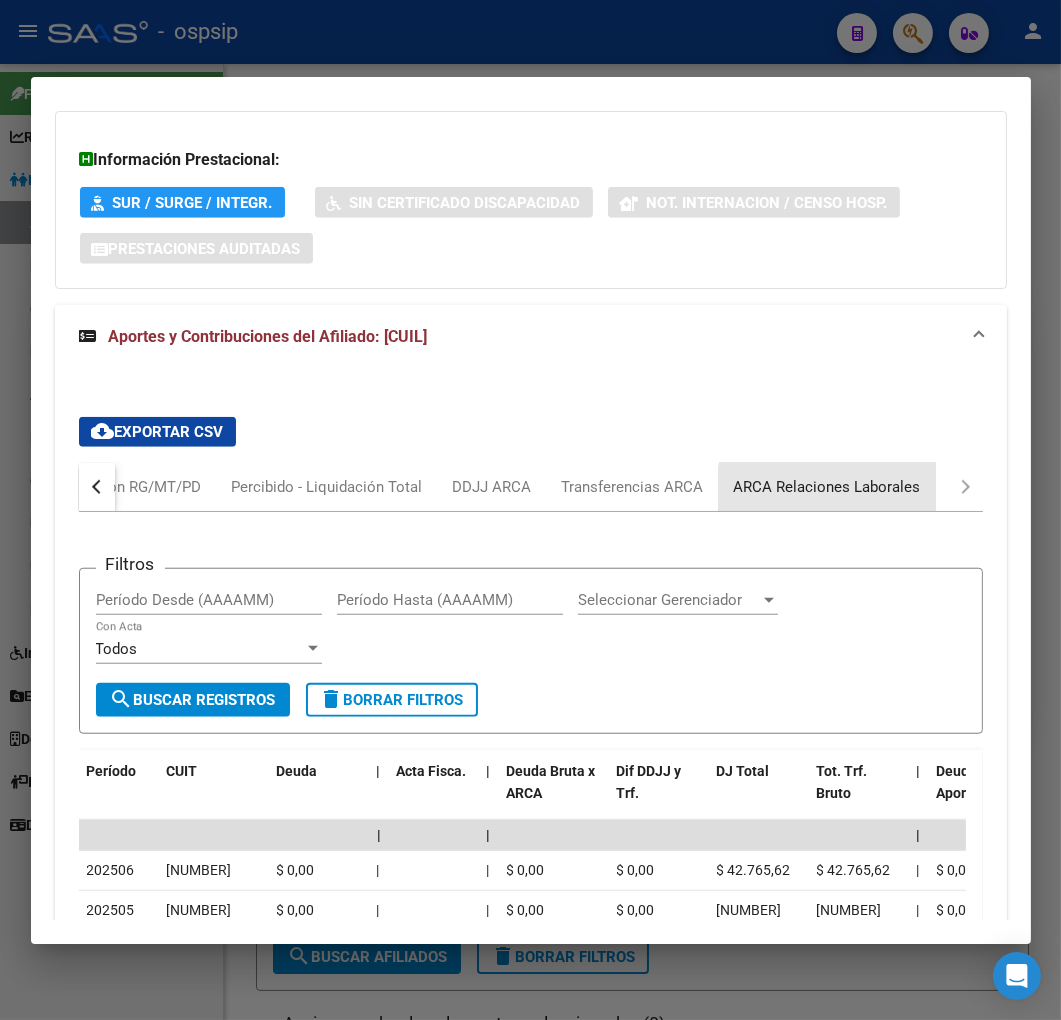 click on "ARCA Relaciones Laborales" at bounding box center (827, 487) 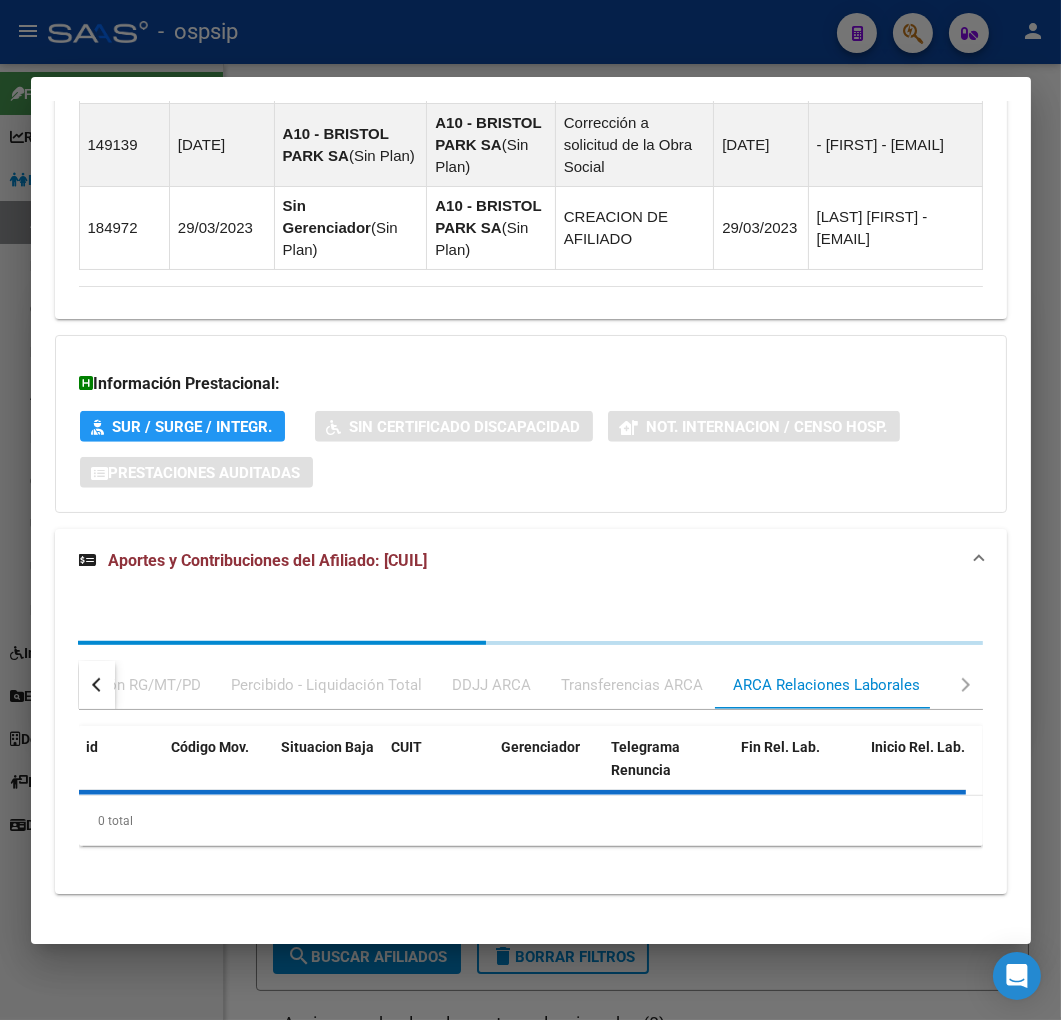 scroll, scrollTop: 2114, scrollLeft: 0, axis: vertical 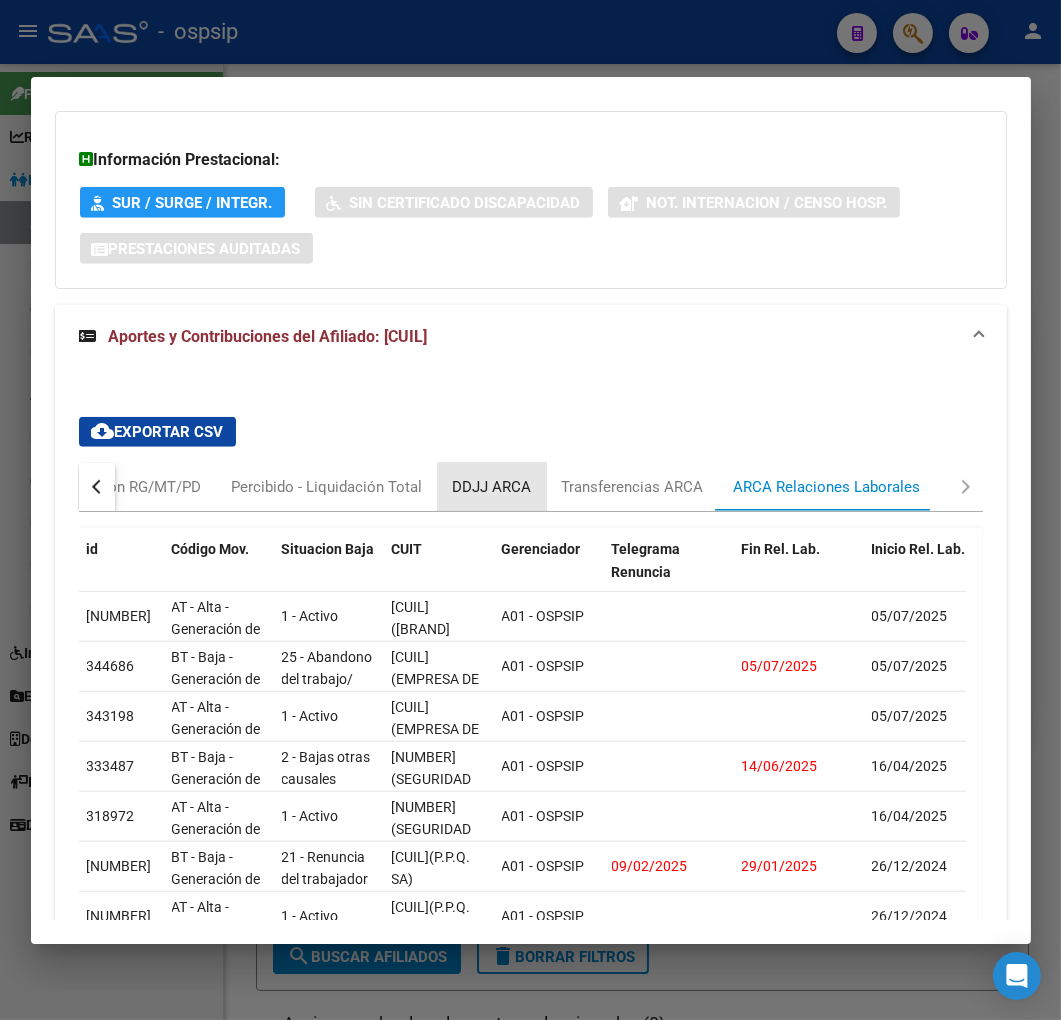 click on "DDJJ ARCA" at bounding box center (492, 487) 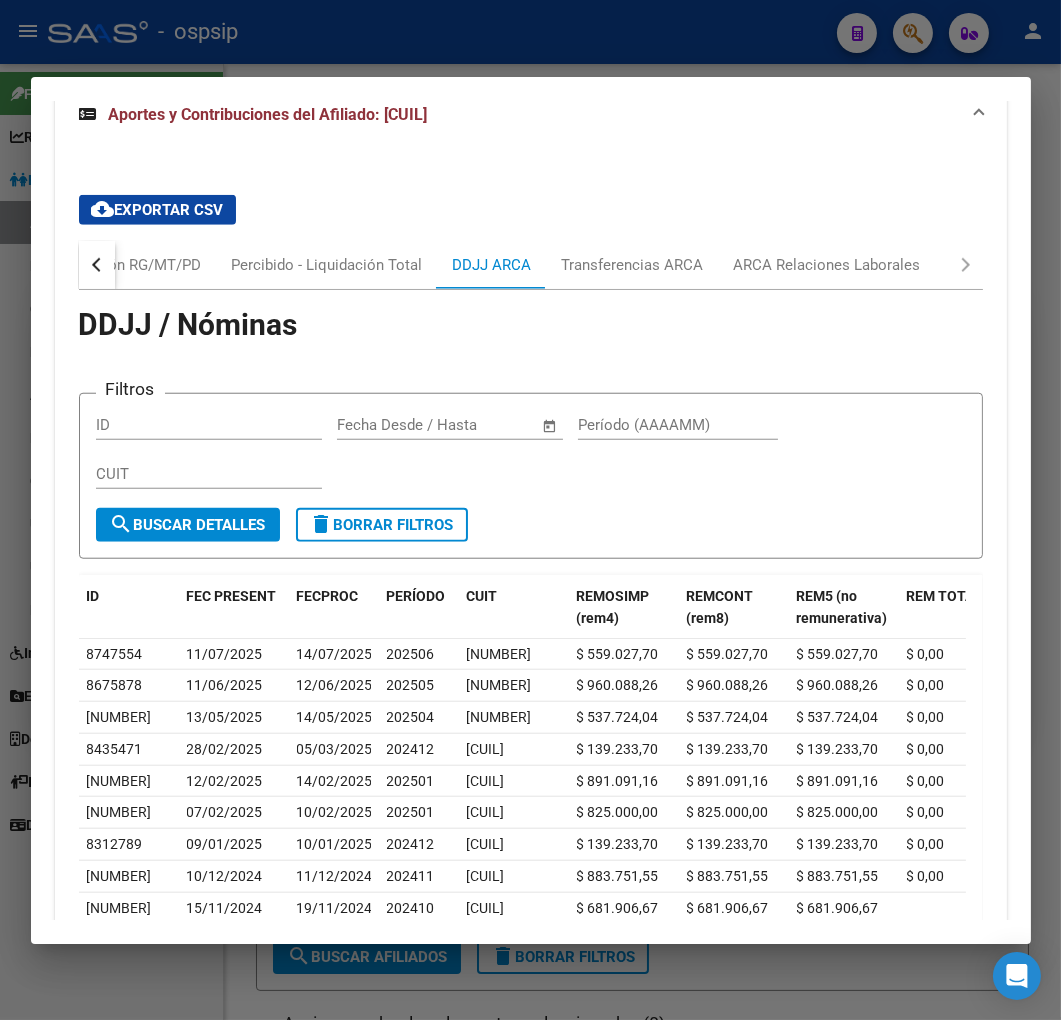 scroll, scrollTop: 2114, scrollLeft: 0, axis: vertical 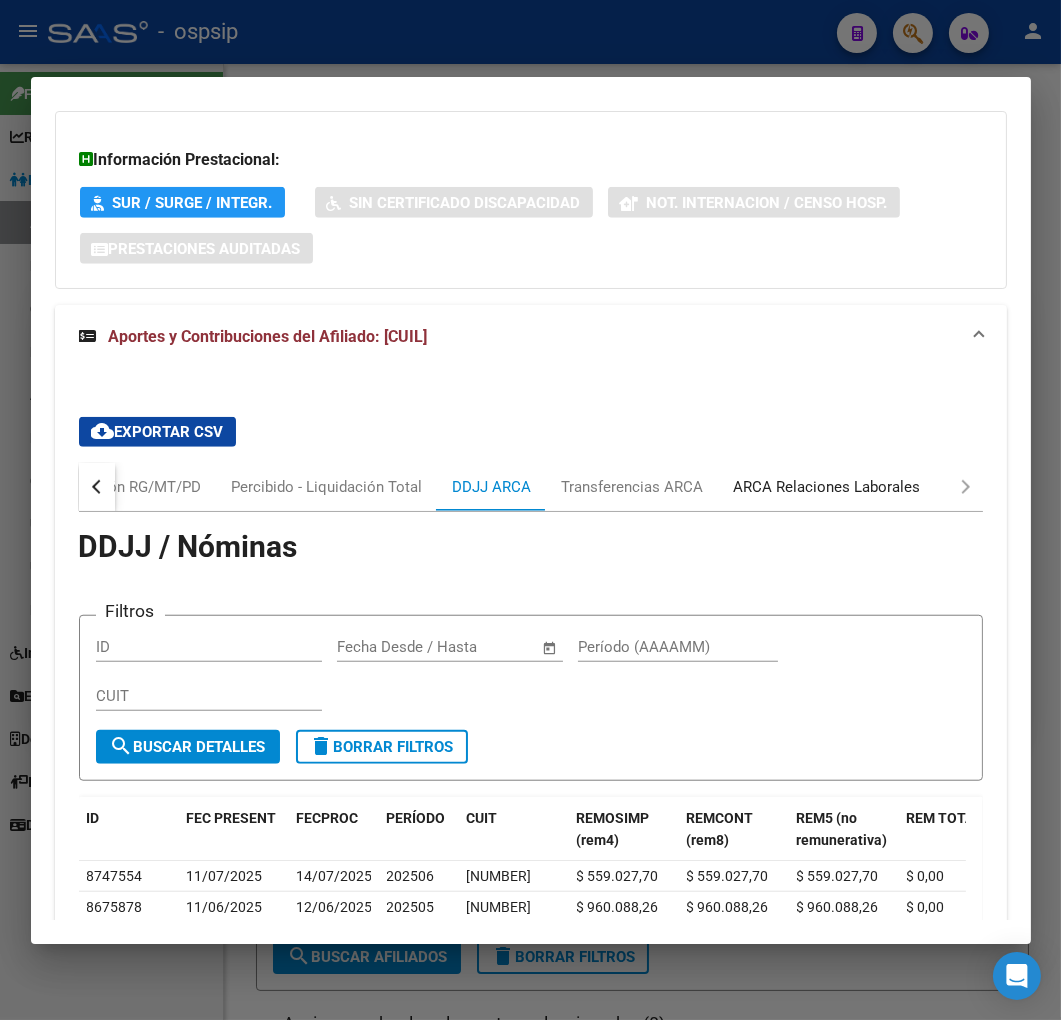 click on "ARCA Relaciones Laborales" at bounding box center (827, 487) 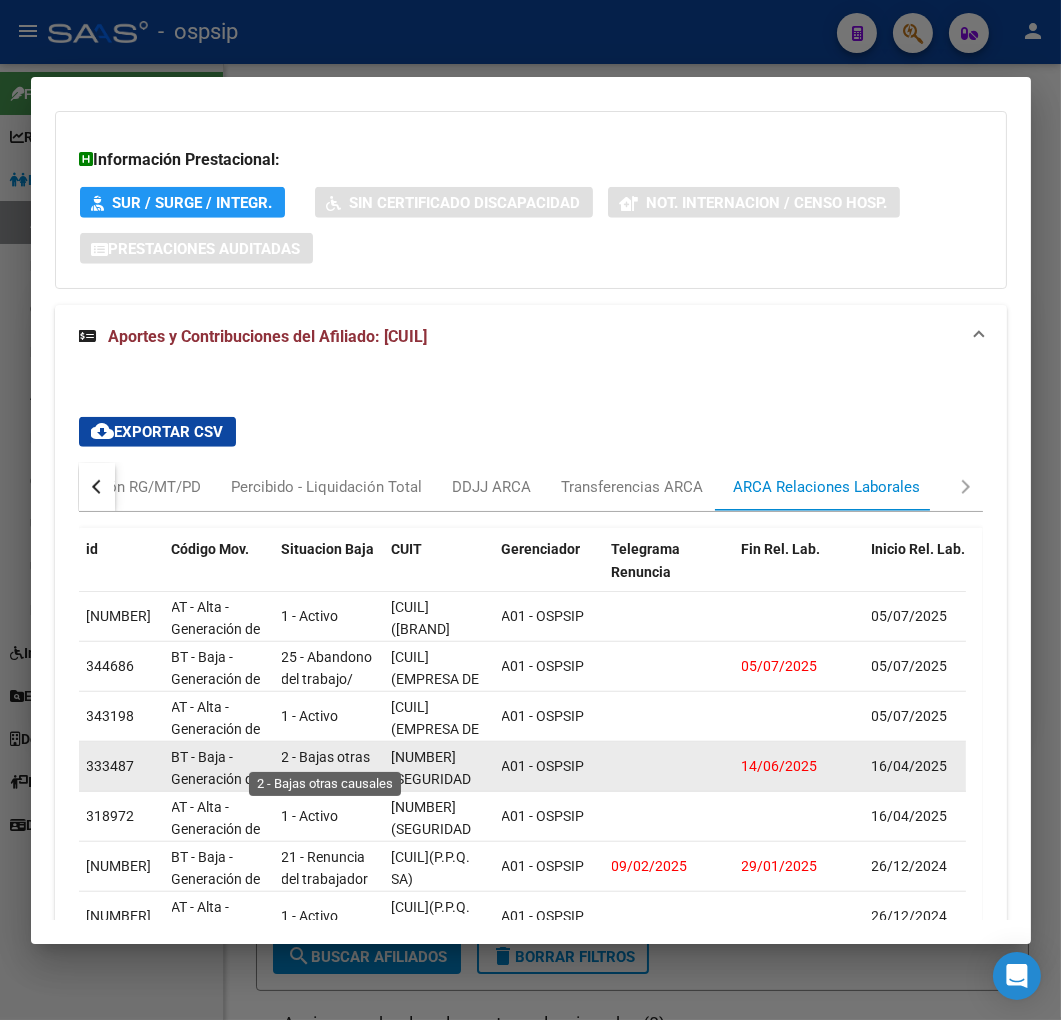 scroll, scrollTop: 3, scrollLeft: 0, axis: vertical 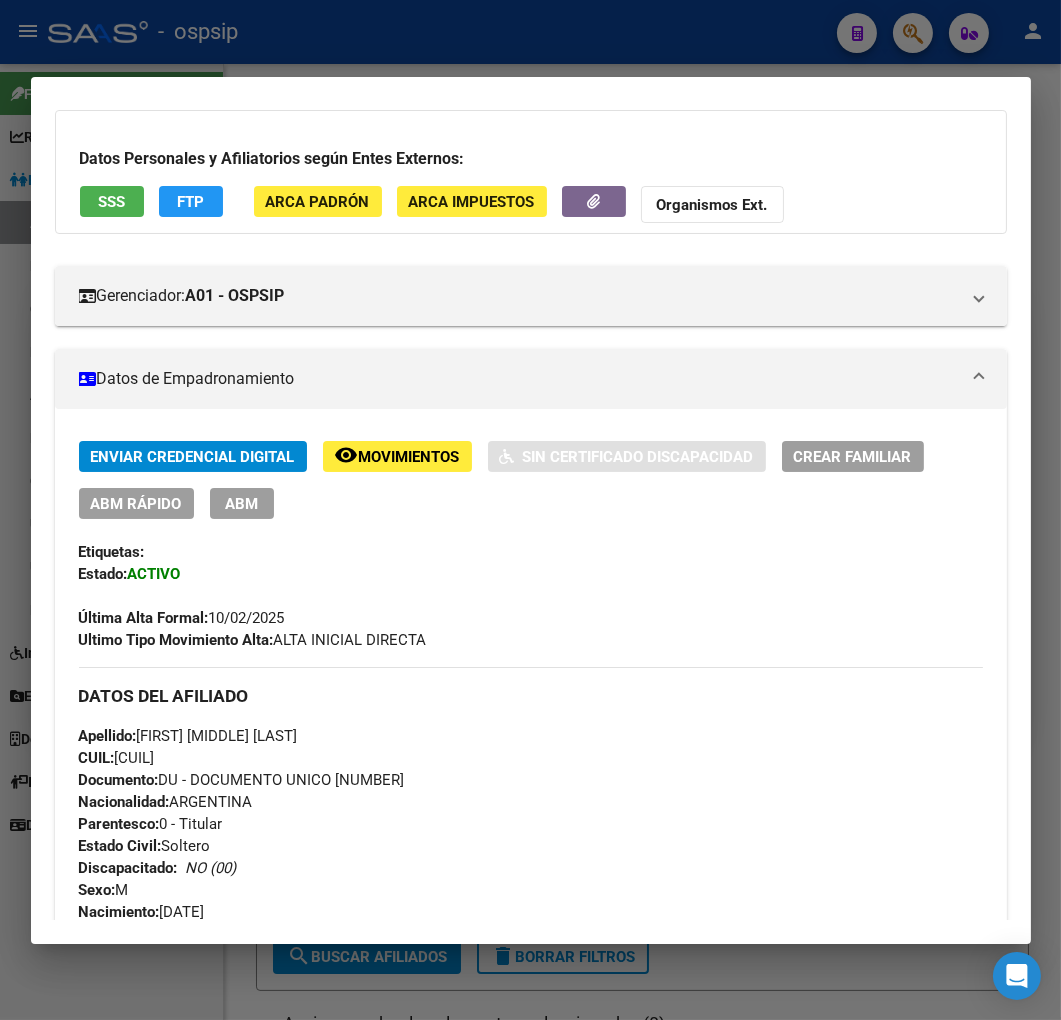 click at bounding box center (530, 510) 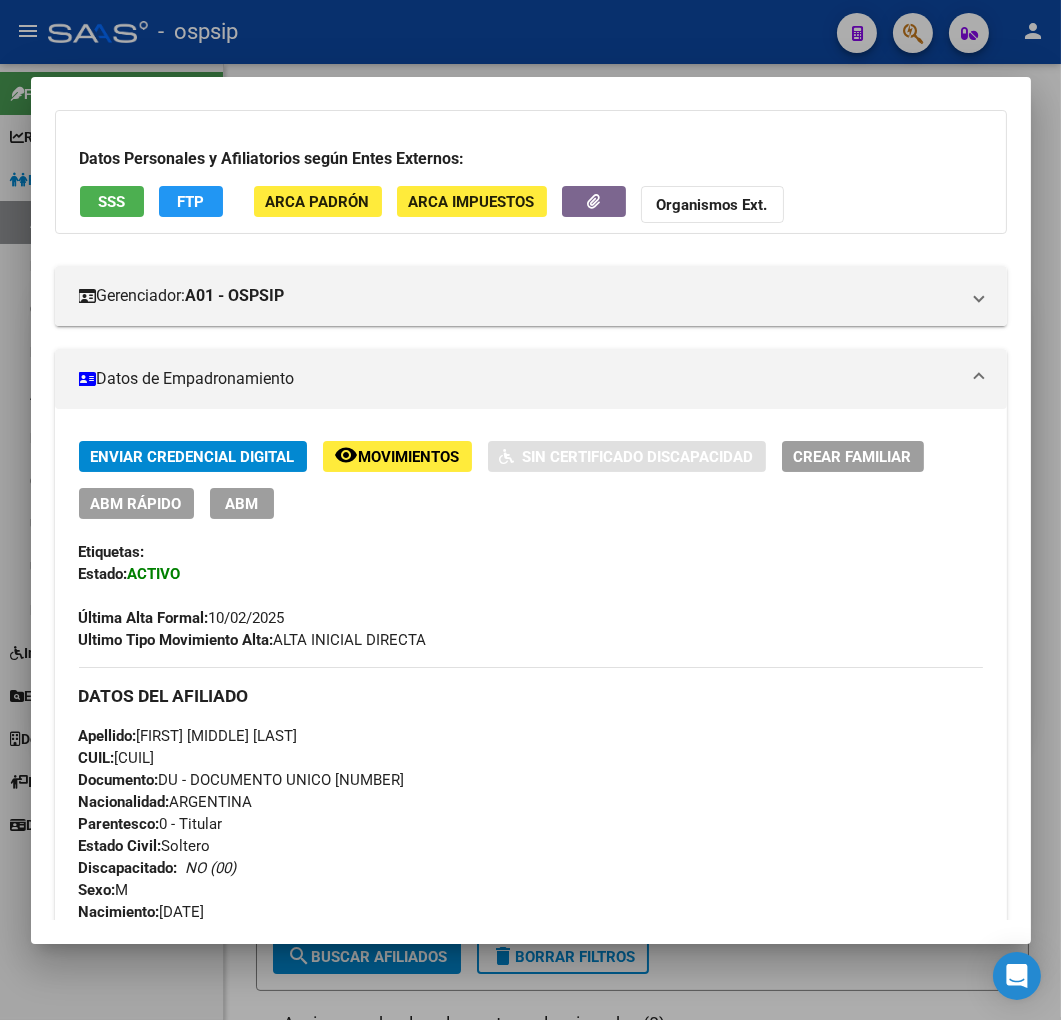 click at bounding box center [530, 510] 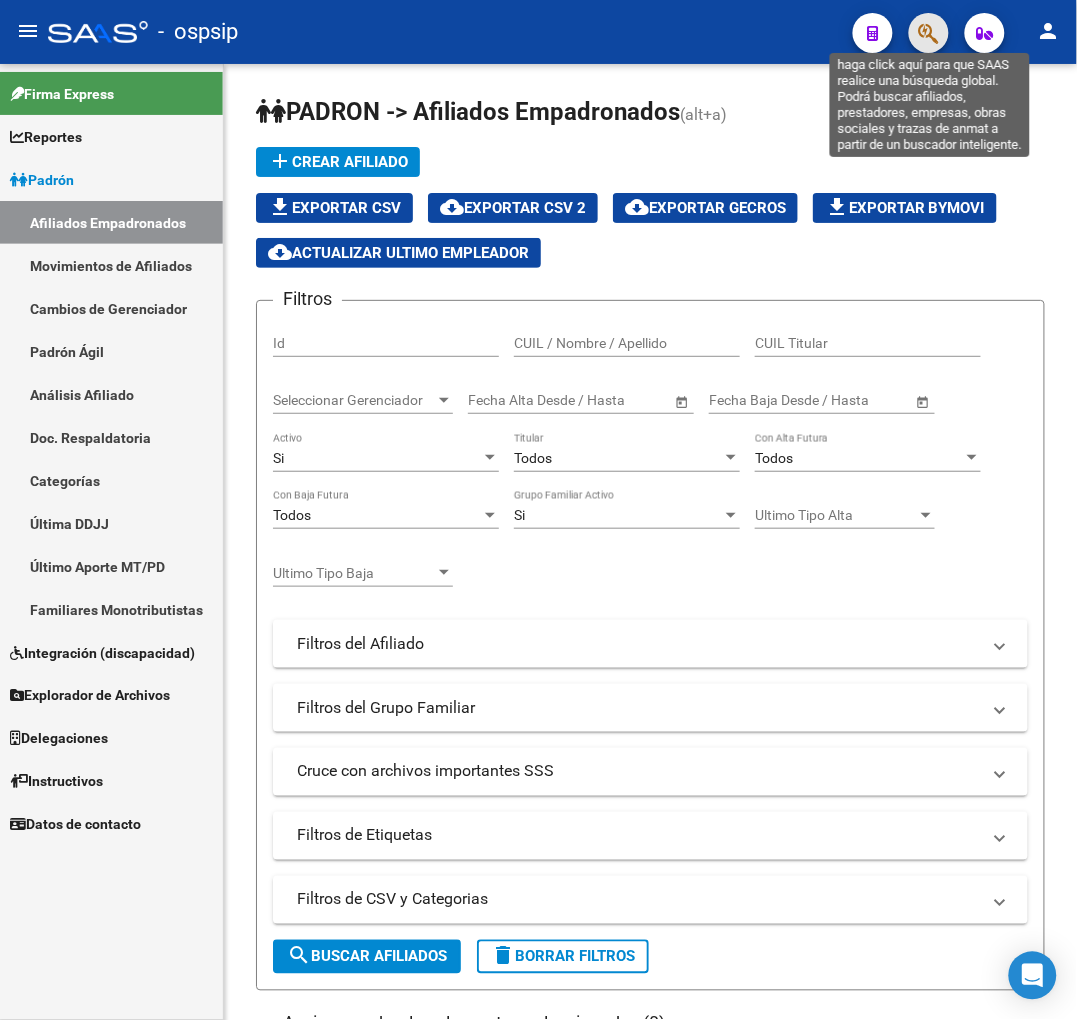 click 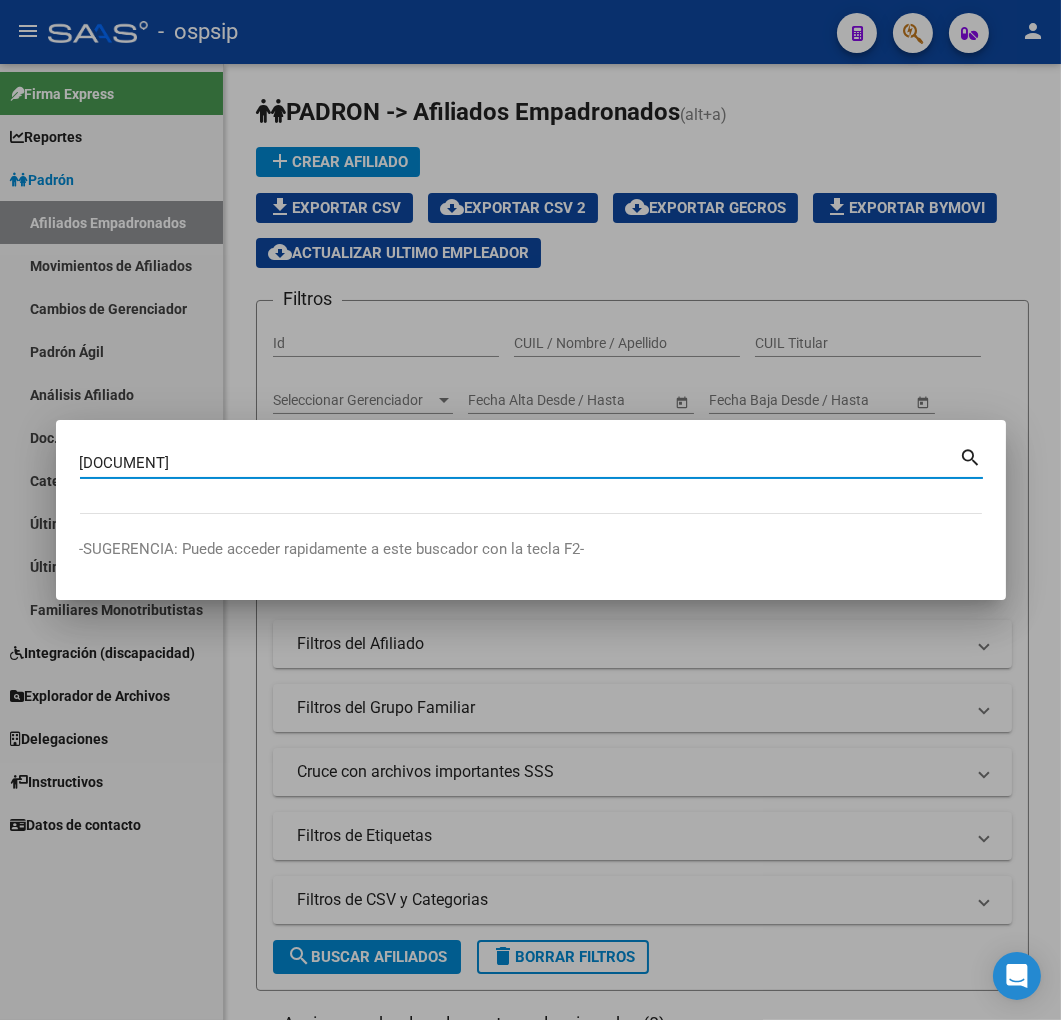 type on "26746792" 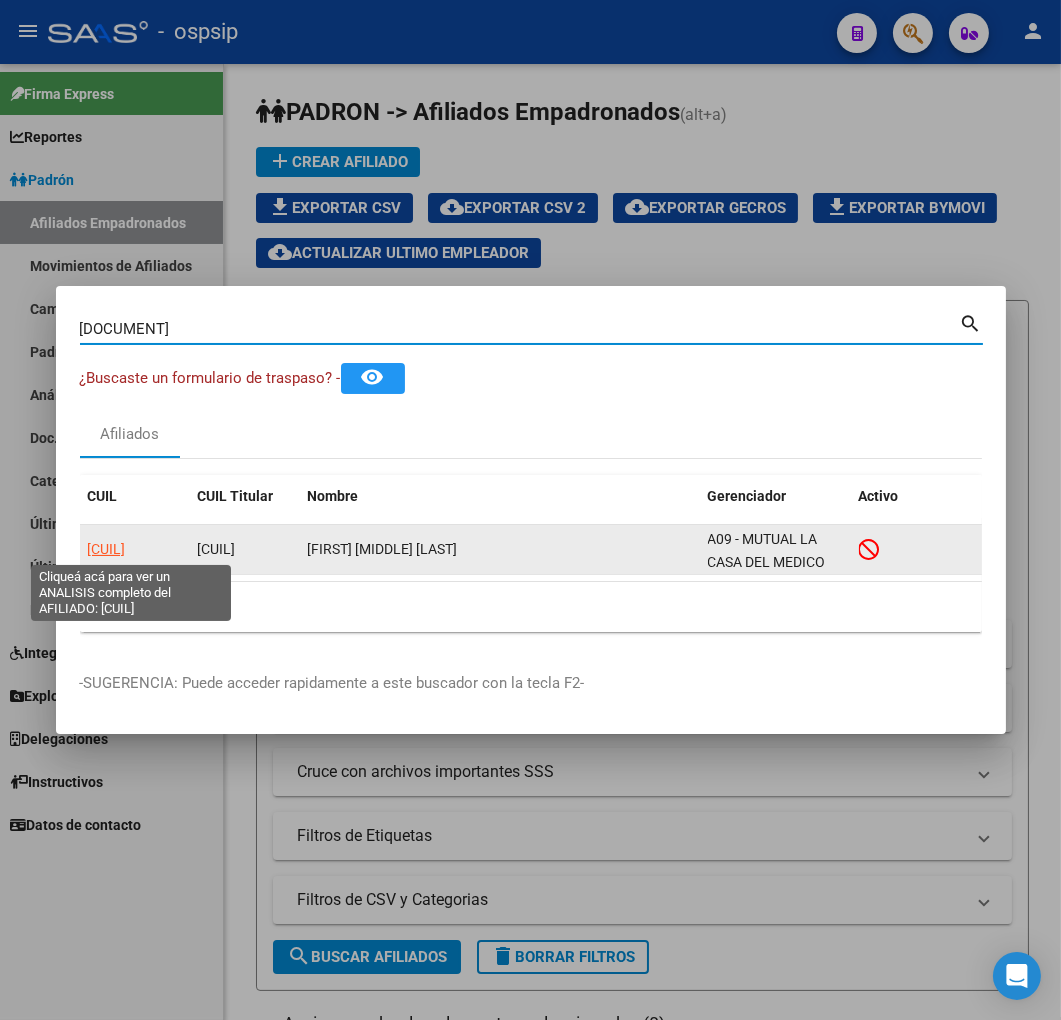 click on "20267467928" 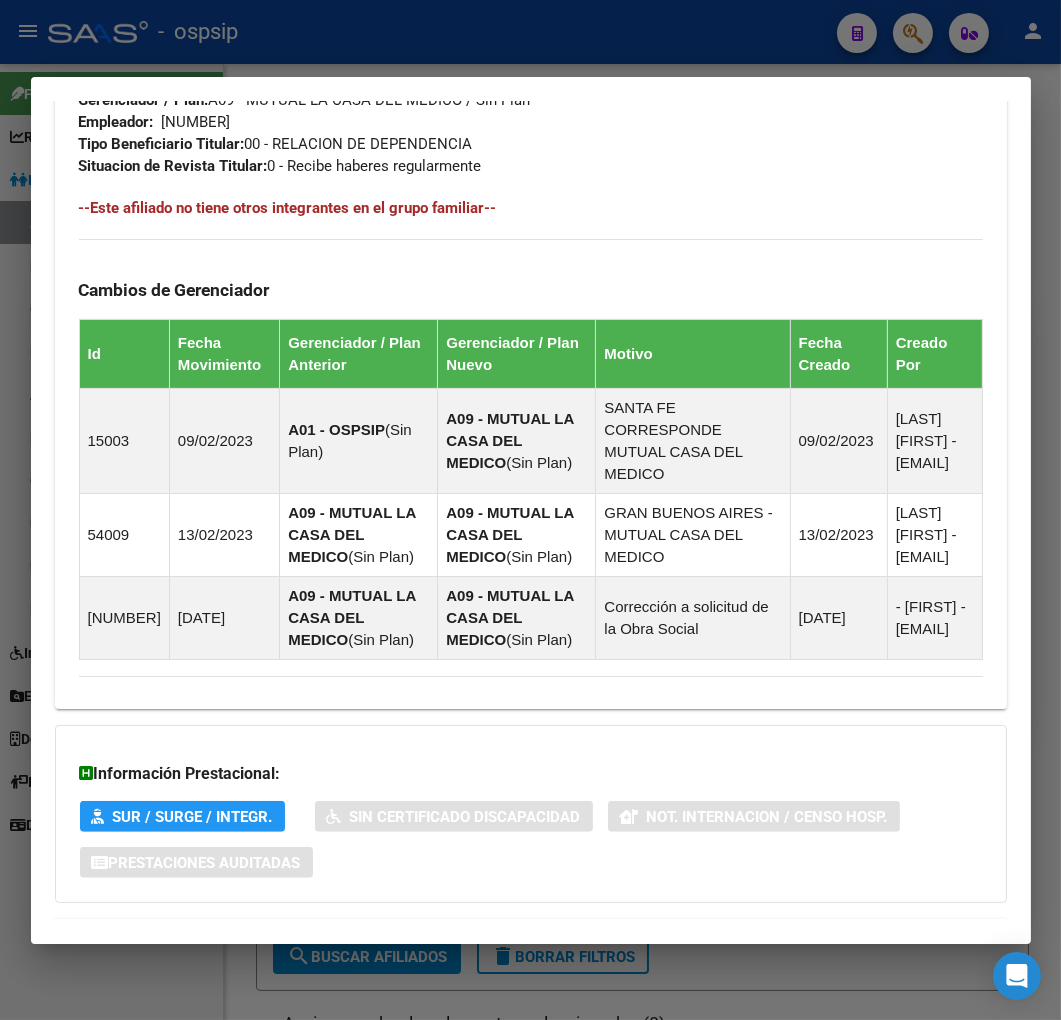 scroll, scrollTop: 1293, scrollLeft: 0, axis: vertical 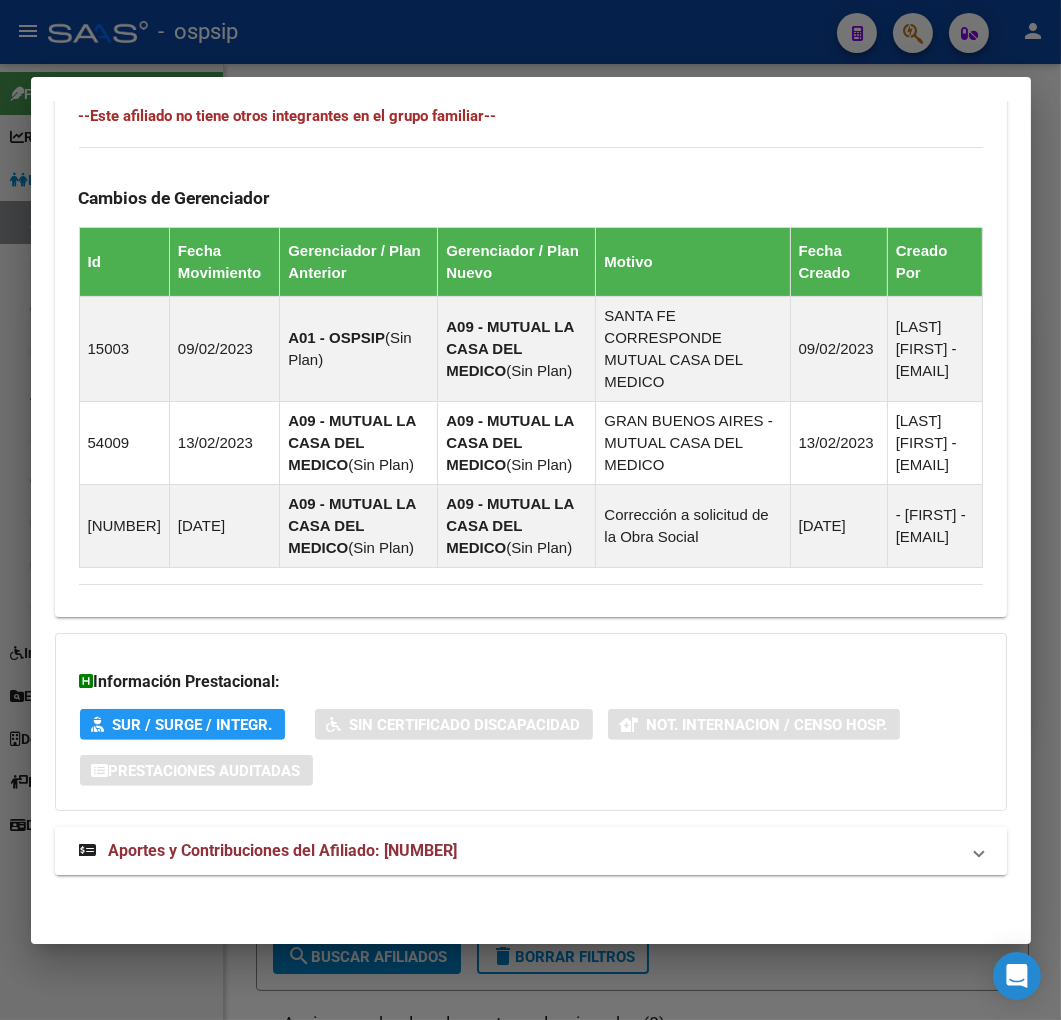click on "Aportes y Contribuciones del Afiliado: 20267467928" at bounding box center [519, 851] 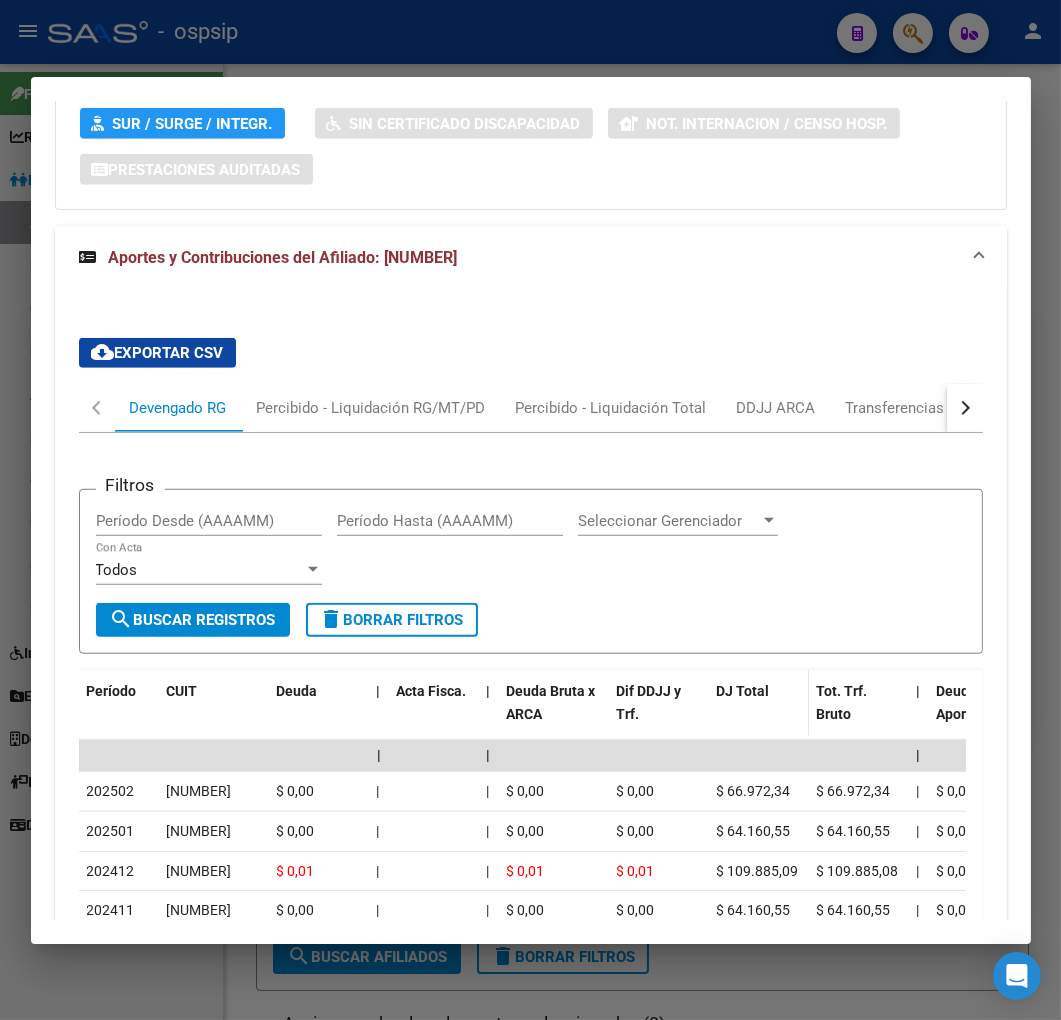 scroll, scrollTop: 1960, scrollLeft: 0, axis: vertical 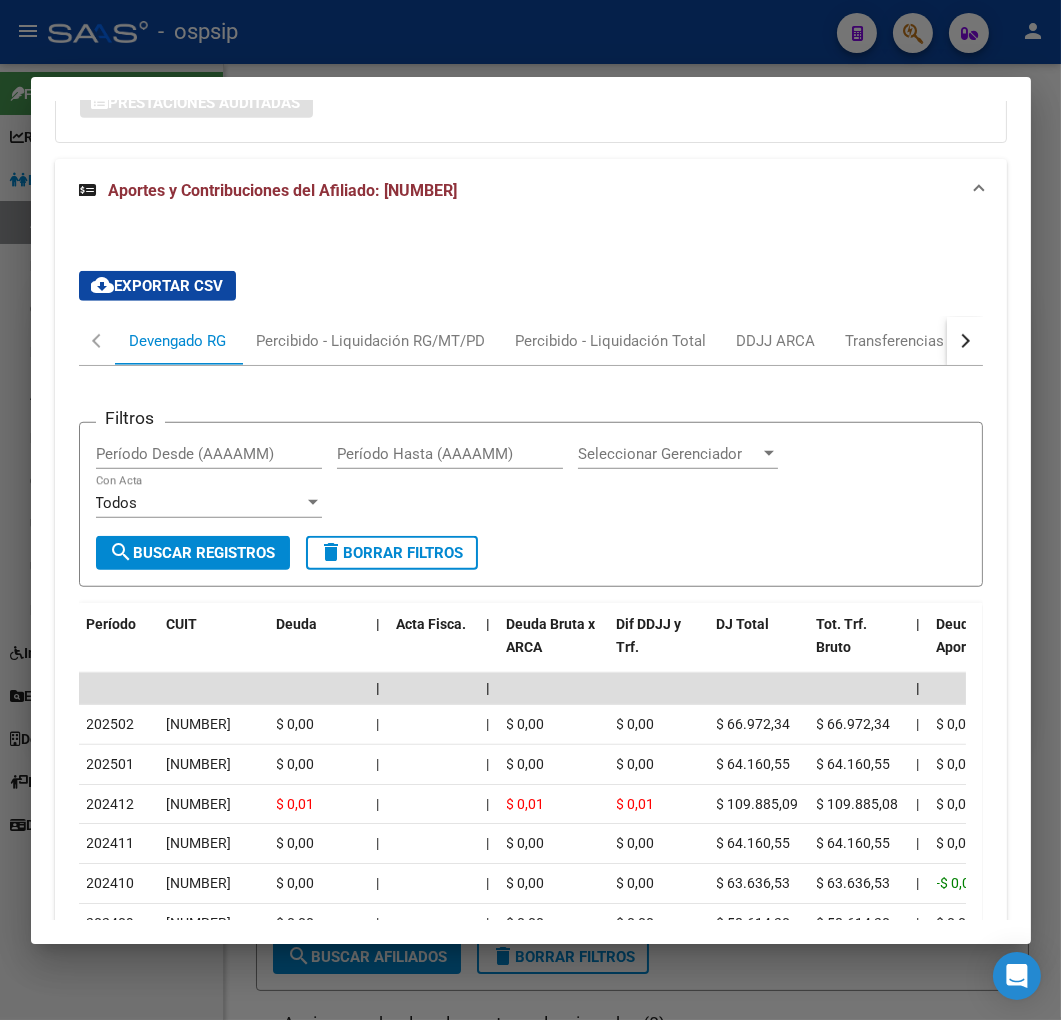 click at bounding box center [965, 341] 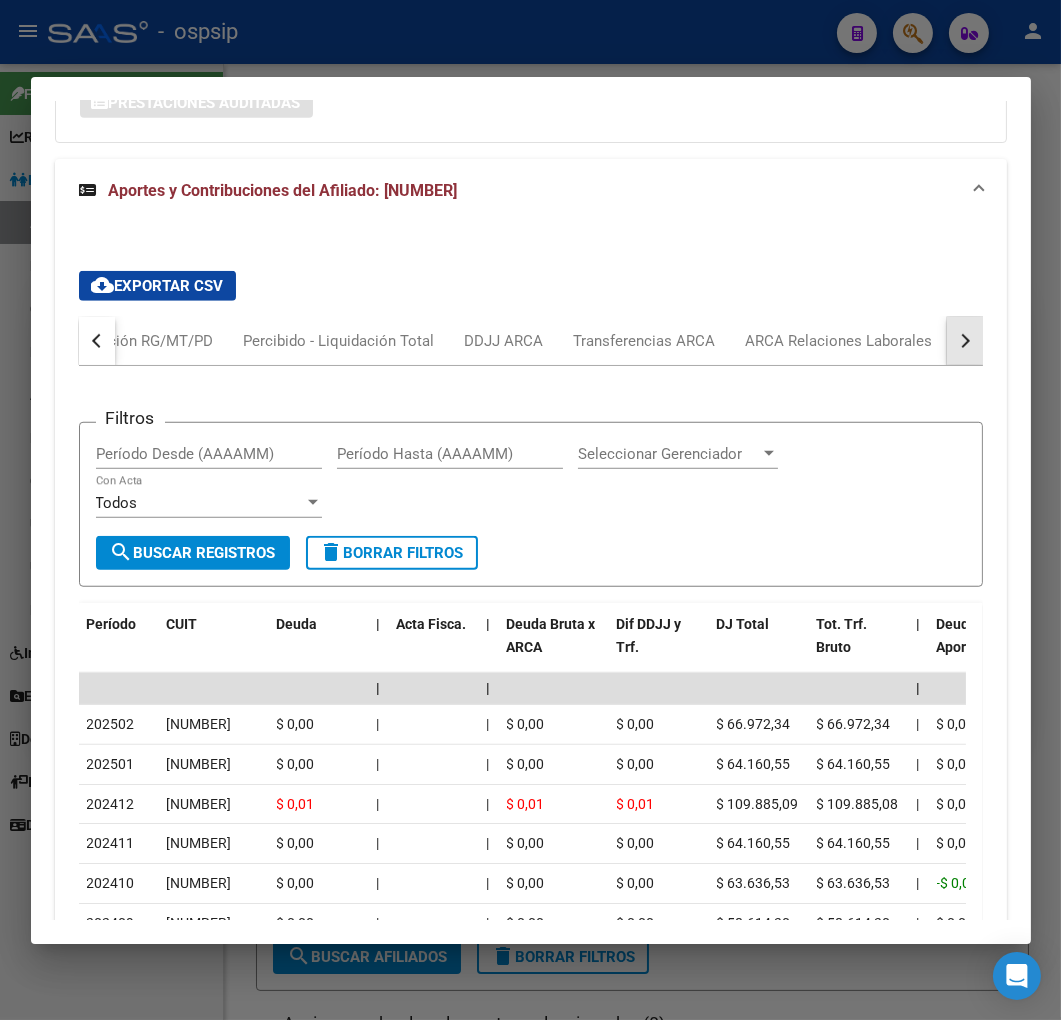 click at bounding box center [965, 341] 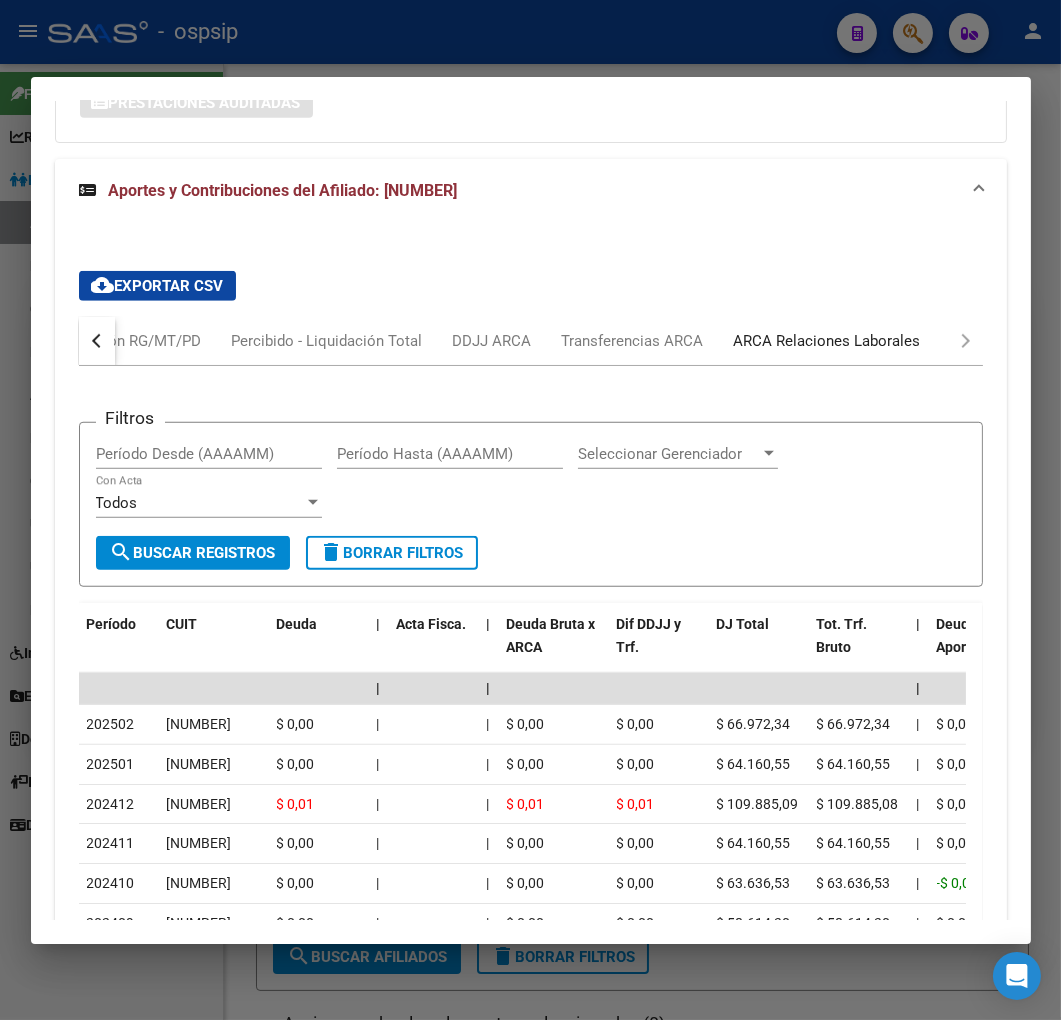 click on "ARCA Relaciones Laborales" at bounding box center (827, 341) 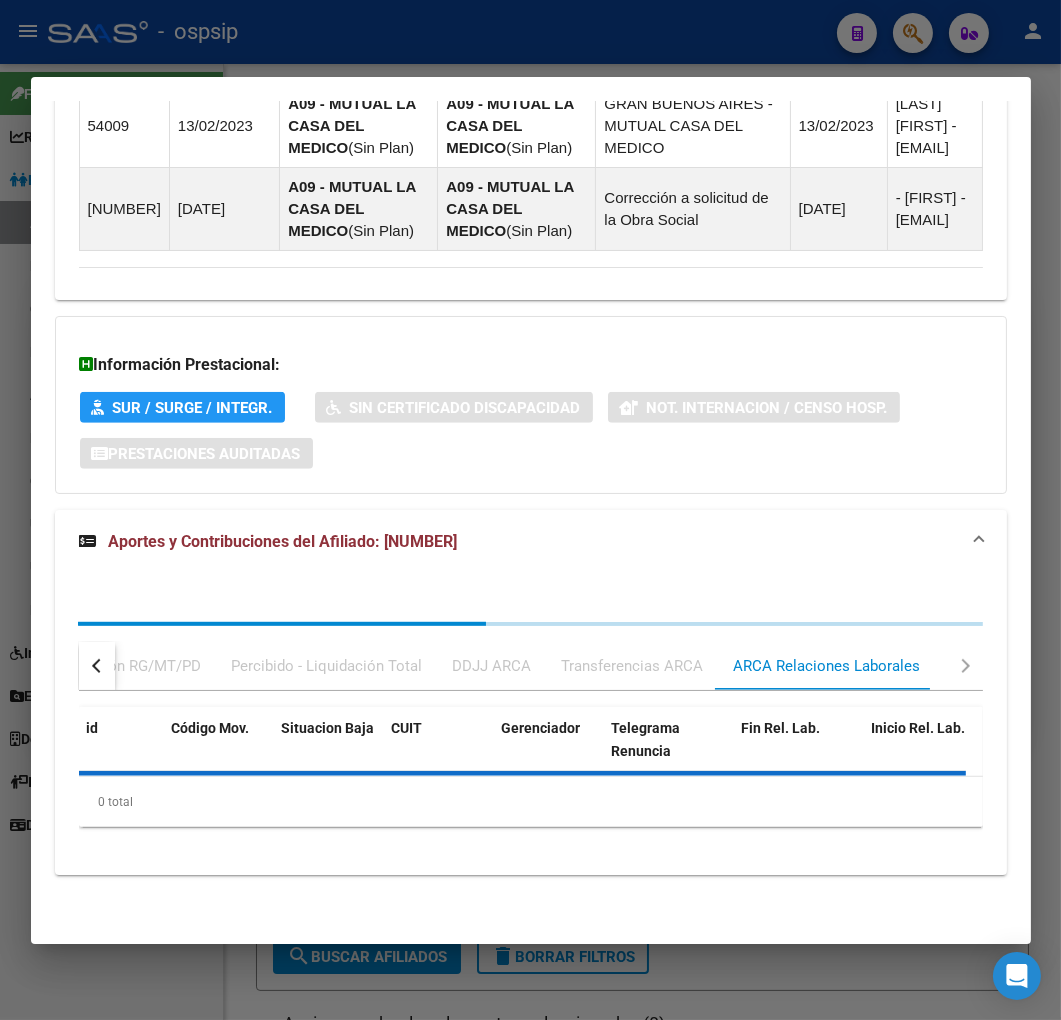 scroll, scrollTop: 1755, scrollLeft: 0, axis: vertical 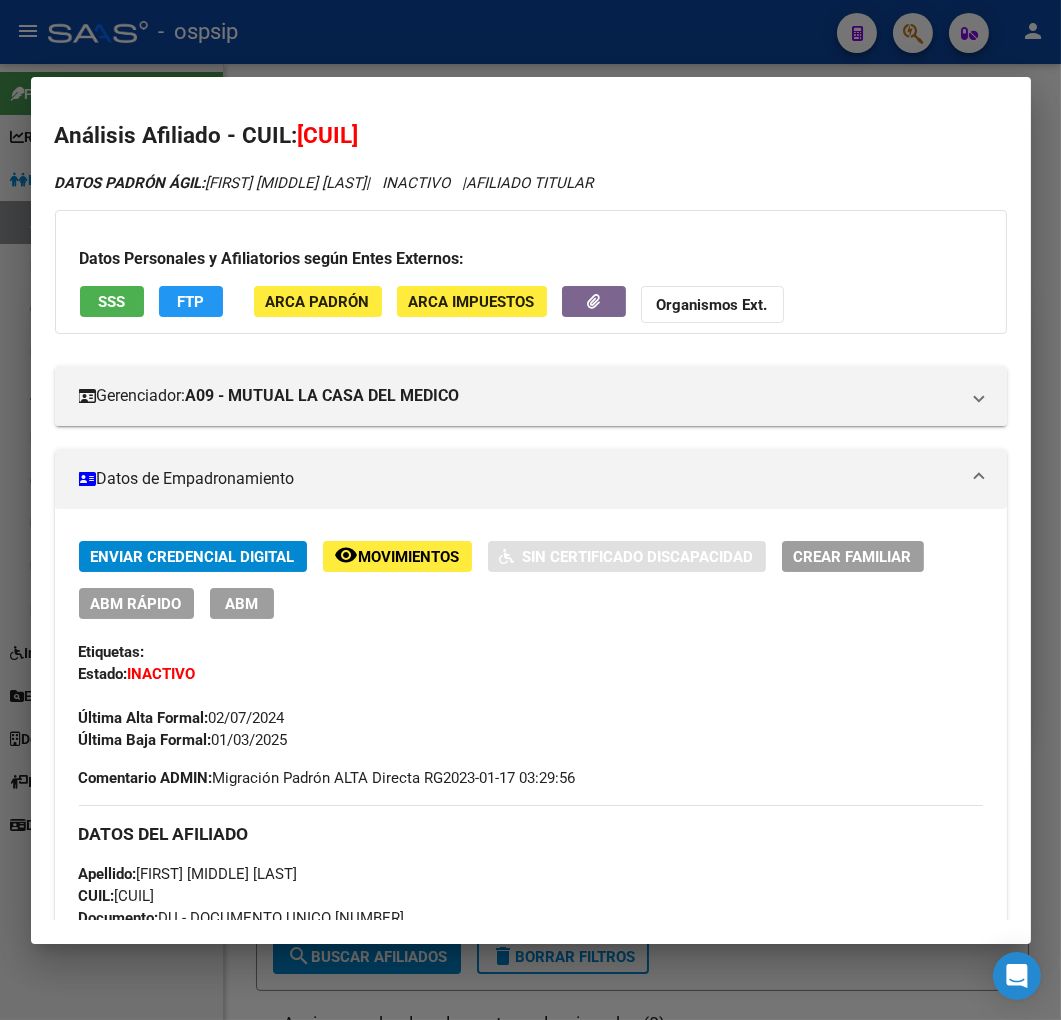 click on "FTP" 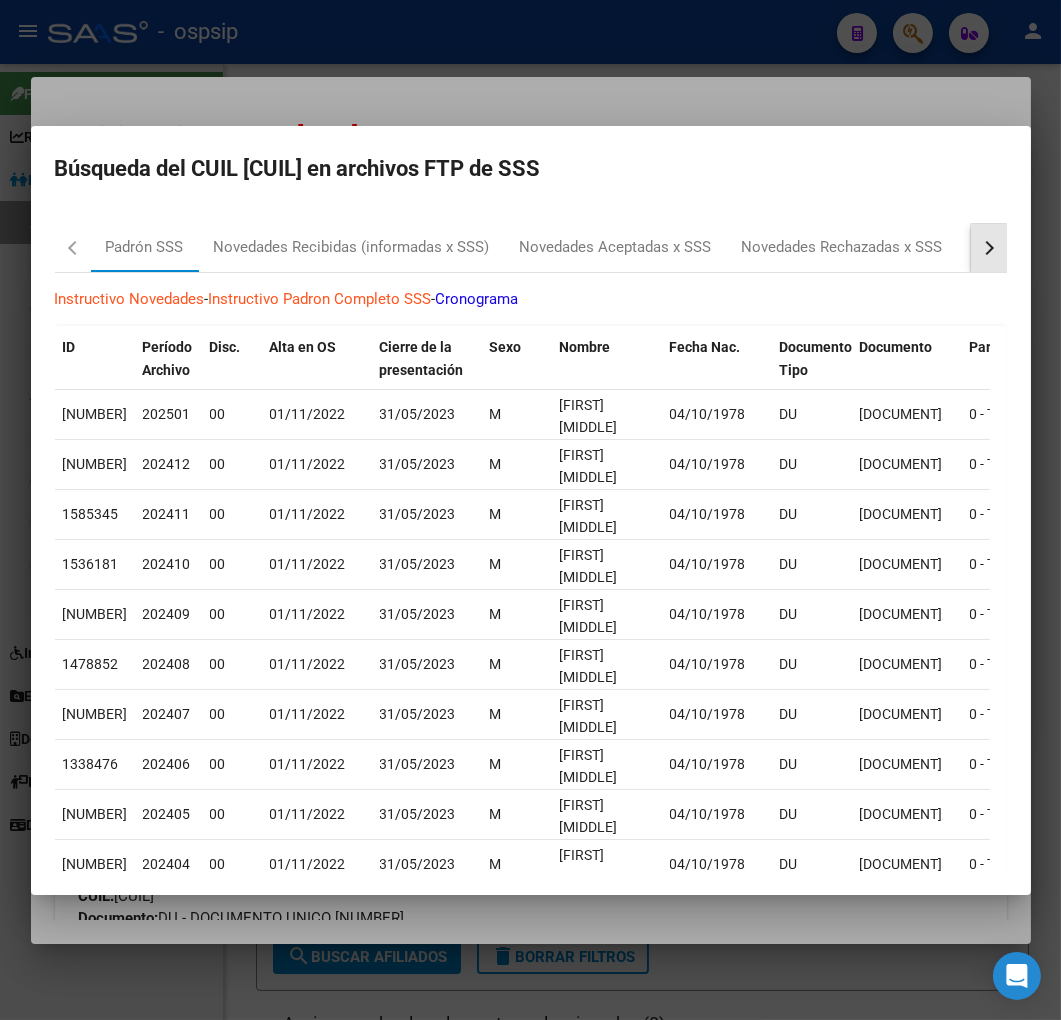click at bounding box center (989, 248) 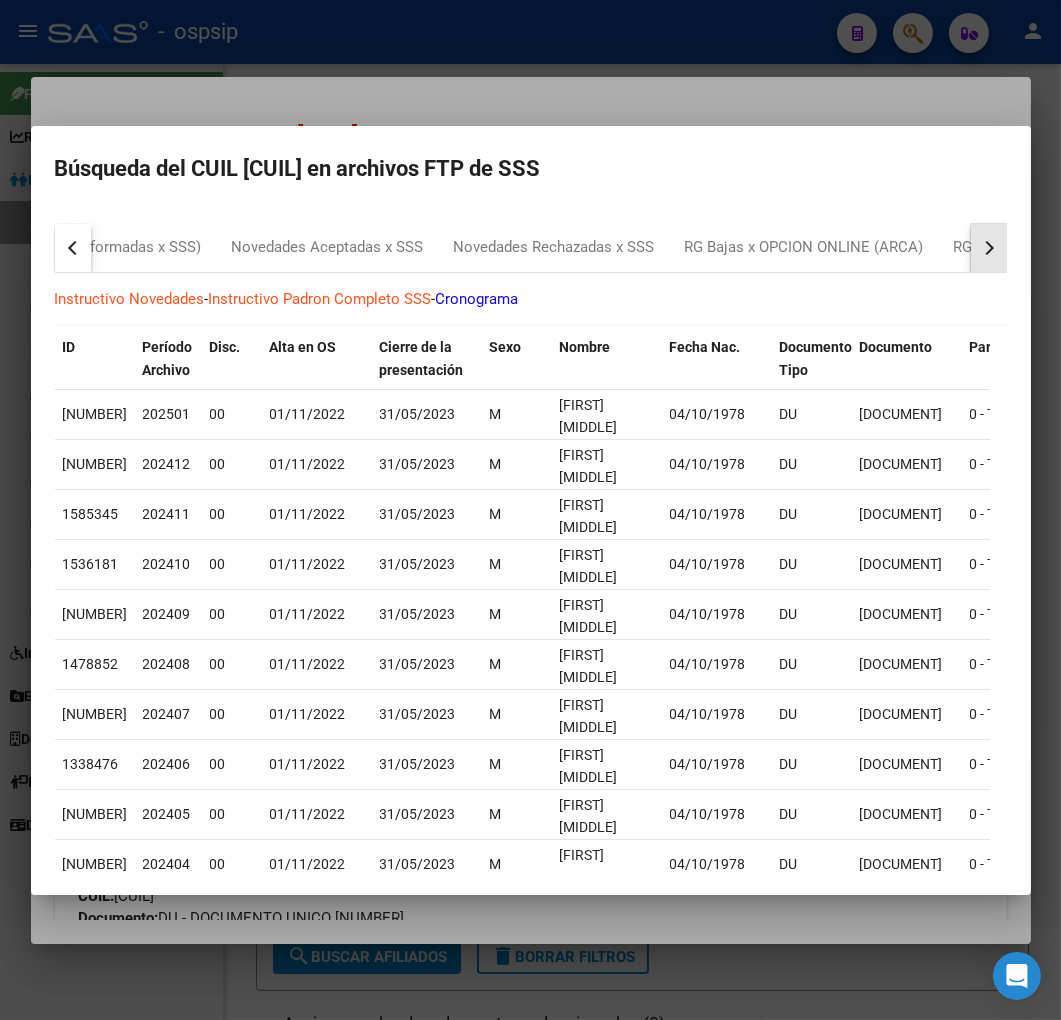 click at bounding box center [989, 248] 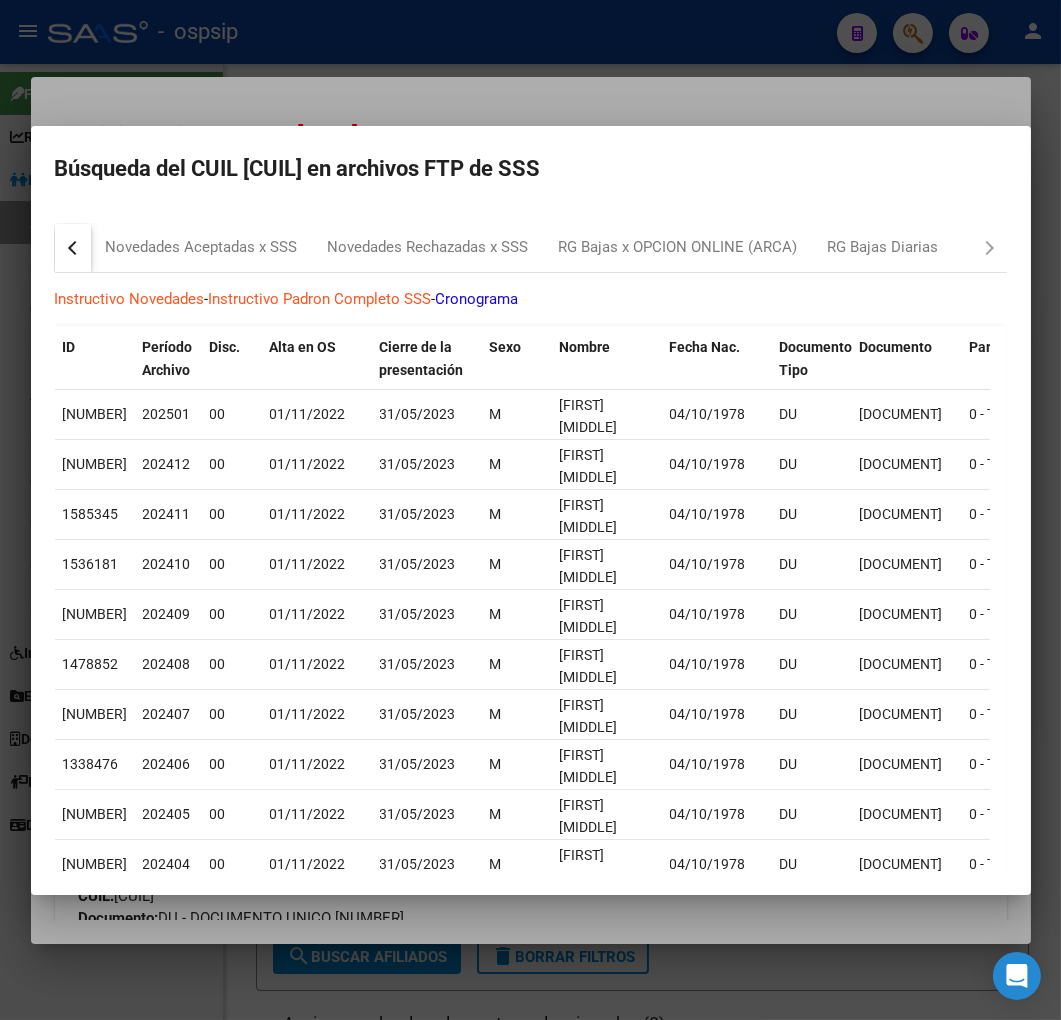 click on "Padrón SSS Novedades Recibidas (informadas x SSS) Novedades Aceptadas x SSS Novedades Rechazadas x SSS RG Bajas x OPCION ONLINE (ARCA) RG Bajas Diarias" at bounding box center [531, 248] 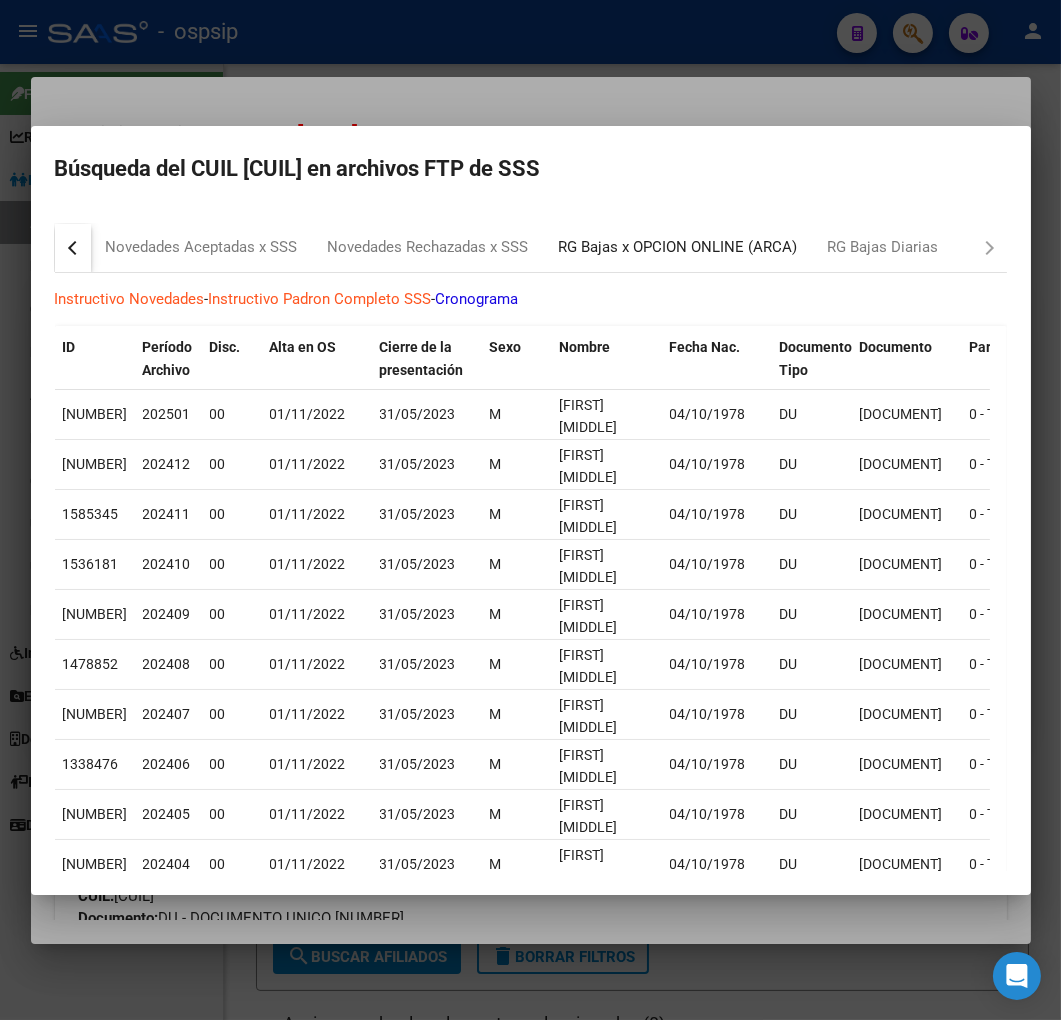 click on "RG Bajas x OPCION ONLINE (ARCA)" at bounding box center [678, 248] 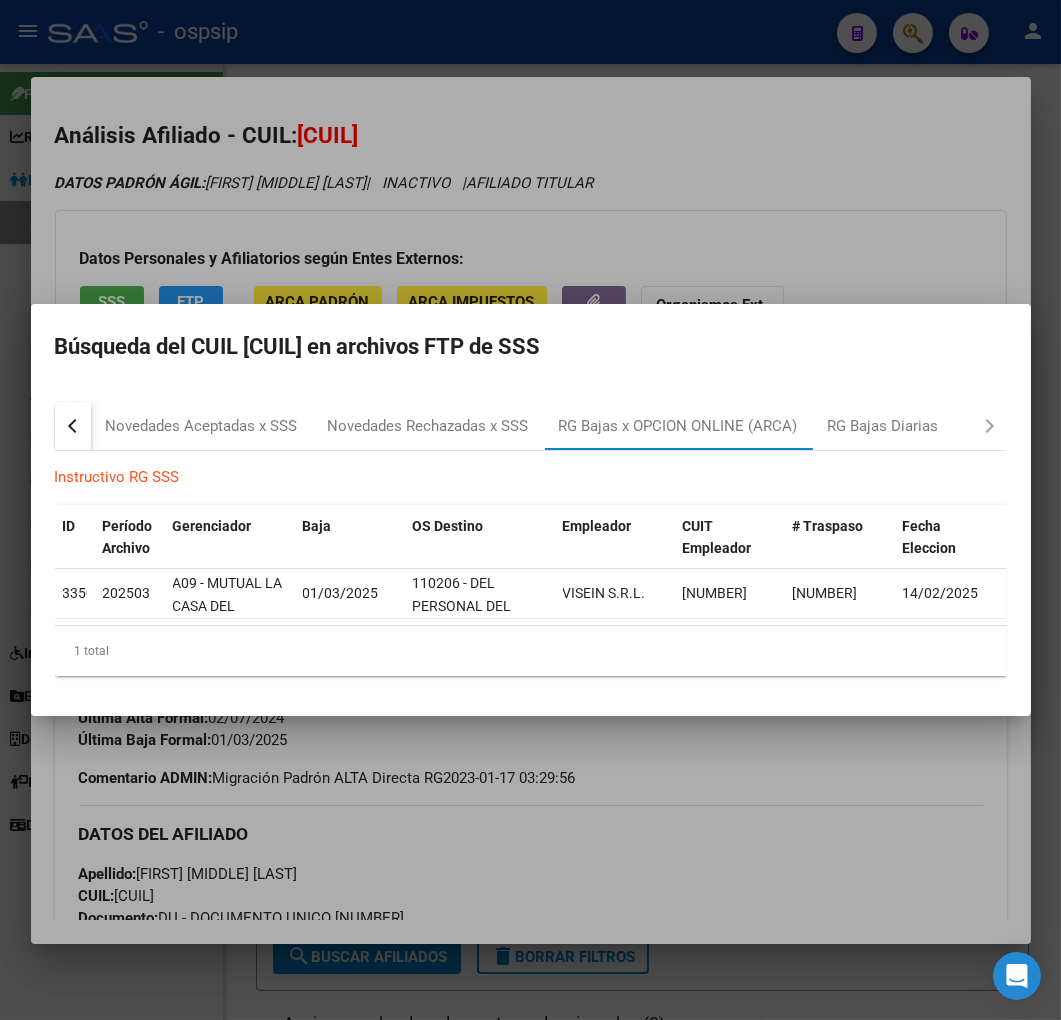 drag, startPoint x: 563, startPoint y: 852, endPoint x: 640, endPoint y: 931, distance: 110.317726 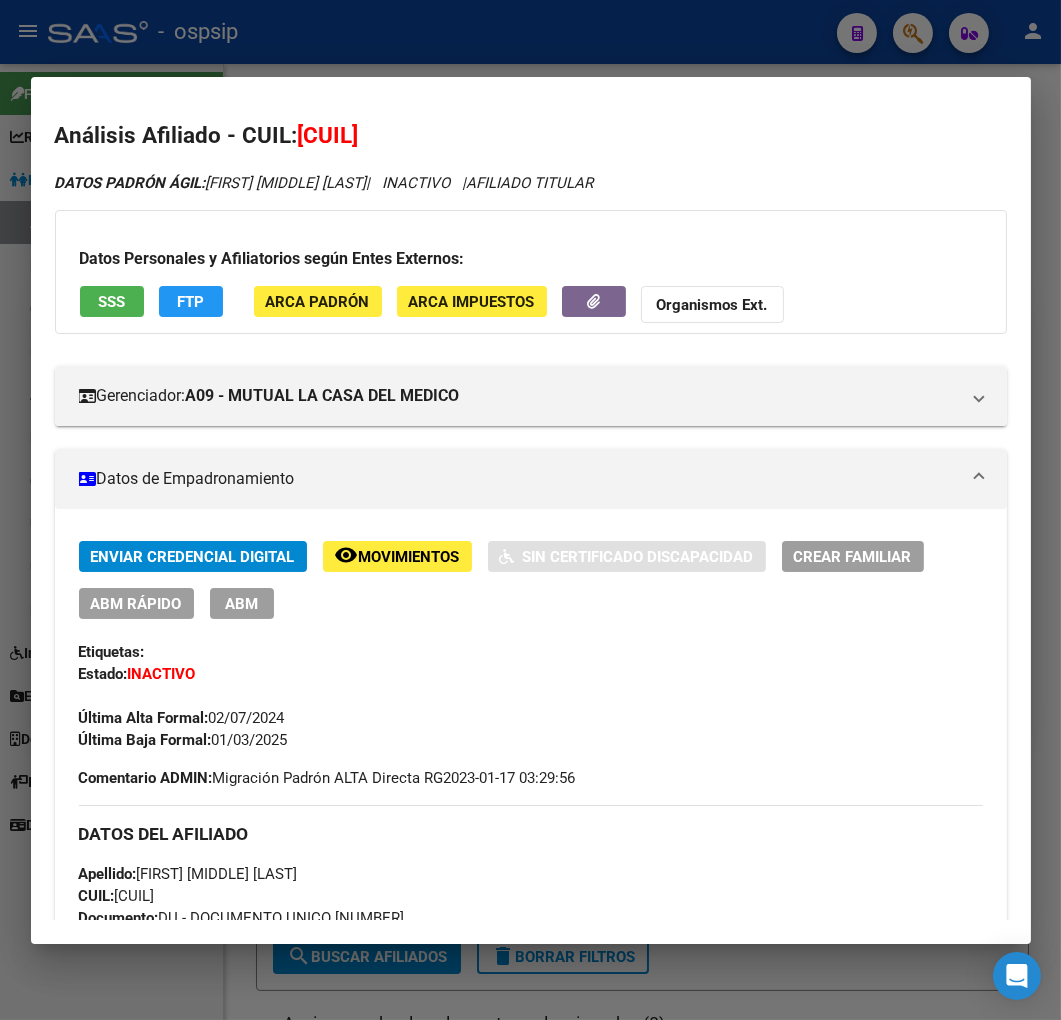 click at bounding box center (530, 510) 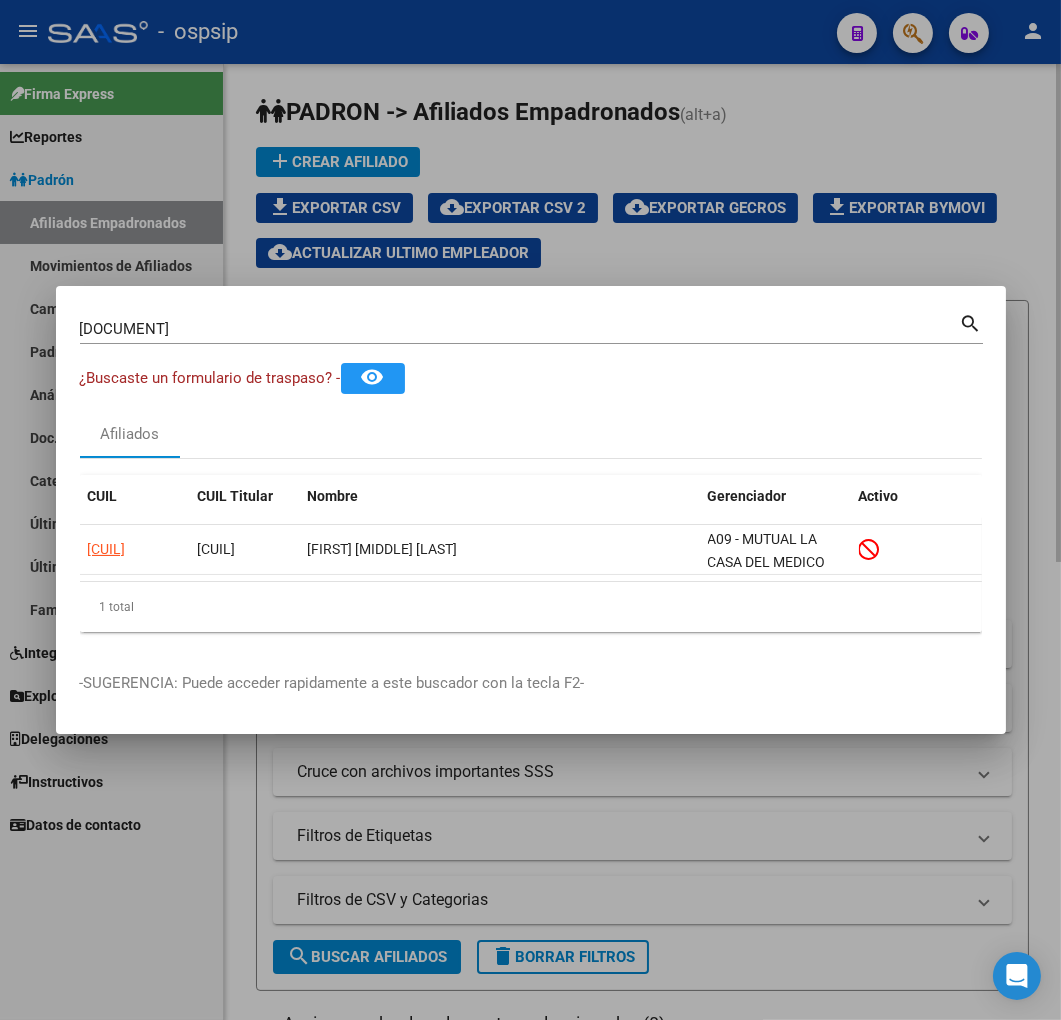 drag, startPoint x: 603, startPoint y: 35, endPoint x: 692, endPoint y: 94, distance: 106.78015 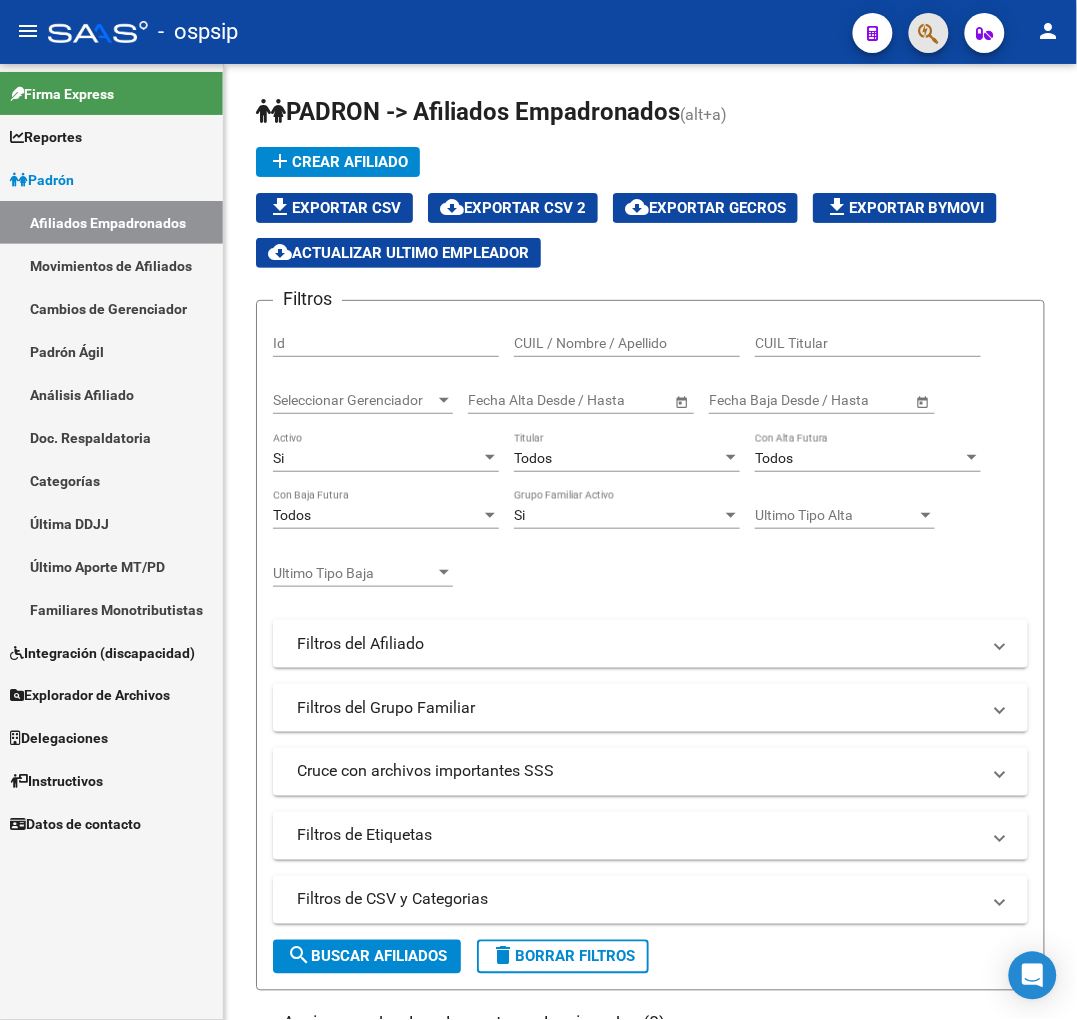 click 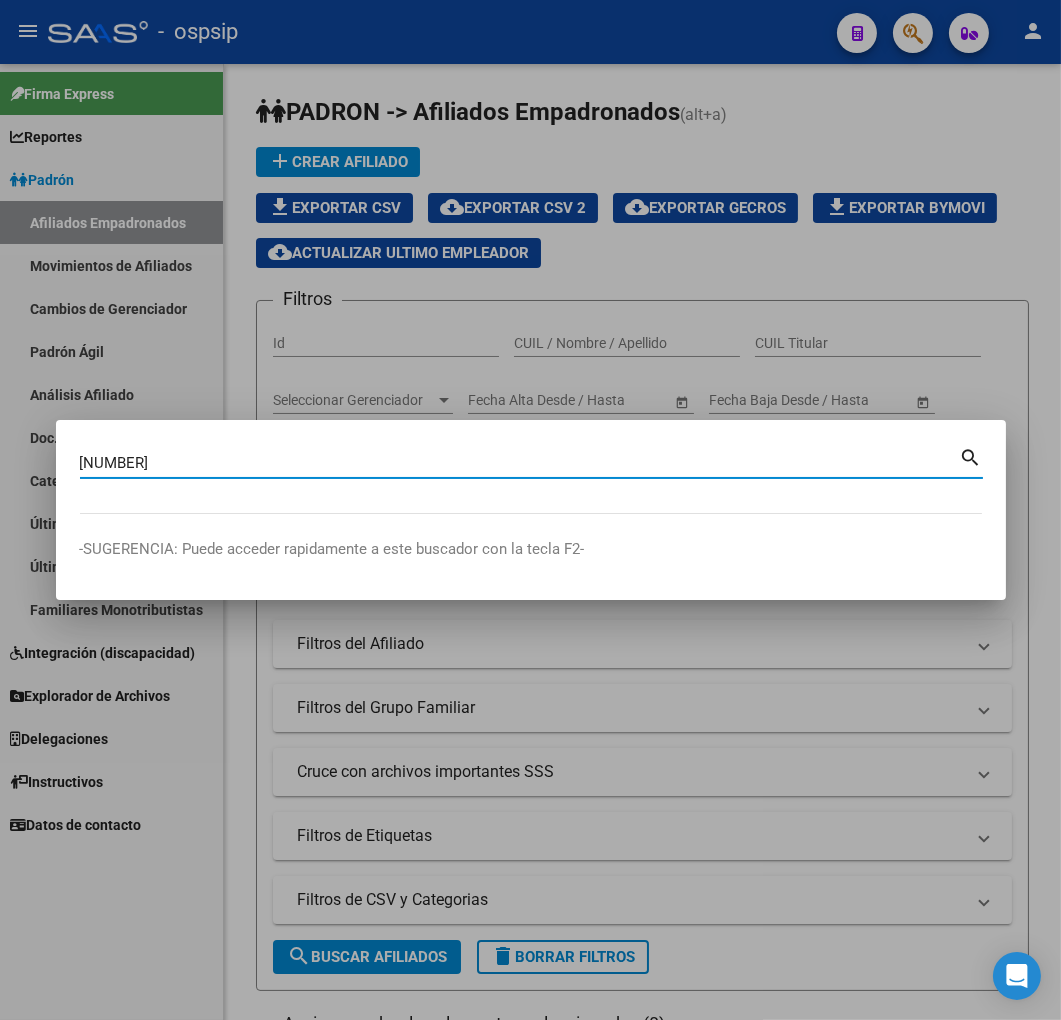 type on "26790786" 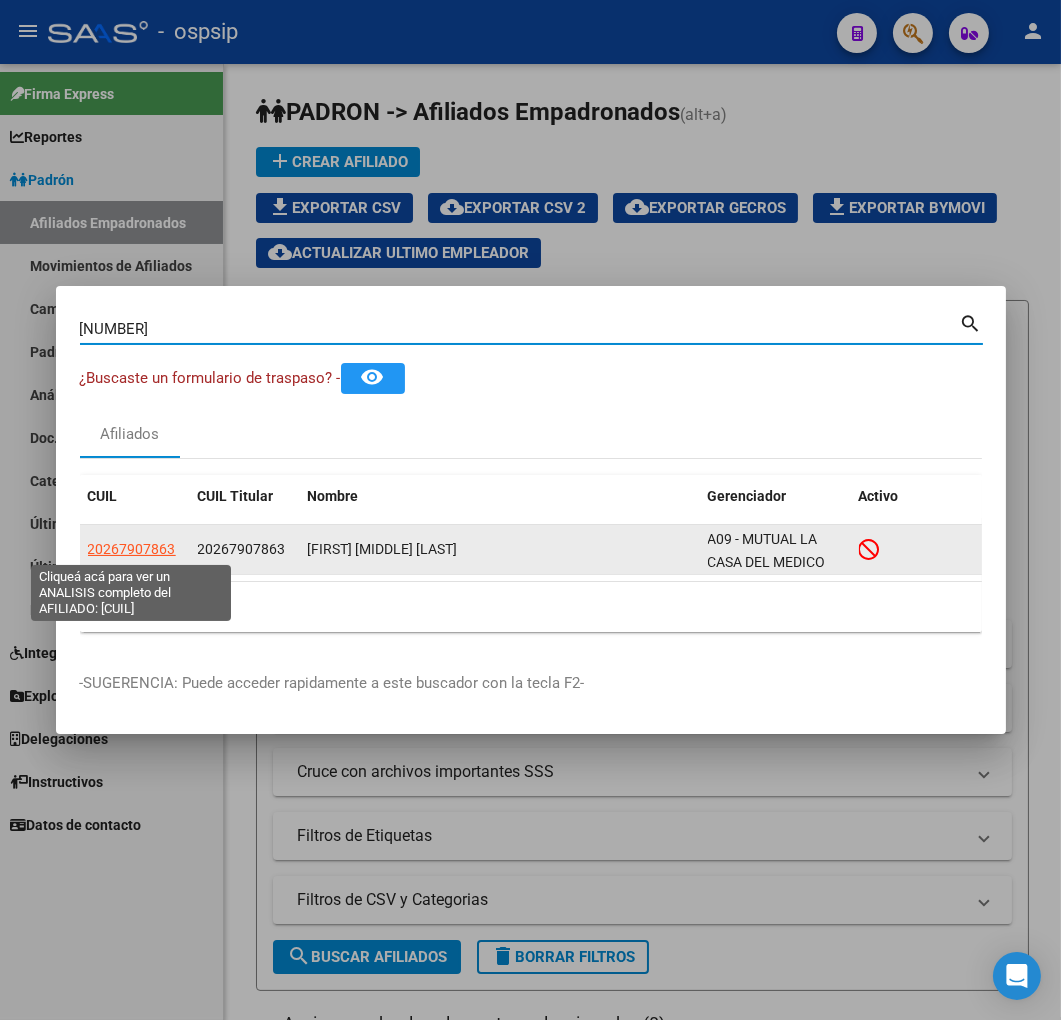 click on "20267907863" 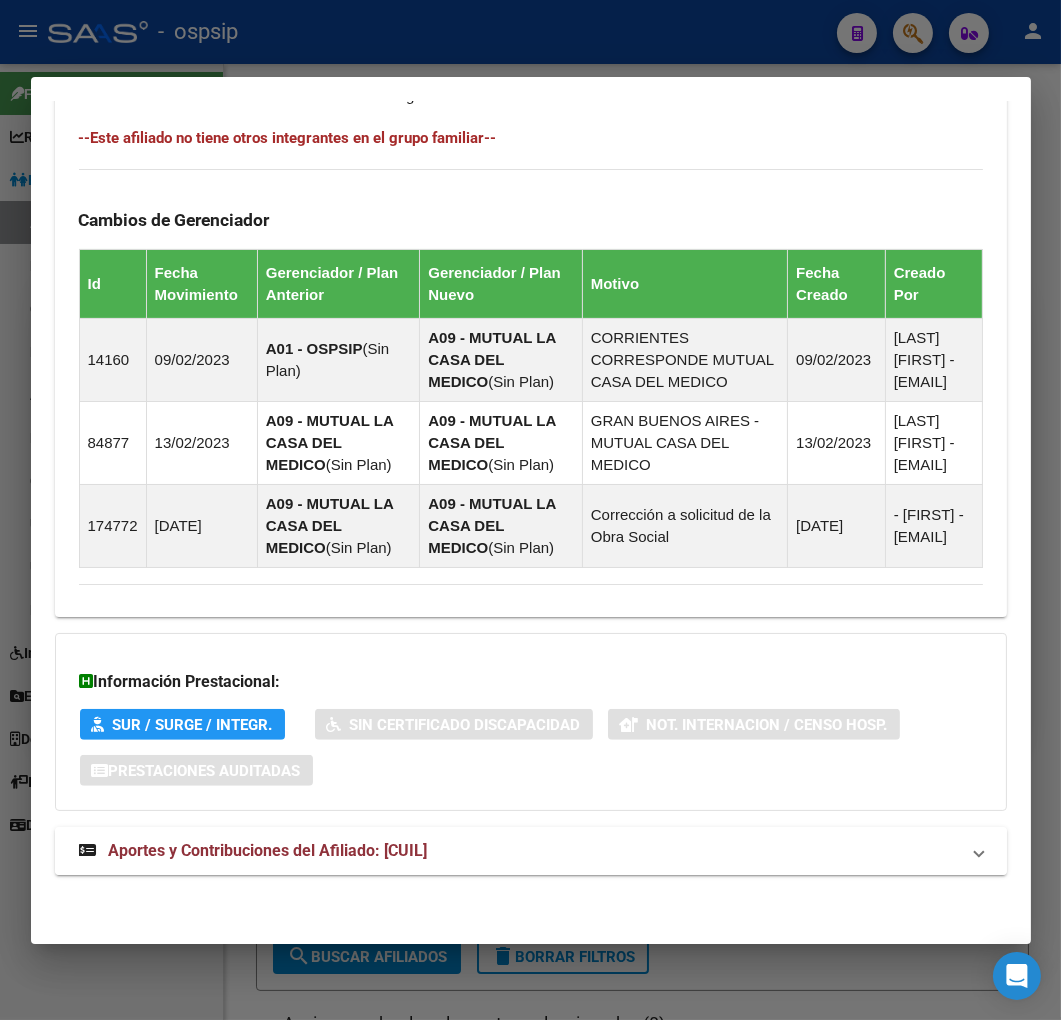 scroll, scrollTop: 1403, scrollLeft: 0, axis: vertical 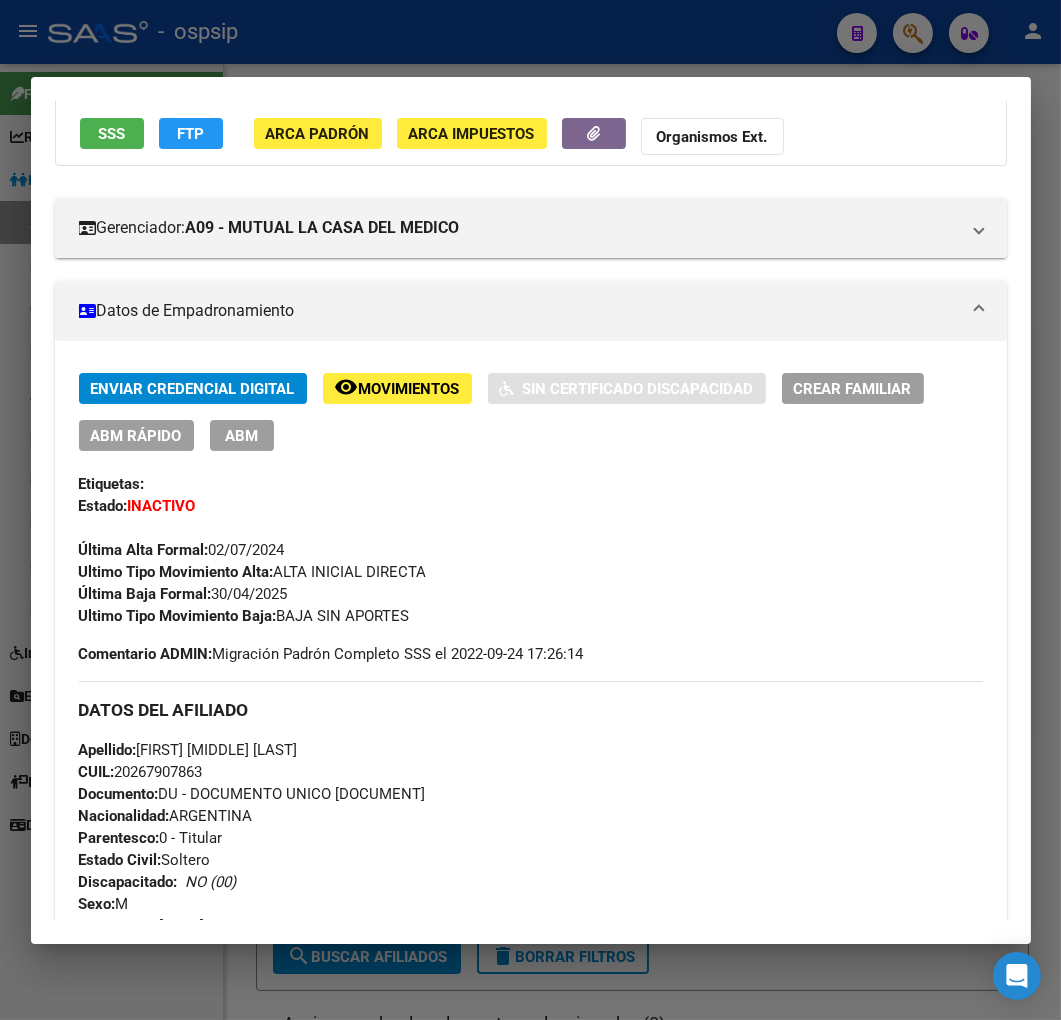 click on "remove_red_eye Movimientos" 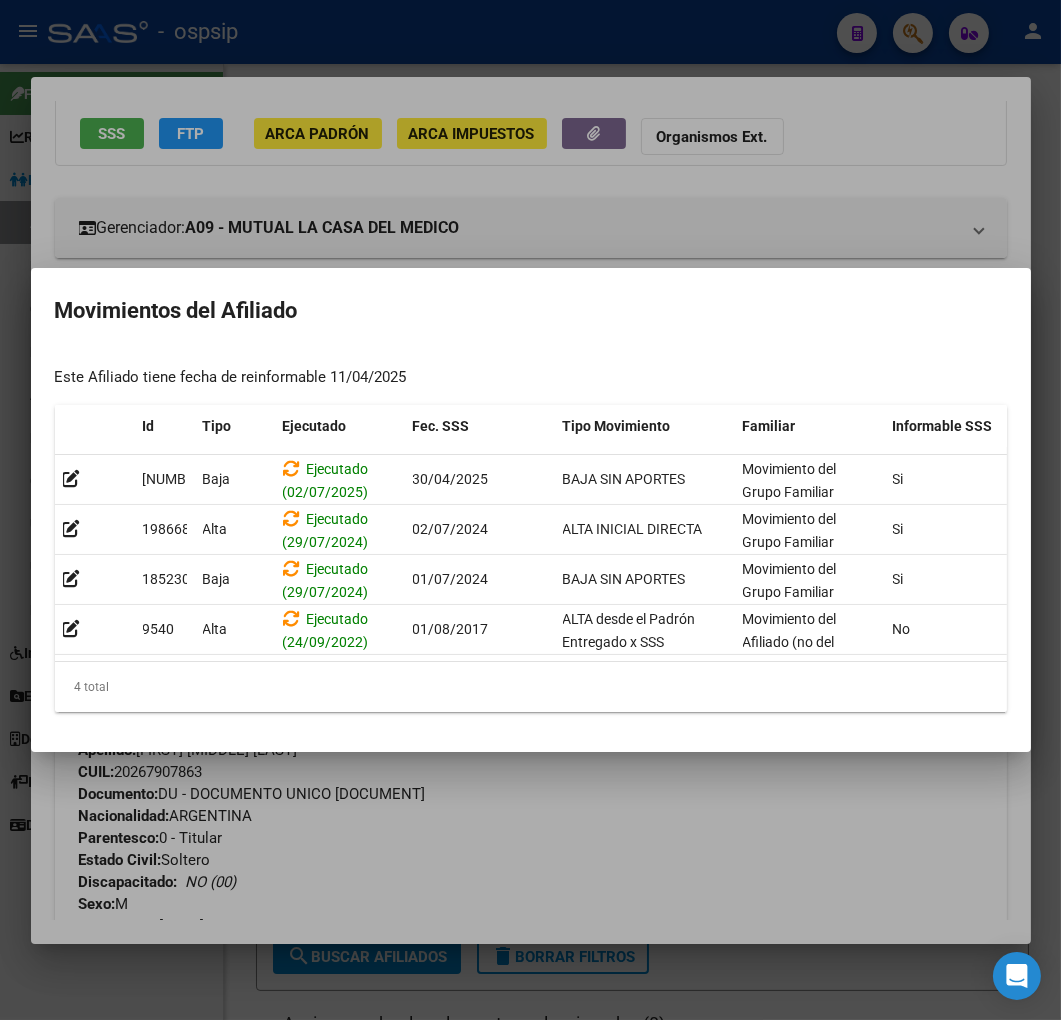 scroll, scrollTop: 0, scrollLeft: 327, axis: horizontal 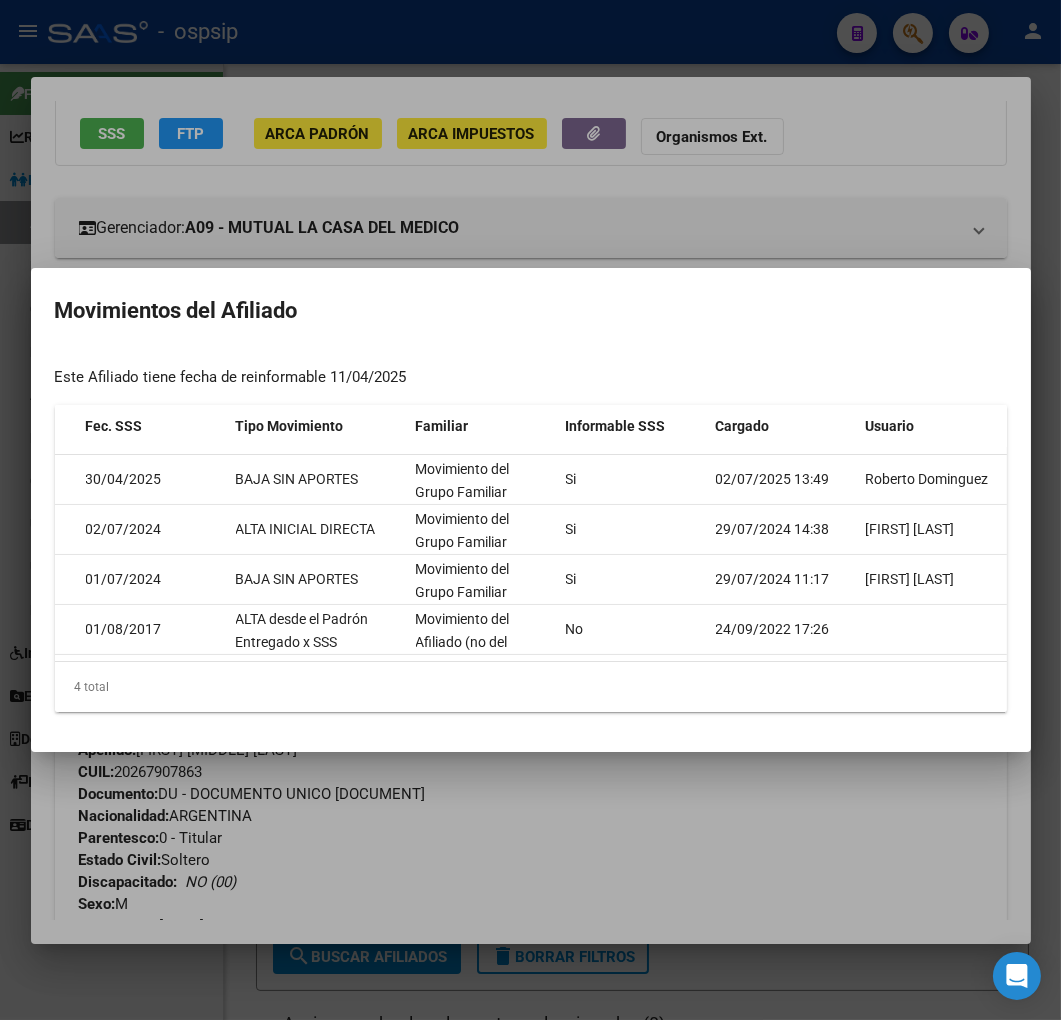 click at bounding box center (530, 510) 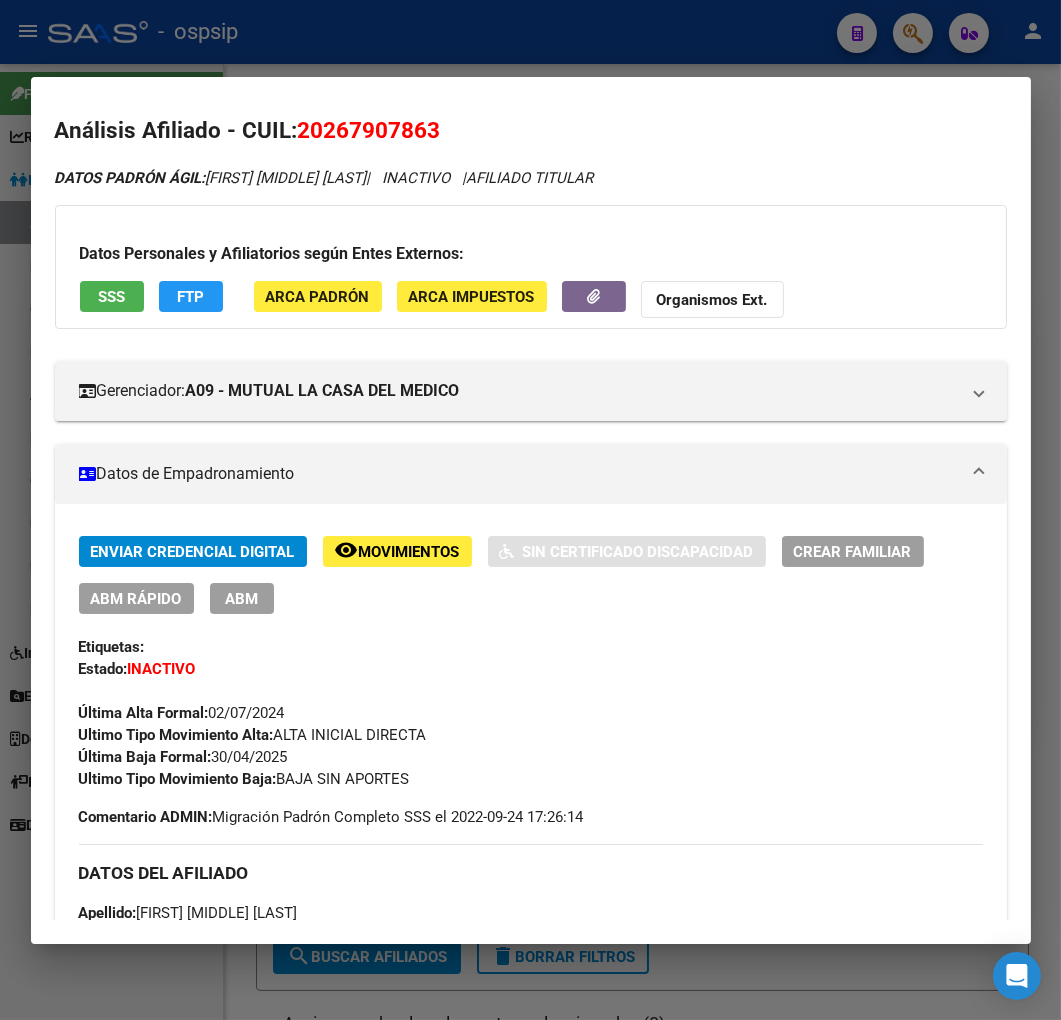 scroll, scrollTop: 0, scrollLeft: 0, axis: both 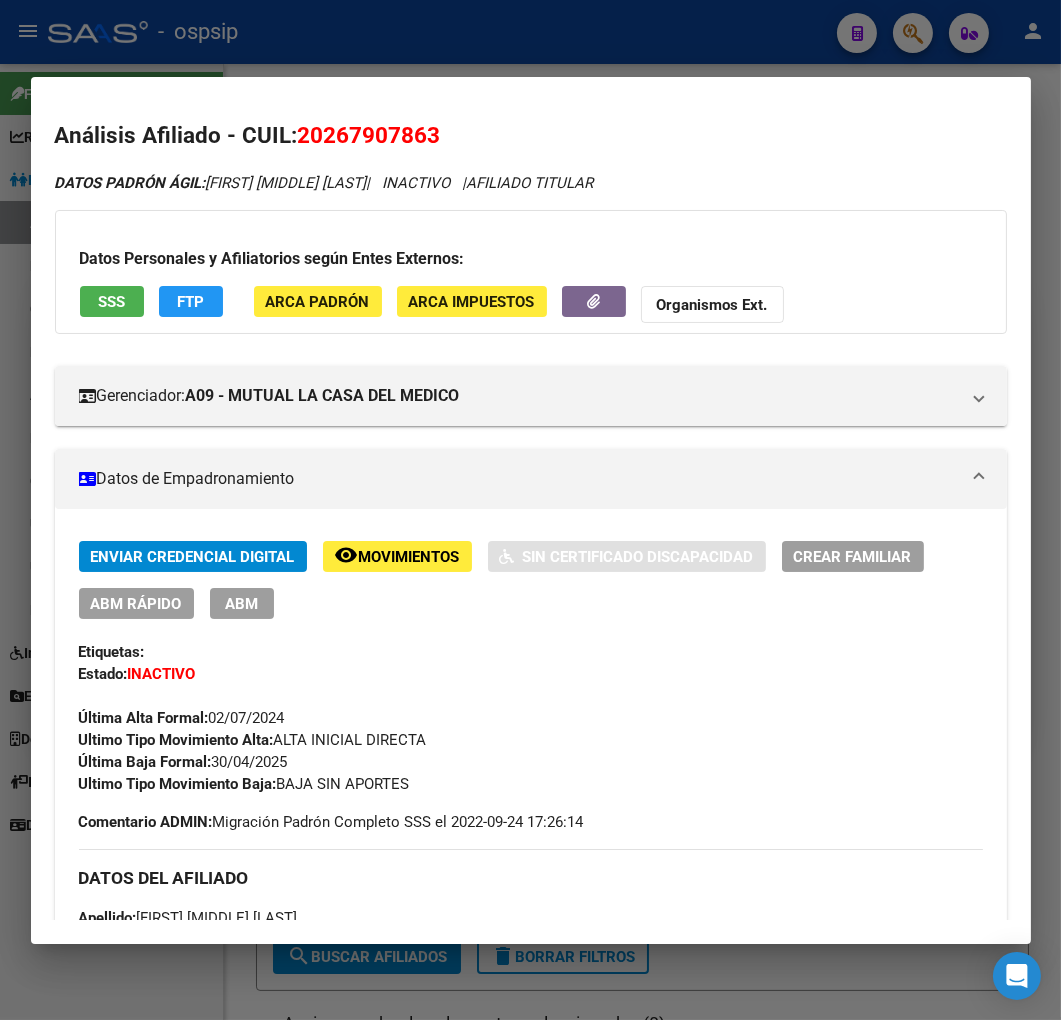 click on "FTP" 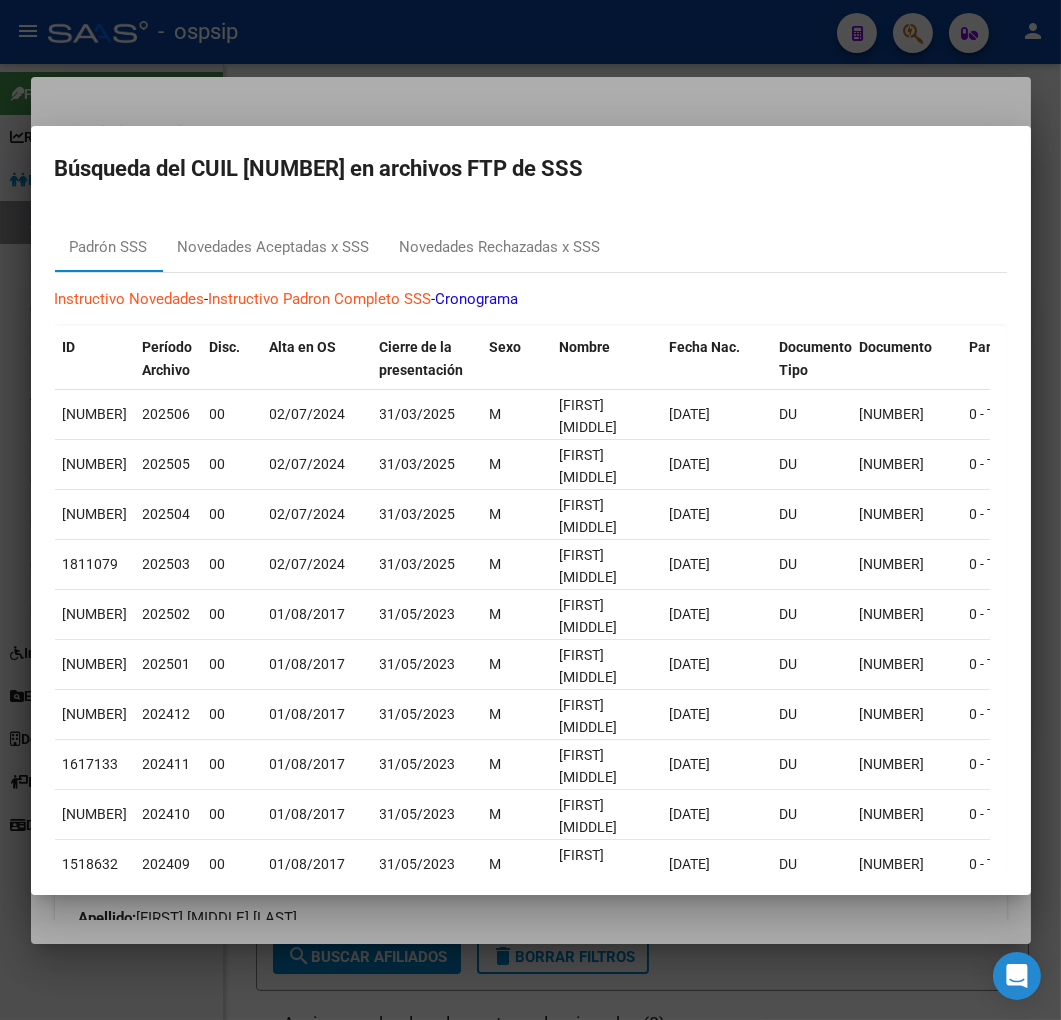 click at bounding box center (530, 510) 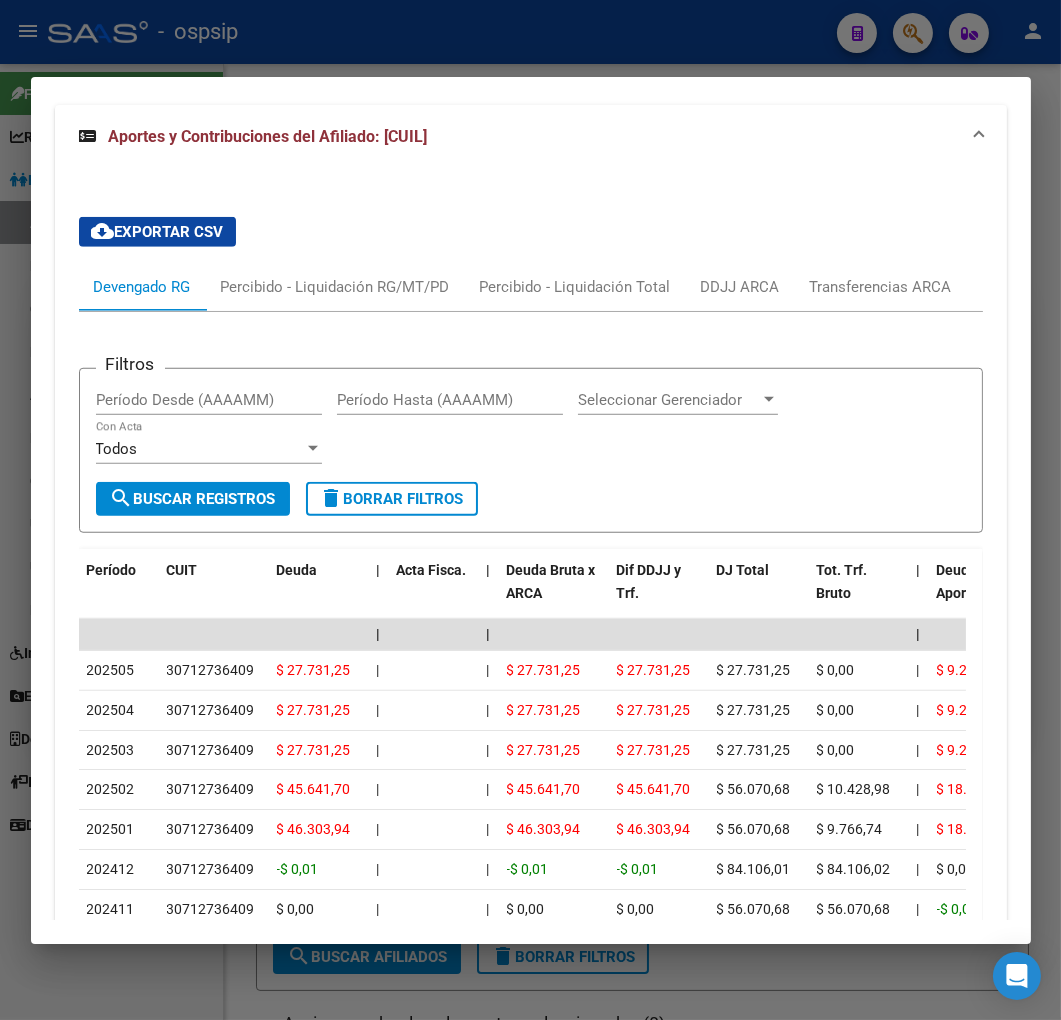 scroll, scrollTop: 2111, scrollLeft: 0, axis: vertical 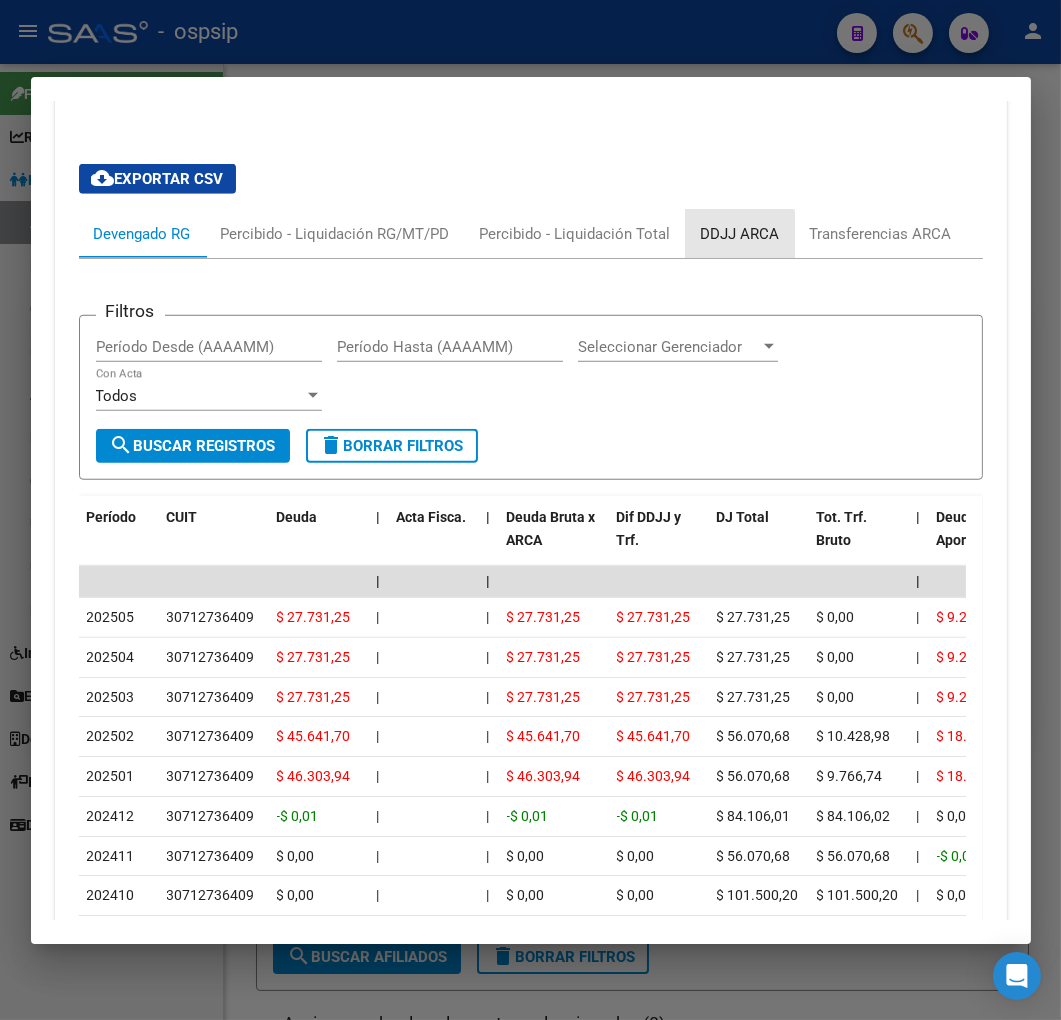 click on "DDJJ ARCA" at bounding box center [740, 234] 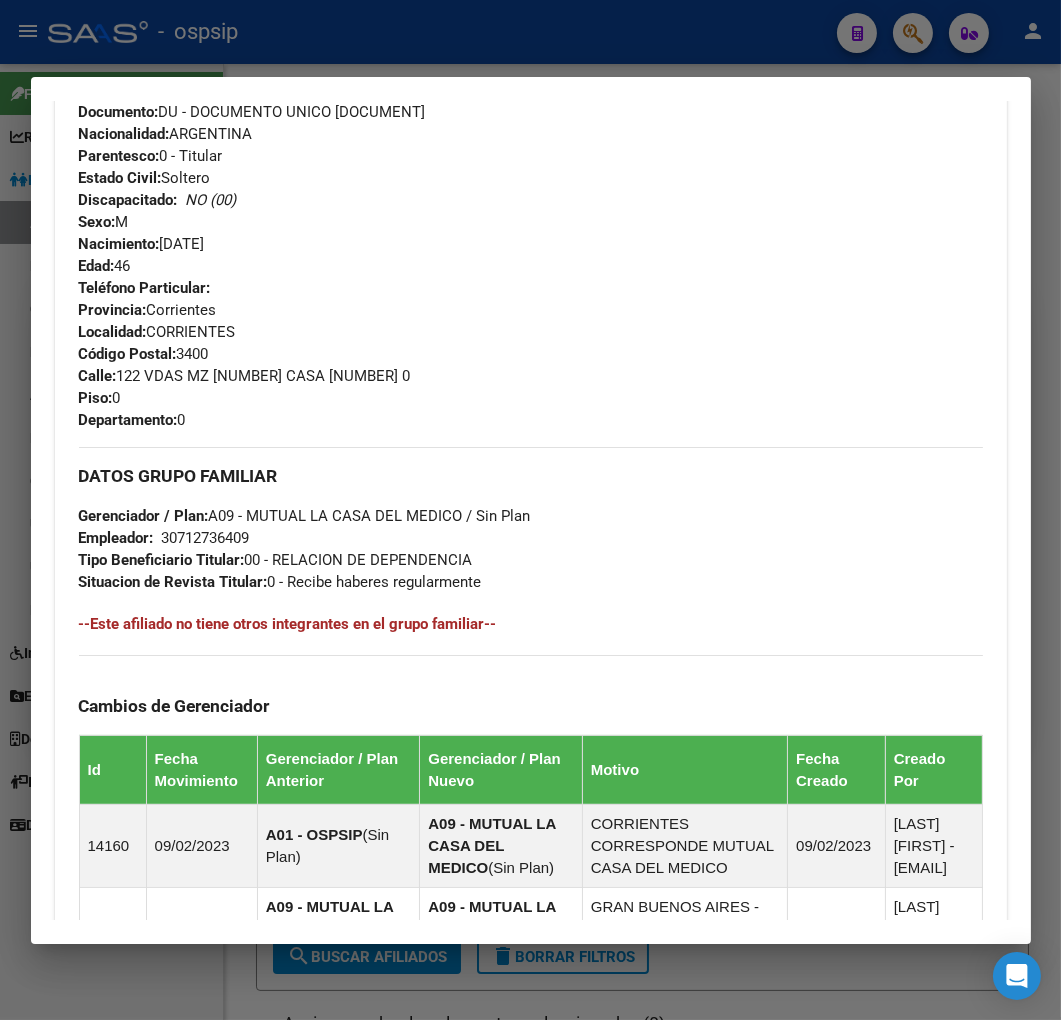 scroll, scrollTop: 555, scrollLeft: 0, axis: vertical 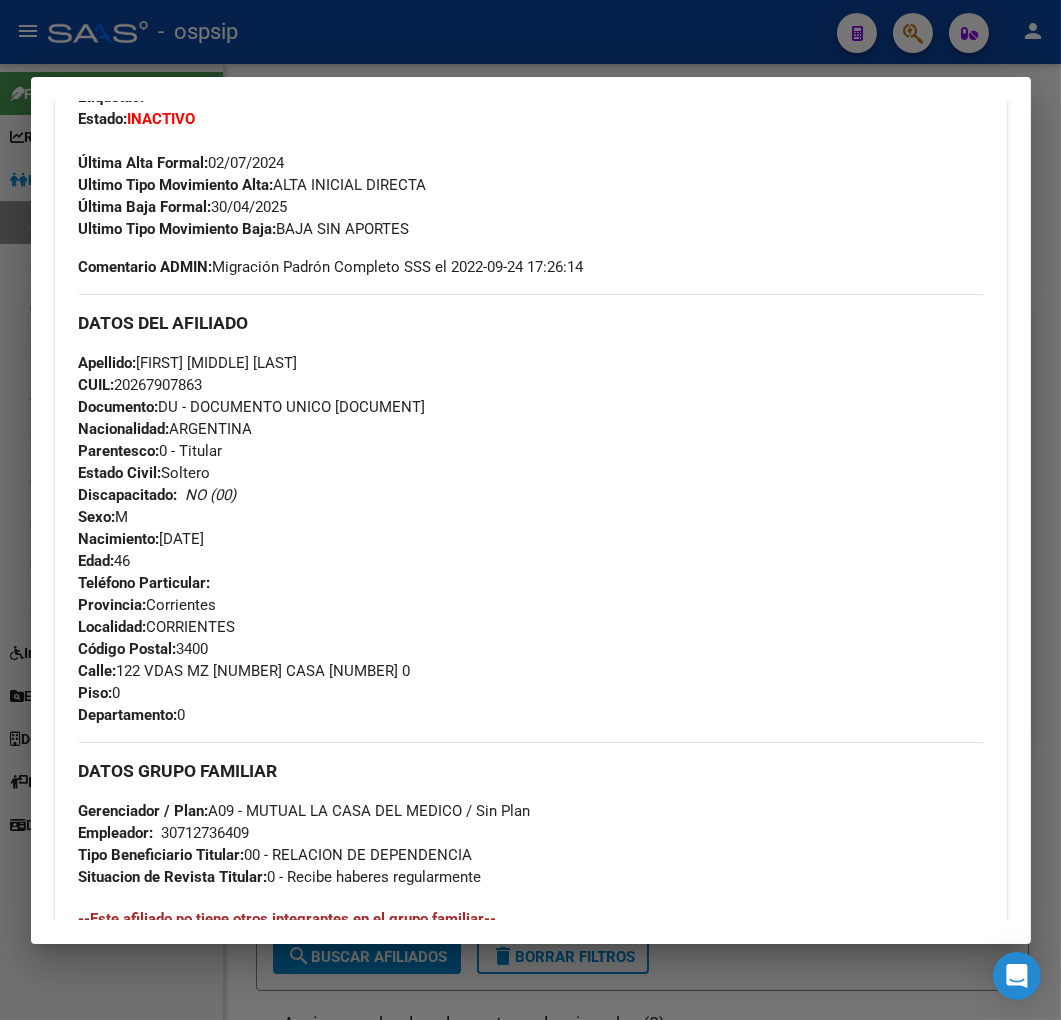 click at bounding box center (530, 510) 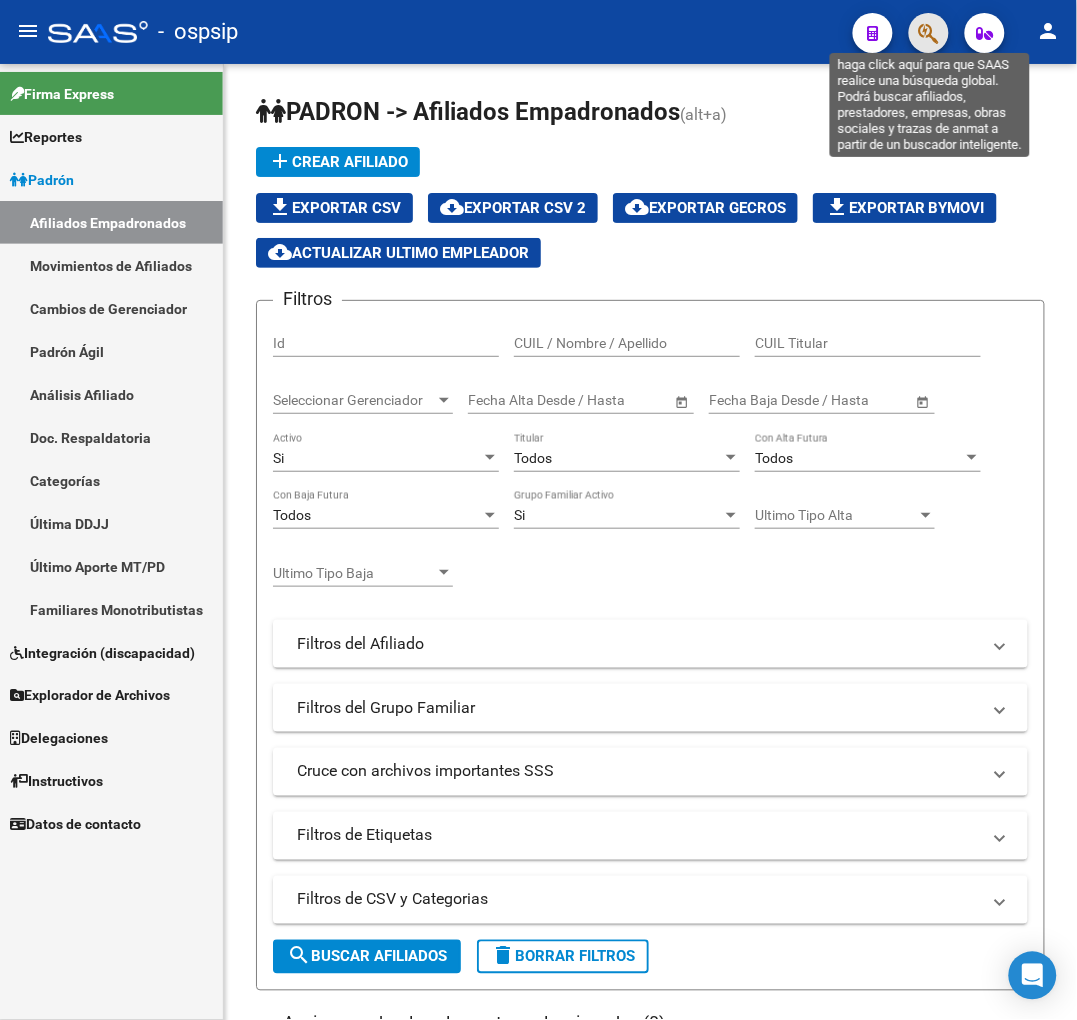 click 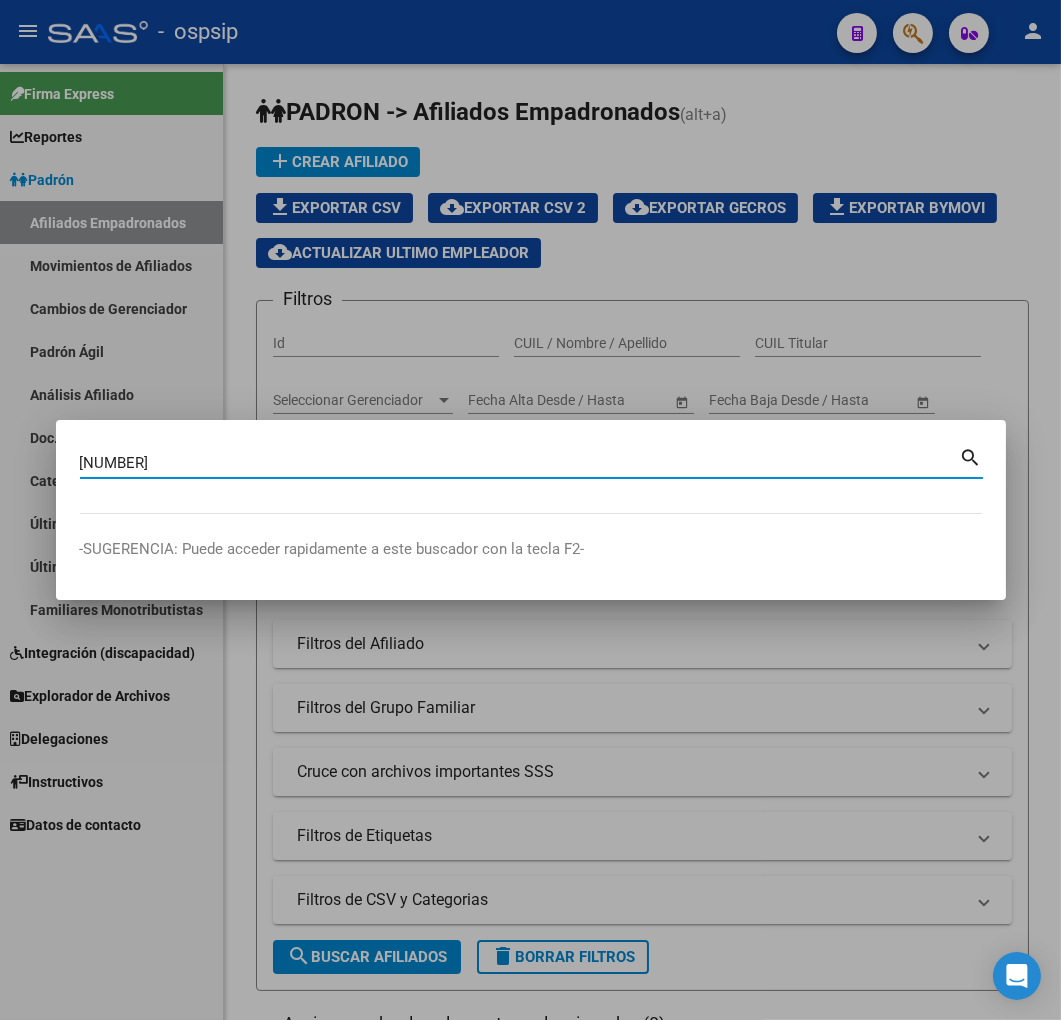 type on "26826931" 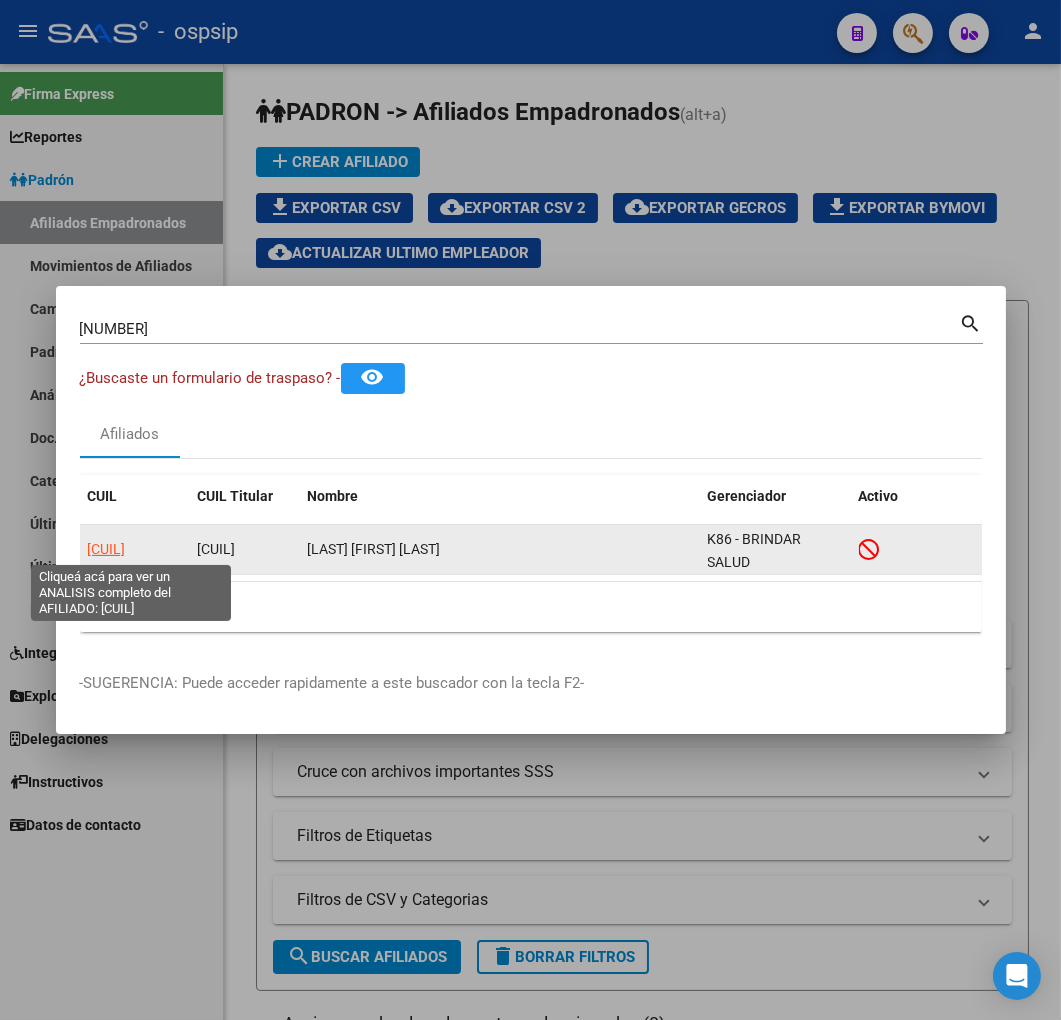 click on "20268269313" 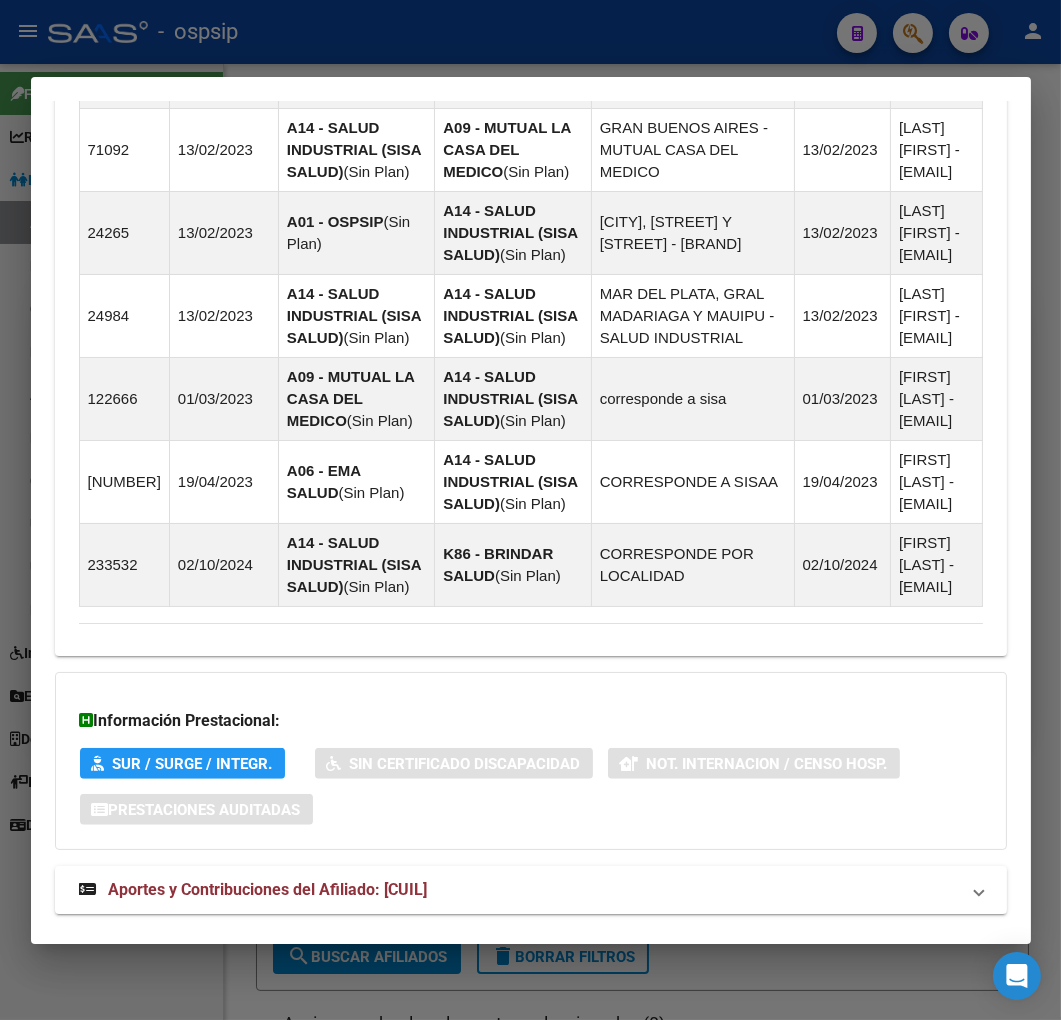 scroll, scrollTop: 1757, scrollLeft: 0, axis: vertical 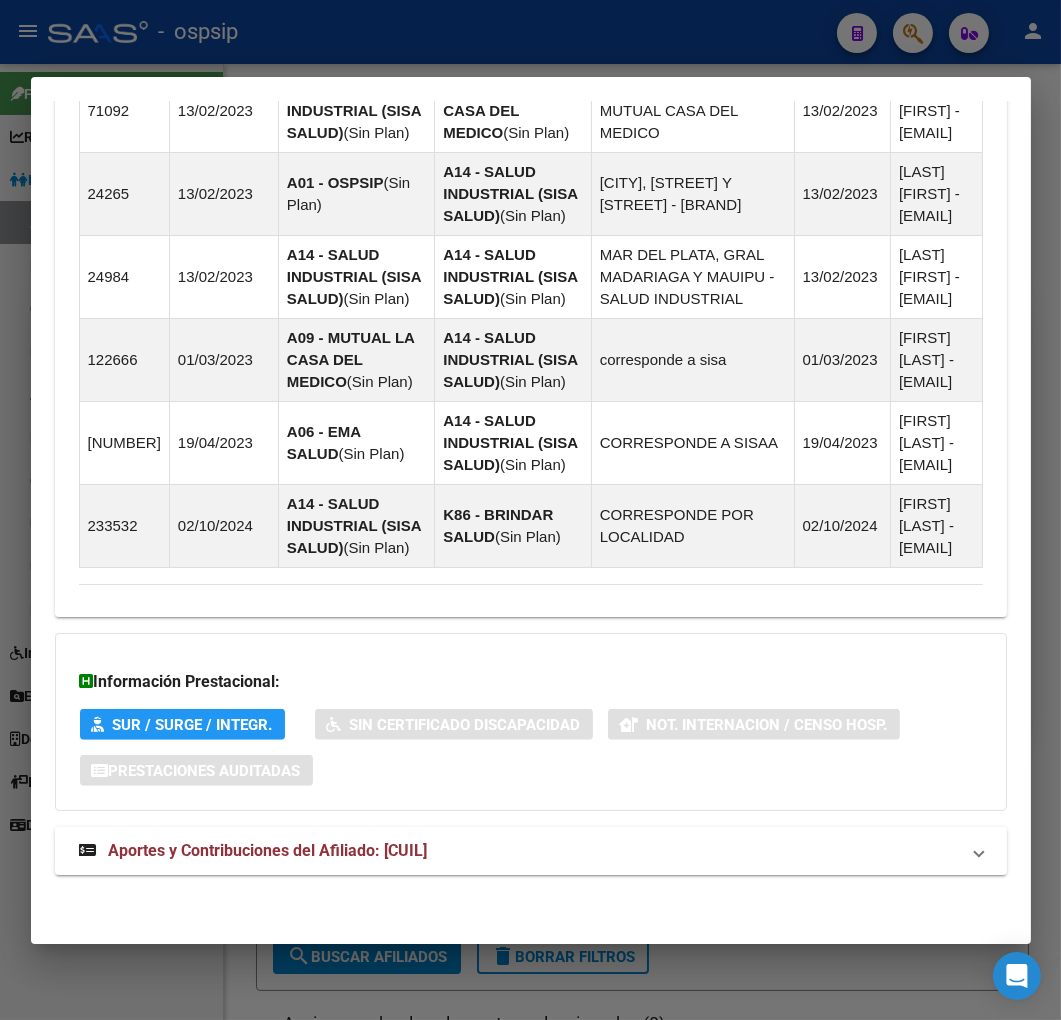 drag, startPoint x: 582, startPoint y: 852, endPoint x: 616, endPoint y: 802, distance: 60.464867 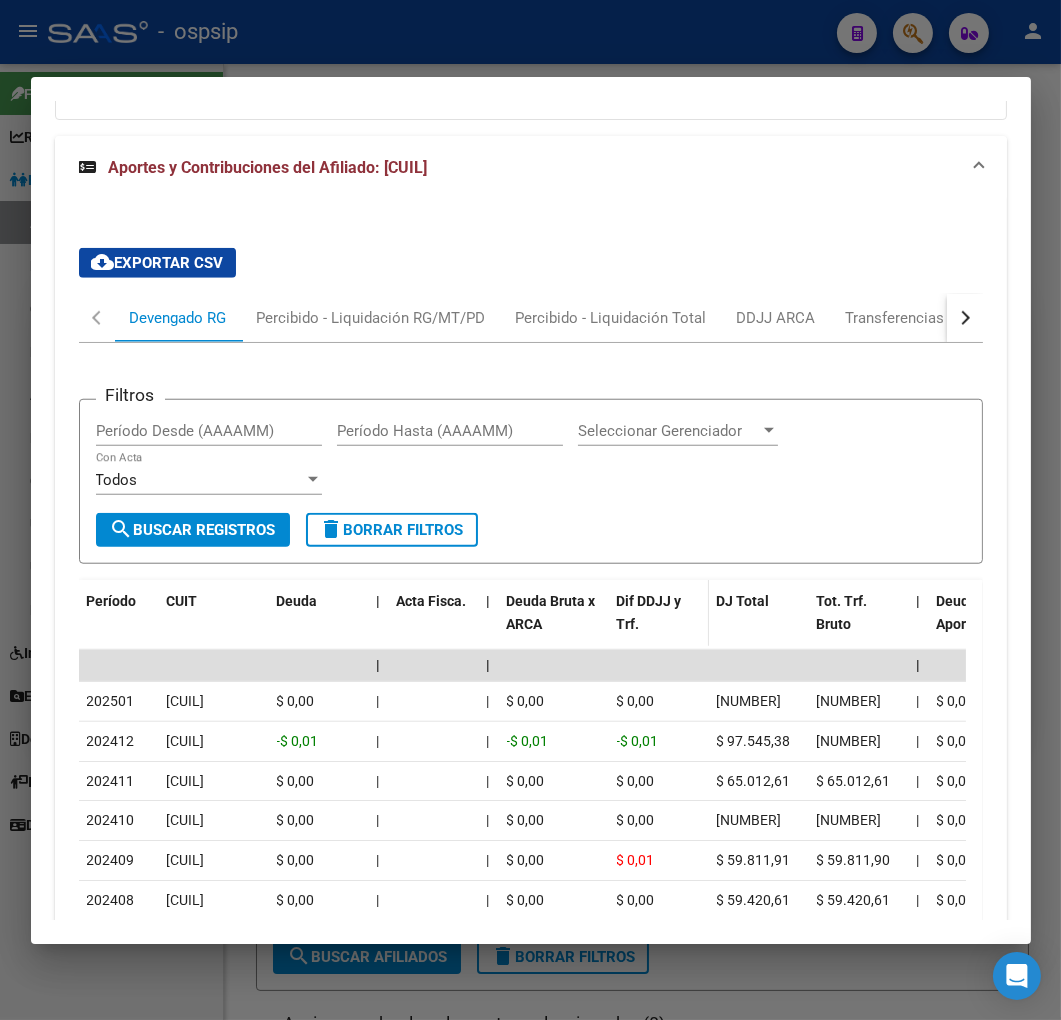 scroll, scrollTop: 2301, scrollLeft: 0, axis: vertical 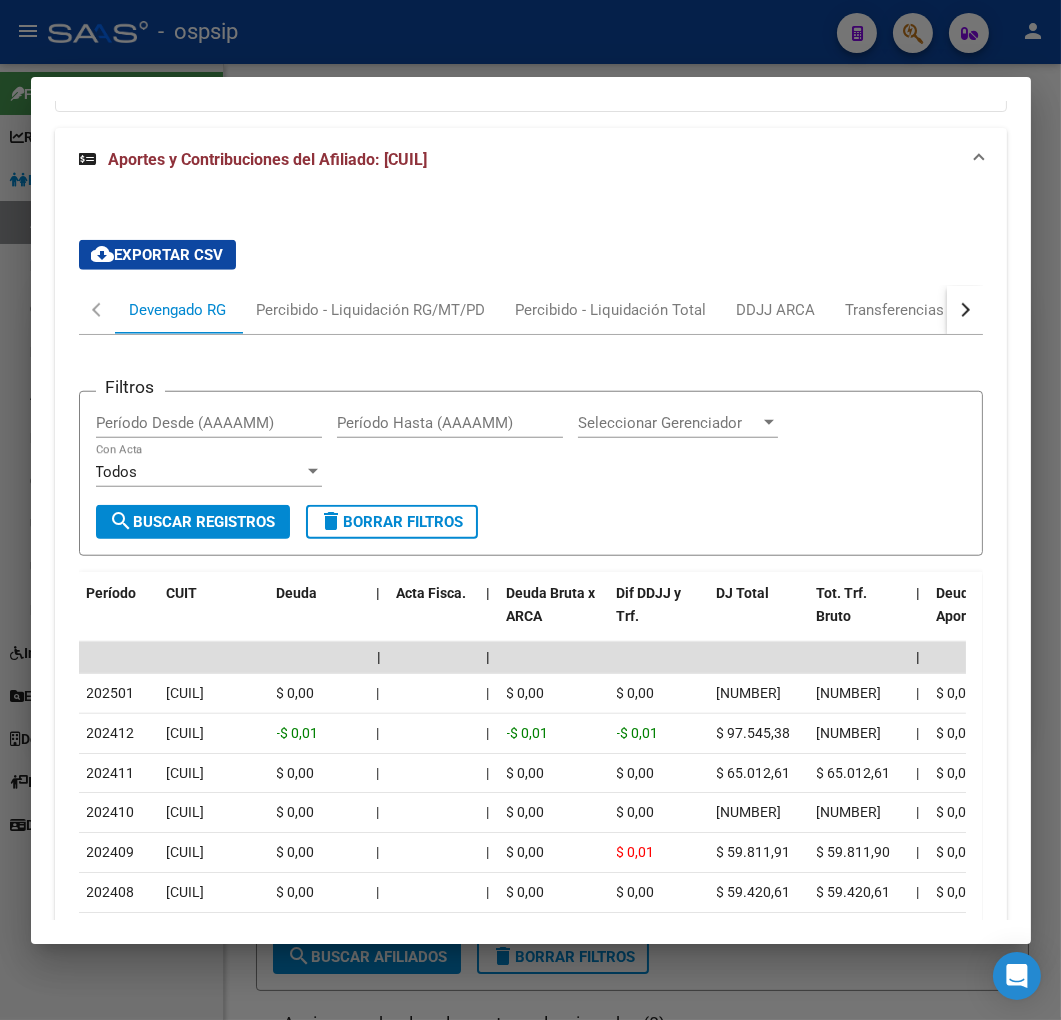 click at bounding box center [962, 310] 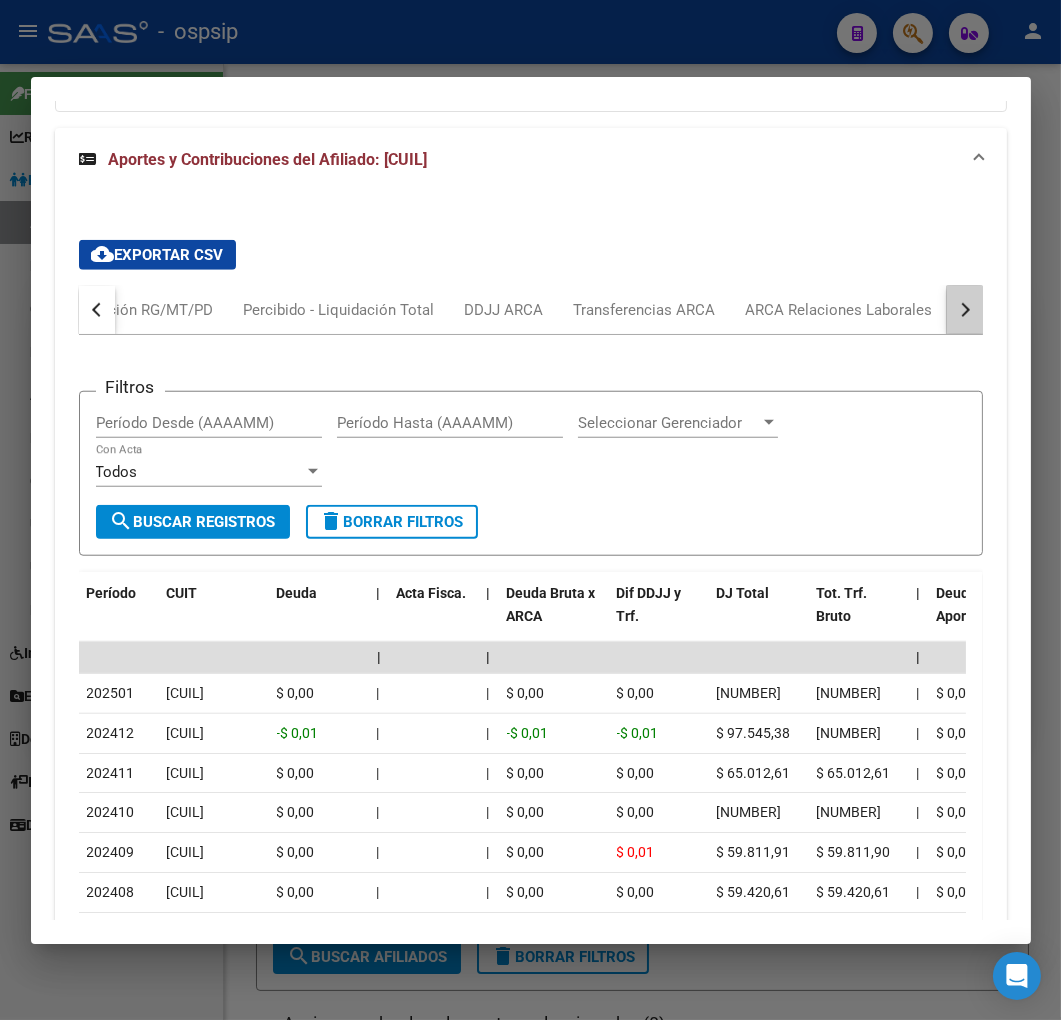 click at bounding box center (962, 310) 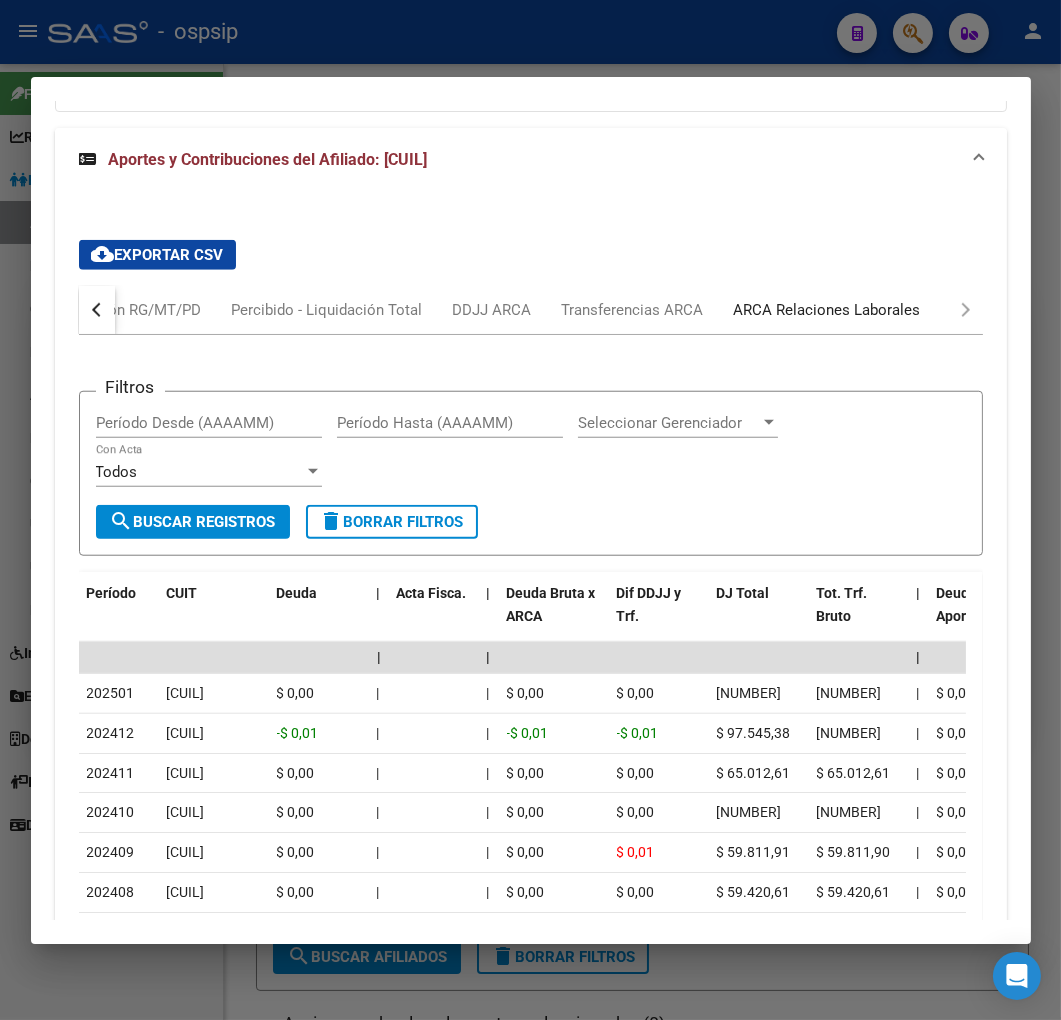 click on "ARCA Relaciones Laborales" at bounding box center [827, 310] 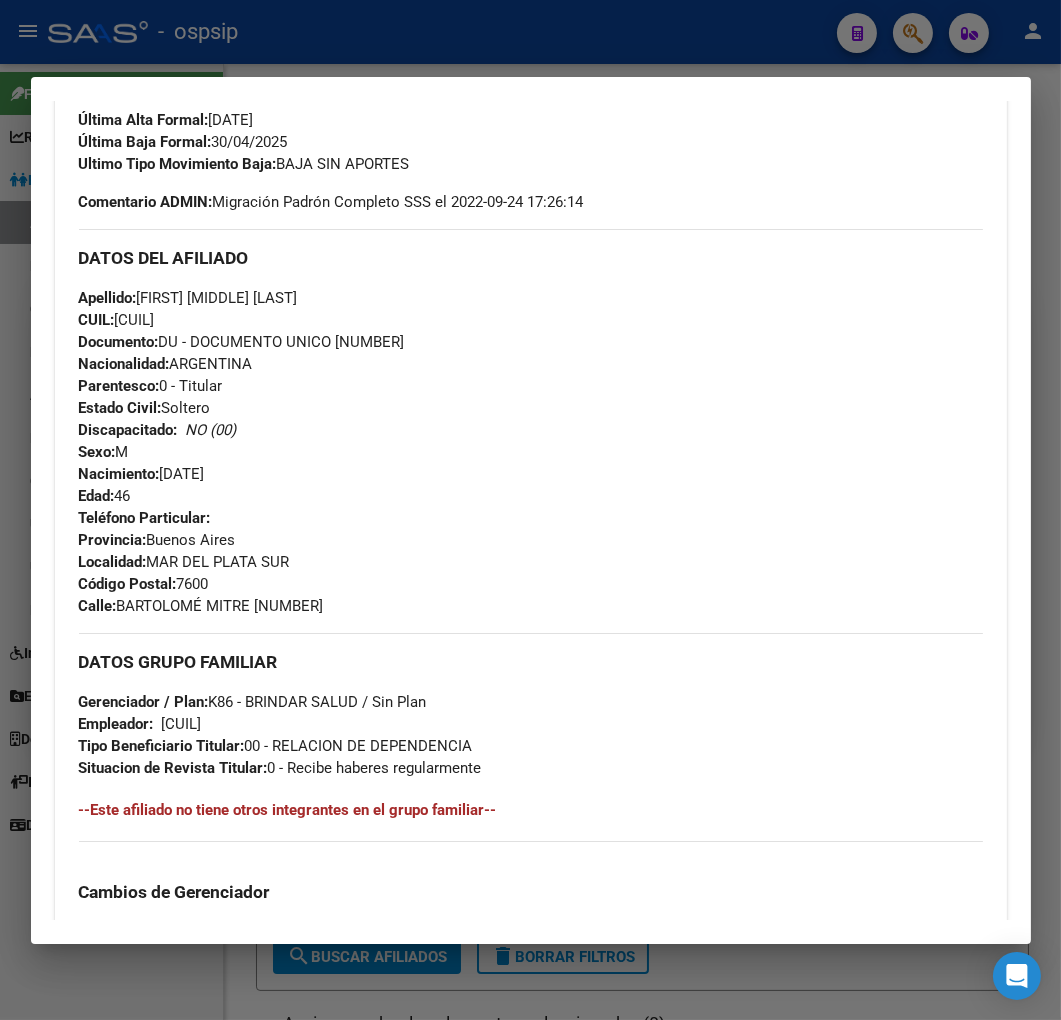 scroll, scrollTop: 158, scrollLeft: 0, axis: vertical 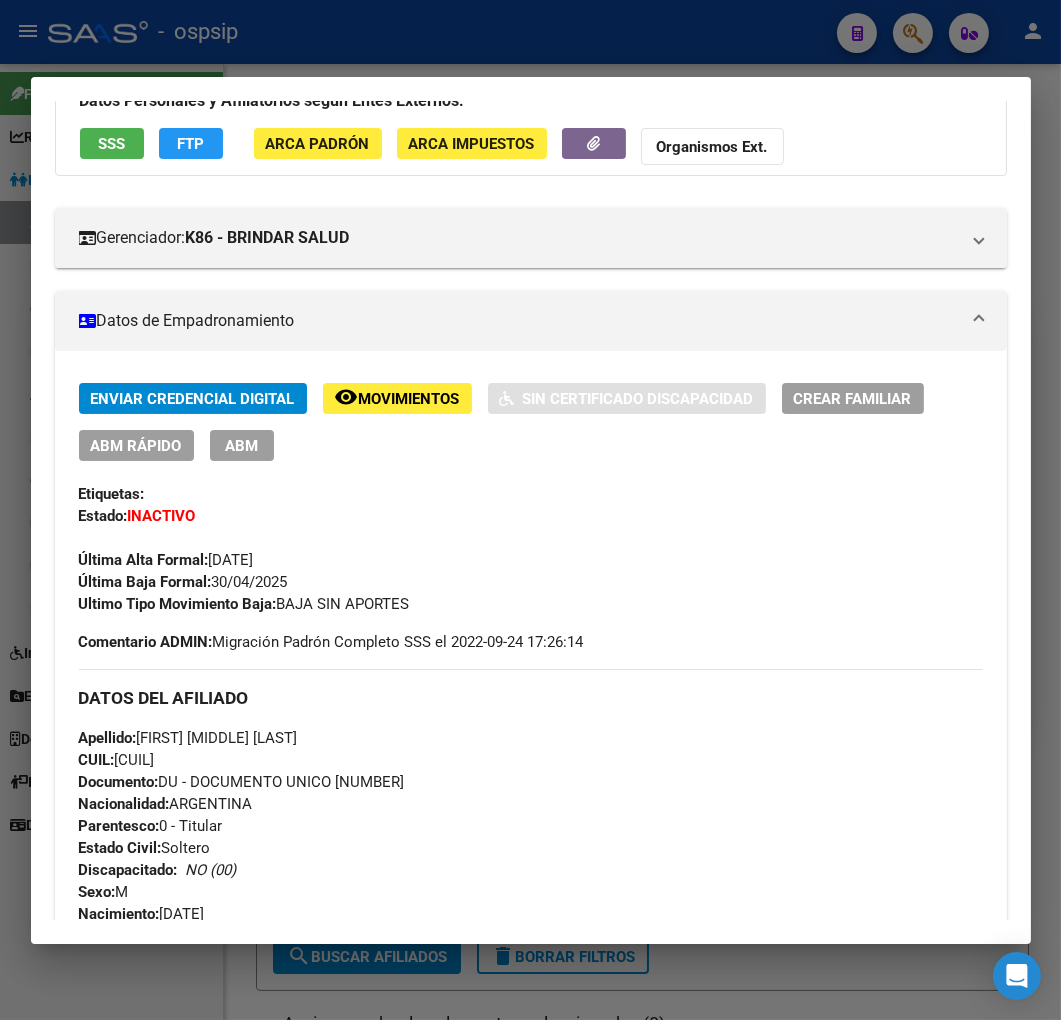 click on "FTP" 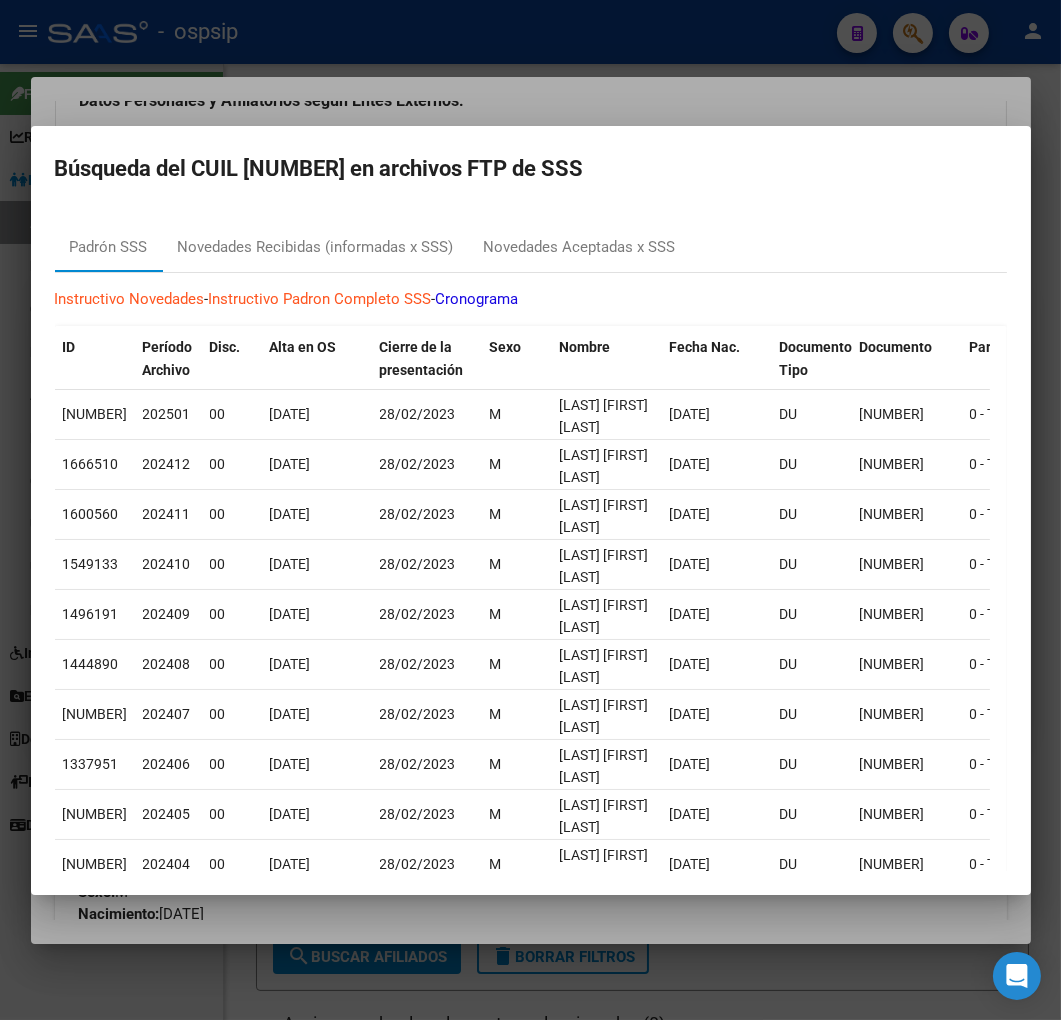 click at bounding box center [530, 510] 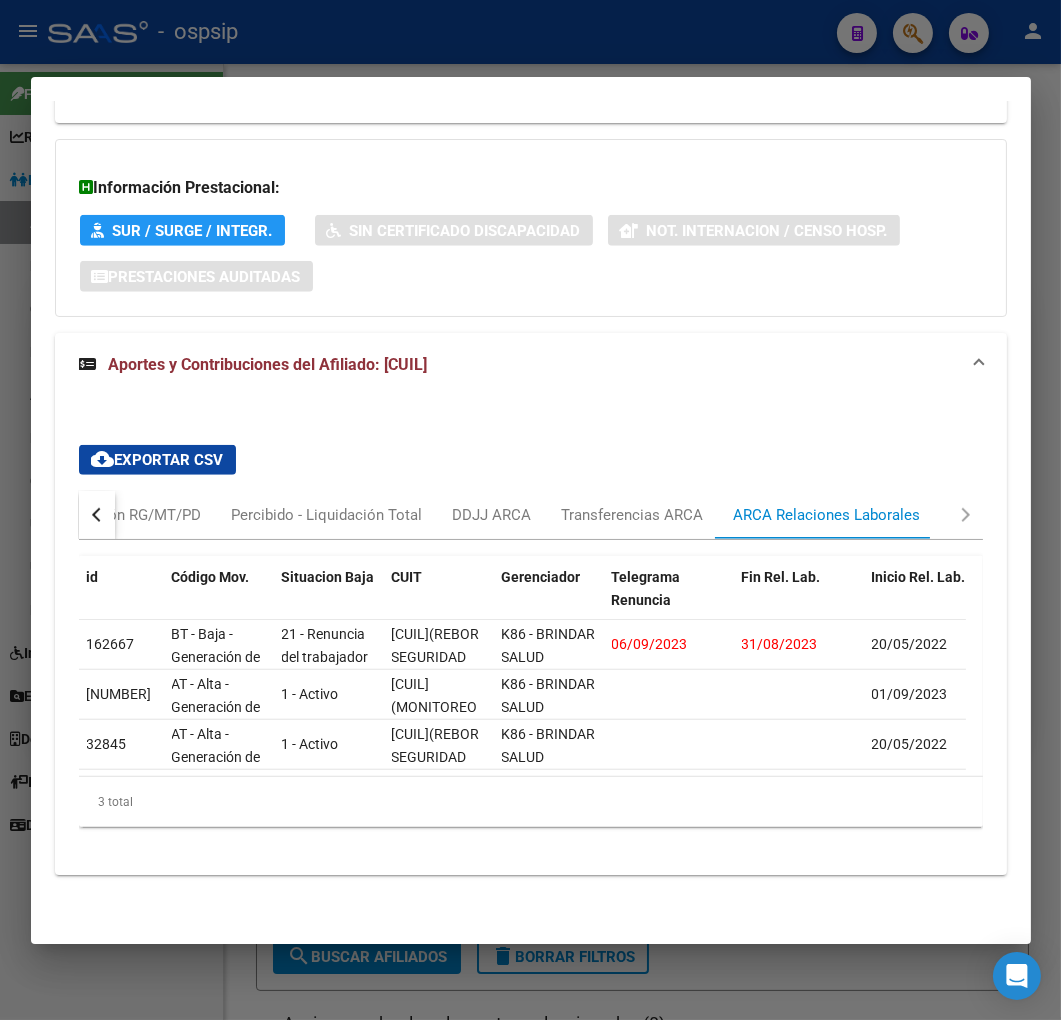 scroll, scrollTop: 2268, scrollLeft: 0, axis: vertical 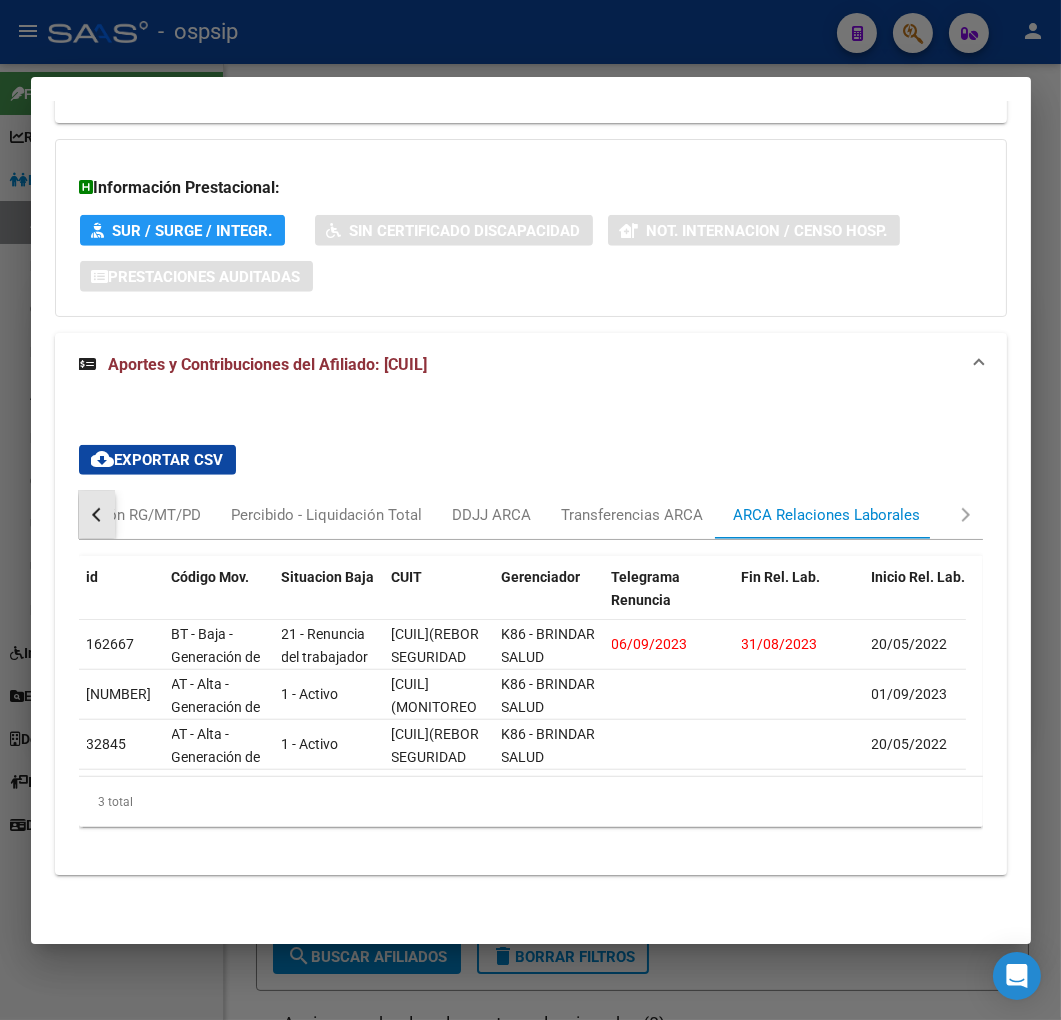 click at bounding box center [98, 515] 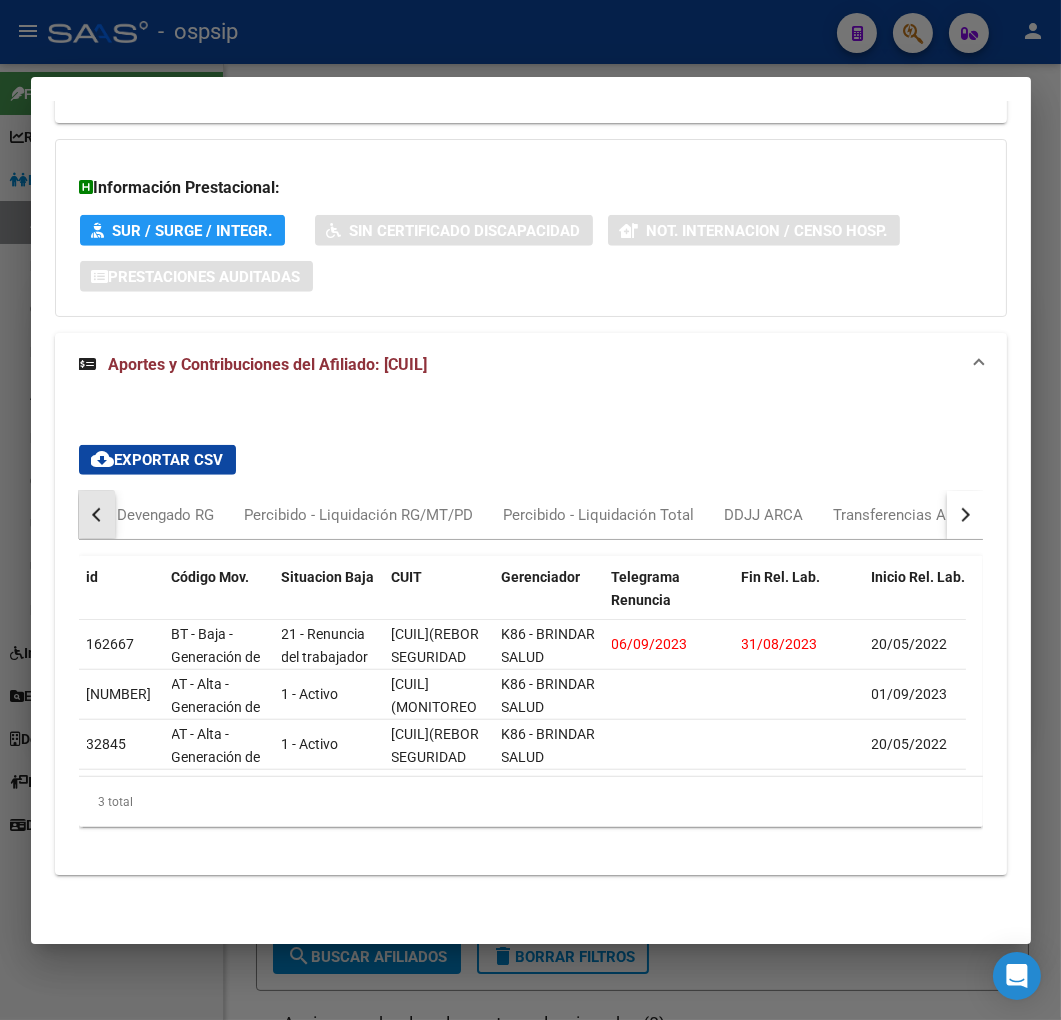 click at bounding box center [98, 515] 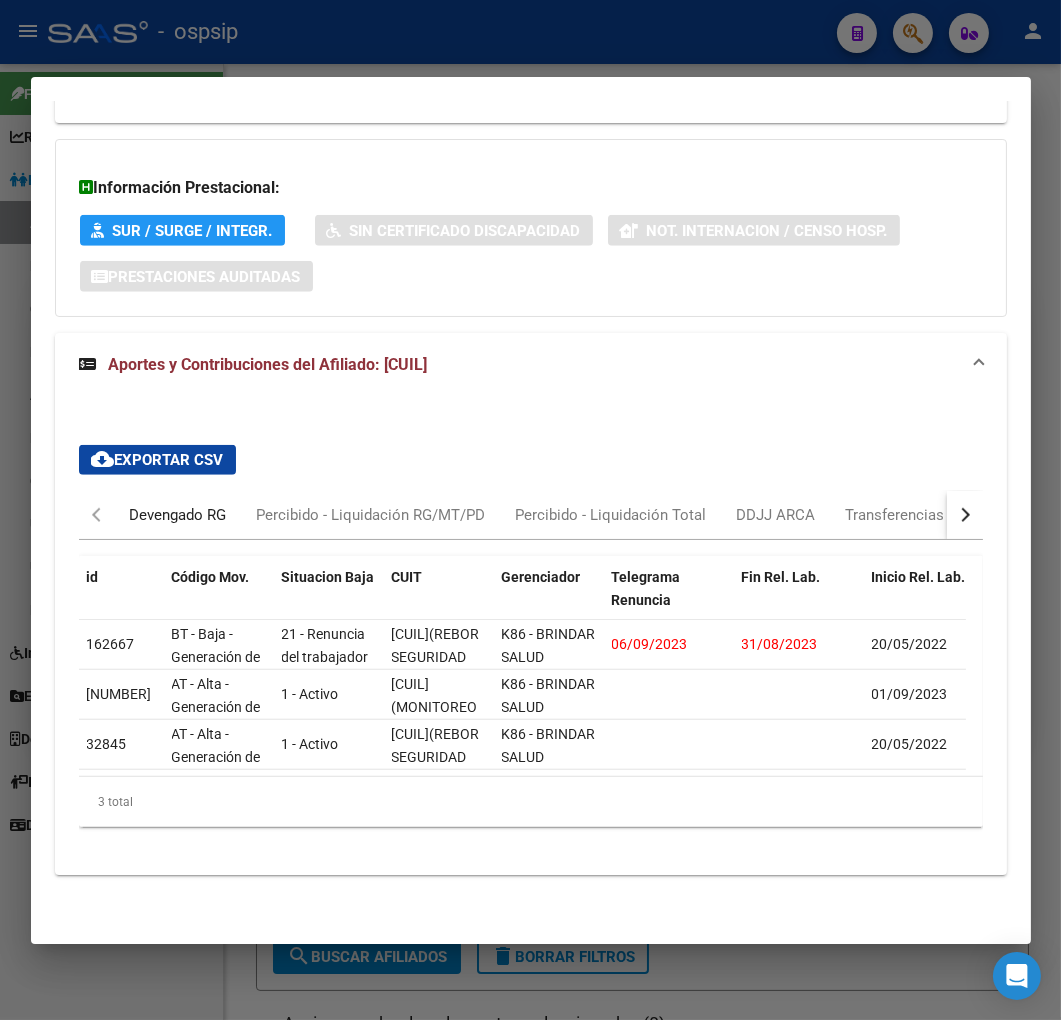 click on "Devengado RG" at bounding box center (178, 515) 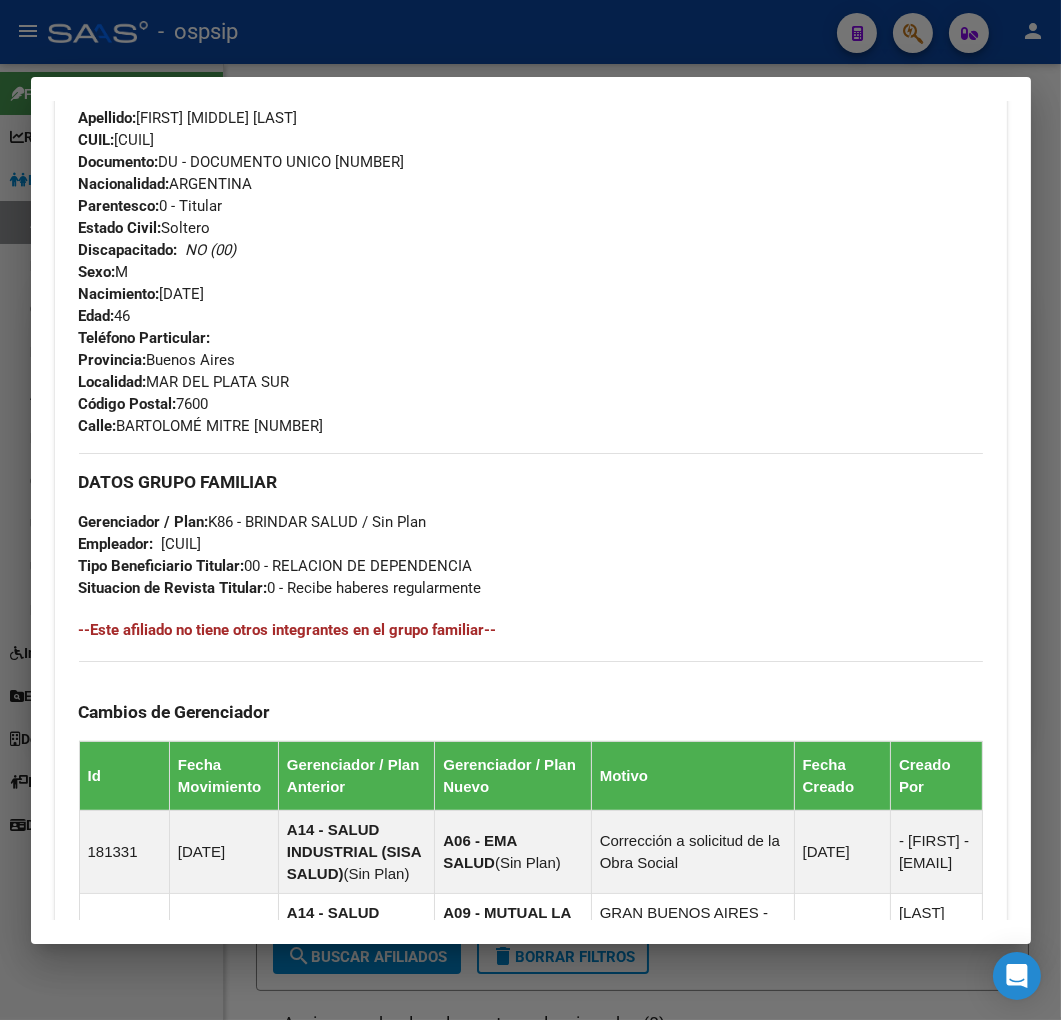 scroll, scrollTop: 713, scrollLeft: 0, axis: vertical 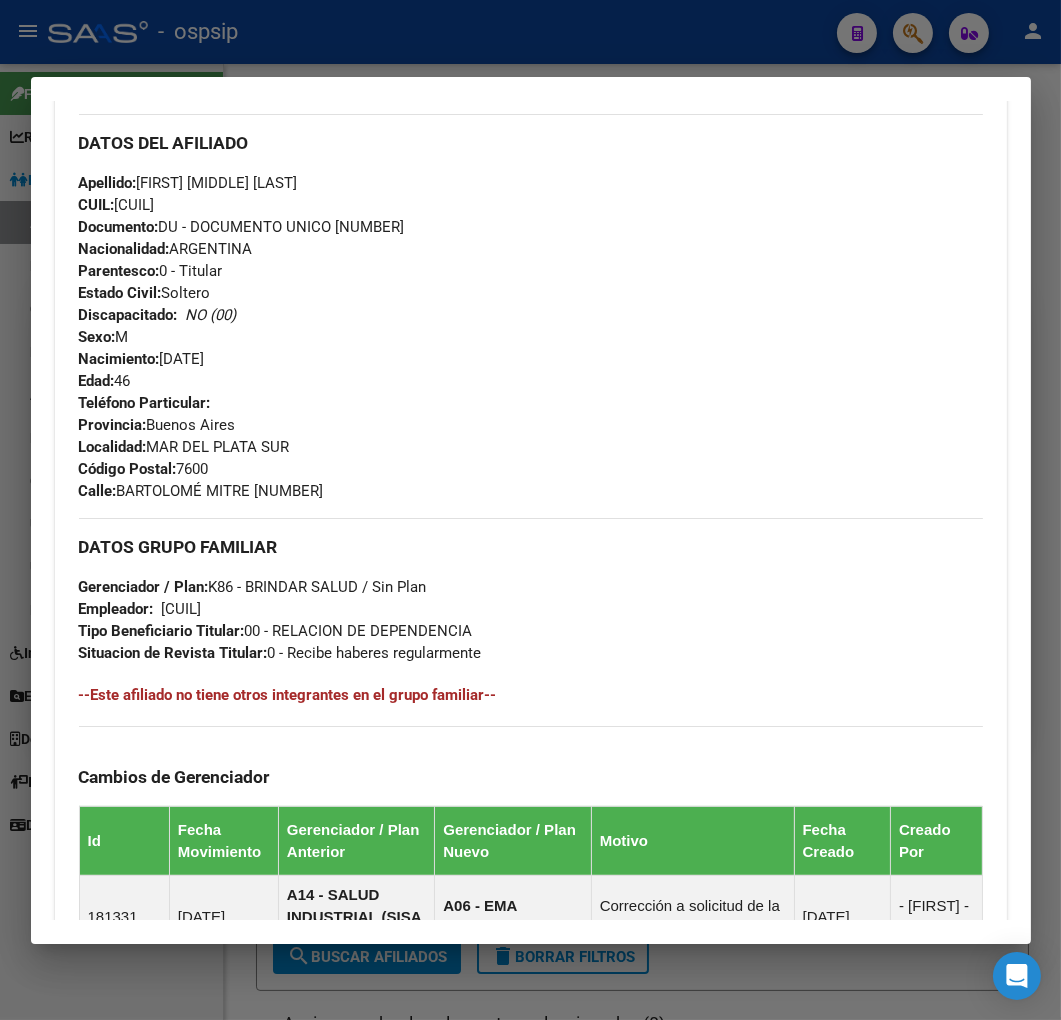 click at bounding box center (530, 510) 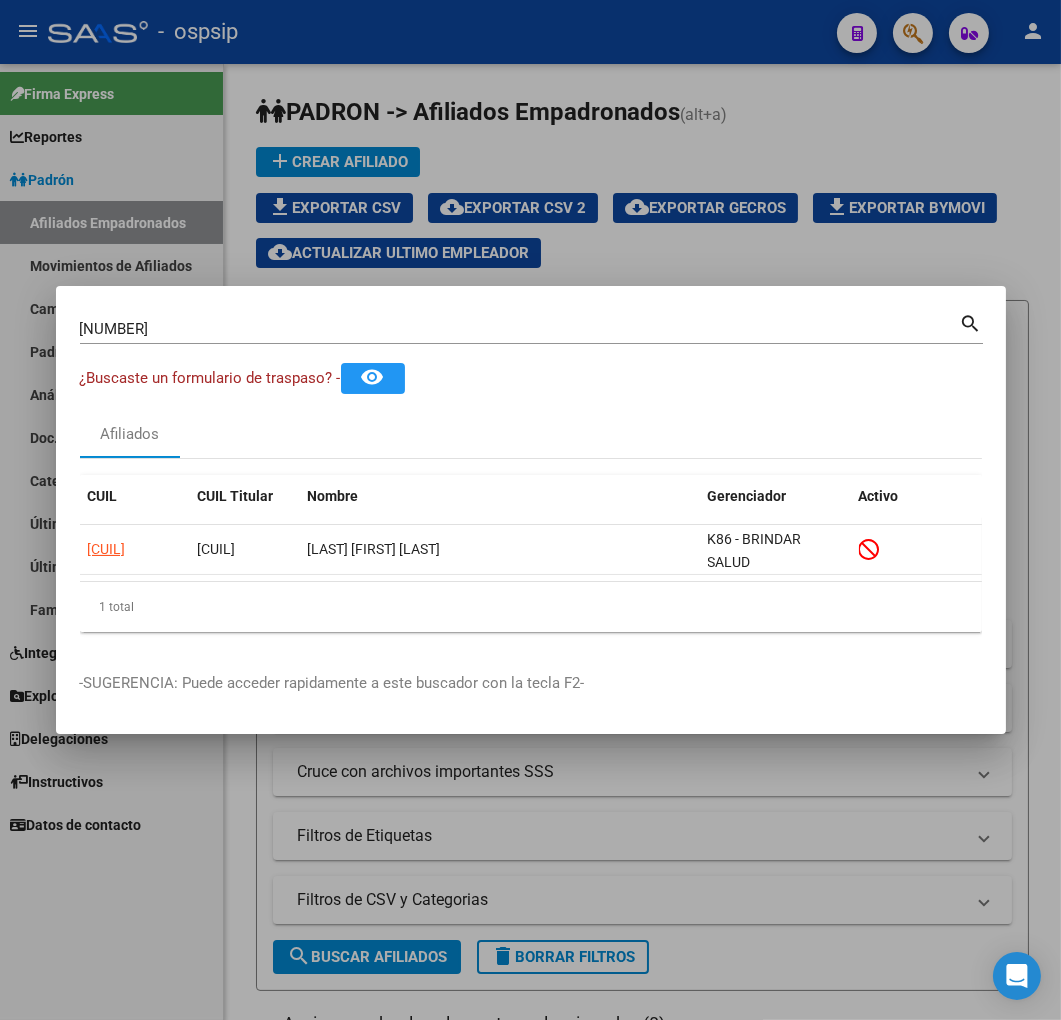 click at bounding box center [530, 510] 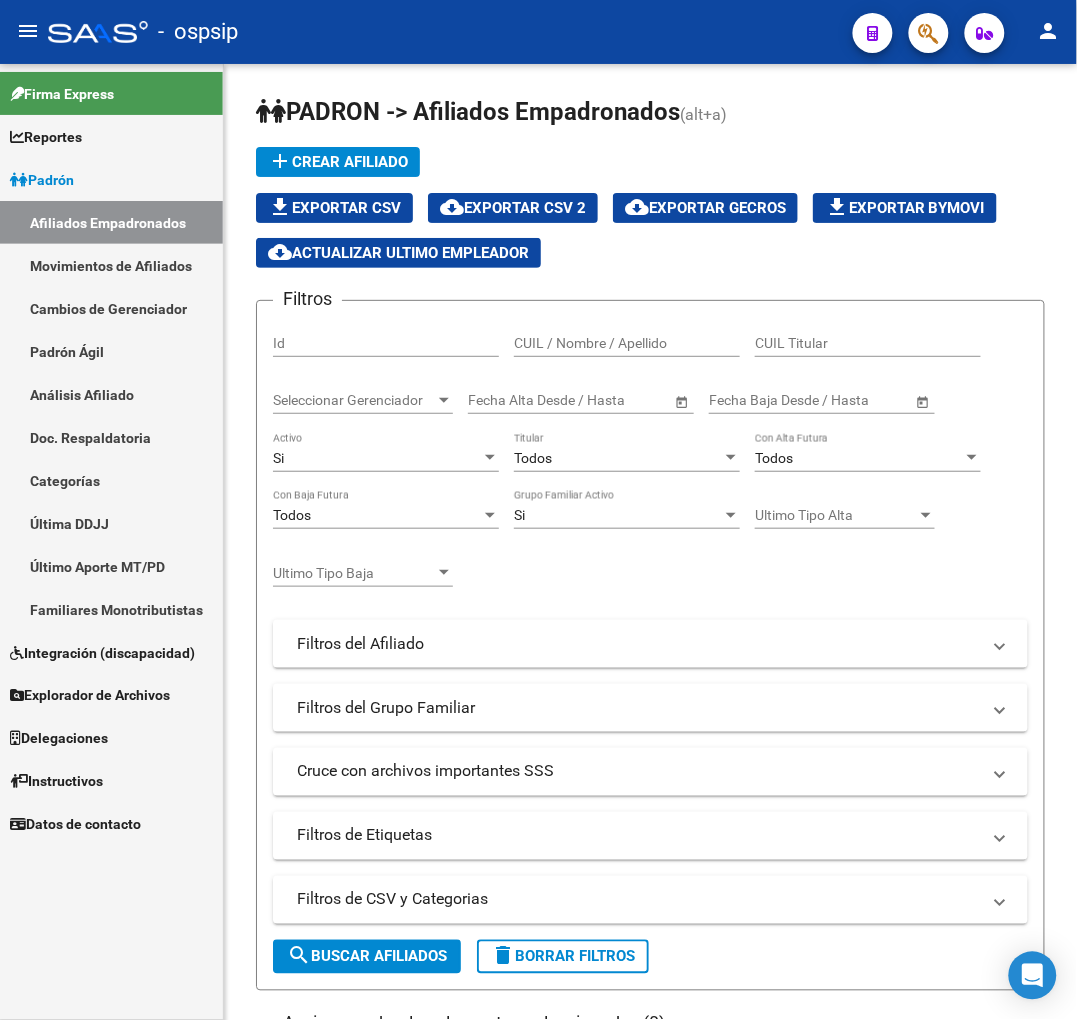 click 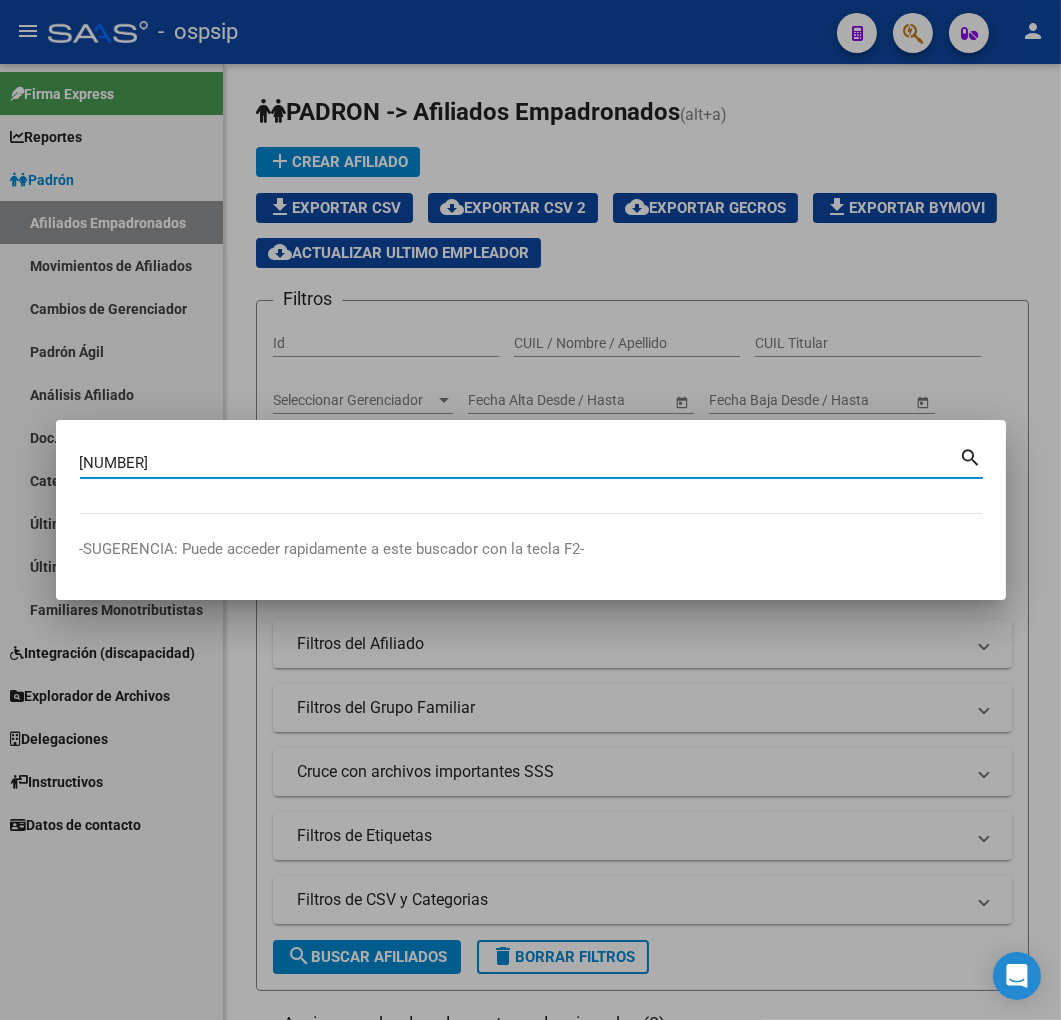 type on "27021519" 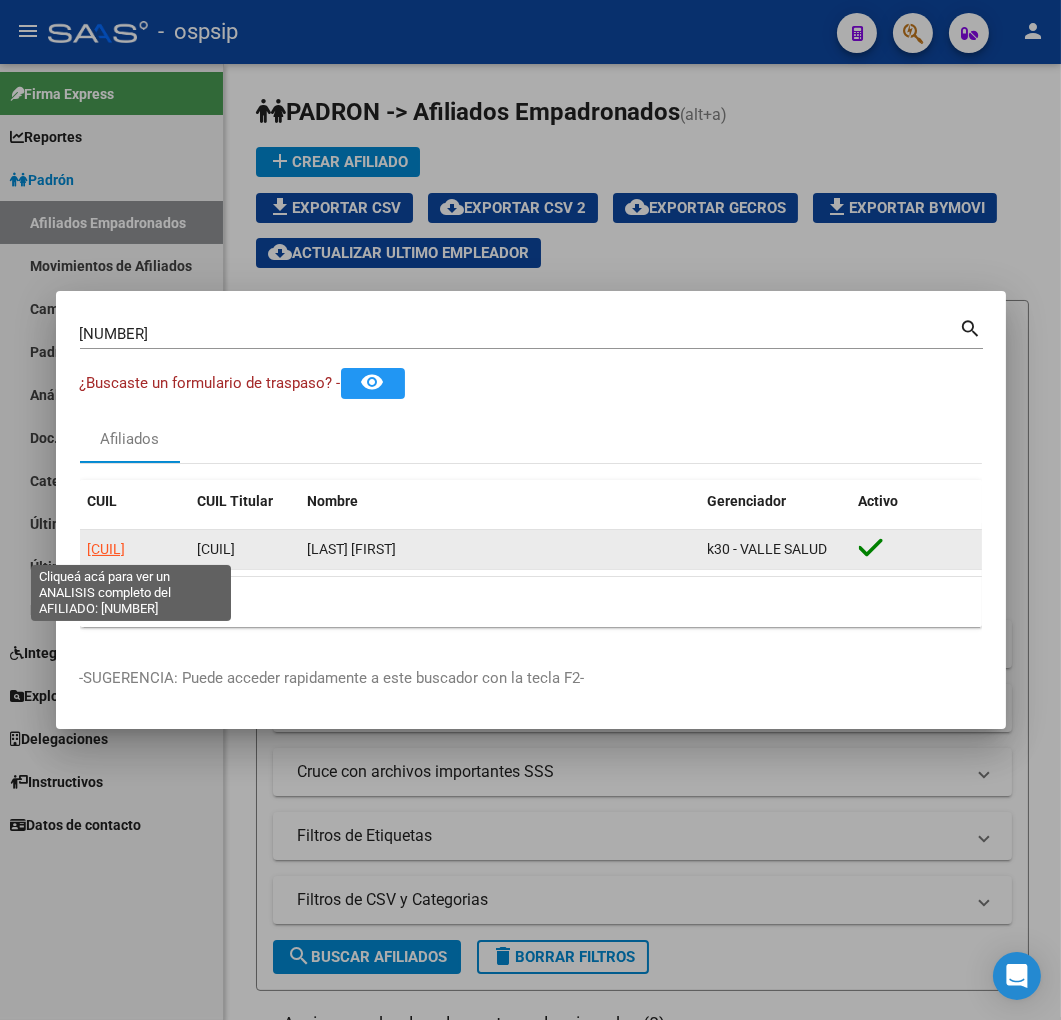 click on "20270215190" 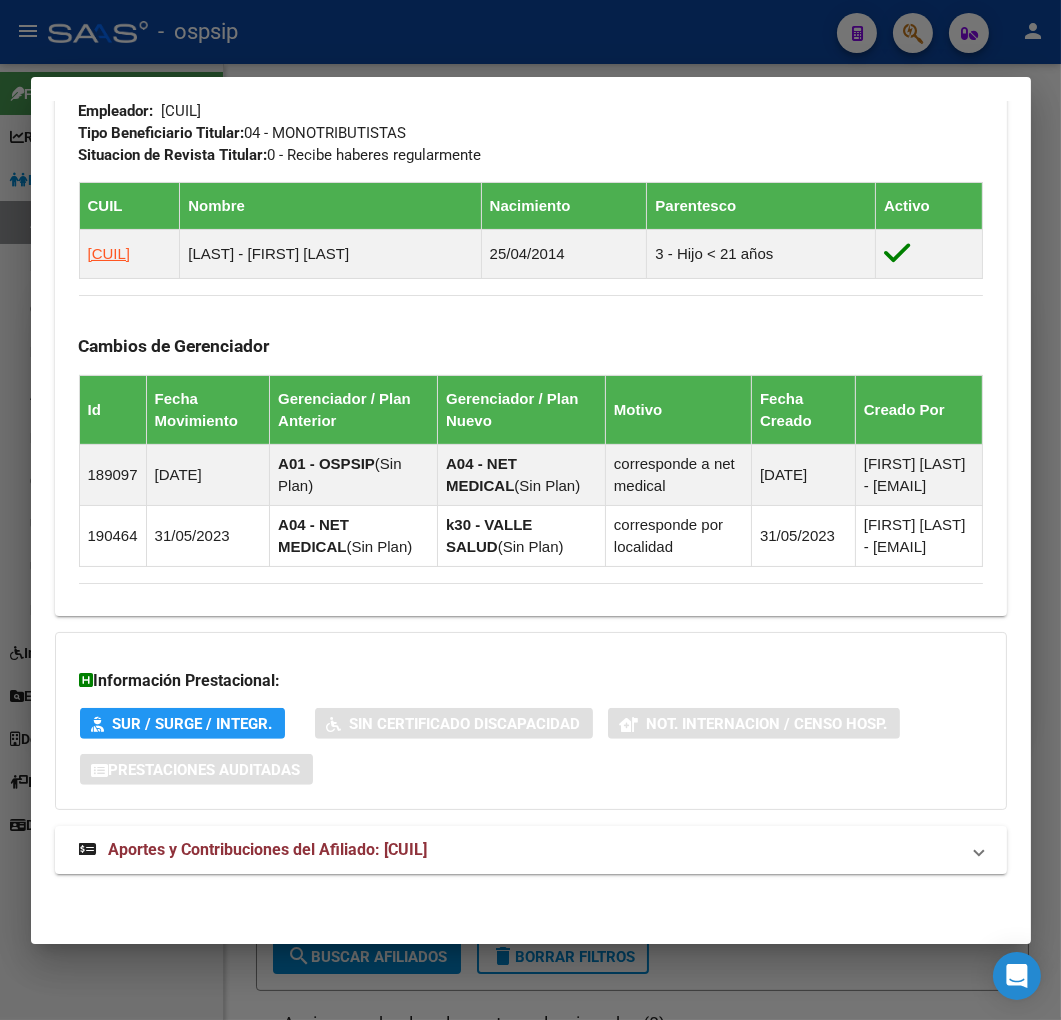 scroll, scrollTop: 1195, scrollLeft: 0, axis: vertical 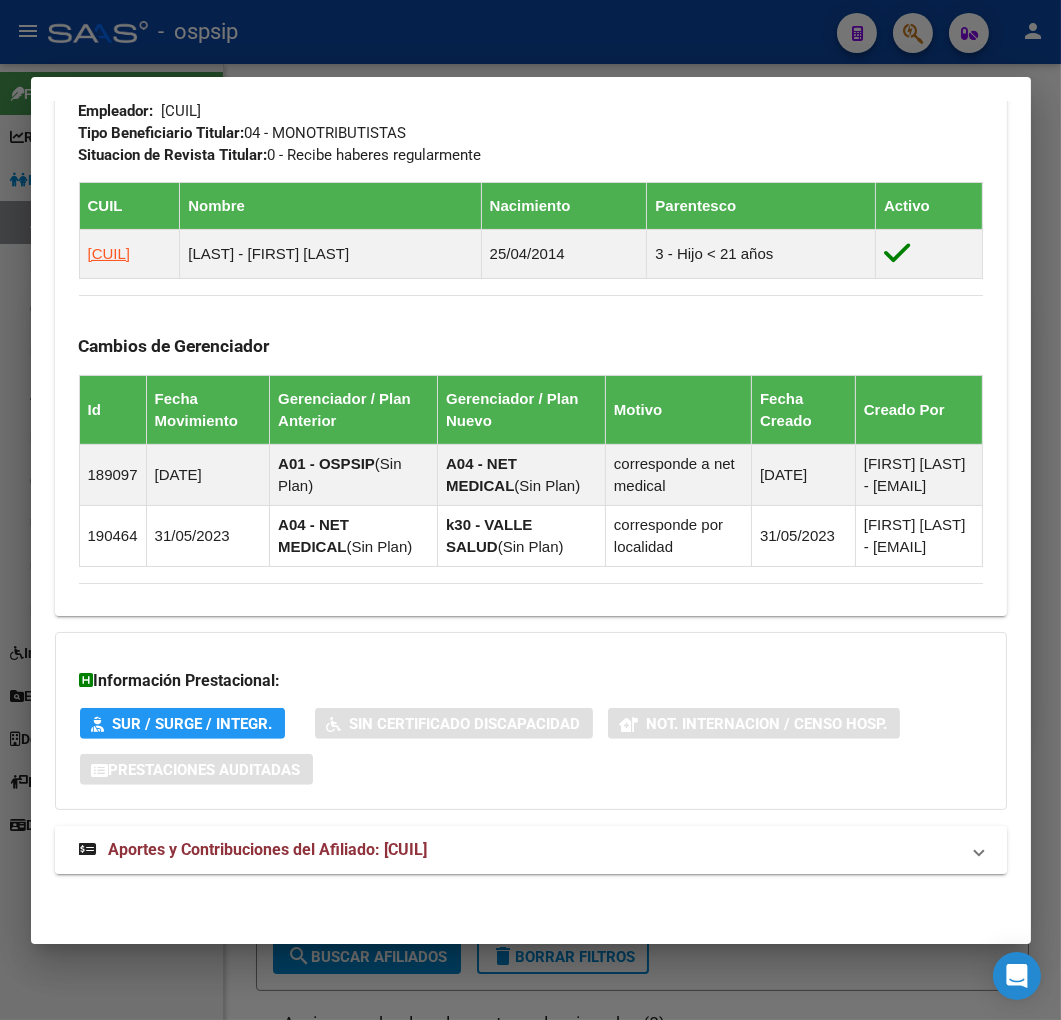 click on "Aportes y Contribuciones del Afiliado: 20270215190" at bounding box center (268, 849) 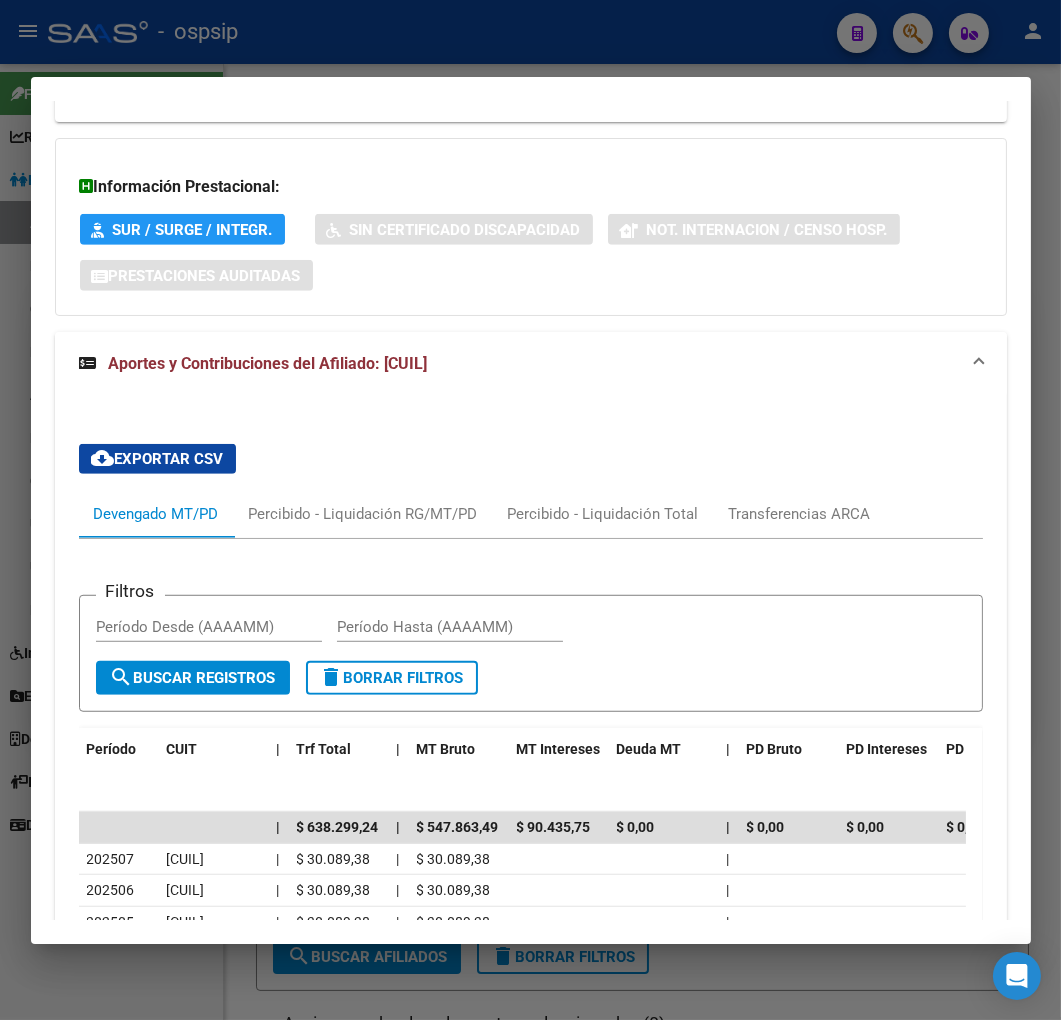 scroll, scrollTop: 1704, scrollLeft: 0, axis: vertical 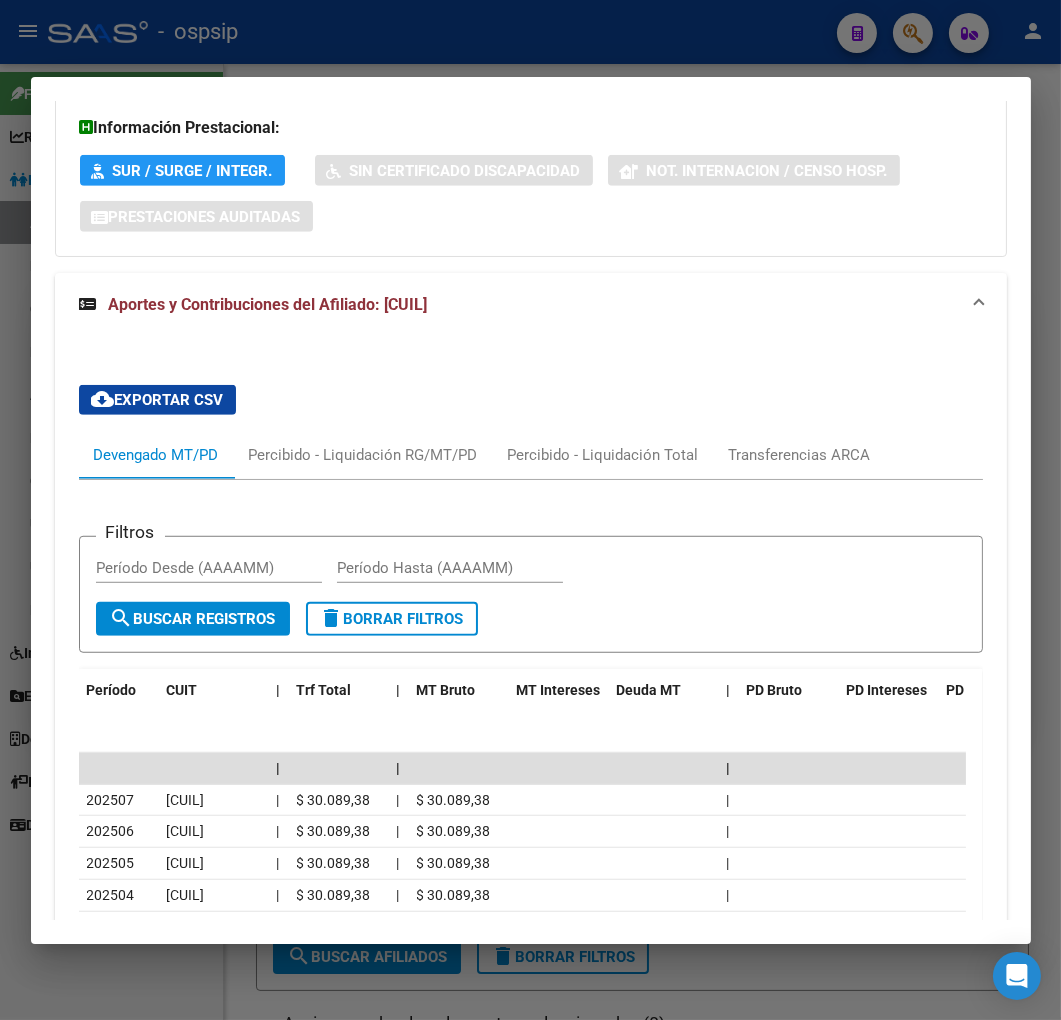 click at bounding box center (530, 510) 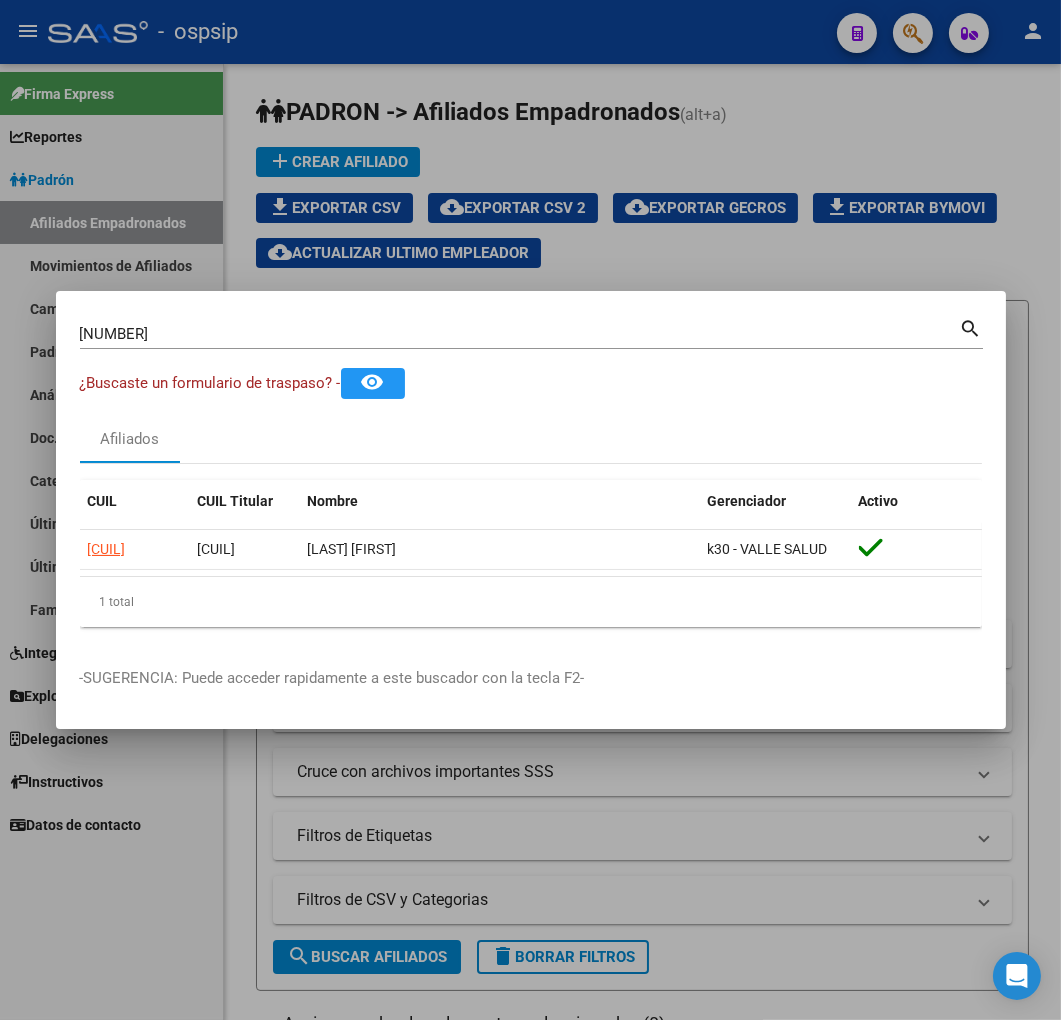 click at bounding box center (530, 510) 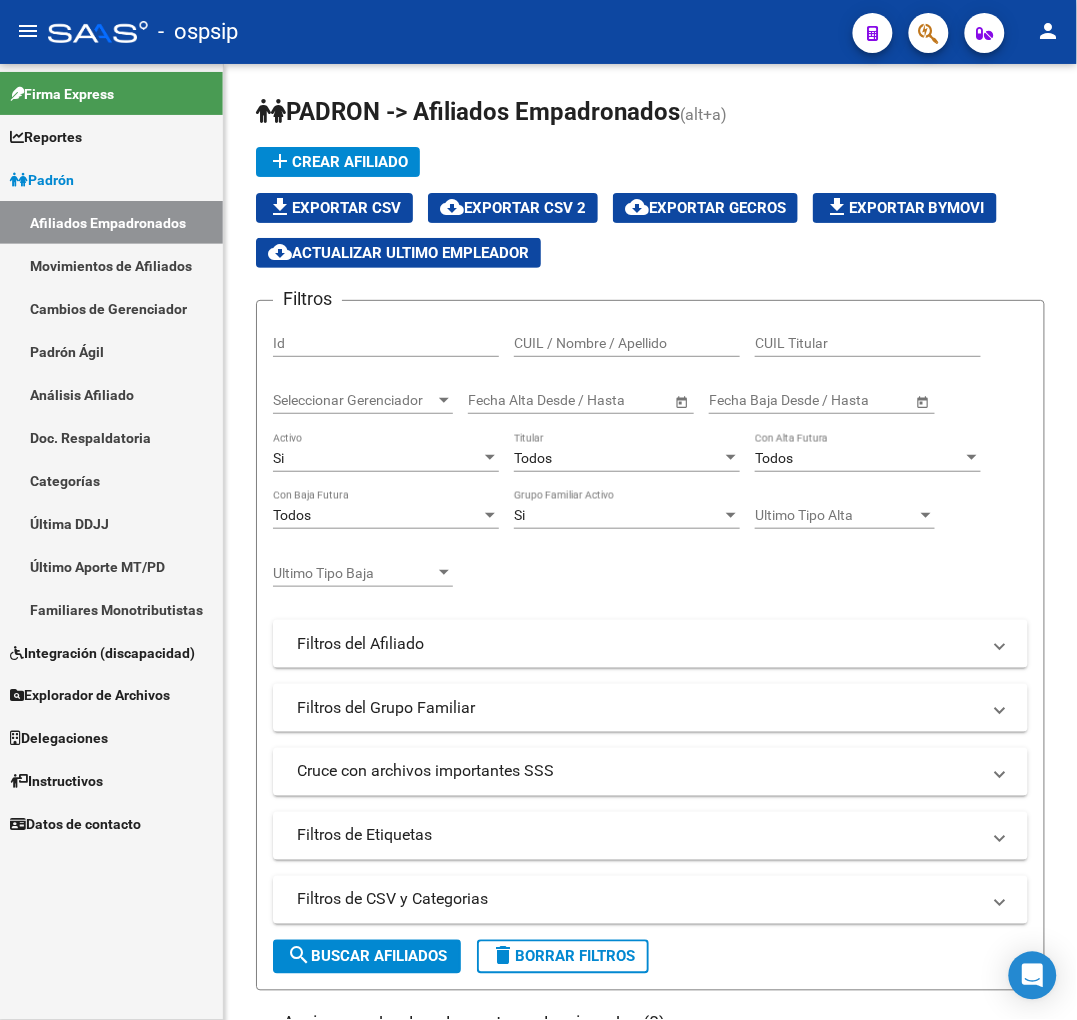 click 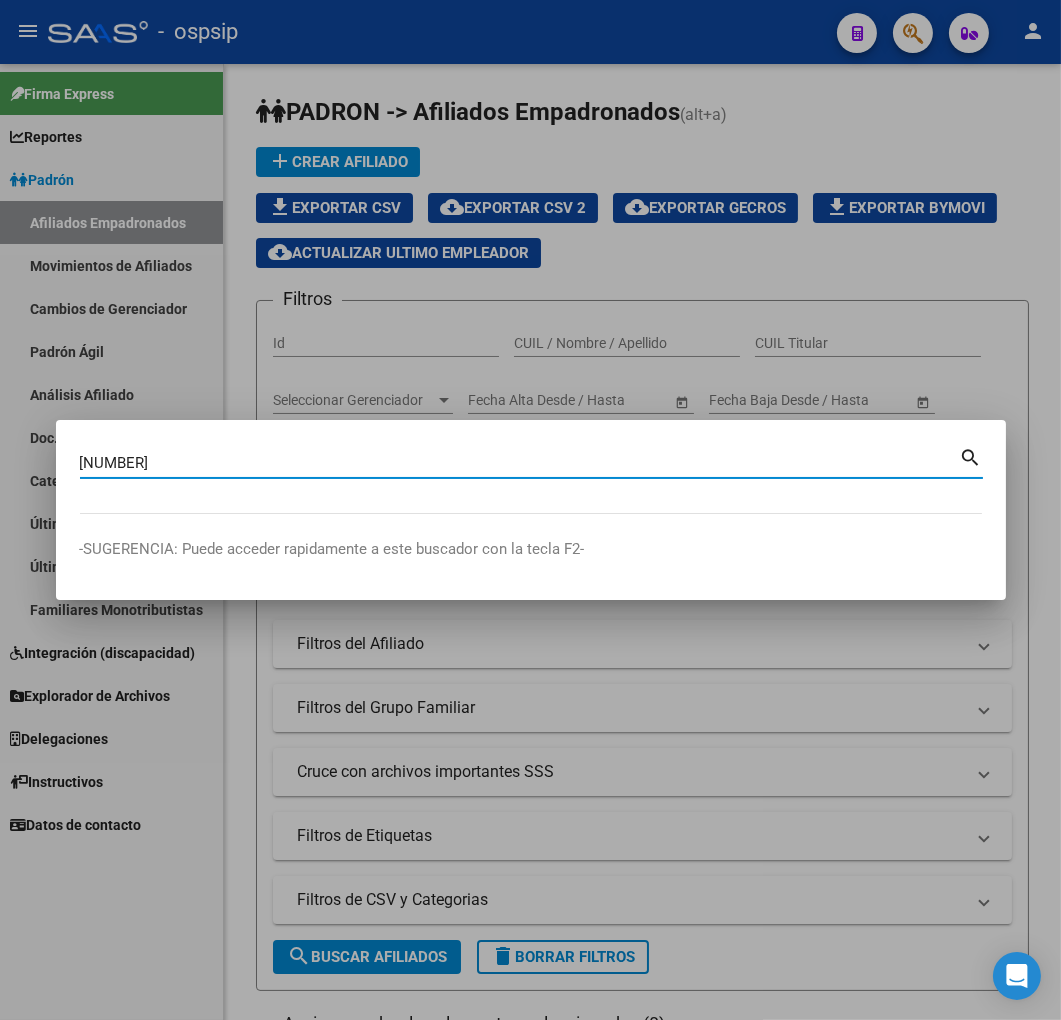 type on "27043130" 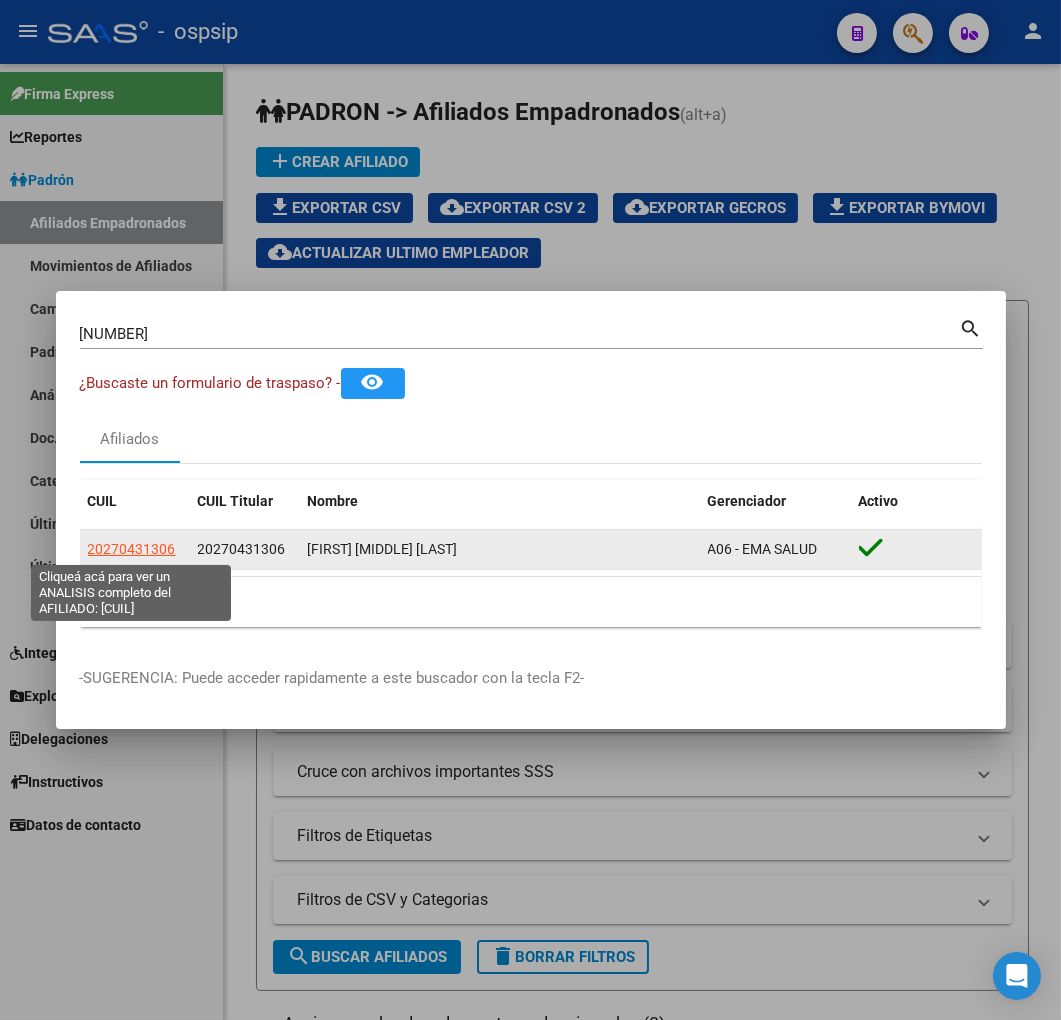 click on "20270431306" 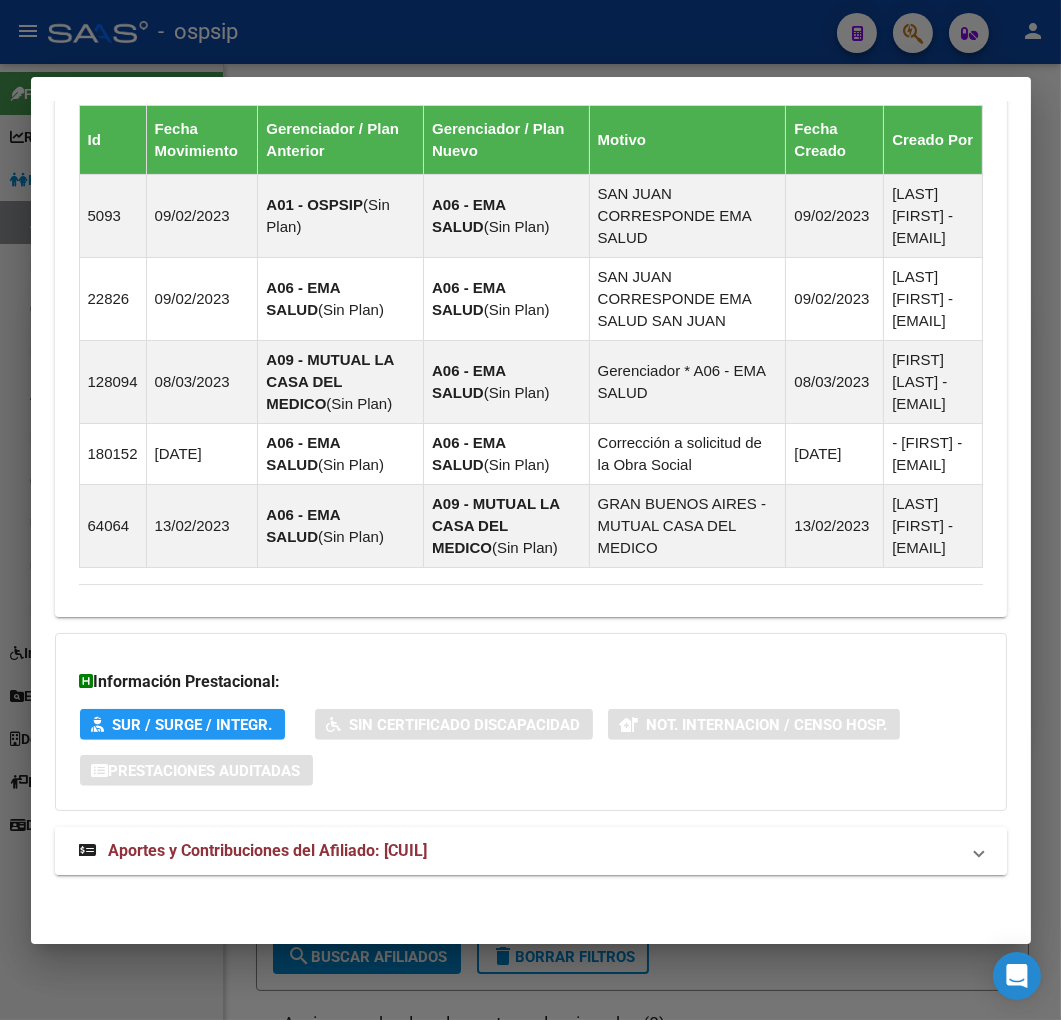 scroll, scrollTop: 1437, scrollLeft: 0, axis: vertical 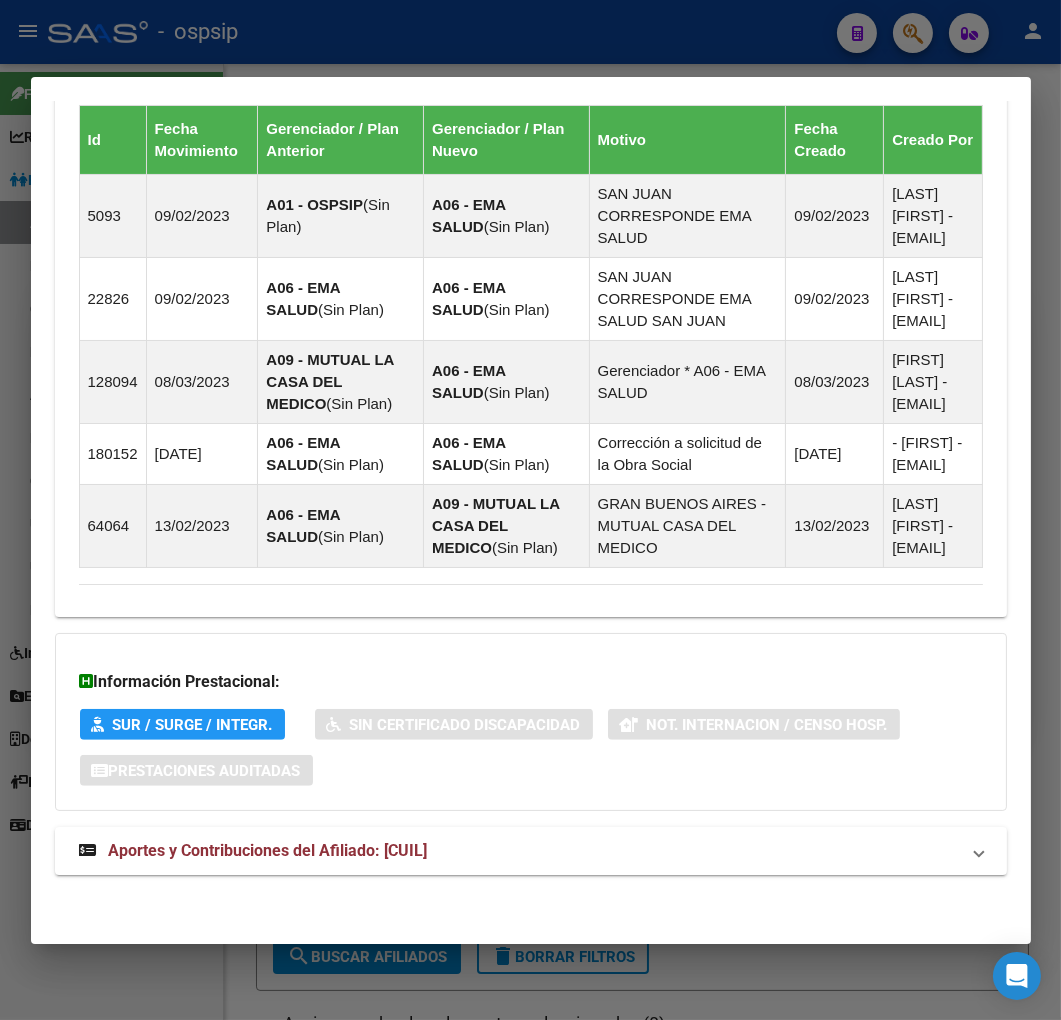 click on "Aportes y Contribuciones del Afiliado: 20270431306" at bounding box center (519, 851) 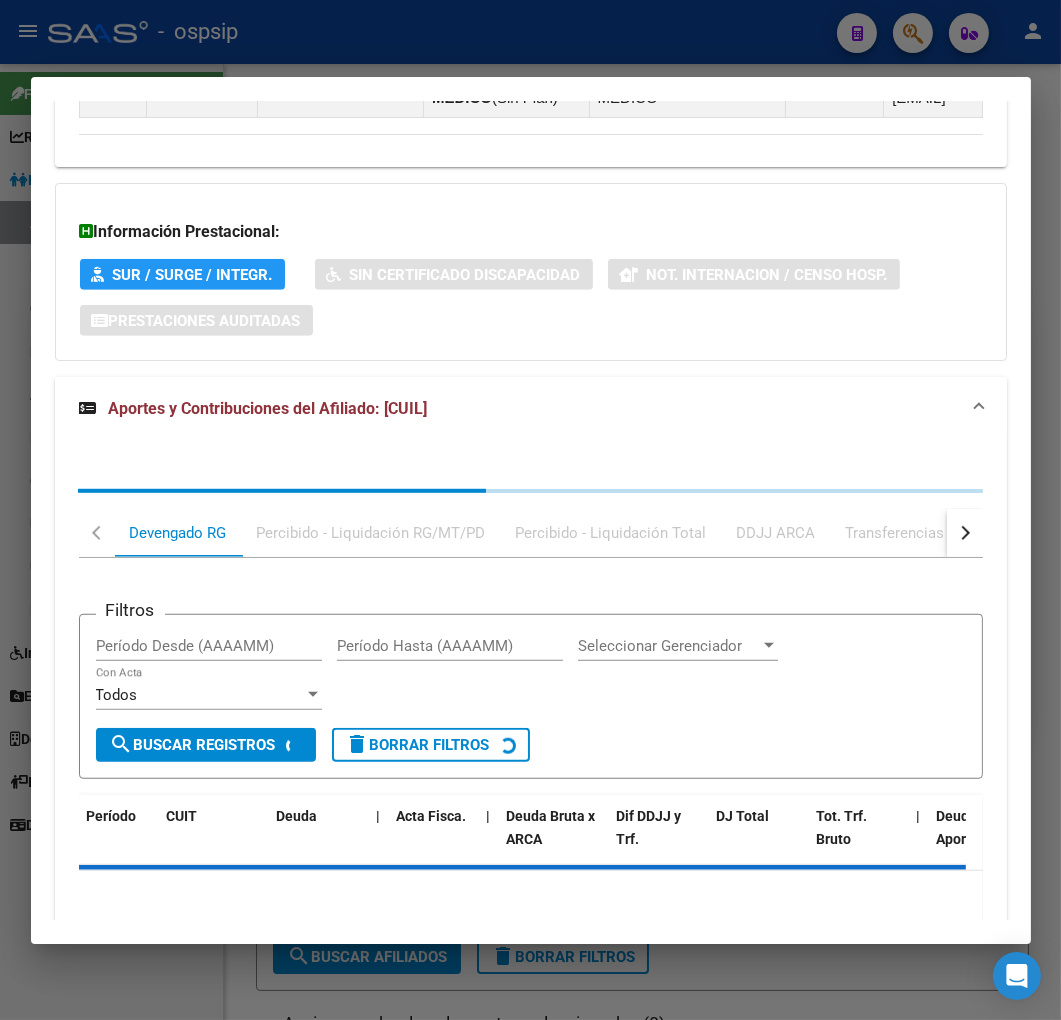 scroll, scrollTop: 1980, scrollLeft: 0, axis: vertical 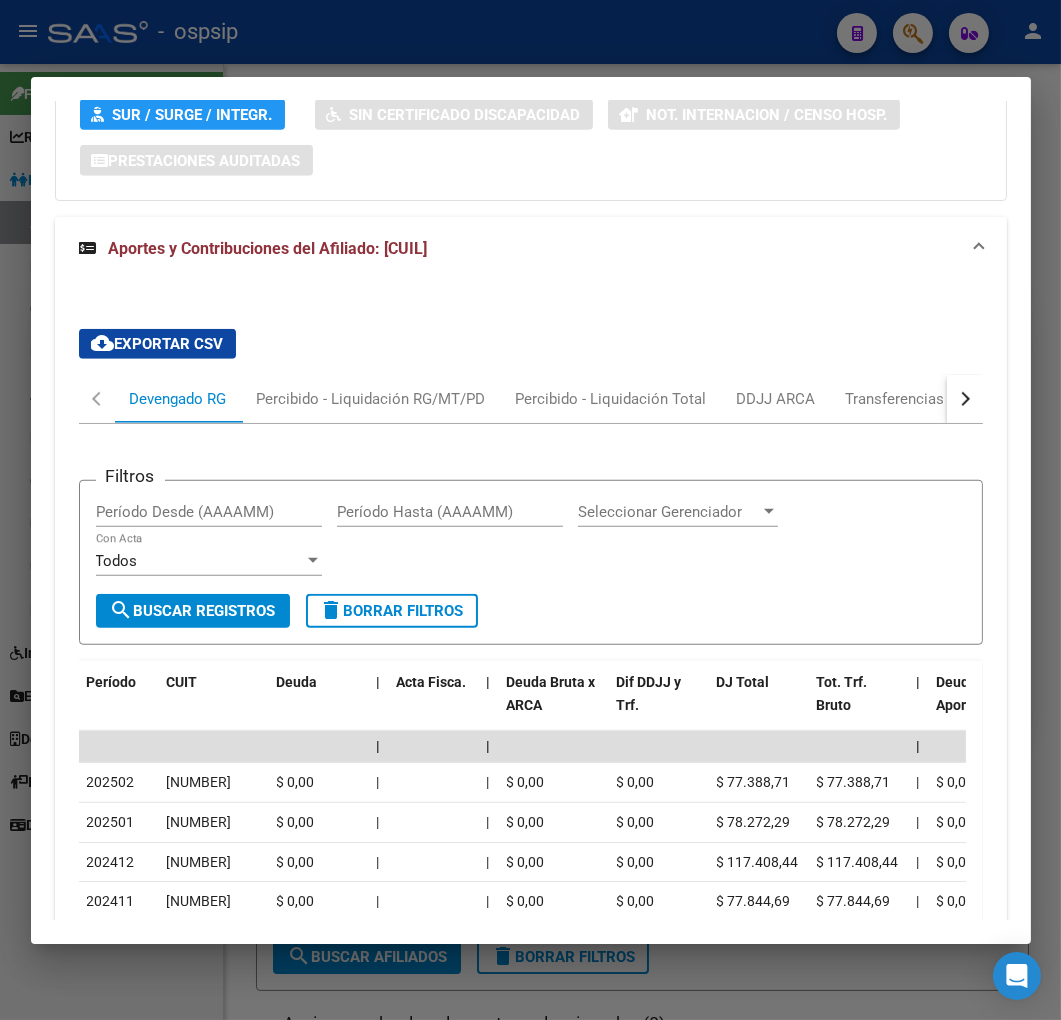 click at bounding box center [965, 399] 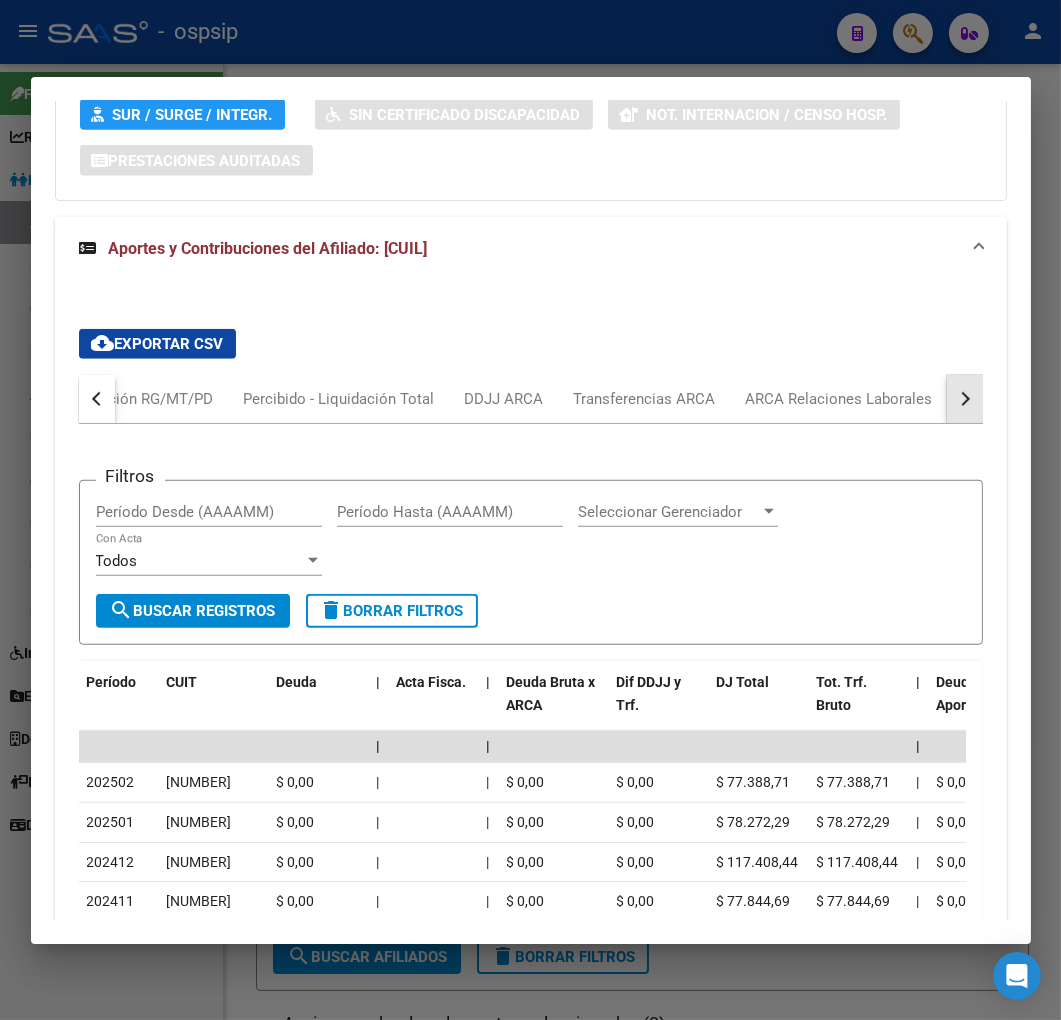 click at bounding box center [965, 399] 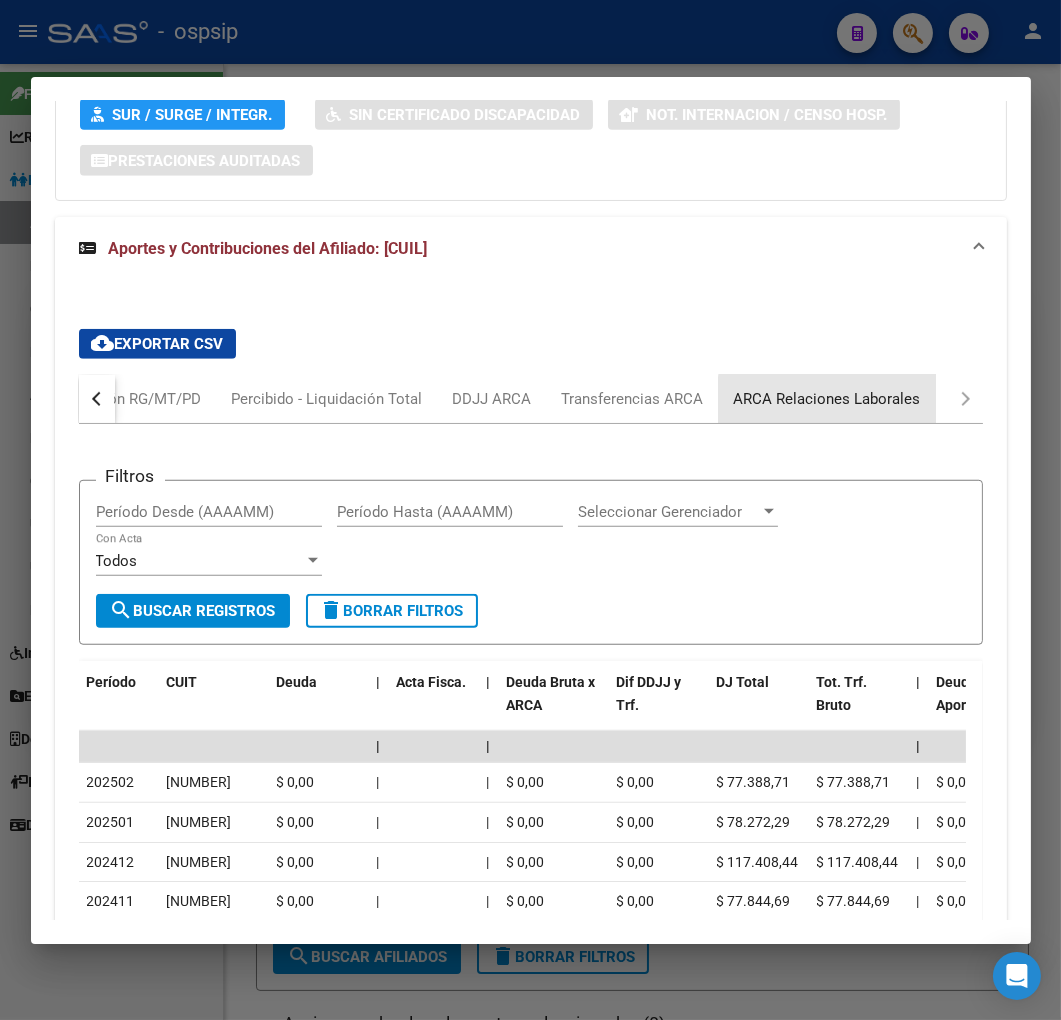 click on "ARCA Relaciones Laborales" at bounding box center [827, 399] 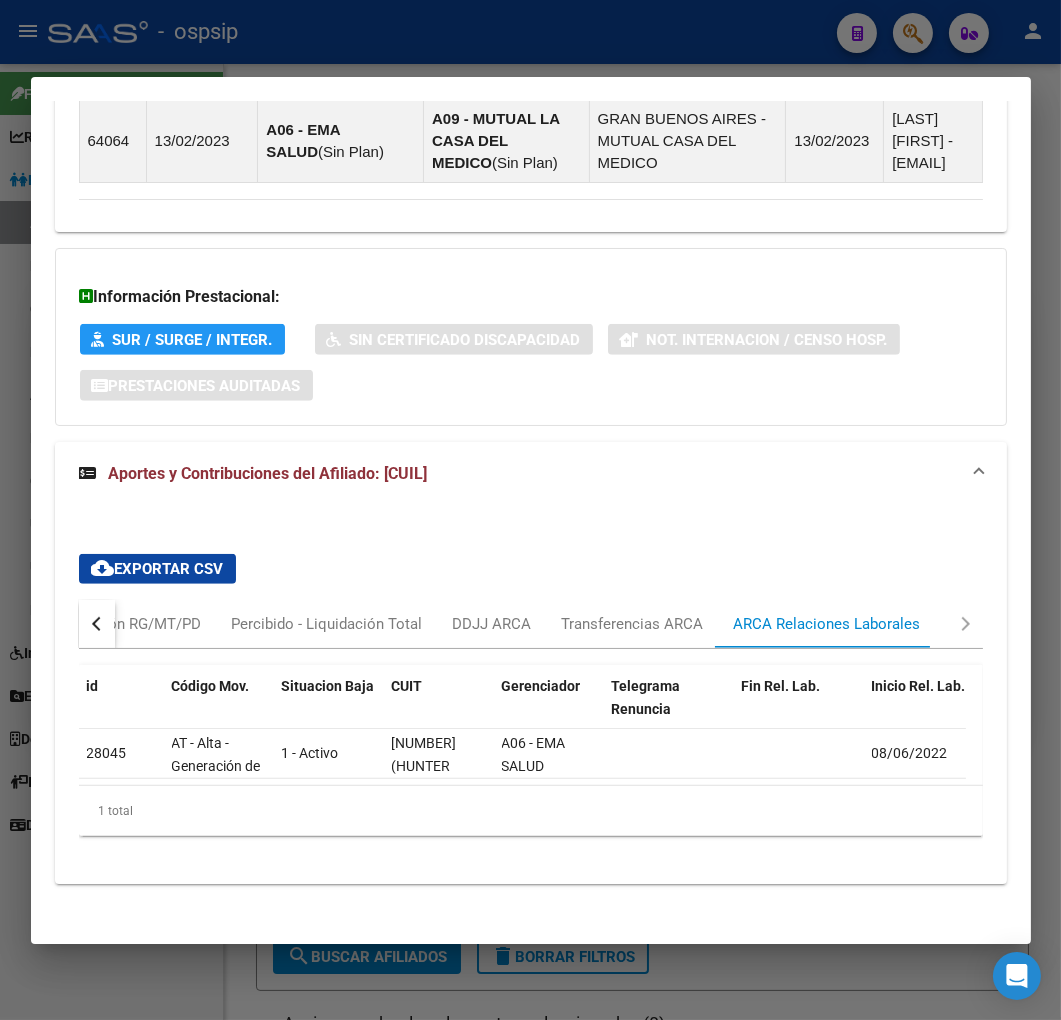 scroll, scrollTop: 1848, scrollLeft: 0, axis: vertical 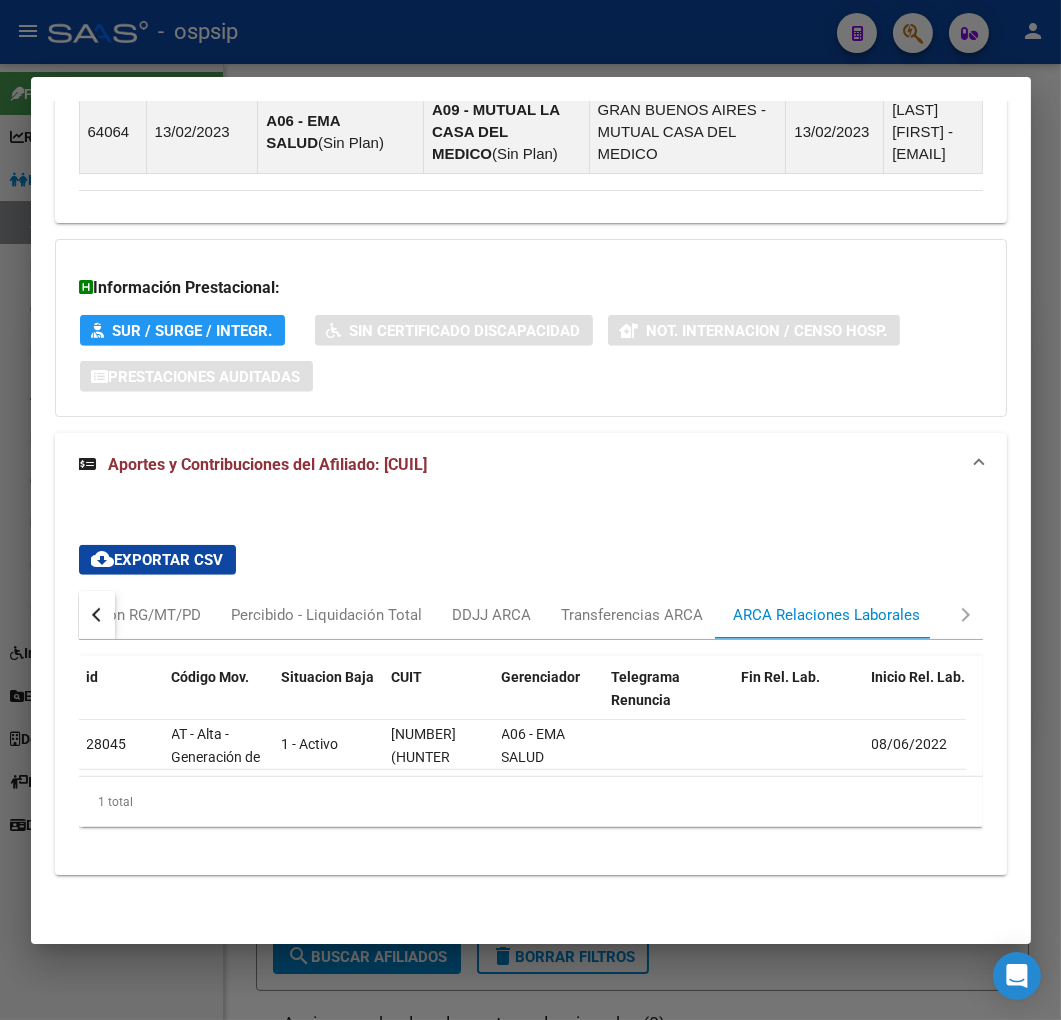 click at bounding box center [97, 615] 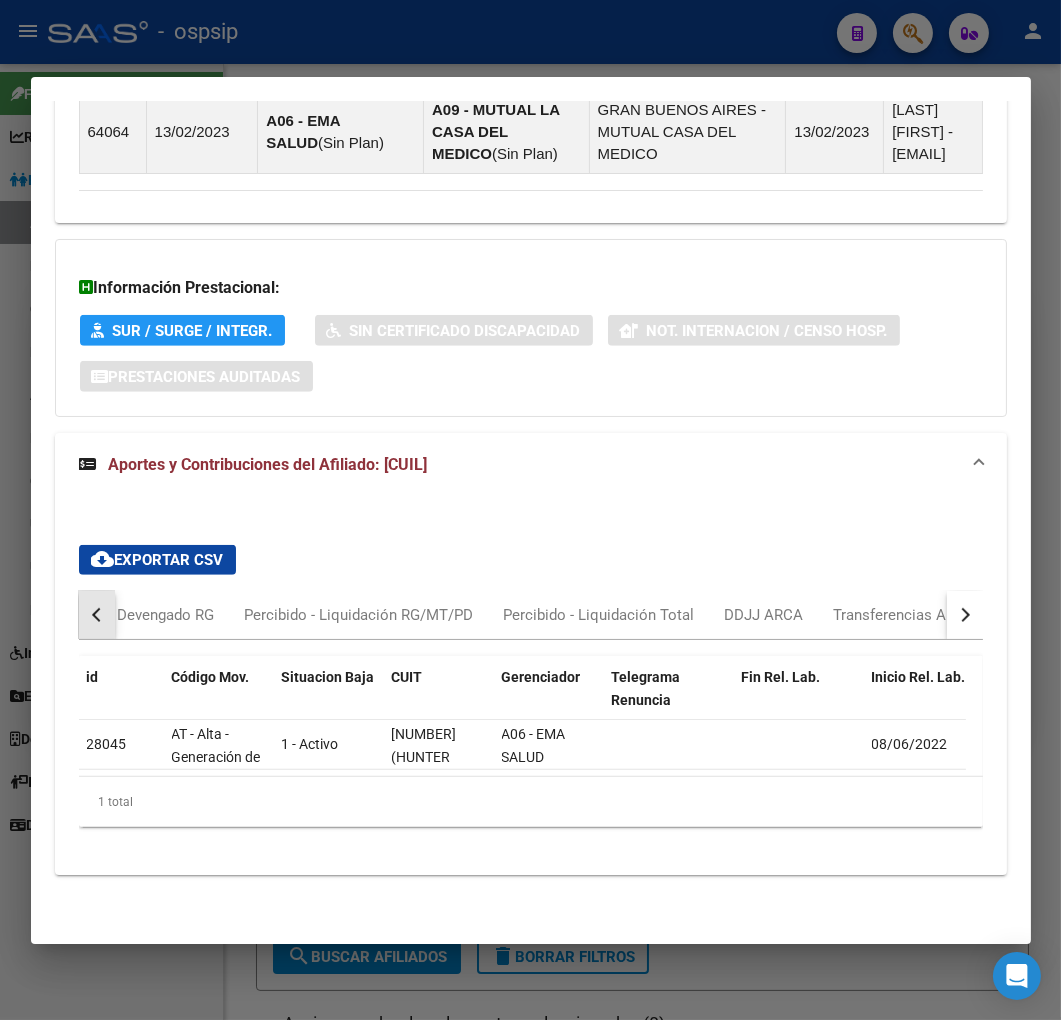 click at bounding box center [97, 615] 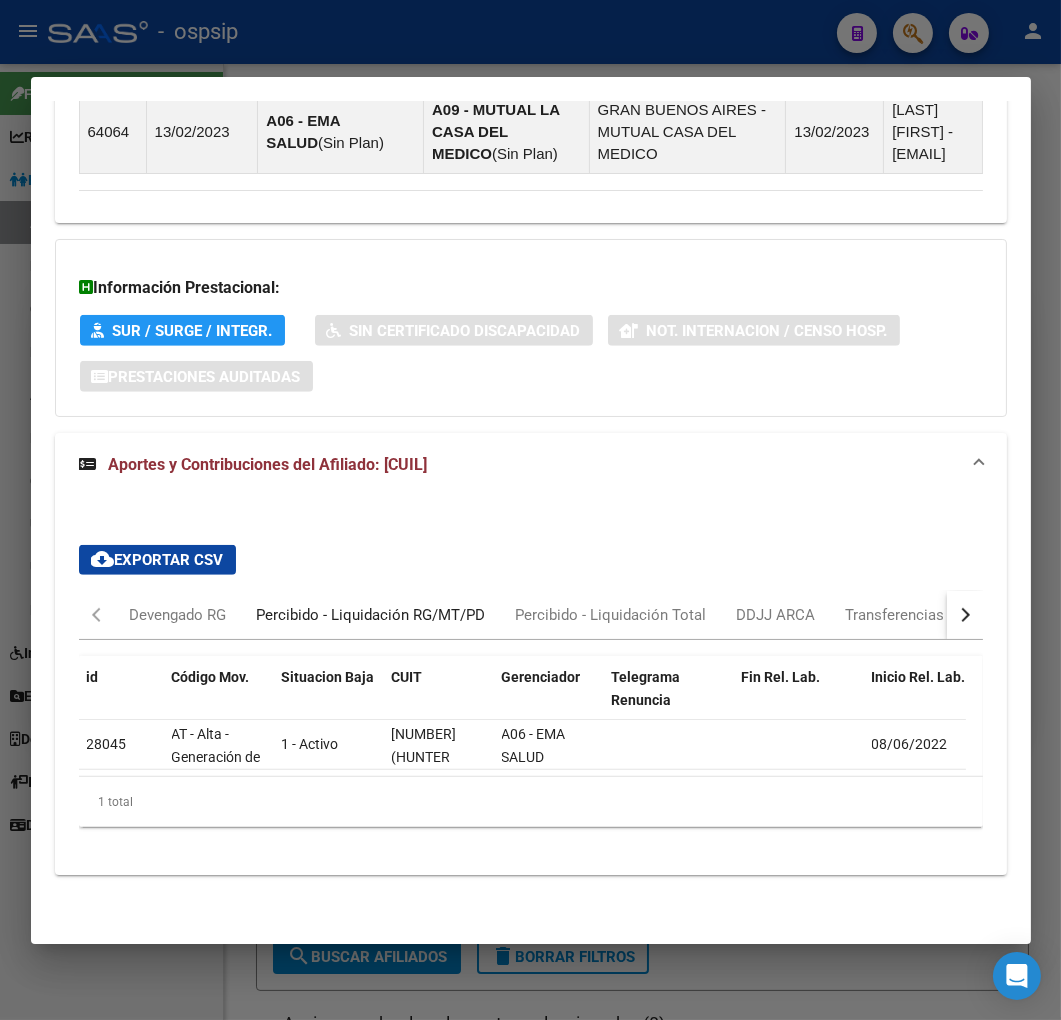 click on "Percibido - Liquidación RG/MT/PD" at bounding box center (371, 615) 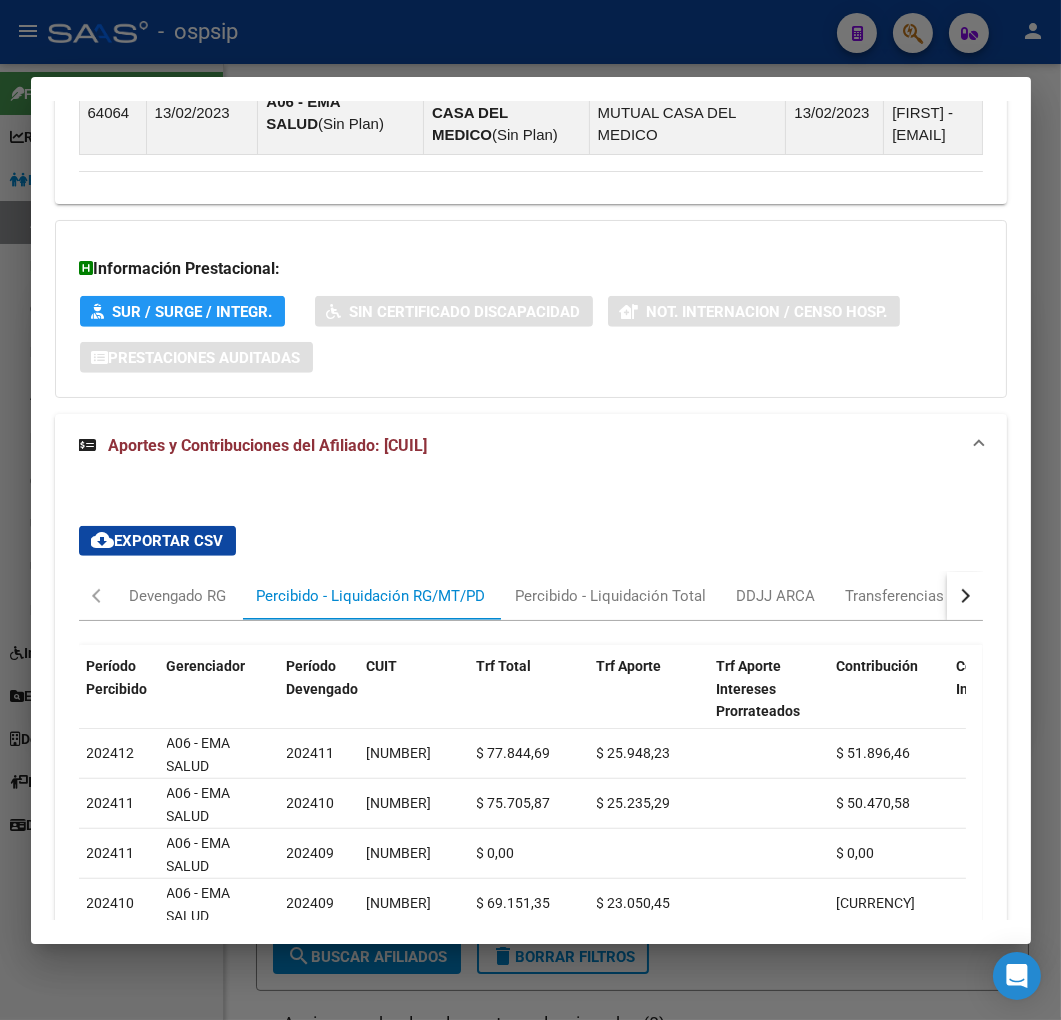 scroll, scrollTop: 1848, scrollLeft: 0, axis: vertical 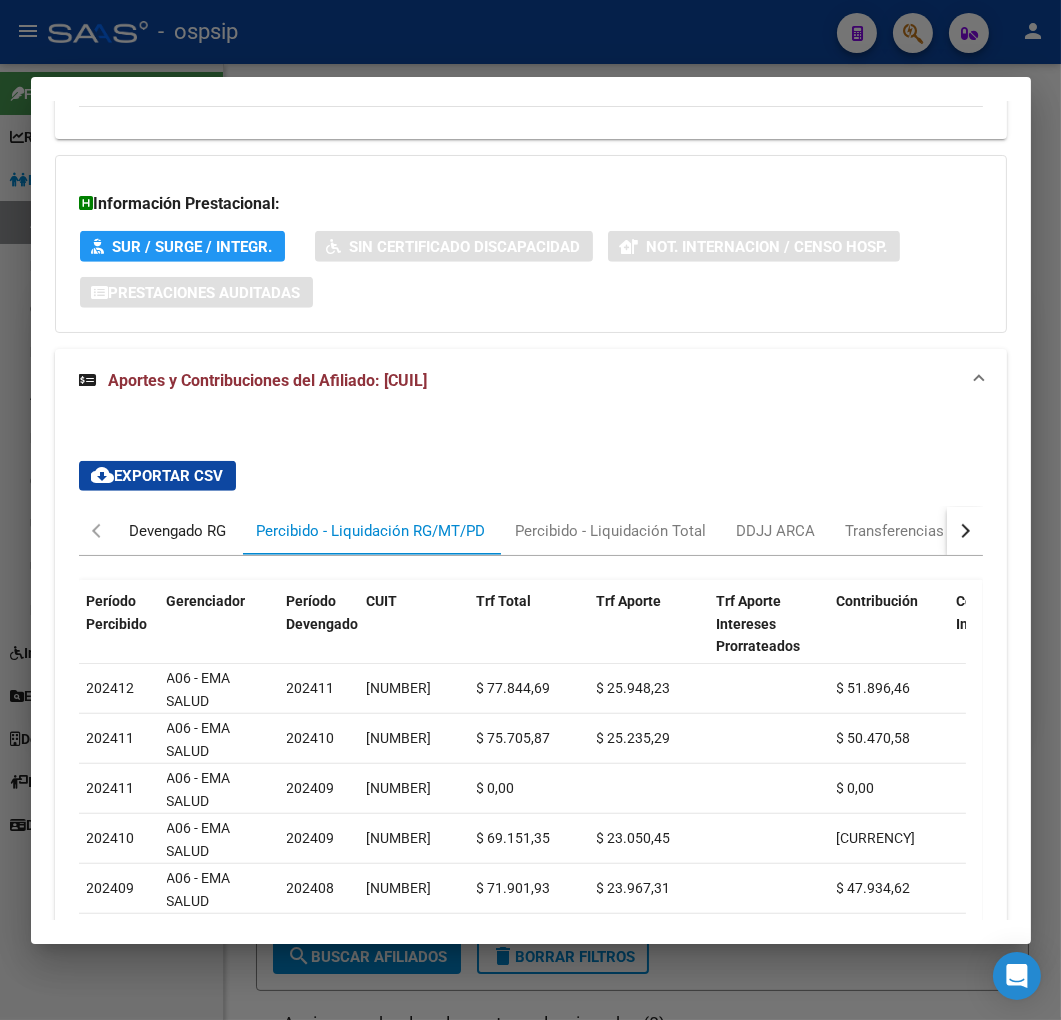 click on "Devengado RG" at bounding box center [178, 531] 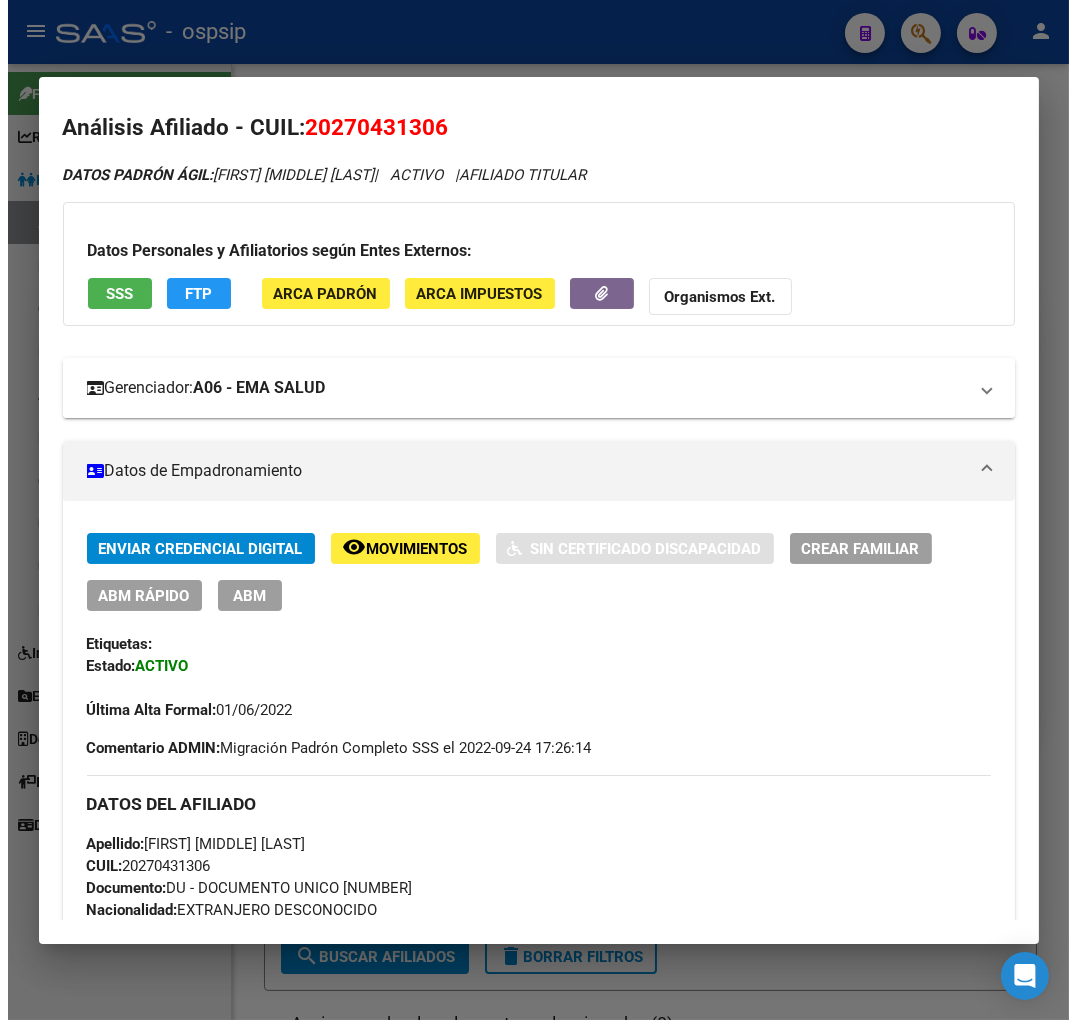 scroll, scrollTop: 0, scrollLeft: 0, axis: both 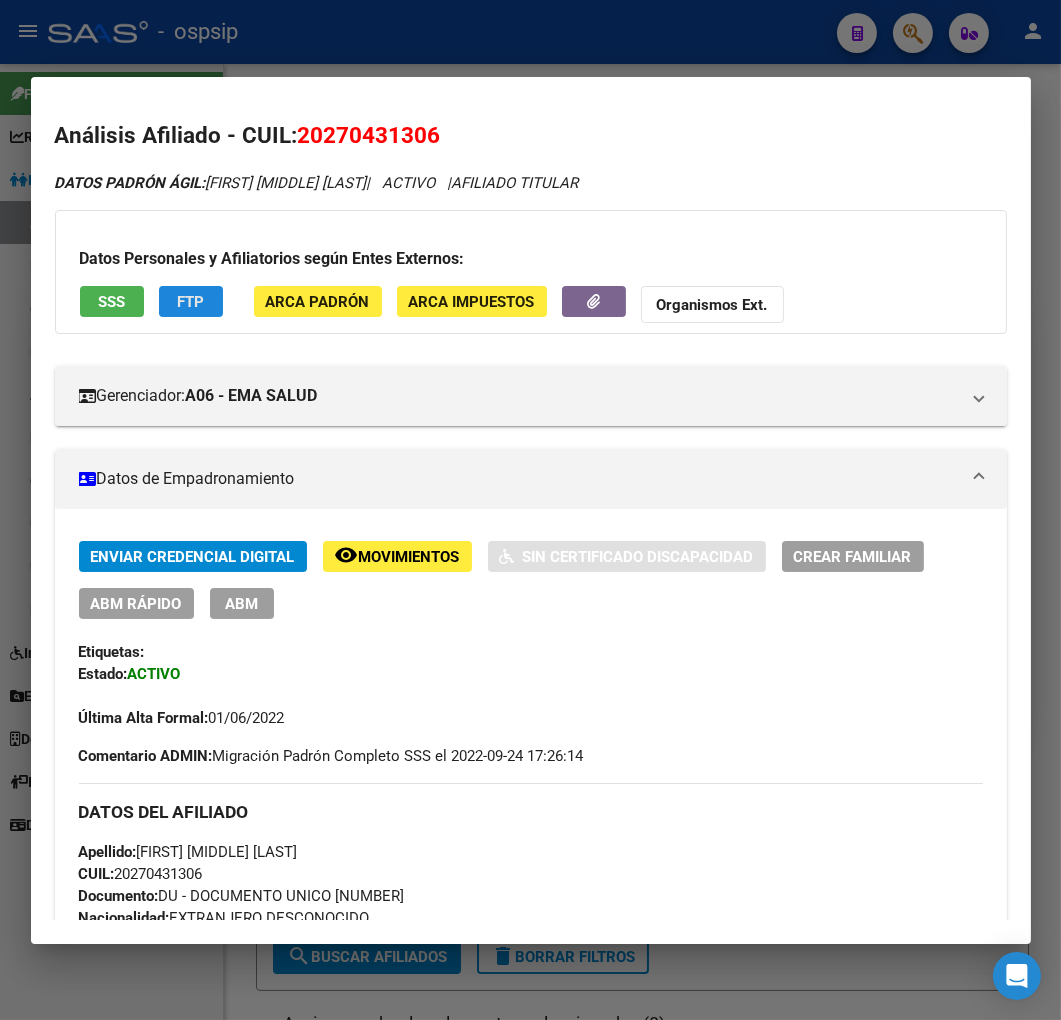 click on "FTP" 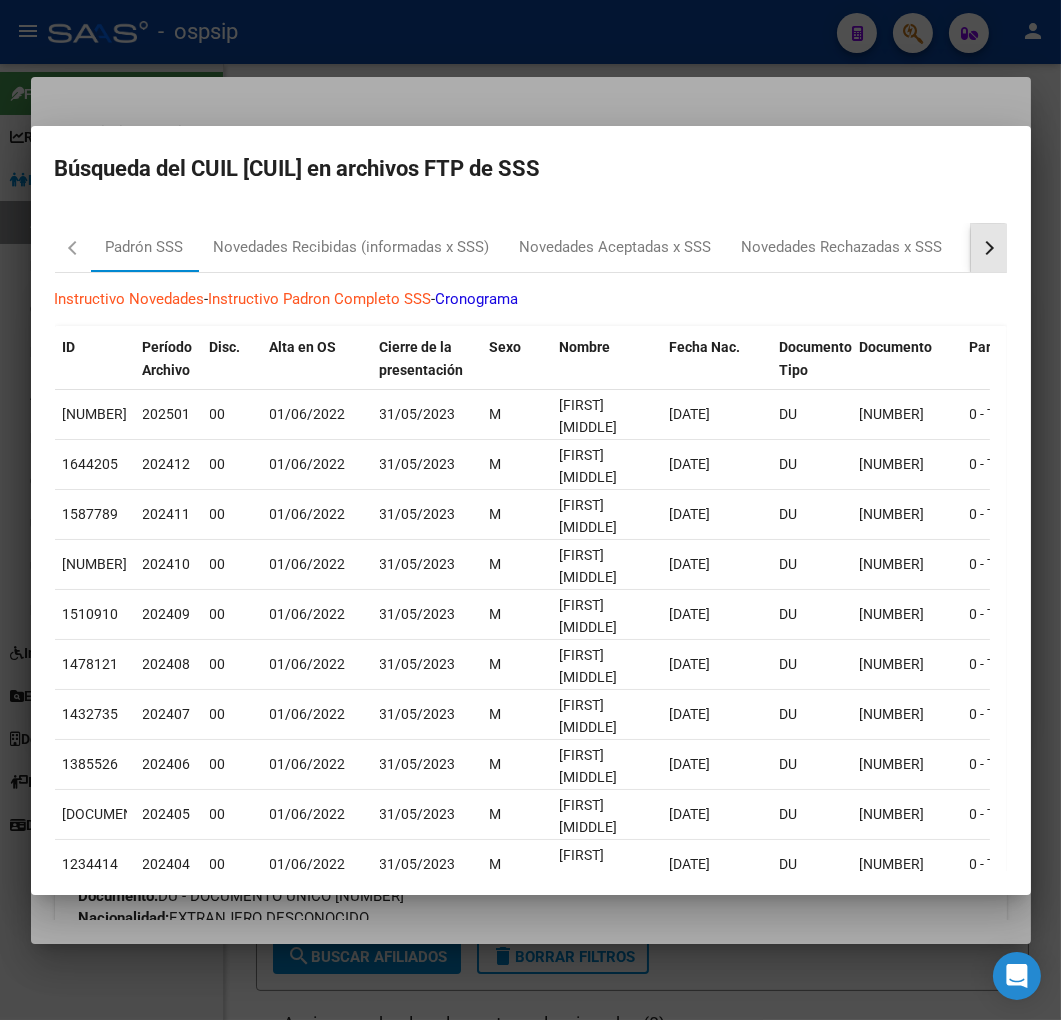 drag, startPoint x: 967, startPoint y: 266, endPoint x: 978, endPoint y: 263, distance: 11.401754 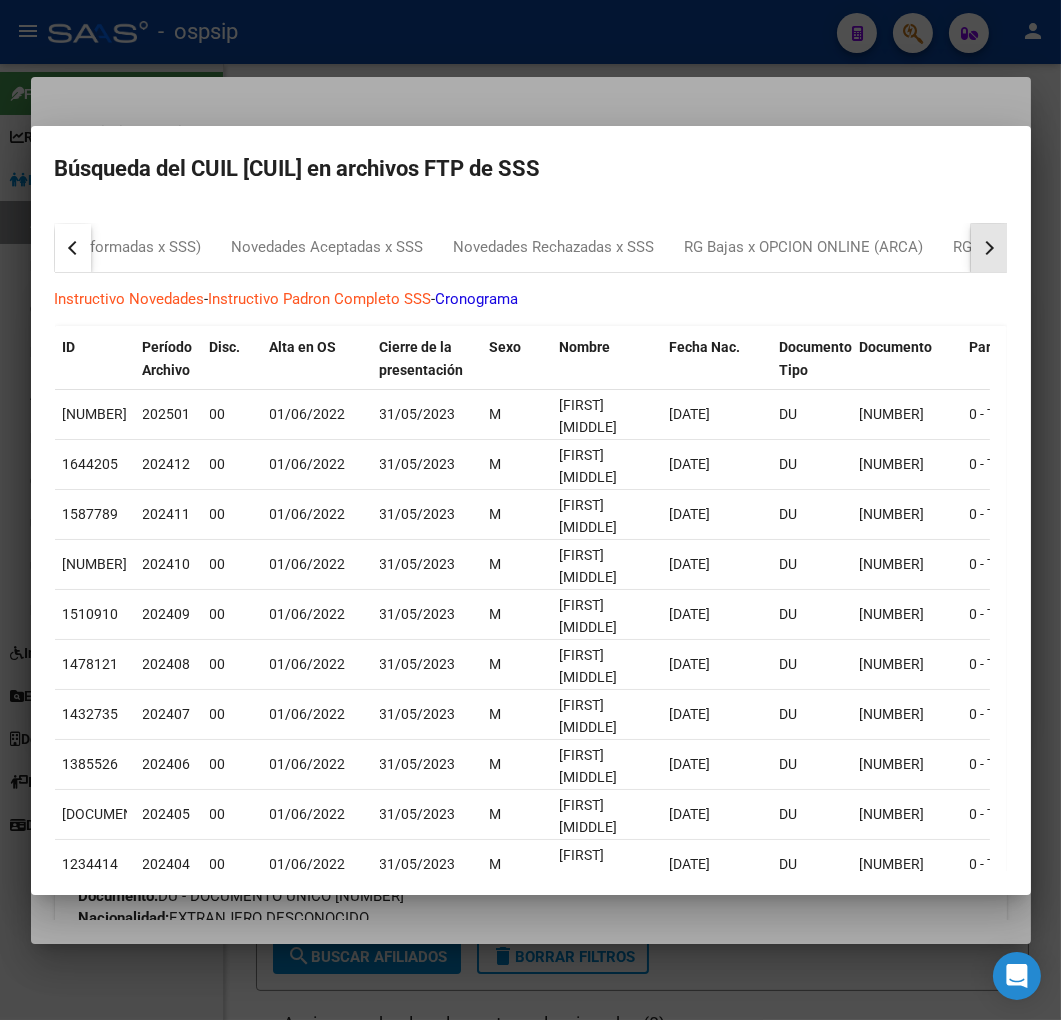 click at bounding box center (989, 248) 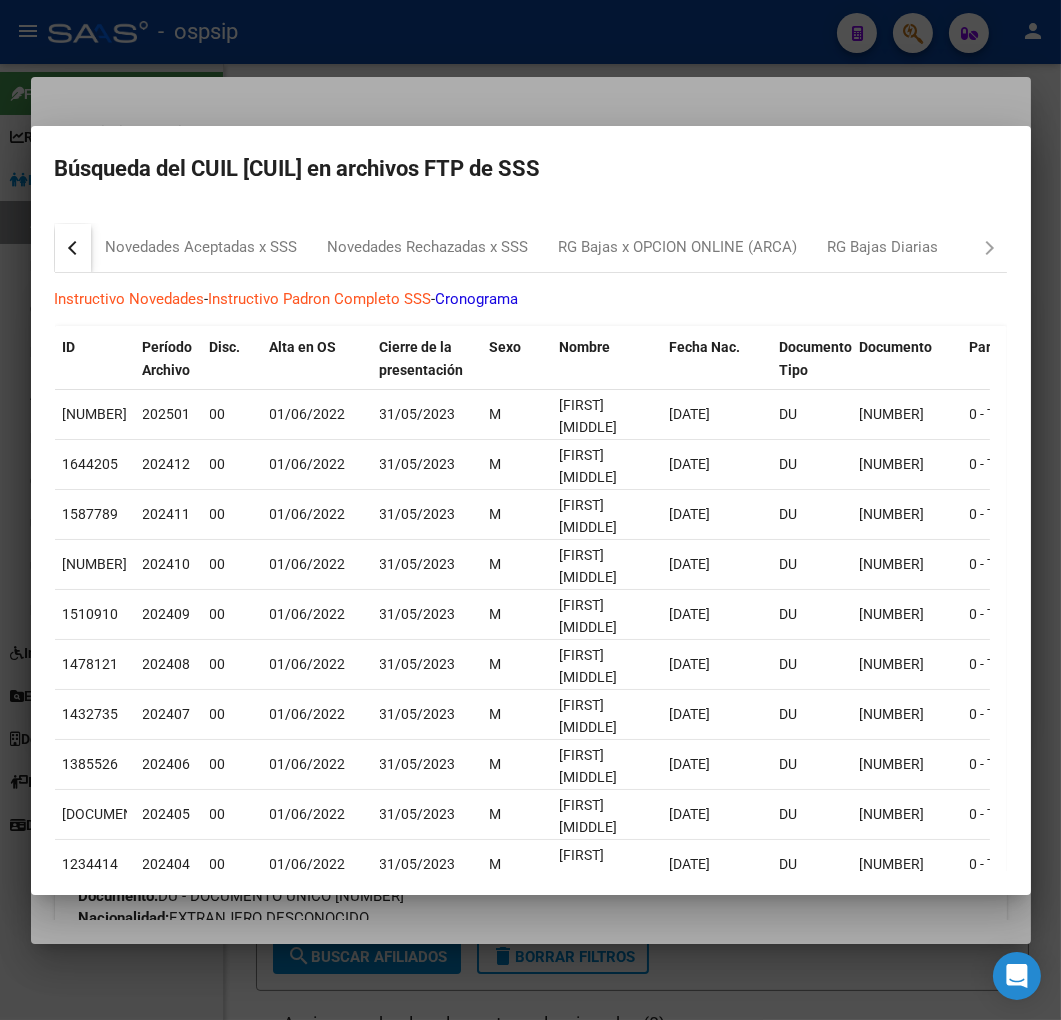 click on "Padrón SSS Novedades Recibidas (informadas x SSS) Novedades Aceptadas x SSS Novedades Rechazadas x SSS RG Bajas x OPCION ONLINE (ARCA) RG Bajas Diarias Instructivo Novedades  -  Instructivo Padron Completo SSS  -  Cronograma ID Período Archivo Disc. Alta en OS Cierre de la presentación Sexo Nombre Fecha Nac. Documento Tipo Documento Parentesco DomicilioTipo Provincia Departamento Localidad CP Calle Nro Puerta Piso Teléfono Estado Civil Nacionalidad CUIT Empleador CUIL Titular Situacion Revista Tit. Tipo Beneficiario Tit. 1736534 202501  00  01/06/2022 31/05/2023 M OLIVARES ARIEL ALEJANDRO       17/03/1979  DU   27043130   0 - Titular  1 - Domicilio Completo  11 - San Juan         SANJUANINO                 5447   JUARES CELLMAN           323                                 1 - Soltero  0 - EXTRANJERO DESCONOCIDO 33687324809 20270431306  0 - Recibe haberes regularmente  00 - RELACION DE DEPENDENCIA 1644205 202412  00  01/06/2022 31/05/2023 M OLIVARES ARIEL ALEJANDRO       17/03/1979  DU   27043130" at bounding box center [531, 594] 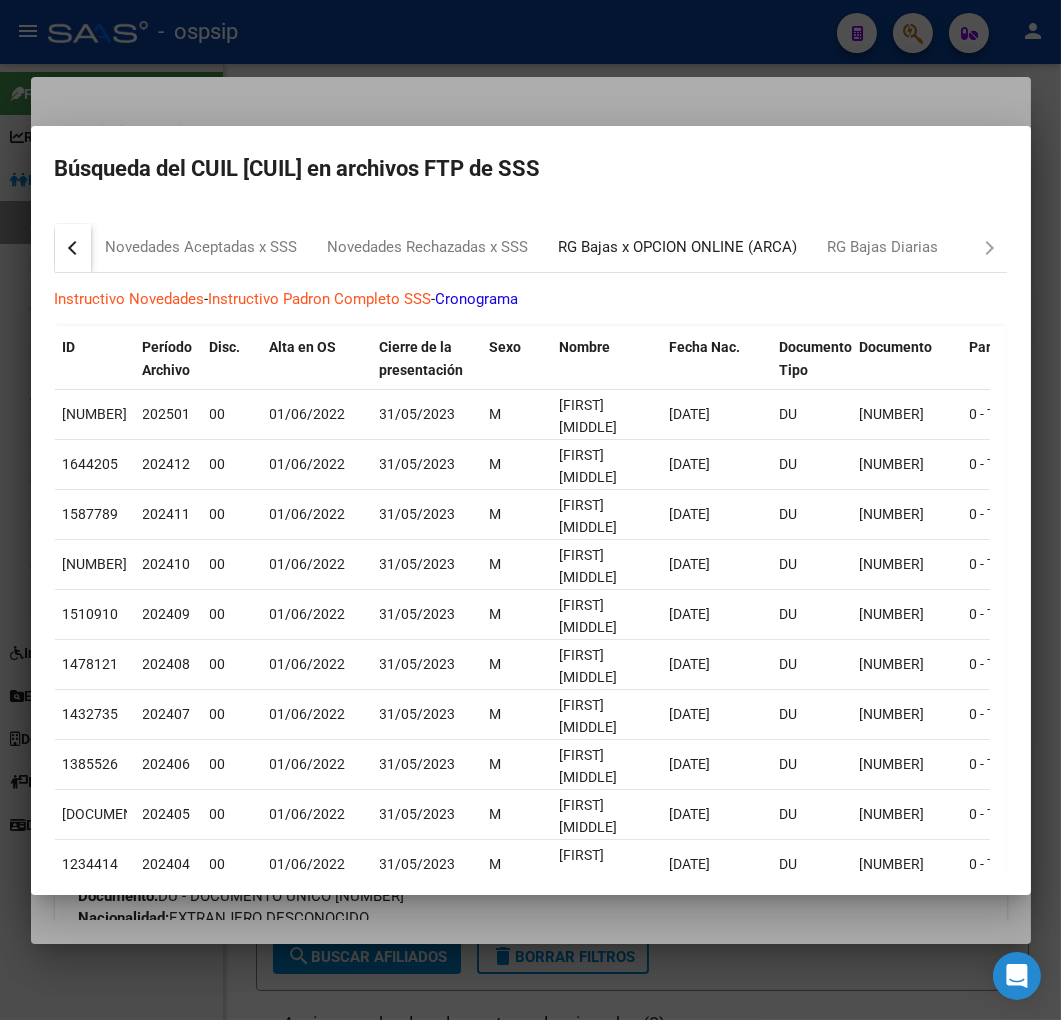 click on "RG Bajas x OPCION ONLINE (ARCA)" at bounding box center [678, 248] 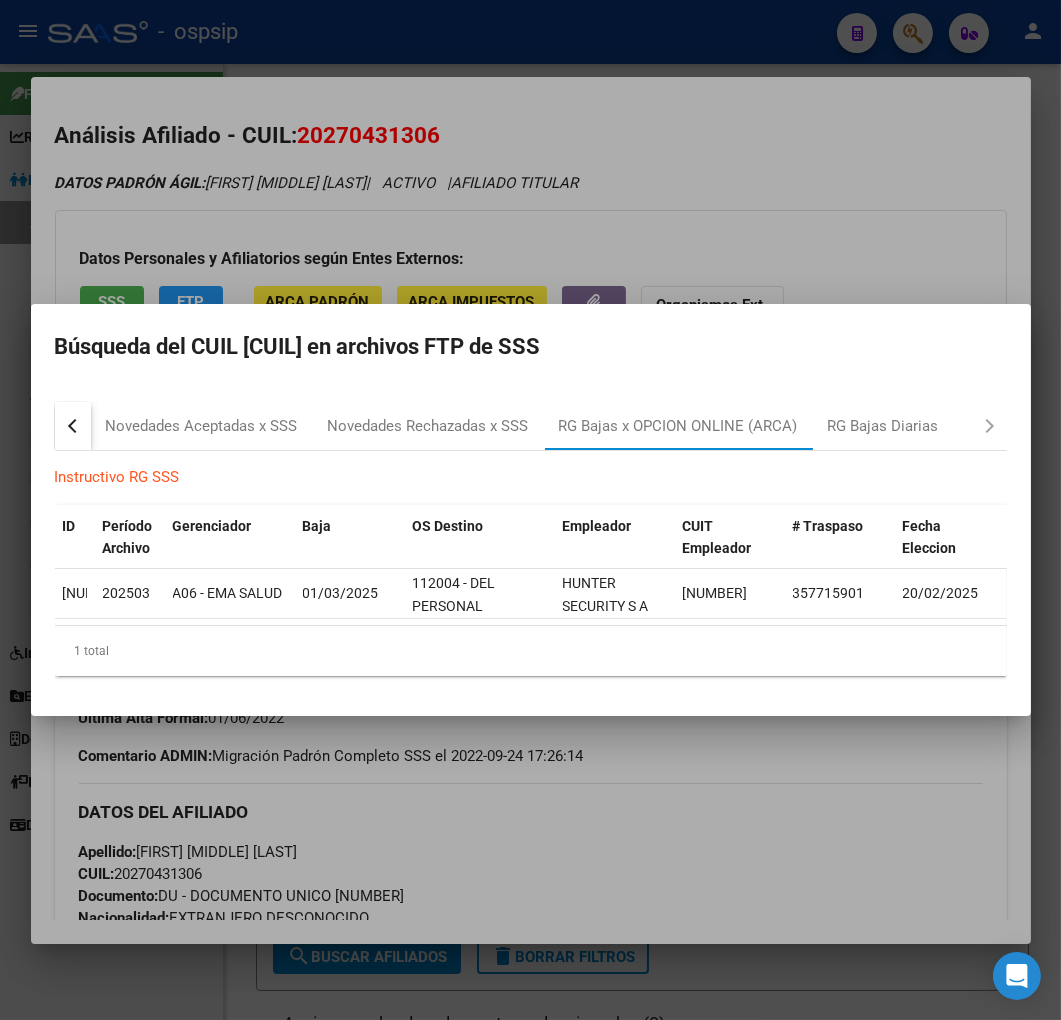 drag, startPoint x: 647, startPoint y: 845, endPoint x: 628, endPoint y: 845, distance: 19 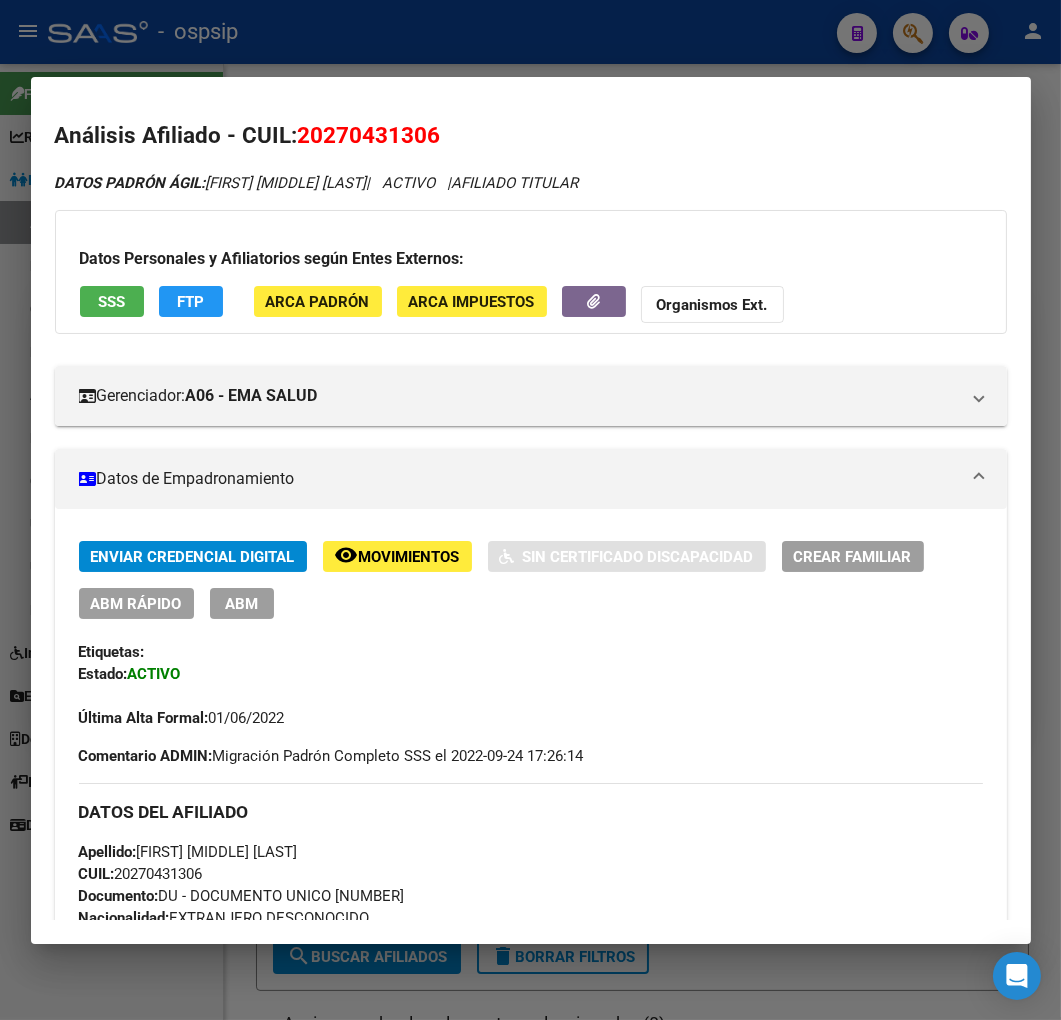click on "ABM" at bounding box center (241, 604) 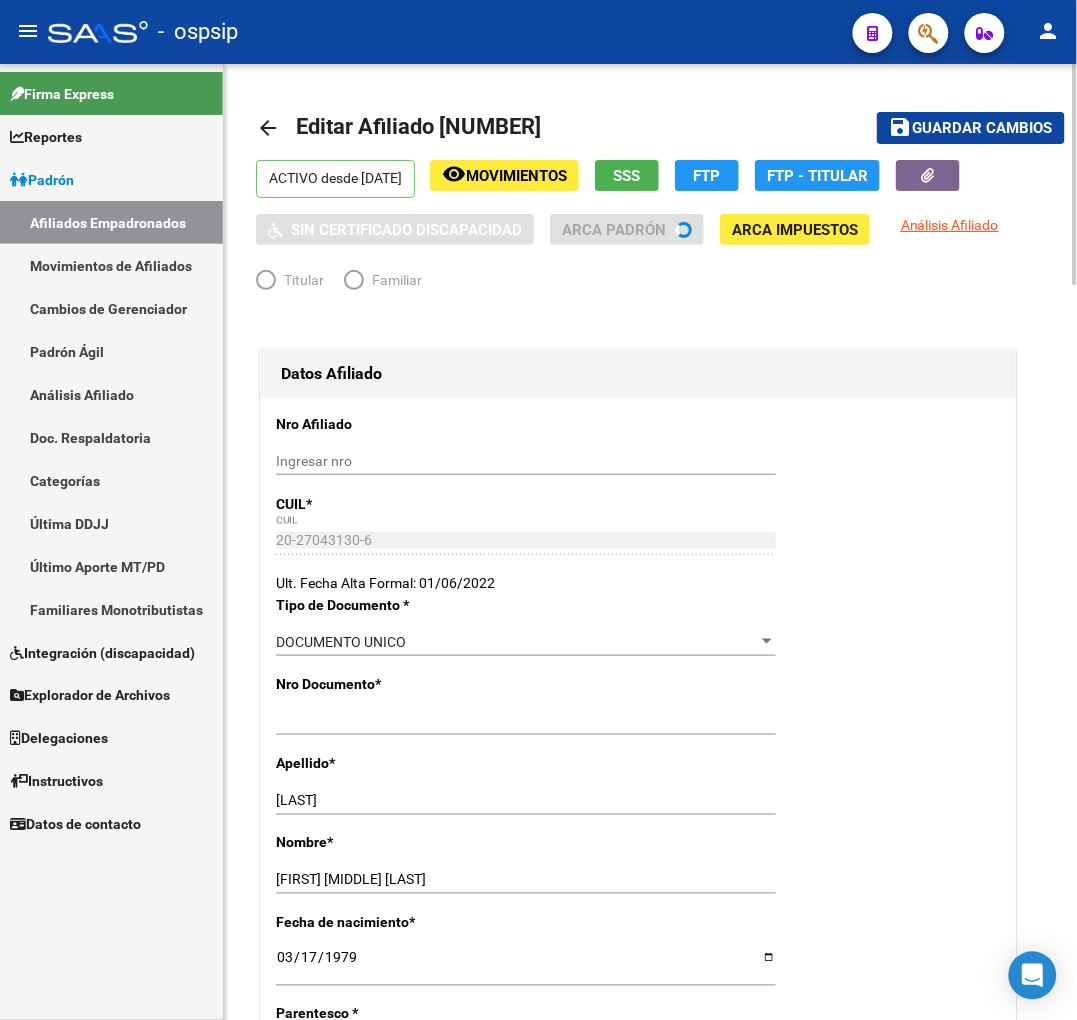 radio on "true" 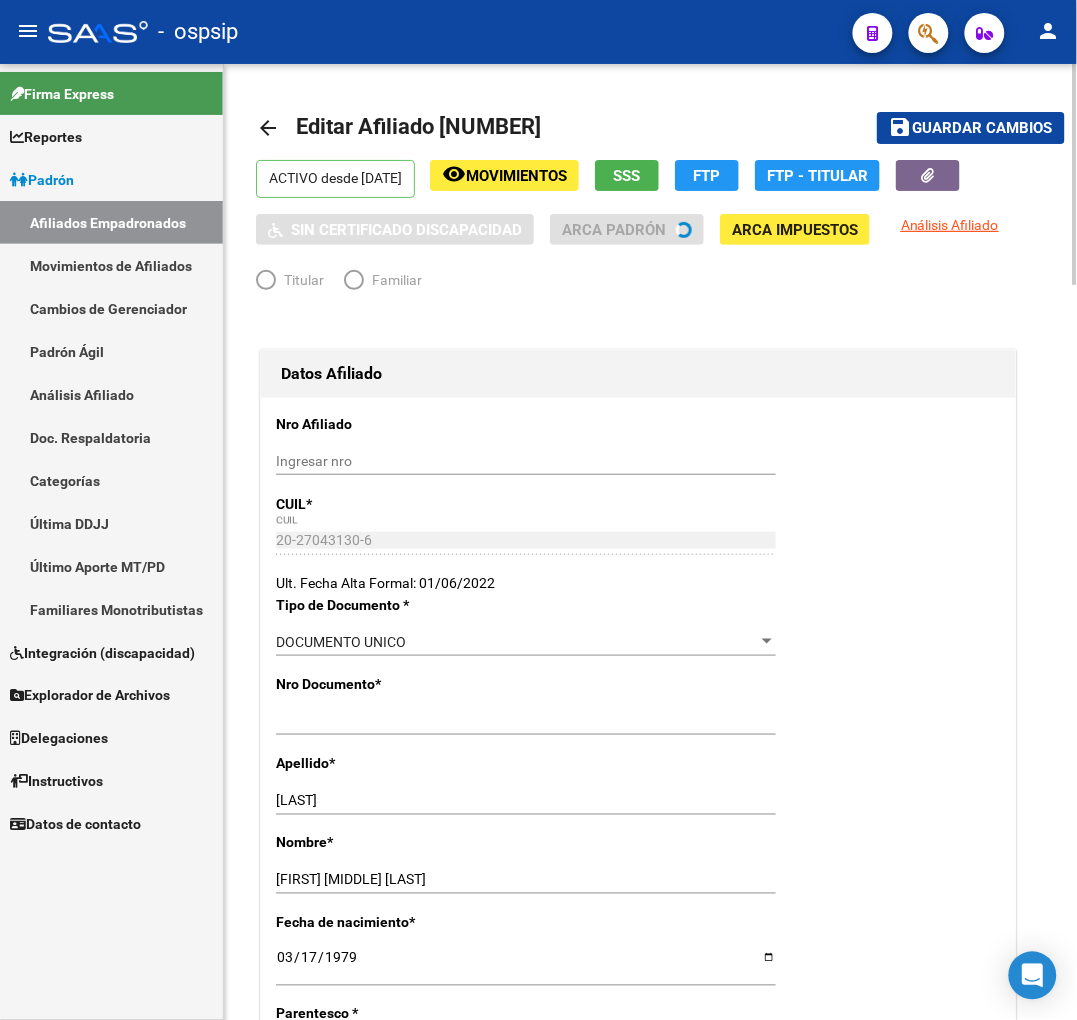 type on "33-68732480-9" 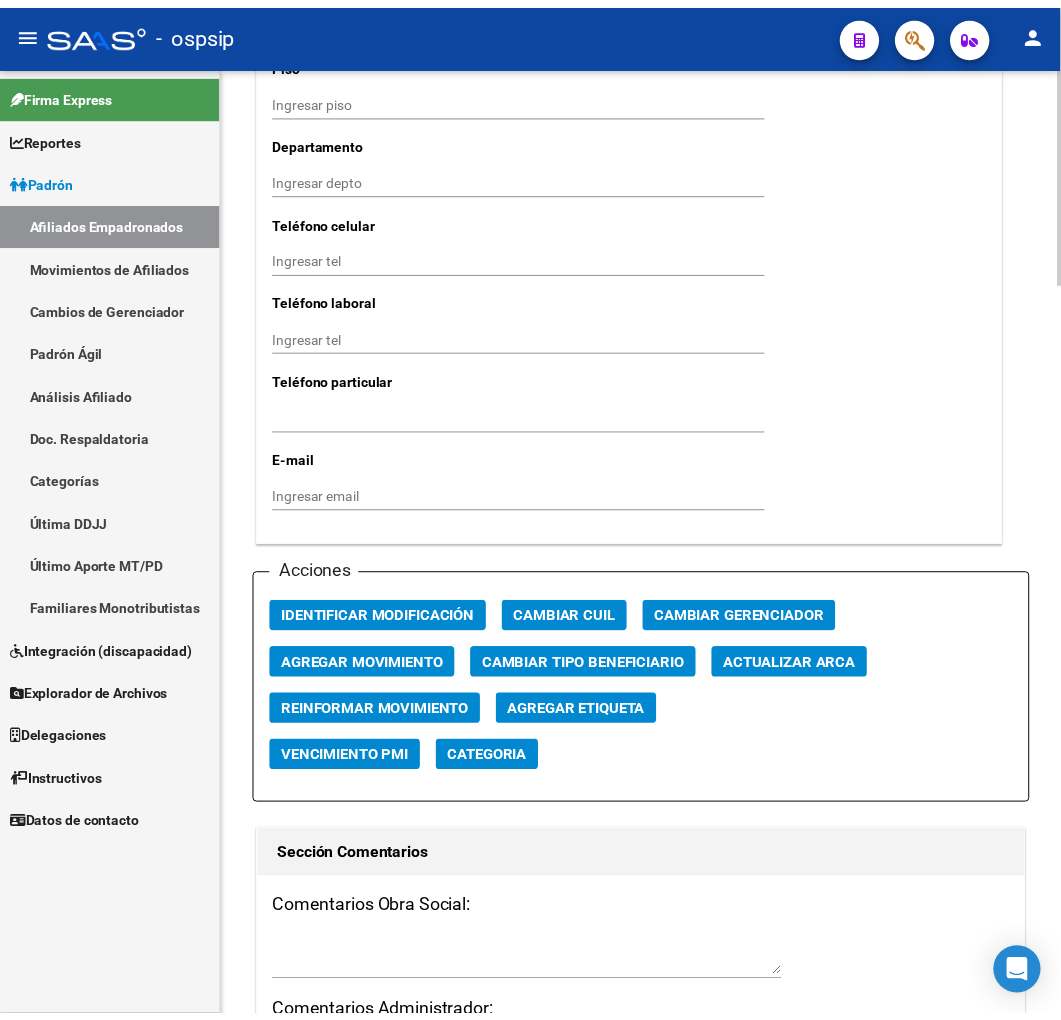 scroll, scrollTop: 2222, scrollLeft: 0, axis: vertical 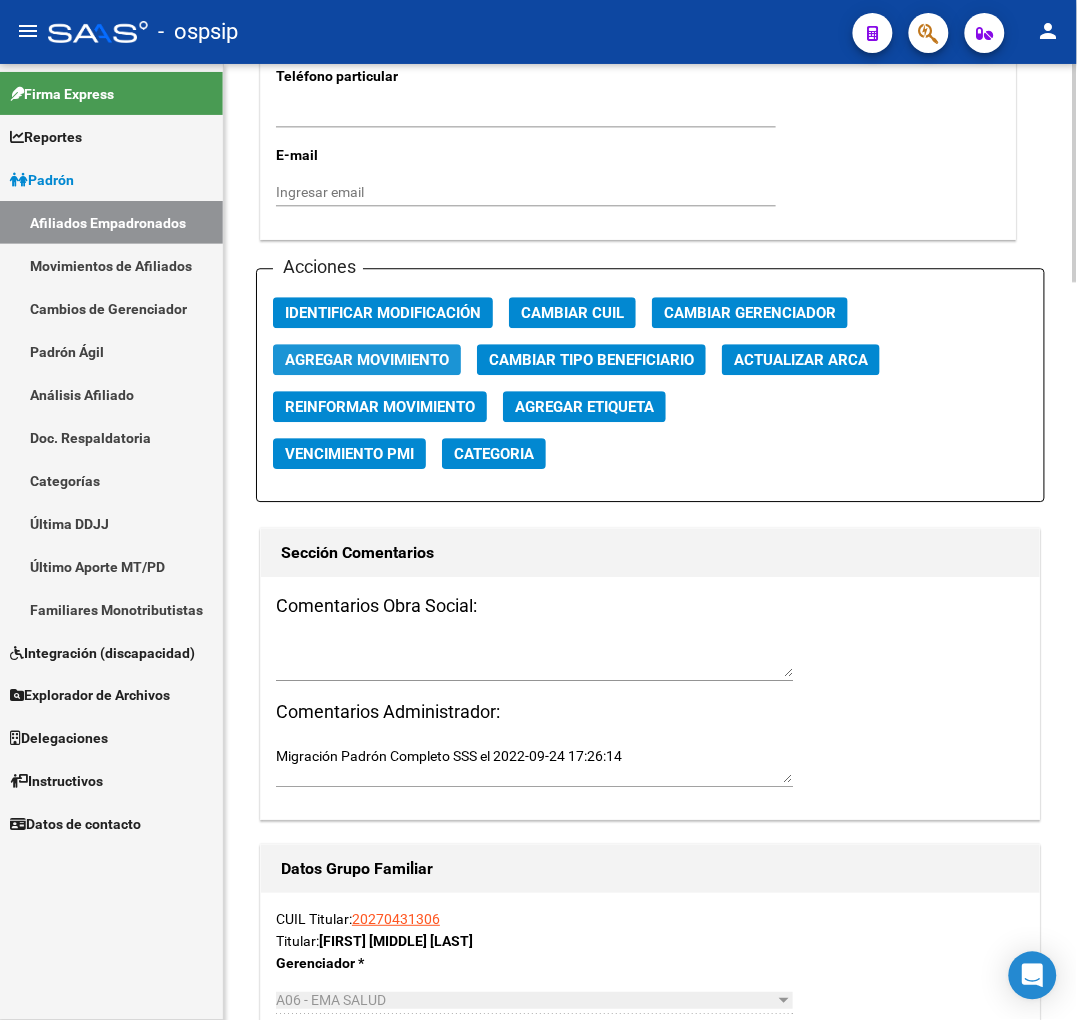 click on "Agregar Movimiento" 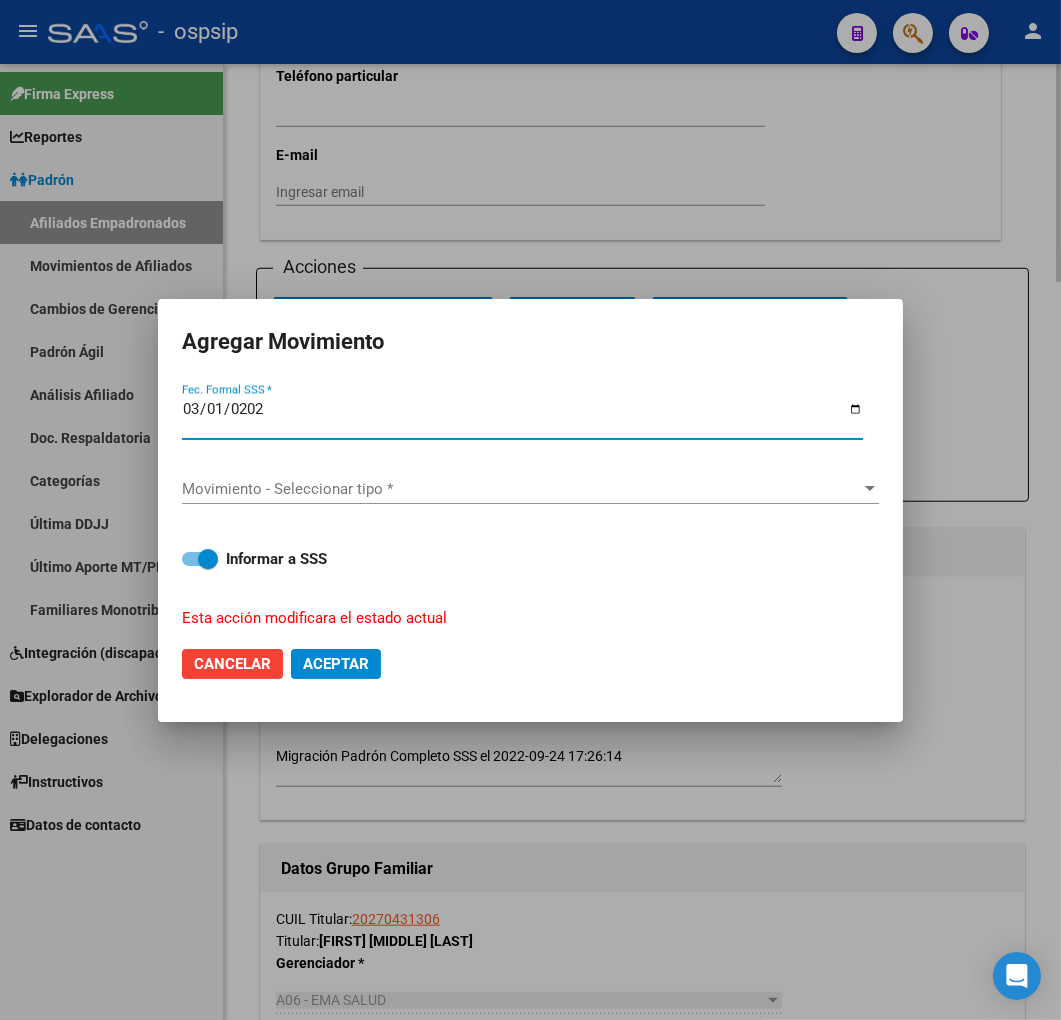 type on "2025-03-01" 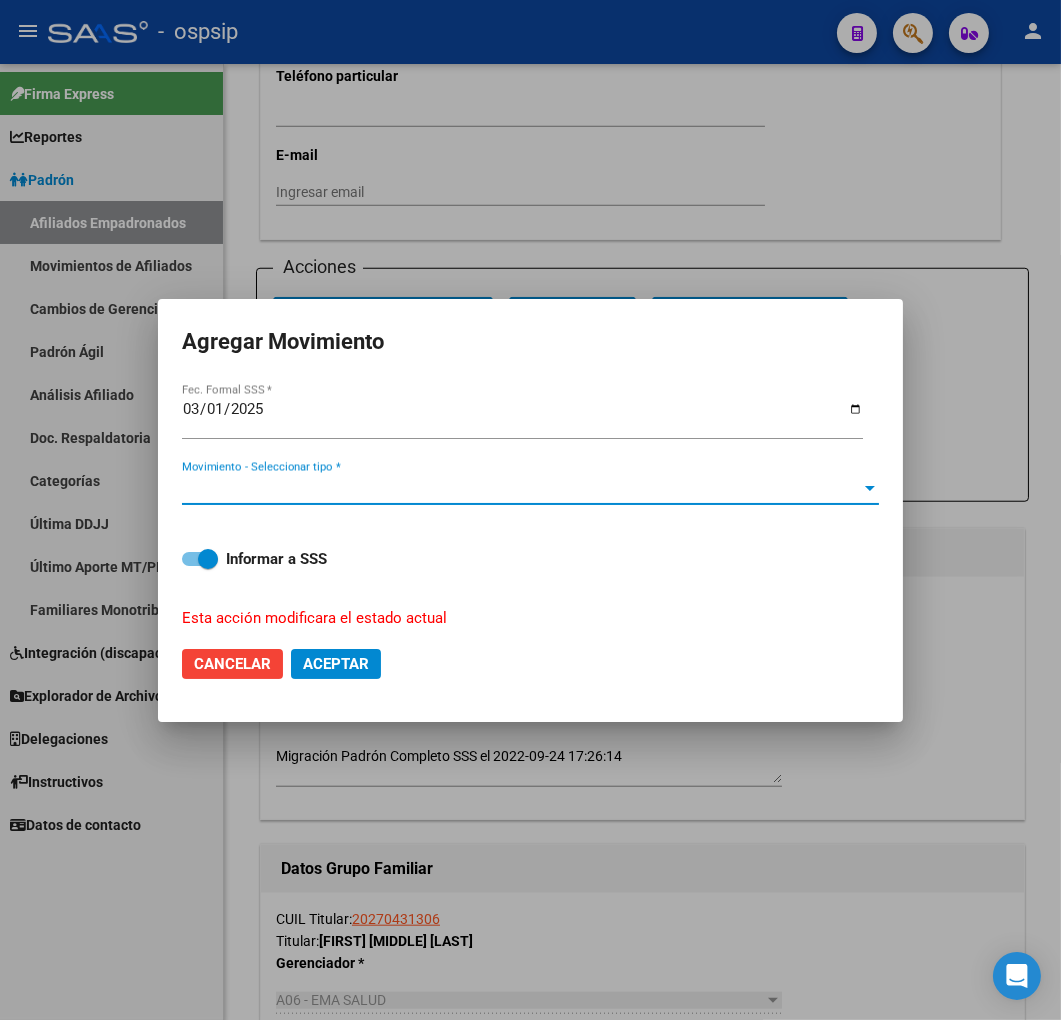 click on "Movimiento - Seleccionar tipo *" at bounding box center [521, 489] 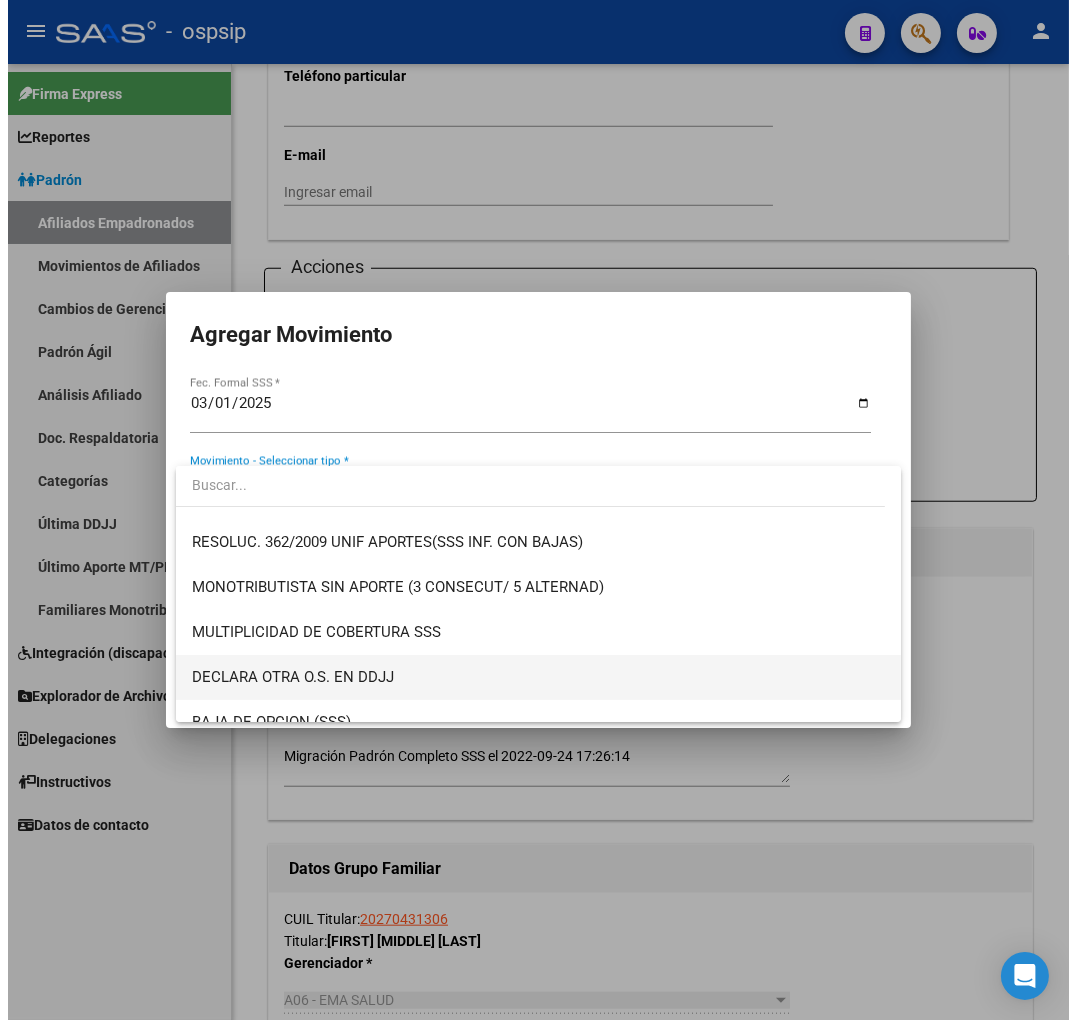 scroll, scrollTop: 777, scrollLeft: 0, axis: vertical 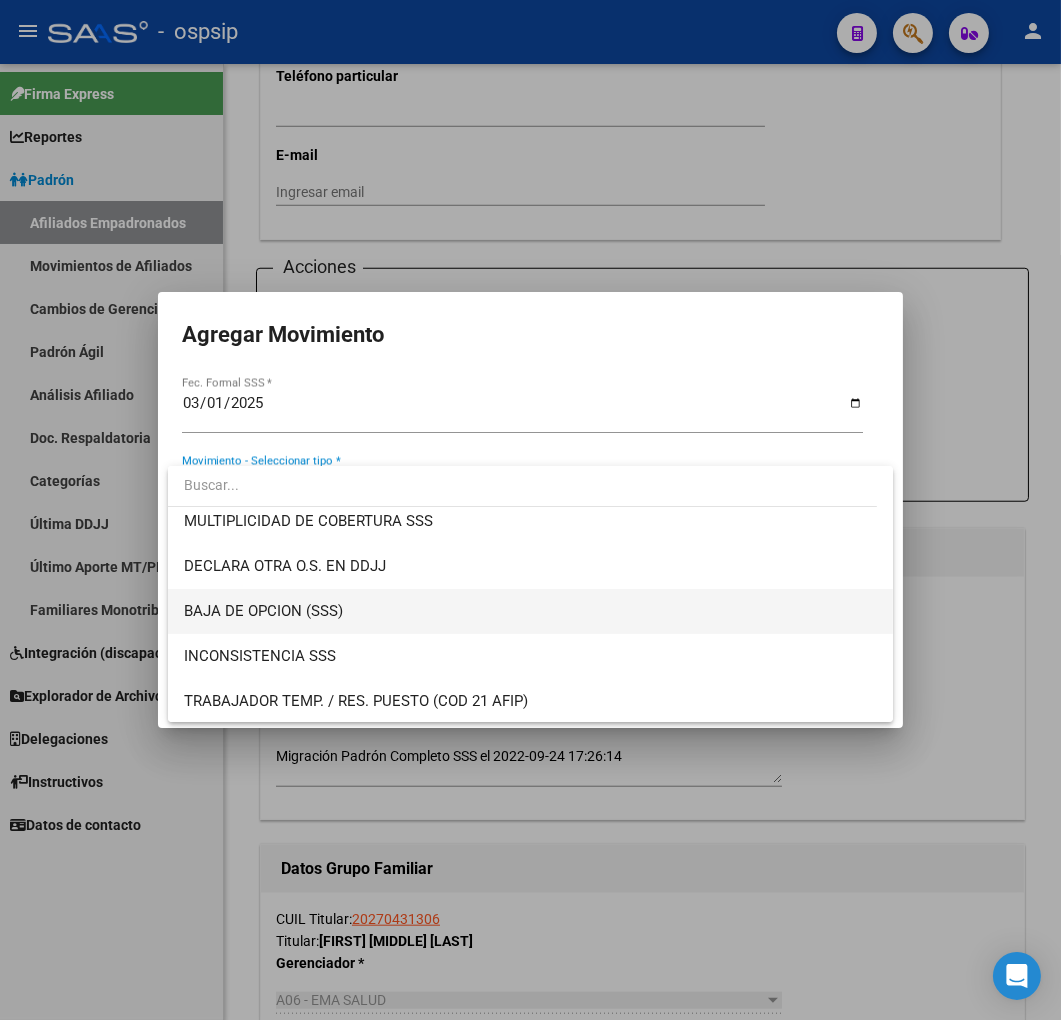 click on "BAJA DE OPCION (SSS)" at bounding box center (531, 611) 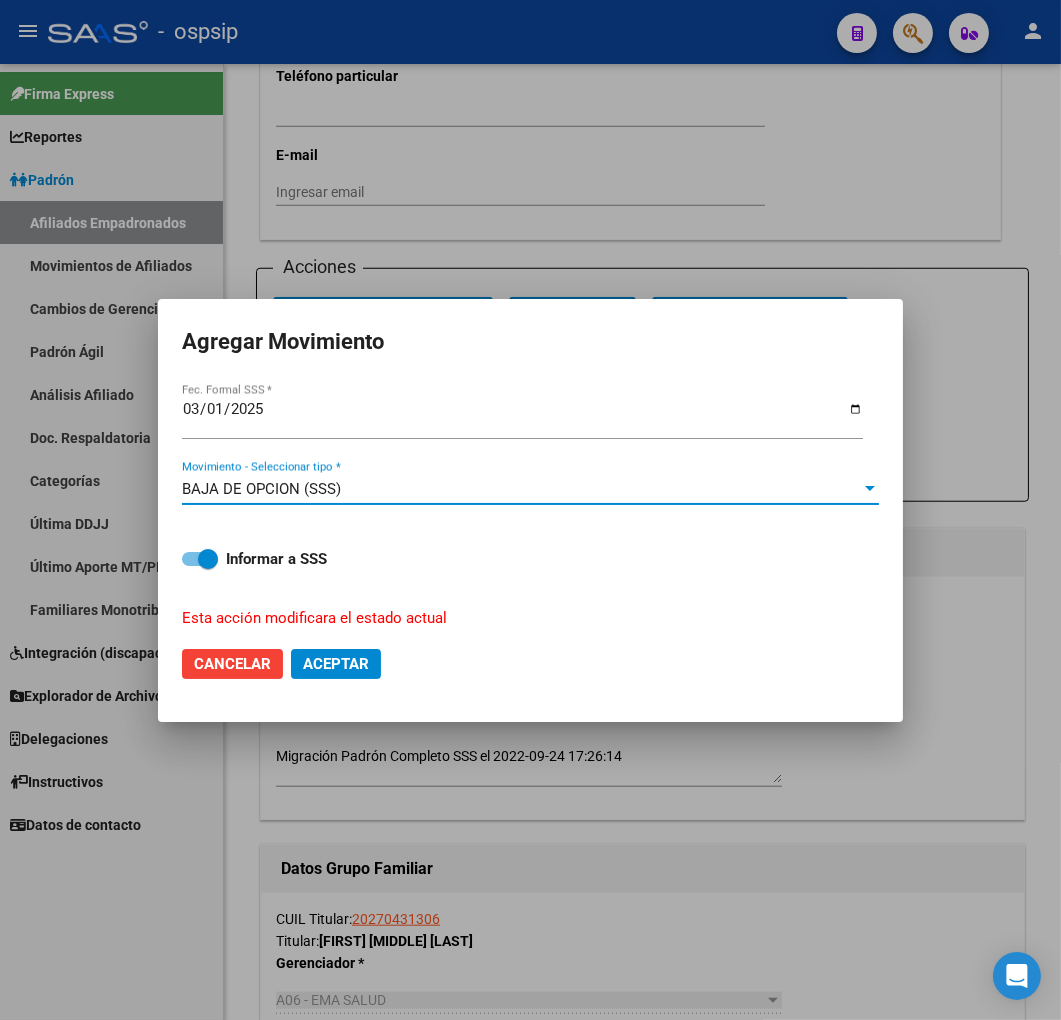 click on "Aceptar" 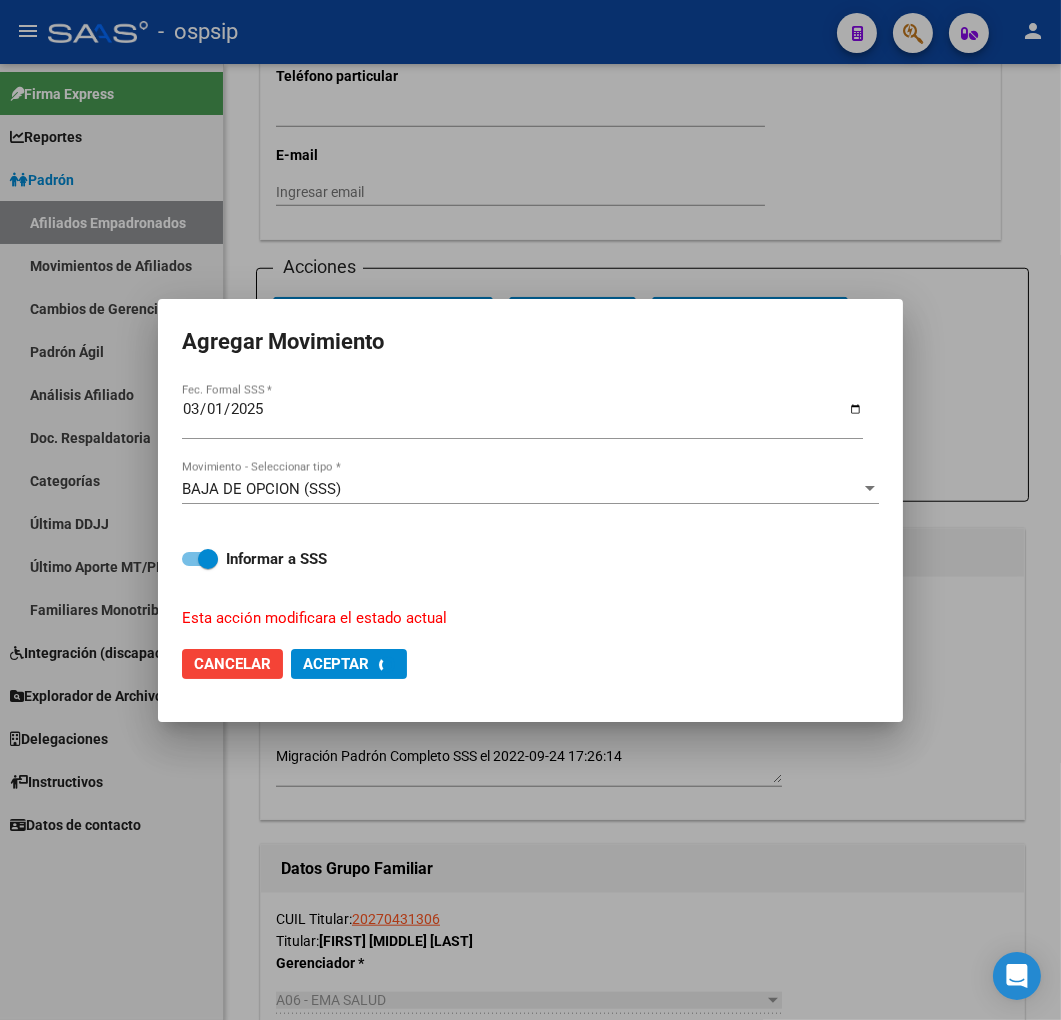 checkbox on "false" 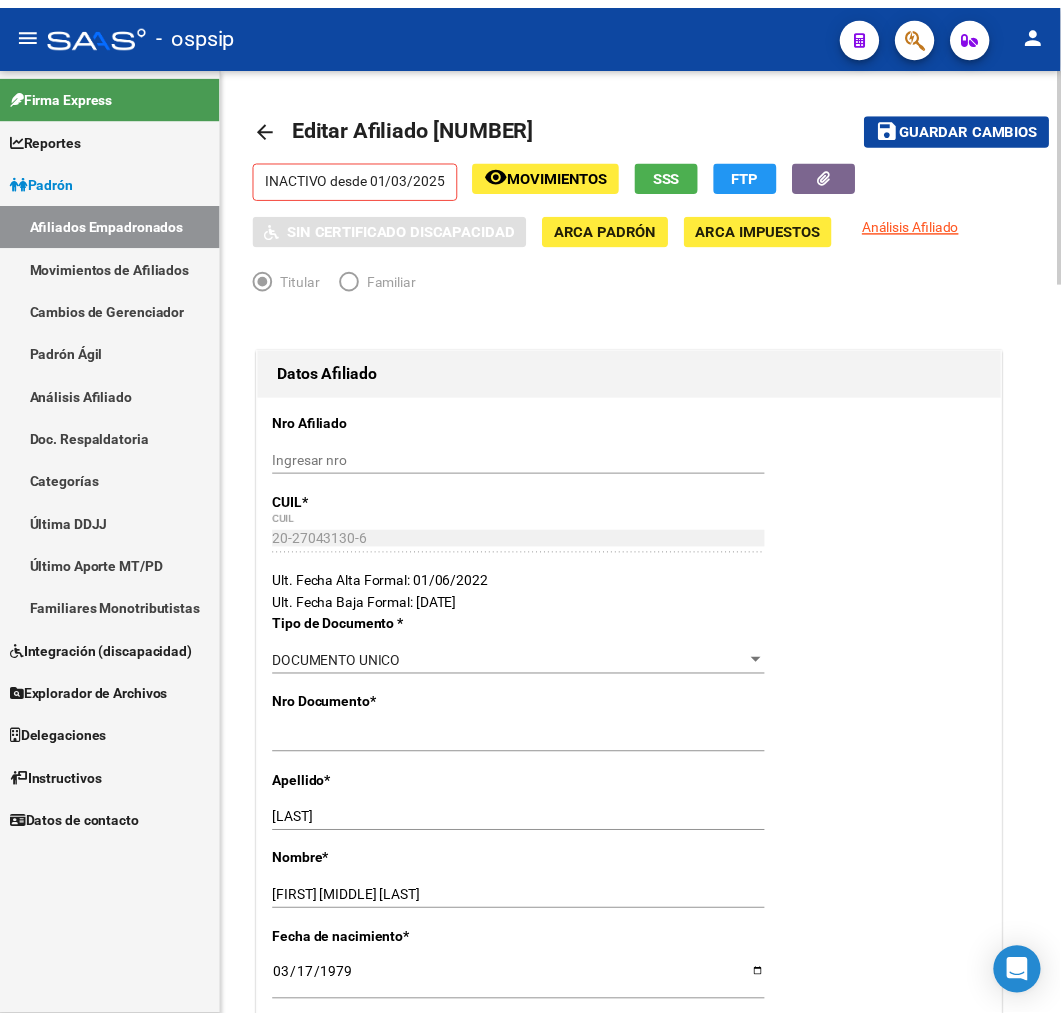scroll, scrollTop: 0, scrollLeft: 0, axis: both 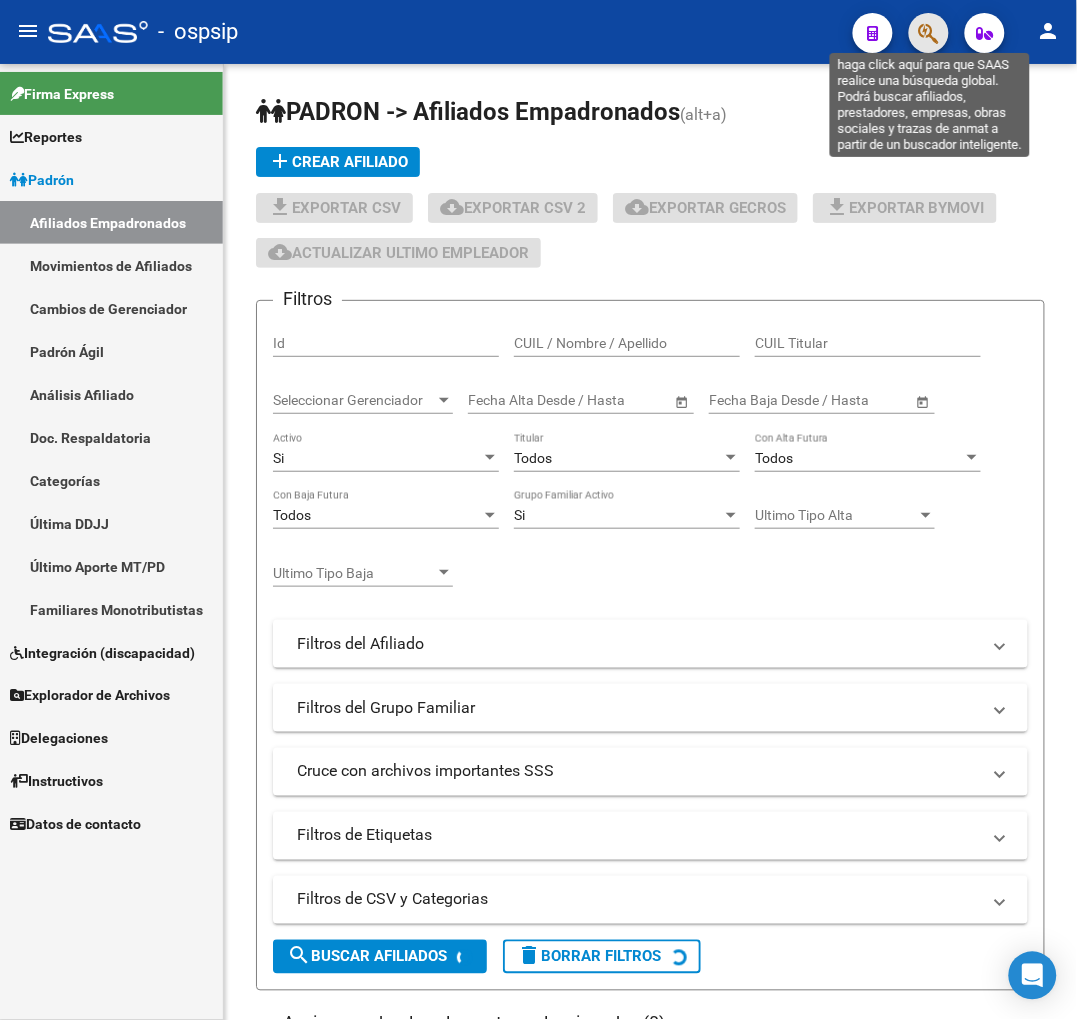 click 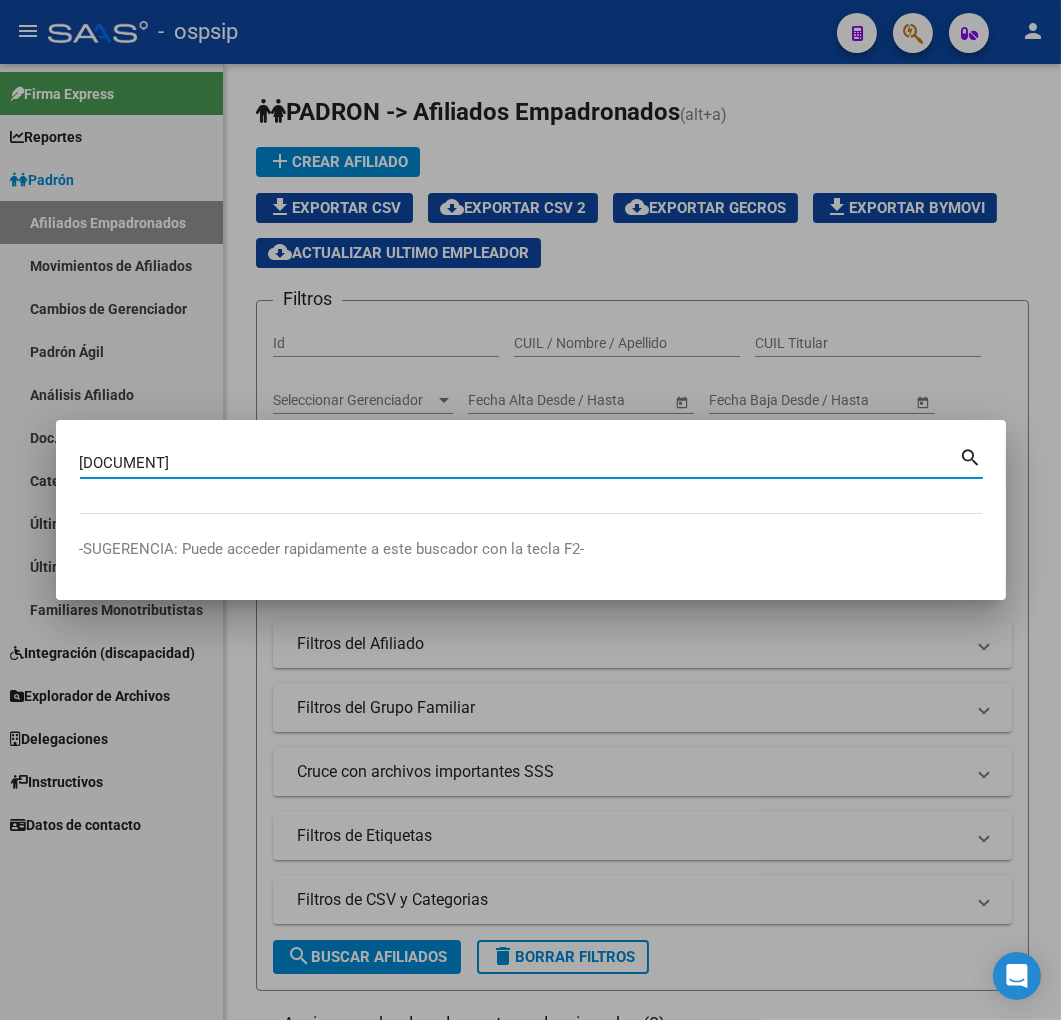 type on "27088573" 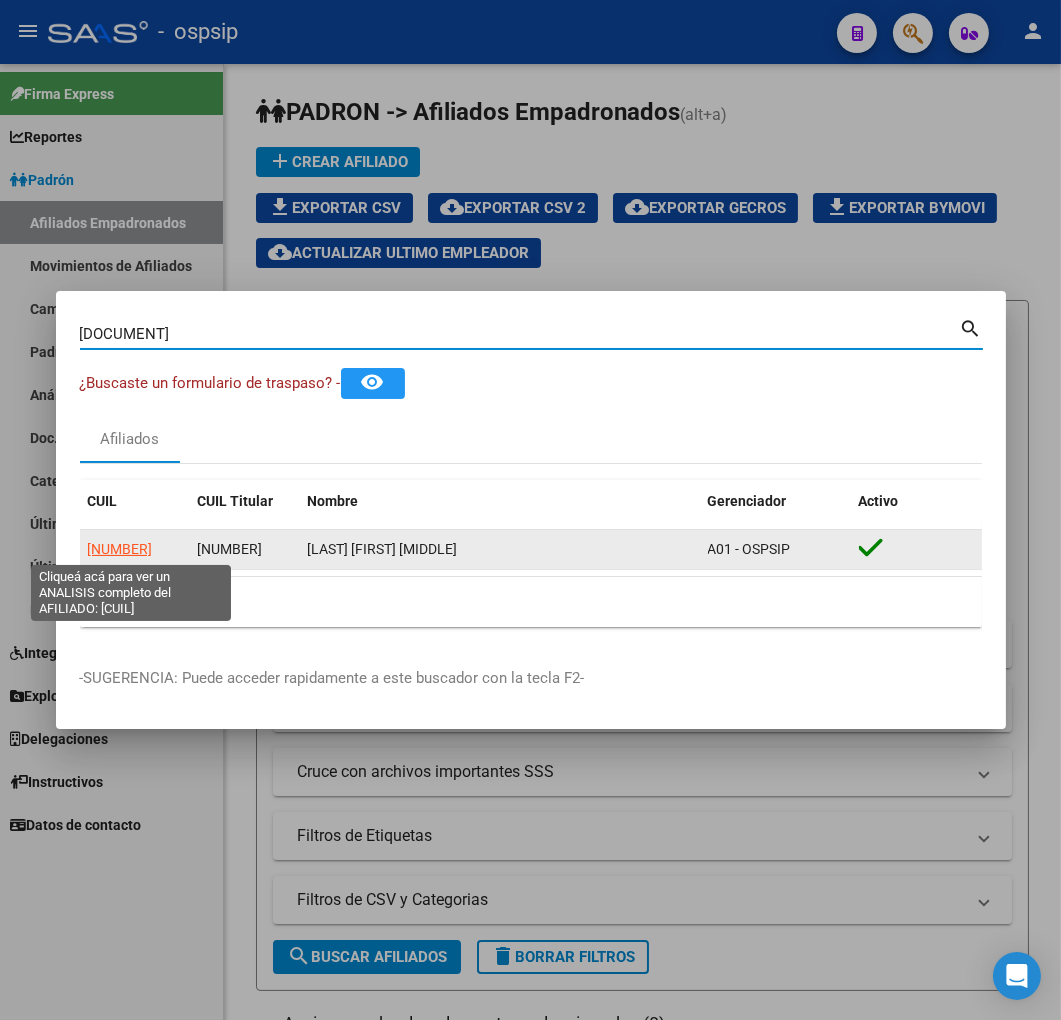 click on "20270885730" 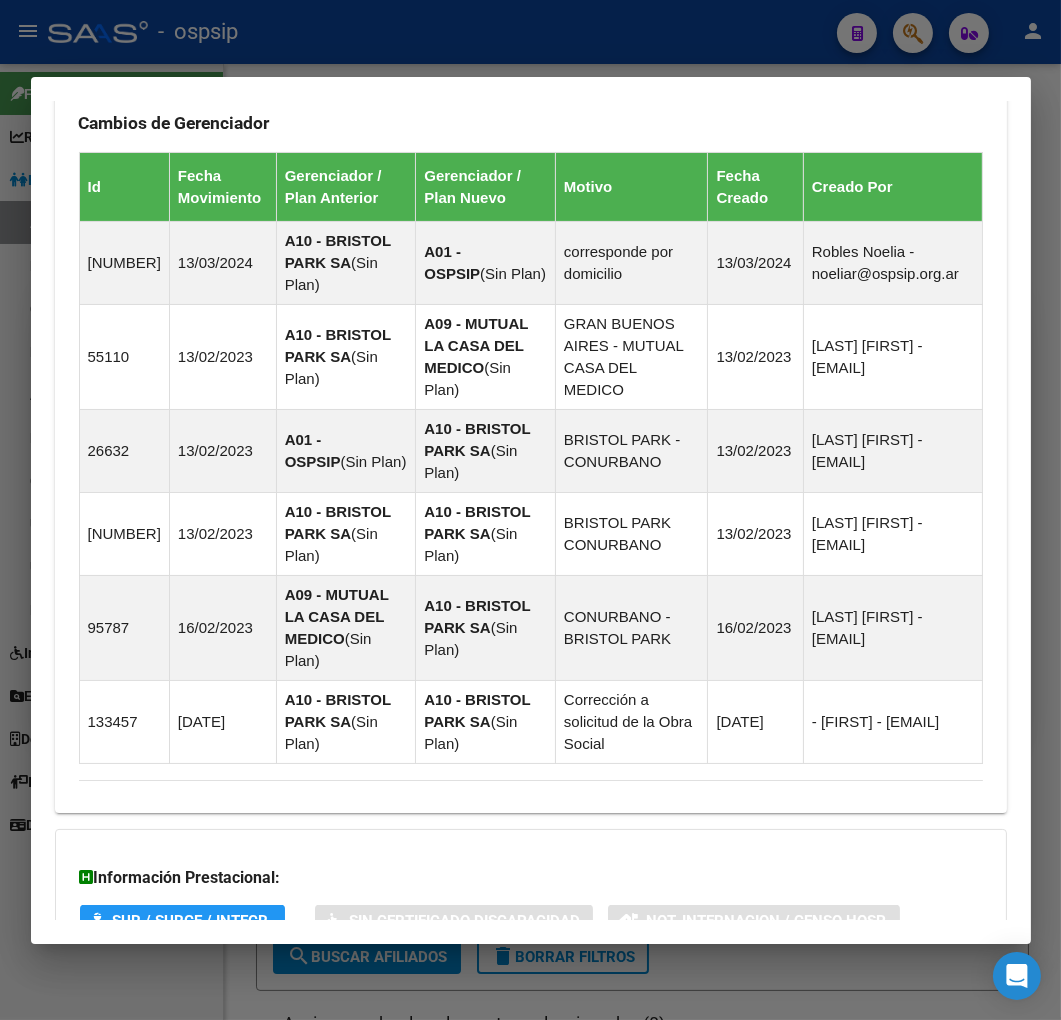 scroll, scrollTop: 1476, scrollLeft: 0, axis: vertical 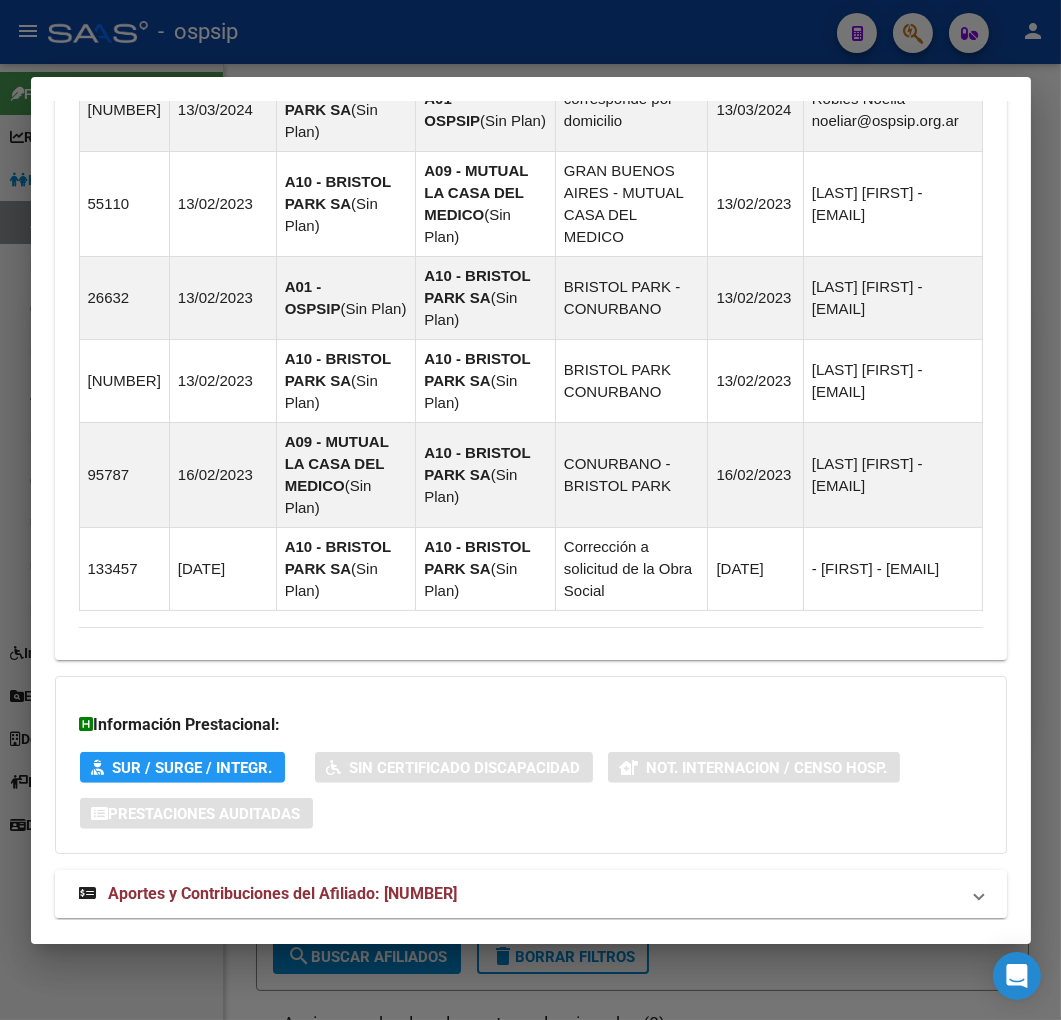 click on "Aportes y Contribuciones del Afiliado: 20270885730" at bounding box center [531, 894] 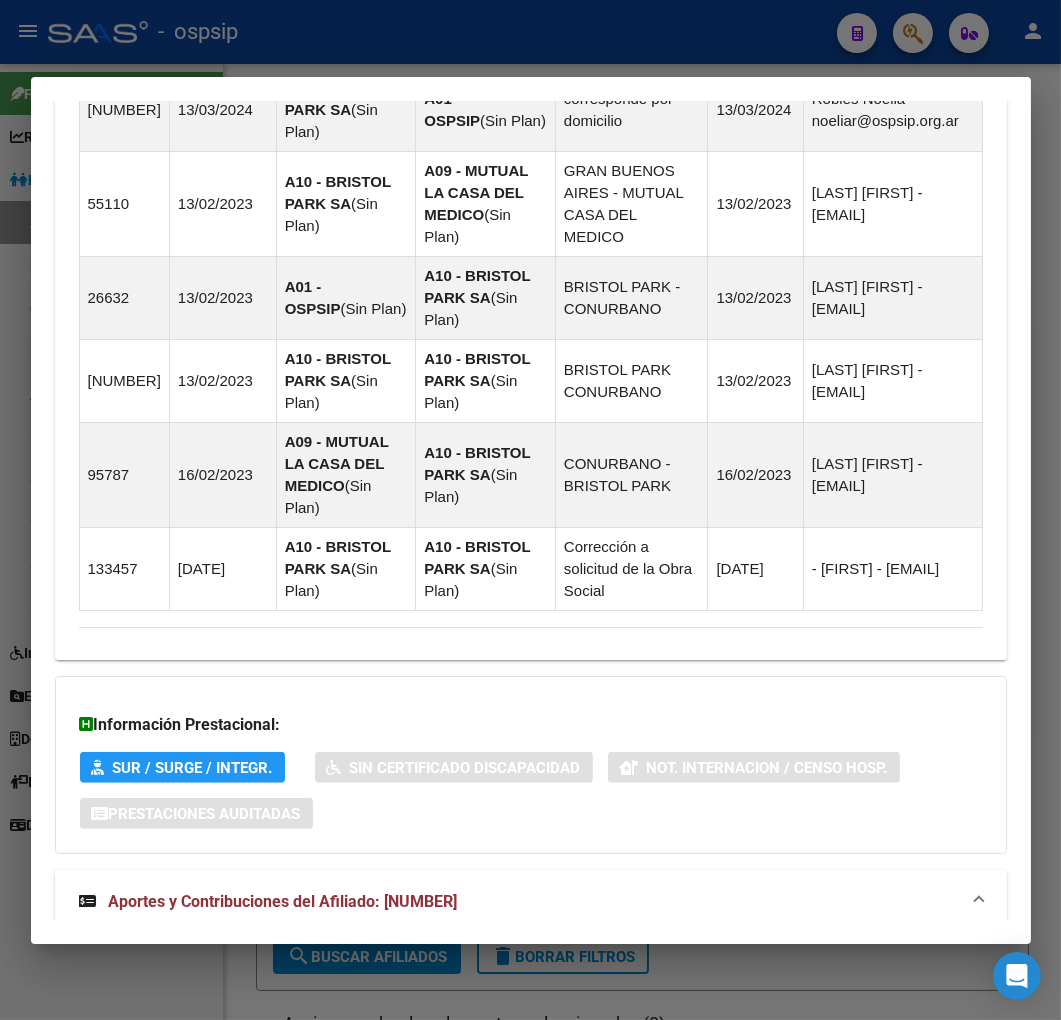 scroll, scrollTop: 2020, scrollLeft: 0, axis: vertical 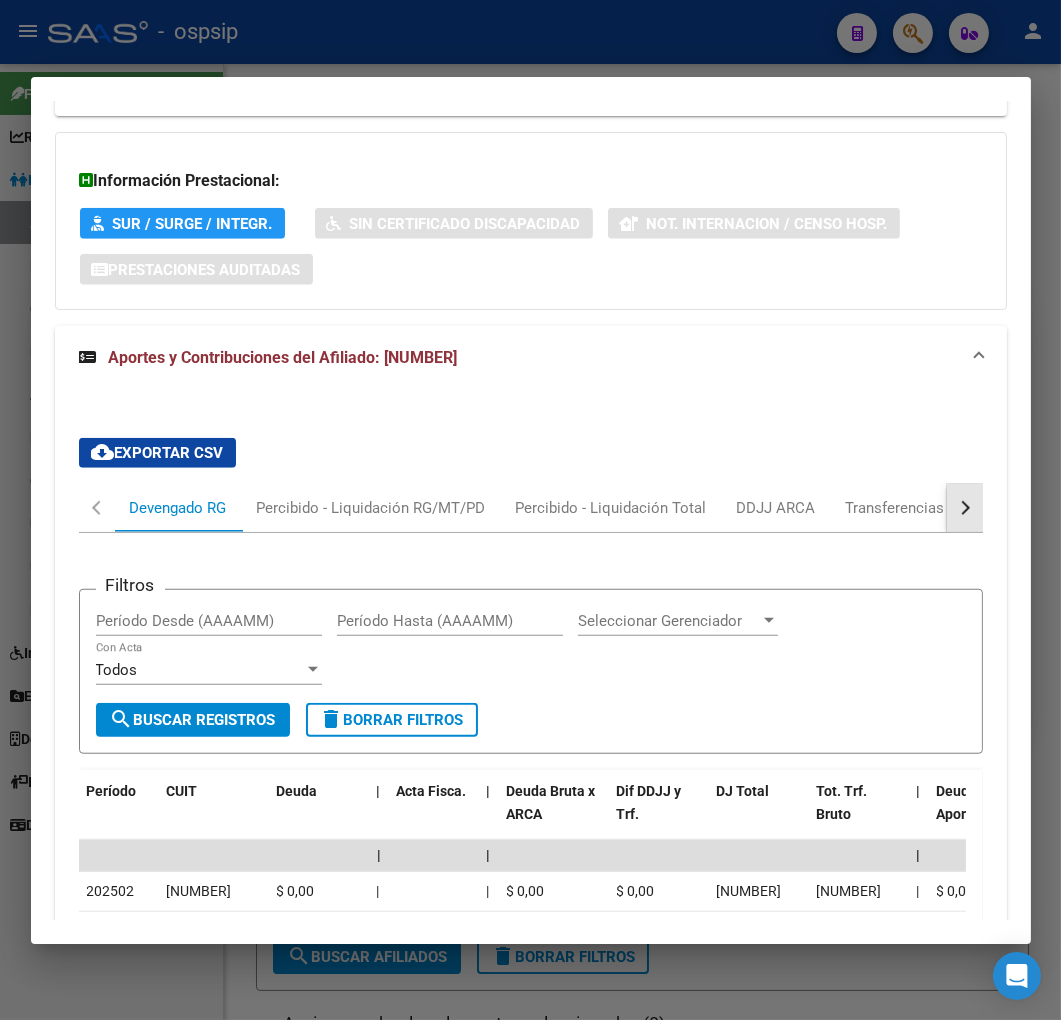 click at bounding box center [962, 508] 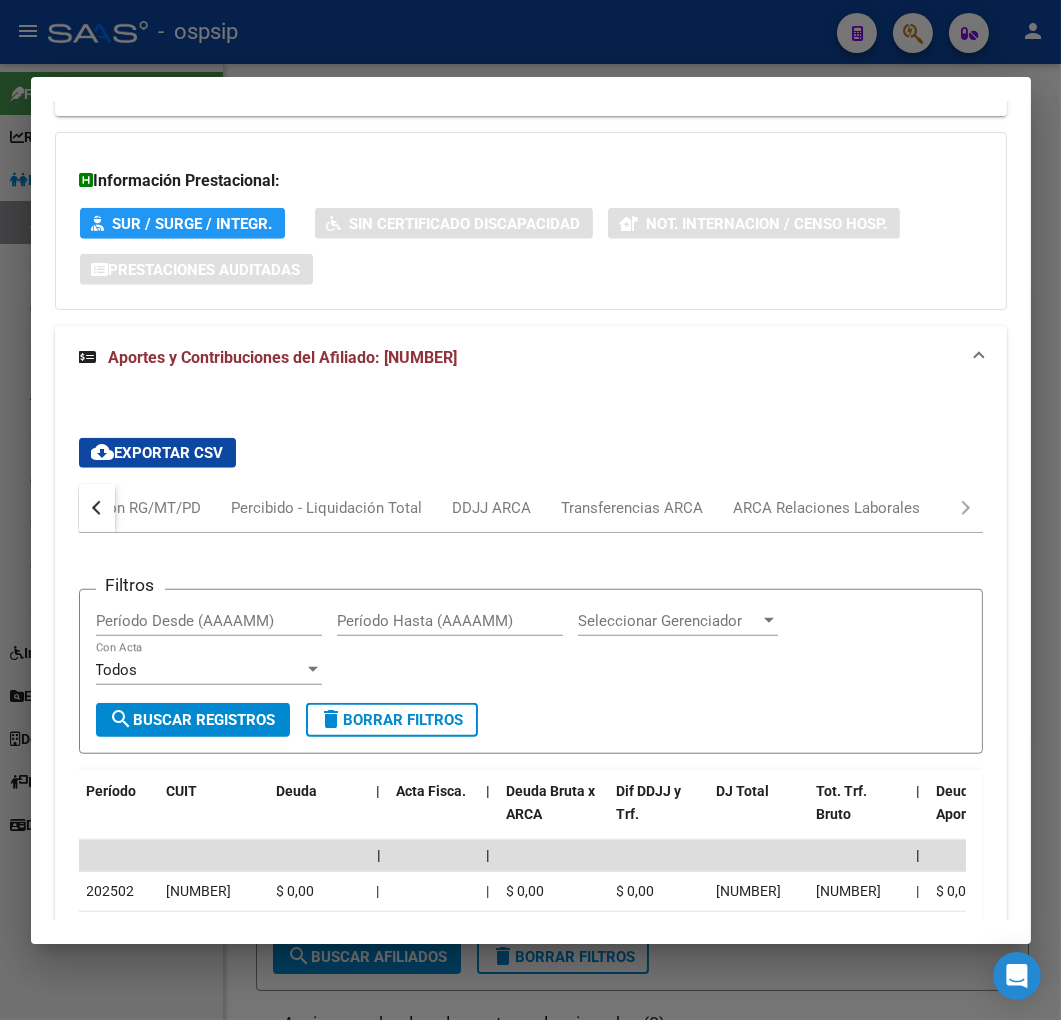 click on "Devengado RG Percibido - Liquidación RG/MT/PD Percibido - Liquidación Total DDJJ ARCA Transferencias ARCA ARCA Relaciones Laborales" at bounding box center (531, 508) 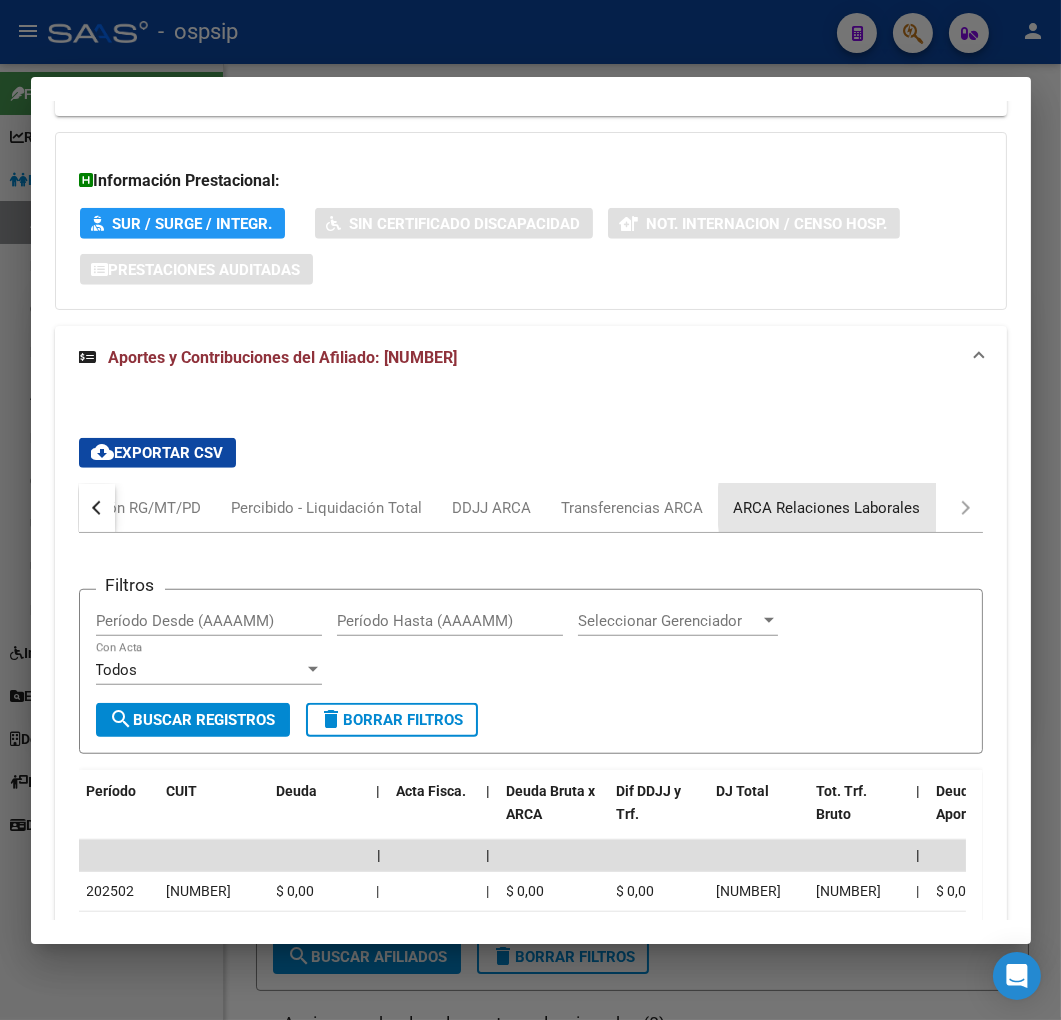 click on "ARCA Relaciones Laborales" at bounding box center (827, 508) 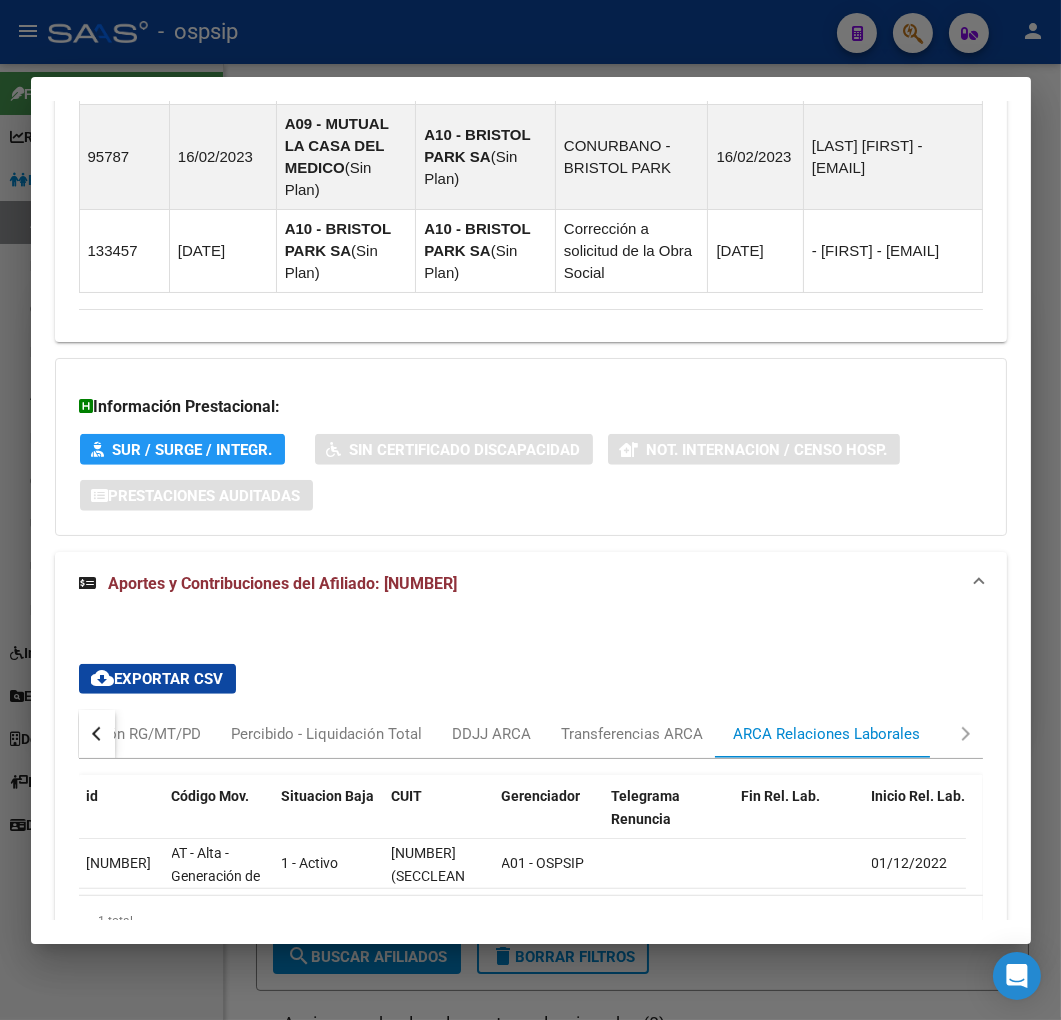 scroll, scrollTop: 1888, scrollLeft: 0, axis: vertical 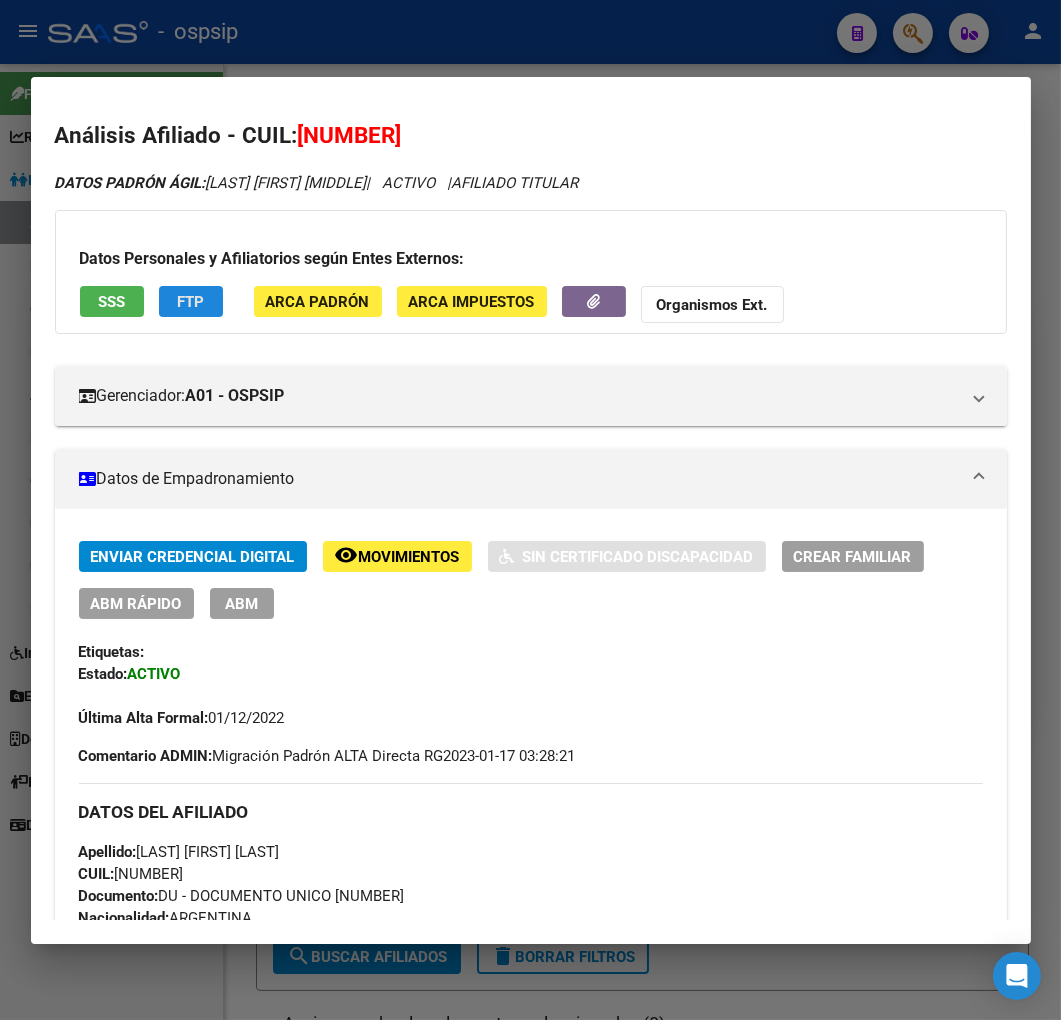 click on "FTP" 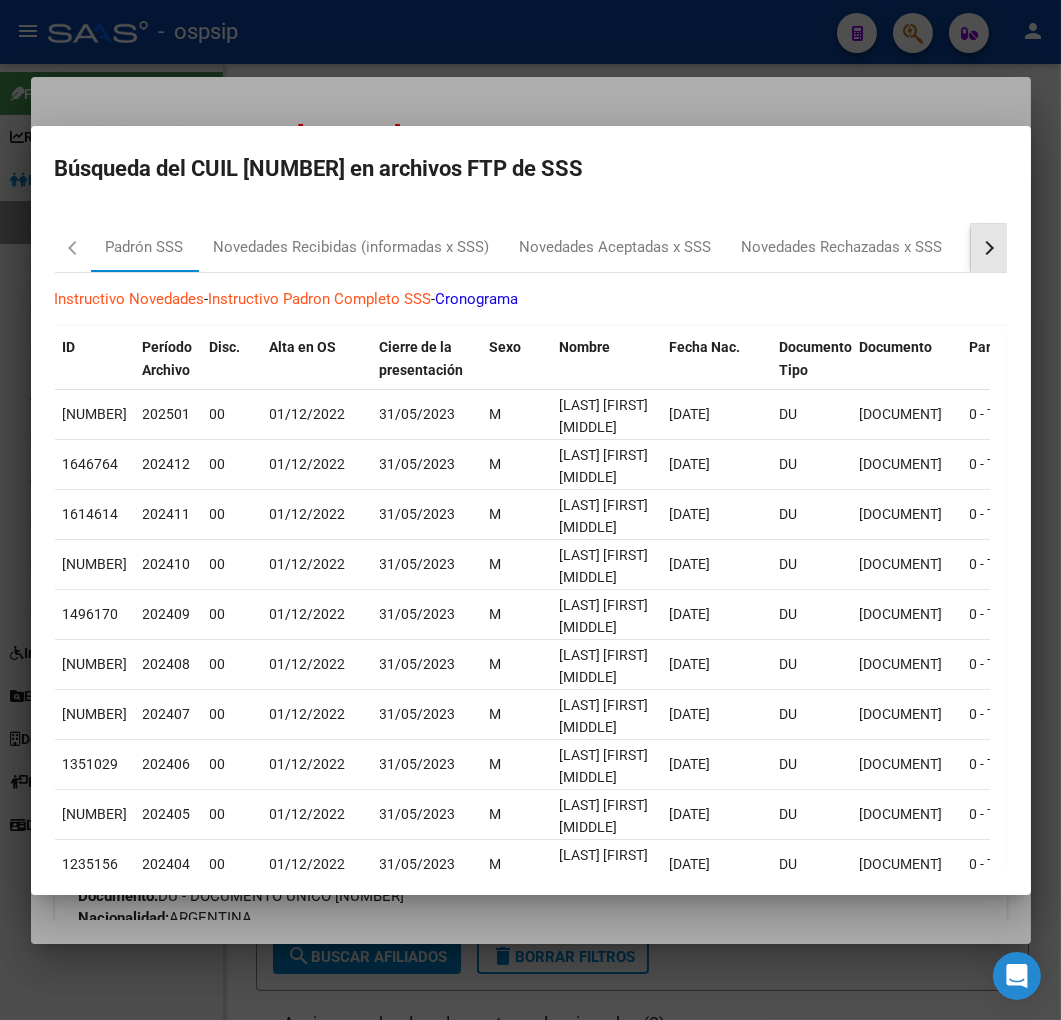 click at bounding box center (986, 247) 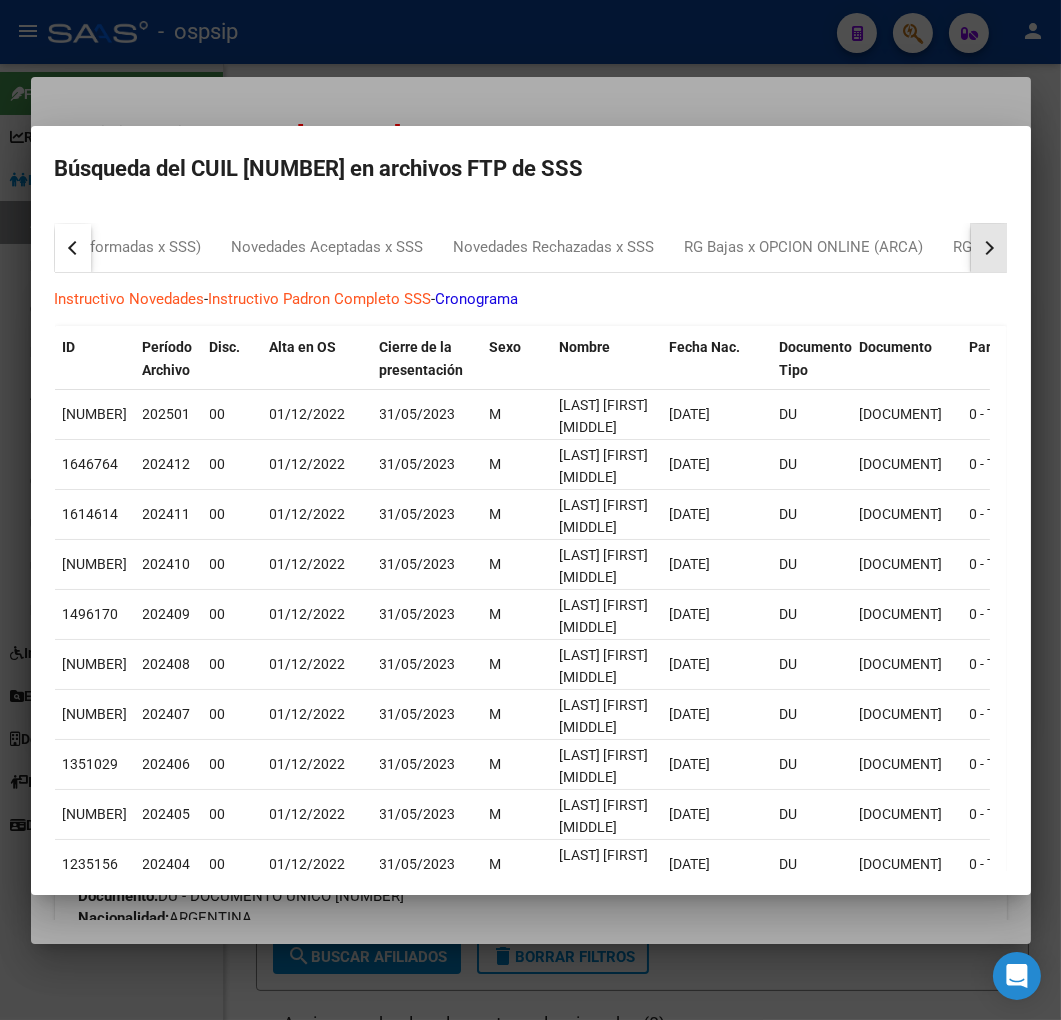 click at bounding box center [986, 247] 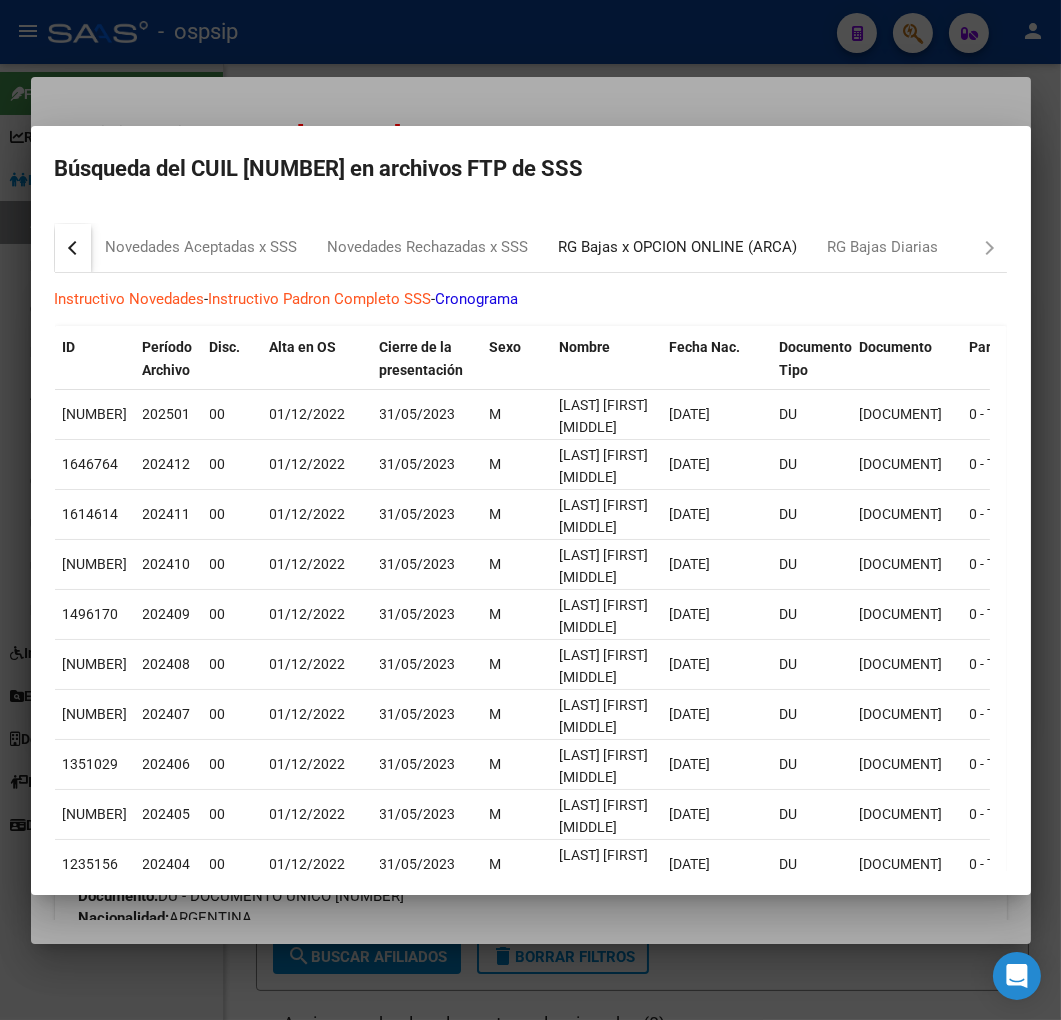 click on "RG Bajas x OPCION ONLINE (ARCA)" at bounding box center (678, 247) 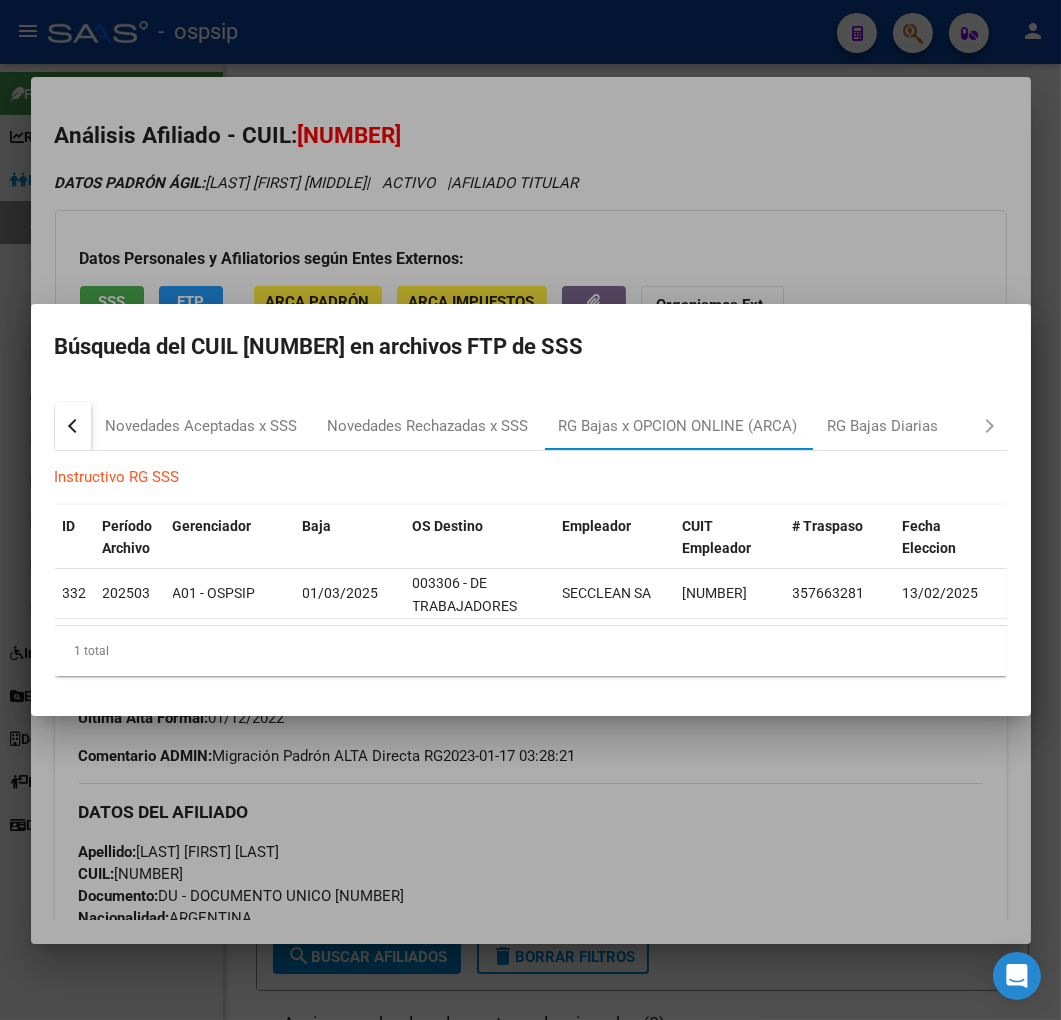 click at bounding box center (530, 510) 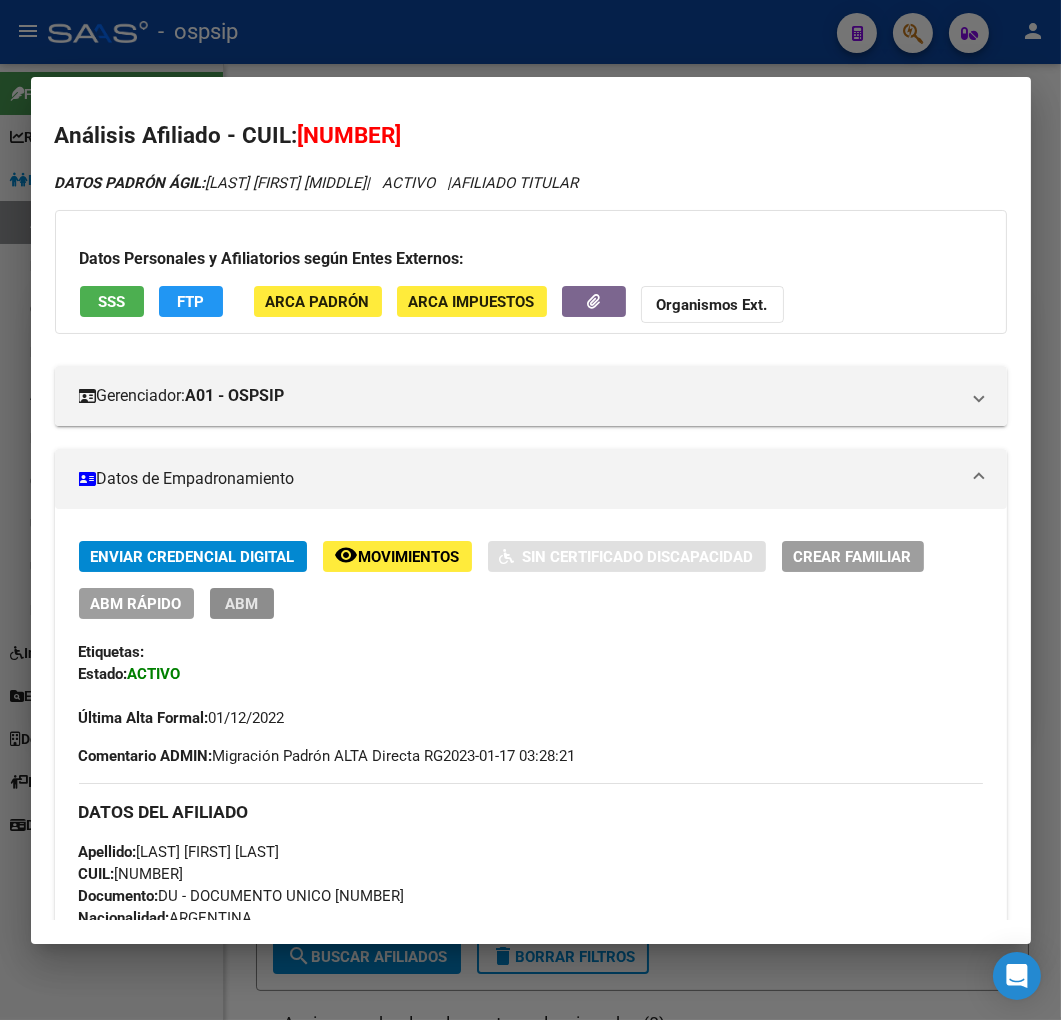 click on "ABM" at bounding box center (241, 604) 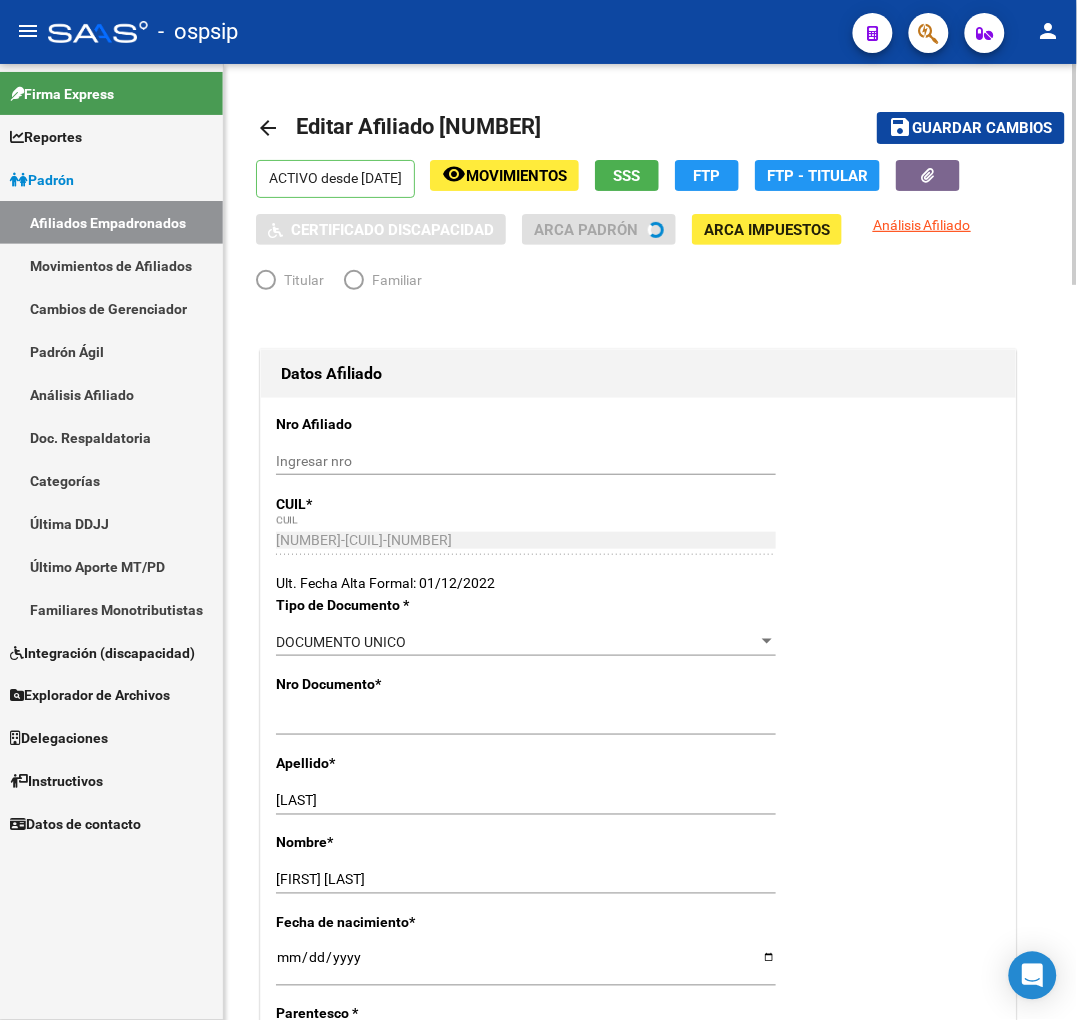 radio on "true" 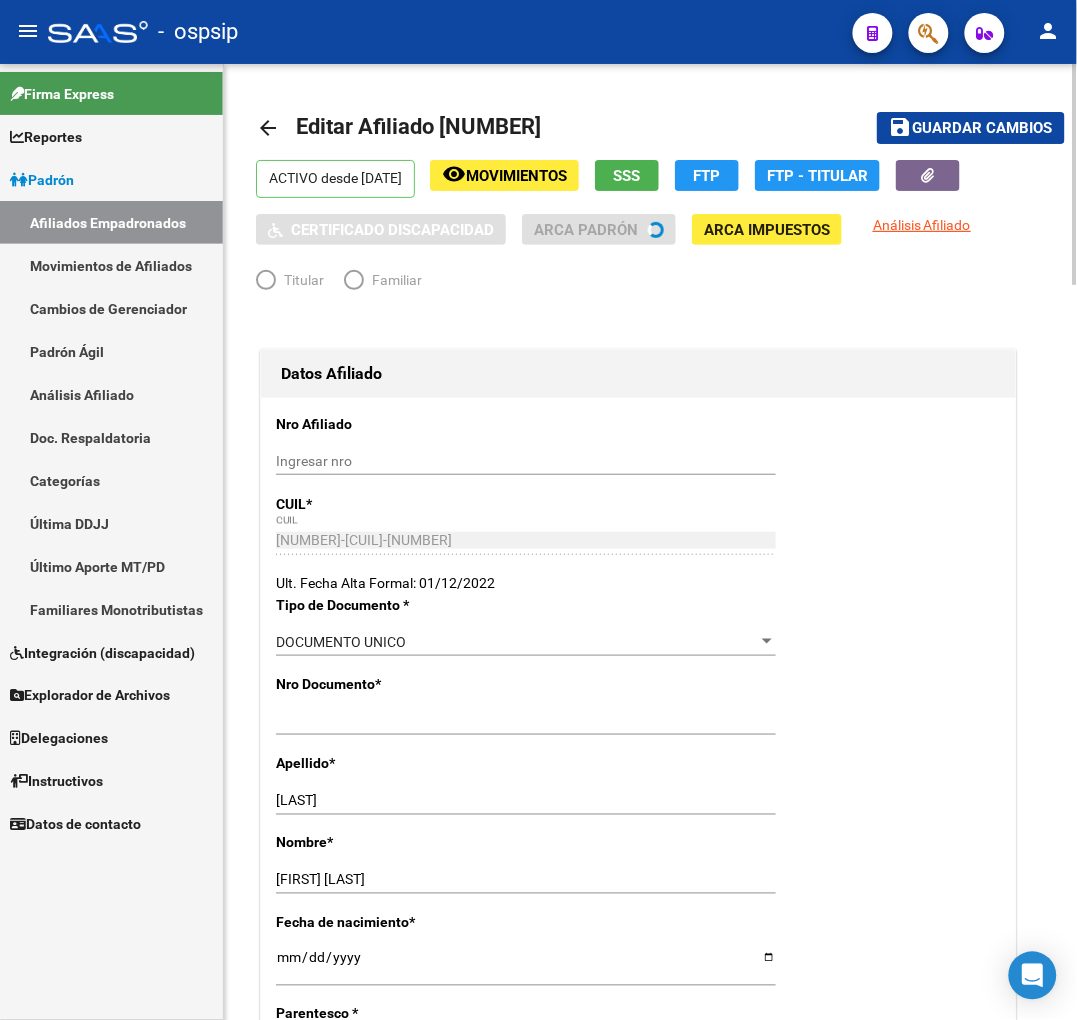 type on "30-70964574-5" 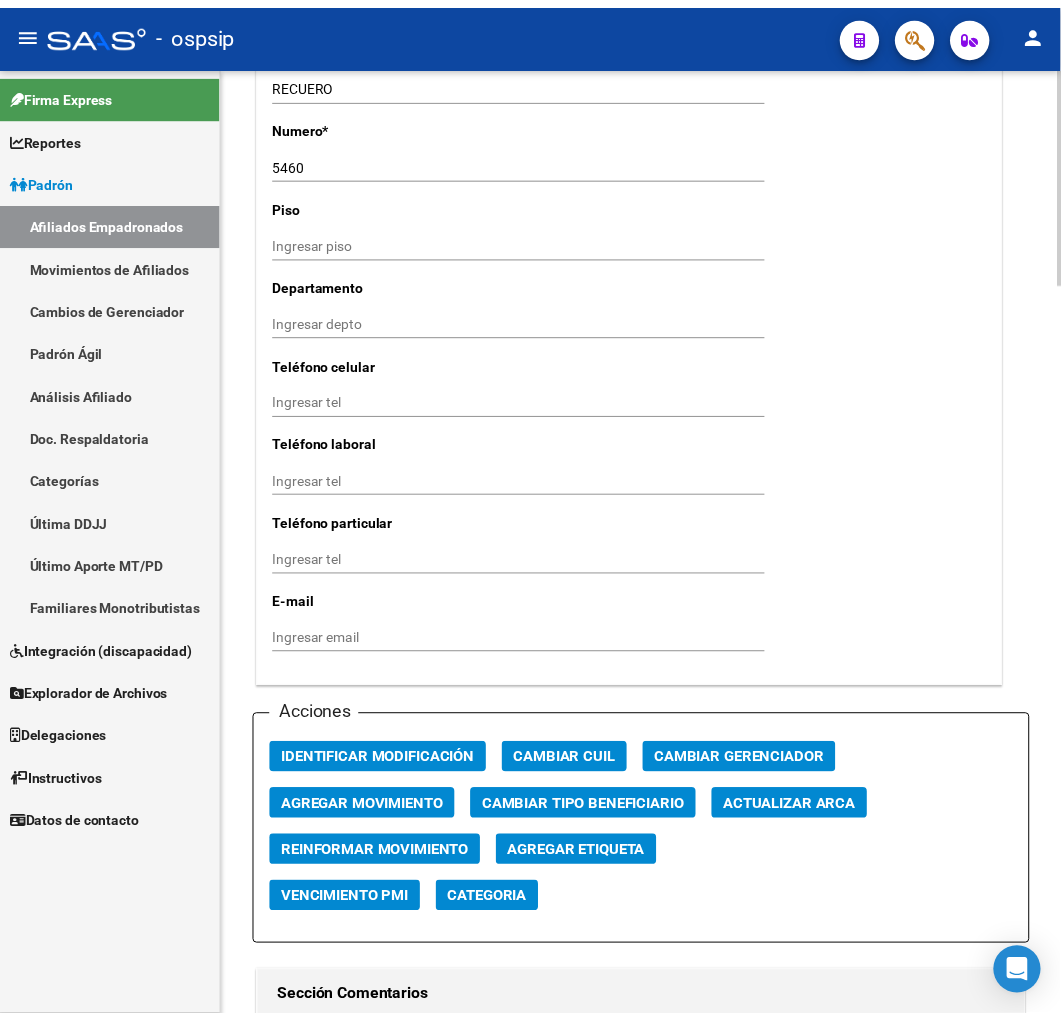 scroll, scrollTop: 2222, scrollLeft: 0, axis: vertical 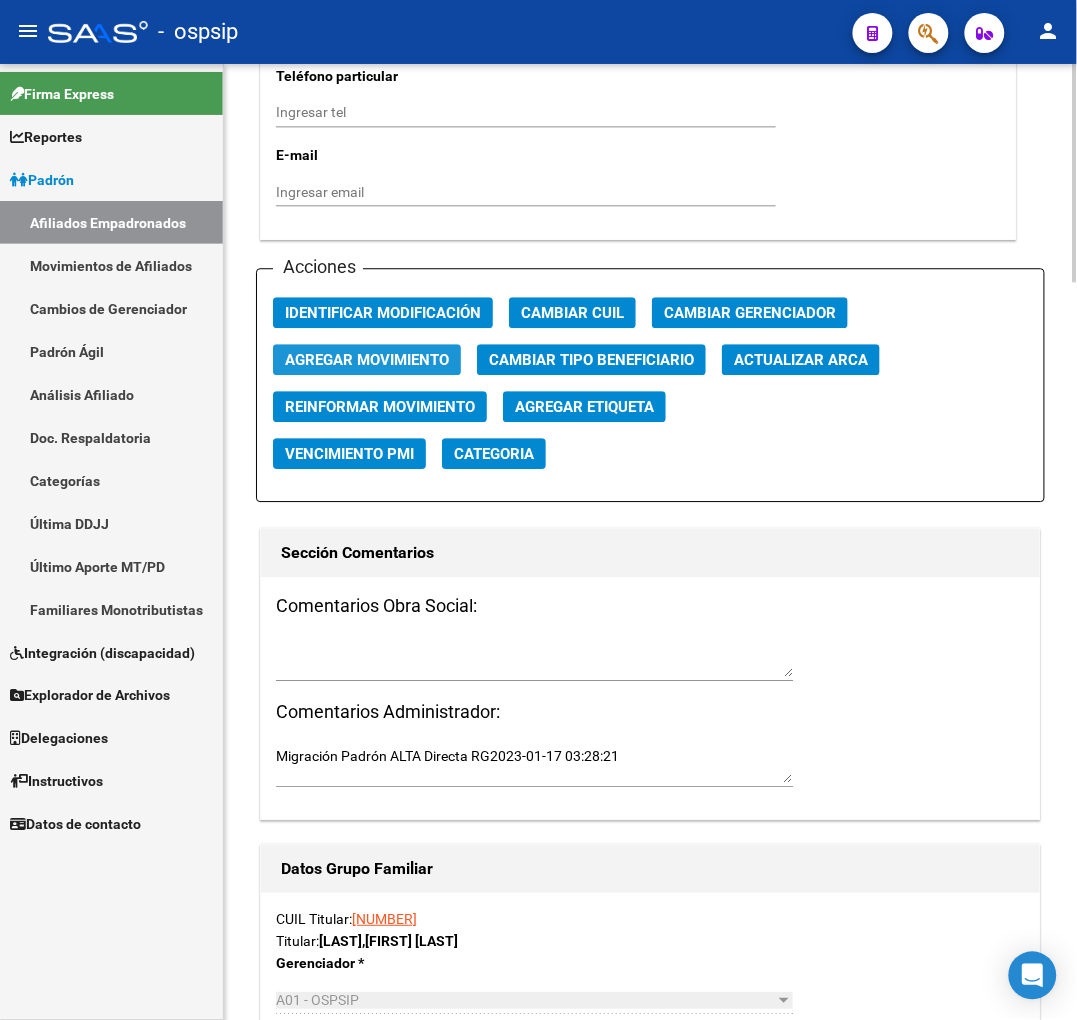 click on "Agregar Movimiento" 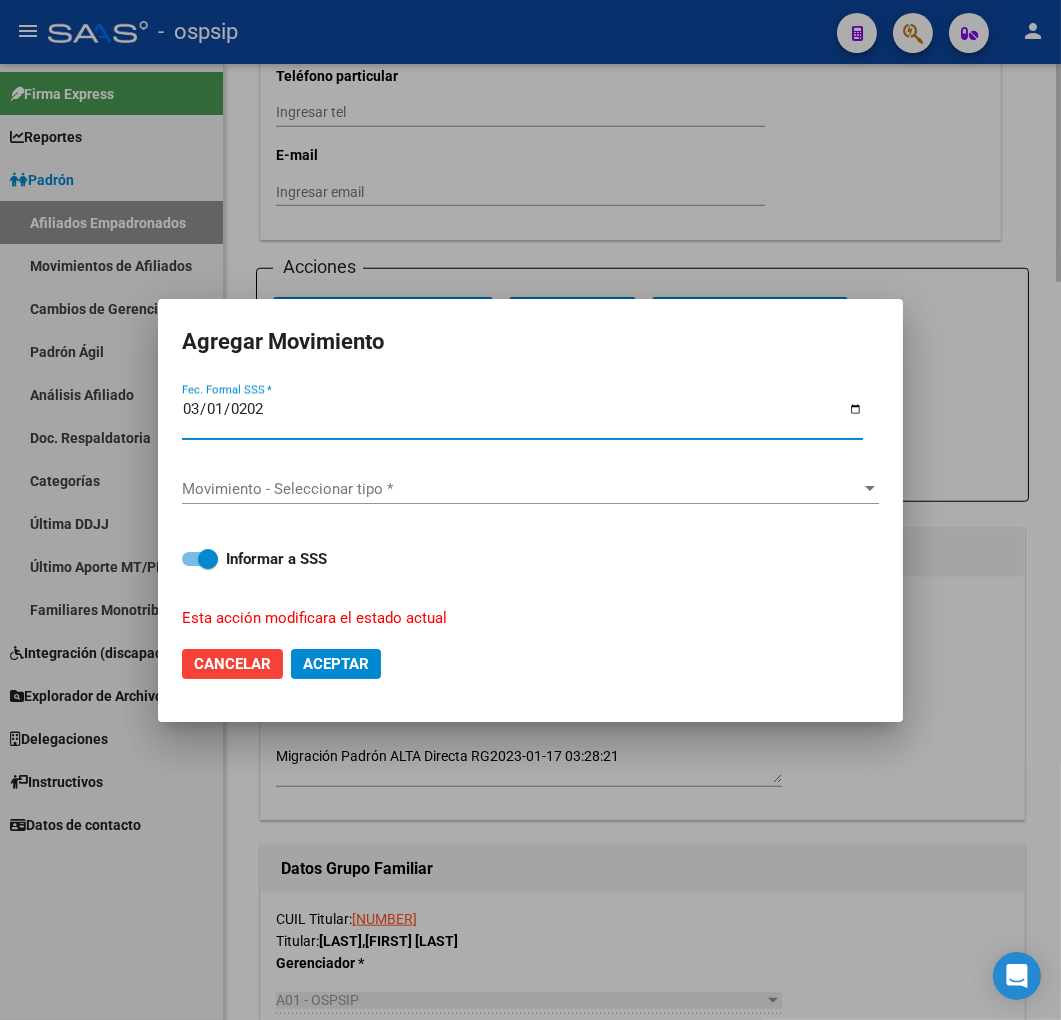 type on "2025-03-01" 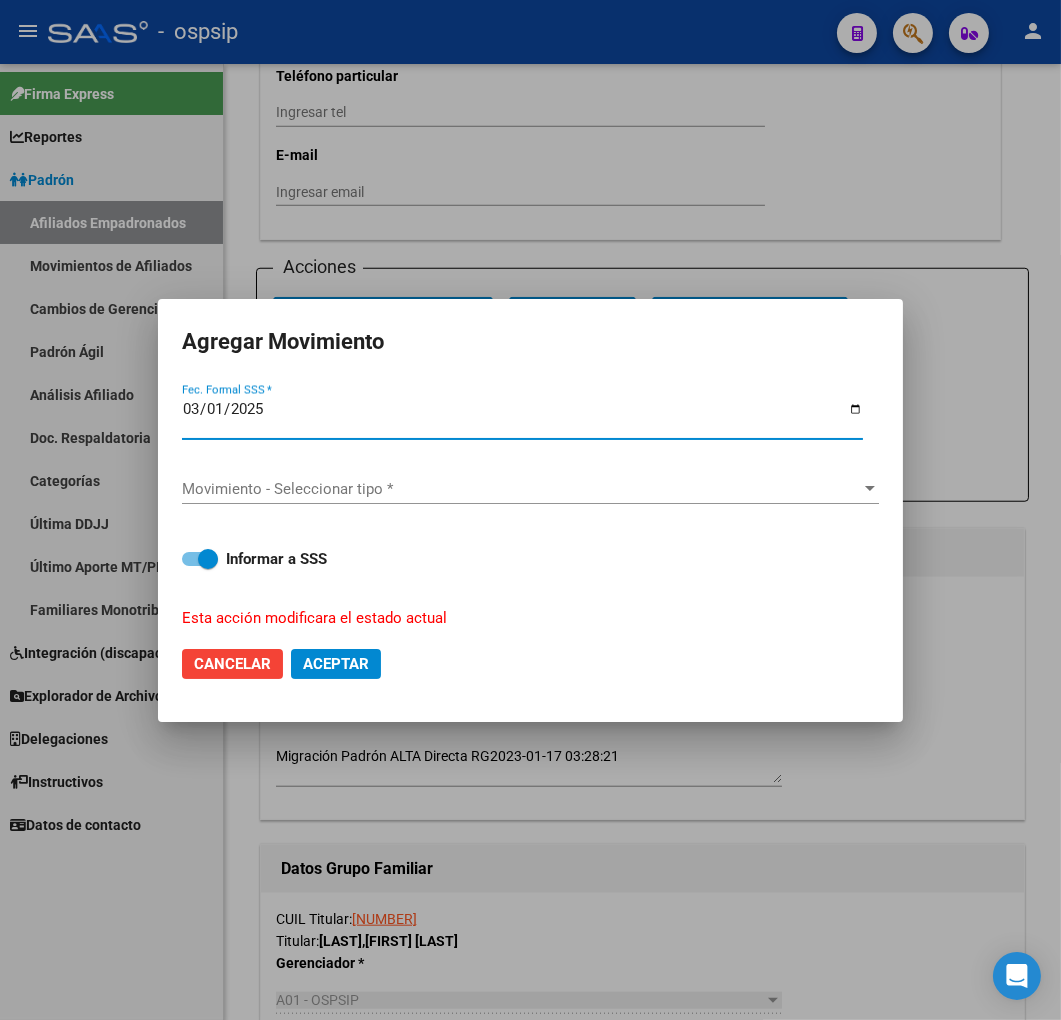 click on "Movimiento - Seleccionar tipo *" at bounding box center [521, 489] 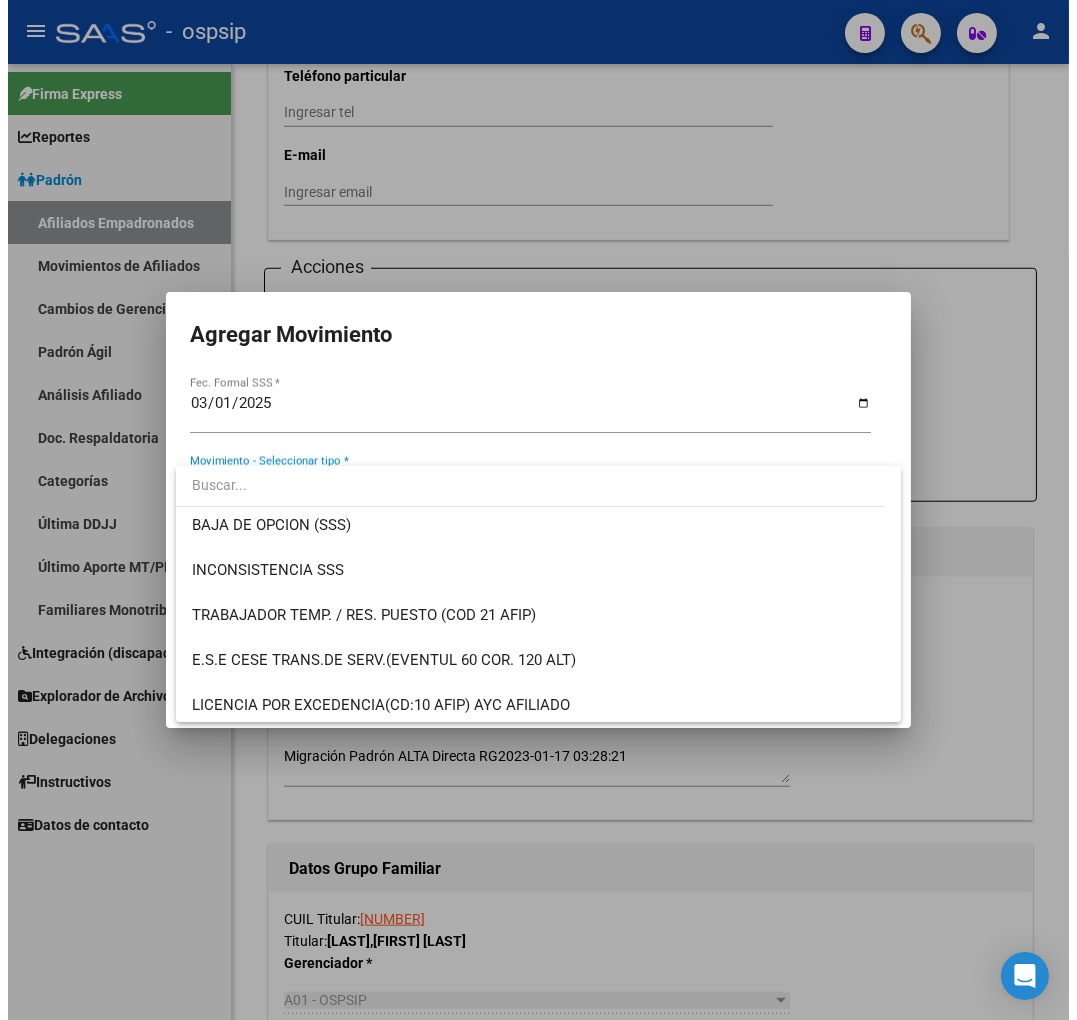 scroll, scrollTop: 777, scrollLeft: 0, axis: vertical 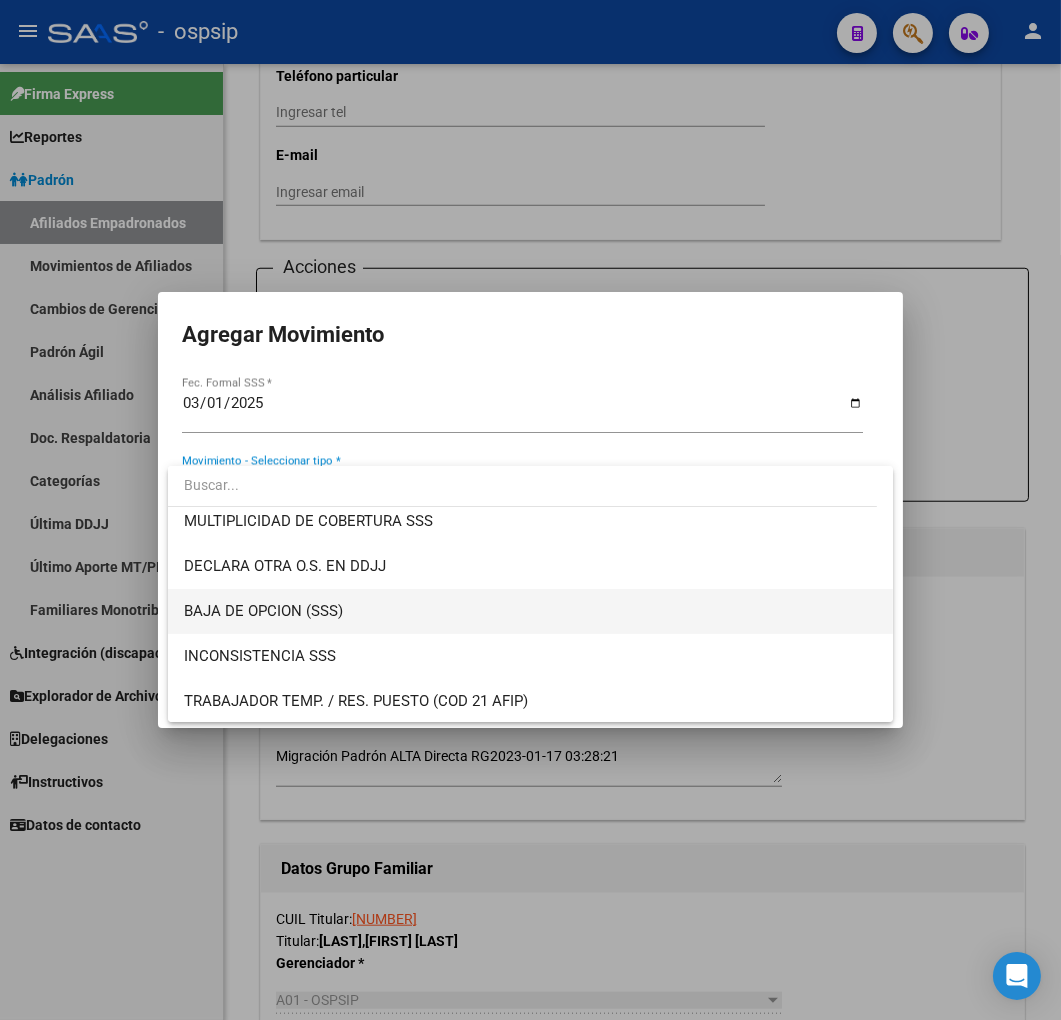 click on "BAJA DE OPCION (SSS)" at bounding box center (531, 611) 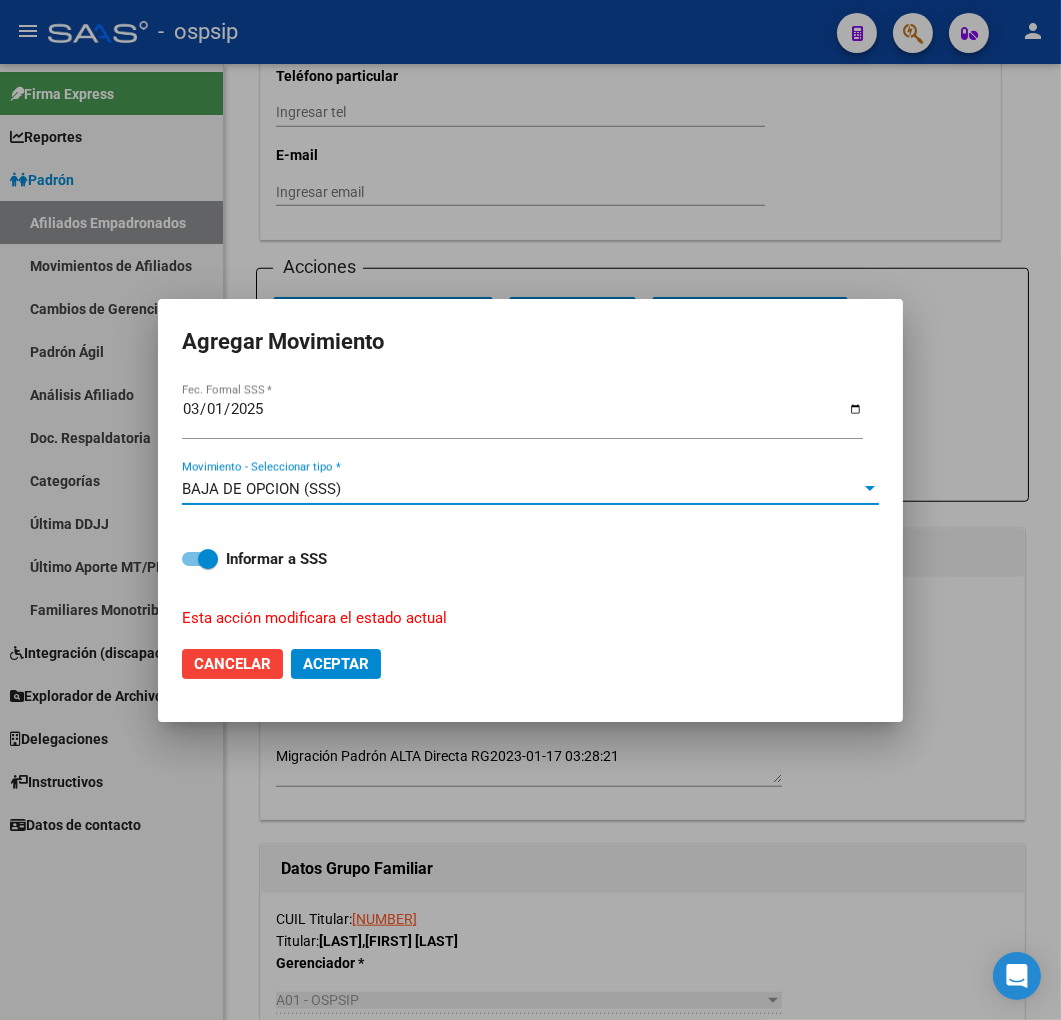 click on "Aceptar" 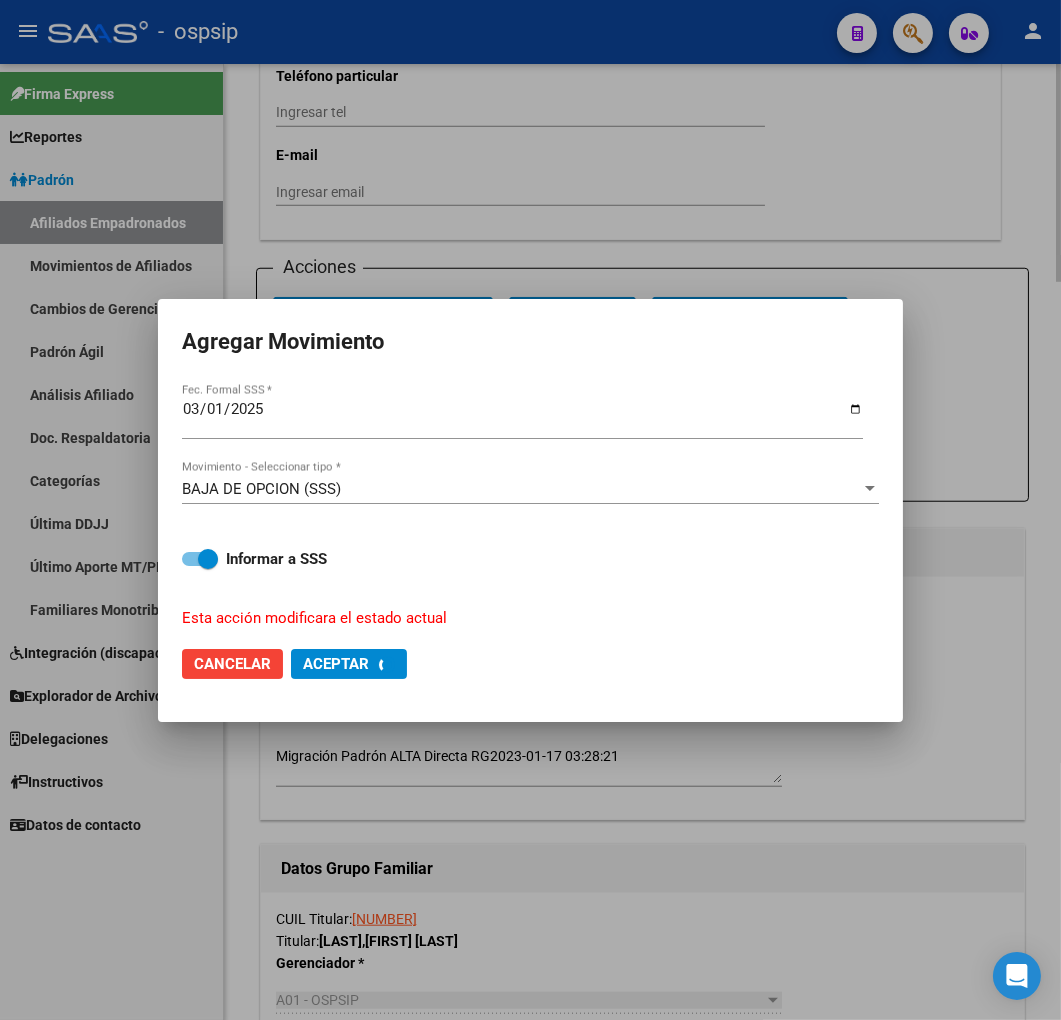 checkbox on "false" 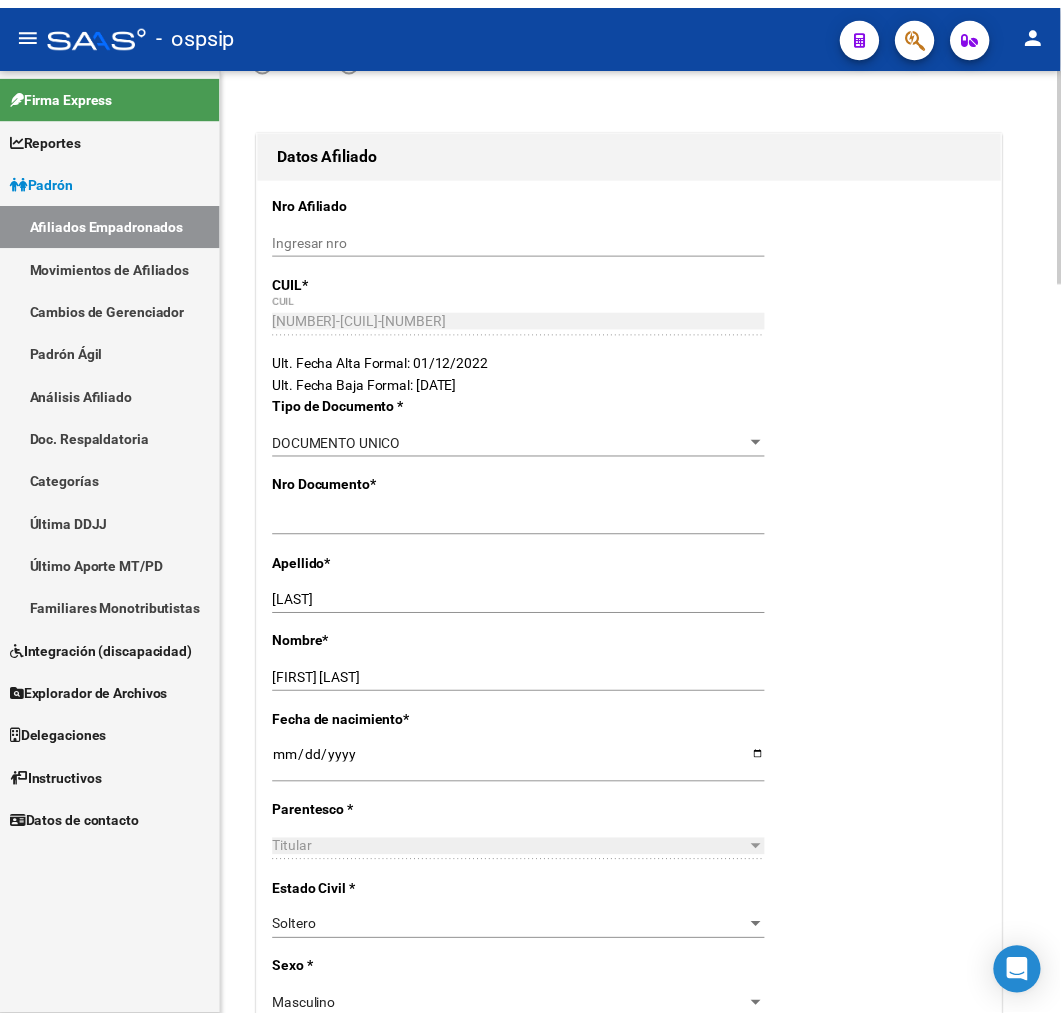 scroll, scrollTop: 0, scrollLeft: 0, axis: both 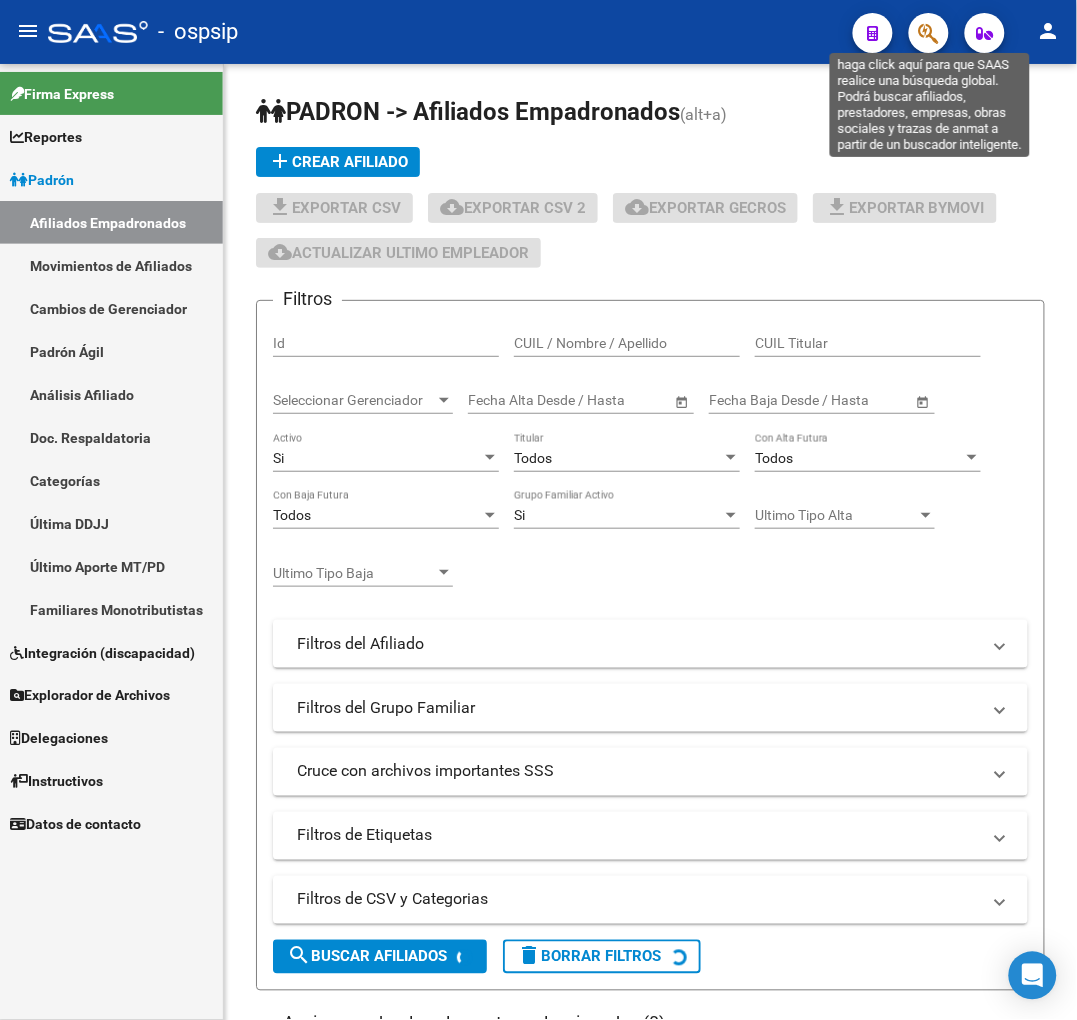 click 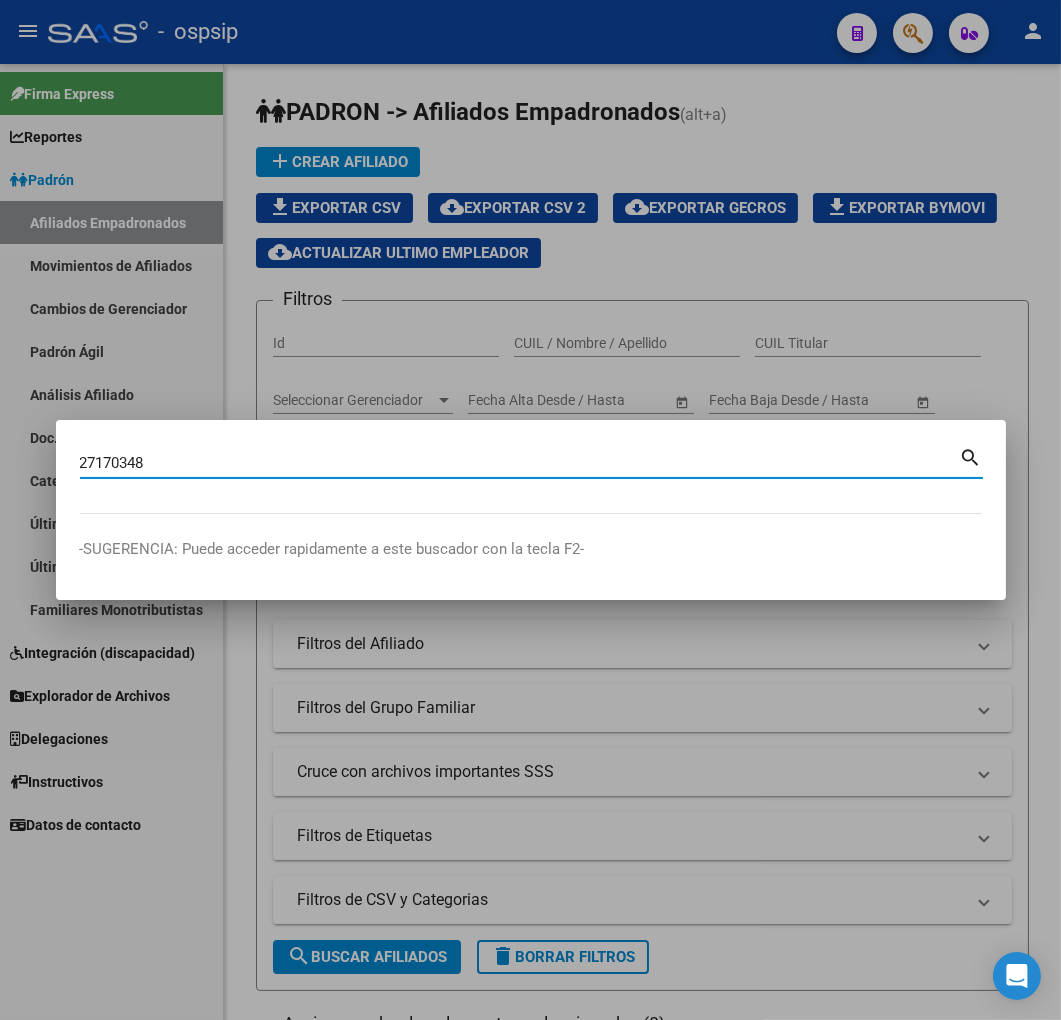 type on "27170348" 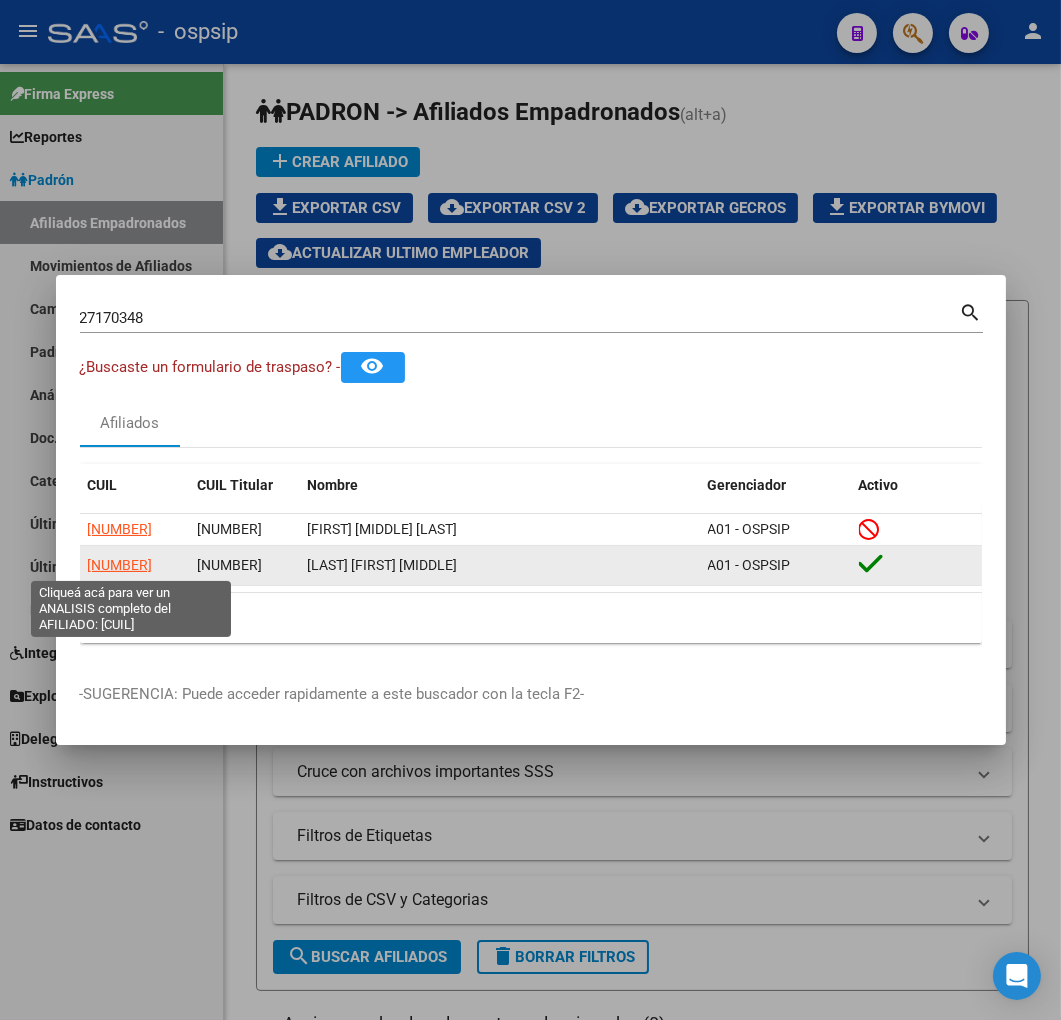 click on "20271703482" 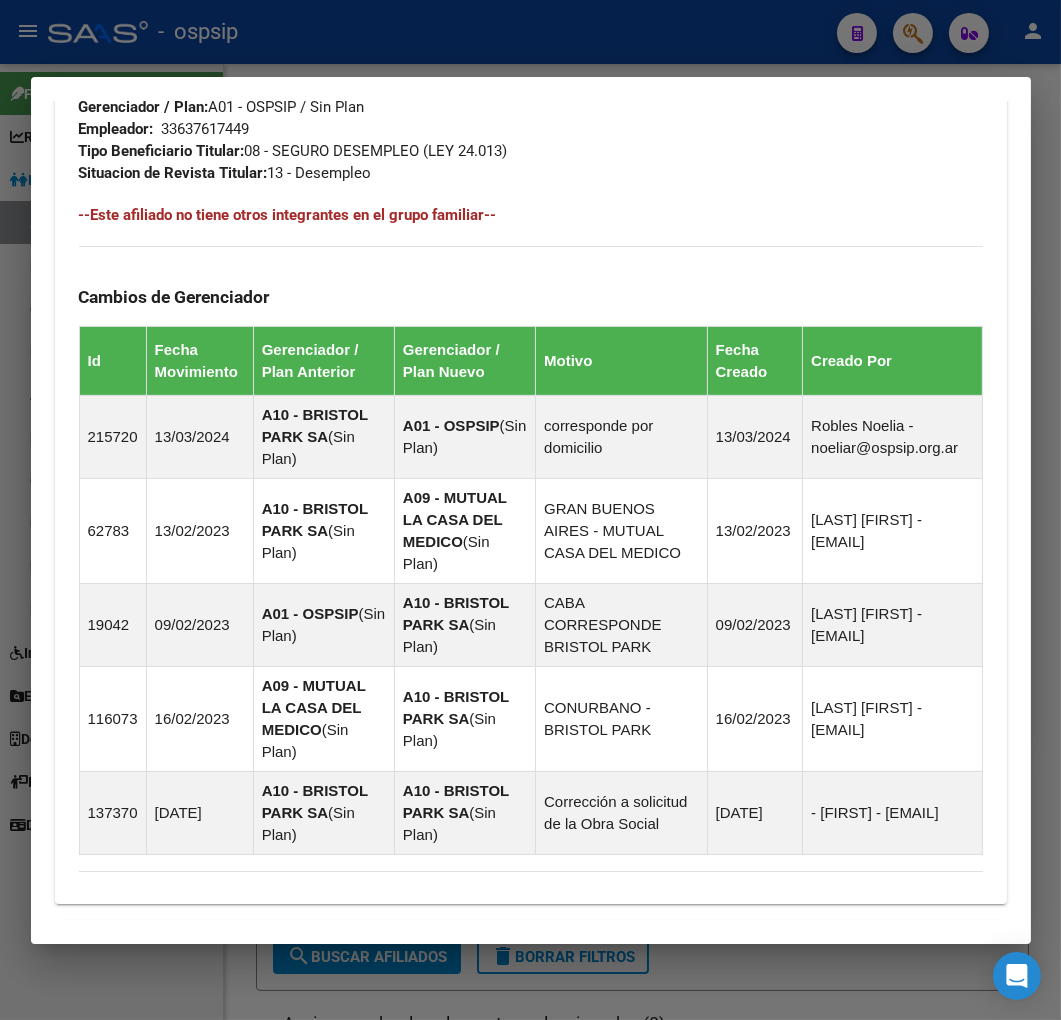 scroll, scrollTop: 1481, scrollLeft: 0, axis: vertical 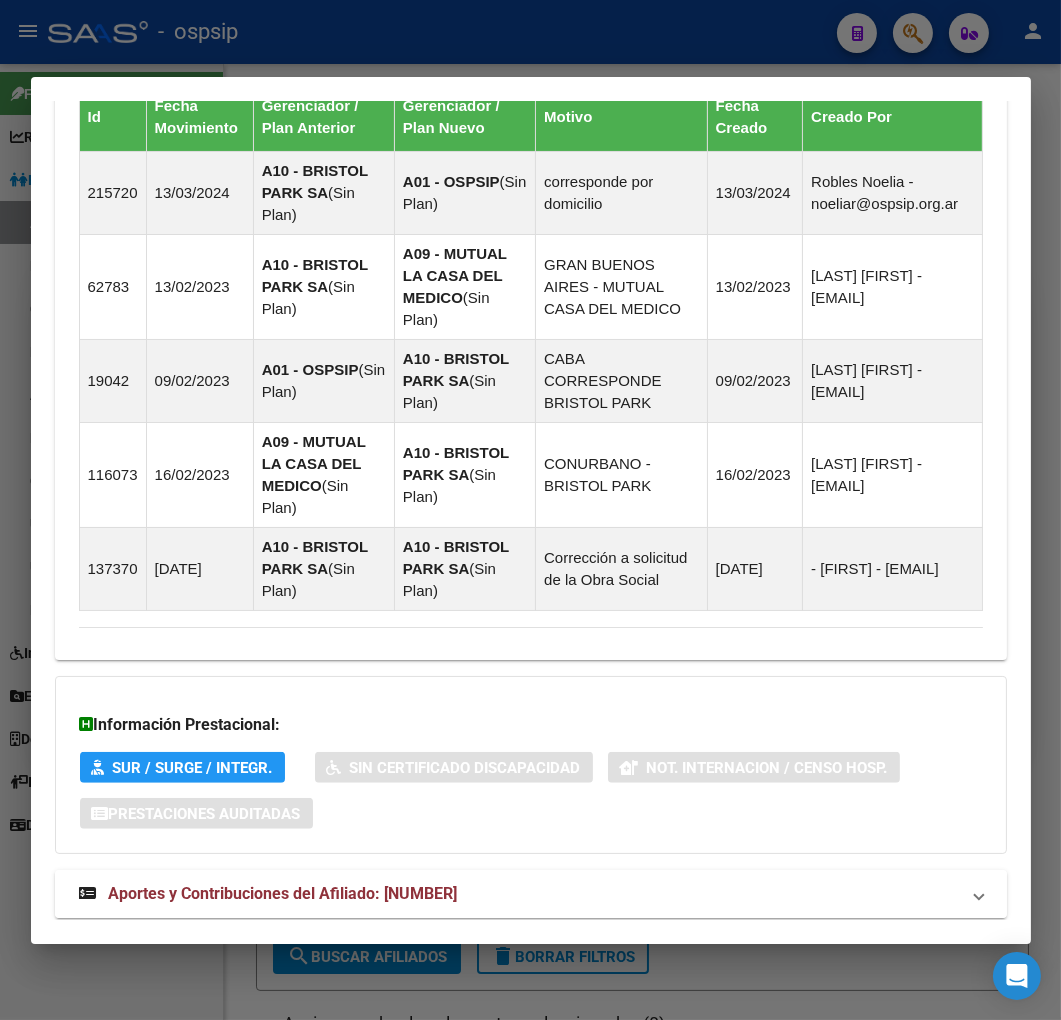 click on "Aportes y Contribuciones del Afiliado: 20271703482" at bounding box center (531, 894) 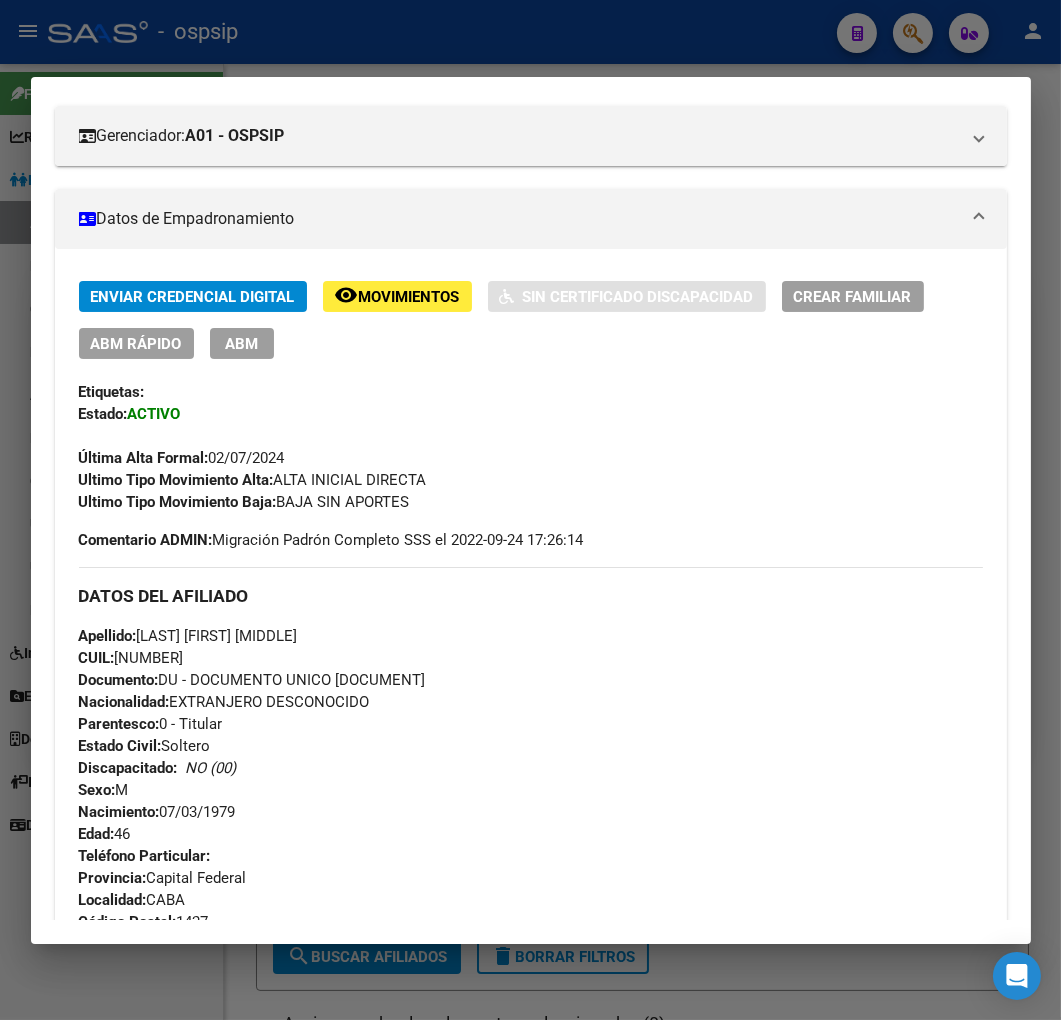 scroll, scrollTop: 258, scrollLeft: 0, axis: vertical 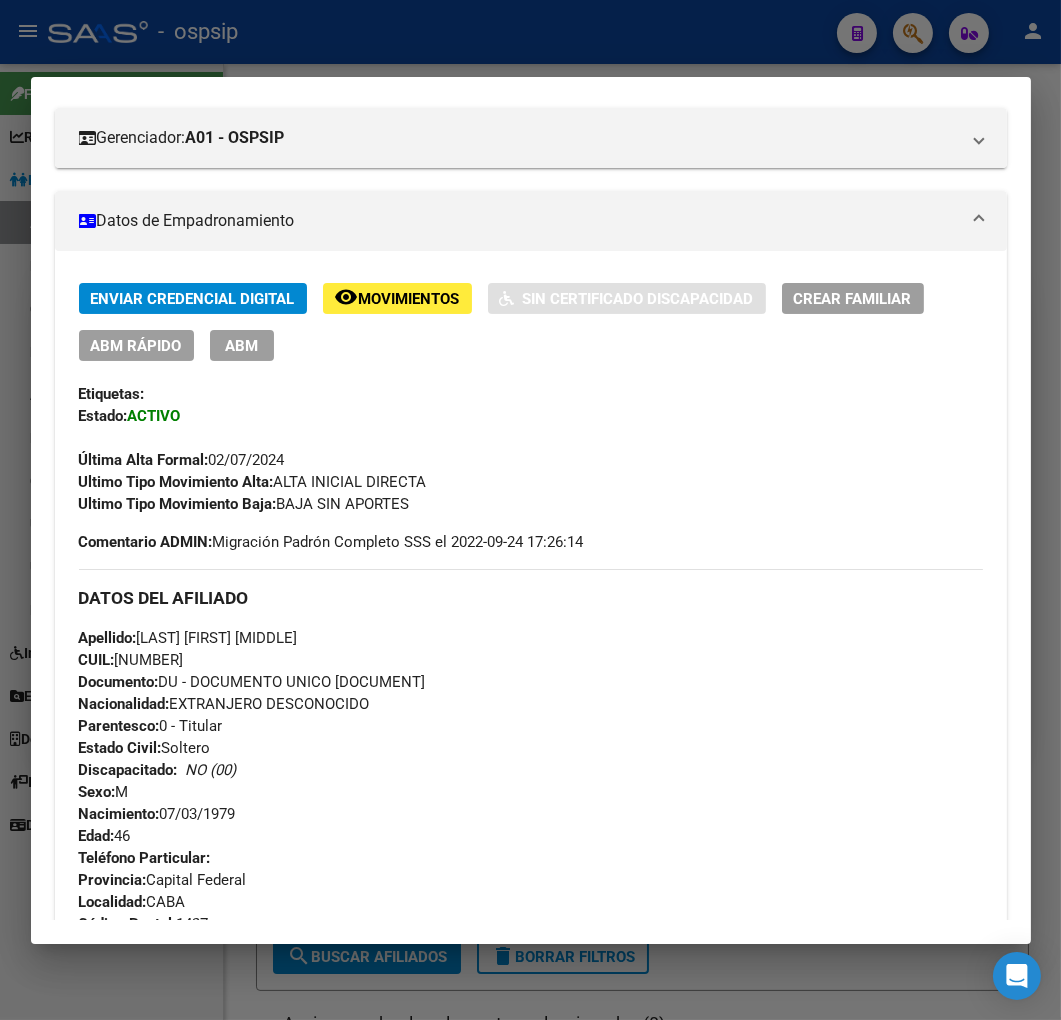 click at bounding box center [530, 510] 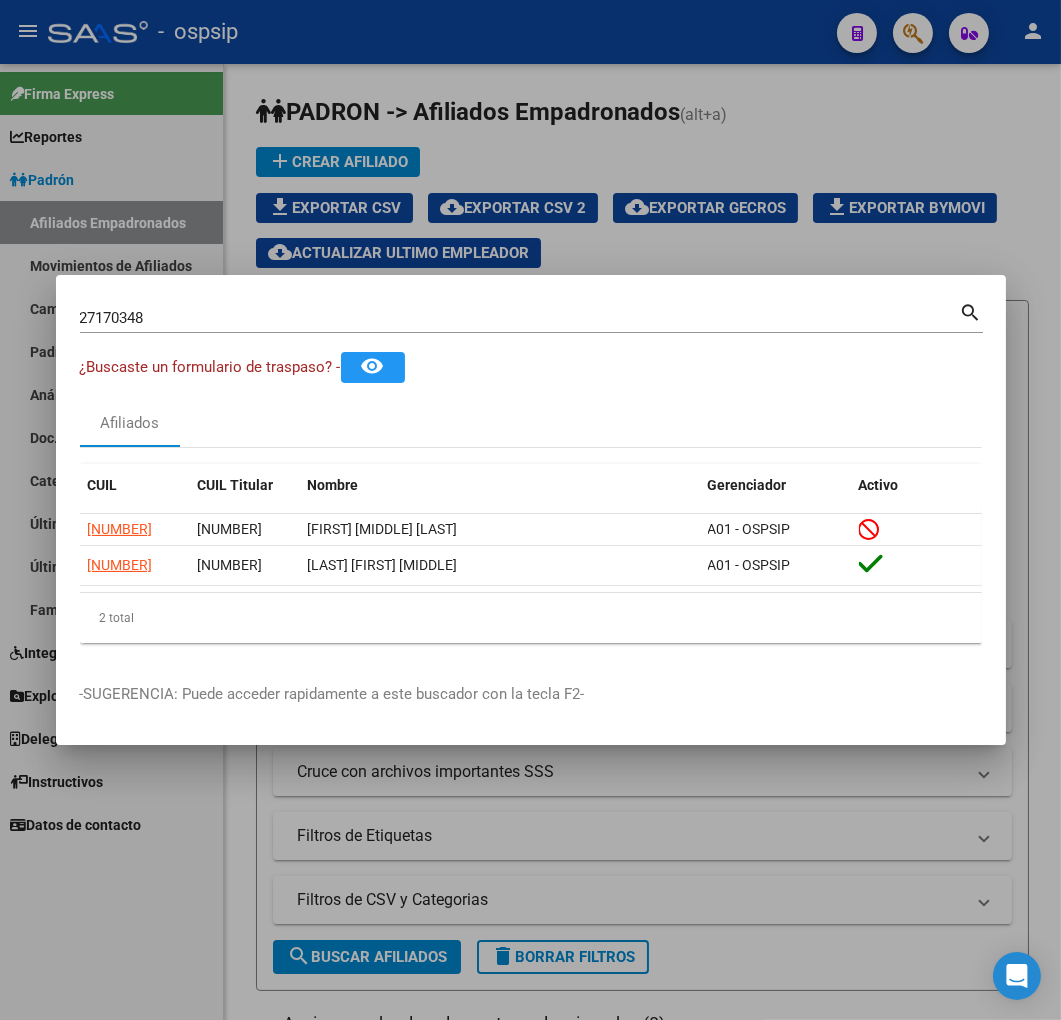 click at bounding box center (530, 510) 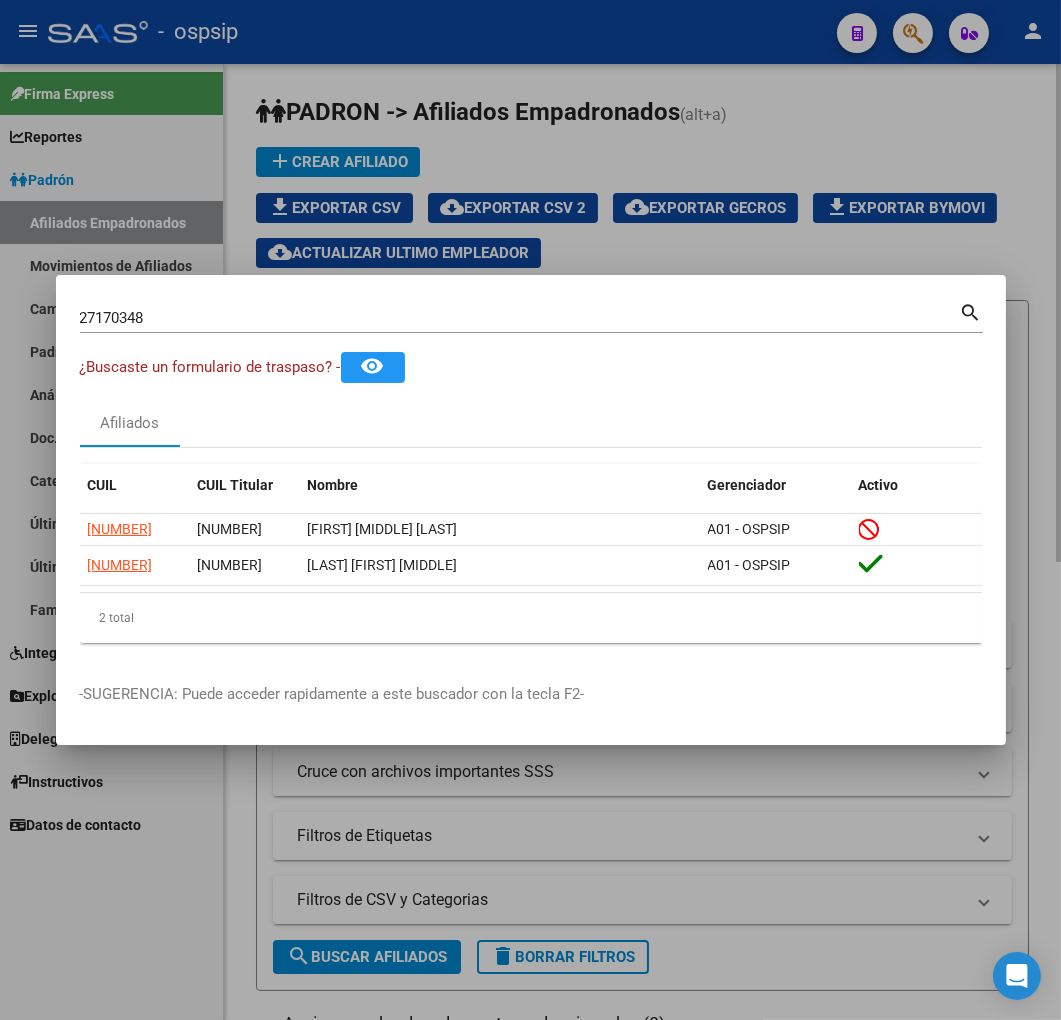 type 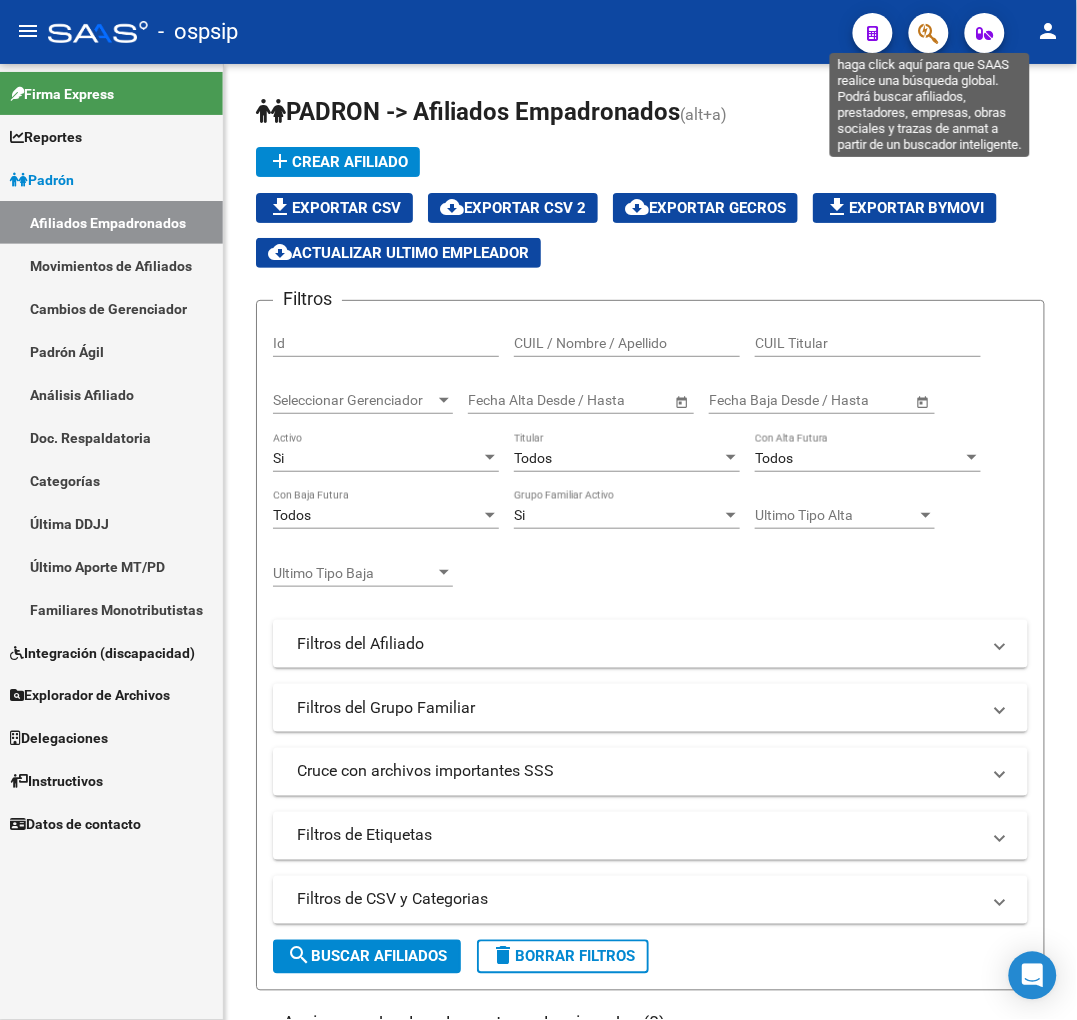 click 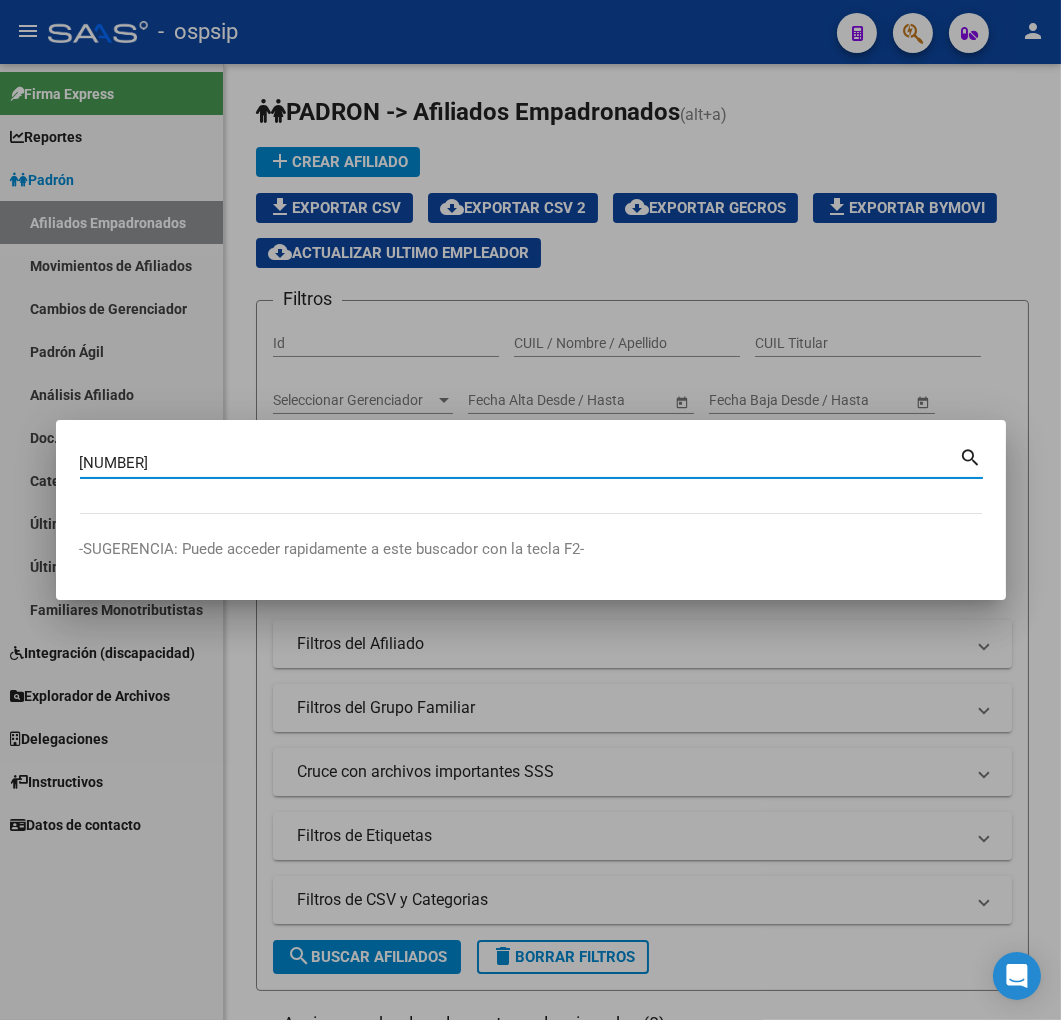 type on "27248773" 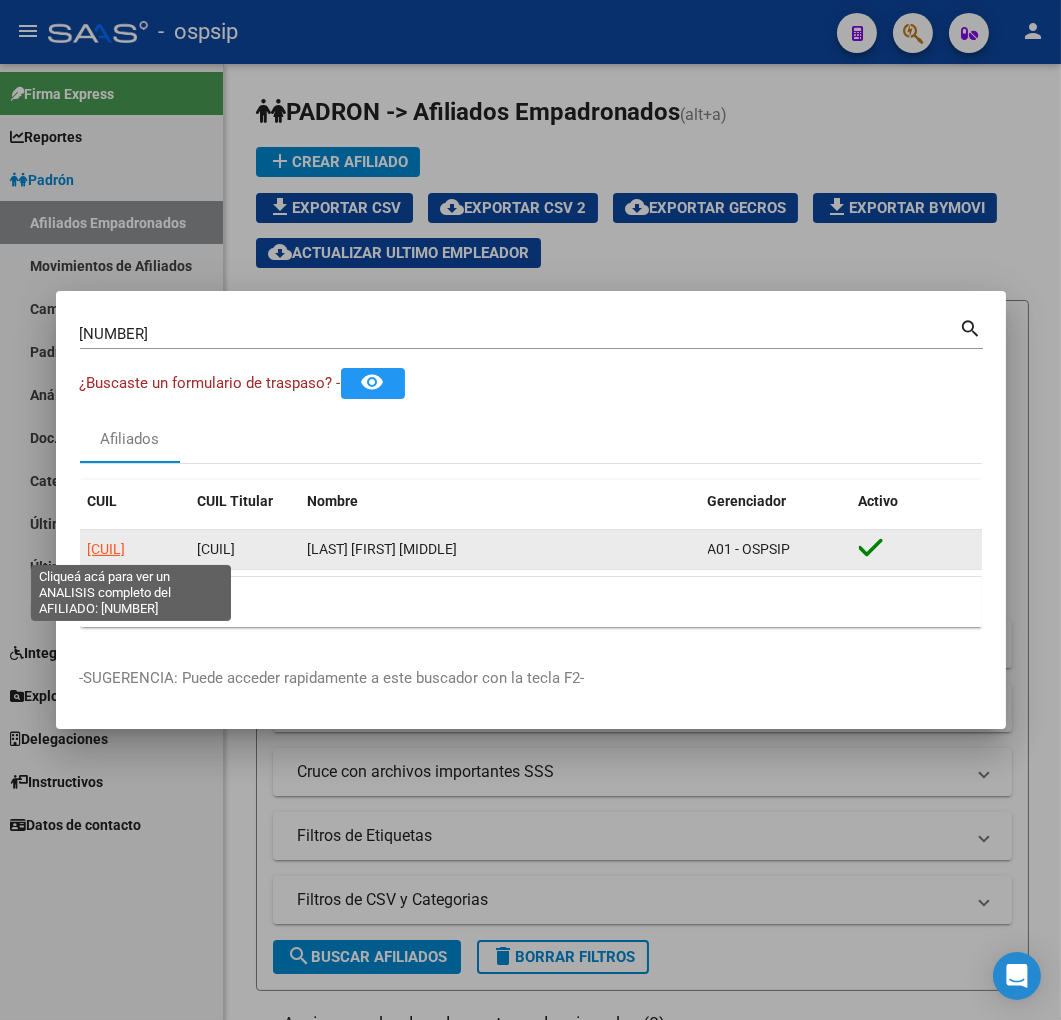 click on "20272487732" 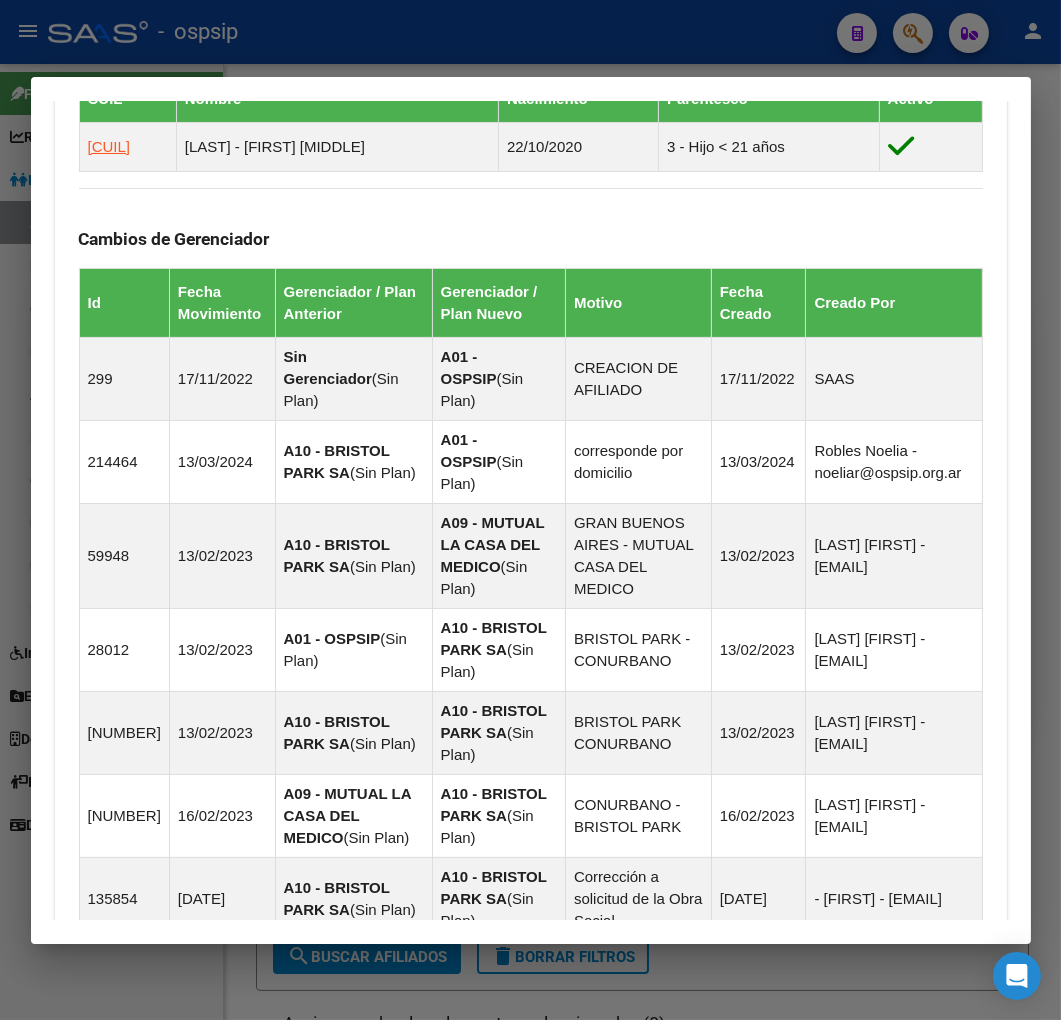 scroll, scrollTop: 1648, scrollLeft: 0, axis: vertical 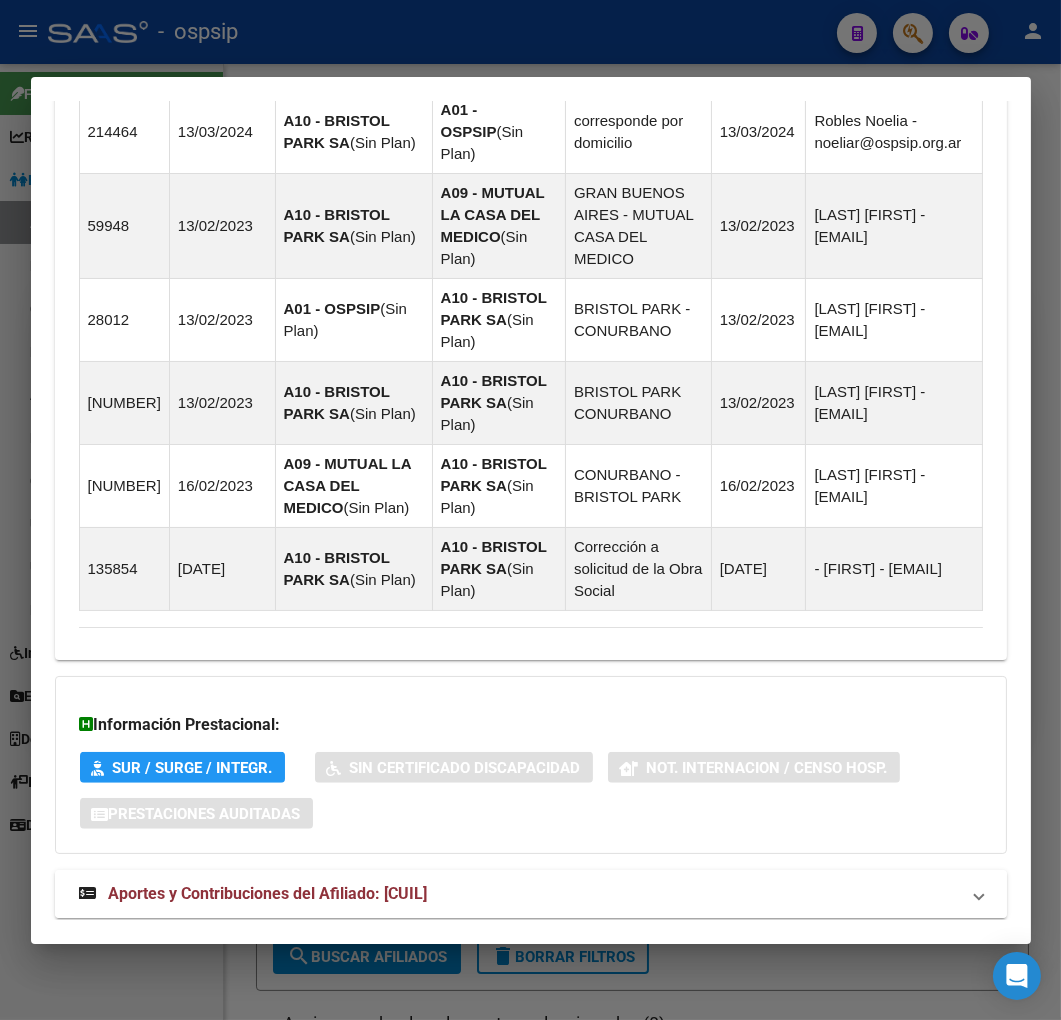 click on "Aportes y Contribuciones del Afiliado: 20272487732" at bounding box center [519, 894] 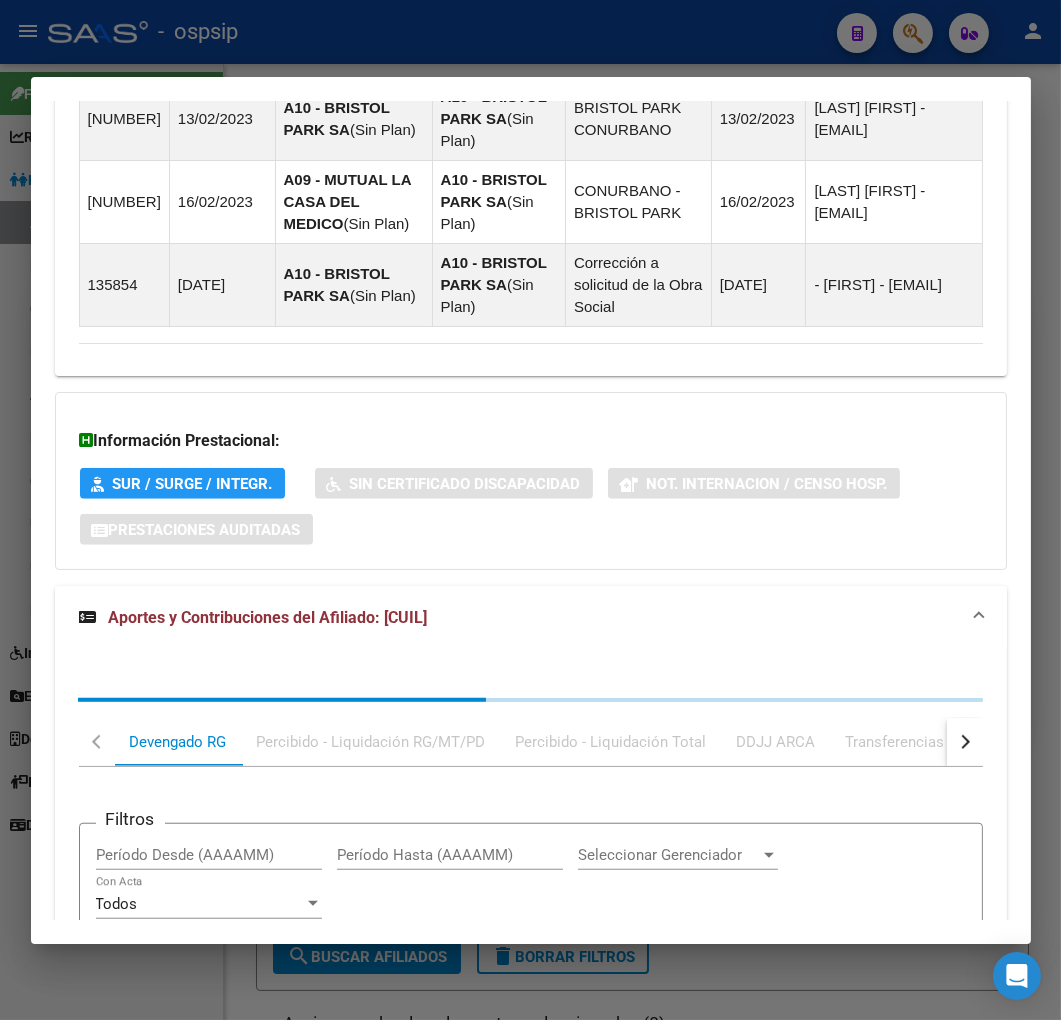 scroll, scrollTop: 2192, scrollLeft: 0, axis: vertical 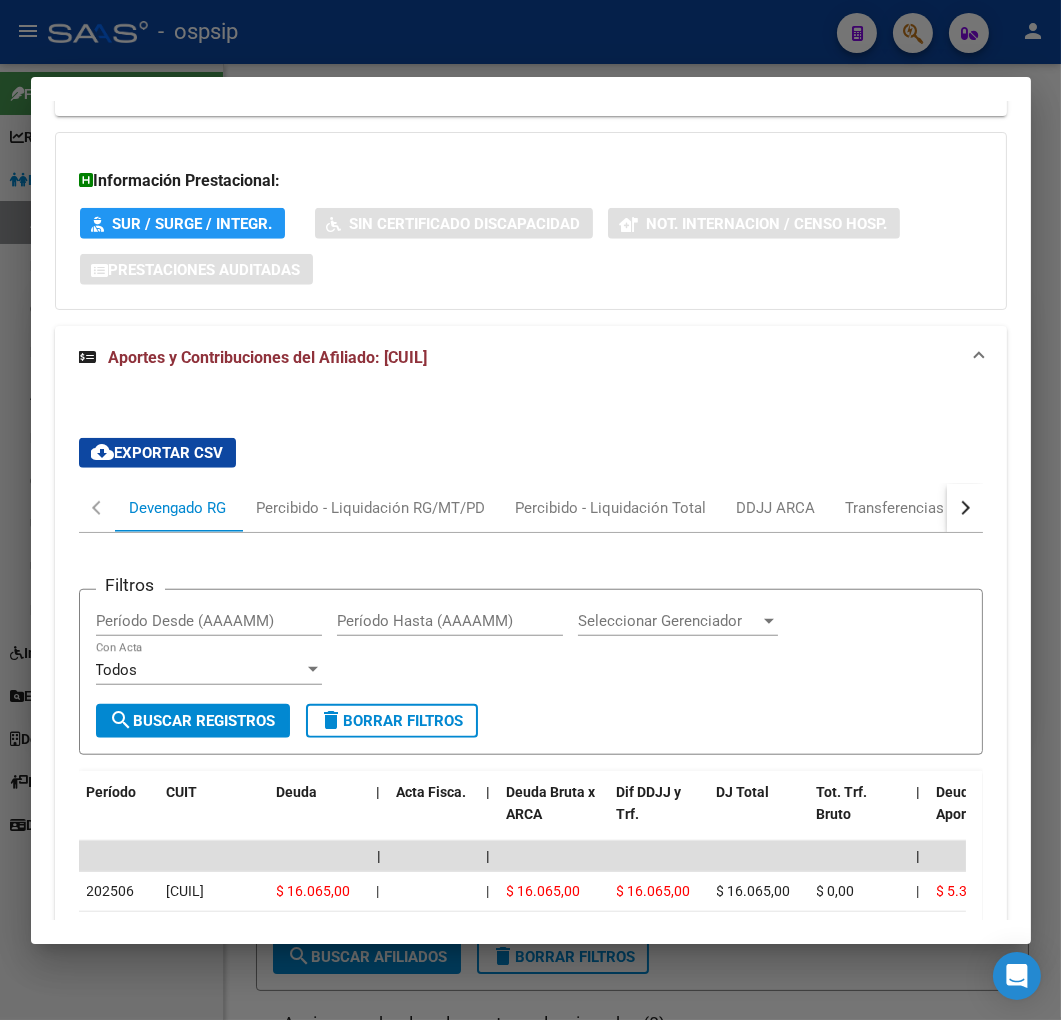 click at bounding box center [962, 508] 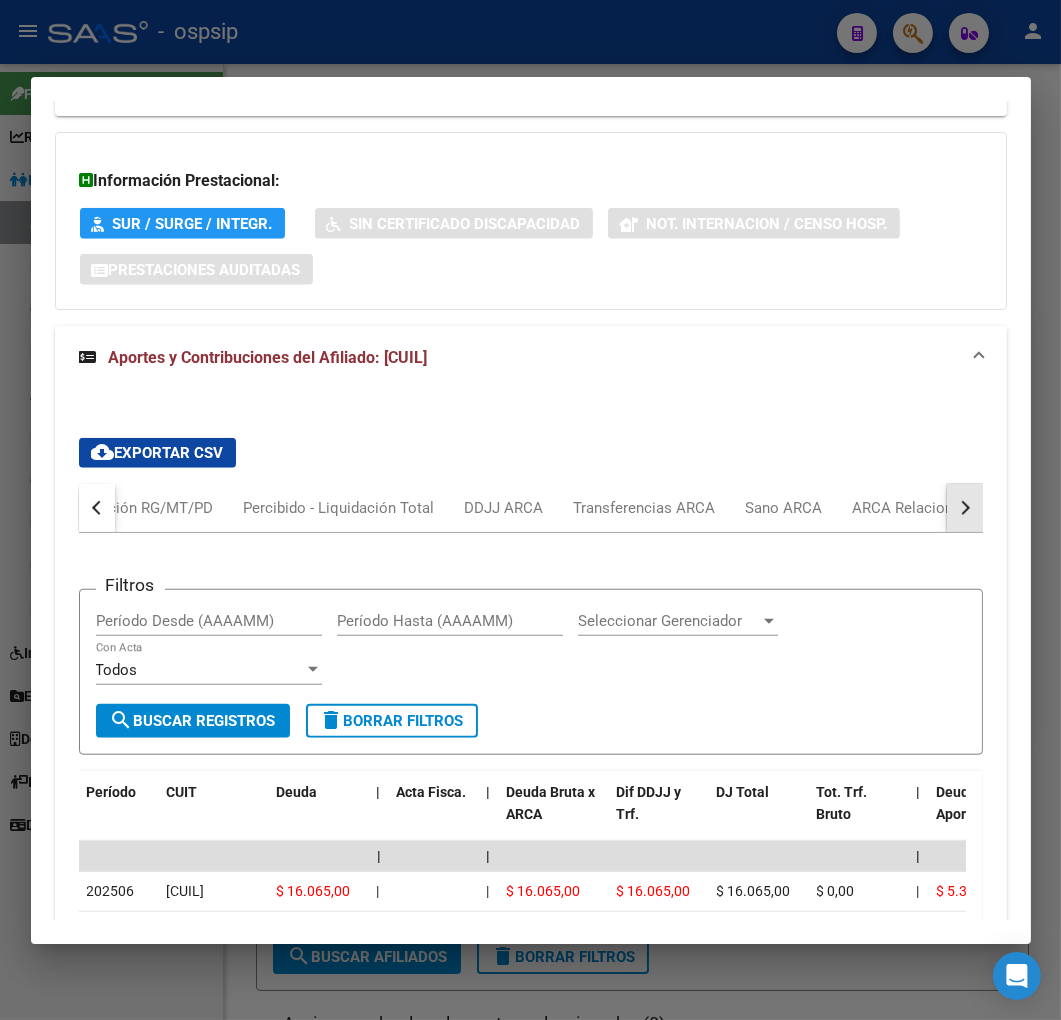 click at bounding box center (962, 508) 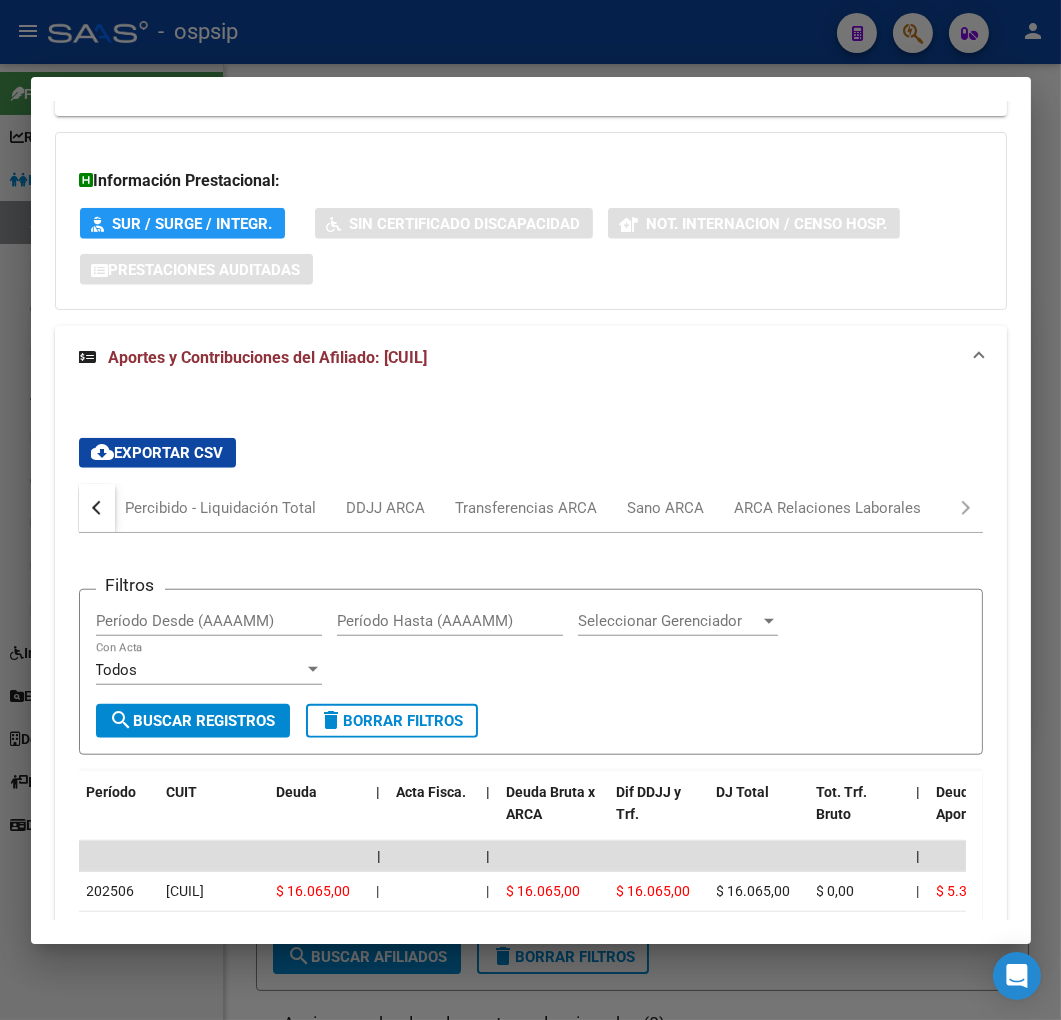 click on "Devengado RG Percibido - Liquidación RG/MT/PD Percibido - Liquidación Total DDJJ ARCA Transferencias ARCA Sano ARCA ARCA Relaciones Laborales" at bounding box center (531, 508) 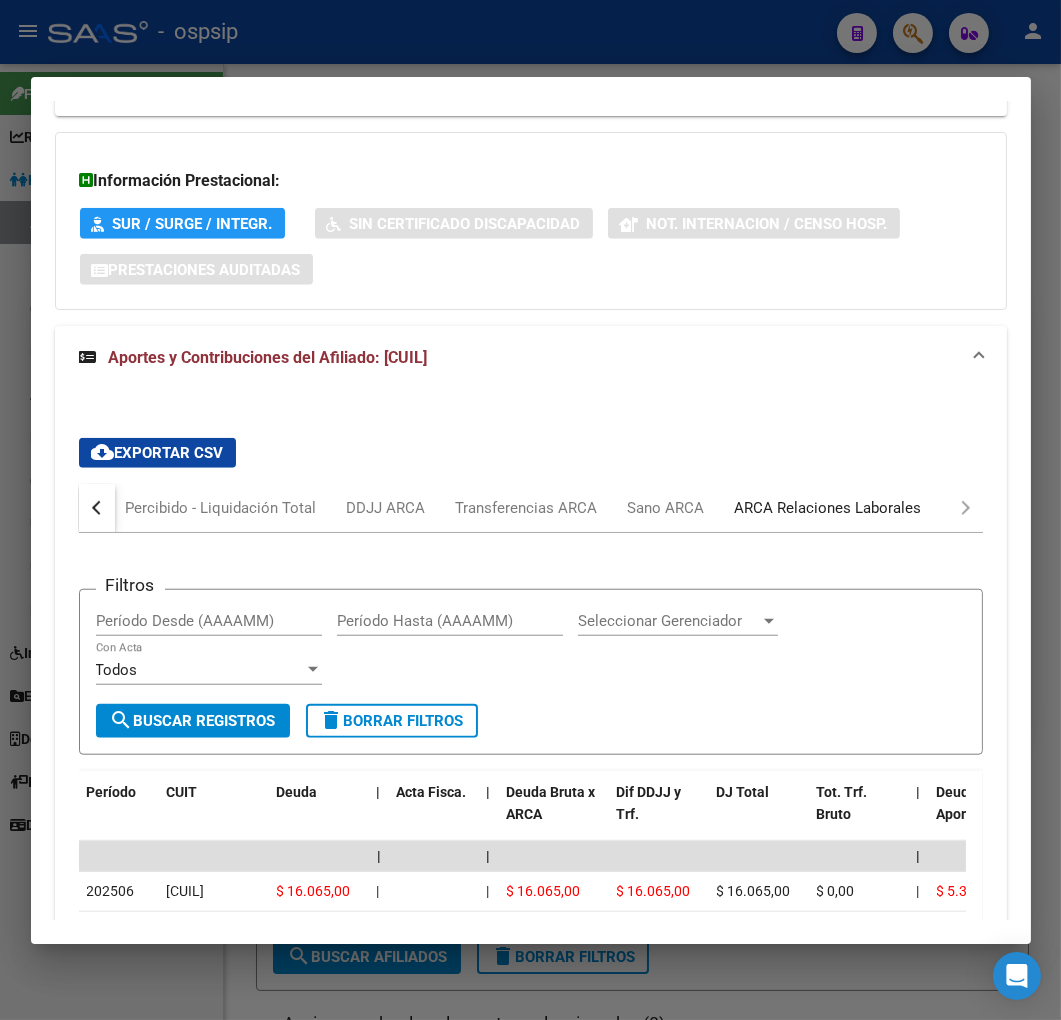 click on "ARCA Relaciones Laborales" at bounding box center (828, 508) 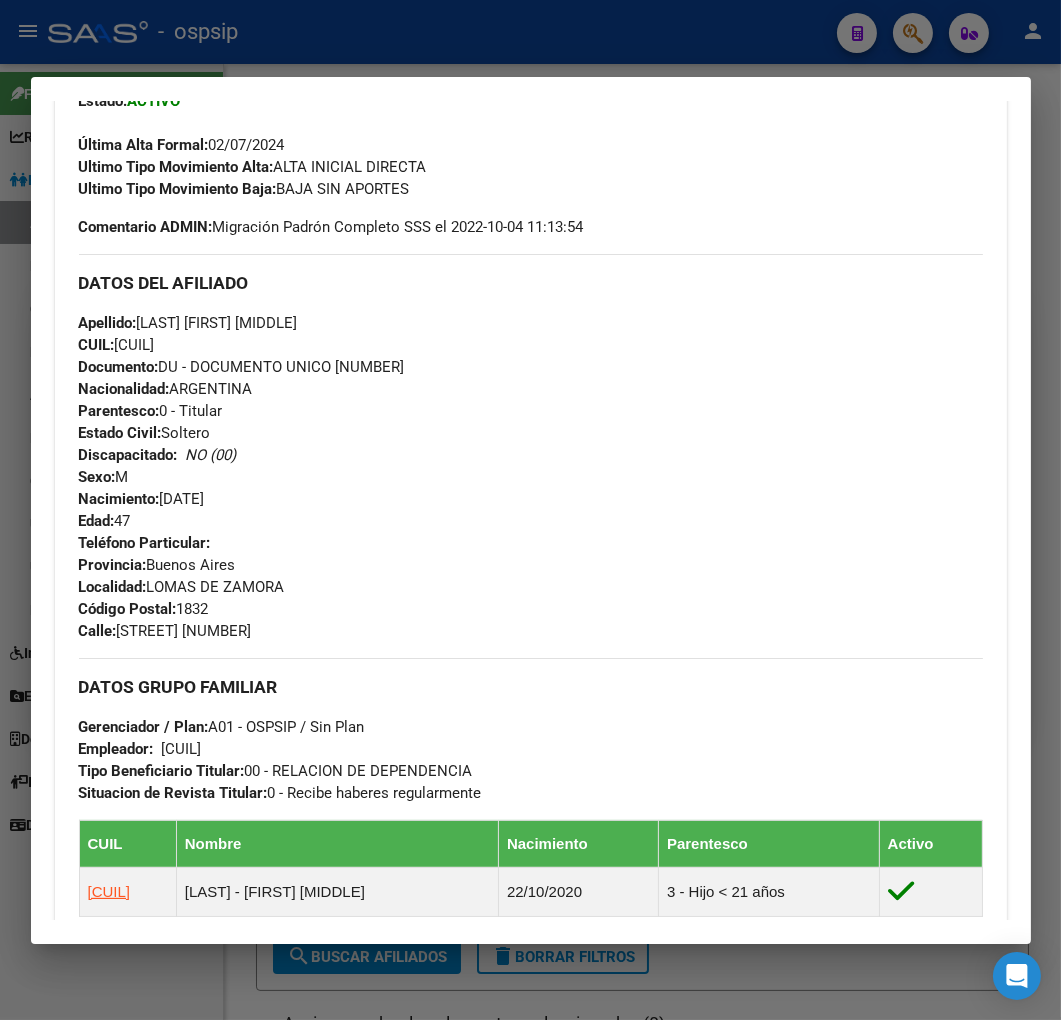 scroll, scrollTop: 525, scrollLeft: 0, axis: vertical 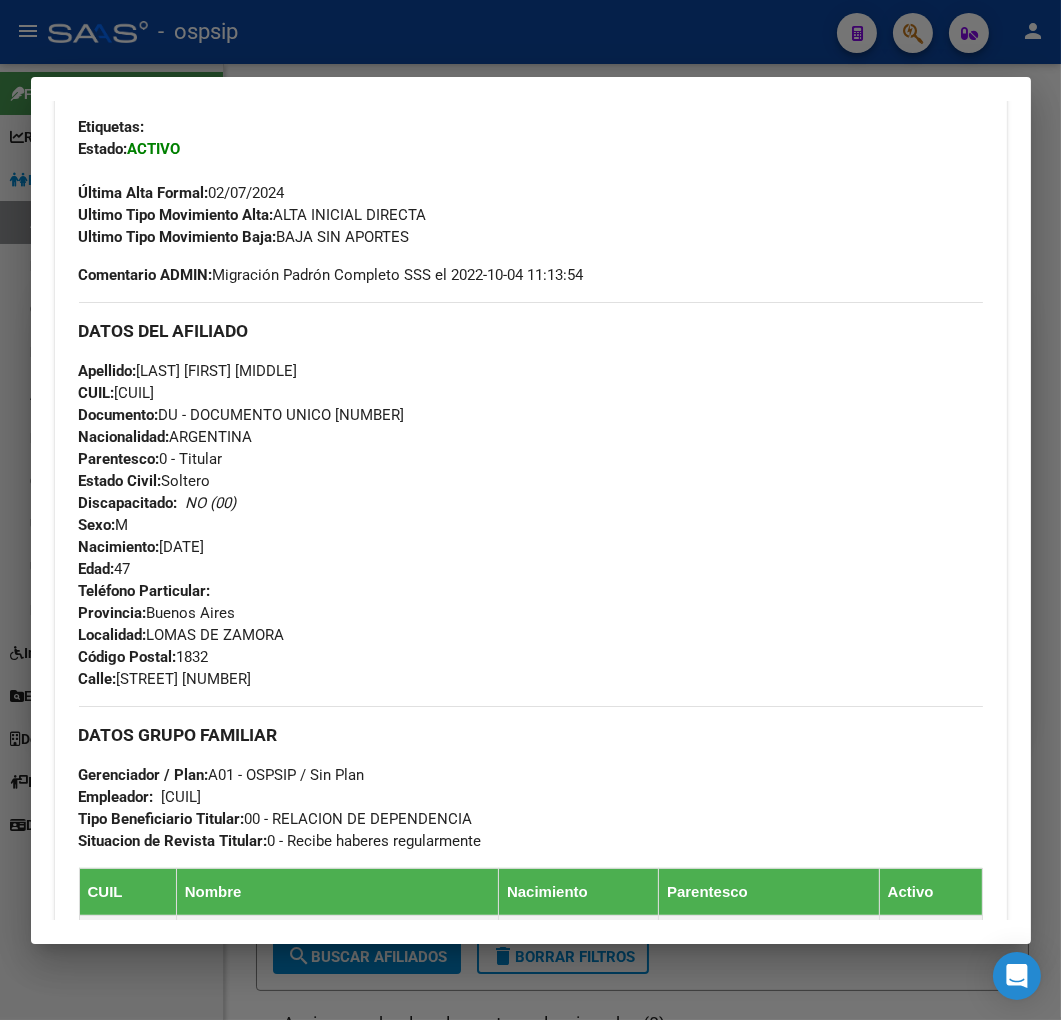 click at bounding box center [530, 510] 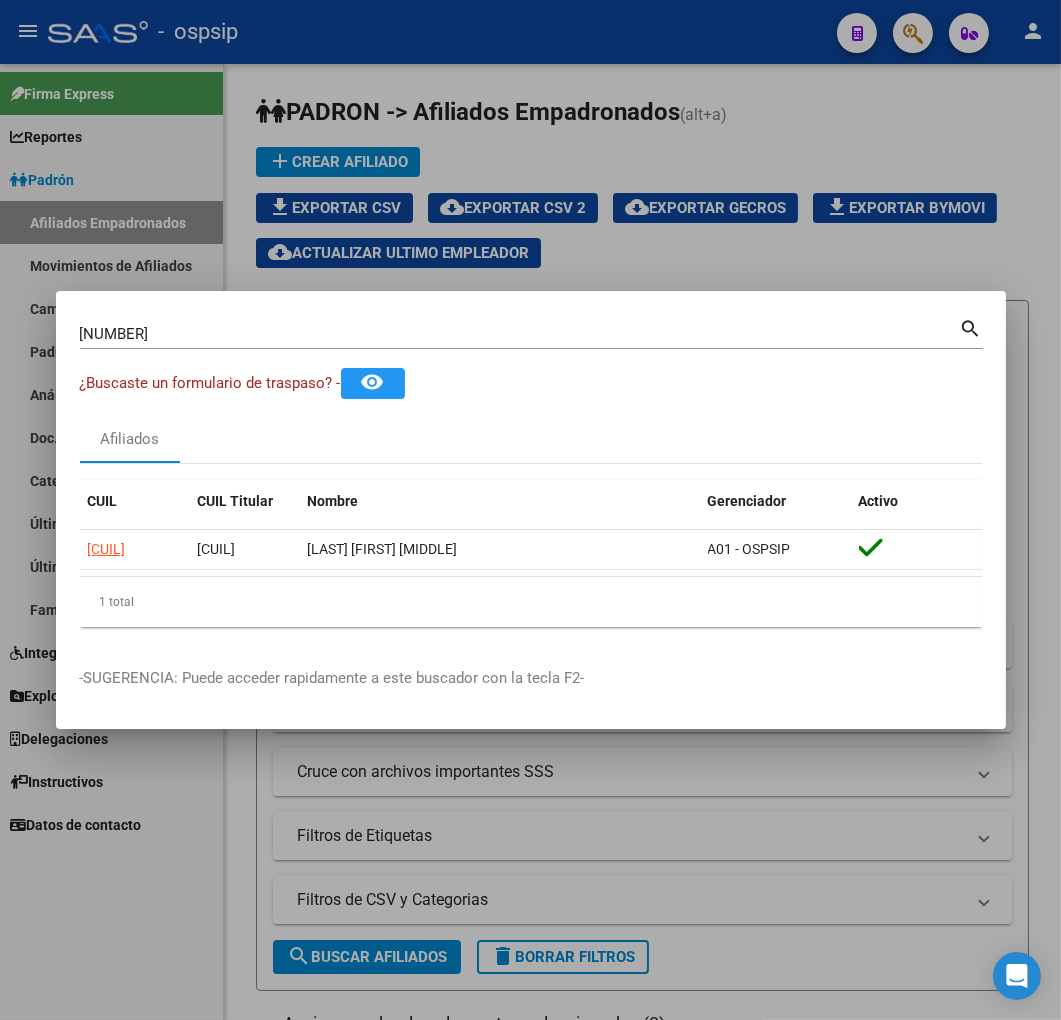 click at bounding box center [530, 510] 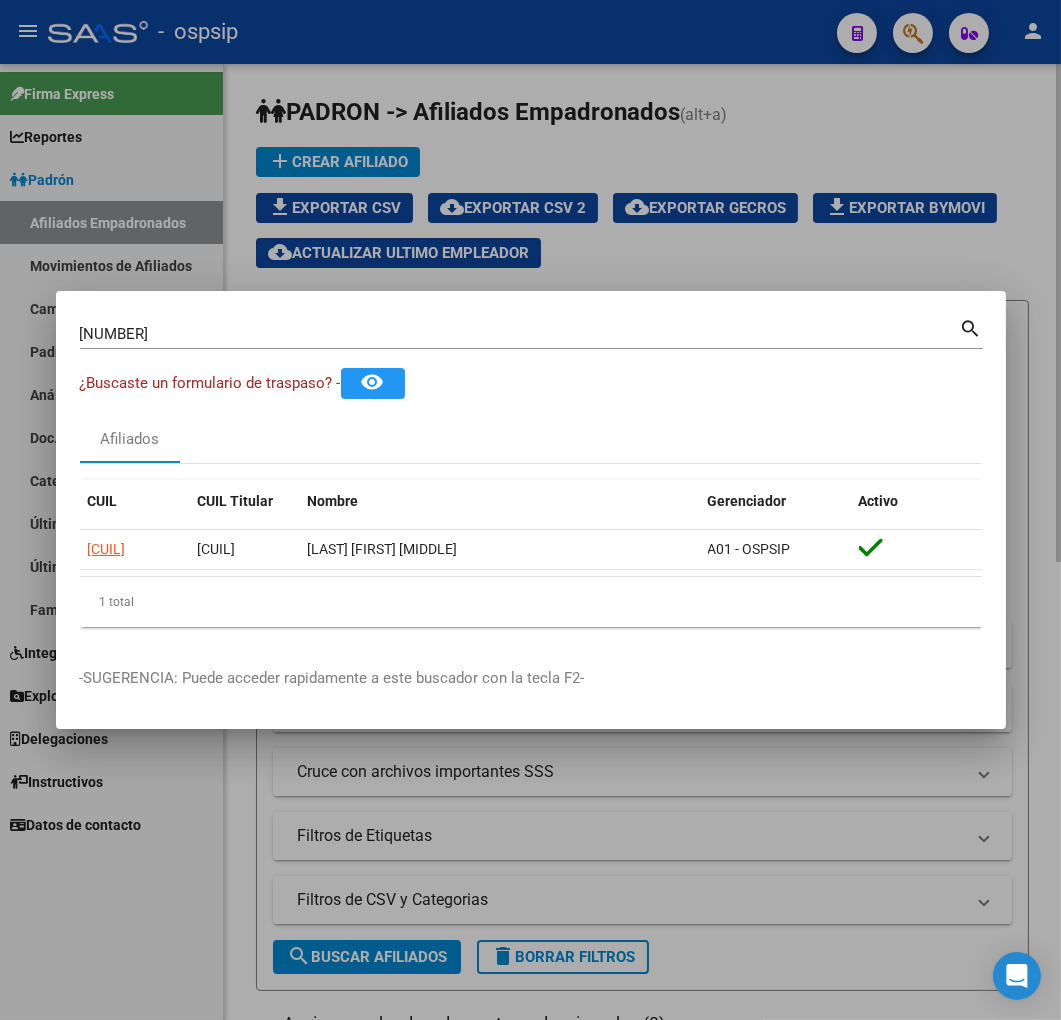 type 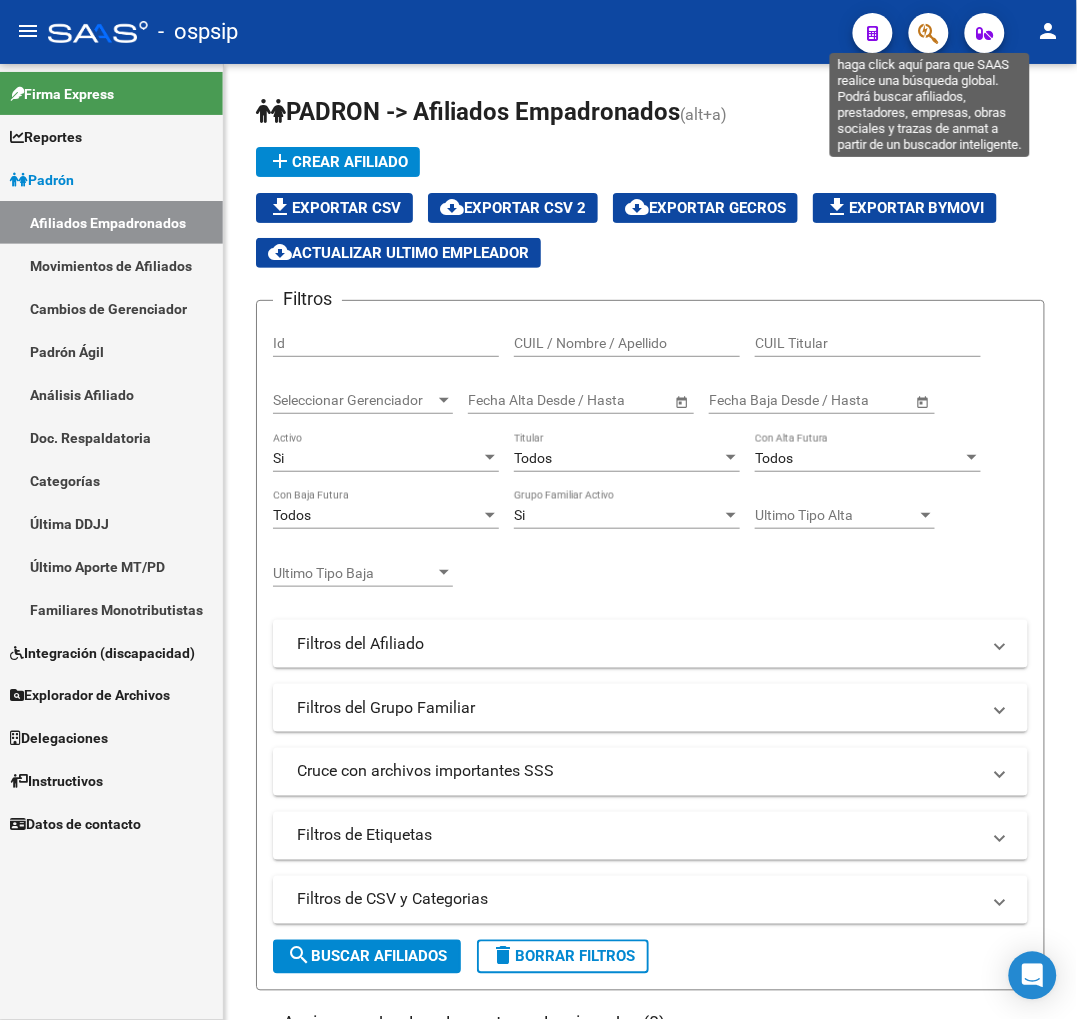 click 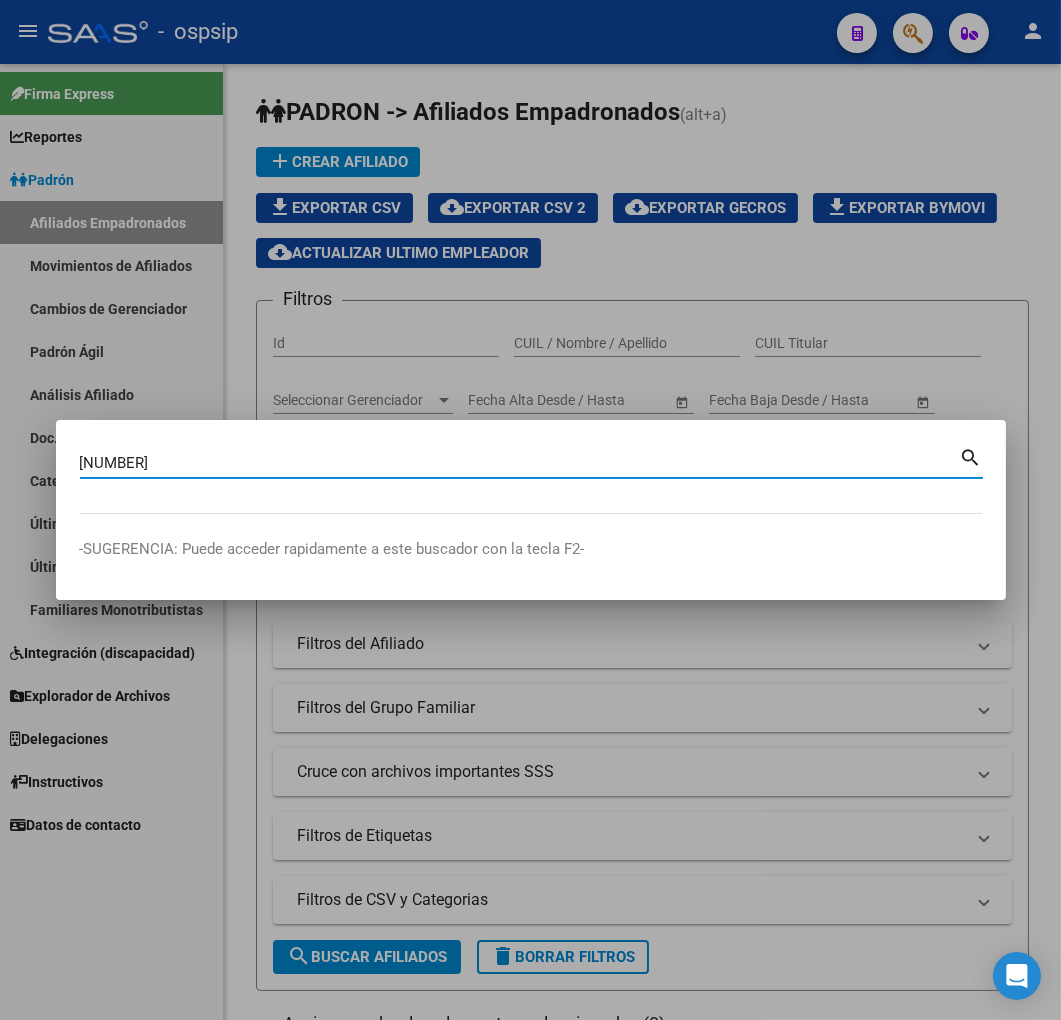 type on "27383966" 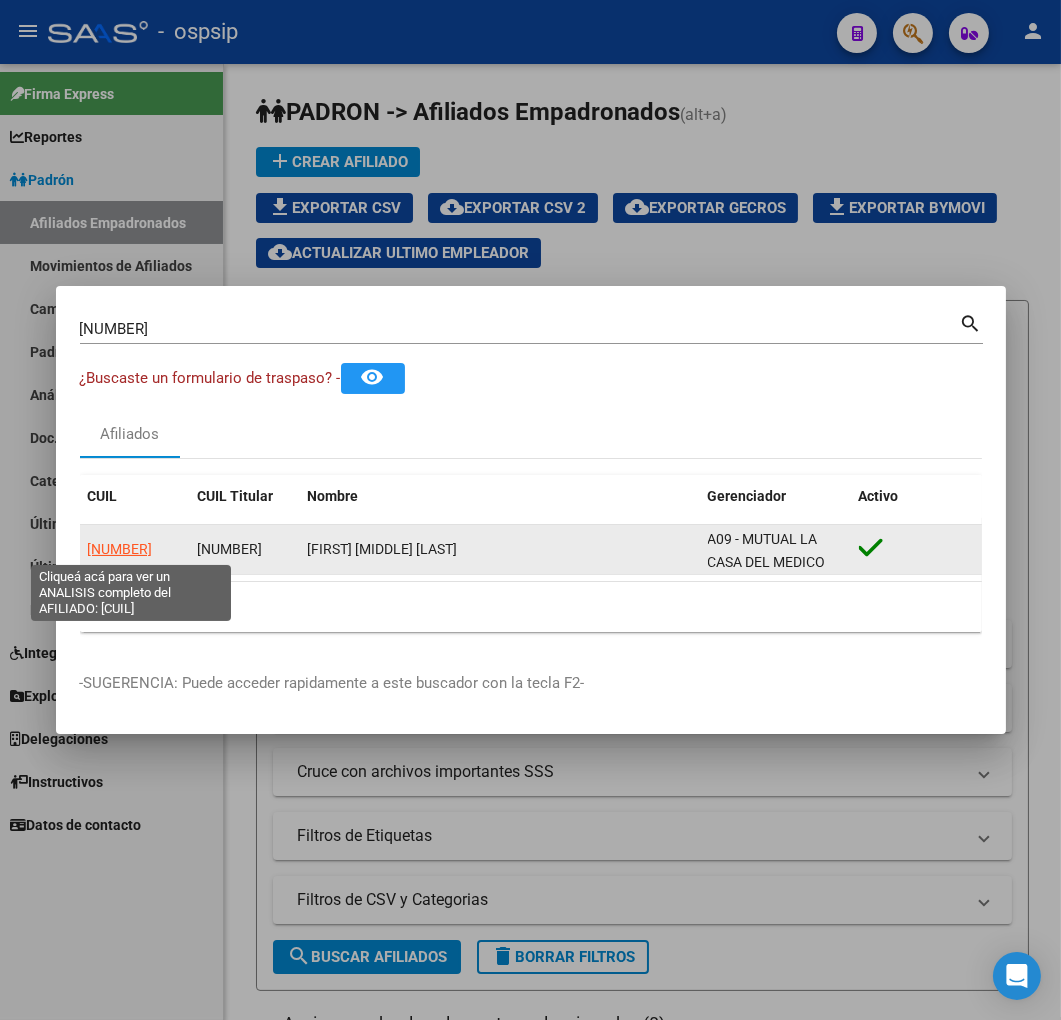 click on "20273839667" 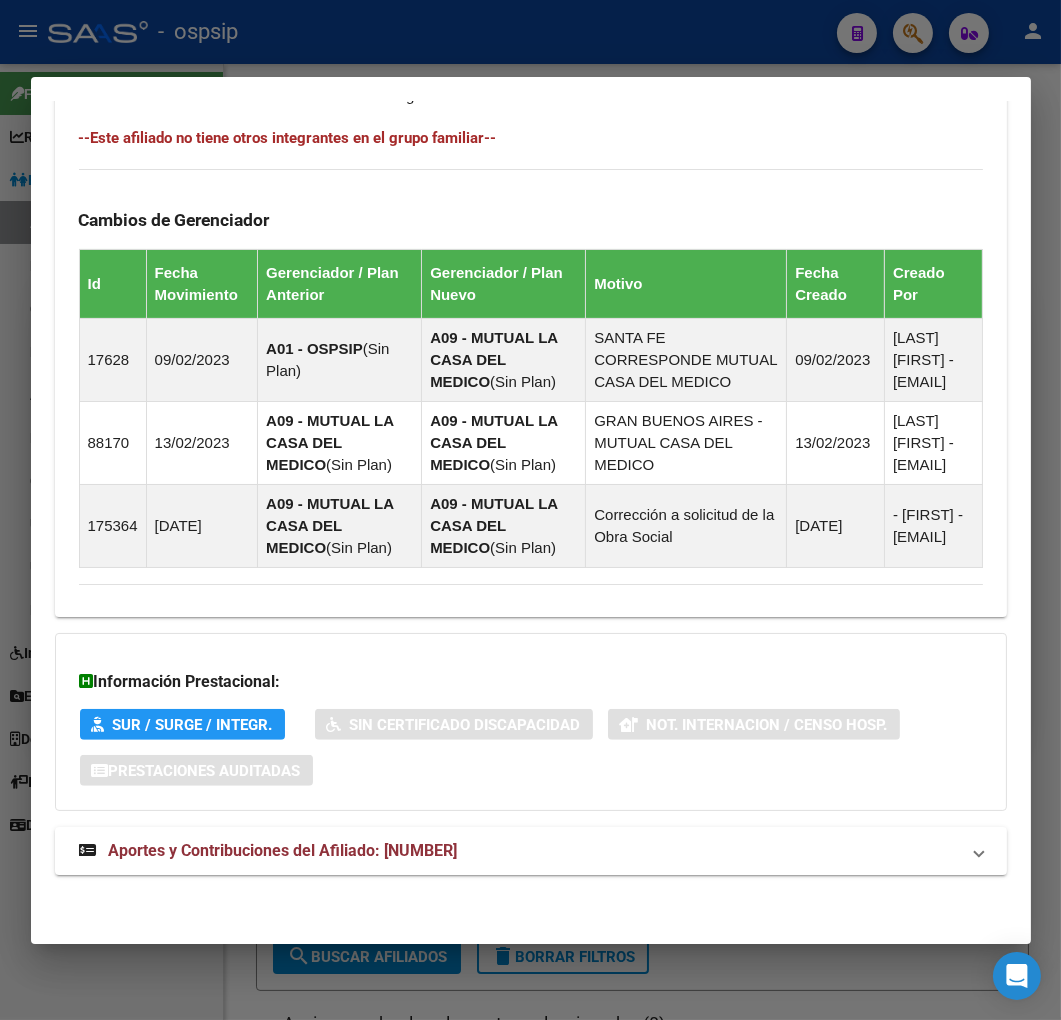 scroll, scrollTop: 1337, scrollLeft: 0, axis: vertical 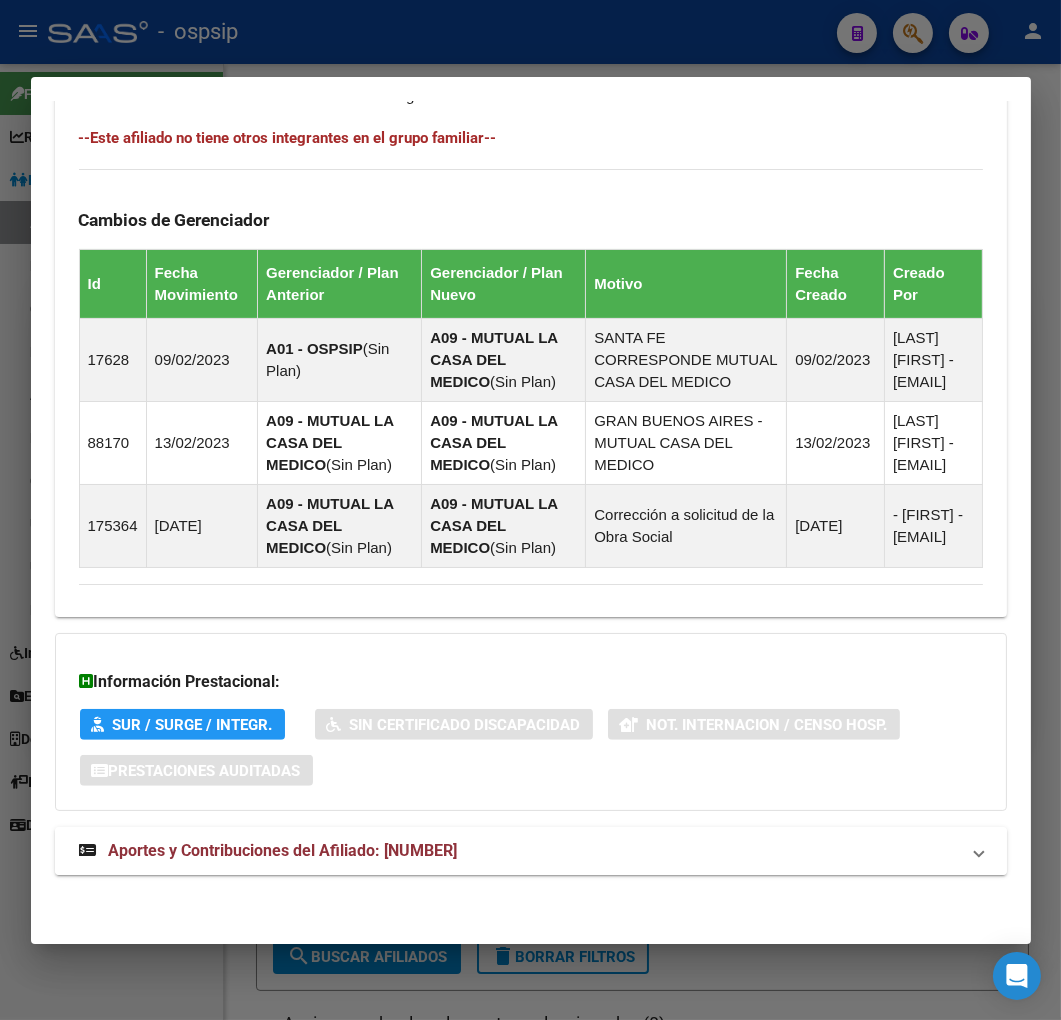click on "Aportes y Contribuciones del Afiliado: 20273839667" at bounding box center [531, 851] 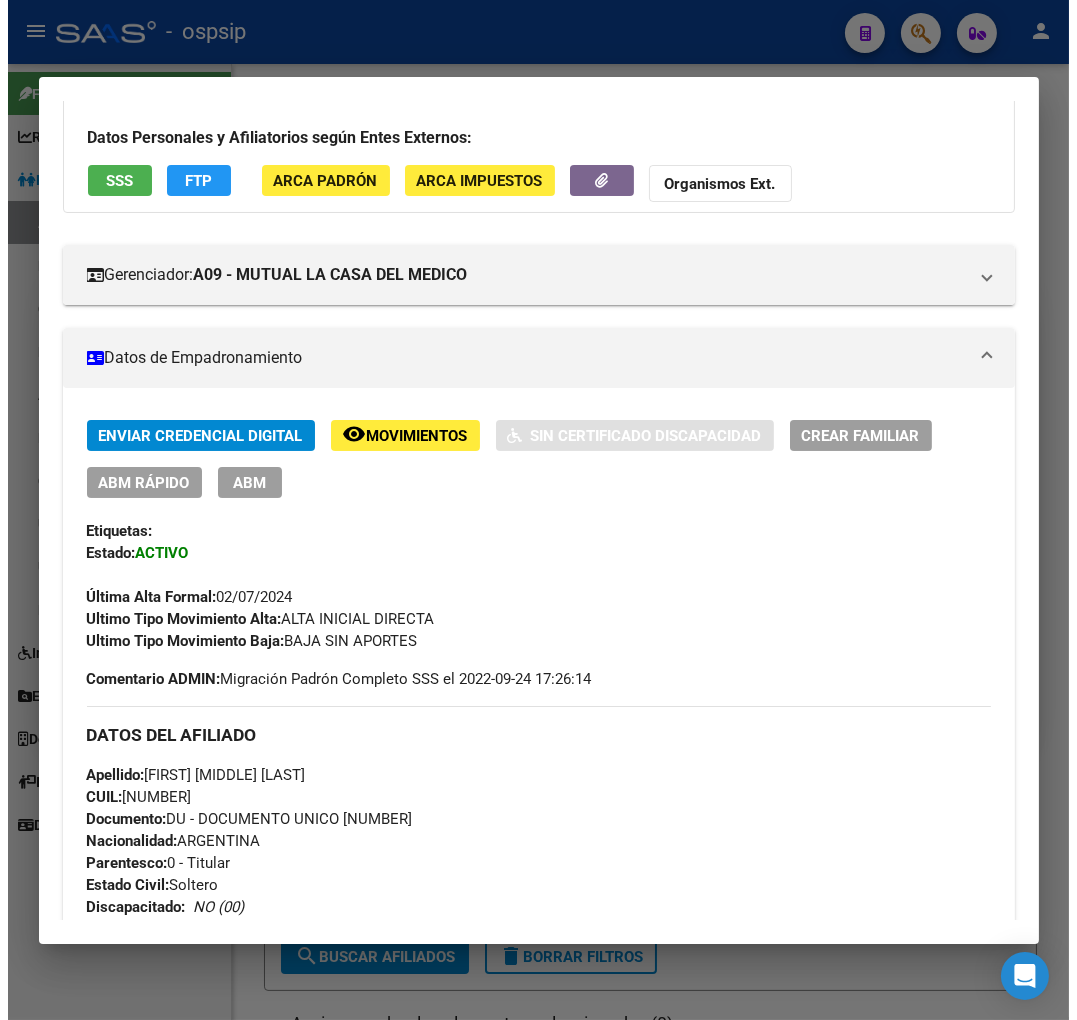 scroll, scrollTop: 0, scrollLeft: 0, axis: both 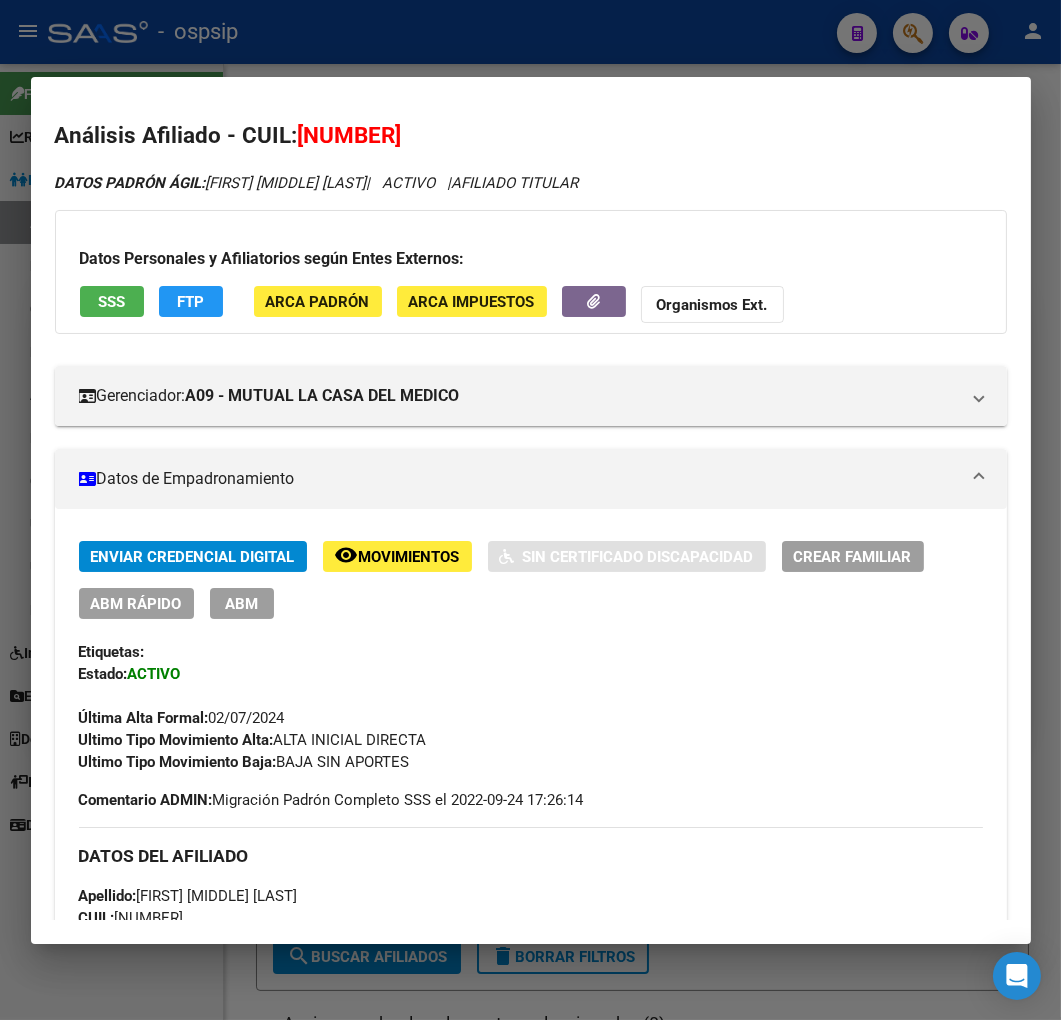 click on "FTP" 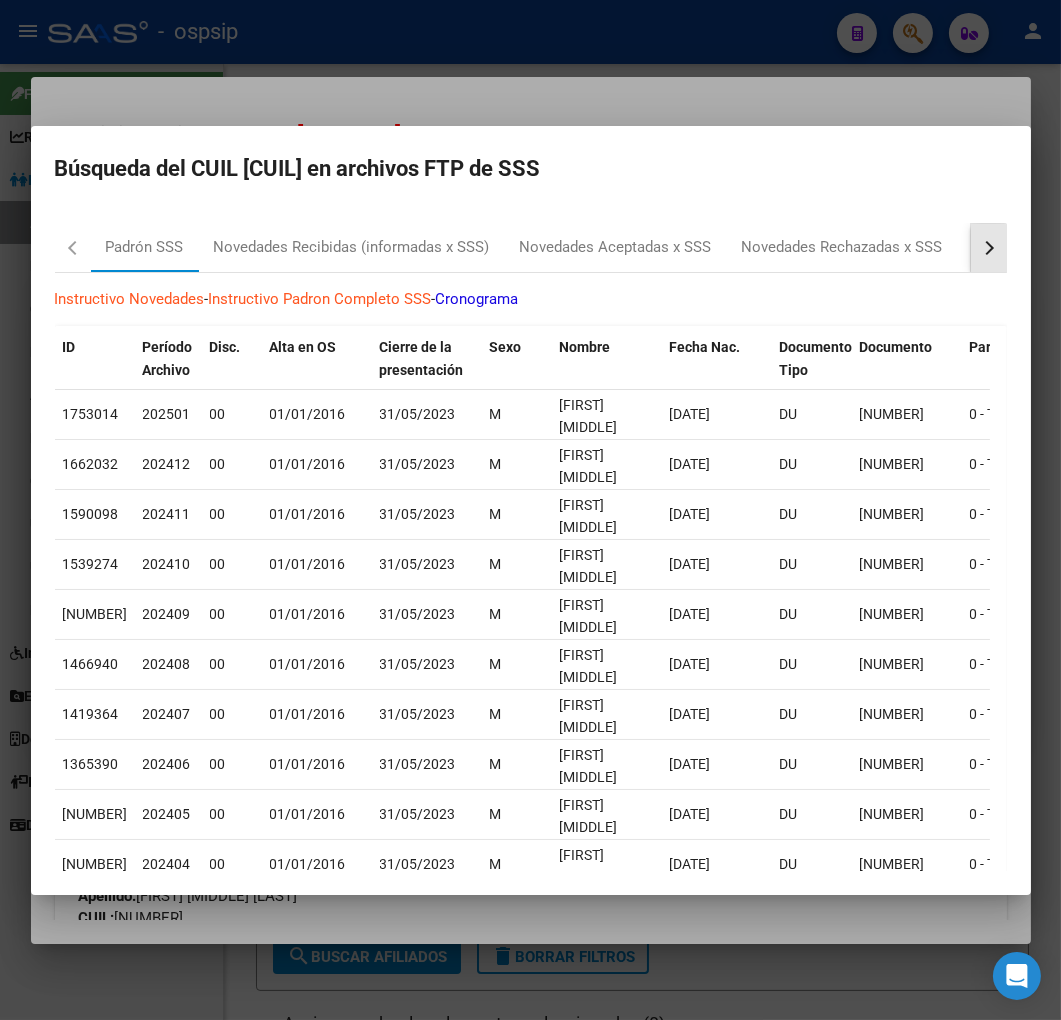 click at bounding box center [986, 247] 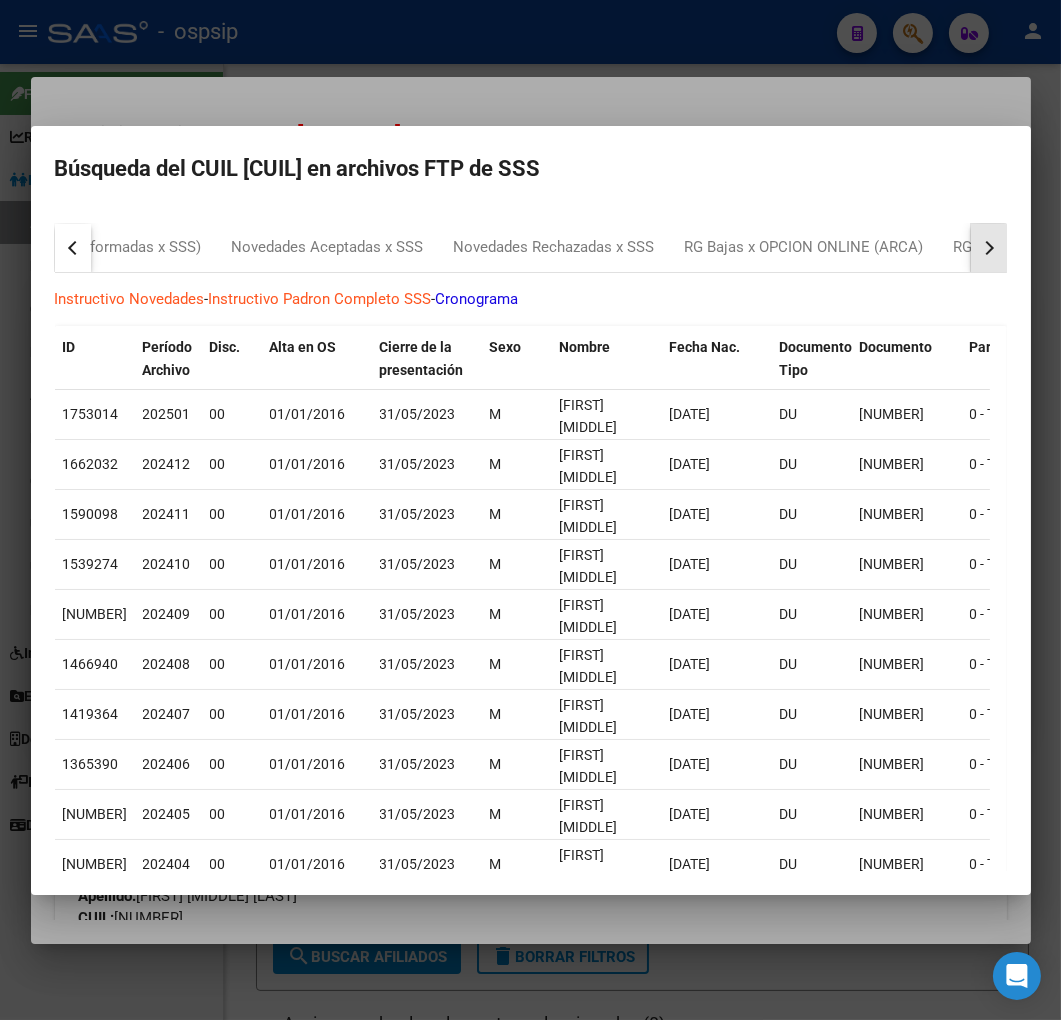 click at bounding box center (986, 247) 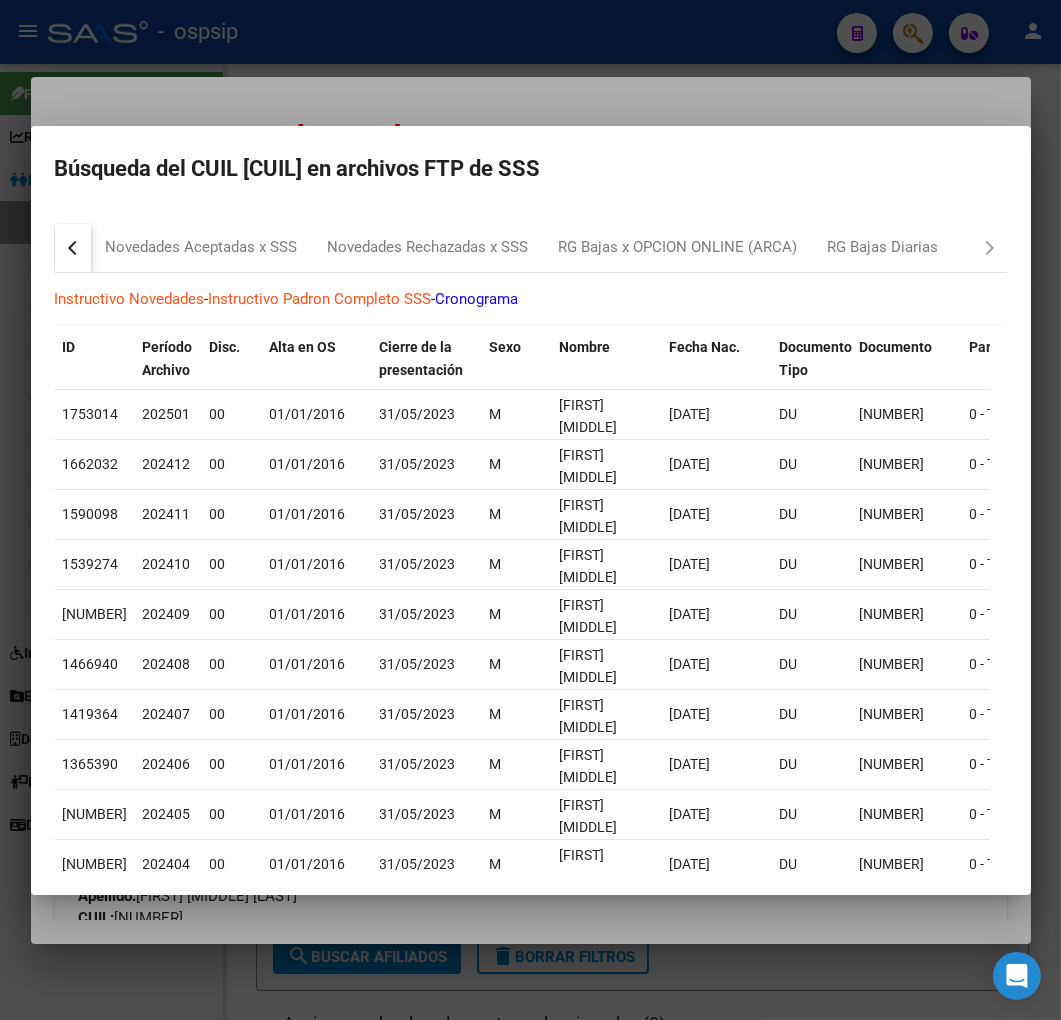 drag, startPoint x: 505, startPoint y: 276, endPoint x: 617, endPoint y: 283, distance: 112.21854 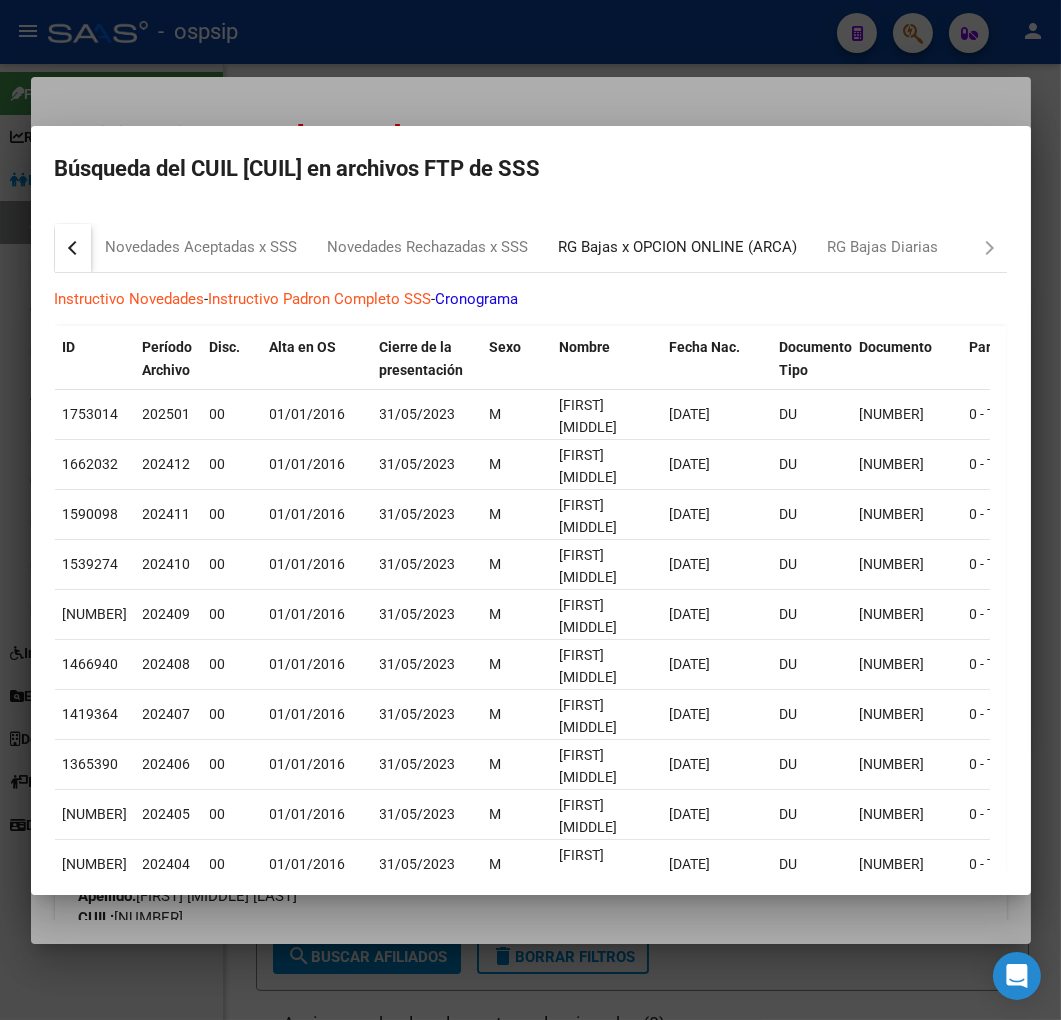 click on "RG Bajas x OPCION ONLINE (ARCA)" at bounding box center (678, 248) 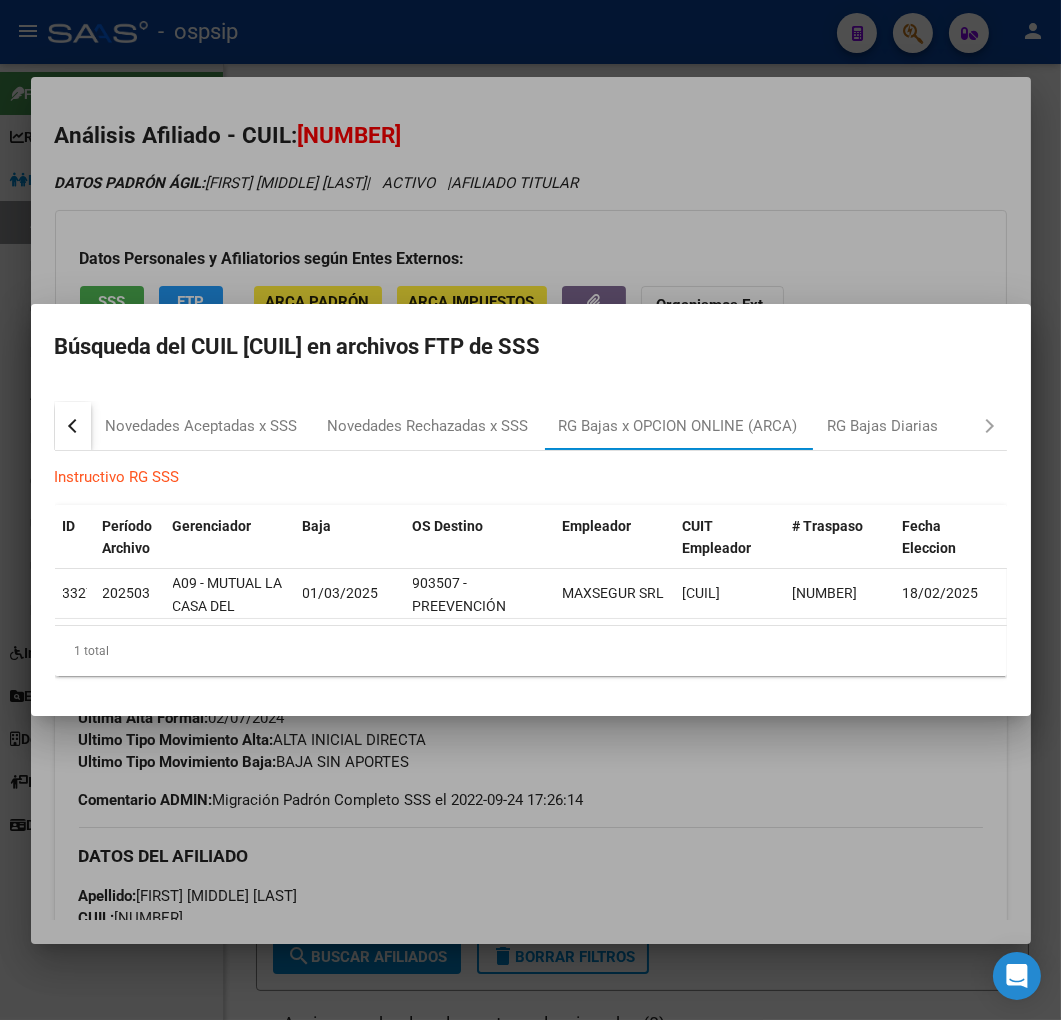 click at bounding box center [530, 510] 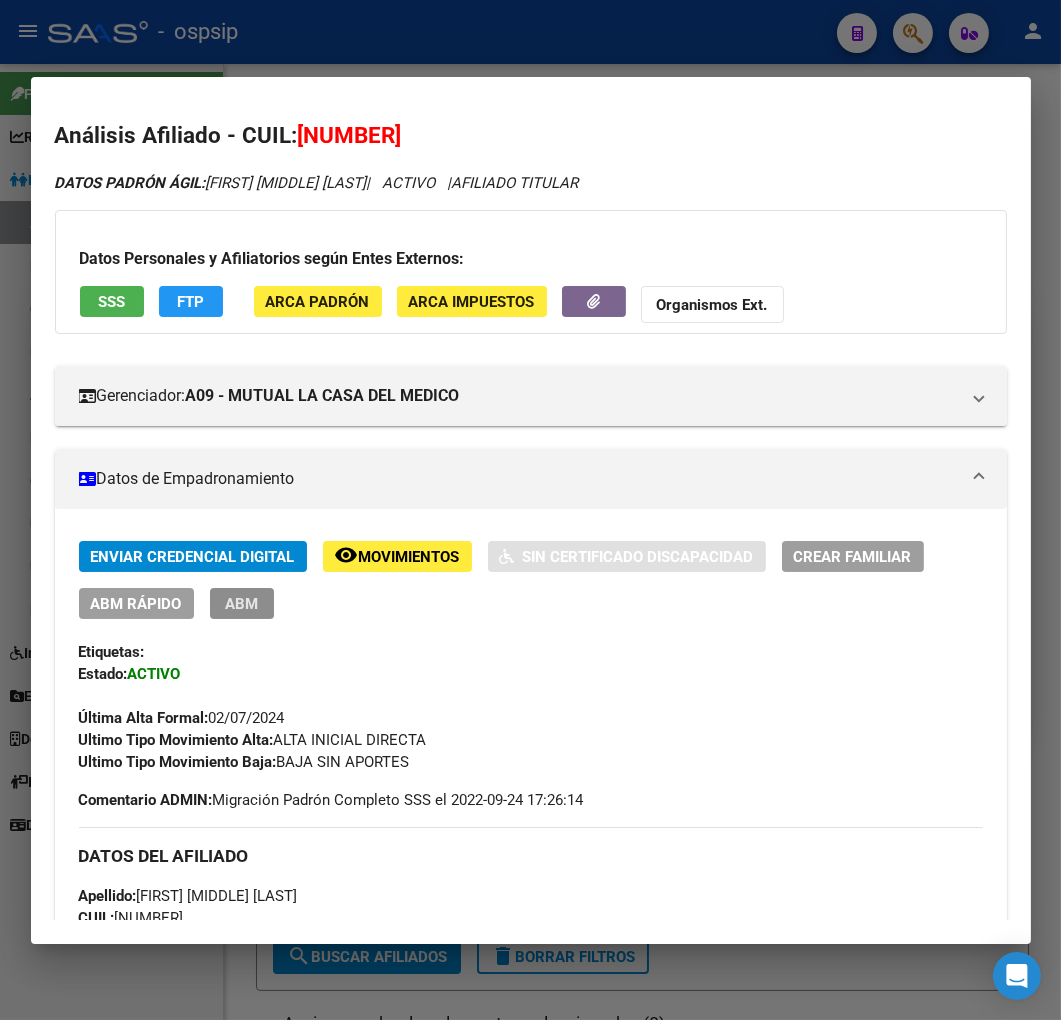 click on "ABM" at bounding box center [241, 604] 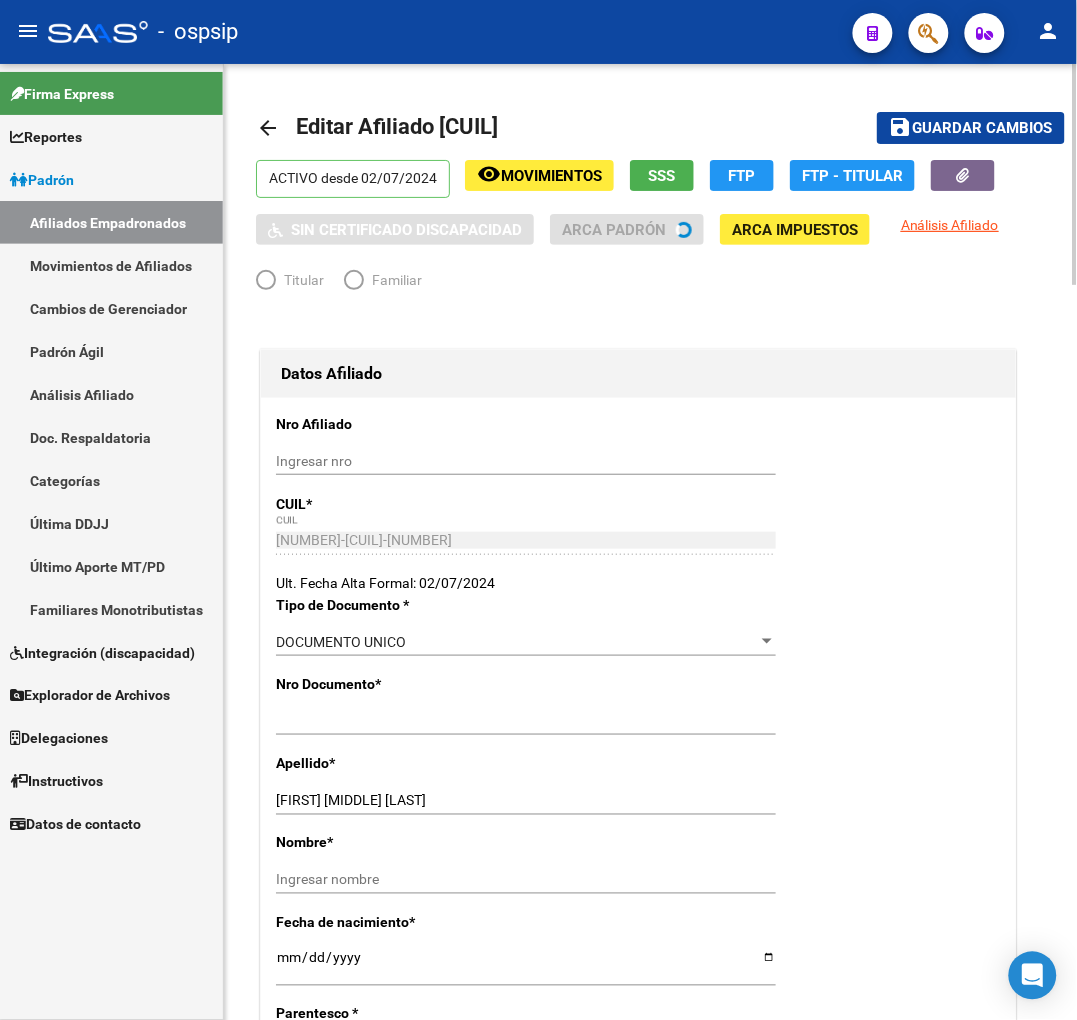 radio on "true" 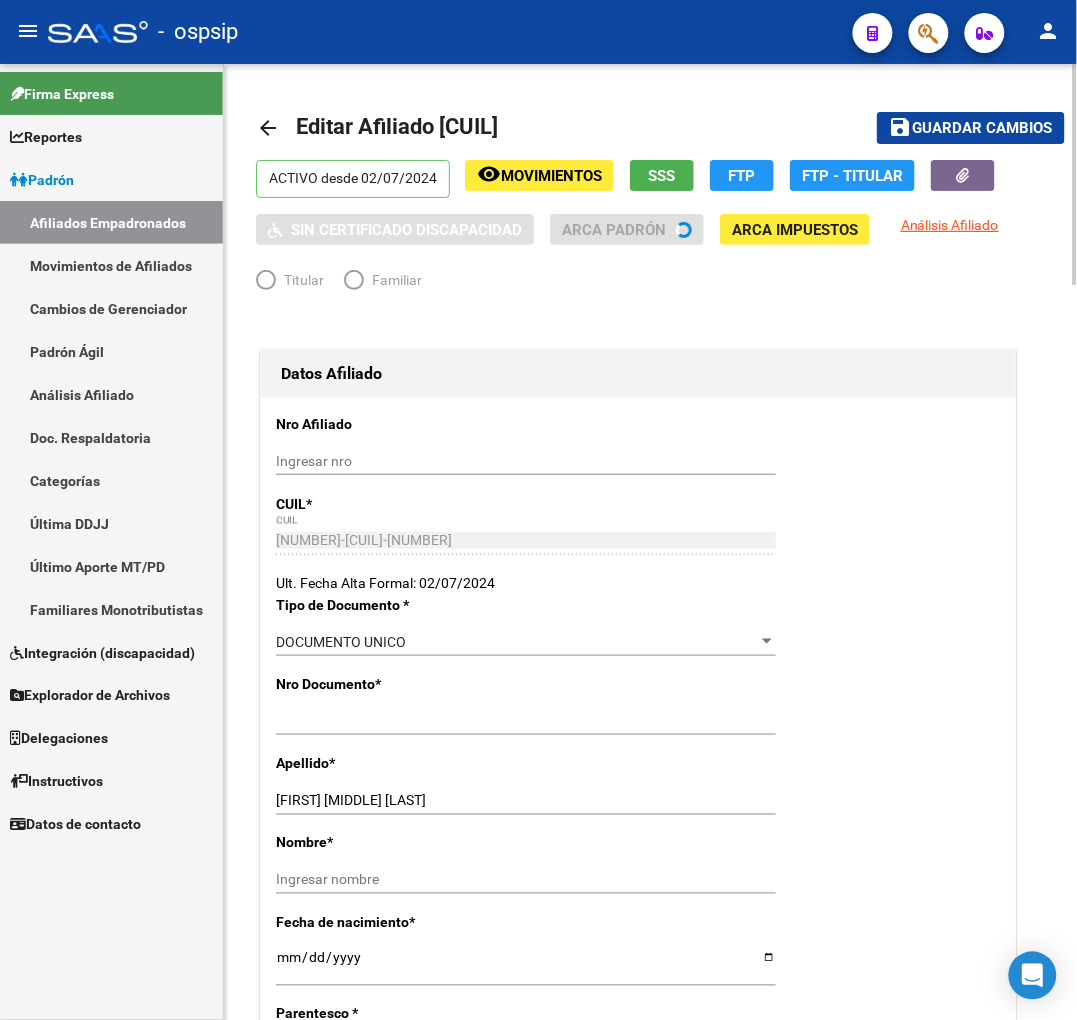 type on "30-70739469-9" 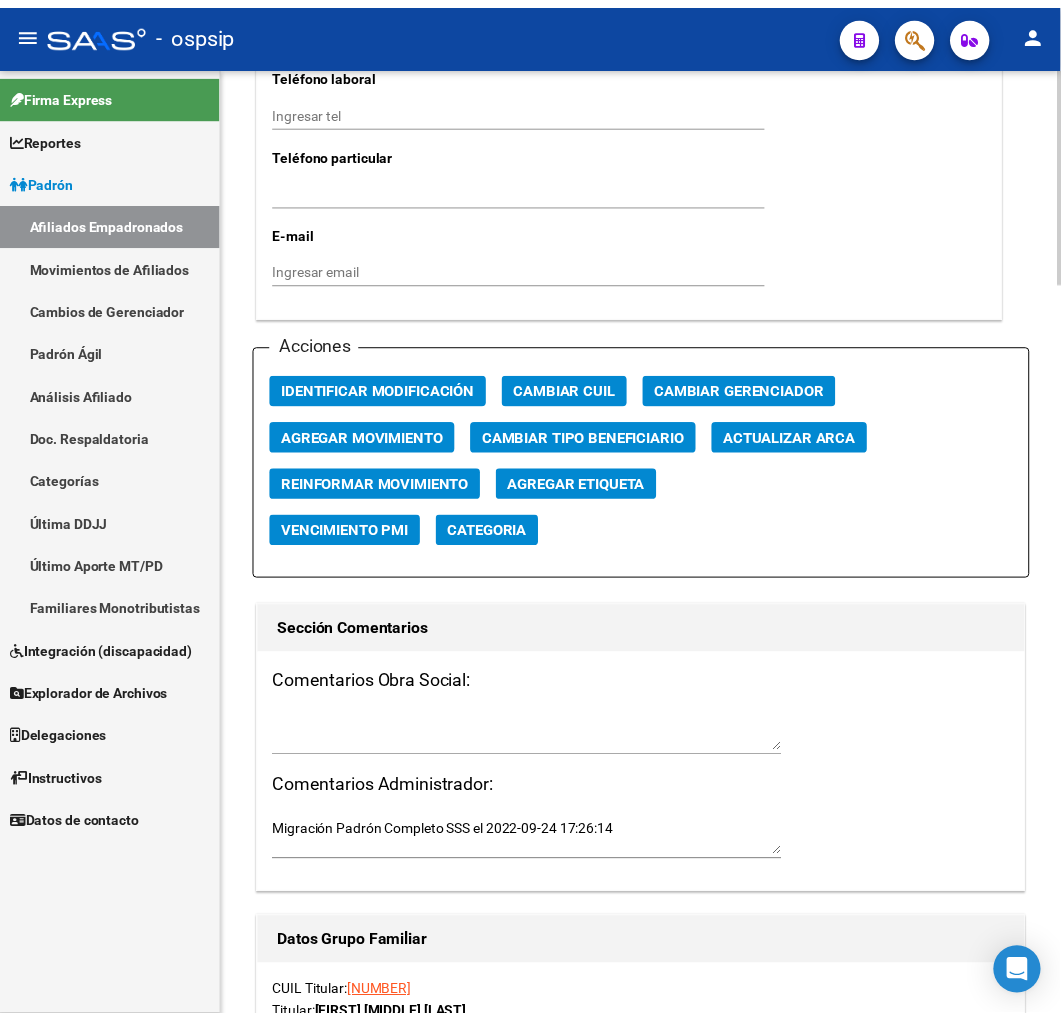 scroll, scrollTop: 2222, scrollLeft: 0, axis: vertical 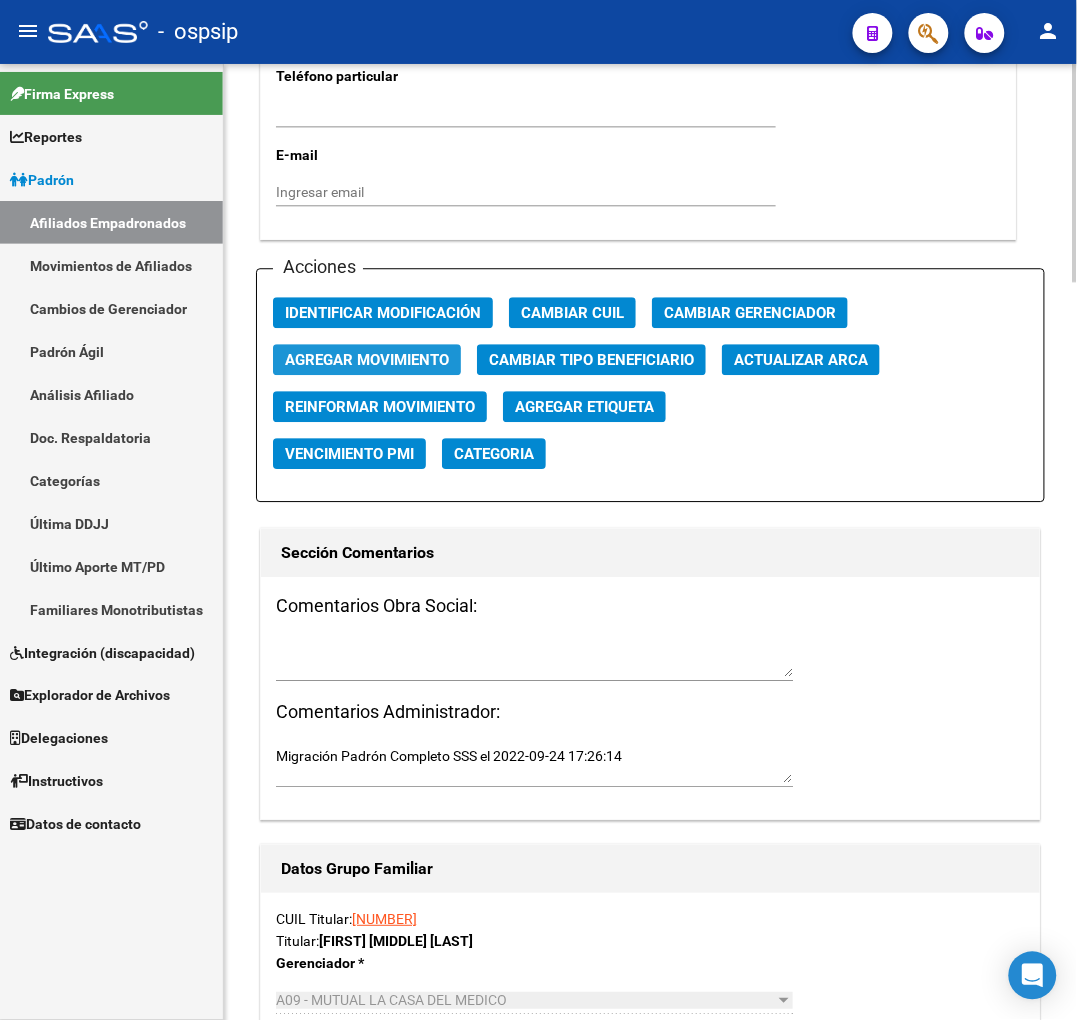 click on "Agregar Movimiento" 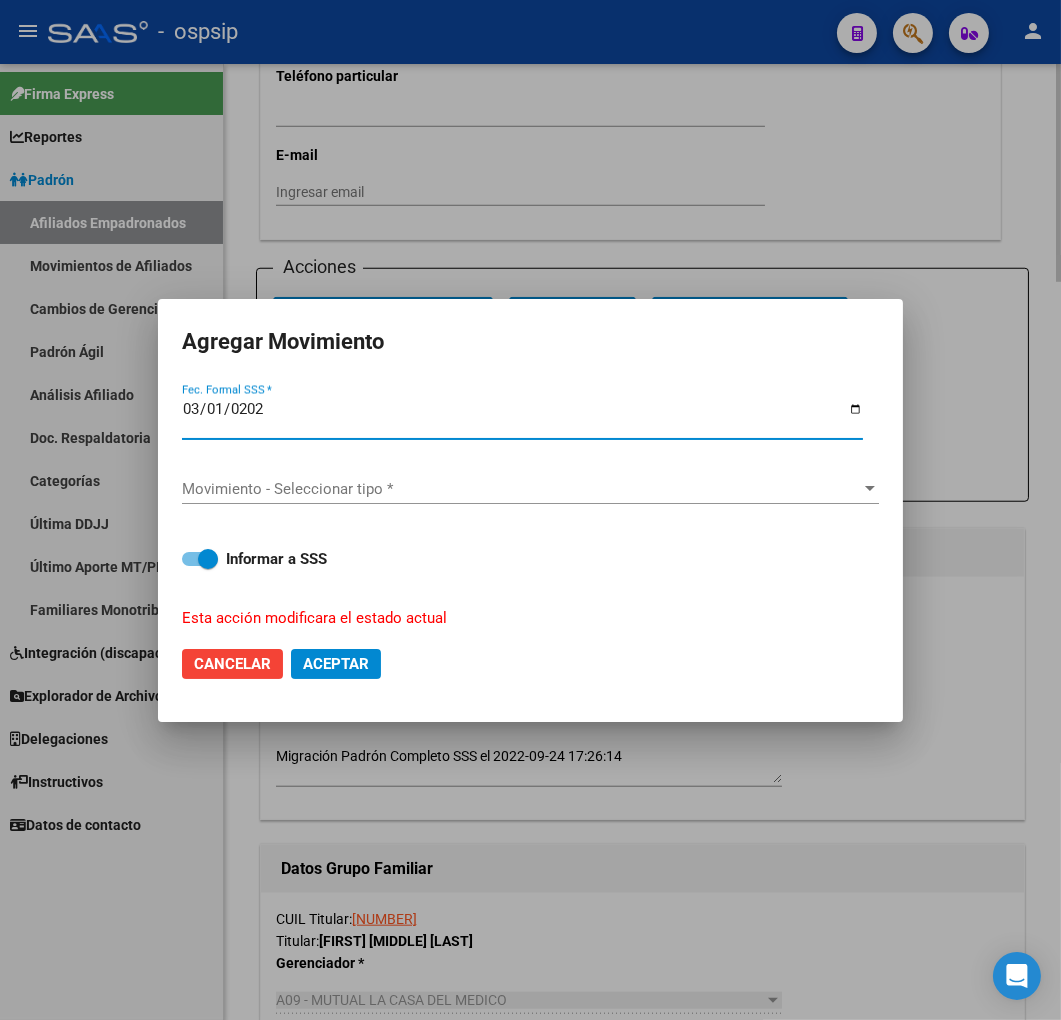 type on "2025-03-01" 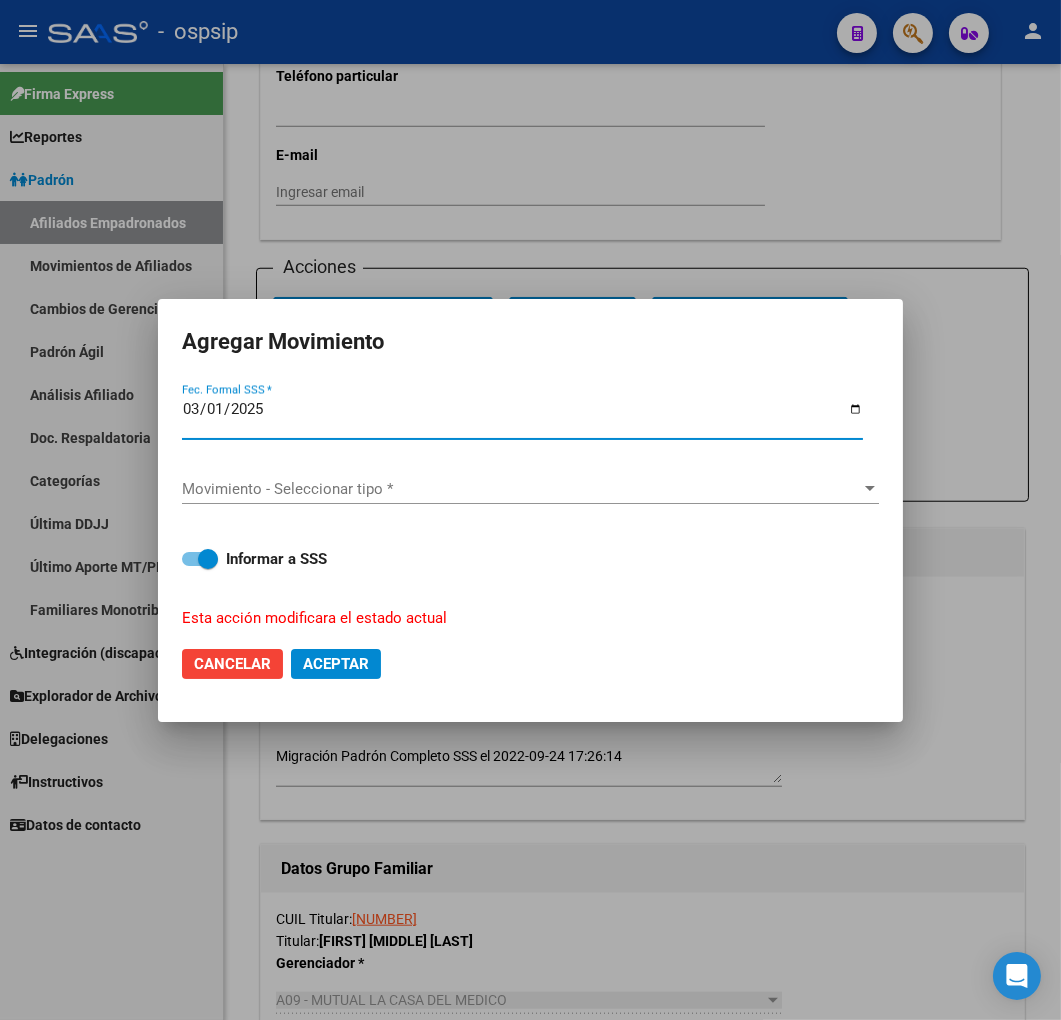 click on "Movimiento - Seleccionar tipo *" at bounding box center [521, 489] 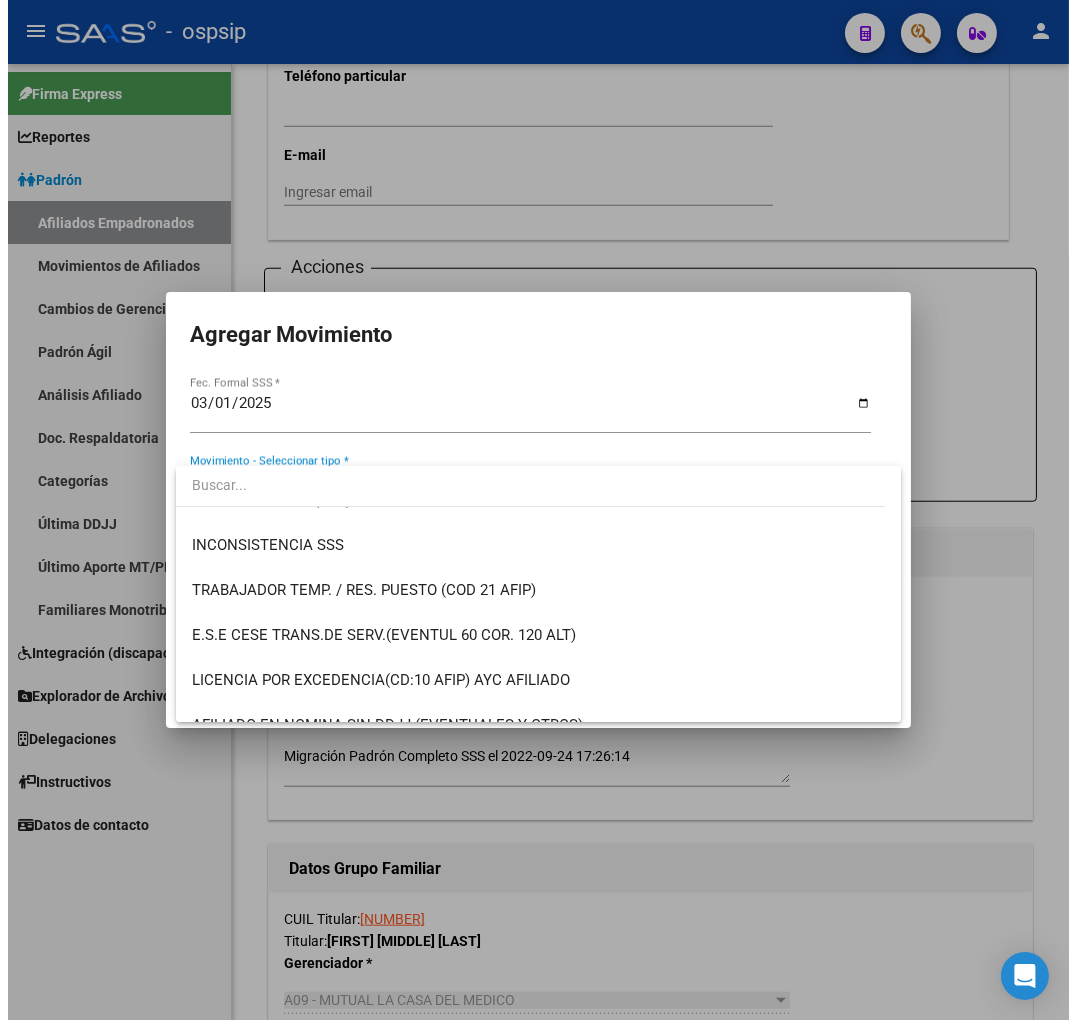 scroll, scrollTop: 777, scrollLeft: 0, axis: vertical 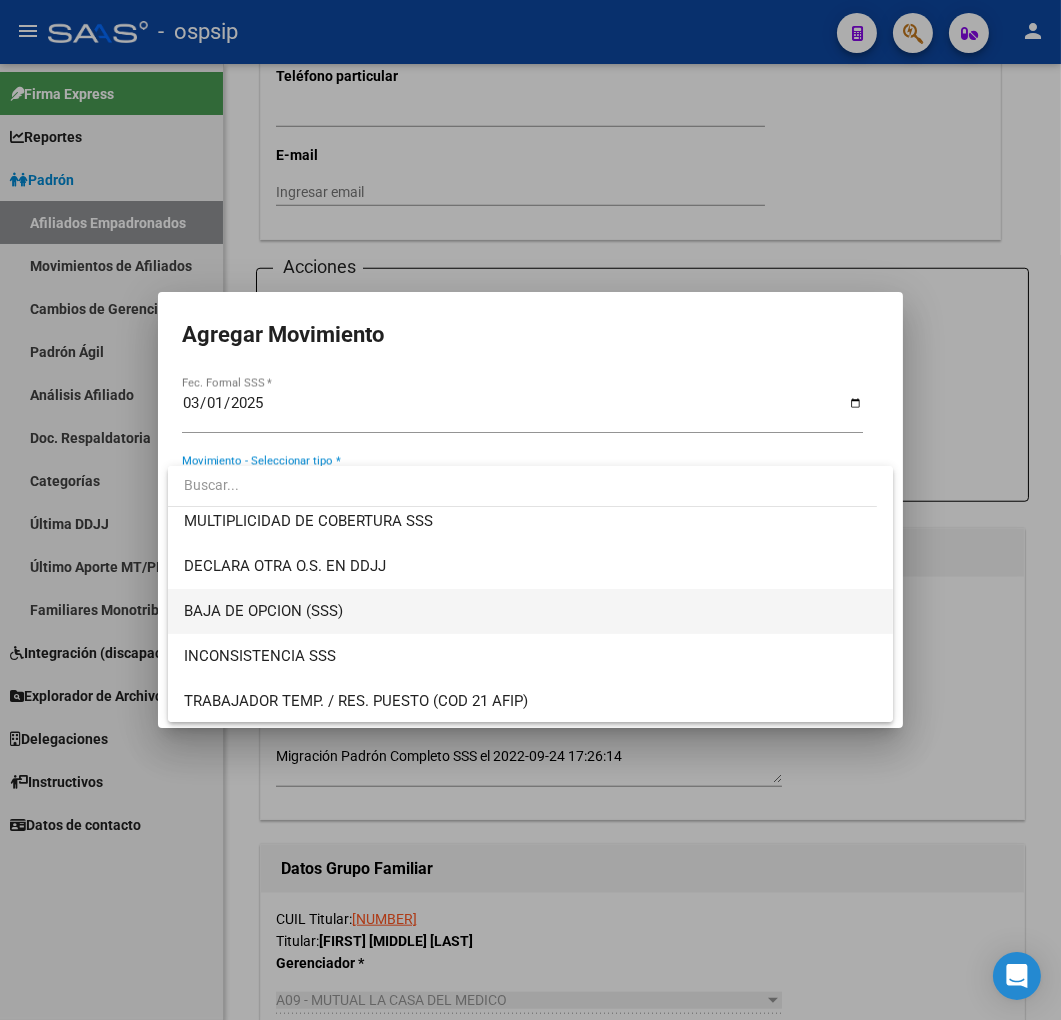 click on "BAJA DE OPCION (SSS)" at bounding box center (531, 611) 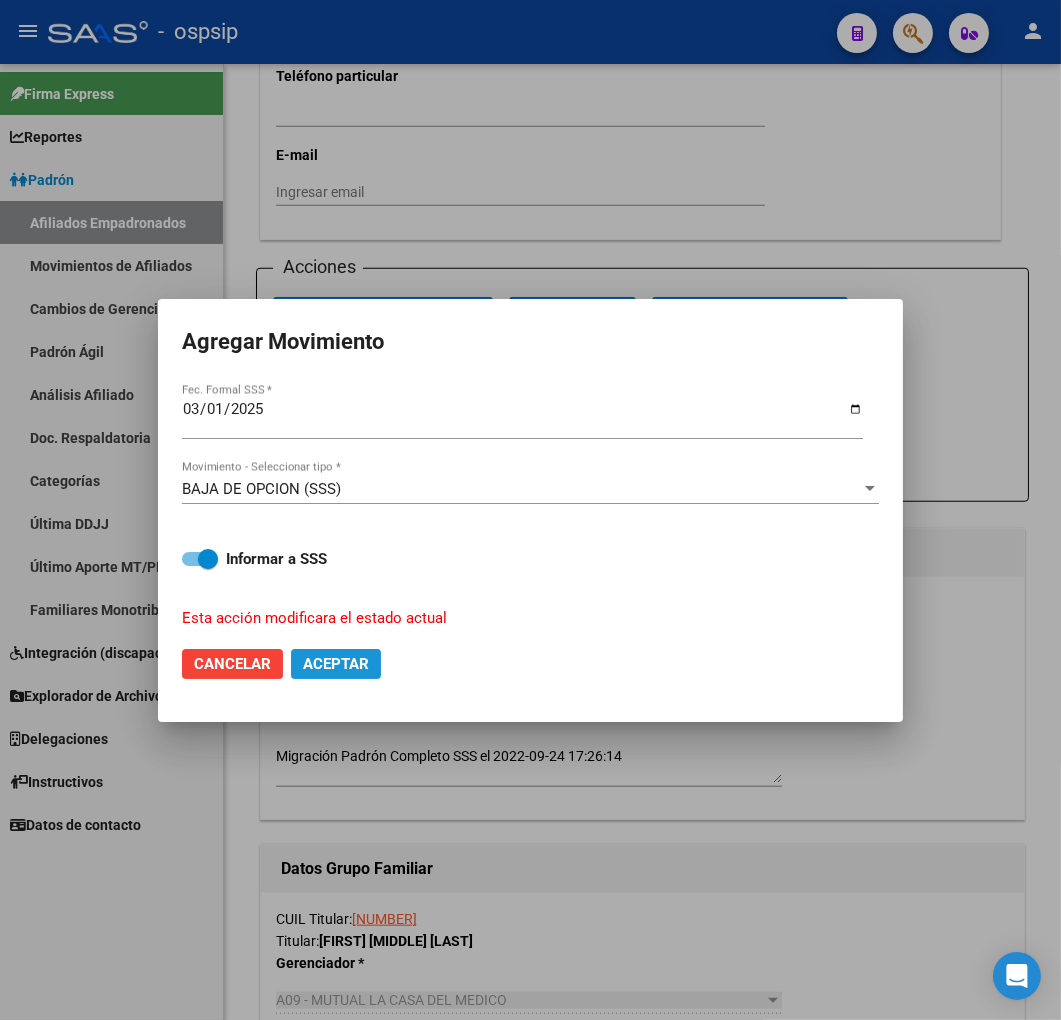 click on "Aceptar" 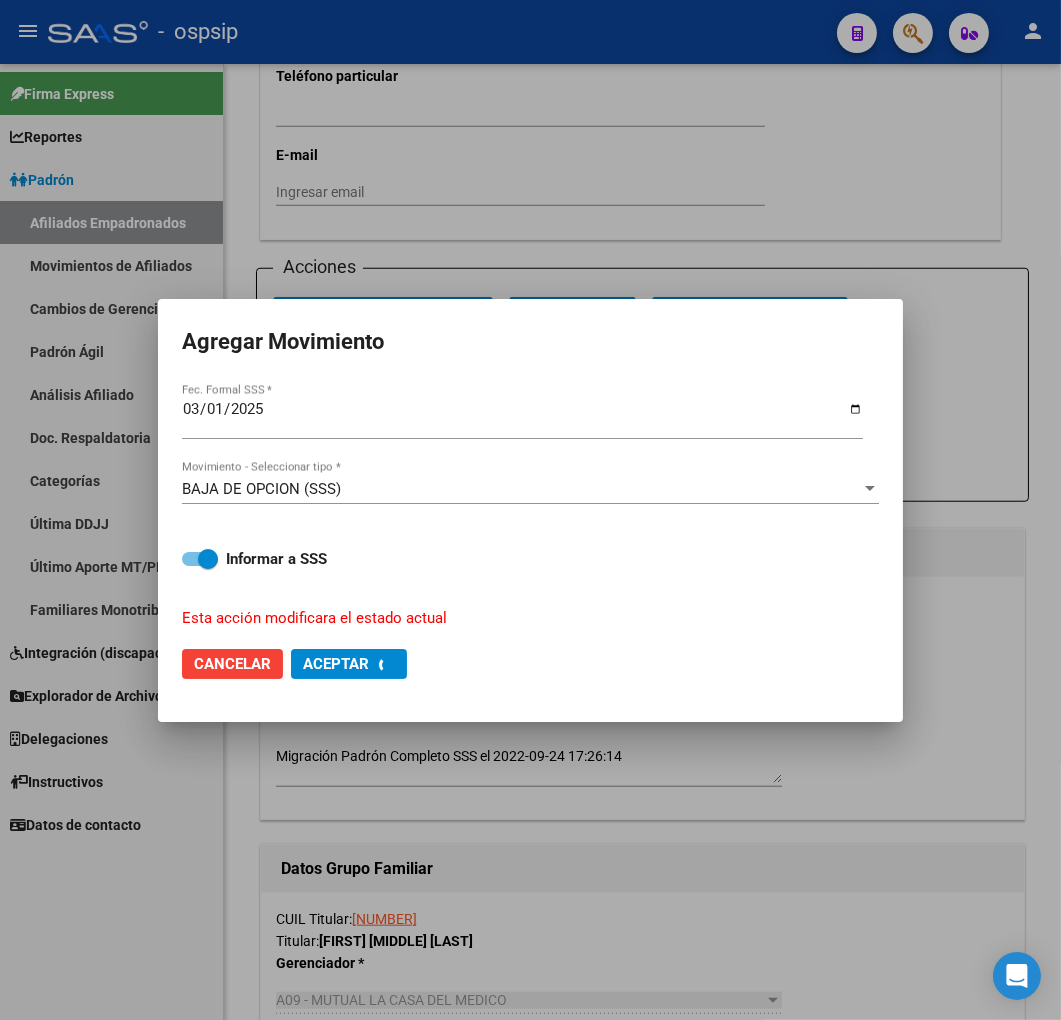 checkbox on "false" 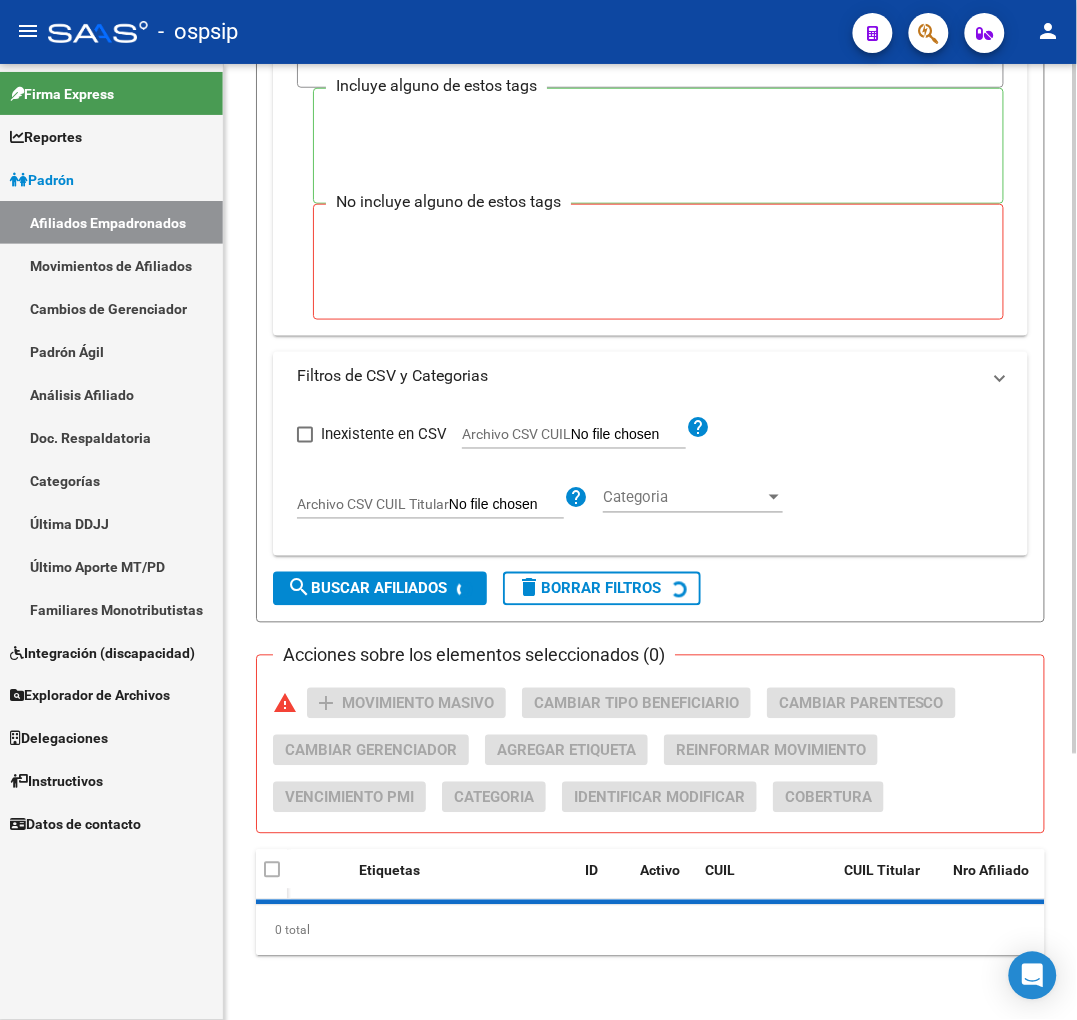 scroll, scrollTop: 368, scrollLeft: 0, axis: vertical 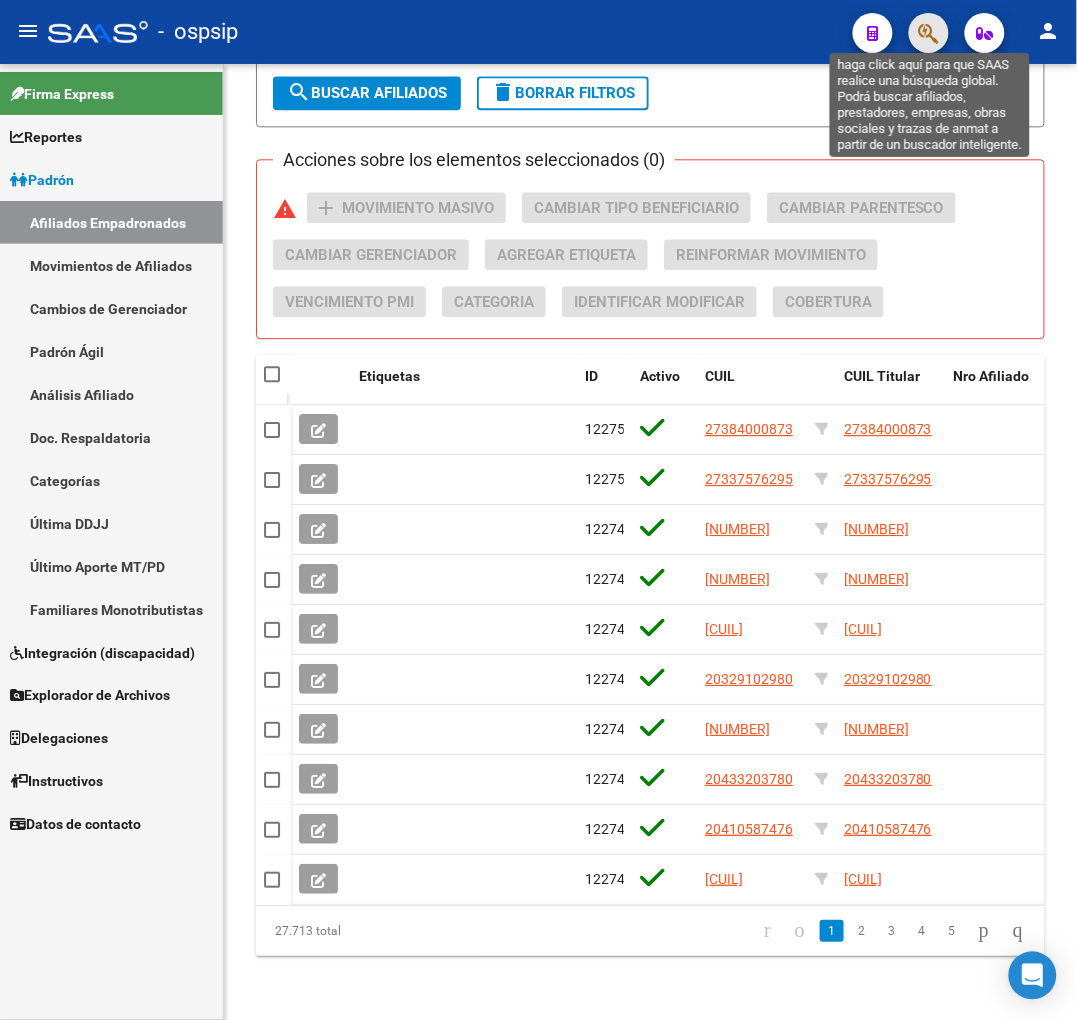 click 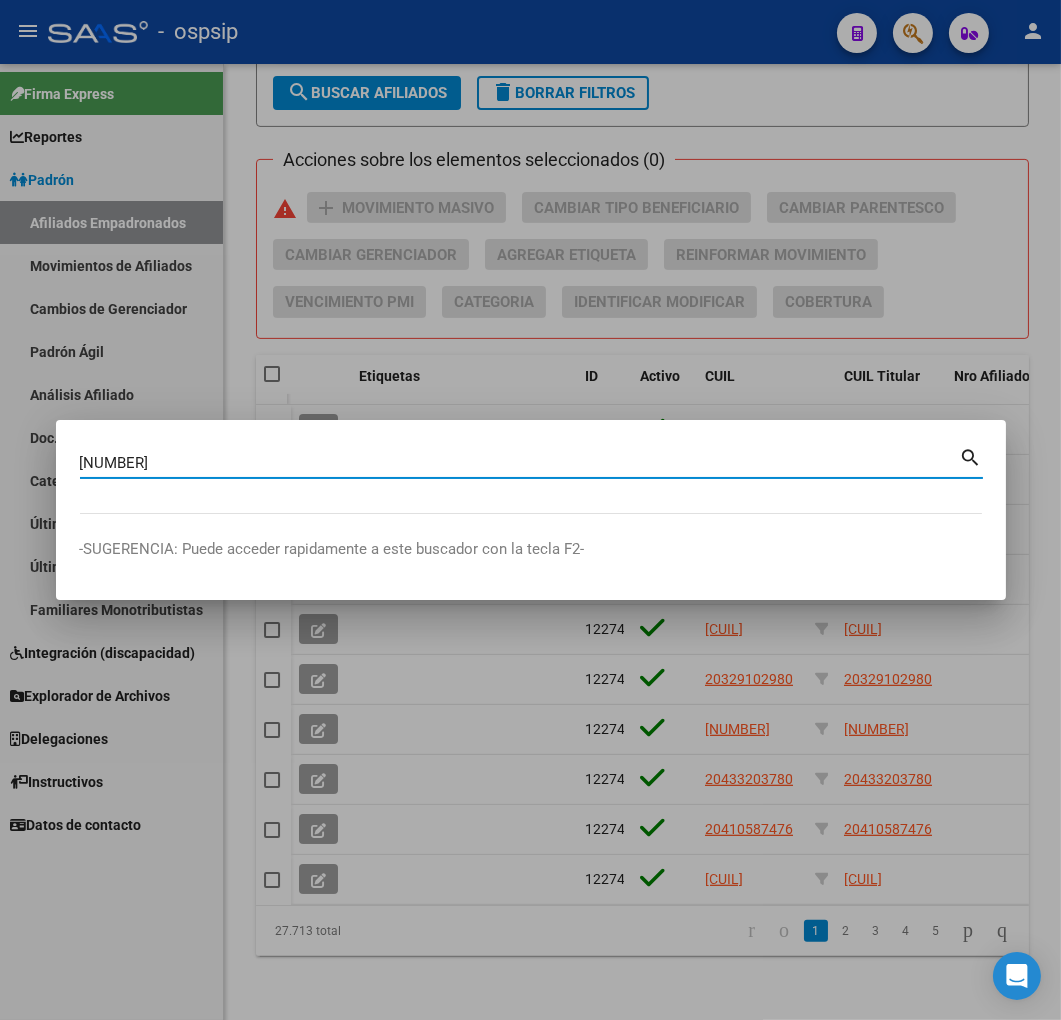 type on "27411283" 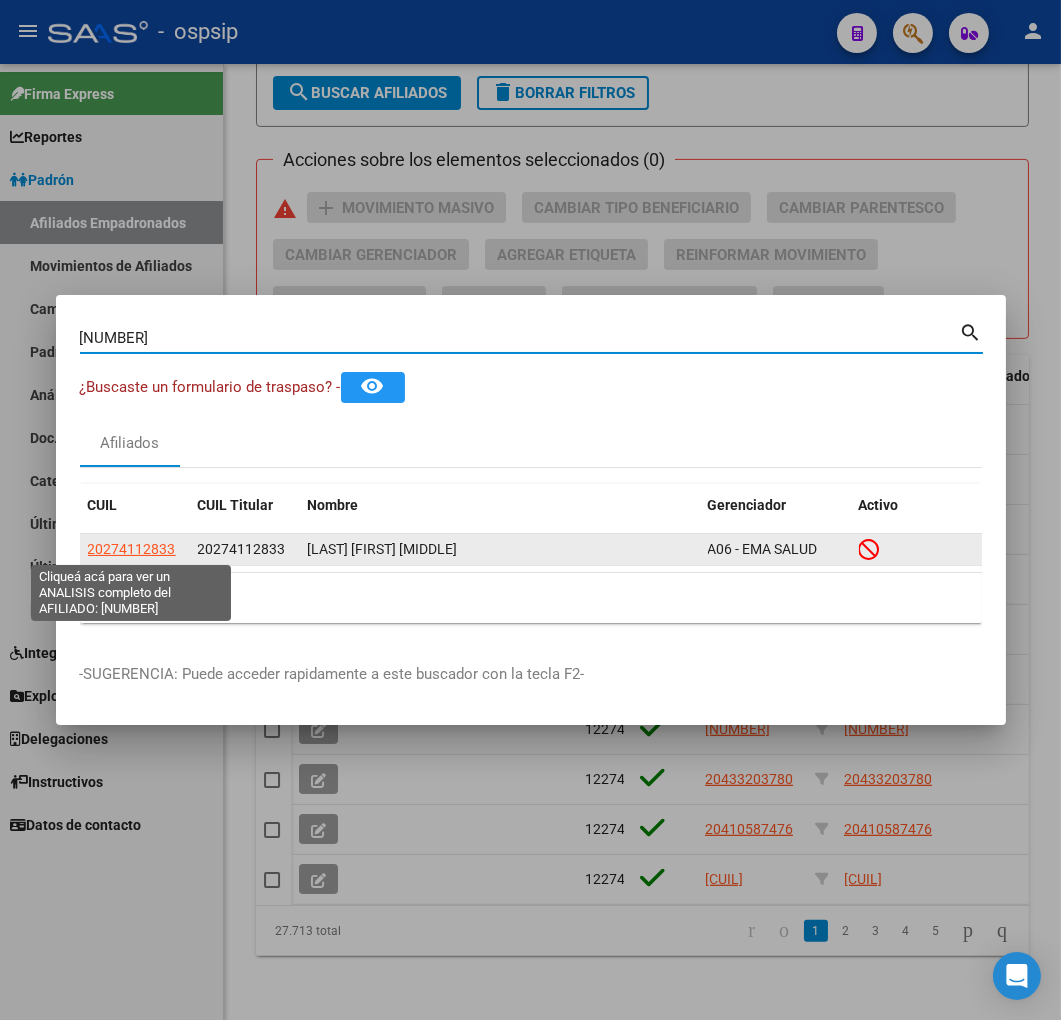 click on "20274112833" 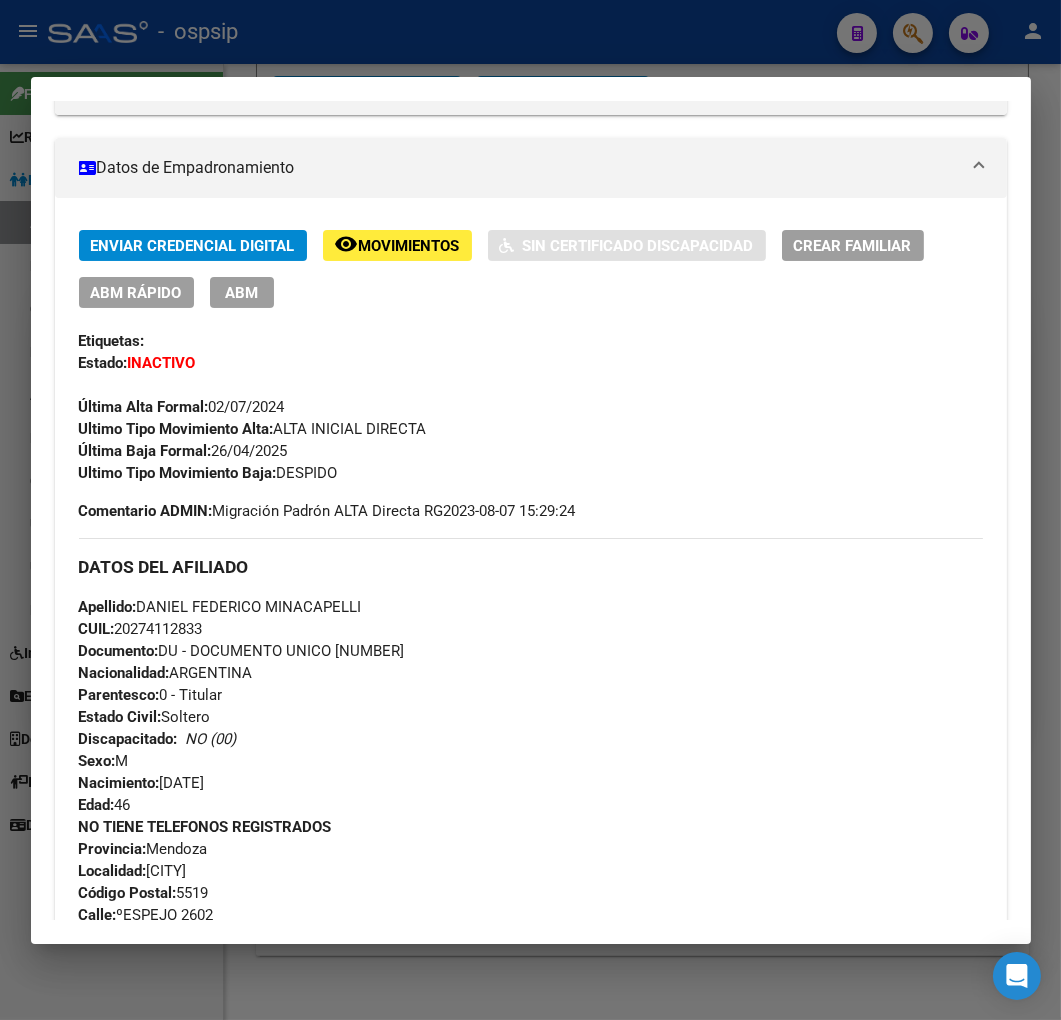 scroll, scrollTop: 333, scrollLeft: 0, axis: vertical 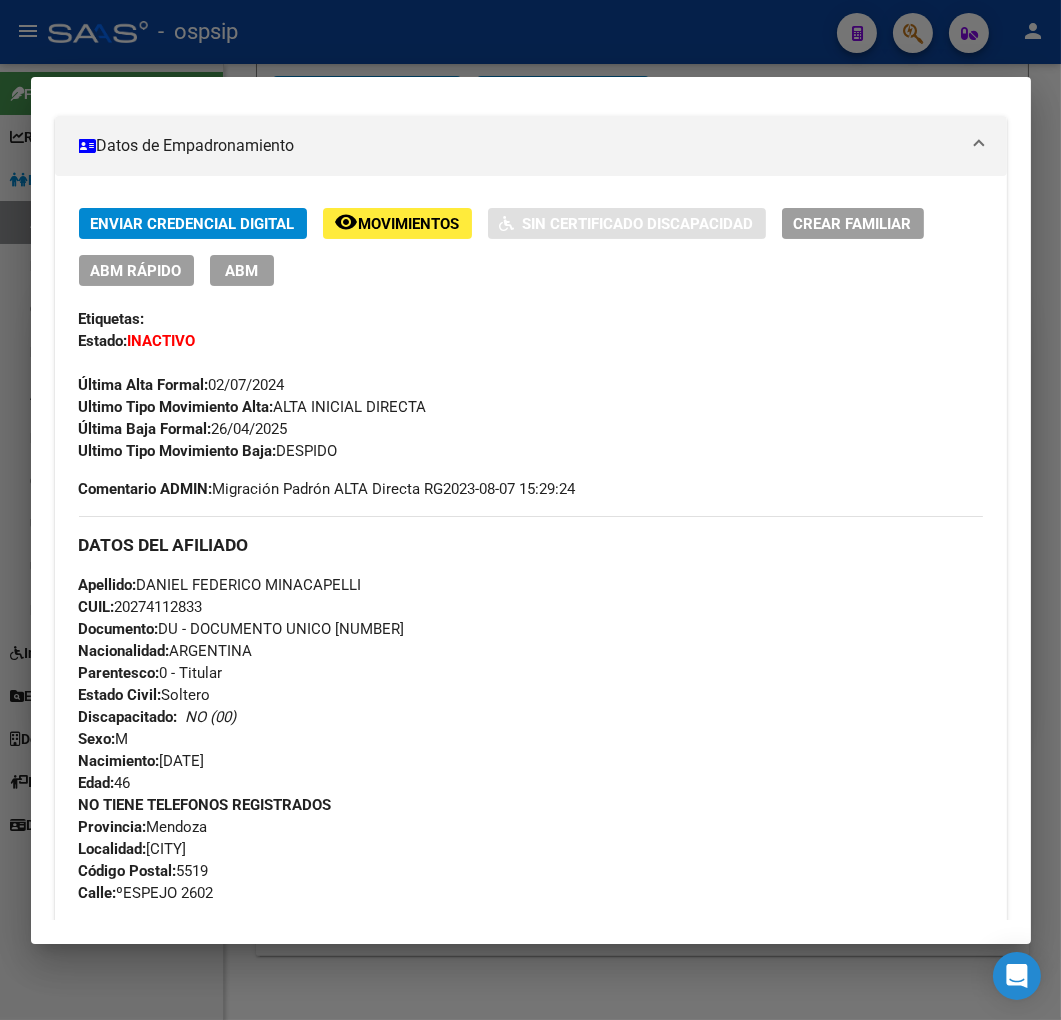 click at bounding box center (530, 510) 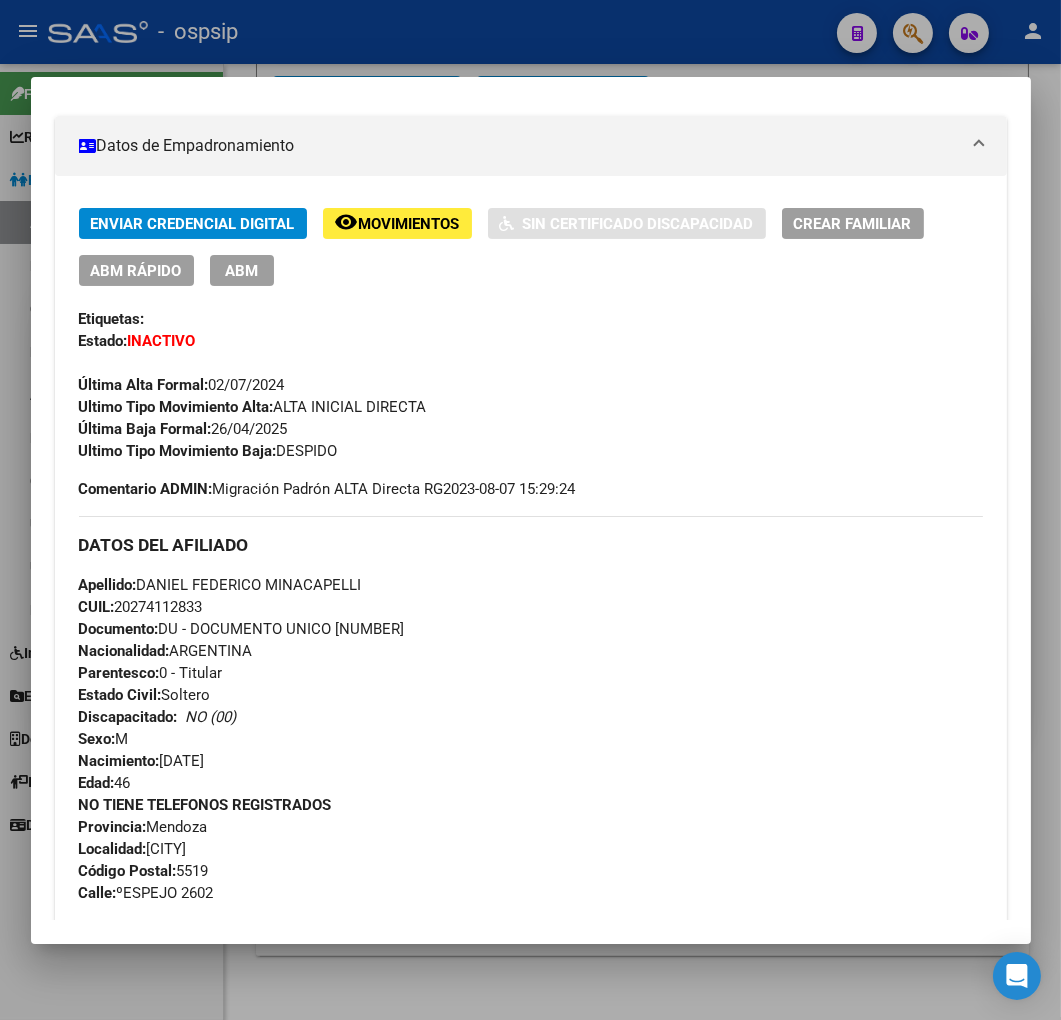 click at bounding box center [530, 510] 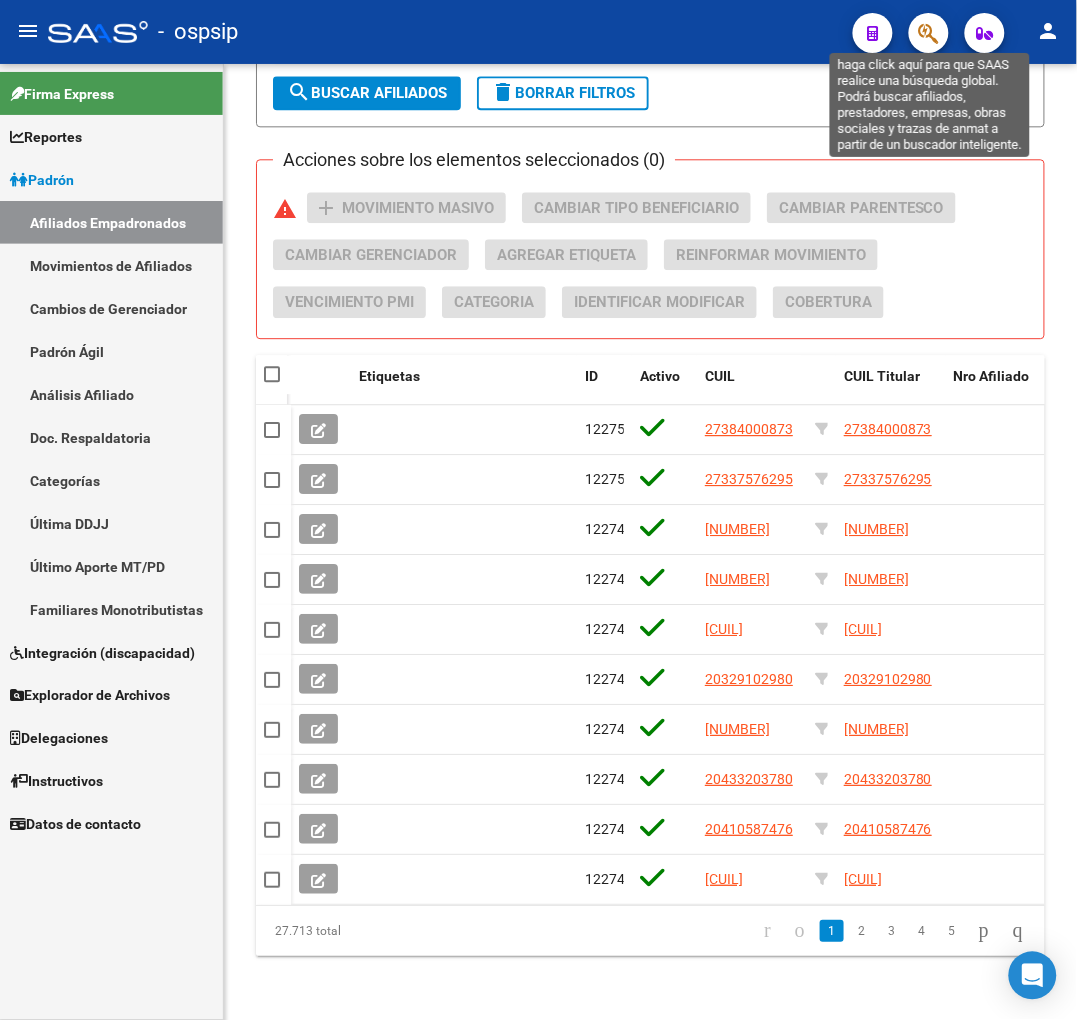 click 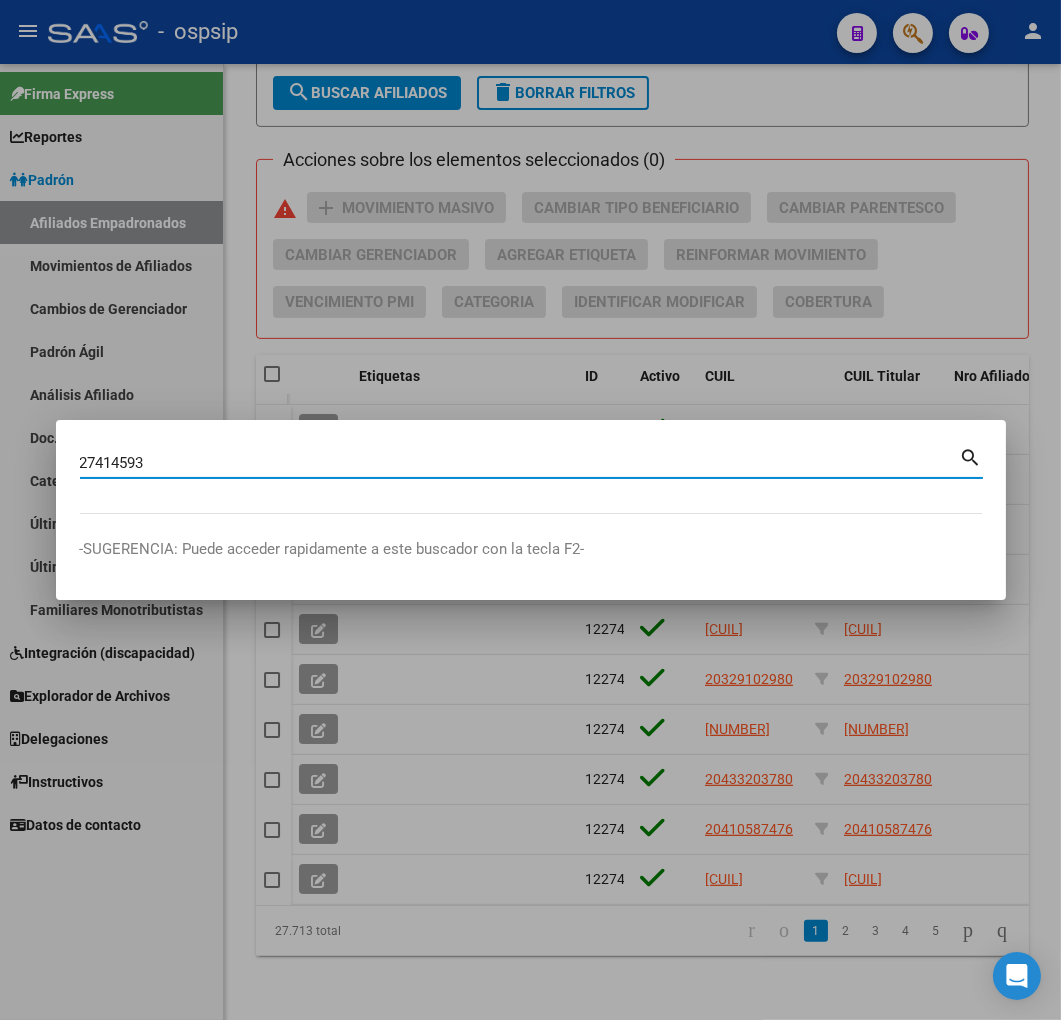 type on "27414593" 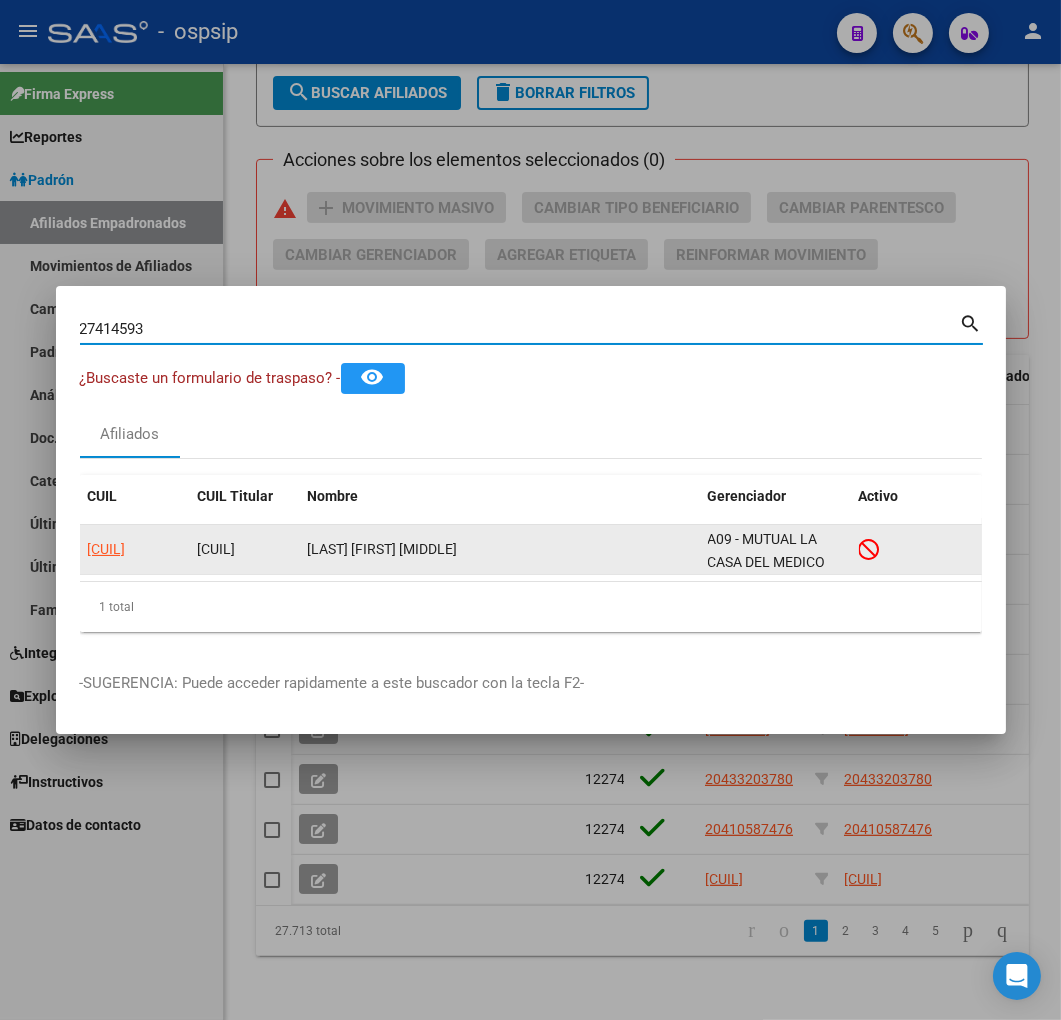click on "20274145936" 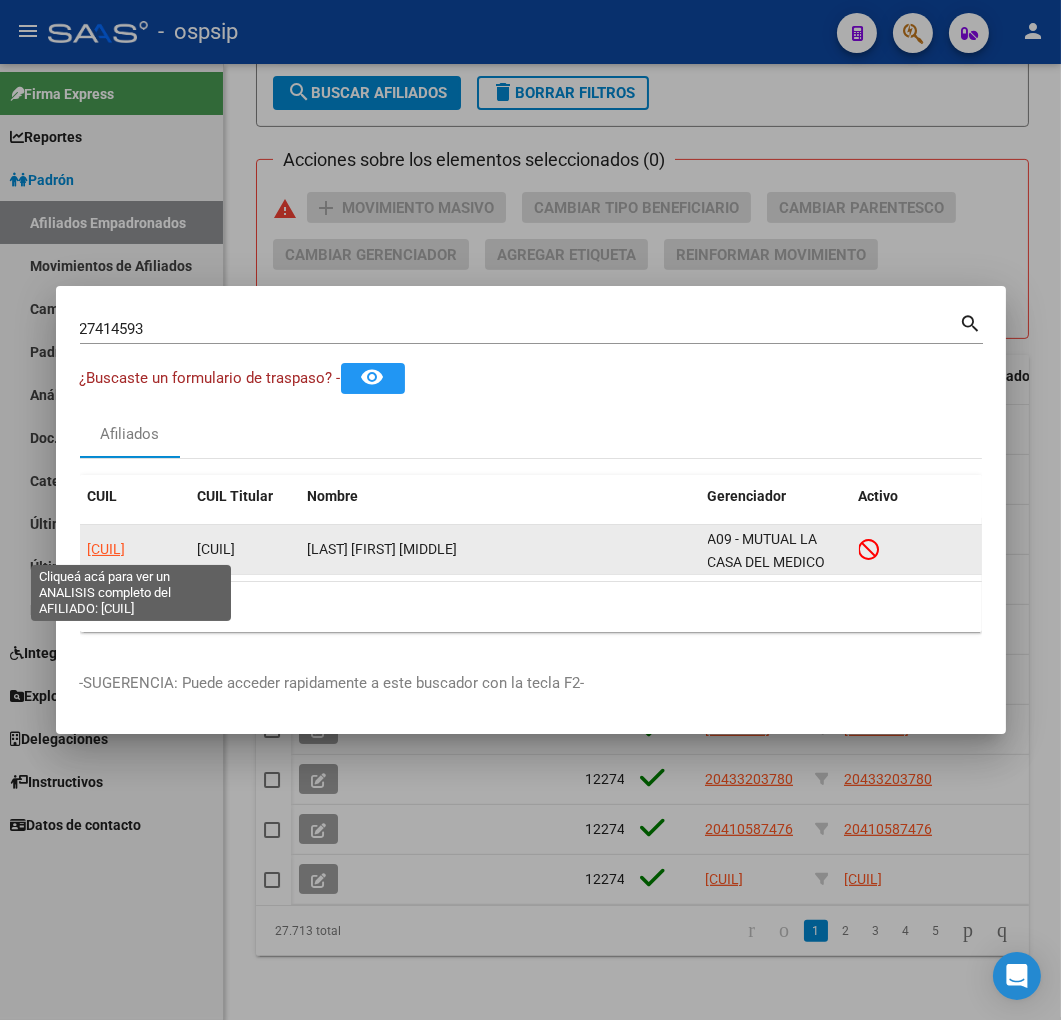 click on "20274145936" 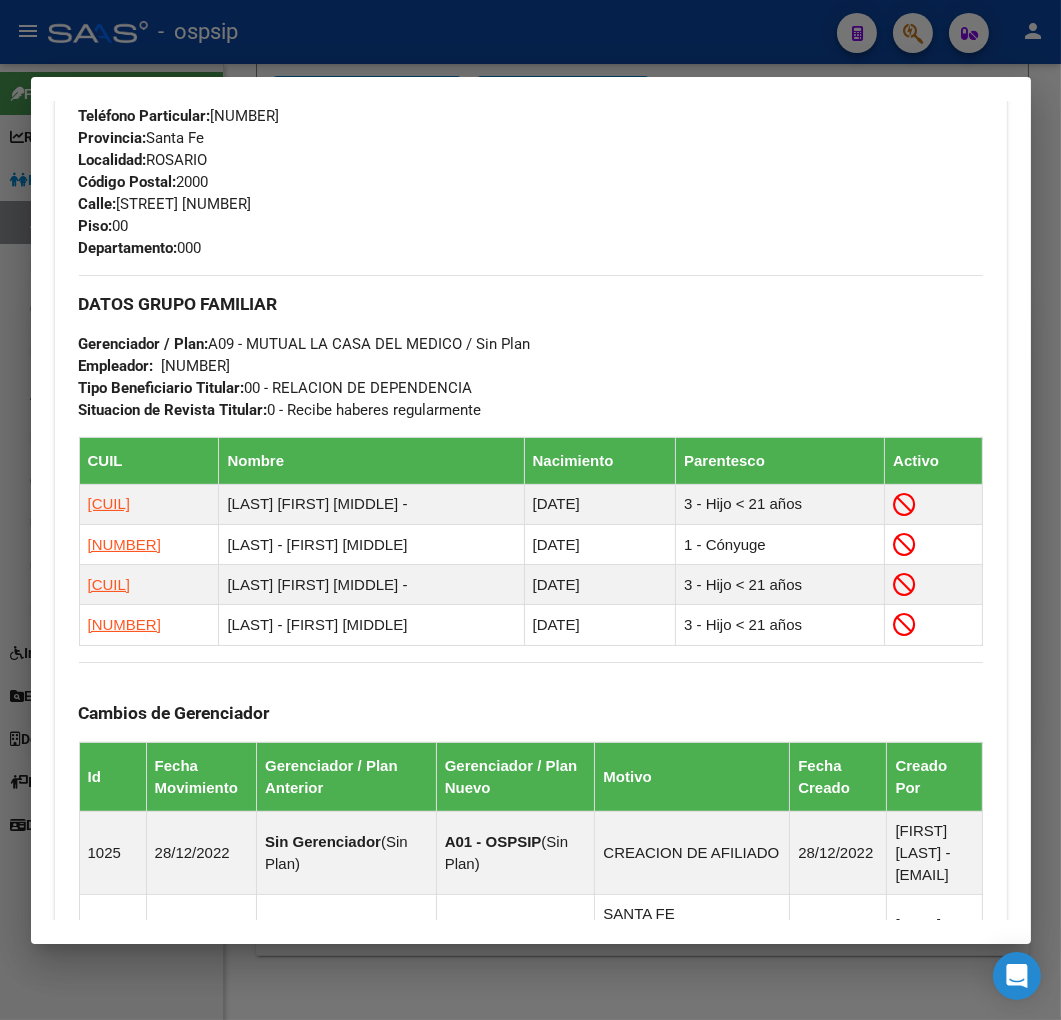 scroll, scrollTop: 1623, scrollLeft: 0, axis: vertical 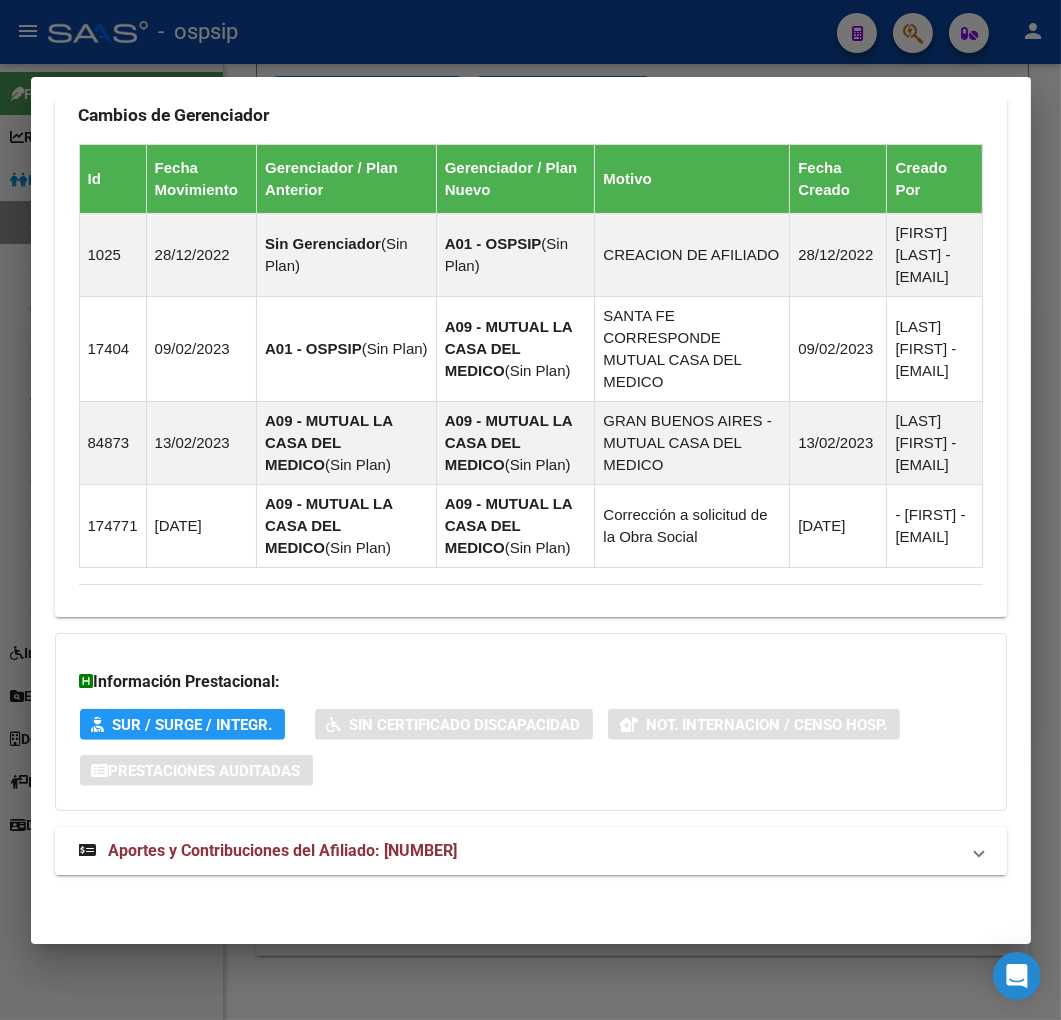 click on "Aportes y Contribuciones del Afiliado: 20274145936" at bounding box center (531, 851) 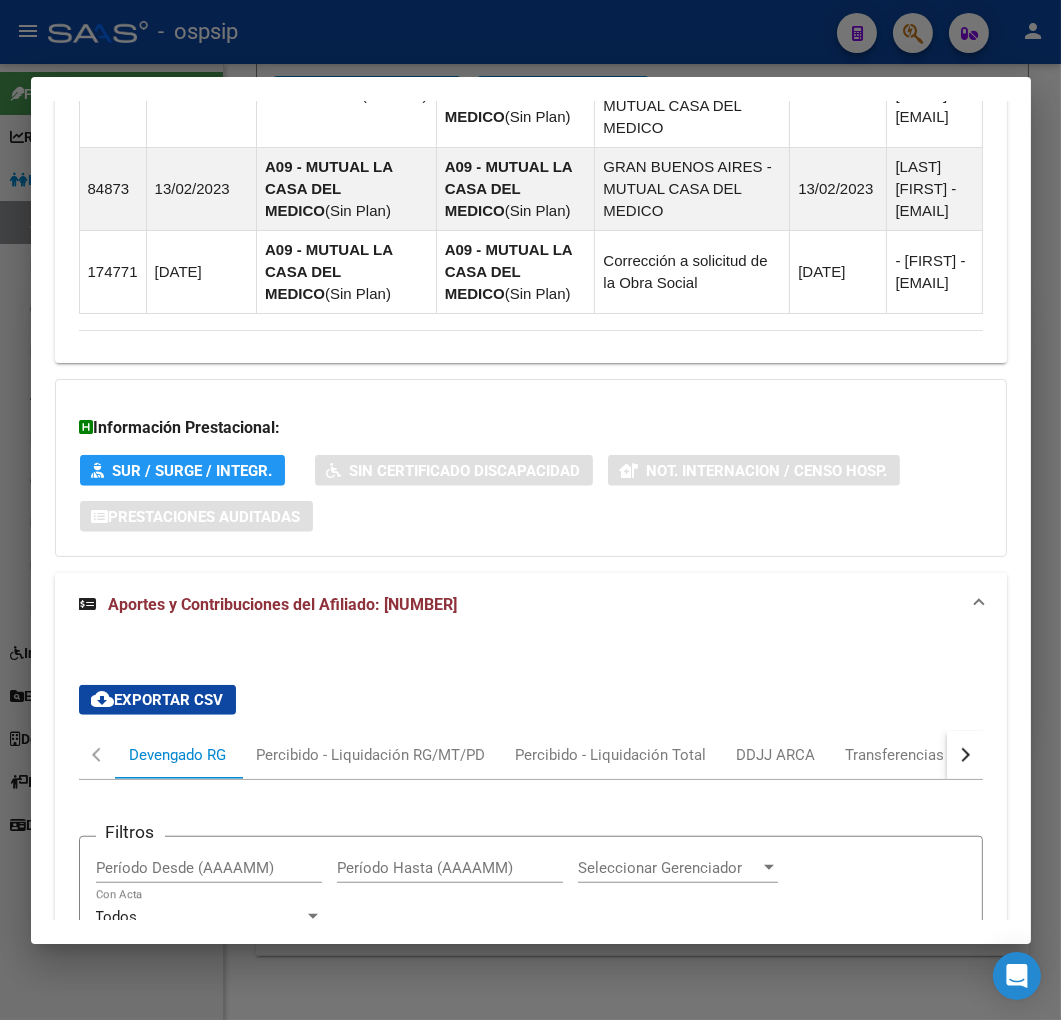 scroll, scrollTop: 2166, scrollLeft: 0, axis: vertical 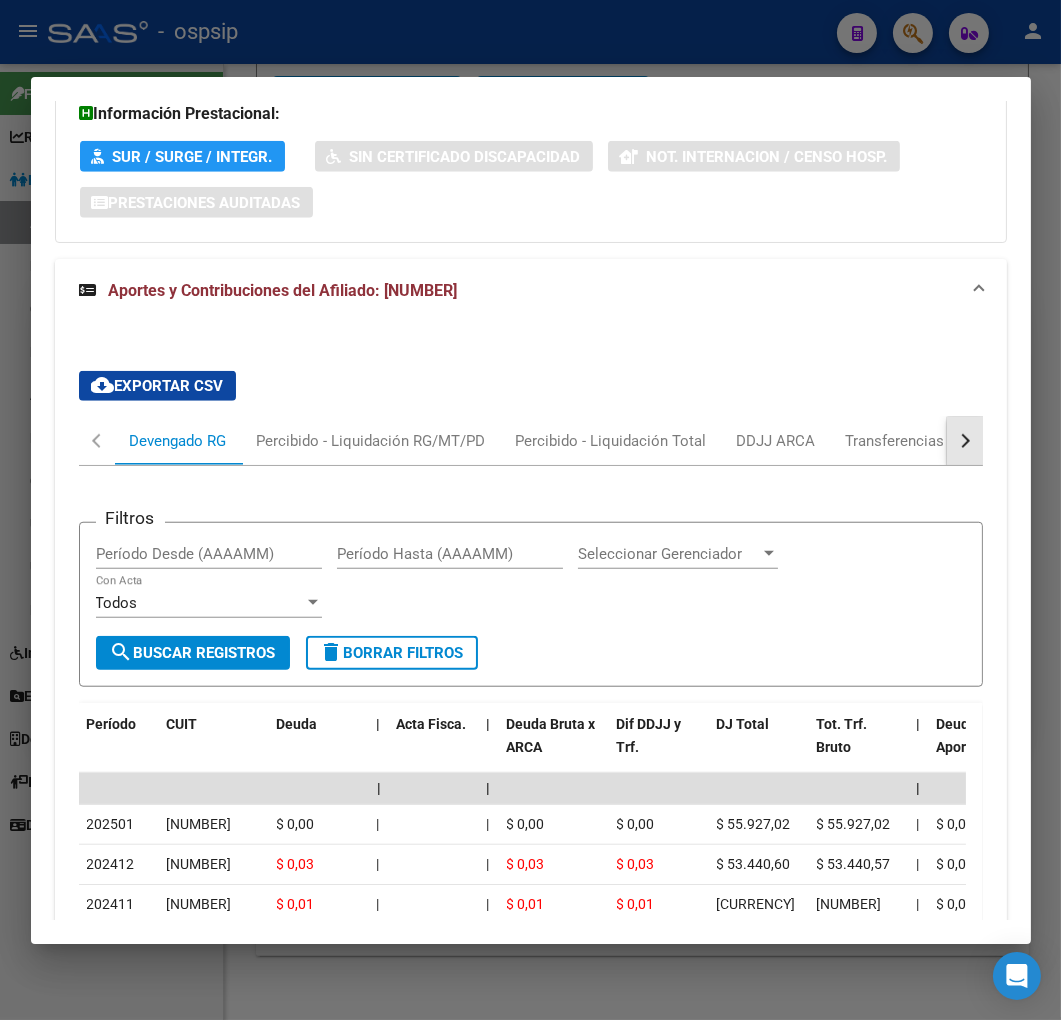 click at bounding box center [965, 441] 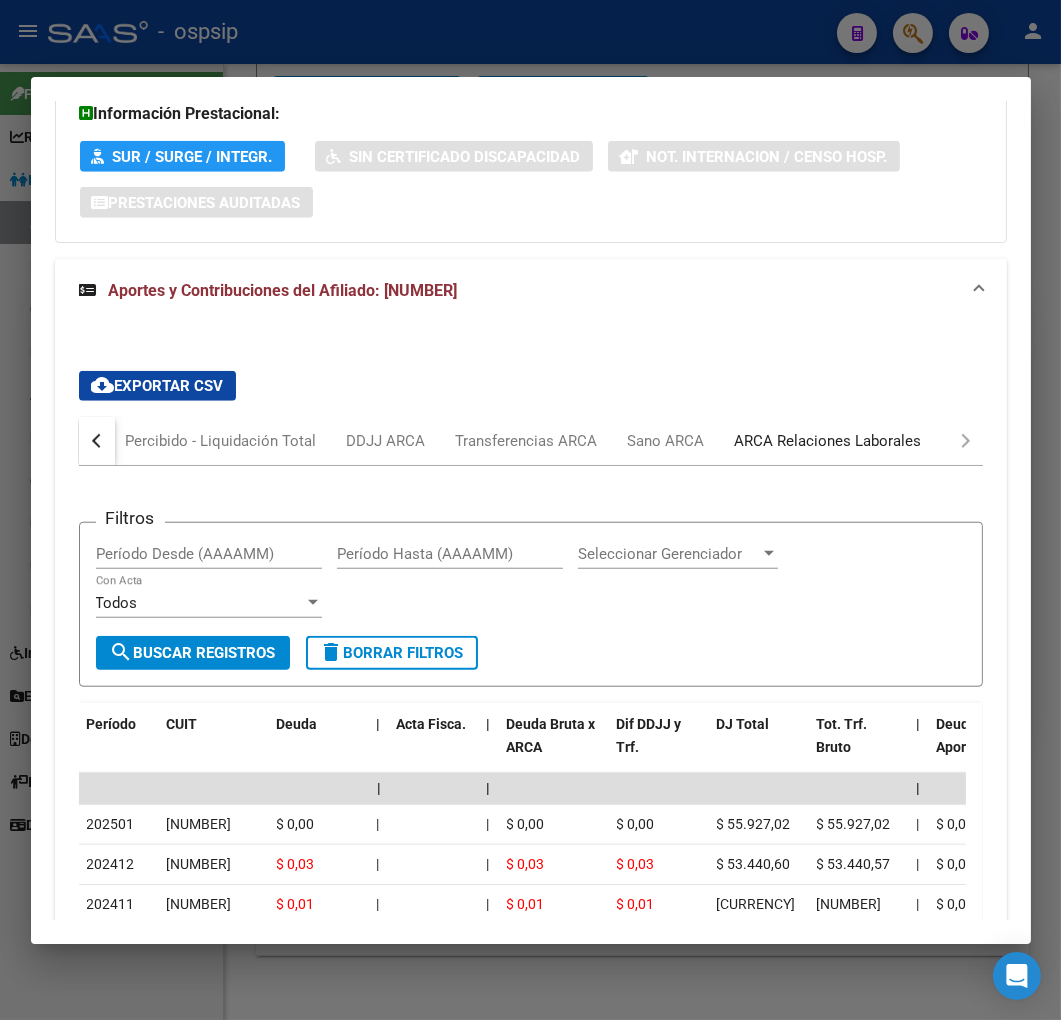 click on "ARCA Relaciones Laborales" at bounding box center (828, 441) 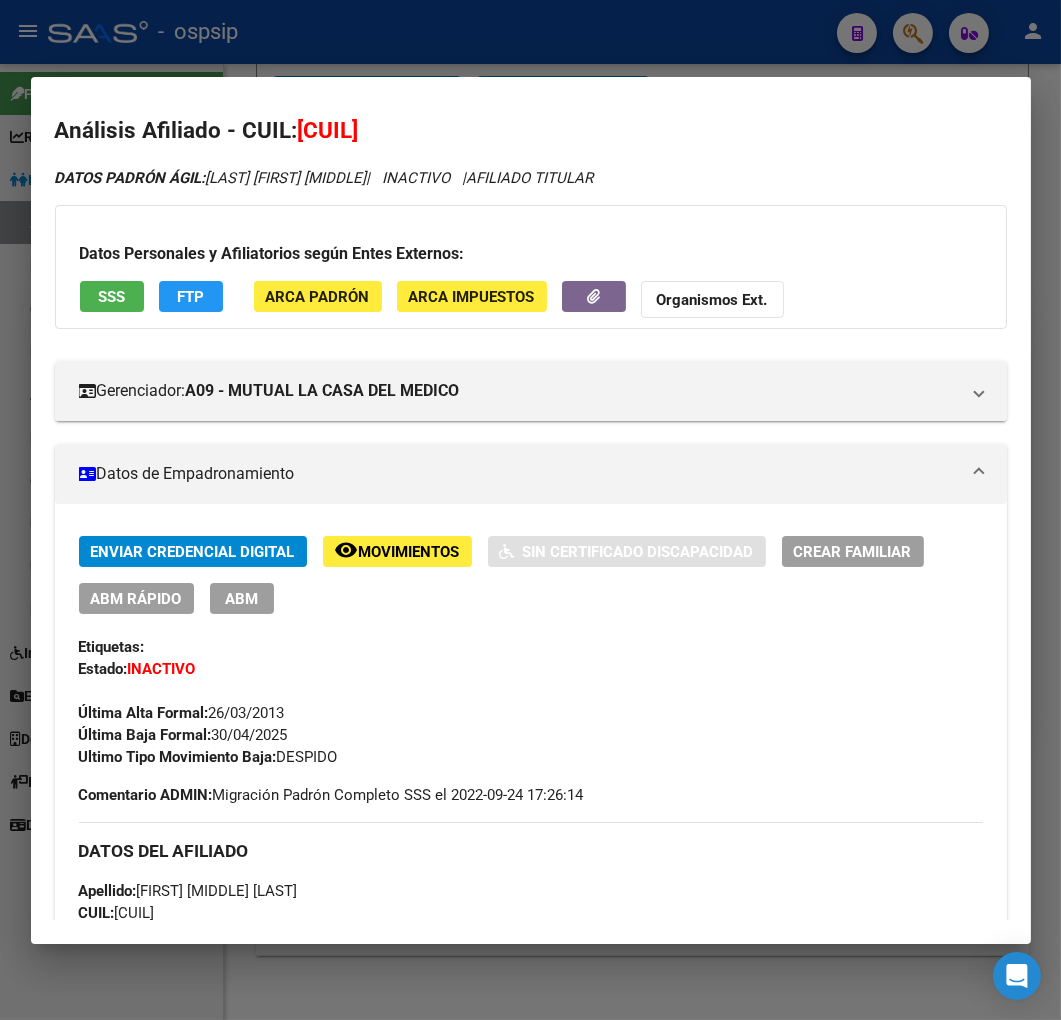 scroll, scrollTop: 0, scrollLeft: 0, axis: both 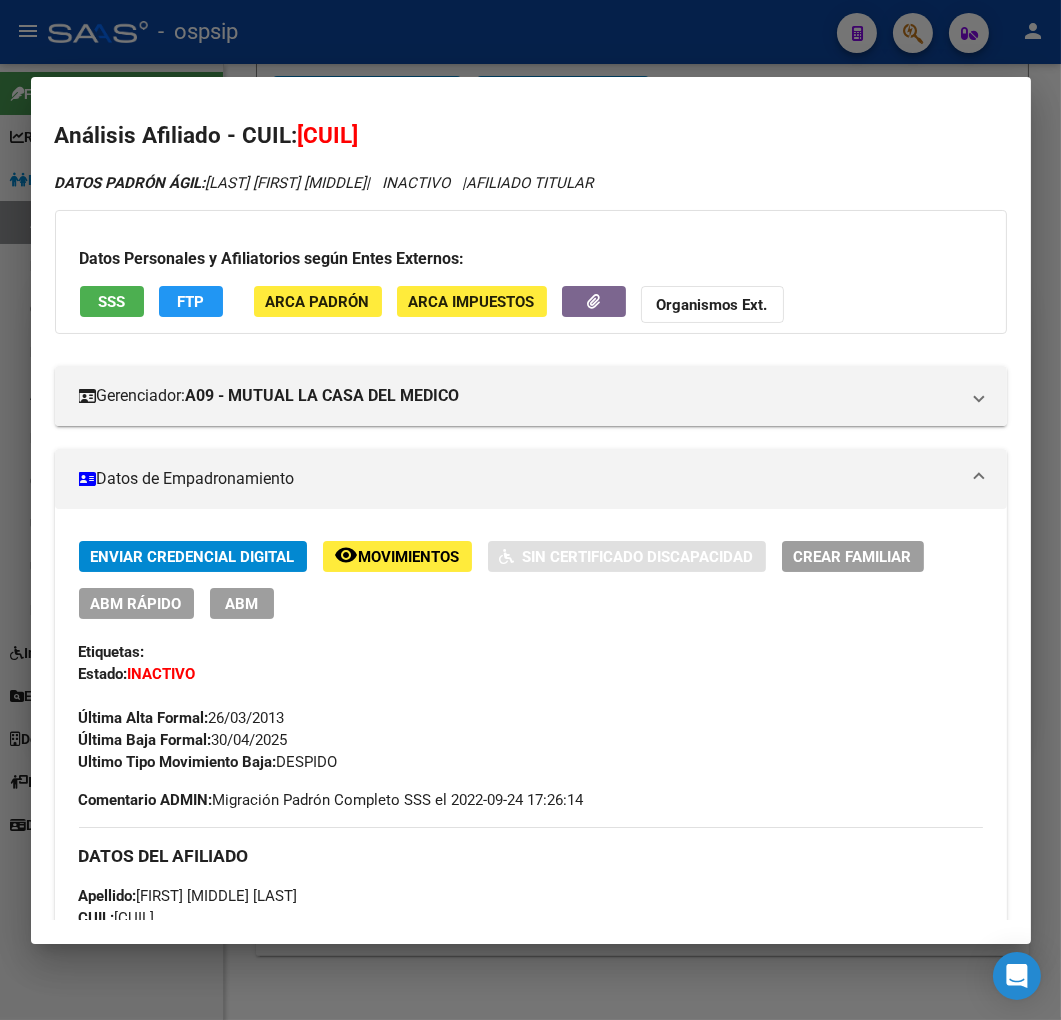 click at bounding box center (530, 510) 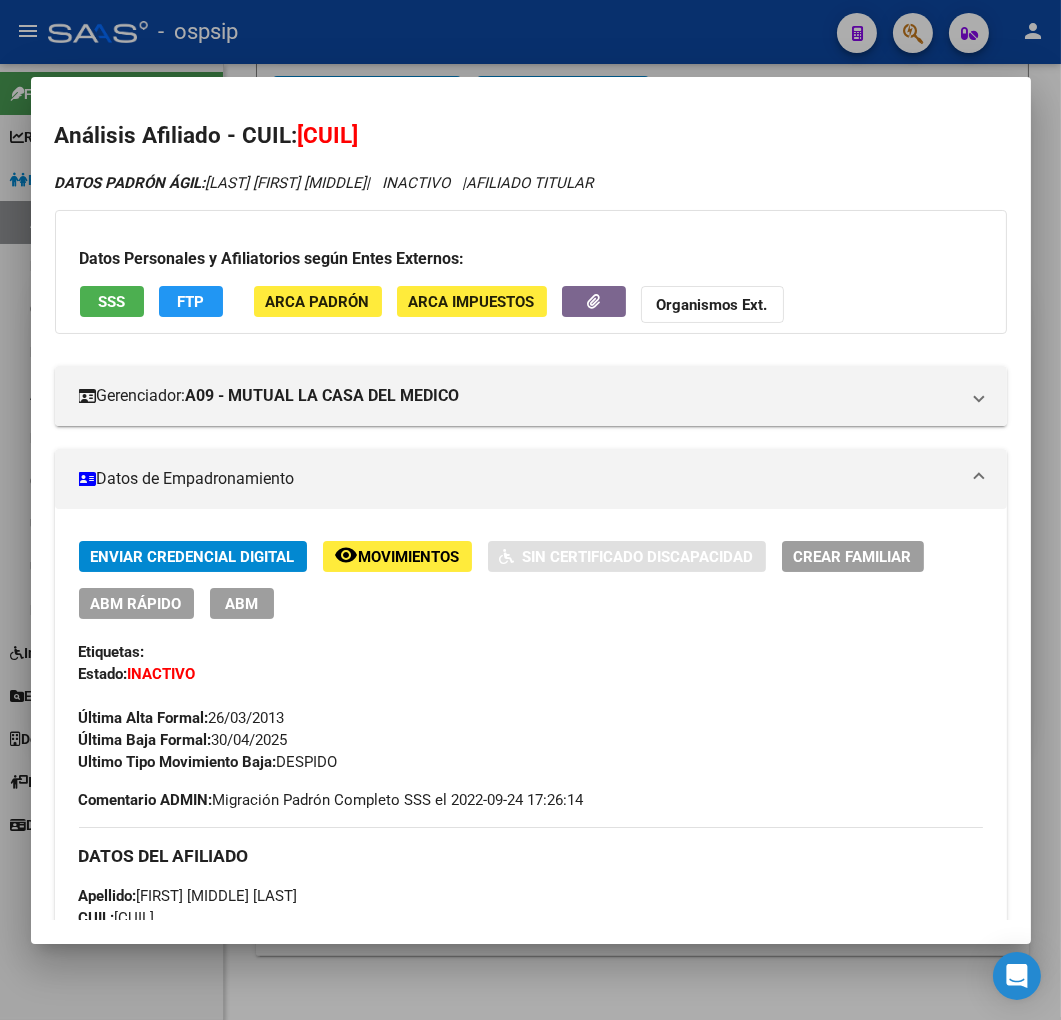 click at bounding box center (530, 510) 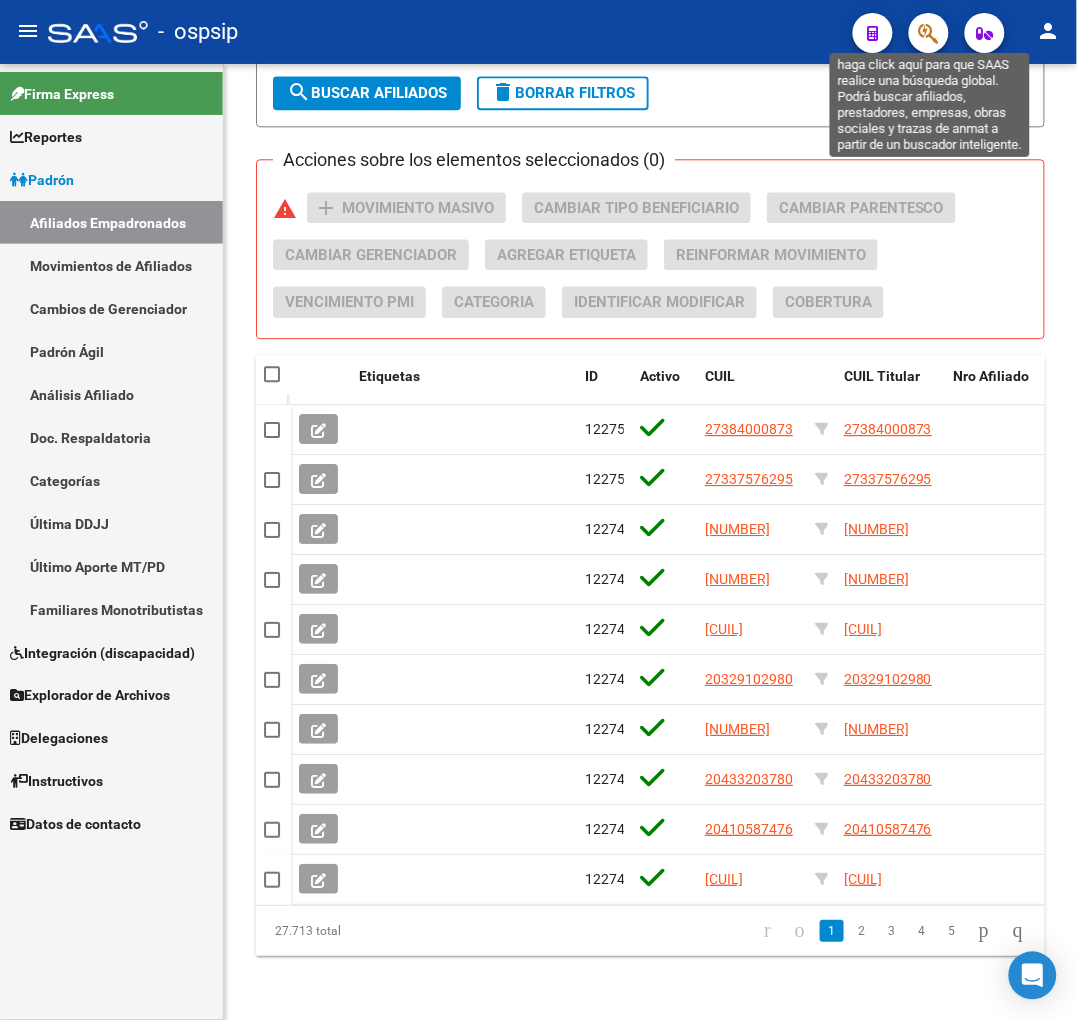 click 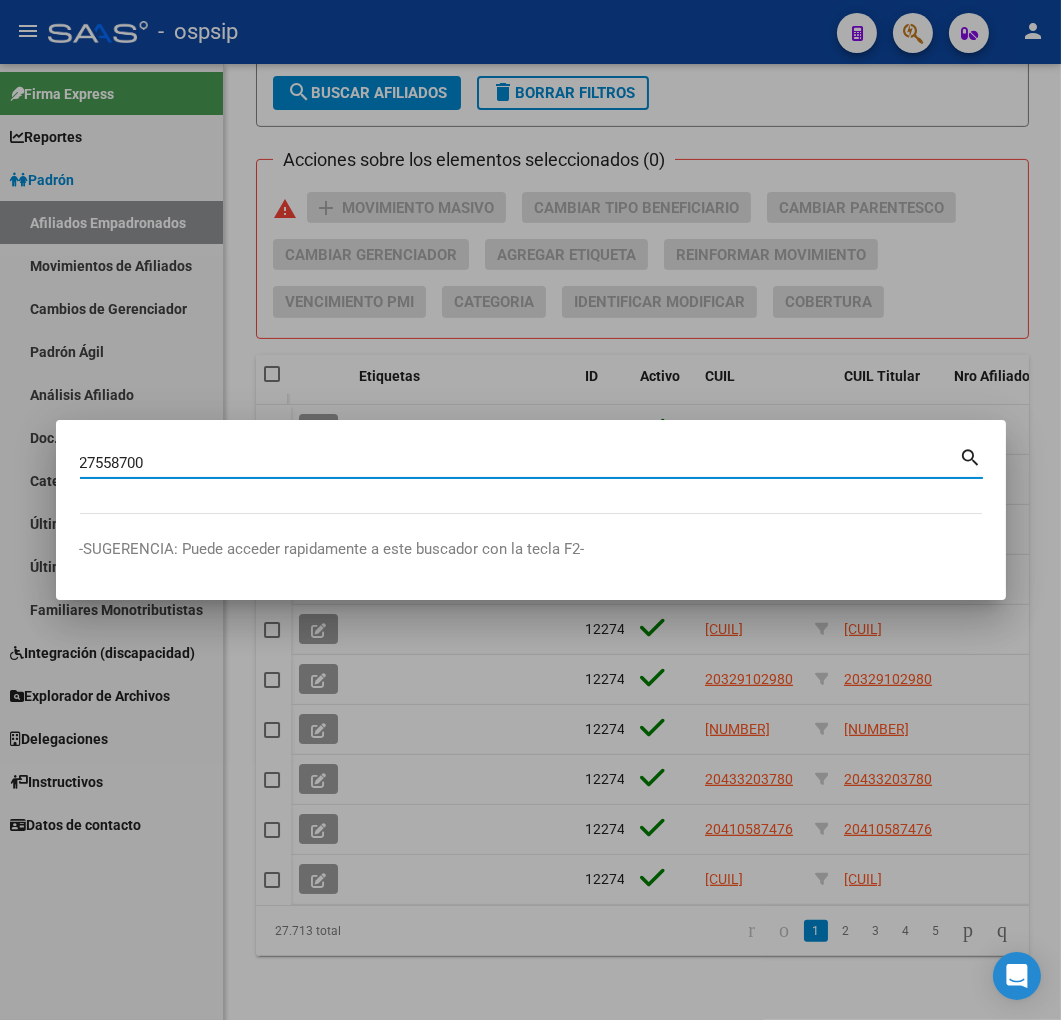 type on "27558700" 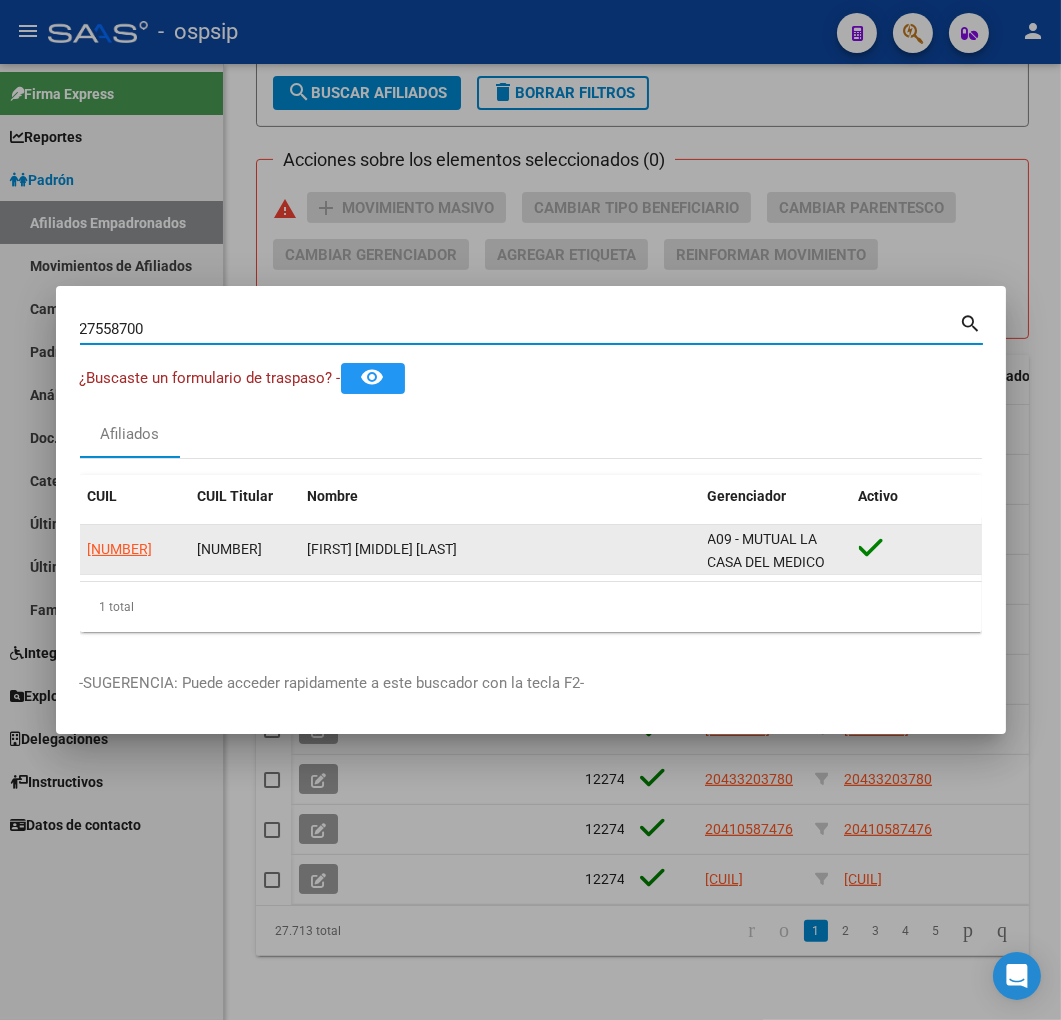 click on "20275587002" 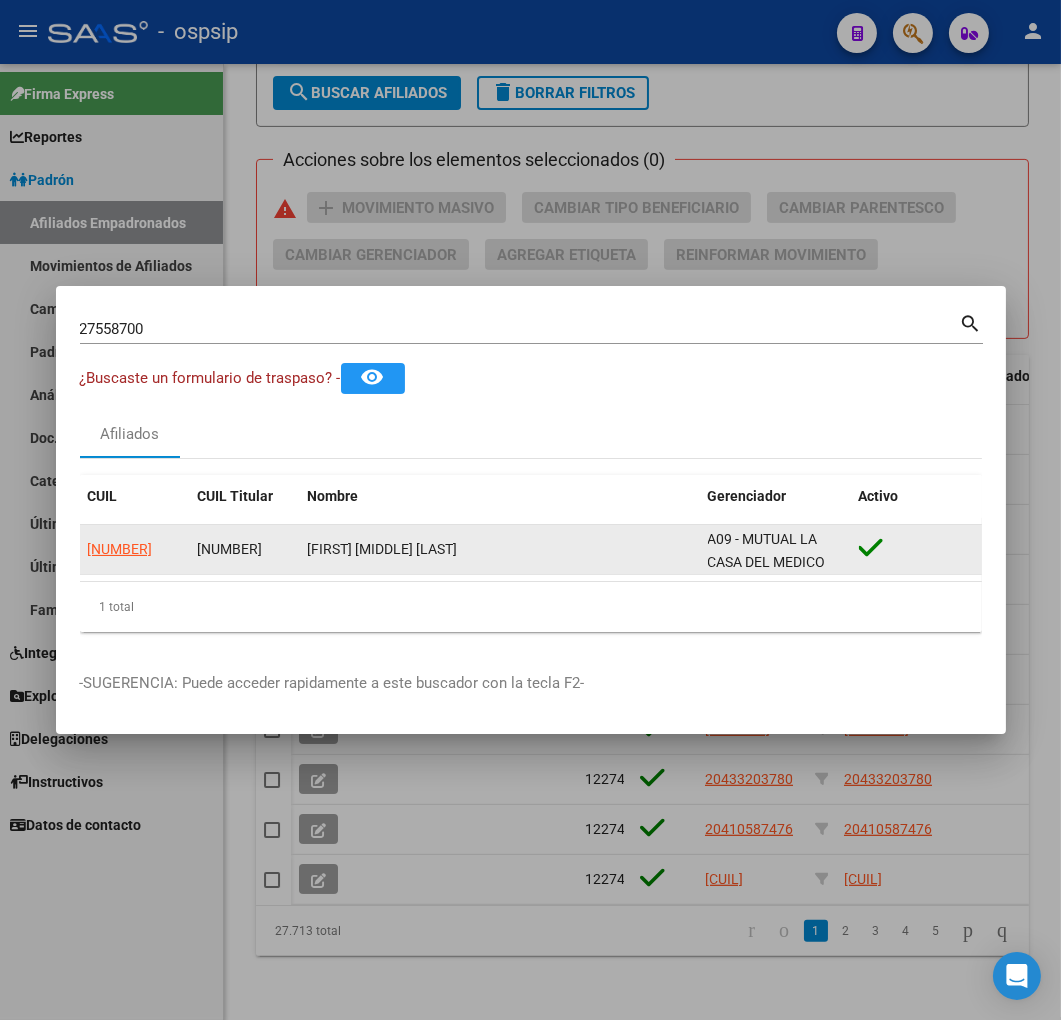 click on "20275587002" 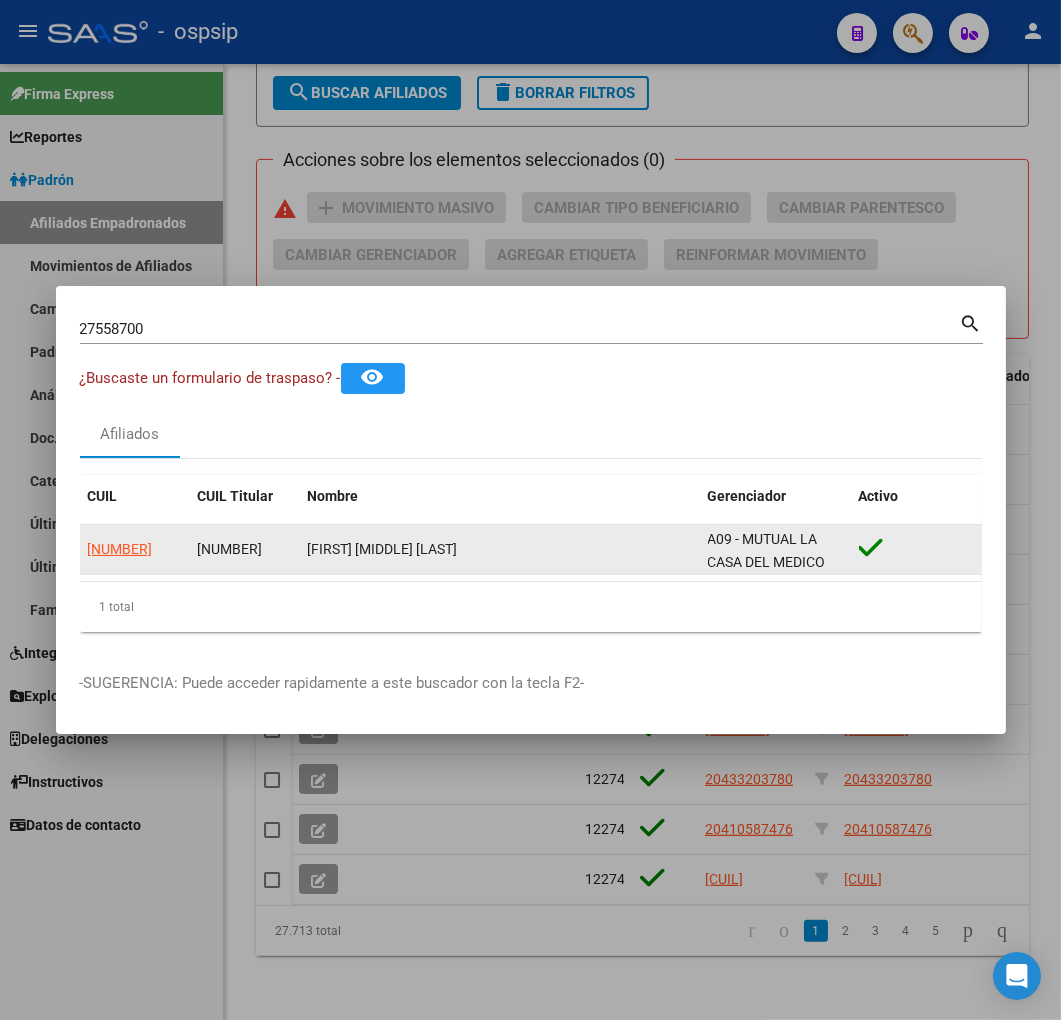 click on "20275587002" 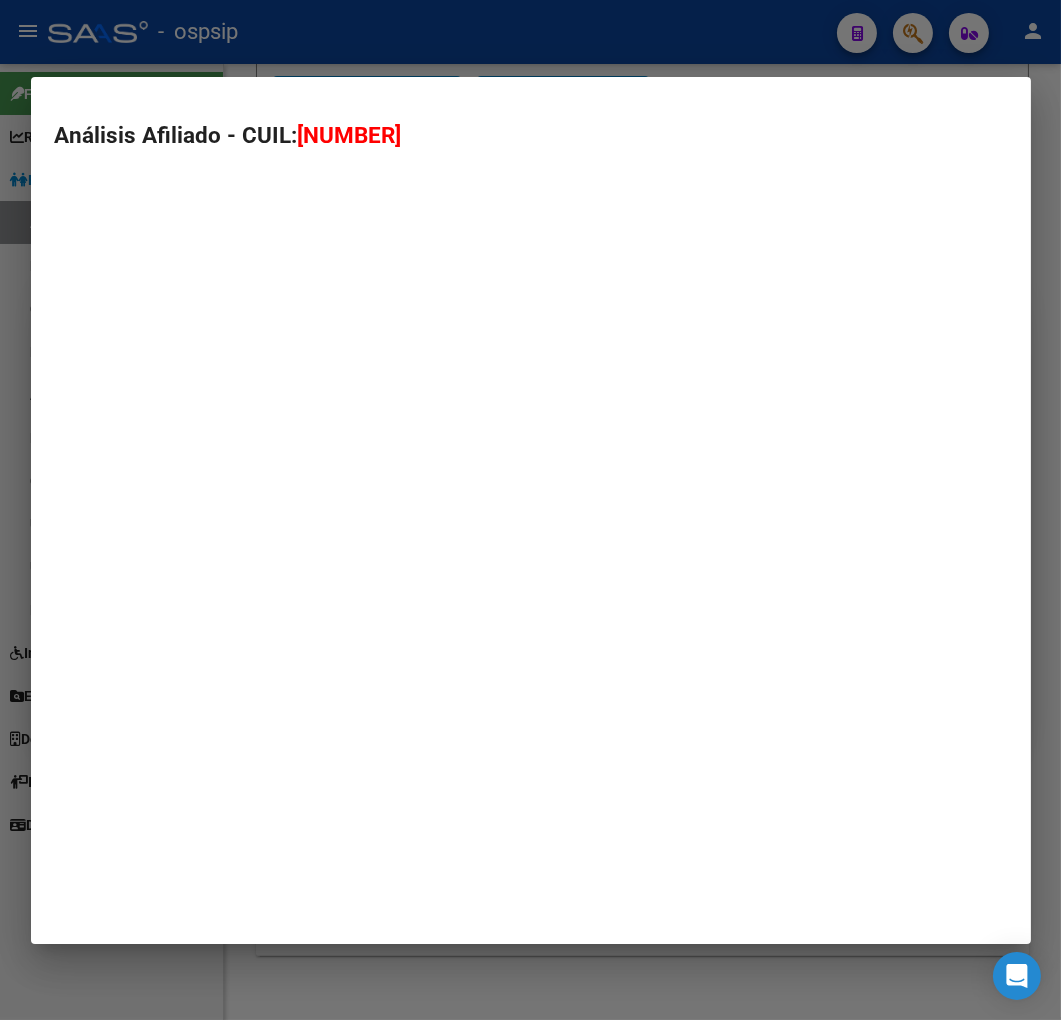 type on "20275587002" 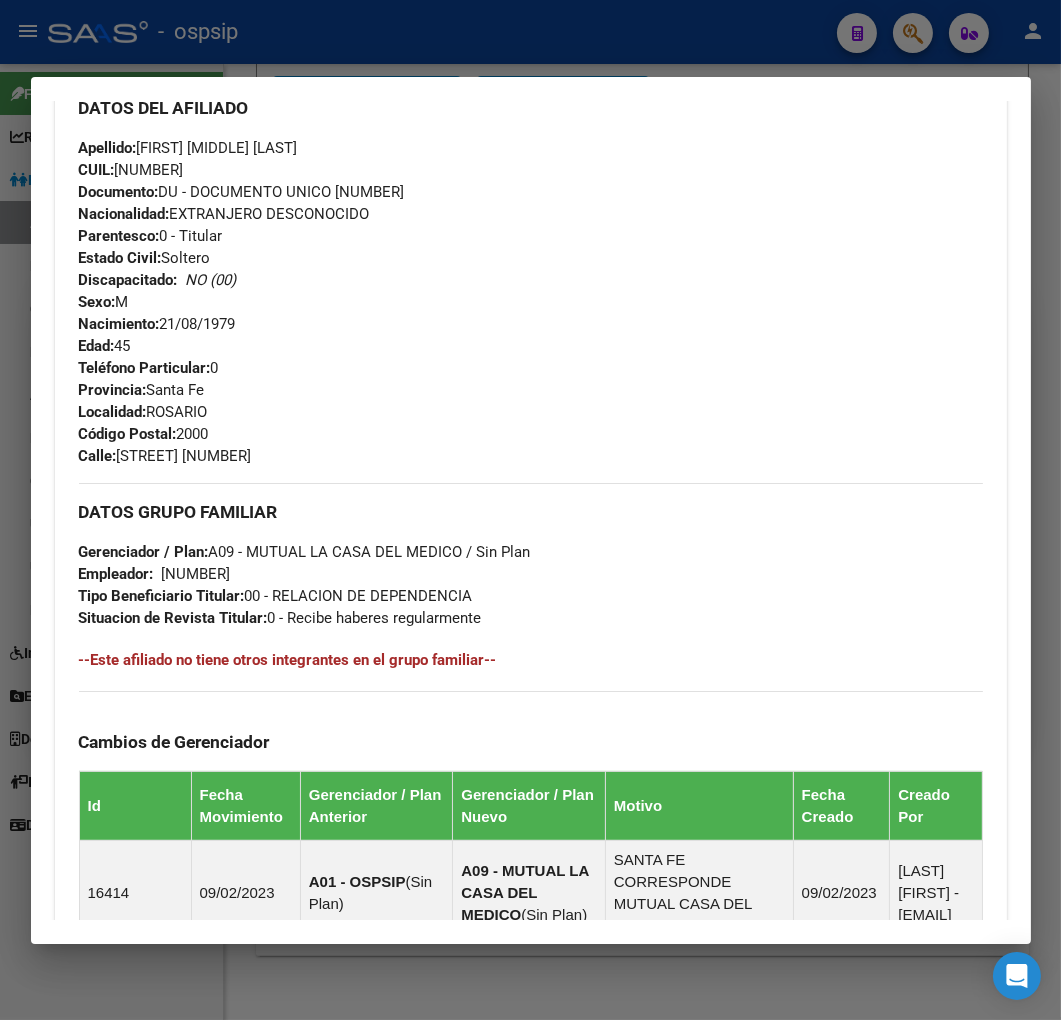 scroll, scrollTop: 1293, scrollLeft: 0, axis: vertical 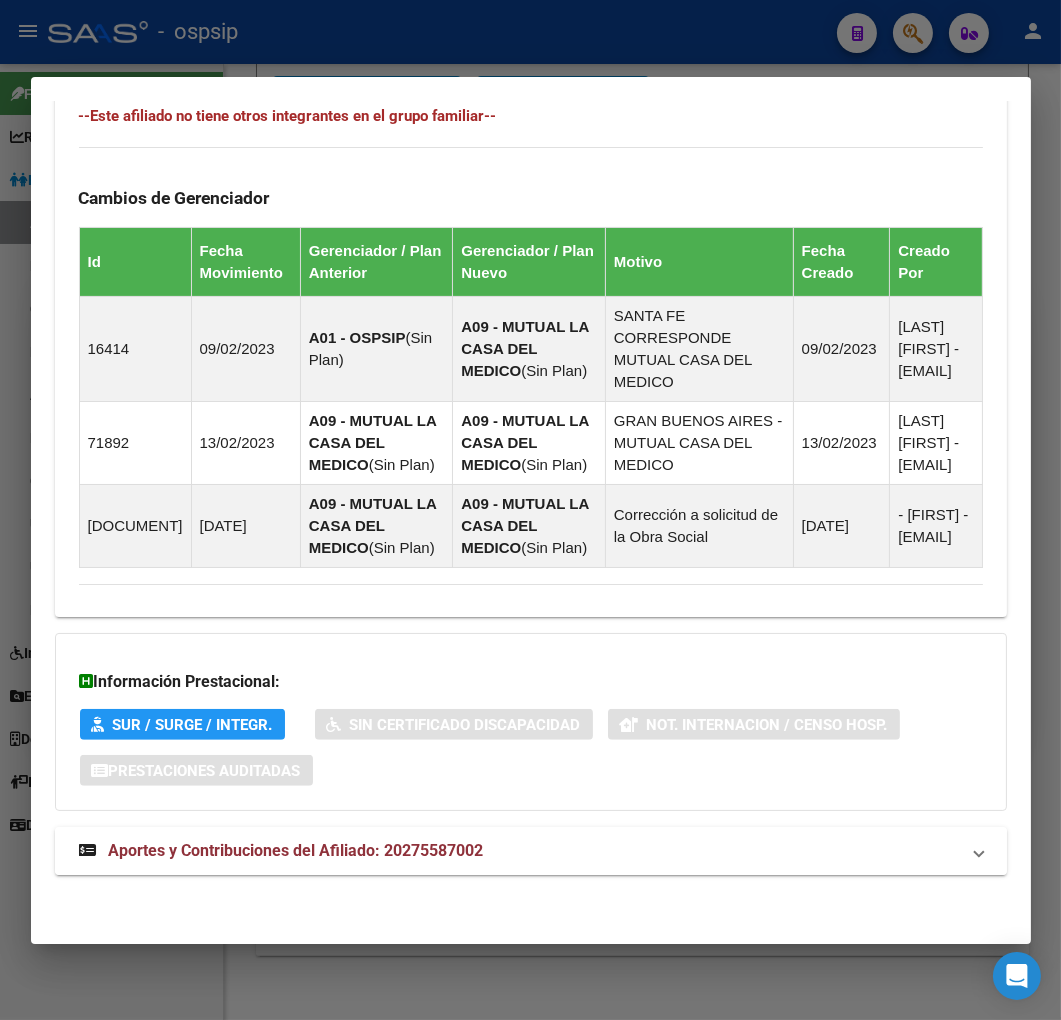 click on "Aportes y Contribuciones del Afiliado: 20275587002" at bounding box center (519, 851) 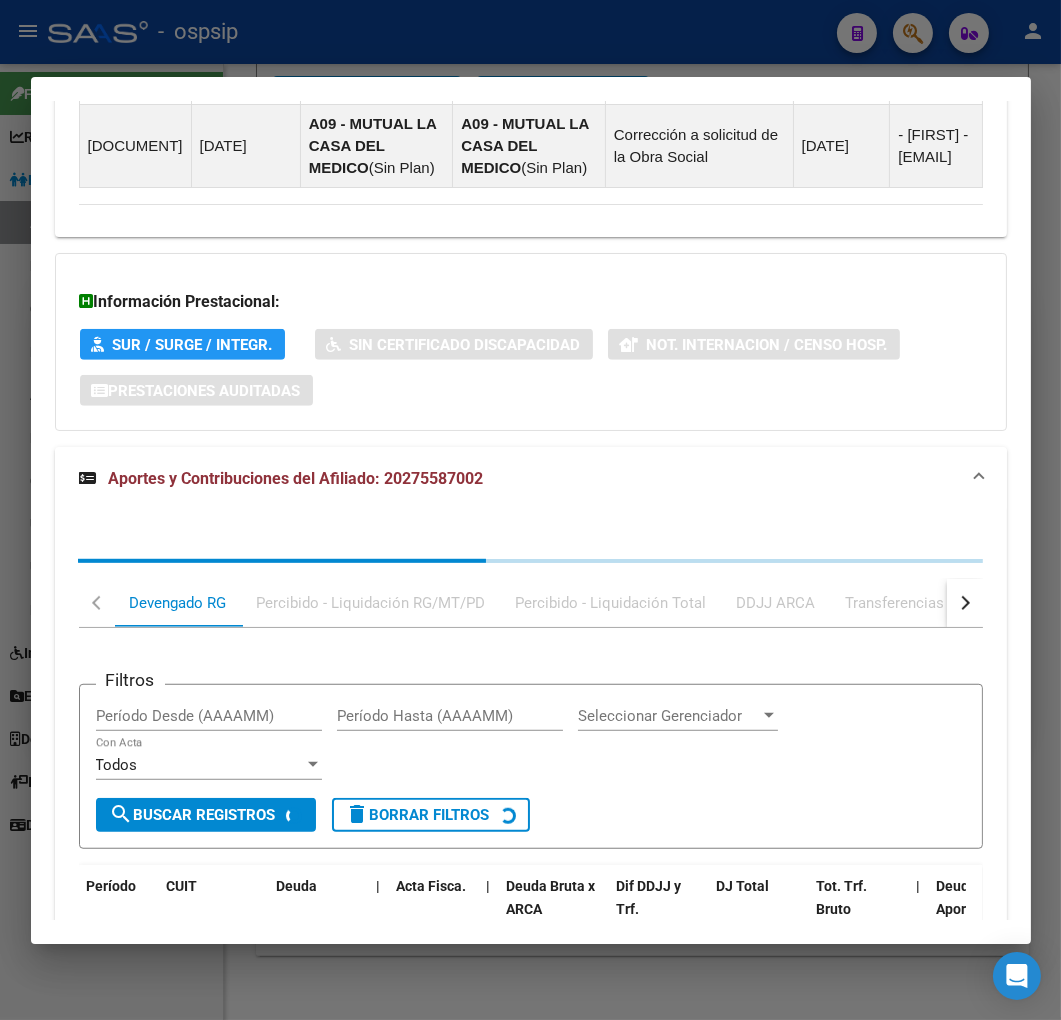 scroll, scrollTop: 1836, scrollLeft: 0, axis: vertical 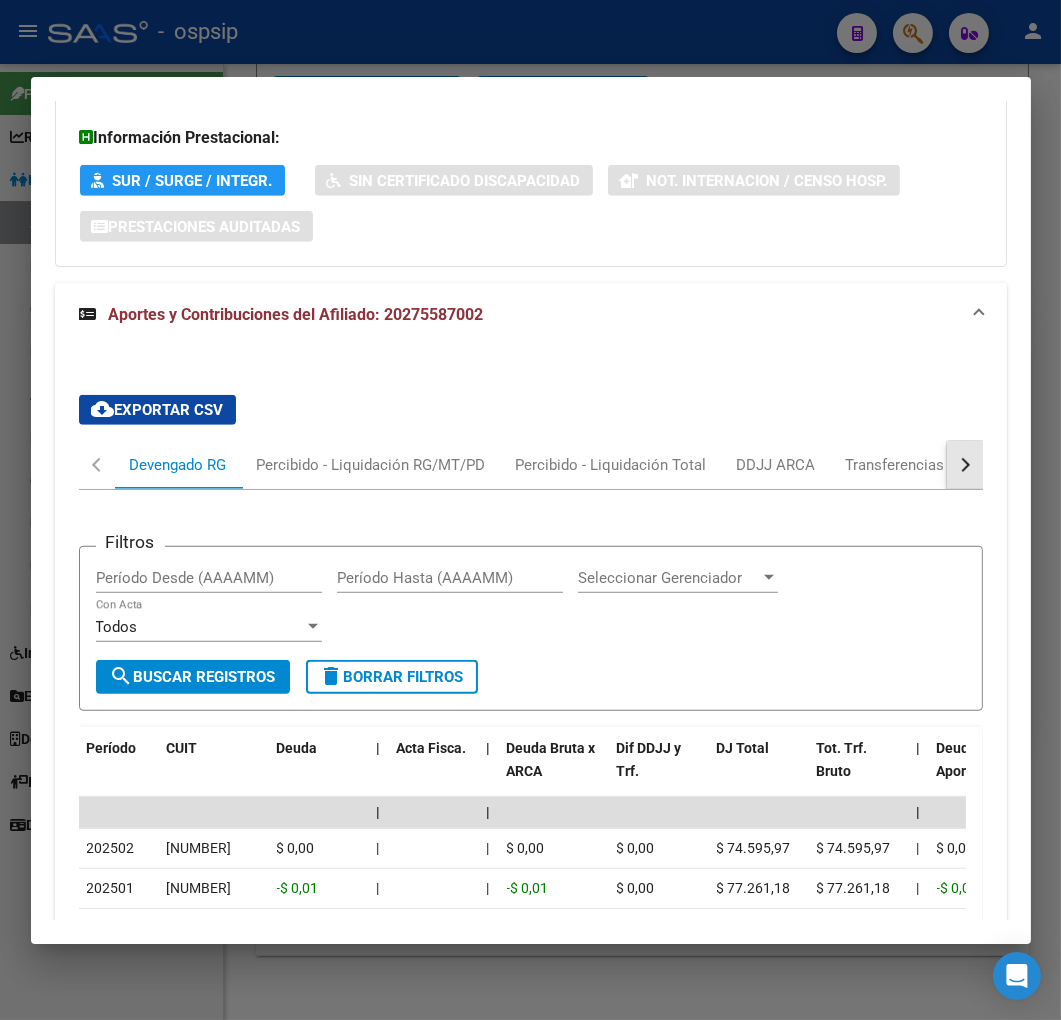 click at bounding box center (965, 465) 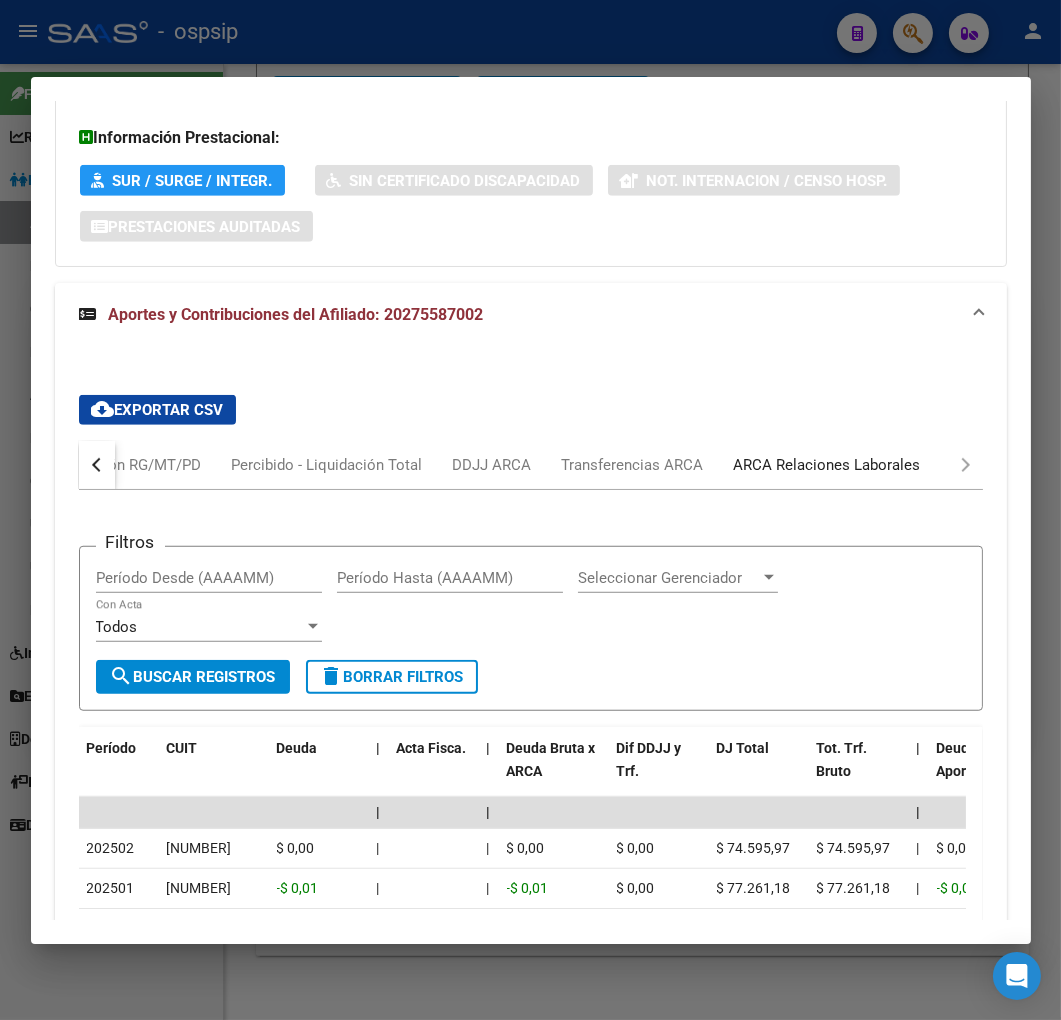click on "ARCA Relaciones Laborales" at bounding box center [827, 465] 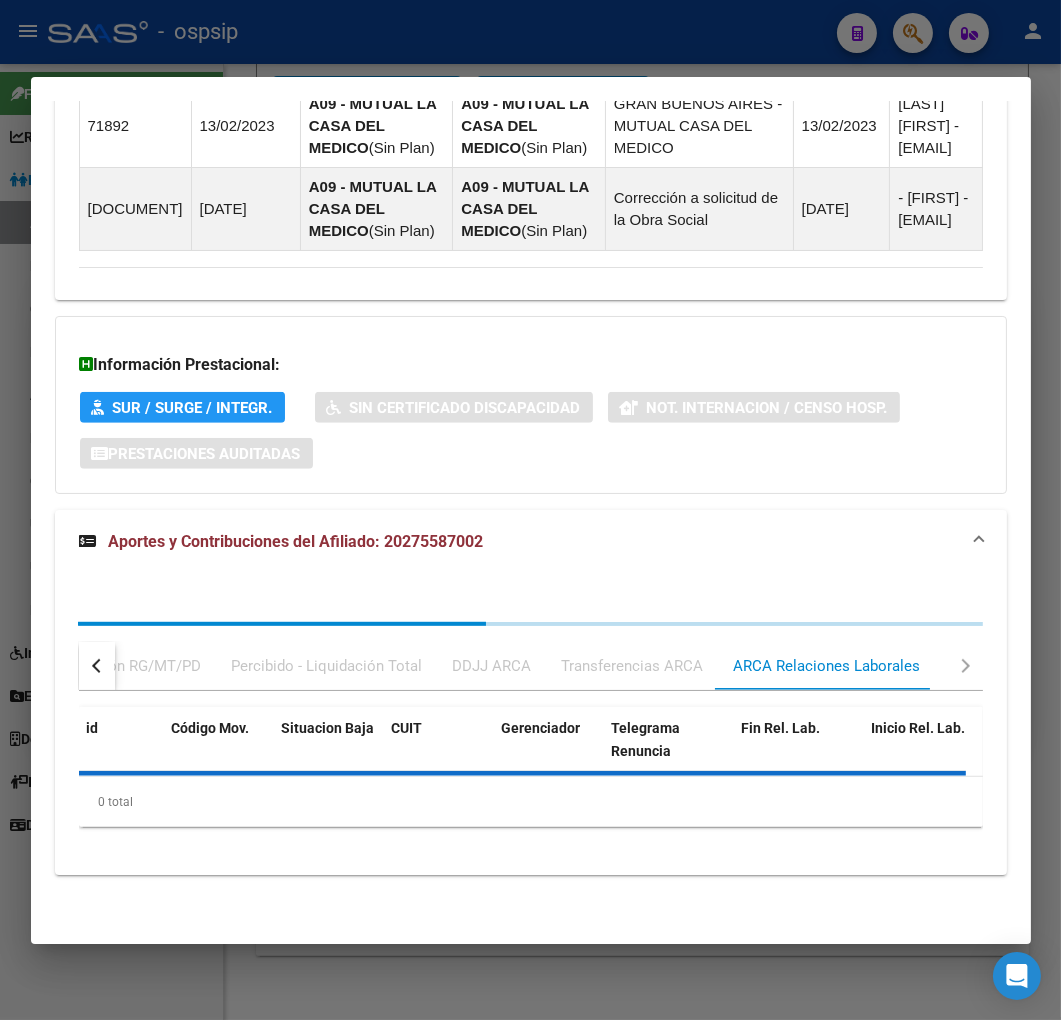 scroll, scrollTop: 1805, scrollLeft: 0, axis: vertical 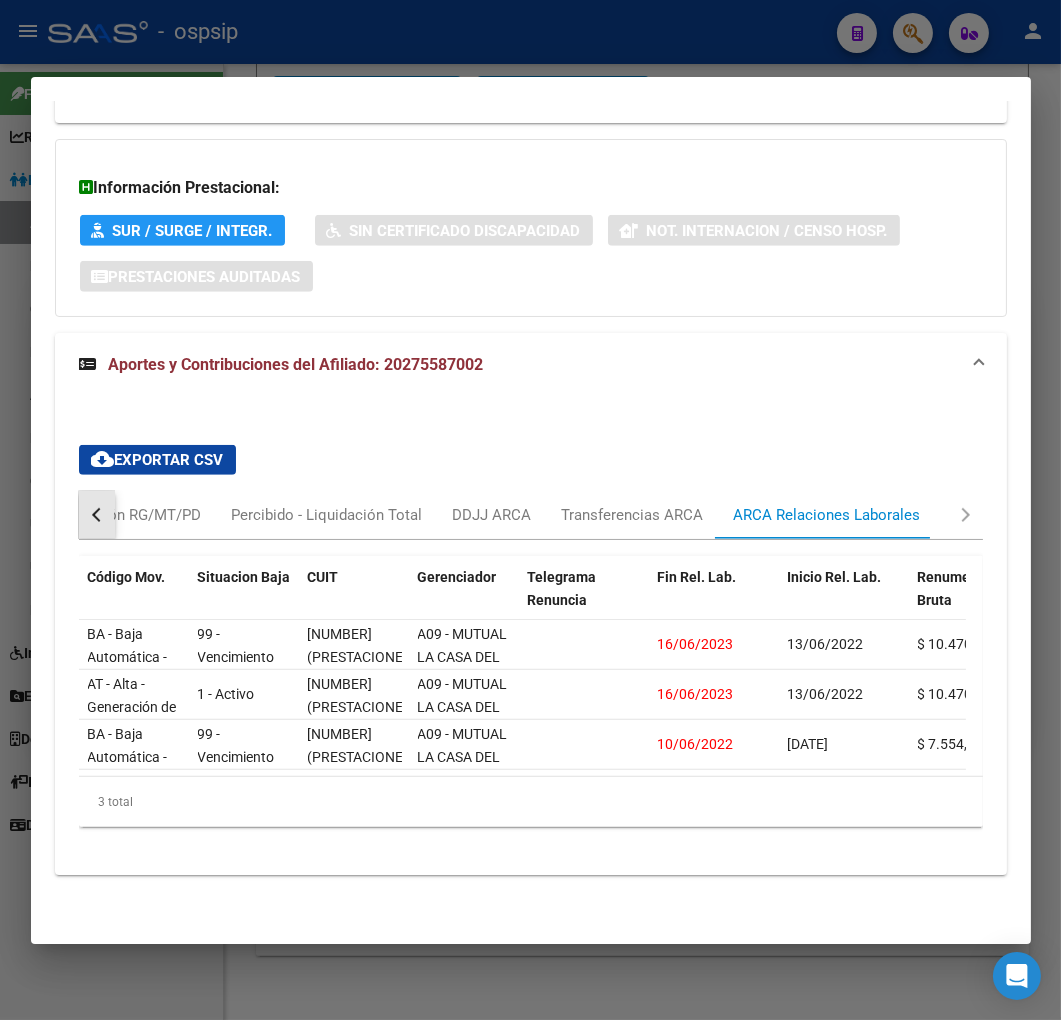 click at bounding box center (97, 515) 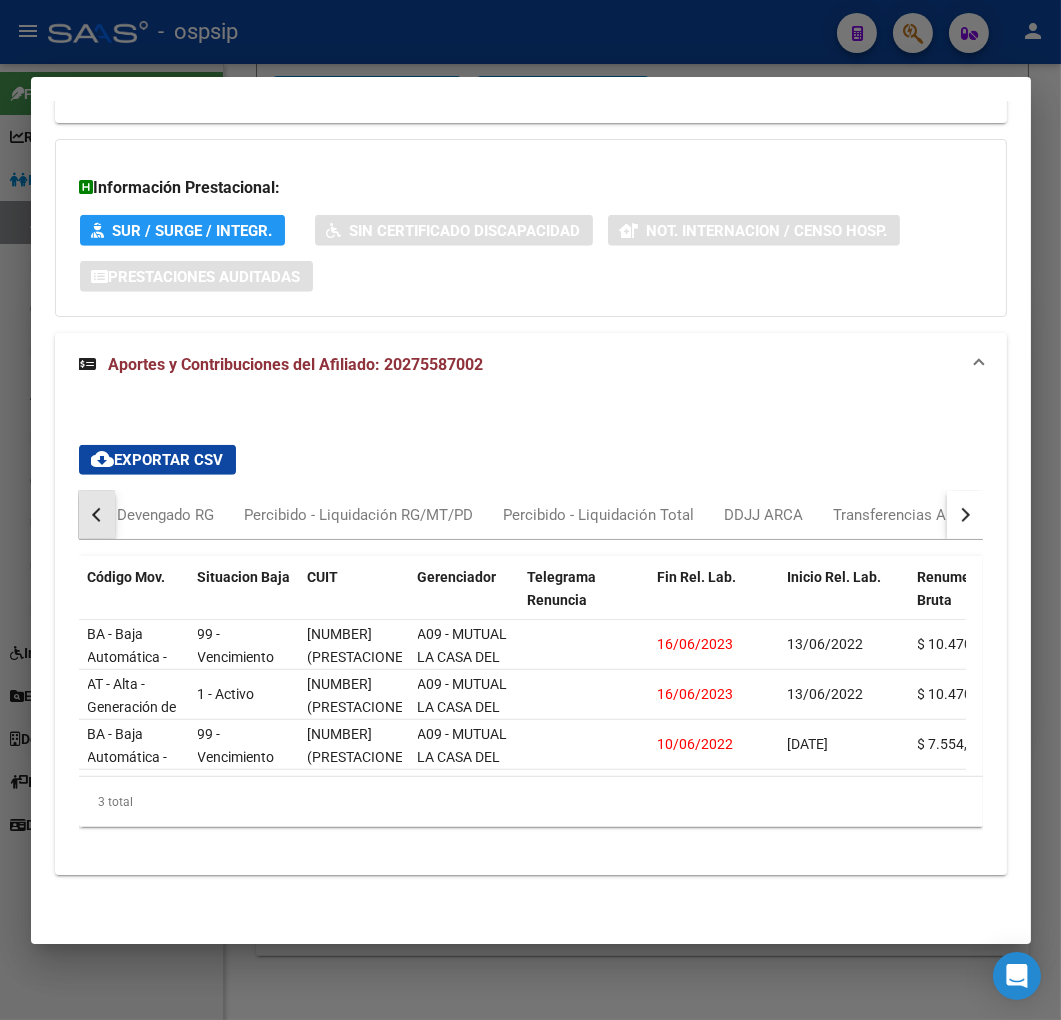 click at bounding box center (97, 515) 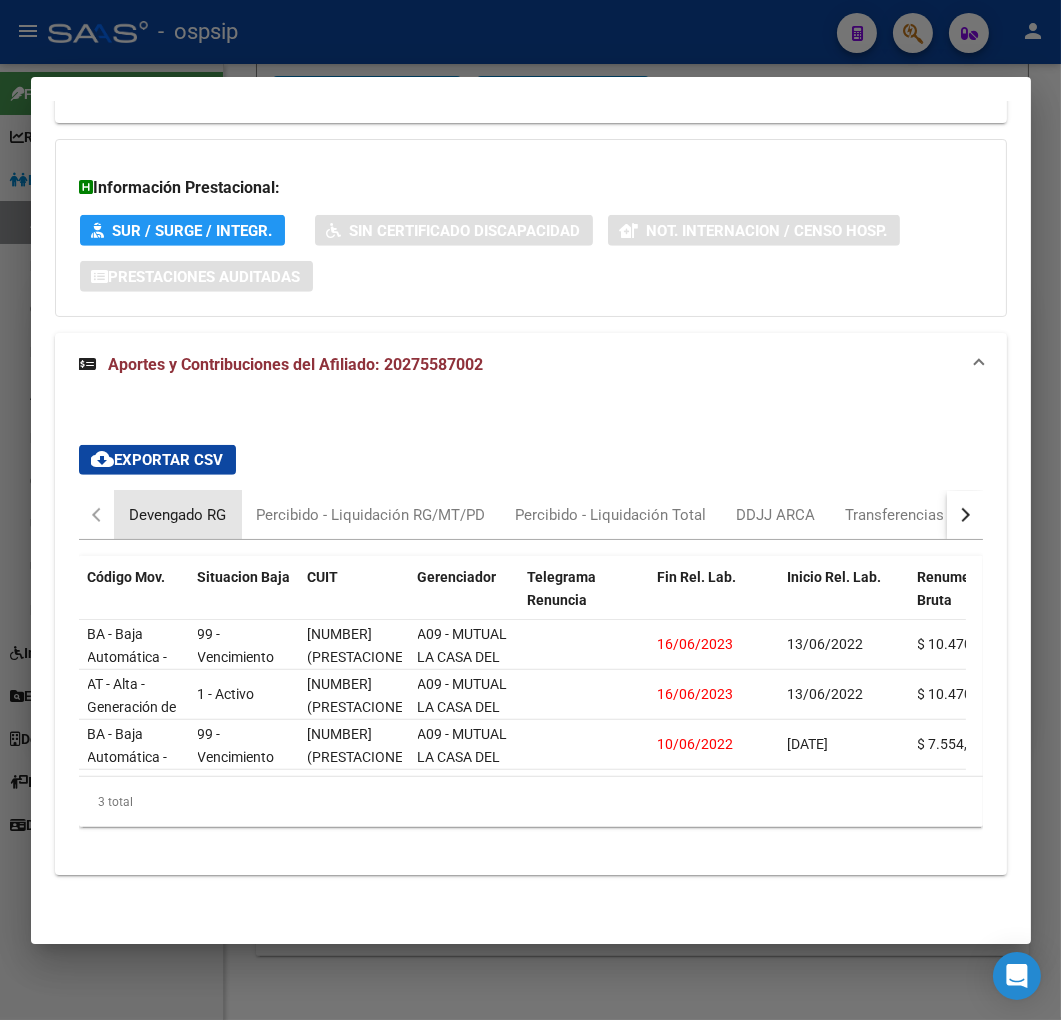 click on "Devengado RG" at bounding box center (178, 515) 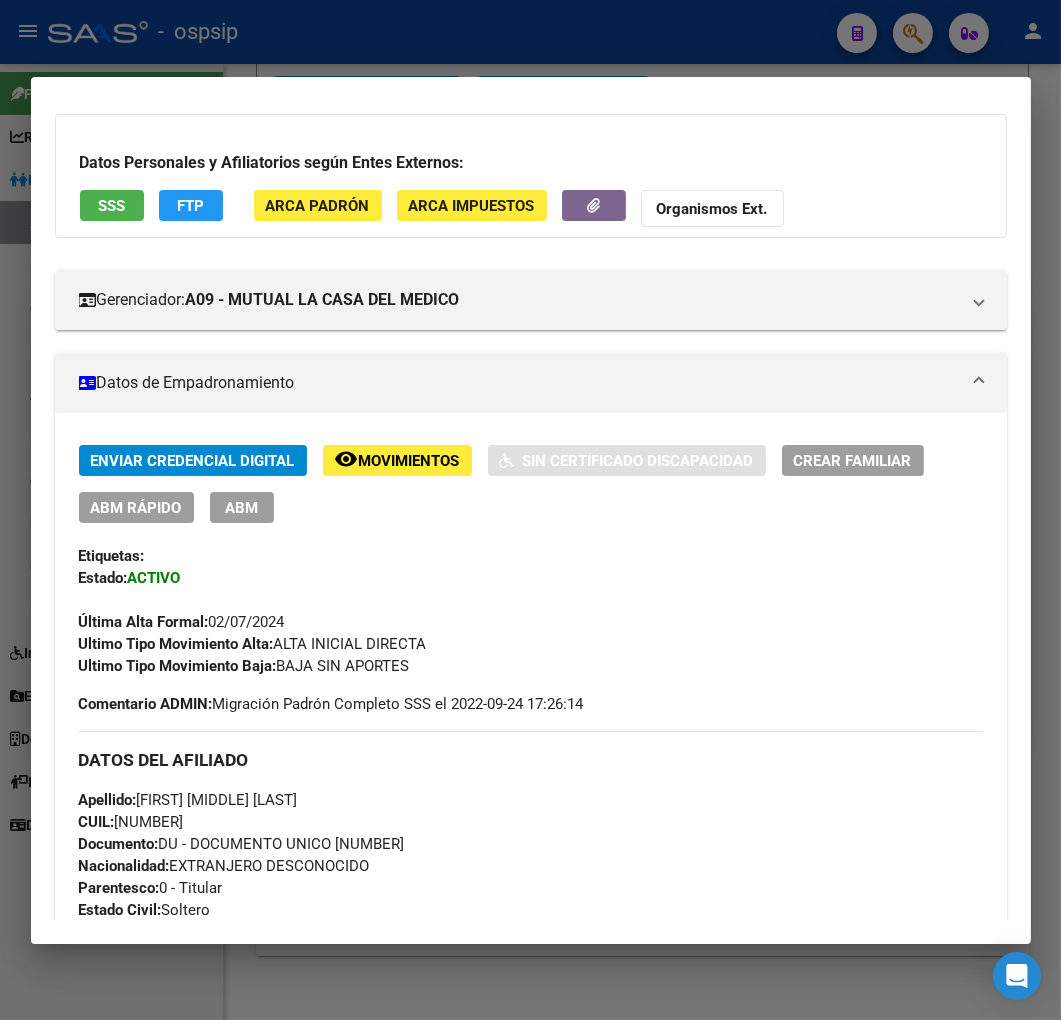 scroll, scrollTop: 0, scrollLeft: 0, axis: both 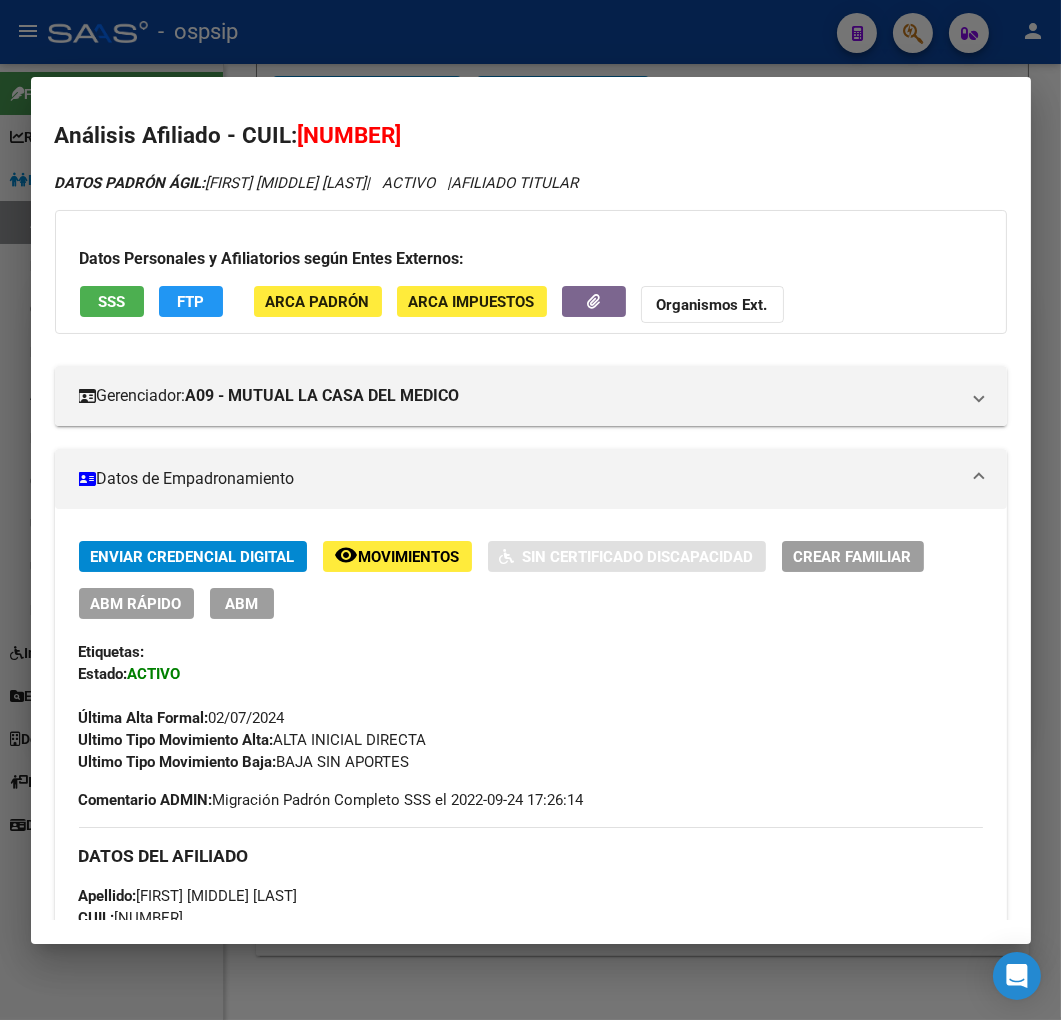 click on "FTP" 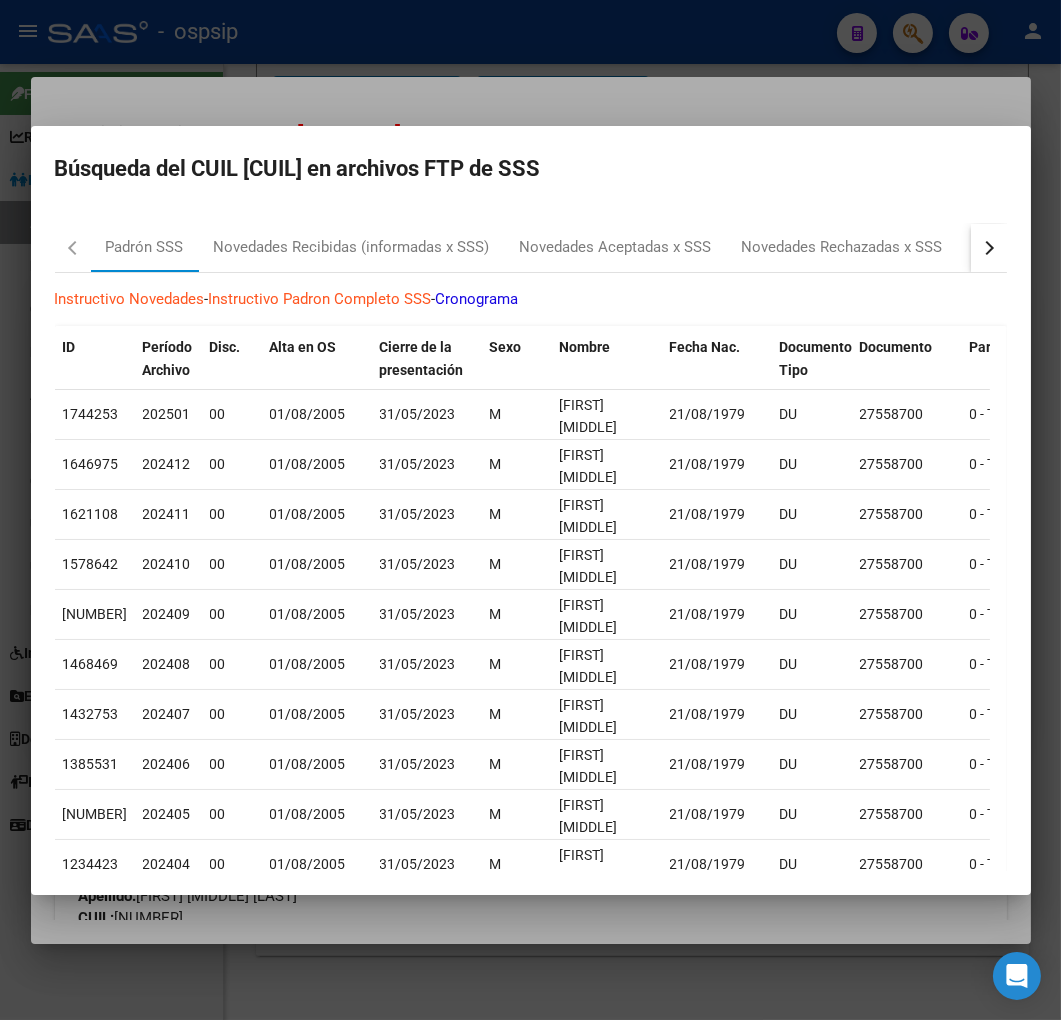 click at bounding box center [989, 248] 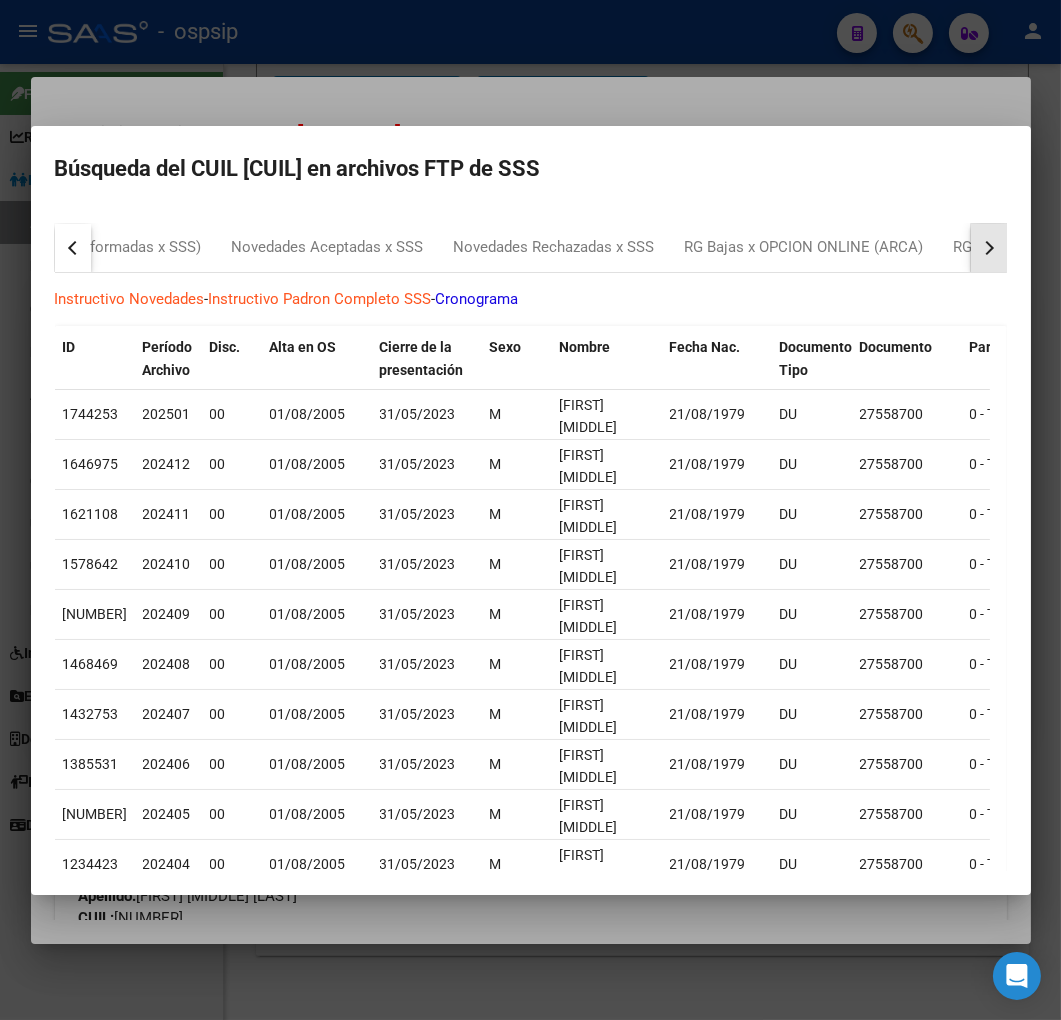 click at bounding box center [989, 248] 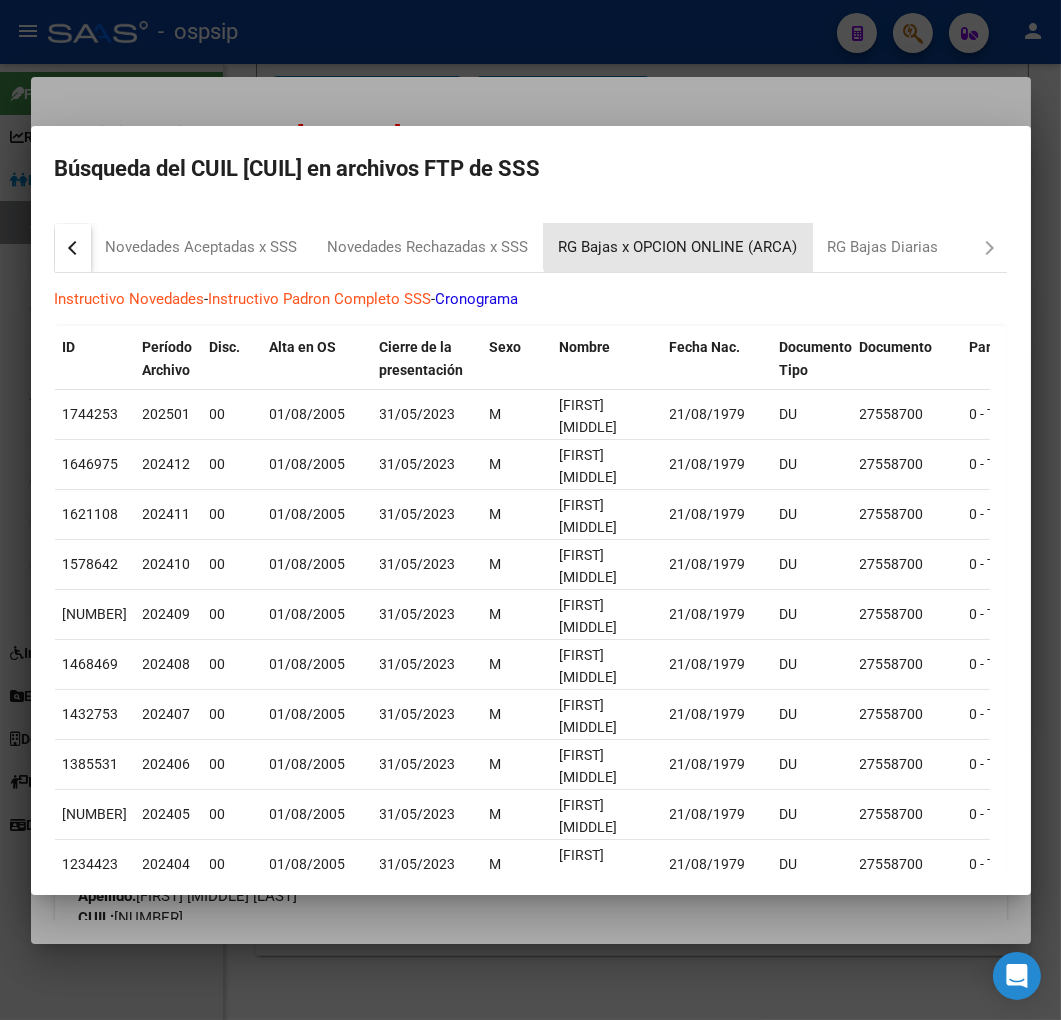 click on "RG Bajas x OPCION ONLINE (ARCA)" at bounding box center (678, 248) 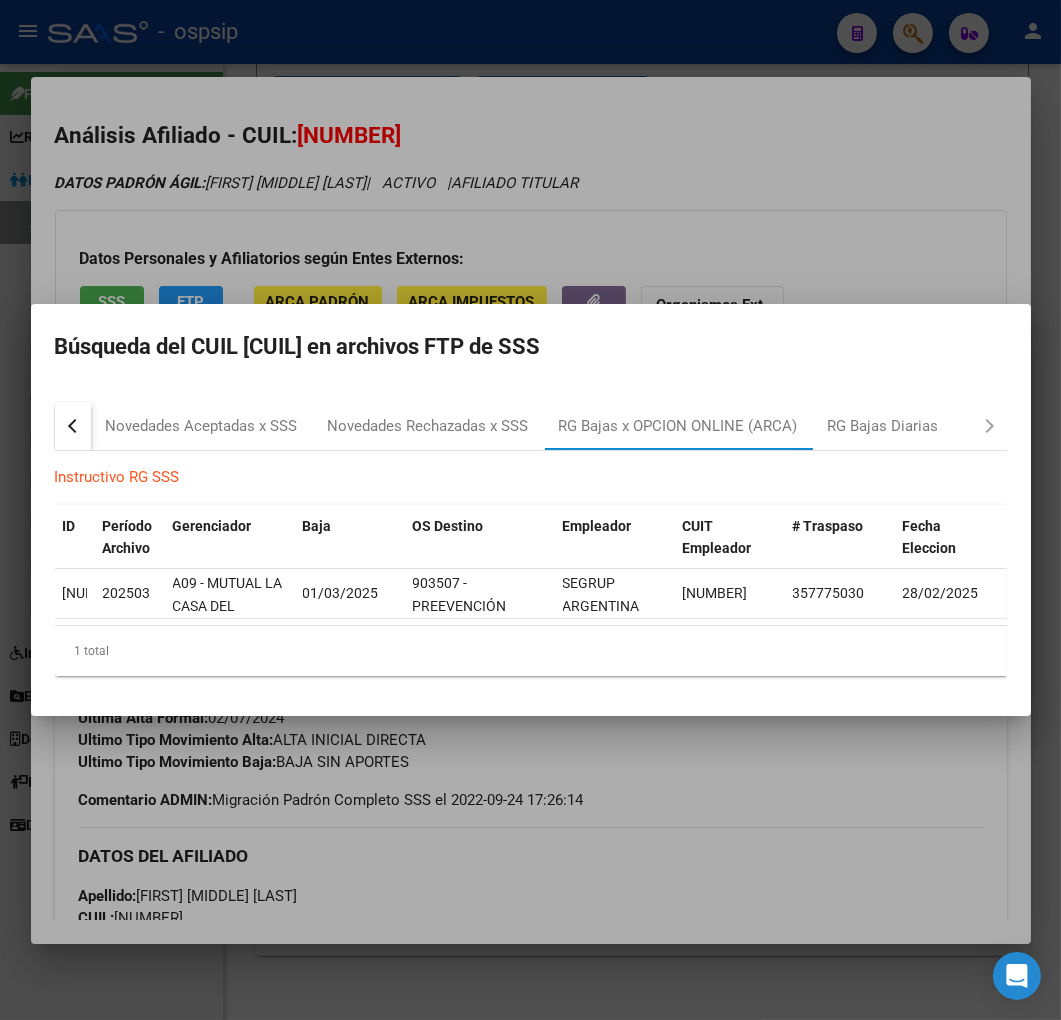 click at bounding box center [530, 510] 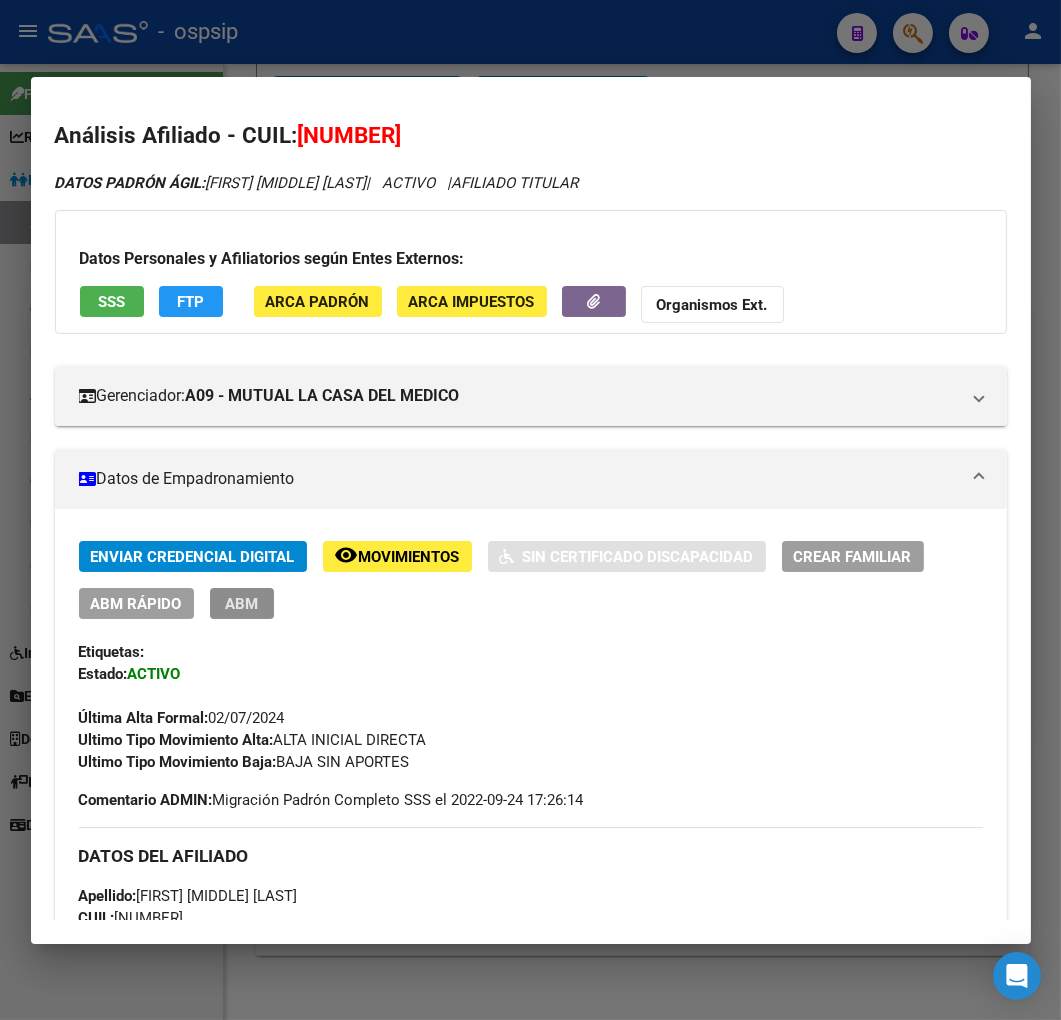 click on "ABM" at bounding box center [242, 603] 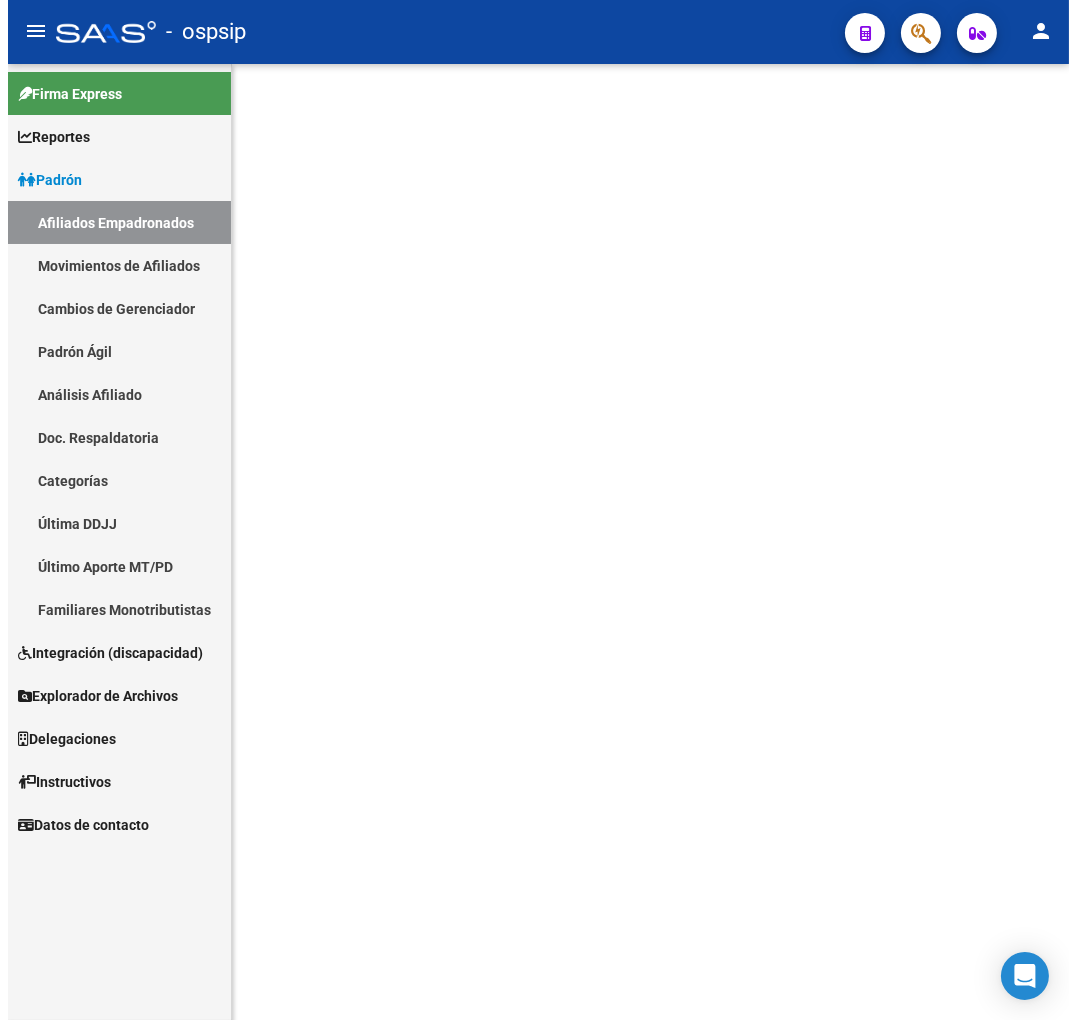 scroll, scrollTop: 0, scrollLeft: 0, axis: both 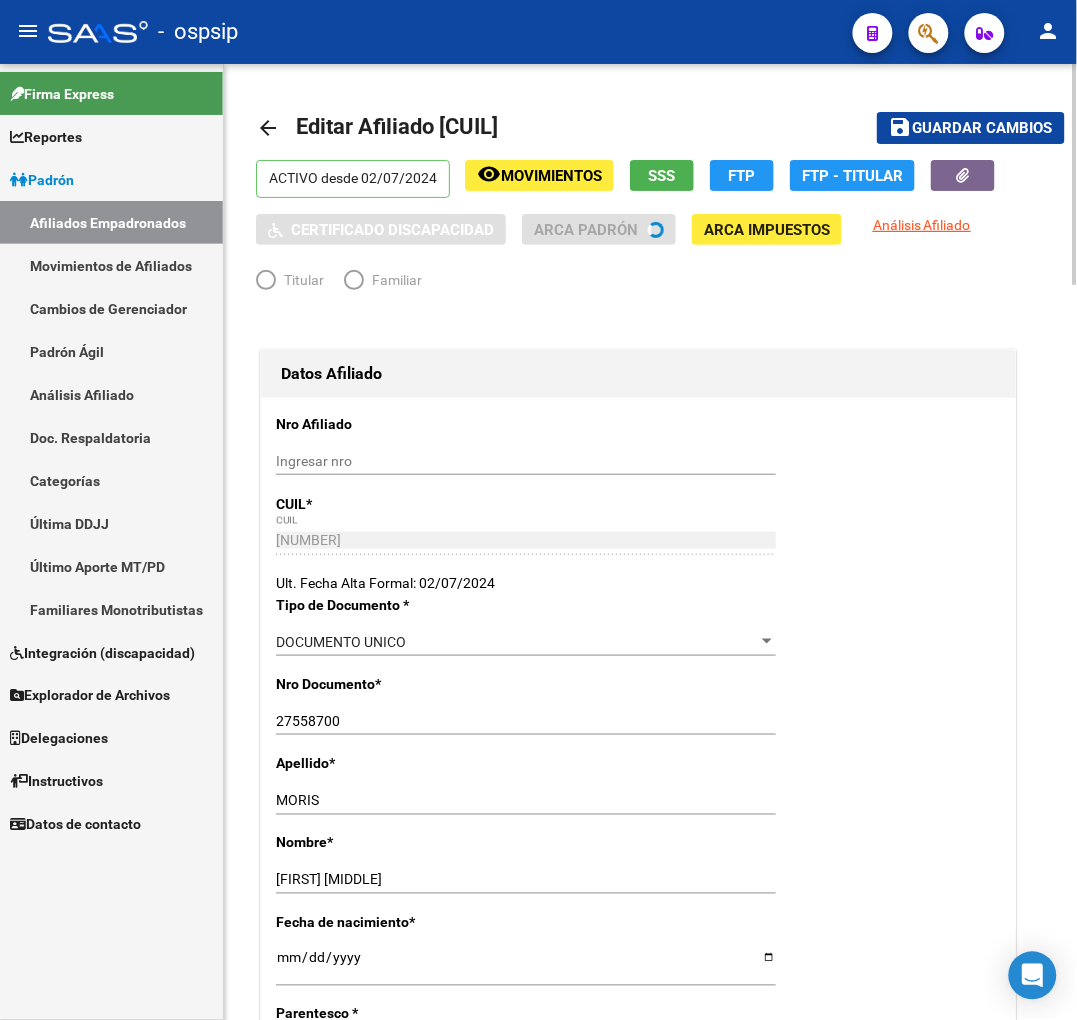radio on "true" 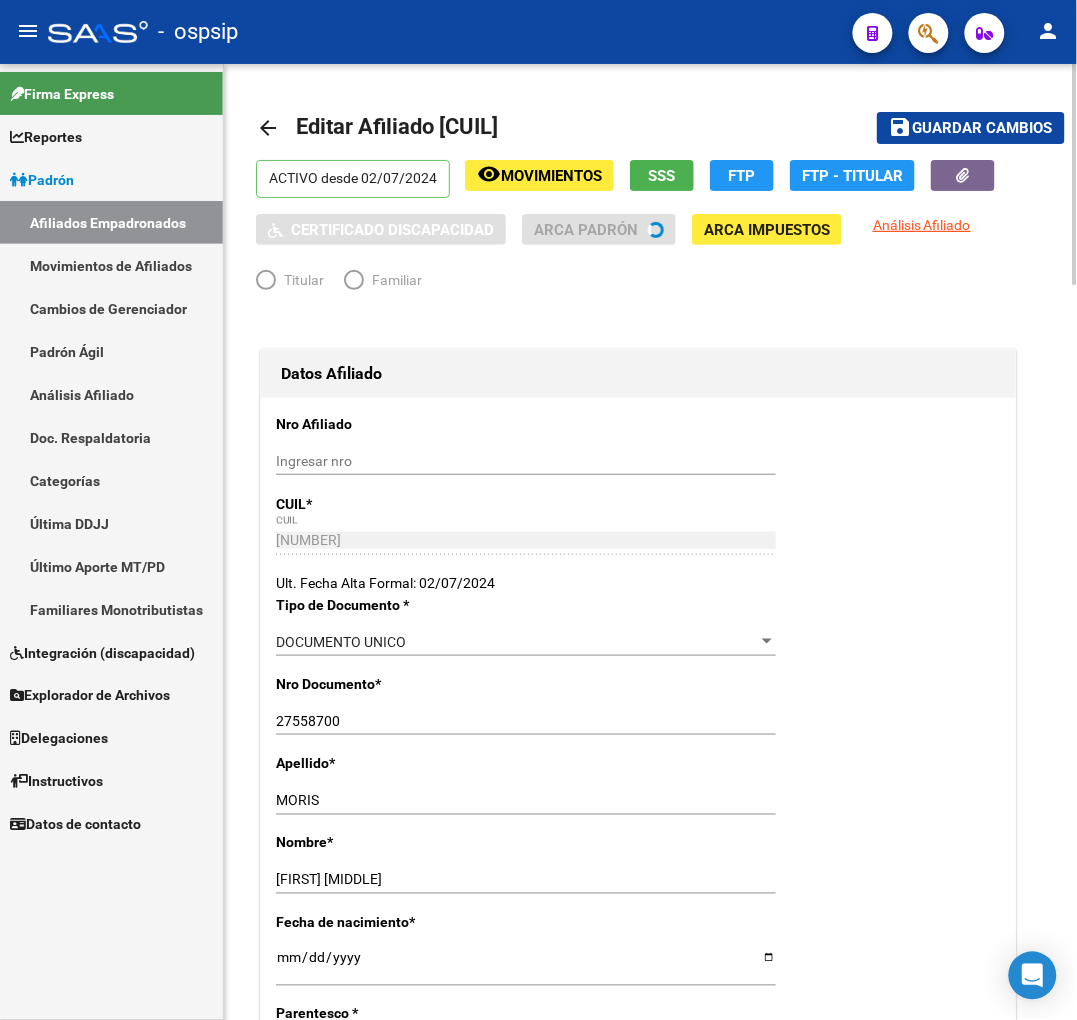 type on "33-70633739-9" 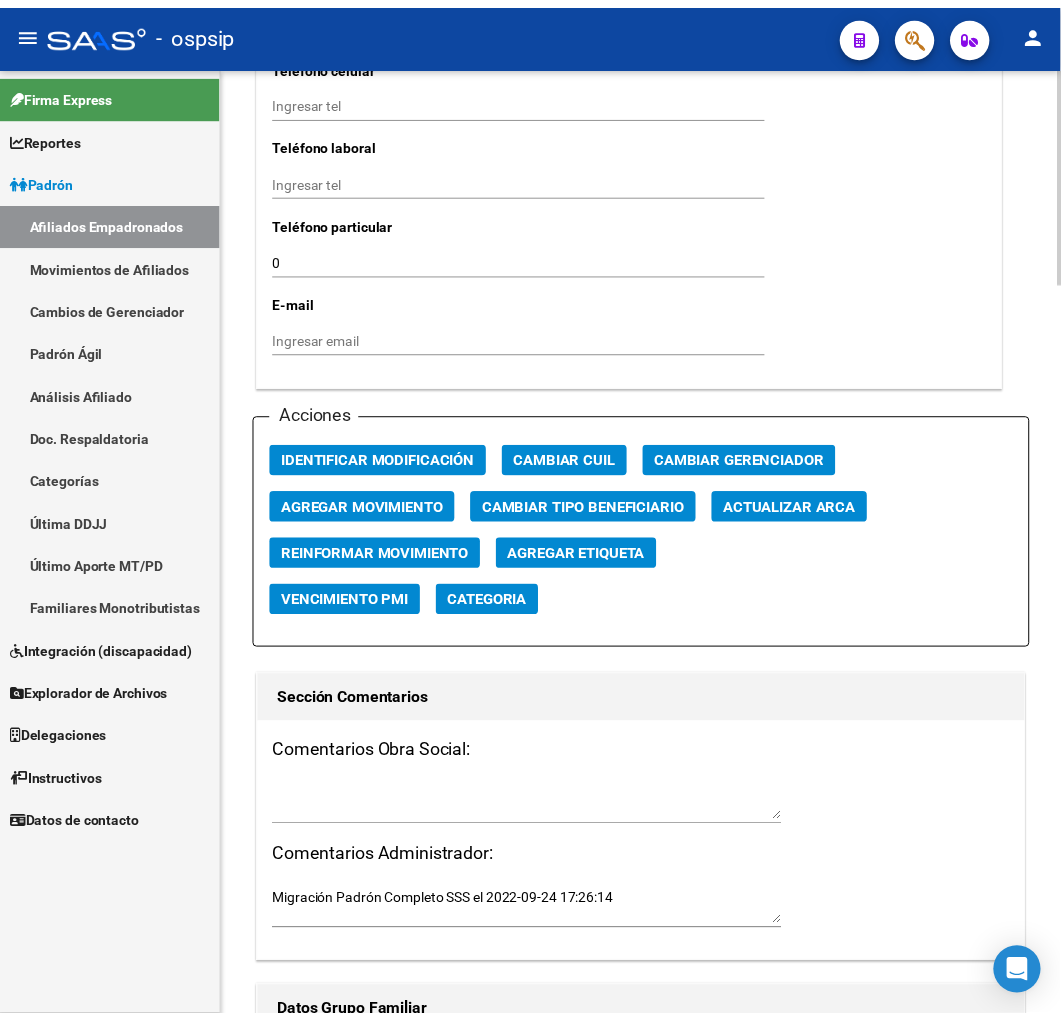 scroll, scrollTop: 2333, scrollLeft: 0, axis: vertical 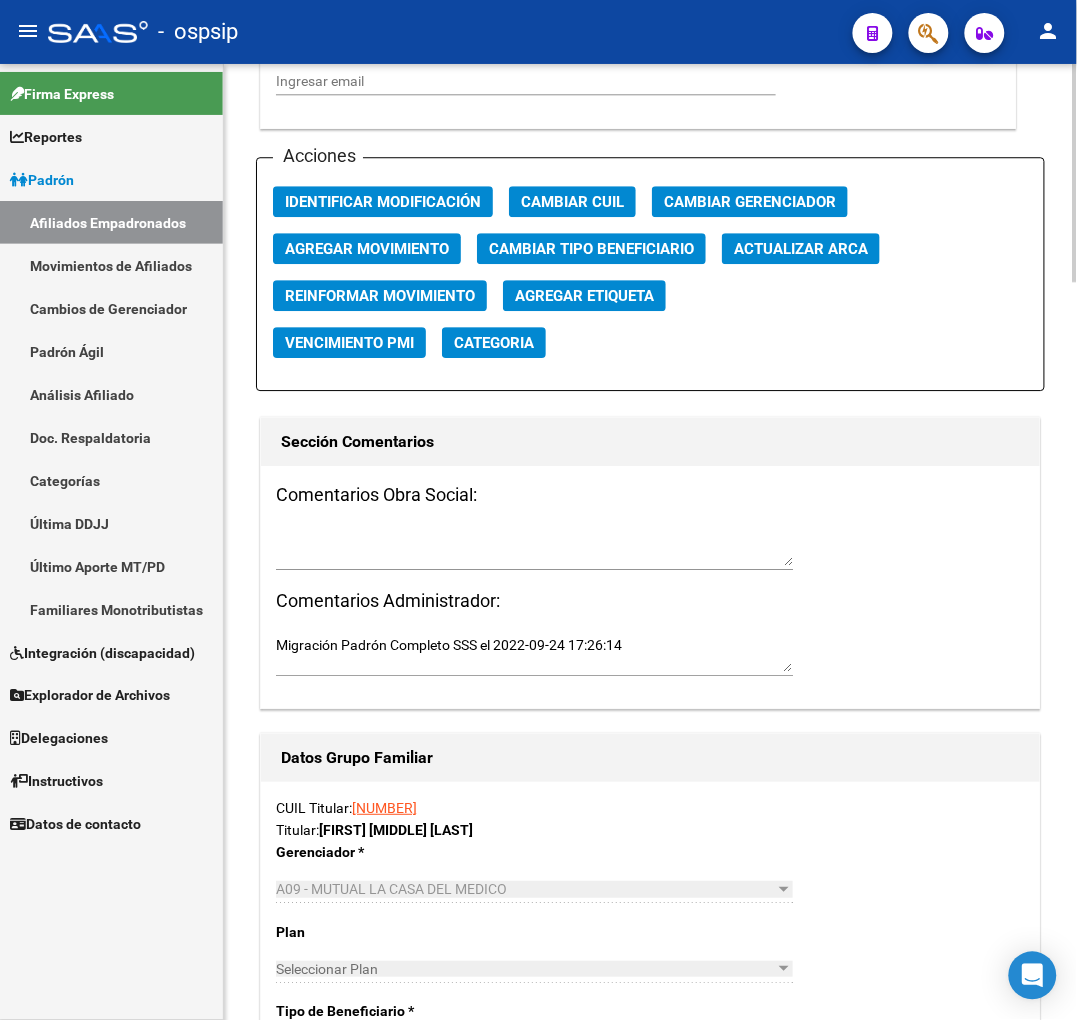 click on "Agregar Movimiento" 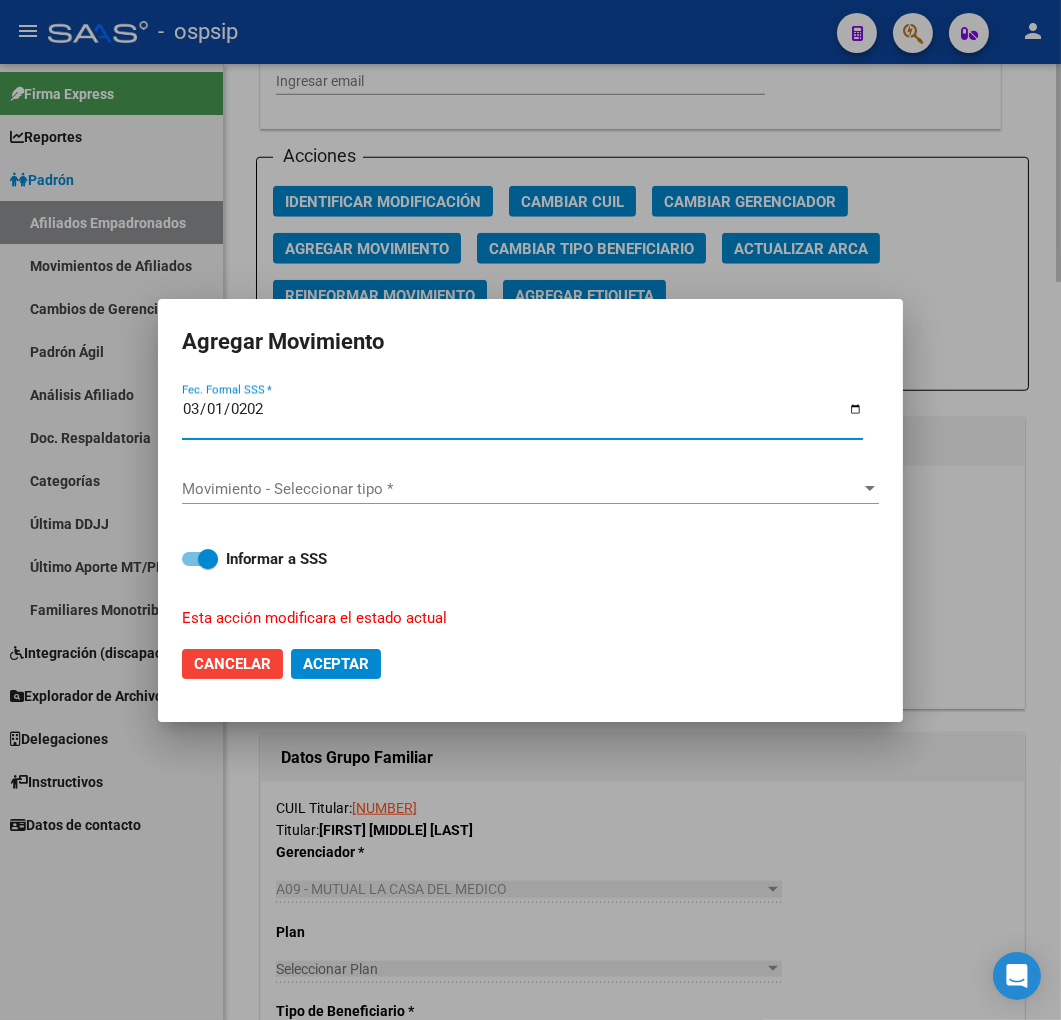 type on "2025-03-01" 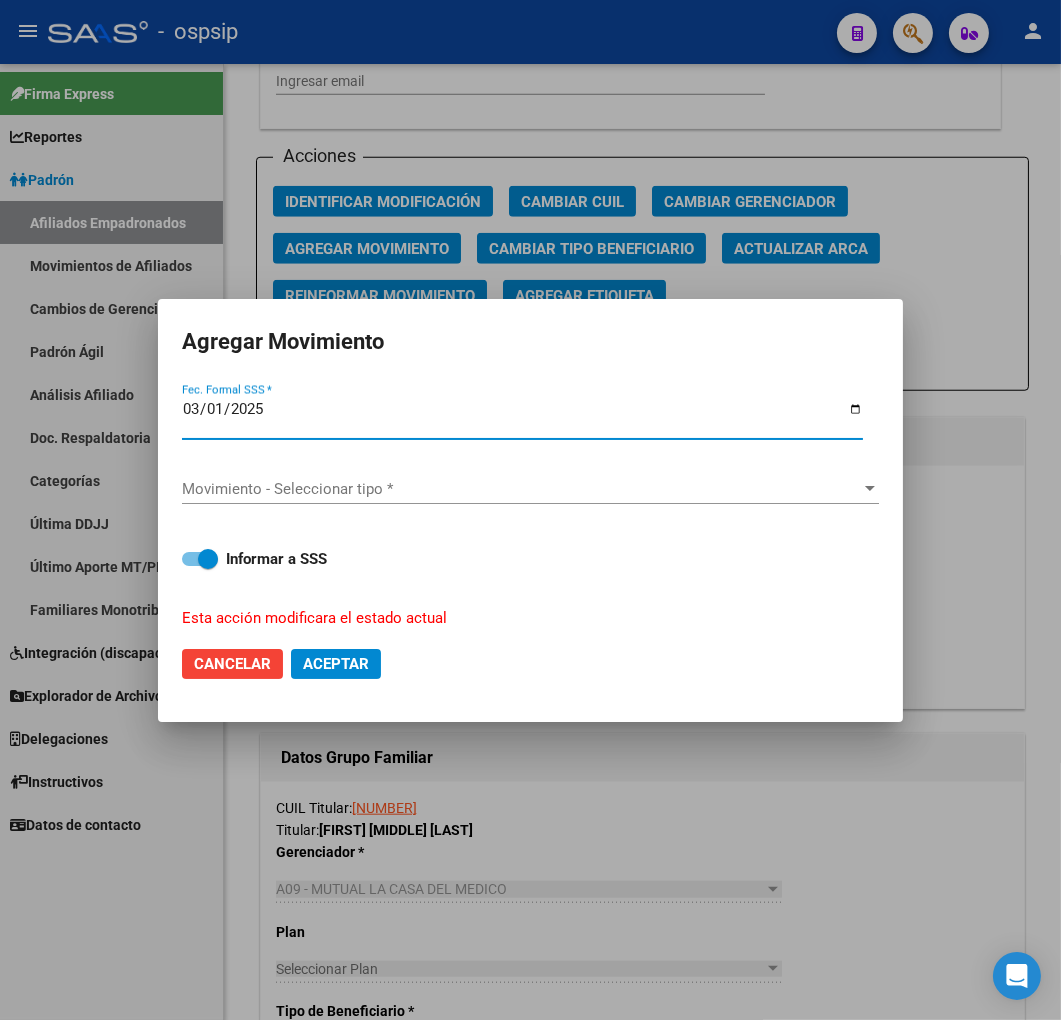 click on "Movimiento - Seleccionar tipo * Movimiento - Seleccionar tipo *" at bounding box center (530, 490) 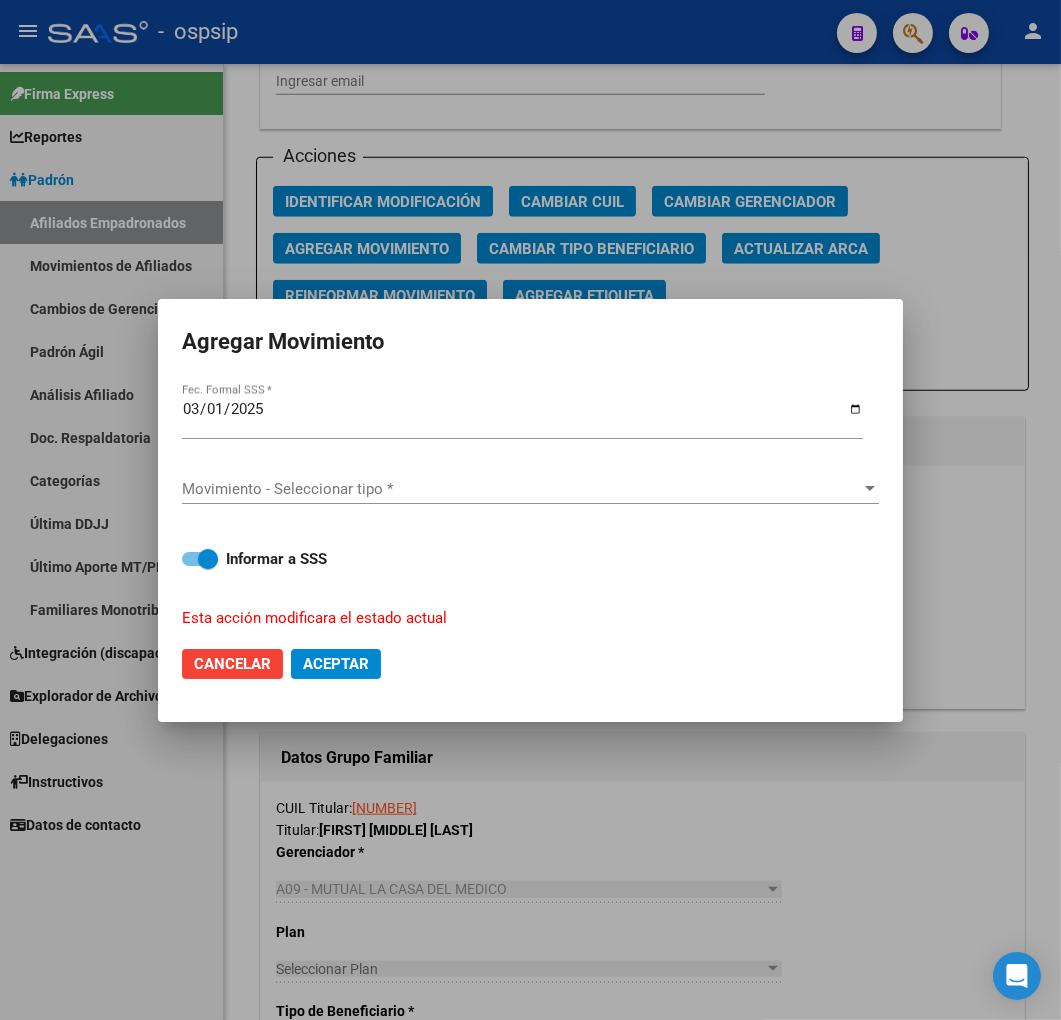 click on "Movimiento - Seleccionar tipo * Movimiento - Seleccionar tipo *" at bounding box center (530, 489) 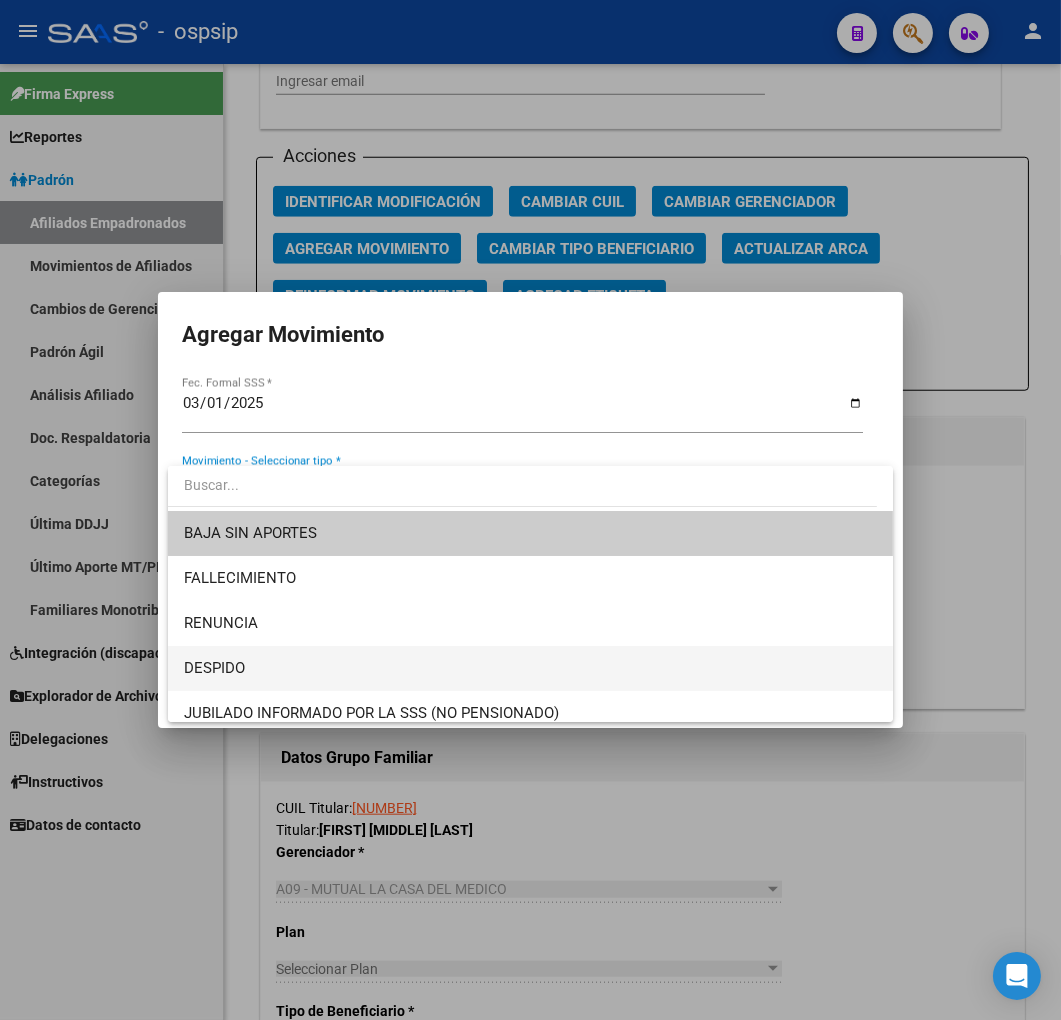 click on "DESPIDO" at bounding box center [531, 668] 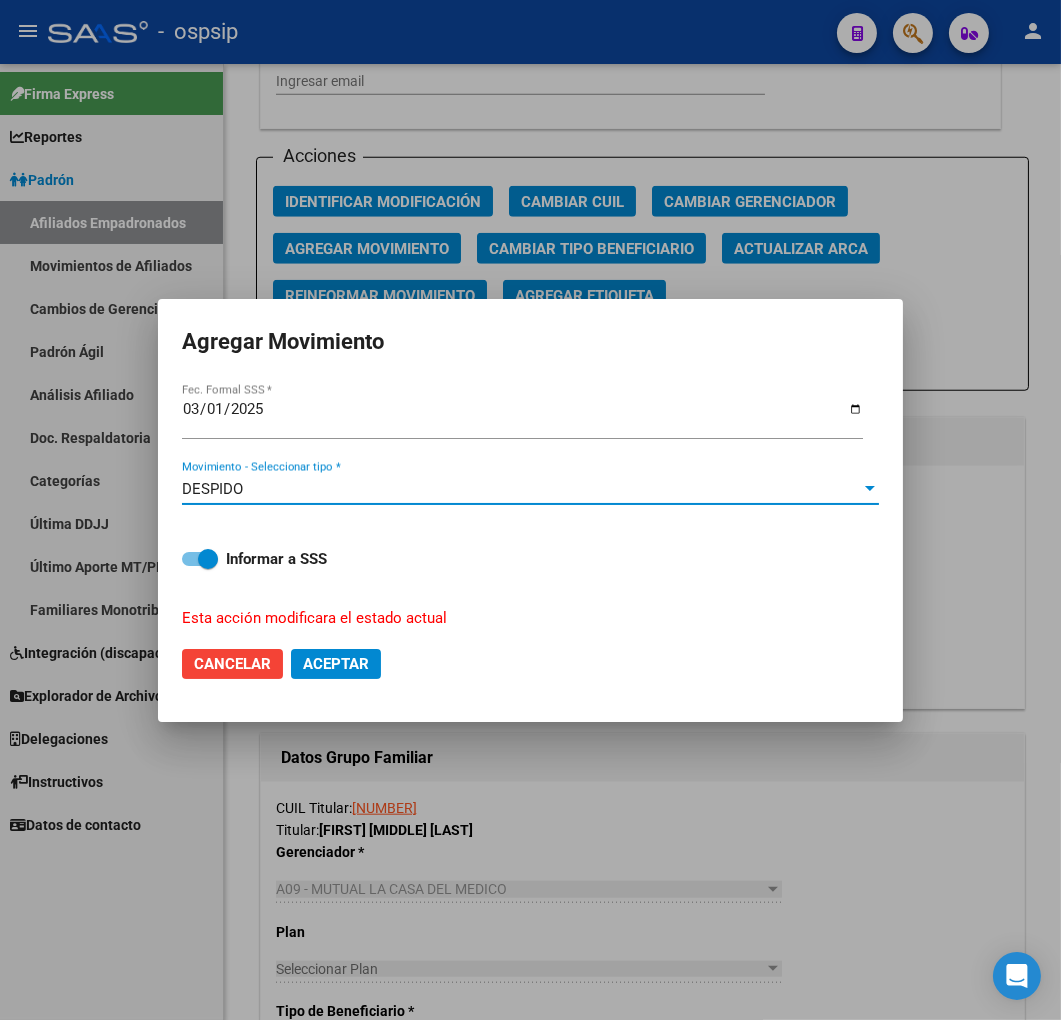 click on "DESPIDO" at bounding box center (521, 489) 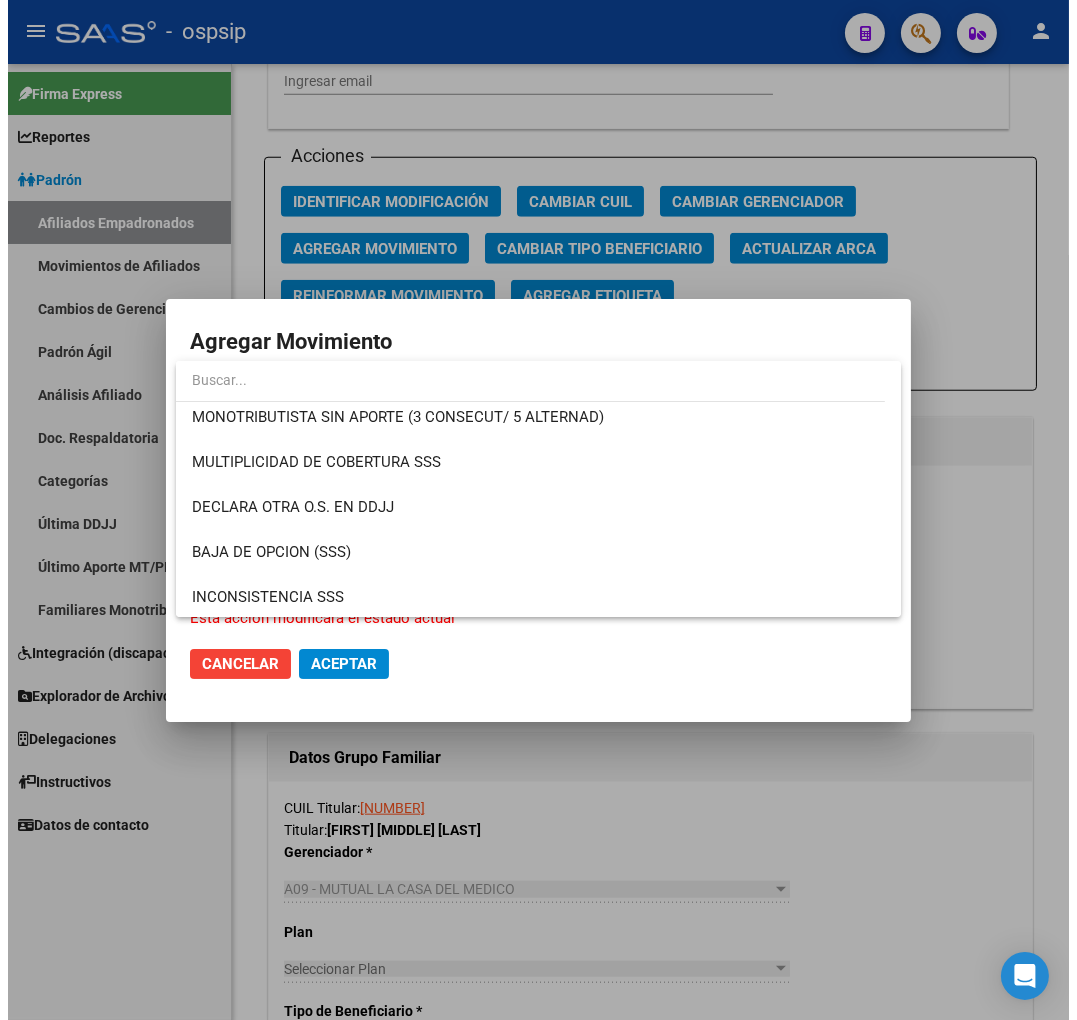 scroll, scrollTop: 741, scrollLeft: 0, axis: vertical 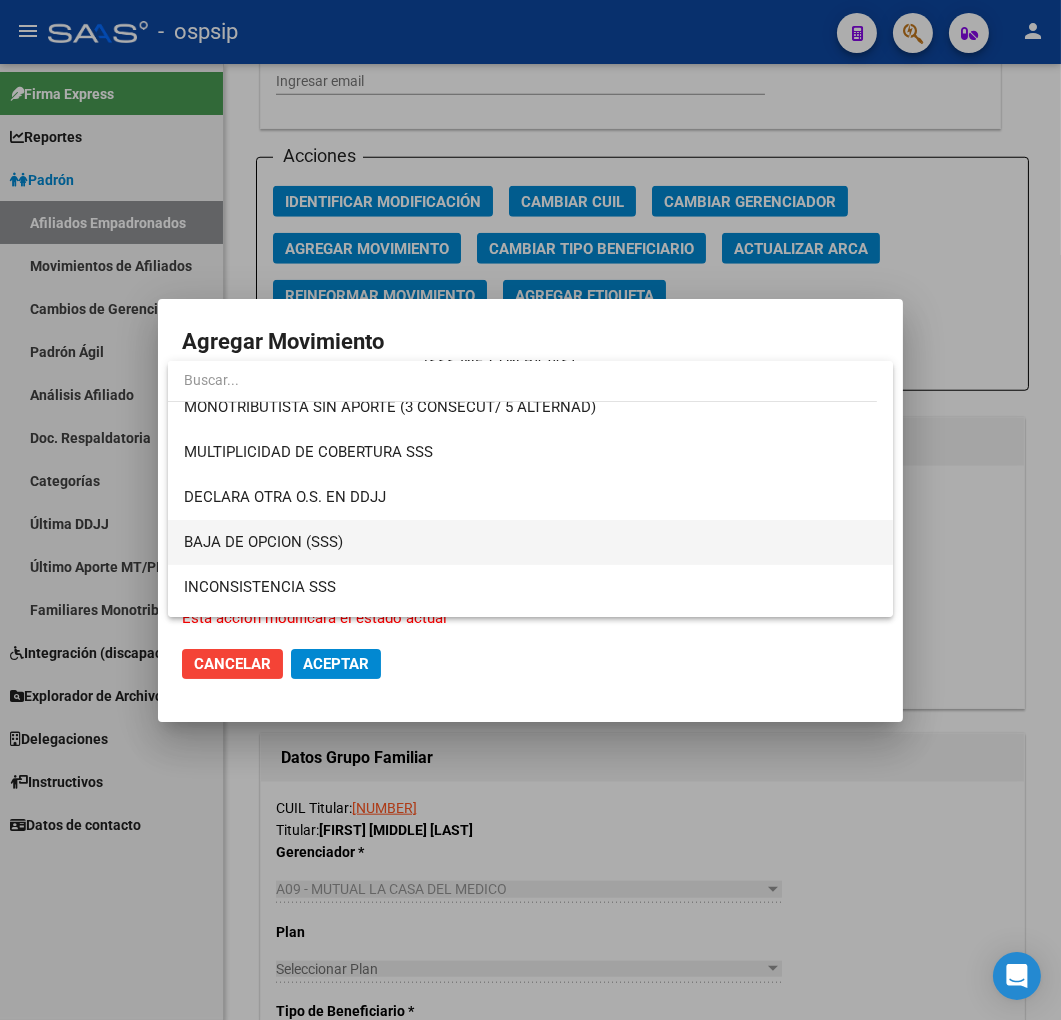 click on "BAJA DE OPCION (SSS)" at bounding box center (531, 542) 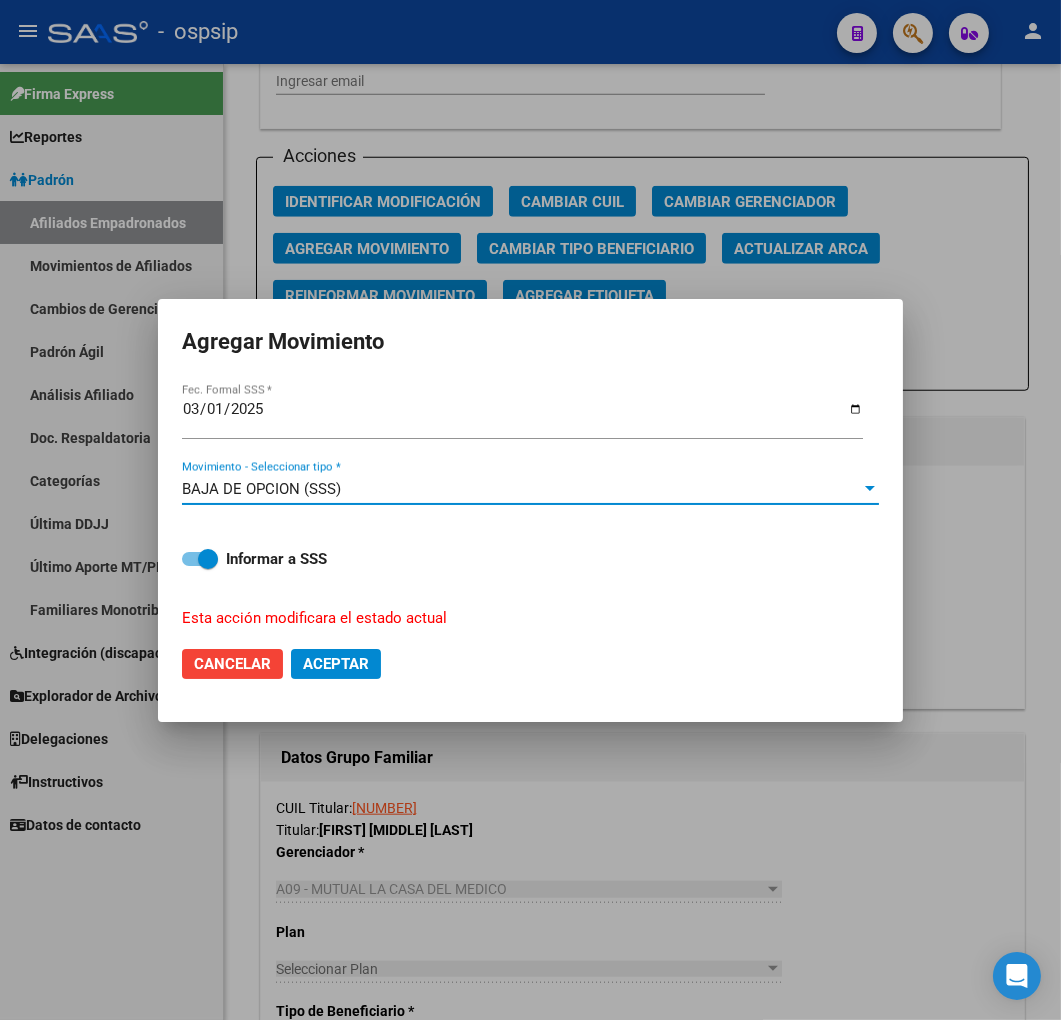 click on "Aceptar" 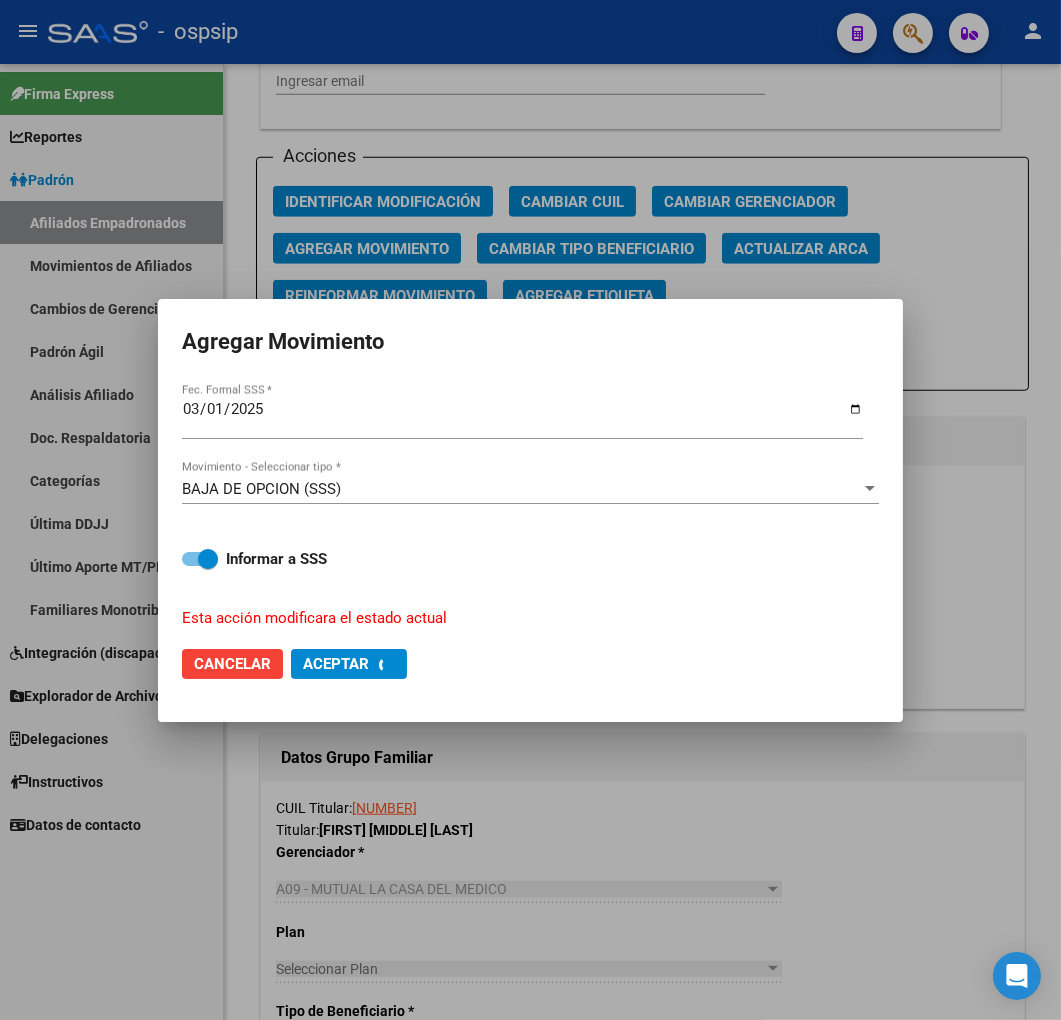 checkbox on "false" 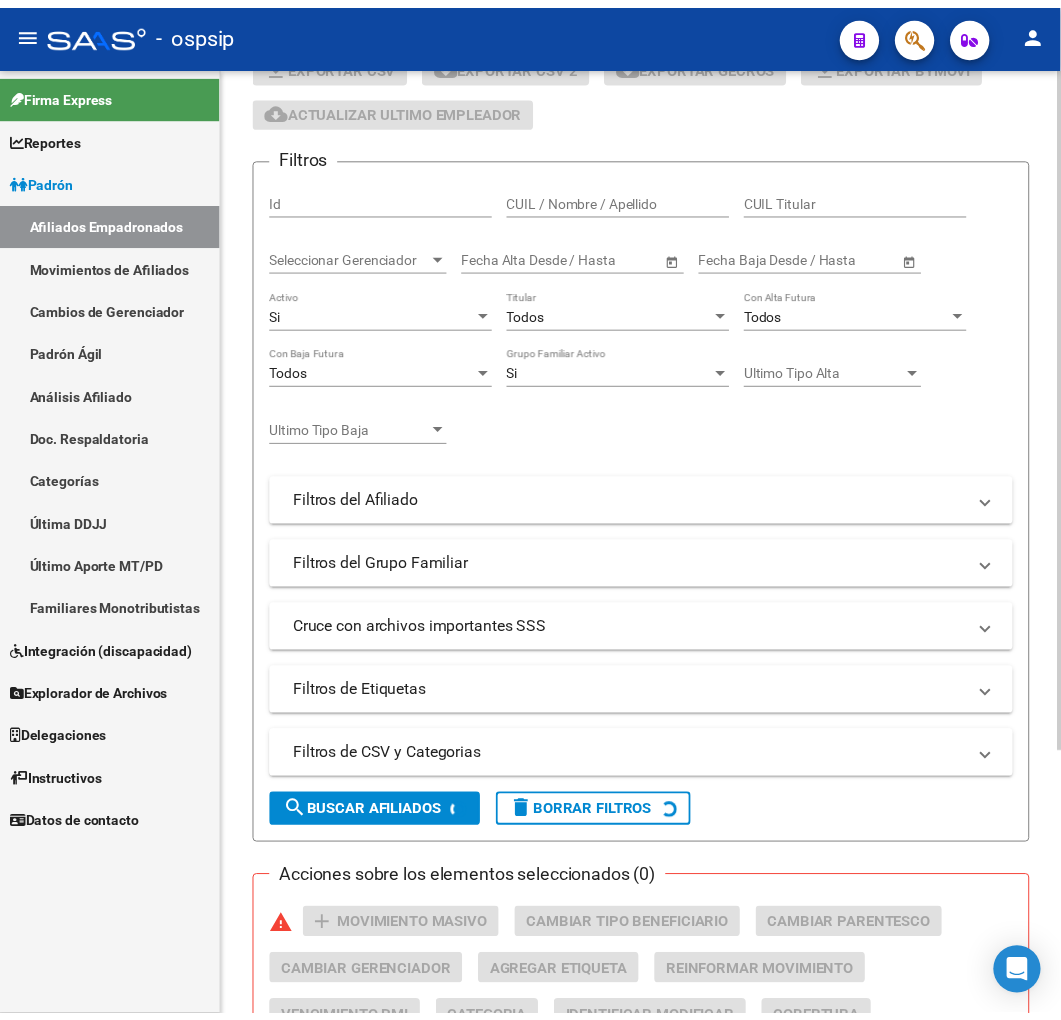 scroll, scrollTop: 0, scrollLeft: 0, axis: both 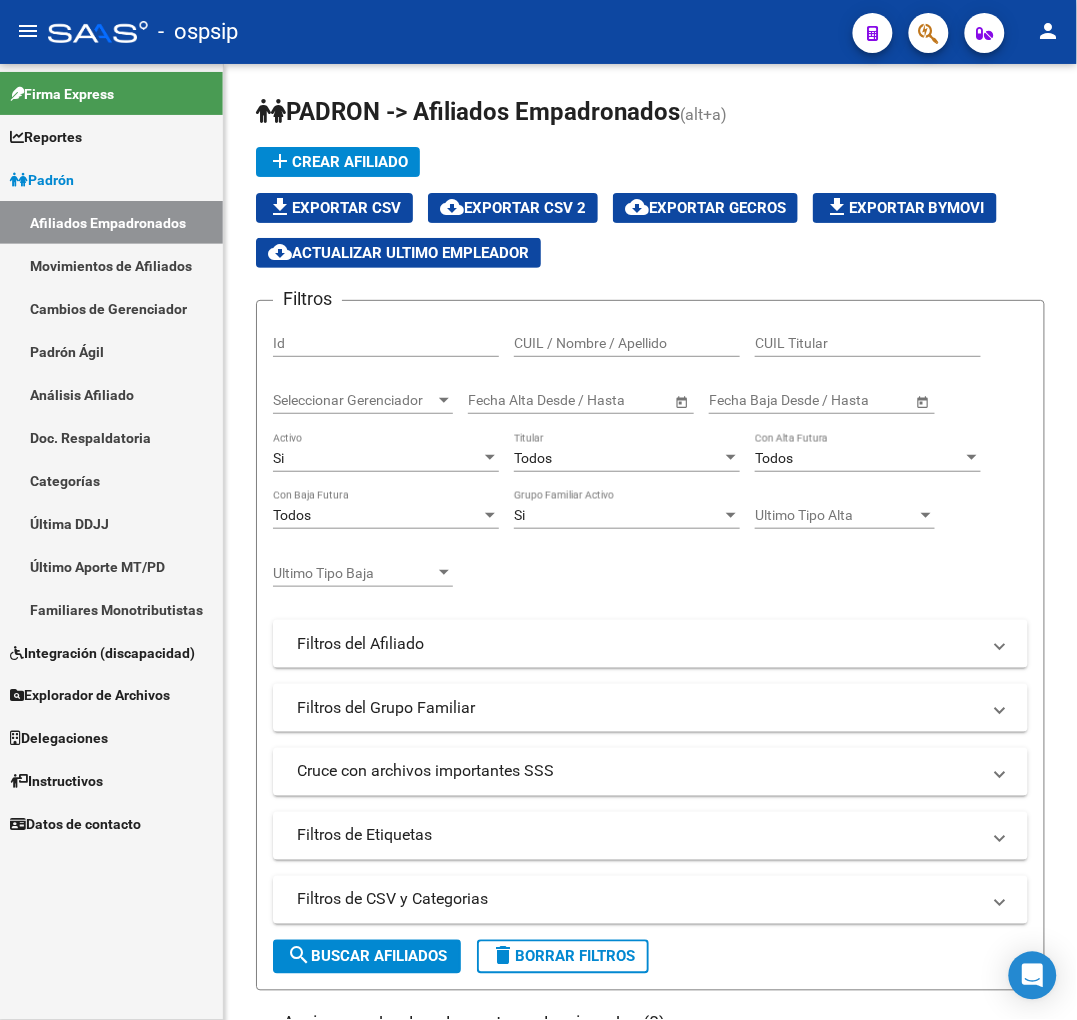 click 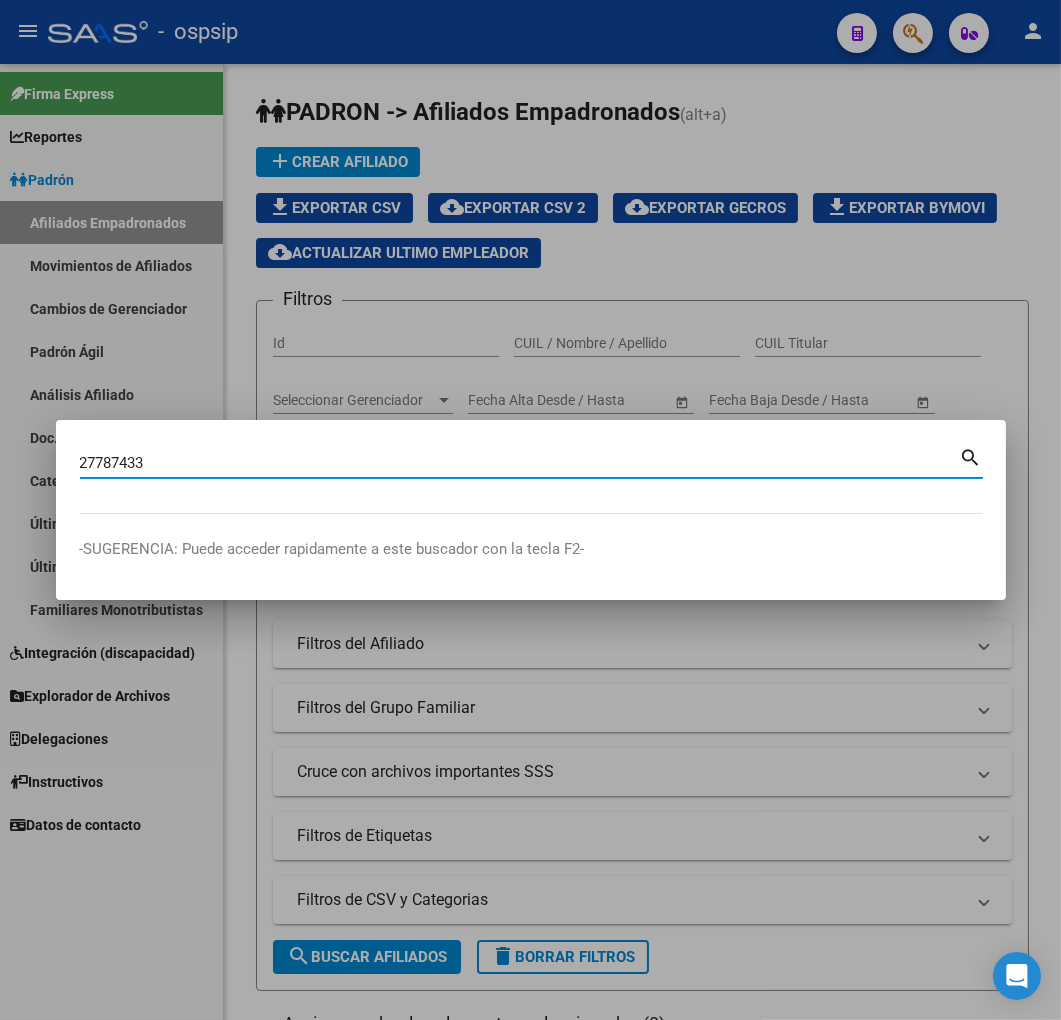 type on "27787433" 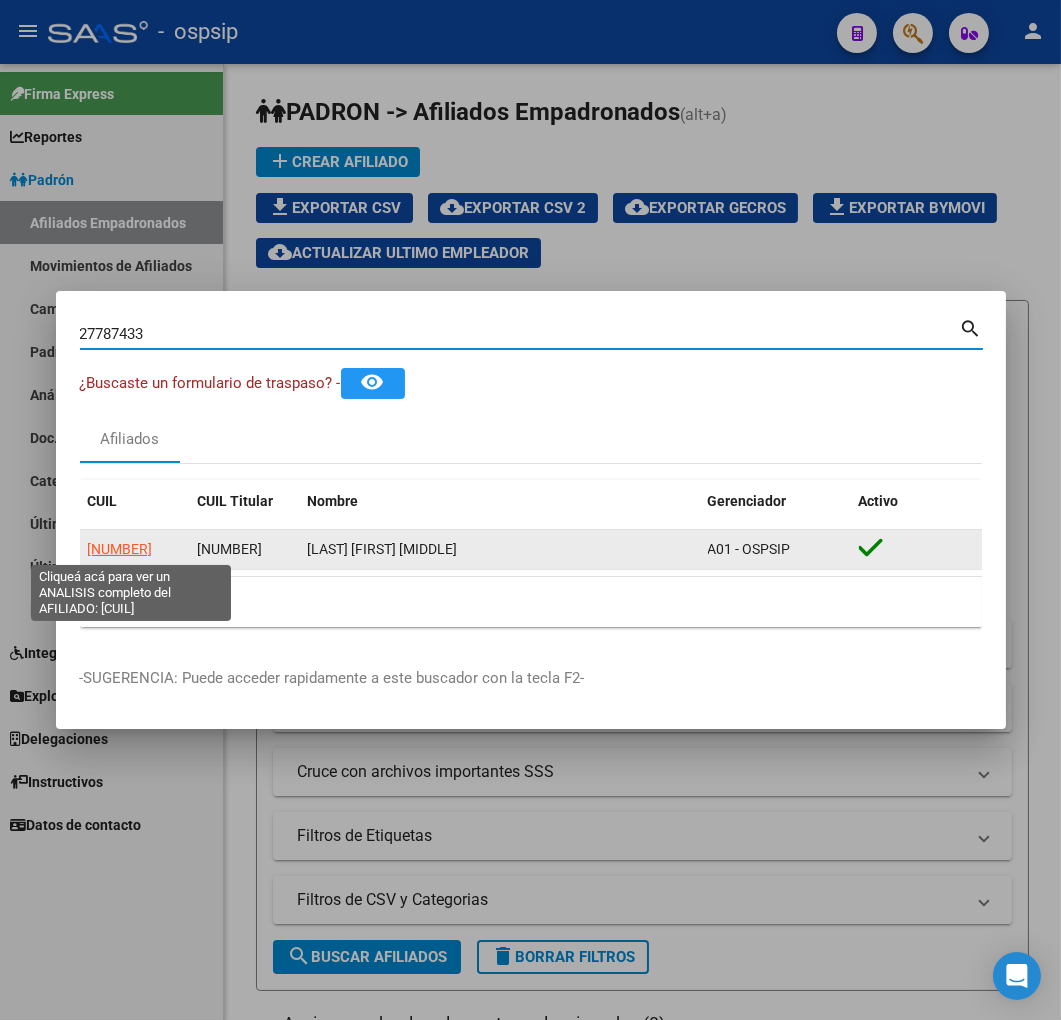 click on "20277874335" 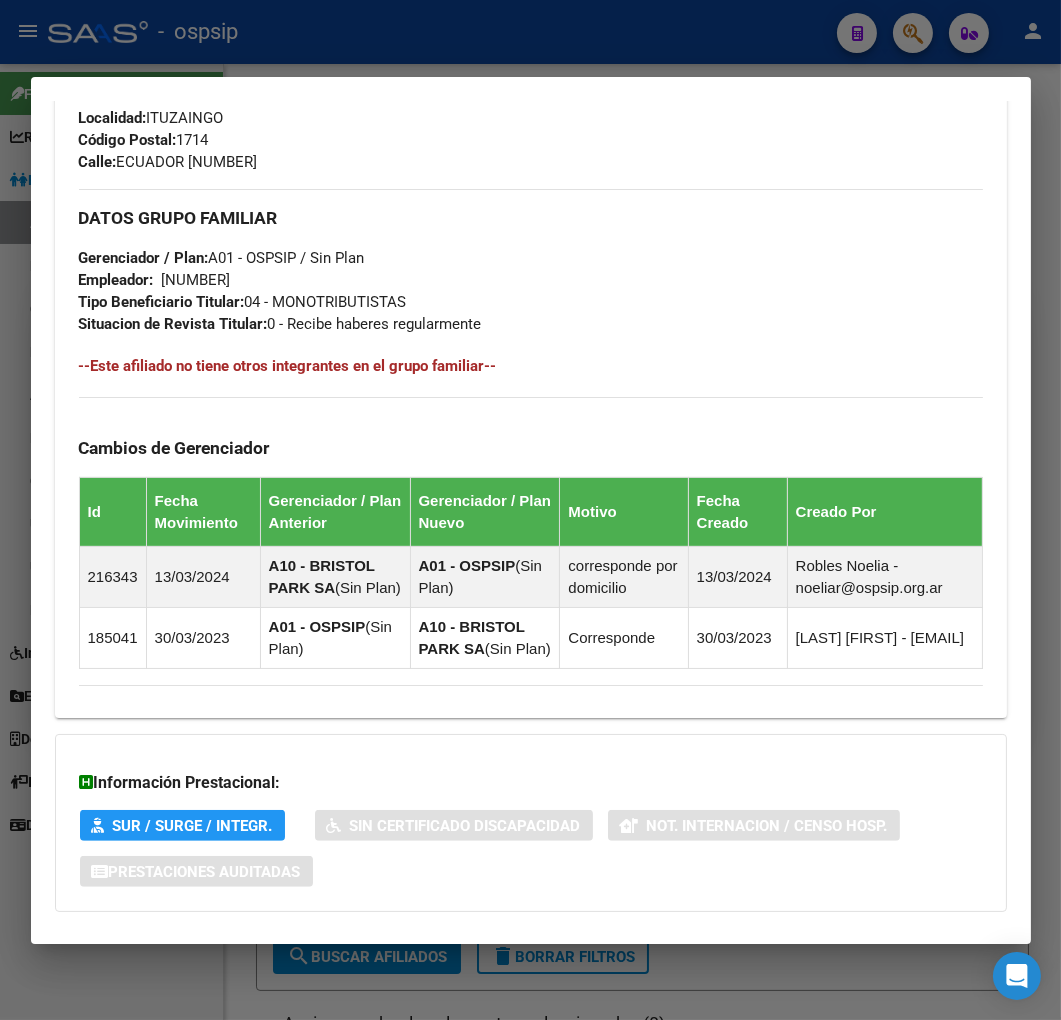 scroll, scrollTop: 1166, scrollLeft: 0, axis: vertical 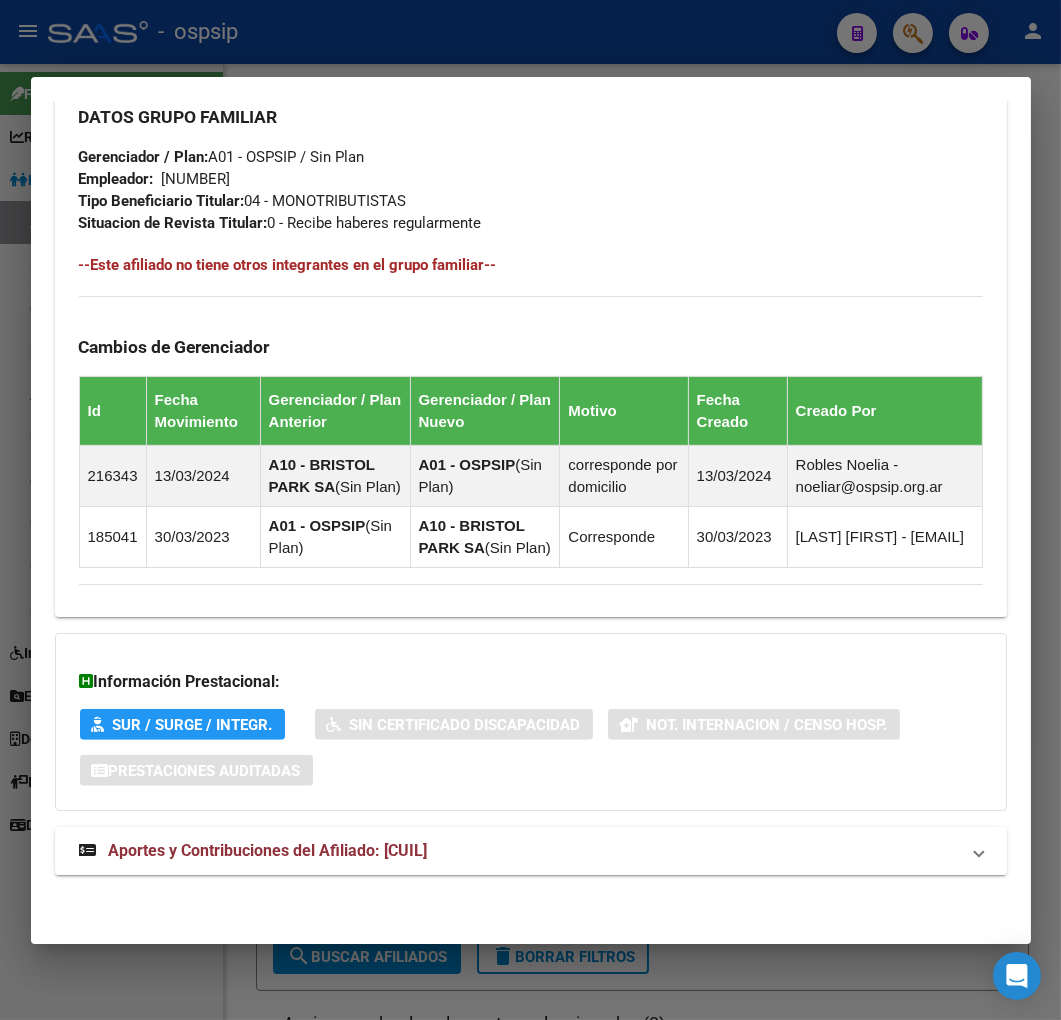 drag, startPoint x: 620, startPoint y: 873, endPoint x: 670, endPoint y: 846, distance: 56.82429 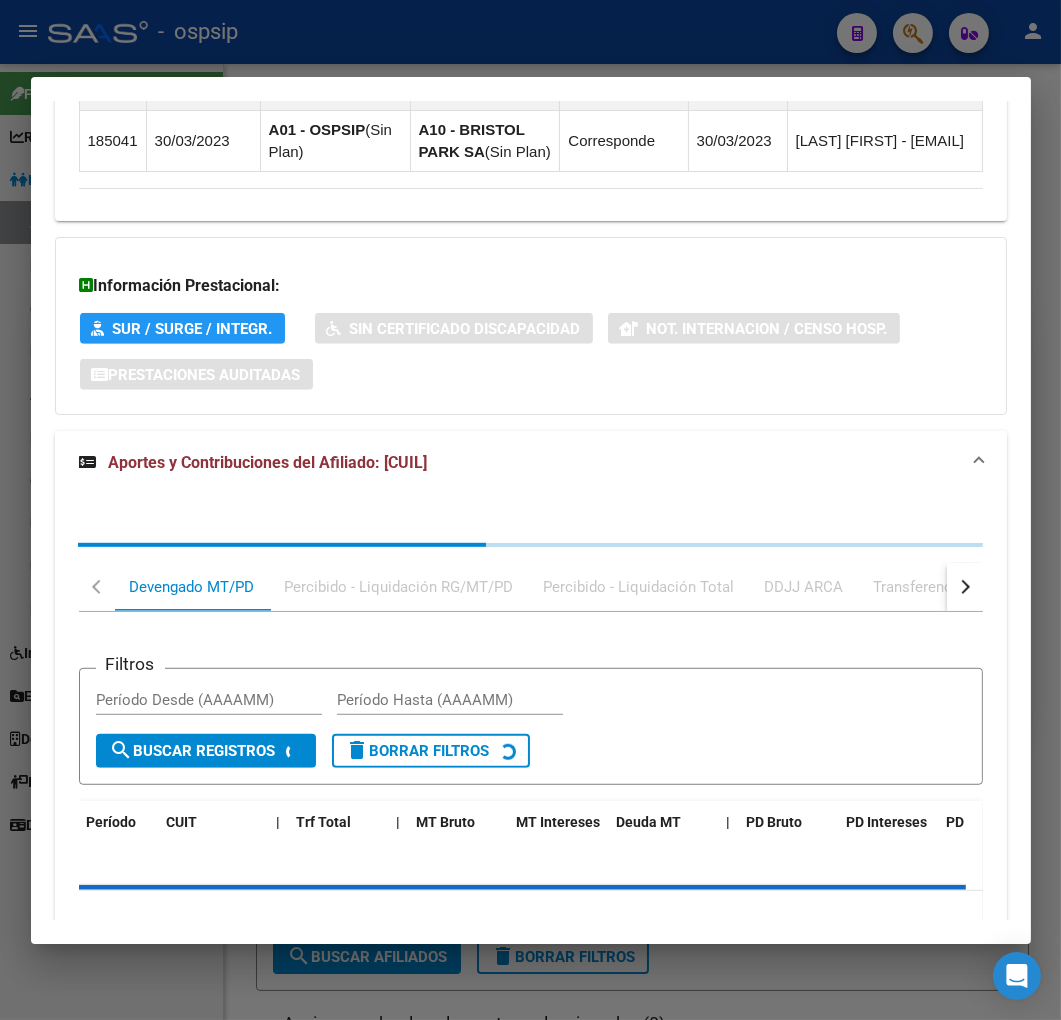 scroll, scrollTop: 1674, scrollLeft: 0, axis: vertical 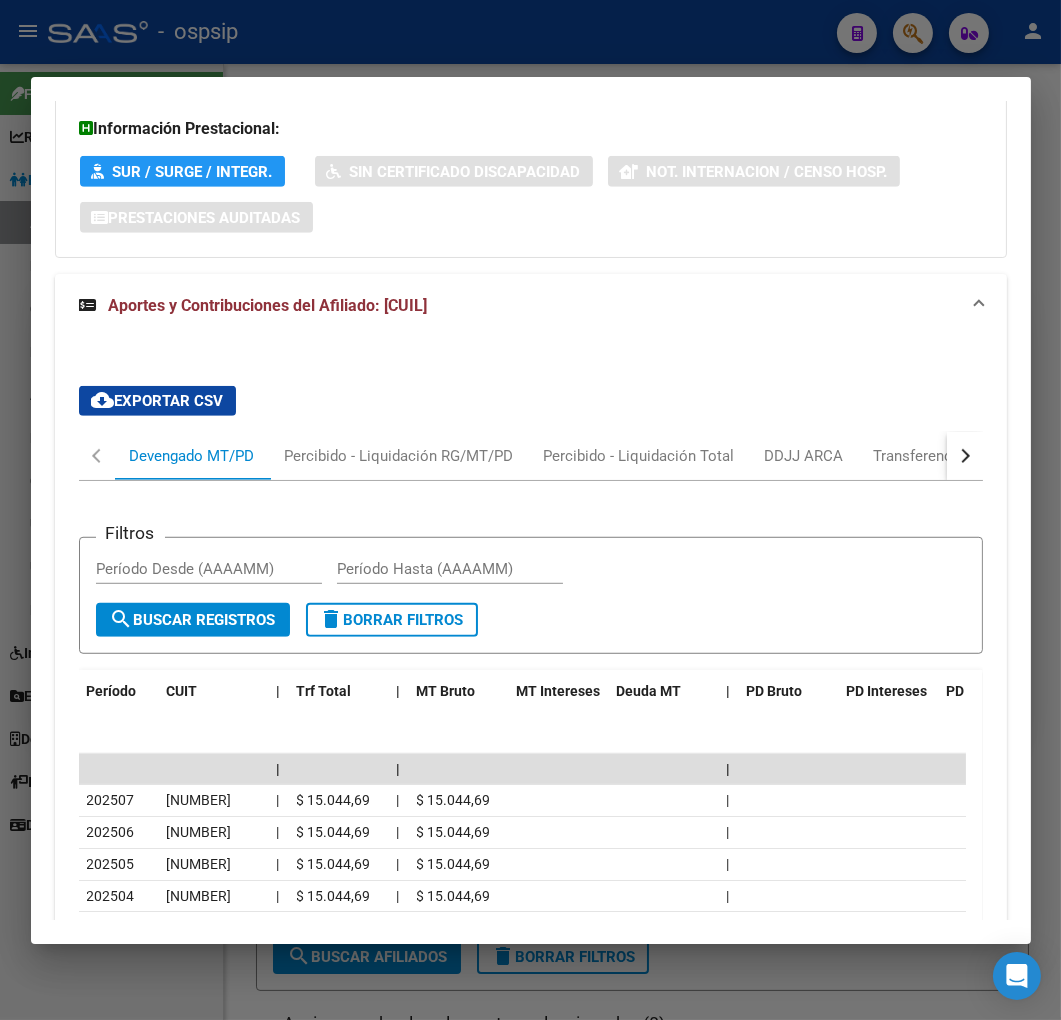 click at bounding box center (530, 510) 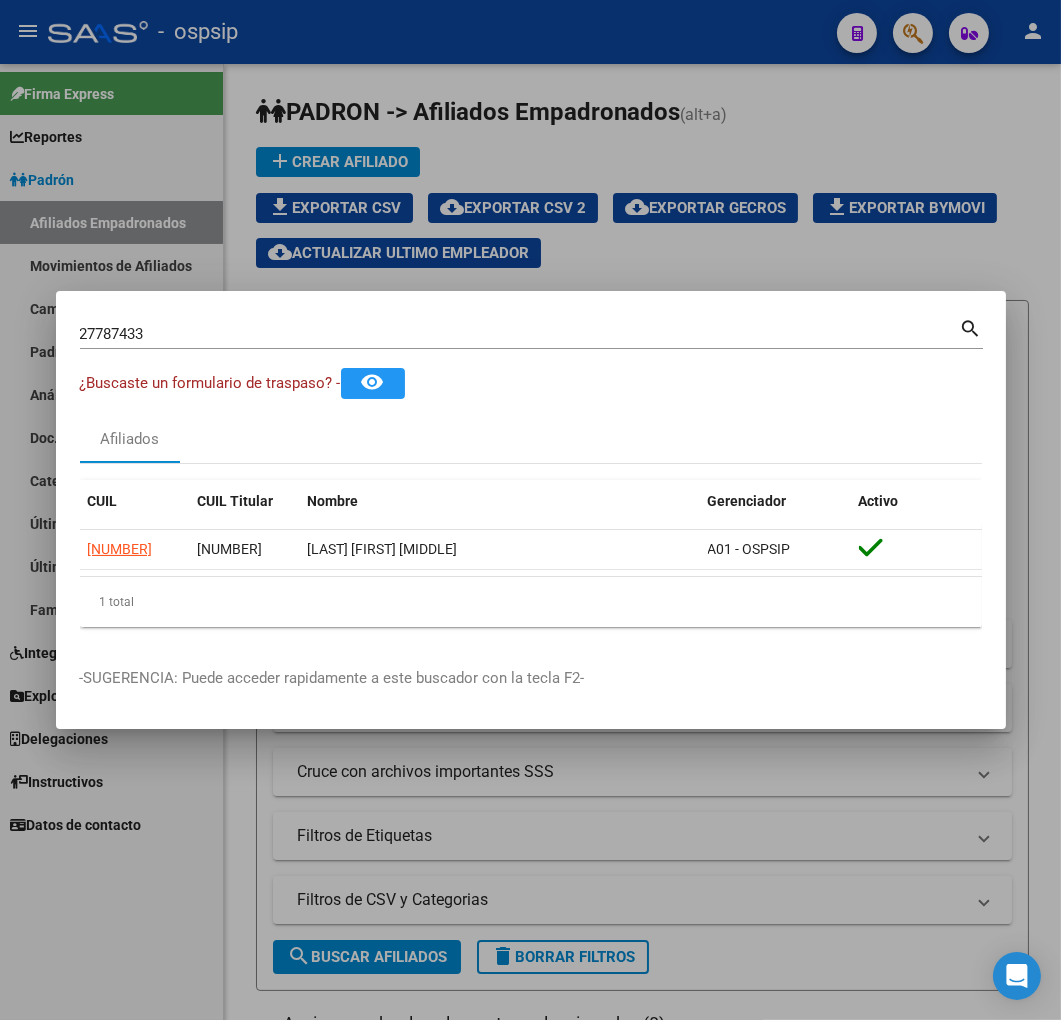 click at bounding box center (530, 510) 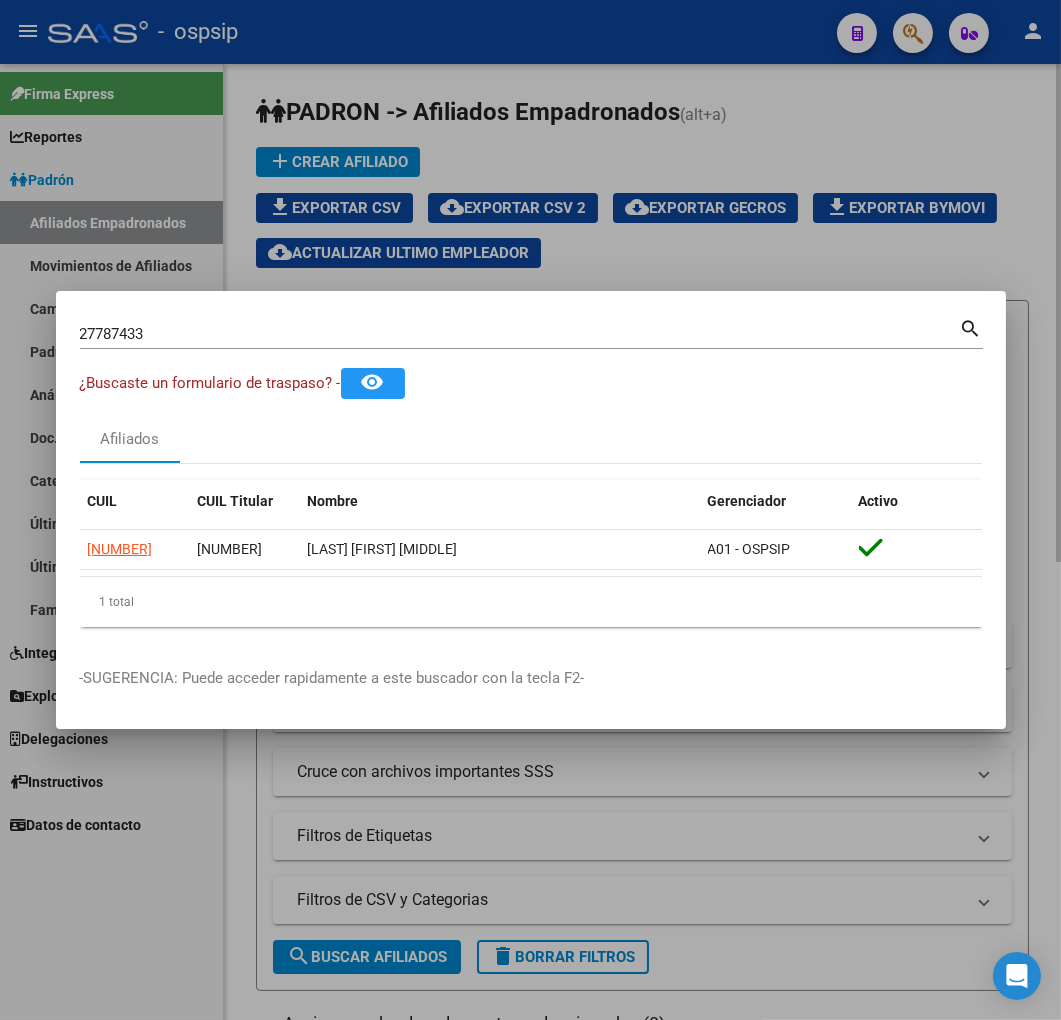 type 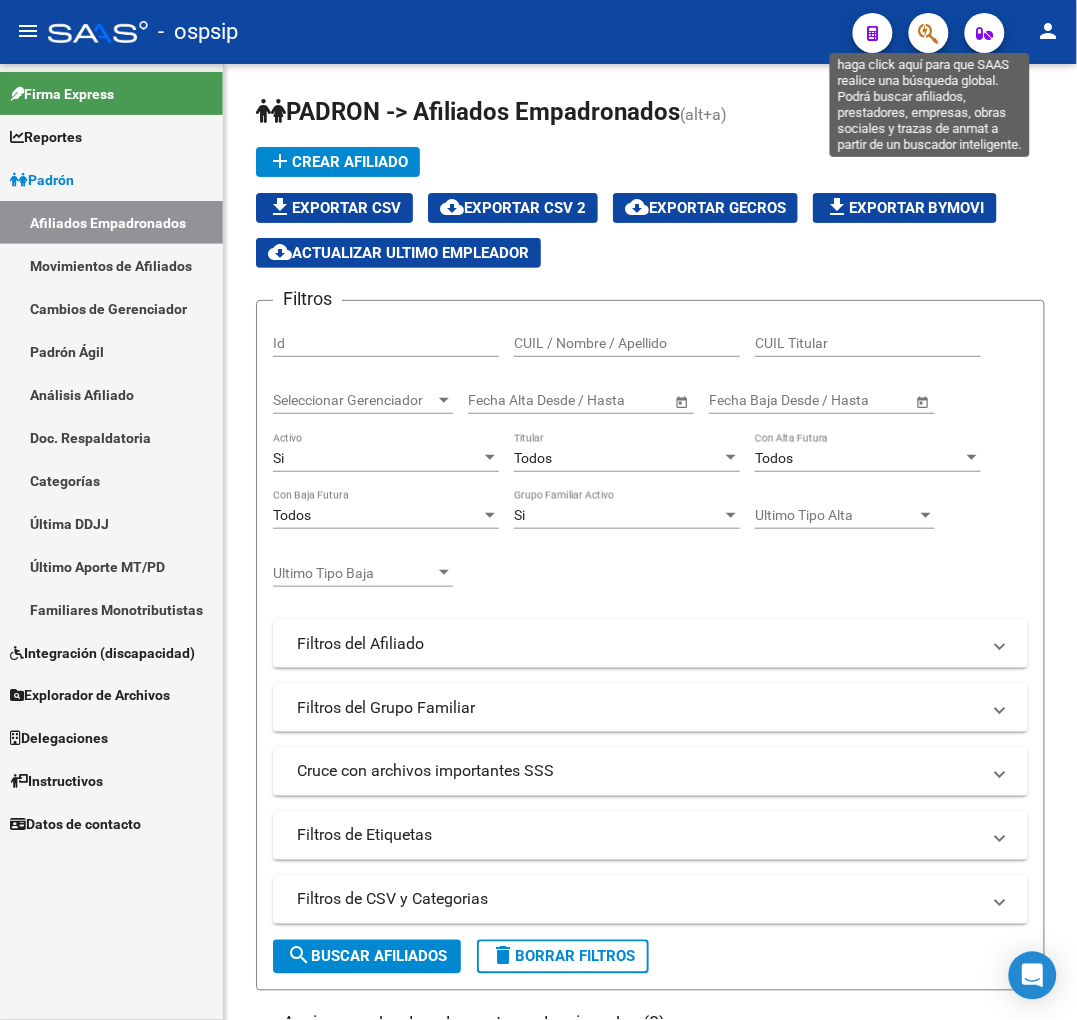 click 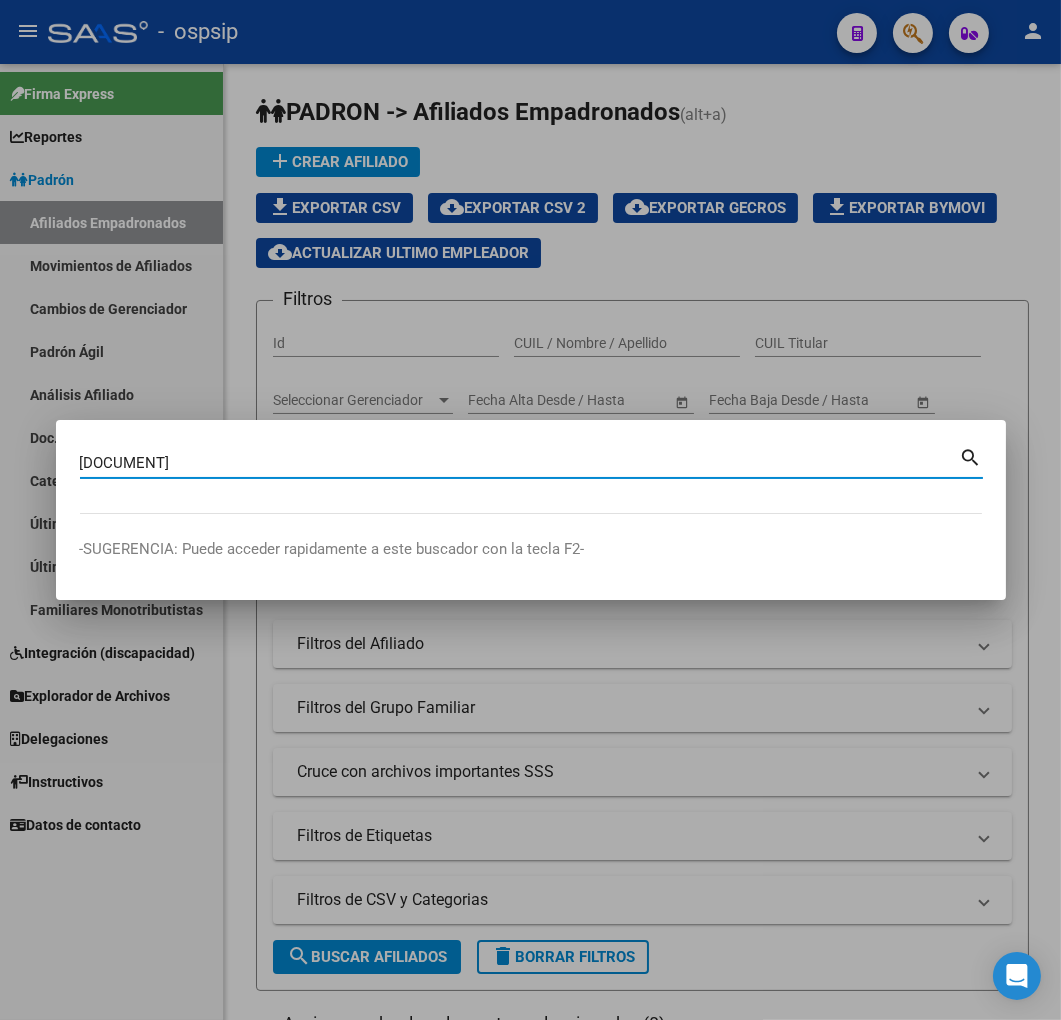 type on "27829182" 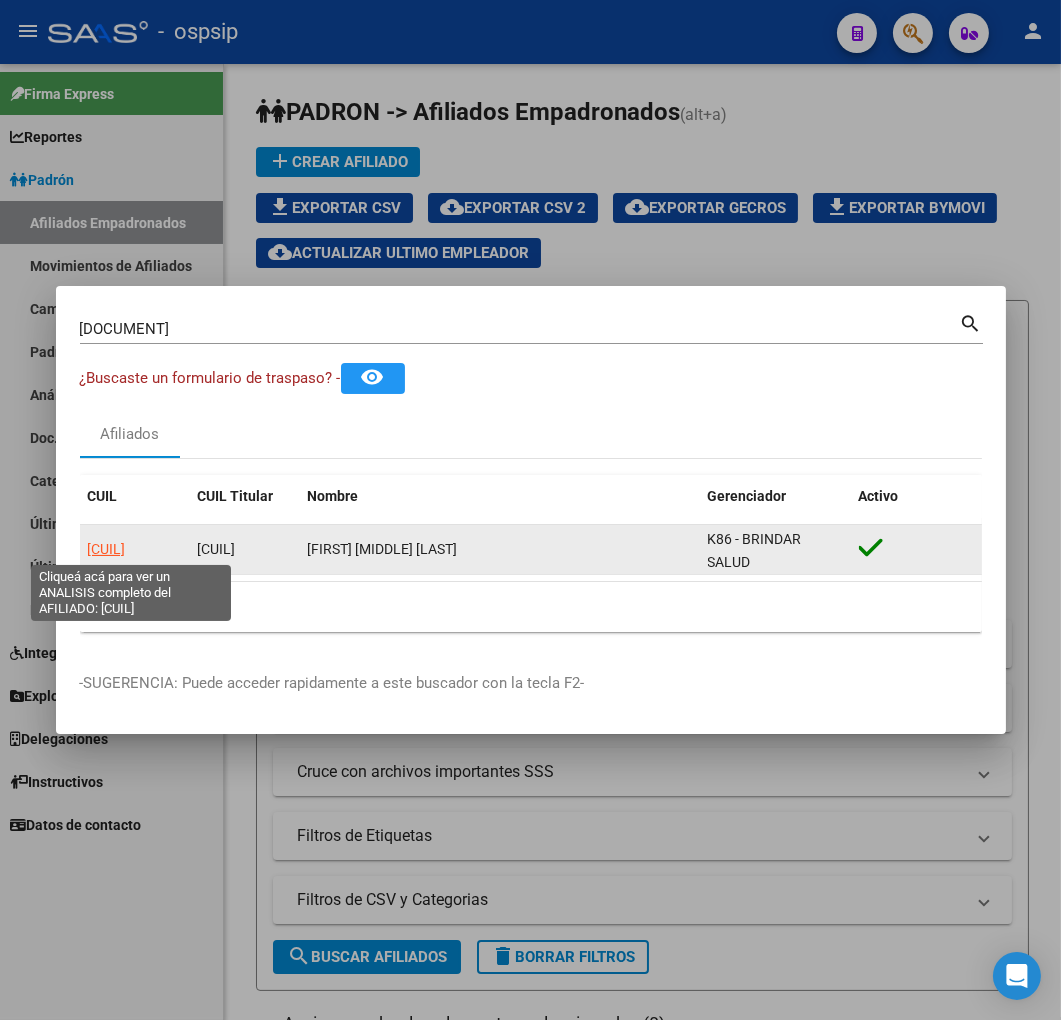 click on "20278291821" 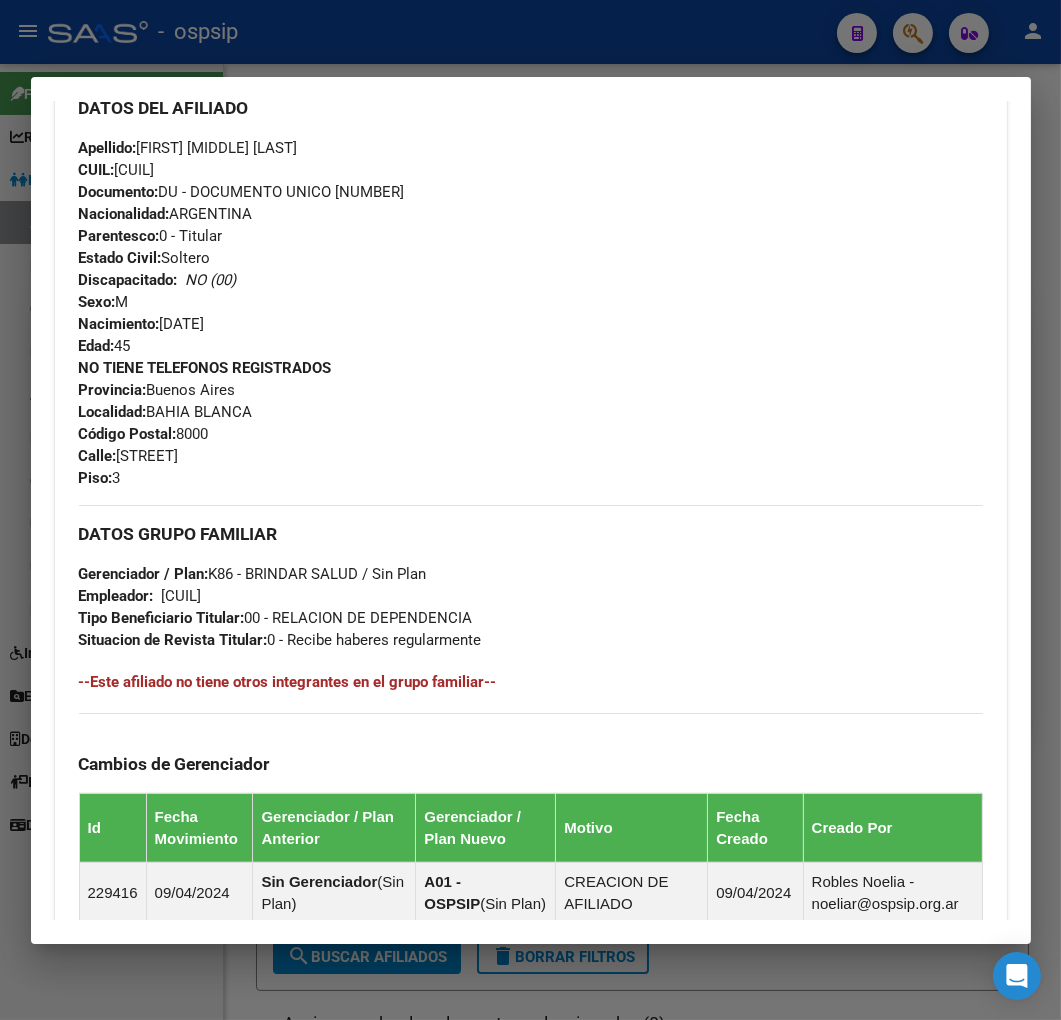 scroll, scrollTop: 1188, scrollLeft: 0, axis: vertical 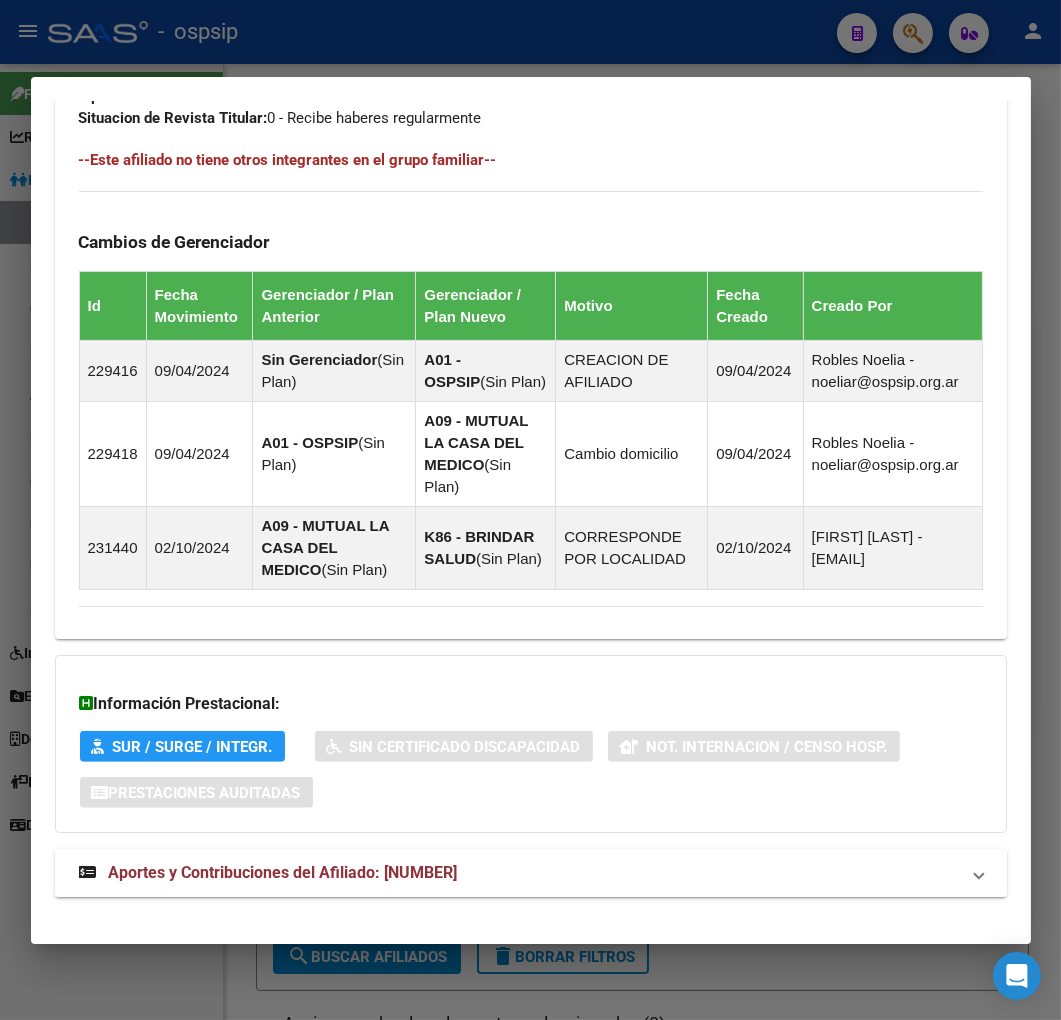 click on "Aportes y Contribuciones del Afiliado: 20278291821" at bounding box center [531, 873] 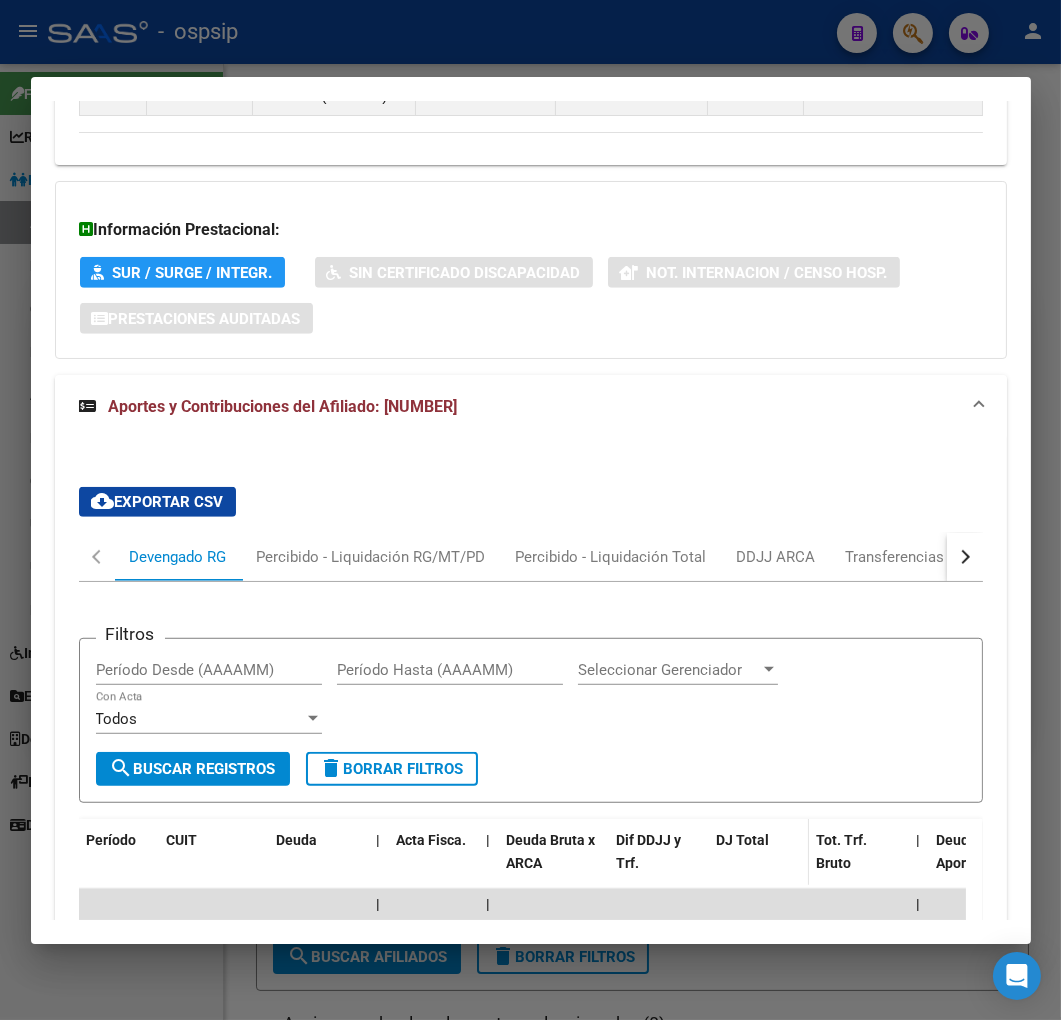 scroll, scrollTop: 1732, scrollLeft: 0, axis: vertical 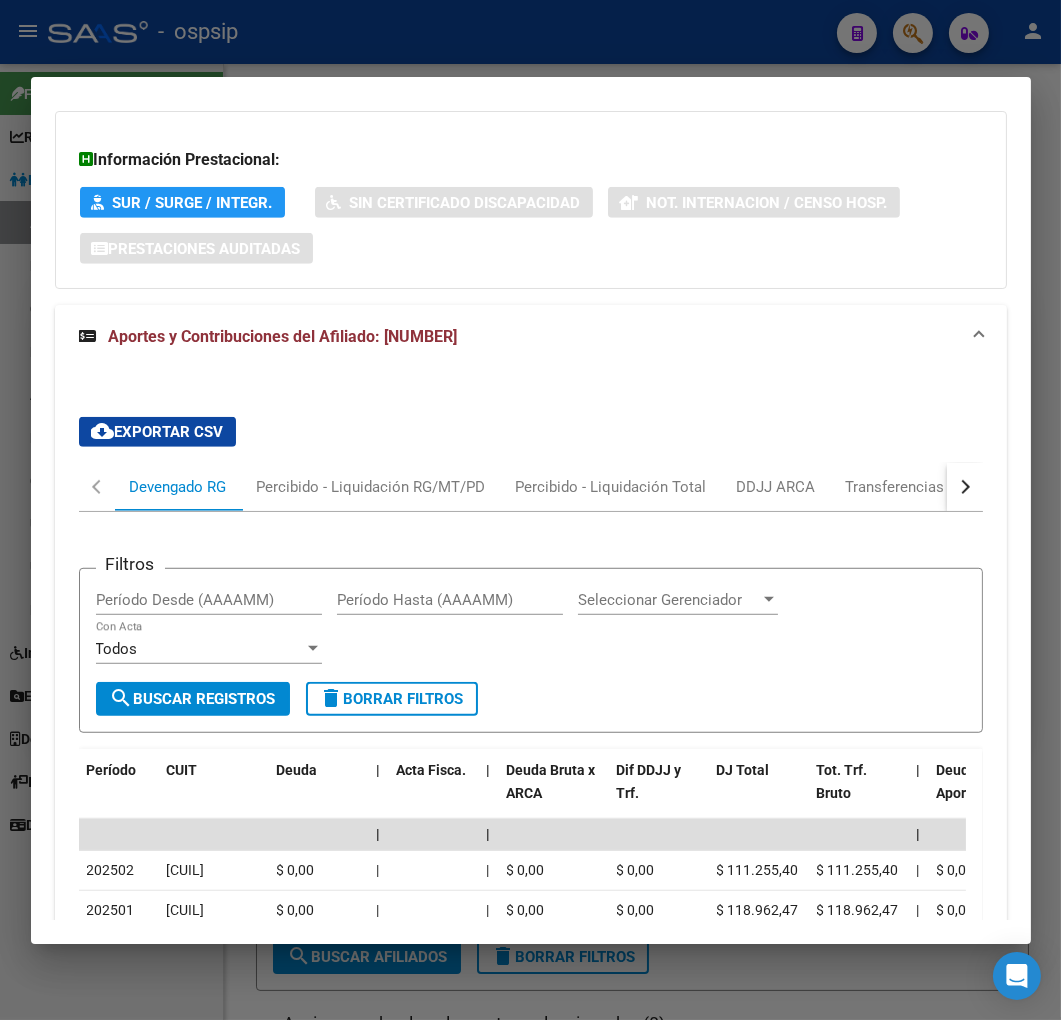 click at bounding box center (965, 487) 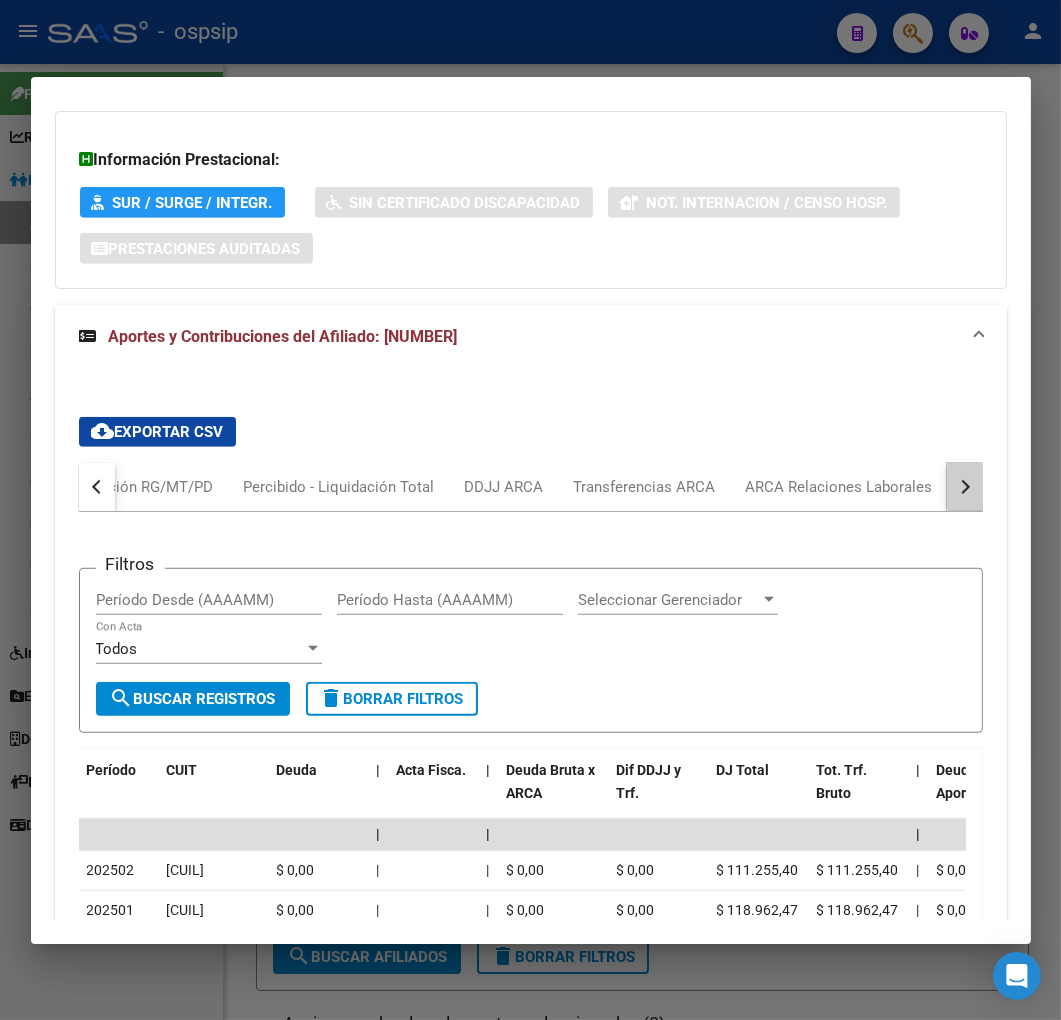 click at bounding box center [965, 487] 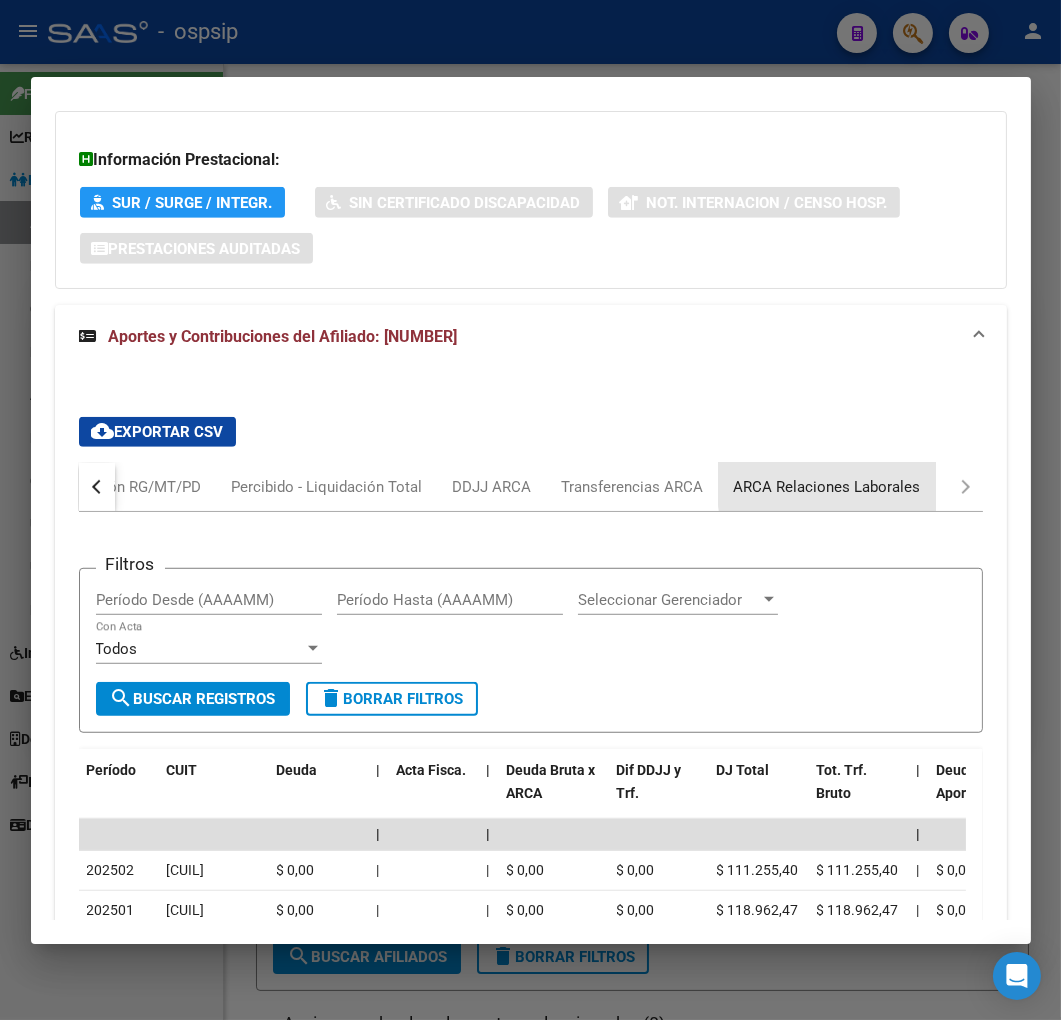 click on "ARCA Relaciones Laborales" at bounding box center [827, 487] 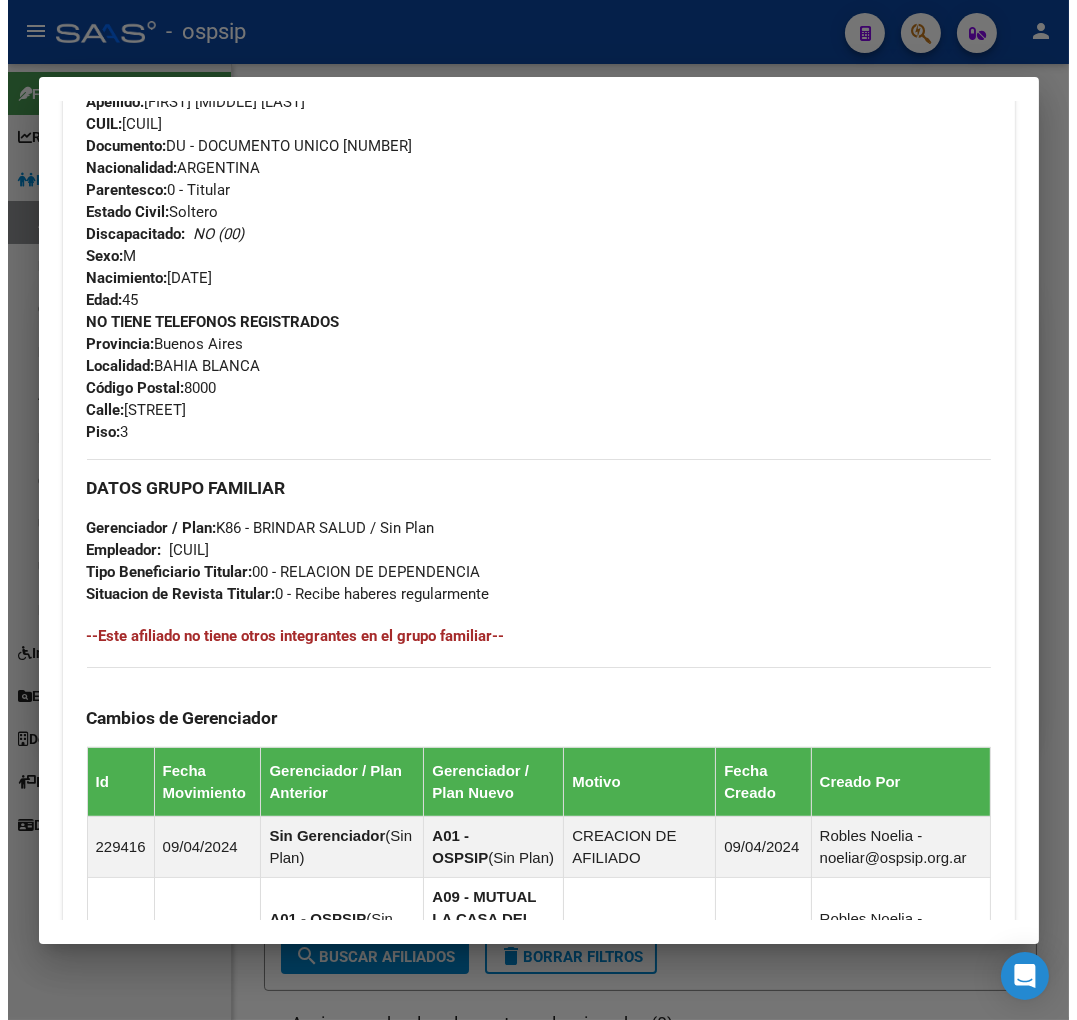 scroll, scrollTop: 0, scrollLeft: 0, axis: both 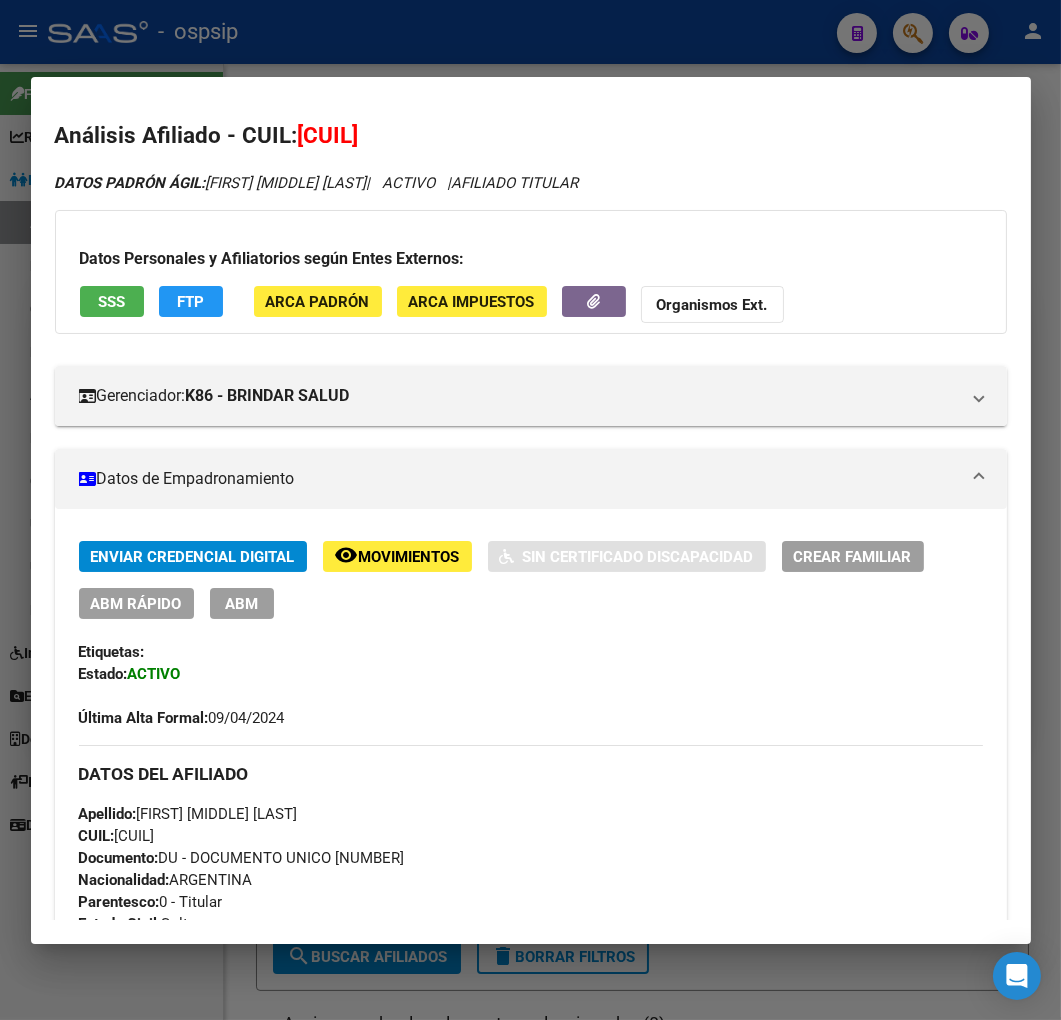 click on "FTP" 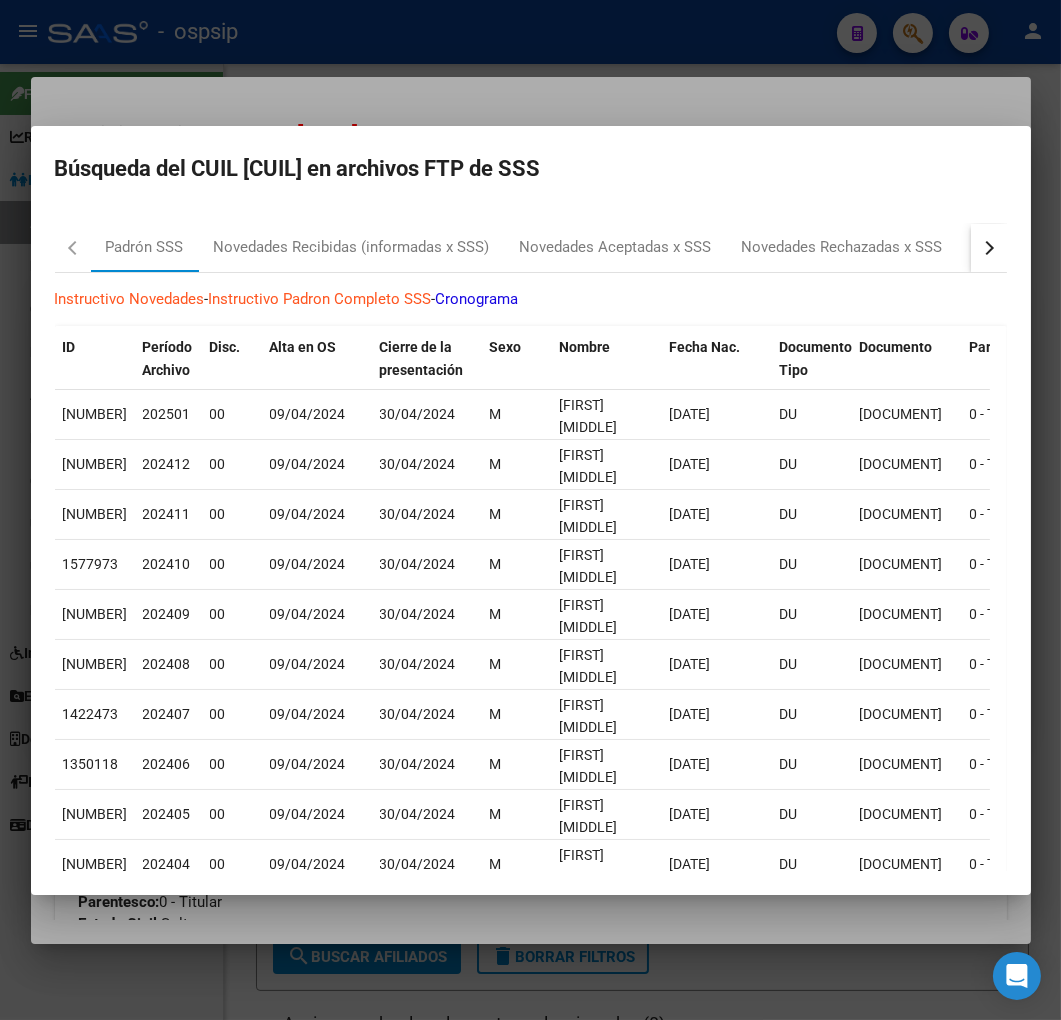 click at bounding box center [989, 248] 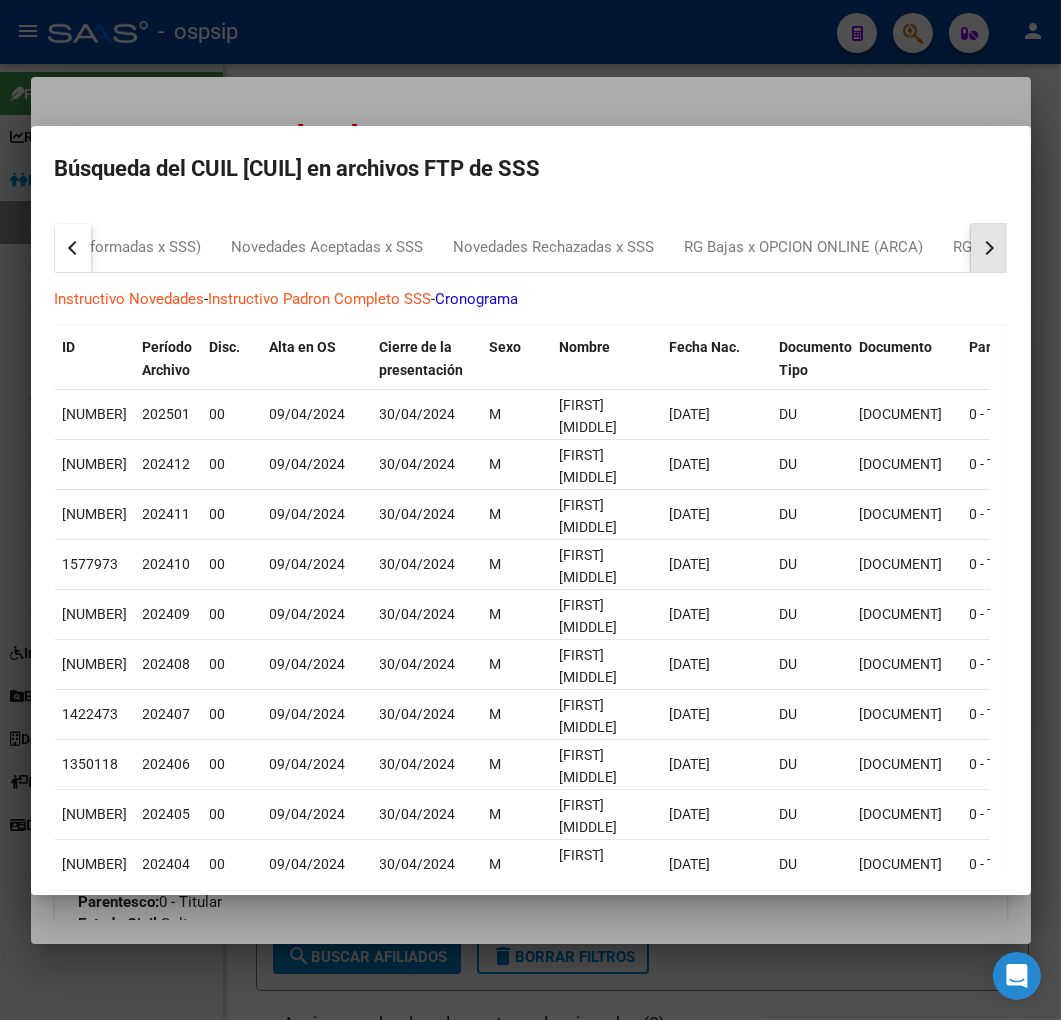 click at bounding box center (989, 248) 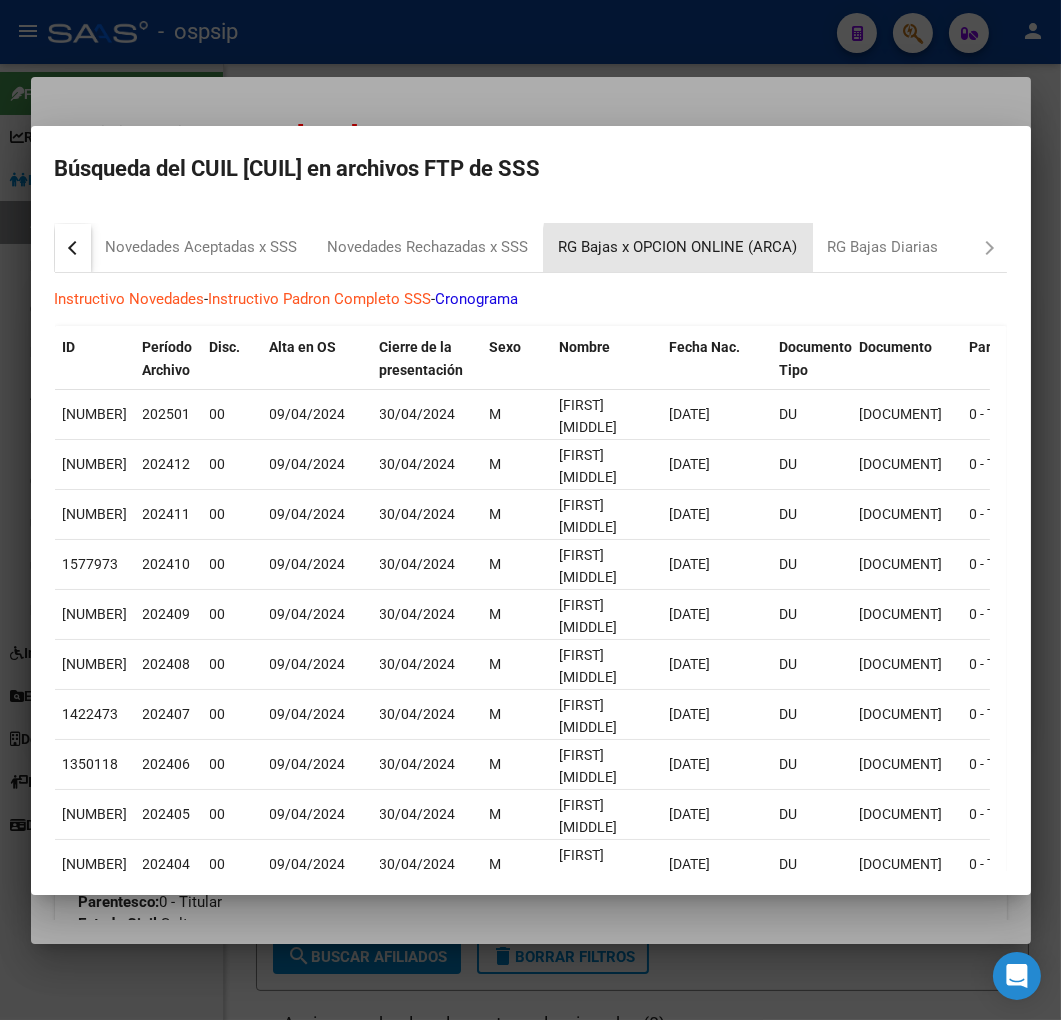 click on "RG Bajas x OPCION ONLINE (ARCA)" at bounding box center (678, 248) 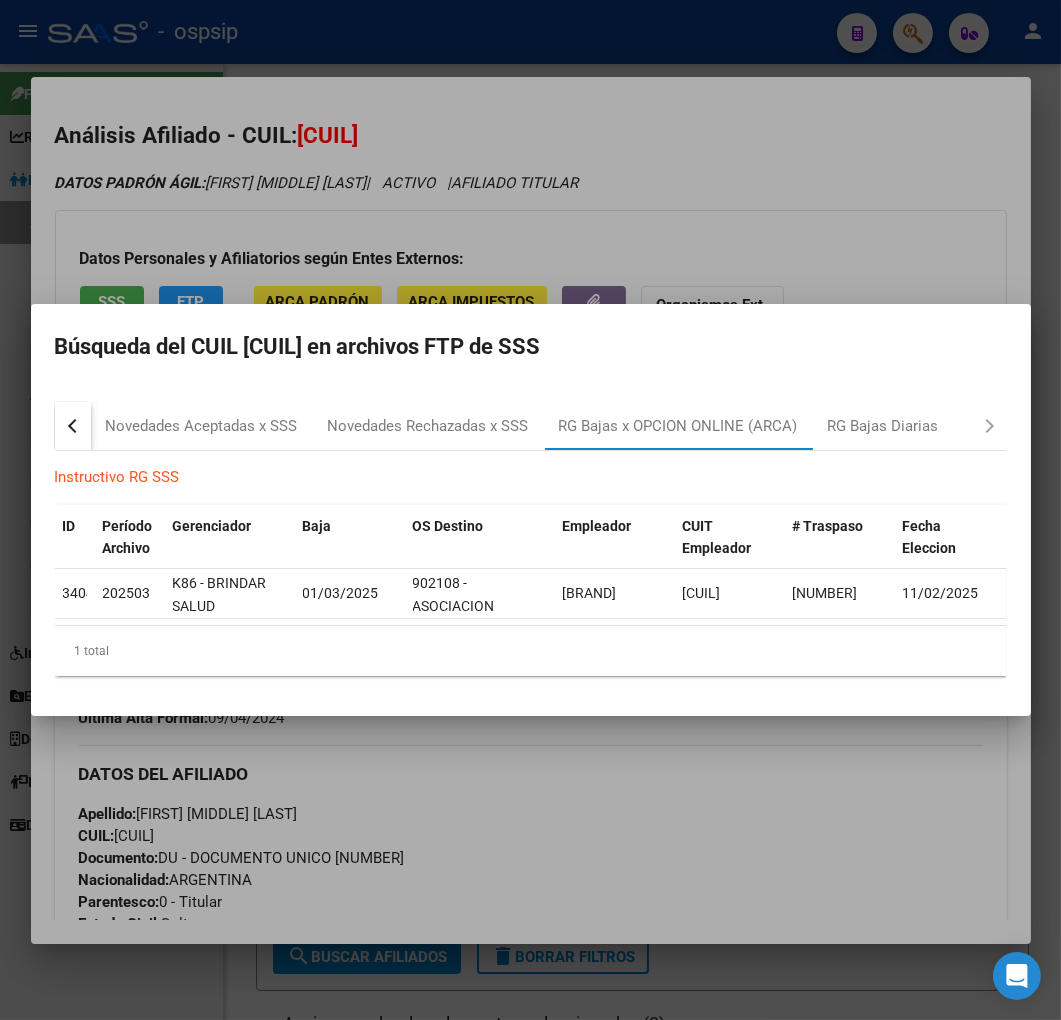 click at bounding box center (530, 510) 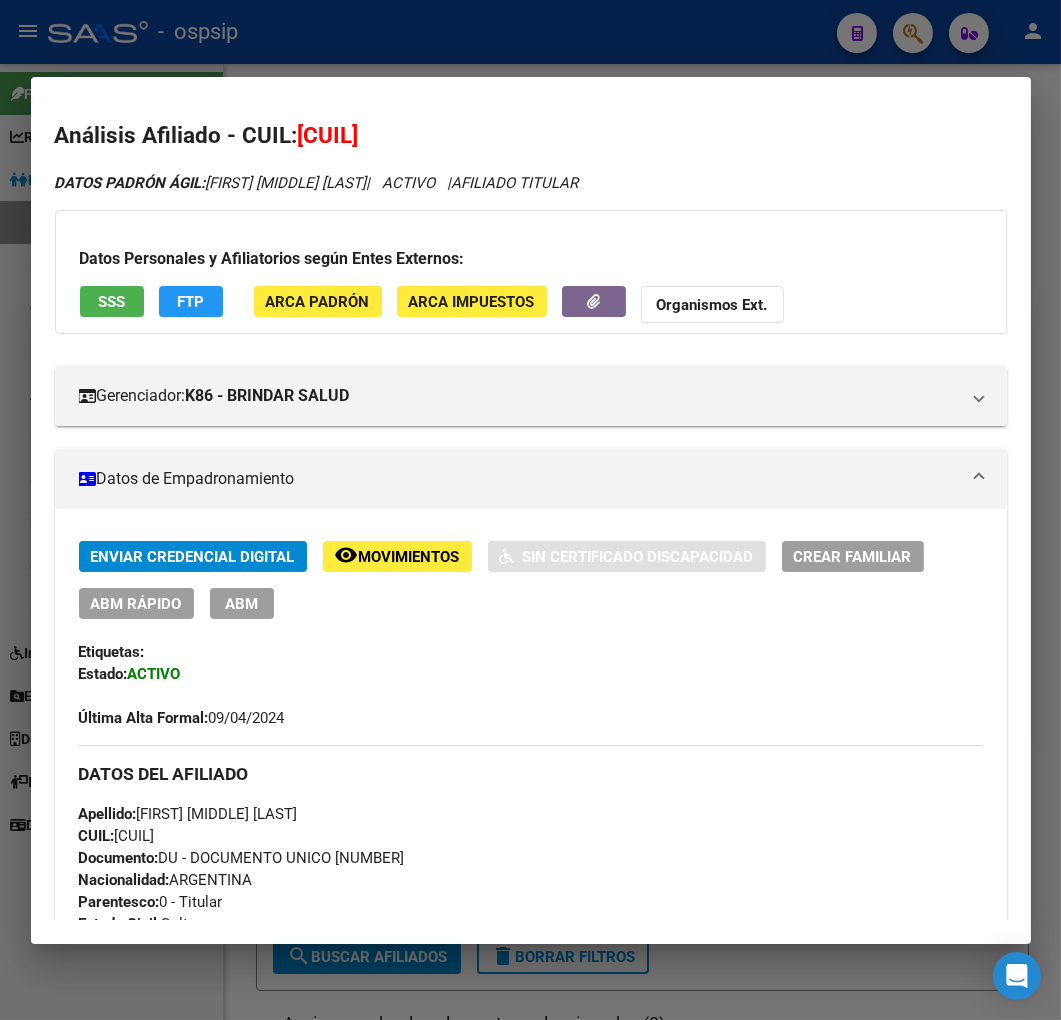 click on "ABM" at bounding box center [241, 604] 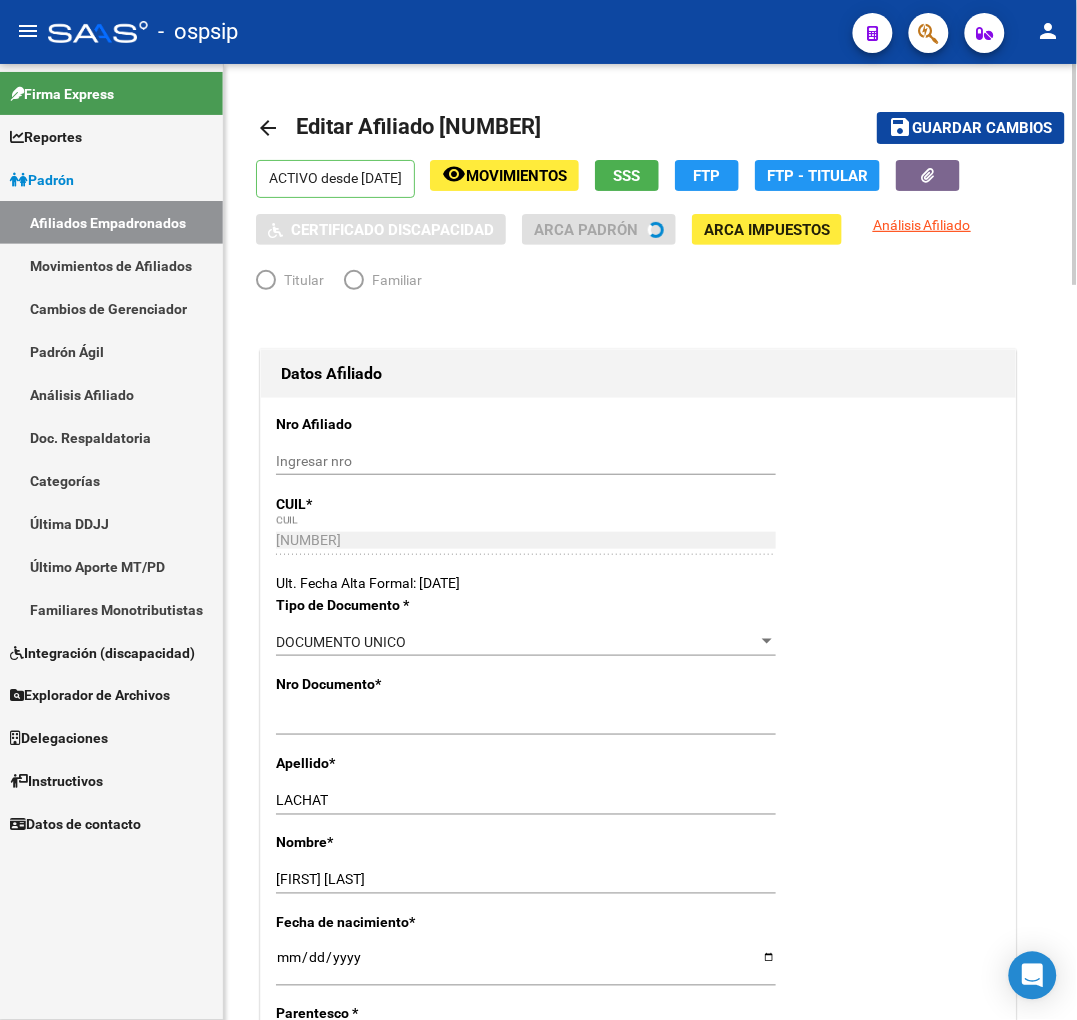 radio on "true" 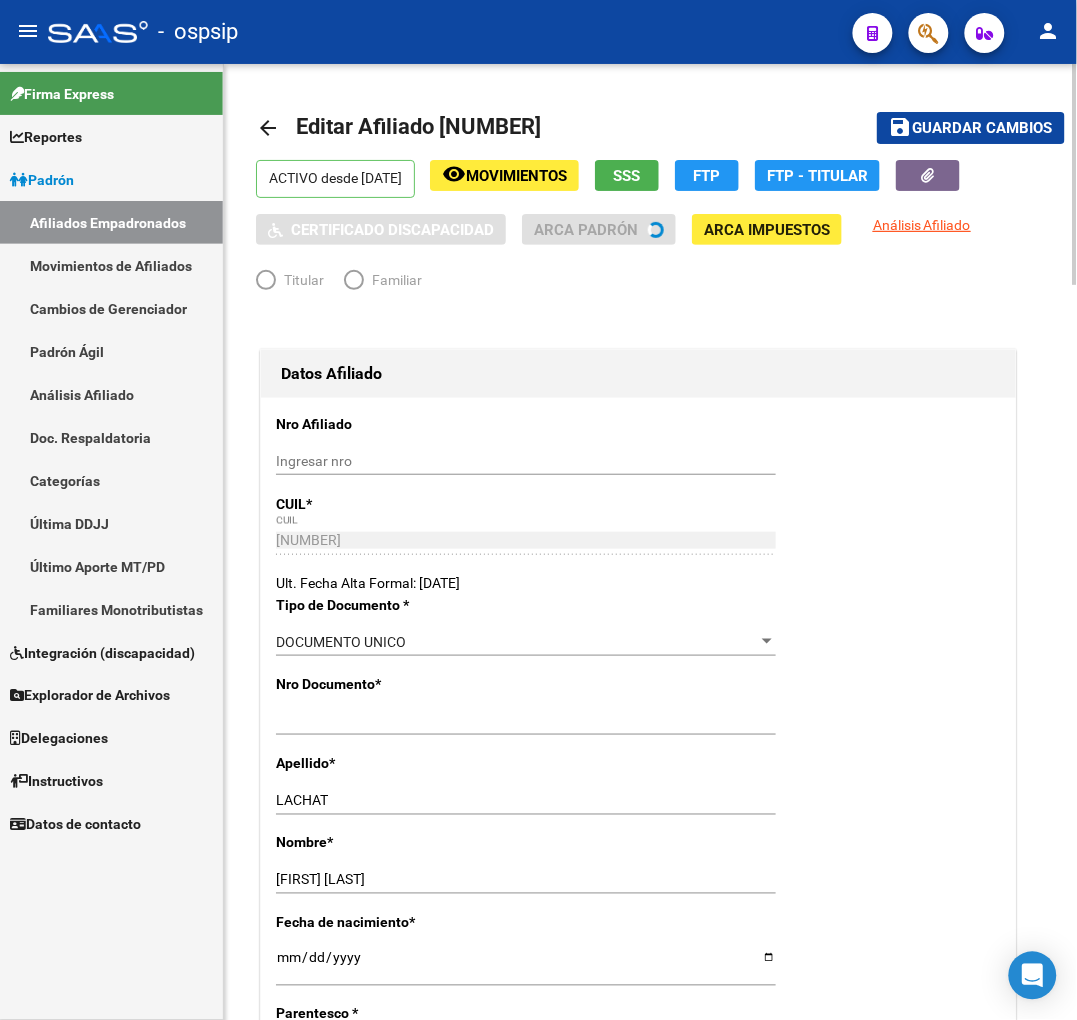 type on "30-61186352-3" 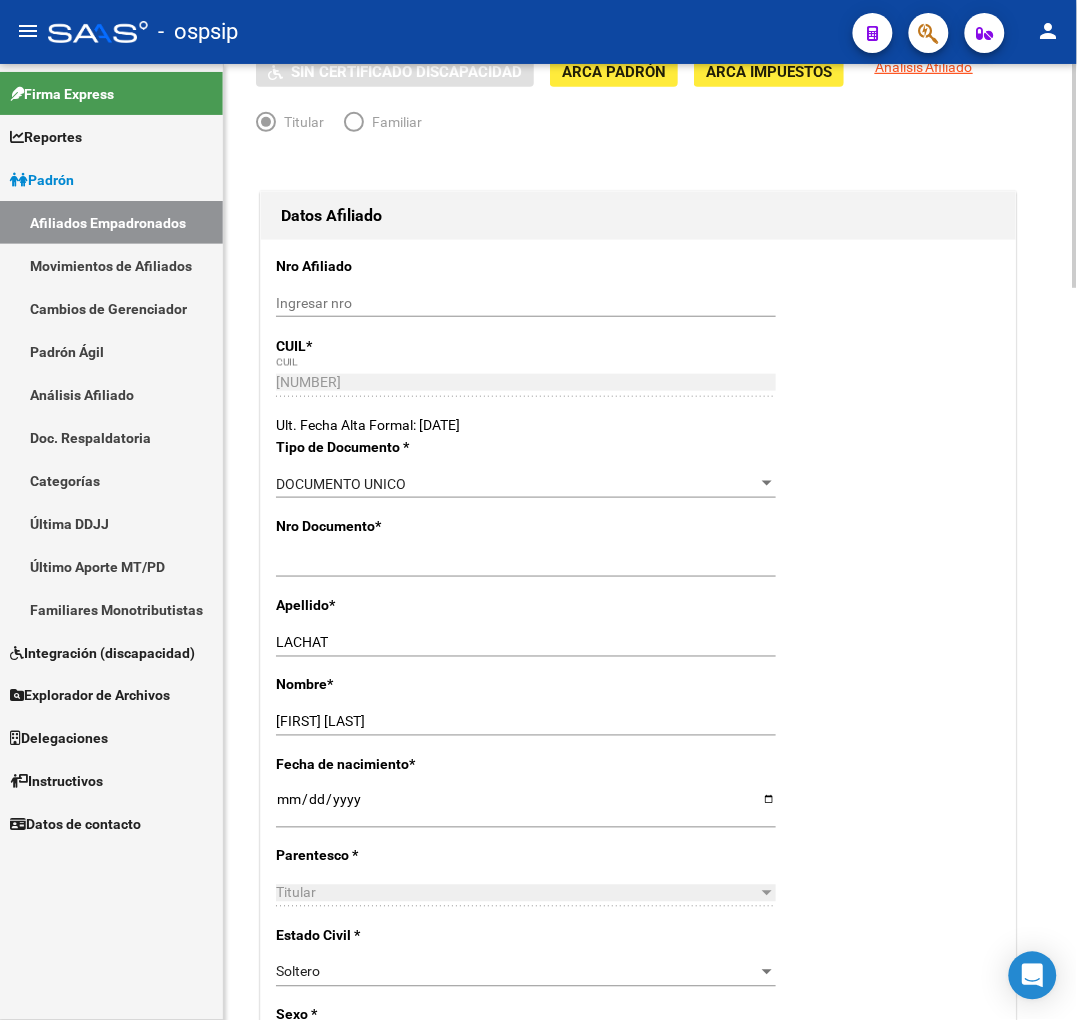 scroll, scrollTop: 666, scrollLeft: 0, axis: vertical 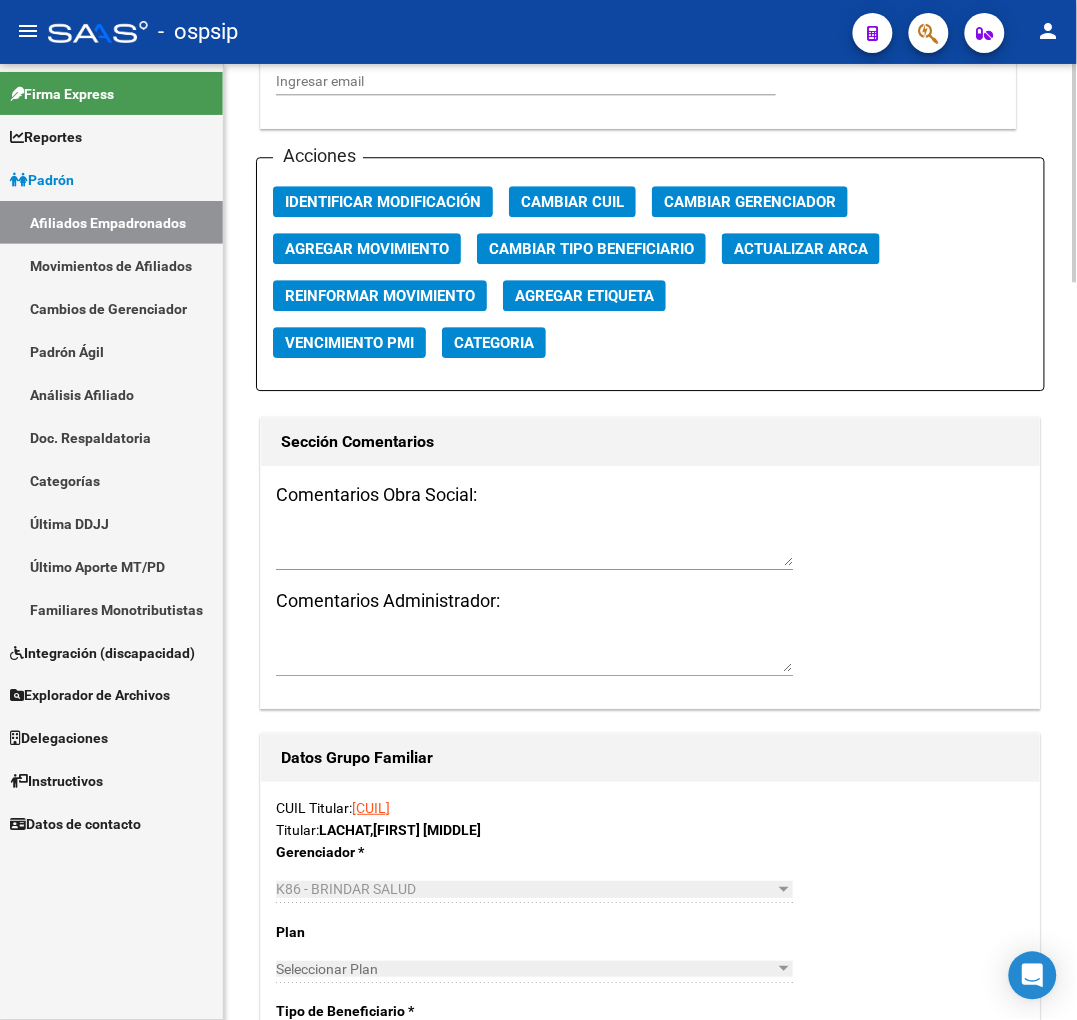 click on "Agregar Movimiento" 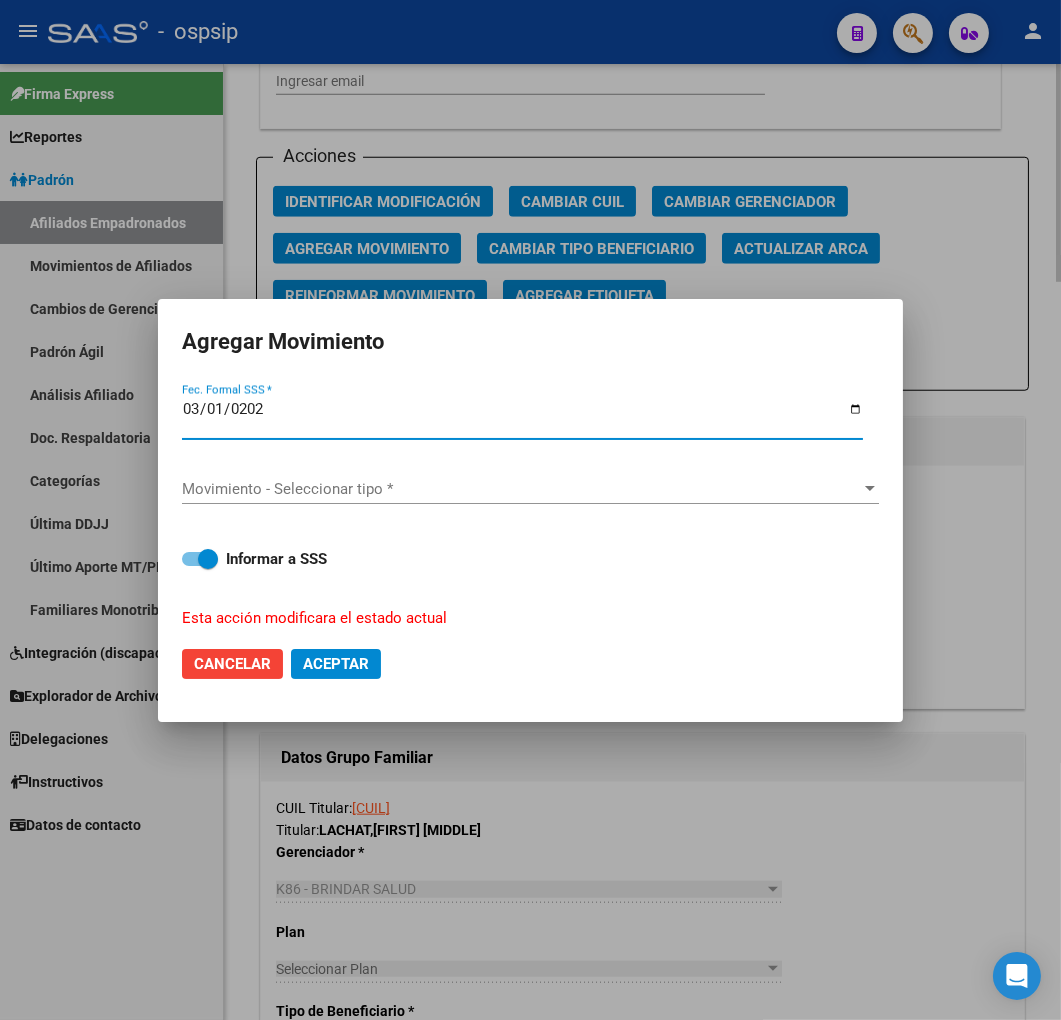 type on "2025-03-01" 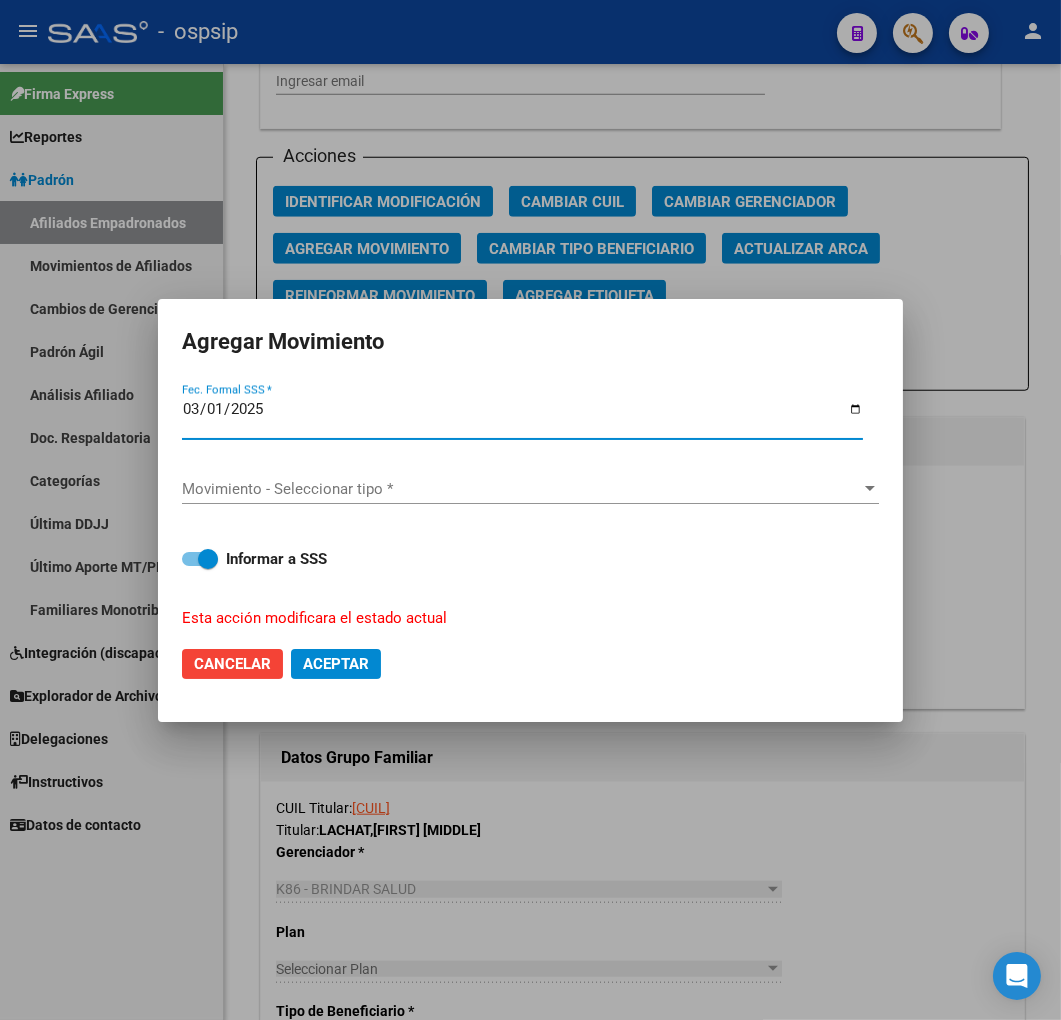 click on "Movimiento - Seleccionar tipo * Movimiento - Seleccionar tipo *" at bounding box center (530, 489) 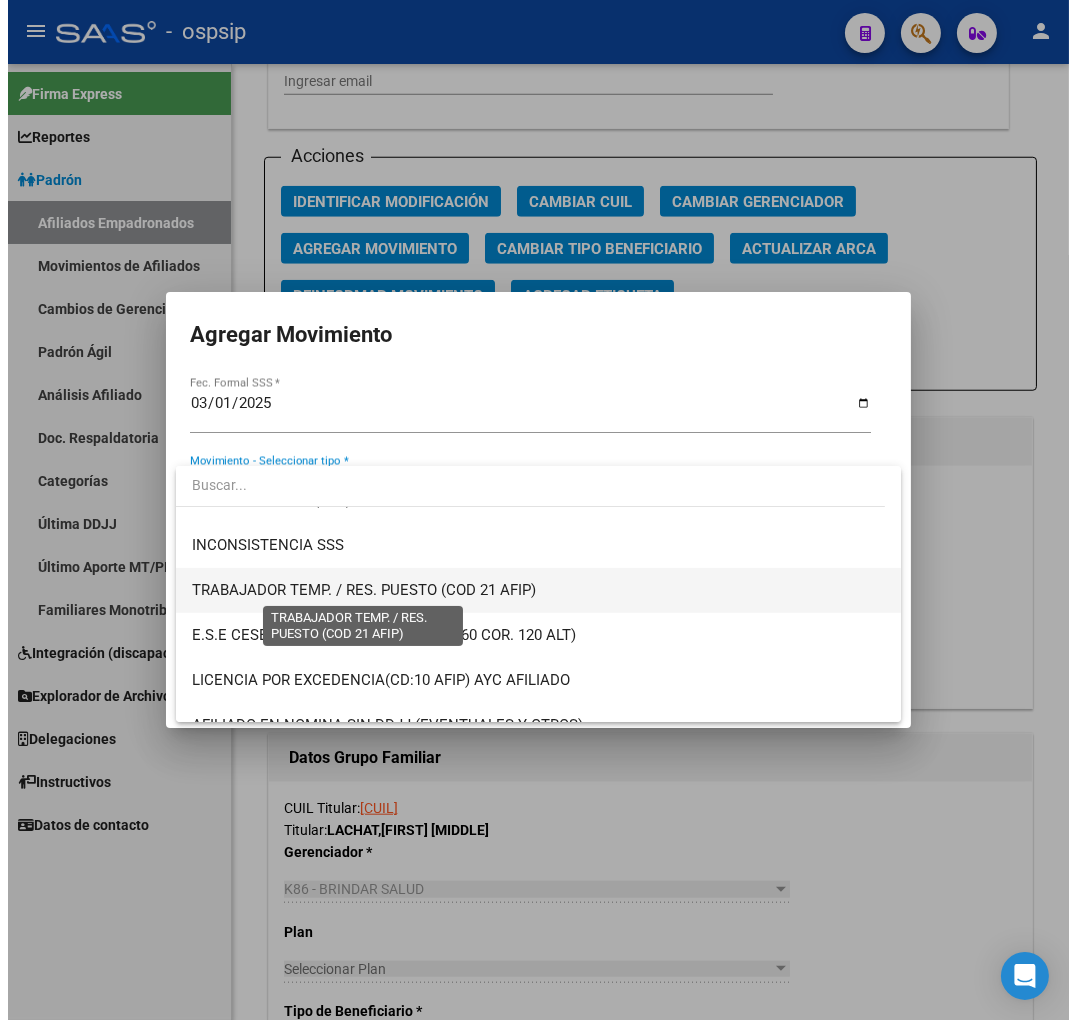 scroll, scrollTop: 777, scrollLeft: 0, axis: vertical 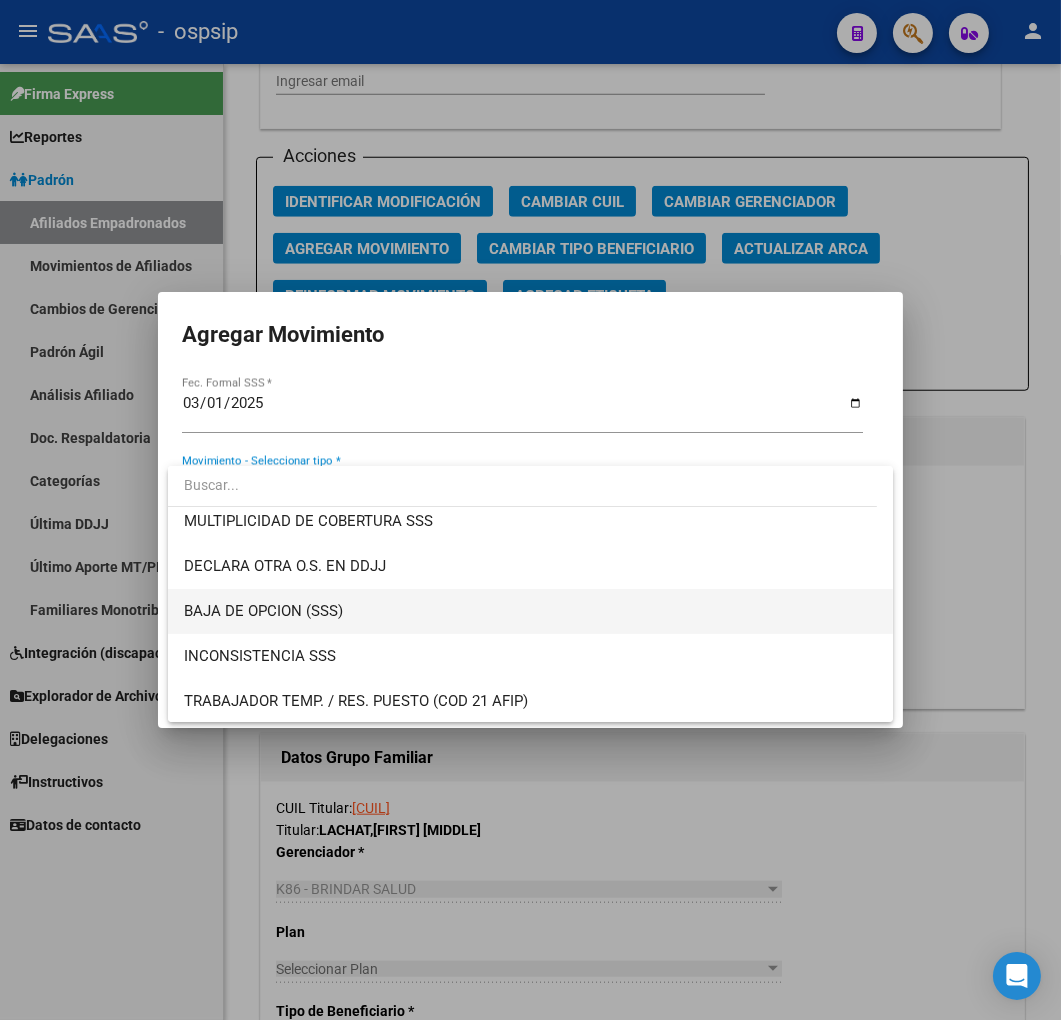 click on "BAJA DE OPCION (SSS)" at bounding box center [531, 611] 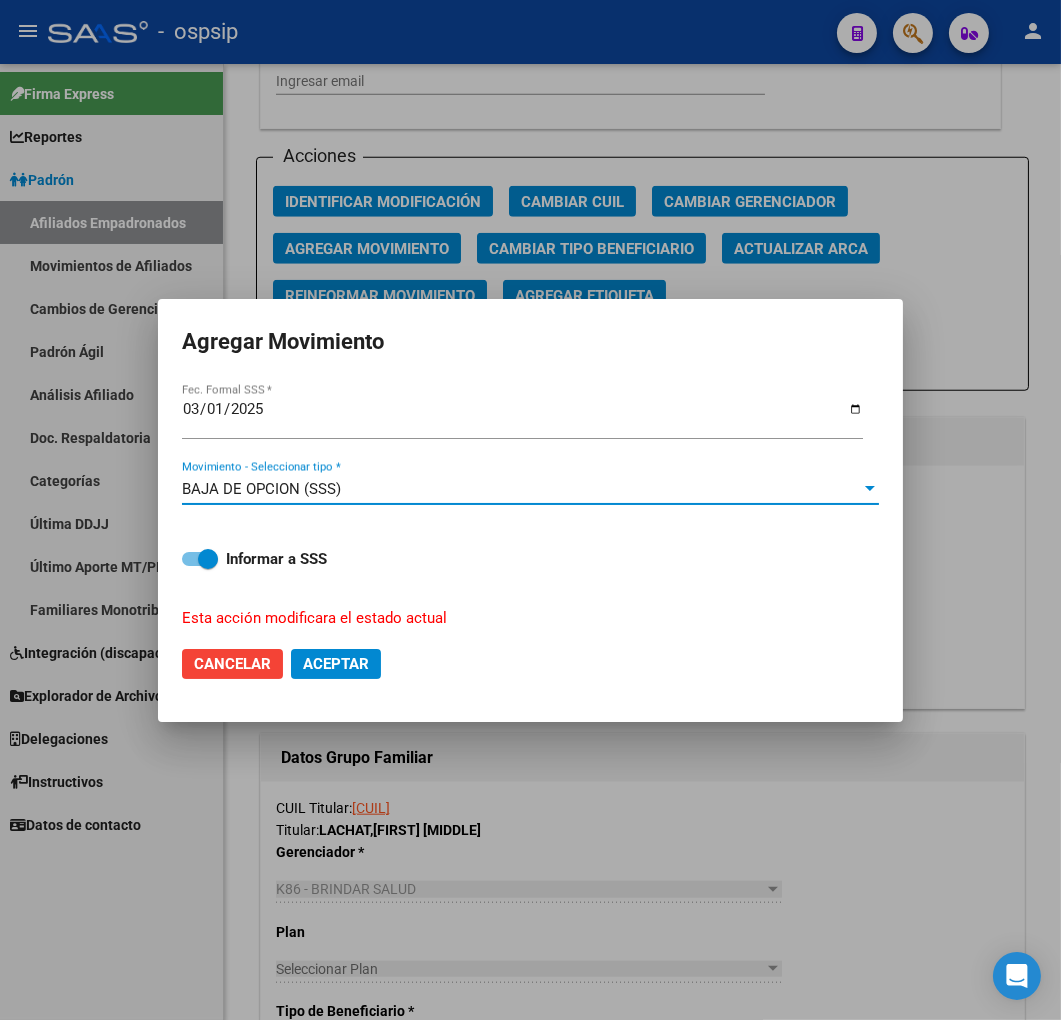 click on "Aceptar" 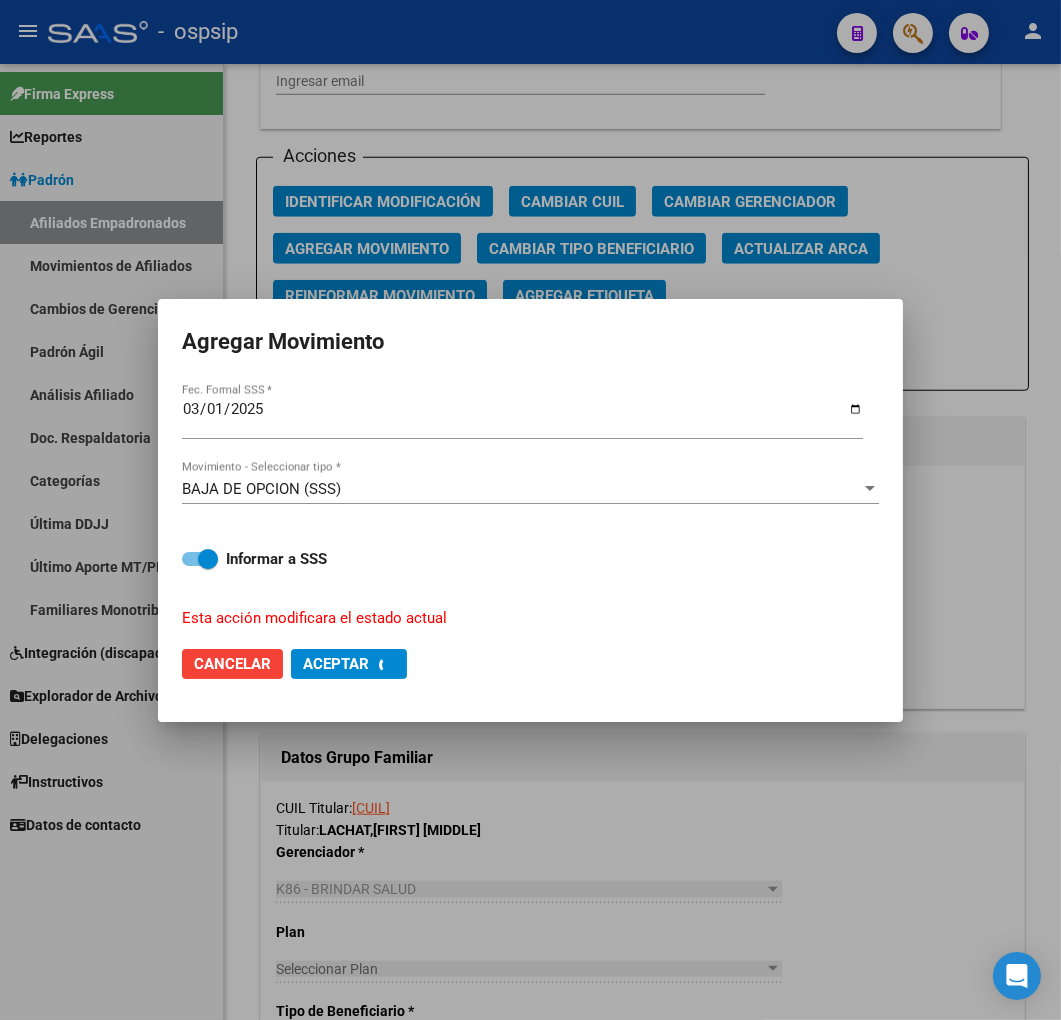 checkbox on "false" 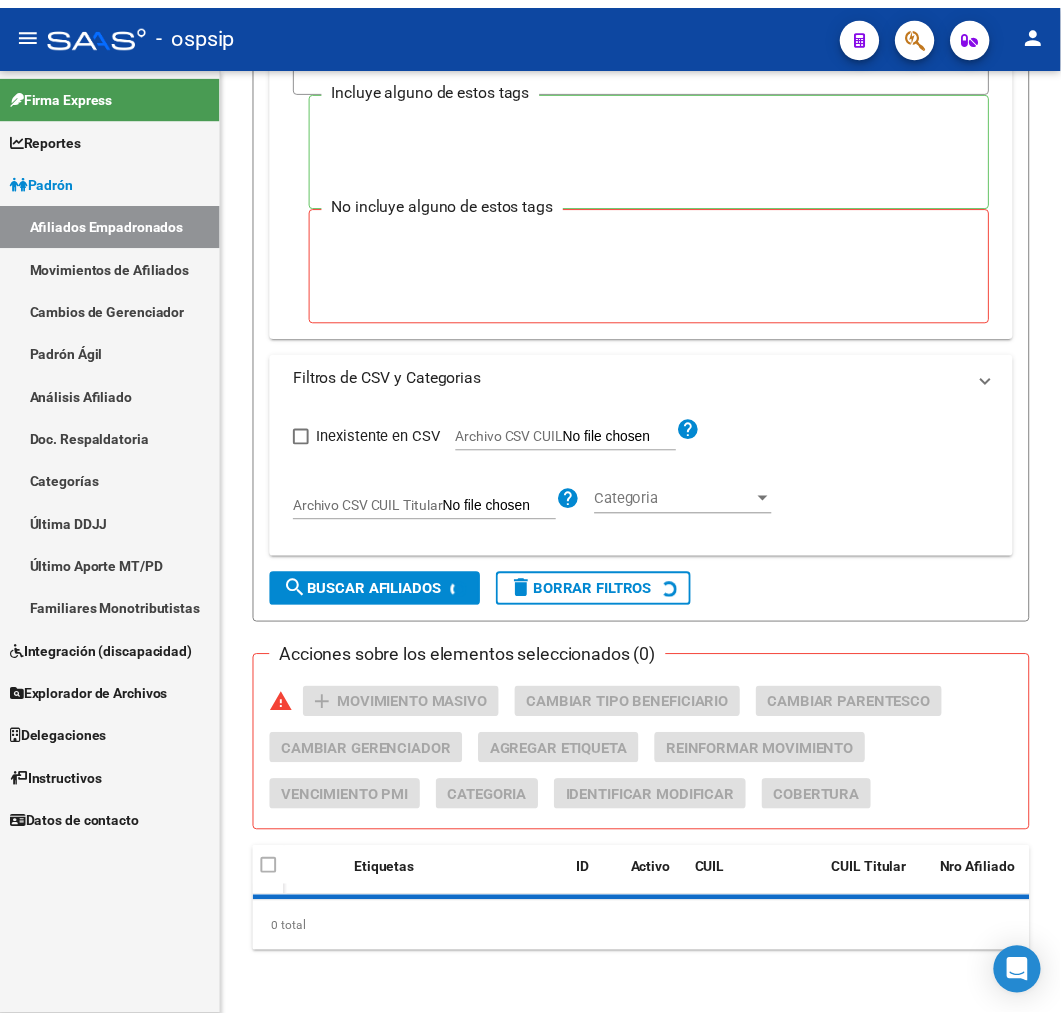 scroll, scrollTop: 368, scrollLeft: 0, axis: vertical 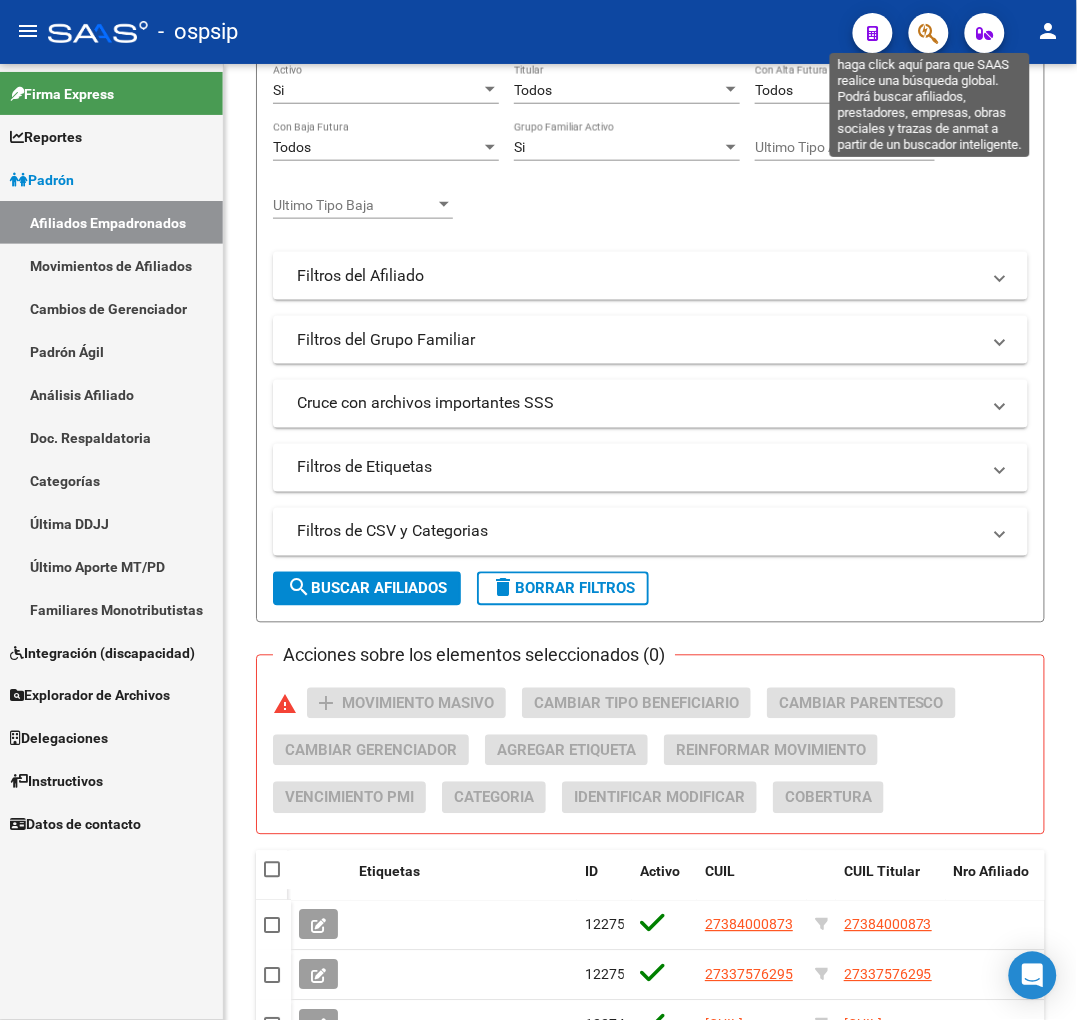 click 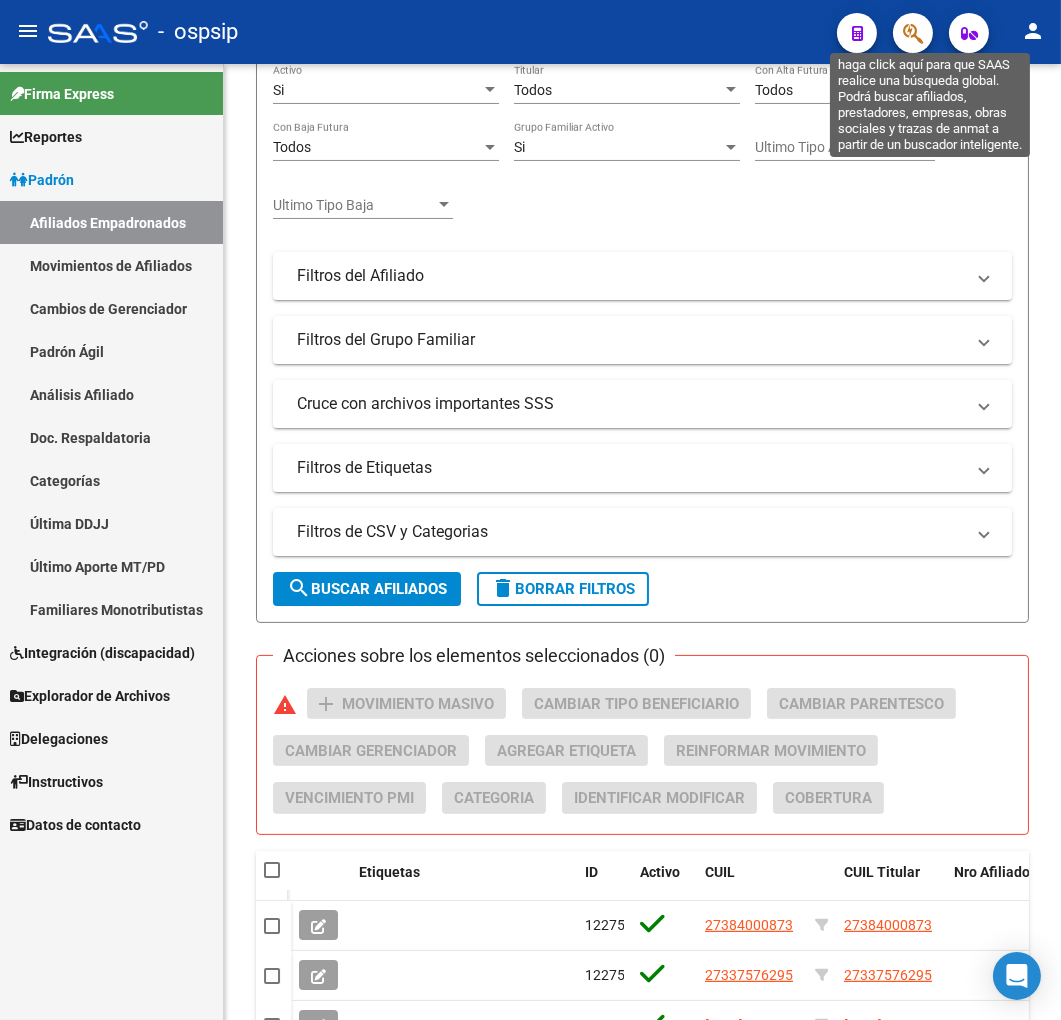 scroll, scrollTop: 880, scrollLeft: 0, axis: vertical 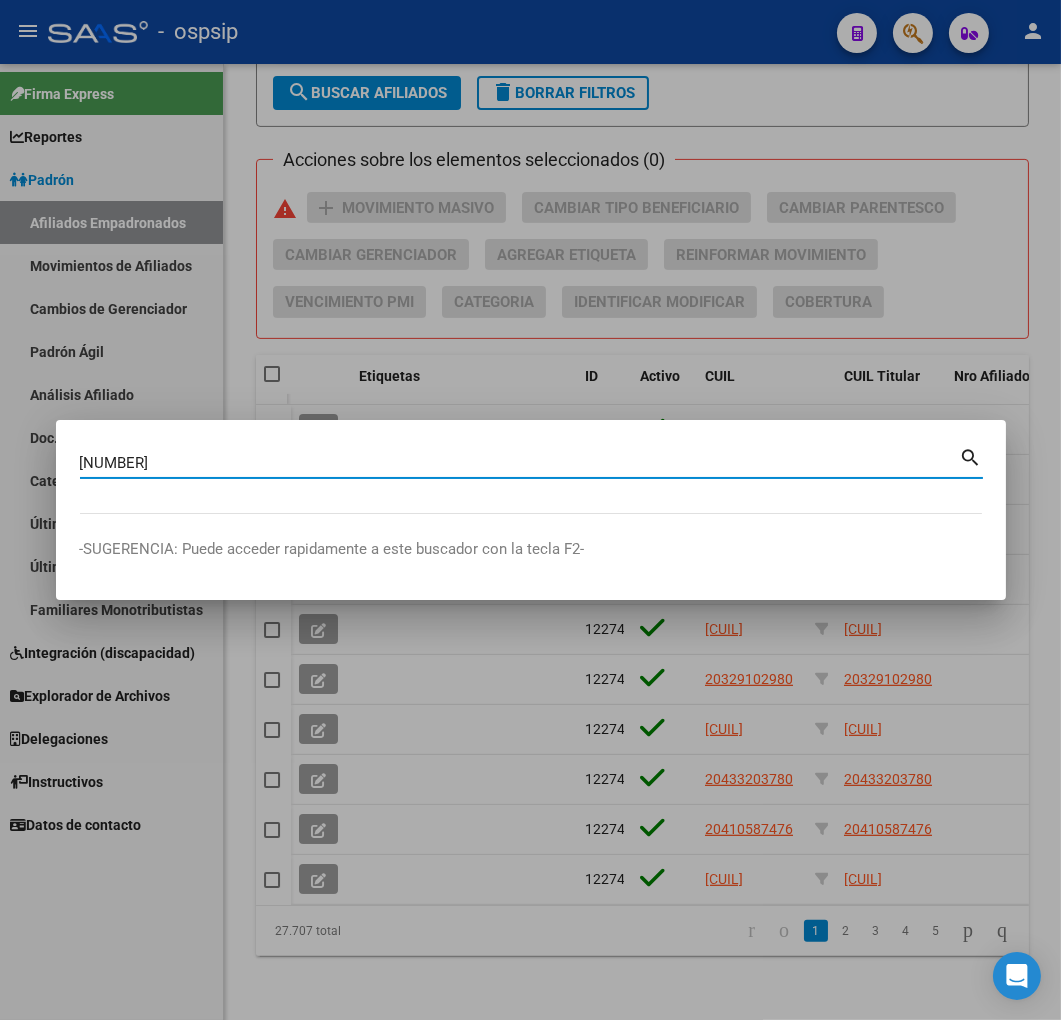 type on "[NUMBER]" 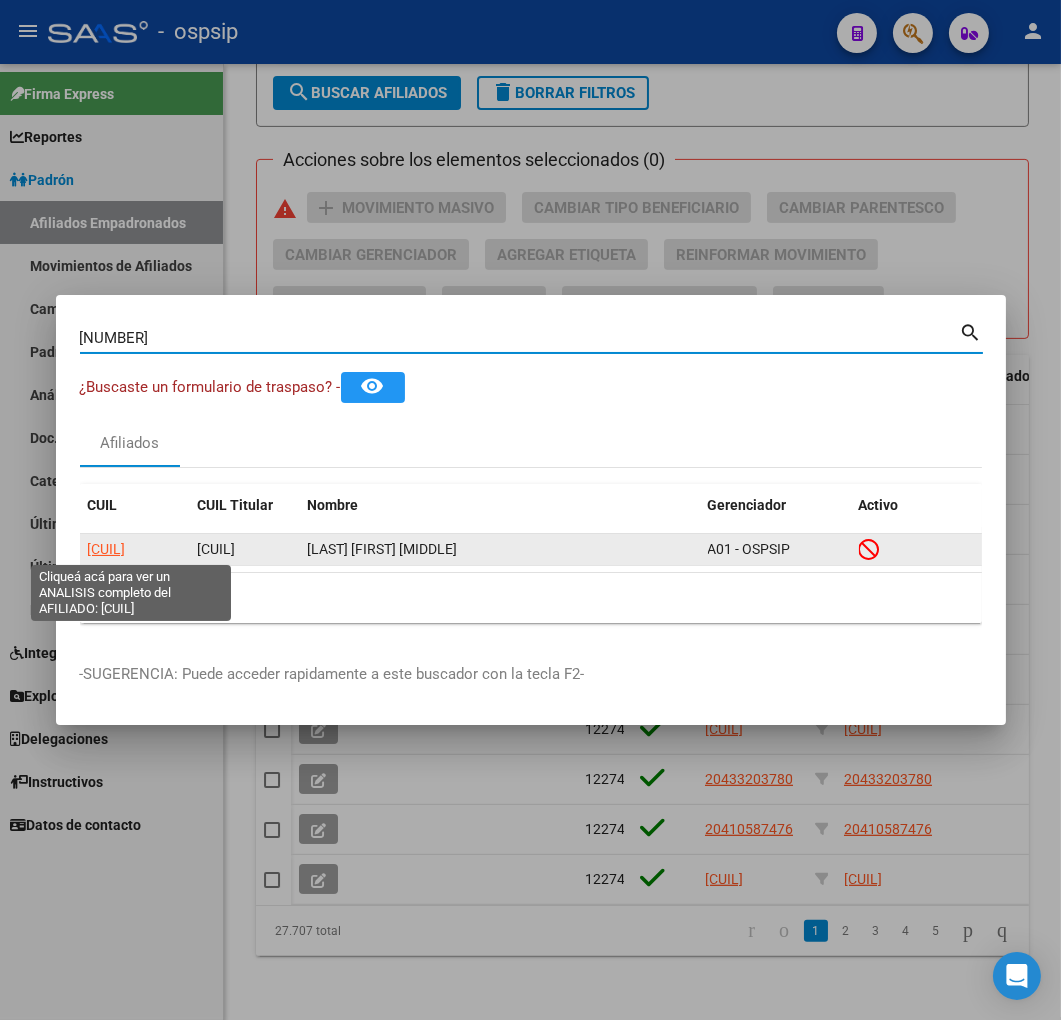 click on "[CUIL]" 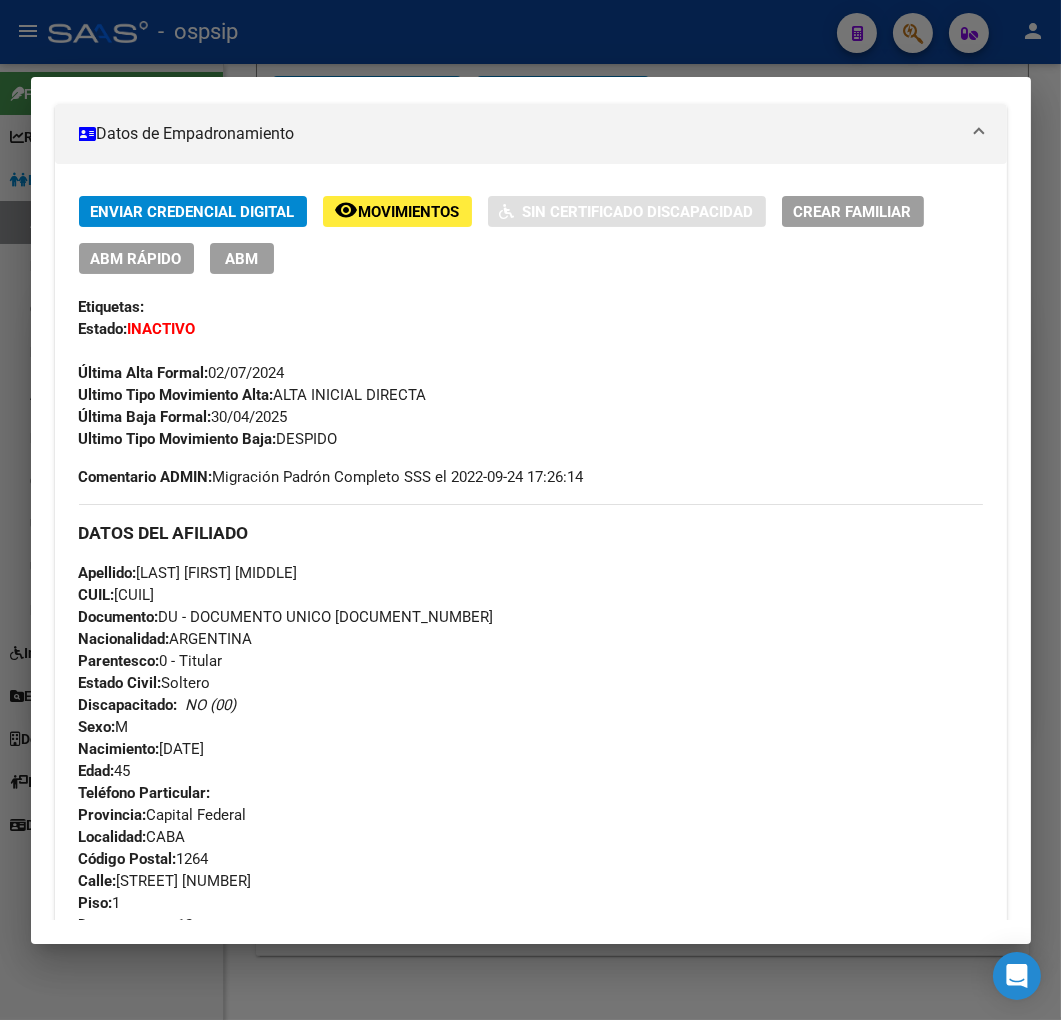 scroll, scrollTop: 333, scrollLeft: 0, axis: vertical 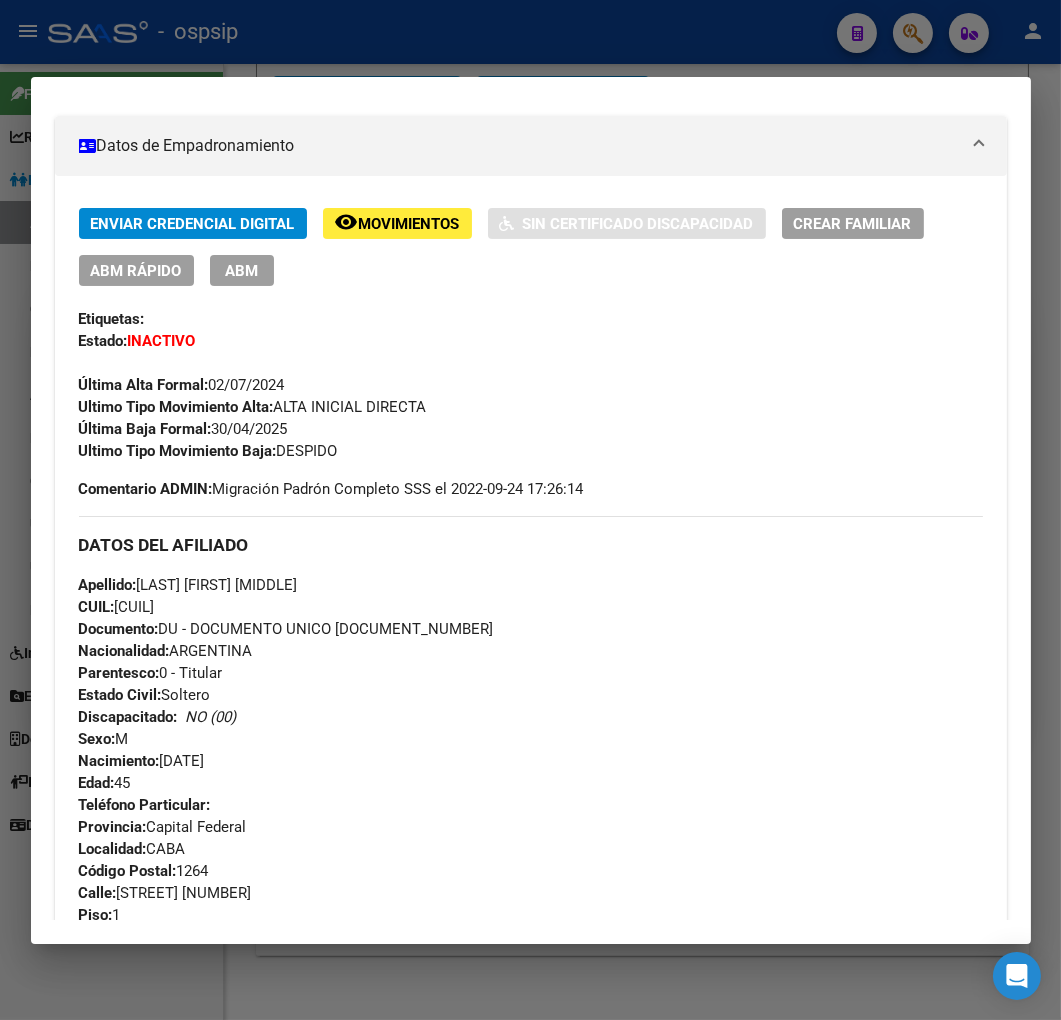 click at bounding box center (530, 510) 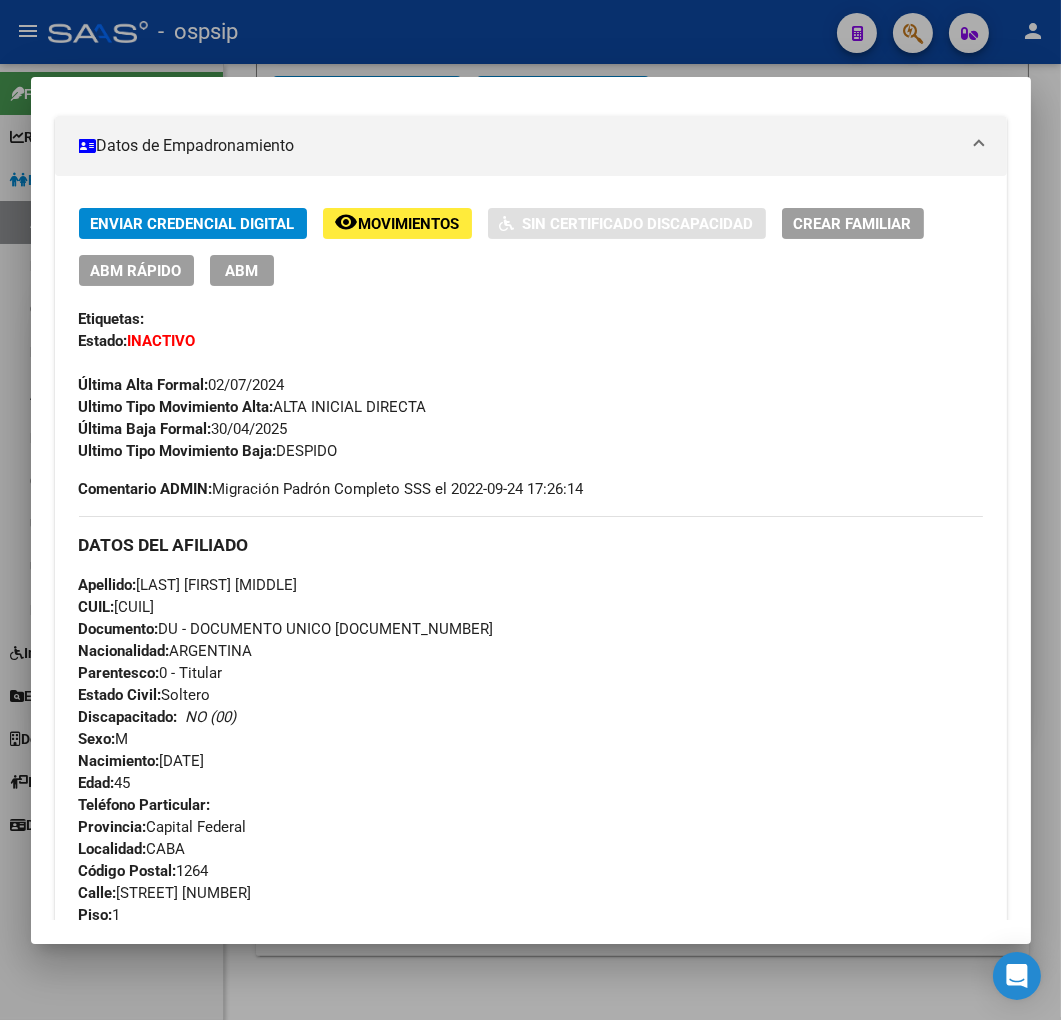 click at bounding box center (530, 510) 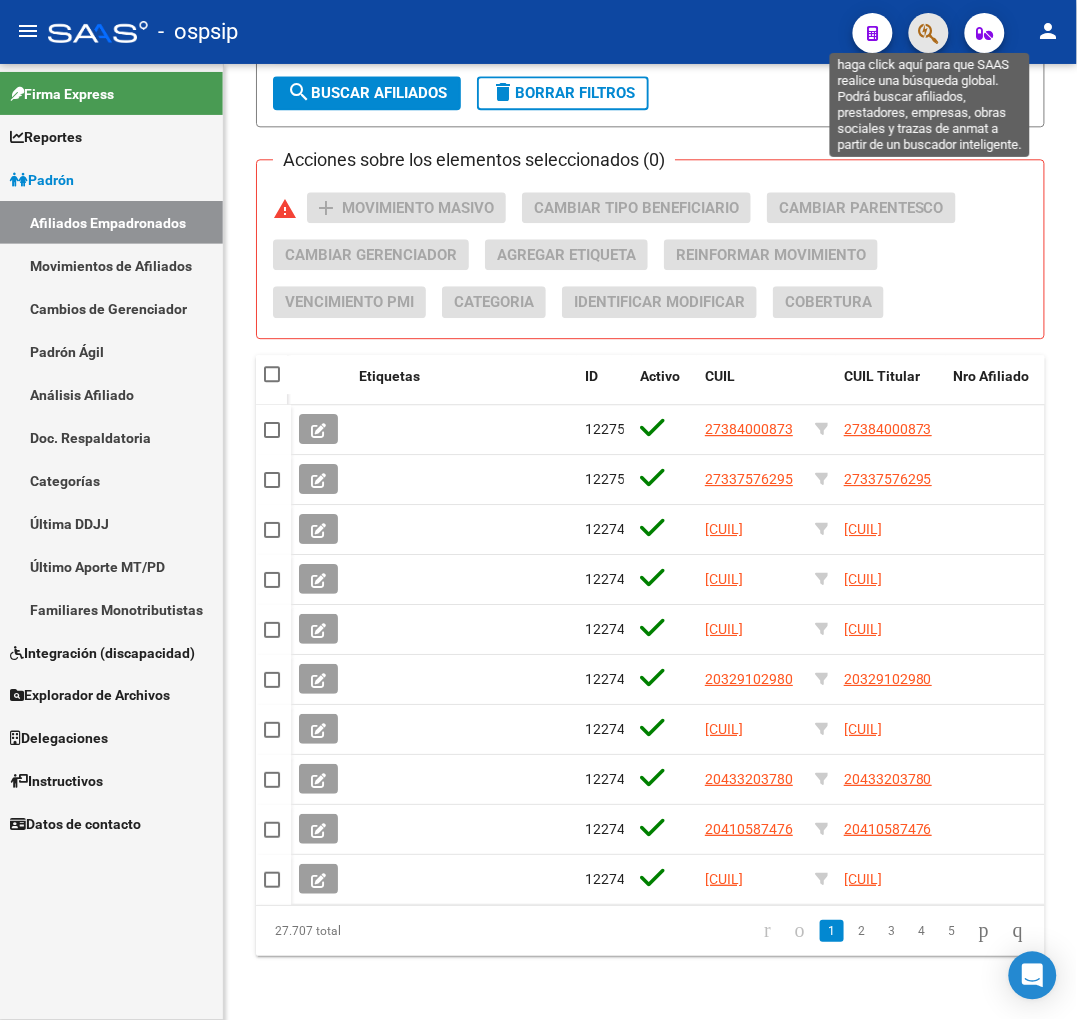 click 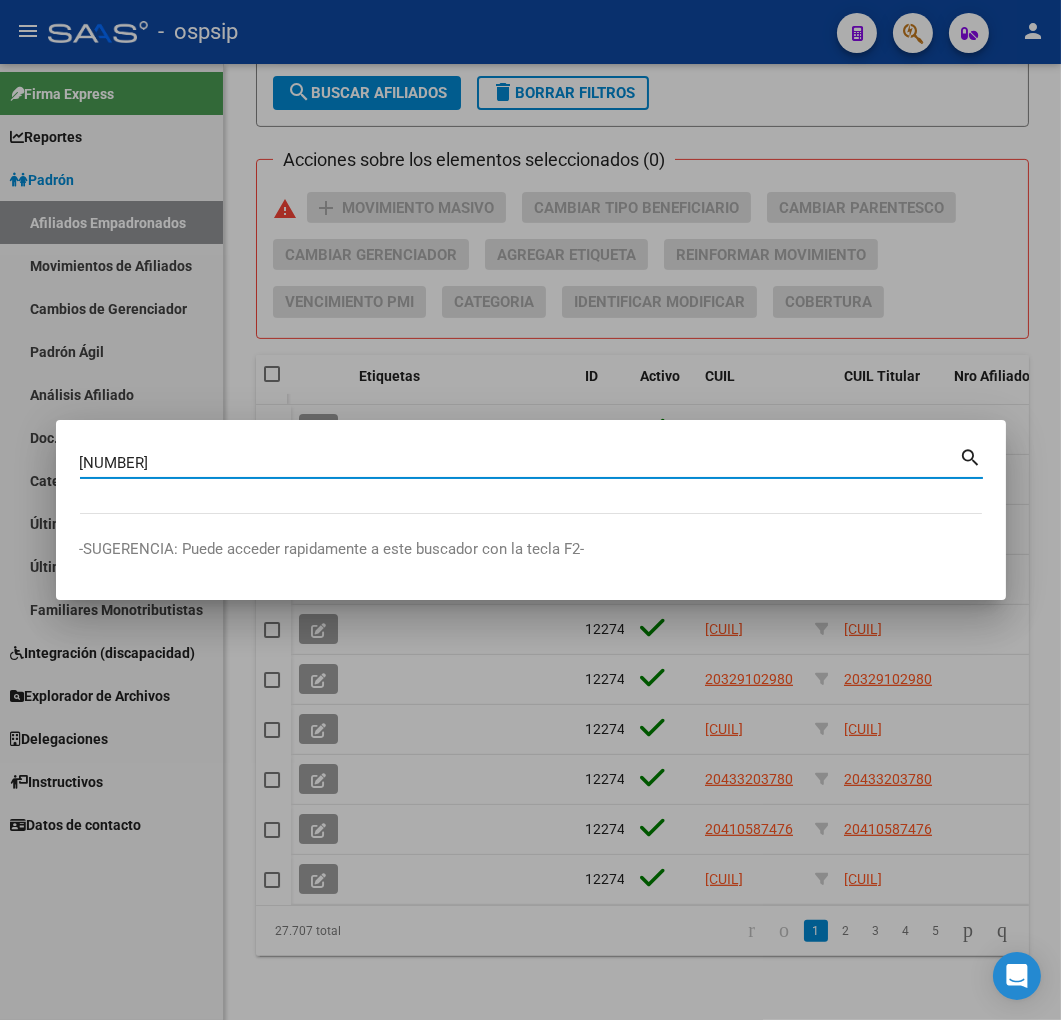 type on "[NUMBER]" 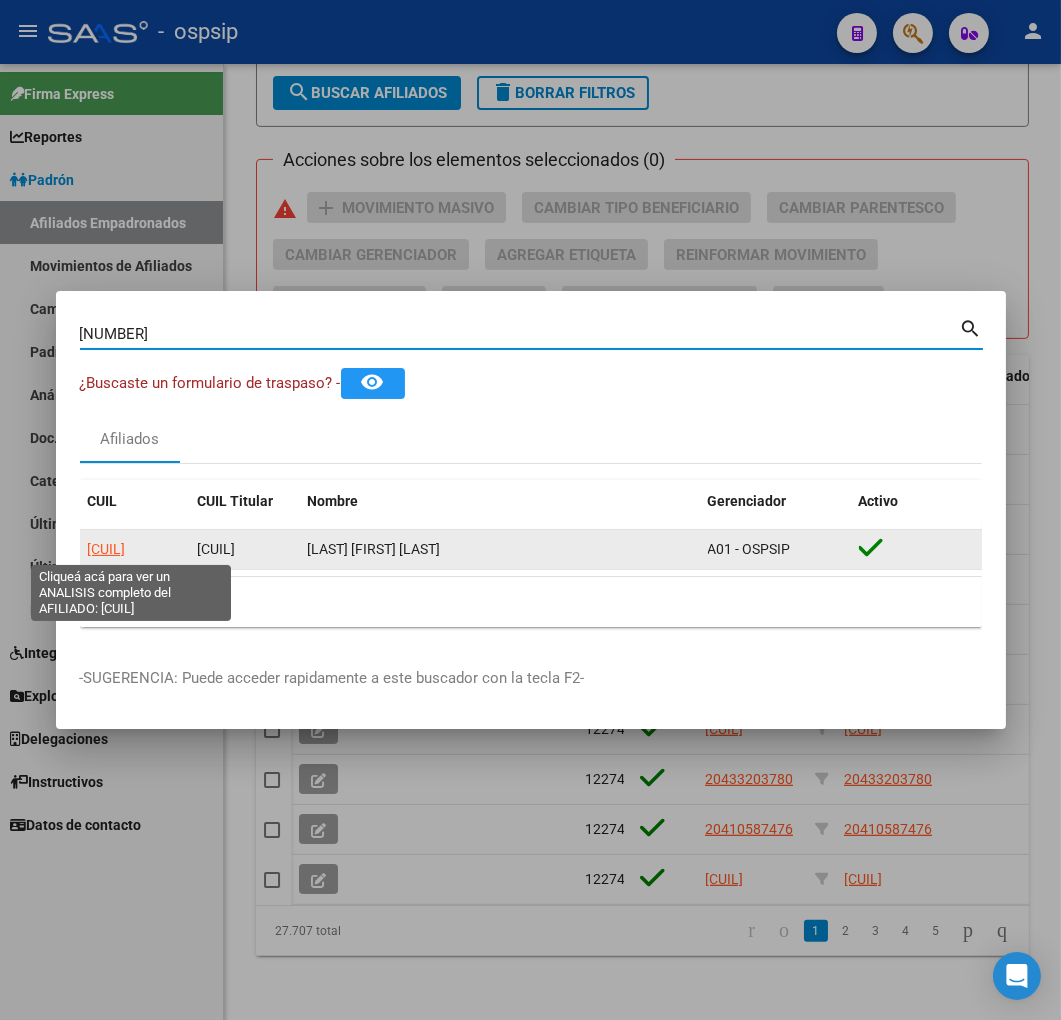 click on "[CUIL]" 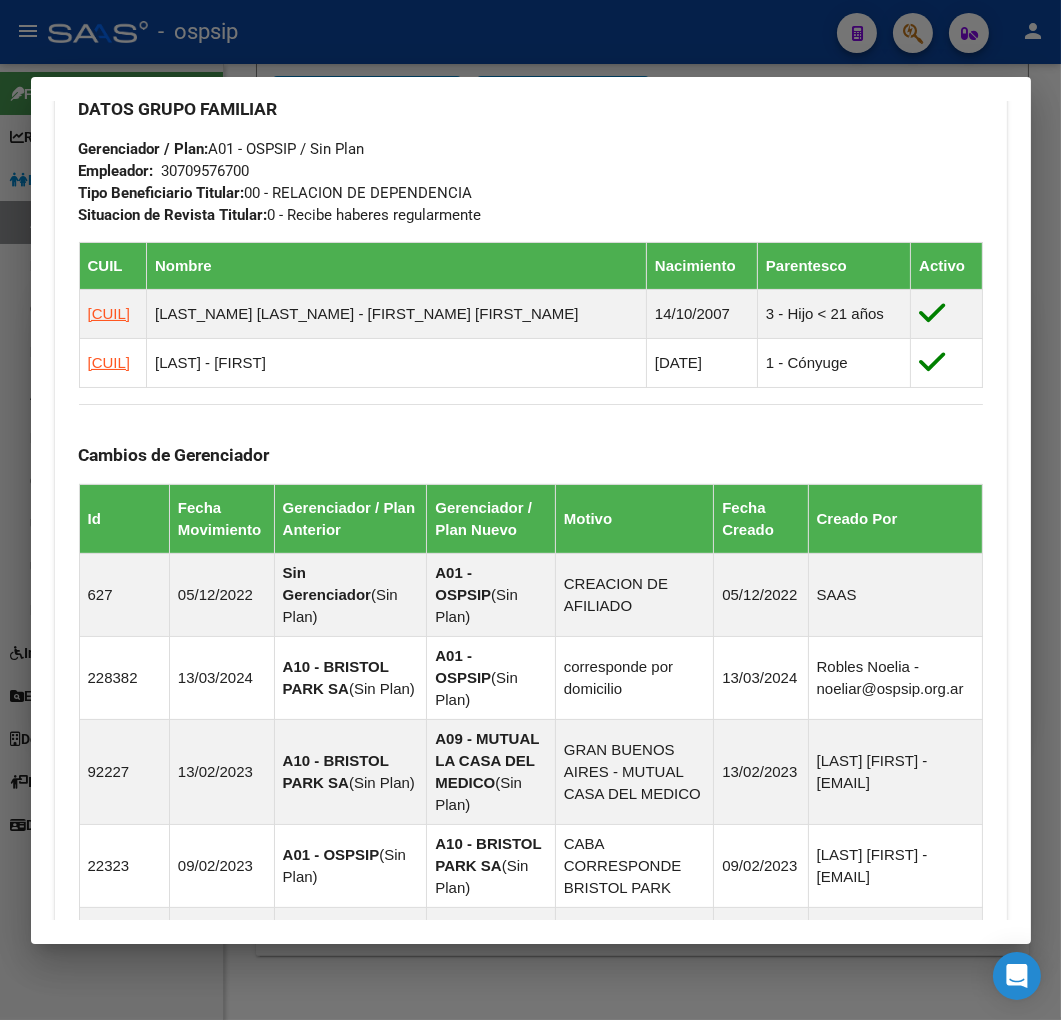scroll, scrollTop: 1636, scrollLeft: 0, axis: vertical 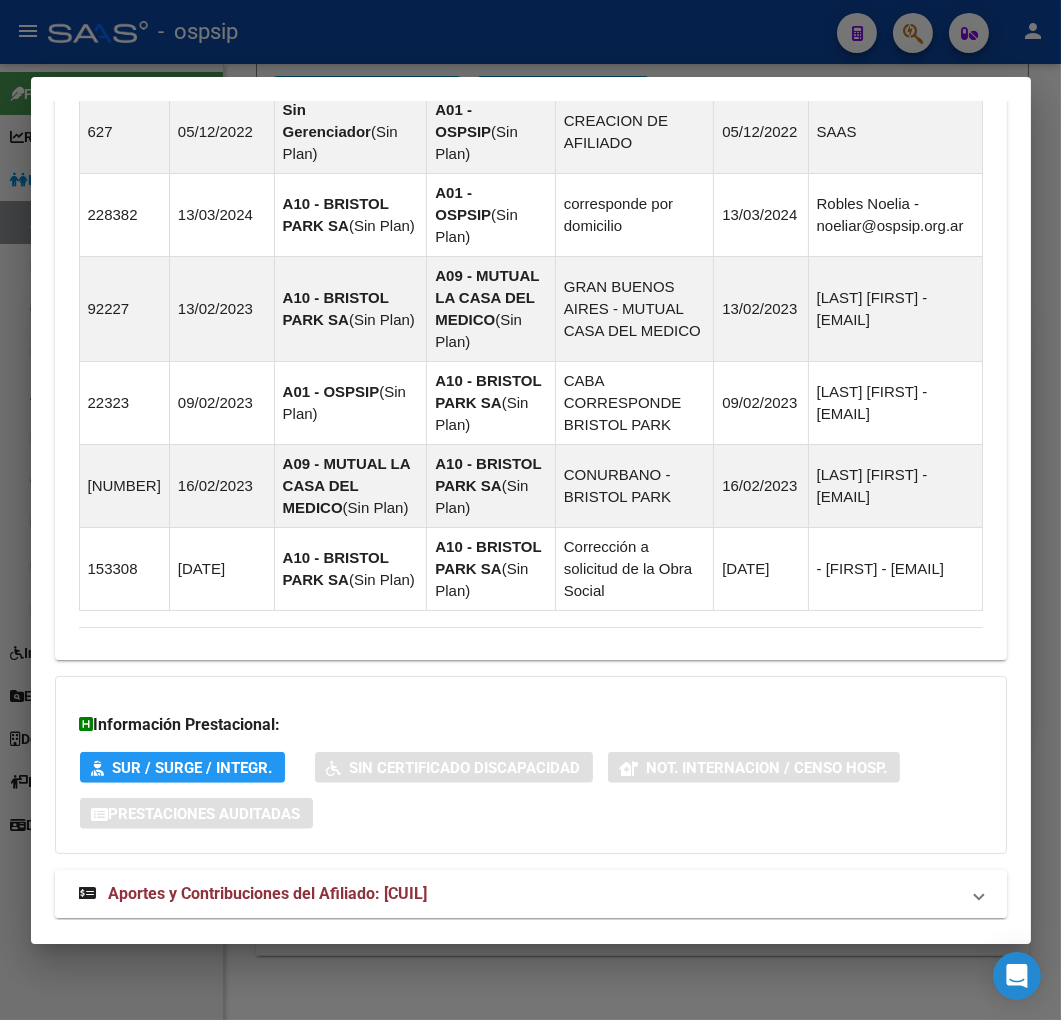 click on "Aportes y Contribuciones del Afiliado: [CUIL]" at bounding box center (531, 894) 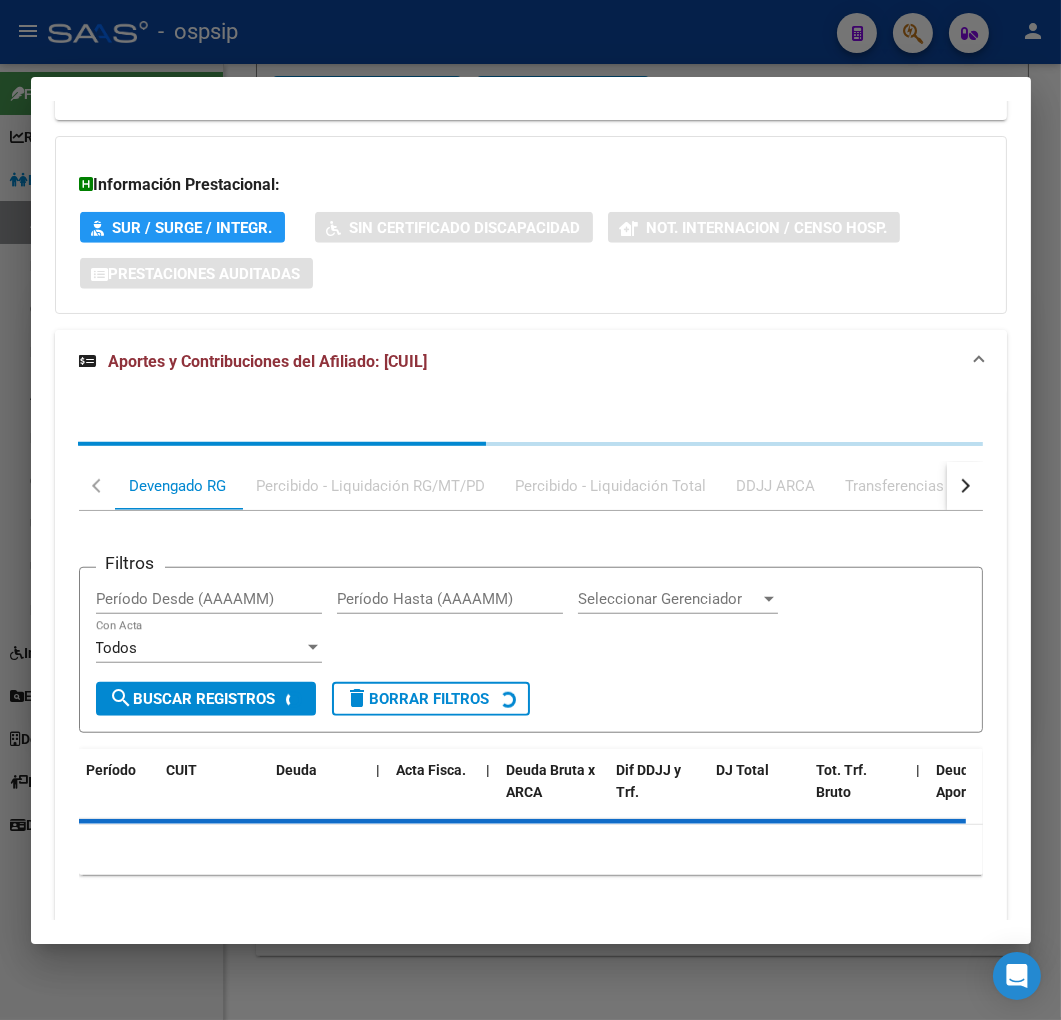 scroll, scrollTop: 2180, scrollLeft: 0, axis: vertical 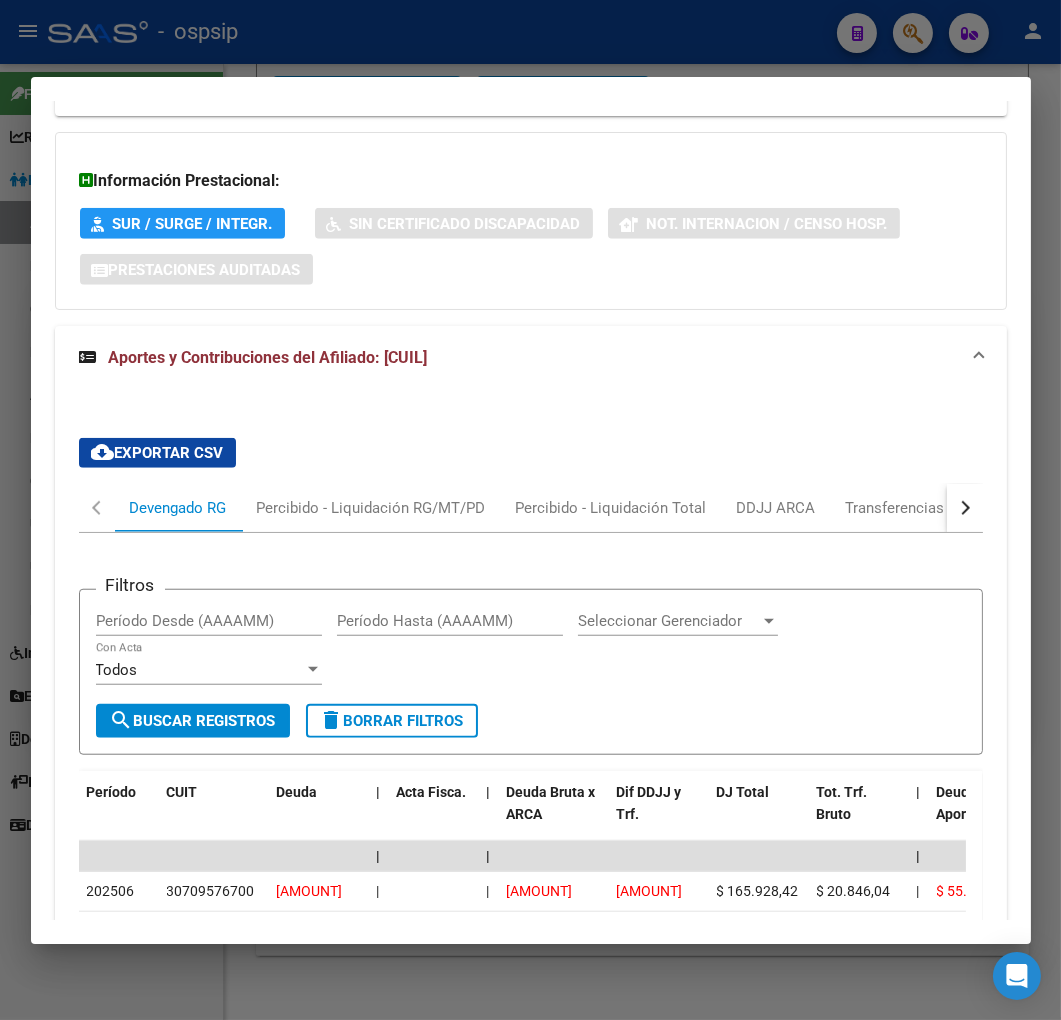 click at bounding box center [965, 508] 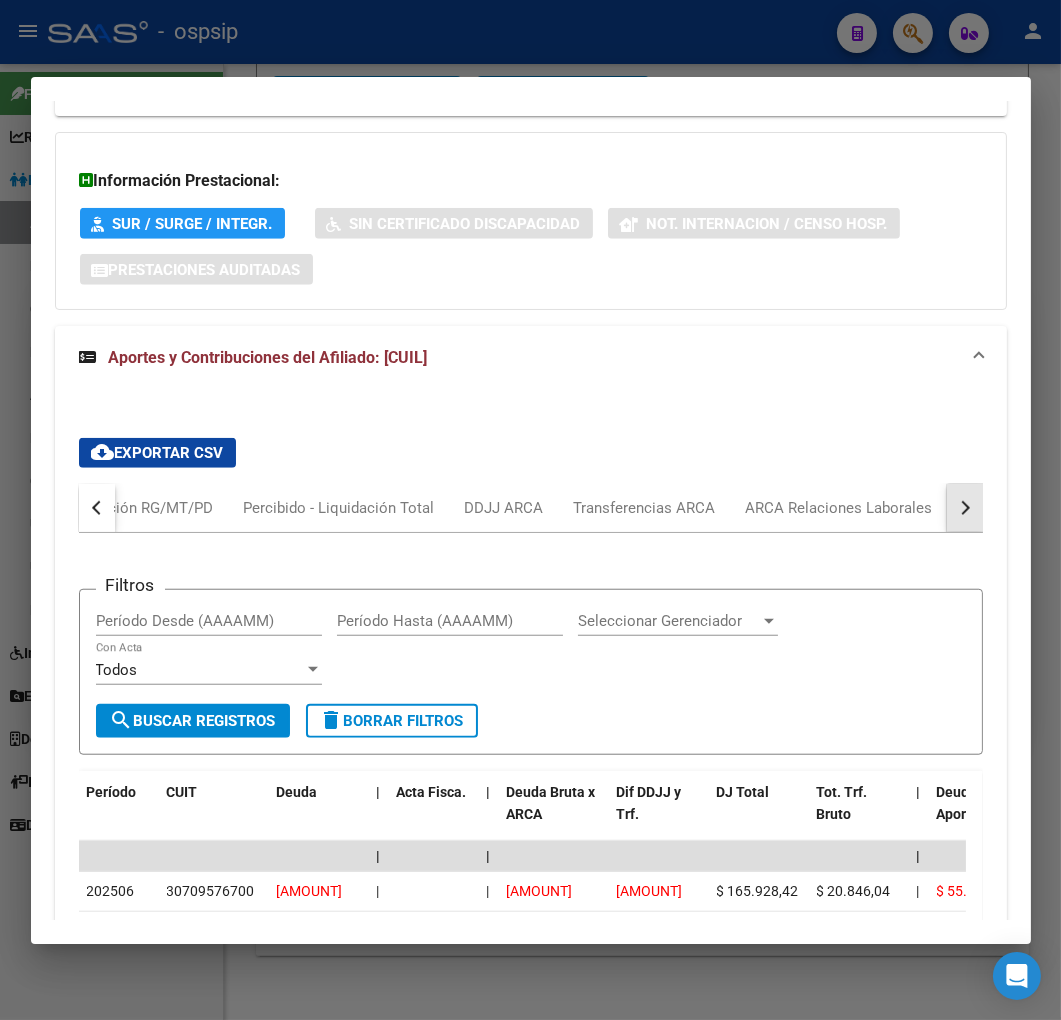 click at bounding box center [965, 508] 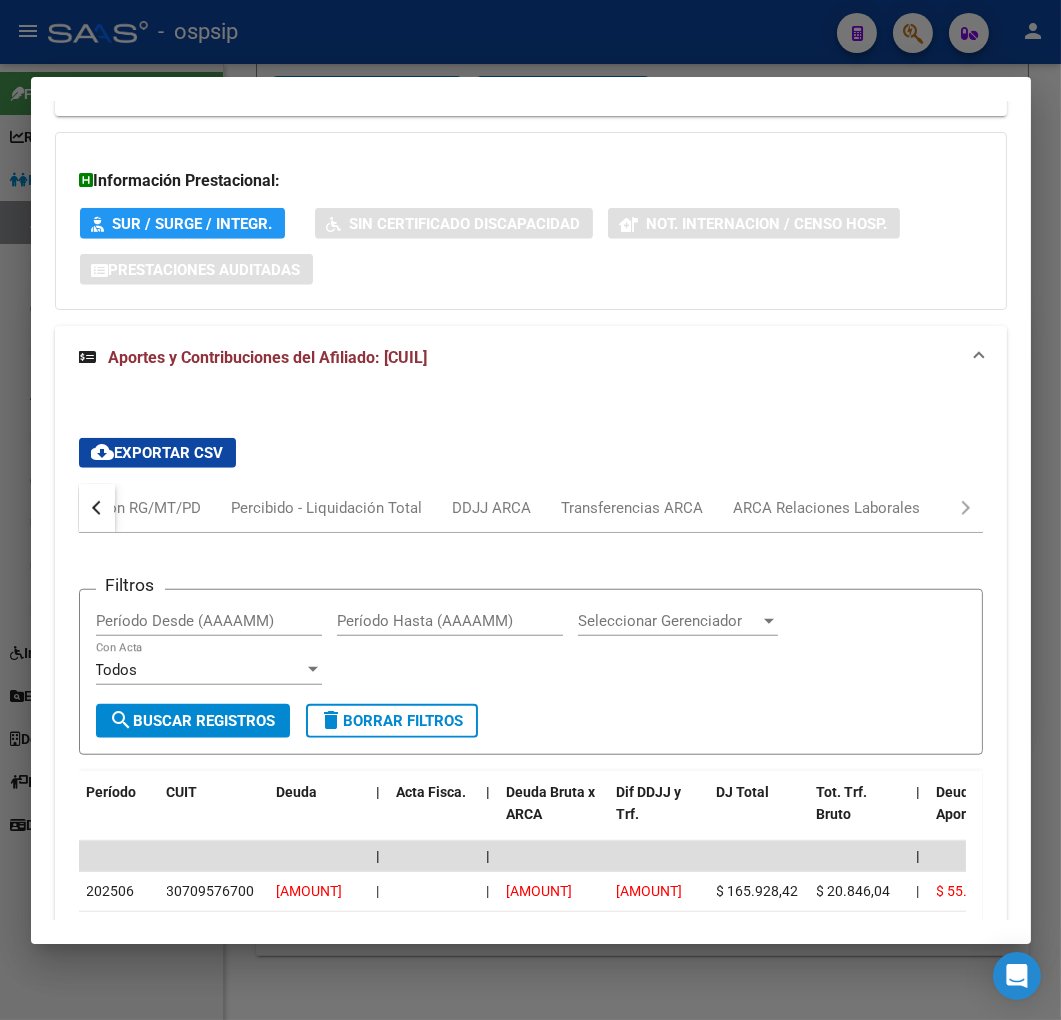 click on "Devengado RG Percibido - Liquidación RG/MT/PD Percibido - Liquidación Total DDJJ ARCA Transferencias ARCA ARCA Relaciones Laborales Filtros Período Desde (AAAAMM) Período Hasta (AAAAMM) Seleccionar Gerenciador Seleccionar Gerenciador Todos Con Acta search  Buscar Registros  delete  Borrar Filtros  Período CUIT Deuda | Acta Fisca. | Deuda Bruta x ARCA Dif DDJJ y Trf. DJ Total Tot. Trf. Bruto | Deuda Aporte DJ Aporte Total Transferido Aporte | Deuda Contr. DJ Contr. Total Trf Contr. | Intereses Contr. Intereses Aporte | Contr. Empresa Contr. Int. Empresa Aporte Int. Empresa | DJ Aporte Total DJ Aporte DJ Aporte Adicional DJ Aporte Adherentes | DJ Contr. Total DJ Contr. DJ Contr. Adicional | REMOSIMP c/Tope REMOSIMP (rem4) REMCONT (rem8) REM5 Corresponde Aportes Corresponde Contr. NOGRPFAM SECOBLIG FECPRESENT DJ Contribución CUIT Periodo DJ Aporte CUIT Periodo | Porcentaje Contr. Porcentaje Aporte | DDJJ ID | | | | | | | | | | | | | [DATE] [CUIT] $ 145.082,38 | | $ 145.082,38 $ 145.082,38 | $ 0,00" at bounding box center (531, 913) 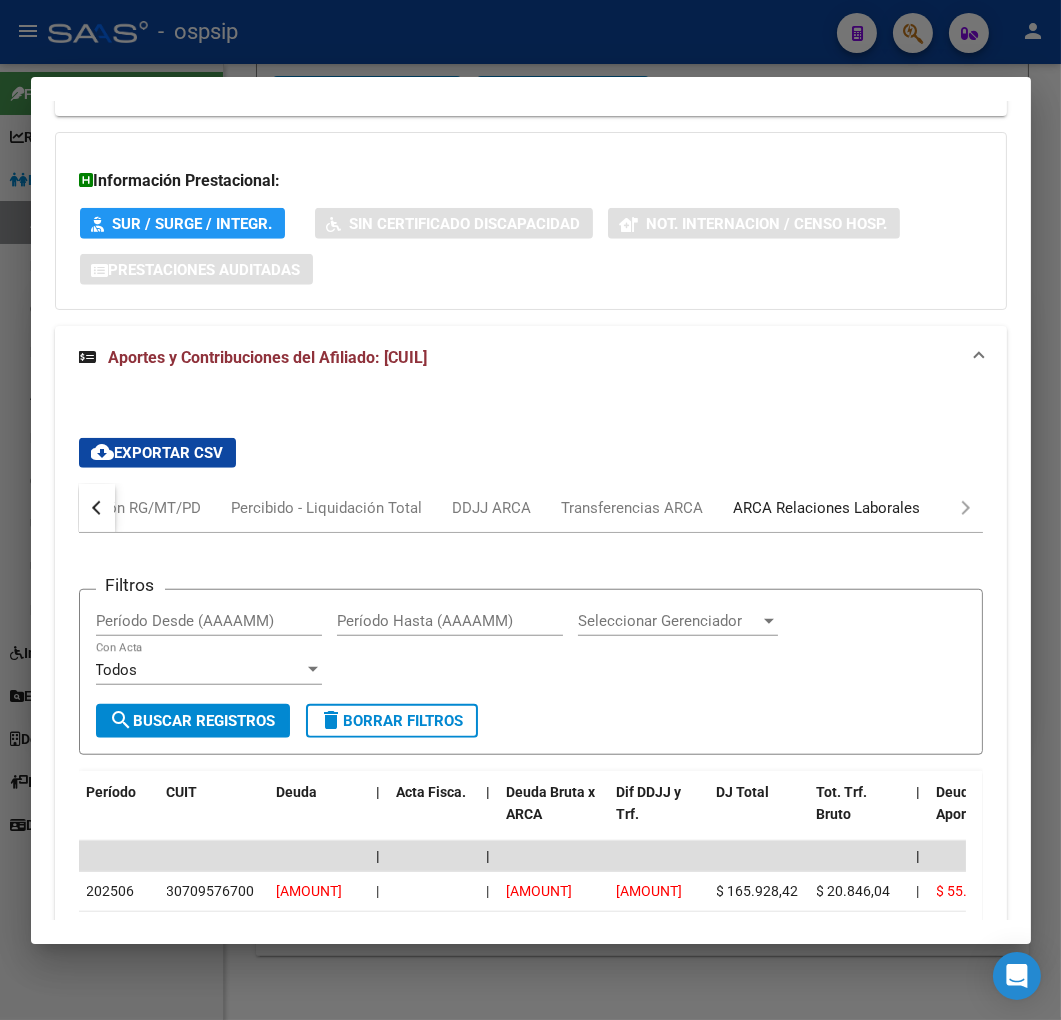 click on "ARCA Relaciones Laborales" at bounding box center [827, 508] 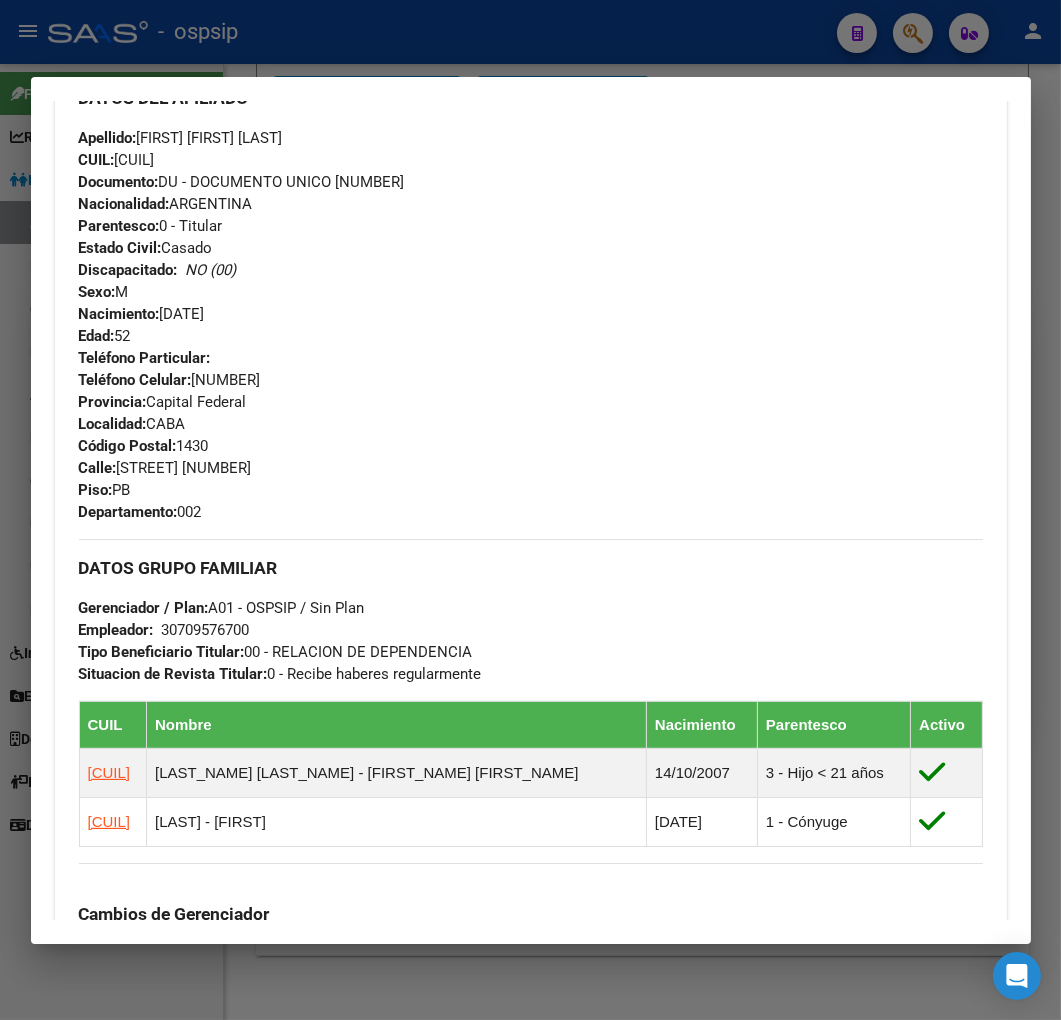 scroll, scrollTop: 493, scrollLeft: 0, axis: vertical 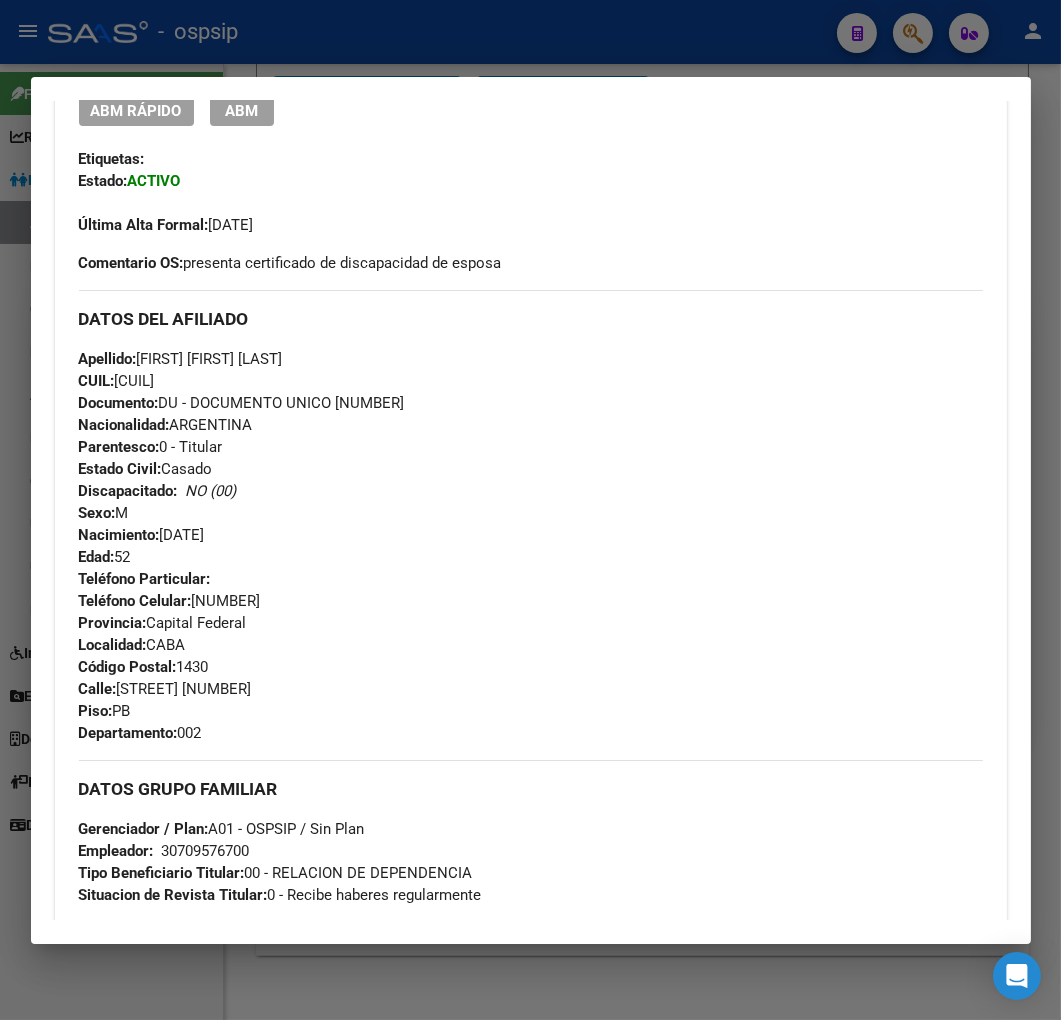 click at bounding box center [530, 510] 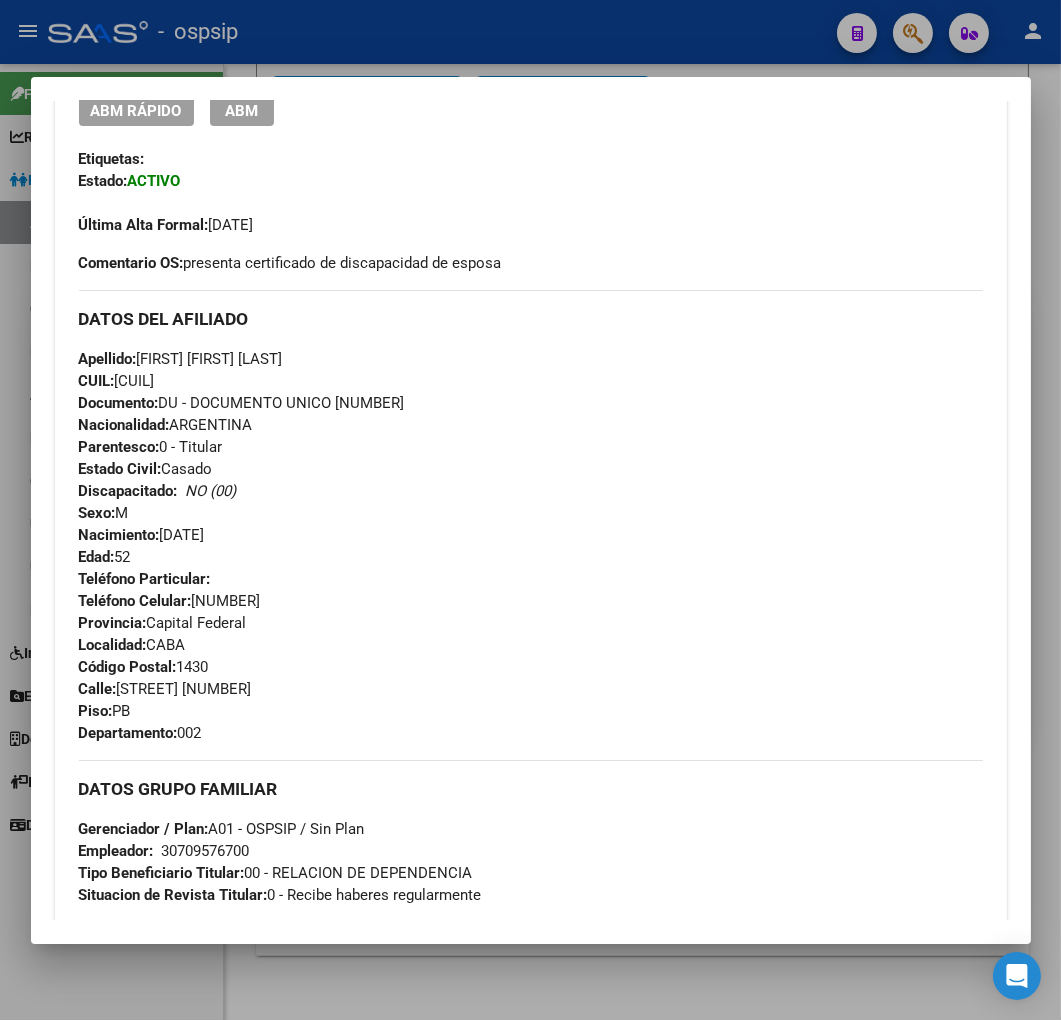 click at bounding box center [530, 510] 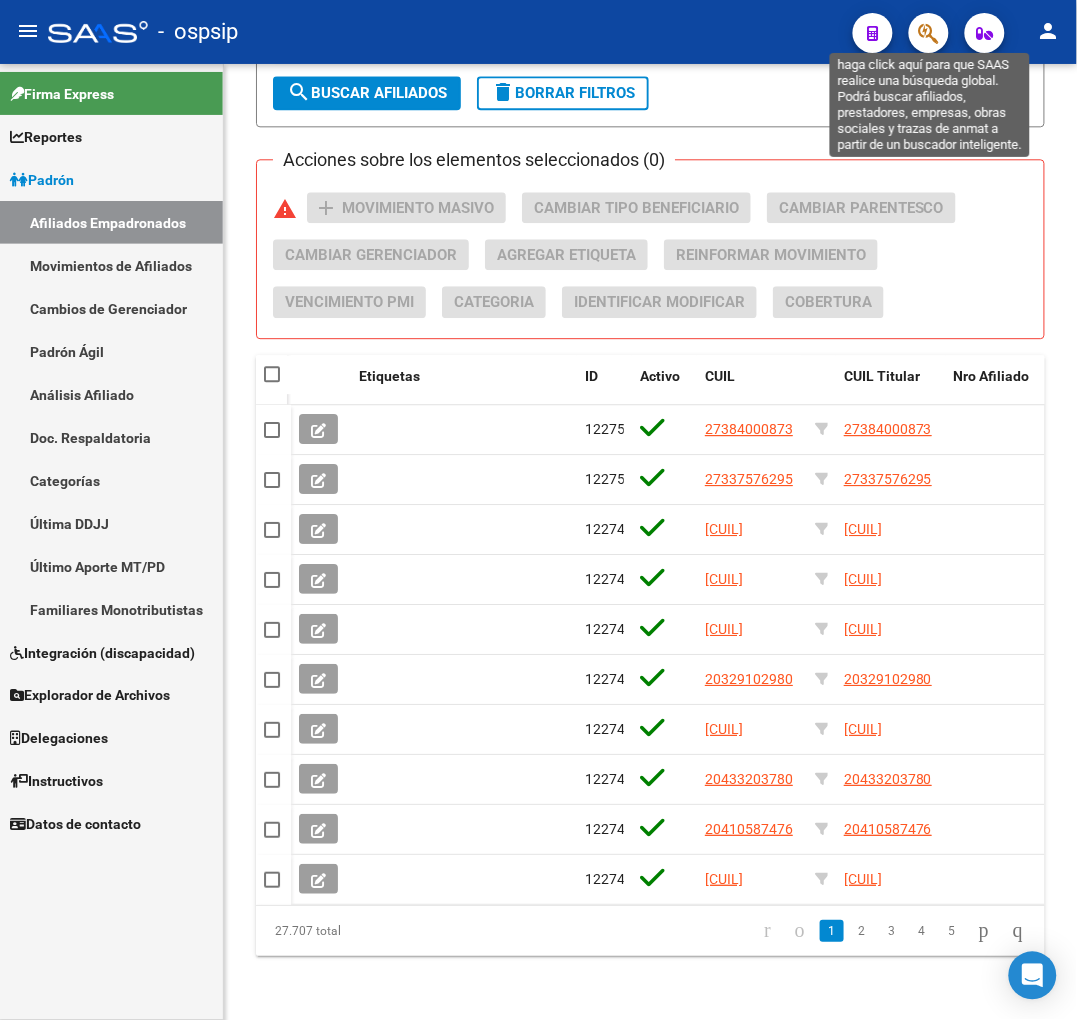 click 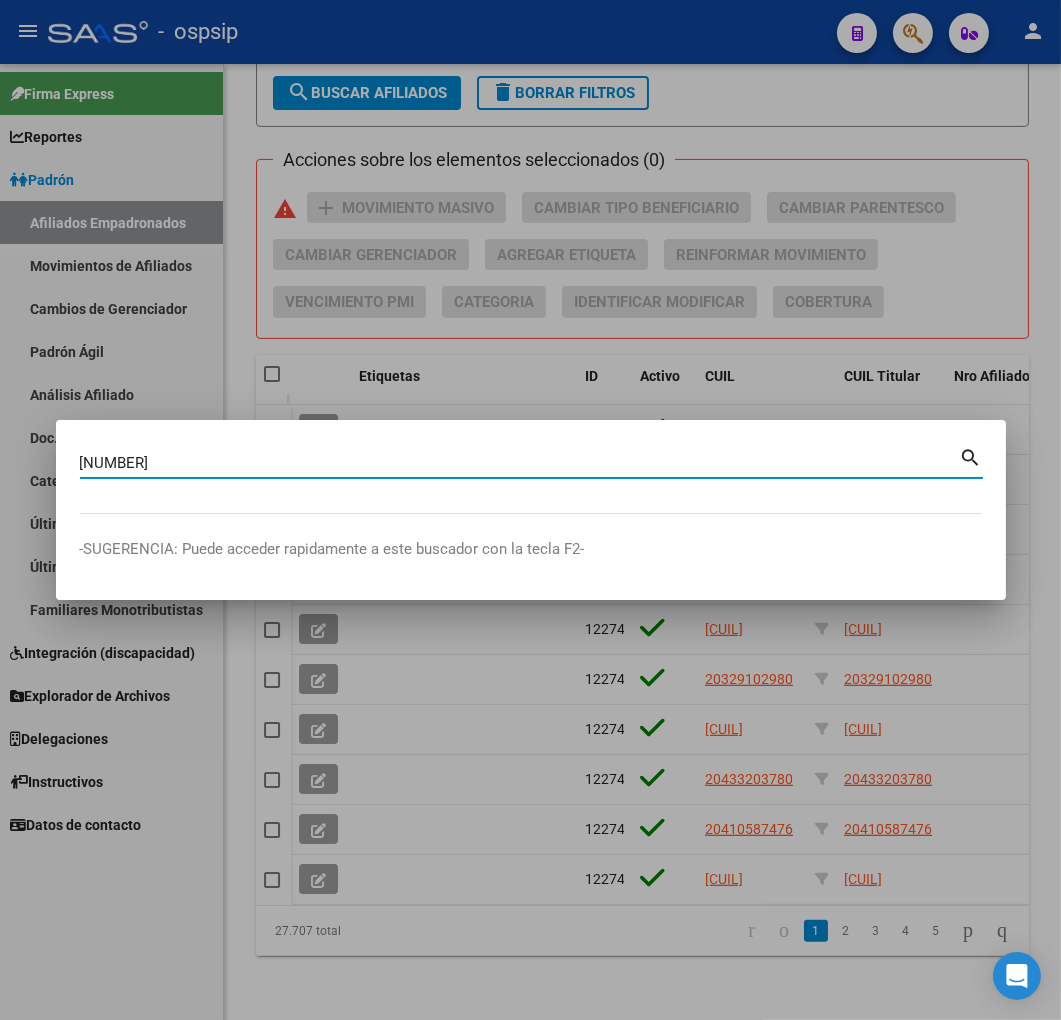 type on "[NUMBER]" 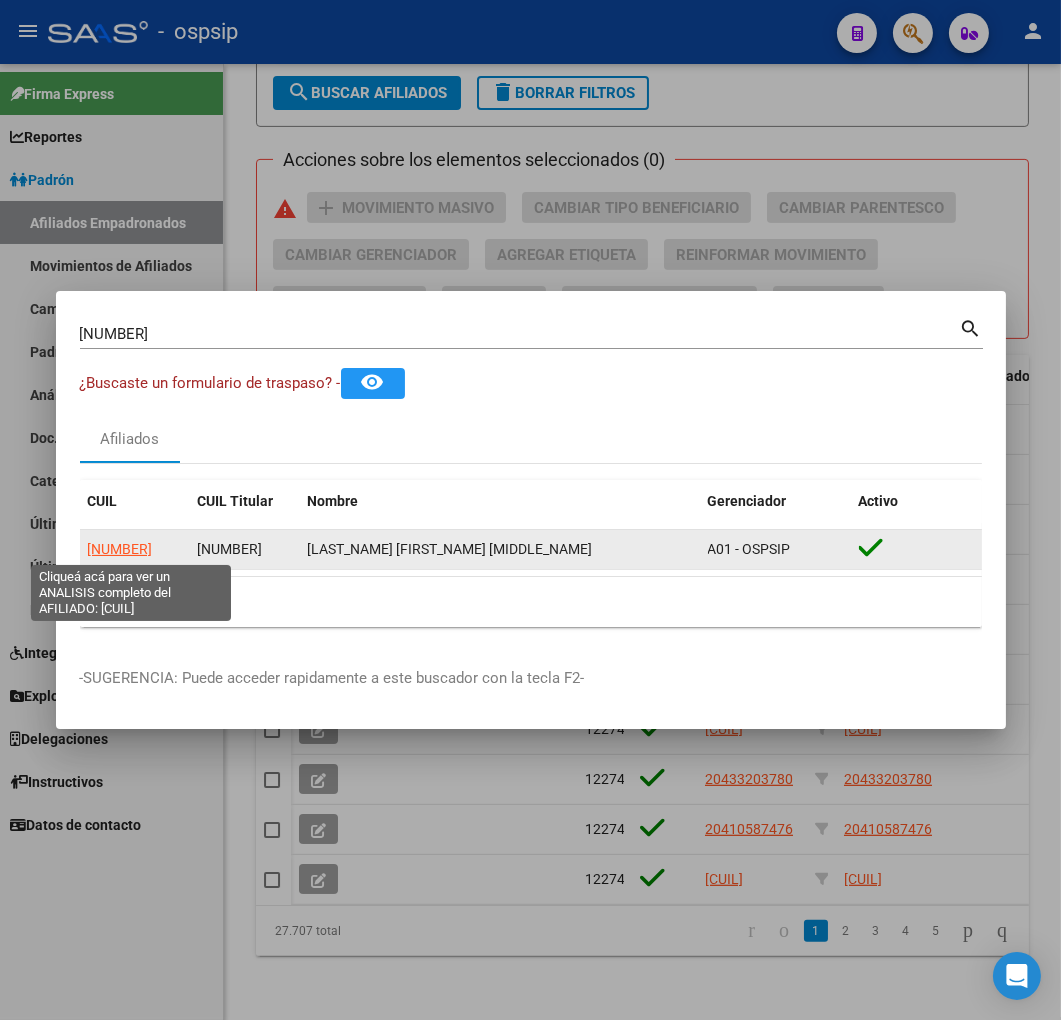 click on "[NUMBER]" 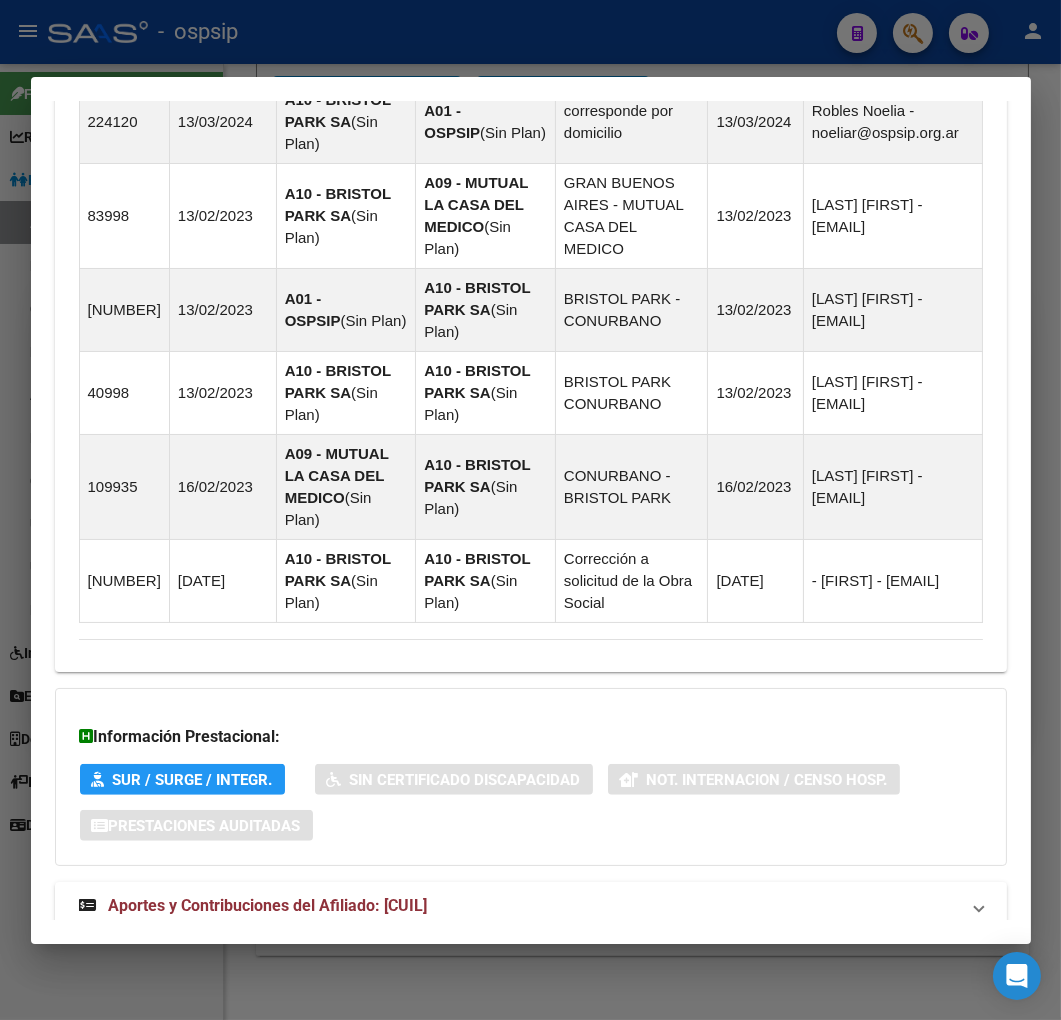 scroll, scrollTop: 1521, scrollLeft: 0, axis: vertical 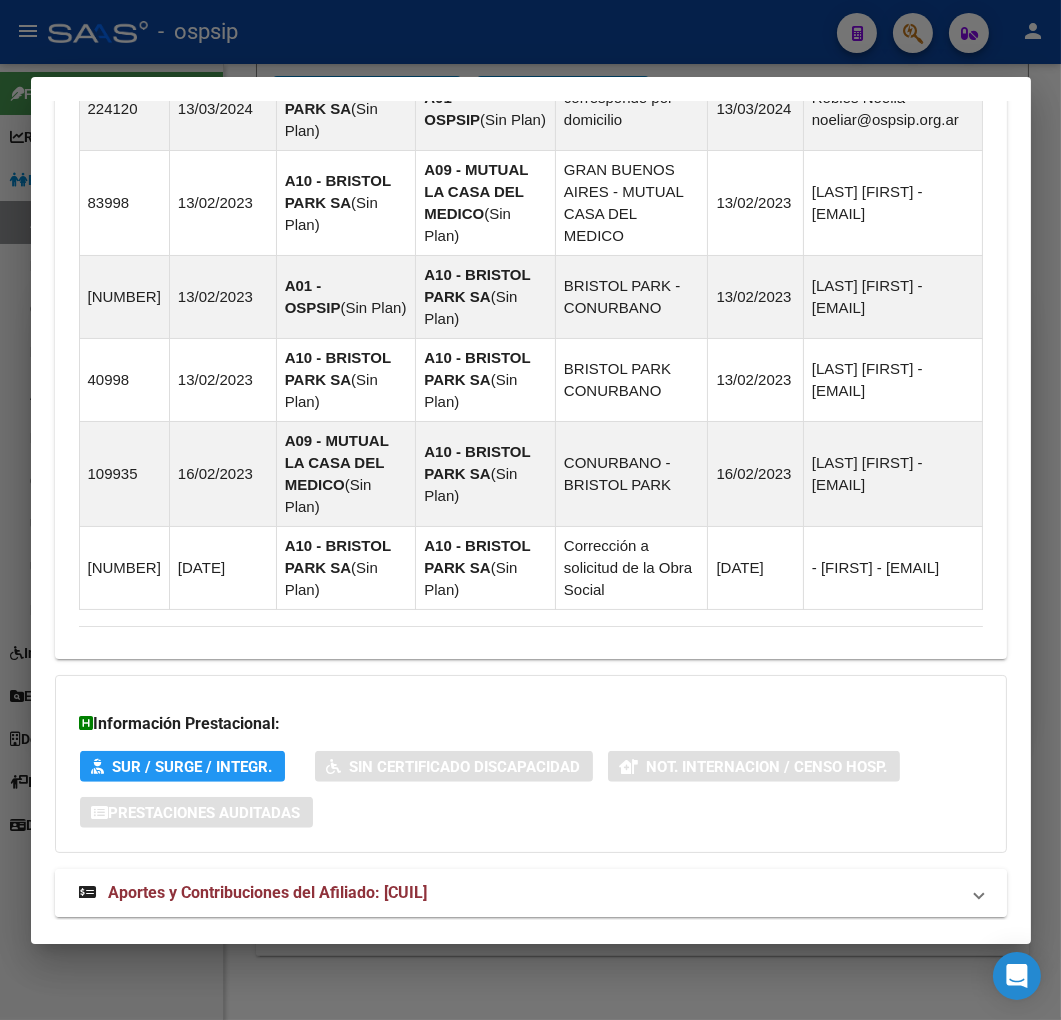 click on "Aportes y Contribuciones del Afiliado: [CUIL]" at bounding box center (531, 893) 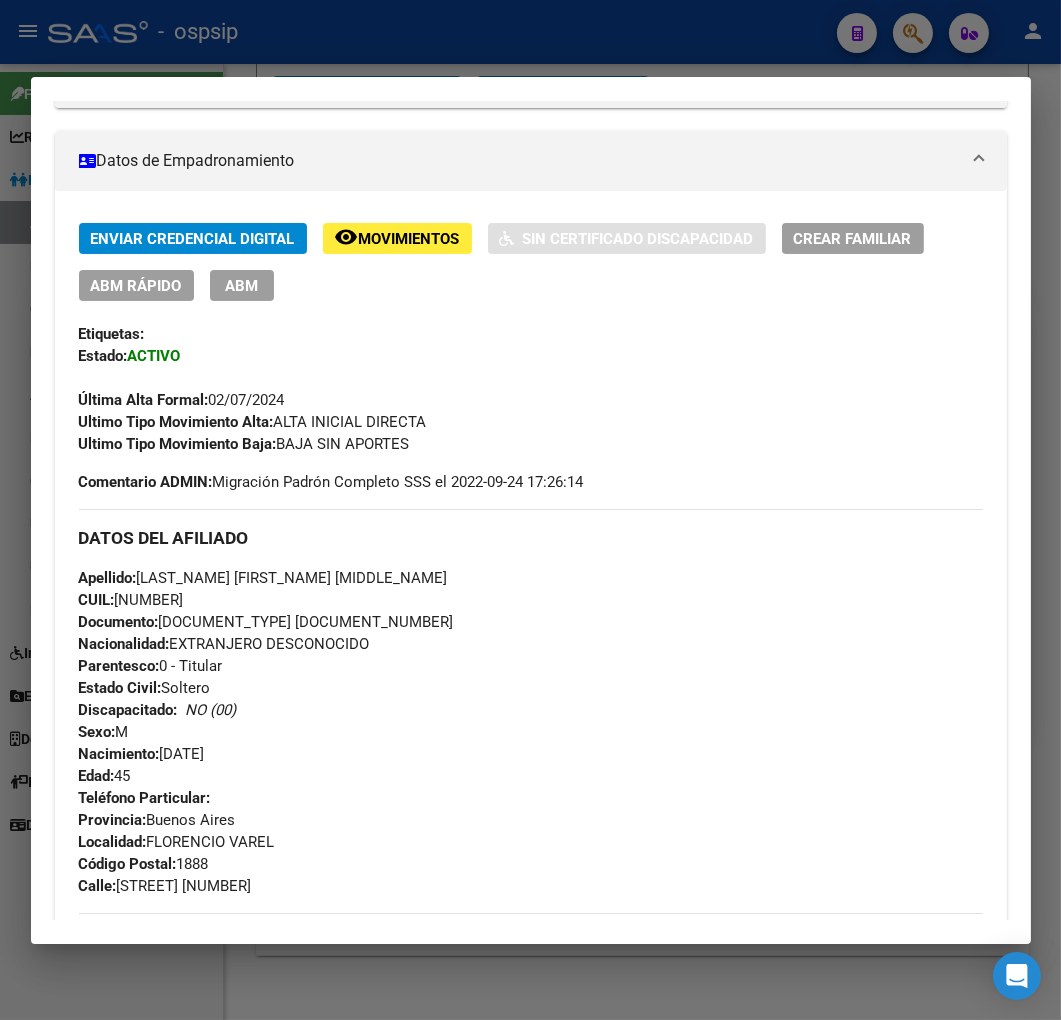 scroll, scrollTop: 63, scrollLeft: 0, axis: vertical 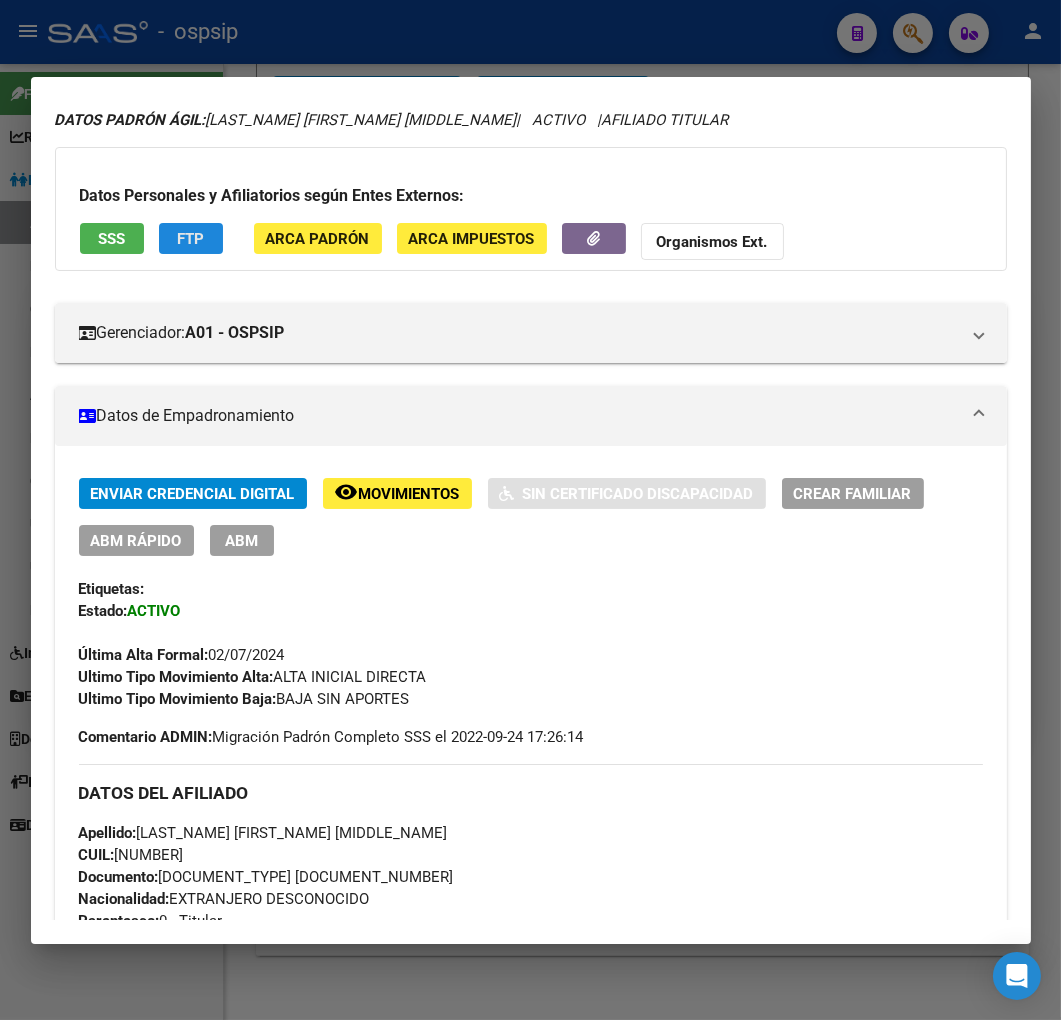 click on "FTP" 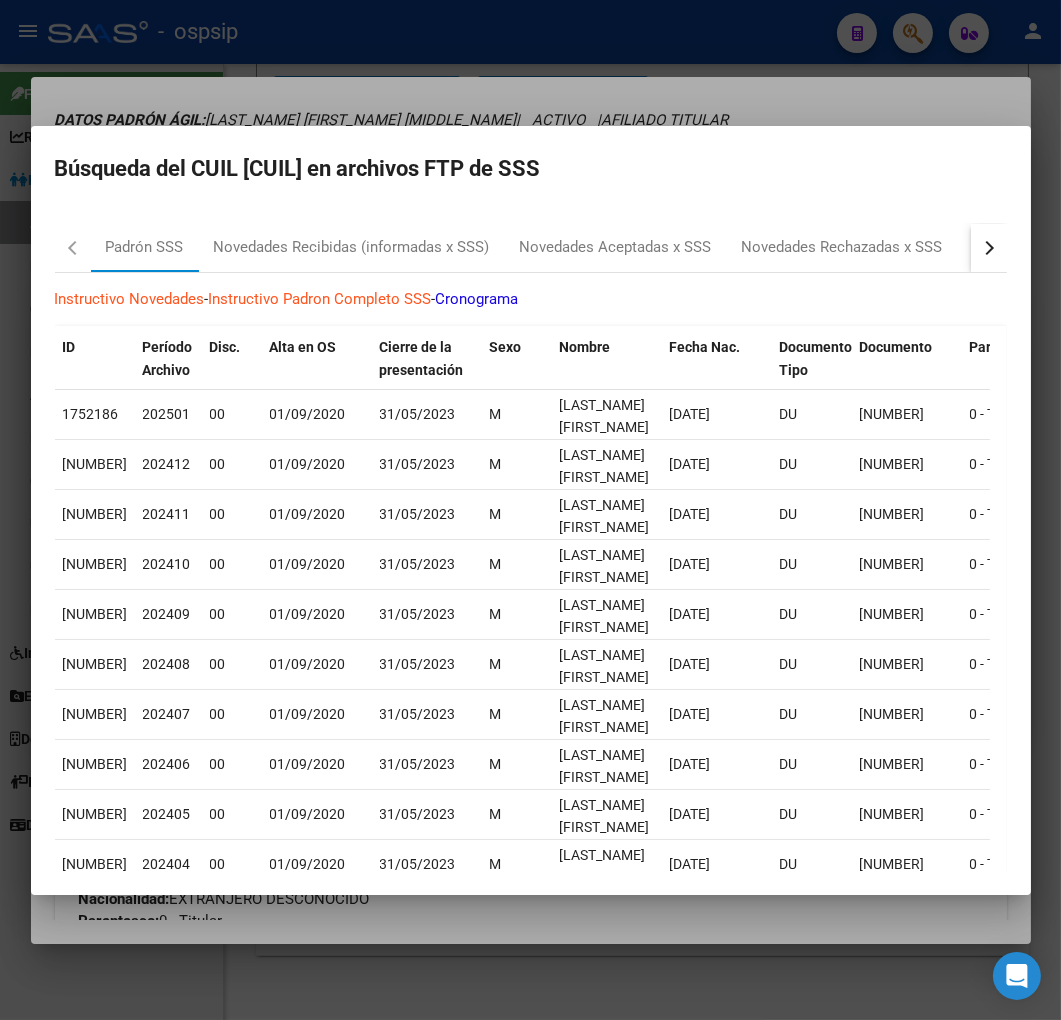 click at bounding box center [989, 248] 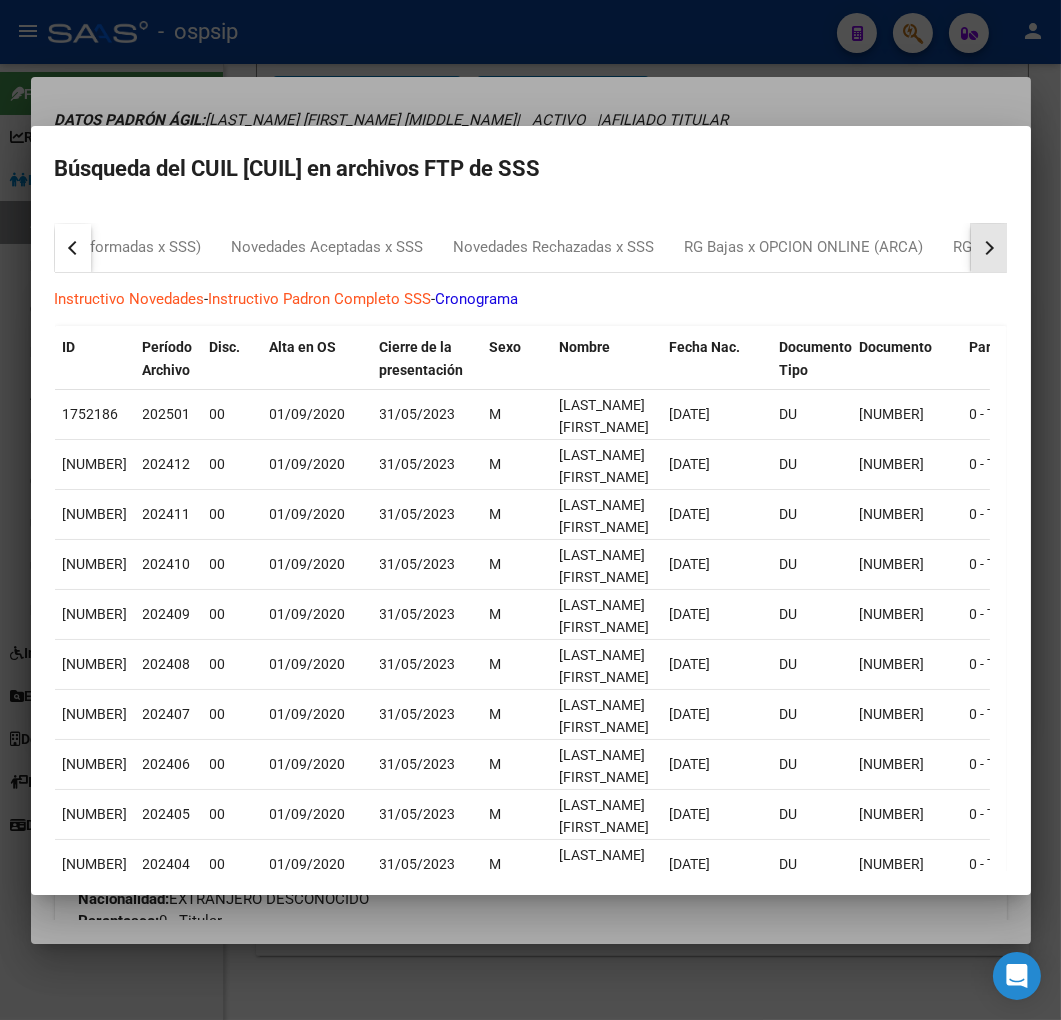 click at bounding box center (989, 248) 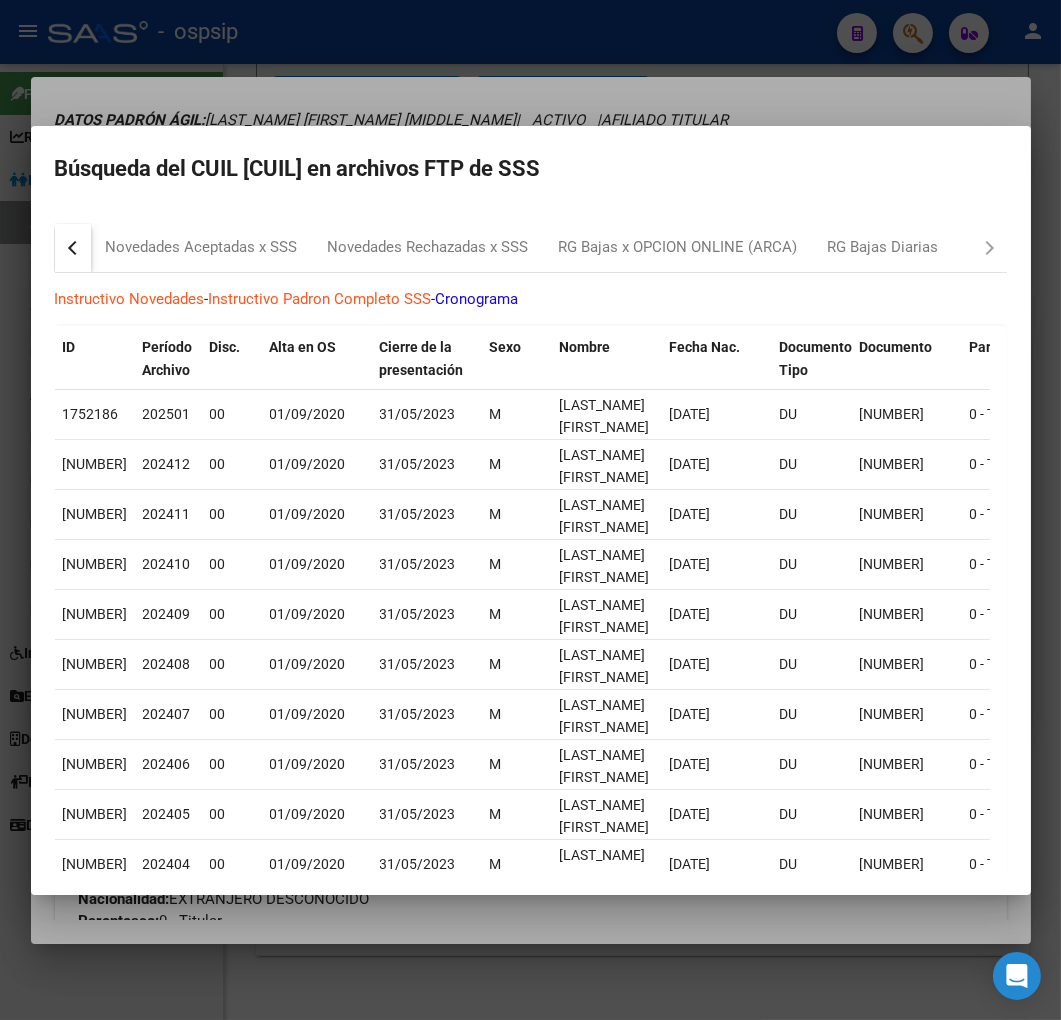 click on "Padrón SSS Novedades Recibidas (informadas x SSS) Novedades Aceptadas x SSS Novedades Rechazadas x SSS RG Bajas x OPCION ONLINE (ARCA) RG Bajas Diarias Instructivo Novedades  -  Instructivo Padron Completo SSS  -  Cronograma ID Período Archivo Disc. Alta en OS Cierre de la presentación Sexo Nombre Fecha Nac. Documento Tipo Documento Parentesco DomicilioTipo Provincia Departamento Localidad CP Calle Nro Puerta Piso Teléfono Estado Civil Nacionalidad CUIT Empleador CUIL Titular Situacion Revista Tit. Tipo Beneficiario Tit. [NUMBER] 202501  00  [DATE] [DATE] M [LAST] [FIRST] [MIDDLE]           [DATE]  DU   [DOCUMENT_NUMBER]   0 - Titular  1 - Domicilio Completo  2 - [PROVINCE]         [CITY]            [POSTAL_CODE]   [STREET]         [NUMBER]                                 1 - Soltero  0 - EXTRANJERO DESCONOCIDO [CUIL] [CUIL]  0 - Recibe haberes regularmente  00 - RELACION DE DEPENDENCIA [NUMBER] 202412  00  [DATE] [DATE] M [LAST] [FIRST] [MIDDLE]           [DATE]  DU   [DOCUMENT_NUMBER]   00" at bounding box center [531, 539] 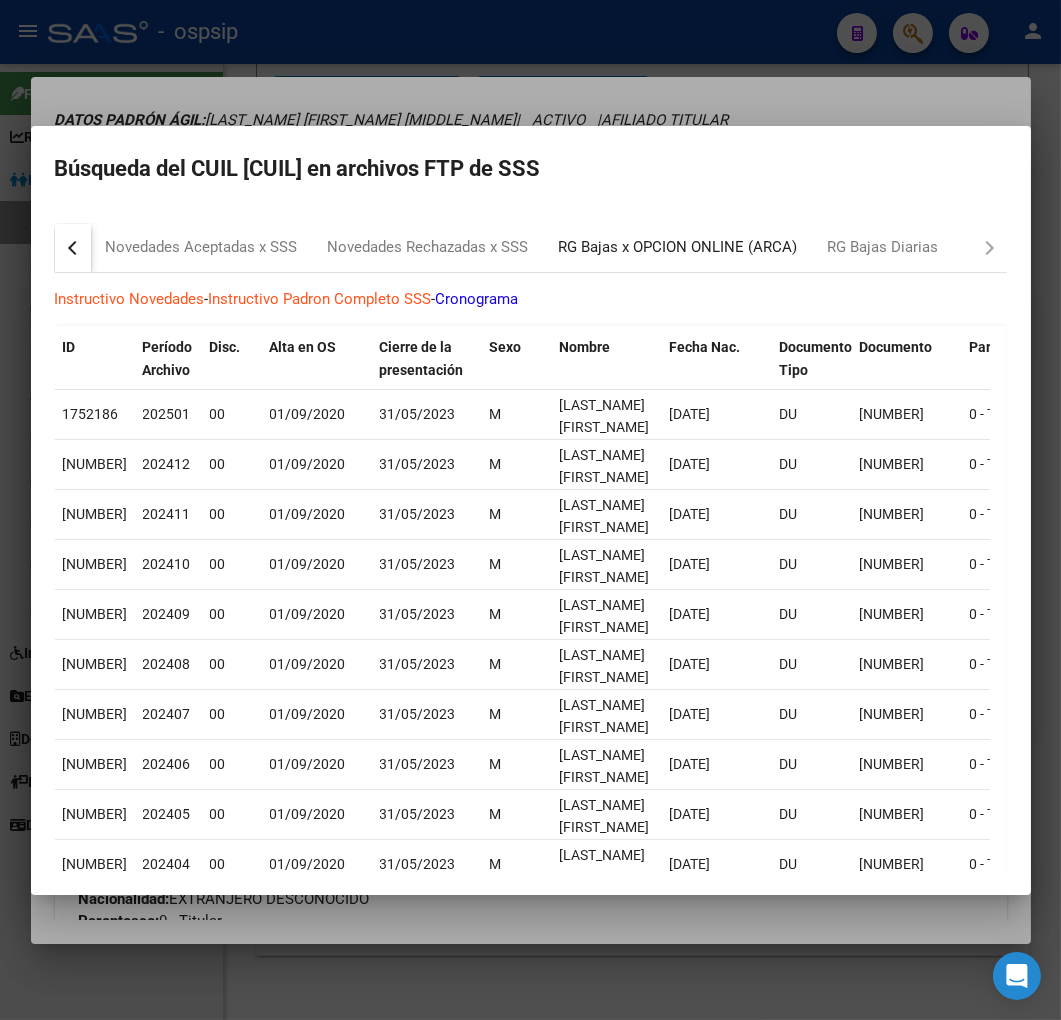 click on "RG Bajas x OPCION ONLINE (ARCA)" at bounding box center [678, 248] 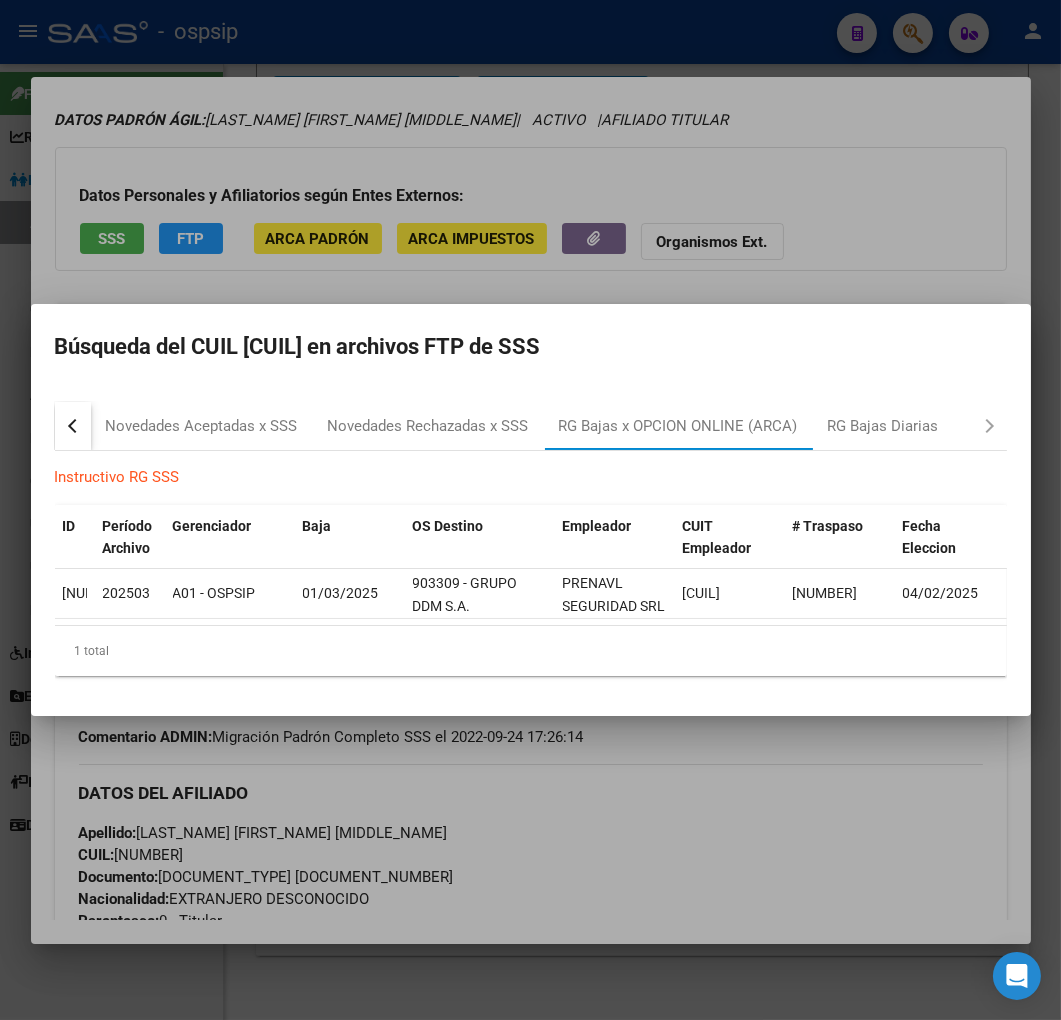 click at bounding box center (530, 510) 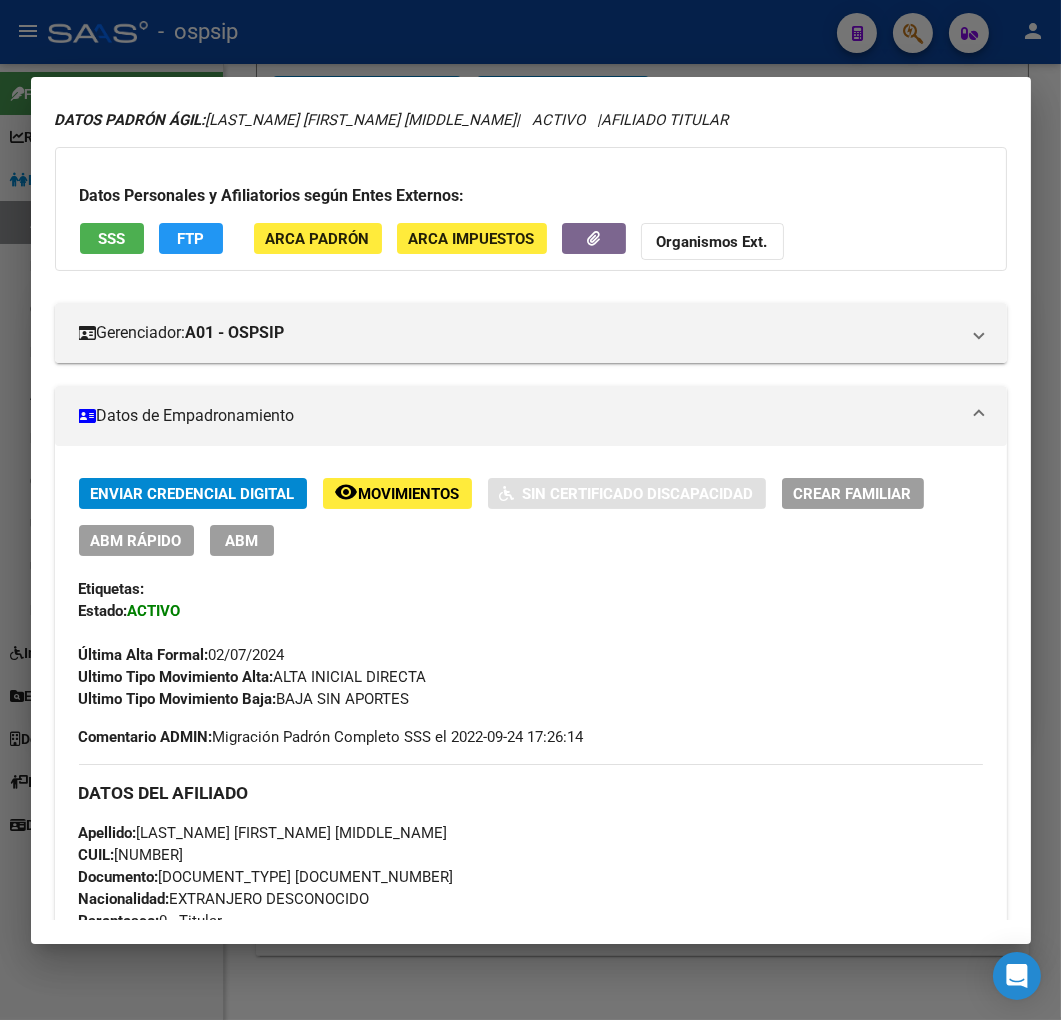 click on "ABM" at bounding box center (241, 541) 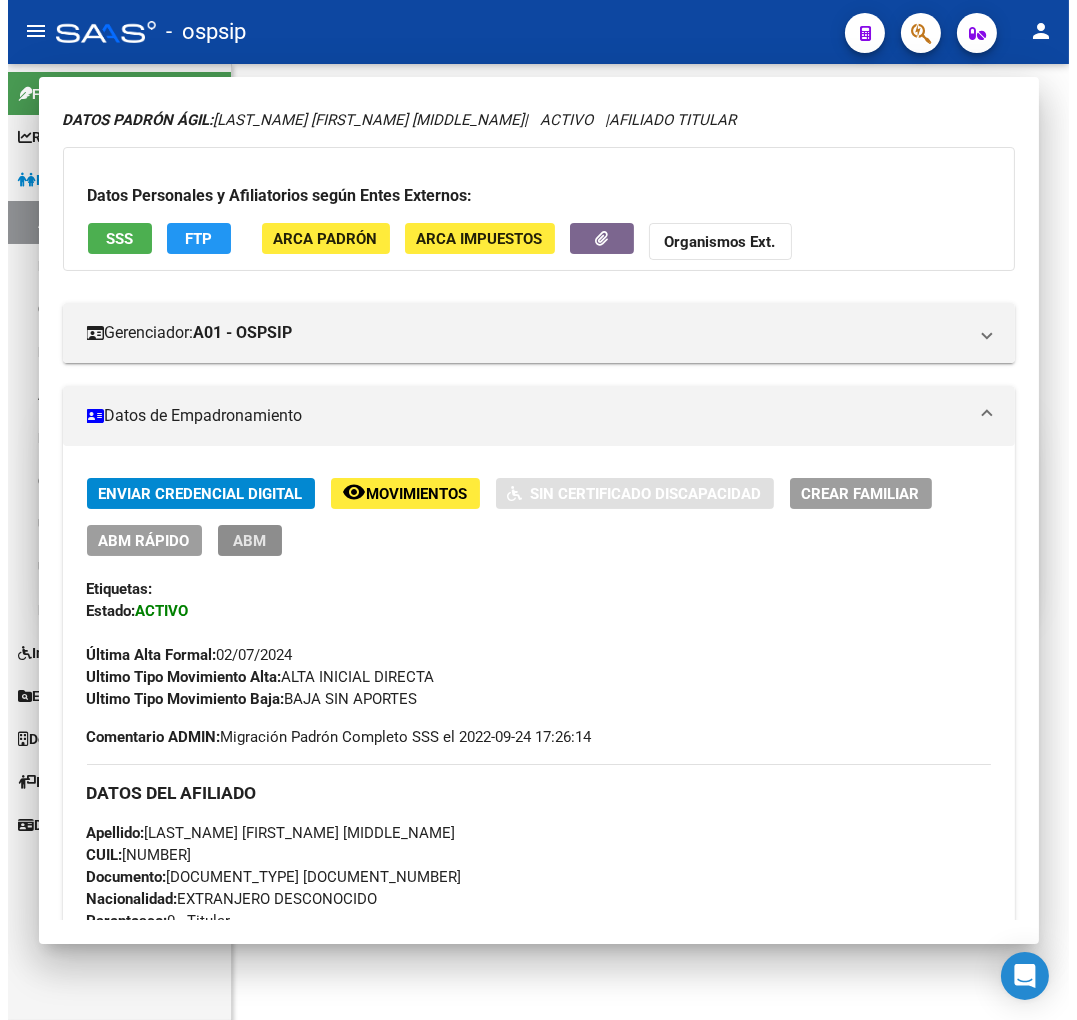 scroll, scrollTop: 0, scrollLeft: 0, axis: both 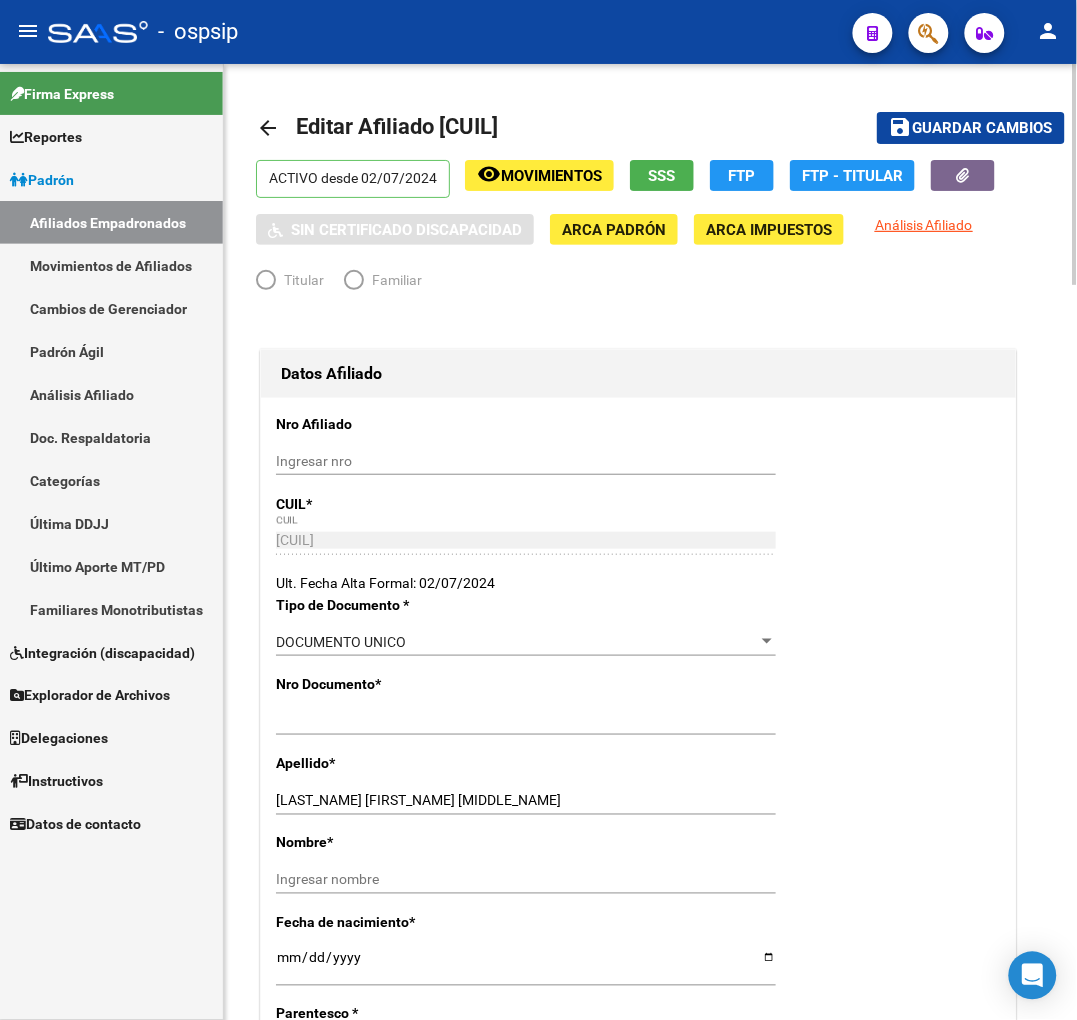 radio on "true" 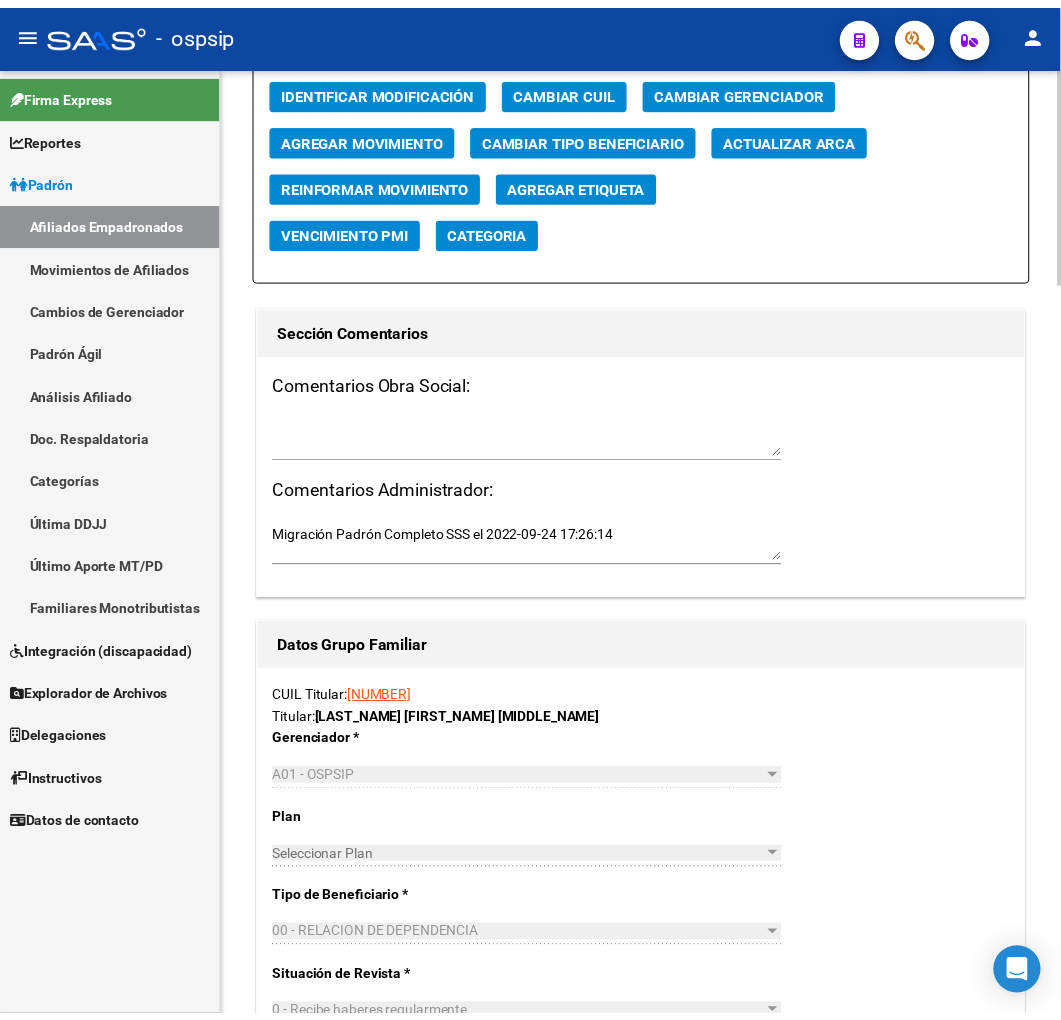 scroll, scrollTop: 2333, scrollLeft: 0, axis: vertical 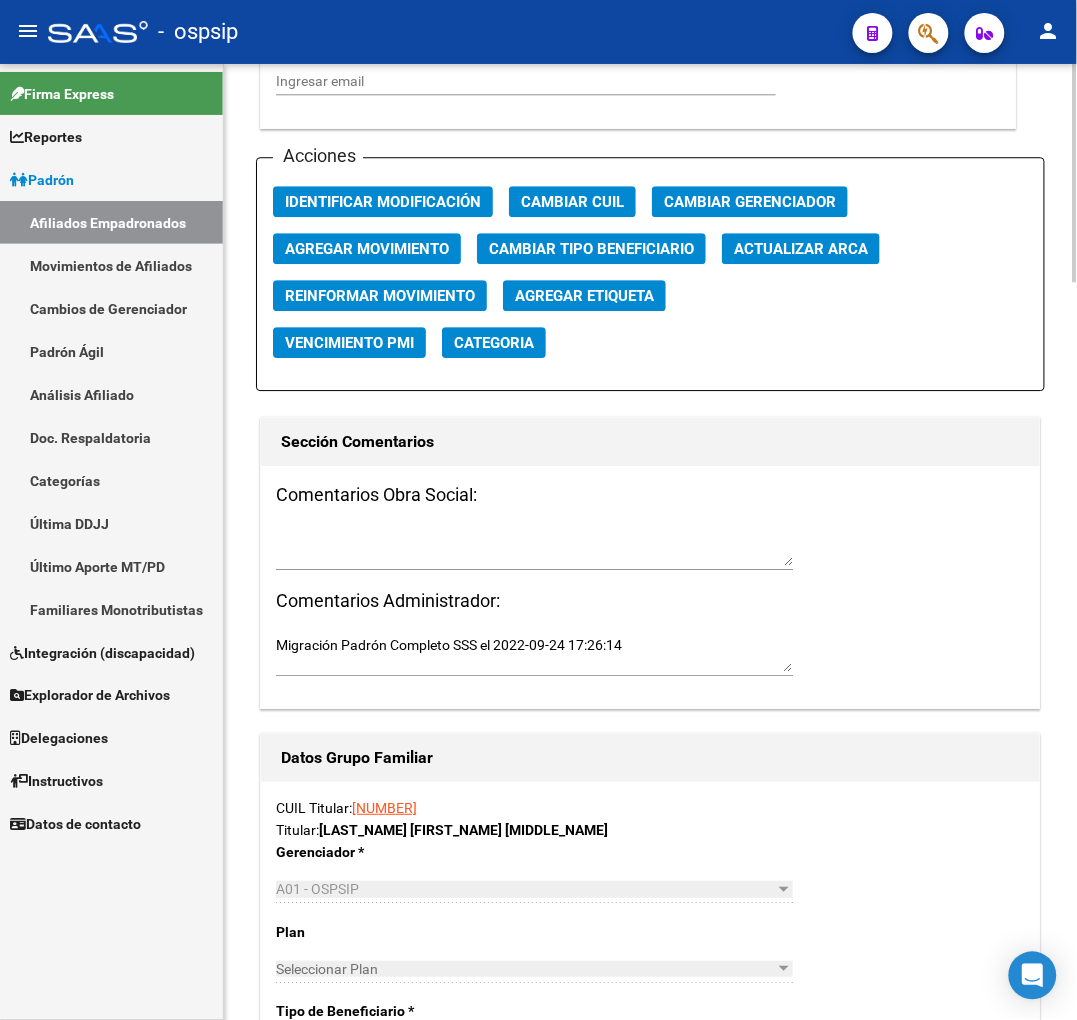 click on "Agregar Movimiento" 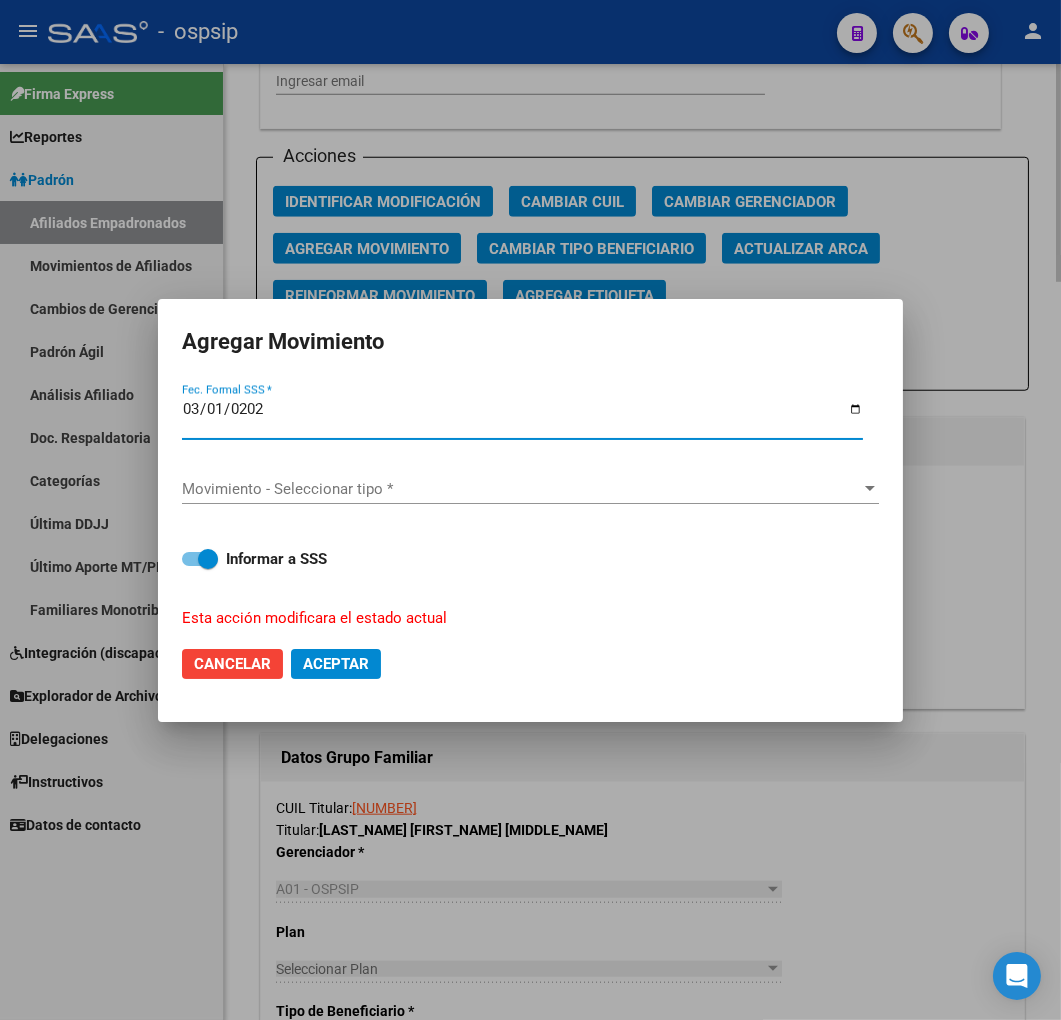 type on "2025-03-01" 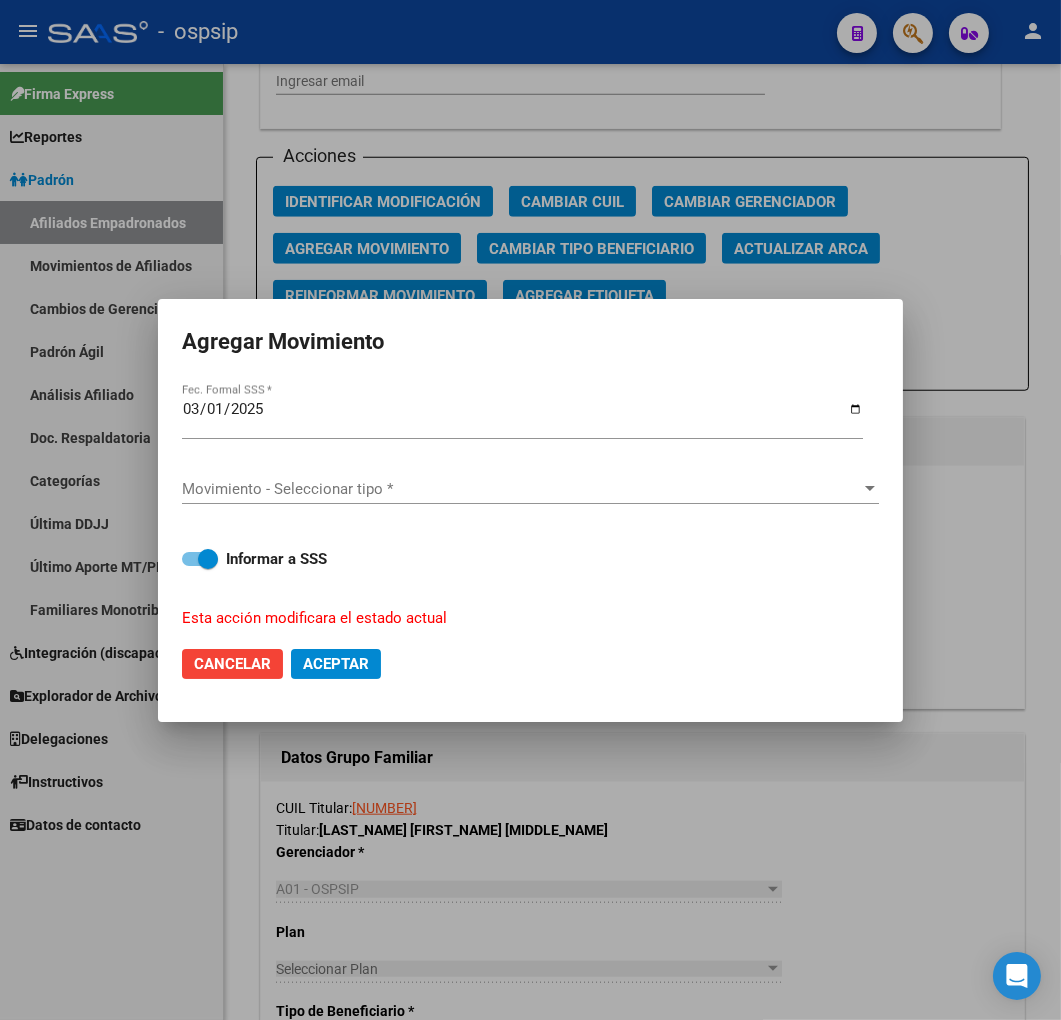 click on "Movimiento - Seleccionar tipo * Movimiento - Seleccionar tipo *" at bounding box center [530, 489] 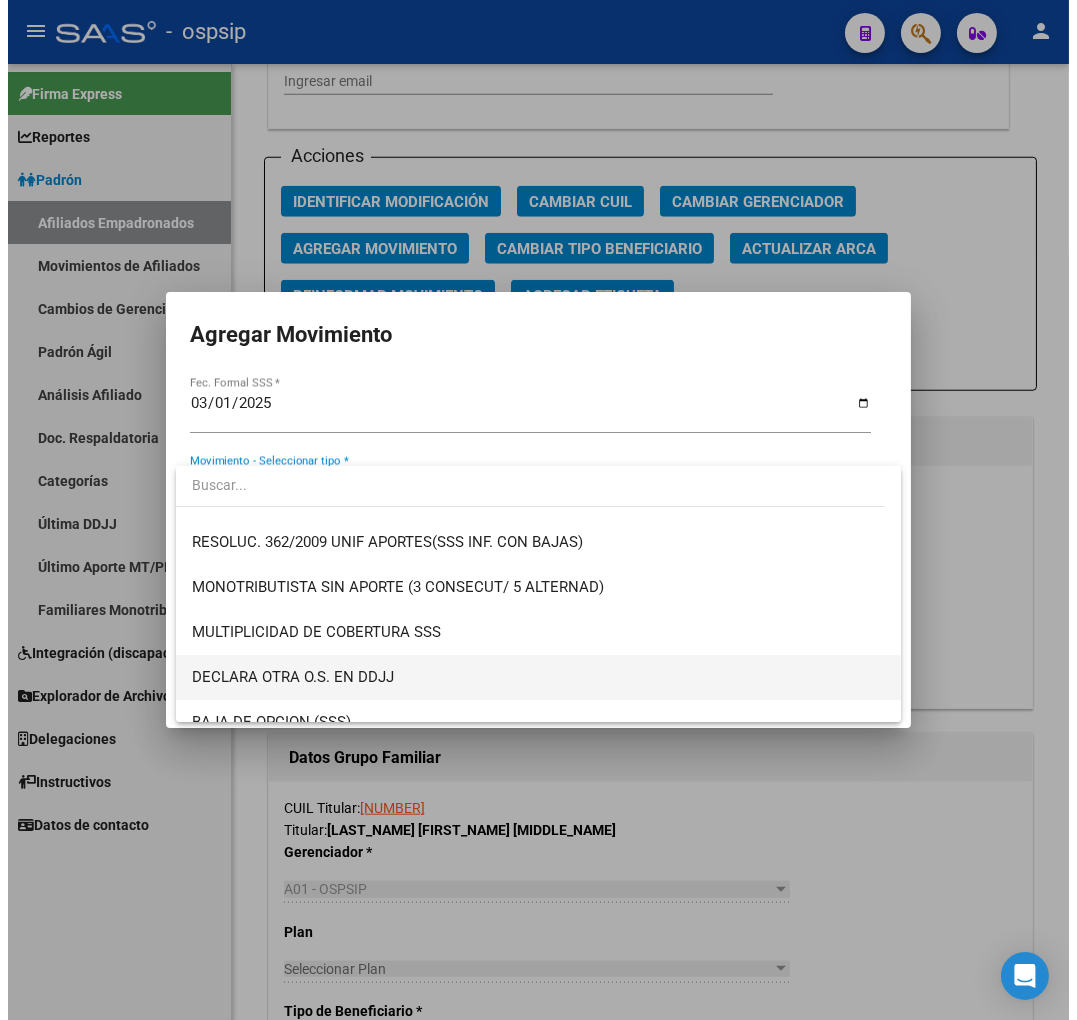 scroll, scrollTop: 777, scrollLeft: 0, axis: vertical 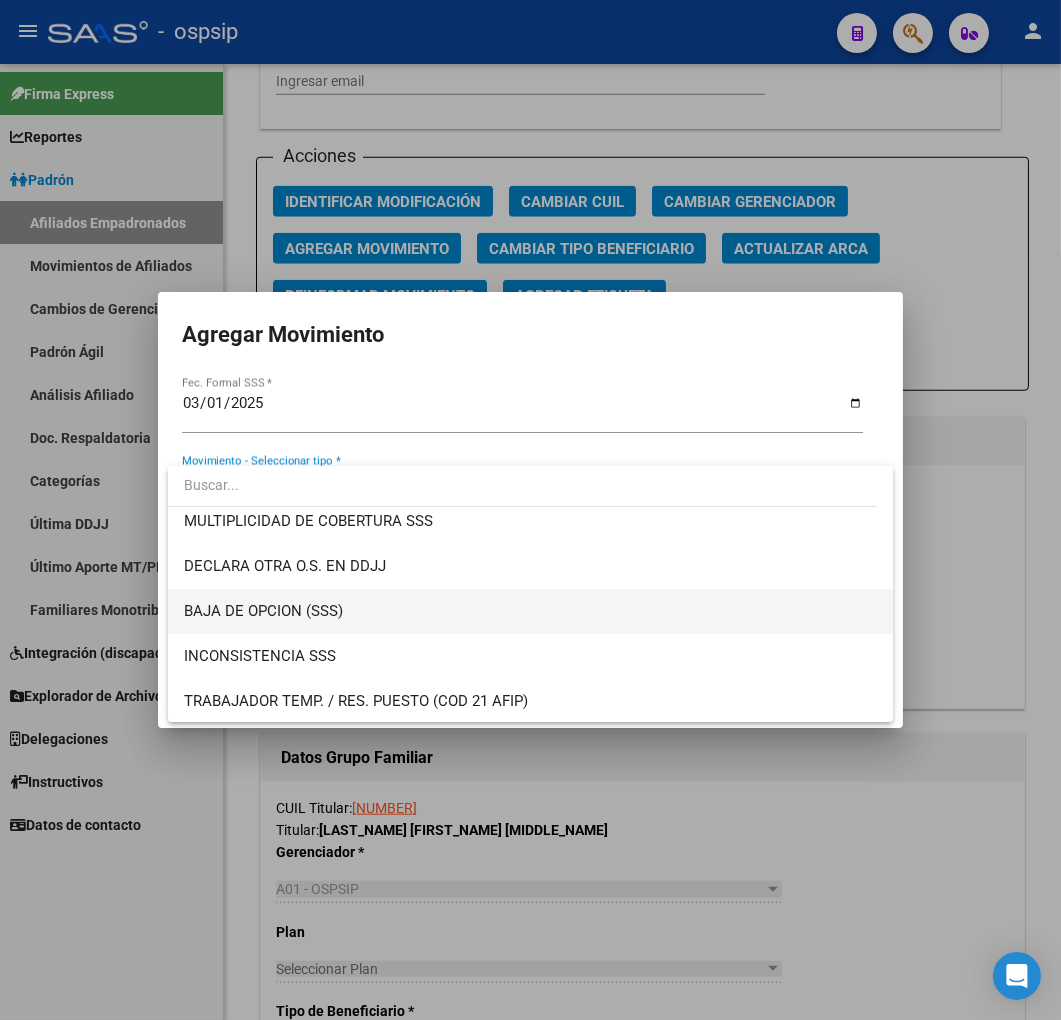 click on "BAJA DE OPCION (SSS)" at bounding box center (531, 611) 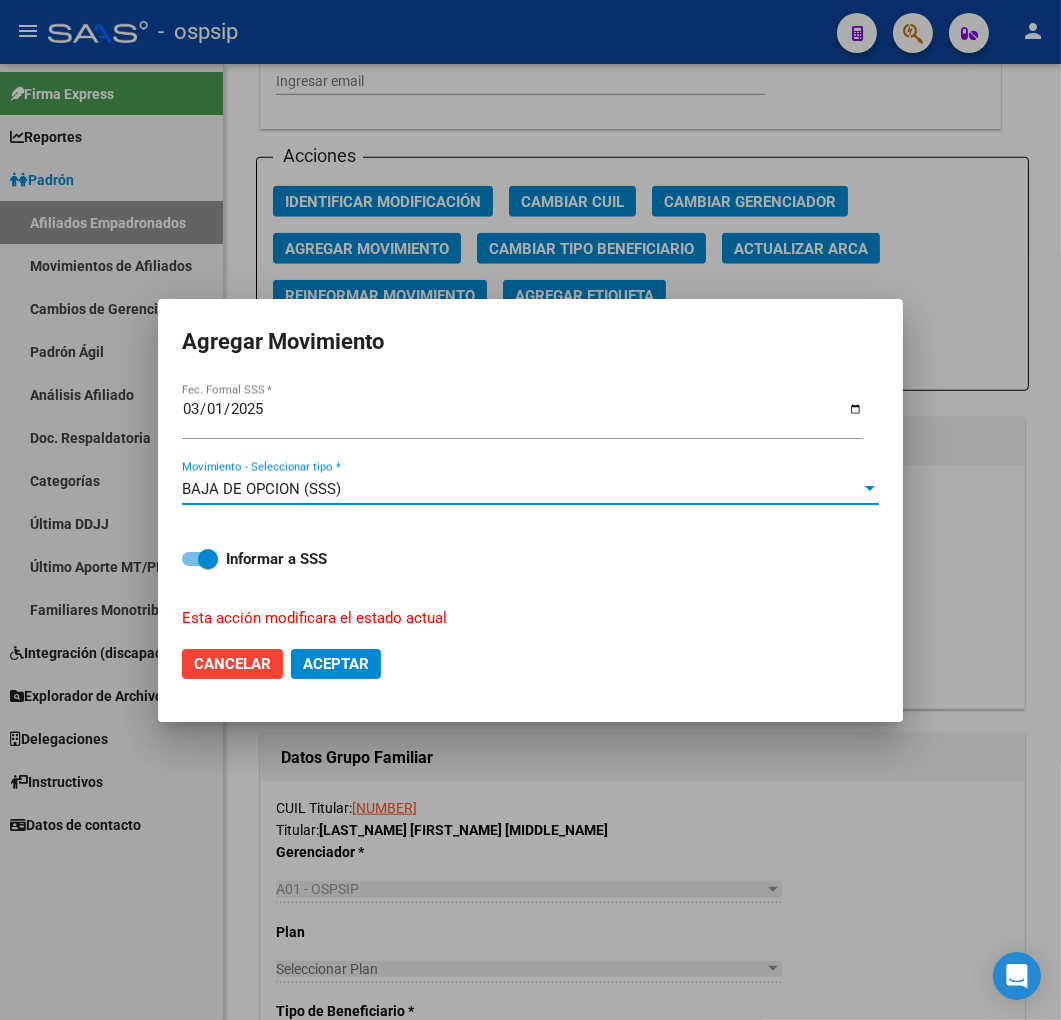 click on "Aceptar" 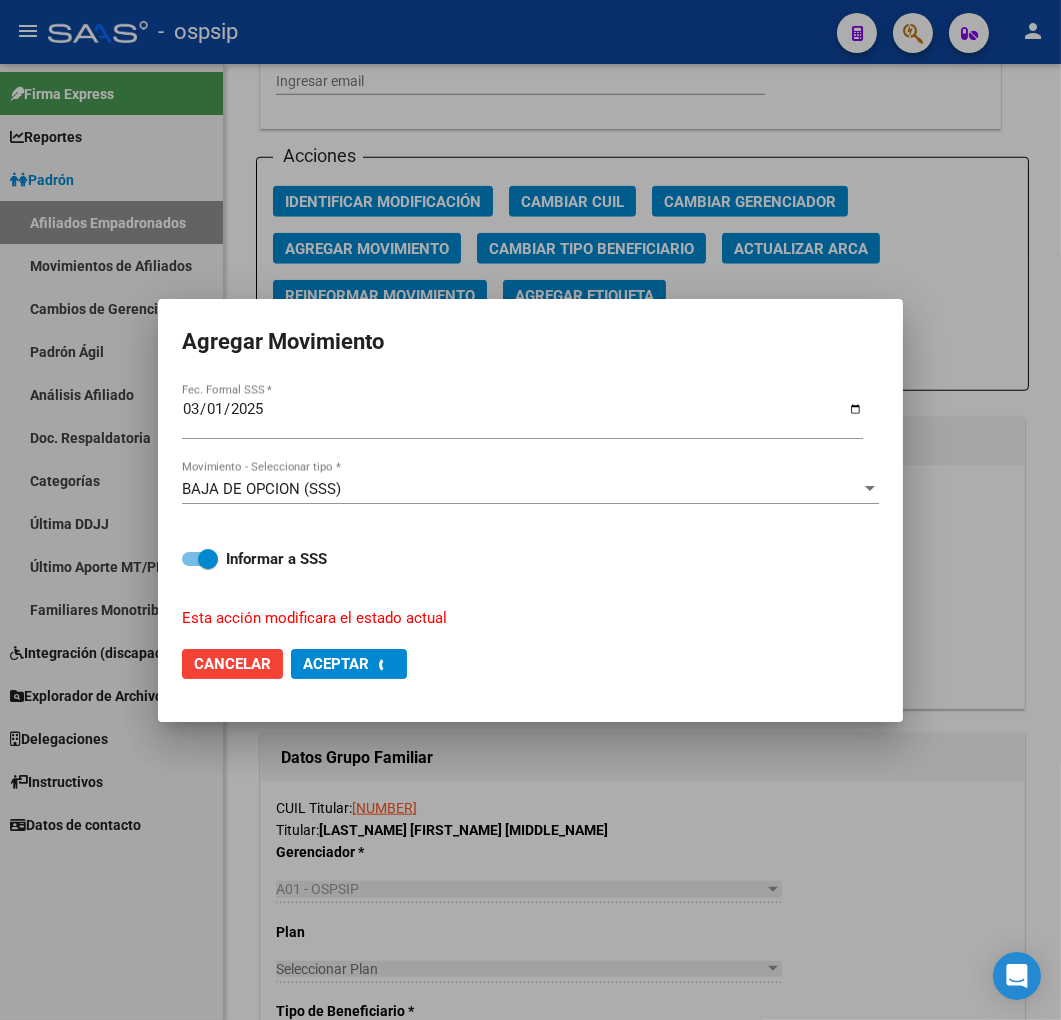 checkbox on "false" 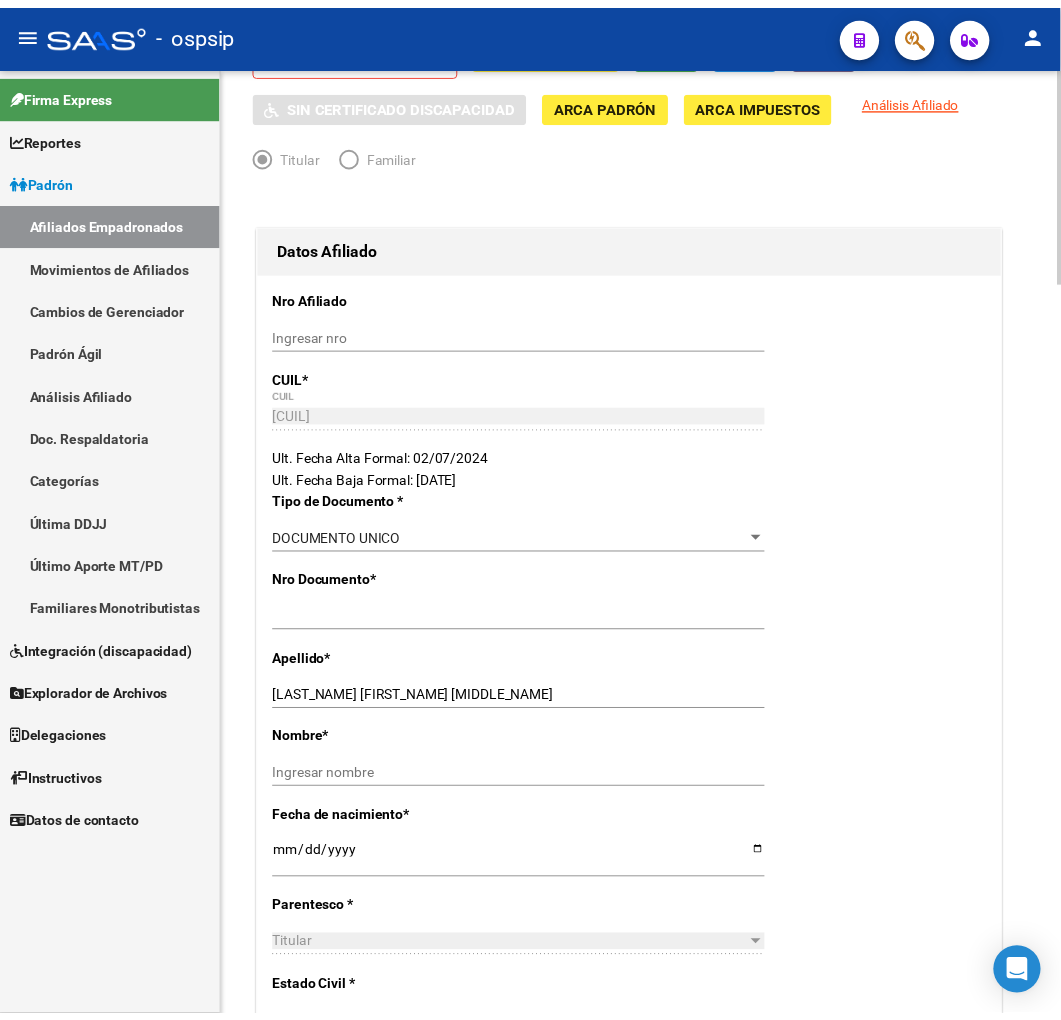 scroll, scrollTop: 0, scrollLeft: 0, axis: both 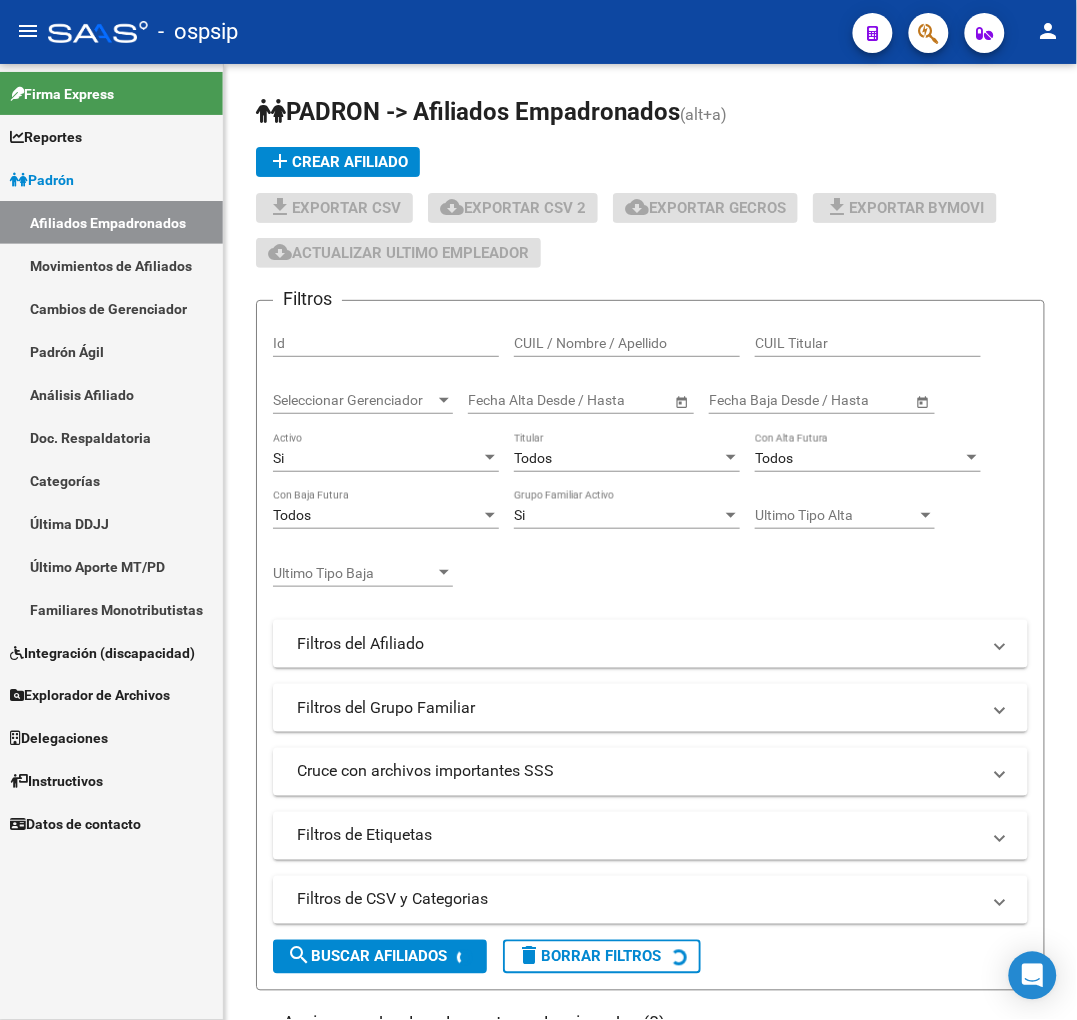 click 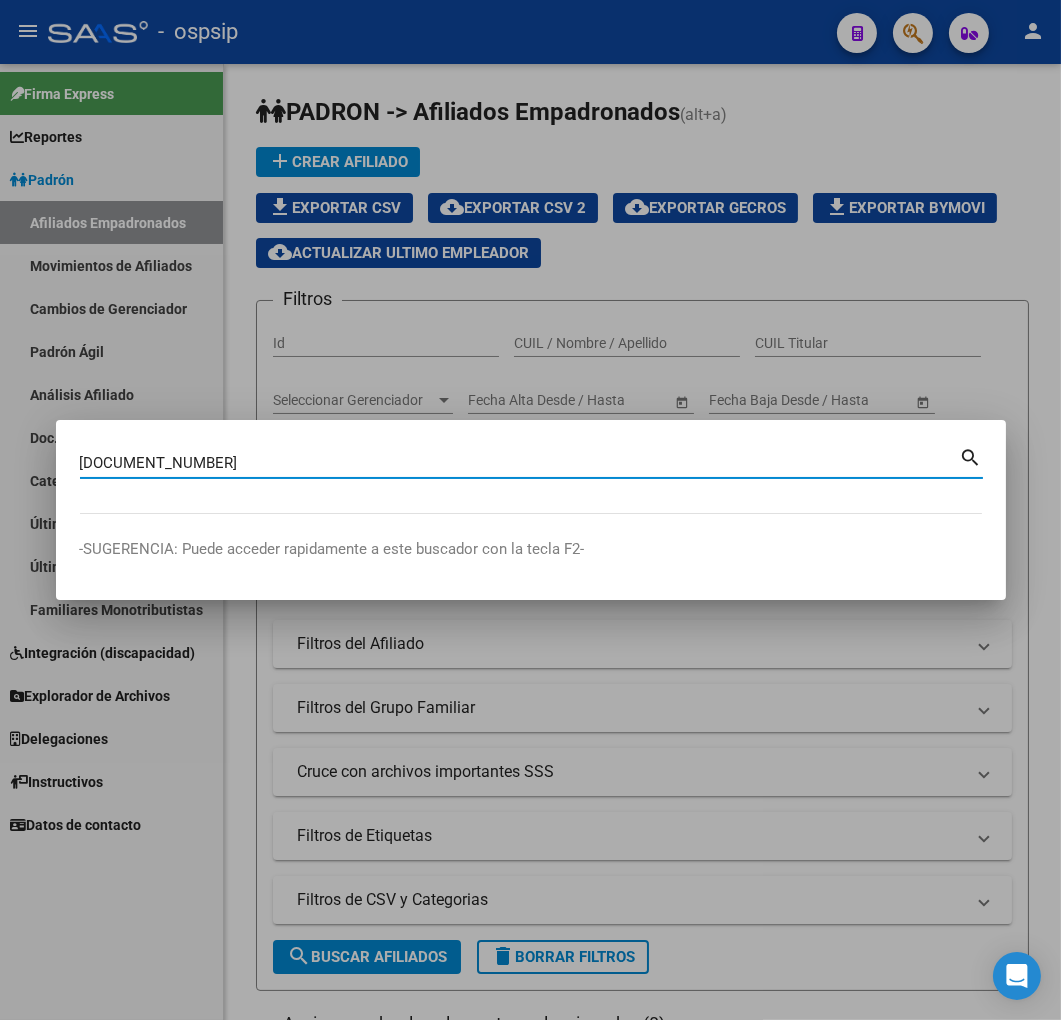 type on "[DOCUMENT_NUMBER]" 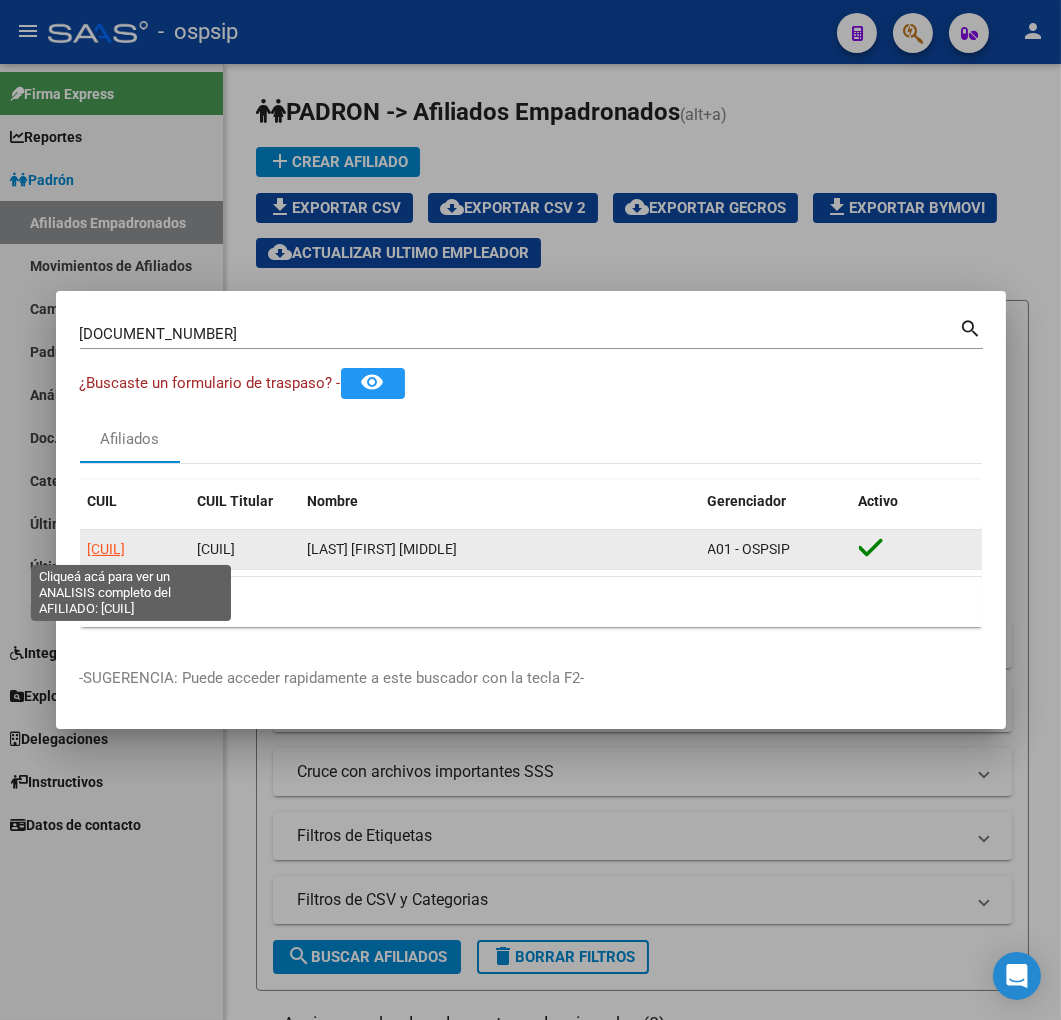 click on "[CUIL]" 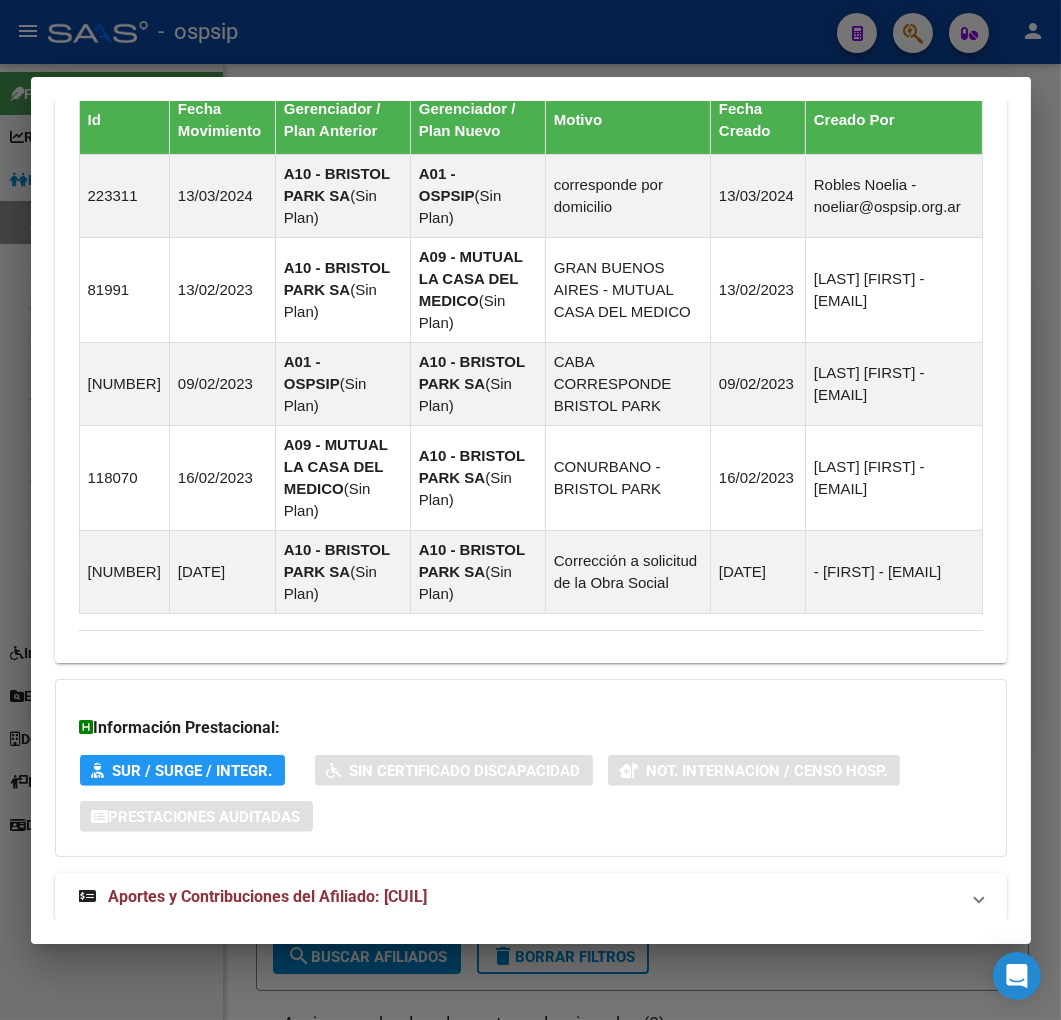 scroll, scrollTop: 1437, scrollLeft: 0, axis: vertical 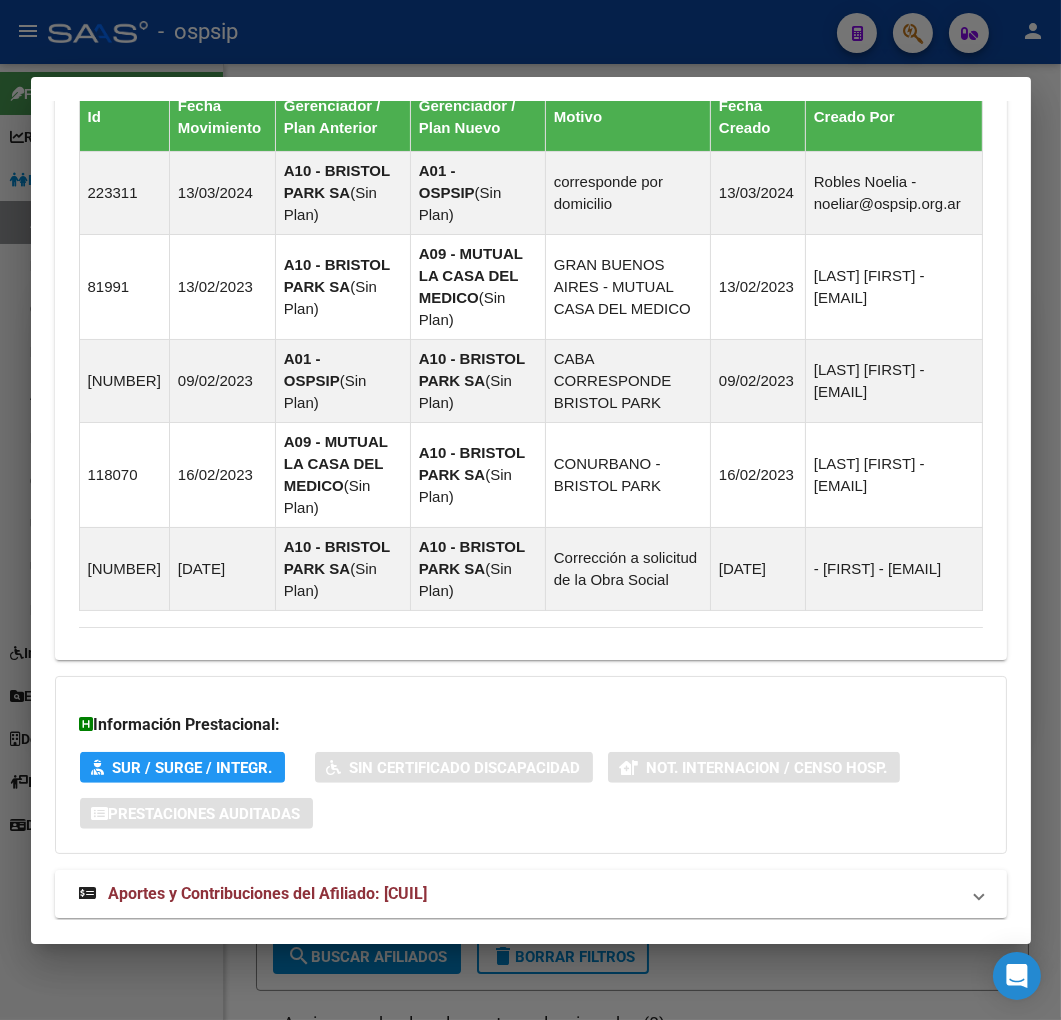 drag, startPoint x: 632, startPoint y: 835, endPoint x: 635, endPoint y: 823, distance: 12.369317 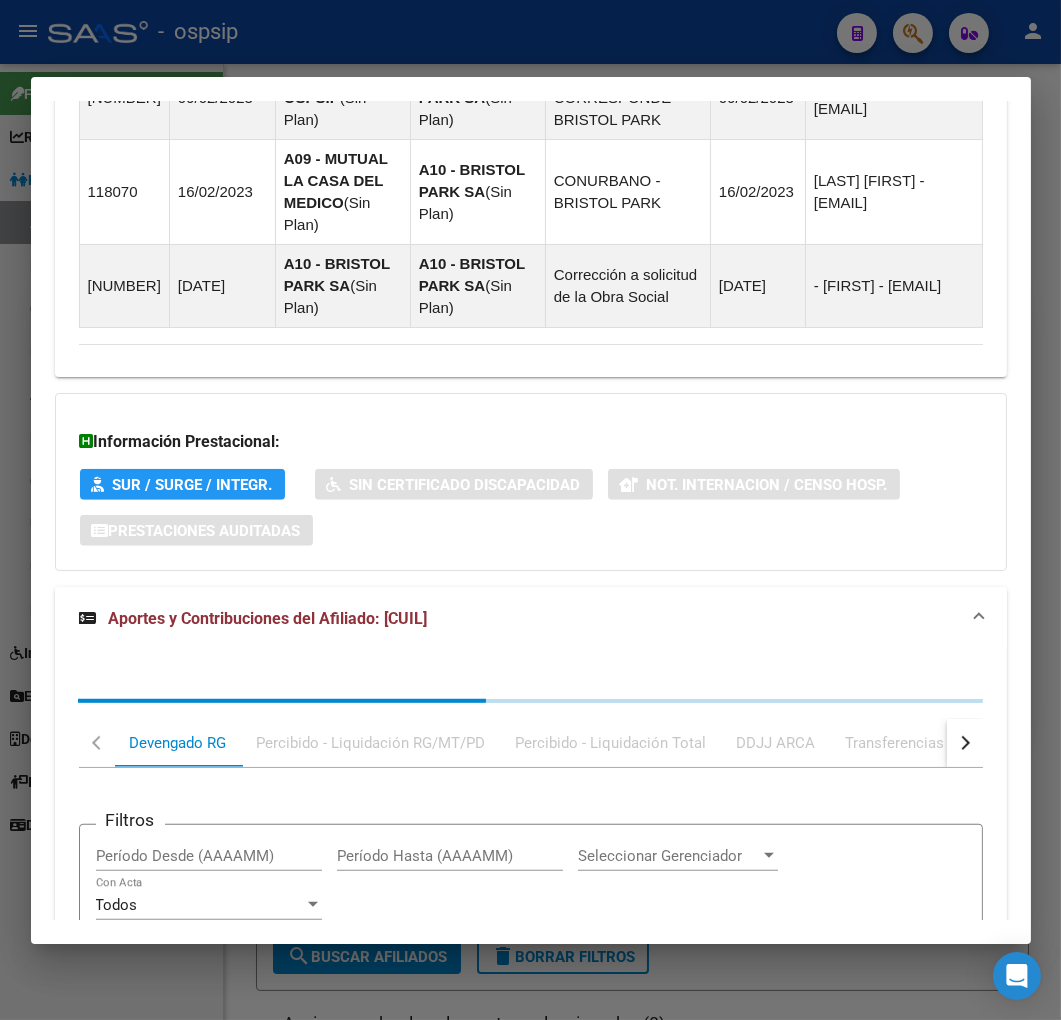 scroll, scrollTop: 1980, scrollLeft: 0, axis: vertical 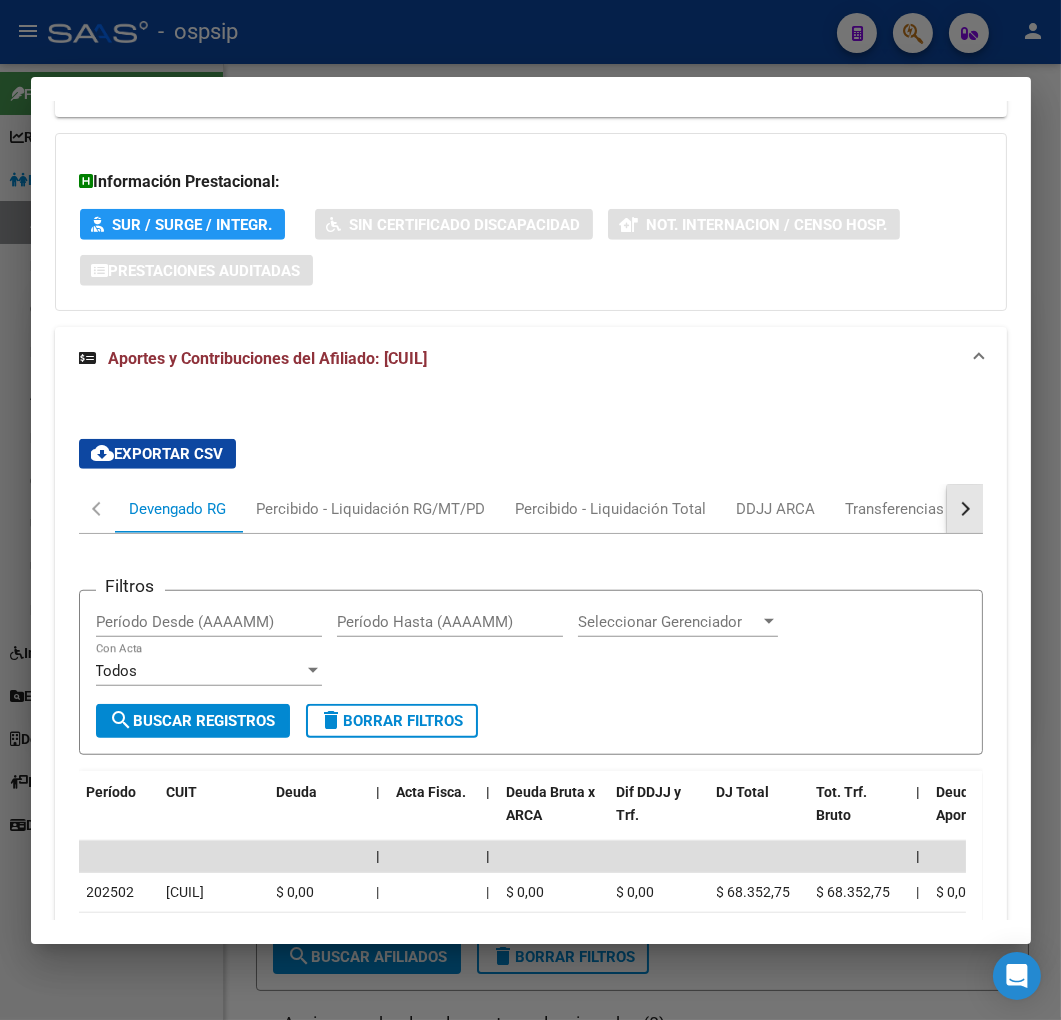 click at bounding box center [965, 509] 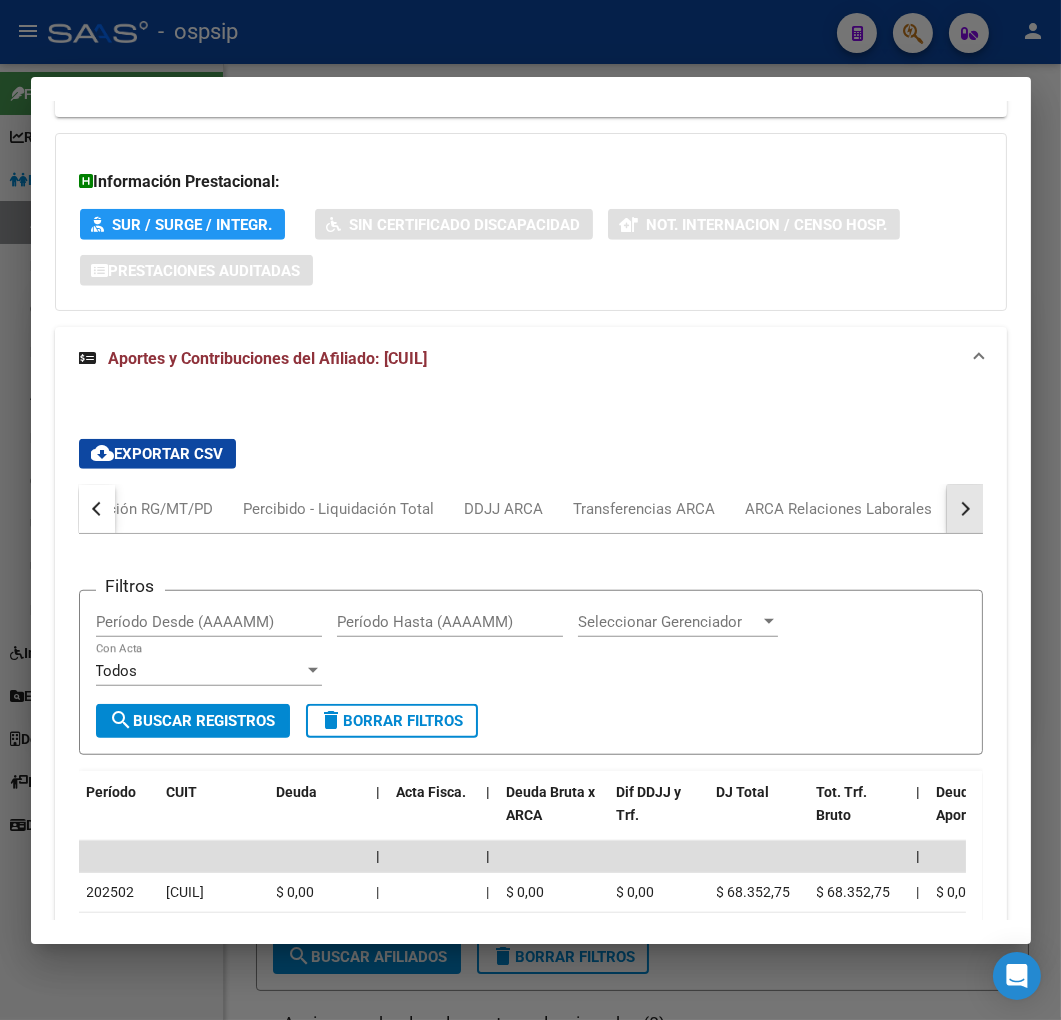click at bounding box center [965, 509] 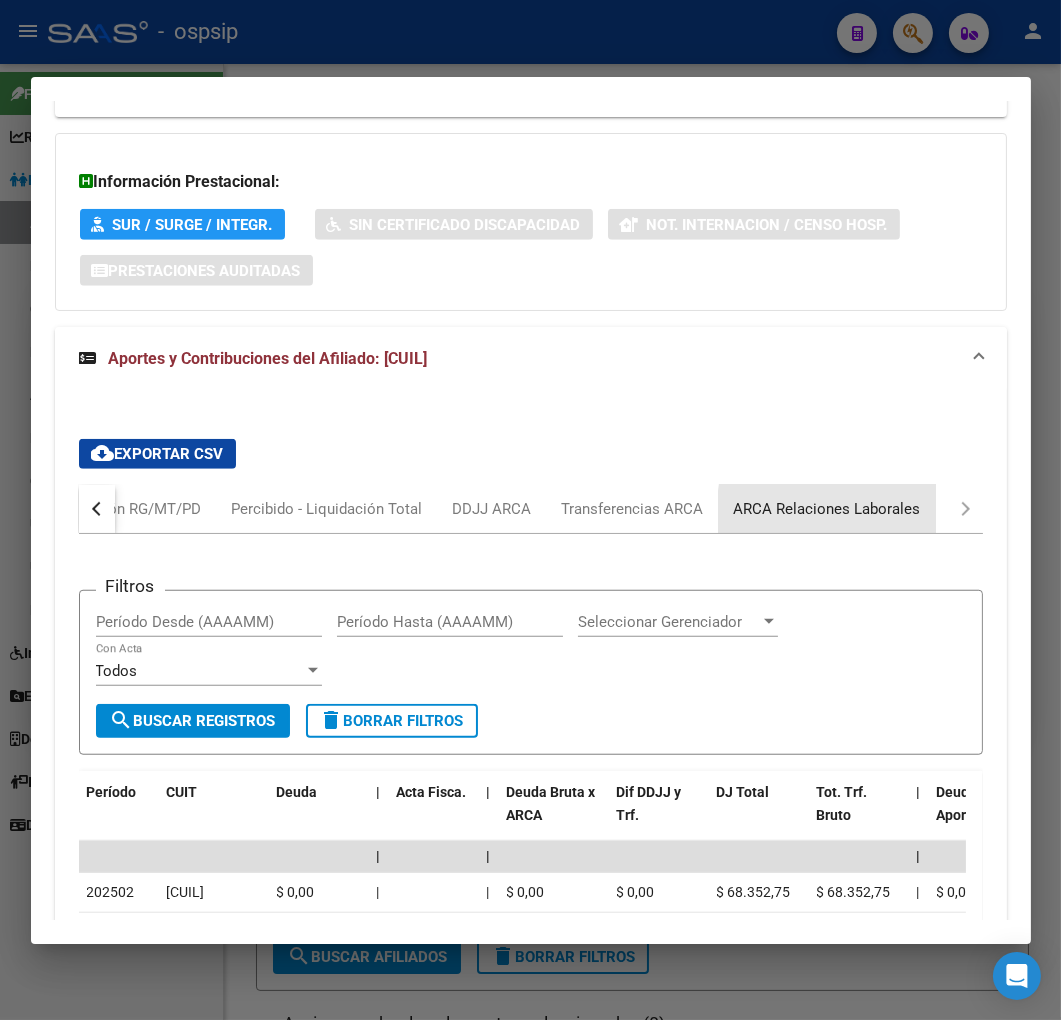 click on "ARCA Relaciones Laborales" at bounding box center (827, 509) 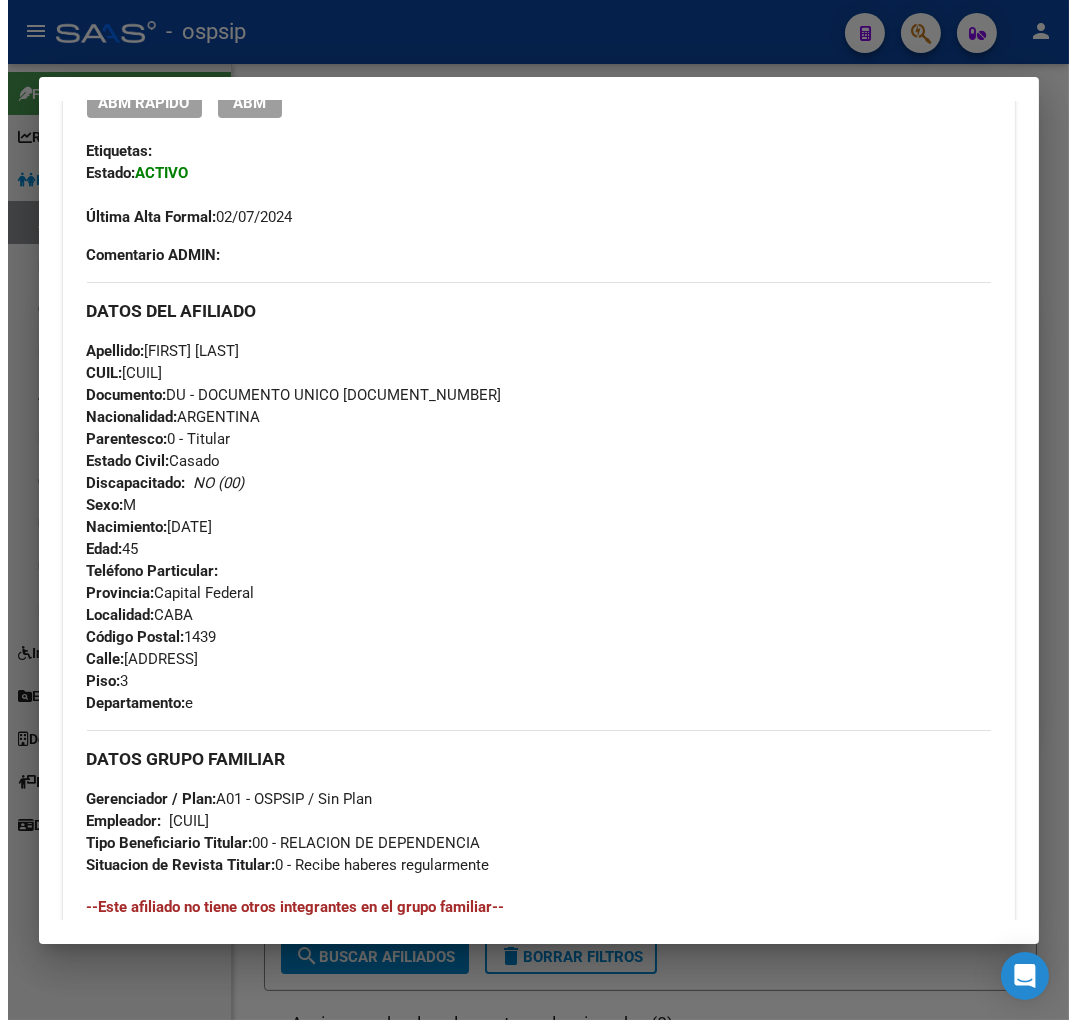 scroll, scrollTop: 0, scrollLeft: 0, axis: both 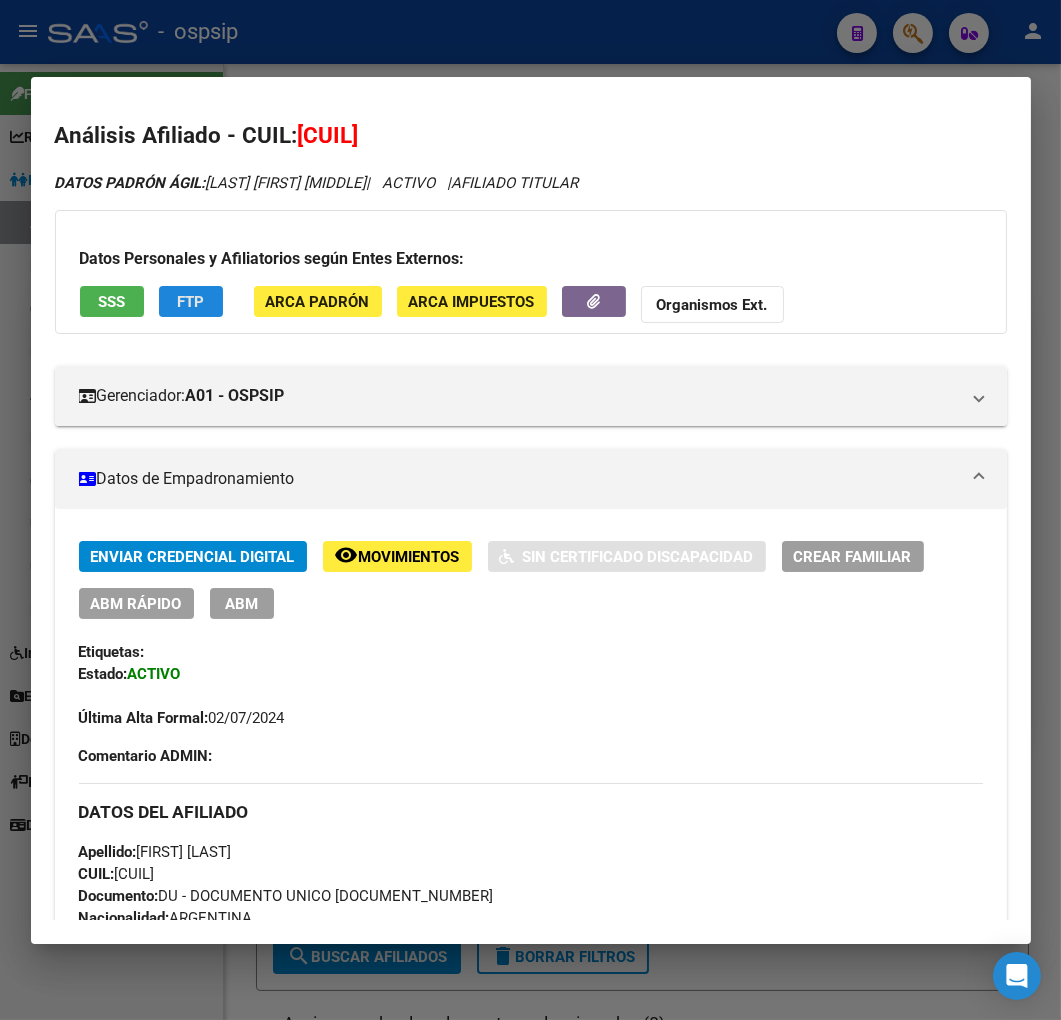 click on "FTP" 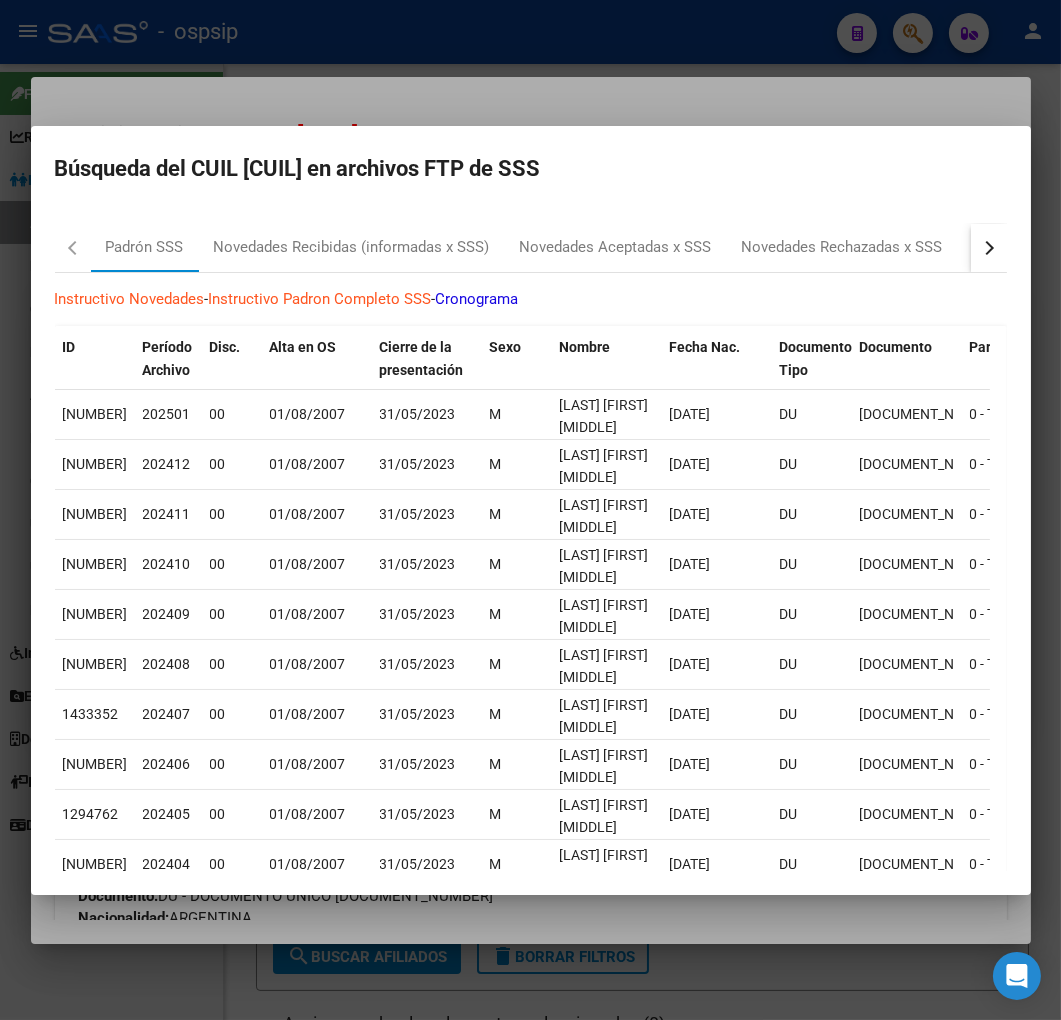 click at bounding box center (989, 248) 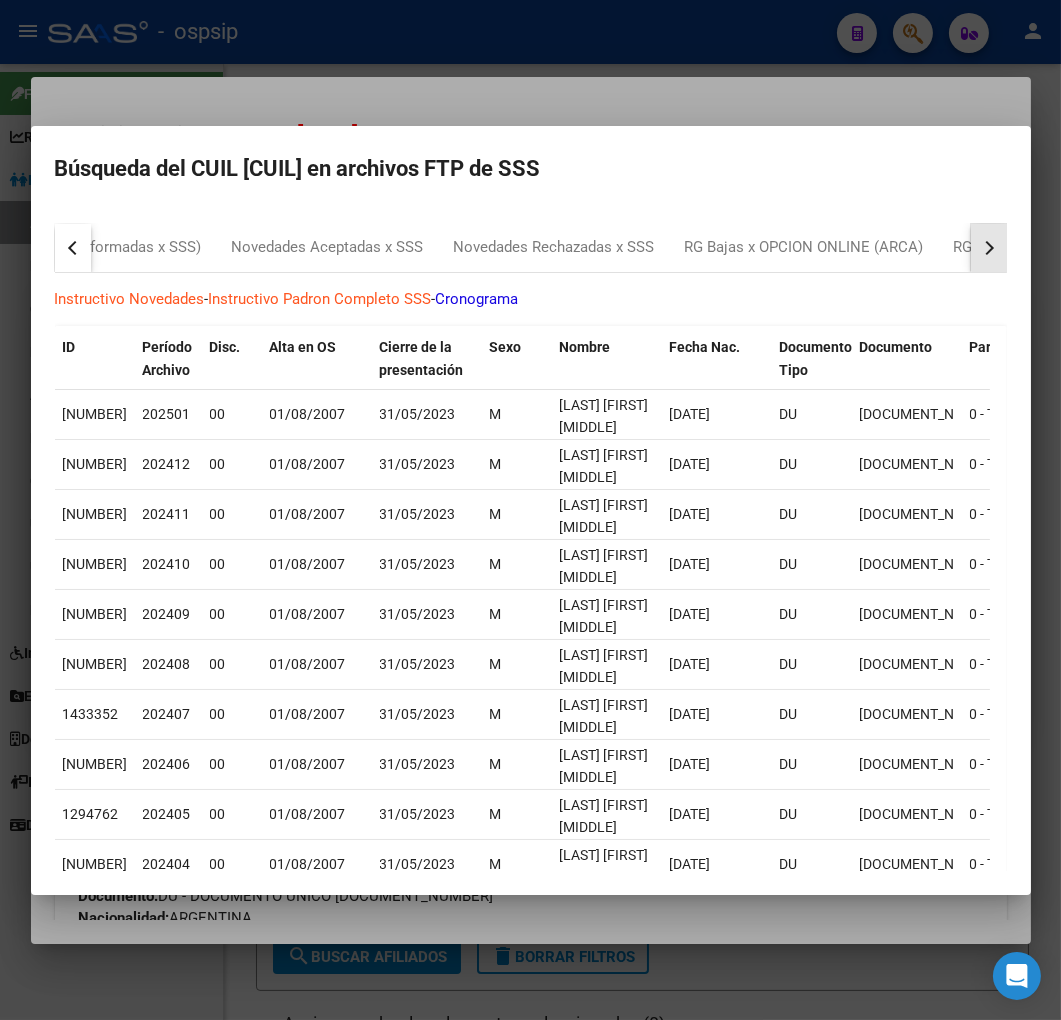 click at bounding box center (986, 247) 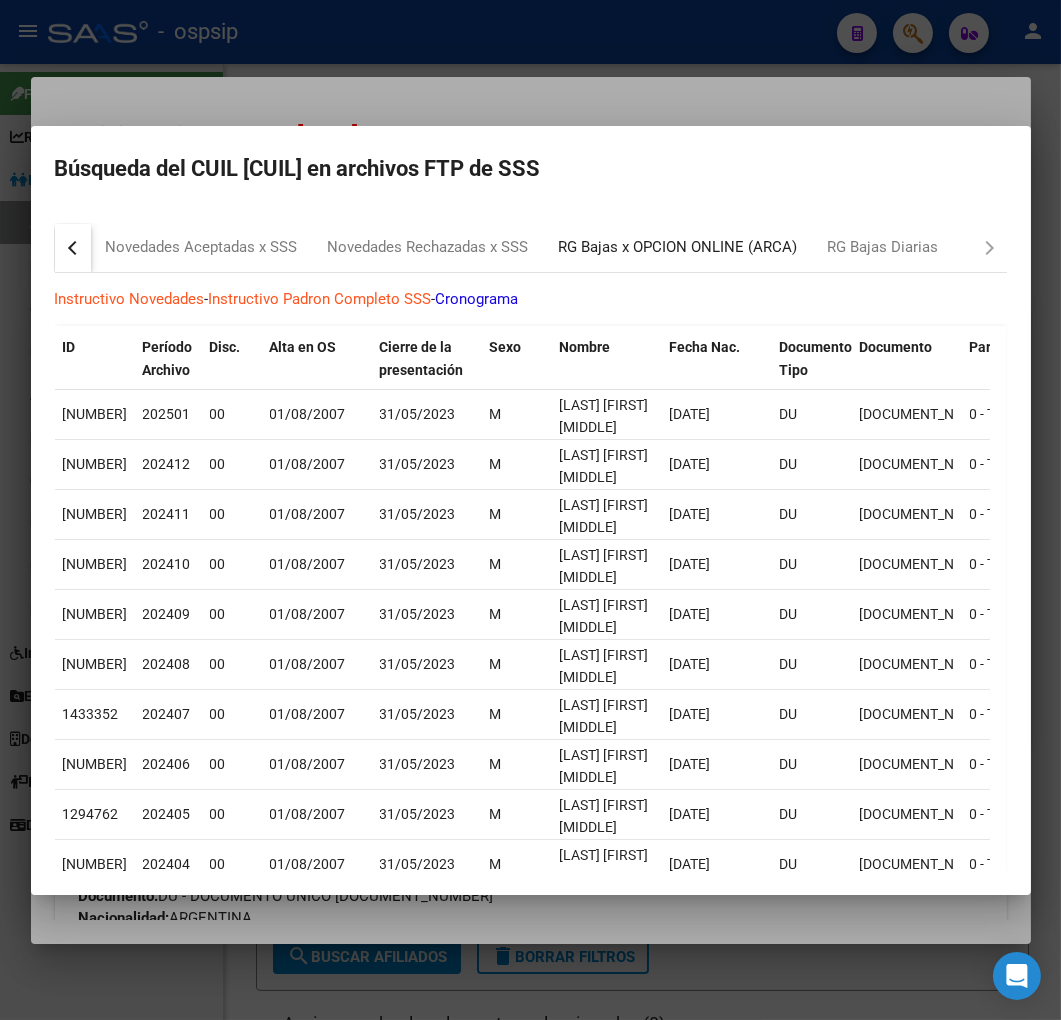 click on "RG Bajas x OPCION ONLINE (ARCA)" at bounding box center [678, 247] 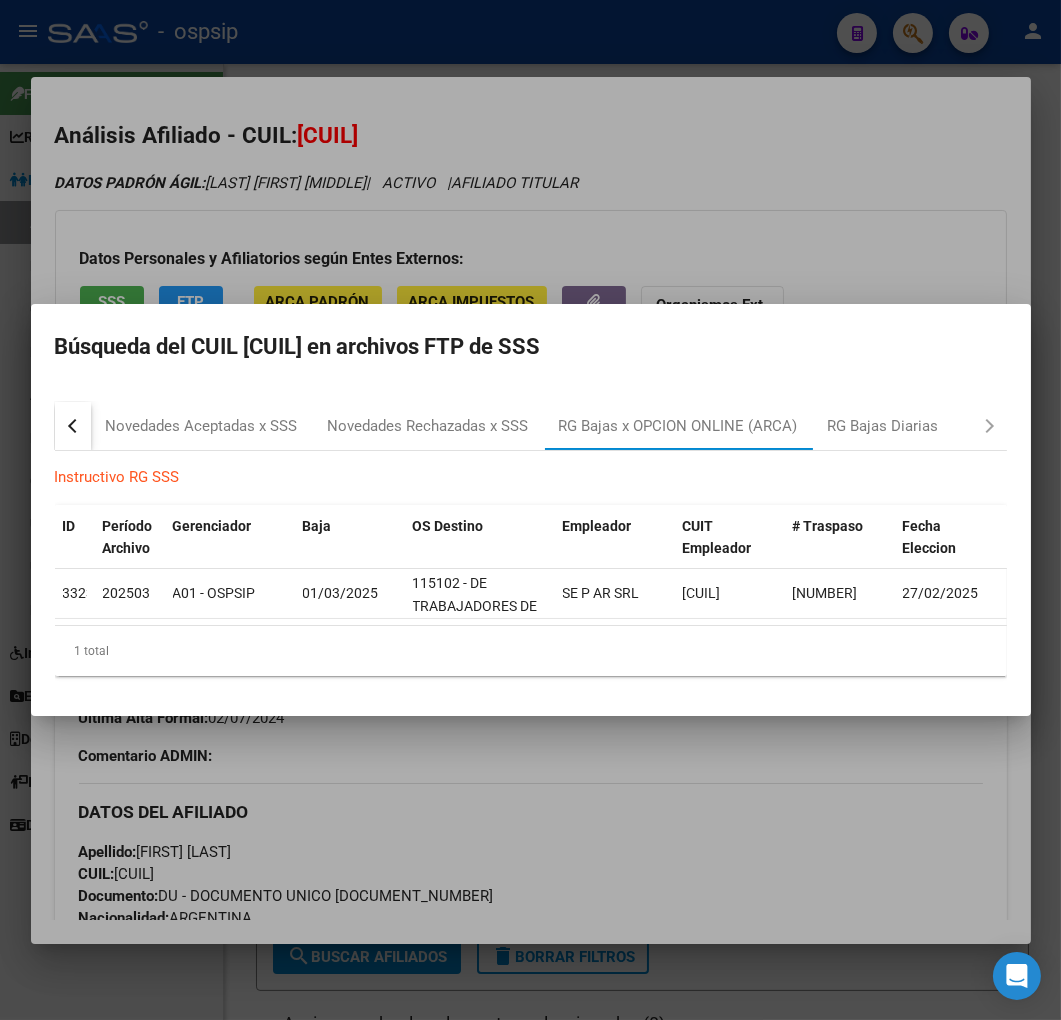 click at bounding box center [530, 510] 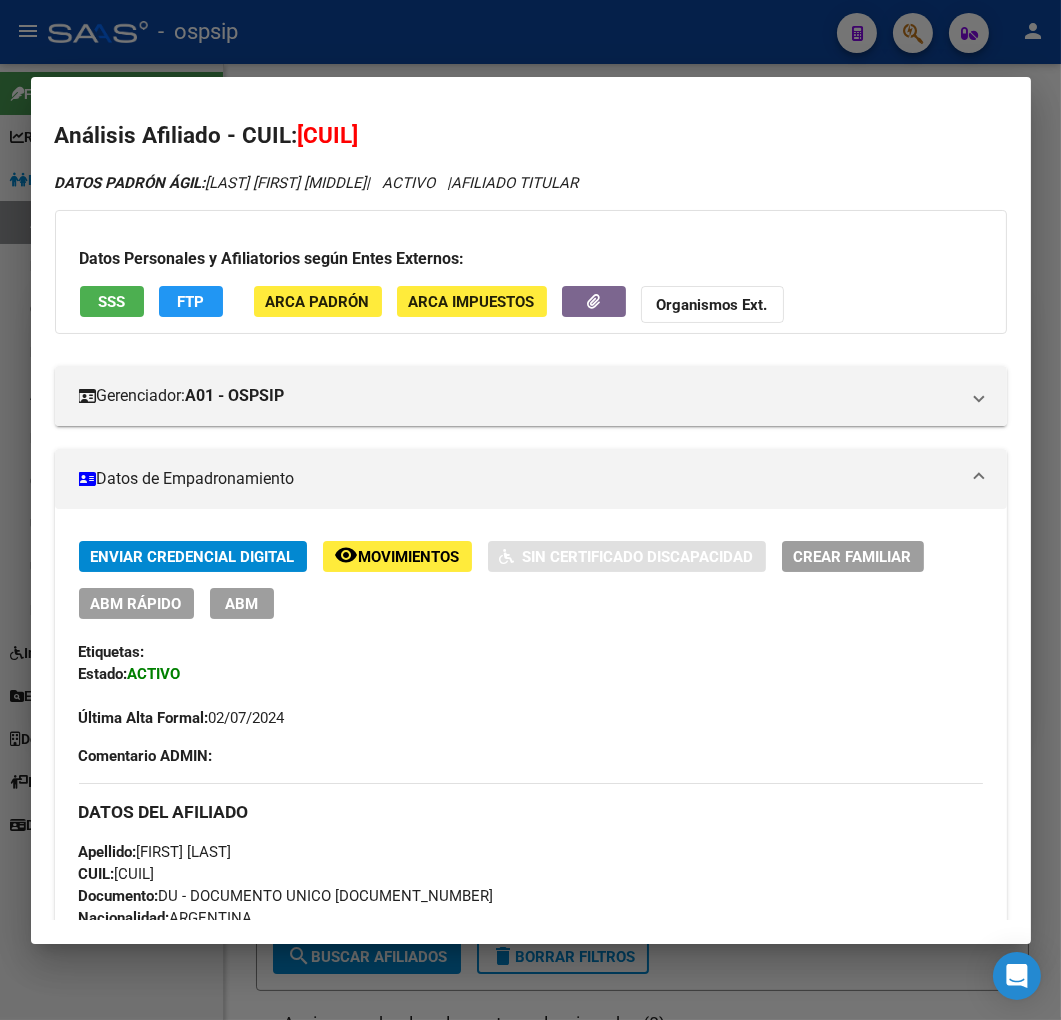 click on "ABM" at bounding box center (242, 603) 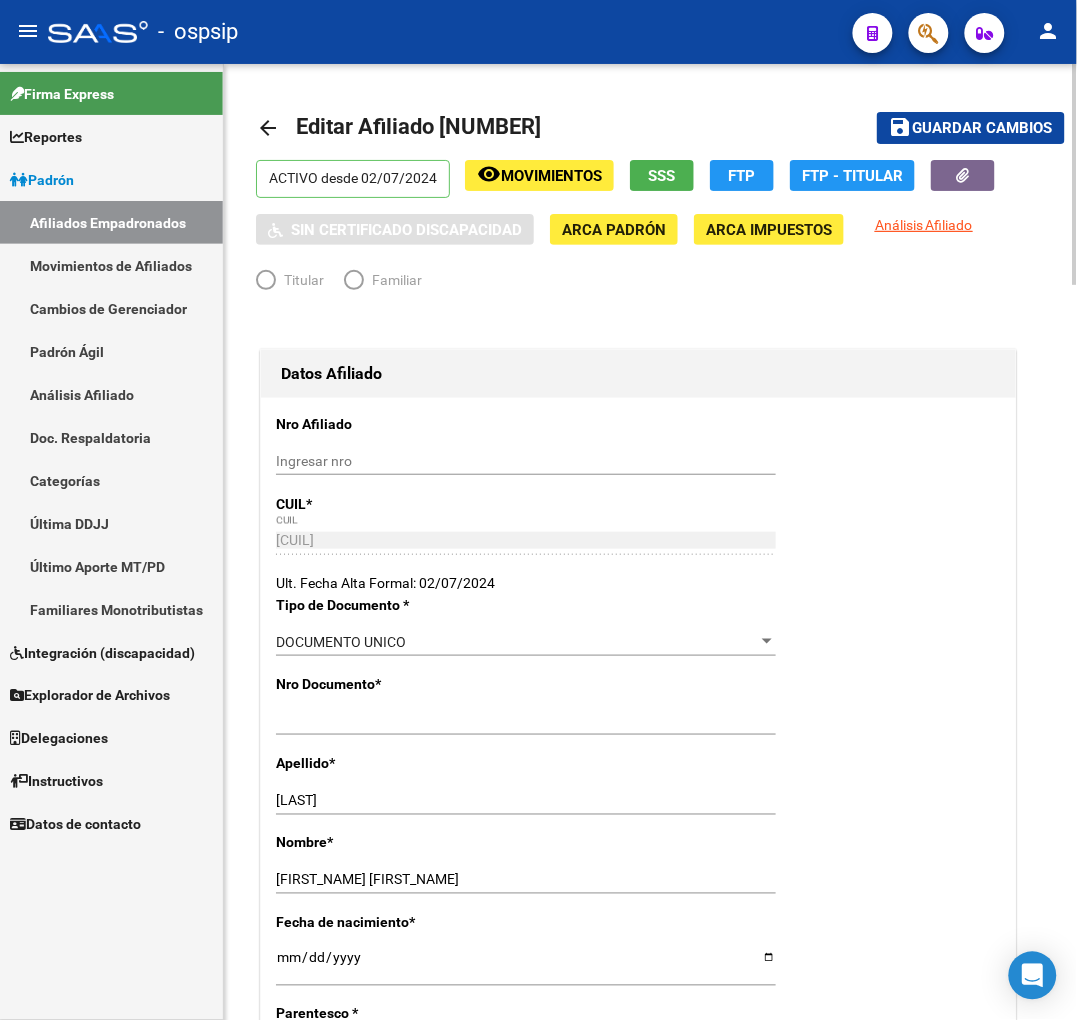 radio on "true" 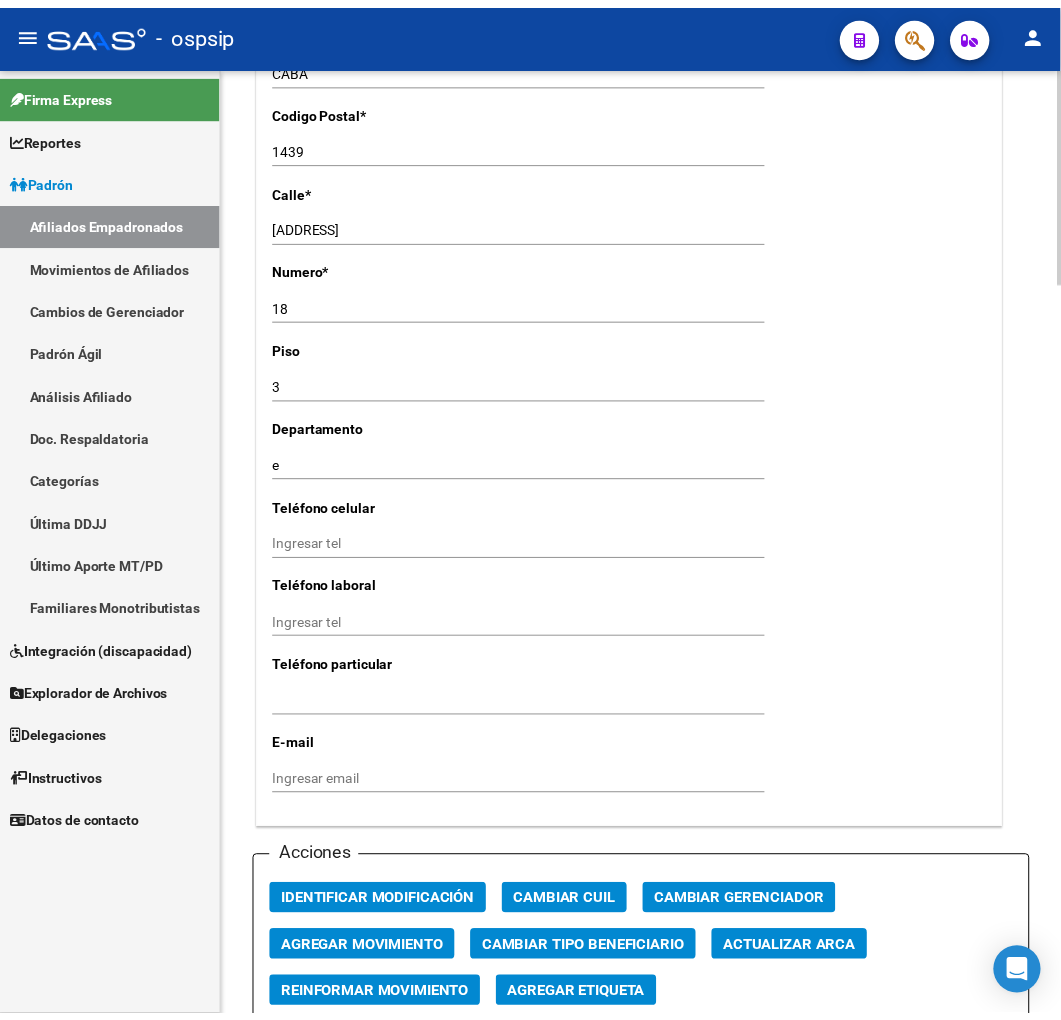 scroll, scrollTop: 1888, scrollLeft: 0, axis: vertical 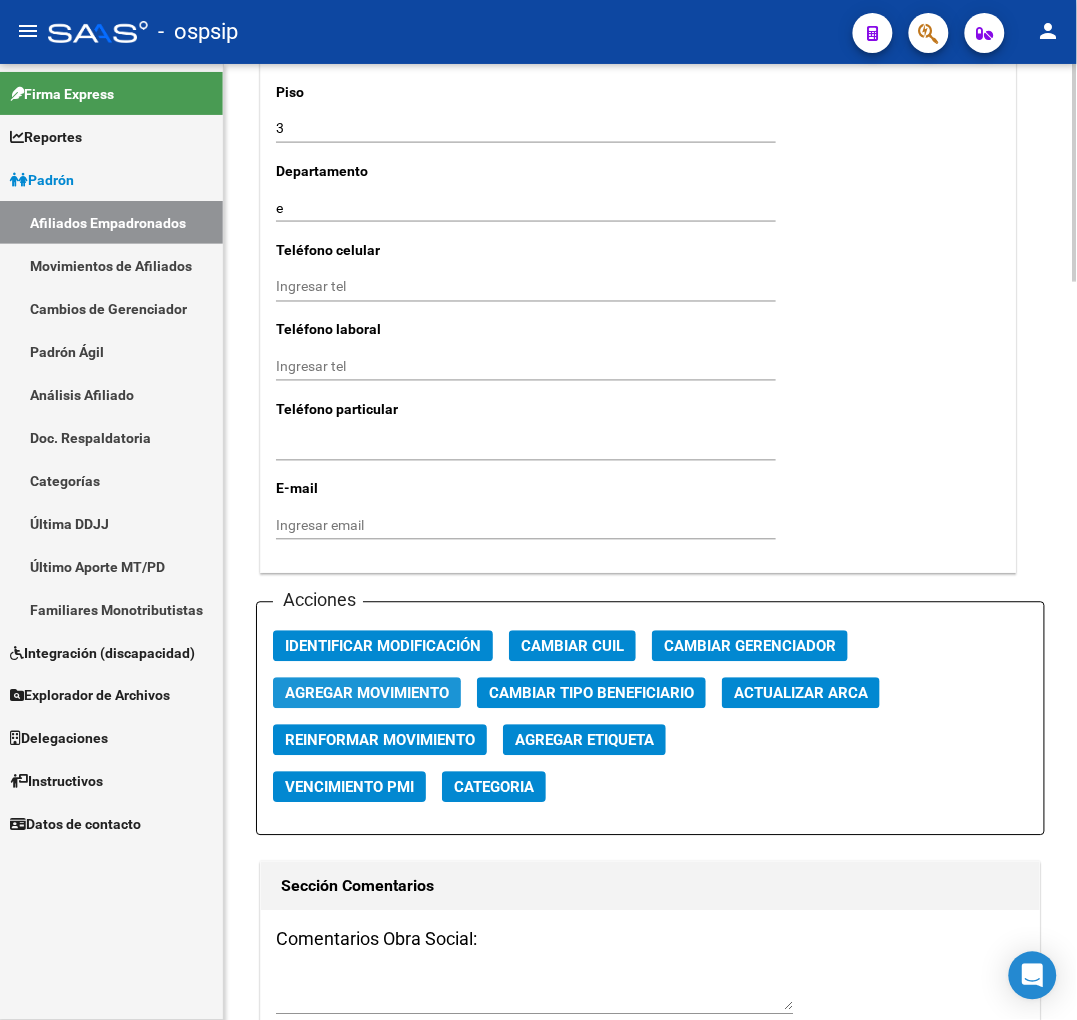 click on "Agregar Movimiento" 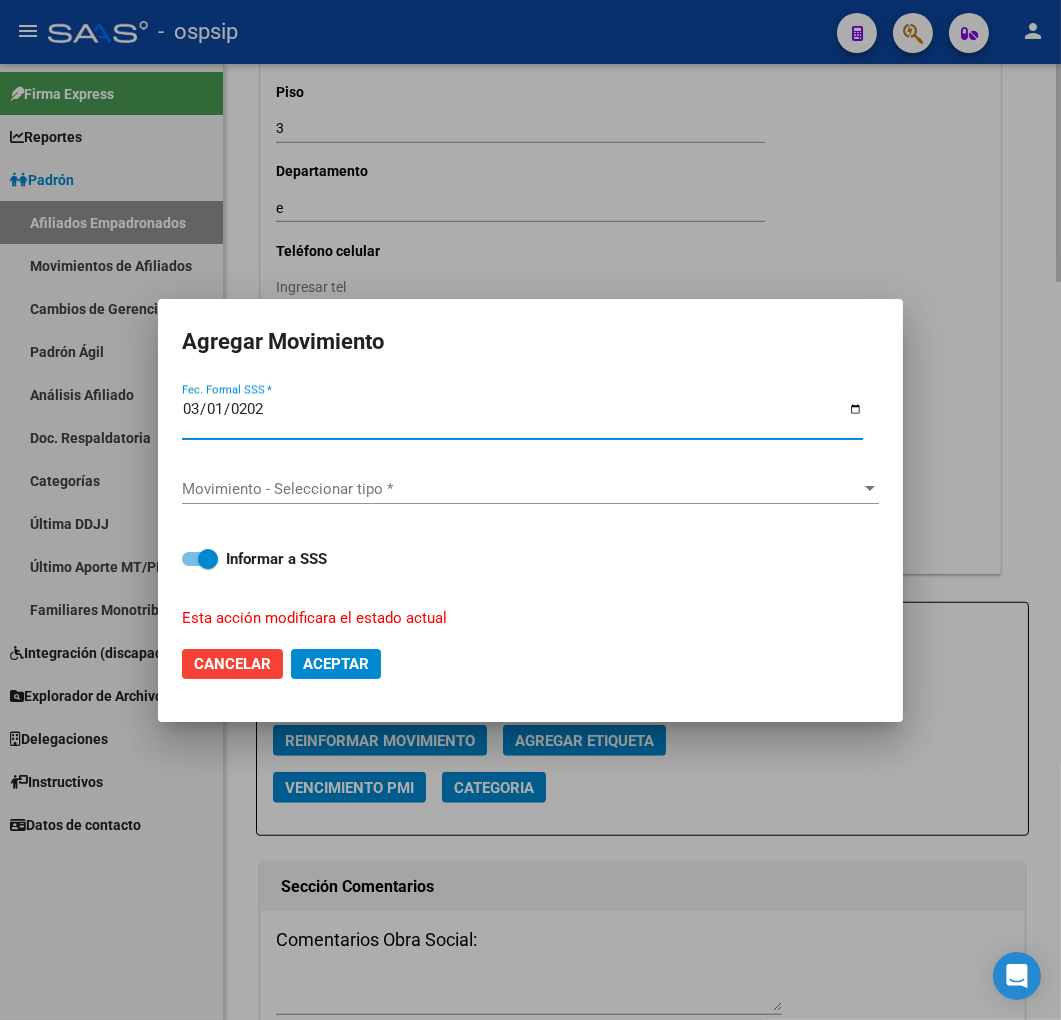 type on "2025-03-01" 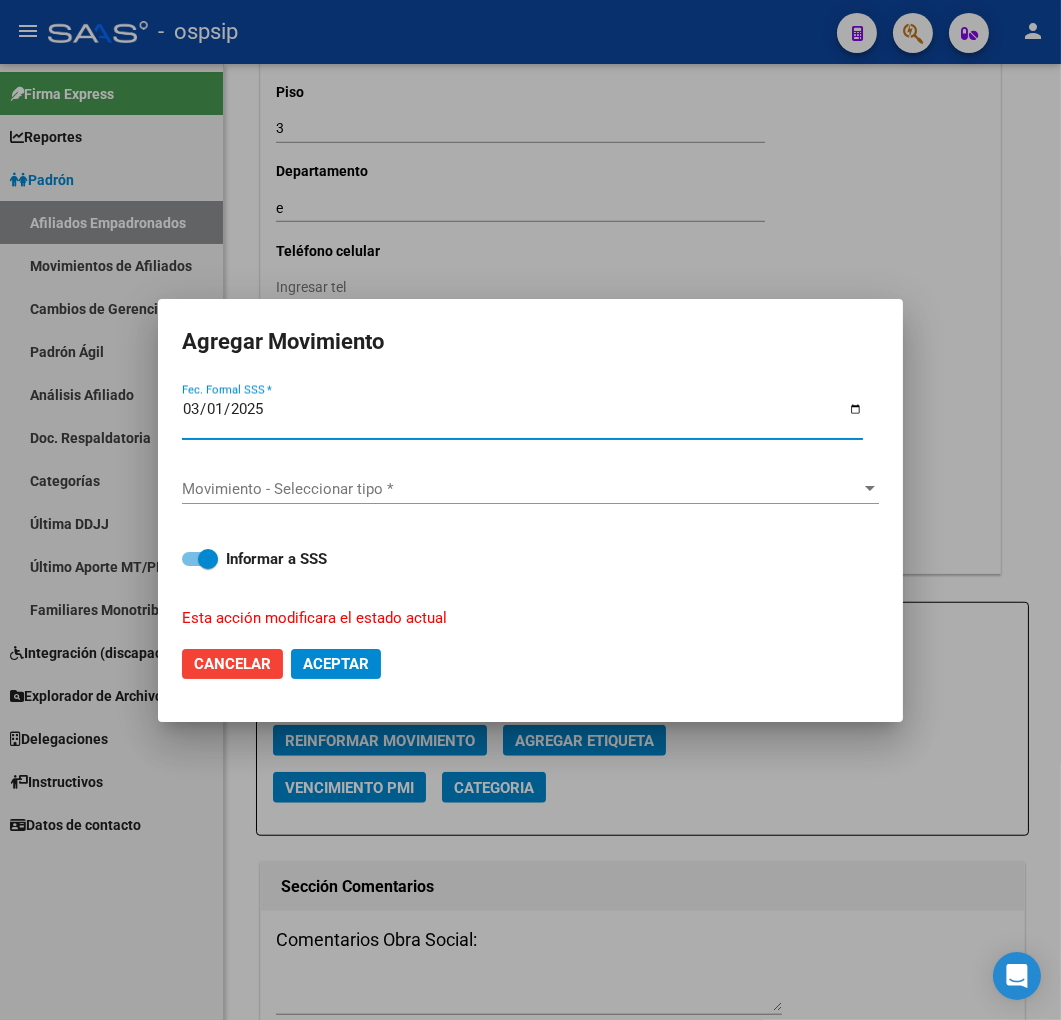 click on "Movimiento - Seleccionar tipo *" at bounding box center [521, 489] 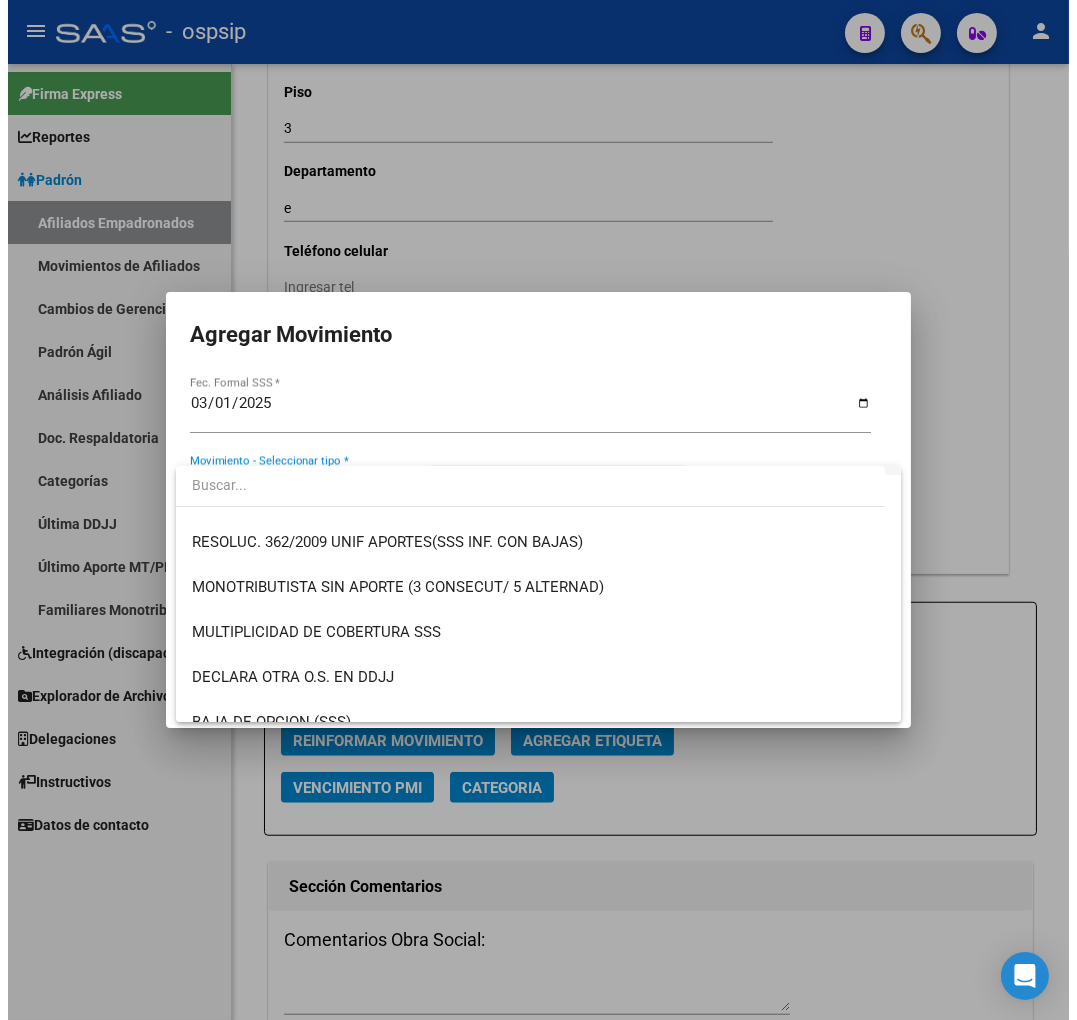 scroll, scrollTop: 777, scrollLeft: 0, axis: vertical 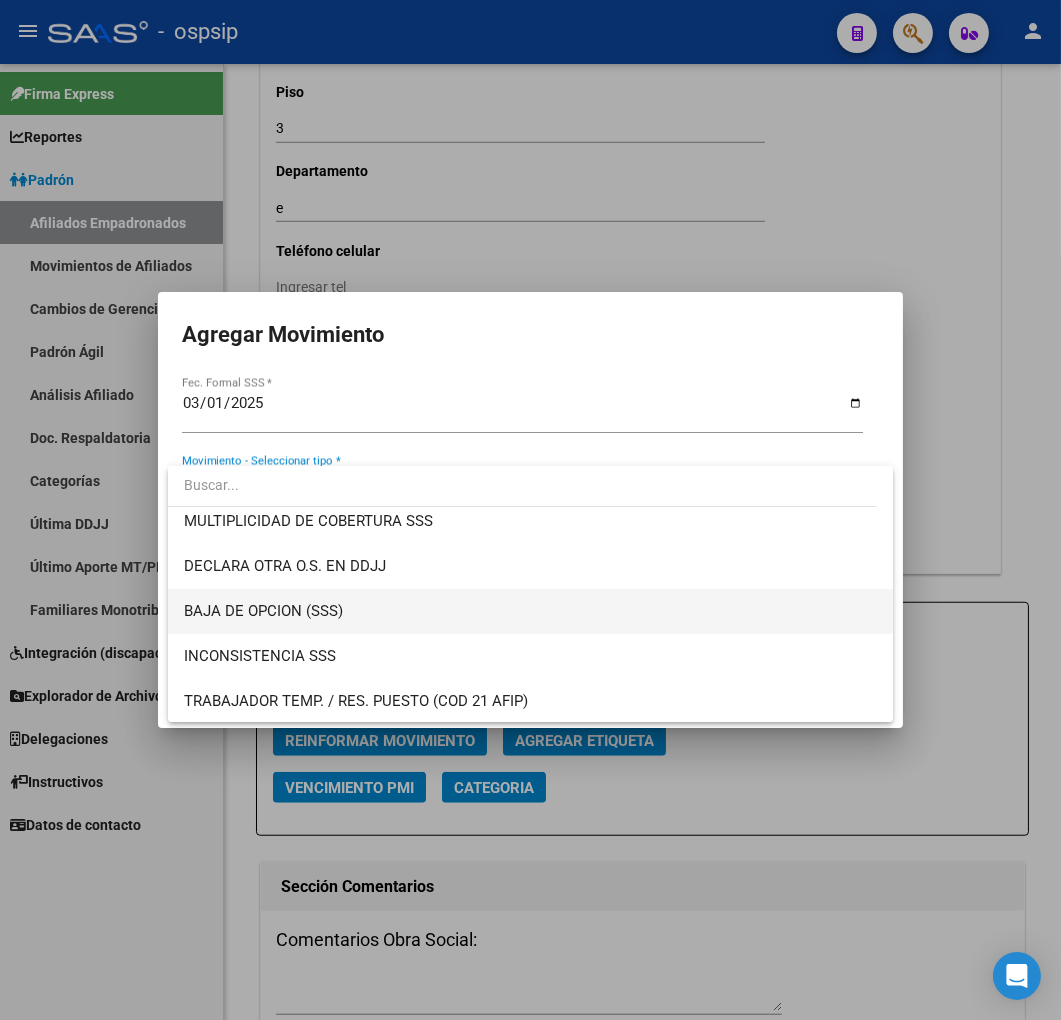 click on "BAJA DE OPCION (SSS)" at bounding box center [531, 611] 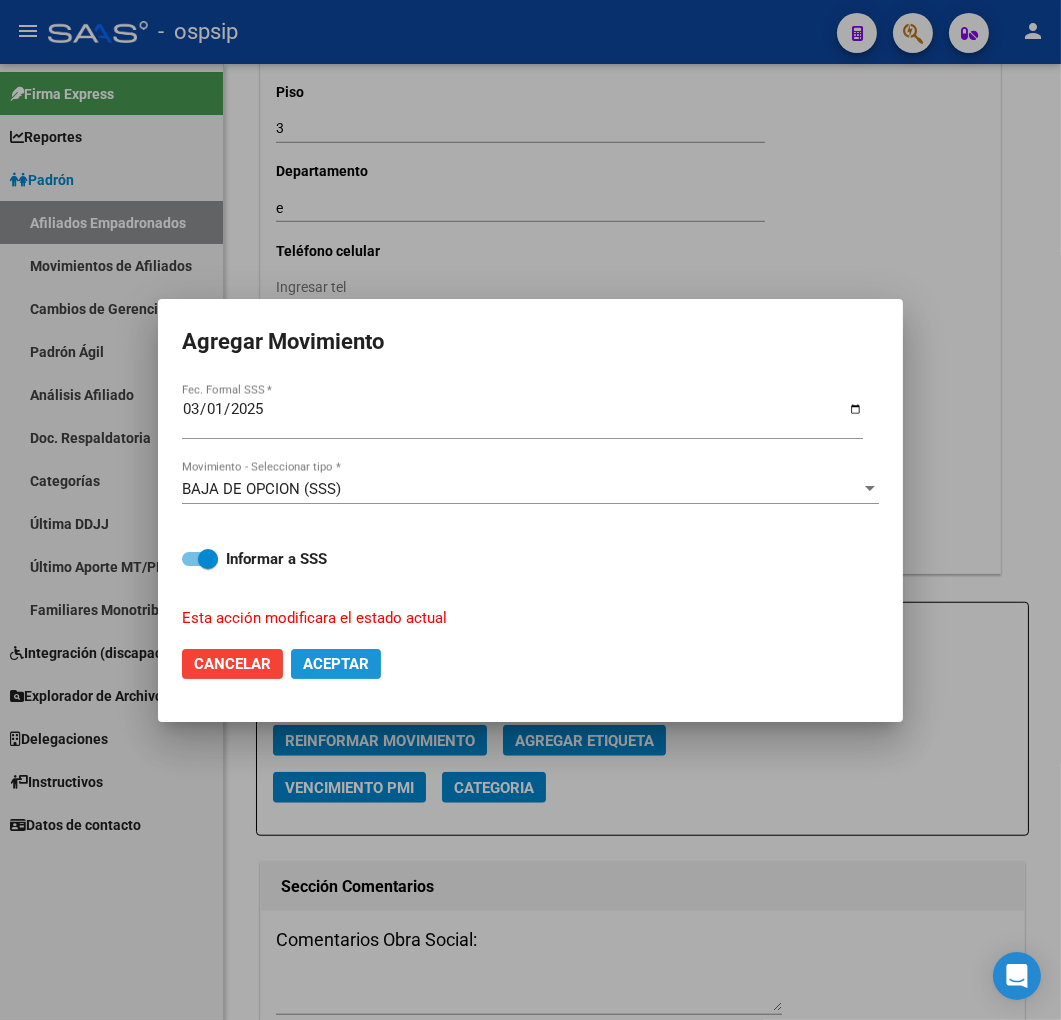 click on "Aceptar" 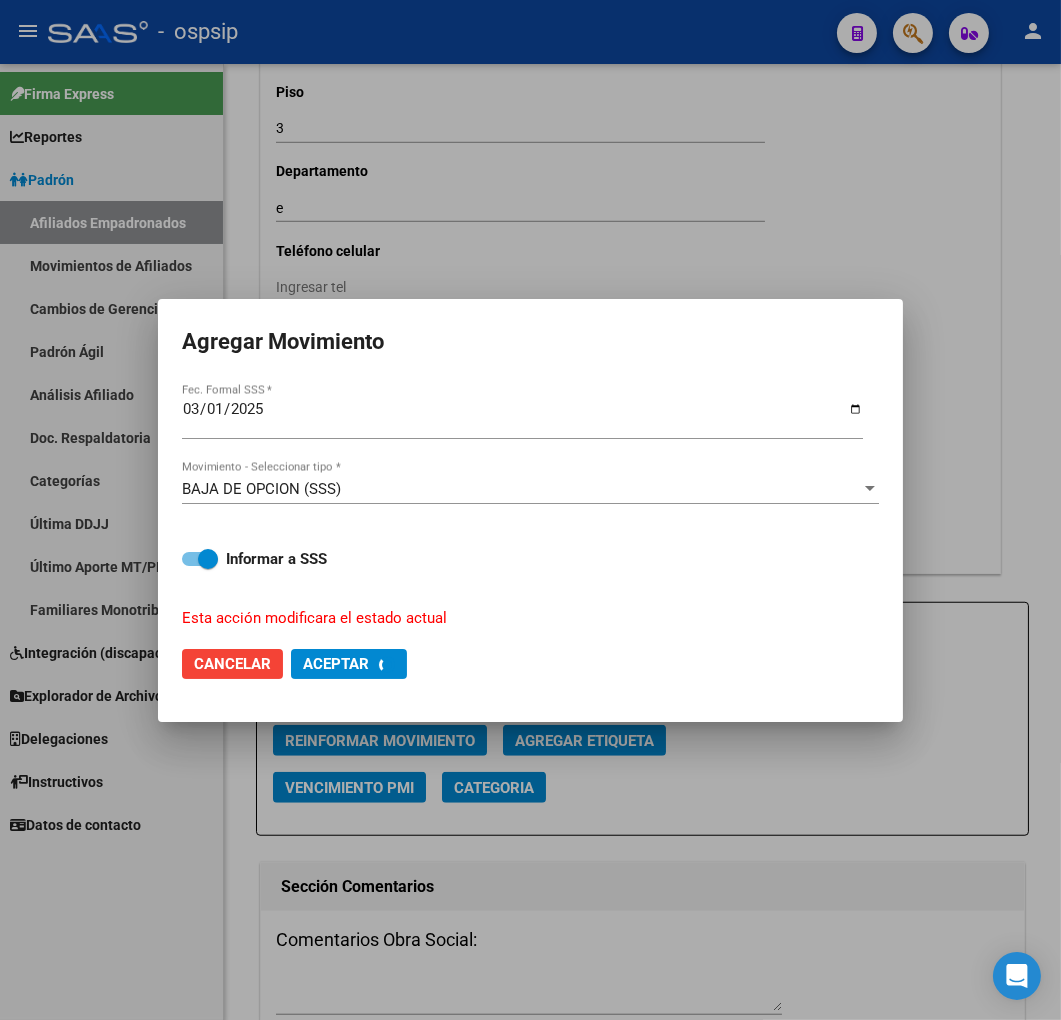 checkbox on "false" 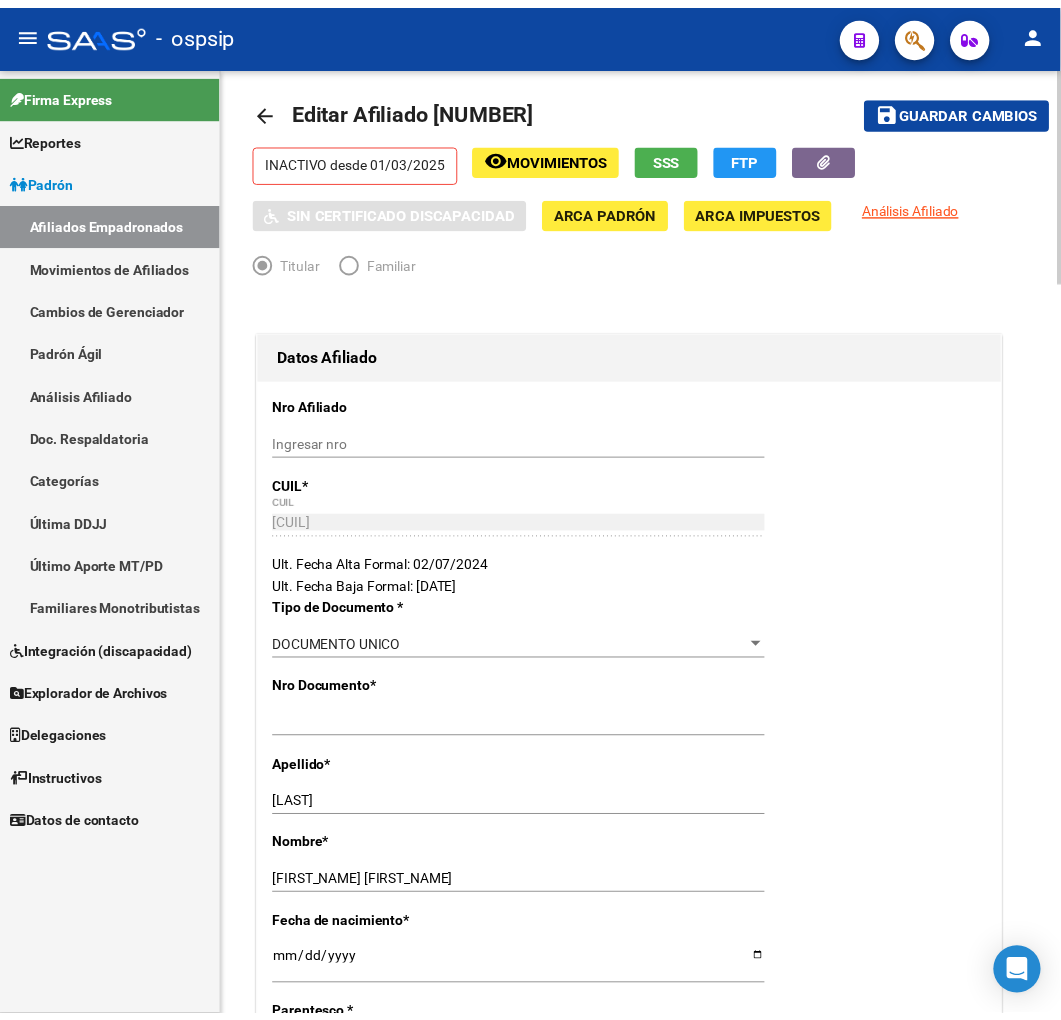 scroll, scrollTop: 0, scrollLeft: 0, axis: both 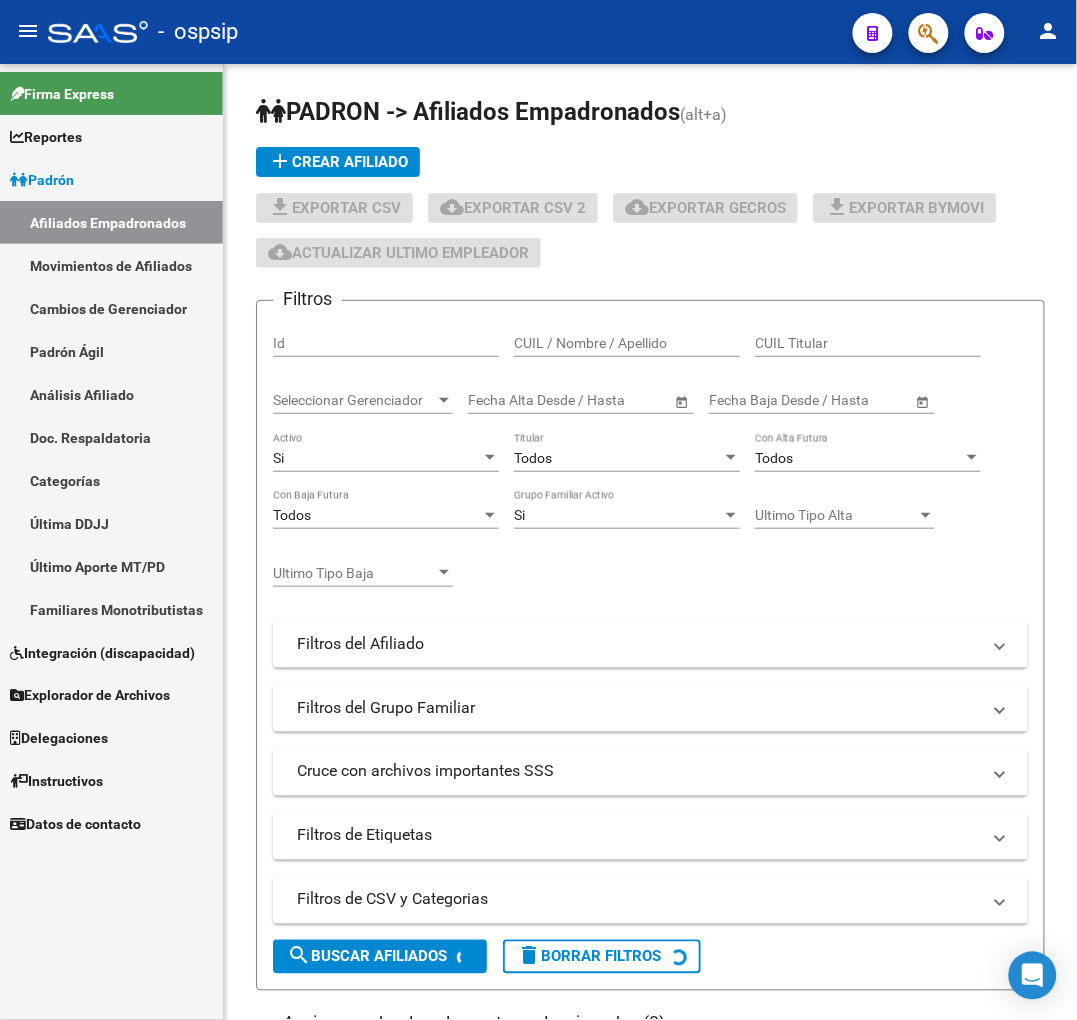 click 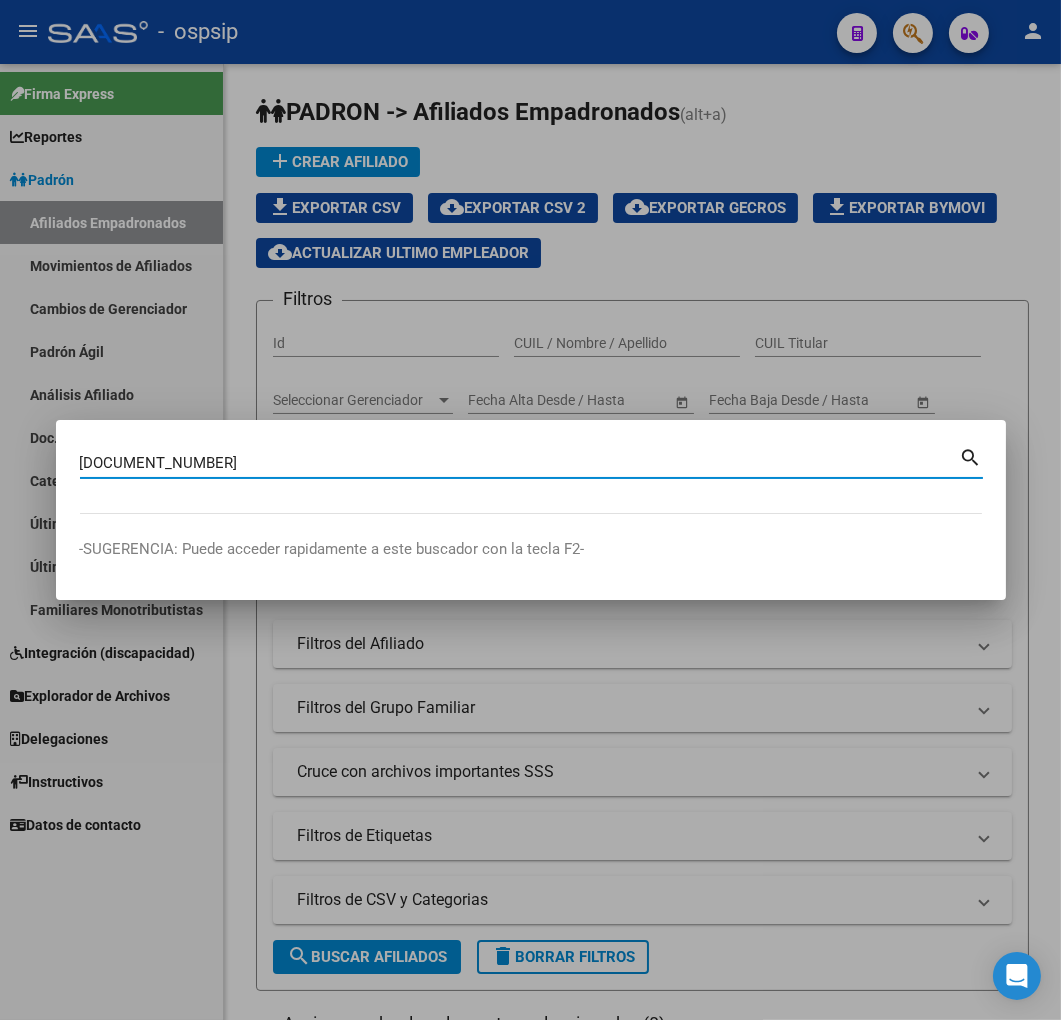 type on "[DOCUMENT_NUMBER]" 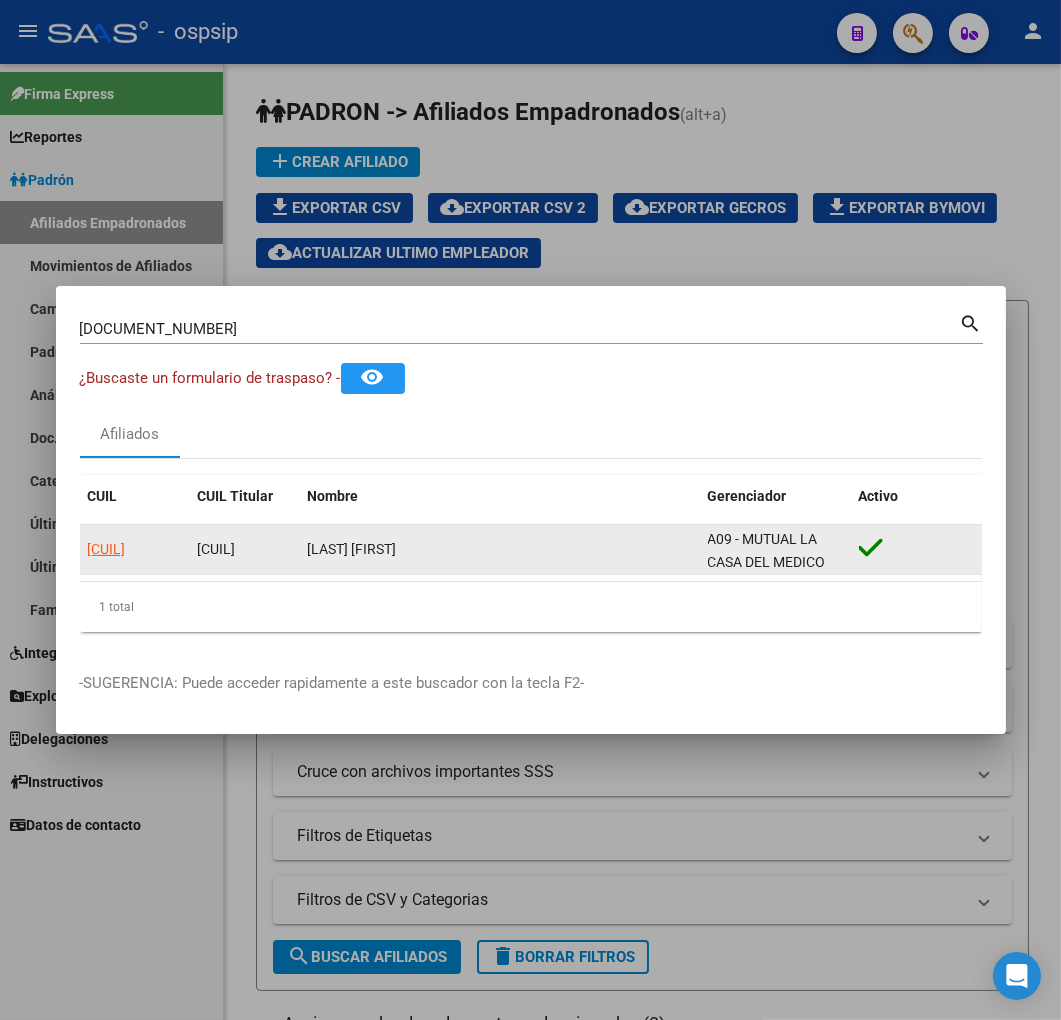 click on "[CUIL]" 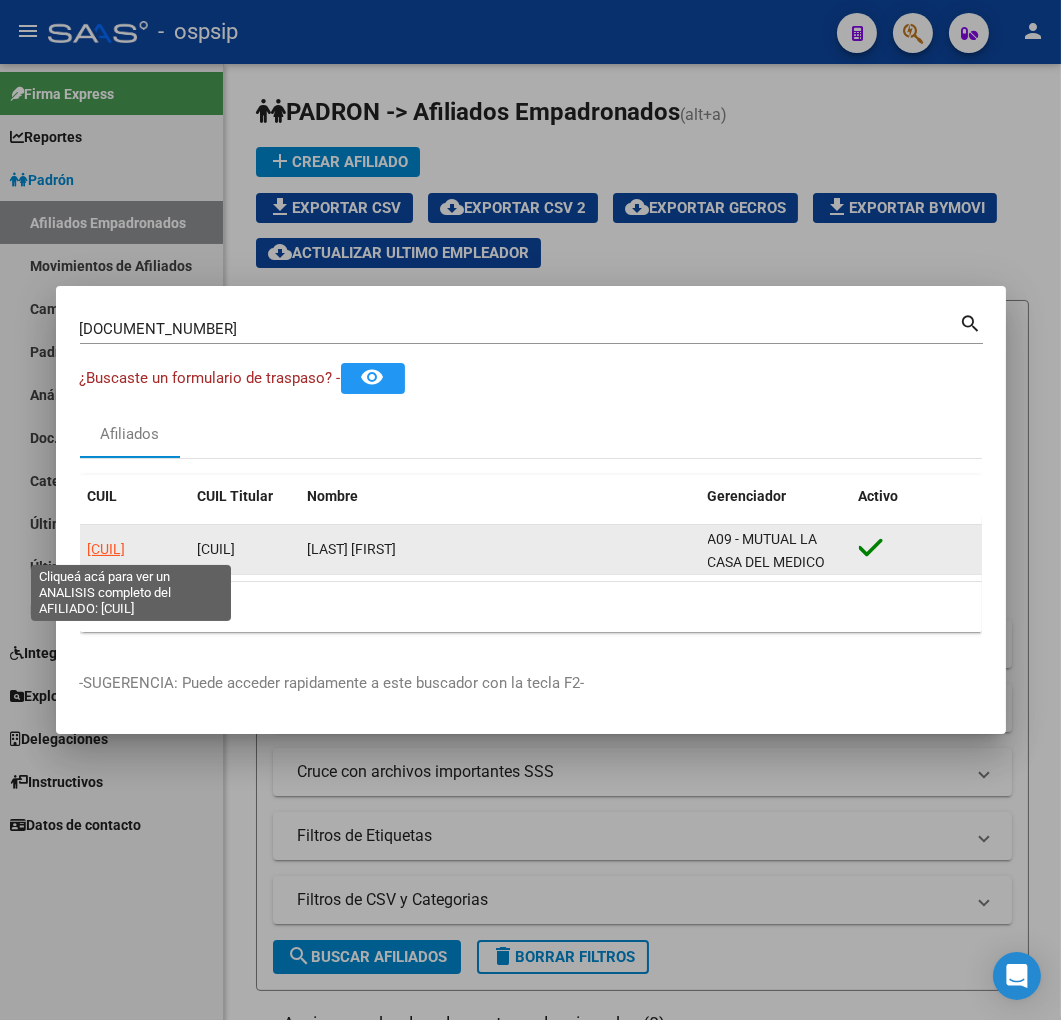 click on "[CUIL]" 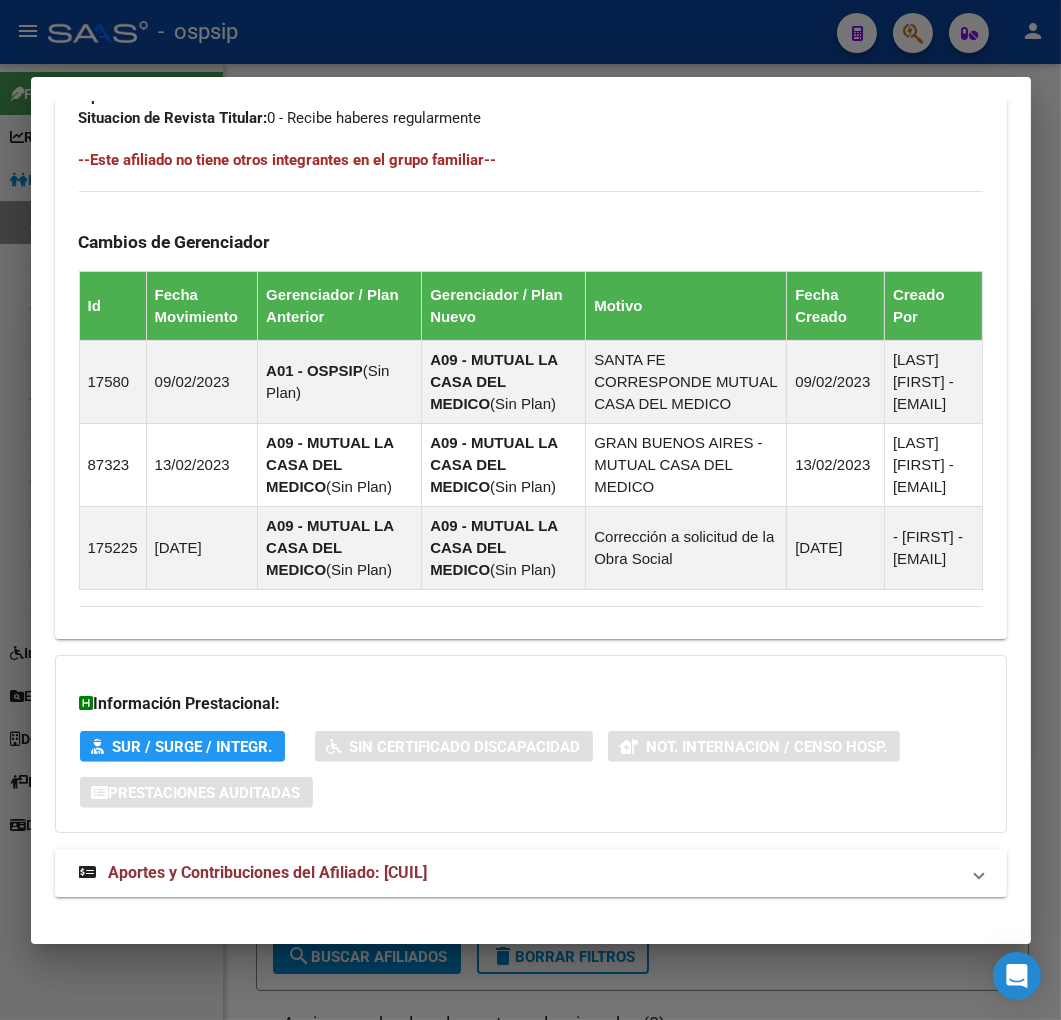 scroll, scrollTop: 1293, scrollLeft: 0, axis: vertical 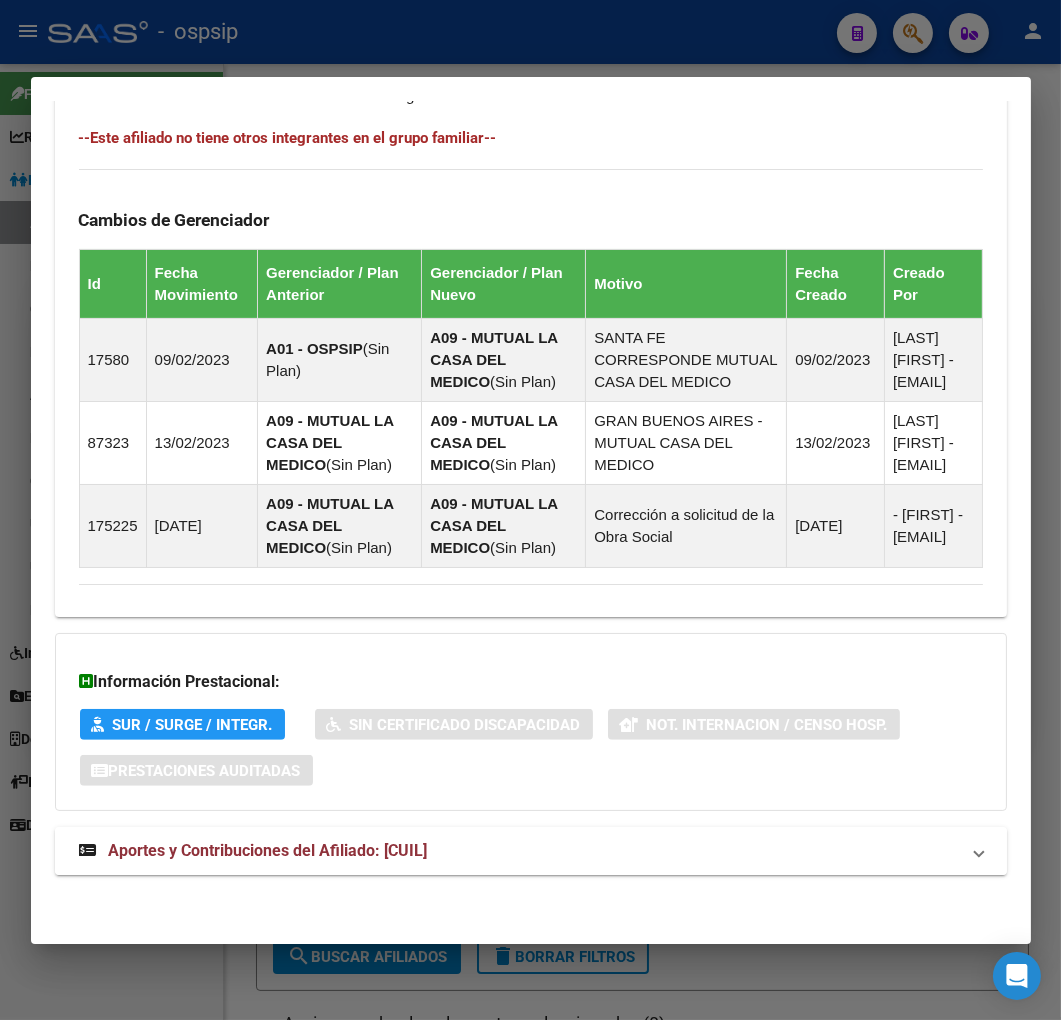 click on "Aportes y Contribuciones del Afiliado: [CUIL]" at bounding box center (519, 851) 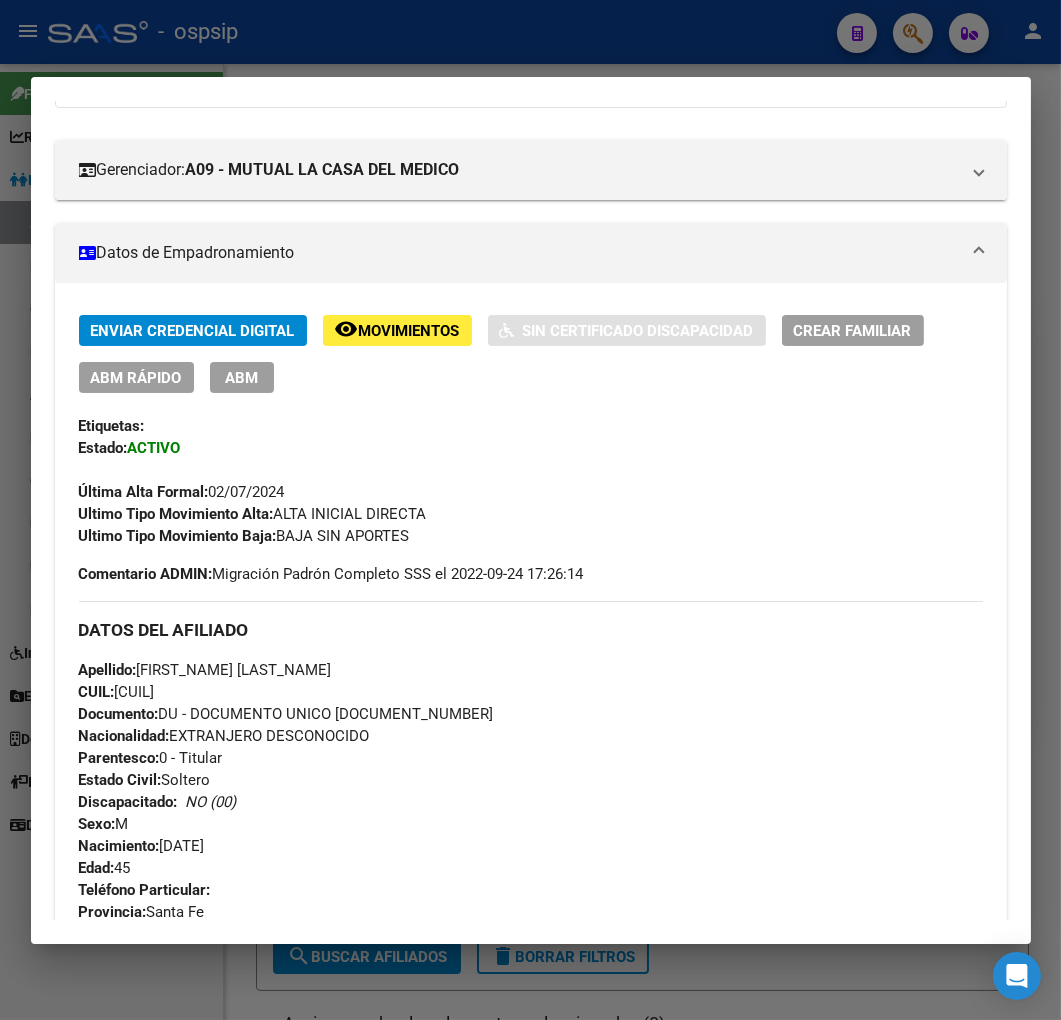 scroll, scrollTop: 0, scrollLeft: 0, axis: both 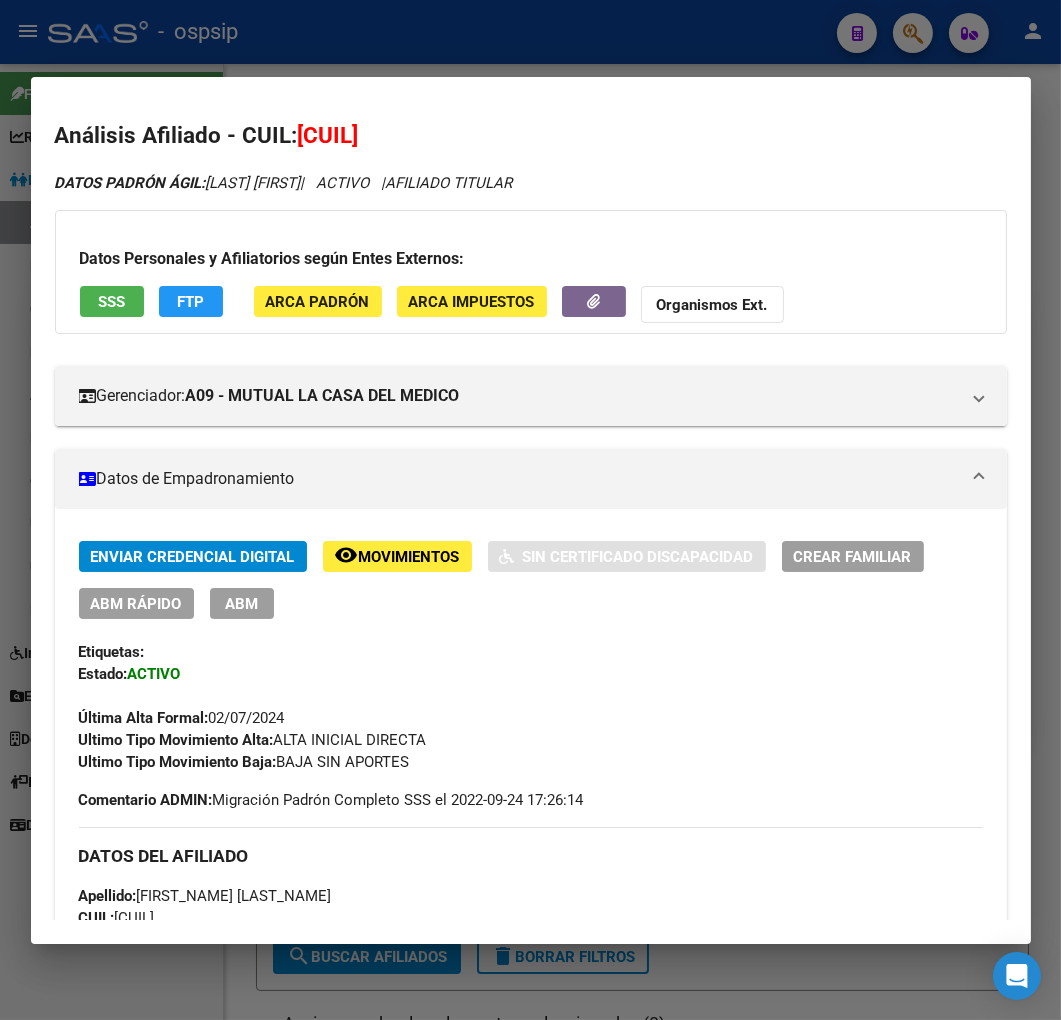 click on "FTP" 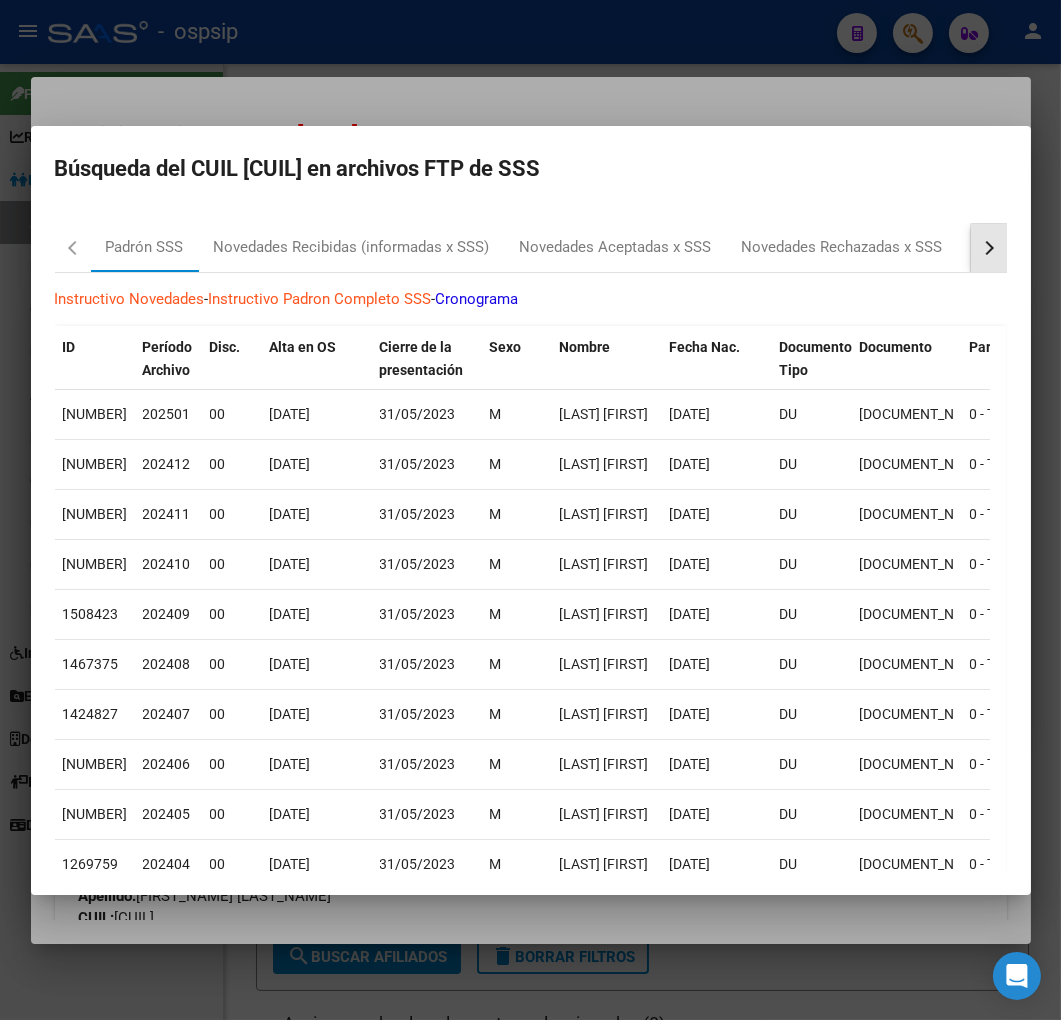 click at bounding box center [989, 248] 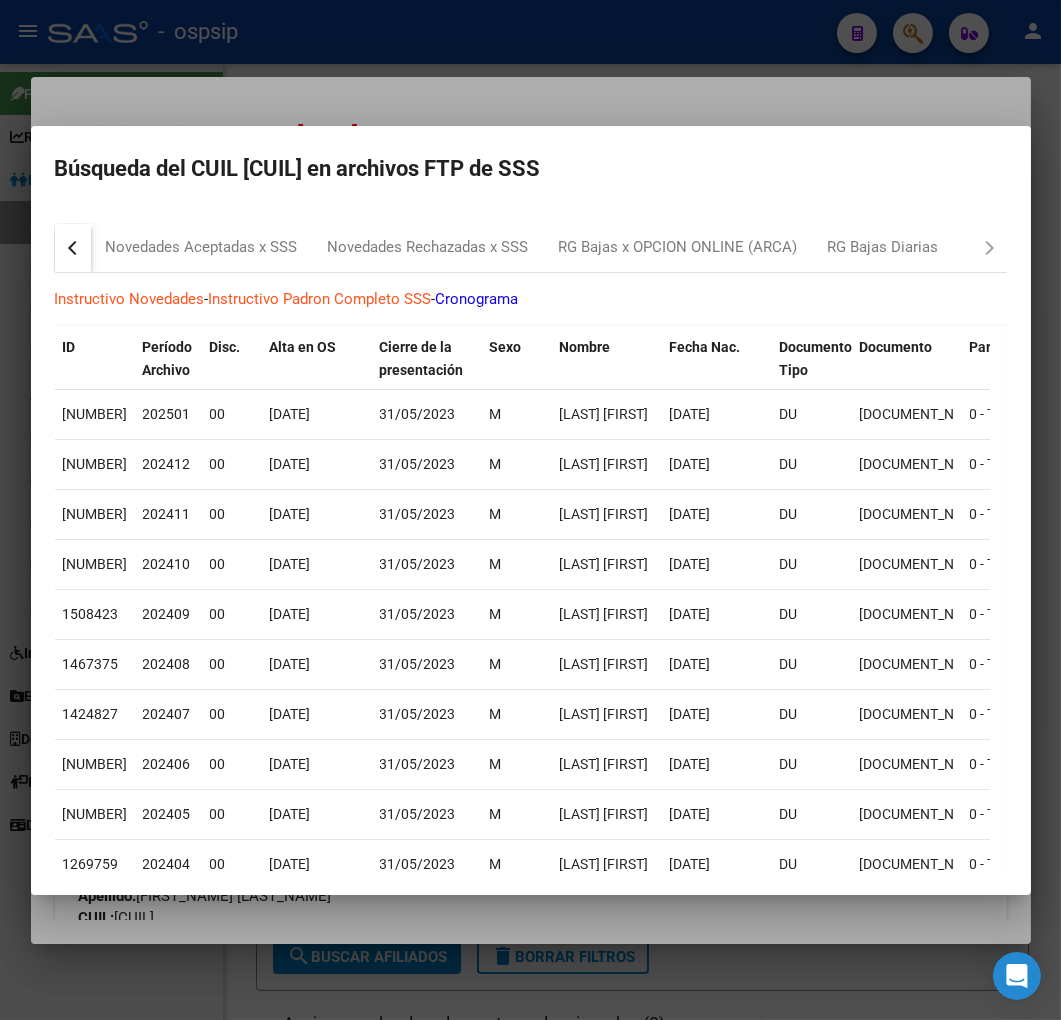click on "Padrón SSS Novedades Recibidas (informadas x SSS) Novedades Aceptadas x SSS Novedades Rechazadas x SSS RG Bajas x OPCION ONLINE (ARCA) RG Bajas Diarias" at bounding box center [531, 248] 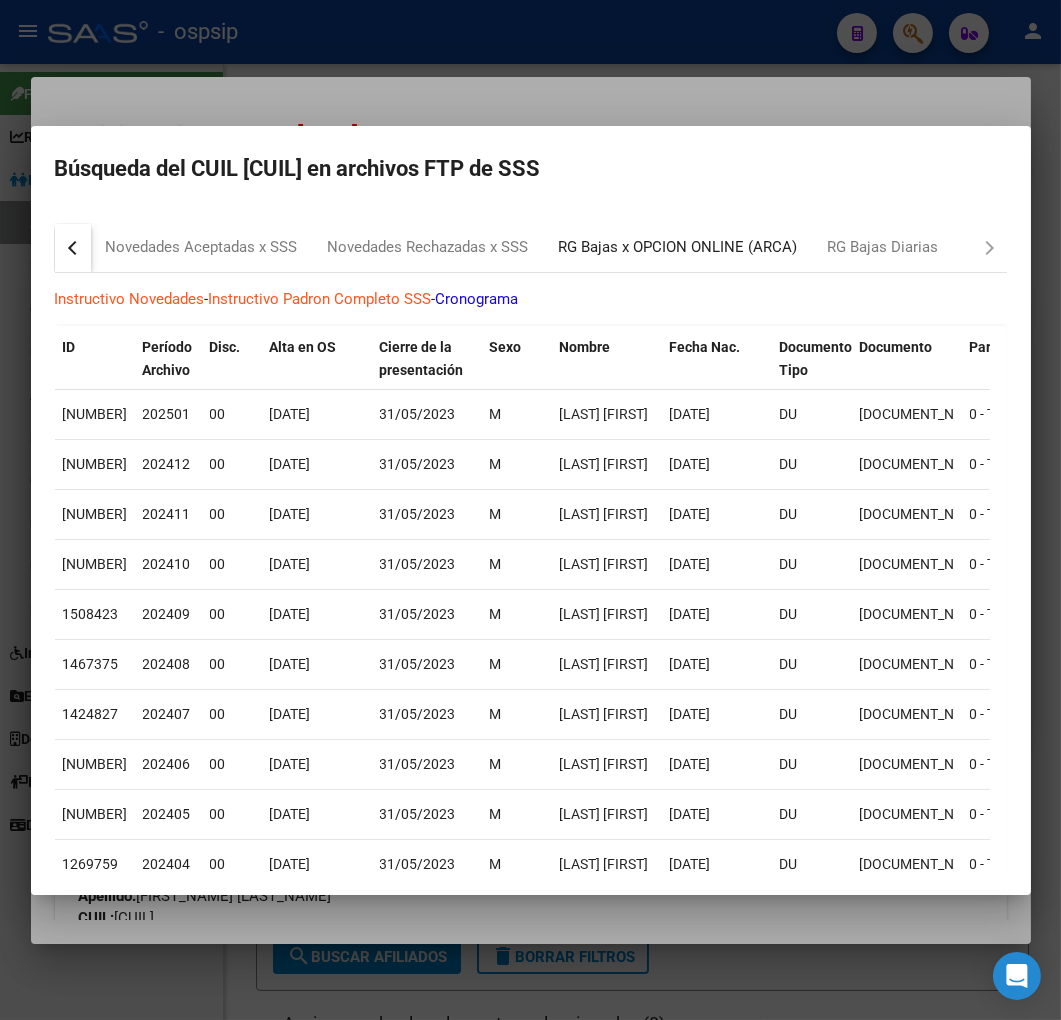 click on "RG Bajas x OPCION ONLINE (ARCA)" at bounding box center [678, 248] 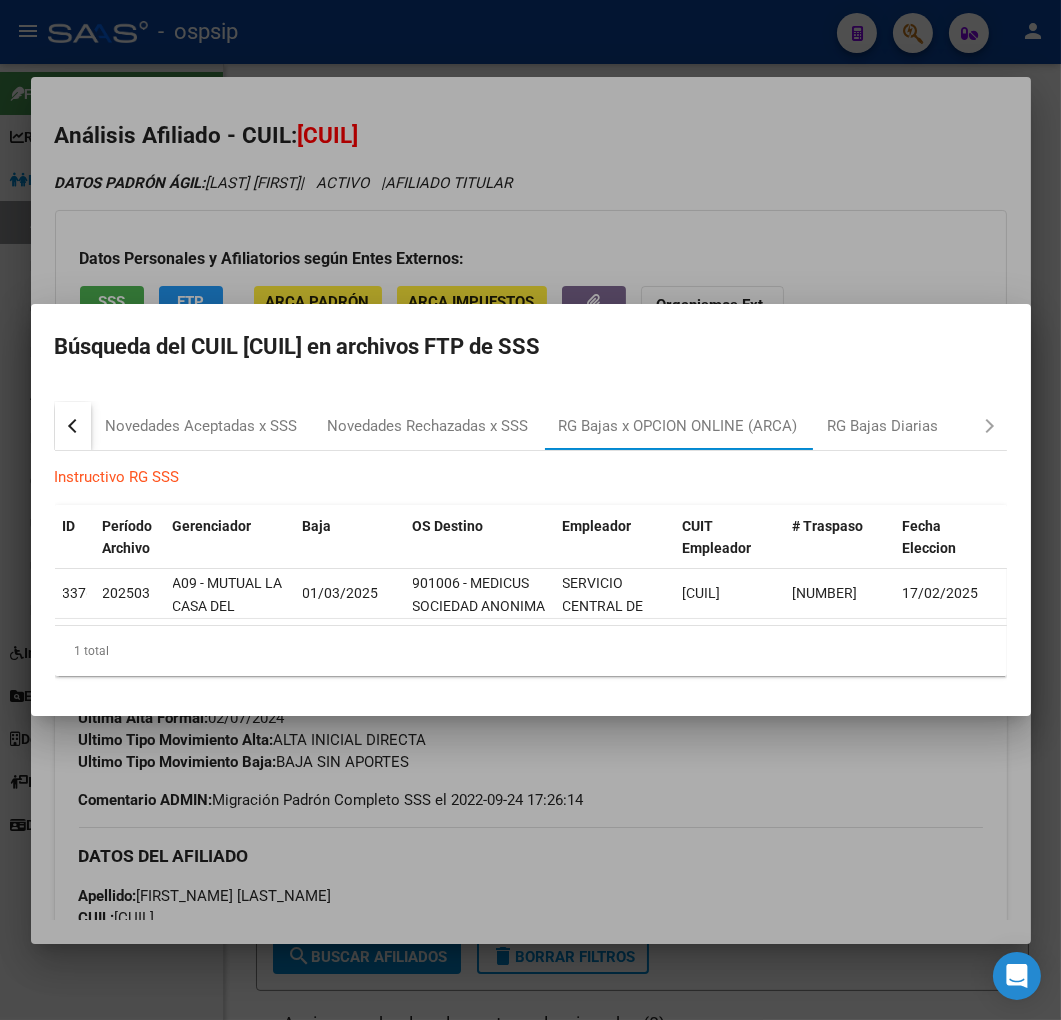 click at bounding box center [530, 510] 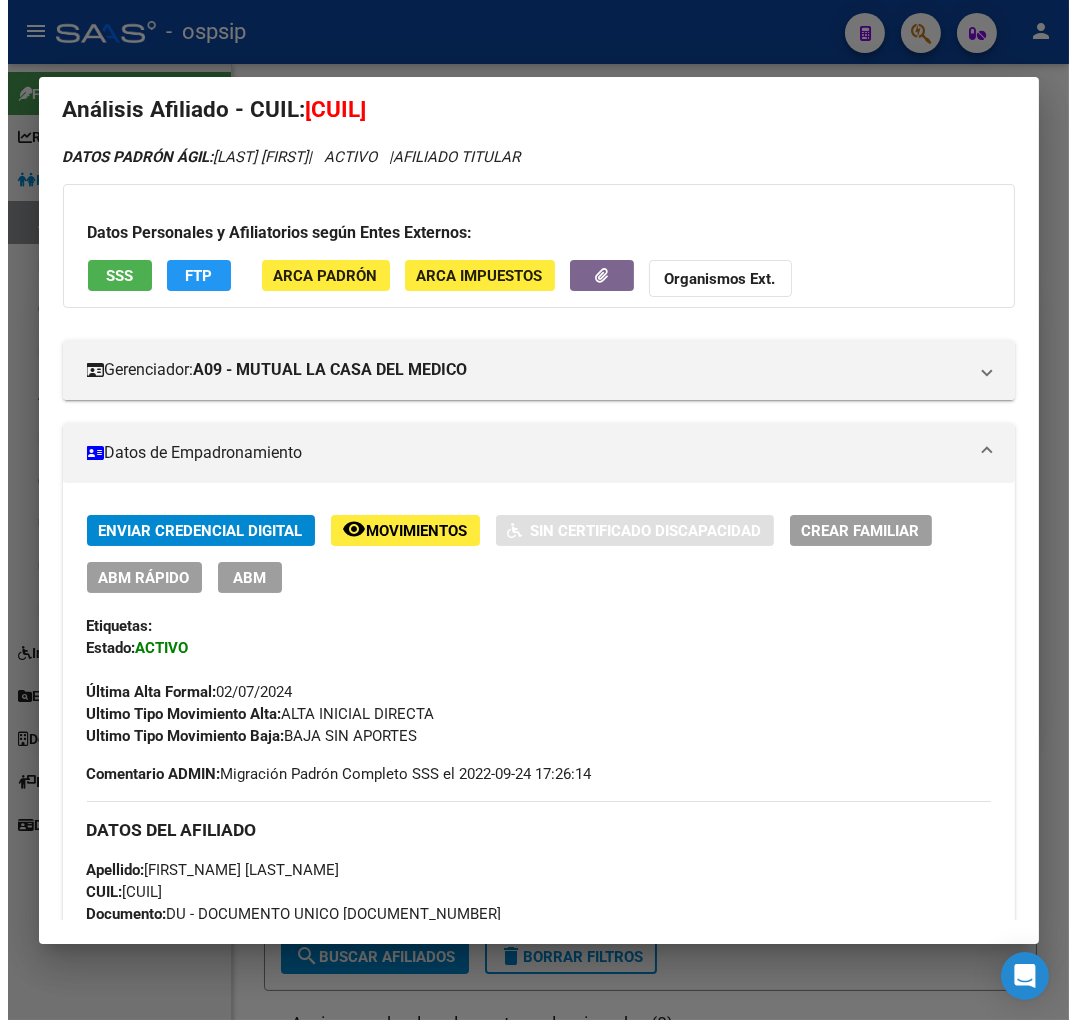 scroll, scrollTop: 0, scrollLeft: 0, axis: both 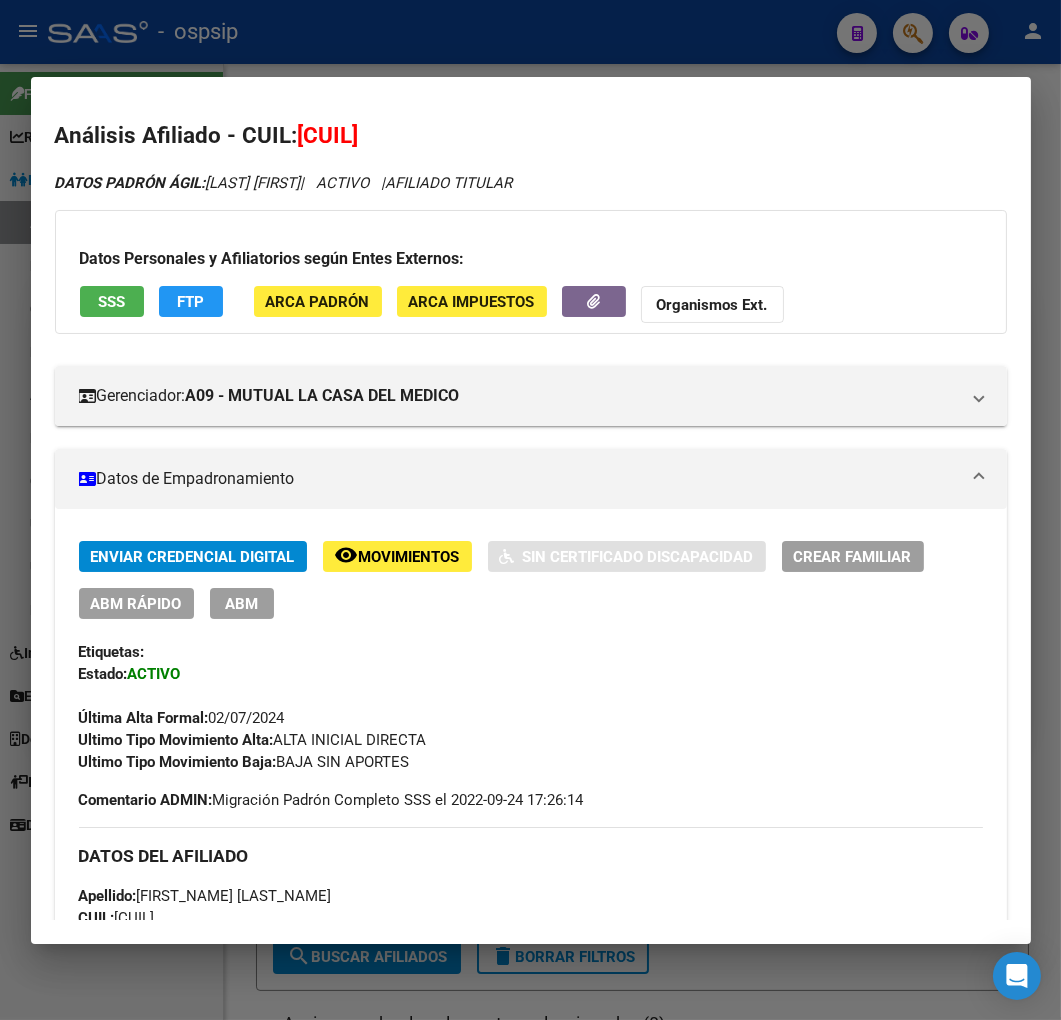 click on "ABM" at bounding box center (241, 604) 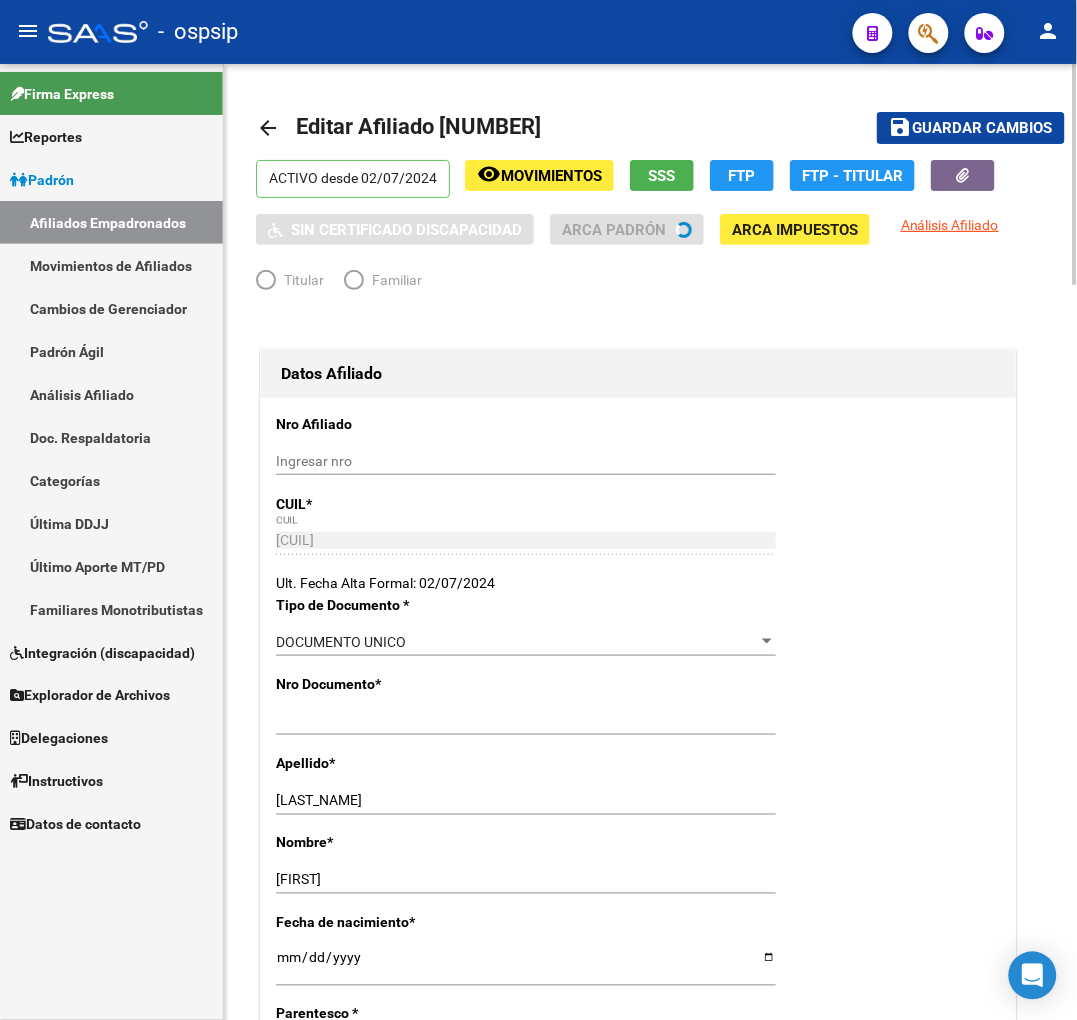 radio on "true" 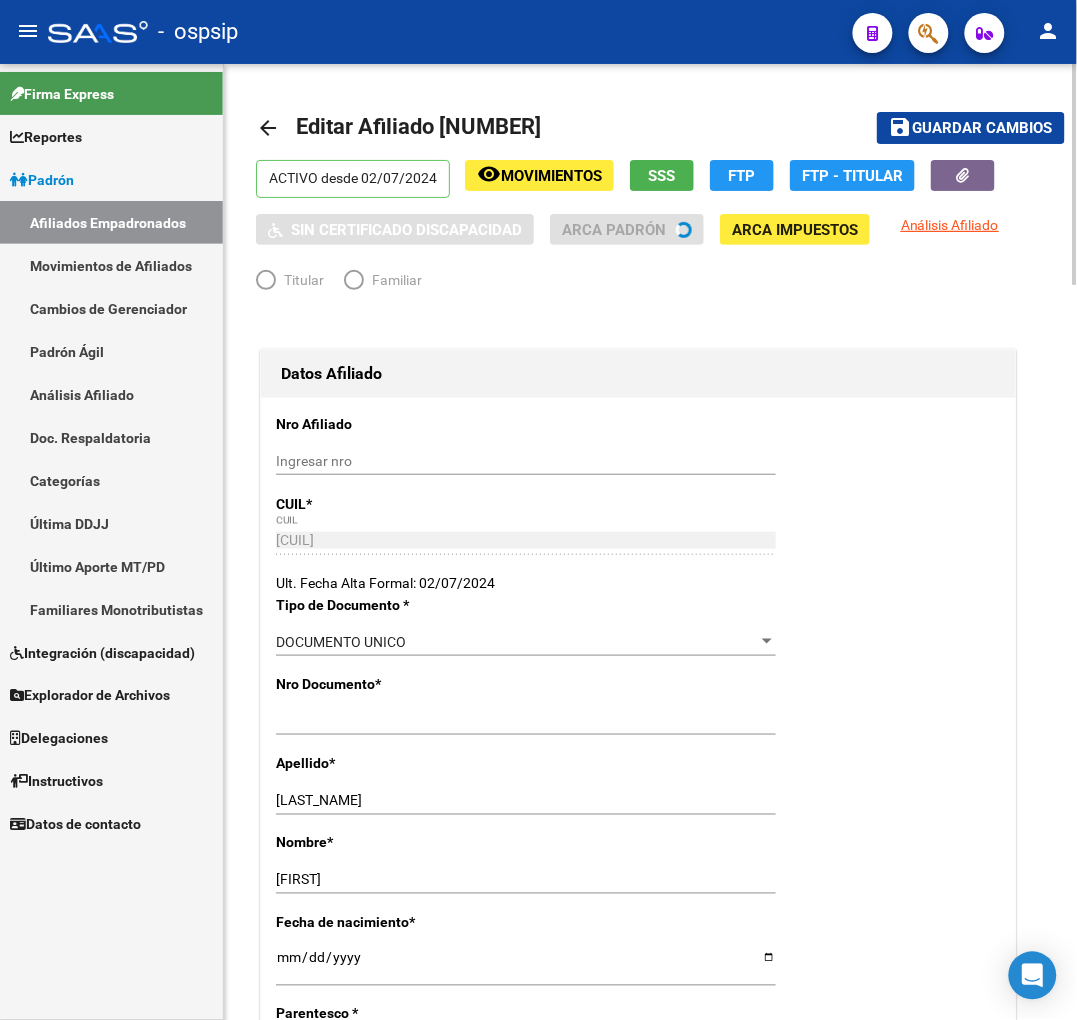 type on "[CUIT]" 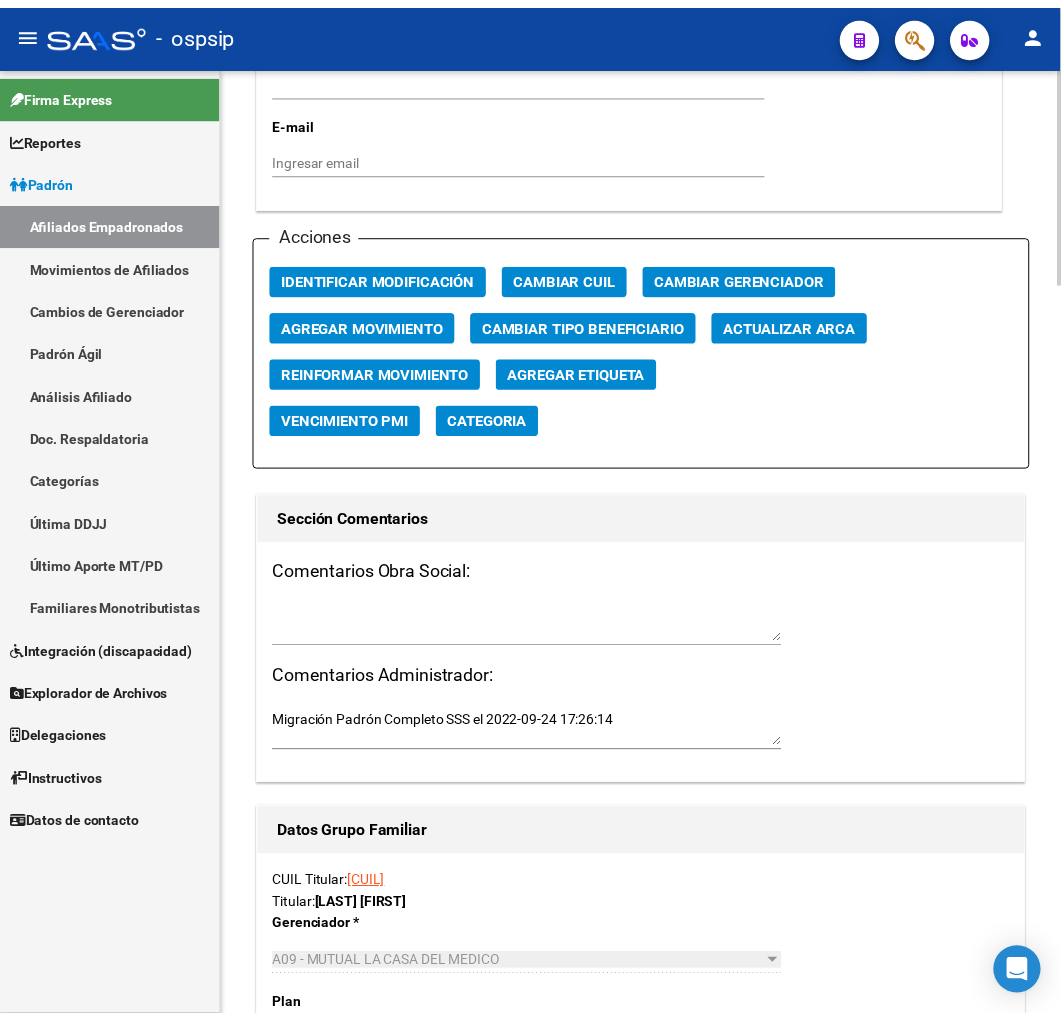 scroll, scrollTop: 2222, scrollLeft: 0, axis: vertical 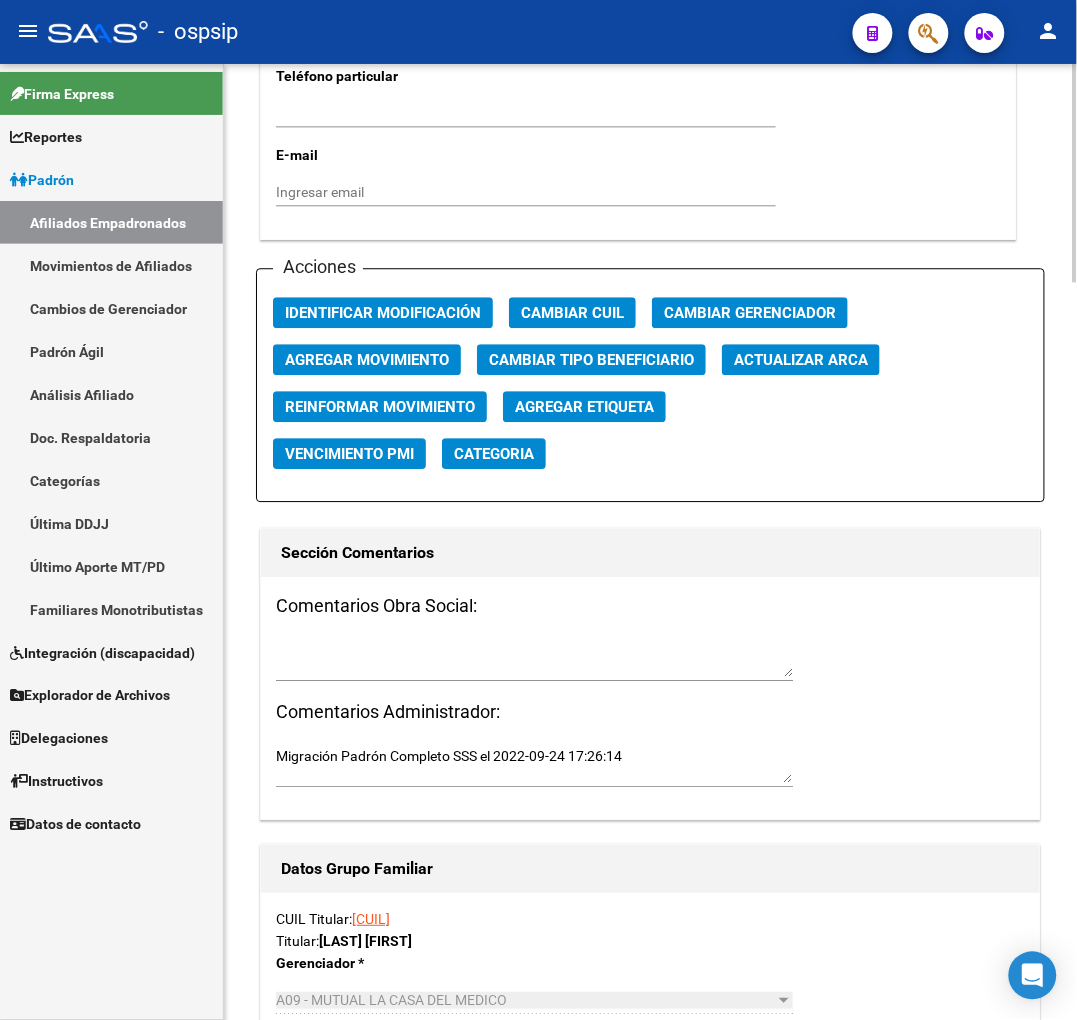 click on "Agregar Movimiento" 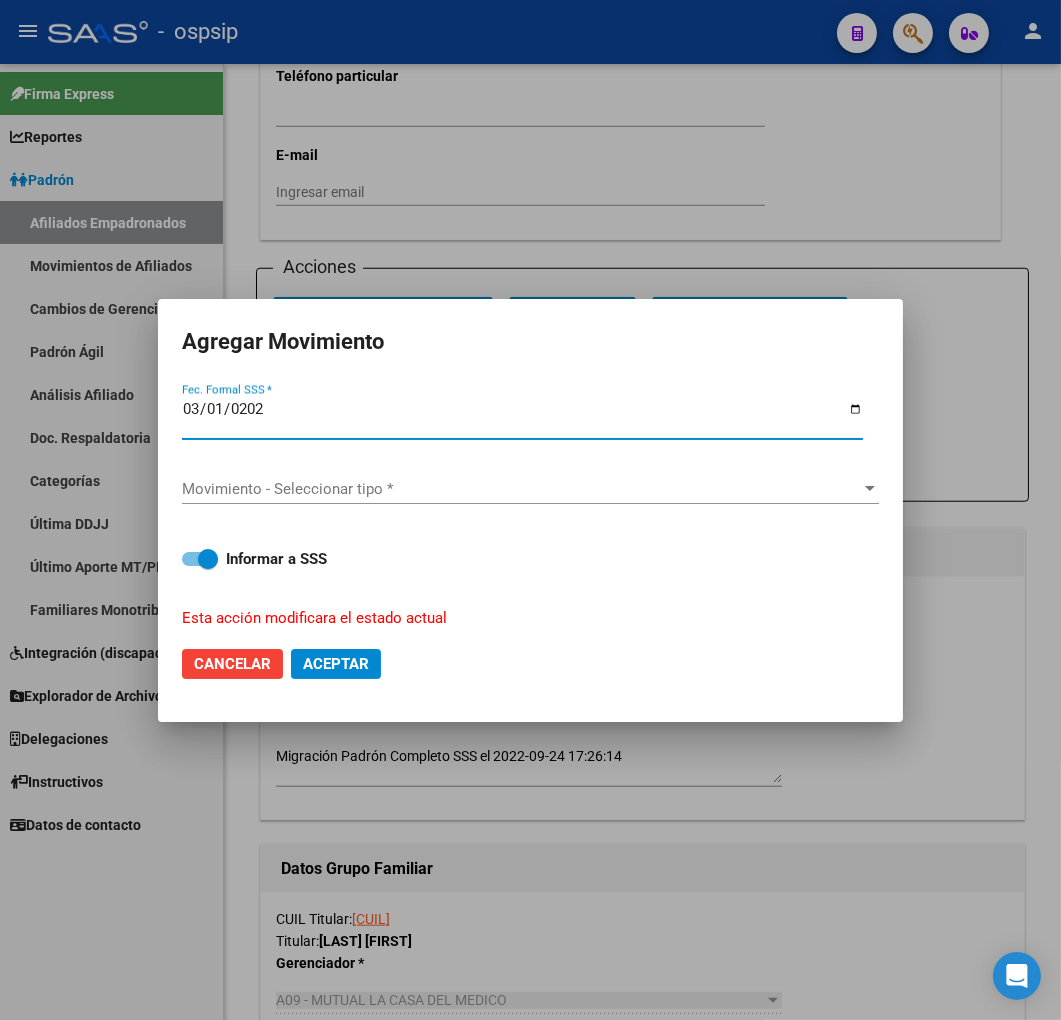 type on "2025-03-01" 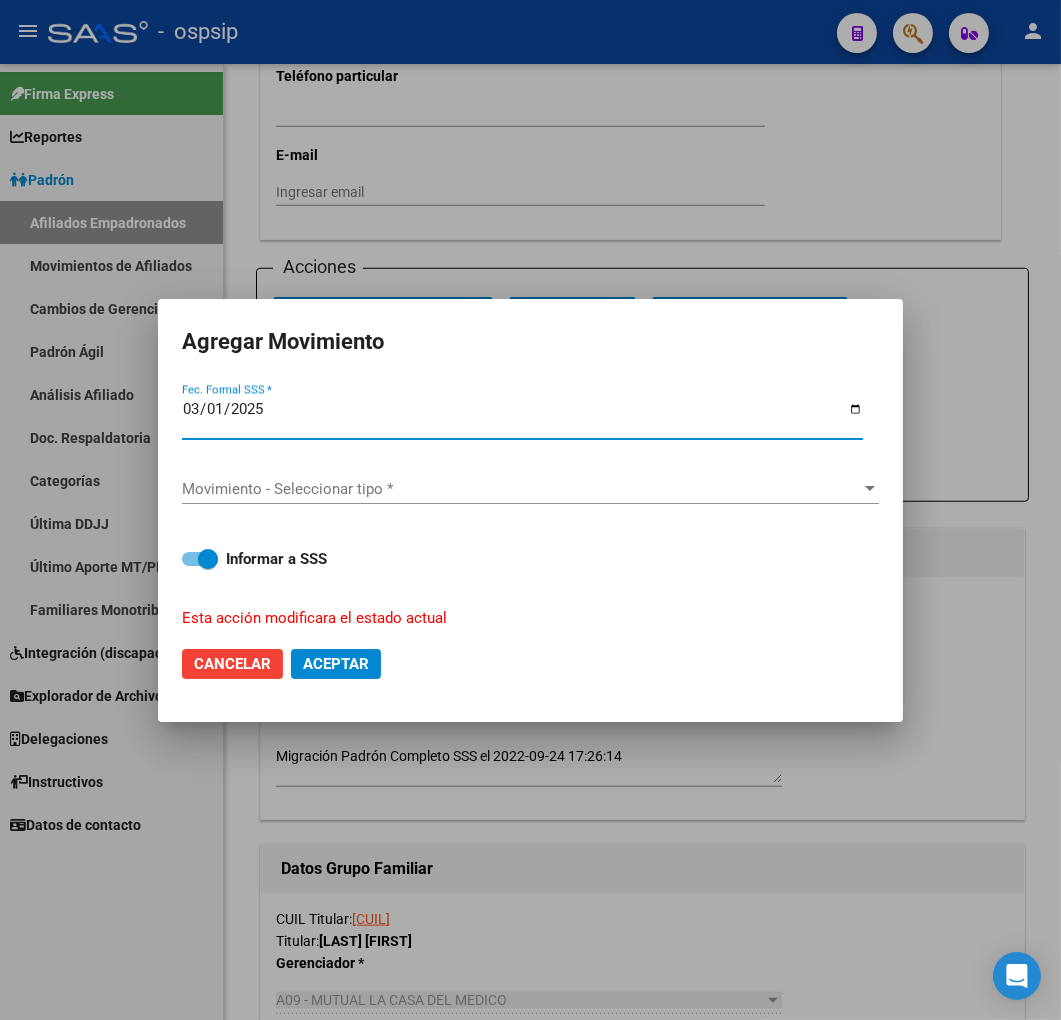 click on "Movimiento - Seleccionar tipo * Movimiento - Seleccionar tipo *" at bounding box center (530, 490) 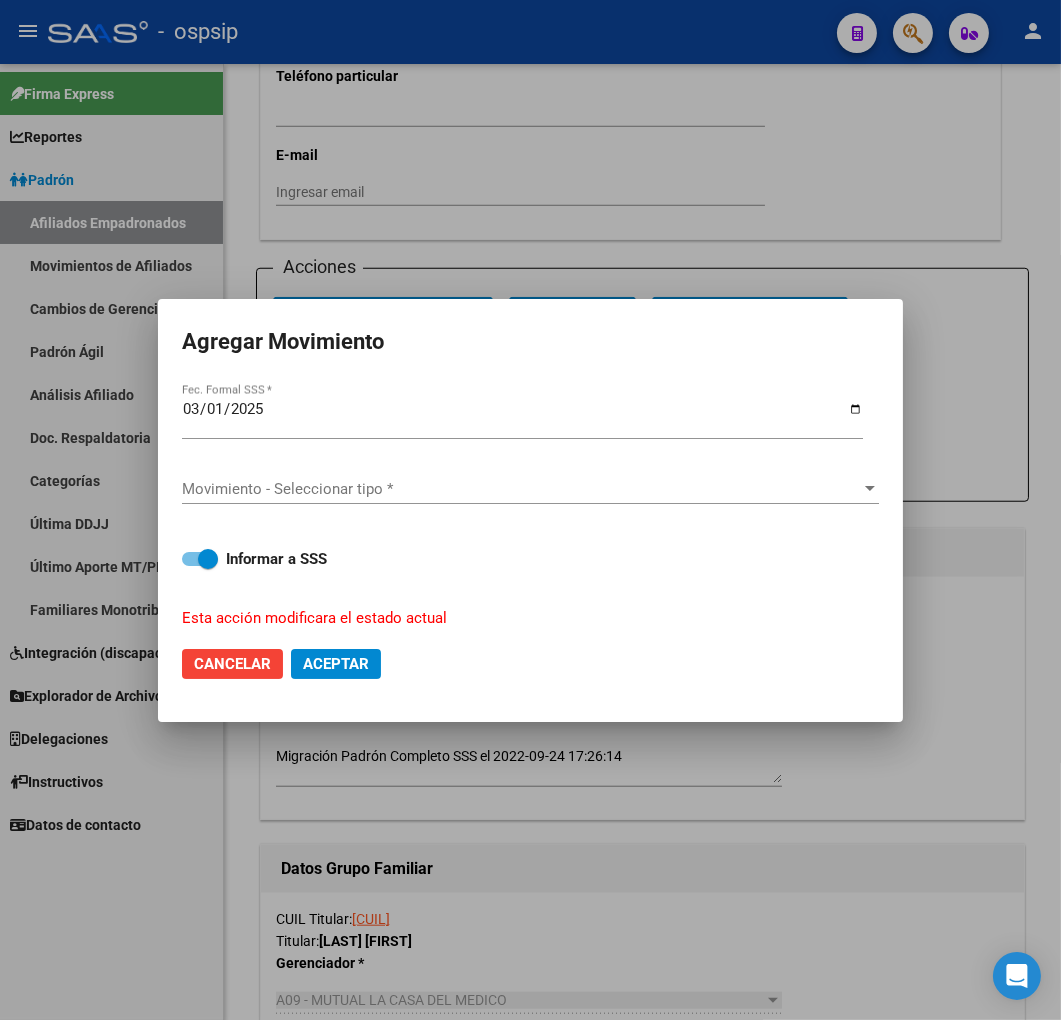 click on "Movimiento - Seleccionar tipo * Movimiento - Seleccionar tipo *" at bounding box center [530, 489] 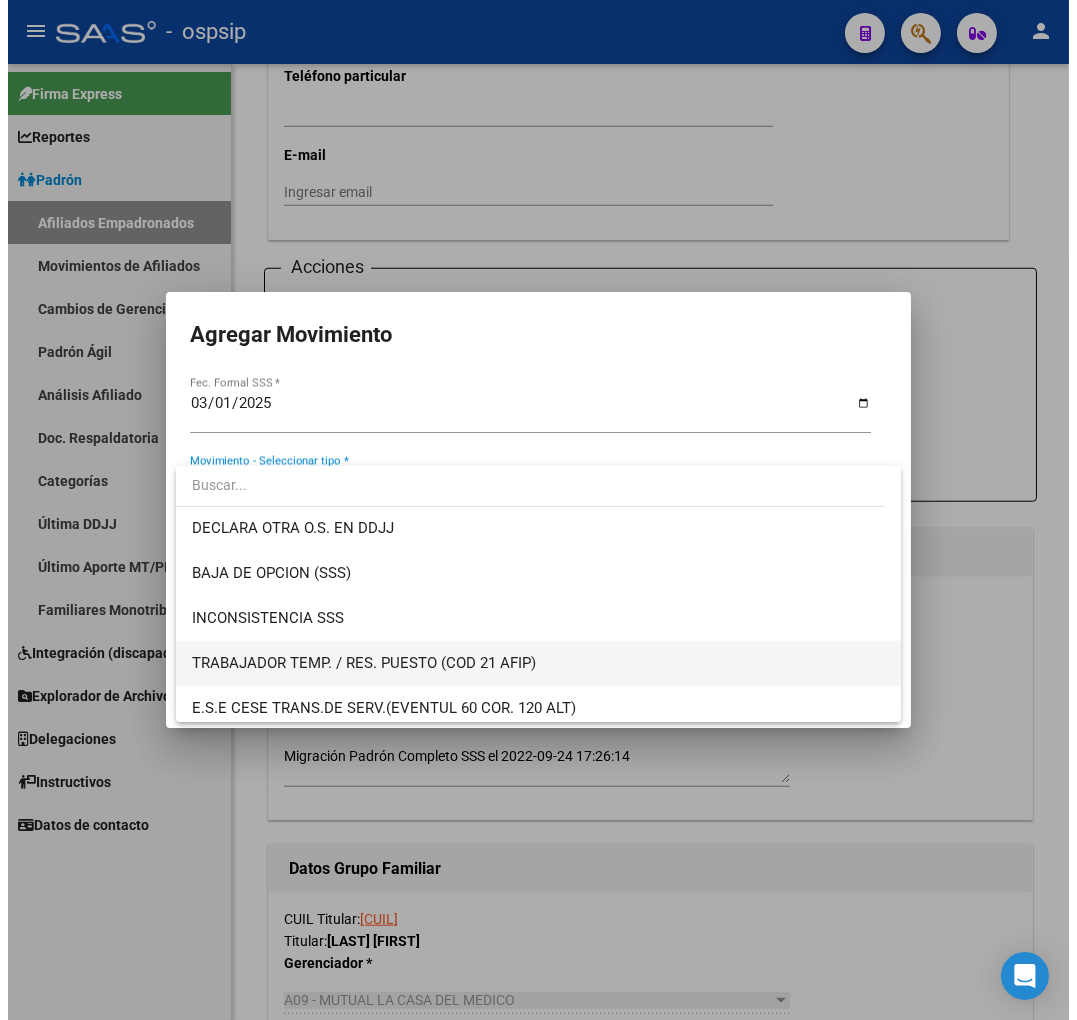 scroll, scrollTop: 777, scrollLeft: 0, axis: vertical 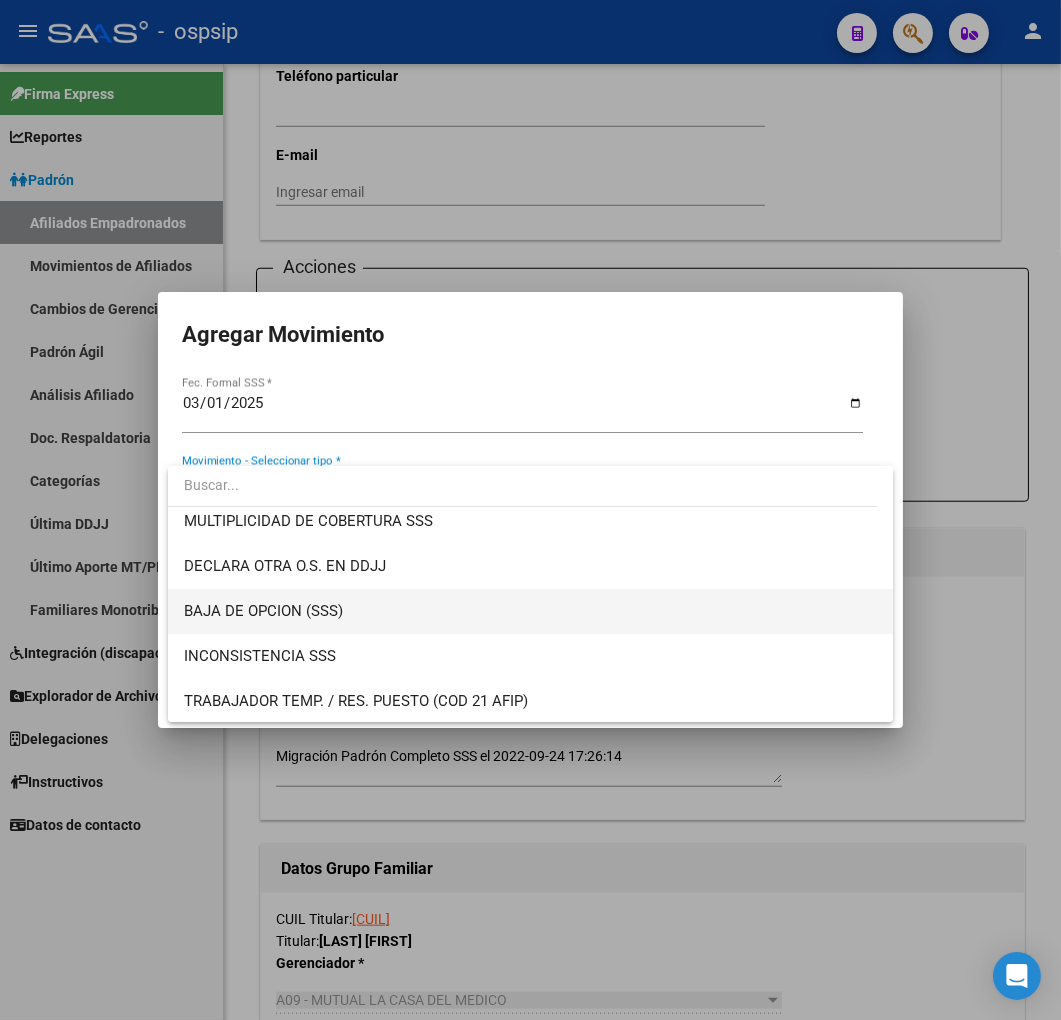 click on "BAJA DE OPCION (SSS)" at bounding box center (531, 611) 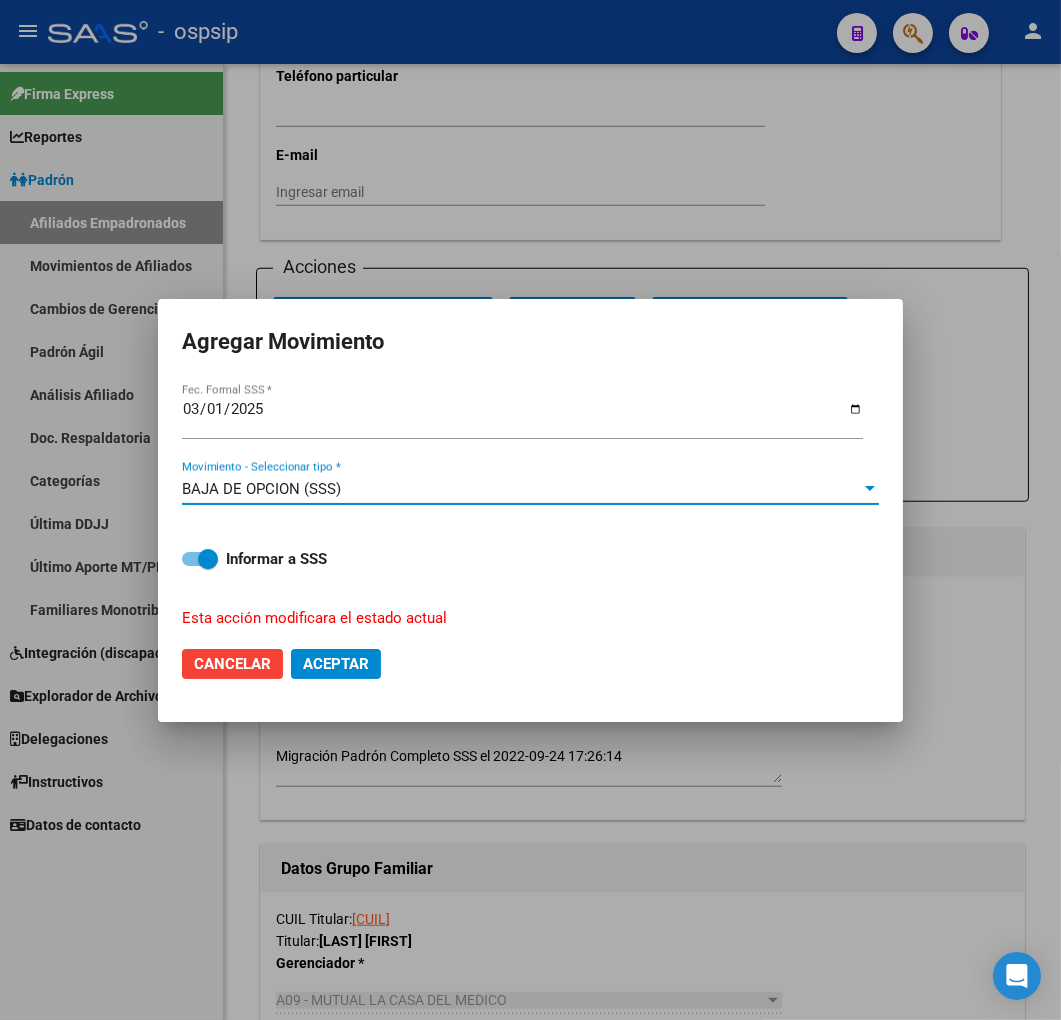 click on "Aceptar" 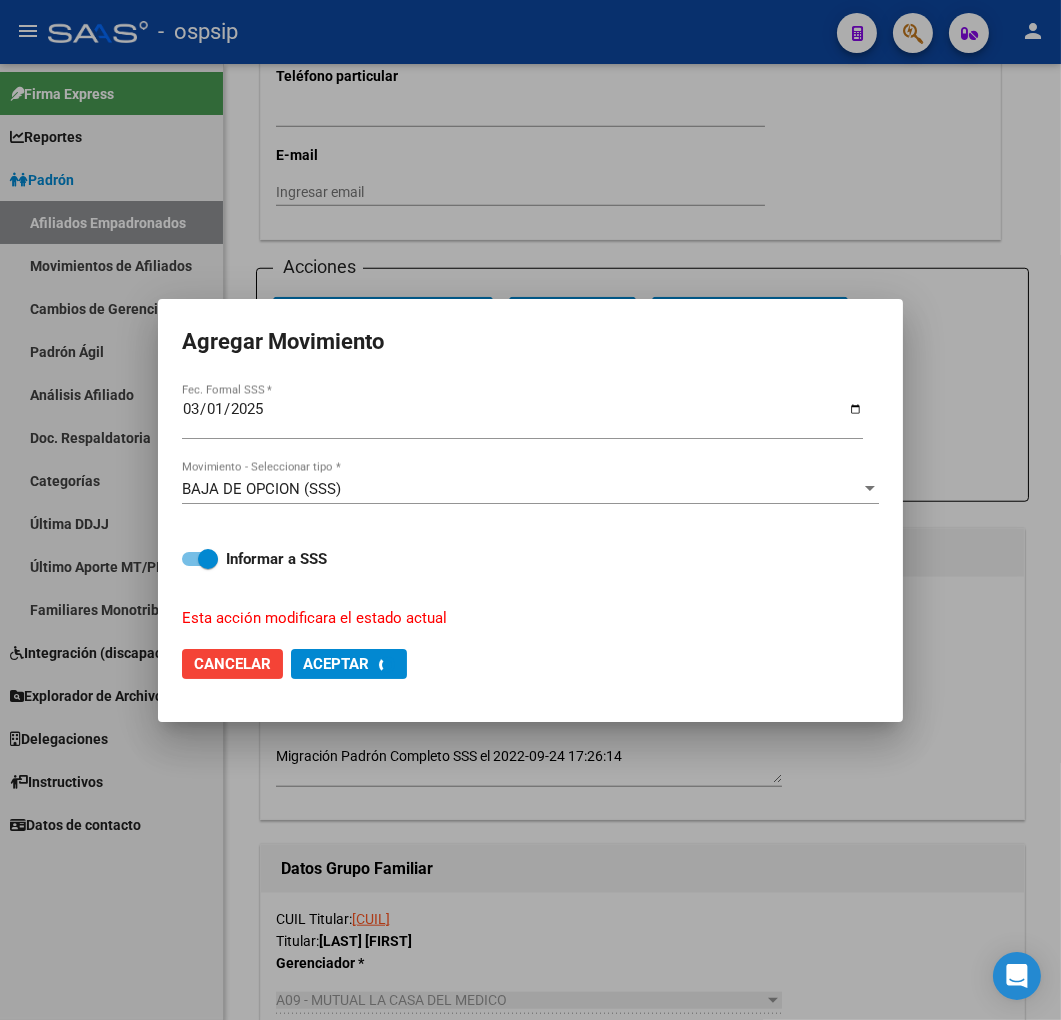checkbox on "false" 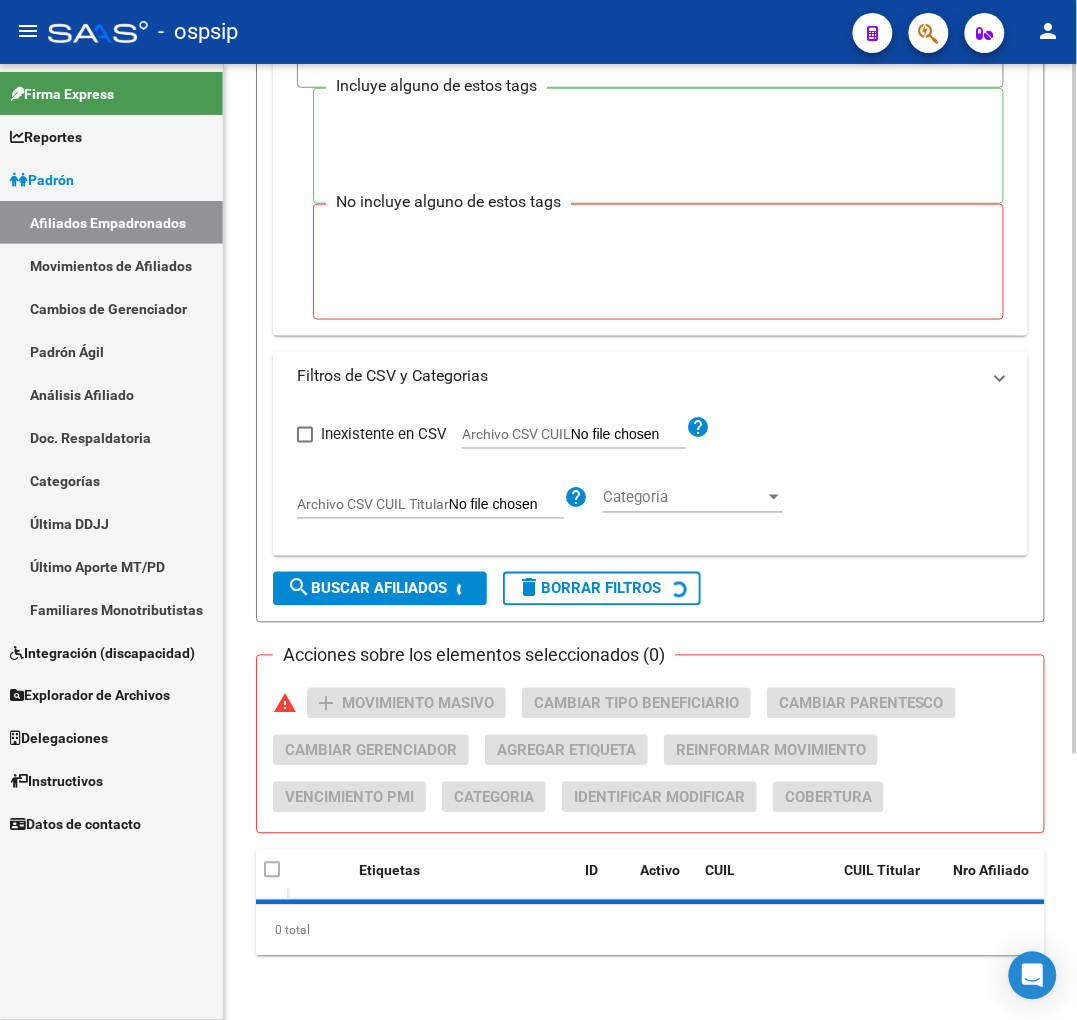 scroll, scrollTop: 368, scrollLeft: 0, axis: vertical 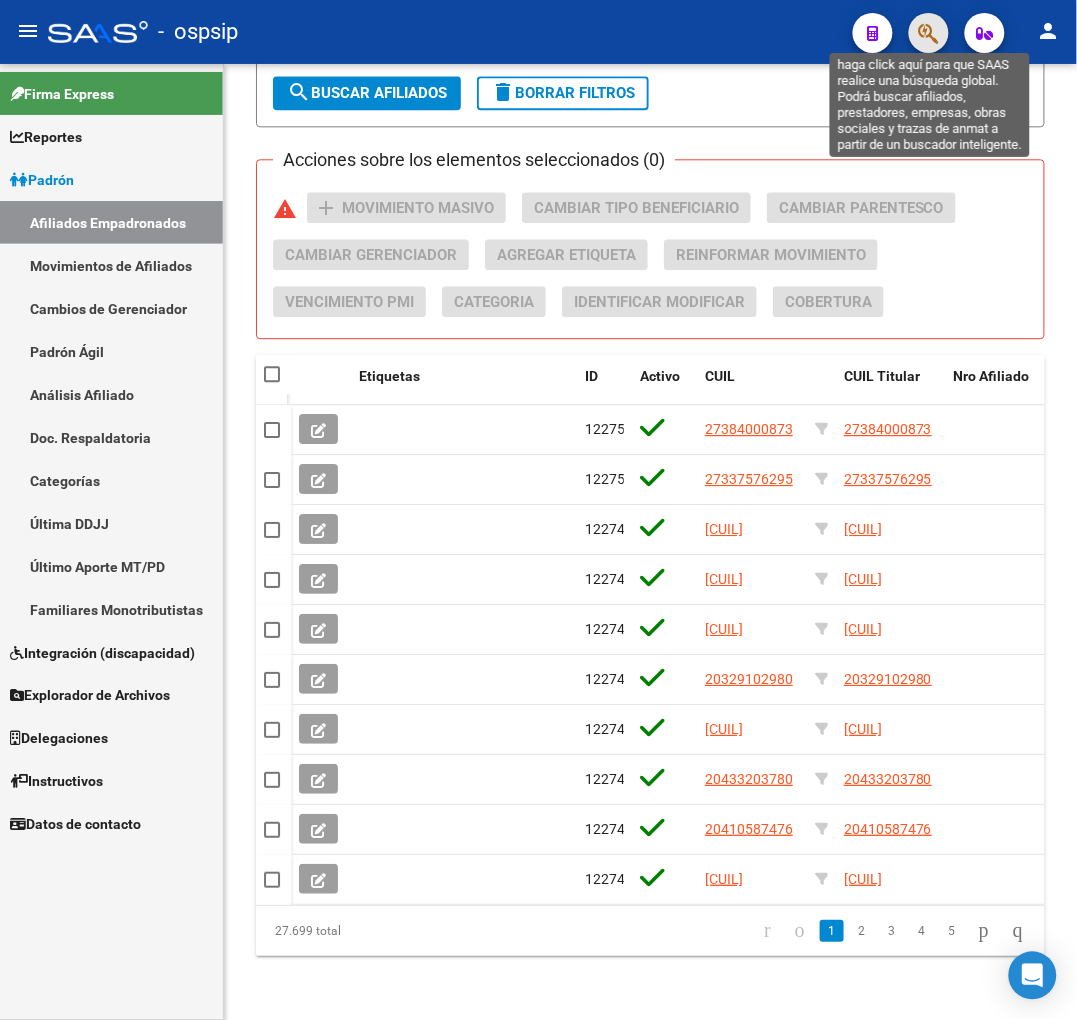 click 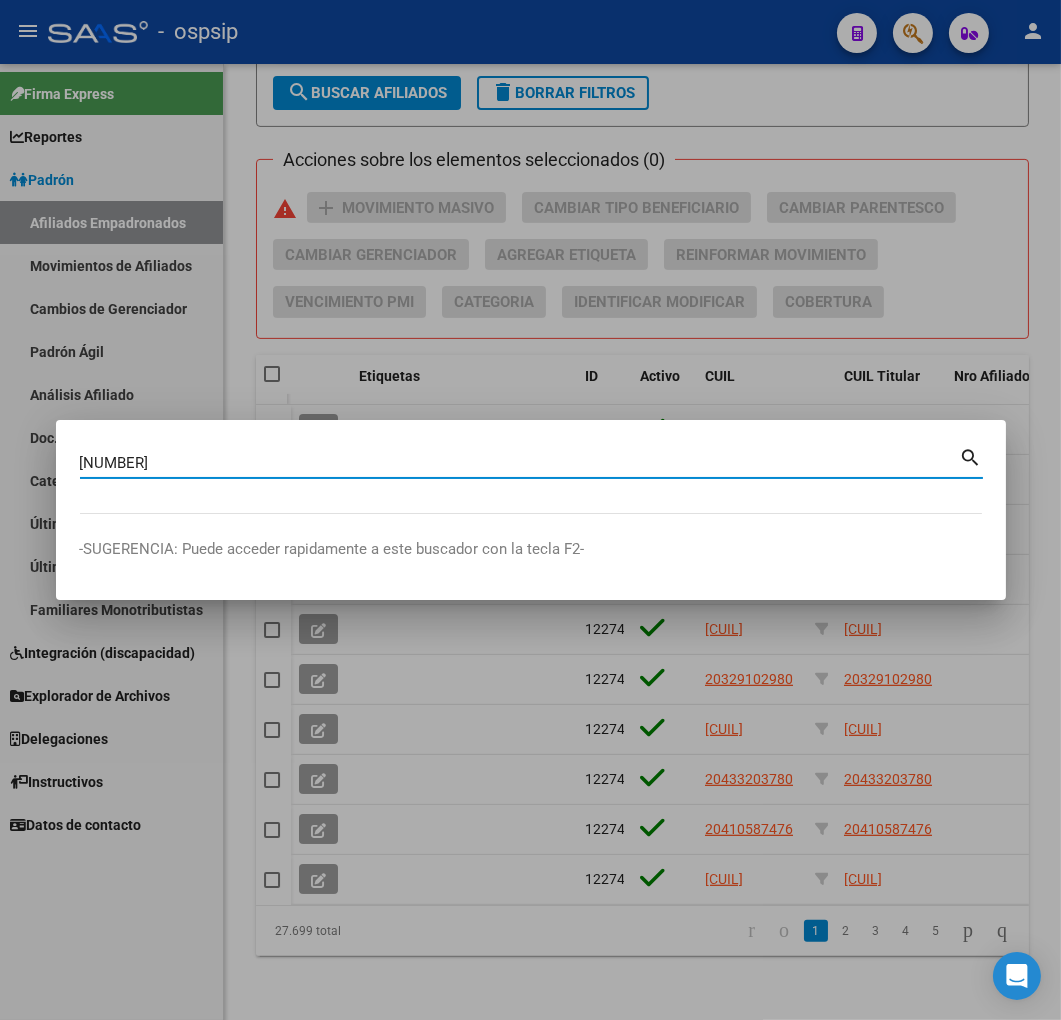 type on "28142539" 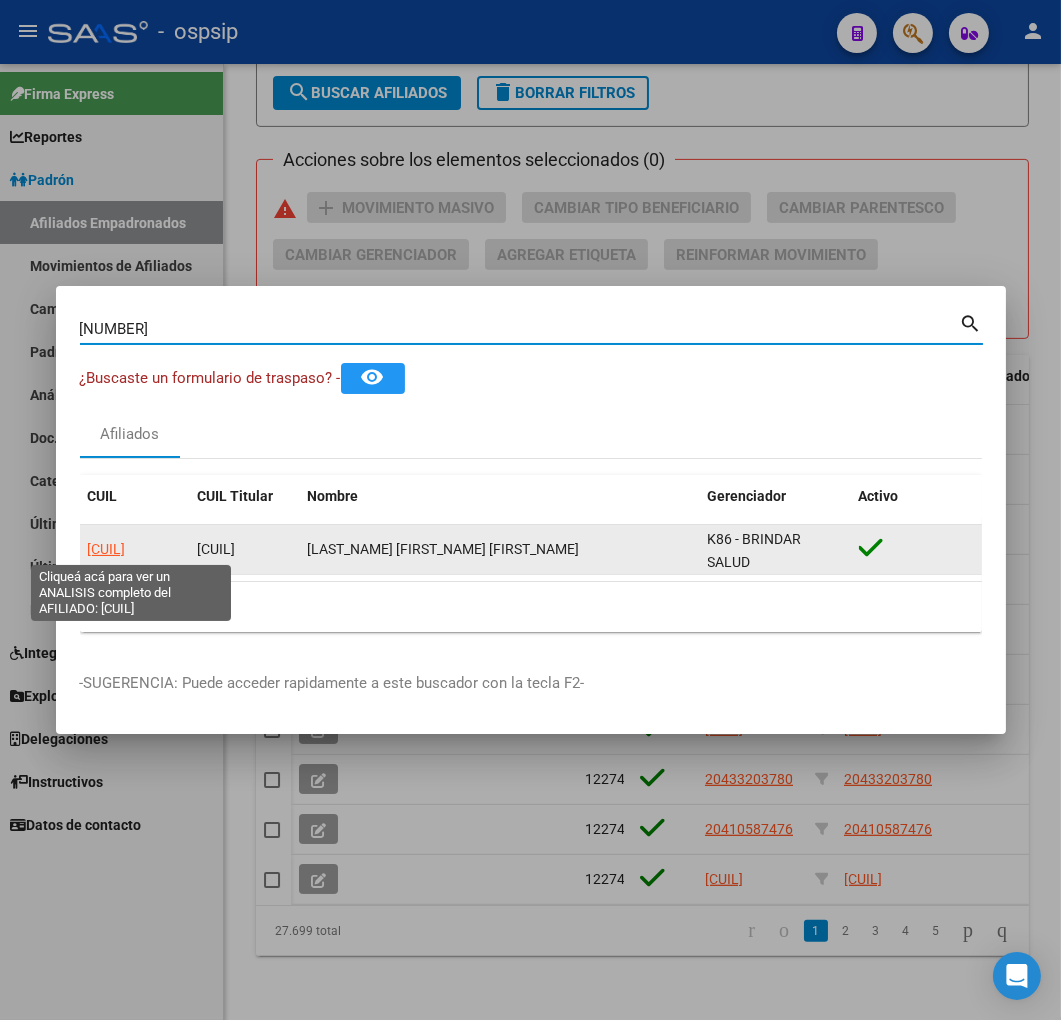 click on "20281425391" 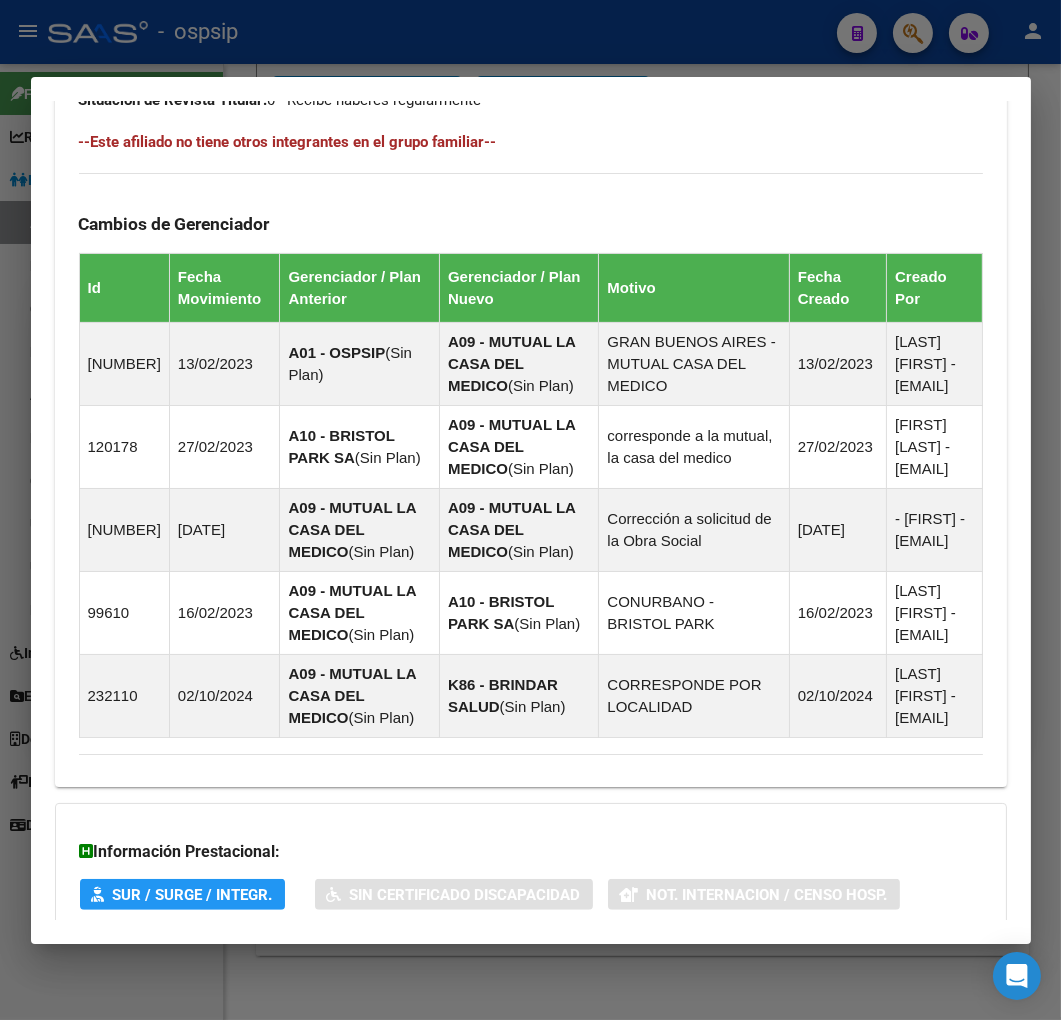 scroll, scrollTop: 1503, scrollLeft: 0, axis: vertical 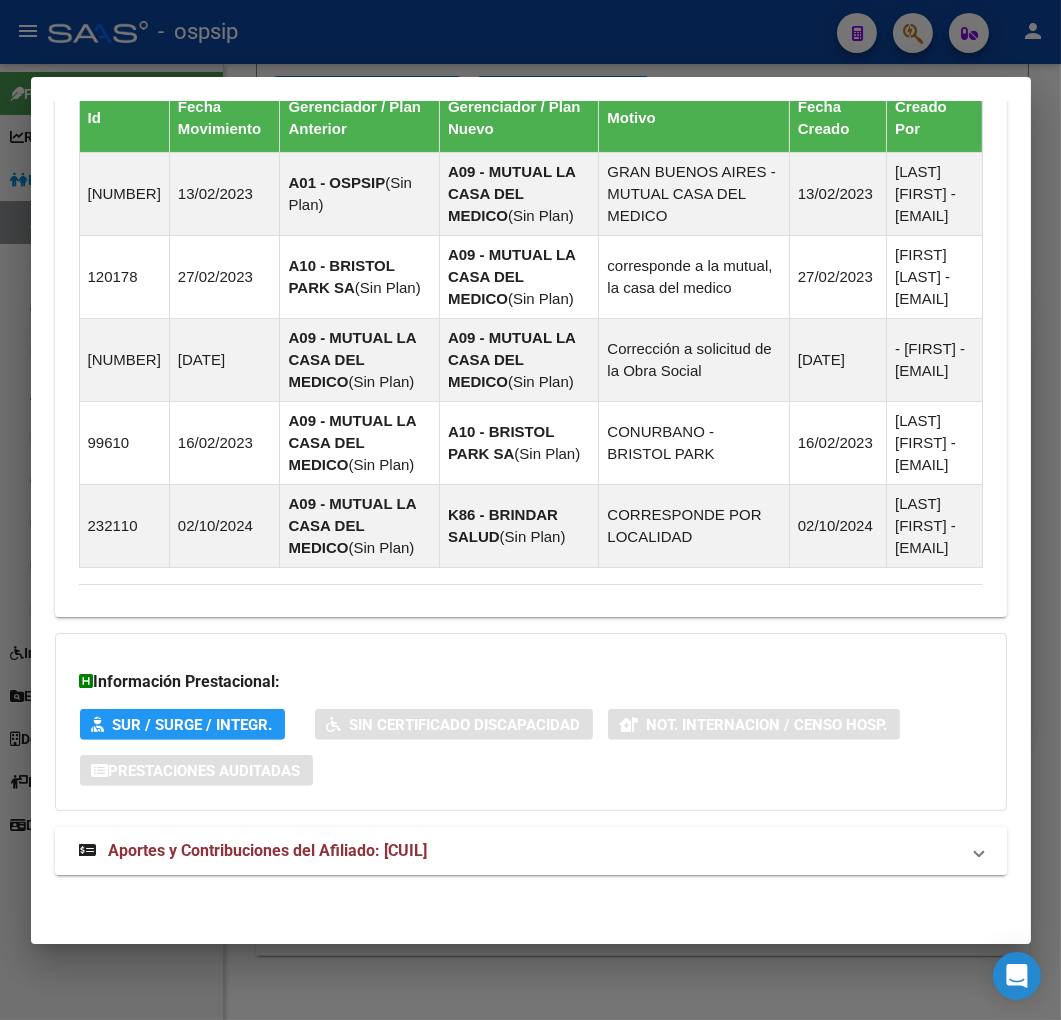 click on "Aportes y Contribuciones del Afiliado: 20281425391" at bounding box center (519, 851) 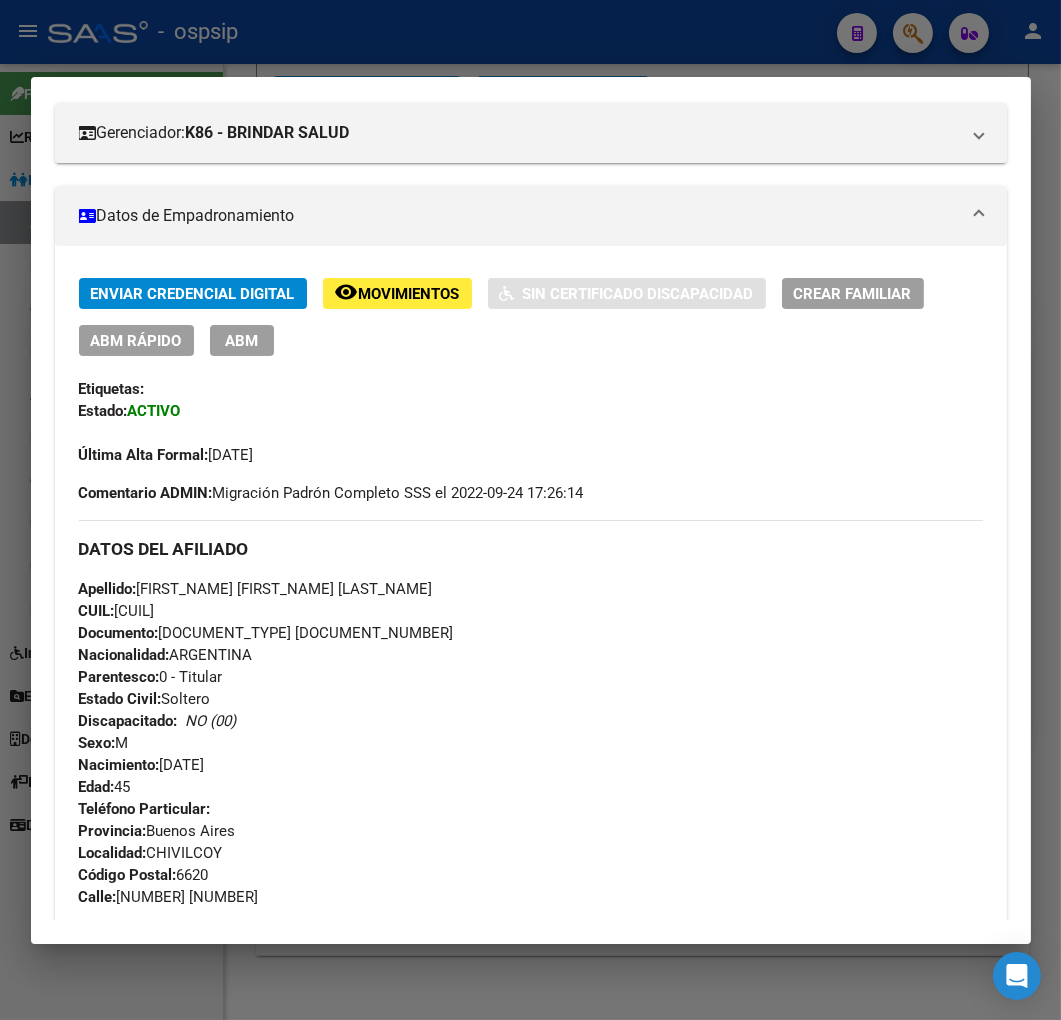 scroll, scrollTop: 46, scrollLeft: 0, axis: vertical 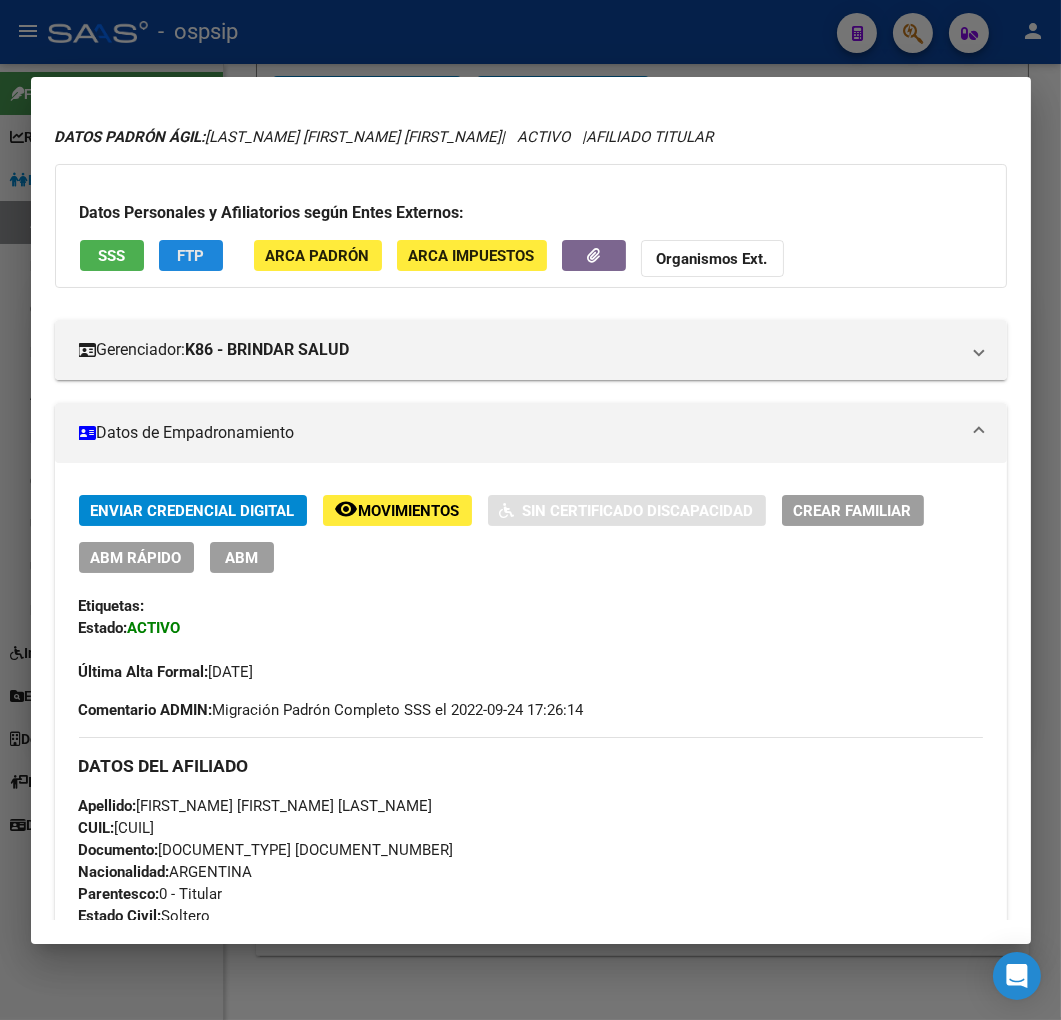 click on "FTP" 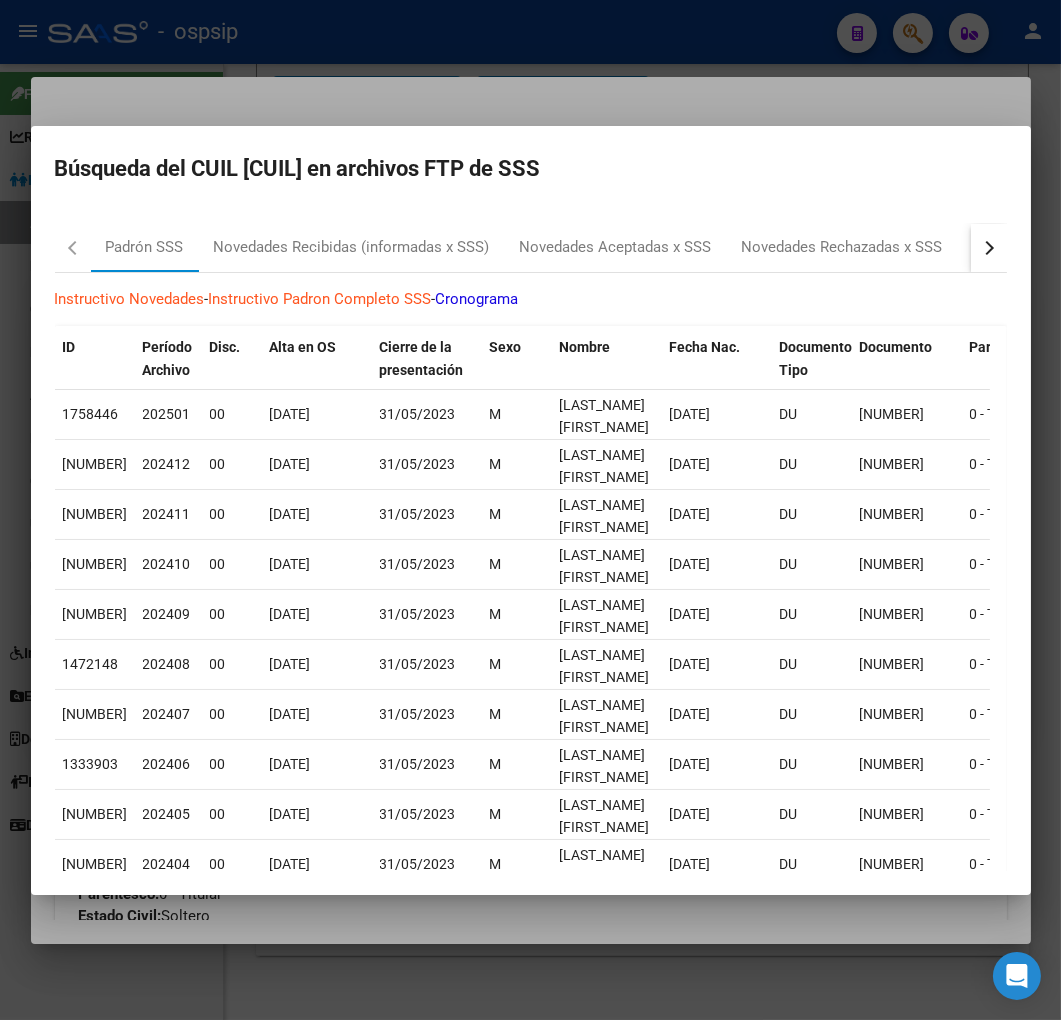 click at bounding box center [986, 247] 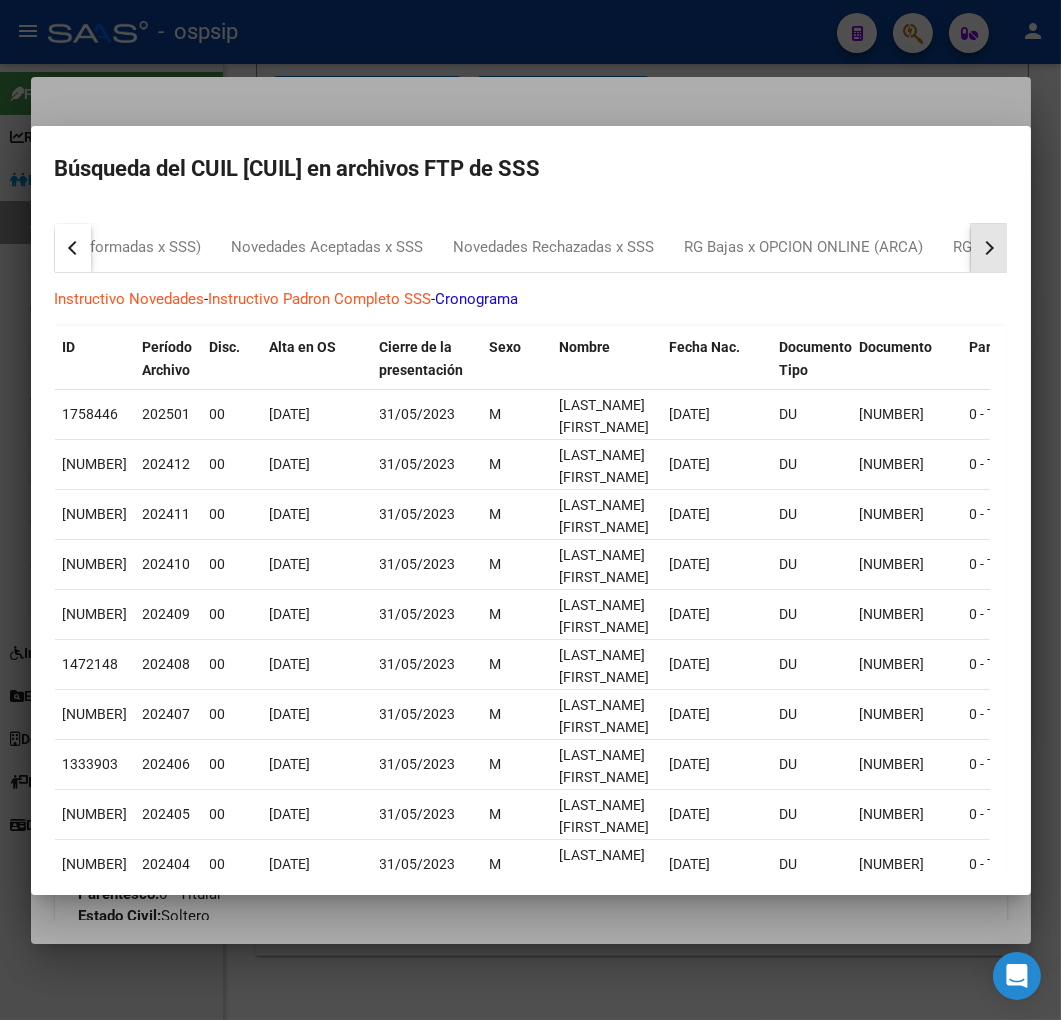 click at bounding box center [986, 247] 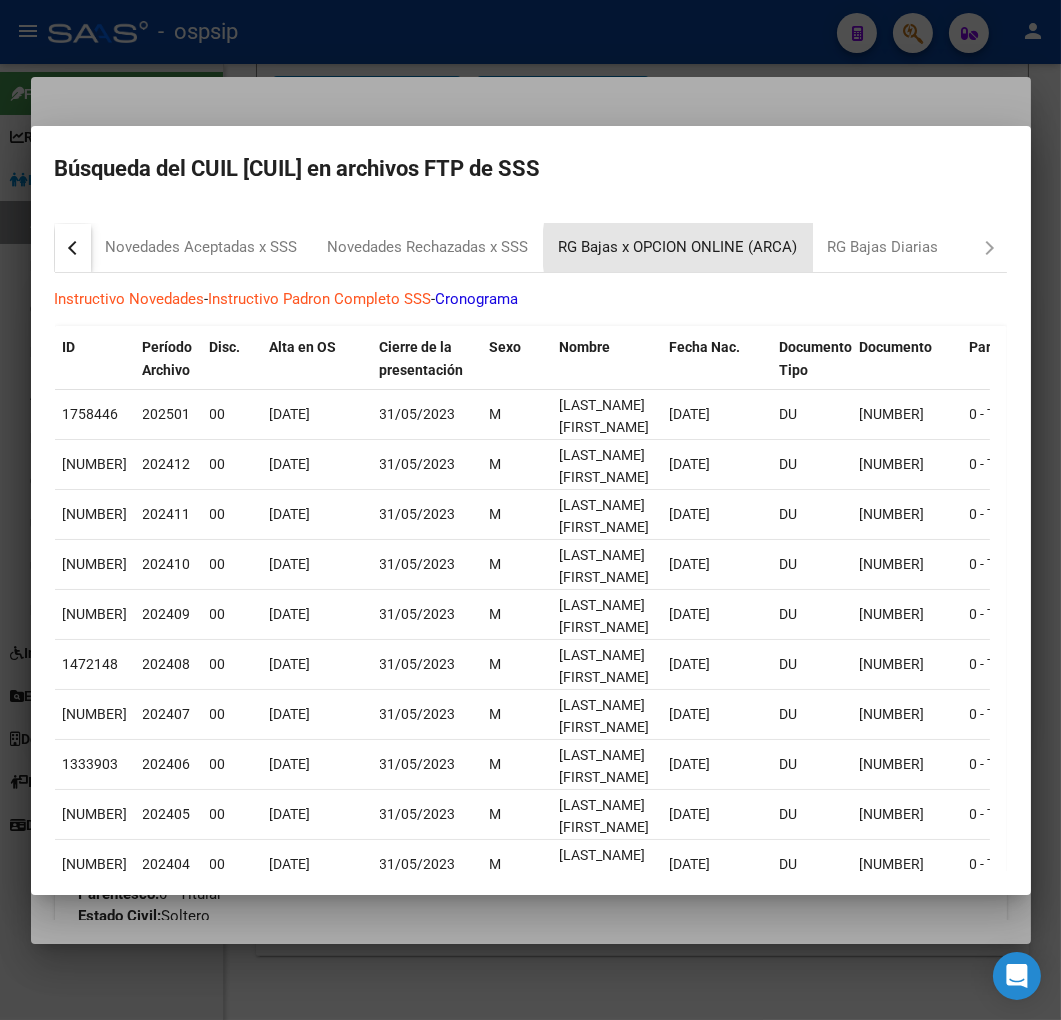 click on "RG Bajas x OPCION ONLINE (ARCA)" at bounding box center [678, 247] 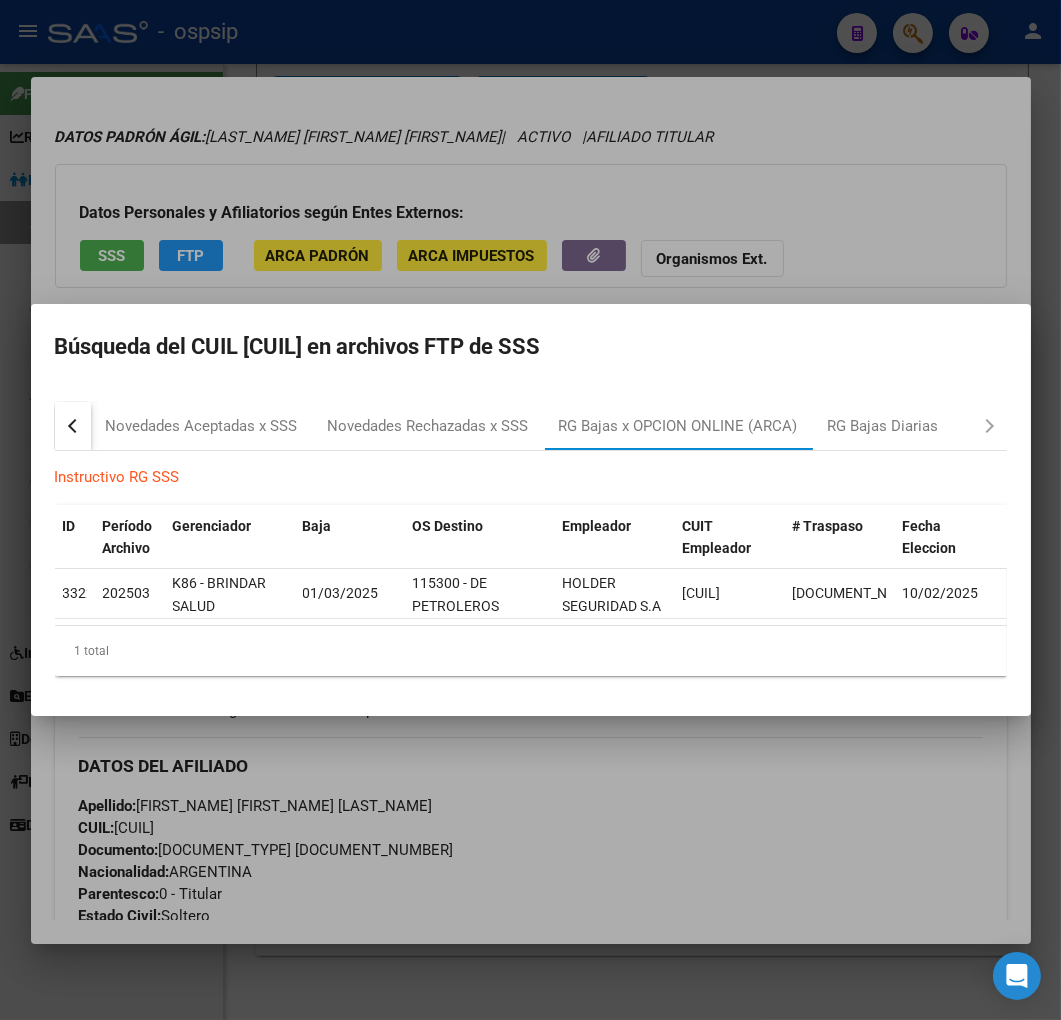 click at bounding box center [530, 510] 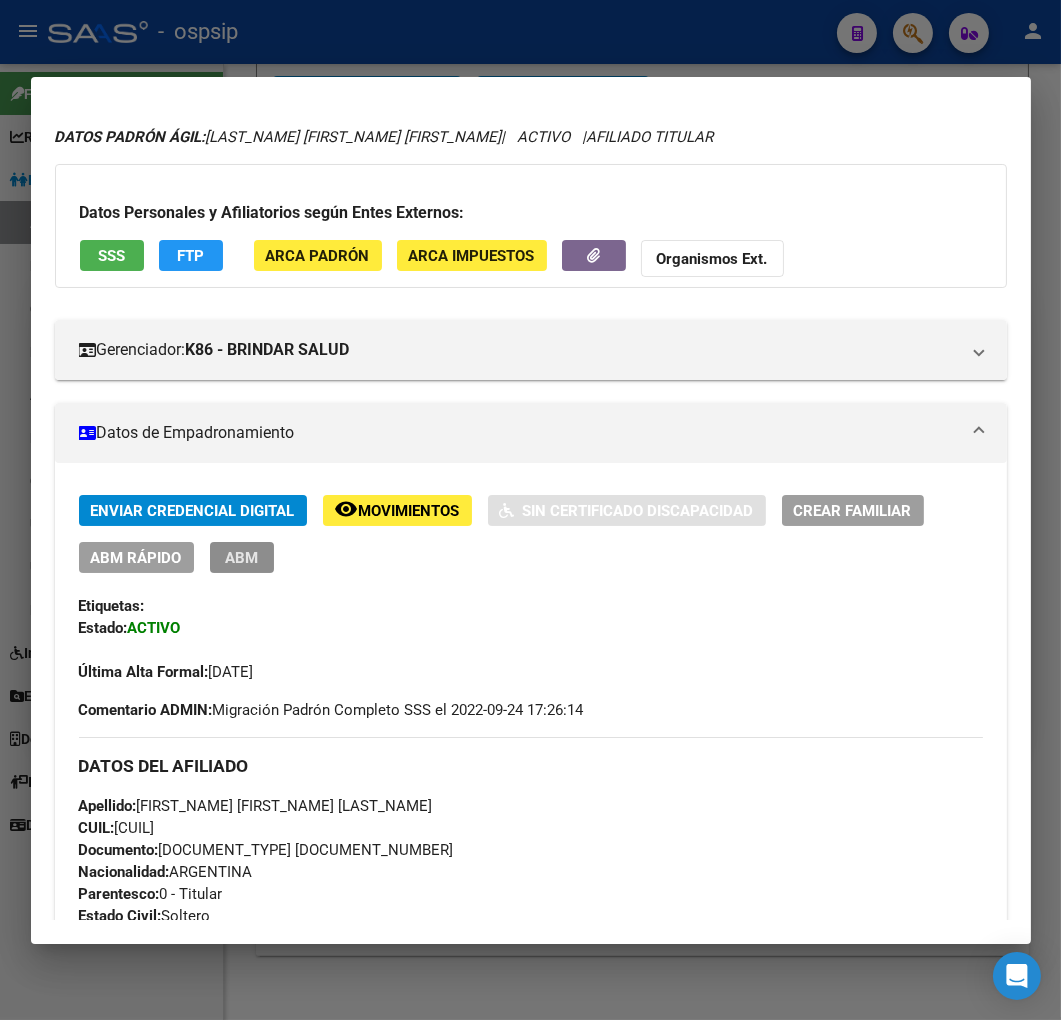 click on "ABM" at bounding box center [241, 558] 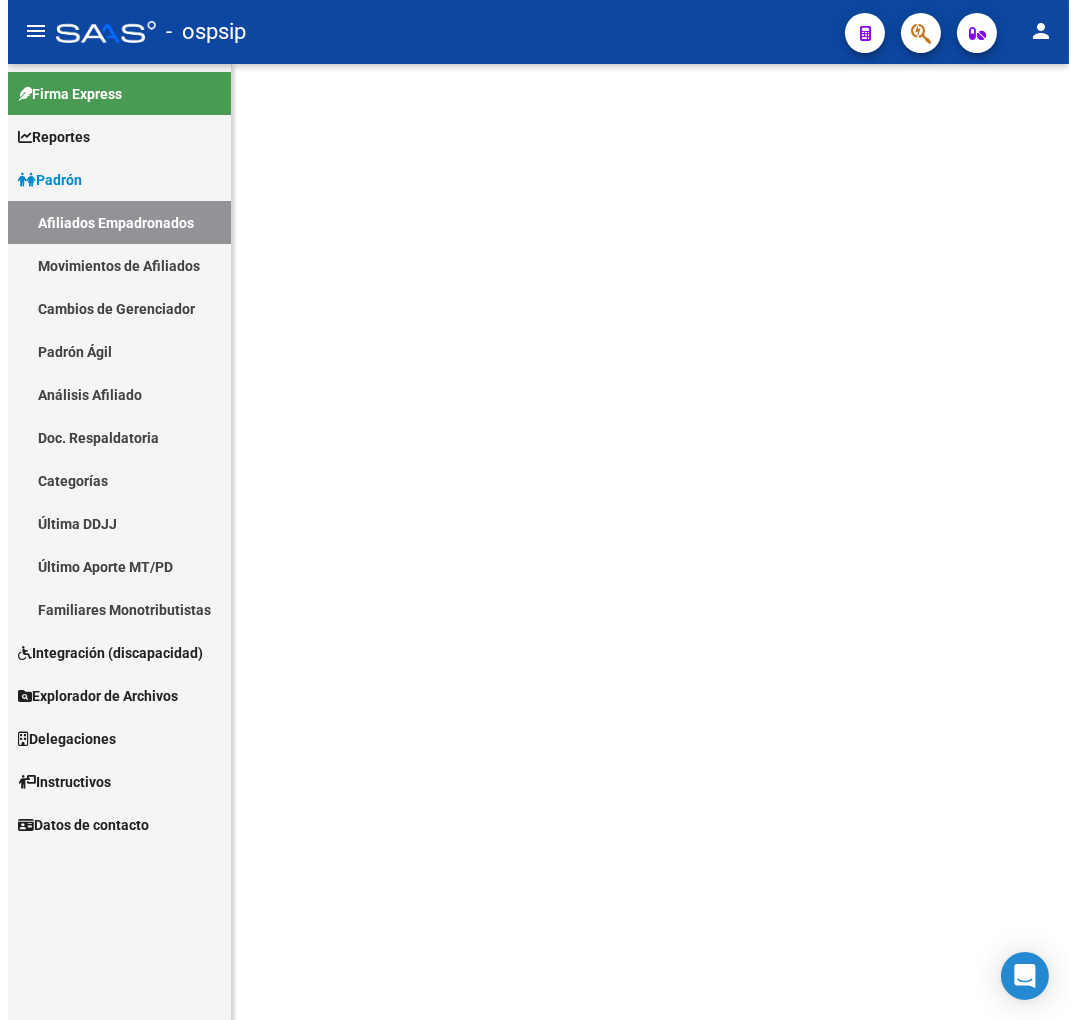 scroll, scrollTop: 0, scrollLeft: 0, axis: both 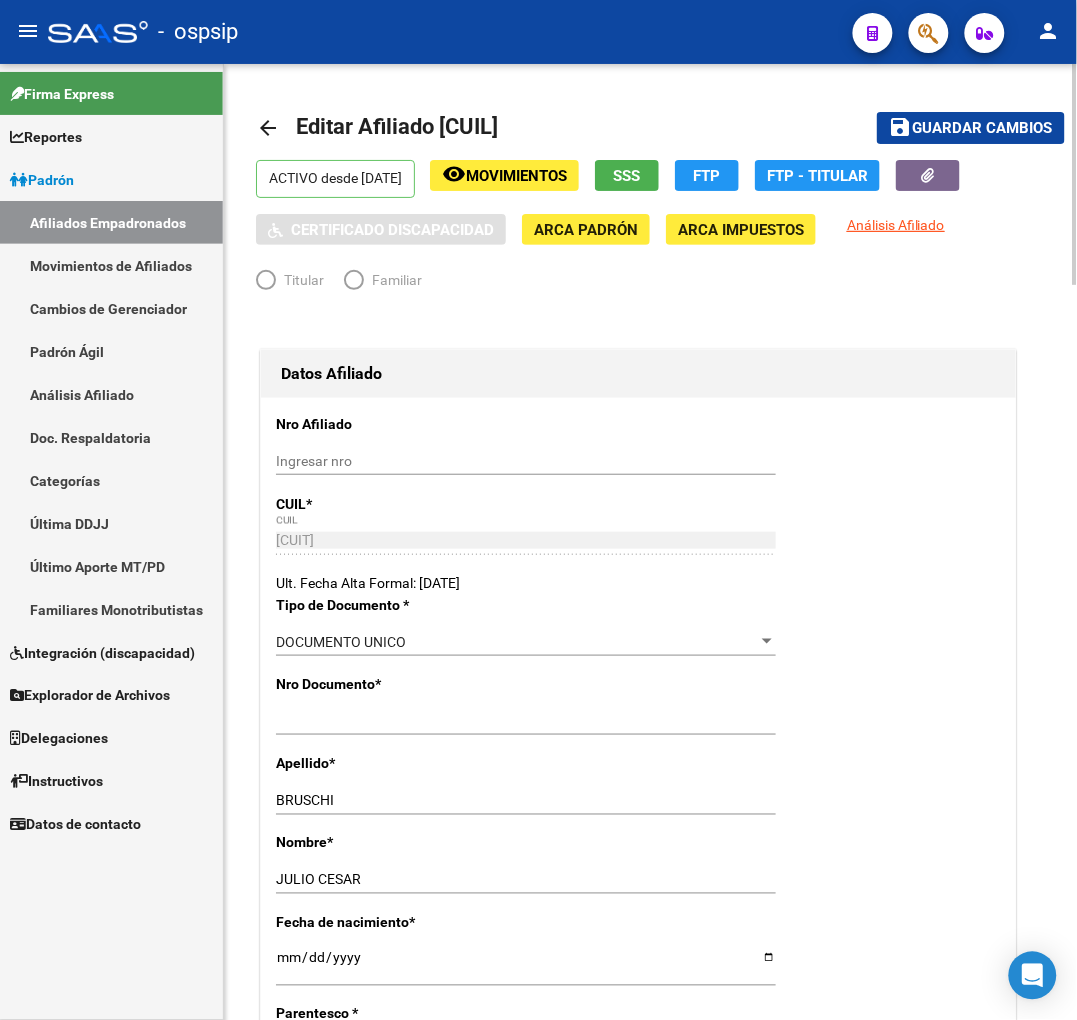 radio on "true" 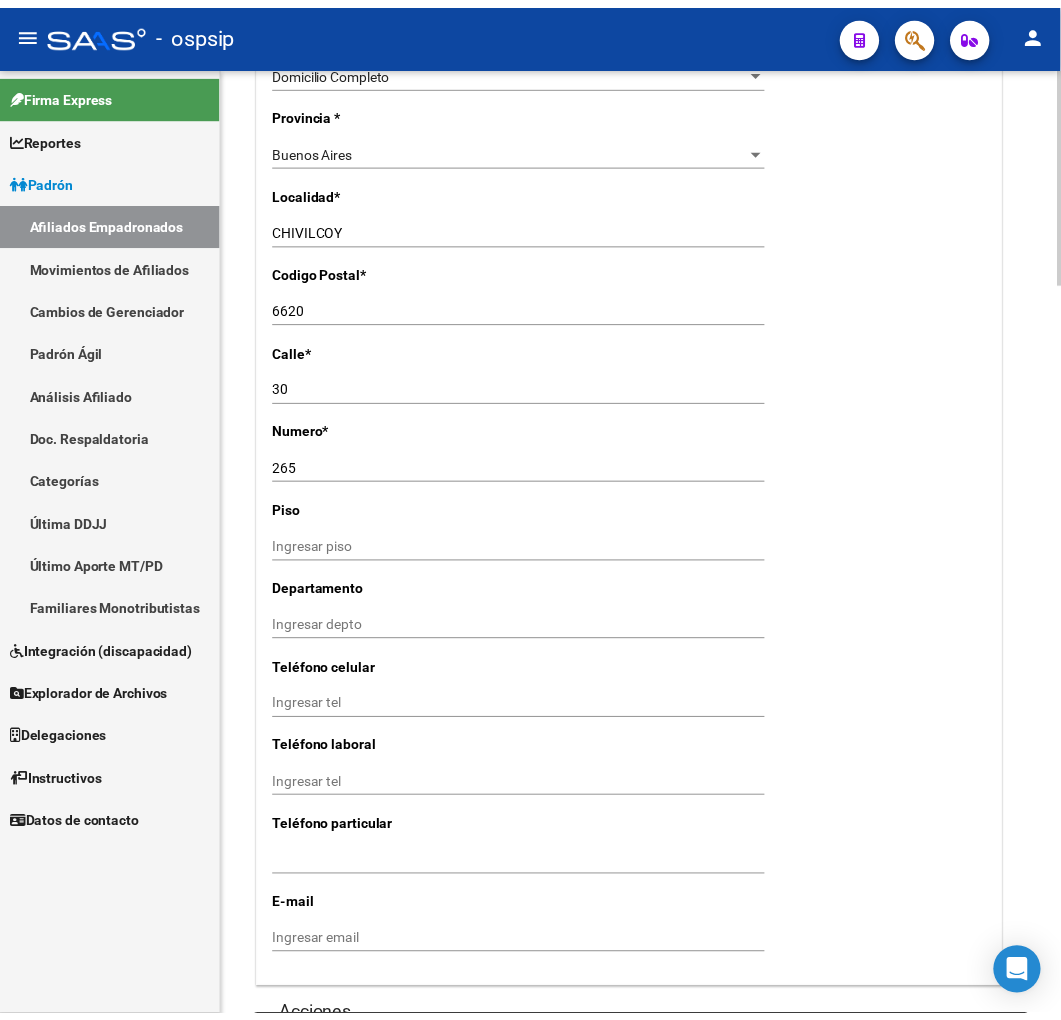 scroll, scrollTop: 1666, scrollLeft: 0, axis: vertical 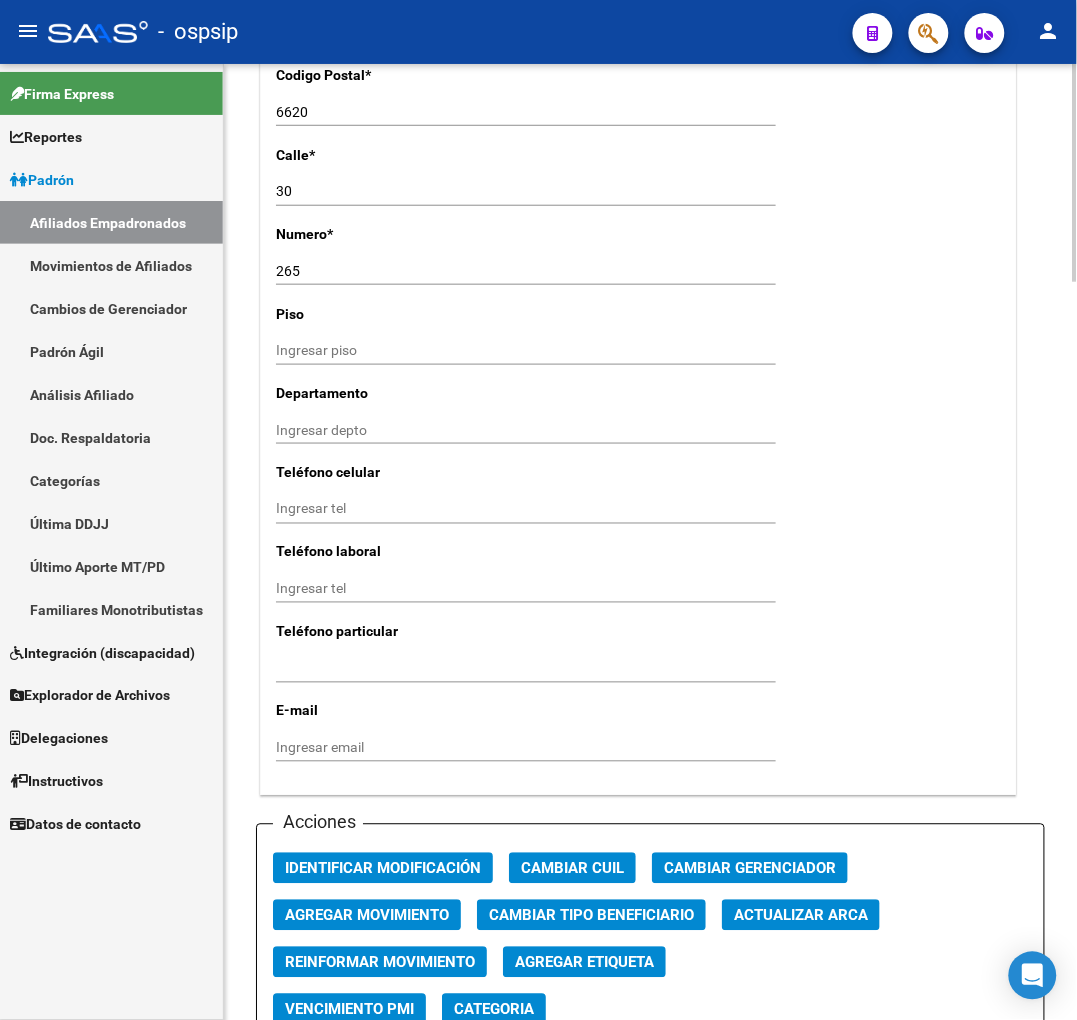 click on "Agregar Movimiento" 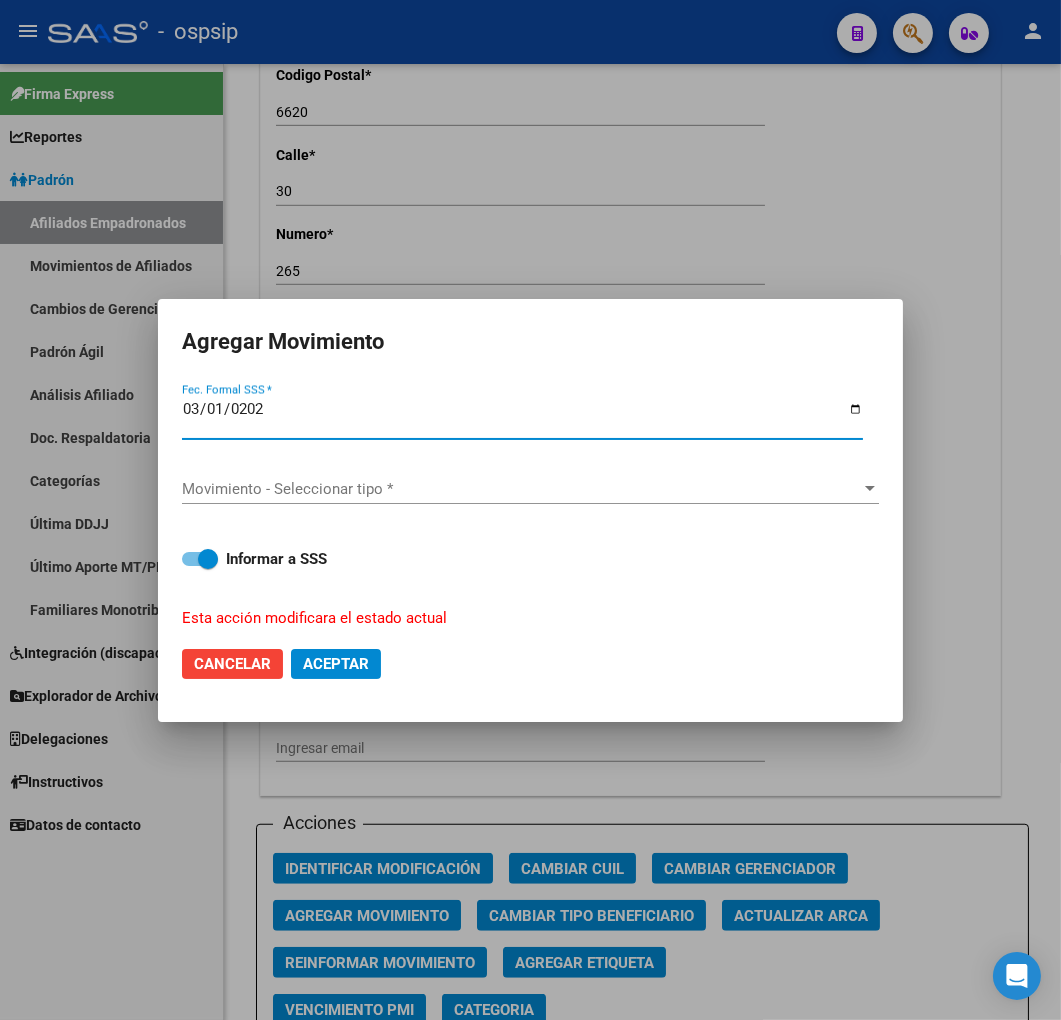 type on "2025-03-01" 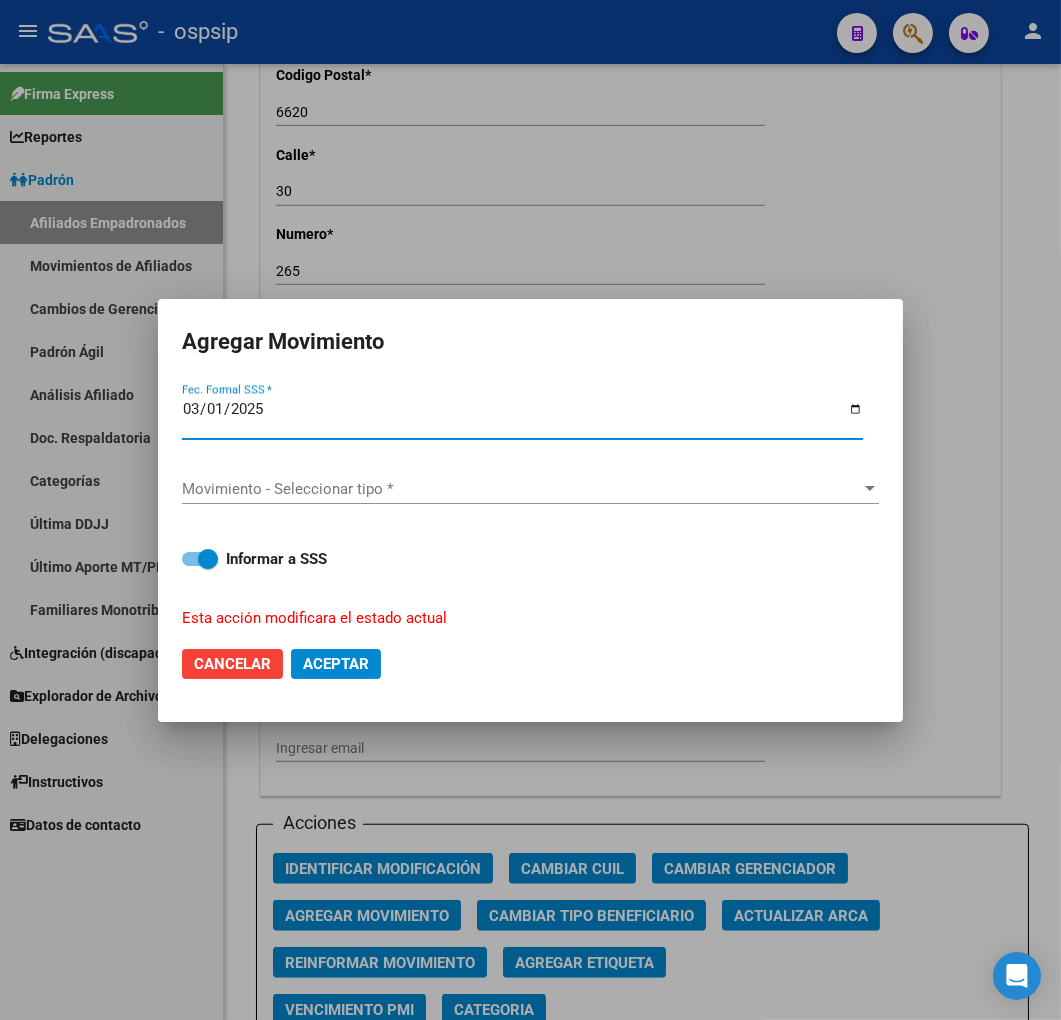 click on "Movimiento - Seleccionar tipo *" at bounding box center [521, 489] 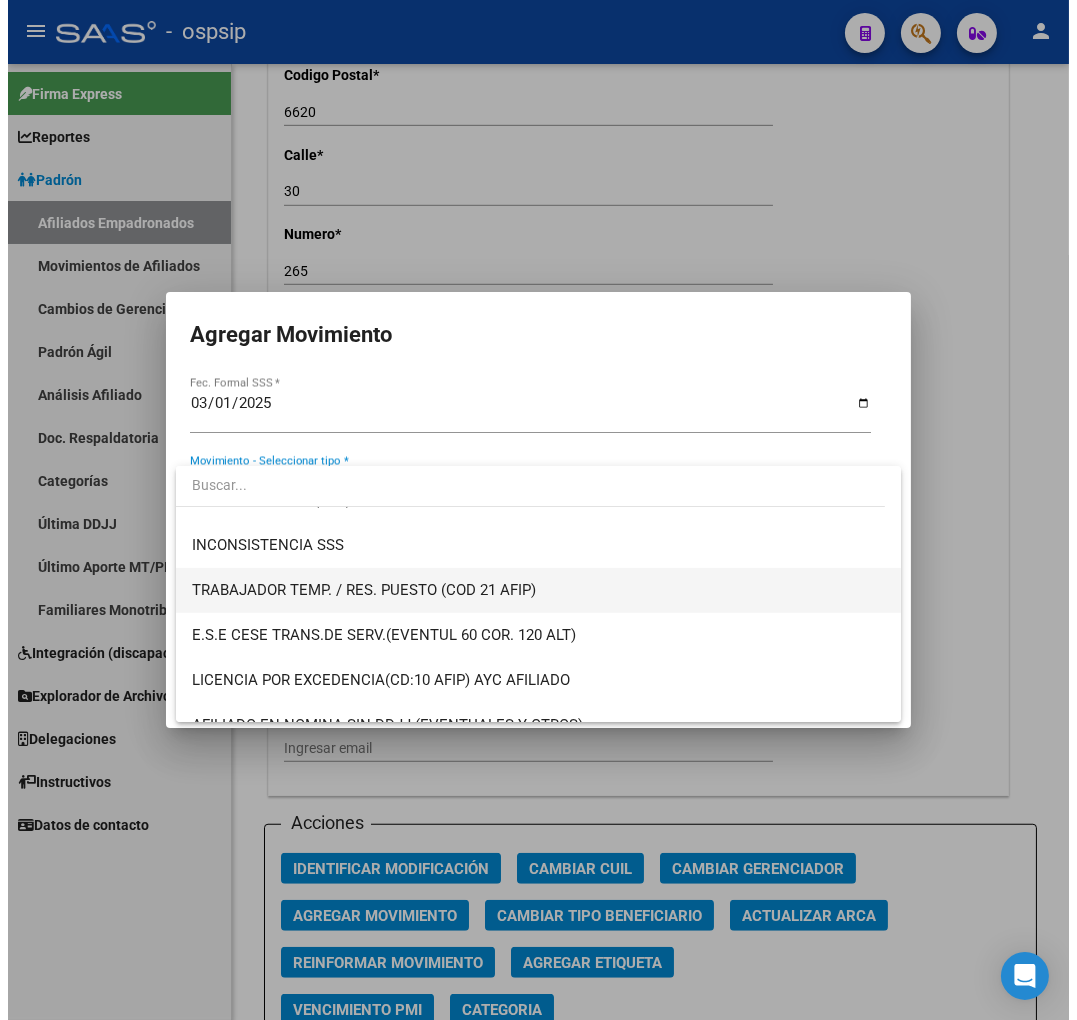 scroll, scrollTop: 777, scrollLeft: 0, axis: vertical 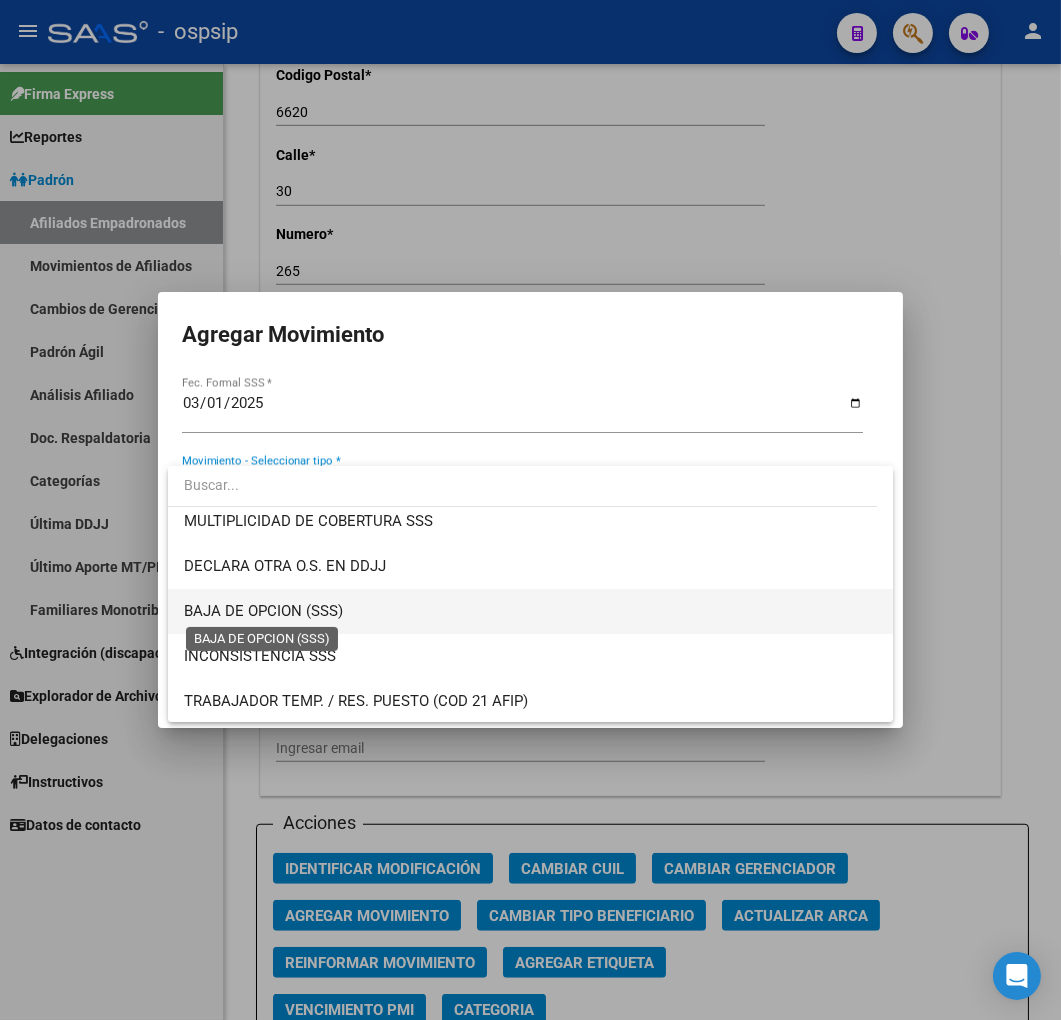 click on "BAJA DE OPCION (SSS)" at bounding box center [263, 611] 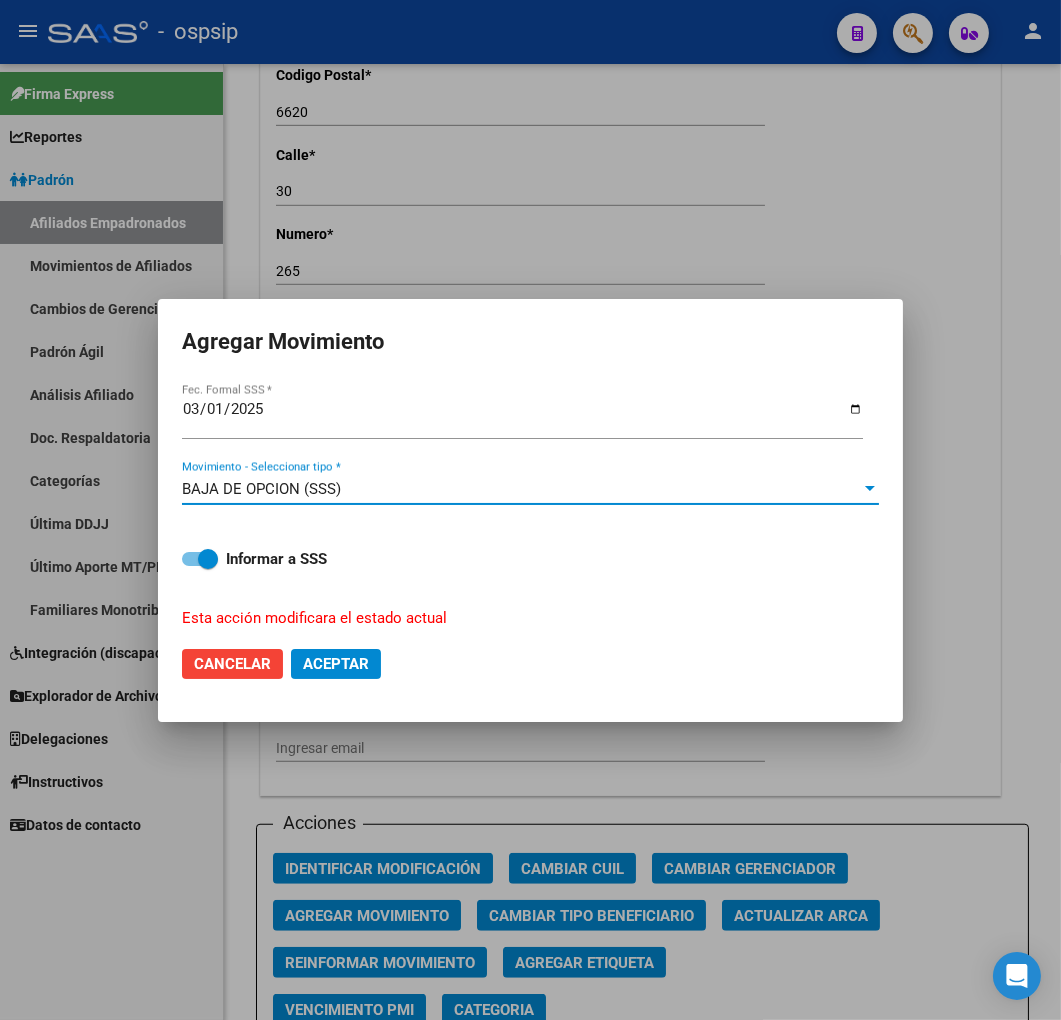 click on "Aceptar" 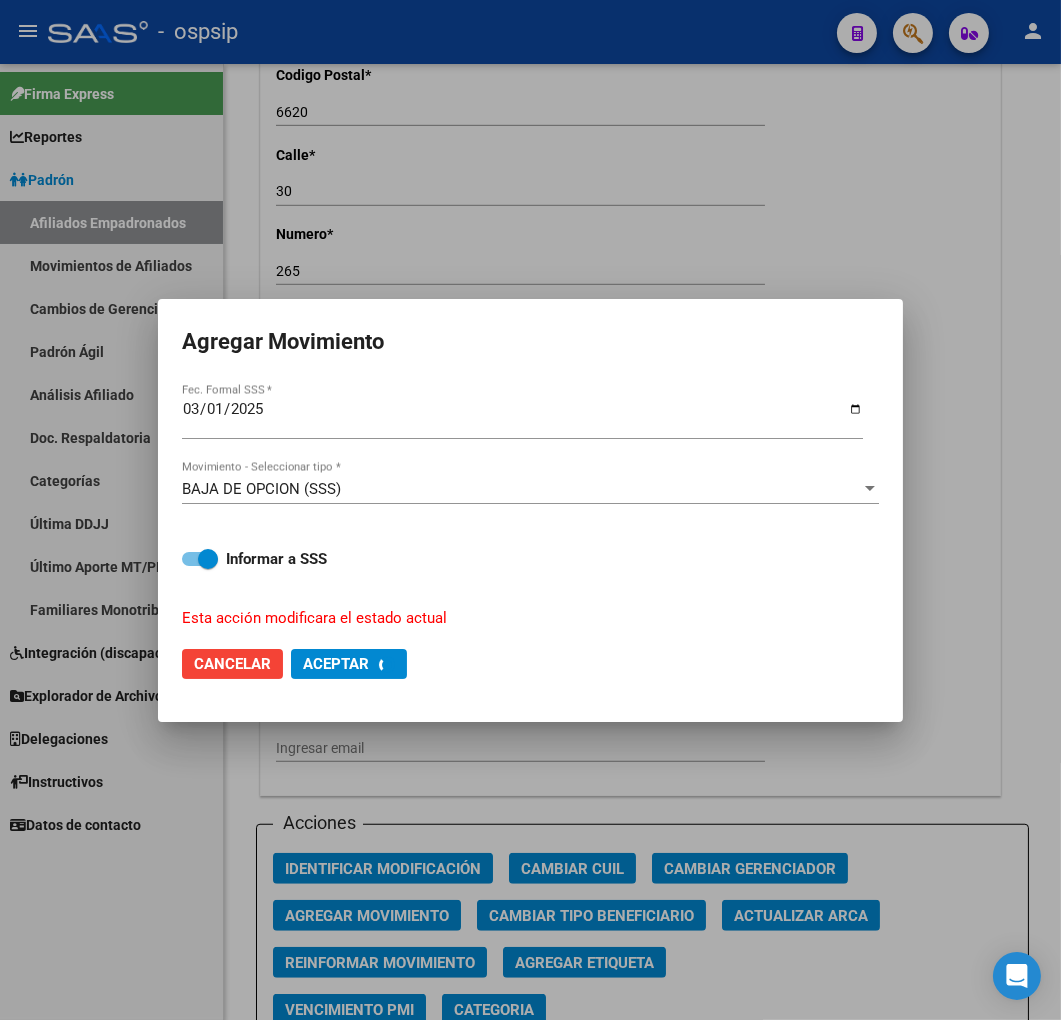 checkbox on "false" 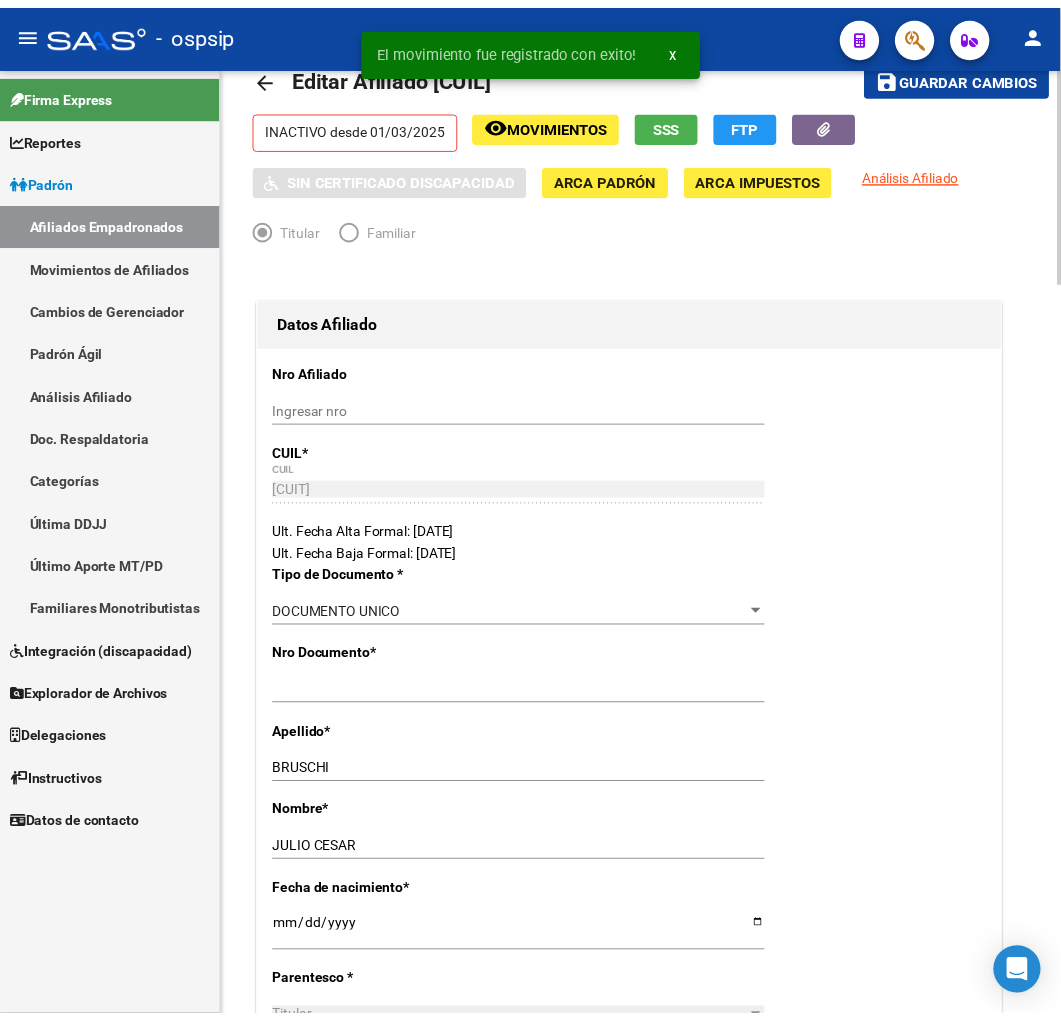 scroll, scrollTop: 0, scrollLeft: 0, axis: both 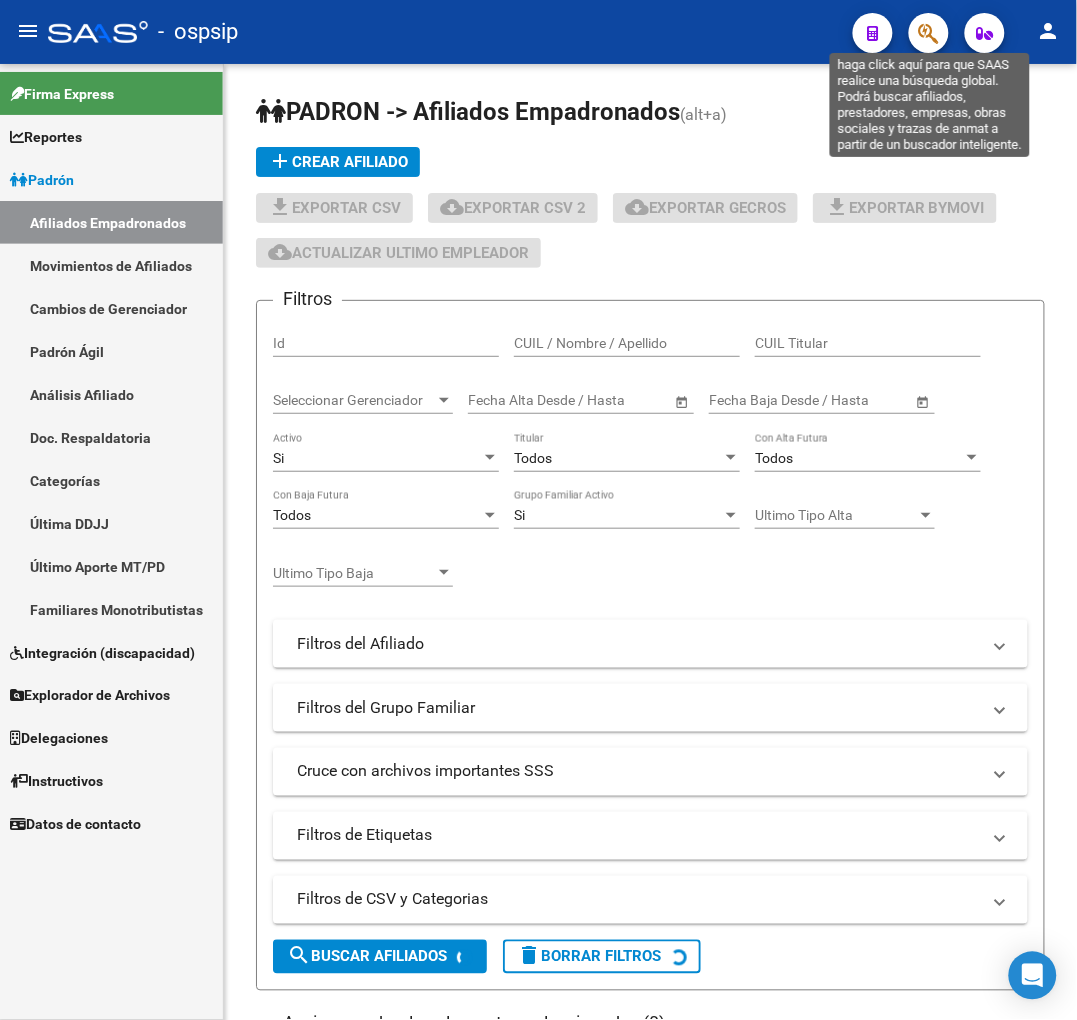 click 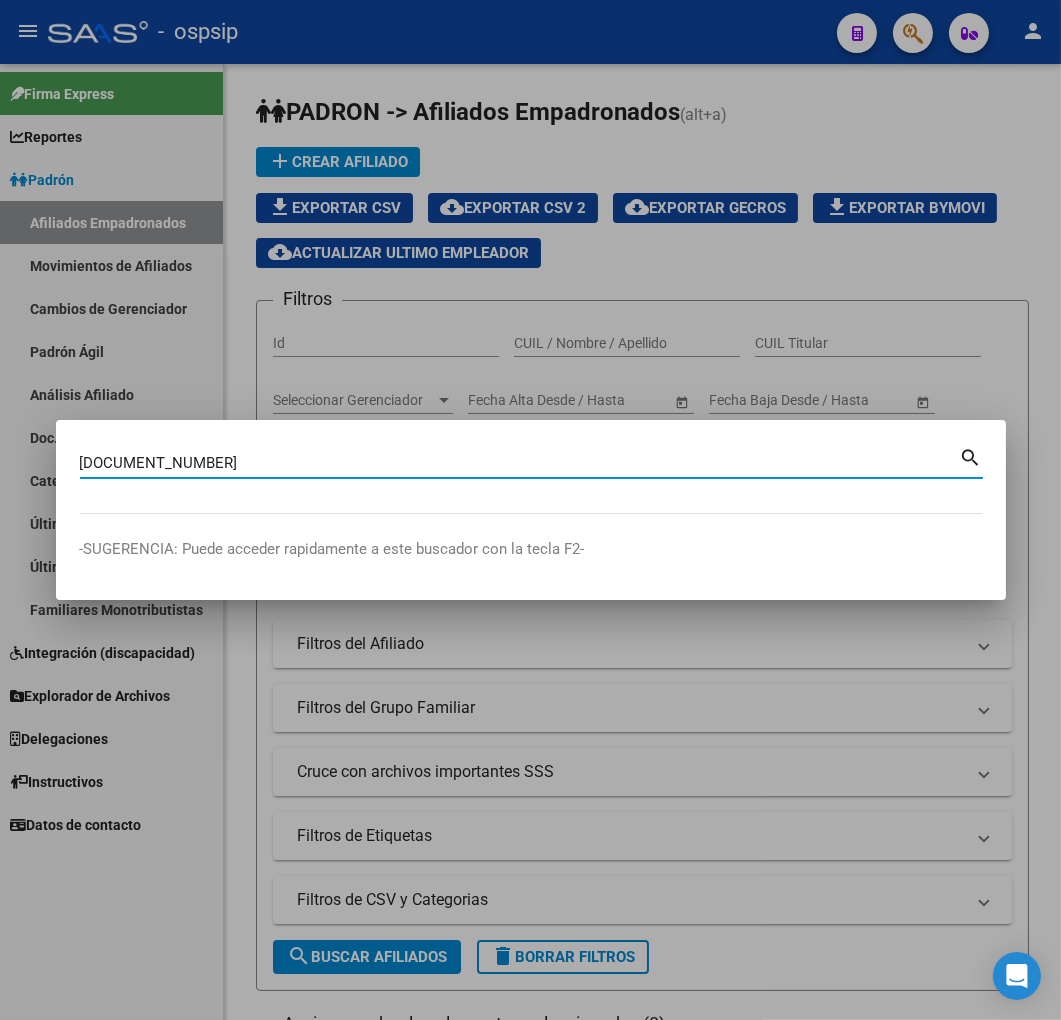 type on "28254490" 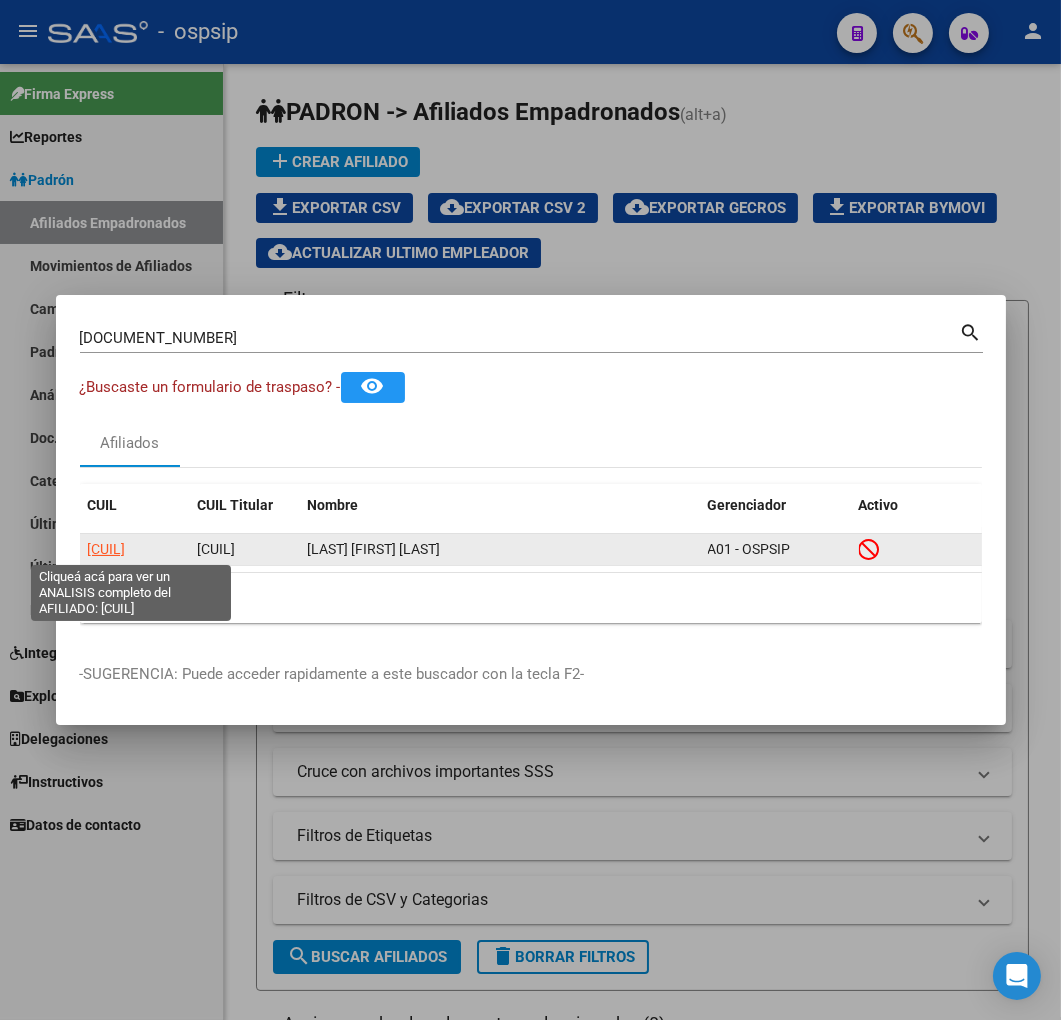 click on "20282544904" 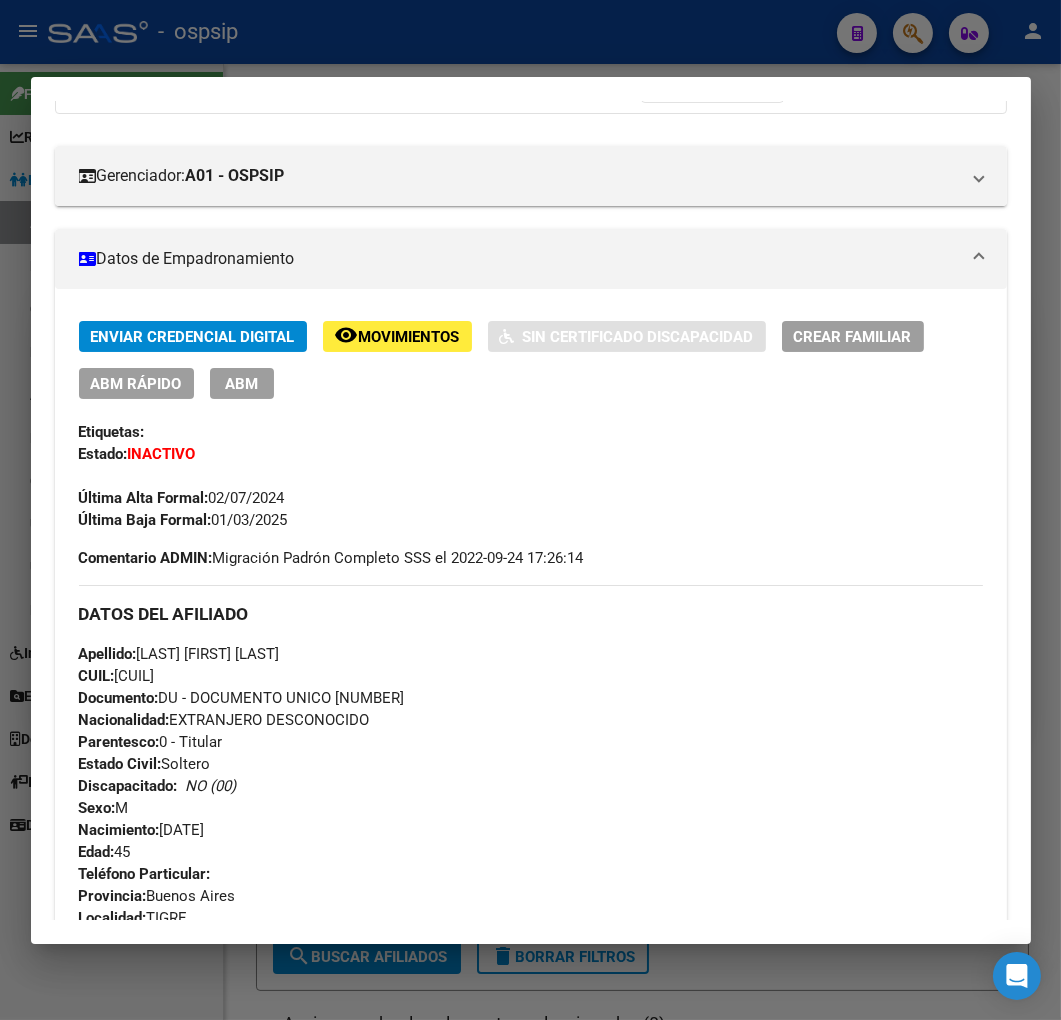 scroll, scrollTop: 222, scrollLeft: 0, axis: vertical 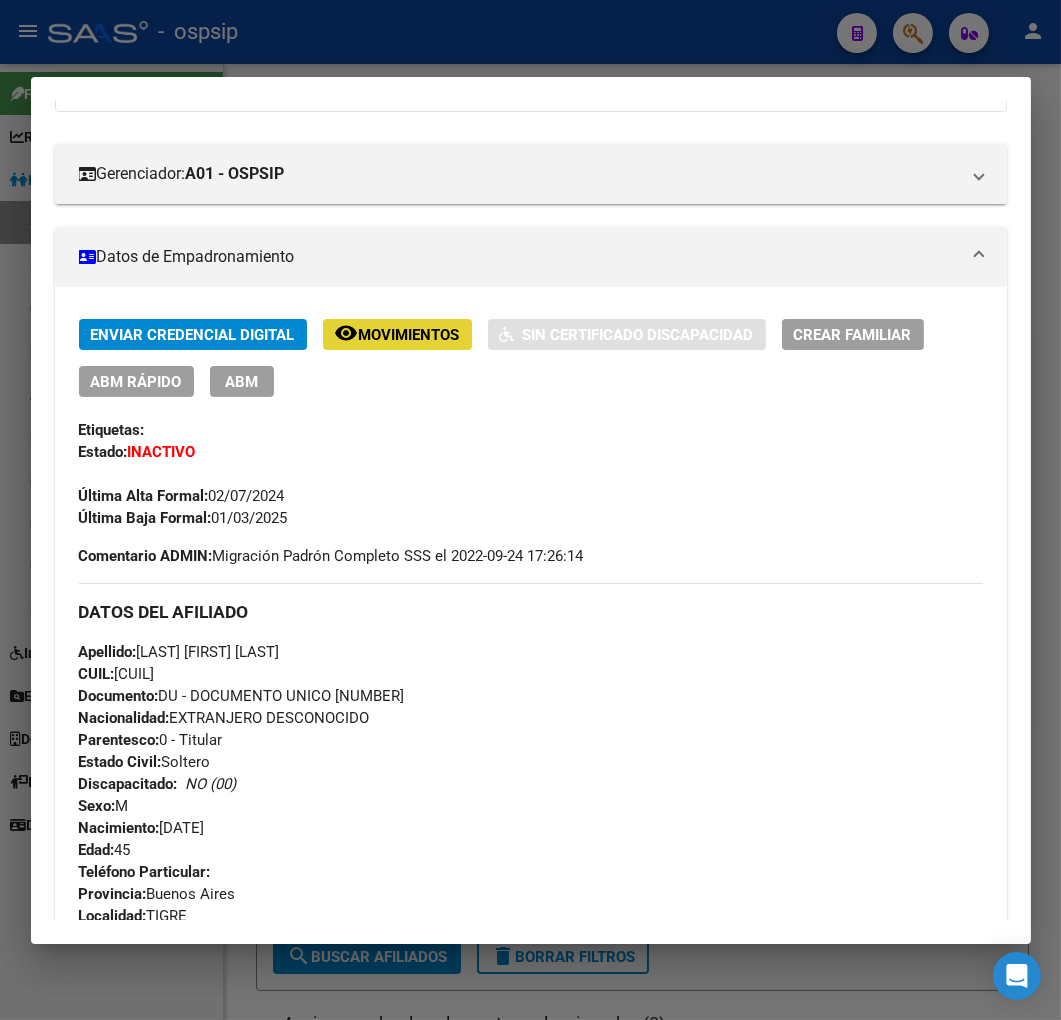 click on "Movimientos" 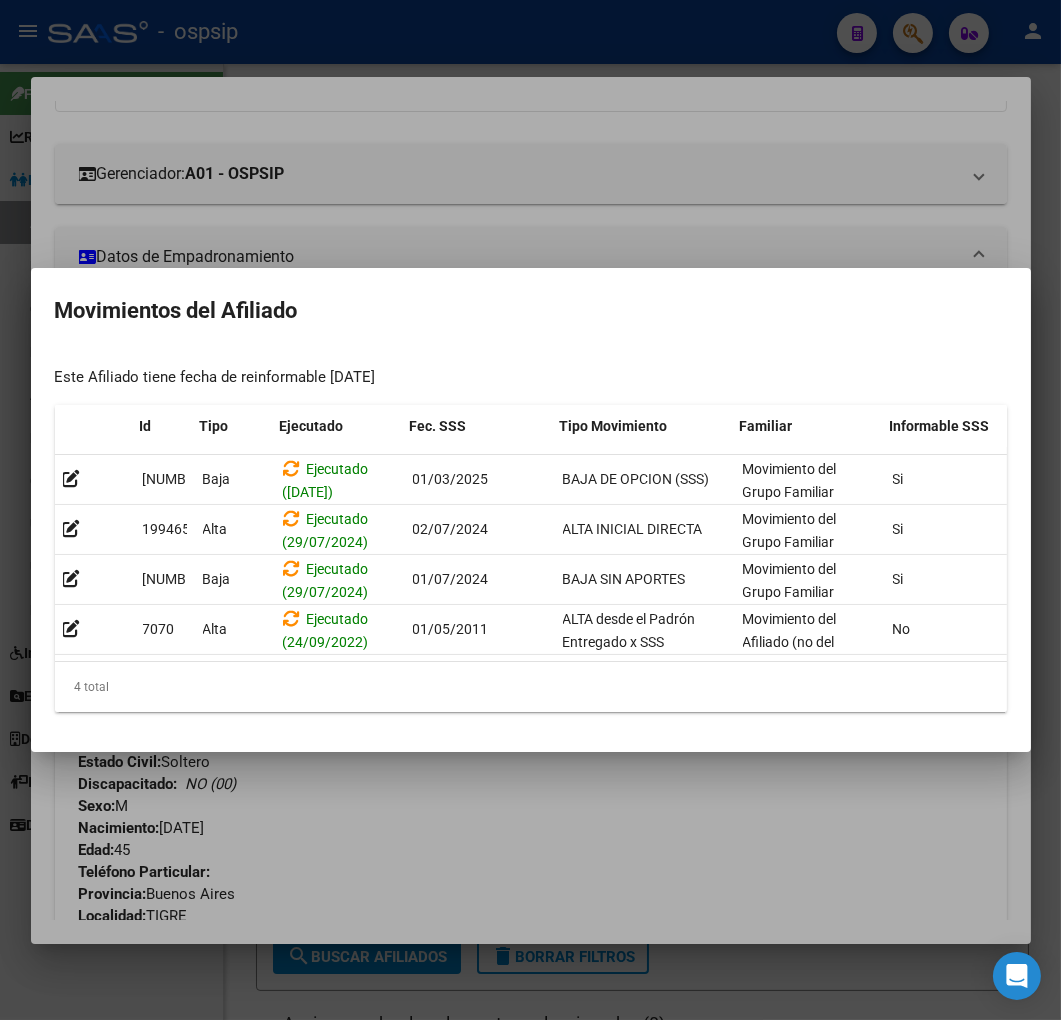 scroll, scrollTop: 0, scrollLeft: 327, axis: horizontal 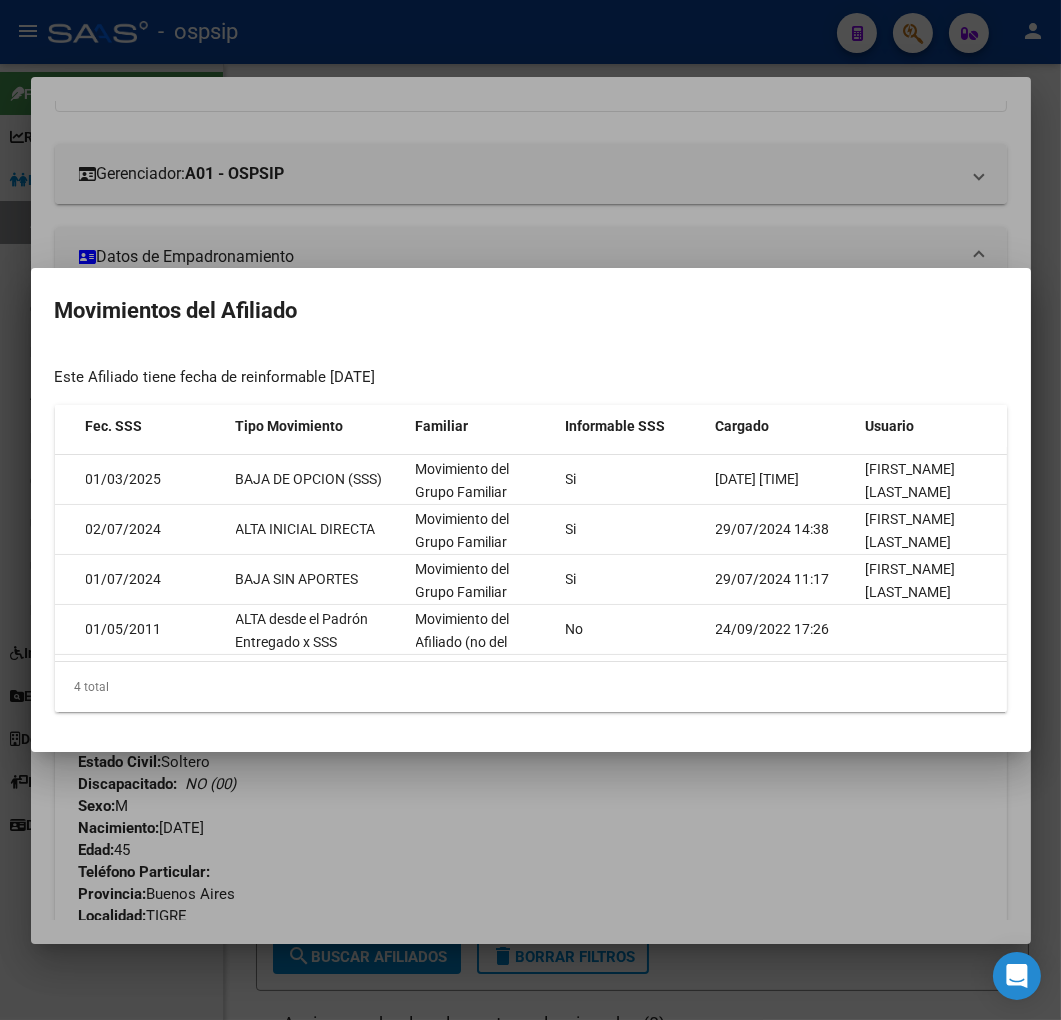 drag, startPoint x: 848, startPoint y: 890, endPoint x: 761, endPoint y: 875, distance: 88.28363 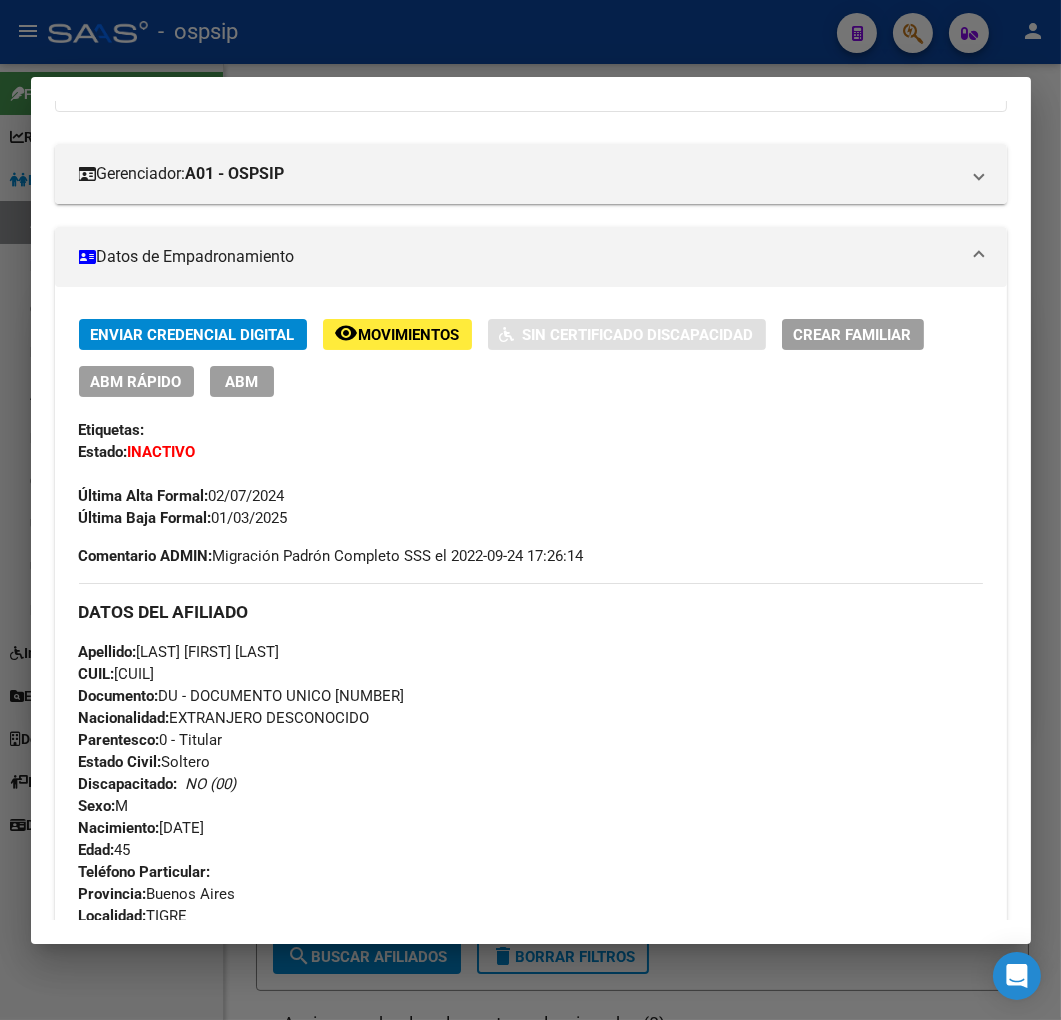 scroll, scrollTop: 0, scrollLeft: 0, axis: both 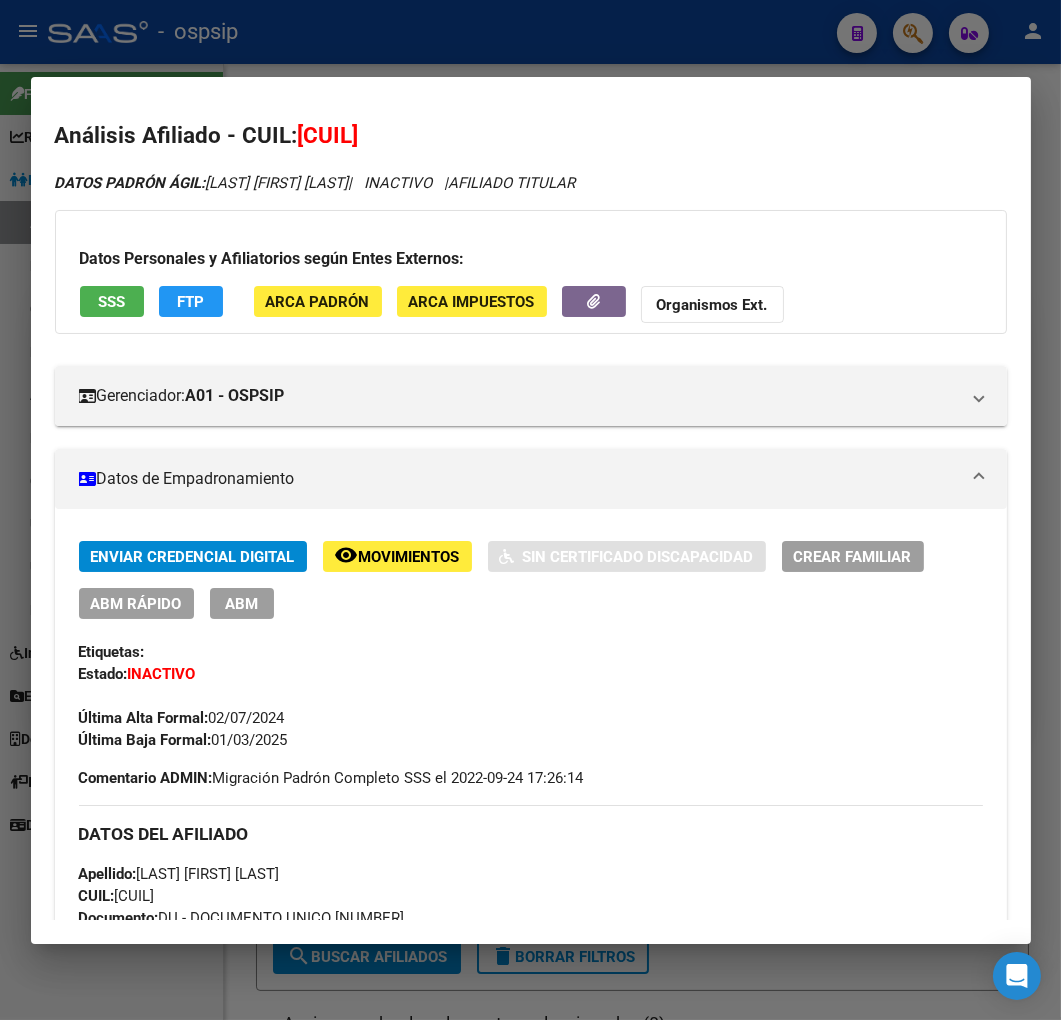 click on "FTP" 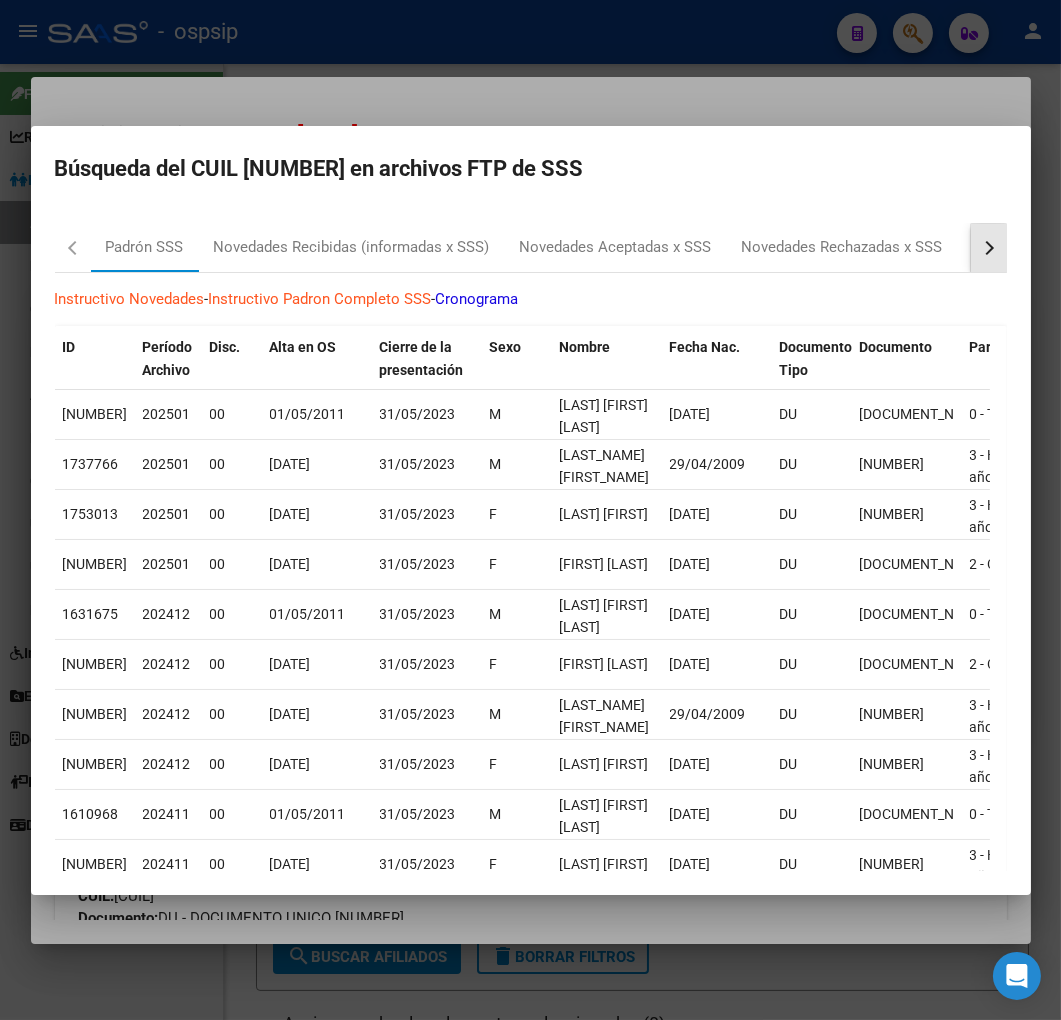 click at bounding box center (989, 248) 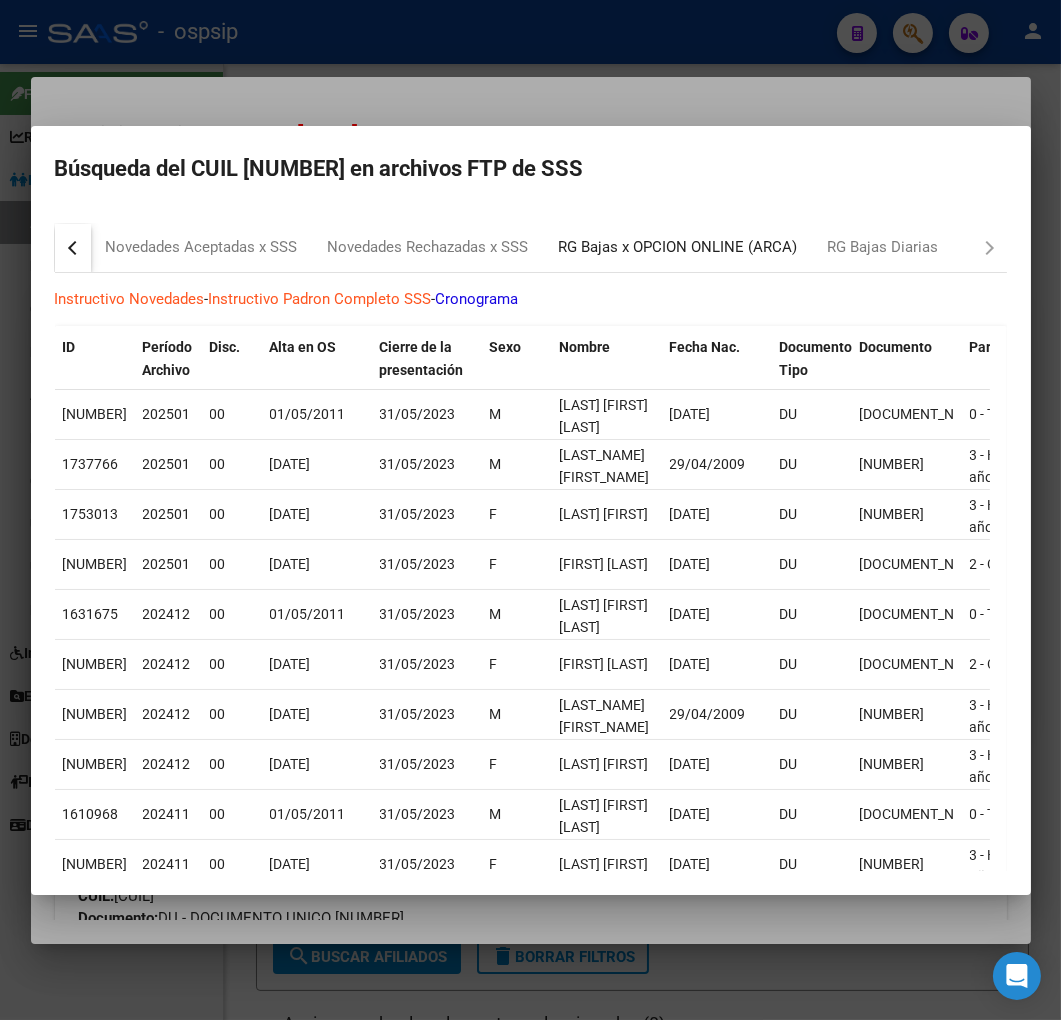 click on "RG Bajas x OPCION ONLINE (ARCA)" at bounding box center (678, 247) 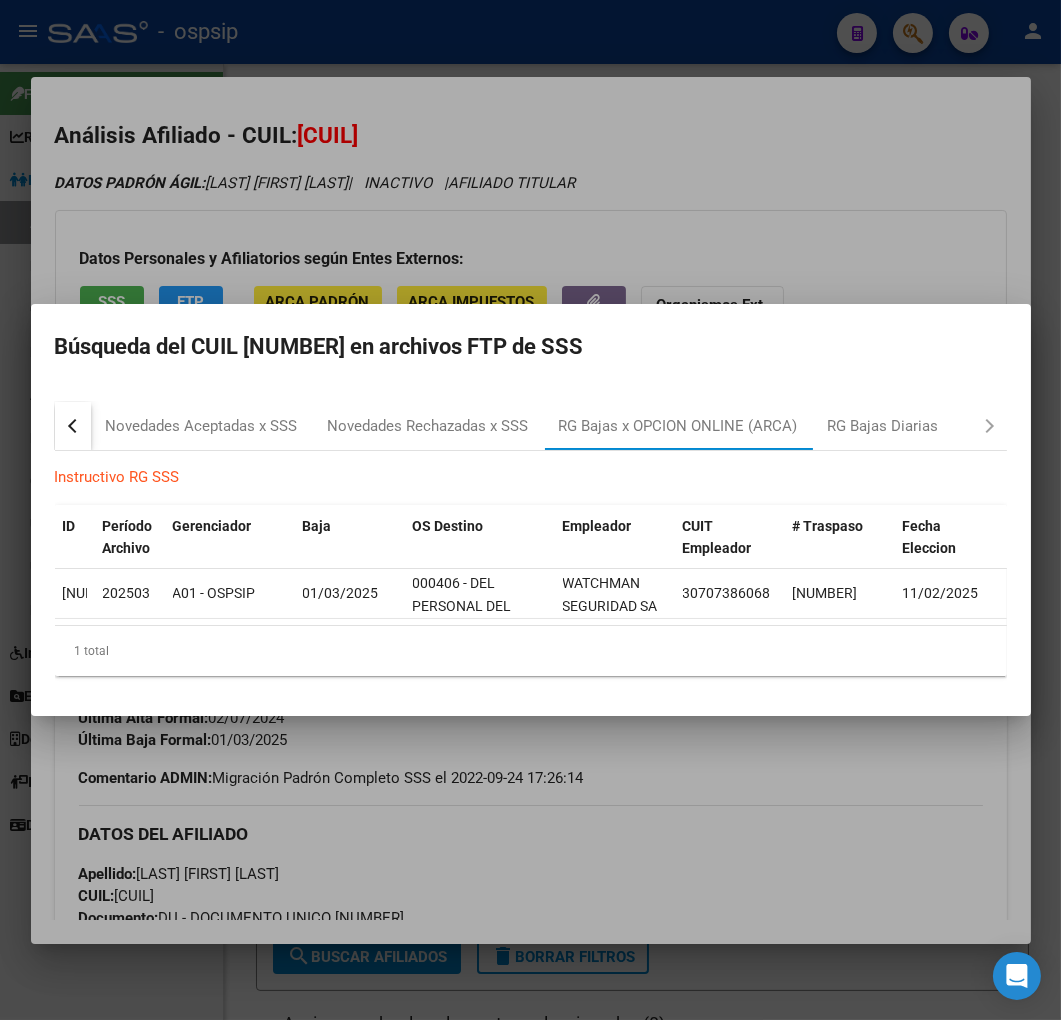 click at bounding box center [530, 510] 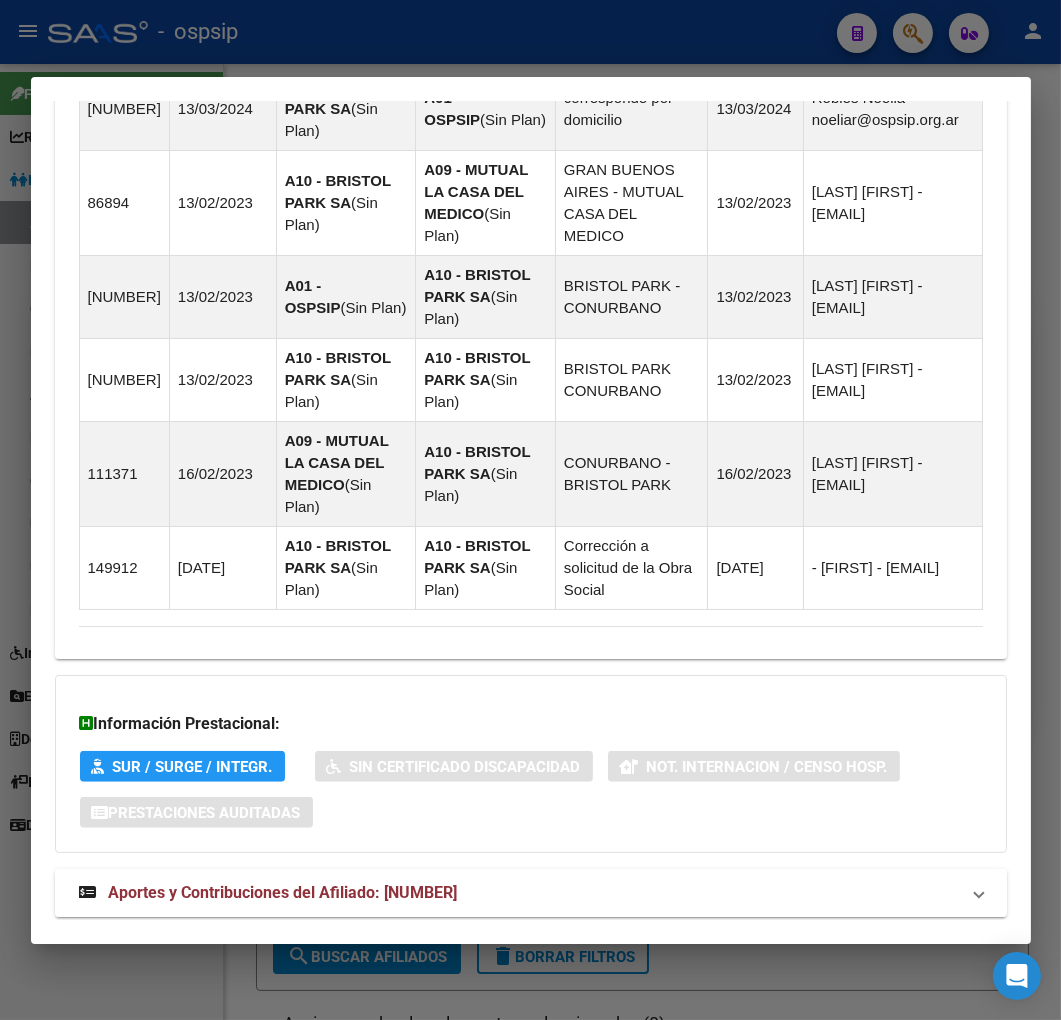 click on "Aportes y Contribuciones del Afiliado: 20282544904" at bounding box center (519, 893) 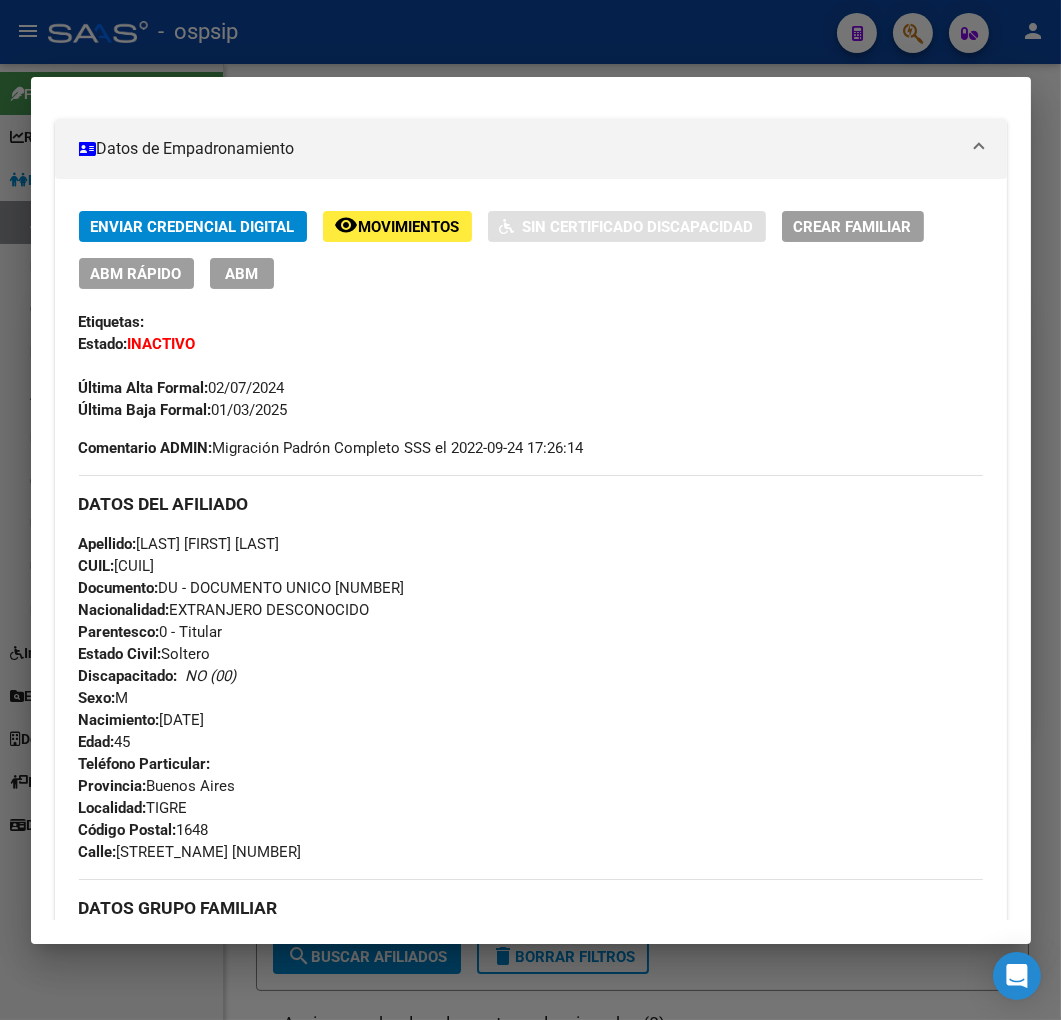 scroll, scrollTop: 293, scrollLeft: 0, axis: vertical 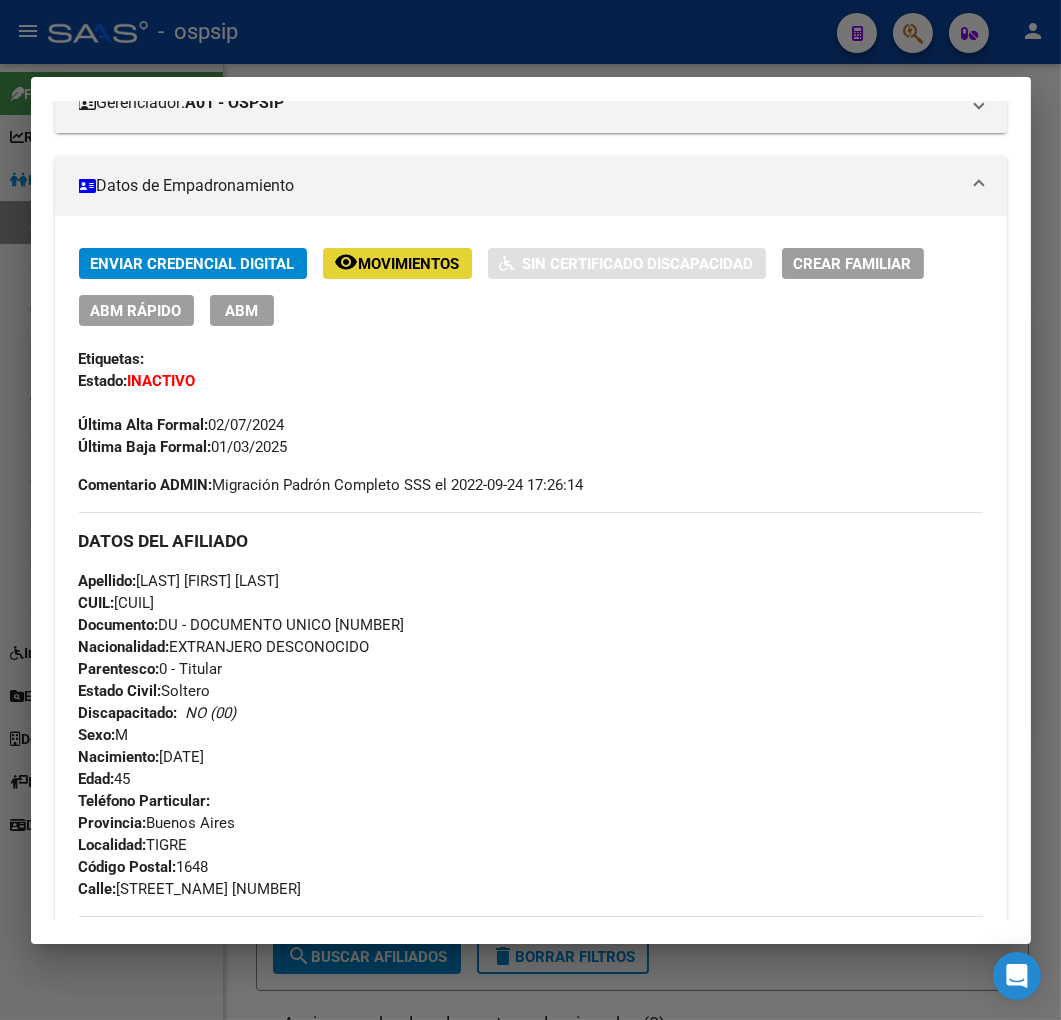click on "Movimientos" 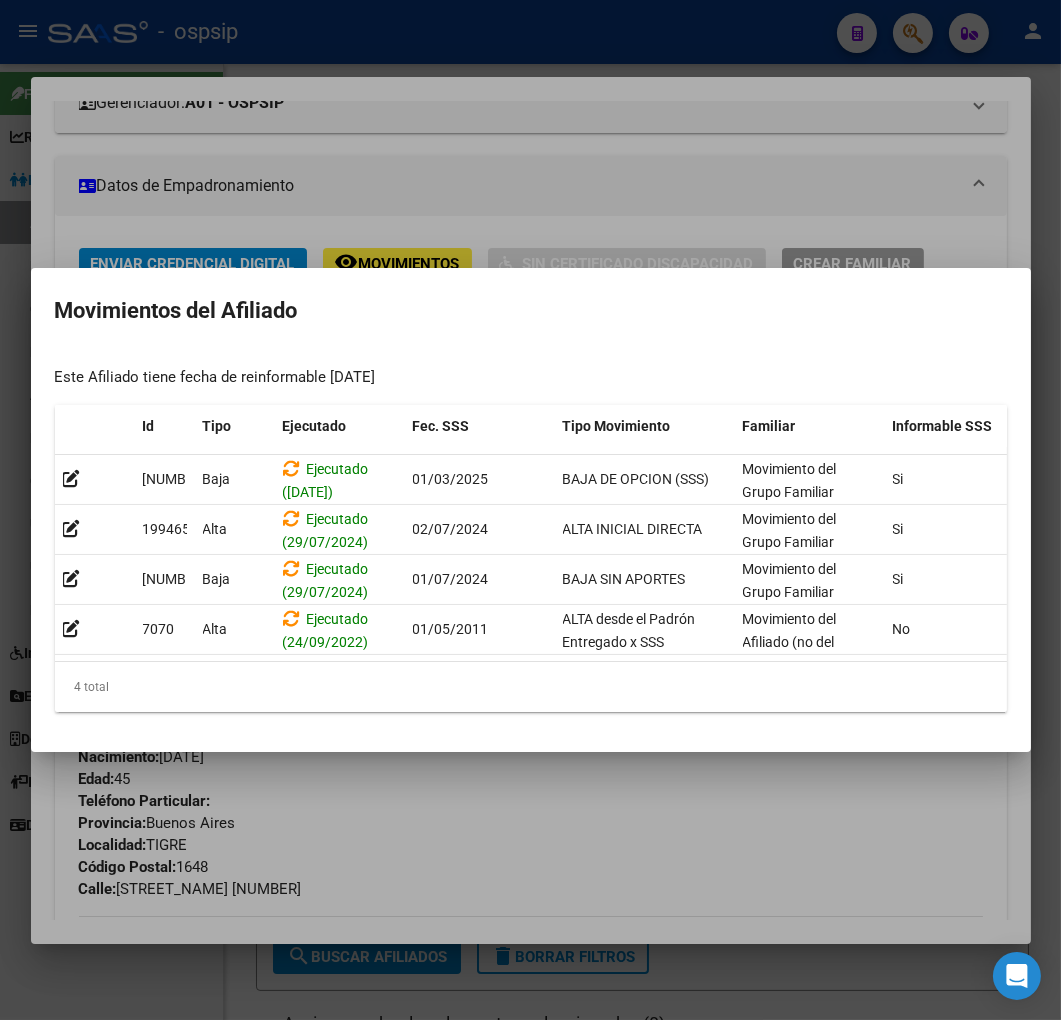 click at bounding box center (530, 510) 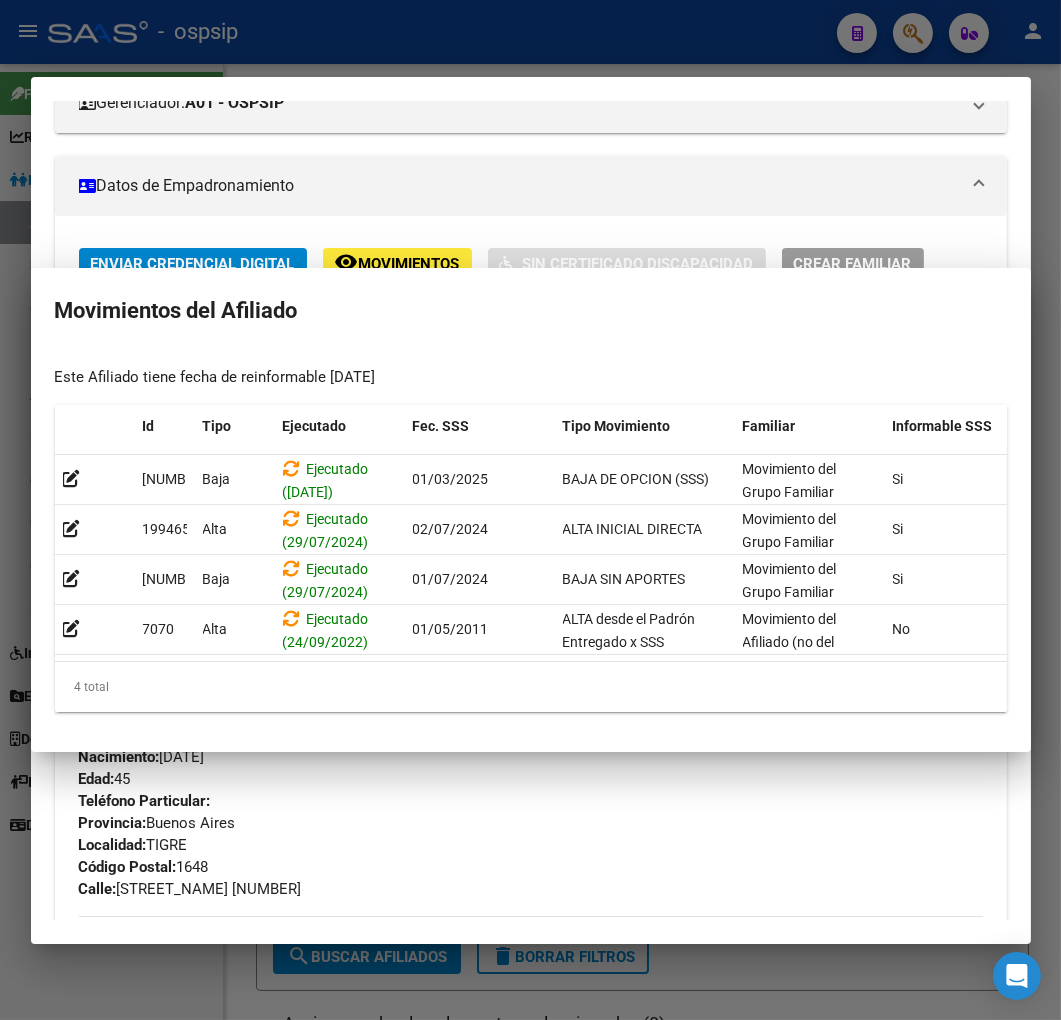 click on "Datos de Empadronamiento" at bounding box center (531, 186) 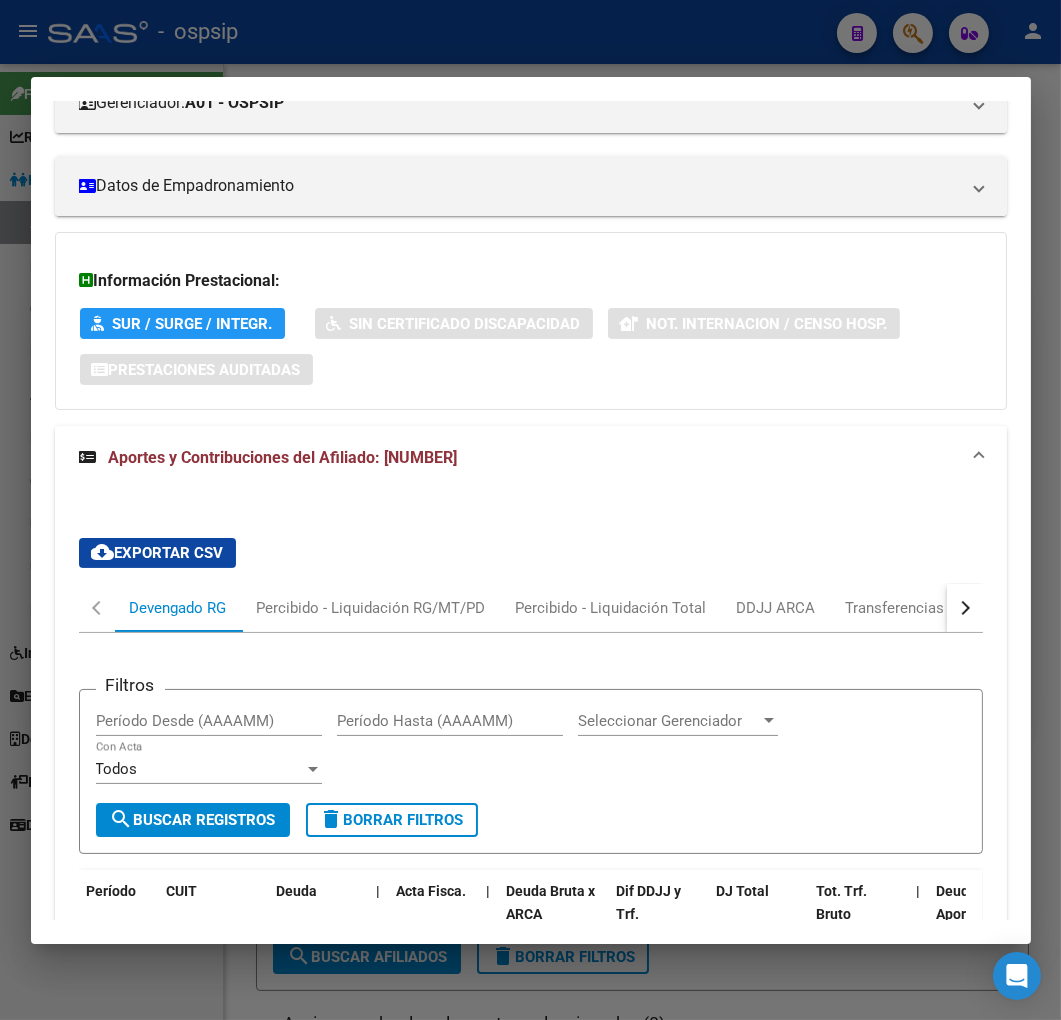 click at bounding box center [530, 510] 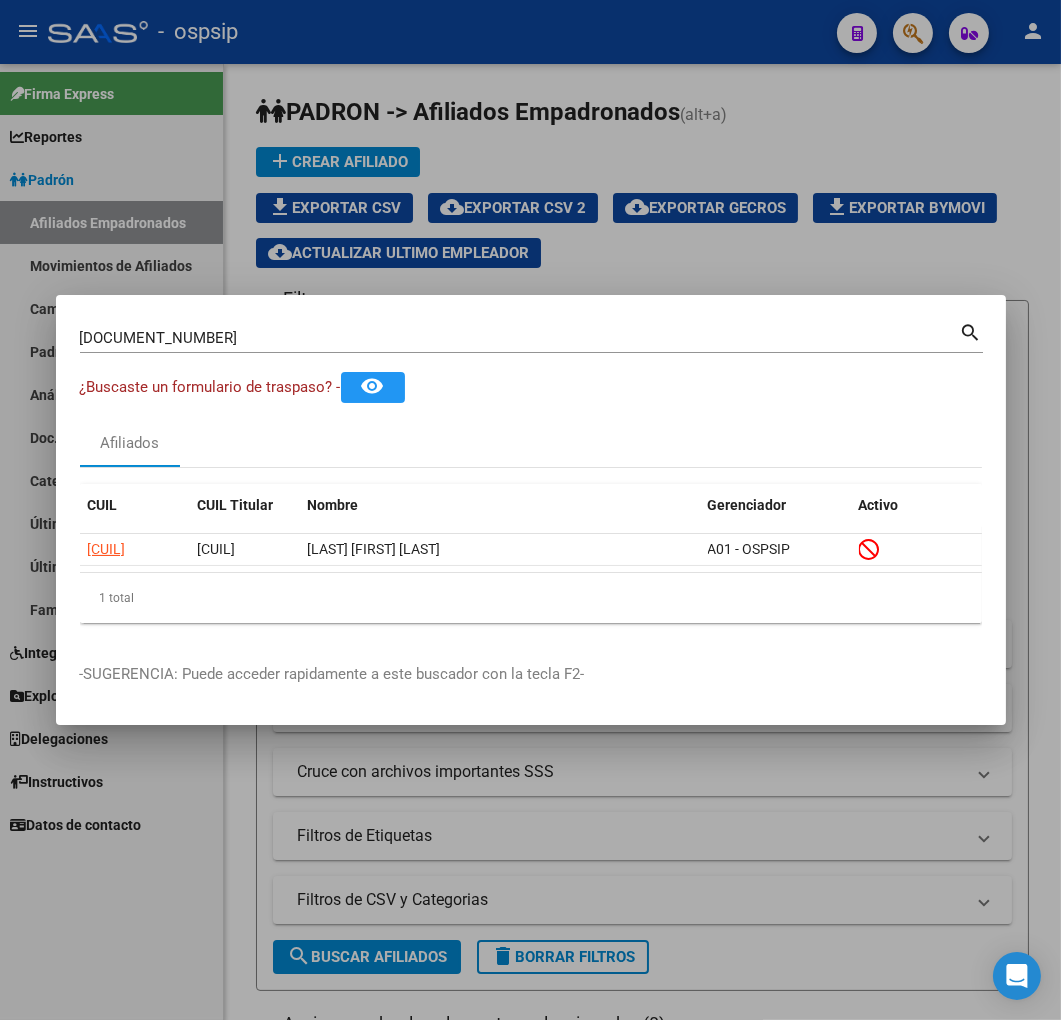 click at bounding box center [530, 510] 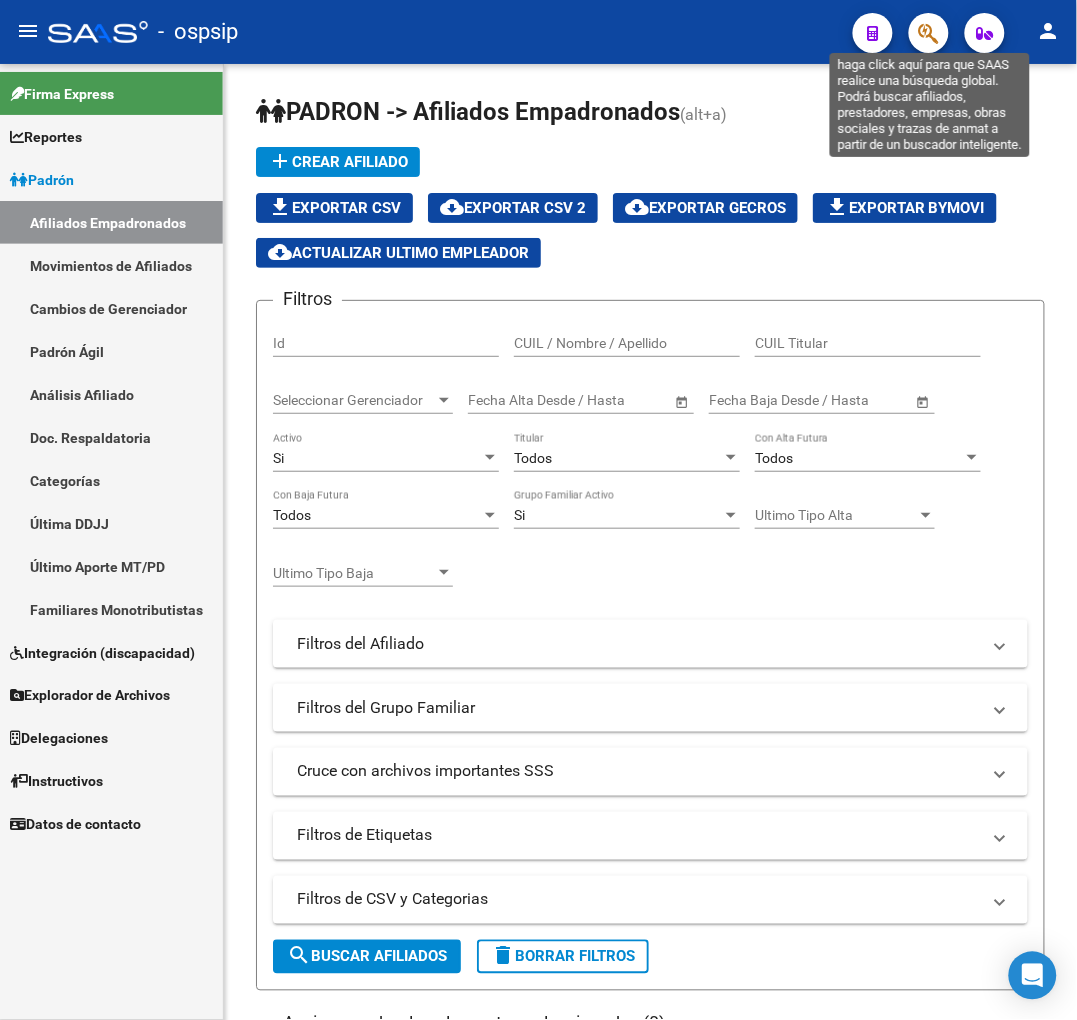 click 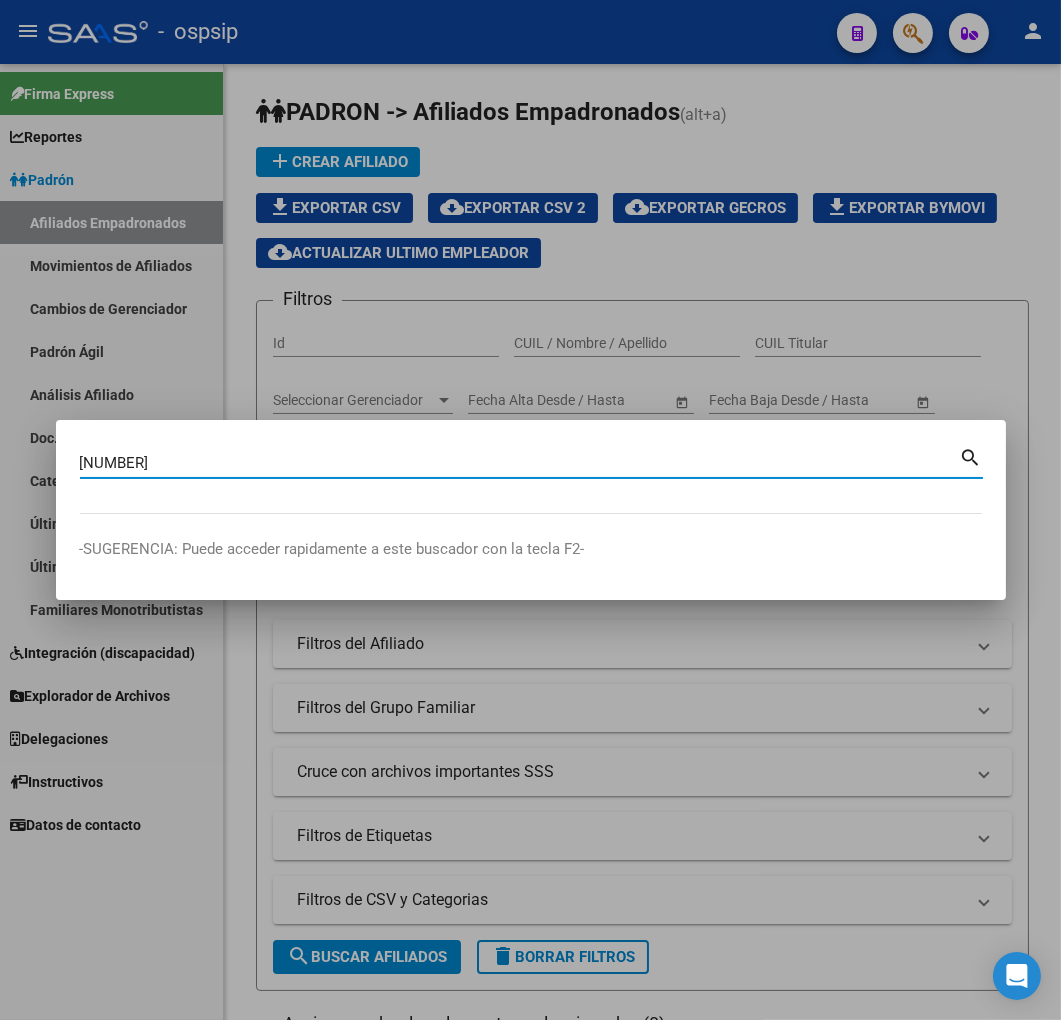 type on "28363435" 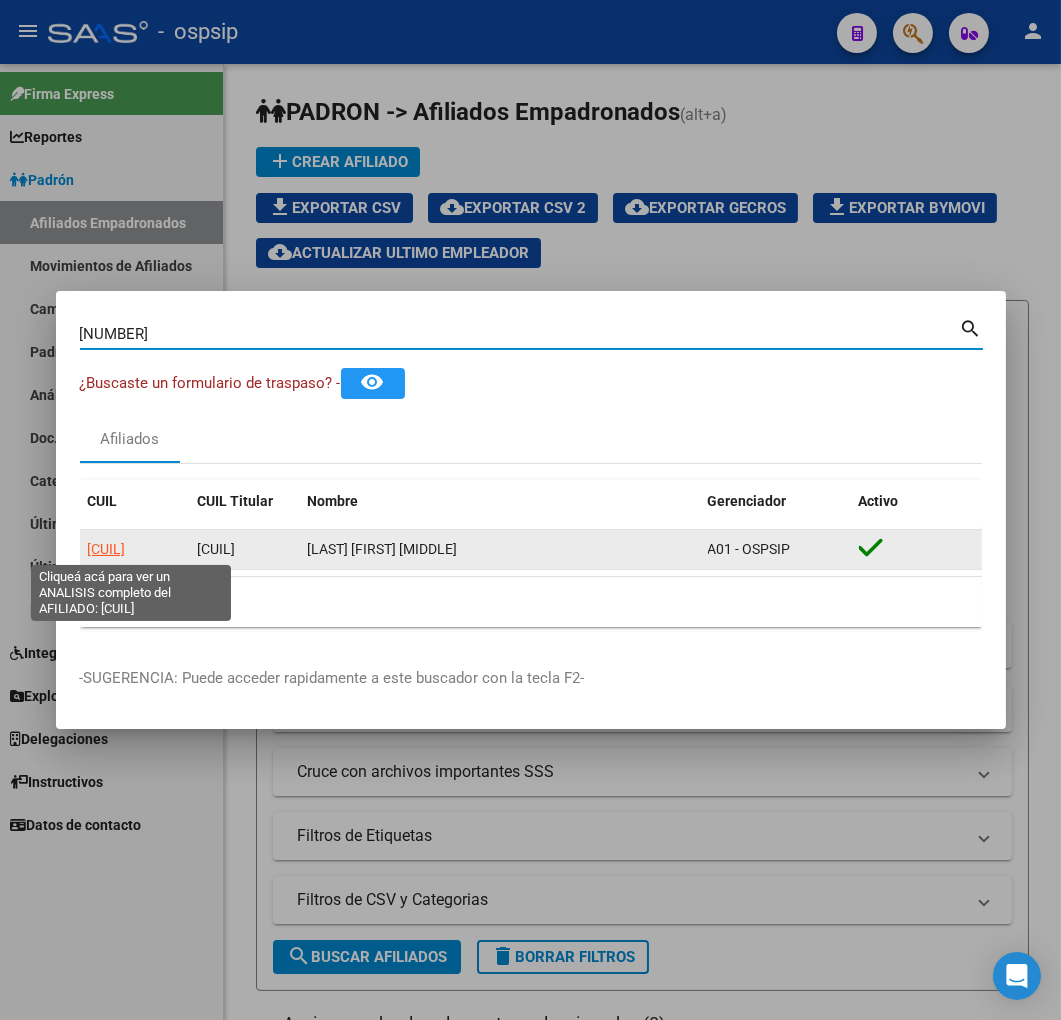 click on "20283634354" 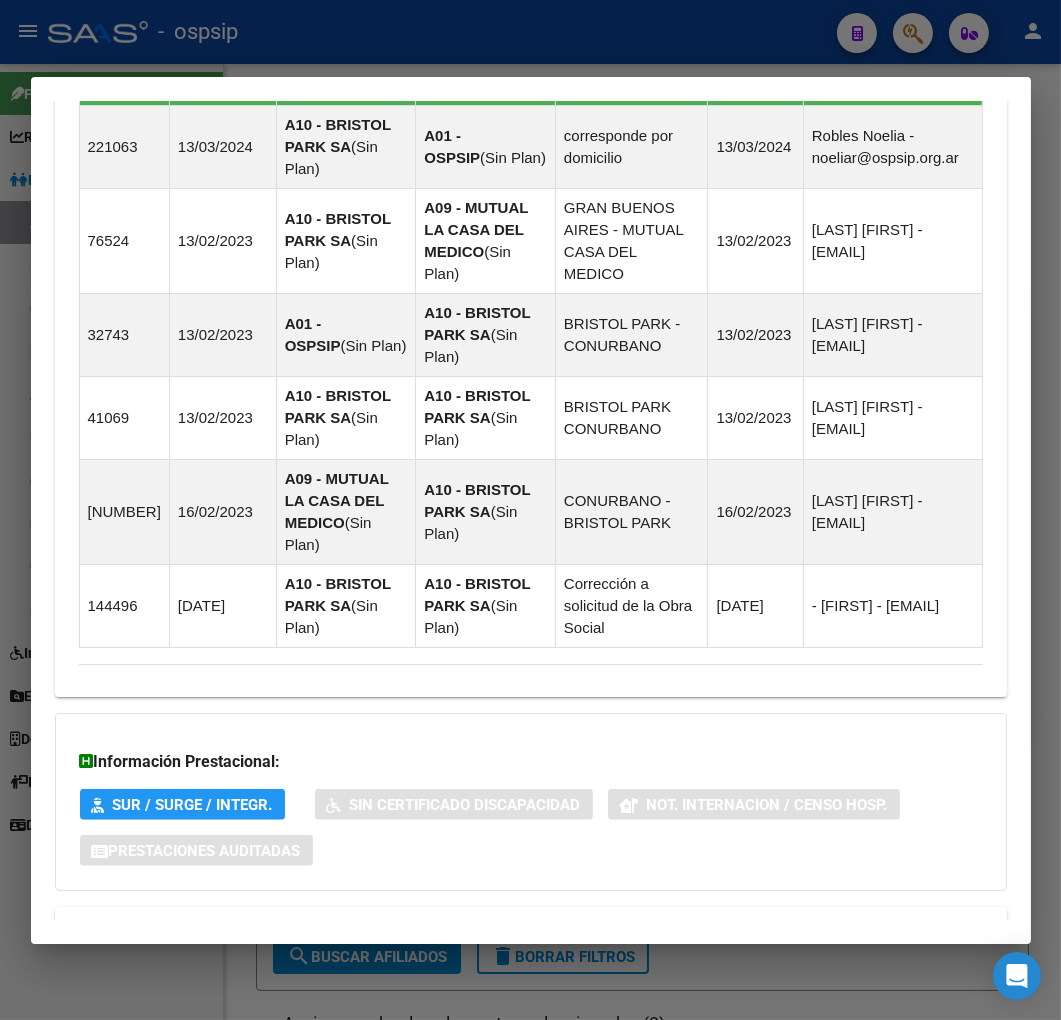 scroll, scrollTop: 1606, scrollLeft: 0, axis: vertical 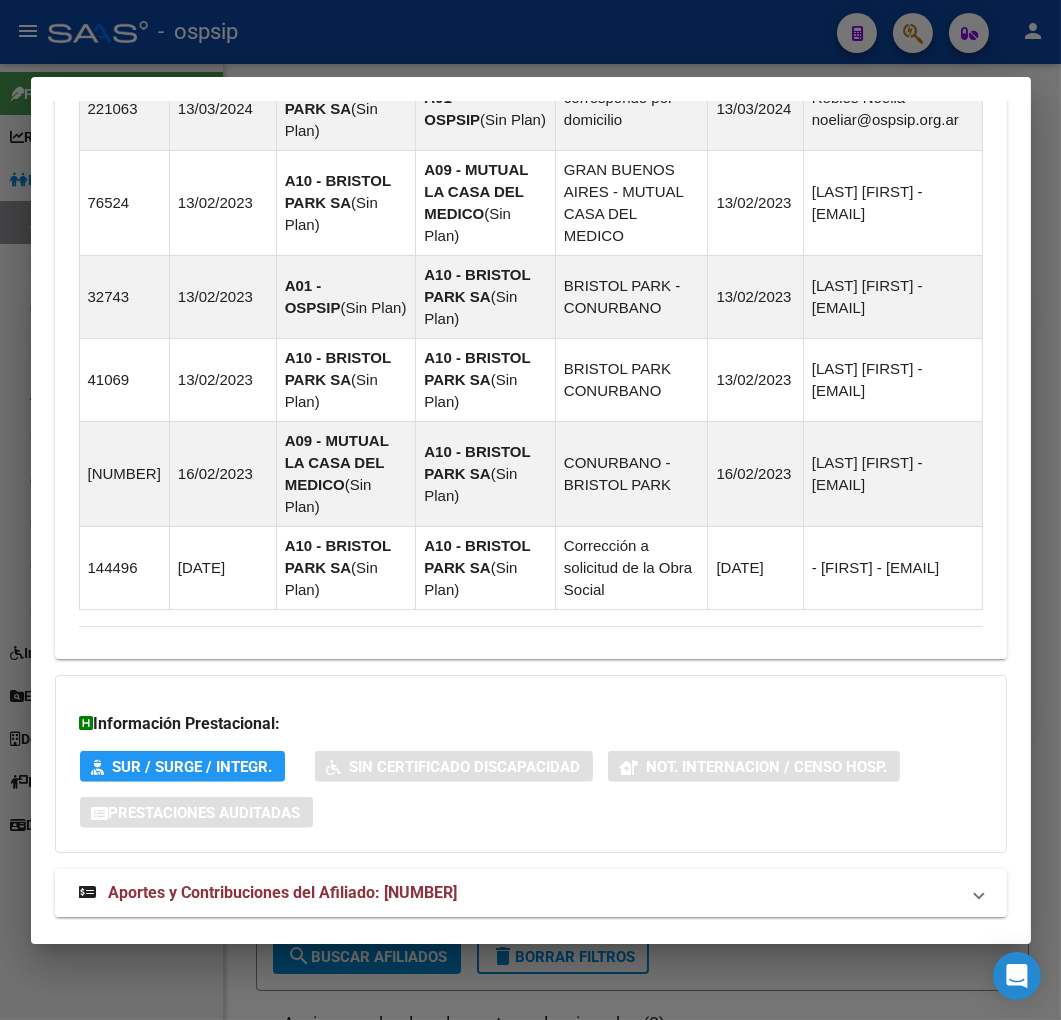 click on "Aportes y Contribuciones del Afiliado: 20283634354" at bounding box center [519, 893] 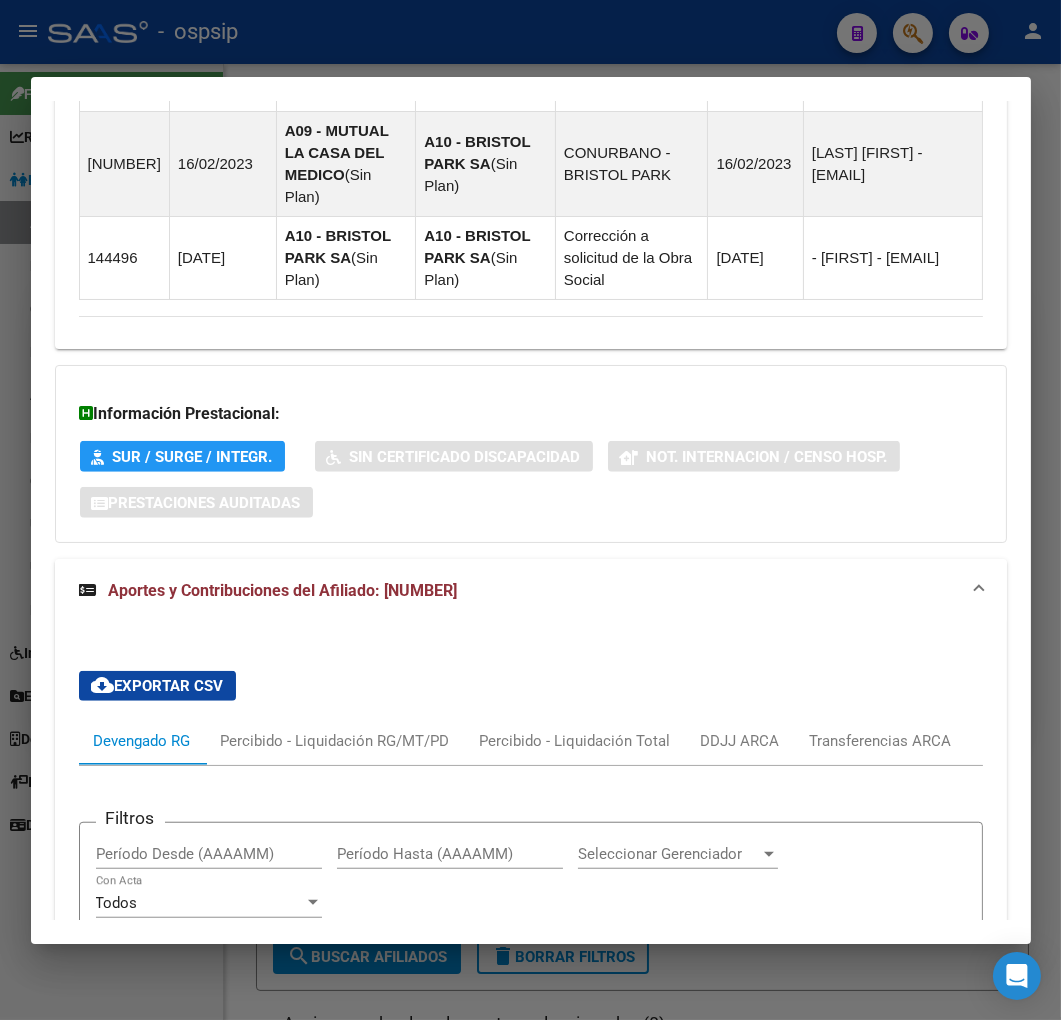 scroll, scrollTop: 2150, scrollLeft: 0, axis: vertical 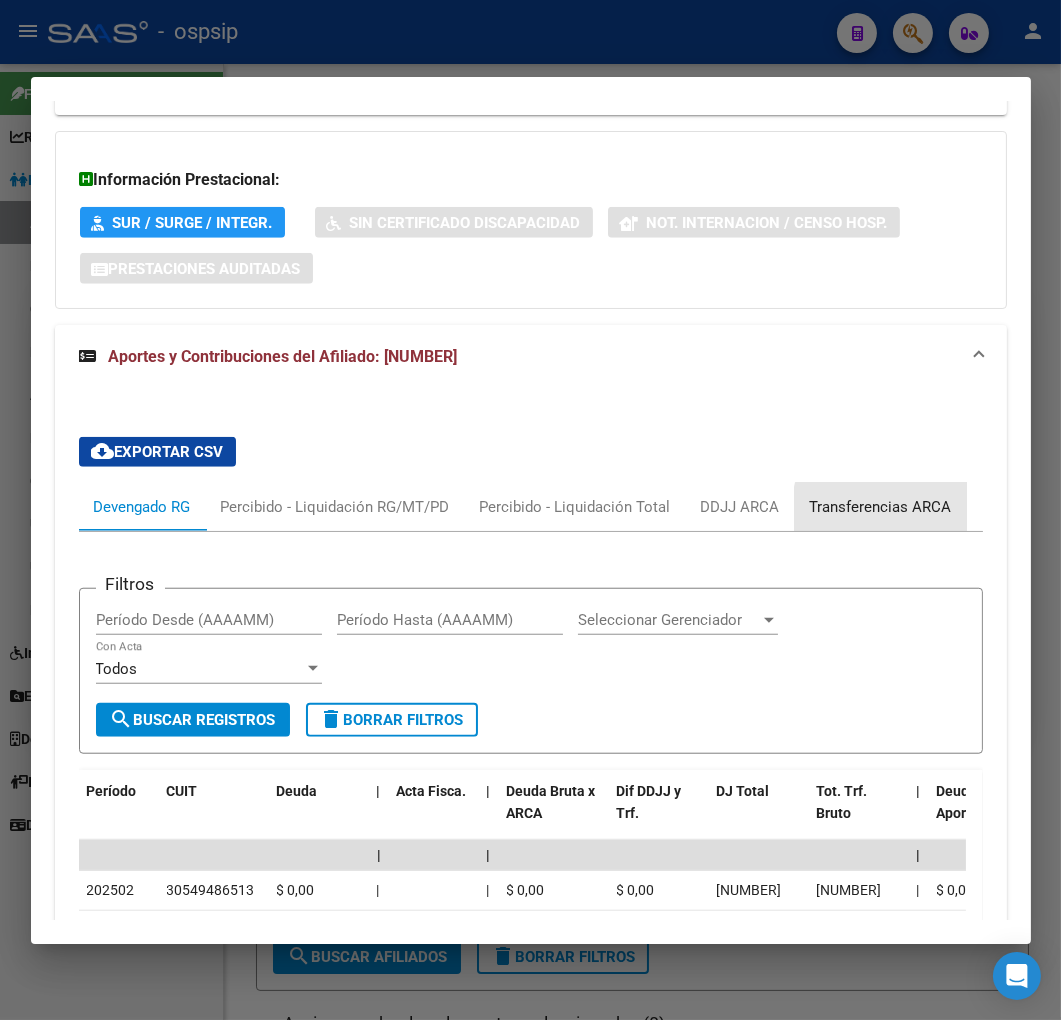 click on "Transferencias ARCA" at bounding box center [881, 507] 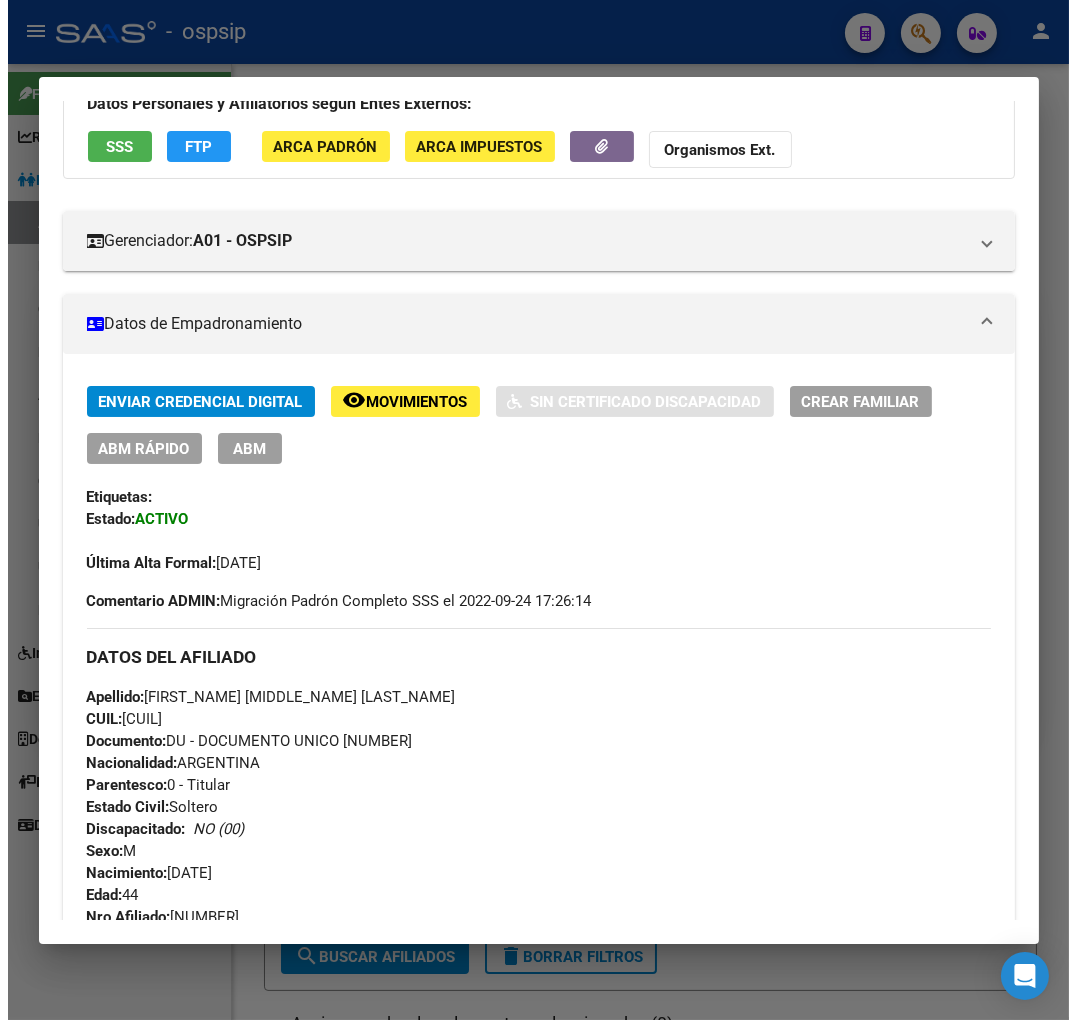 scroll, scrollTop: 0, scrollLeft: 0, axis: both 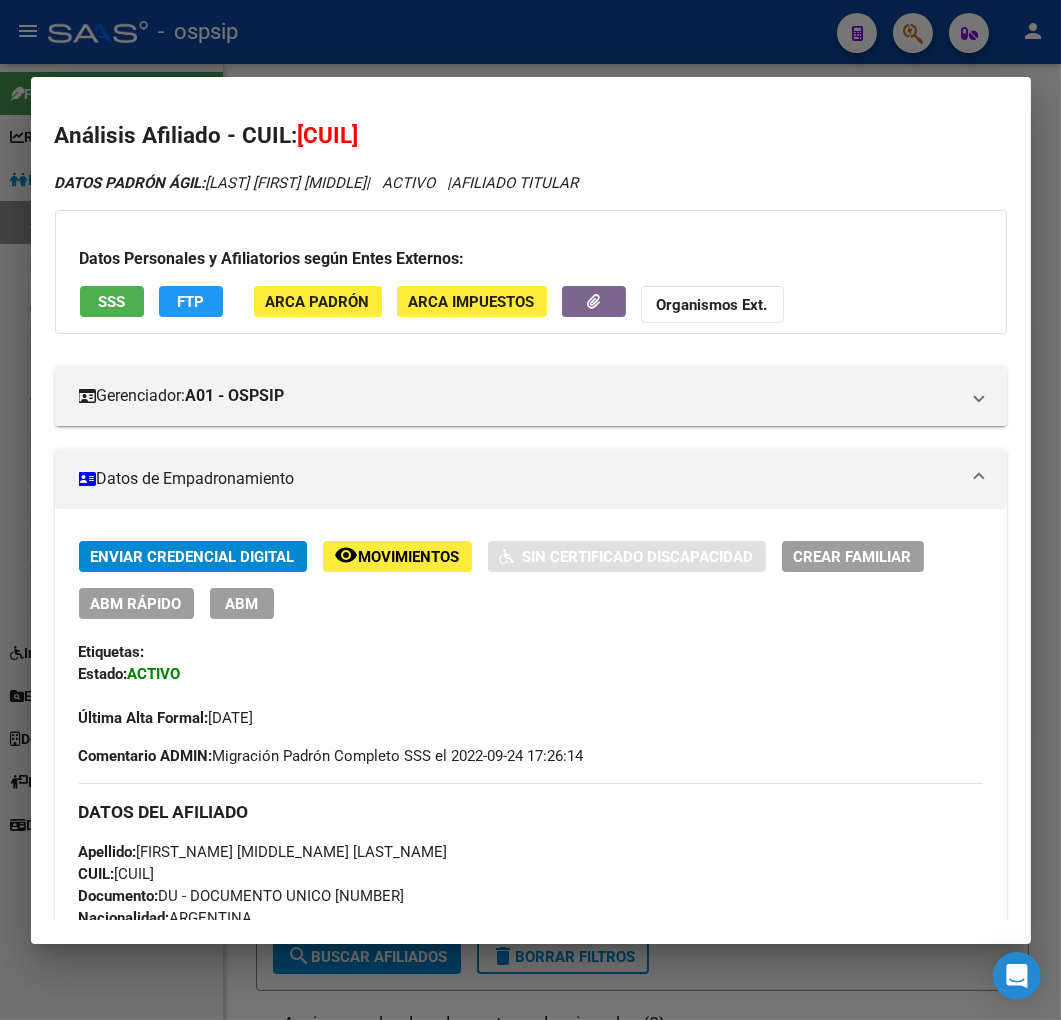 click on "FTP" 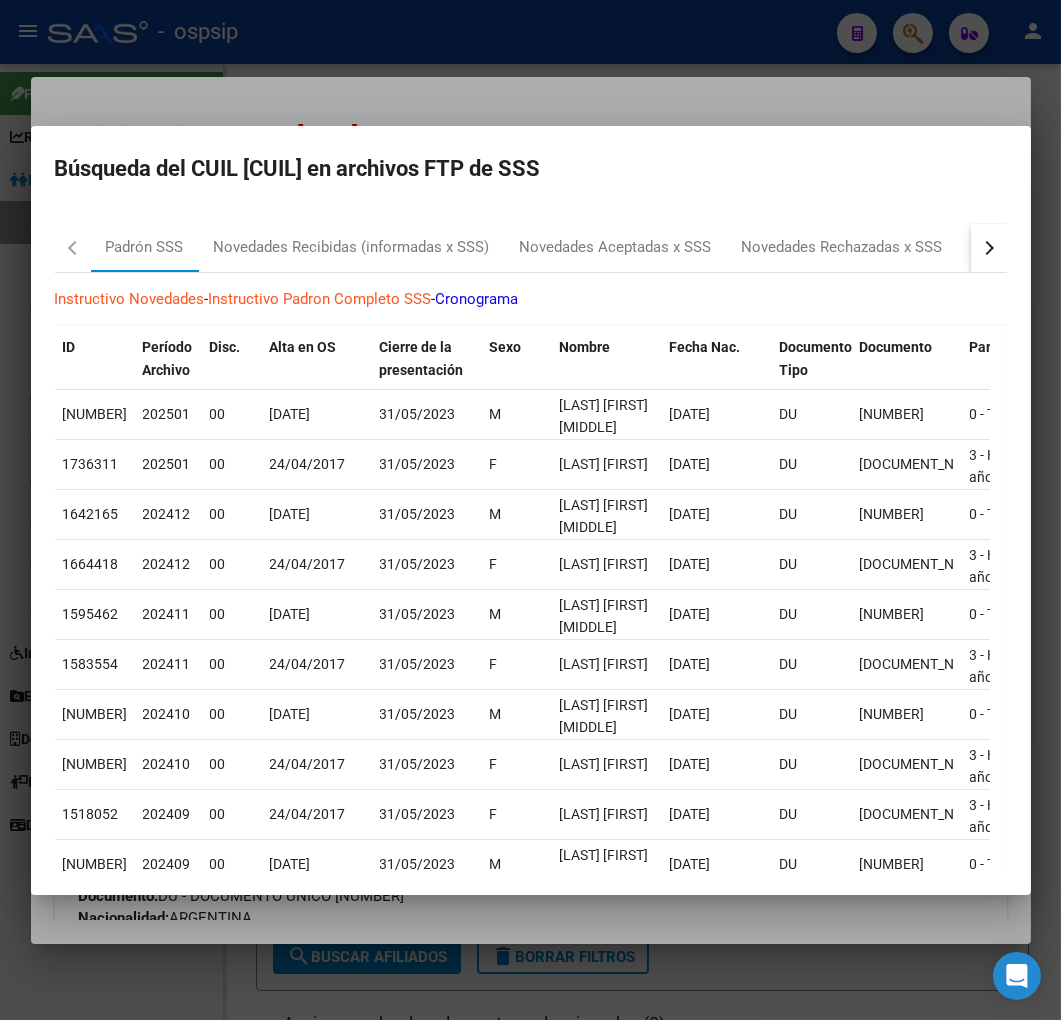 click at bounding box center (989, 248) 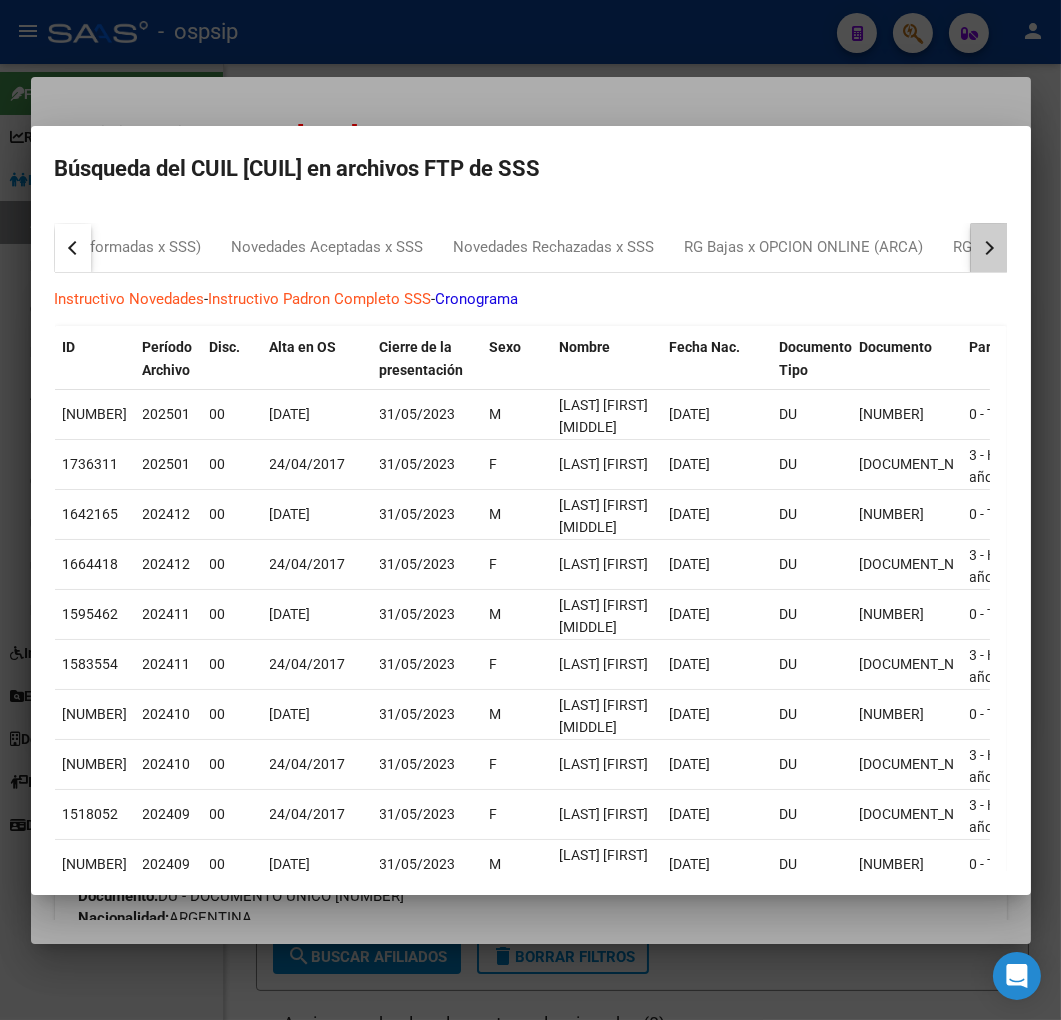click at bounding box center [989, 248] 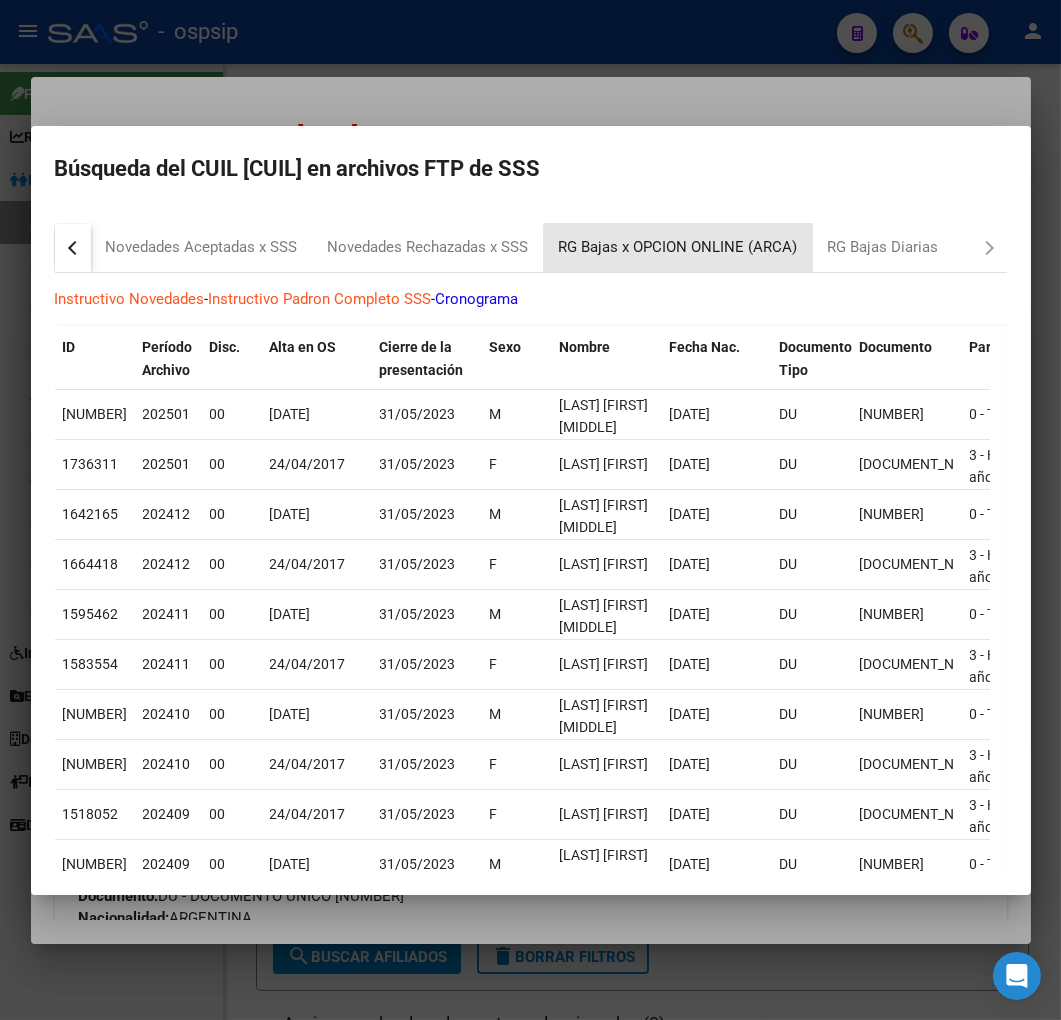 click on "RG Bajas x OPCION ONLINE (ARCA)" at bounding box center (678, 248) 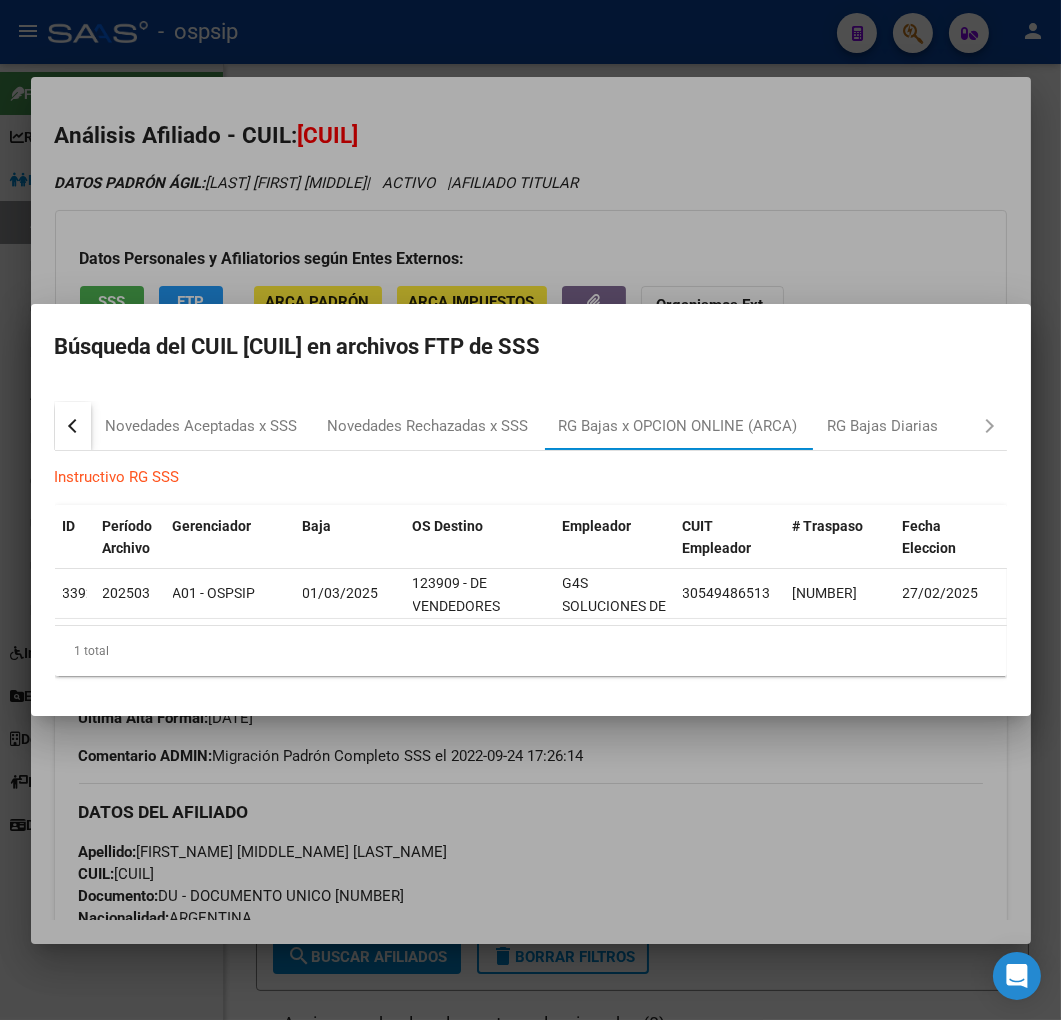 click at bounding box center (530, 510) 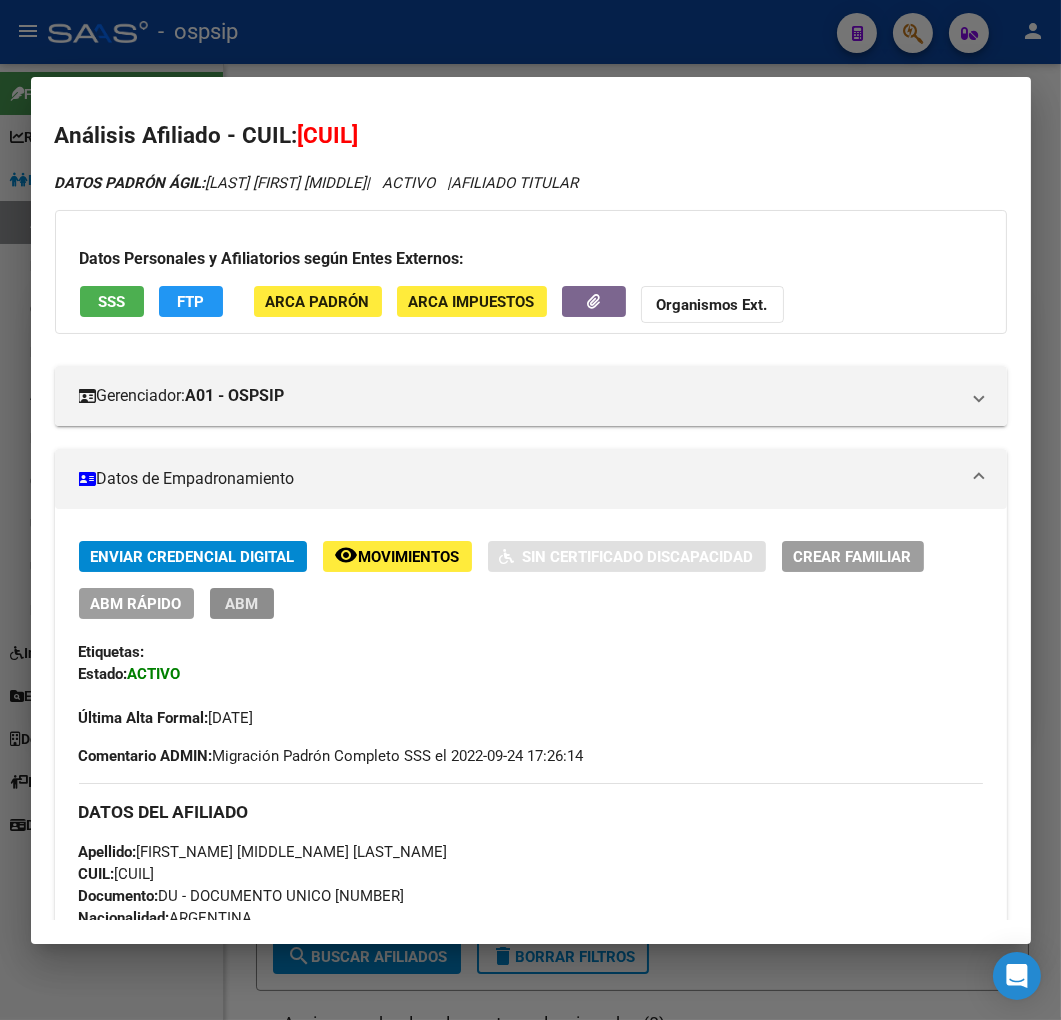 click on "ABM" at bounding box center (242, 603) 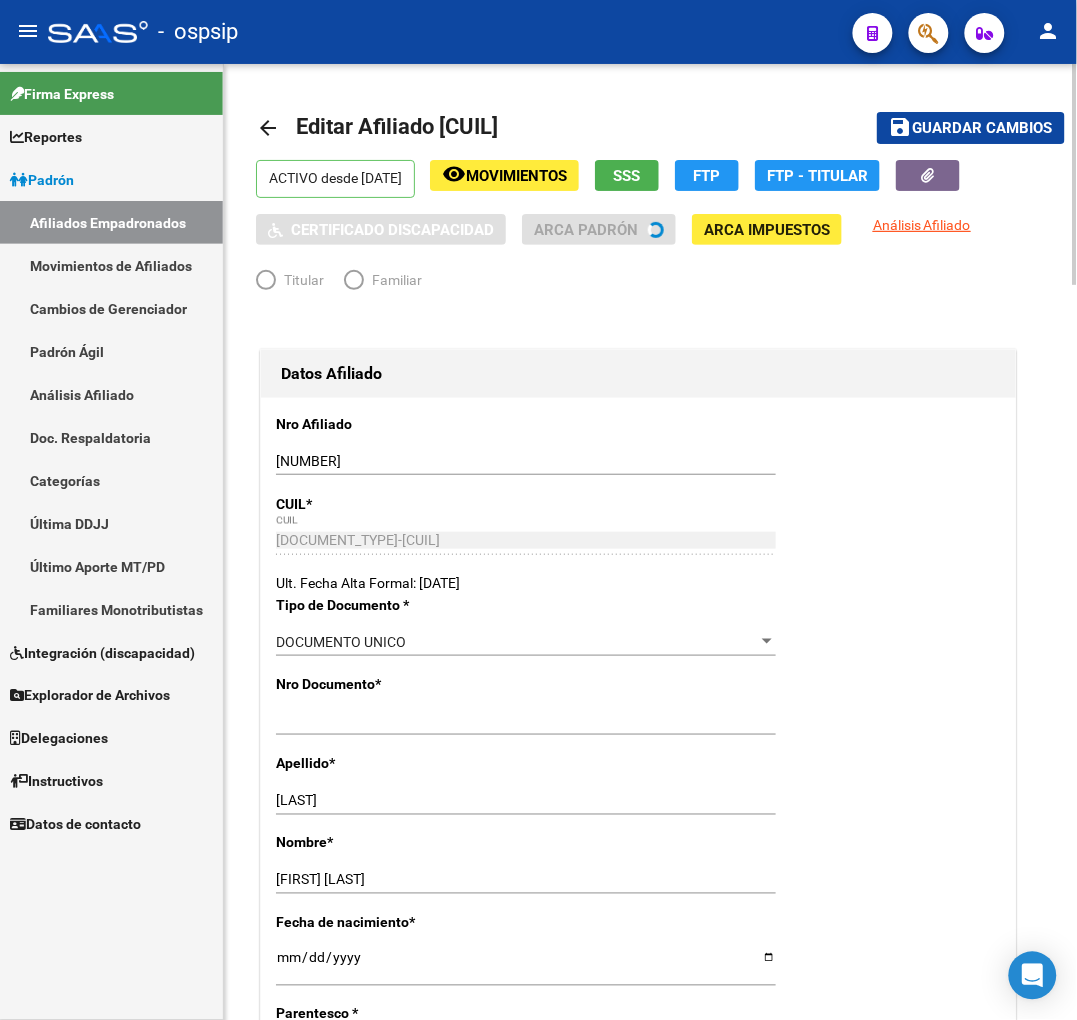 radio on "true" 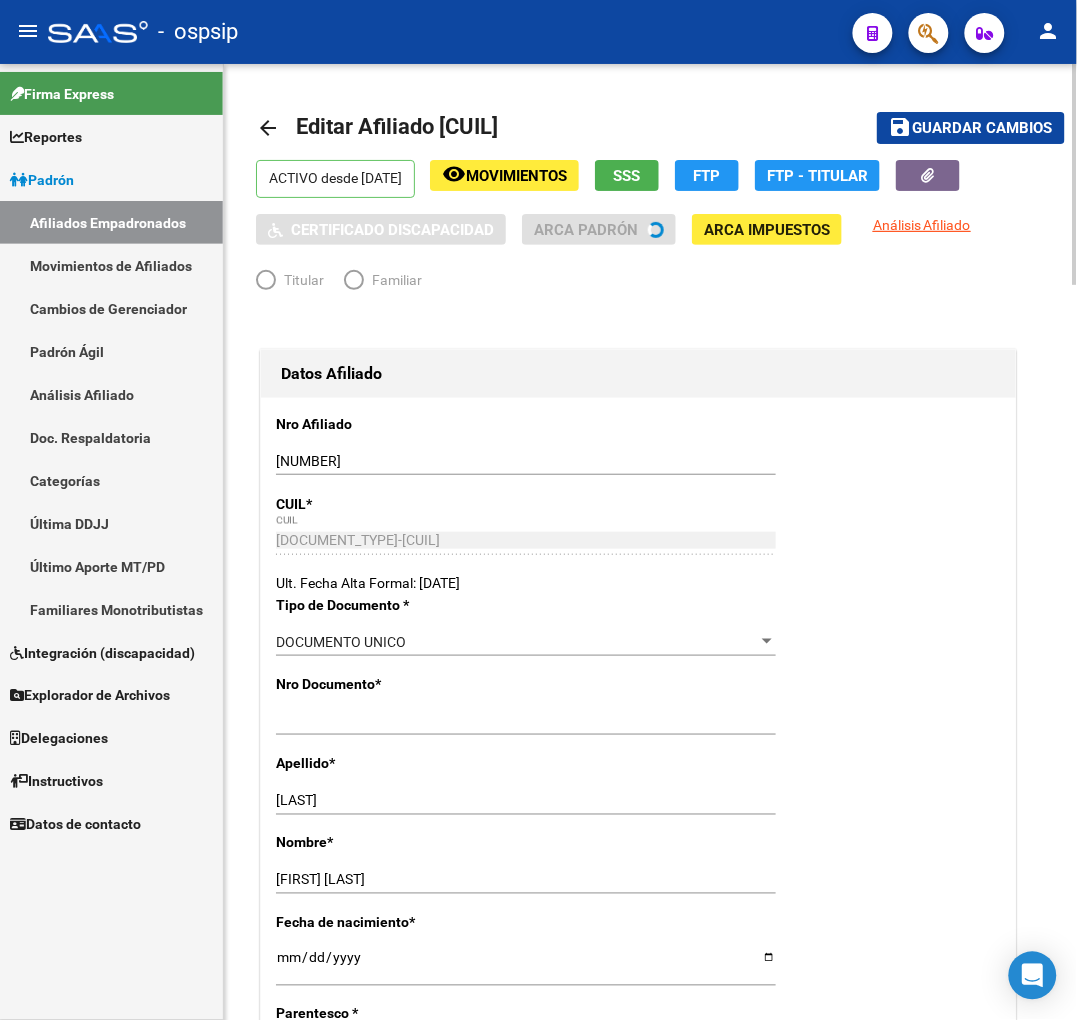 type on "30-54948651-3" 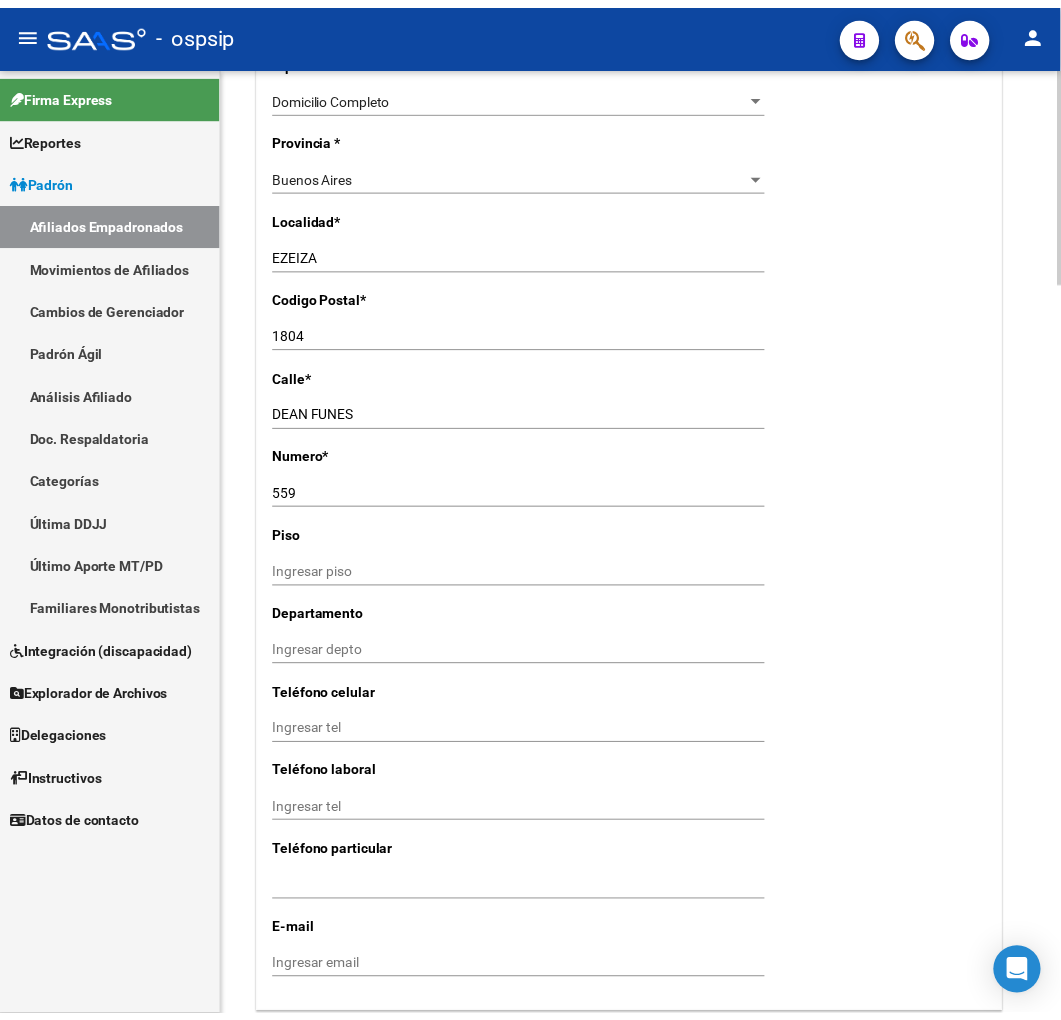 scroll, scrollTop: 2111, scrollLeft: 0, axis: vertical 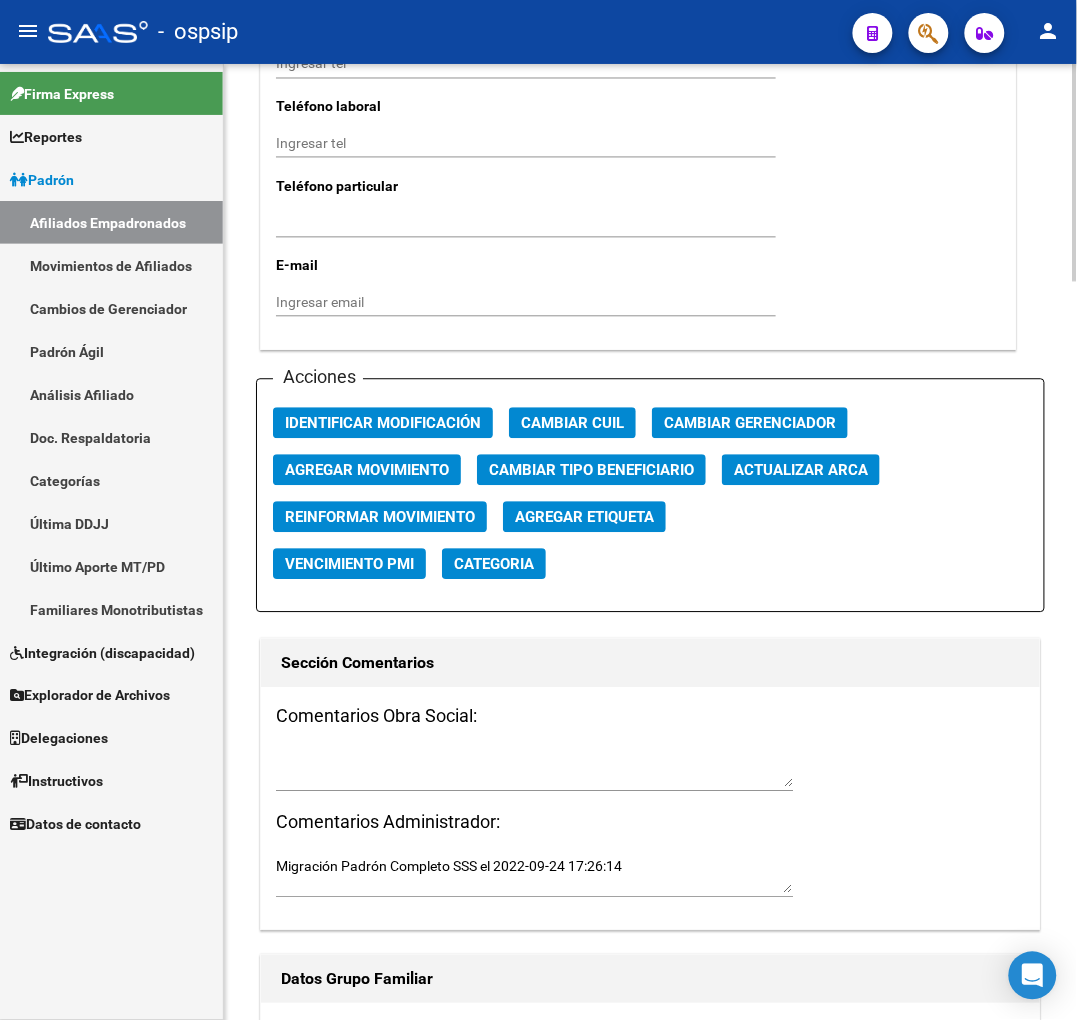 click on "Agregar Movimiento" 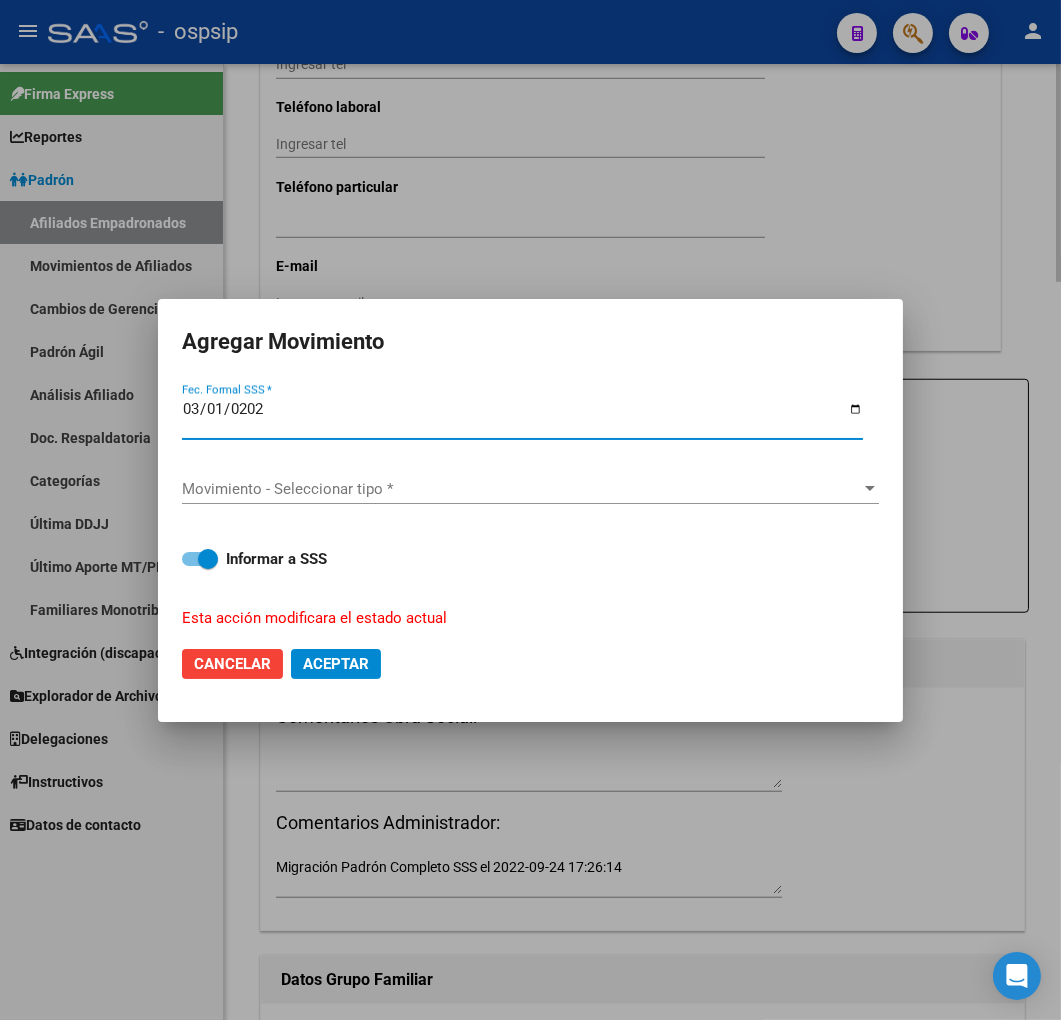 type on "2025-03-01" 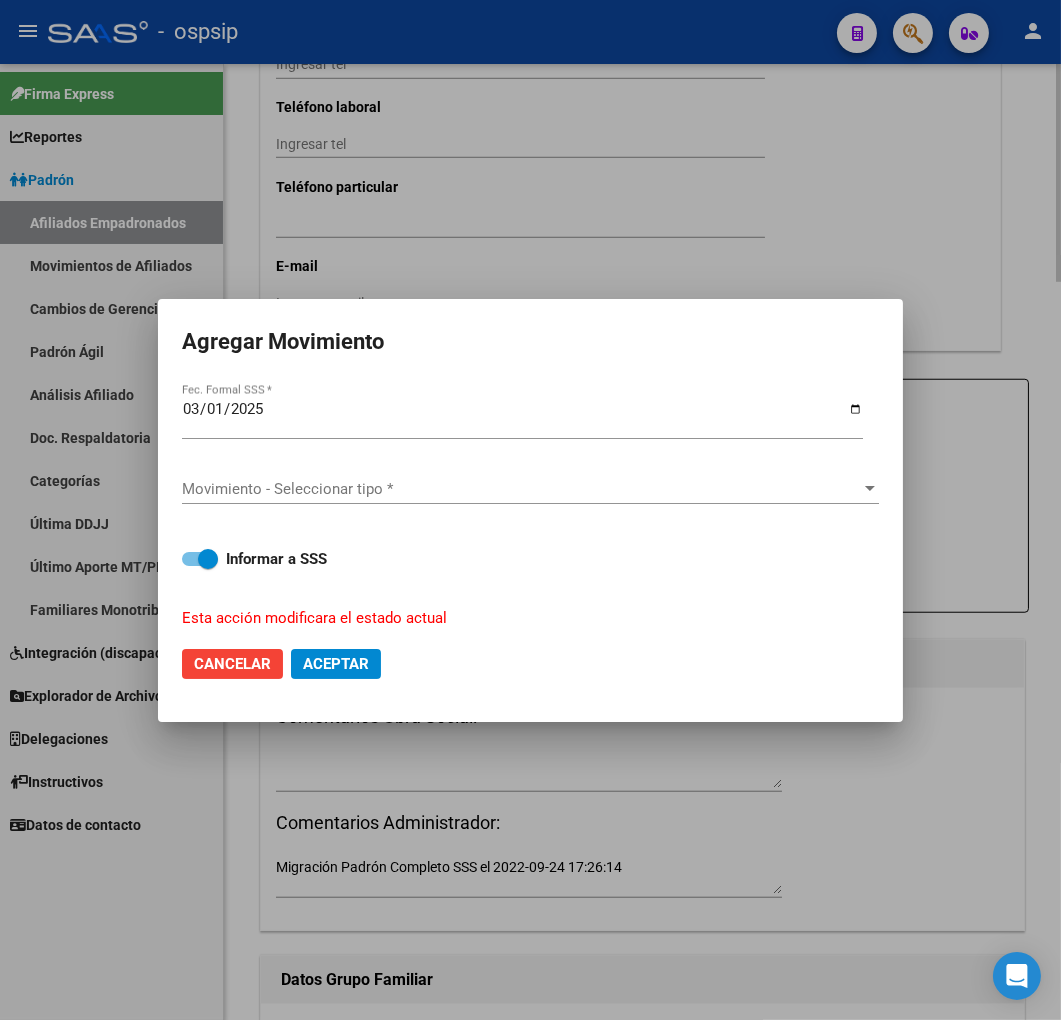 click on "Movimiento - Seleccionar tipo * Movimiento - Seleccionar tipo *" at bounding box center (530, 490) 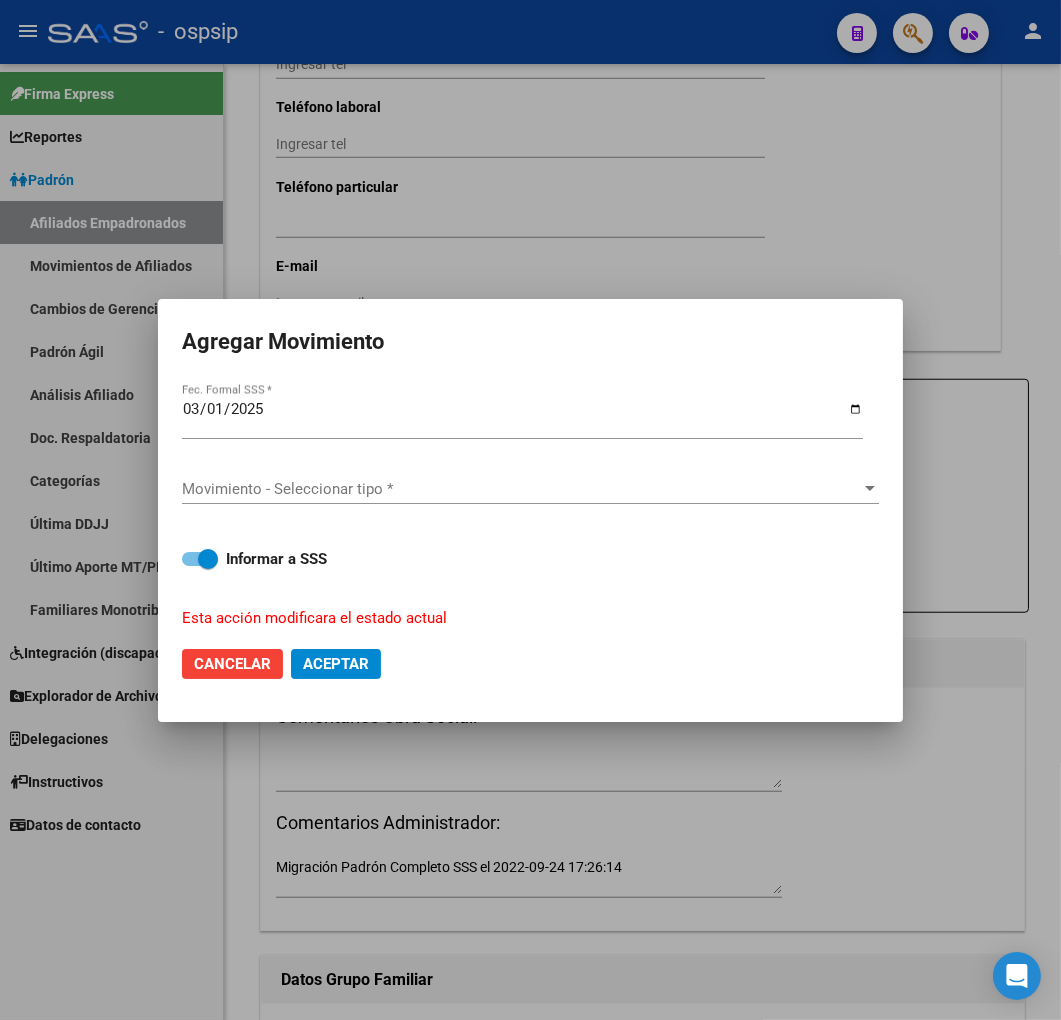 click on "Movimiento - Seleccionar tipo * Movimiento - Seleccionar tipo *" at bounding box center (530, 489) 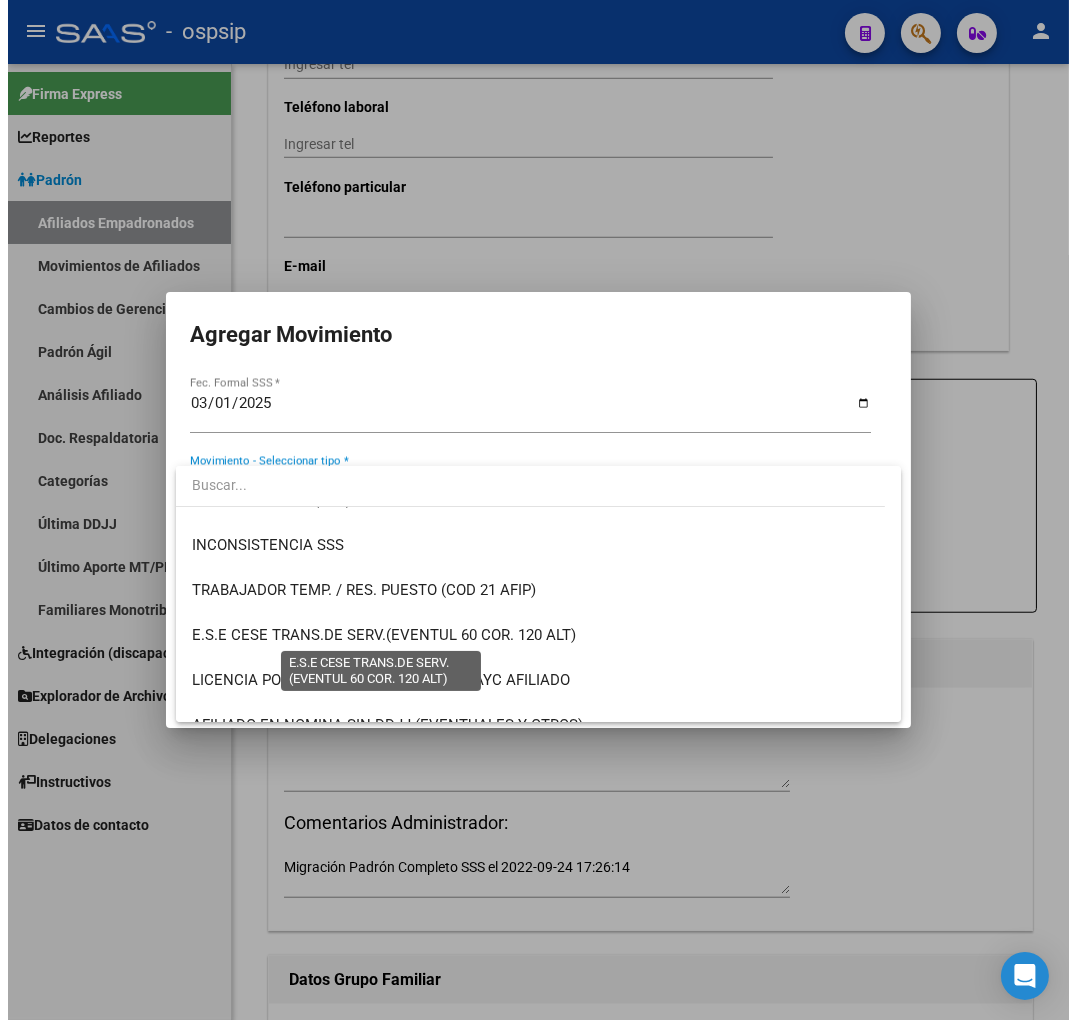 scroll, scrollTop: 777, scrollLeft: 0, axis: vertical 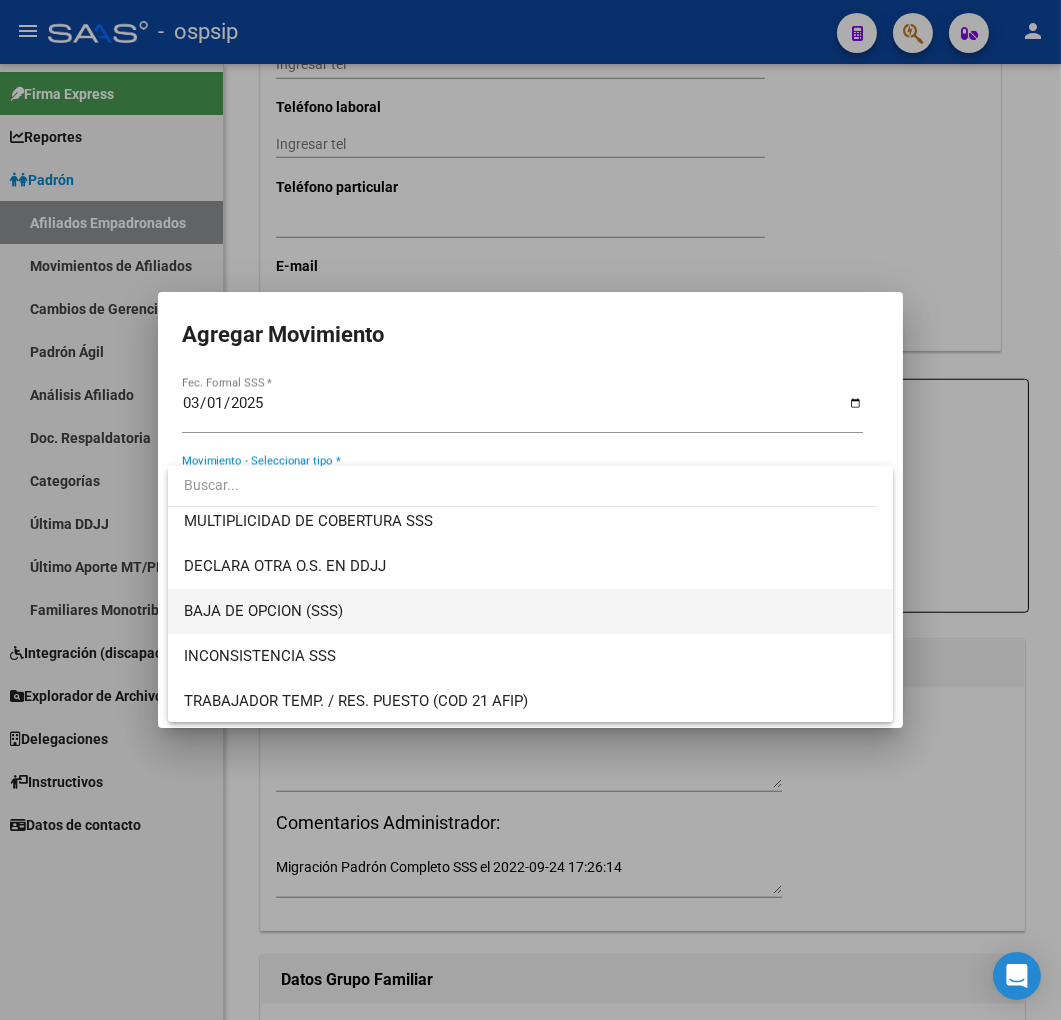 click on "BAJA DE OPCION (SSS)" at bounding box center [531, 611] 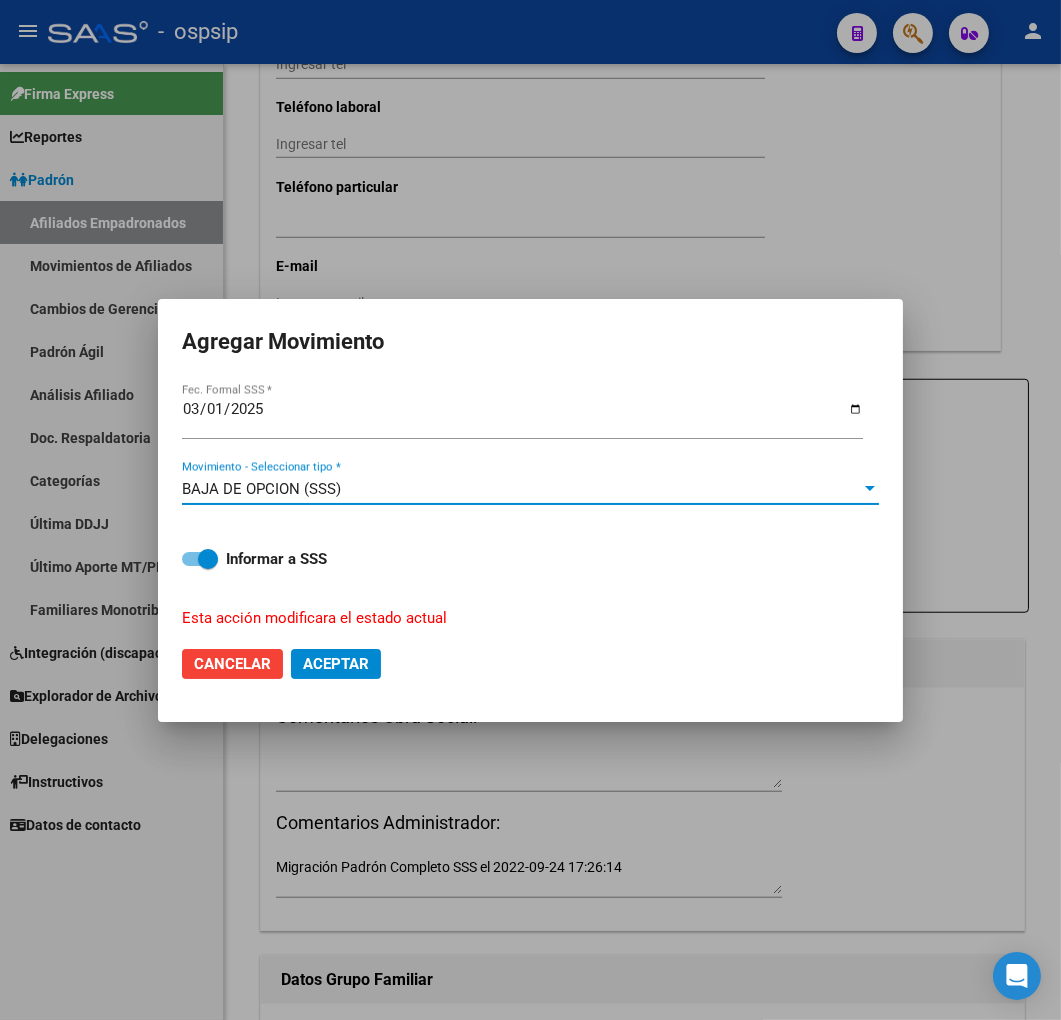 click on "Aceptar" 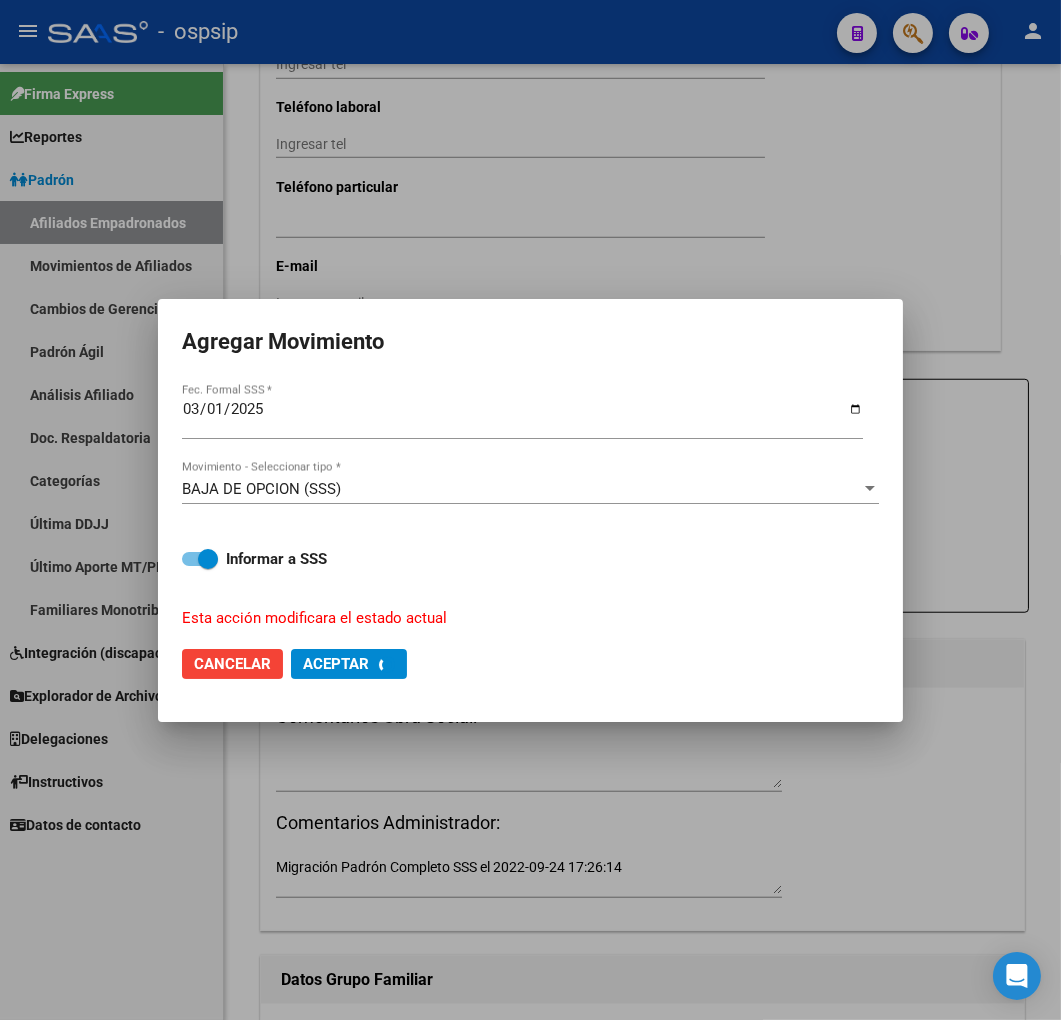 checkbox on "false" 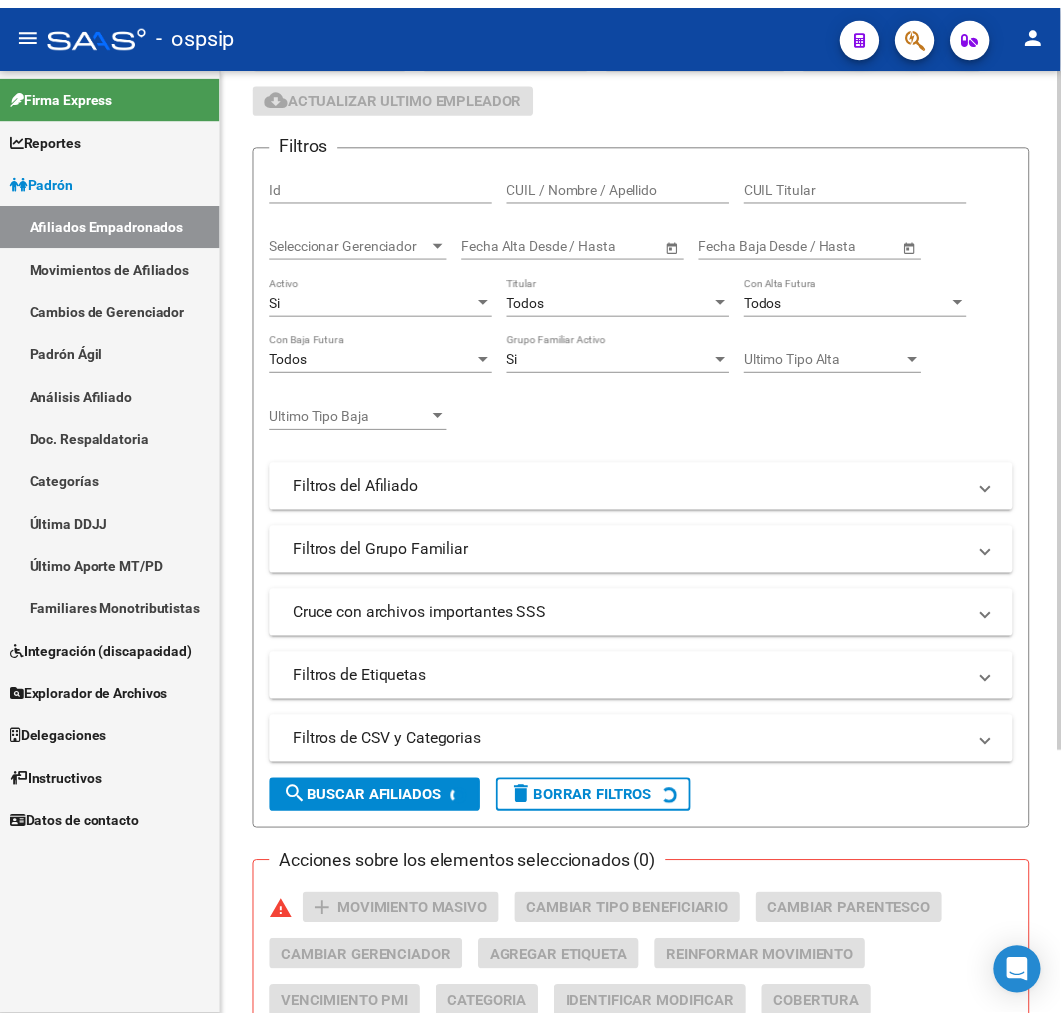 scroll, scrollTop: 0, scrollLeft: 0, axis: both 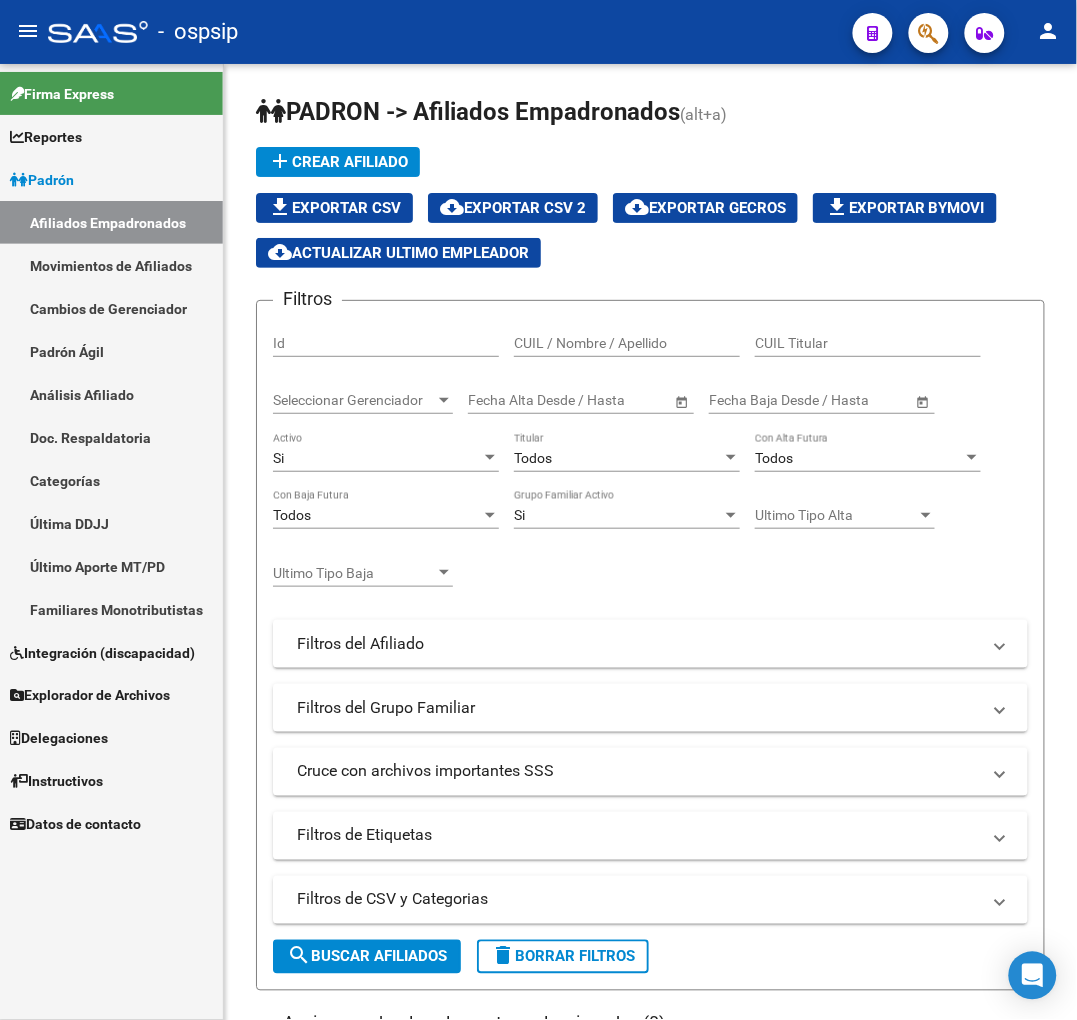 click 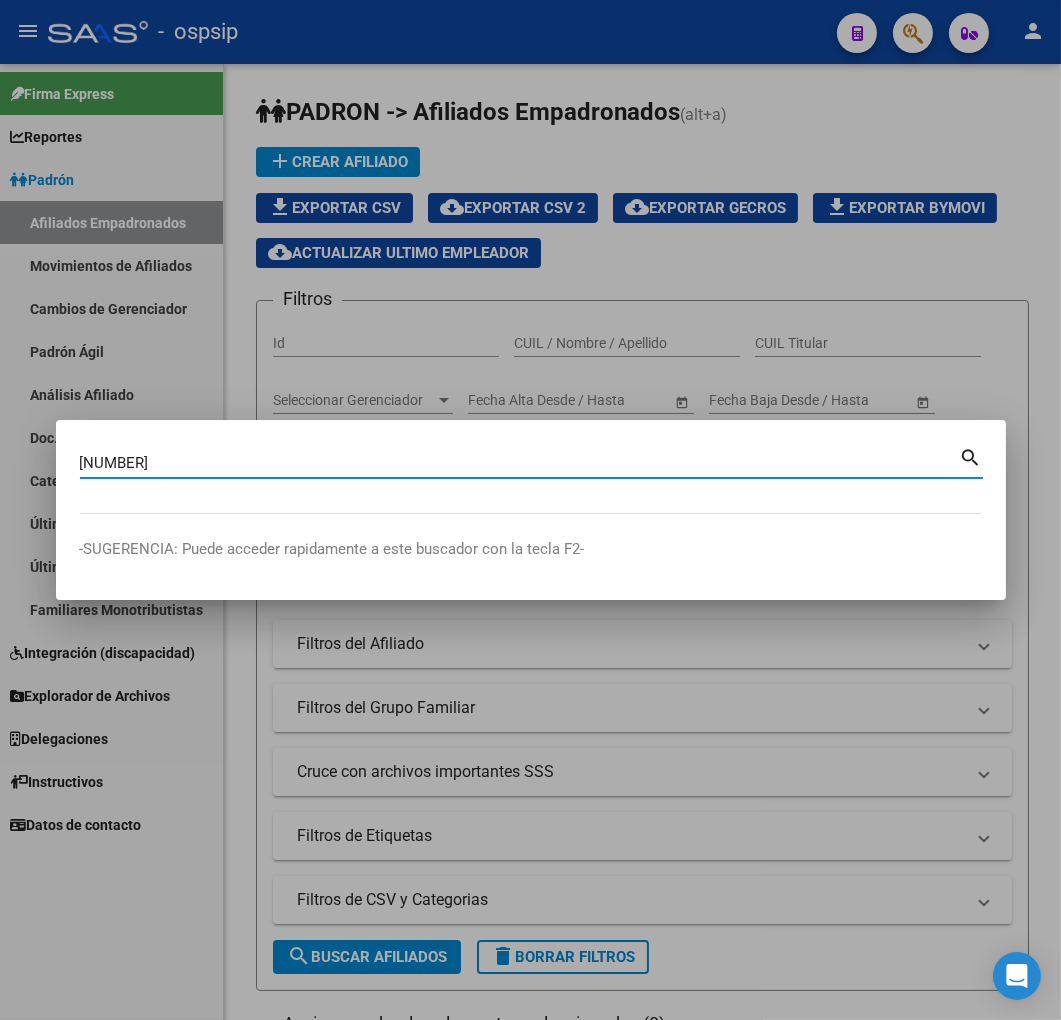 type on "28383893" 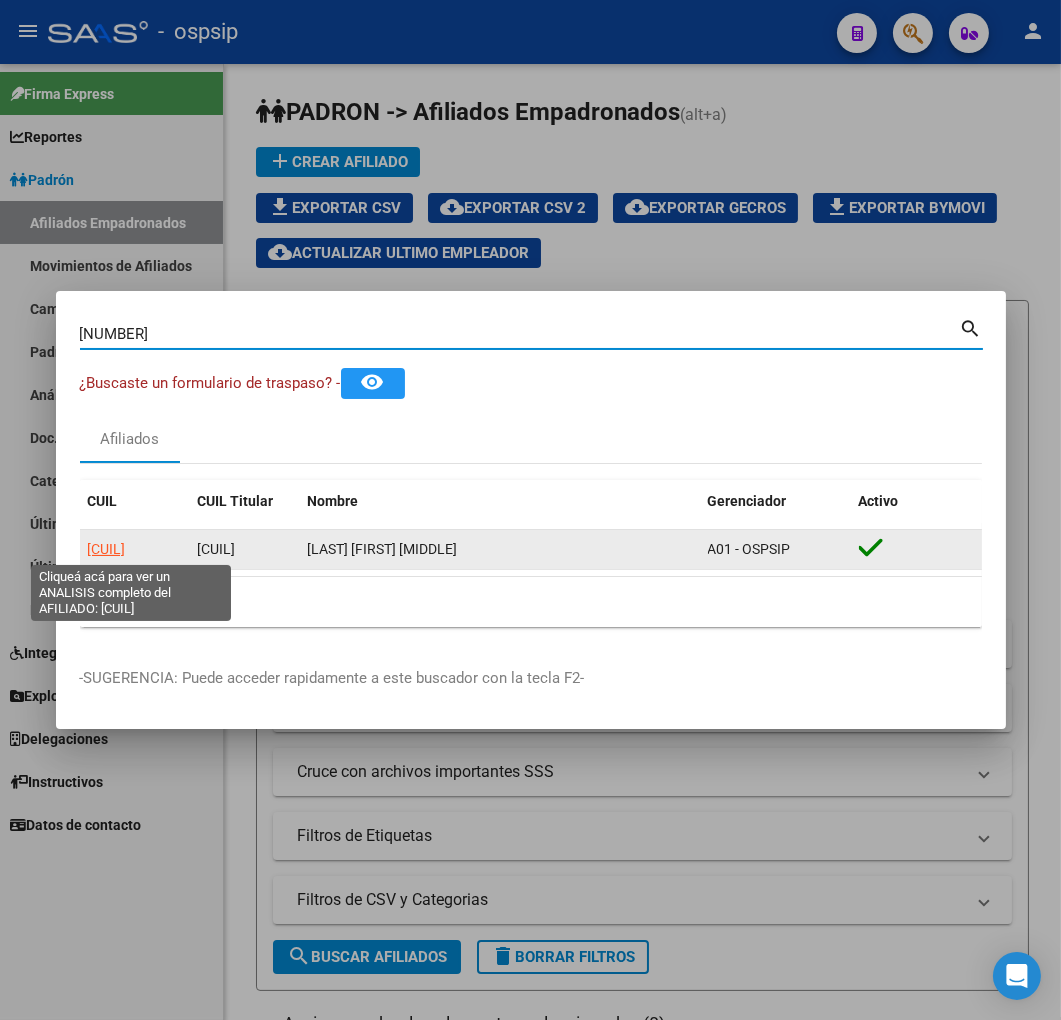 click on "20283838936" 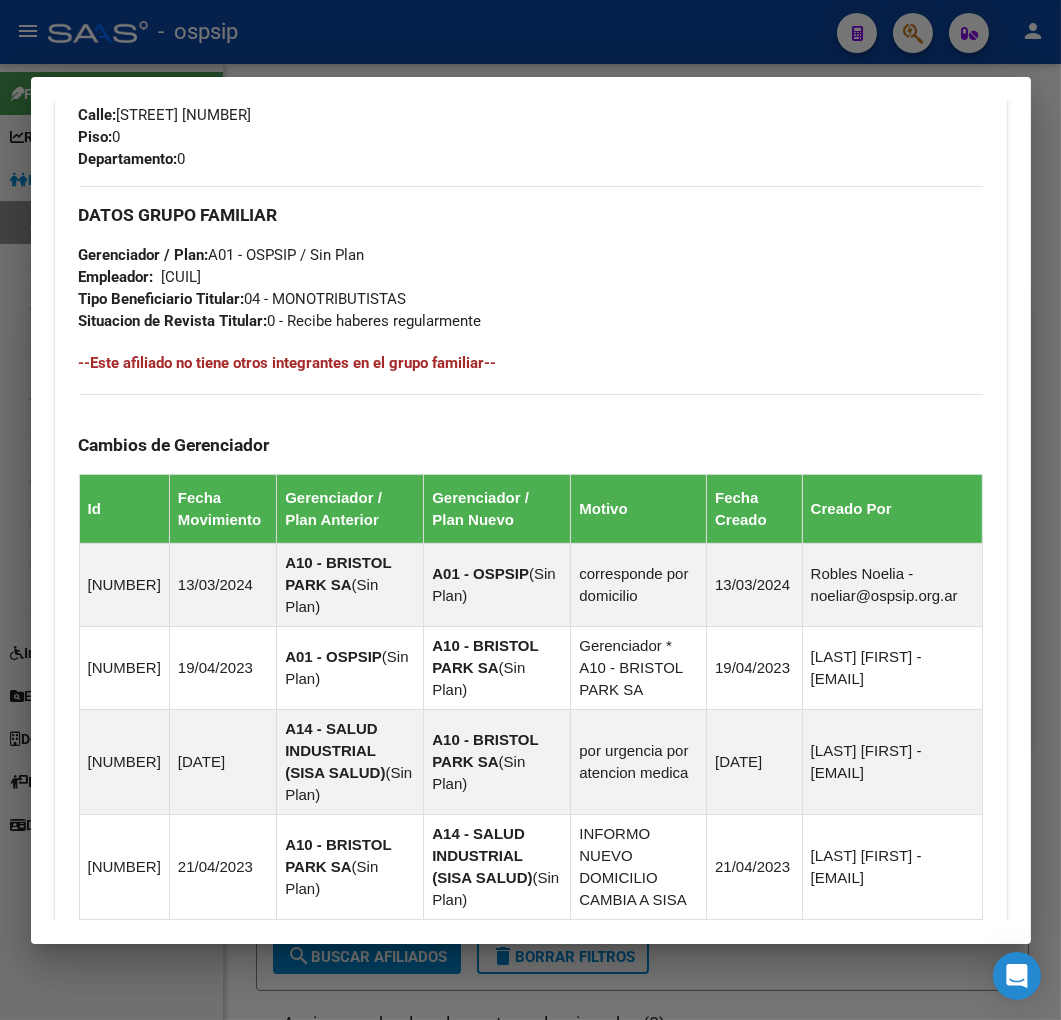 scroll, scrollTop: 1420, scrollLeft: 0, axis: vertical 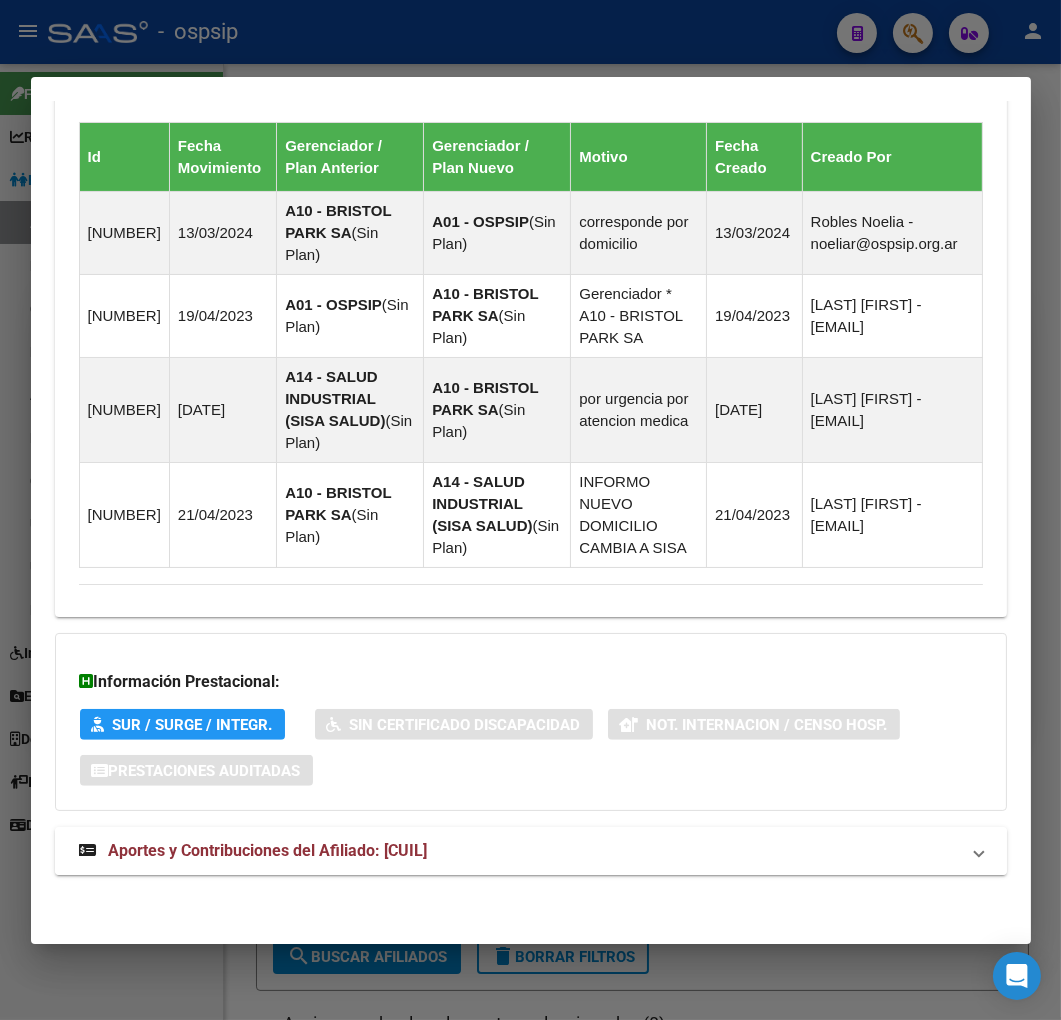 click on "Aportes y Contribuciones del Afiliado: 20283838936" at bounding box center [519, 851] 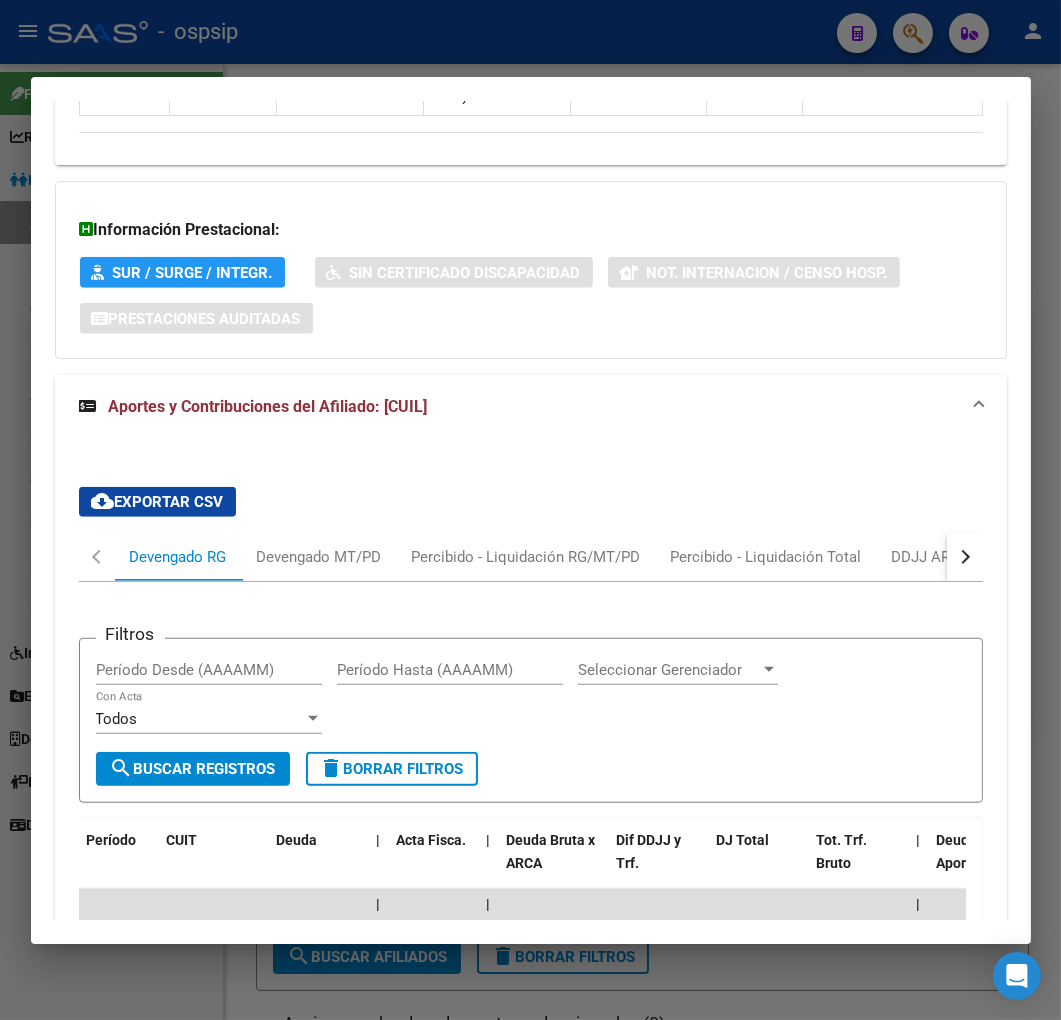 scroll, scrollTop: 2074, scrollLeft: 0, axis: vertical 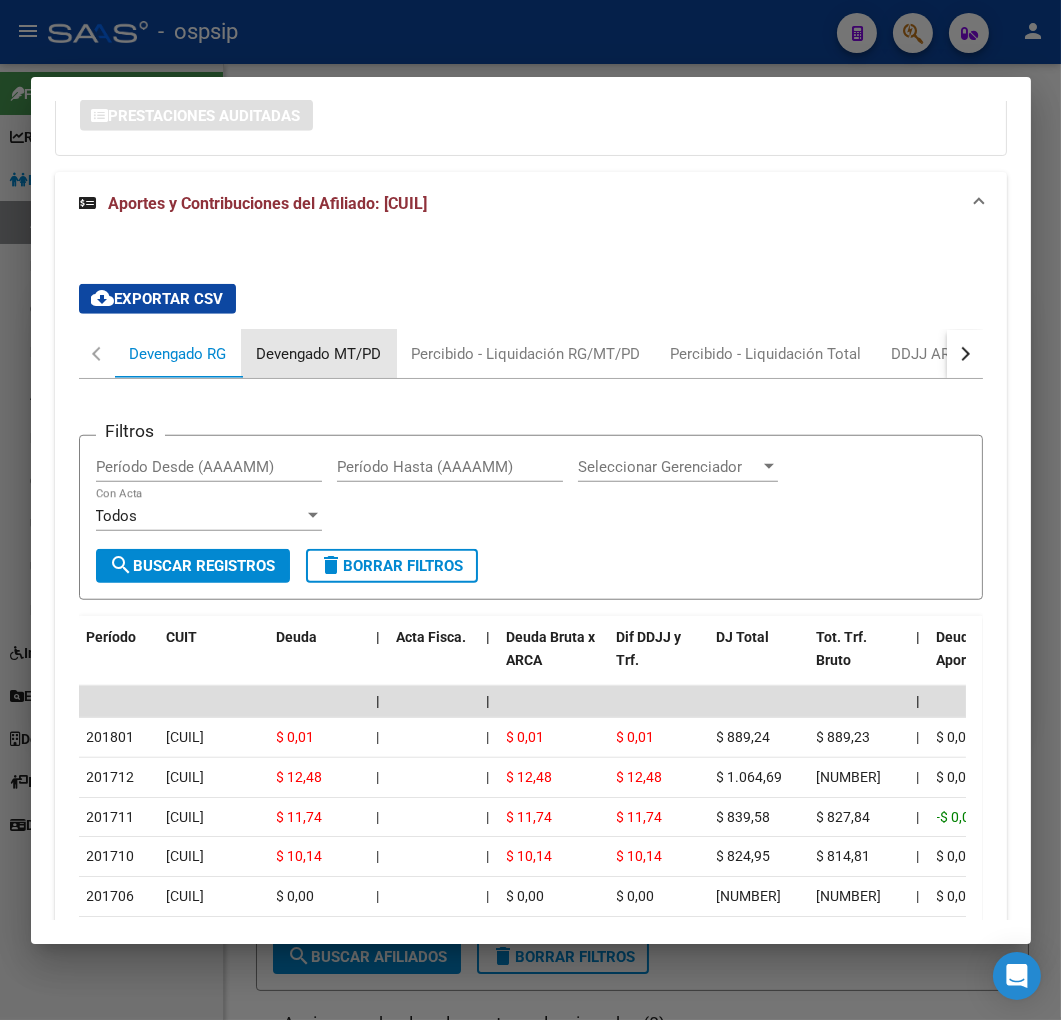 click on "Devengado MT/PD" at bounding box center [319, 354] 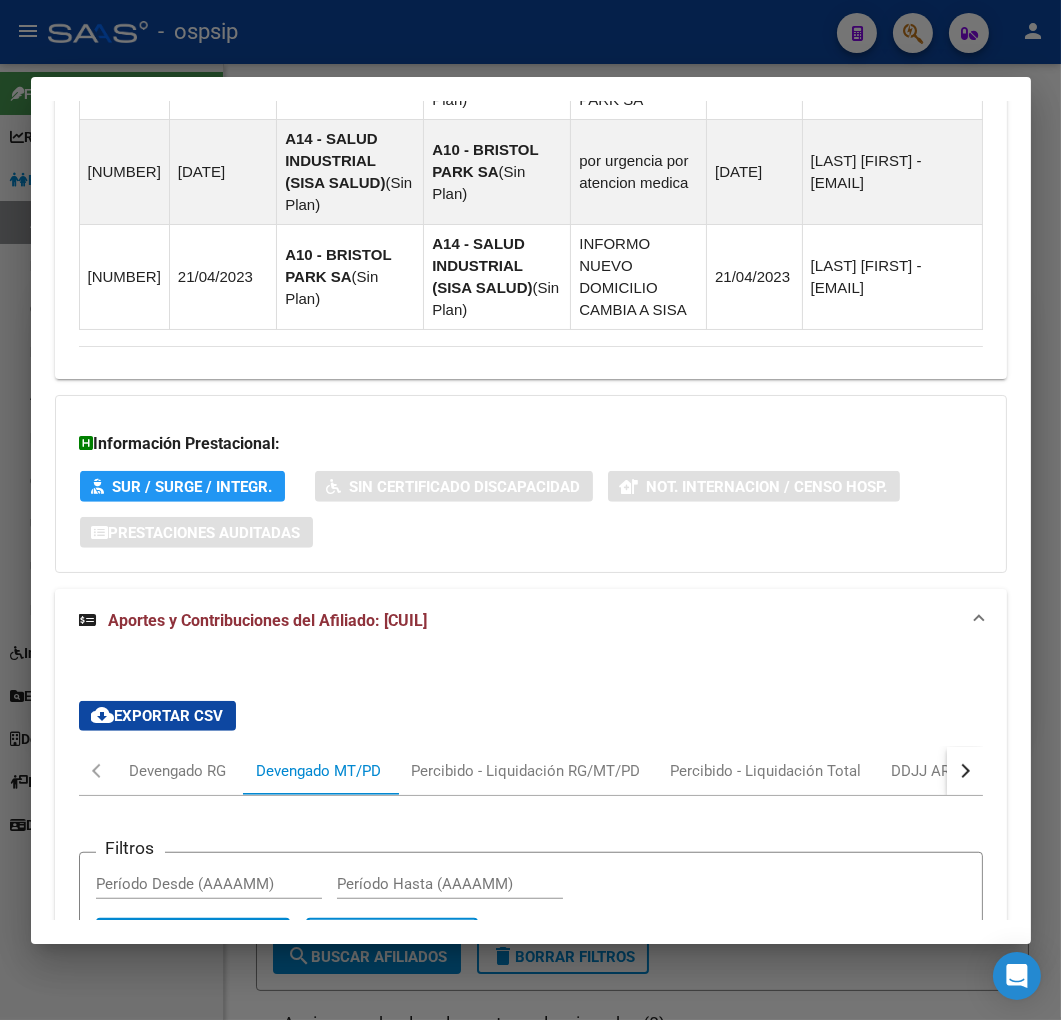 scroll, scrollTop: 1656, scrollLeft: 0, axis: vertical 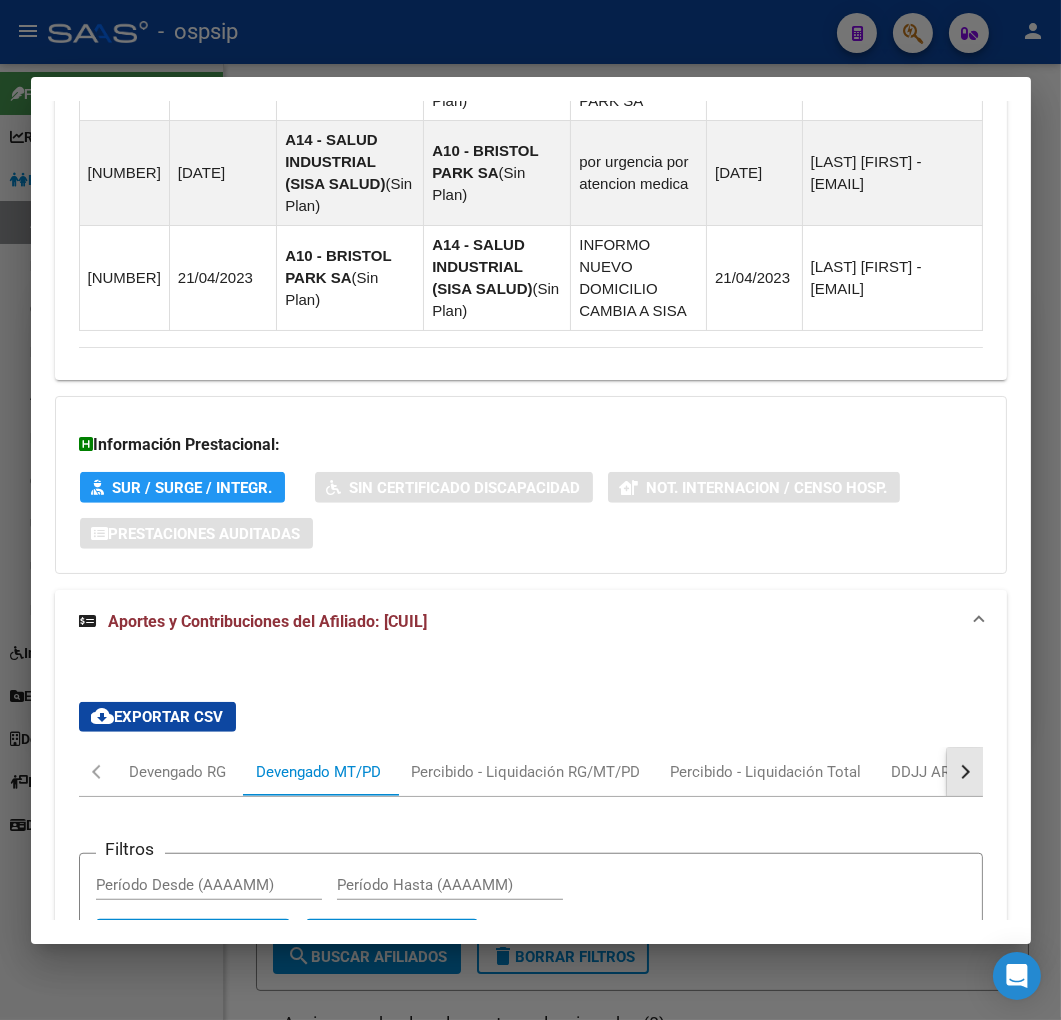 click at bounding box center (965, 772) 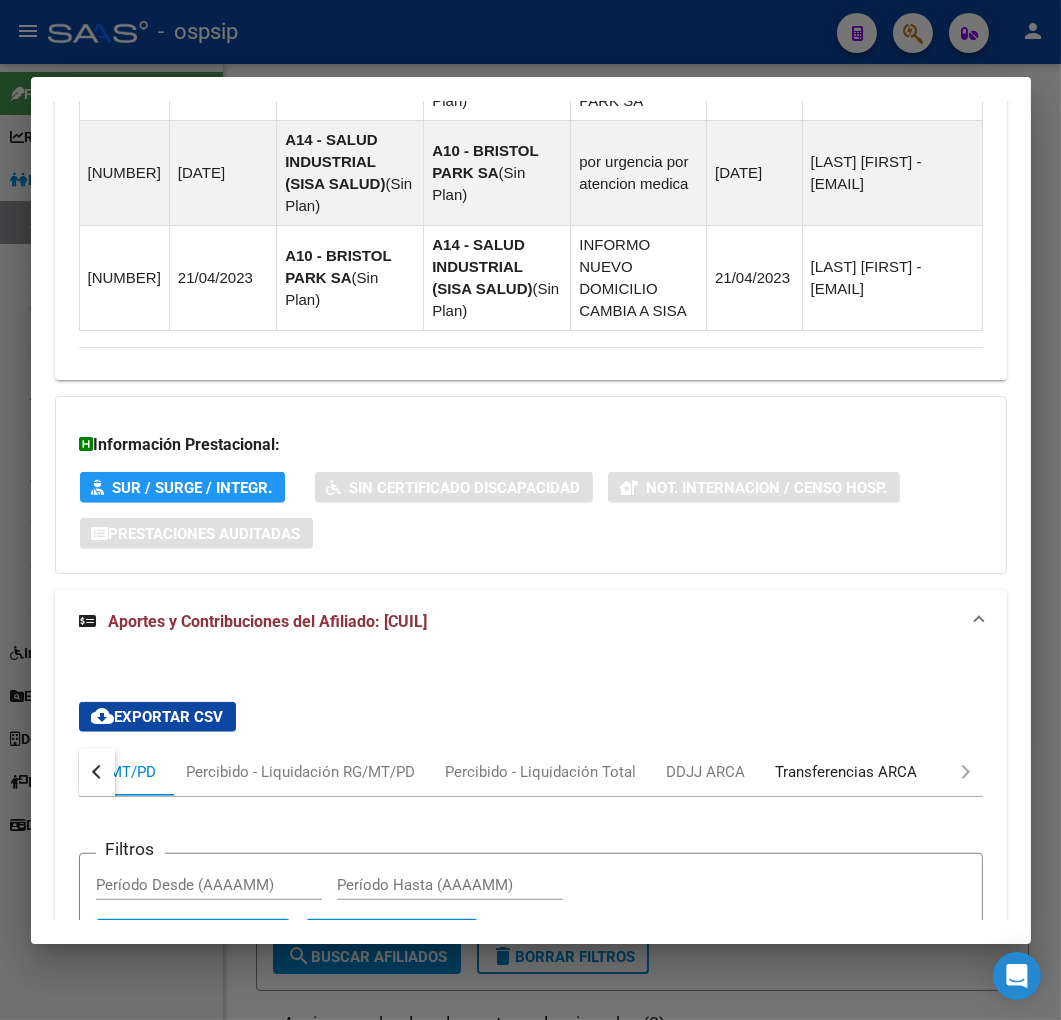 click on "Transferencias ARCA" at bounding box center [847, 772] 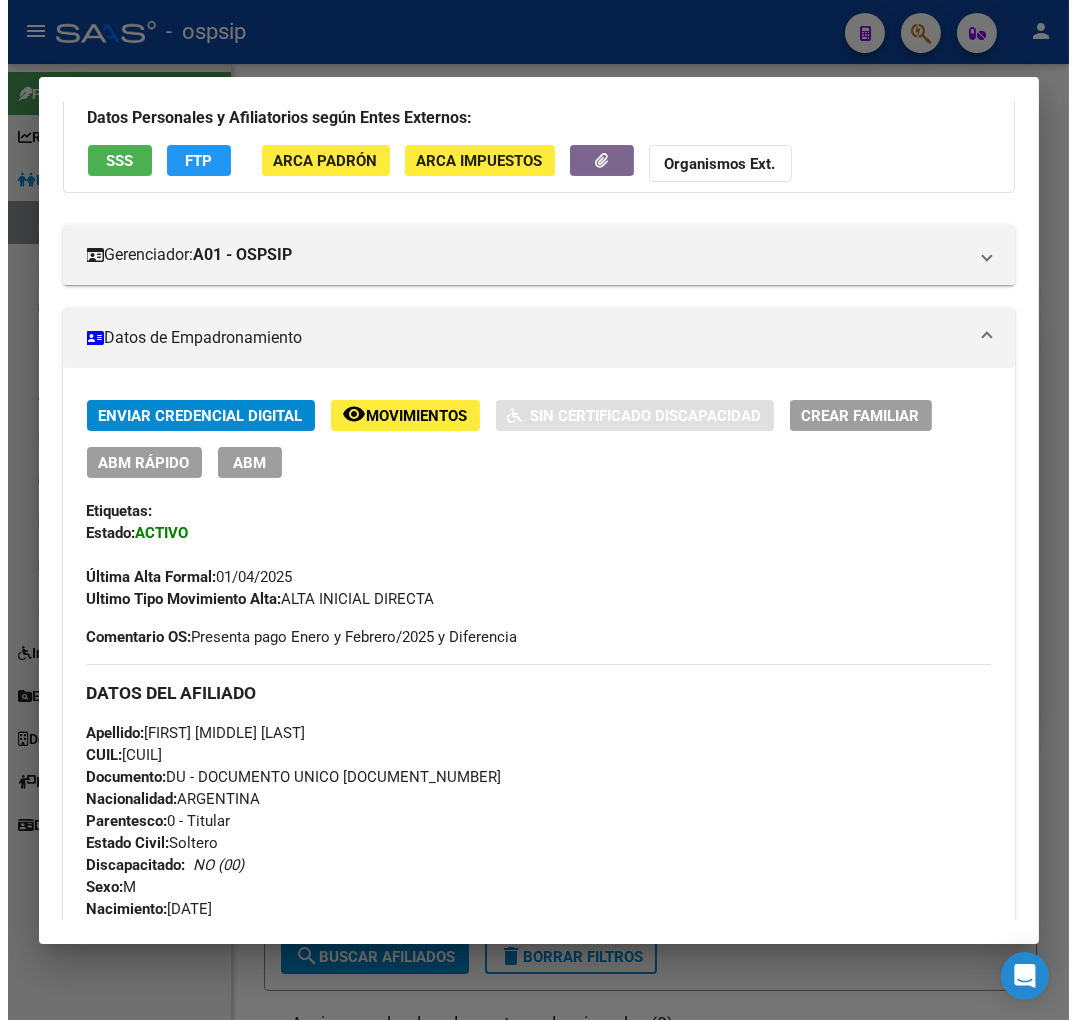 scroll, scrollTop: 115, scrollLeft: 0, axis: vertical 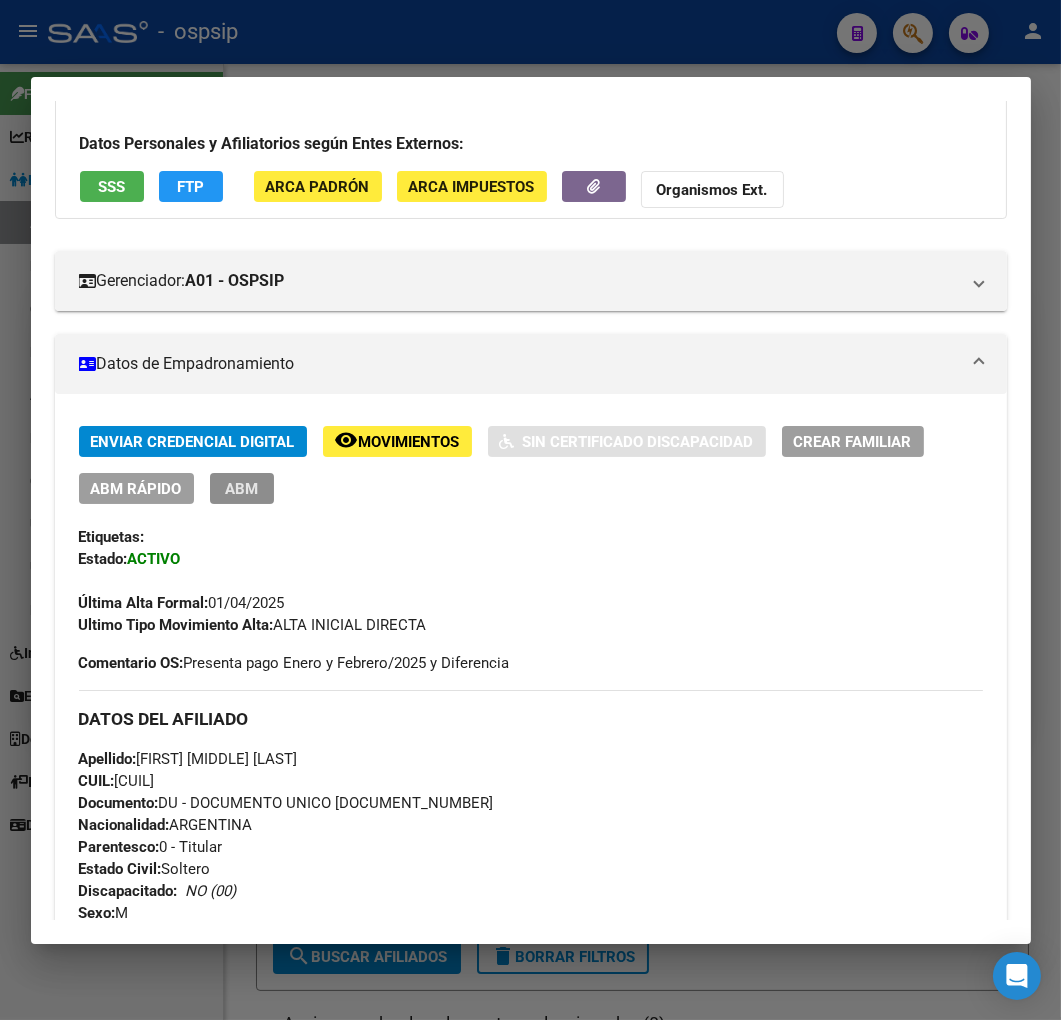 click on "ABM" at bounding box center (242, 488) 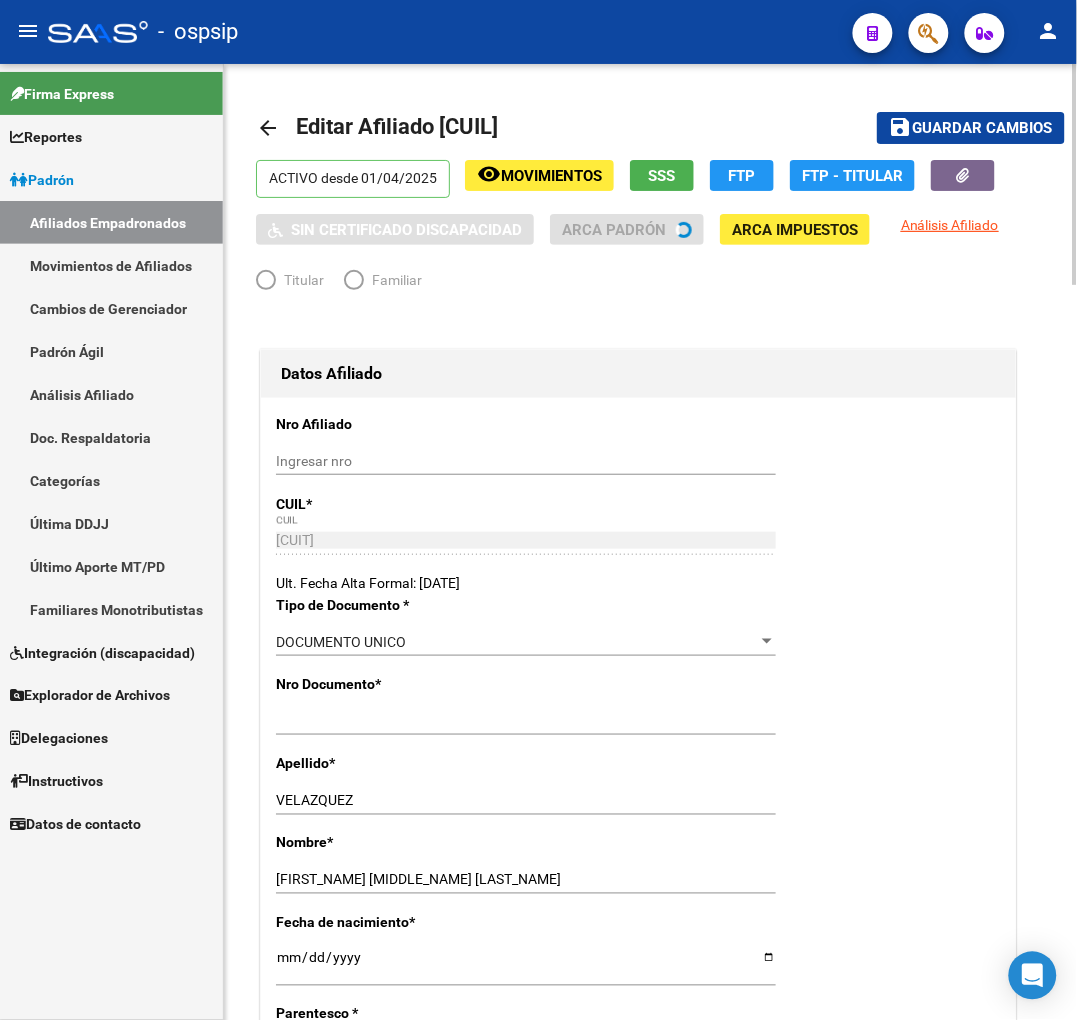 radio on "true" 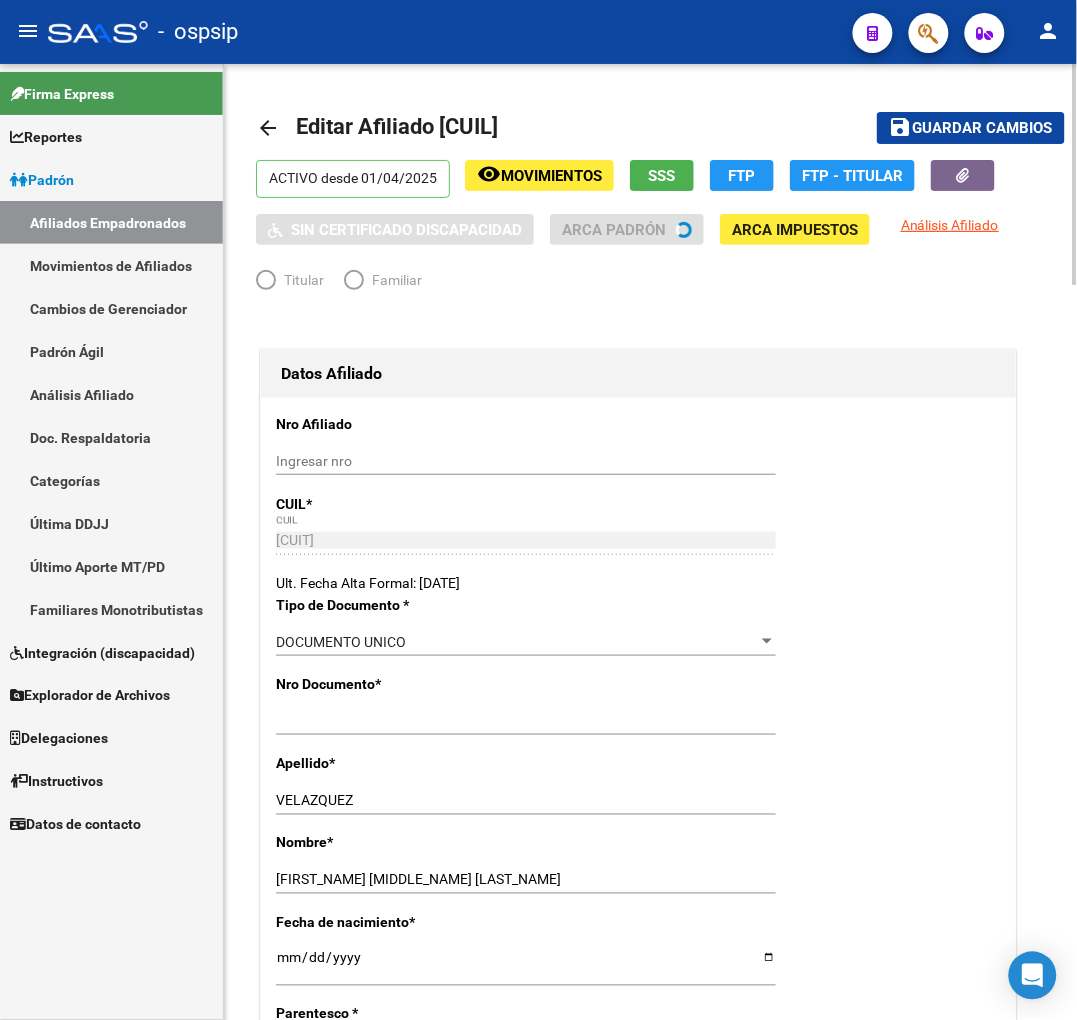 type on "20-28383893-6" 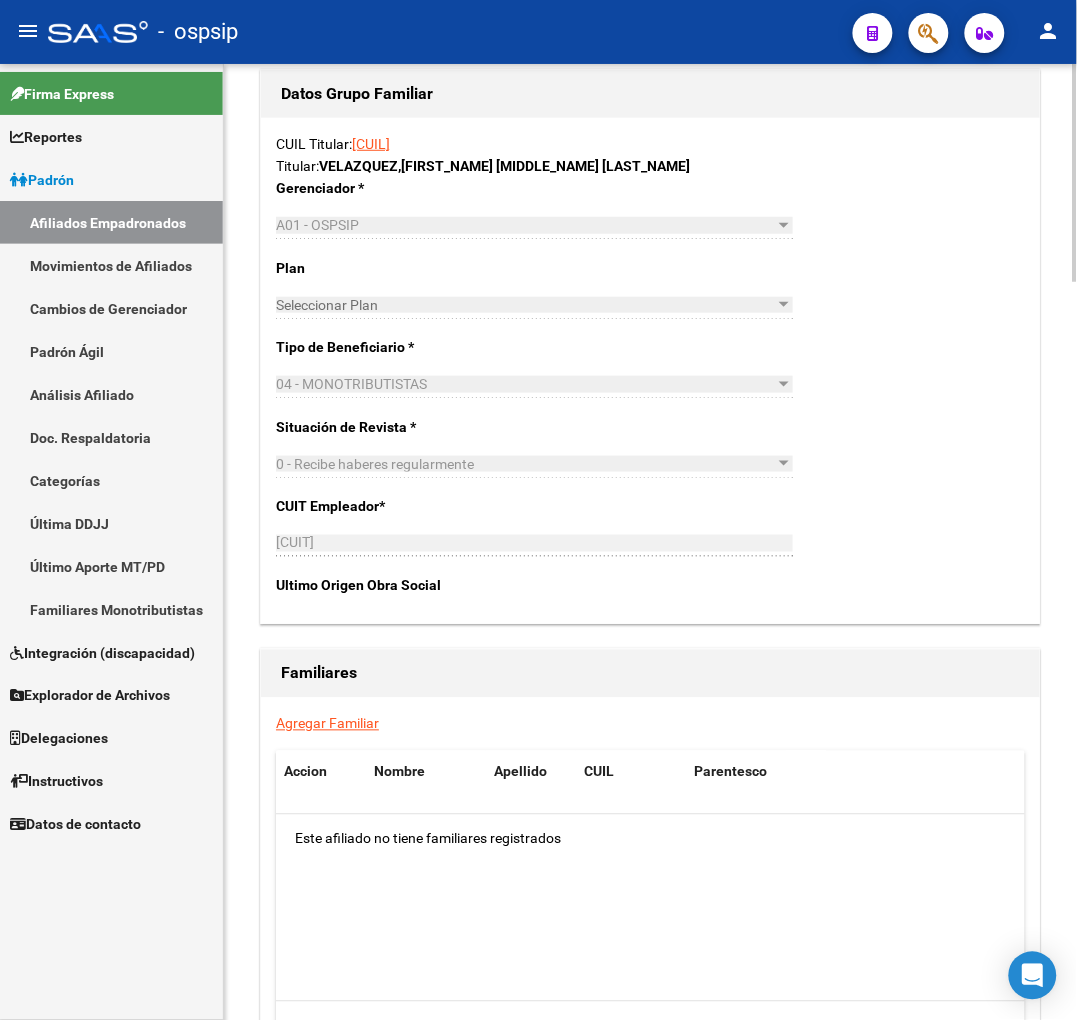 scroll, scrollTop: 3227, scrollLeft: 0, axis: vertical 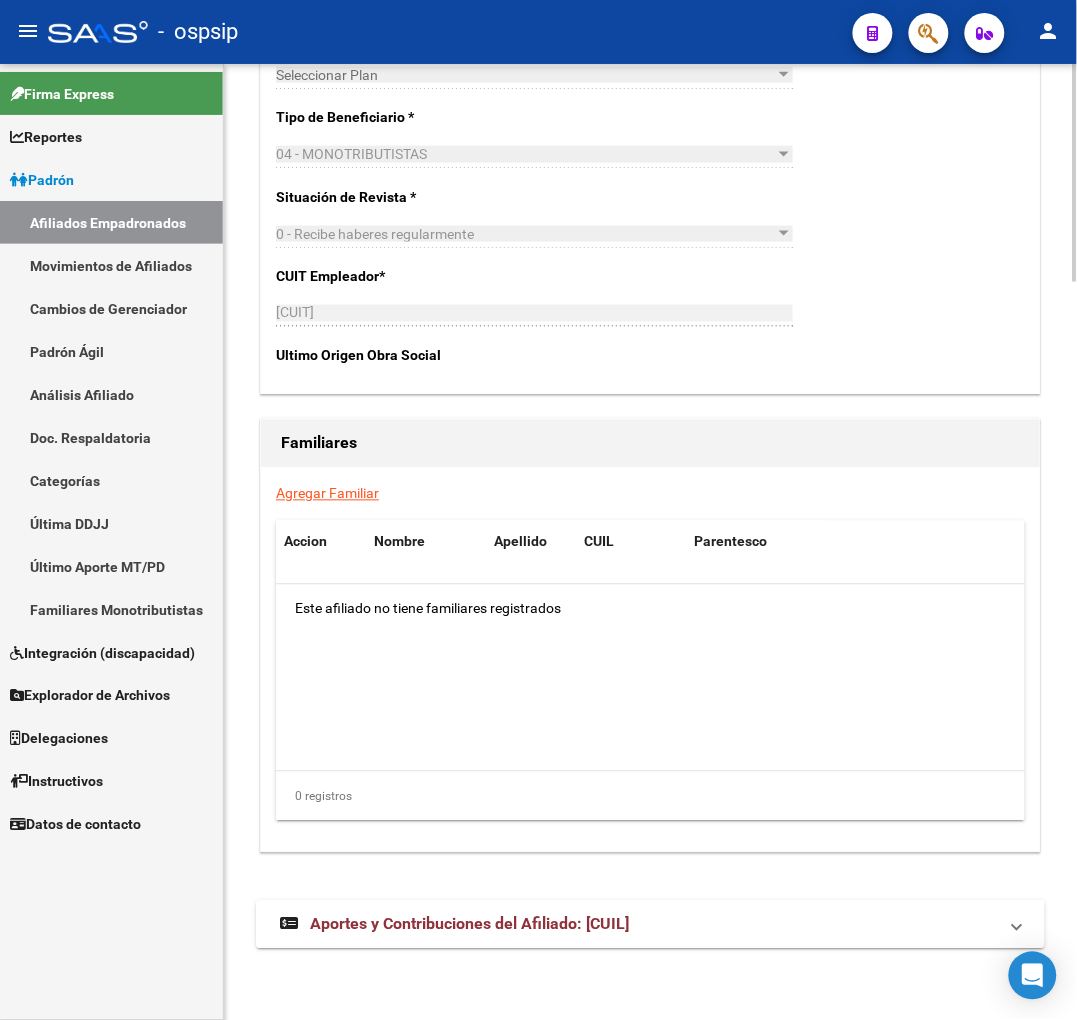 drag, startPoint x: 678, startPoint y: 942, endPoint x: 701, endPoint y: 902, distance: 46.141087 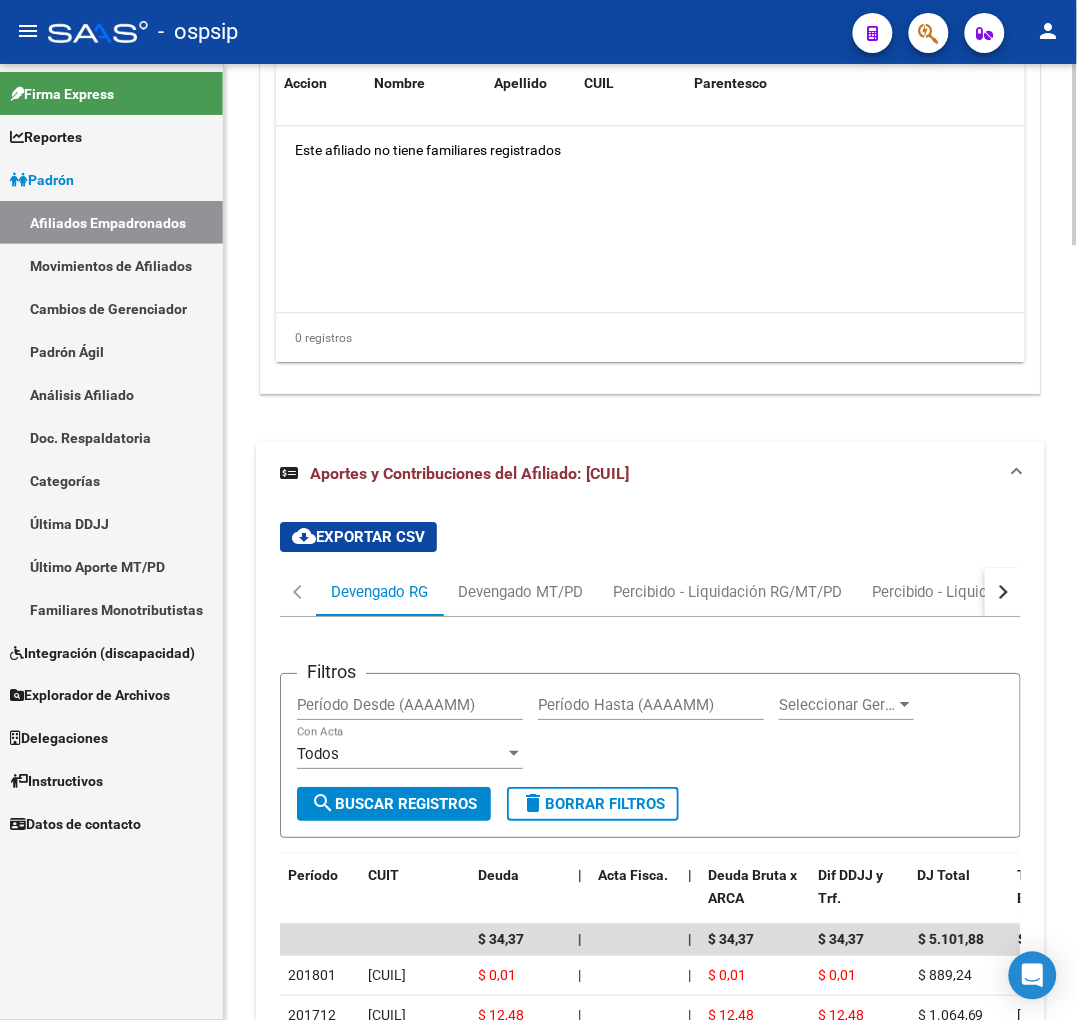 scroll, scrollTop: 3722, scrollLeft: 0, axis: vertical 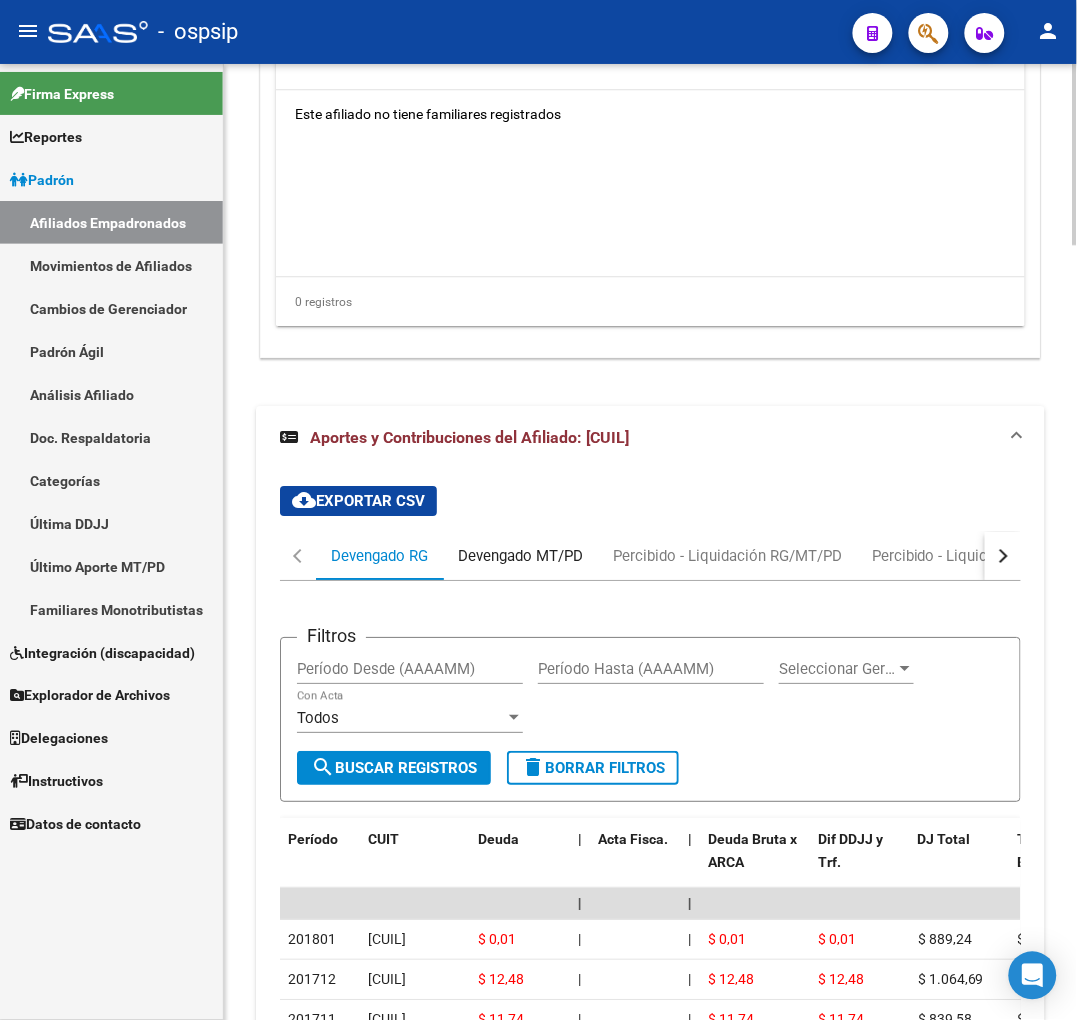 click on "Devengado MT/PD" at bounding box center [520, 556] 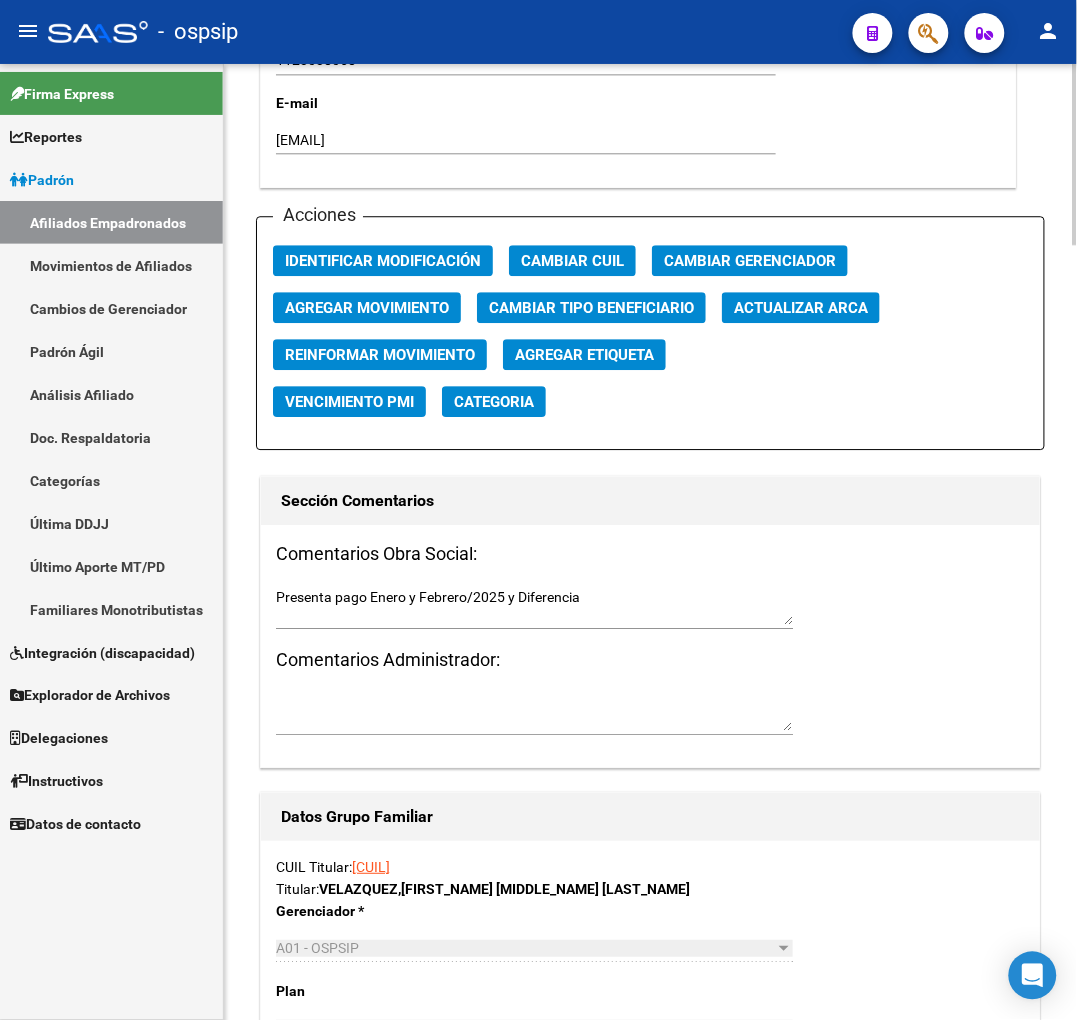 scroll, scrollTop: 2166, scrollLeft: 0, axis: vertical 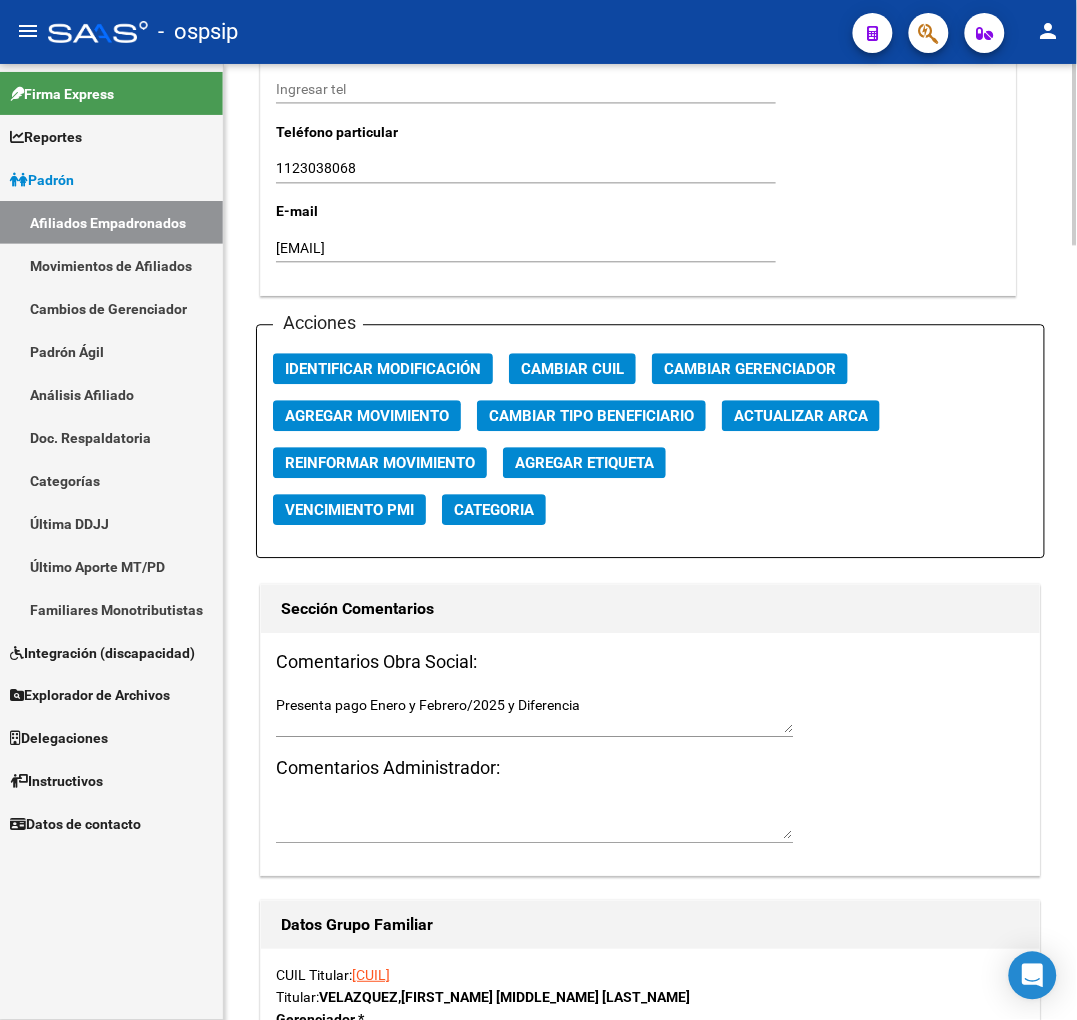 click on "Agregar Movimiento" 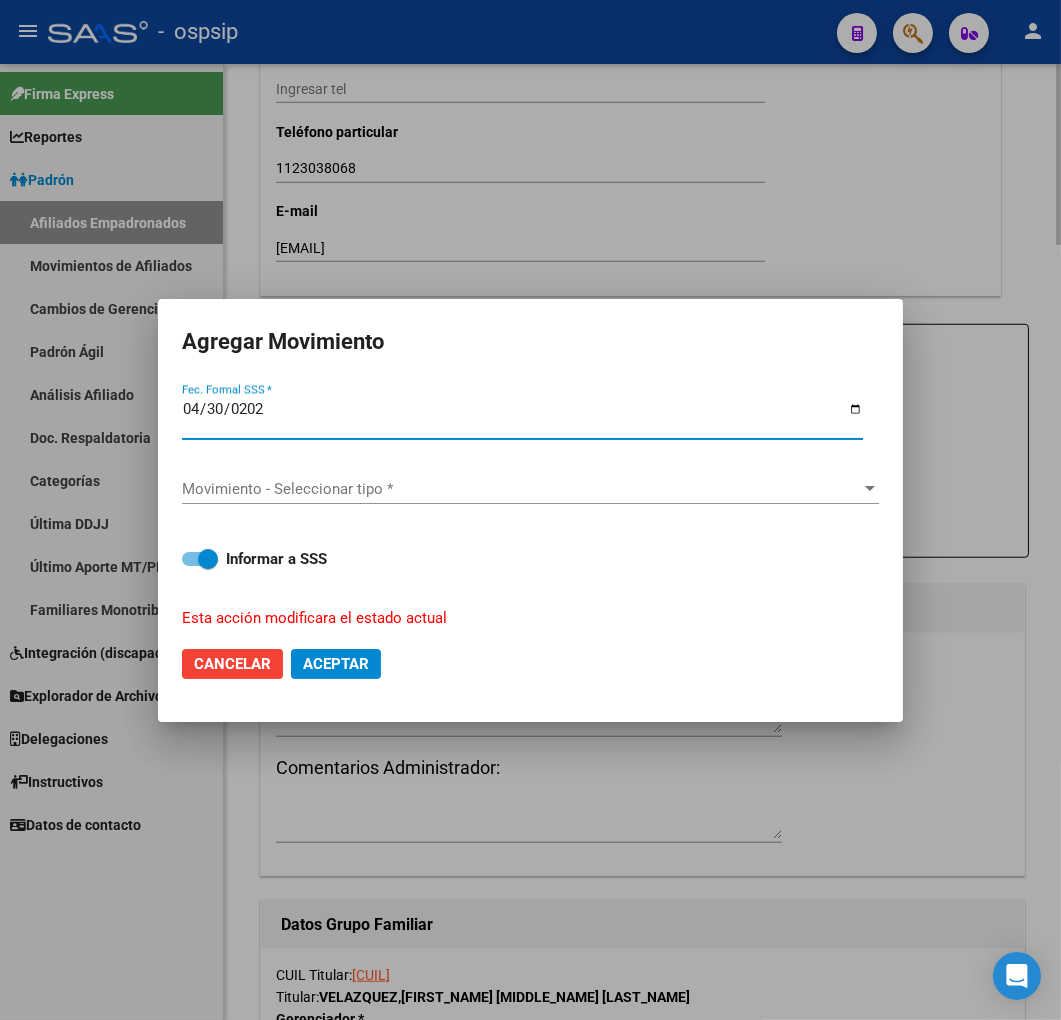 type on "2025-04-30" 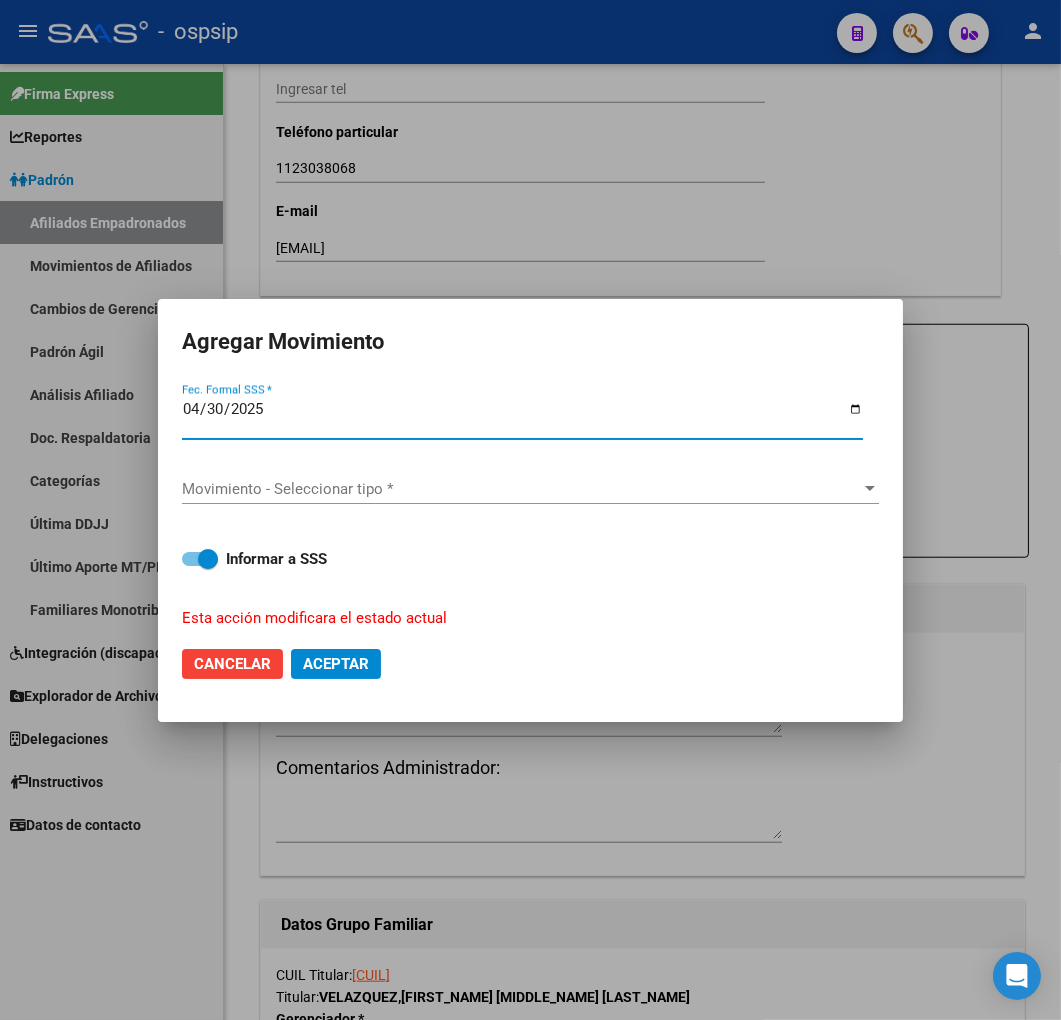 click on "Movimiento - Seleccionar tipo * Movimiento - Seleccionar tipo *" at bounding box center [530, 489] 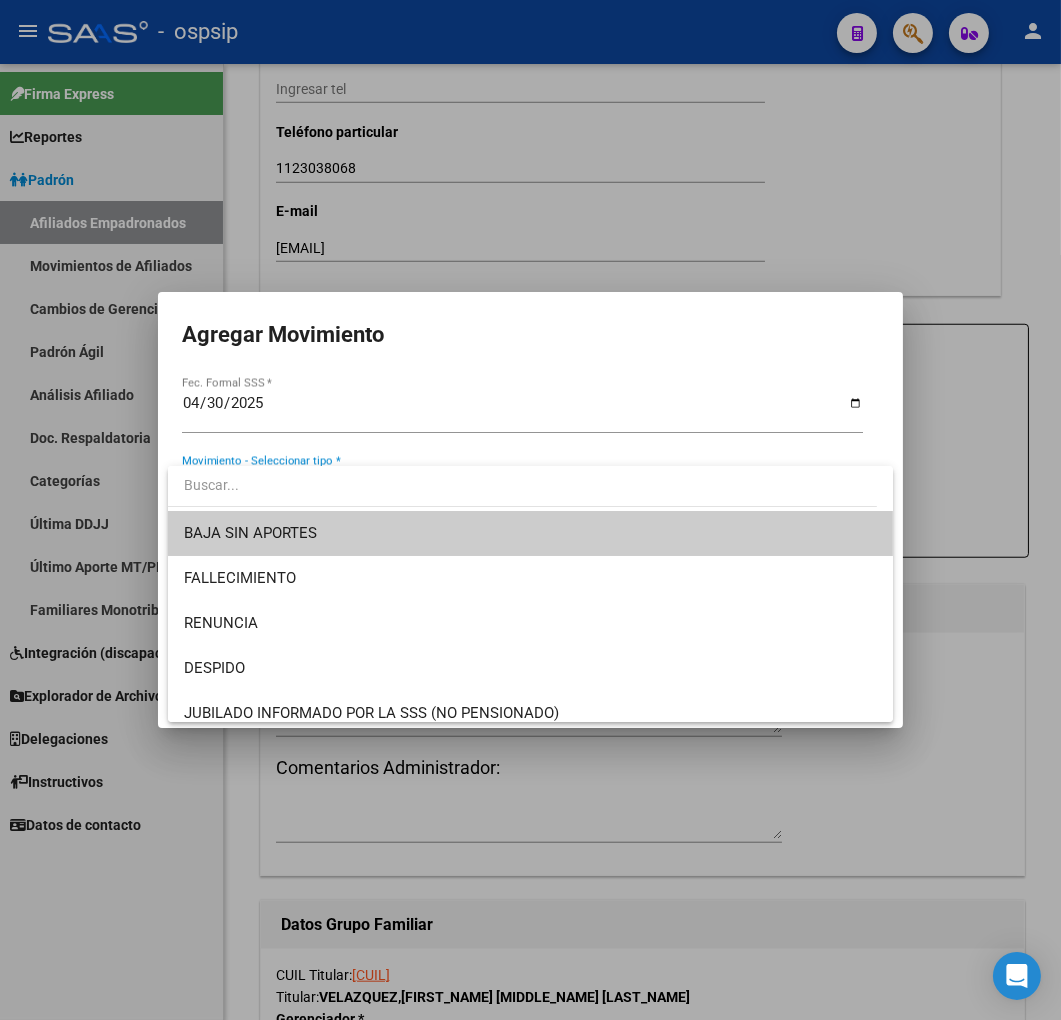 click on "BAJA SIN APORTES" at bounding box center [531, 533] 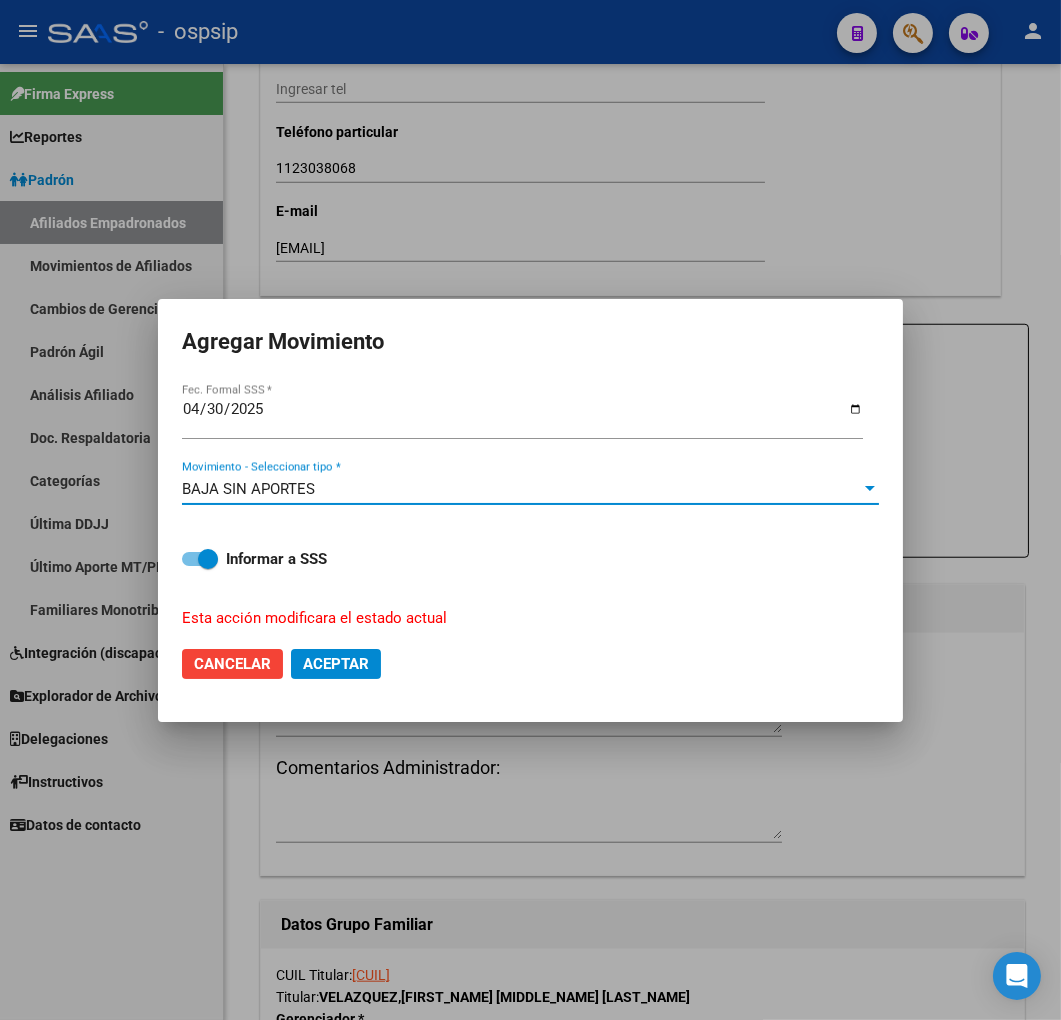 click on "Aceptar" 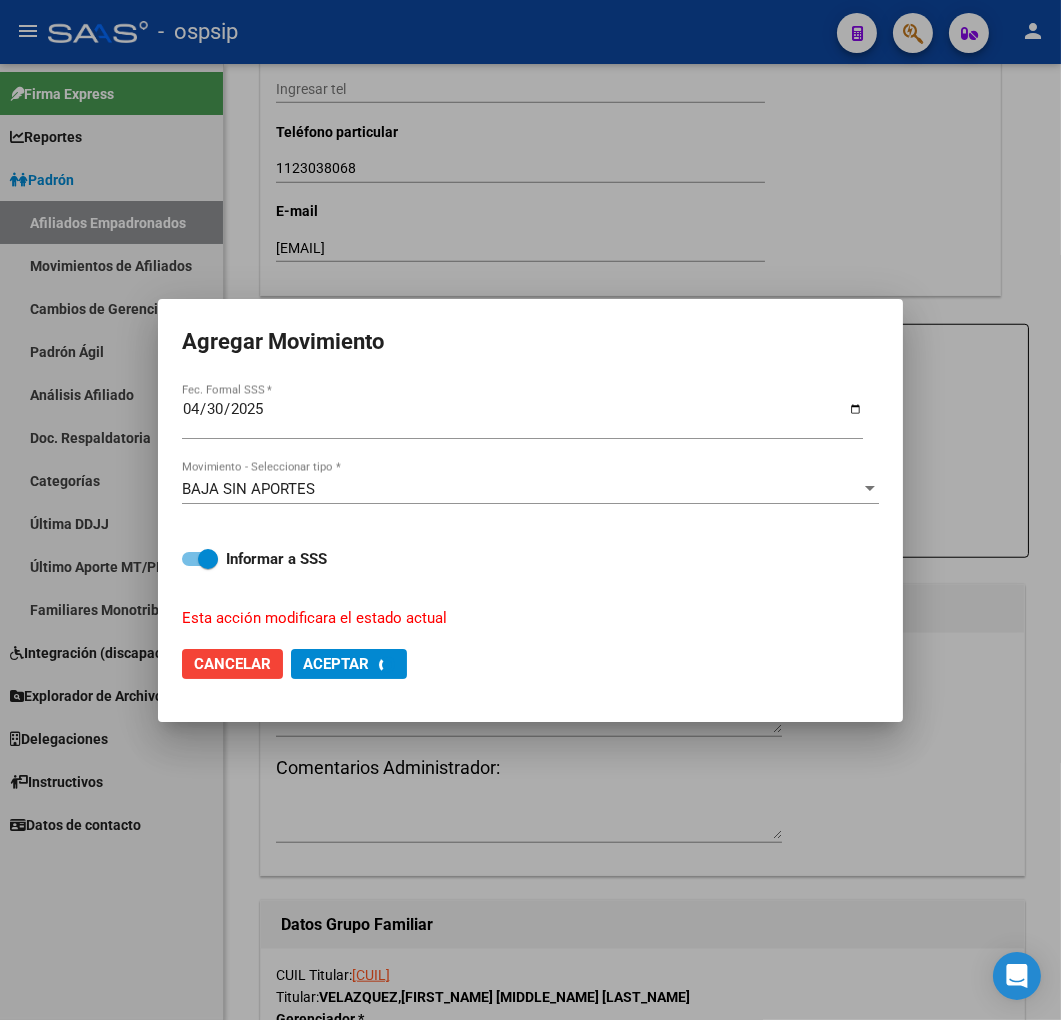 checkbox on "false" 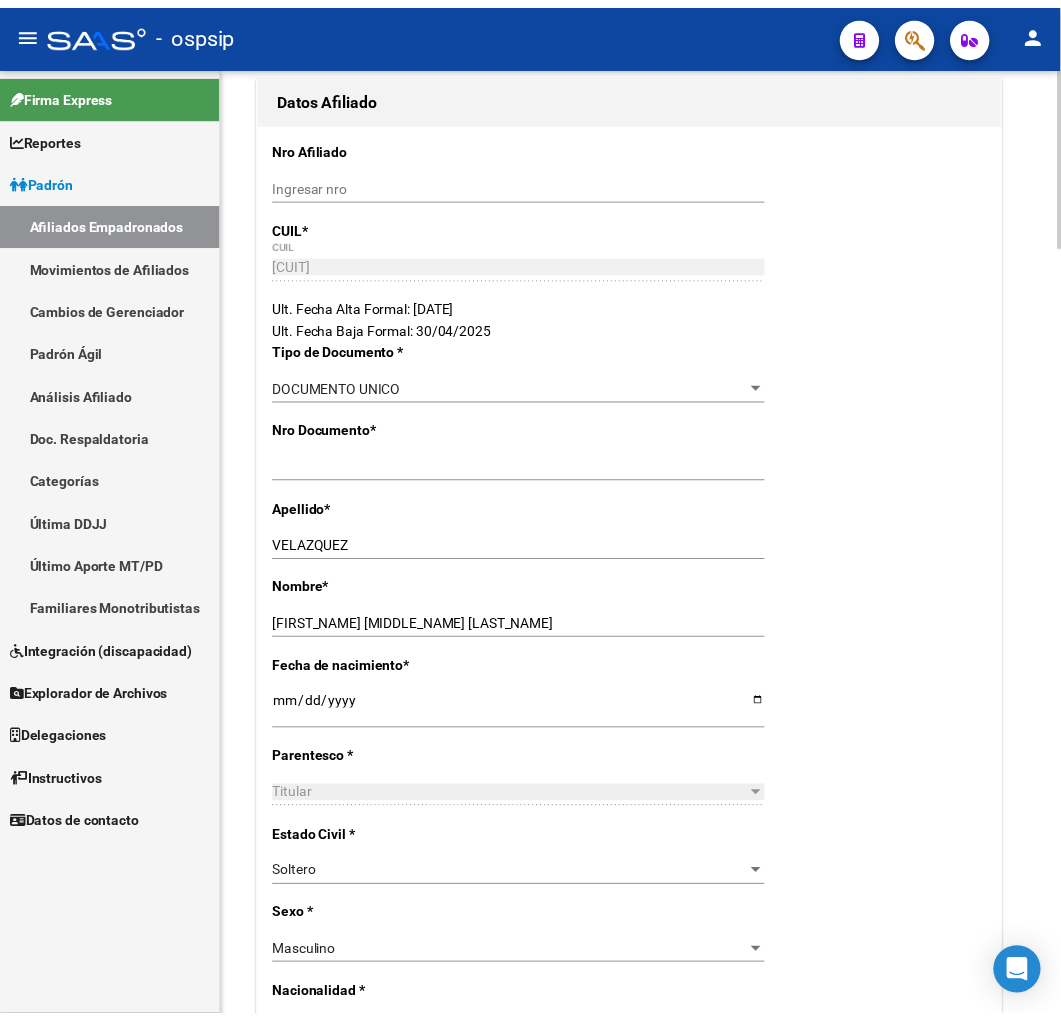 scroll, scrollTop: 0, scrollLeft: 0, axis: both 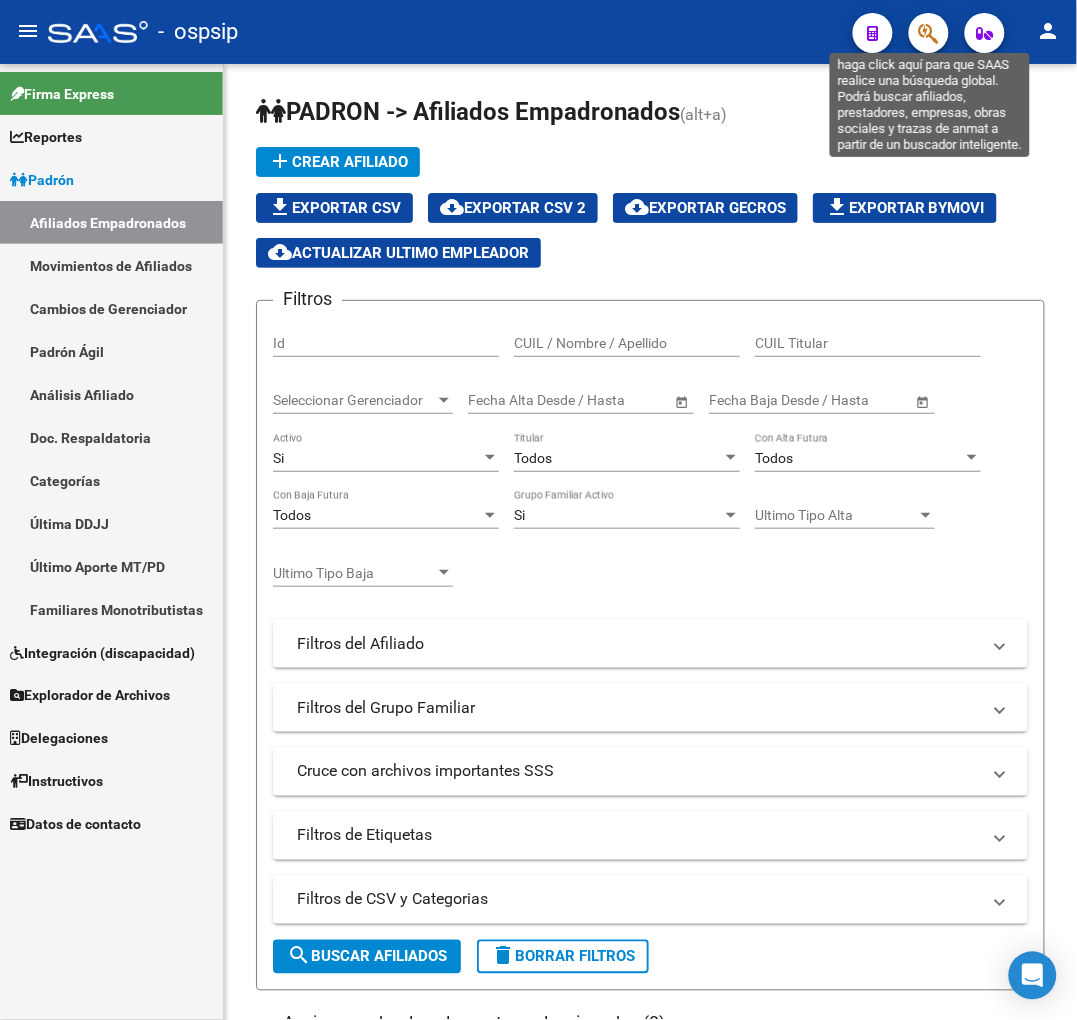 click 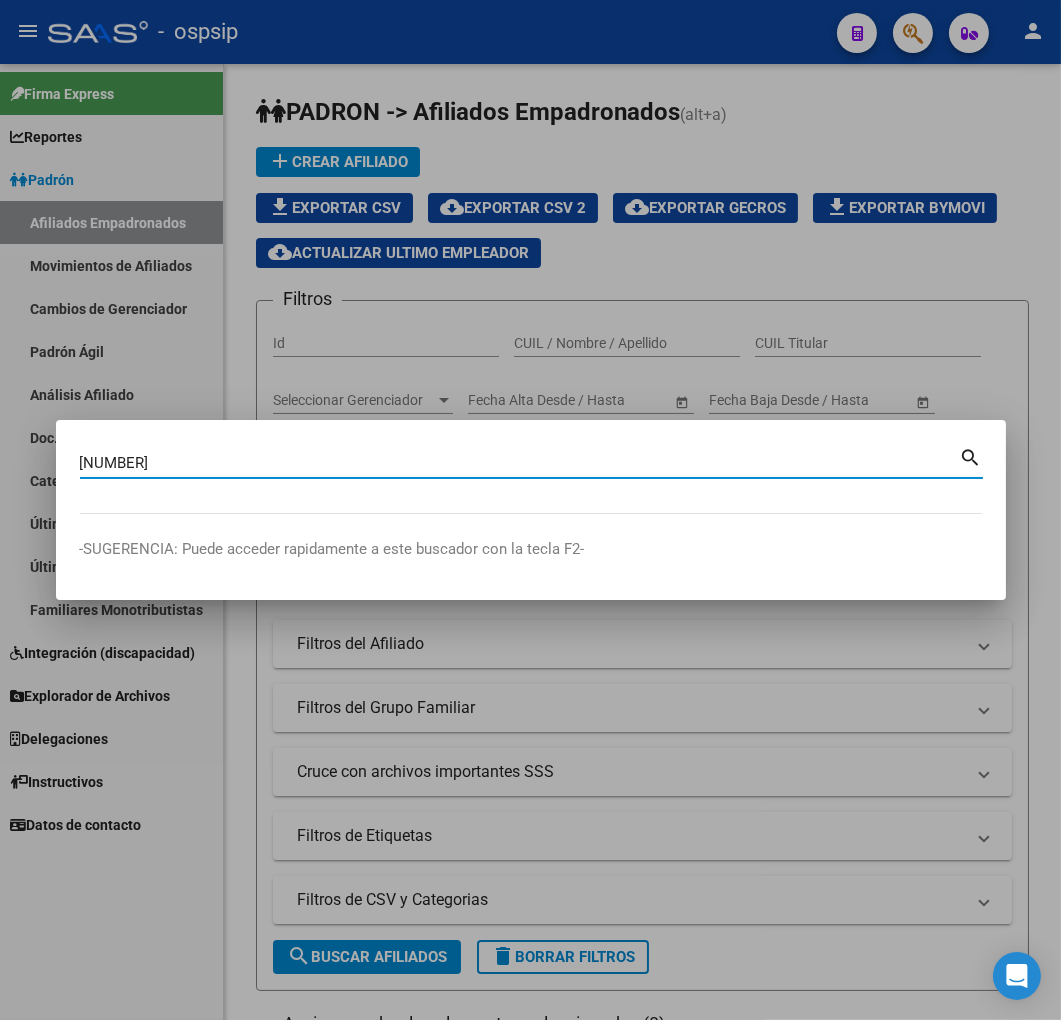 type on "28394652" 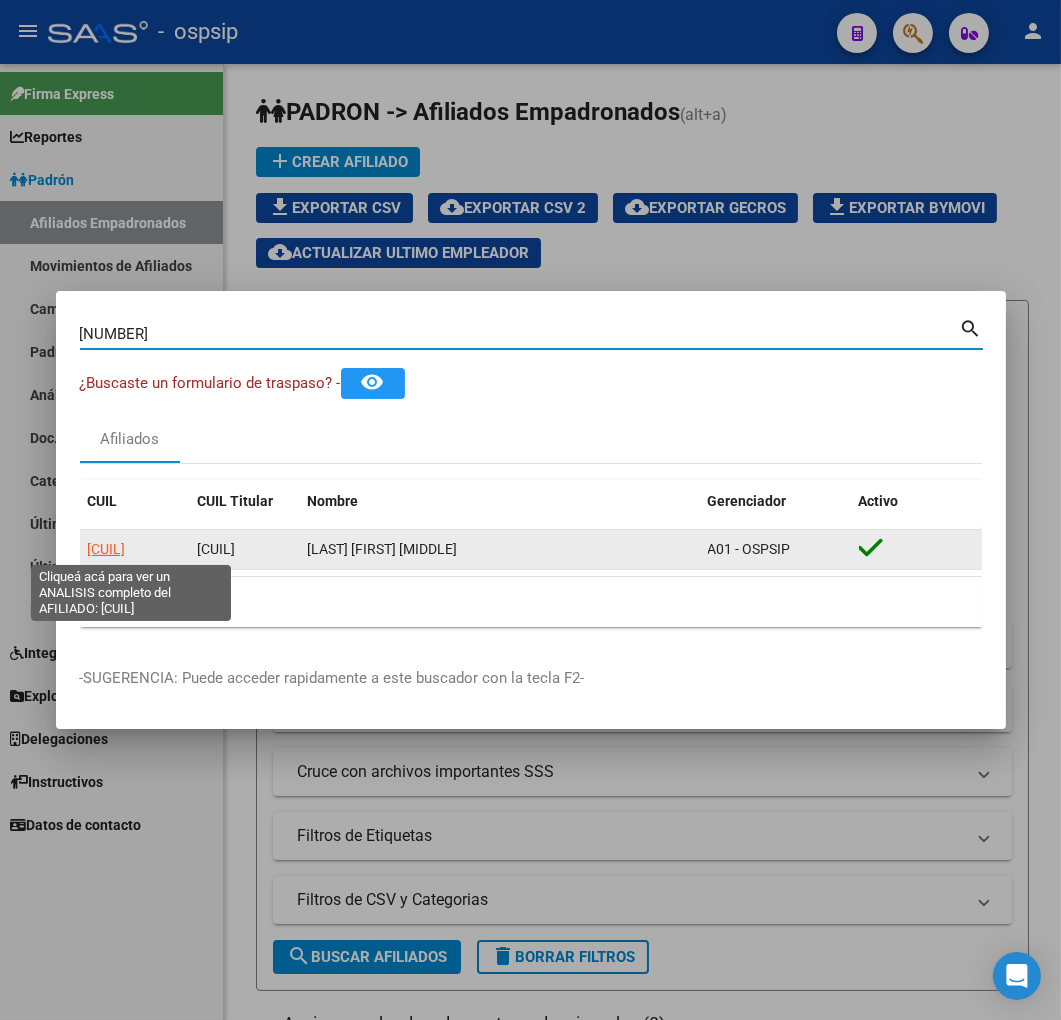 click on "20283946526" 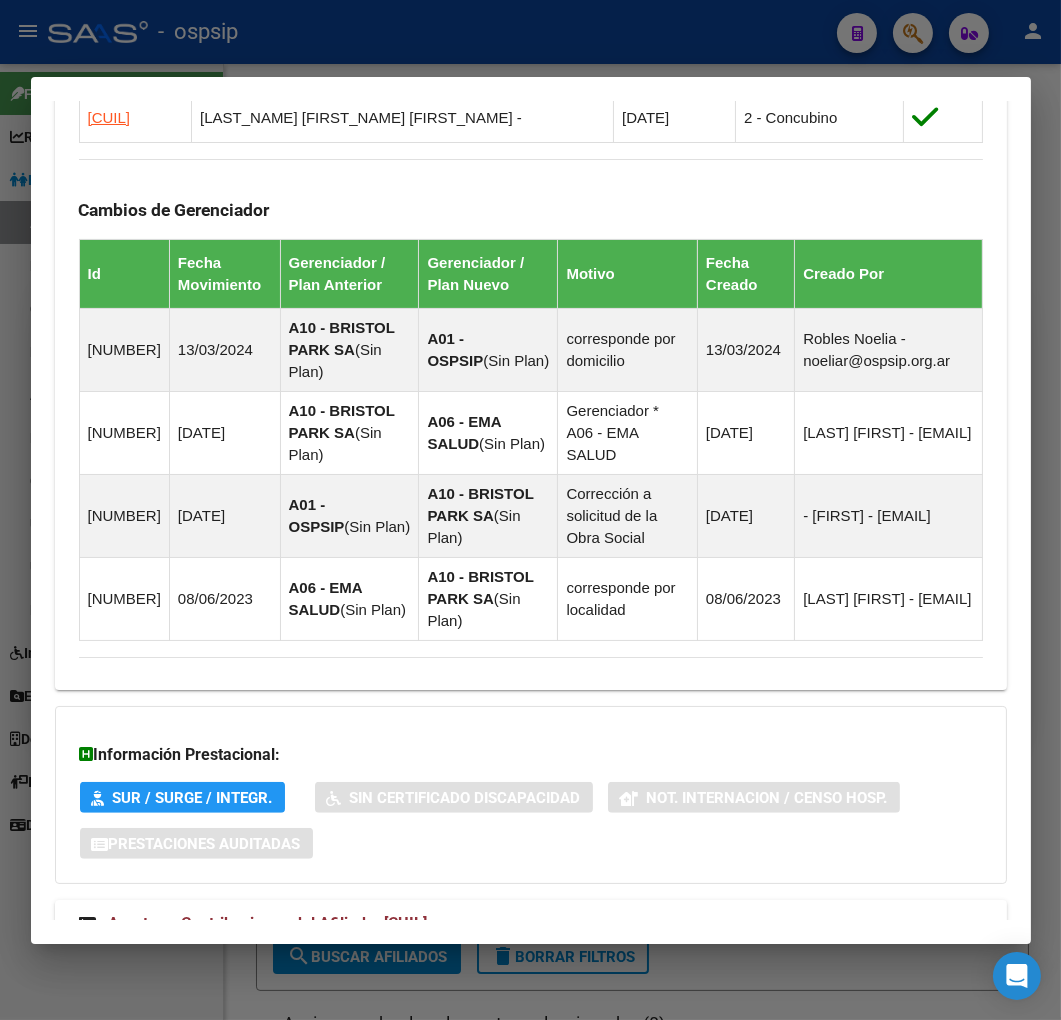 scroll, scrollTop: 1448, scrollLeft: 0, axis: vertical 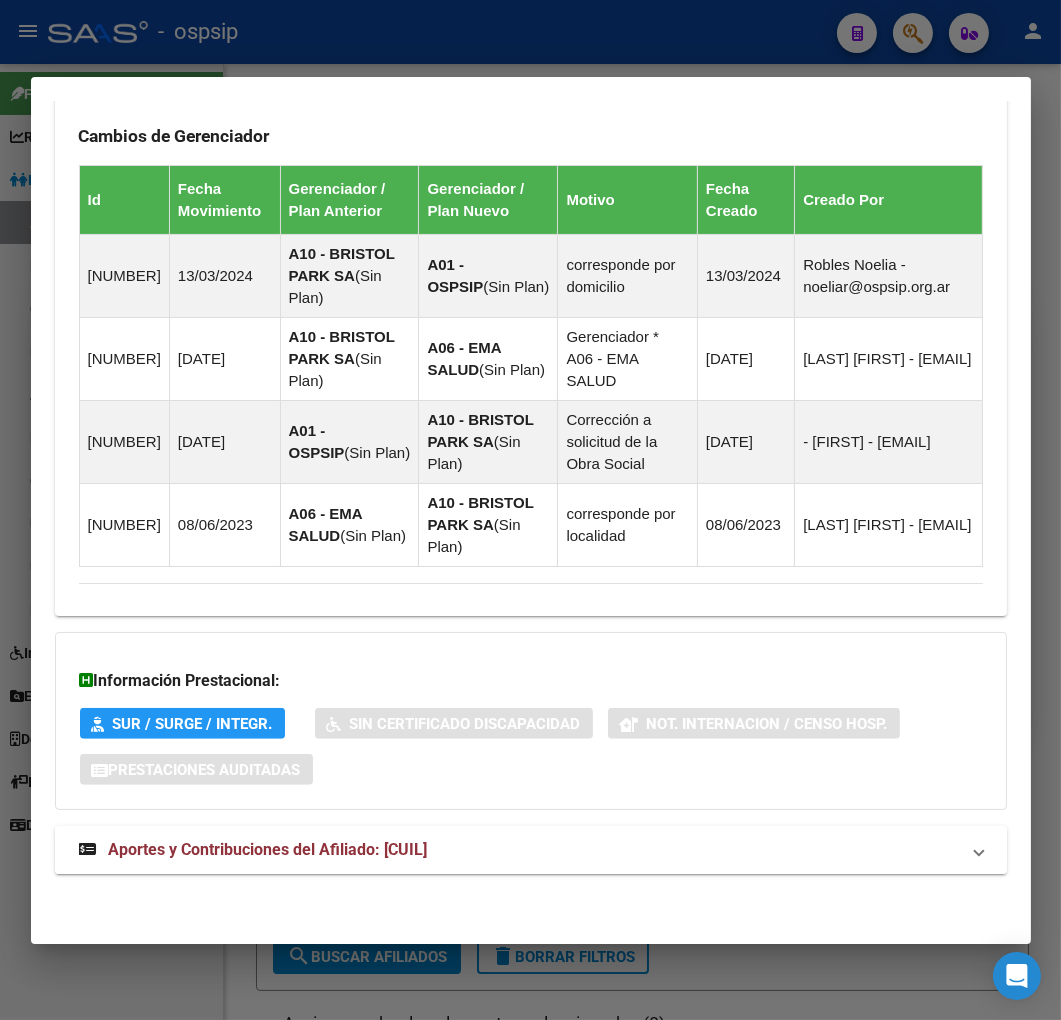 click on "Aportes y Contribuciones del Afiliado: 20283946526" at bounding box center (531, 850) 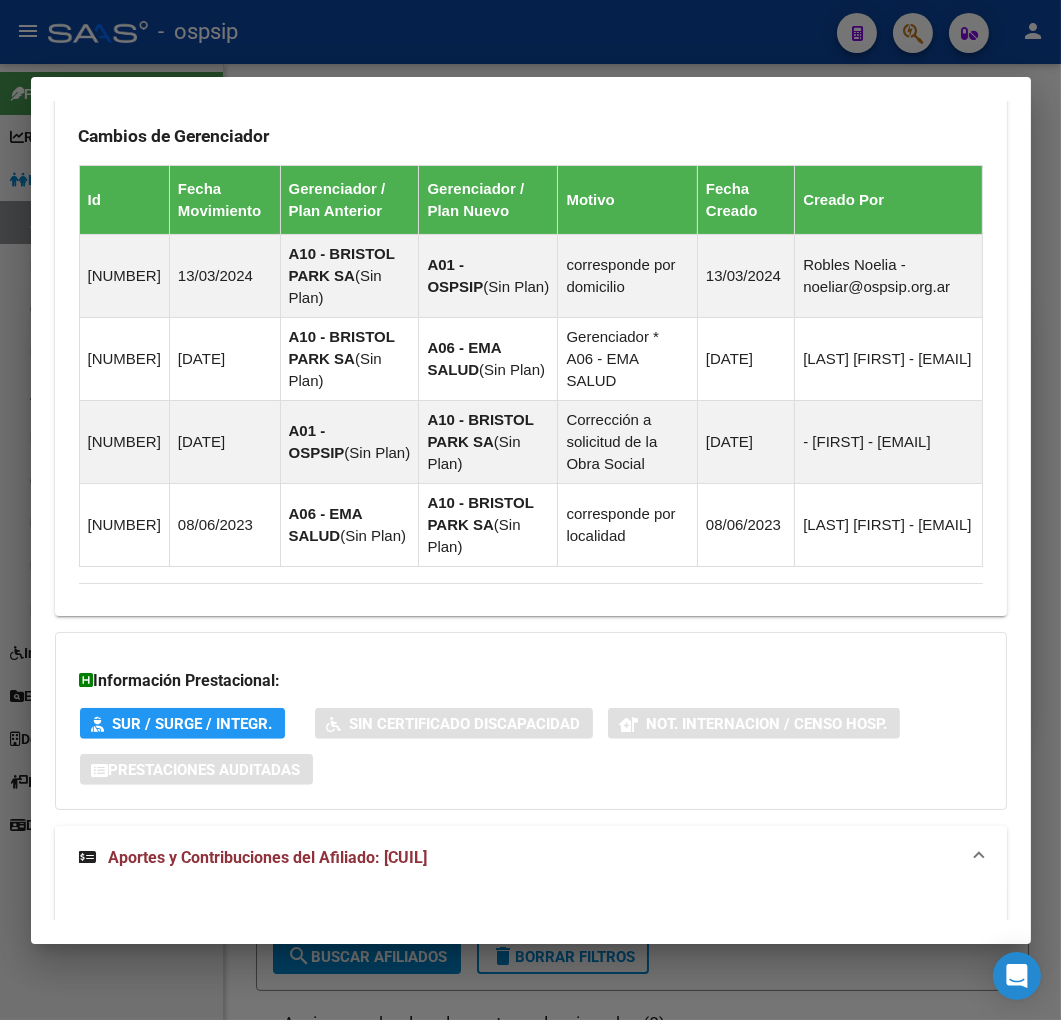 scroll, scrollTop: 1956, scrollLeft: 0, axis: vertical 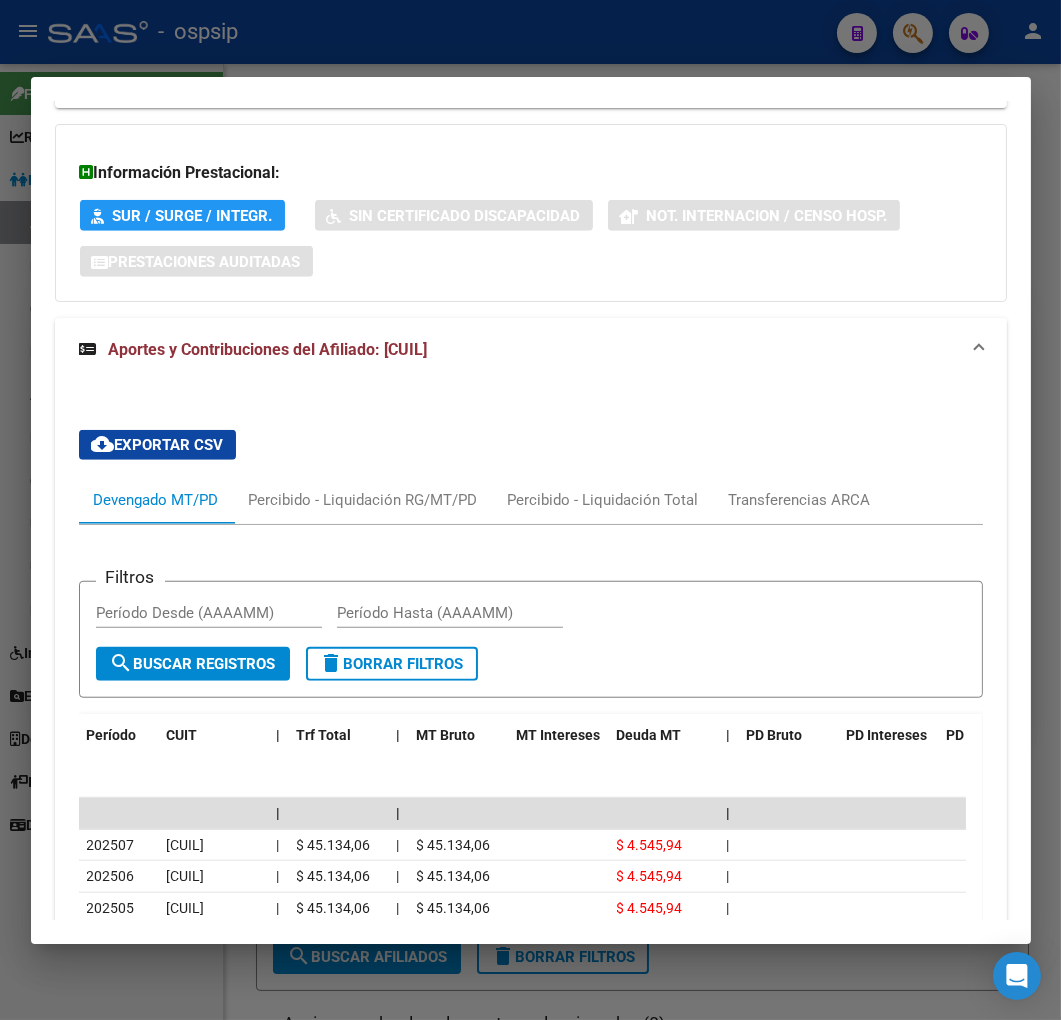 click at bounding box center [530, 510] 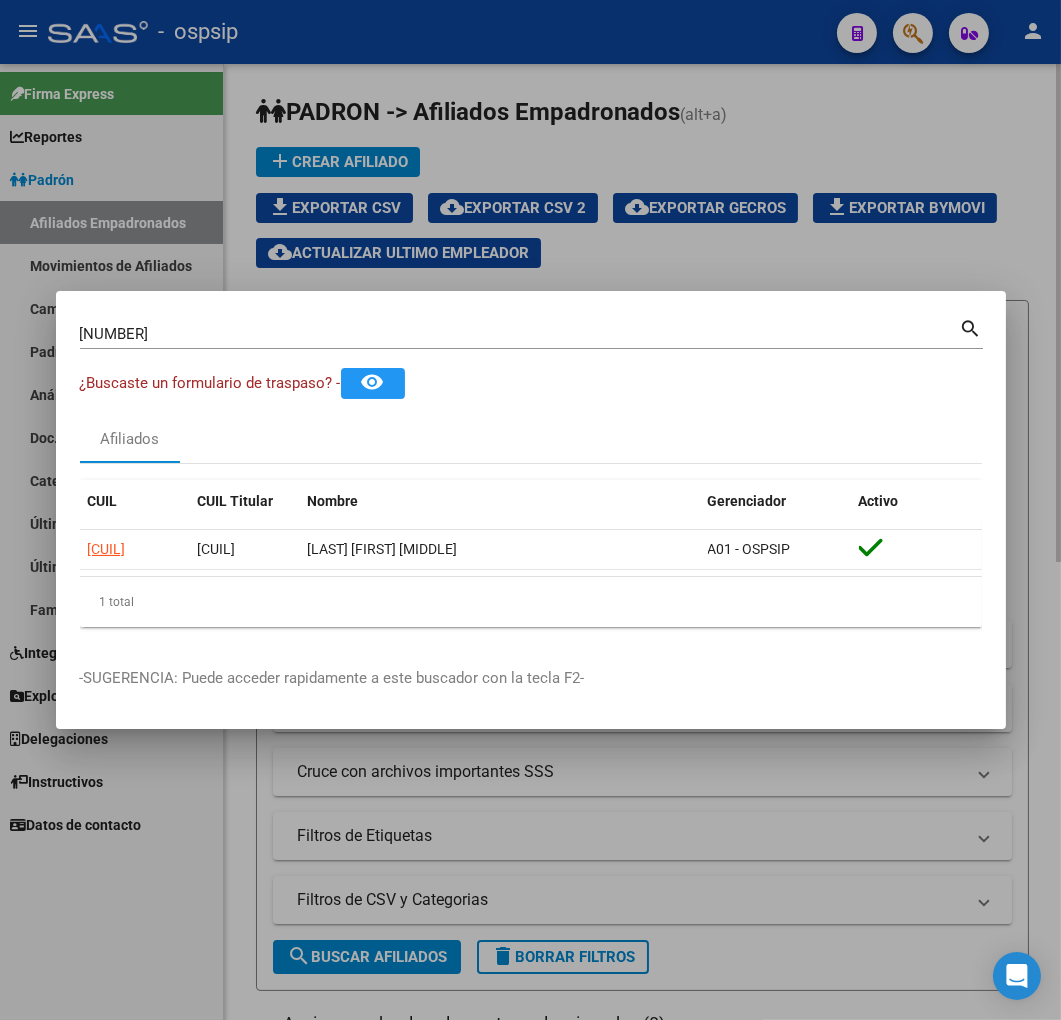 drag, startPoint x: 380, startPoint y: 22, endPoint x: 750, endPoint y: 146, distance: 390.2256 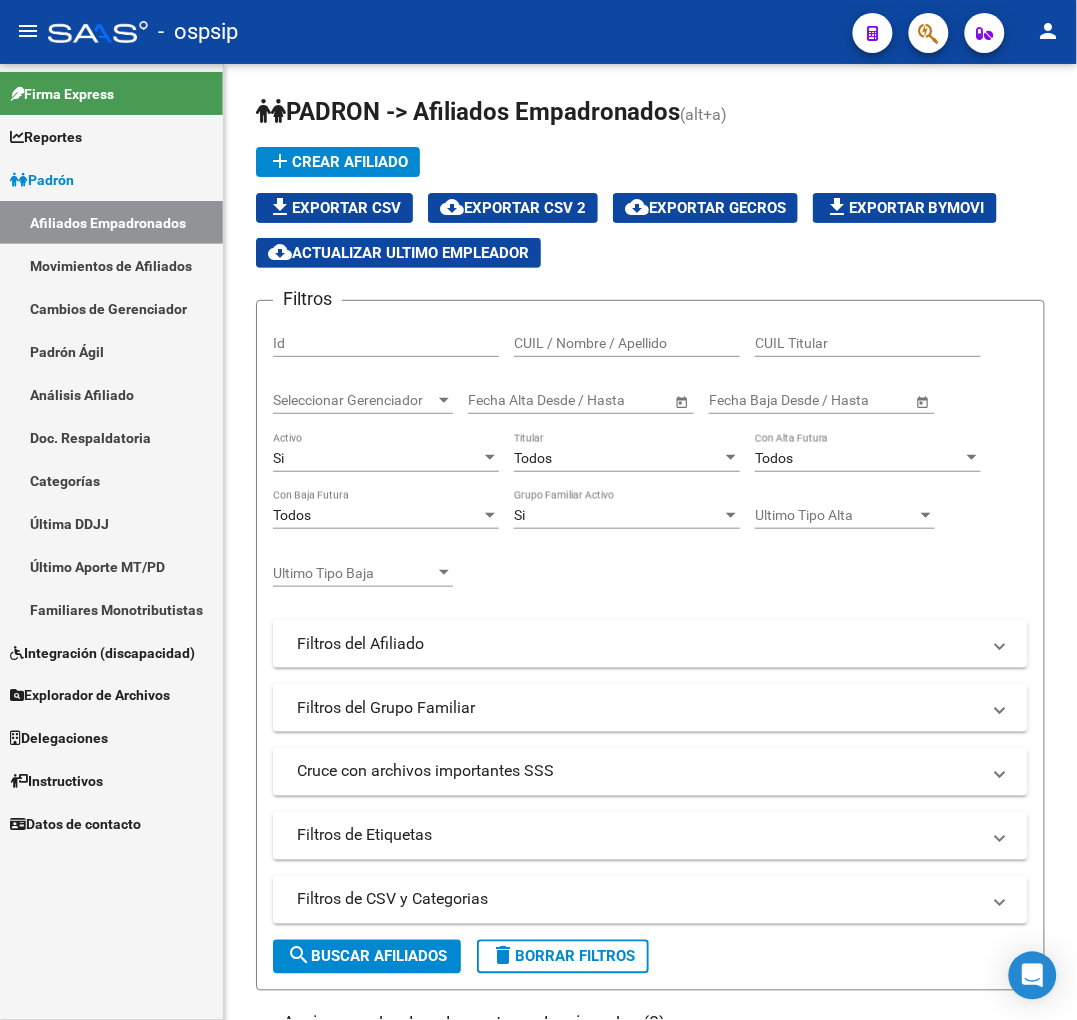 click 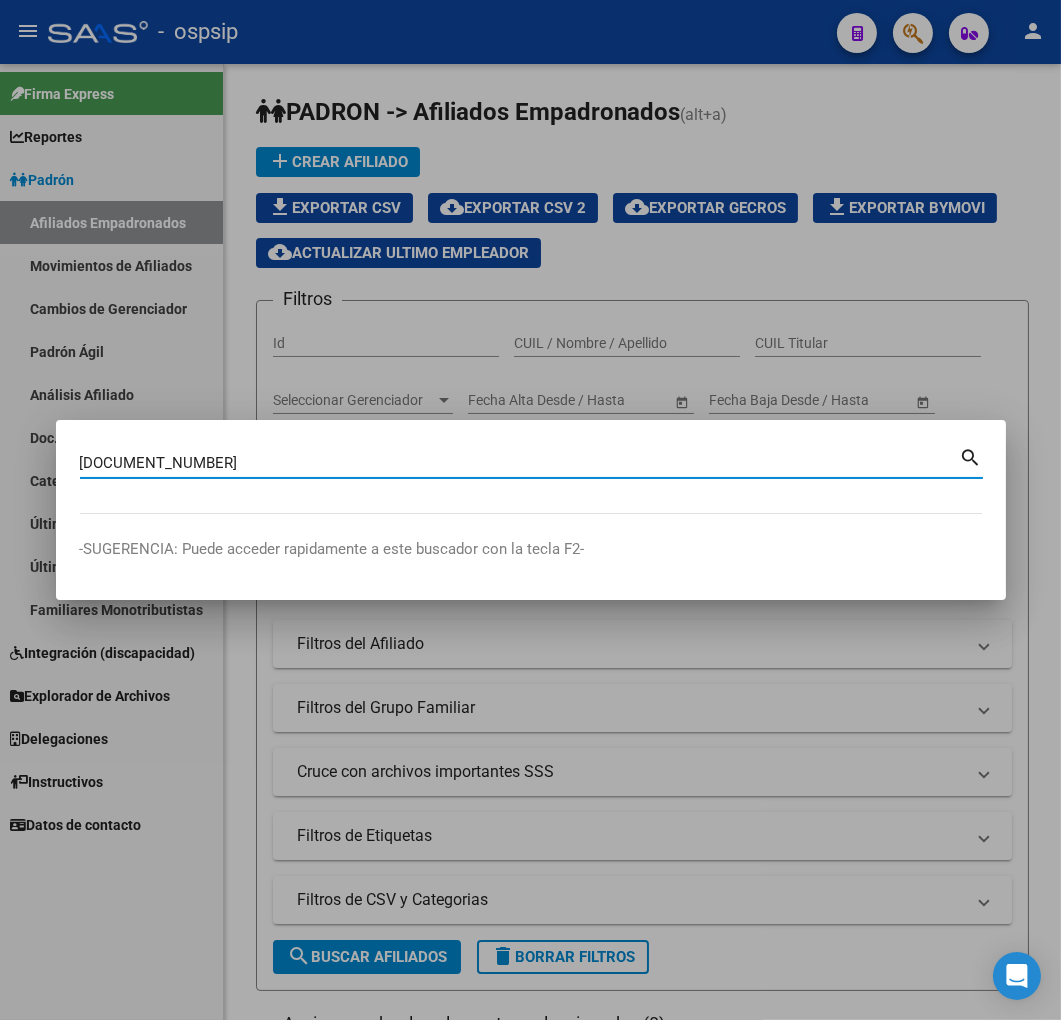 type on "28558898" 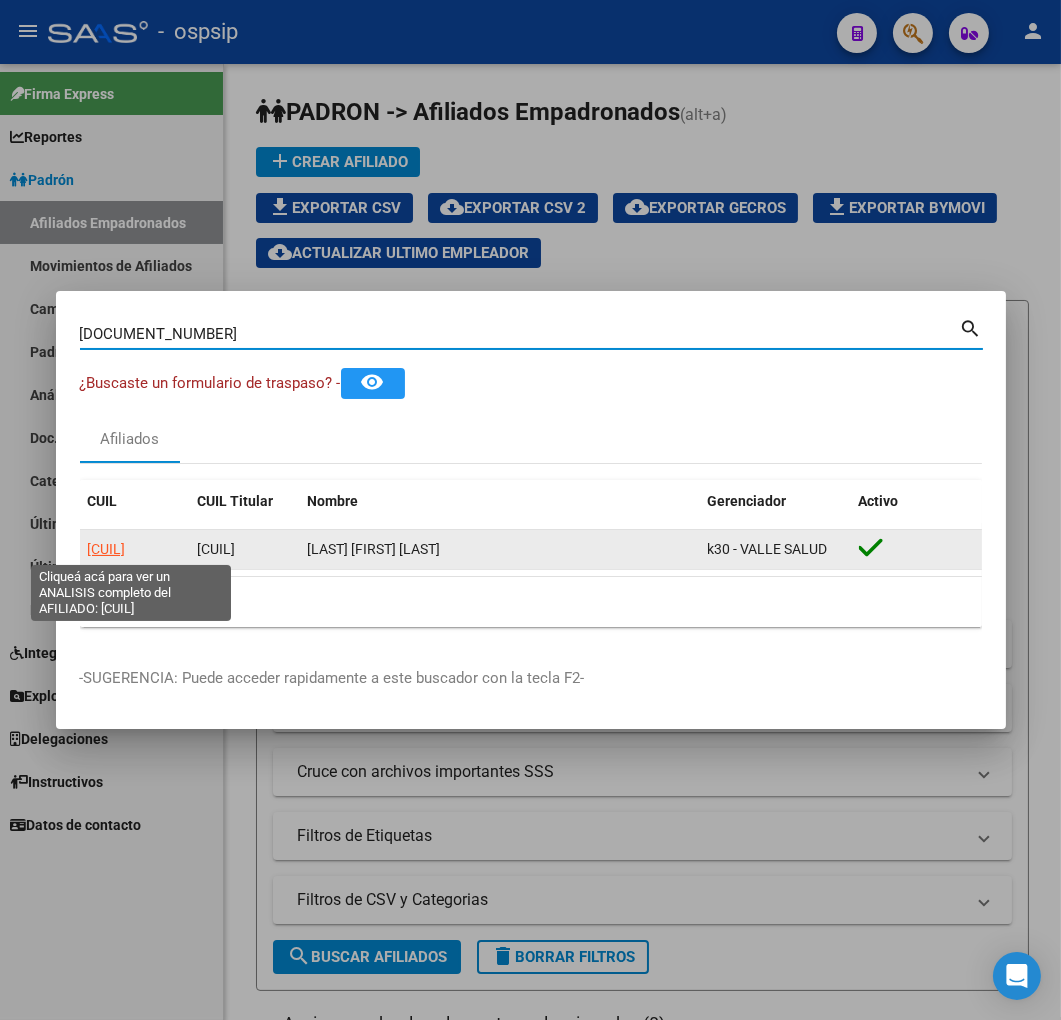 click on "20285588988" 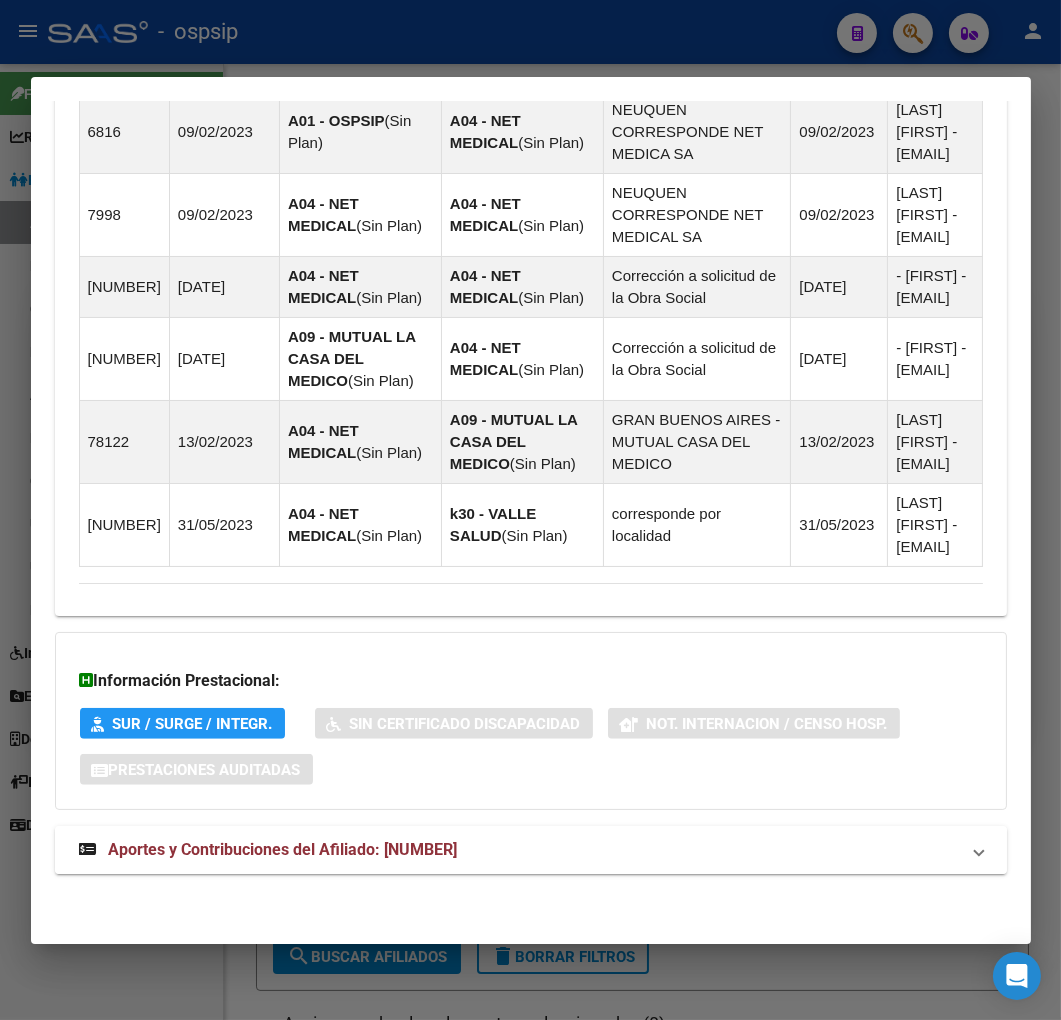scroll, scrollTop: 1654, scrollLeft: 0, axis: vertical 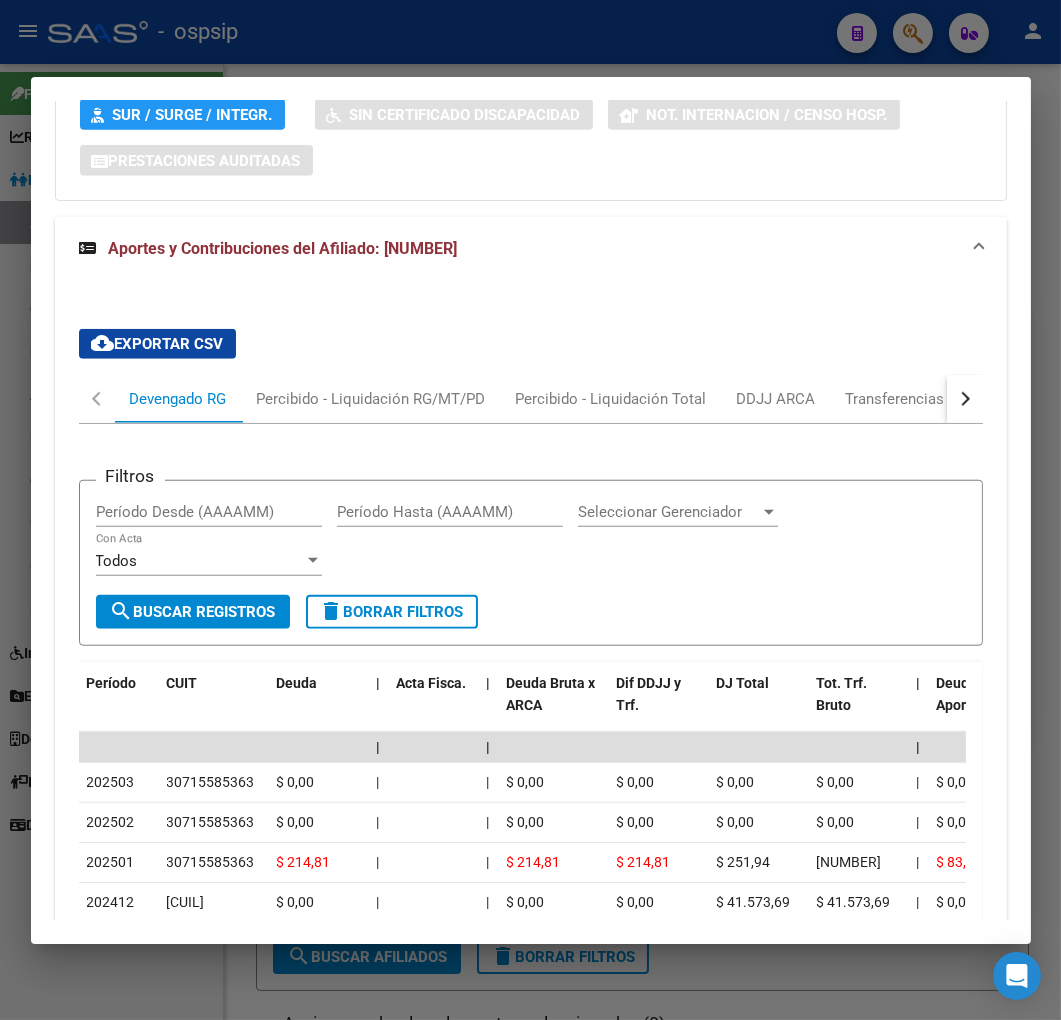 click on "cloud_download  Exportar CSV  Devengado RG Percibido - Liquidación RG/MT/PD Percibido - Liquidación Total DDJJ ARCA Transferencias ARCA ARCA Relaciones Laborales Filtros Período Desde (AAAAMM) Período Hasta (AAAAMM) Seleccionar Gerenciador Seleccionar Gerenciador Todos Con Acta search  Buscar Registros  delete  Borrar Filtros  Período CUIT Deuda | Acta Fisca. | Deuda Bruta x ARCA Dif DDJJ y Trf. DJ Total Tot. Trf. Bruto | Deuda Aporte DJ Aporte Total Transferido Aporte | Deuda Contr. DJ Contr. Total Trf Contr. | Intereses Contr. Intereses Aporte | Contr. Empresa Contr. Int. Empresa Aporte Int. Empresa | DJ Aporte Total DJ Aporte DJ Aporte Adicional DJ Aporte Adherentes | DJ Contr. Total DJ Contr. DJ Contr. Adicional | REMOSIMP c/Tope REMOSIMP (rem4) REMCONT (rem8) REM5 Corresponde Aportes Corresponde Contr. NOGRPFAM SECOBLIG FECPRESENT DJ Contribución CUIT Periodo DJ Aporte CUIT Periodo | Porcentaje Contr. Porcentaje Aporte | DDJJ ID | | | | | | | | | | | | | 202503 30715585363 $ 0,00 | | $ 0,00 | | |" at bounding box center (531, 781) 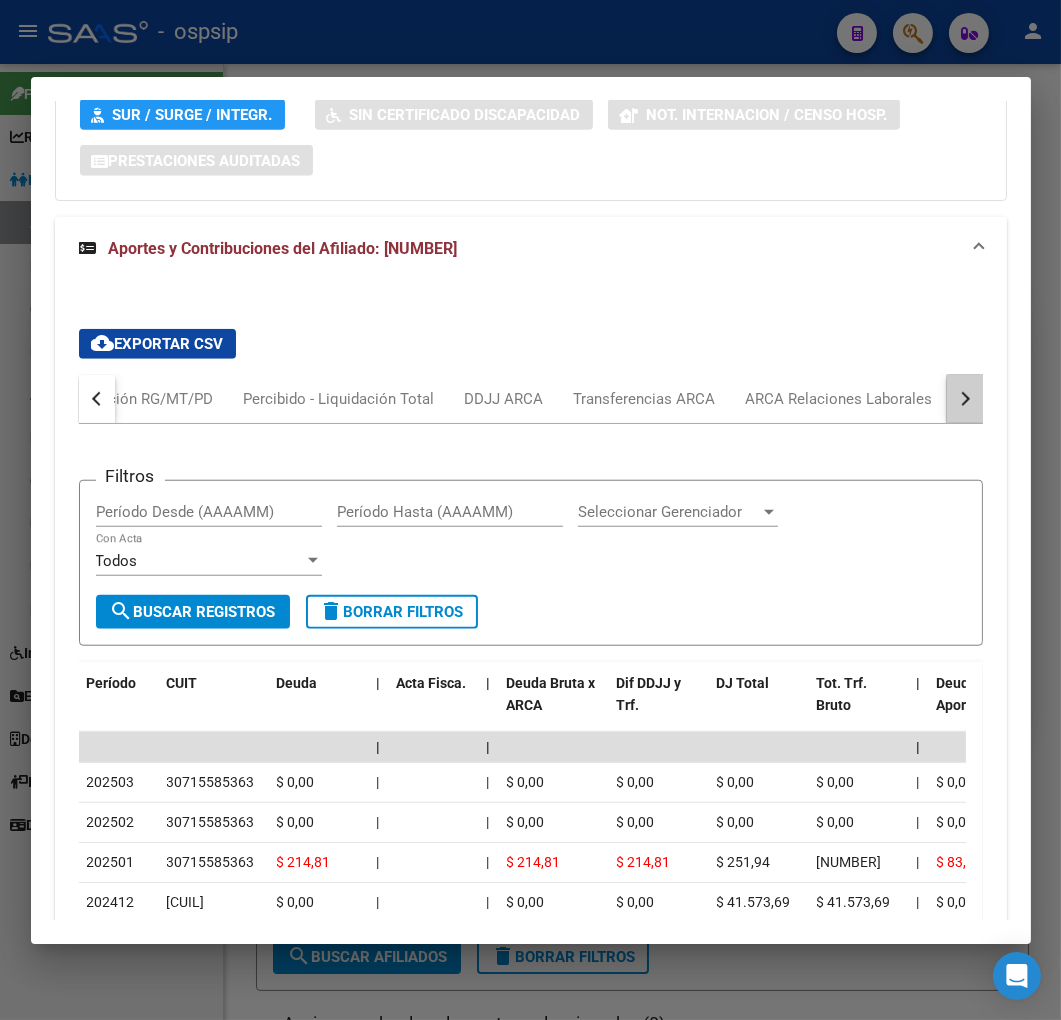 click at bounding box center (965, 399) 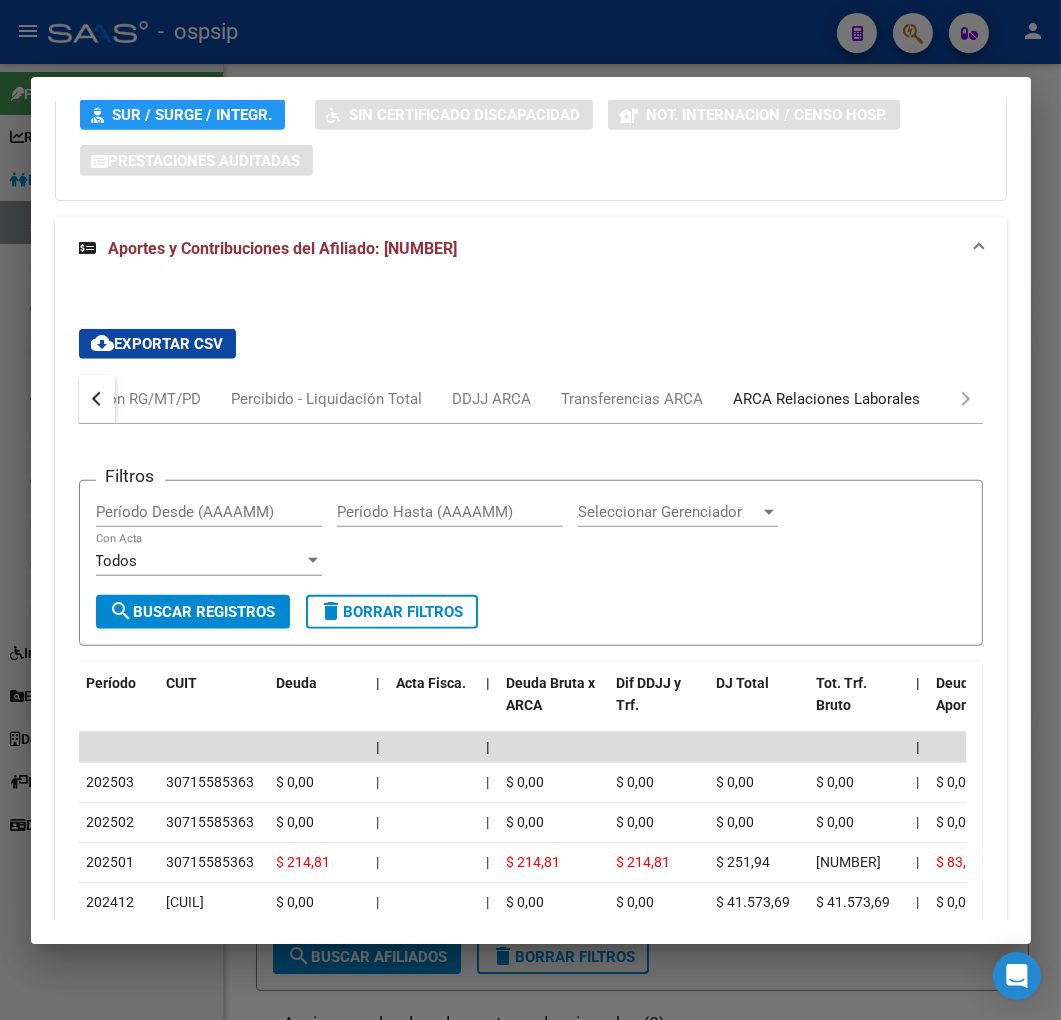 click on "ARCA Relaciones Laborales" at bounding box center [827, 399] 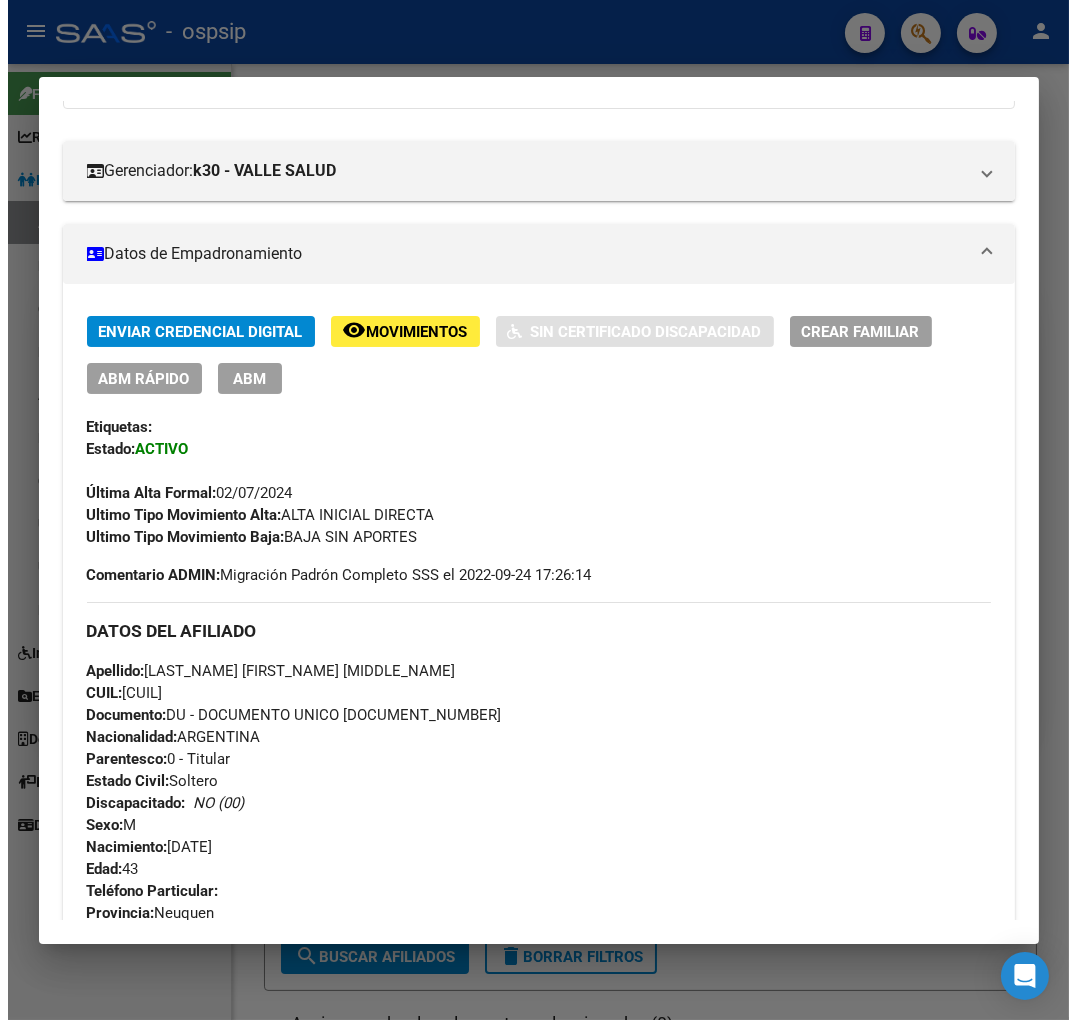 scroll, scrollTop: 196, scrollLeft: 0, axis: vertical 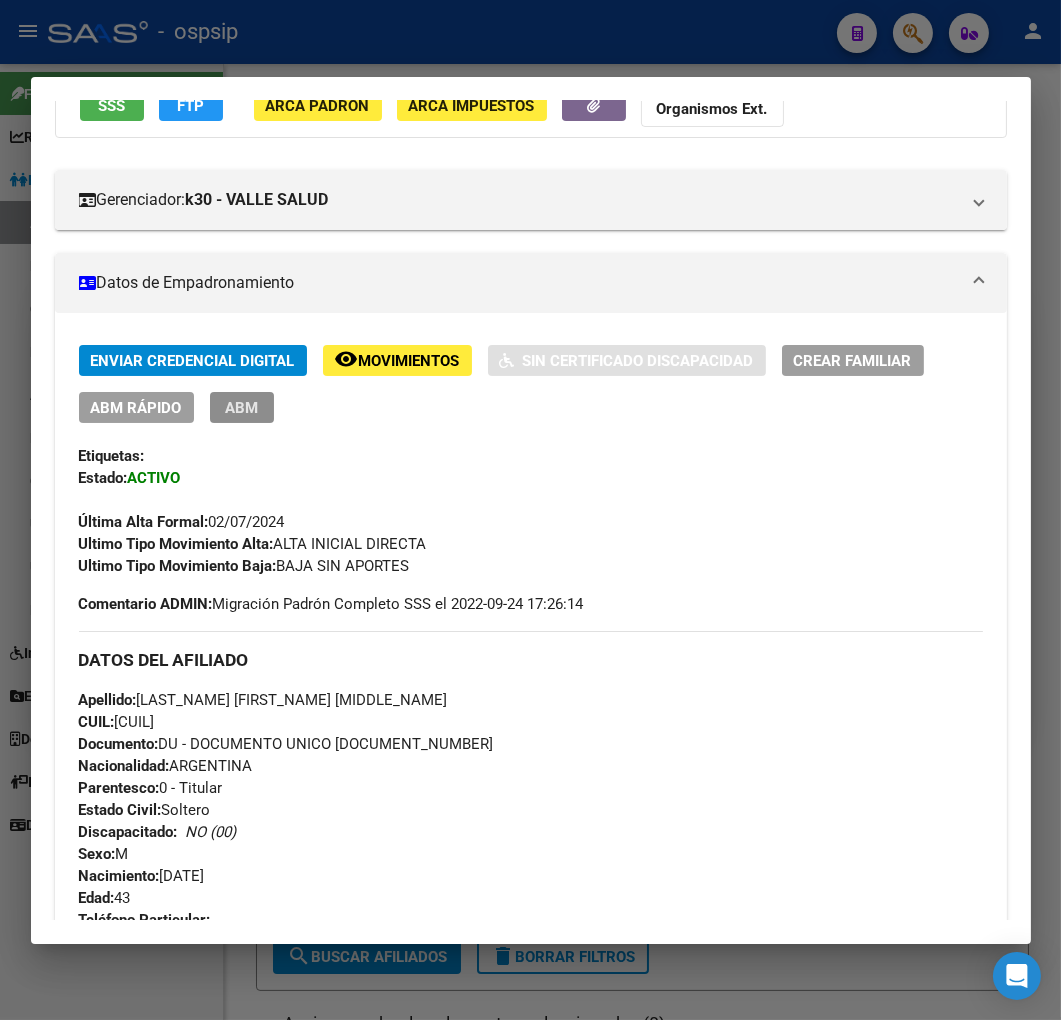 click on "ABM" at bounding box center [241, 408] 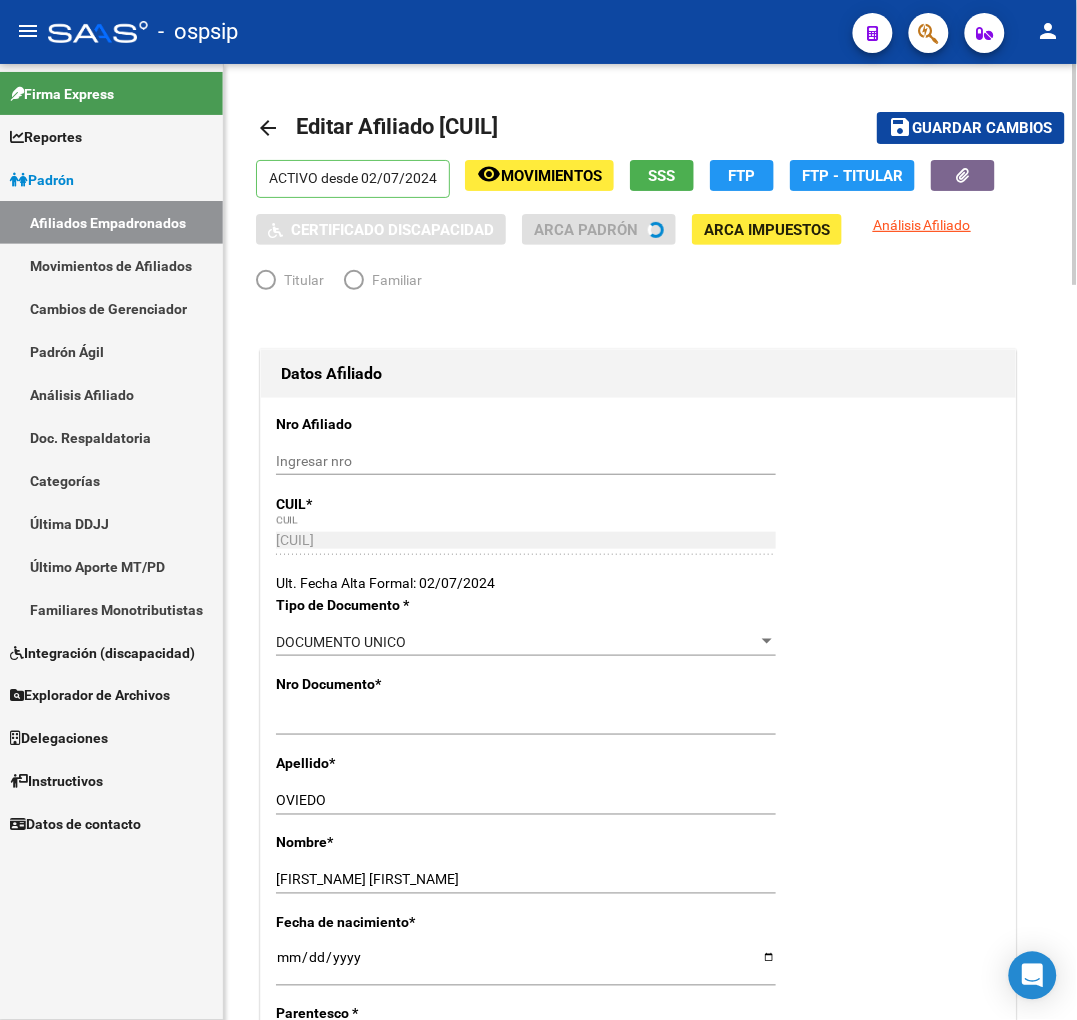radio on "true" 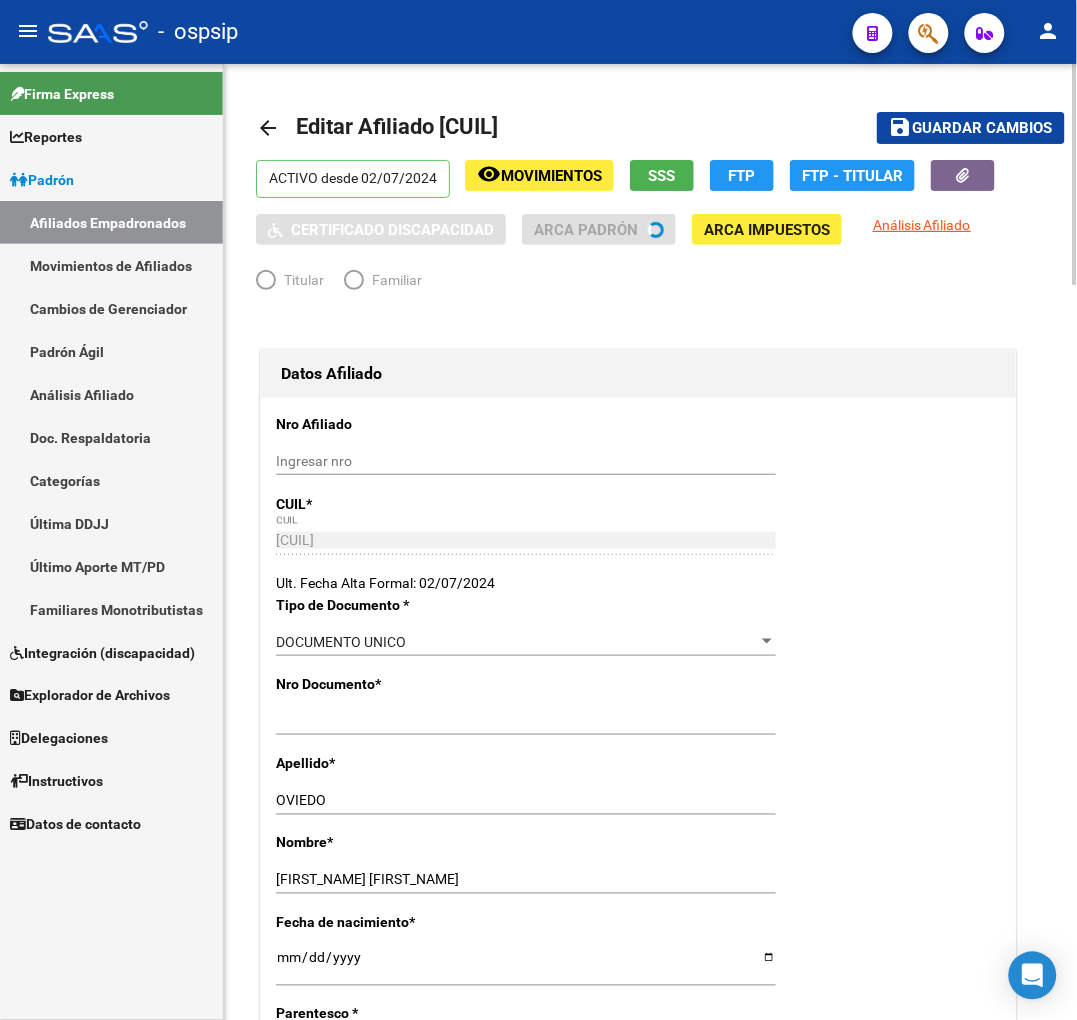 type on "30-71558536-3" 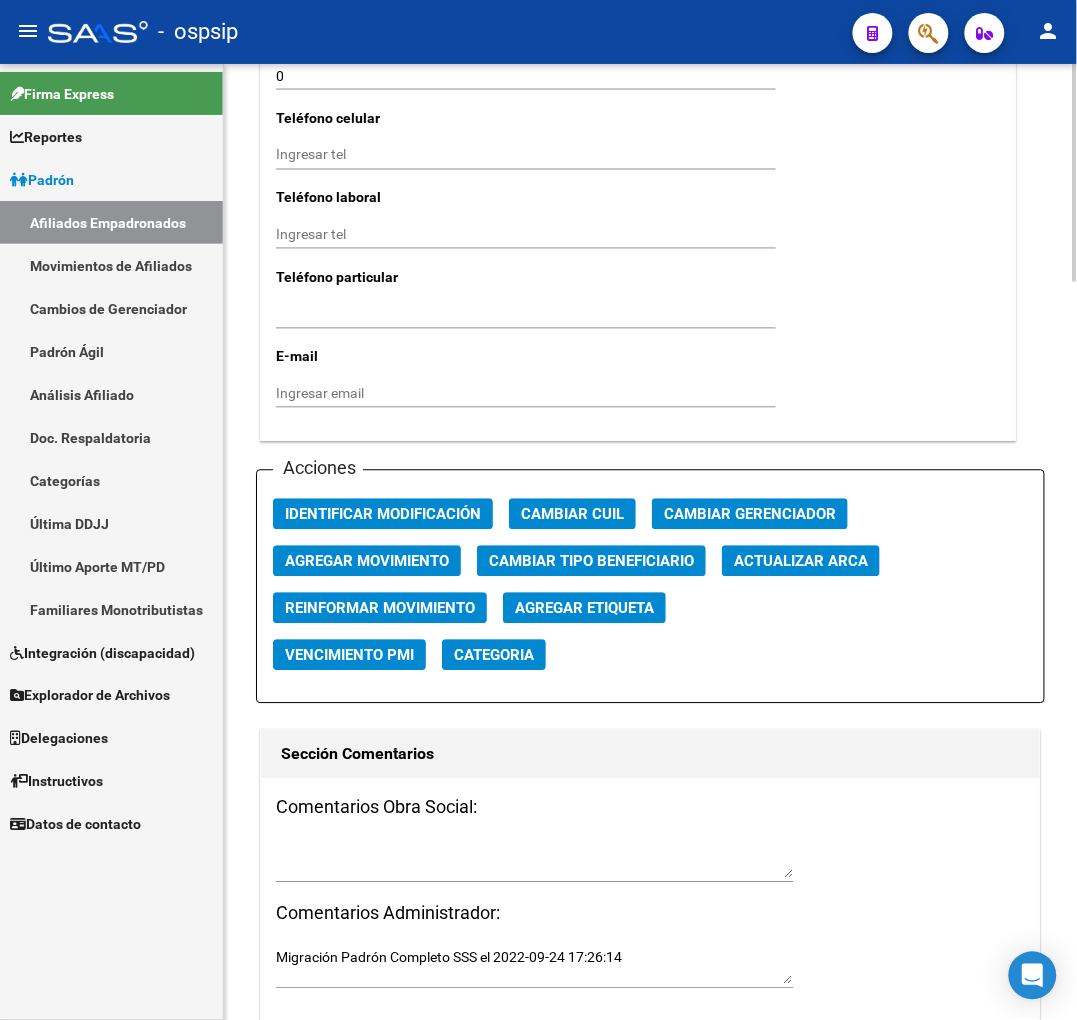 scroll, scrollTop: 2222, scrollLeft: 0, axis: vertical 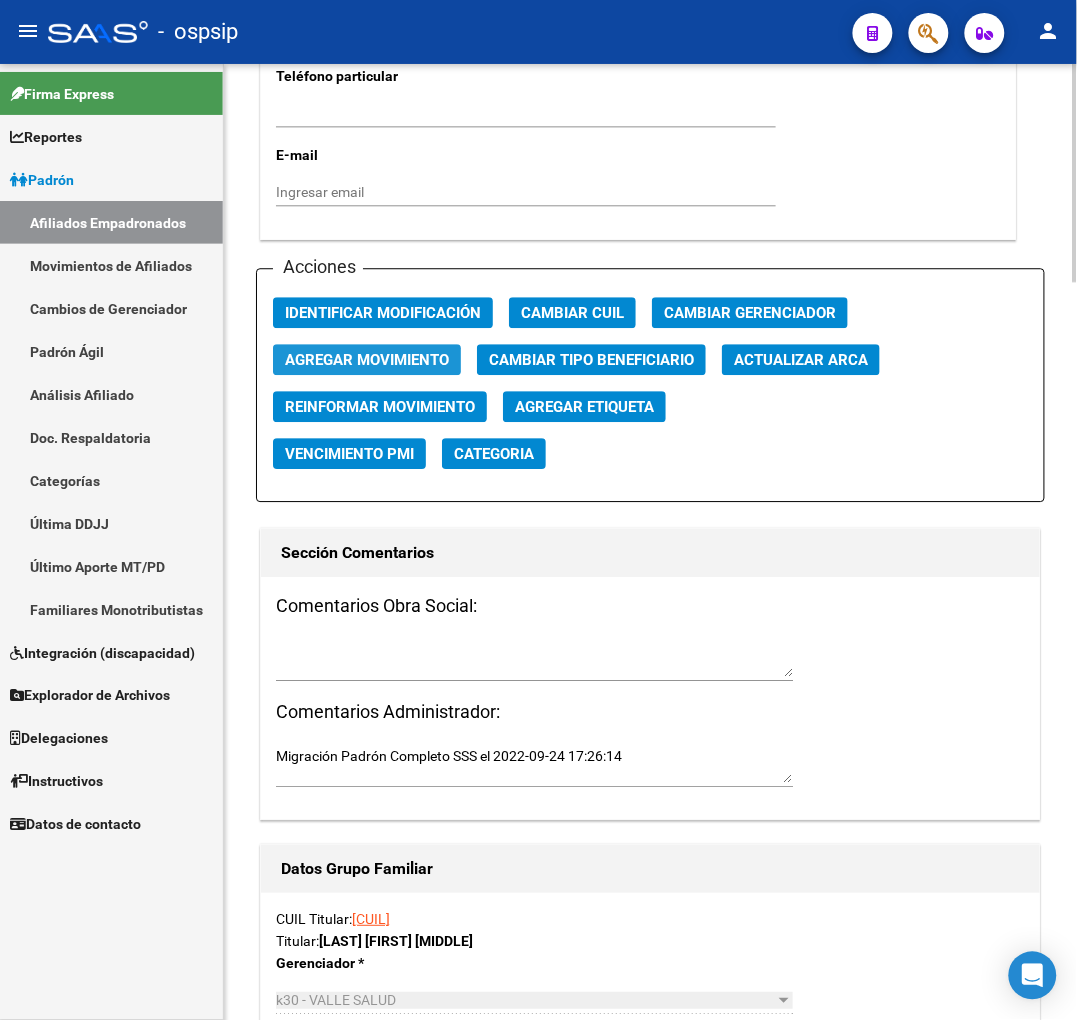 click on "Agregar Movimiento" 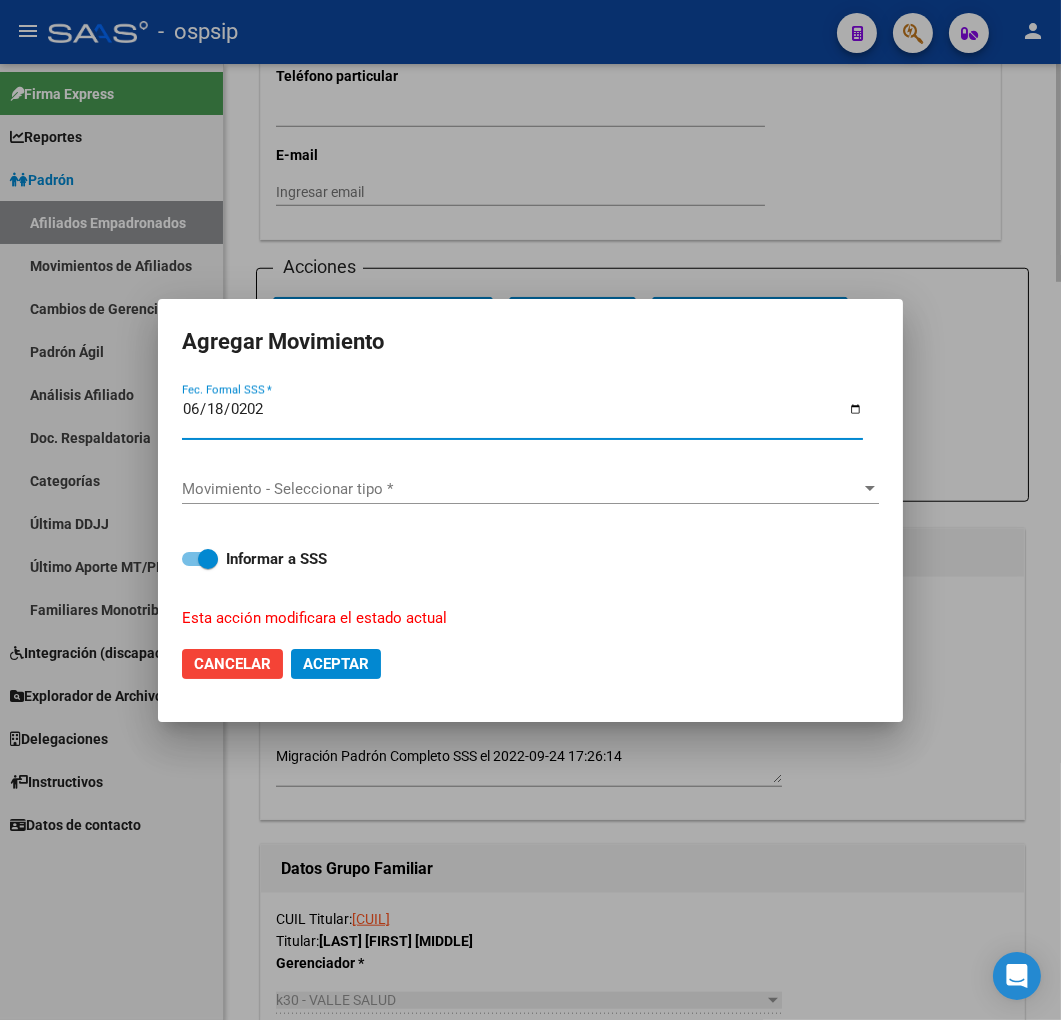 type on "2025-06-18" 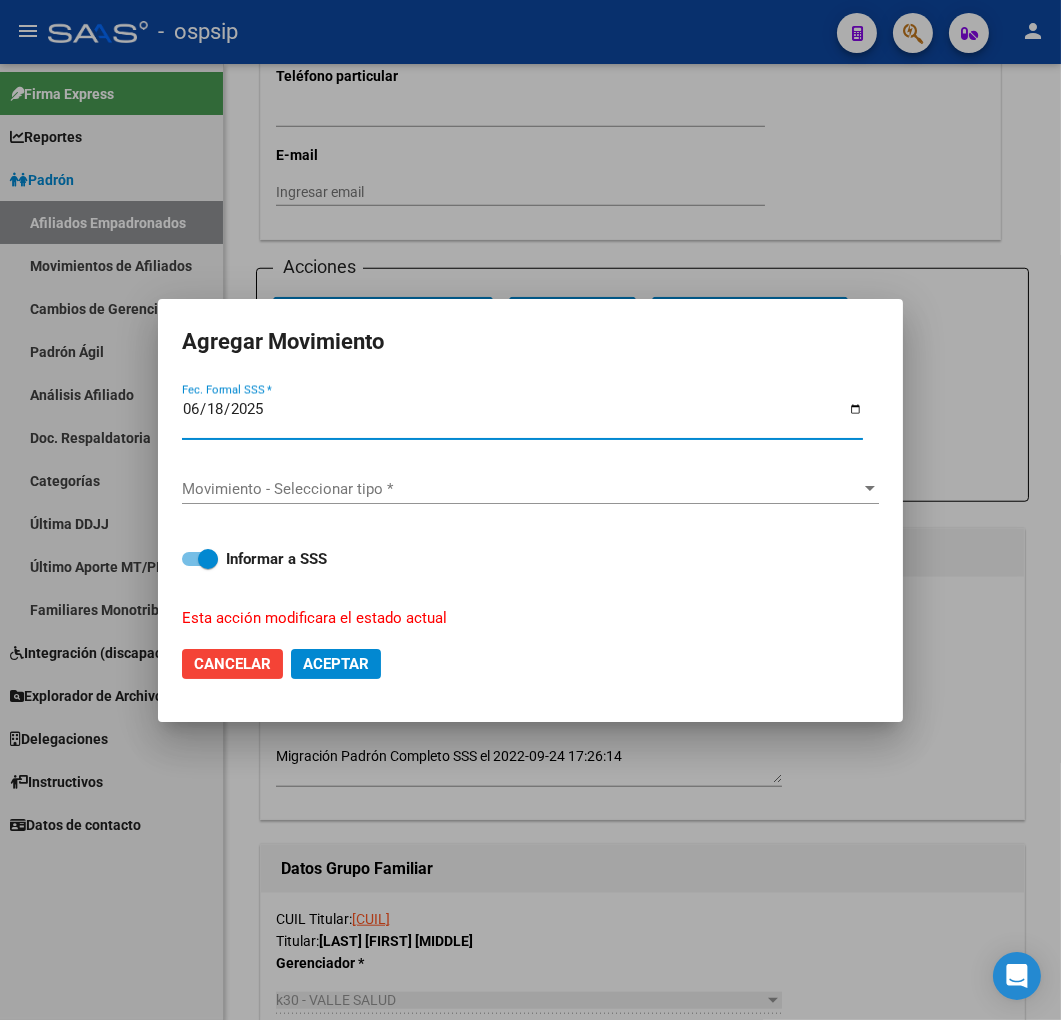 click on "Movimiento - Seleccionar tipo *" at bounding box center (521, 489) 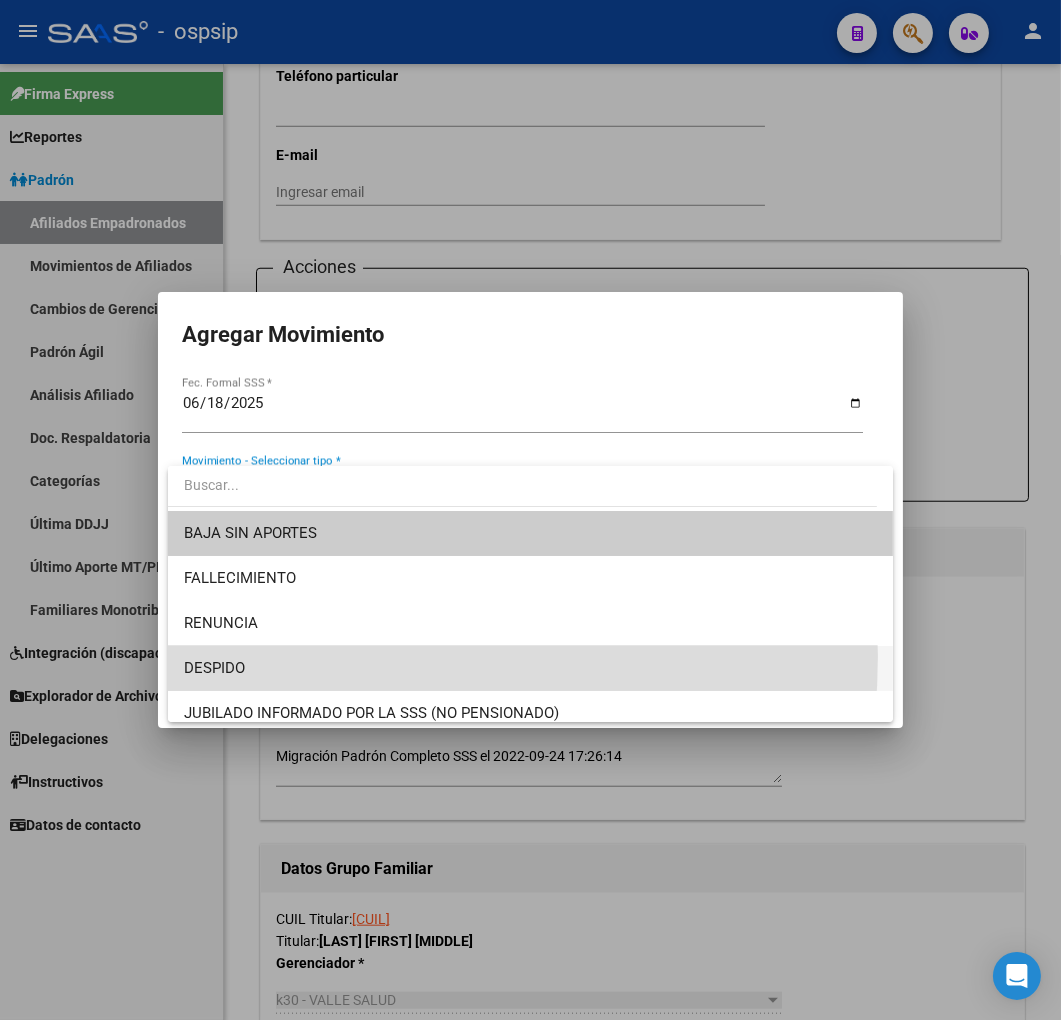 click on "DESPIDO" at bounding box center (531, 668) 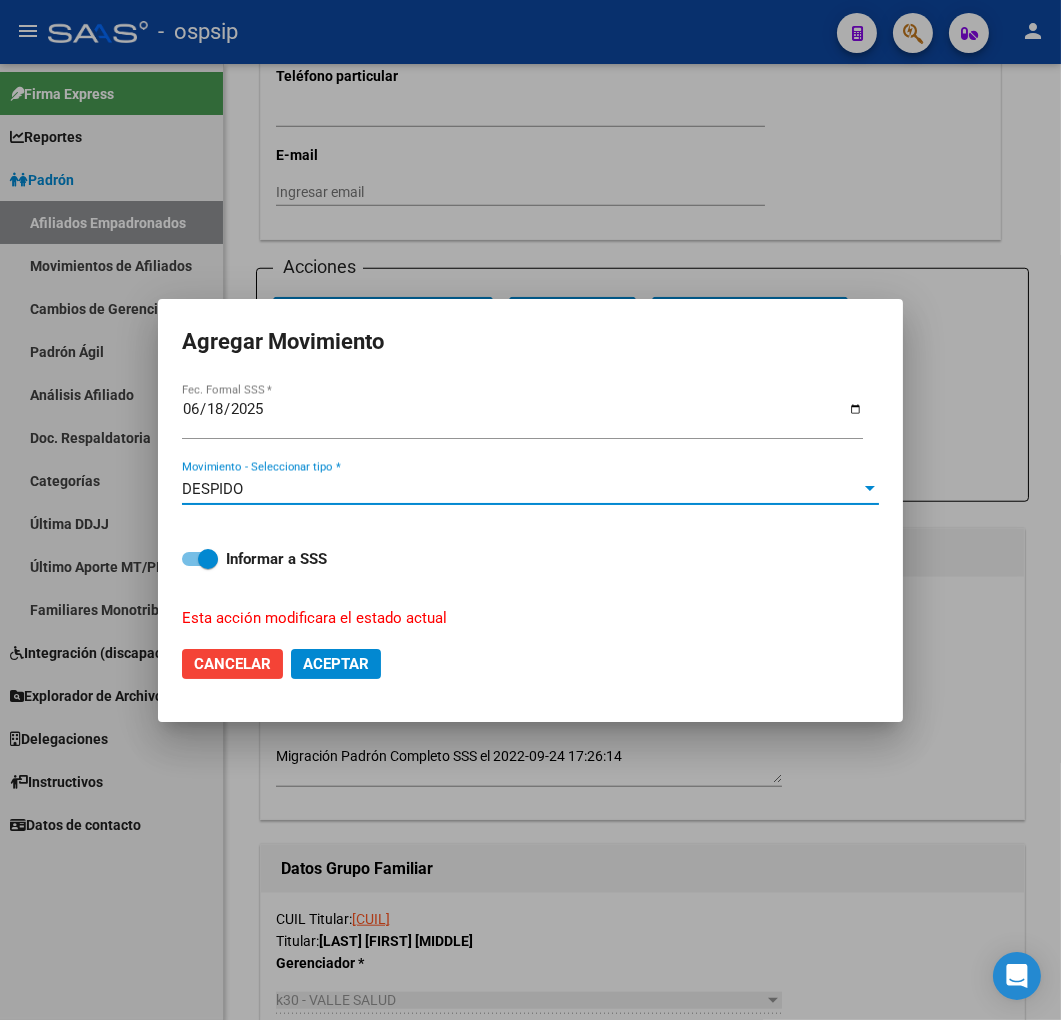 click on "Aceptar" 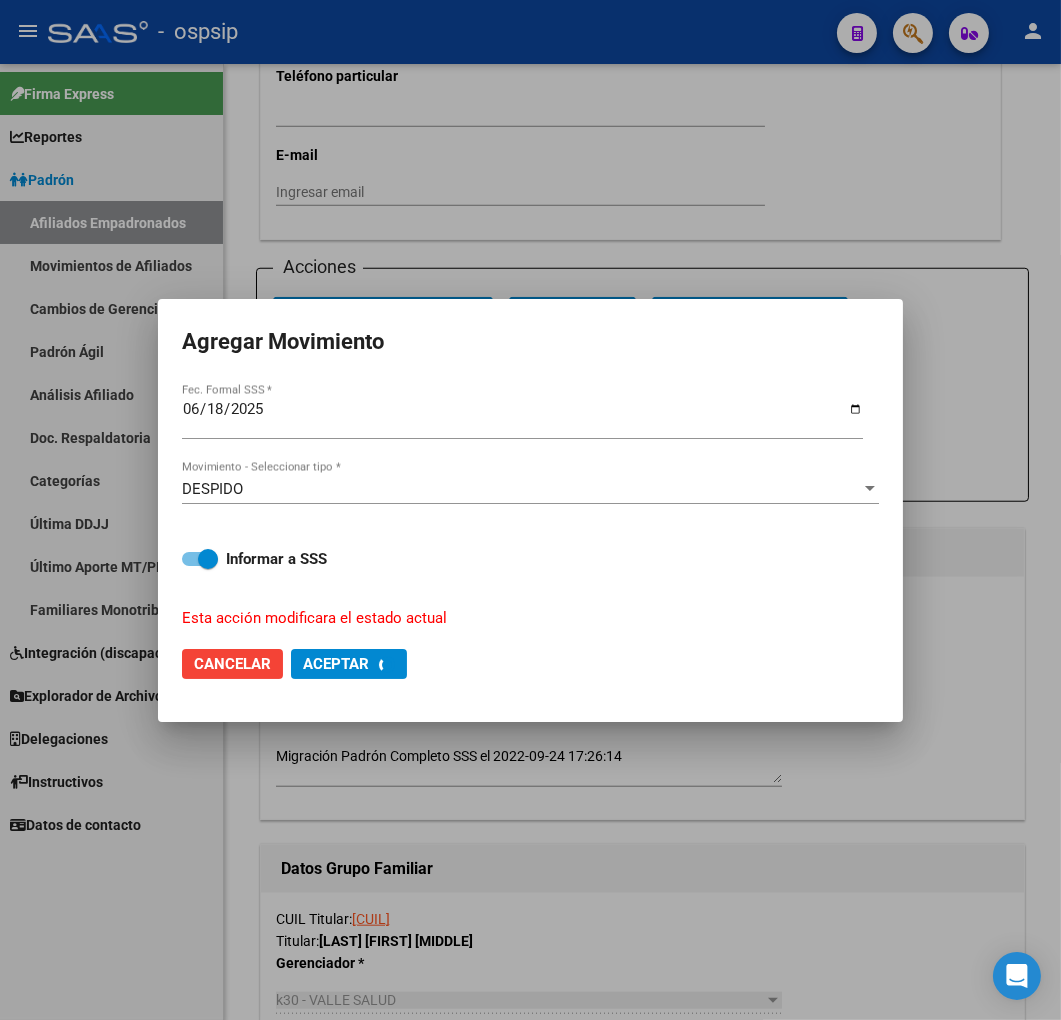 checkbox on "false" 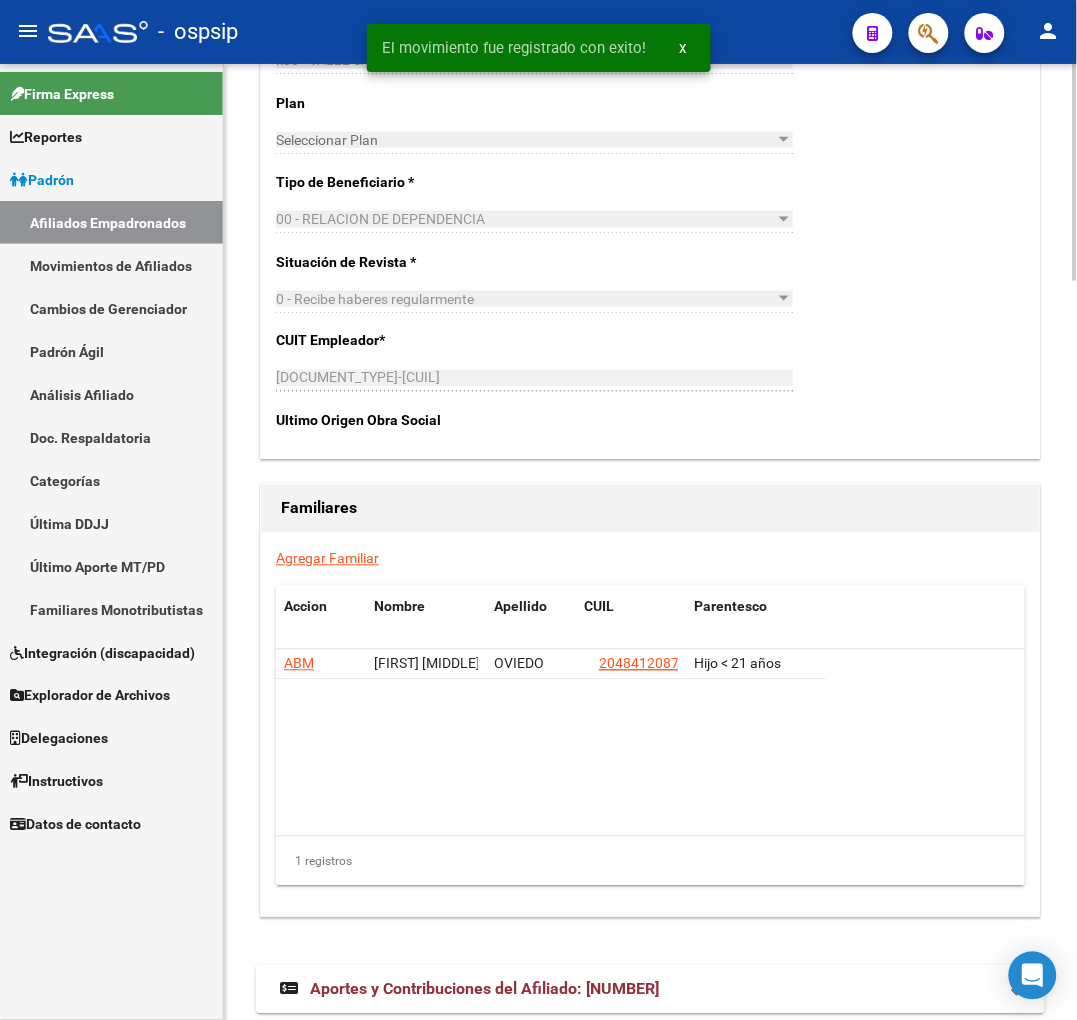 scroll, scrollTop: 3250, scrollLeft: 0, axis: vertical 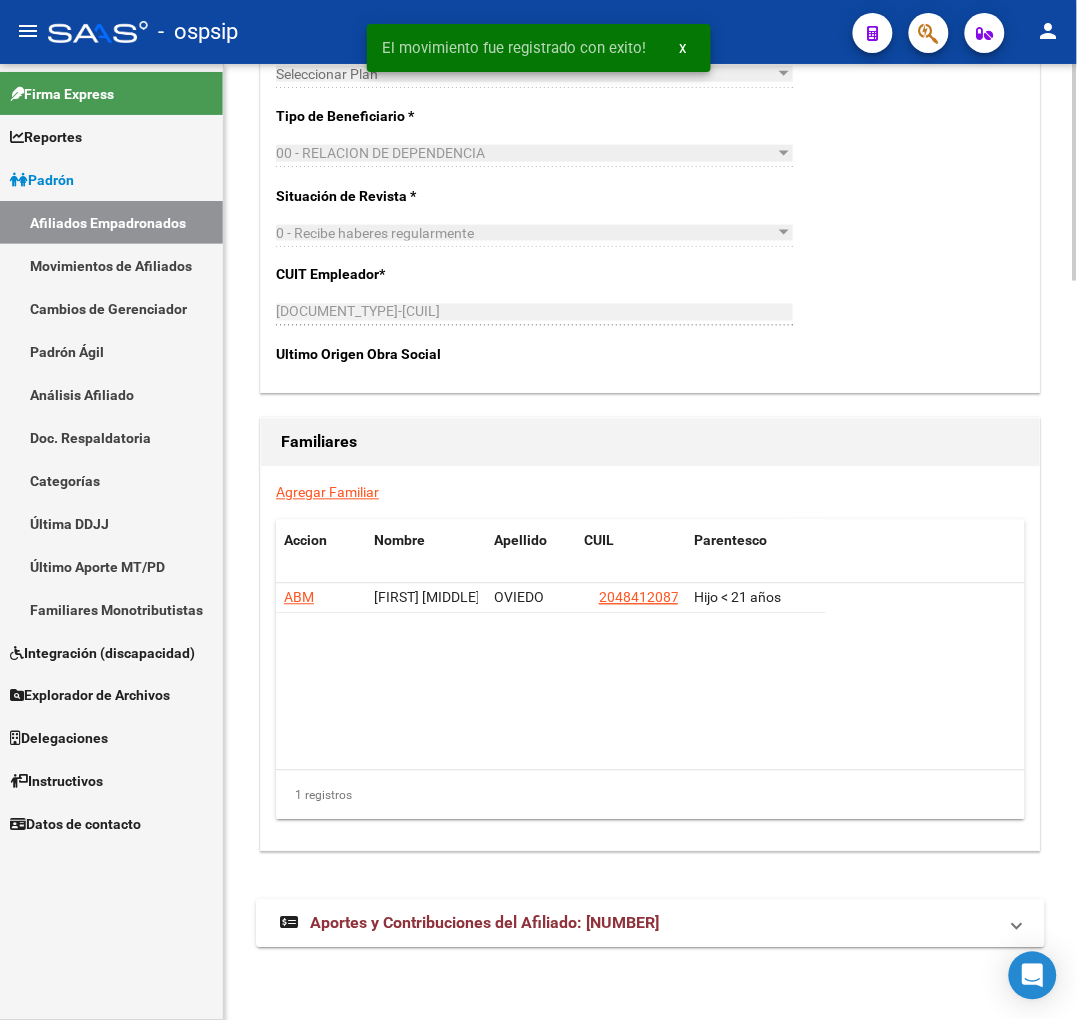 click on "Aportes y Contribuciones del Afiliado: 20285588988" at bounding box center (638, 924) 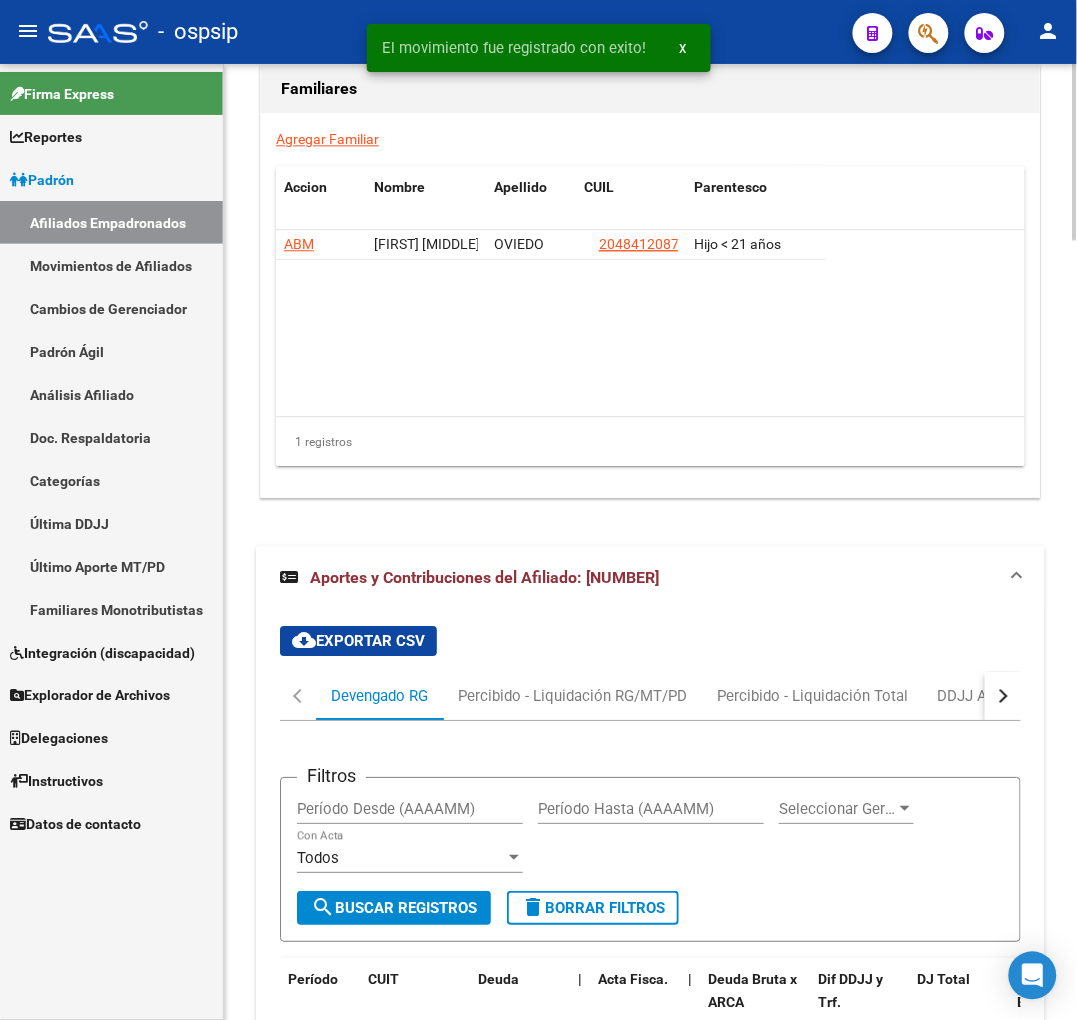 scroll, scrollTop: 3744, scrollLeft: 0, axis: vertical 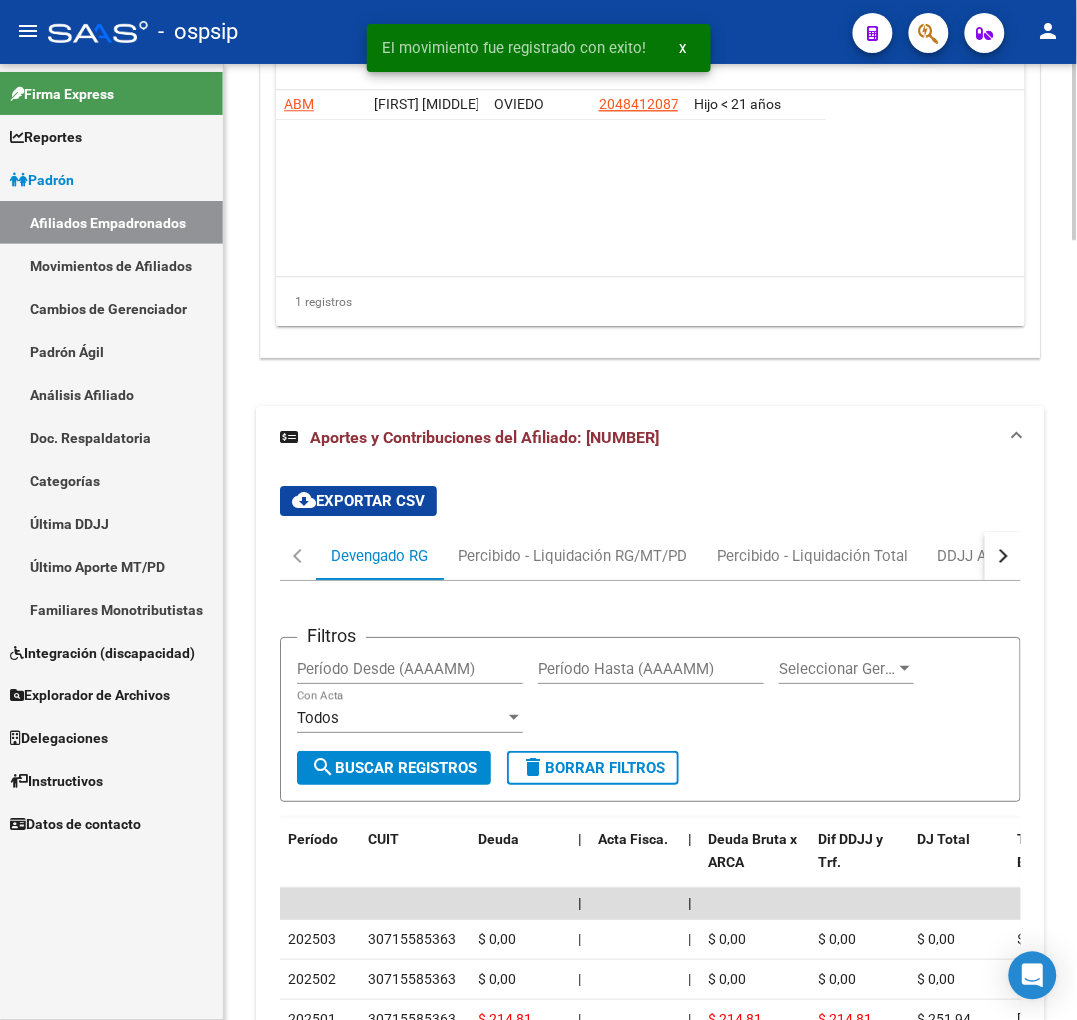 click at bounding box center [1003, 556] 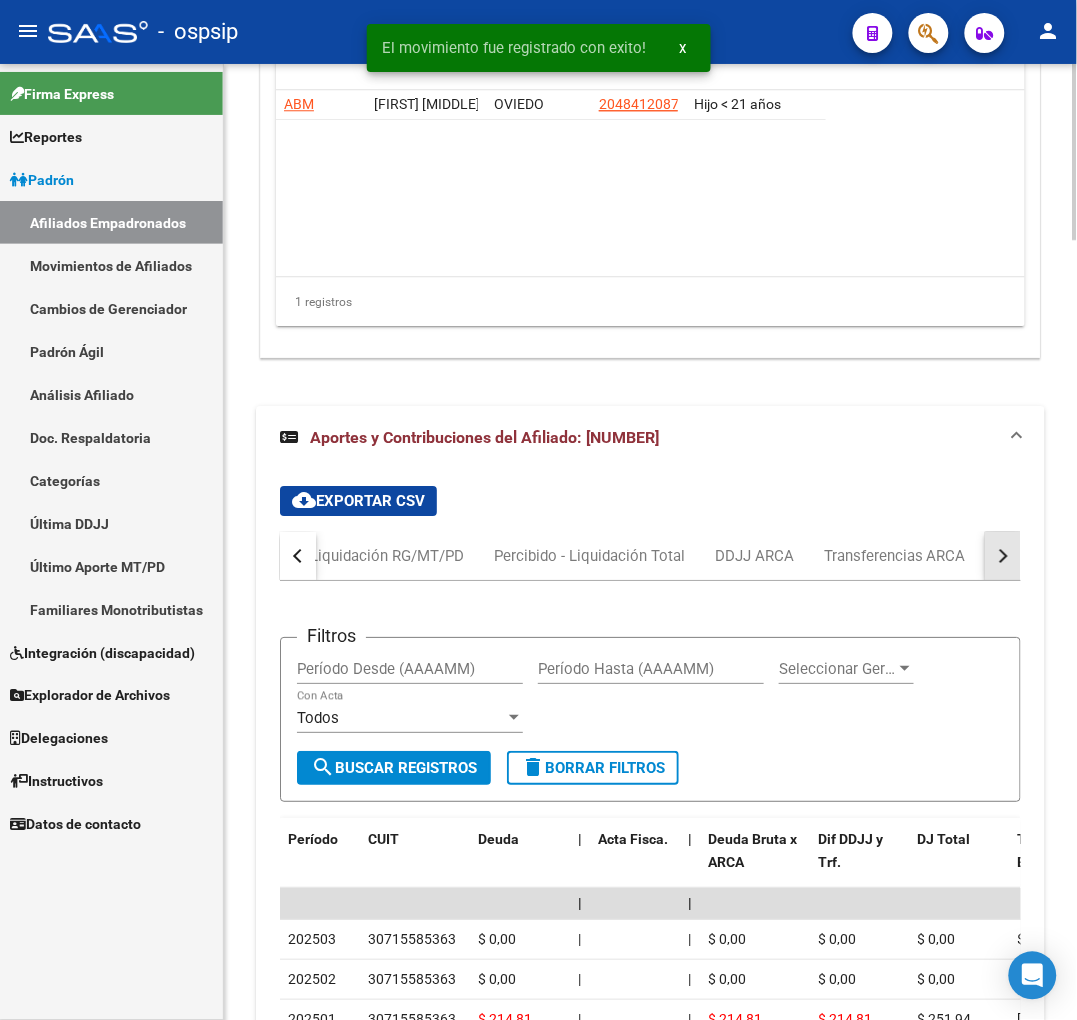 click at bounding box center [1003, 556] 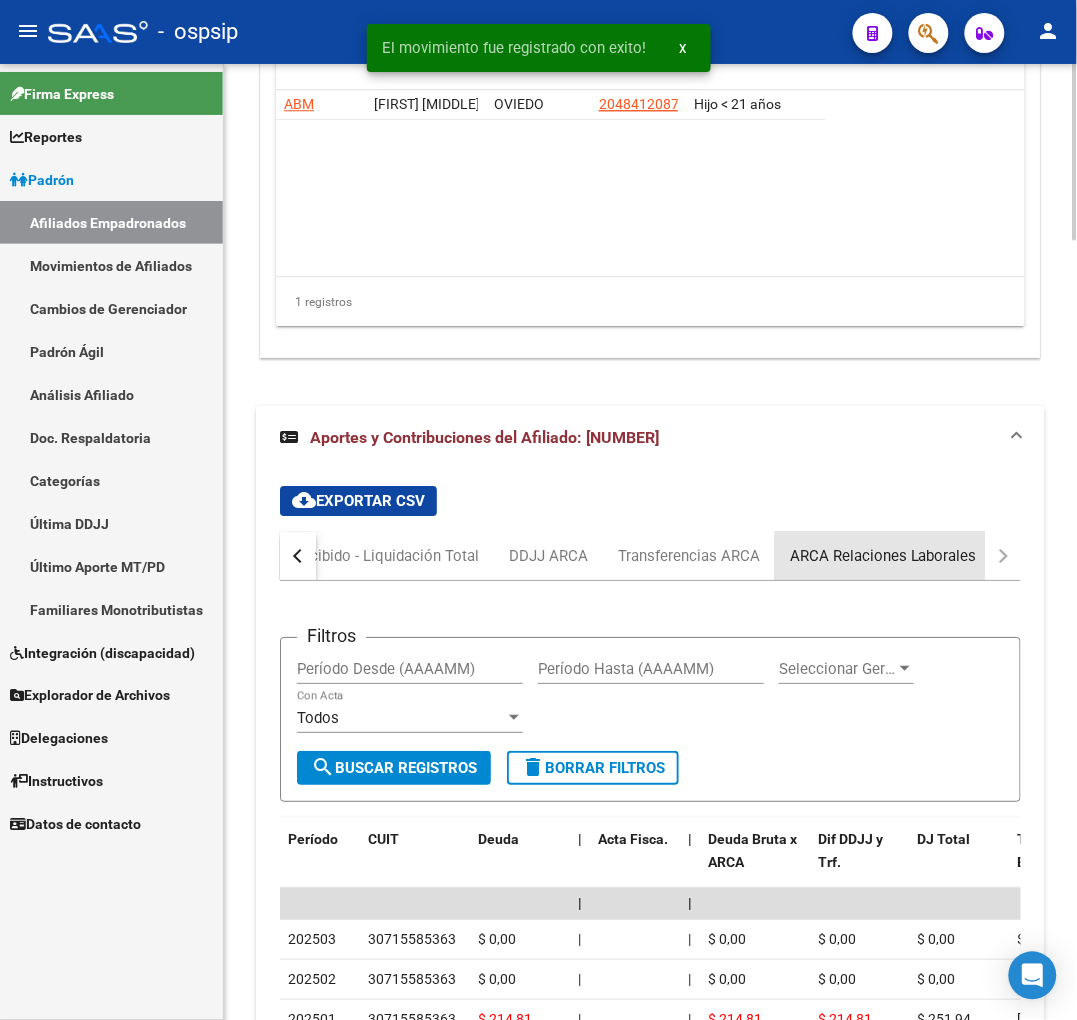 click on "ARCA Relaciones Laborales" at bounding box center (883, 556) 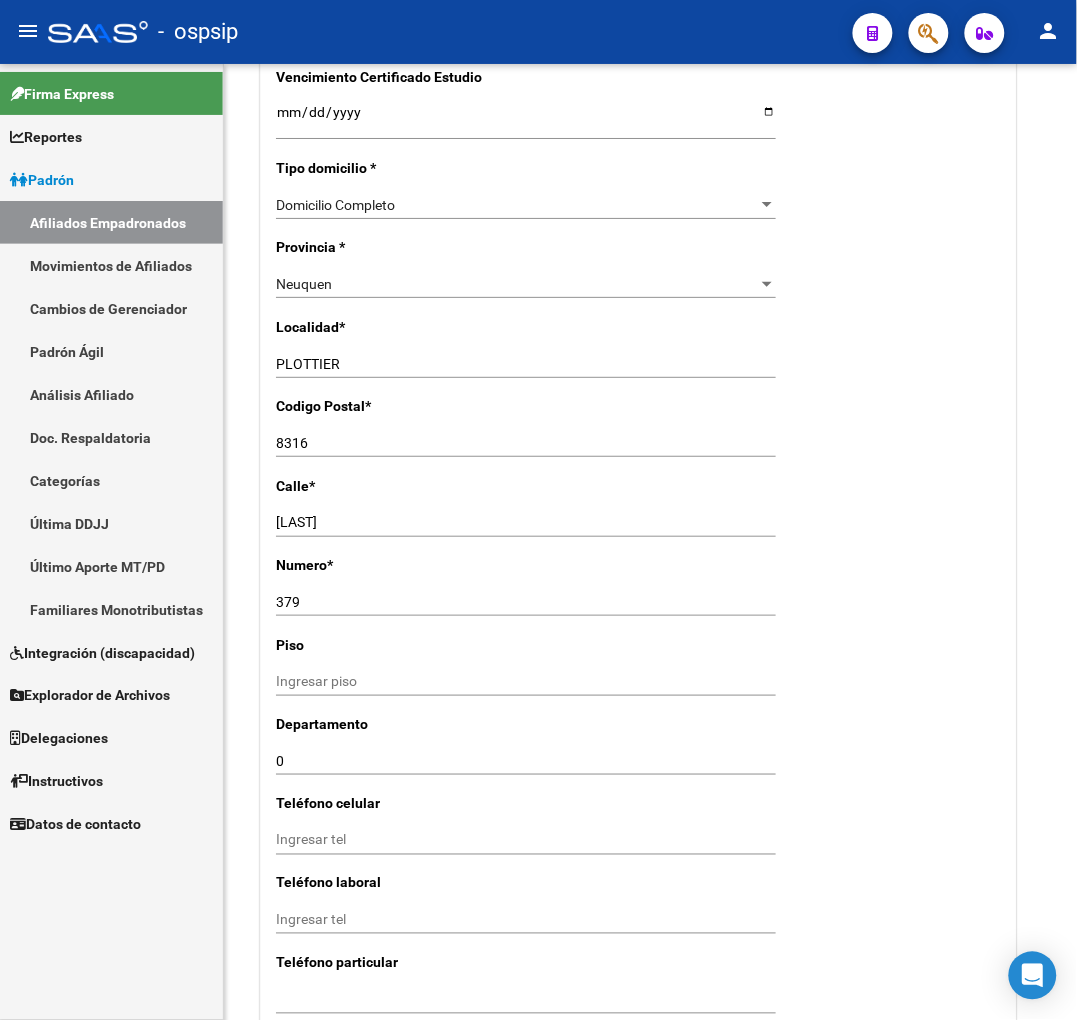 scroll, scrollTop: 1300, scrollLeft: 0, axis: vertical 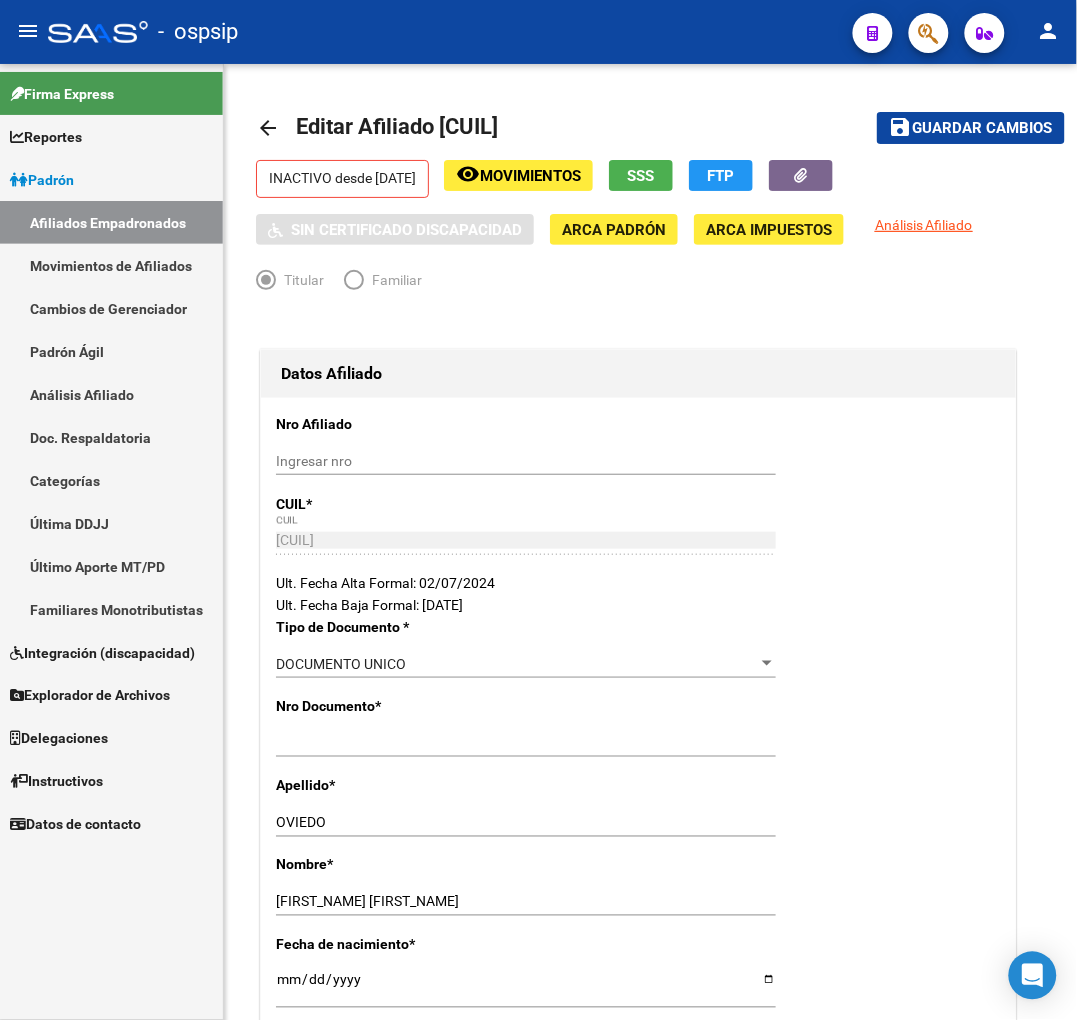 click on "-   ospsip" 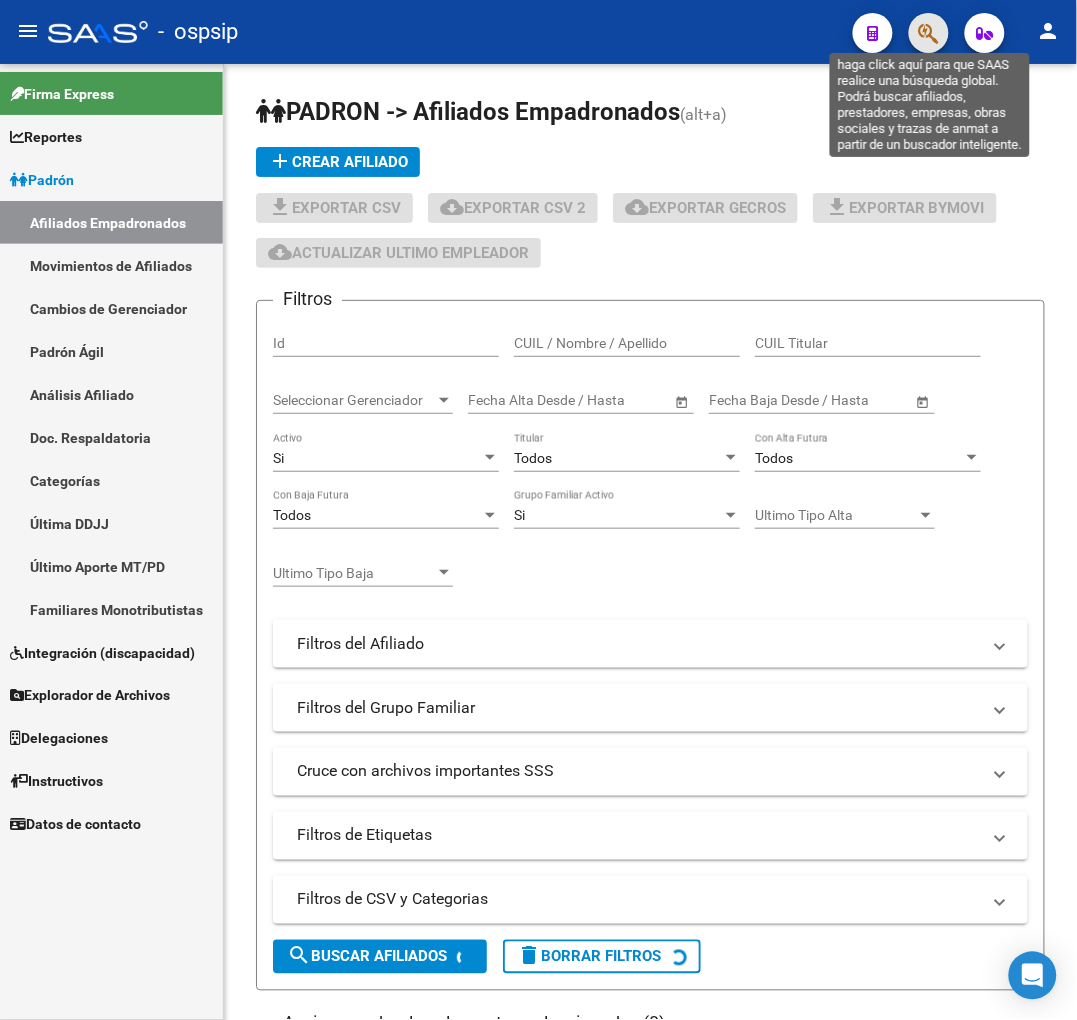 click 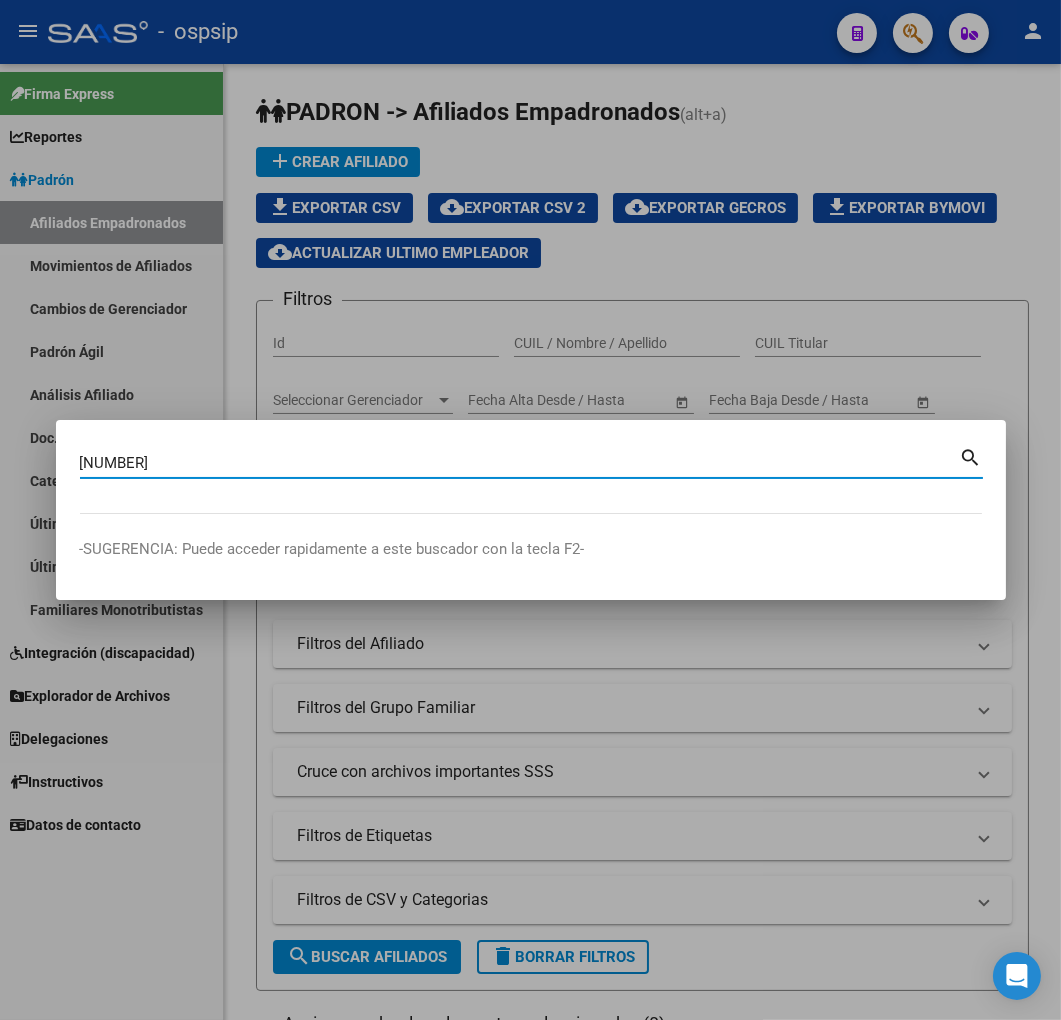 type on "28638529" 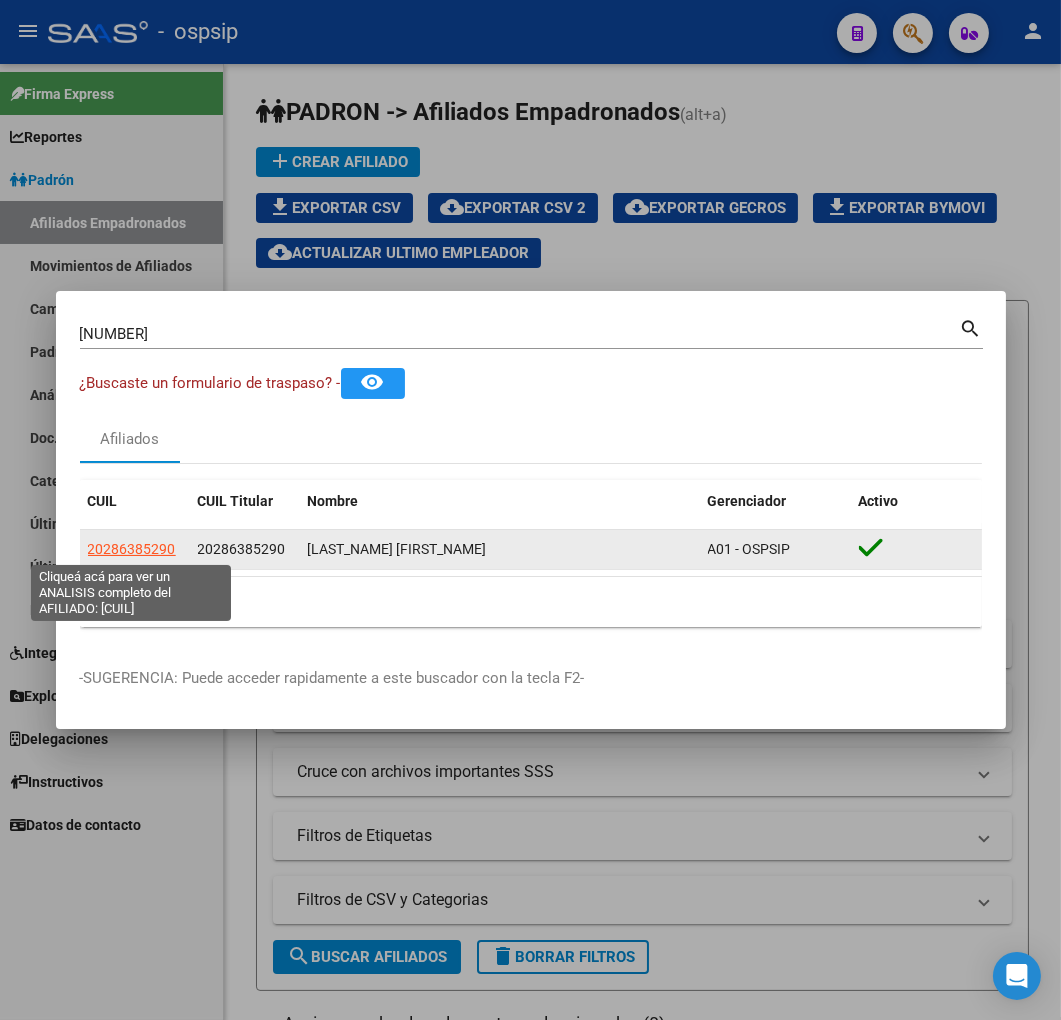 click on "20286385290" 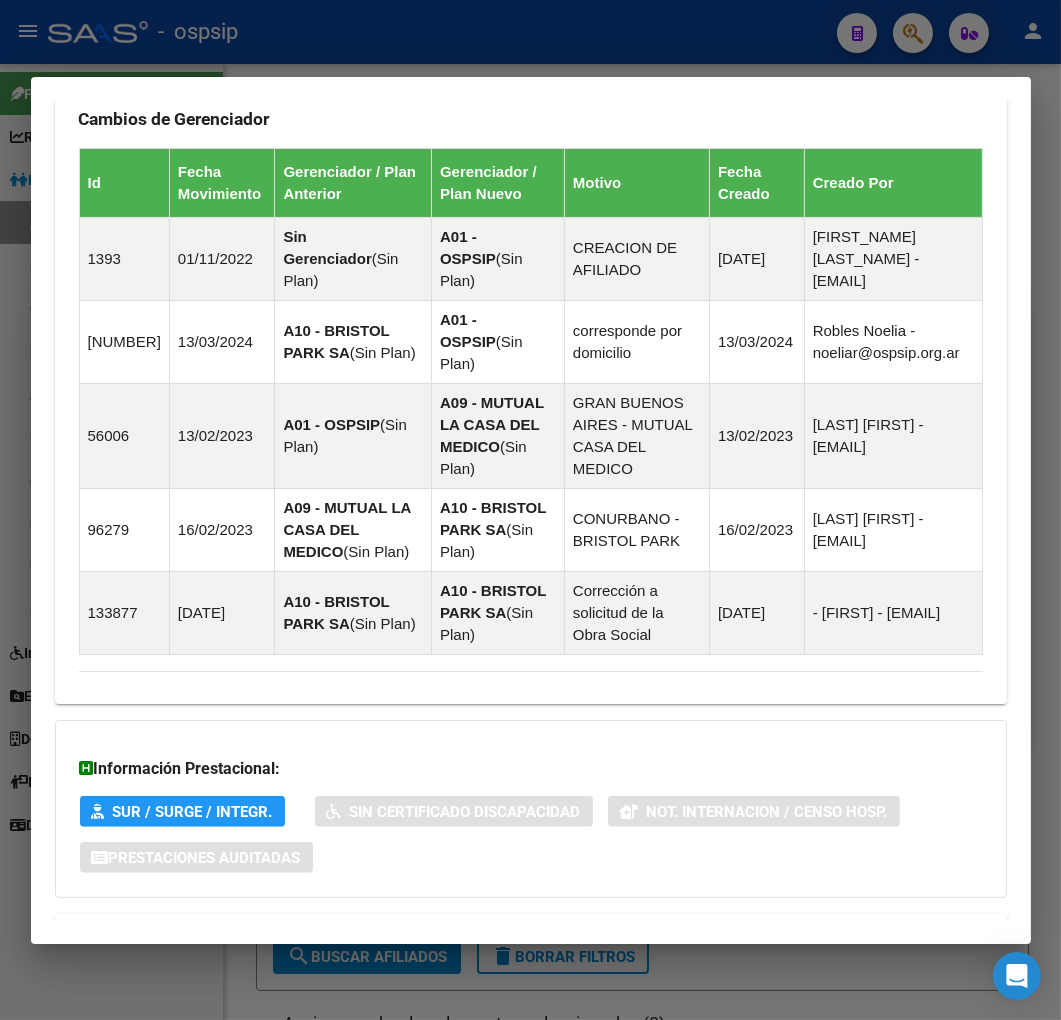 scroll, scrollTop: 1377, scrollLeft: 0, axis: vertical 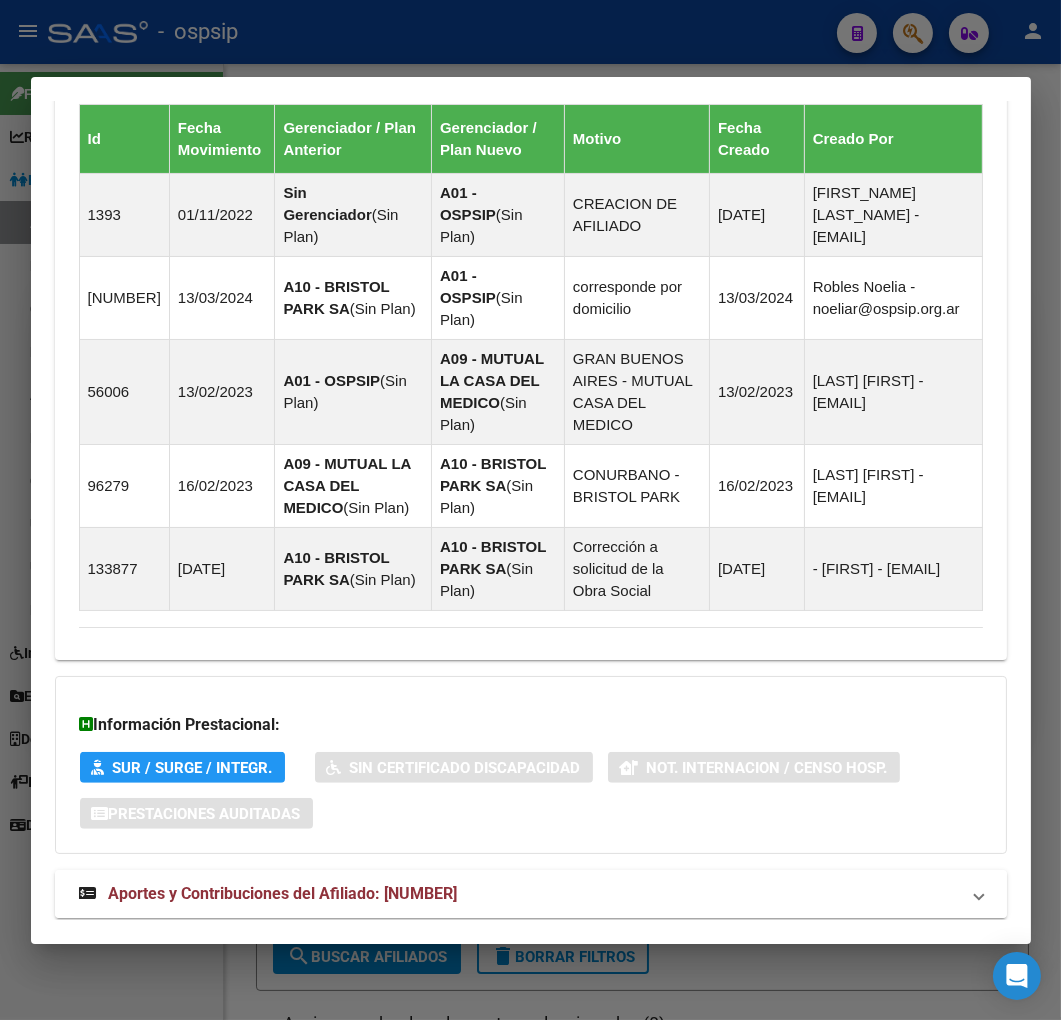 click on "Aportes y Contribuciones del Afiliado: 20286385290" at bounding box center [519, 894] 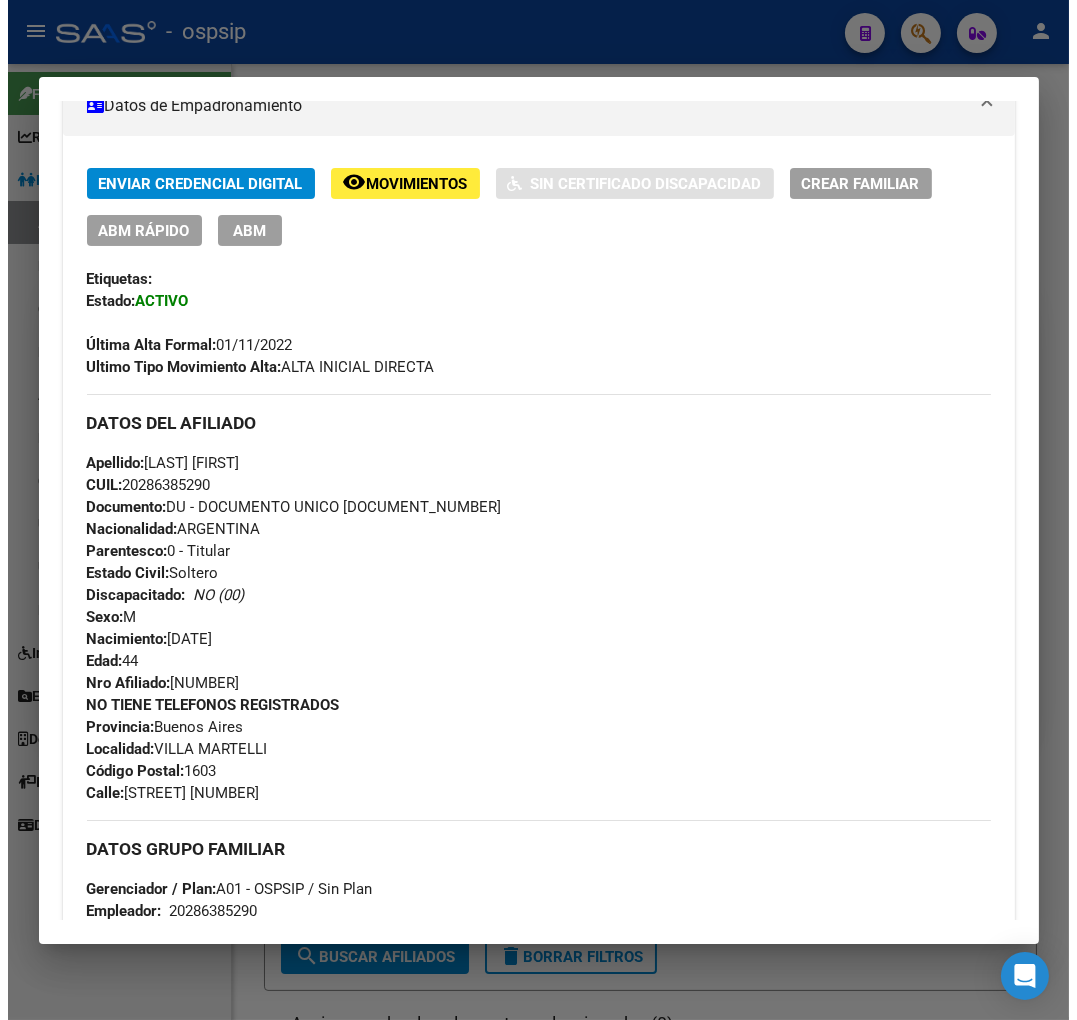scroll, scrollTop: 107, scrollLeft: 0, axis: vertical 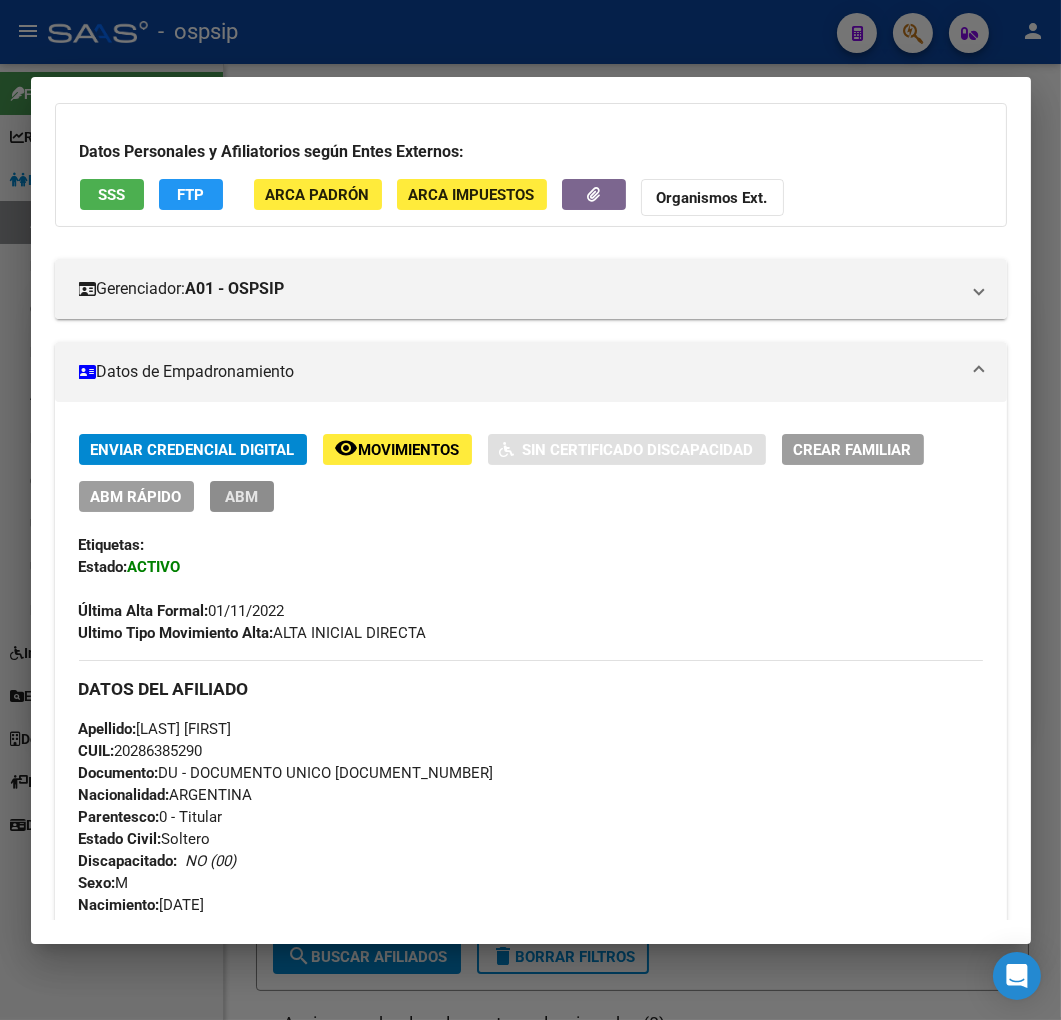 click on "ABM" at bounding box center (241, 497) 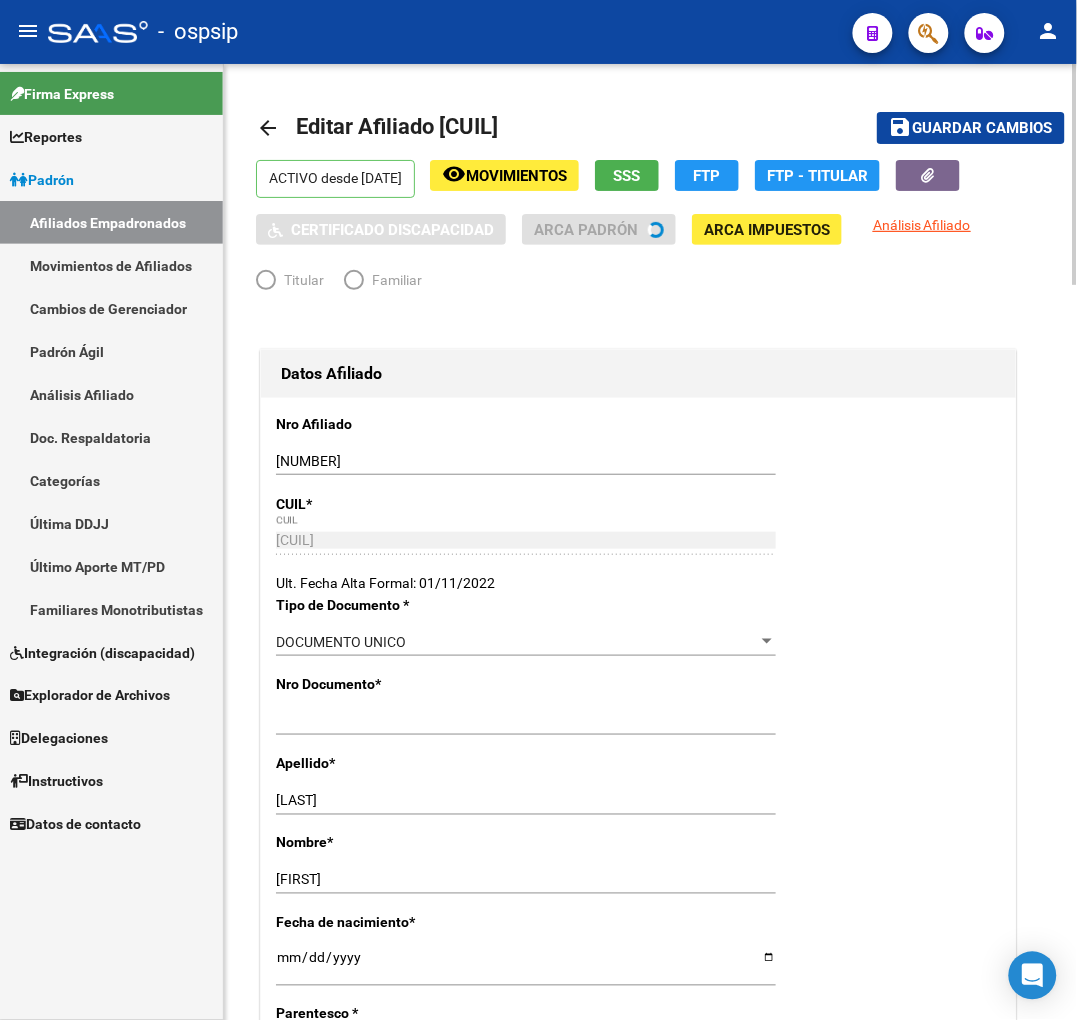 radio on "true" 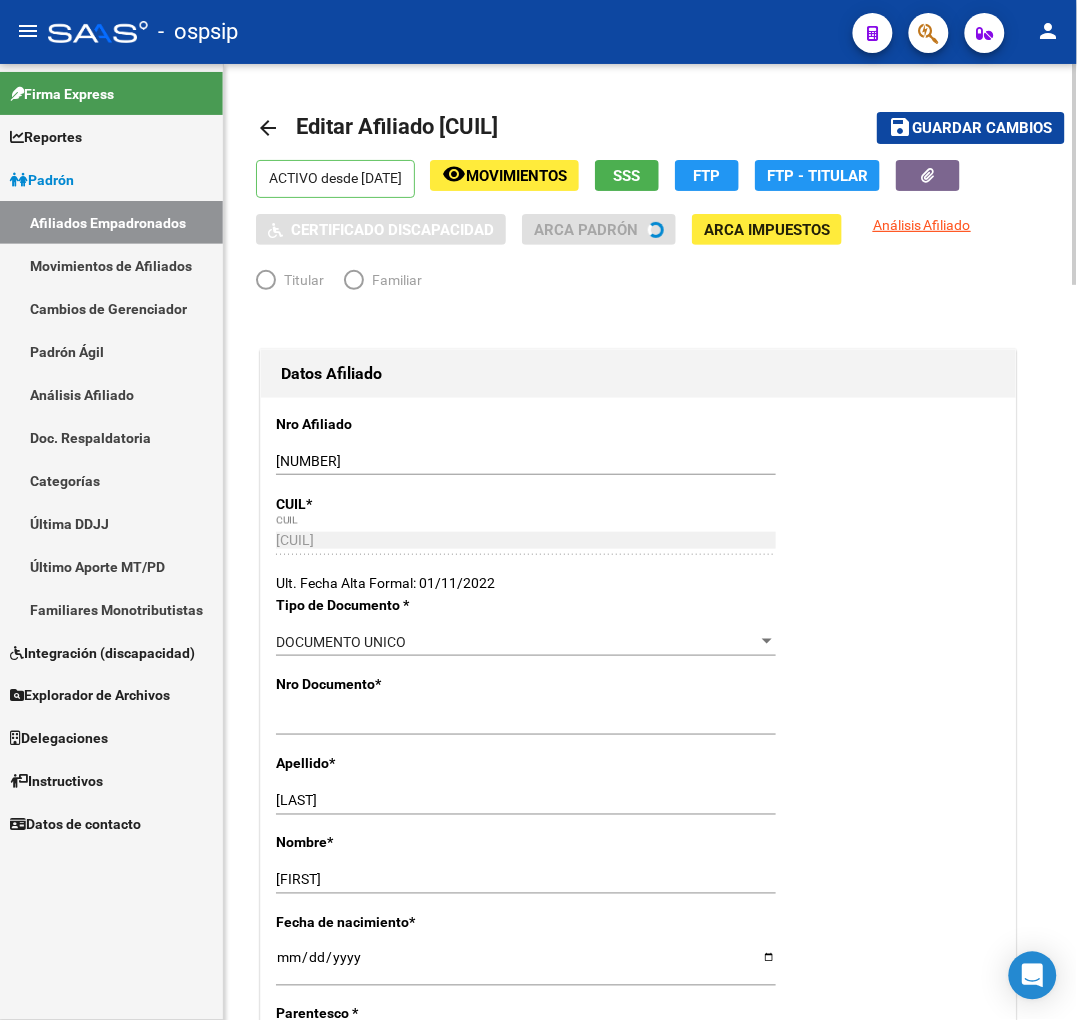 type on "20-28638529-0" 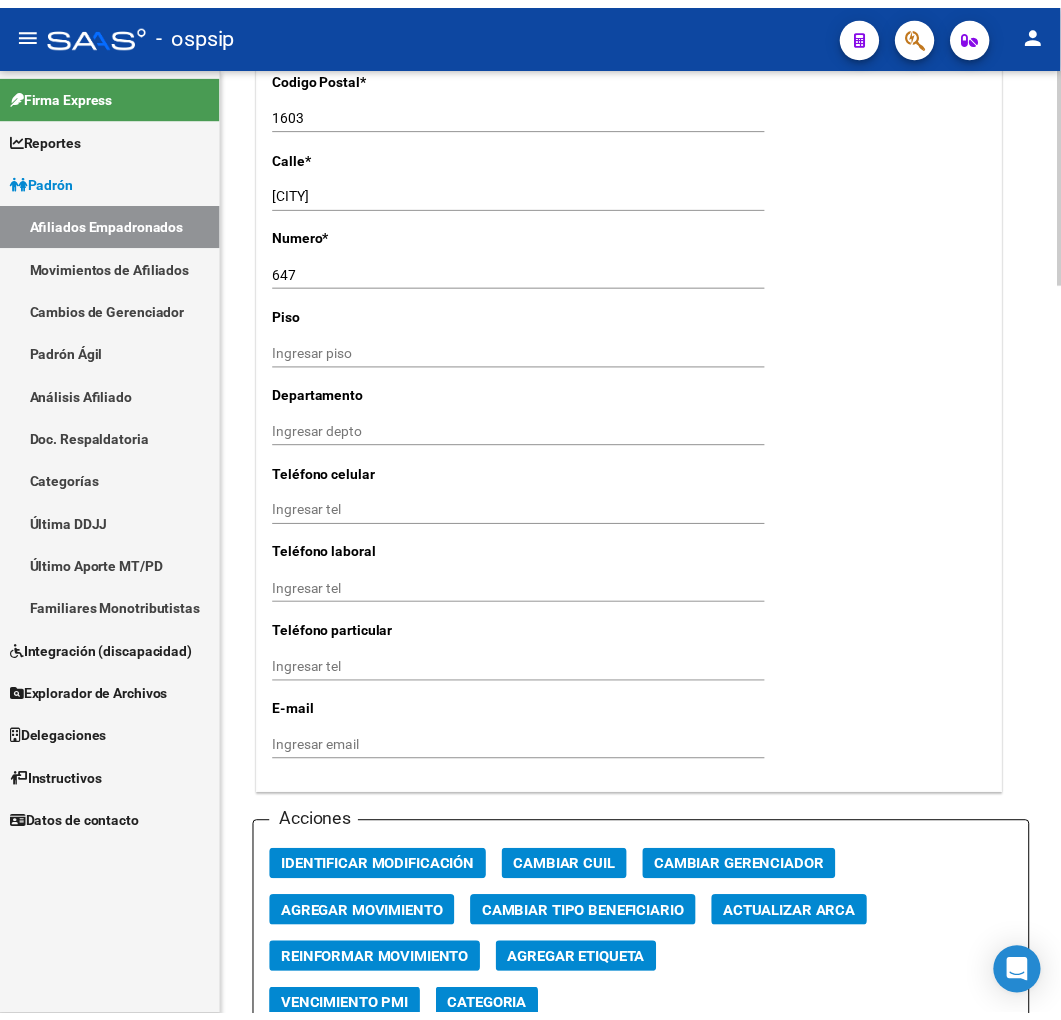 scroll, scrollTop: 2000, scrollLeft: 0, axis: vertical 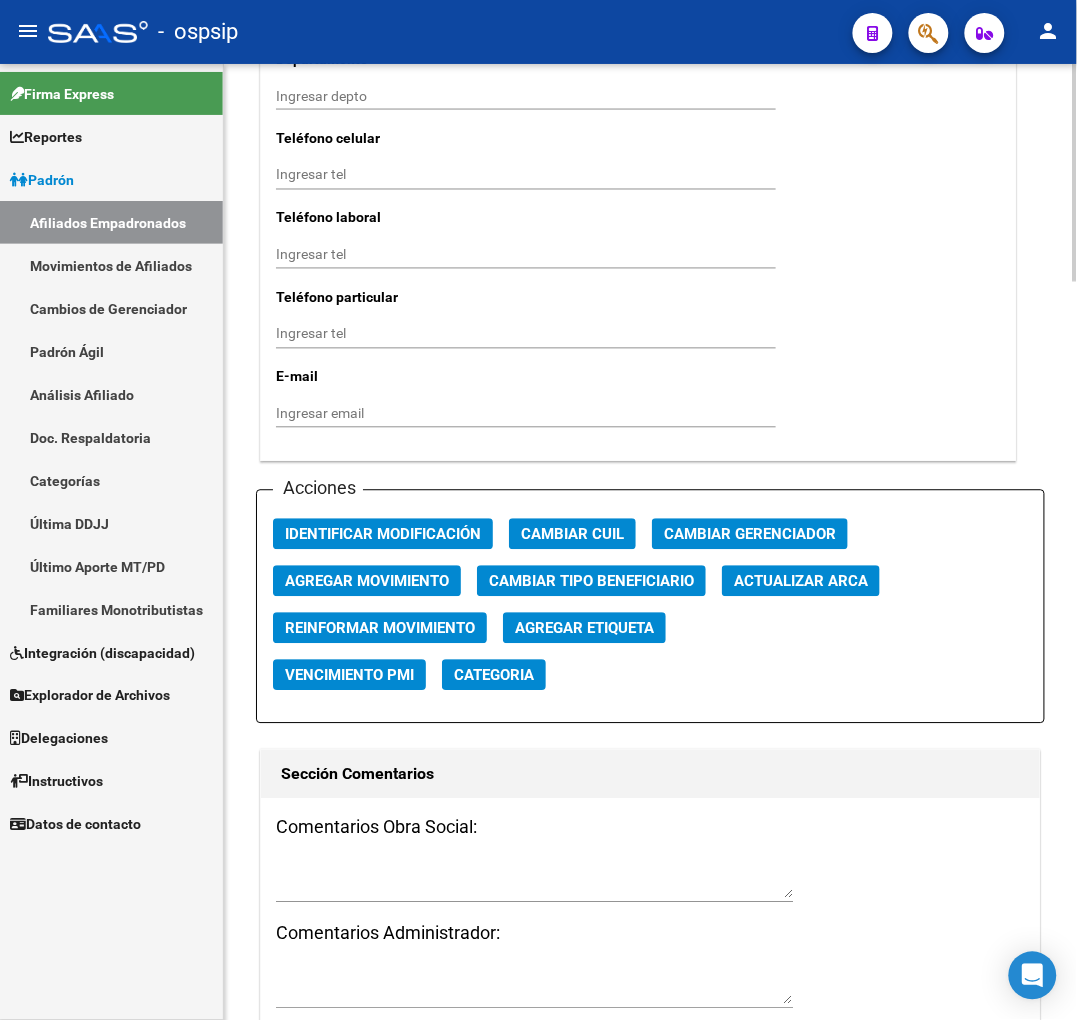 click on "Acciones Identificar Modificación Cambiar CUIL Cambiar Gerenciador Agregar Movimiento Cambiar Tipo Beneficiario Actualizar ARCA Reinformar Movimiento Agregar Etiqueta Vencimiento PMI Categoria" 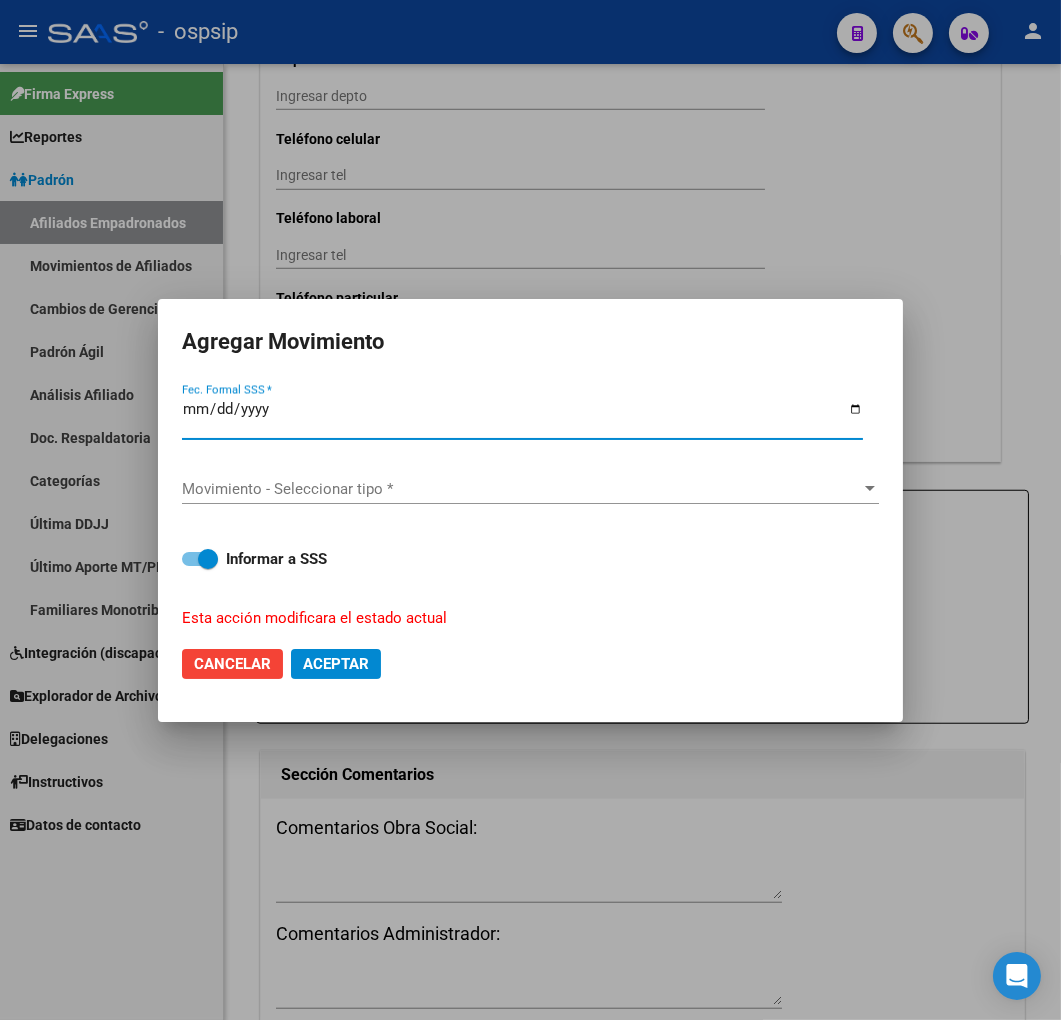 type on "2025-02-01" 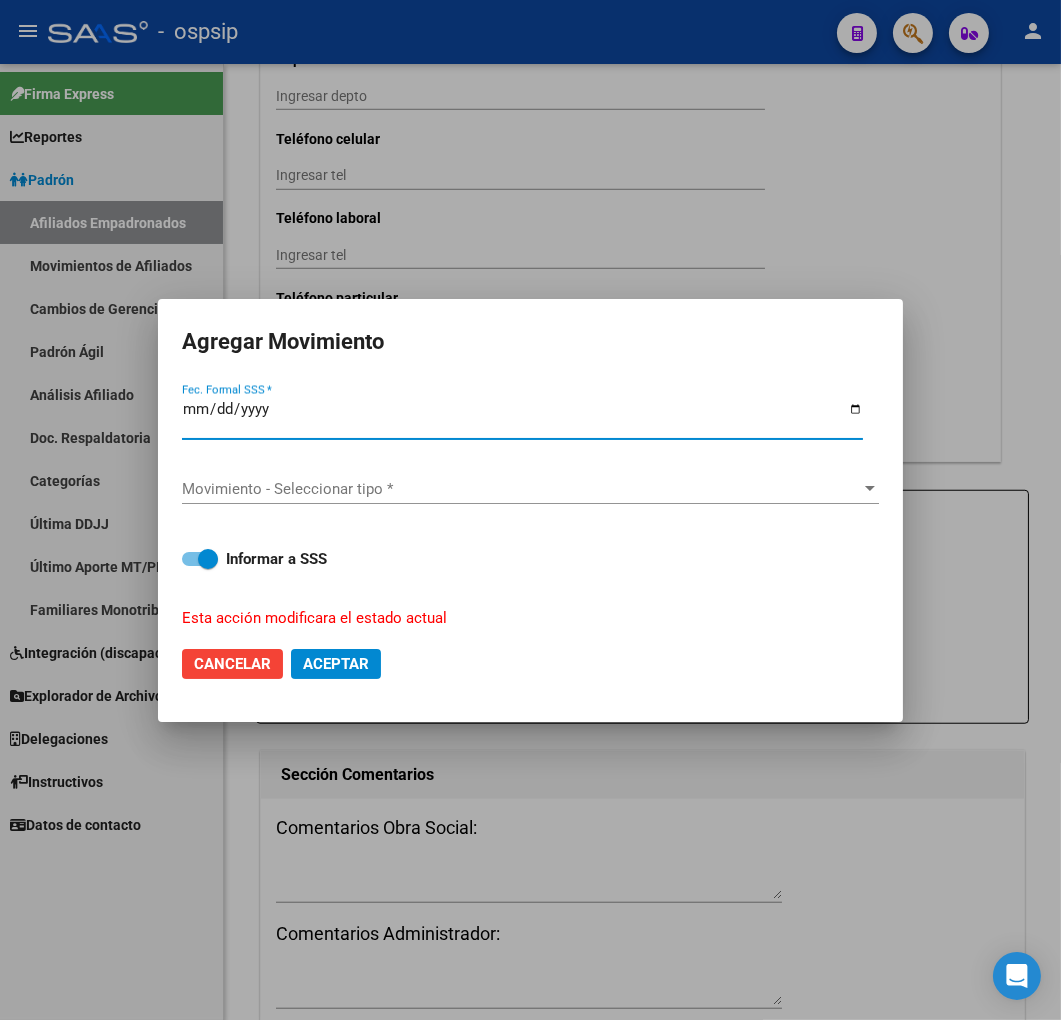 click on "Movimiento - Seleccionar tipo *" at bounding box center [521, 489] 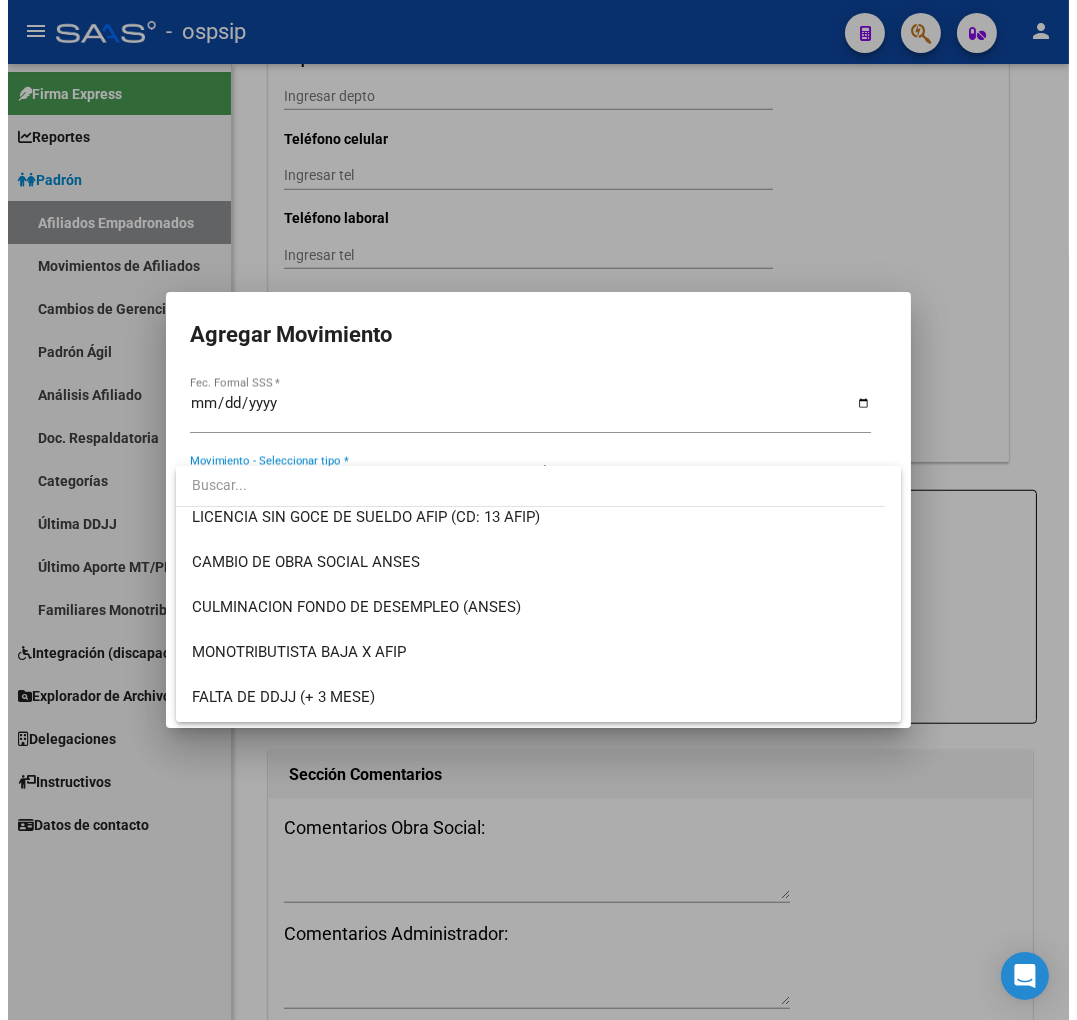 scroll, scrollTop: 444, scrollLeft: 0, axis: vertical 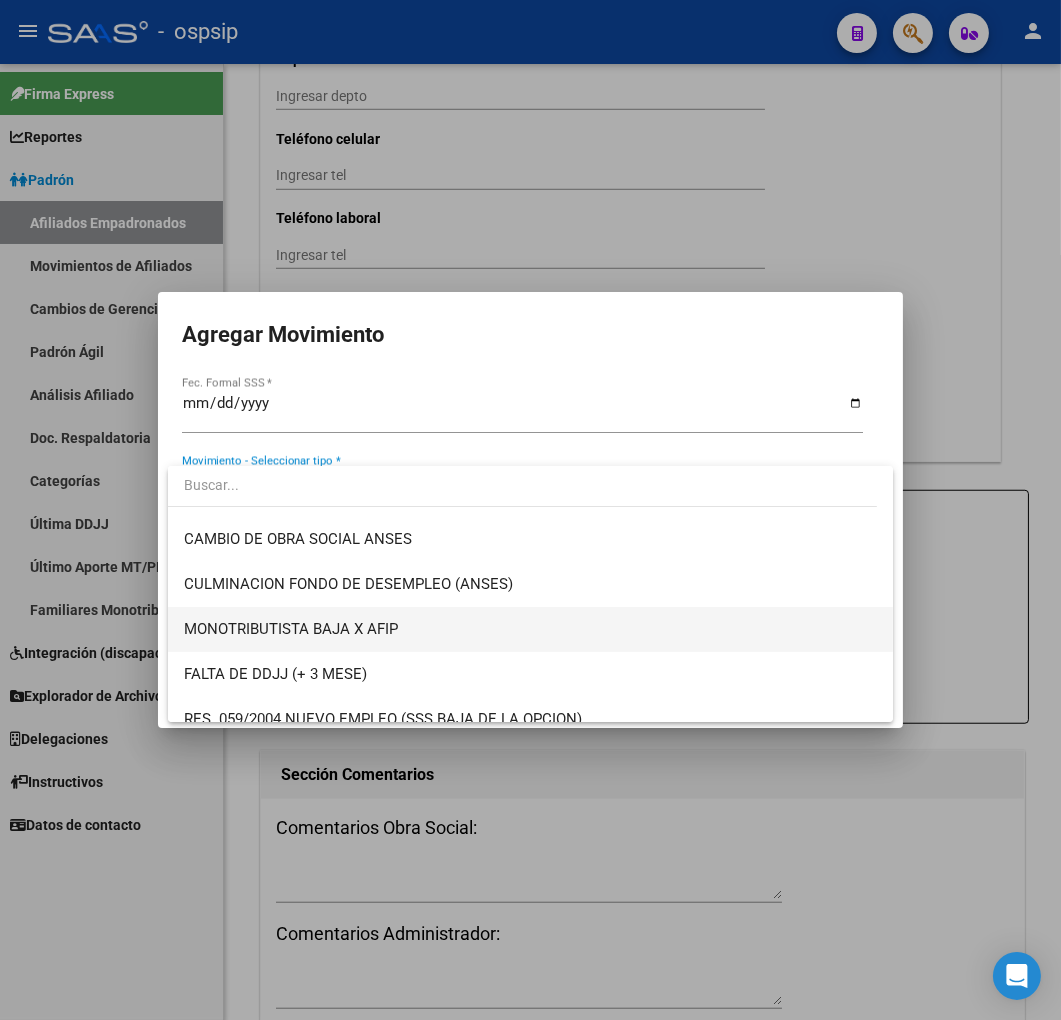 click on "MONOTRIBUTISTA BAJA X AFIP" at bounding box center (531, 629) 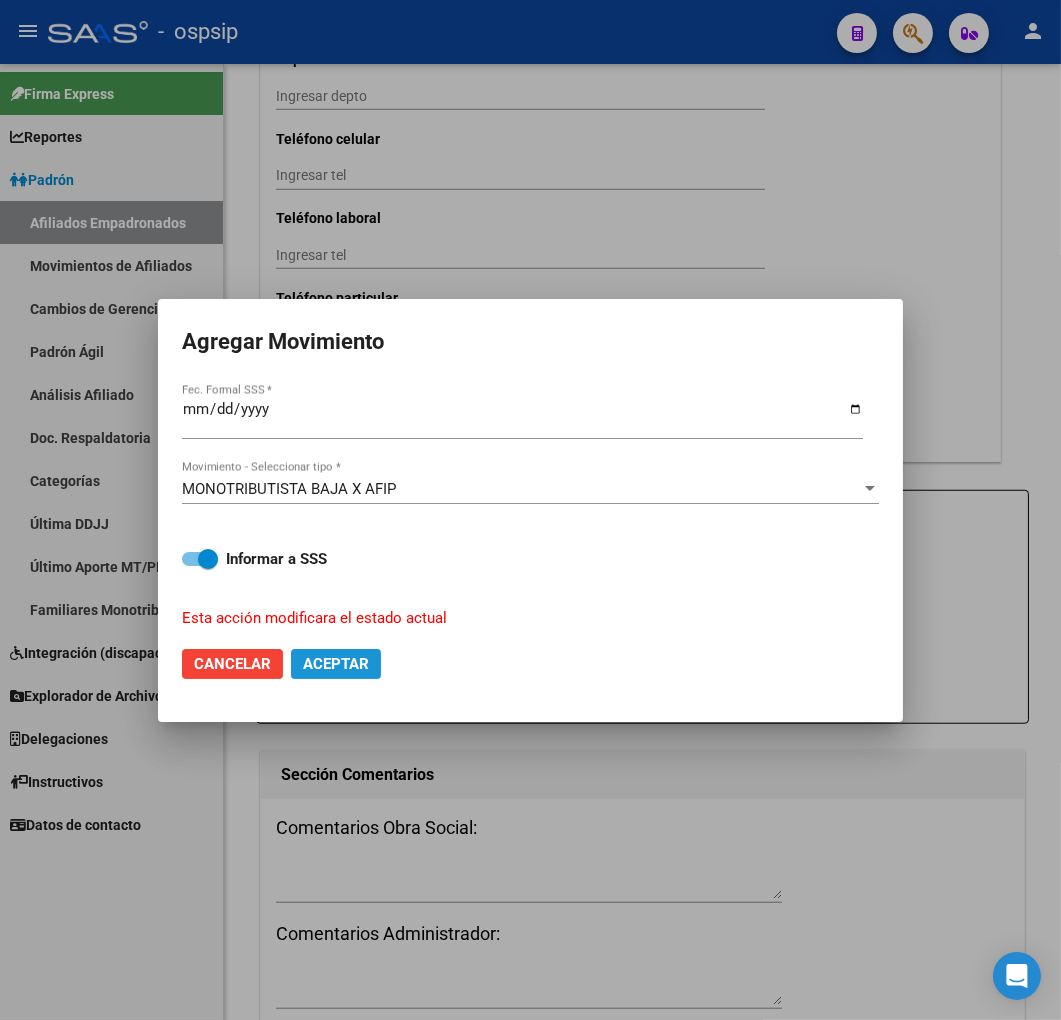 drag, startPoint x: 356, startPoint y: 657, endPoint x: 334, endPoint y: 643, distance: 26.076809 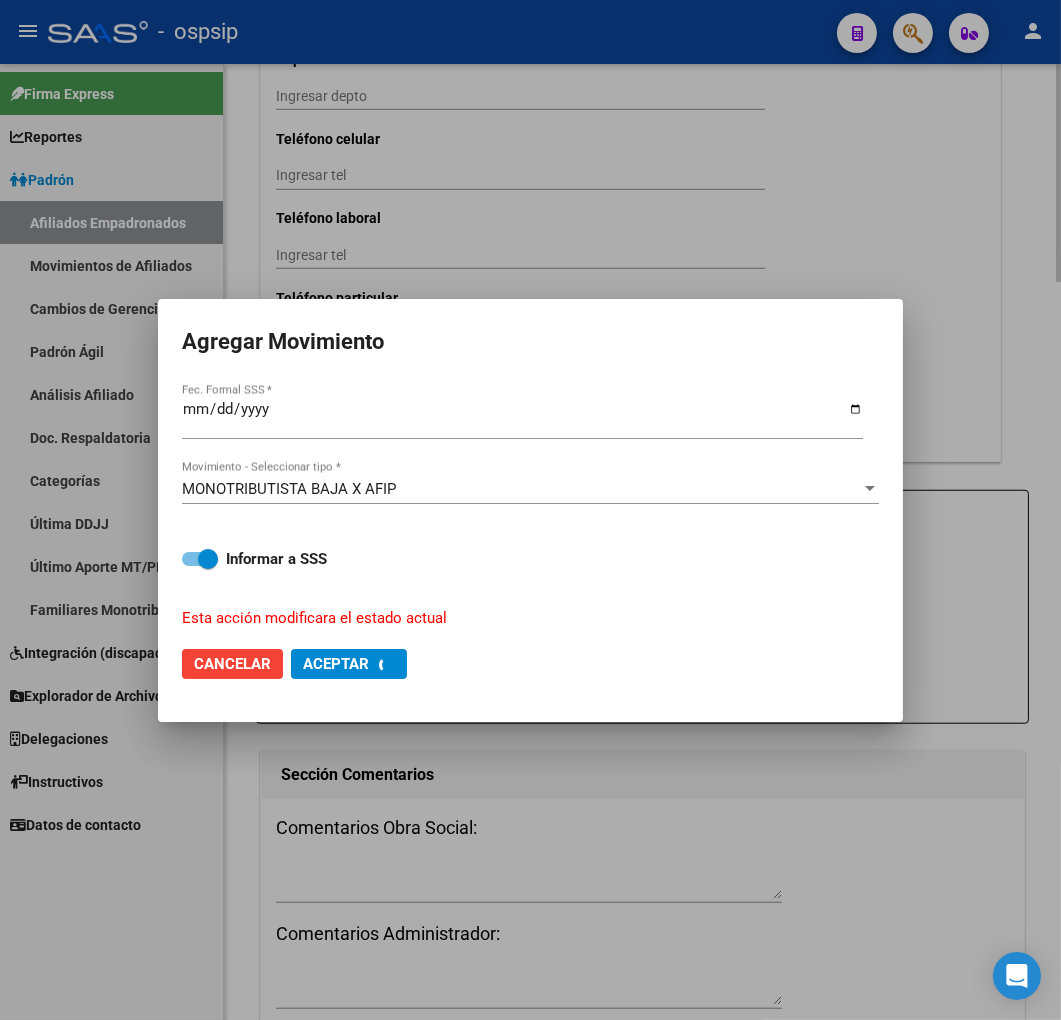 checkbox on "false" 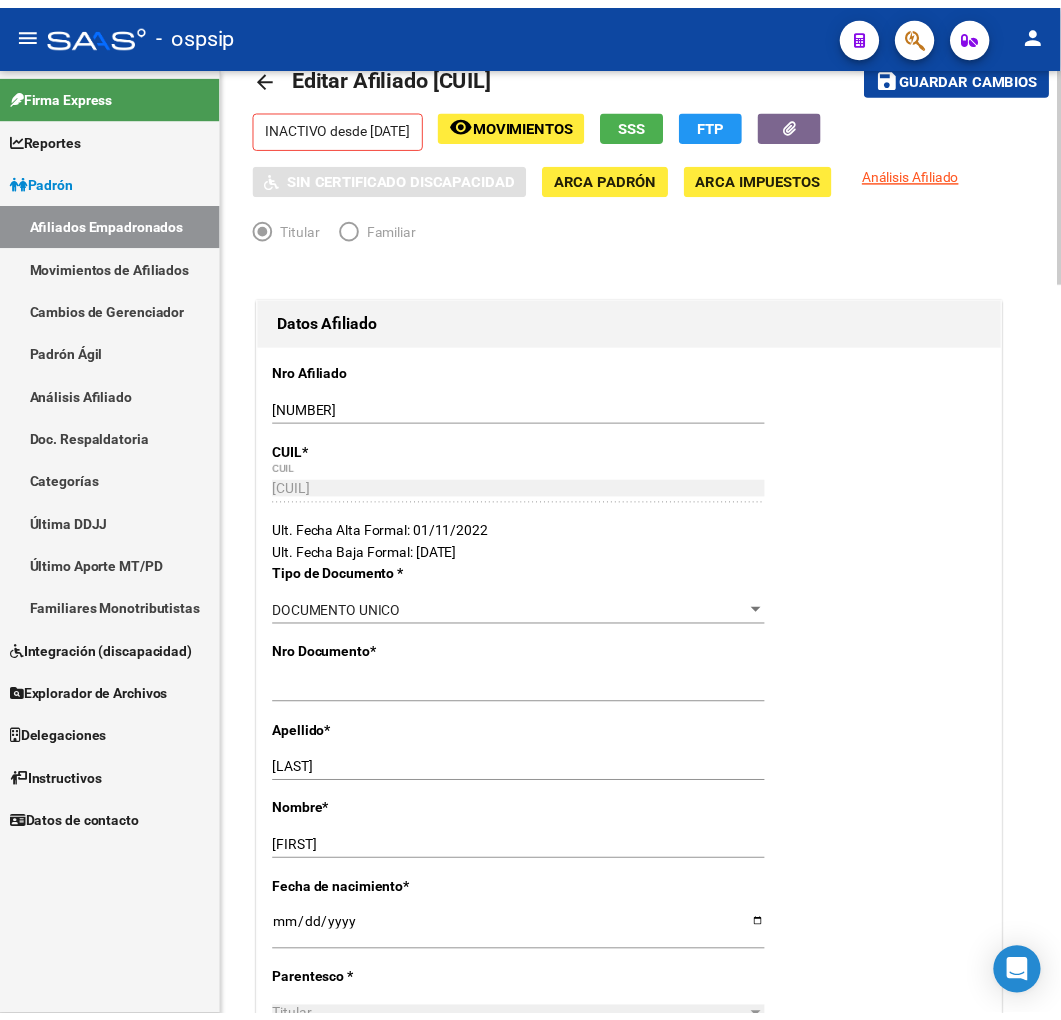 scroll, scrollTop: 0, scrollLeft: 0, axis: both 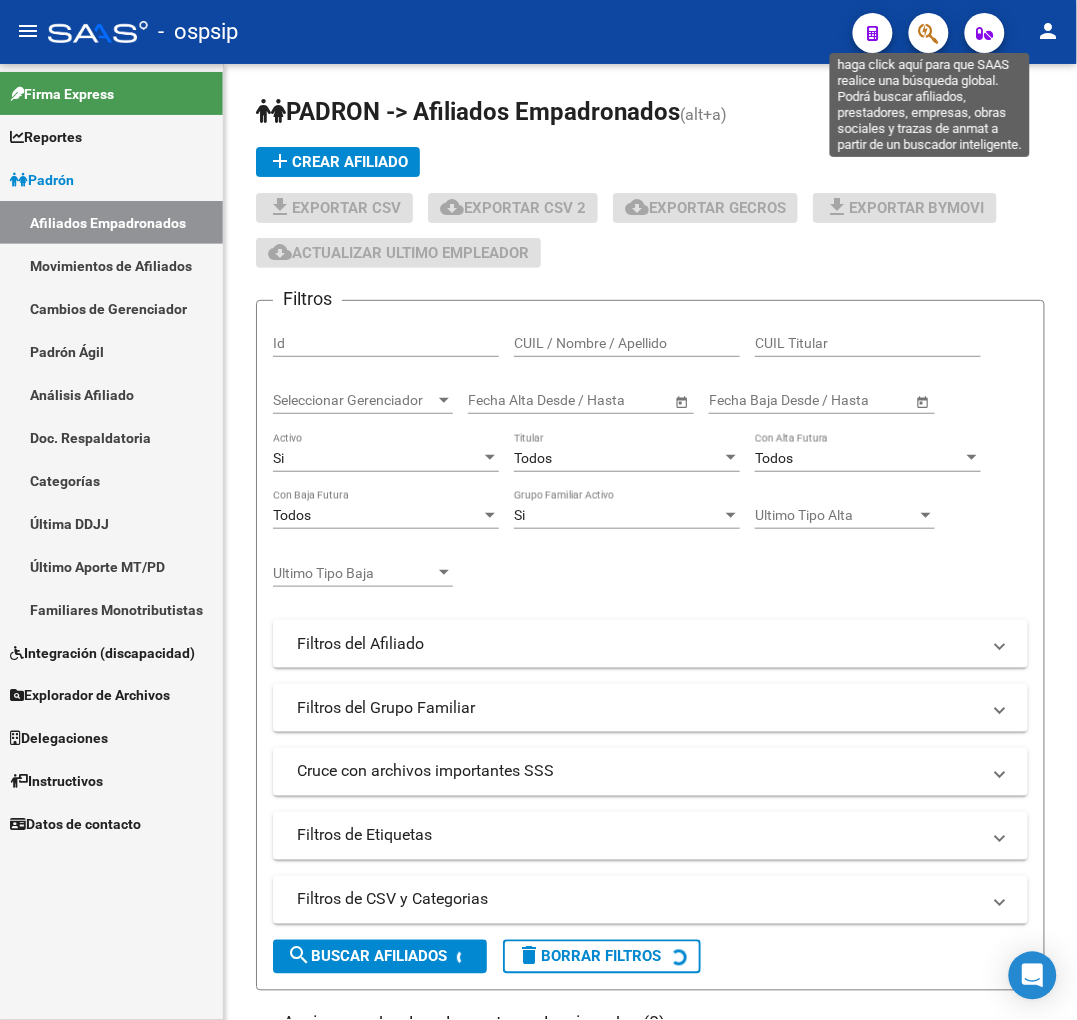 click 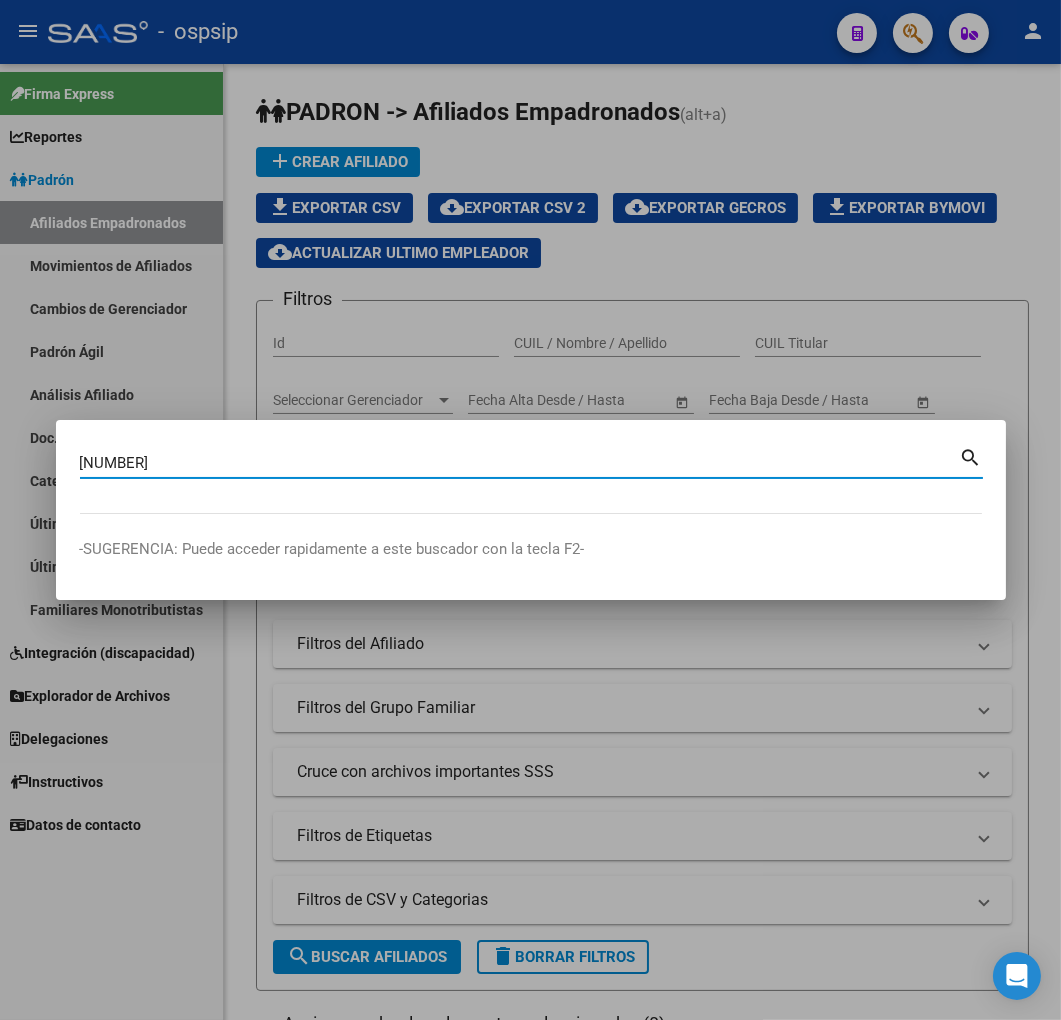type on "28666804" 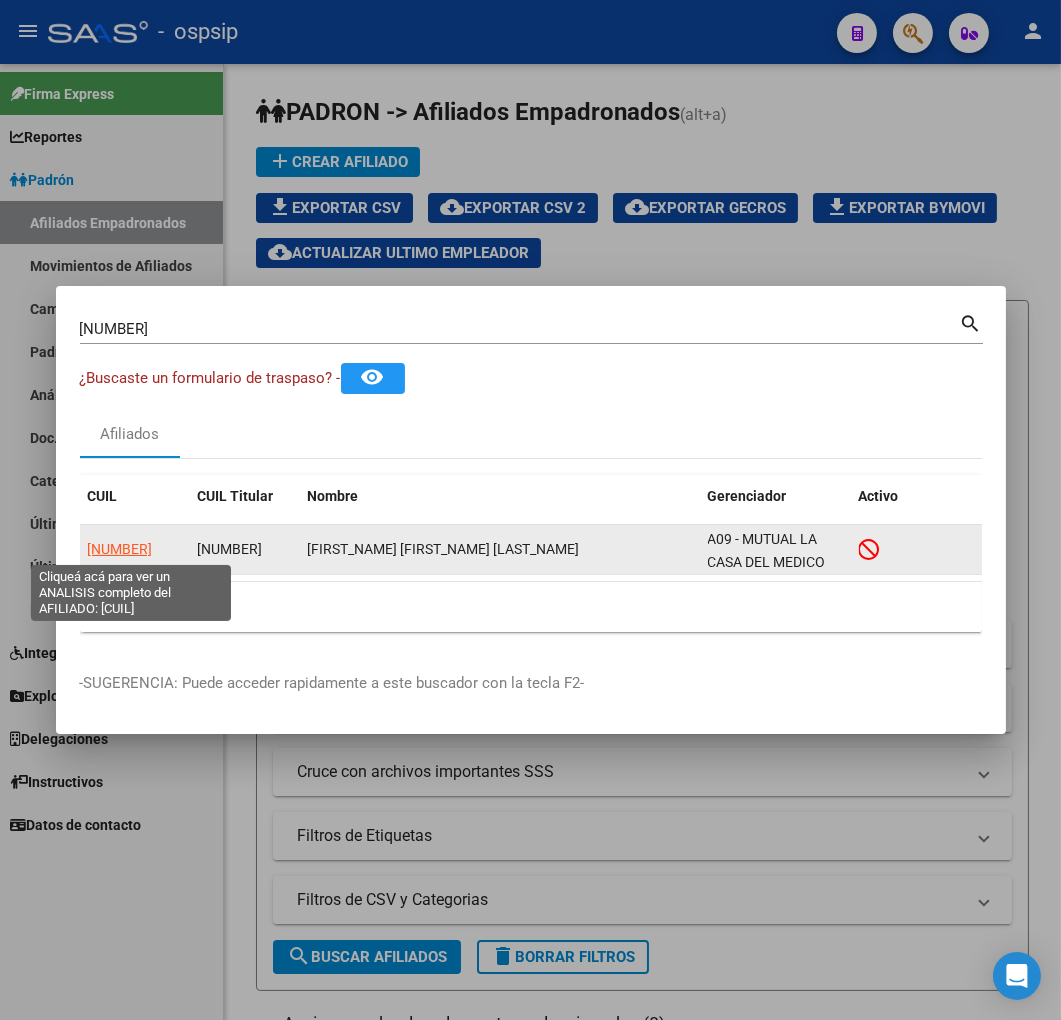 click on "20286668047" 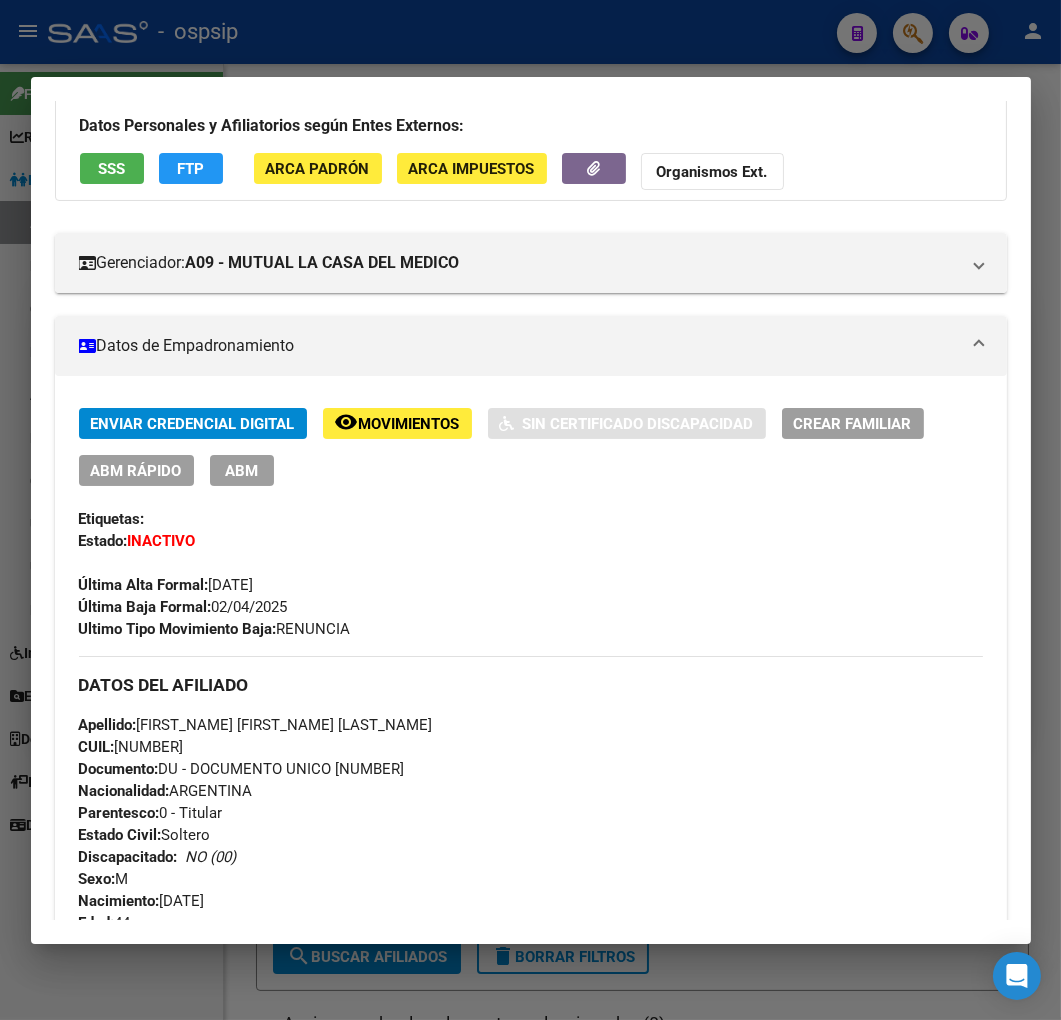 scroll, scrollTop: 111, scrollLeft: 0, axis: vertical 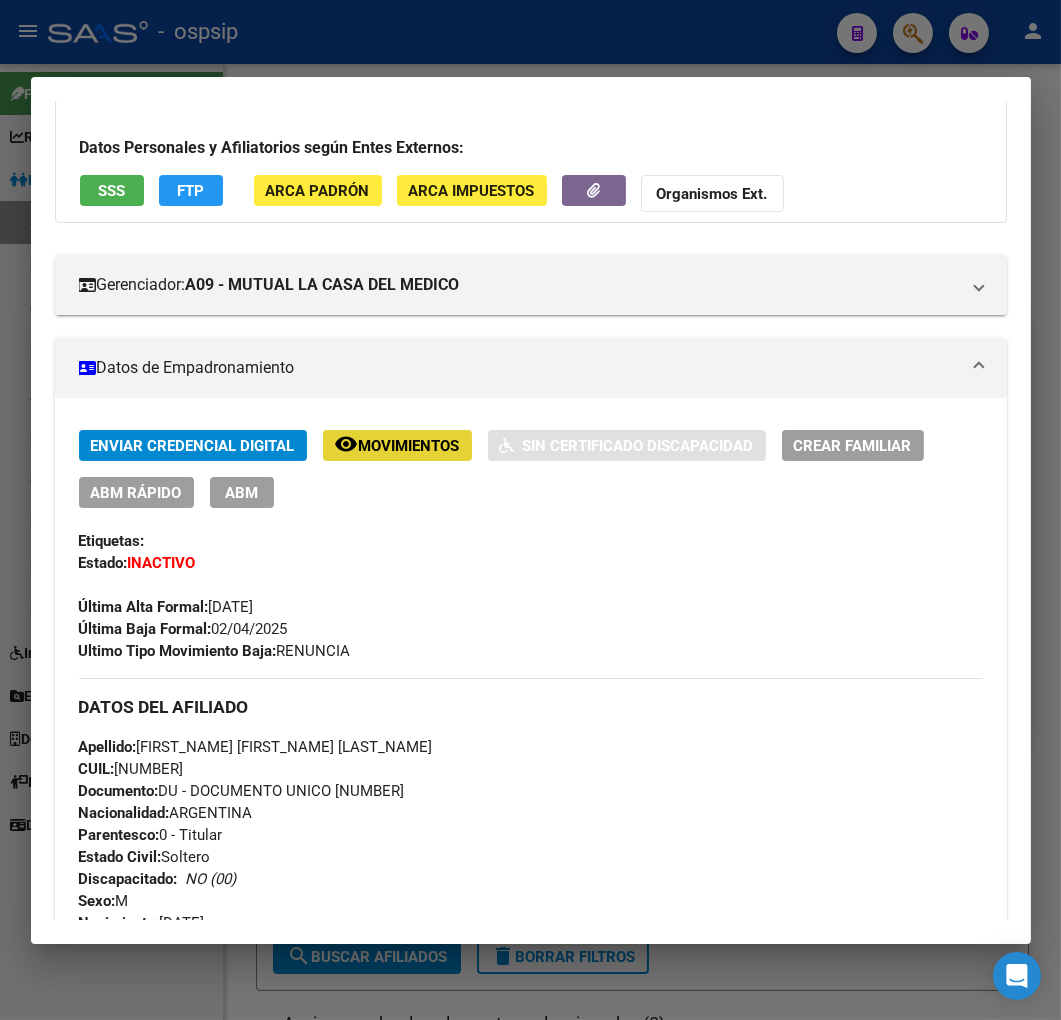 click on "Movimientos" 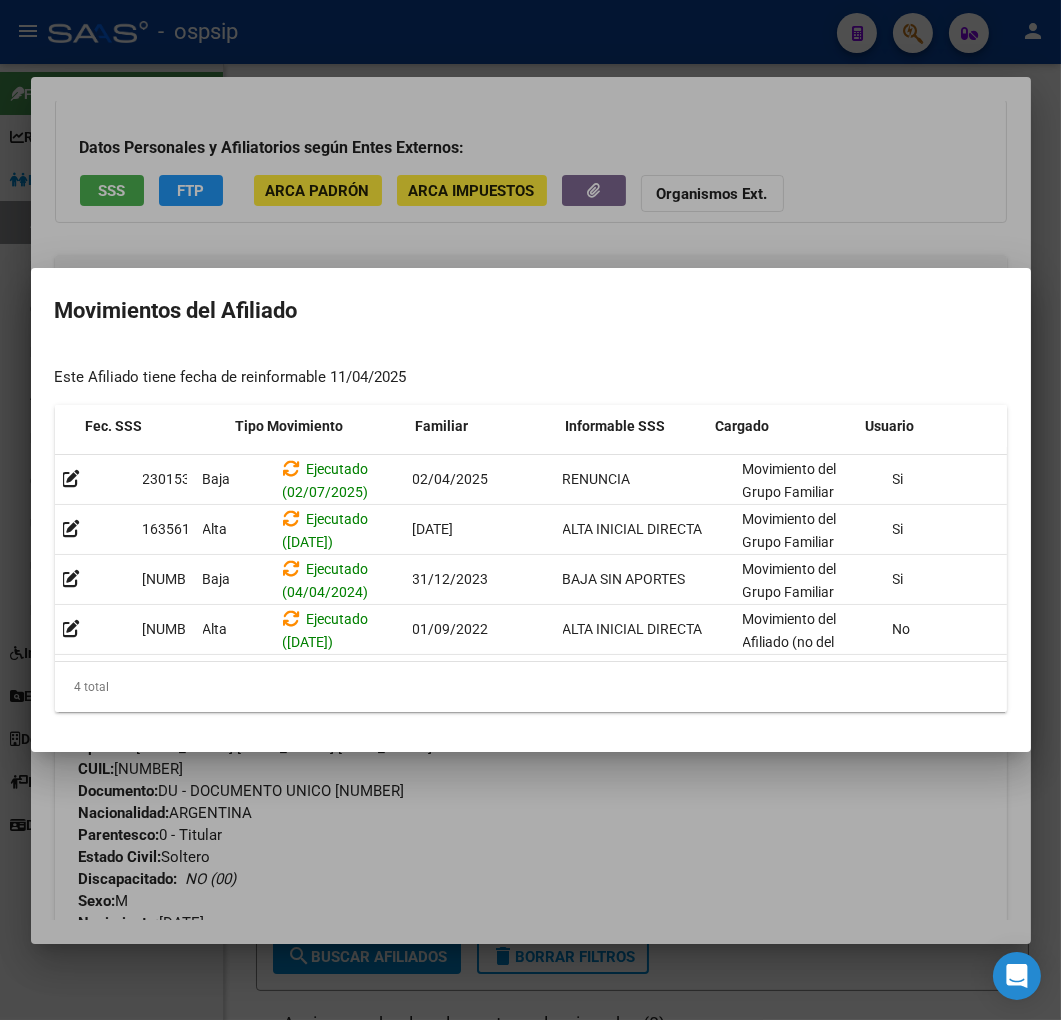 scroll, scrollTop: 0, scrollLeft: 0, axis: both 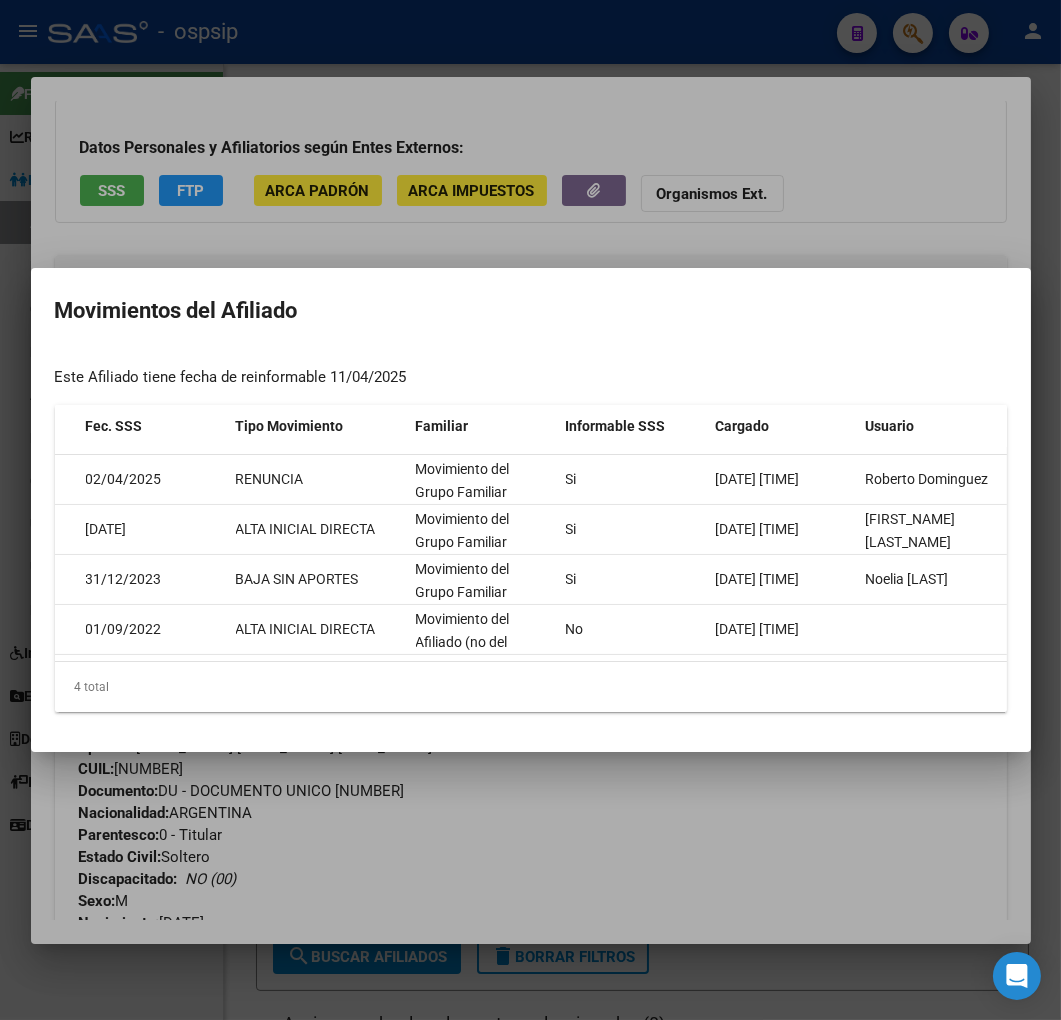 click at bounding box center (530, 510) 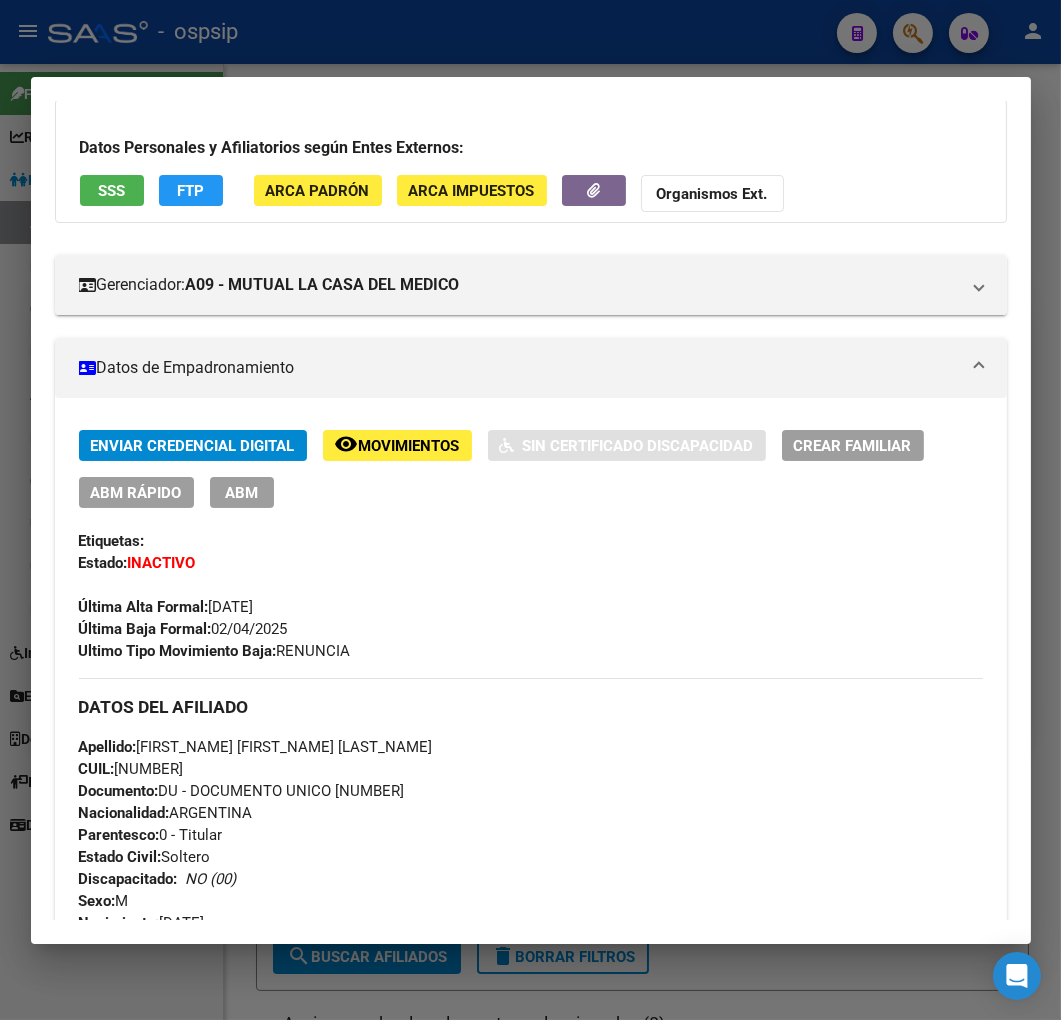 click on "remove_red_eye Movimientos" 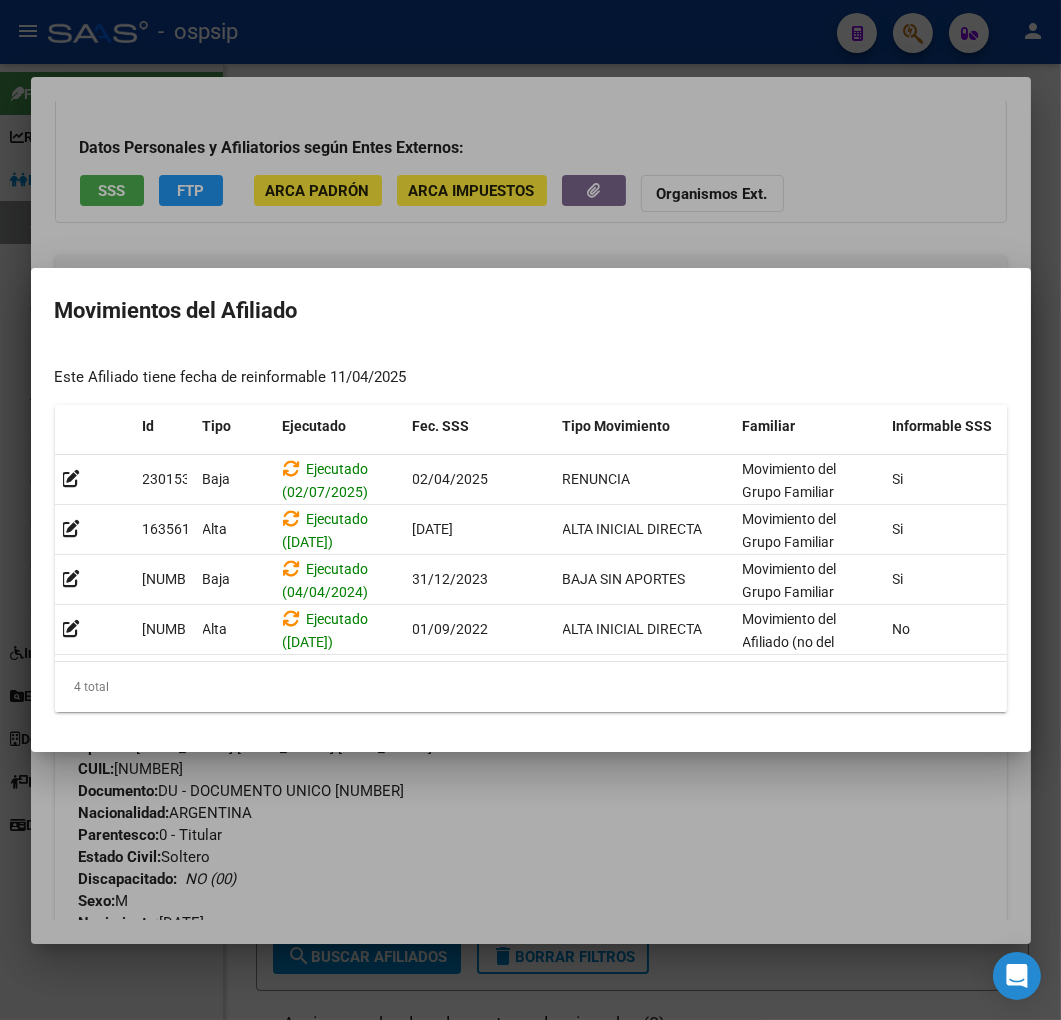 click at bounding box center (530, 510) 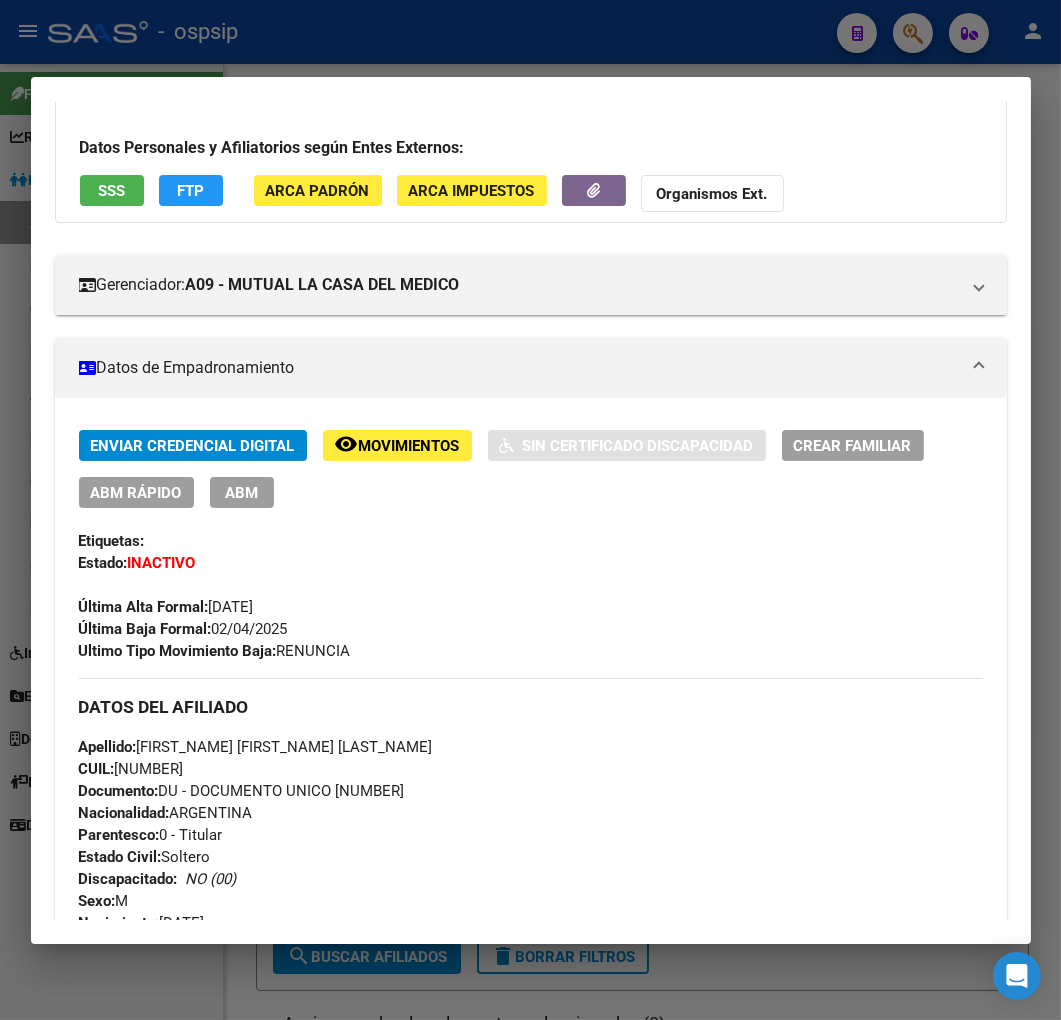 click at bounding box center (530, 510) 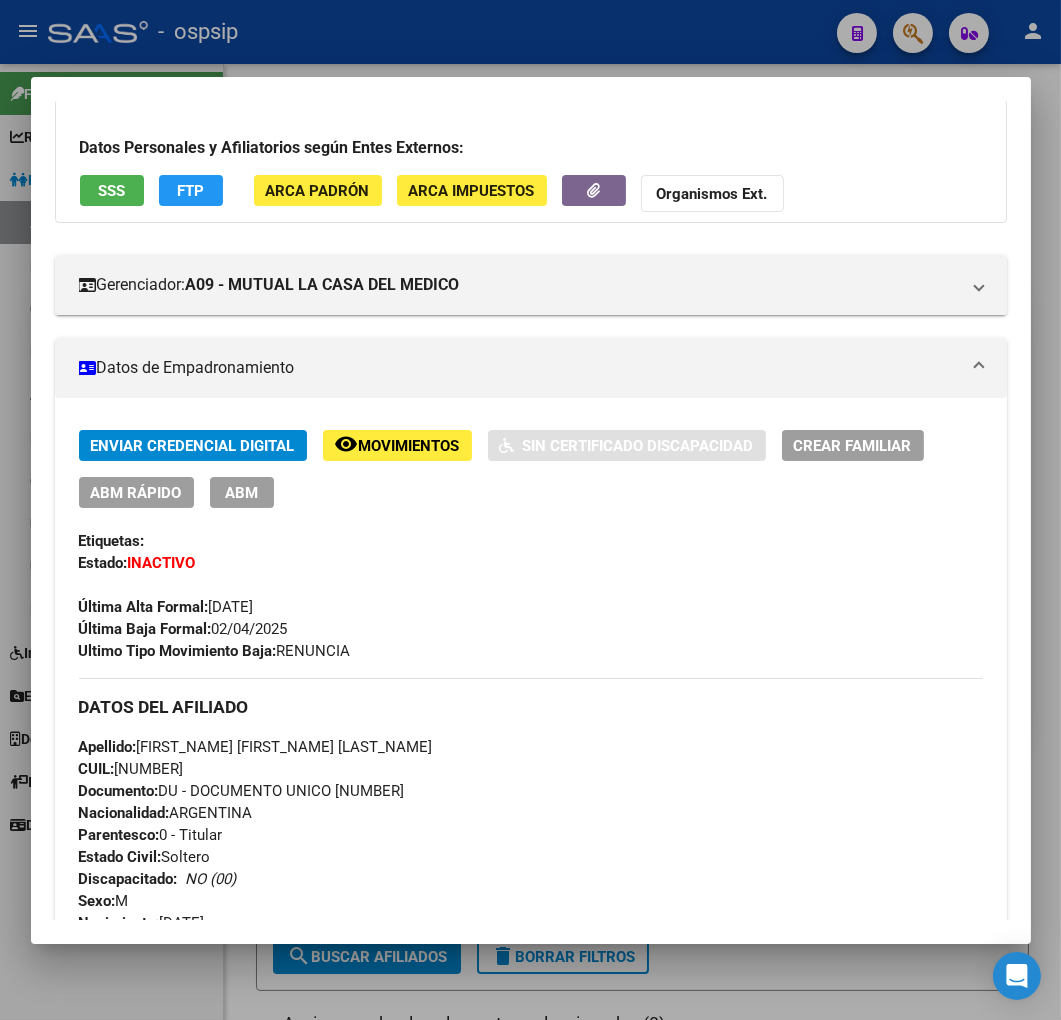 click at bounding box center (530, 510) 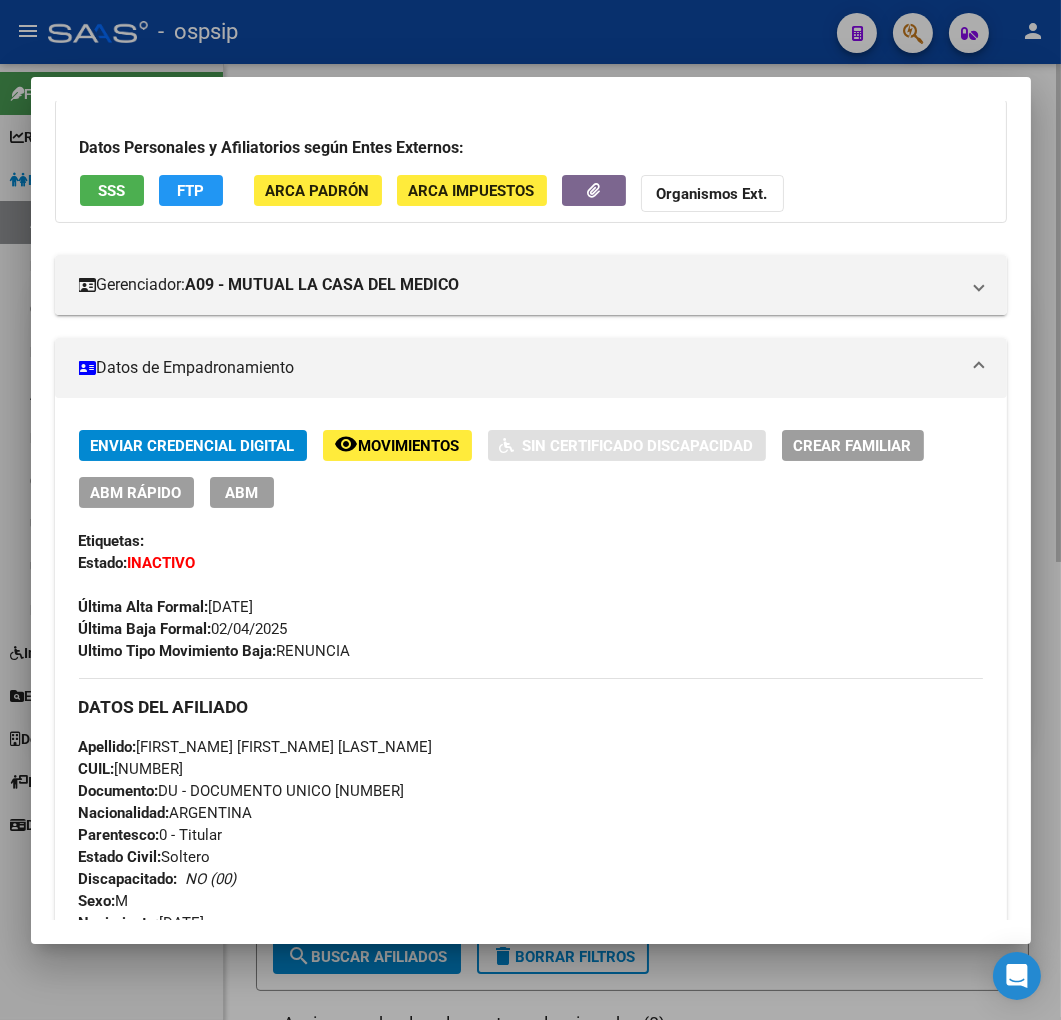 type 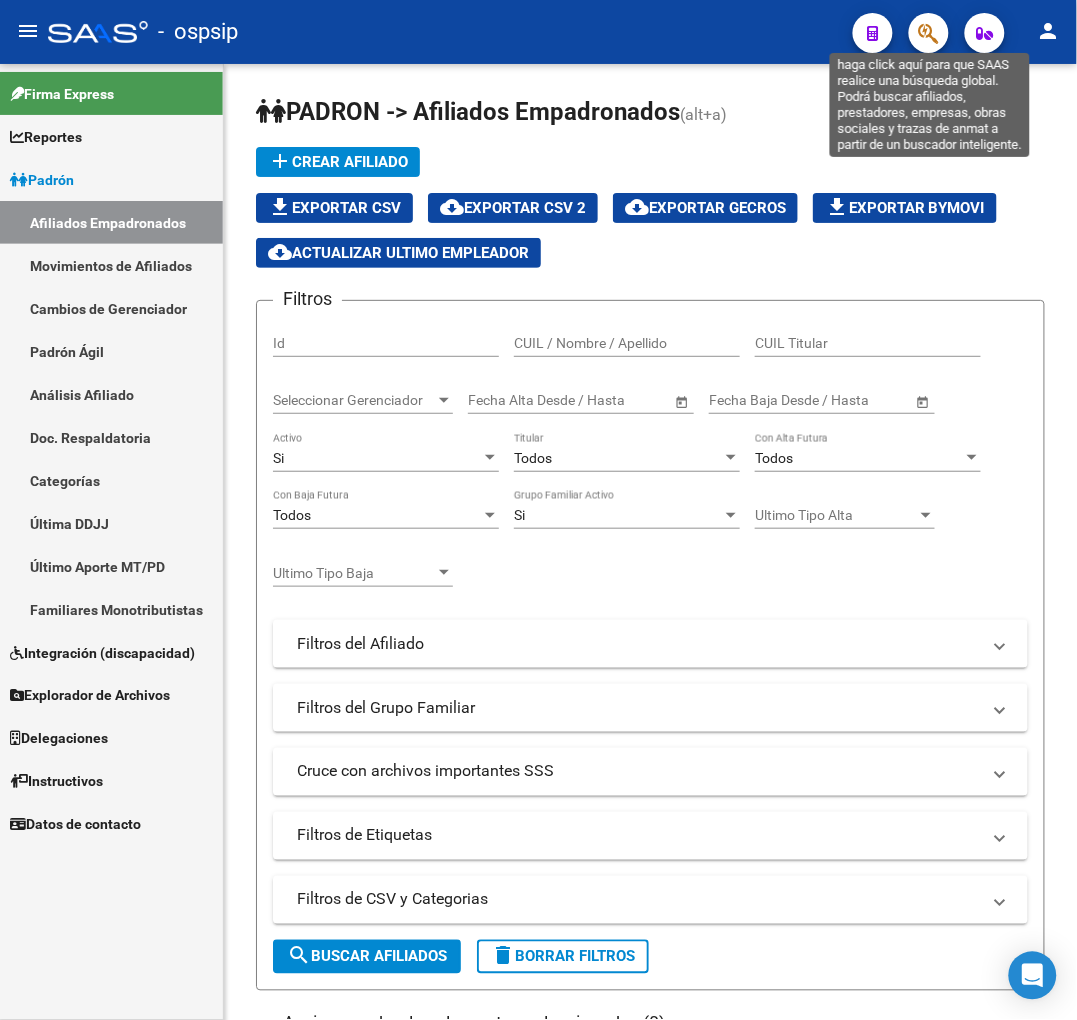 click 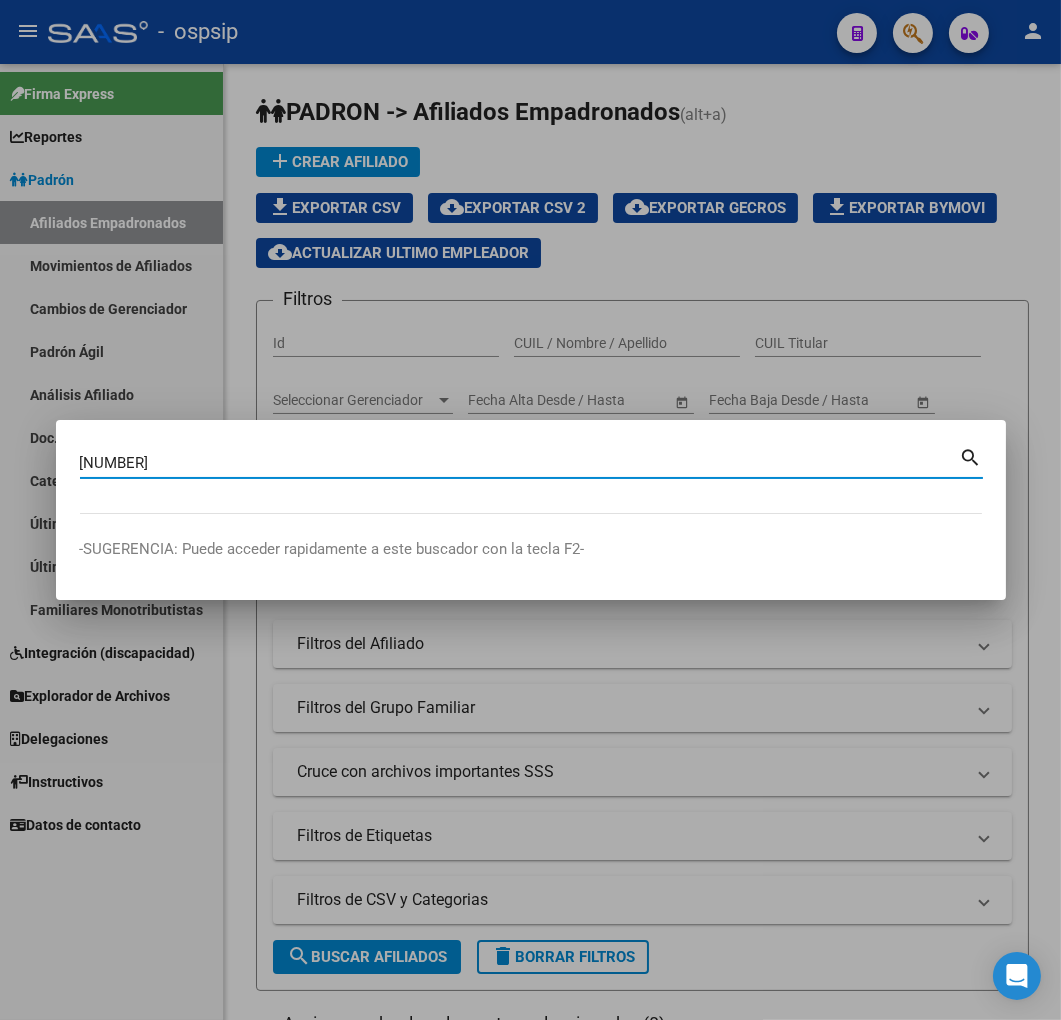 type on "28694743" 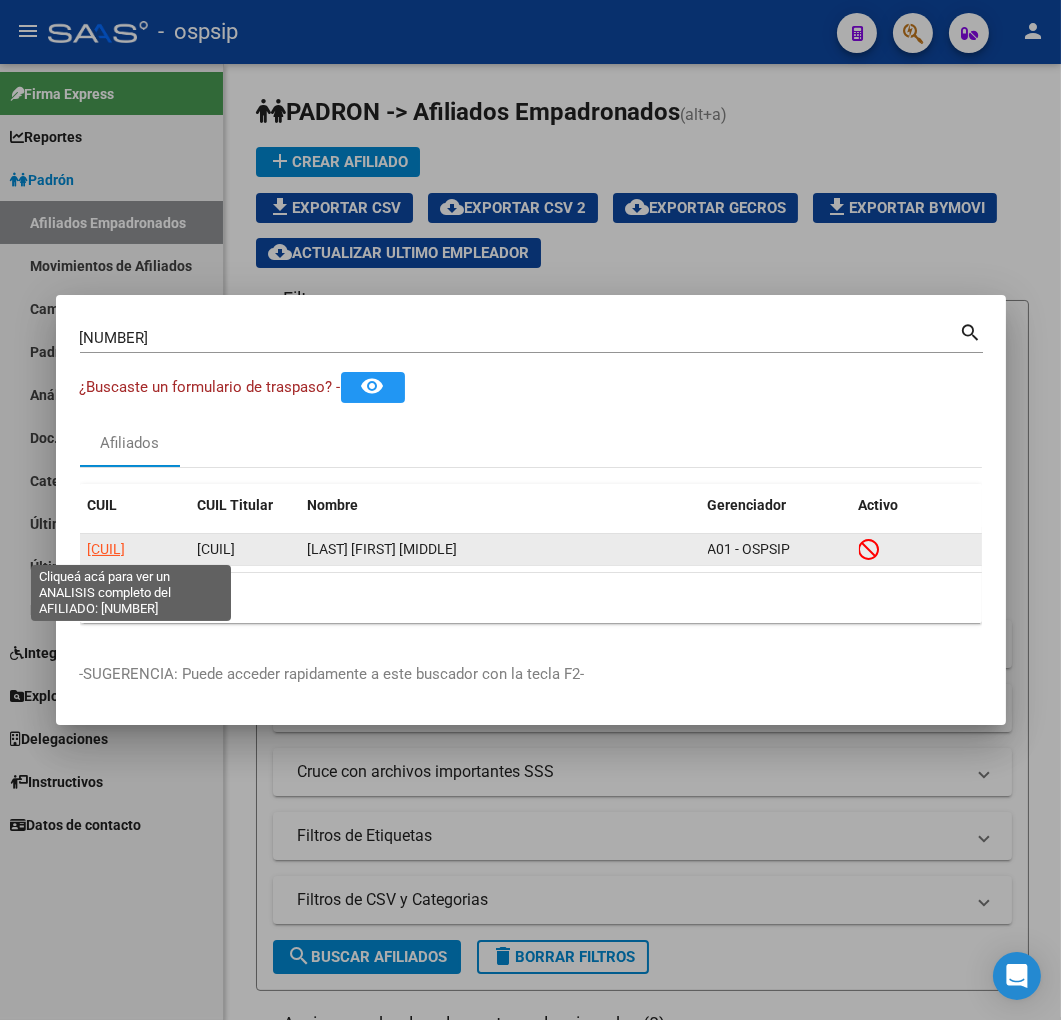 click on "20286947434" 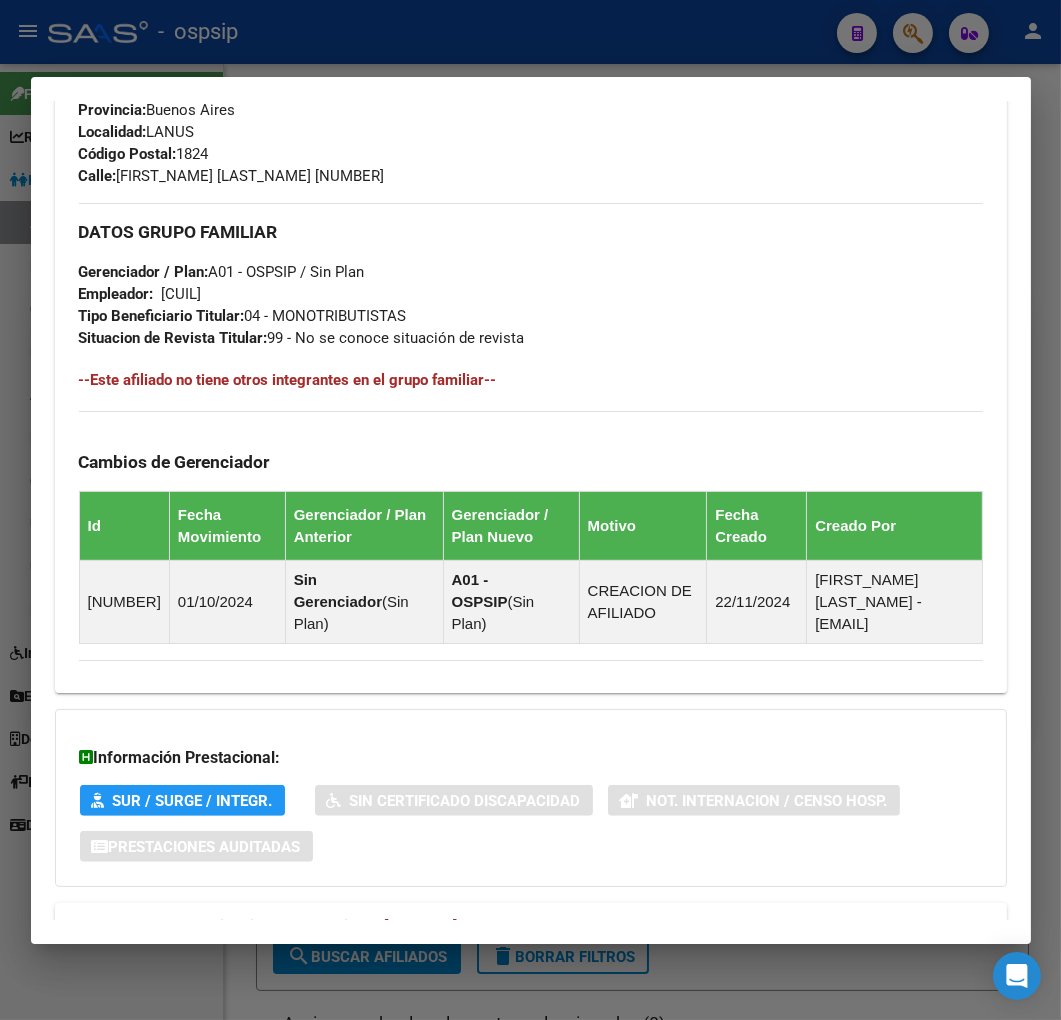 scroll, scrollTop: 1105, scrollLeft: 0, axis: vertical 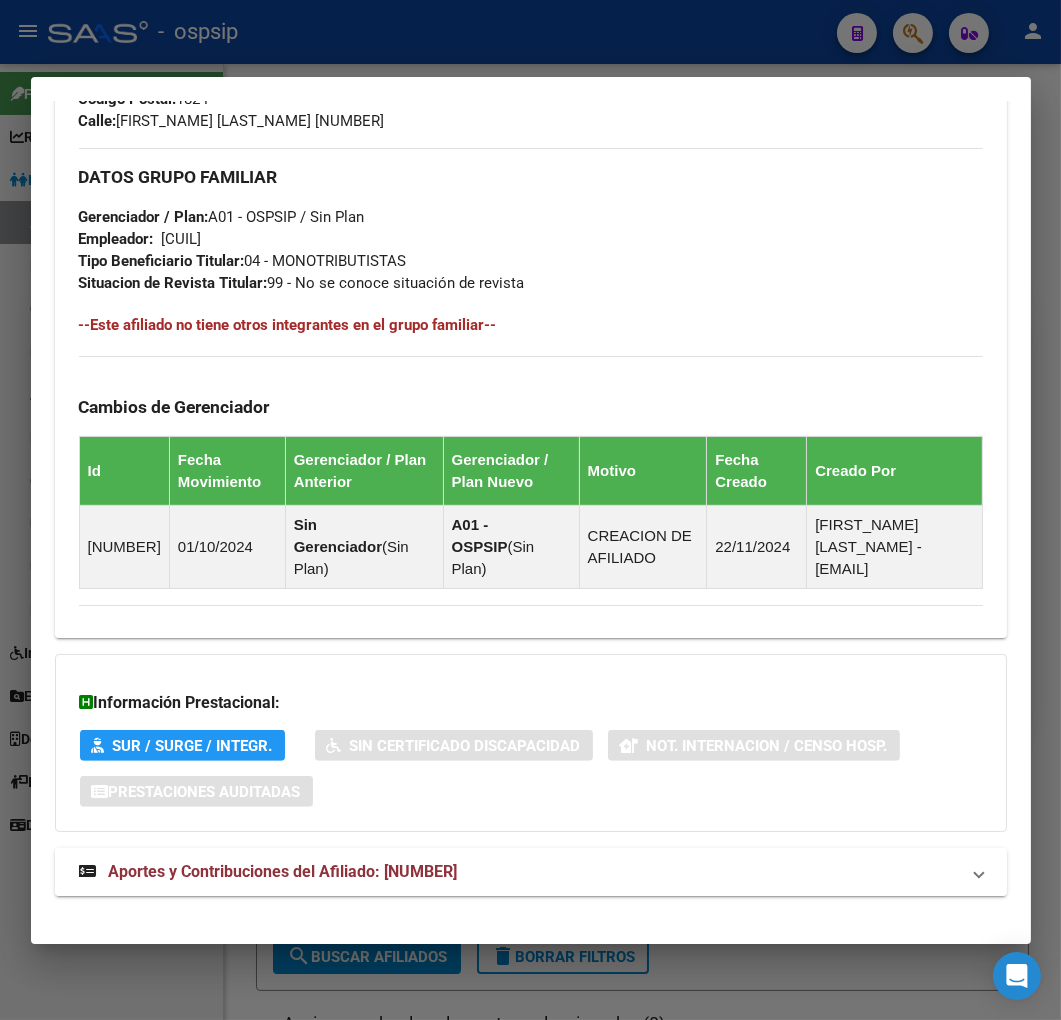 click on "Aportes y Contribuciones del Afiliado: 20286947434" at bounding box center (519, 872) 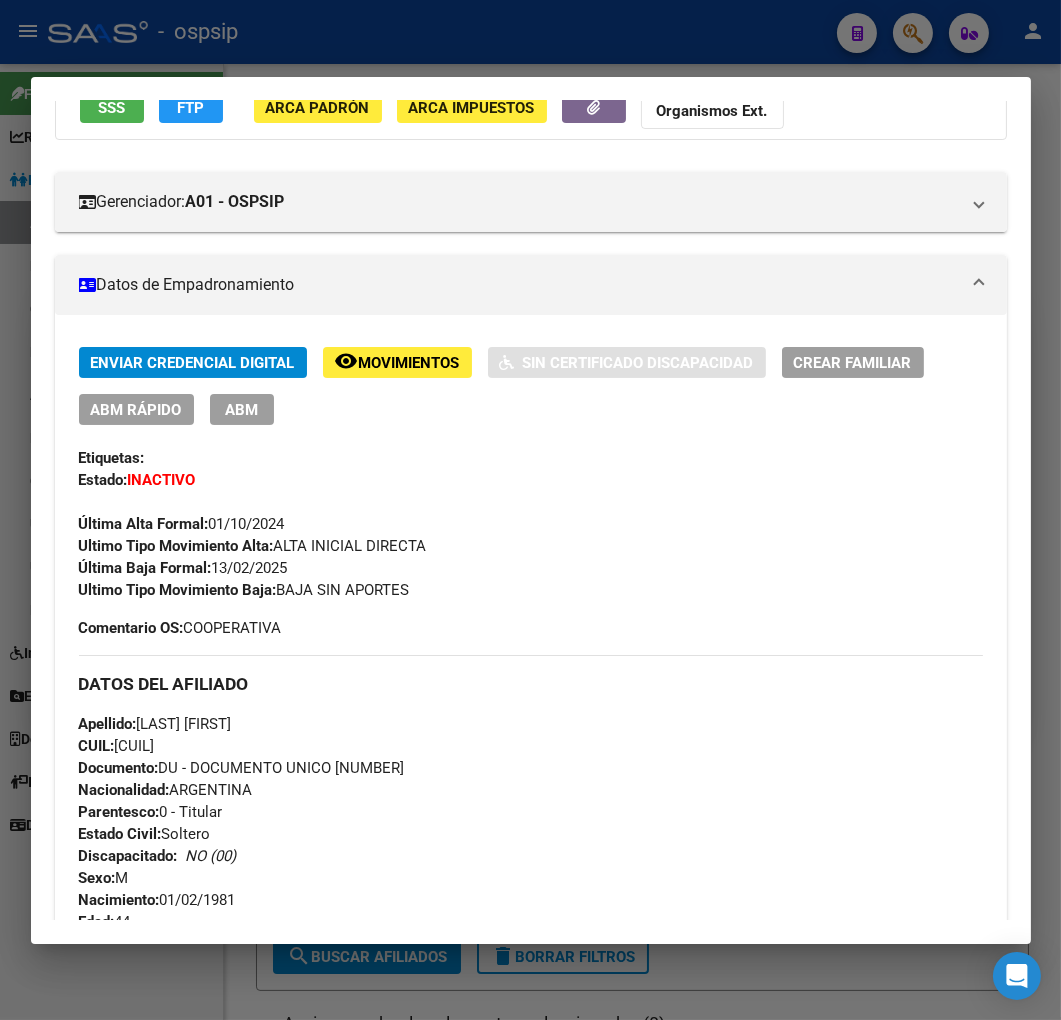 scroll, scrollTop: 168, scrollLeft: 0, axis: vertical 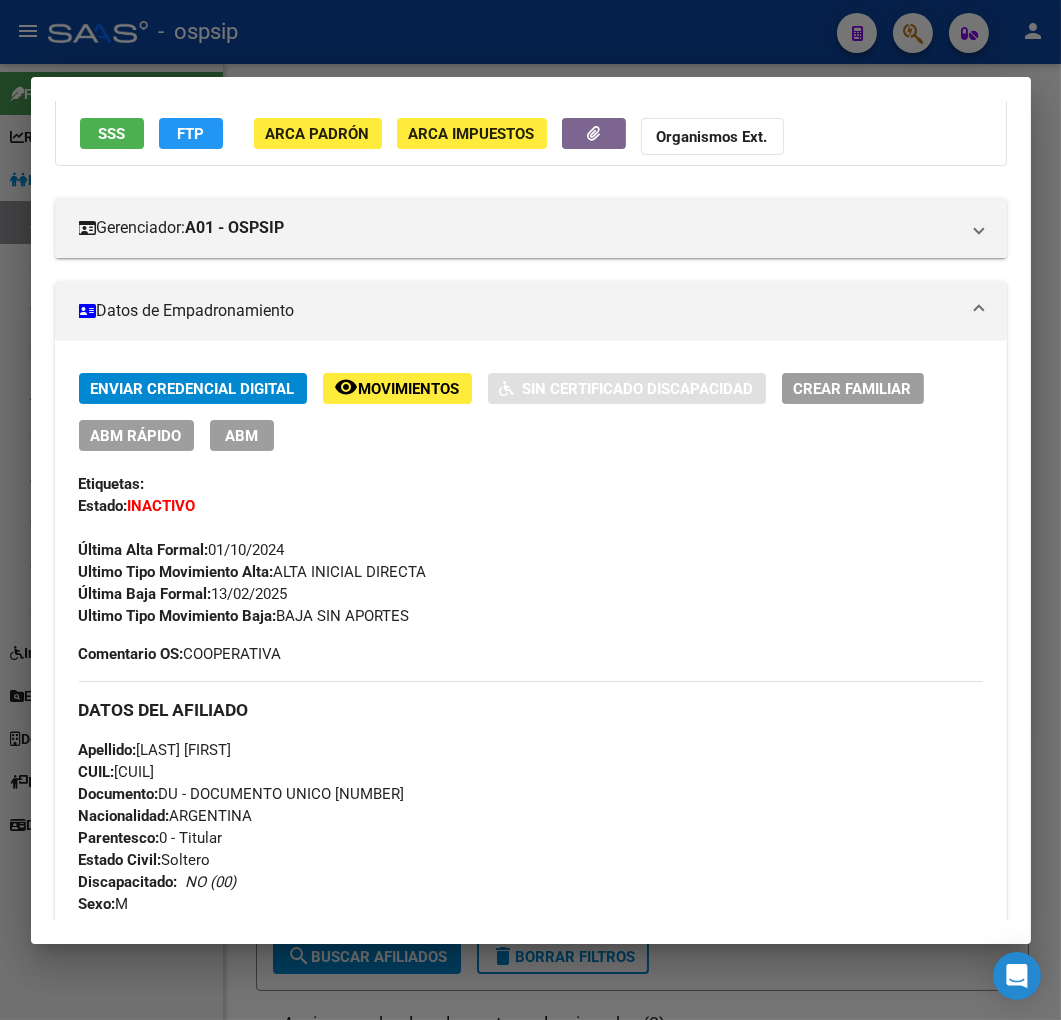 click on "FTP" 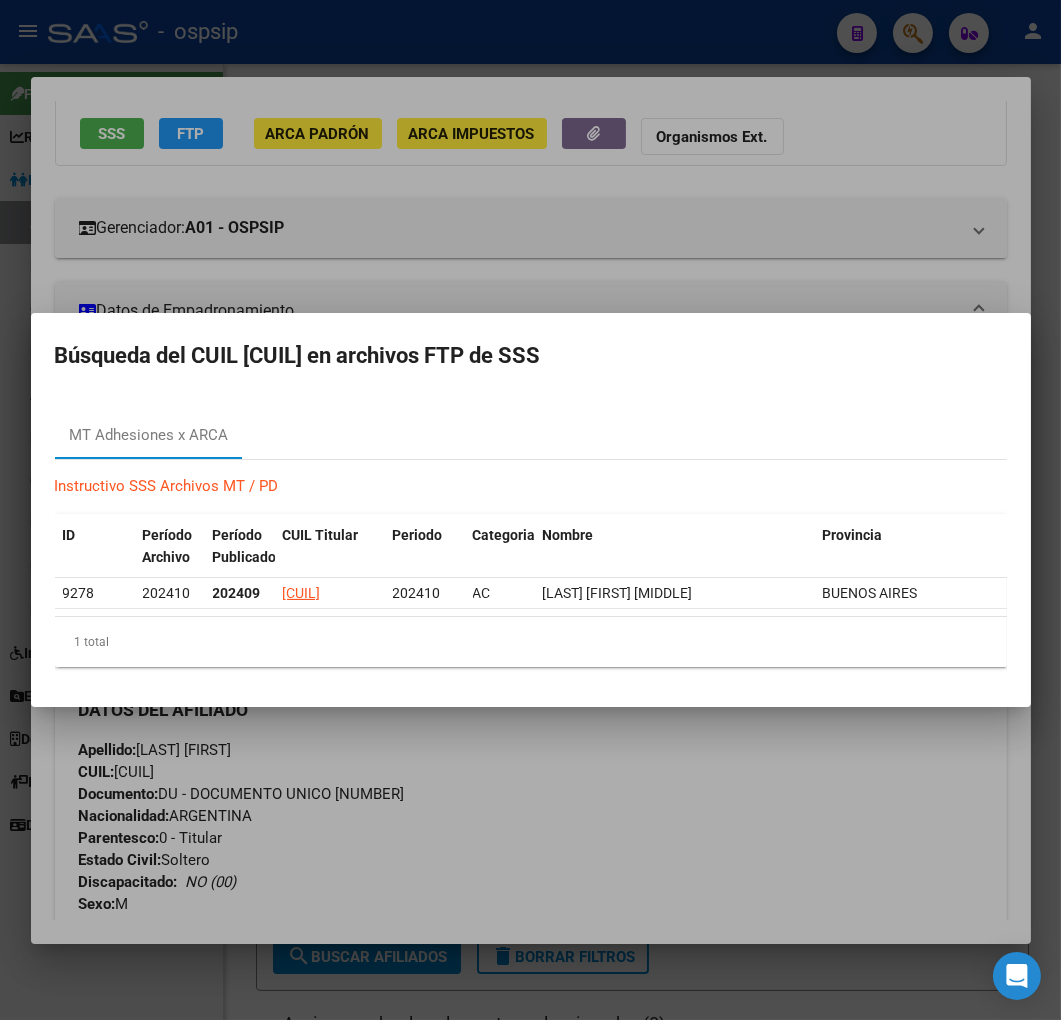 click at bounding box center [530, 510] 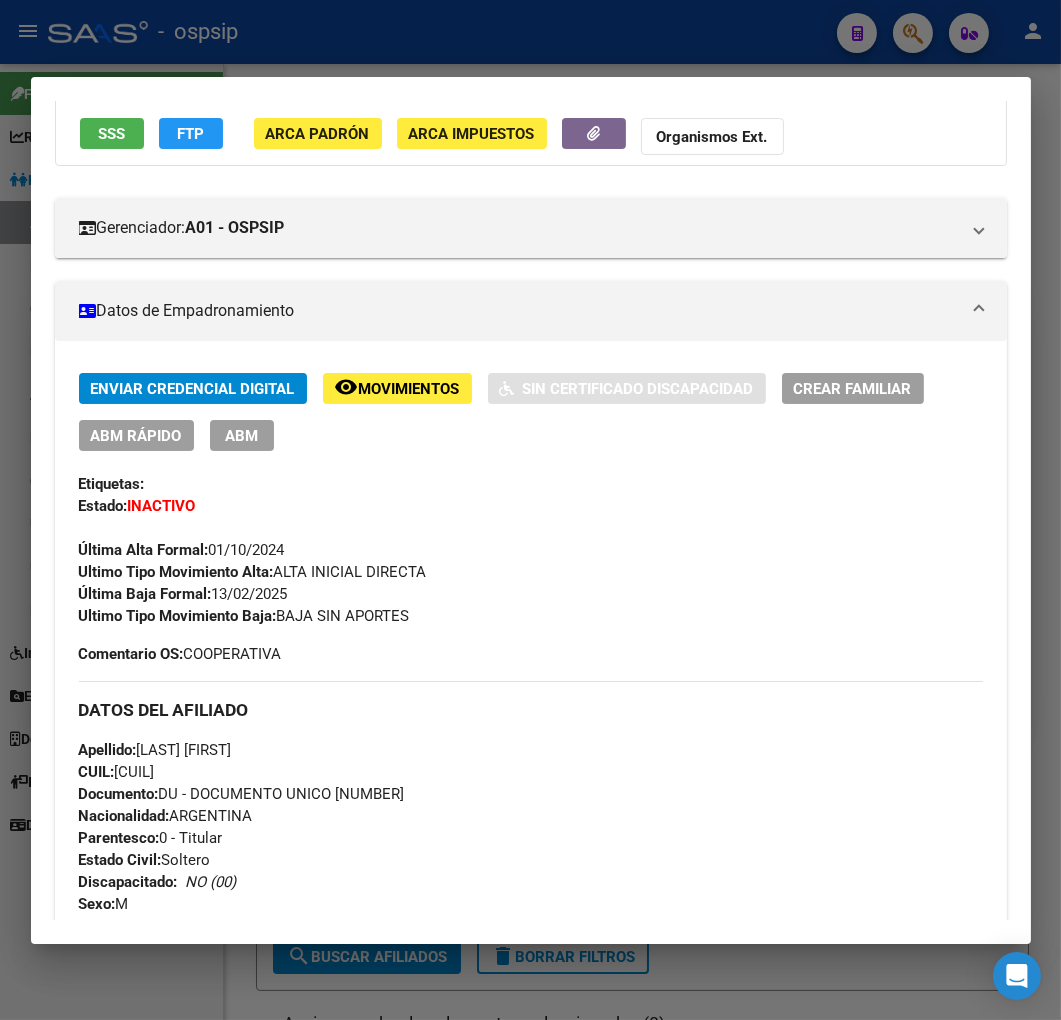 click at bounding box center (530, 510) 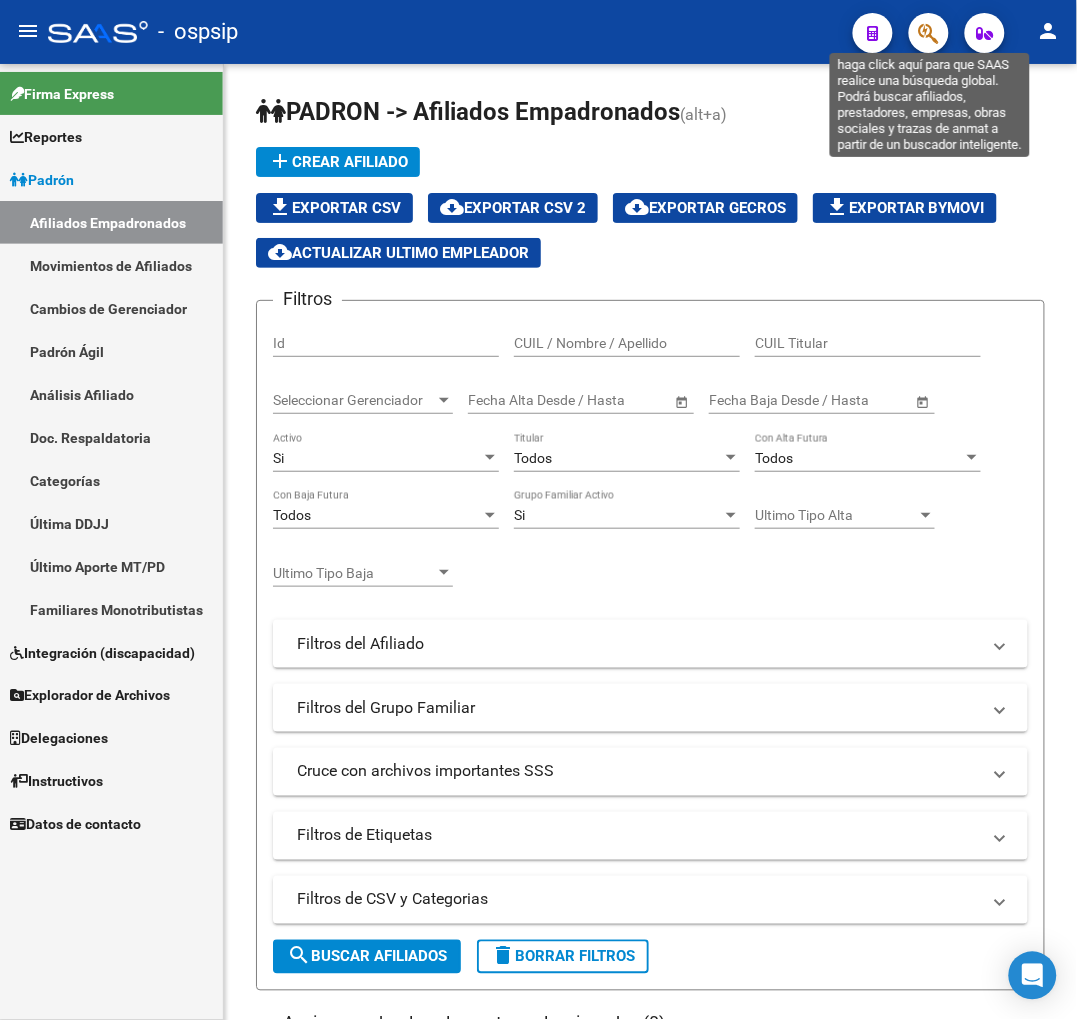click 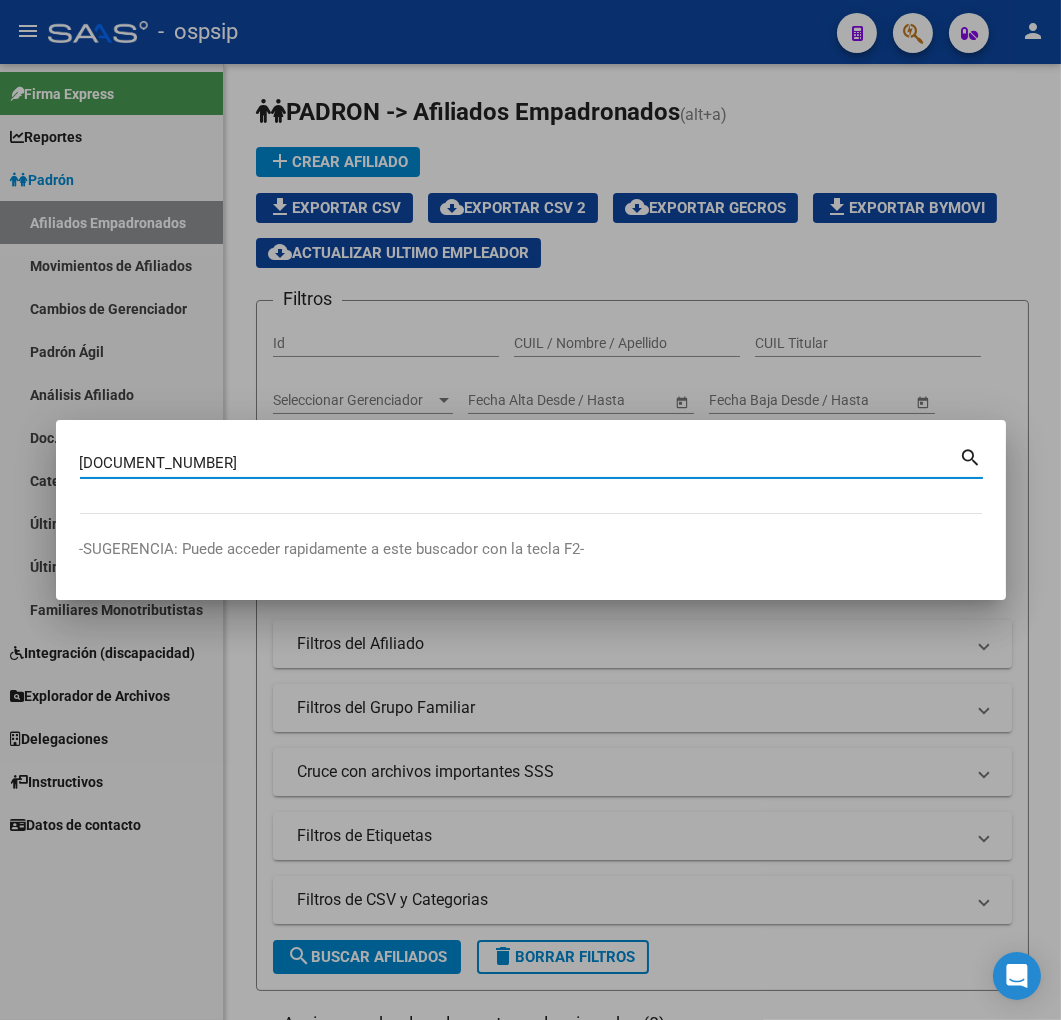 type on "28939963" 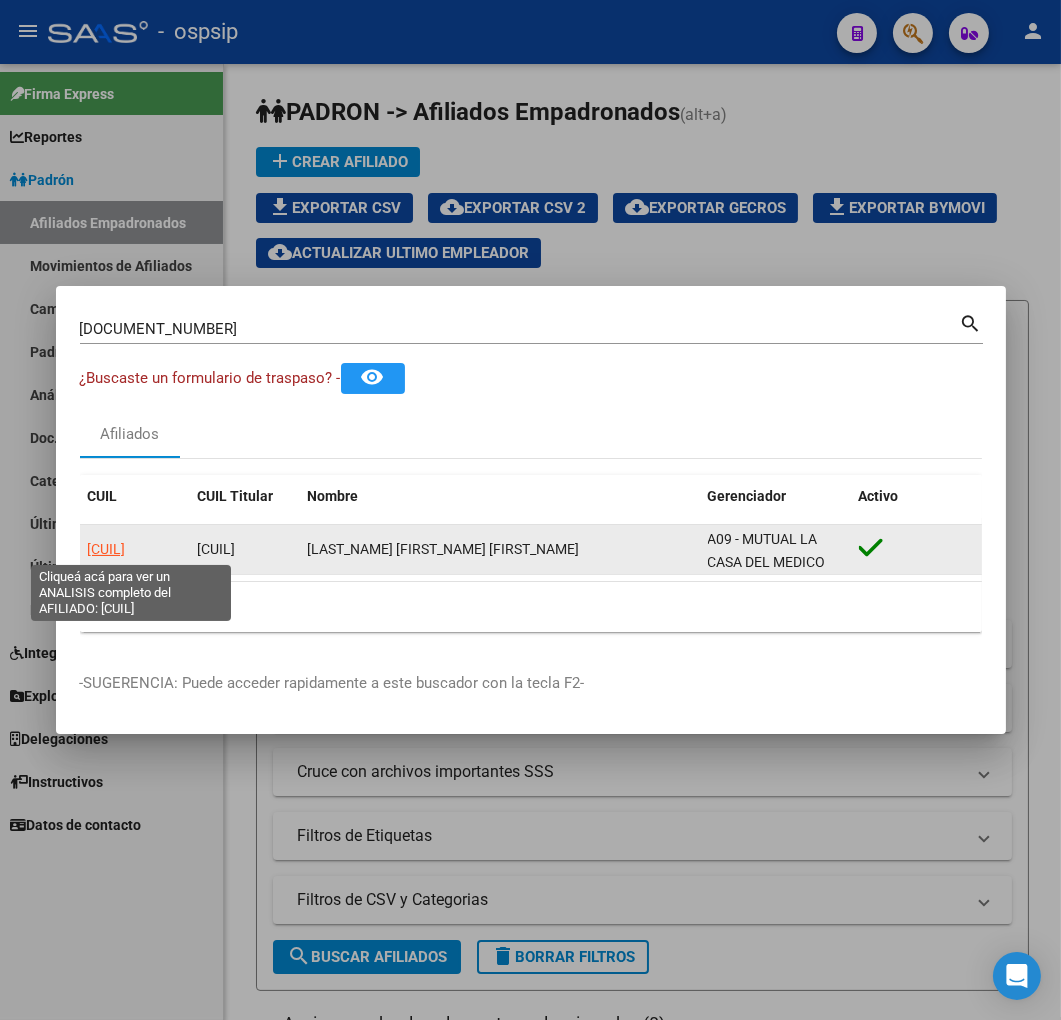 click on "20289399632" 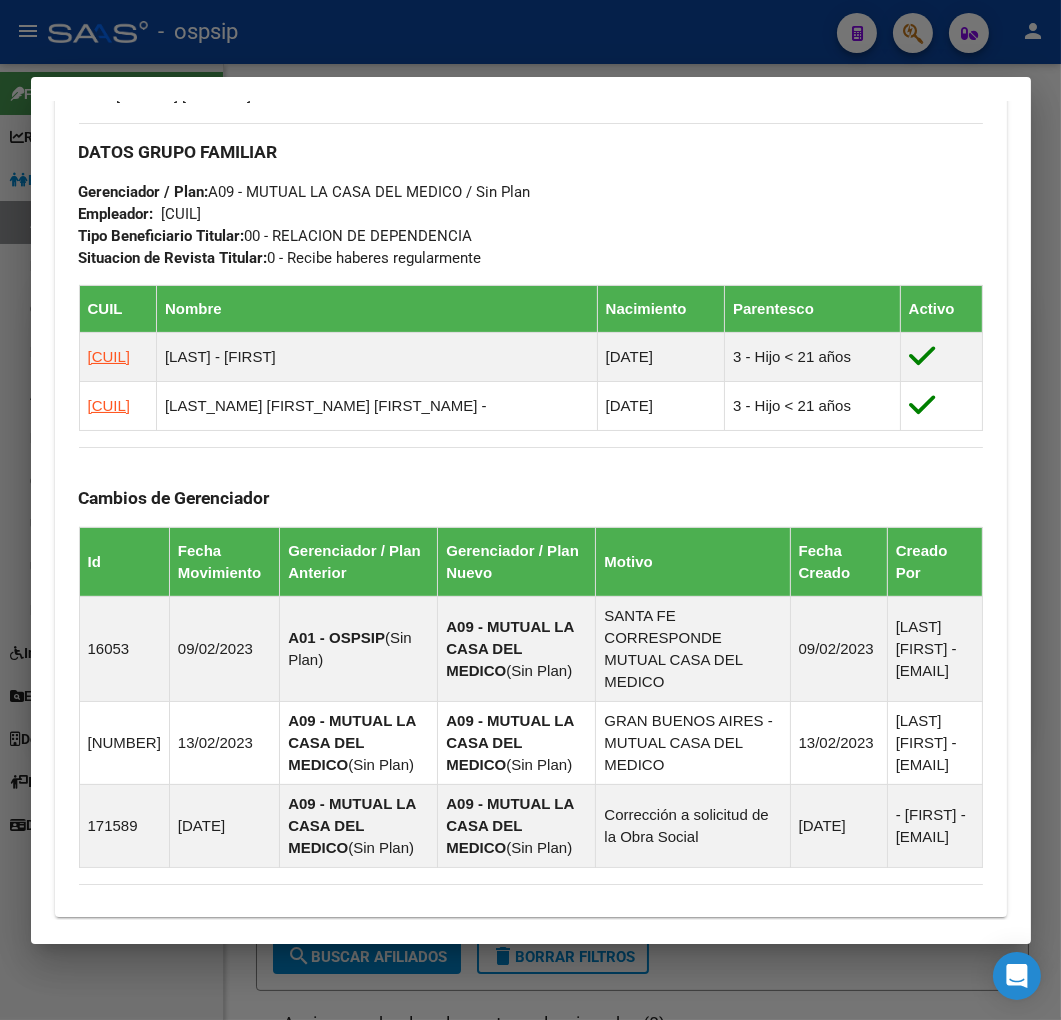 scroll, scrollTop: 1410, scrollLeft: 0, axis: vertical 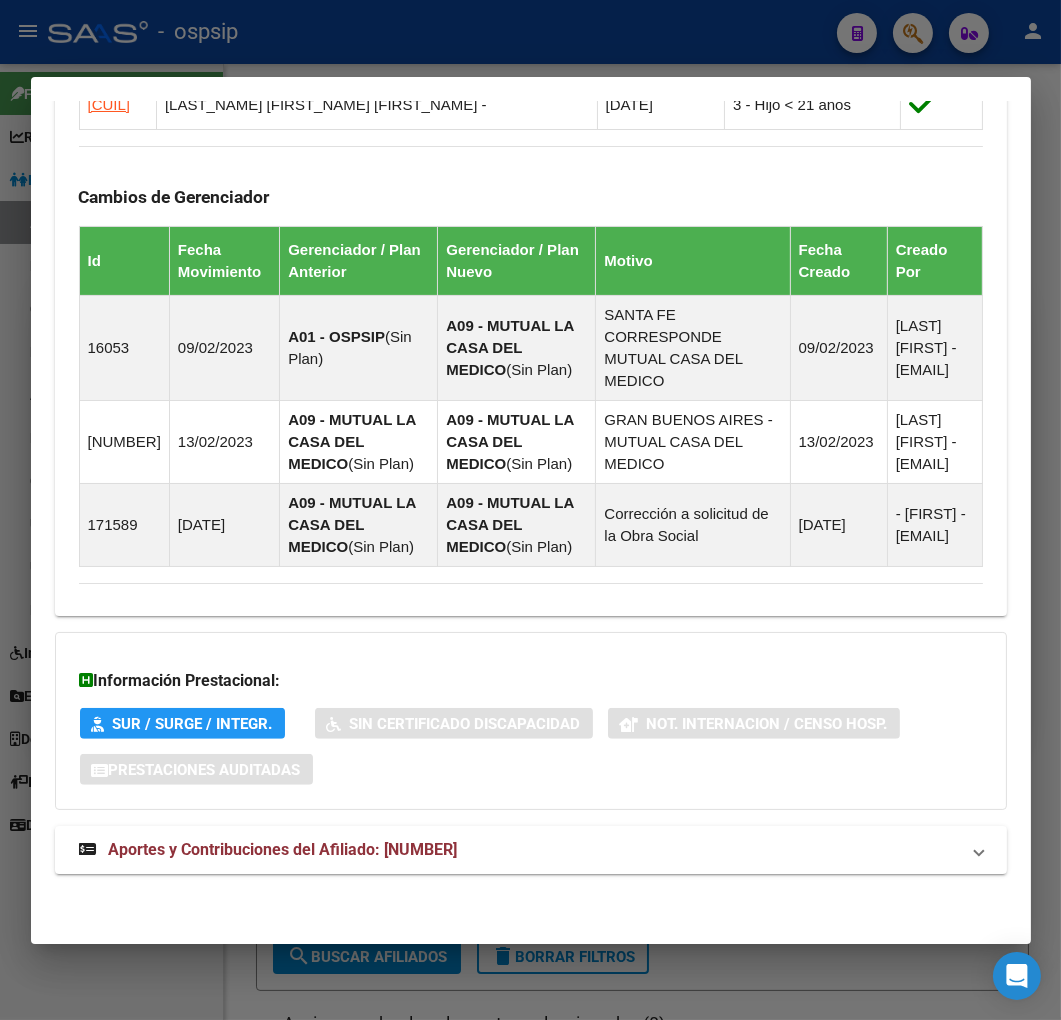 drag, startPoint x: 678, startPoint y: 842, endPoint x: 726, endPoint y: 813, distance: 56.0803 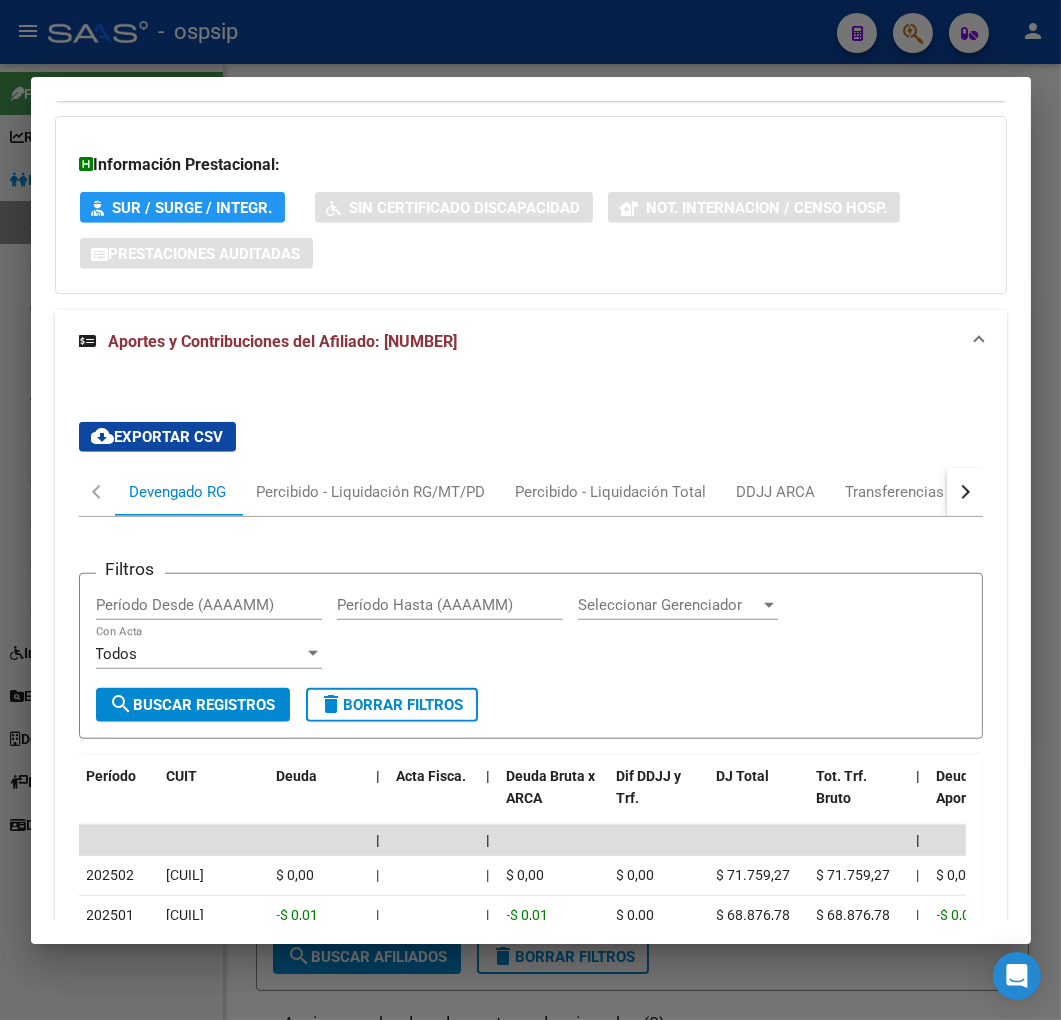 scroll, scrollTop: 1953, scrollLeft: 0, axis: vertical 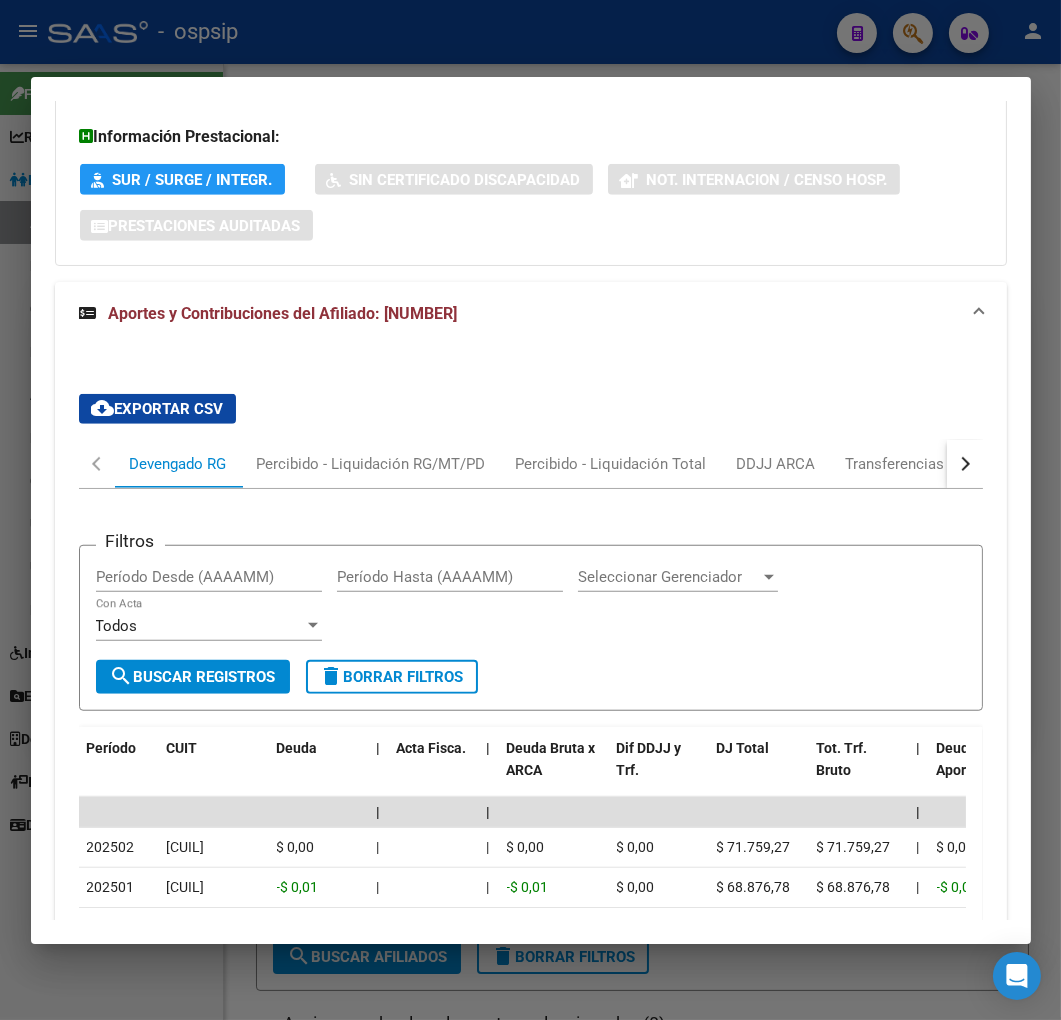 click on "cloud_download  Exportar CSV  Devengado RG Percibido - Liquidación RG/MT/PD Percibido - Liquidación Total DDJJ ARCA Transferencias ARCA Sano ARCA Filtros Período Desde (AAAAMM) Período Hasta (AAAAMM) Seleccionar Gerenciador Seleccionar Gerenciador Todos Con Acta search  Buscar Registros  delete  Borrar Filtros  Período CUIT Deuda | Acta Fisca. | Deuda Bruta x ARCA Dif DDJJ y Trf. DJ Total Tot. Trf. Bruto | Deuda Aporte DJ Aporte Total Transferido Aporte | Deuda Contr. DJ Contr. Total Trf Contr. | Intereses Contr. Intereses Aporte | Contr. Empresa Contr. Int. Empresa Aporte Int. Empresa | DJ Aporte Total DJ Aporte DJ Aporte Adicional DJ Aporte Adherentes | DJ Contr. Total DJ Contr. DJ Contr. Adicional | REMOSIMP c/Tope REMOSIMP (rem4) REMCONT (rem8) REM5 Corresponde Aportes Corresponde Contr. NOGRPFAM SECOBLIG FECPRESENT DJ Contribución CUIT Periodo DJ Aporte CUIT Periodo | Porcentaje Contr. Porcentaje Aporte | DDJJ ID | | | | | | | | | | | | | 202502 33706337399 $ 0,00 | | $ 0,00 $ 0,00 $ 71.759,27" at bounding box center [531, 846] 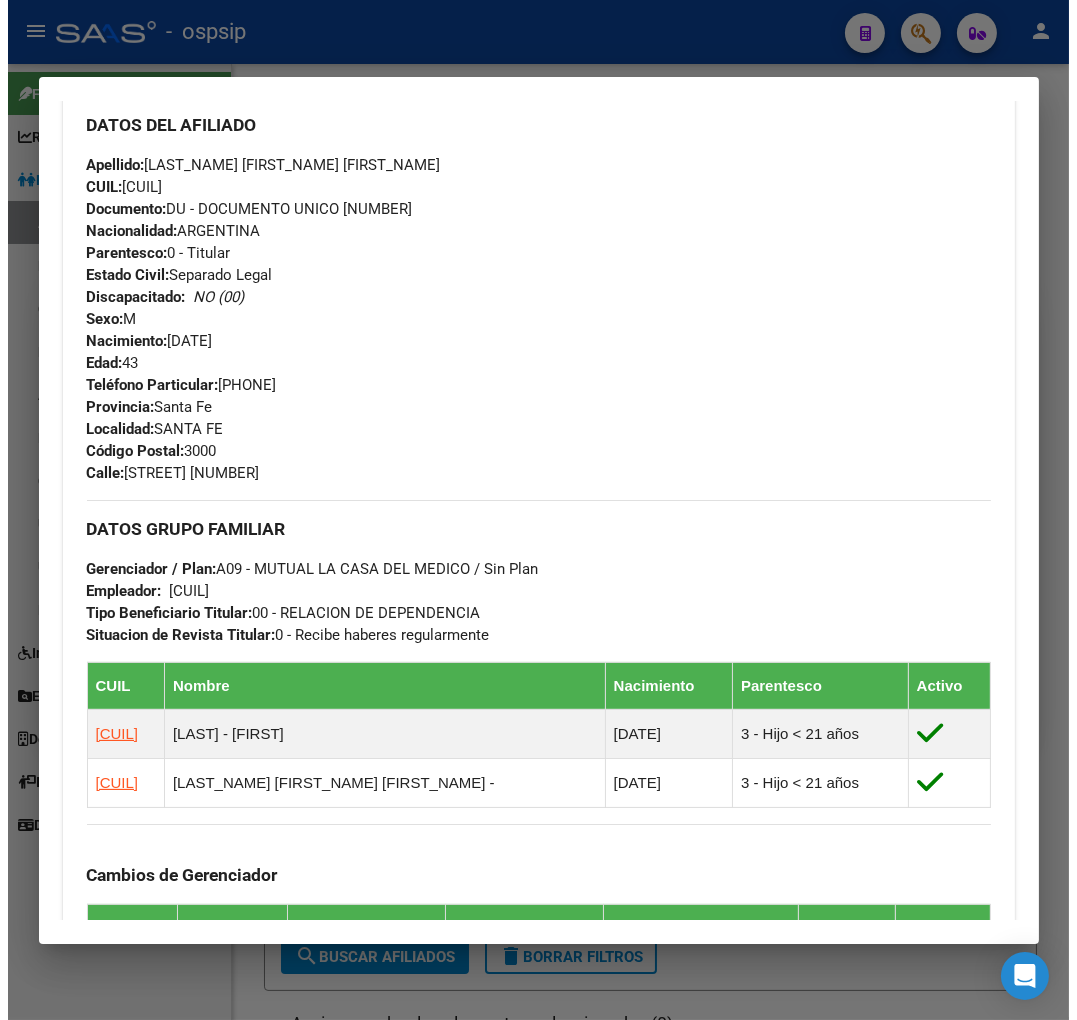 scroll, scrollTop: 0, scrollLeft: 0, axis: both 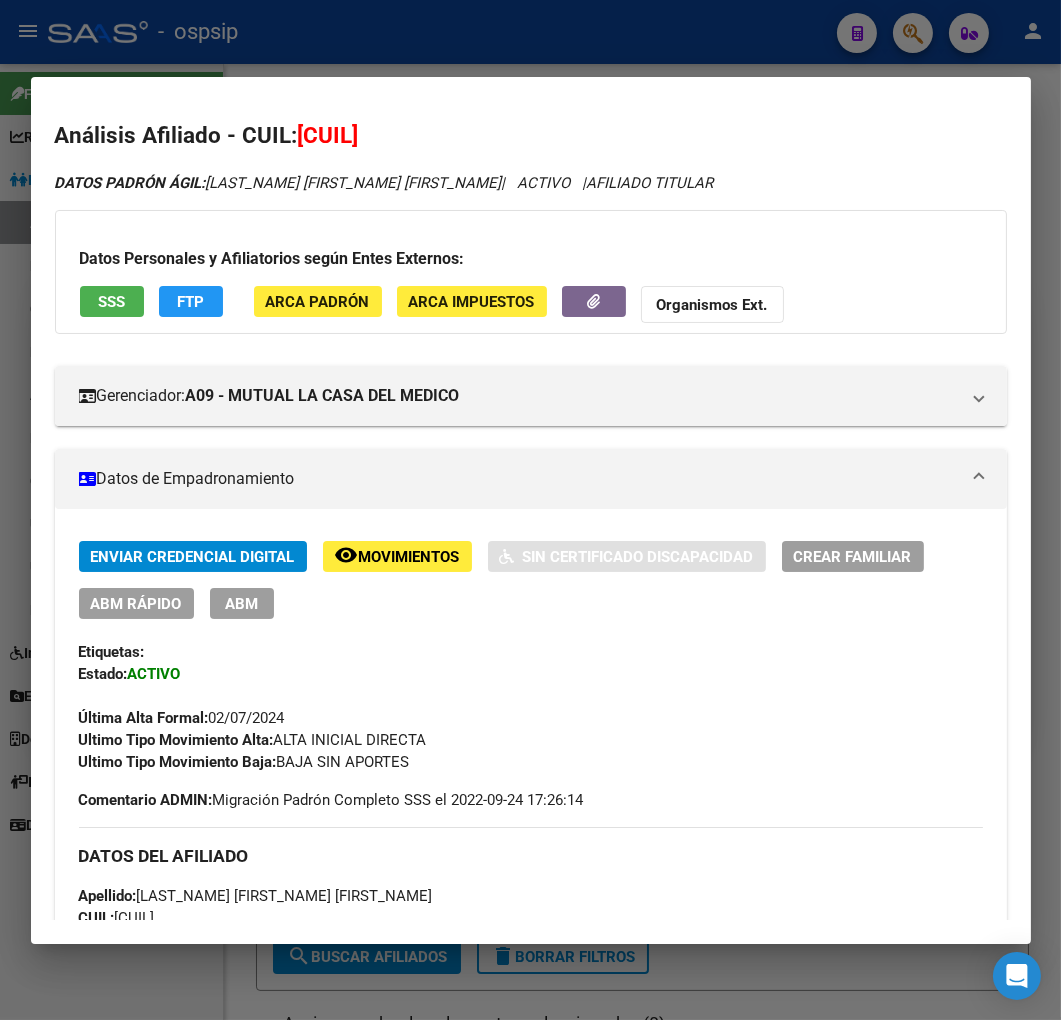 click on "FTP" 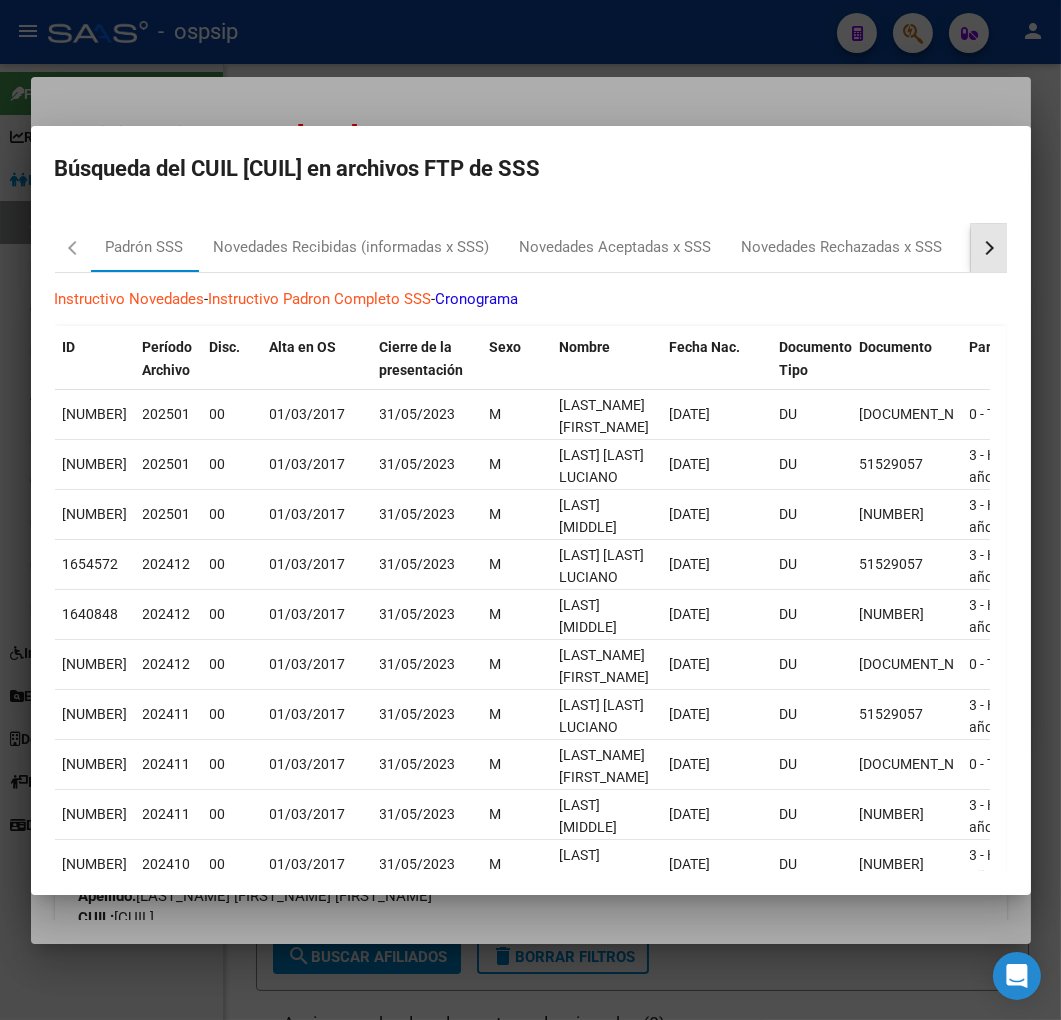 click at bounding box center [989, 248] 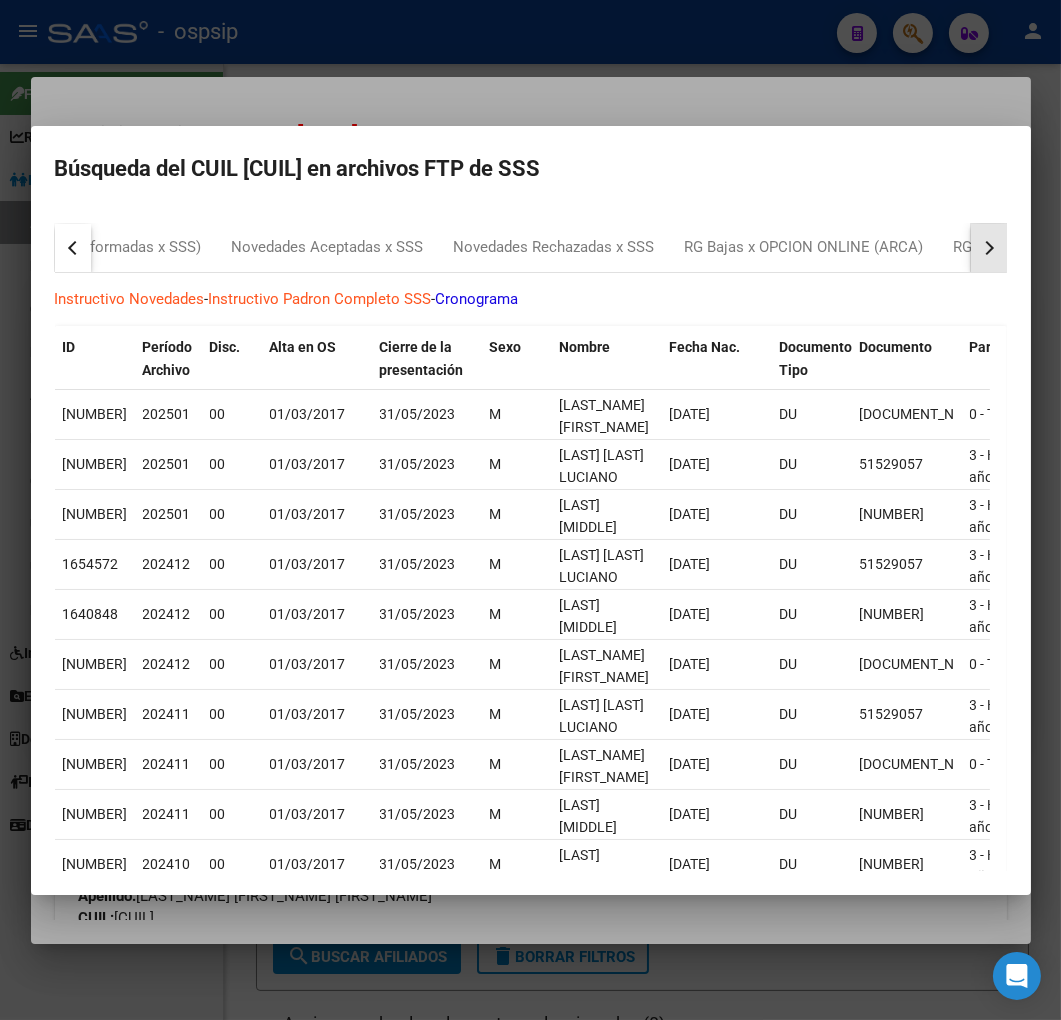 click at bounding box center (989, 248) 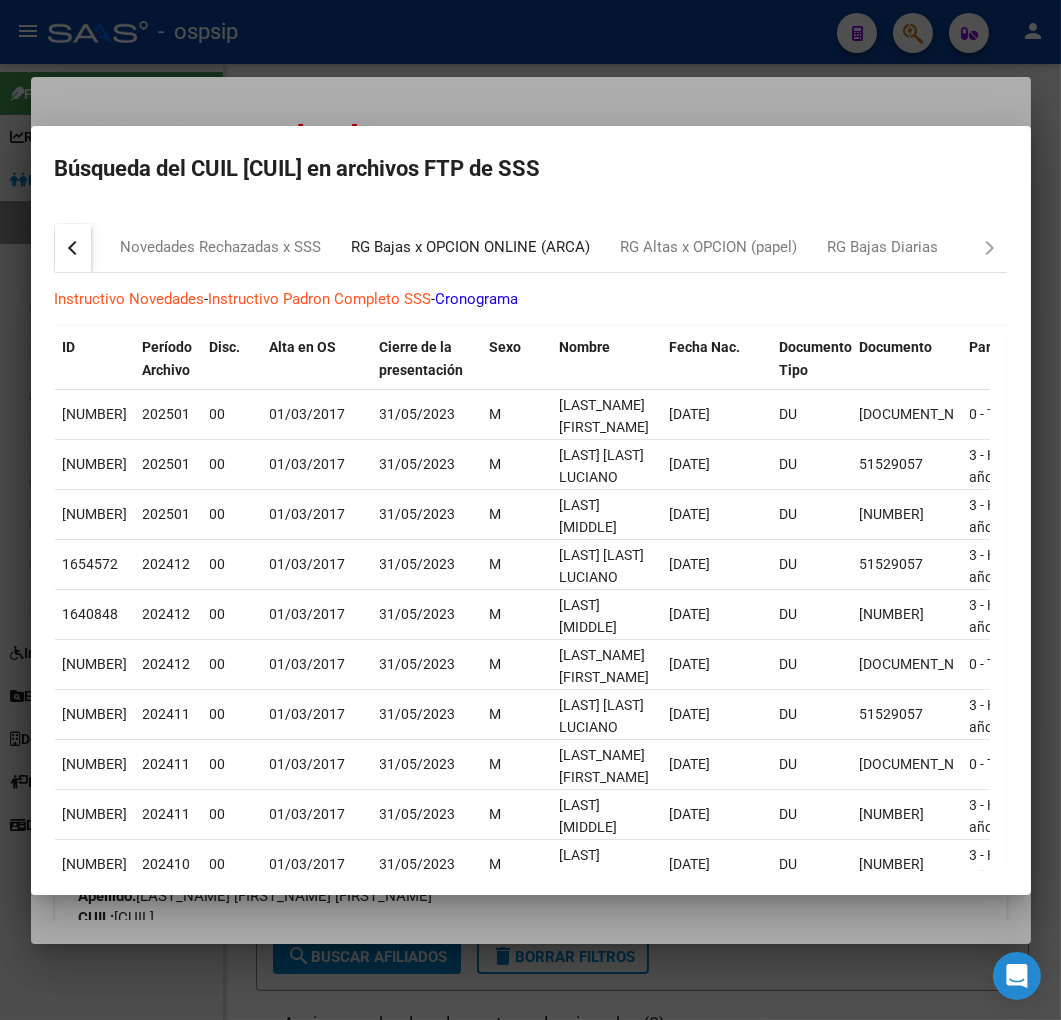 click on "RG Bajas x OPCION ONLINE (ARCA)" at bounding box center (471, 247) 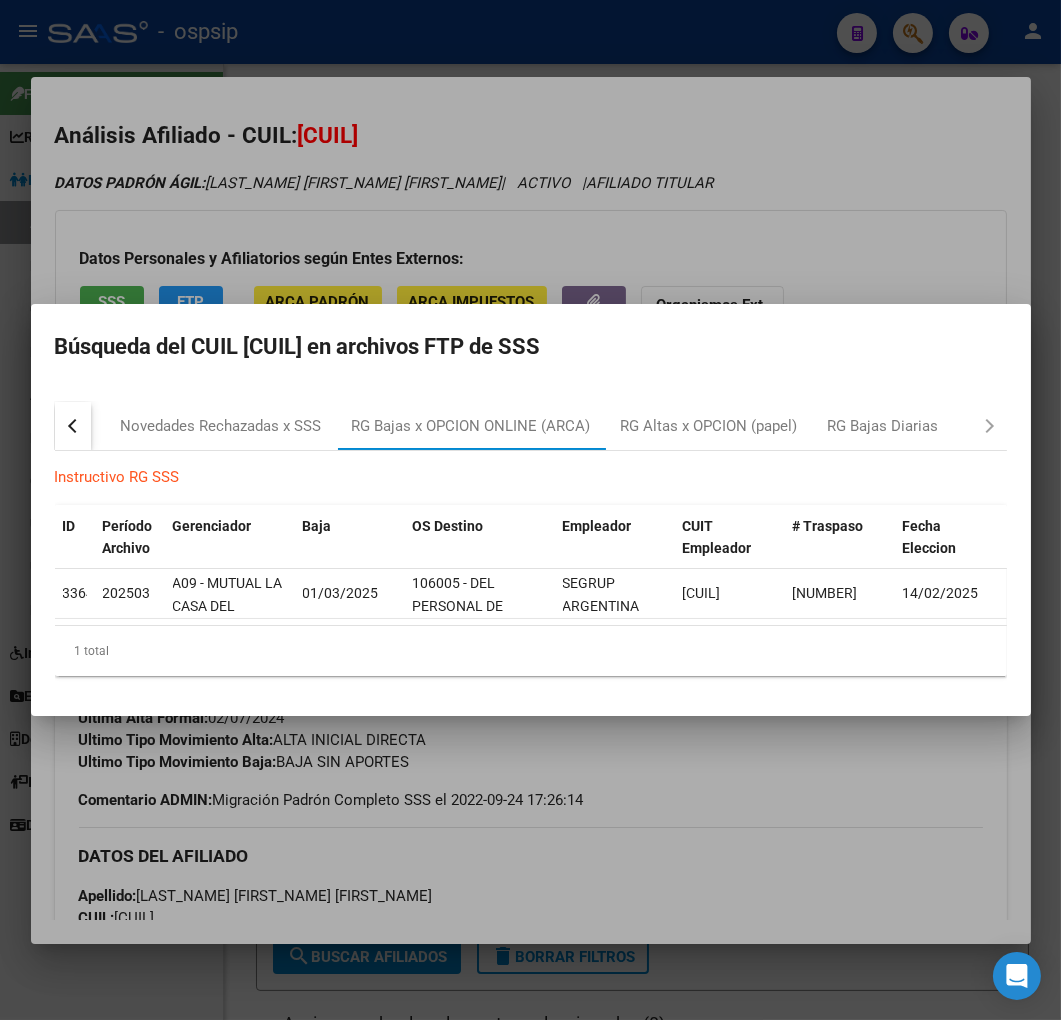 drag, startPoint x: 670, startPoint y: 868, endPoint x: 576, endPoint y: 840, distance: 98.0816 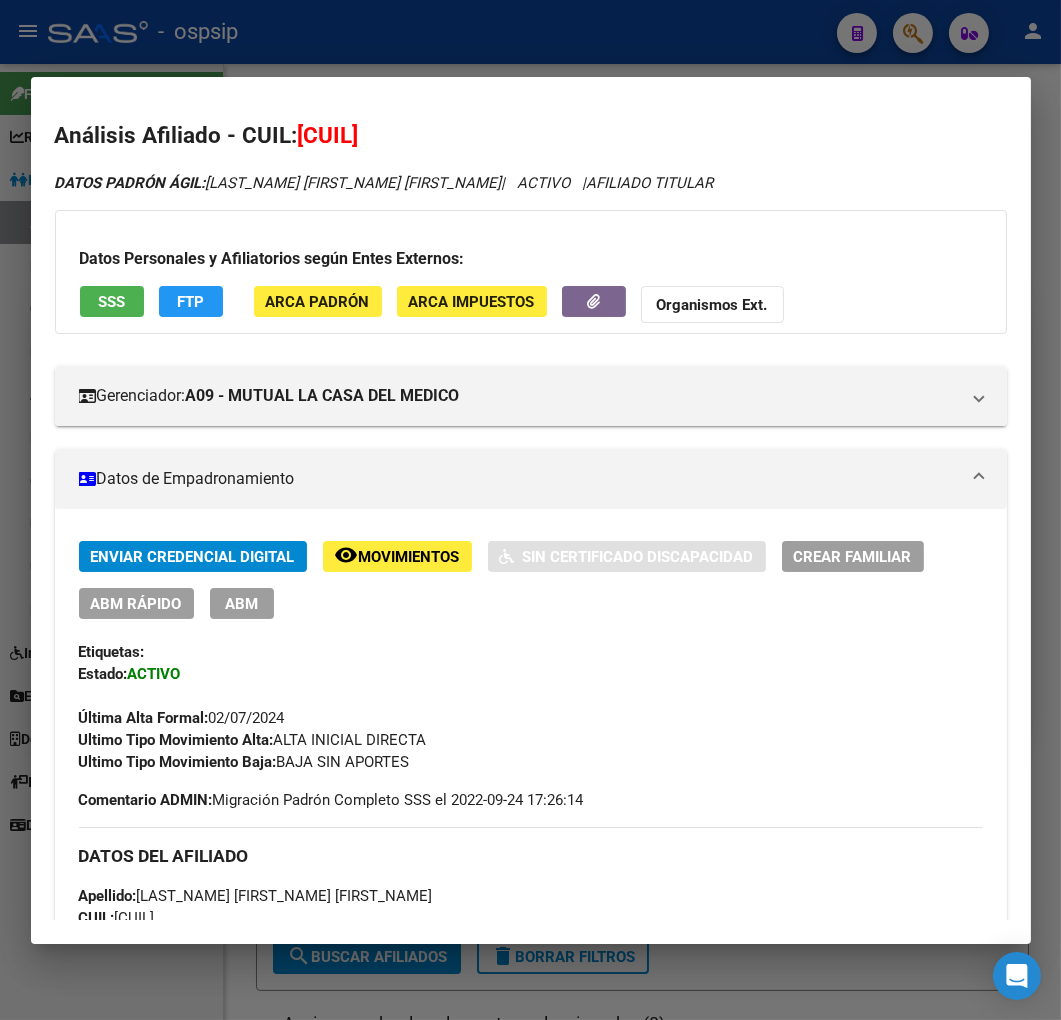 click on "ABM" at bounding box center (242, 603) 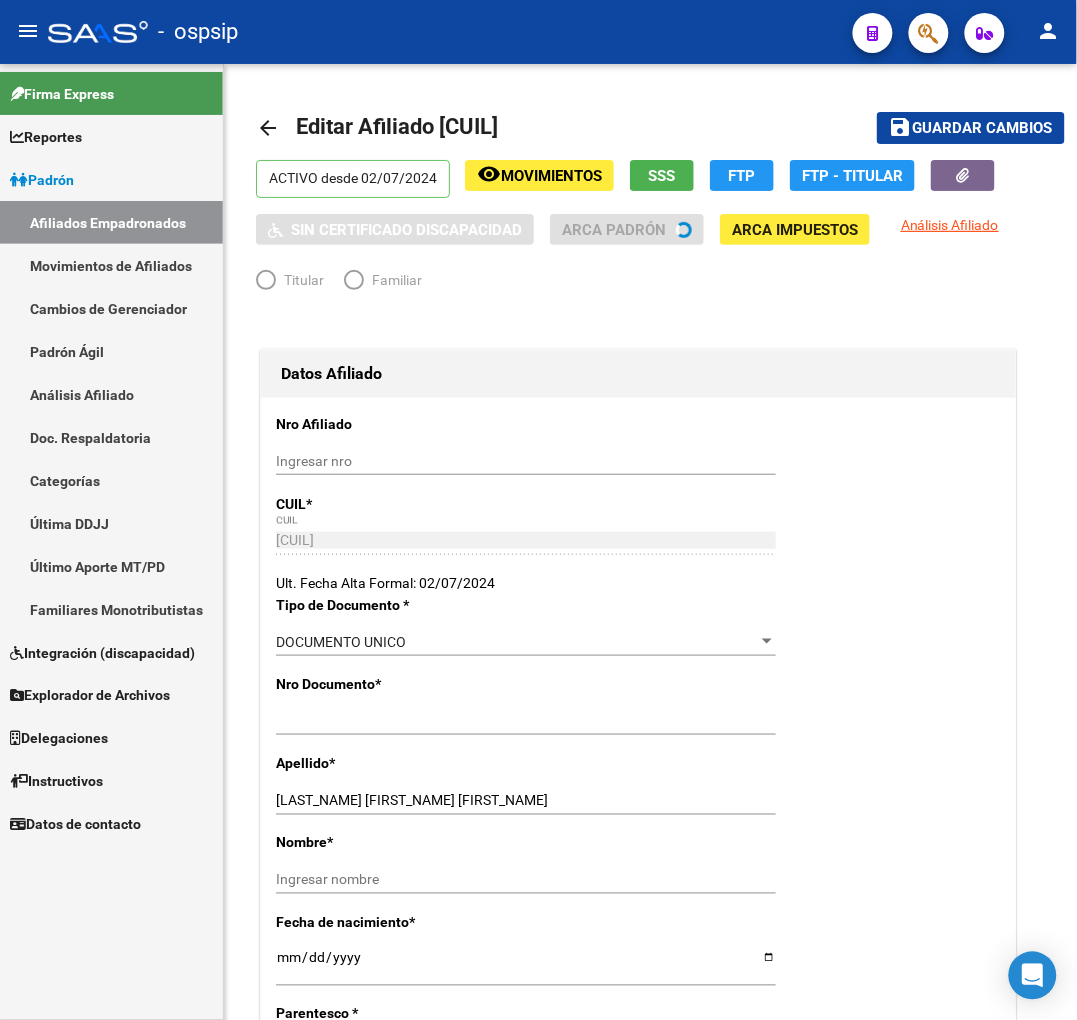 radio on "true" 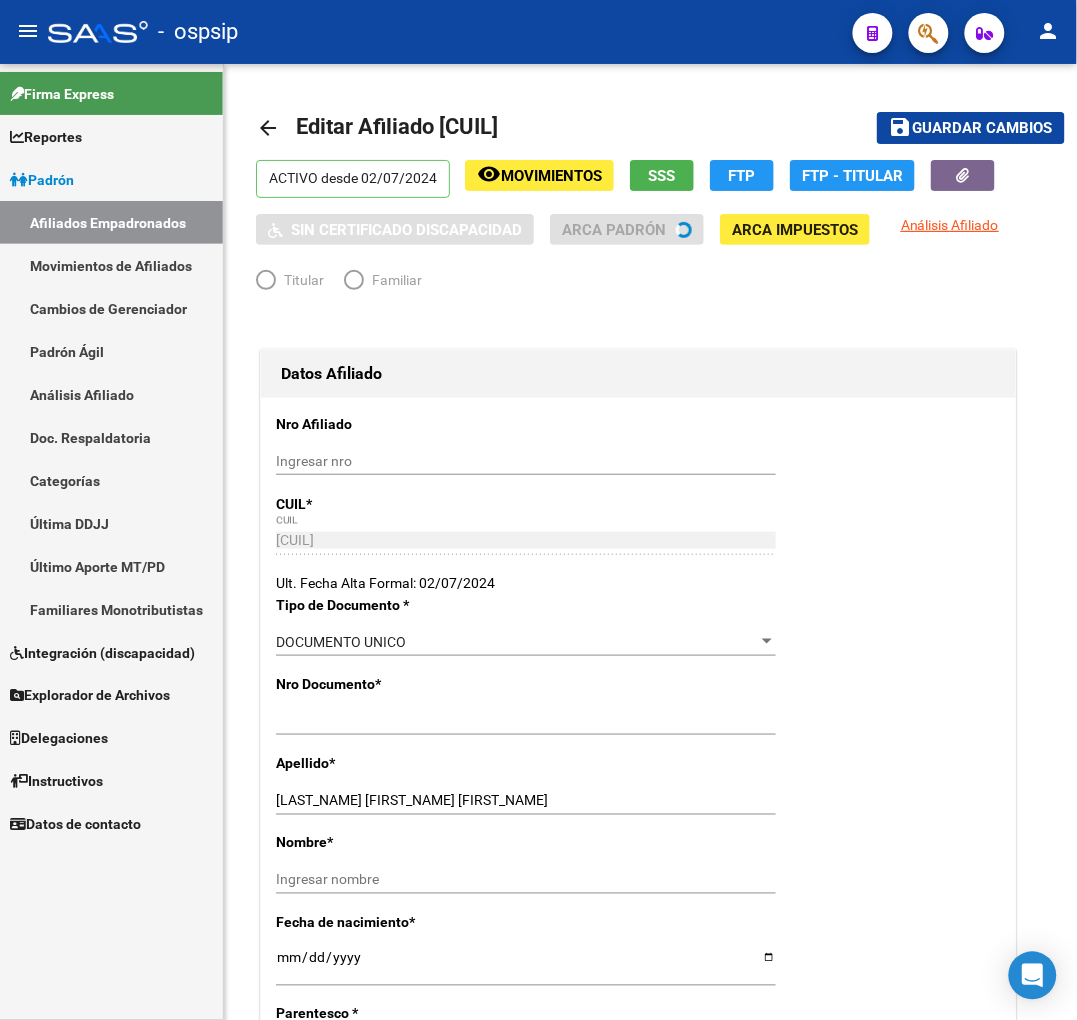 type on "33-70633739-9" 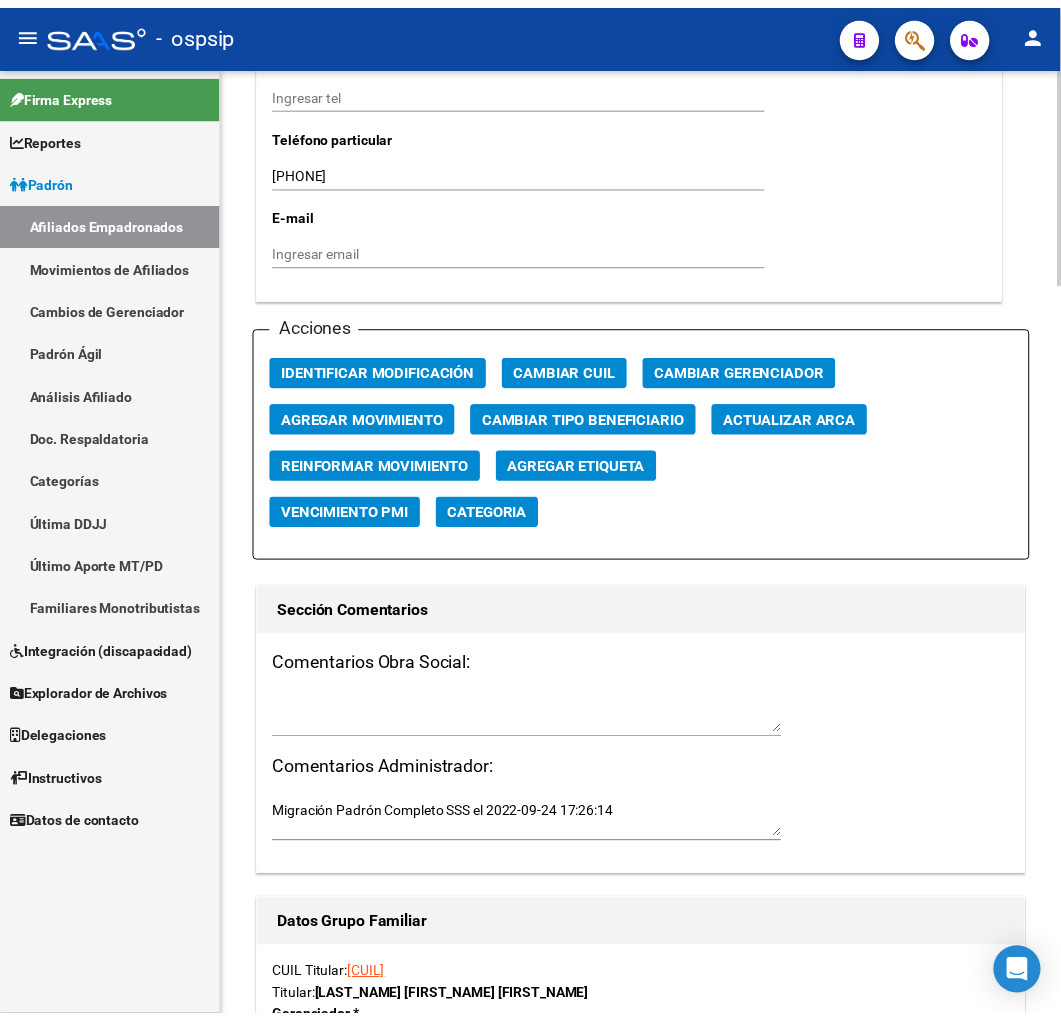 scroll, scrollTop: 2111, scrollLeft: 0, axis: vertical 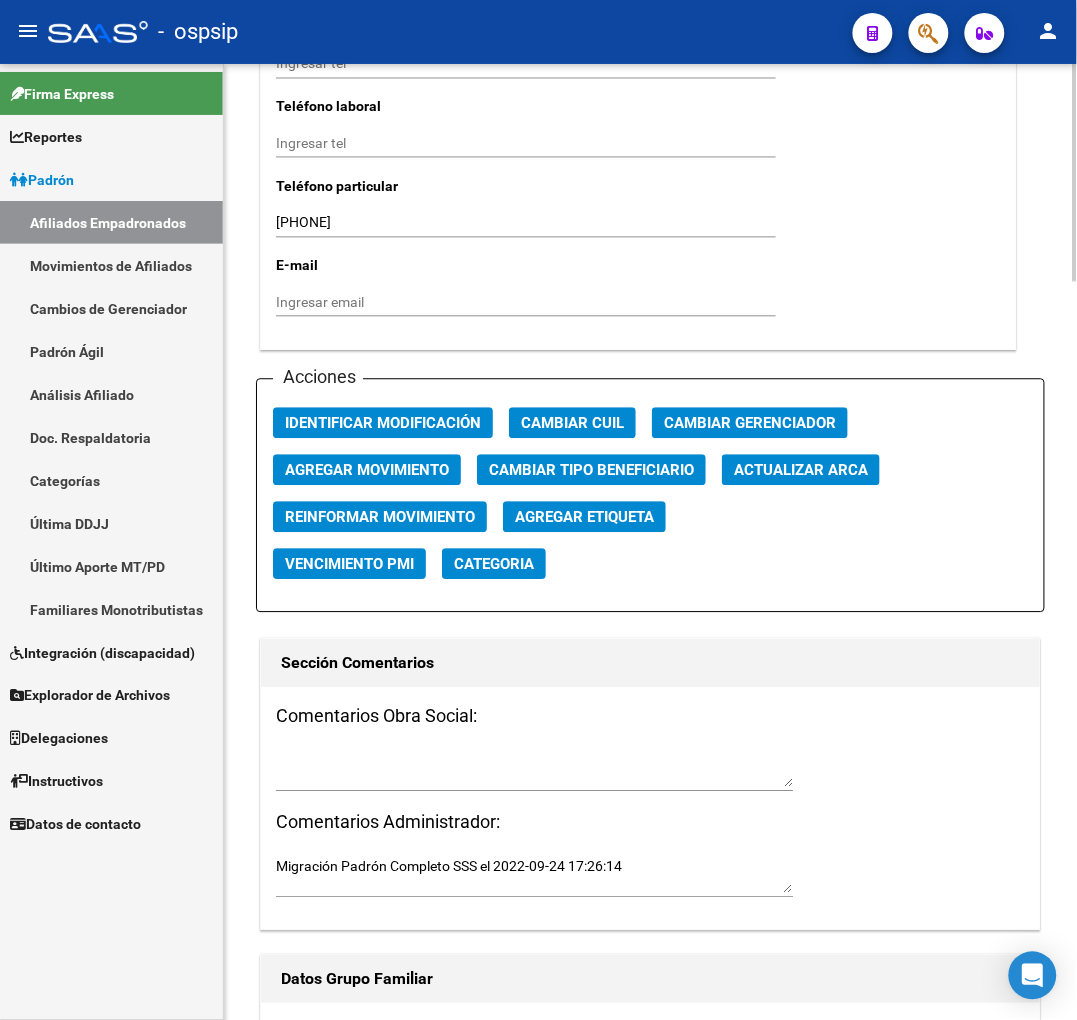 click on "Agregar Movimiento" 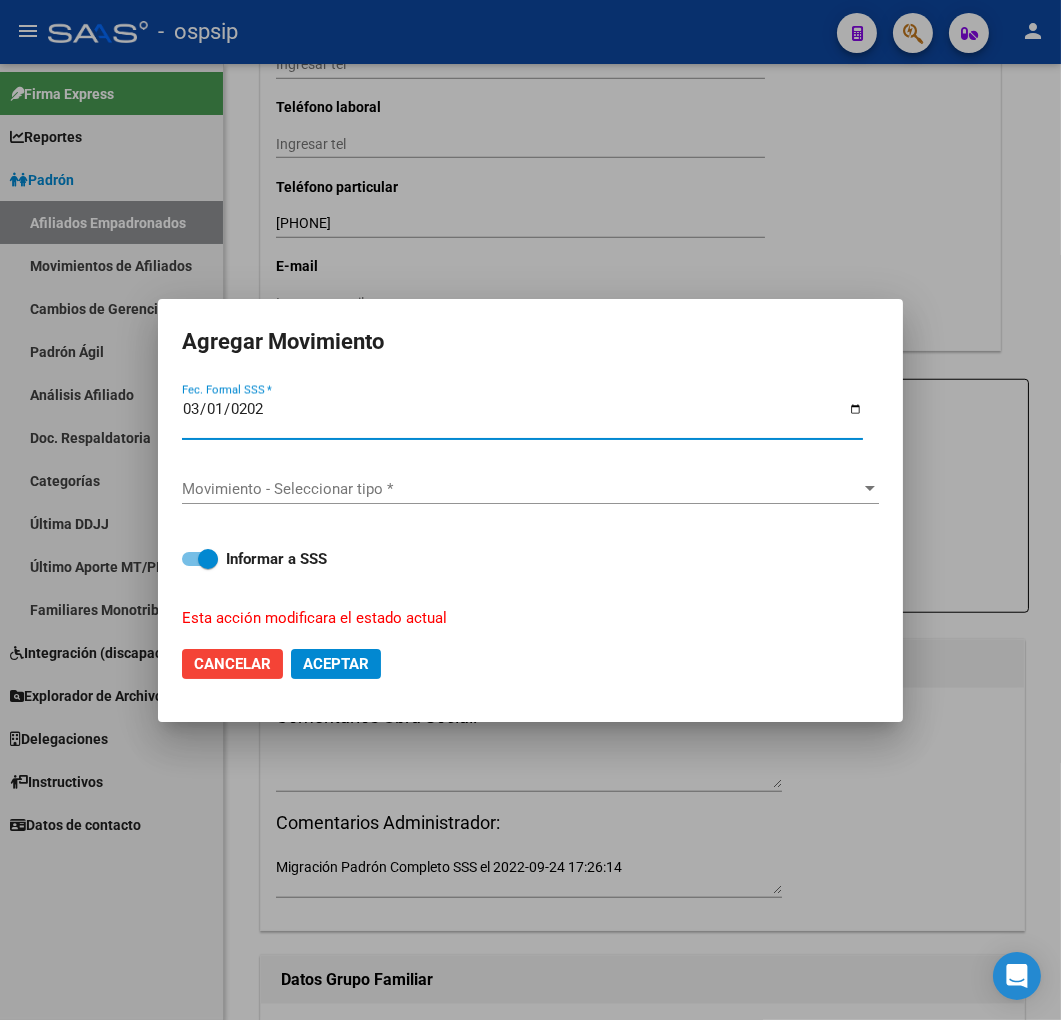 type on "2025-03-01" 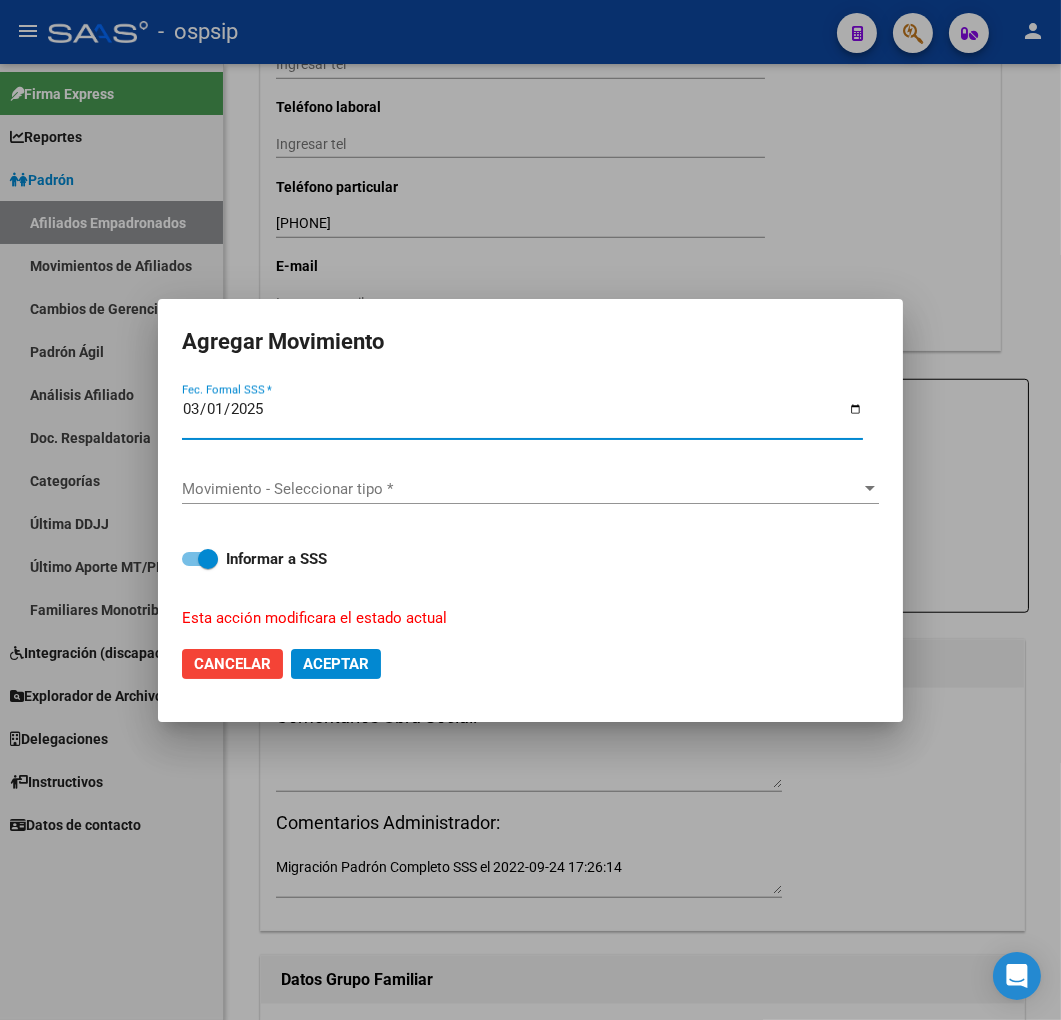 click on "Movimiento - Seleccionar tipo * Movimiento - Seleccionar tipo *" at bounding box center [530, 489] 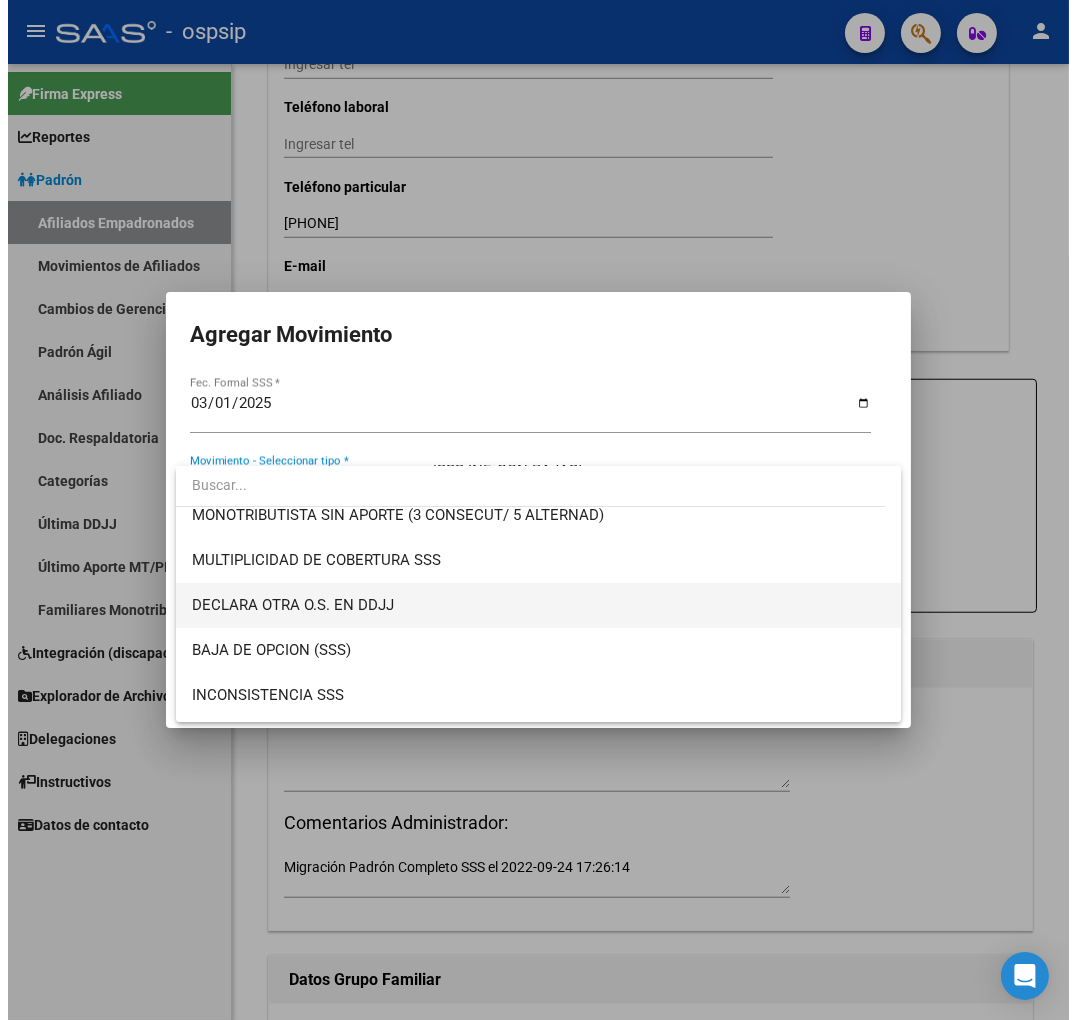 scroll, scrollTop: 777, scrollLeft: 0, axis: vertical 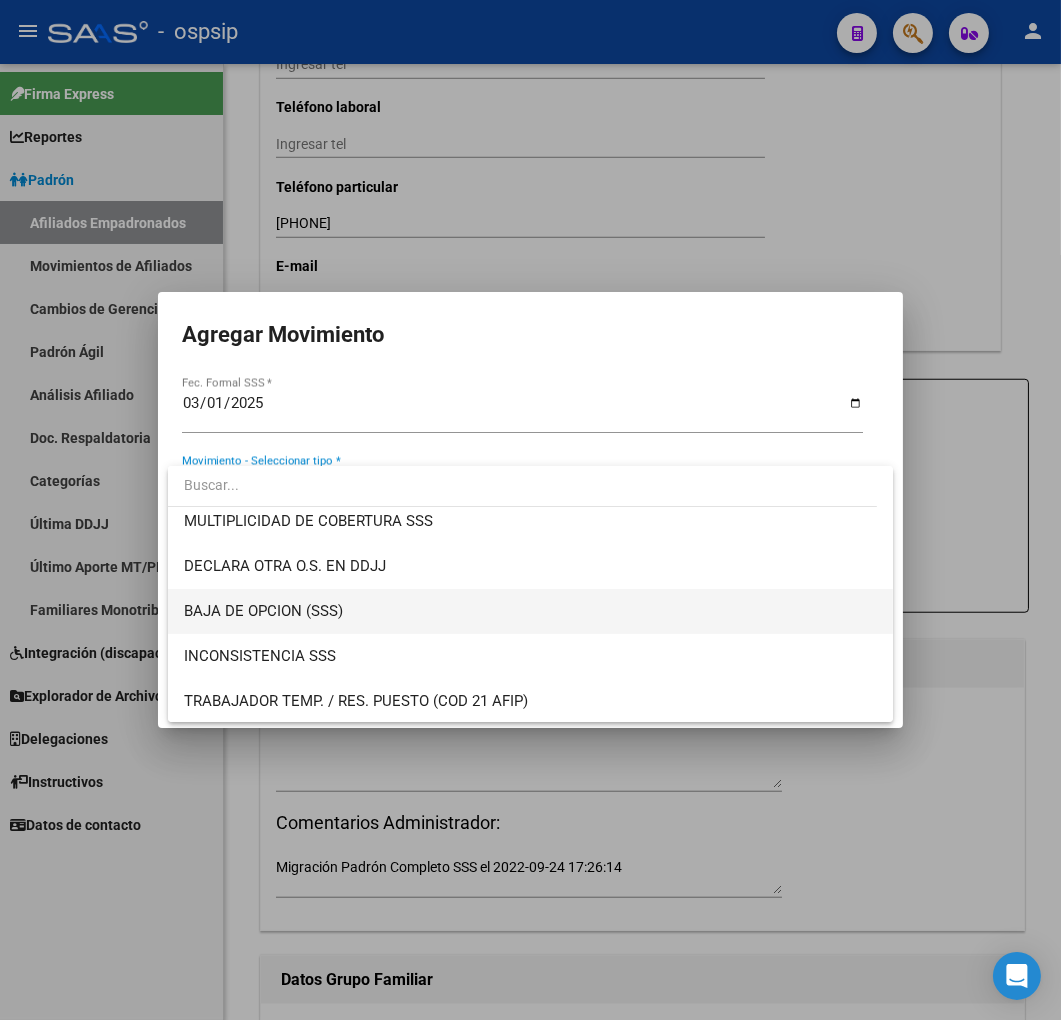 click on "BAJA DE OPCION (SSS)" at bounding box center [531, 611] 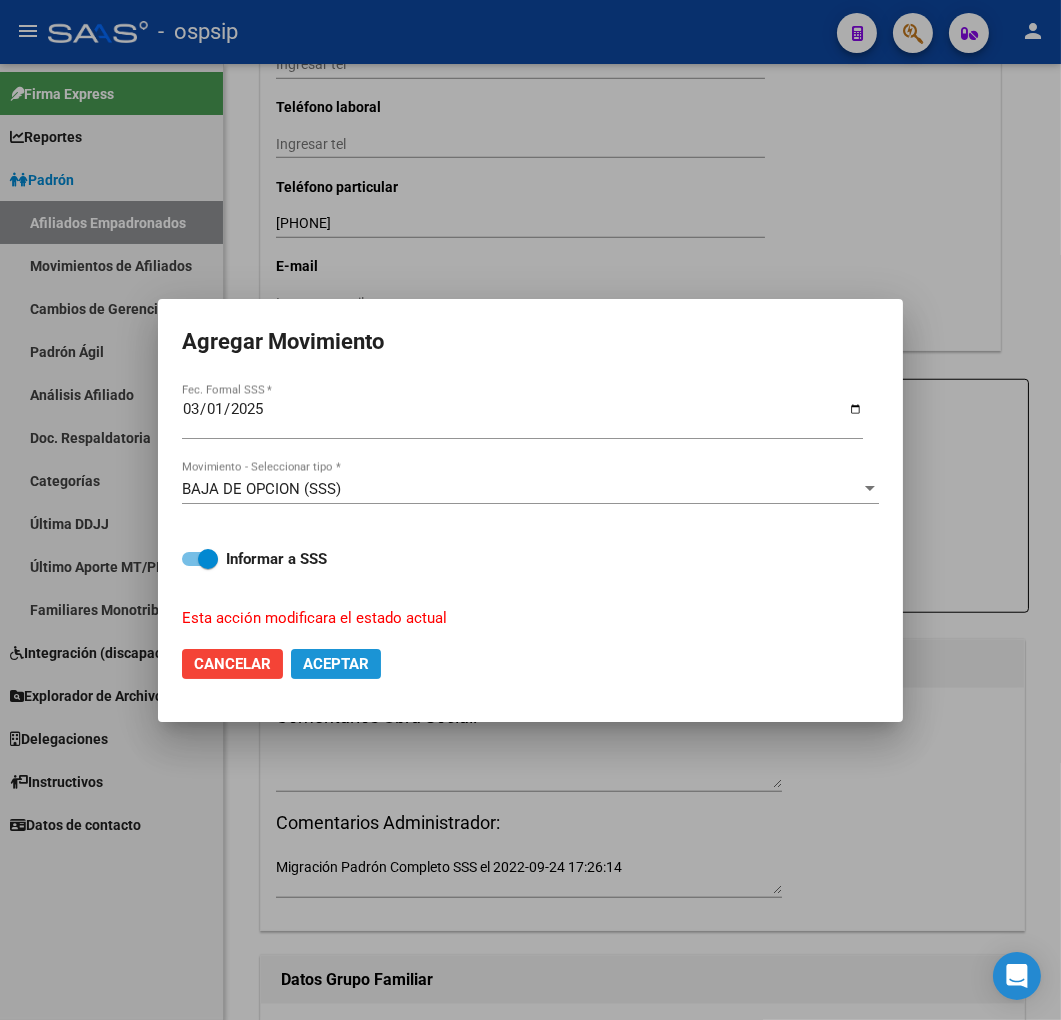 click on "Aceptar" 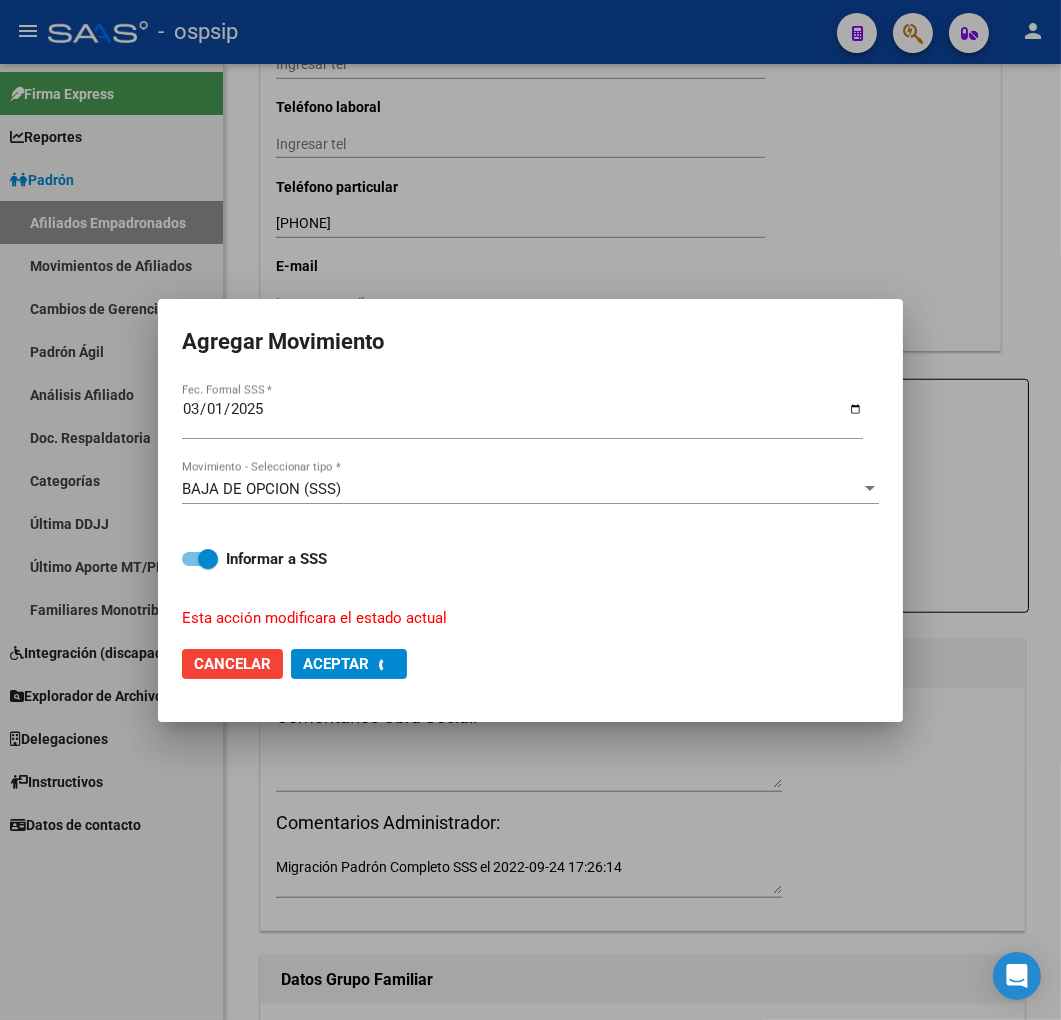 checkbox on "false" 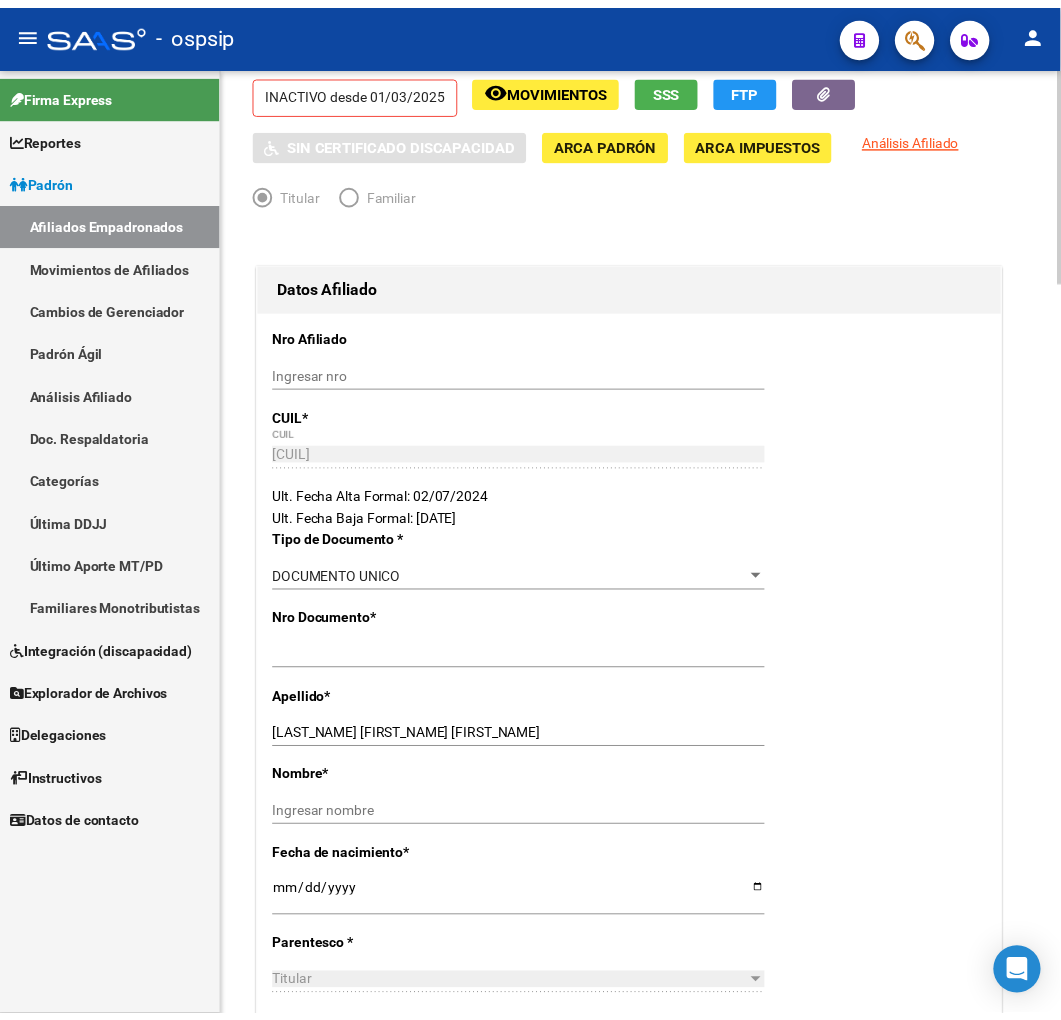 scroll, scrollTop: 0, scrollLeft: 0, axis: both 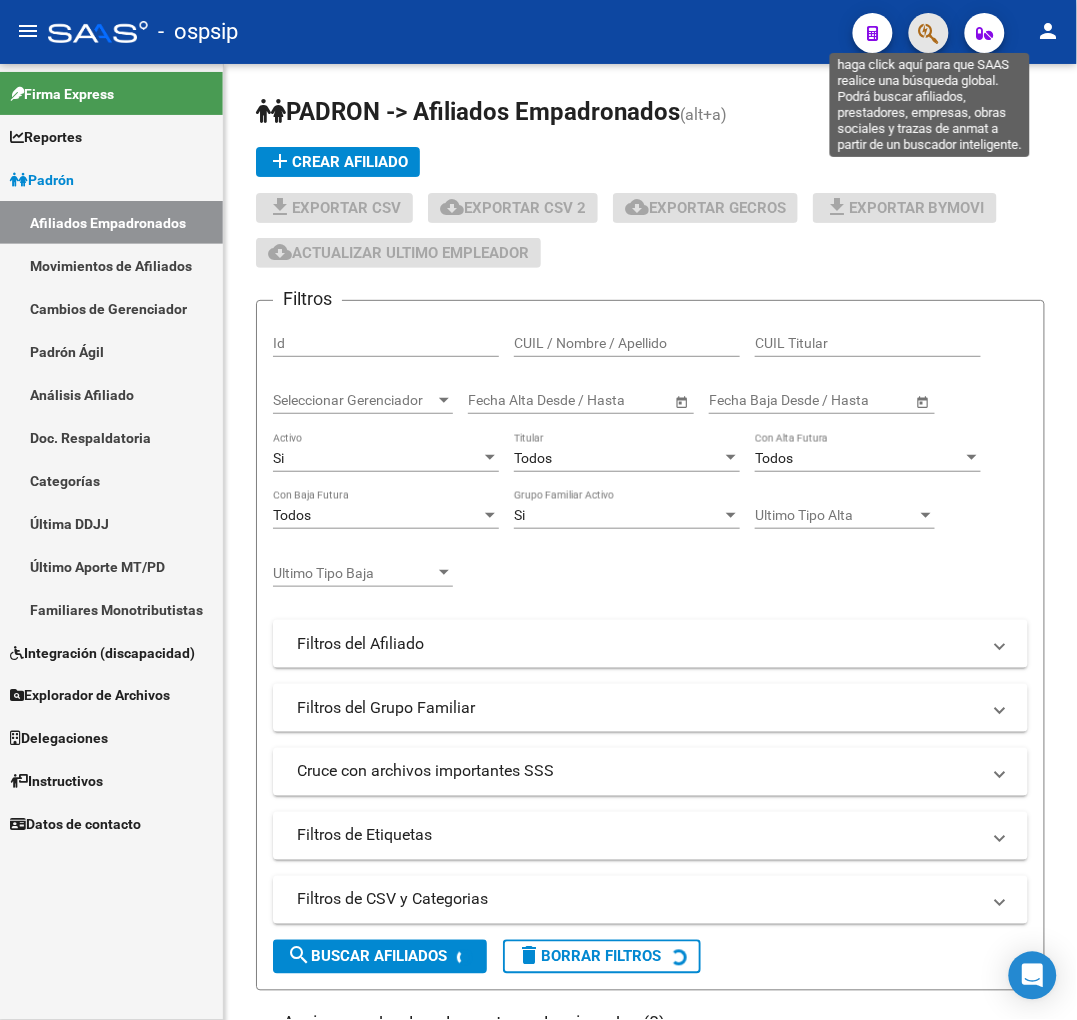 click 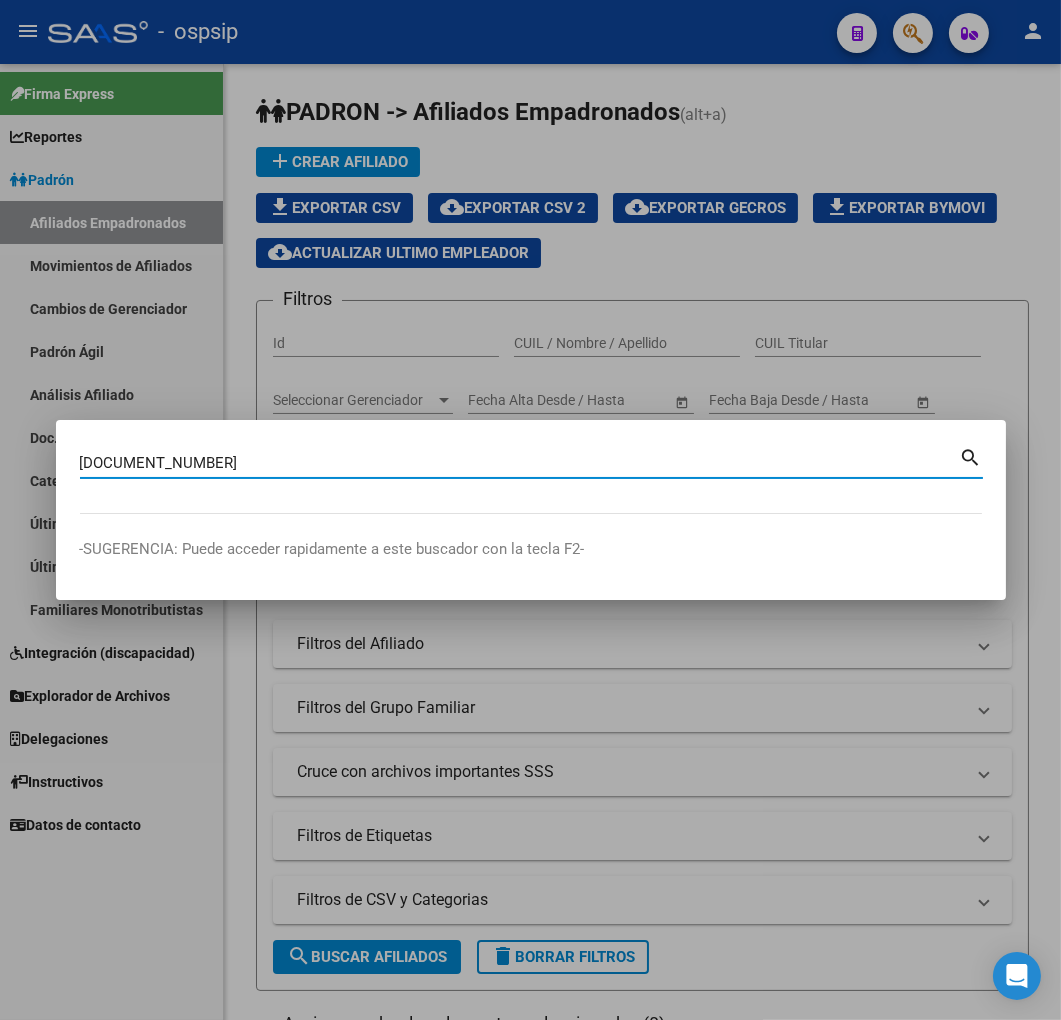 type on "29011411" 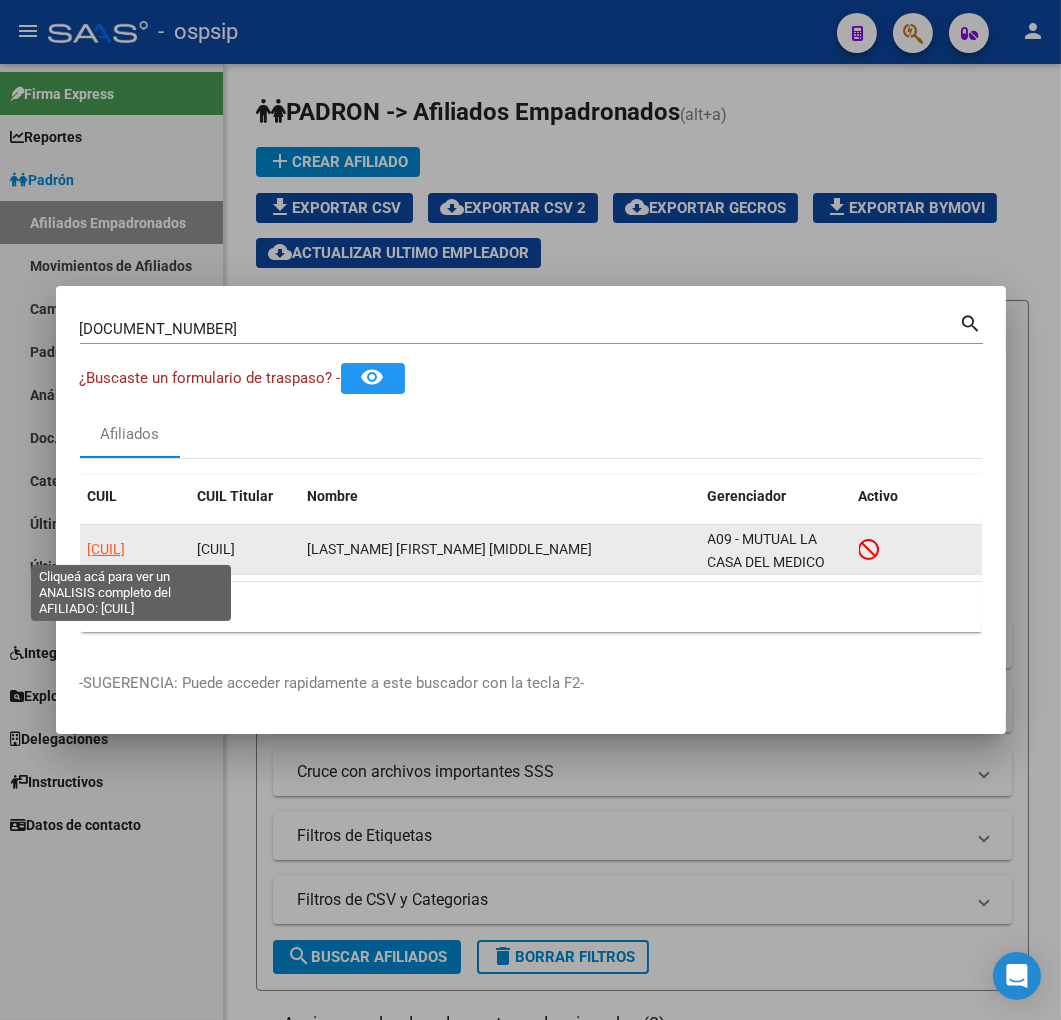 click on "20290114110" 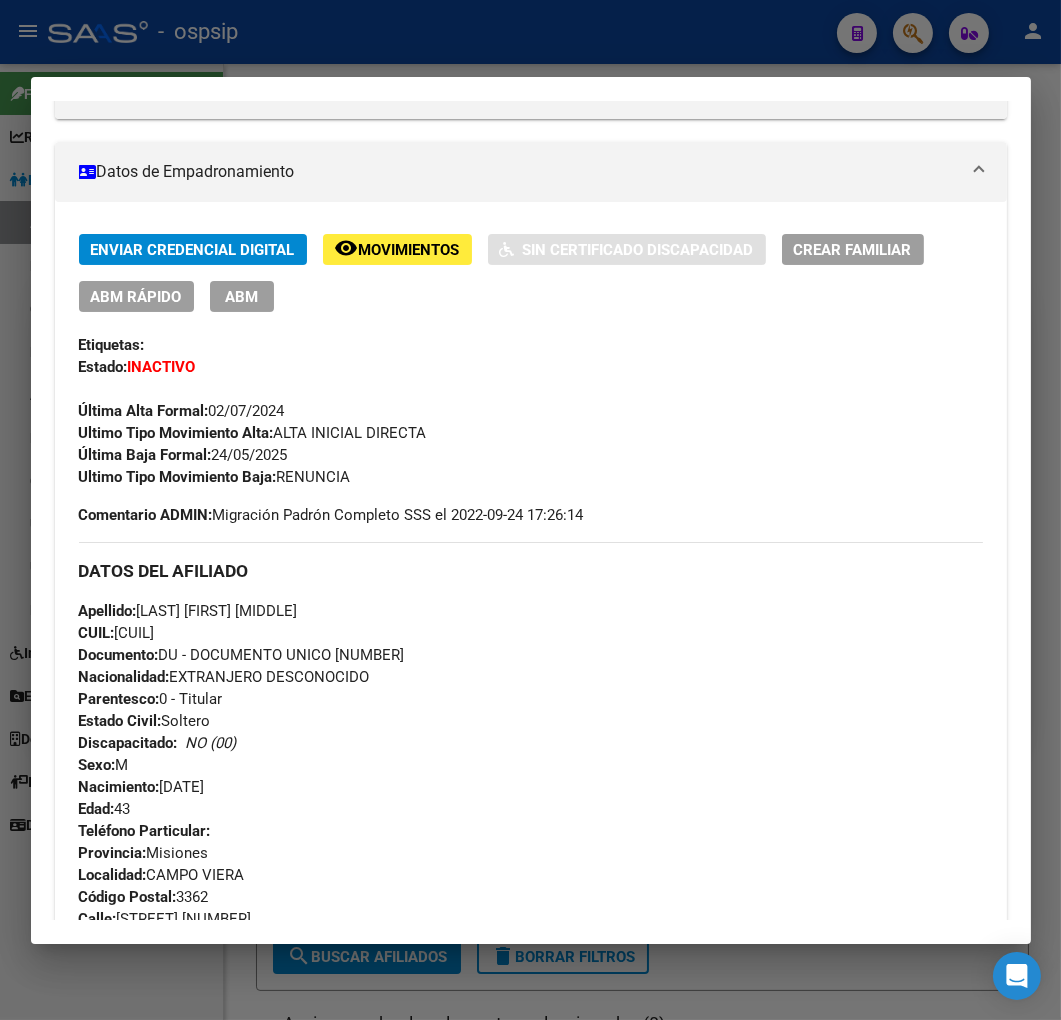 scroll, scrollTop: 333, scrollLeft: 0, axis: vertical 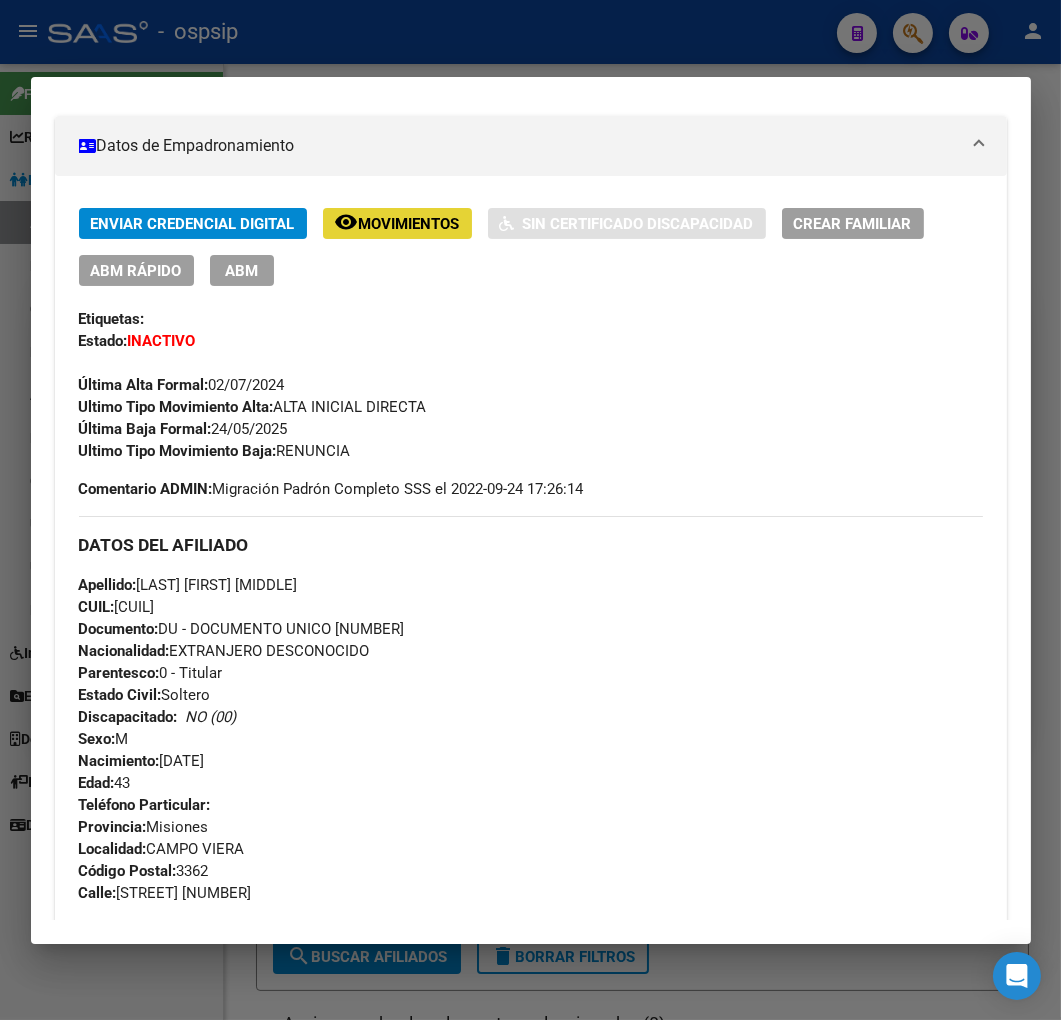 click on "remove_red_eye Movimientos" 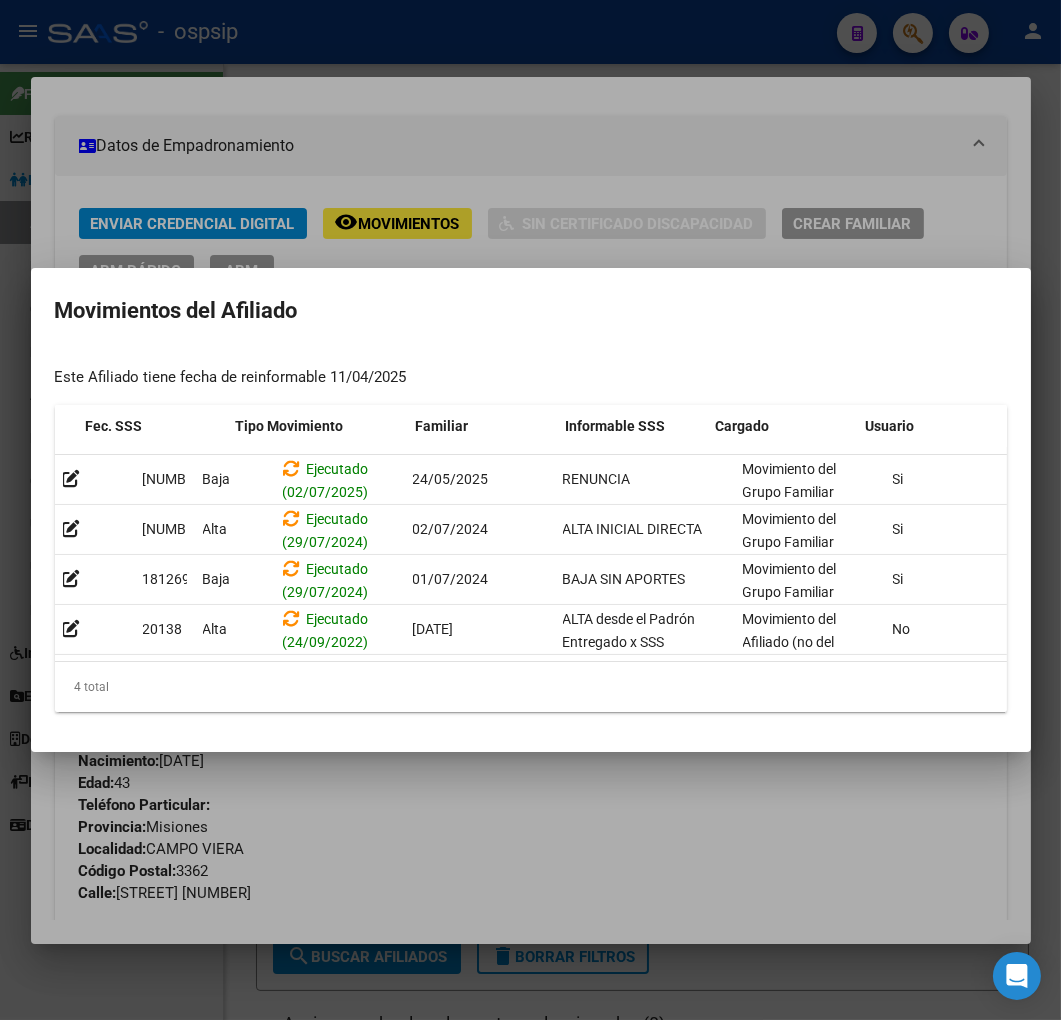 scroll, scrollTop: 0, scrollLeft: 0, axis: both 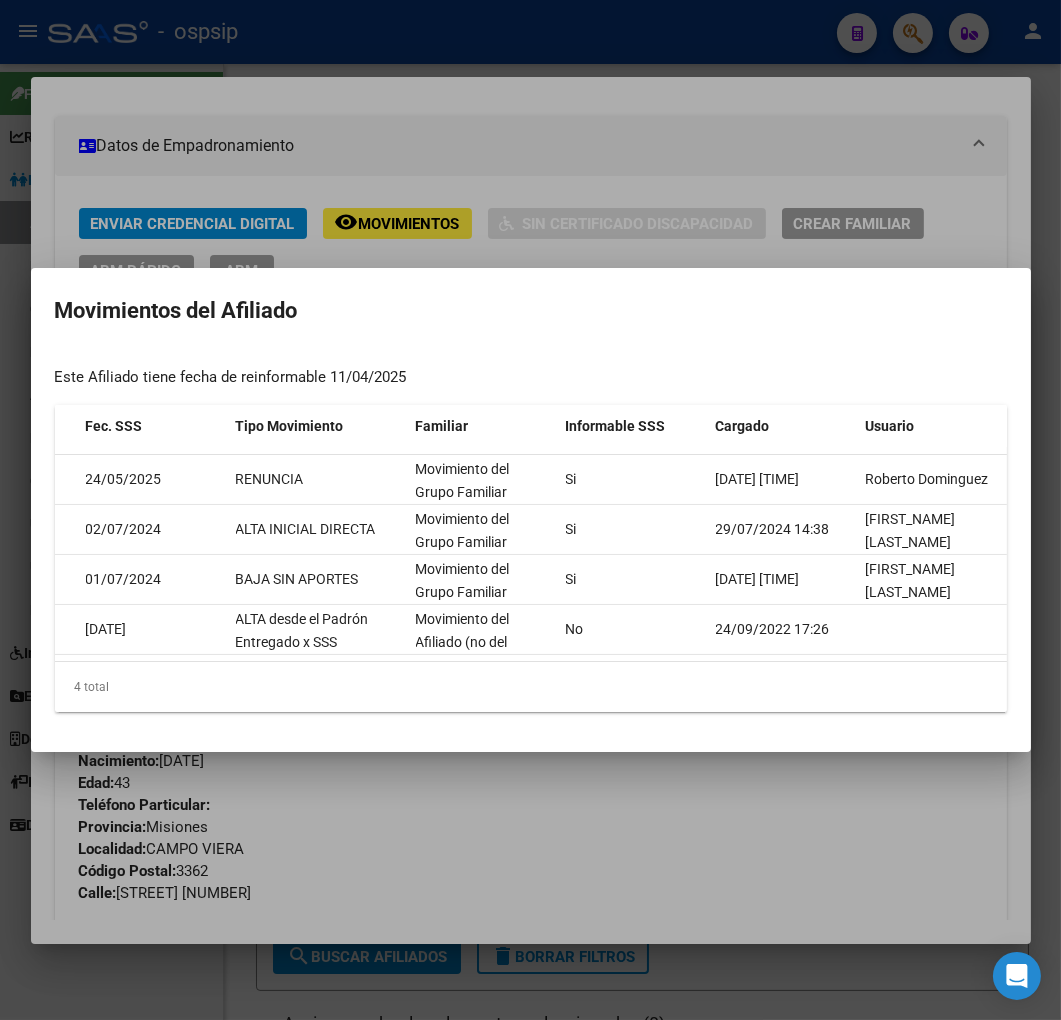 drag, startPoint x: 836, startPoint y: 866, endPoint x: 771, endPoint y: 854, distance: 66.09841 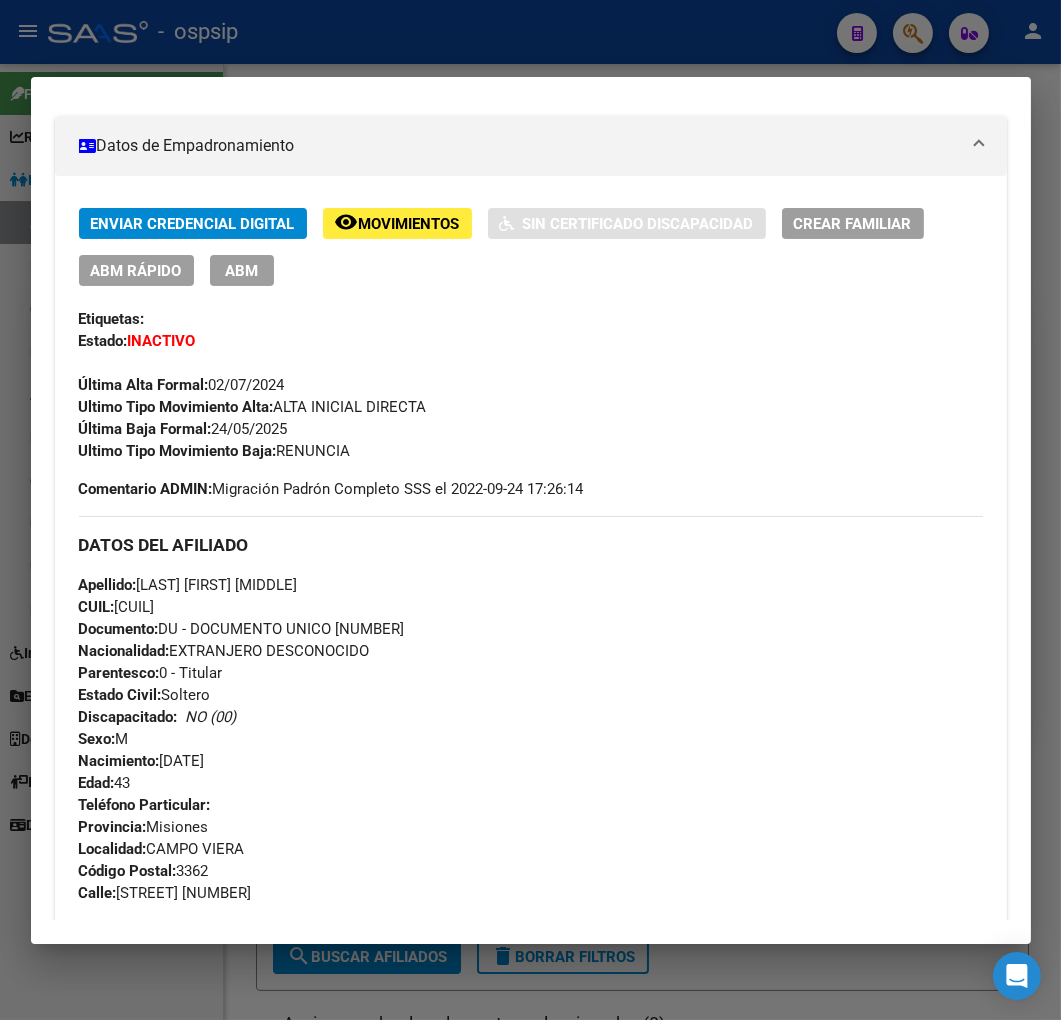 click at bounding box center [530, 510] 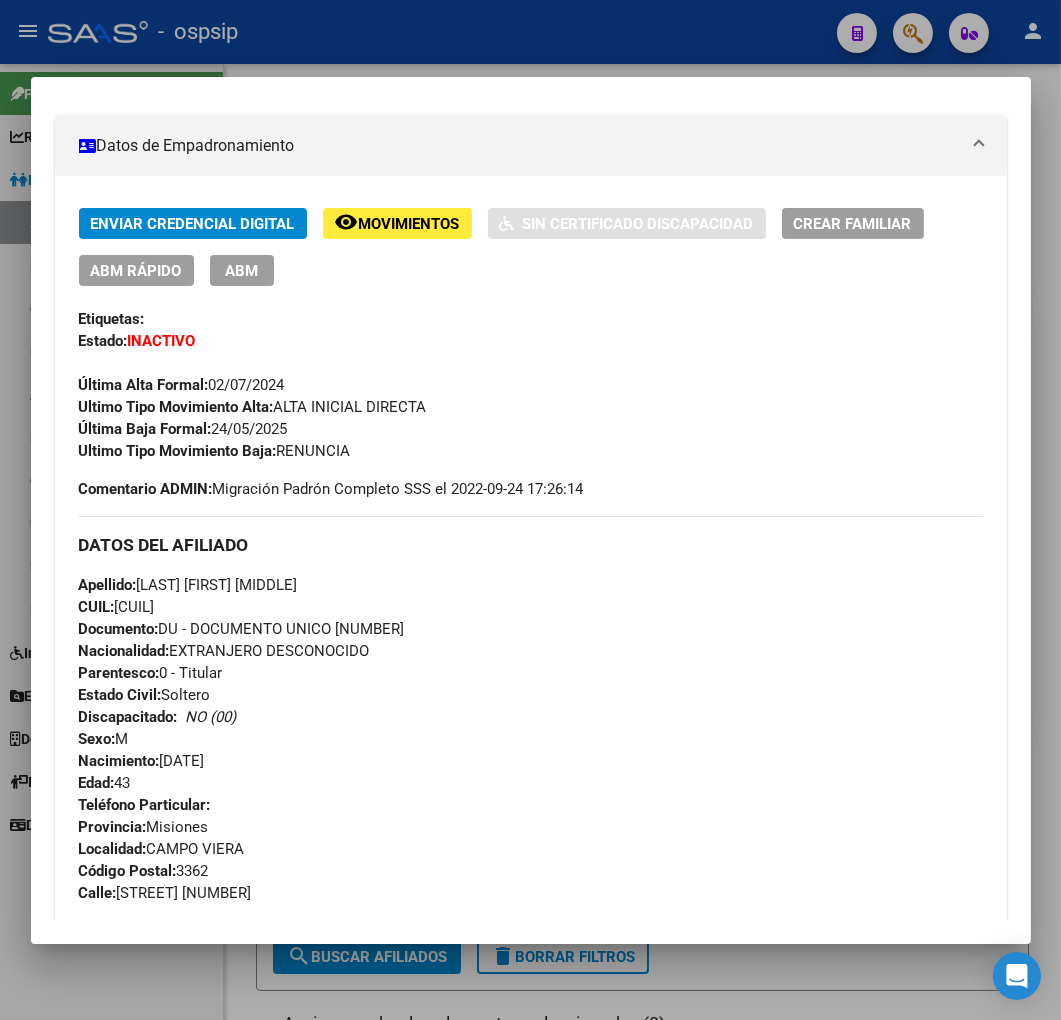 click at bounding box center [530, 510] 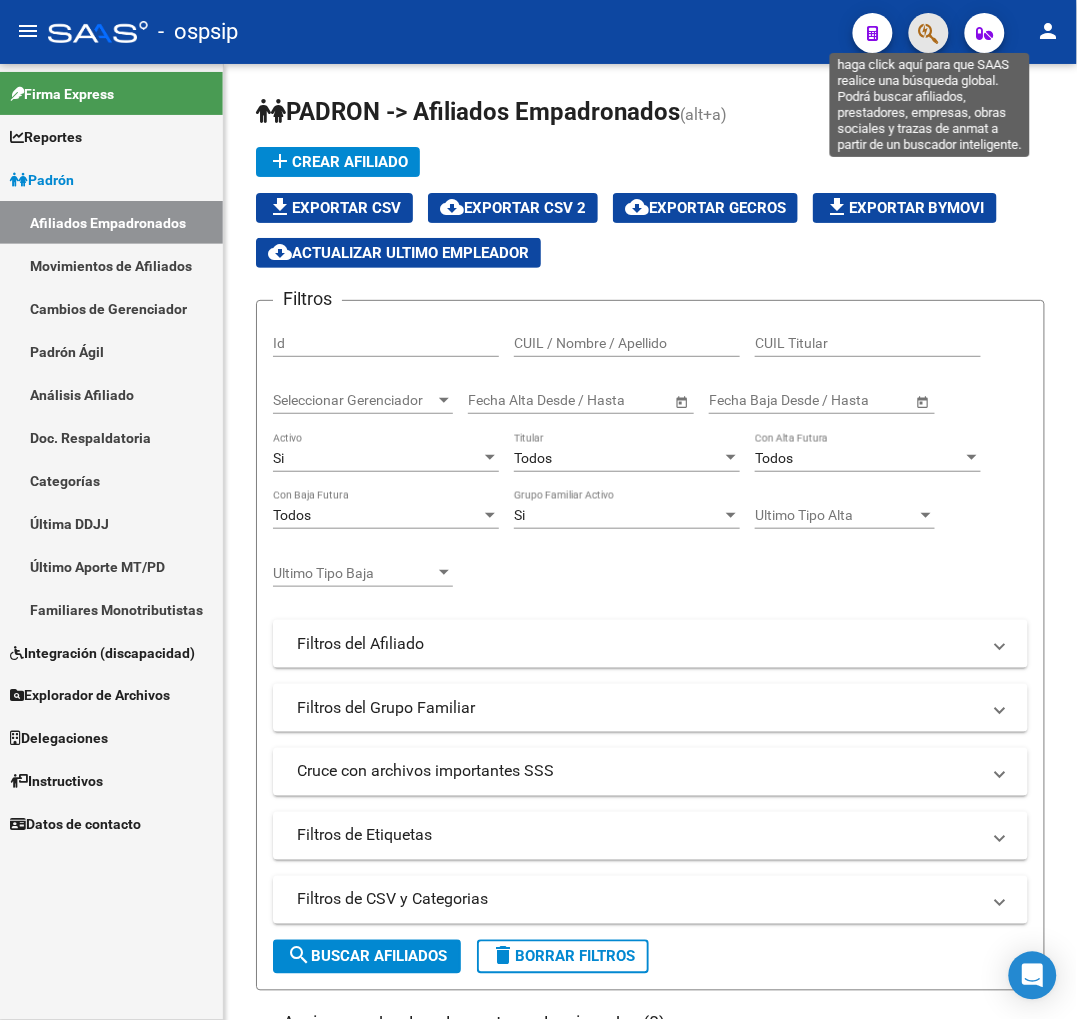 click 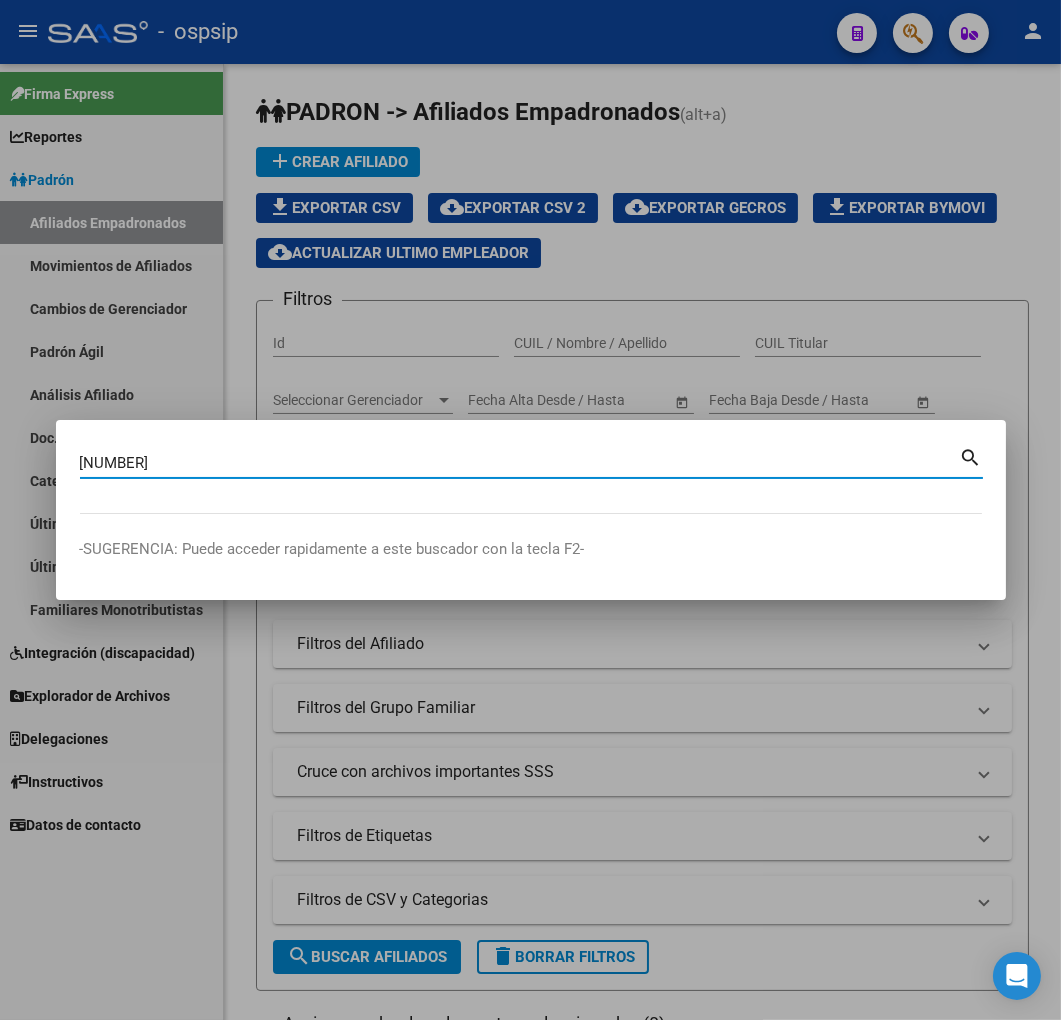 type on "29092964" 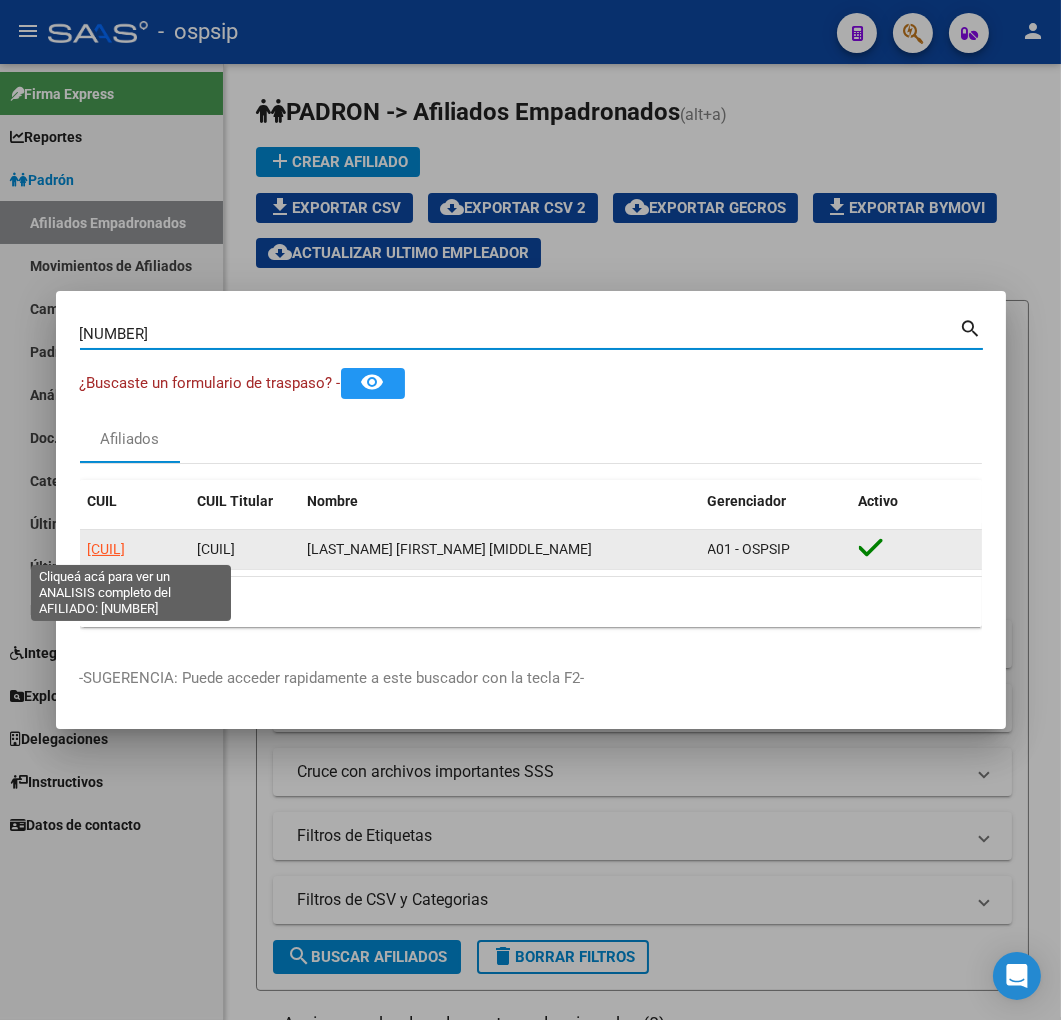 click on "20290929645" 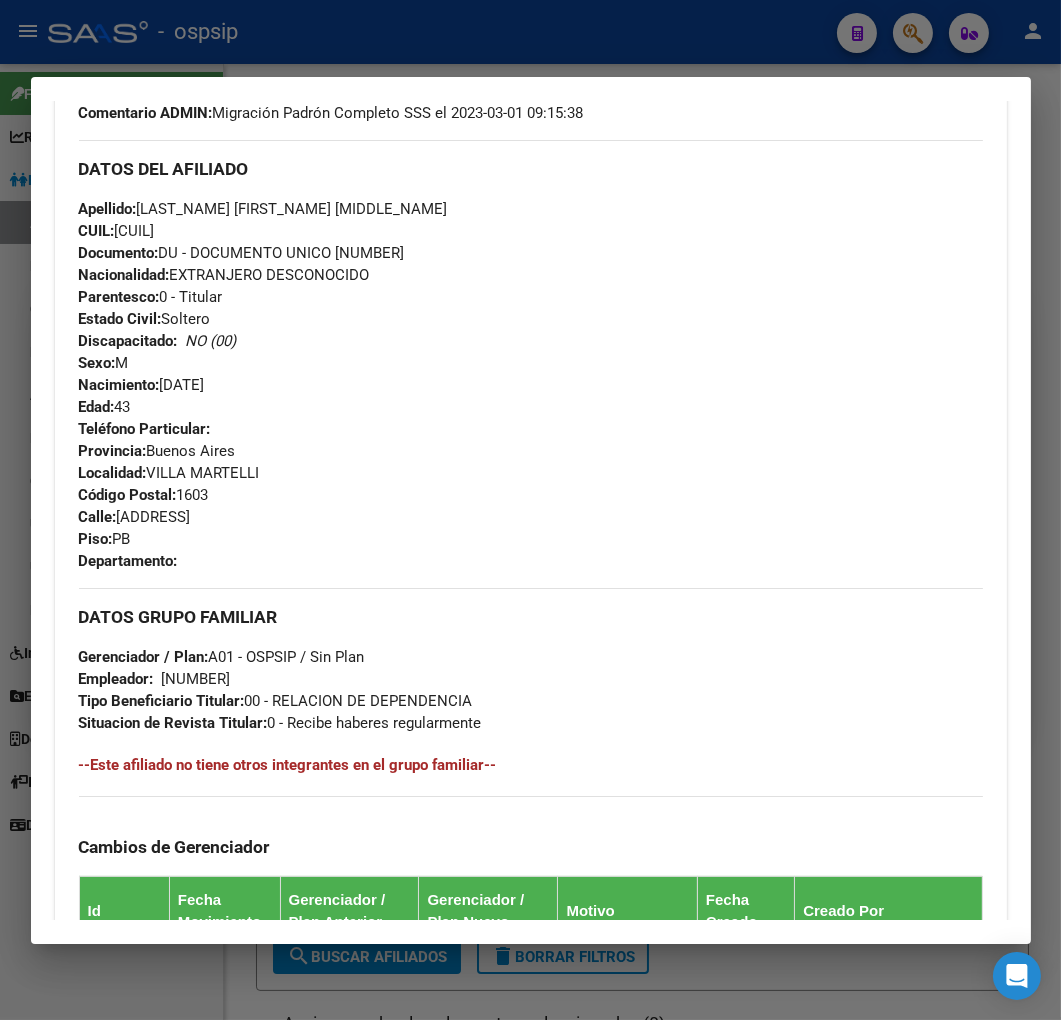 scroll, scrollTop: 1232, scrollLeft: 0, axis: vertical 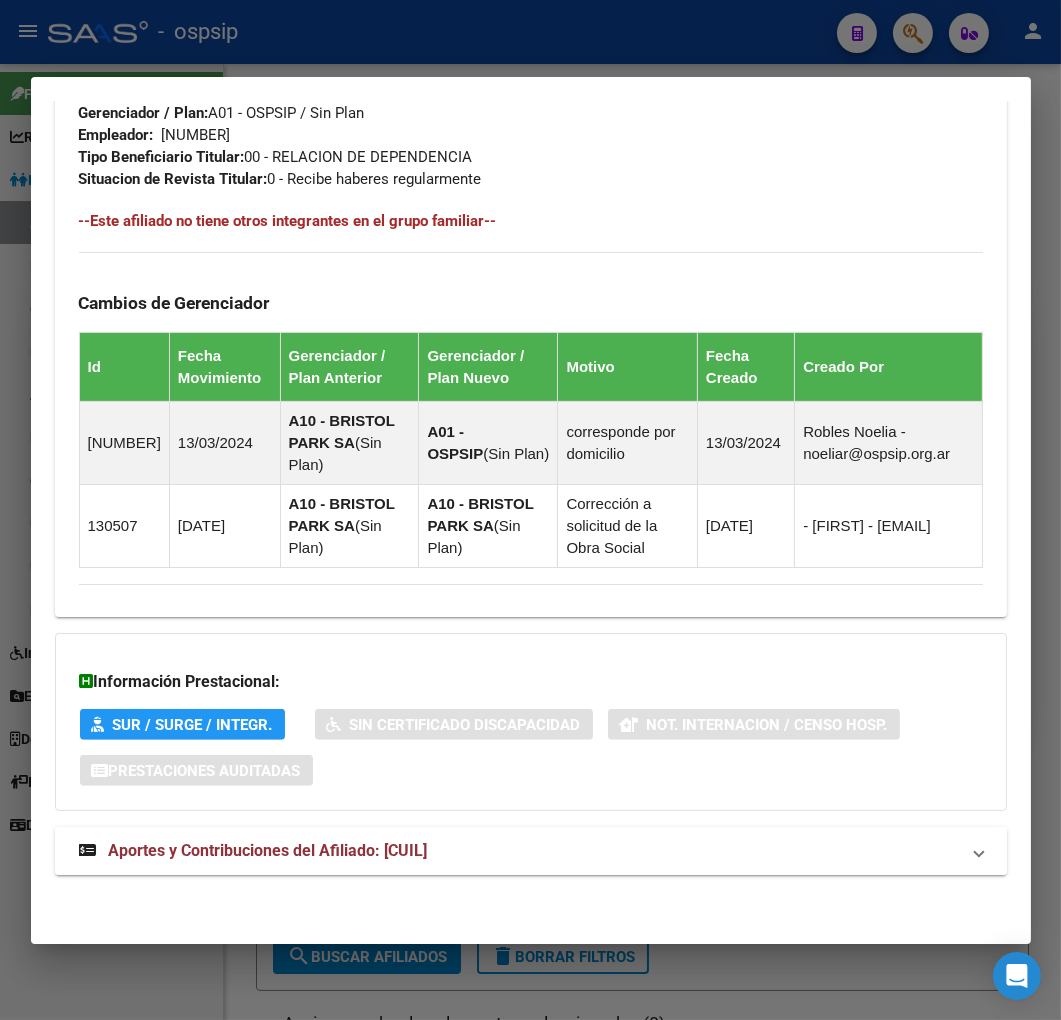 click on "Aportes y Contribuciones del Afiliado: 20290929645" at bounding box center [519, 851] 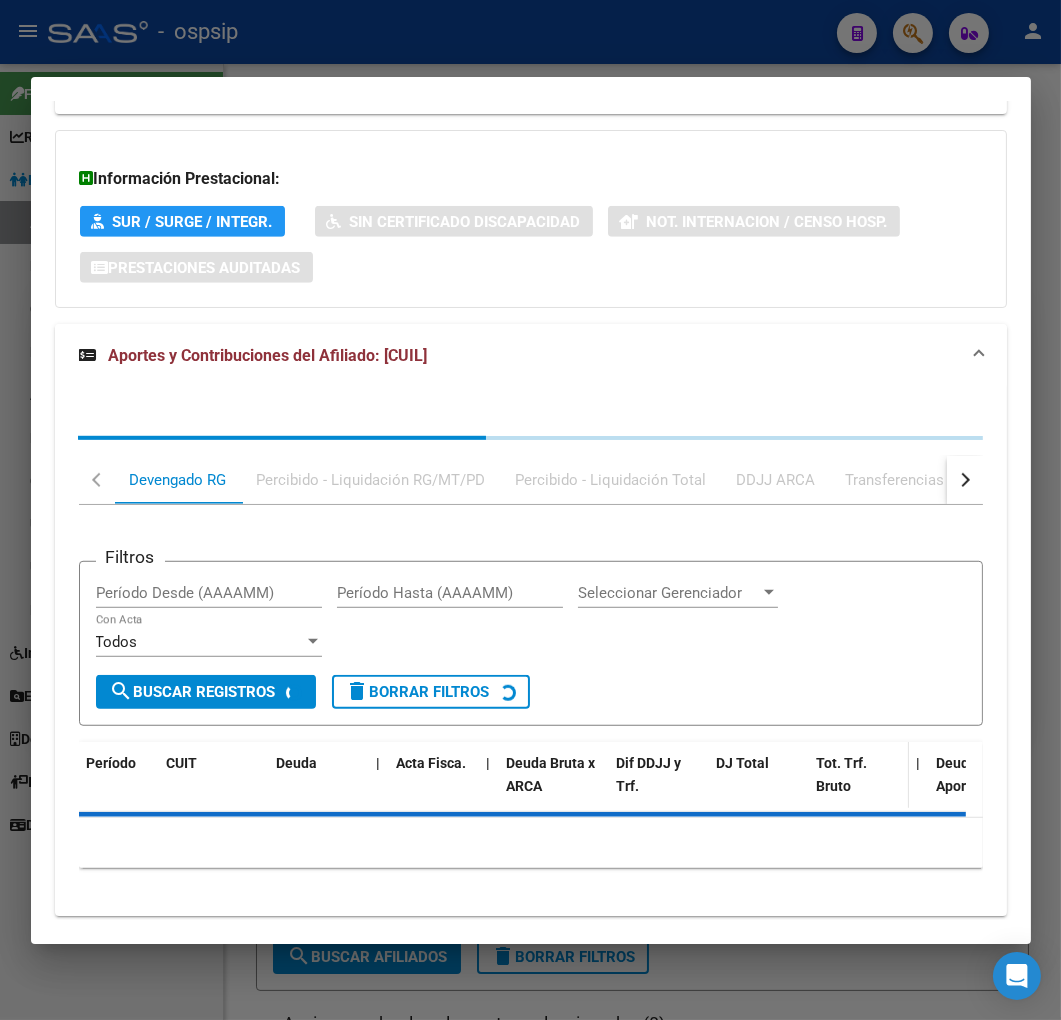 scroll, scrollTop: 1775, scrollLeft: 0, axis: vertical 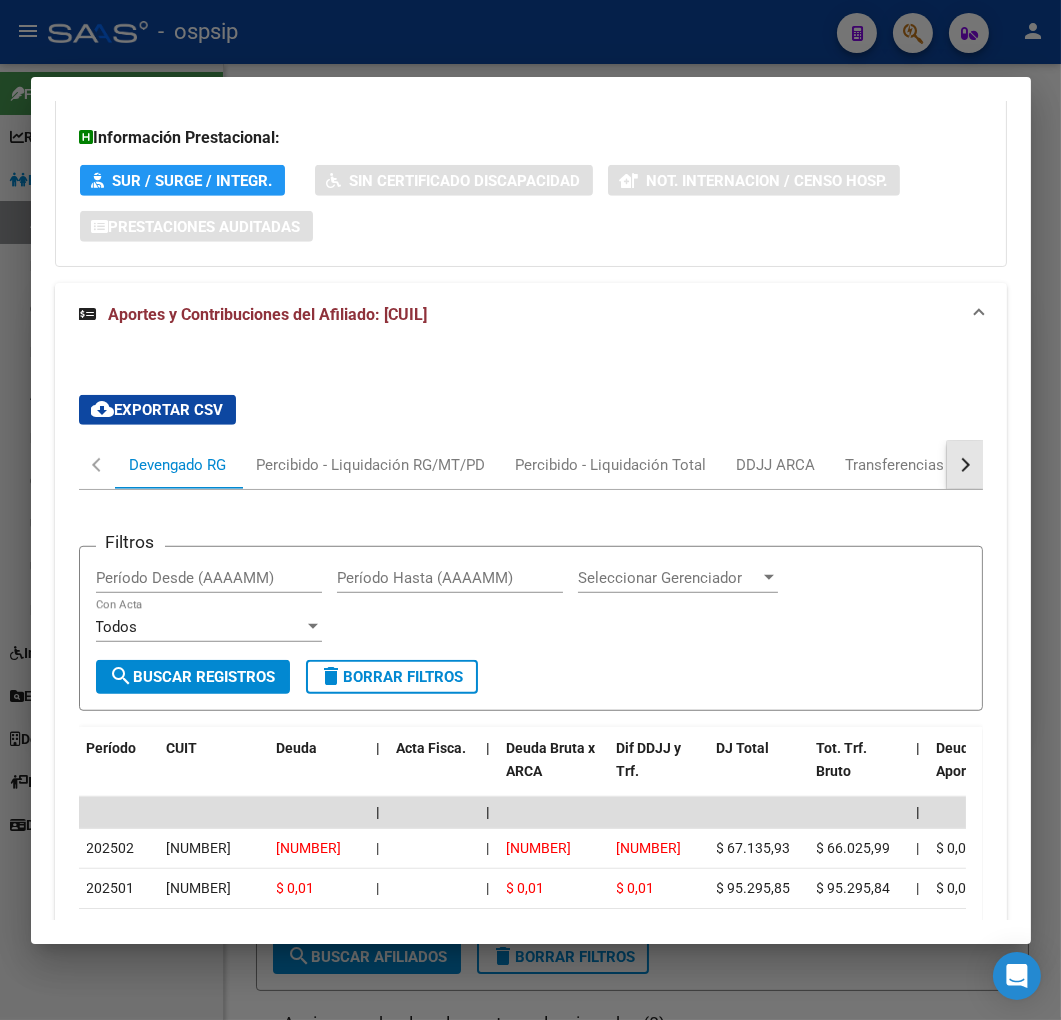 click at bounding box center (965, 465) 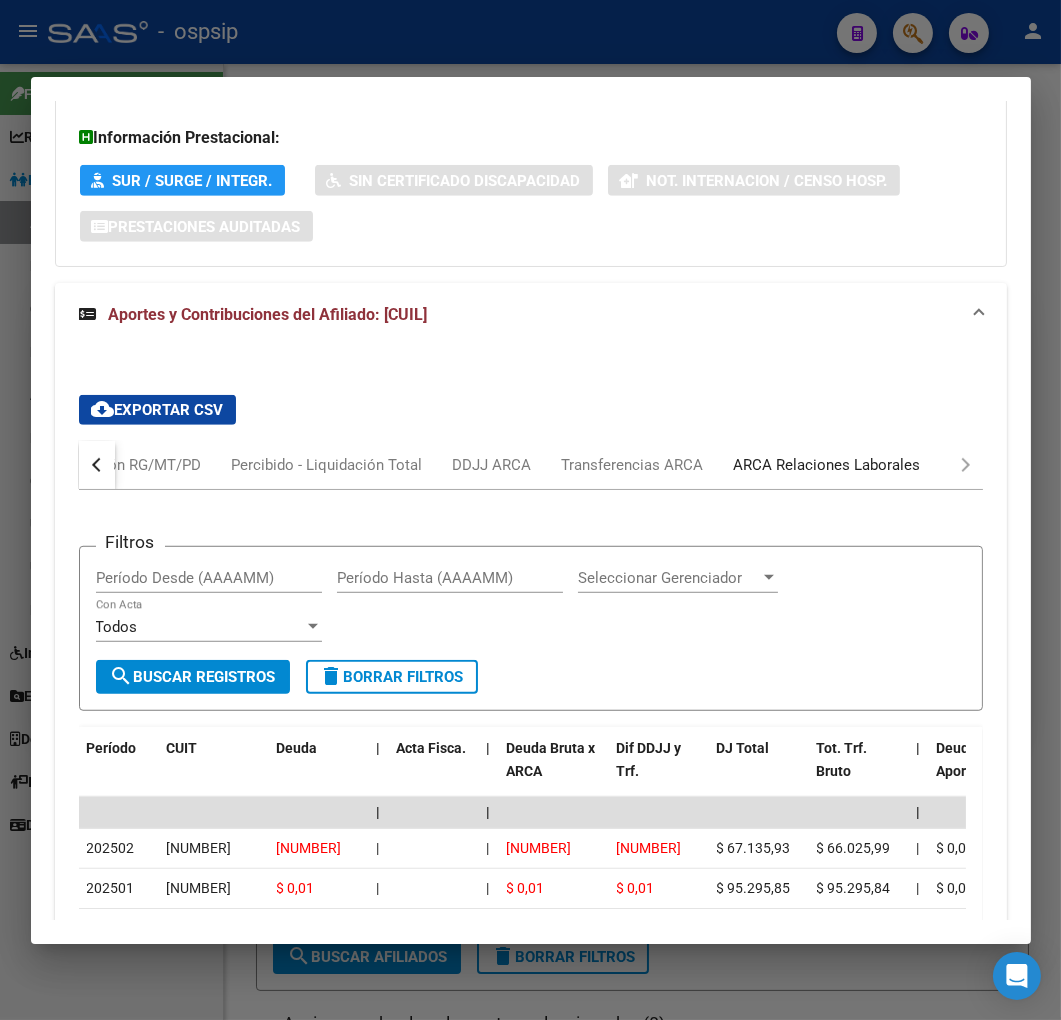 click on "ARCA Relaciones Laborales" at bounding box center [827, 465] 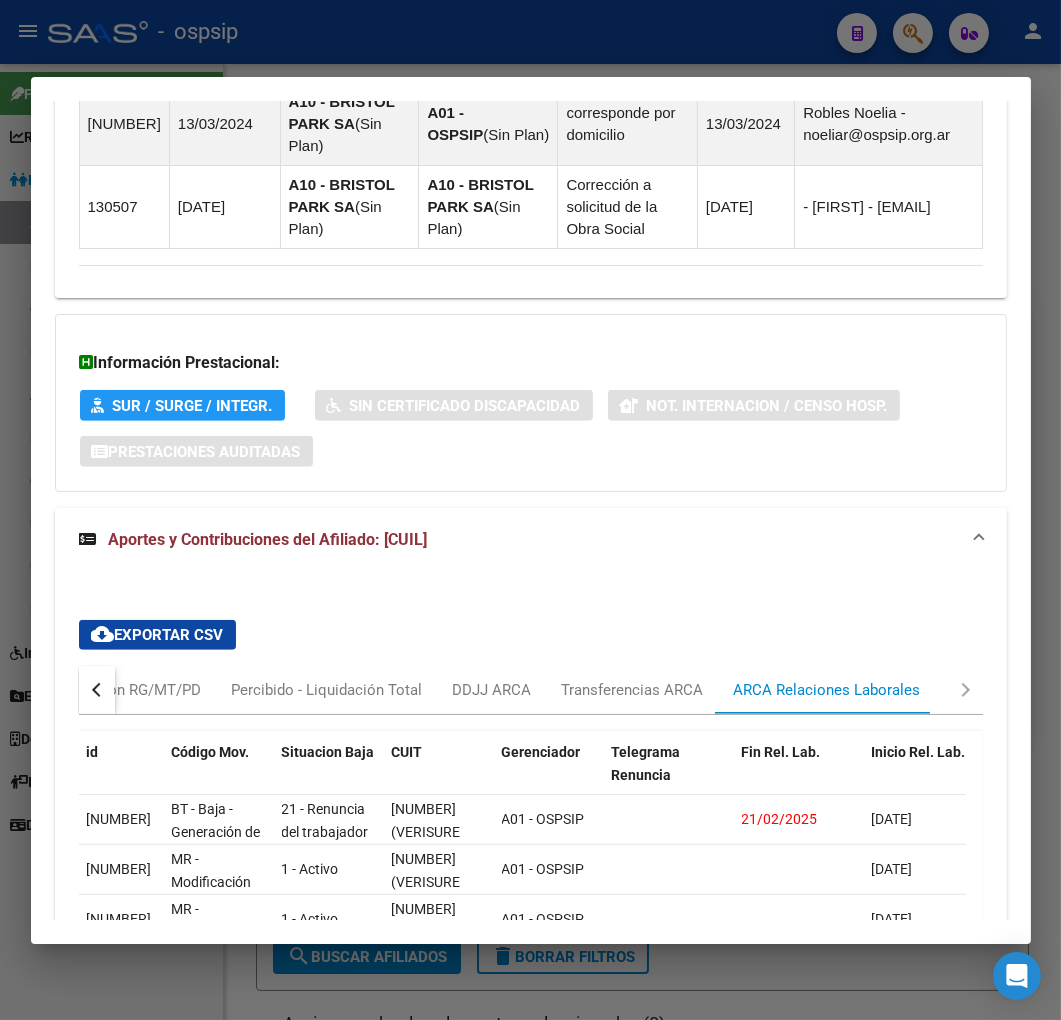 scroll, scrollTop: 1775, scrollLeft: 0, axis: vertical 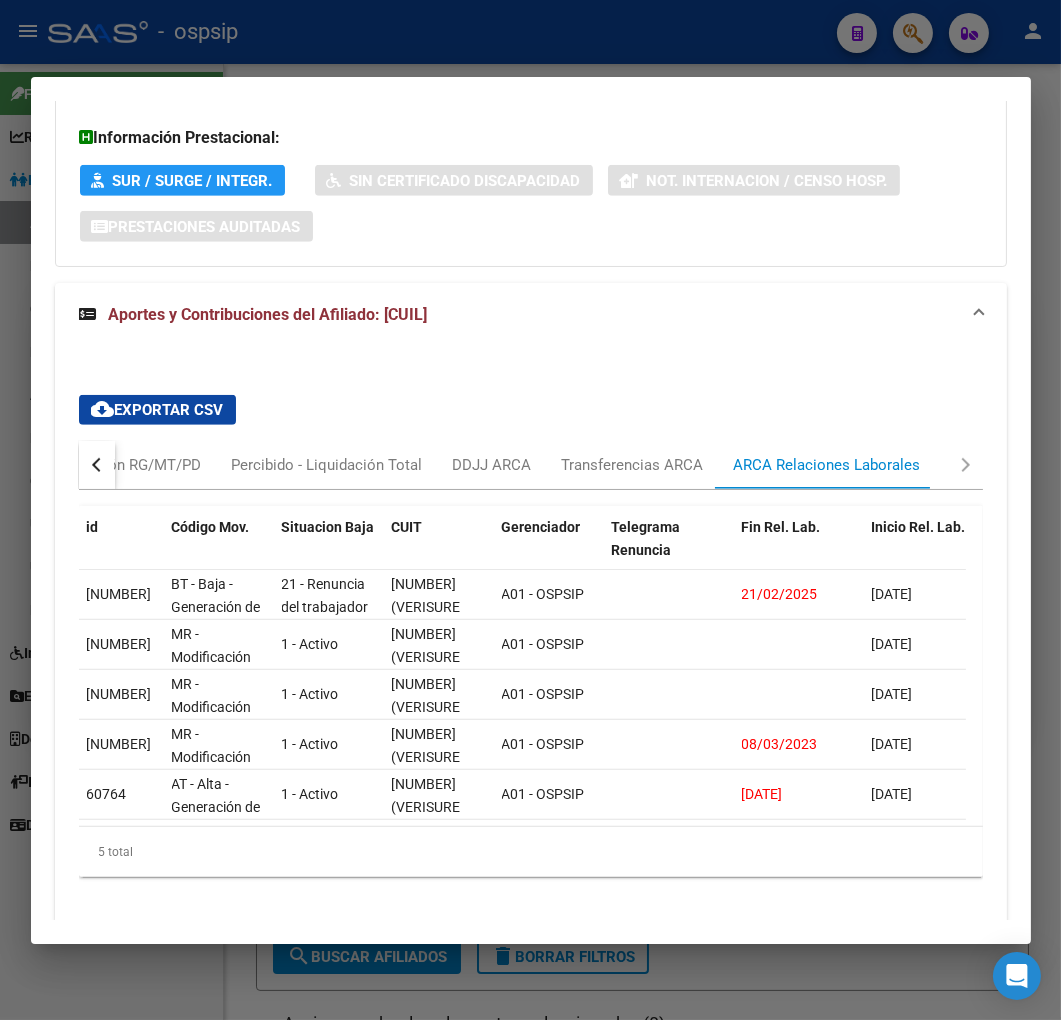click at bounding box center [97, 465] 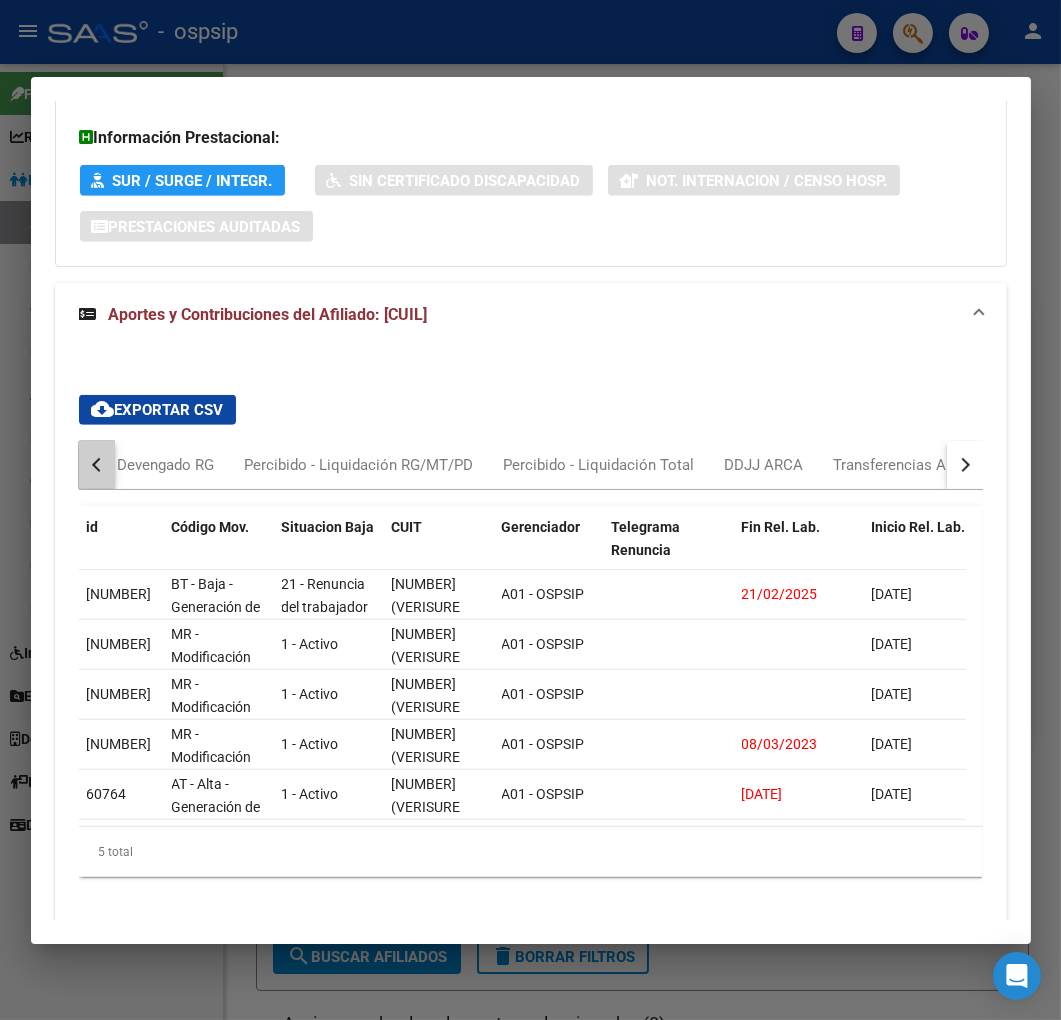 click at bounding box center [97, 465] 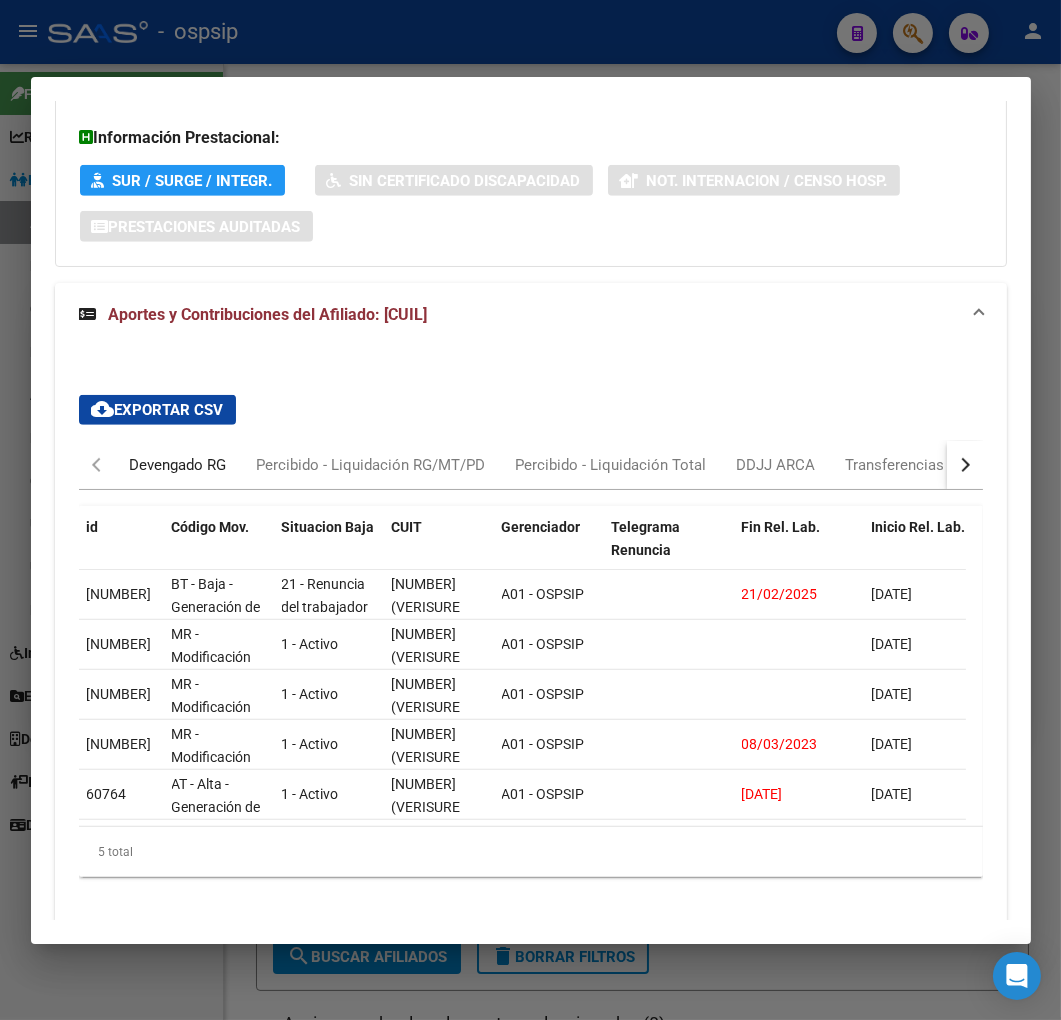 click on "Devengado RG" at bounding box center [178, 465] 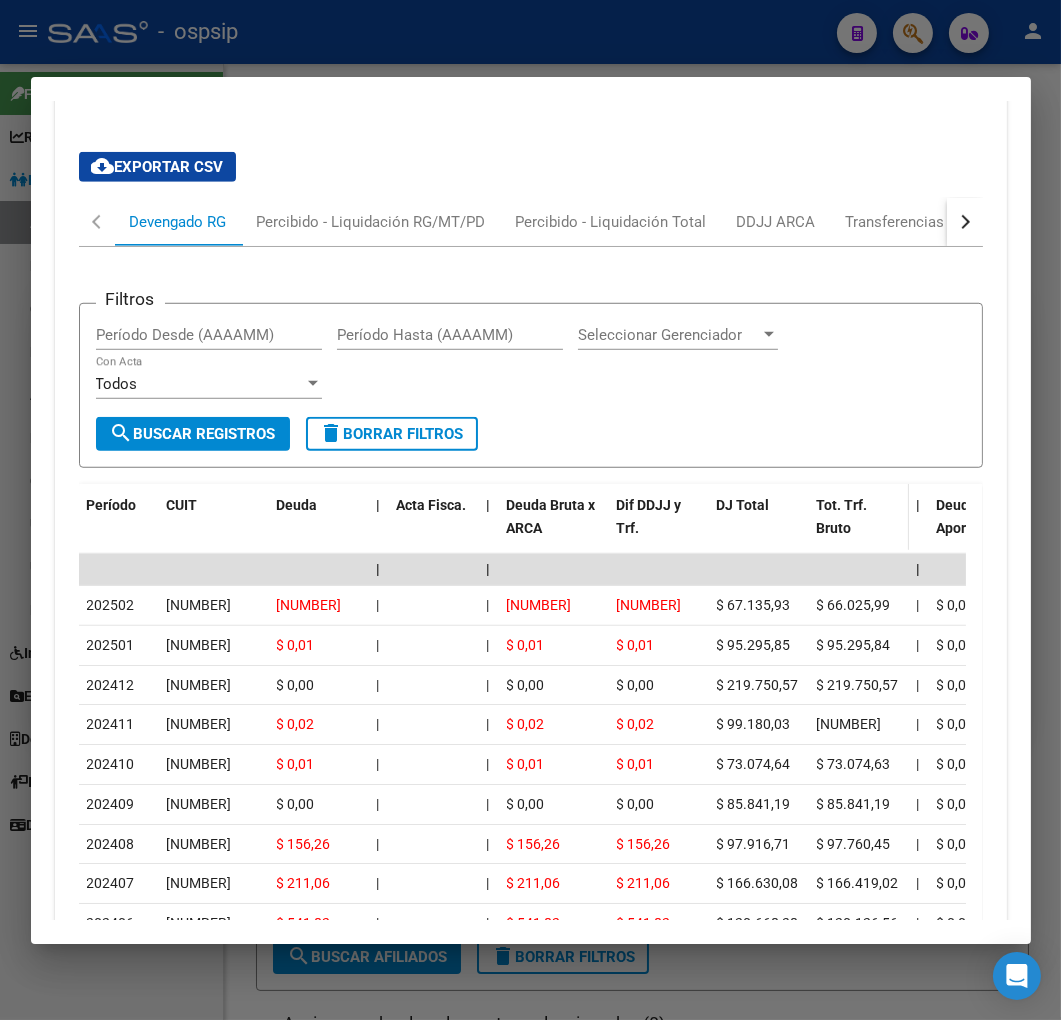 scroll, scrollTop: 1886, scrollLeft: 0, axis: vertical 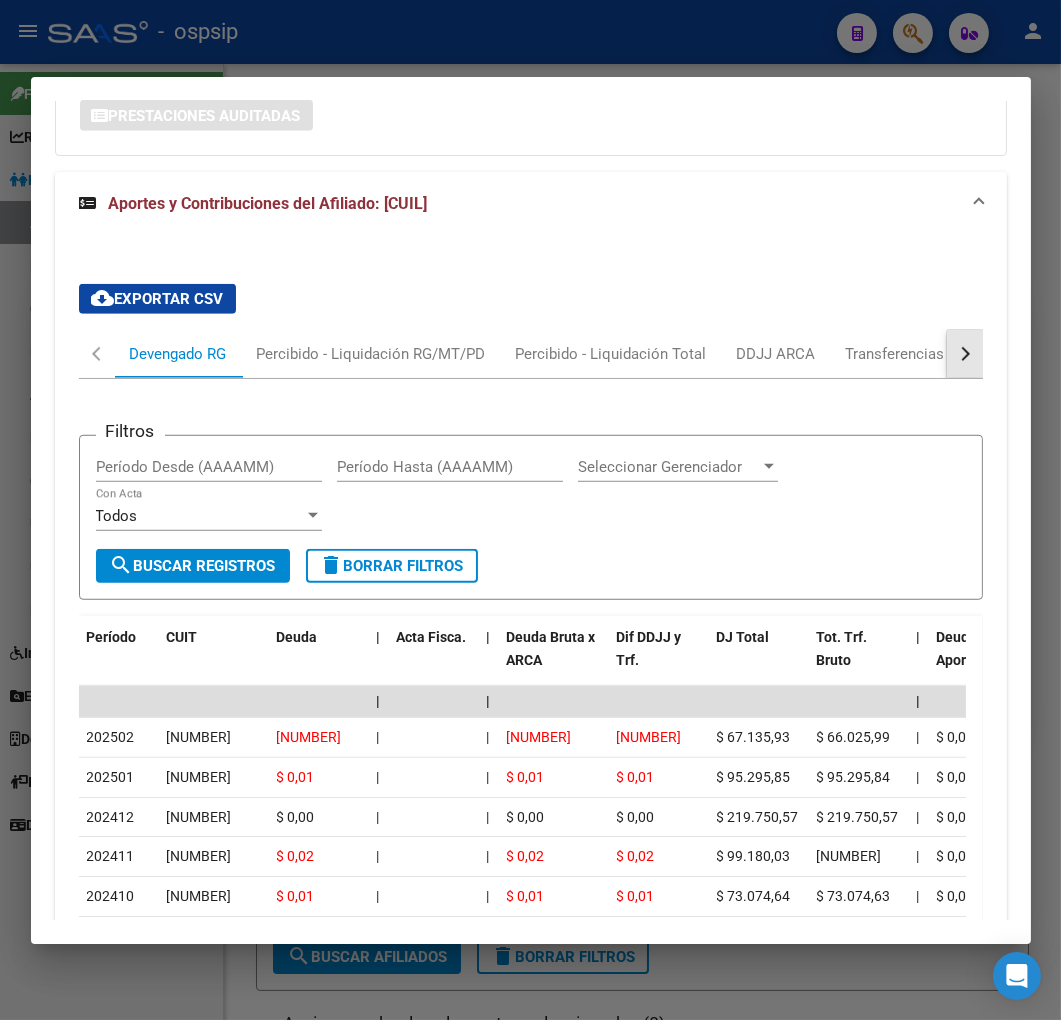 click at bounding box center (965, 354) 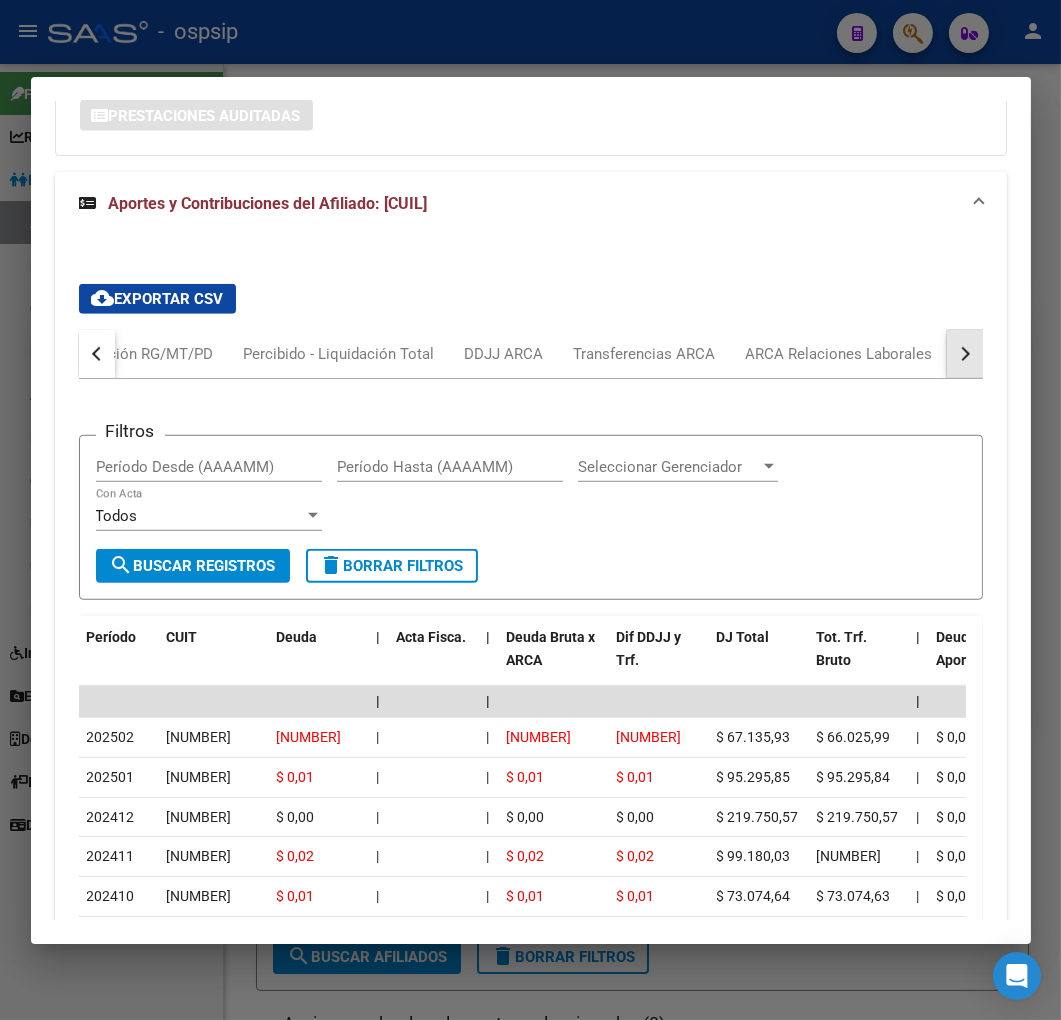 click at bounding box center [965, 354] 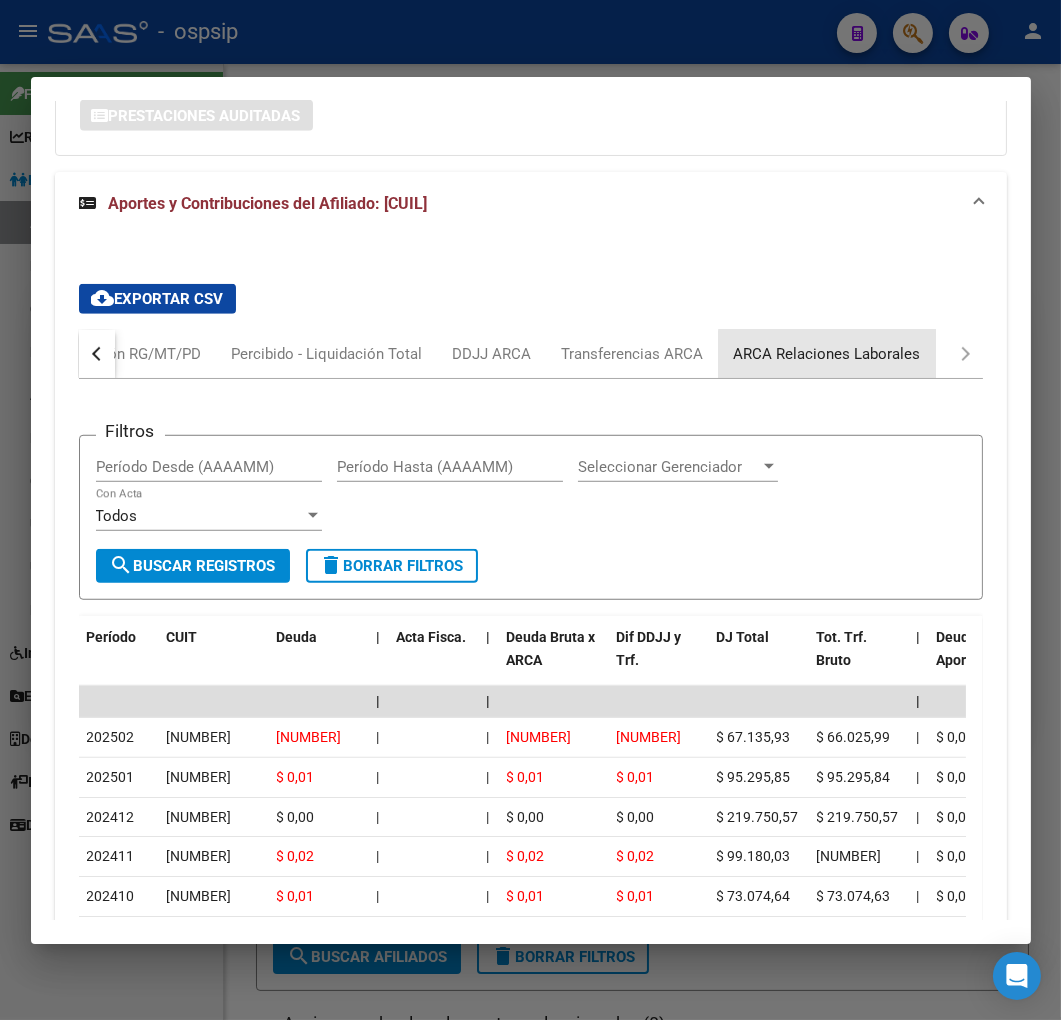click on "ARCA Relaciones Laborales" at bounding box center (827, 354) 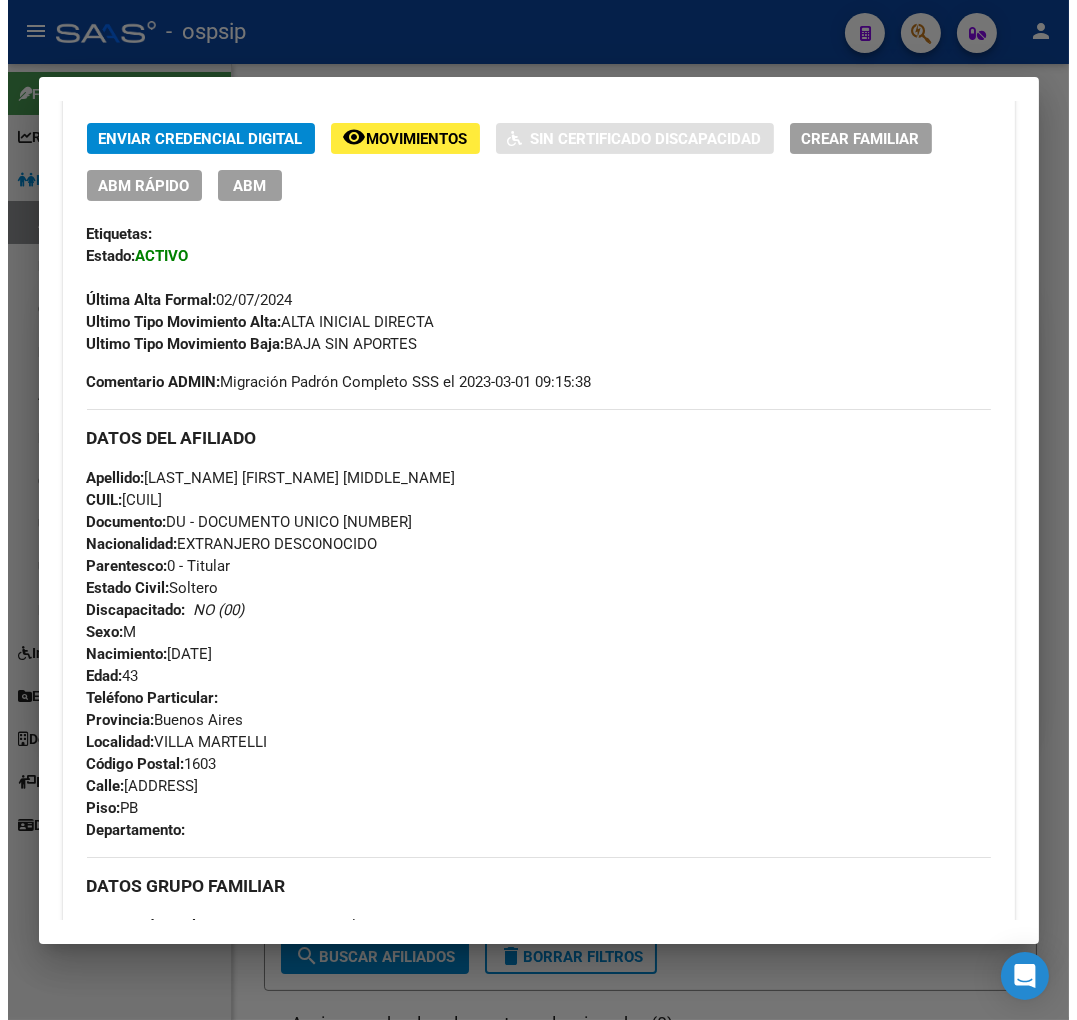 scroll, scrollTop: 398, scrollLeft: 0, axis: vertical 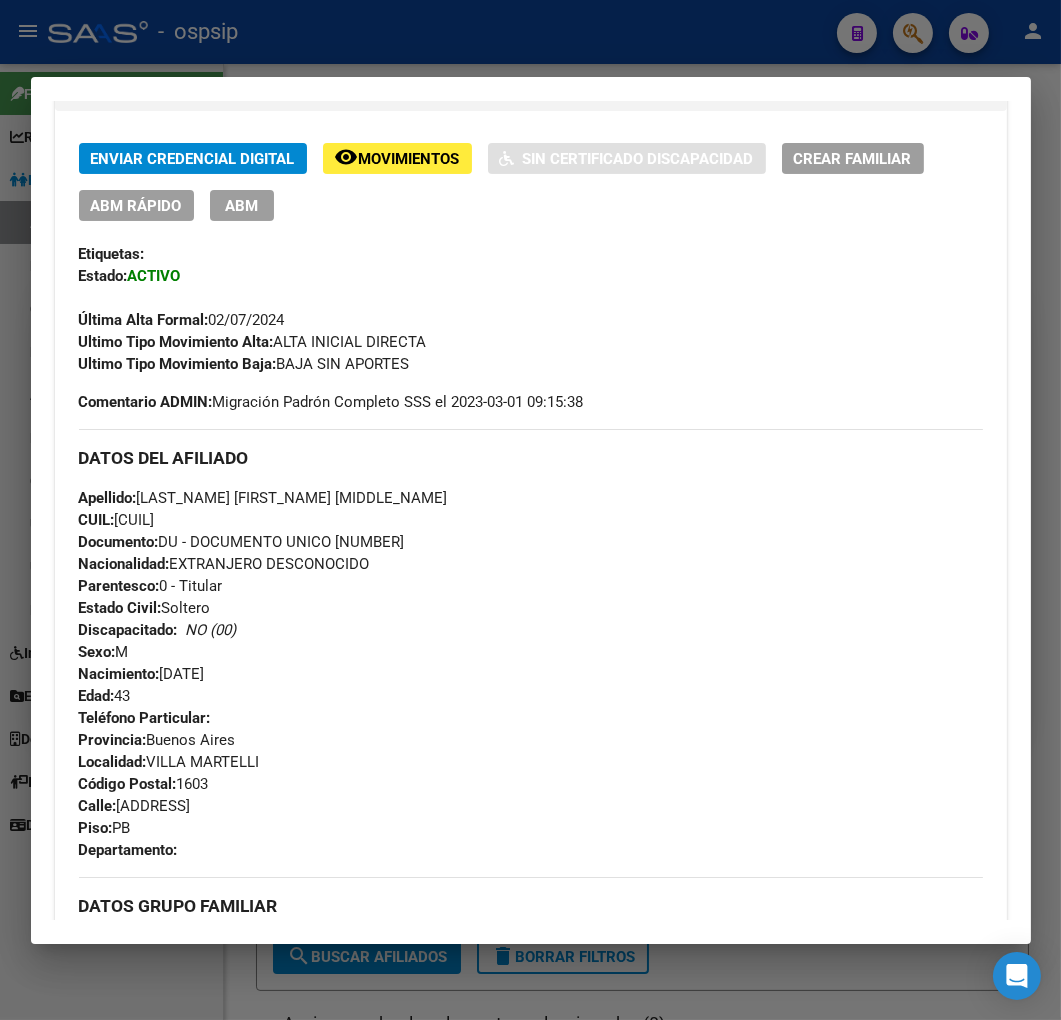 click on "ABM" at bounding box center [242, 205] 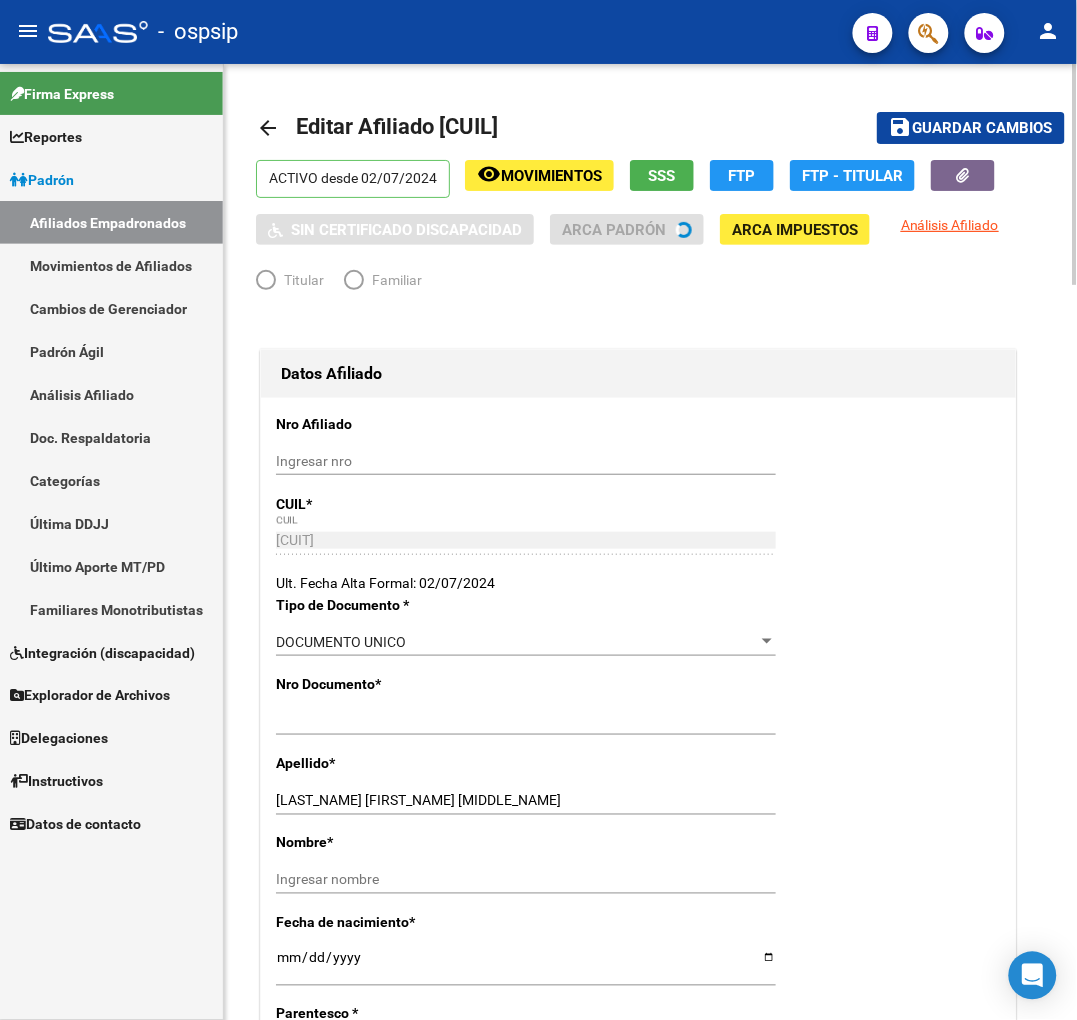 radio on "true" 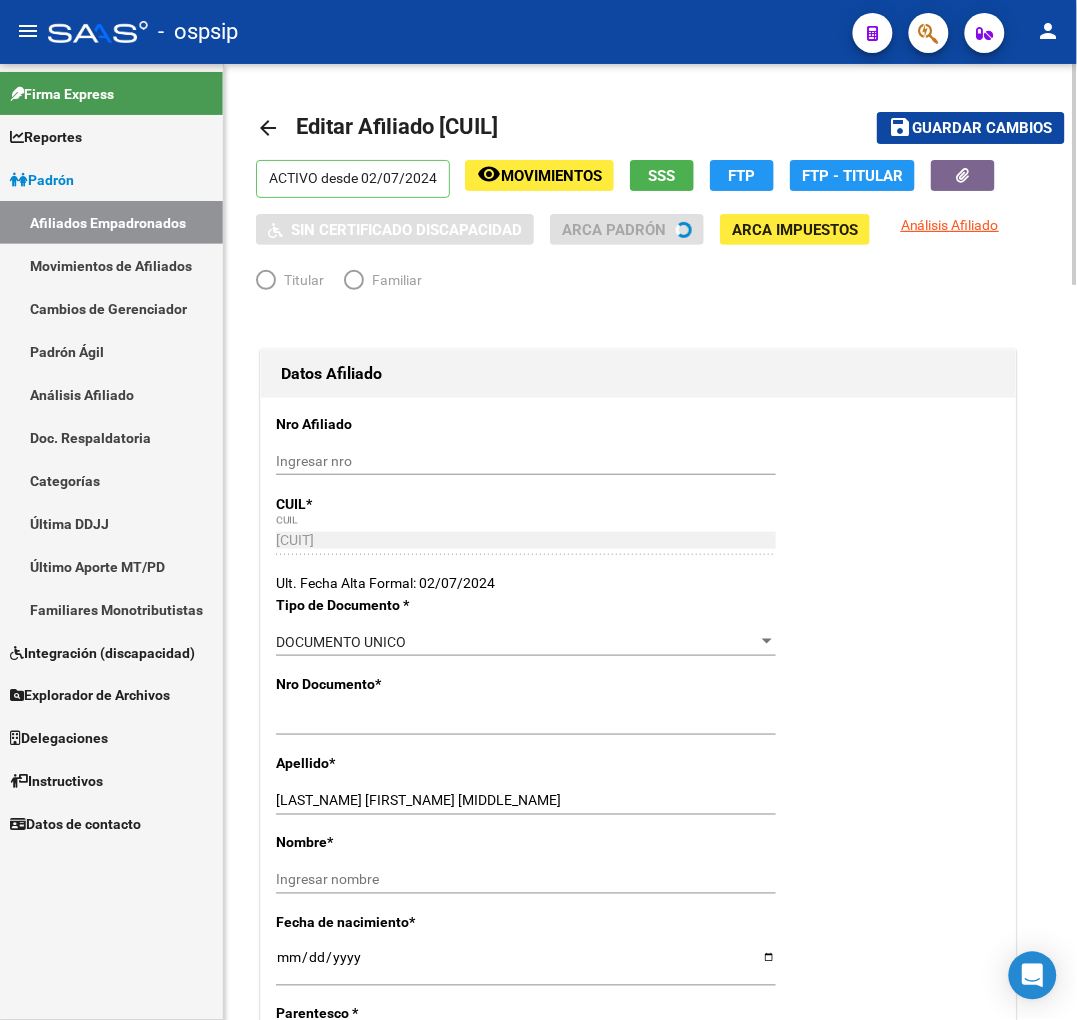 type on "33-71630774-9" 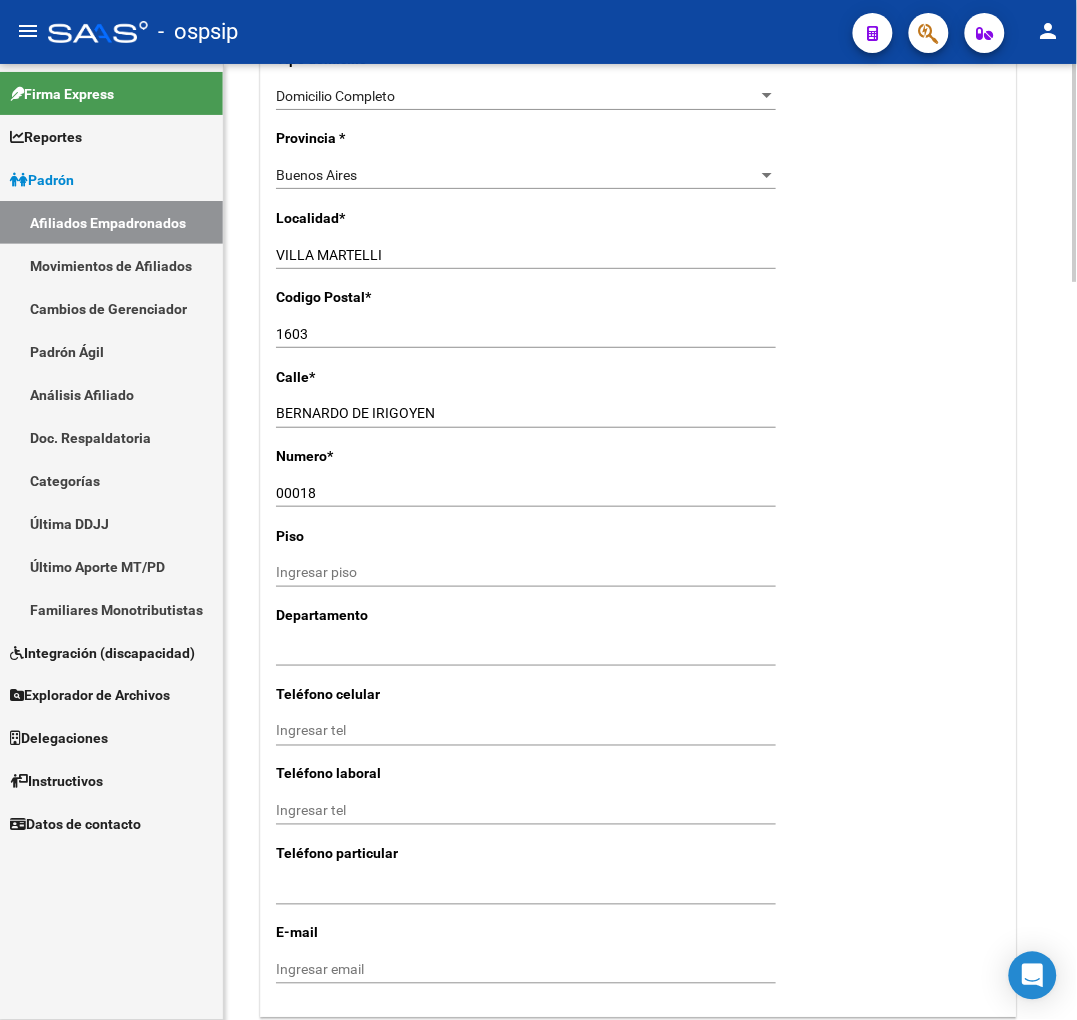 scroll, scrollTop: 1888, scrollLeft: 0, axis: vertical 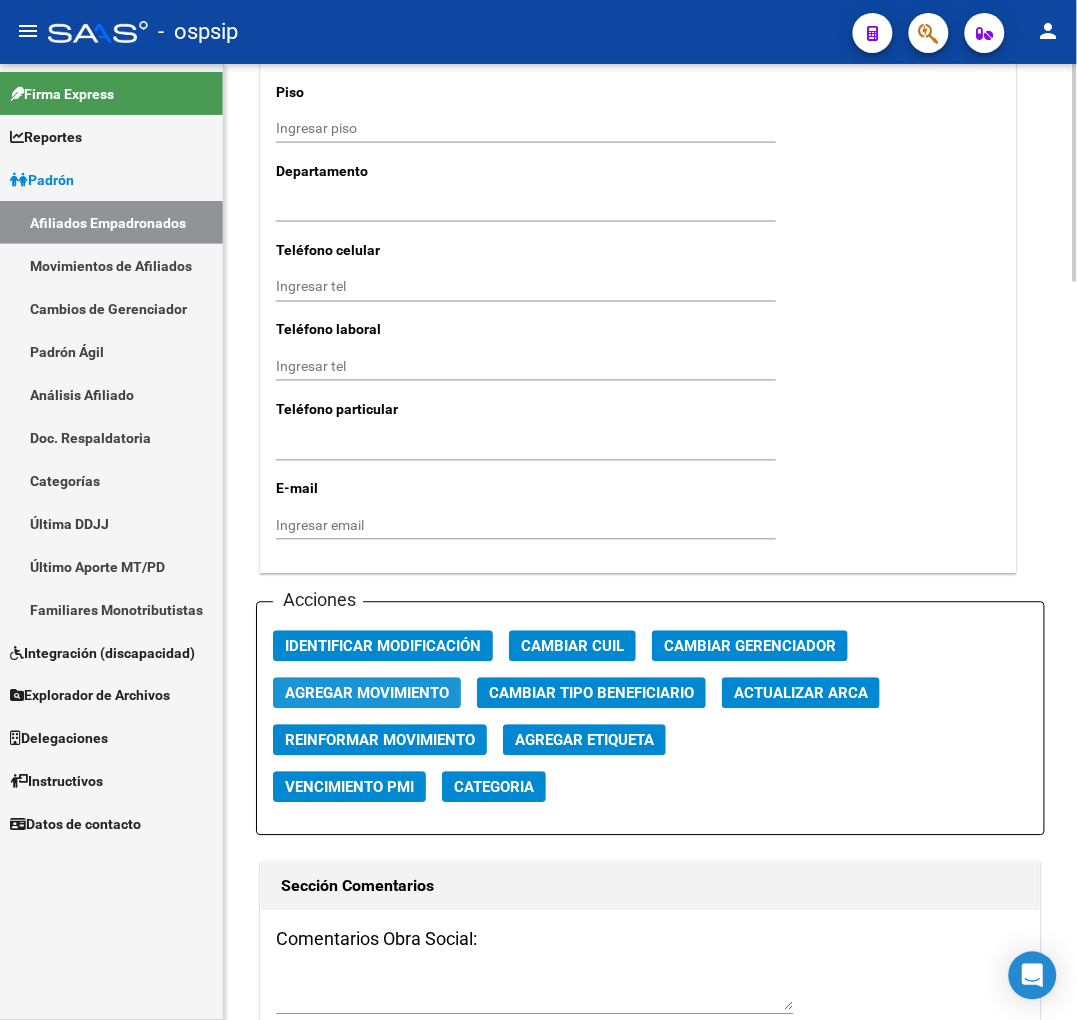 click on "Agregar Movimiento" 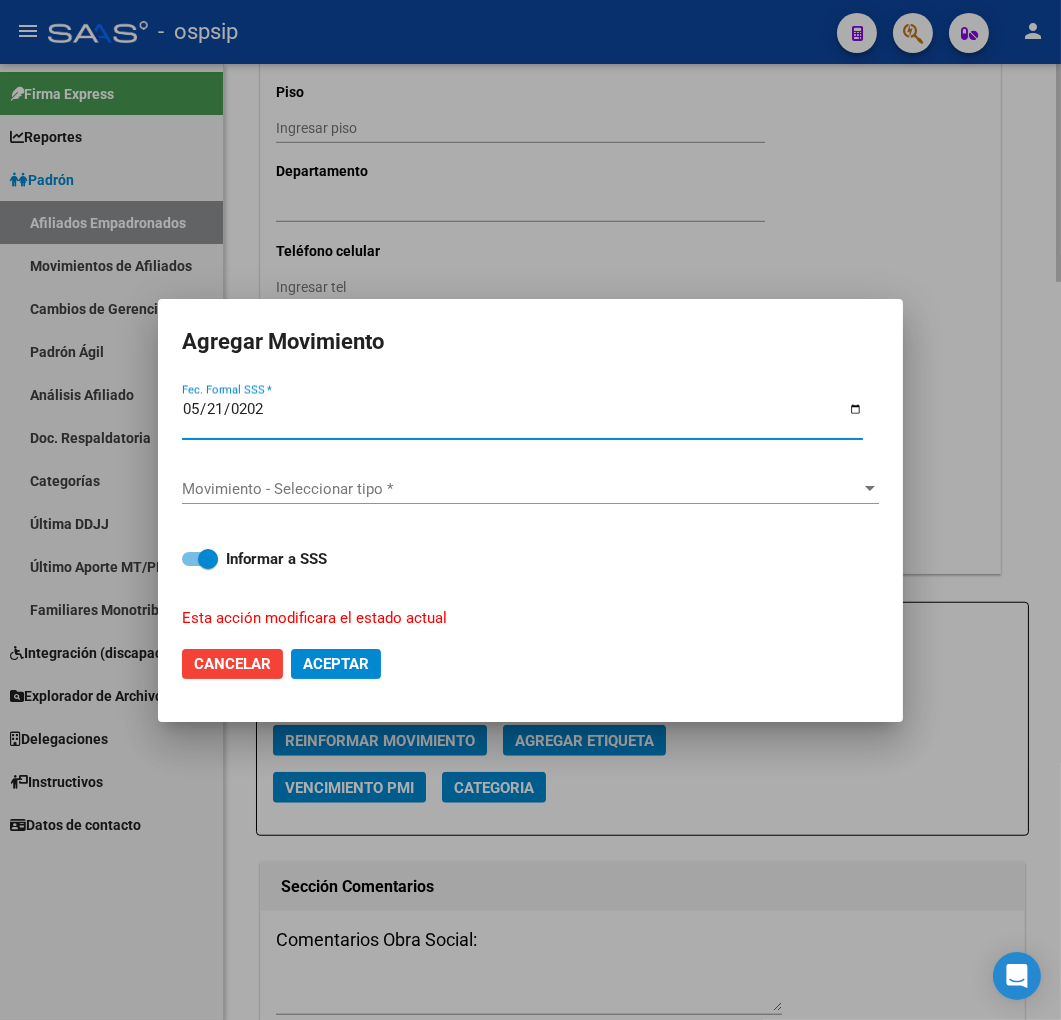 type on "2025-05-21" 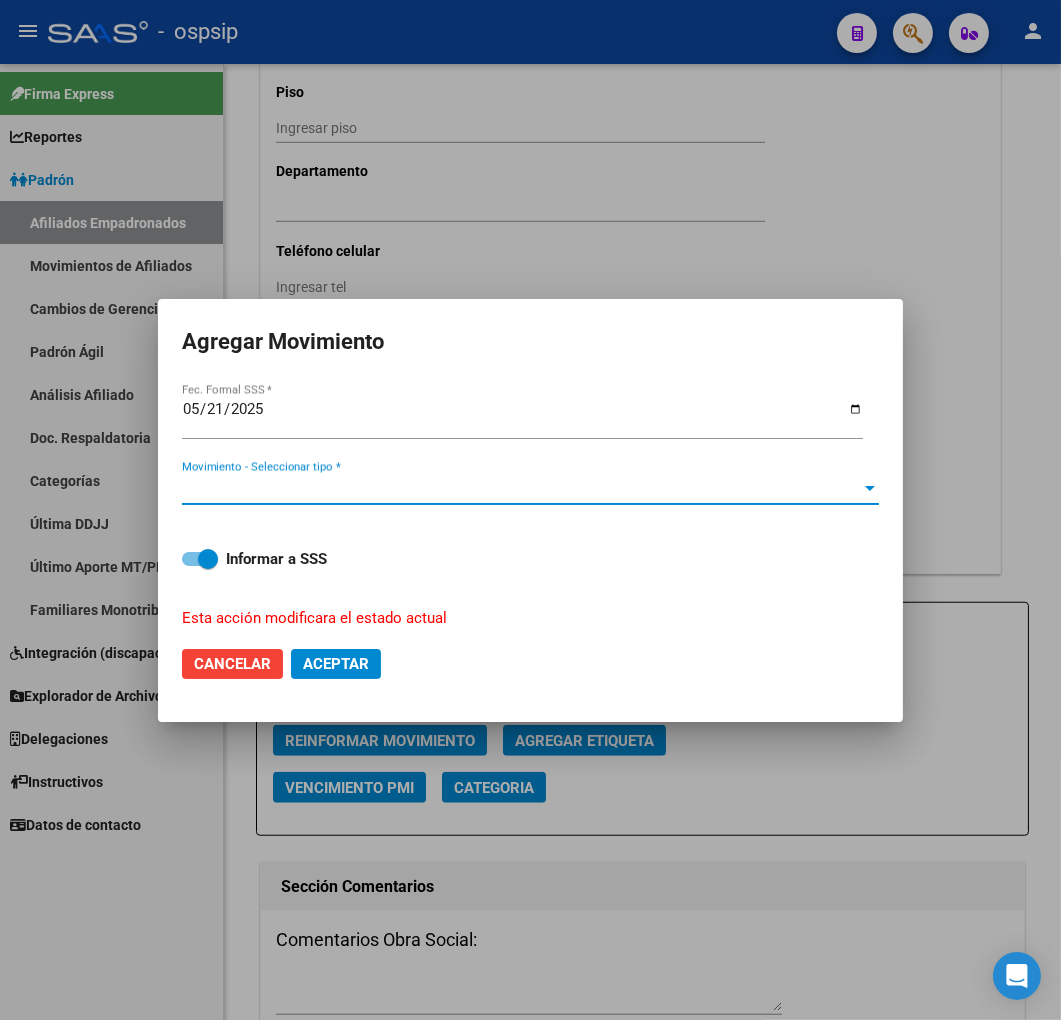 click on "Movimiento - Seleccionar tipo *" at bounding box center (521, 489) 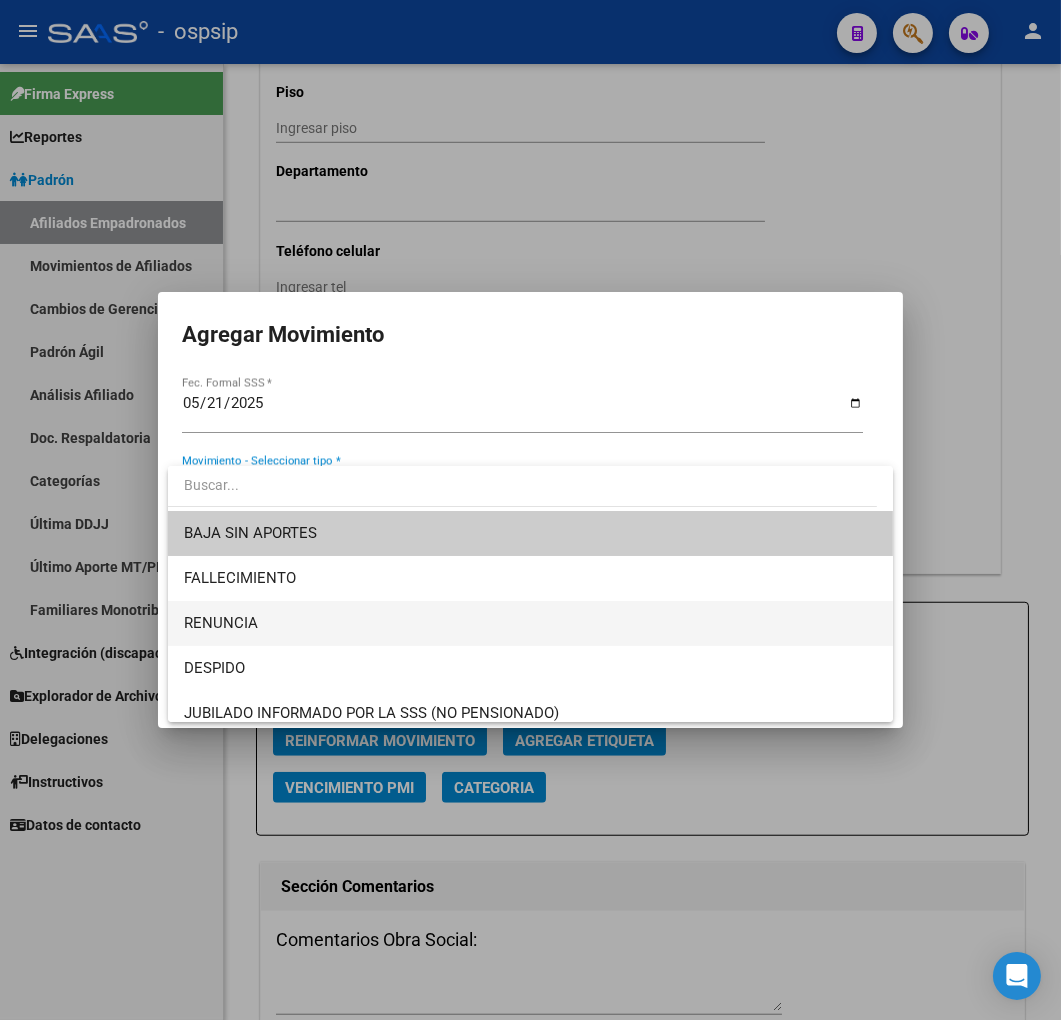 click on "RENUNCIA" at bounding box center (531, 623) 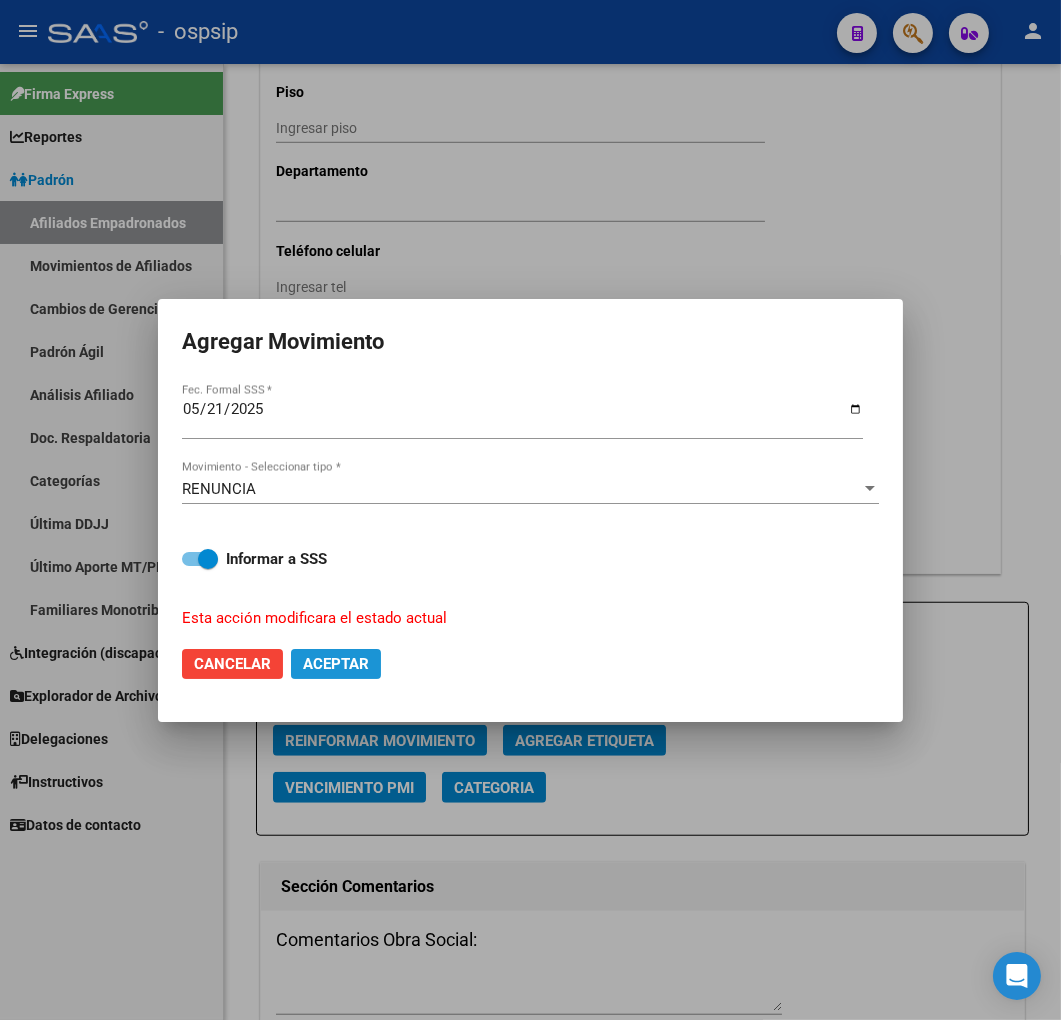 click on "Aceptar" 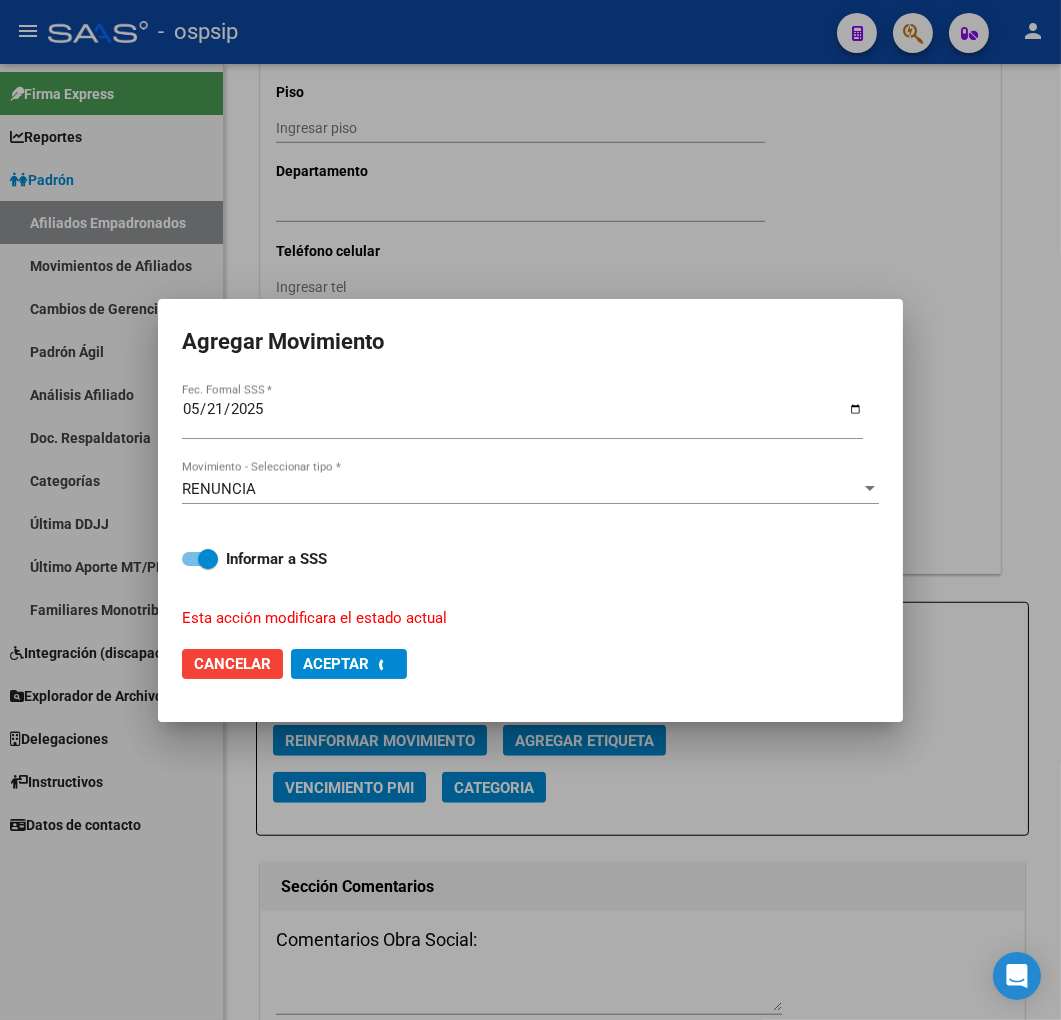 checkbox on "false" 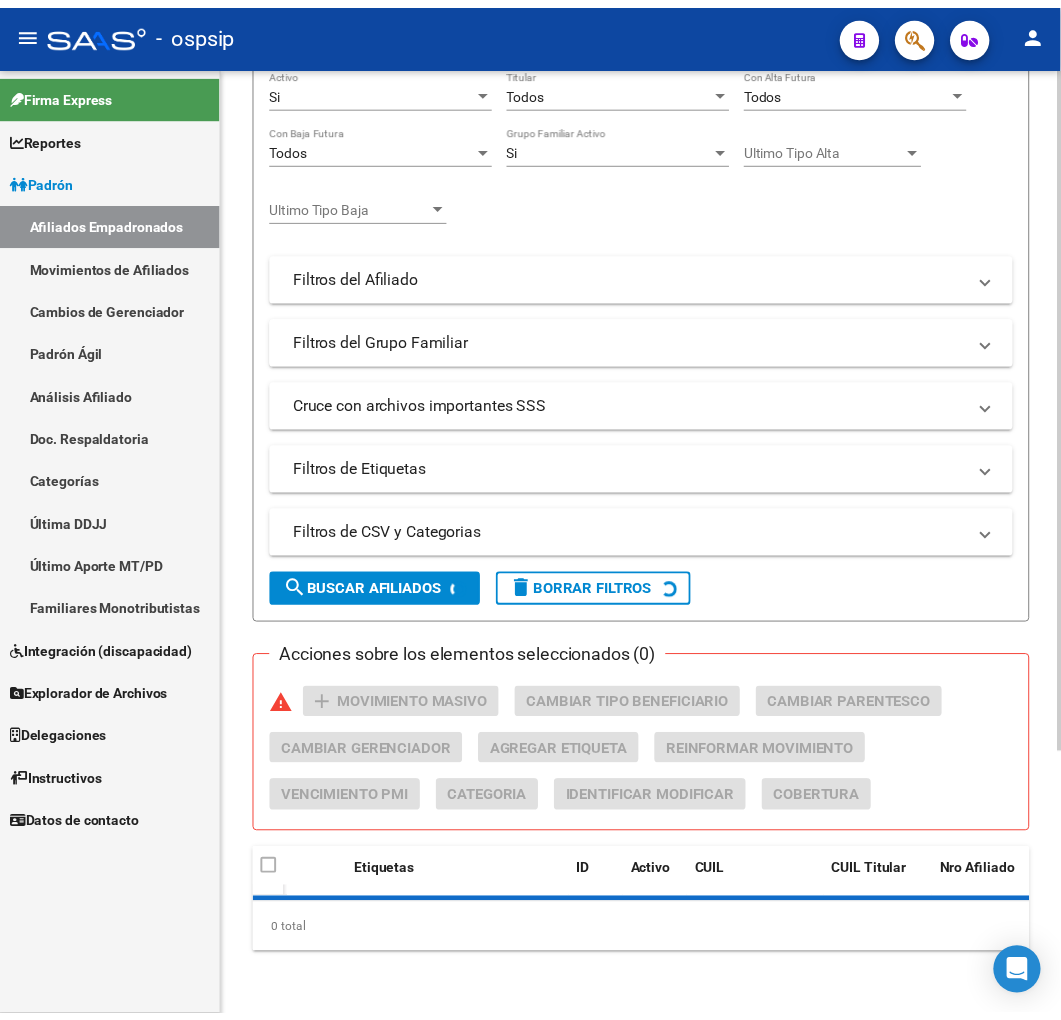 scroll, scrollTop: 0, scrollLeft: 0, axis: both 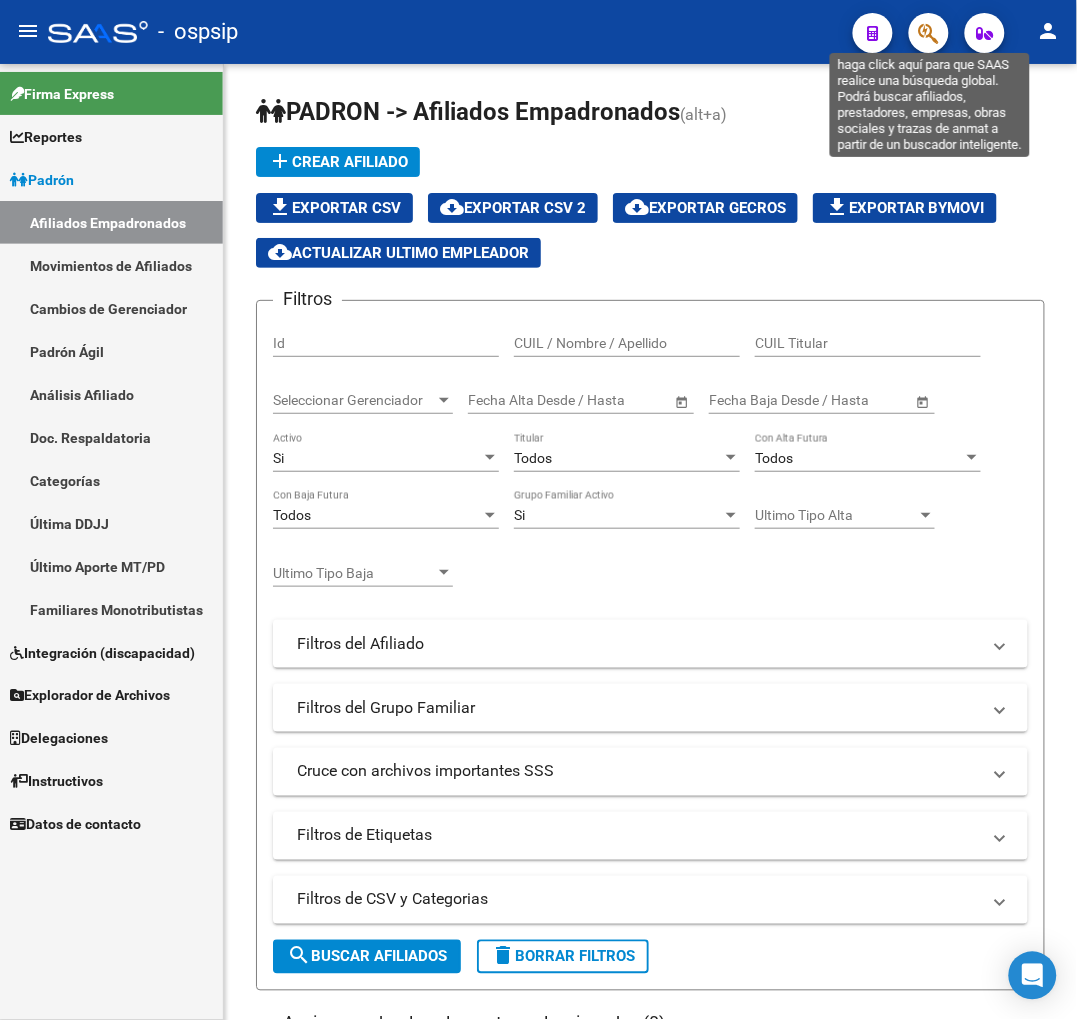click 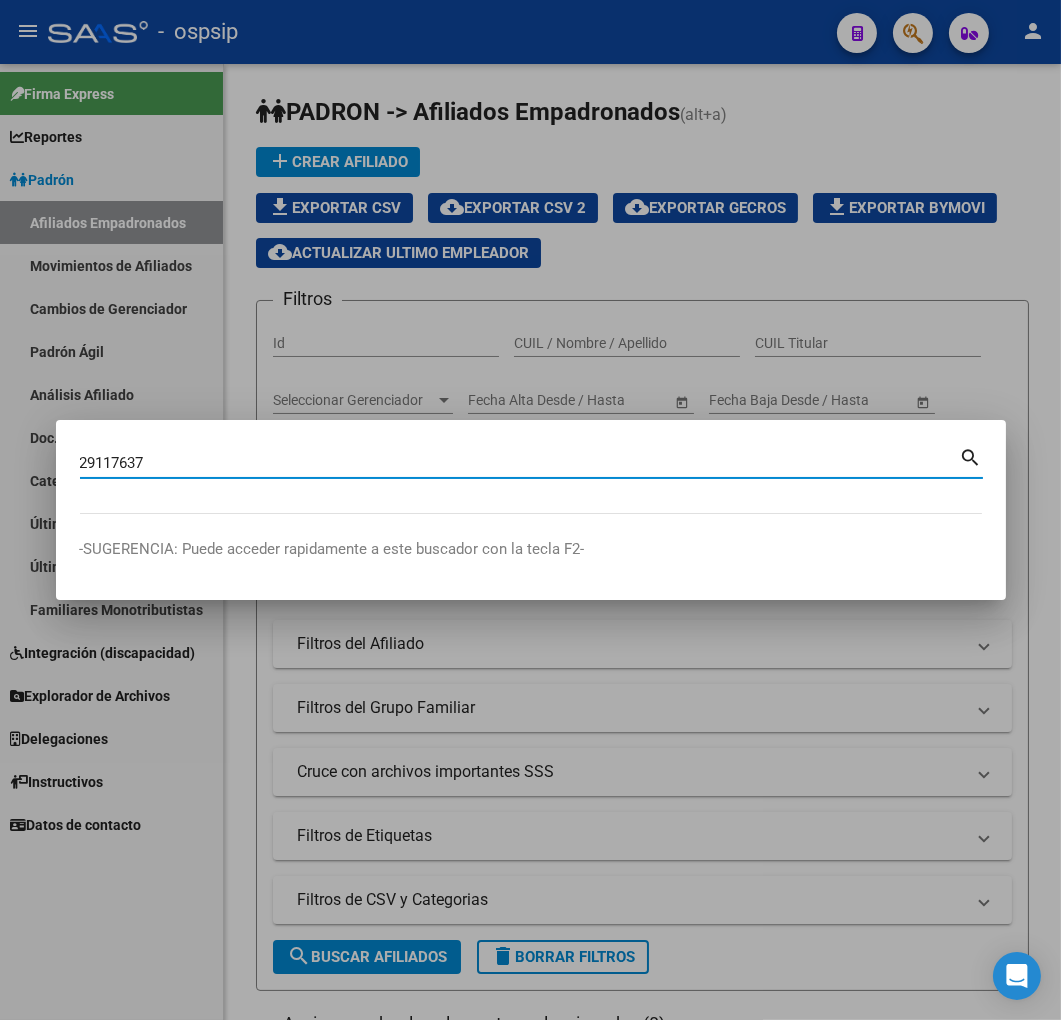type on "29117637" 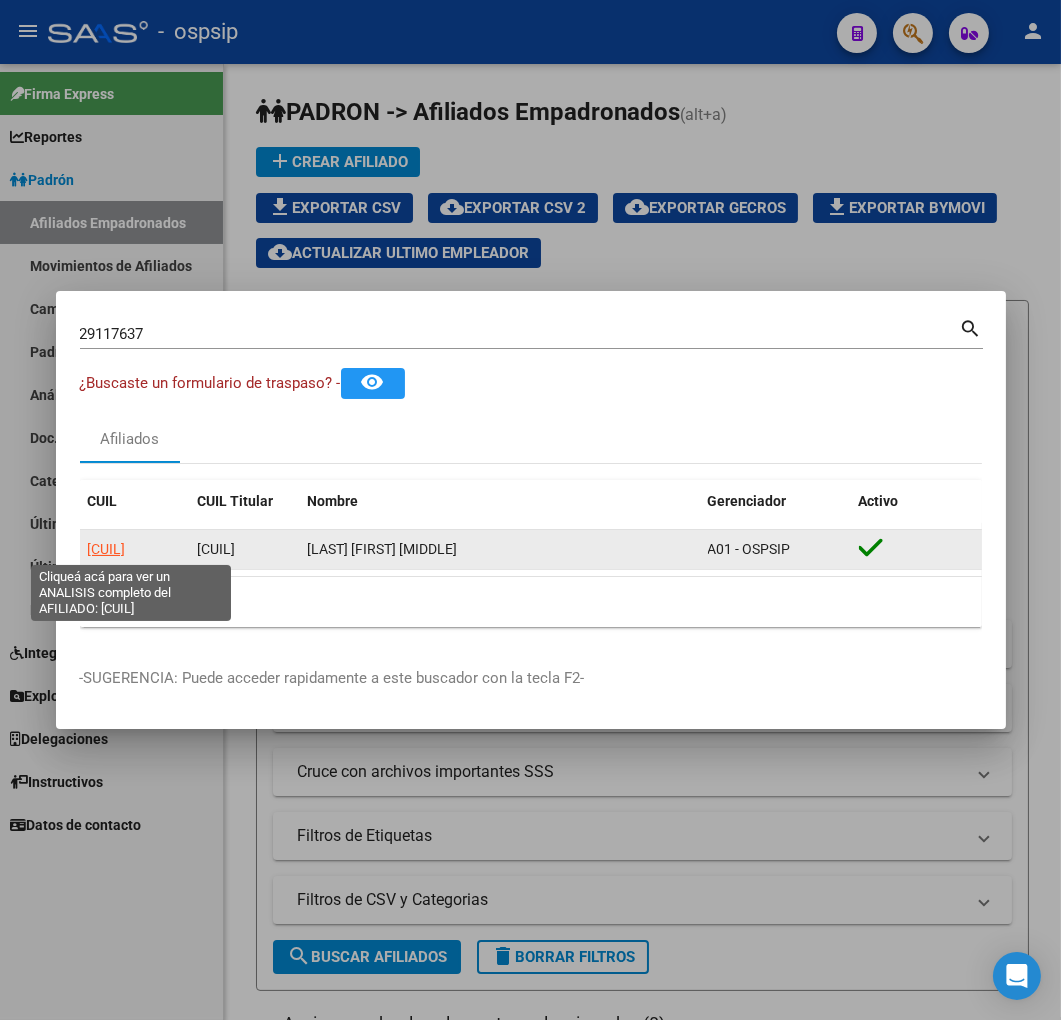 click on "[NUMBER]" 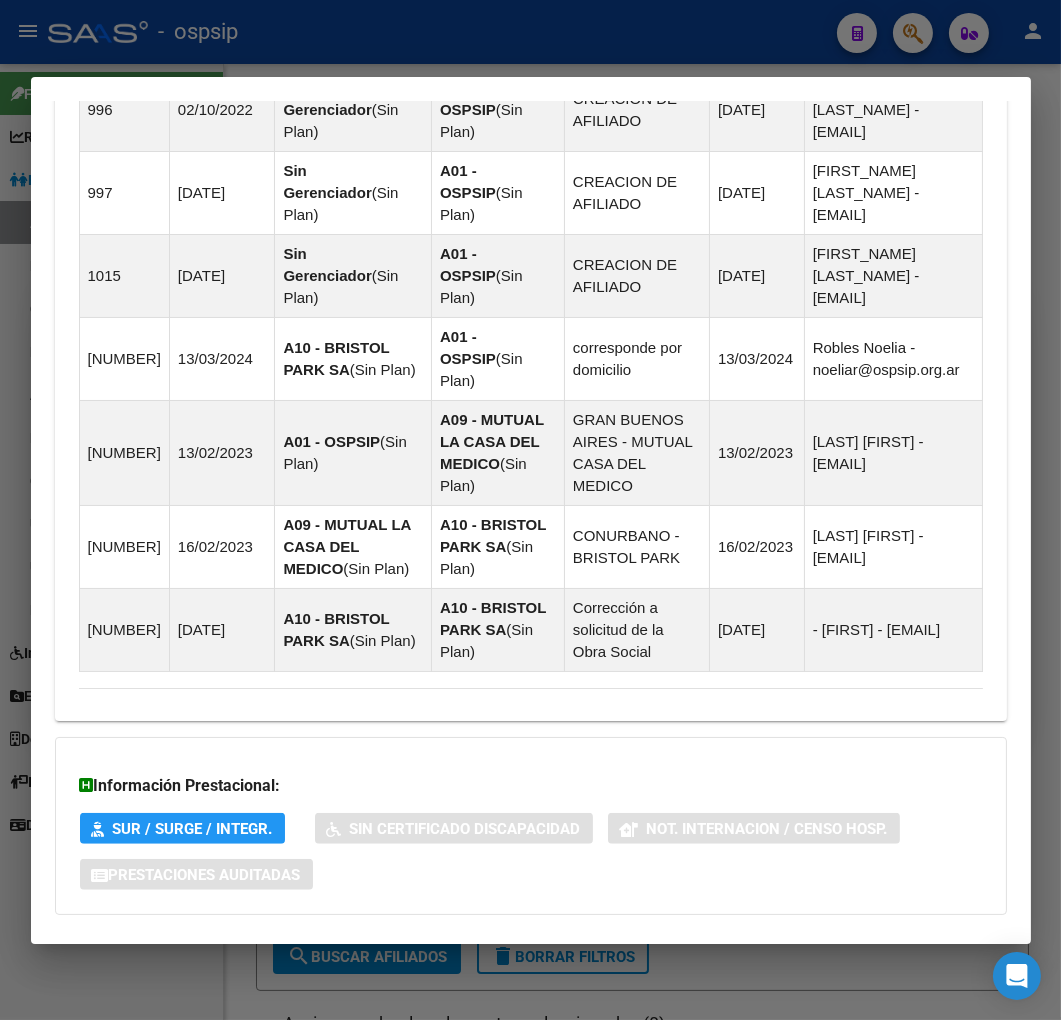 scroll, scrollTop: 1658, scrollLeft: 0, axis: vertical 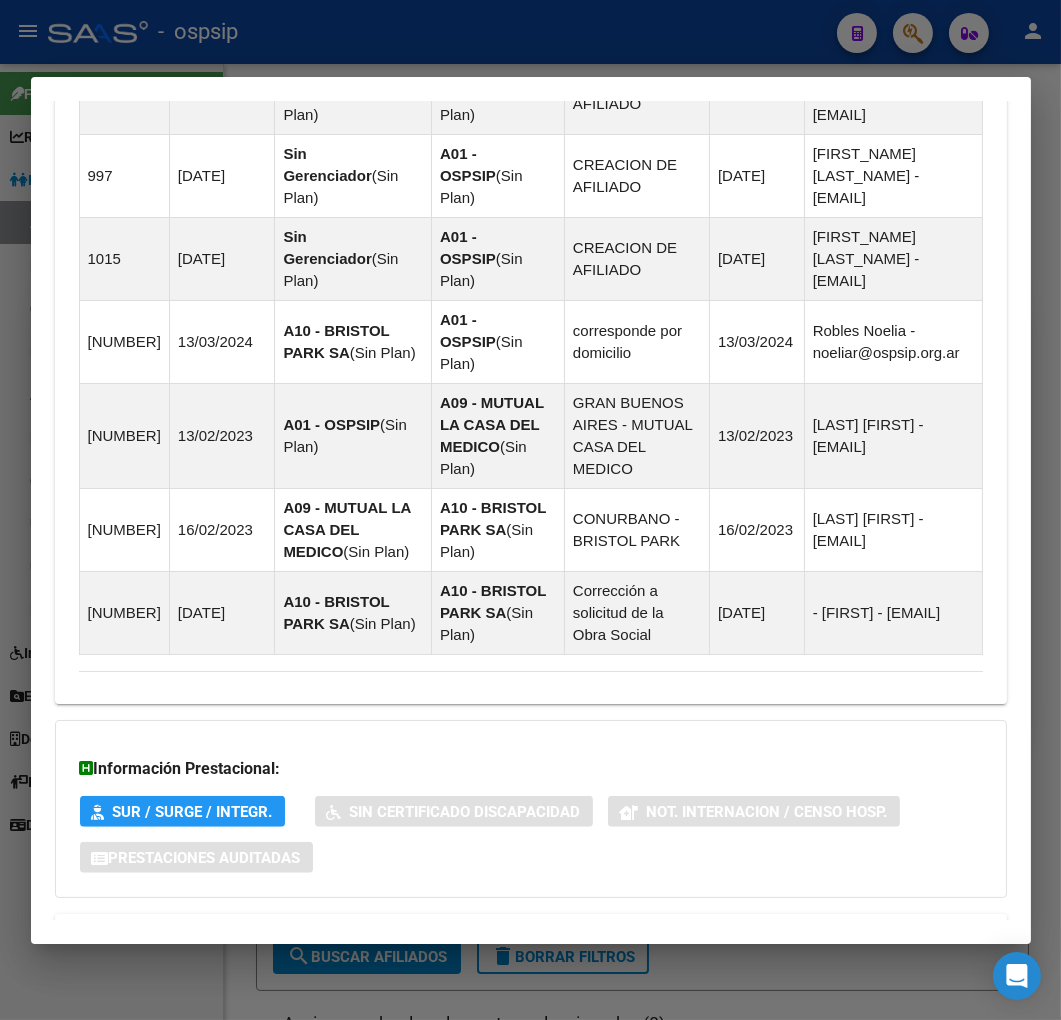 drag, startPoint x: 633, startPoint y: 848, endPoint x: 701, endPoint y: 806, distance: 79.924965 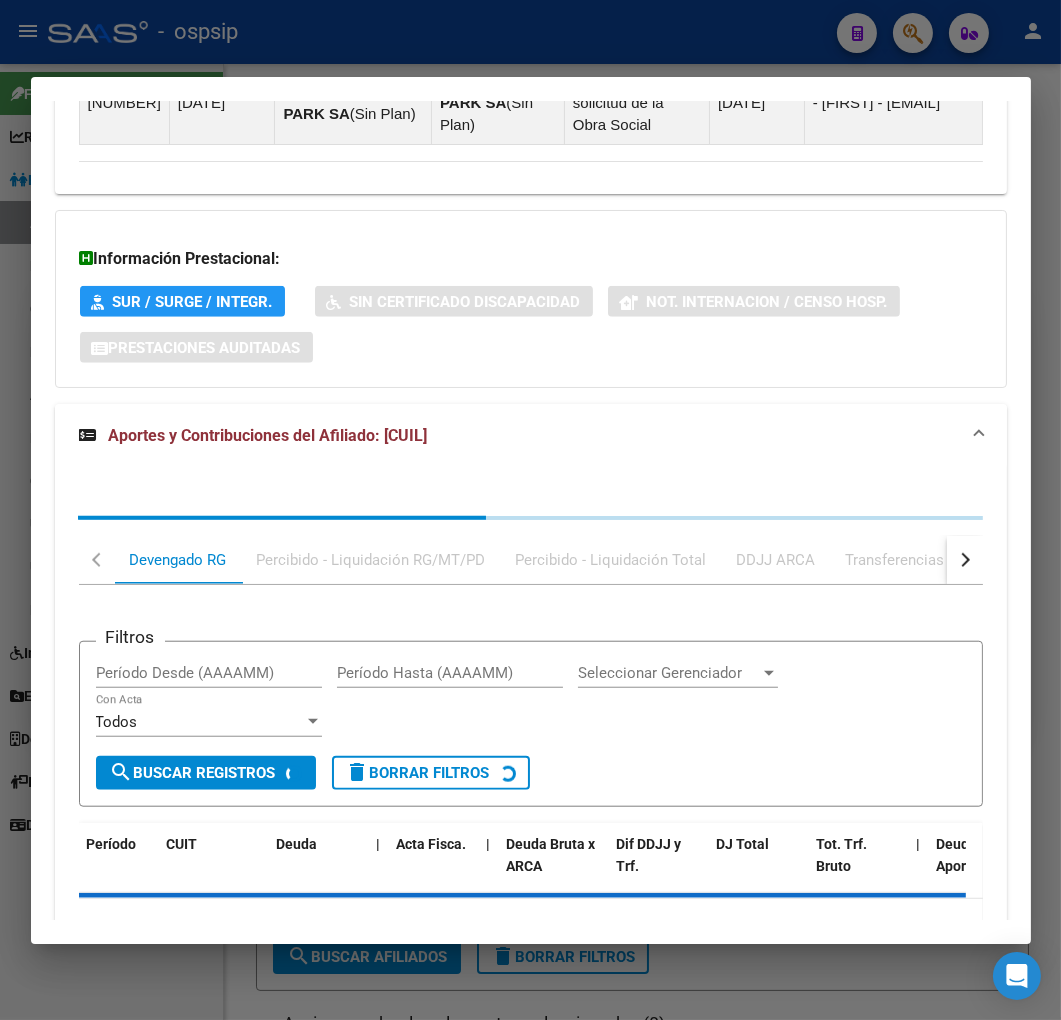 scroll, scrollTop: 2202, scrollLeft: 0, axis: vertical 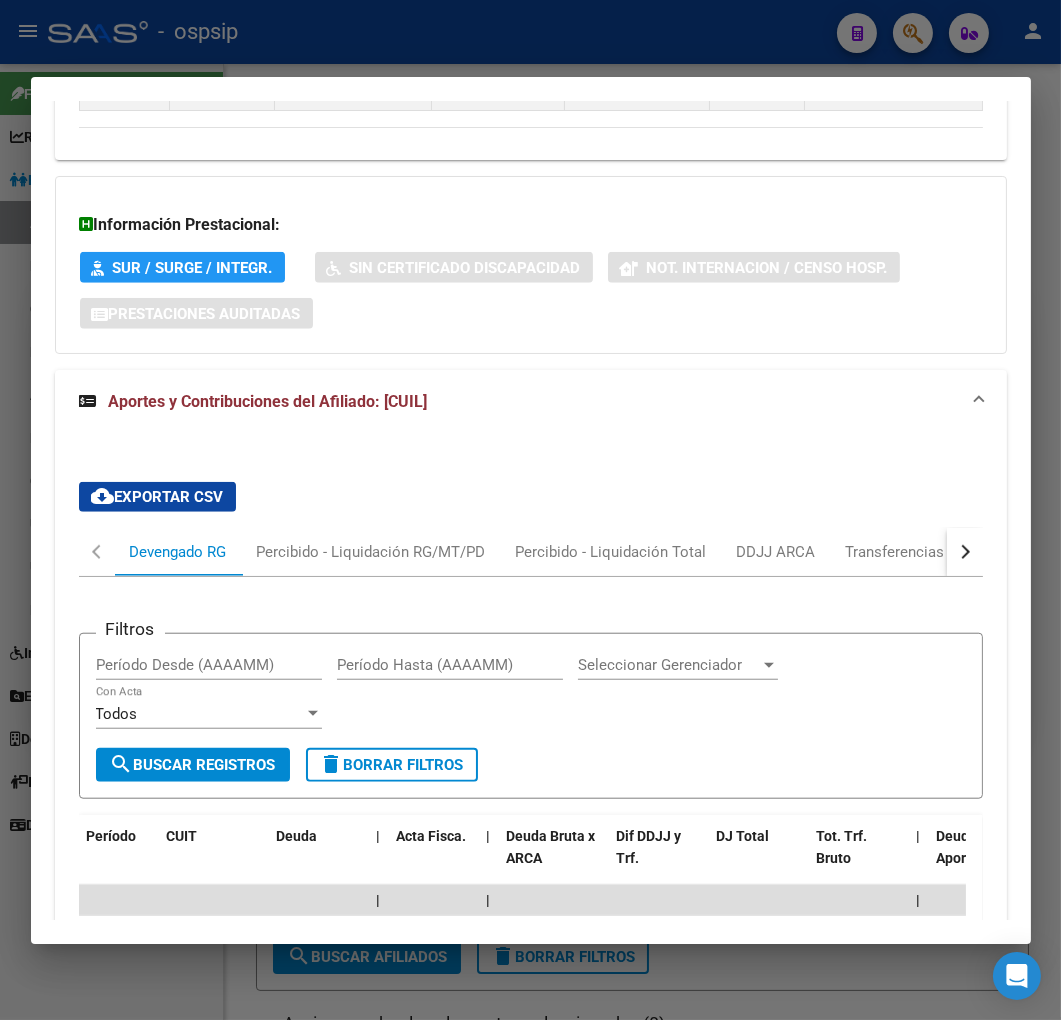 click on "cloud_download  Exportar CSV  Devengado RG Percibido - Liquidación RG/MT/PD Percibido - Liquidación Total DDJJ ARCA Transferencias ARCA ARCA Relaciones Laborales Filtros Período Desde (AAAAMM) Período Hasta (AAAAMM) Seleccionar Gerenciador Seleccionar Gerenciador Todos Con Acta search  Buscar Registros  delete  Borrar Filtros  Período CUIT Deuda | Acta Fisca. | Deuda Bruta x ARCA Dif DDJJ y Trf. DJ Total Tot. Trf. Bruto | Deuda Aporte DJ Aporte Total Transferido Aporte | Deuda Contr. DJ Contr. Total Trf Contr. | Intereses Contr. Intereses Aporte | Contr. Empresa Contr. Int. Empresa Aporte Int. Empresa | DJ Aporte Total DJ Aporte DJ Aporte Adicional DJ Aporte Adherentes | DJ Contr. Total DJ Contr. DJ Contr. Adicional | REMOSIMP c/Tope REMOSIMP (rem4) REMCONT (rem8) REM5 Corresponde Aportes Corresponde Contr. NOGRPFAM SECOBLIG FECPRESENT DJ Contribución CUIT Periodo DJ Aporte CUIT Periodo | Porcentaje Contr. Porcentaje Aporte | DDJJ ID | | | | | | | | | | | | | 202502 30712414215 $ 0,00 | | $ 0,00 | | |" at bounding box center [531, 934] 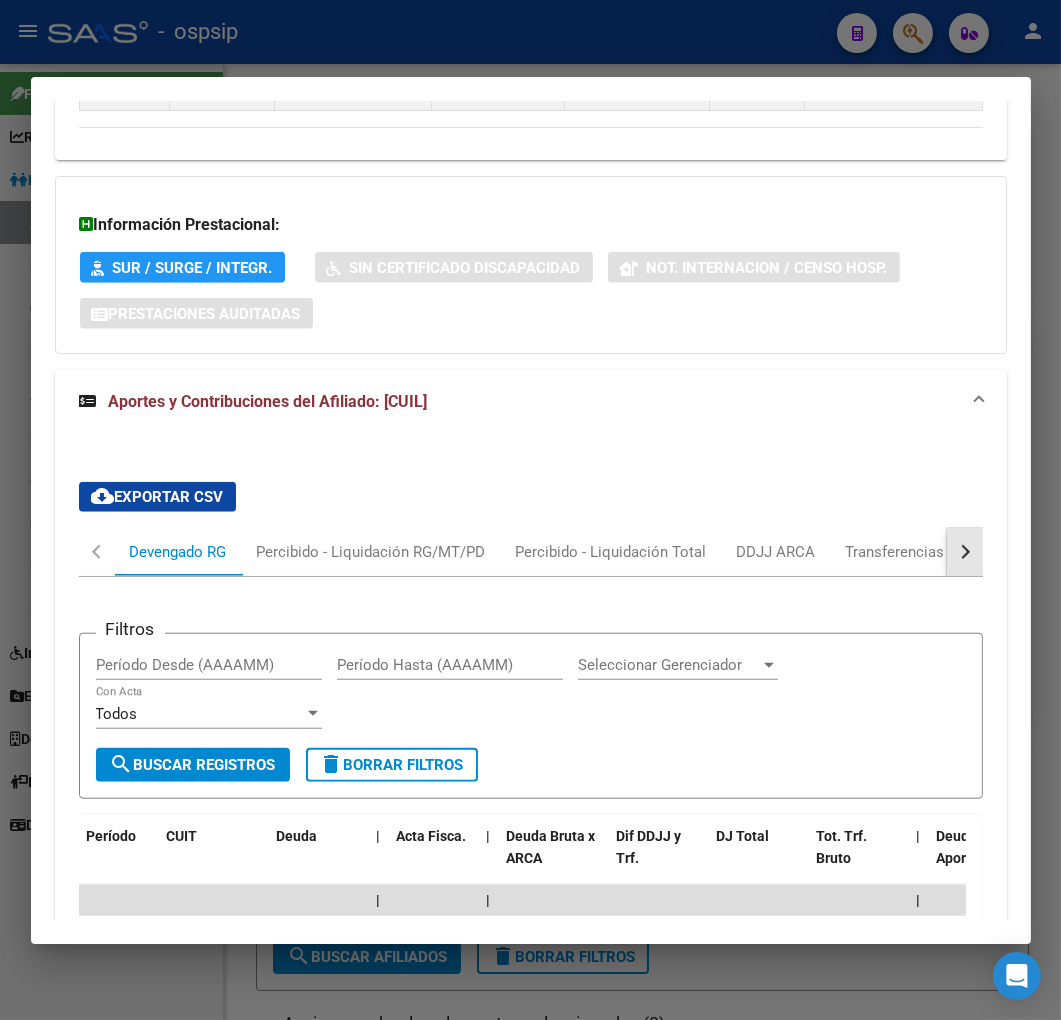 click at bounding box center [965, 552] 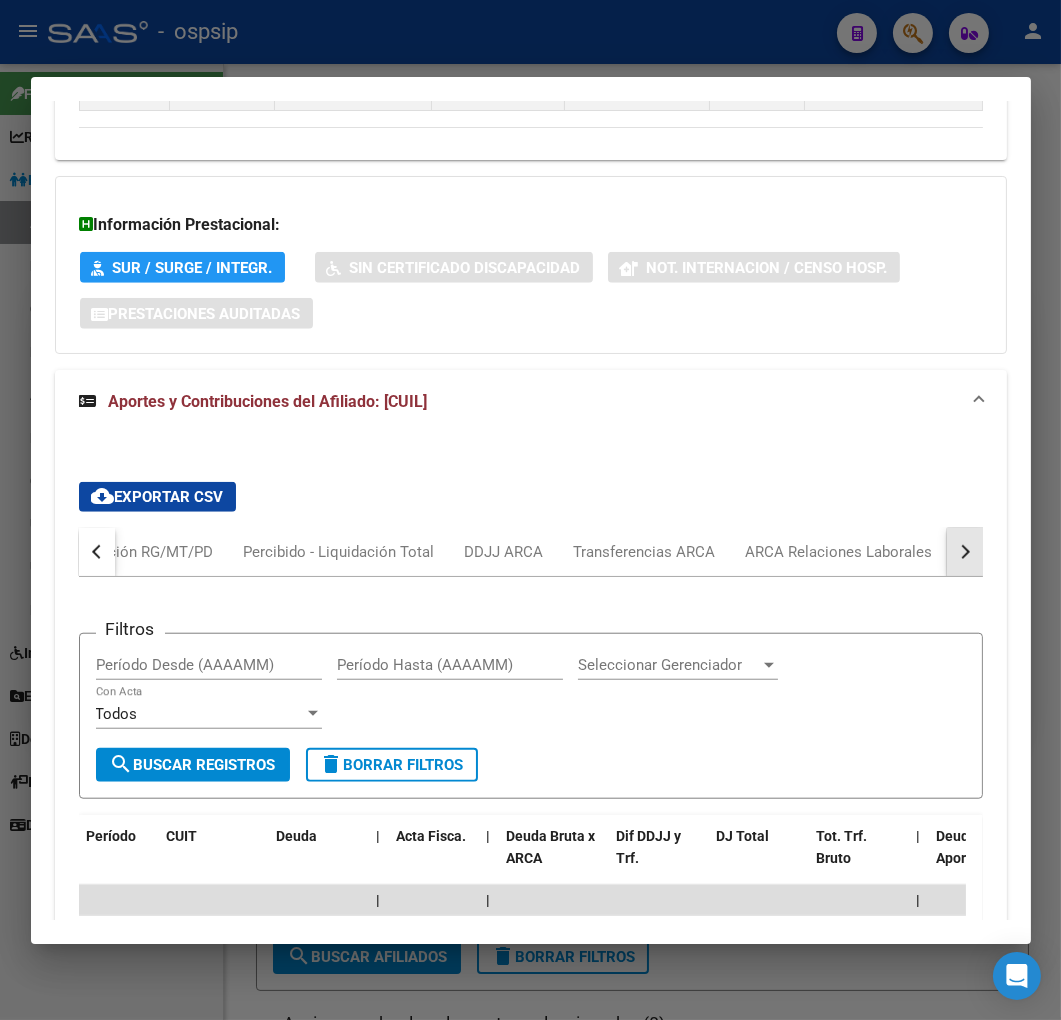 click at bounding box center (965, 552) 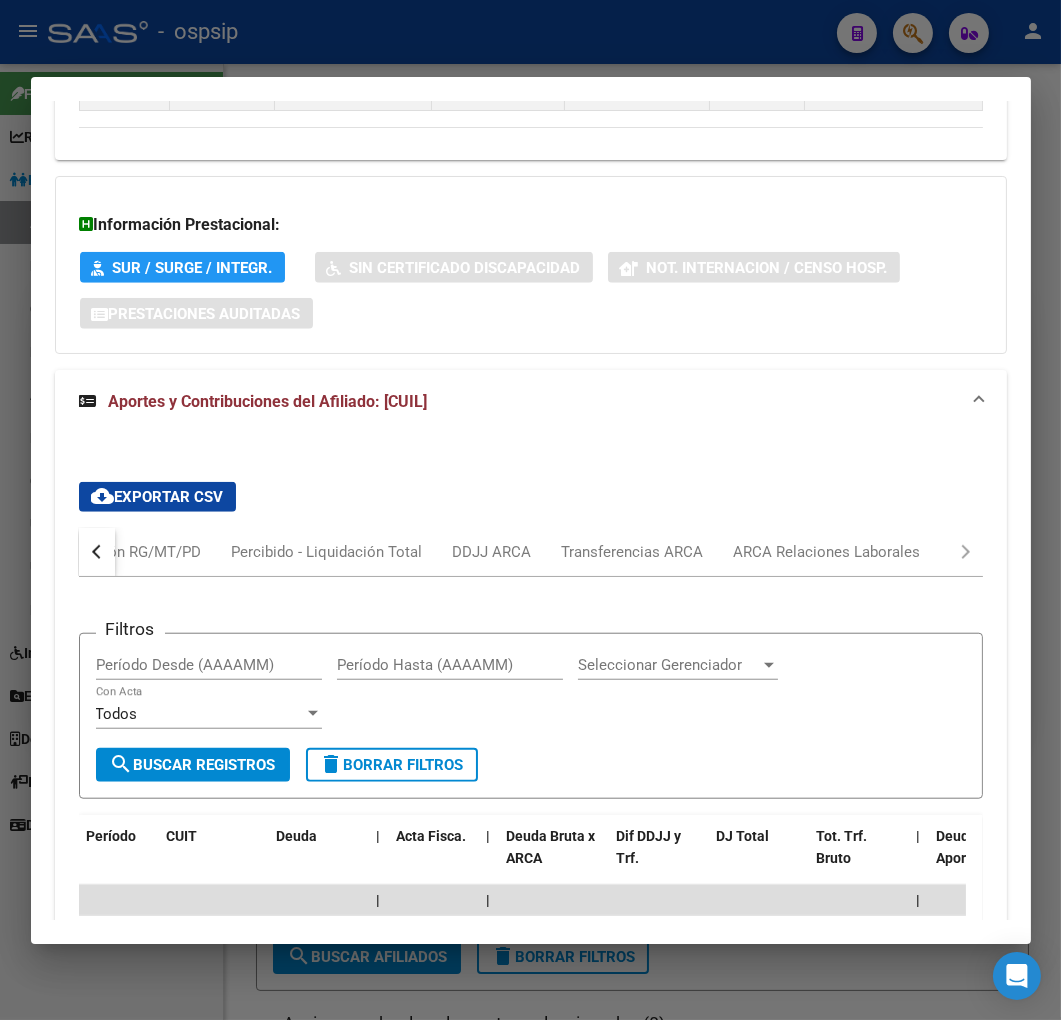 click on "Devengado RG Percibido - Liquidación RG/MT/PD Percibido - Liquidación Total DDJJ ARCA Transferencias ARCA ARCA Relaciones Laborales" at bounding box center [531, 552] 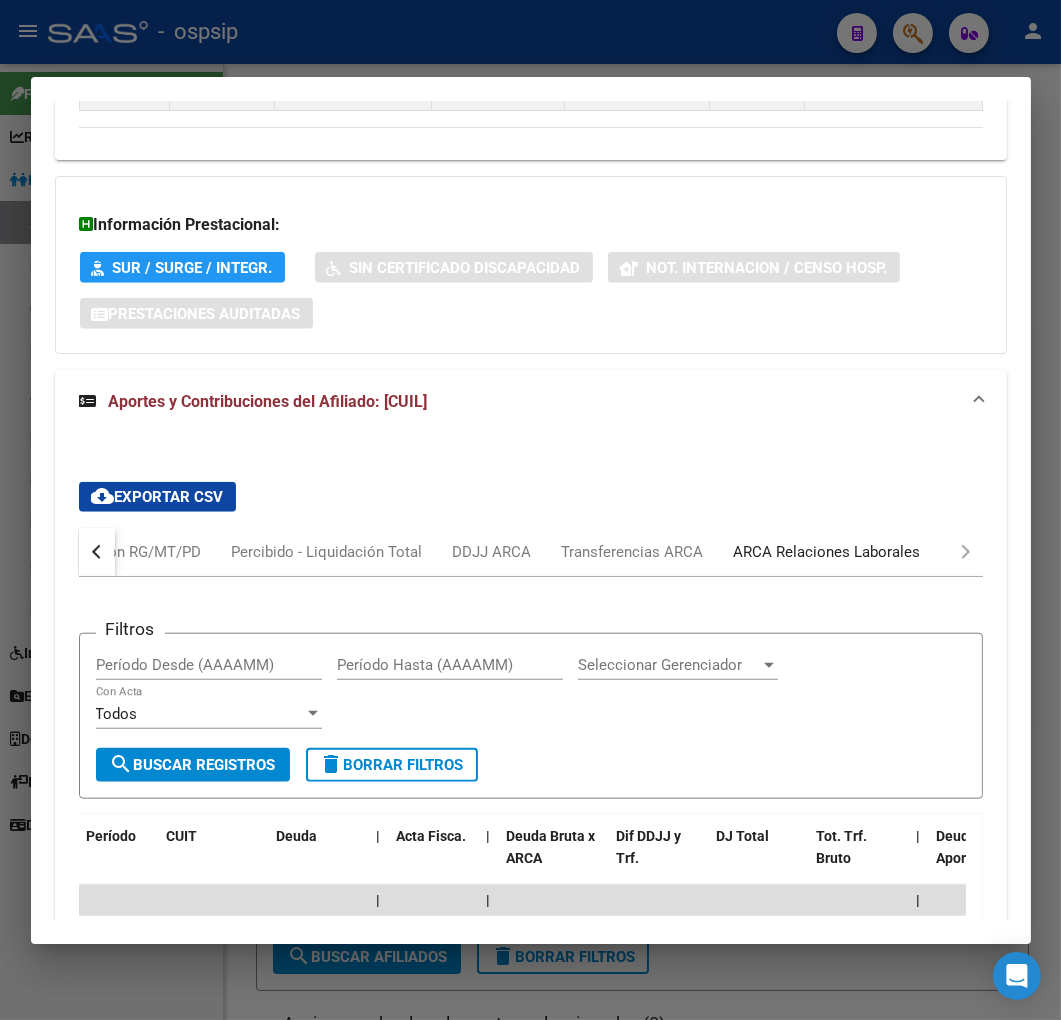 click on "ARCA Relaciones Laborales" at bounding box center (827, 552) 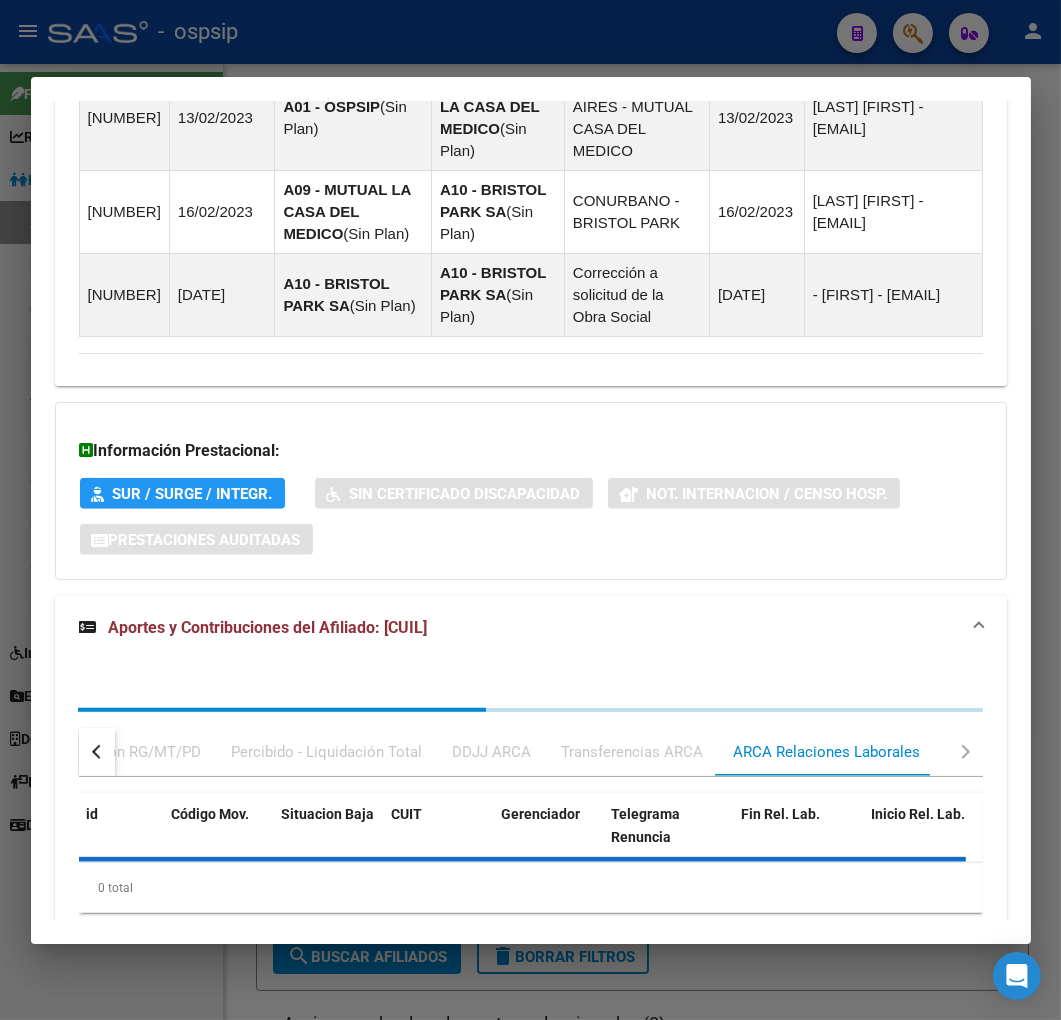 scroll, scrollTop: 2121, scrollLeft: 0, axis: vertical 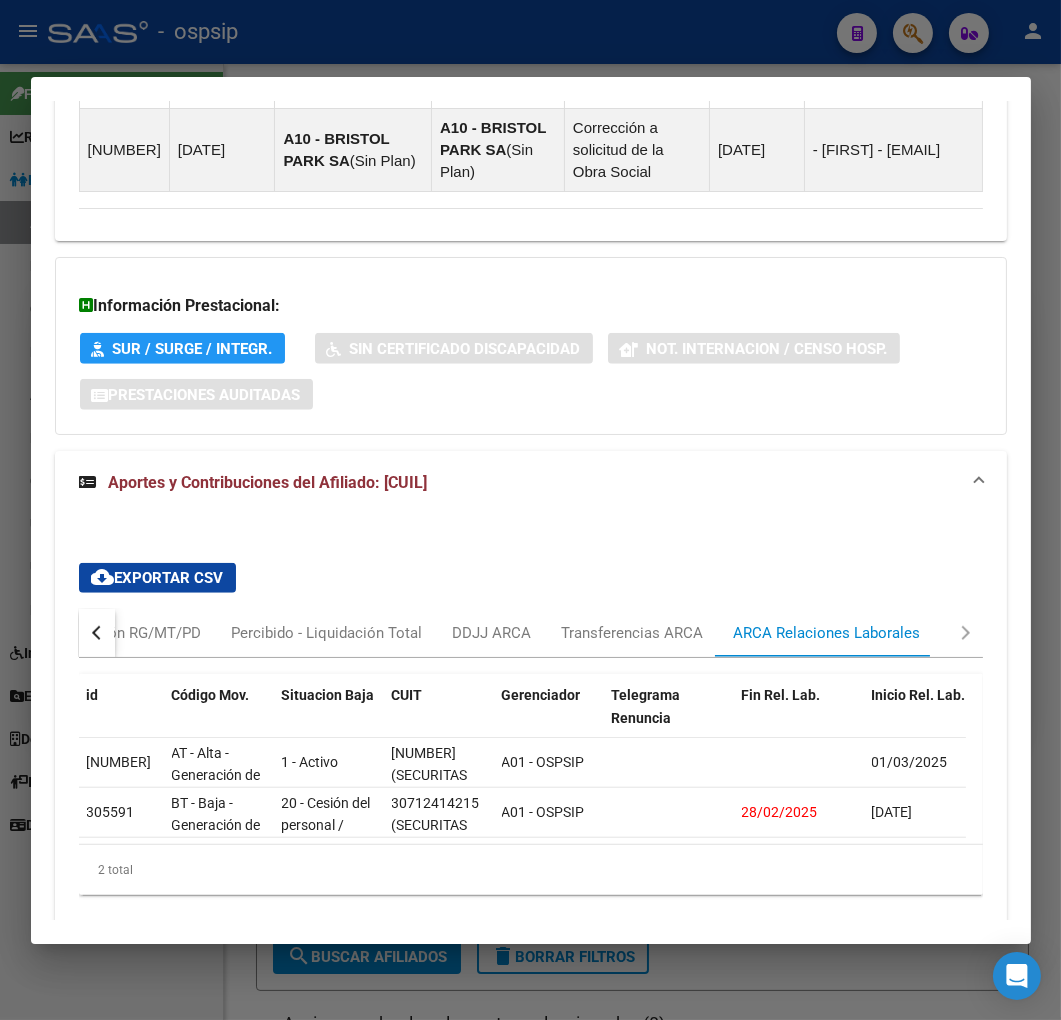 click at bounding box center [97, 633] 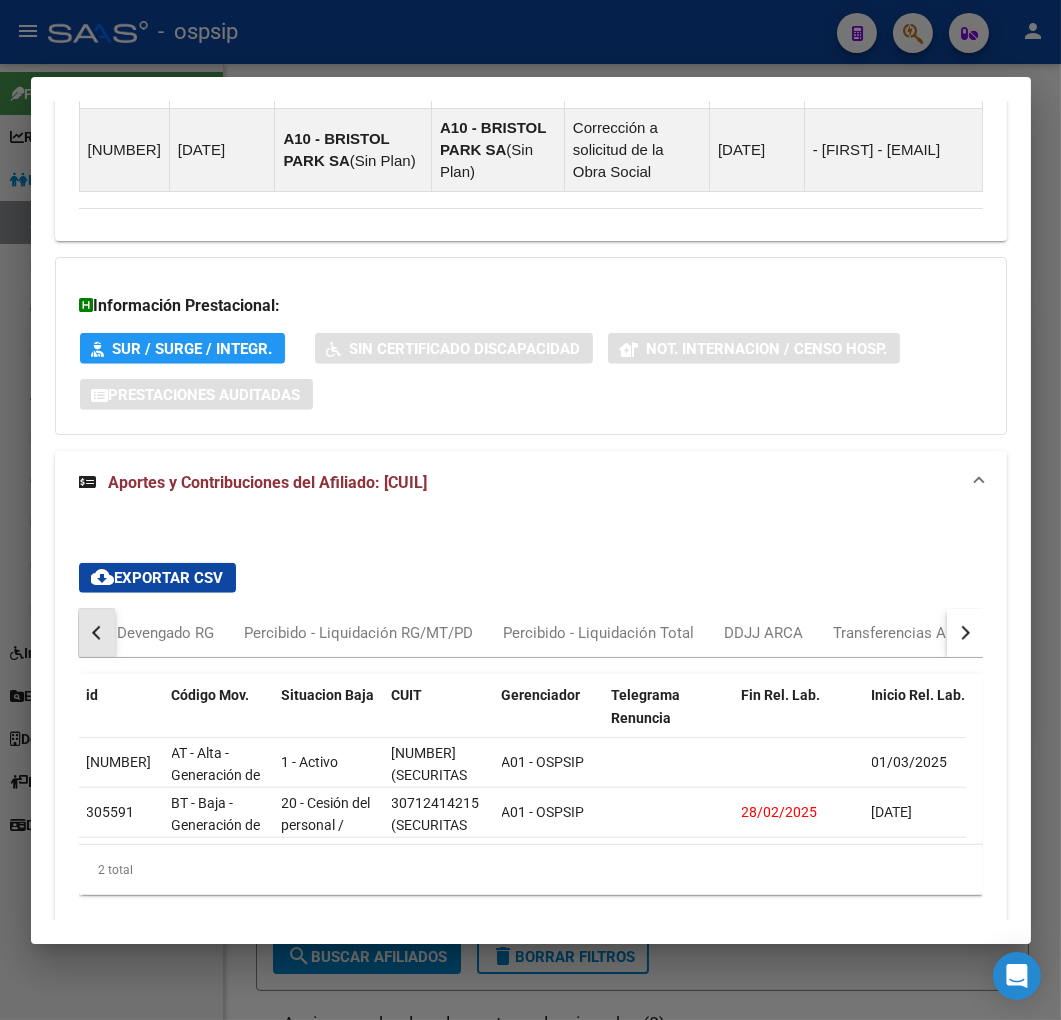 click at bounding box center [97, 633] 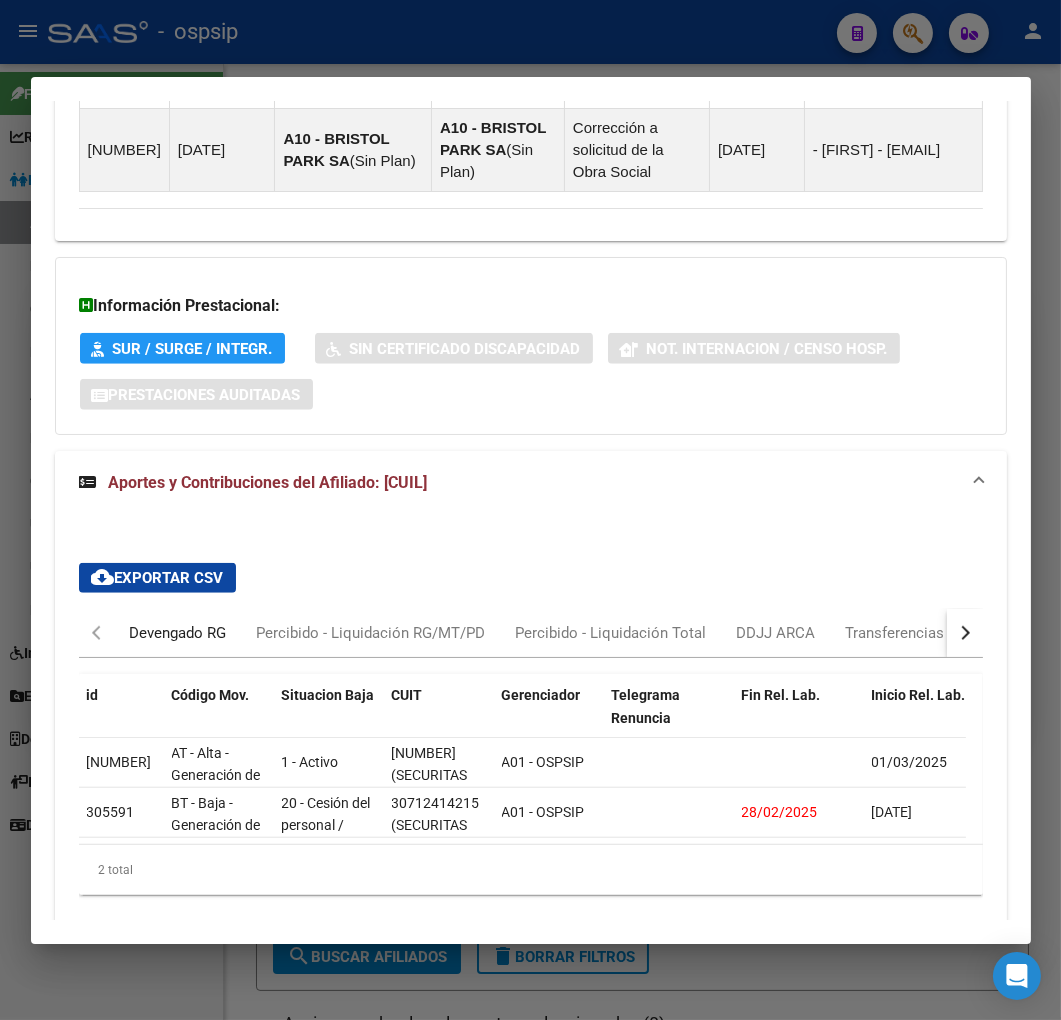 click on "Devengado RG" at bounding box center (178, 633) 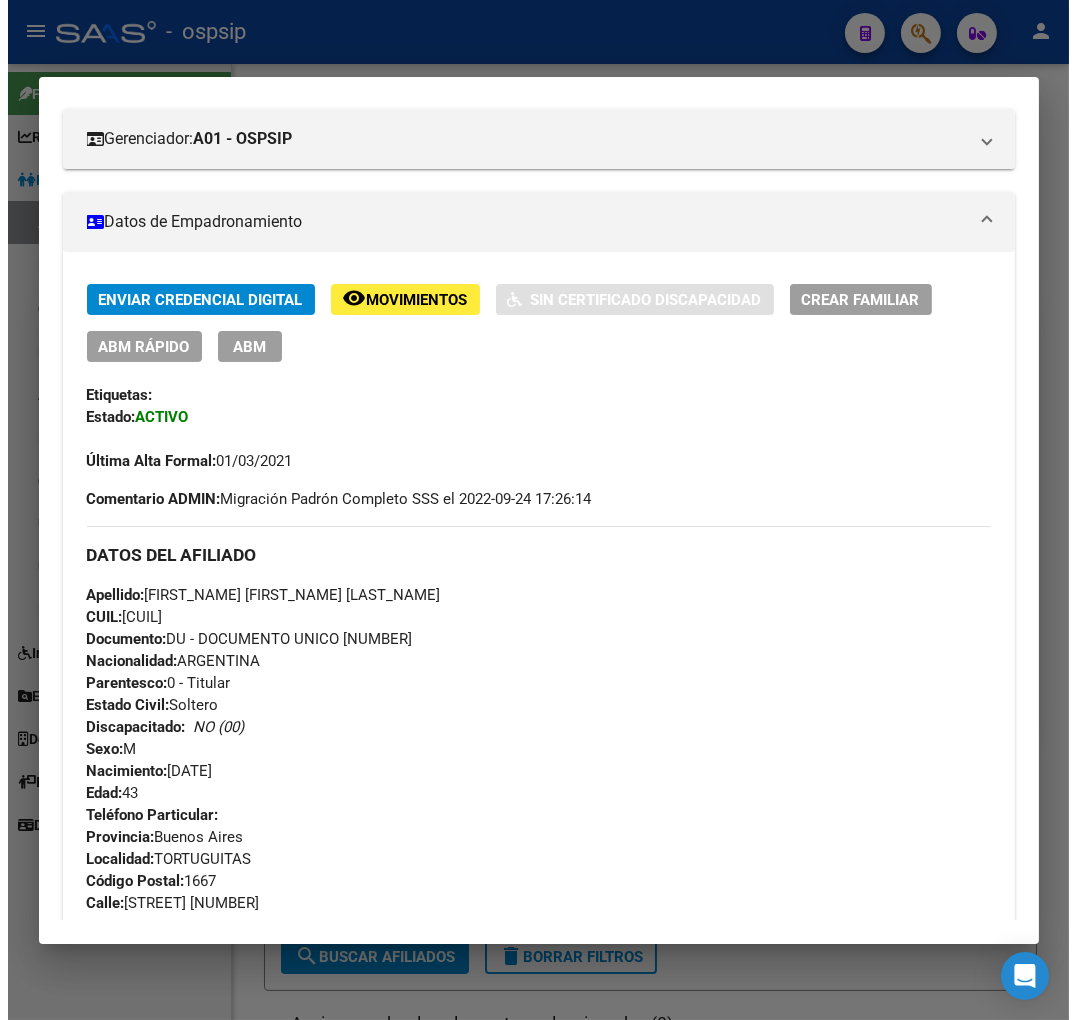scroll, scrollTop: 0, scrollLeft: 0, axis: both 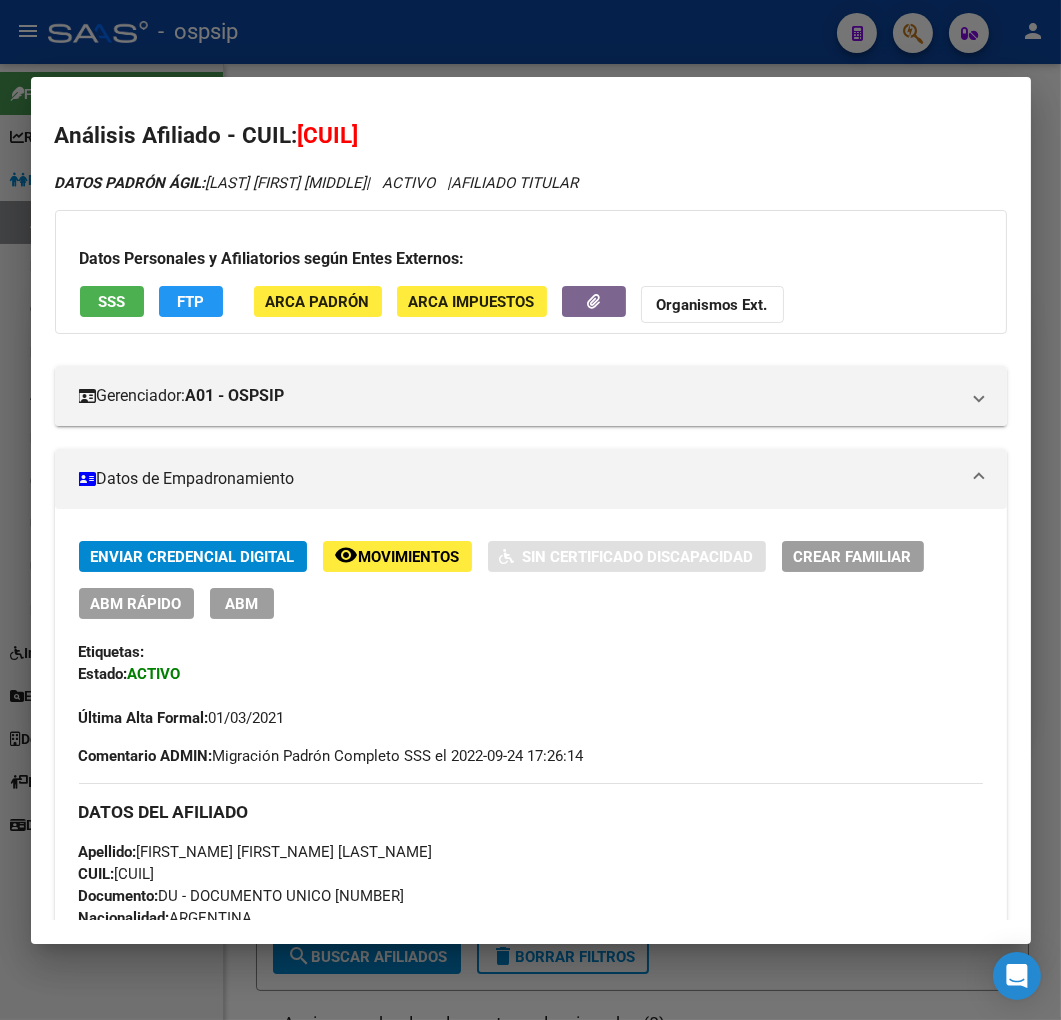 click on "ABM" at bounding box center (241, 604) 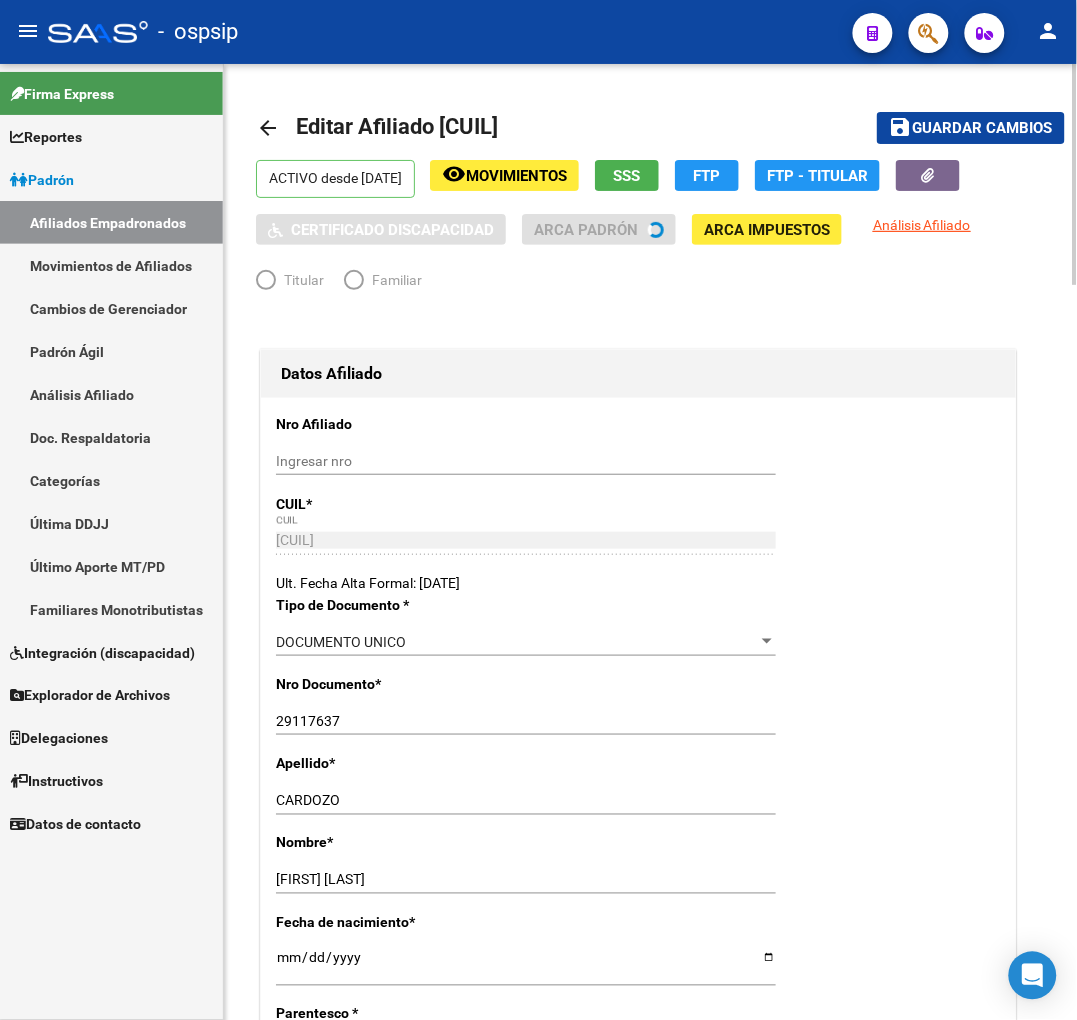 radio on "true" 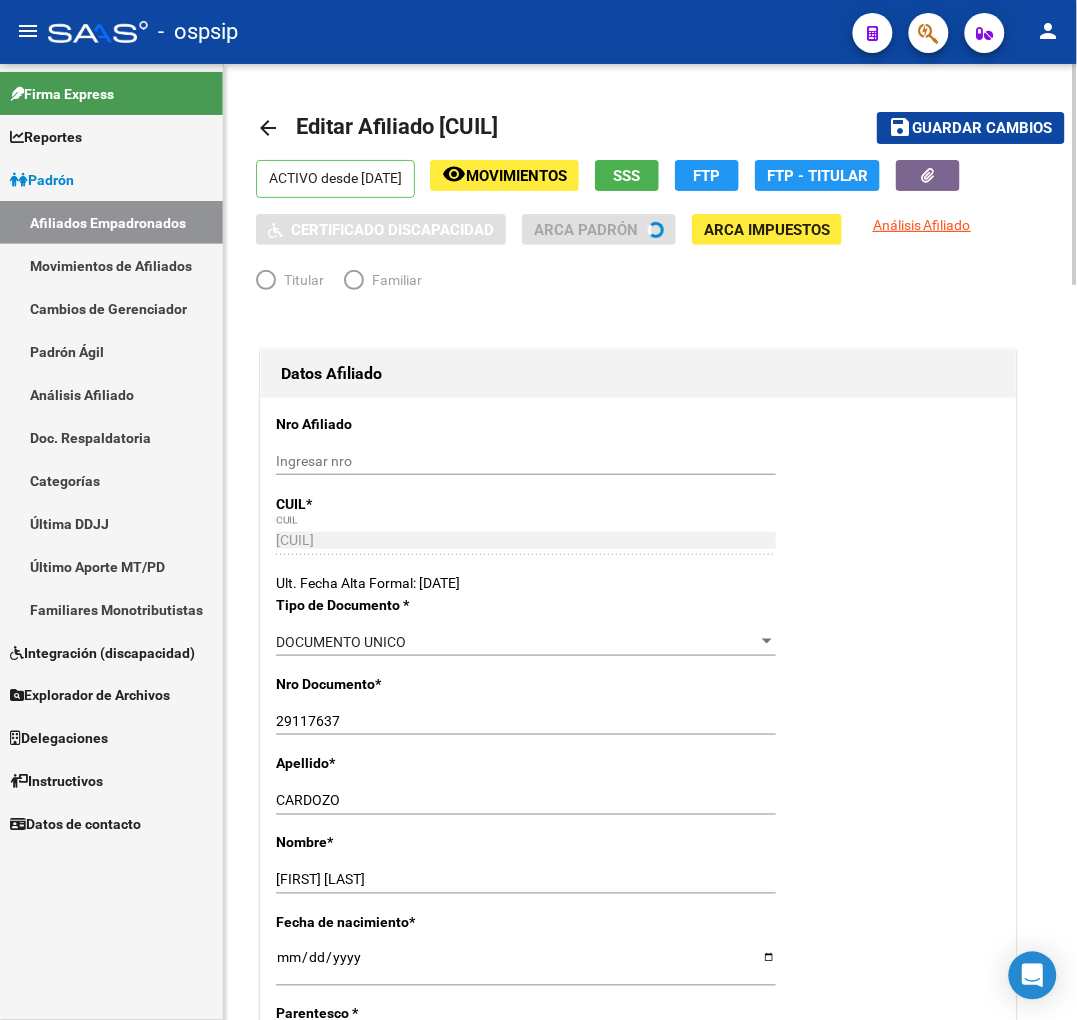 type on "[NUMBER]" 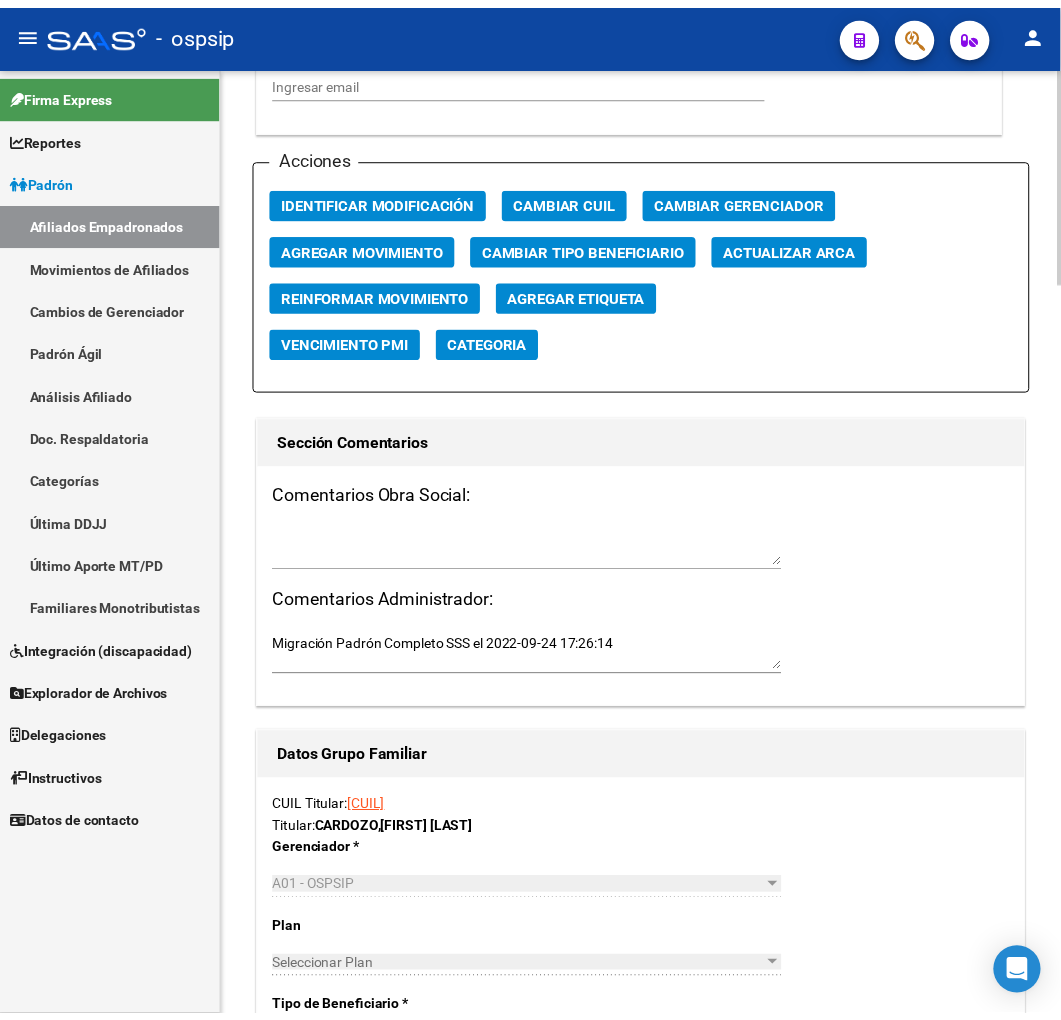 scroll, scrollTop: 2222, scrollLeft: 0, axis: vertical 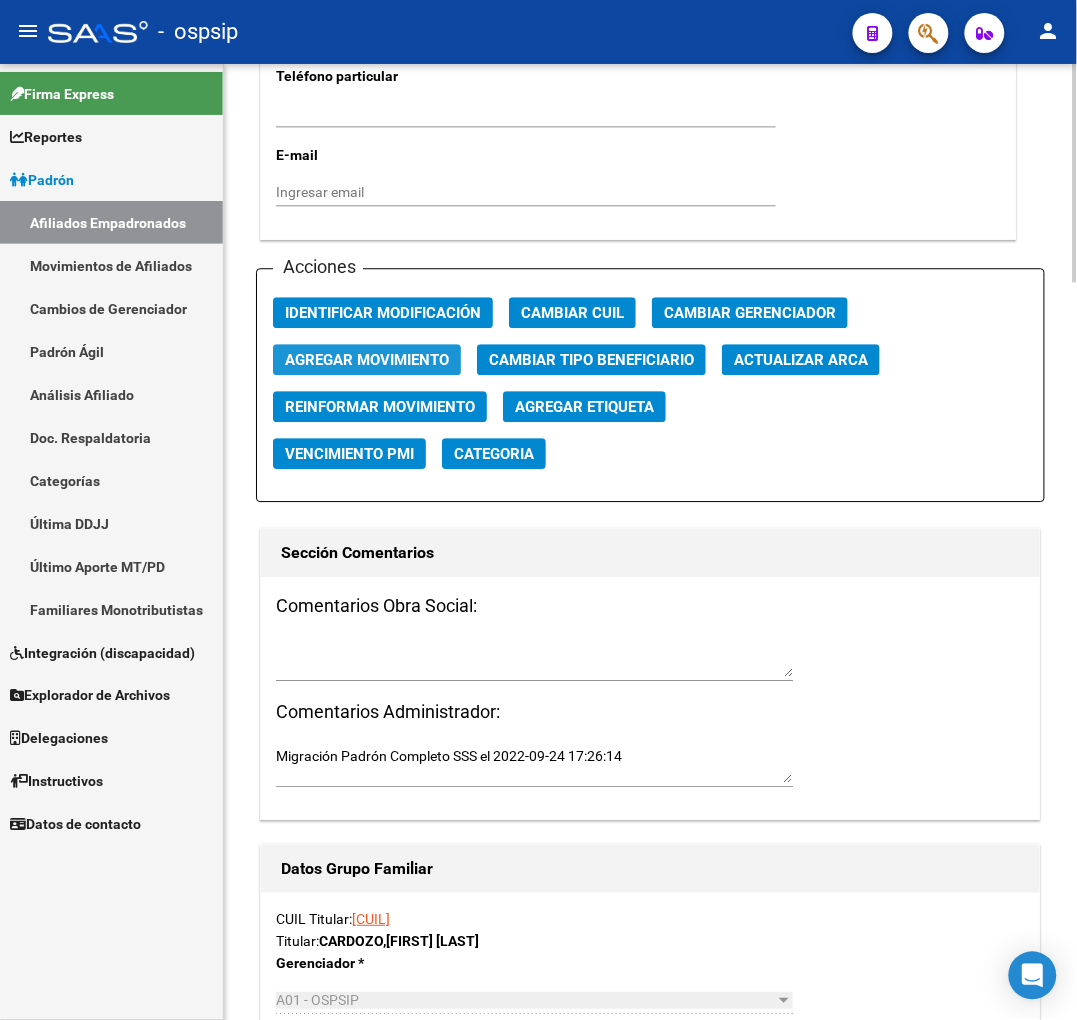 click on "Agregar Movimiento" 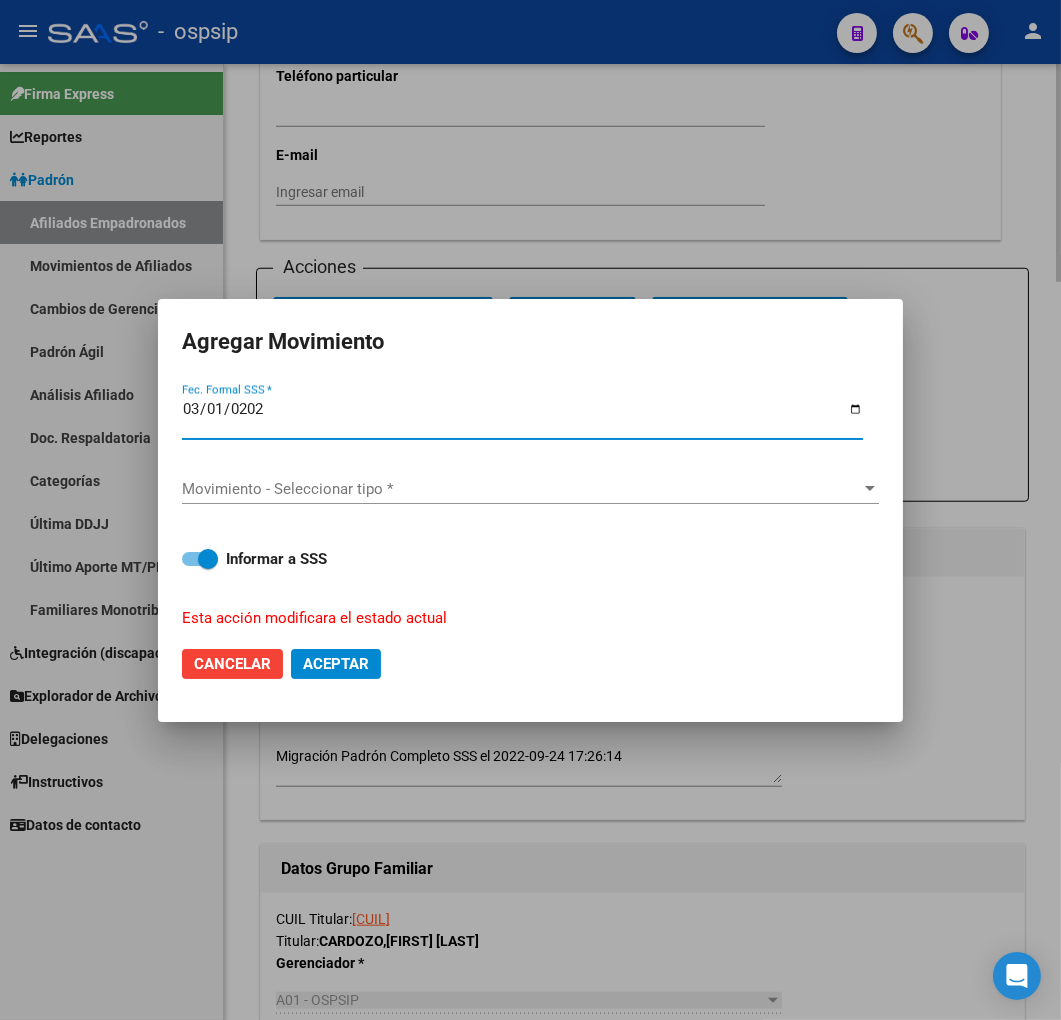 type on "2025-03-01" 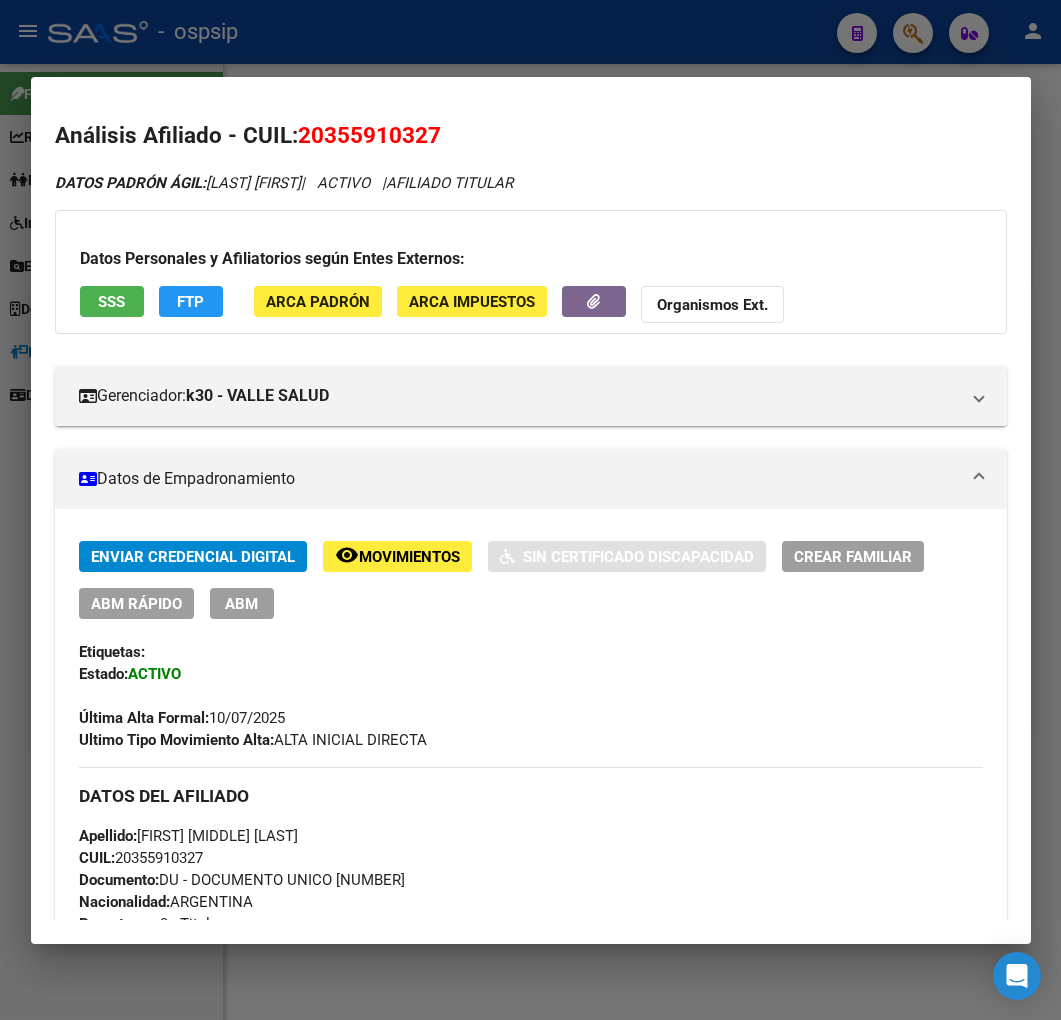 scroll, scrollTop: 0, scrollLeft: 0, axis: both 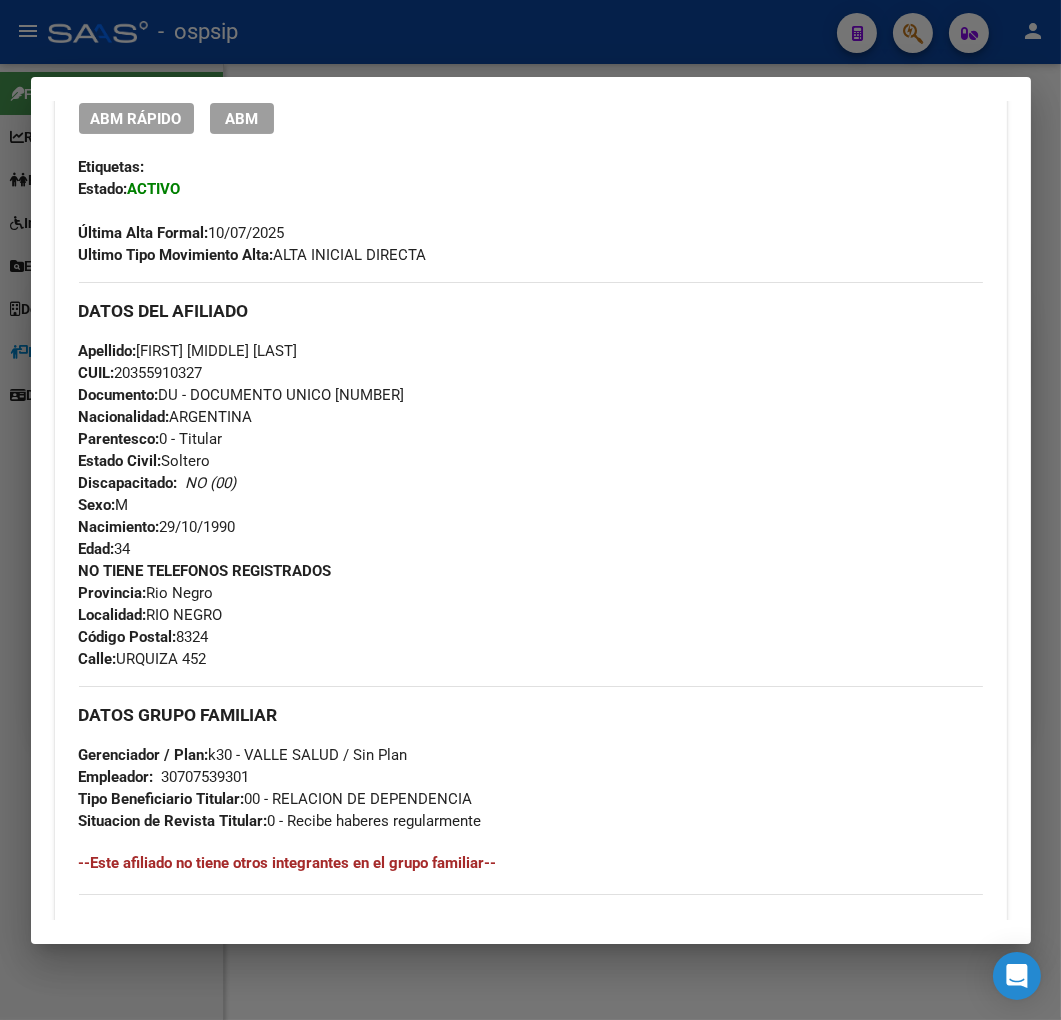 click at bounding box center (530, 510) 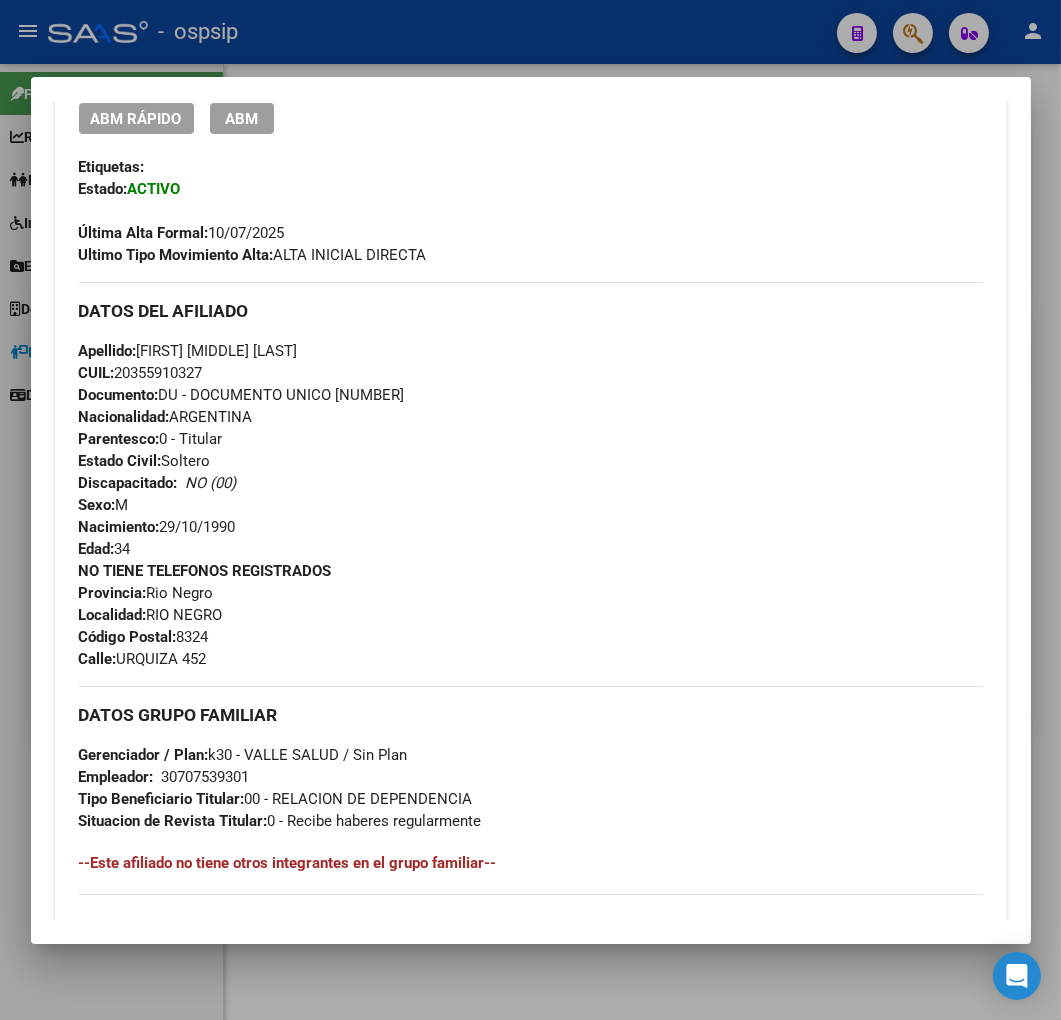 click at bounding box center [530, 510] 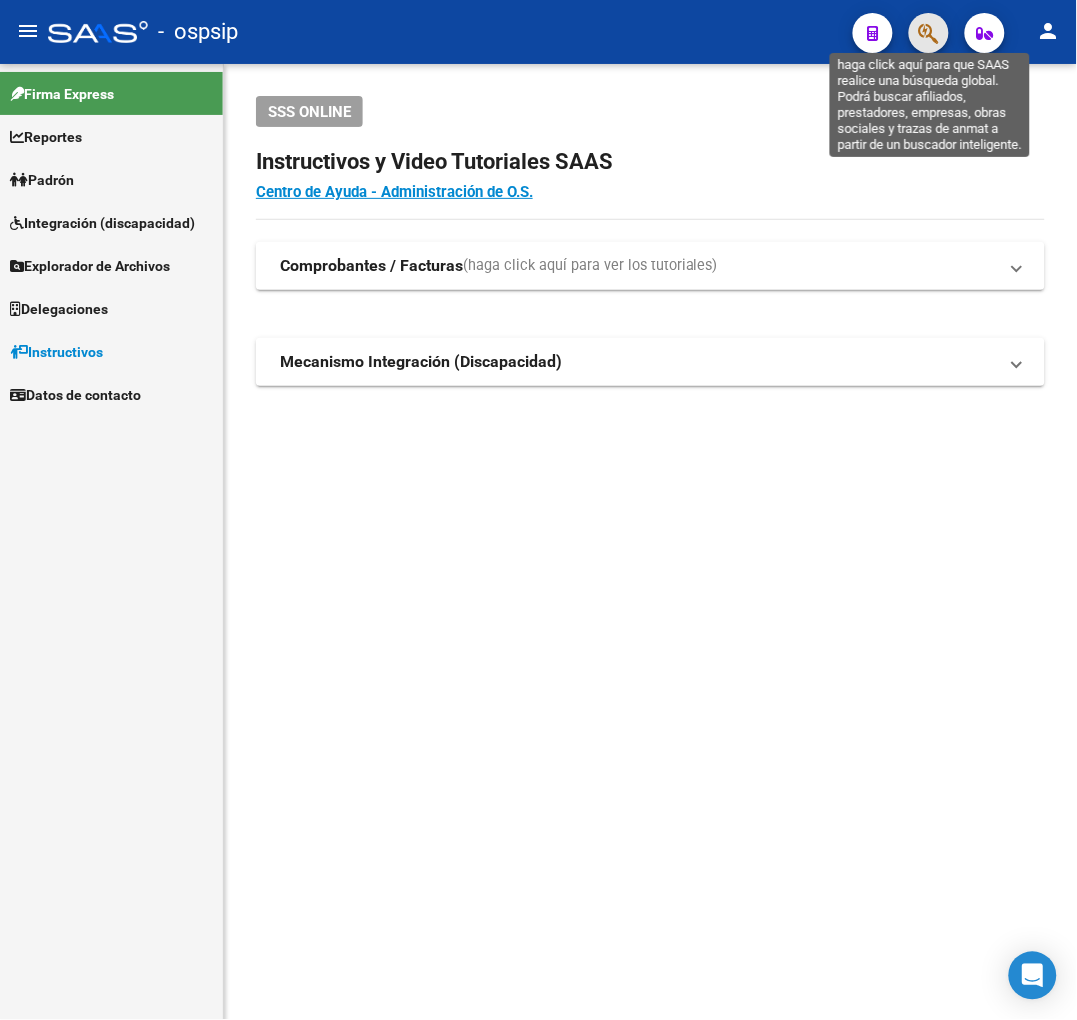 click 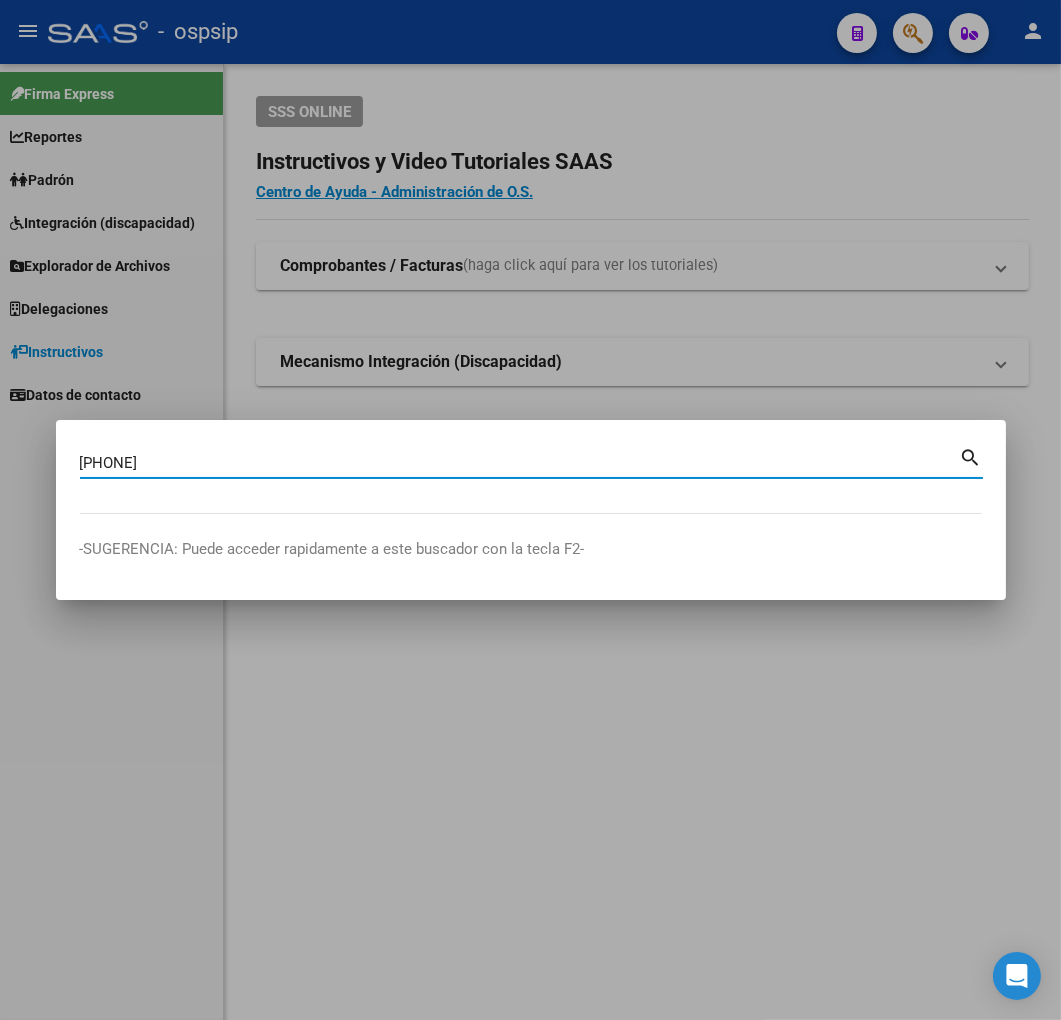 type on "[PHONE]" 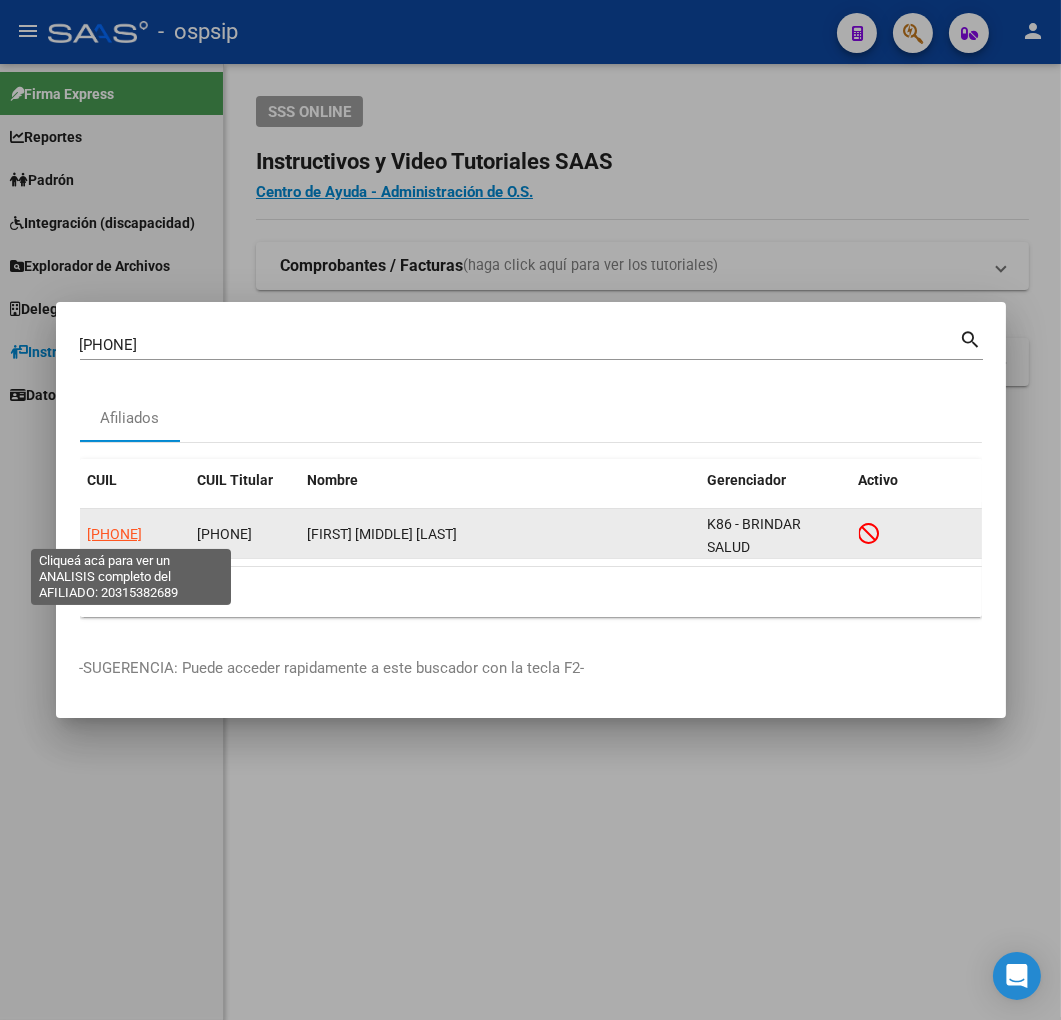 click on "[PHONE]" 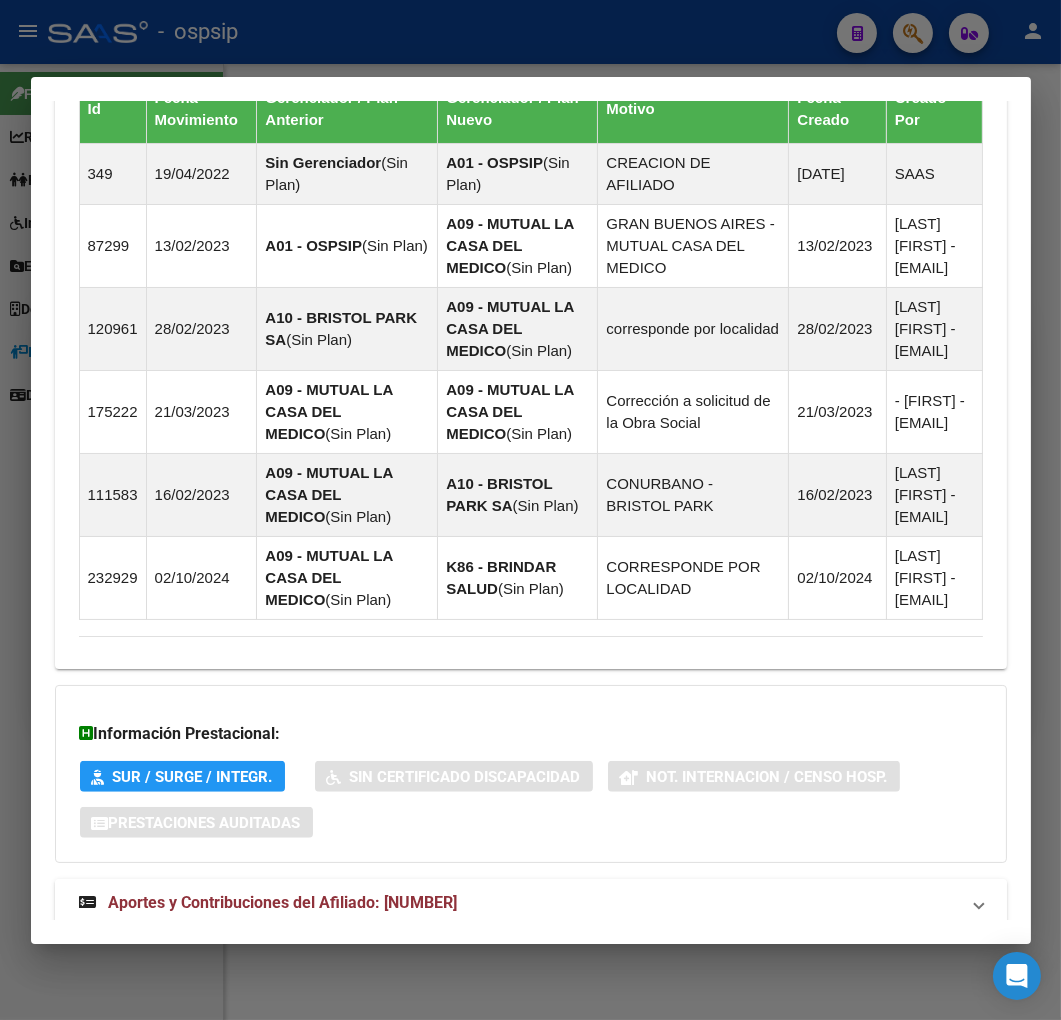 scroll, scrollTop: 1833, scrollLeft: 0, axis: vertical 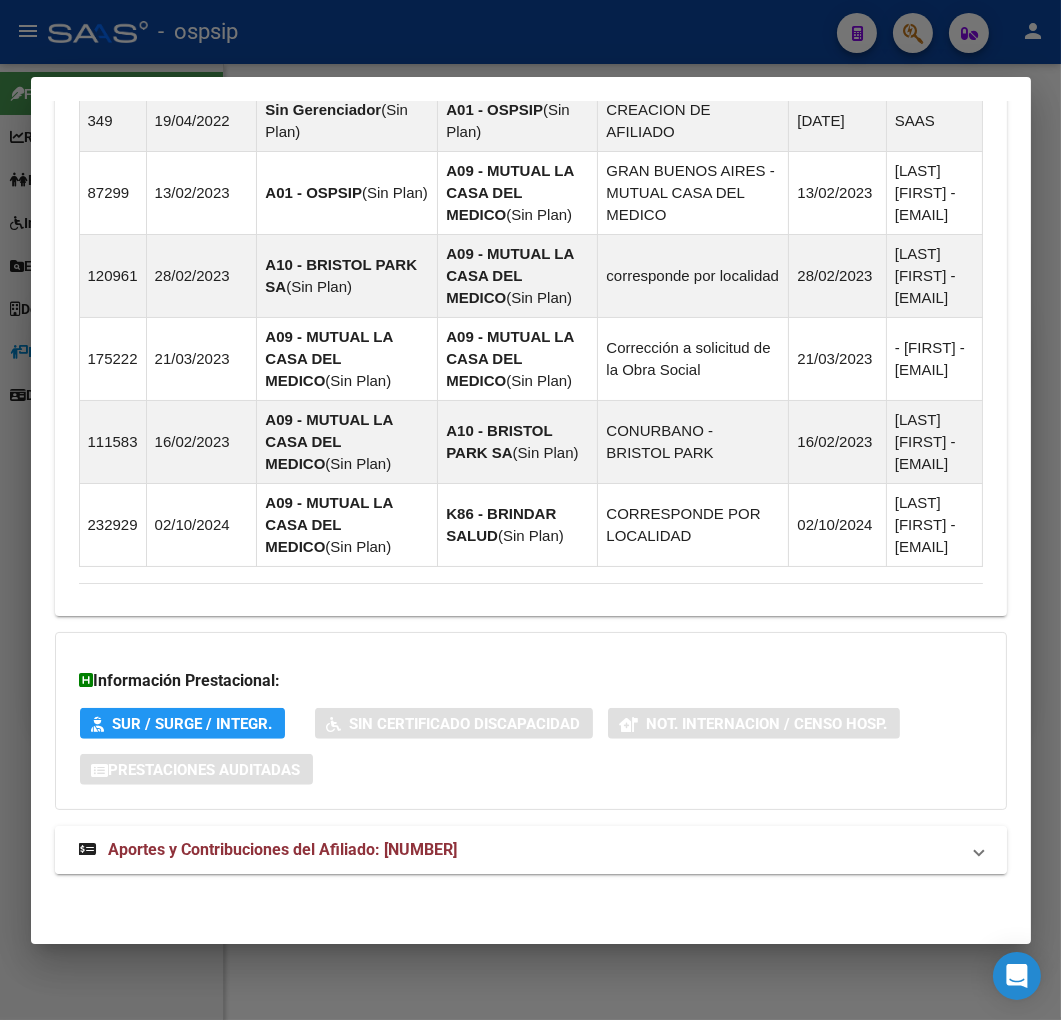 click on "Aportes y Contribuciones del Afiliado: [NUMBER]" at bounding box center (519, 850) 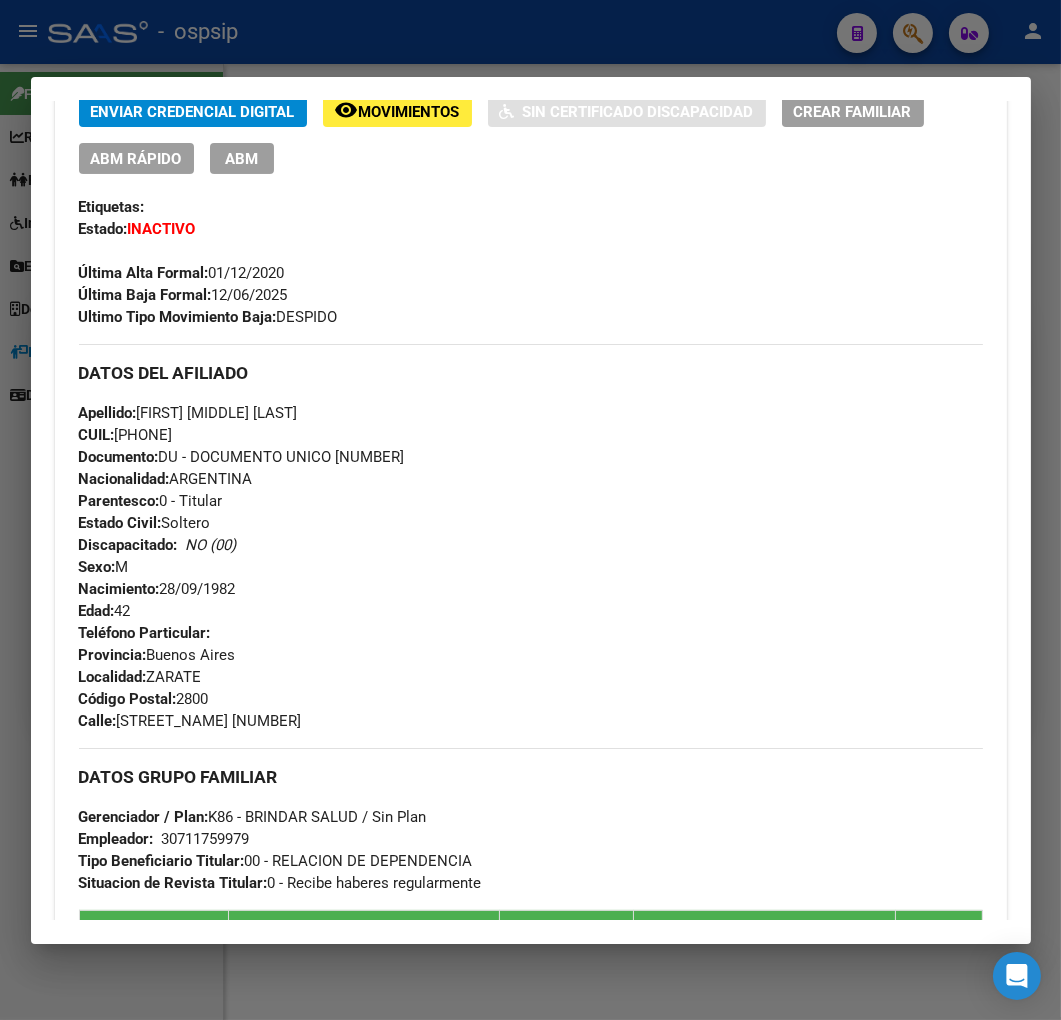 scroll, scrollTop: 43, scrollLeft: 0, axis: vertical 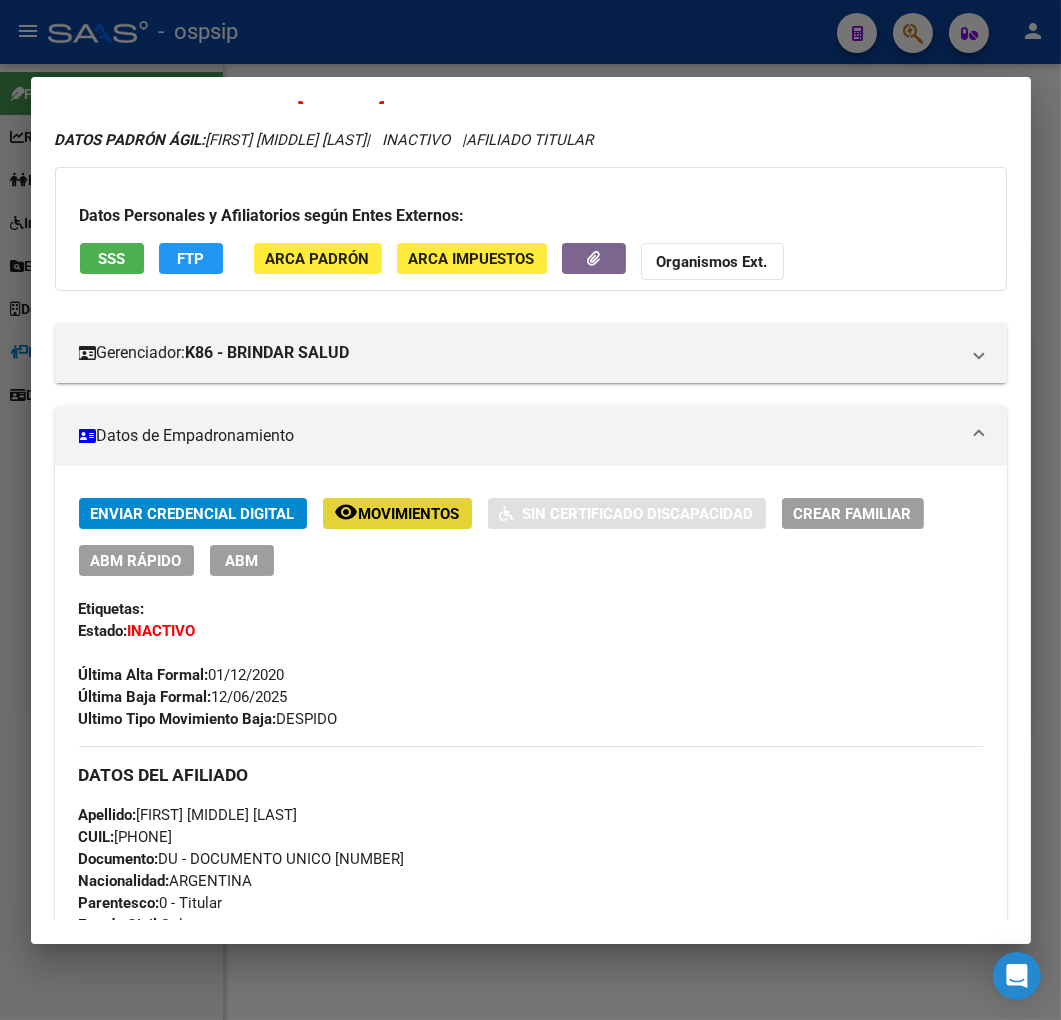 click on "remove_red_eye Movimientos" 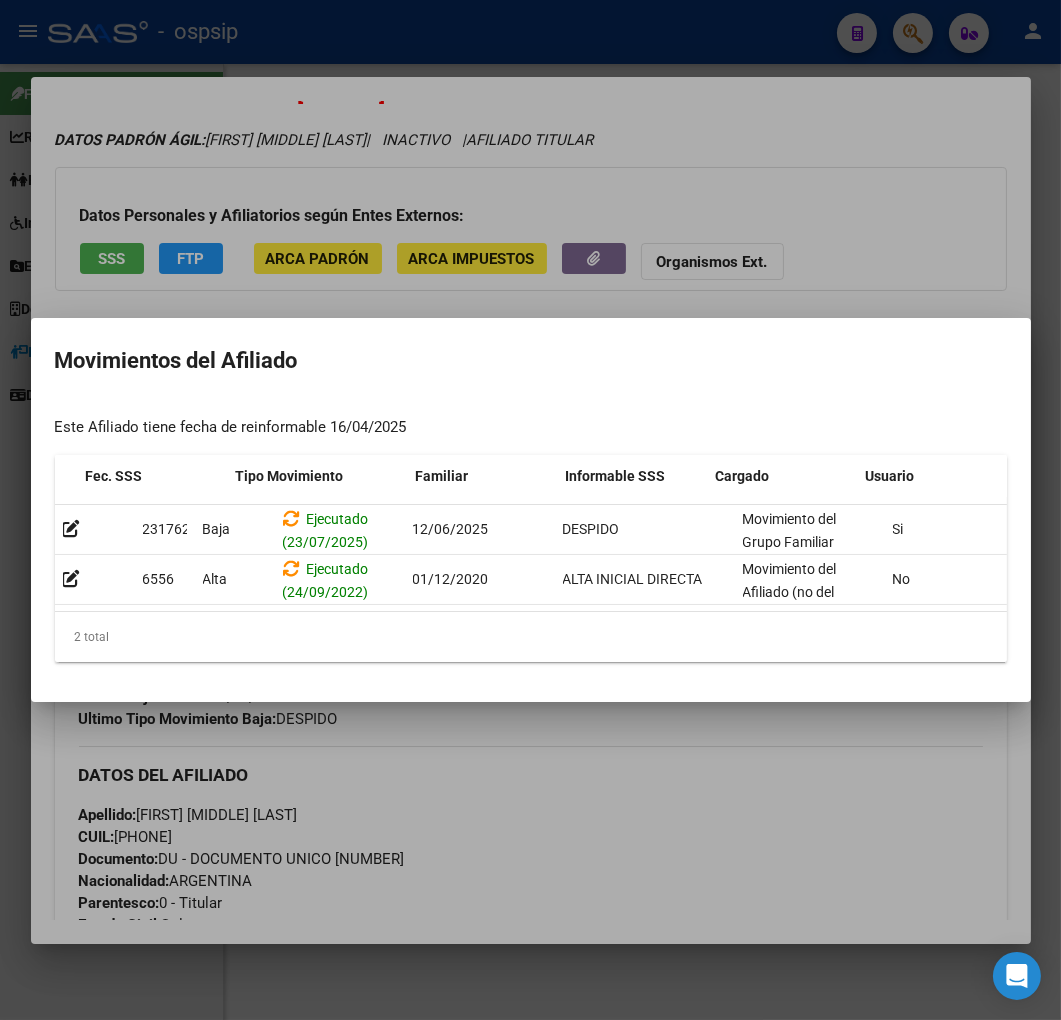 scroll, scrollTop: 0, scrollLeft: 327, axis: horizontal 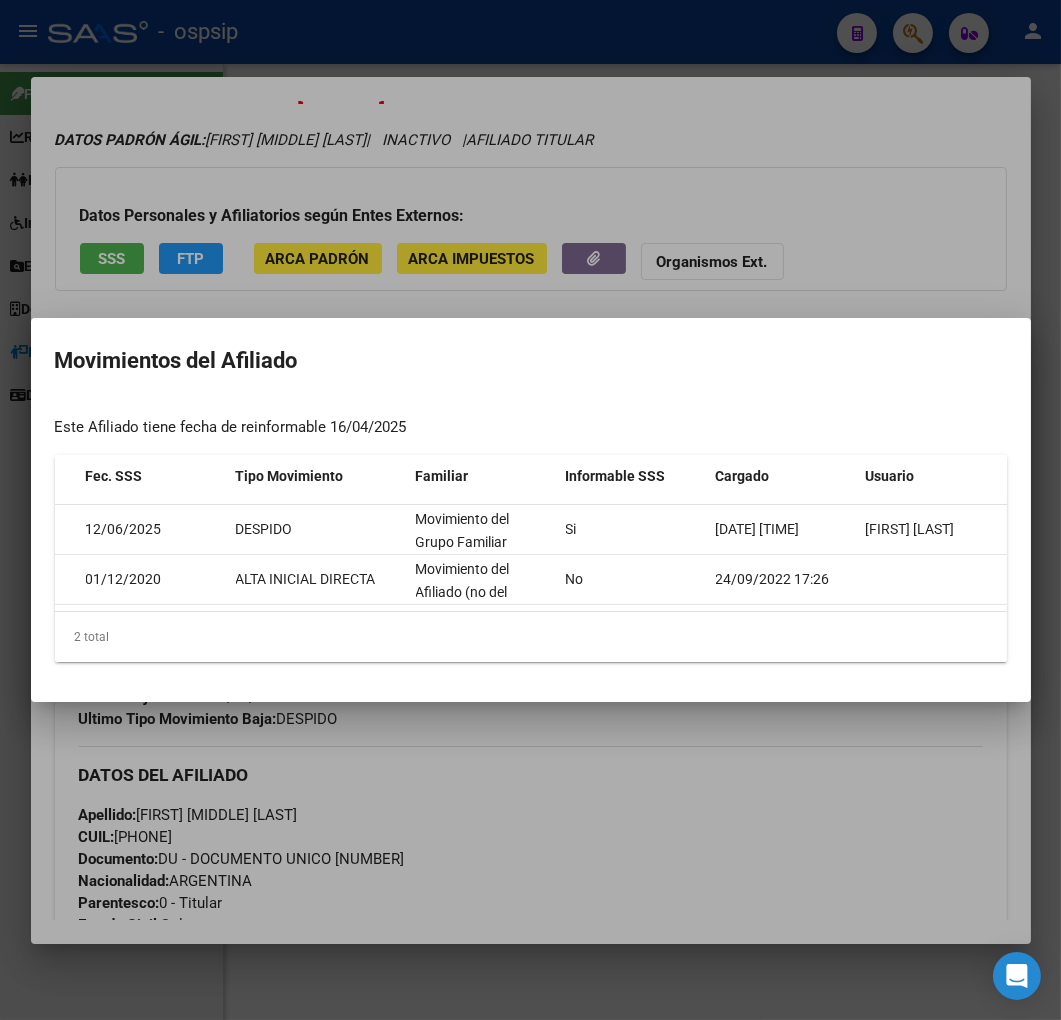 drag, startPoint x: 816, startPoint y: 902, endPoint x: 696, endPoint y: 842, distance: 134.16408 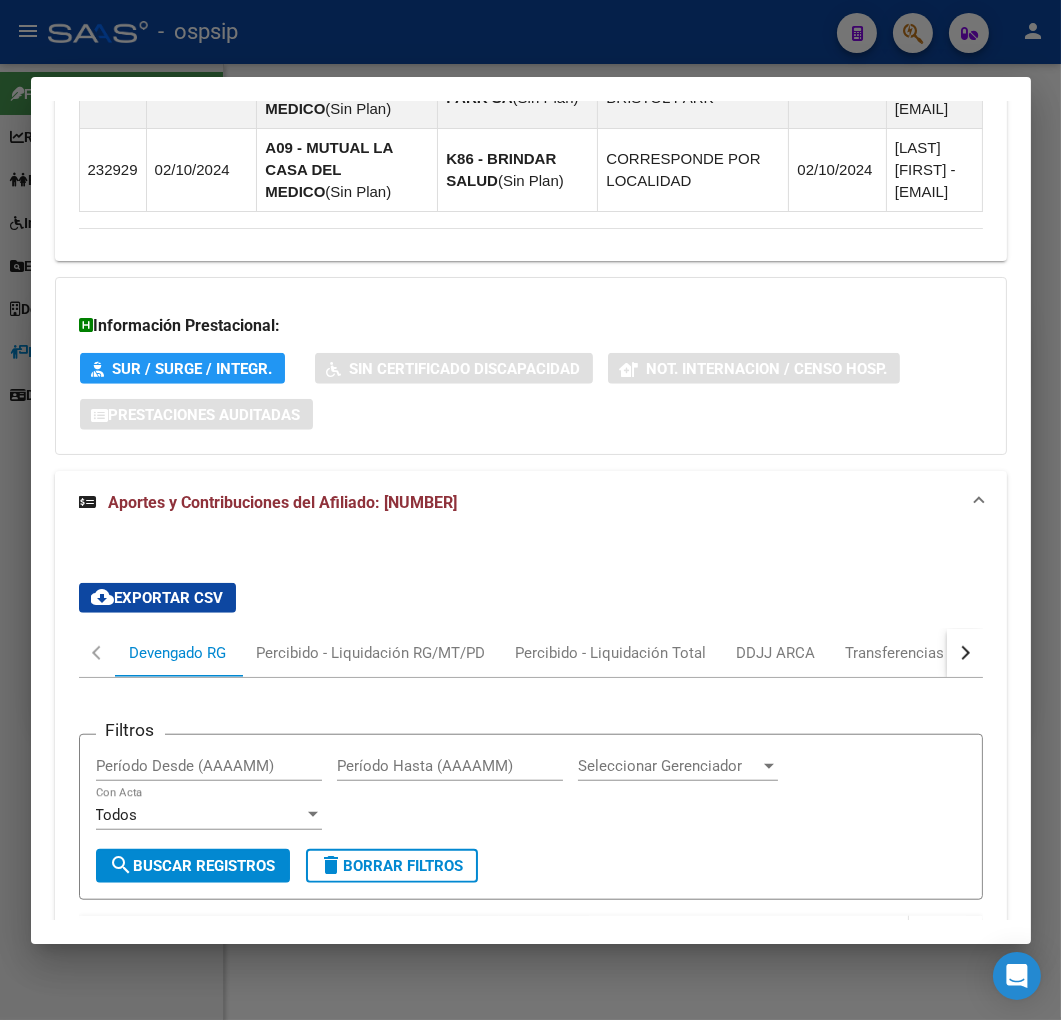 scroll, scrollTop: 2376, scrollLeft: 0, axis: vertical 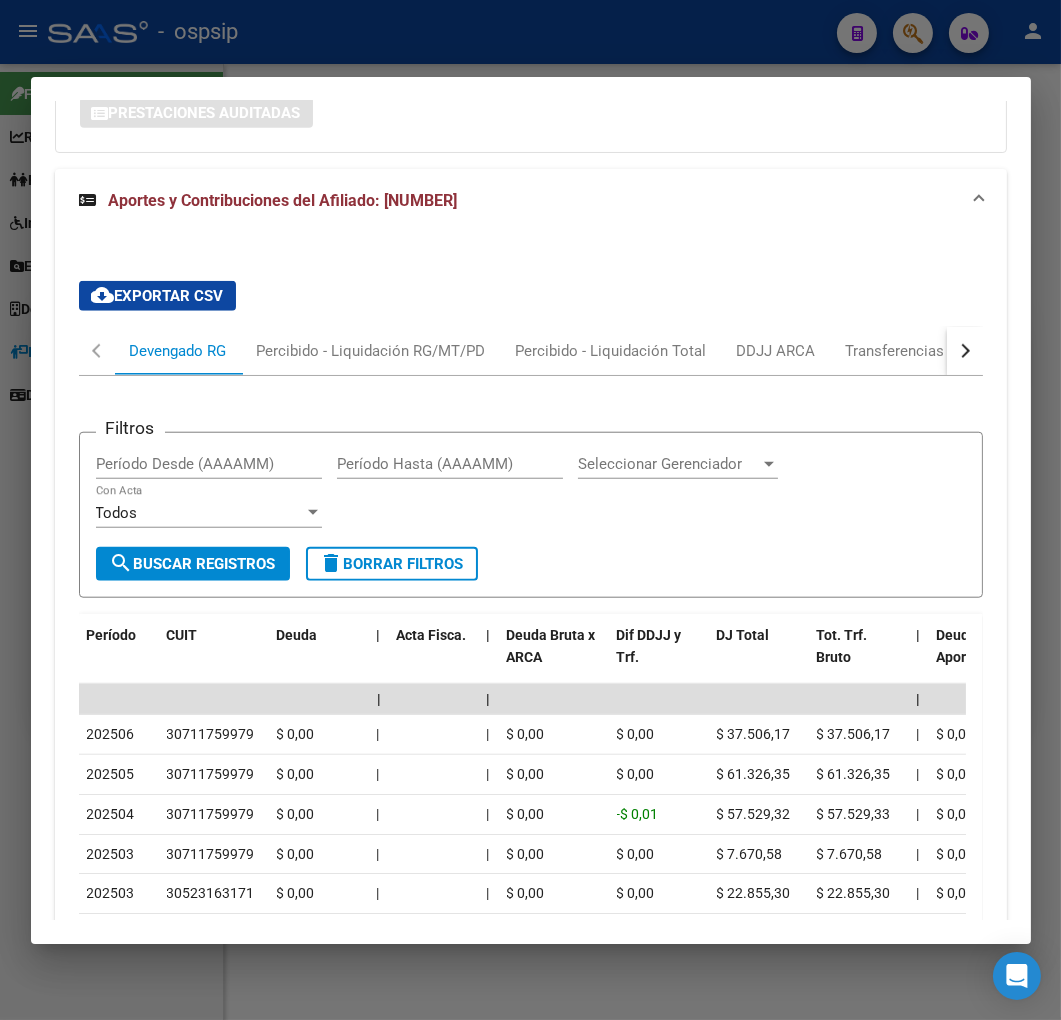 click at bounding box center [962, 351] 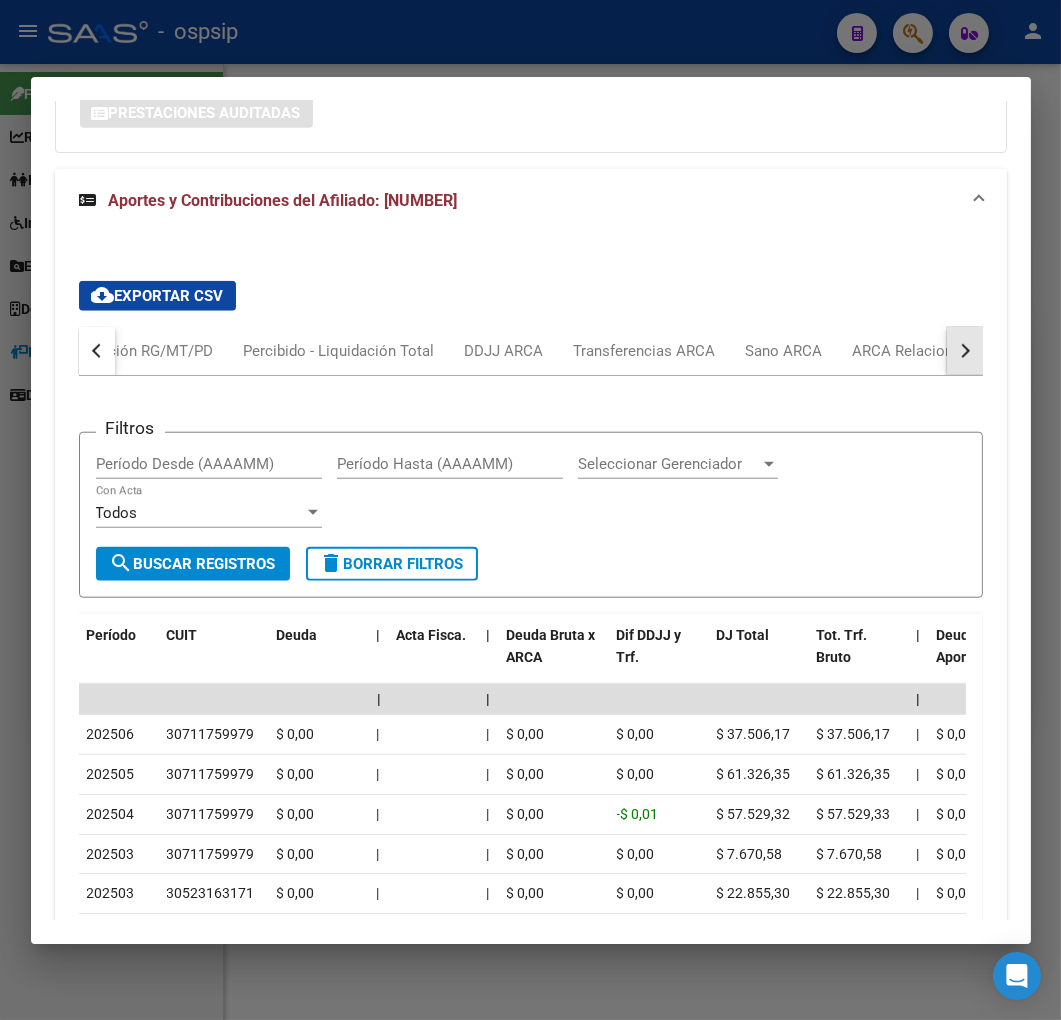 click at bounding box center (962, 351) 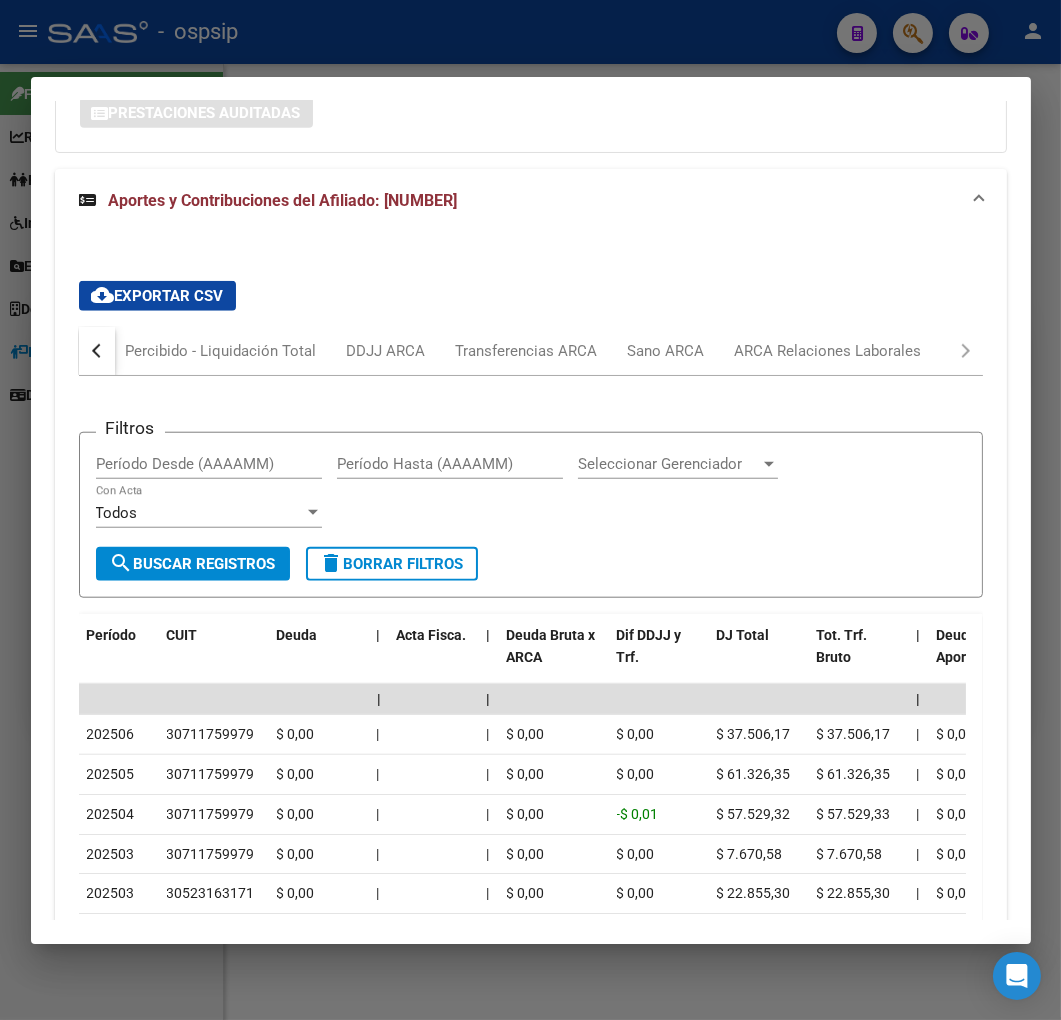 click on "Devengado RG Percibido - Liquidación RG/MT/PD Percibido - Liquidación Total DDJJ ARCA Transferencias ARCA Sano ARCA ARCA Relaciones Laborales" at bounding box center [531, 351] 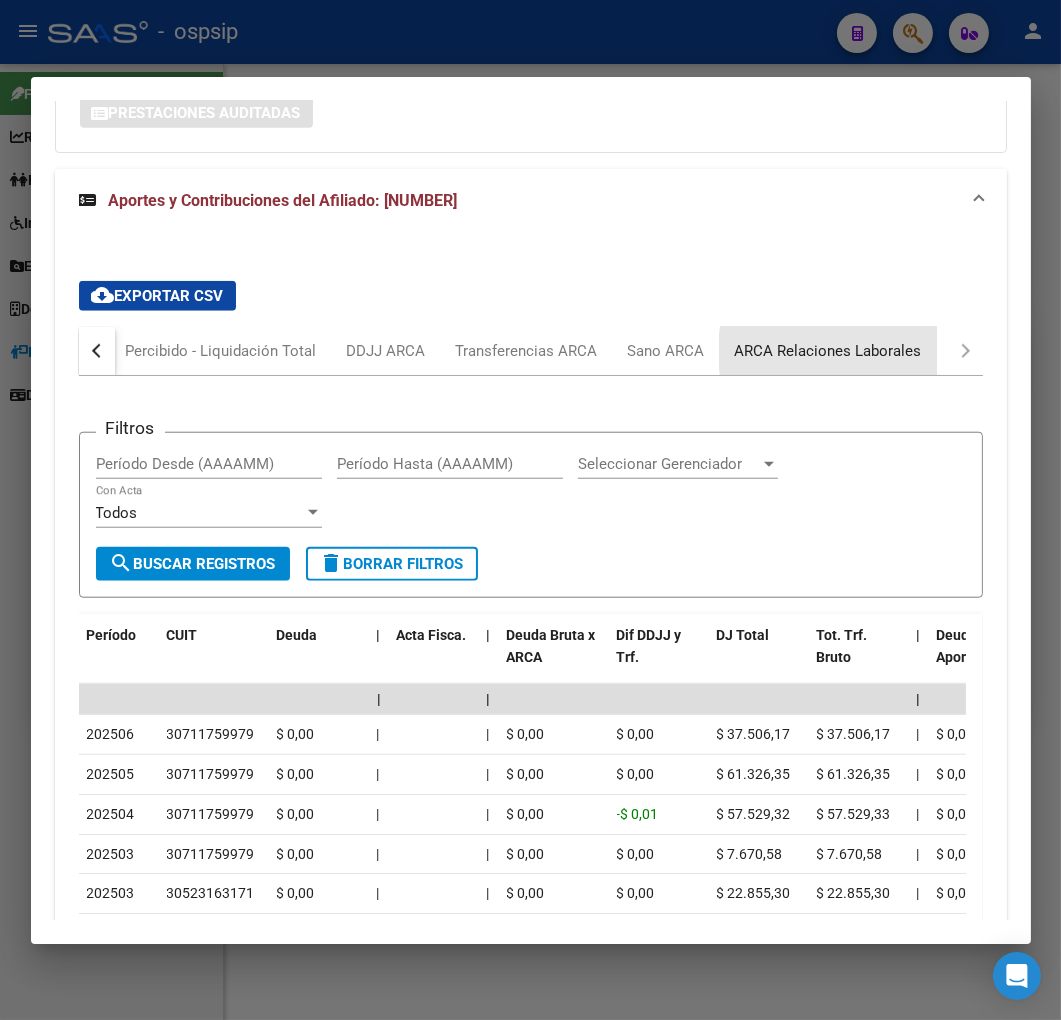 drag, startPoint x: 878, startPoint y: 466, endPoint x: 902, endPoint y: 482, distance: 28.84441 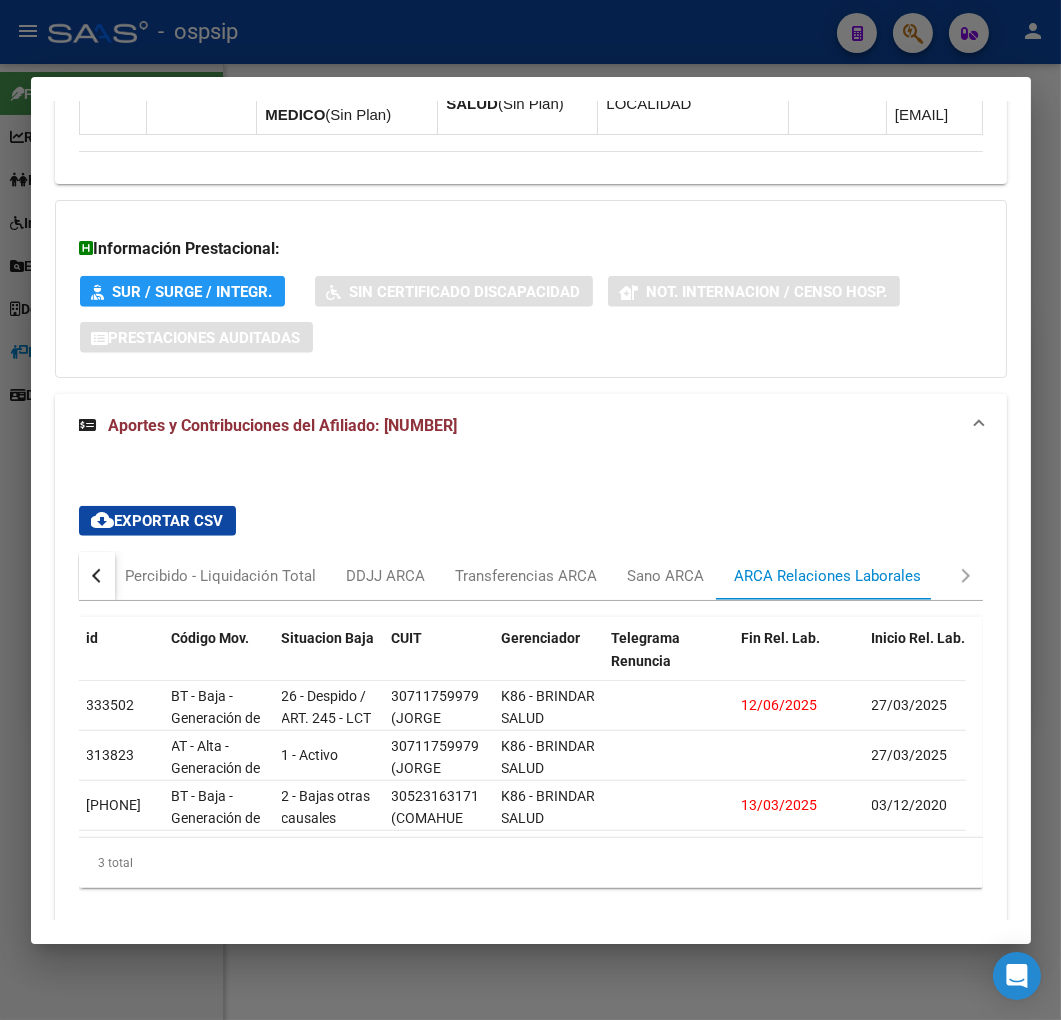 scroll, scrollTop: 2345, scrollLeft: 0, axis: vertical 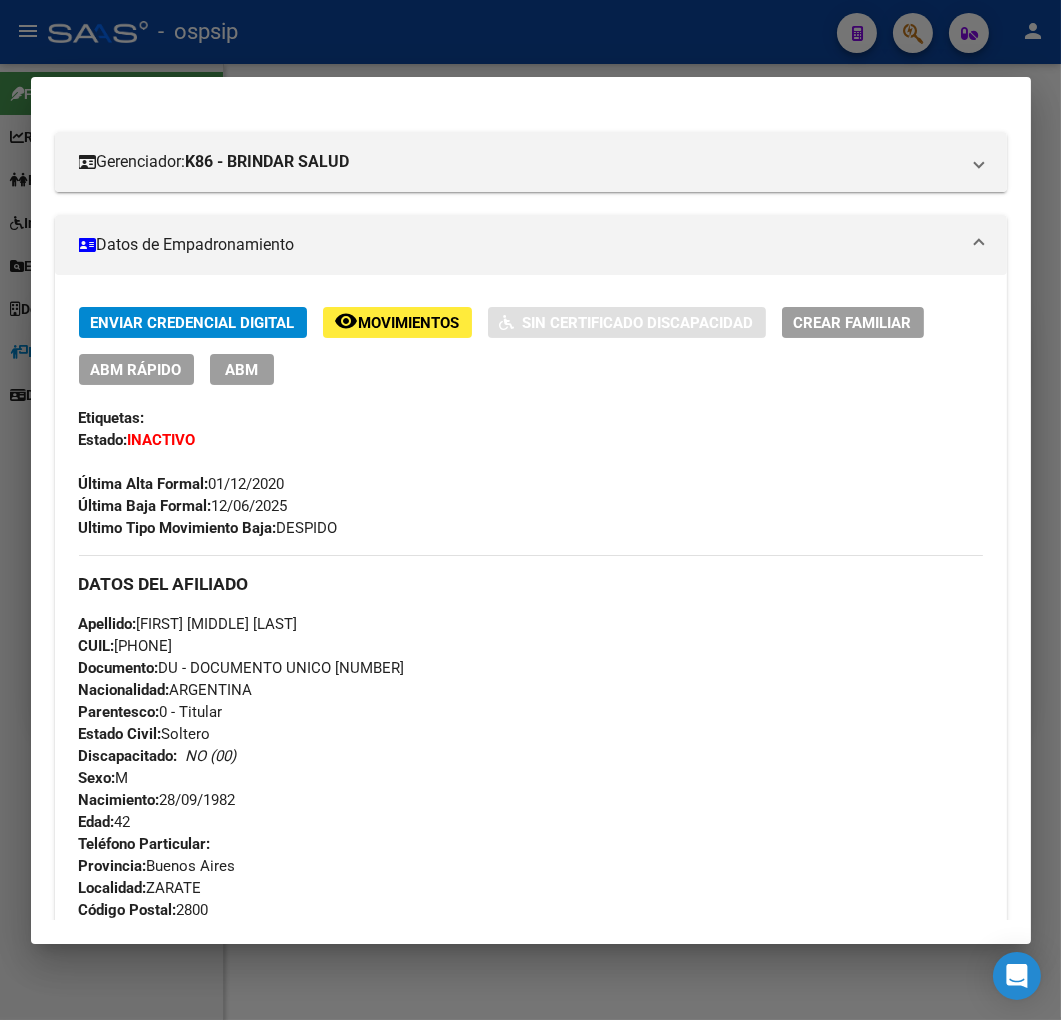 click on "Apellido:  [LAST] [FIRST] [MIDDLE] CUIL:  [NUMBER] Documento:  DU - DOCUMENTO UNICO [NUMBER]  Nacionalidad:  ARGENTINA Parentesco:  0 - Titular Estado Civil:  Soltero Discapacitado:    NO (00) Sexo:  M Nacimiento:  [DATE] Edad:  42" at bounding box center (531, 723) 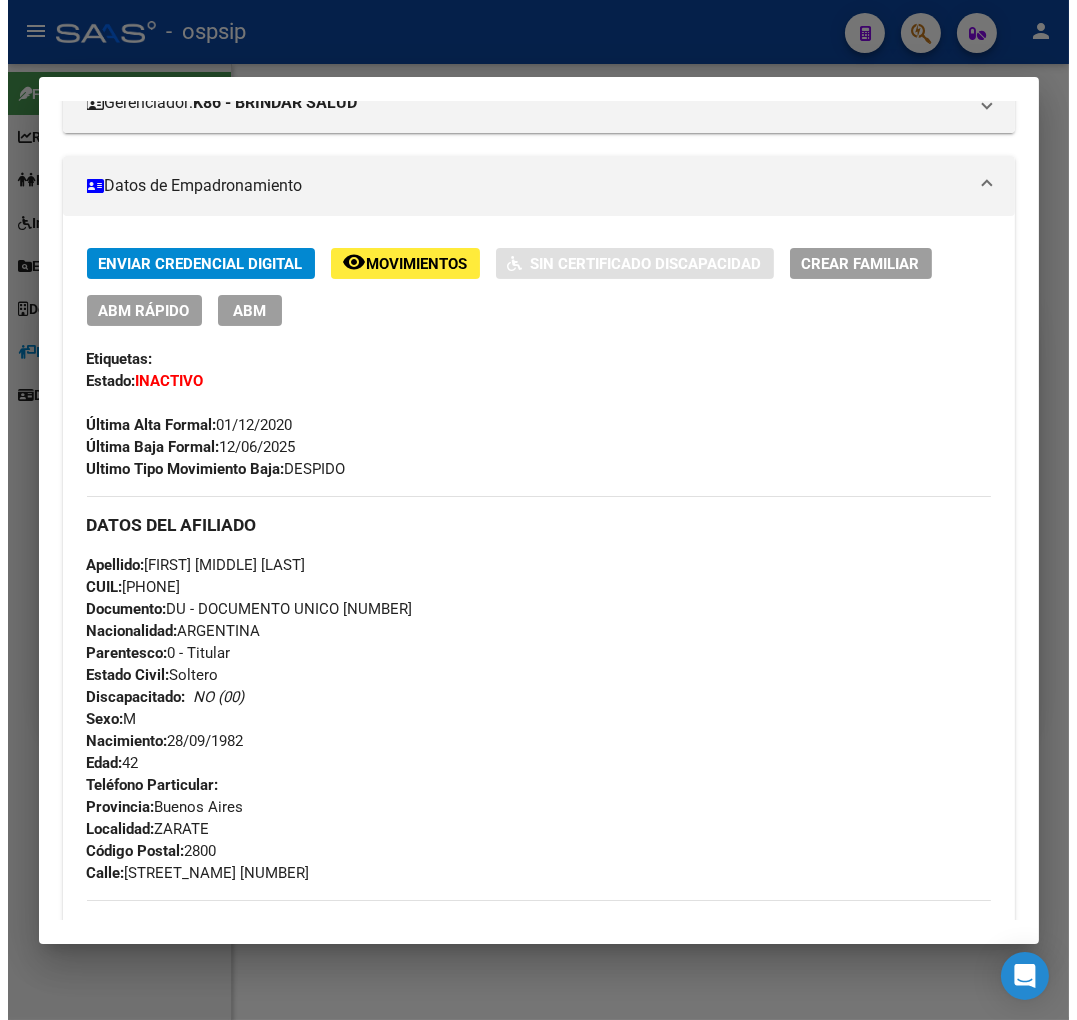 scroll, scrollTop: 12, scrollLeft: 0, axis: vertical 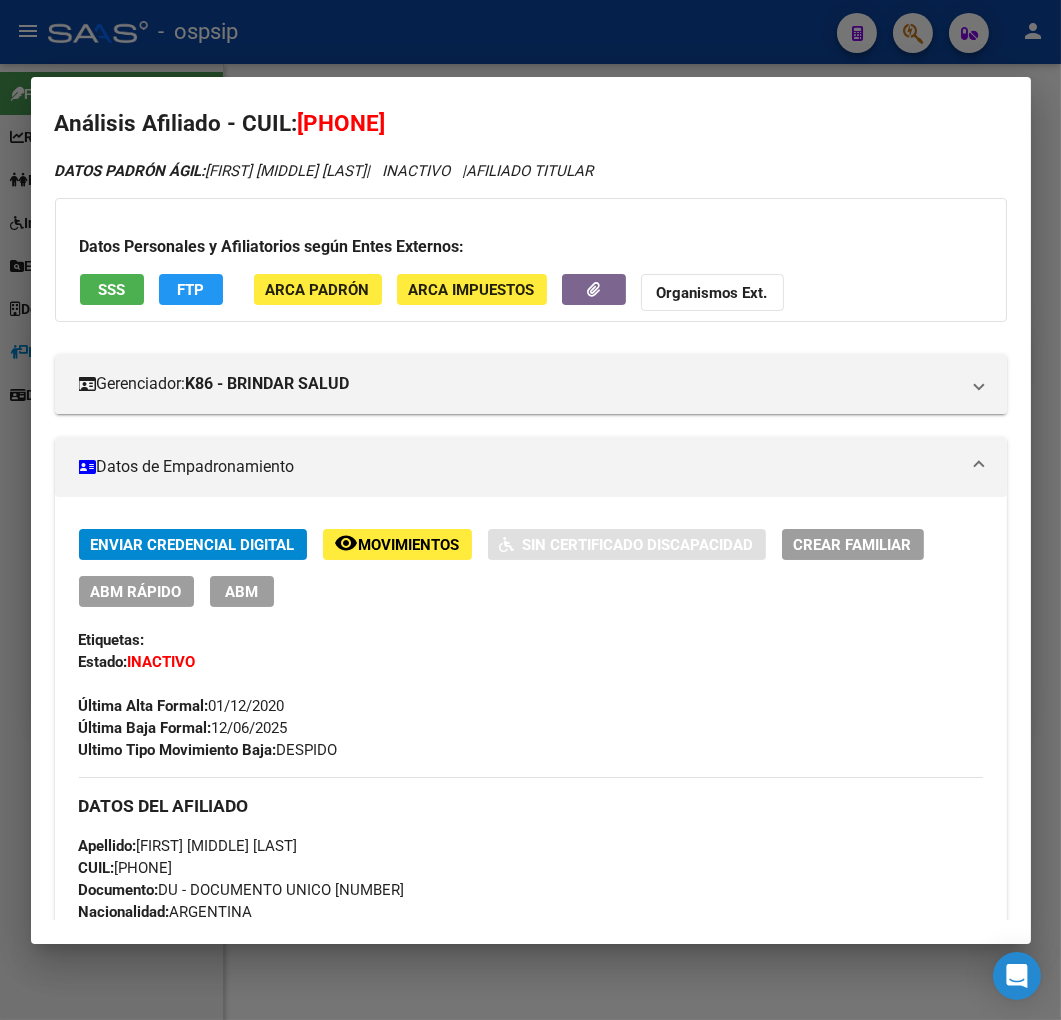 click at bounding box center (530, 510) 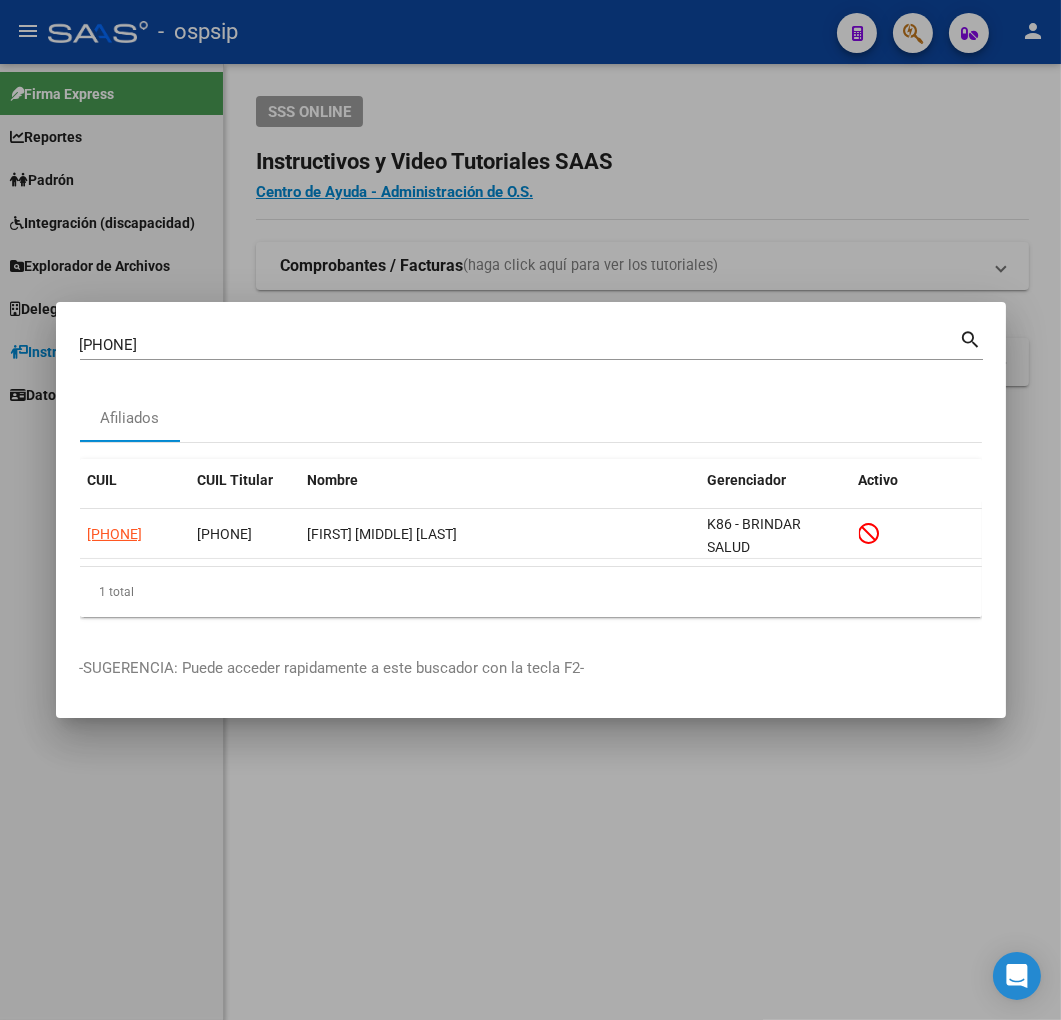 click at bounding box center (530, 510) 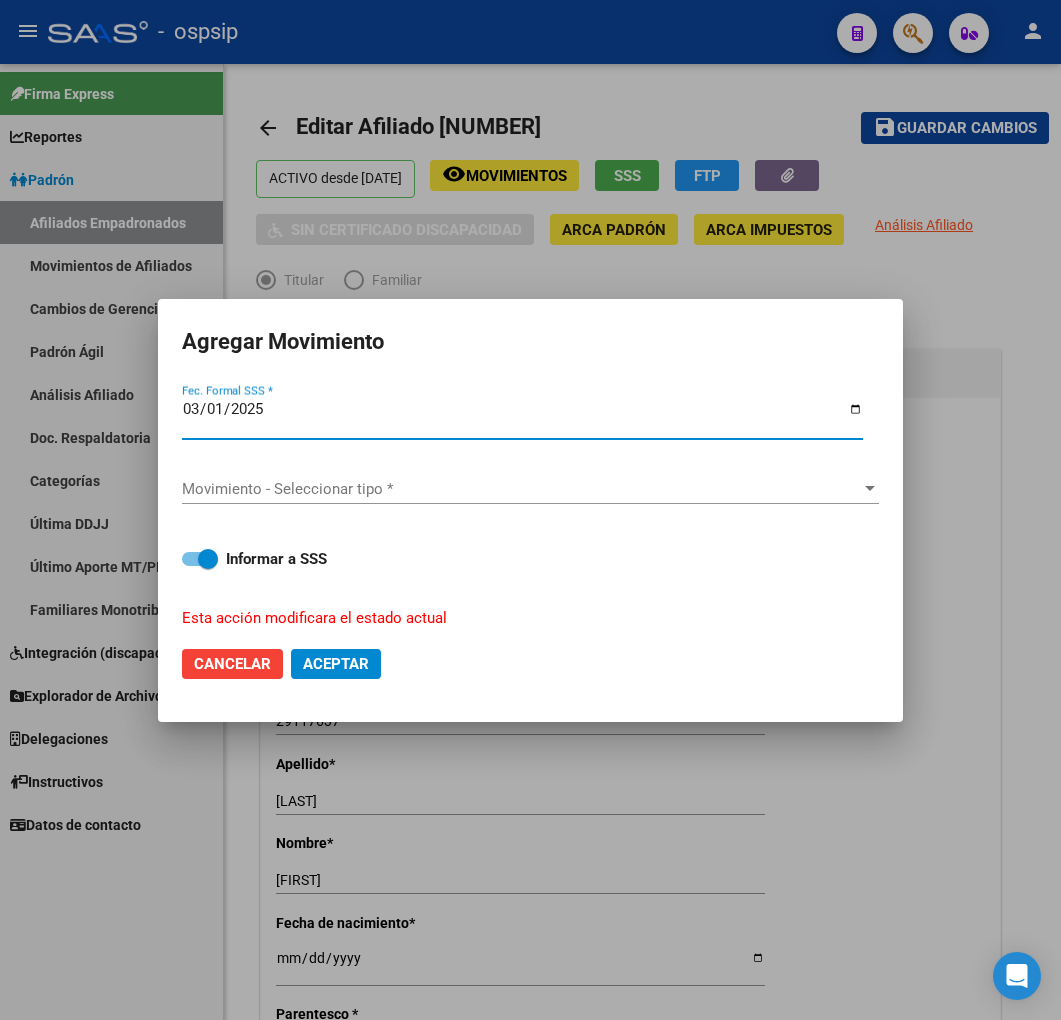 scroll, scrollTop: 0, scrollLeft: 0, axis: both 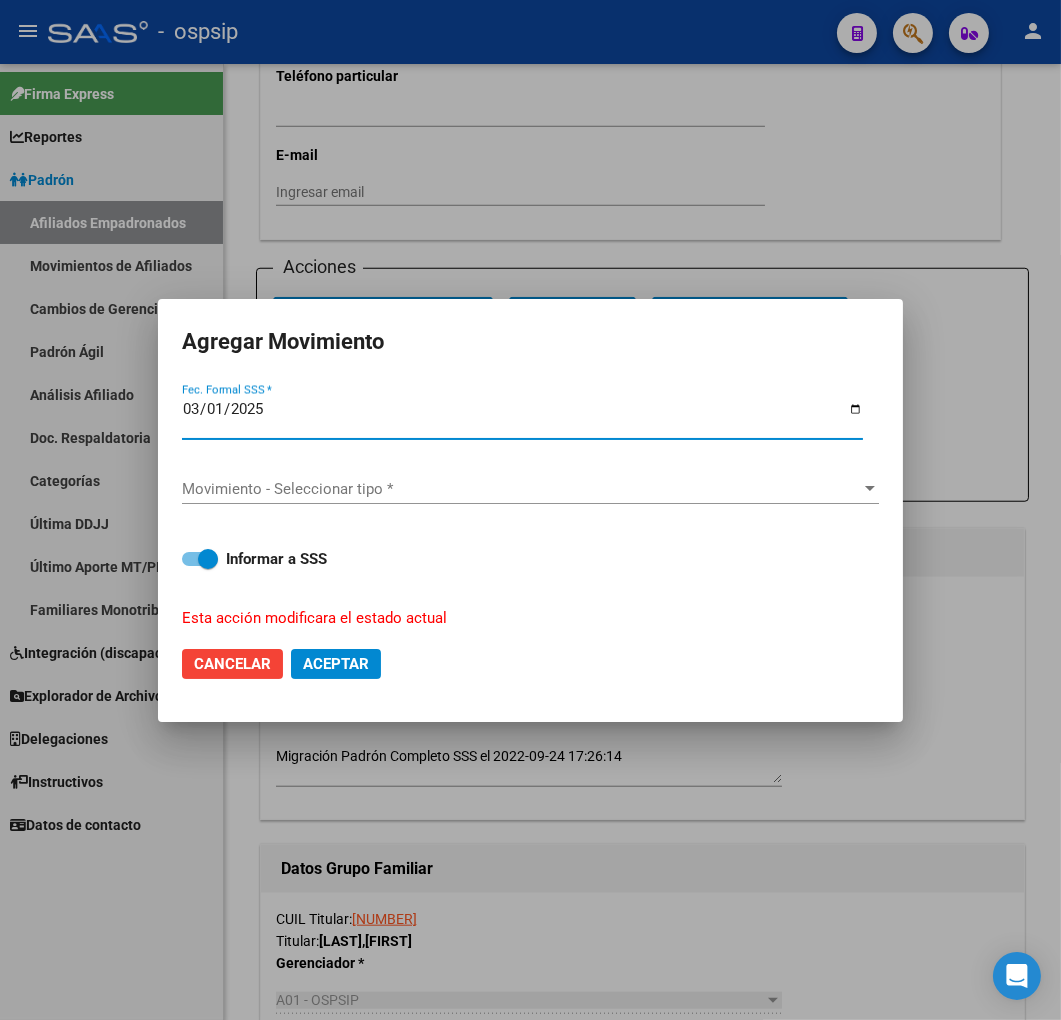click on "Movimiento - Seleccionar tipo * Movimiento - Seleccionar tipo *" at bounding box center [530, 490] 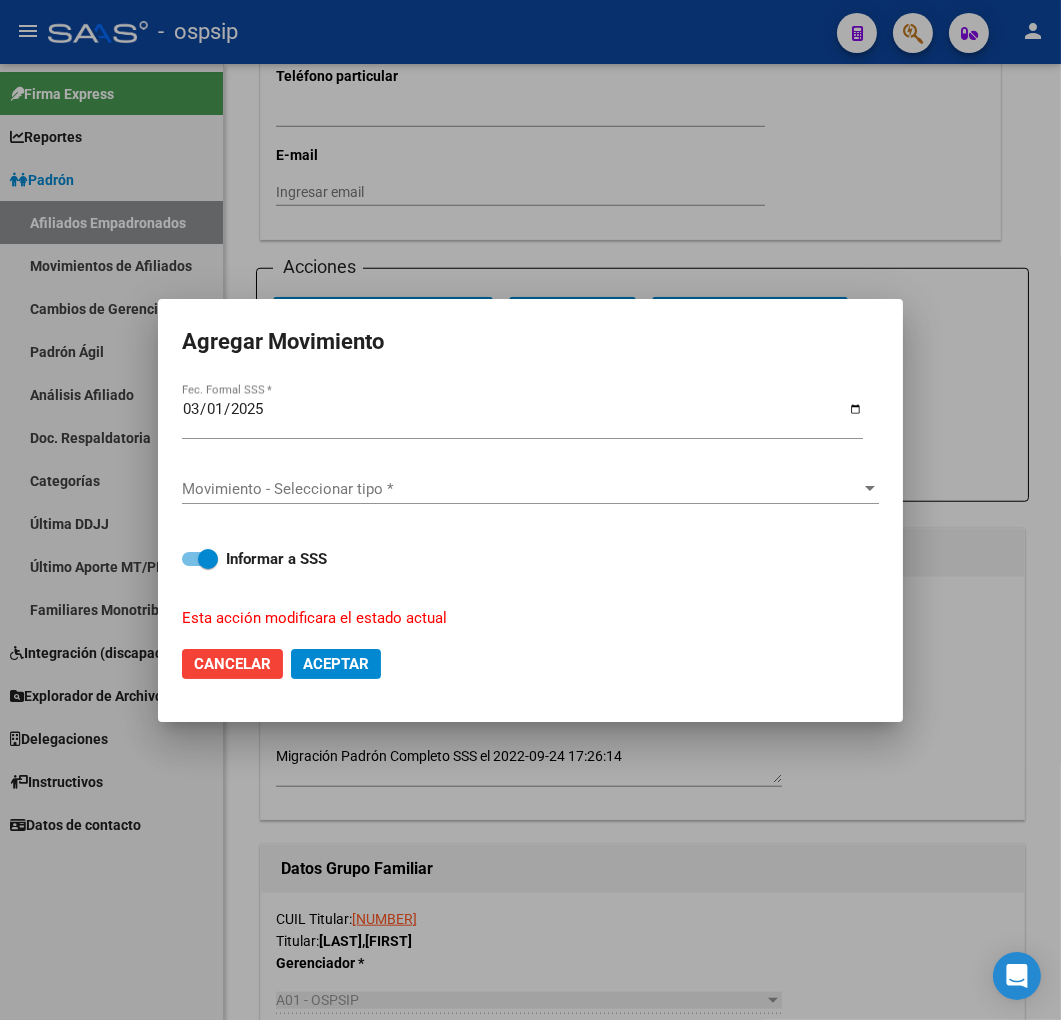 click on "Movimiento - Seleccionar tipo * Movimiento - Seleccionar tipo *" at bounding box center [530, 489] 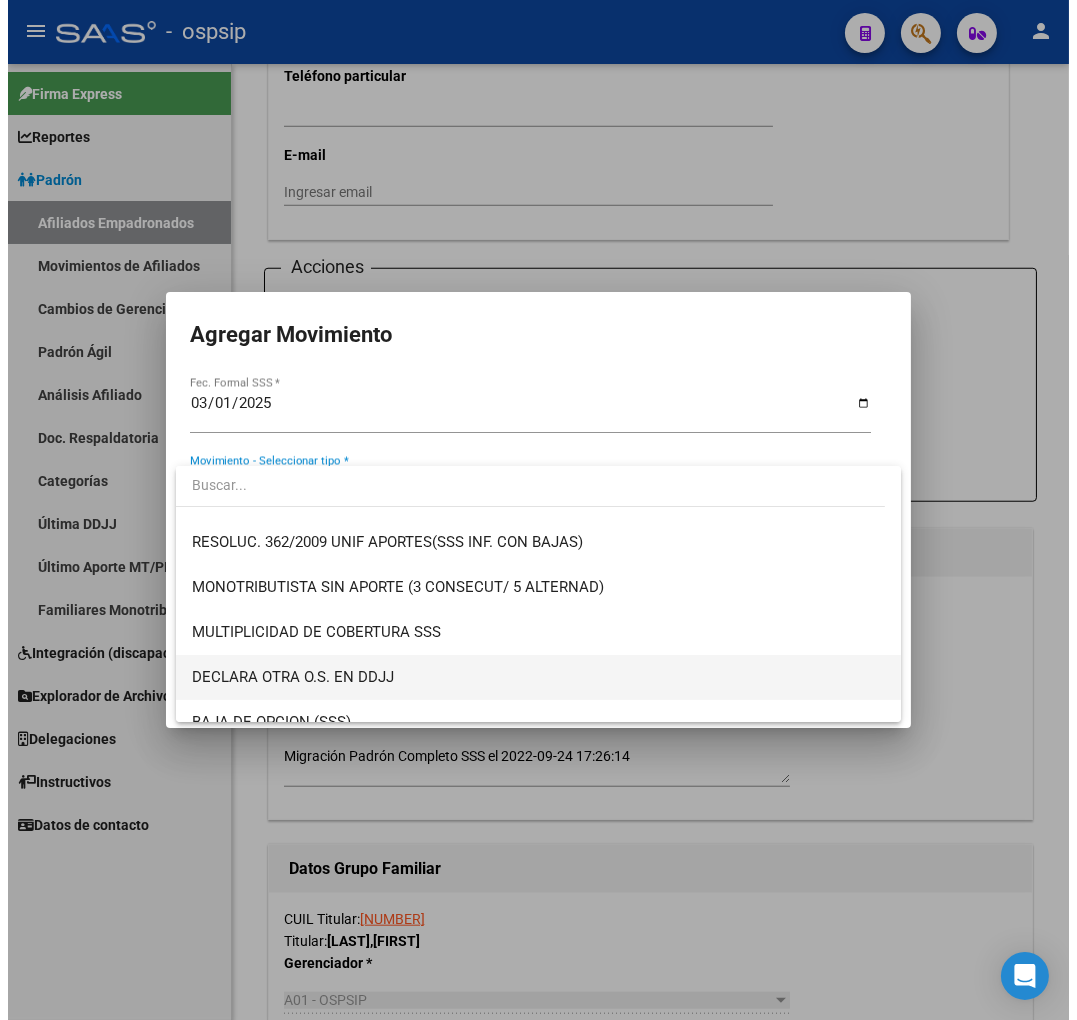 scroll, scrollTop: 777, scrollLeft: 0, axis: vertical 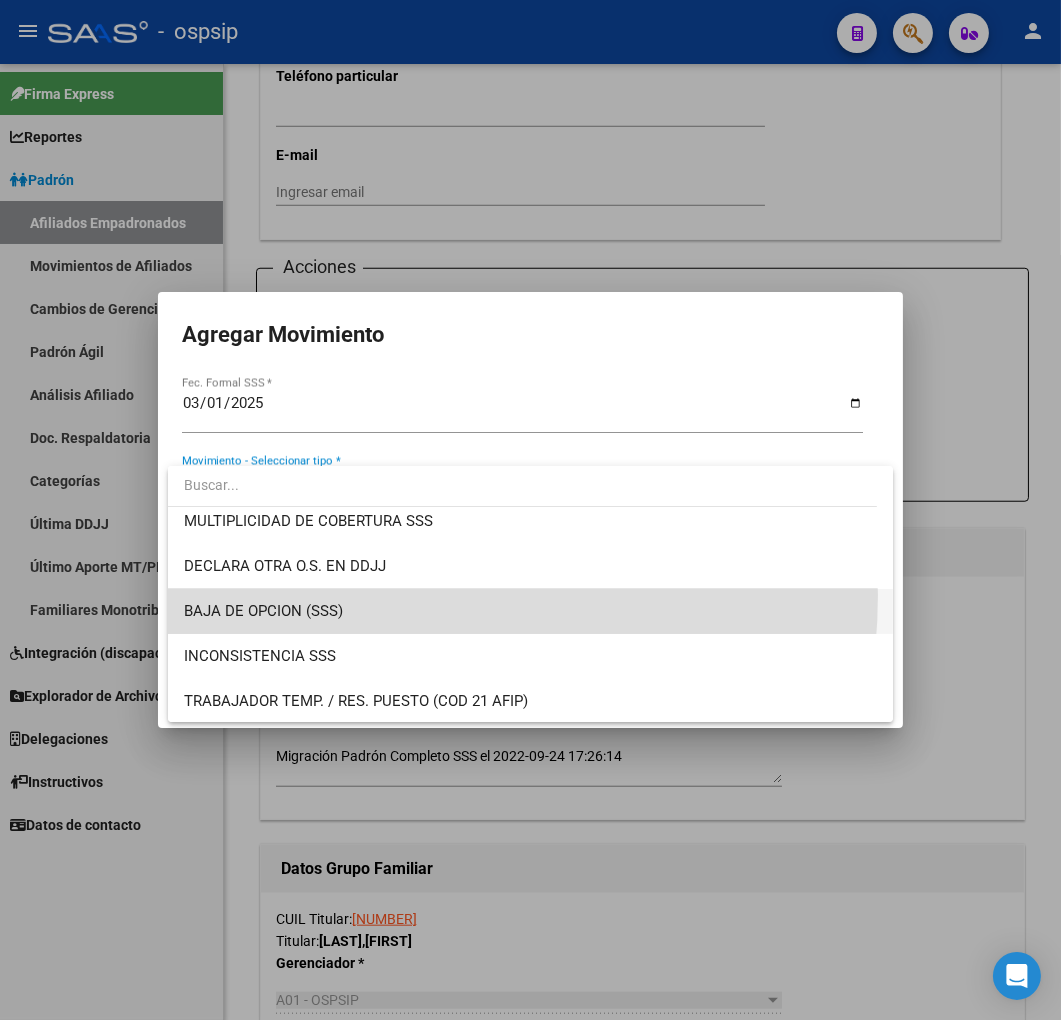 click on "BAJA DE OPCION (SSS)" at bounding box center [531, 611] 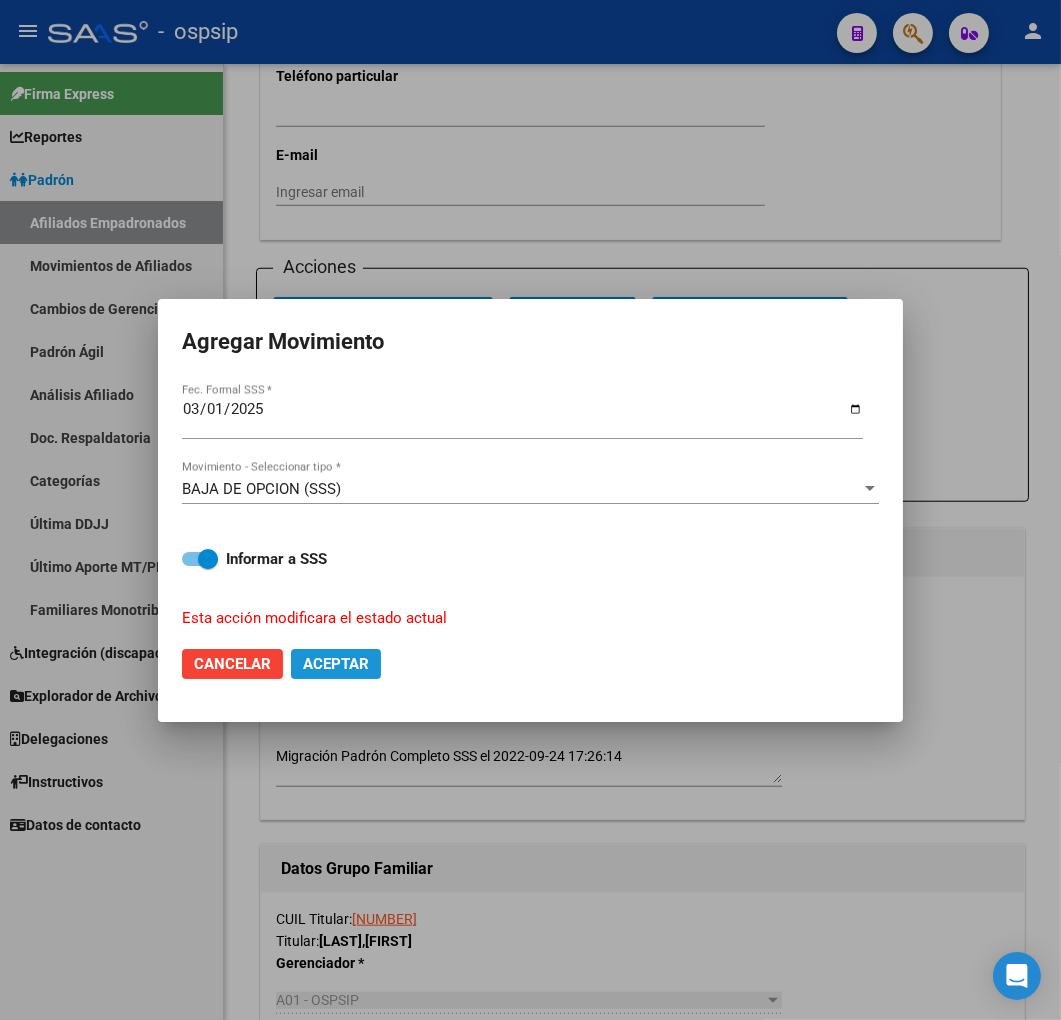 click on "Aceptar" 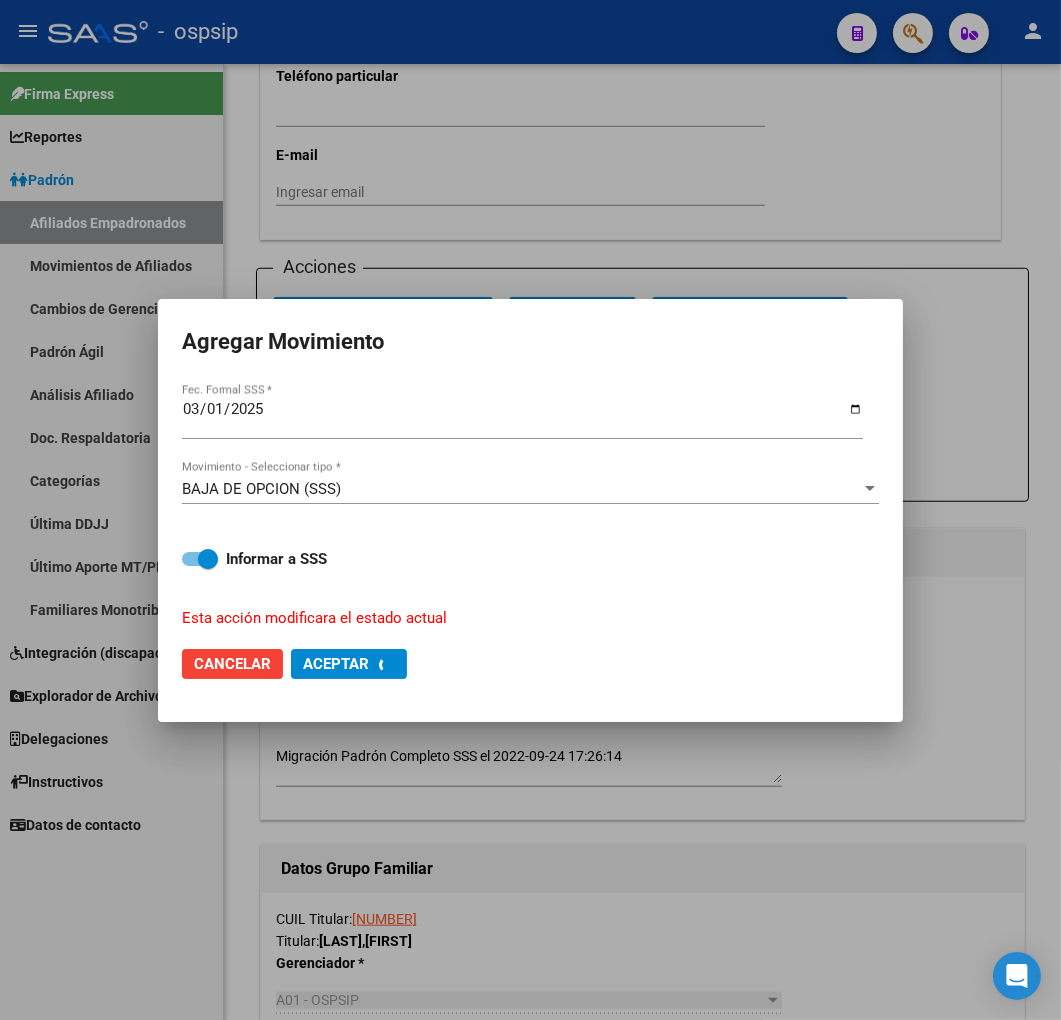 checkbox on "false" 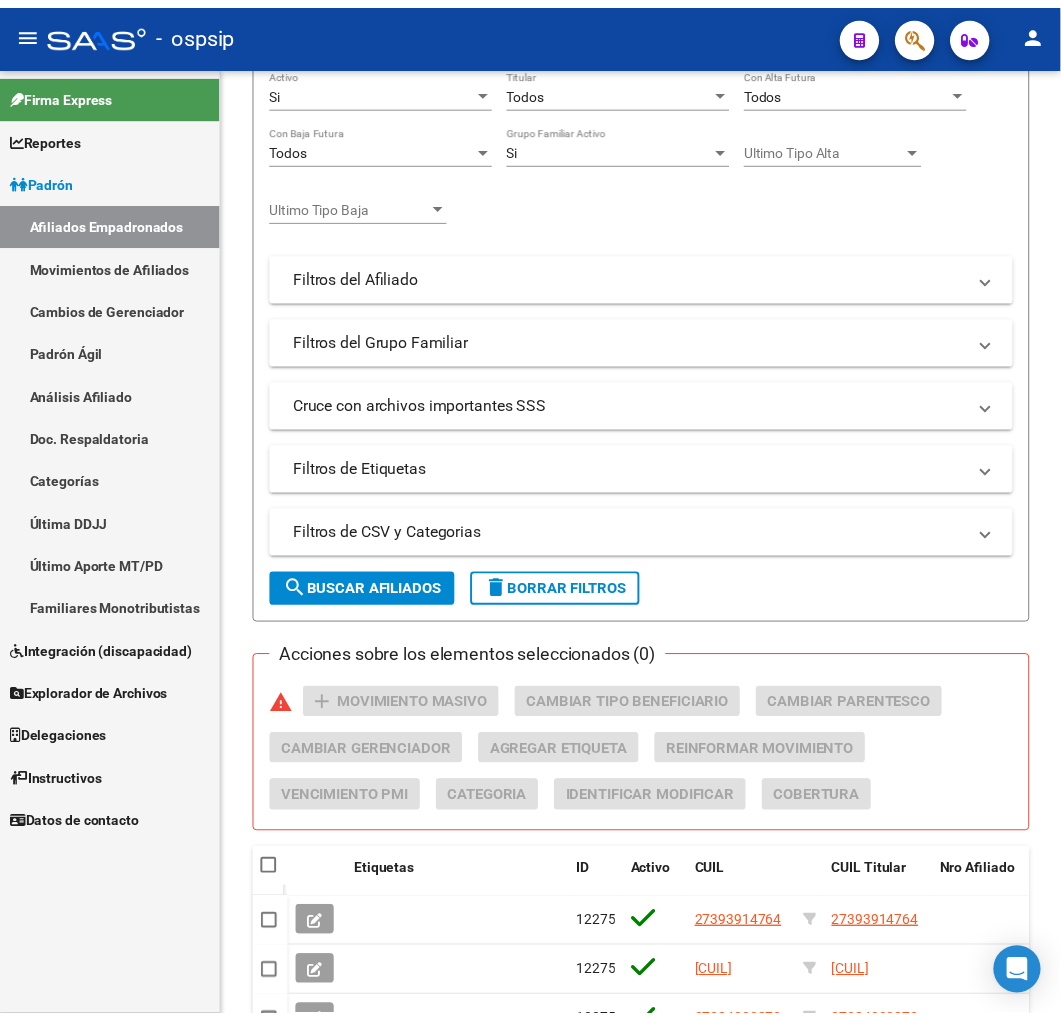 scroll, scrollTop: 880, scrollLeft: 0, axis: vertical 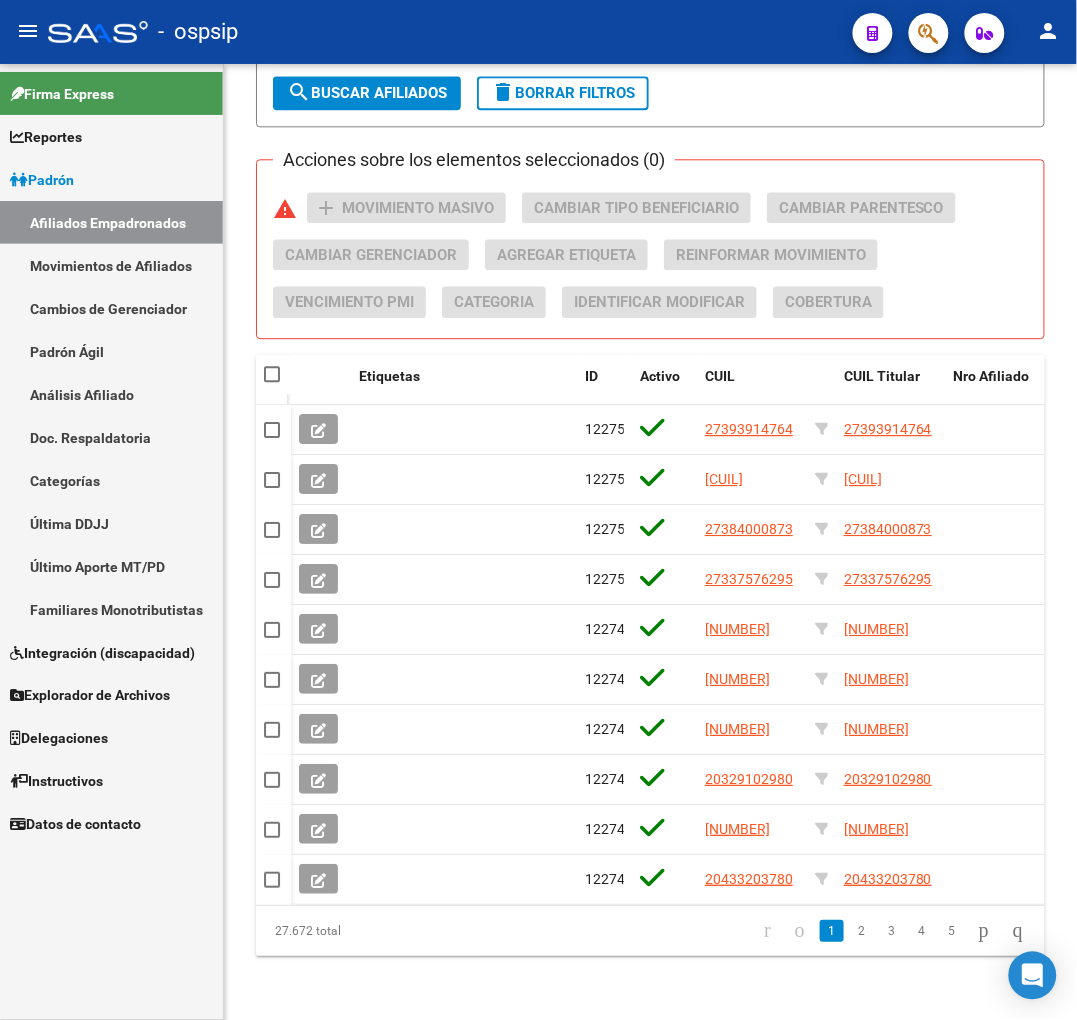 click 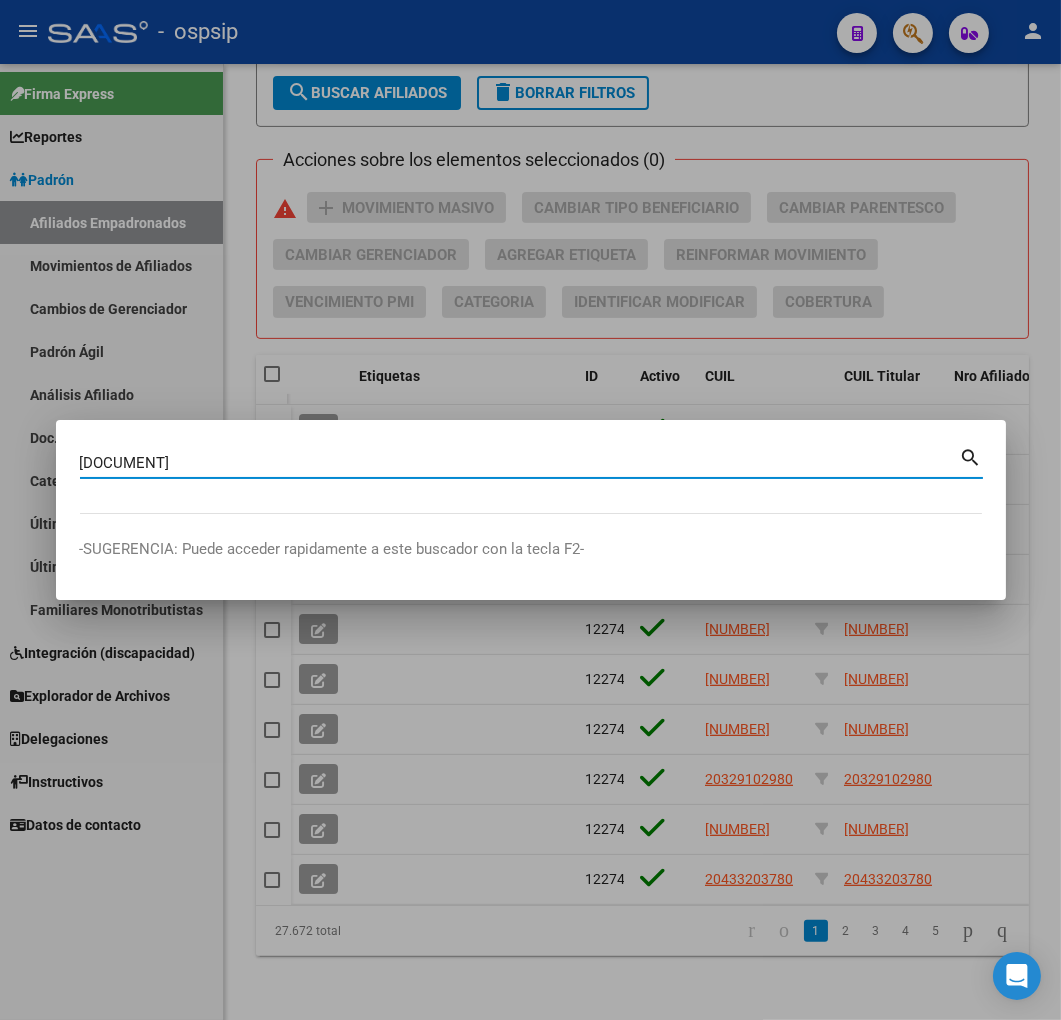 type on "[DOCUMENT]" 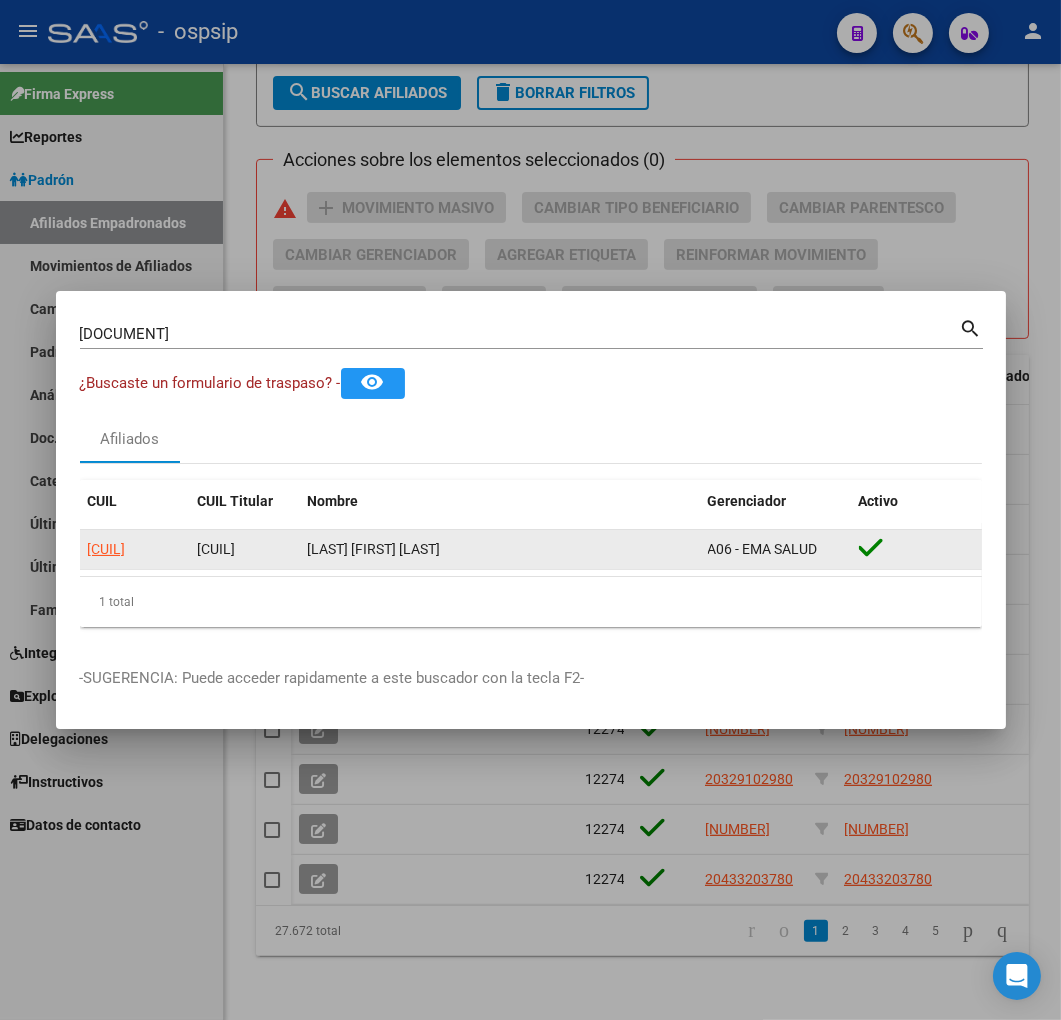 click on "[CUIL]" 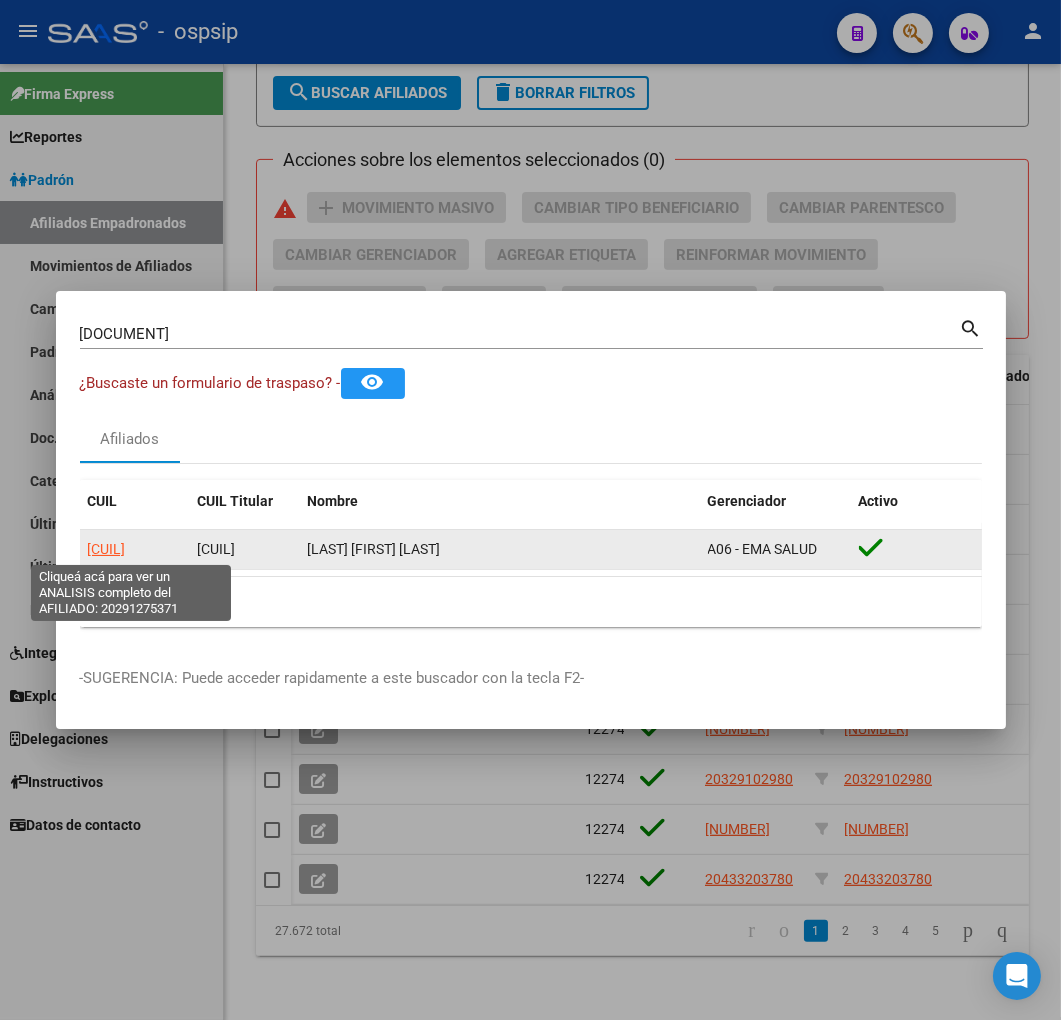 click on "[CUIL]" 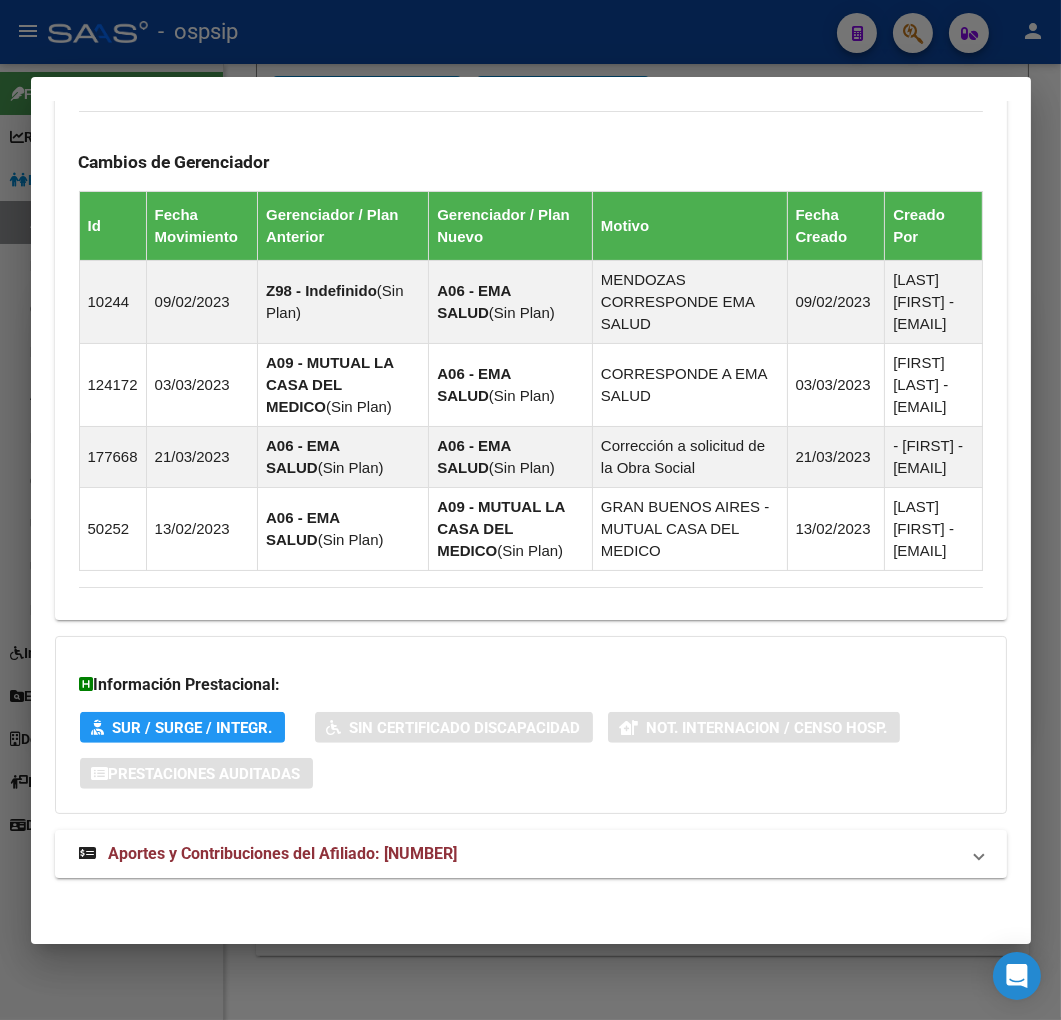scroll, scrollTop: 1354, scrollLeft: 0, axis: vertical 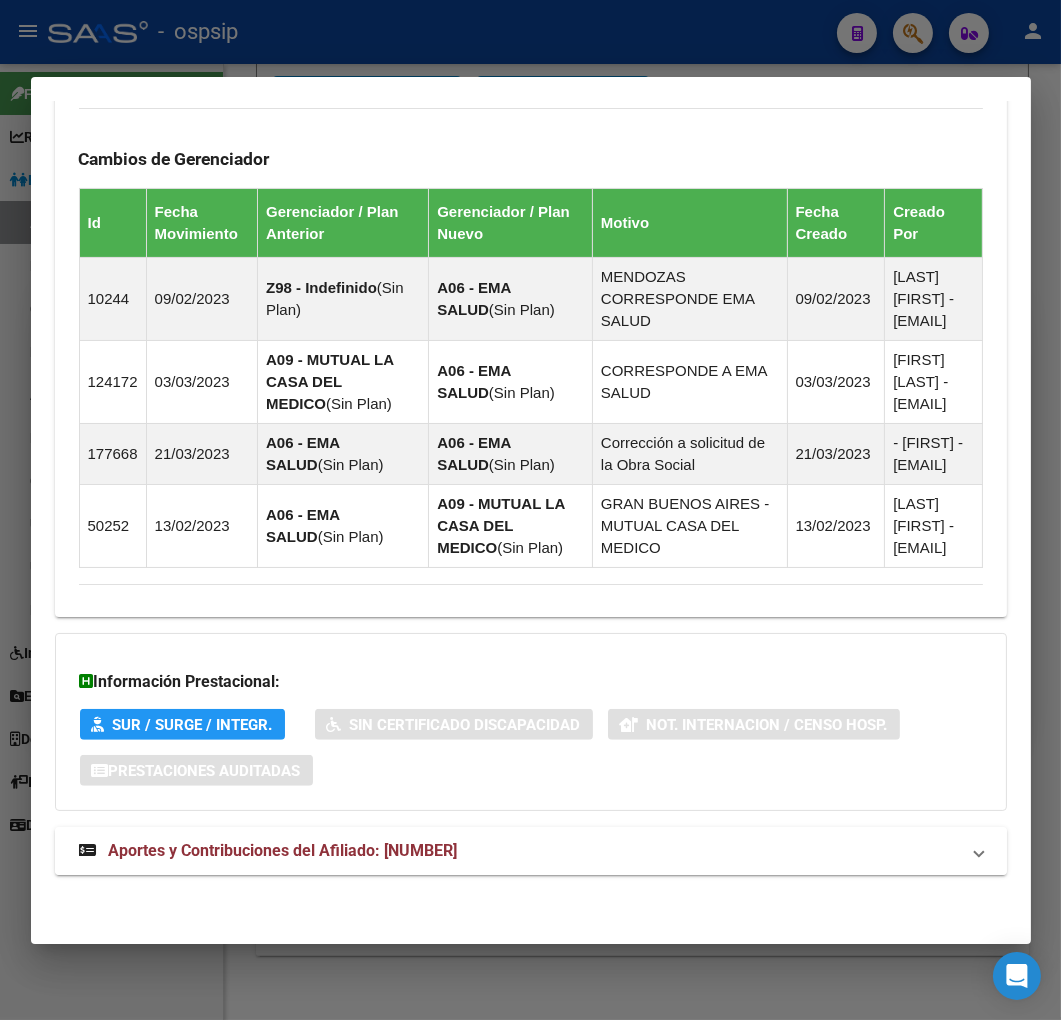 click on "Aportes y Contribuciones del Afiliado: [NUMBER]" at bounding box center (519, 851) 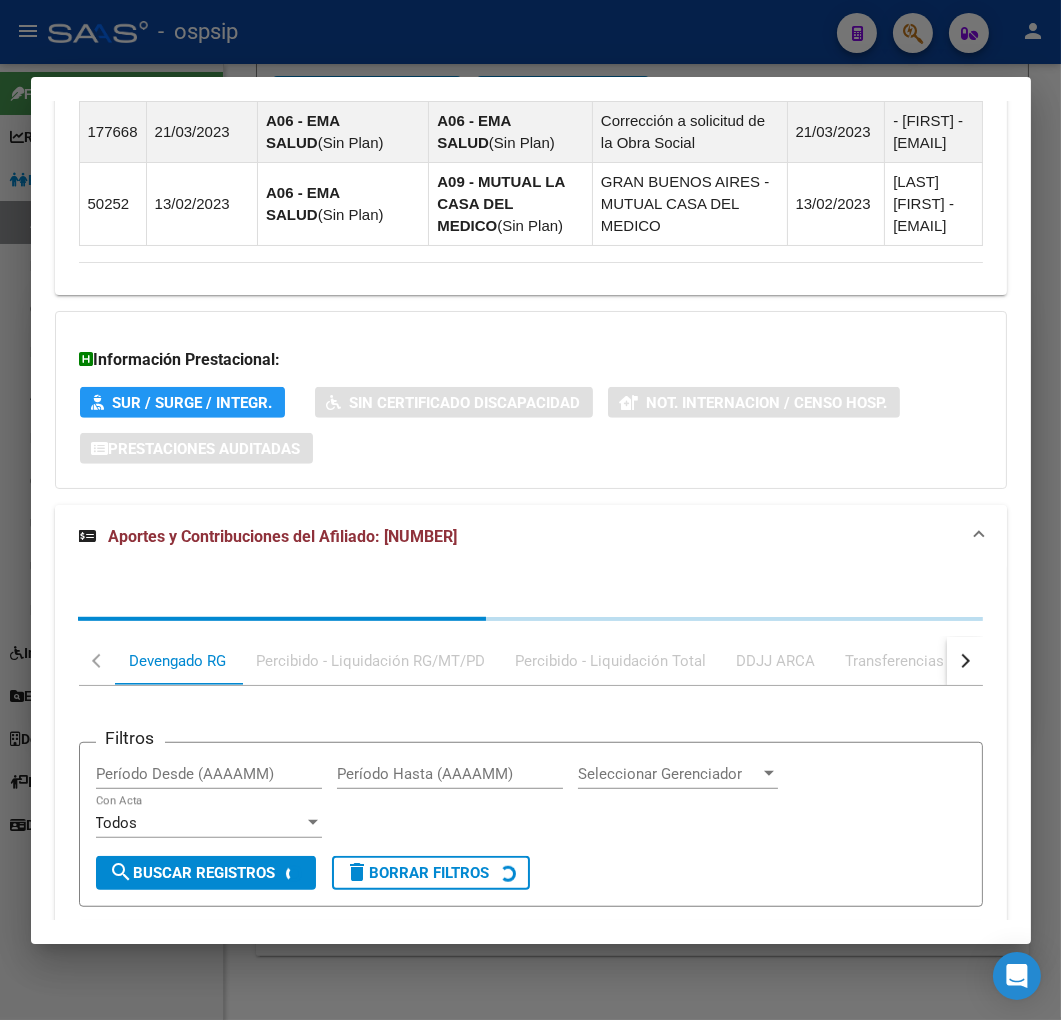 scroll, scrollTop: 1897, scrollLeft: 0, axis: vertical 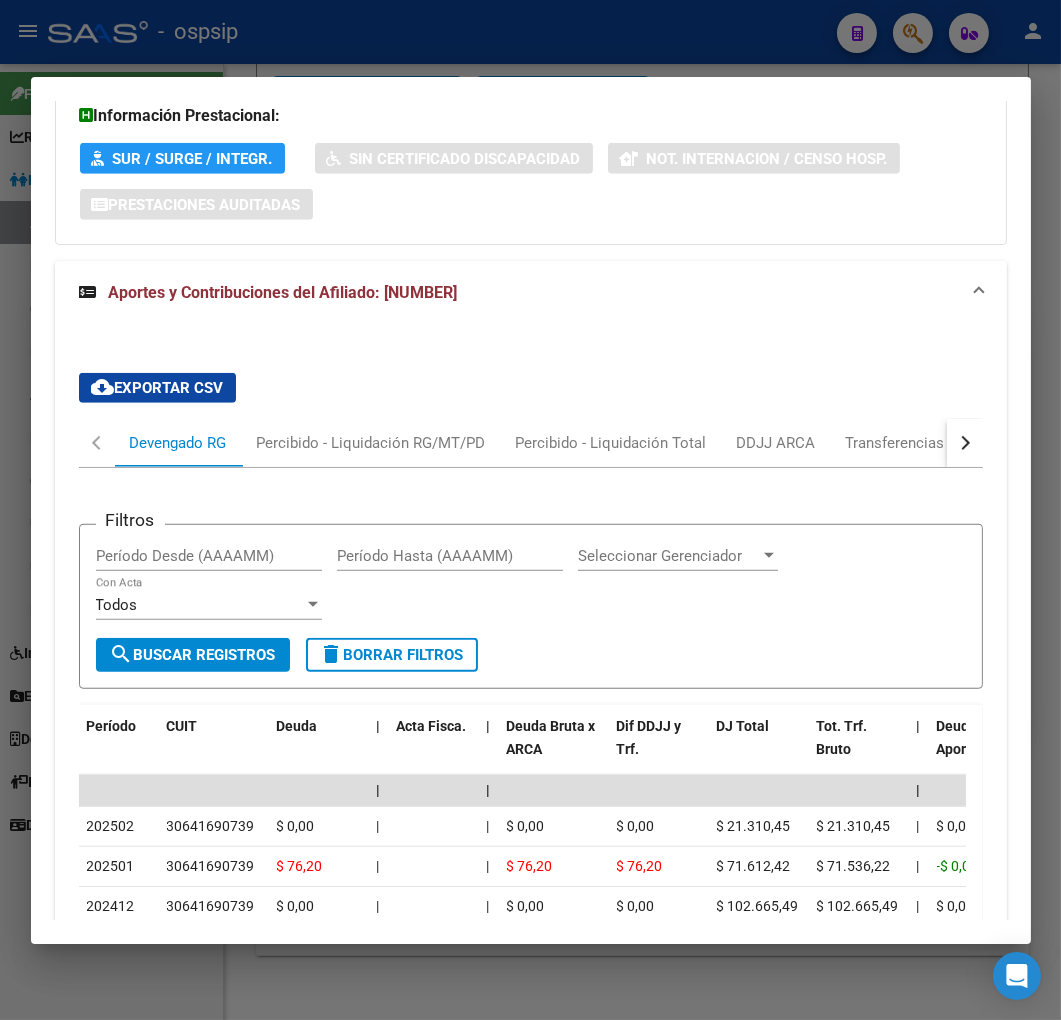 click at bounding box center (965, 443) 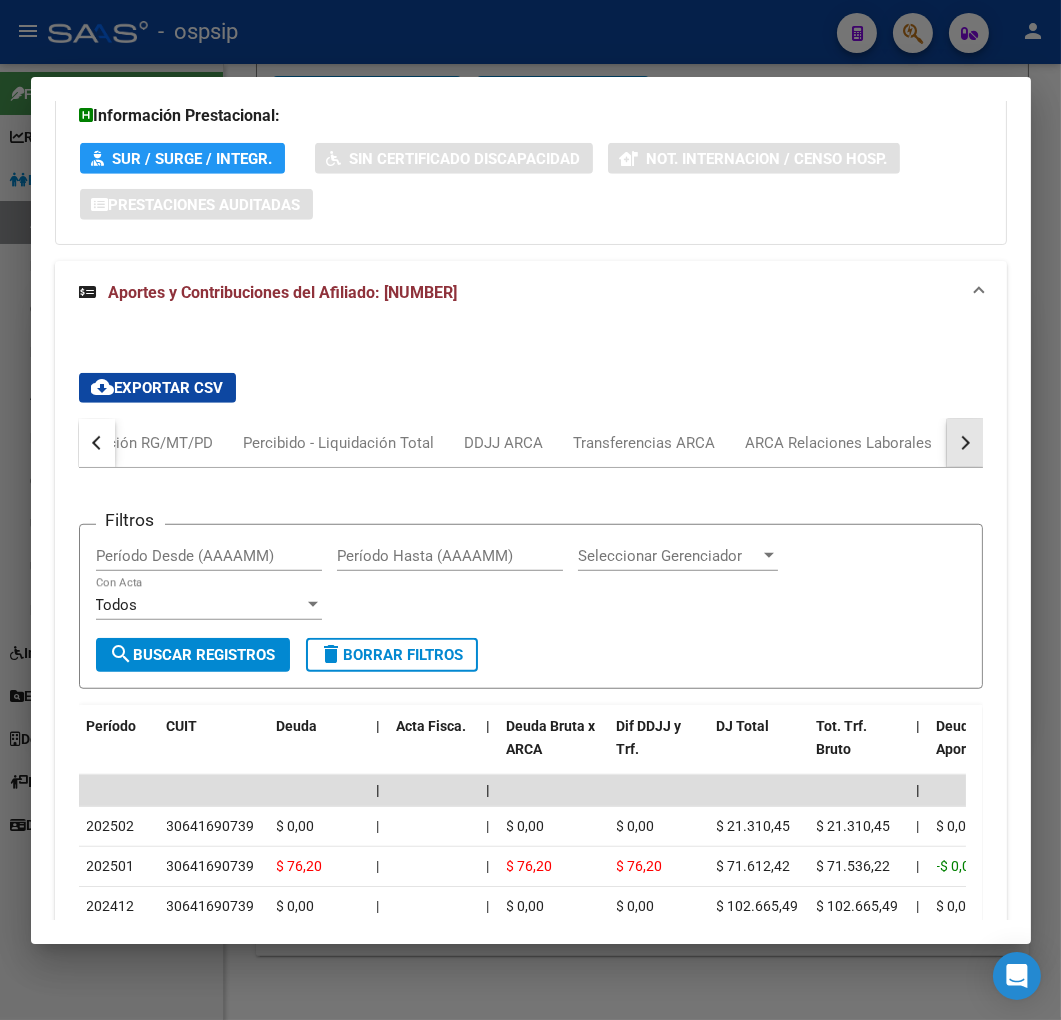 click at bounding box center (965, 443) 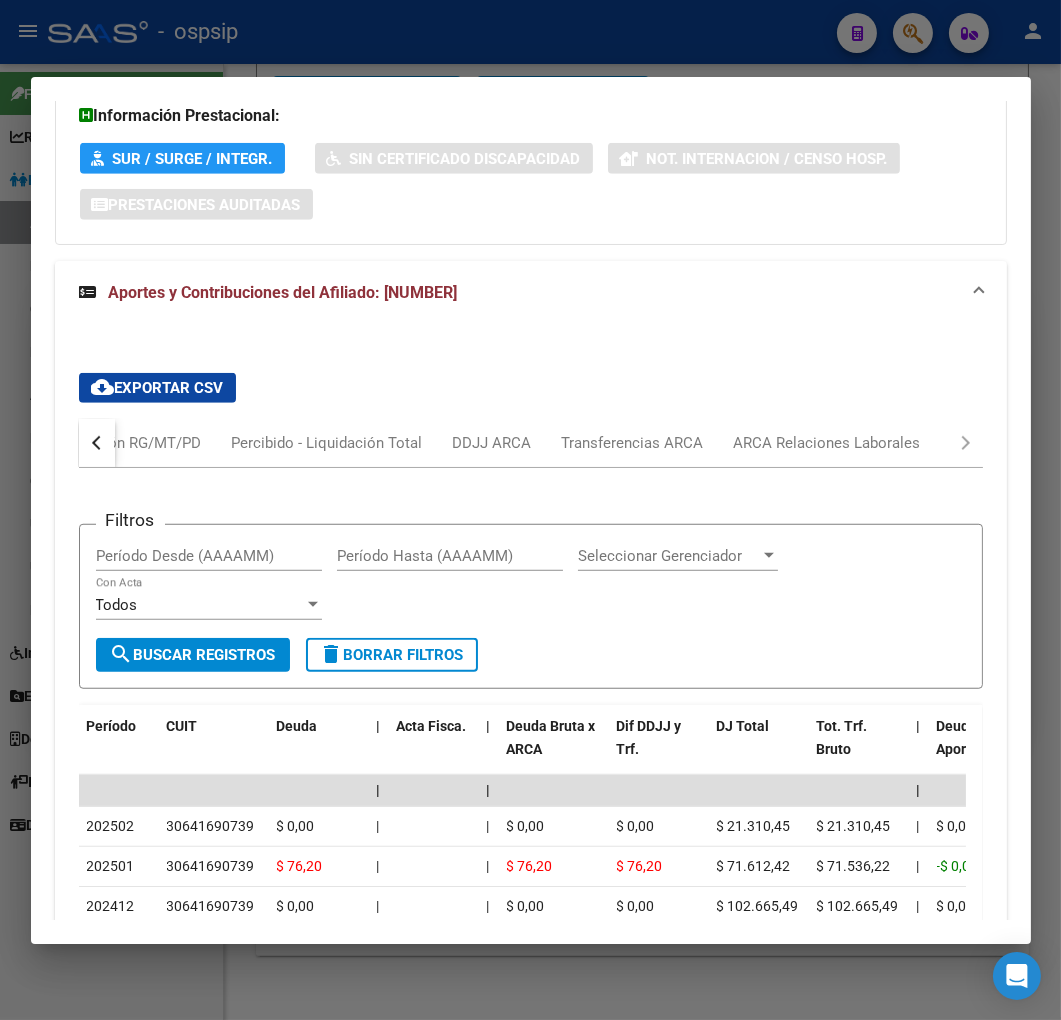 click on "Devengado RG Percibido - Liquidación RG/MT/PD Percibido - Liquidación Total DDJJ ARCA Transferencias ARCA ARCA Relaciones Laborales" at bounding box center (531, 443) 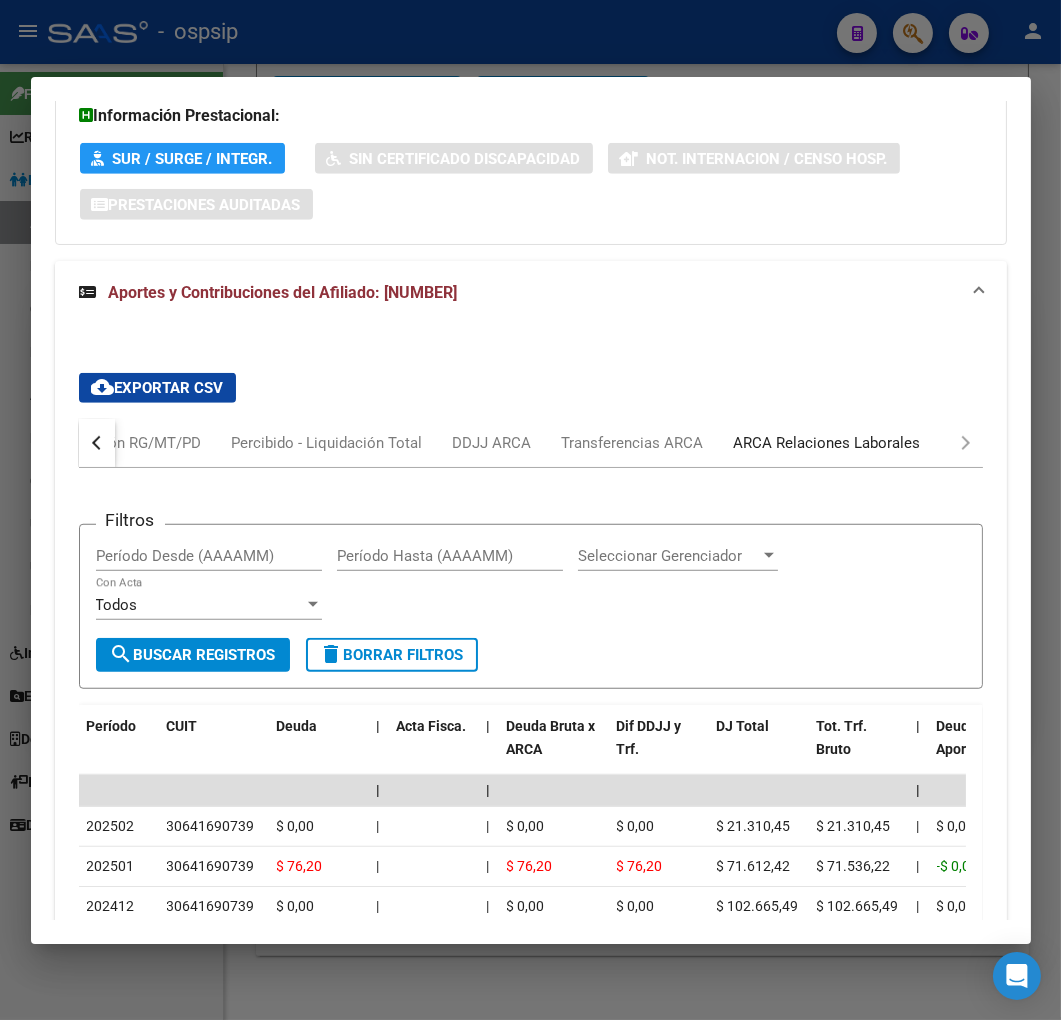 click on "ARCA Relaciones Laborales" at bounding box center (827, 443) 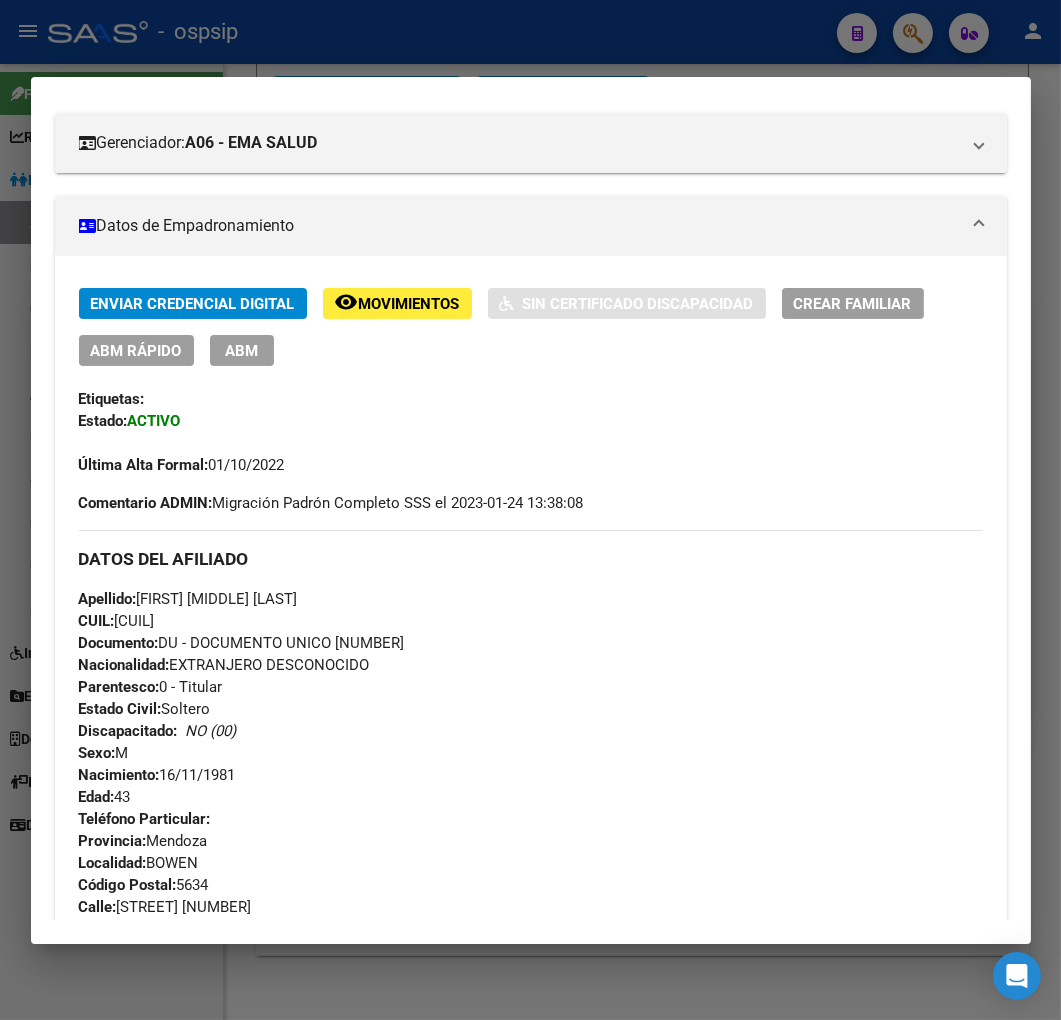 scroll, scrollTop: 231, scrollLeft: 0, axis: vertical 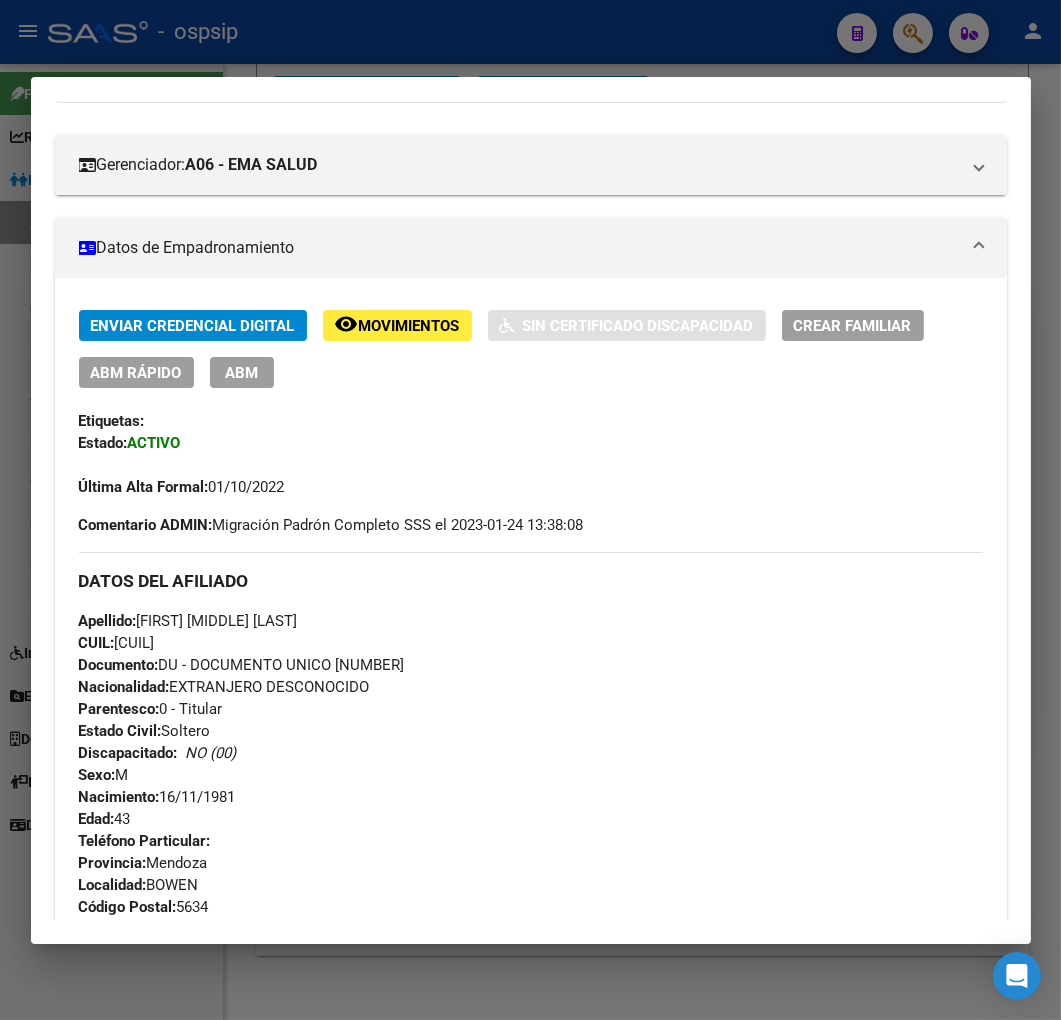 click on "Enviar Credencial Digital remove_red_eye Movimientos    Sin Certificado Discapacidad Crear Familiar ABM Rápido ABM" at bounding box center [531, 349] 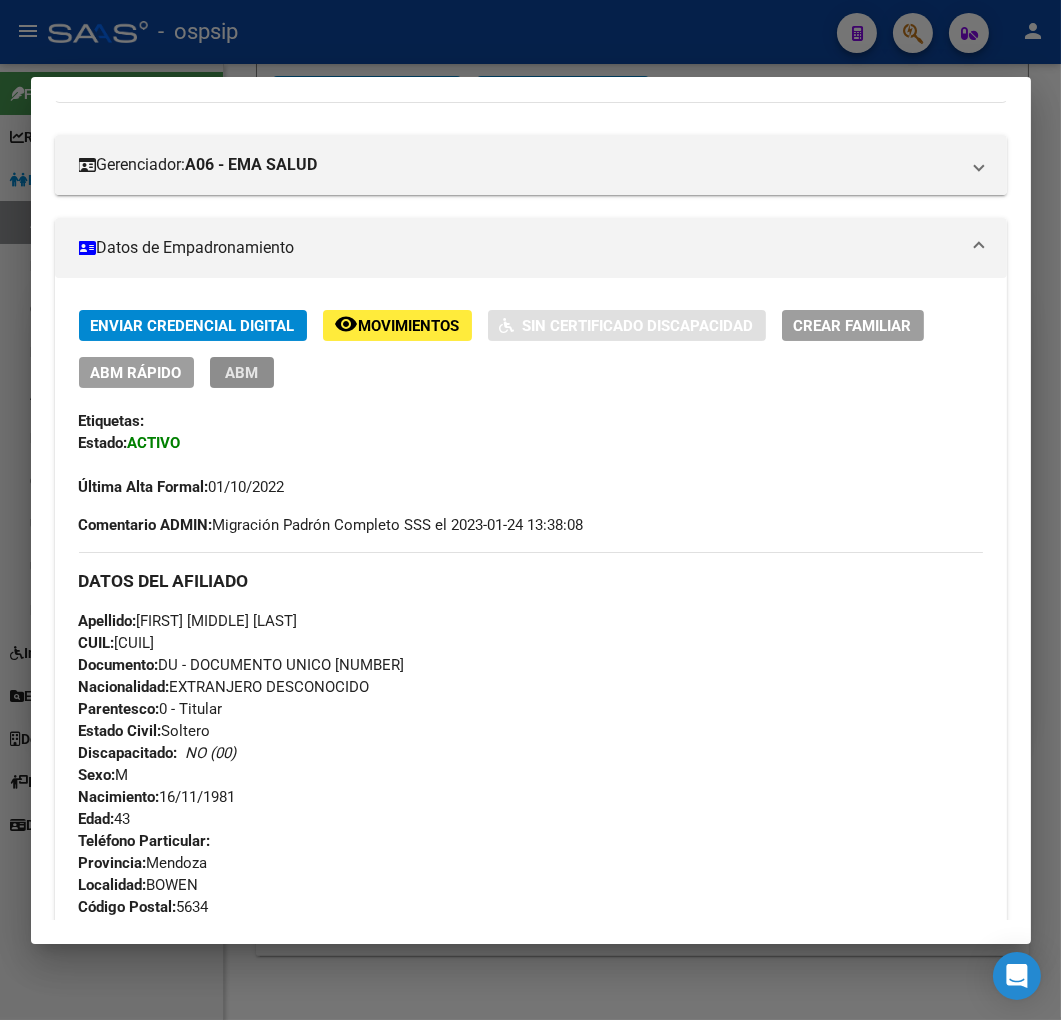 click on "ABM" at bounding box center (241, 373) 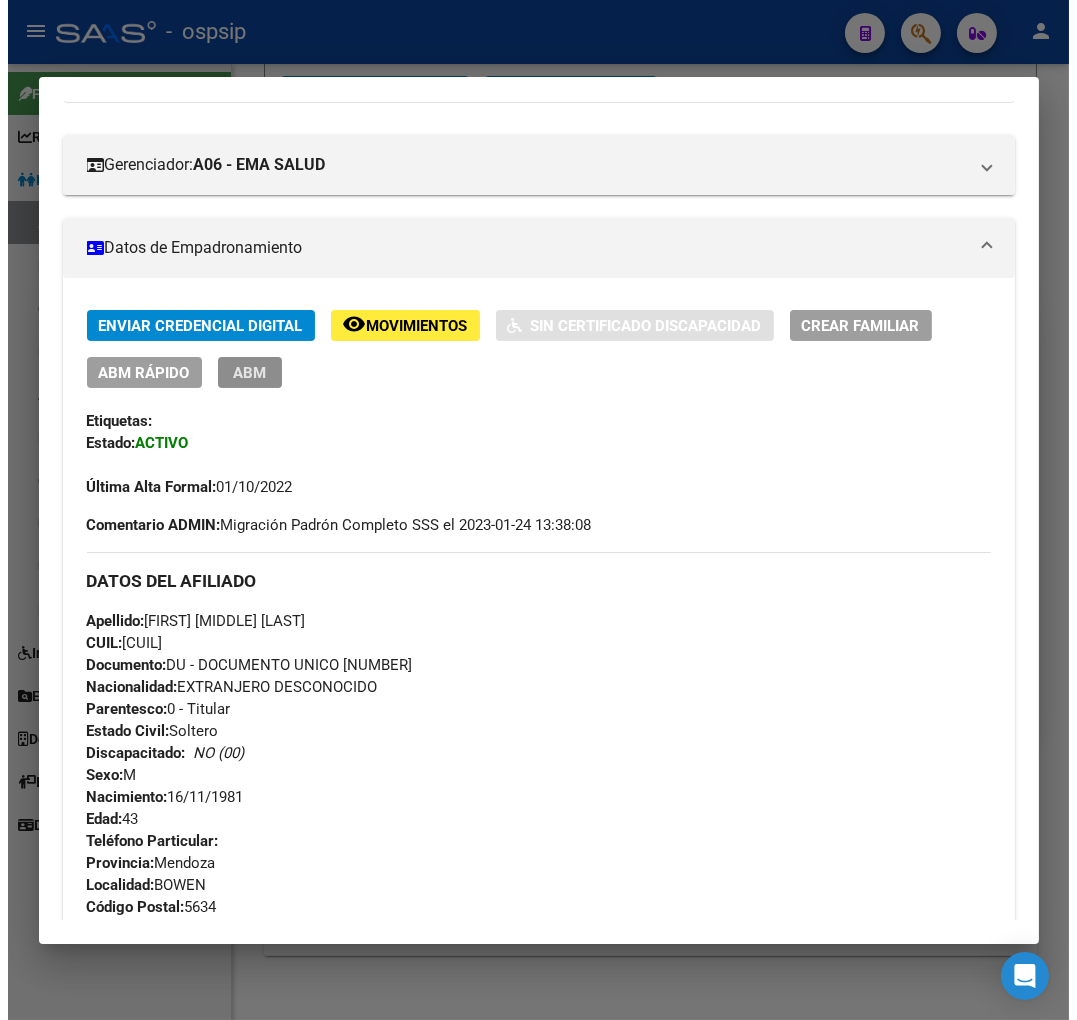 scroll, scrollTop: 0, scrollLeft: 0, axis: both 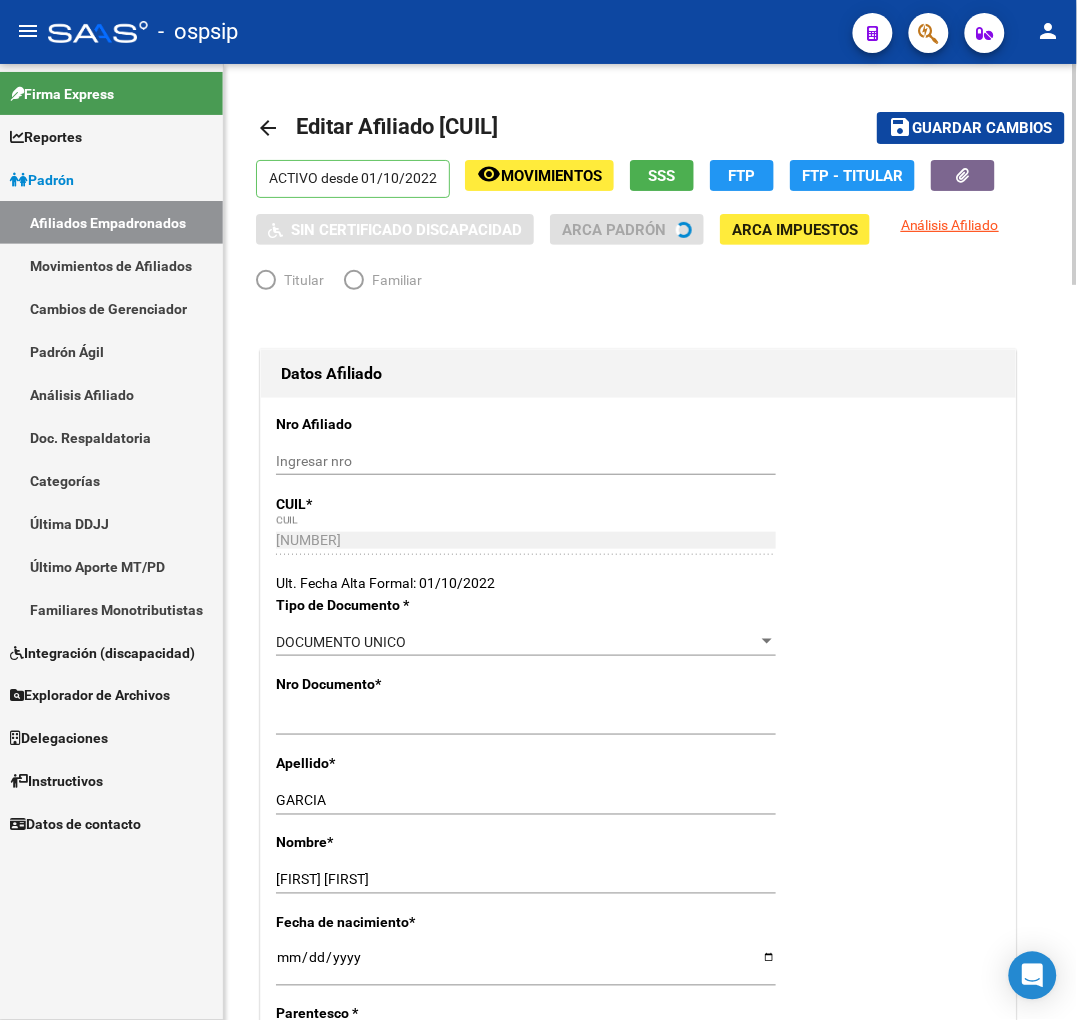 radio on "true" 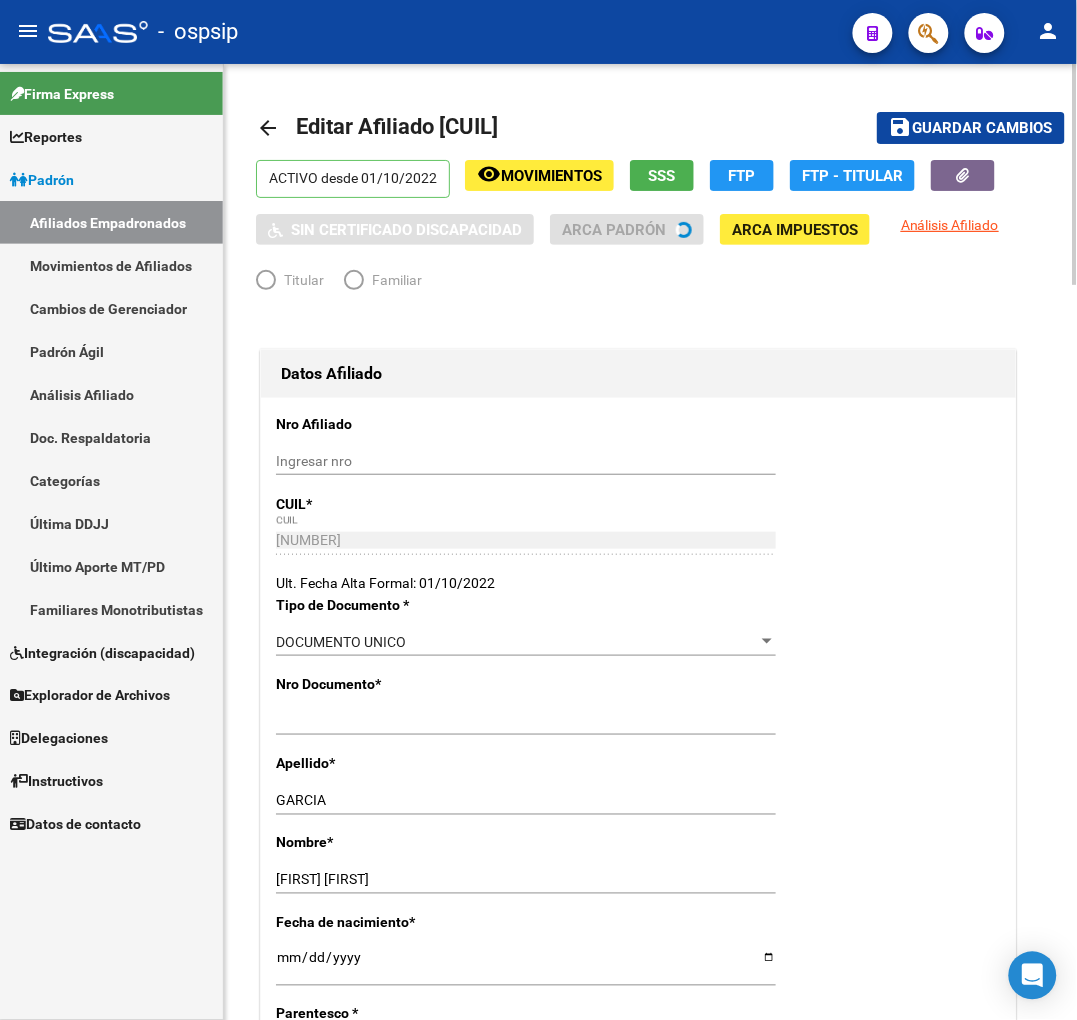 type on "[NUMBER]" 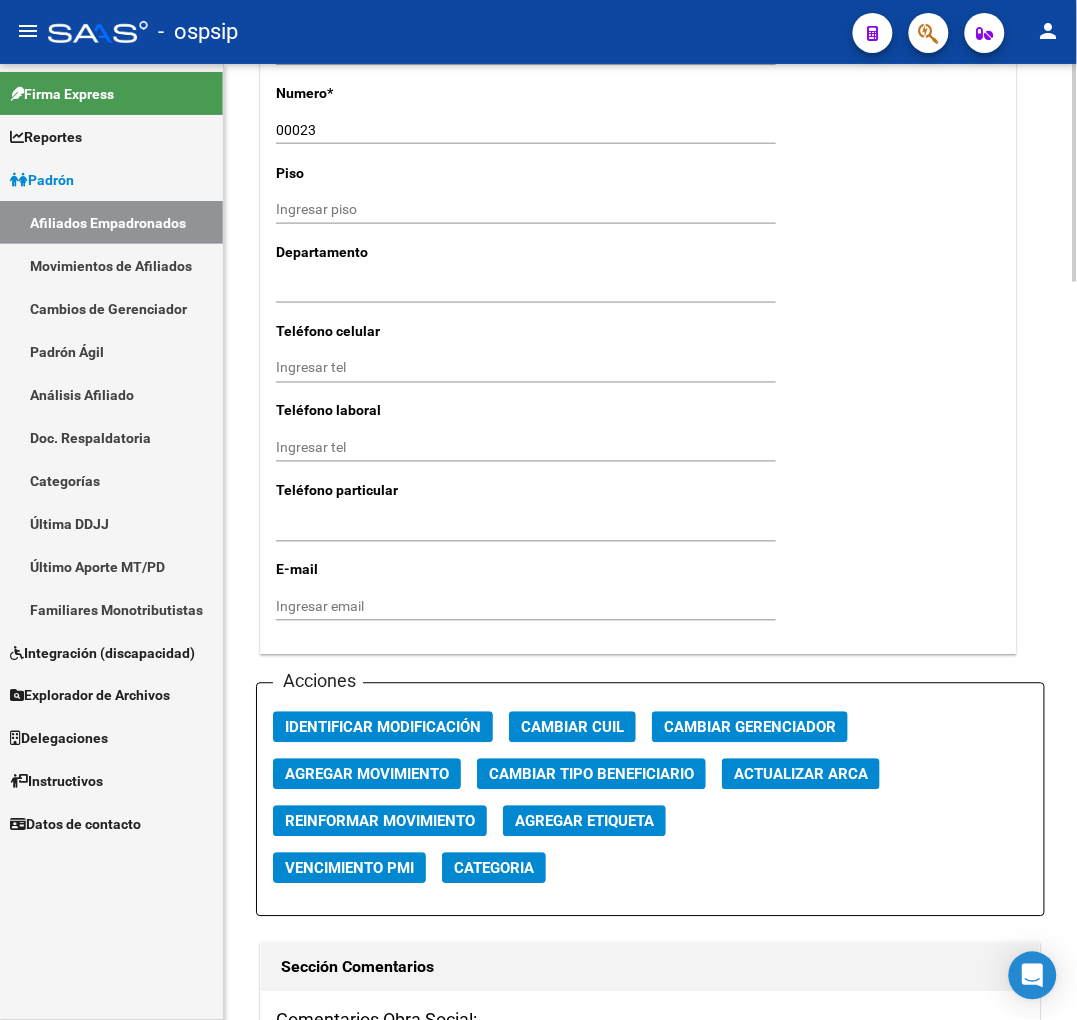 scroll, scrollTop: 2222, scrollLeft: 0, axis: vertical 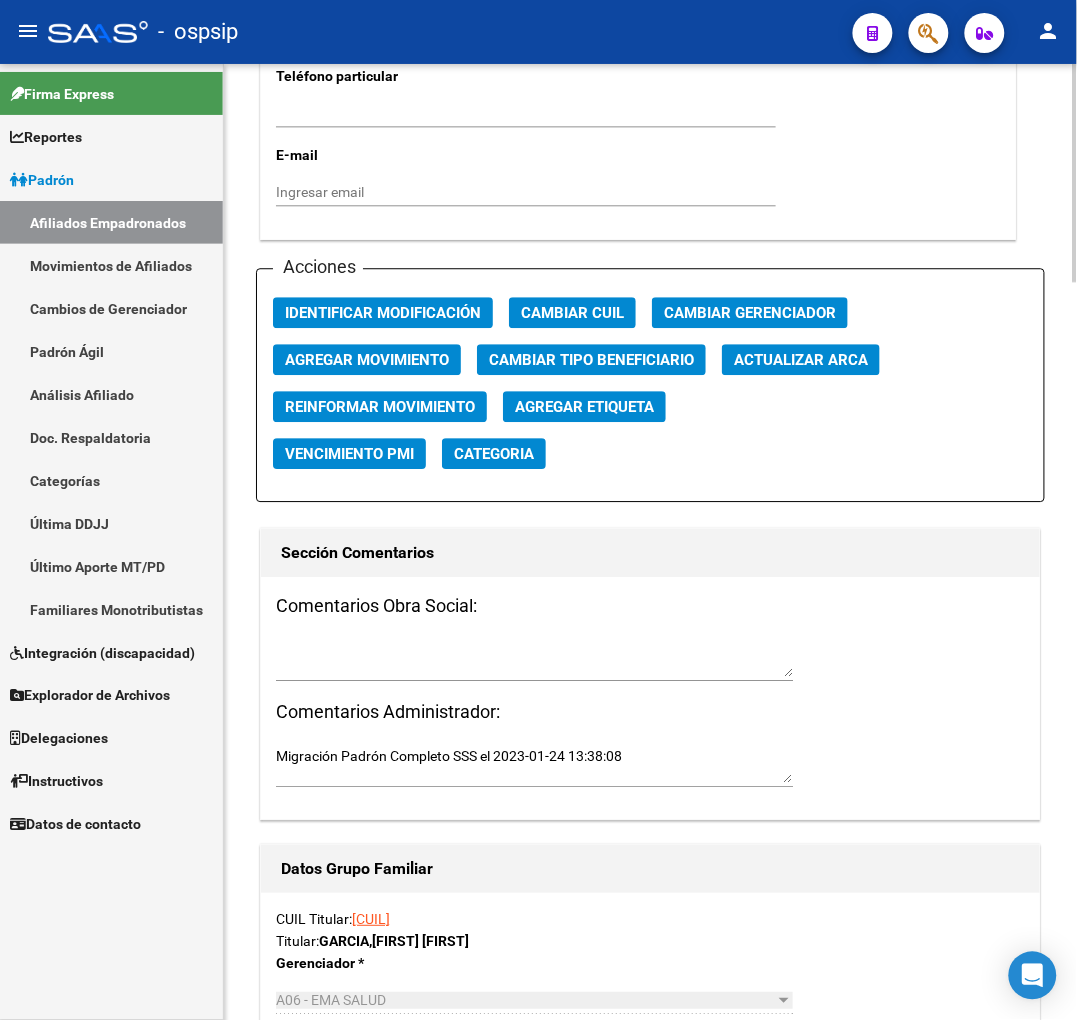 click on "Agregar Movimiento" 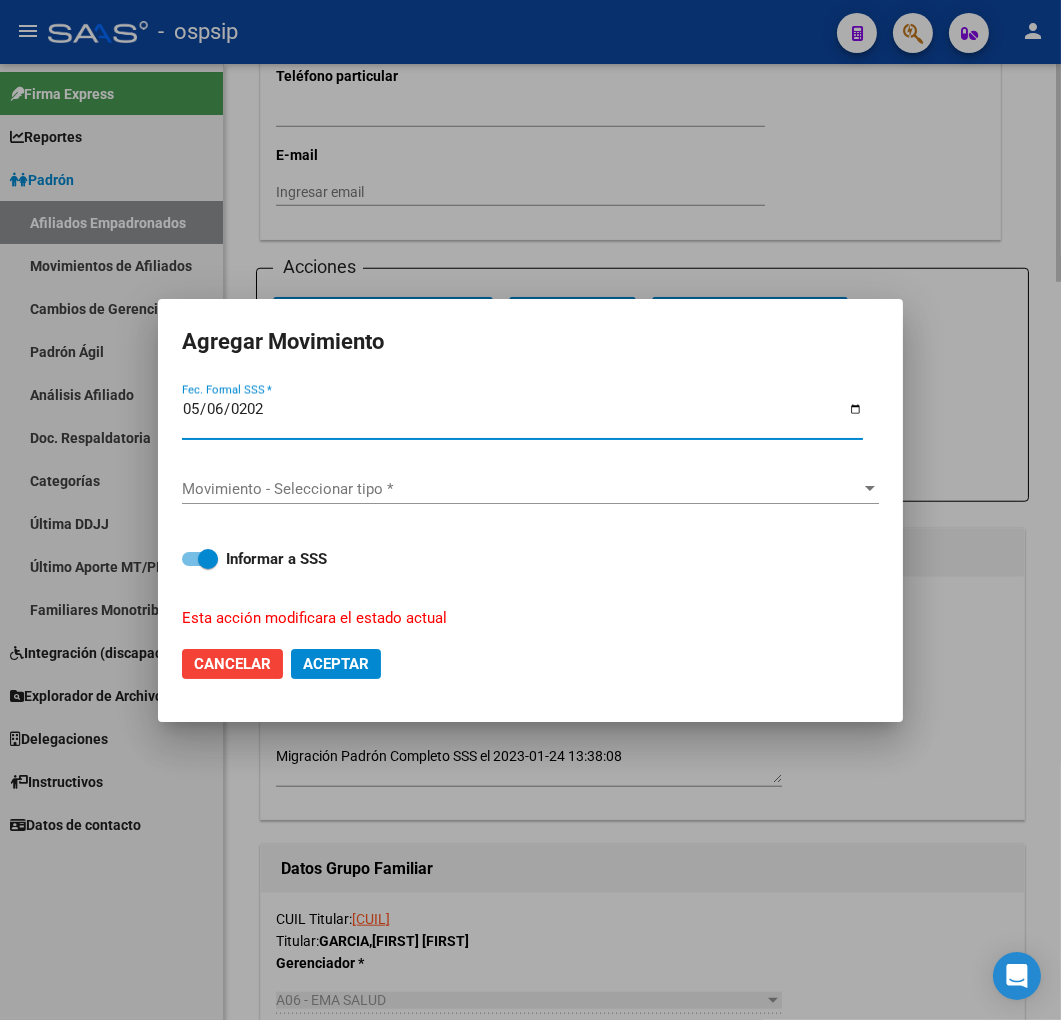type on "2025-05-06" 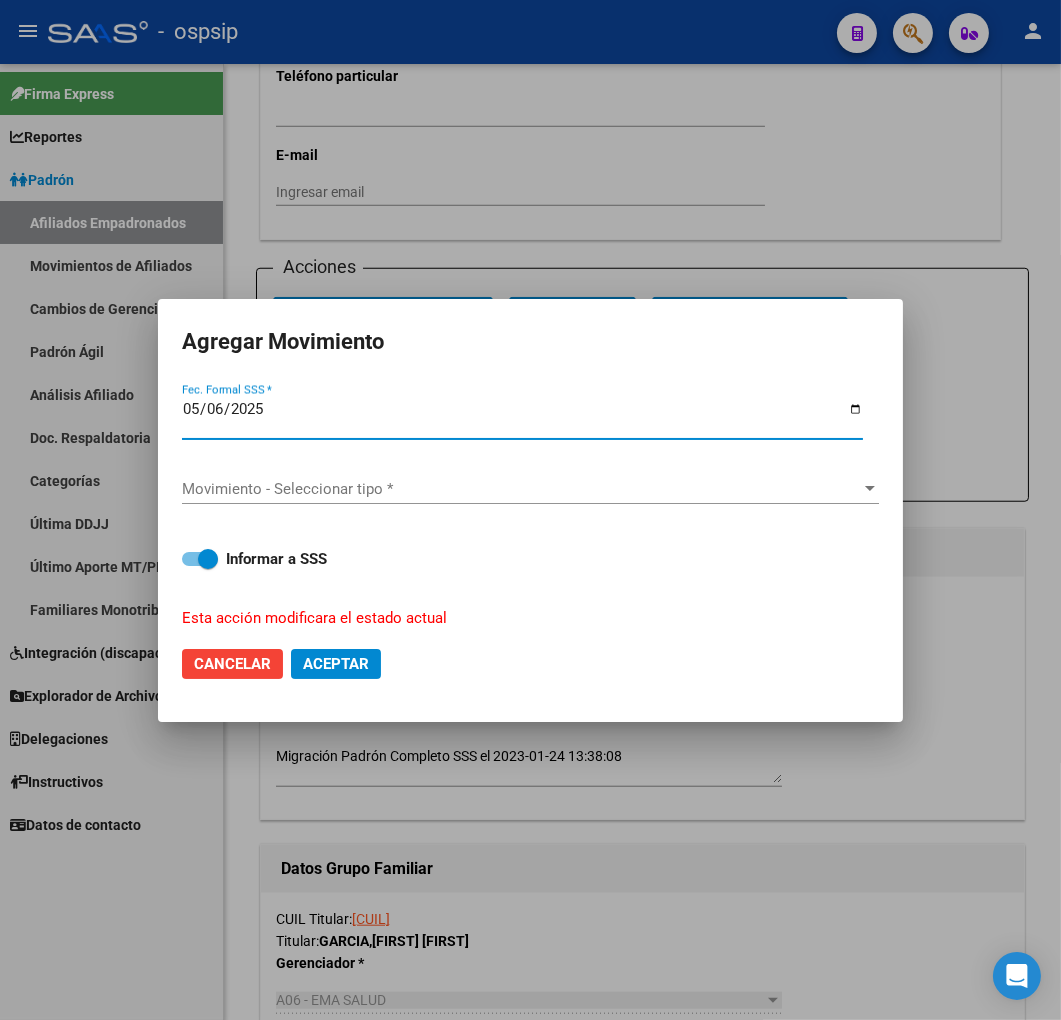 click on "Movimiento - Seleccionar tipo *" at bounding box center (521, 489) 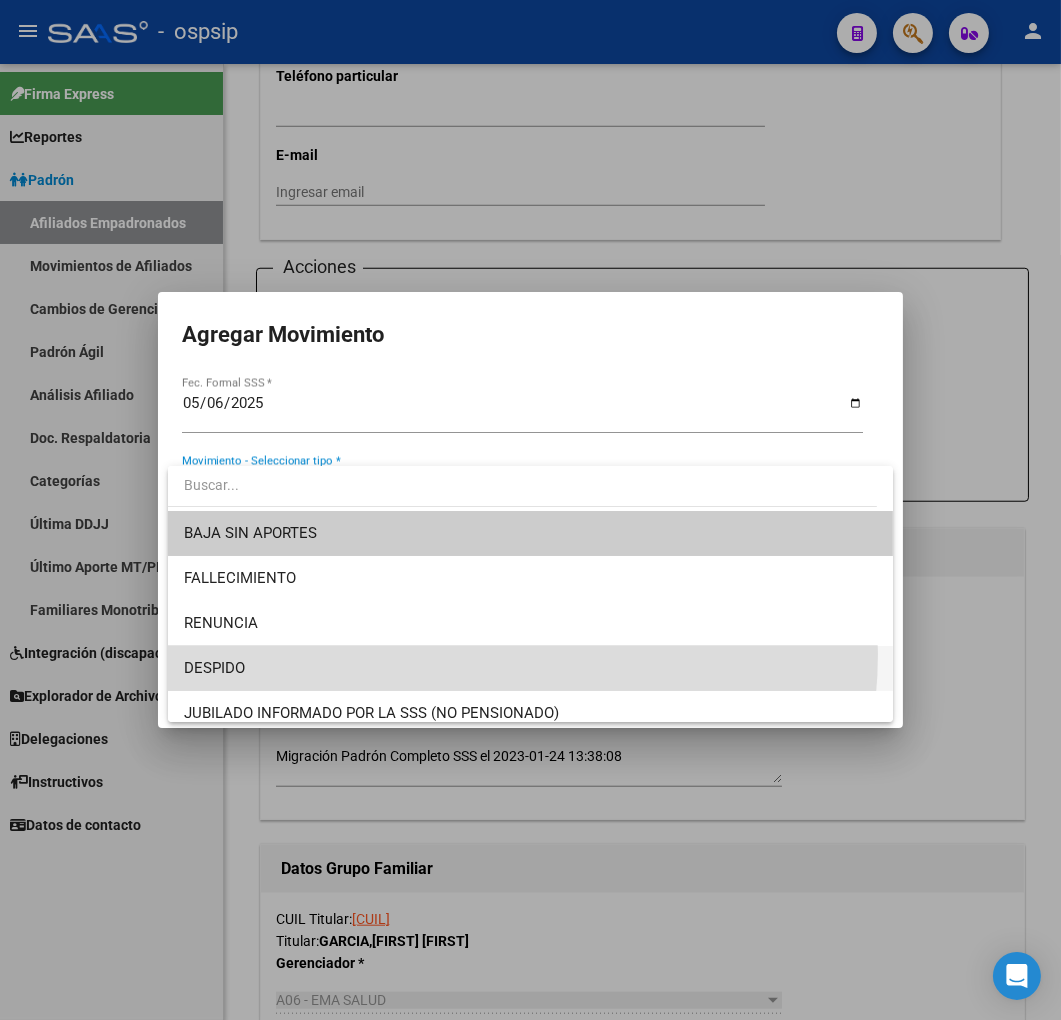 click on "DESPIDO" at bounding box center (531, 668) 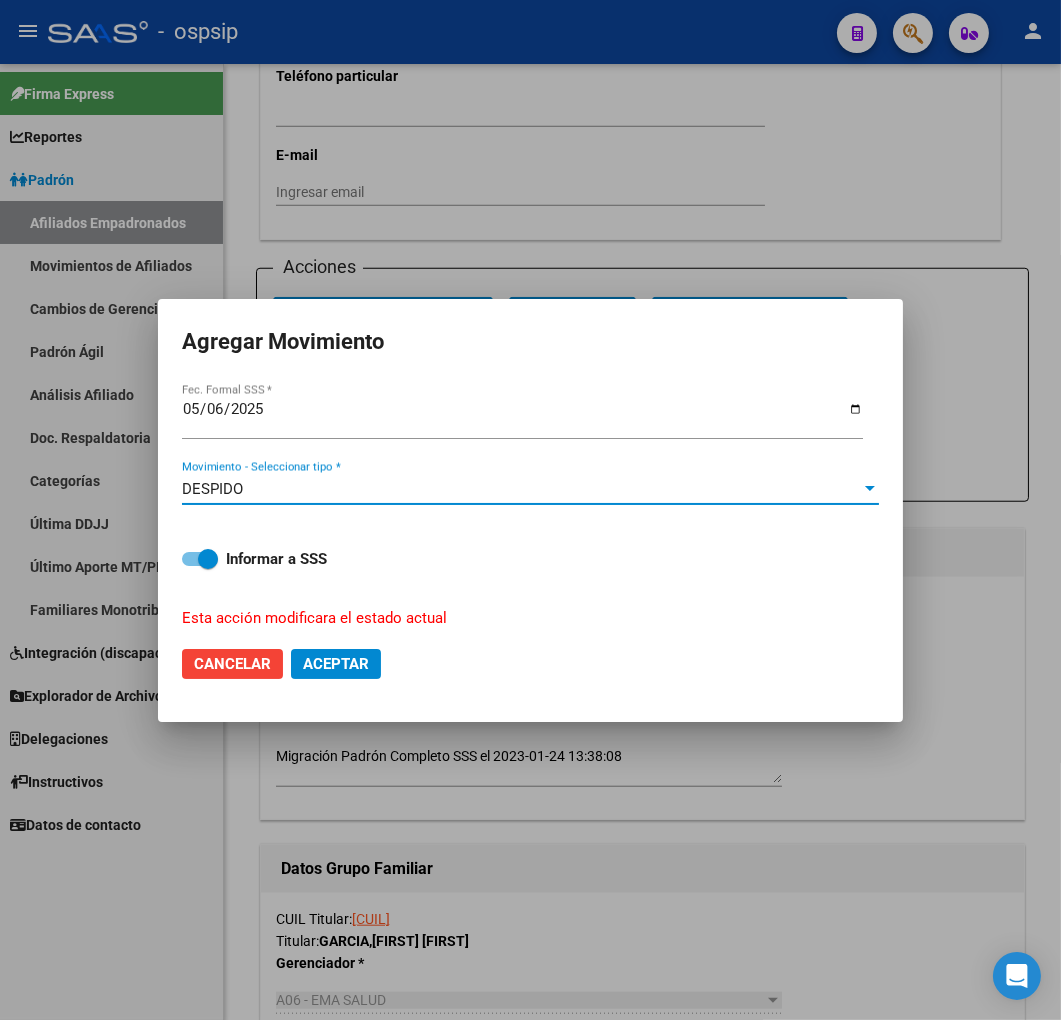 click on "Aceptar" 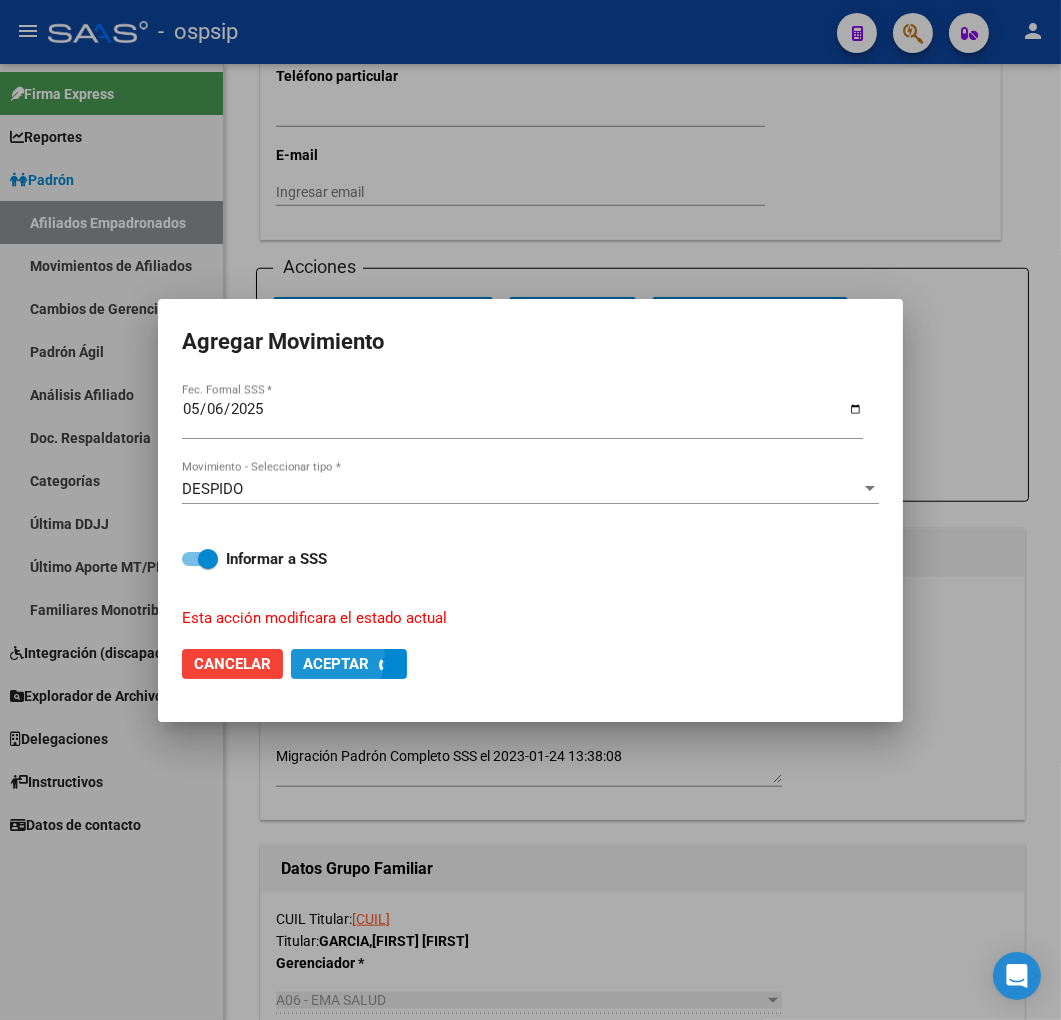 checkbox on "false" 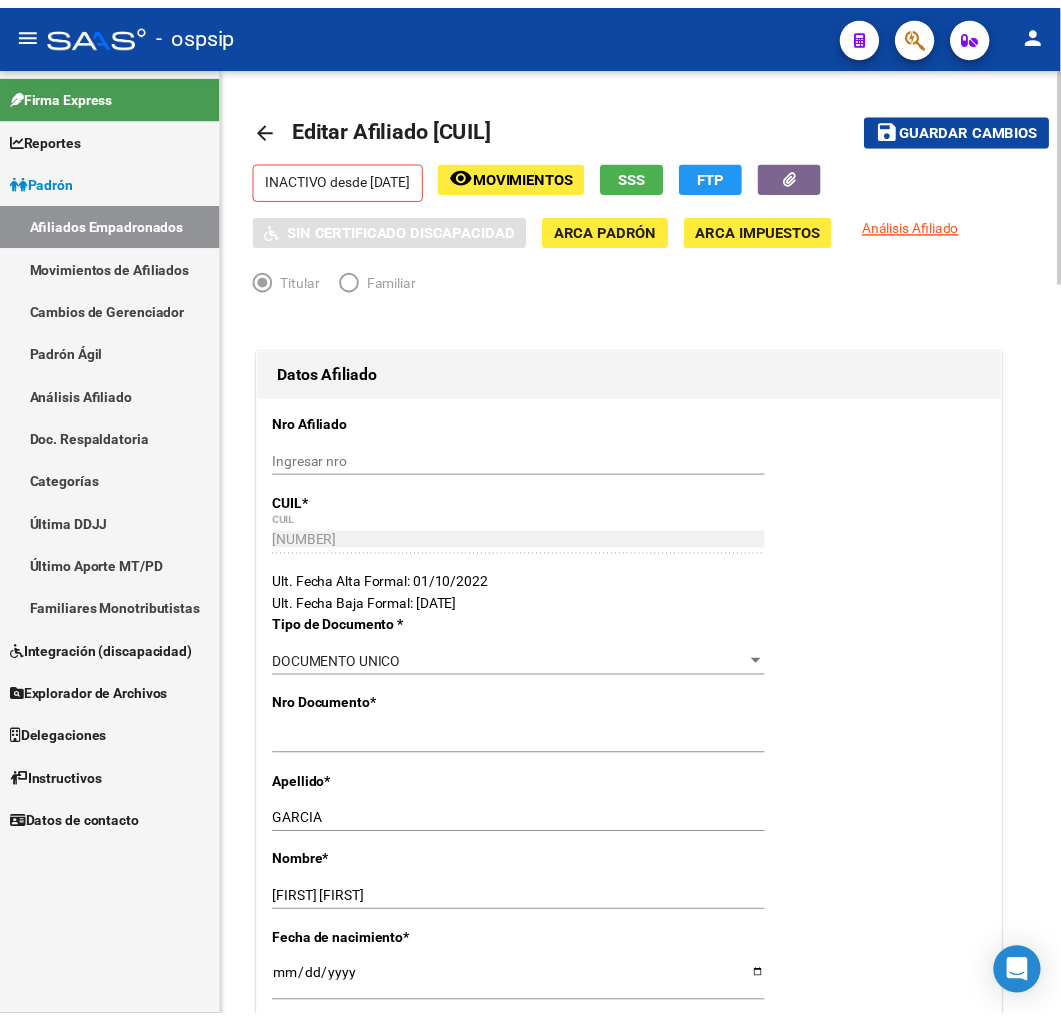 scroll, scrollTop: 0, scrollLeft: 0, axis: both 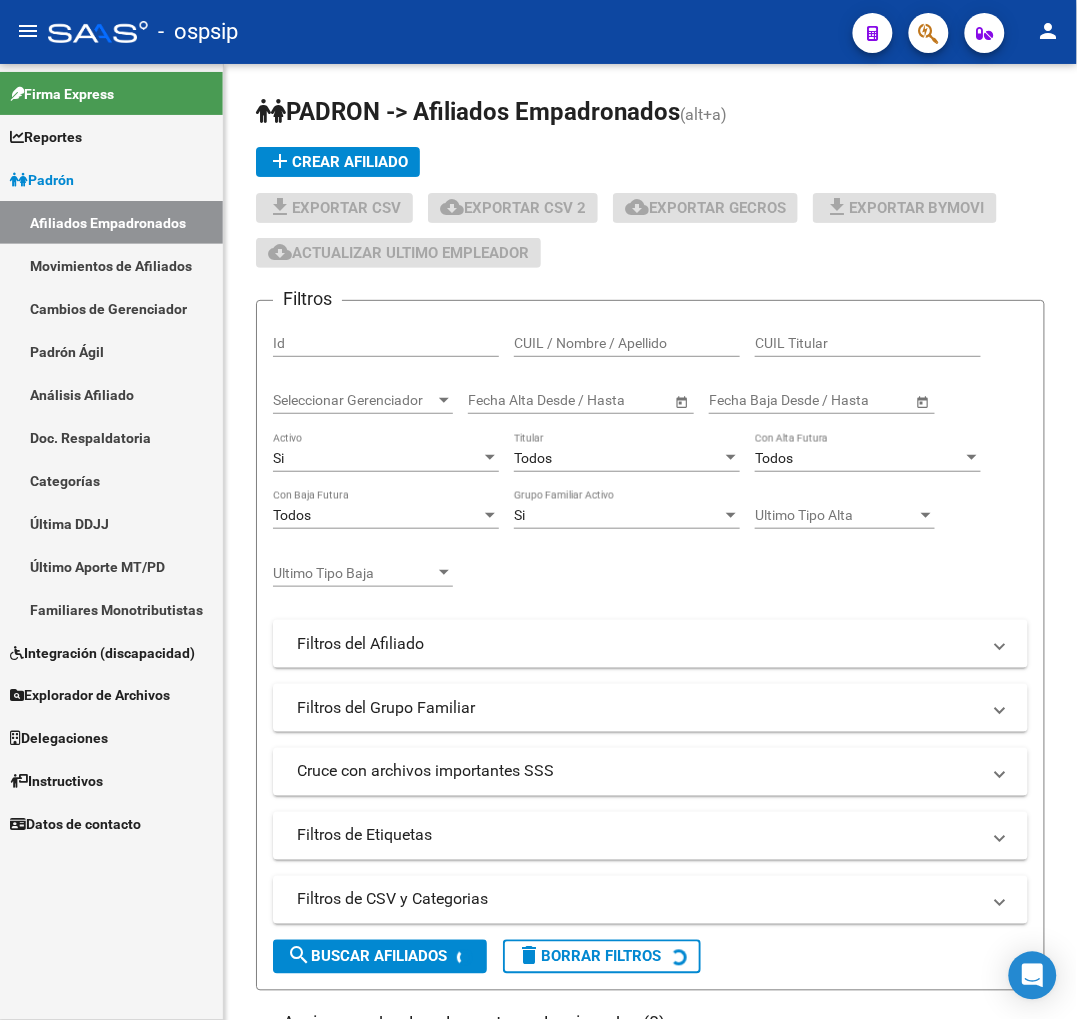 click 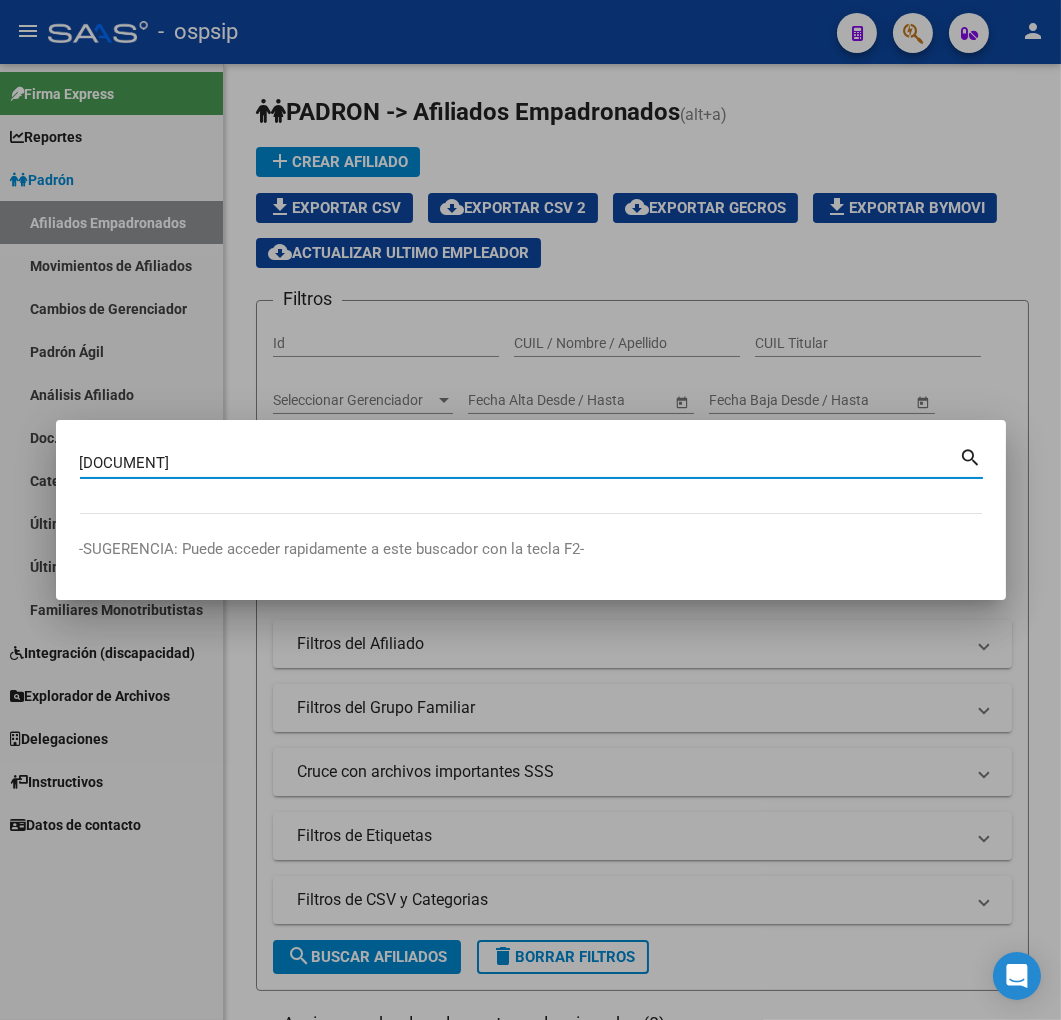 type on "[DOCUMENT]" 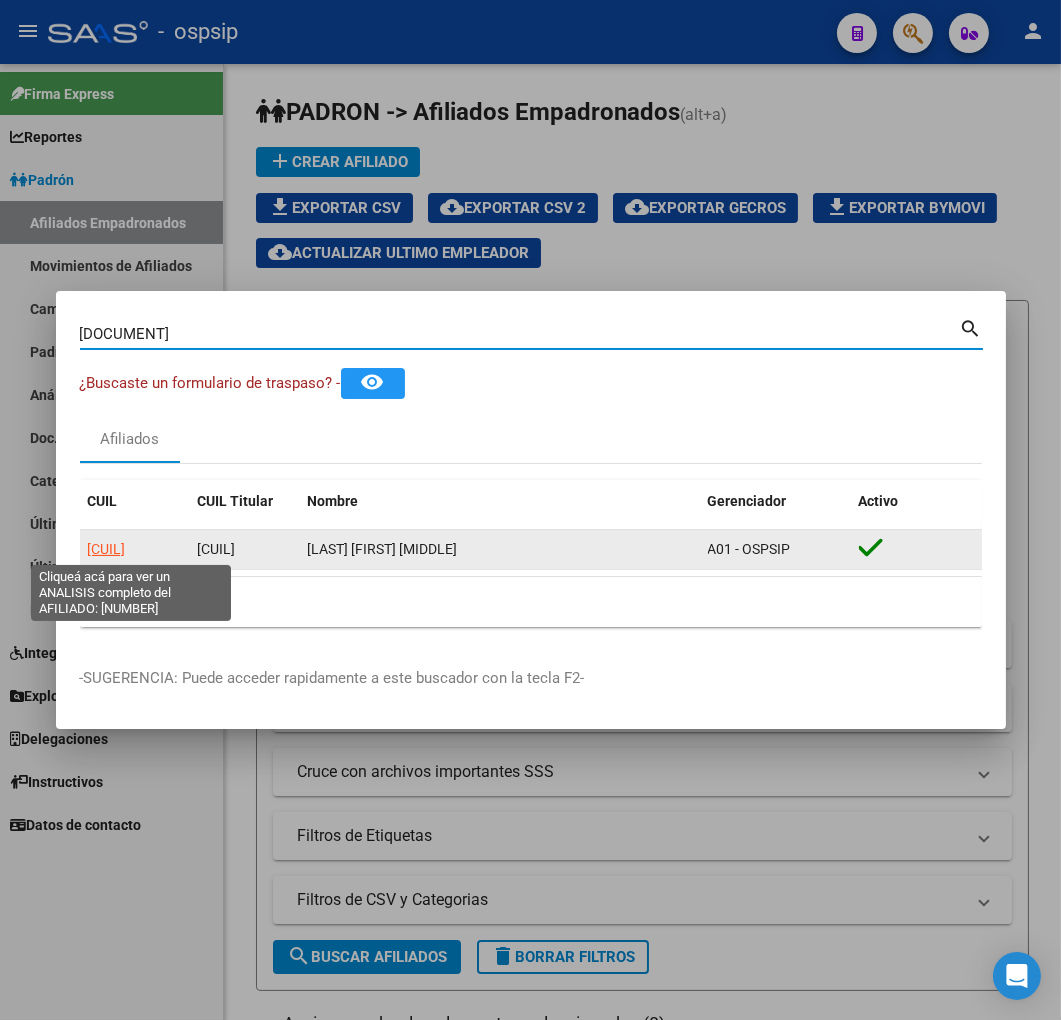 click on "[CUIL]" 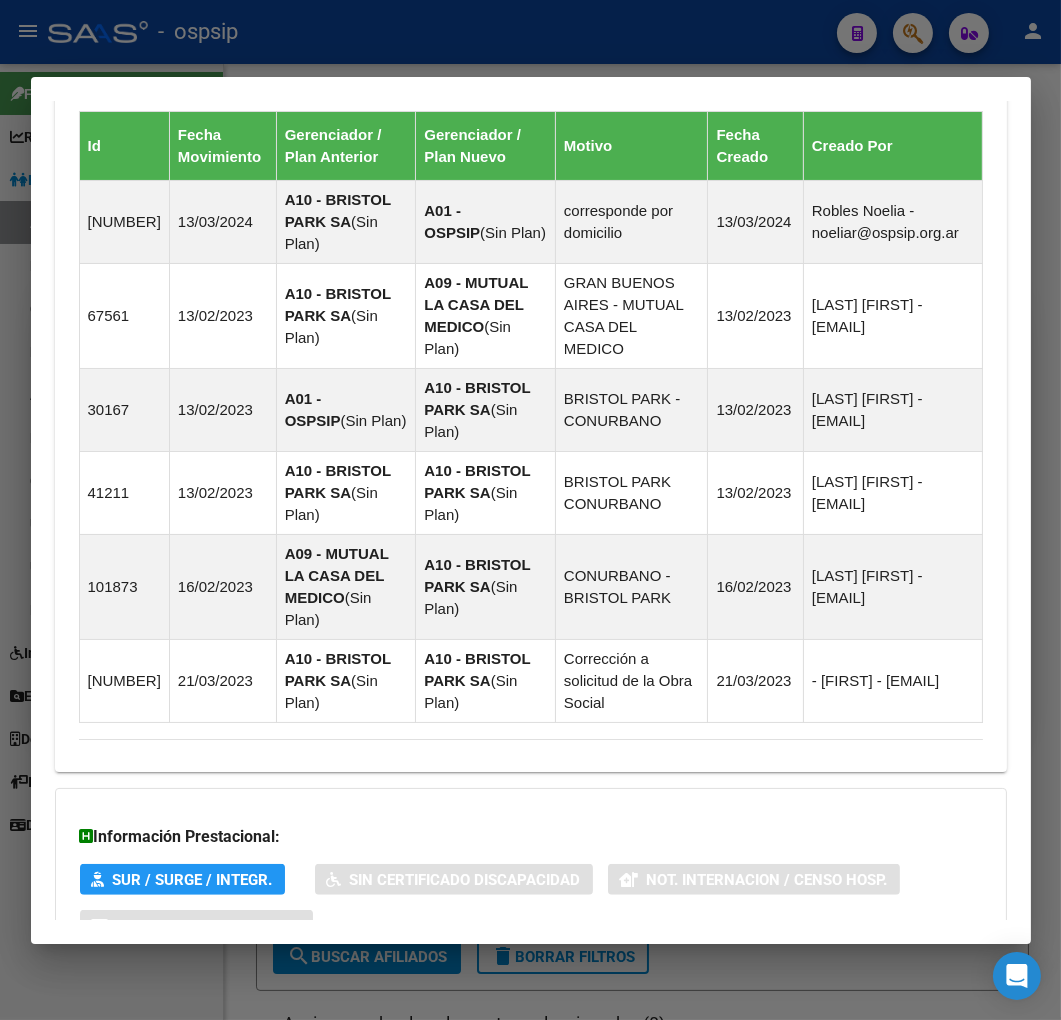 scroll, scrollTop: 1461, scrollLeft: 0, axis: vertical 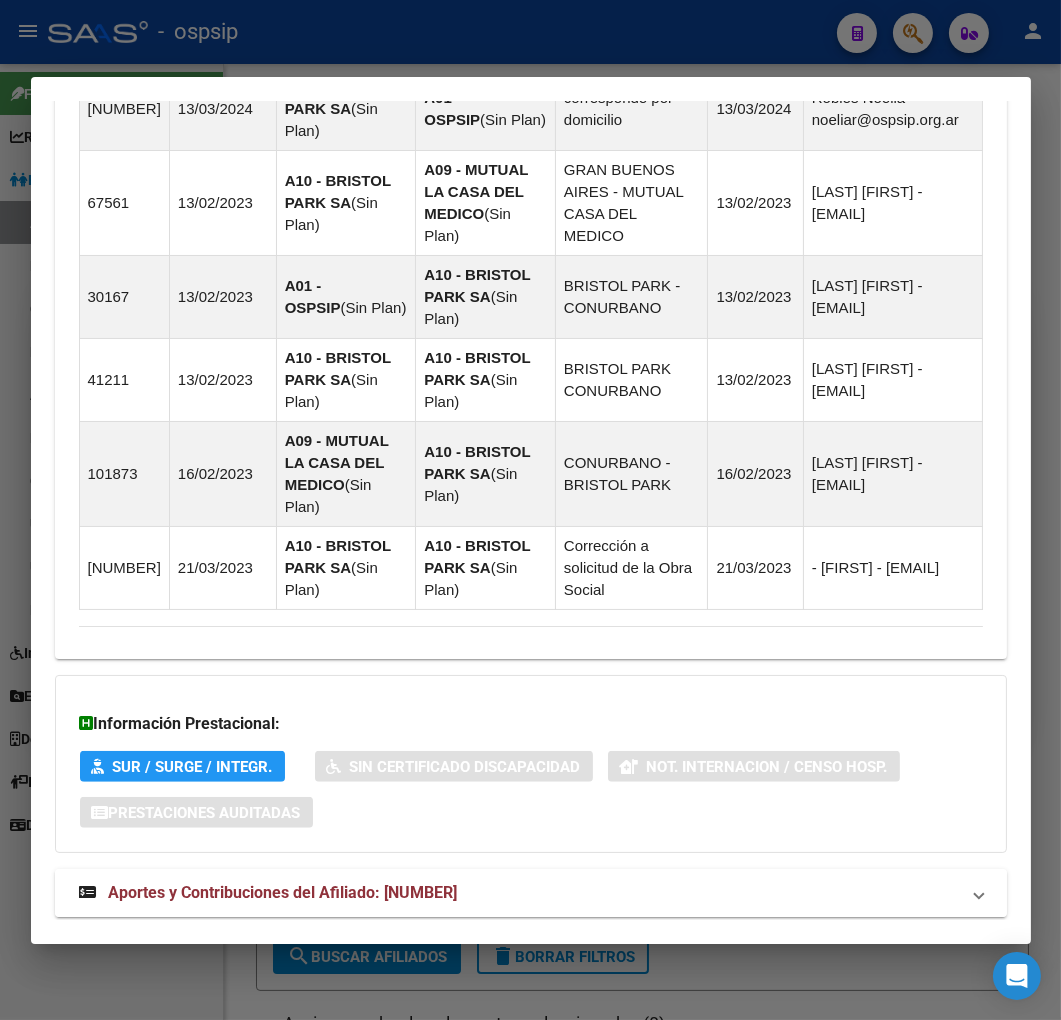 click on "Aportes y Contribuciones del Afiliado: [NUMBER]" at bounding box center [531, 893] 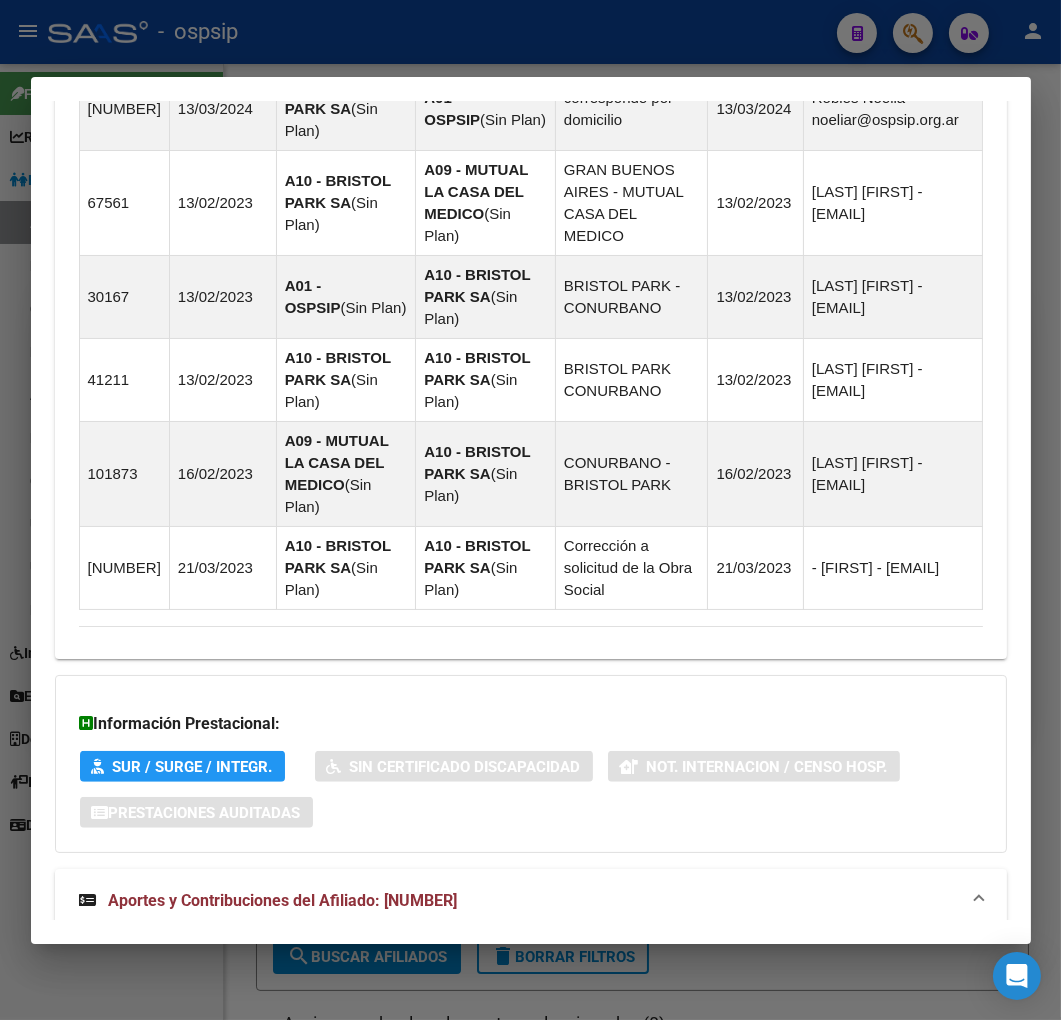 click at bounding box center [530, 510] 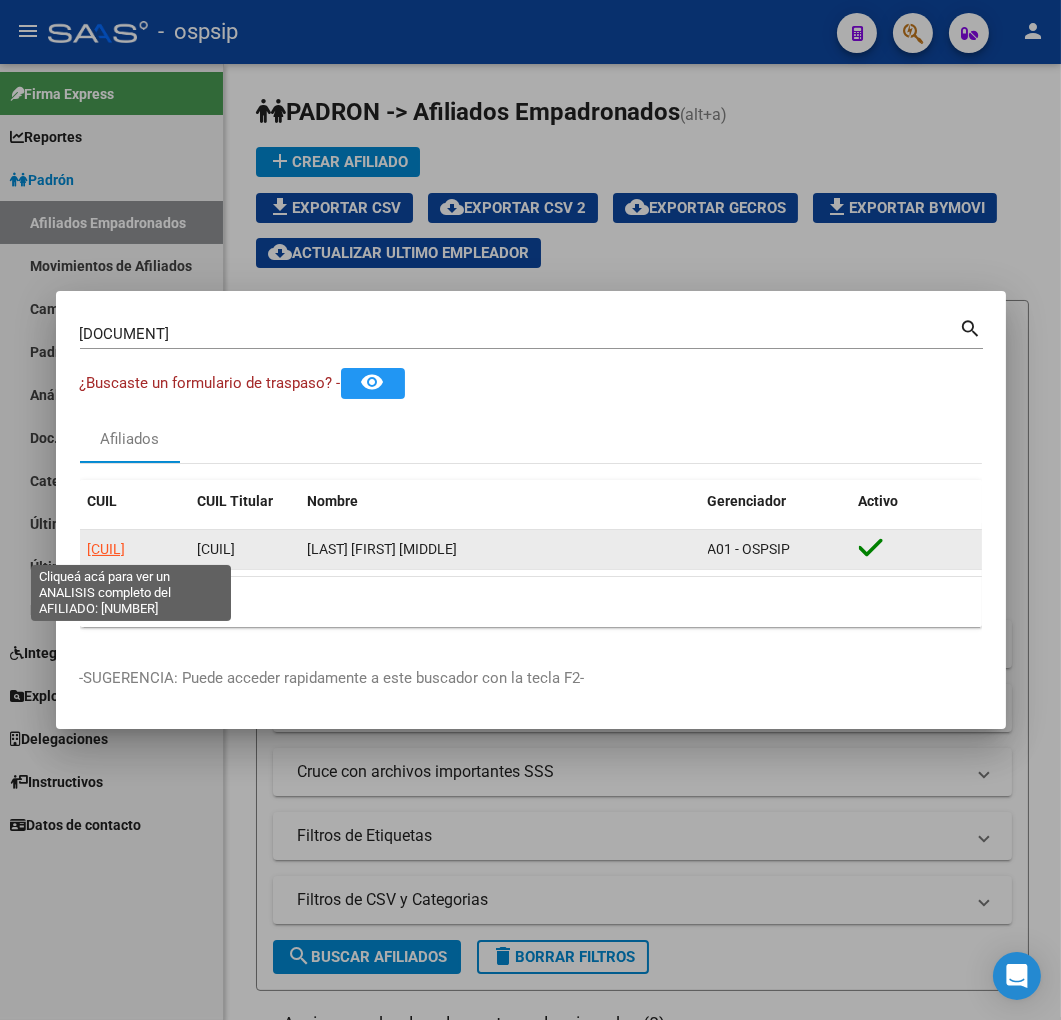 click on "[CUIL]" 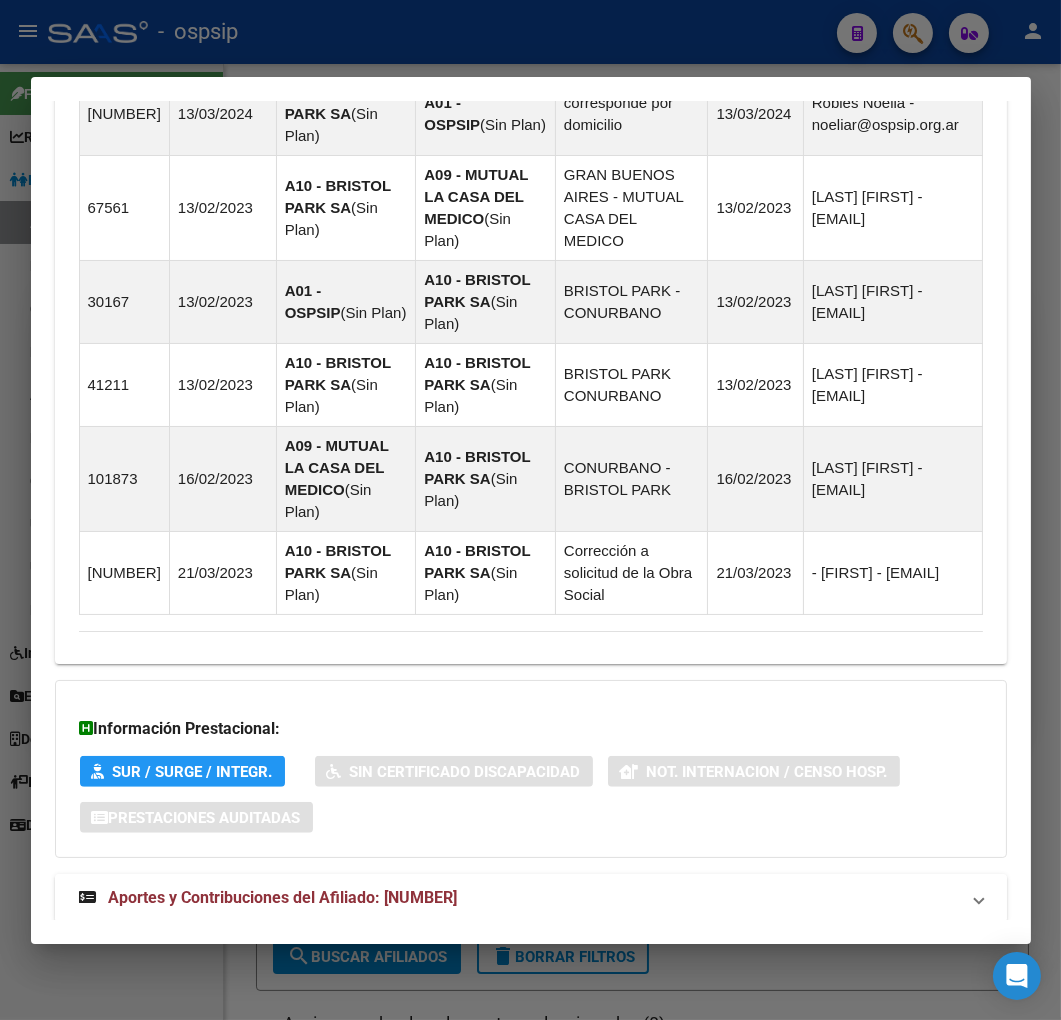 scroll, scrollTop: 1461, scrollLeft: 0, axis: vertical 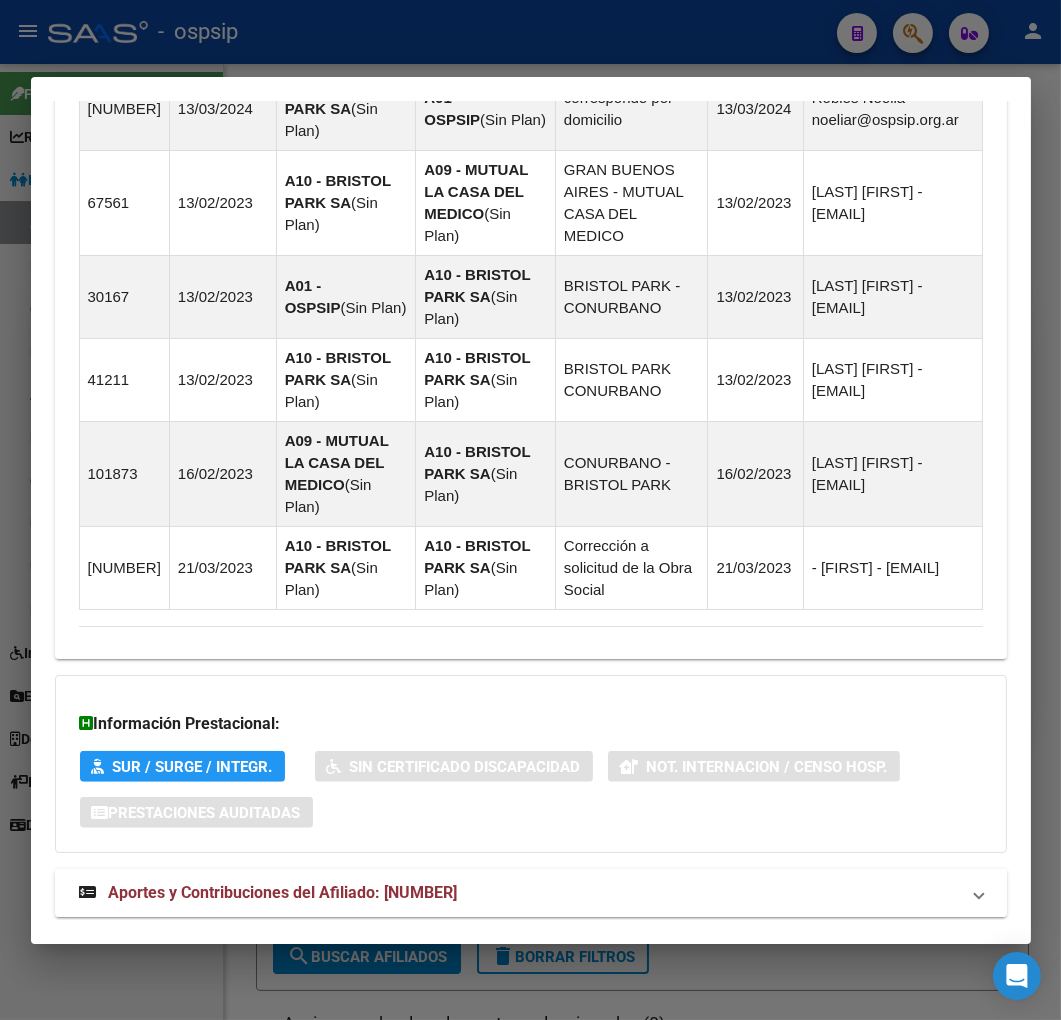 click on "Aportes y Contribuciones del Afiliado: [NUMBER]" at bounding box center [519, 893] 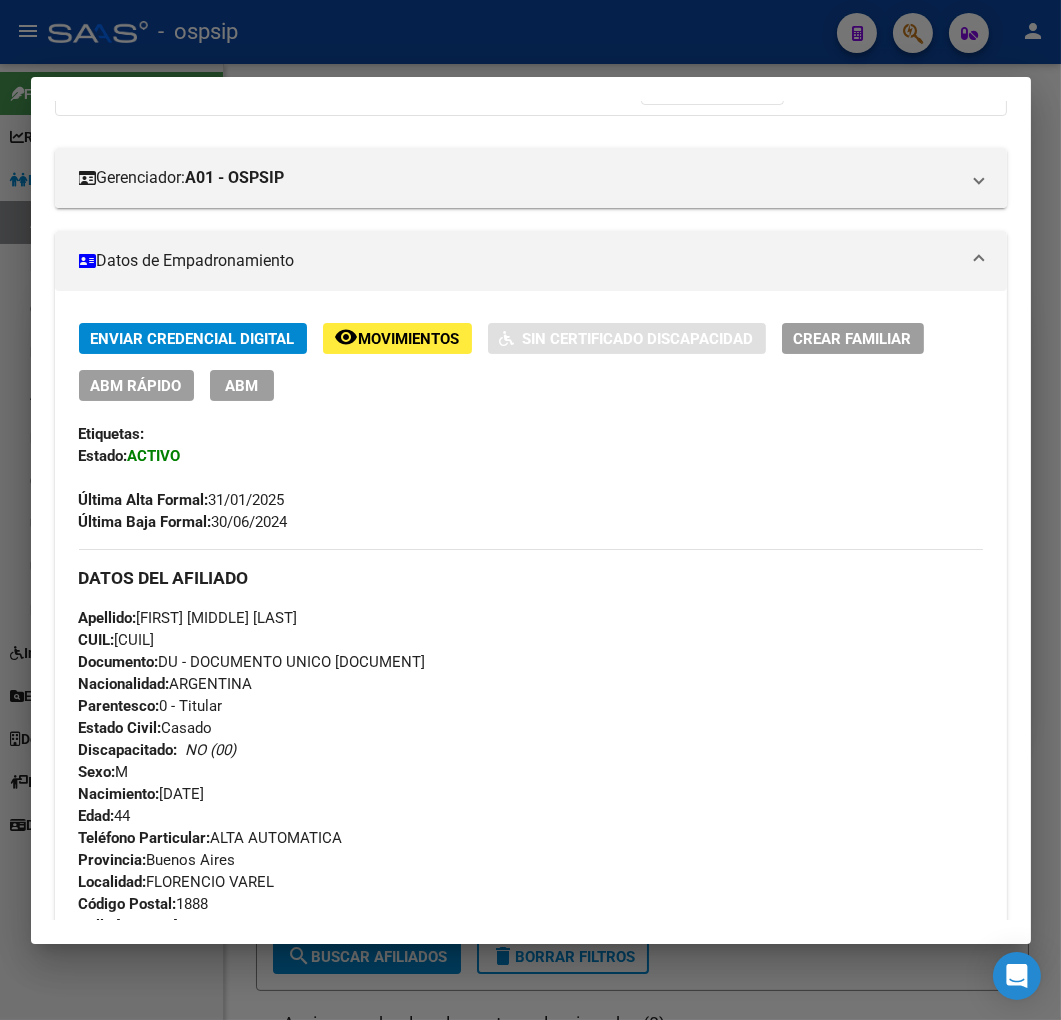 scroll, scrollTop: 111, scrollLeft: 0, axis: vertical 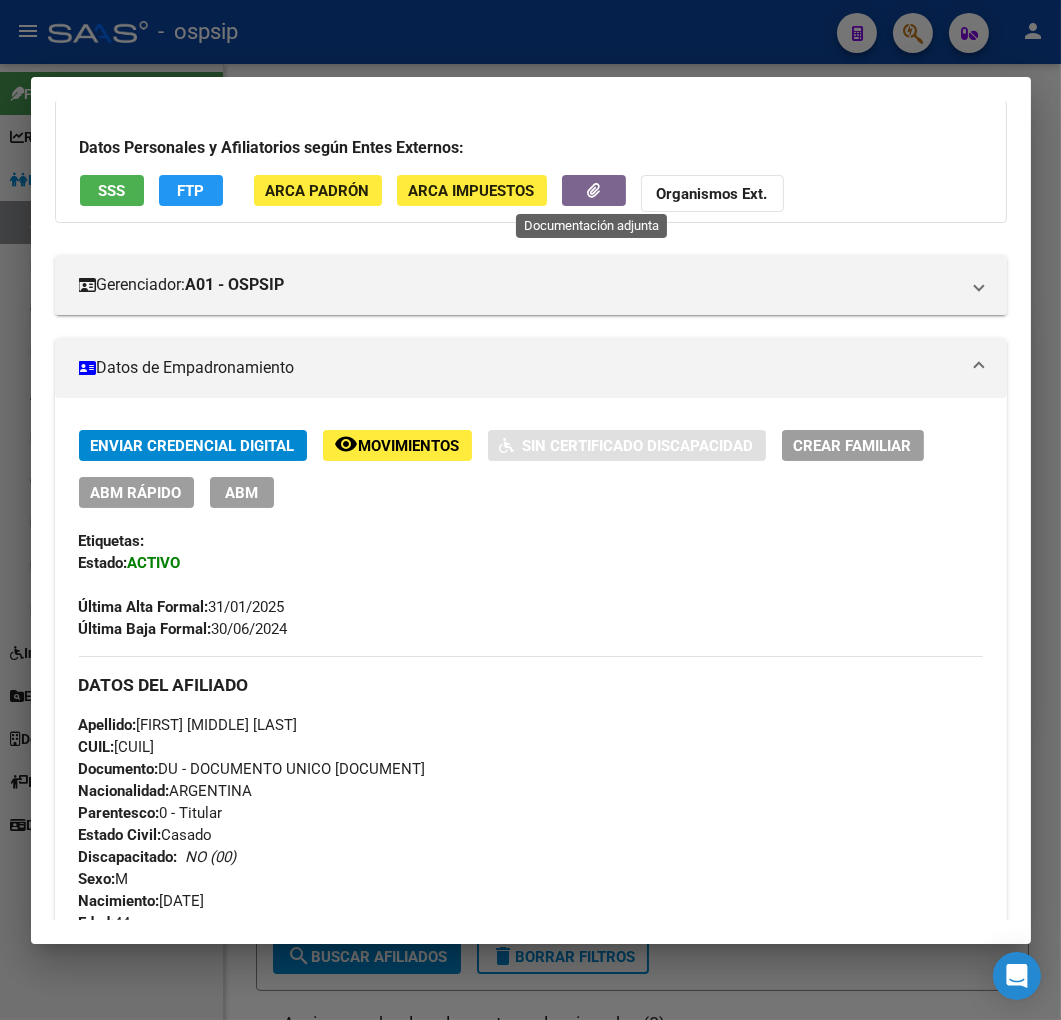 click 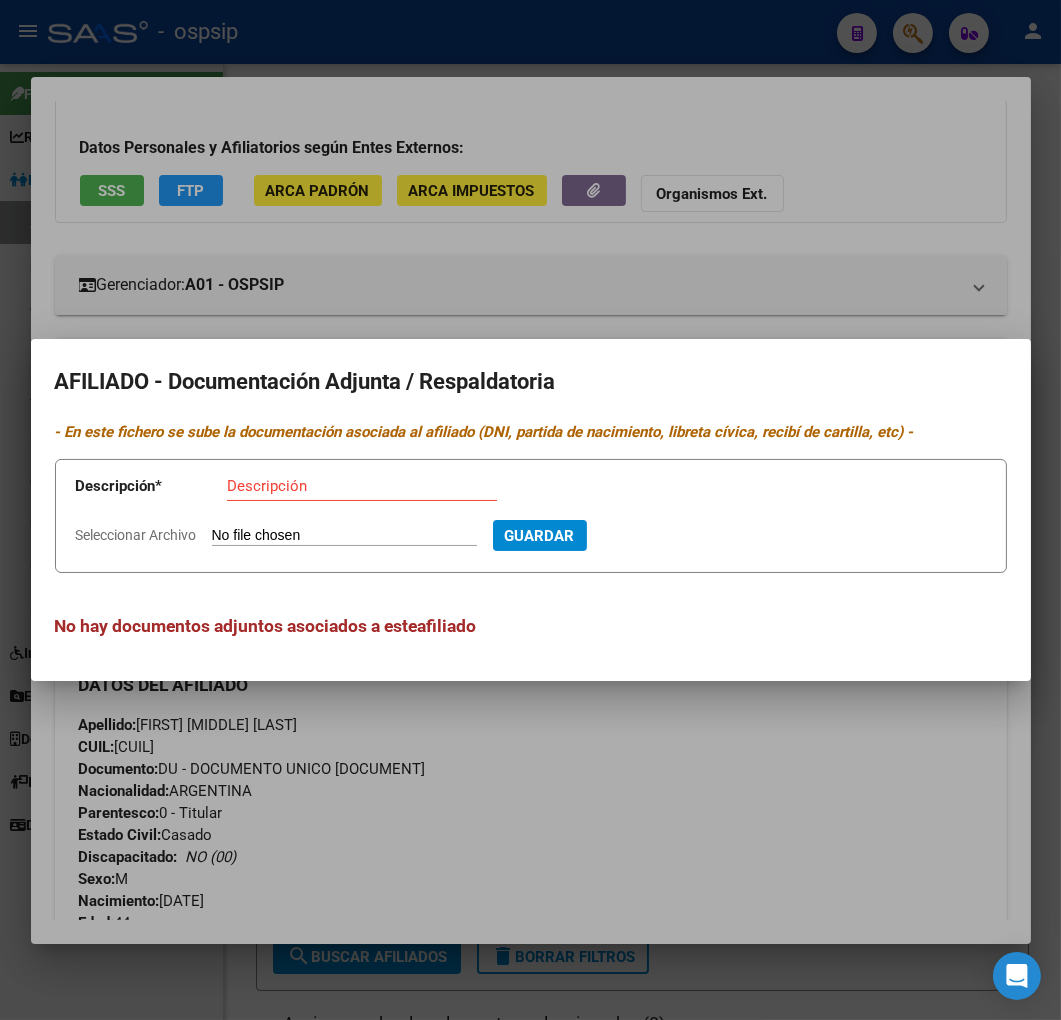 click at bounding box center (530, 510) 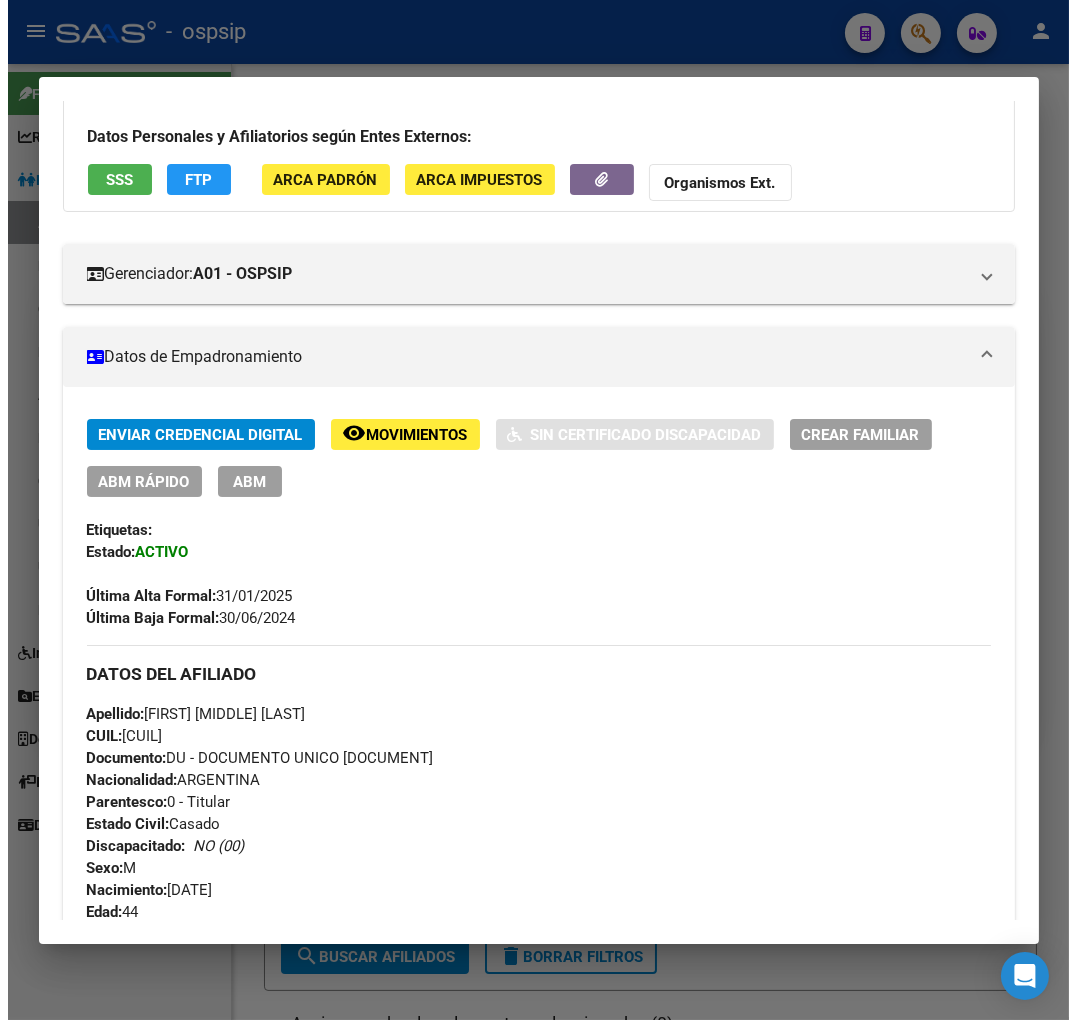 scroll, scrollTop: 42, scrollLeft: 0, axis: vertical 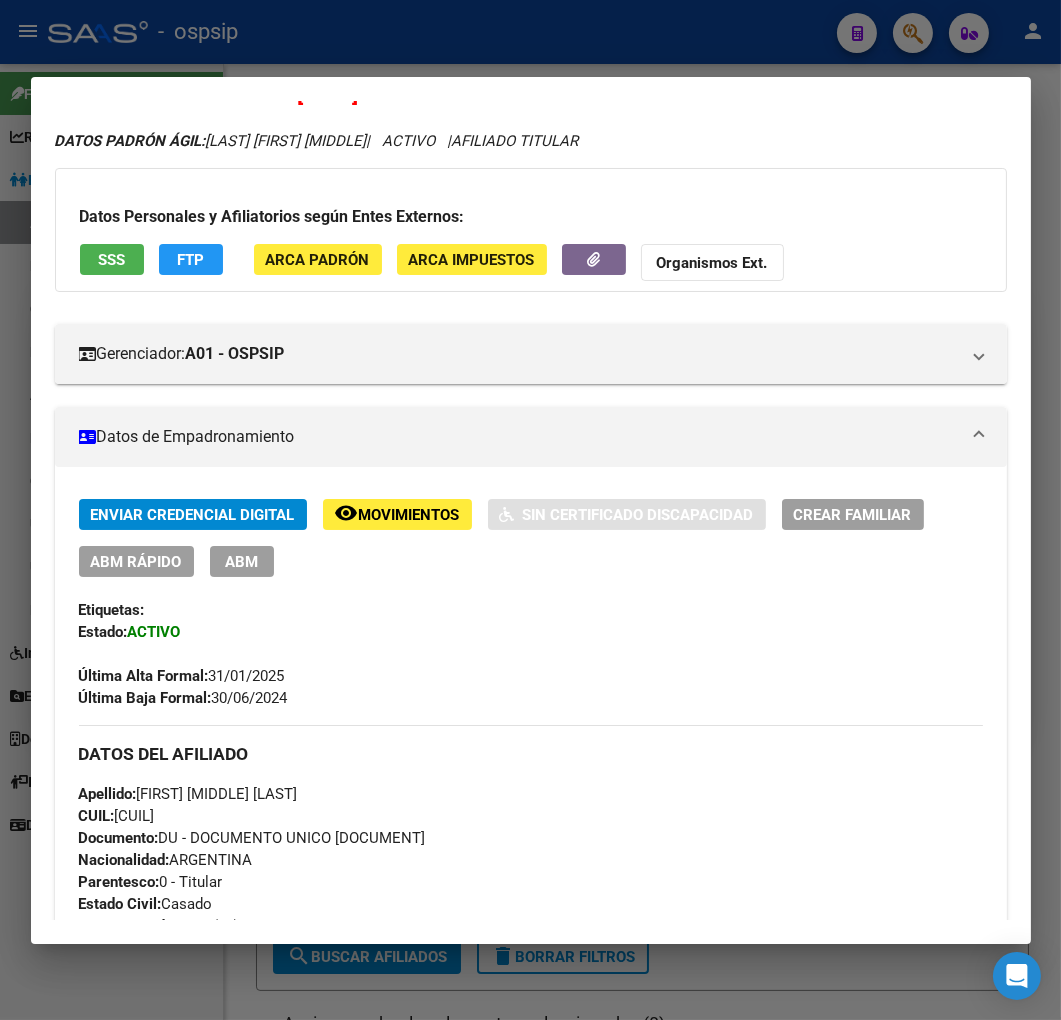 drag, startPoint x: 261, startPoint y: 555, endPoint x: 253, endPoint y: 570, distance: 17 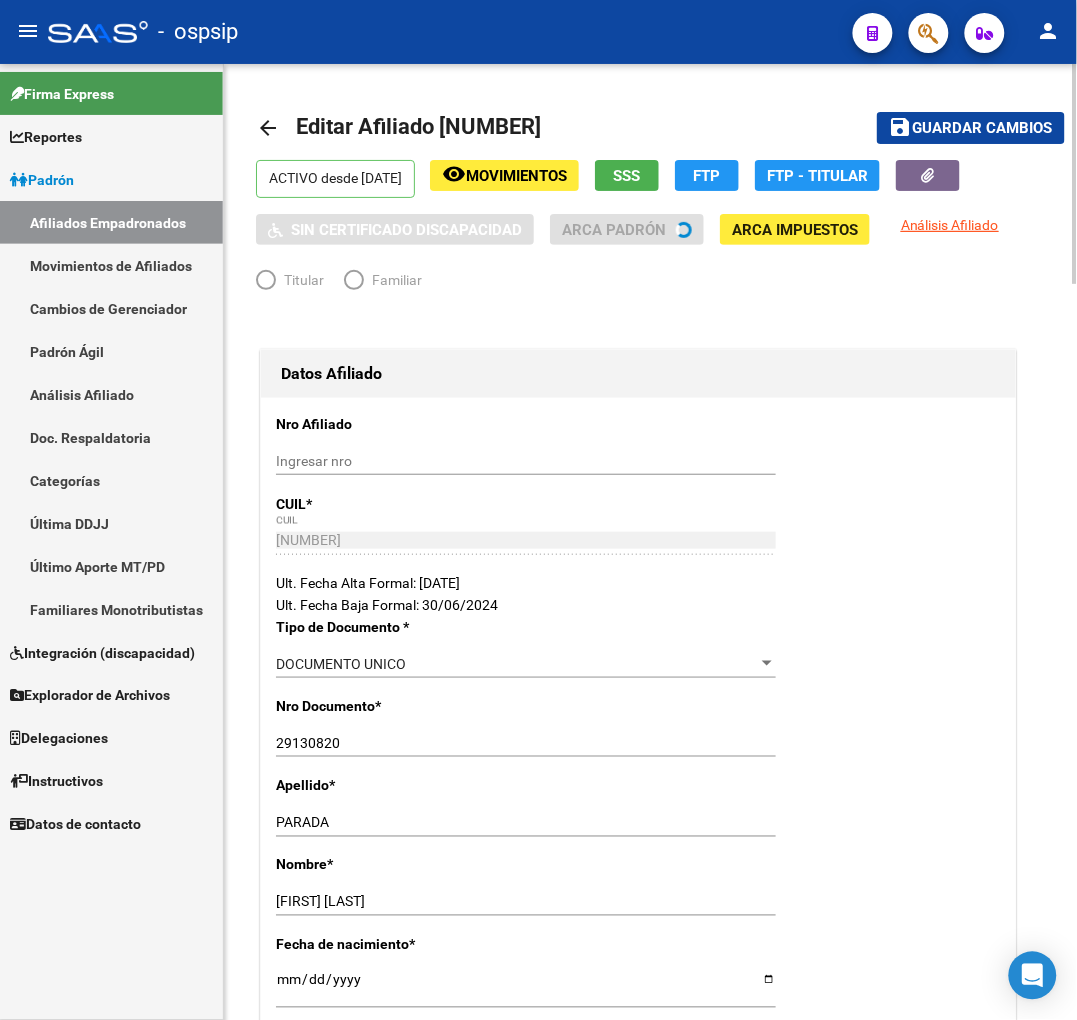 radio on "true" 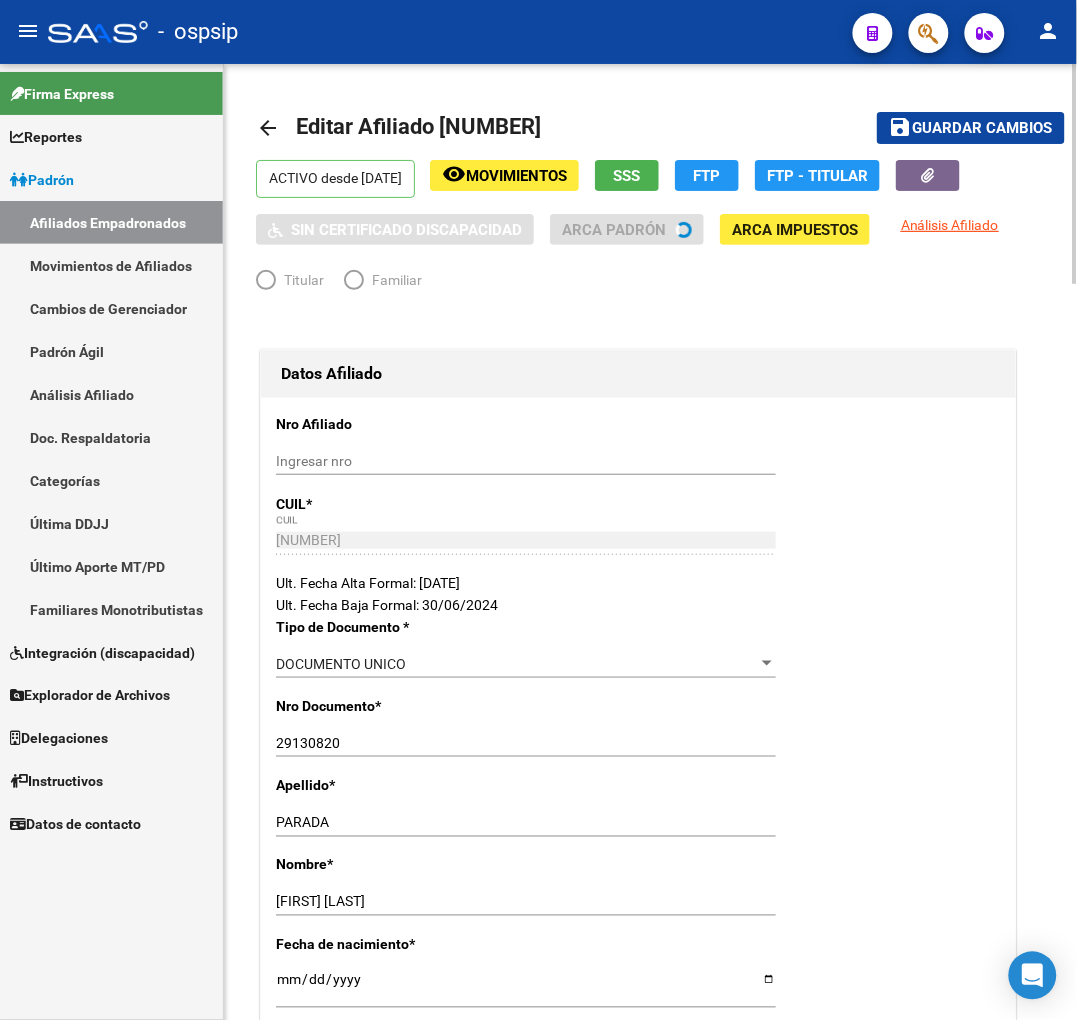 type on "33-63761744-9" 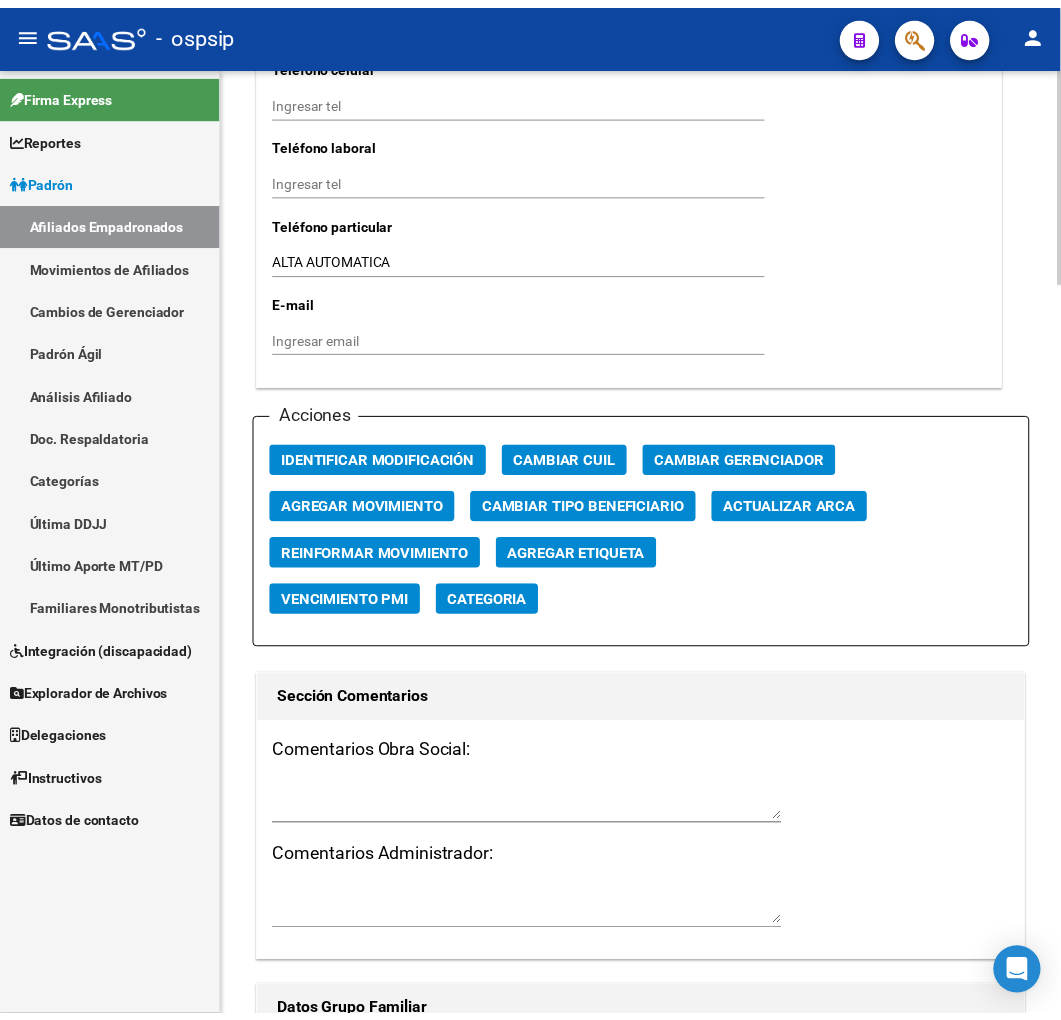 scroll, scrollTop: 2111, scrollLeft: 0, axis: vertical 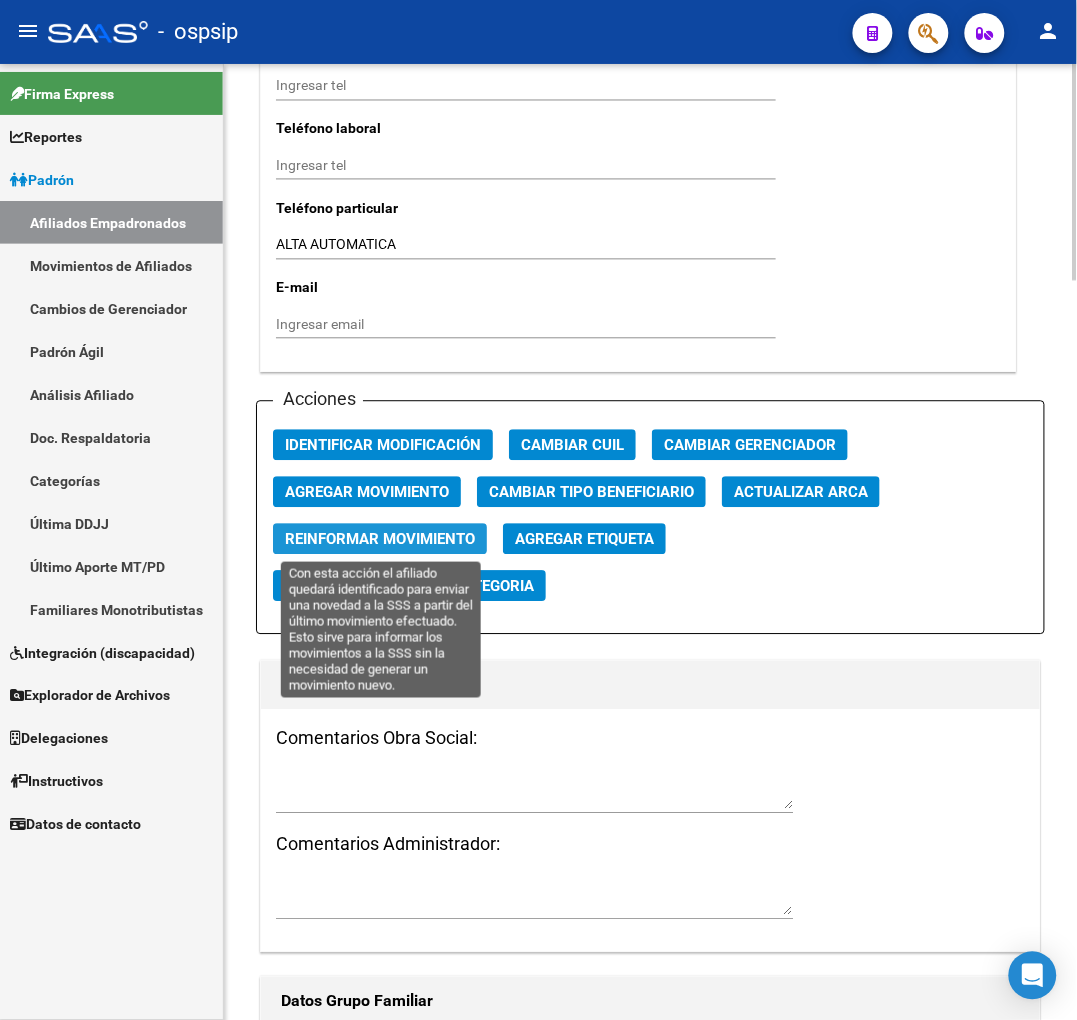 click on "Reinformar Movimiento" 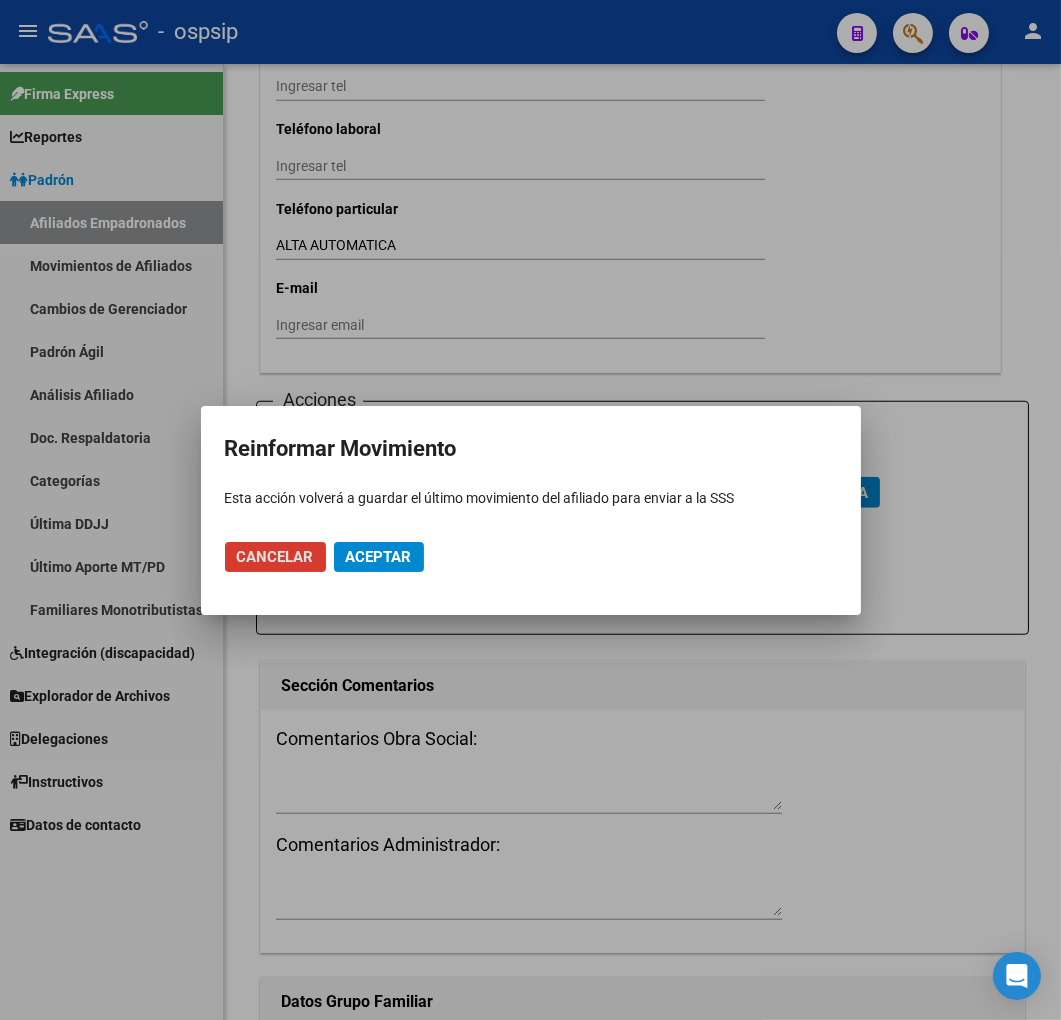 click at bounding box center [530, 510] 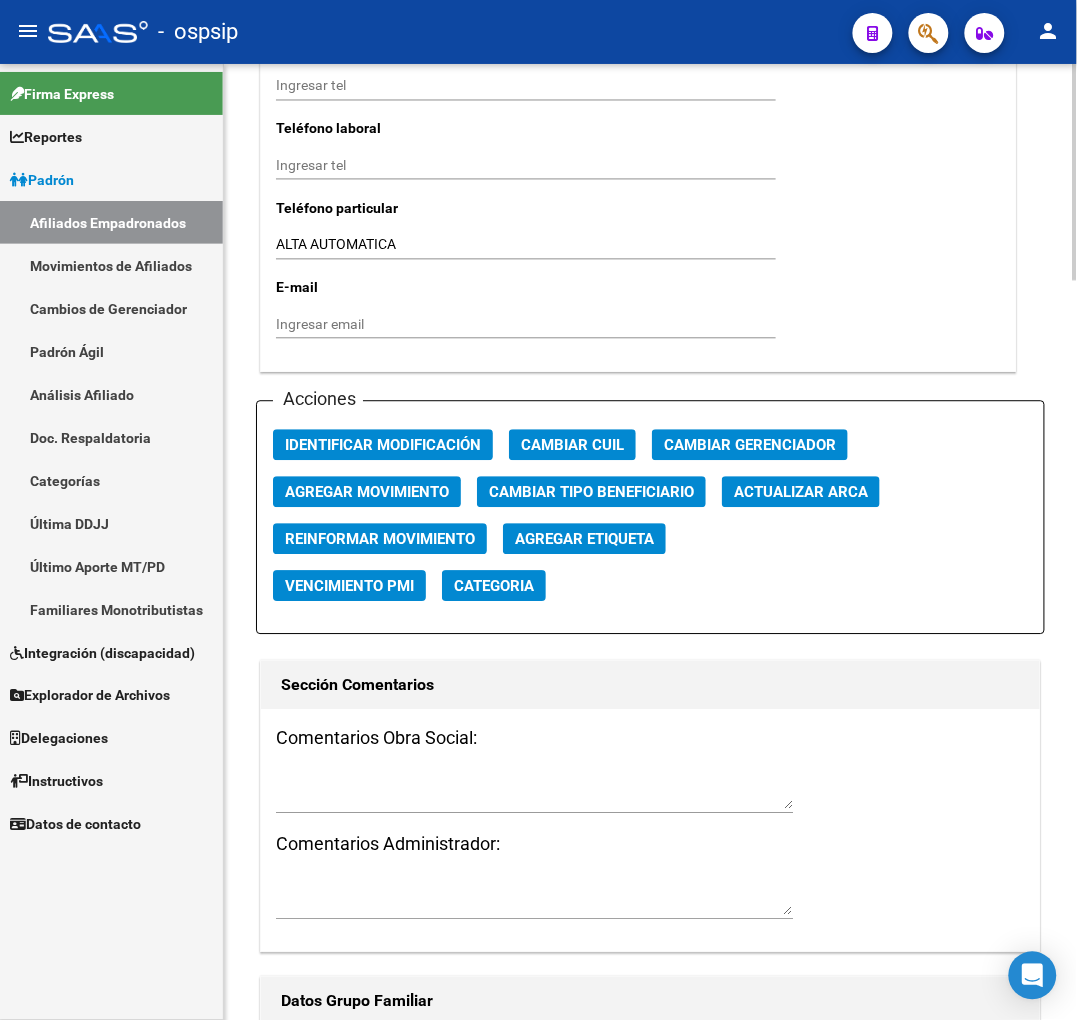 click on "Agregar Movimiento" 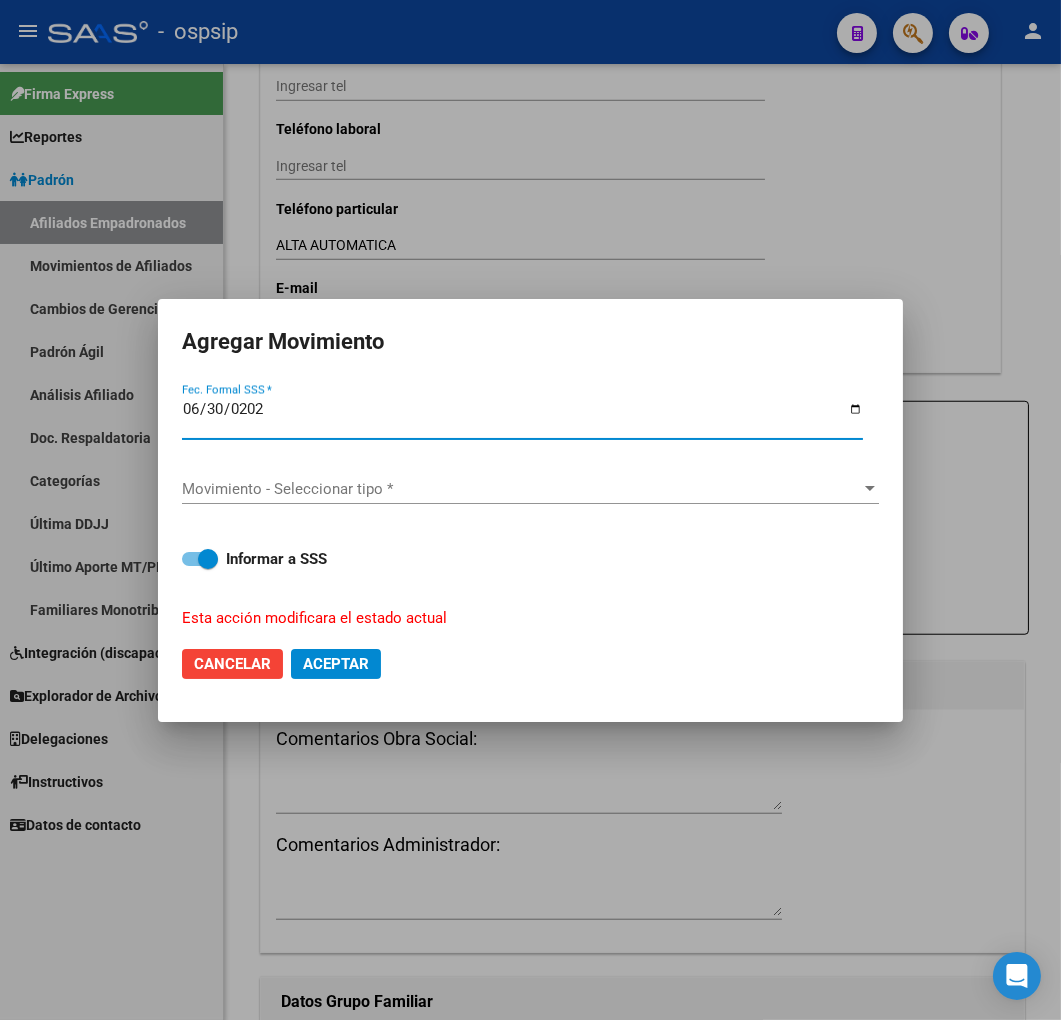 type on "2025-06-30" 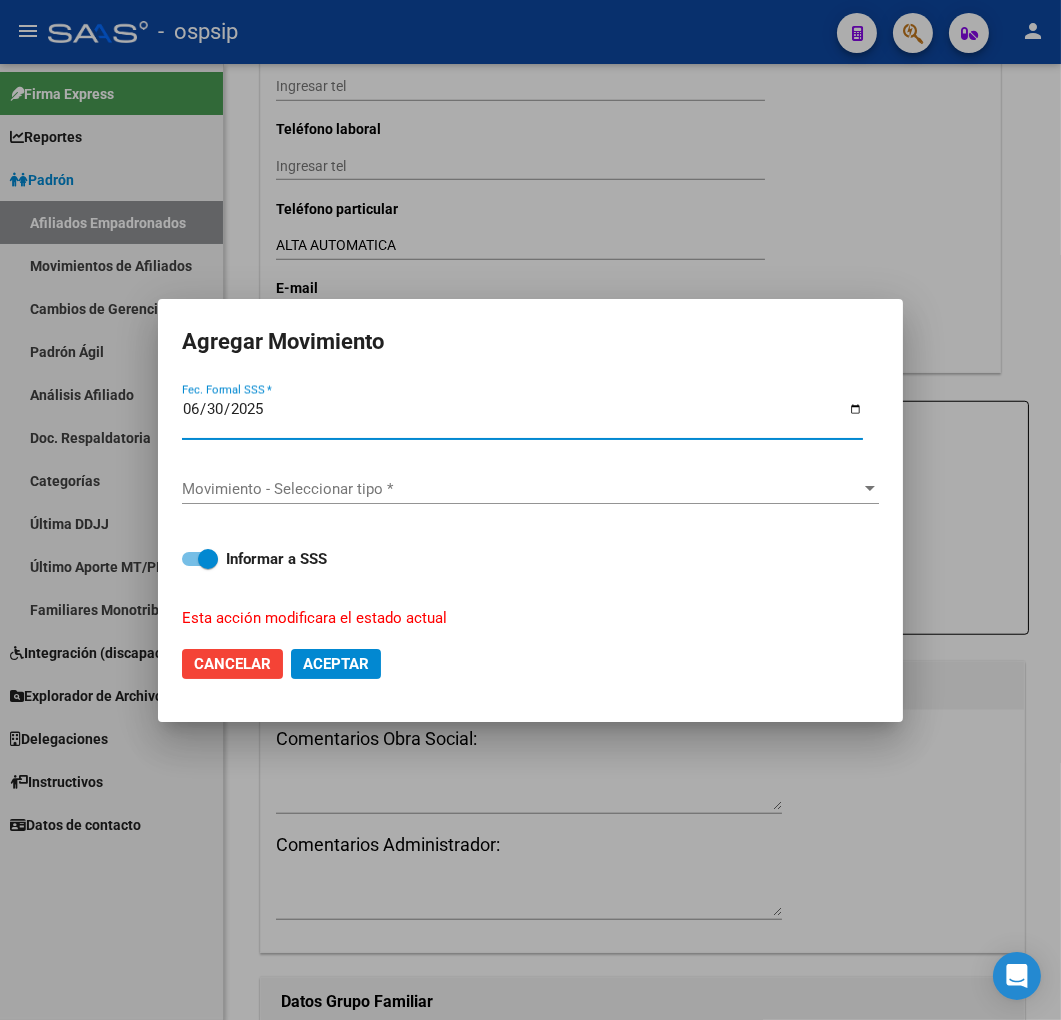 click on "Movimiento - Seleccionar tipo *" at bounding box center (521, 489) 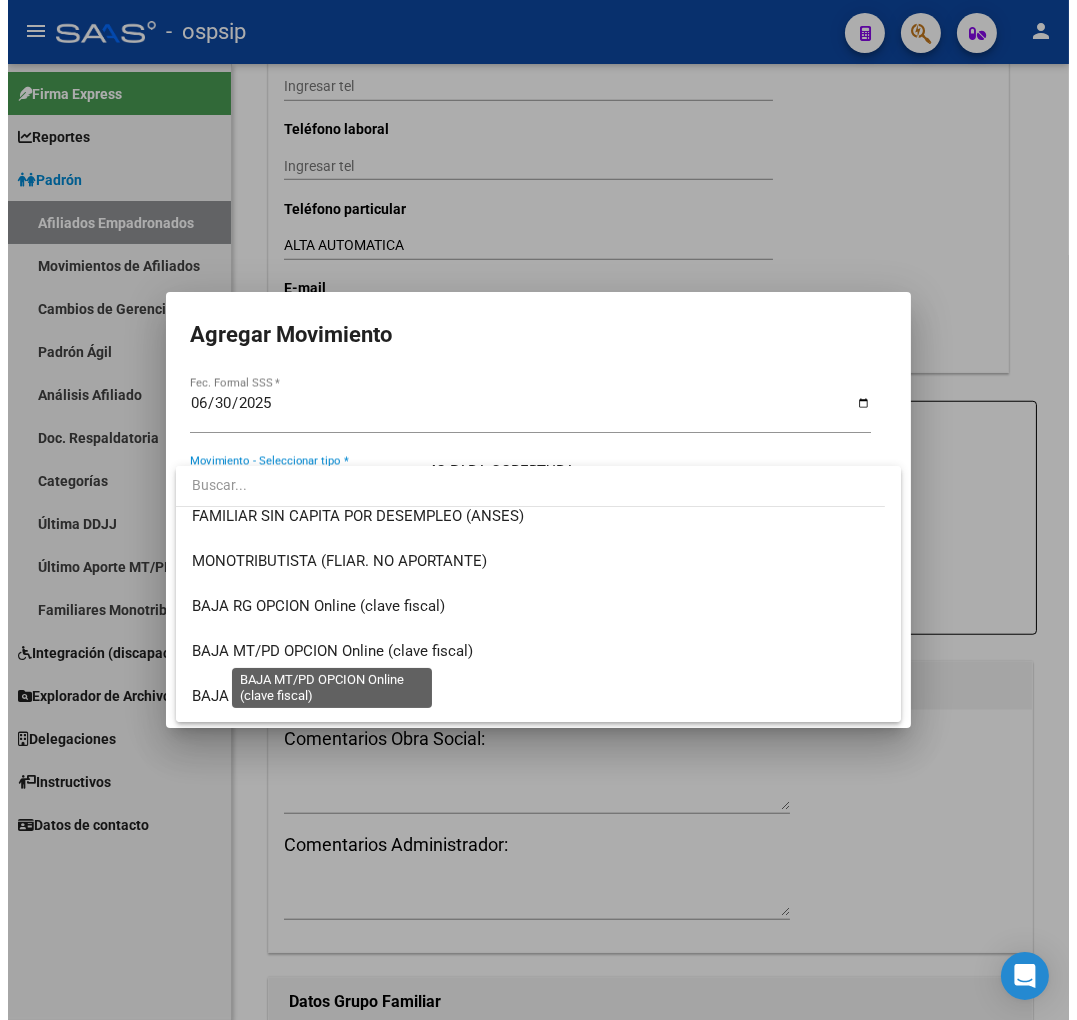 scroll, scrollTop: 1343, scrollLeft: 0, axis: vertical 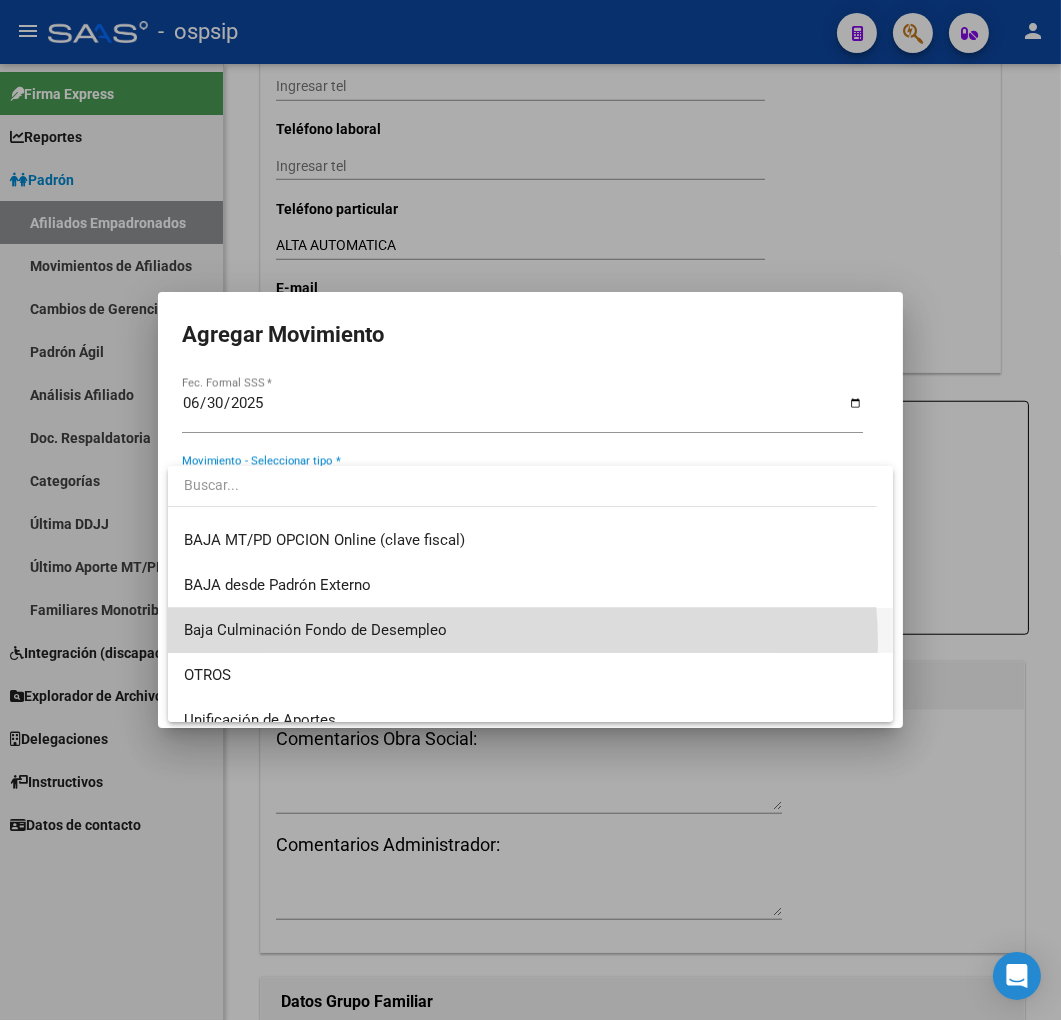 click on "Baja Culminación  Fondo de Desempleo" at bounding box center (531, 630) 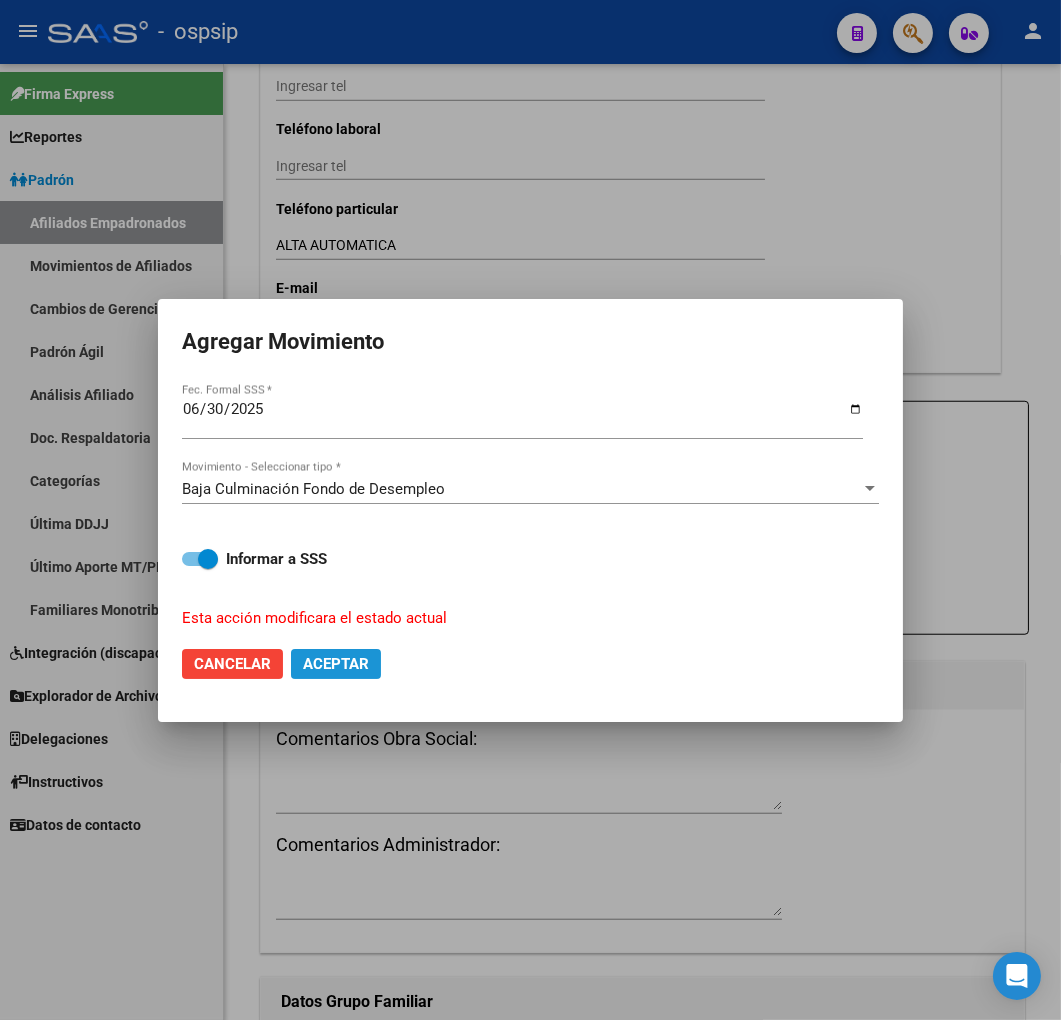 click on "Aceptar" 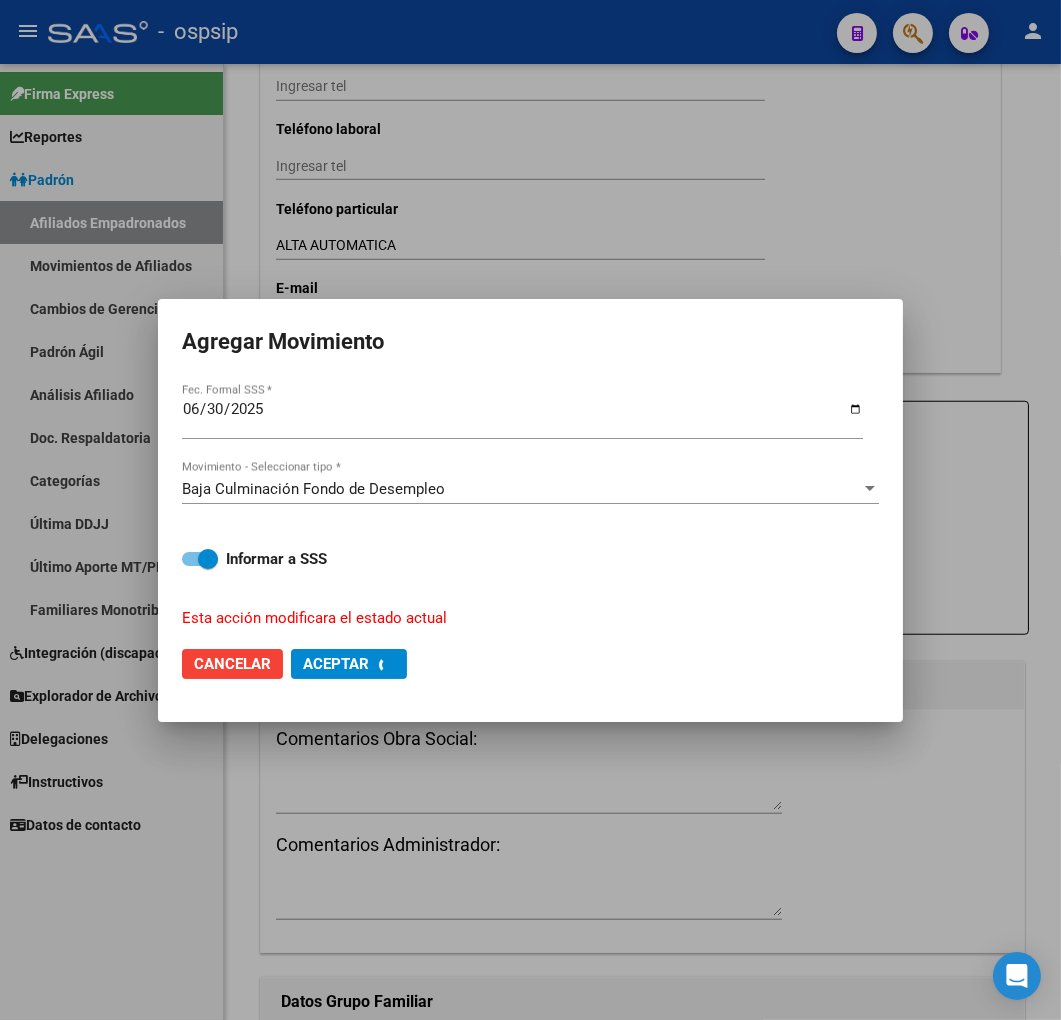 checkbox on "false" 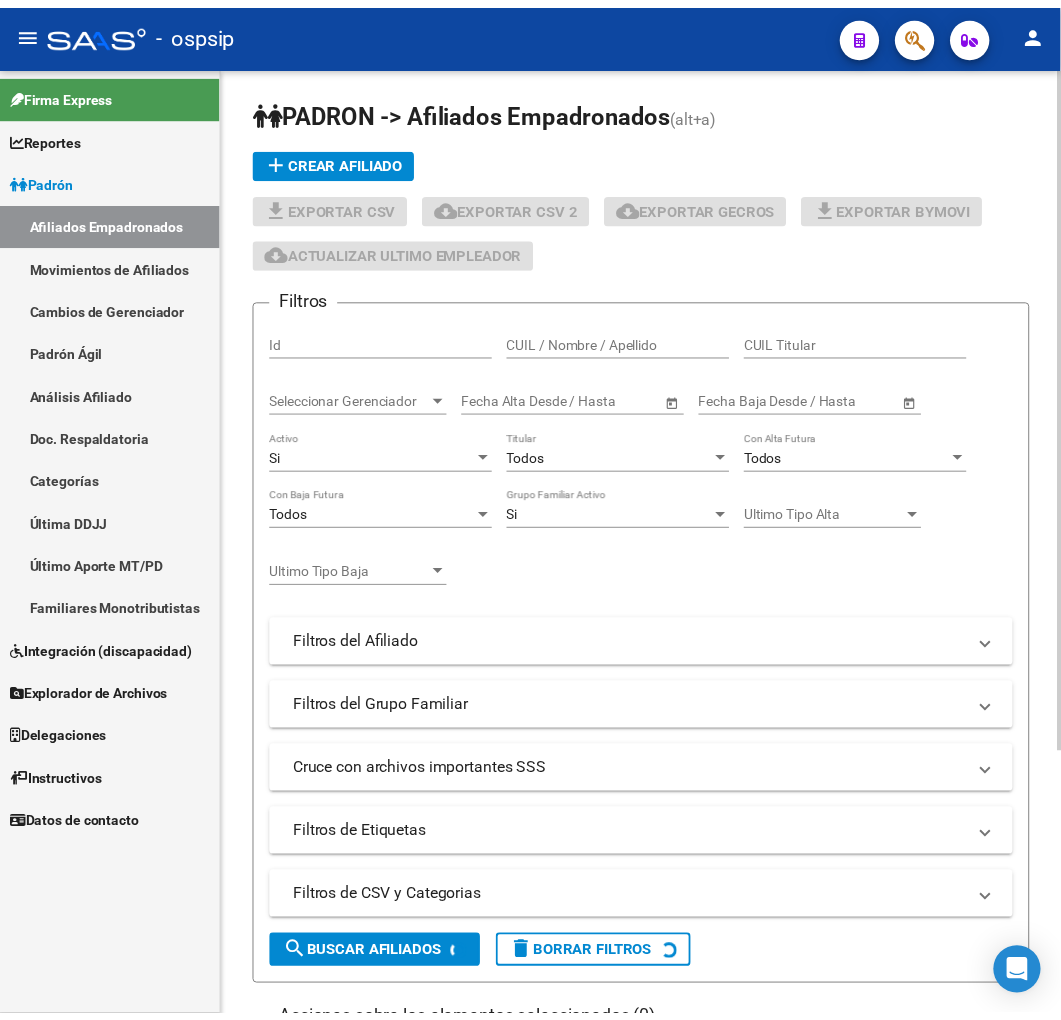 scroll, scrollTop: 0, scrollLeft: 0, axis: both 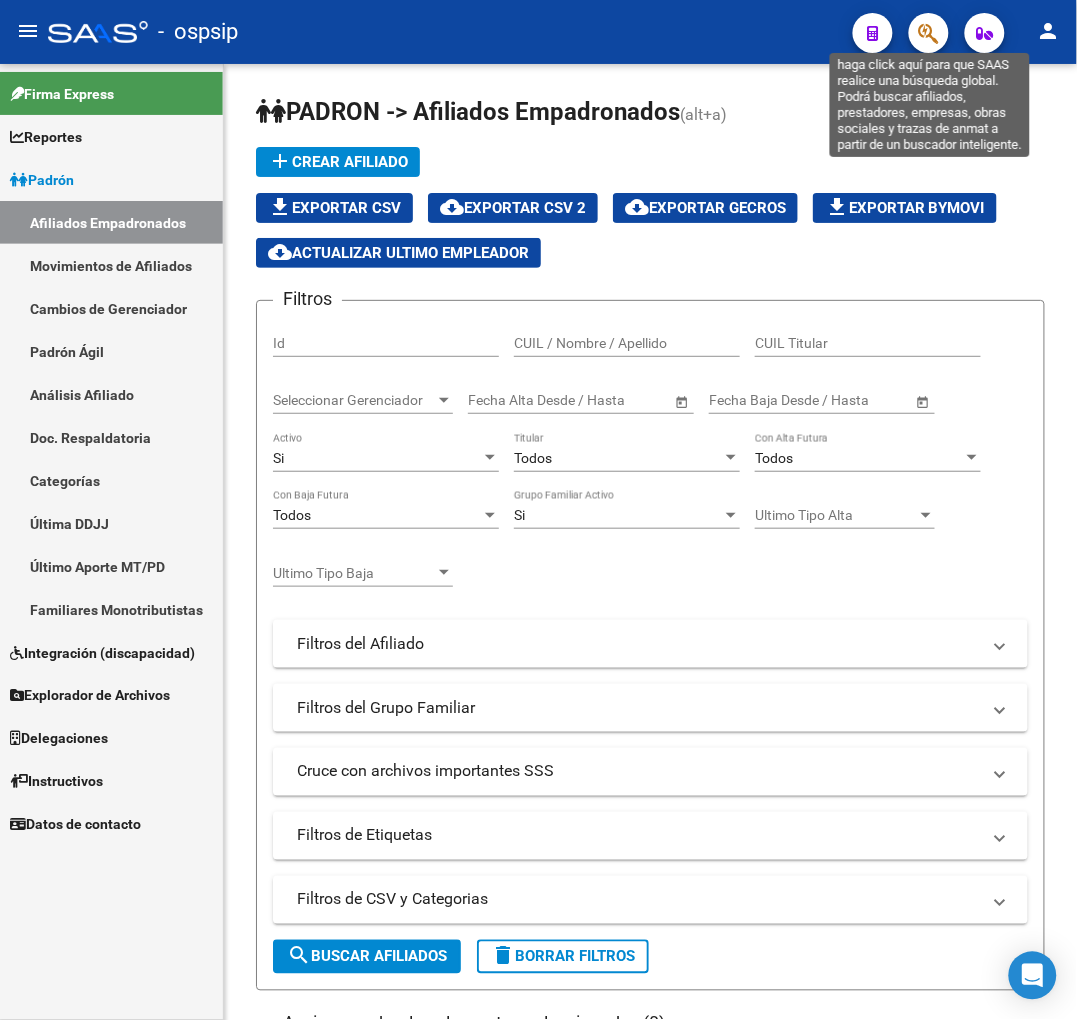 click 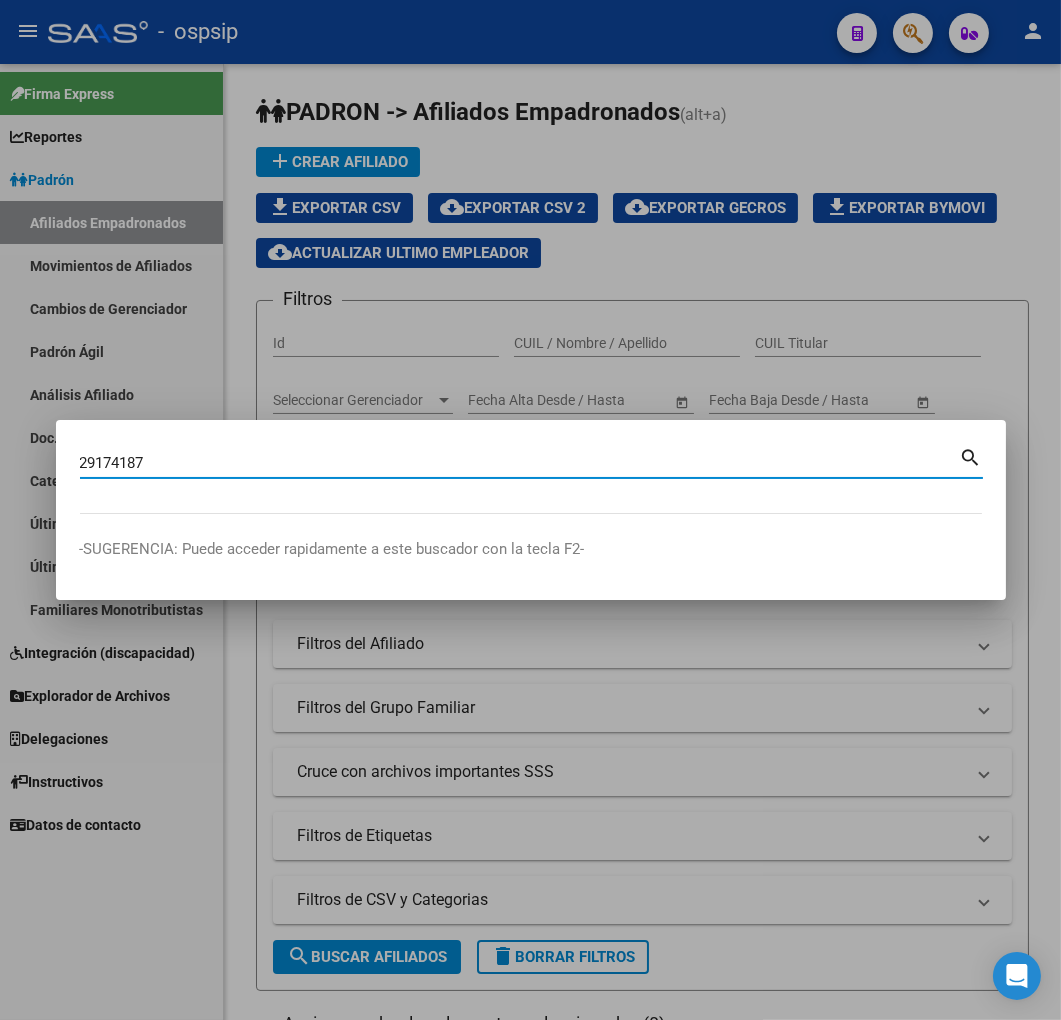 type on "29174187" 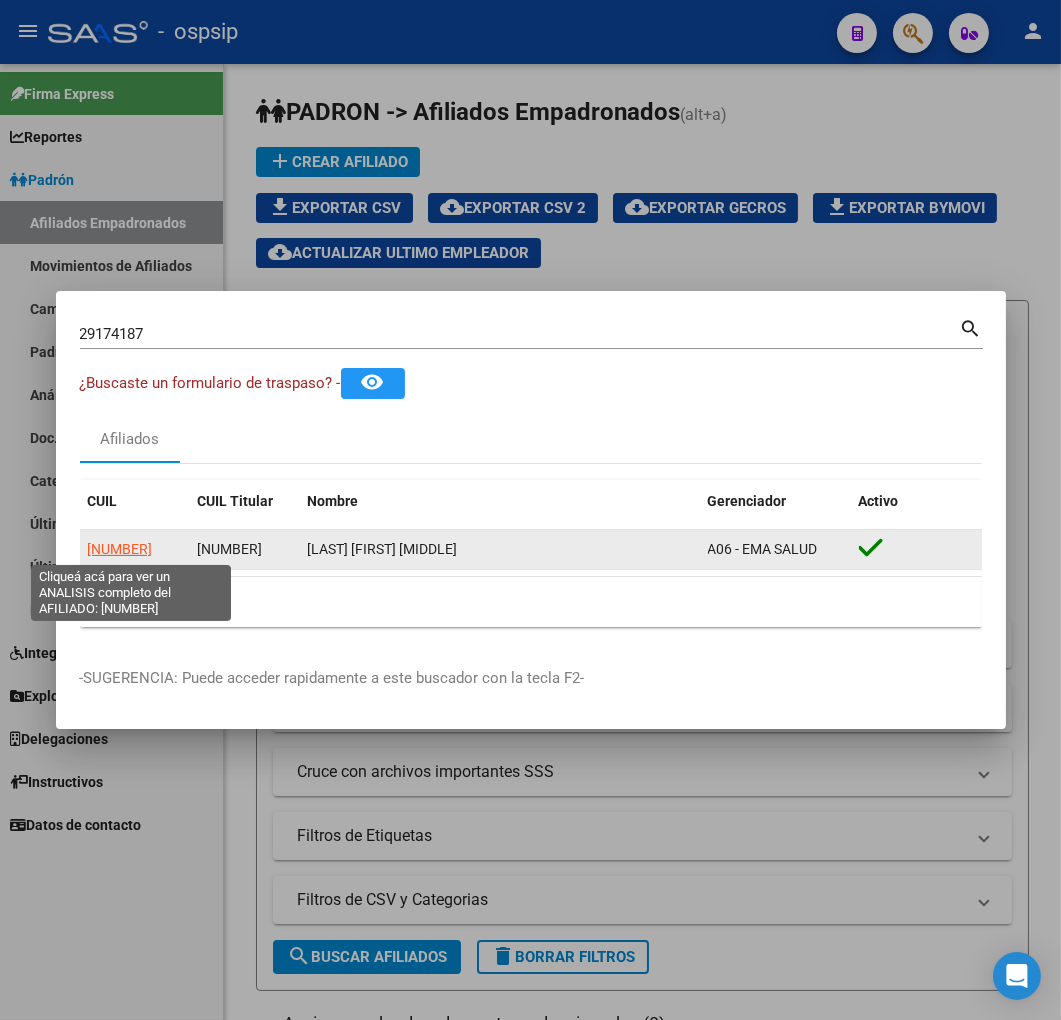 click on "[NUMBER]" 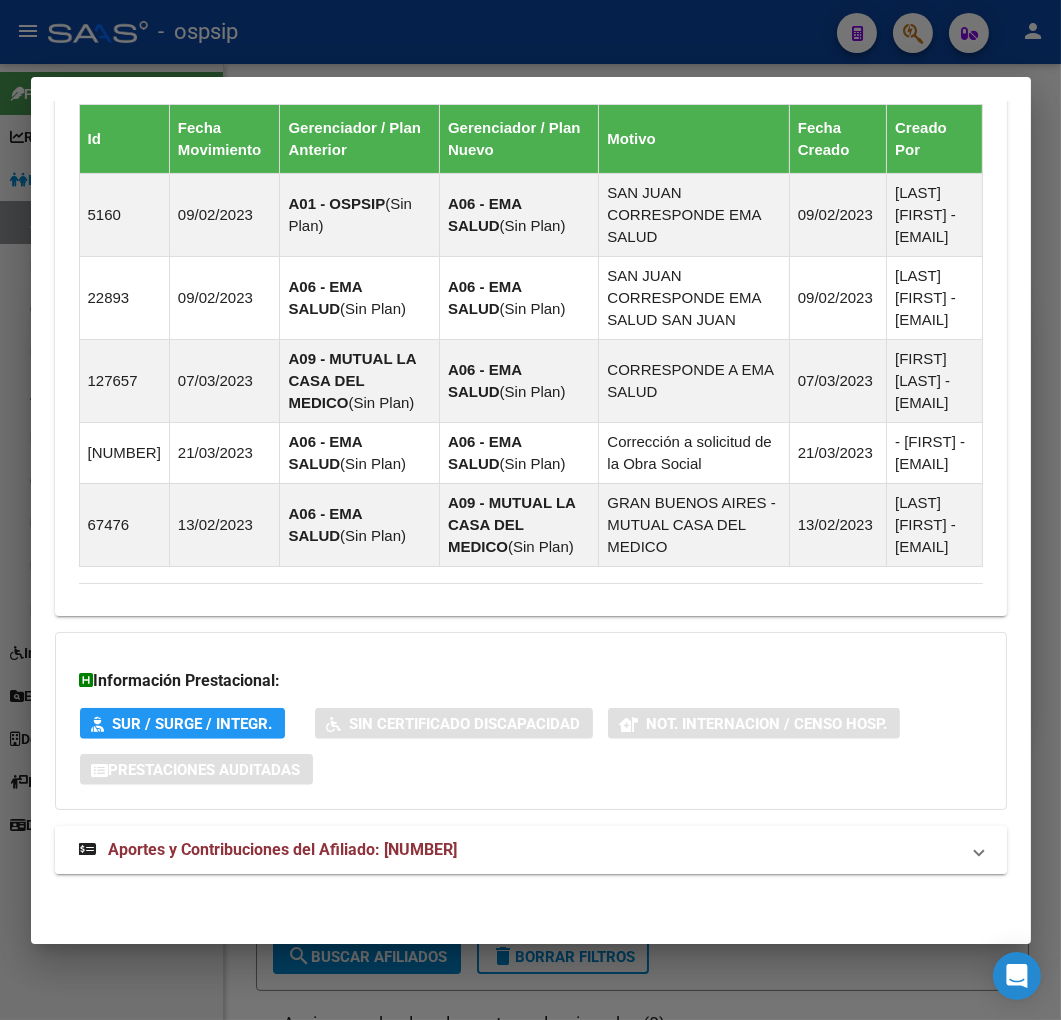 click on "Aportes y Contribuciones del Afiliado: [NUMBER]" at bounding box center (531, 850) 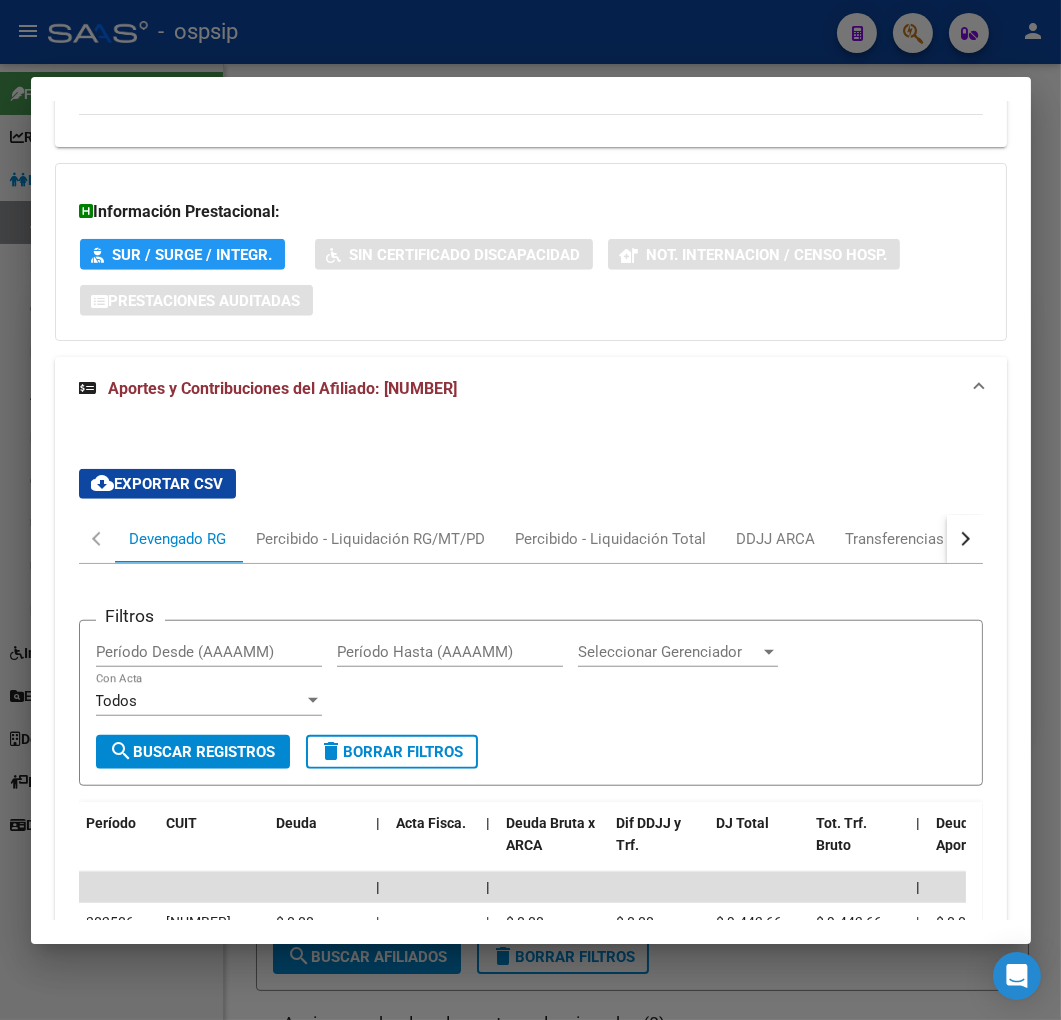 scroll, scrollTop: 1947, scrollLeft: 0, axis: vertical 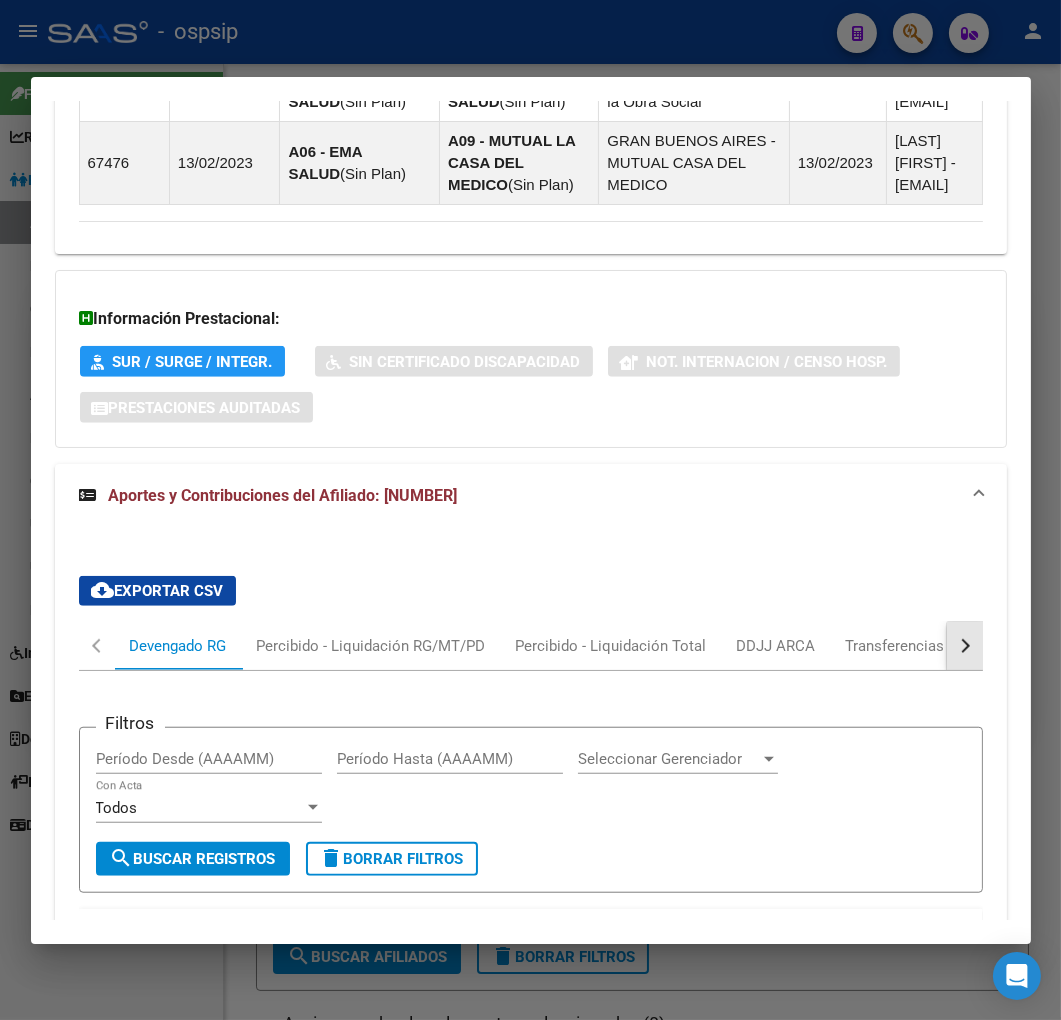 click at bounding box center [965, 646] 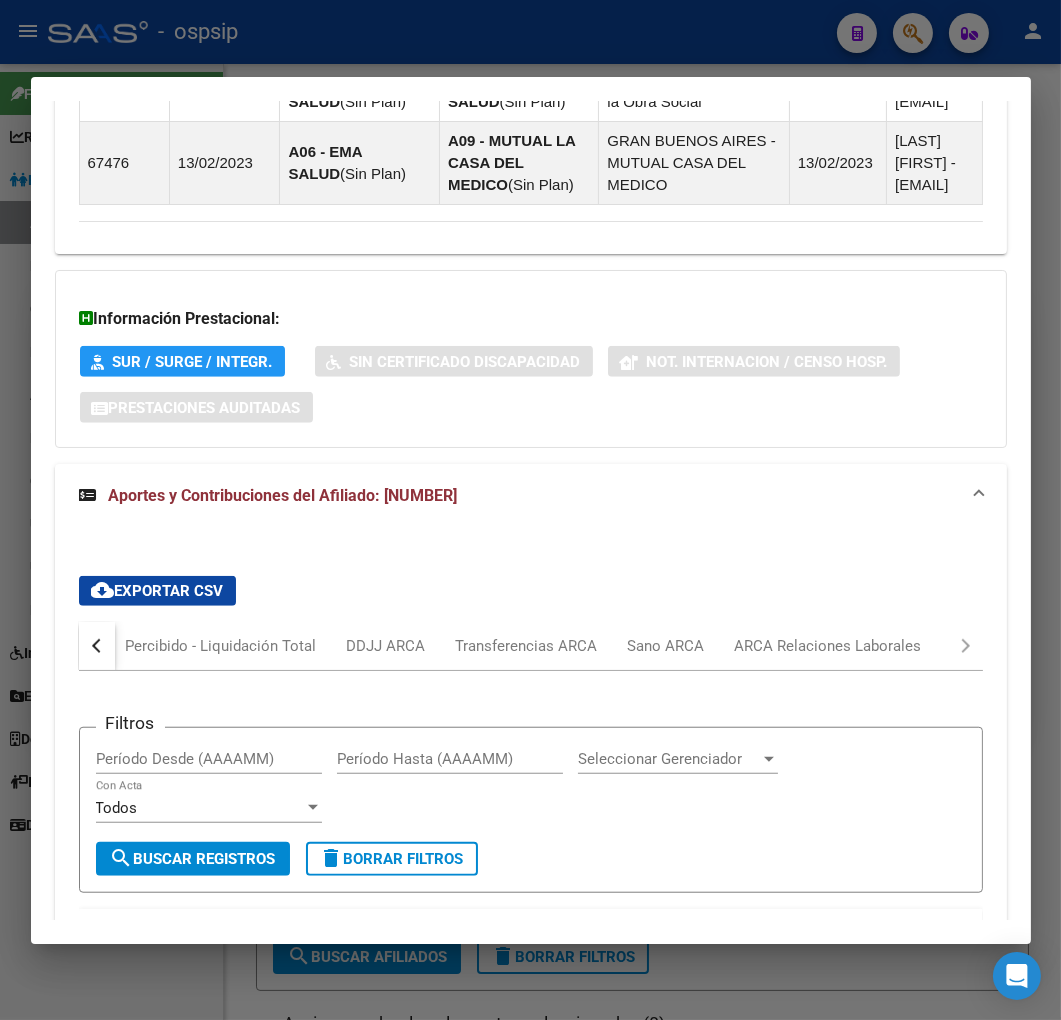 click on "Devengado RG Percibido - Liquidación RG/MT/PD Percibido - Liquidación Total DDJJ ARCA Transferencias ARCA Sano ARCA ARCA Relaciones Laborales" at bounding box center (531, 646) 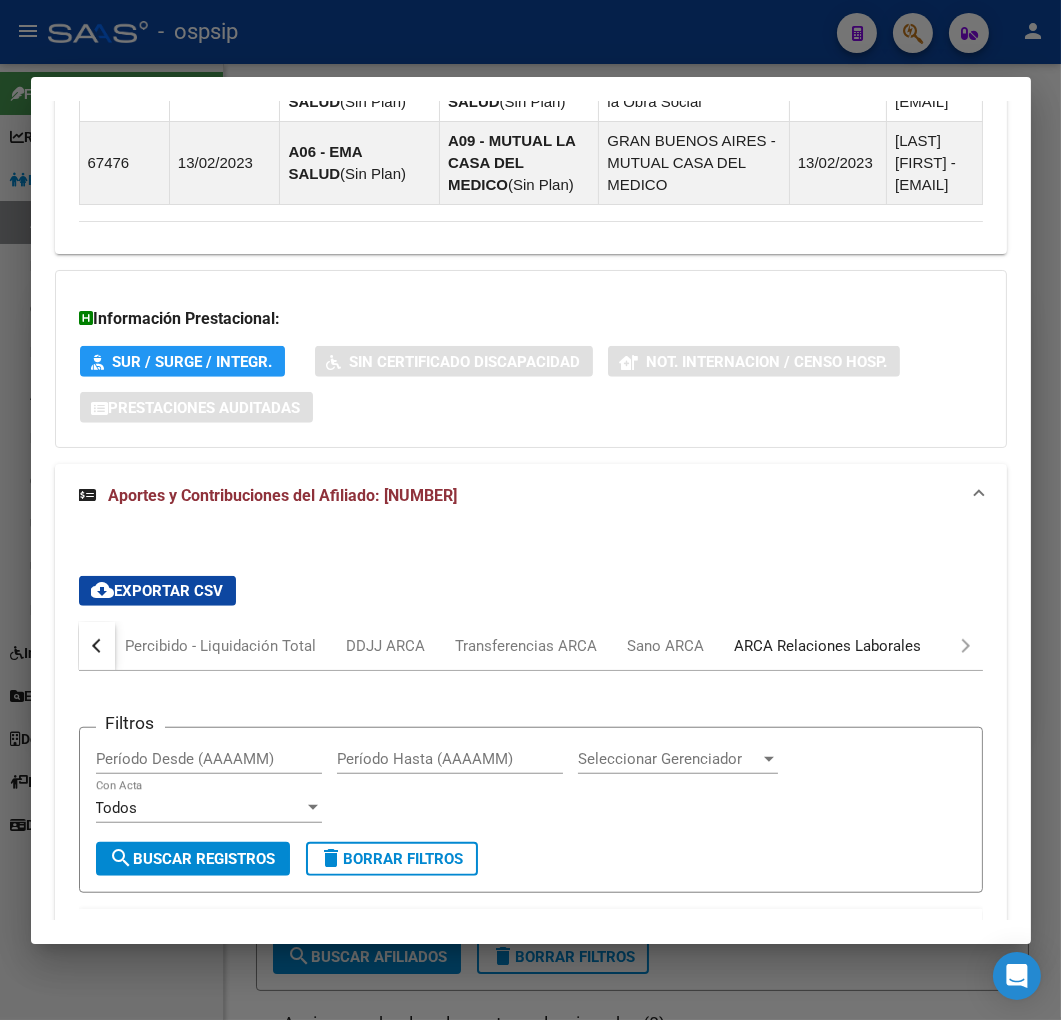 click on "ARCA Relaciones Laborales" at bounding box center [828, 646] 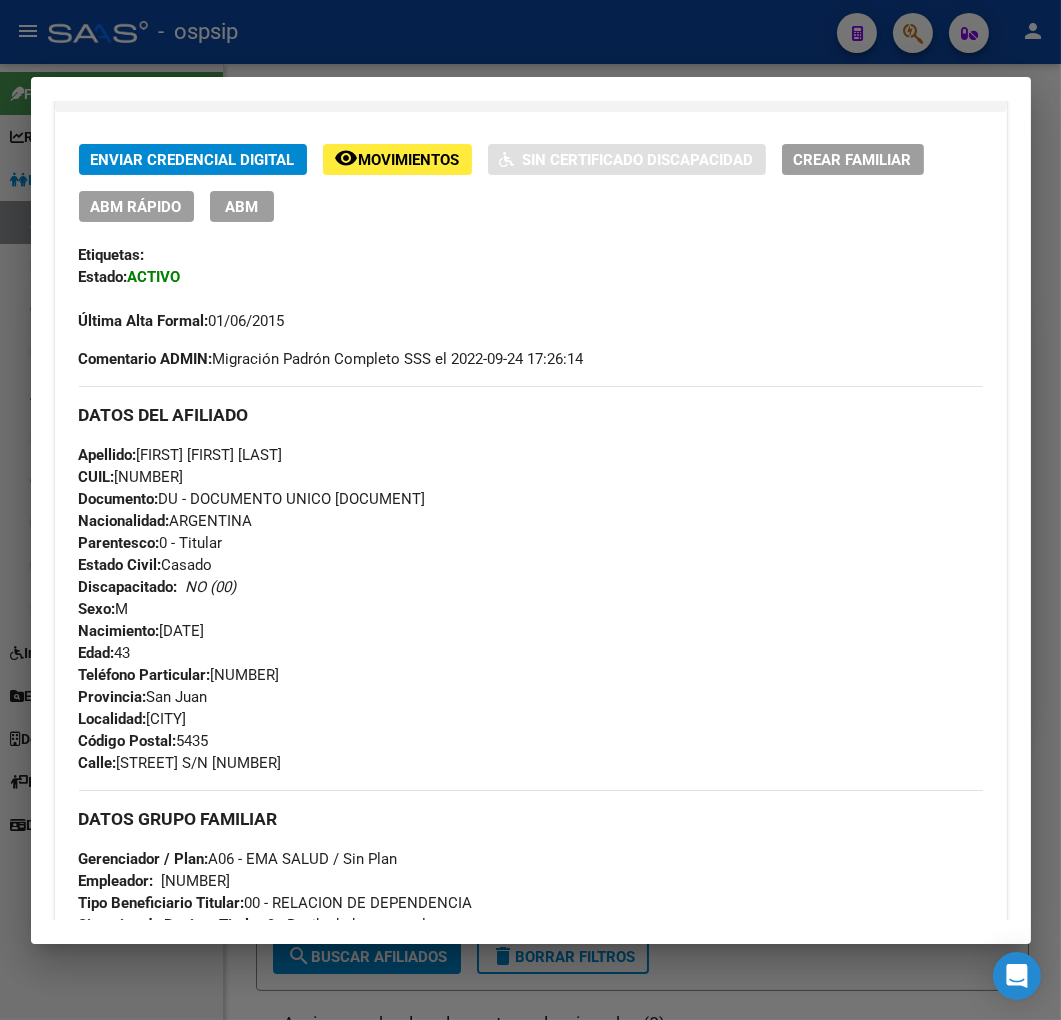 scroll, scrollTop: 392, scrollLeft: 0, axis: vertical 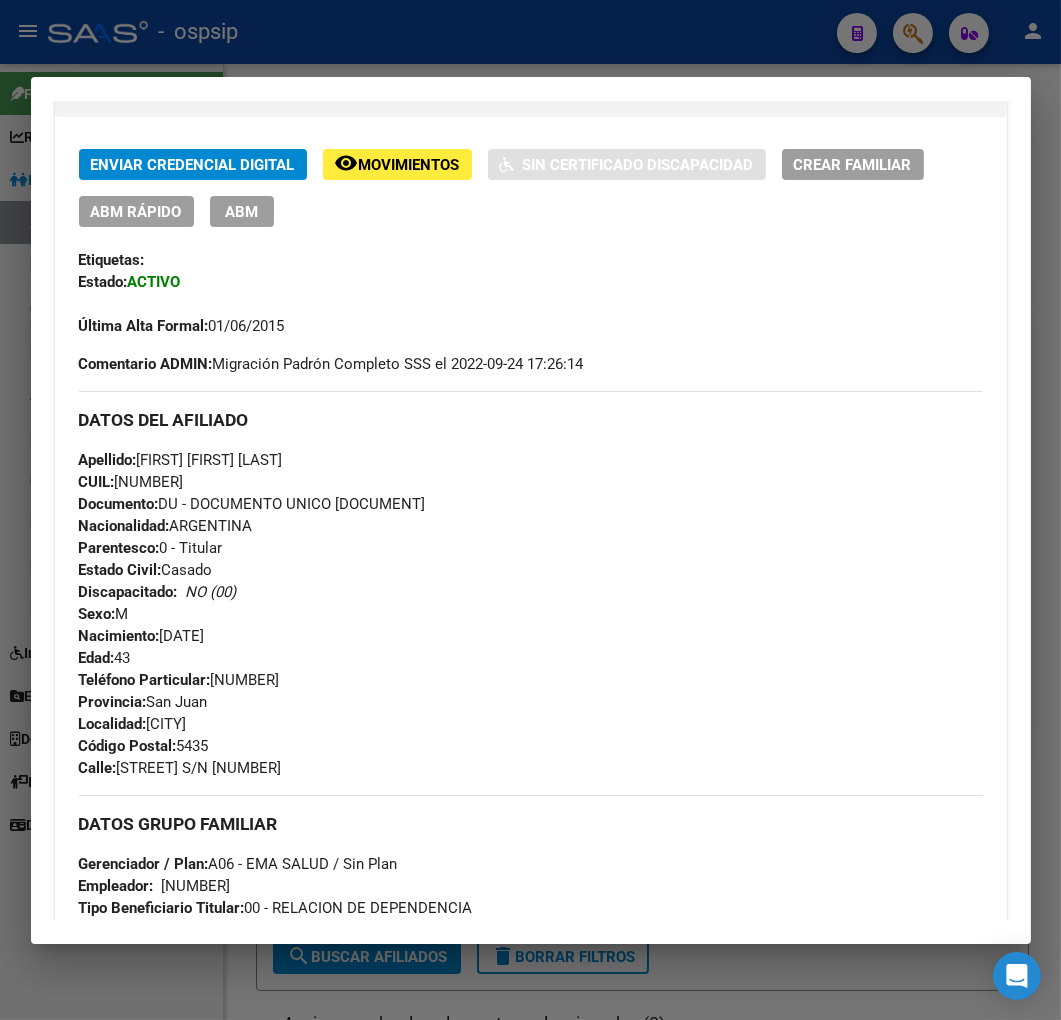 click at bounding box center [530, 510] 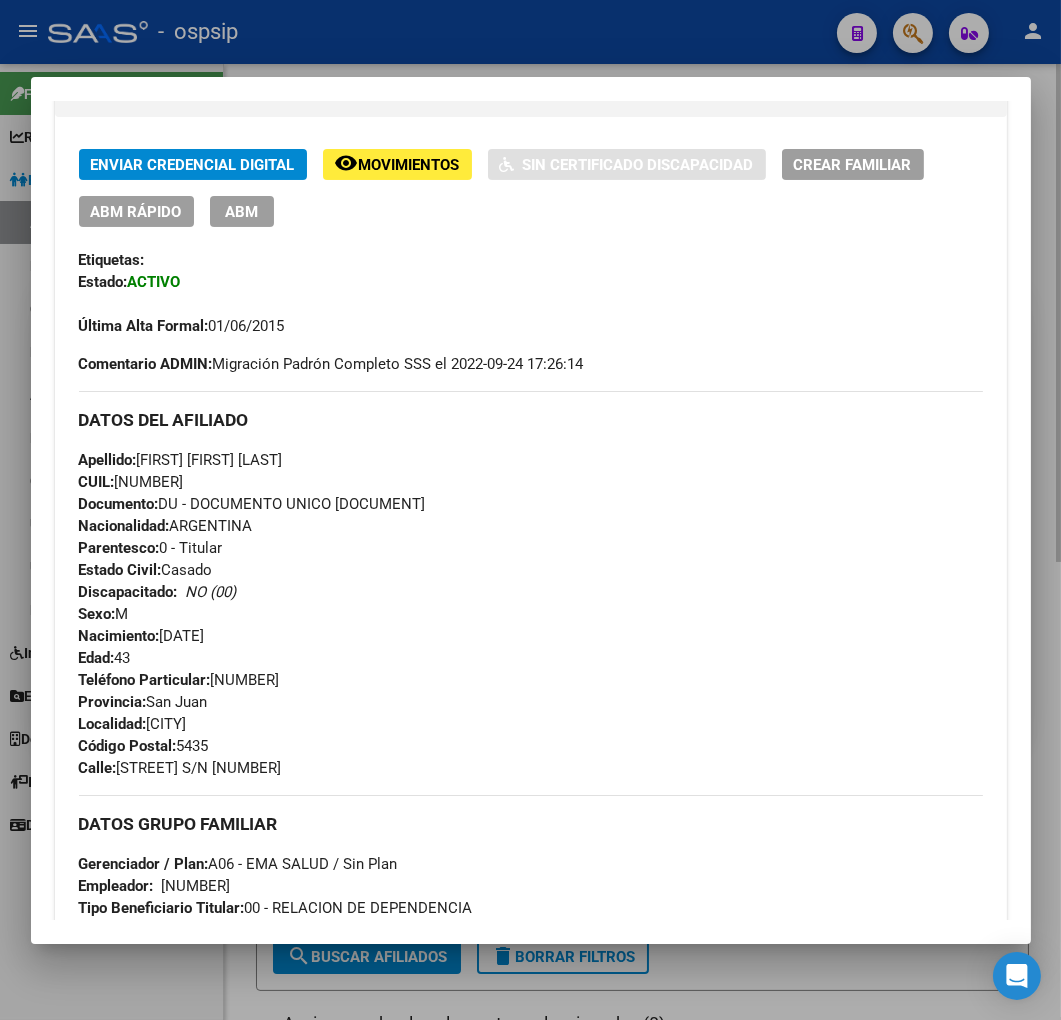 drag, startPoint x: 427, startPoint y: 47, endPoint x: 738, endPoint y: 163, distance: 331.9292 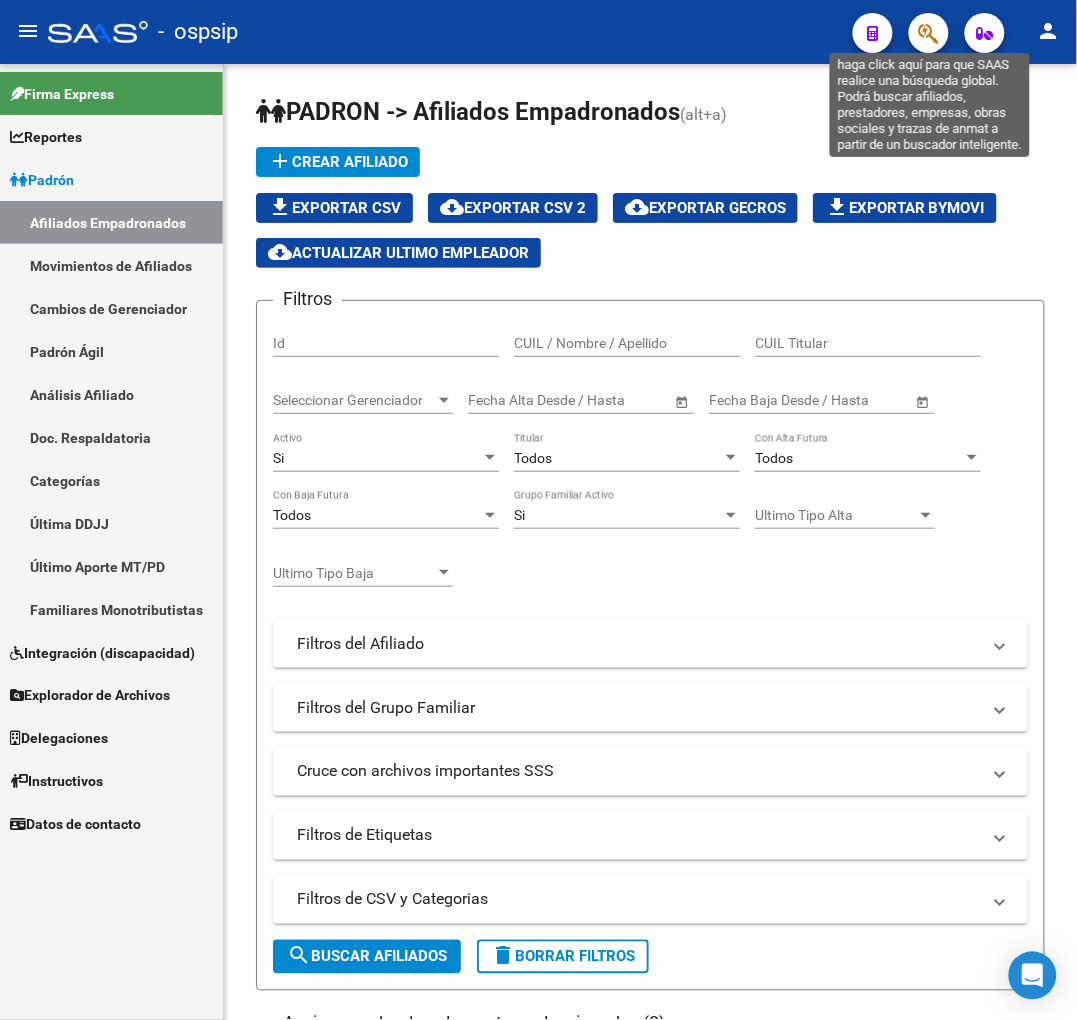 click 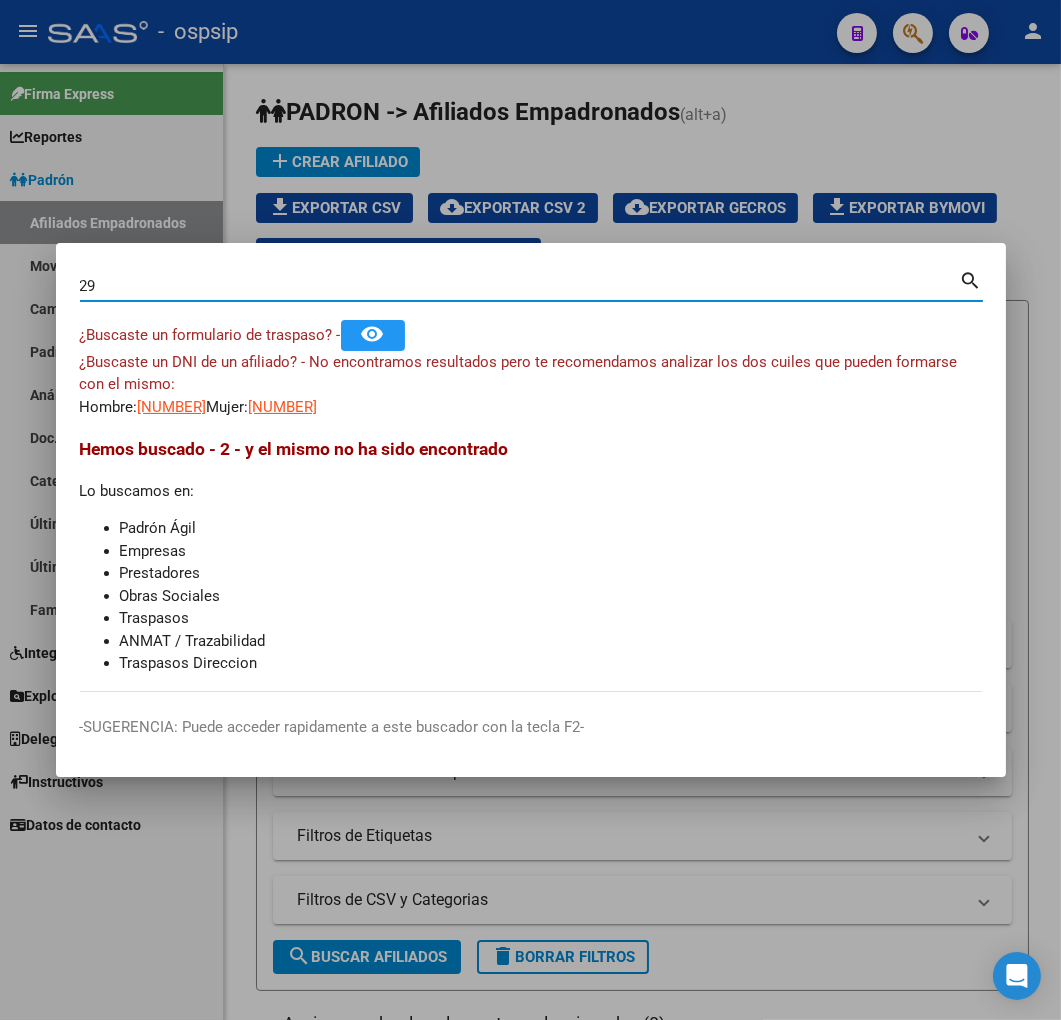 type on "2" 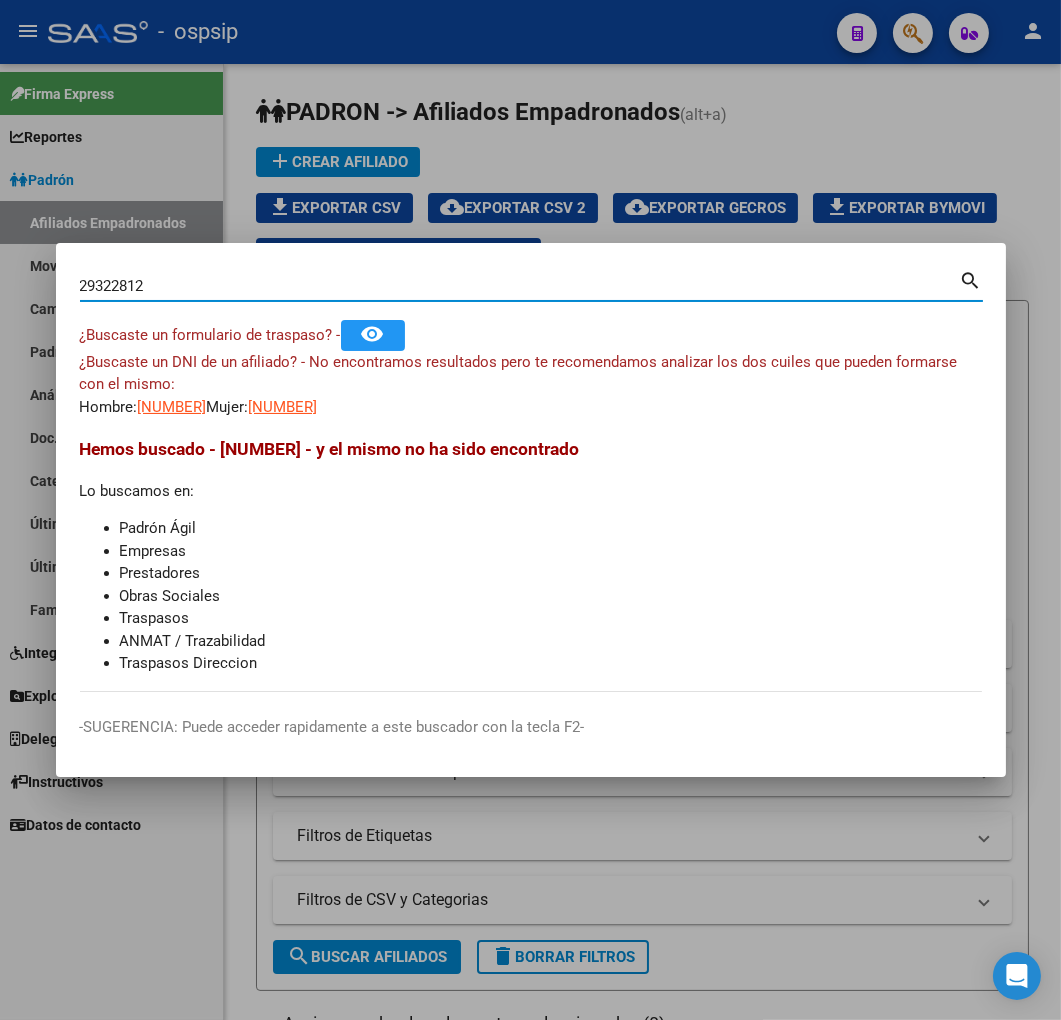 type on "29322812" 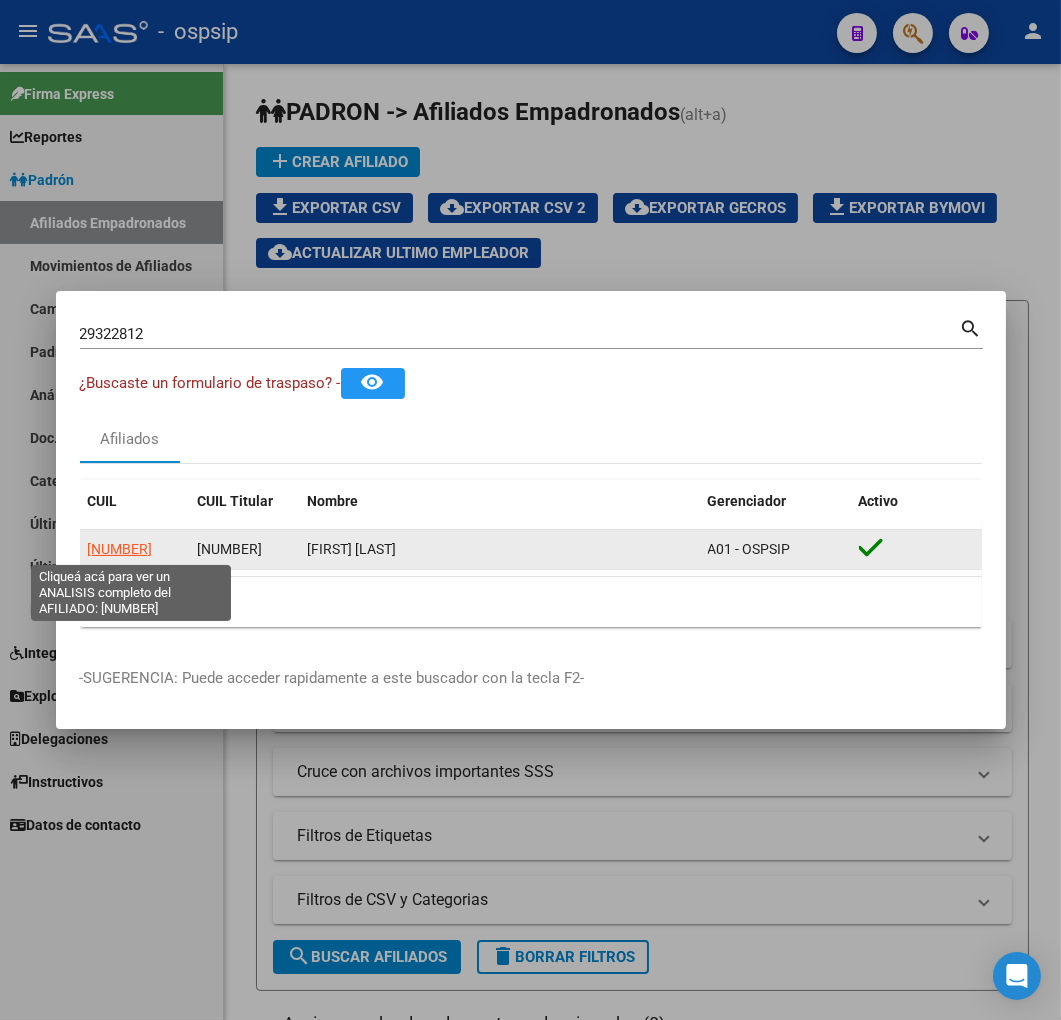 click on "[NUMBER]" 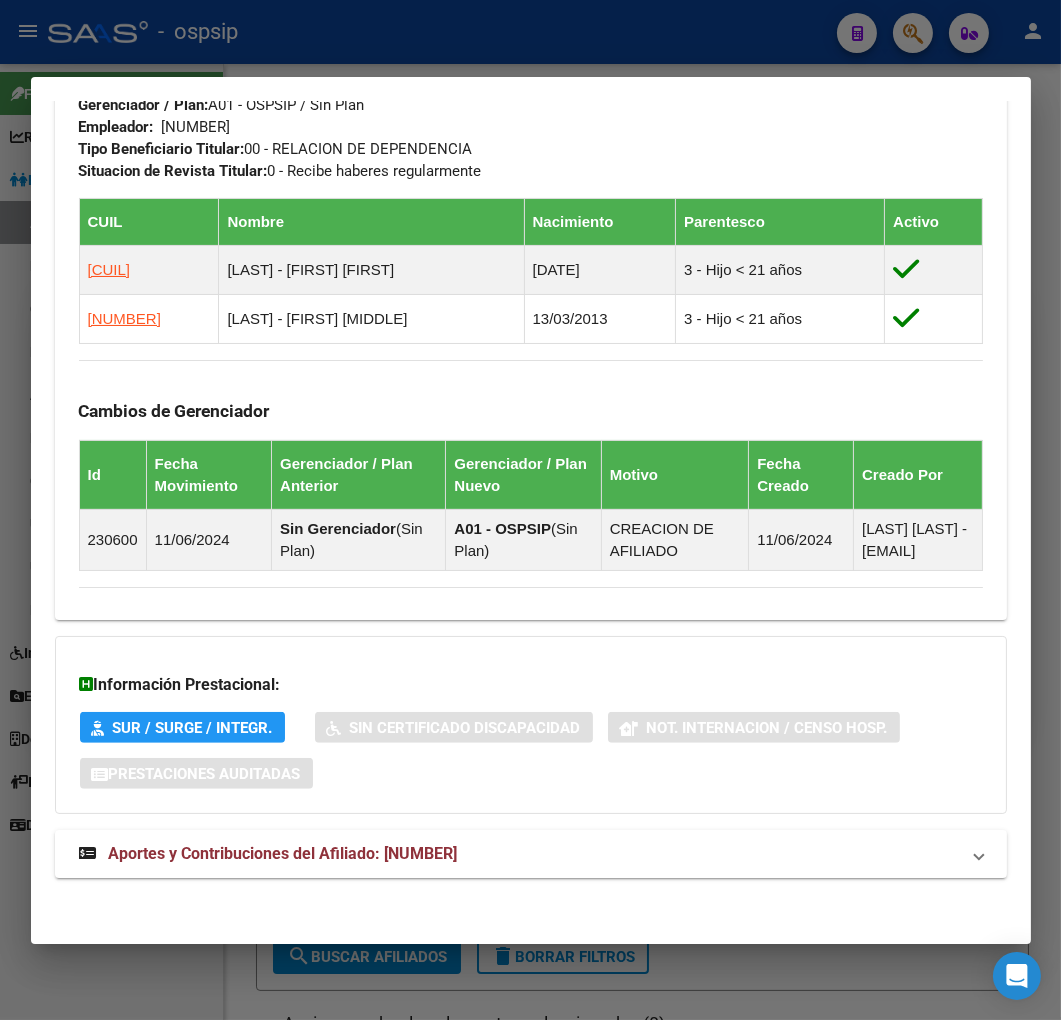 scroll, scrollTop: 1200, scrollLeft: 0, axis: vertical 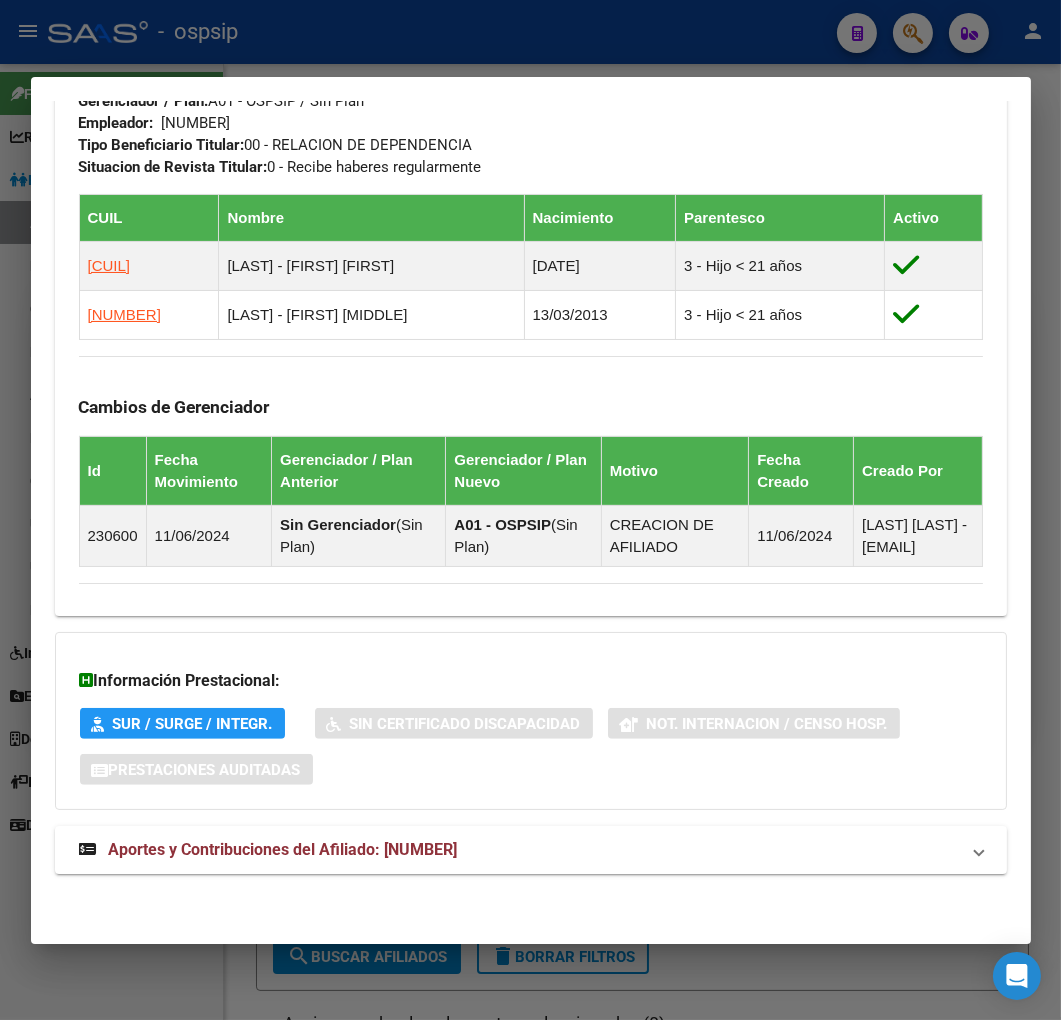 drag, startPoint x: 702, startPoint y: 866, endPoint x: 761, endPoint y: 797, distance: 90.78546 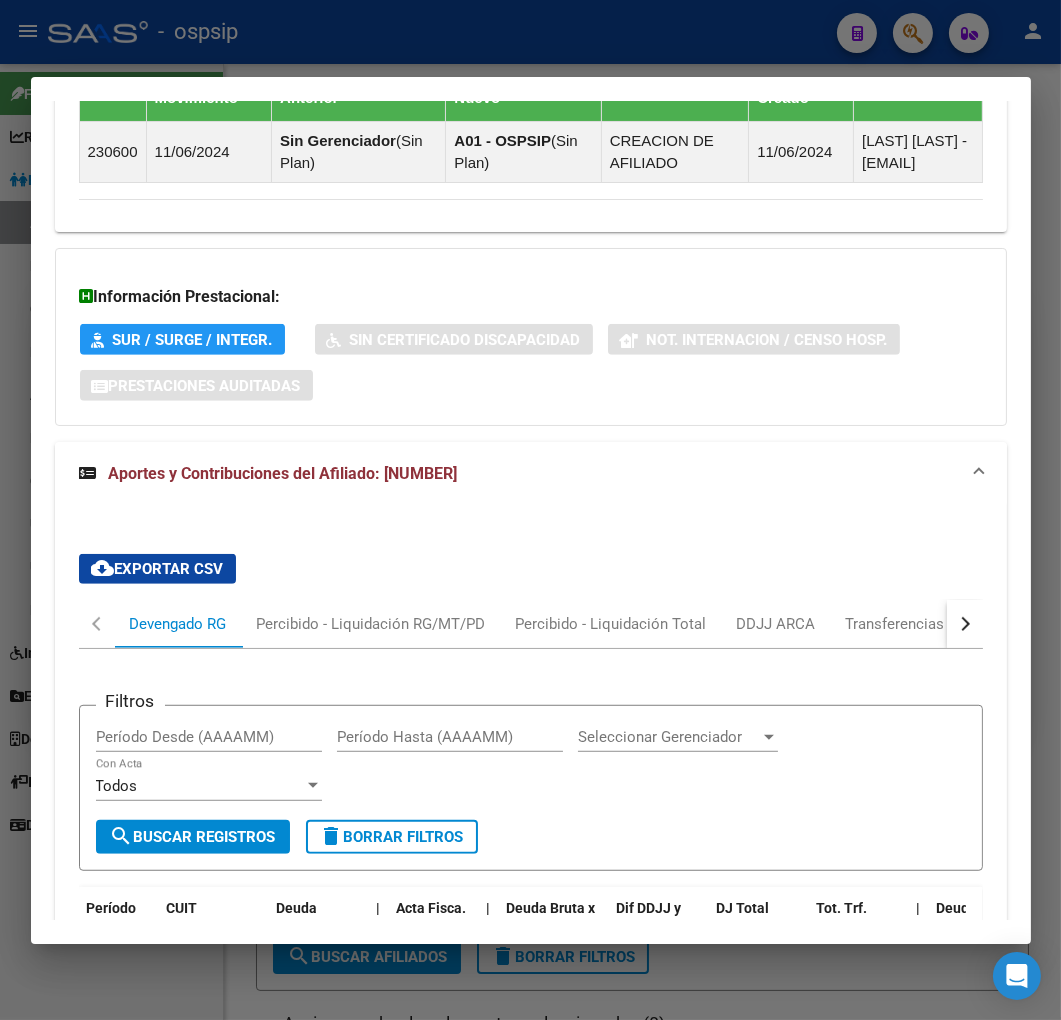 scroll, scrollTop: 1558, scrollLeft: 0, axis: vertical 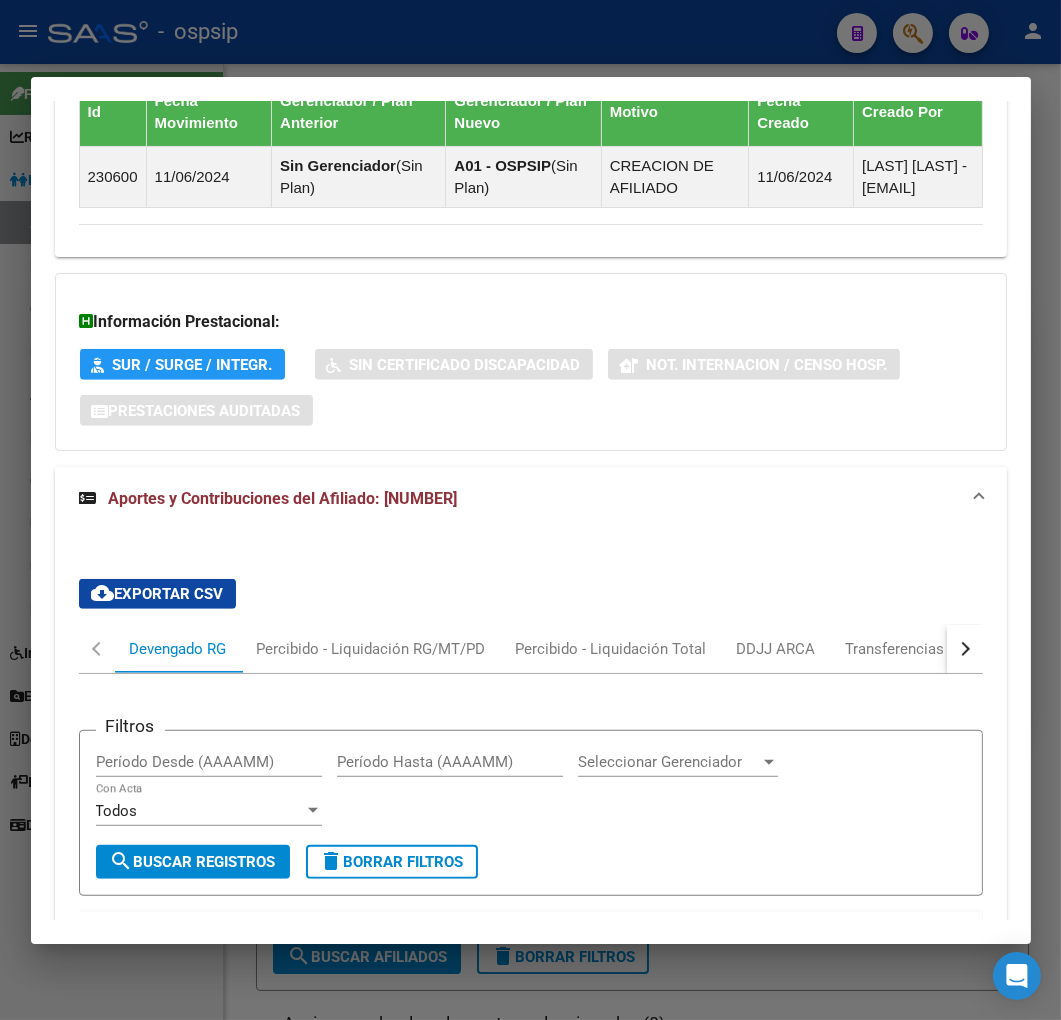 click on "Filtros Período Desde (AAAAMM) Período Hasta (AAAAMM) Seleccionar Gerenciador Seleccionar Gerenciador Todos Con Acta search  Buscar Registros  delete  Borrar Filtros  Período CUIT Deuda | Acta Fisca. | Deuda Bruta x ARCA Dif DDJJ y Trf. DJ Total Tot. Trf. Bruto | Deuda Aporte DJ Aporte Total Transferido Aporte | Deuda Contr. DJ Contr. Total Trf Contr. | Intereses Contr. Intereses Aporte | Contr. Empresa Contr. Int. Empresa Aporte Int. Empresa | DJ Aporte Total DJ Aporte DJ Aporte Adicional DJ Aporte Adherentes | DJ Contr. Total DJ Contr. DJ Contr. Adicional | REMOSIMP c/Tope REMOSIMP (rem4) REMCONT (rem8) REM5 Corresponde Aportes Corresponde Contr. NOGRPFAM SECOBLIG FECPRESENT DJ Contribución CUIT Periodo DJ Aporte CUIT Periodo | Porcentaje Contr. Porcentaje Aporte | DDJJ ID | | | | | | | | | | | | | 202502 30688598628 $ 0,01 | | $ 0,01 $ 0,01 $ 97.389,16 $ 97.389,15 | $ 0,00 $ 32.463,05 $ 32.463,05 | $ 0,00 $ 64.926,10 $ 64.926,10 | $ 0,00 $ 0,00 | $ 3.006.193,68 $ 0,00 $ 0,00 | = $ 0,00" at bounding box center [531, 1094] 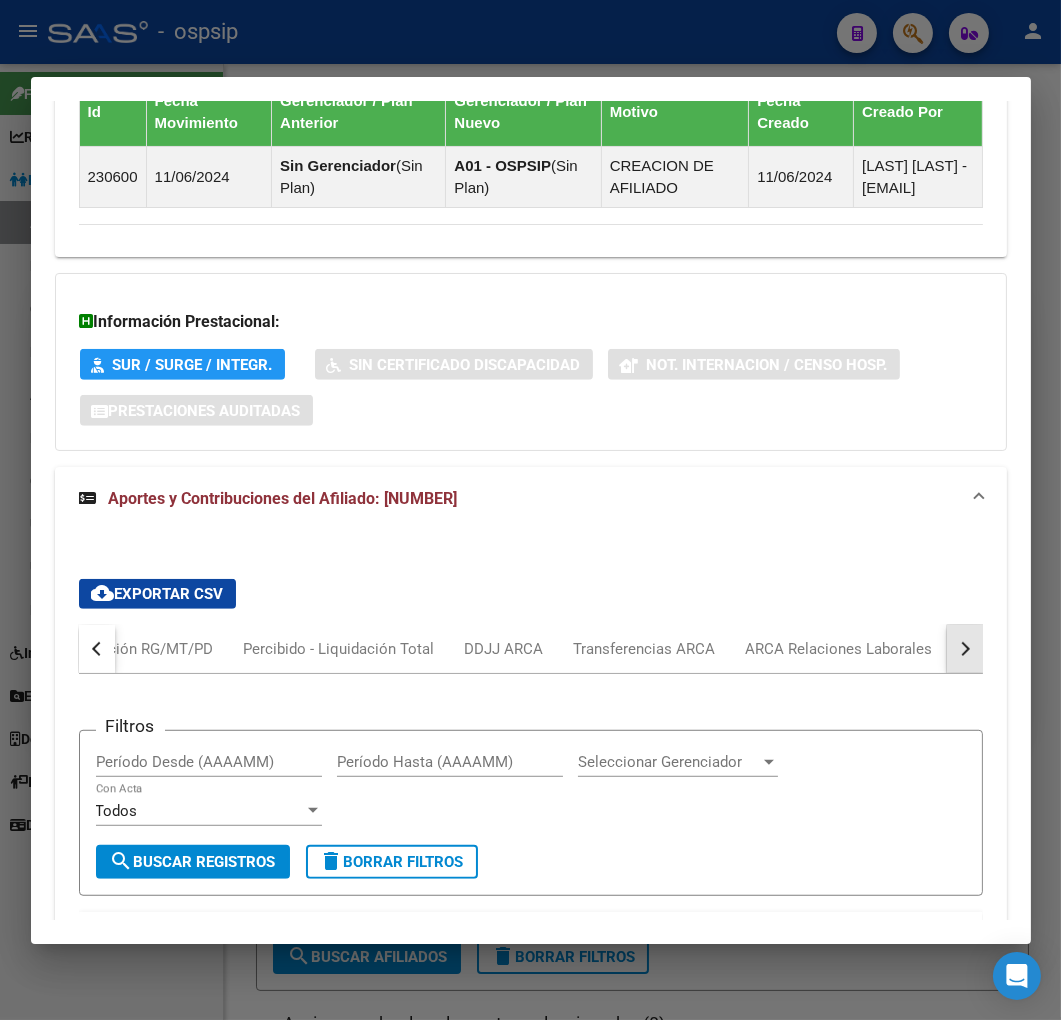 click at bounding box center (965, 649) 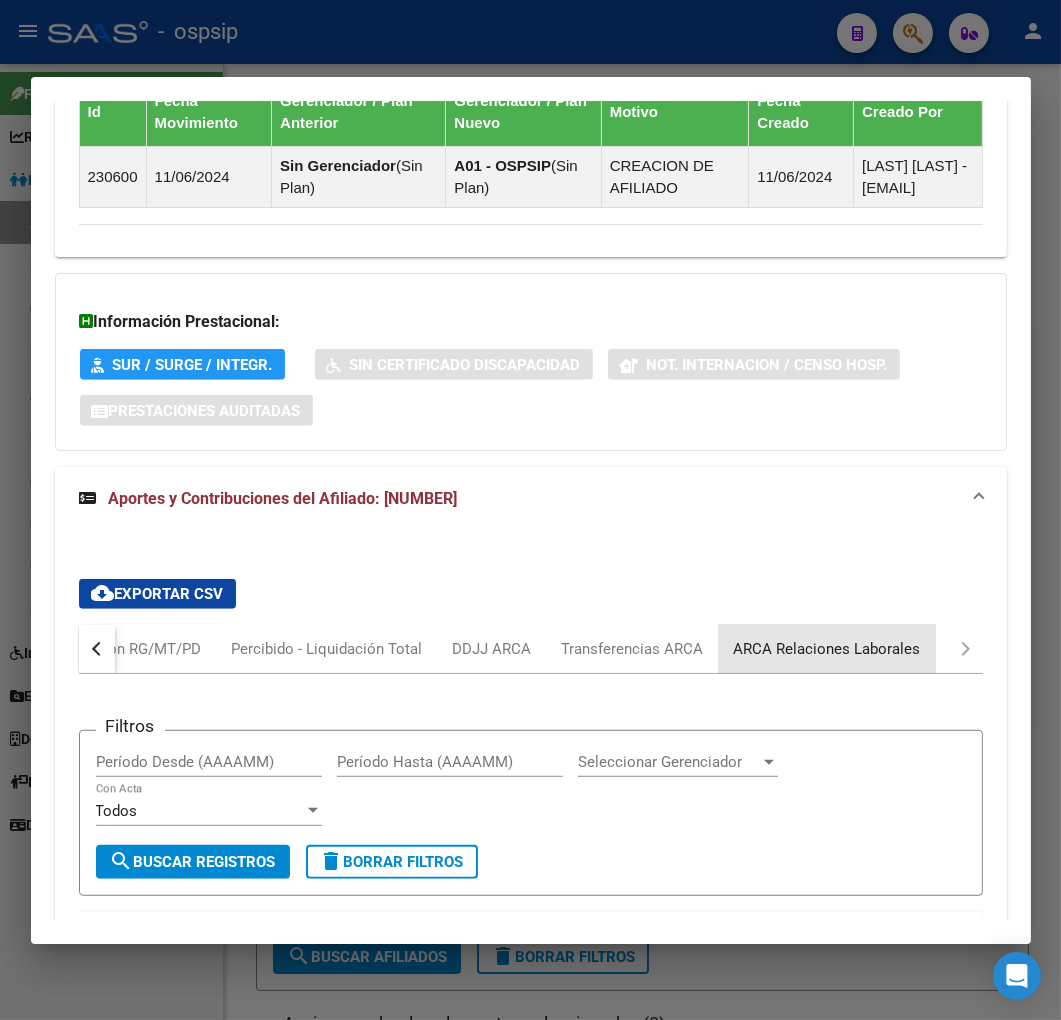 click on "ARCA Relaciones Laborales" at bounding box center [827, 649] 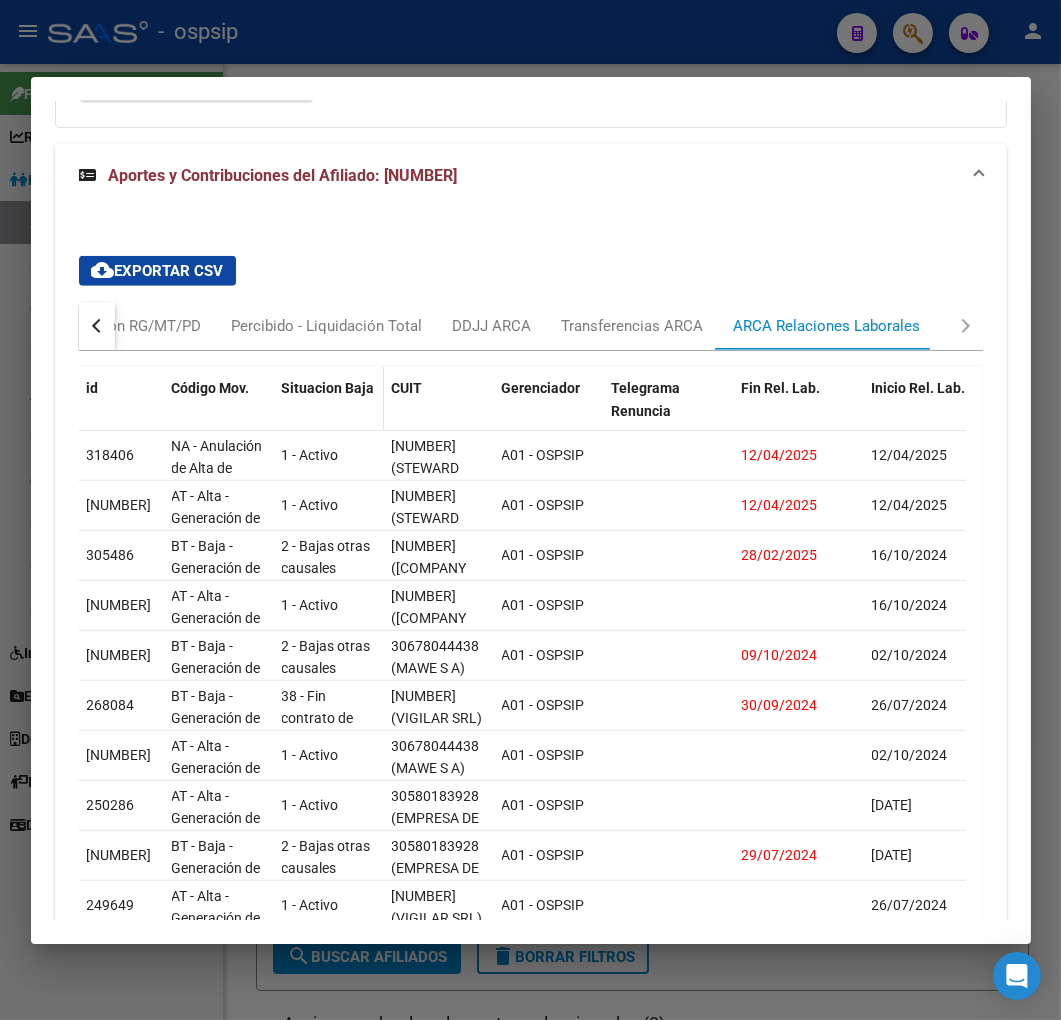 scroll, scrollTop: 1892, scrollLeft: 0, axis: vertical 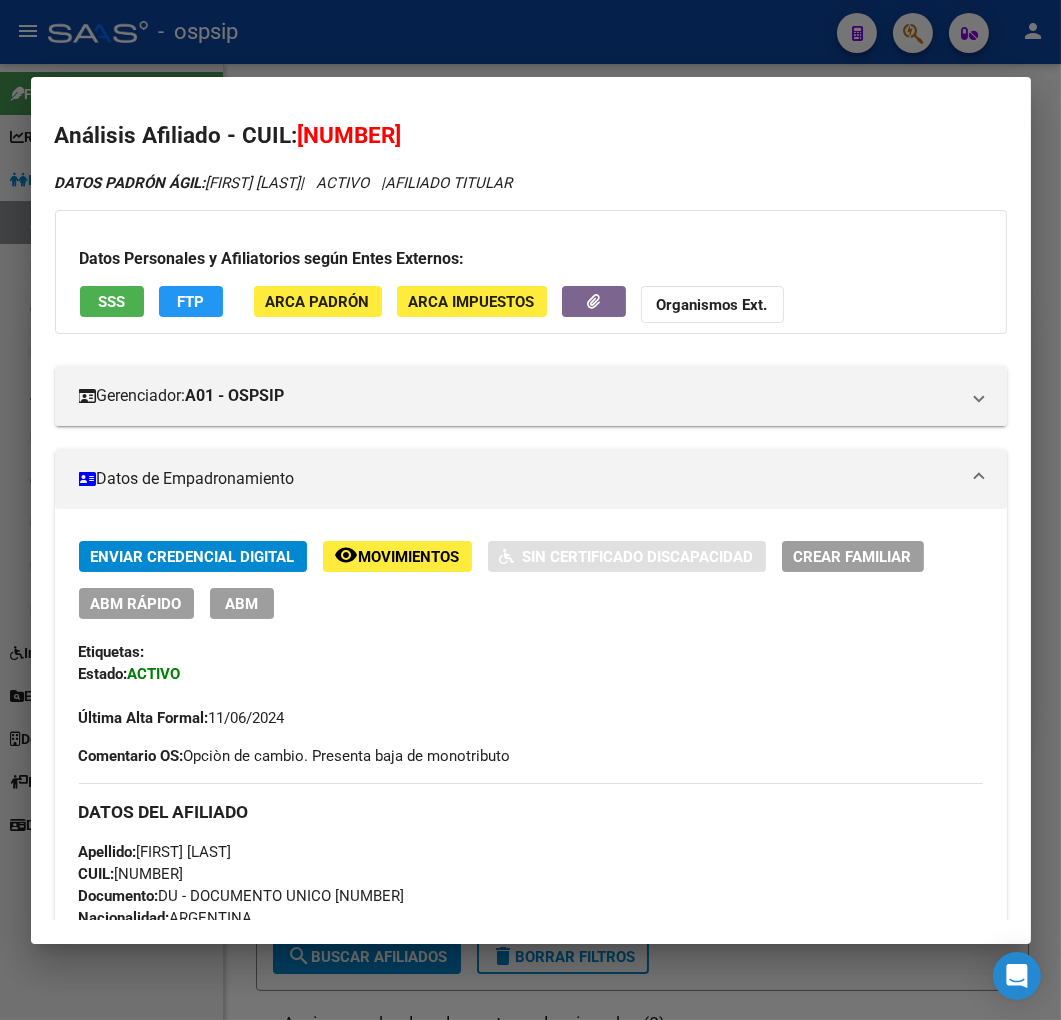 click on "ABM" at bounding box center [242, 603] 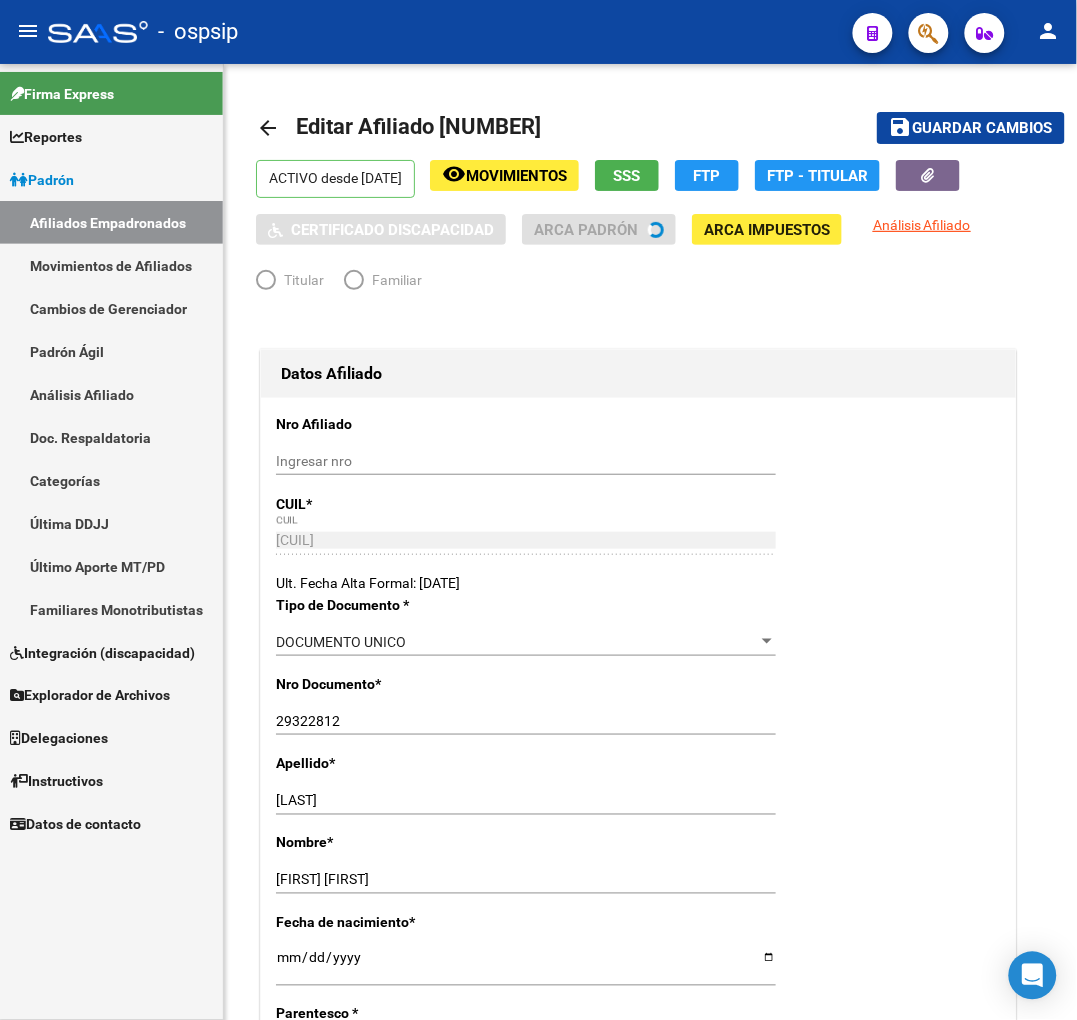radio on "true" 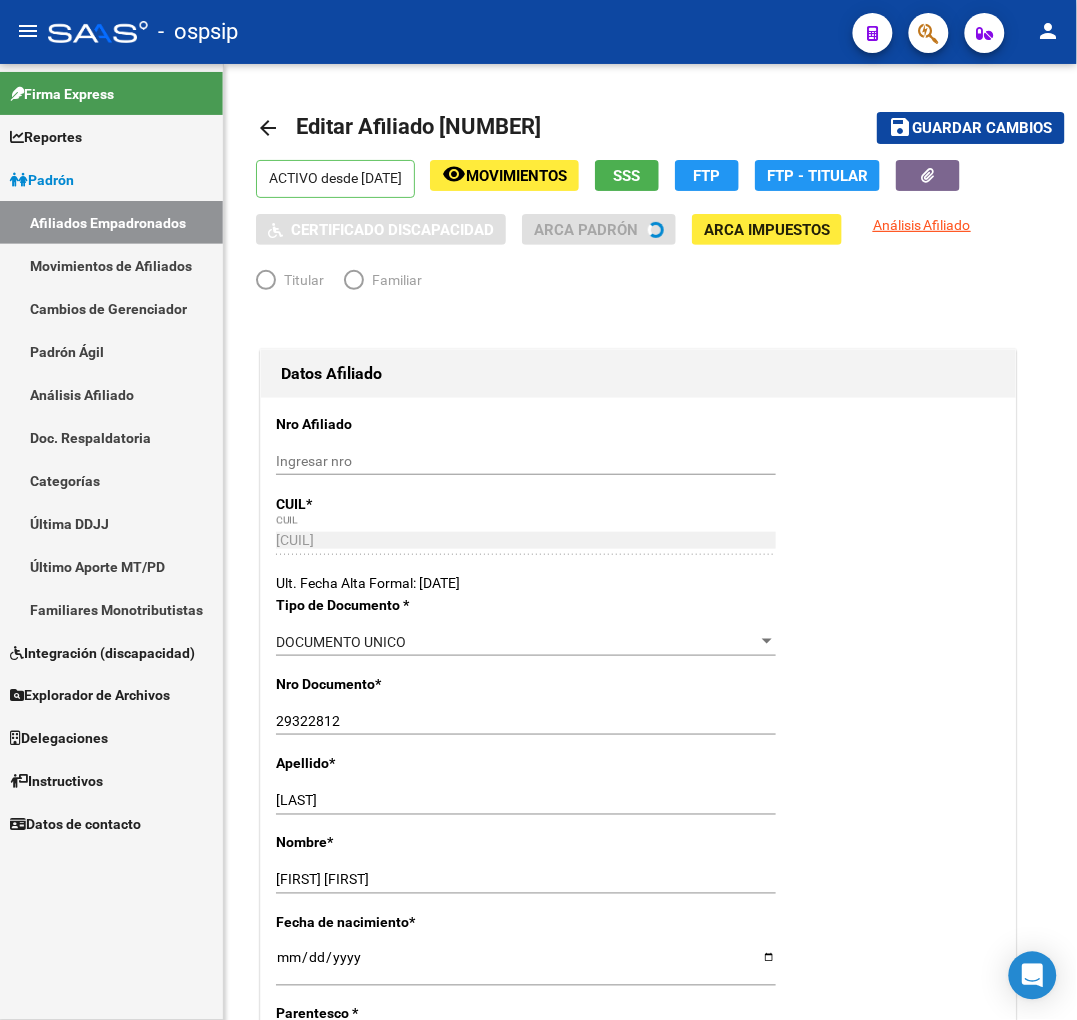 type on "30-68859862-8" 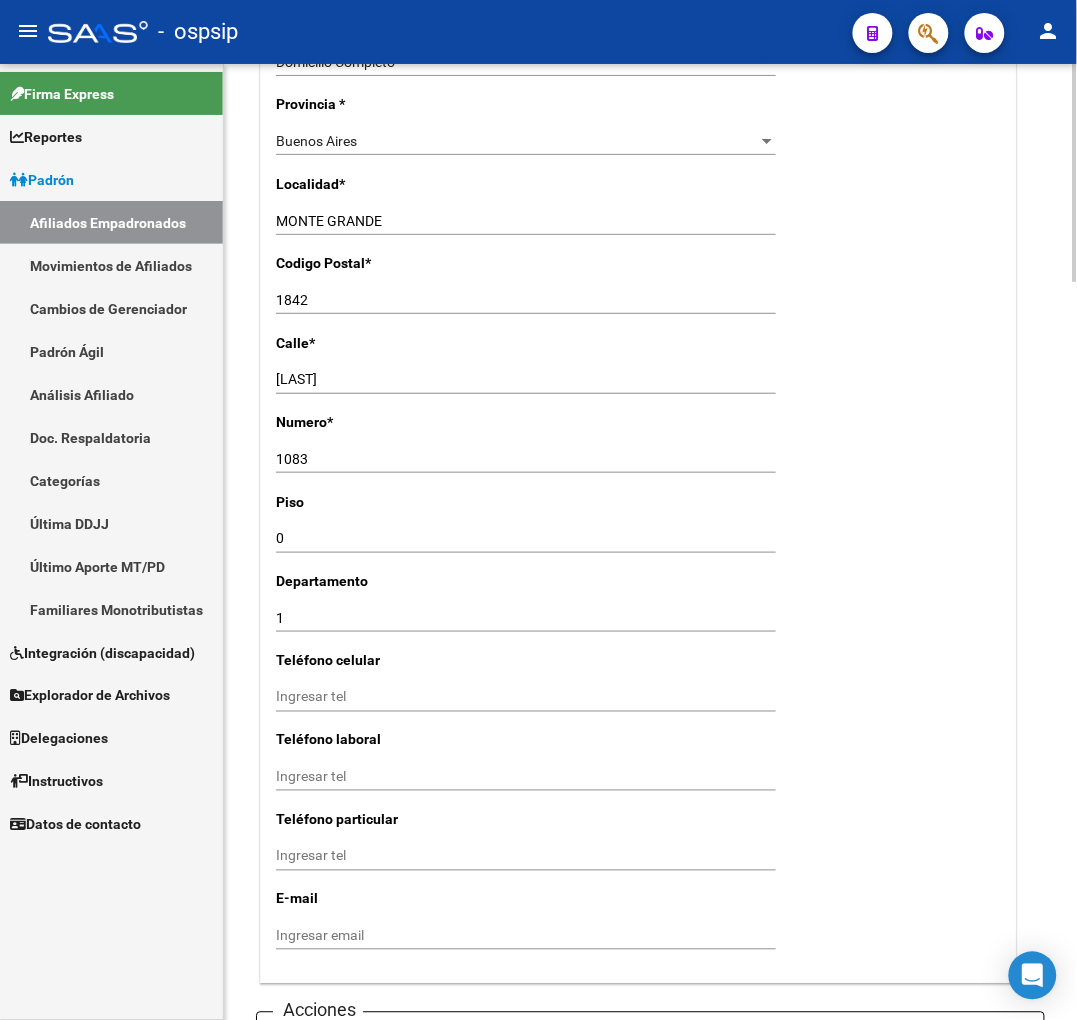scroll, scrollTop: 1888, scrollLeft: 0, axis: vertical 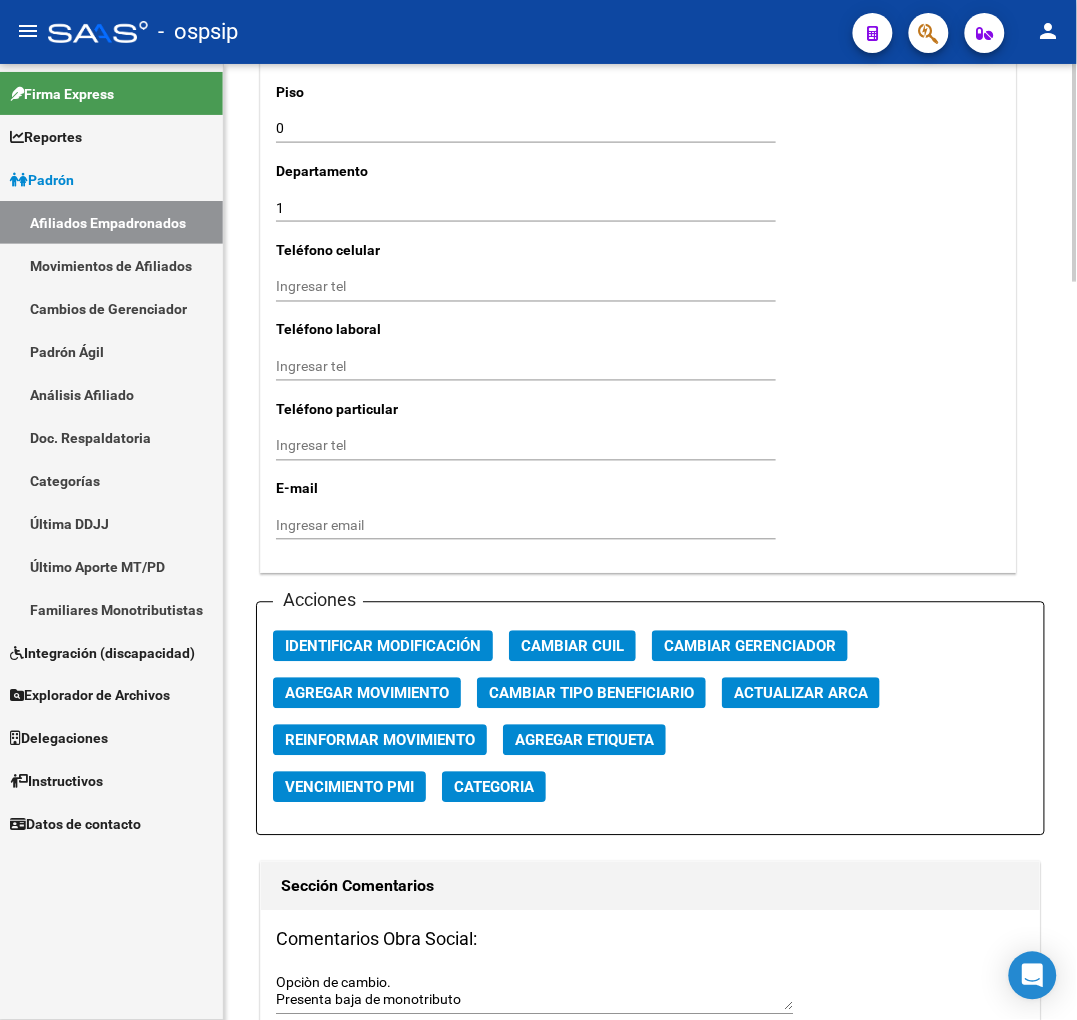 click on "Agregar Movimiento" 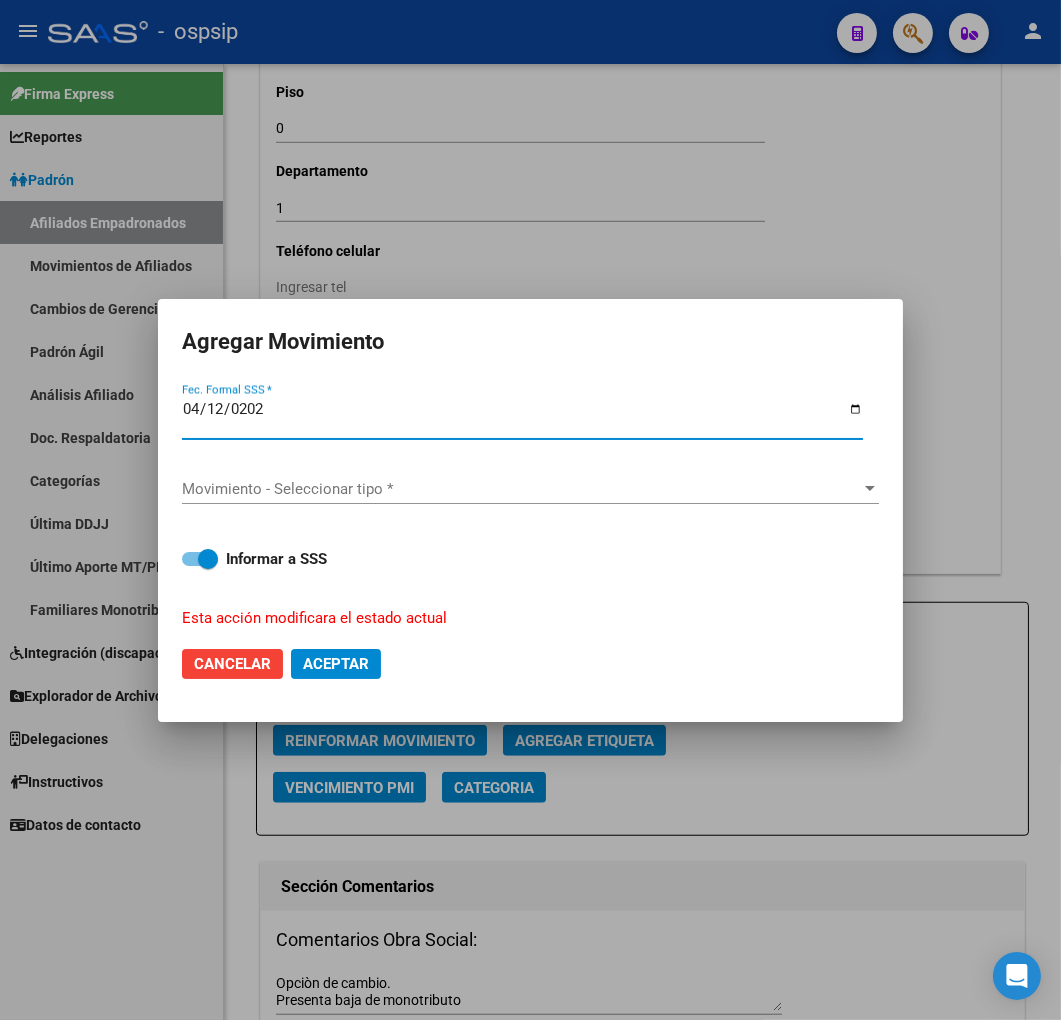 type on "2025-04-12" 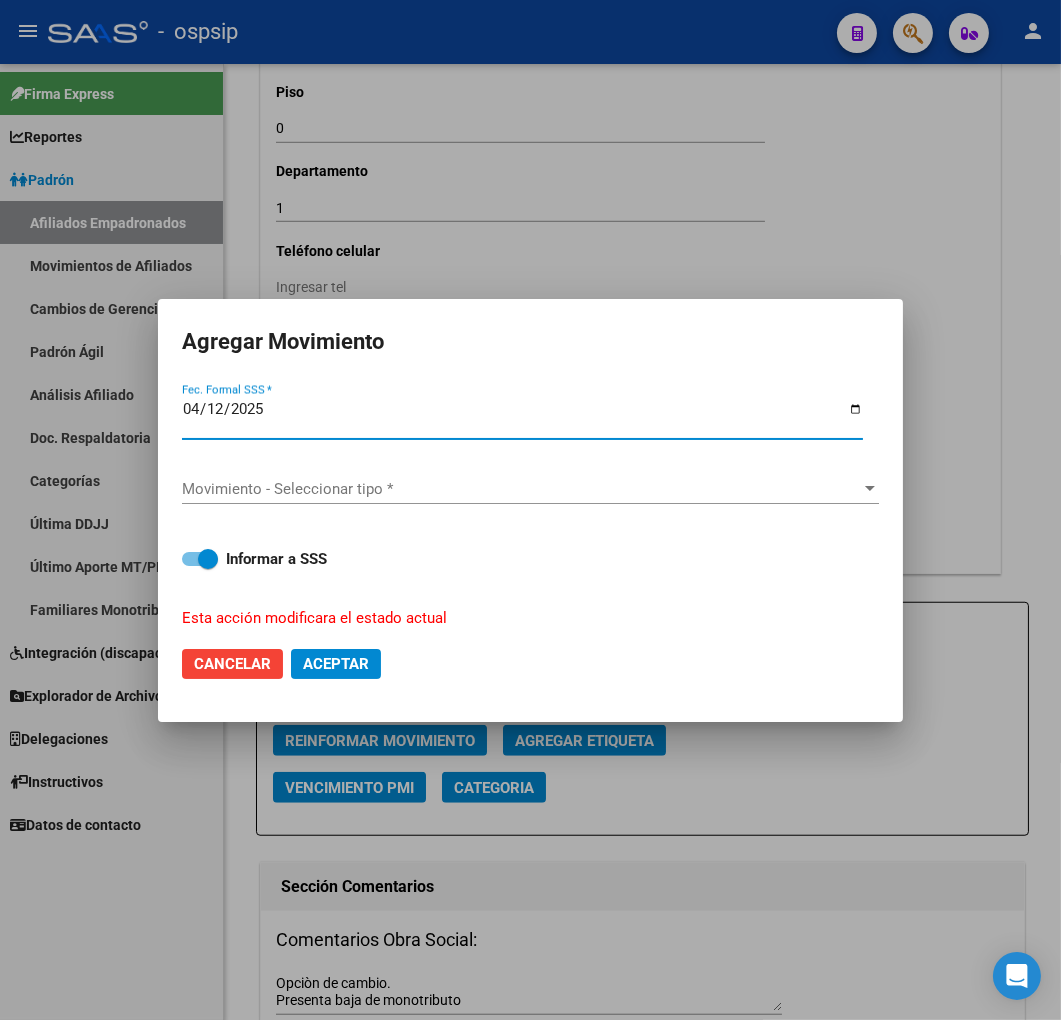 click on "Movimiento - Seleccionar tipo *" at bounding box center [521, 489] 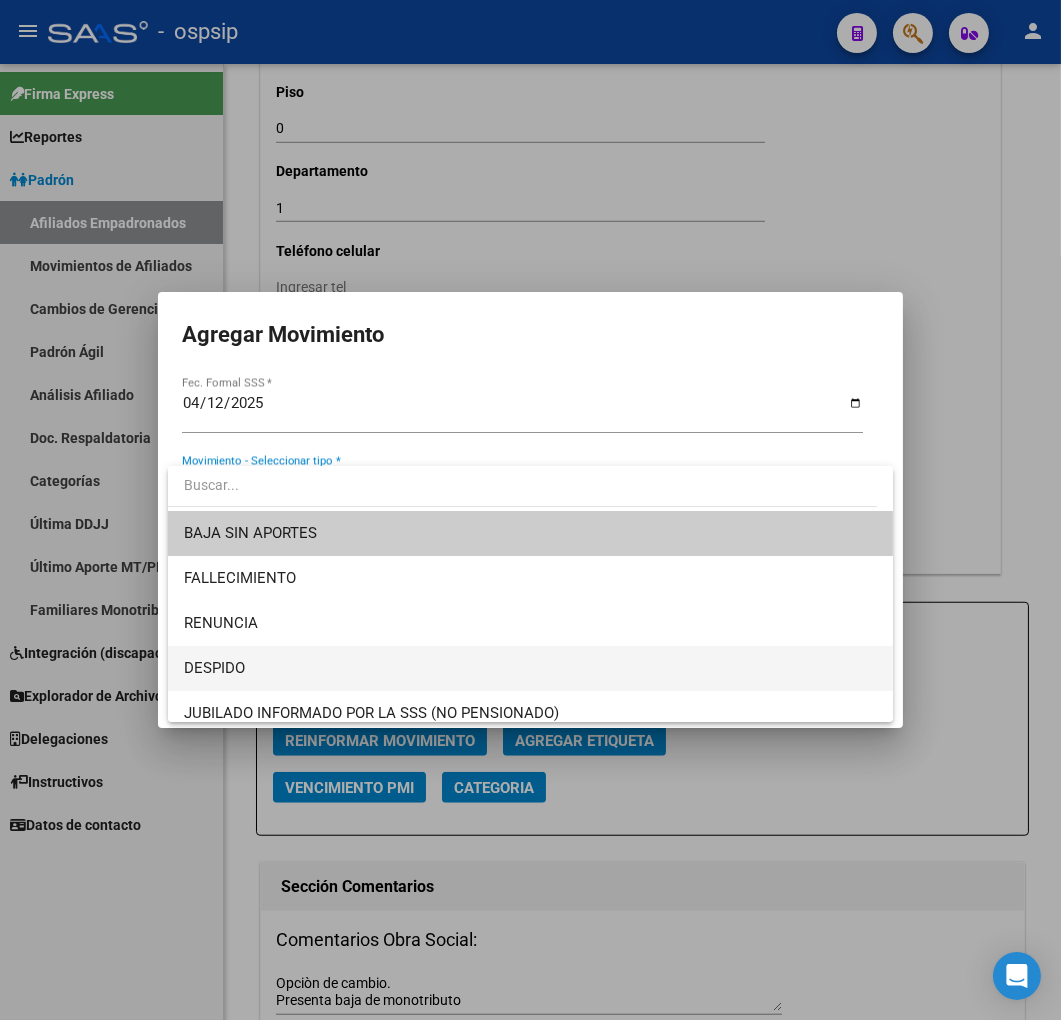 click on "DESPIDO" at bounding box center [531, 668] 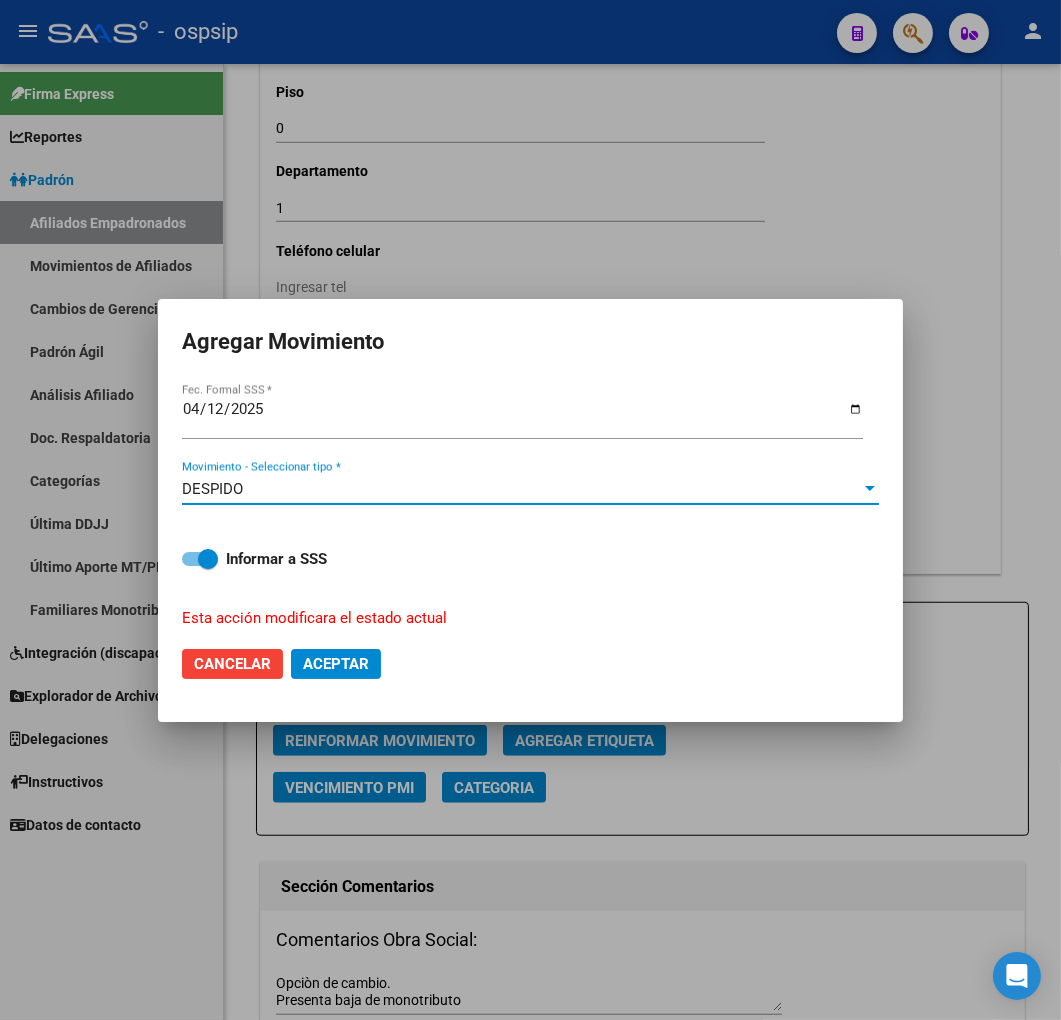 click on "Aceptar" 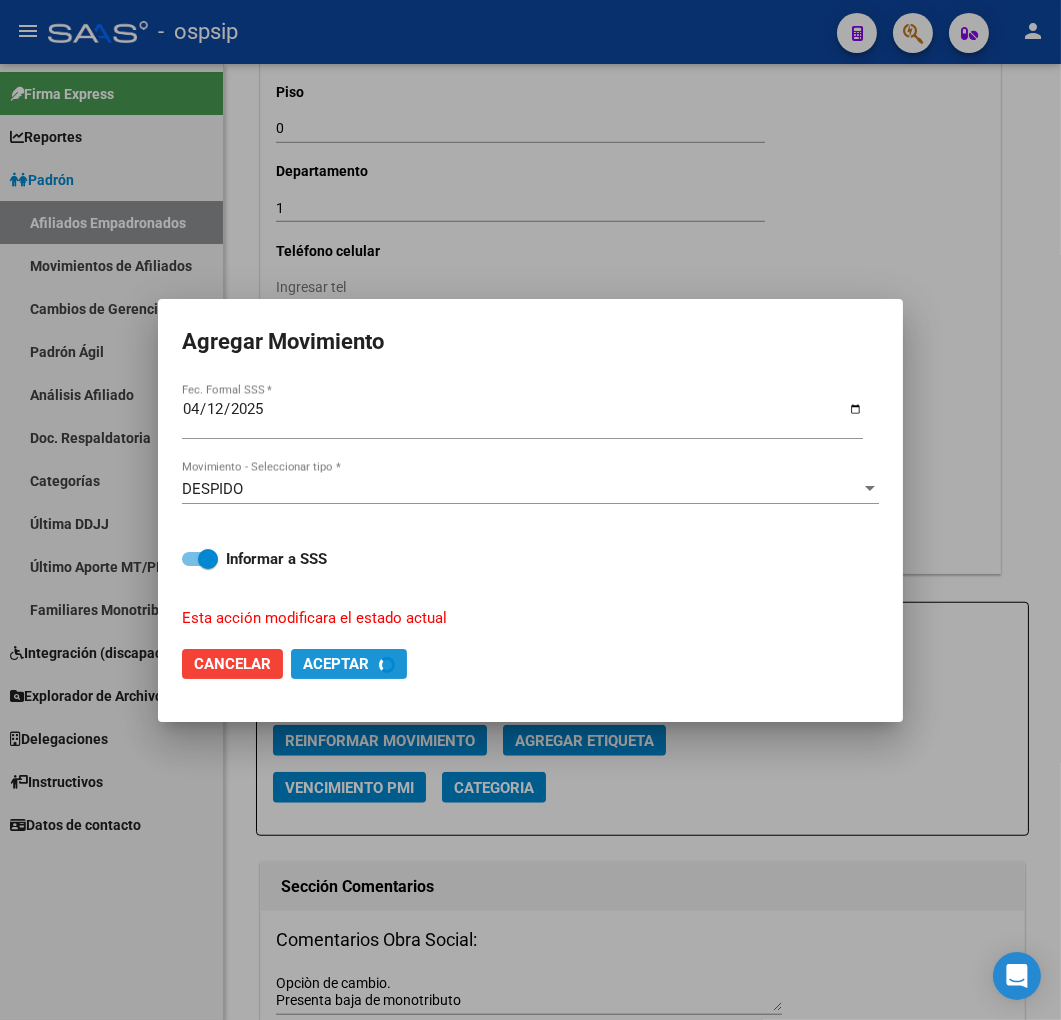 checkbox on "false" 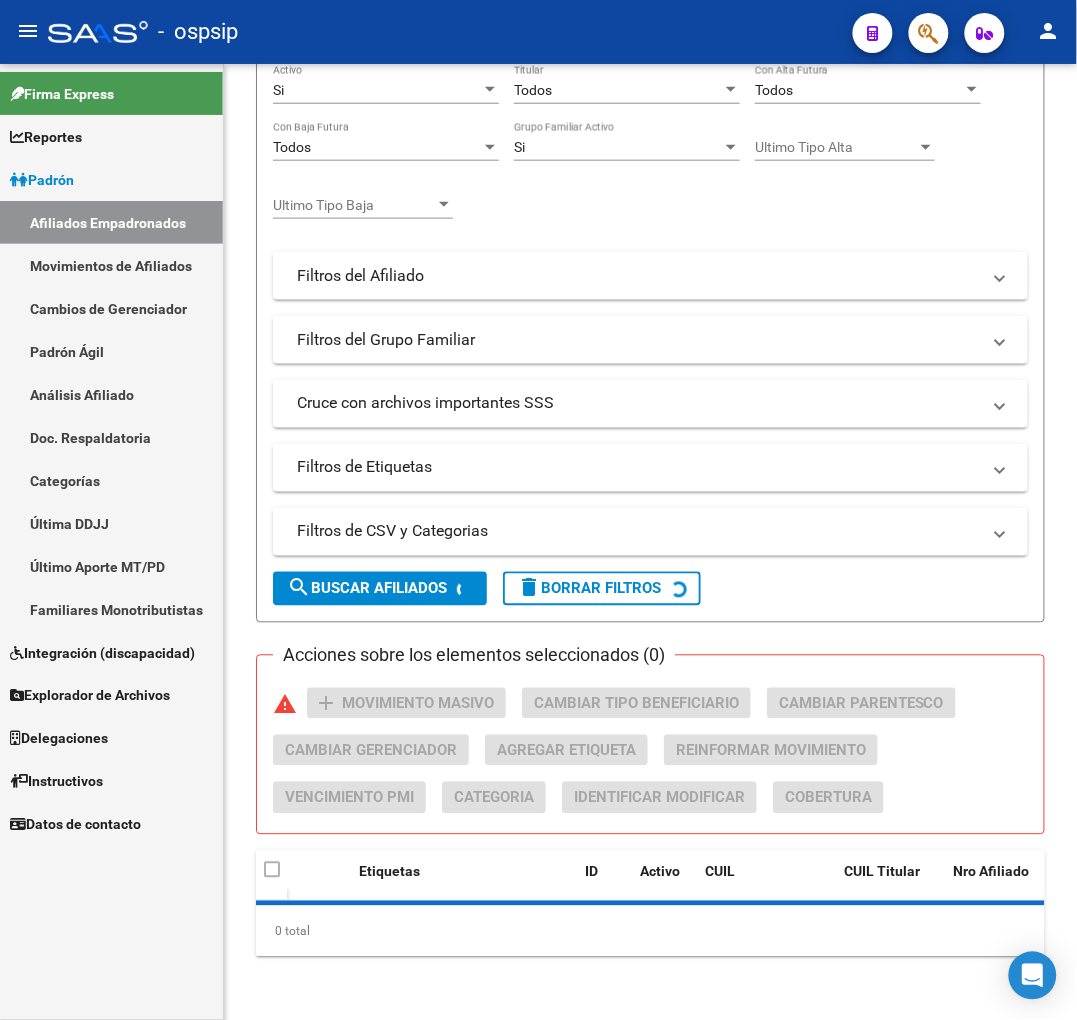 click 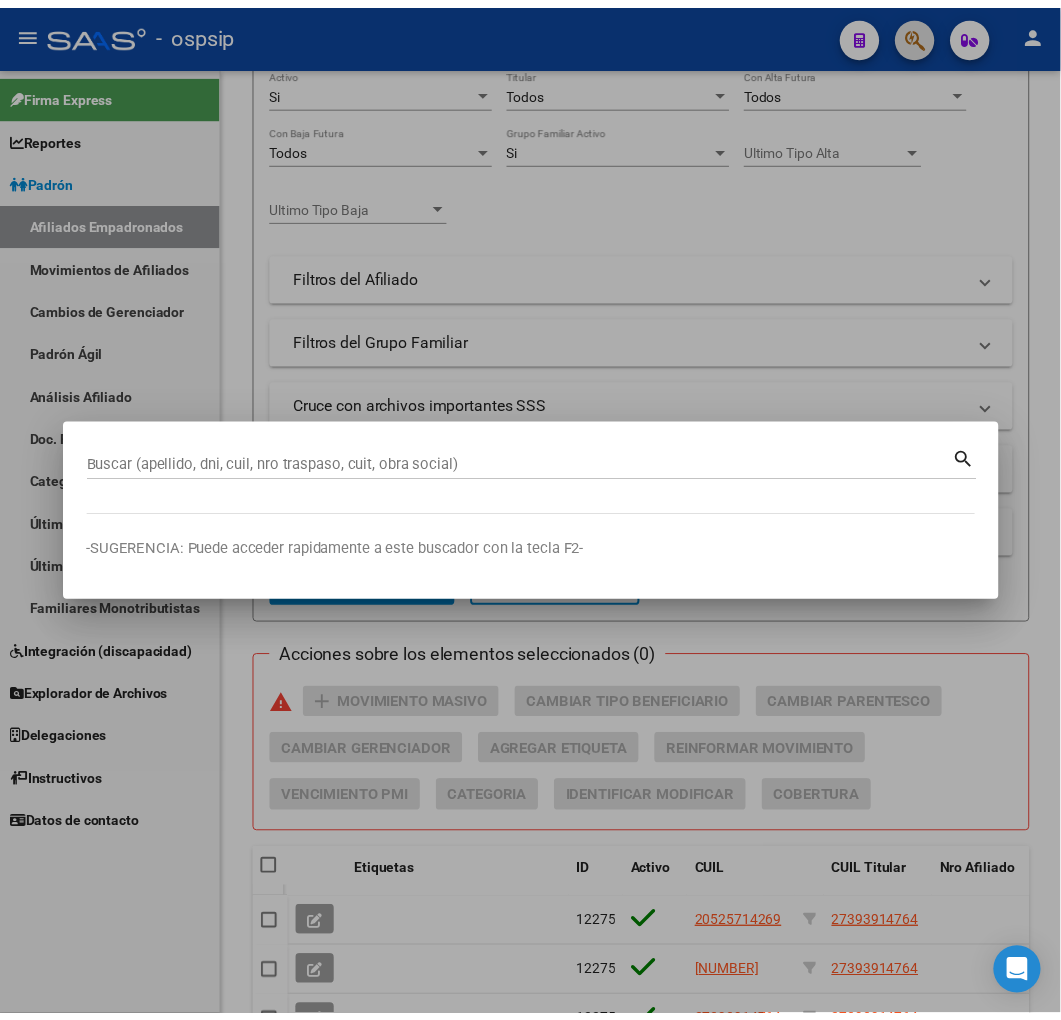 scroll, scrollTop: 880, scrollLeft: 0, axis: vertical 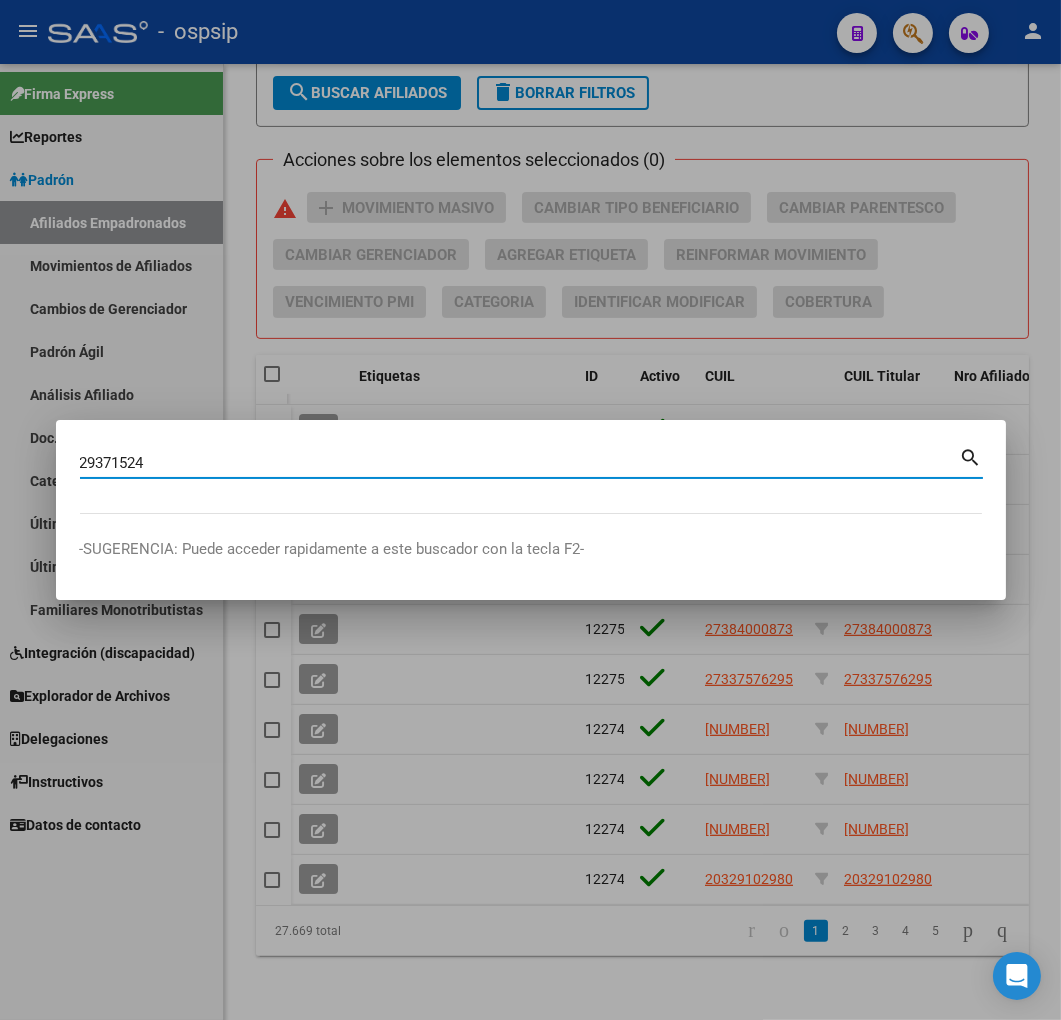 type on "29371524" 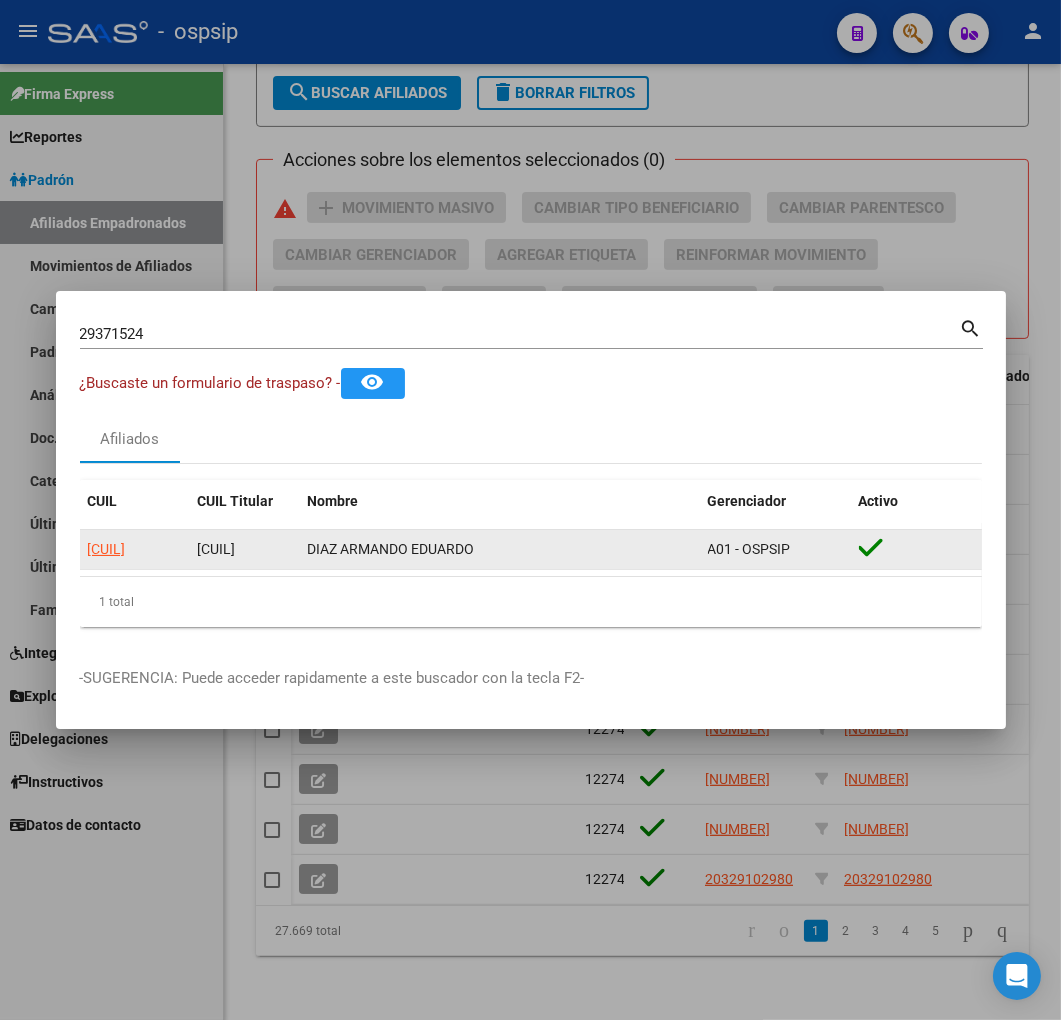 click on "20293715247" 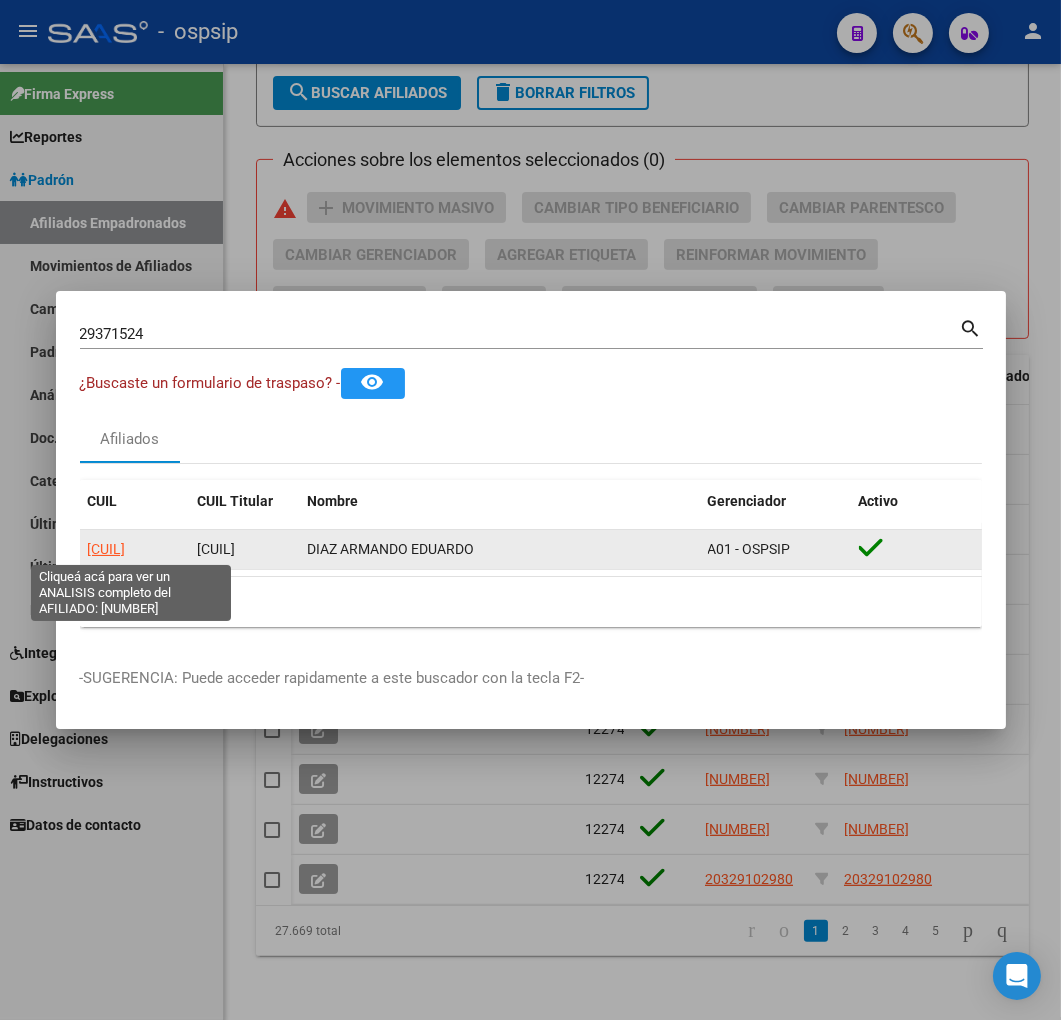 click on "20293715247" 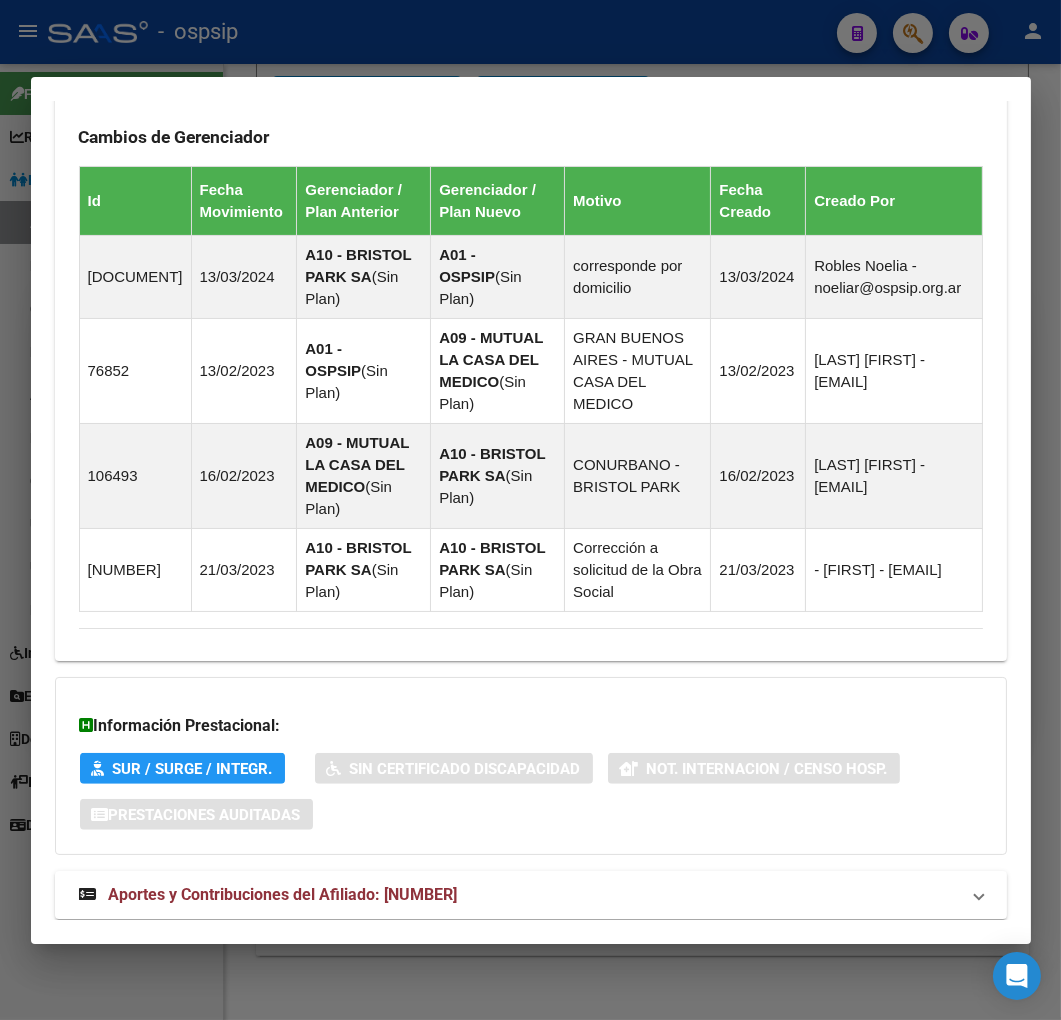 scroll, scrollTop: 1451, scrollLeft: 0, axis: vertical 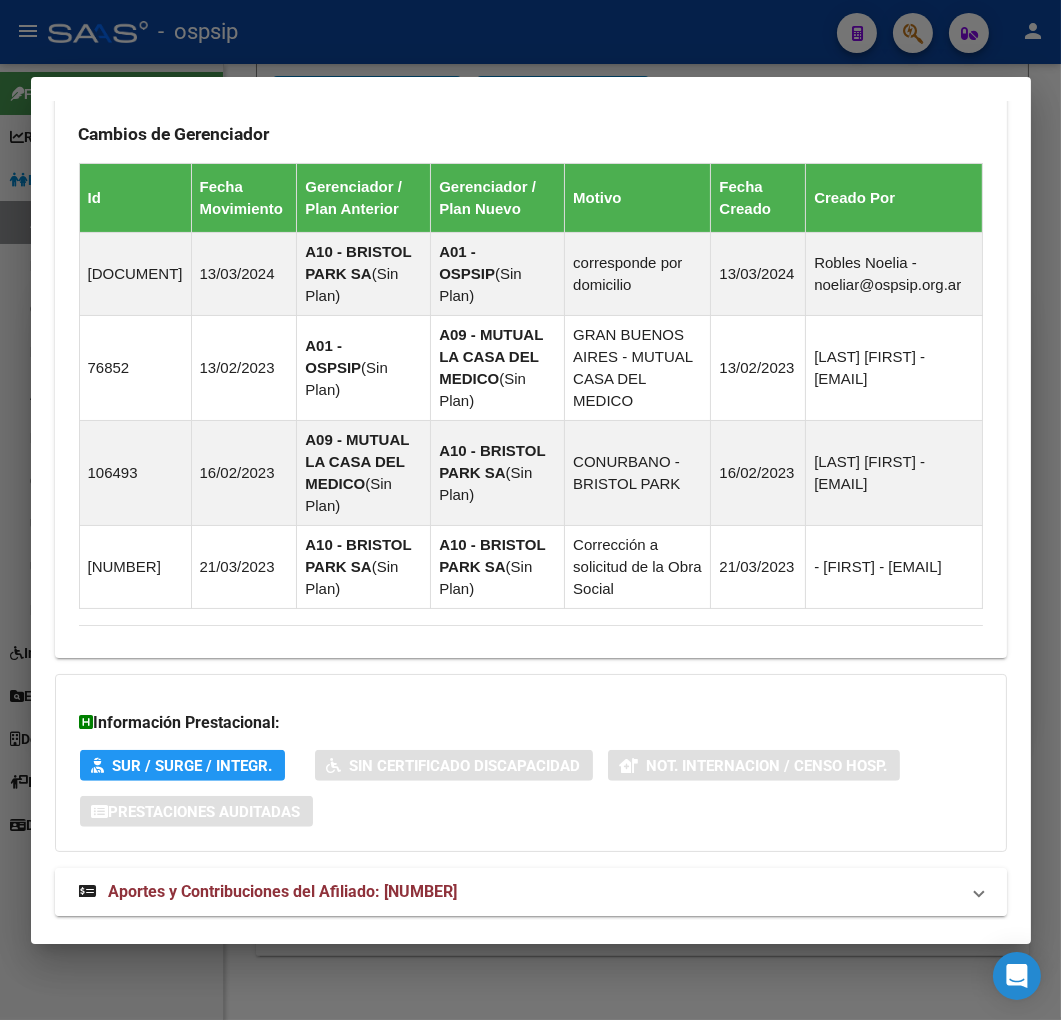 click on "Aportes y Contribuciones del Afiliado: 20293715247" at bounding box center (531, 892) 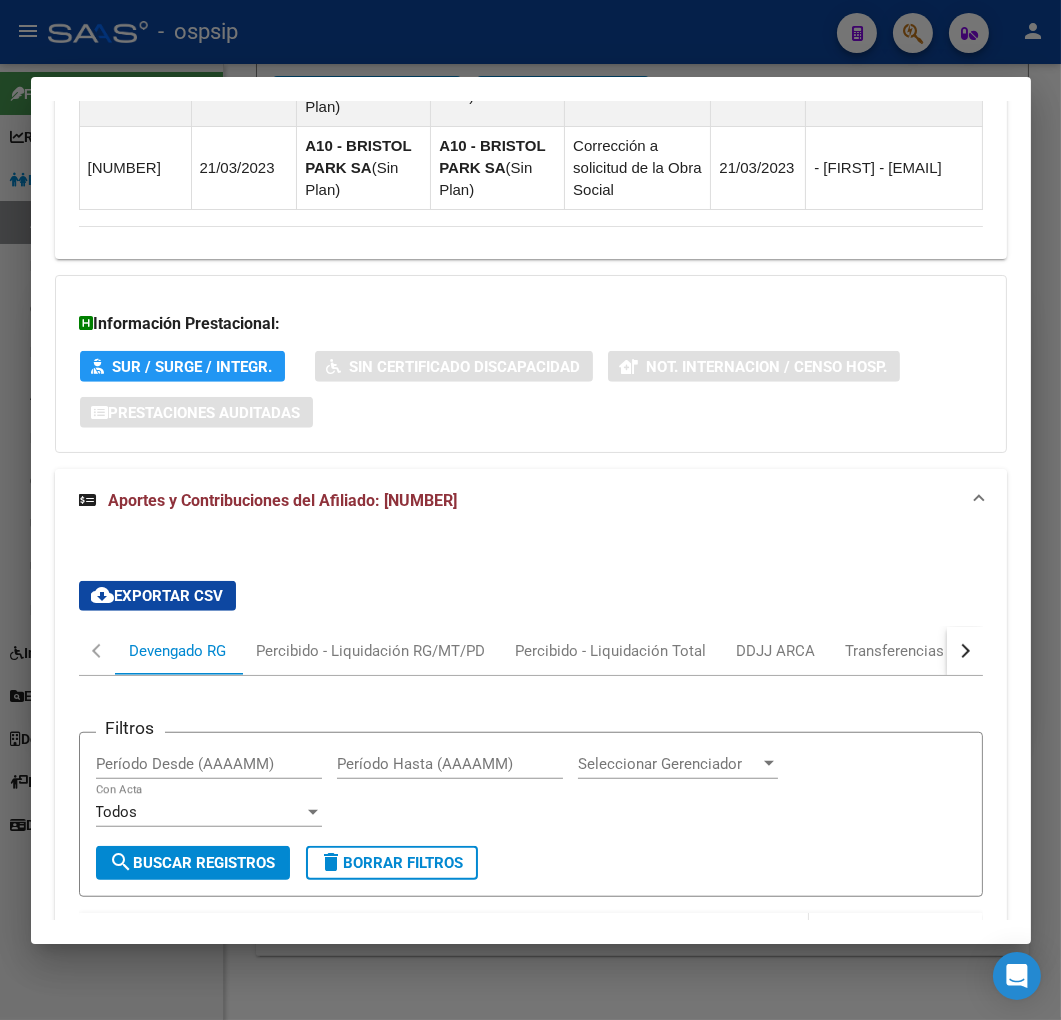 scroll, scrollTop: 1993, scrollLeft: 0, axis: vertical 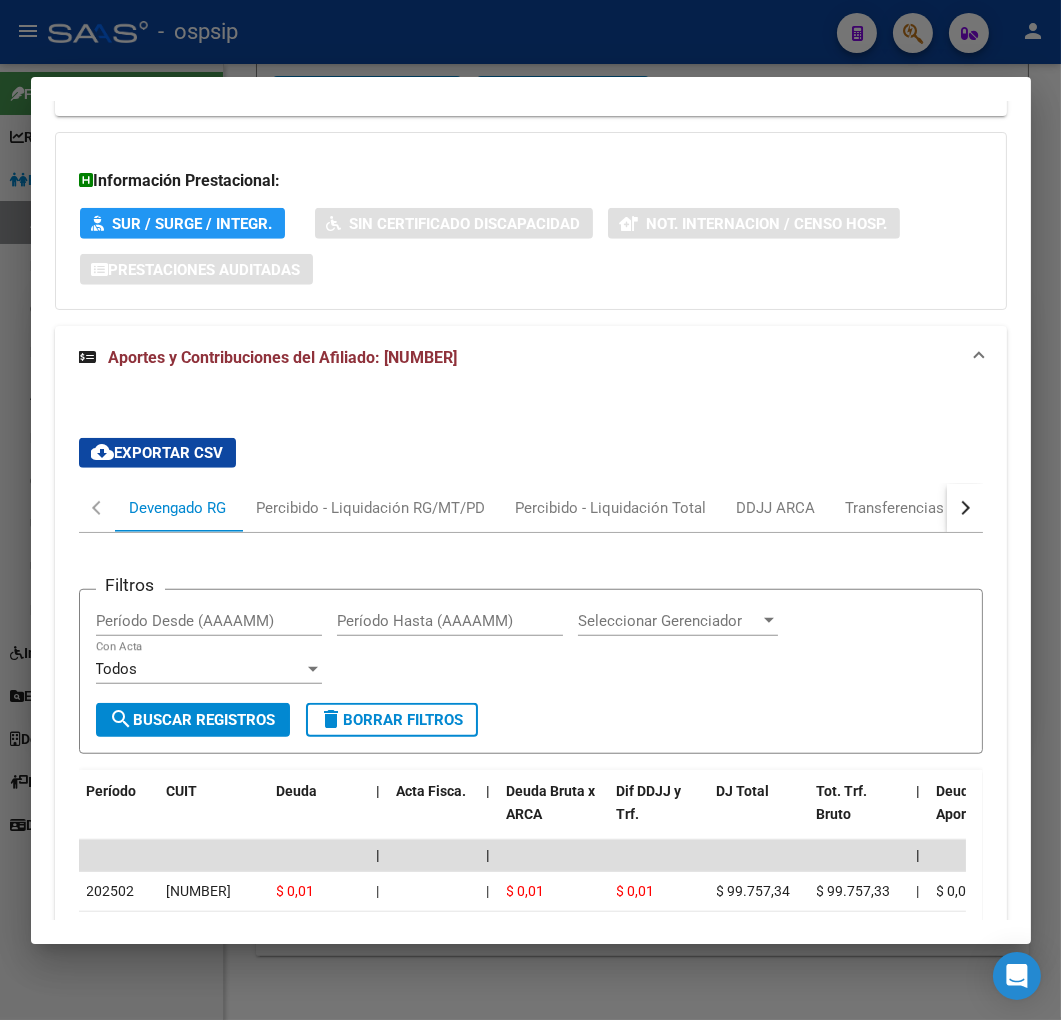click at bounding box center (965, 508) 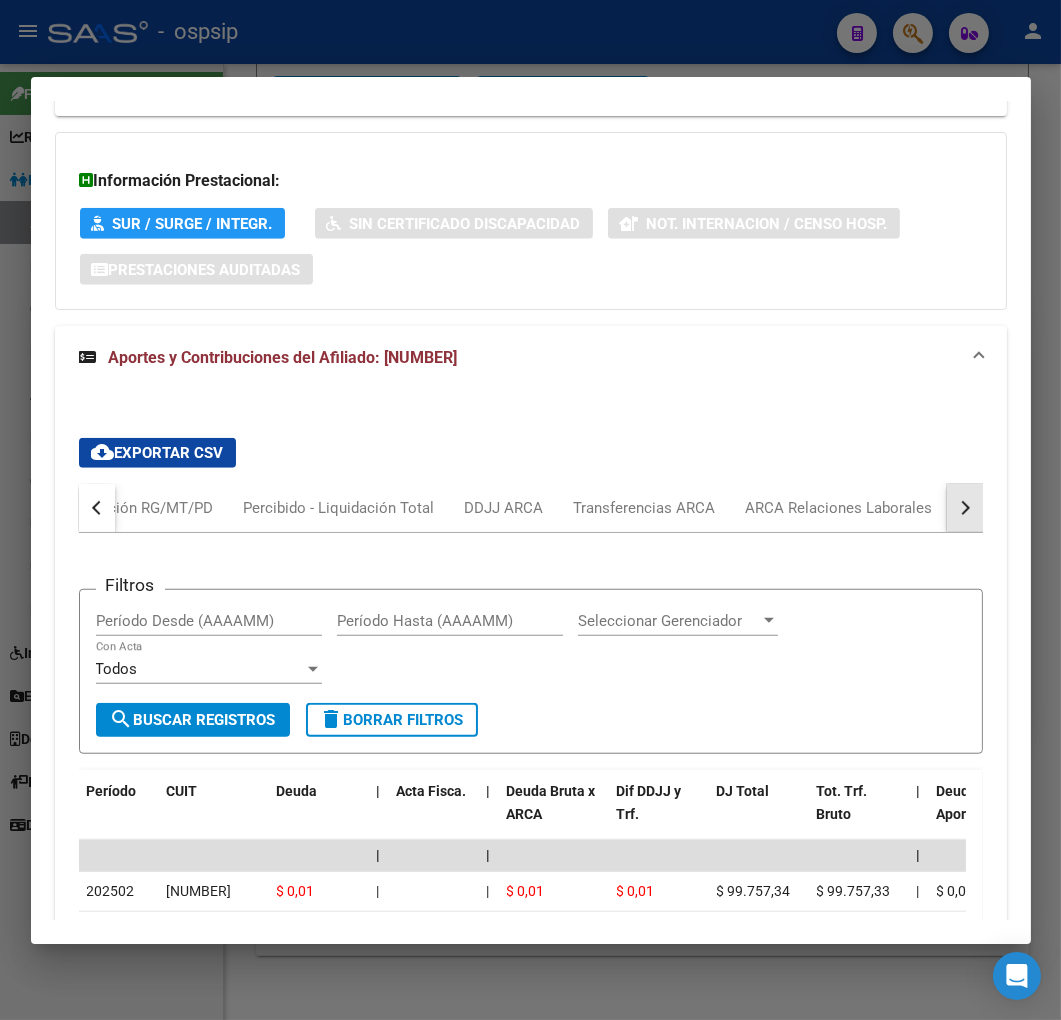 click at bounding box center (965, 508) 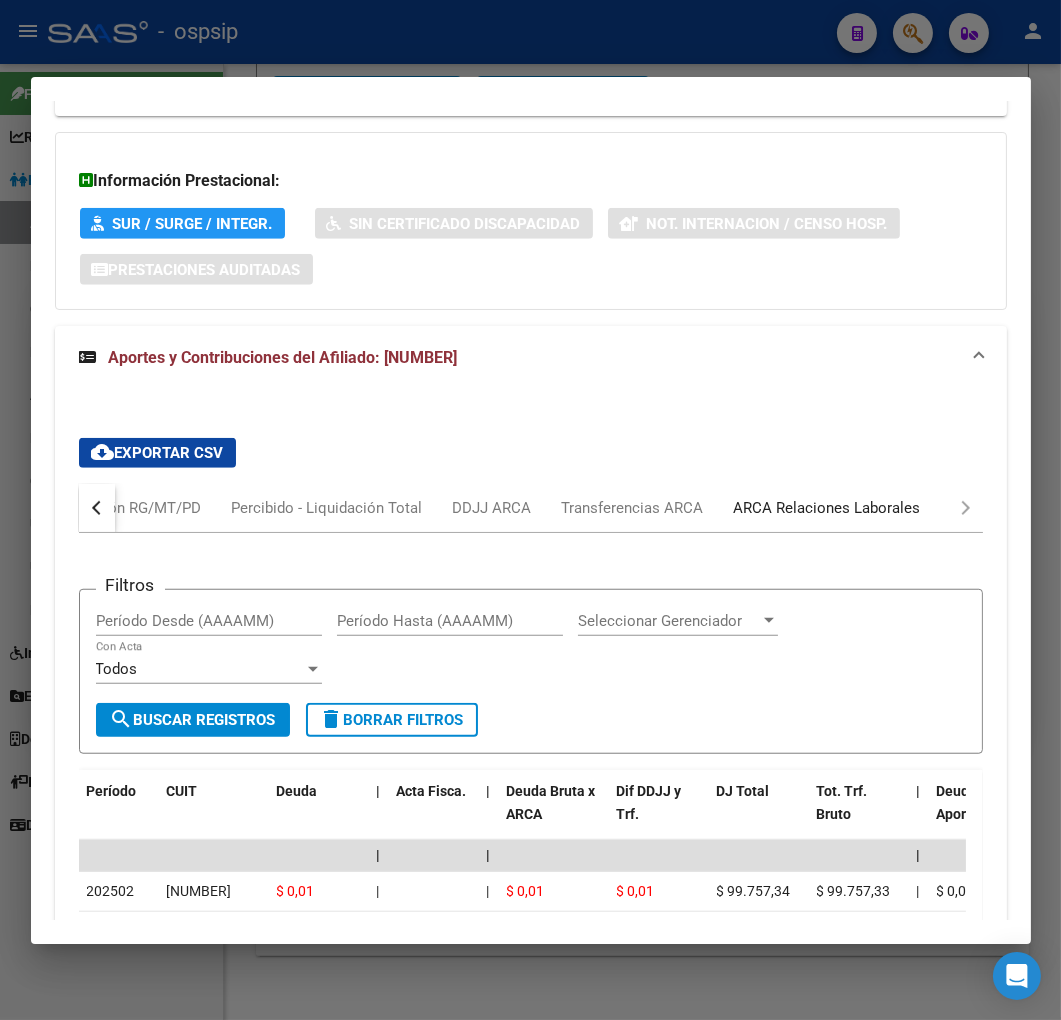 click on "ARCA Relaciones Laborales" at bounding box center [827, 508] 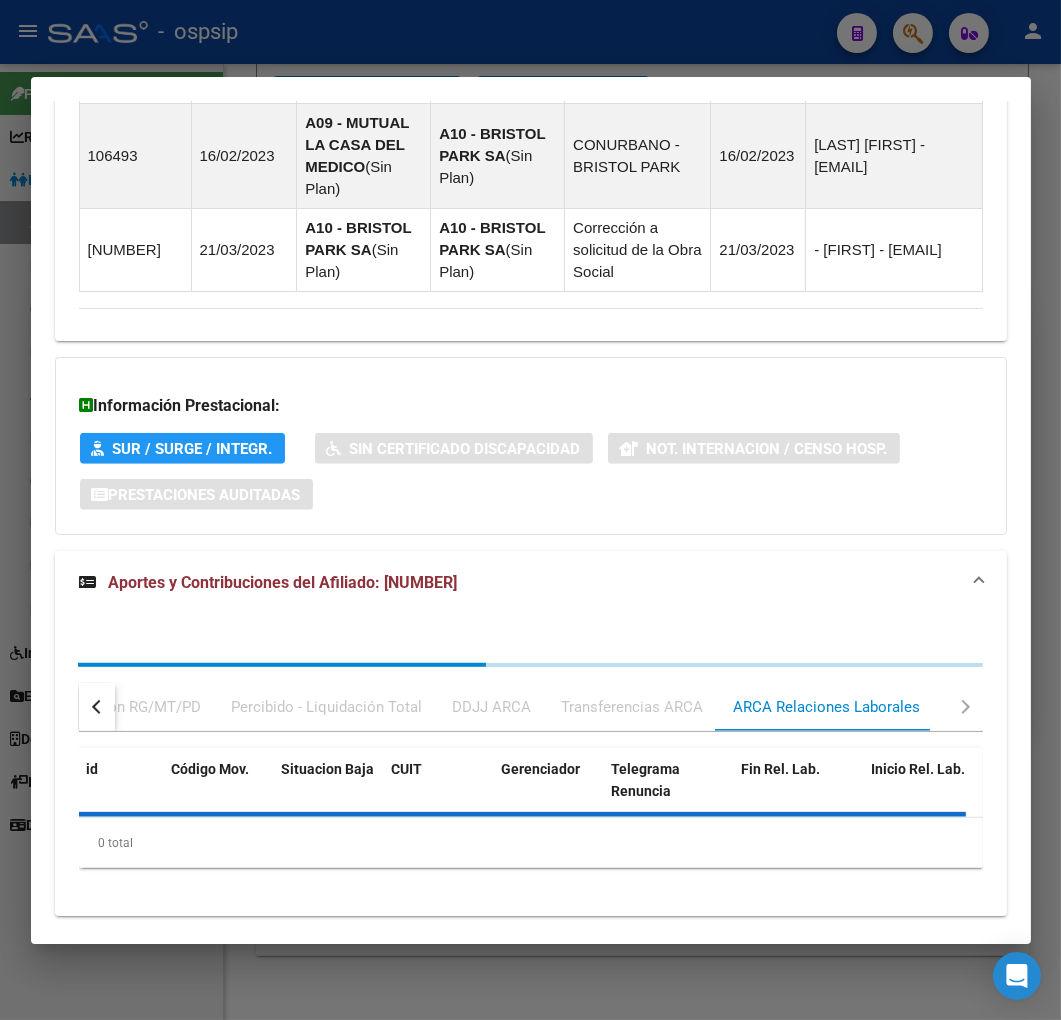 scroll, scrollTop: 1962, scrollLeft: 0, axis: vertical 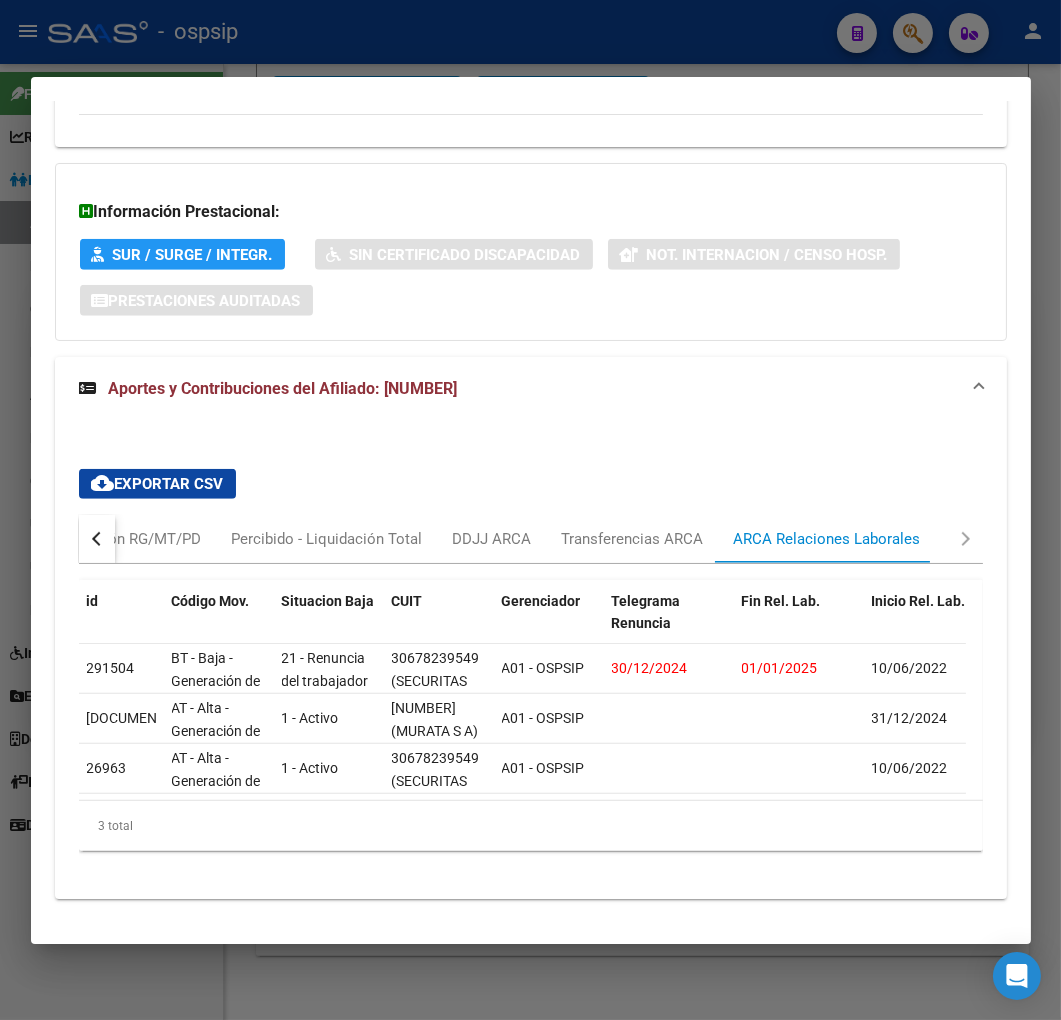 click at bounding box center [97, 539] 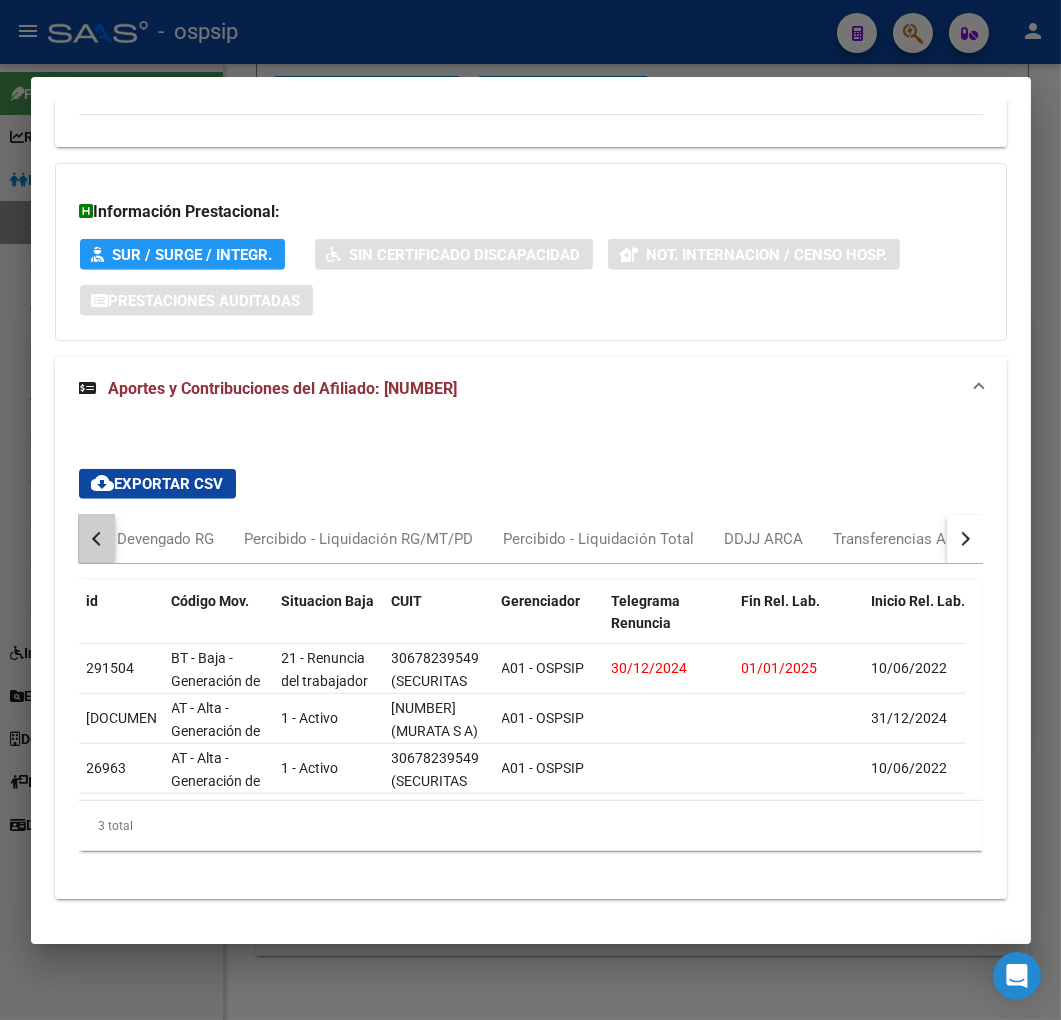 click at bounding box center (97, 539) 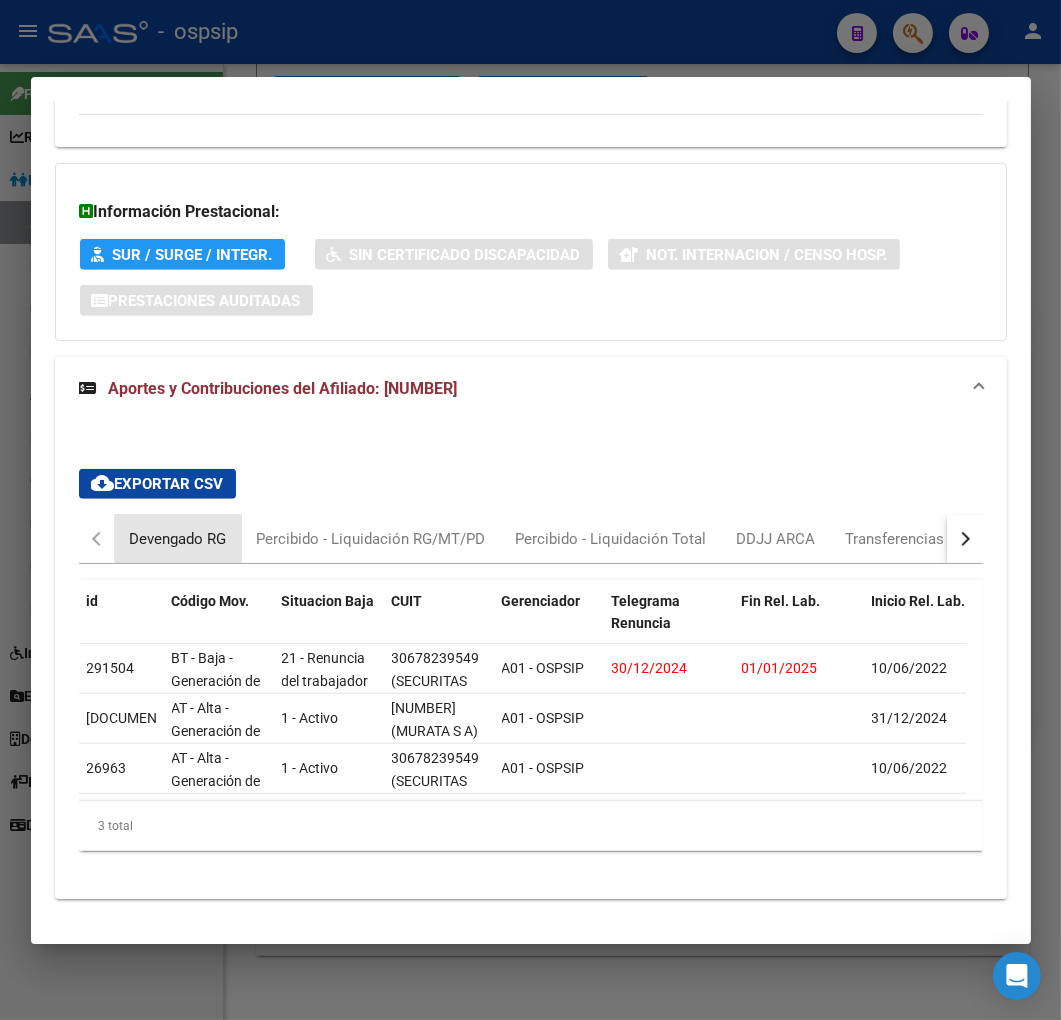 click on "Devengado RG" at bounding box center (178, 539) 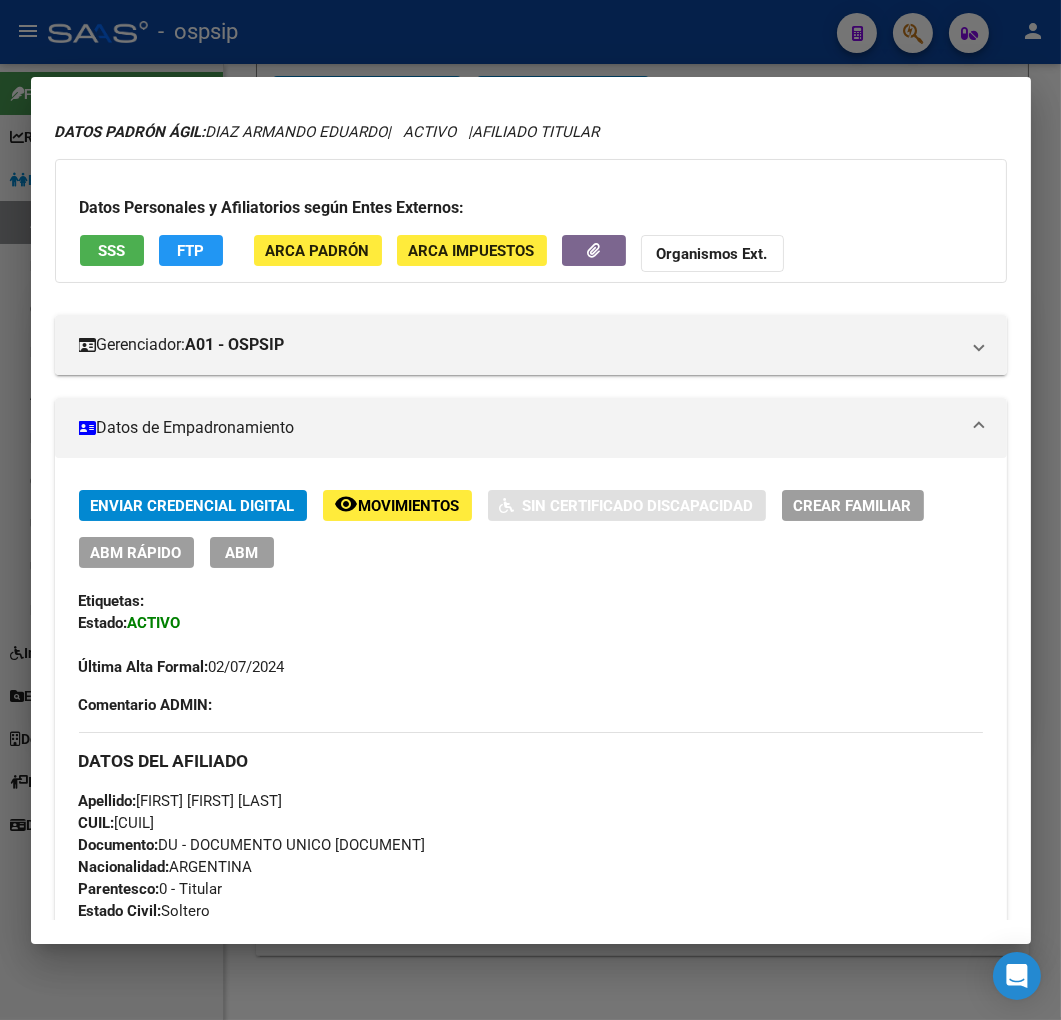 scroll, scrollTop: 0, scrollLeft: 0, axis: both 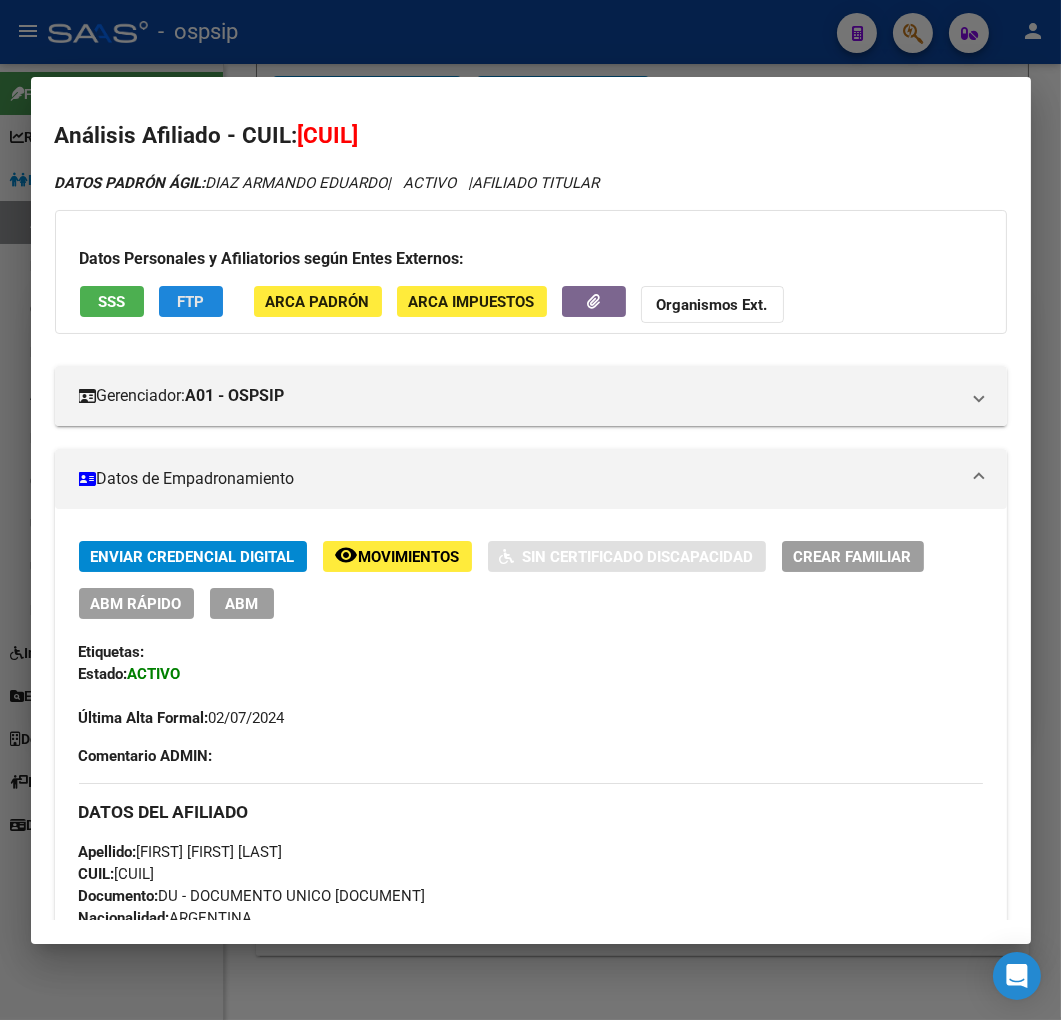click on "FTP" 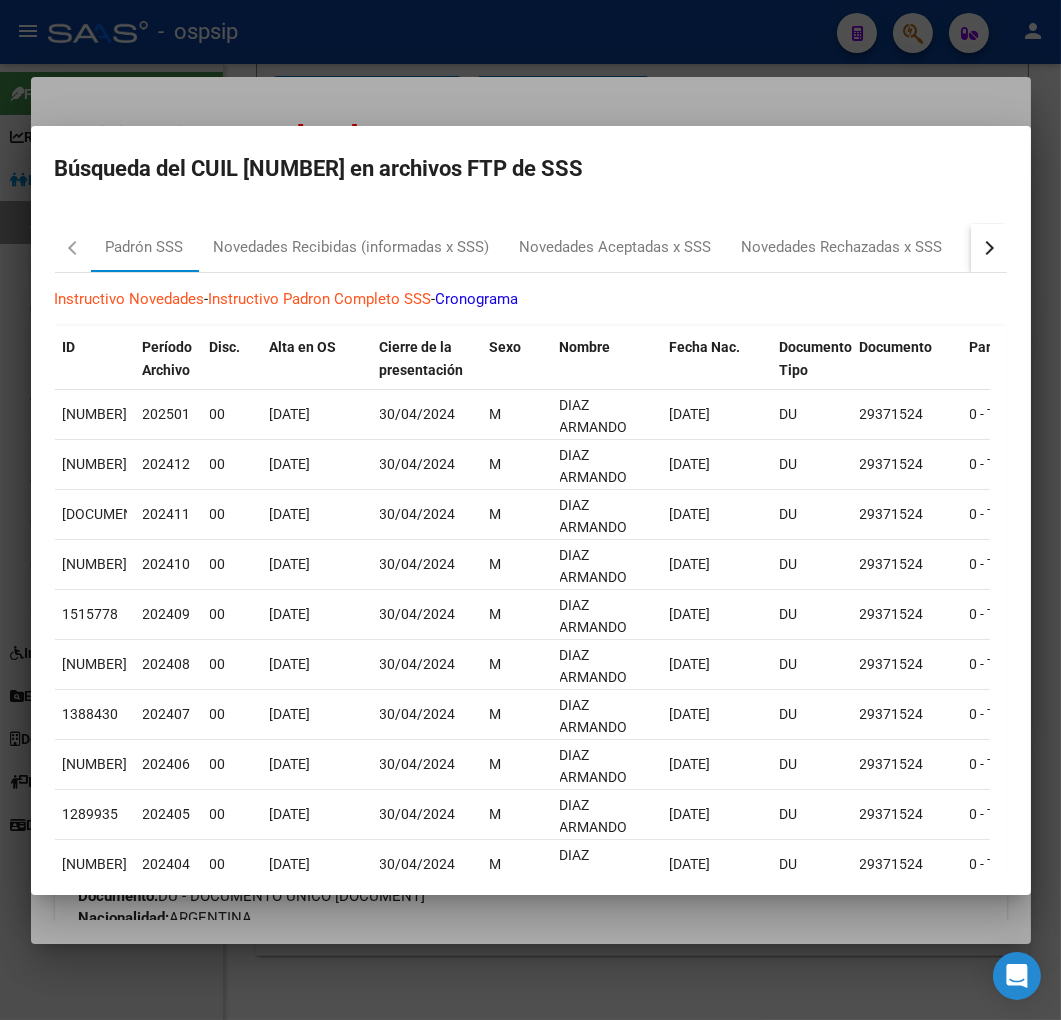 click at bounding box center [989, 248] 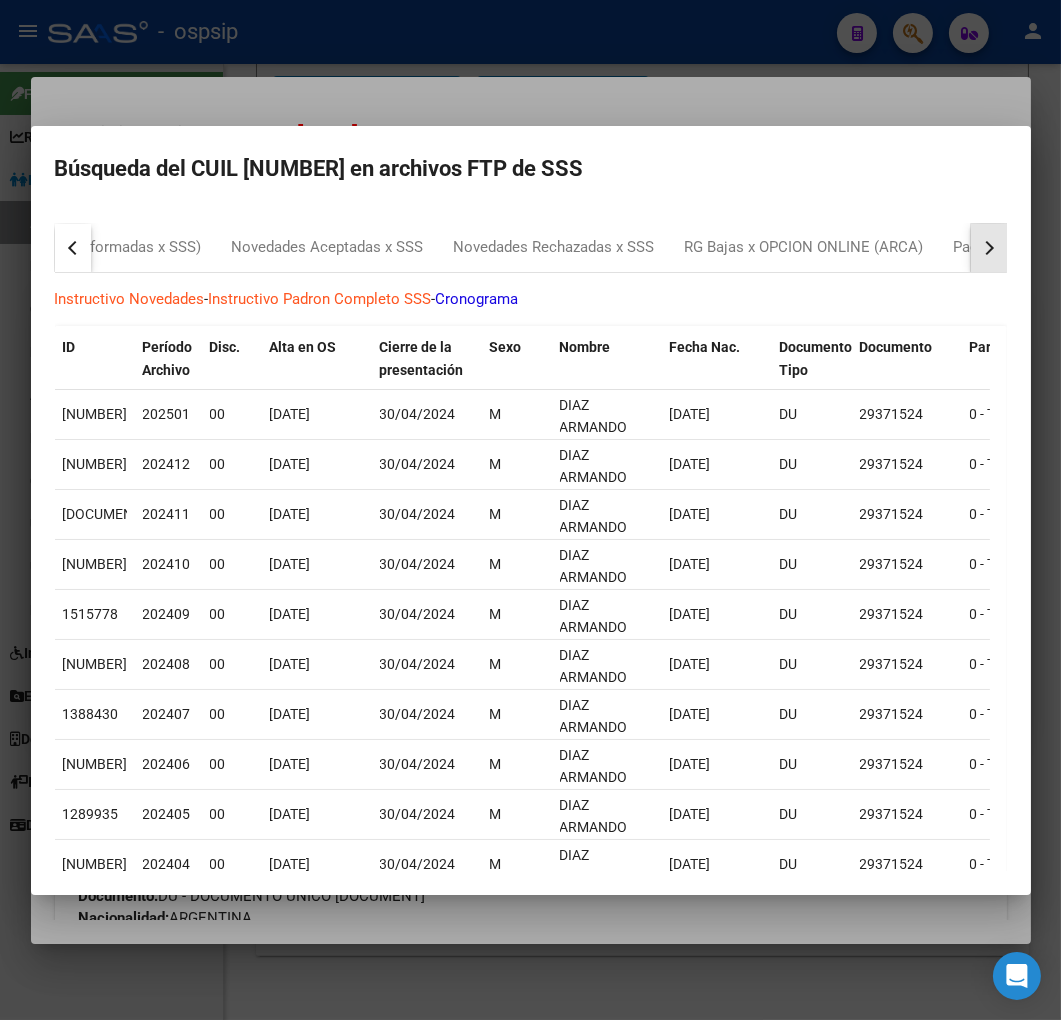 click at bounding box center (989, 248) 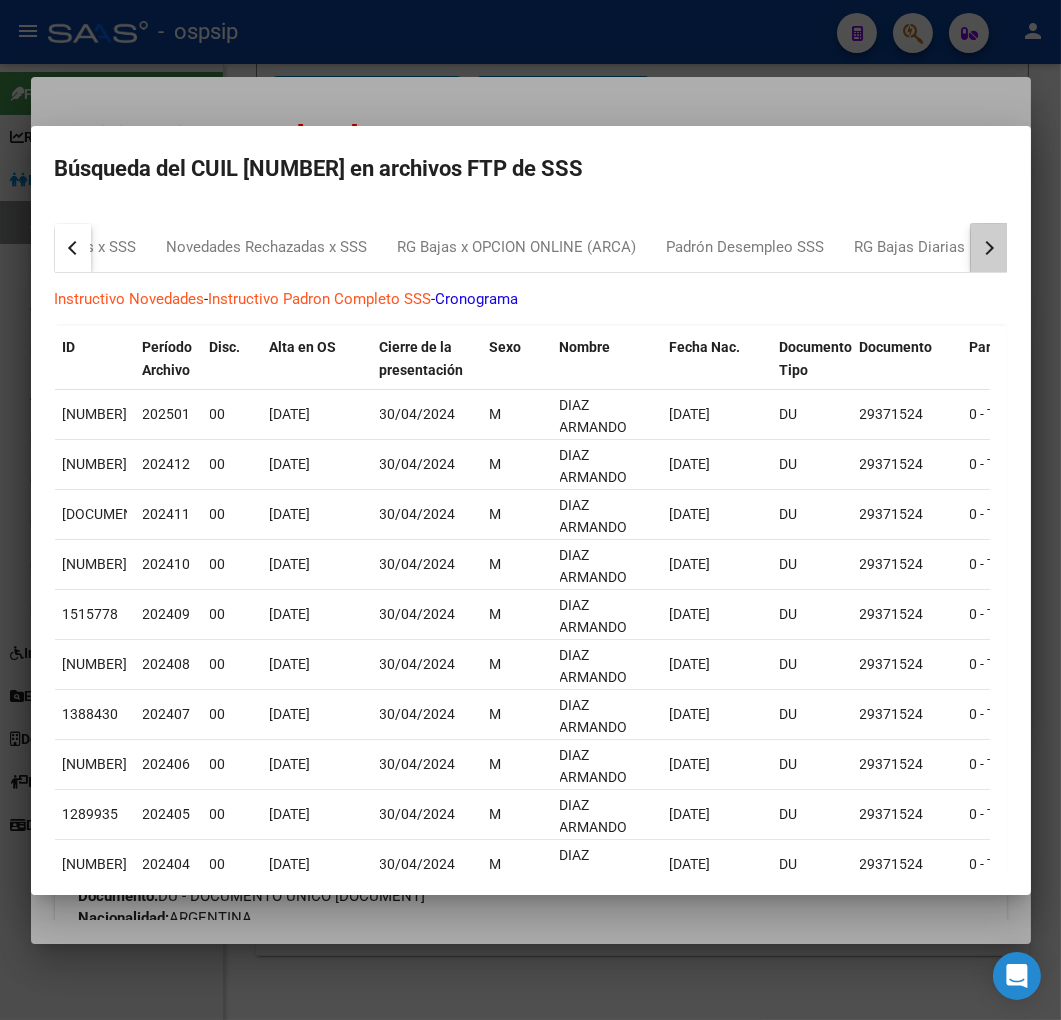 click at bounding box center [989, 248] 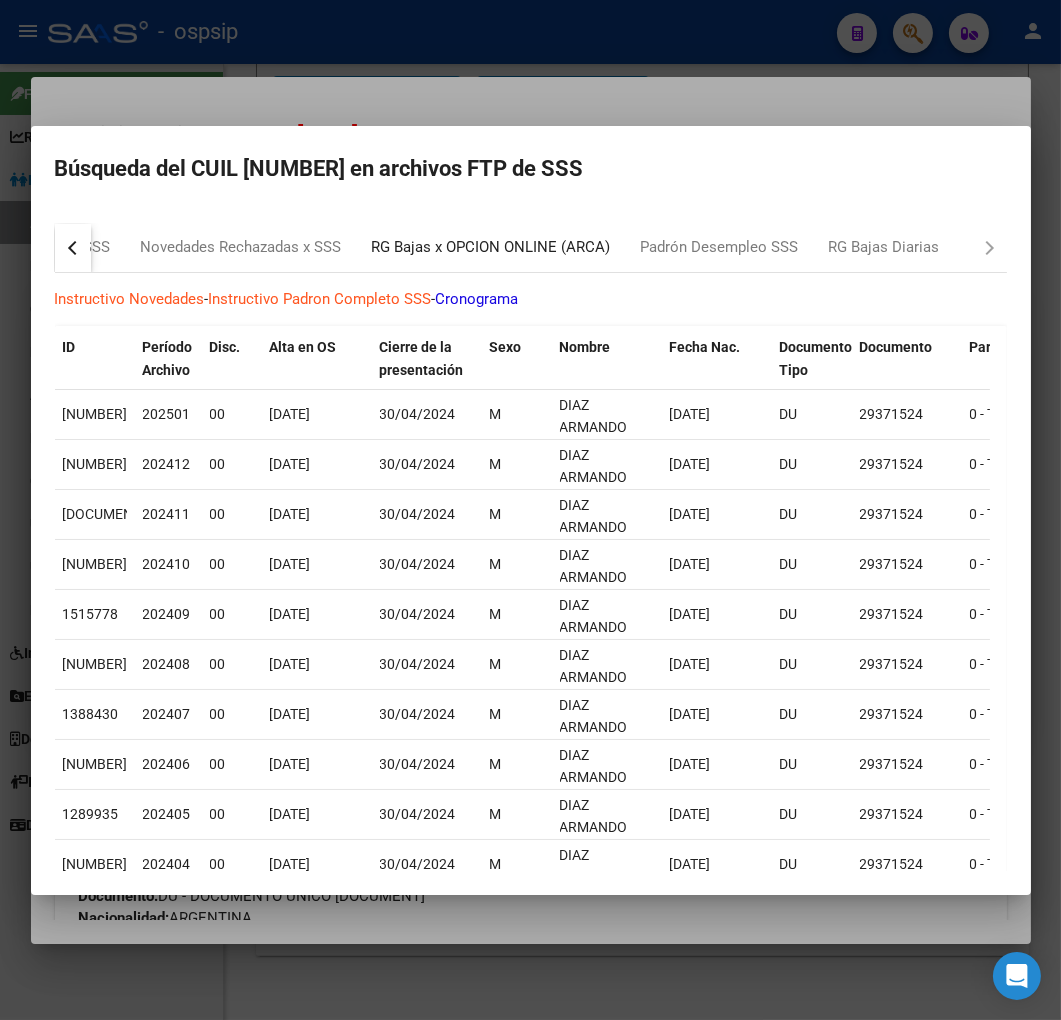 click on "RG Bajas x OPCION ONLINE (ARCA)" at bounding box center (491, 247) 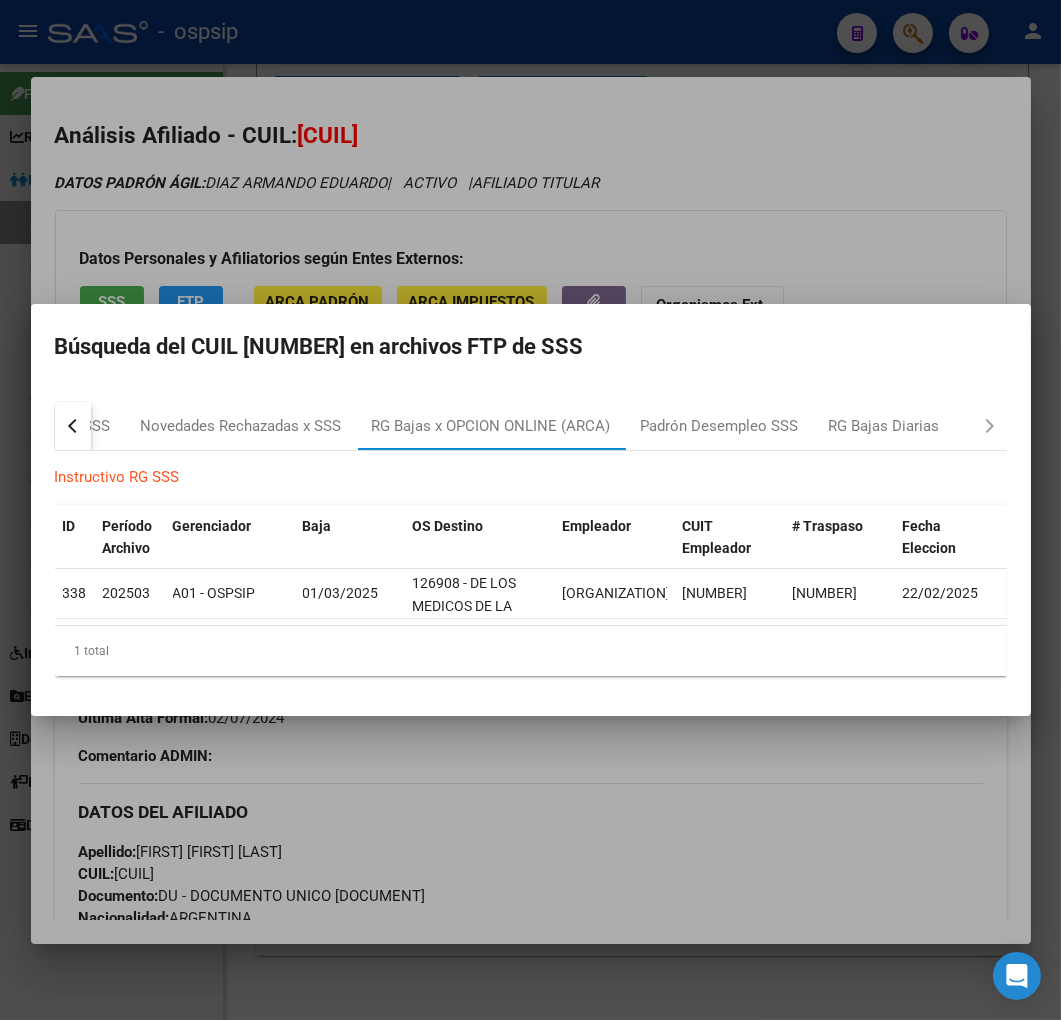 click at bounding box center (530, 510) 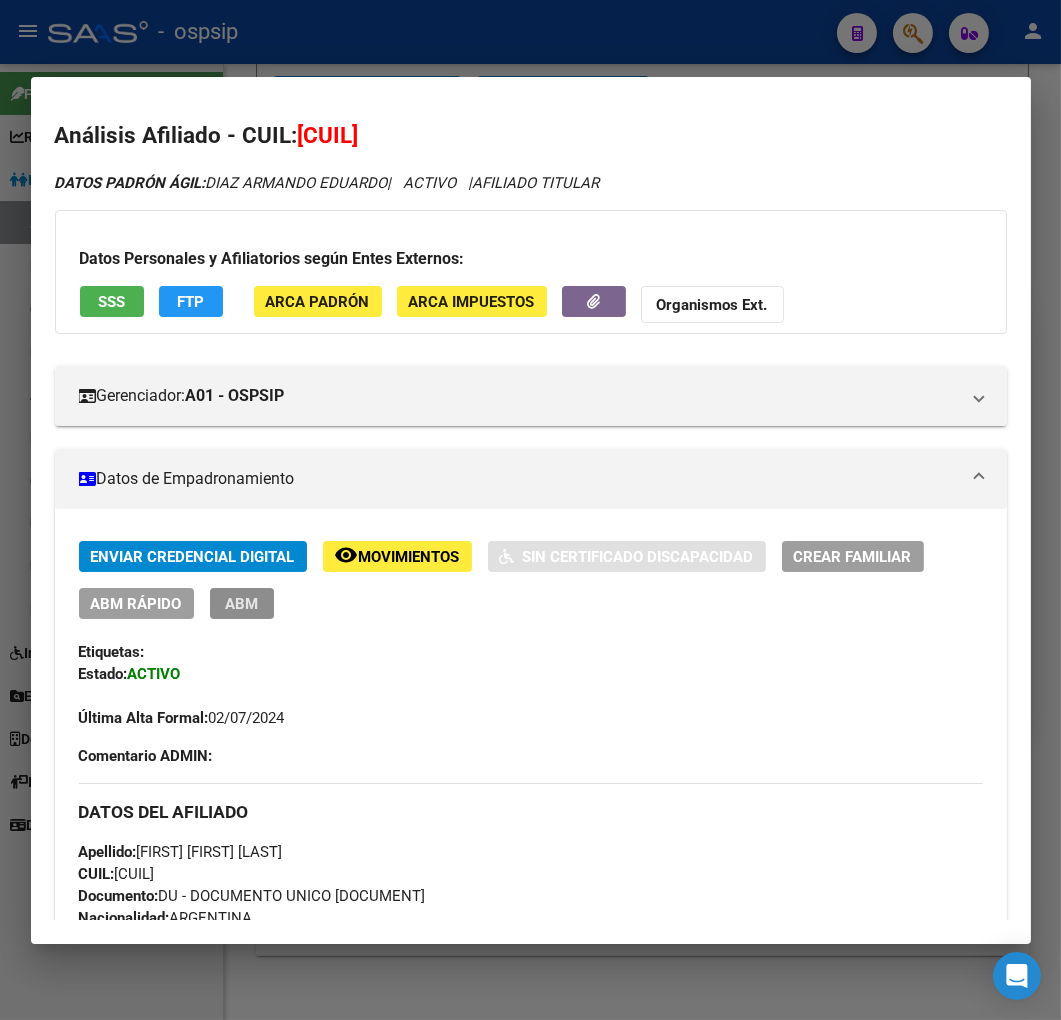 click on "ABM" at bounding box center [241, 604] 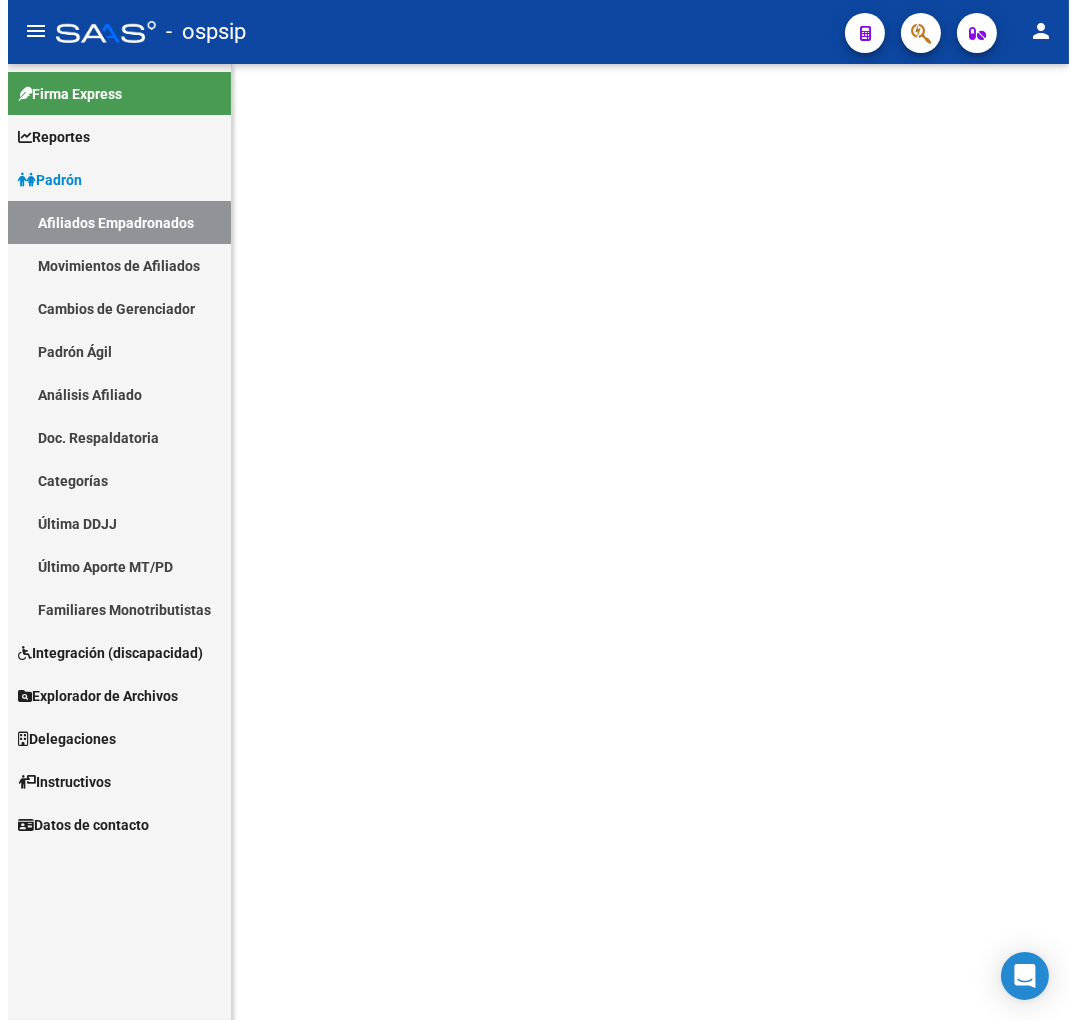 scroll, scrollTop: 0, scrollLeft: 0, axis: both 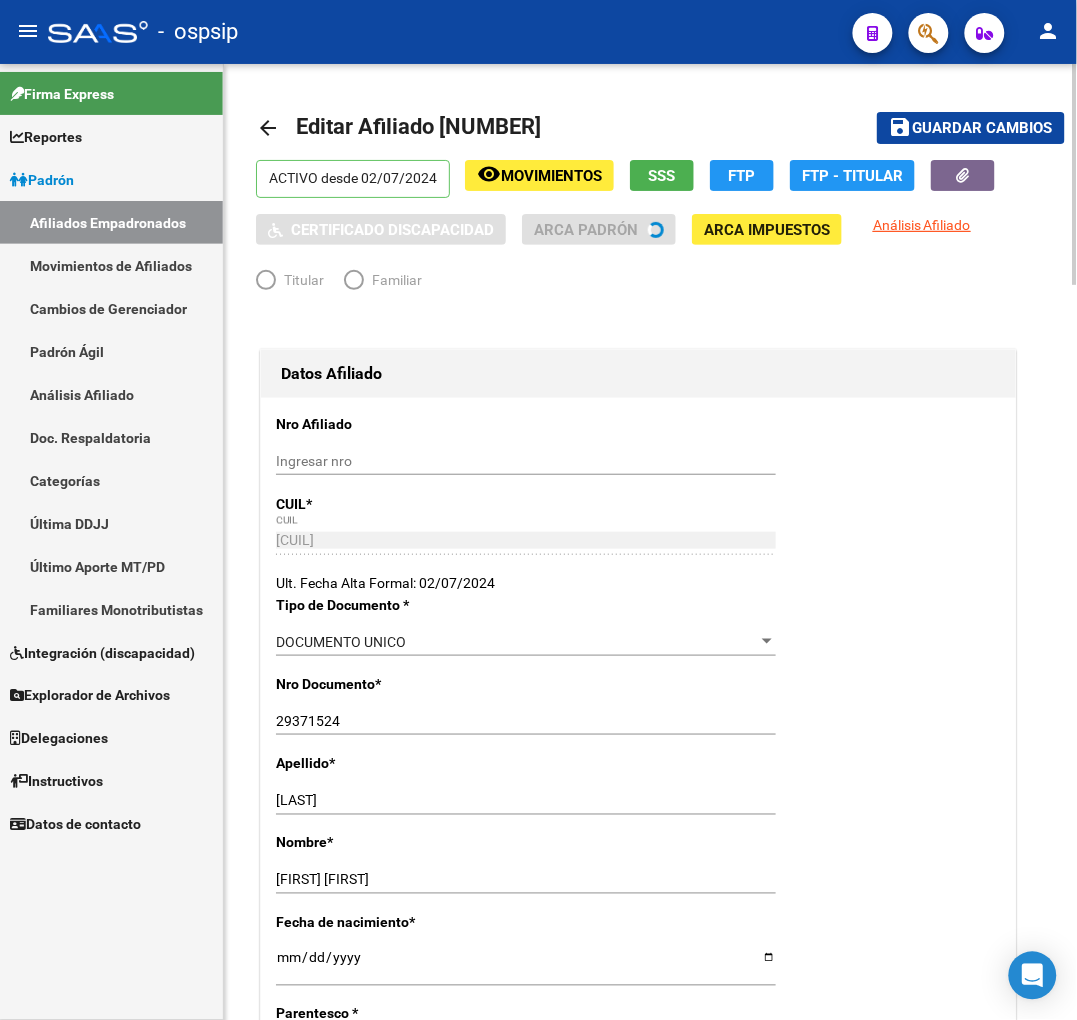 radio on "true" 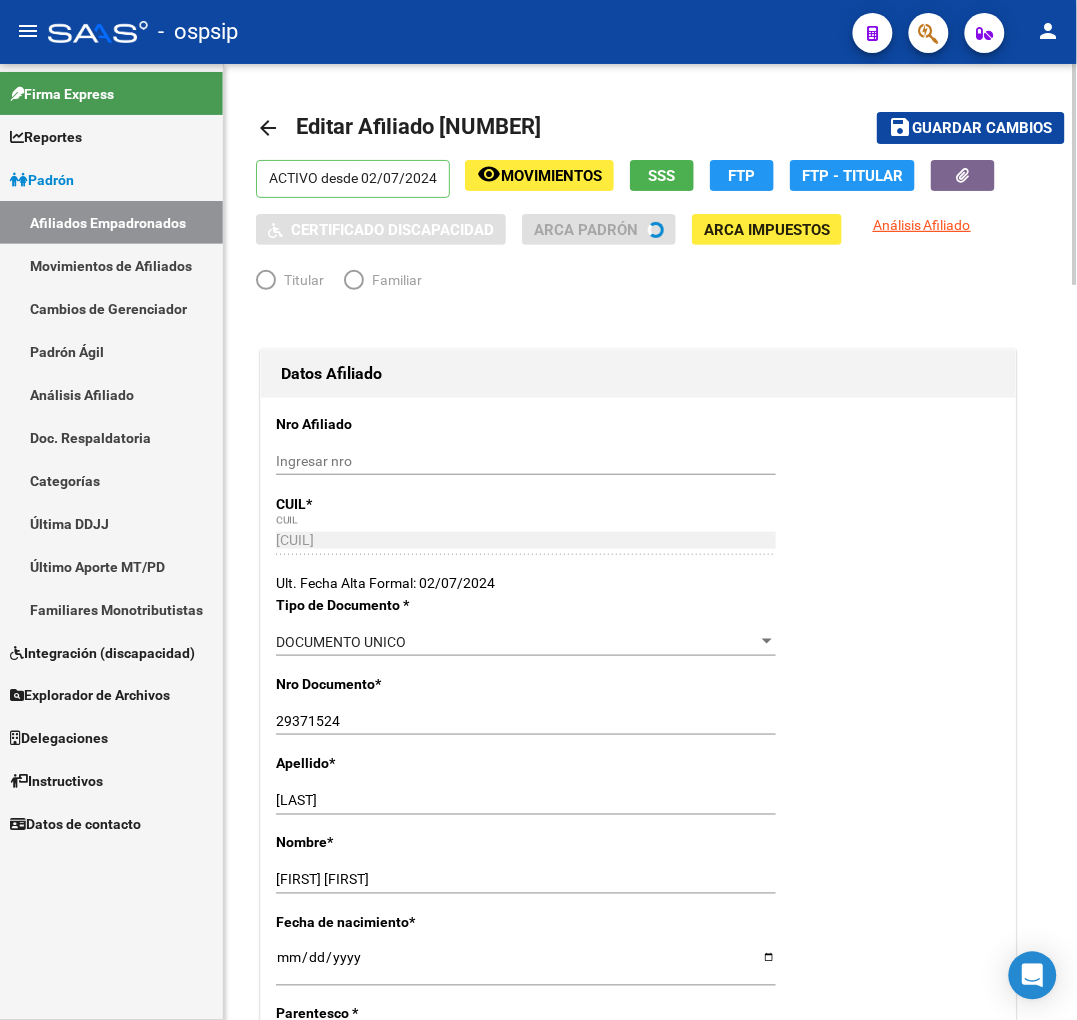 type on "30-64106337-8" 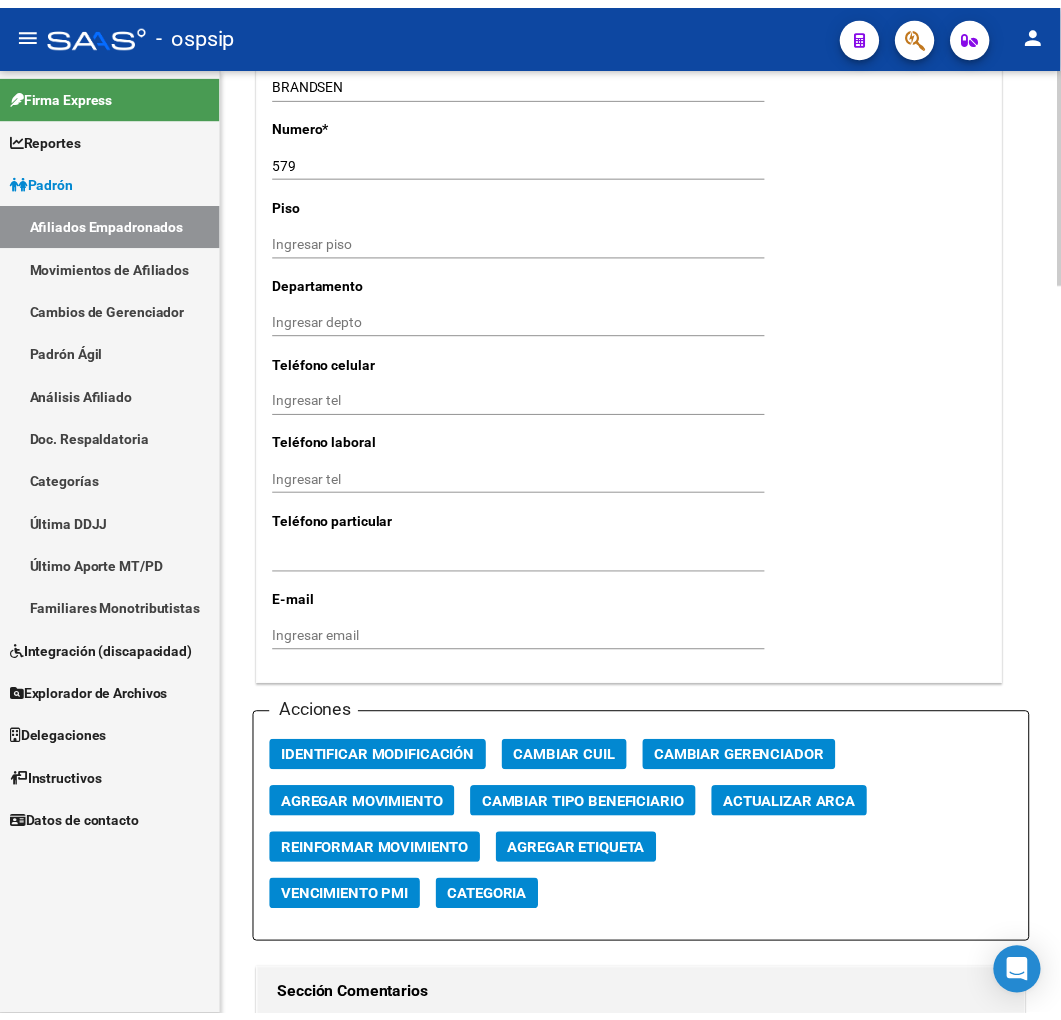 scroll, scrollTop: 2222, scrollLeft: 0, axis: vertical 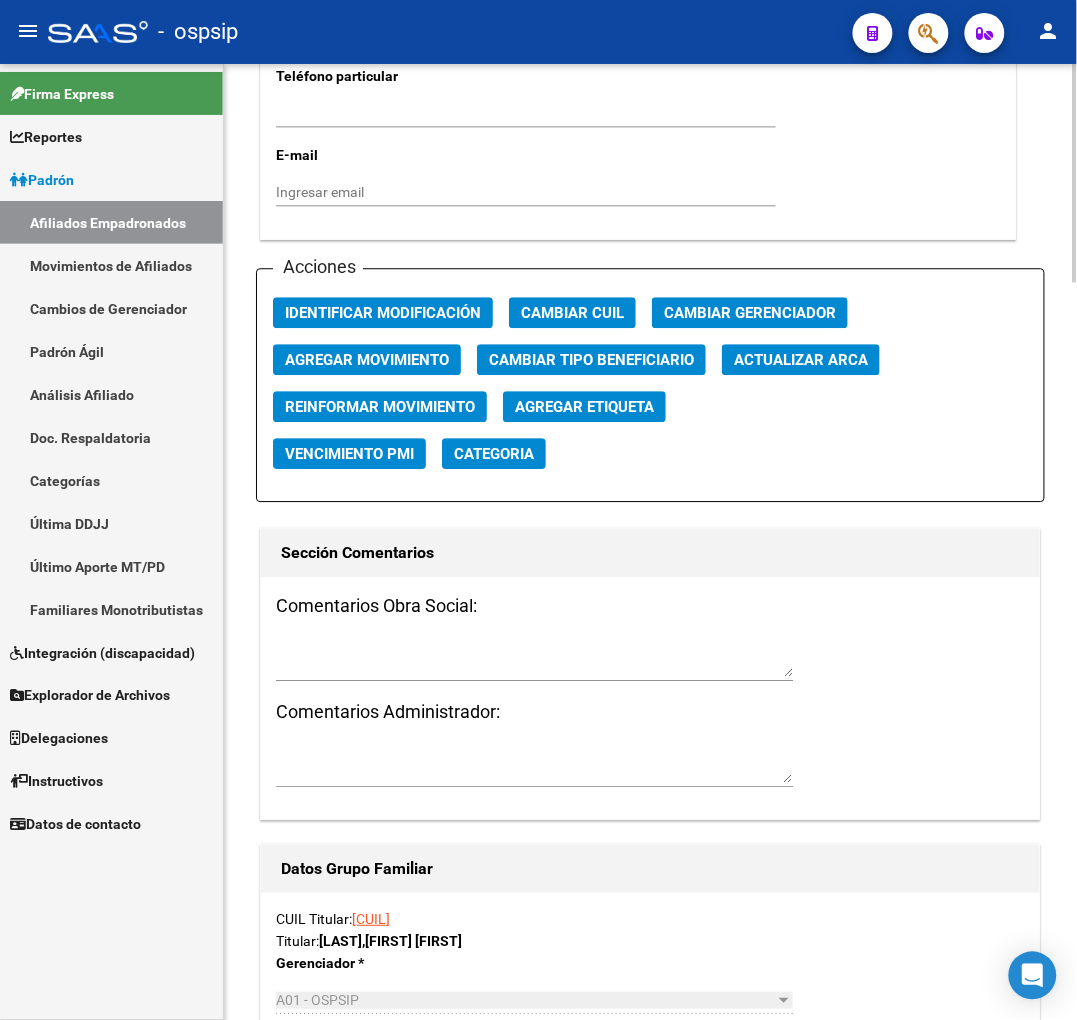 click on "Agregar Movimiento" 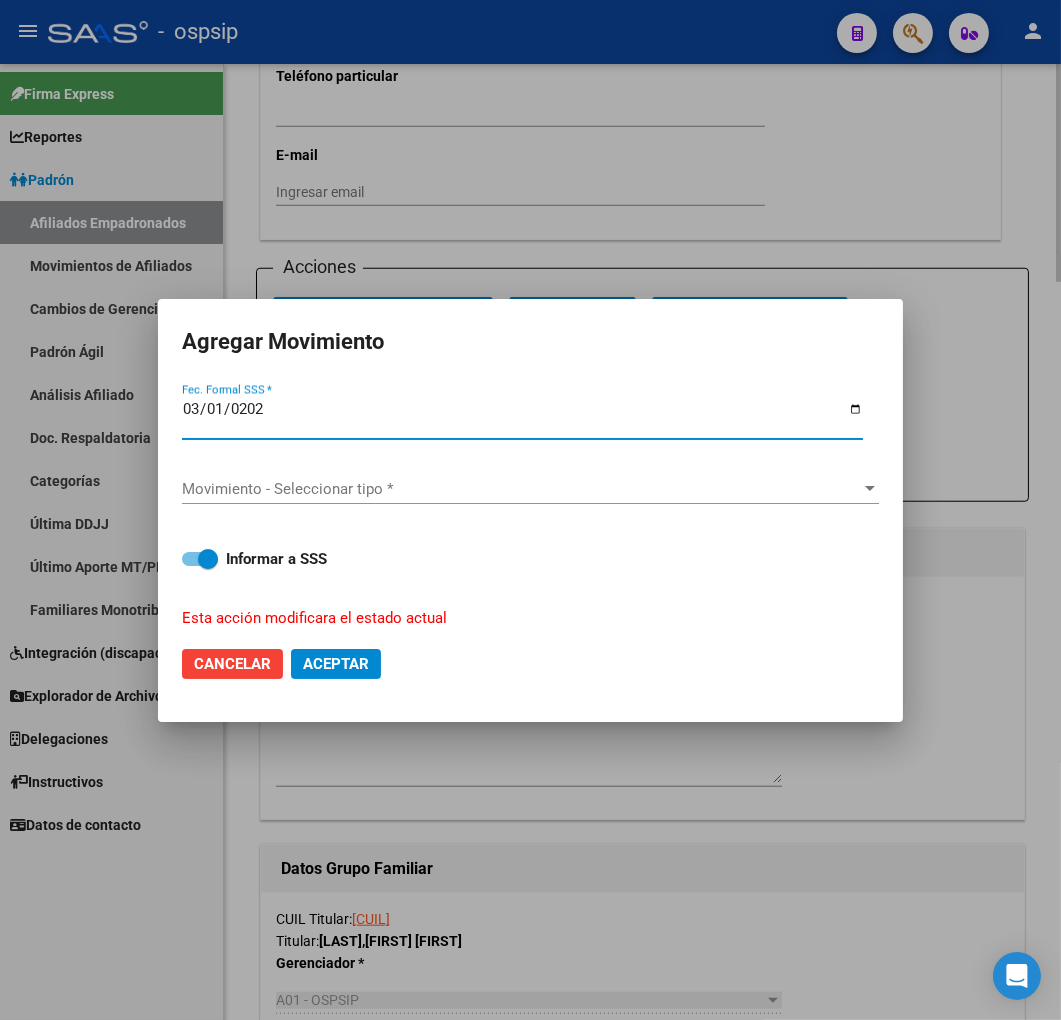 type on "2025-03-01" 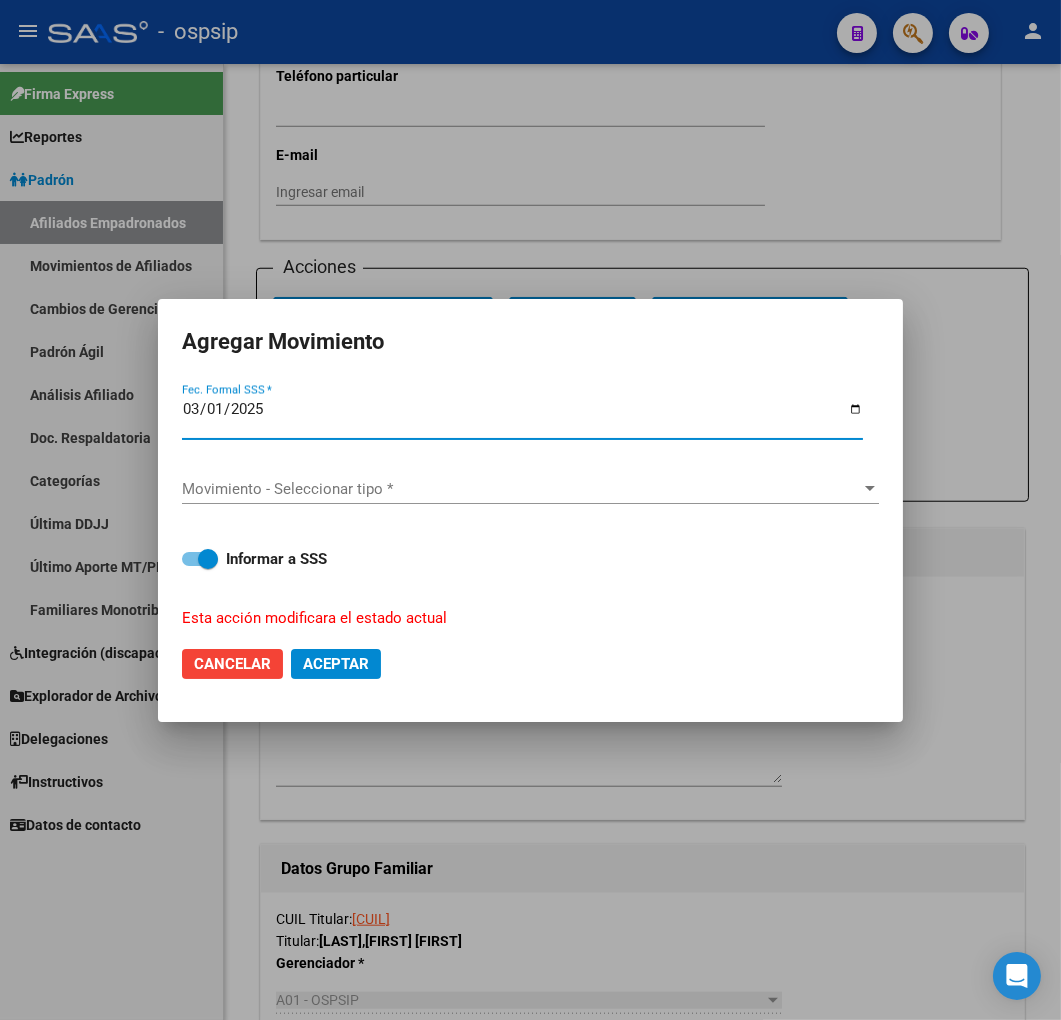click on "Movimiento - Seleccionar tipo *" at bounding box center (521, 489) 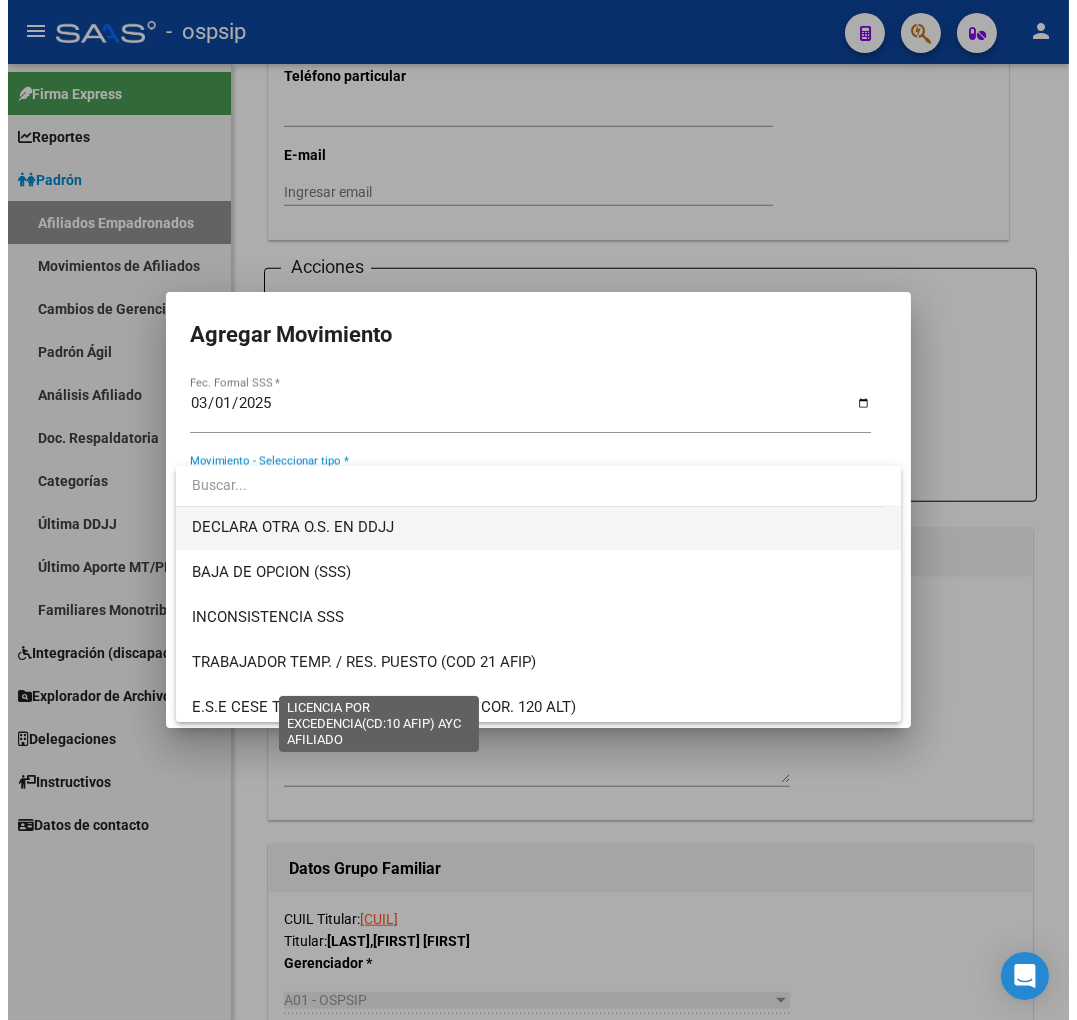 scroll, scrollTop: 777, scrollLeft: 0, axis: vertical 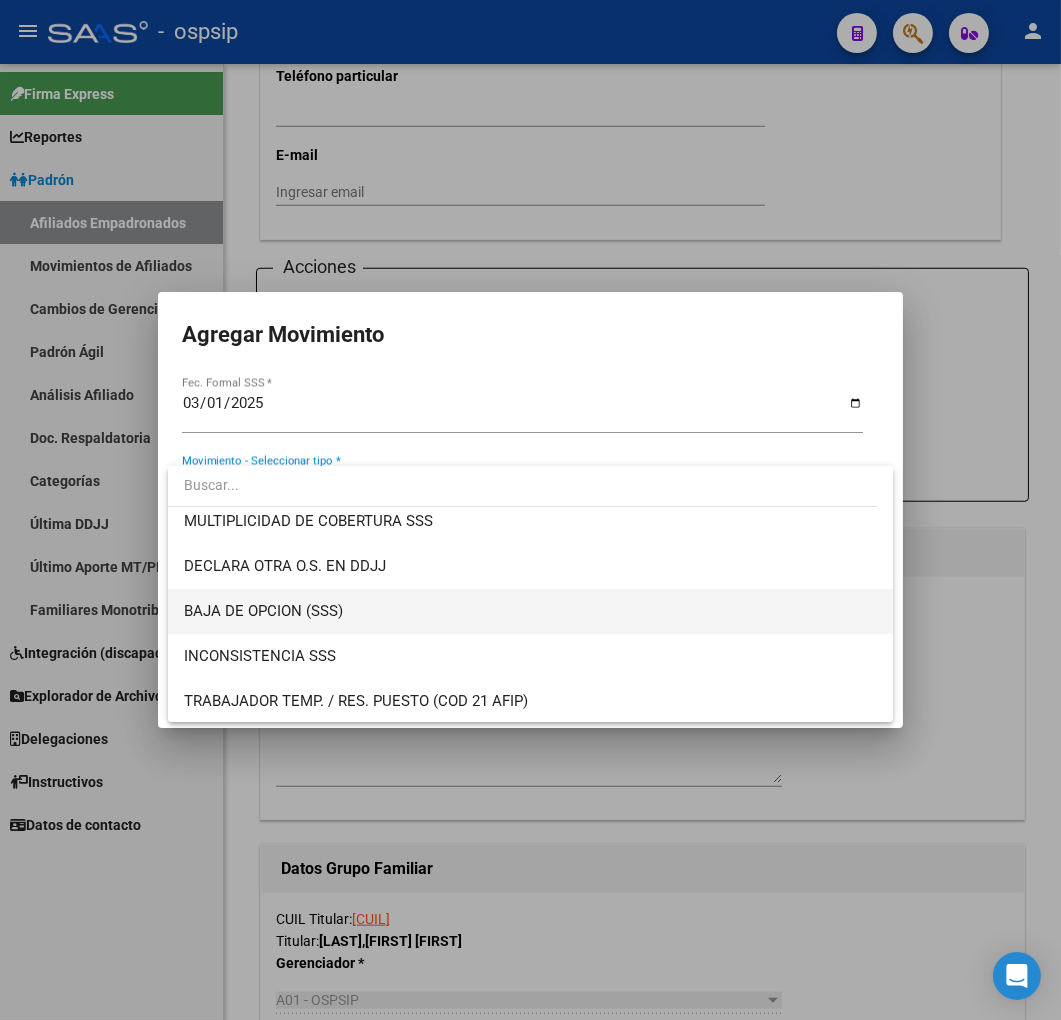click on "BAJA DE OPCION (SSS)" at bounding box center (531, 611) 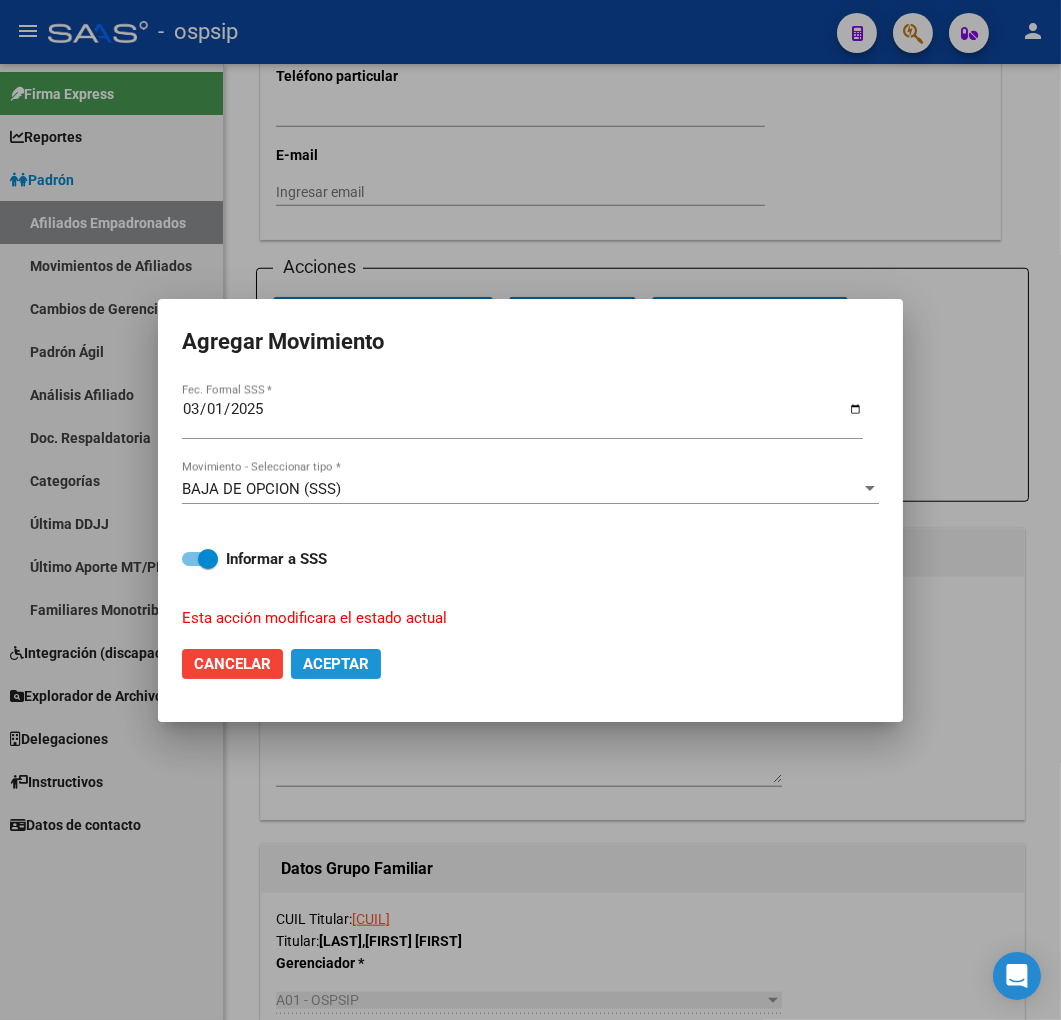click on "Aceptar" 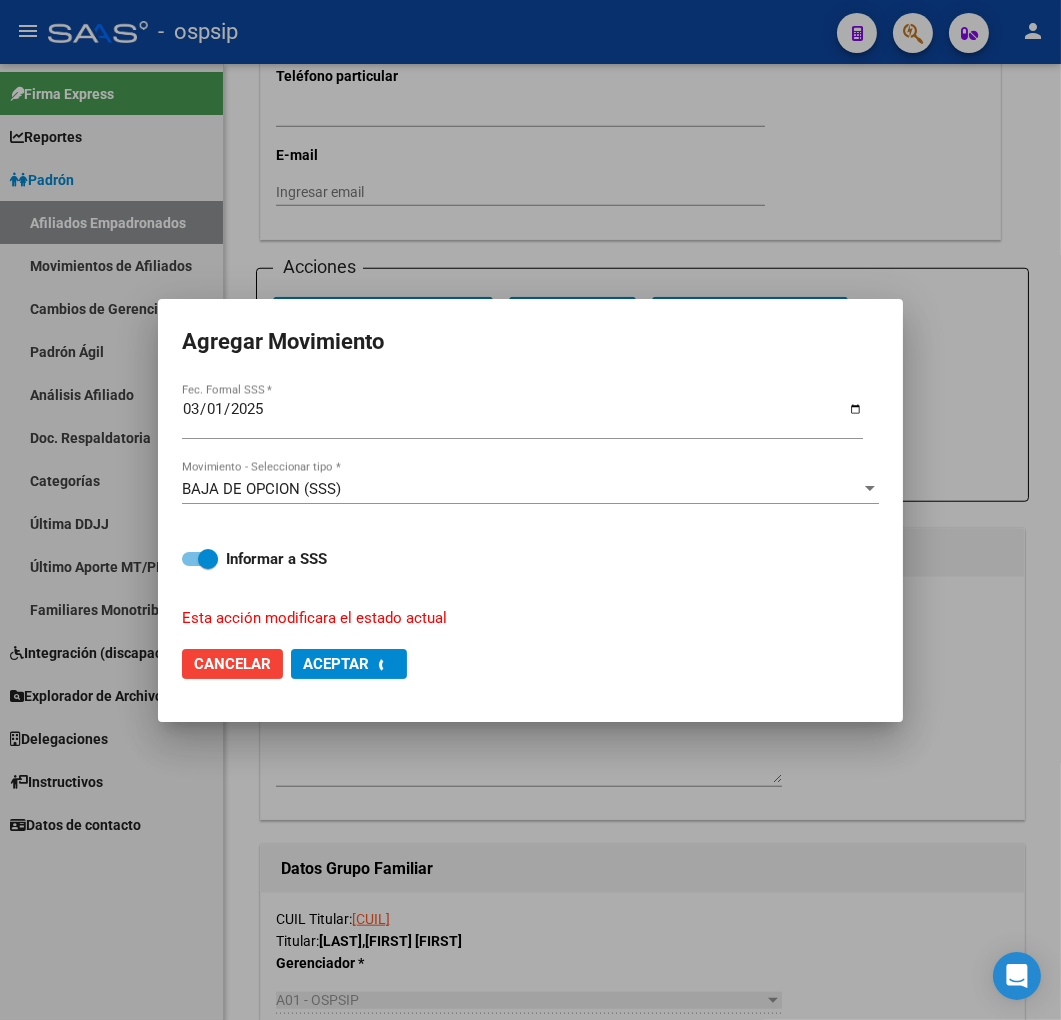 checkbox on "false" 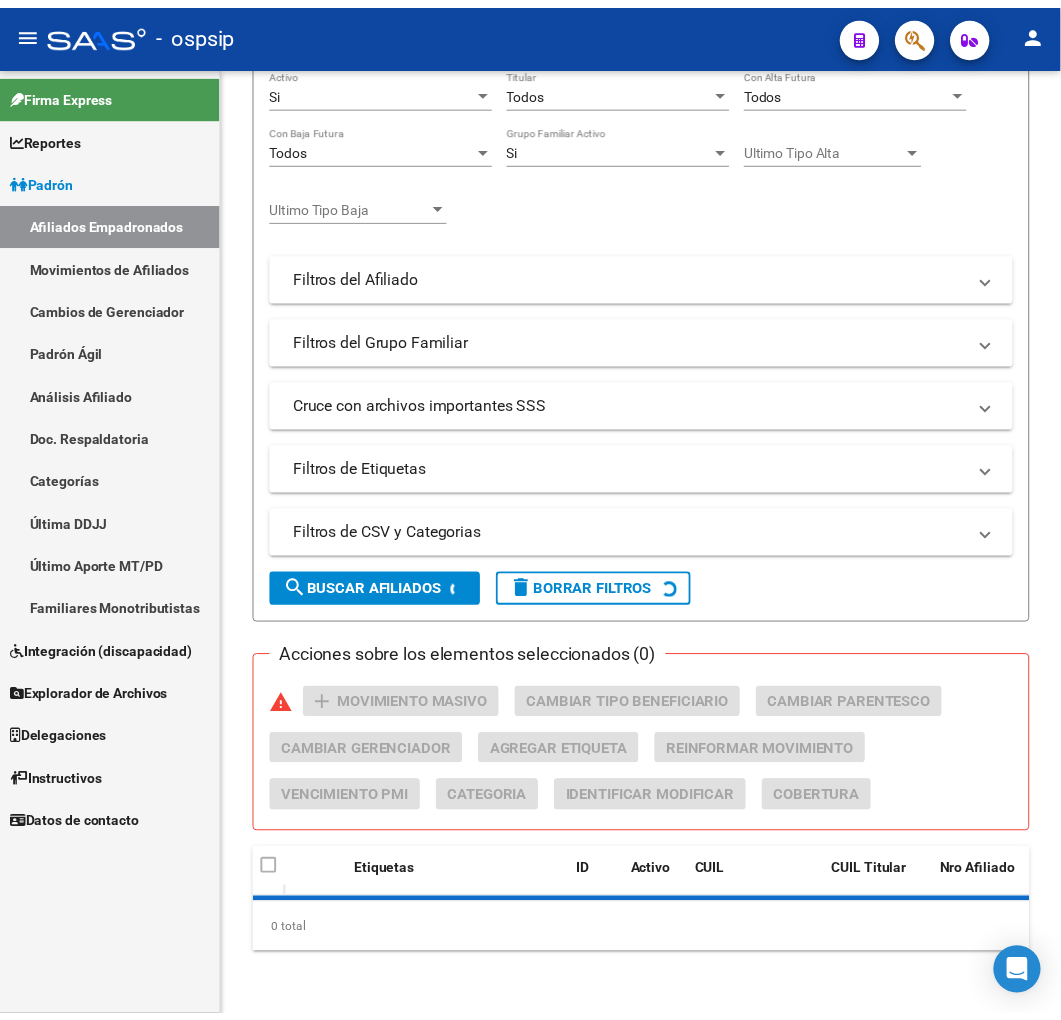 scroll, scrollTop: 880, scrollLeft: 0, axis: vertical 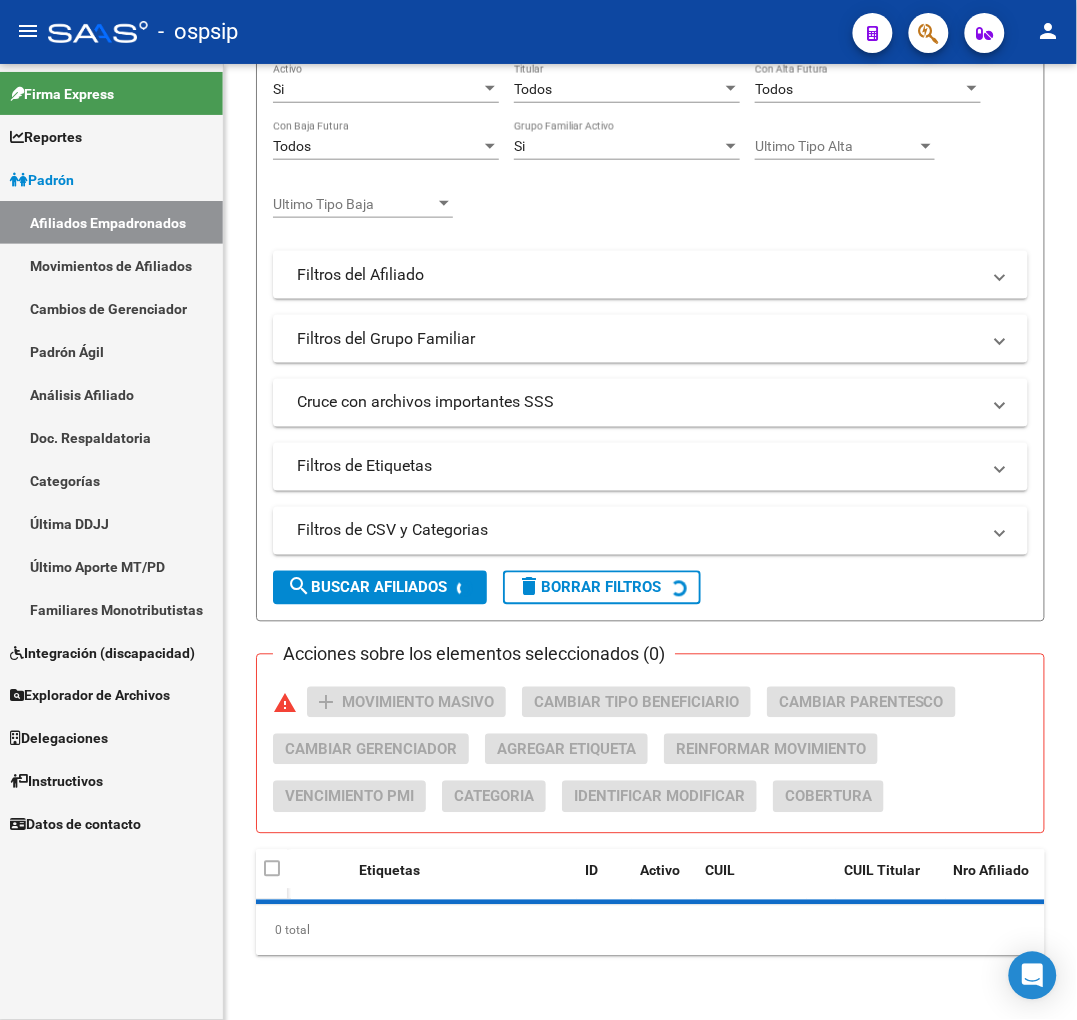 click 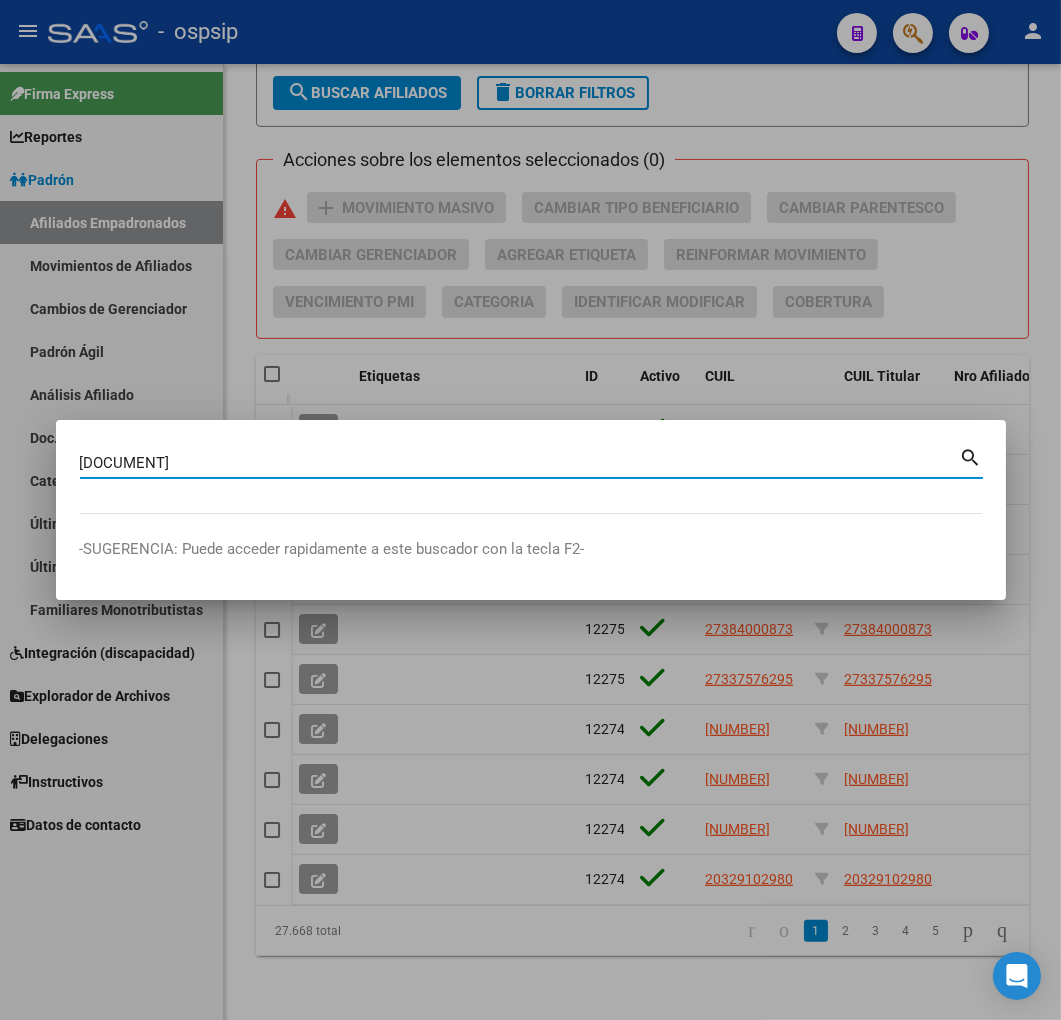 type on "29381854" 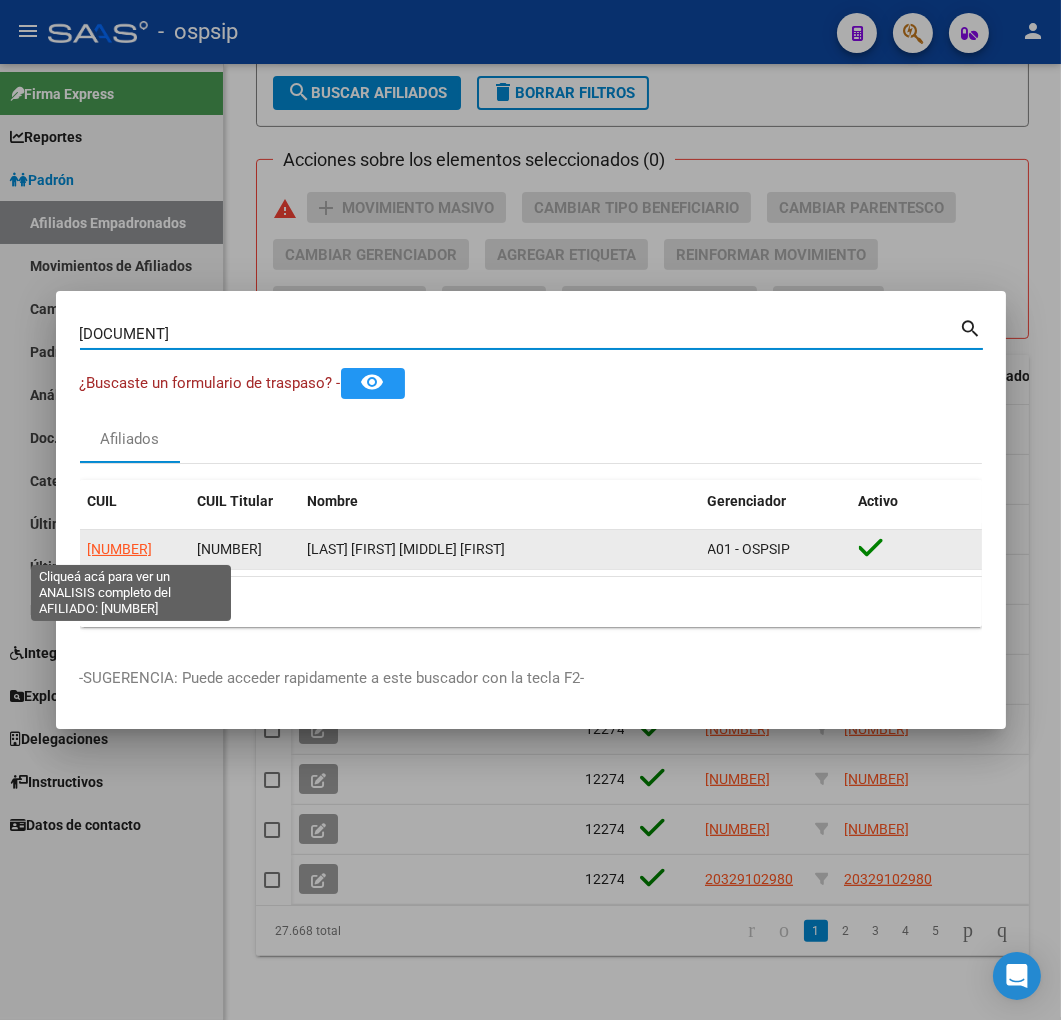 click on "20293818542" 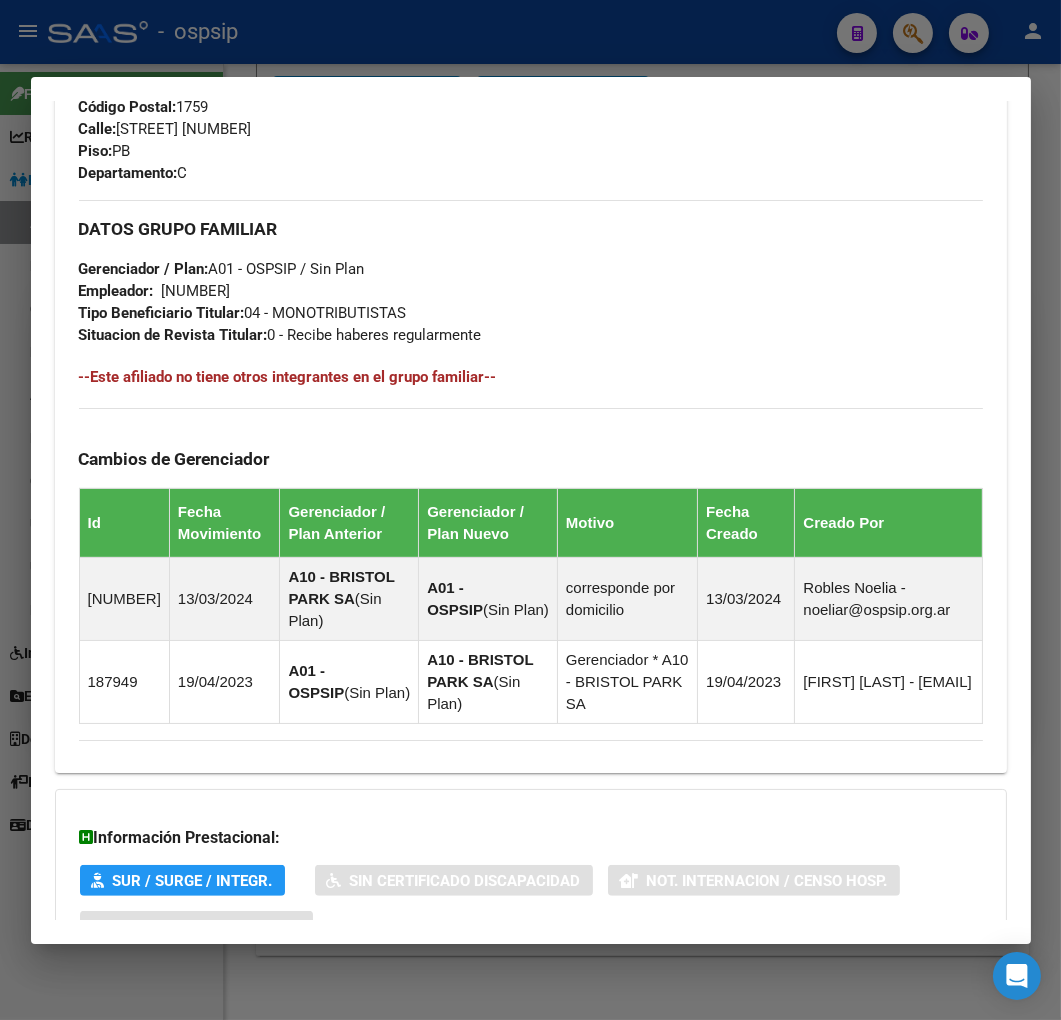 scroll, scrollTop: 1254, scrollLeft: 0, axis: vertical 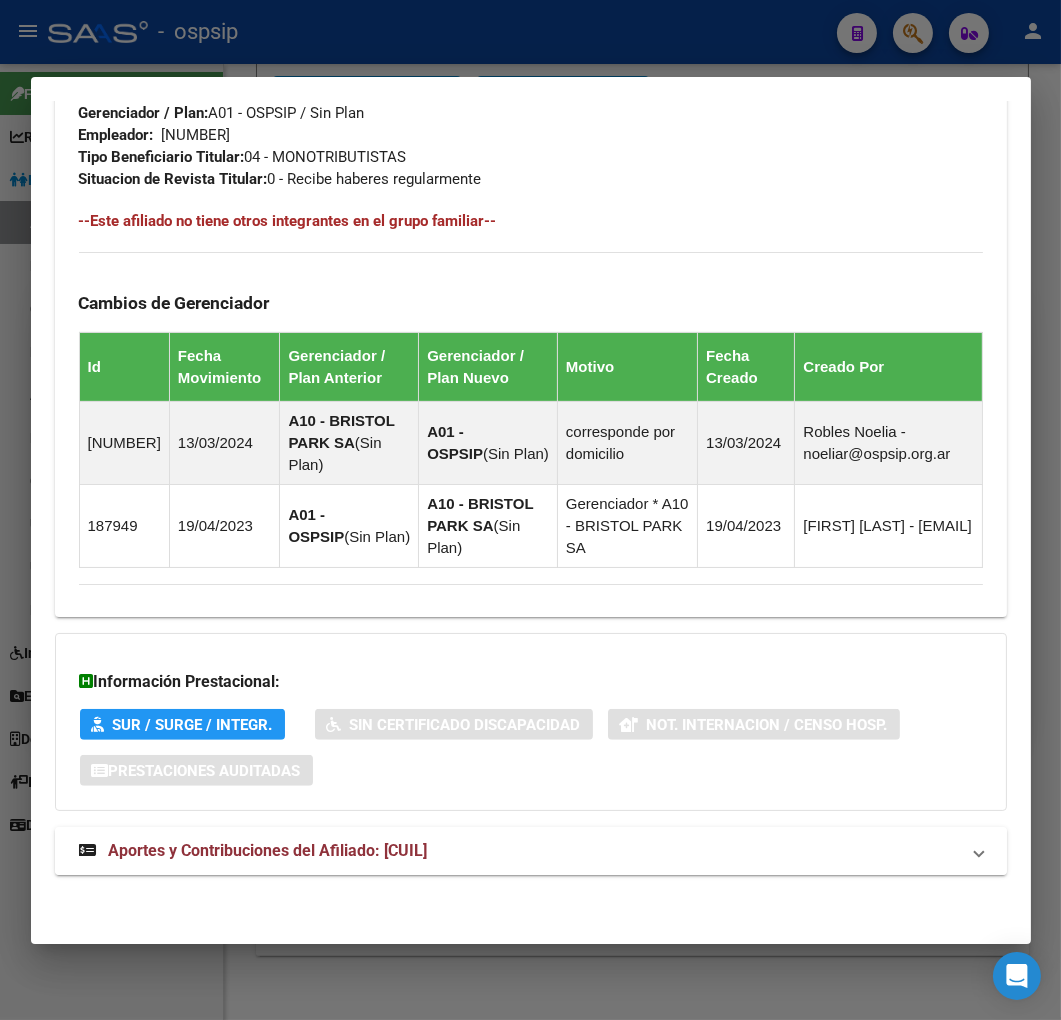 click on "Aportes y Contribuciones del Afiliado: 20293818542" at bounding box center [519, 851] 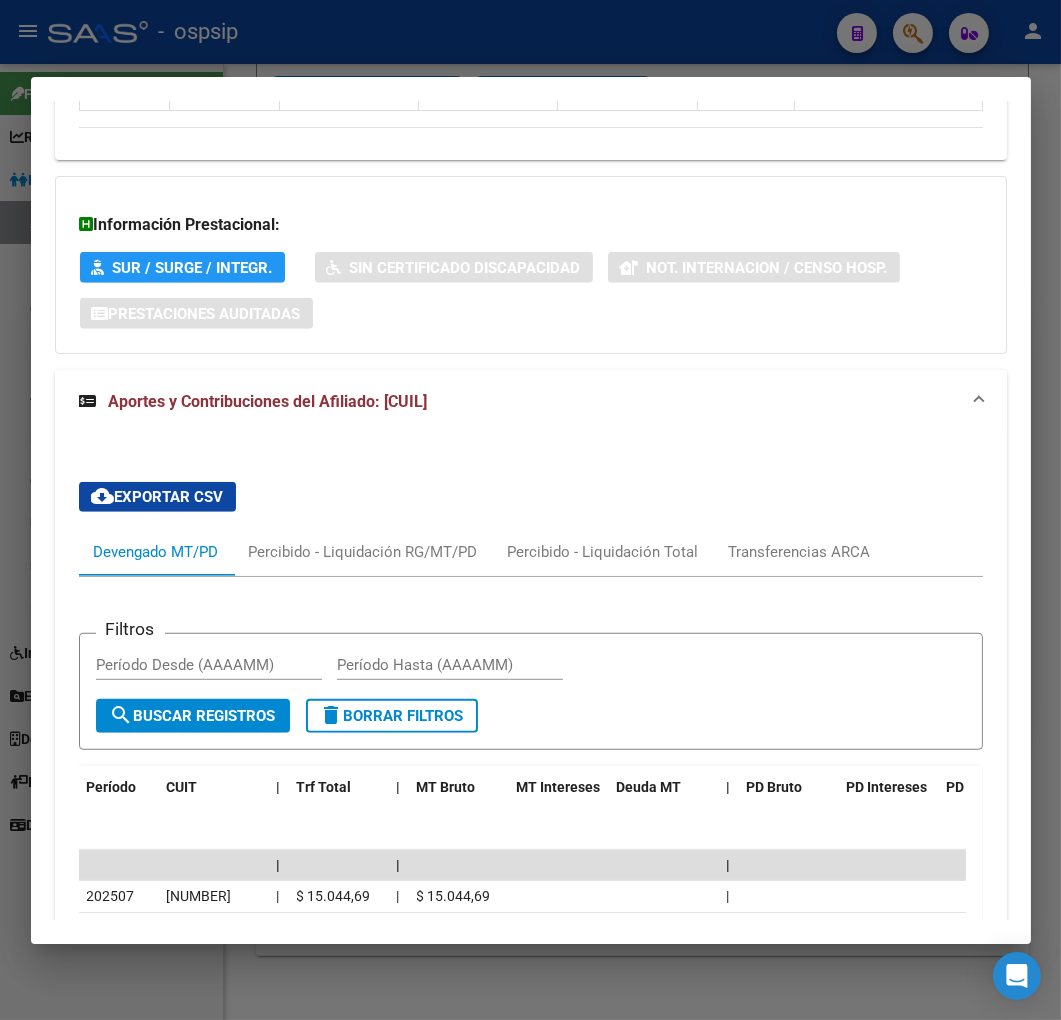 scroll, scrollTop: 1762, scrollLeft: 0, axis: vertical 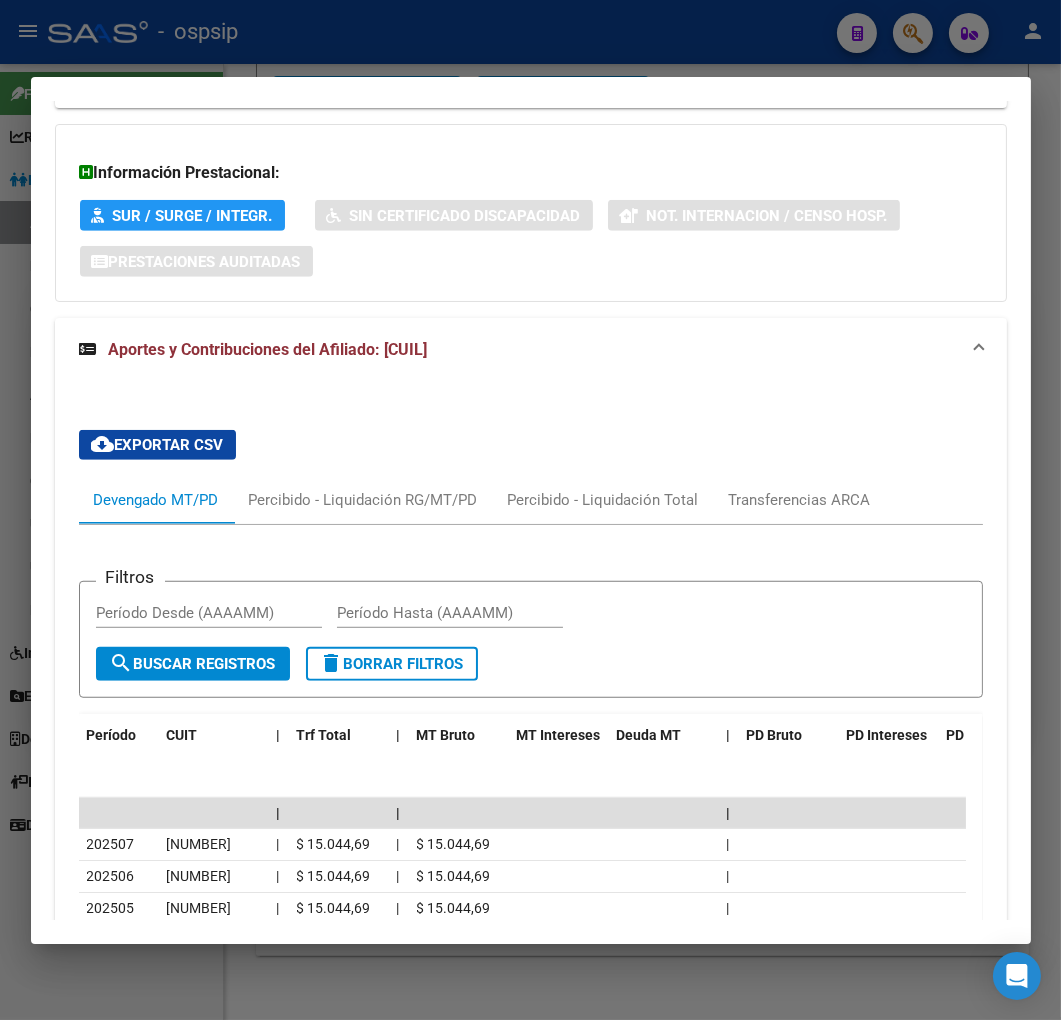 click at bounding box center [530, 510] 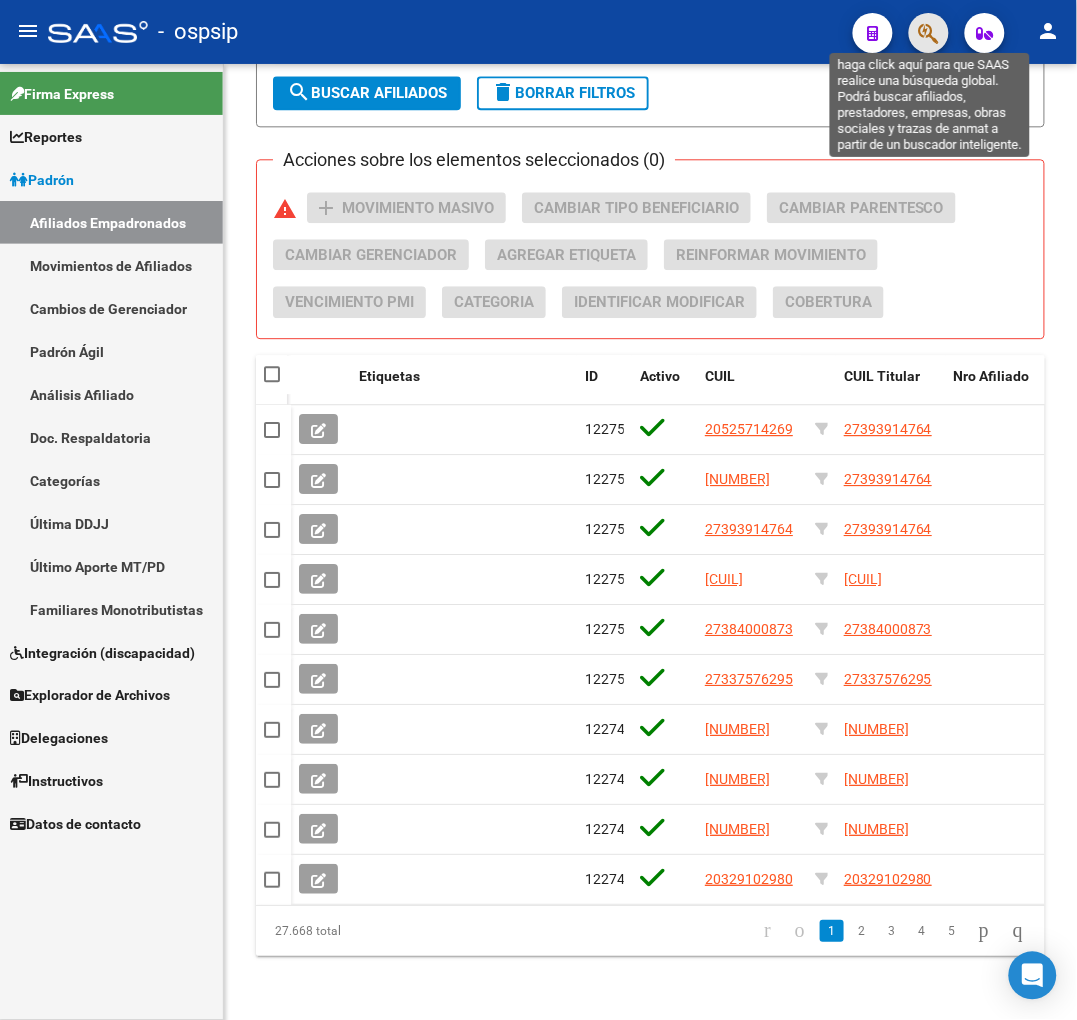 click 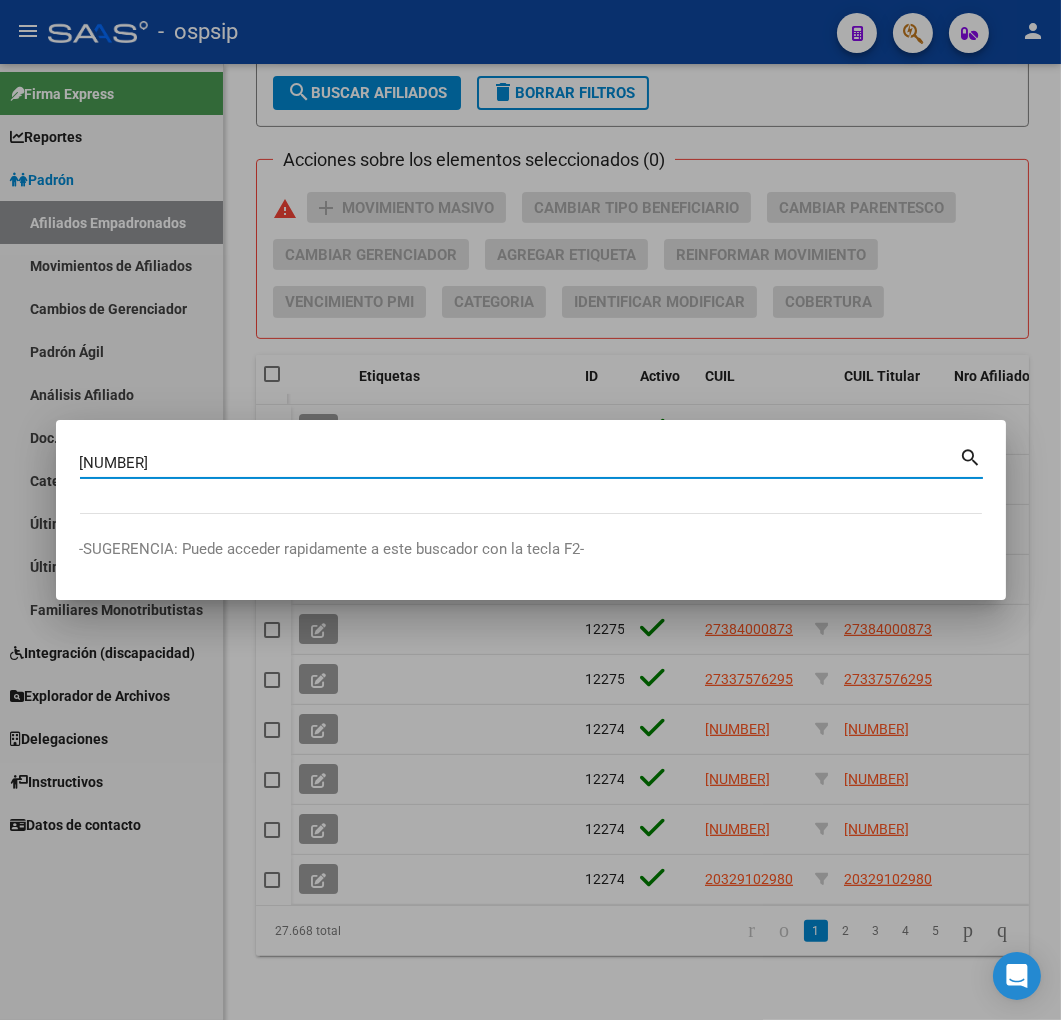 type on "29408007" 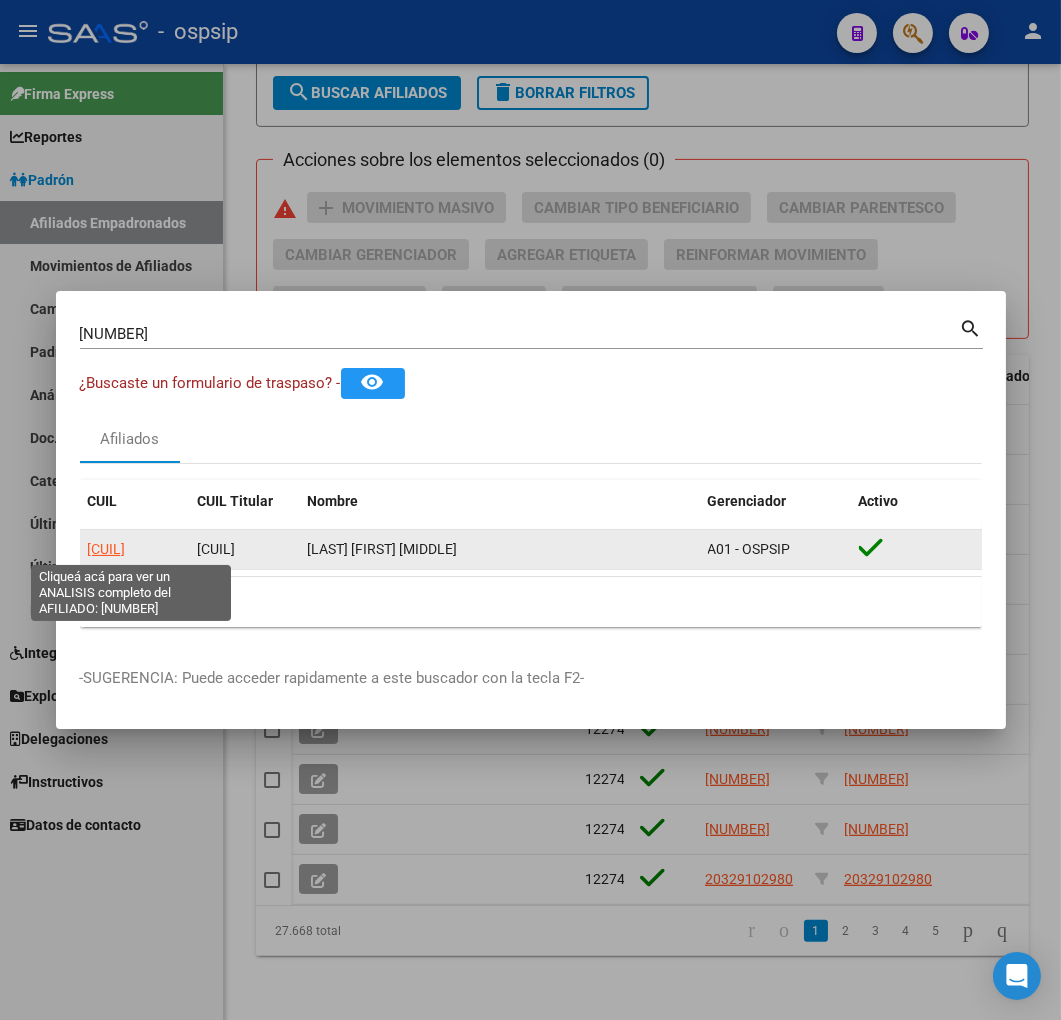 click on "20294080075" 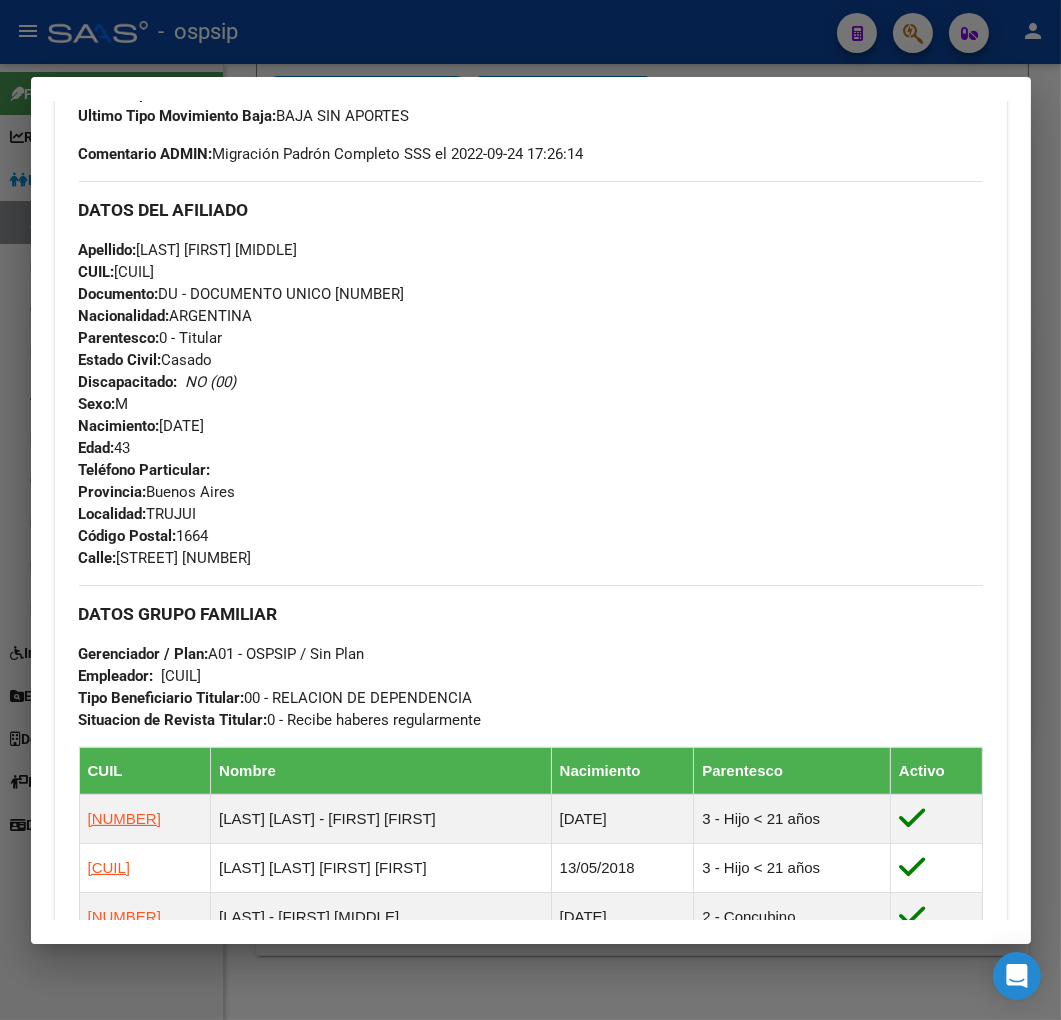 scroll, scrollTop: 666, scrollLeft: 0, axis: vertical 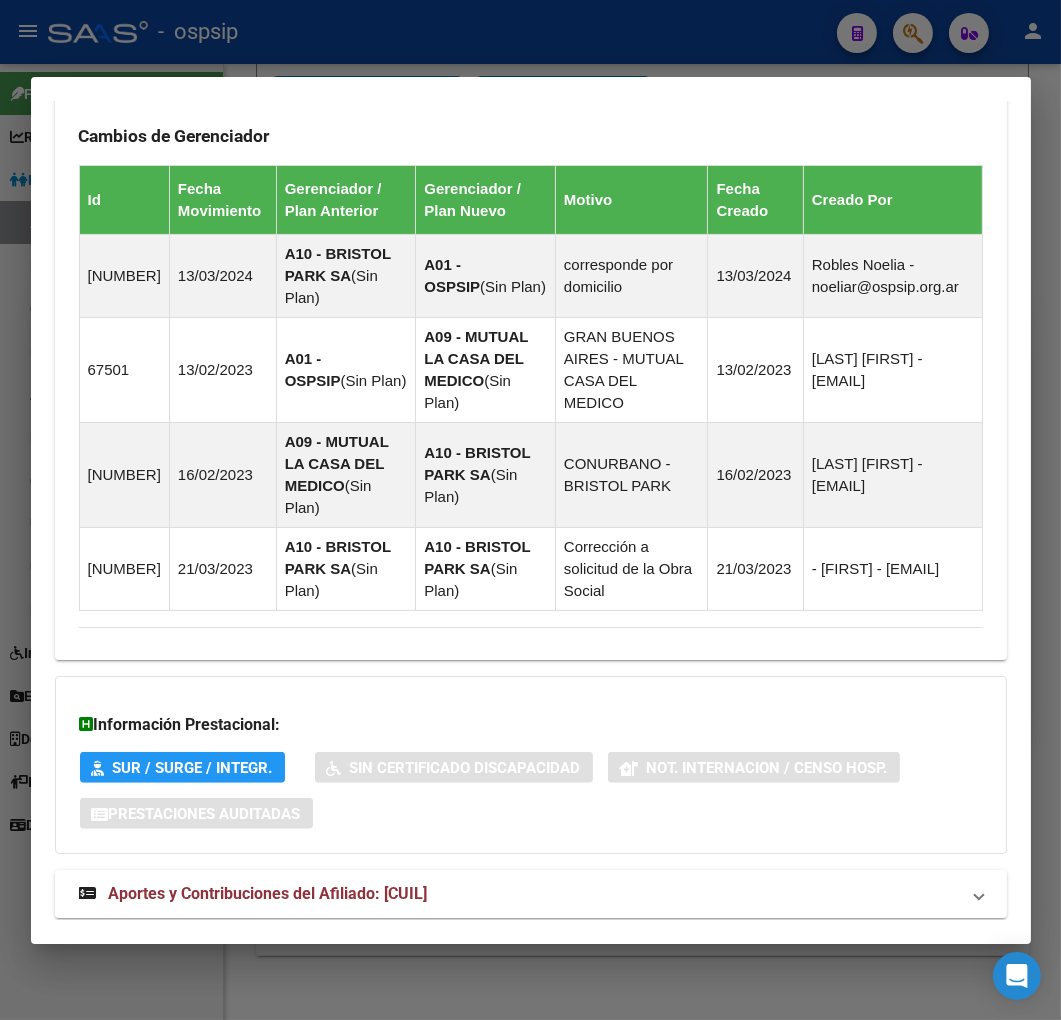 drag, startPoint x: 666, startPoint y: 867, endPoint x: 727, endPoint y: 700, distance: 177.792 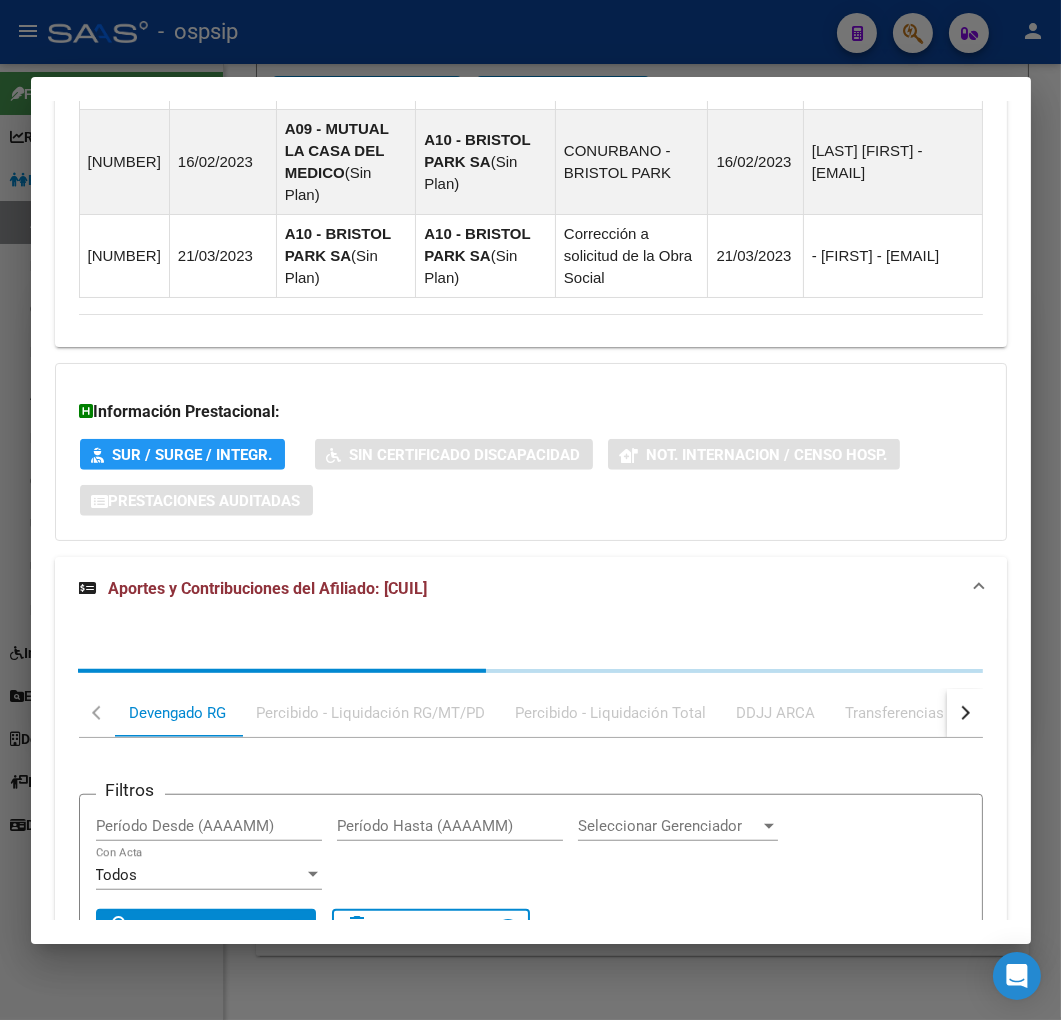 scroll, scrollTop: 2112, scrollLeft: 0, axis: vertical 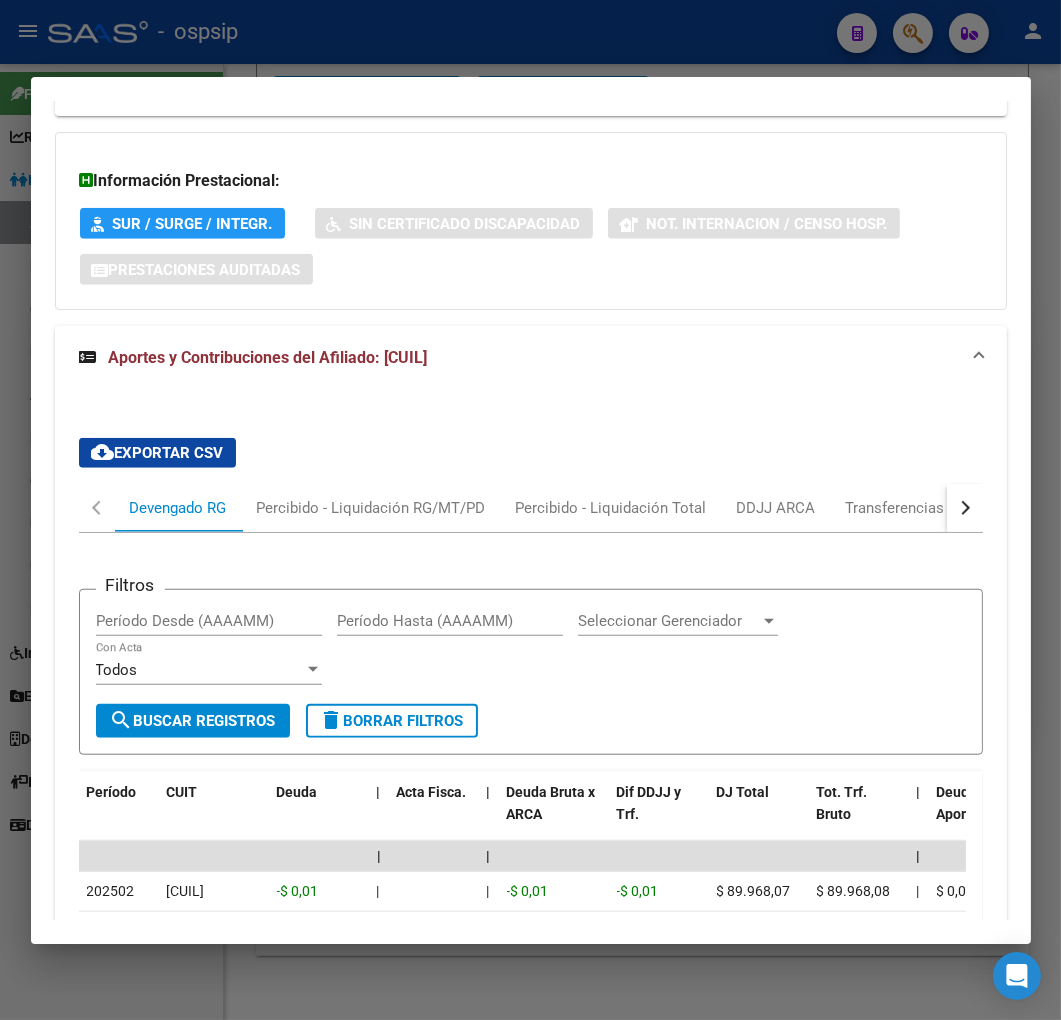 click at bounding box center [965, 508] 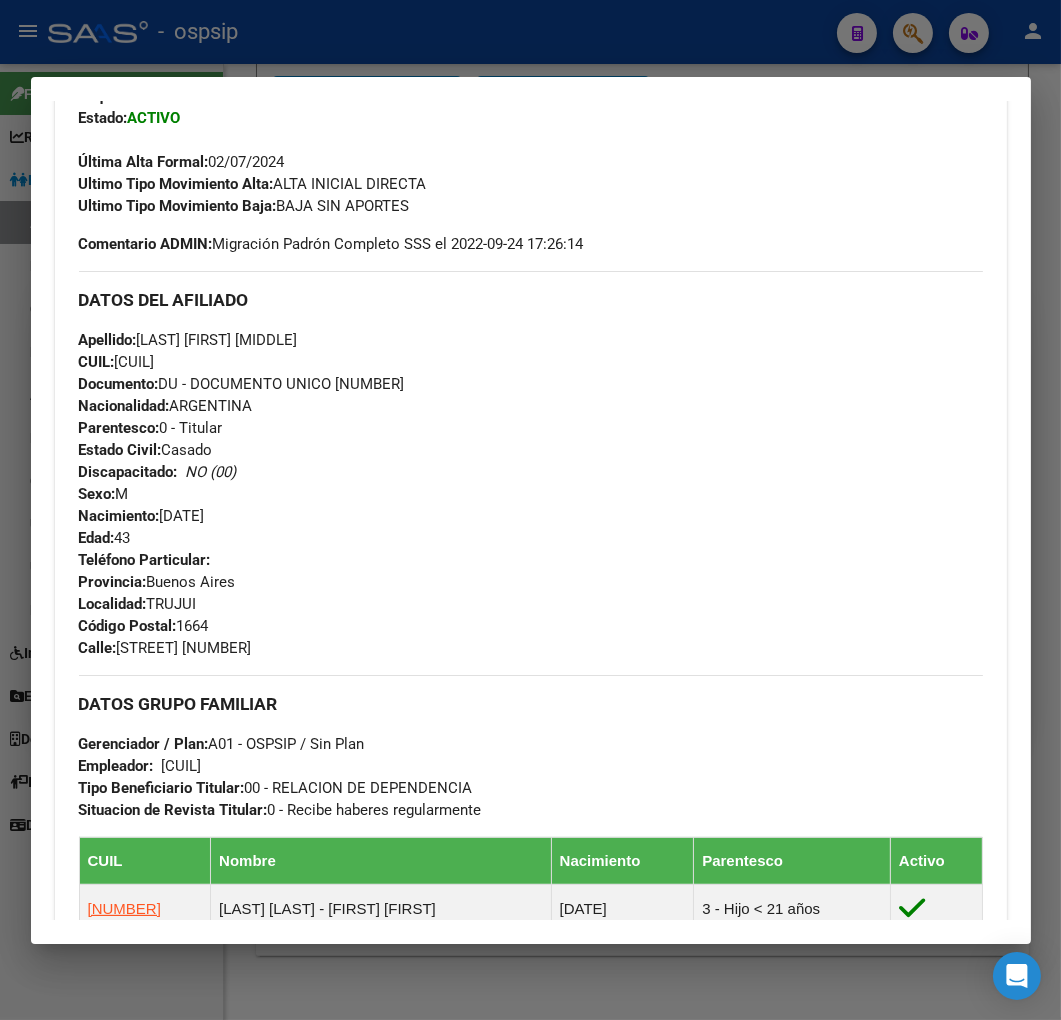 scroll, scrollTop: 1, scrollLeft: 0, axis: vertical 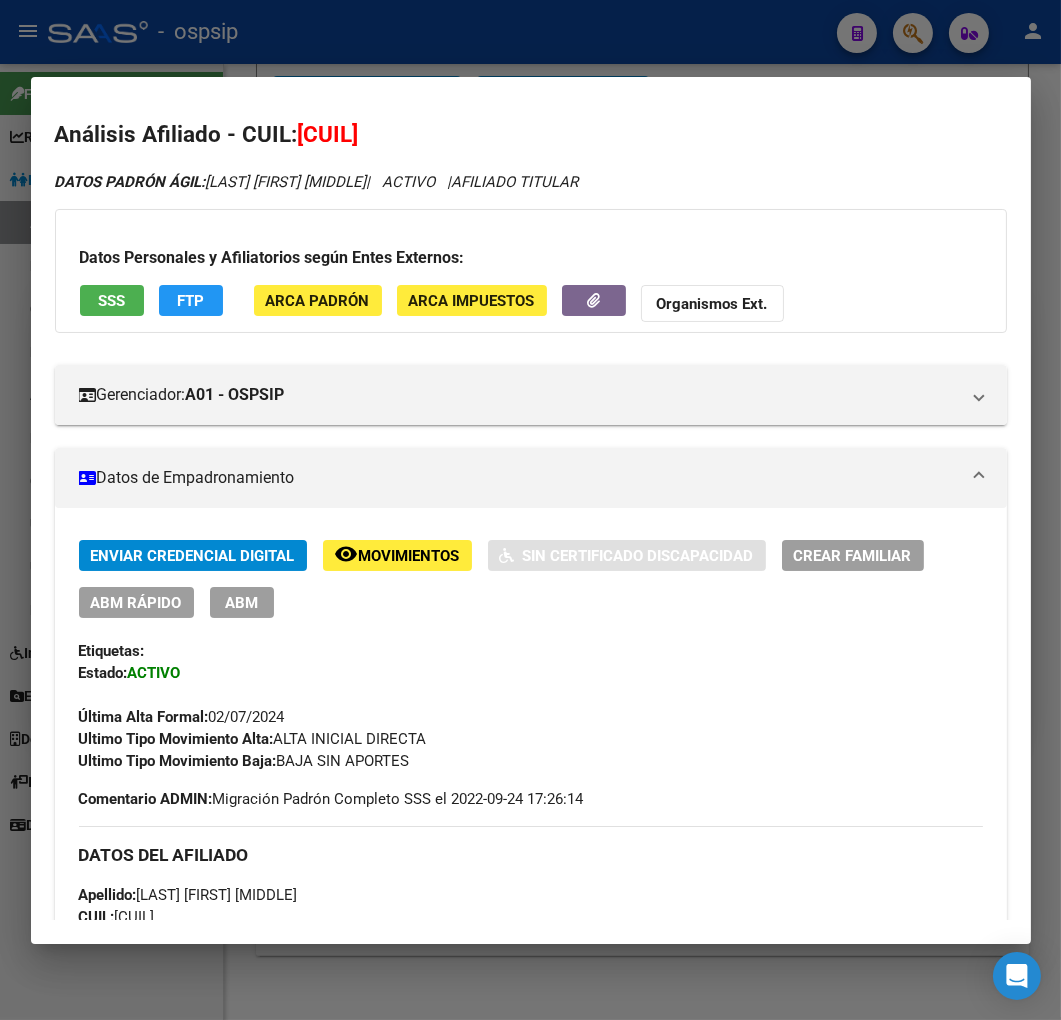 click on "FTP" 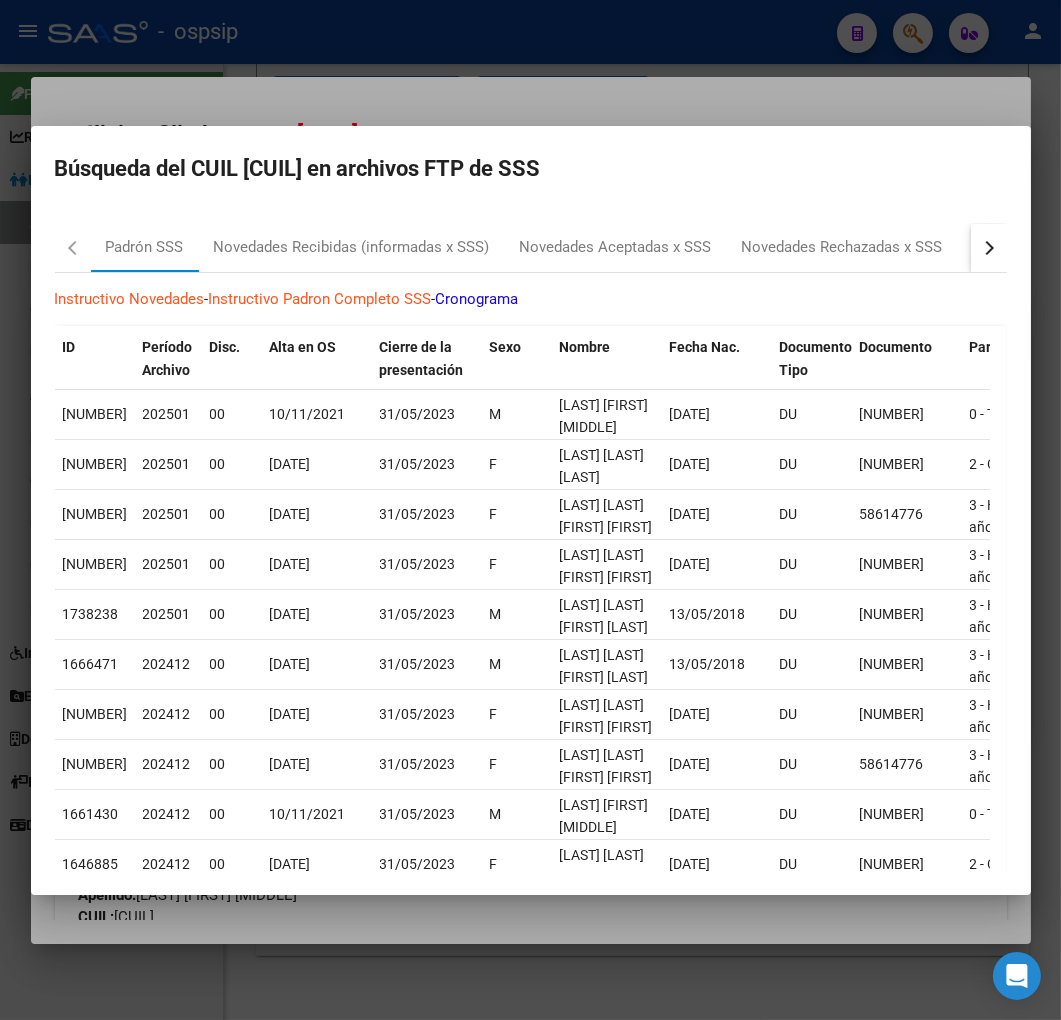 click at bounding box center (989, 248) 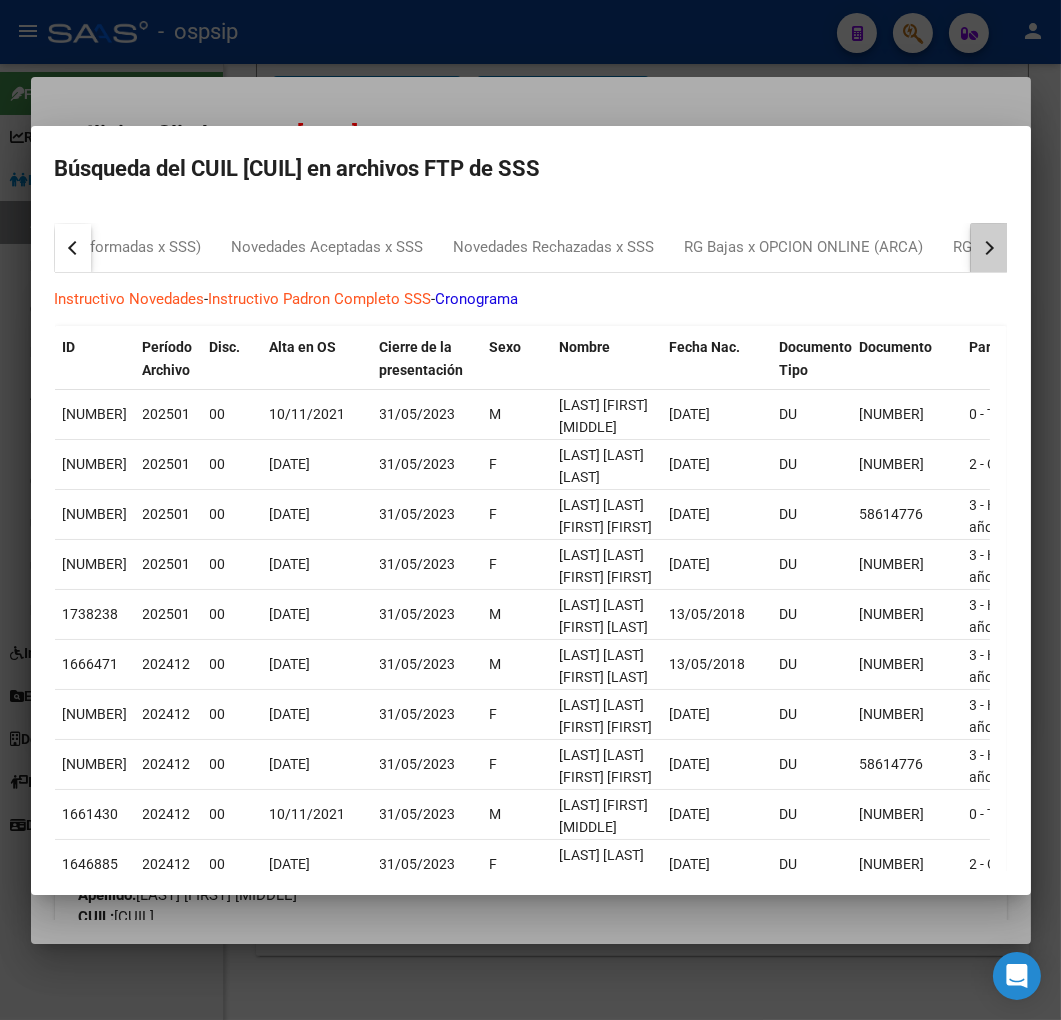 click at bounding box center [989, 248] 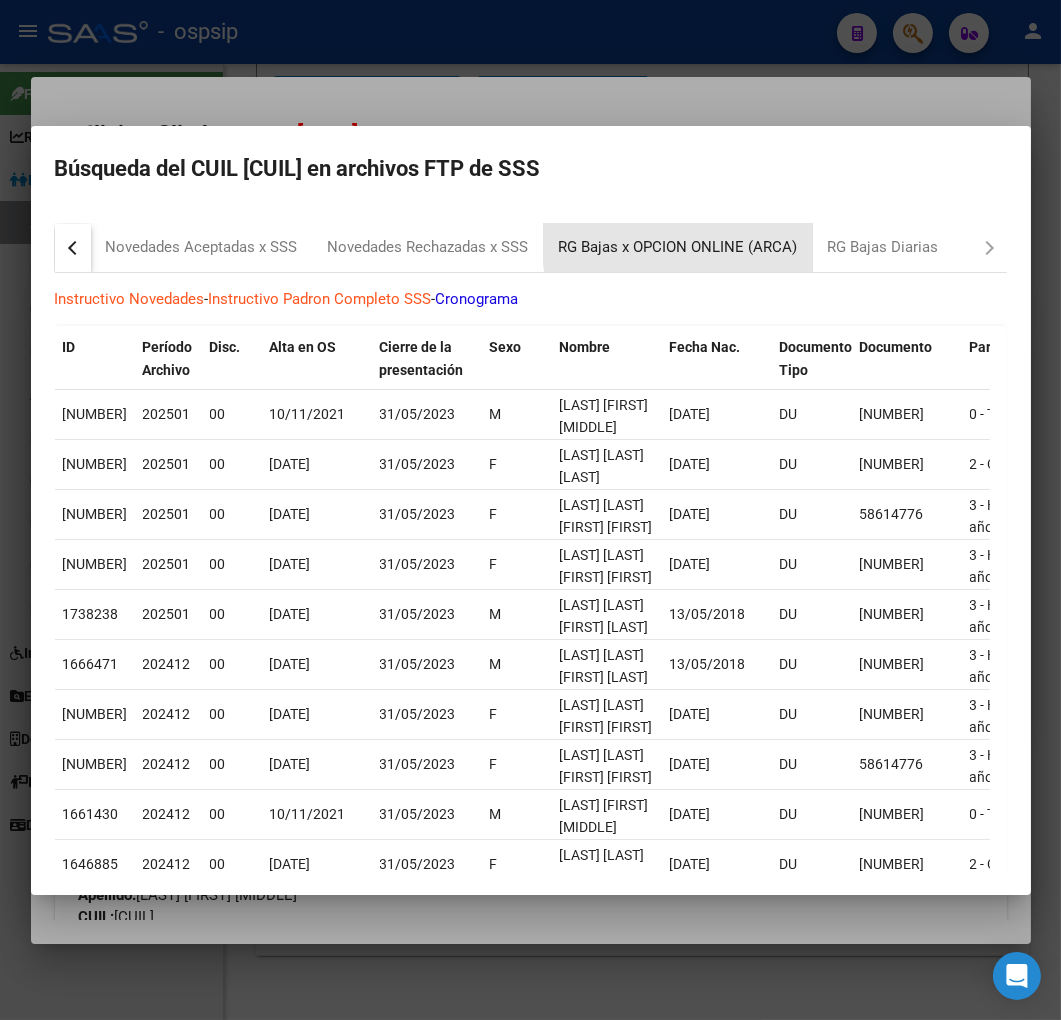click on "RG Bajas x OPCION ONLINE (ARCA)" at bounding box center [678, 247] 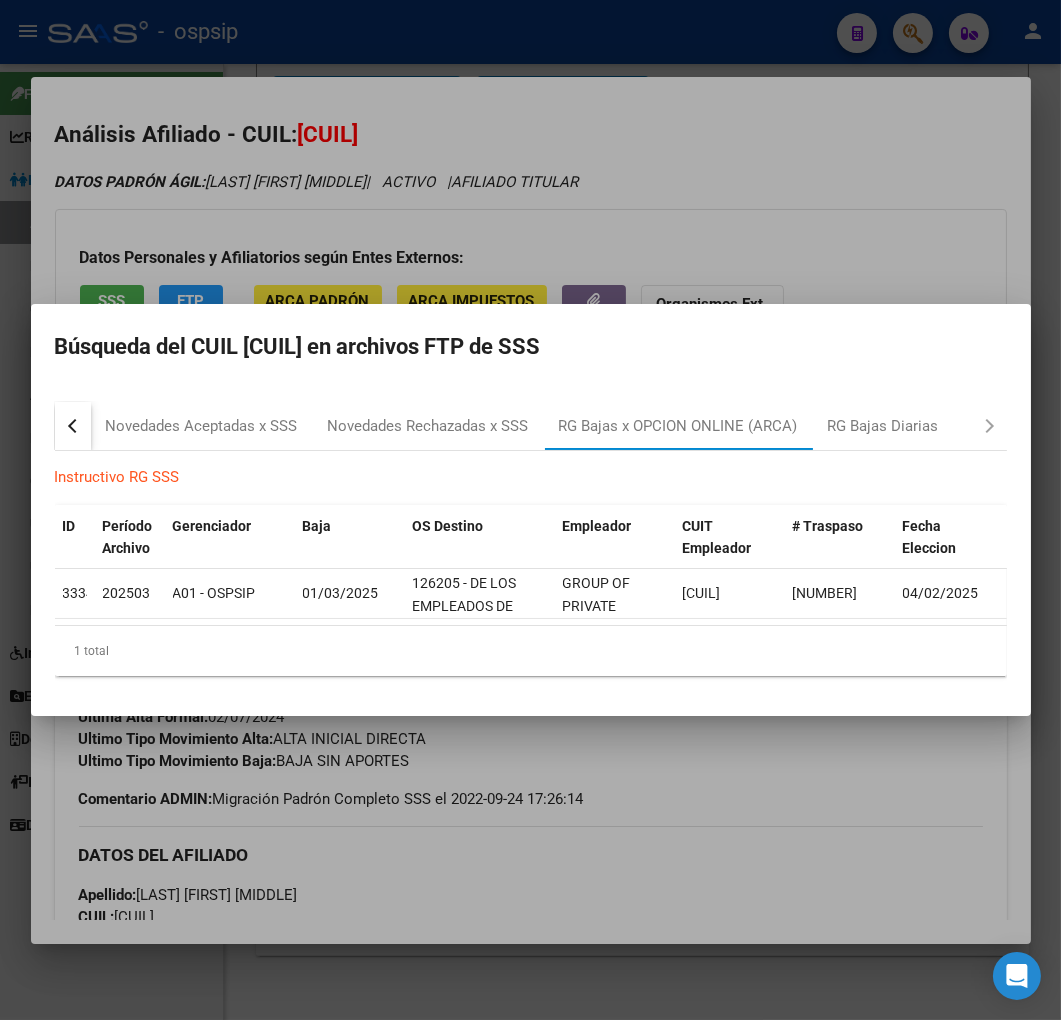 click at bounding box center [530, 510] 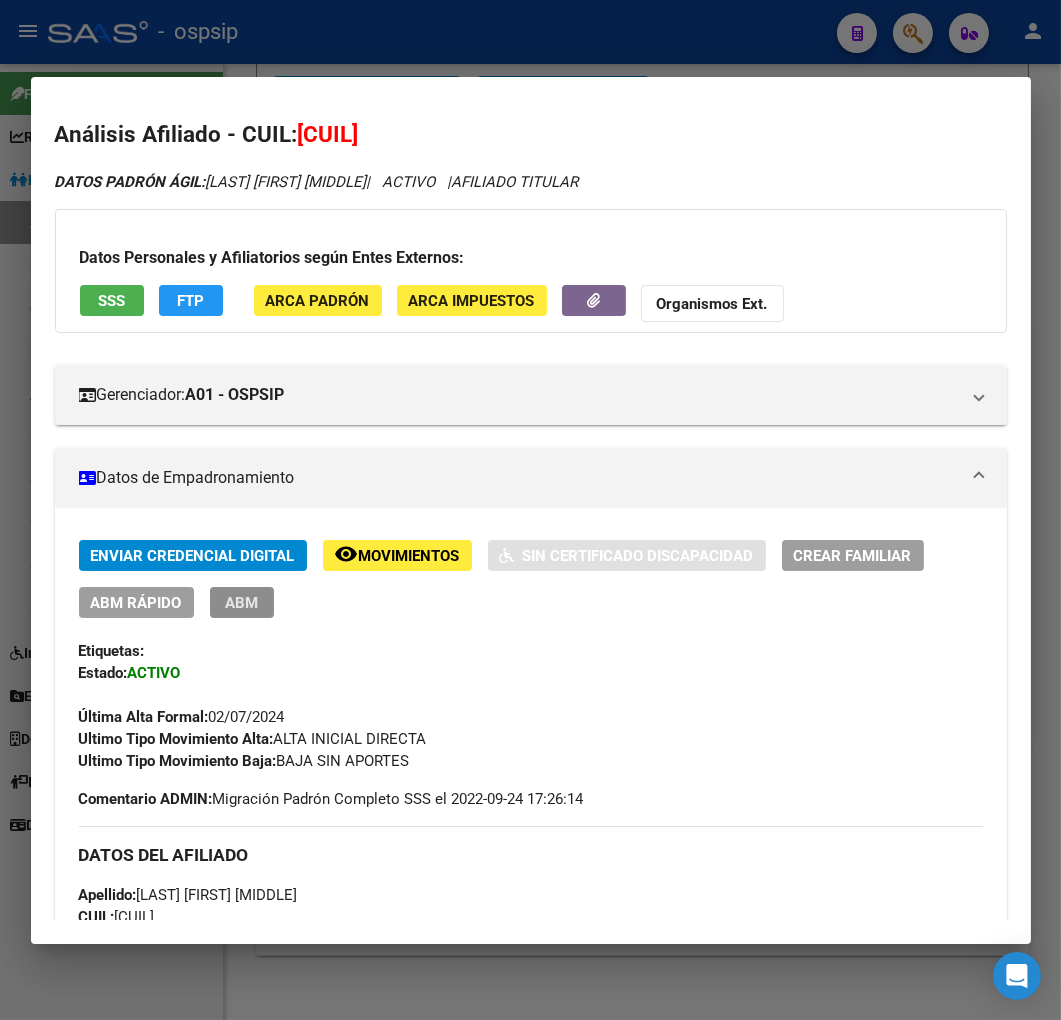 click on "ABM" at bounding box center [241, 603] 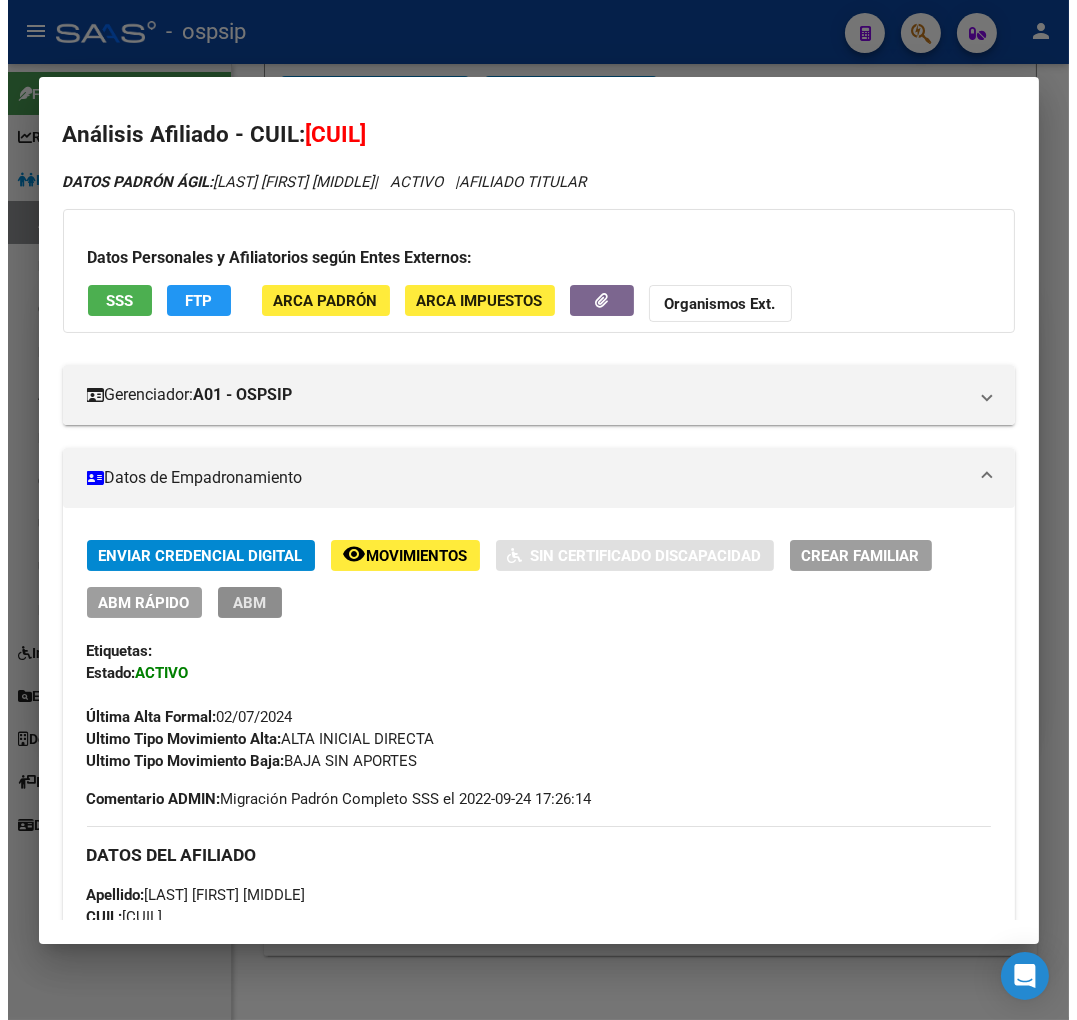 scroll, scrollTop: 0, scrollLeft: 0, axis: both 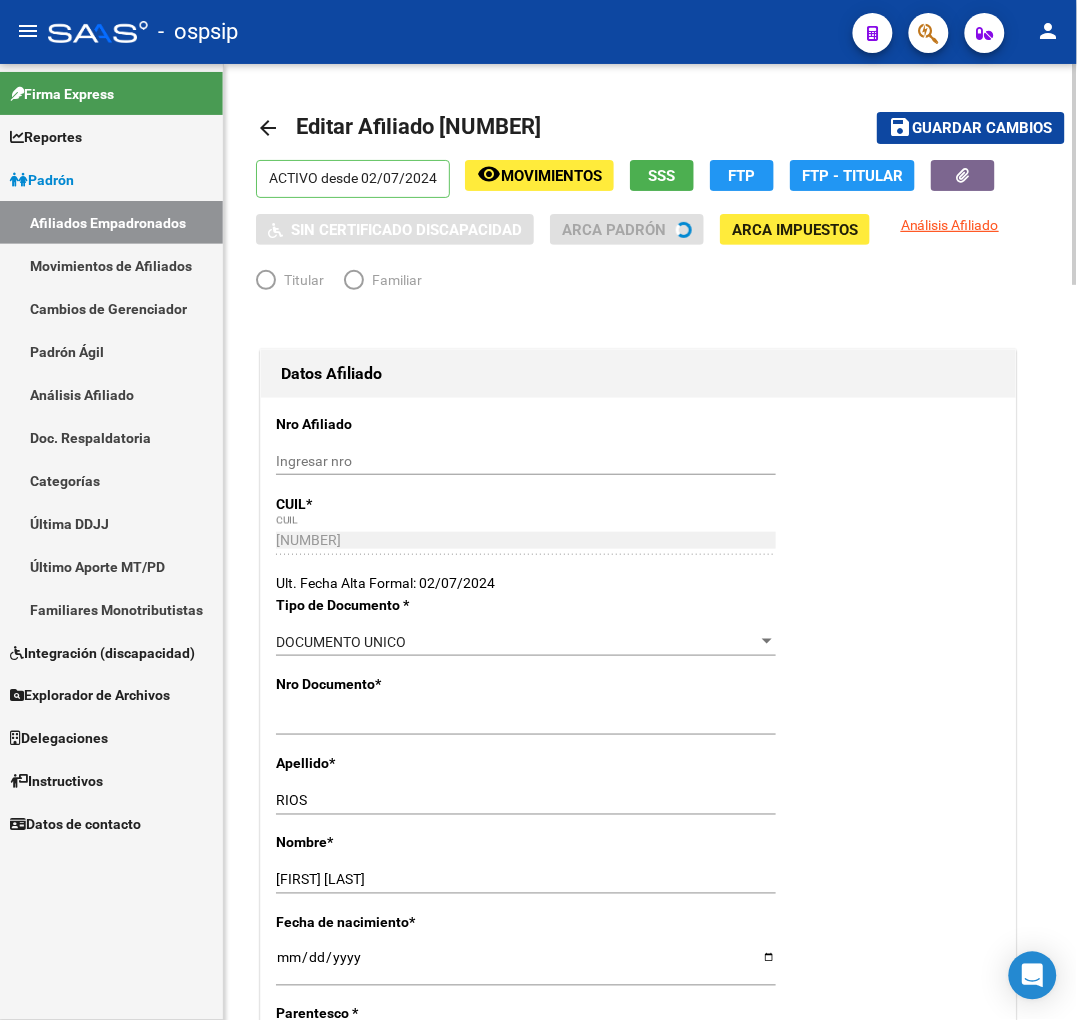 radio on "true" 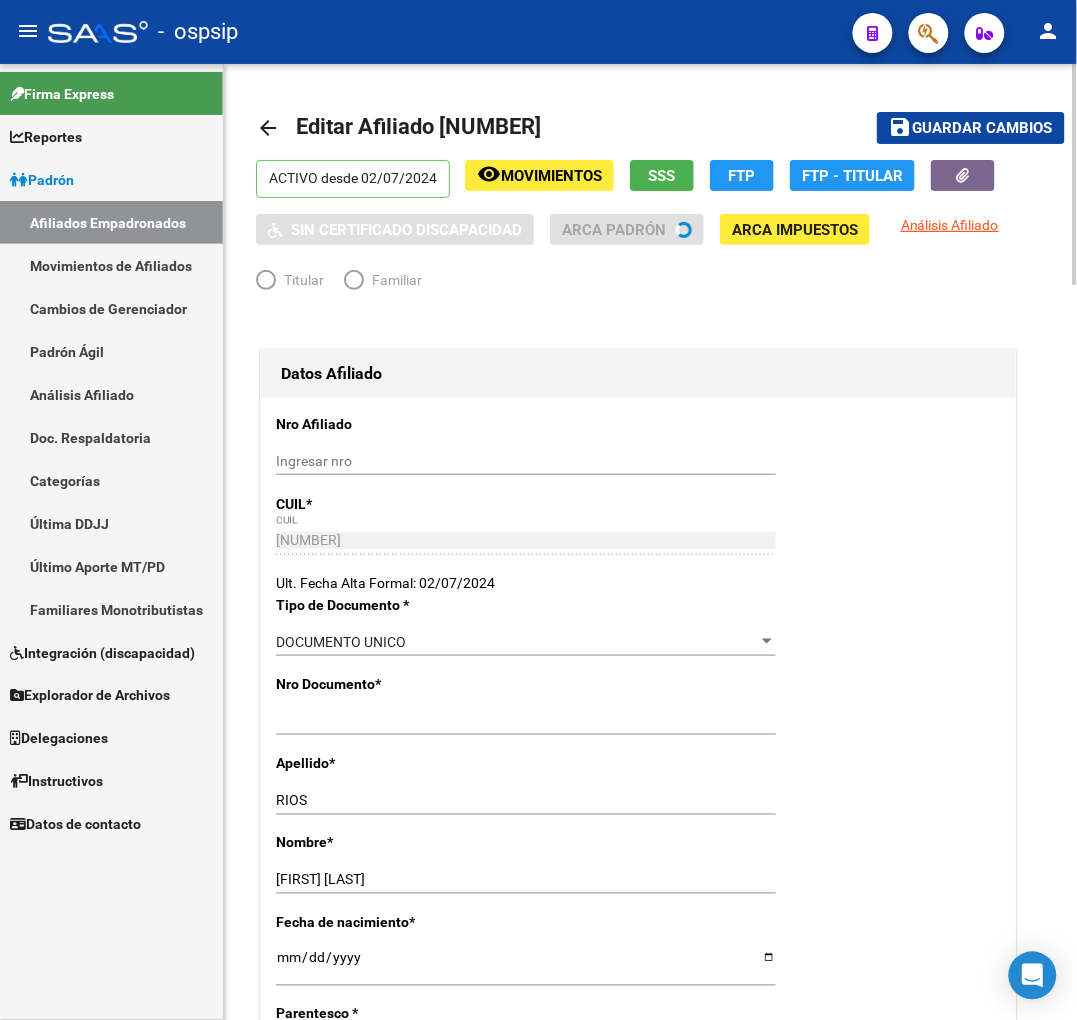 type on "30-71063652-0" 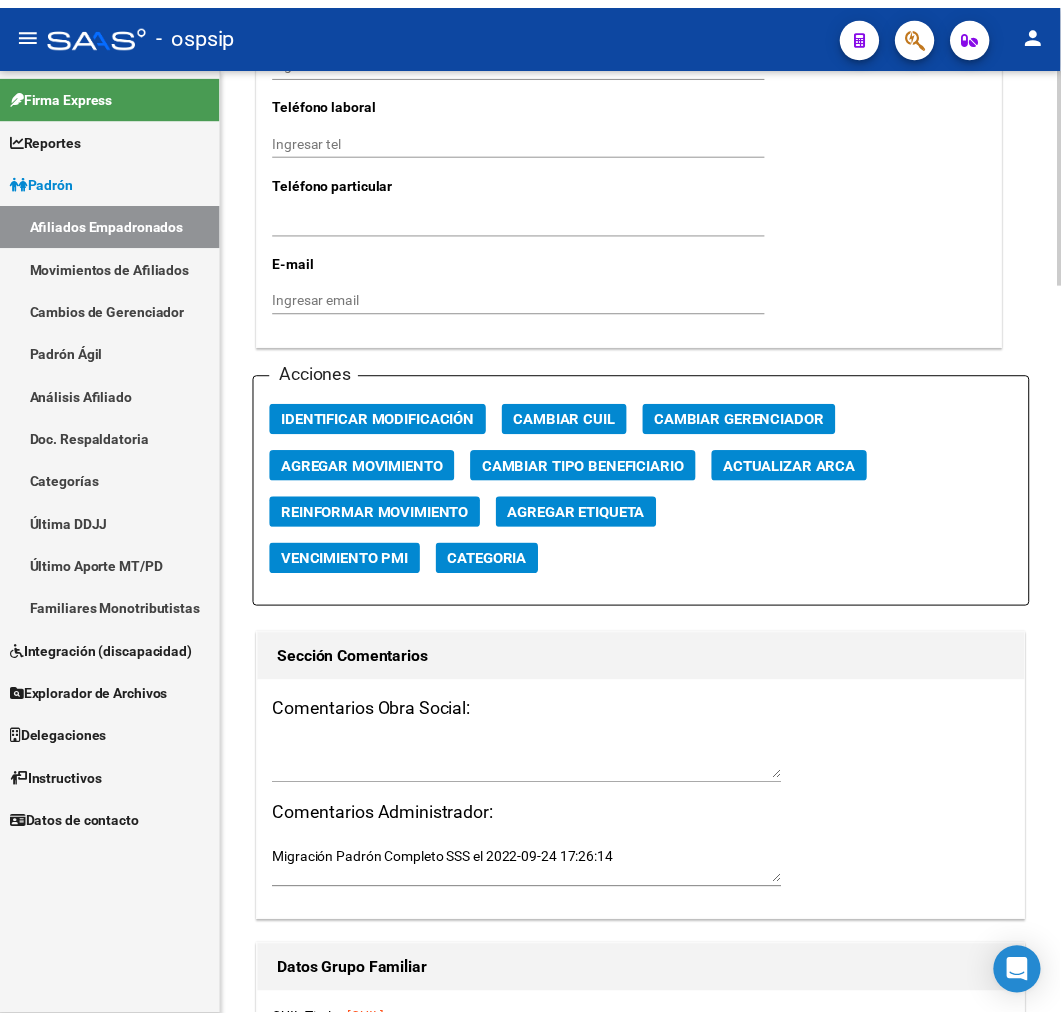 scroll, scrollTop: 2111, scrollLeft: 0, axis: vertical 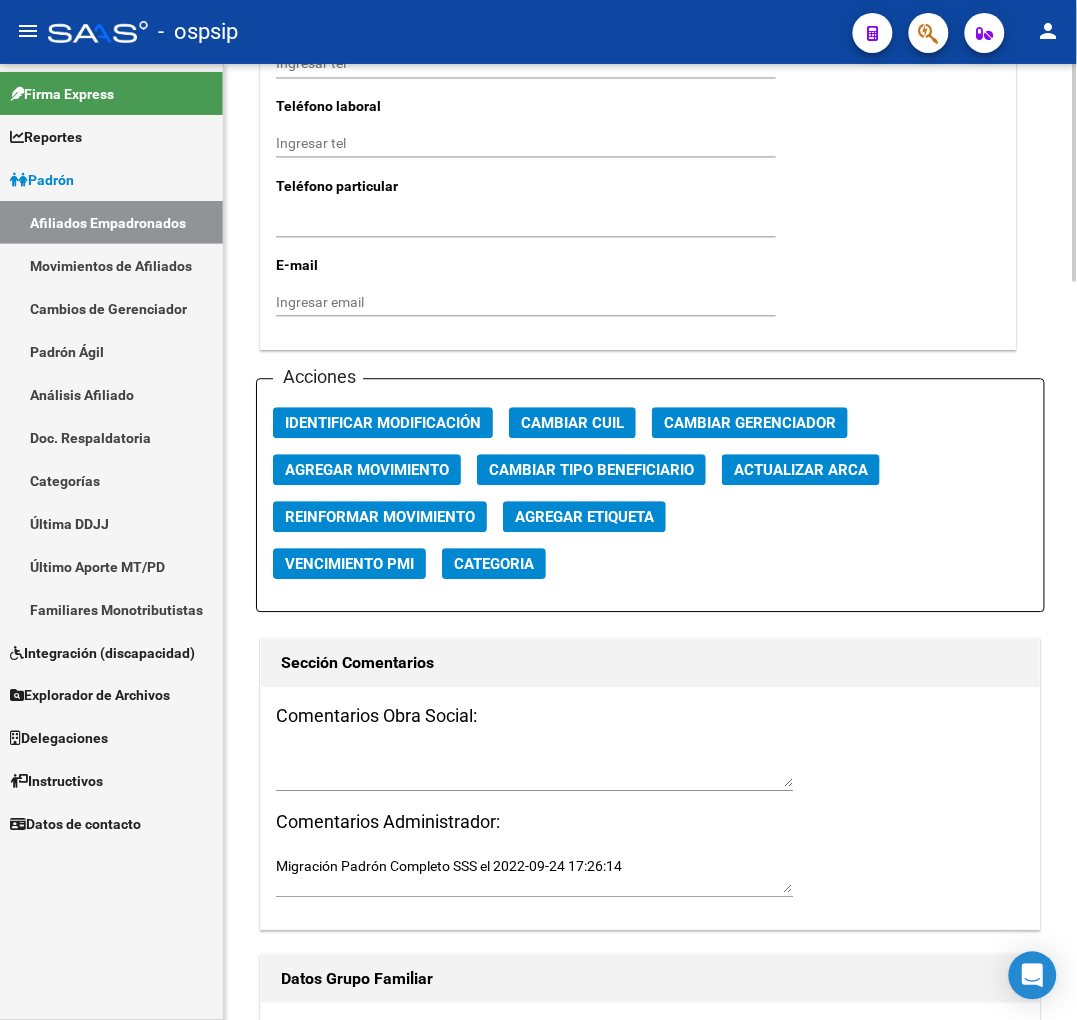 drag, startPoint x: 396, startPoint y: 485, endPoint x: 394, endPoint y: 496, distance: 11.18034 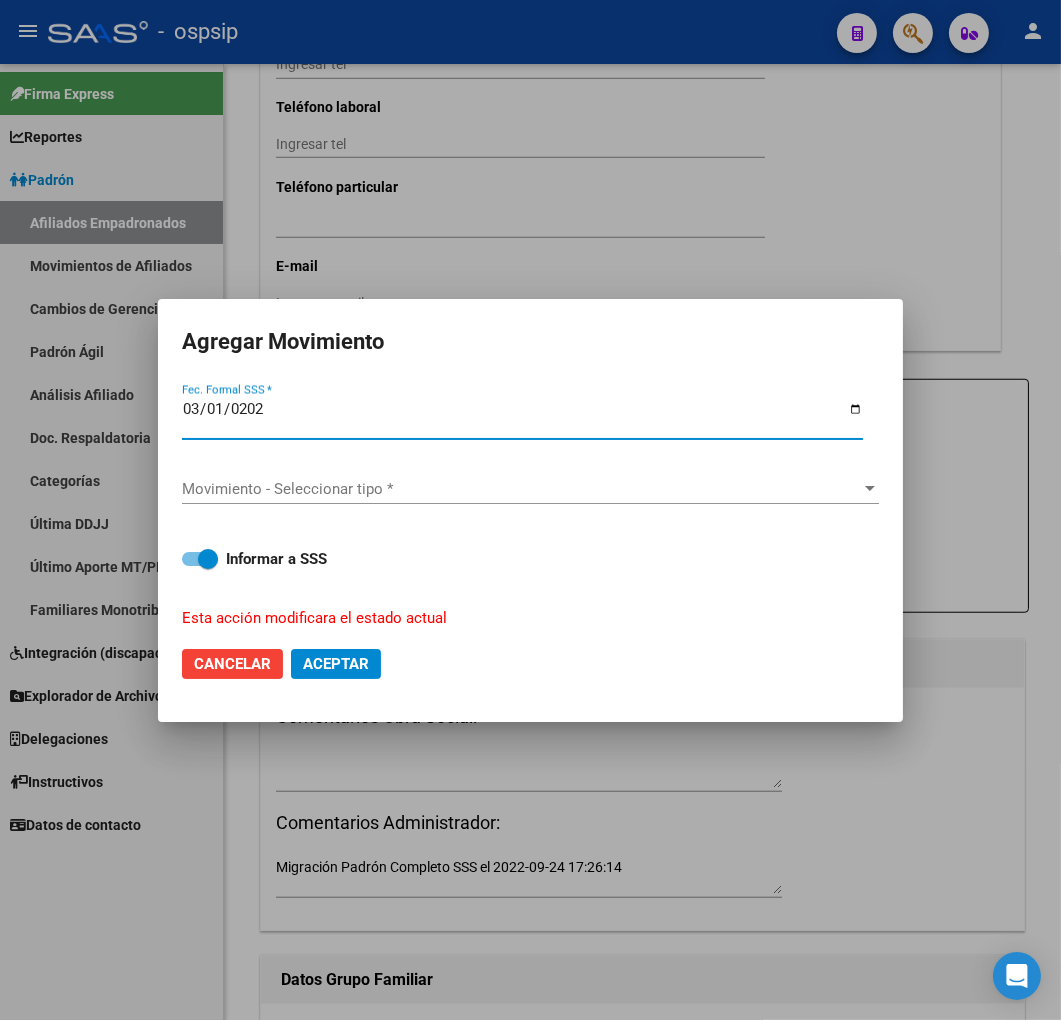 type on "2025-03-01" 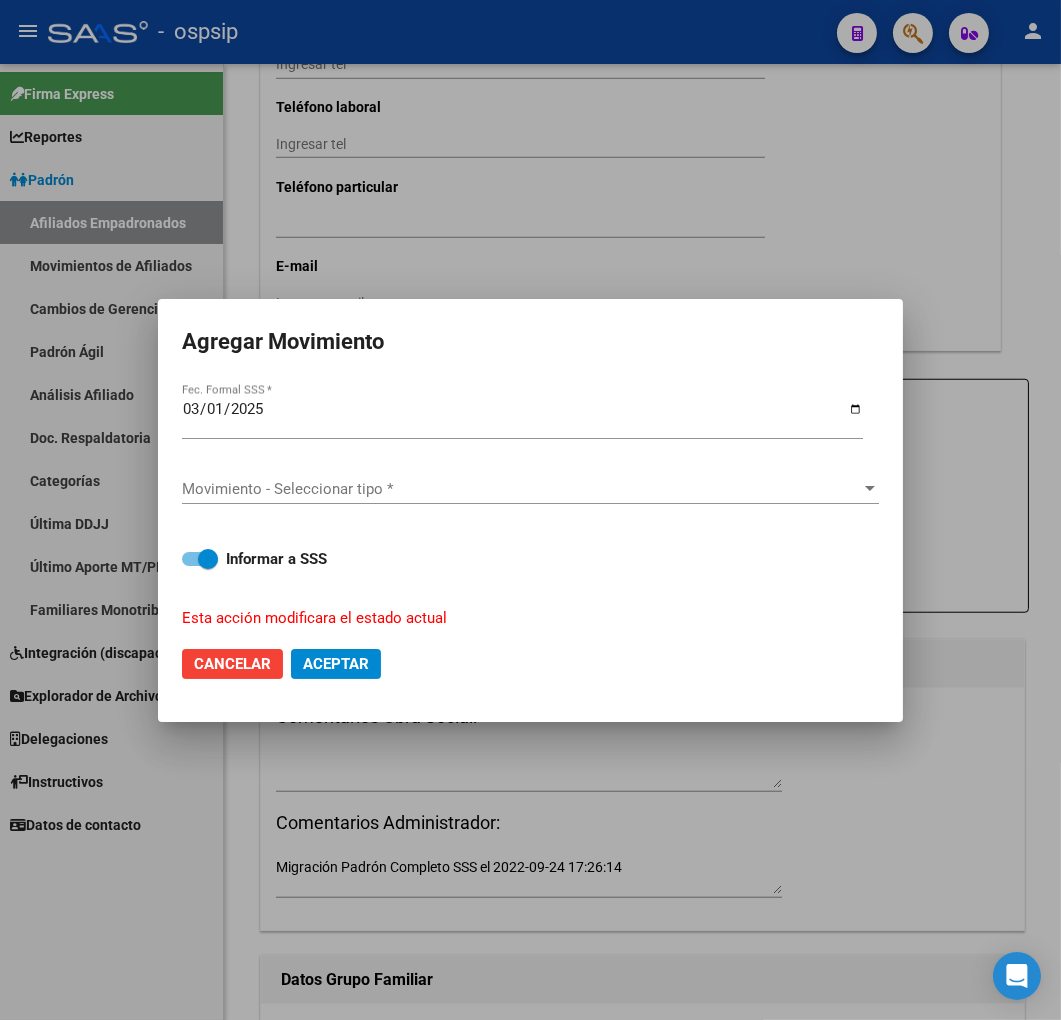 click on "Movimiento - Seleccionar tipo * Movimiento - Seleccionar tipo *" at bounding box center [530, 489] 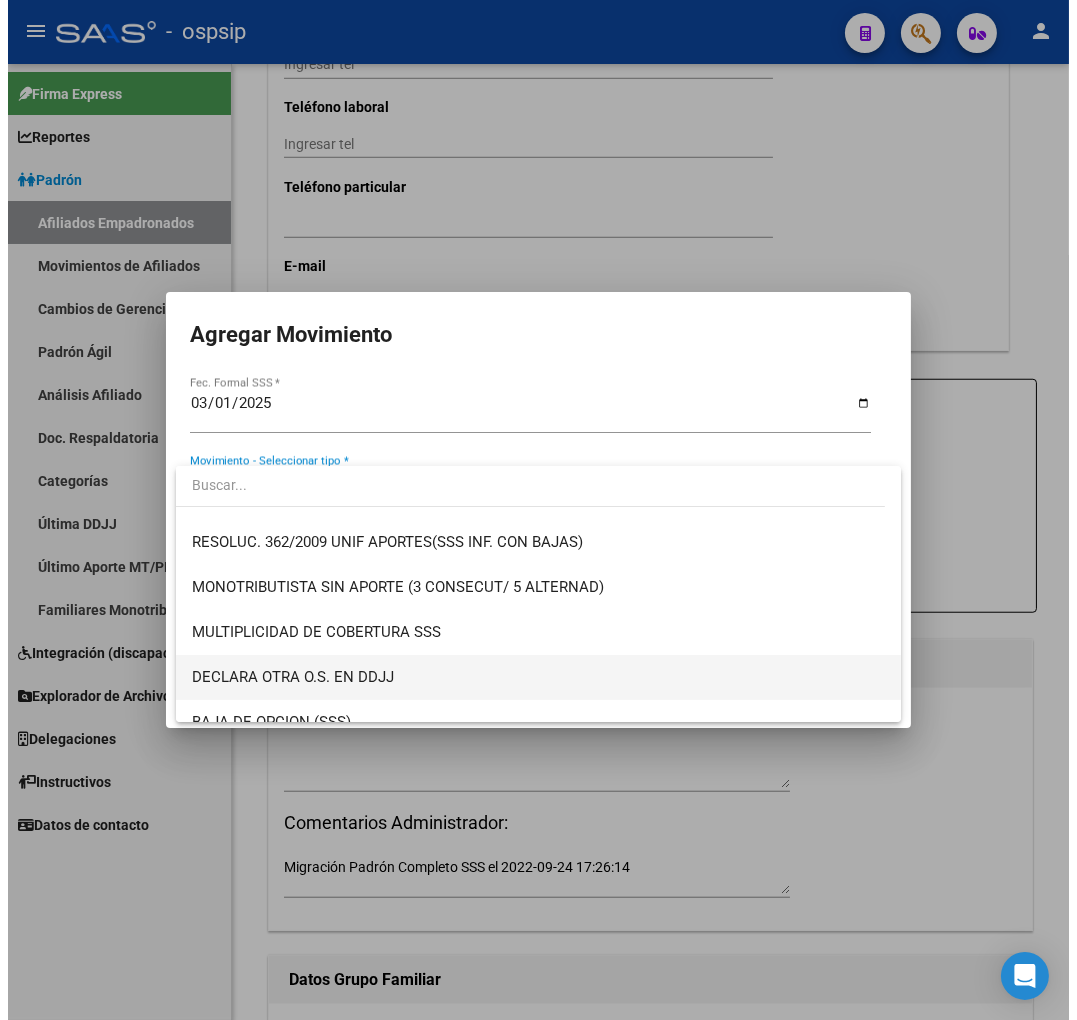 scroll, scrollTop: 777, scrollLeft: 0, axis: vertical 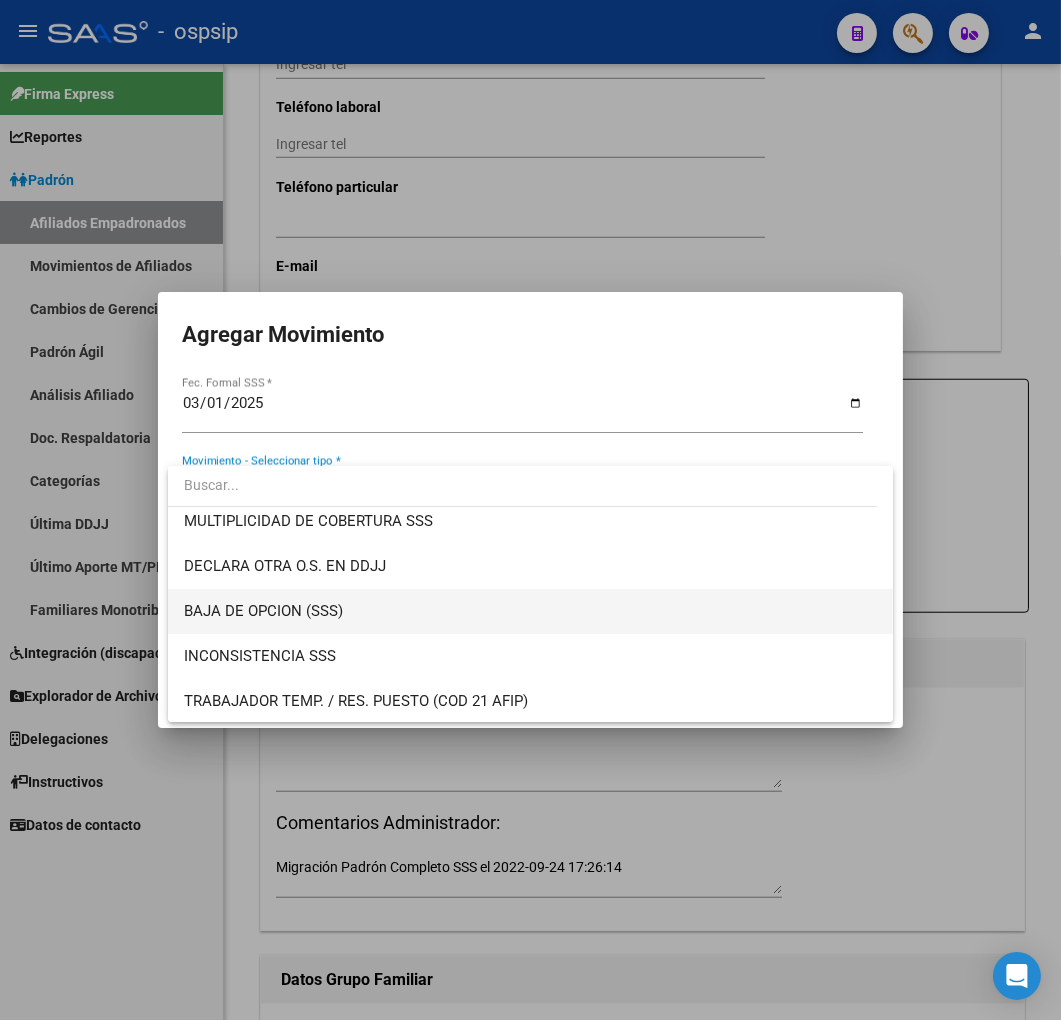 click on "BAJA DE OPCION (SSS)" at bounding box center [531, 611] 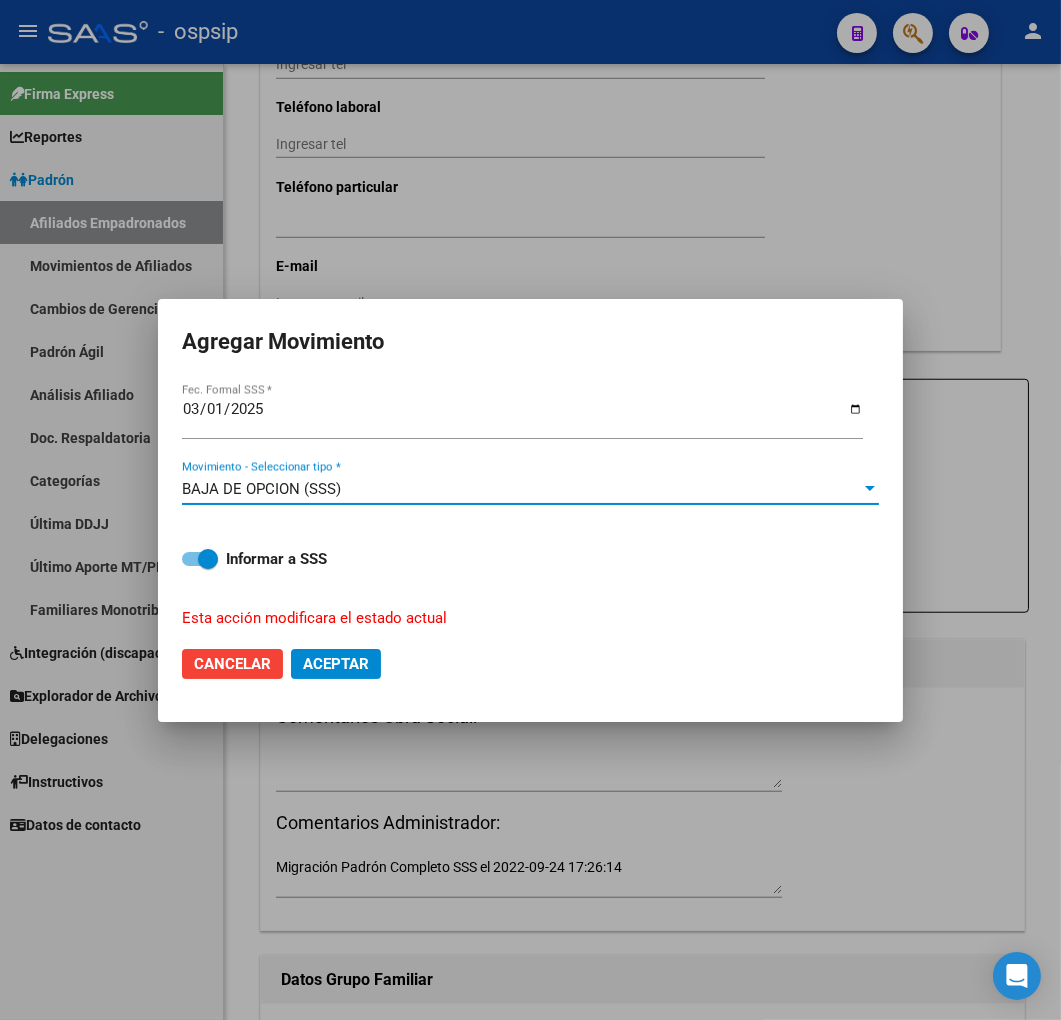 click on "Aceptar" 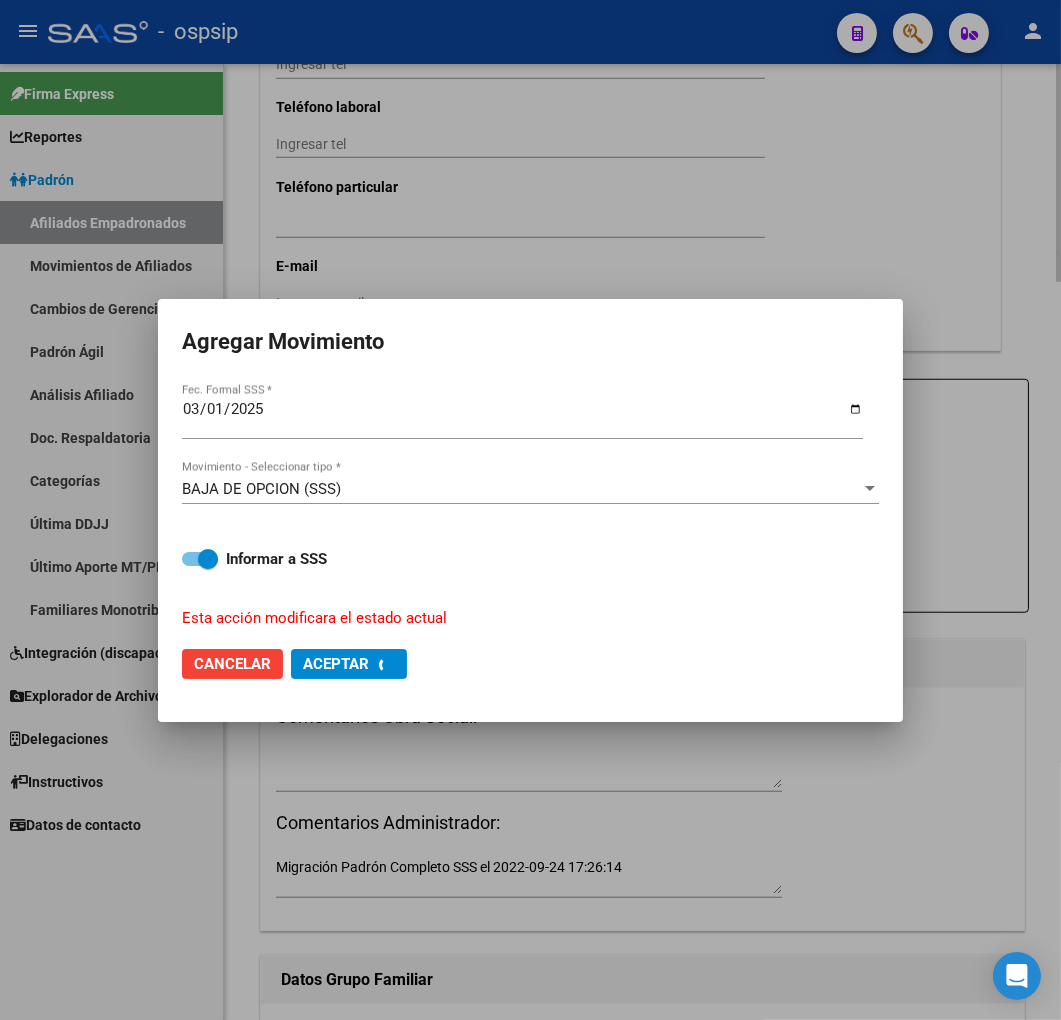checkbox on "false" 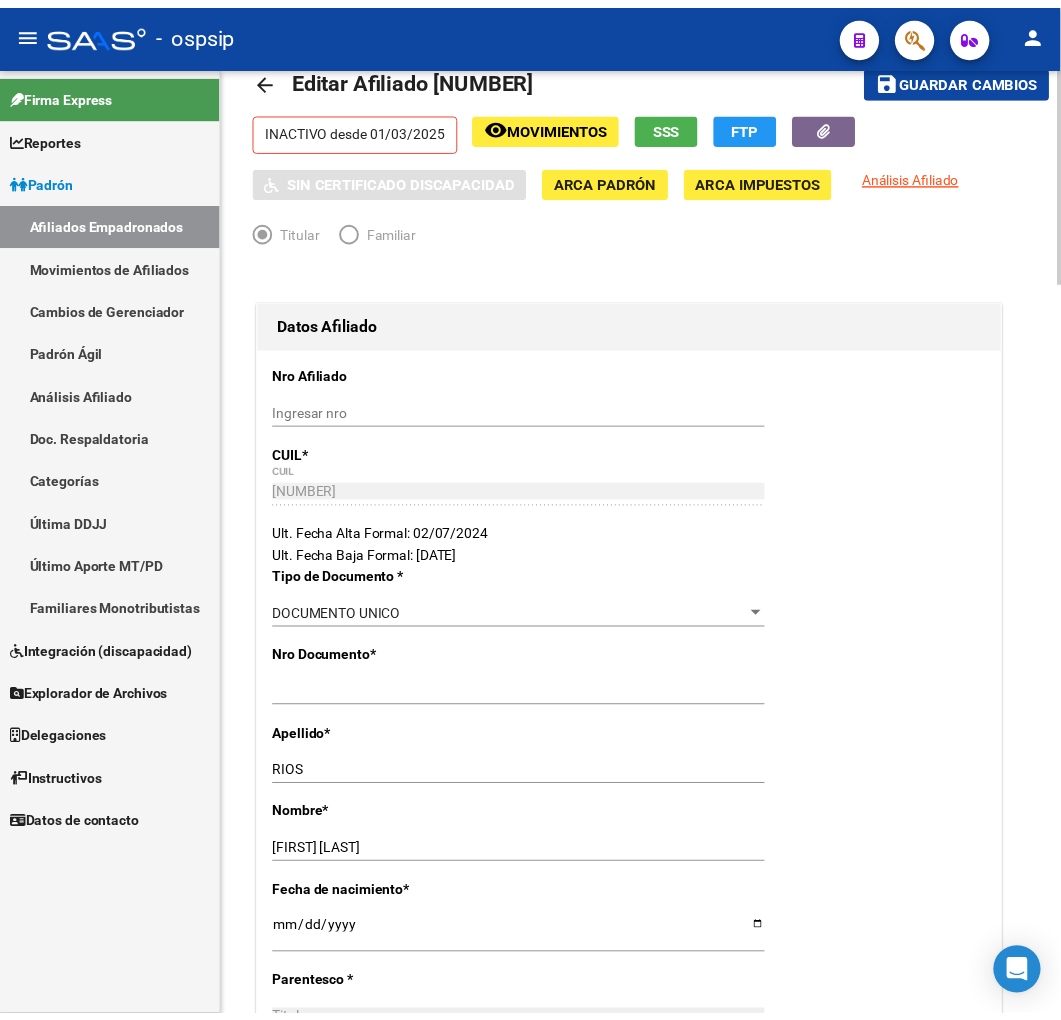 scroll, scrollTop: 0, scrollLeft: 0, axis: both 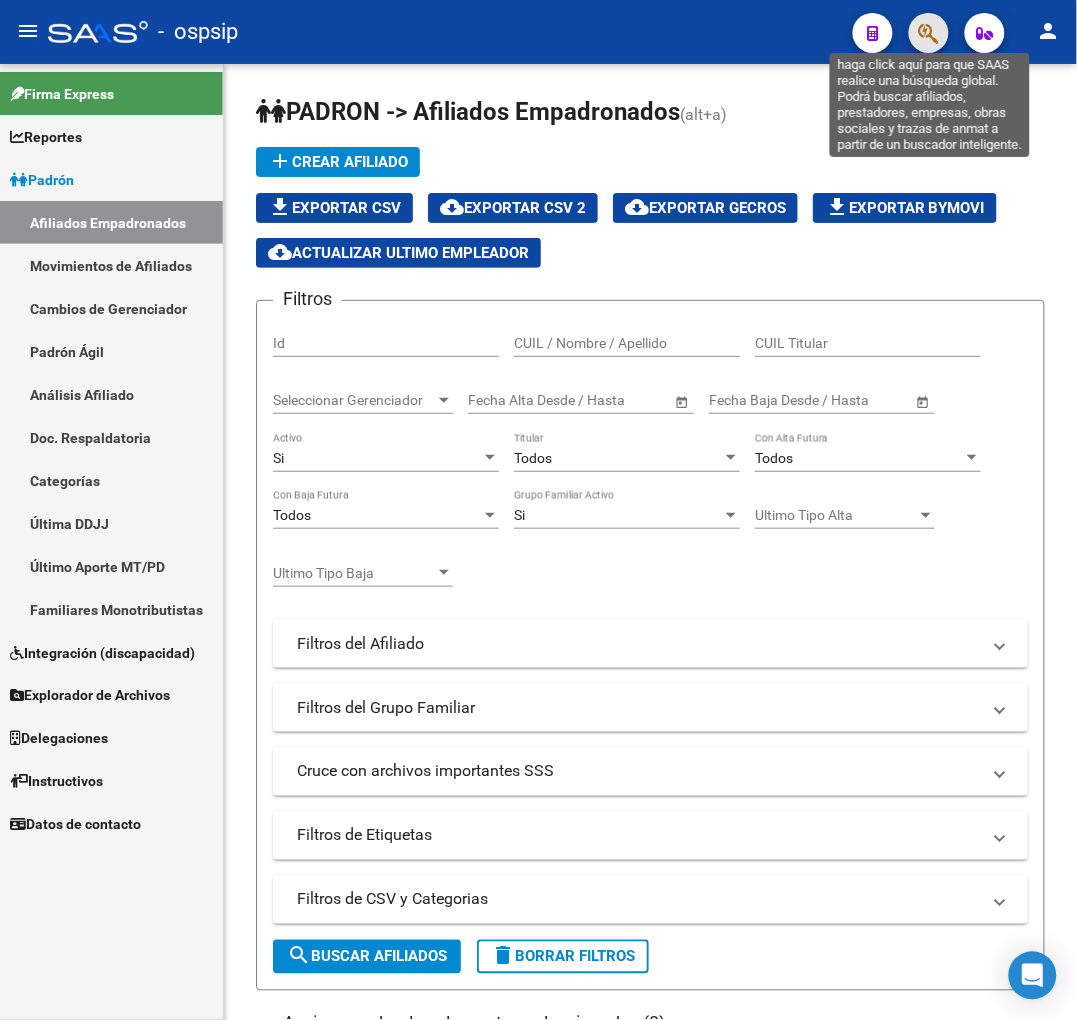 click 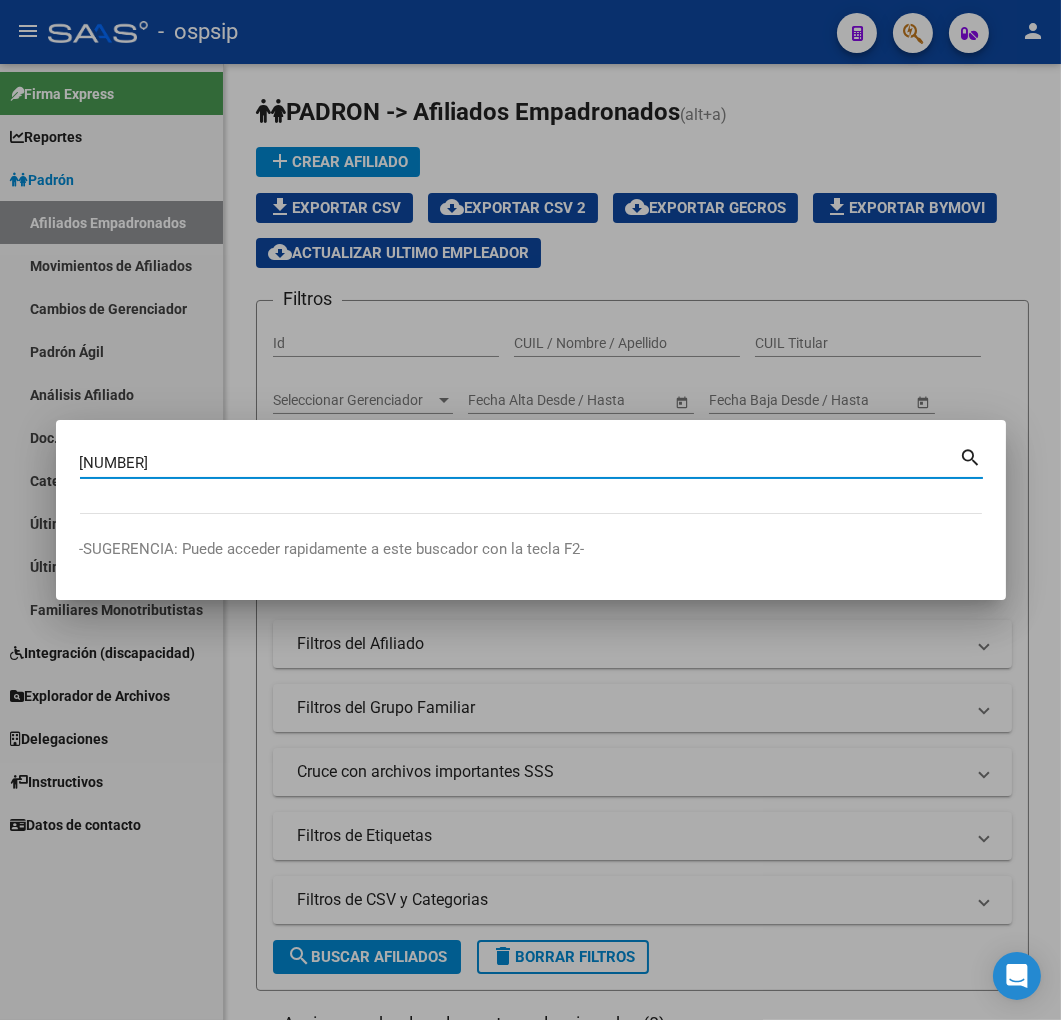 type on "29461310" 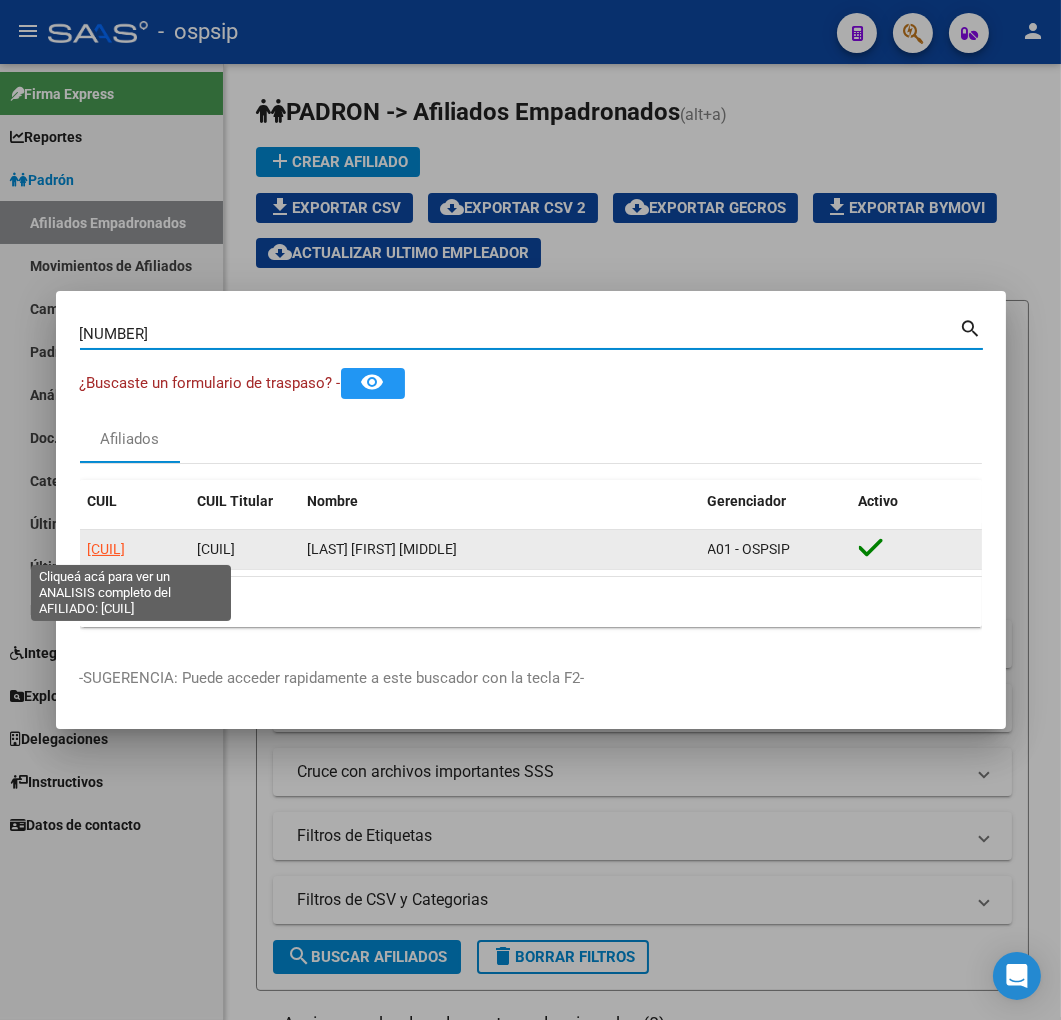 click on "20294613103" 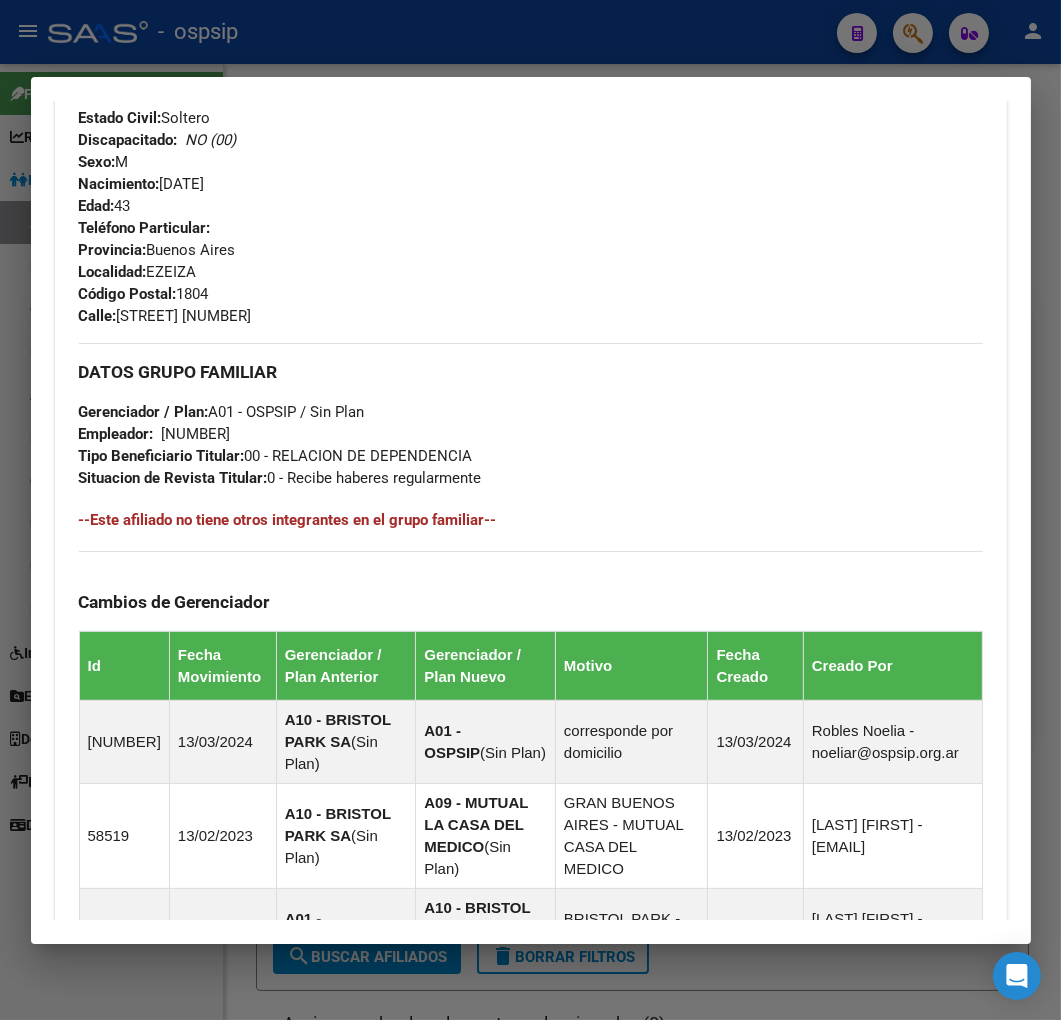 scroll, scrollTop: 1521, scrollLeft: 0, axis: vertical 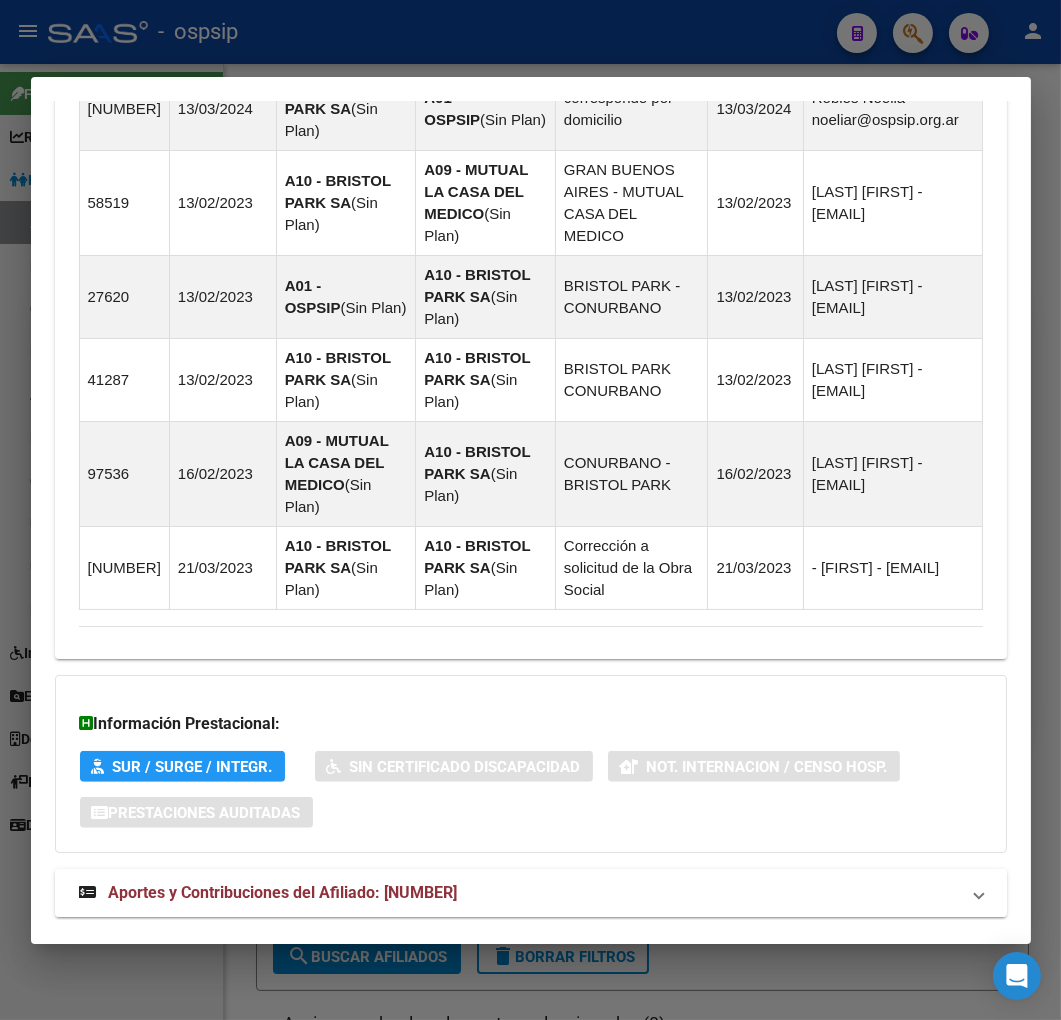 click on "Aportes y Contribuciones del Afiliado: 20294613103" at bounding box center (519, 893) 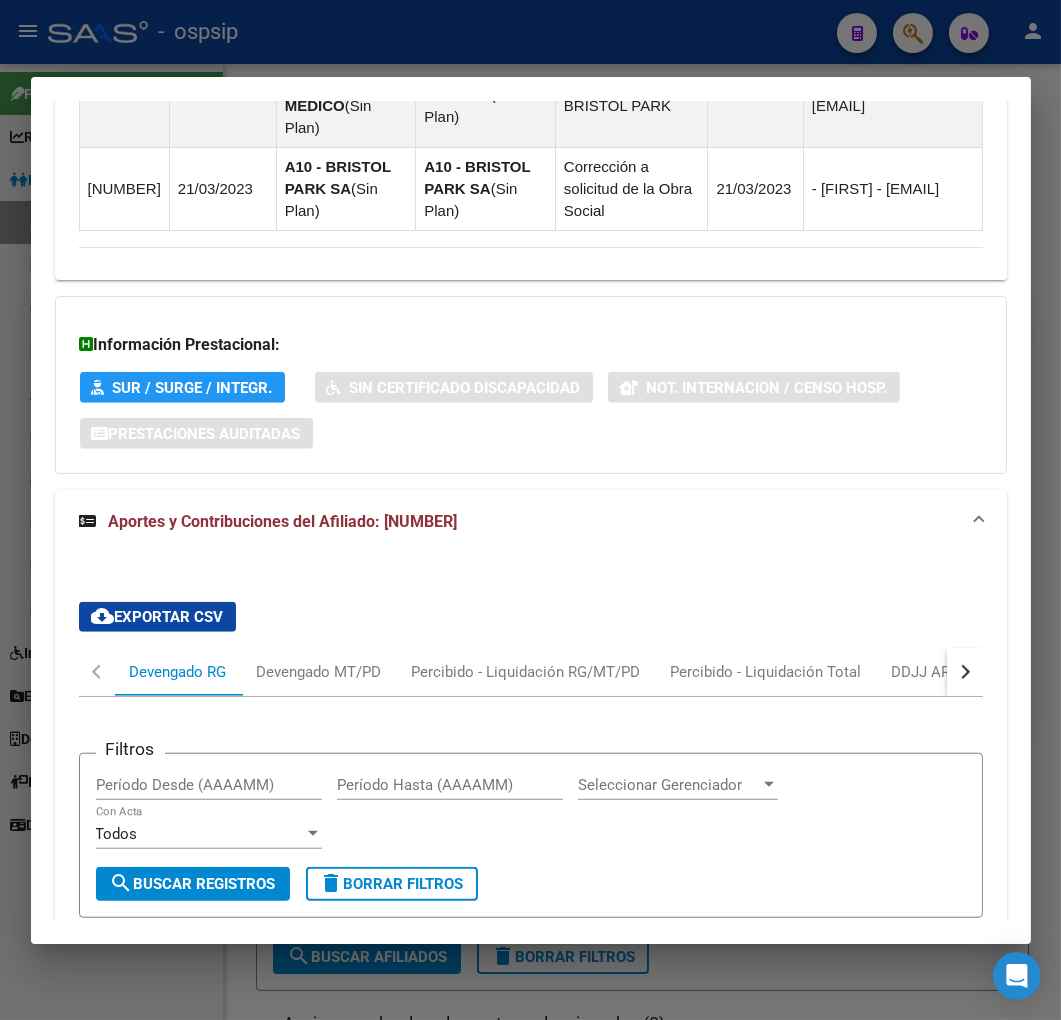 scroll, scrollTop: 2063, scrollLeft: 0, axis: vertical 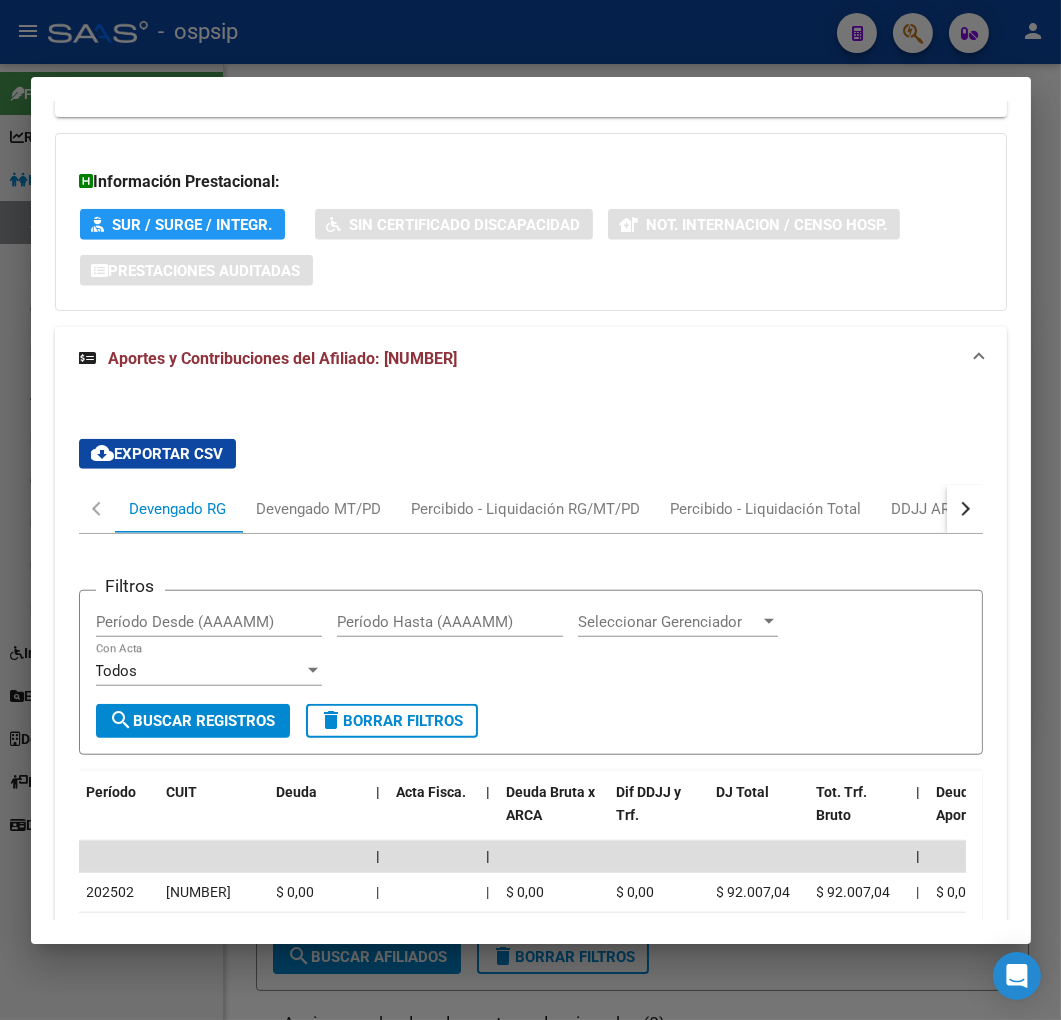 click at bounding box center [965, 509] 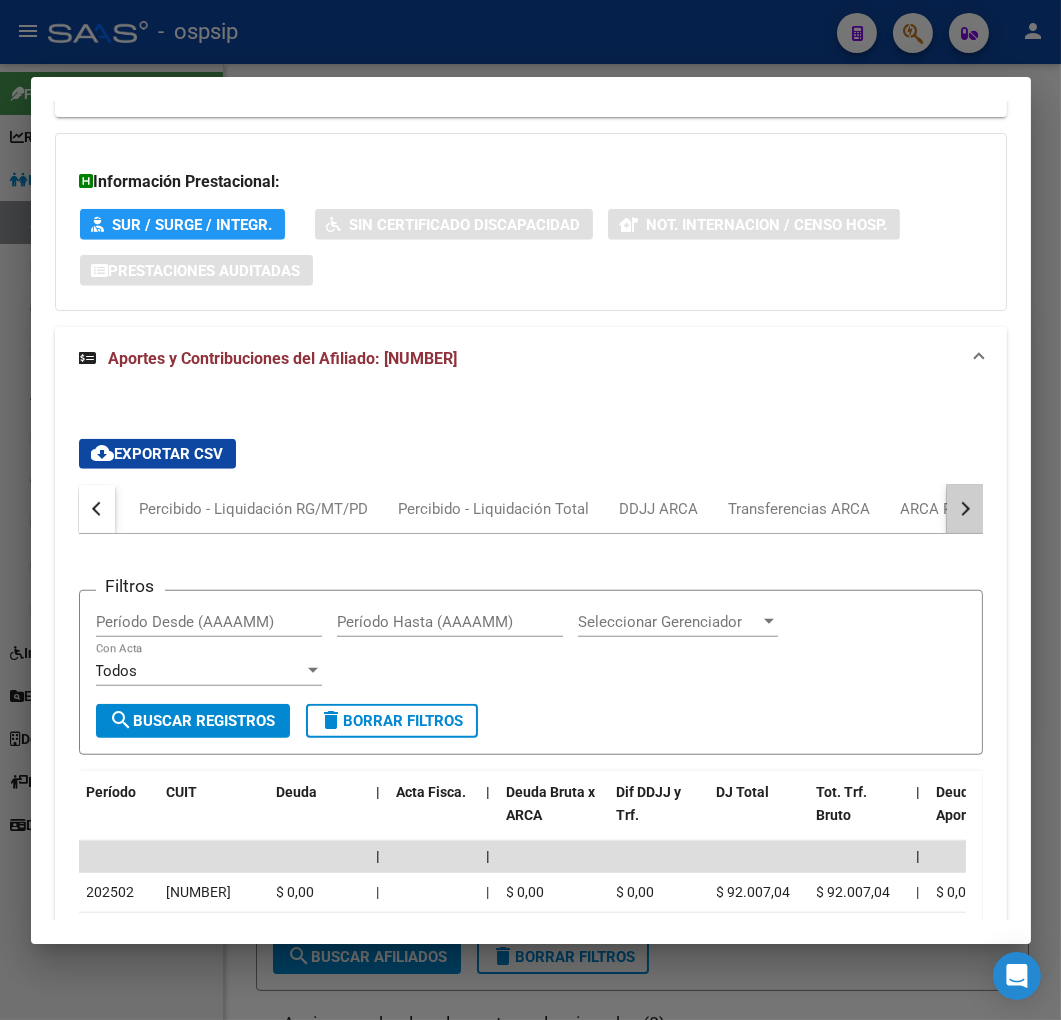 click at bounding box center (965, 509) 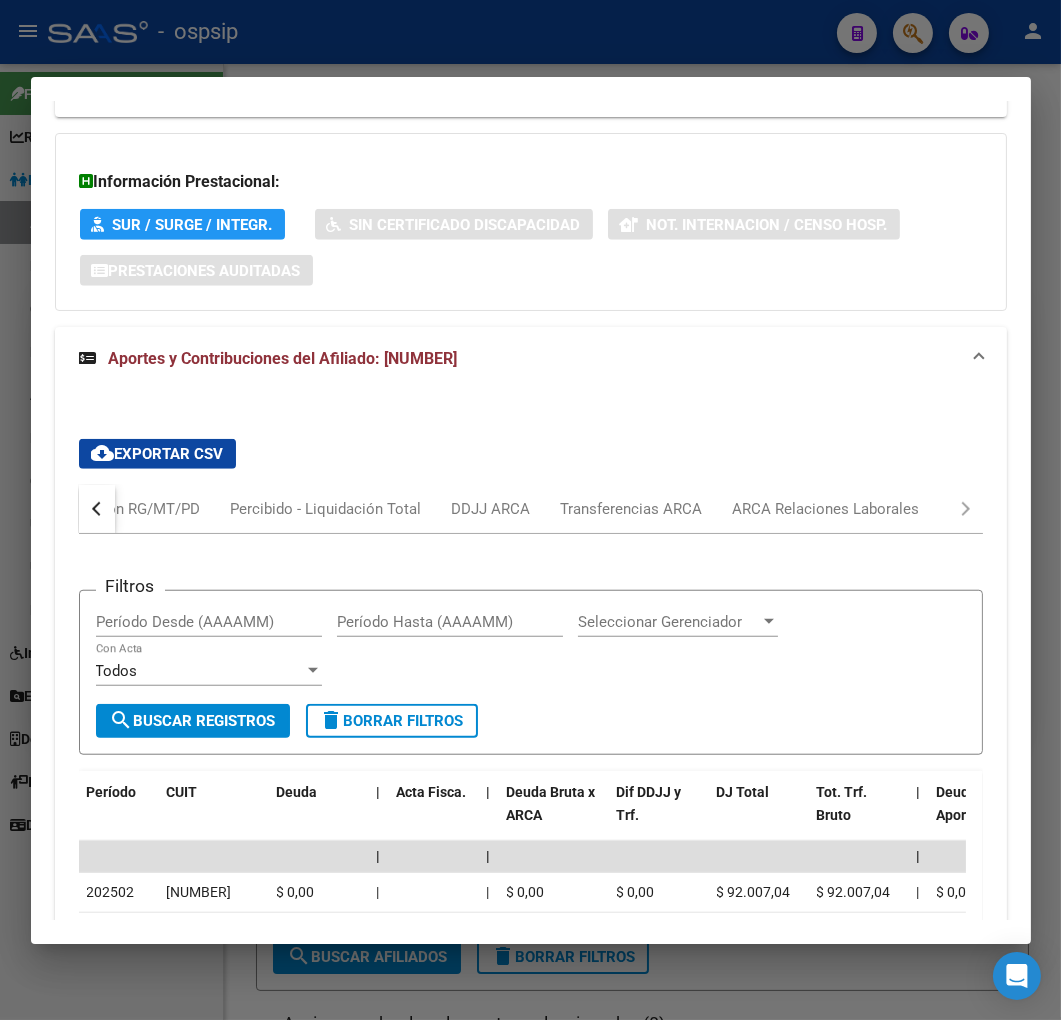 click on "Devengado RG Devengado MT/PD Percibido - Liquidación RG/MT/PD Percibido - Liquidación Total DDJJ ARCA Transferencias ARCA ARCA Relaciones Laborales" at bounding box center [531, 509] 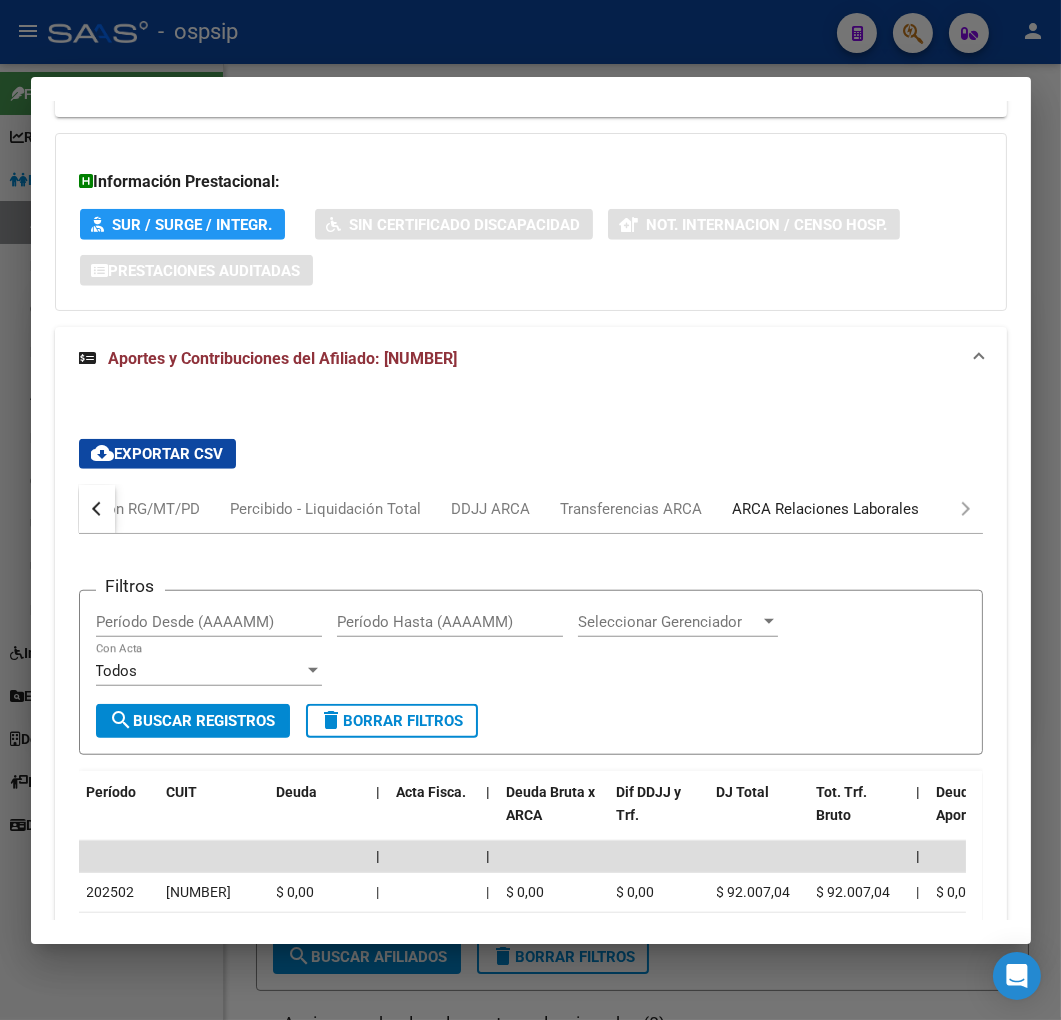 click on "ARCA Relaciones Laborales" at bounding box center (826, 509) 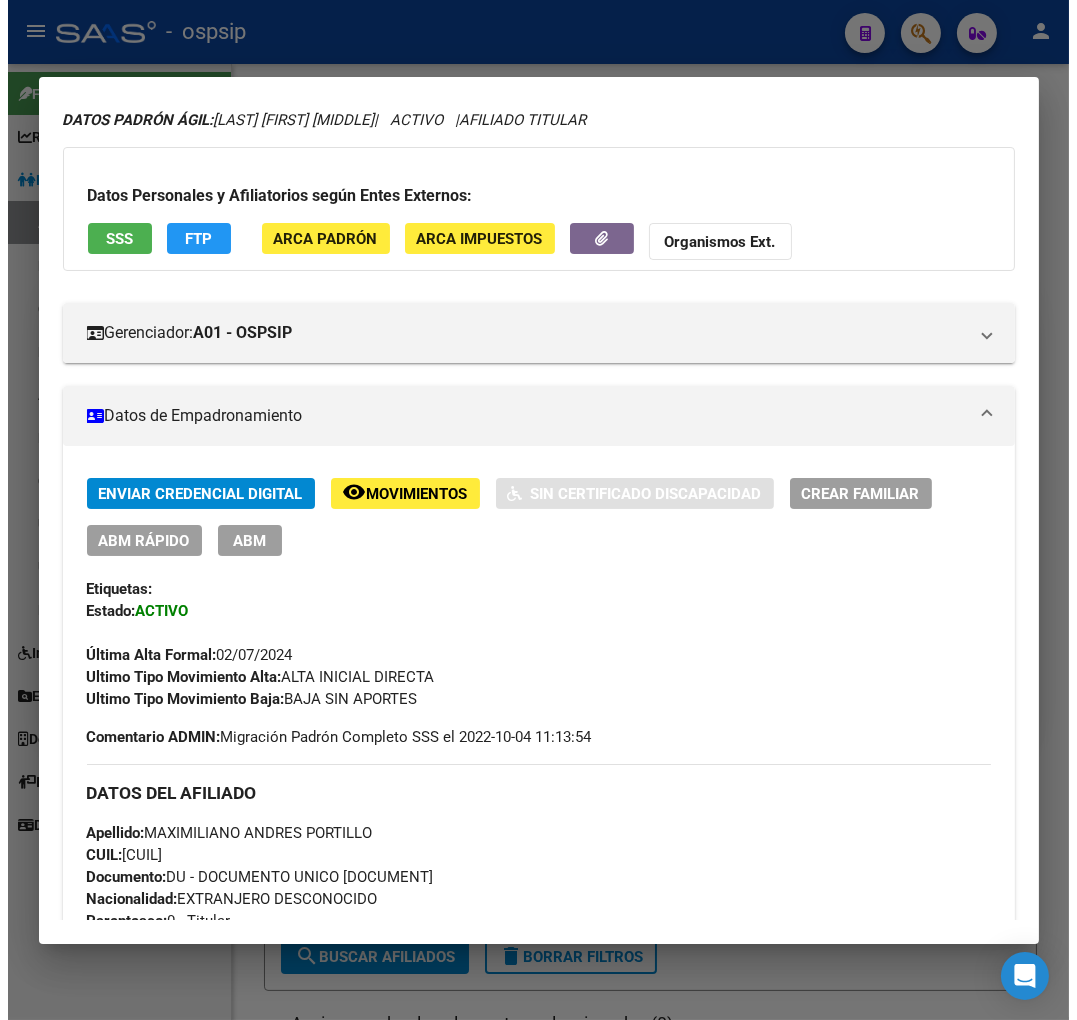 scroll, scrollTop: 0, scrollLeft: 0, axis: both 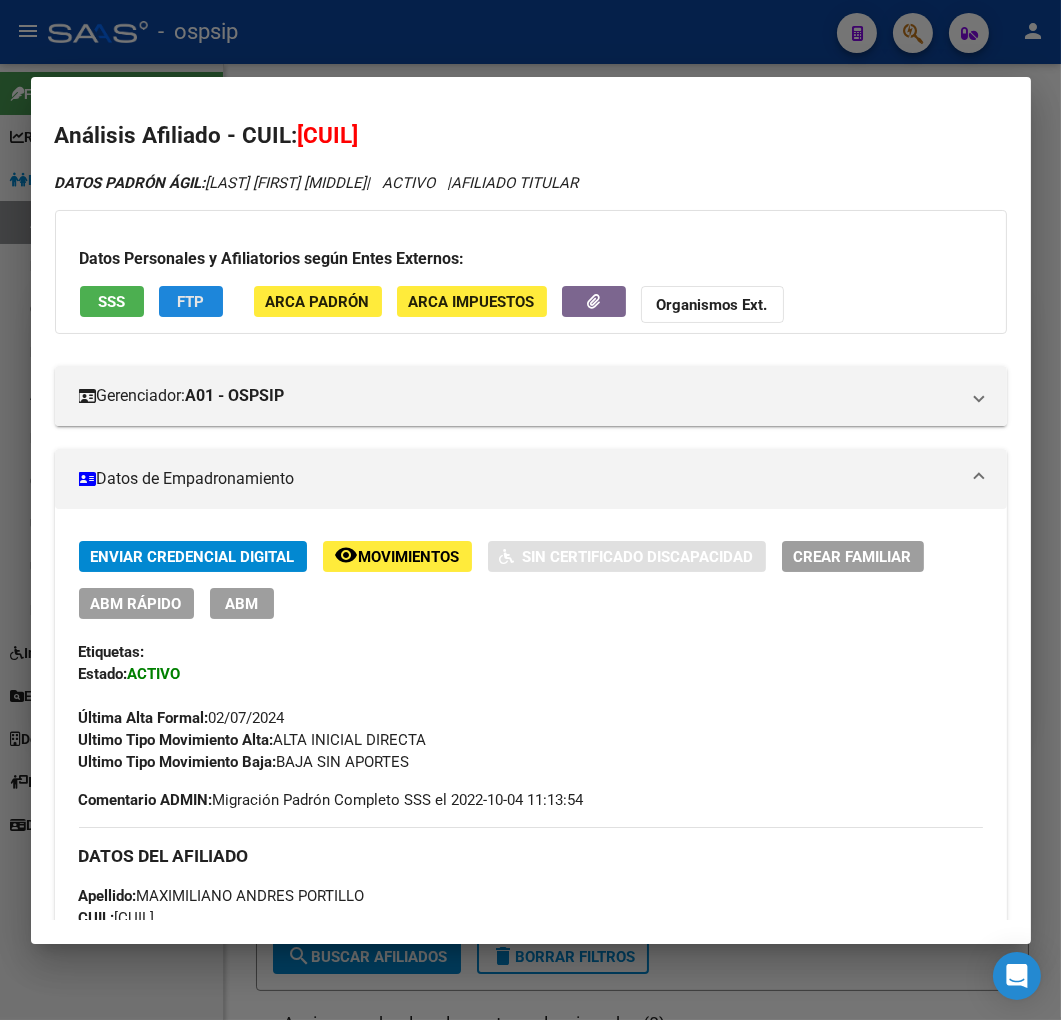 click on "FTP" 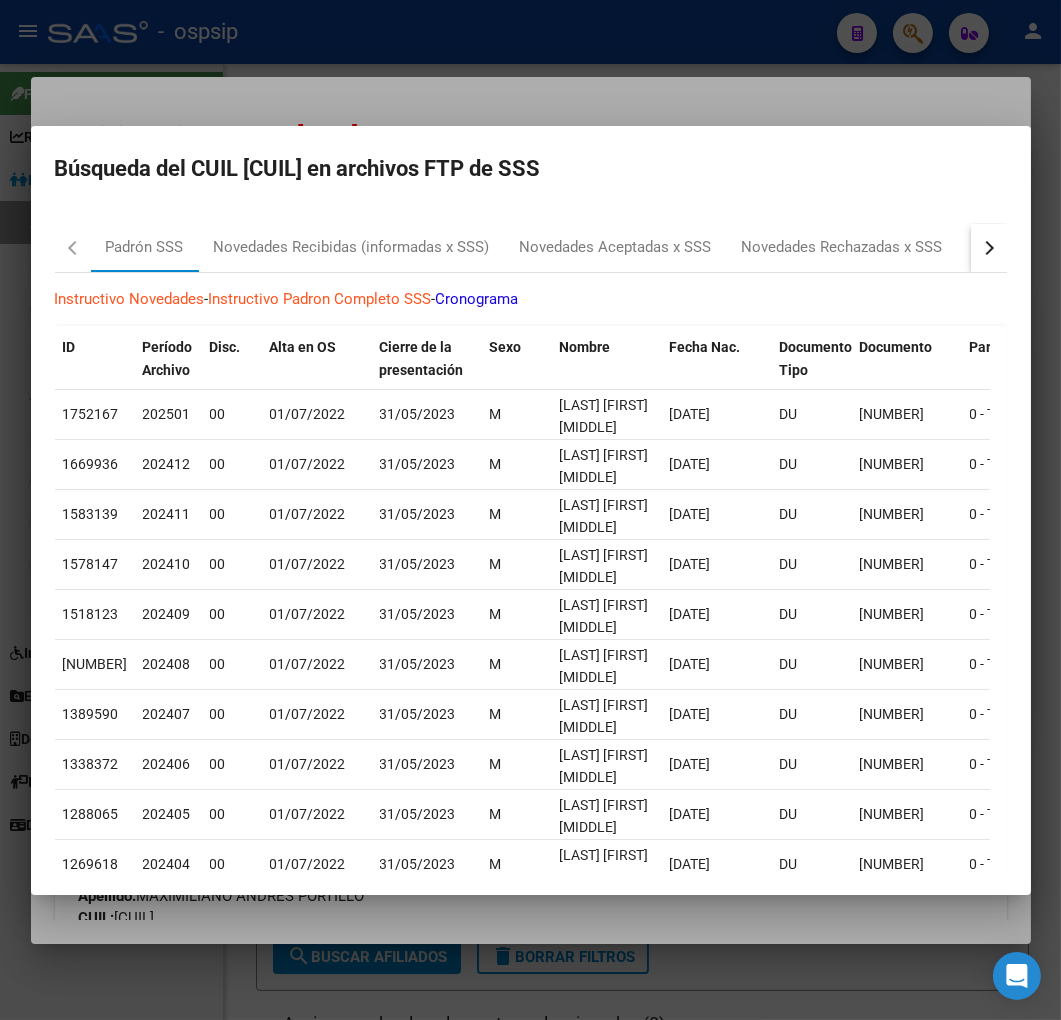click at bounding box center (989, 248) 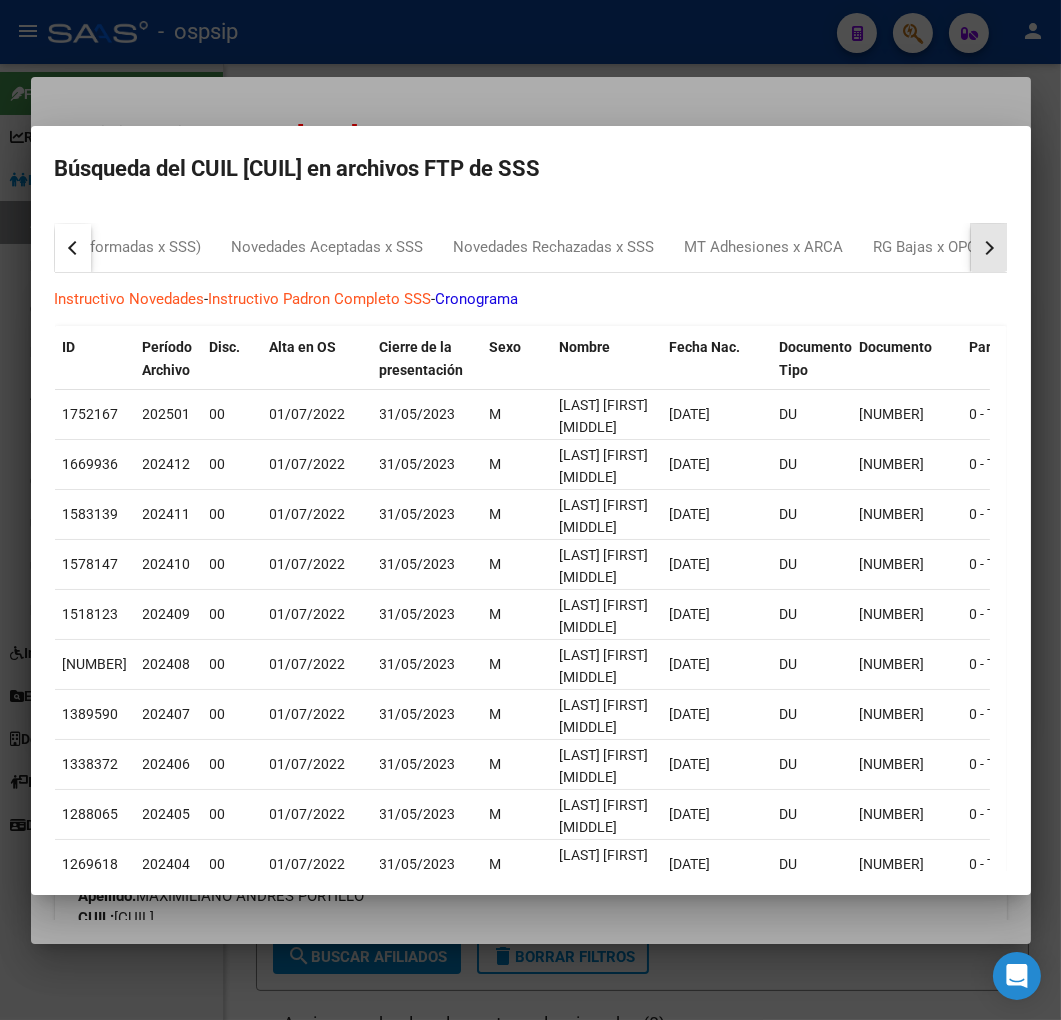 click at bounding box center [986, 247] 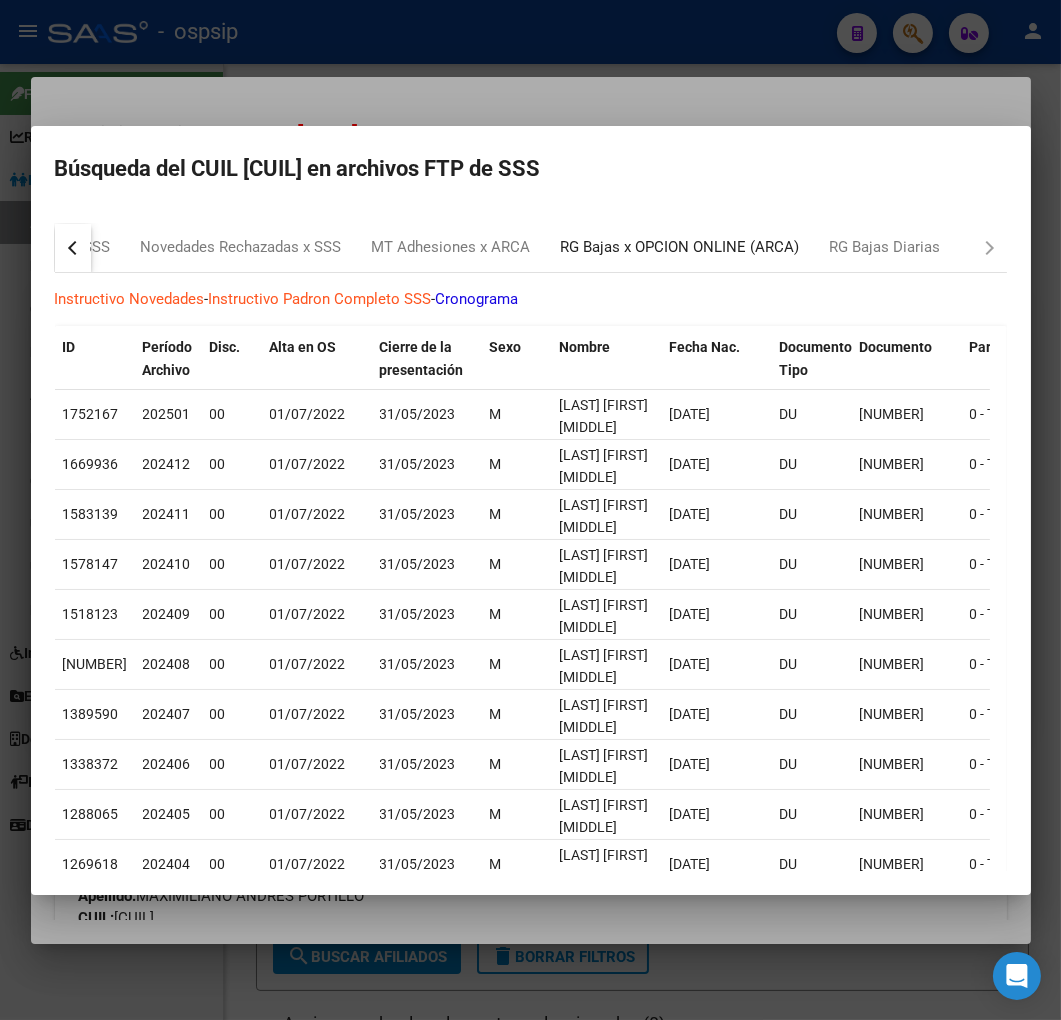 click on "RG Bajas x OPCION ONLINE (ARCA)" at bounding box center (680, 248) 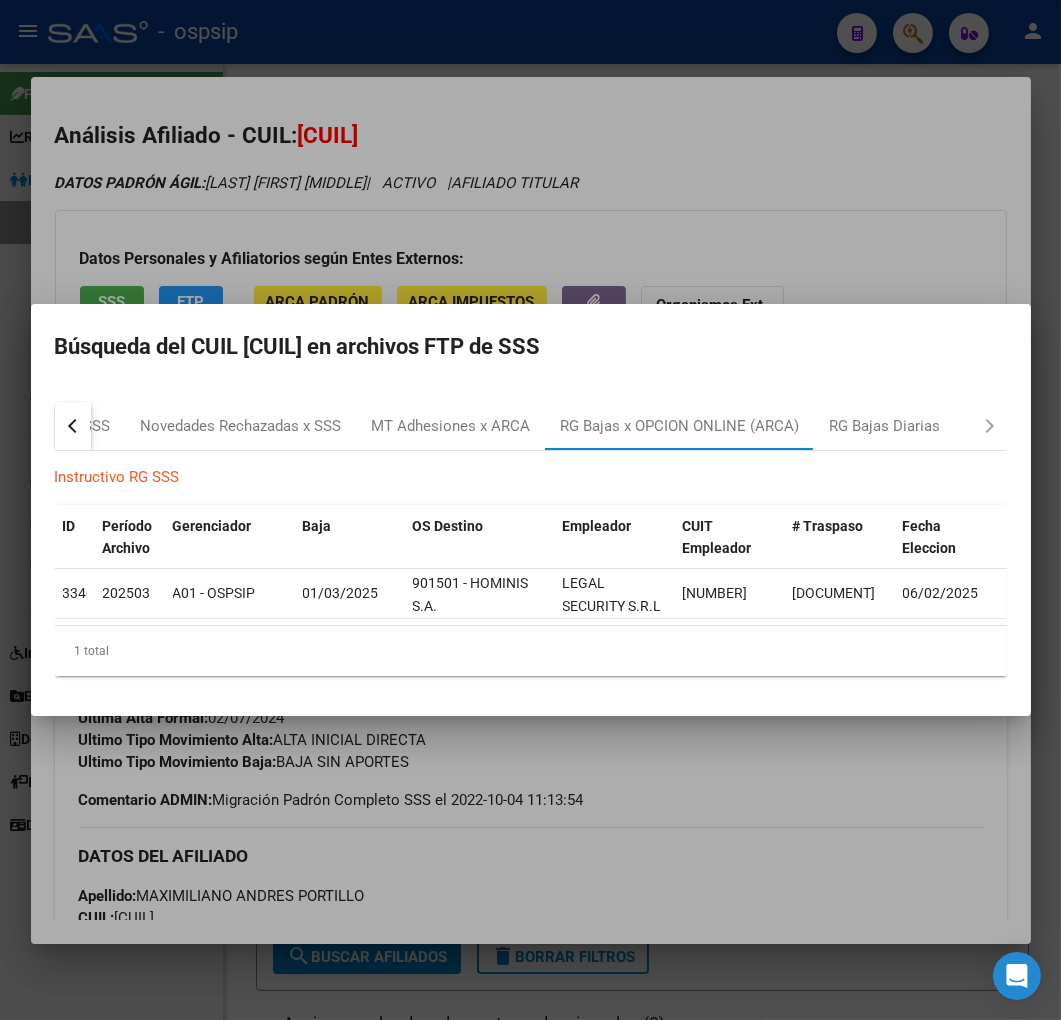drag, startPoint x: 536, startPoint y: 882, endPoint x: 523, endPoint y: 881, distance: 13.038404 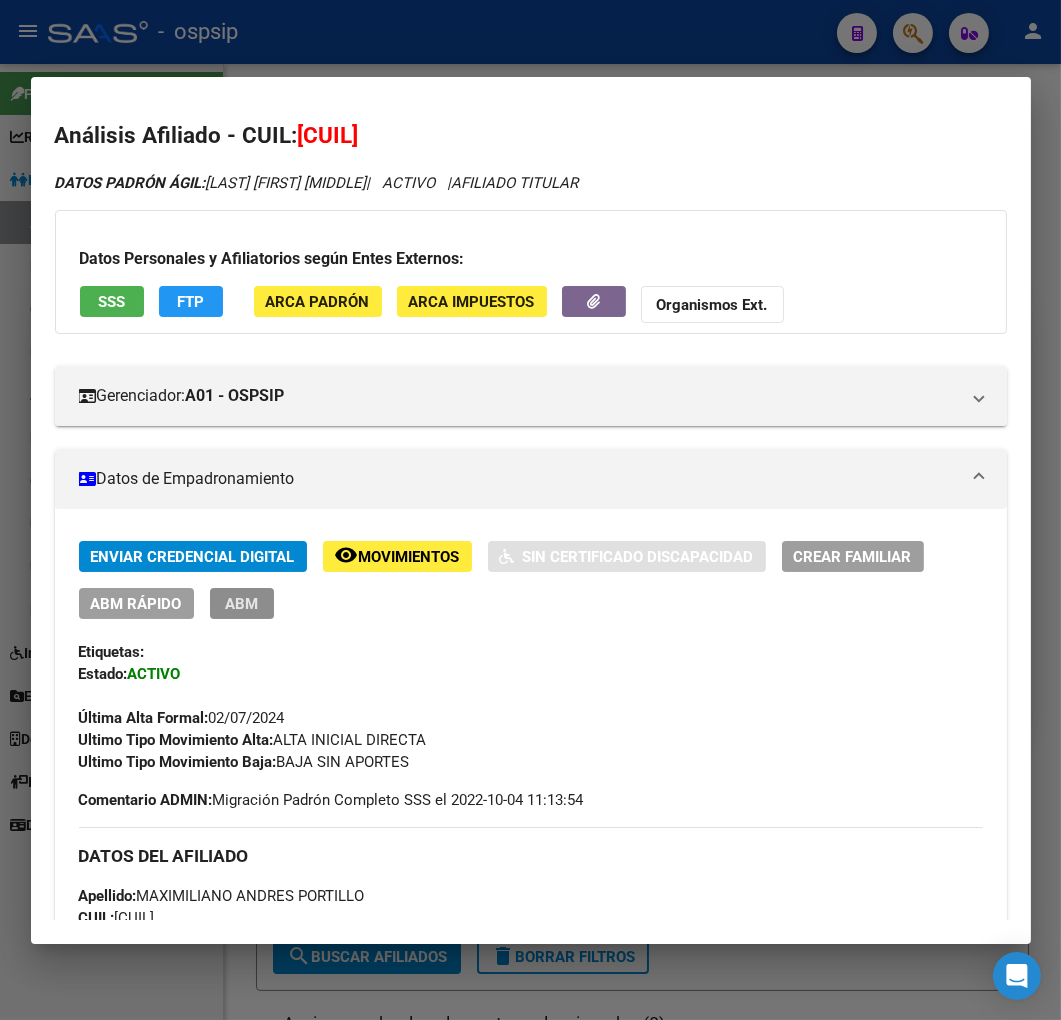 click on "ABM" at bounding box center [242, 603] 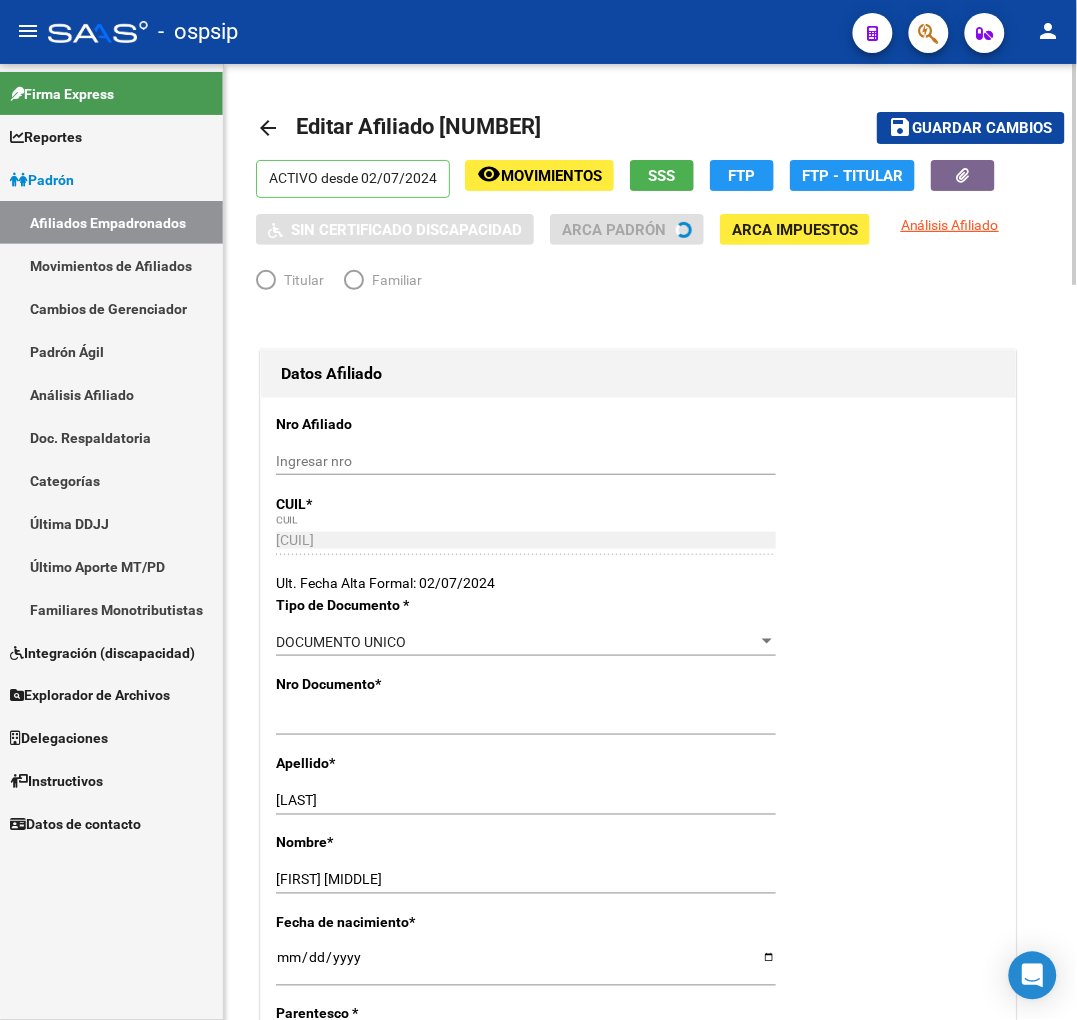 radio on "true" 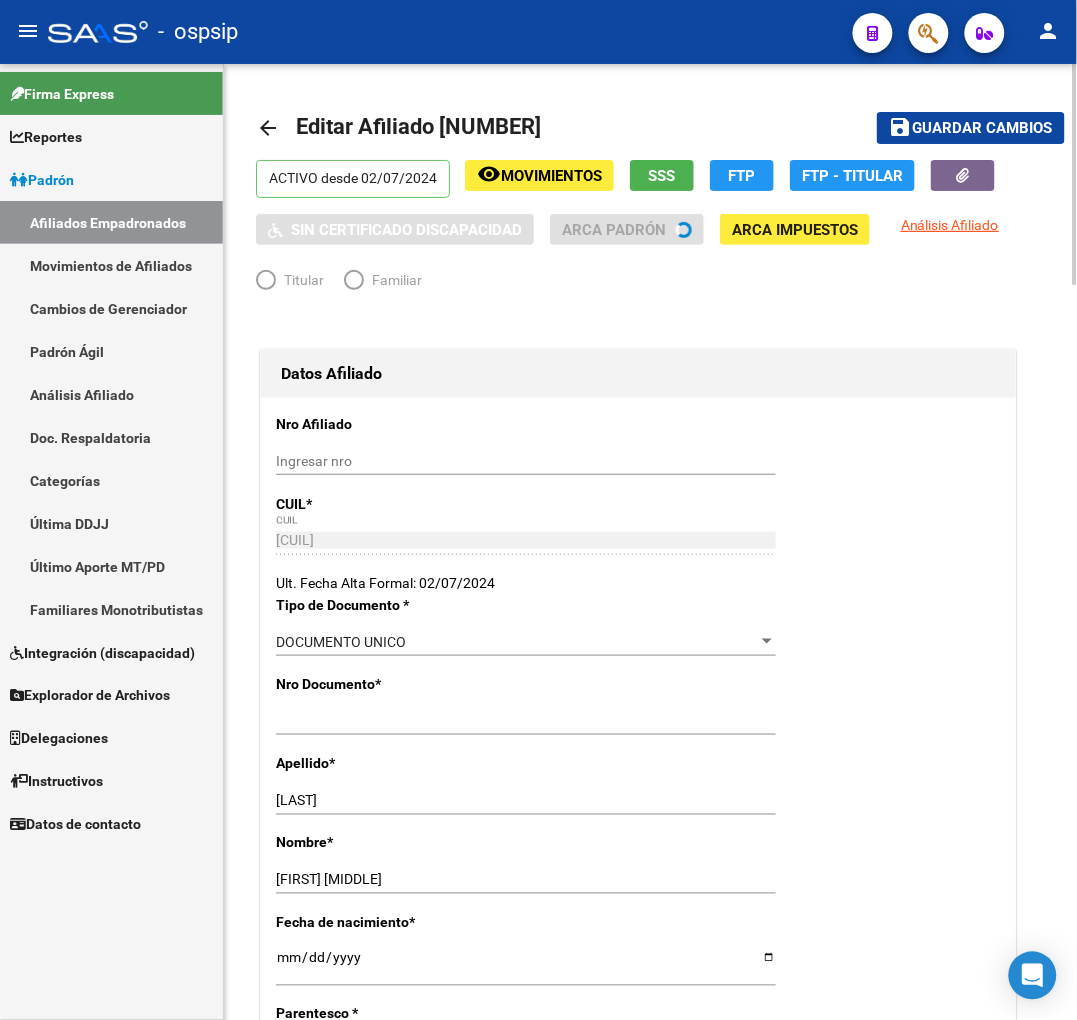 type on "30-70925582-3" 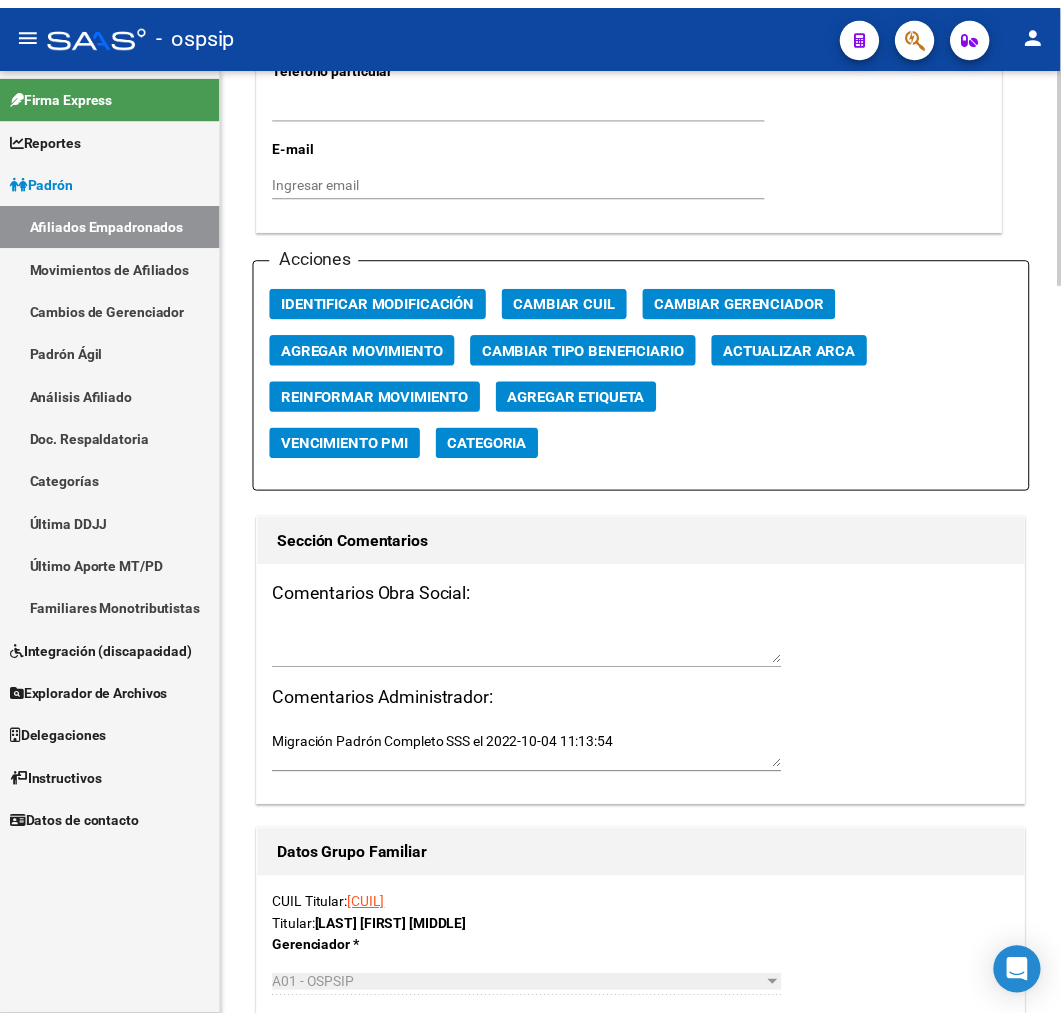 scroll, scrollTop: 2222, scrollLeft: 0, axis: vertical 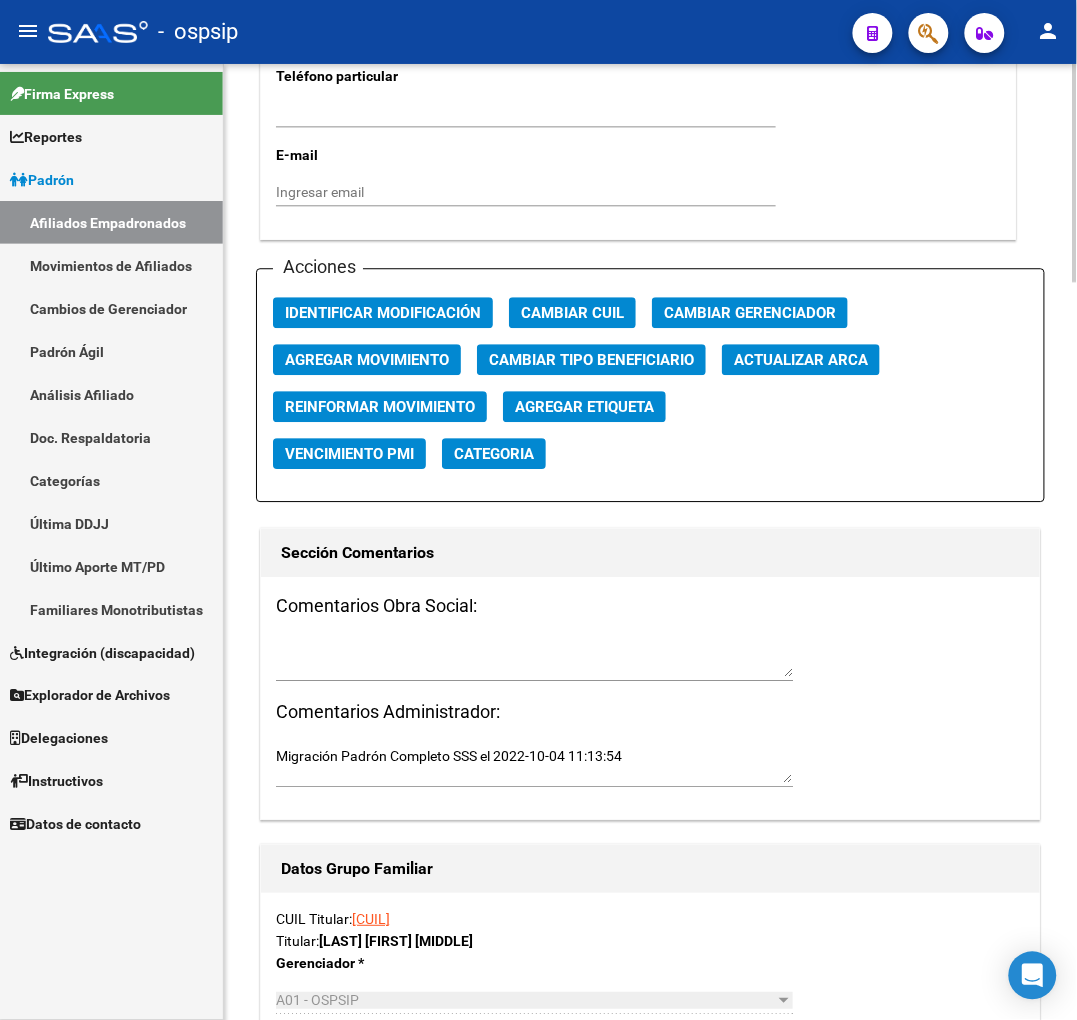 click on "Agregar Movimiento" 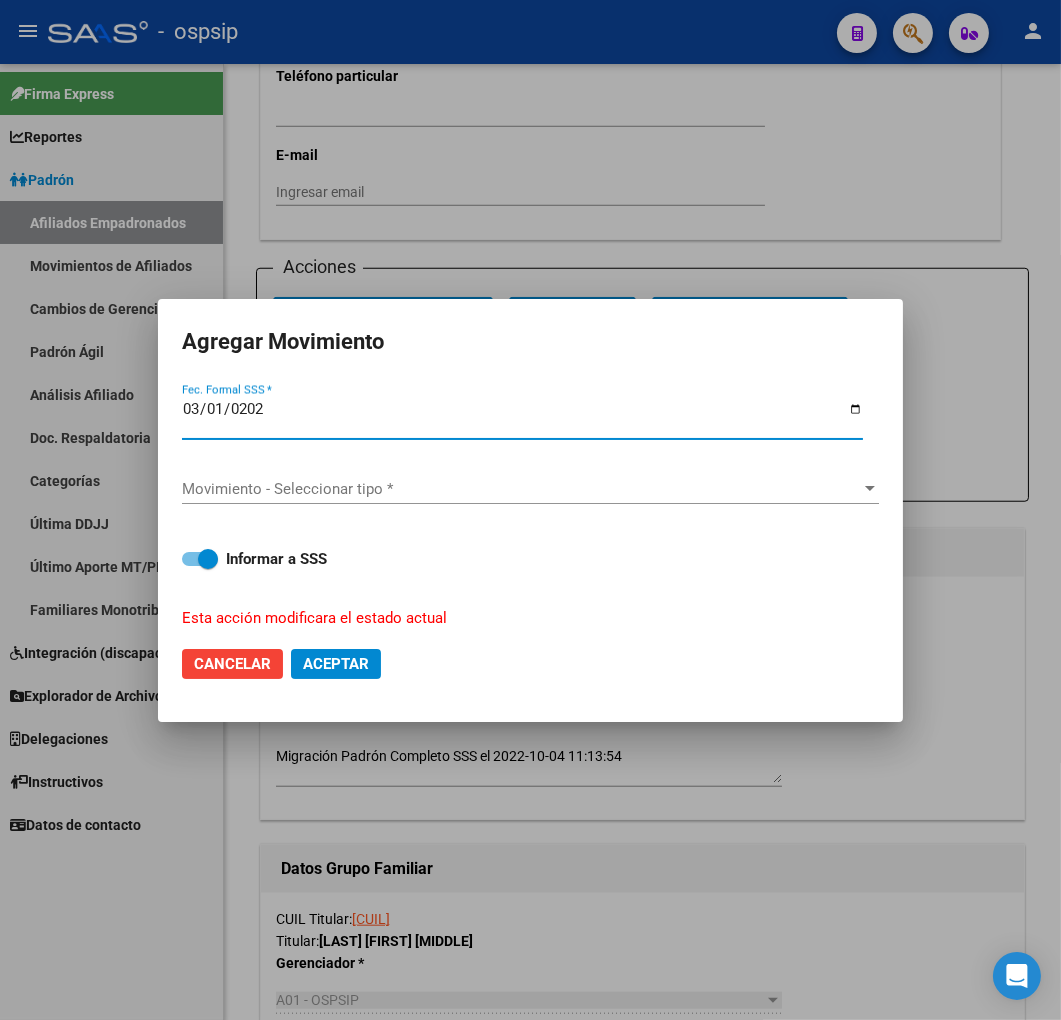 type on "2025-03-01" 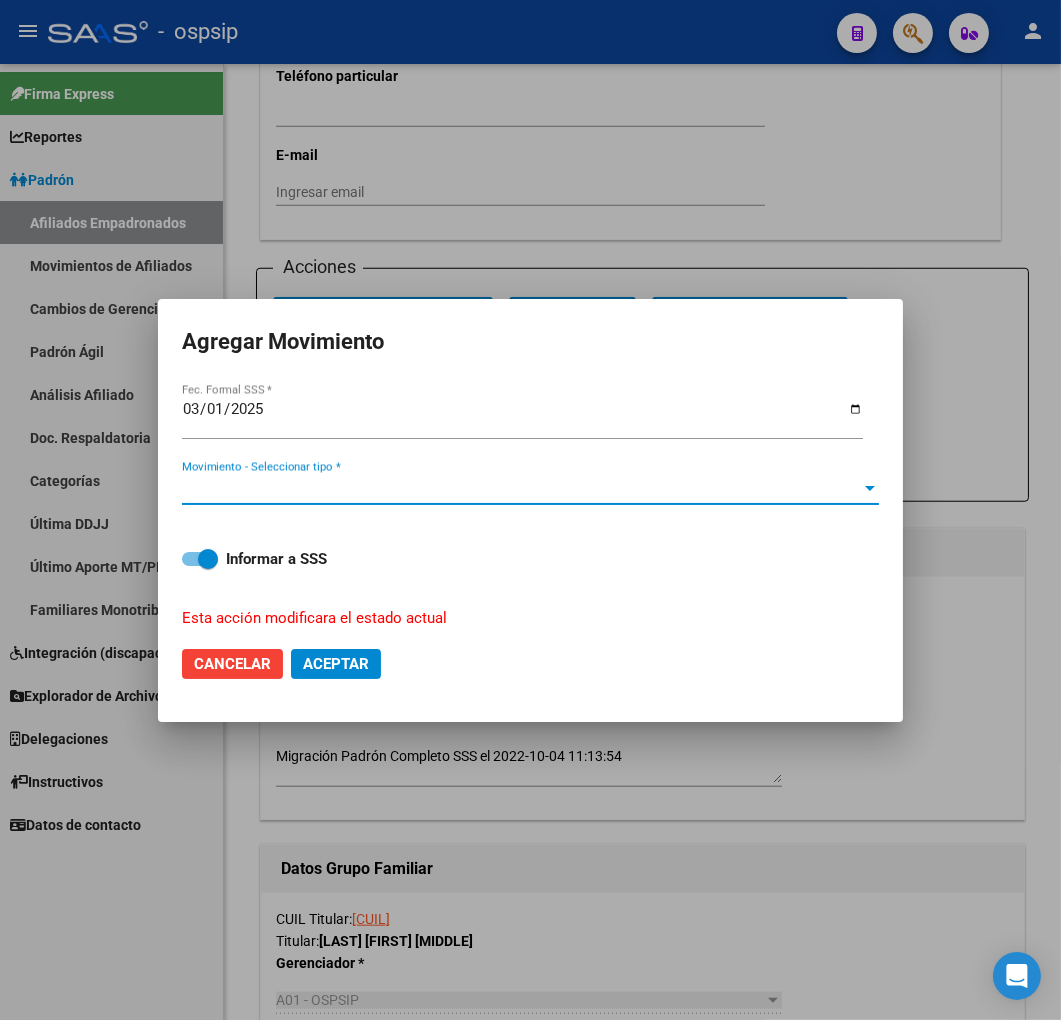 click on "Movimiento - Seleccionar tipo *" at bounding box center (521, 489) 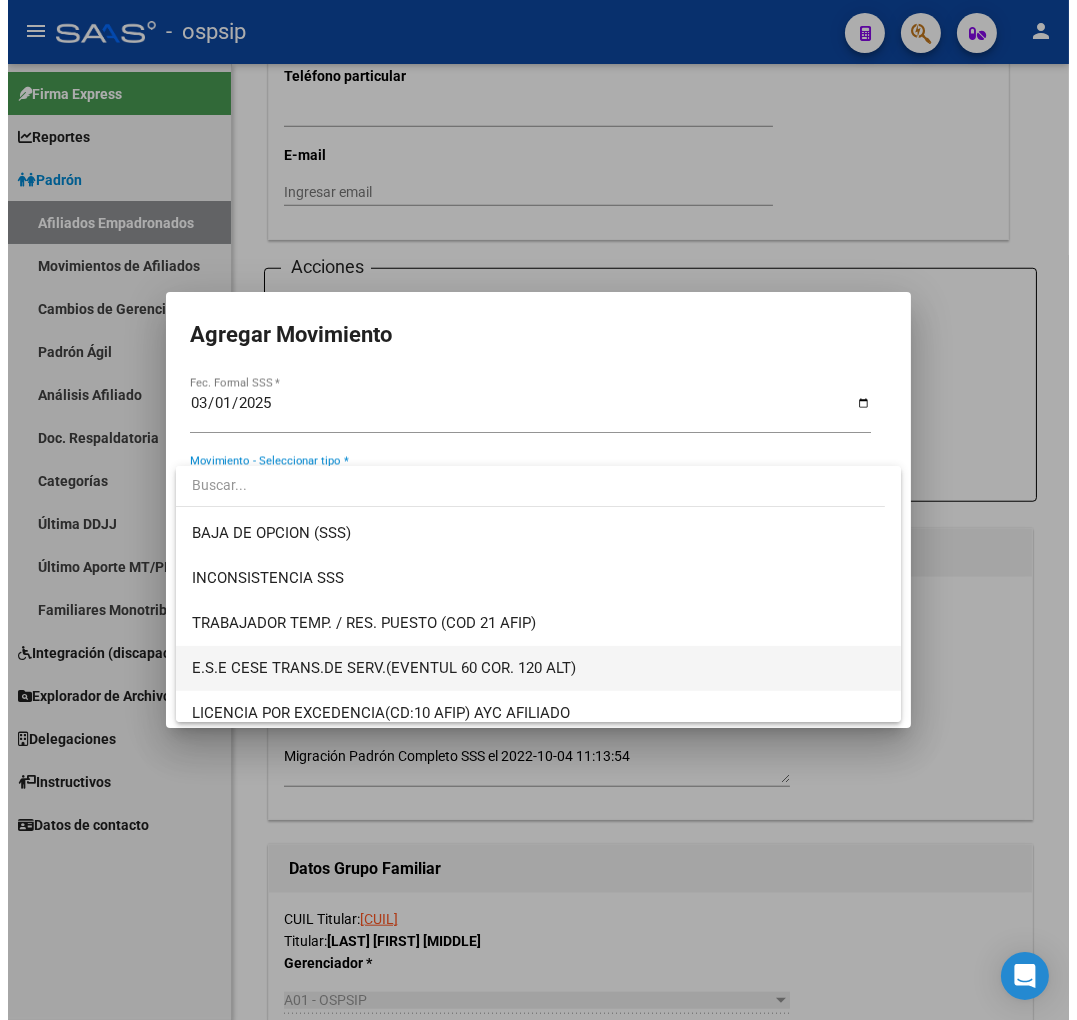 scroll, scrollTop: 777, scrollLeft: 0, axis: vertical 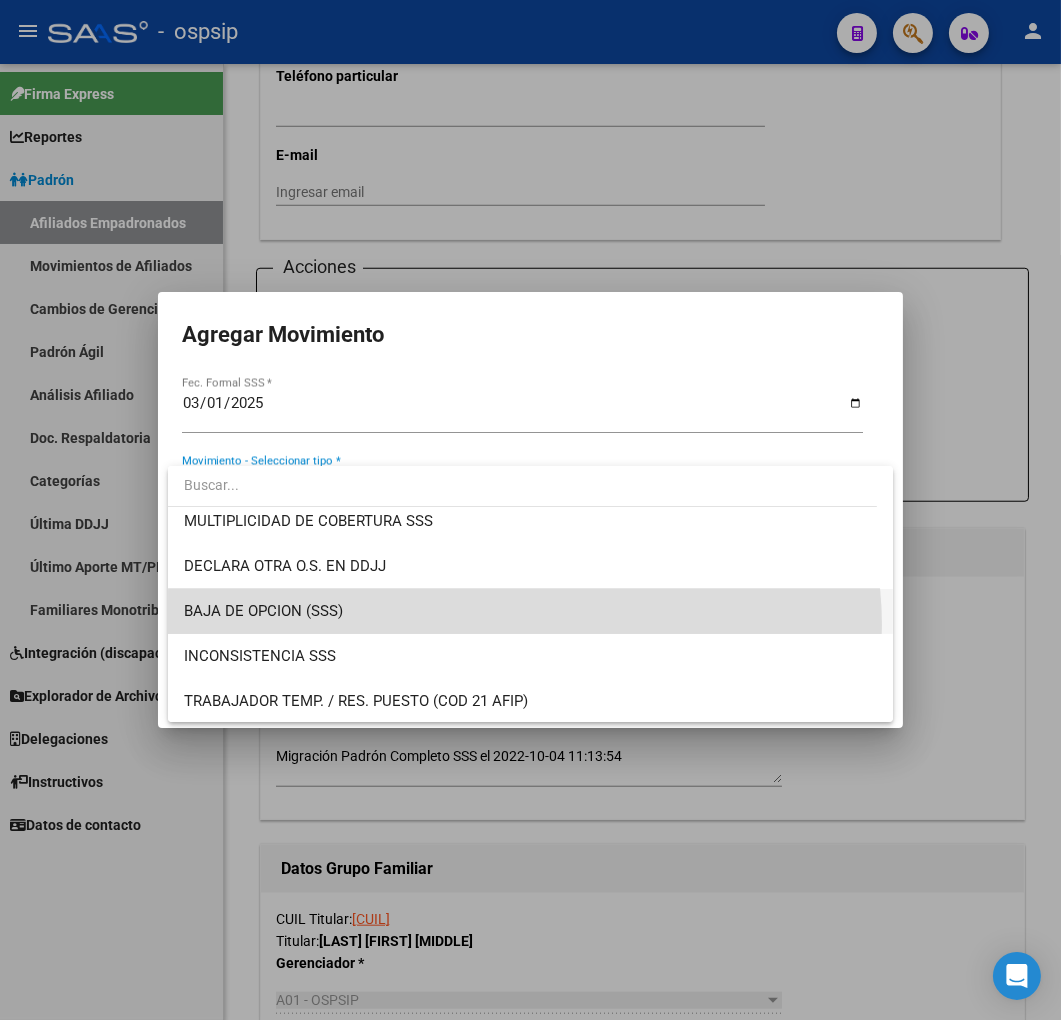click on "BAJA DE OPCION (SSS)" at bounding box center (531, 611) 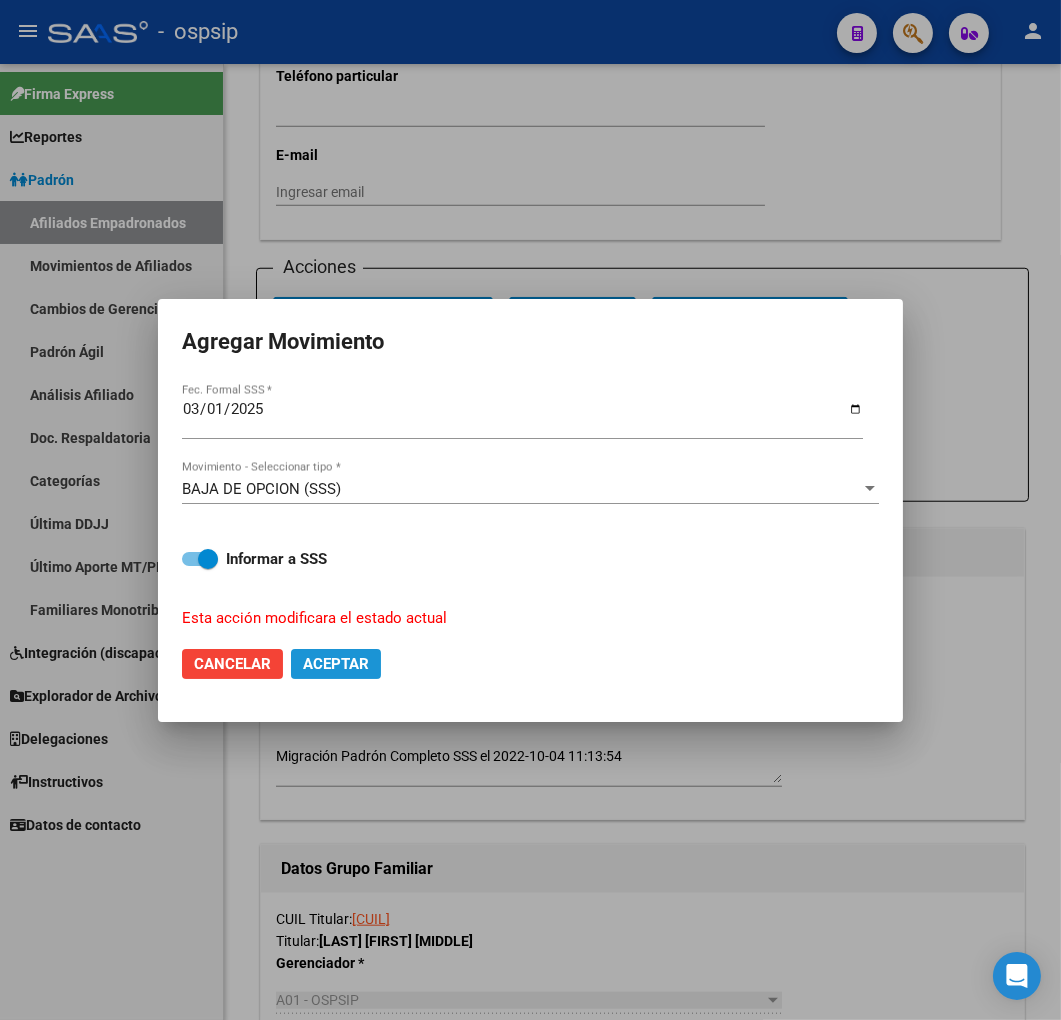 drag, startPoint x: 363, startPoint y: 663, endPoint x: 333, endPoint y: 685, distance: 37.202152 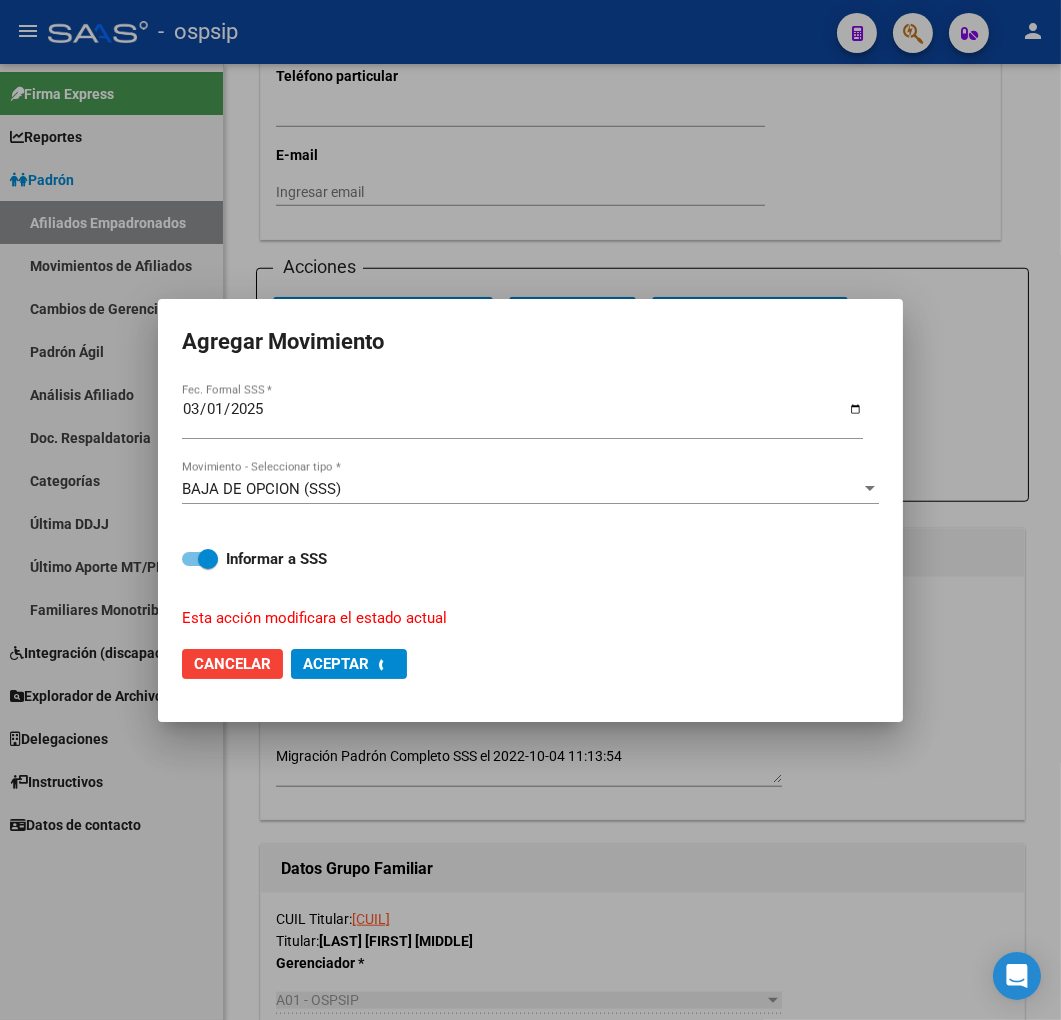 checkbox on "false" 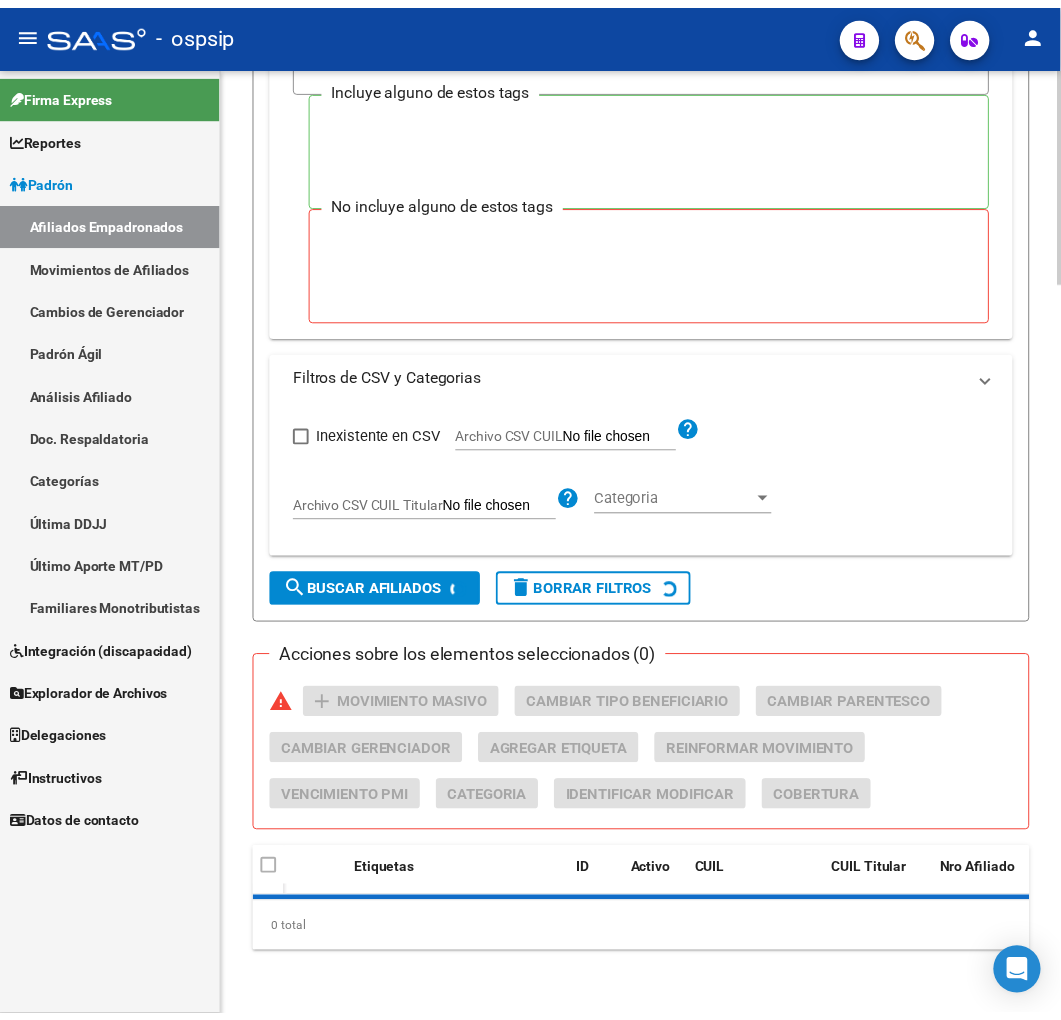 scroll, scrollTop: 368, scrollLeft: 0, axis: vertical 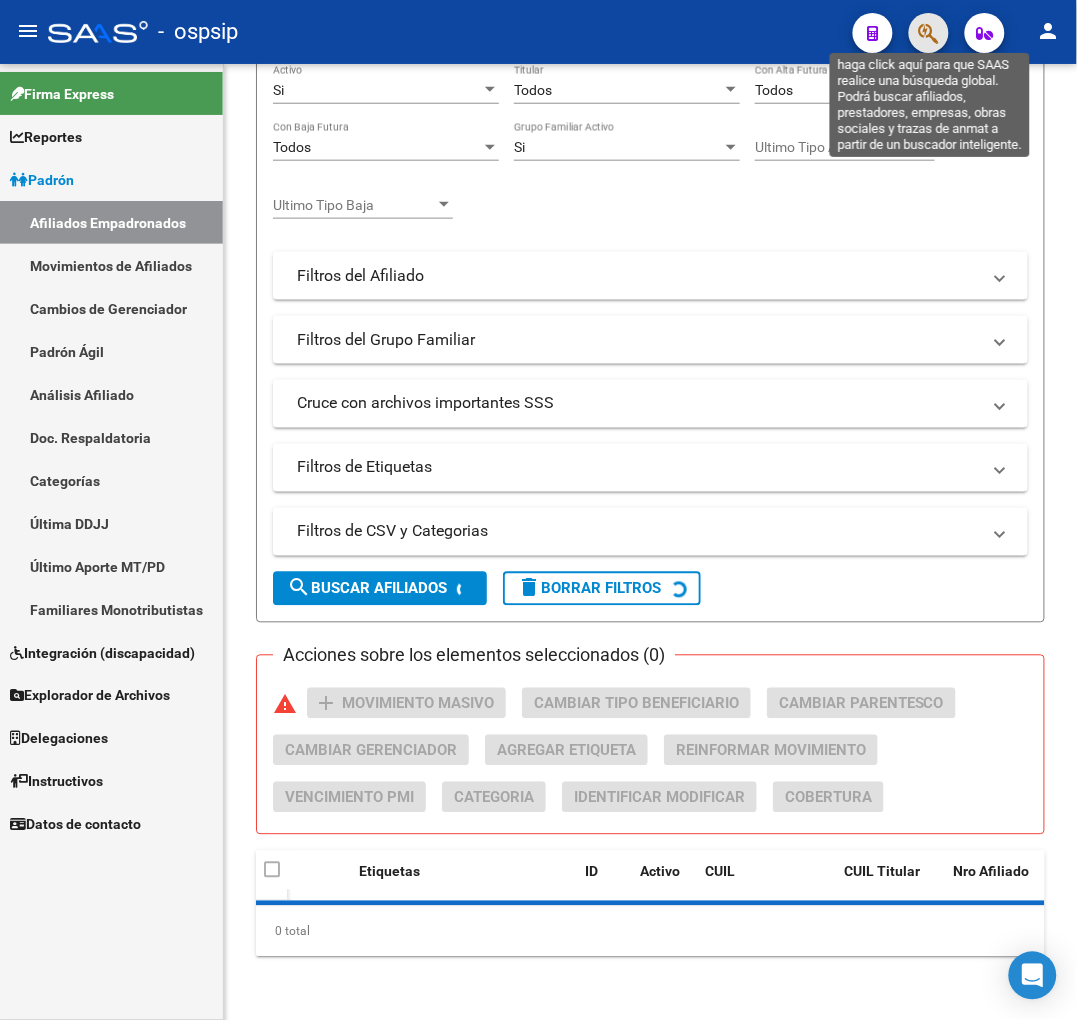 click 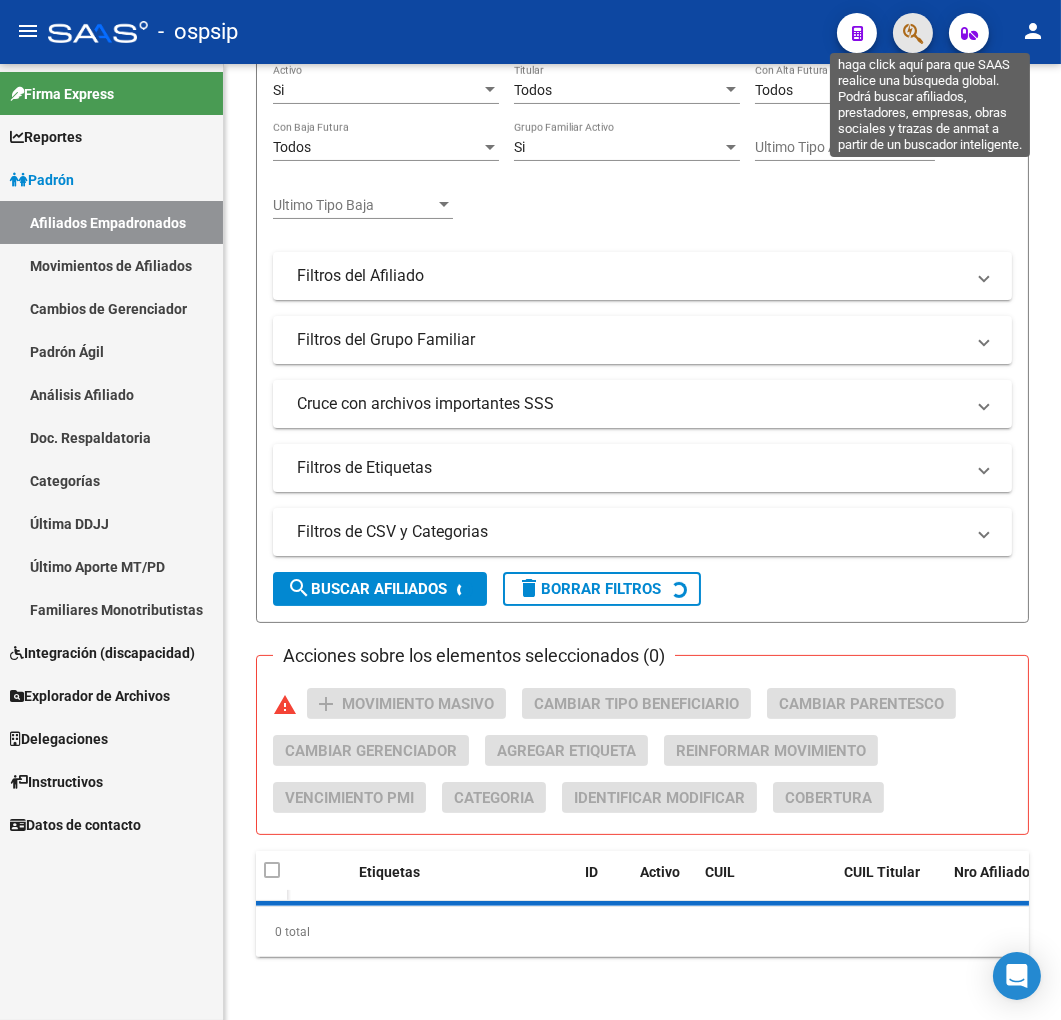 scroll, scrollTop: 880, scrollLeft: 0, axis: vertical 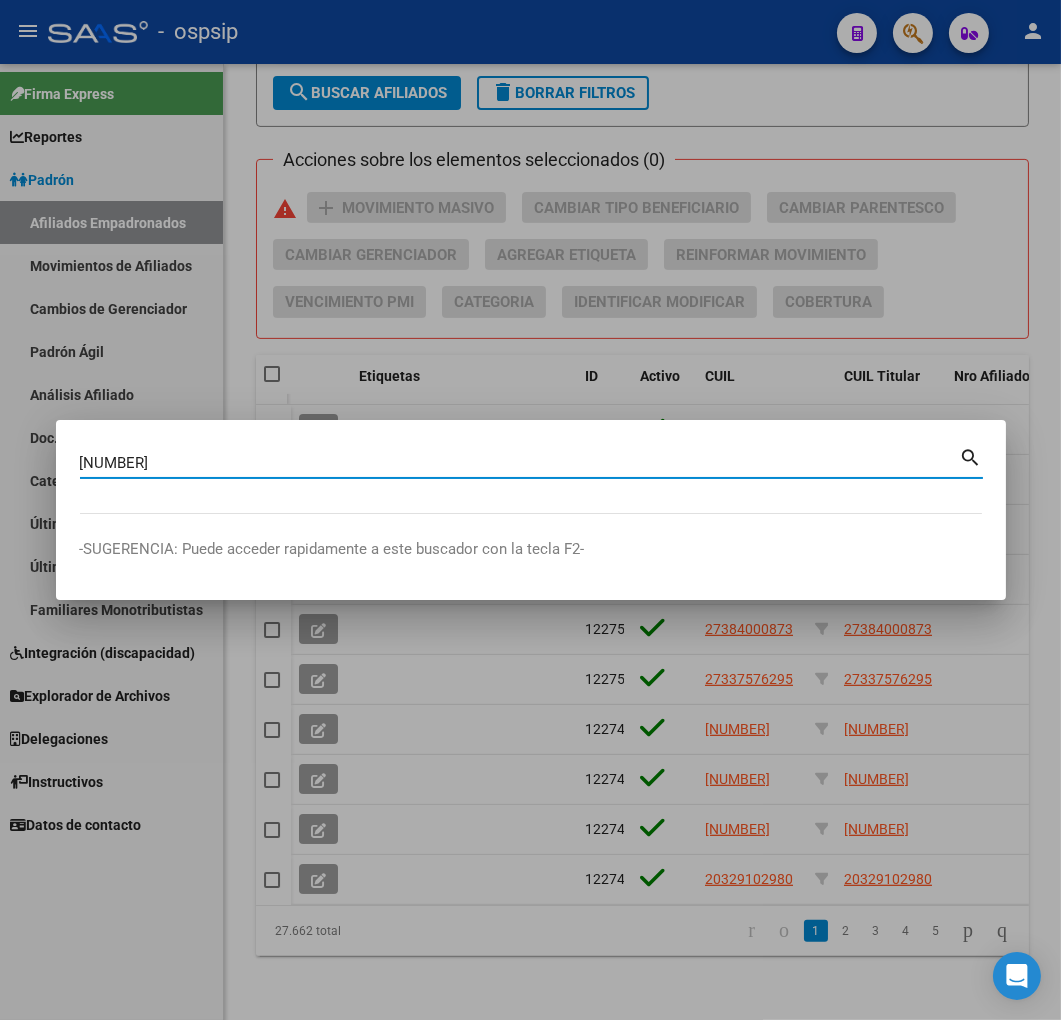 type on "29468839" 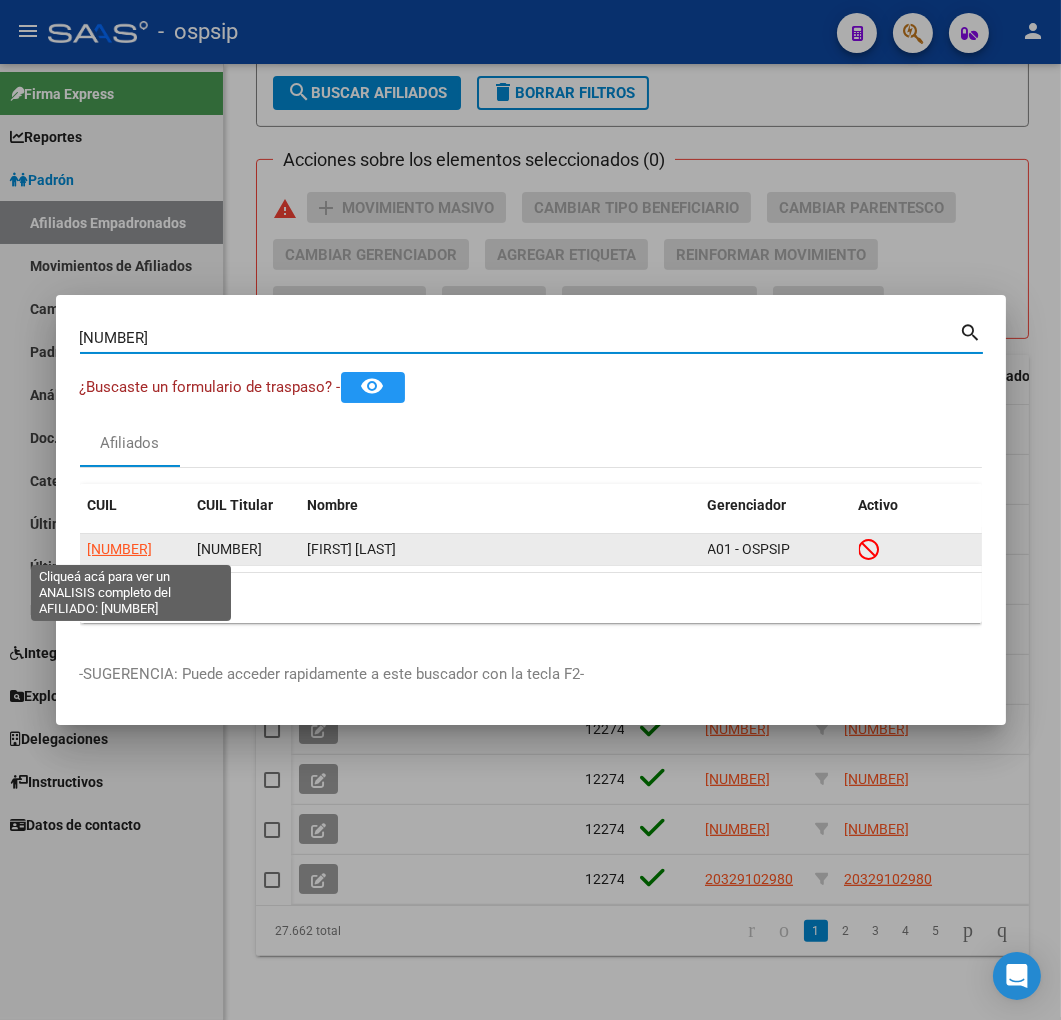click on "20294688391" 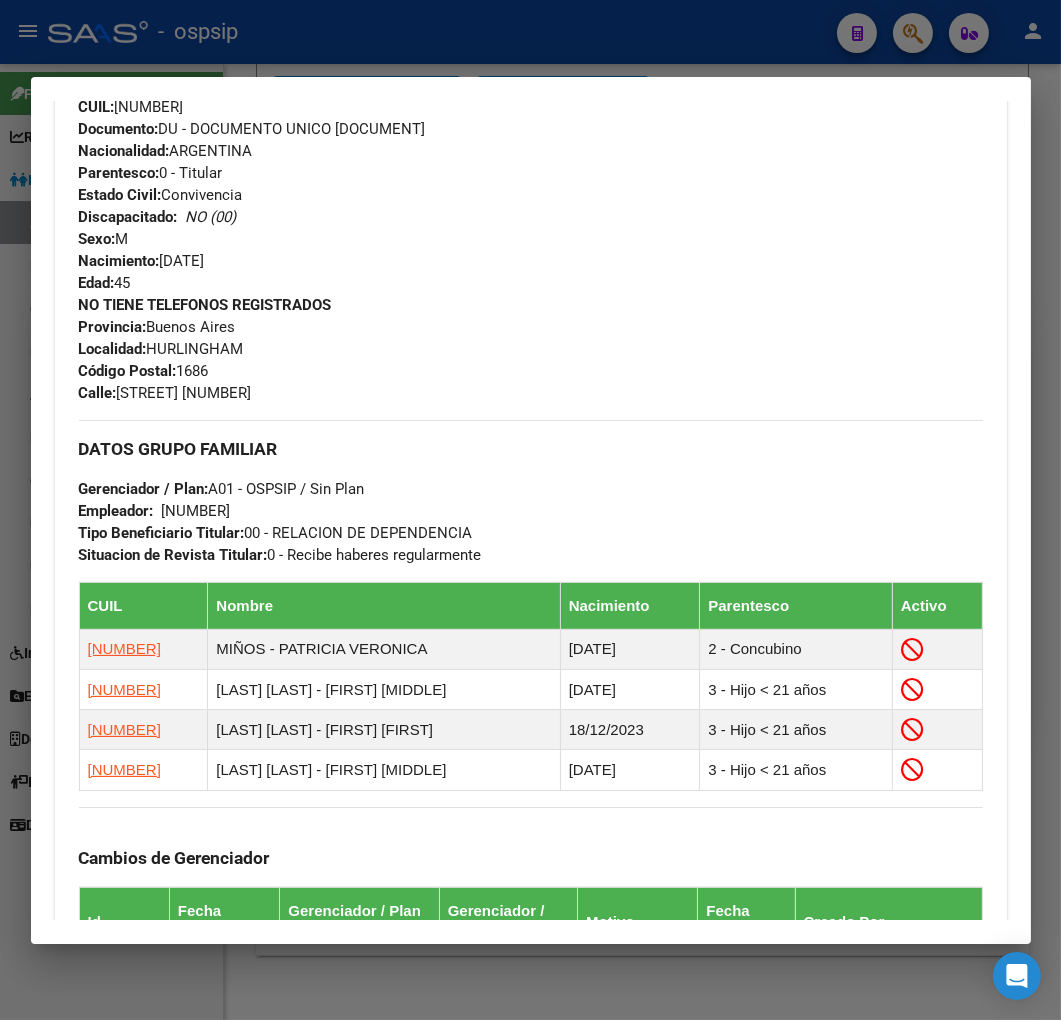 scroll, scrollTop: 1331, scrollLeft: 0, axis: vertical 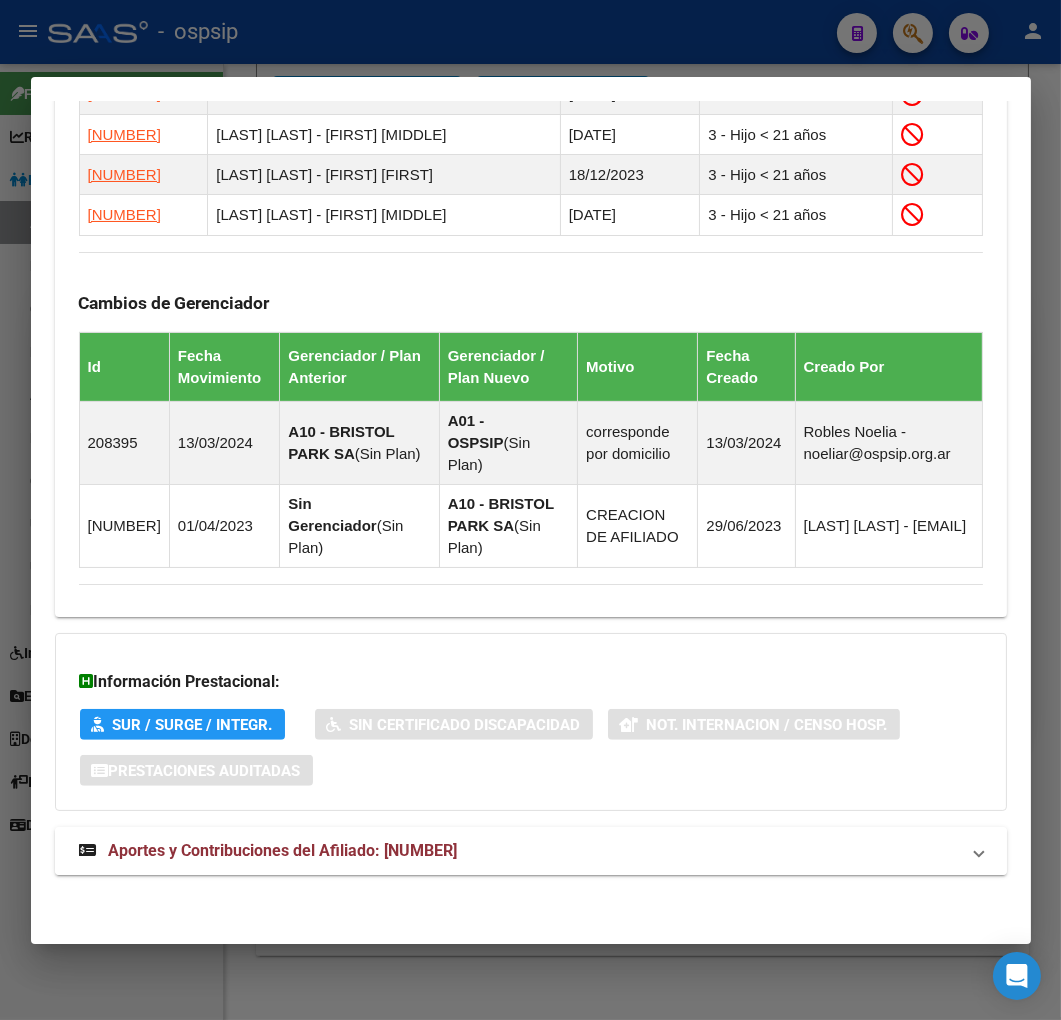 click on "Aportes y Contribuciones del Afiliado: 20294688391" at bounding box center (519, 851) 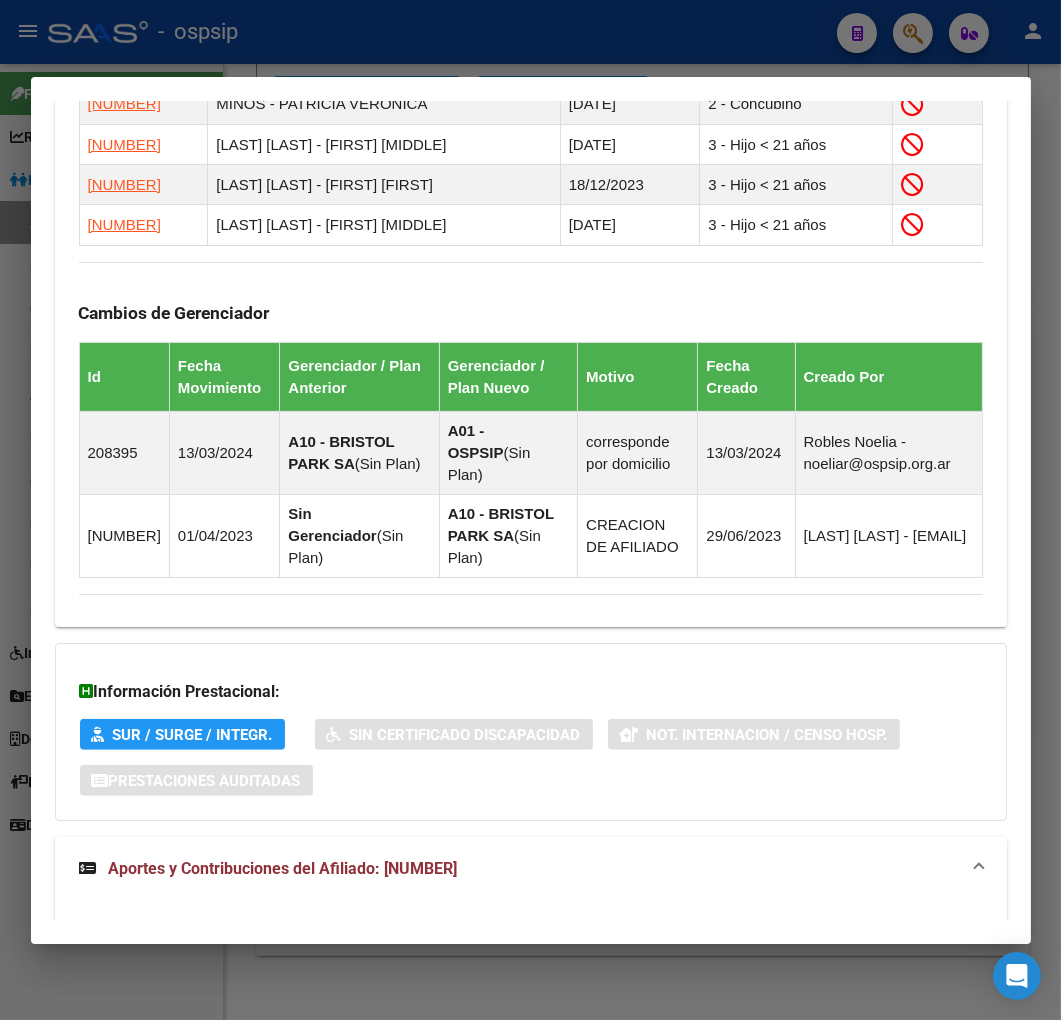 scroll, scrollTop: 1763, scrollLeft: 0, axis: vertical 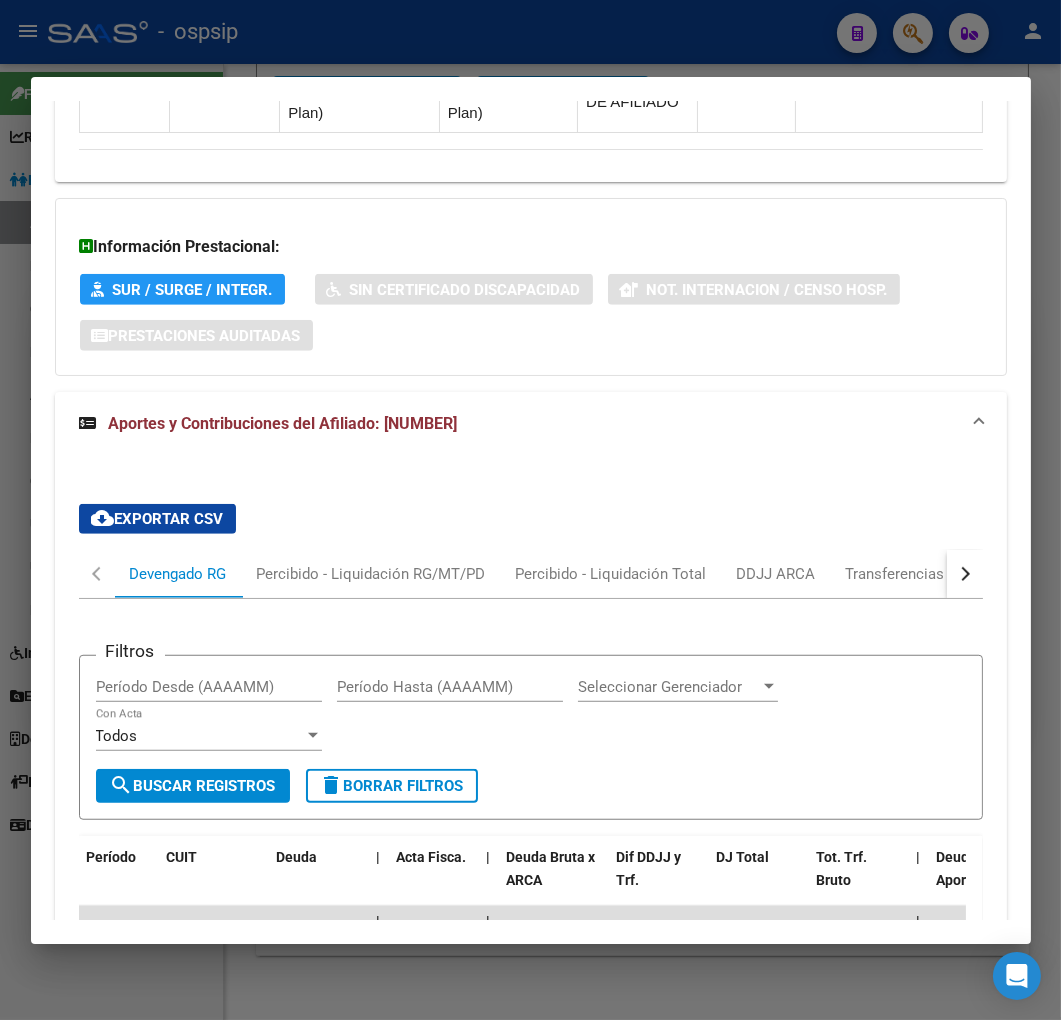 click at bounding box center (962, 574) 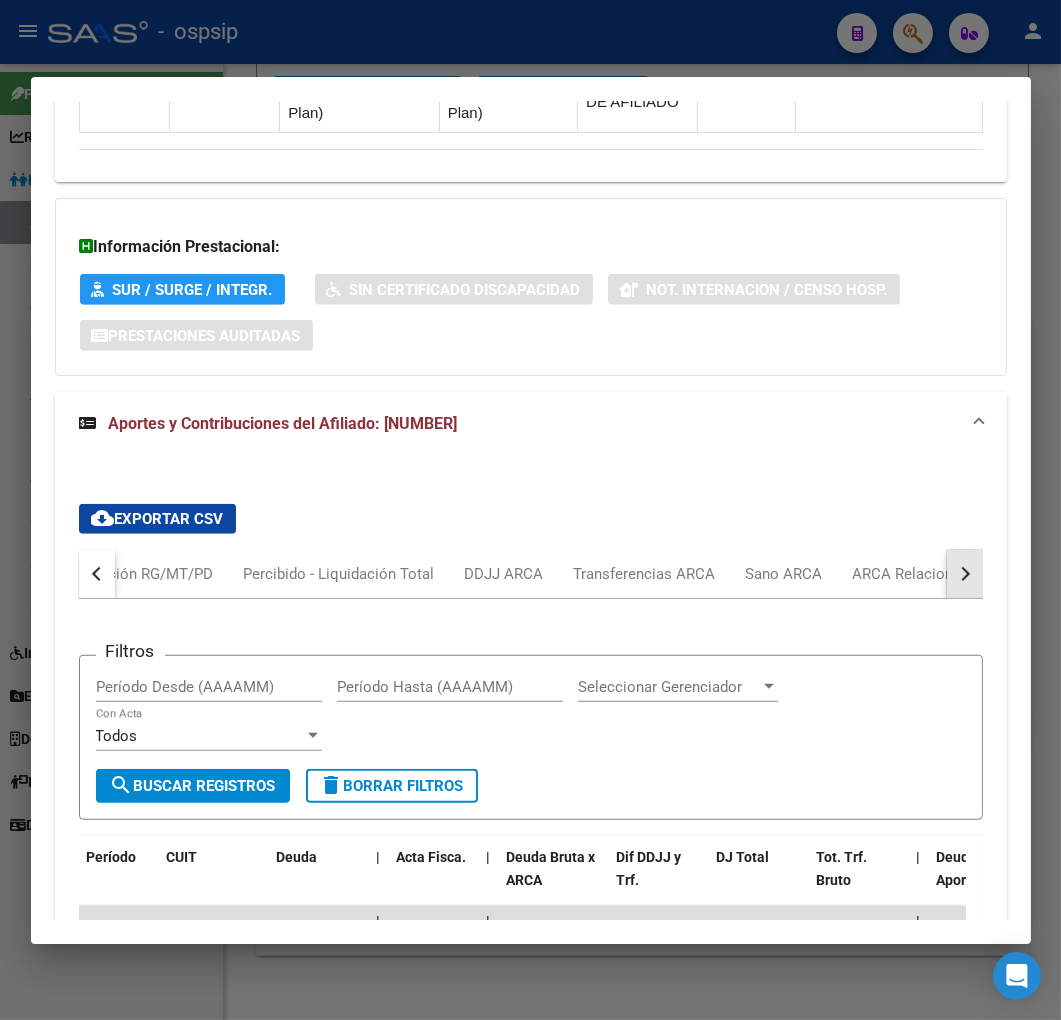 click at bounding box center [962, 574] 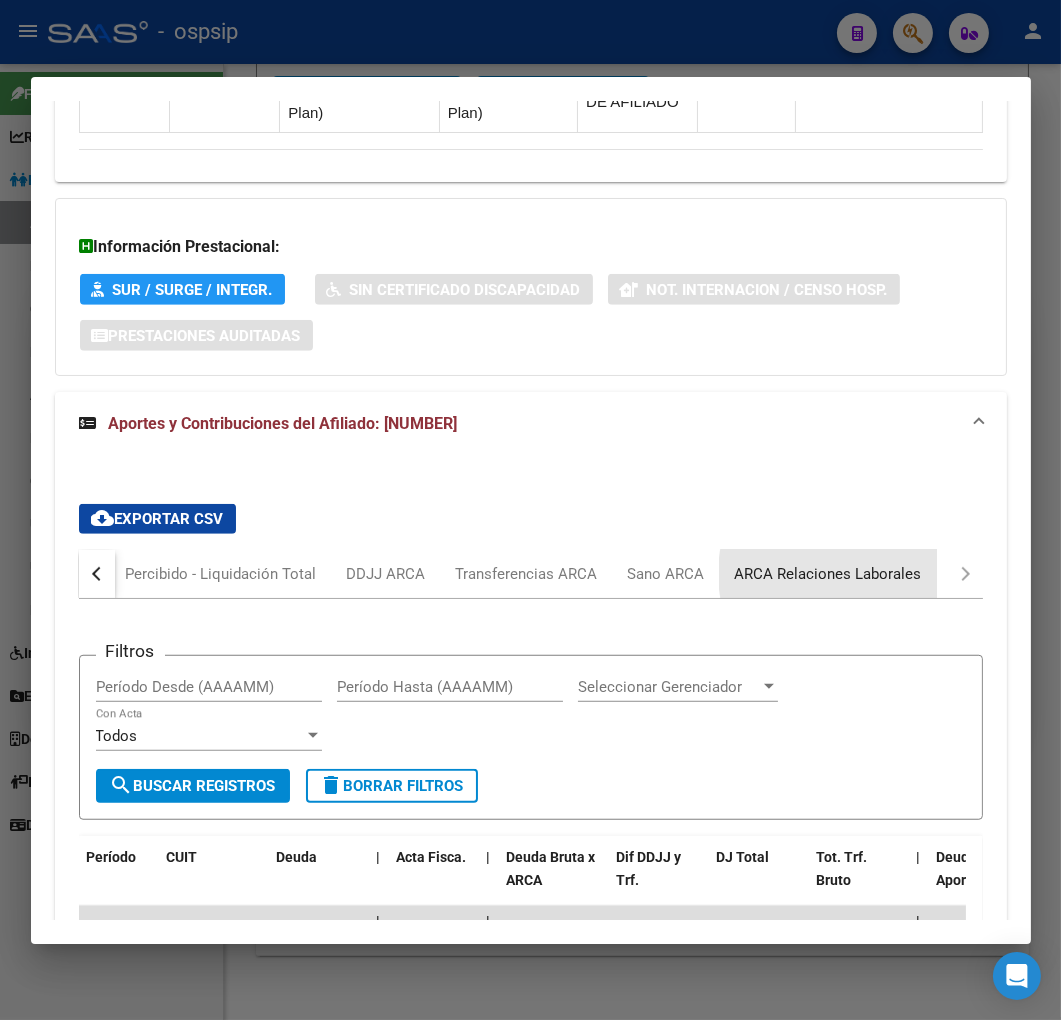 click on "ARCA Relaciones Laborales" at bounding box center (828, 574) 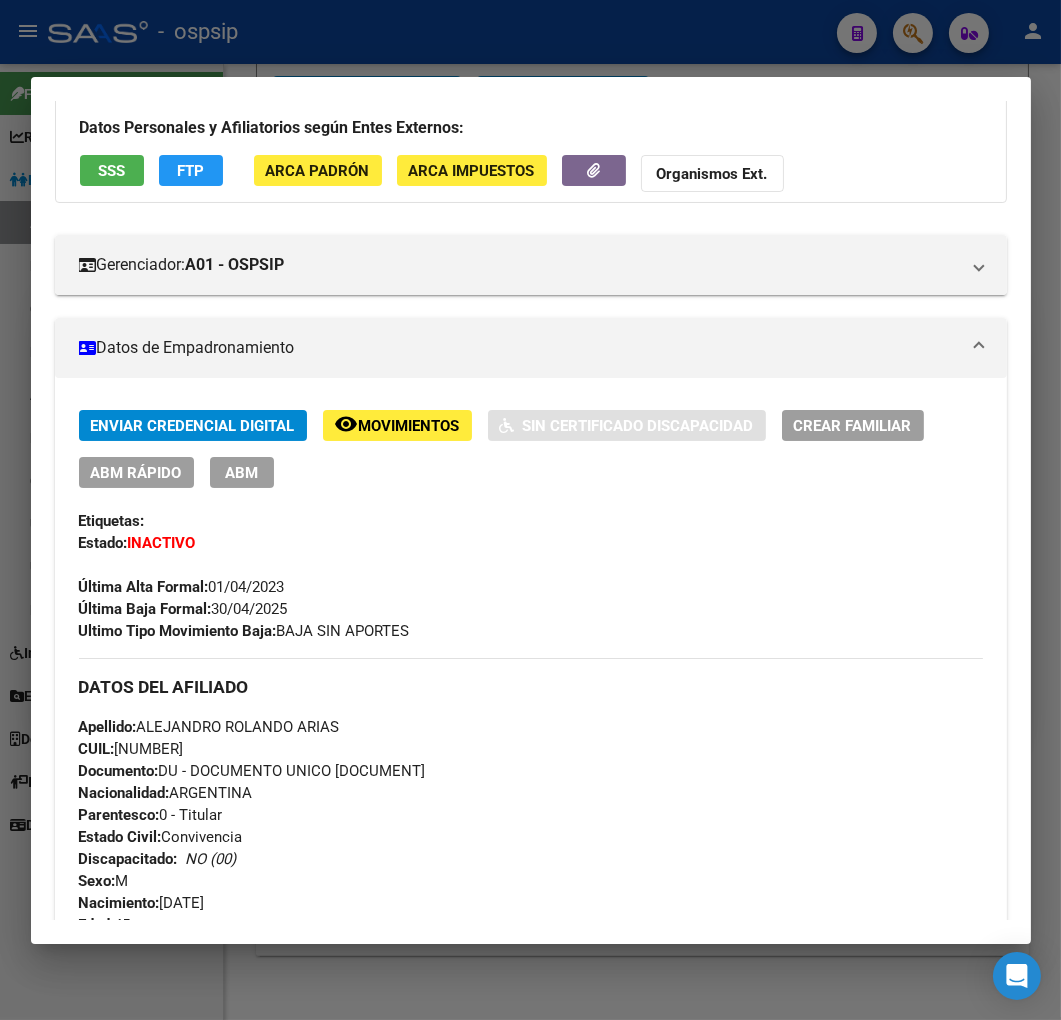 scroll, scrollTop: 96, scrollLeft: 0, axis: vertical 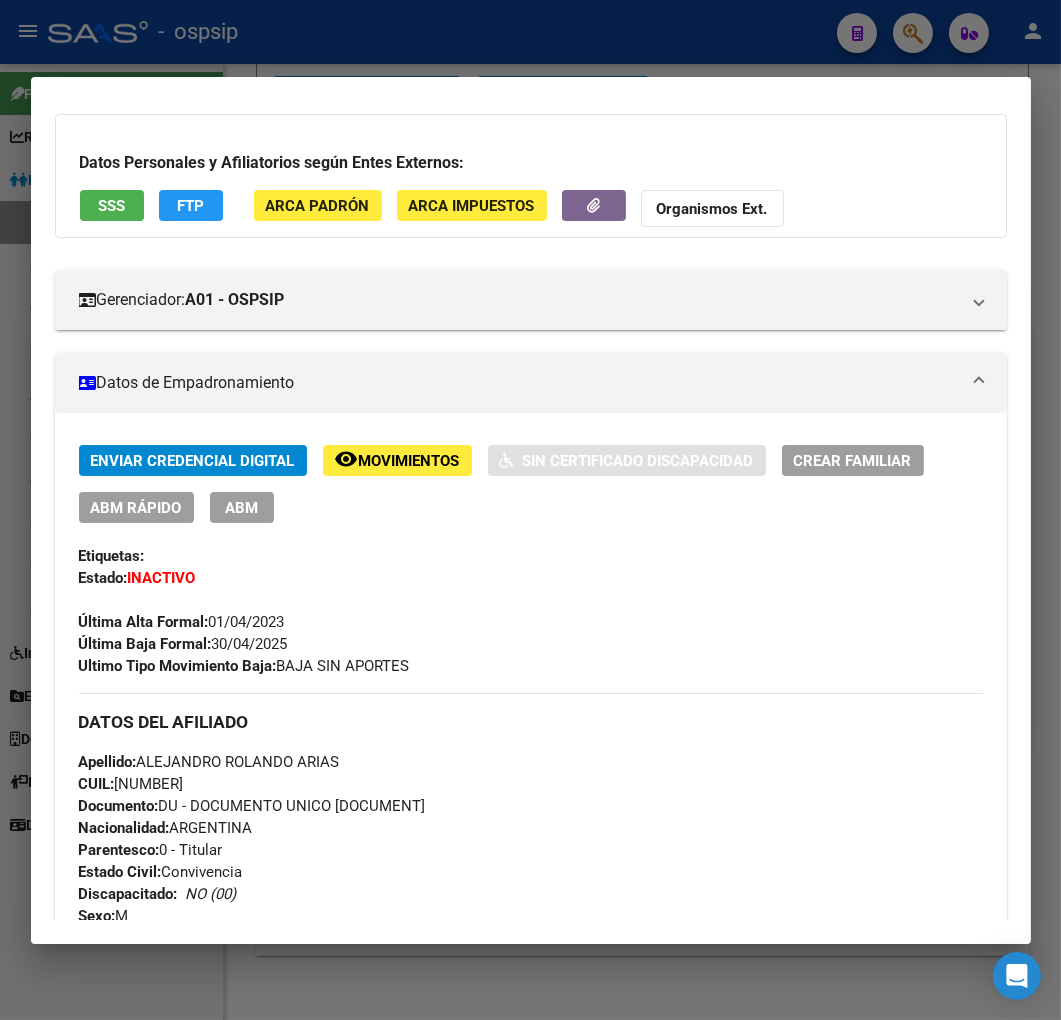 click on "FTP" 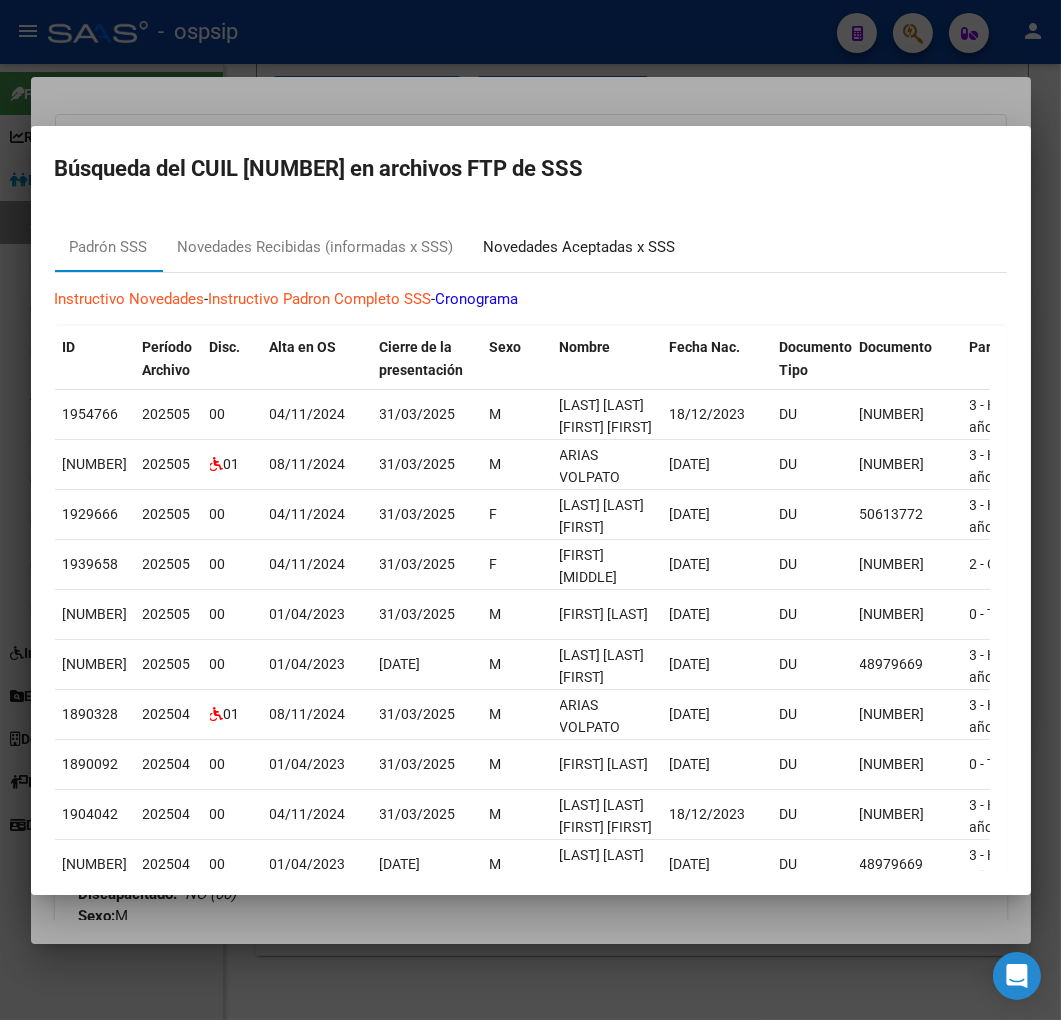 click on "Novedades Aceptadas x SSS" at bounding box center [580, 247] 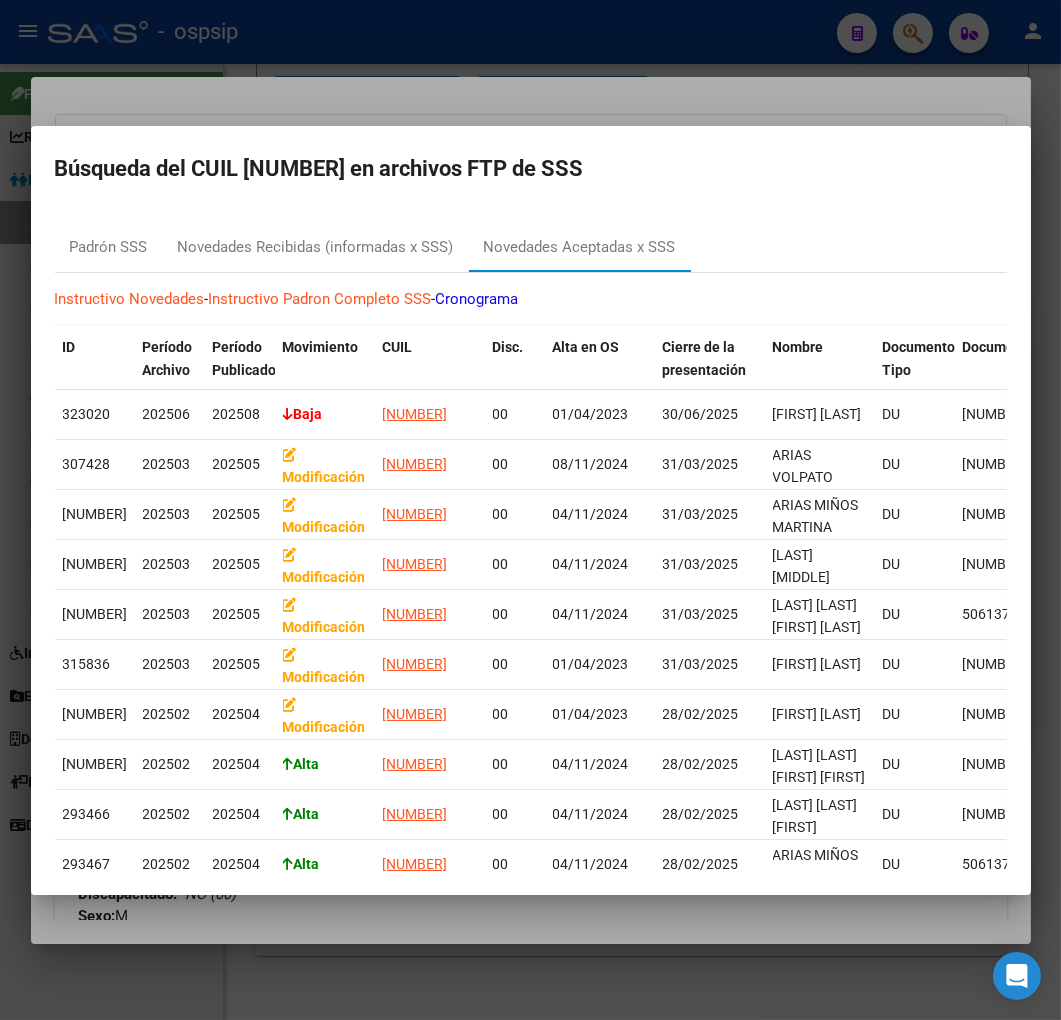 click at bounding box center [530, 510] 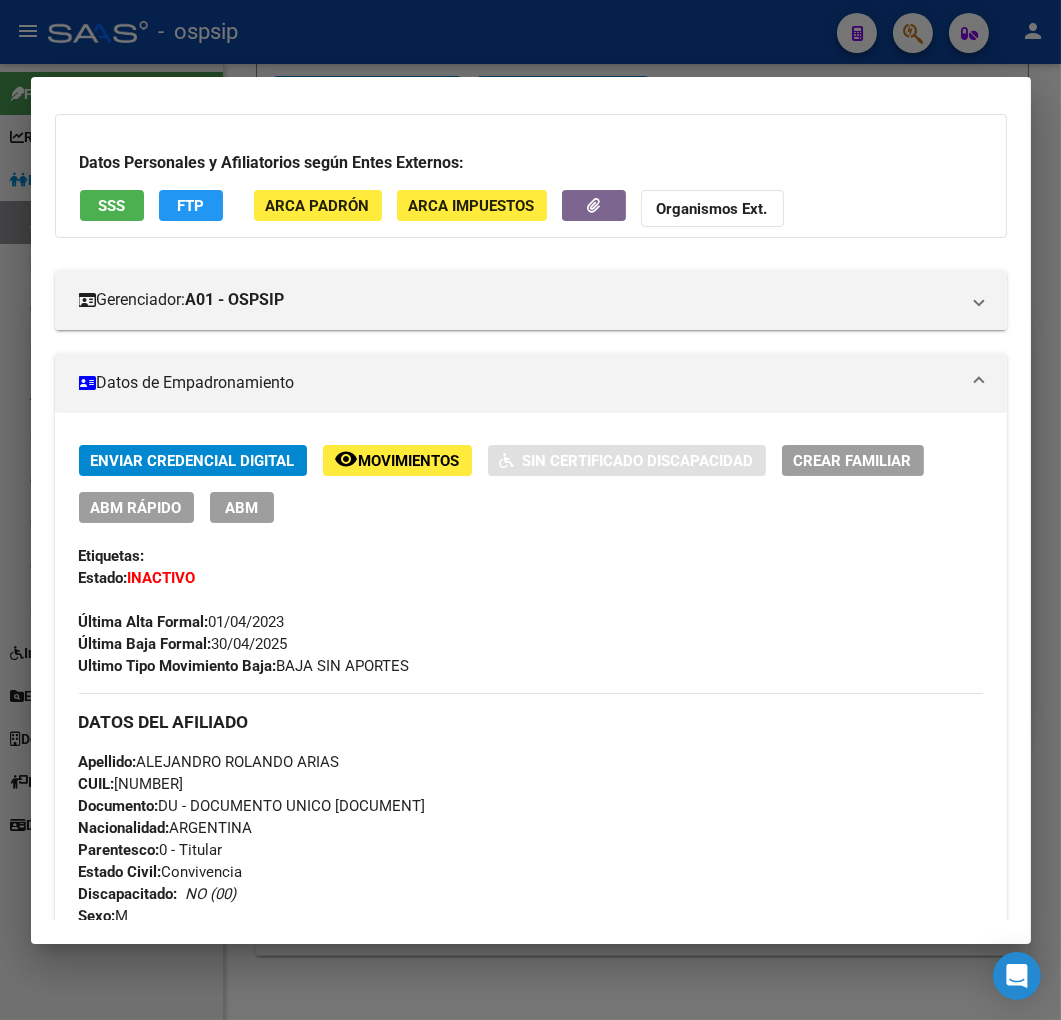 click at bounding box center (530, 510) 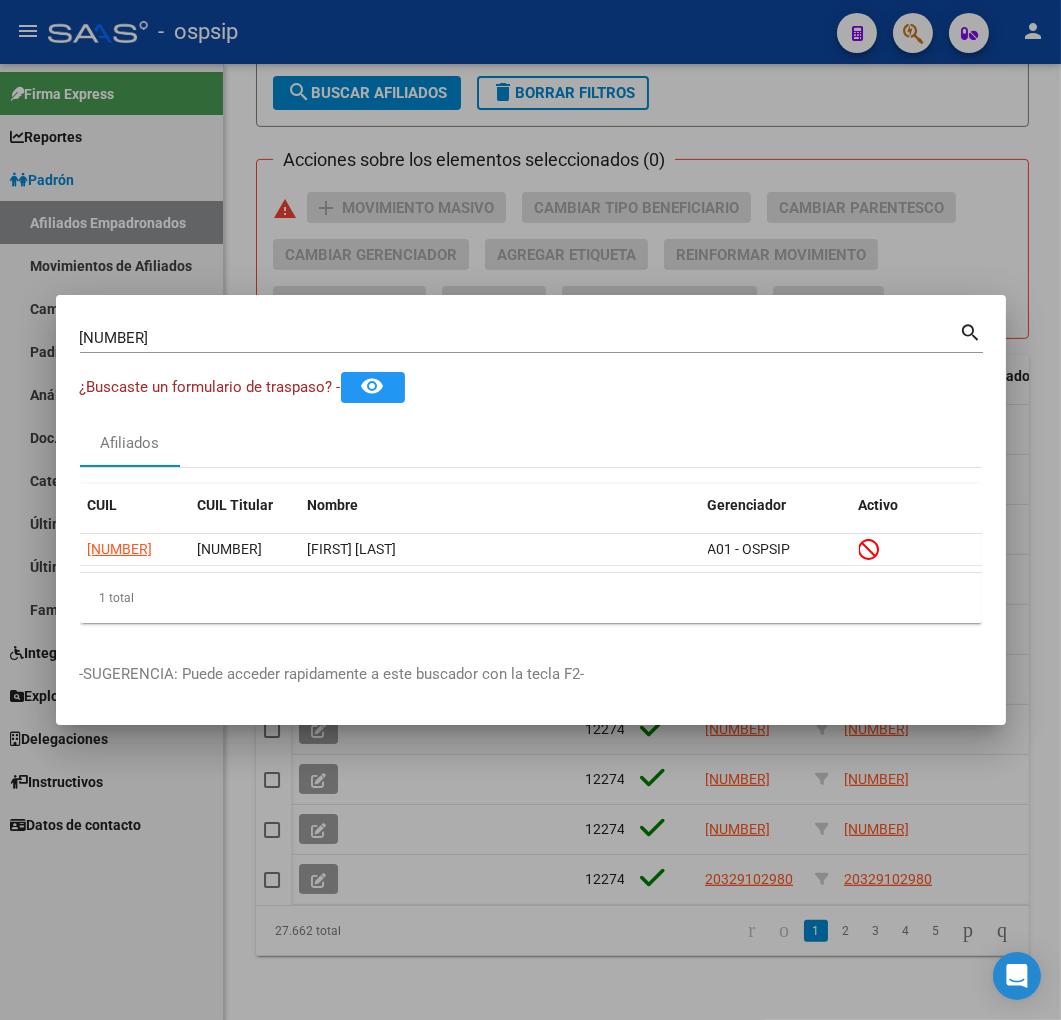 drag, startPoint x: 594, startPoint y: 30, endPoint x: 624, endPoint y: 55, distance: 39.051247 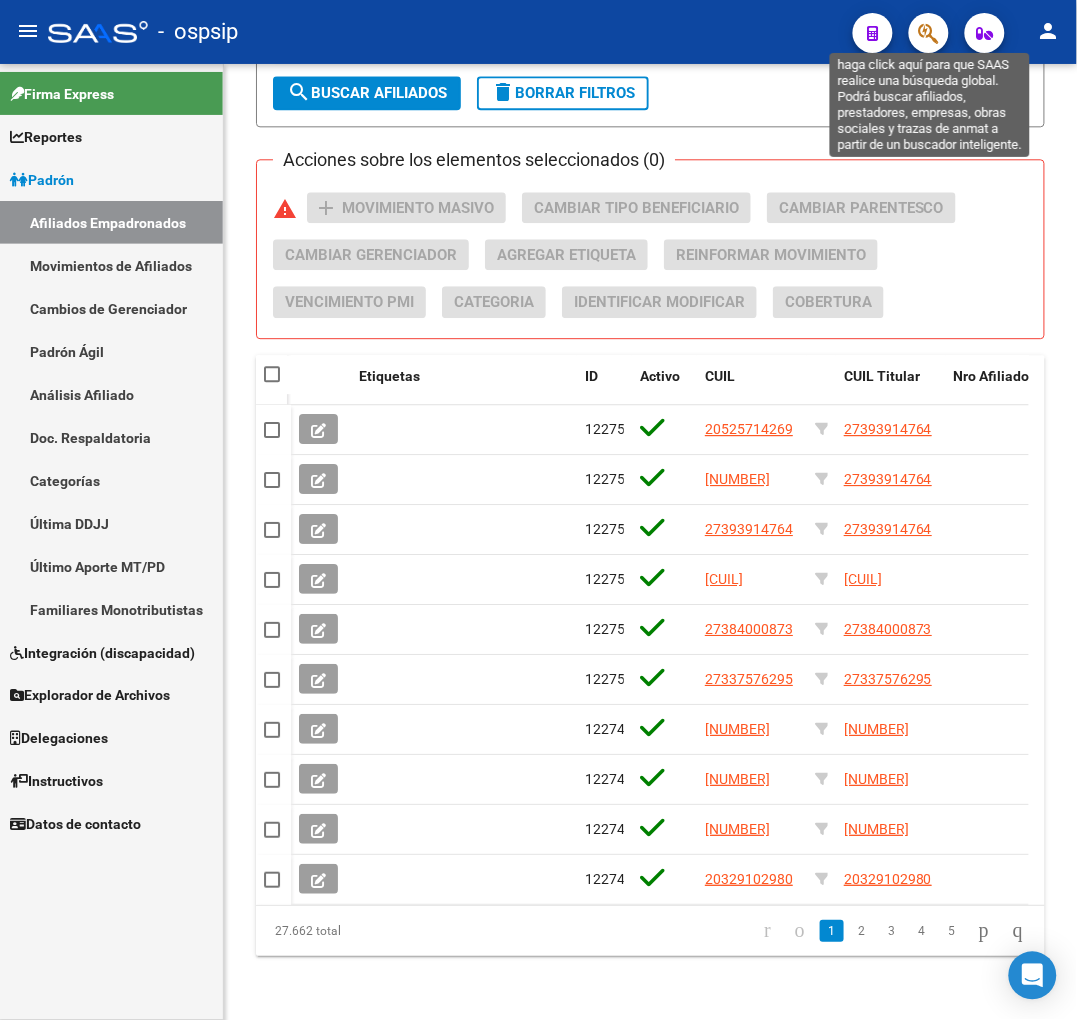 click 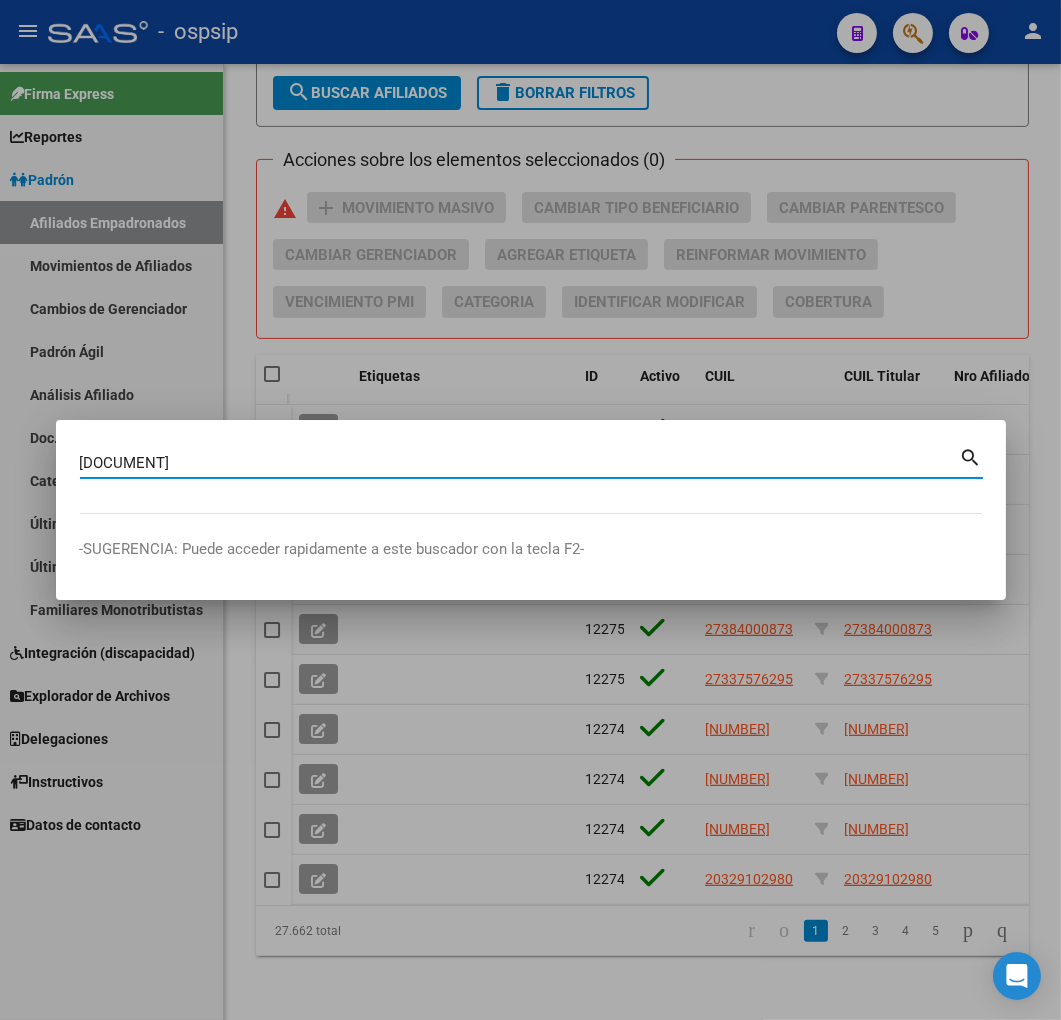 type on "29469523" 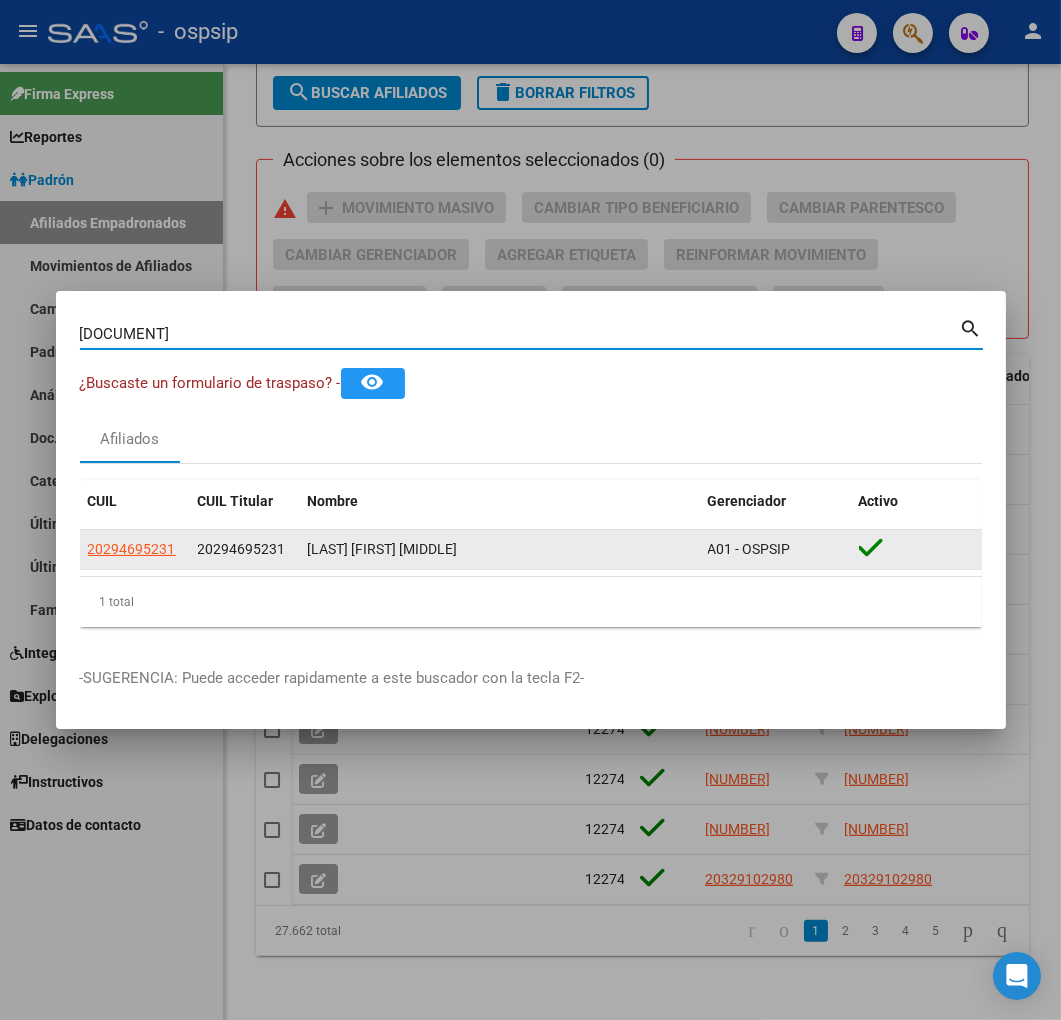 click on "20294695231" 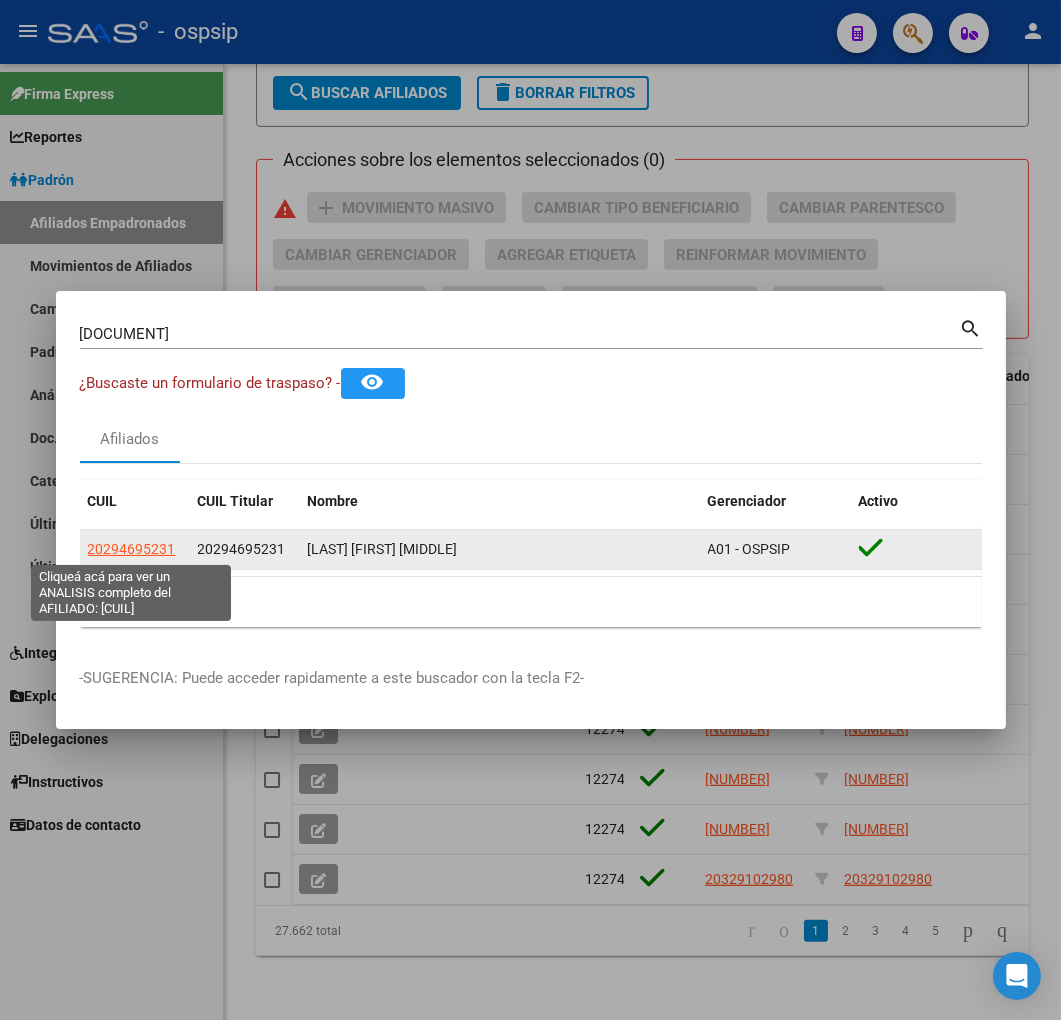 click on "20294695231" 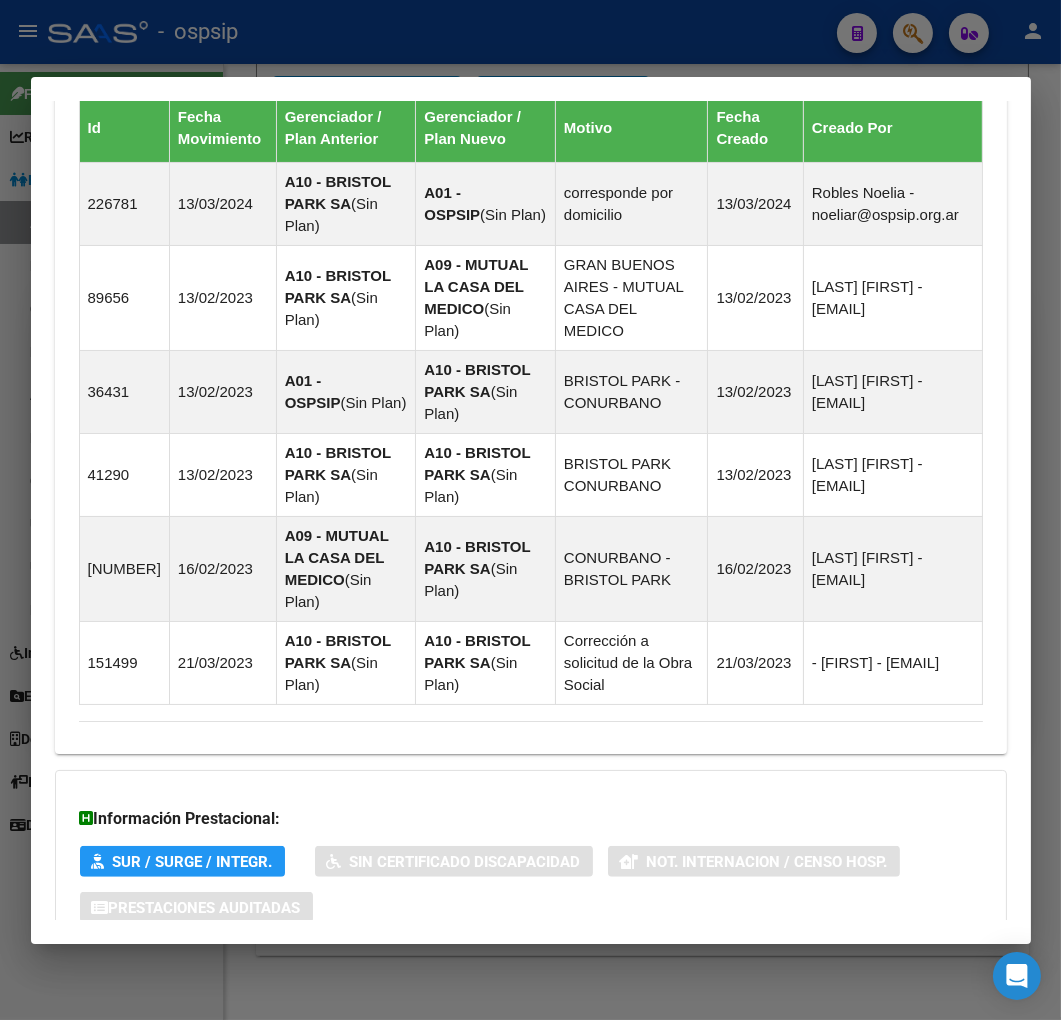 scroll, scrollTop: 1521, scrollLeft: 0, axis: vertical 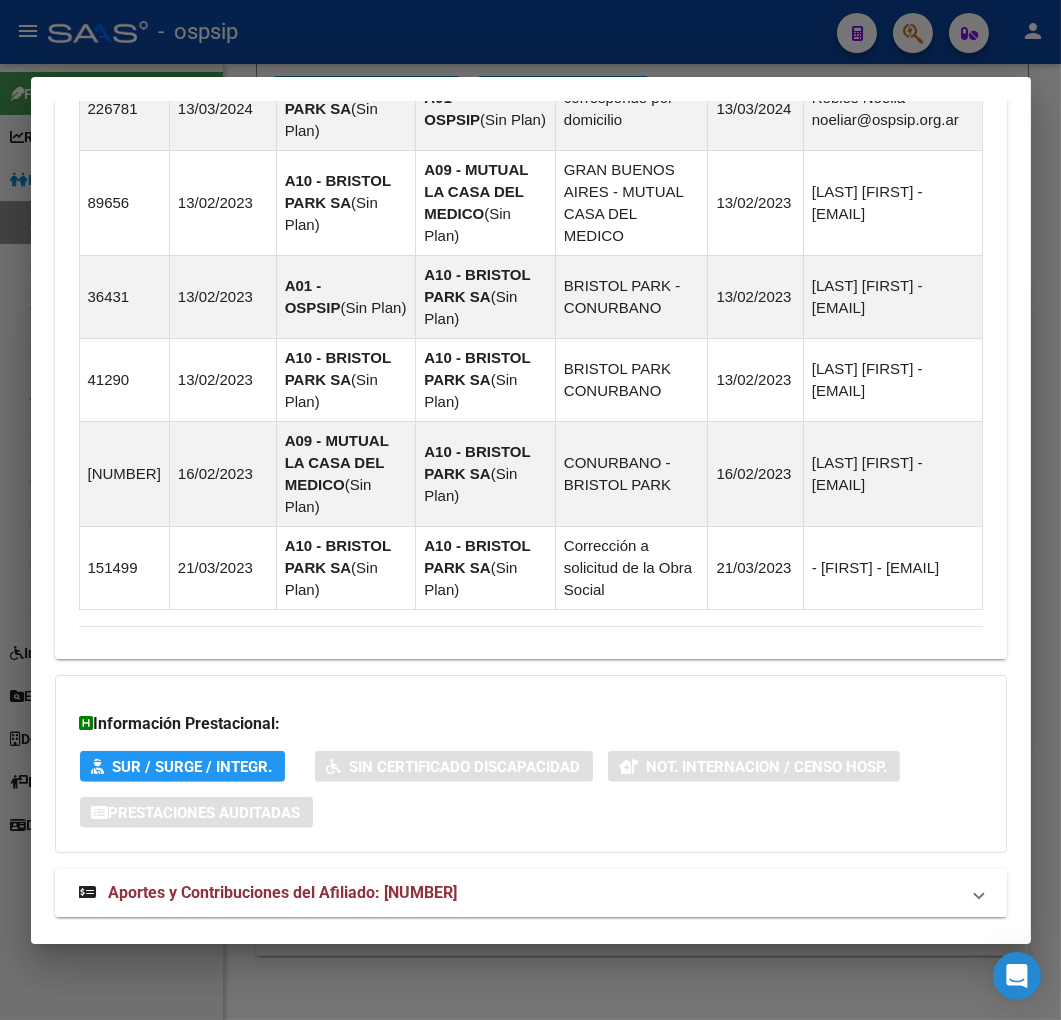 click on "Aportes y Contribuciones del Afiliado: 20294695231" at bounding box center (531, 893) 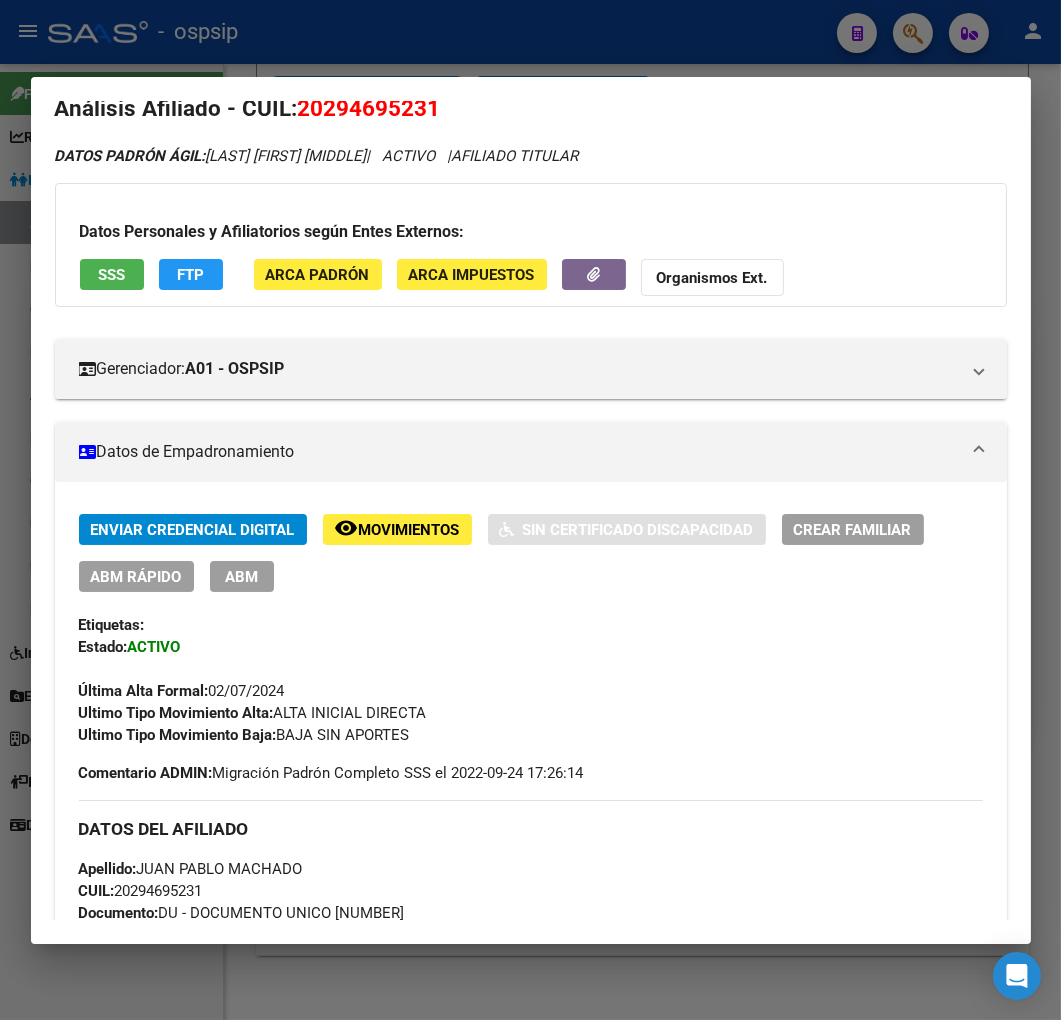 scroll, scrollTop: 0, scrollLeft: 0, axis: both 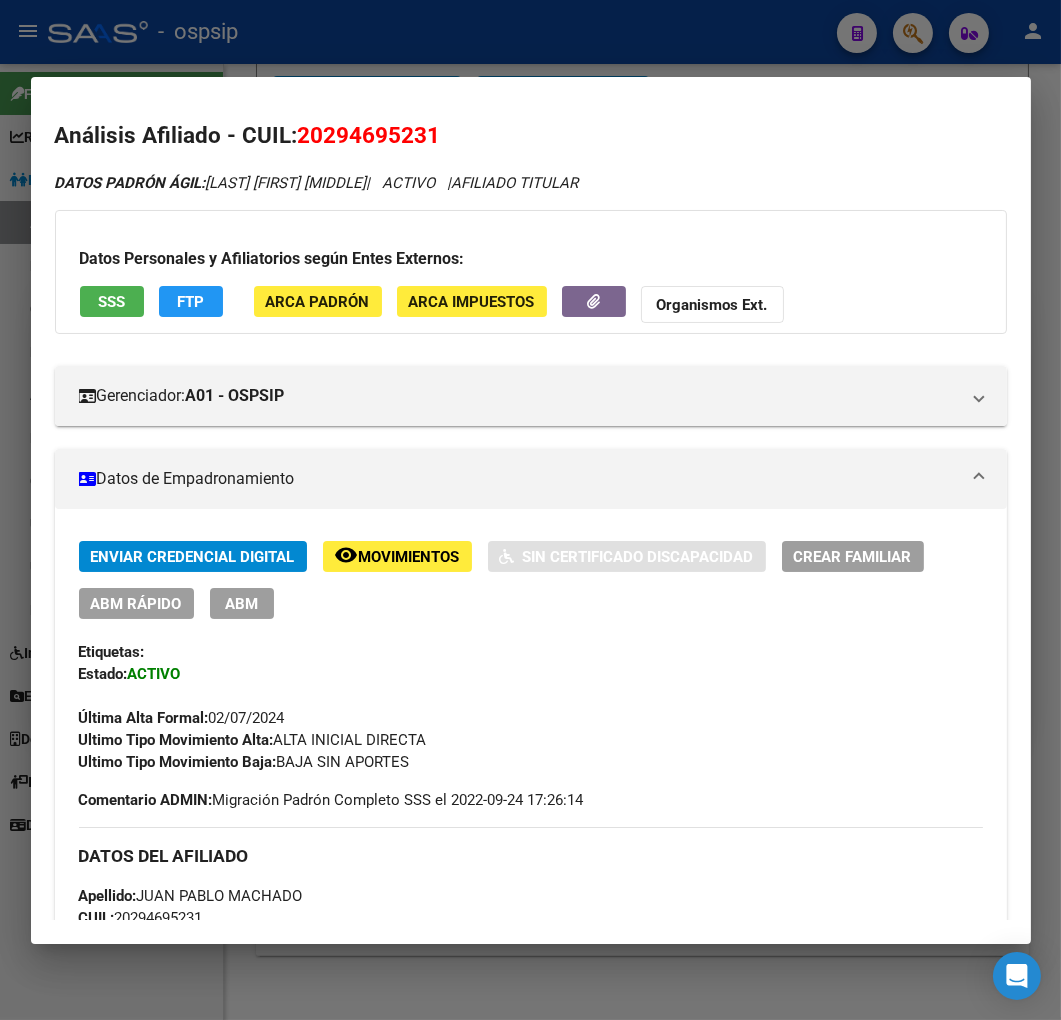 click on "FTP" 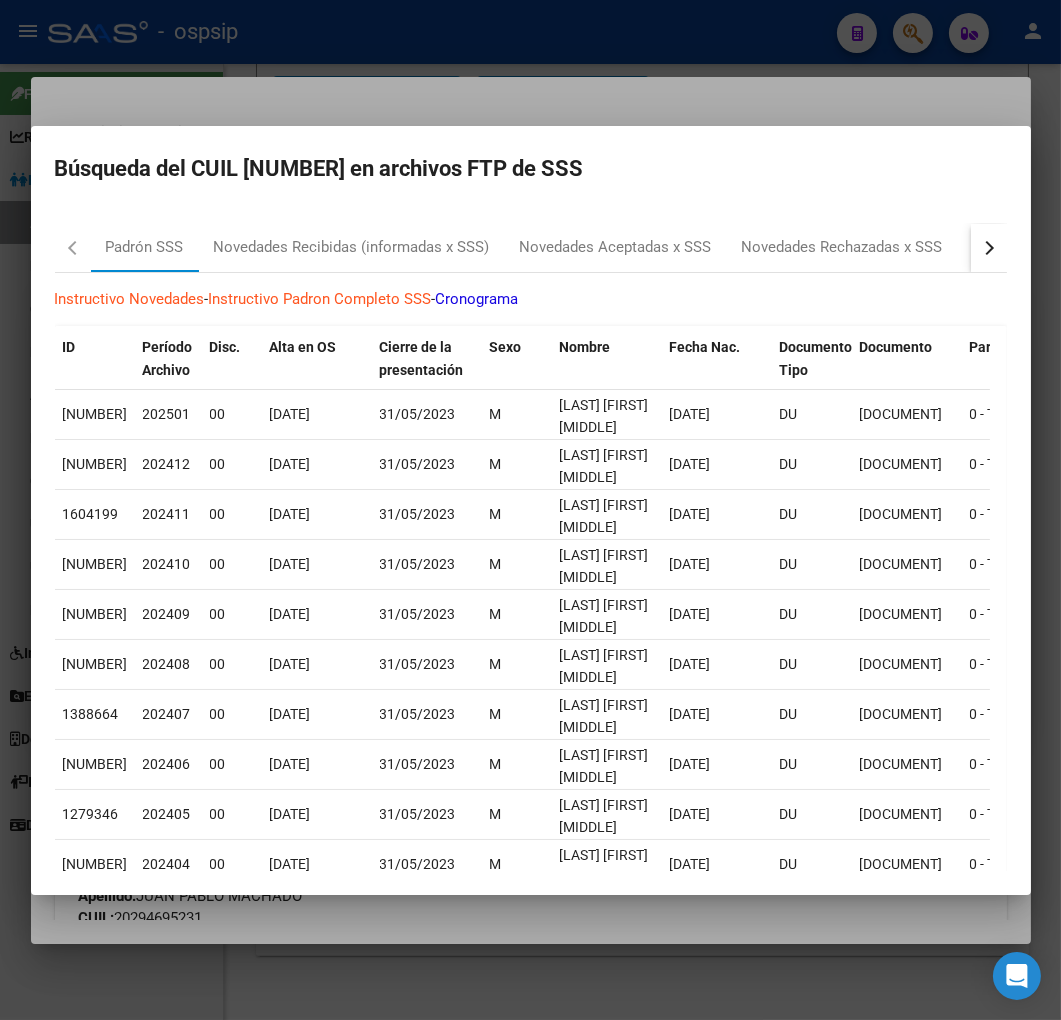 click at bounding box center [989, 248] 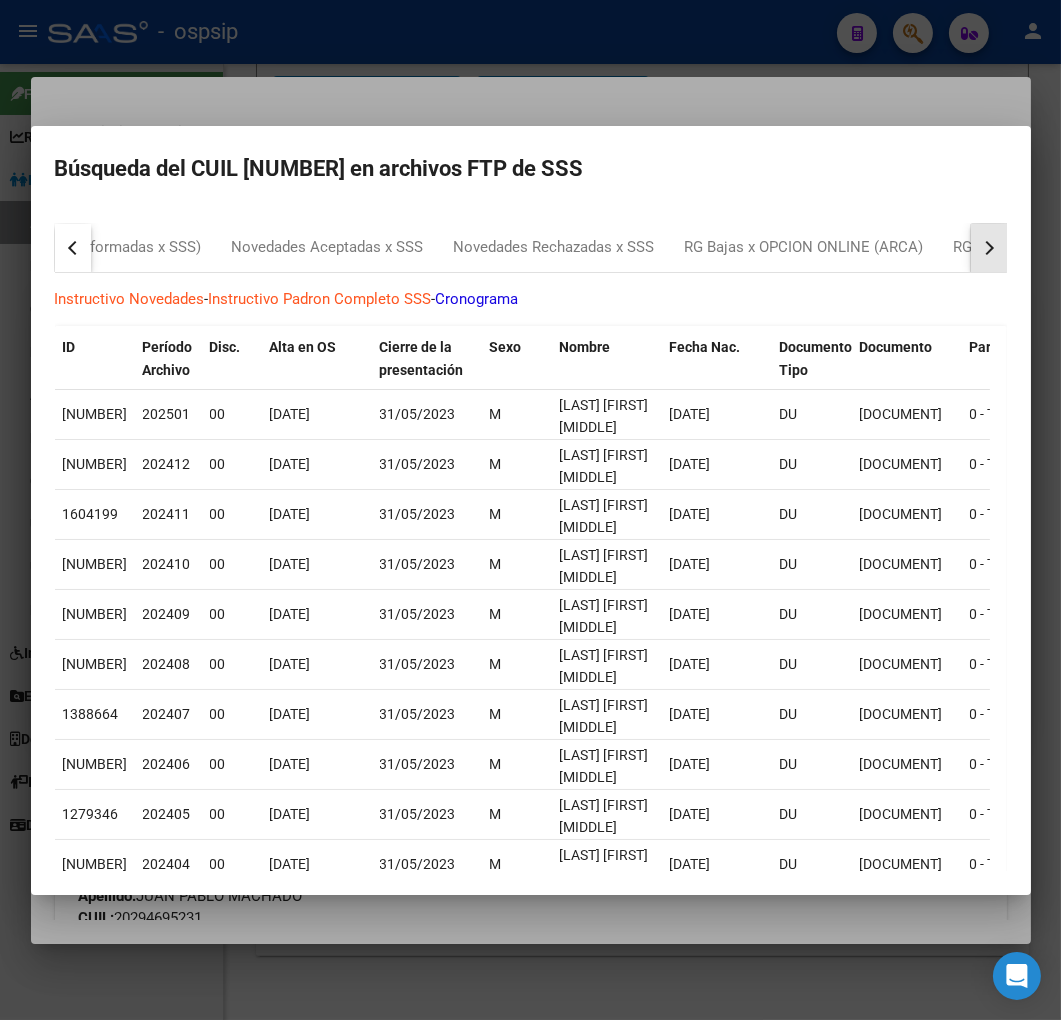 click at bounding box center (989, 248) 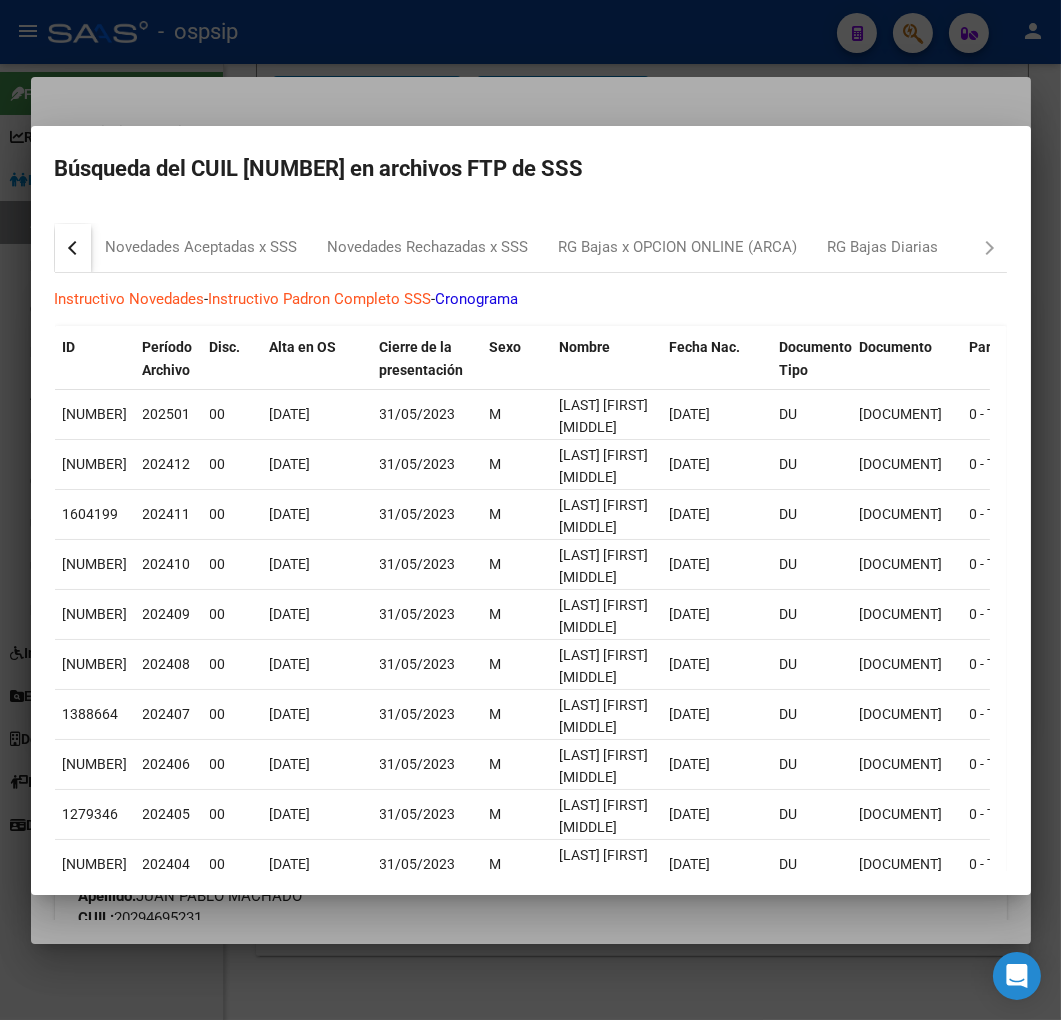 click on "Padrón SSS Novedades Recibidas (informadas x SSS) Novedades Aceptadas x SSS Novedades Rechazadas x SSS RG Bajas x OPCION ONLINE (ARCA) RG Bajas Diarias Instructivo Novedades  -  Instructivo Padron Completo SSS  -  Cronograma ID Período Archivo Disc. Alta en OS Cierre de la presentación Sexo Nombre Fecha Nac. Documento Tipo Documento Parentesco DomicilioTipo Provincia Departamento Localidad CP Calle Nro Puerta Piso Teléfono Estado Civil Nacionalidad CUIT Empleador CUIL Titular Situacion Revista Tit. Tipo Beneficiario Tit. 1737001 202501  00  01/11/2012 31/05/2023 M MACHADO JUAN PABLO             22/06/1982  DU   29469523   0 - Titular  1 - Domicilio Completo  2 - Buenos Aires         PARQUE SAN MART            1722   BARILOCHE                431                                 1 - Soltero  0 - EXTRANJERO DESCONOCIDO 33631724499 20294695231  0 - Recibe haberes regularmente  00 - RELACION DE DEPENDENCIA 1634511 202412  00  01/11/2012 31/05/2023 M MACHADO JUAN PABLO             22/06/1982  DU   29469523   00" at bounding box center [531, 539] 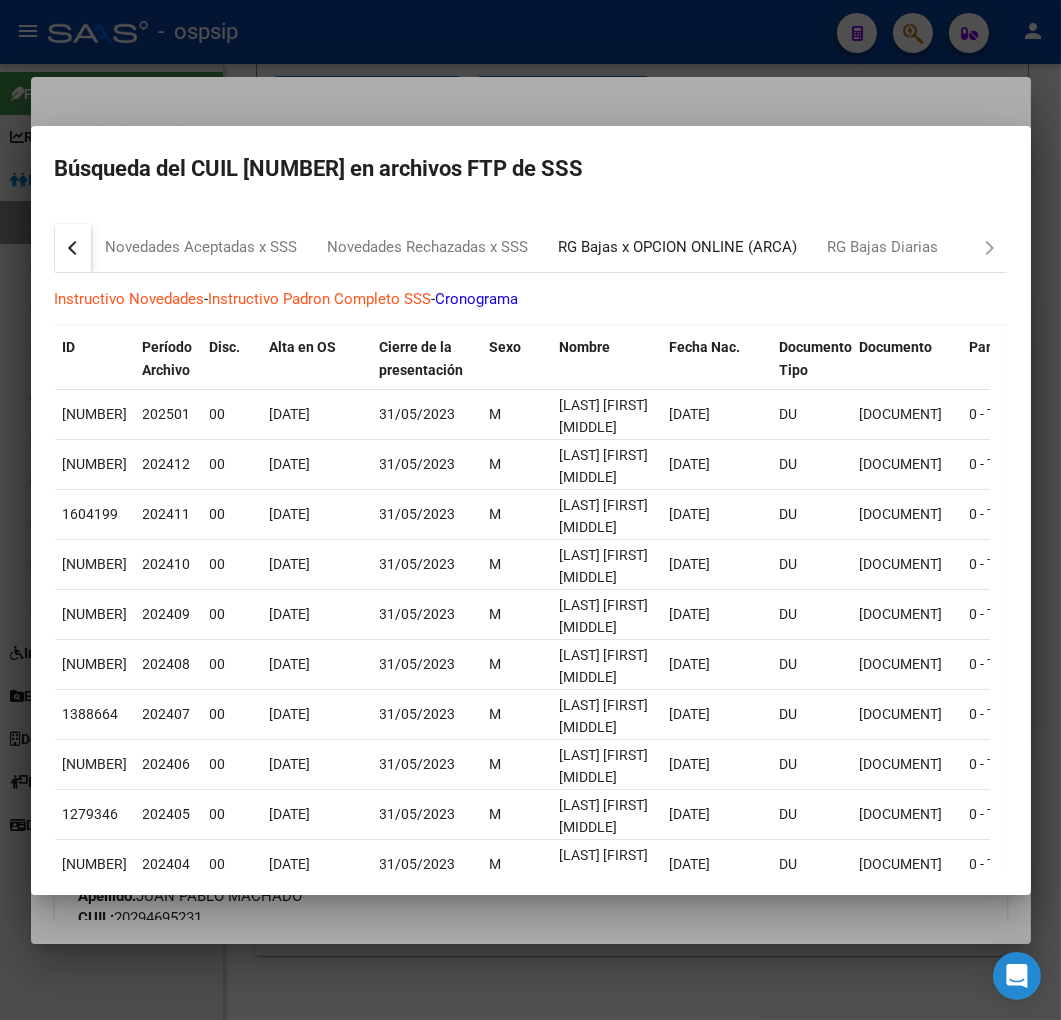click on "RG Bajas x OPCION ONLINE (ARCA)" at bounding box center (678, 248) 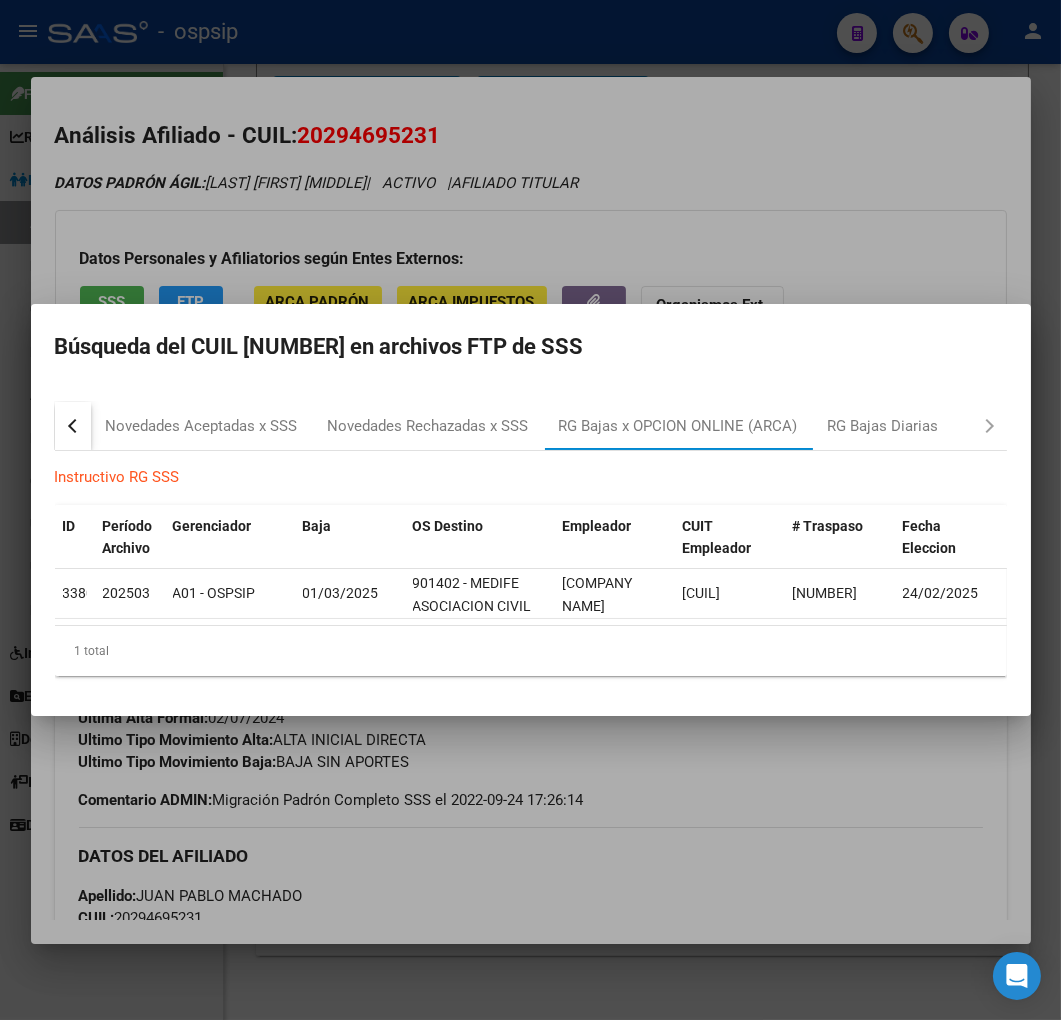 click at bounding box center [530, 510] 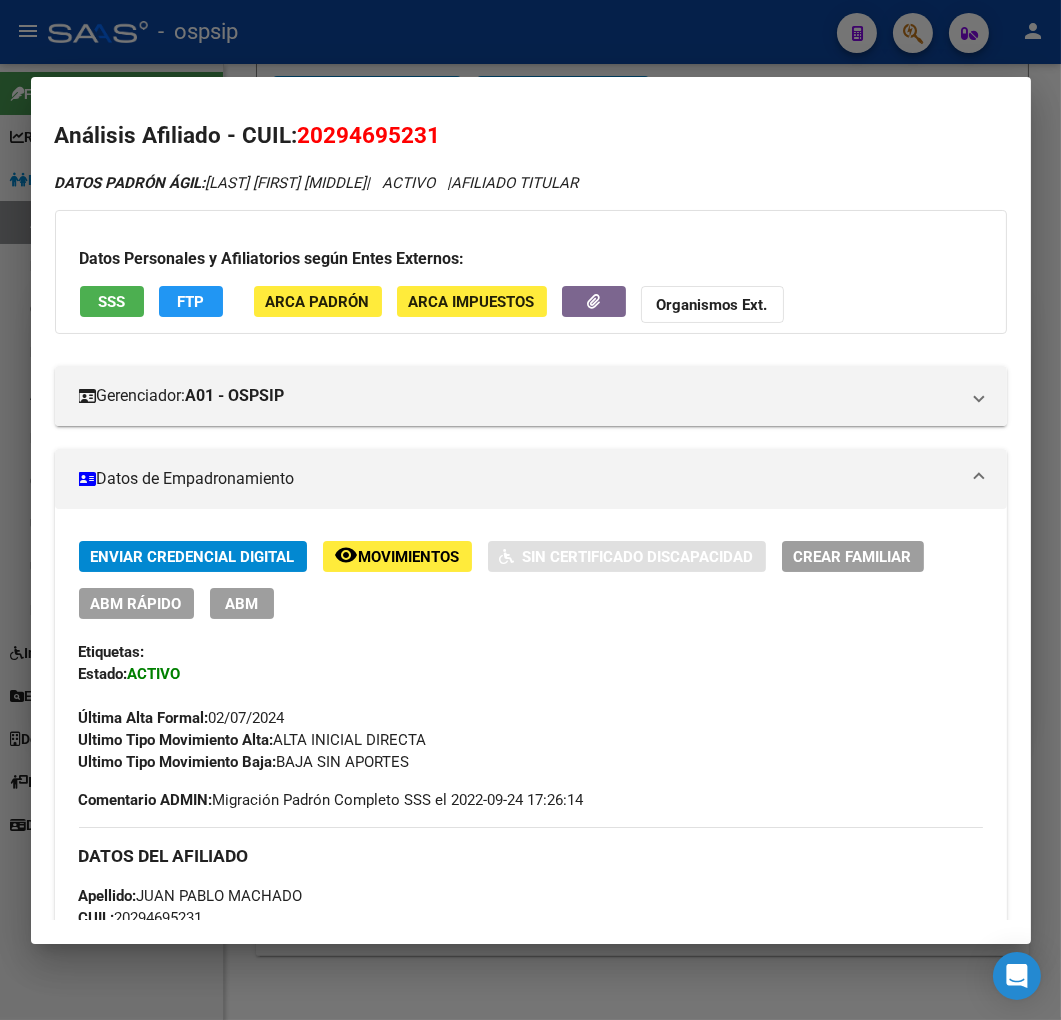 click on "ABM" at bounding box center [241, 604] 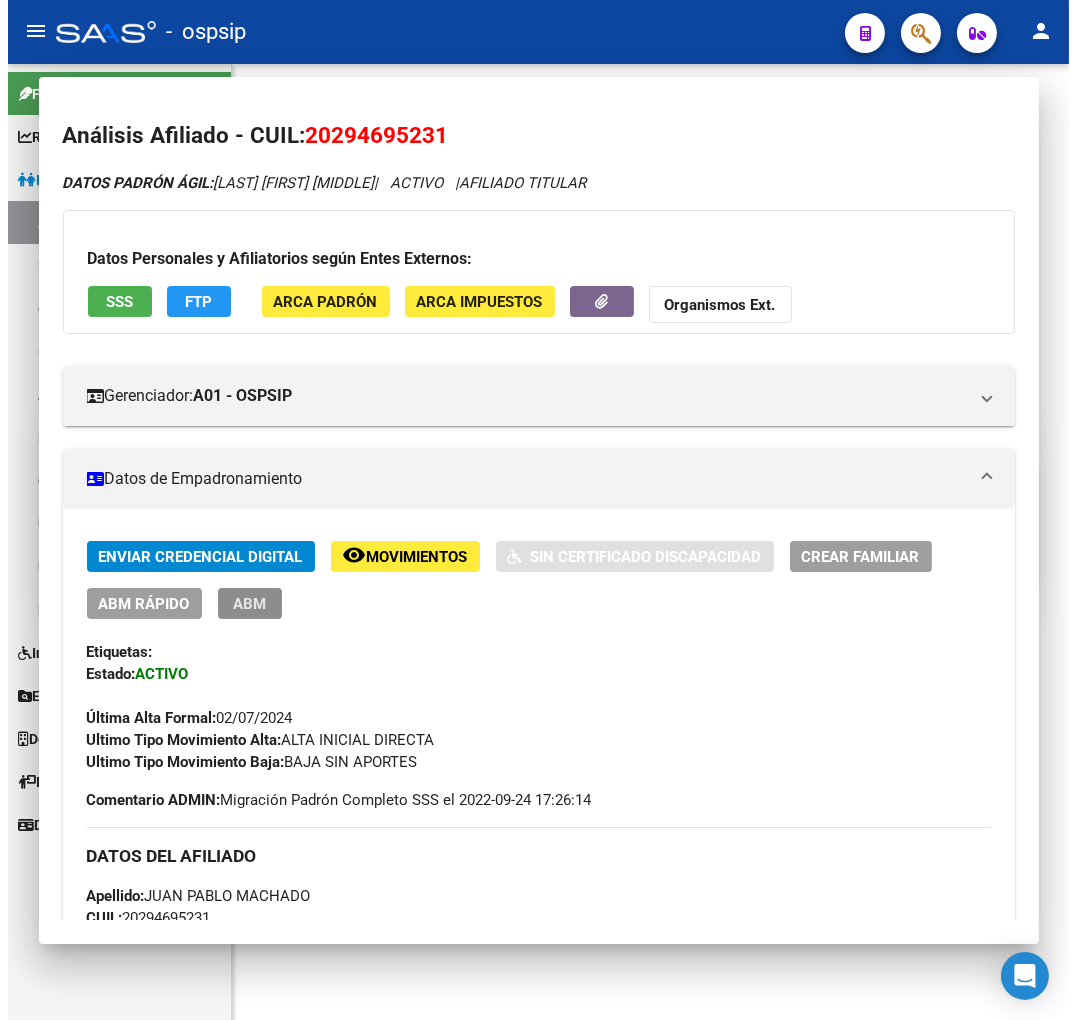 scroll, scrollTop: 0, scrollLeft: 0, axis: both 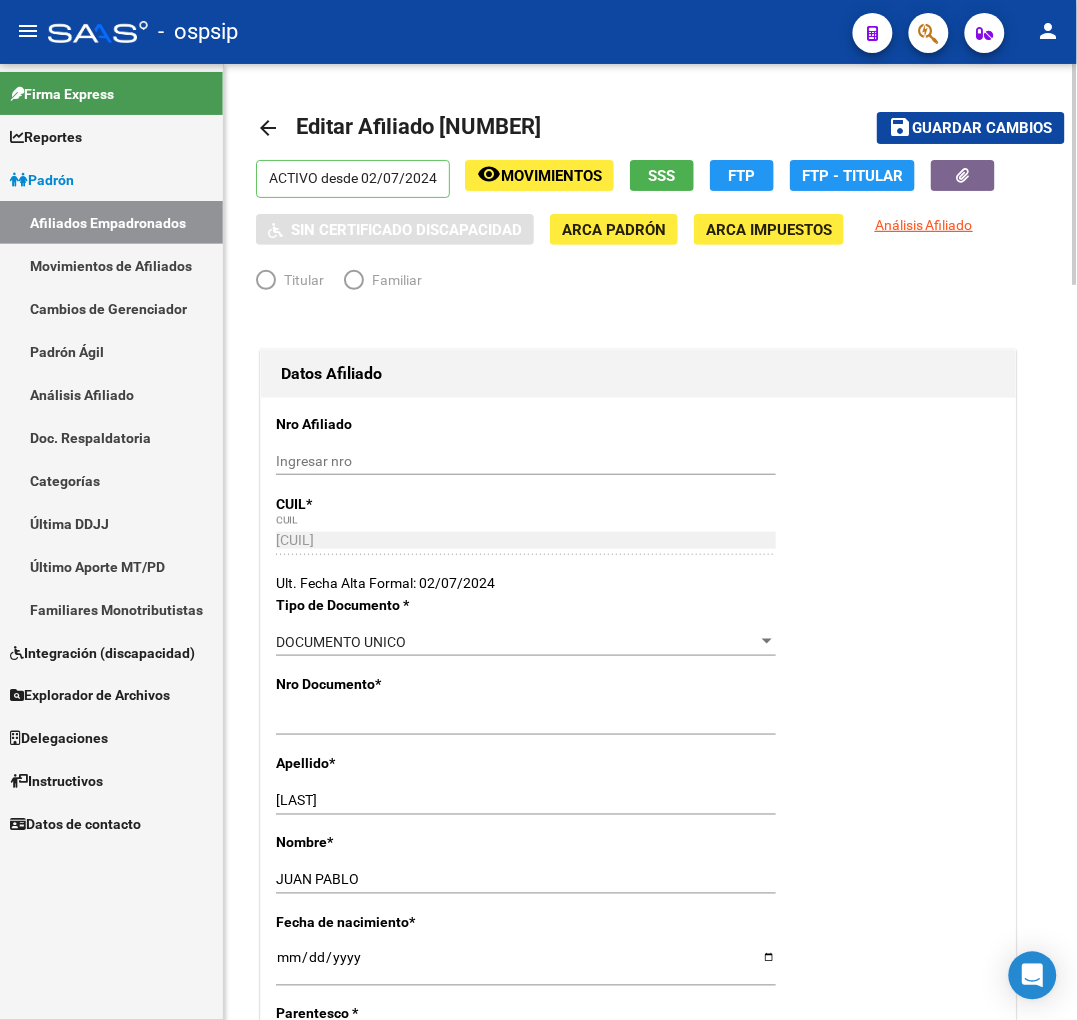 radio on "true" 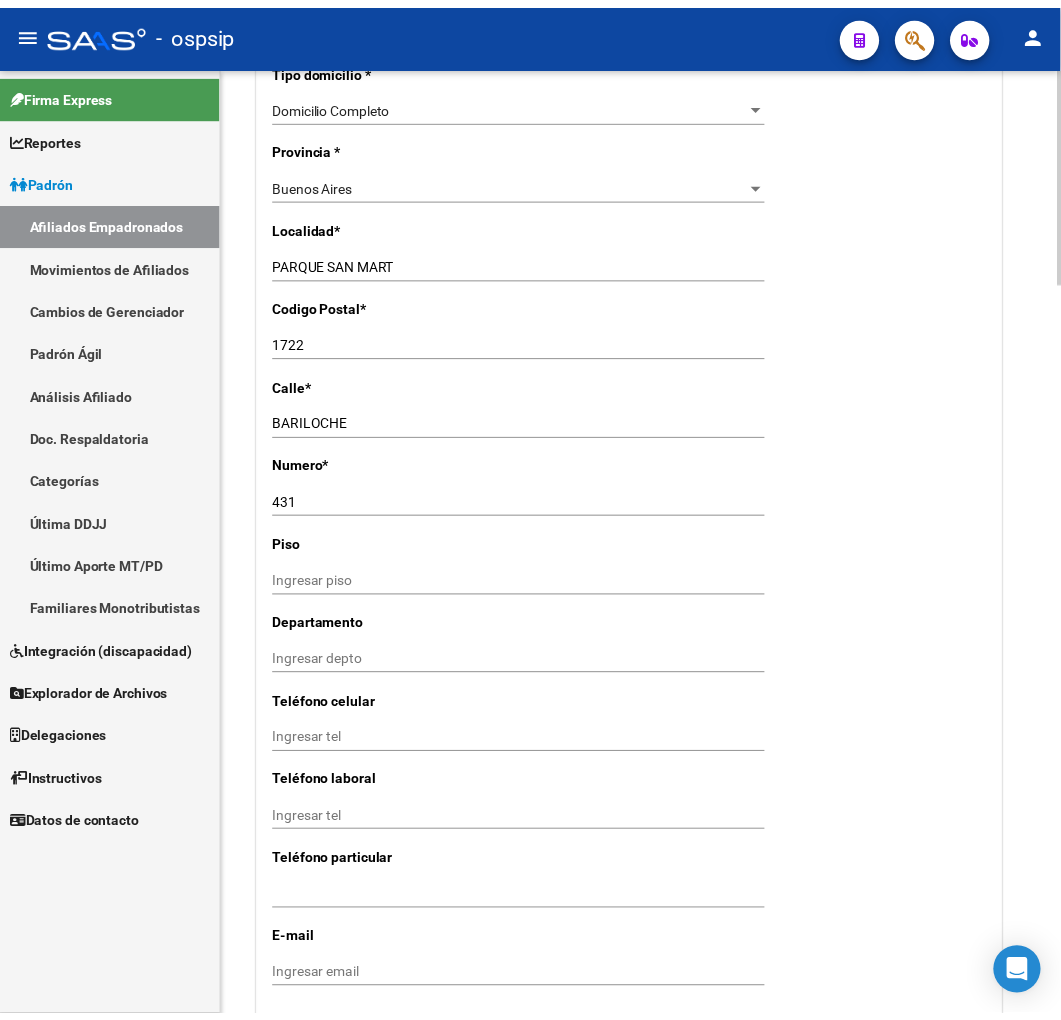 scroll, scrollTop: 2000, scrollLeft: 0, axis: vertical 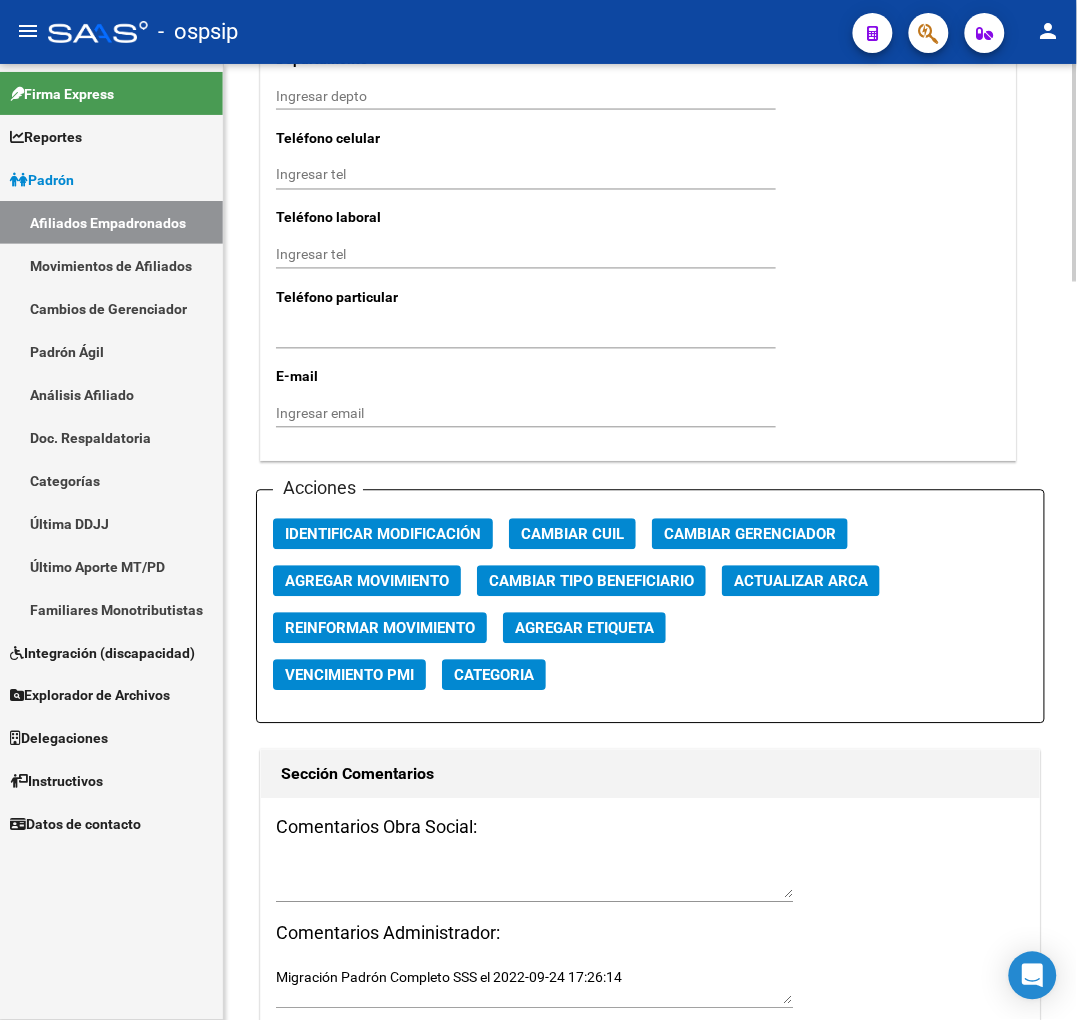 click on "Agregar Movimiento" 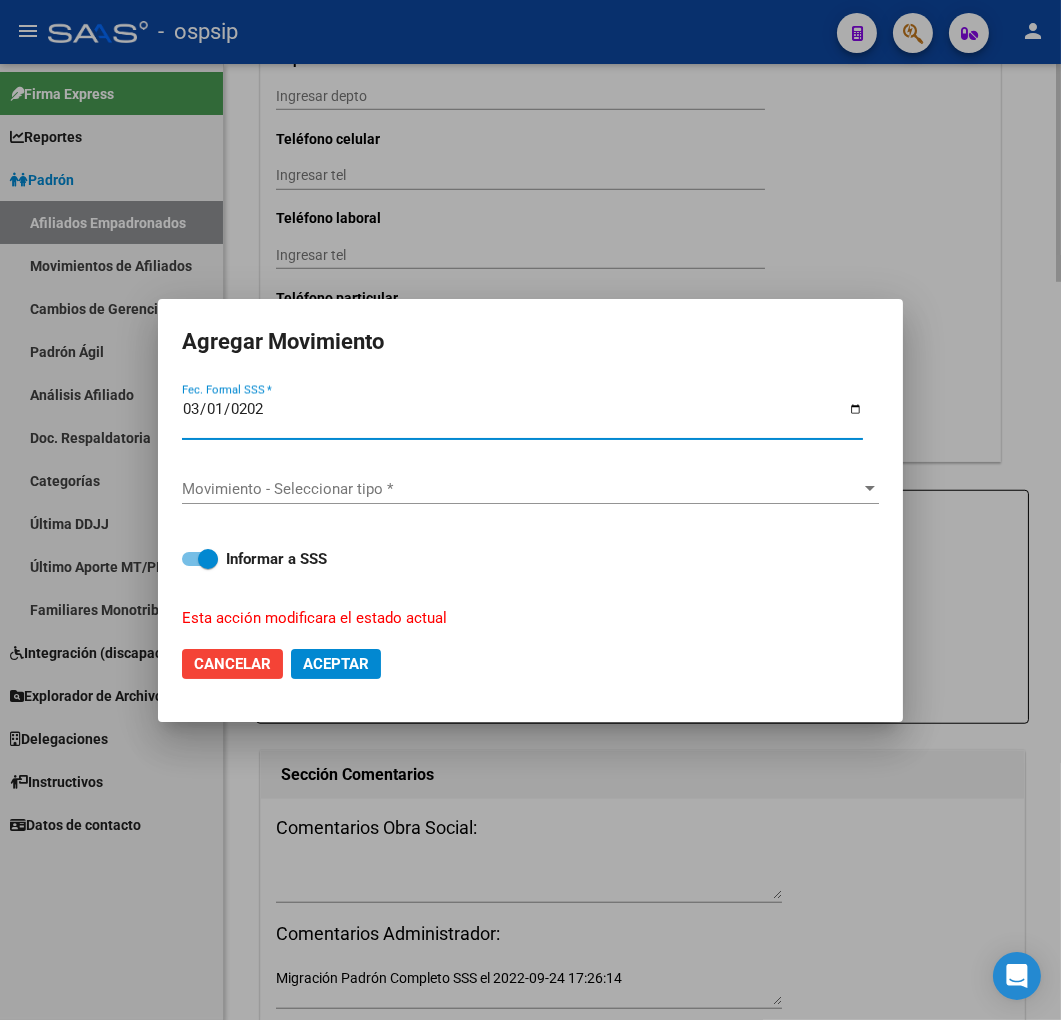 type on "2025-03-01" 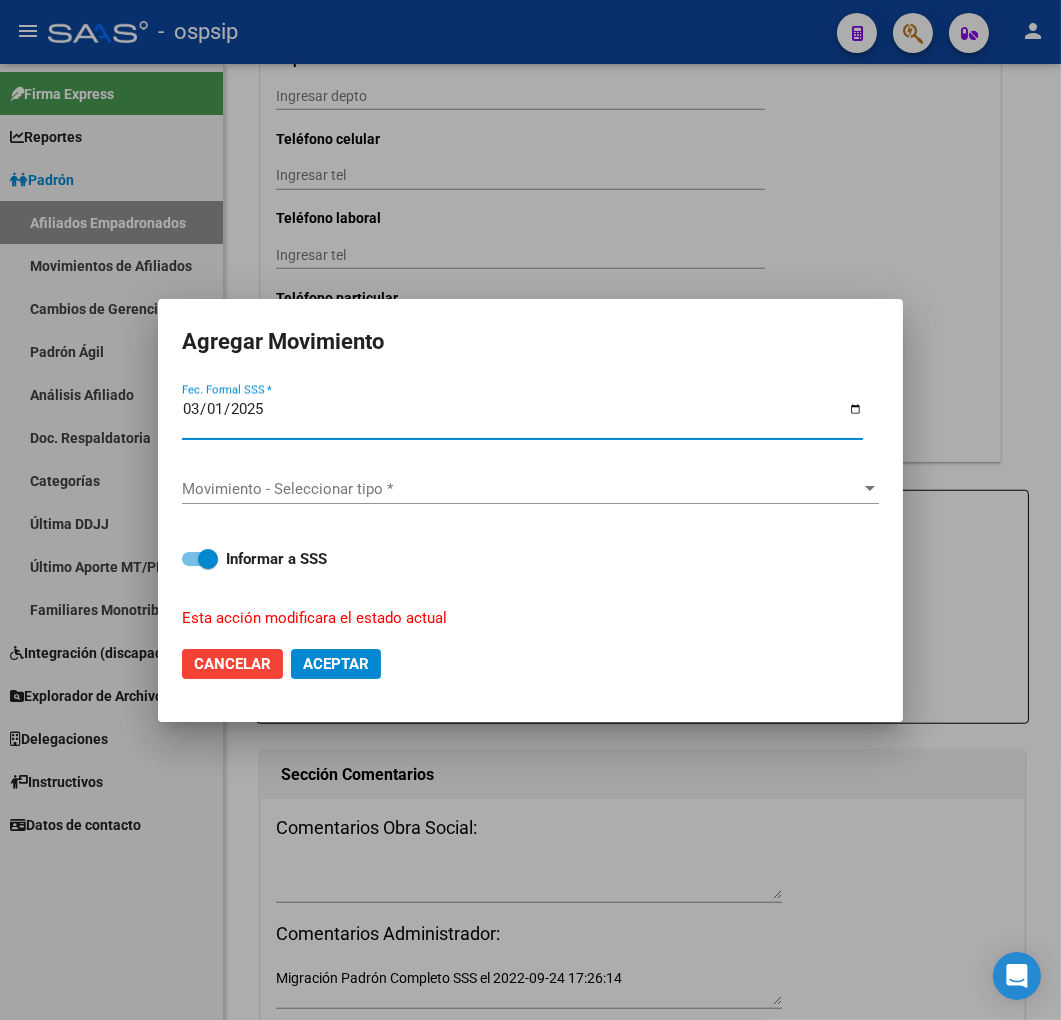 click on "Movimiento - Seleccionar tipo *" at bounding box center [521, 489] 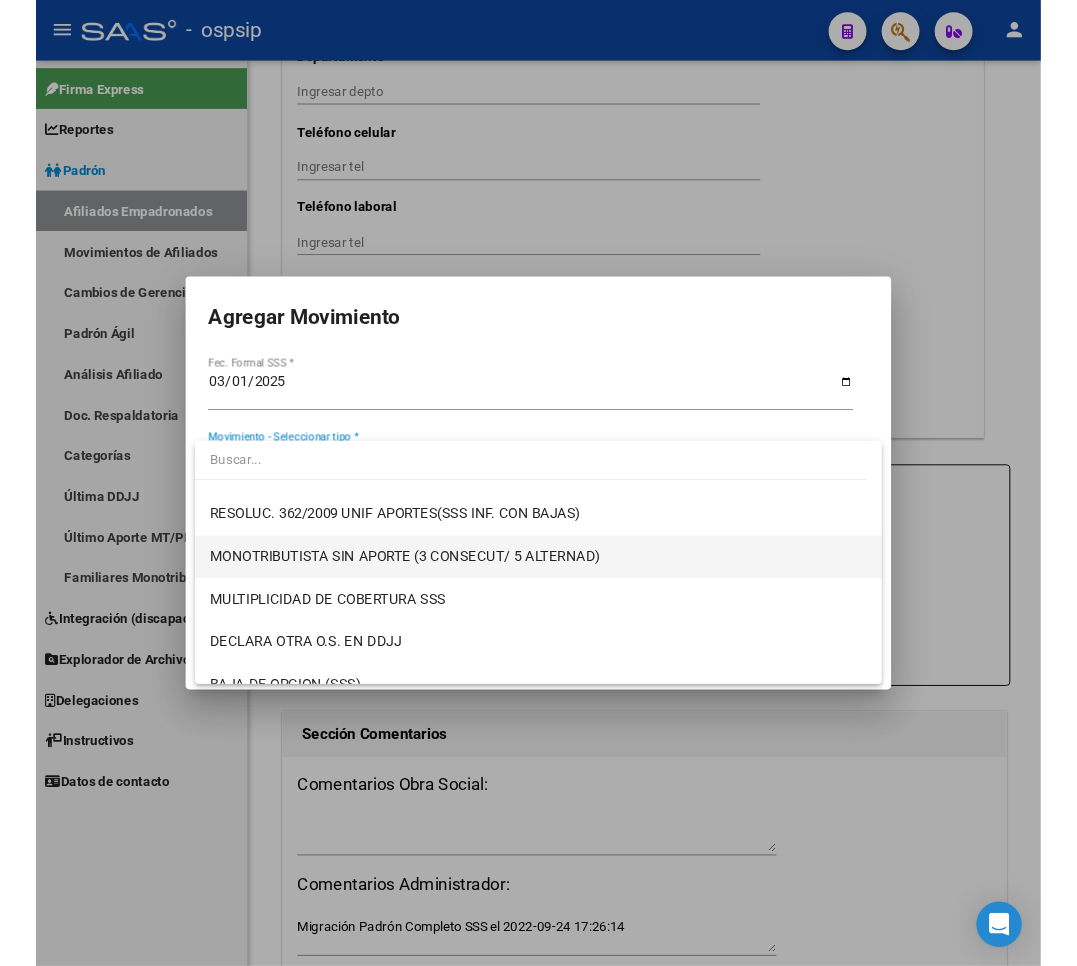 scroll, scrollTop: 777, scrollLeft: 0, axis: vertical 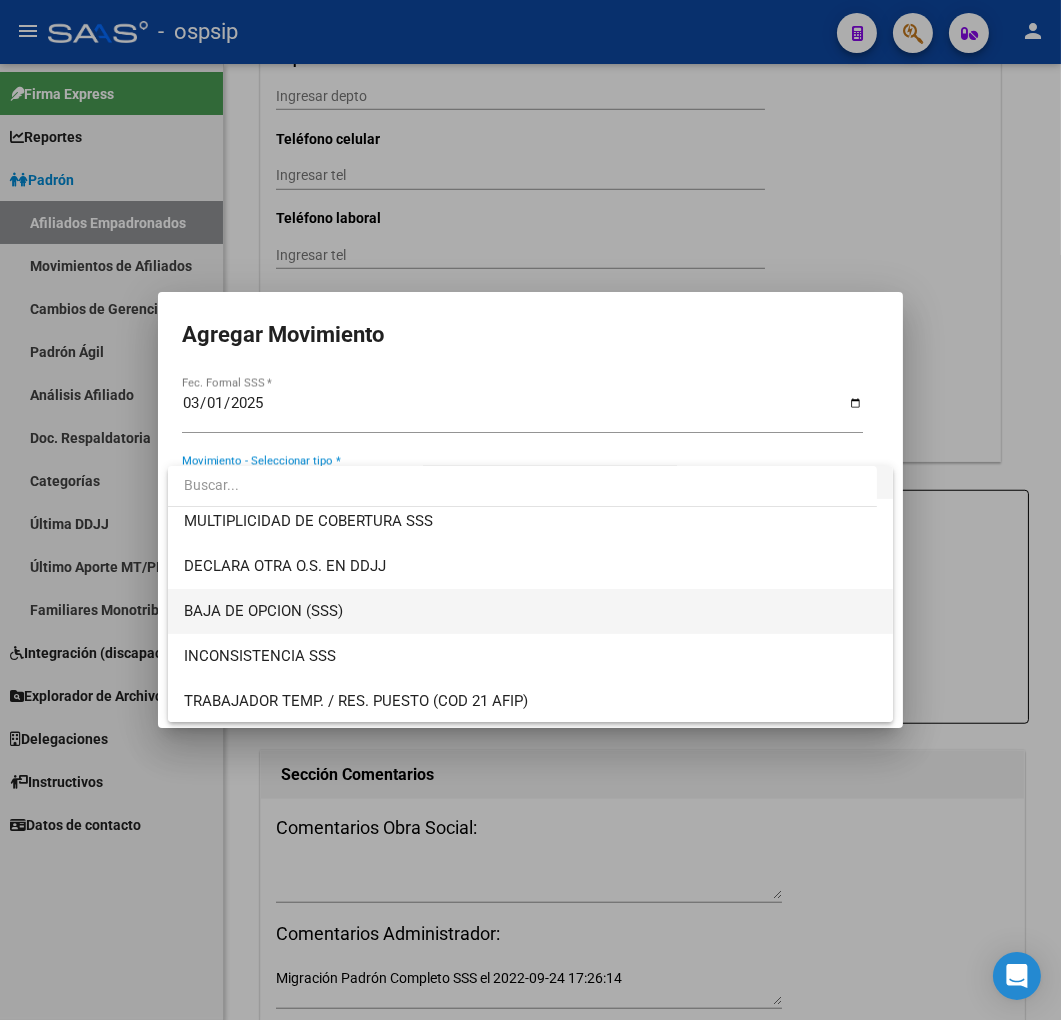 click on "BAJA DE OPCION (SSS)" at bounding box center [531, 611] 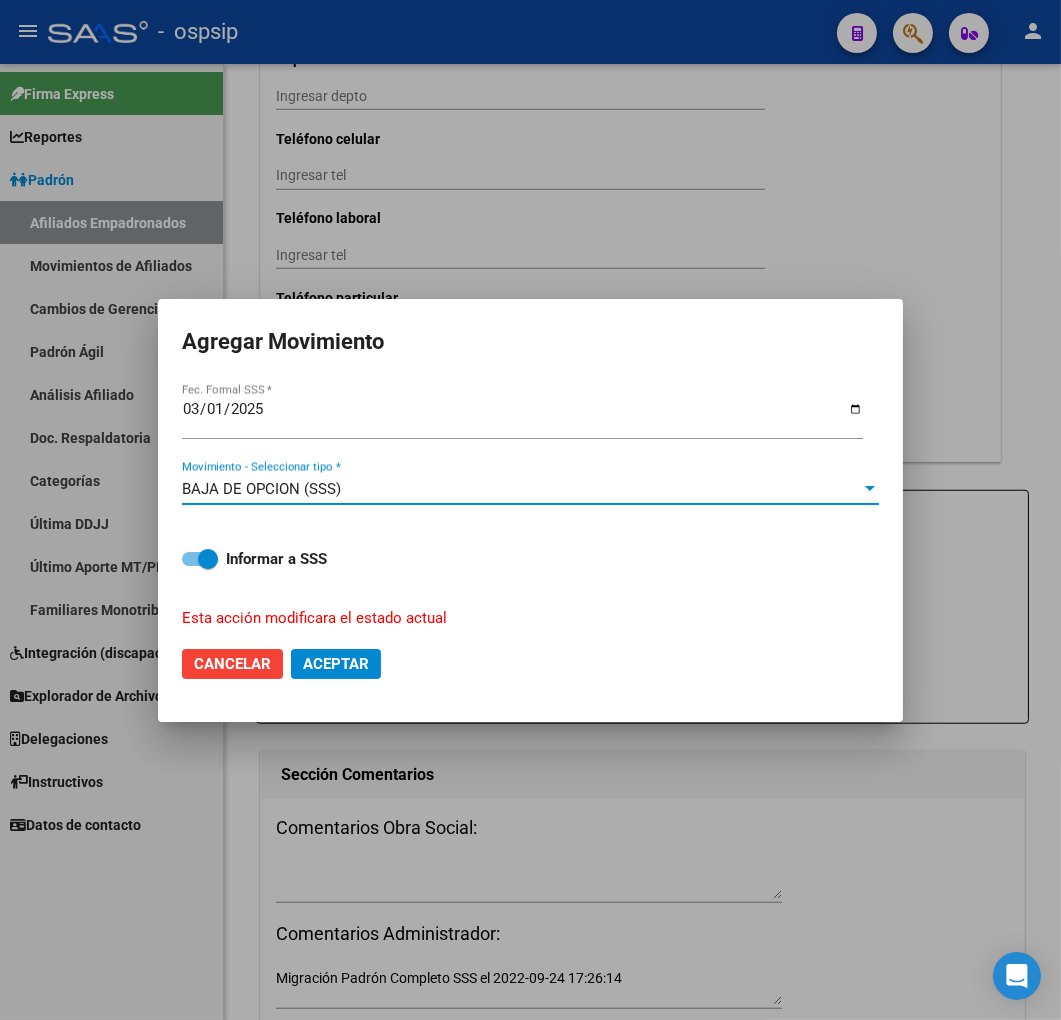 click on "Aceptar" 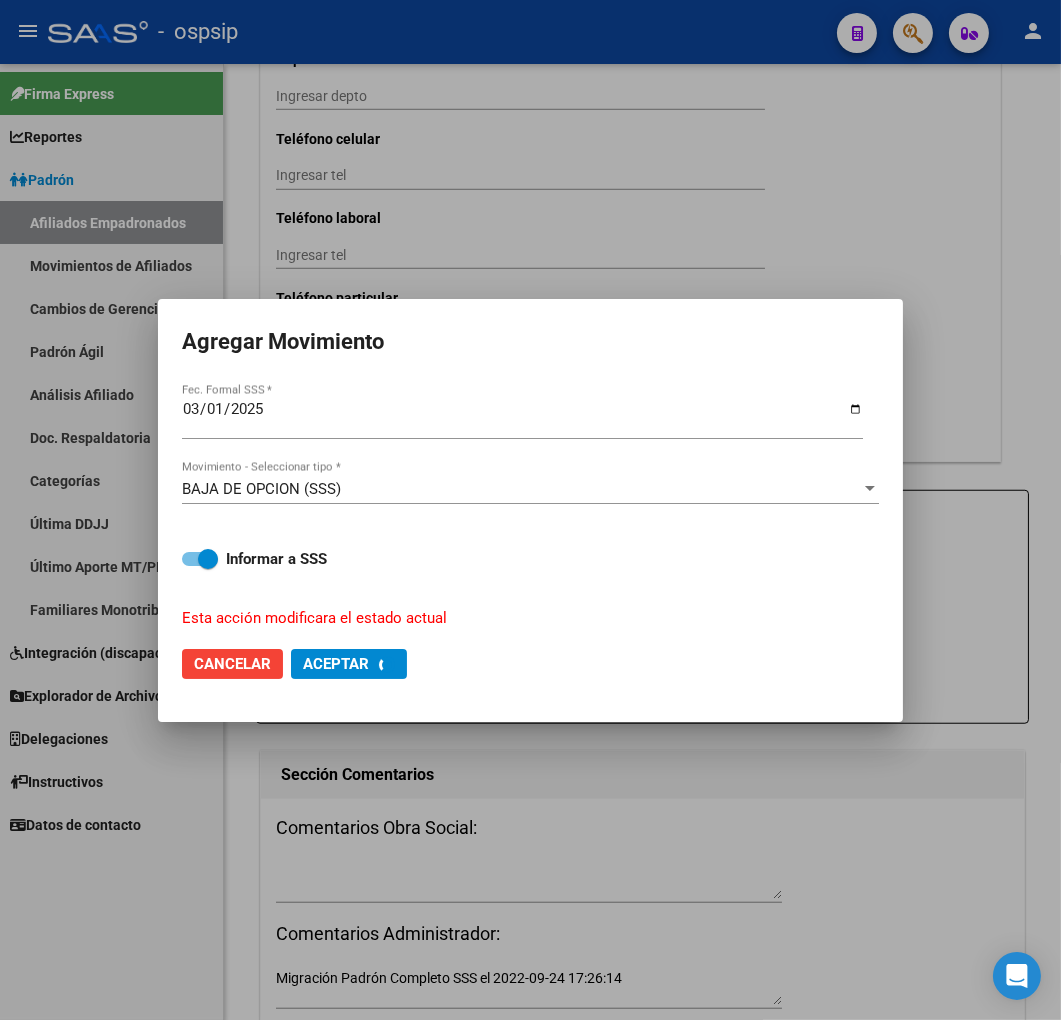 checkbox on "false" 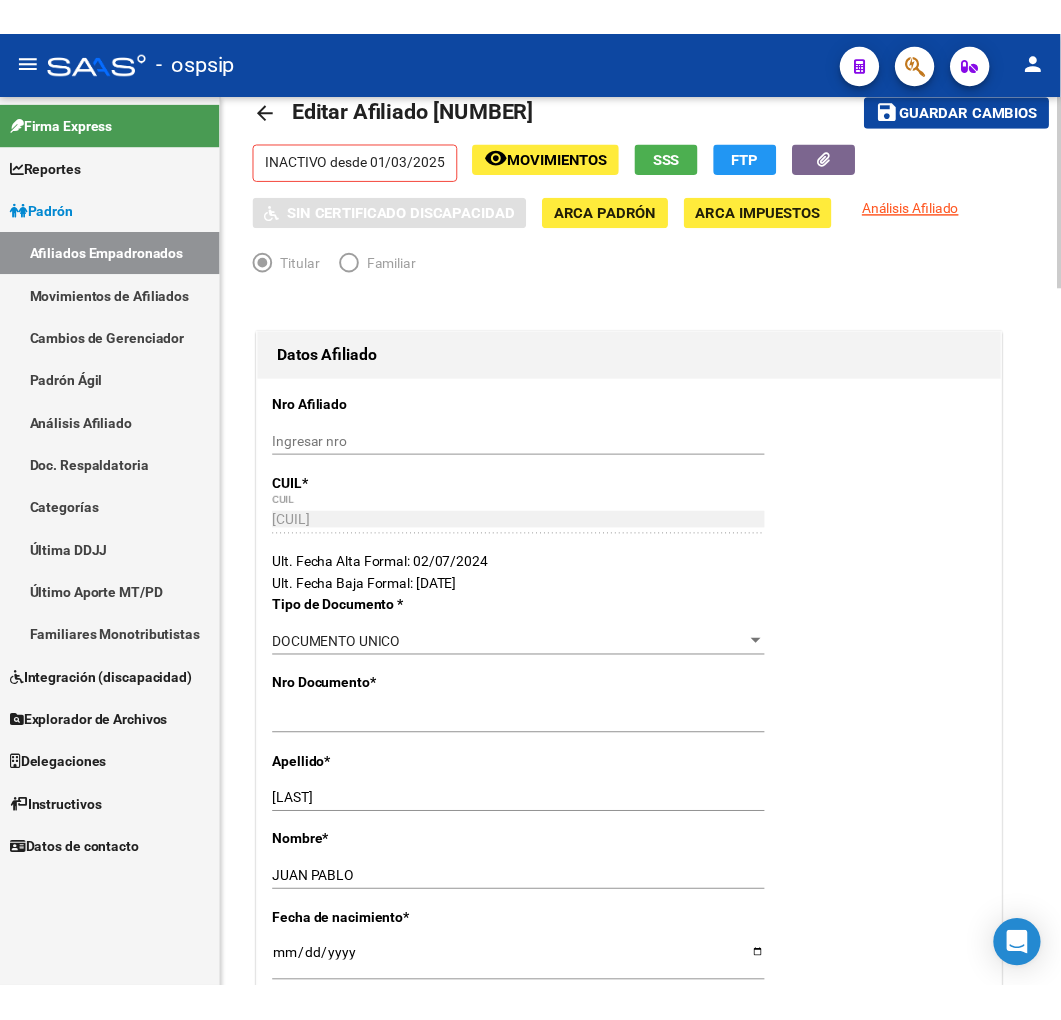 scroll, scrollTop: 0, scrollLeft: 0, axis: both 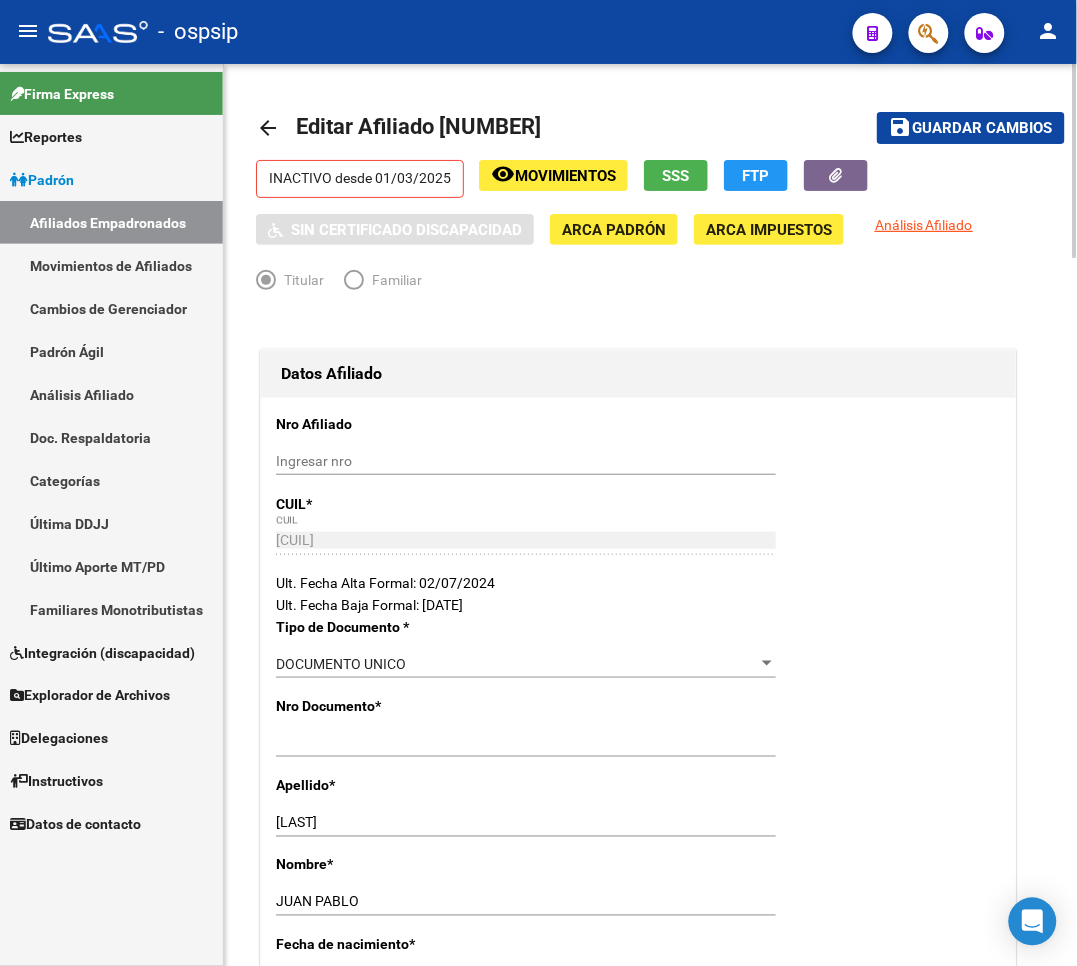 click on "Movimientos" 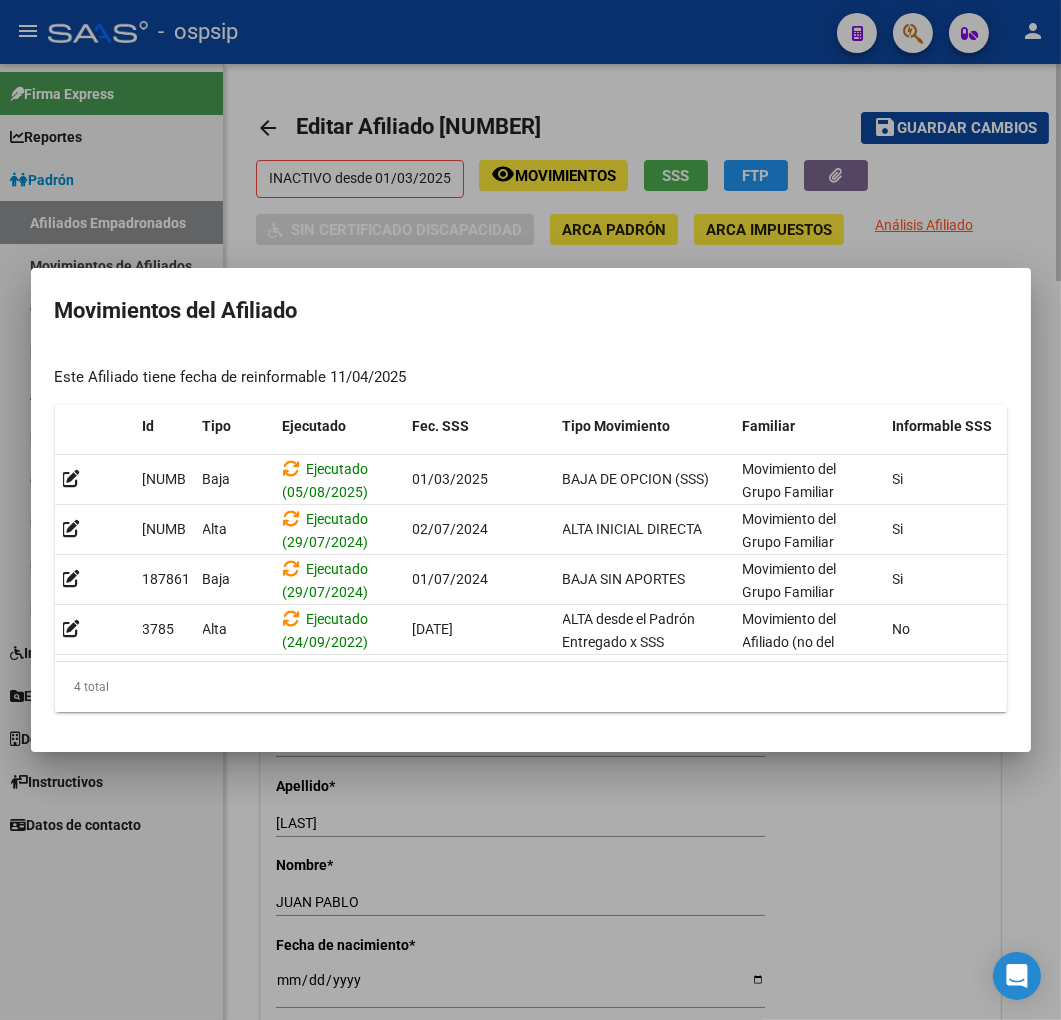 drag, startPoint x: 694, startPoint y: 766, endPoint x: 664, endPoint y: 766, distance: 30 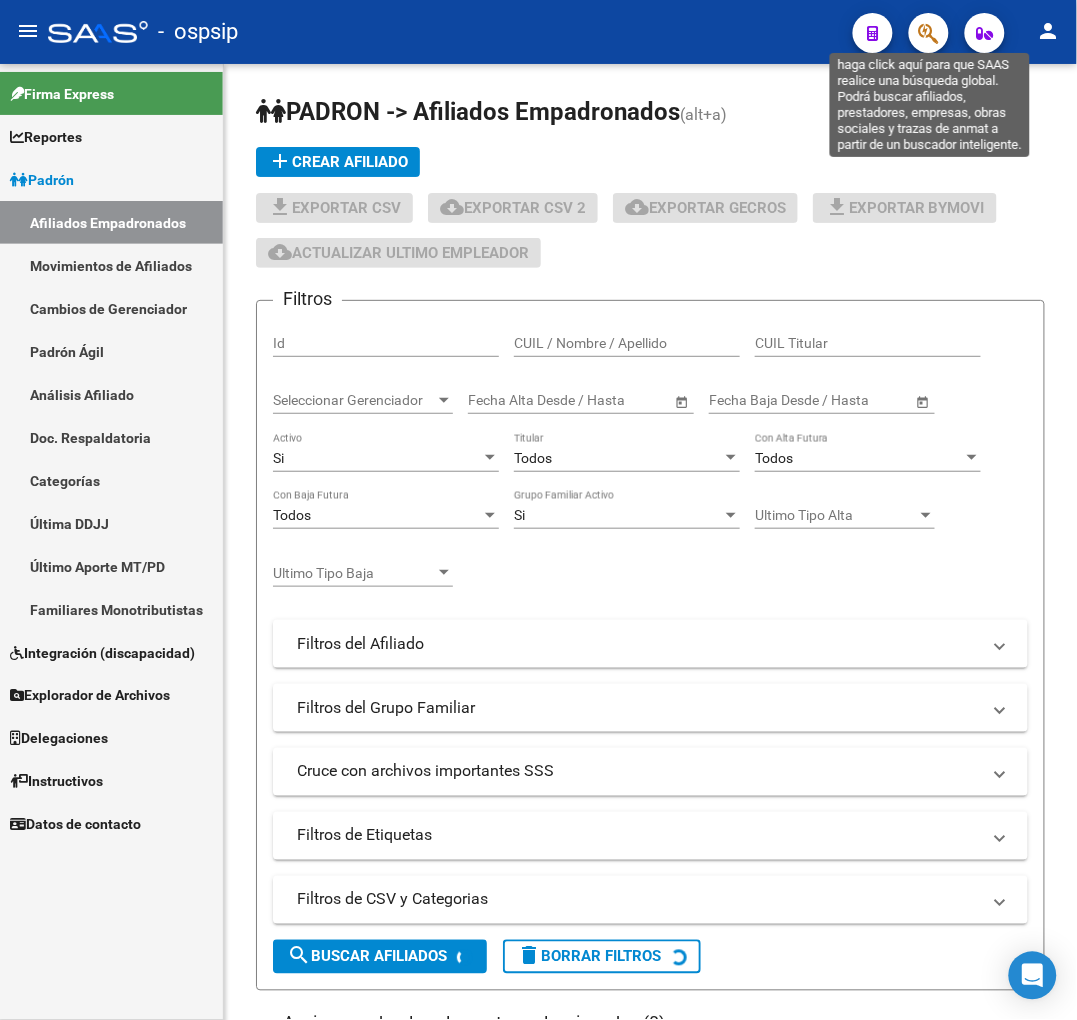 click 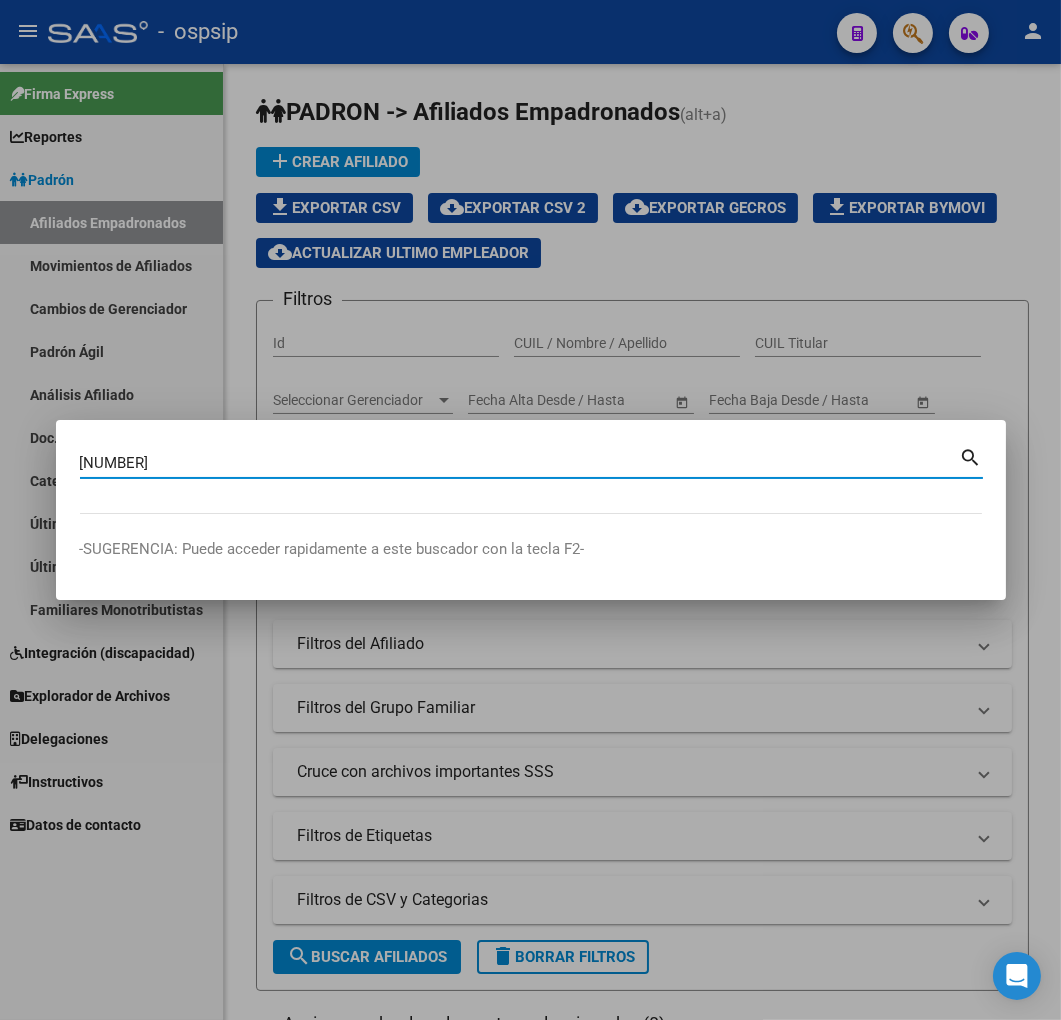 type on "29499551" 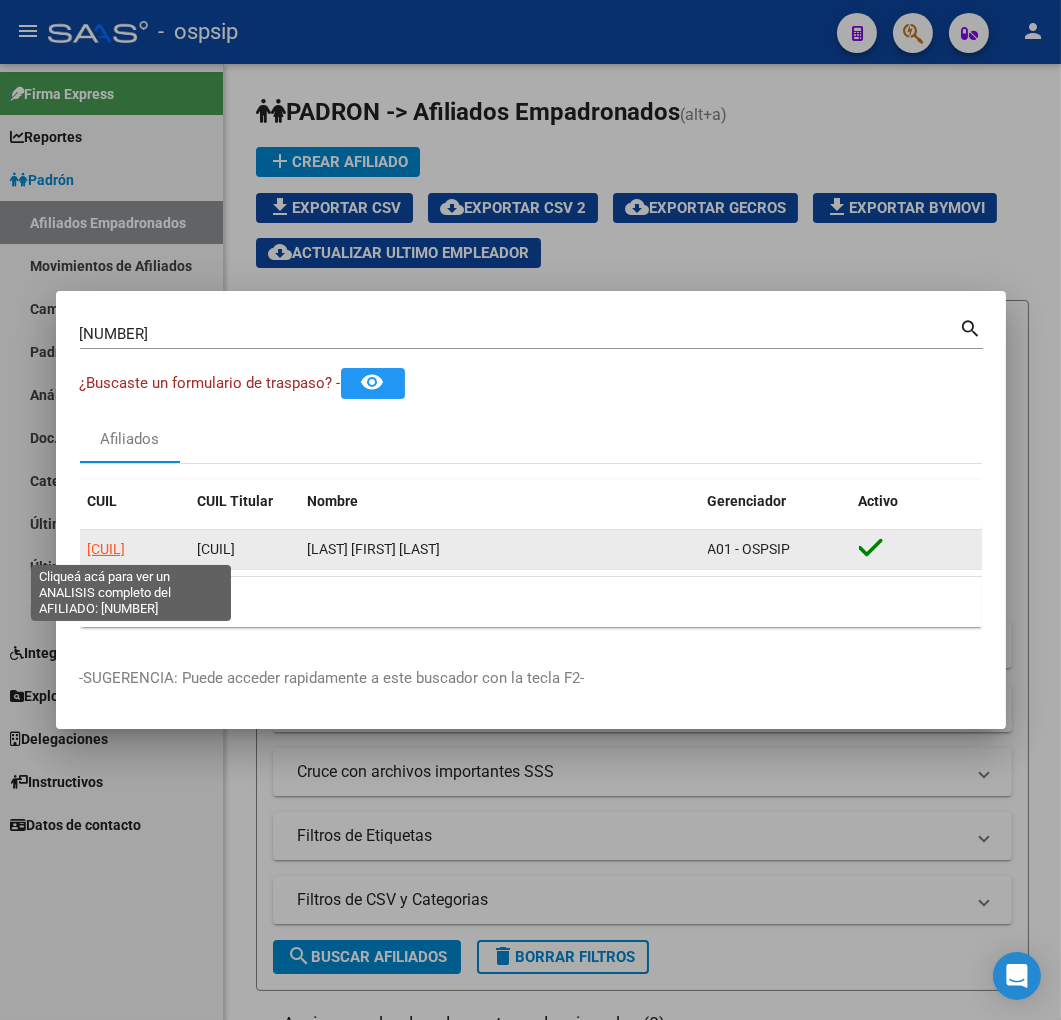 click on "20294995510" 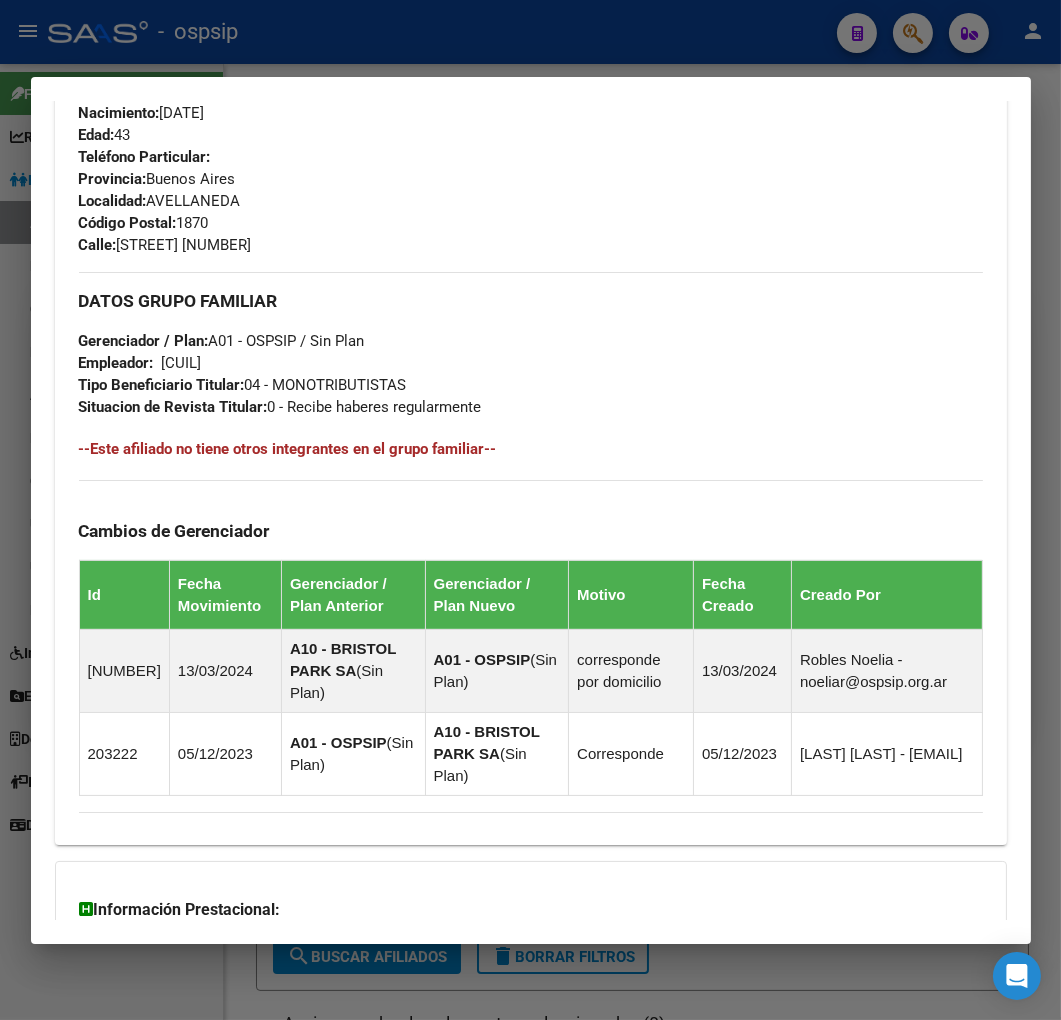 scroll, scrollTop: 1144, scrollLeft: 0, axis: vertical 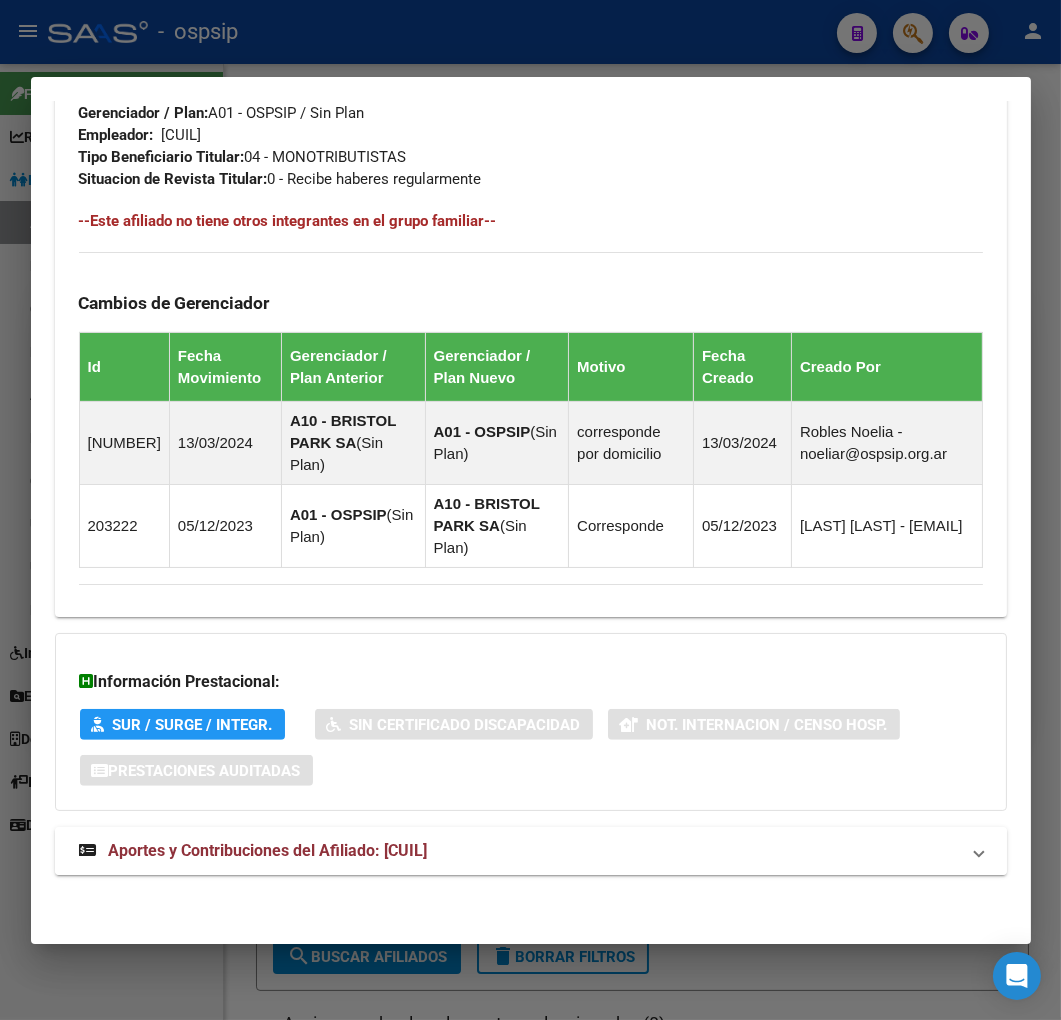 click on "Aportes y Contribuciones del Afiliado: 20294995510" at bounding box center (531, 851) 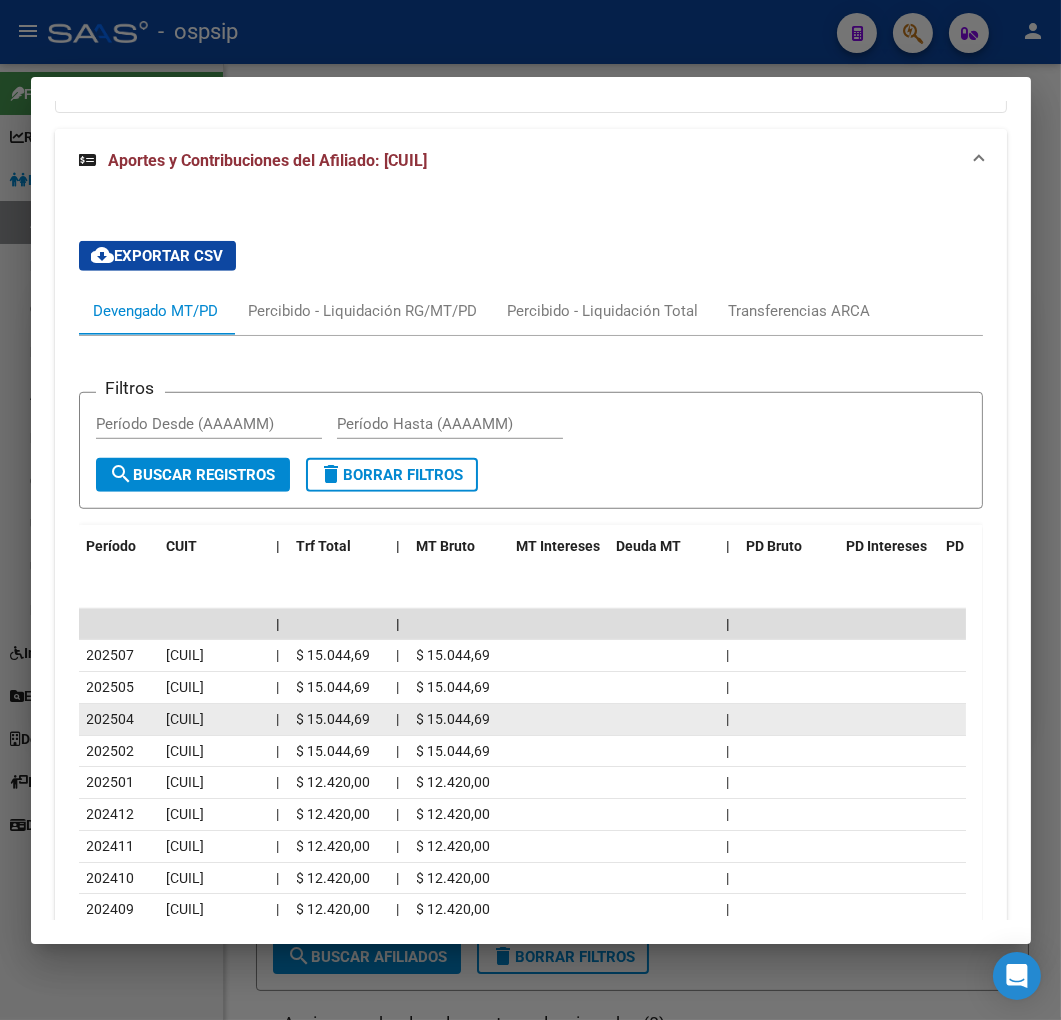scroll, scrollTop: 1927, scrollLeft: 0, axis: vertical 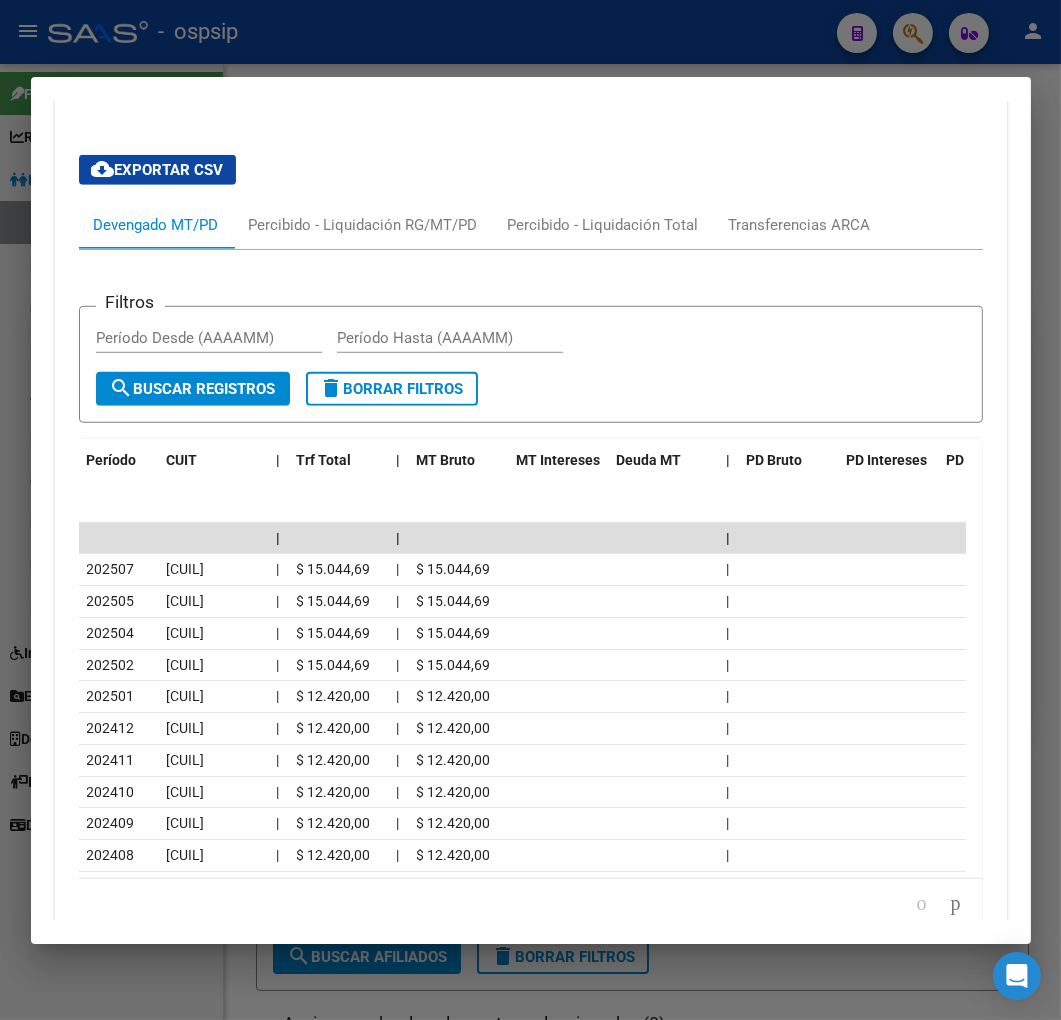 click at bounding box center [530, 510] 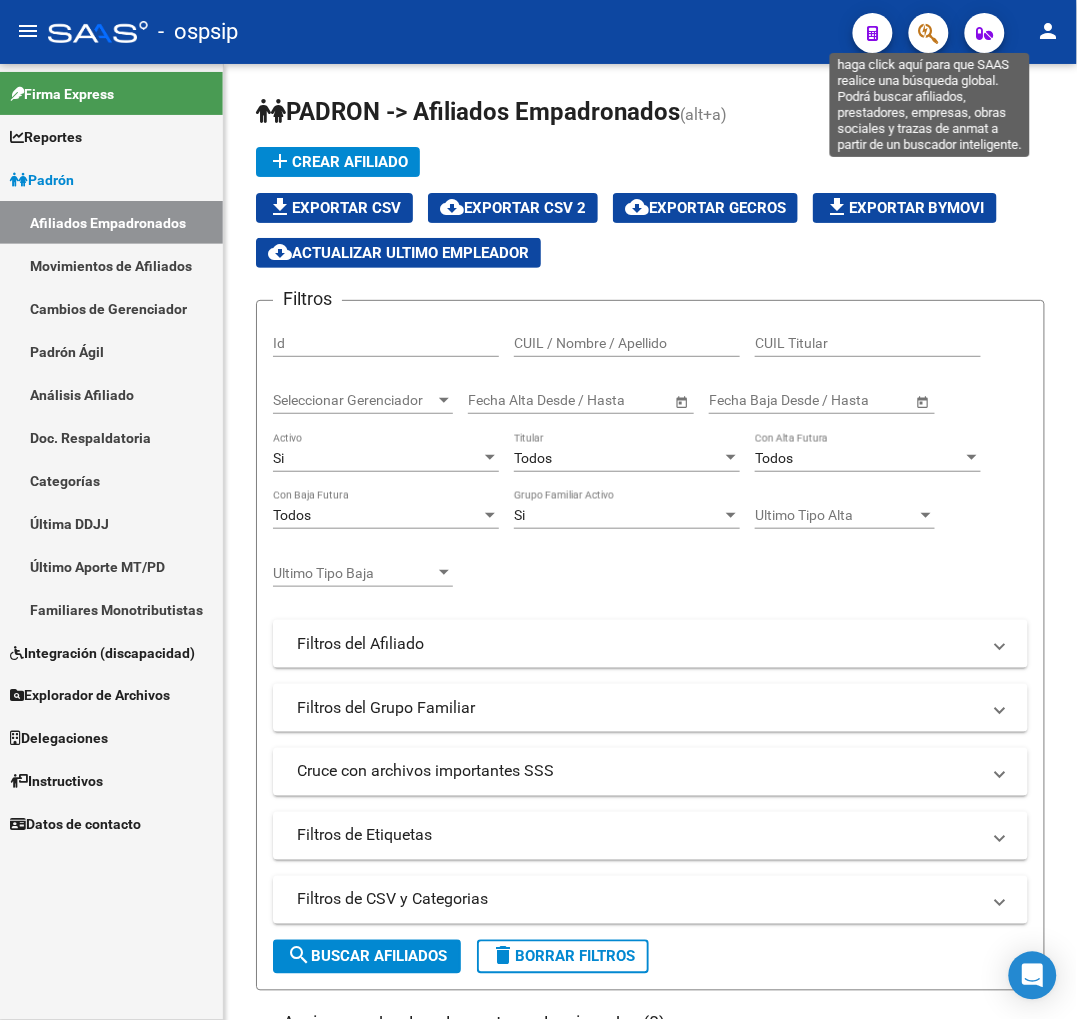 click 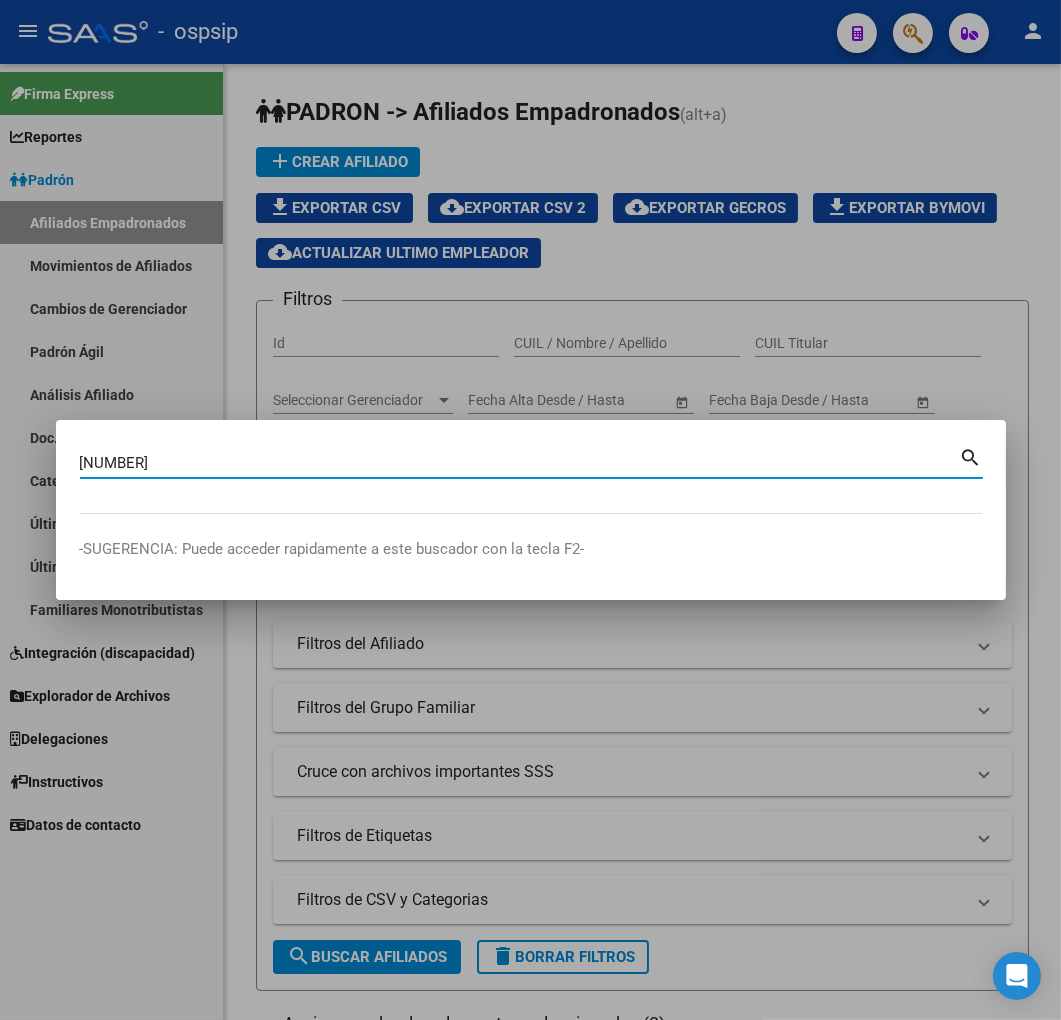 type on "29503023" 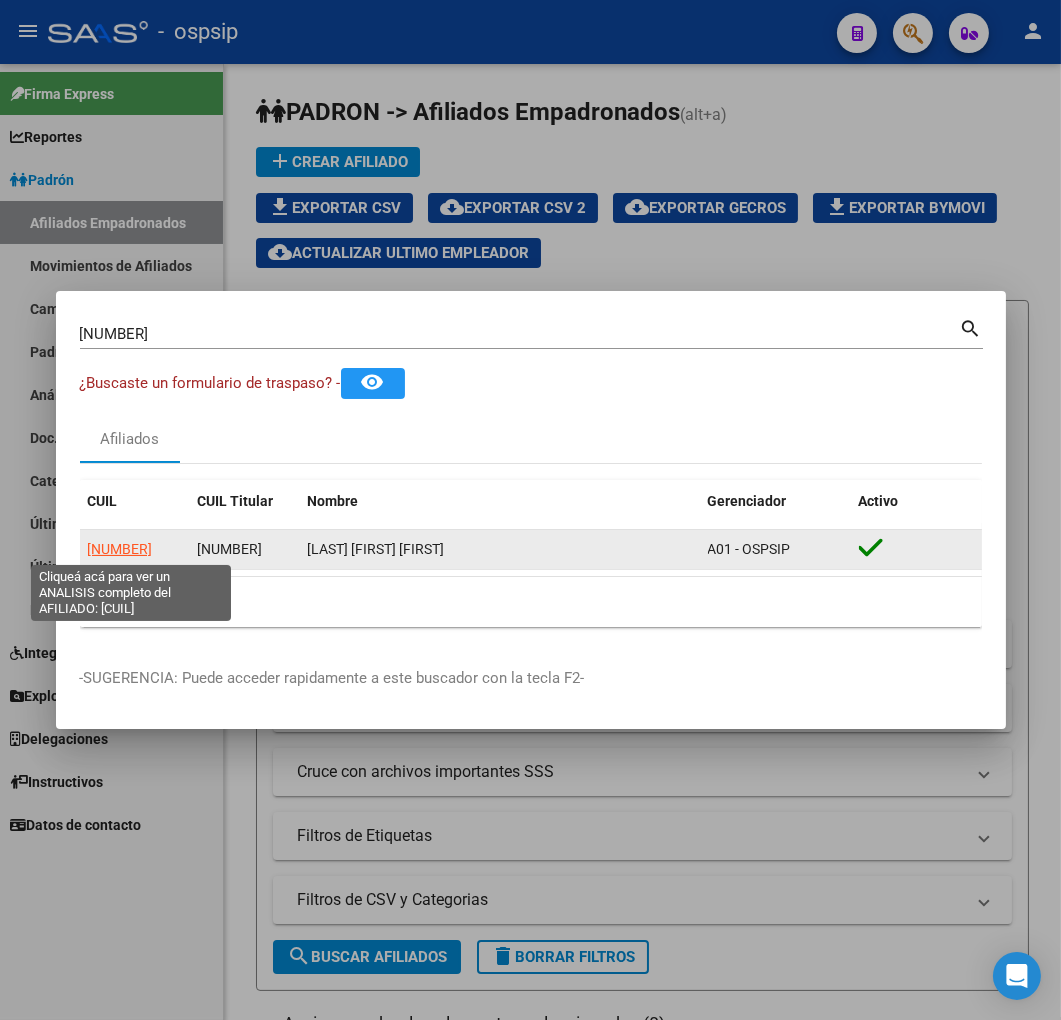 click on "20295030233" 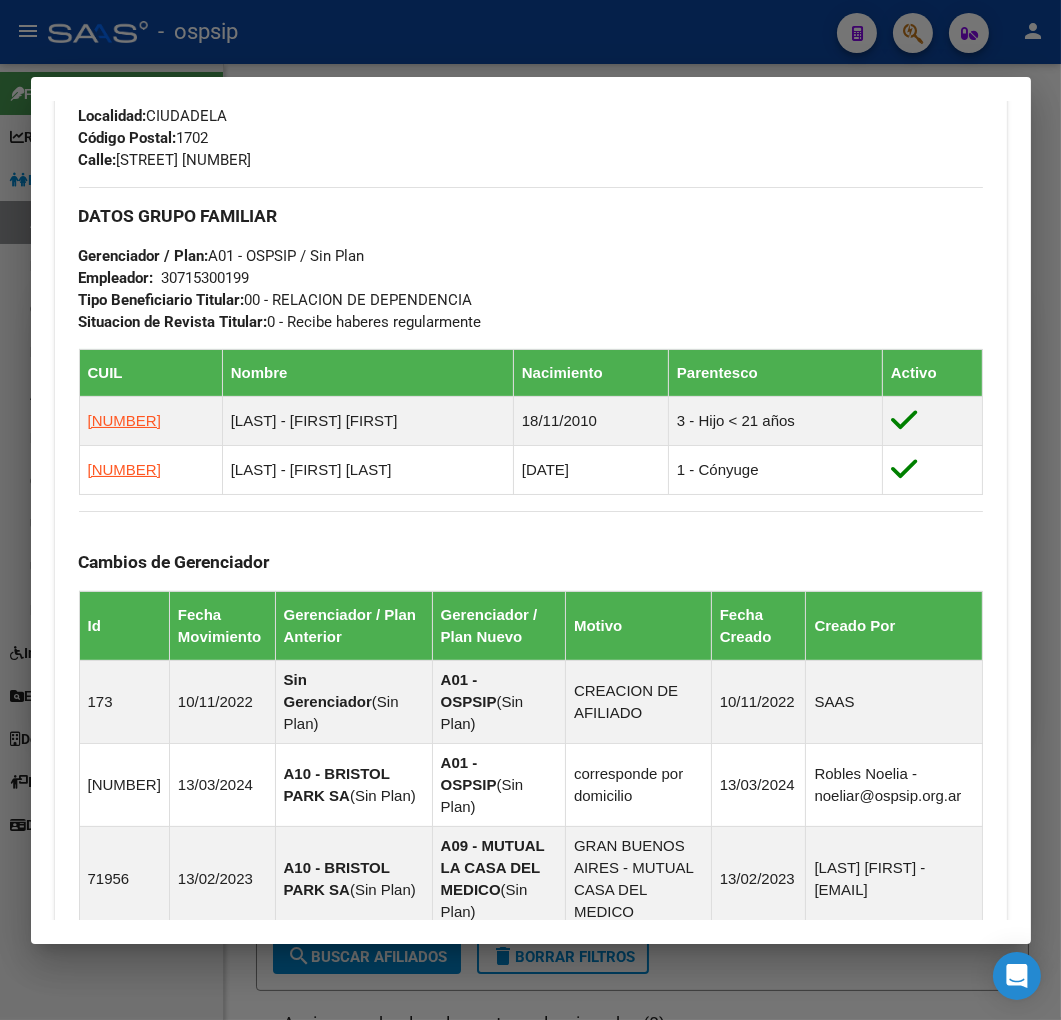 scroll, scrollTop: 1654, scrollLeft: 0, axis: vertical 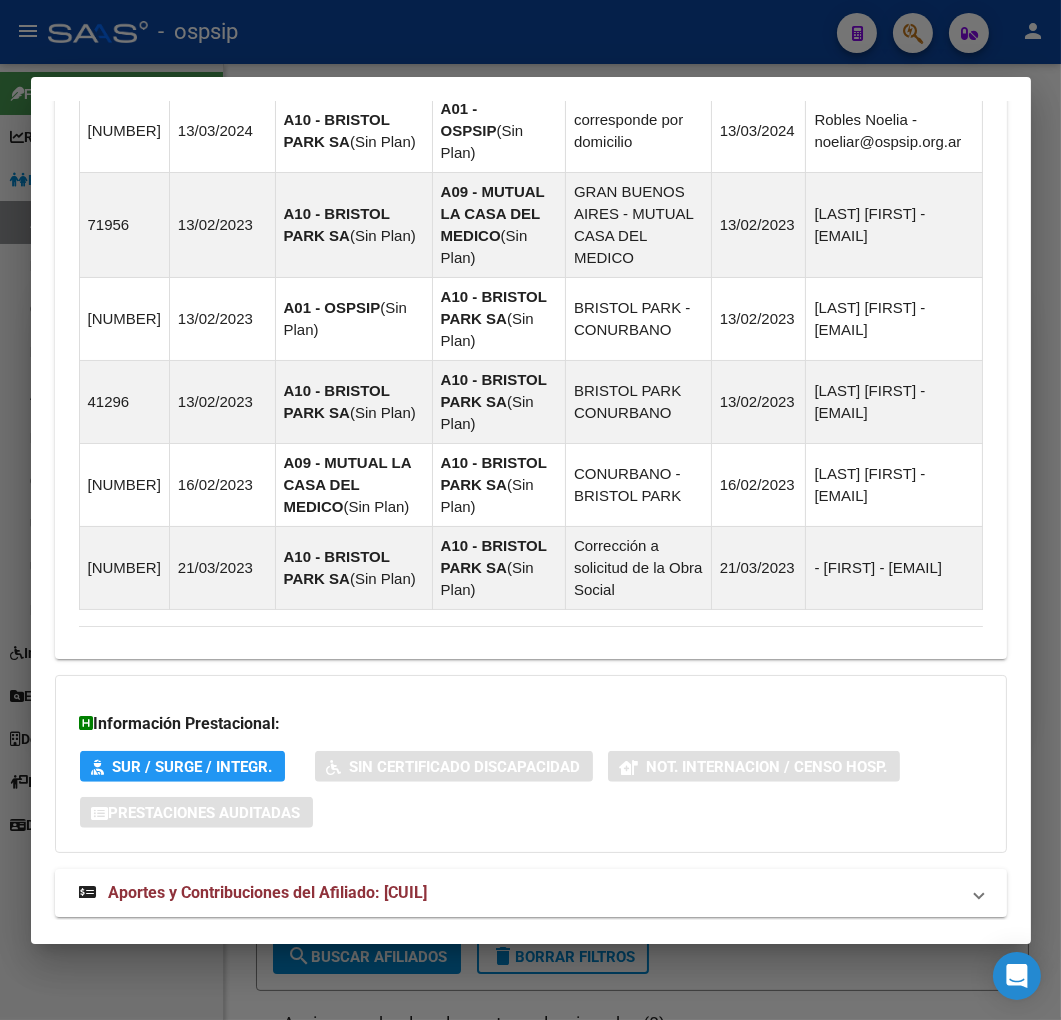drag, startPoint x: 576, startPoint y: 845, endPoint x: 600, endPoint y: 763, distance: 85.44004 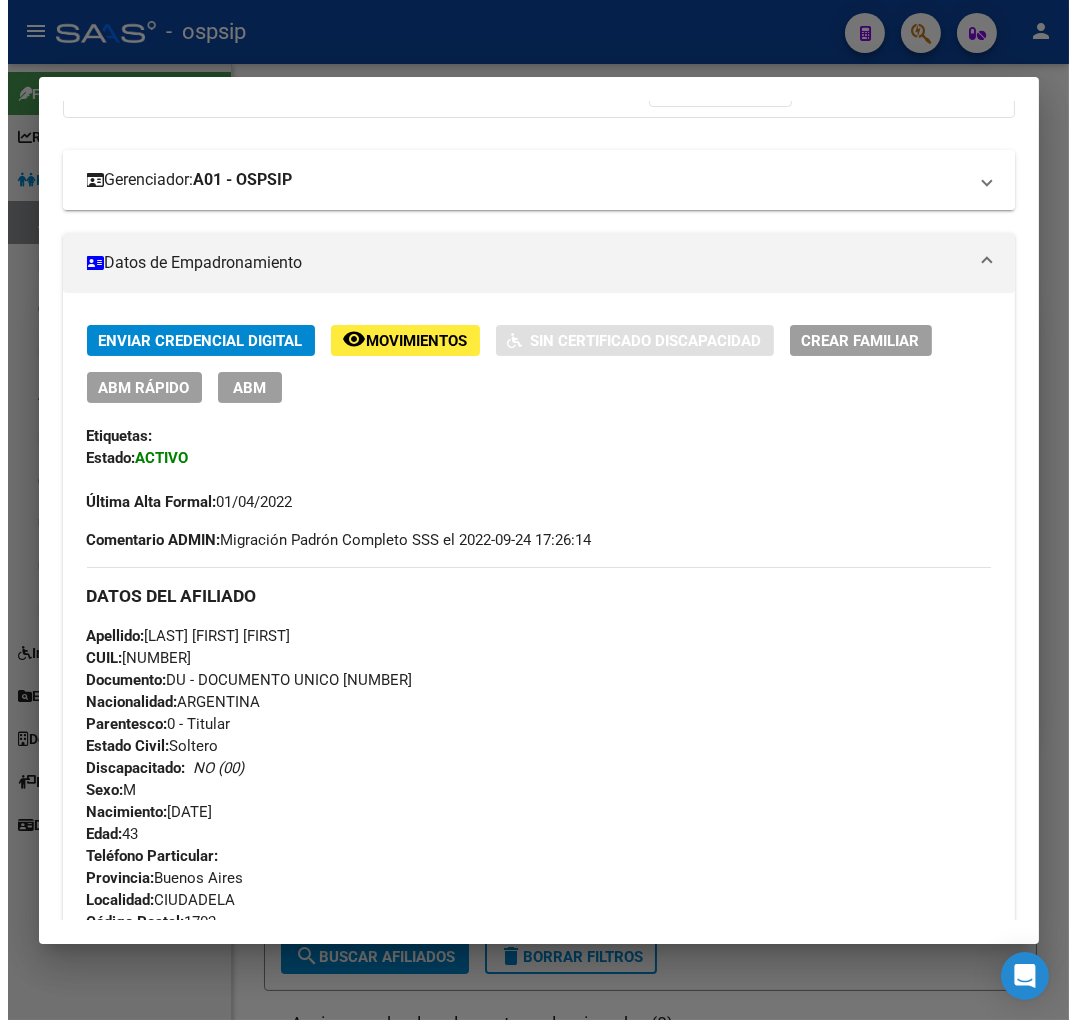 scroll, scrollTop: 0, scrollLeft: 0, axis: both 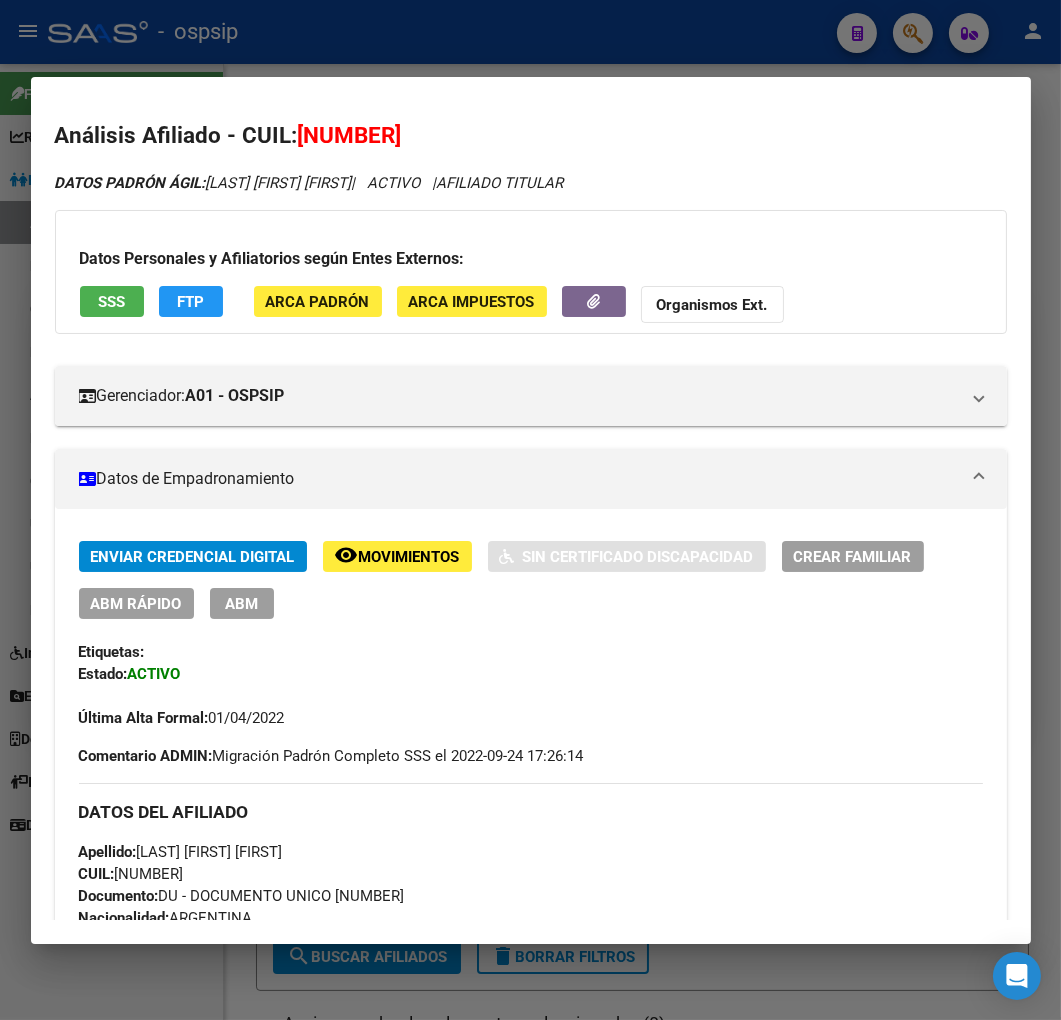click on "FTP" 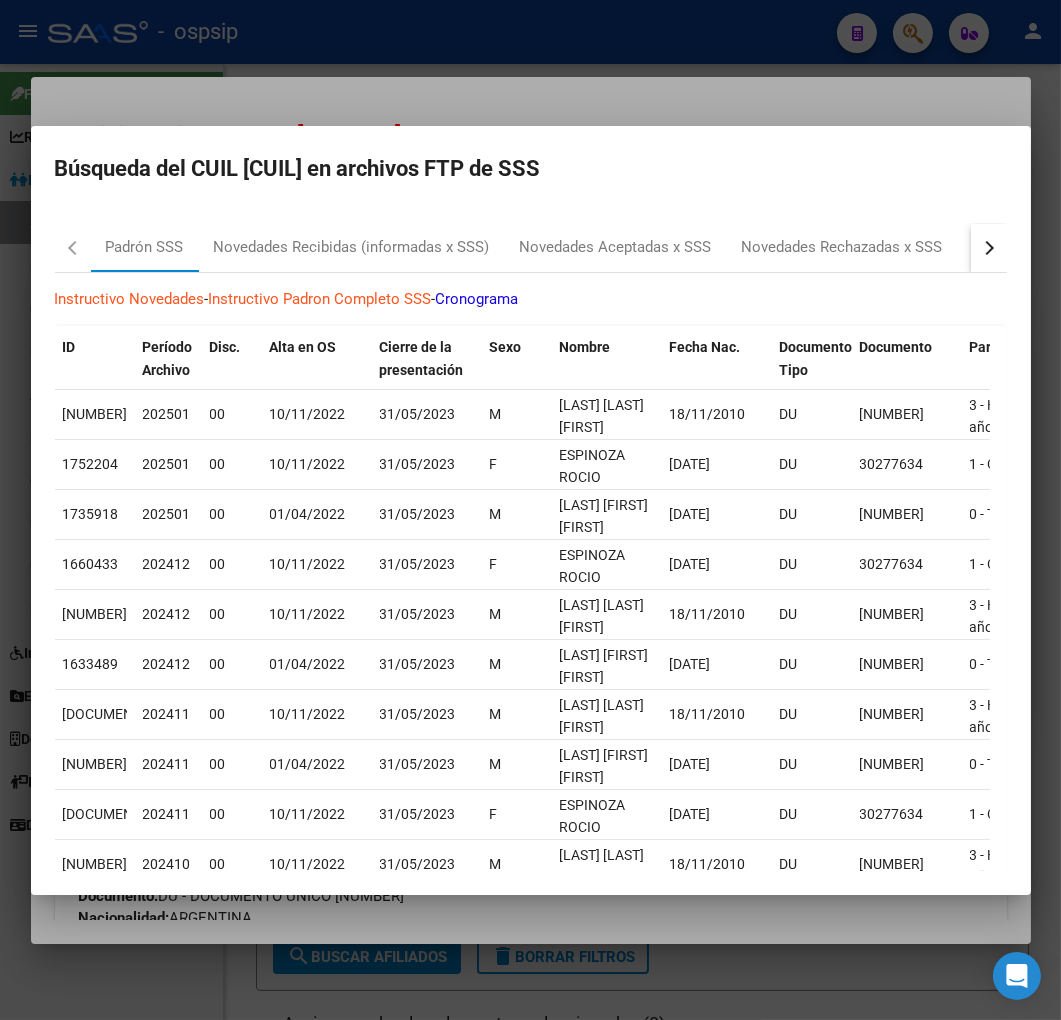 click at bounding box center (989, 248) 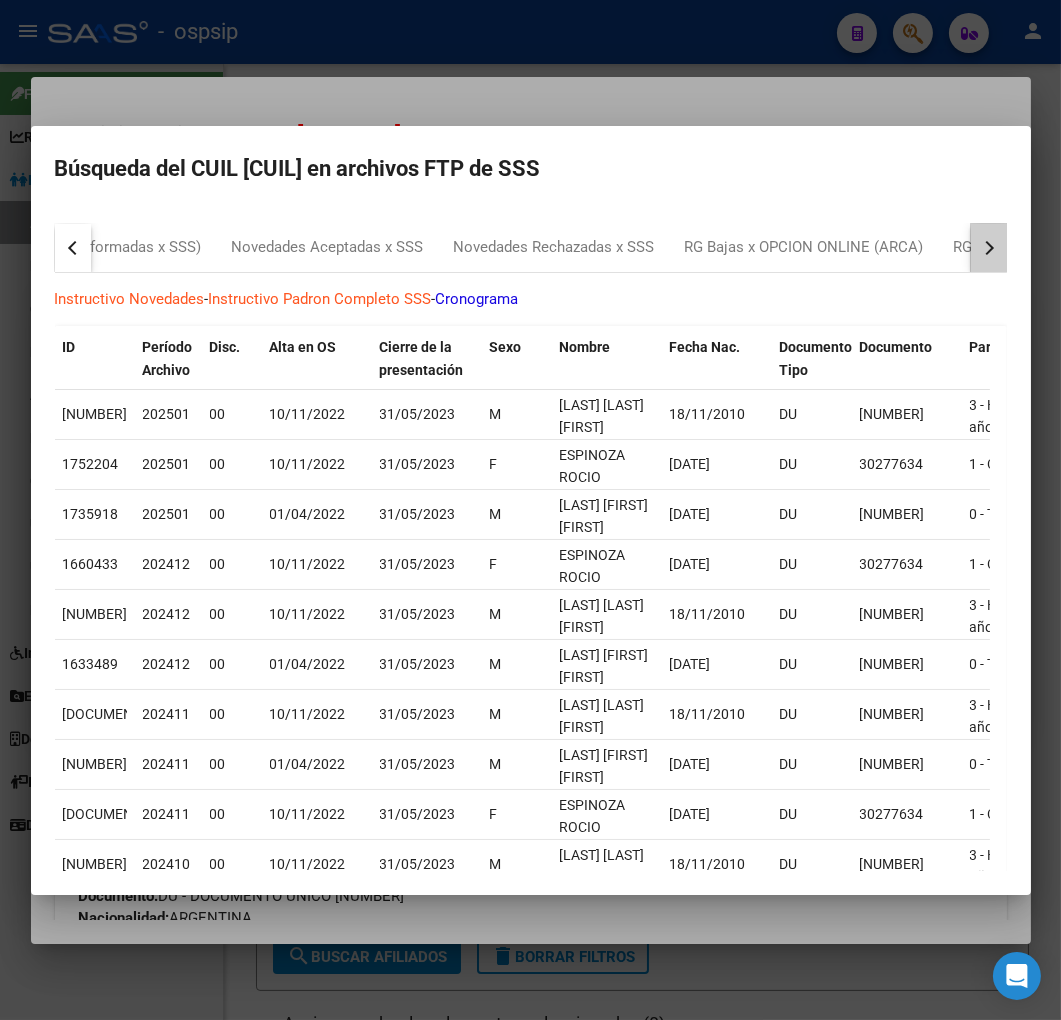 click at bounding box center [989, 248] 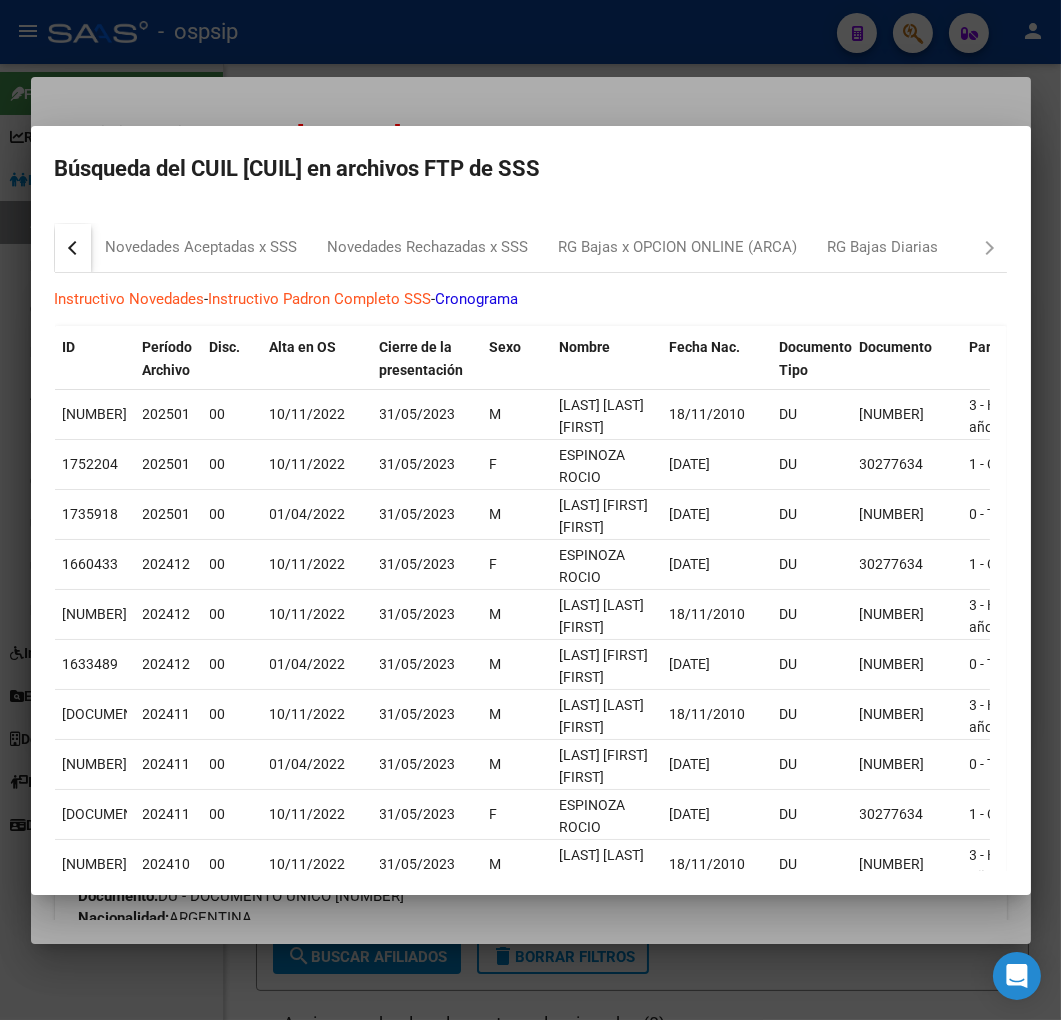 click on "Padrón SSS Novedades Recibidas (informadas x SSS) Novedades Aceptadas x SSS Novedades Rechazadas x SSS RG Bajas x OPCION ONLINE (ARCA) RG Bajas Diarias" at bounding box center [531, 248] 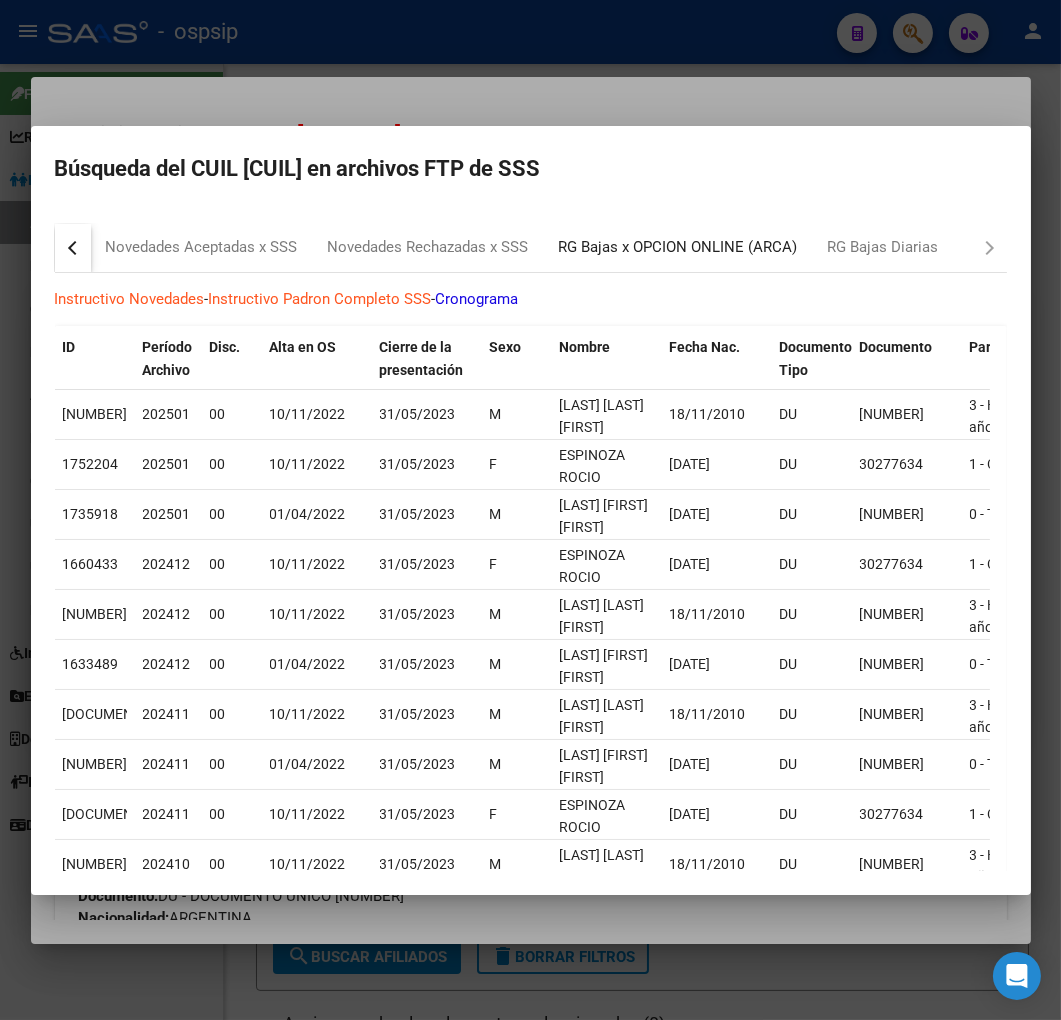 click on "RG Bajas x OPCION ONLINE (ARCA)" at bounding box center (678, 248) 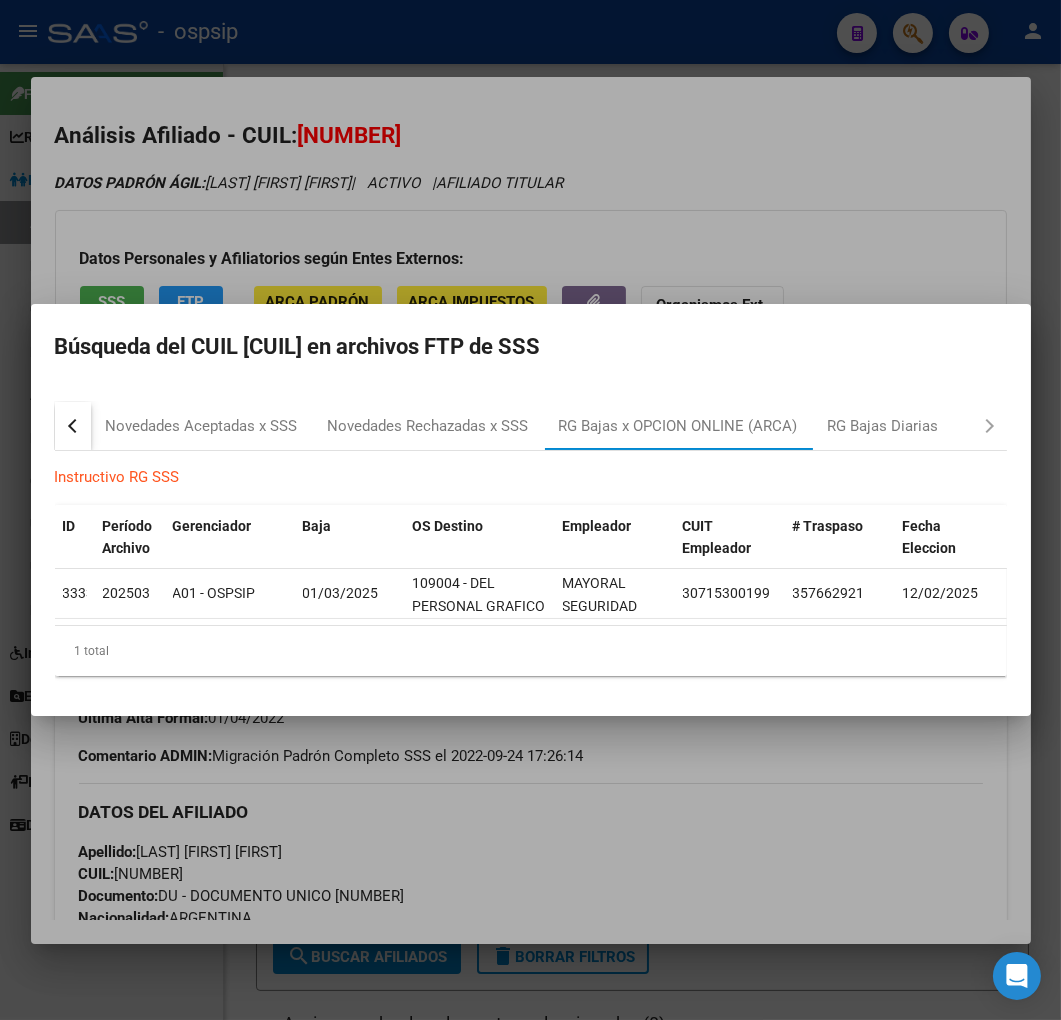 click at bounding box center (530, 510) 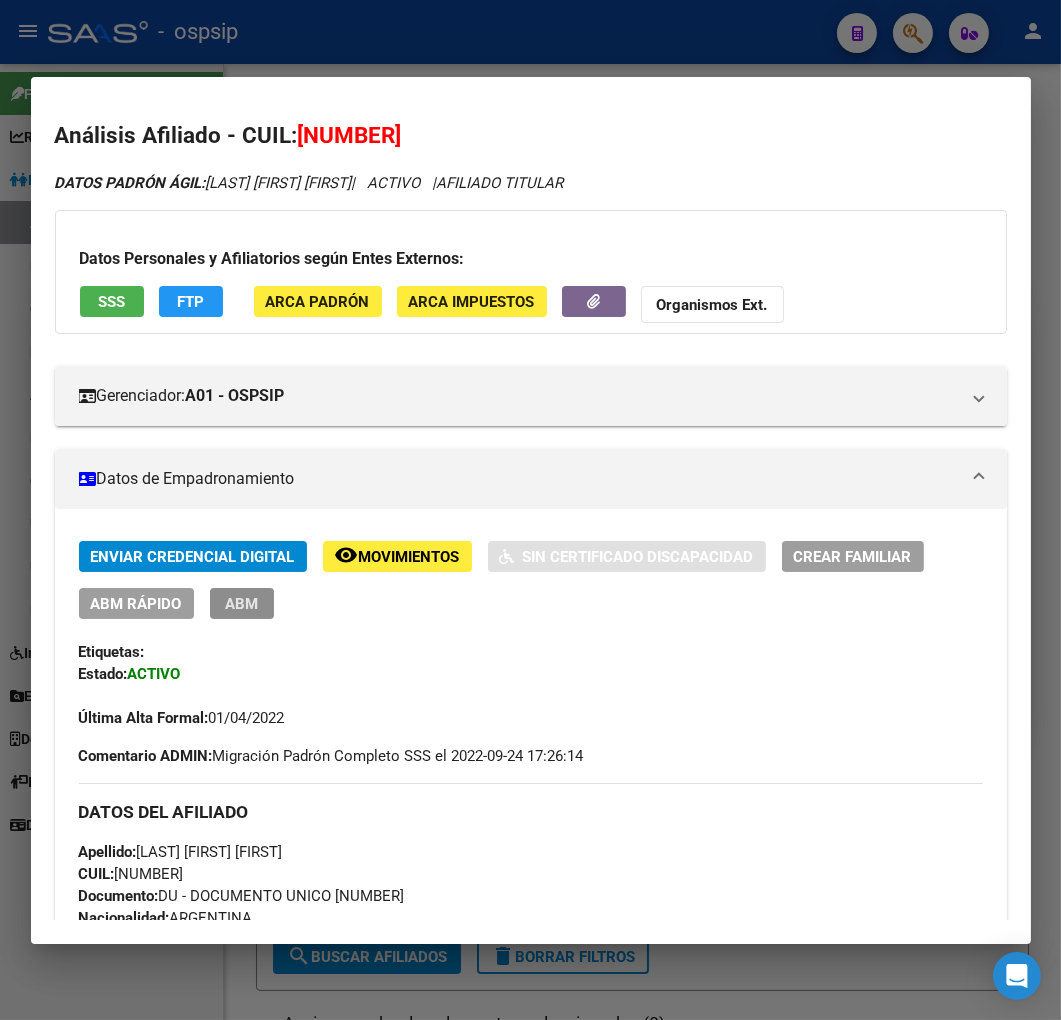 click on "ABM" at bounding box center (242, 603) 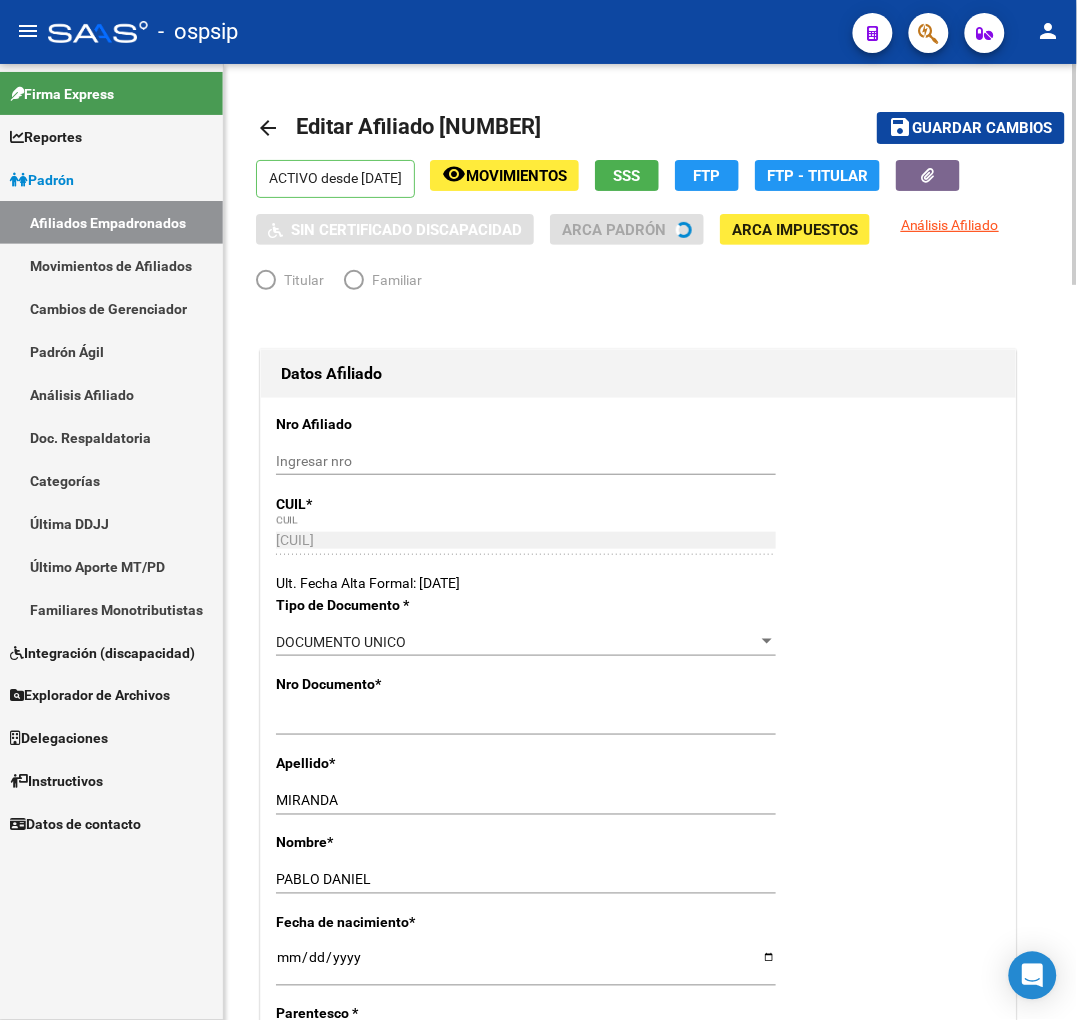 radio on "true" 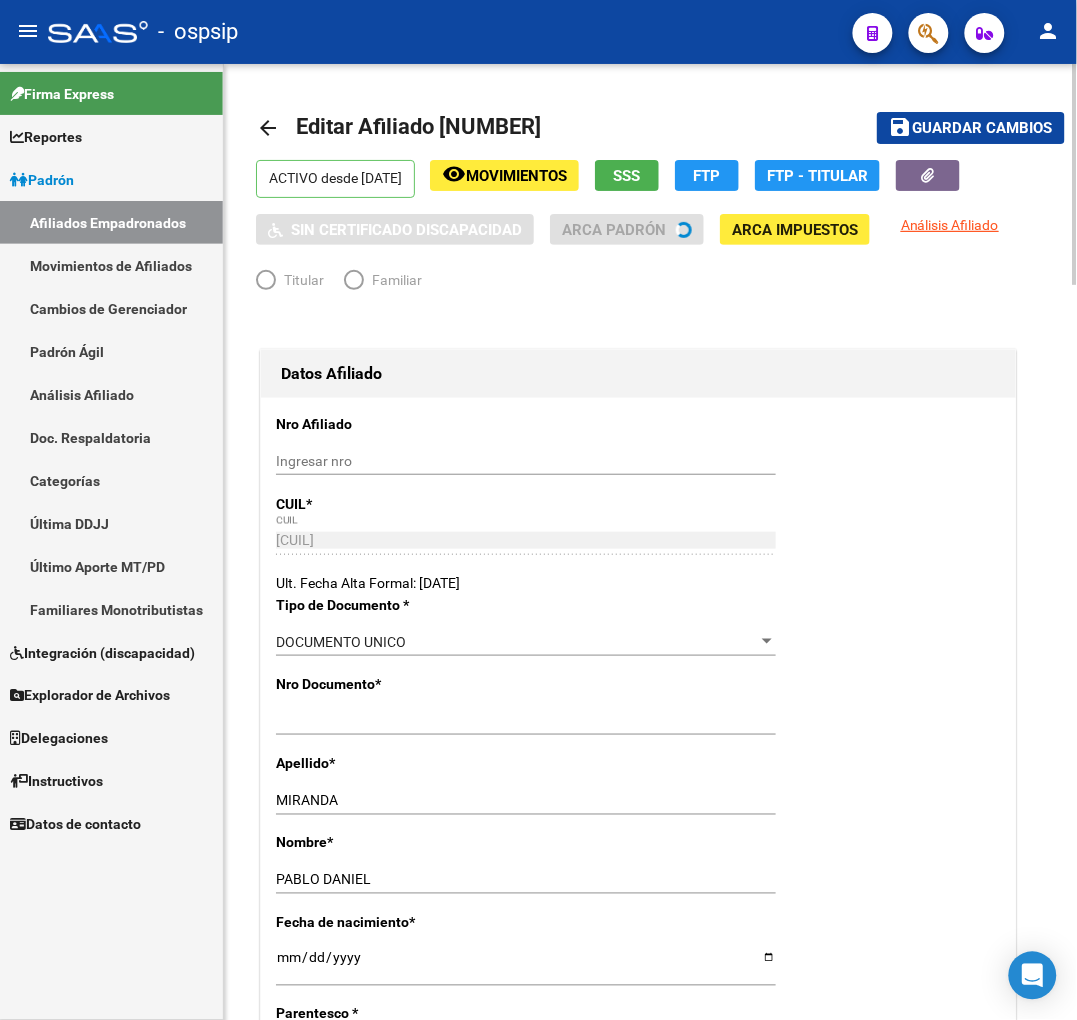 type on "30-71530019-9" 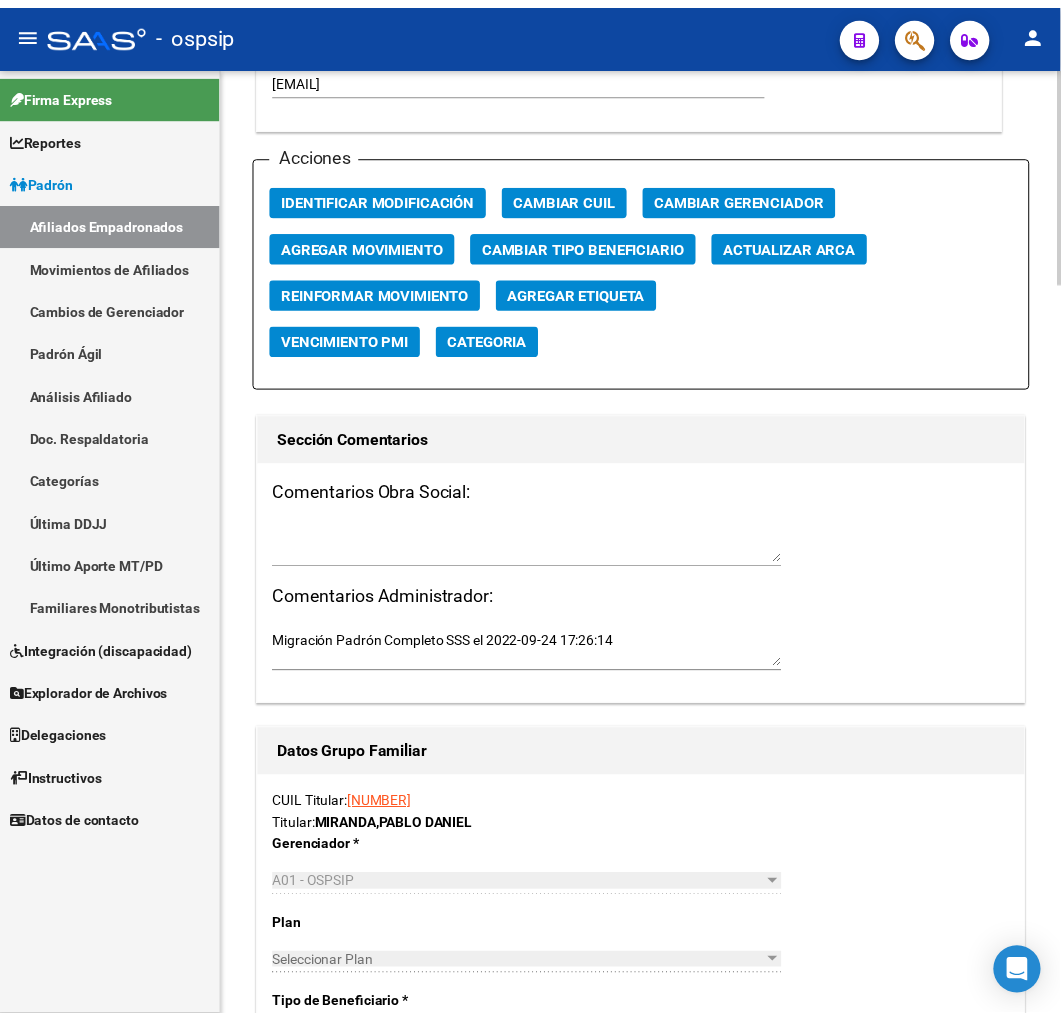 scroll, scrollTop: 2333, scrollLeft: 0, axis: vertical 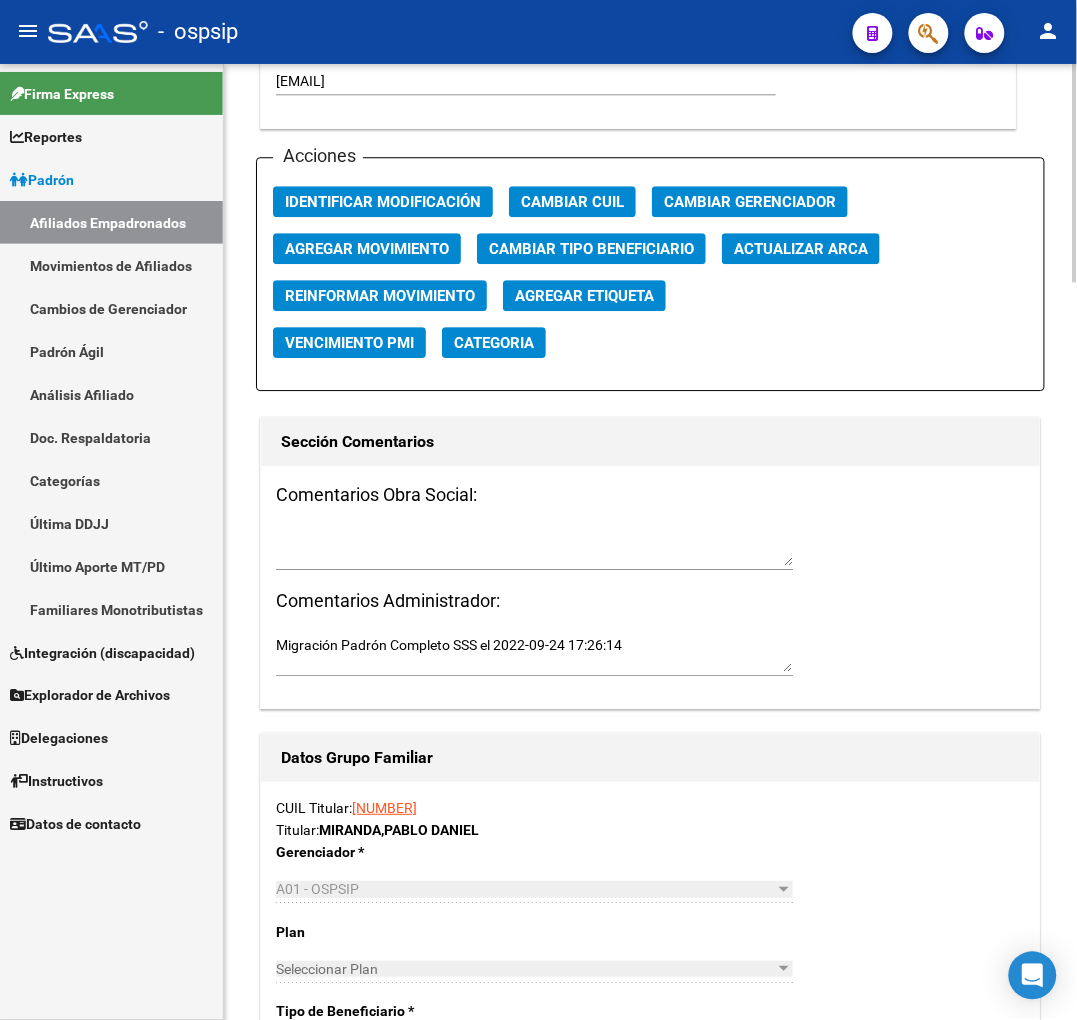 click on "Acciones Identificar Modificación Cambiar CUIL Cambiar Gerenciador Agregar Movimiento Cambiar Tipo Beneficiario Actualizar ARCA Reinformar Movimiento Agregar Etiqueta Vencimiento PMI Categoria" 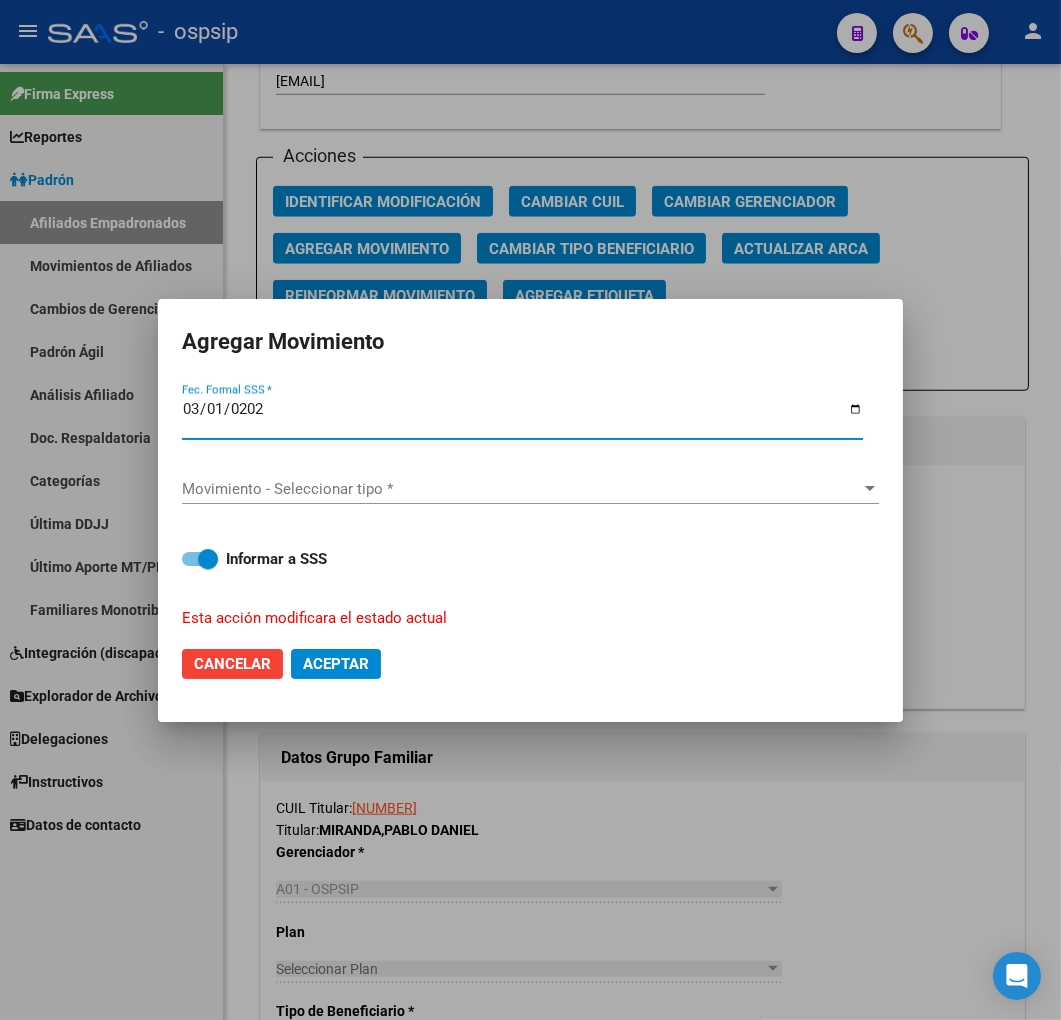 type on "2025-03-01" 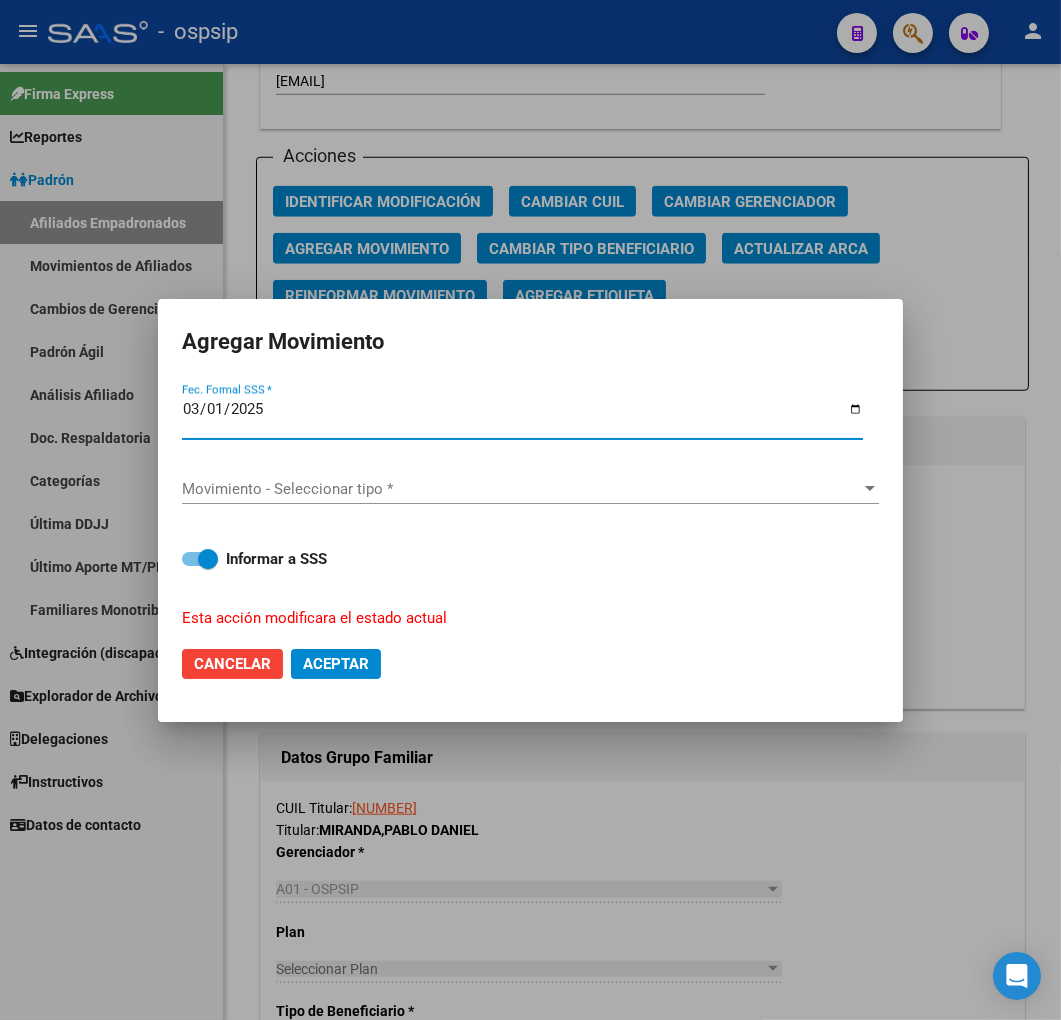 click on "Movimiento - Seleccionar tipo *" at bounding box center [521, 489] 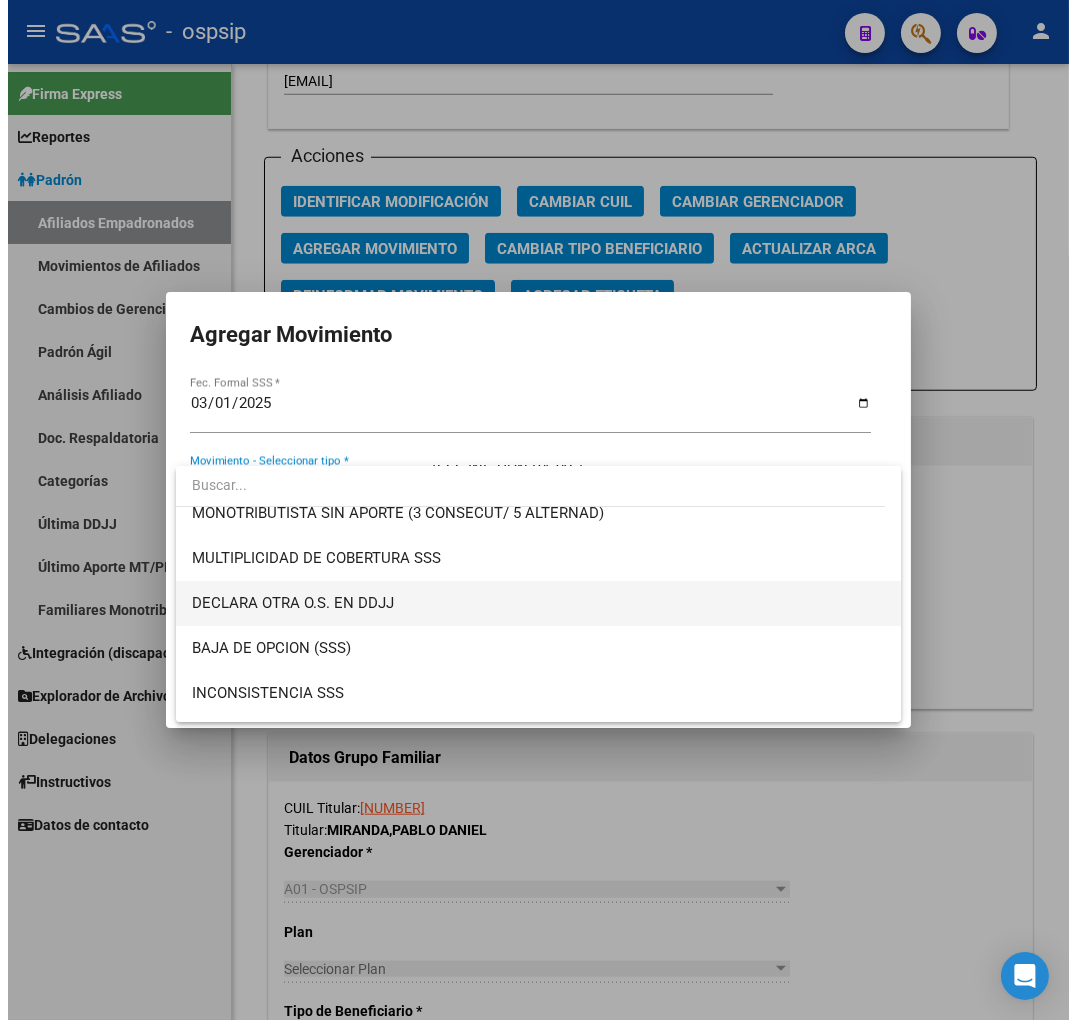 scroll, scrollTop: 777, scrollLeft: 0, axis: vertical 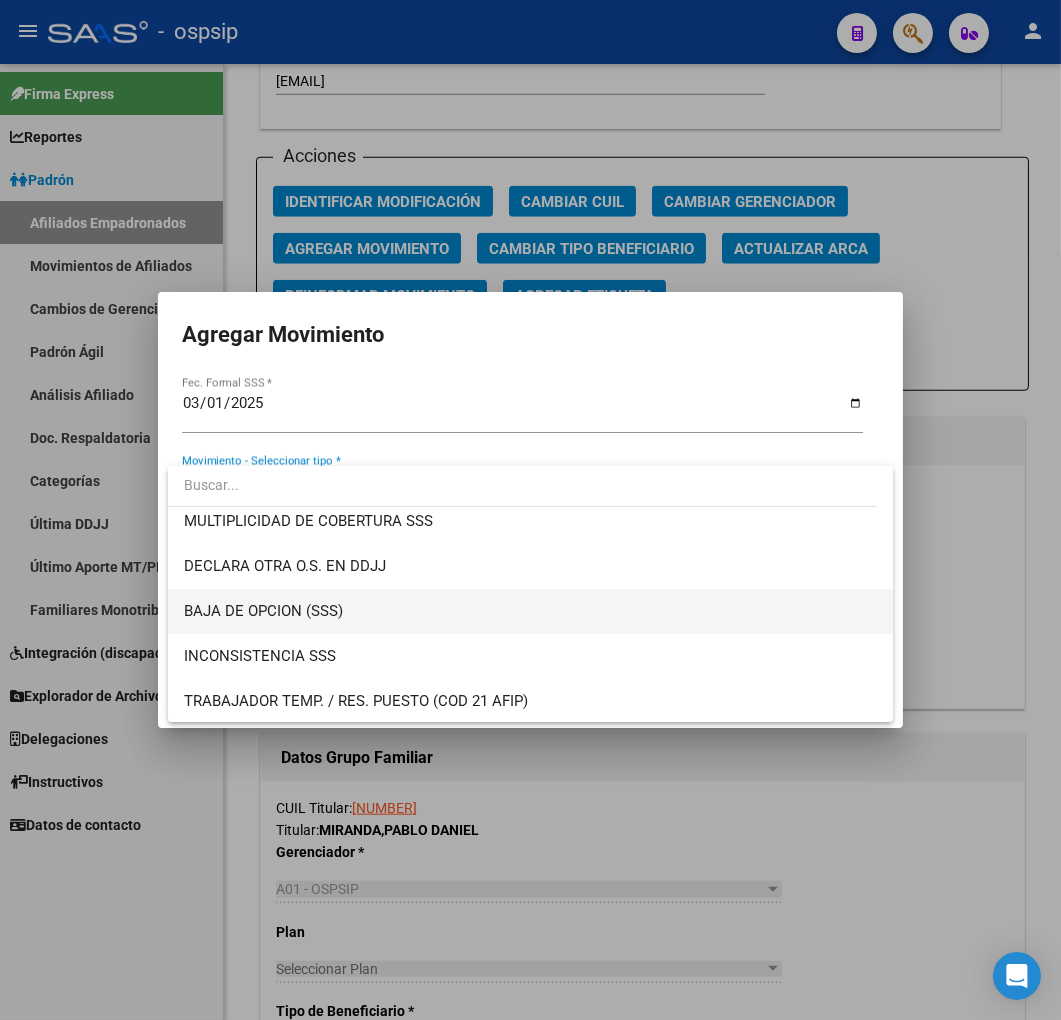 click on "BAJA DE OPCION (SSS)" at bounding box center (531, 611) 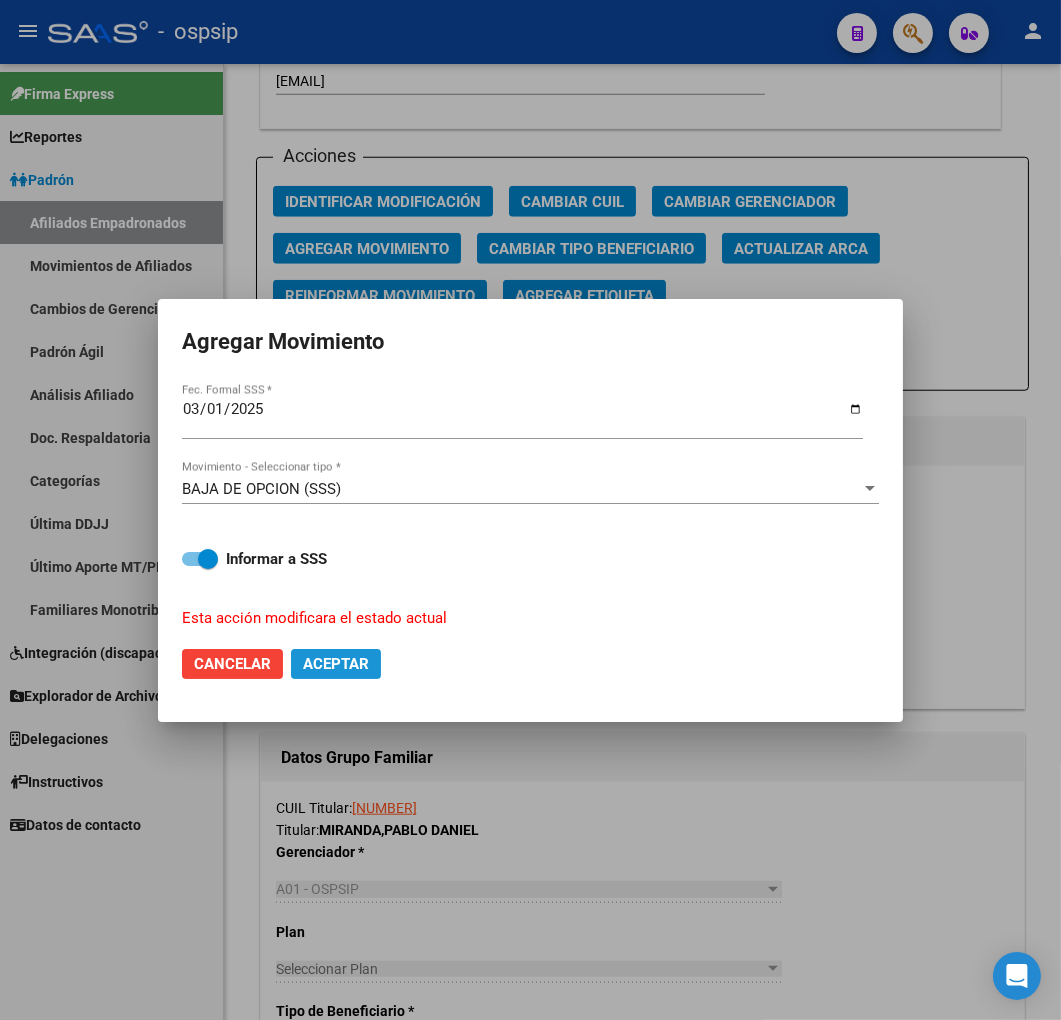 click on "Aceptar" 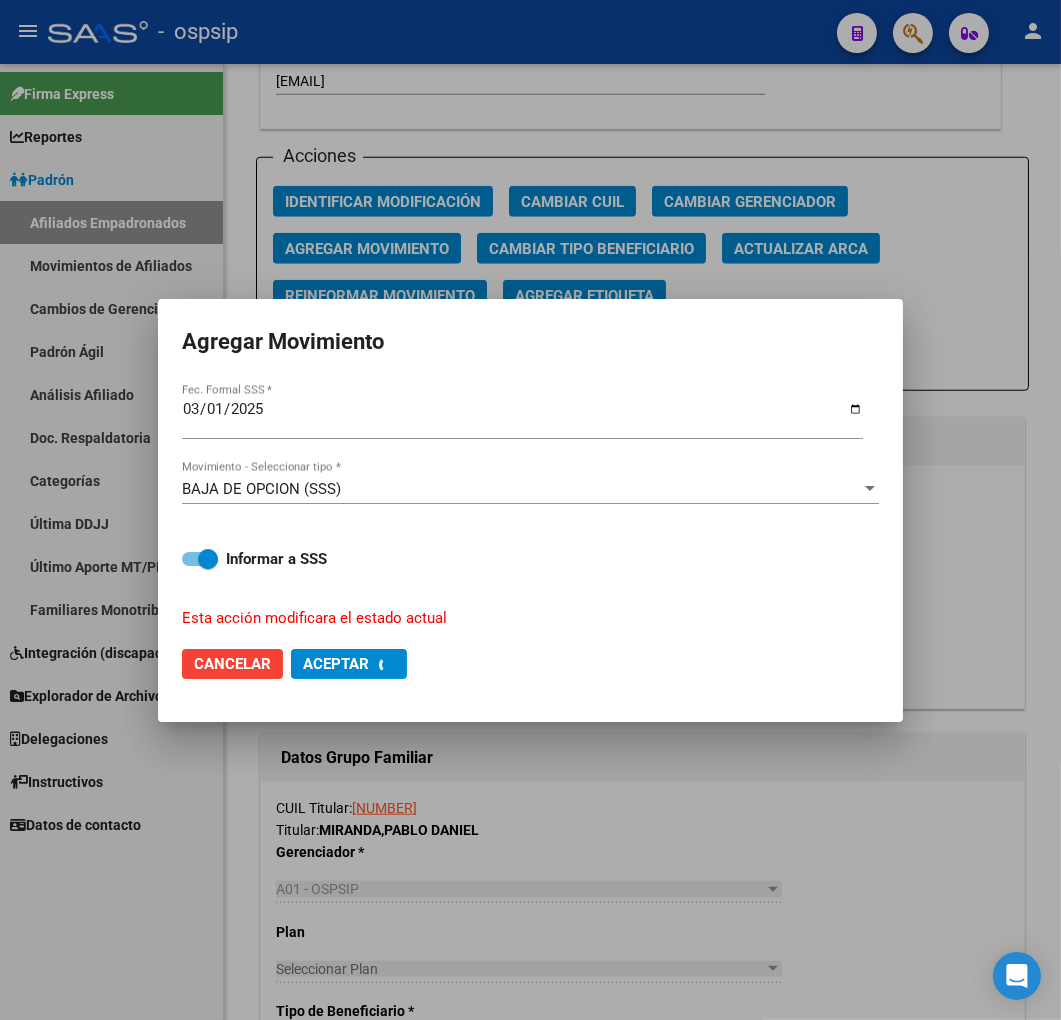 checkbox on "false" 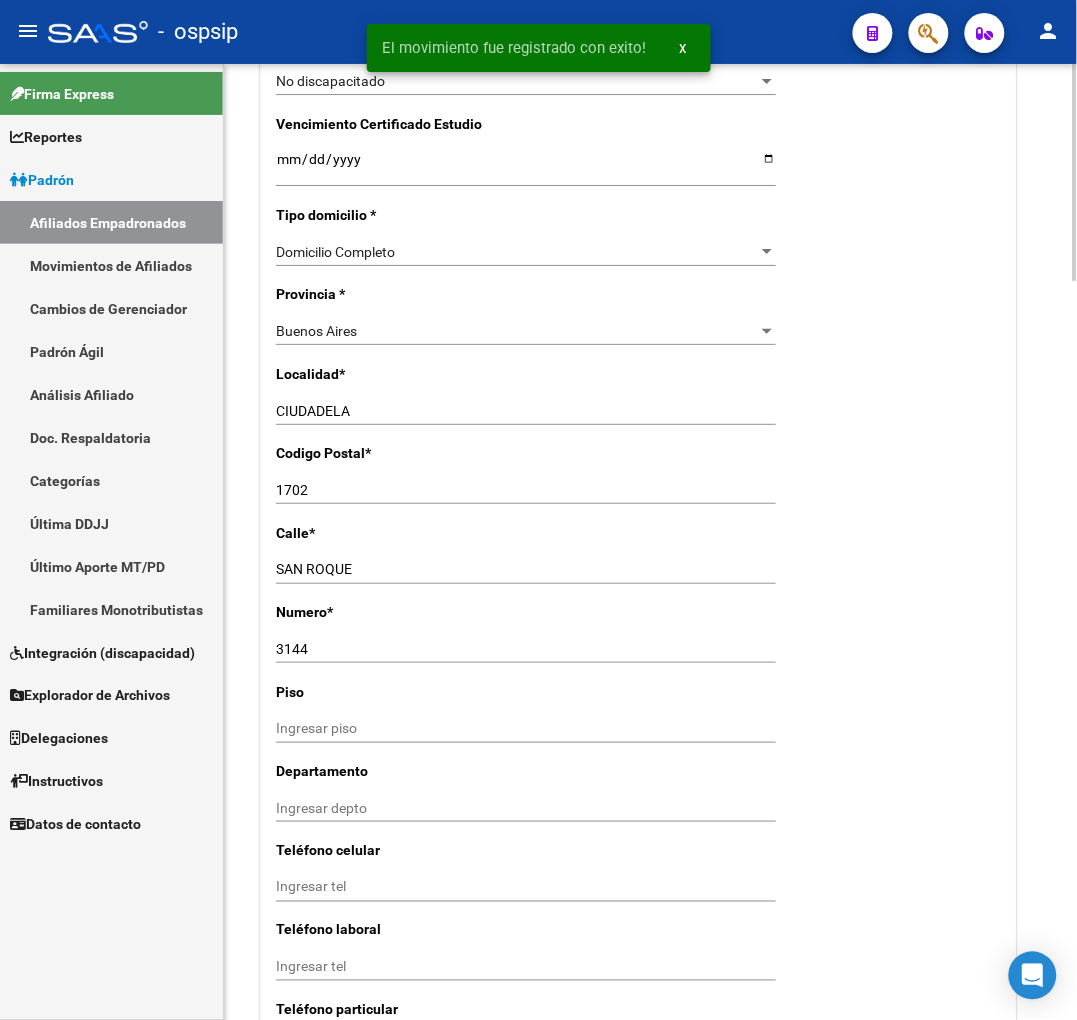 scroll, scrollTop: 888, scrollLeft: 0, axis: vertical 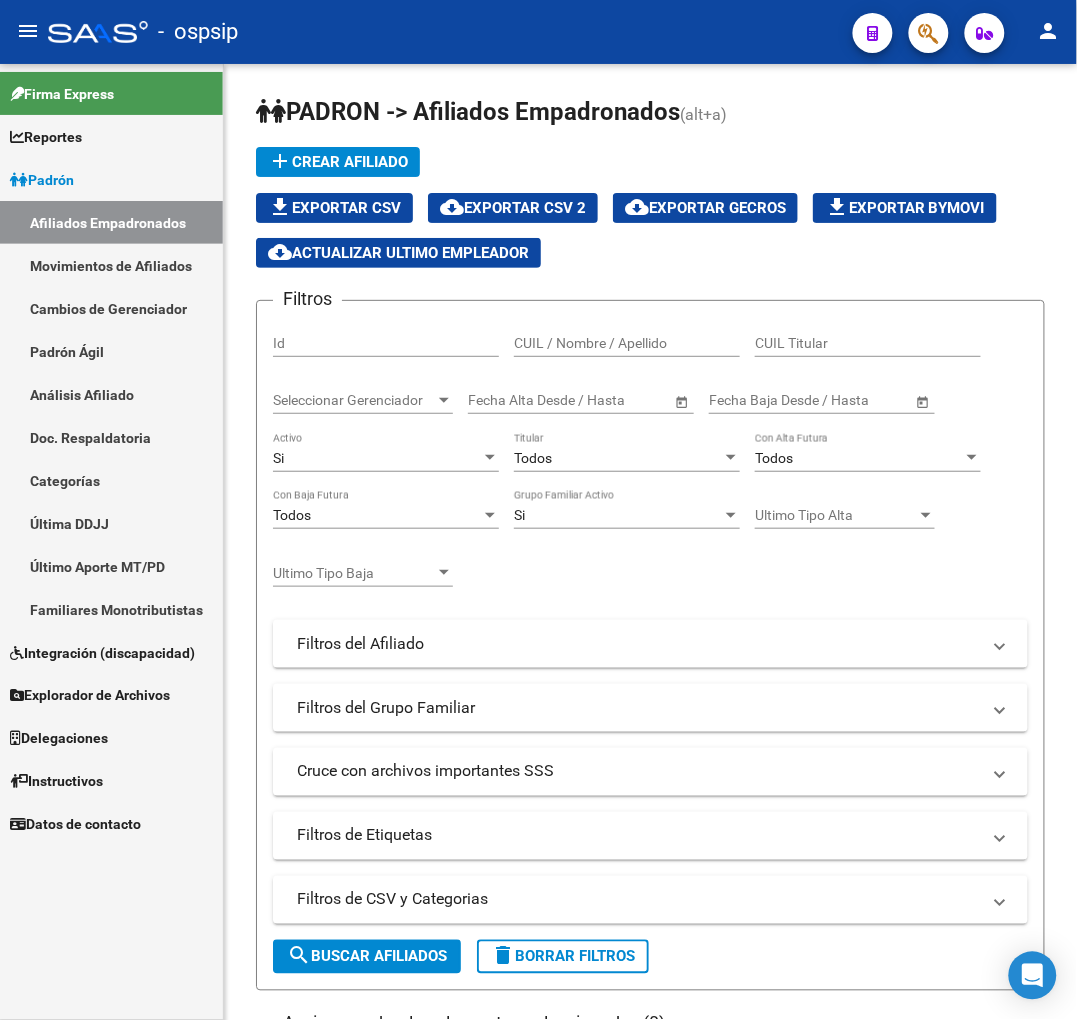 click 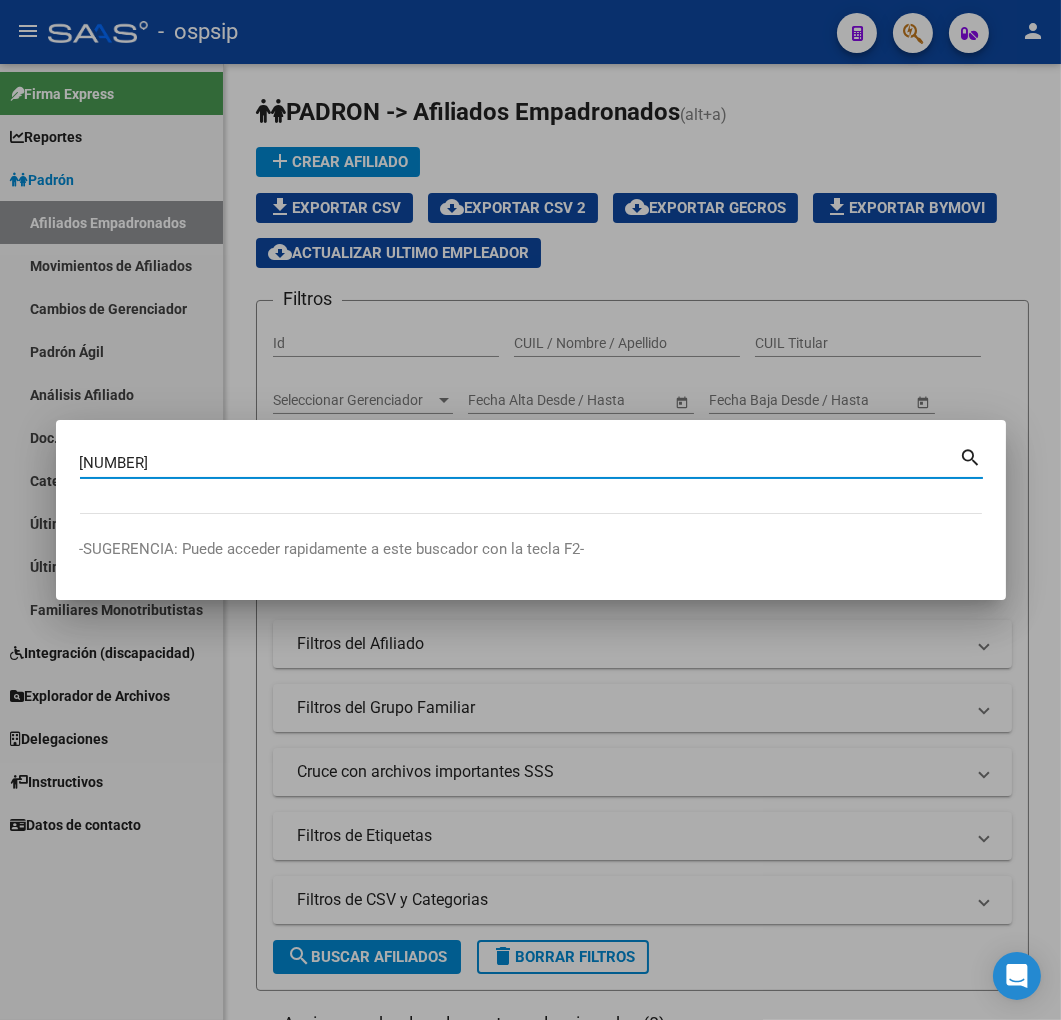 type on "29588449" 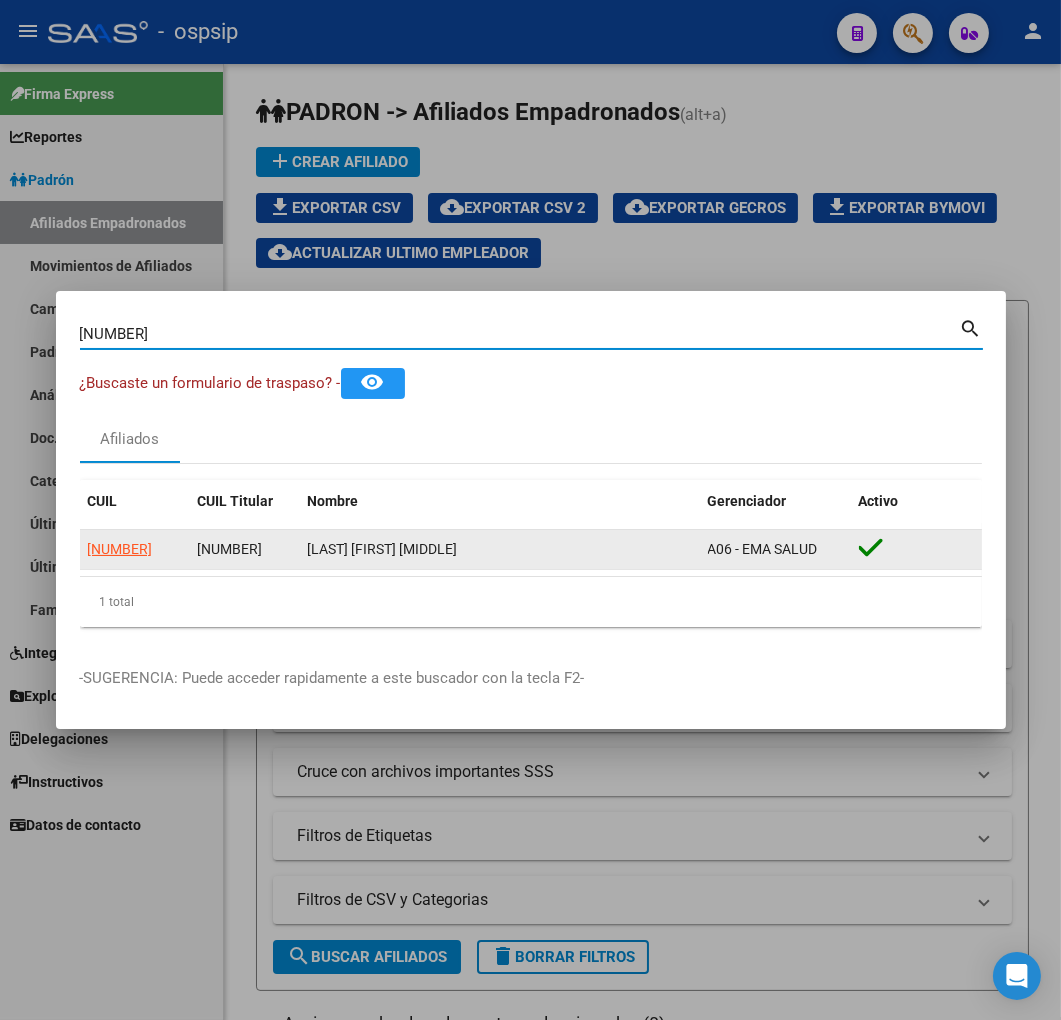 click on "20295884496" 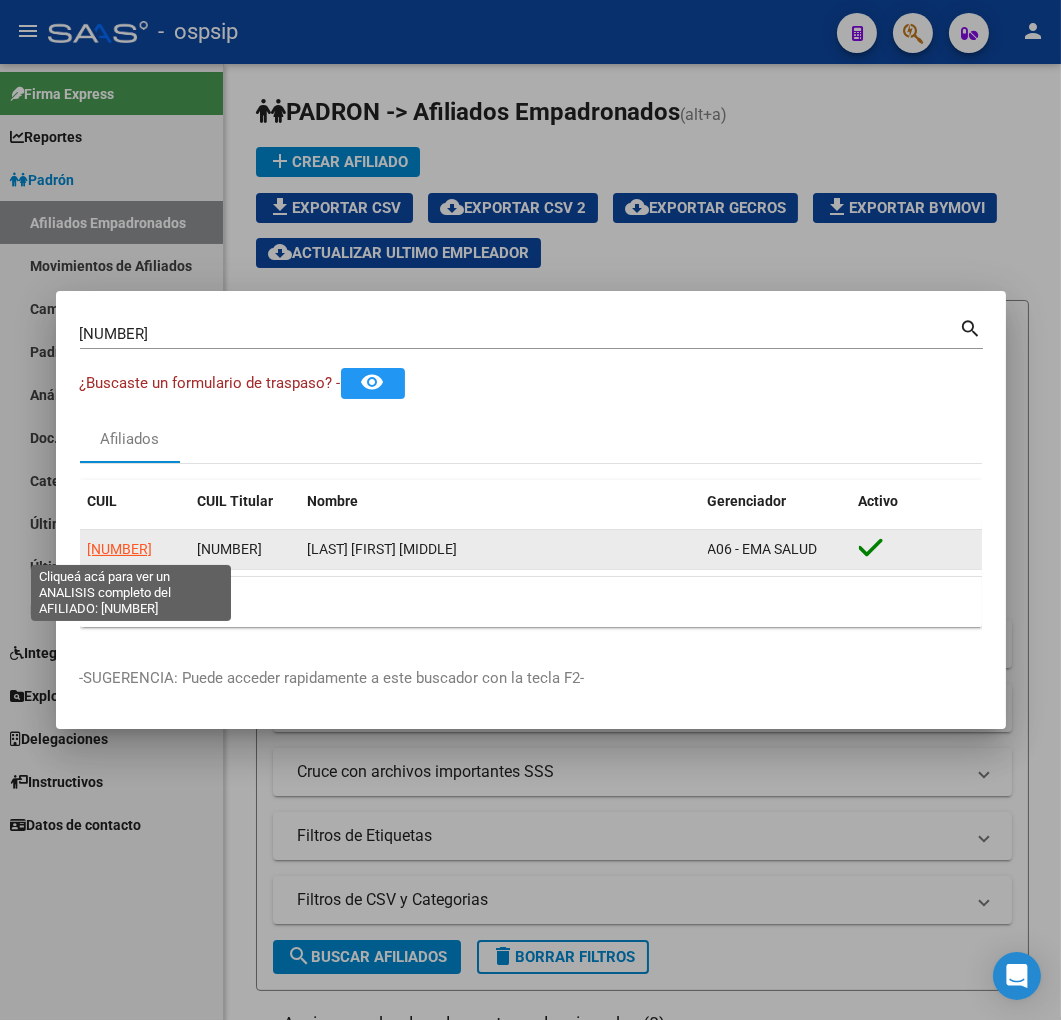 click on "20295884496" 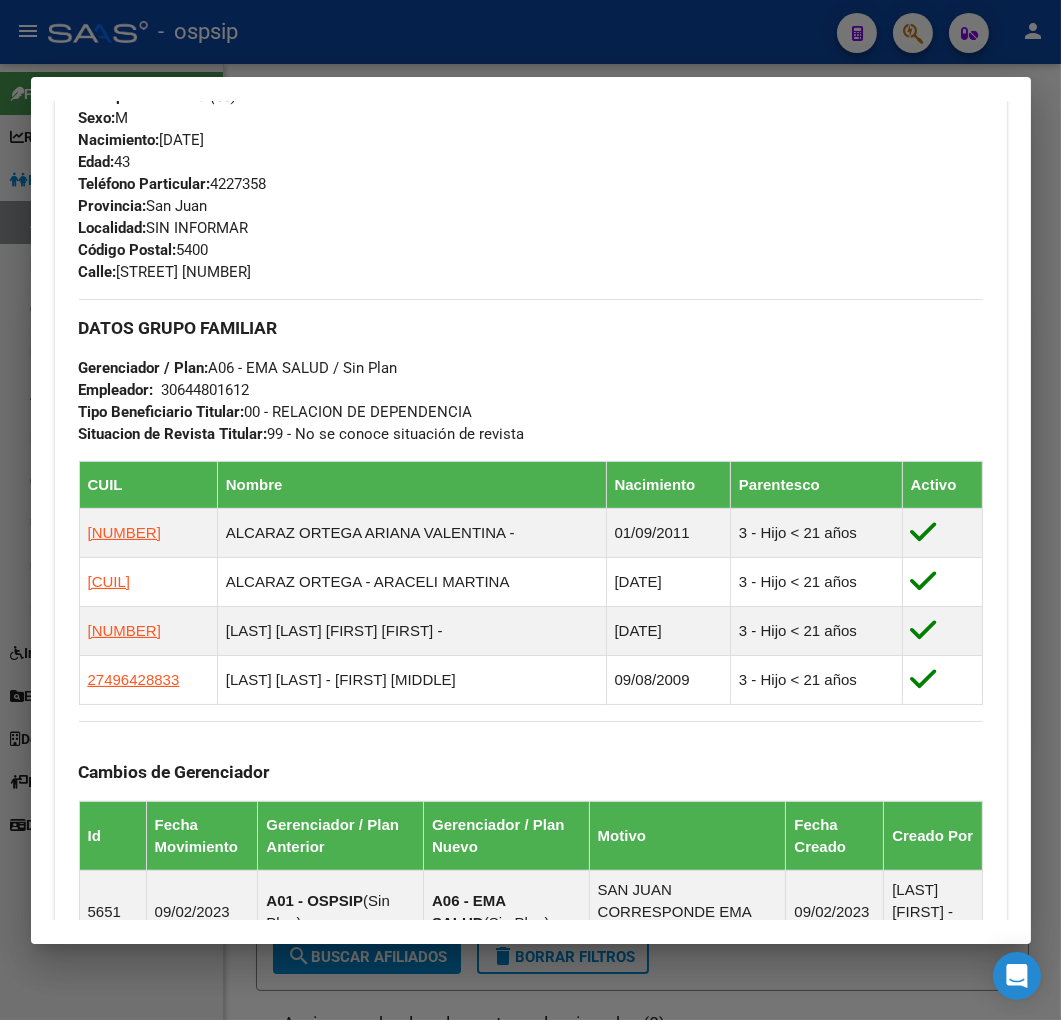 scroll, scrollTop: 1652, scrollLeft: 0, axis: vertical 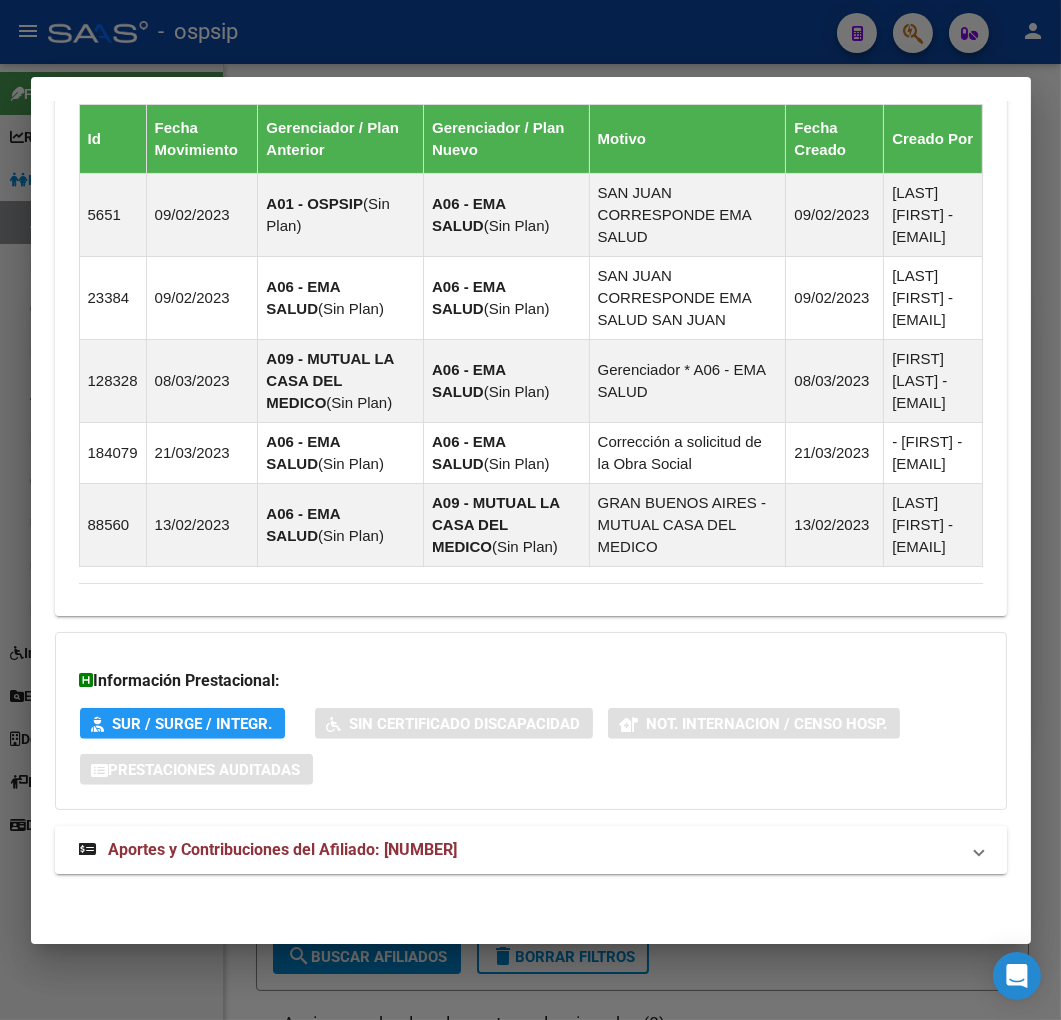 click on "Aportes y Contribuciones del Afiliado: 20295884496" at bounding box center [519, 850] 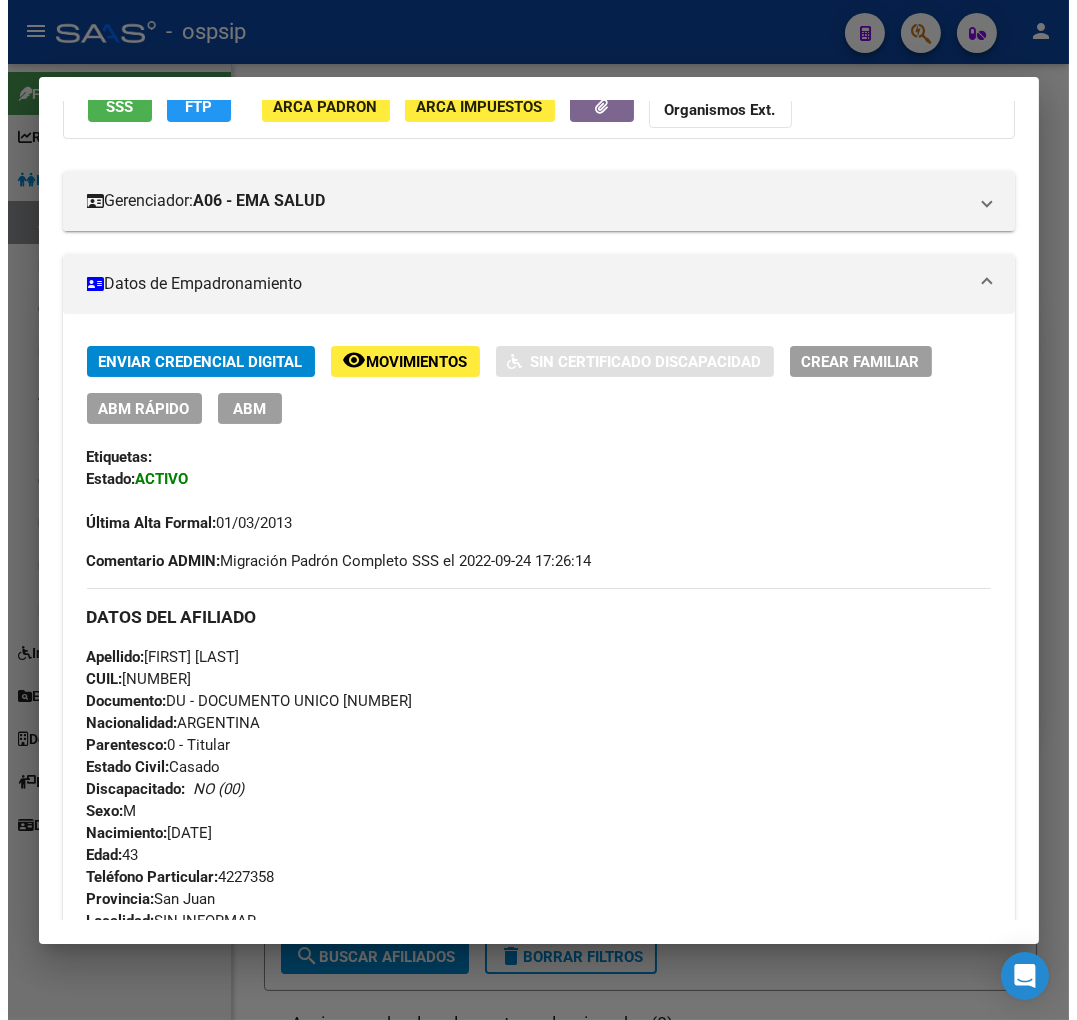 scroll, scrollTop: 0, scrollLeft: 0, axis: both 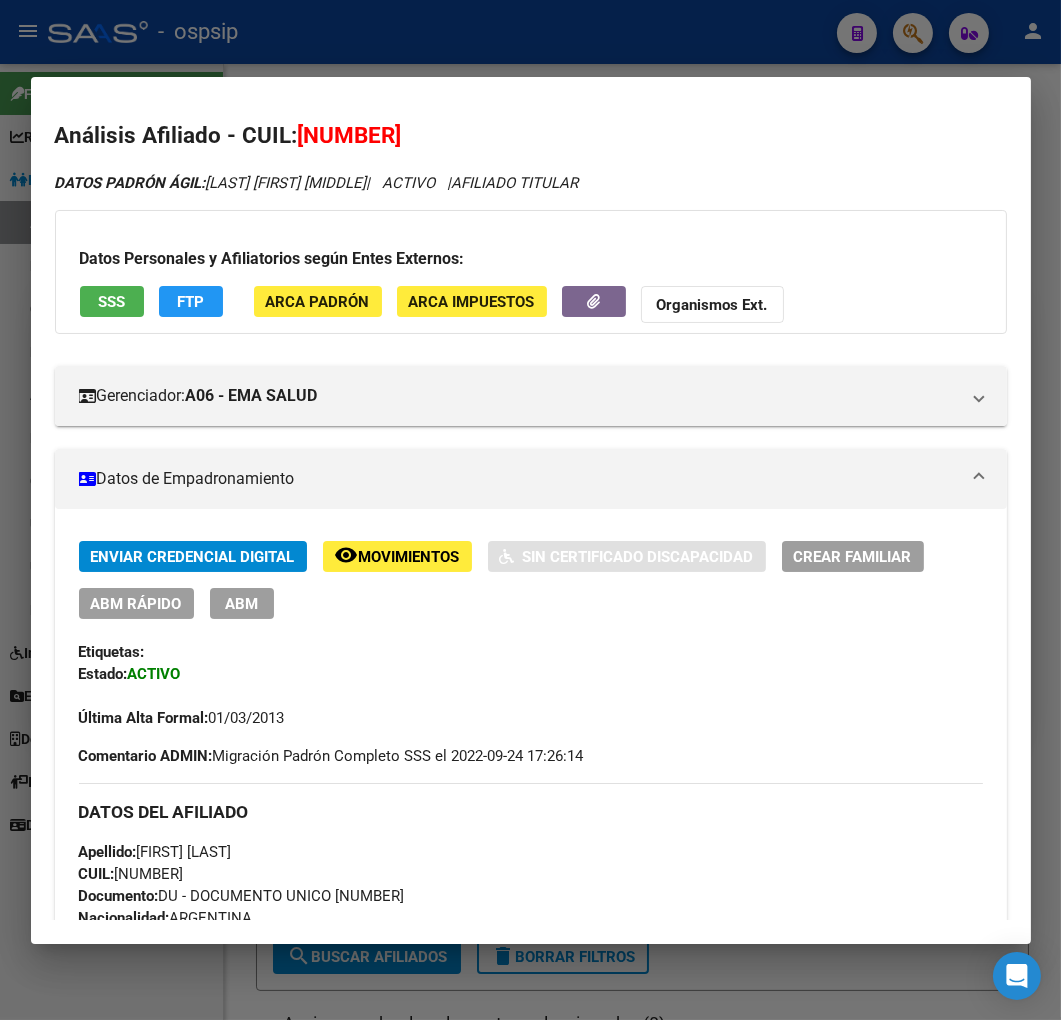 click on "FTP" 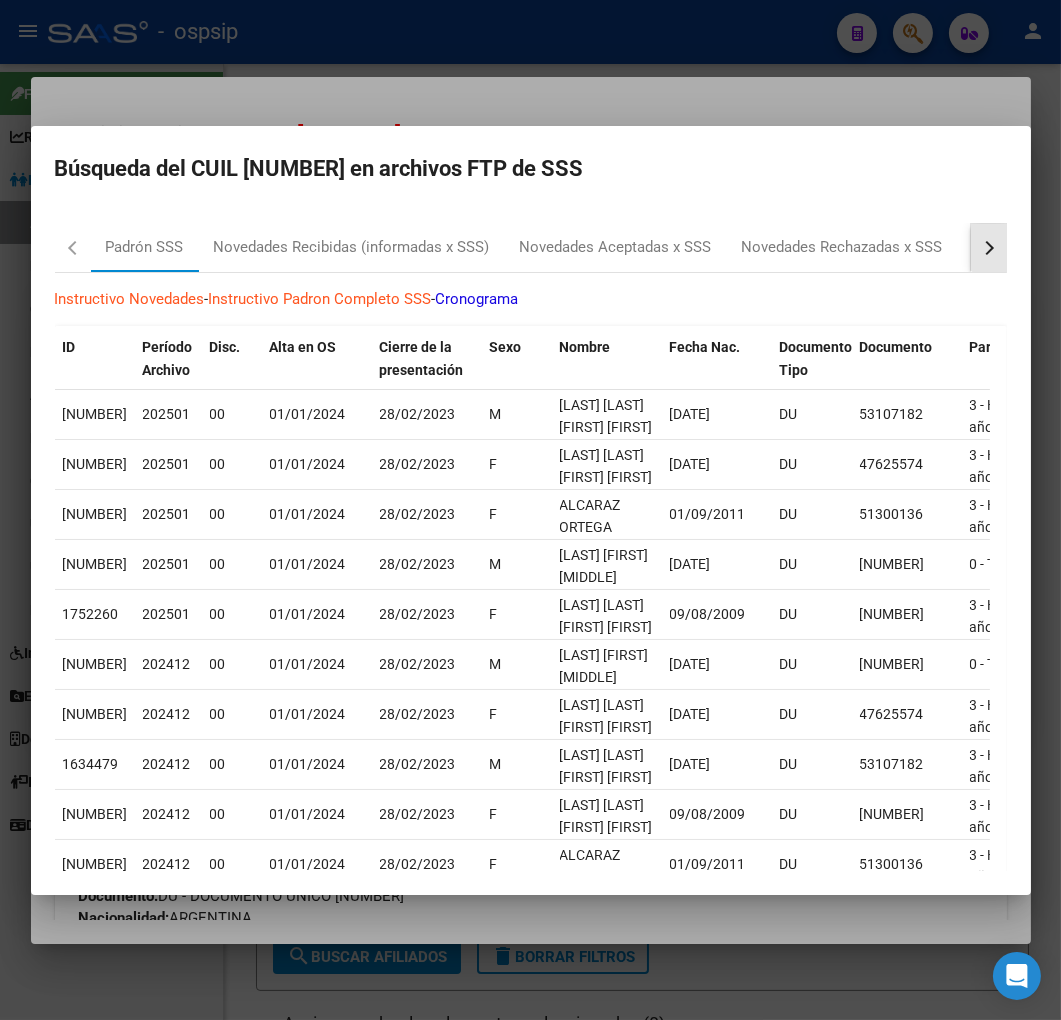 click at bounding box center (989, 248) 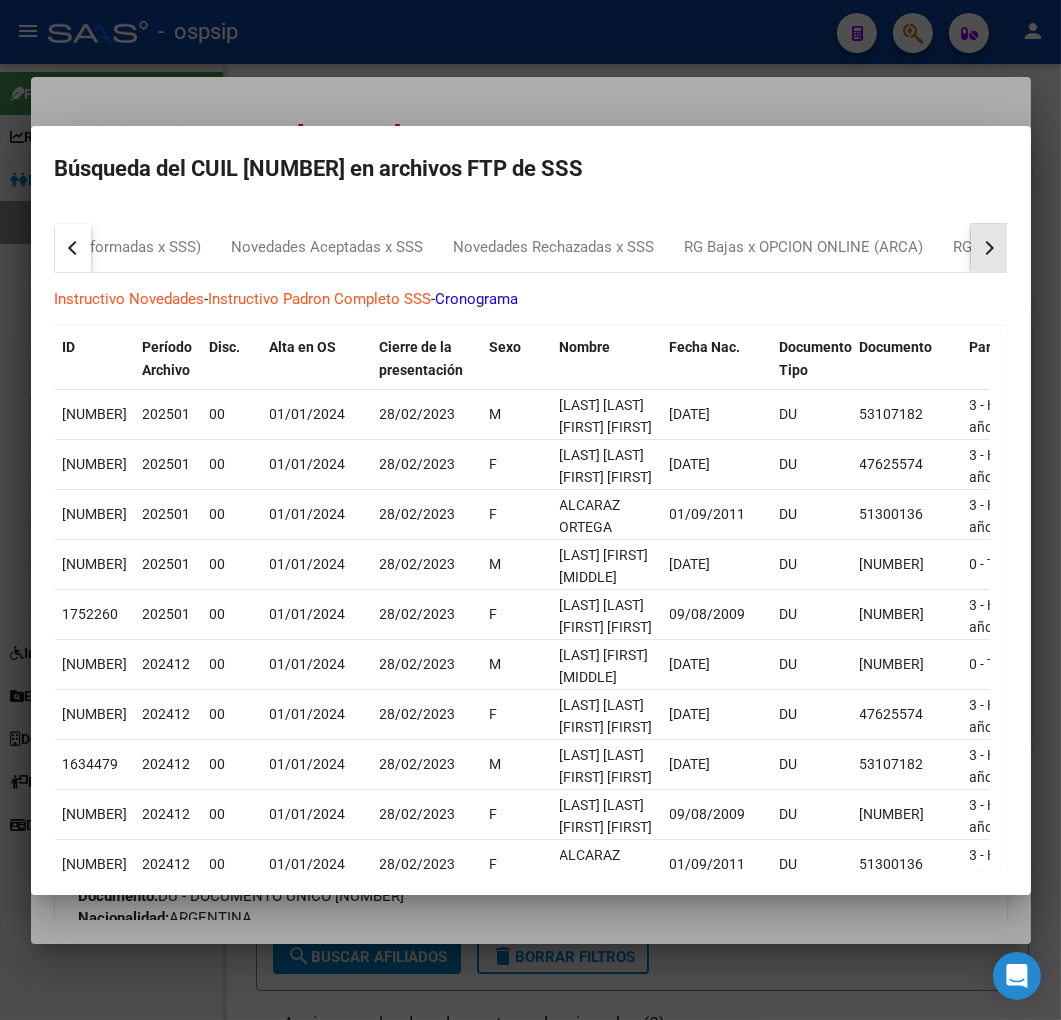 click at bounding box center (989, 248) 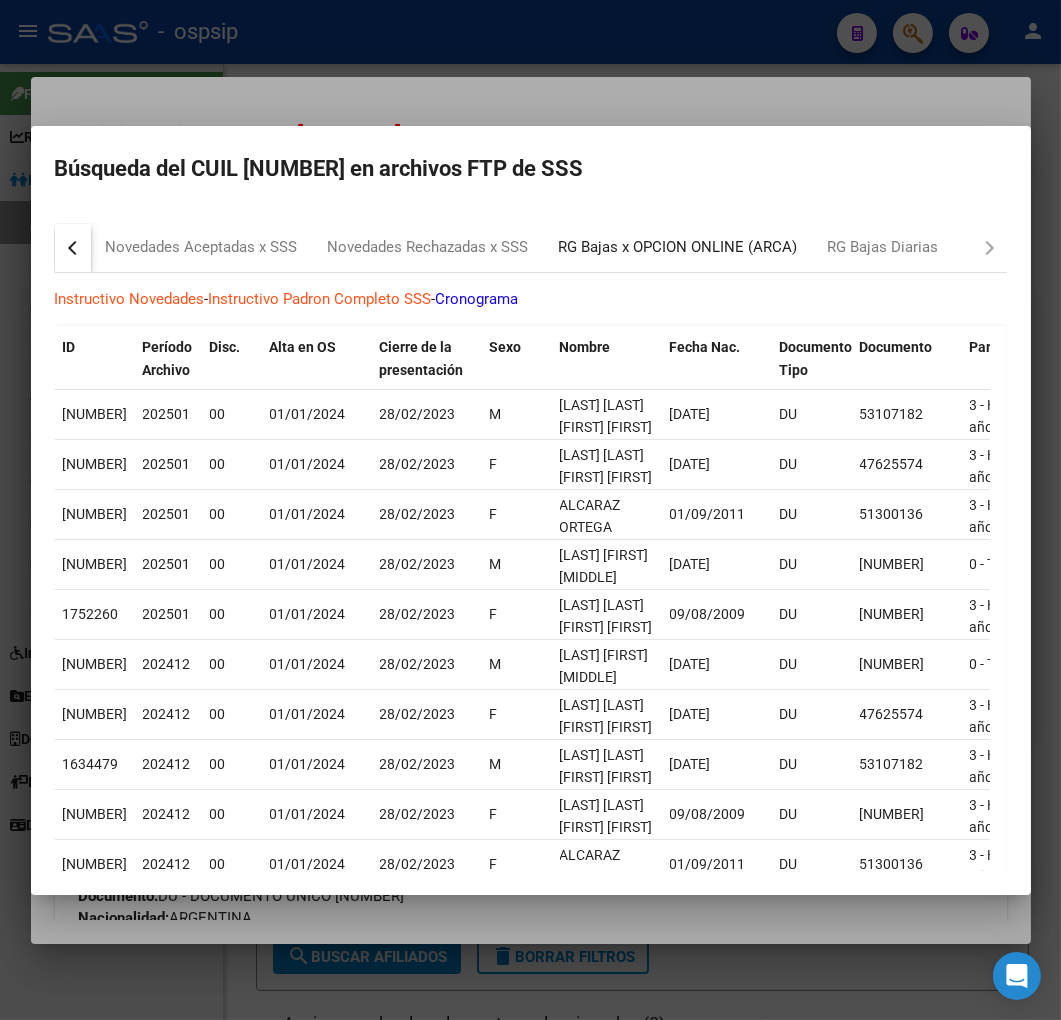click on "RG Bajas x OPCION ONLINE (ARCA)" at bounding box center [678, 247] 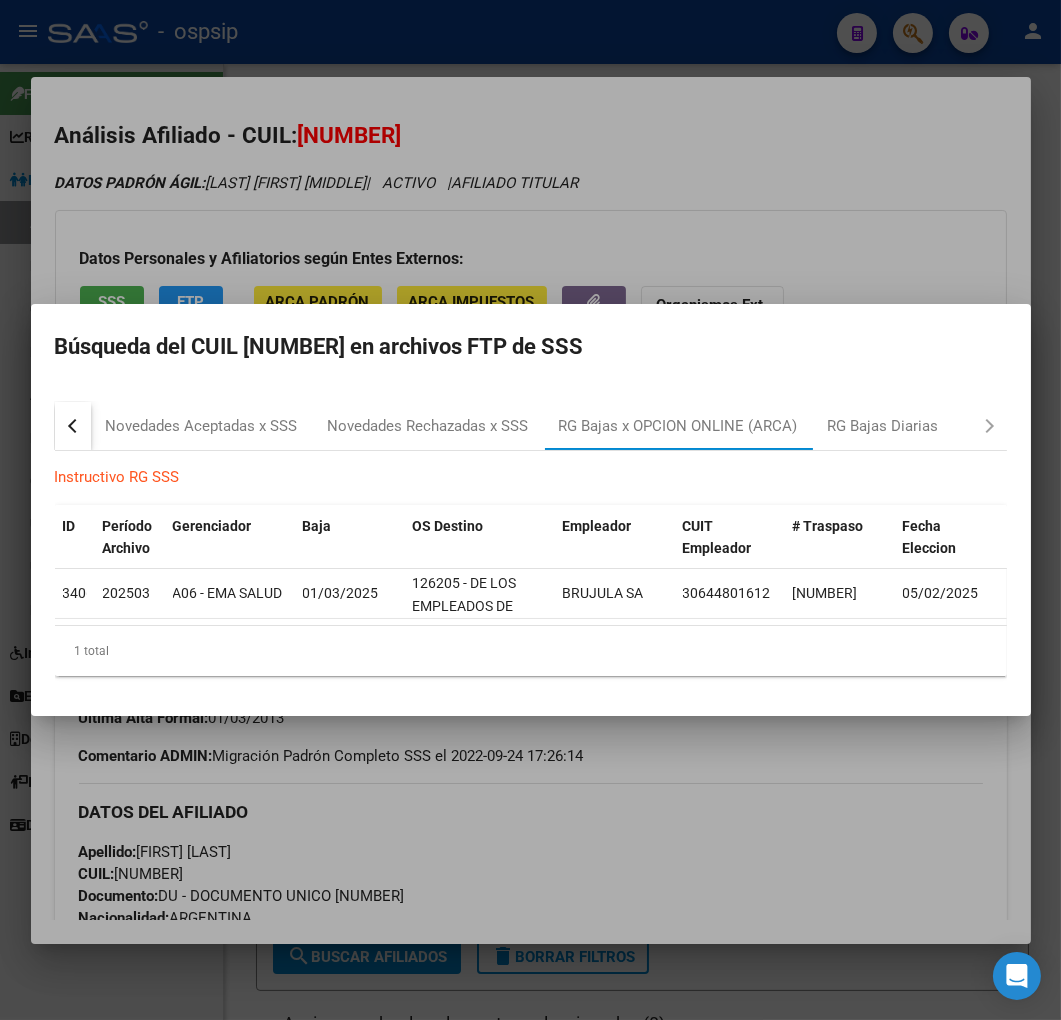 click at bounding box center [530, 510] 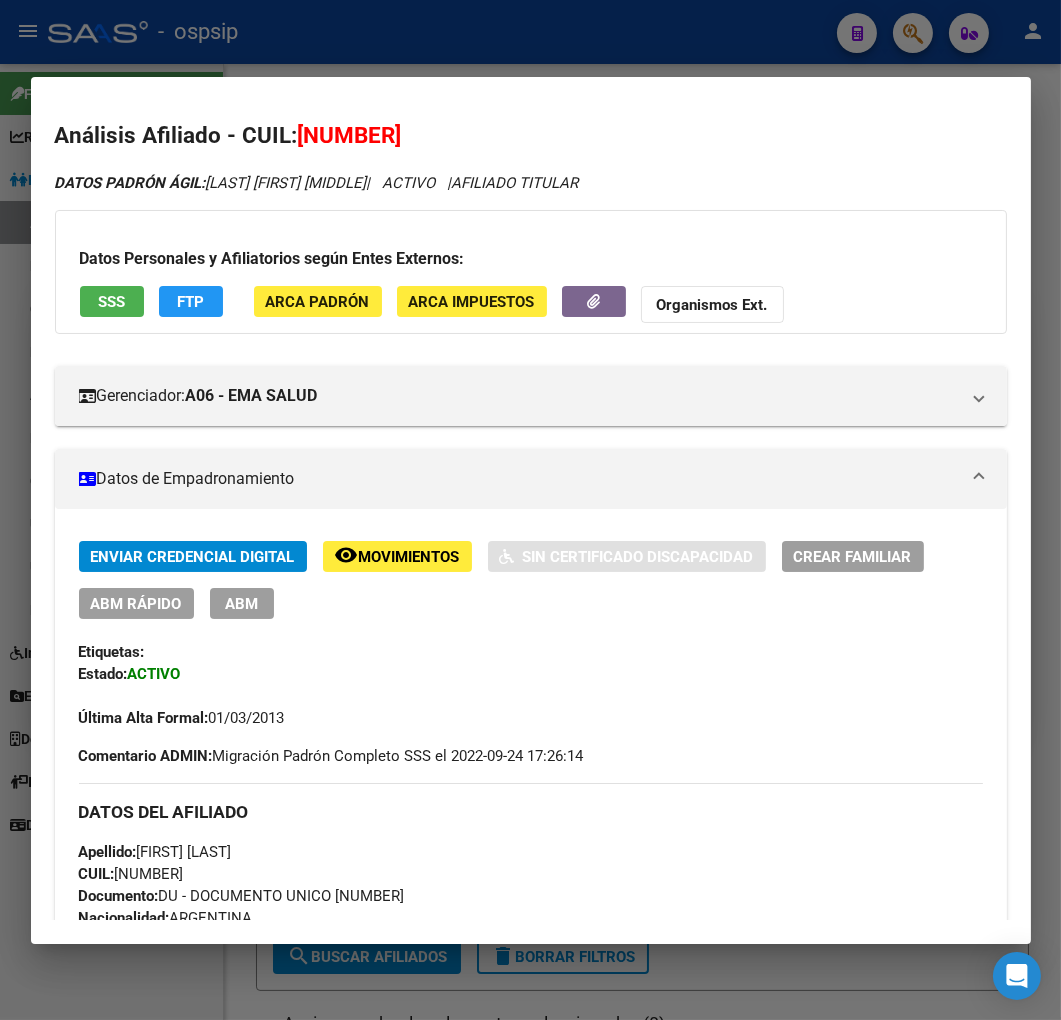 click on "ABM" at bounding box center (241, 604) 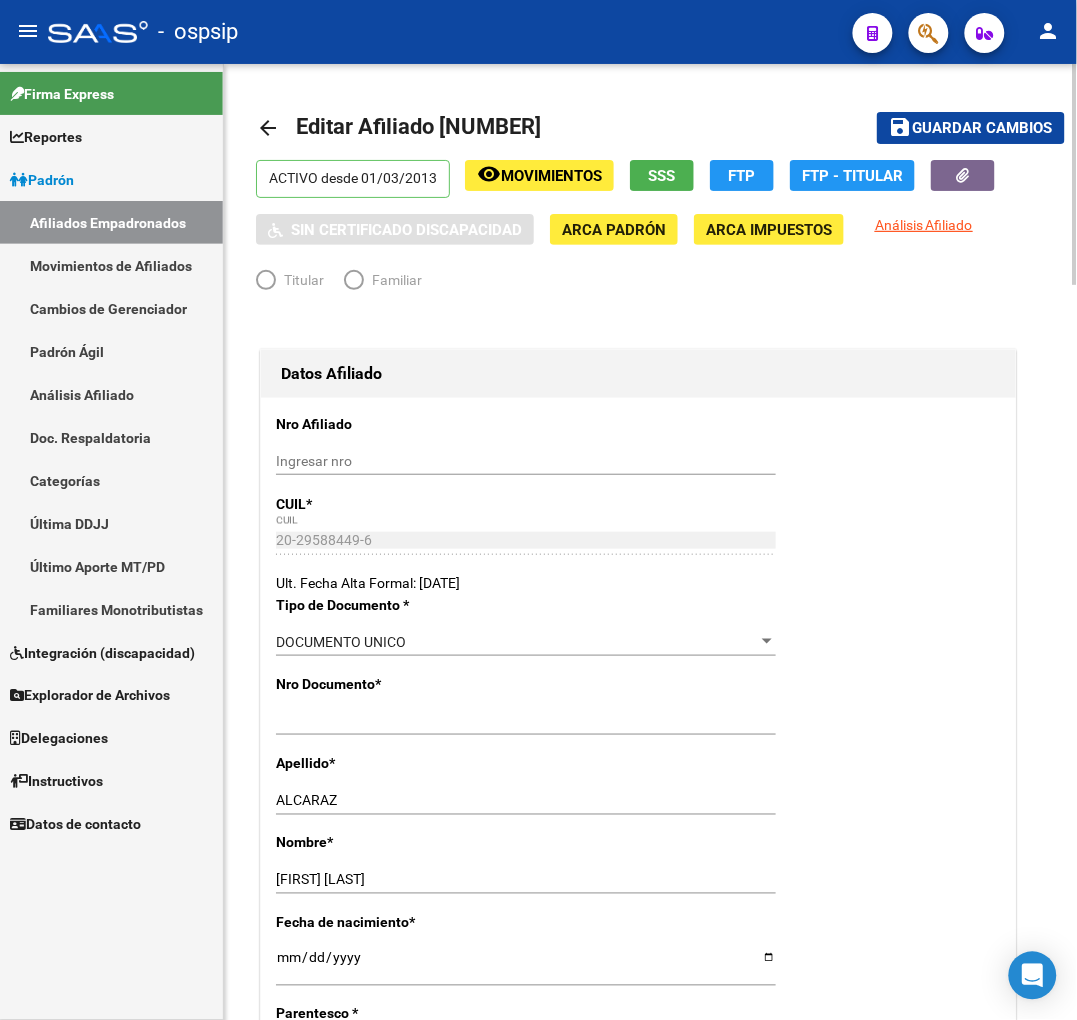 radio on "true" 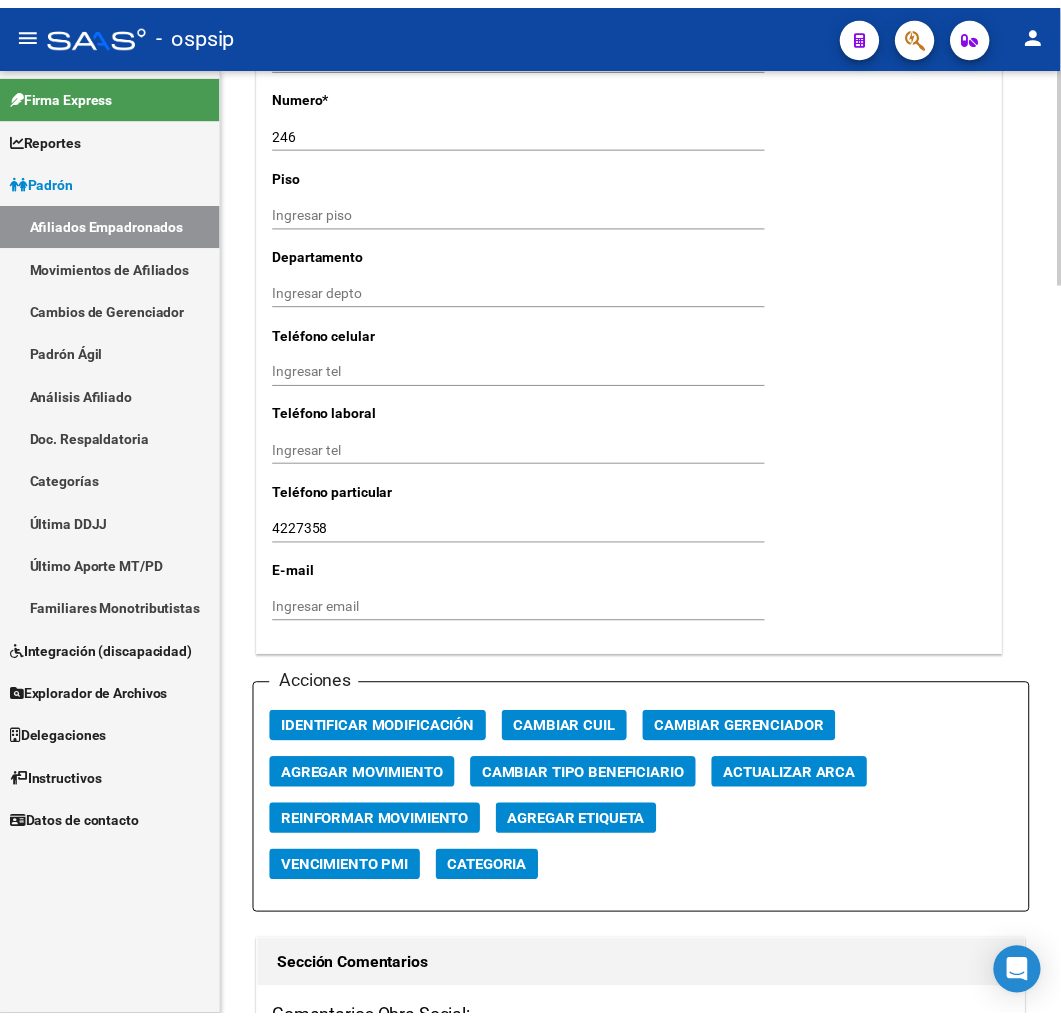 scroll, scrollTop: 2222, scrollLeft: 0, axis: vertical 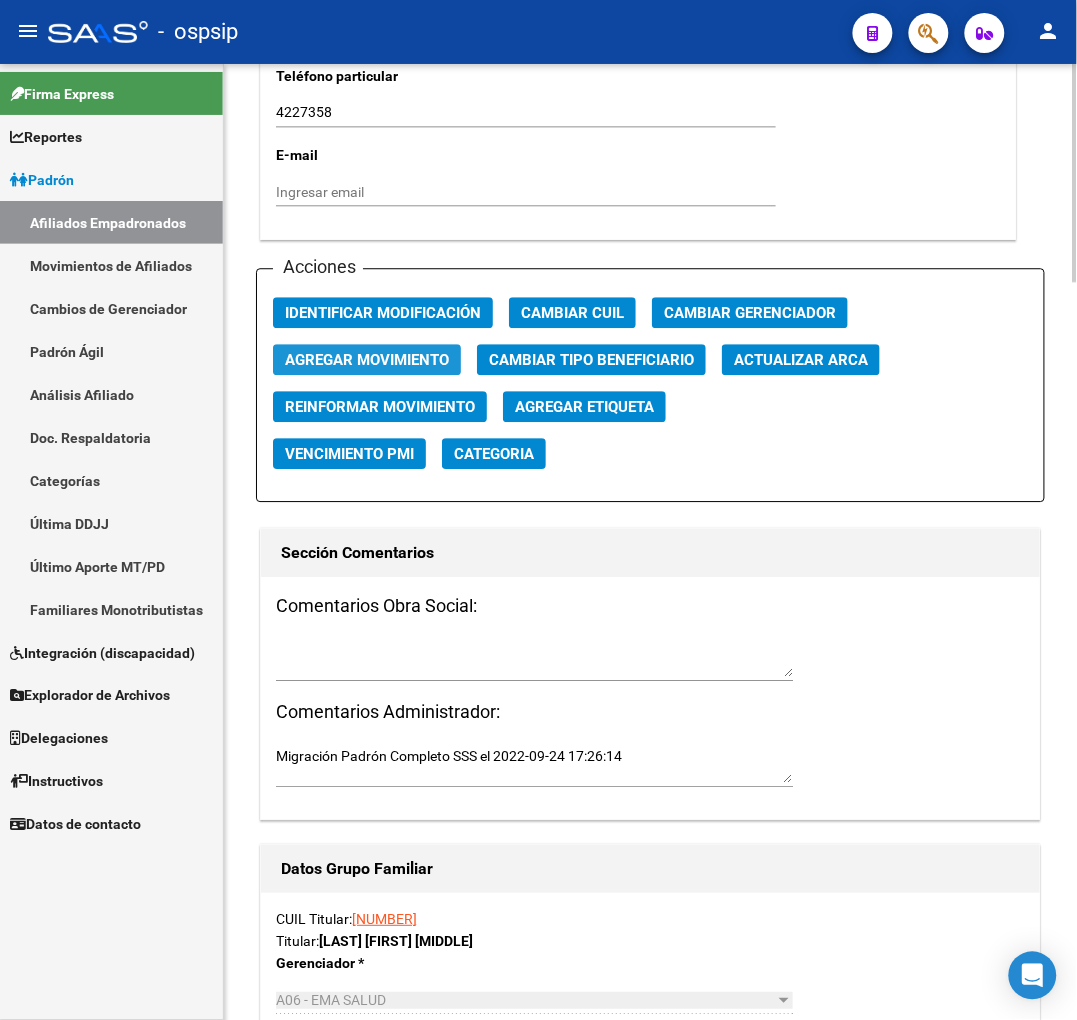 click on "Agregar Movimiento" 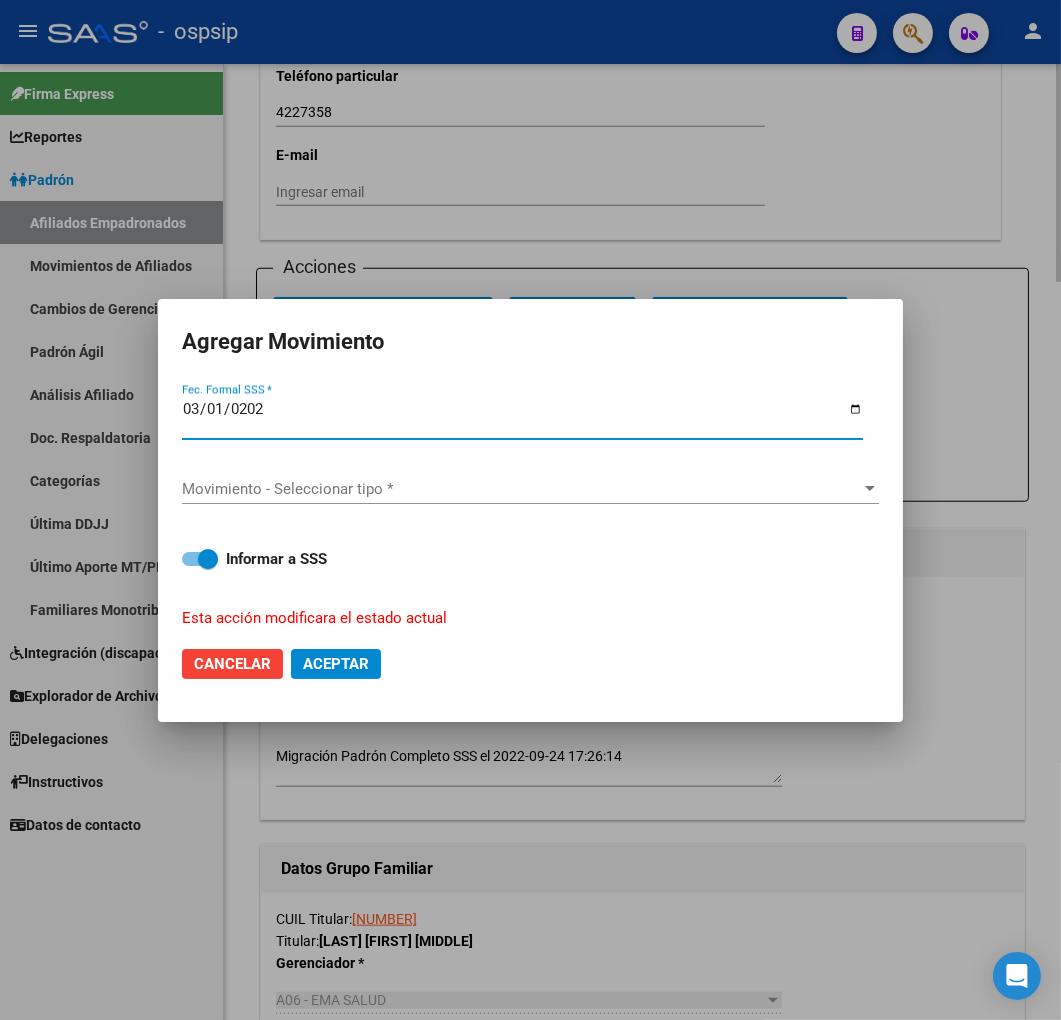 type on "2025-03-01" 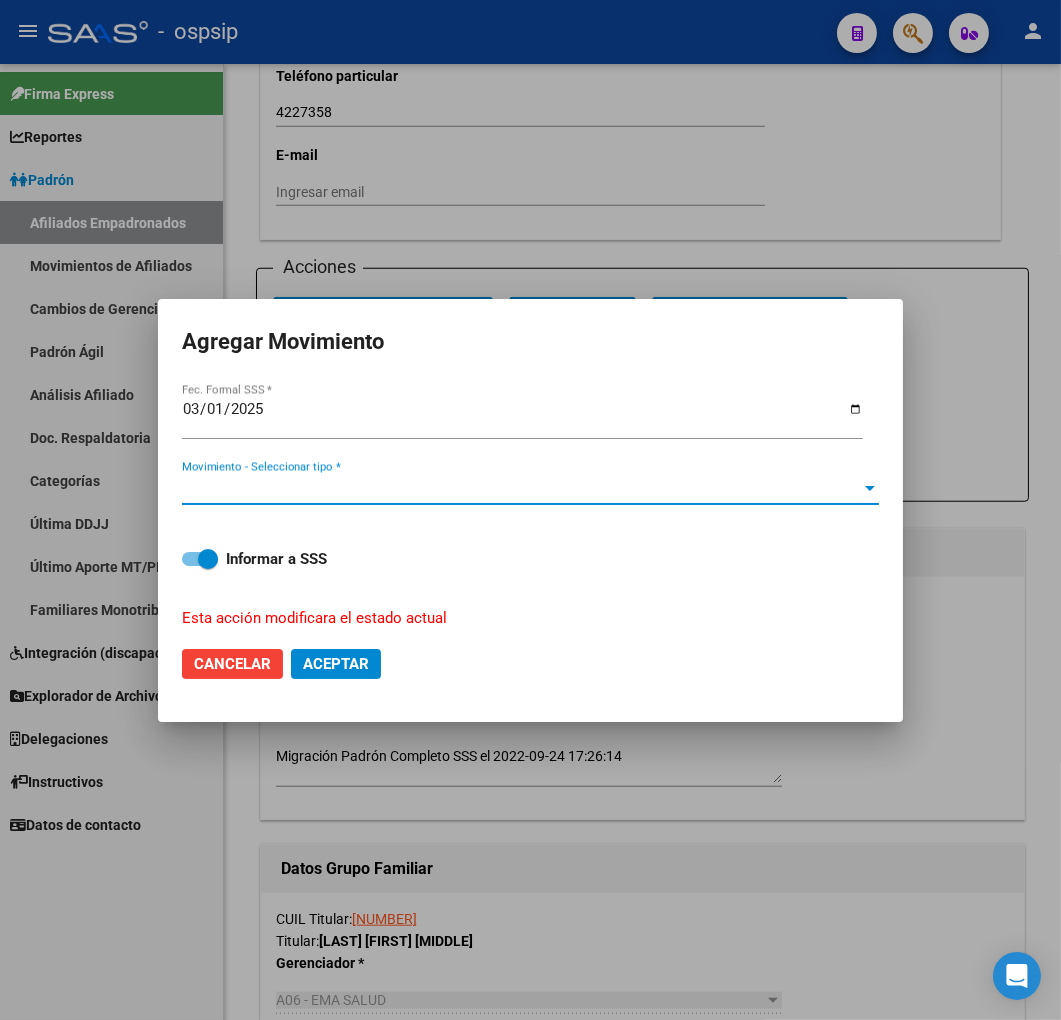click on "Movimiento - Seleccionar tipo *" at bounding box center (521, 489) 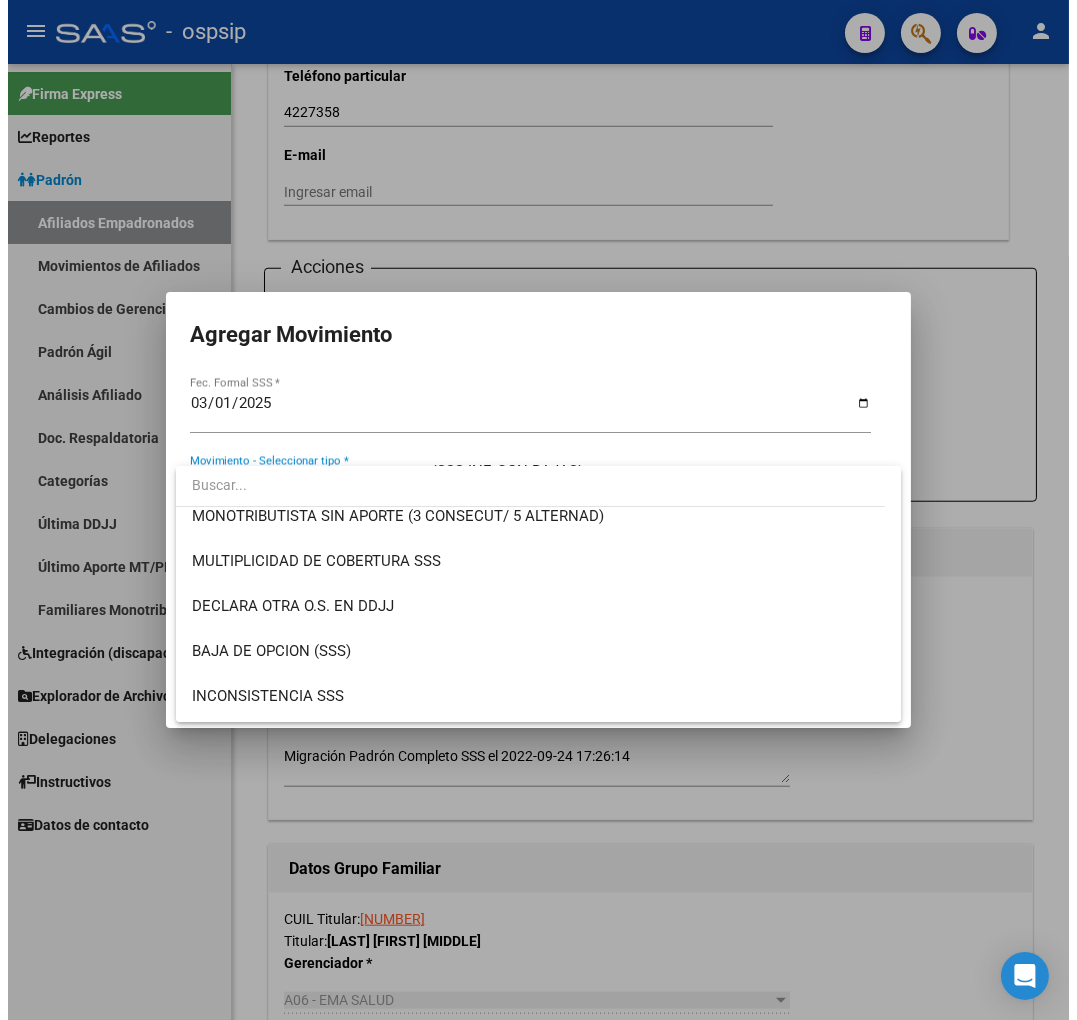 scroll, scrollTop: 777, scrollLeft: 0, axis: vertical 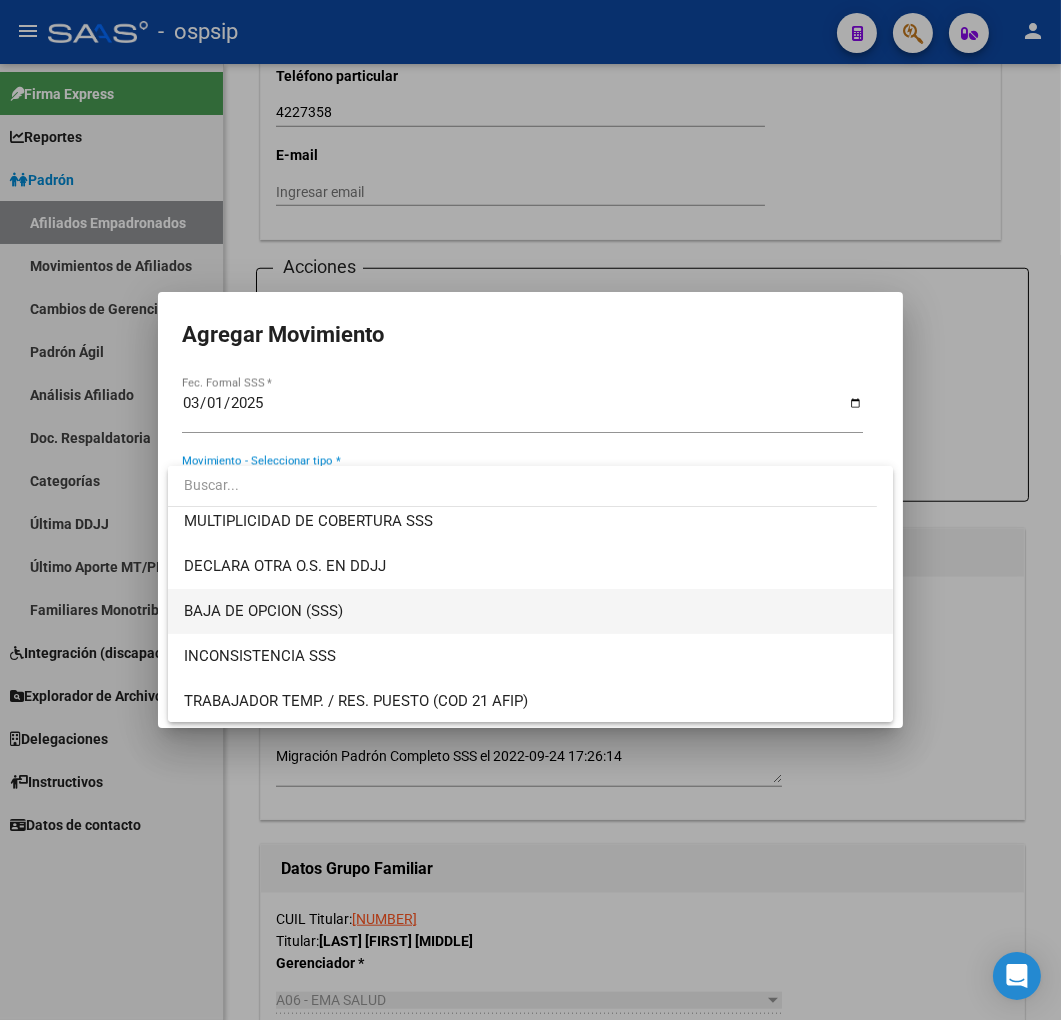 click on "BAJA DE OPCION (SSS)" at bounding box center (531, 611) 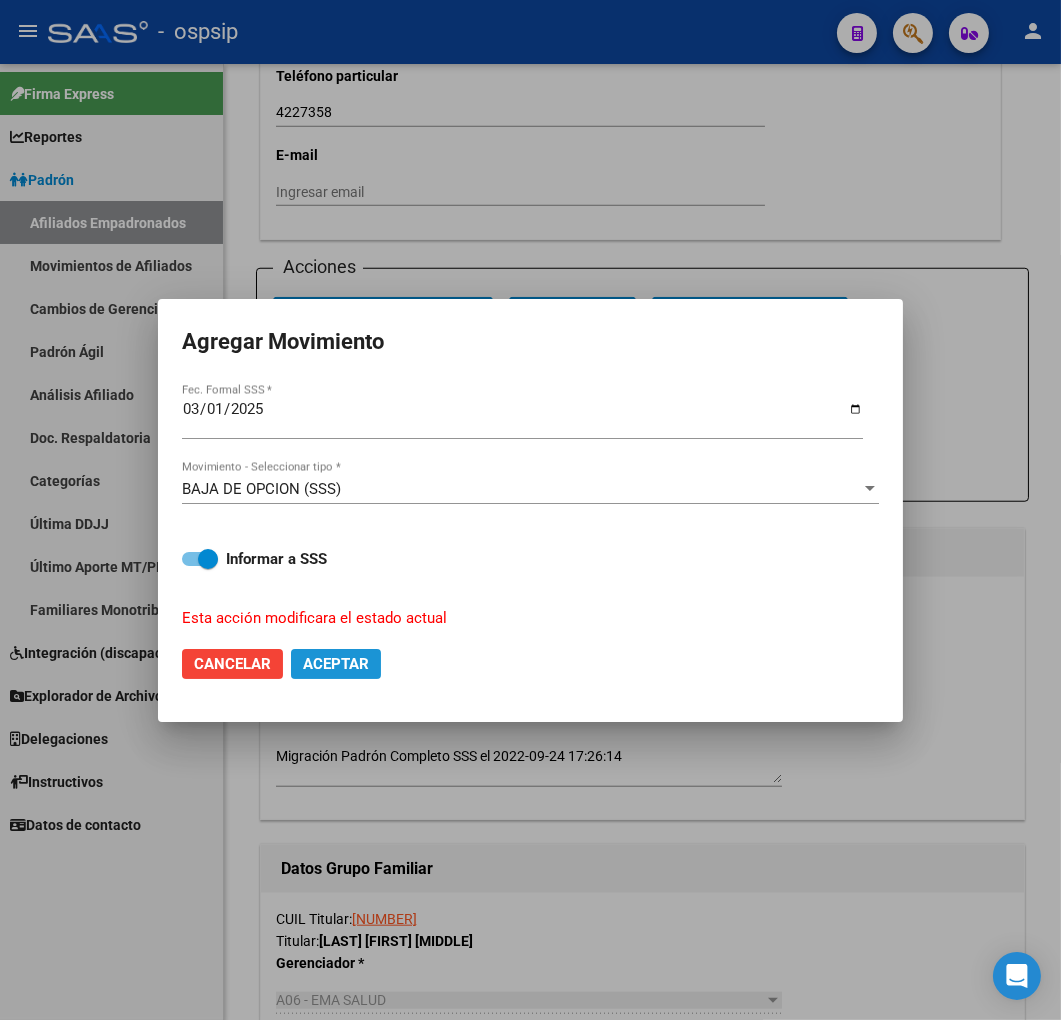 click on "Aceptar" 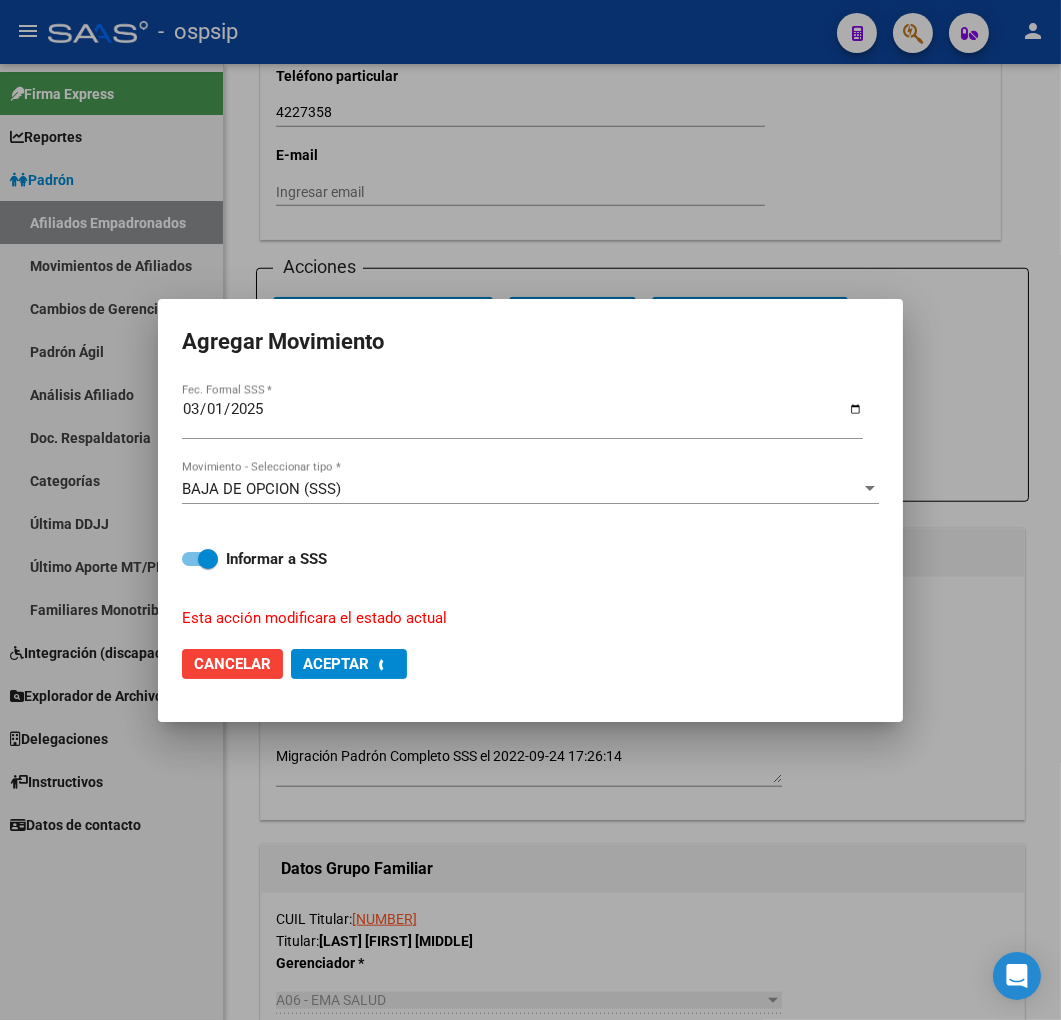 checkbox on "false" 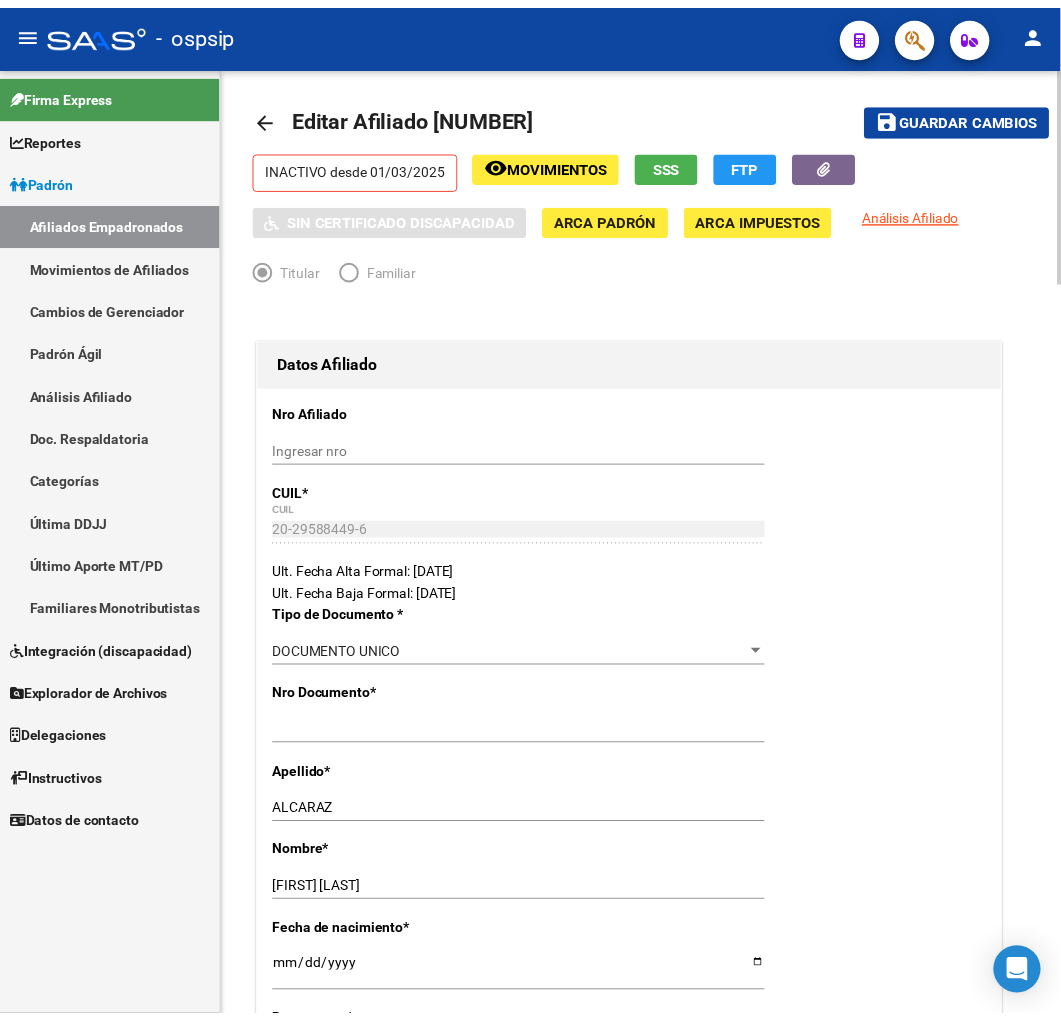 scroll, scrollTop: 0, scrollLeft: 0, axis: both 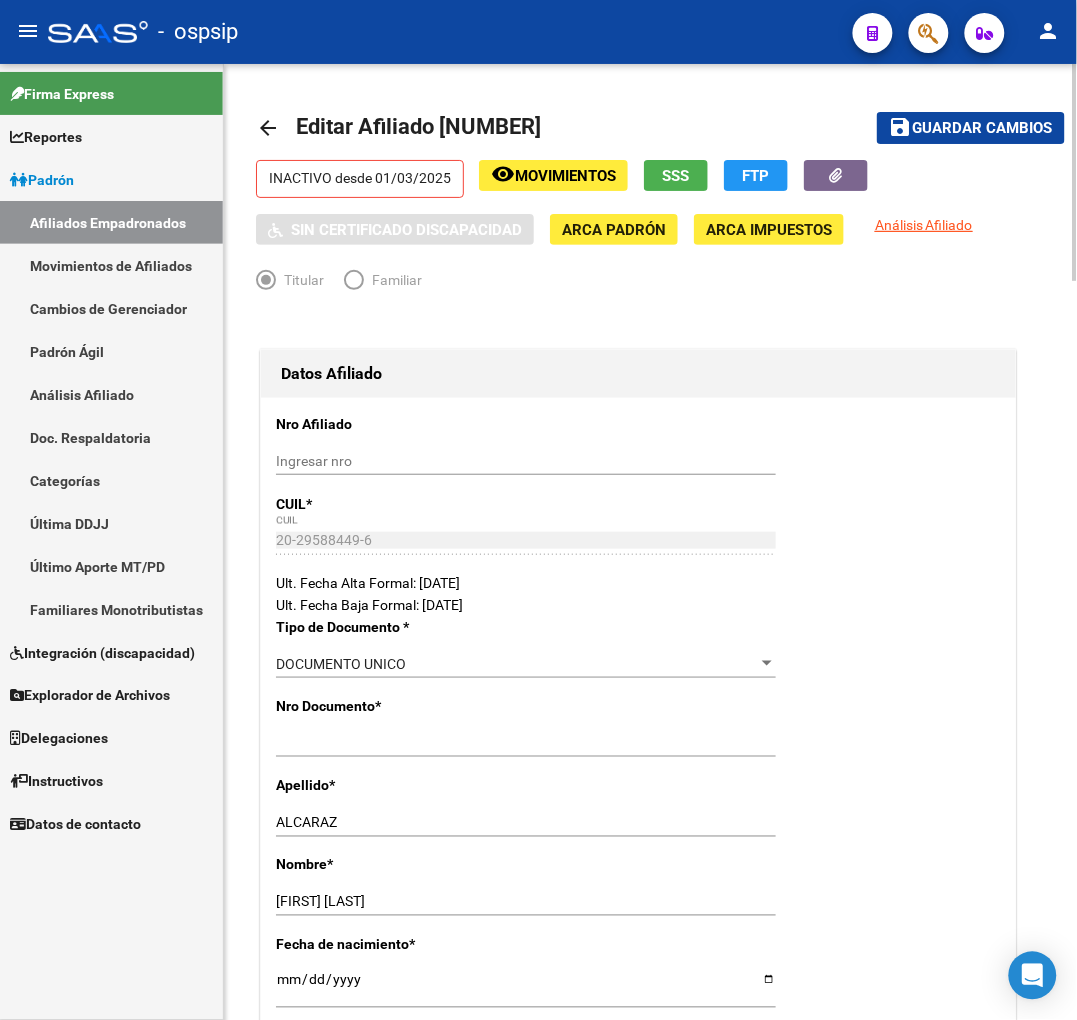 click on "arrow_back" 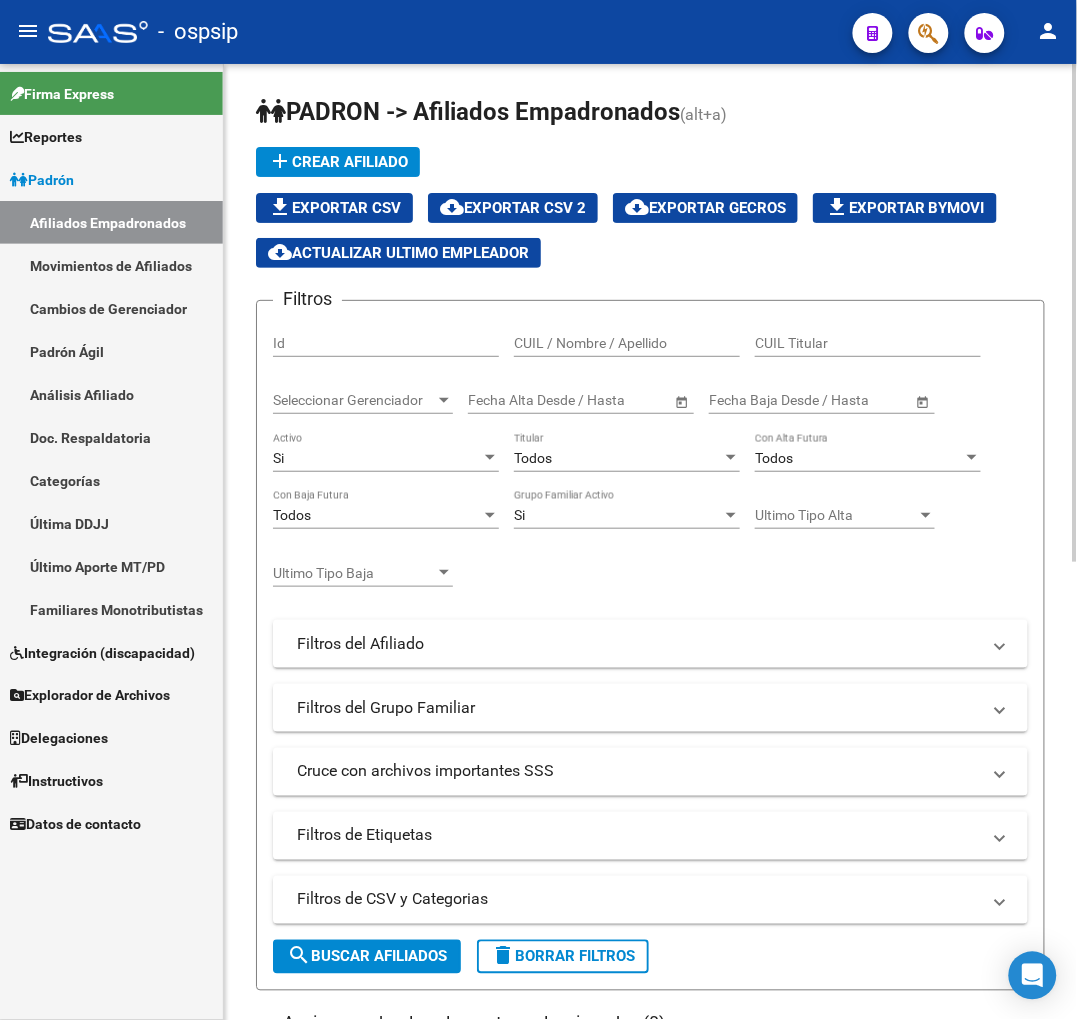 click 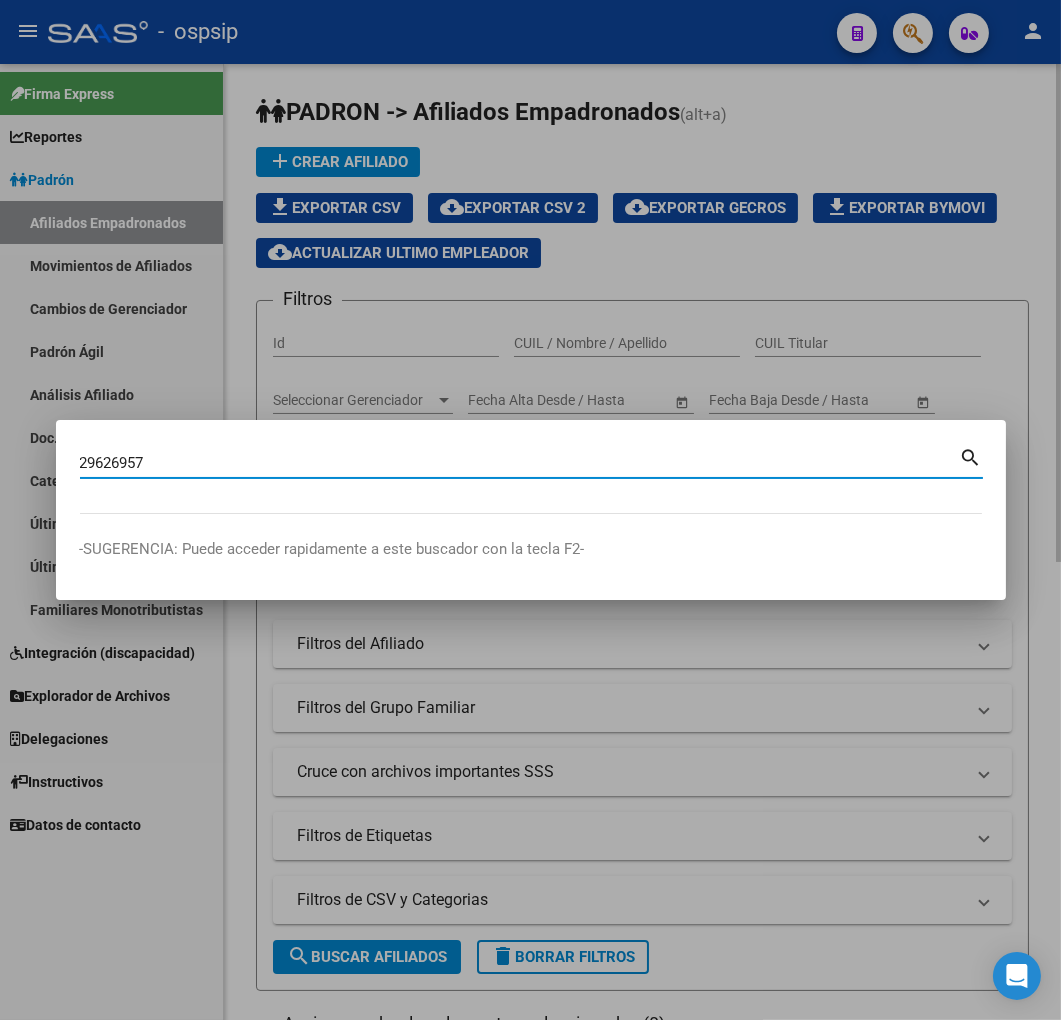 type on "29626957" 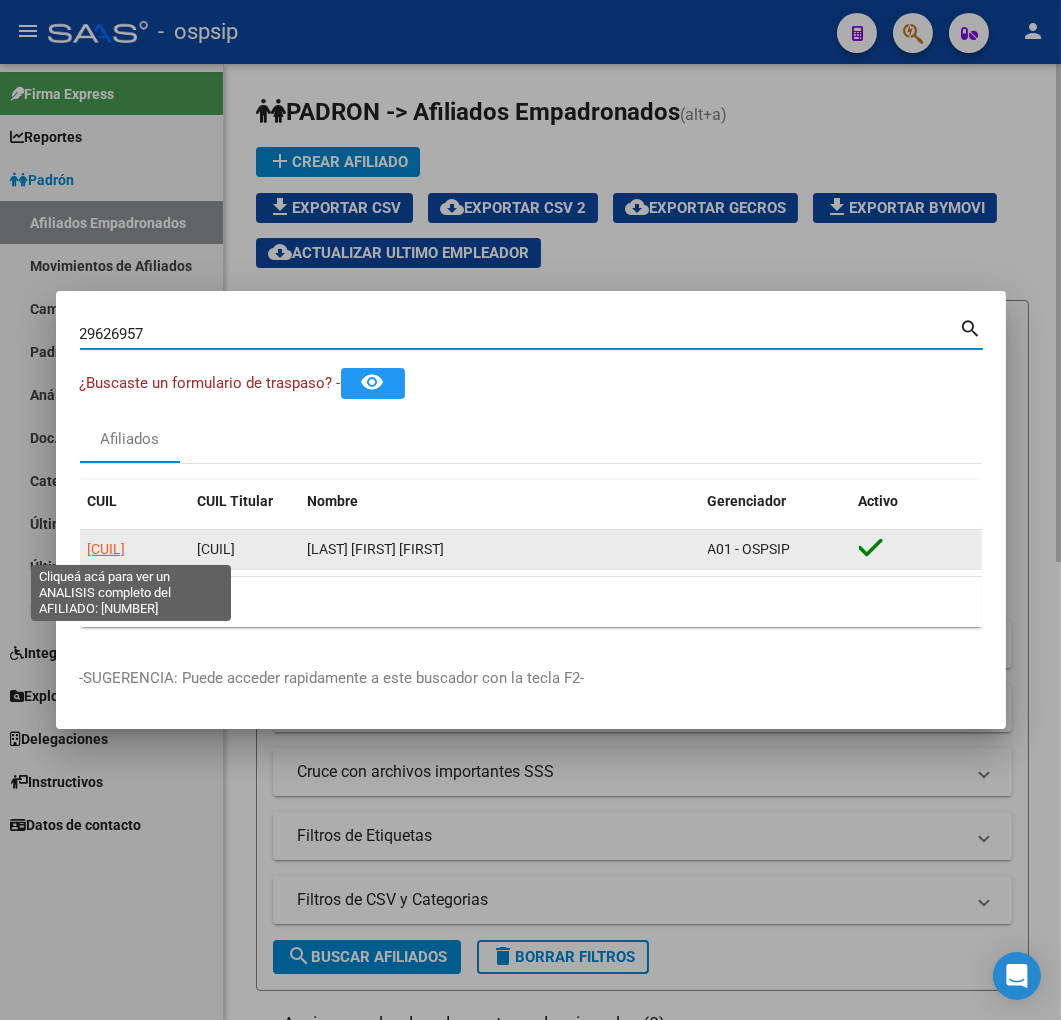 click on "20296269574" 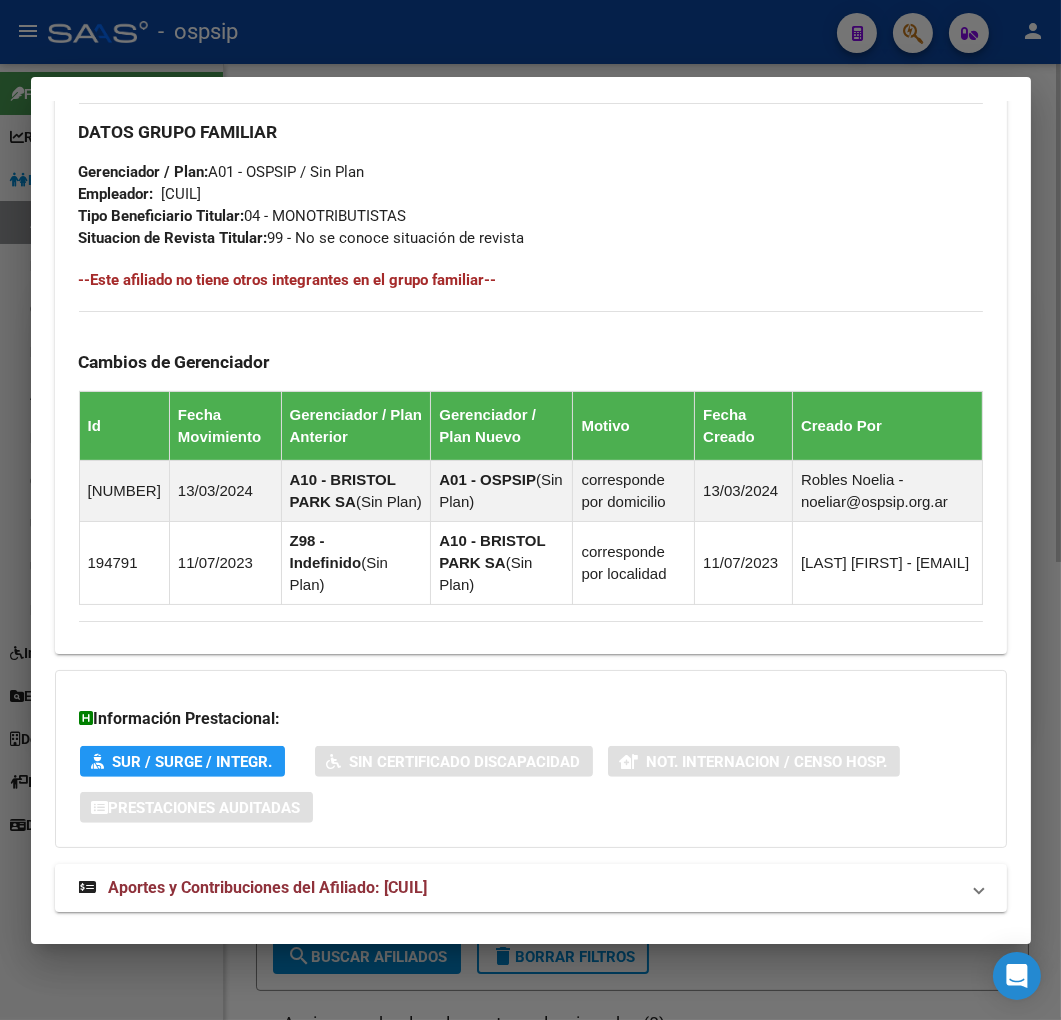 scroll, scrollTop: 1210, scrollLeft: 0, axis: vertical 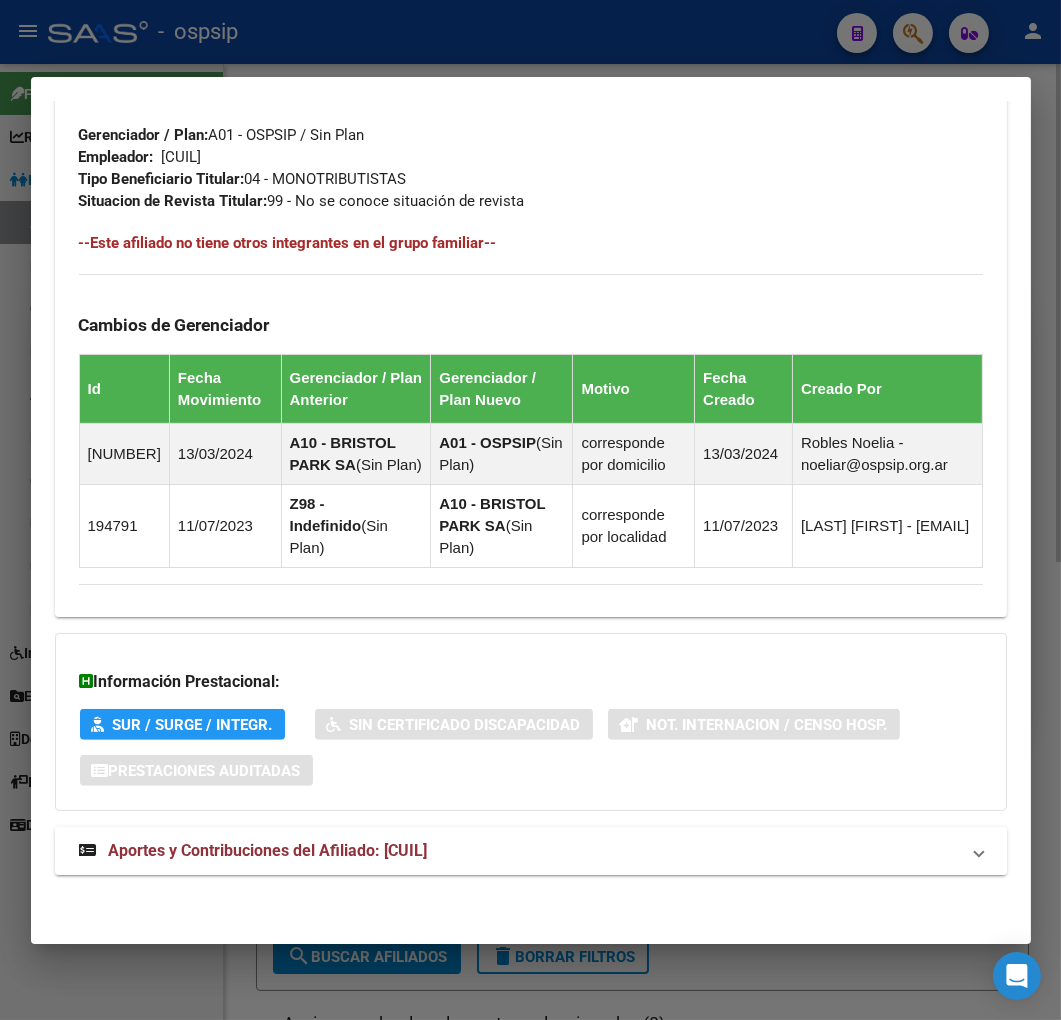 click on "Aportes y Contribuciones del Afiliado: 20296269574" at bounding box center (519, 851) 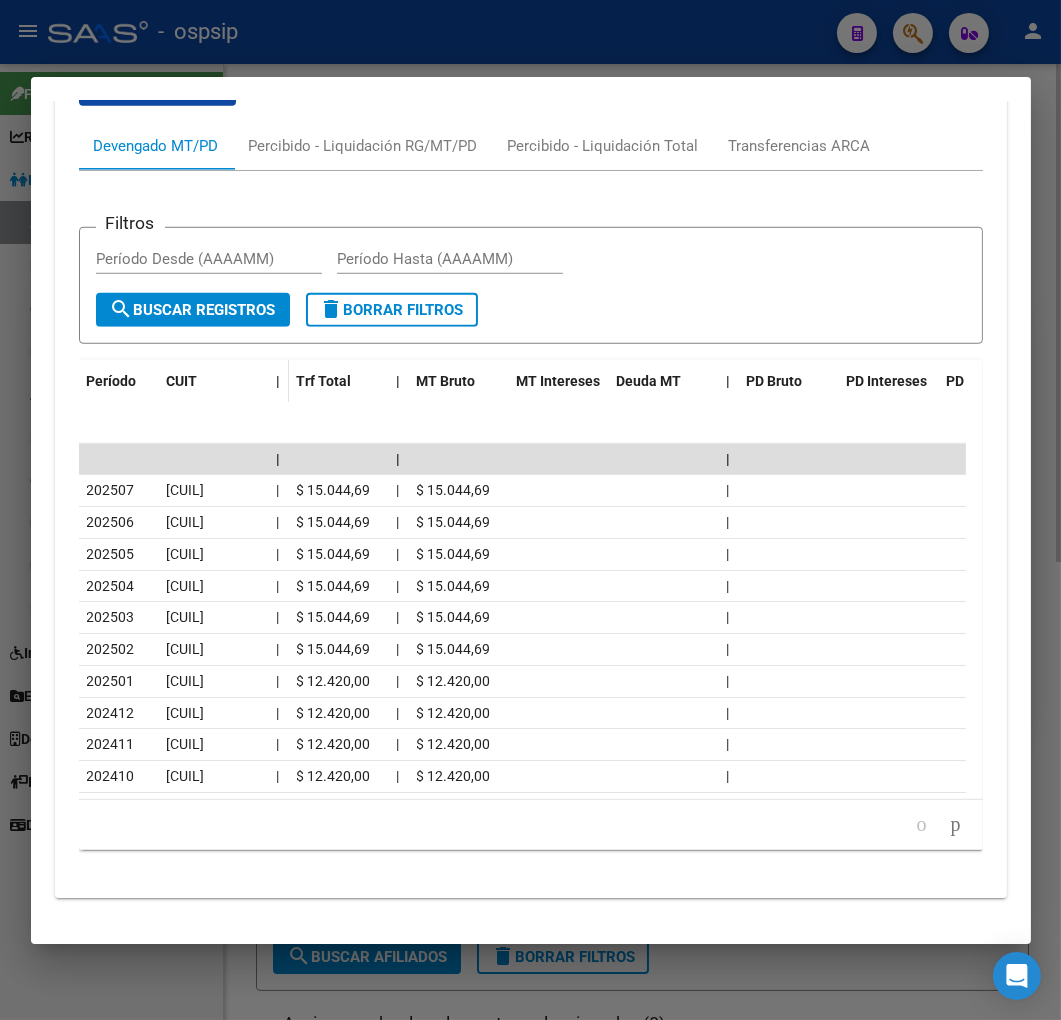 scroll, scrollTop: 2052, scrollLeft: 0, axis: vertical 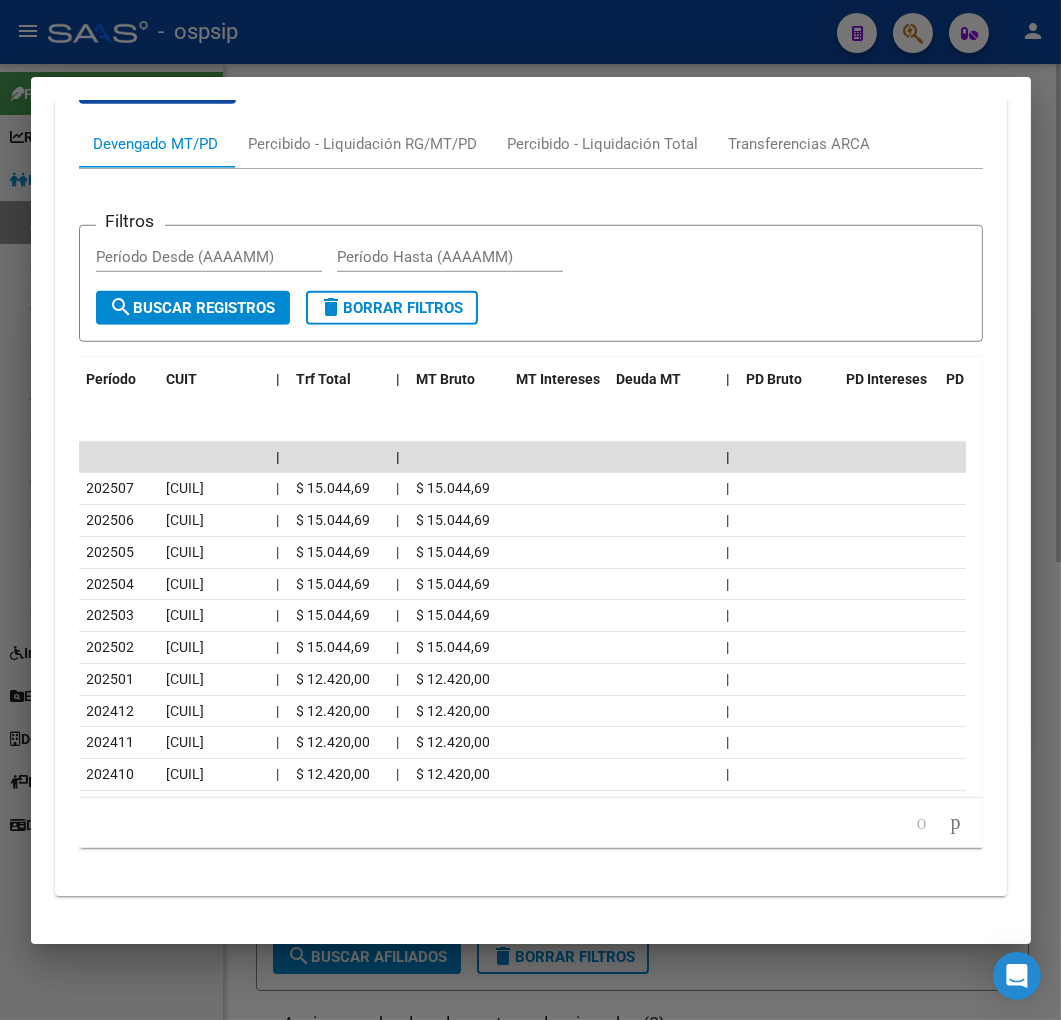 drag, startPoint x: 572, startPoint y: 31, endPoint x: 578, endPoint y: 42, distance: 12.529964 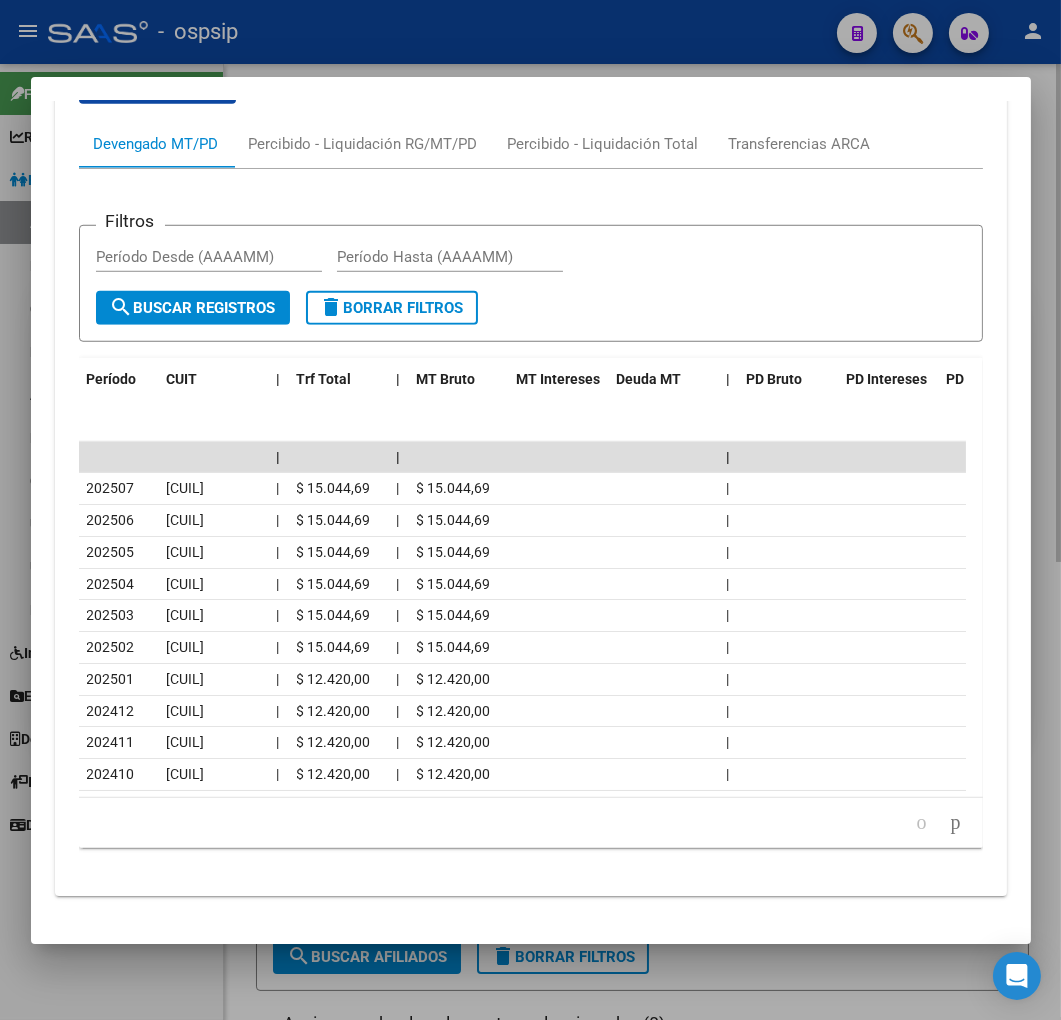 click at bounding box center (530, 510) 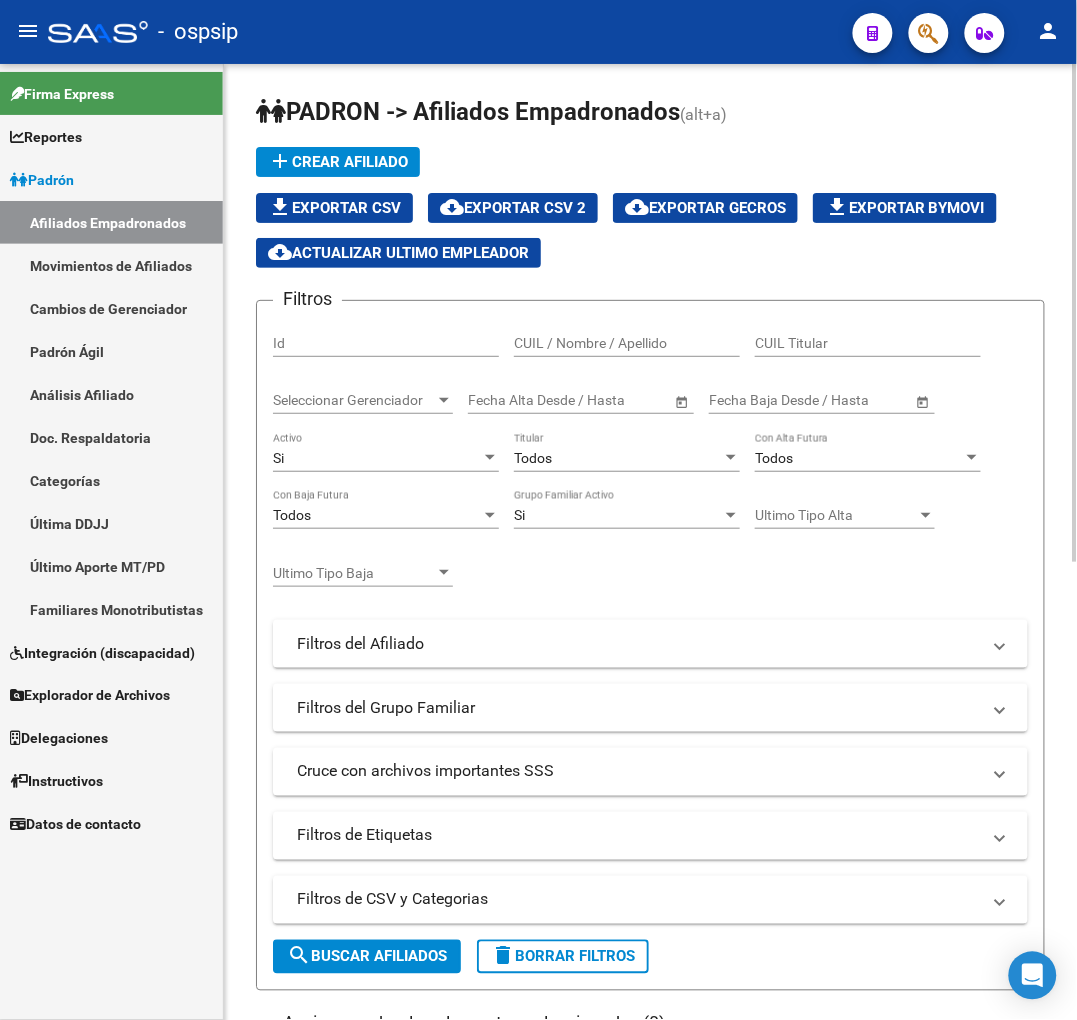 click 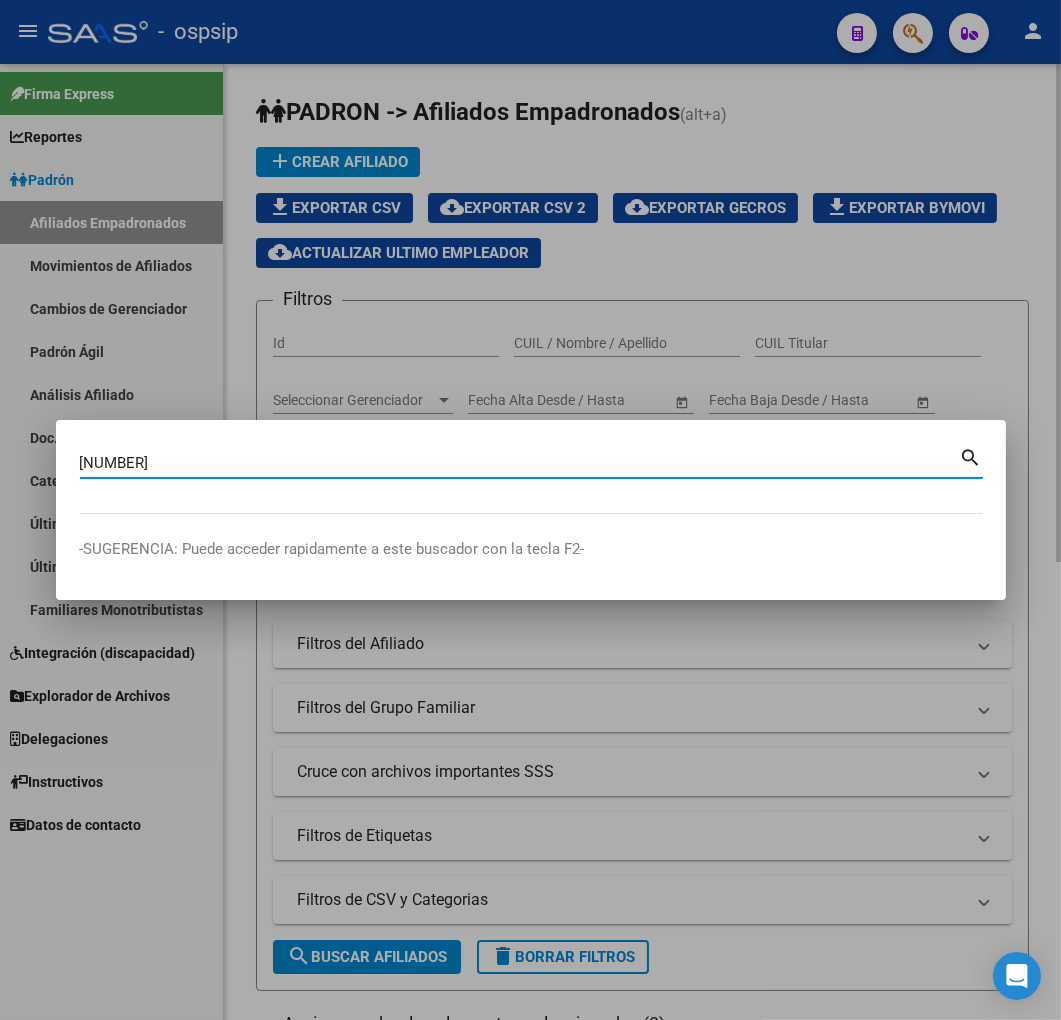 type on "29682433" 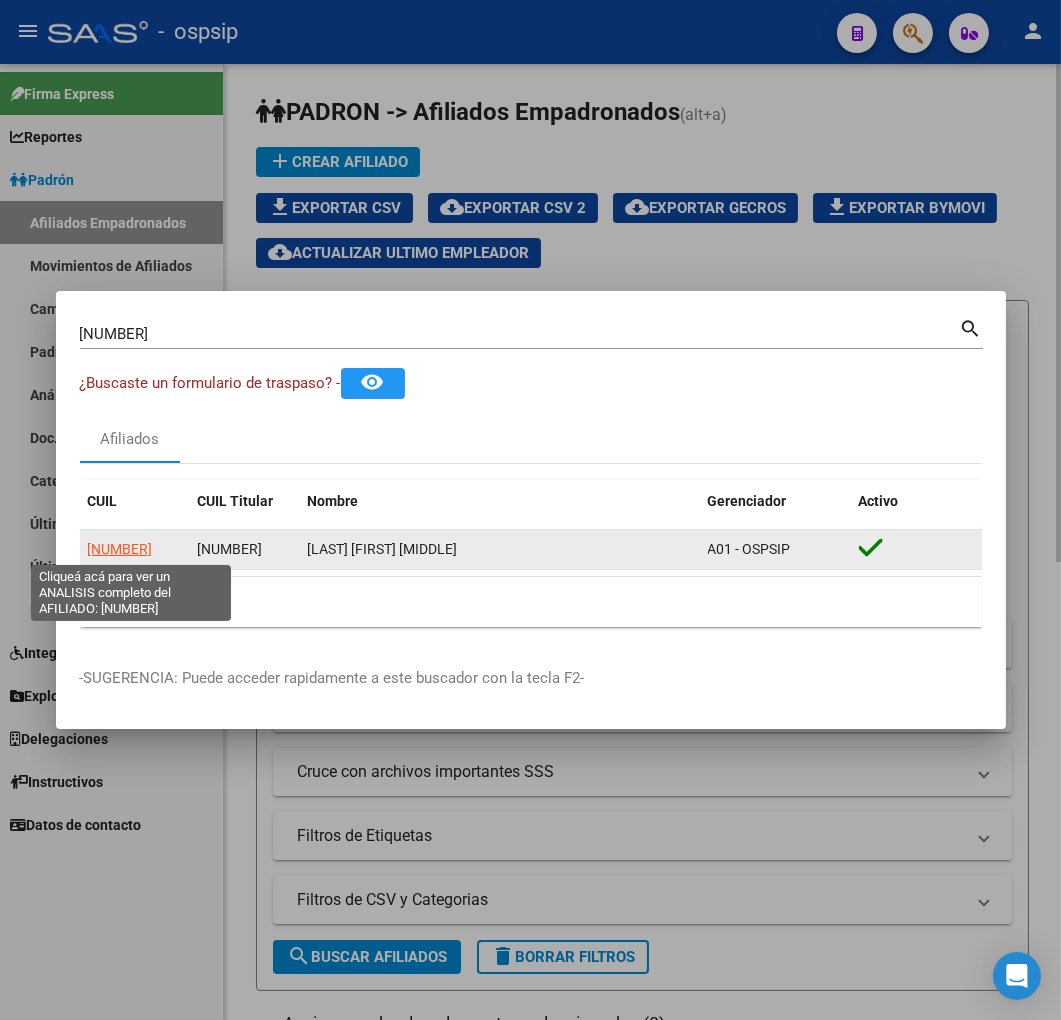click on "20296824330" 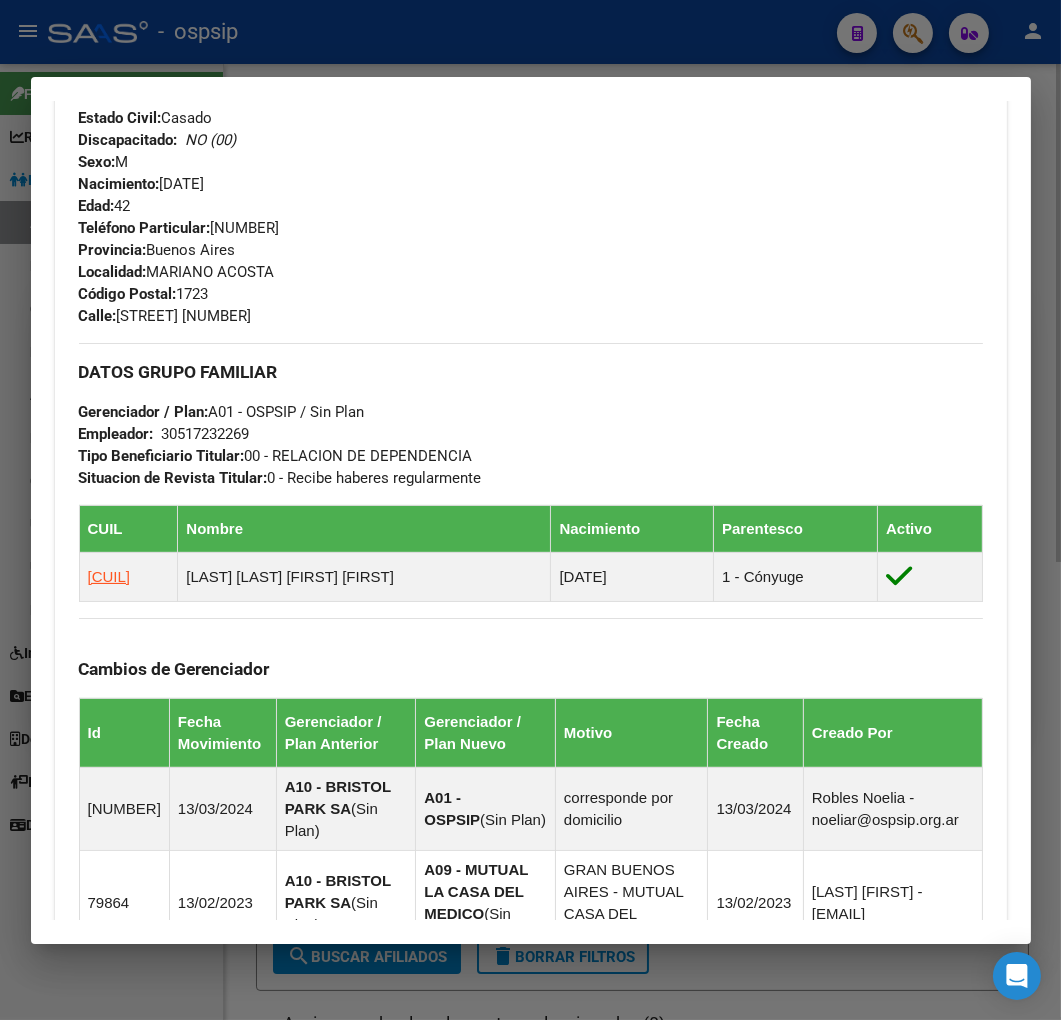 scroll, scrollTop: 1587, scrollLeft: 0, axis: vertical 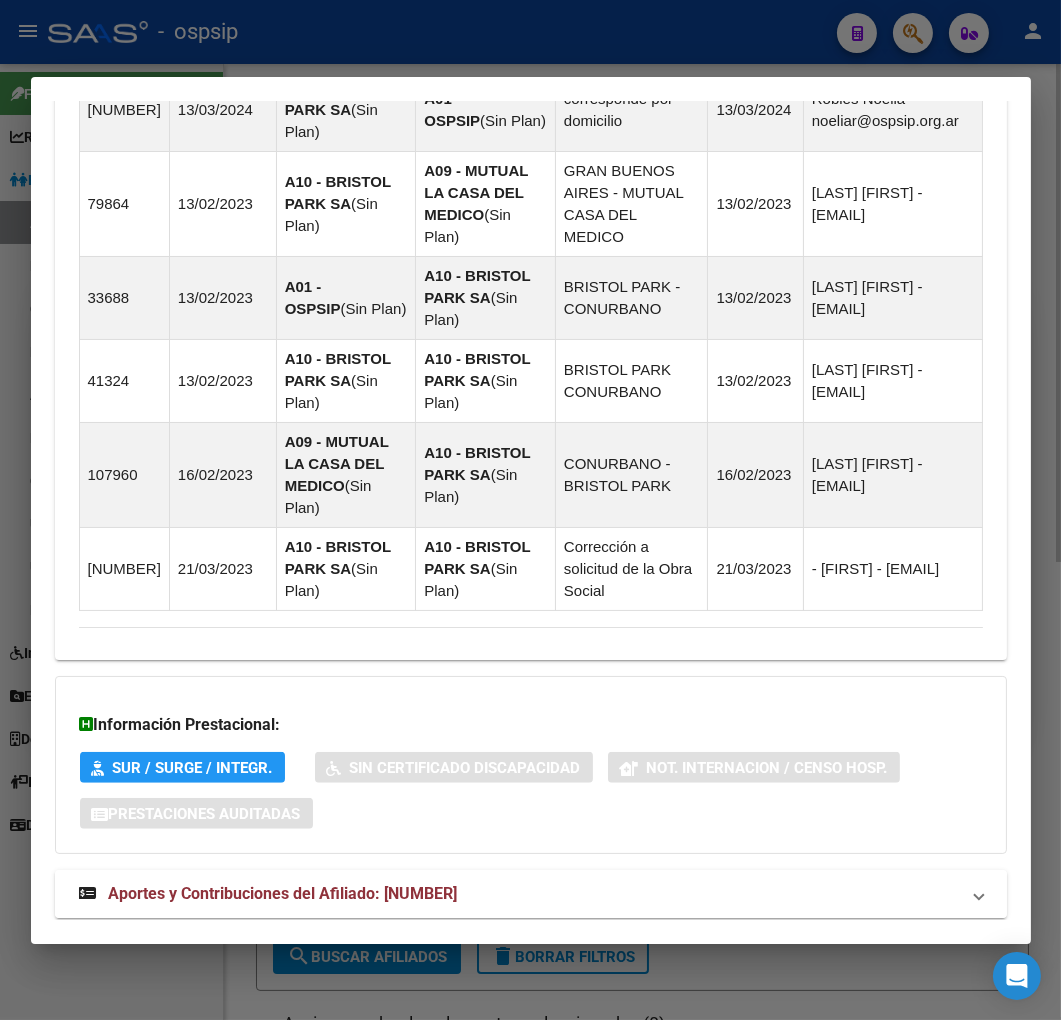 click on "Aportes y Contribuciones del Afiliado: 20296824330" at bounding box center [519, 894] 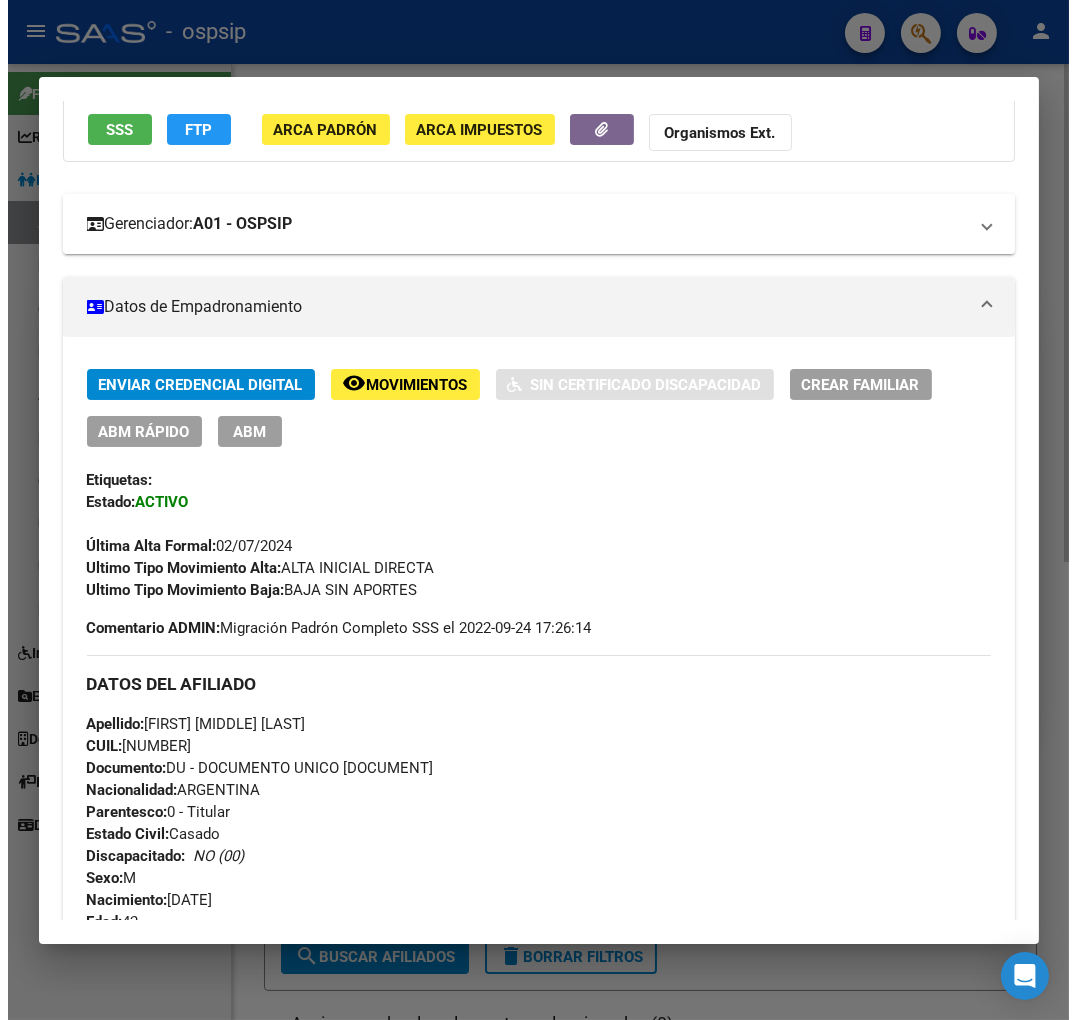 scroll, scrollTop: 0, scrollLeft: 0, axis: both 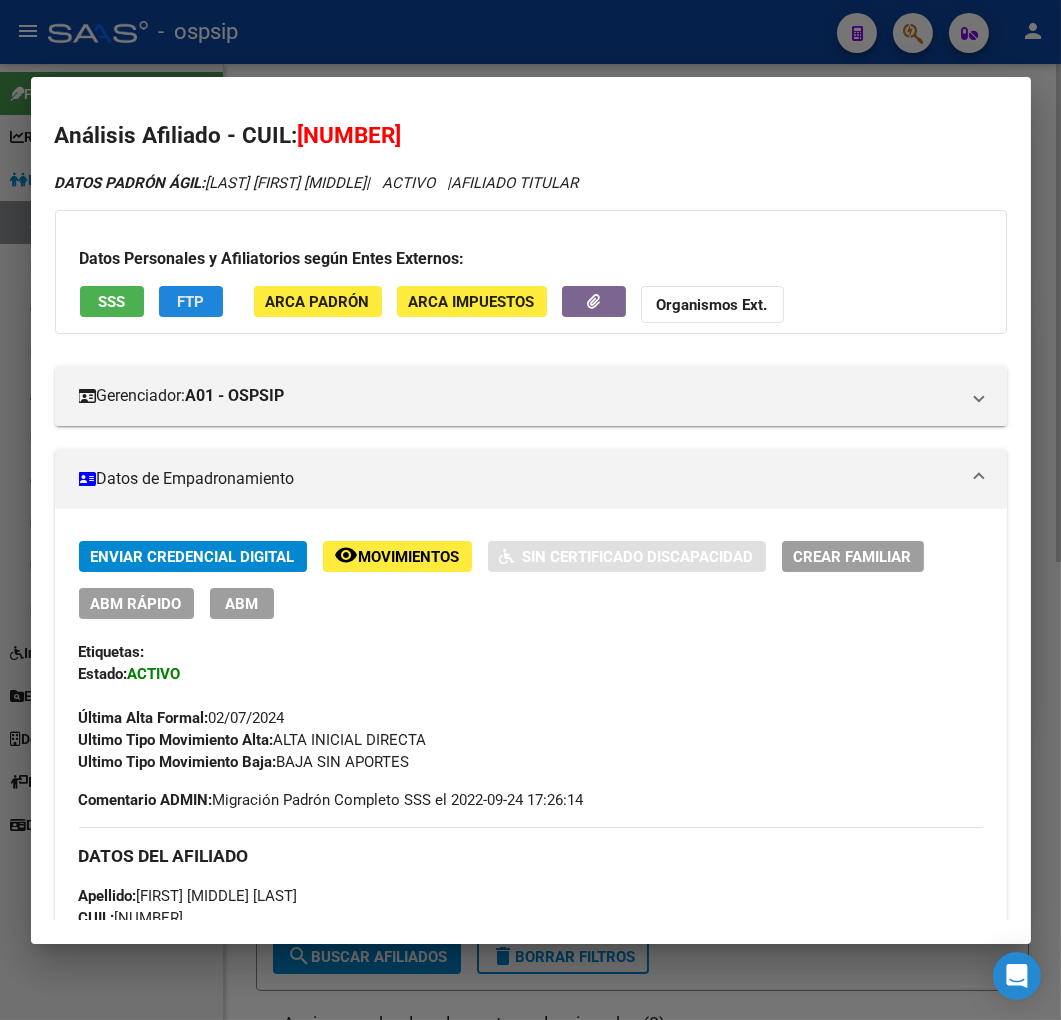 click on "FTP" 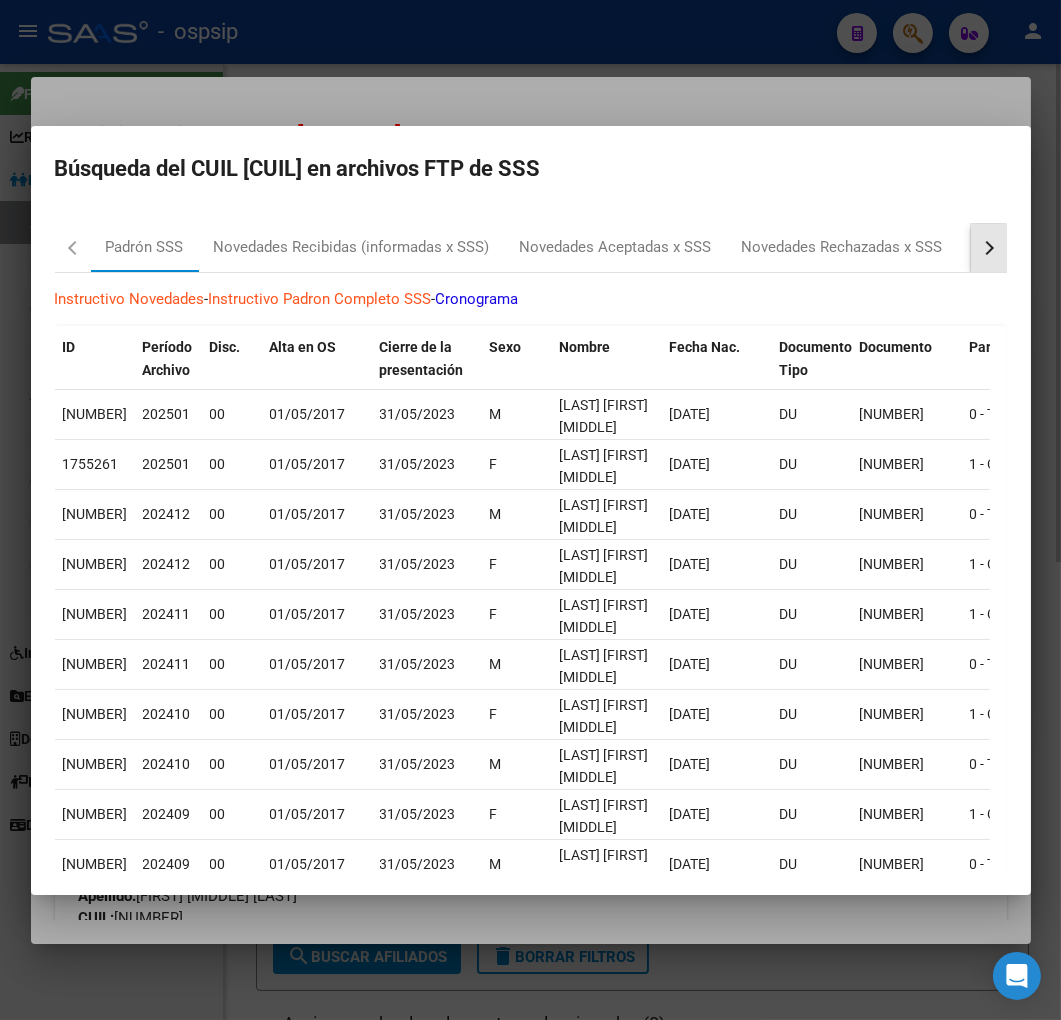 click at bounding box center [989, 248] 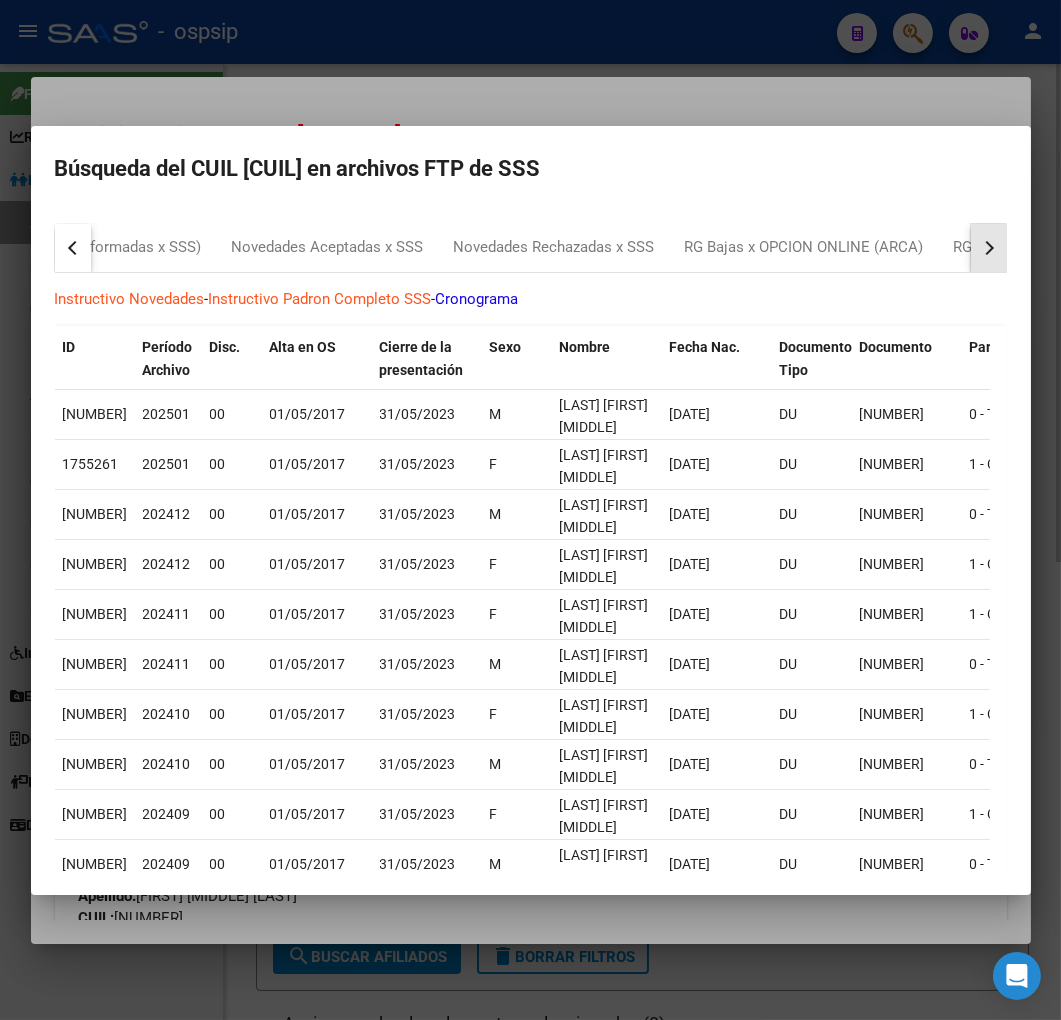 click at bounding box center (989, 248) 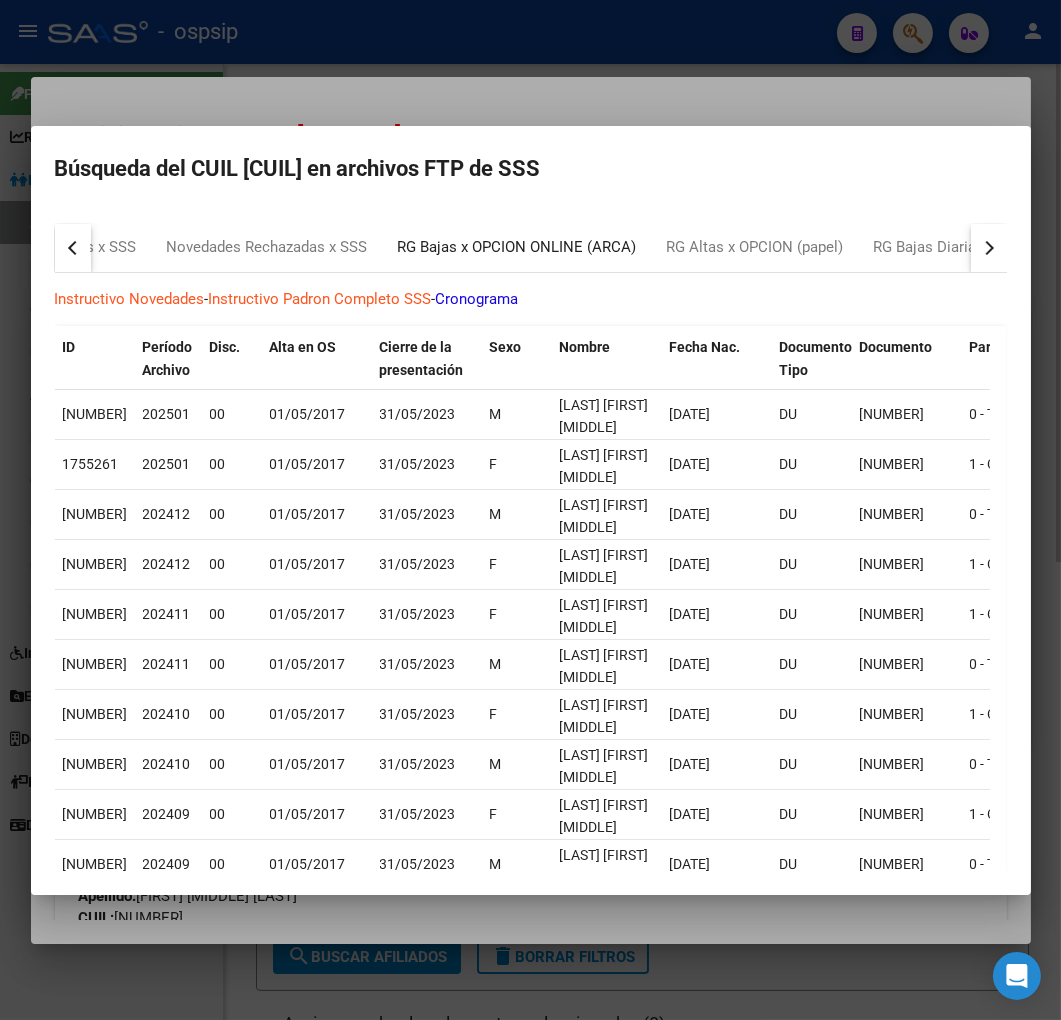 click on "RG Bajas x OPCION ONLINE (ARCA)" at bounding box center [517, 248] 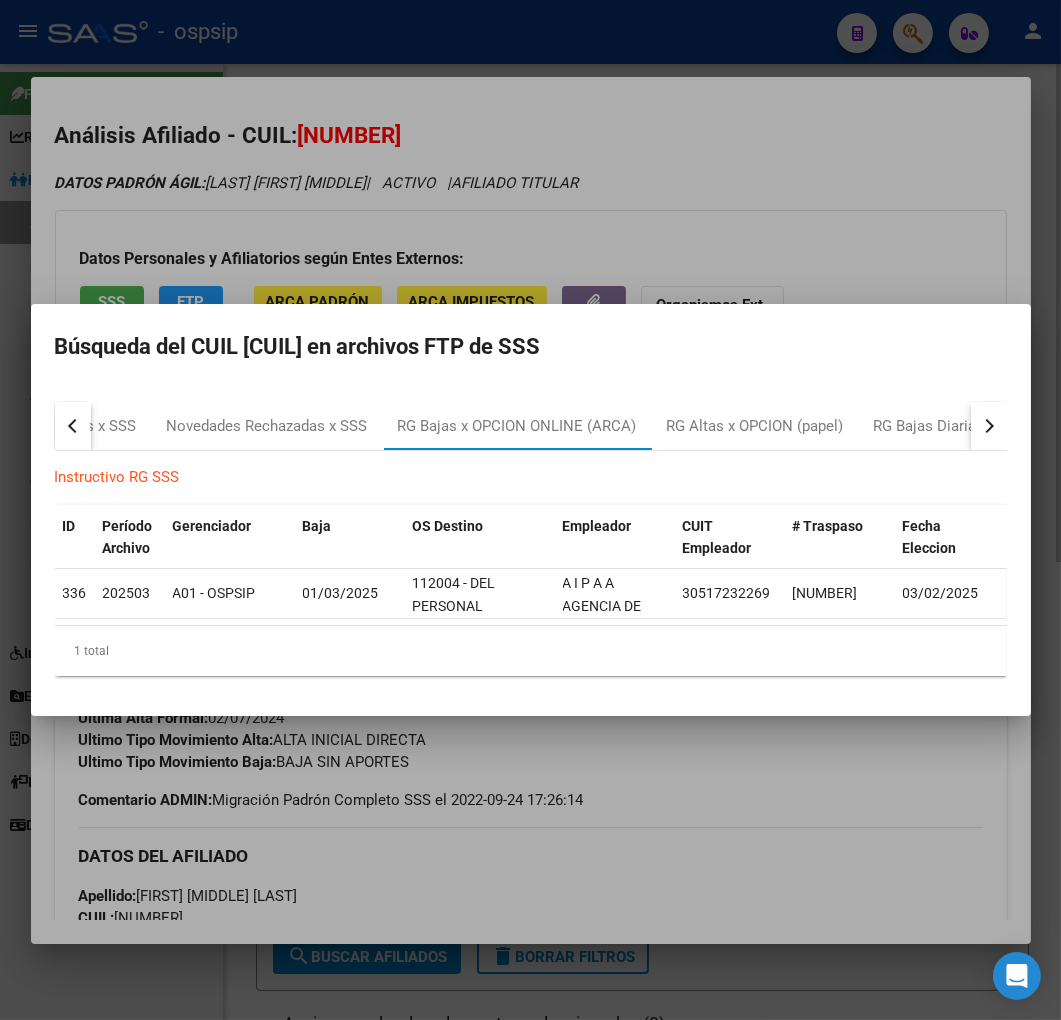 drag, startPoint x: 672, startPoint y: 882, endPoint x: 550, endPoint y: 853, distance: 125.39936 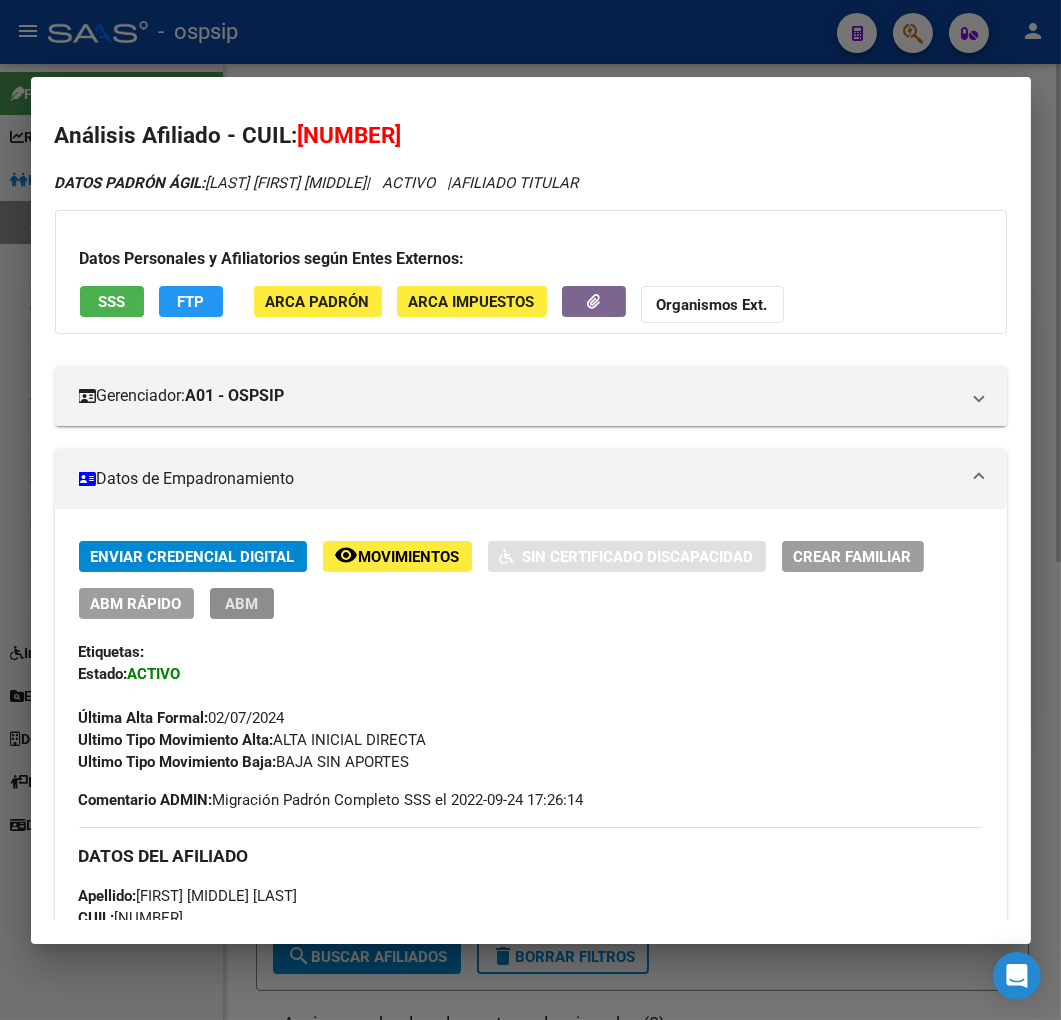 click on "ABM" at bounding box center (242, 603) 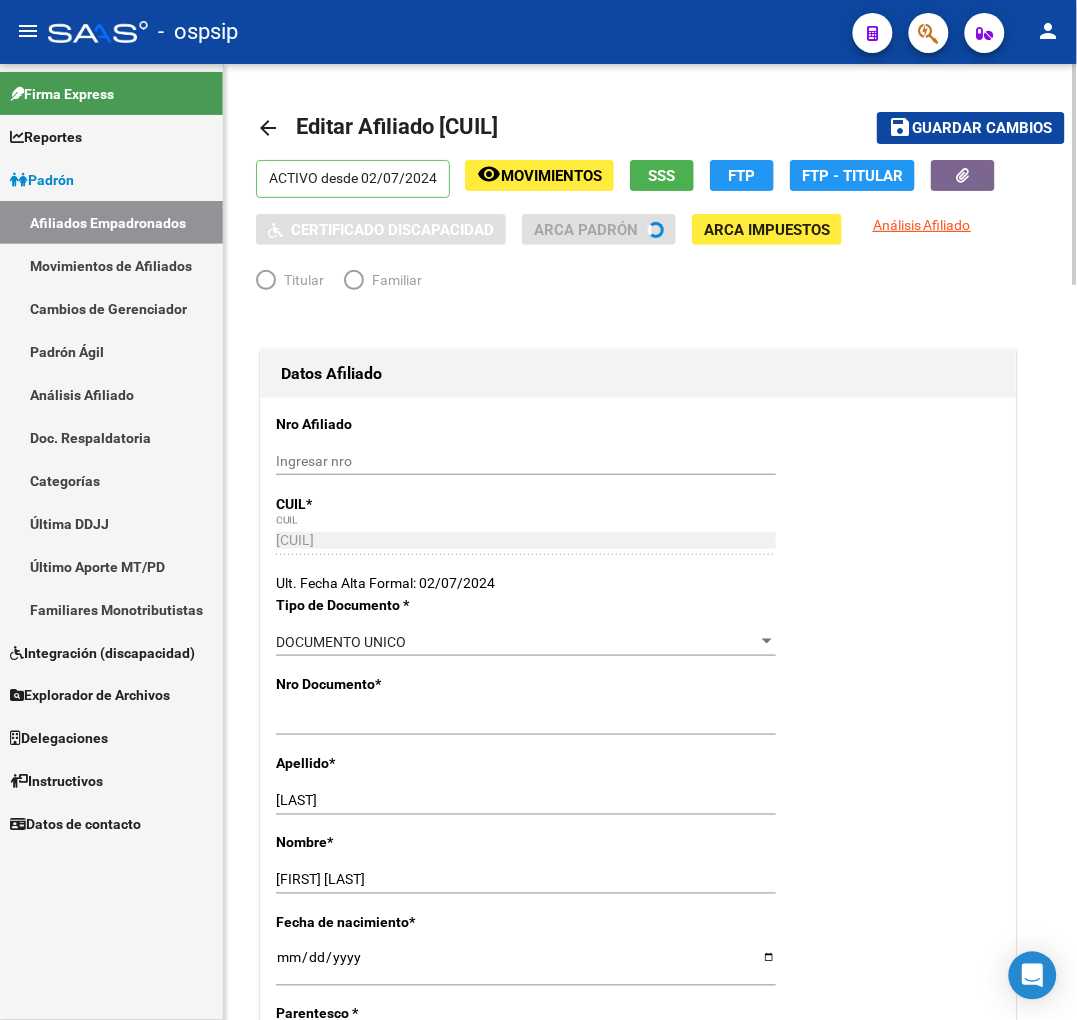 radio on "true" 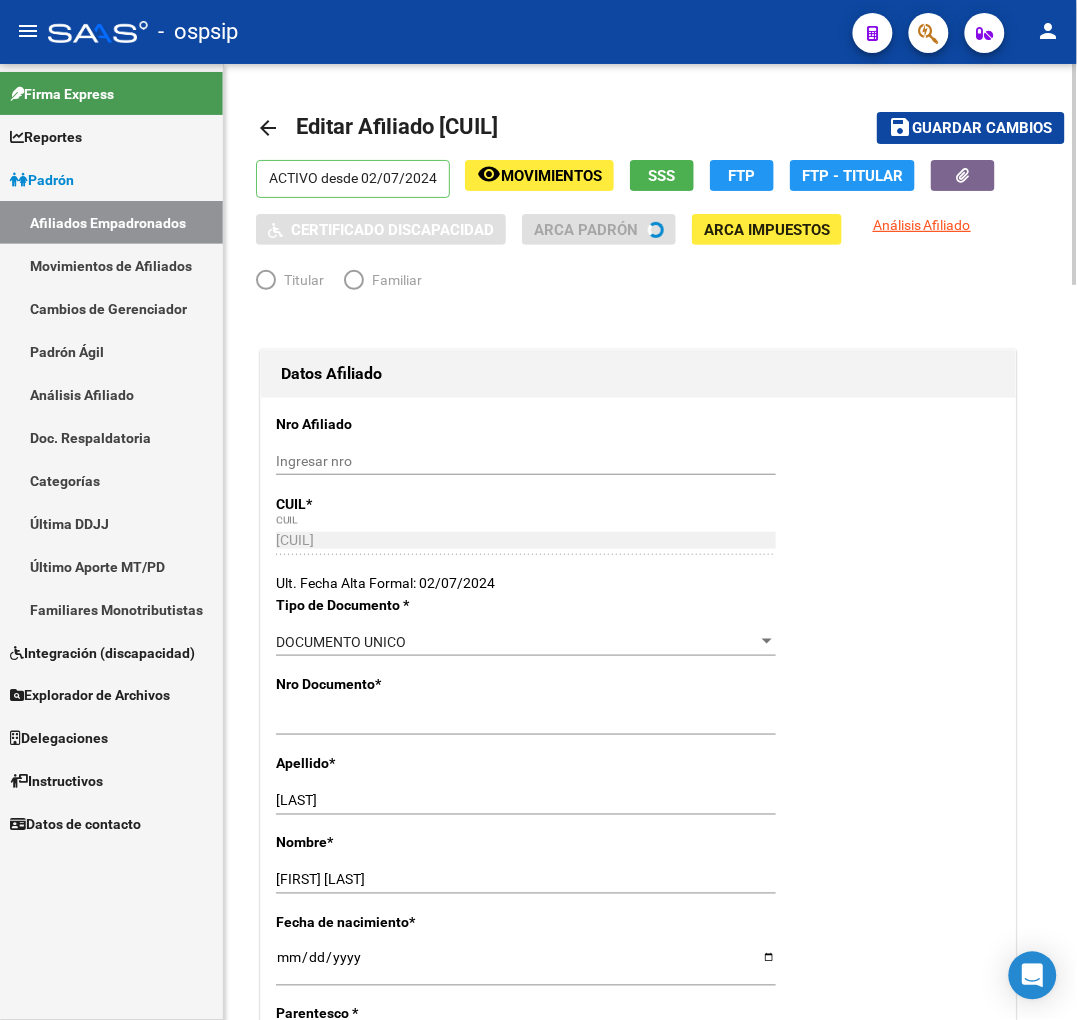 type on "30-51723226-9" 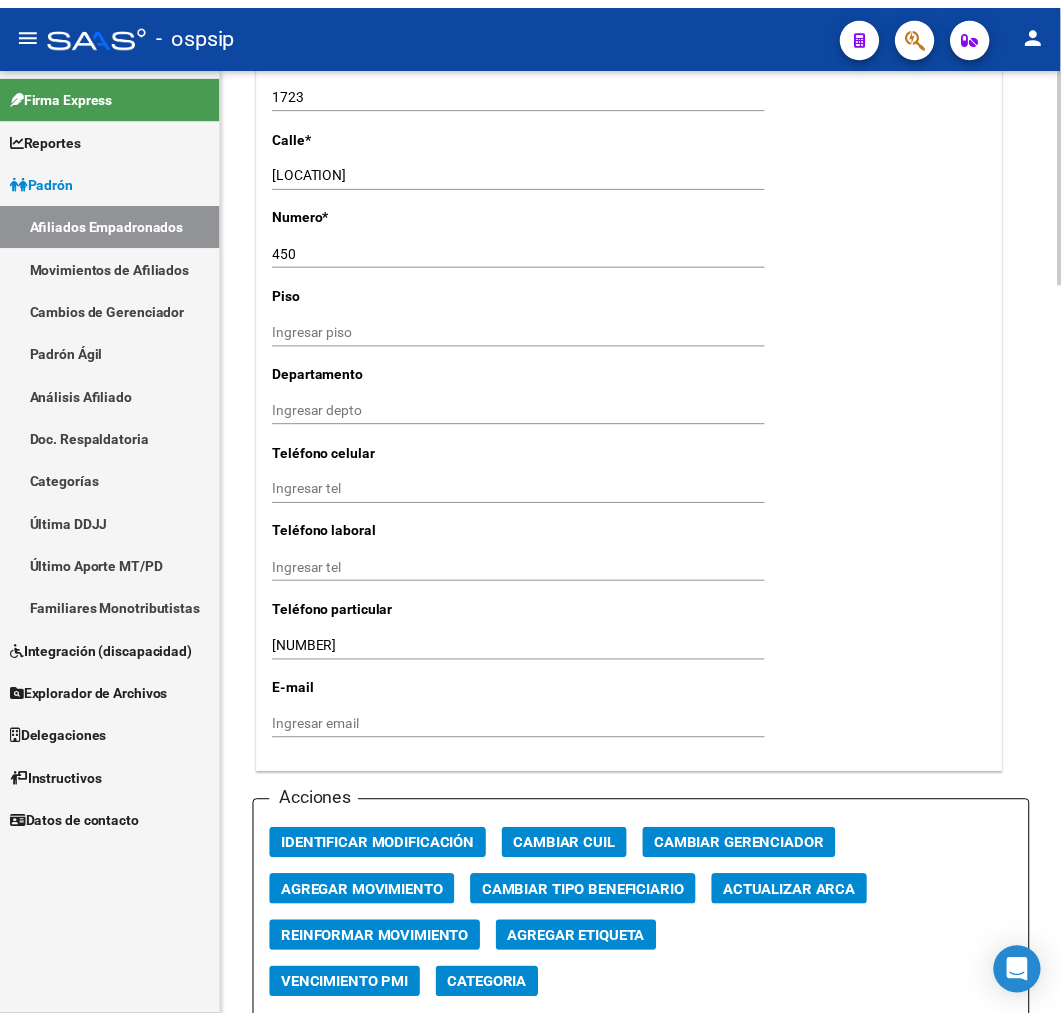 scroll, scrollTop: 1888, scrollLeft: 0, axis: vertical 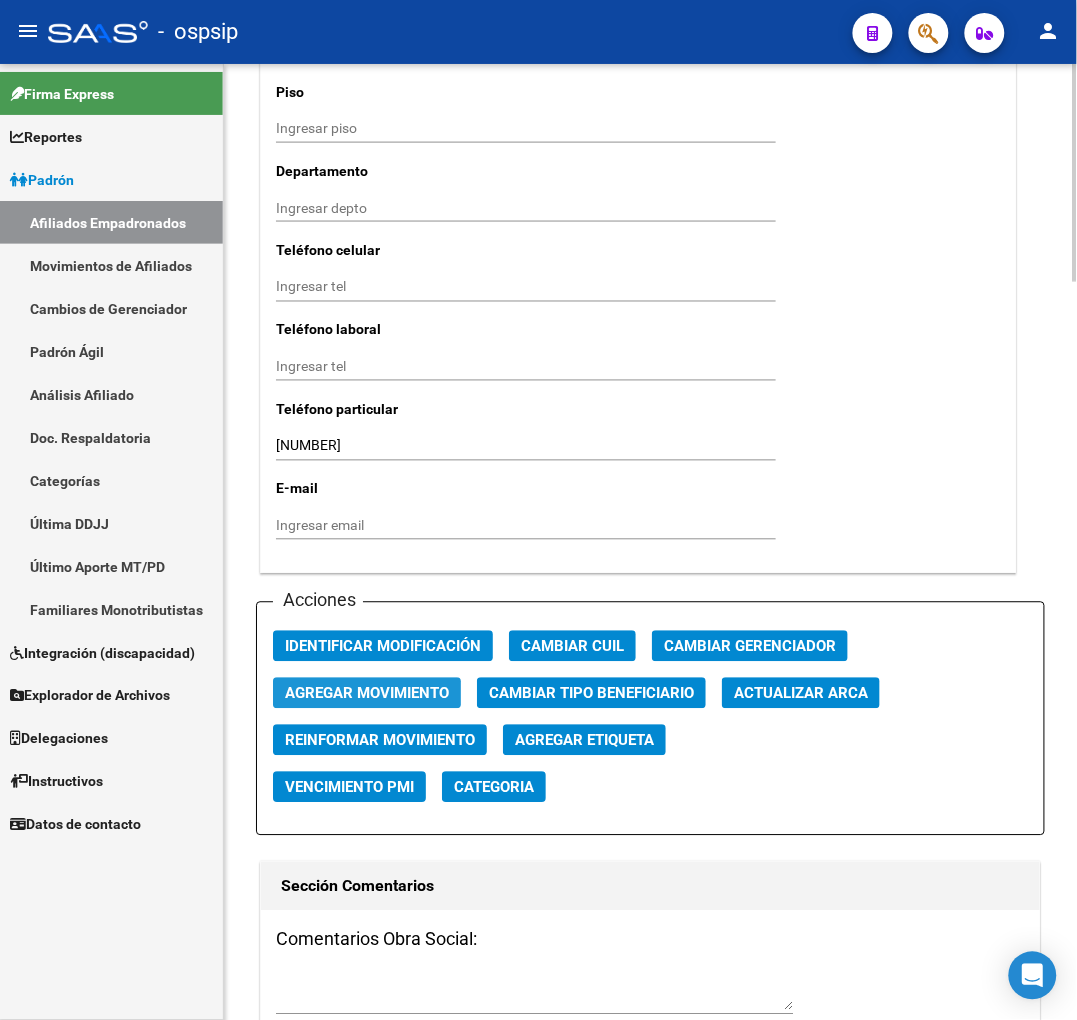 click on "Agregar Movimiento" 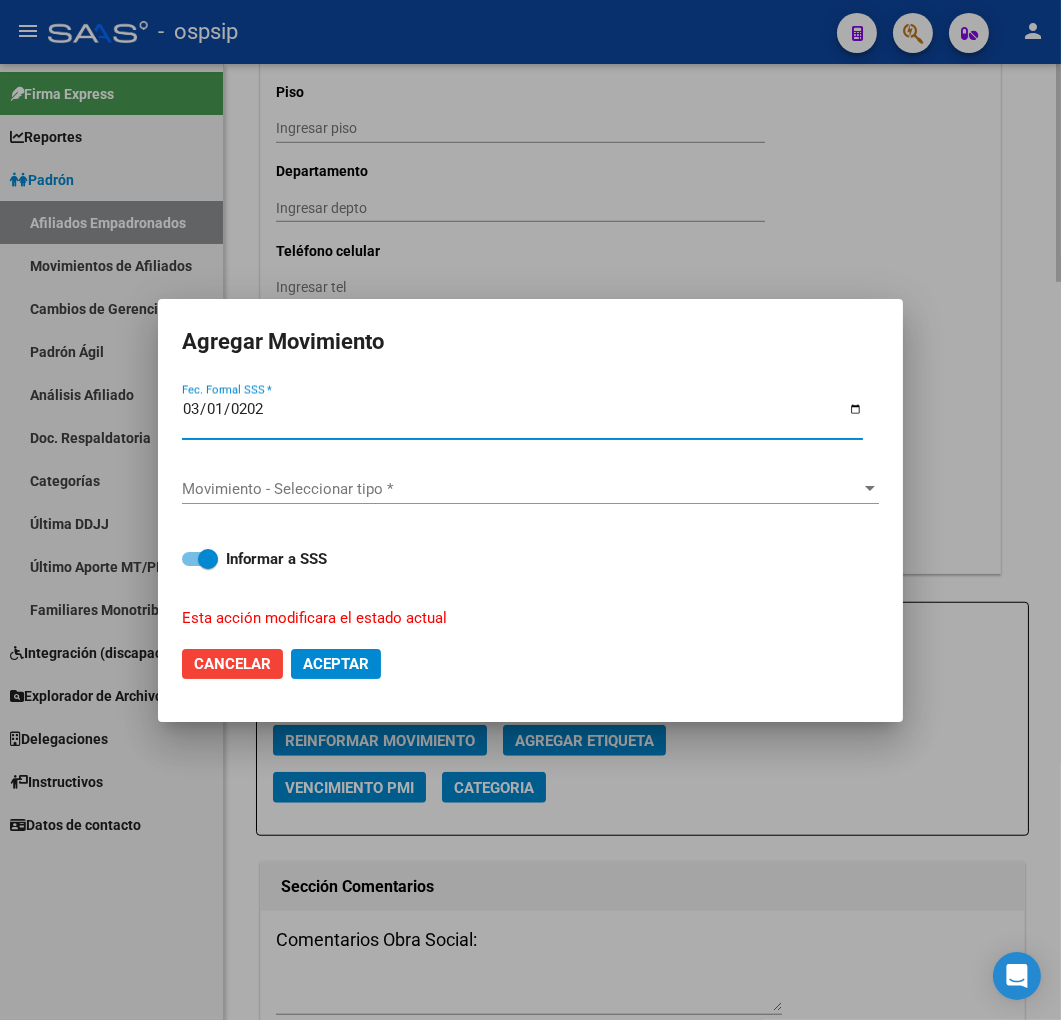 type on "2025-03-01" 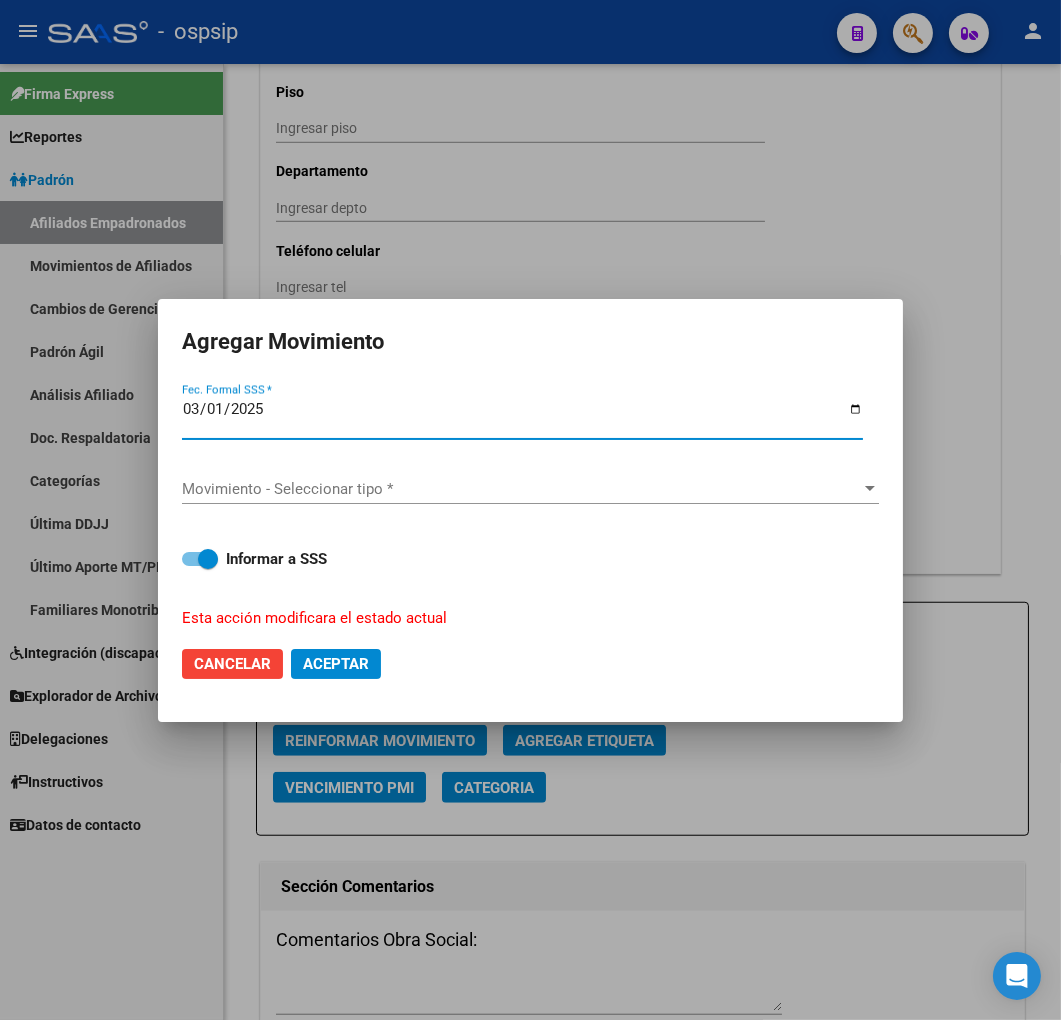 click on "Movimiento - Seleccionar tipo *" at bounding box center (521, 489) 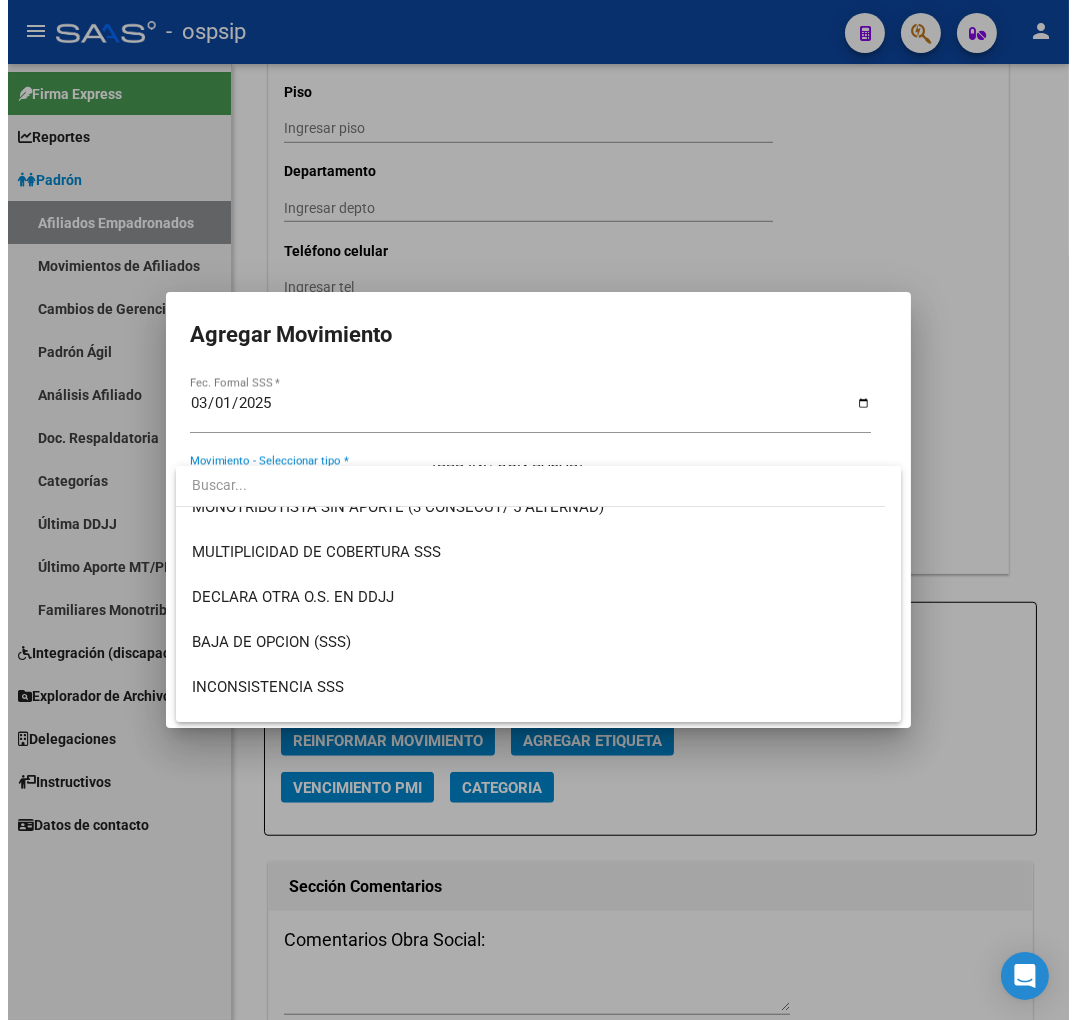 scroll, scrollTop: 777, scrollLeft: 0, axis: vertical 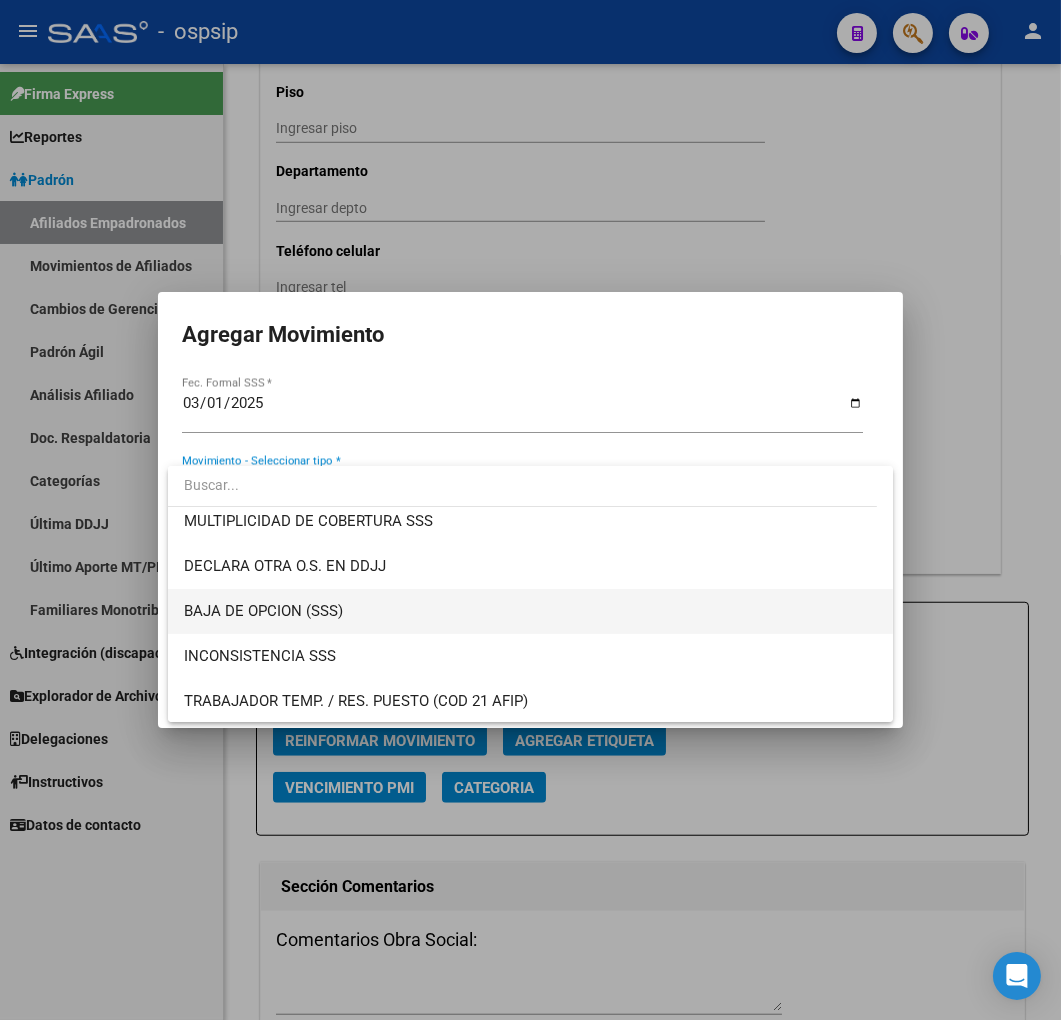 click on "BAJA DE OPCION (SSS)" at bounding box center [531, 611] 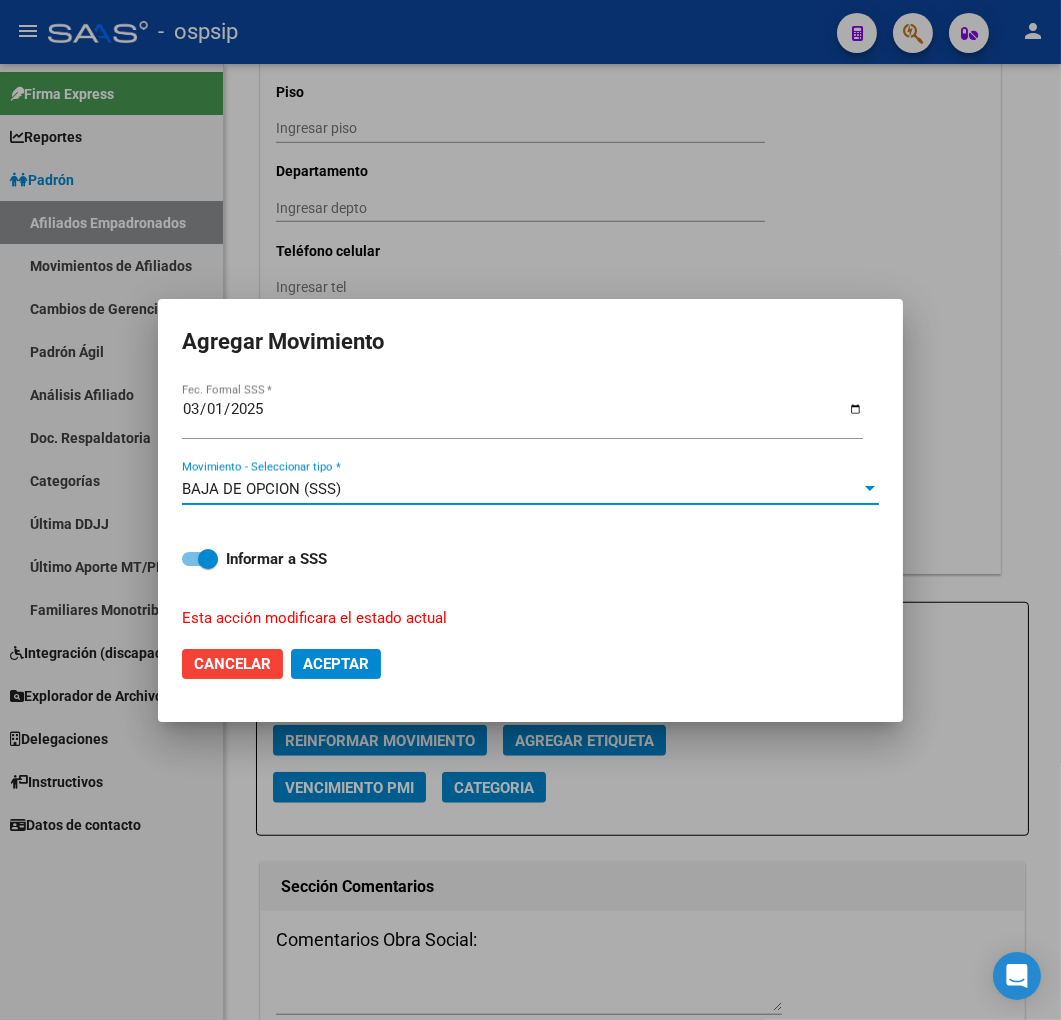 click on "Aceptar" 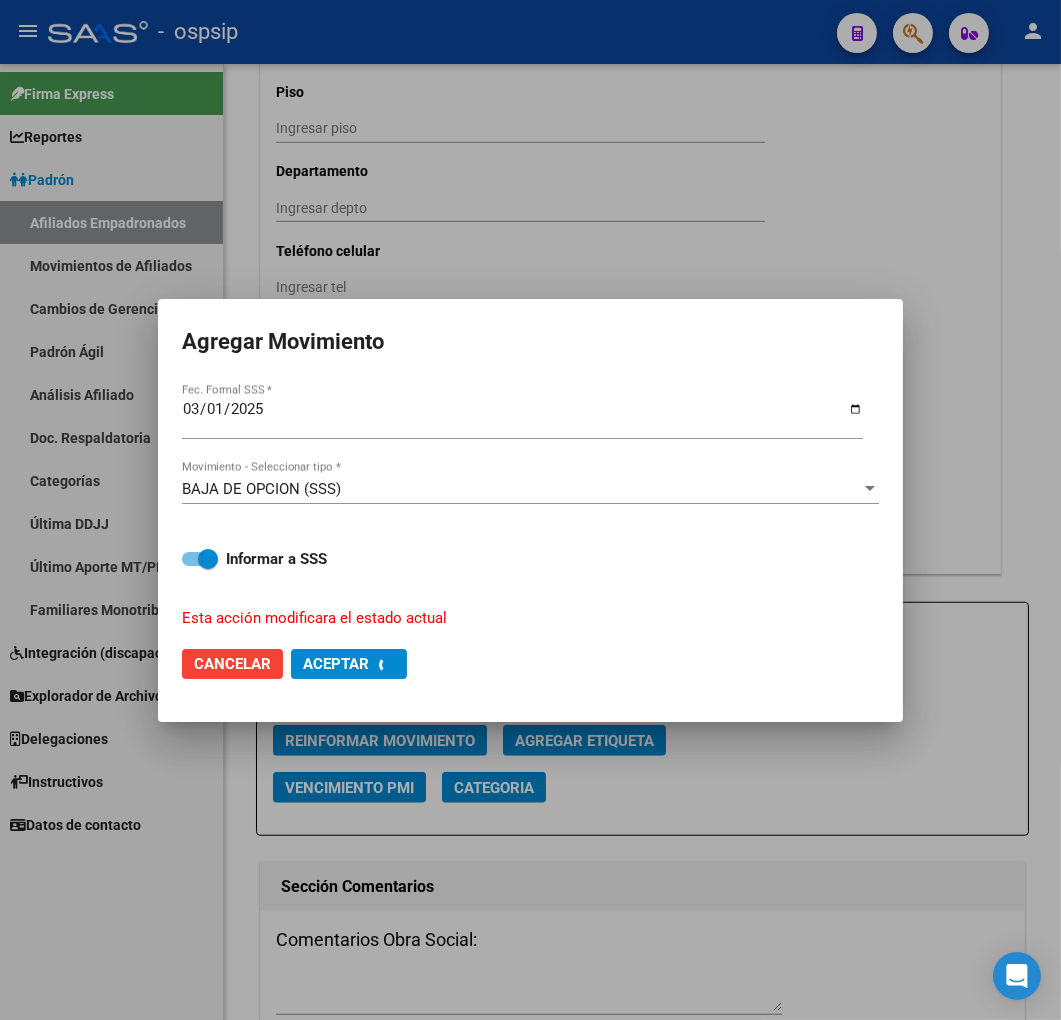 checkbox on "false" 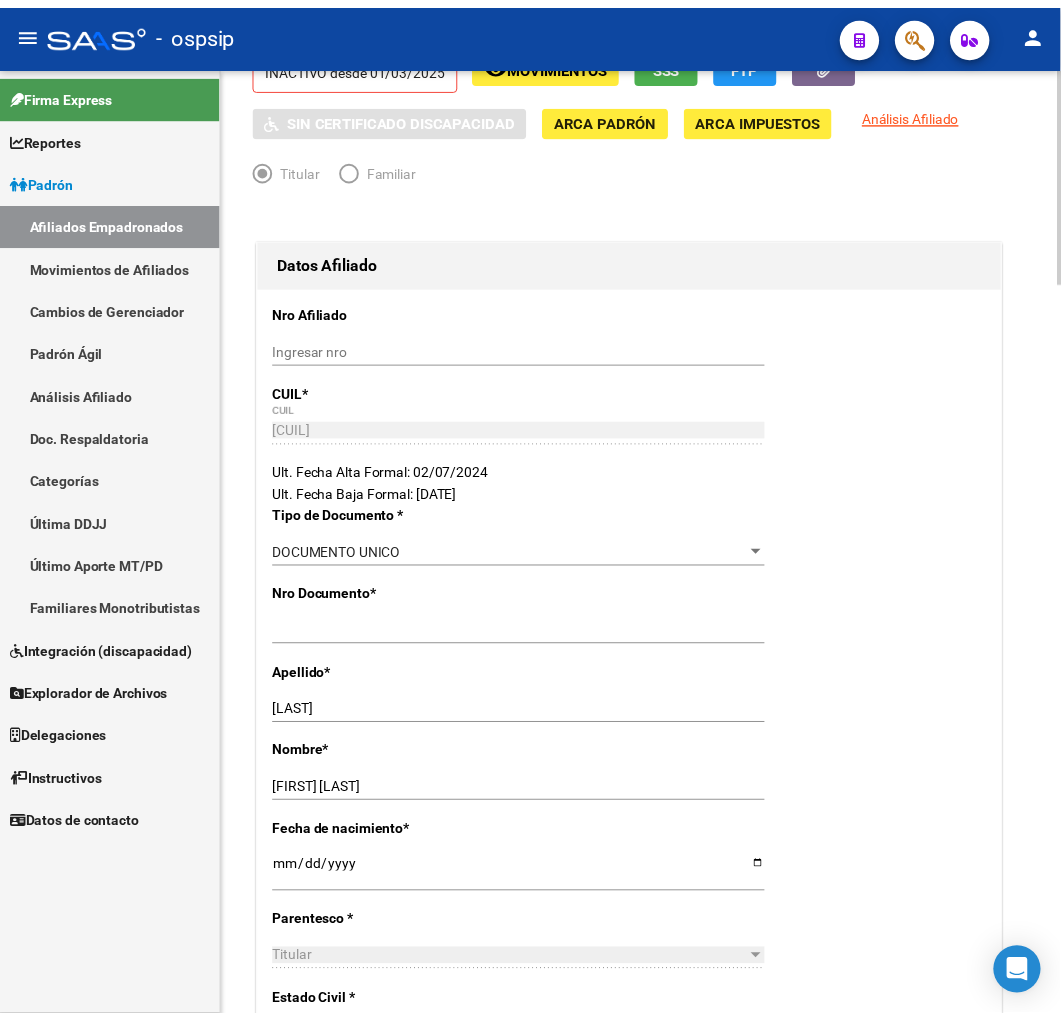 scroll, scrollTop: 0, scrollLeft: 0, axis: both 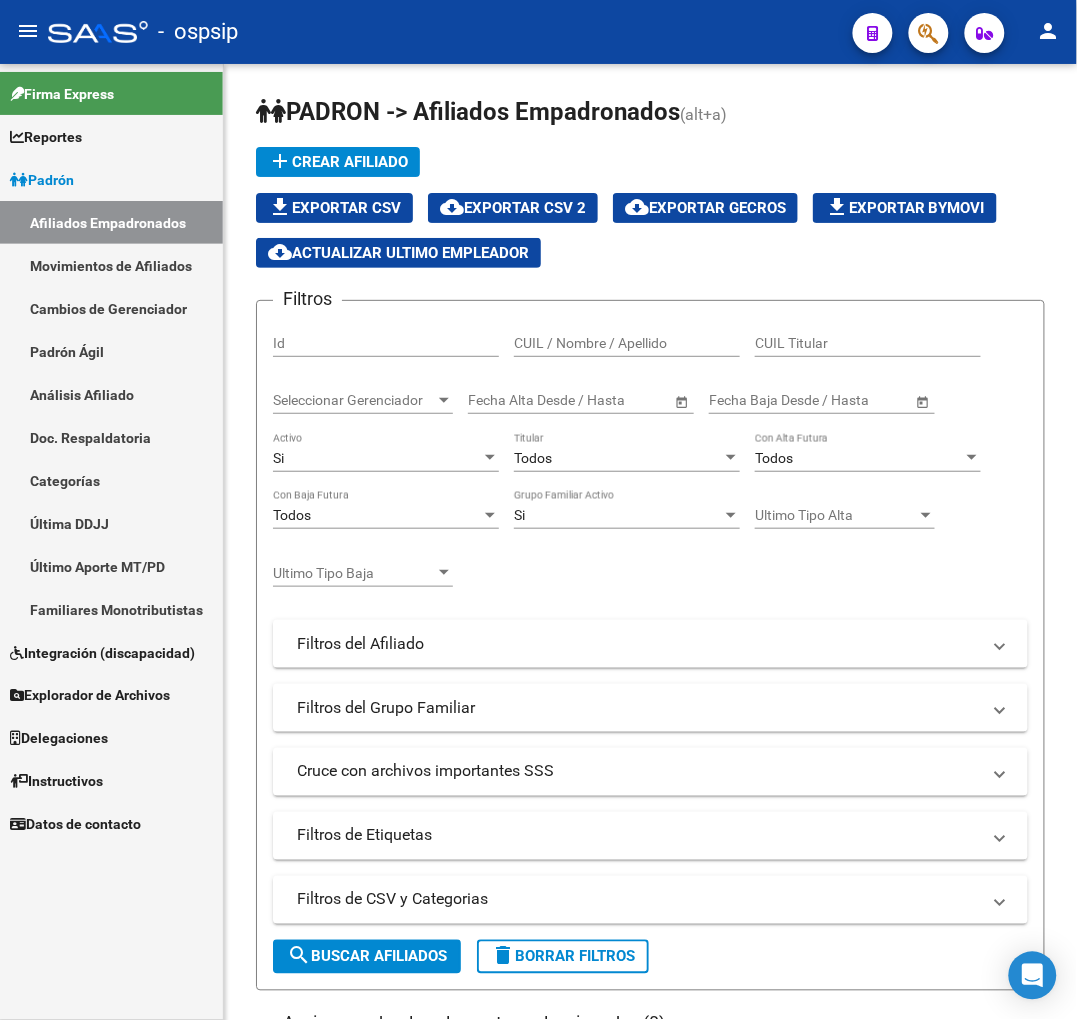 drag, startPoint x: 951, startPoint y: 22, endPoint x: 950, endPoint y: 36, distance: 14.035668 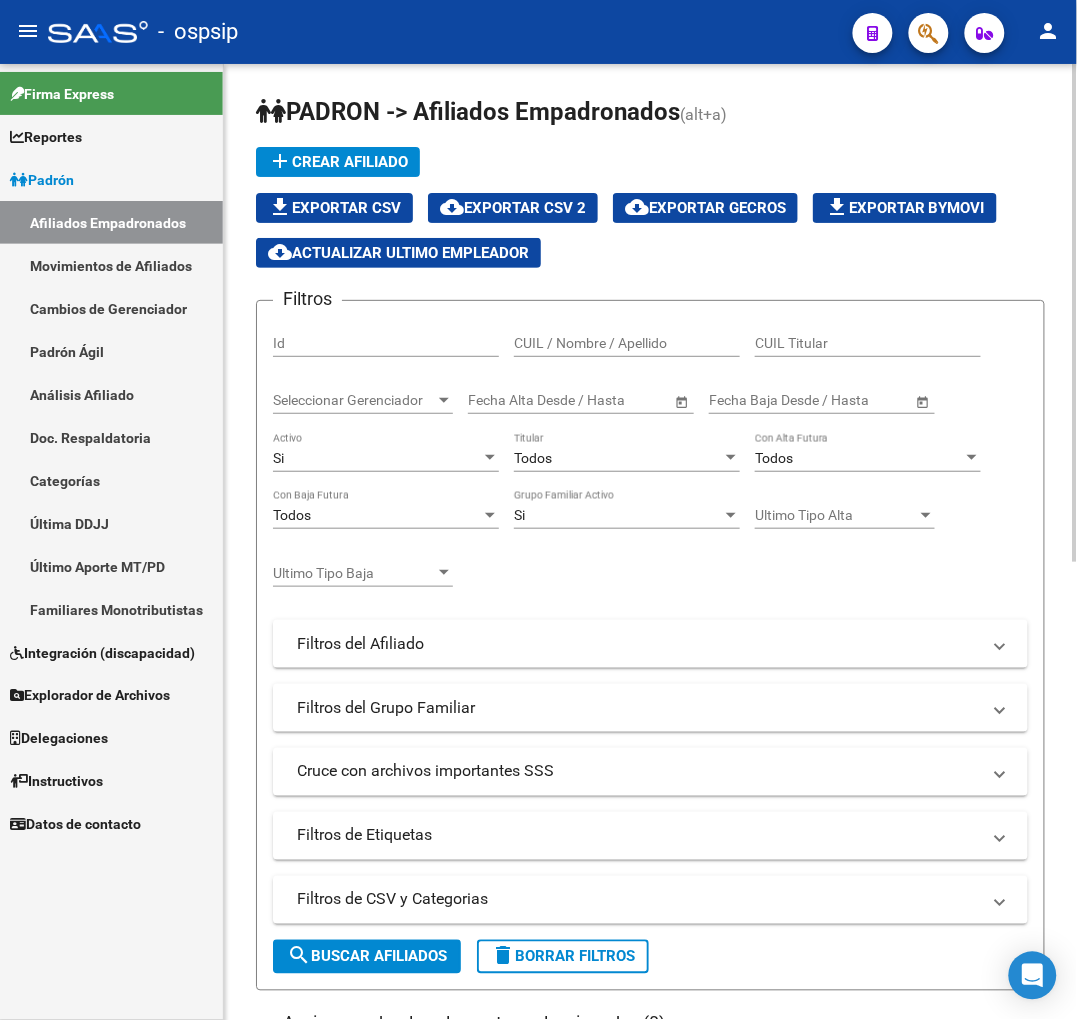 drag, startPoint x: 724, startPoint y: 270, endPoint x: 795, endPoint y: 245, distance: 75.272835 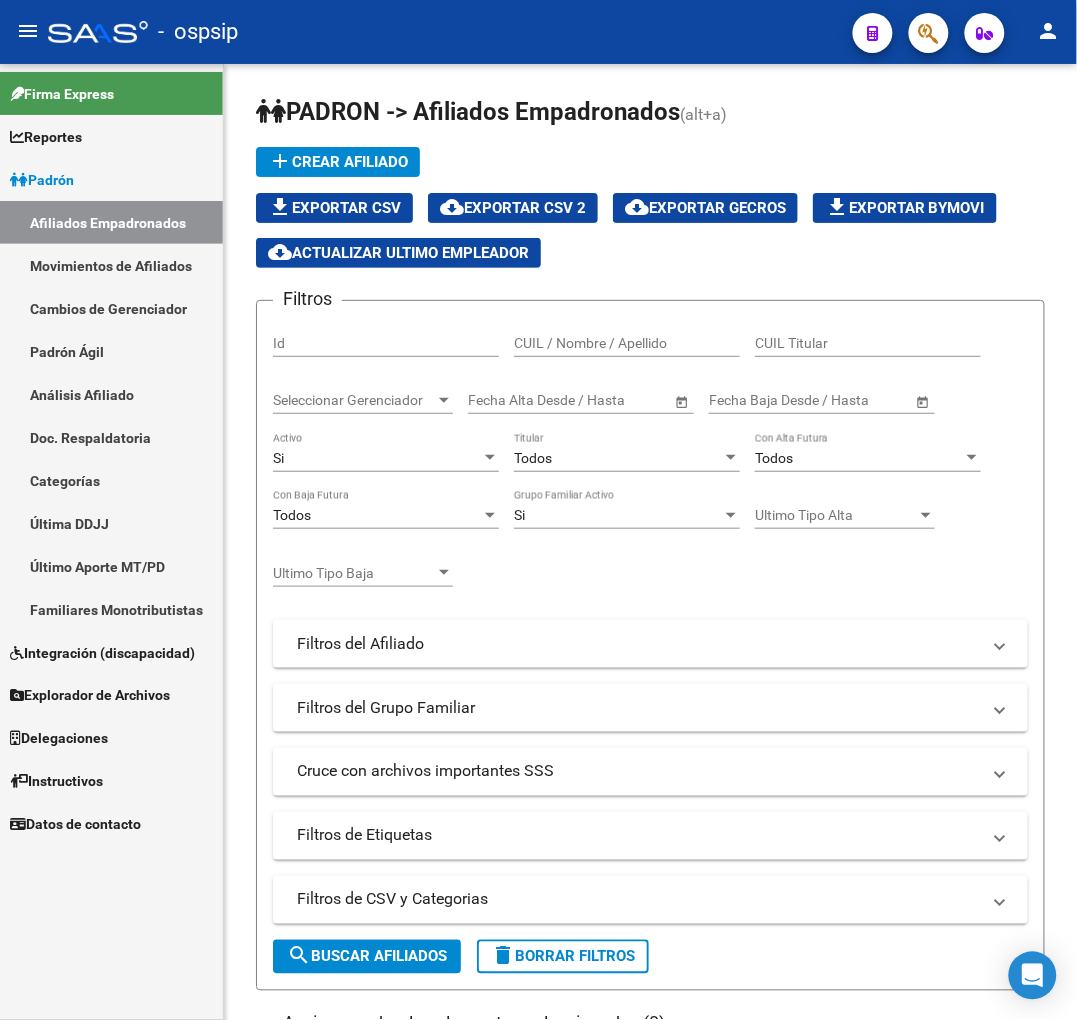 click 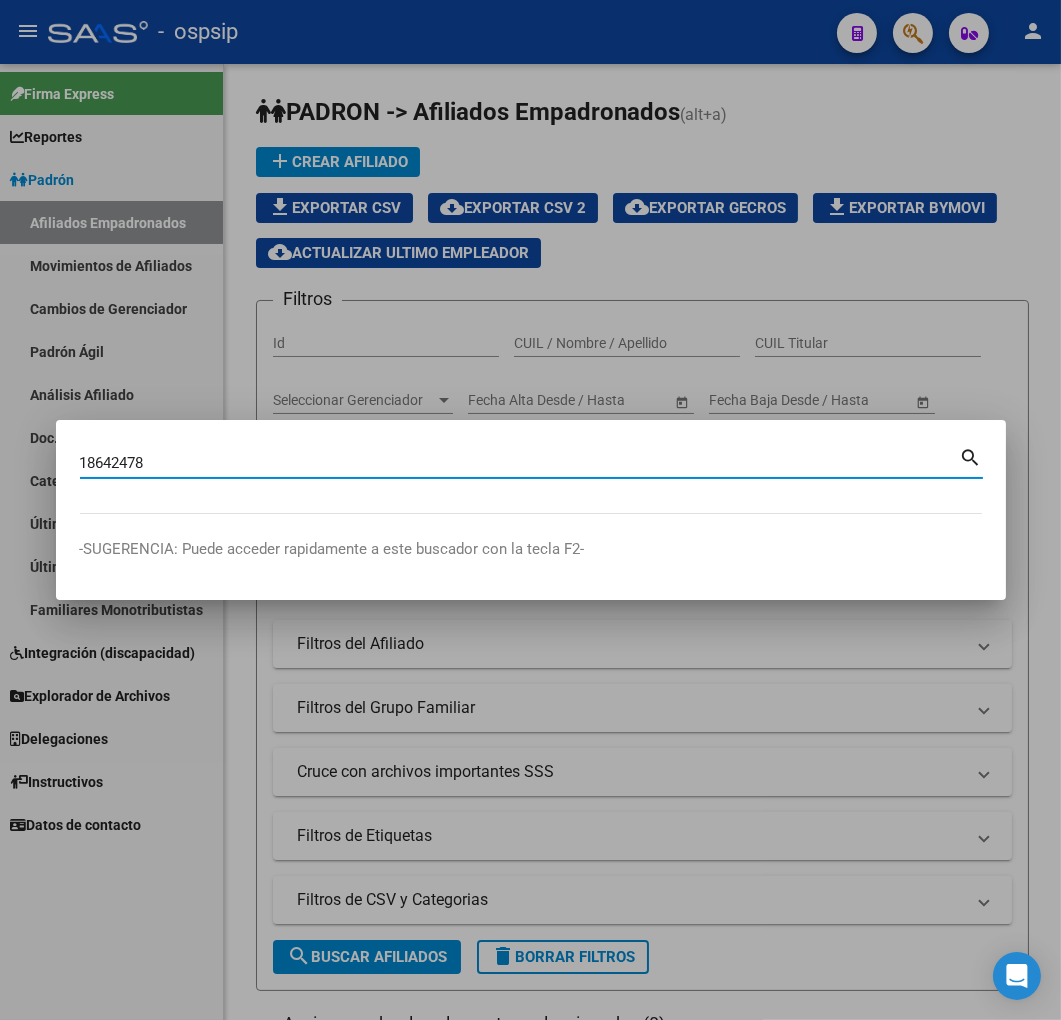 type on "18642478" 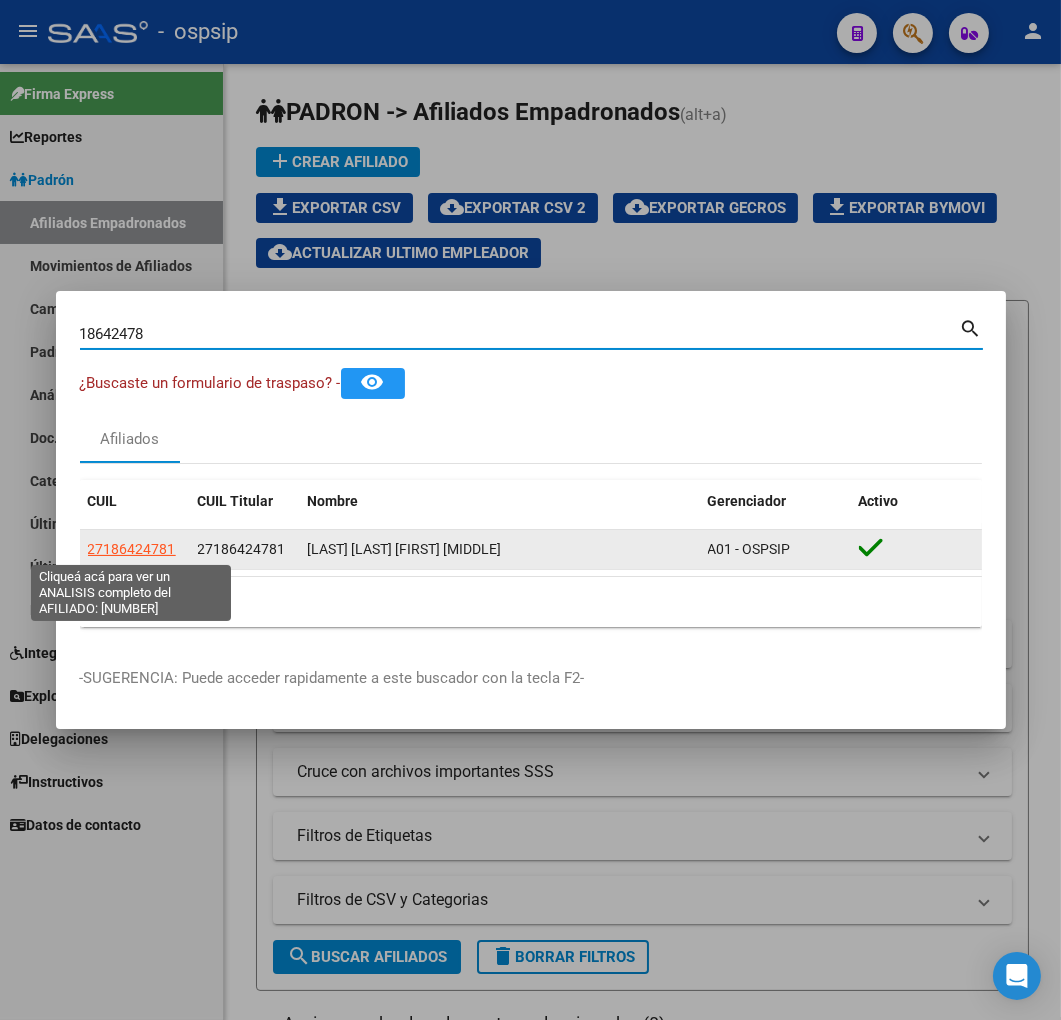 click on "27186424781" 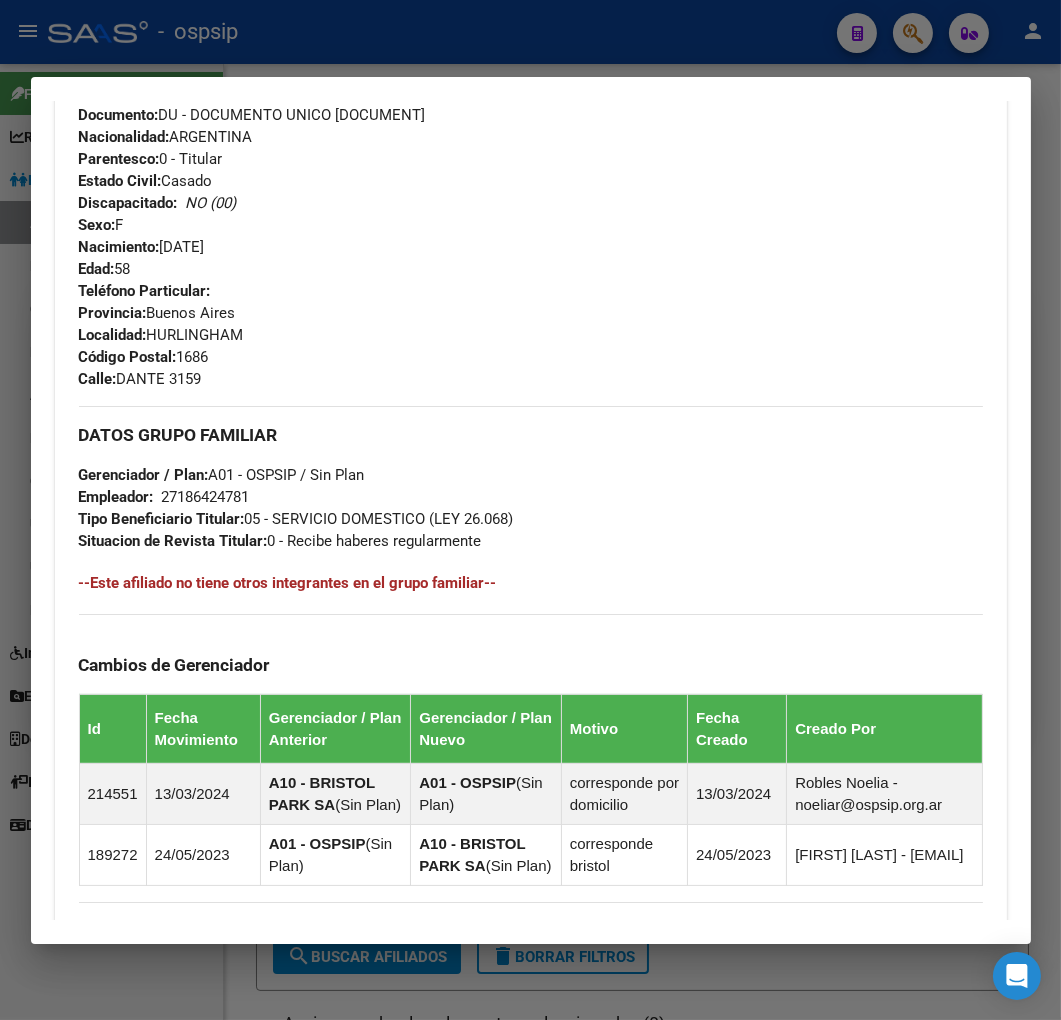 scroll, scrollTop: 1166, scrollLeft: 0, axis: vertical 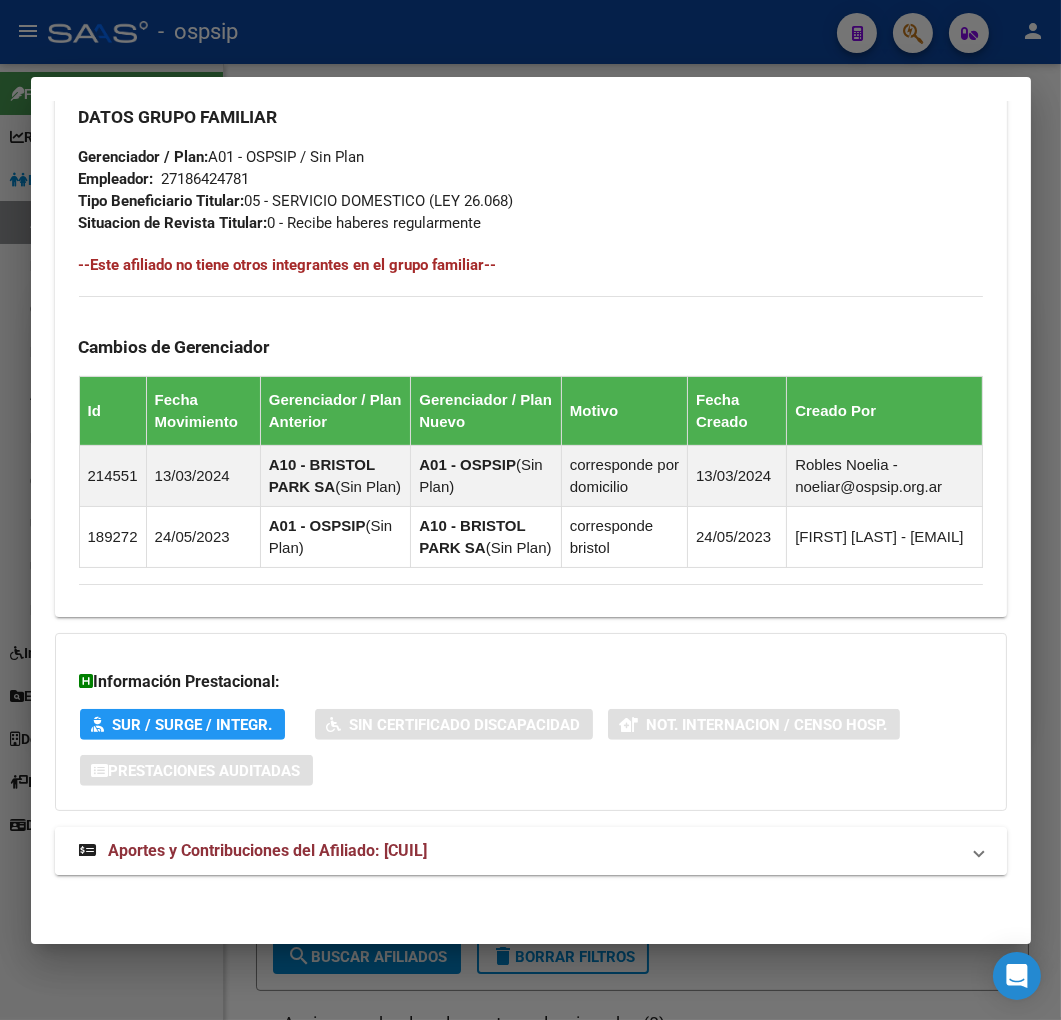 click on "DATOS PADRÓN ÁGIL:  VARGAS ZAMBRANA  ROSANA ELDA     |   ACTIVO   |     AFILIADO TITULAR  Datos Personales y Afiliatorios según Entes Externos: SSS FTP ARCA Padrón ARCA Impuestos Organismos Ext.    Gerenciador:      A01 - OSPSIP Atención telefónica: Atención emergencias: Otros Datos Útiles:    Datos de Empadronamiento  Enviar Credencial Digital remove_red_eye Movimientos    Sin Certificado Discapacidad Crear Familiar ABM Rápido ABM Etiquetas: Estado: ACTIVO Última Alta Formal:  01/02/2015 Última Baja Formal:  03/02/2023 Comentario OS:  Presenta pagos difer.Abril-Mayo-Junio recibido 02/07/2024 DATOS DEL AFILIADO Apellido:   ROSANA ELDA VARGAS ZAMBRANA CUIL:  27186424781 Documento:  DU - DOCUMENTO UNICO 18642478  Nacionalidad:  ARGENTINA Parentesco:  0 - Titular Estado Civil:  Casado Discapacitado:    NO (00) Sexo:  F Nacimiento:  06/12/1966 Edad:  58  Teléfono Particular:                       Provincia:  Buenos Aires Localidad:  HURLINGHAM Código Postal:  1686 Calle:  DANTE 3159    Id" at bounding box center (531, -26) 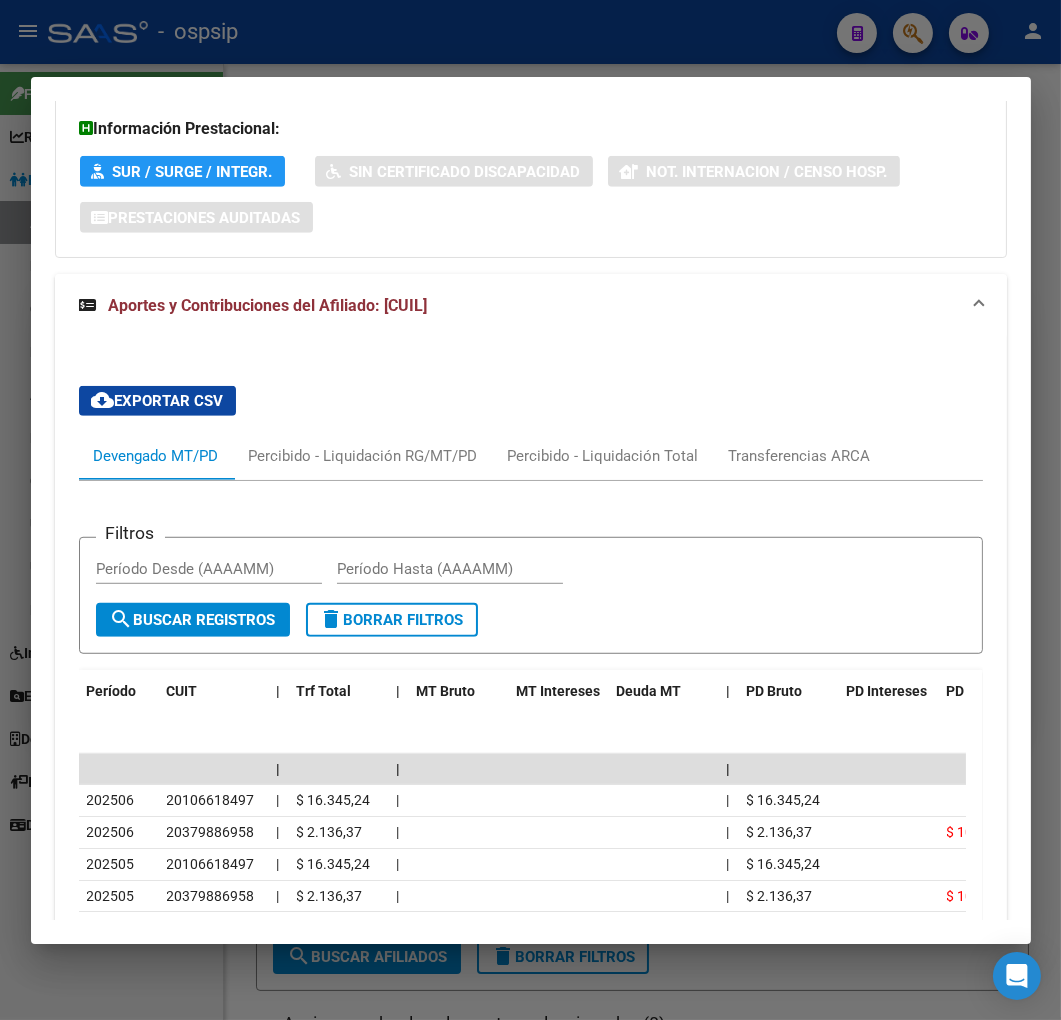 scroll, scrollTop: 2068, scrollLeft: 0, axis: vertical 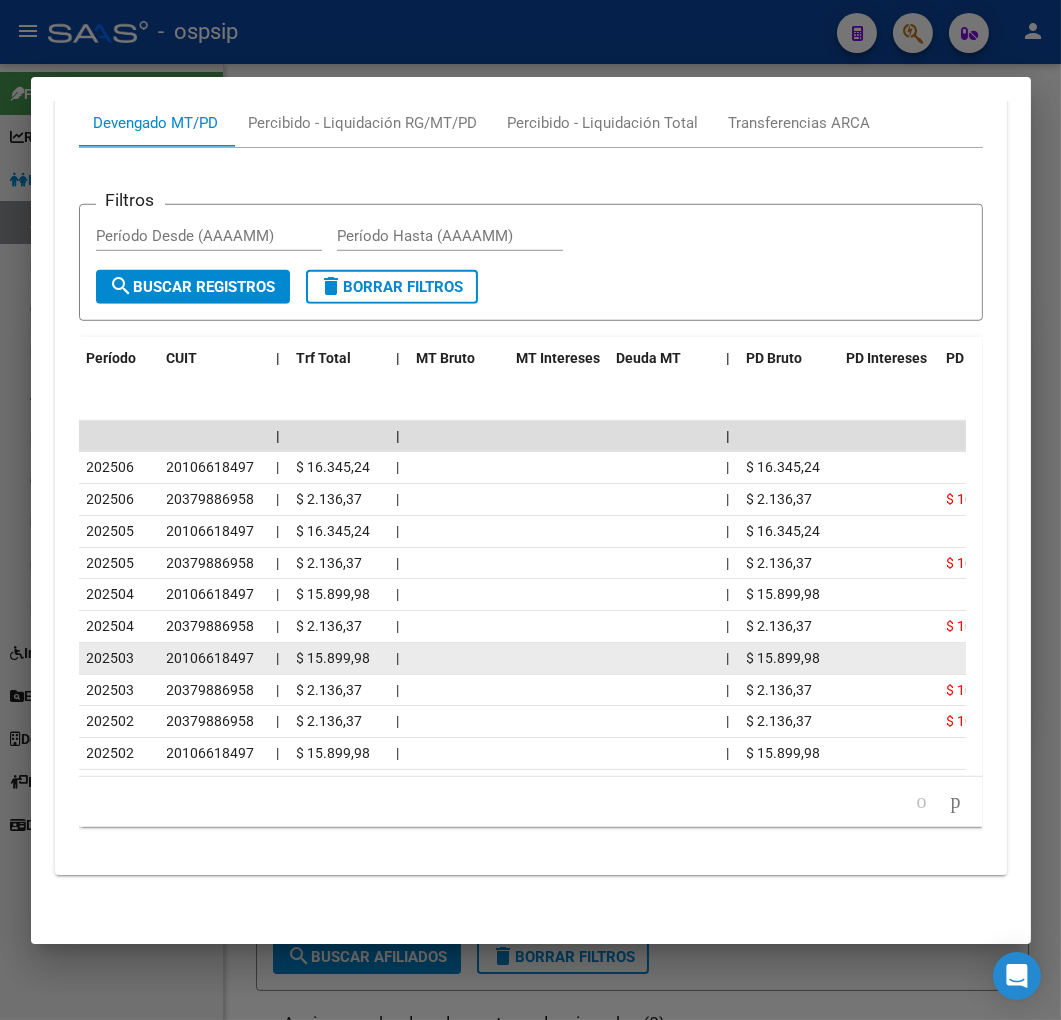 click 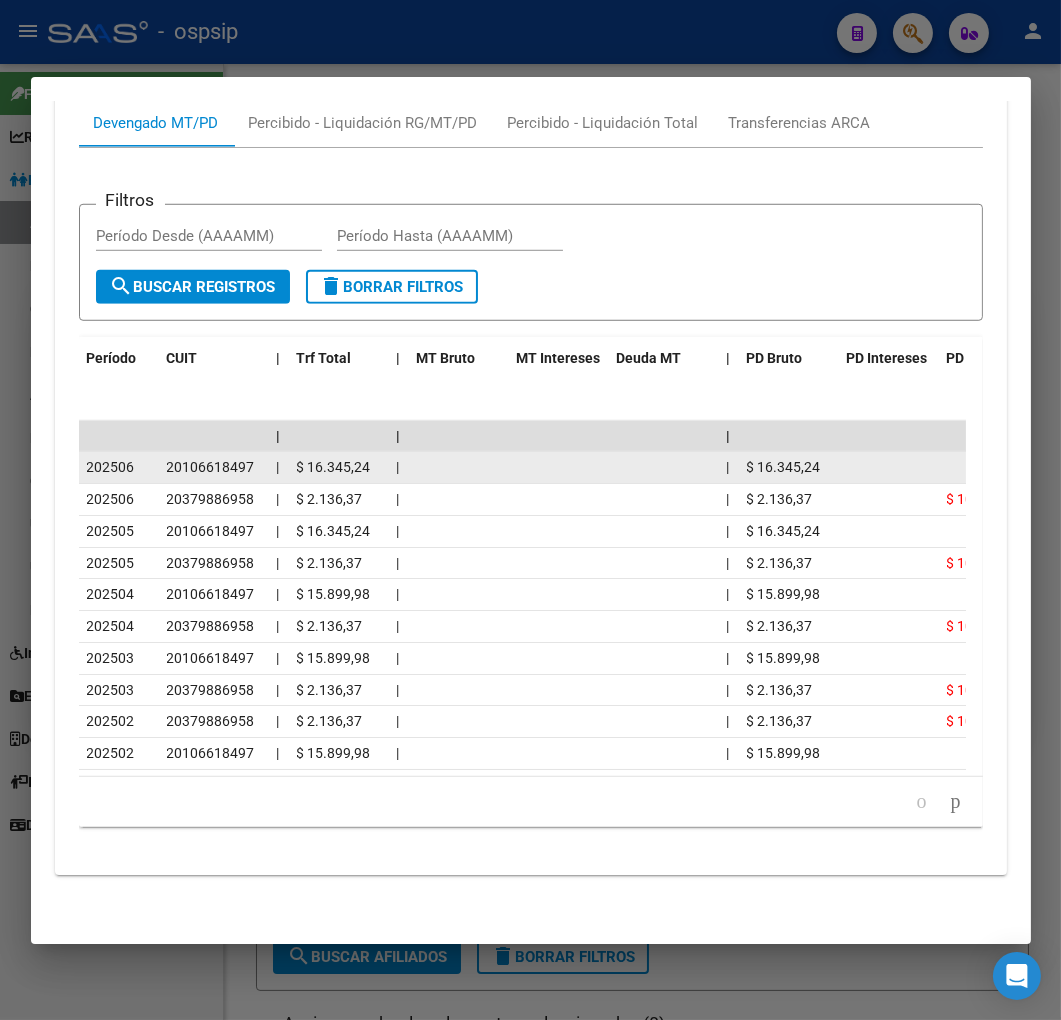 click 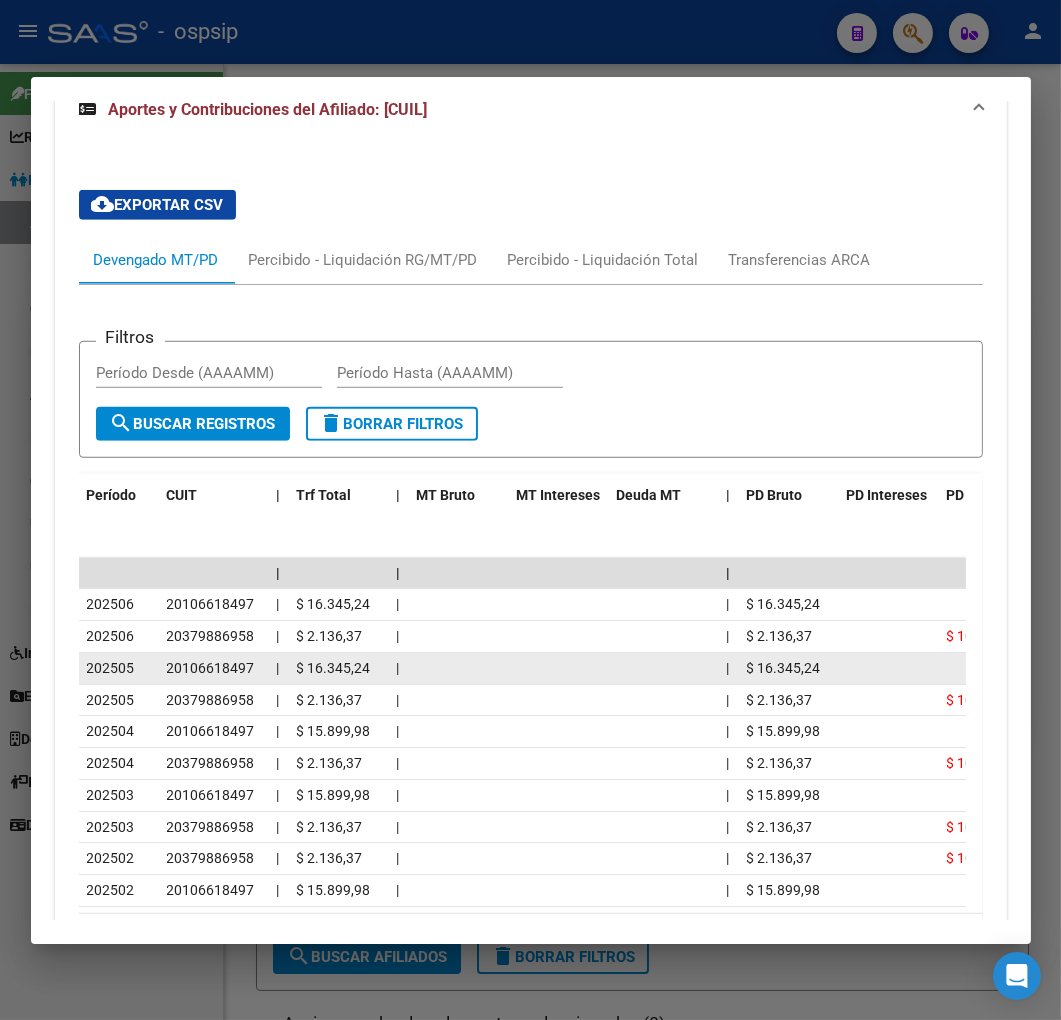 scroll, scrollTop: 1846, scrollLeft: 0, axis: vertical 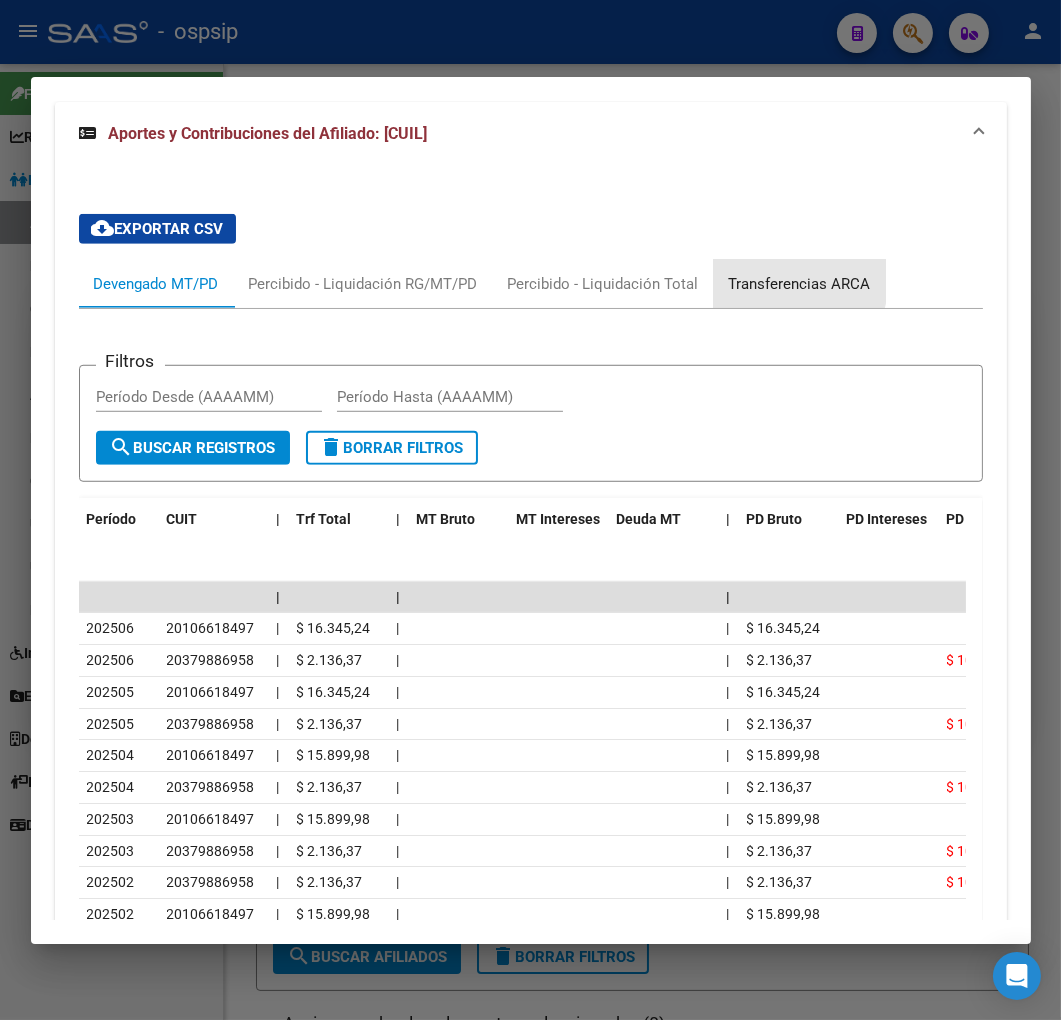 click on "Transferencias ARCA" at bounding box center (800, 284) 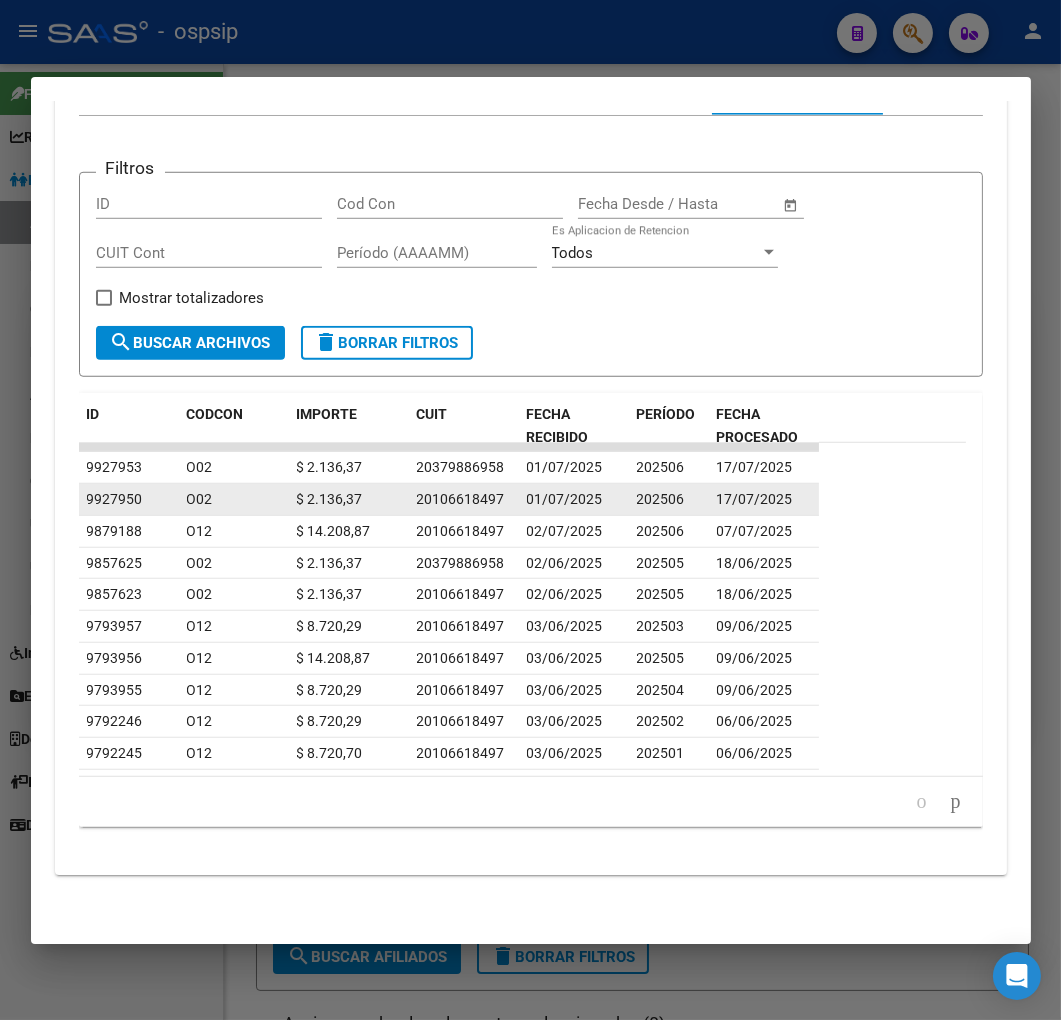 scroll, scrollTop: 2068, scrollLeft: 0, axis: vertical 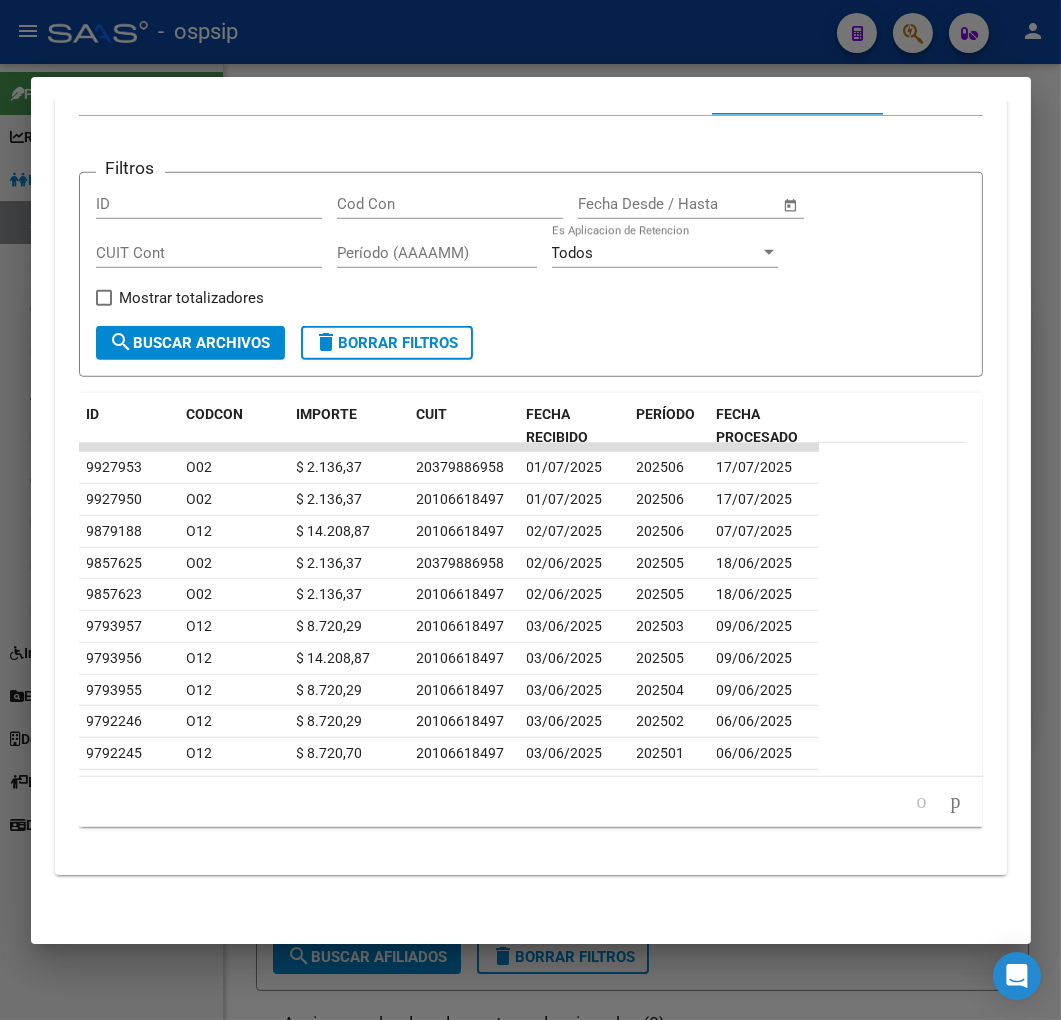 click at bounding box center [530, 510] 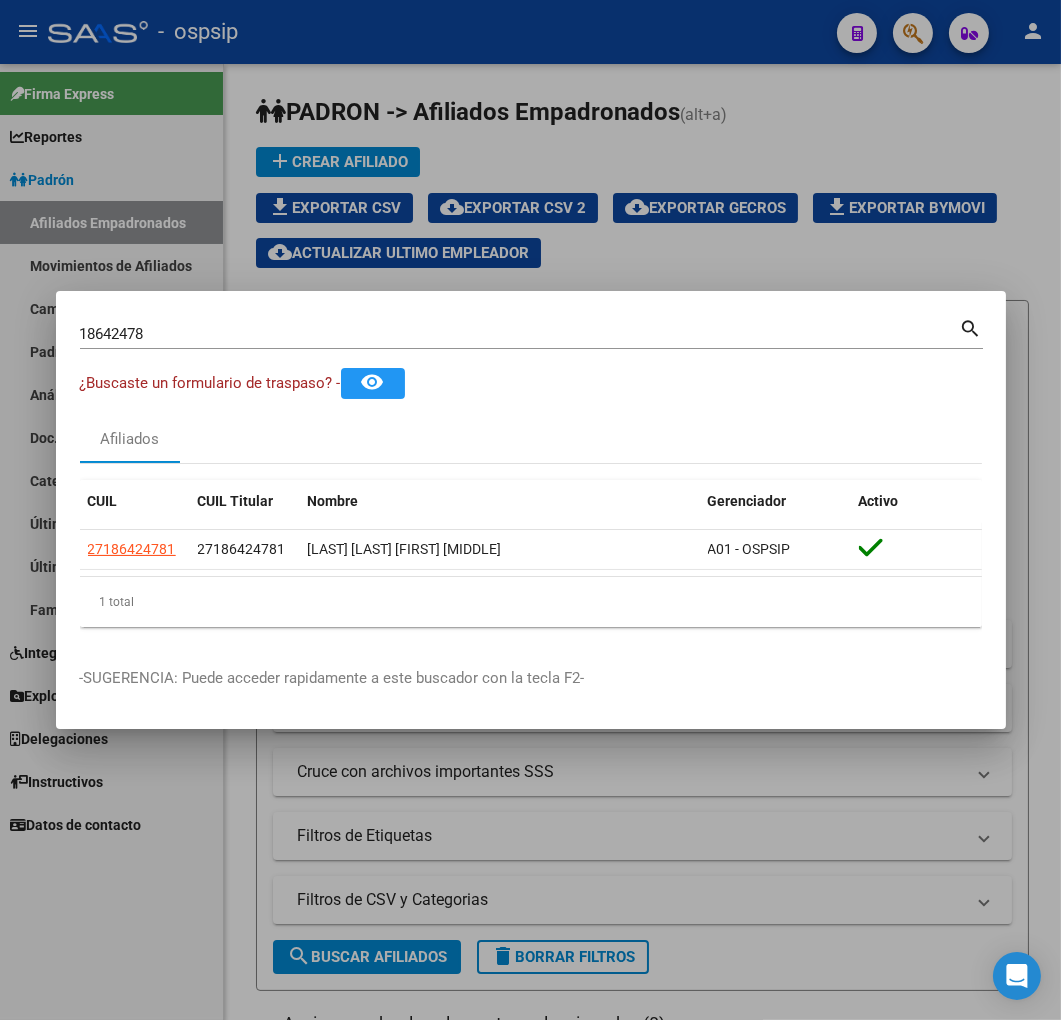 click at bounding box center [530, 510] 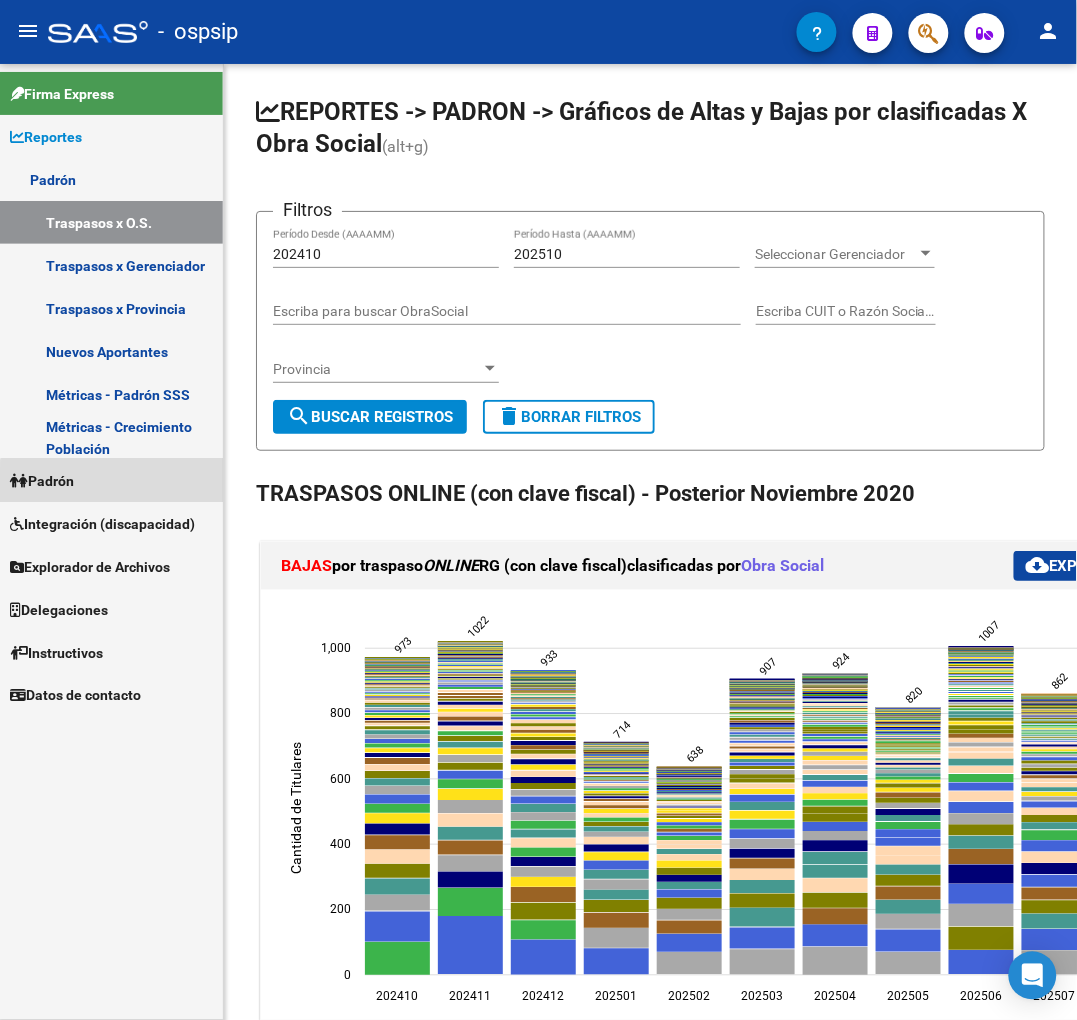 click on "Padrón" at bounding box center (111, 480) 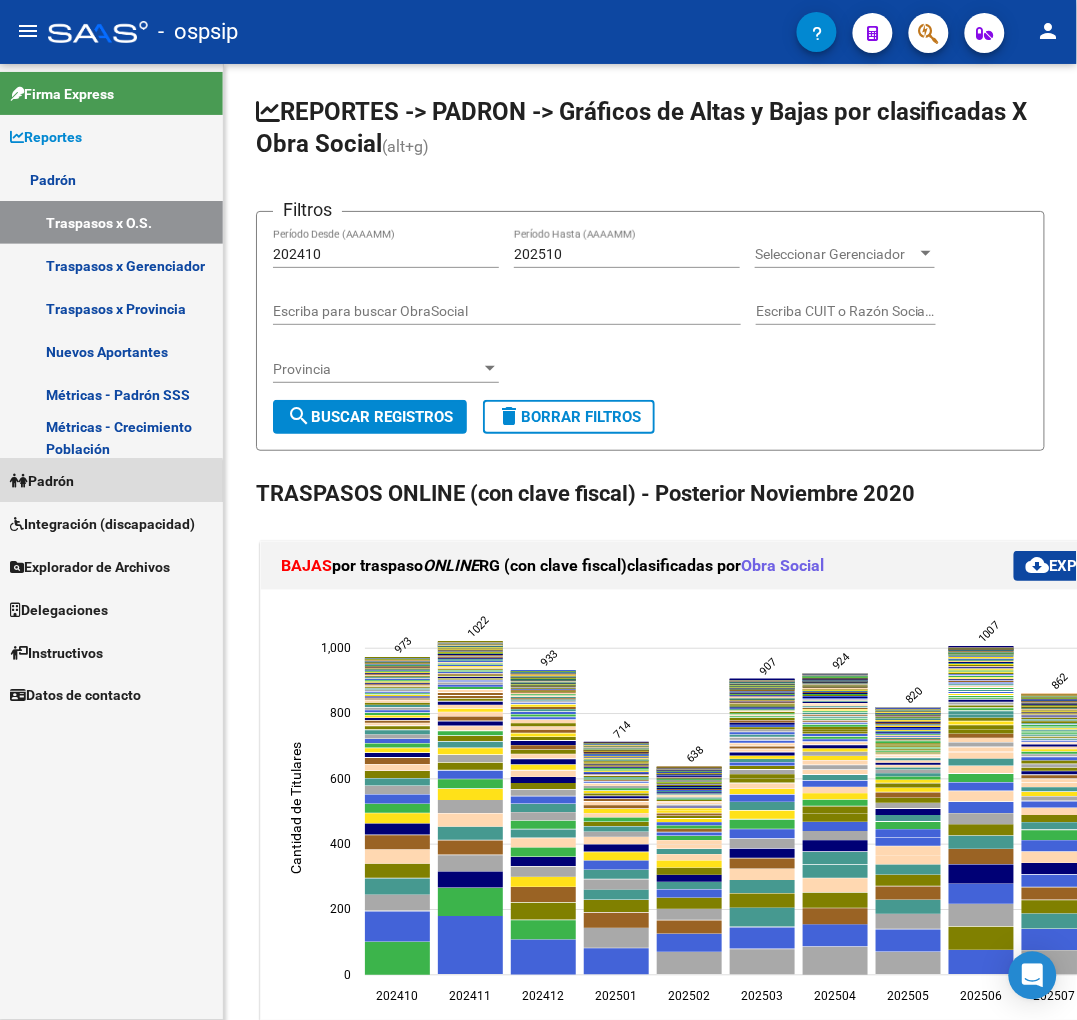 click on "Padrón" at bounding box center [111, 480] 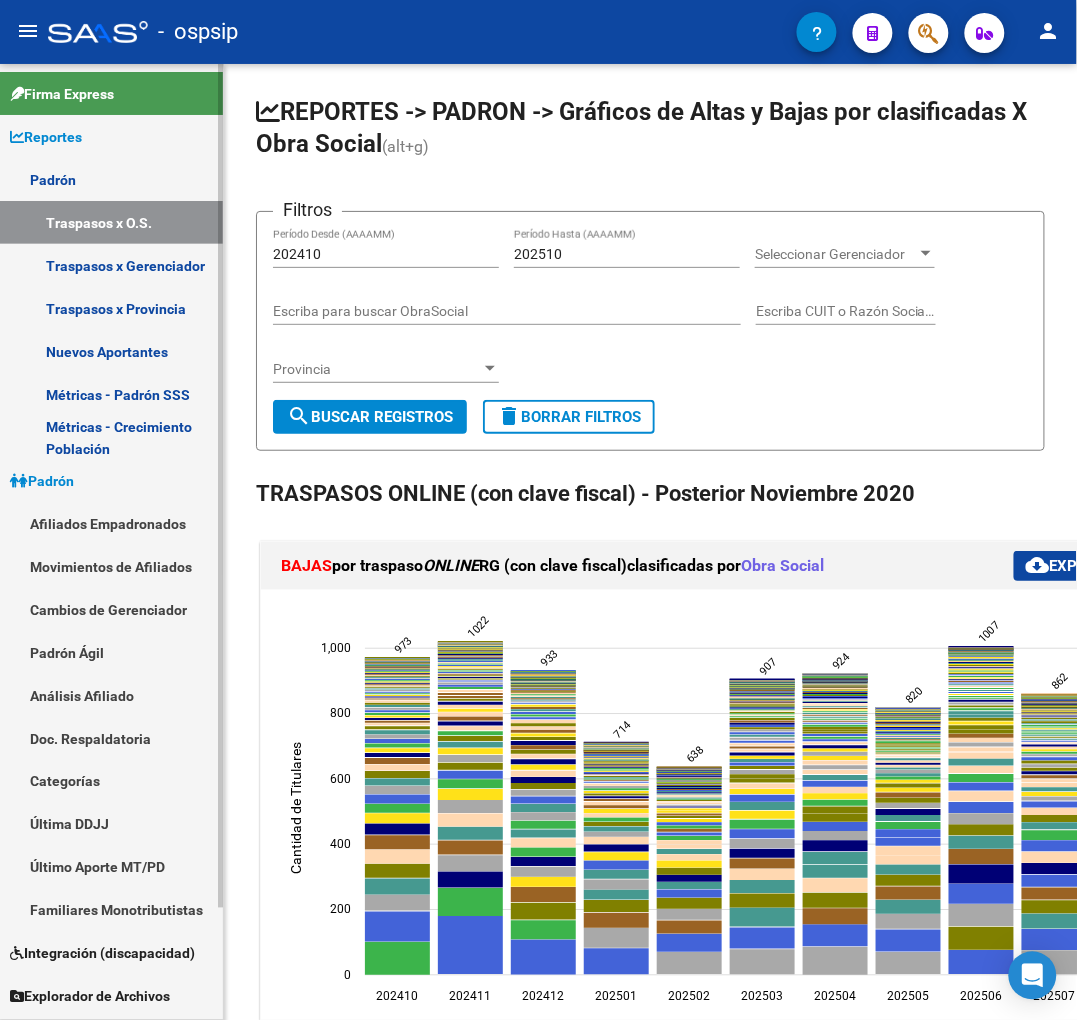 click on "Afiliados Empadronados" at bounding box center (111, 523) 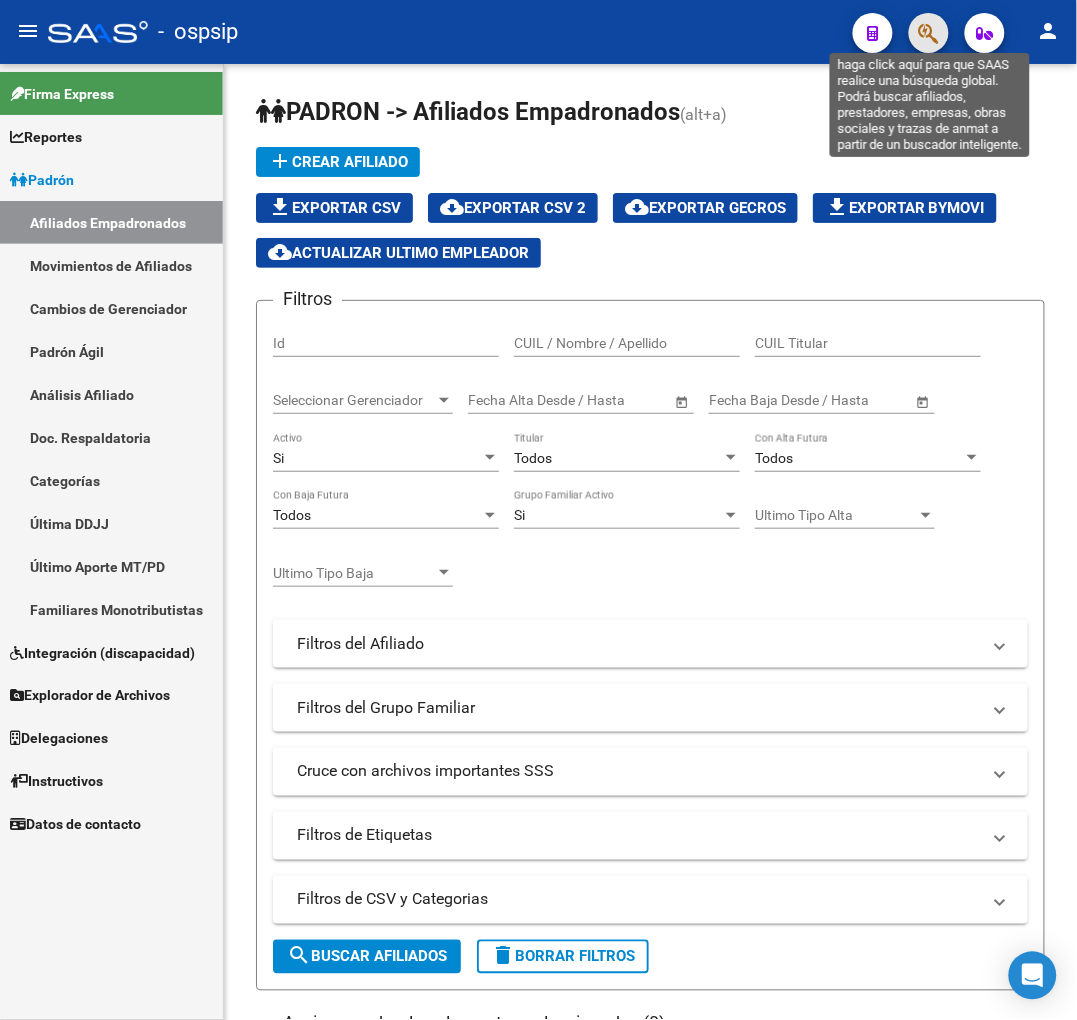 click 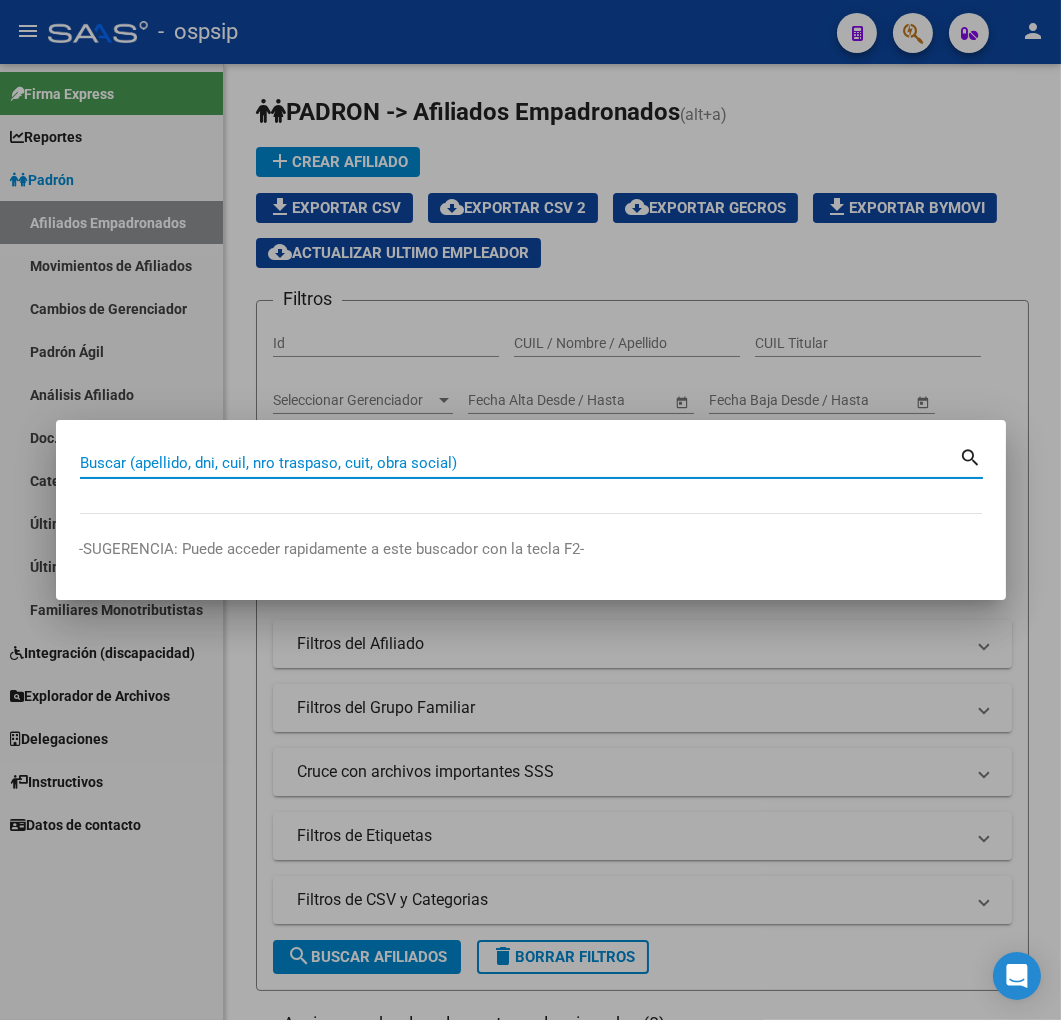 click on "Buscar (apellido, dni, cuil, nro traspaso, cuit, obra social)" at bounding box center (520, 463) 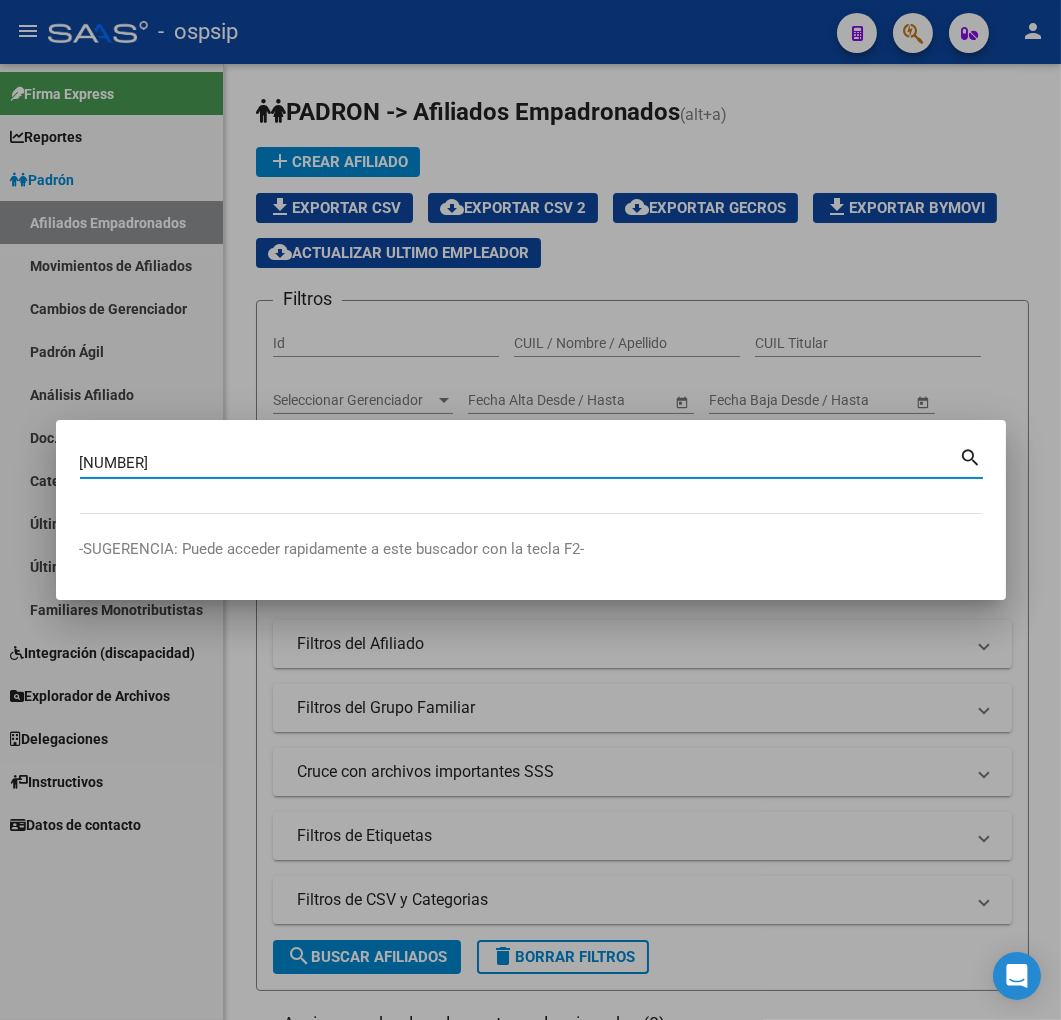 type on "29722644" 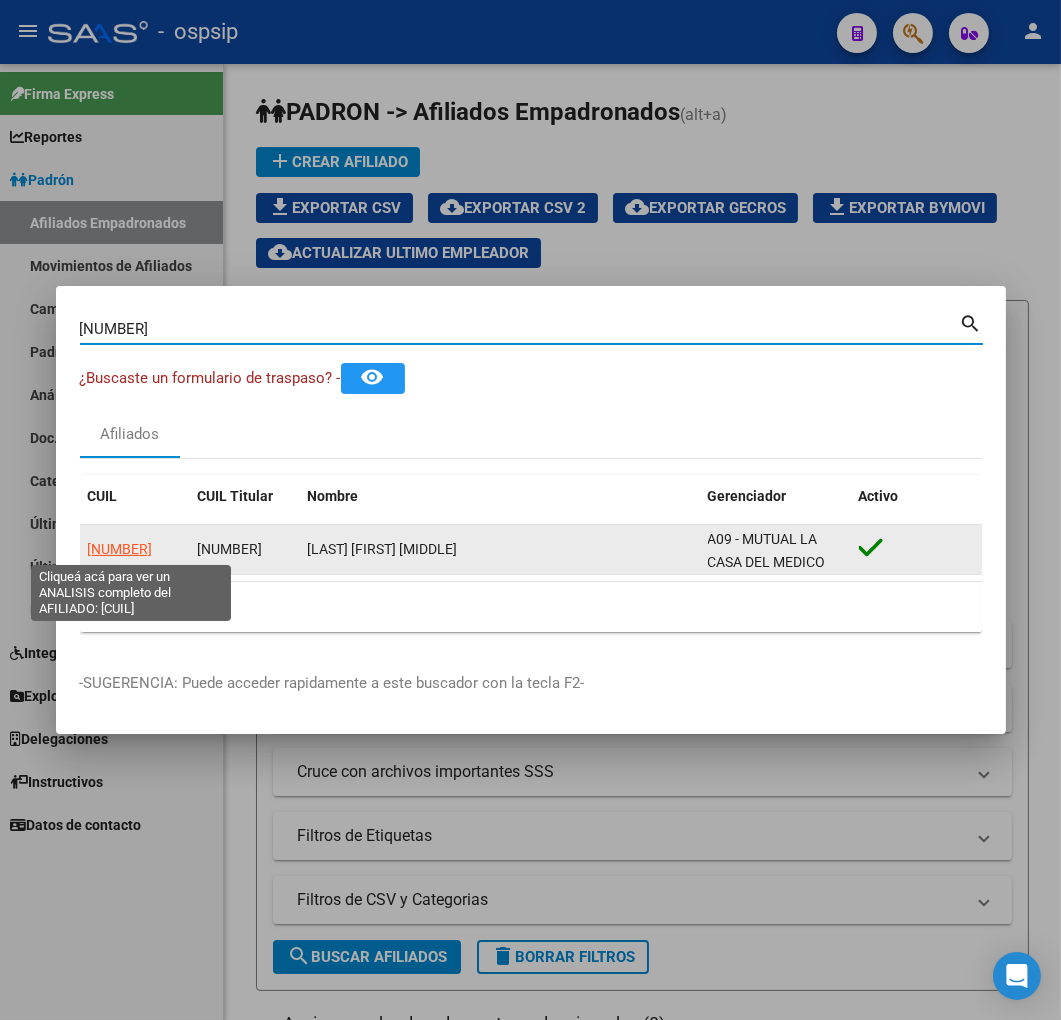 click on "20297226445" 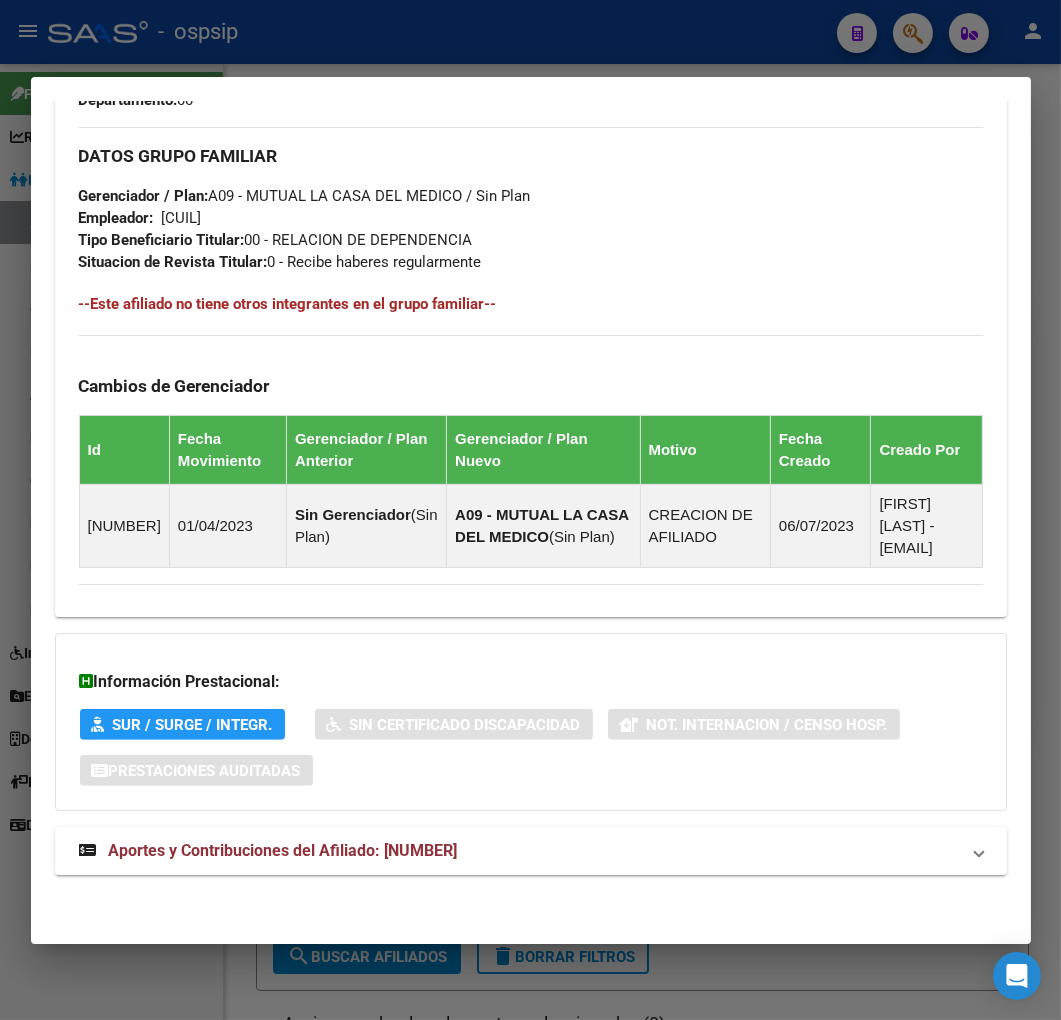scroll, scrollTop: 1111, scrollLeft: 0, axis: vertical 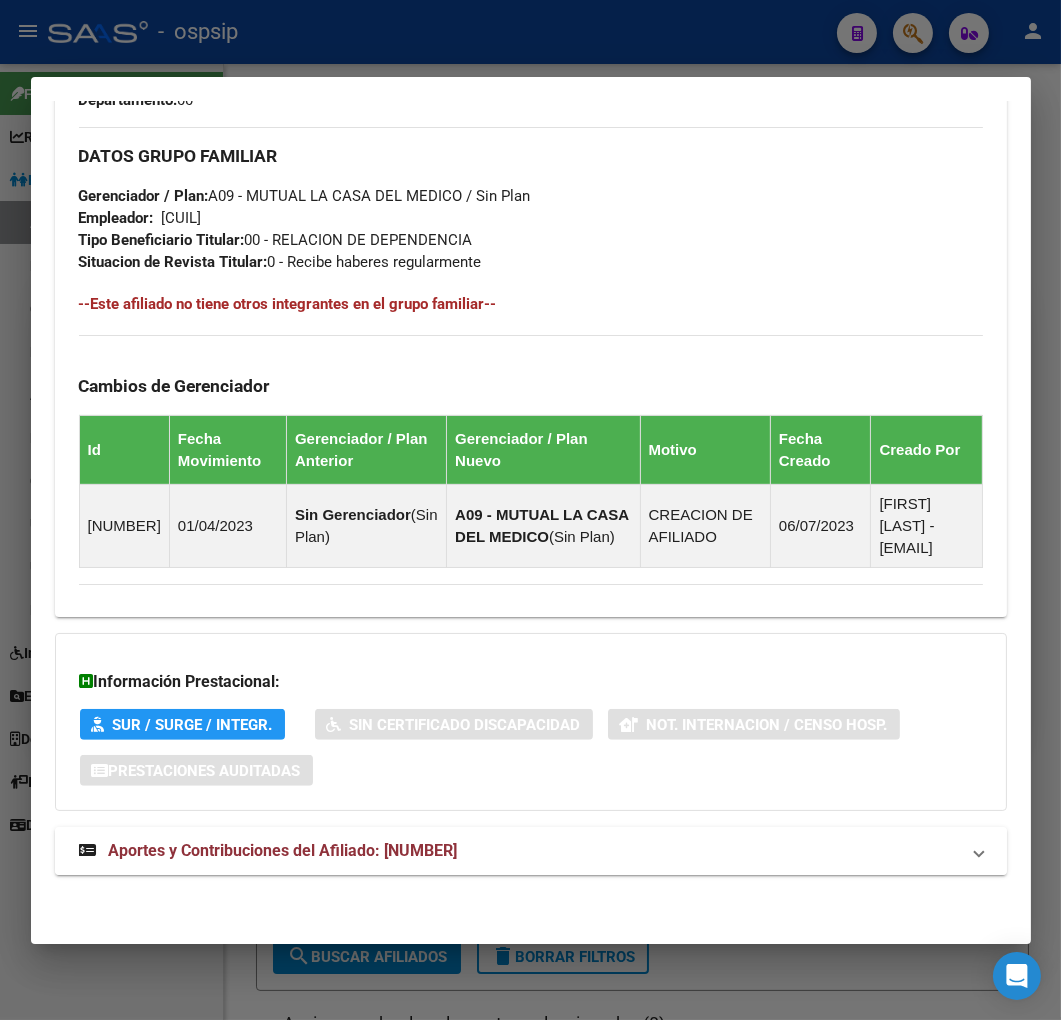 click on "Aportes y Contribuciones del Afiliado: 20297226445" at bounding box center (519, 851) 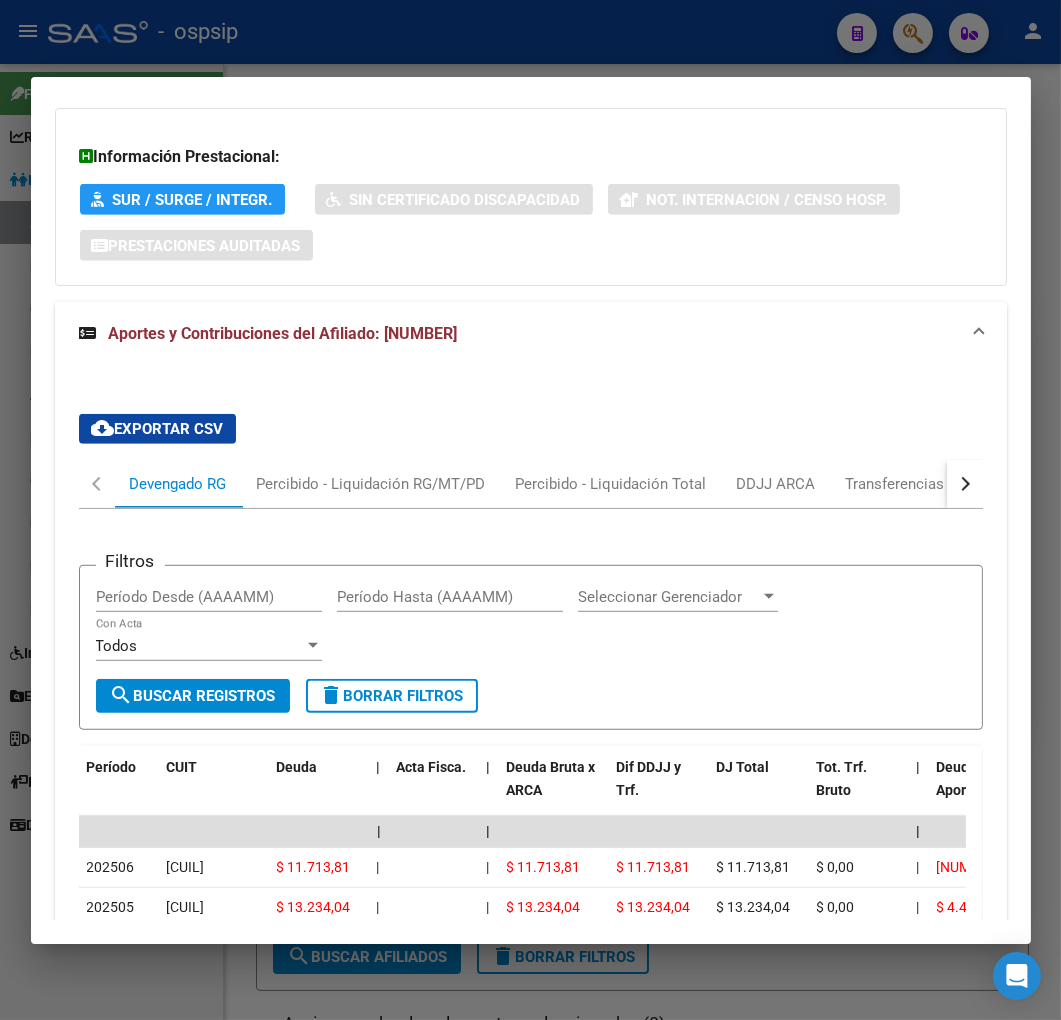scroll, scrollTop: 1654, scrollLeft: 0, axis: vertical 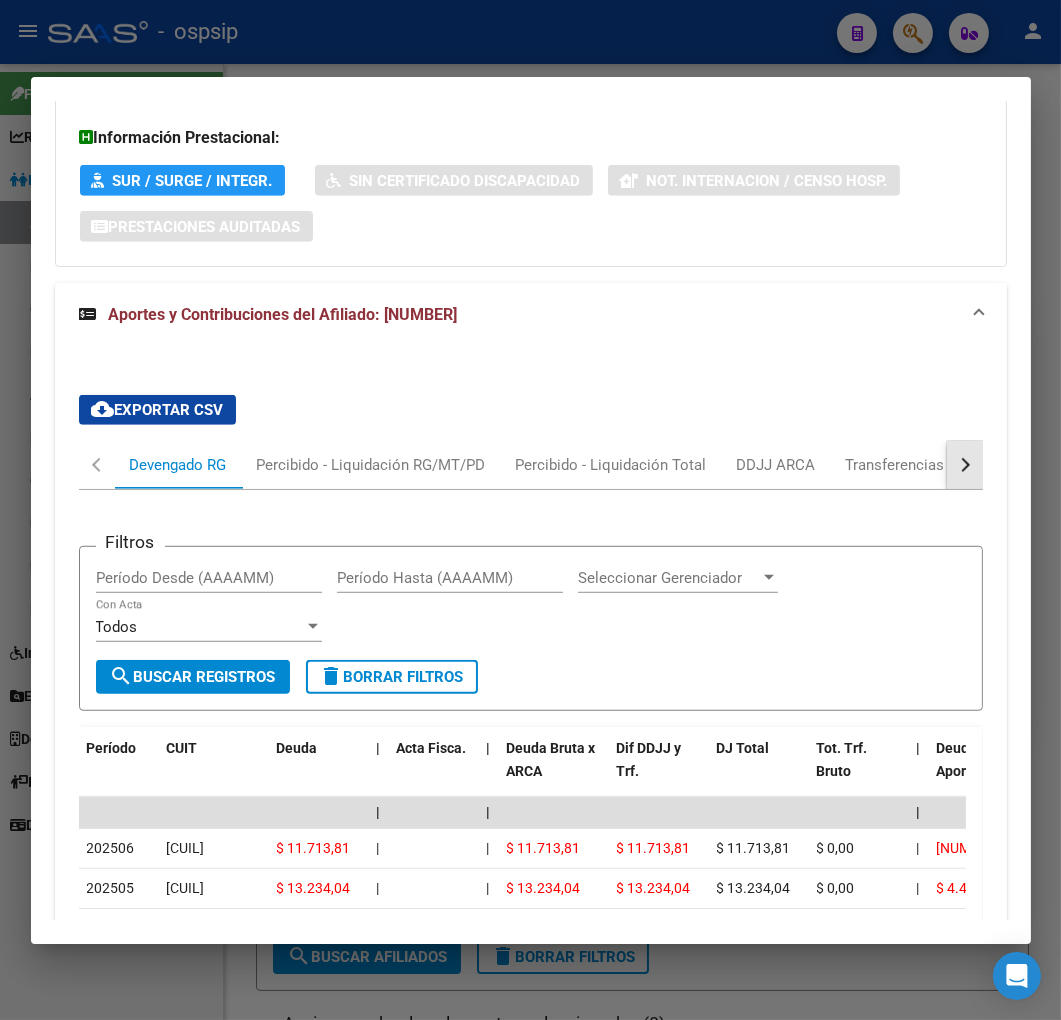 click at bounding box center (965, 465) 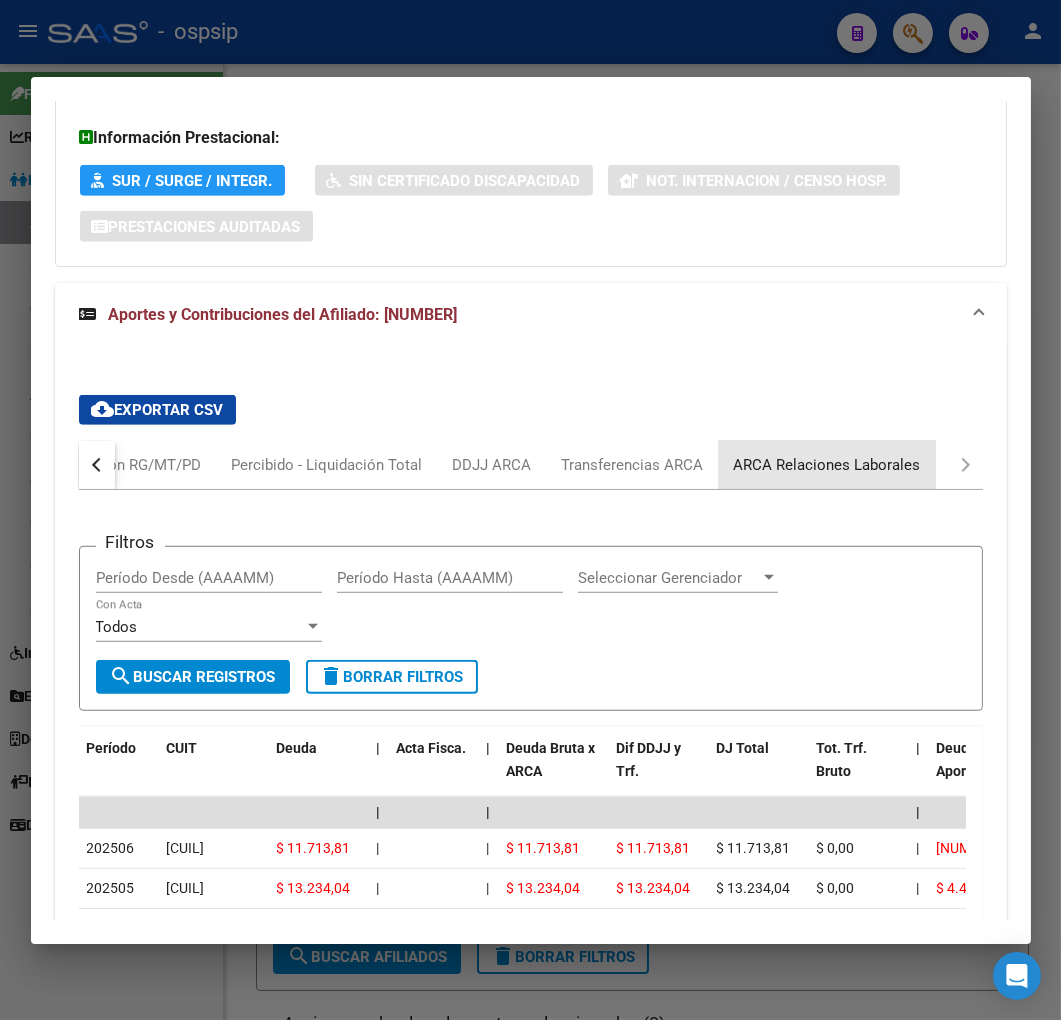 click on "ARCA Relaciones Laborales" at bounding box center (827, 465) 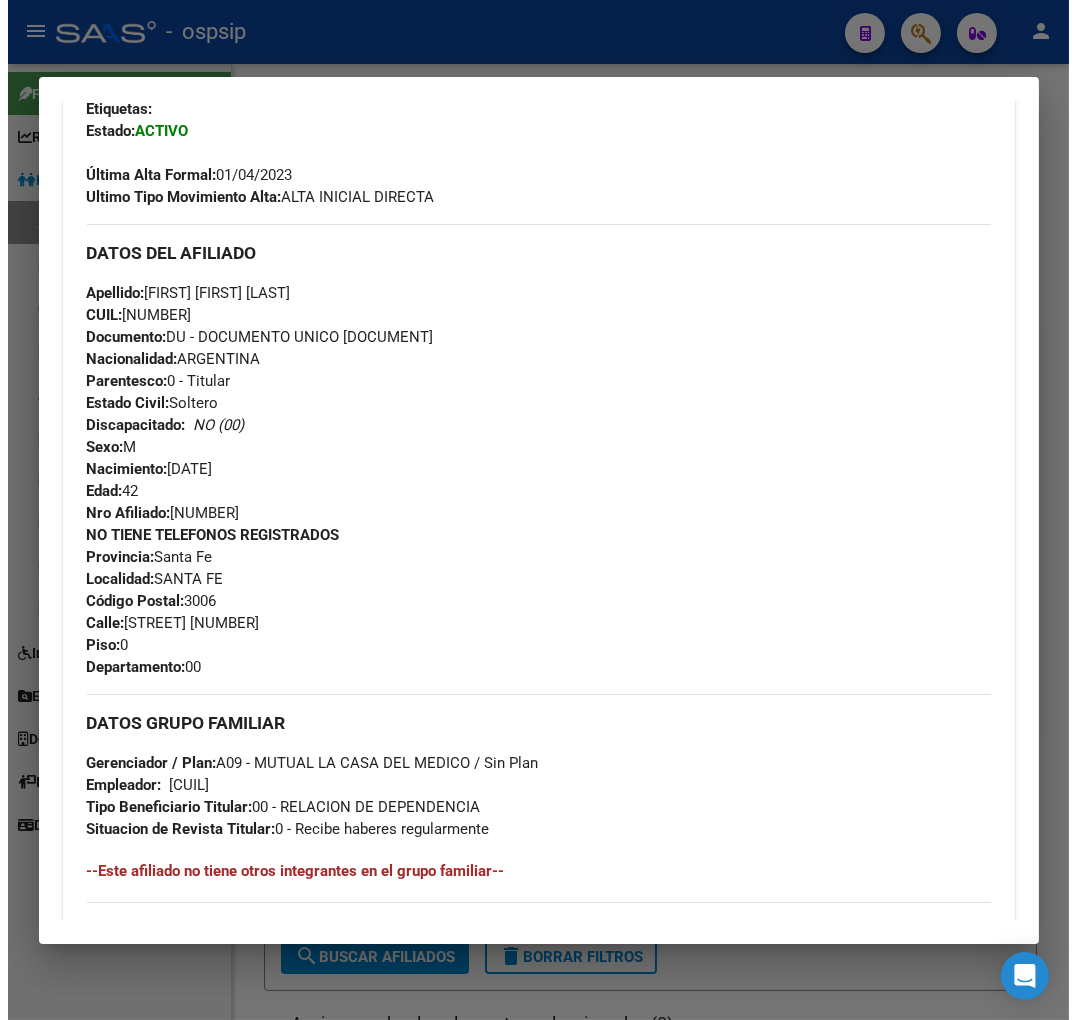 scroll, scrollTop: 321, scrollLeft: 0, axis: vertical 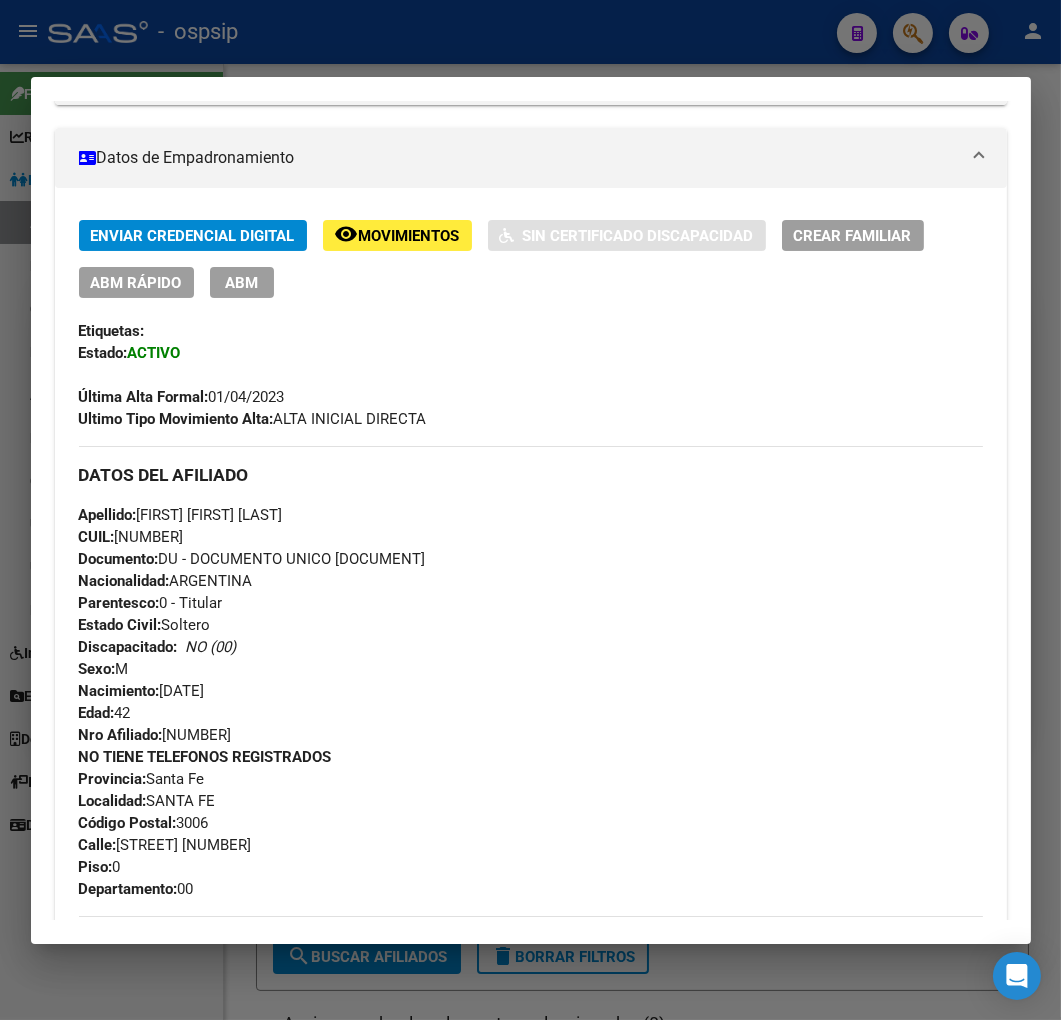 click on "ABM" at bounding box center [241, 283] 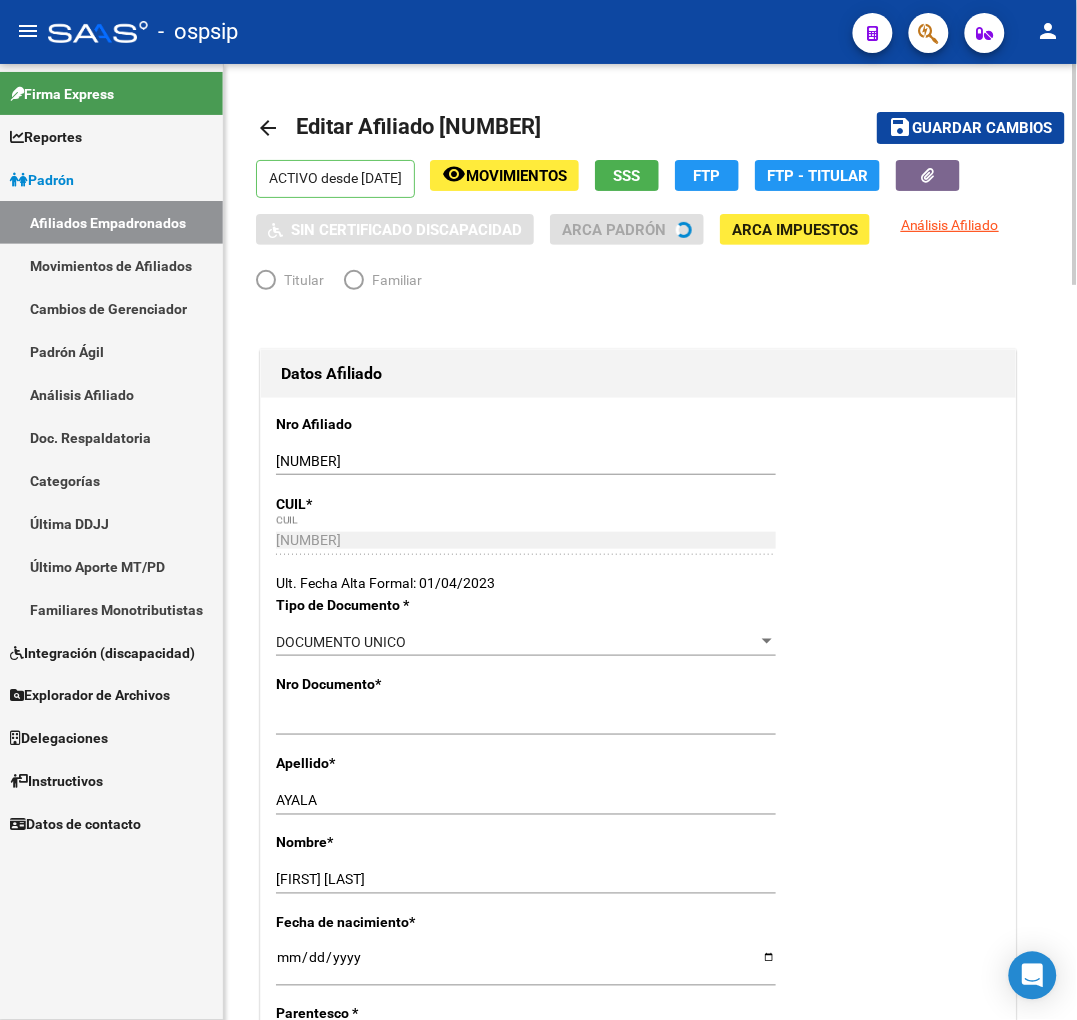 radio on "true" 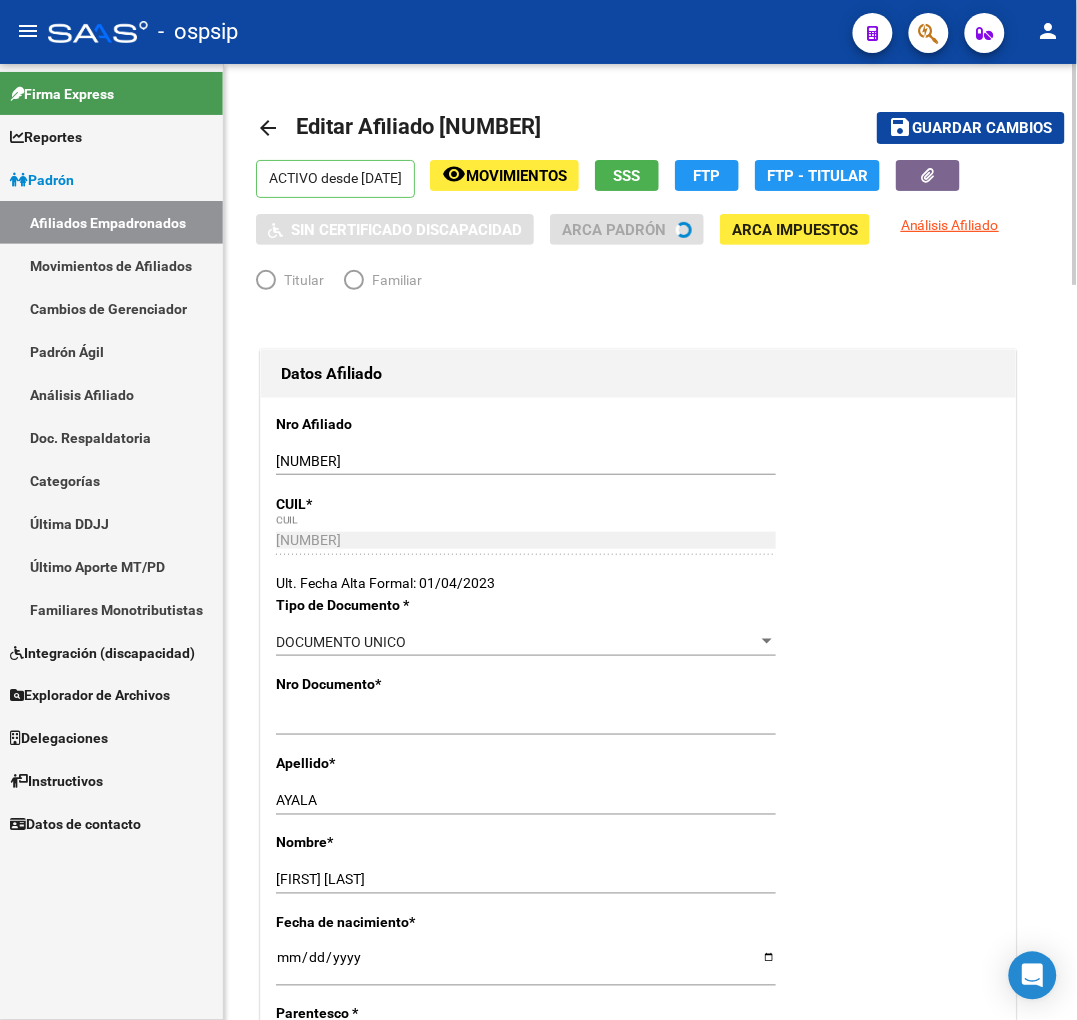 type on "20-25910362-3" 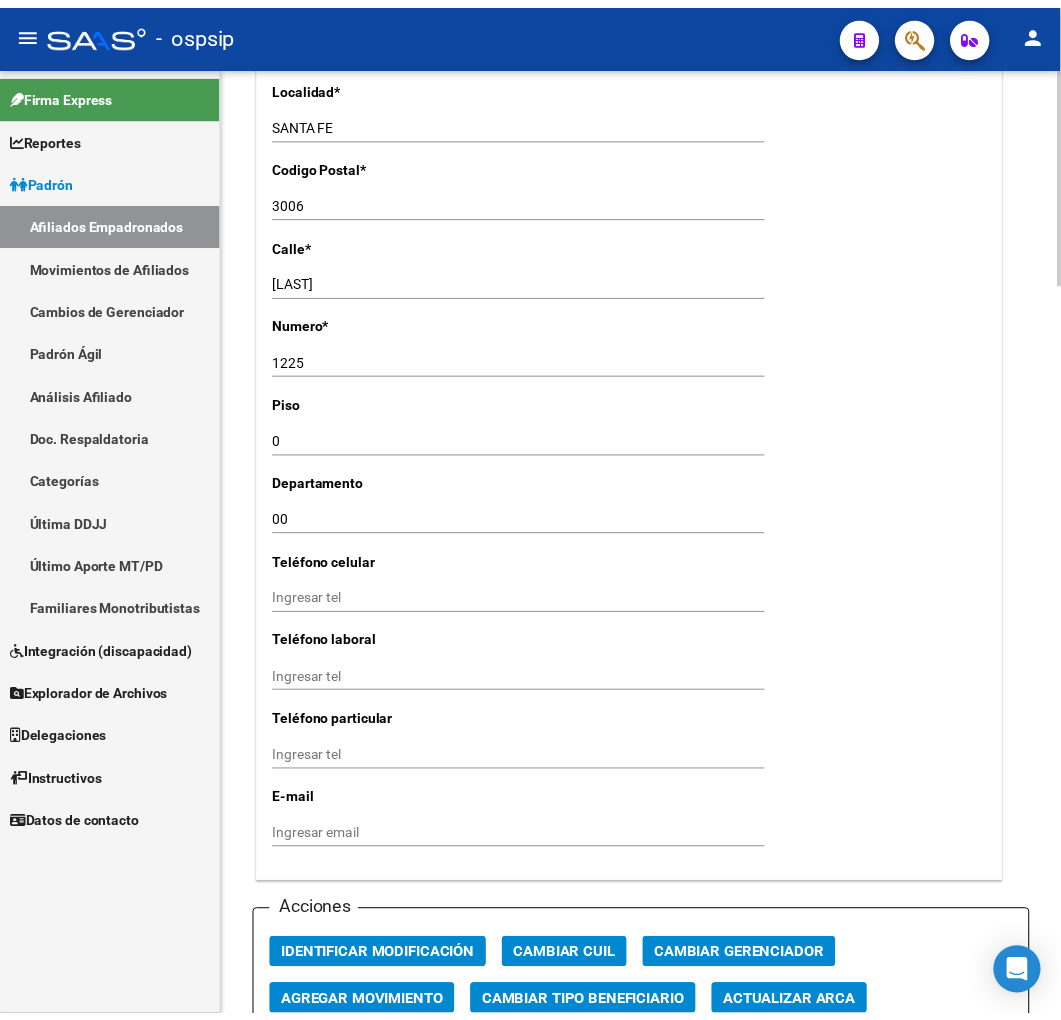 scroll, scrollTop: 2000, scrollLeft: 0, axis: vertical 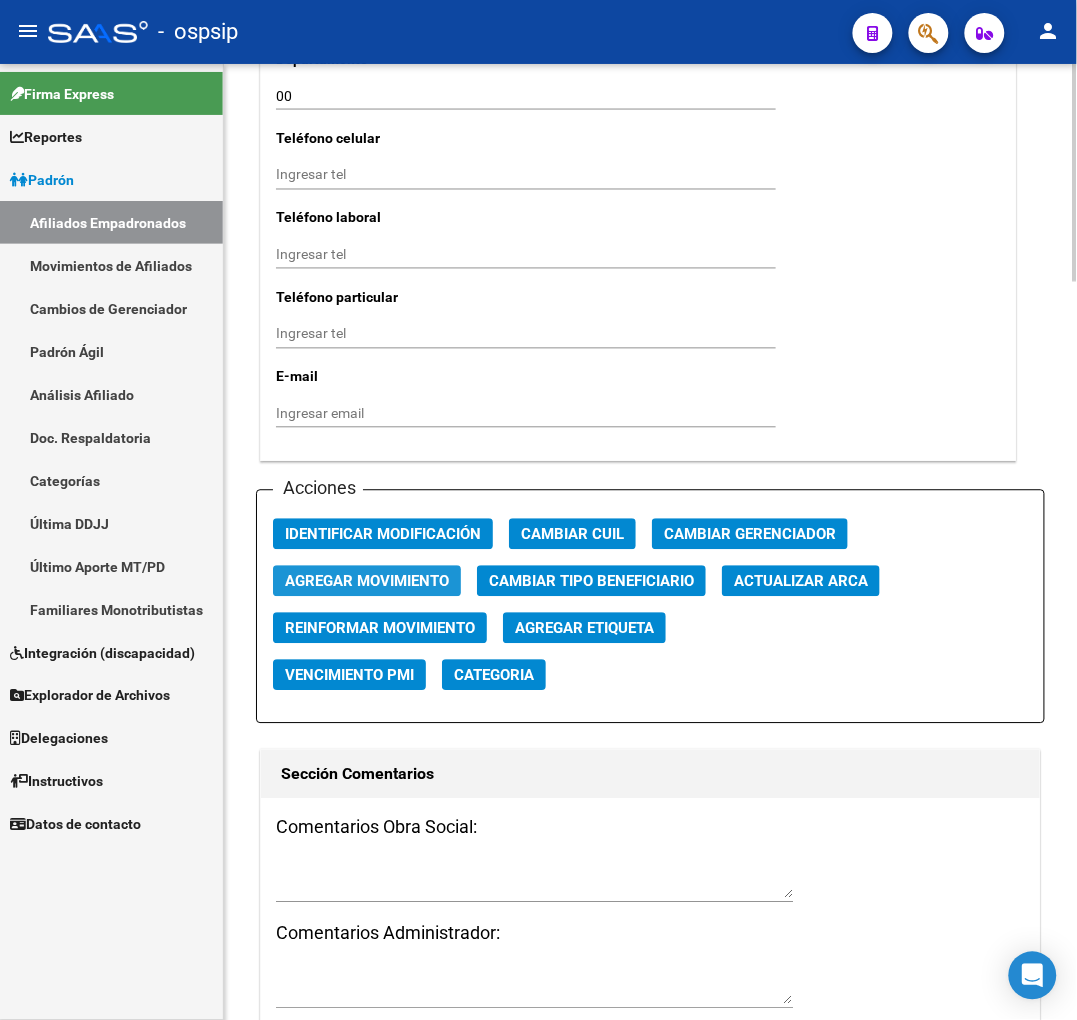 click on "Agregar Movimiento" 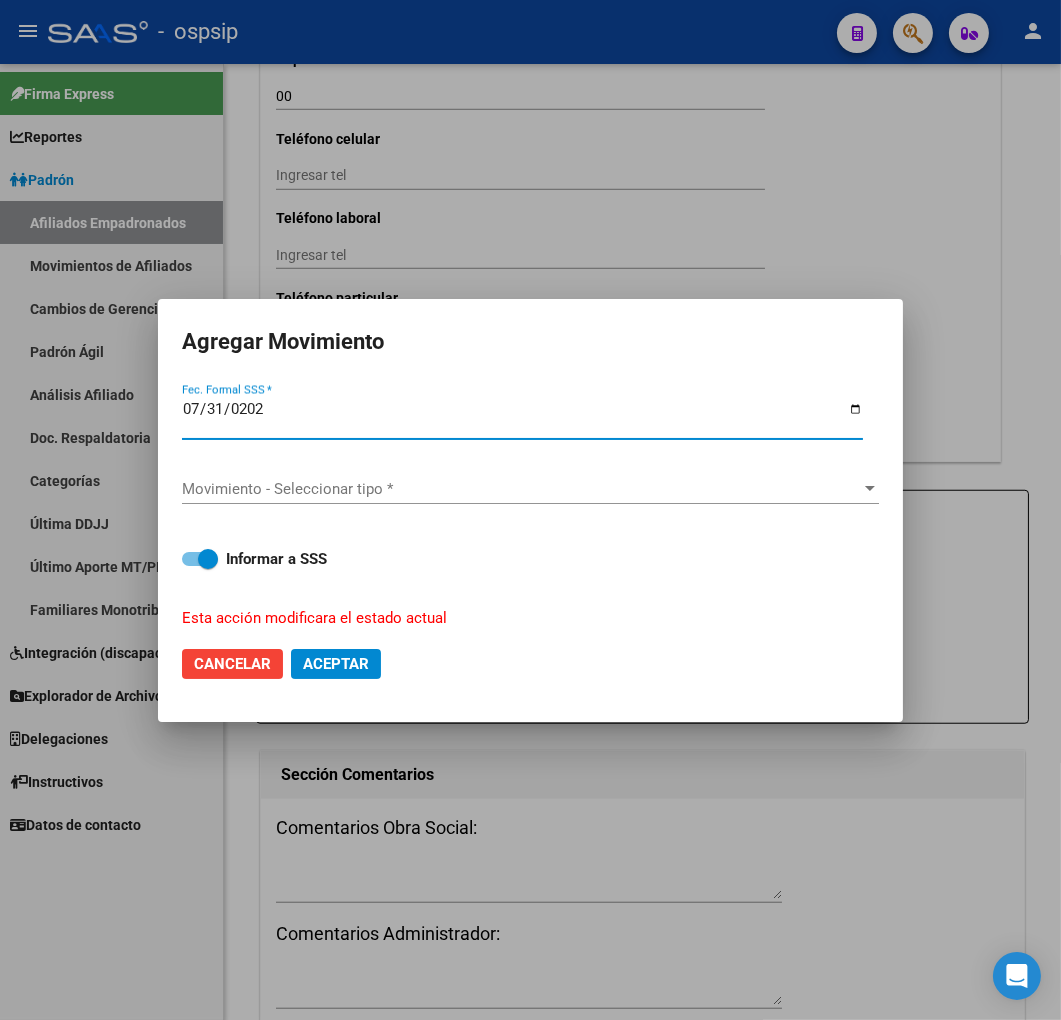 type on "2020-07-31" 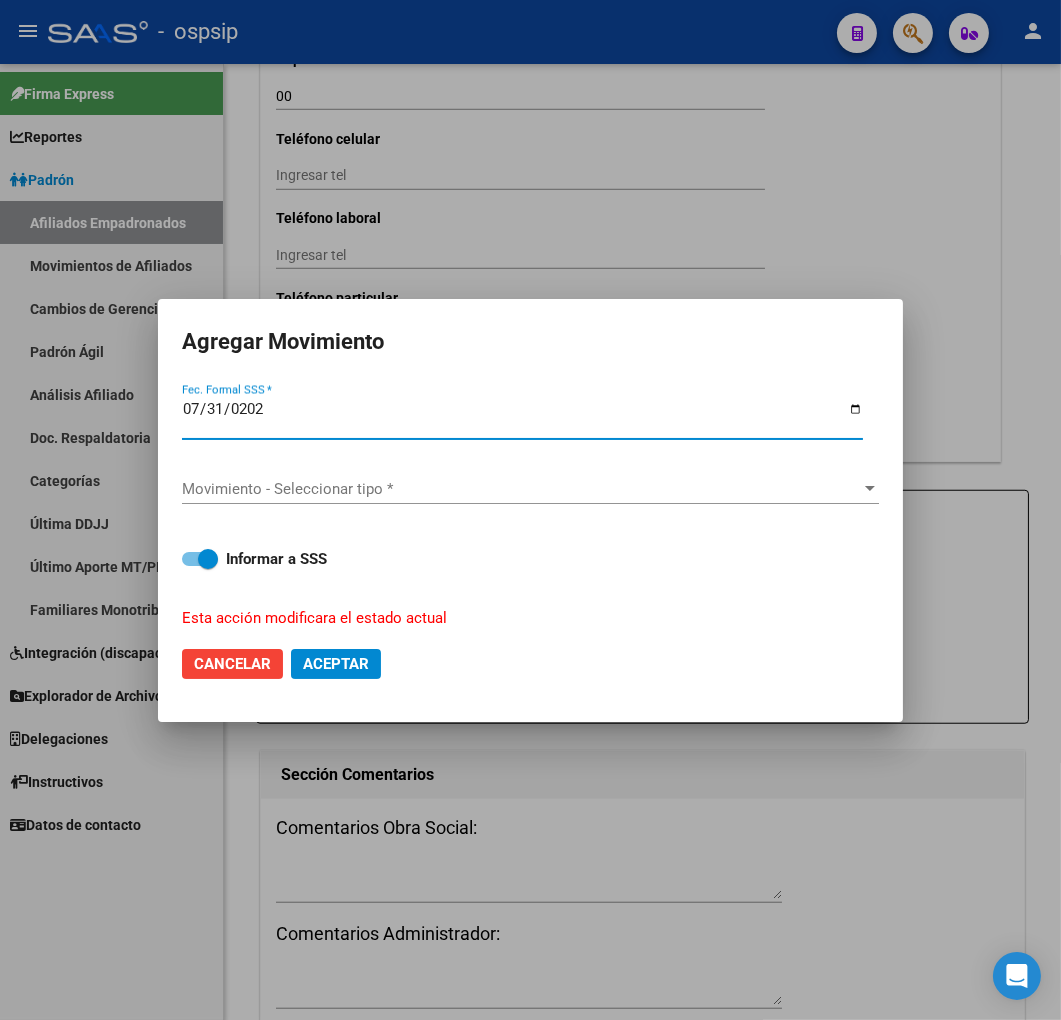 type on "2025-07-31" 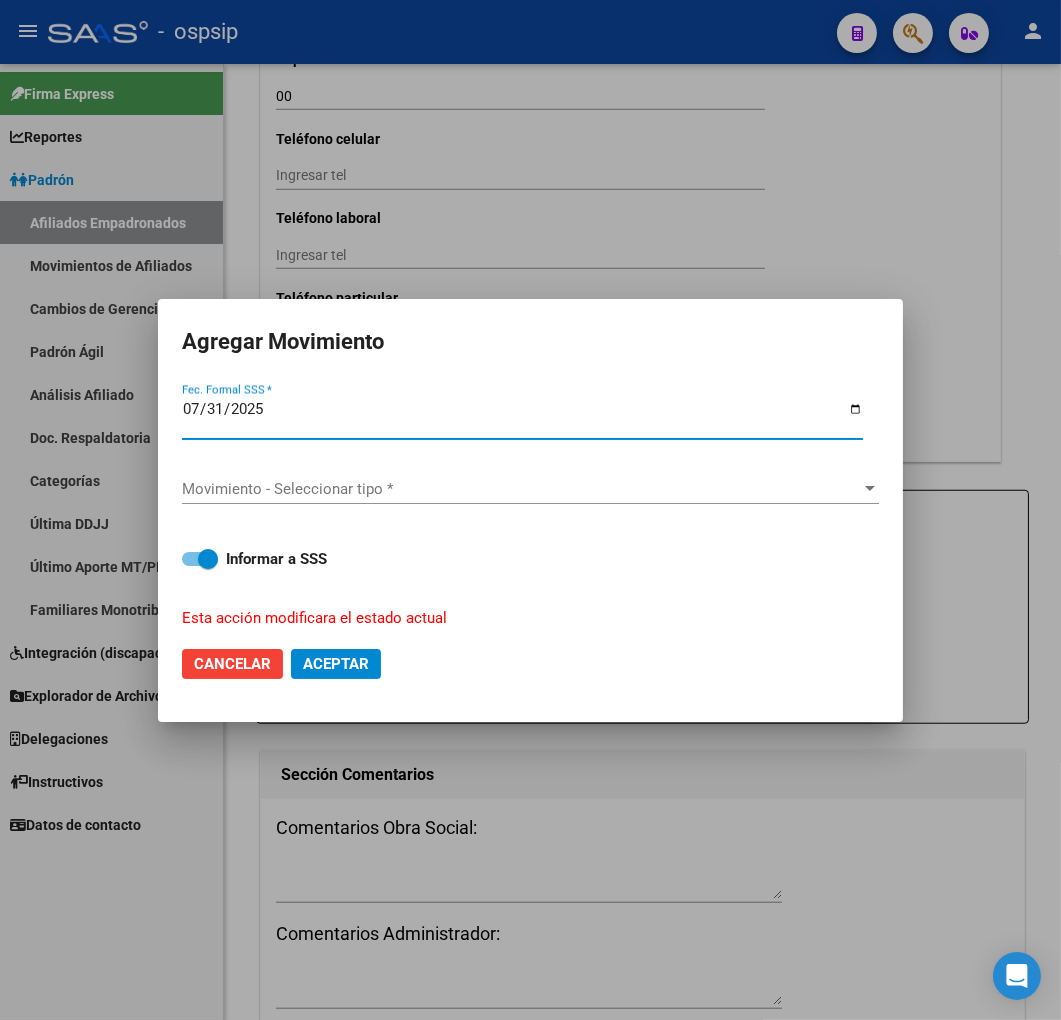 click on "Movimiento - Seleccionar tipo *" at bounding box center [521, 489] 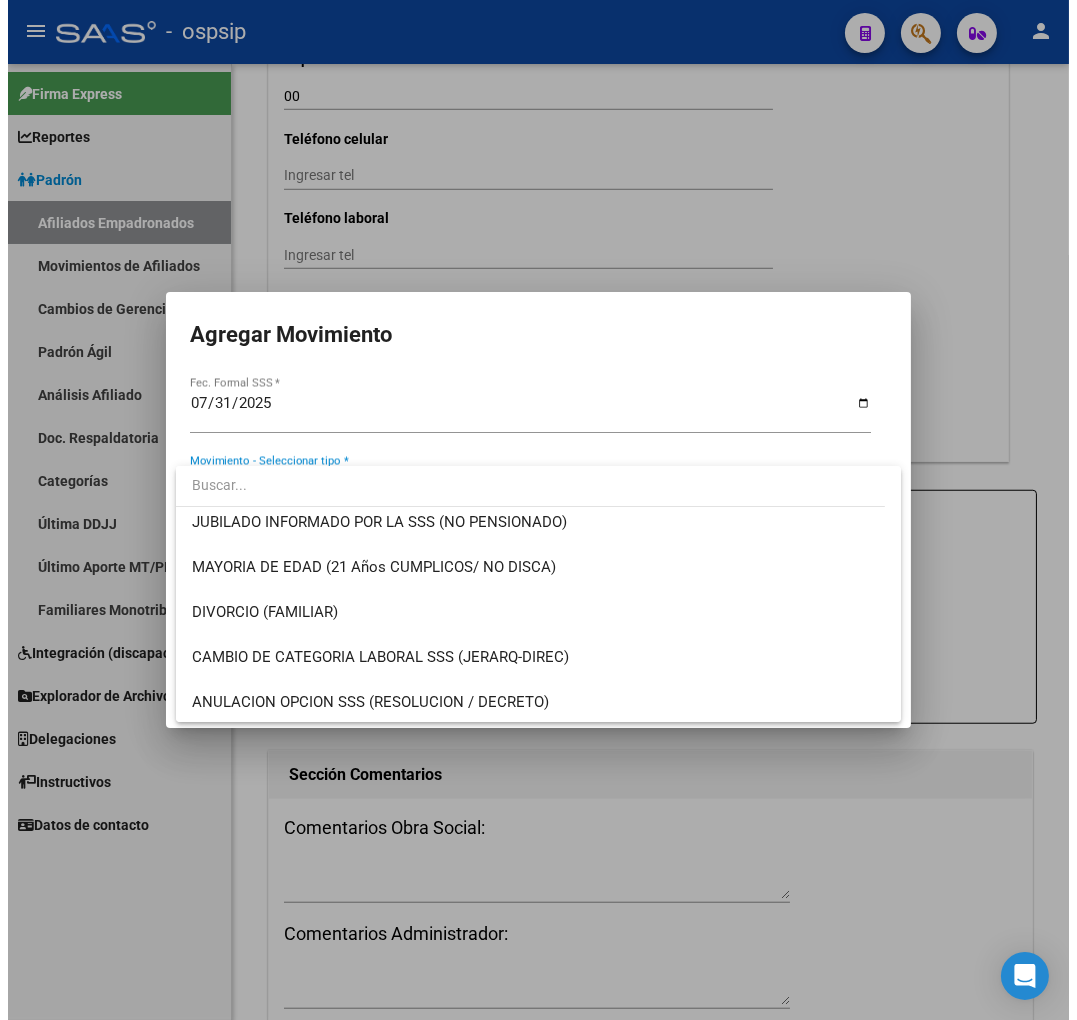 scroll, scrollTop: 0, scrollLeft: 0, axis: both 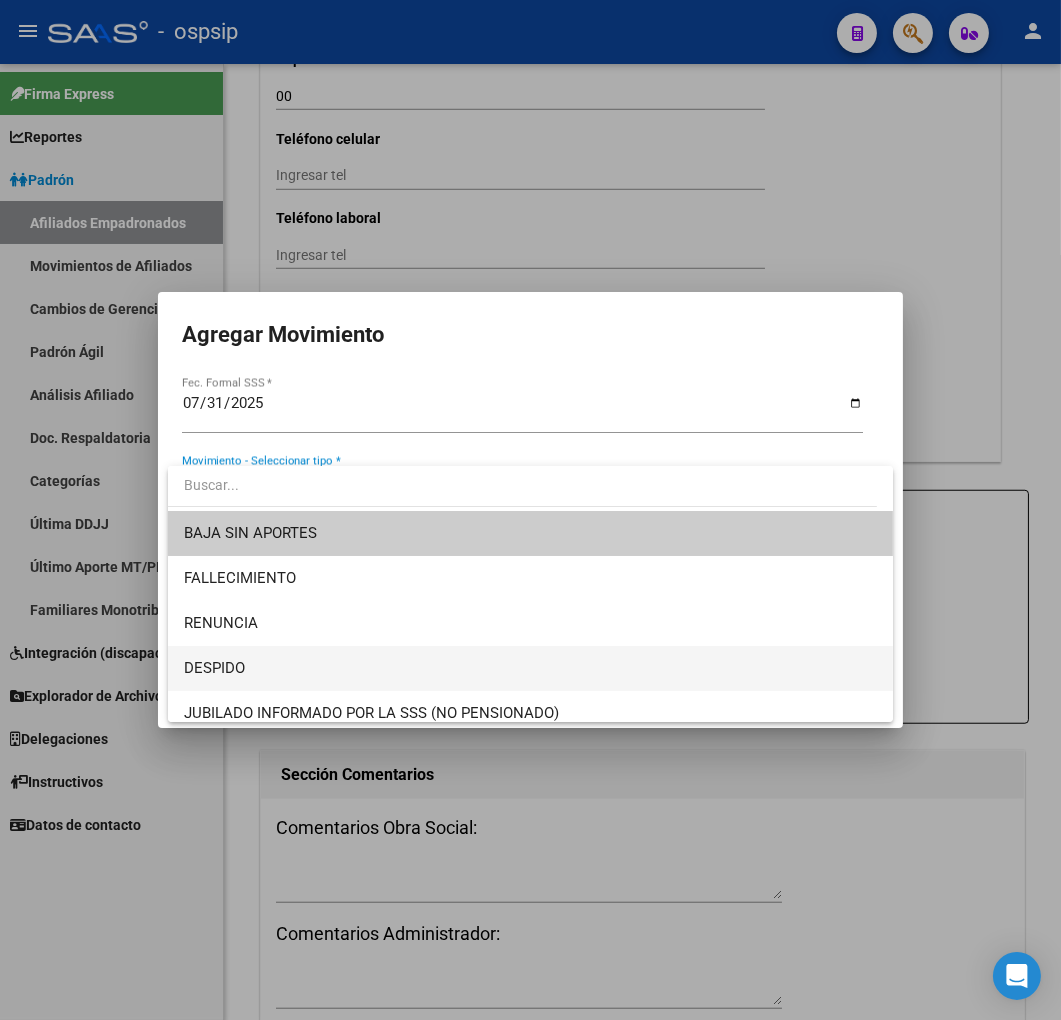 click on "DESPIDO" at bounding box center [531, 668] 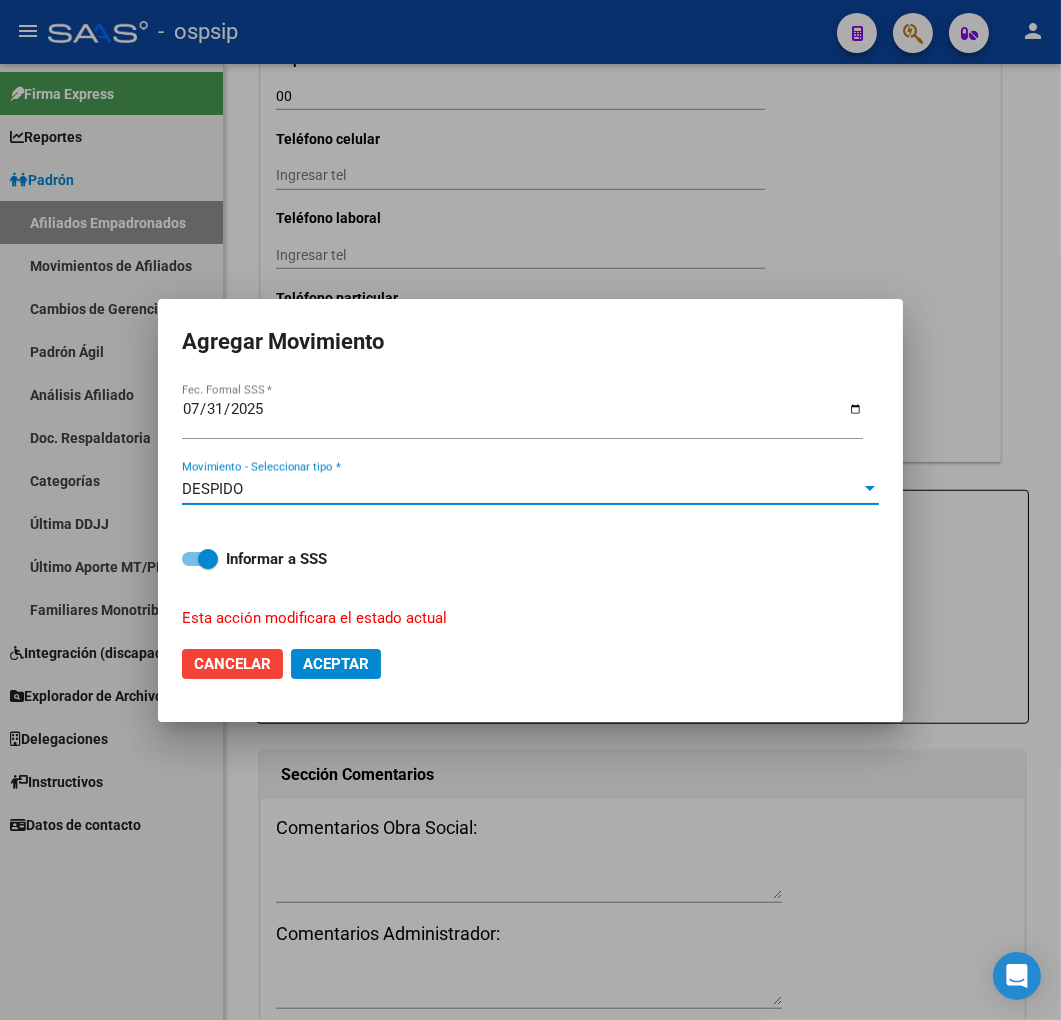 click on "Aceptar" 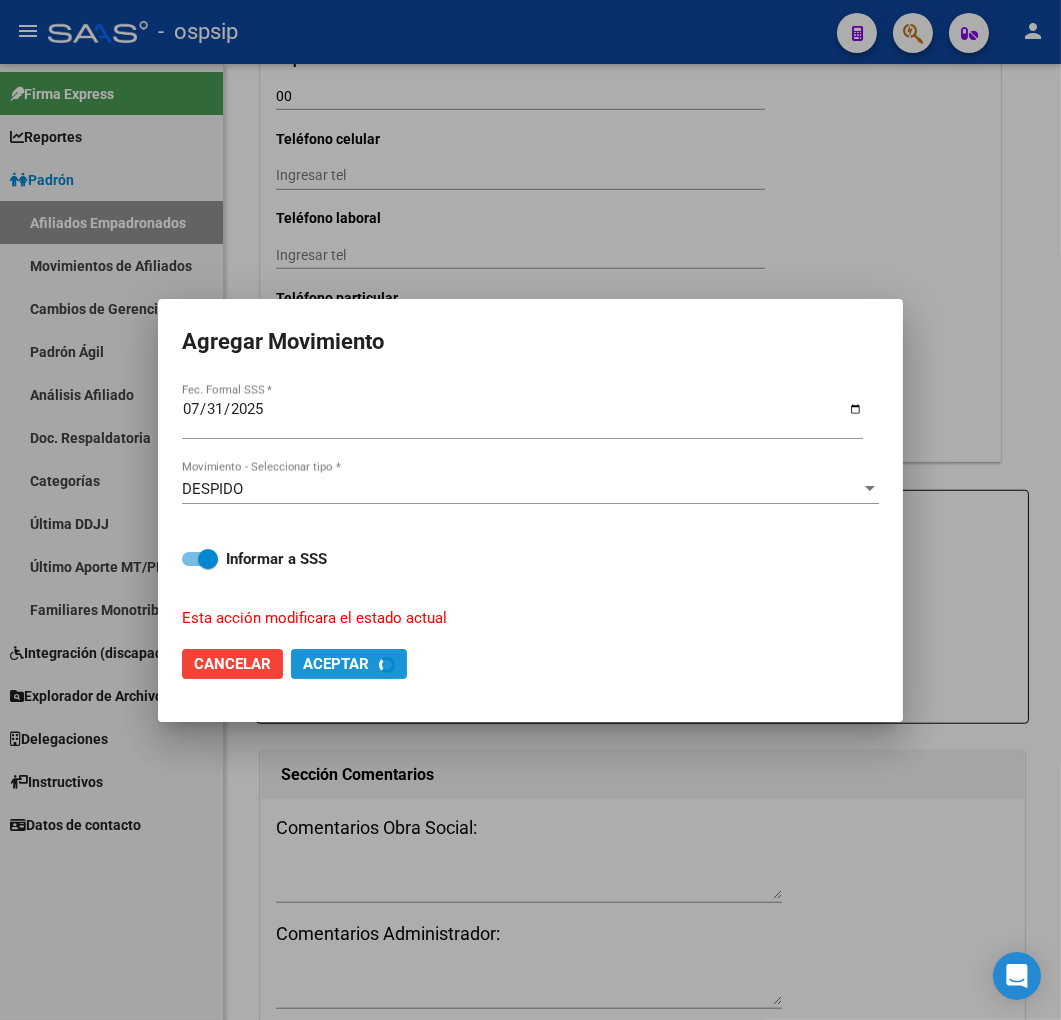 checkbox on "false" 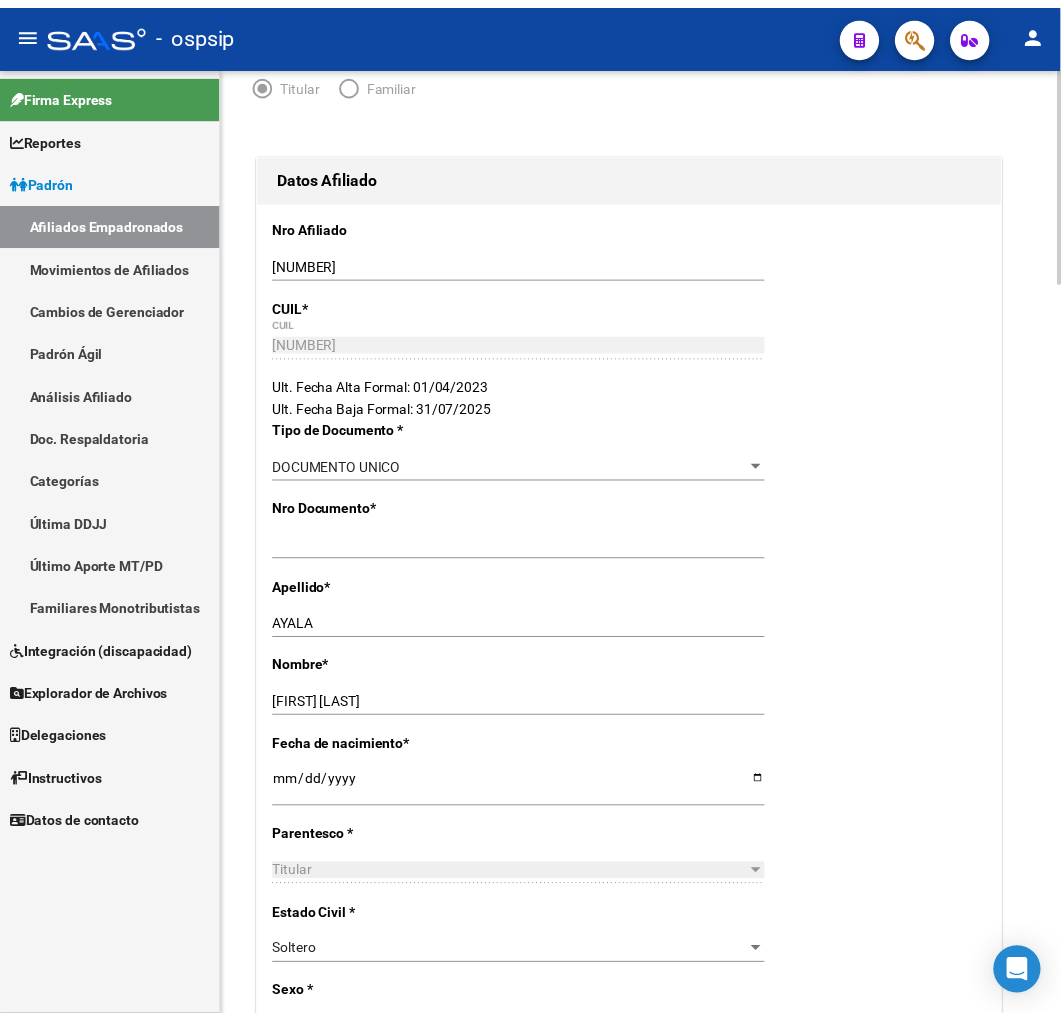scroll, scrollTop: 0, scrollLeft: 0, axis: both 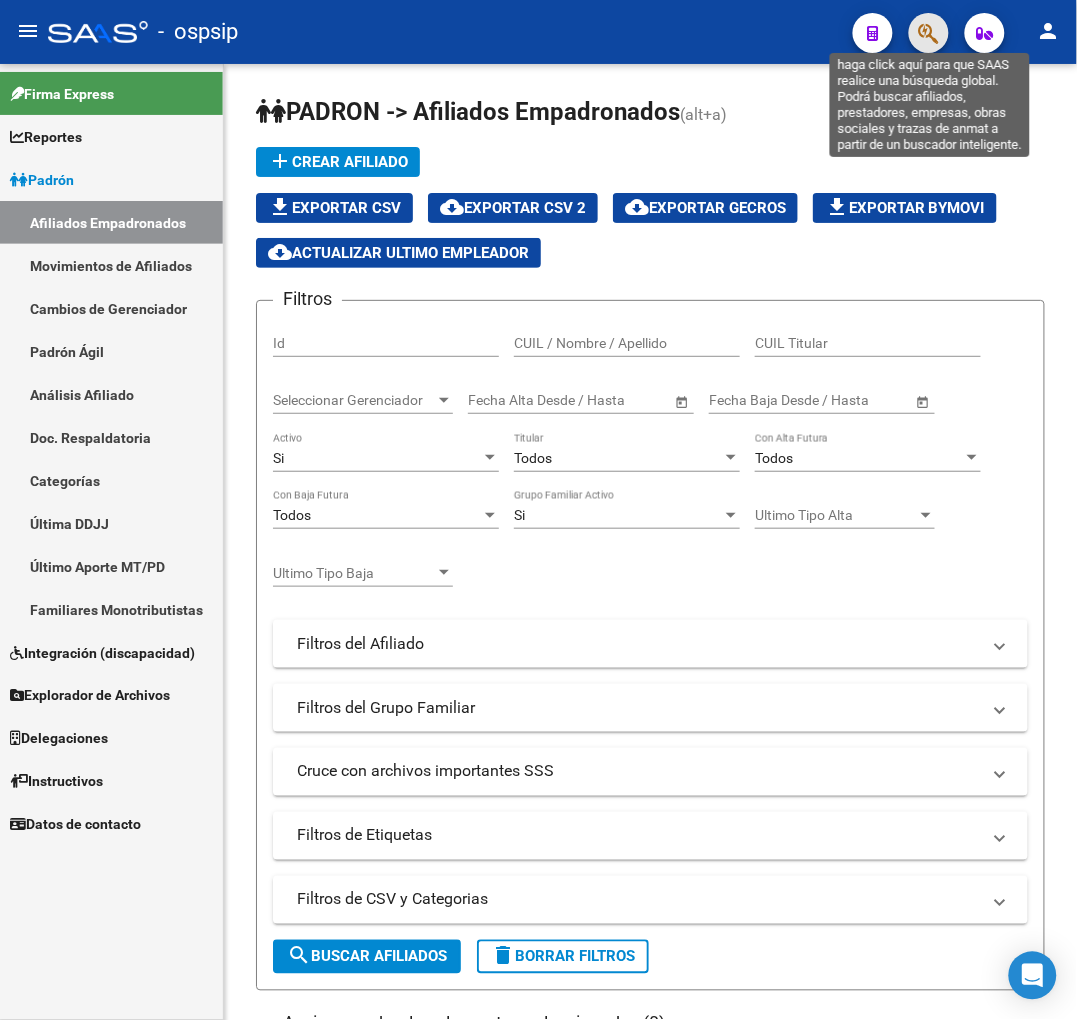 click 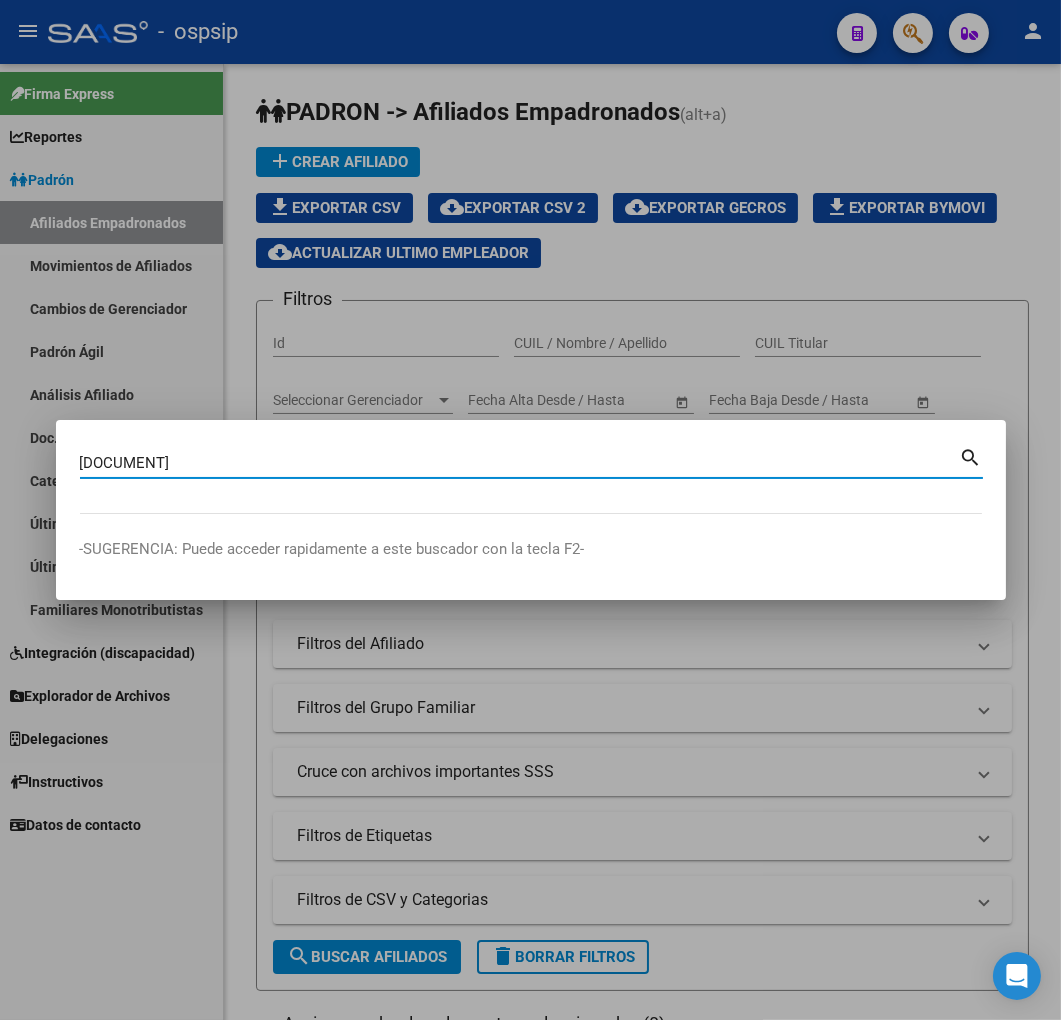 type on "29782127" 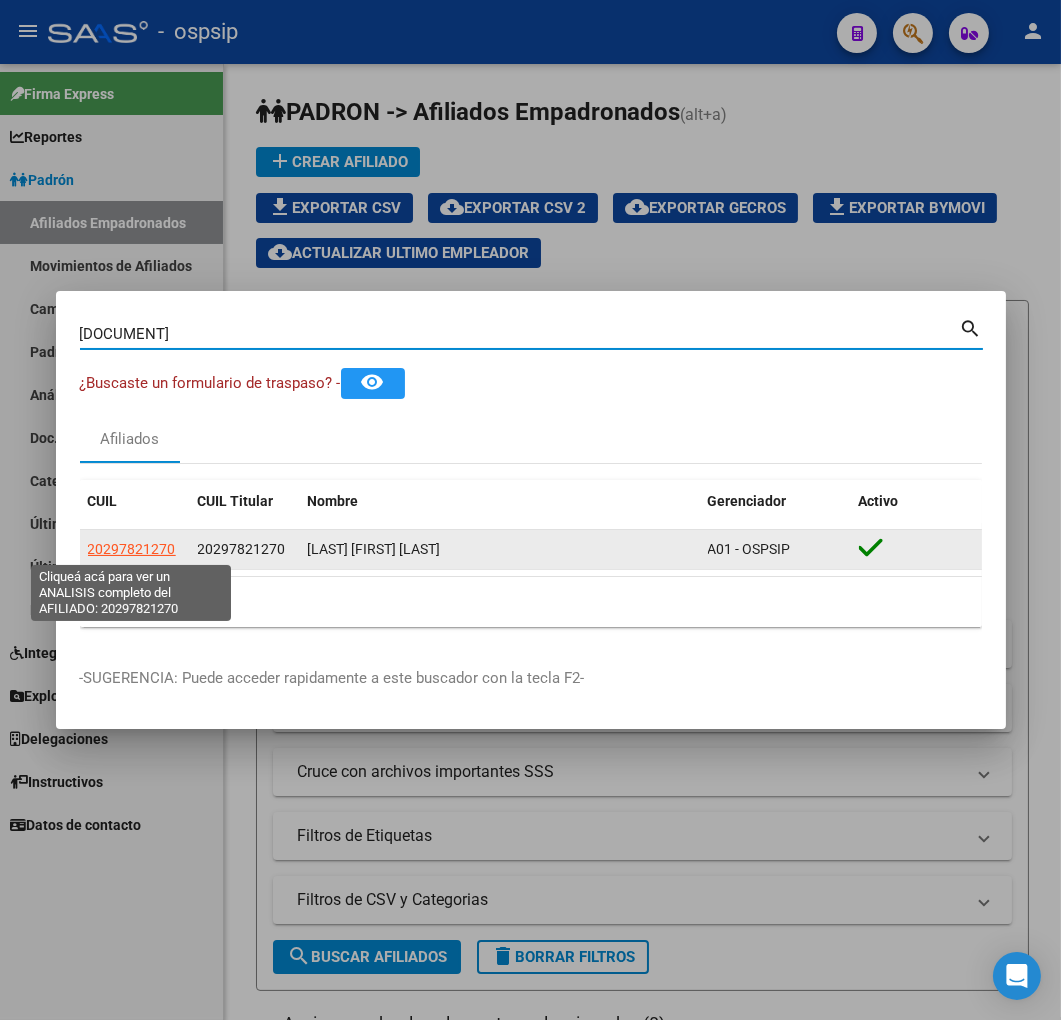 click on "20297821270" 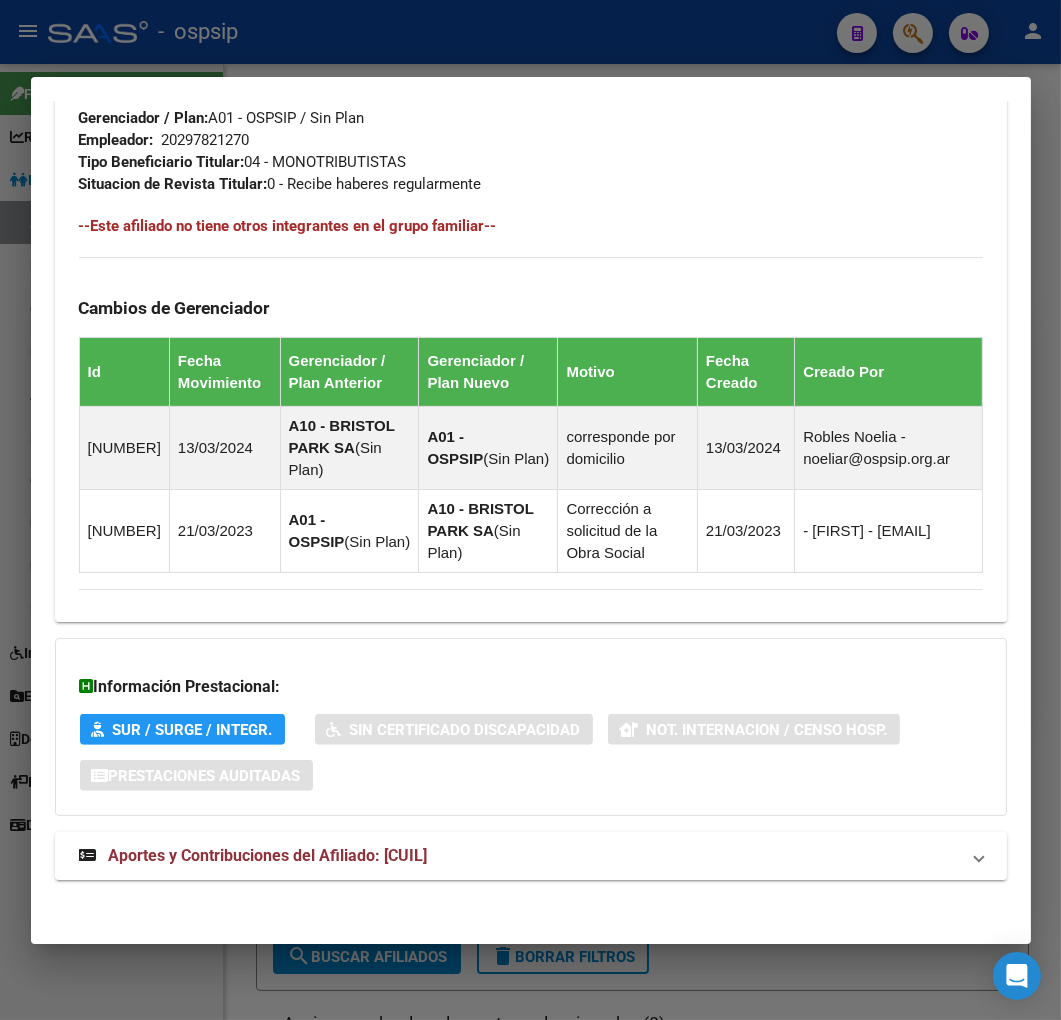 scroll, scrollTop: 1127, scrollLeft: 0, axis: vertical 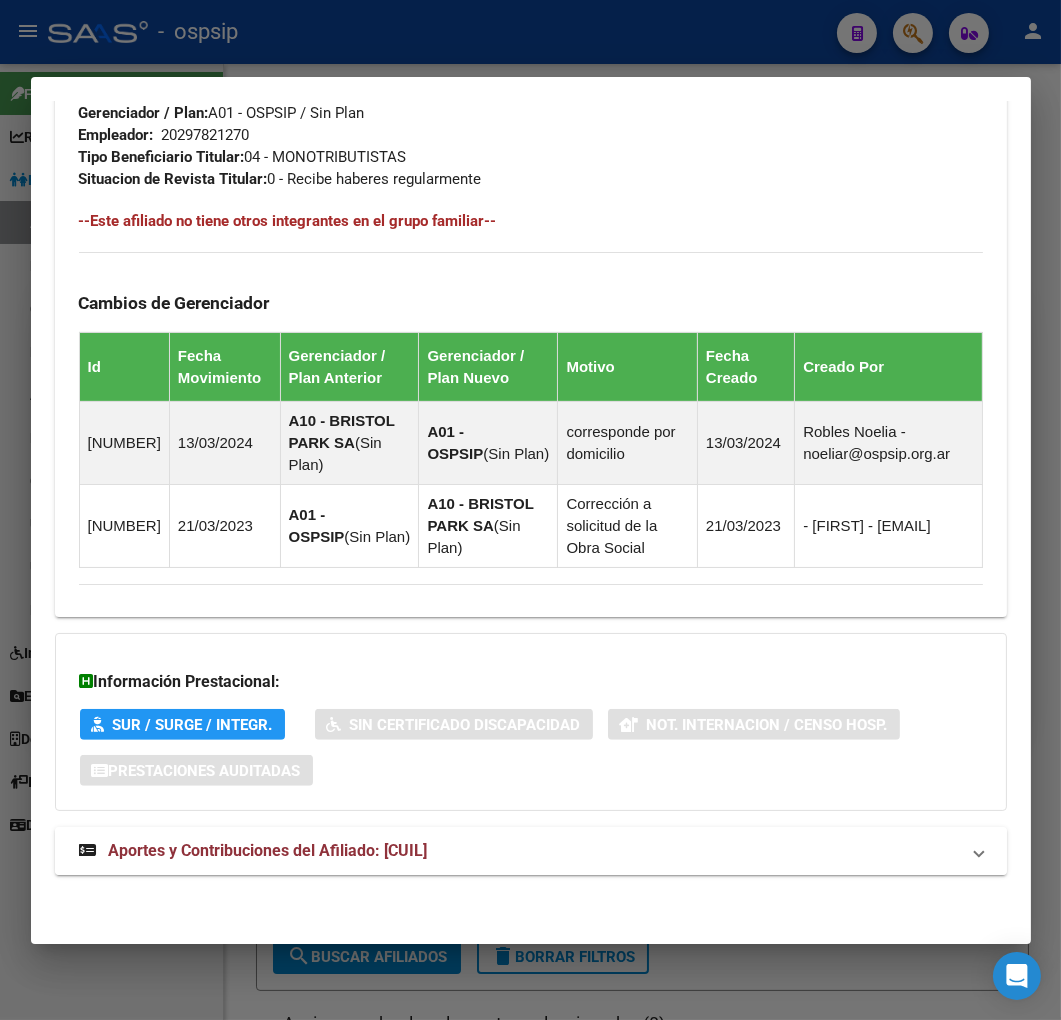 click on "Aportes y Contribuciones del Afiliado: 20297821270" at bounding box center (519, 851) 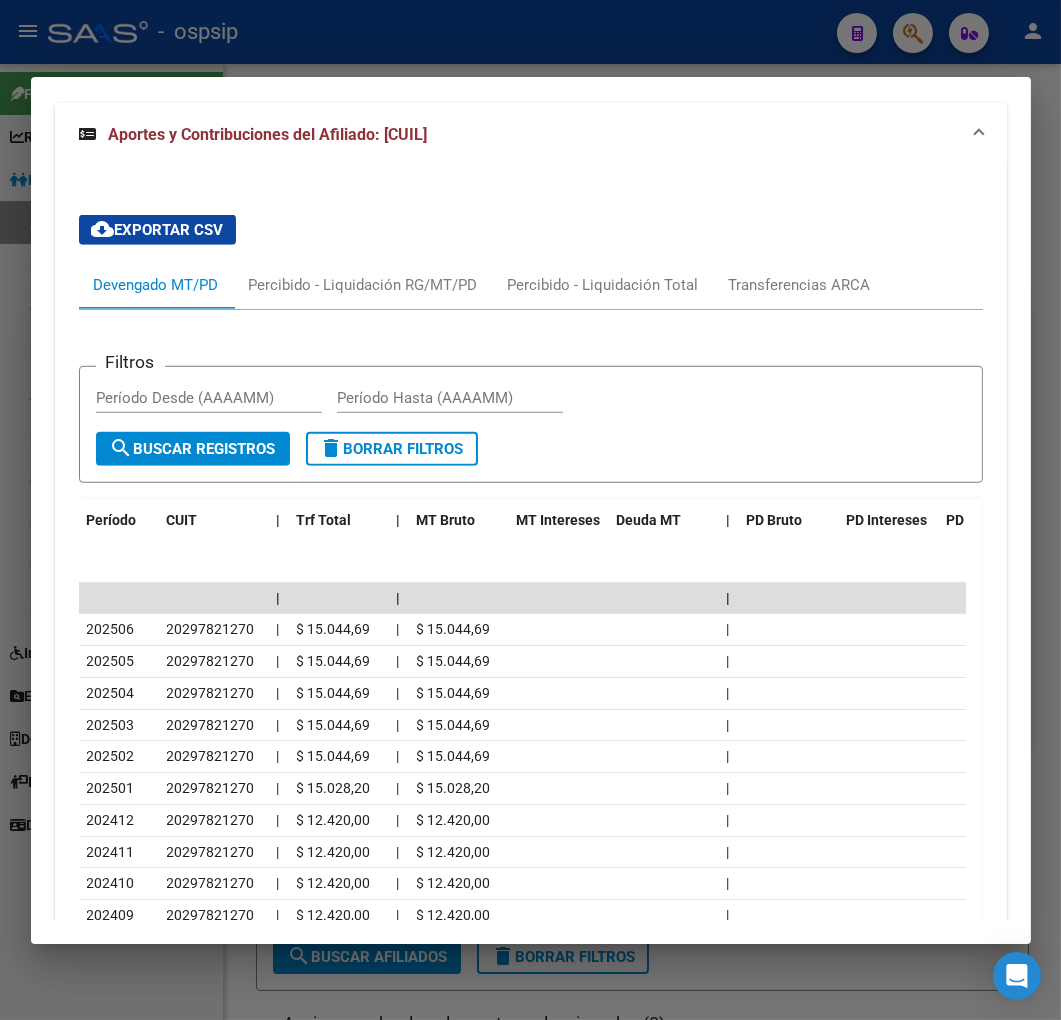 scroll, scrollTop: 1858, scrollLeft: 0, axis: vertical 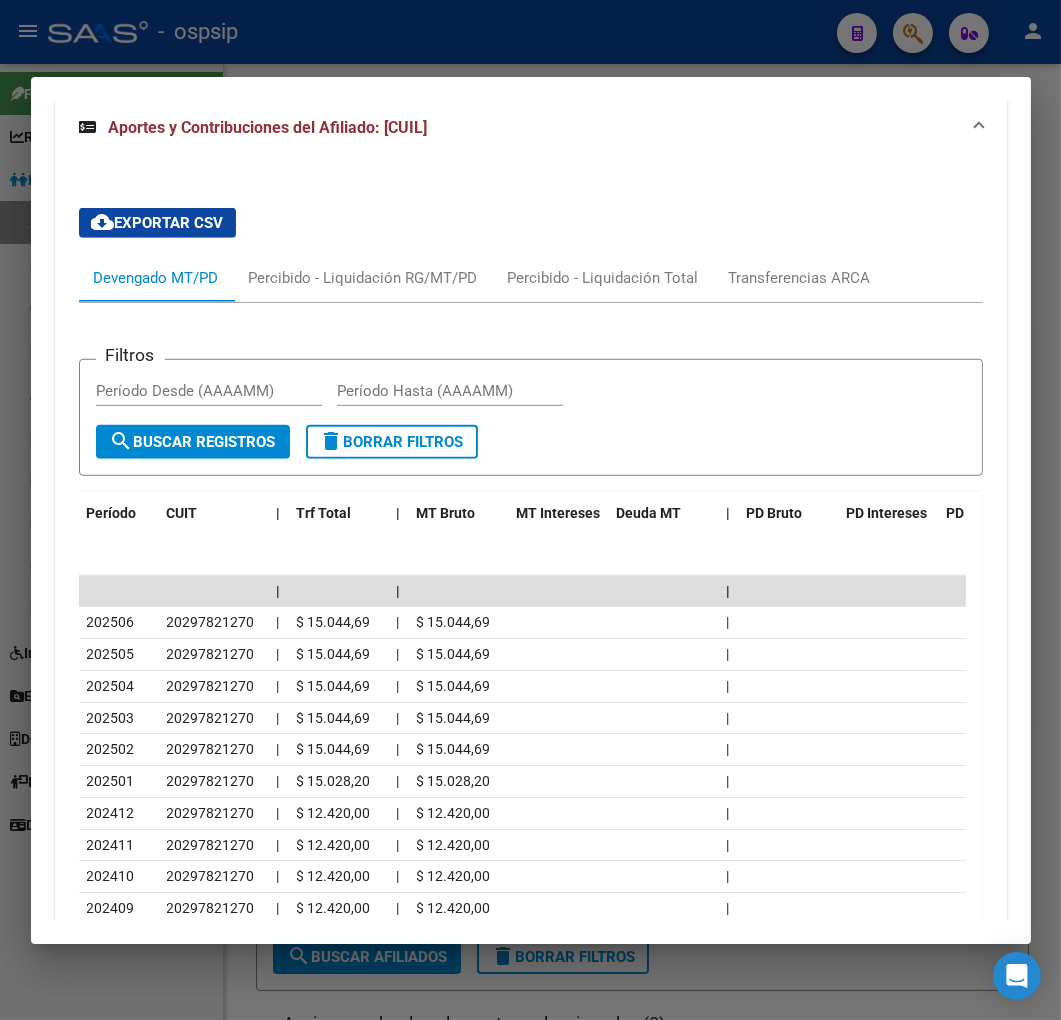 click at bounding box center (530, 510) 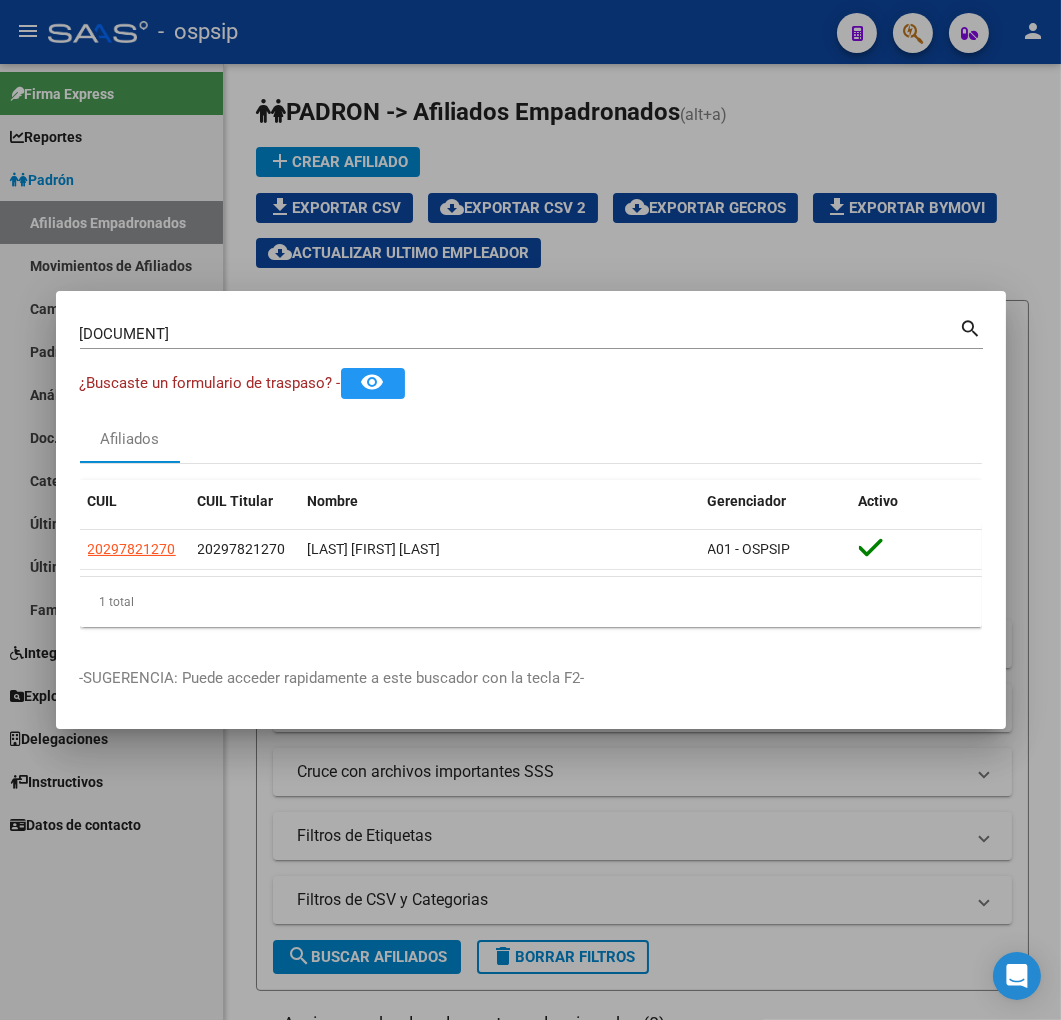 click at bounding box center (530, 510) 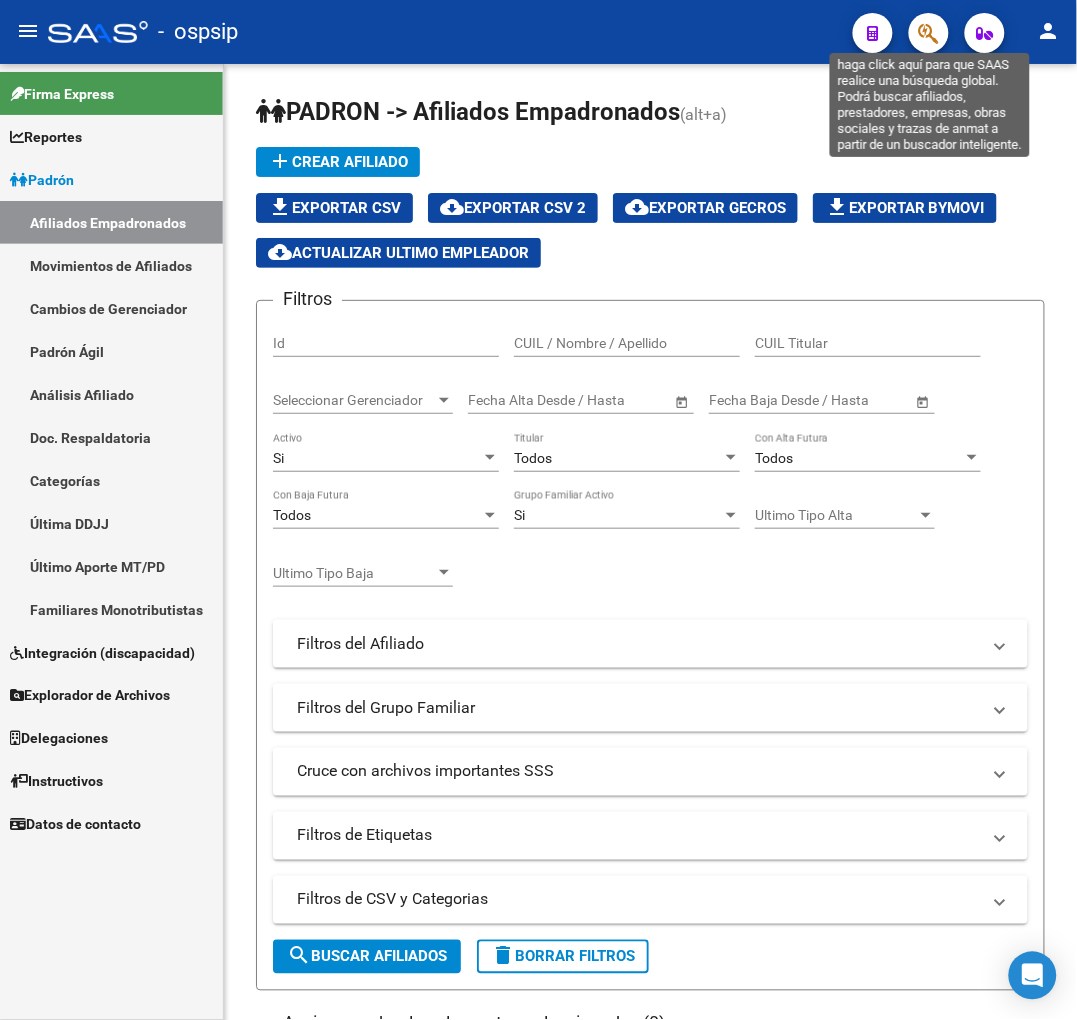 click 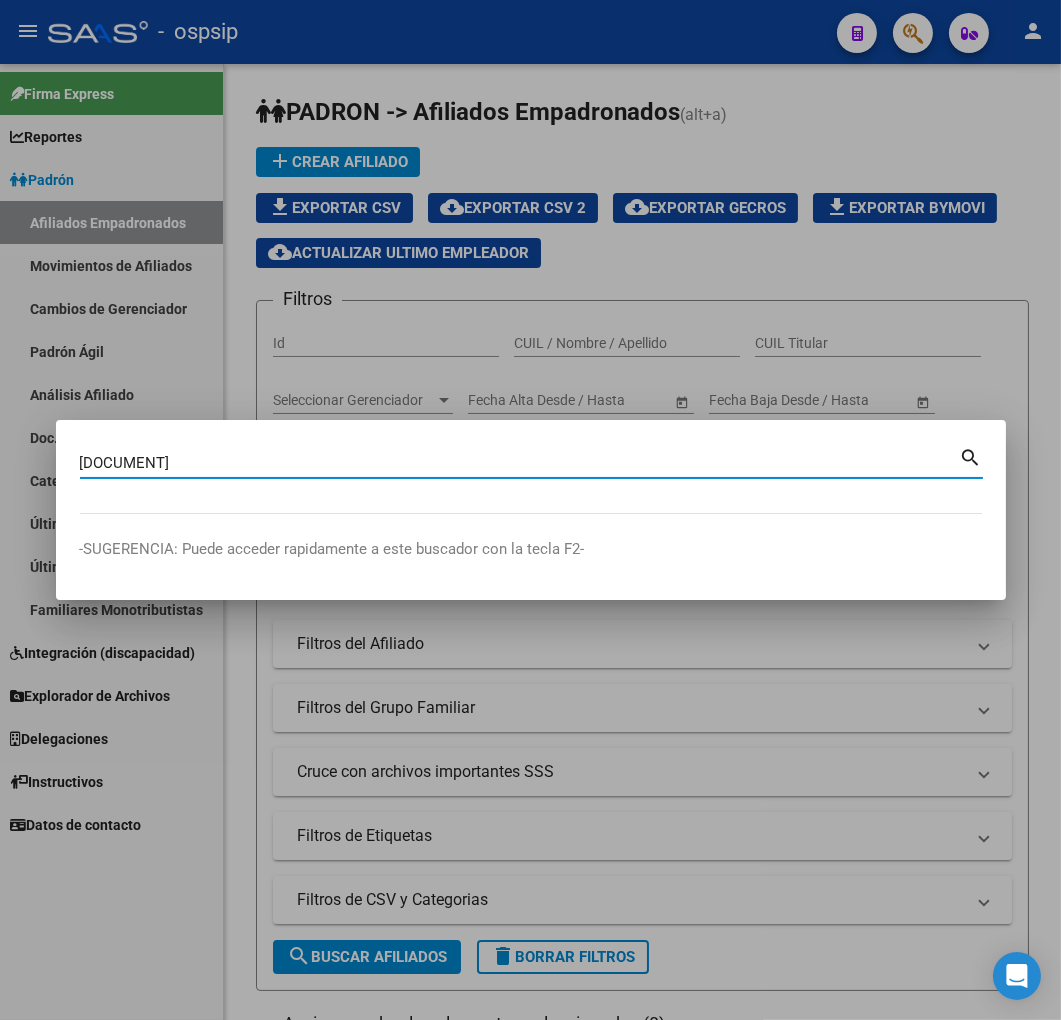 type on "29863558" 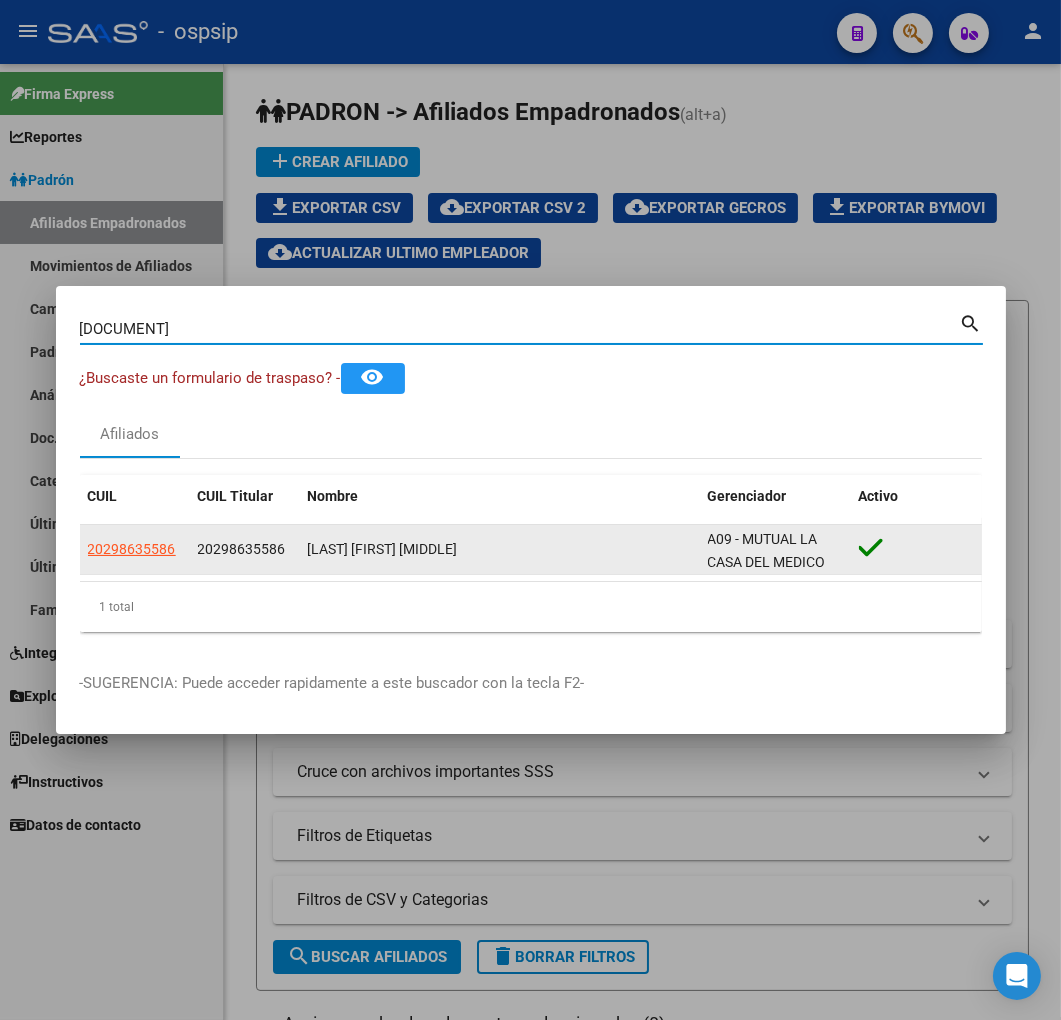 click on "20298635586" 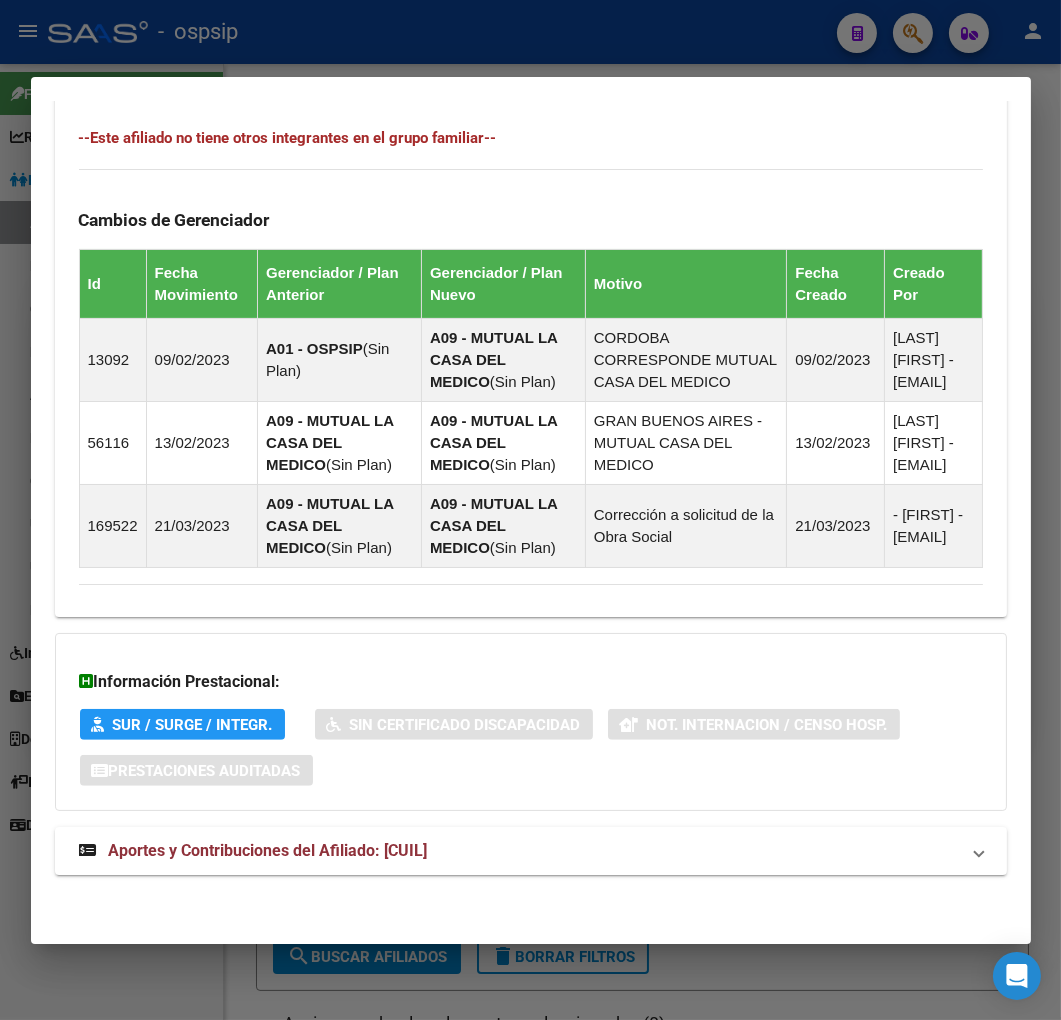 scroll, scrollTop: 1315, scrollLeft: 0, axis: vertical 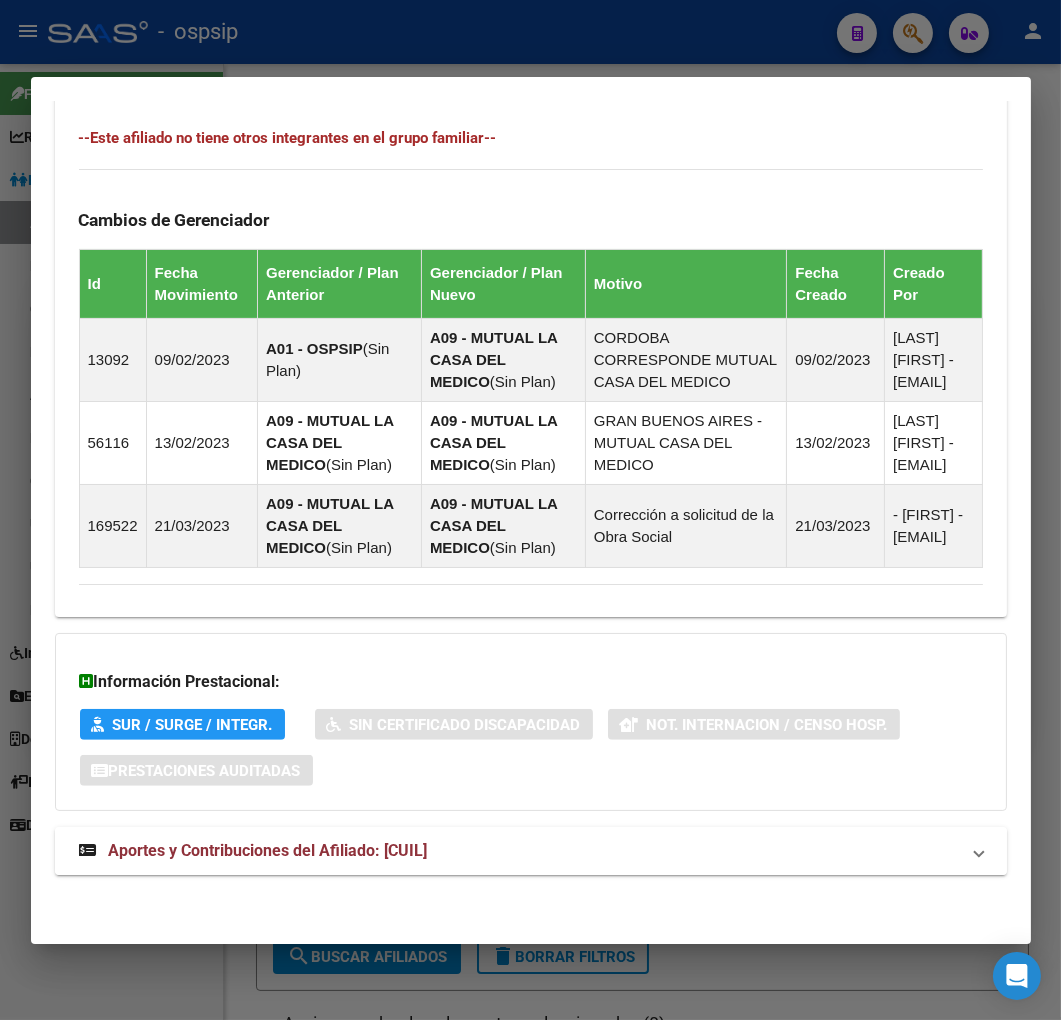 click on "Aportes y Contribuciones del Afiliado: 20298635586" at bounding box center [531, 851] 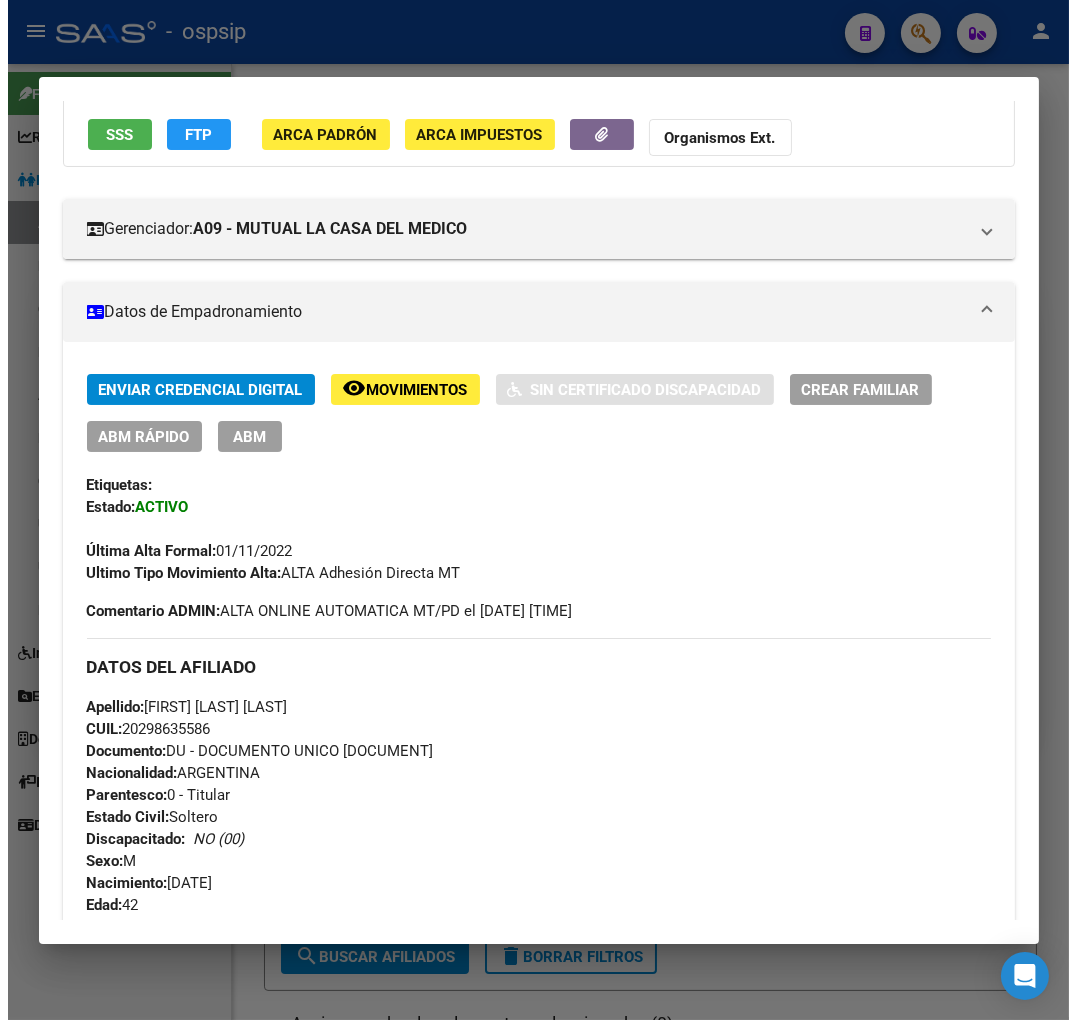 scroll, scrollTop: 156, scrollLeft: 0, axis: vertical 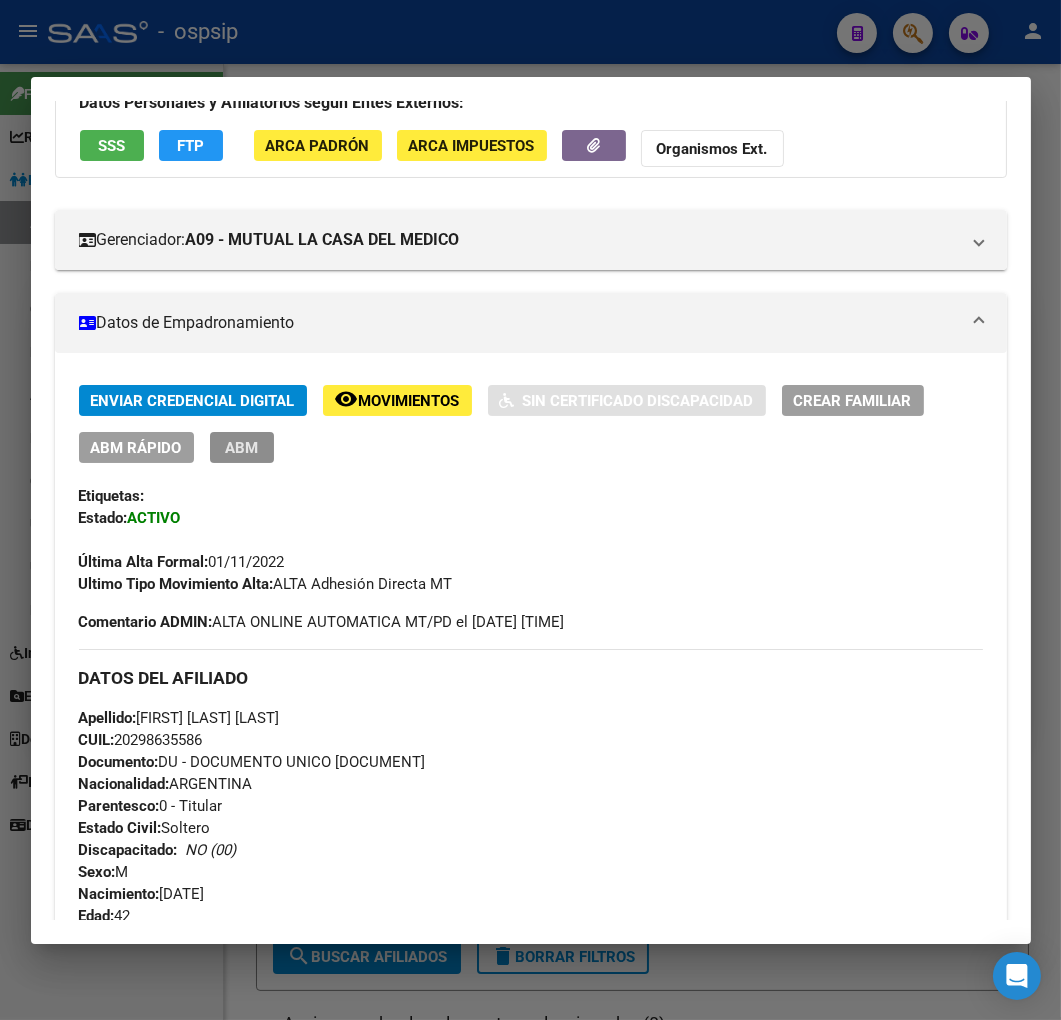 click on "ABM" at bounding box center (241, 448) 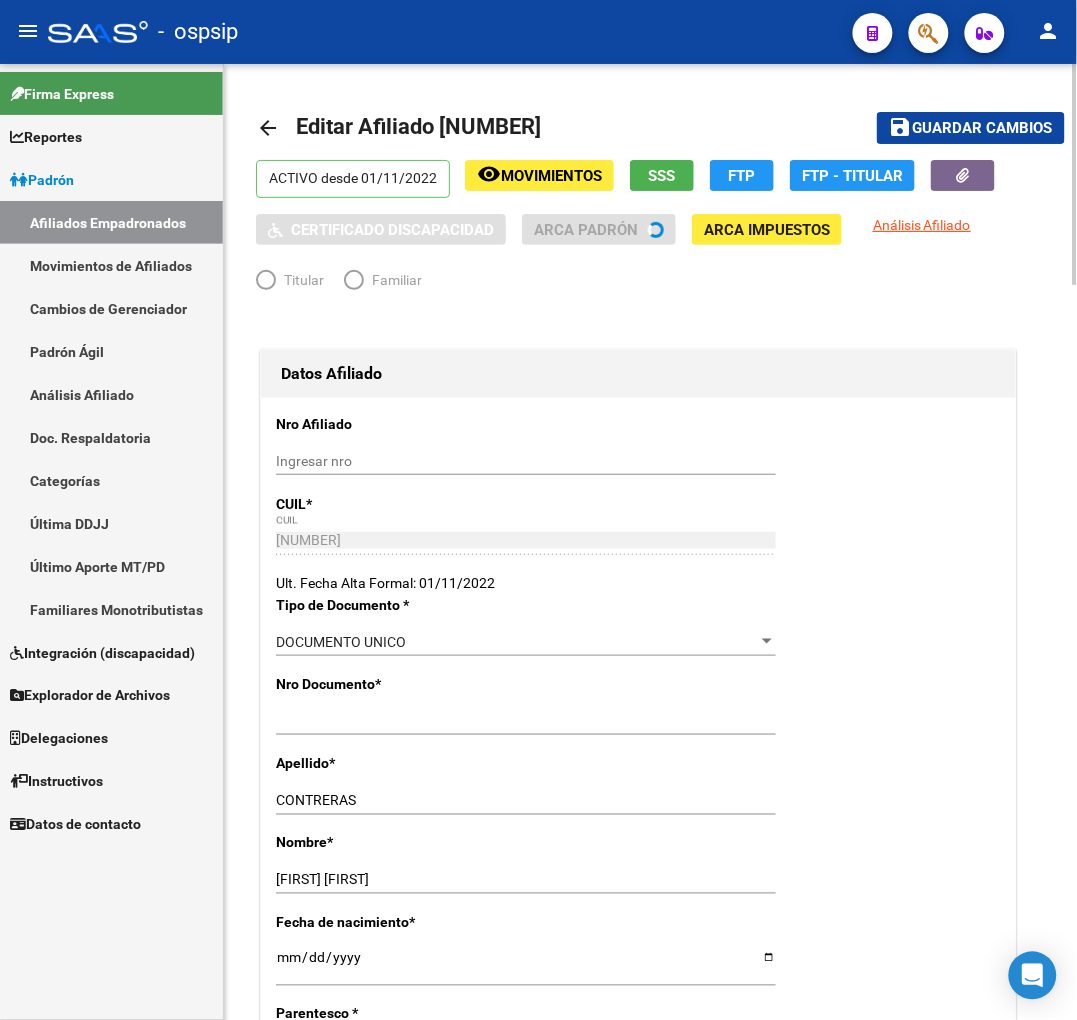 radio on "true" 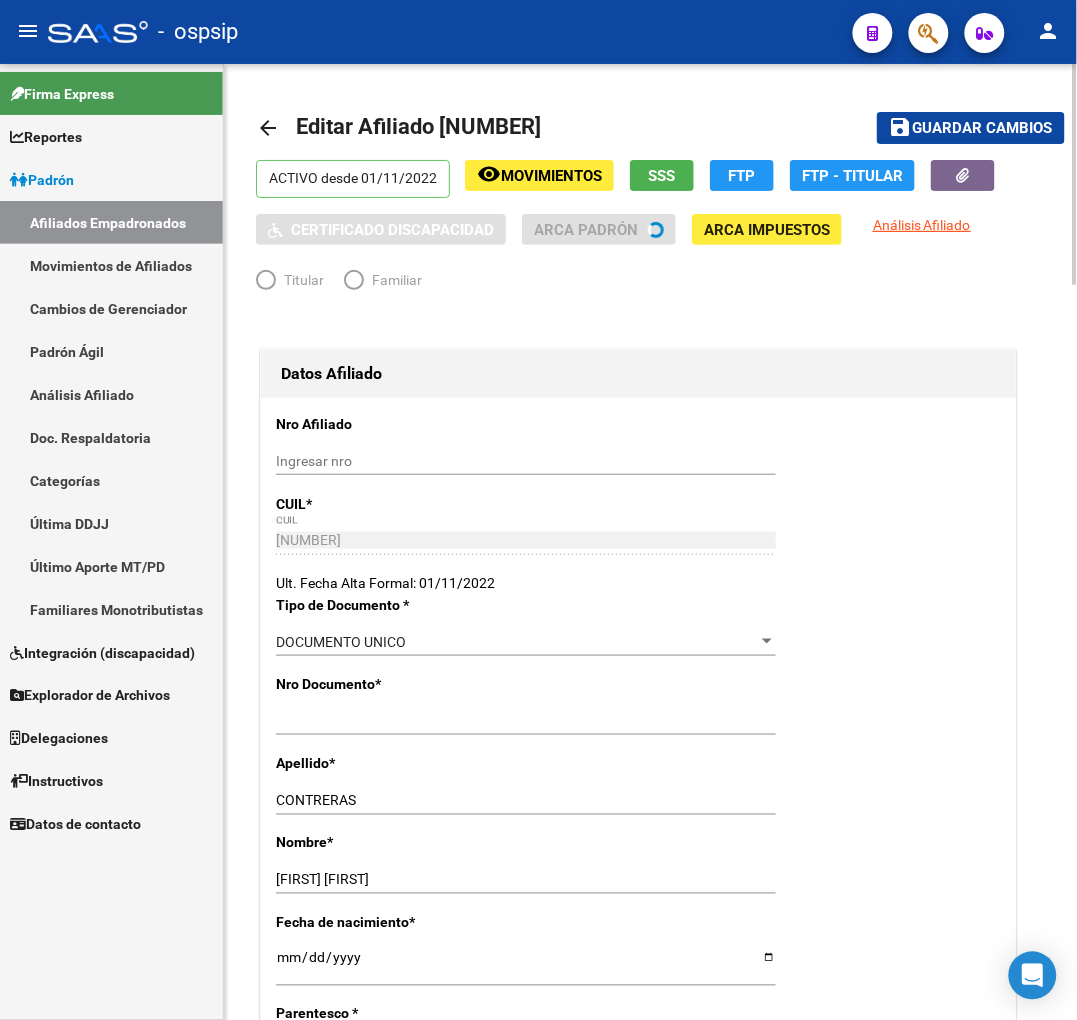 type on "20-29863558-6" 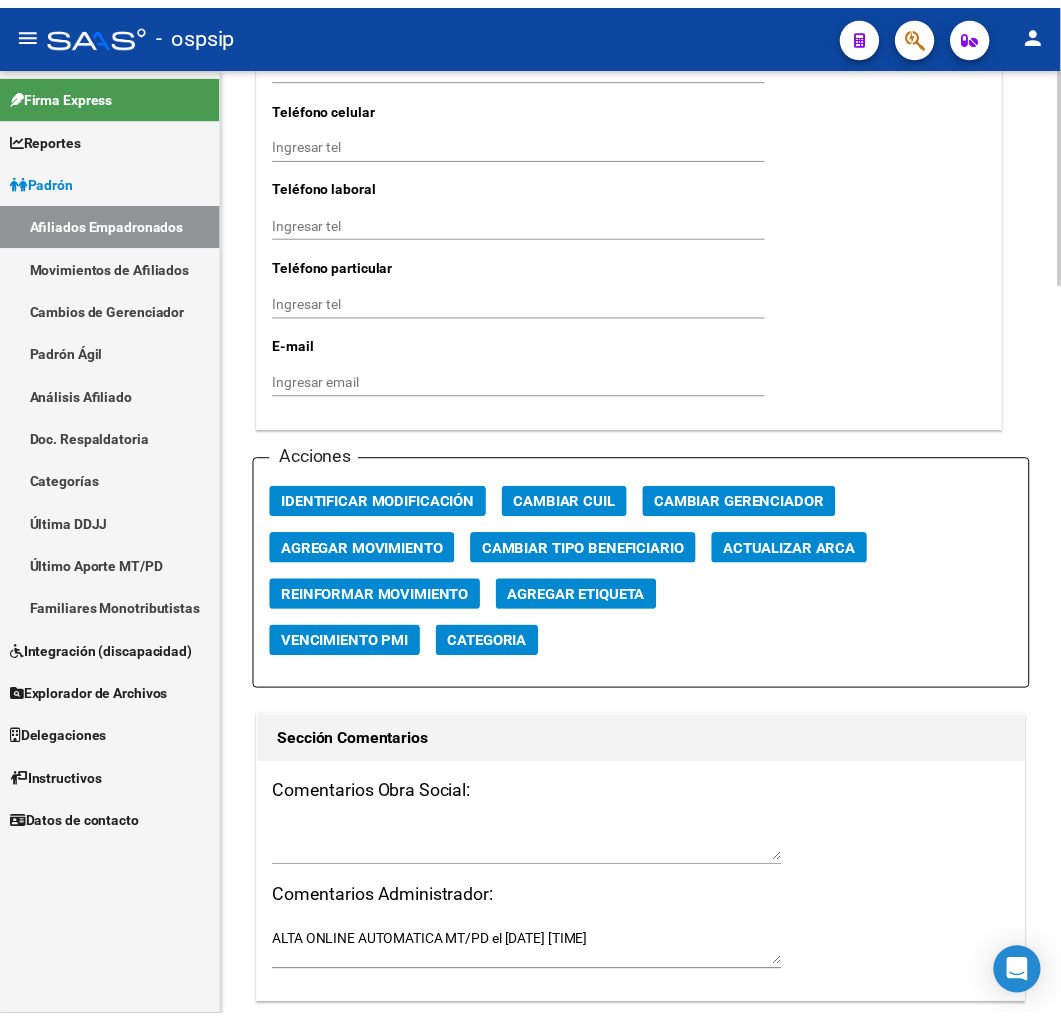 scroll, scrollTop: 2222, scrollLeft: 0, axis: vertical 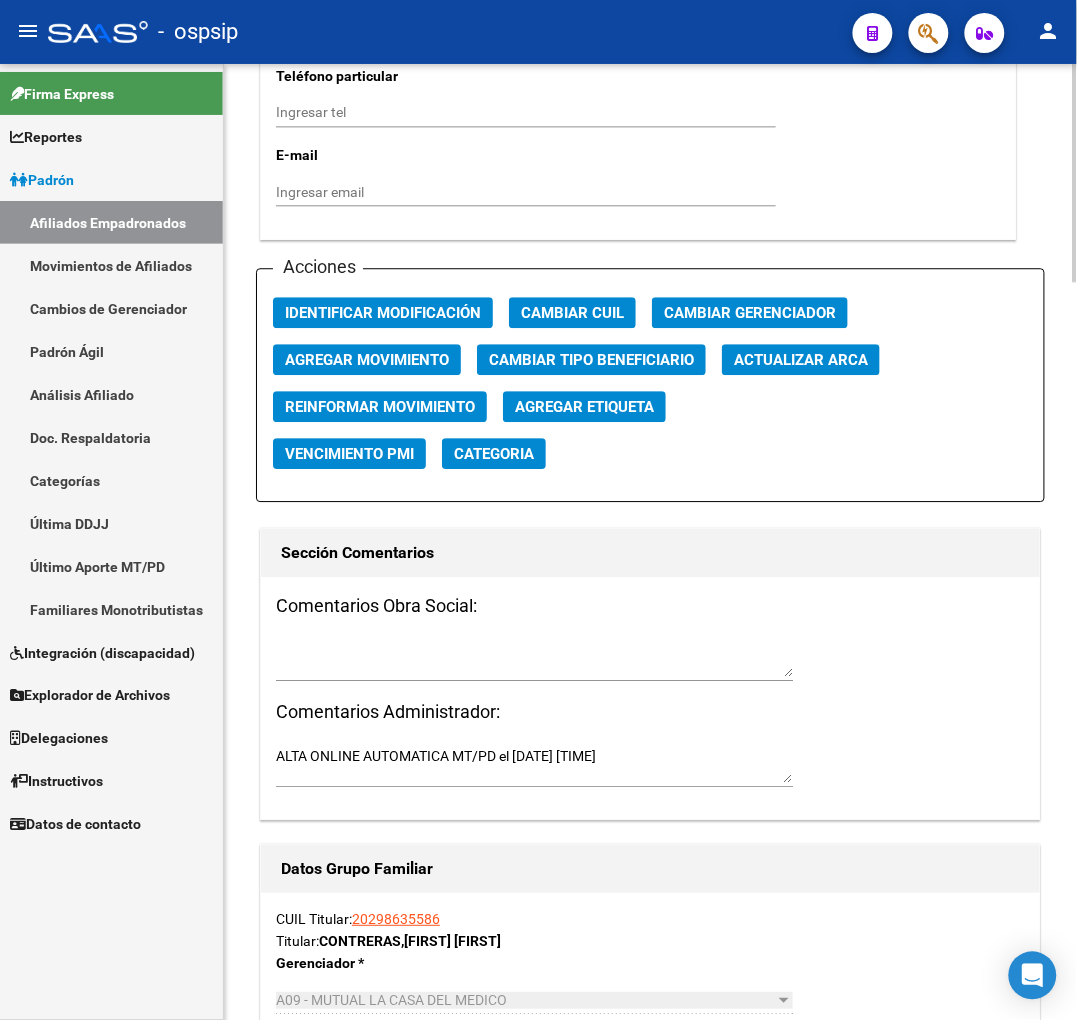 drag, startPoint x: 380, startPoint y: 375, endPoint x: 385, endPoint y: 360, distance: 15.811388 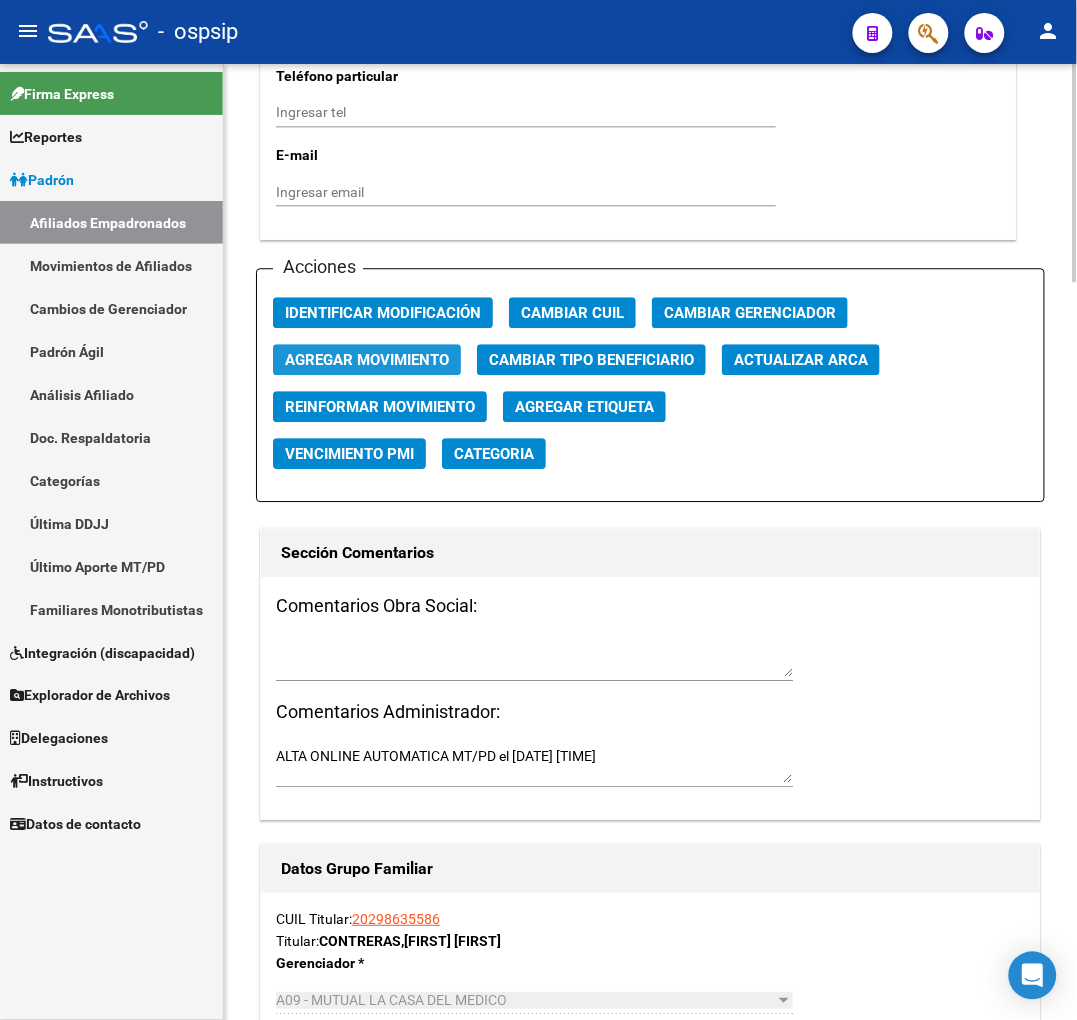 click on "Agregar Movimiento" 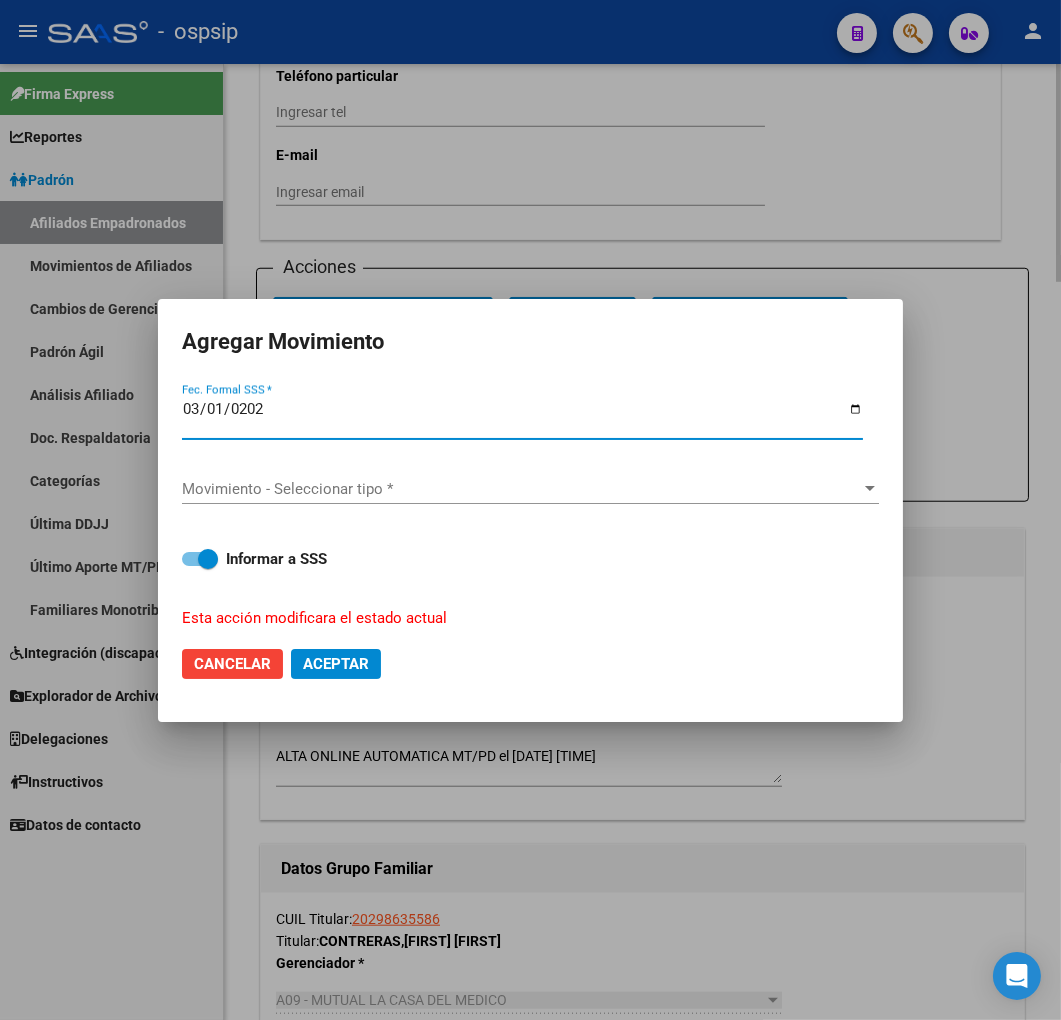 type on "2025-03-01" 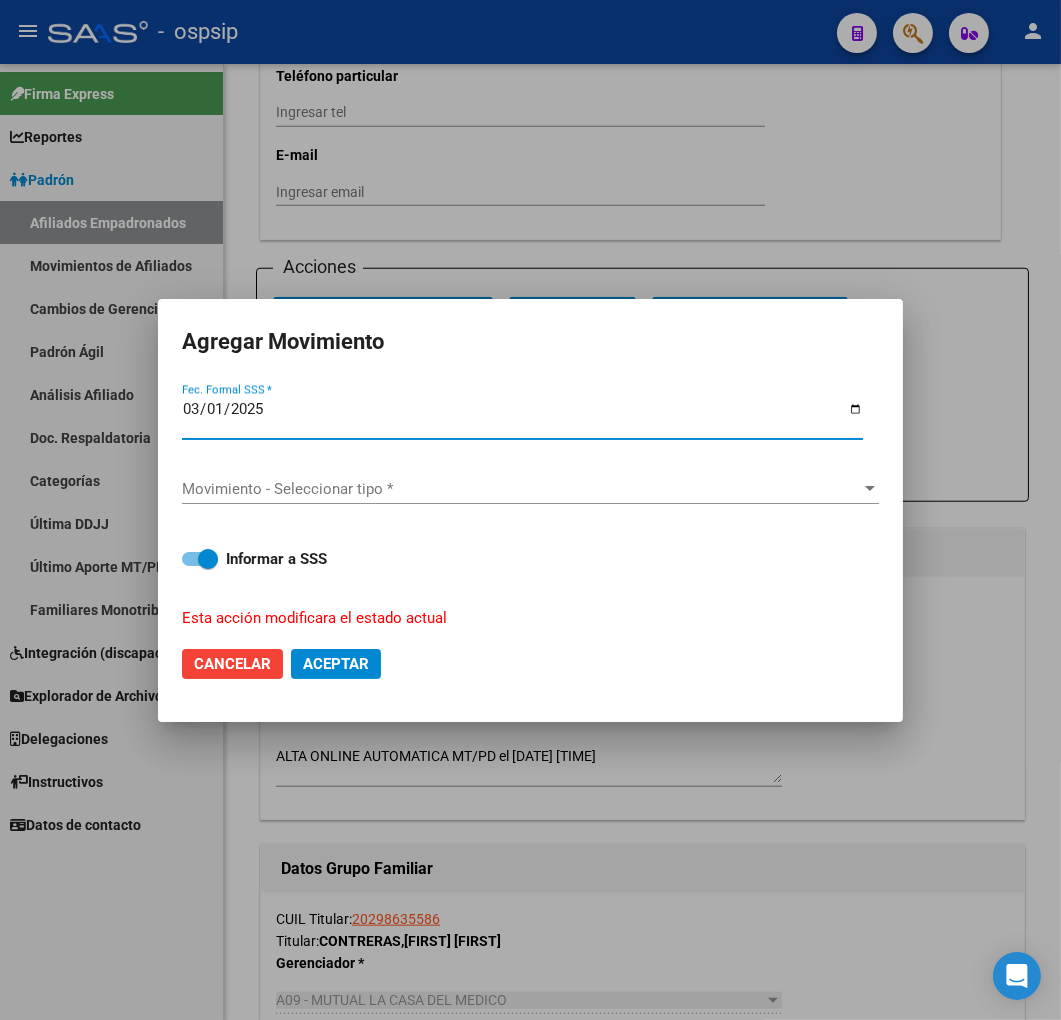 click on "Movimiento - Seleccionar tipo * Movimiento - Seleccionar tipo *" at bounding box center (530, 489) 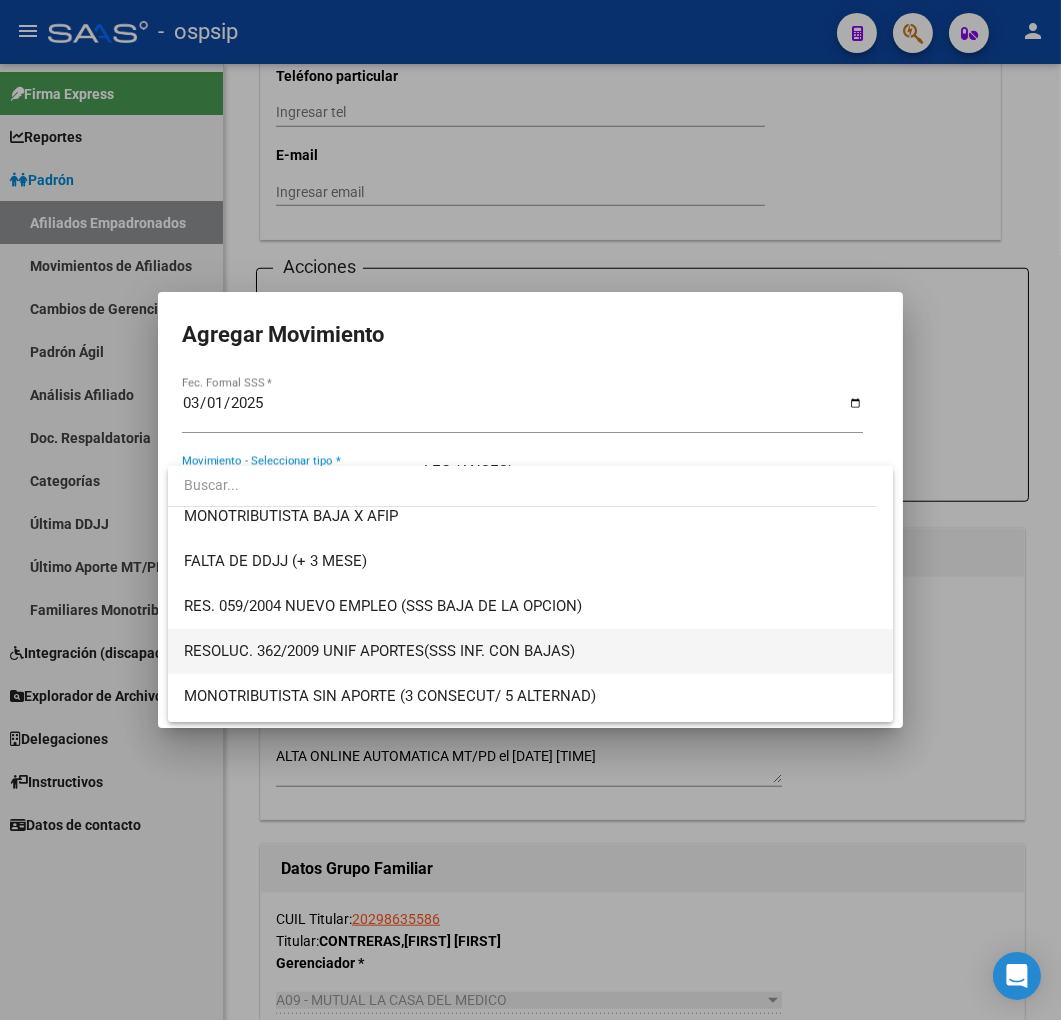 scroll, scrollTop: 555, scrollLeft: 0, axis: vertical 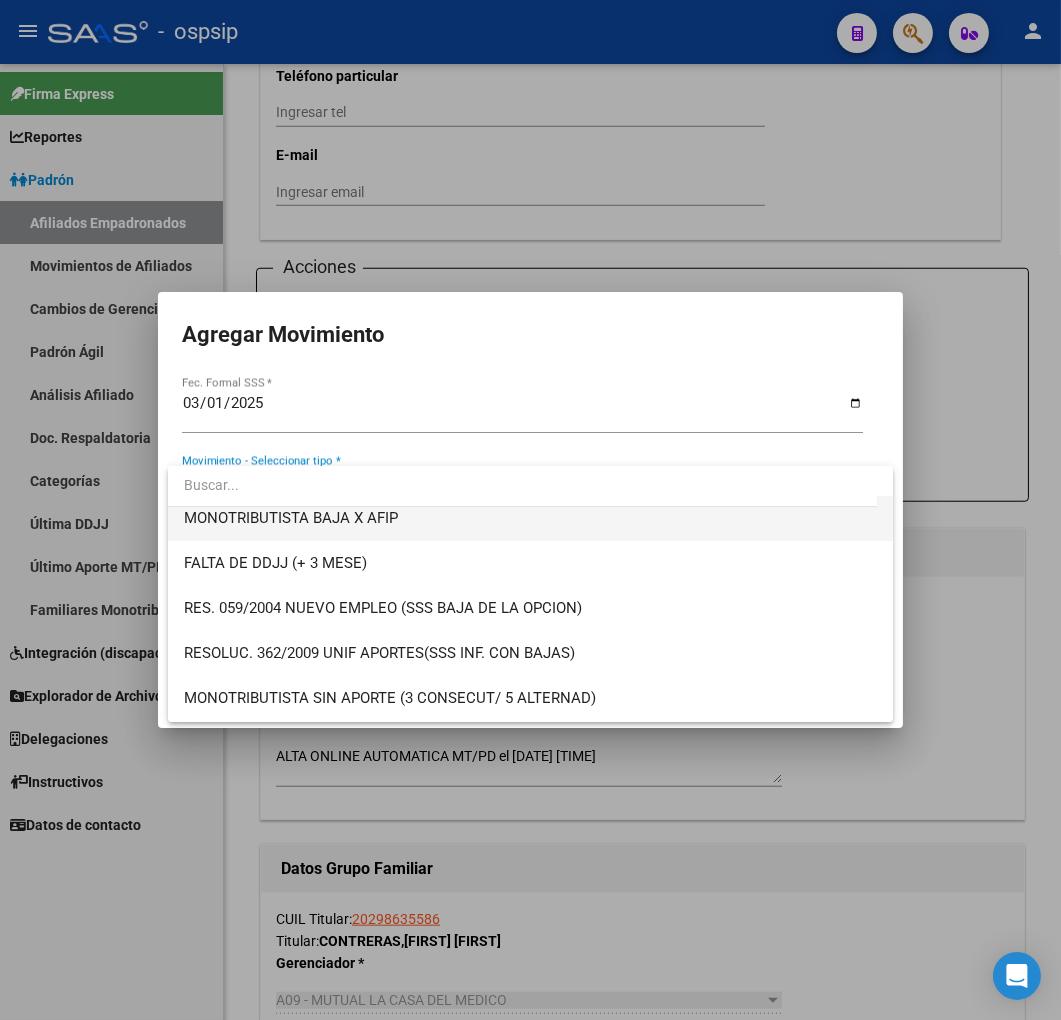click on "MONOTRIBUTISTA BAJA X AFIP" at bounding box center [531, 518] 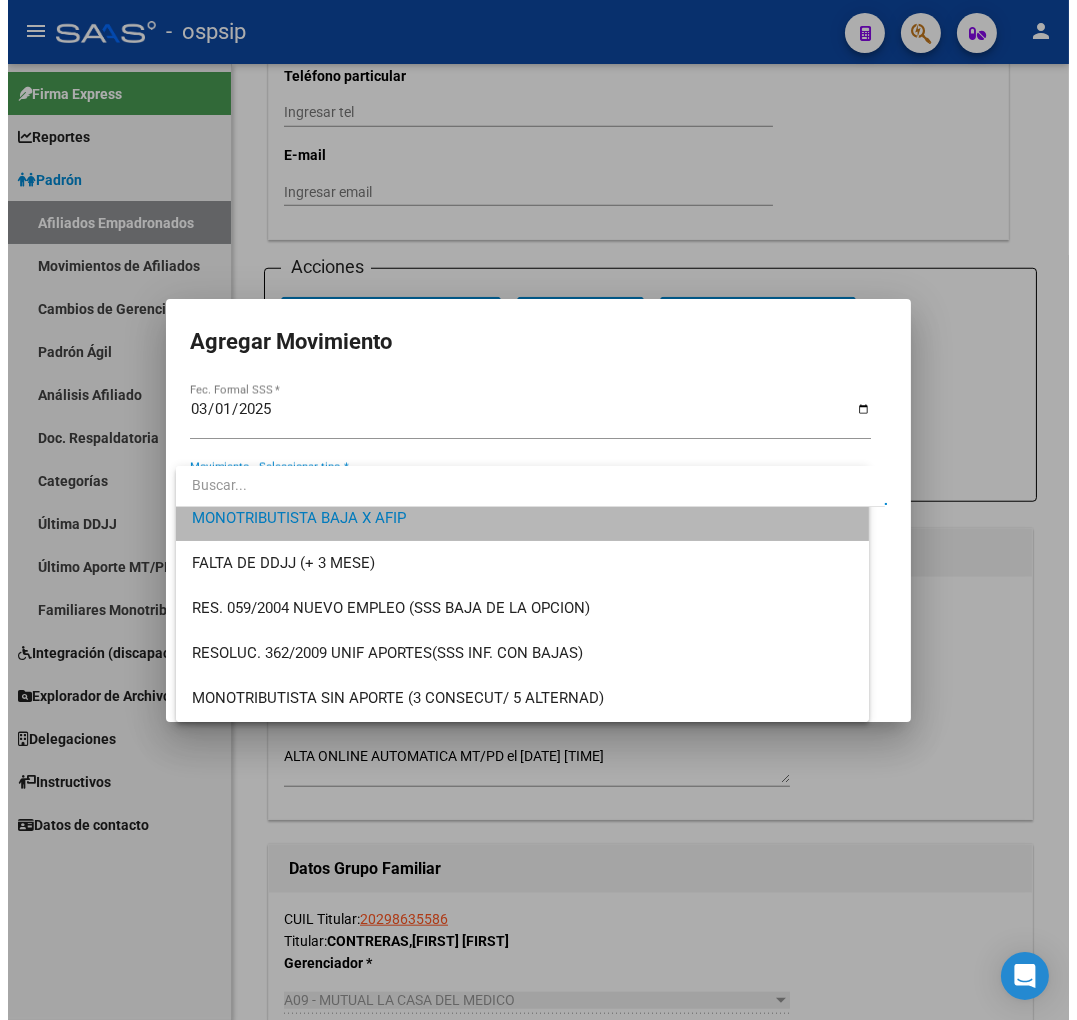 scroll, scrollTop: 540, scrollLeft: 0, axis: vertical 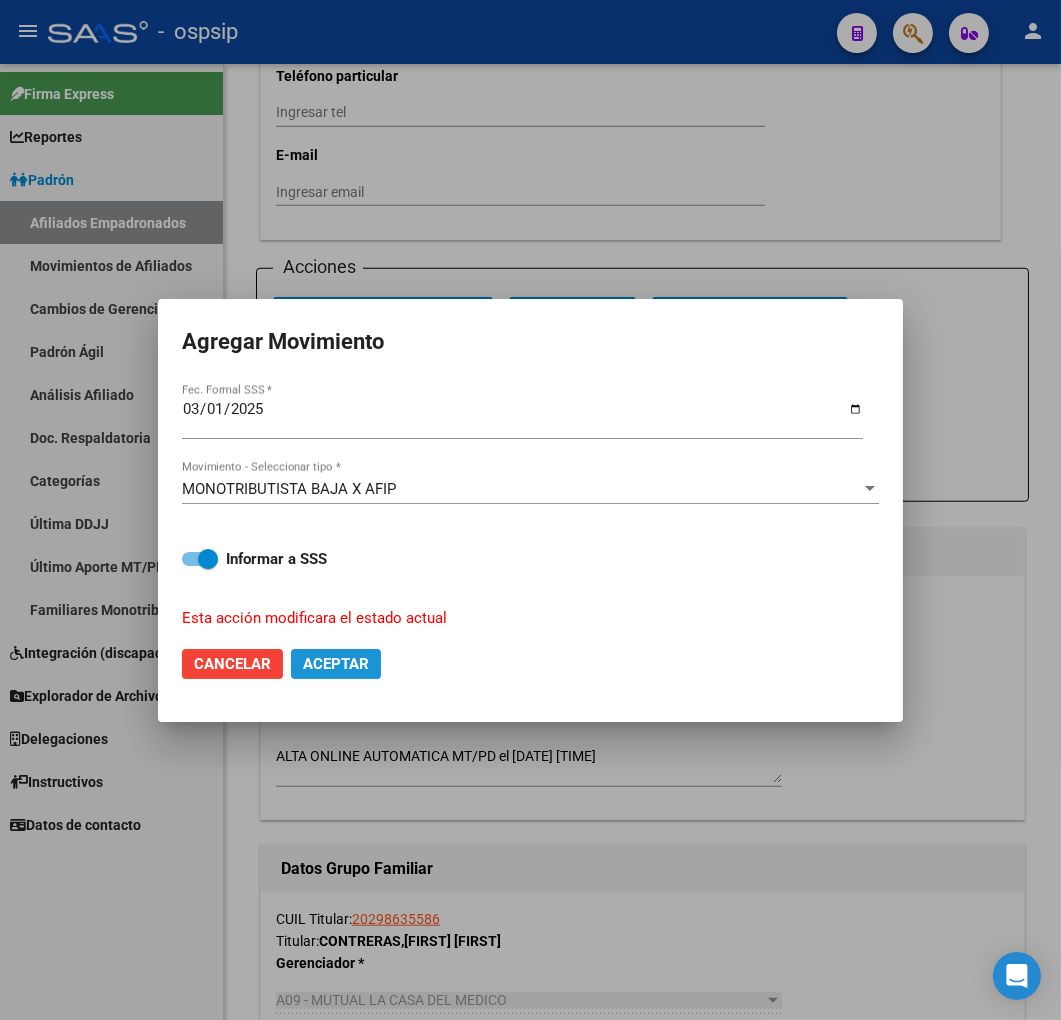 click on "Aceptar" 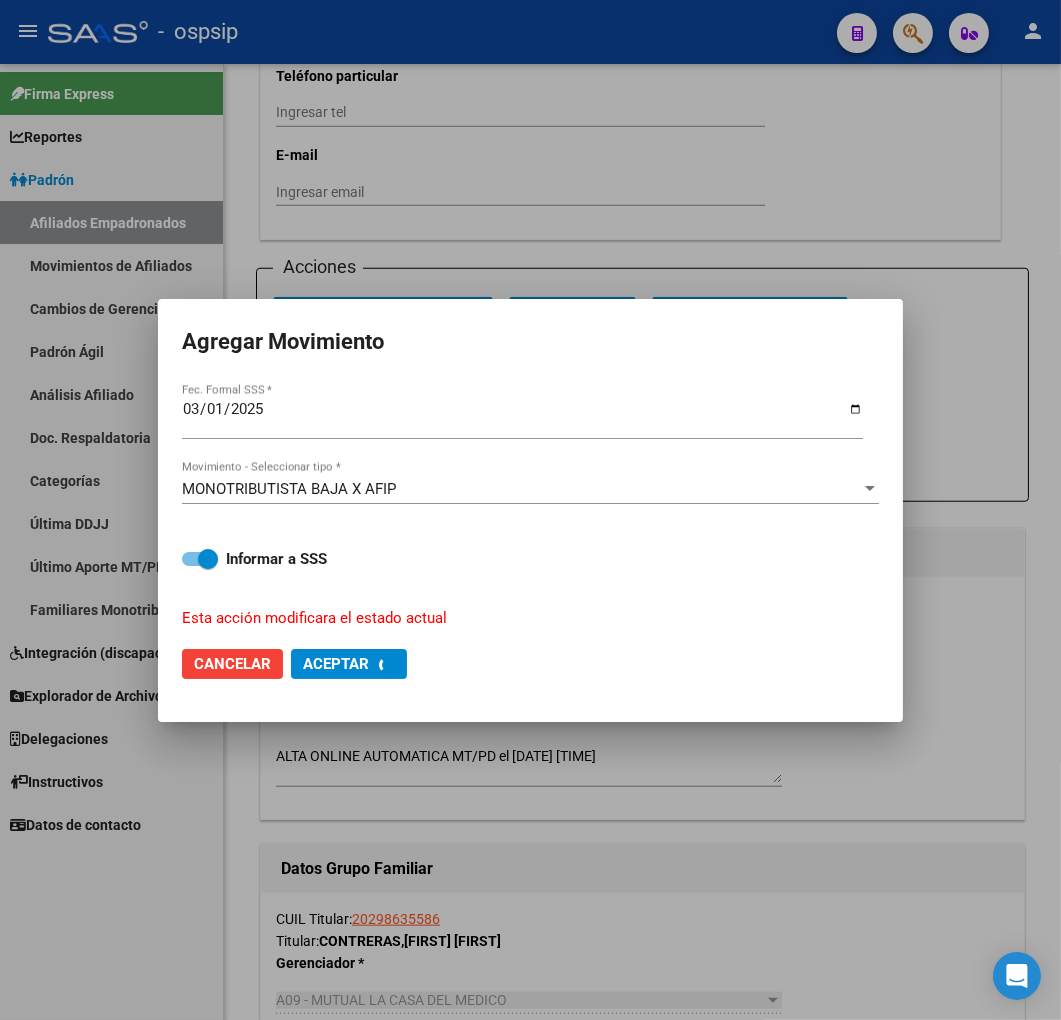 checkbox on "false" 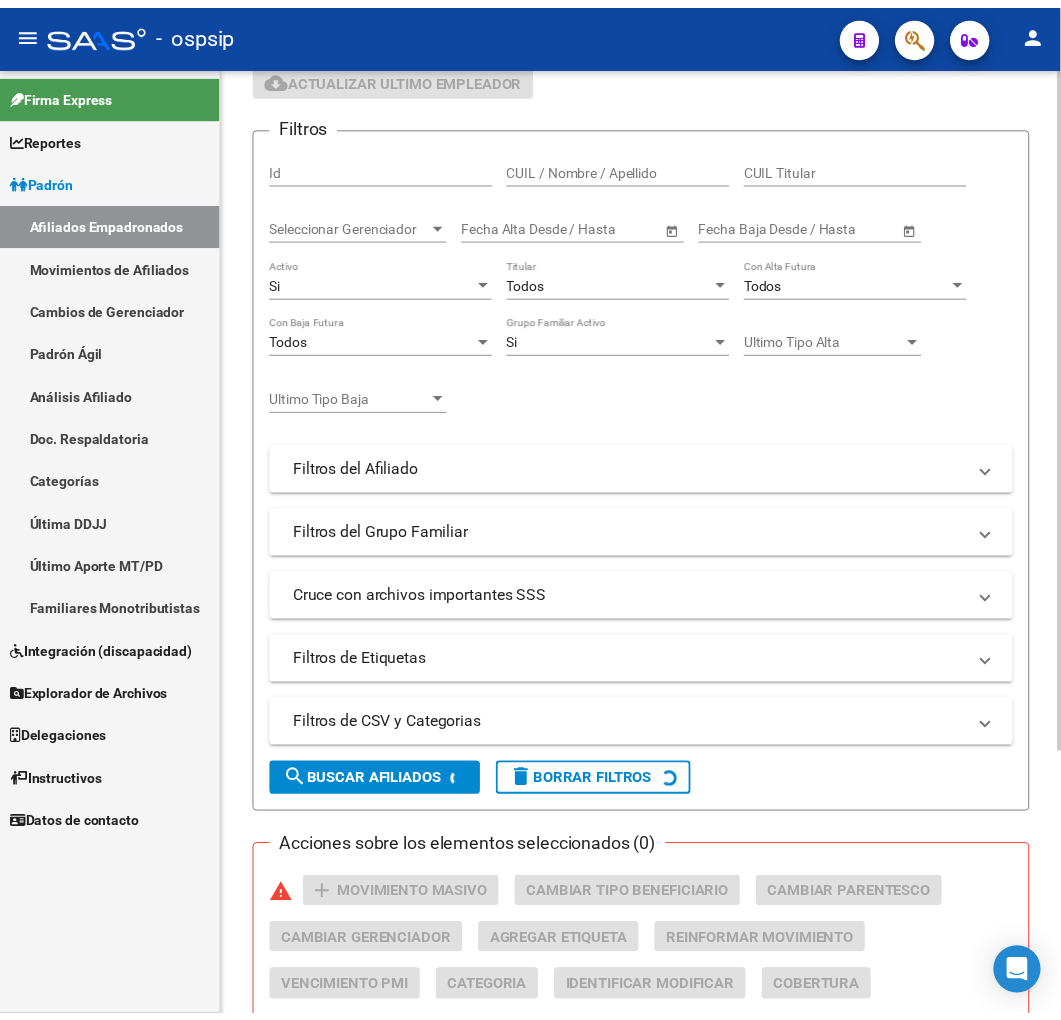 scroll, scrollTop: 0, scrollLeft: 0, axis: both 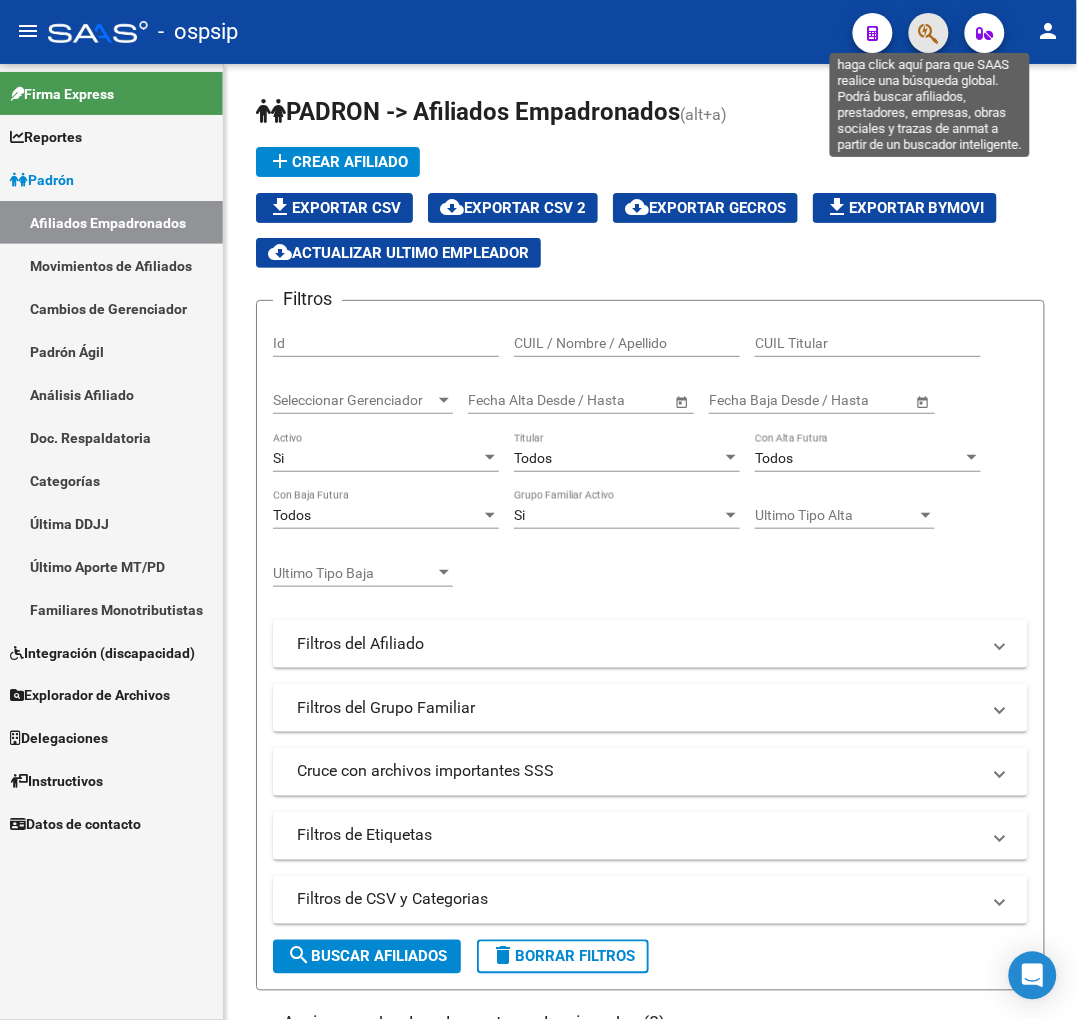 click 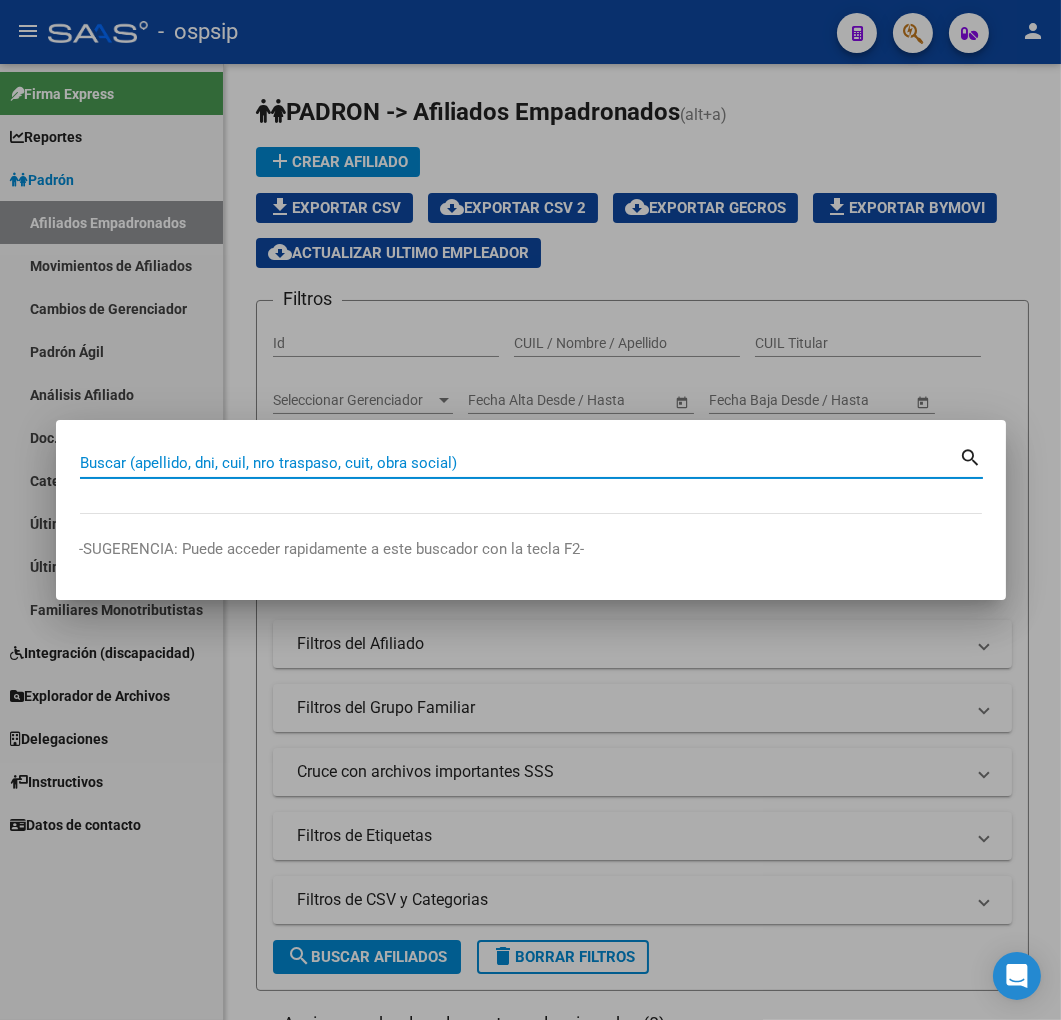 type on "2" 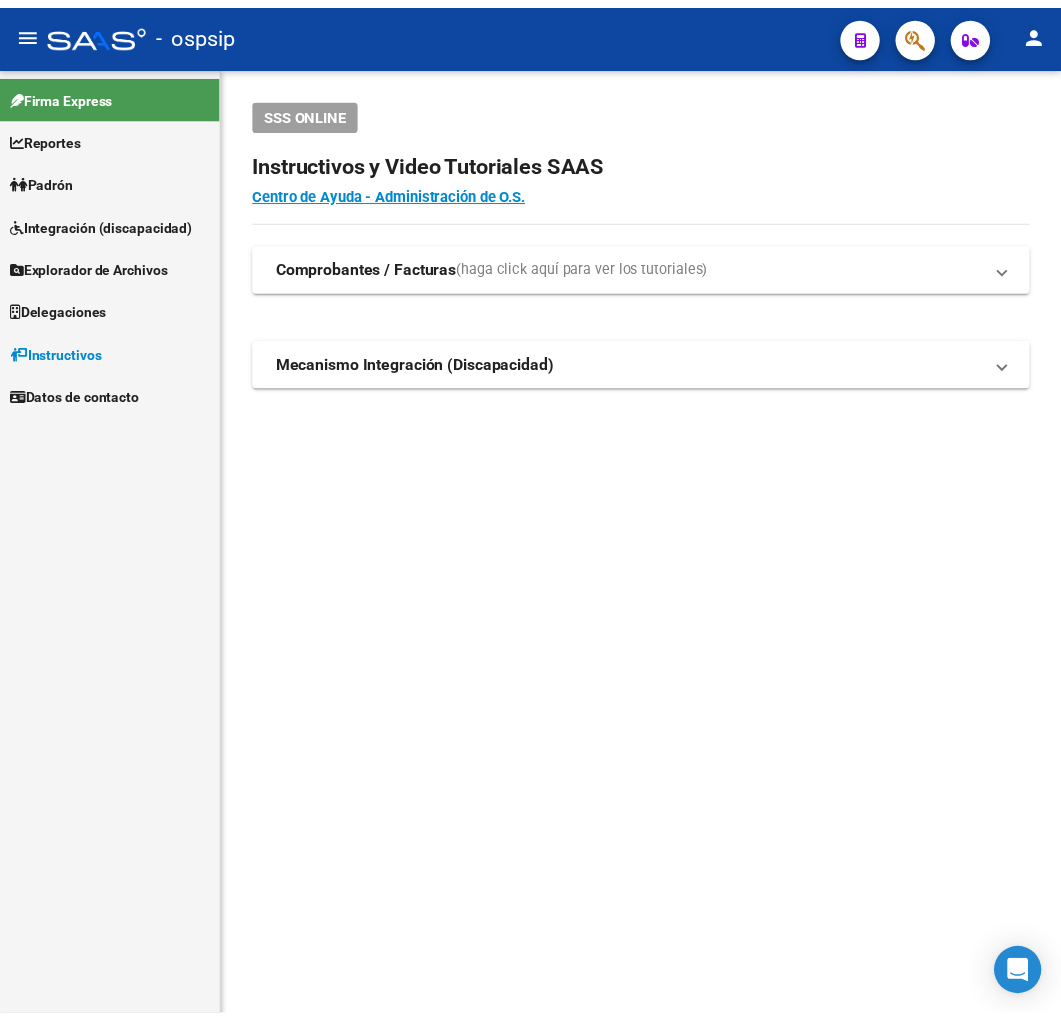 scroll, scrollTop: 0, scrollLeft: 0, axis: both 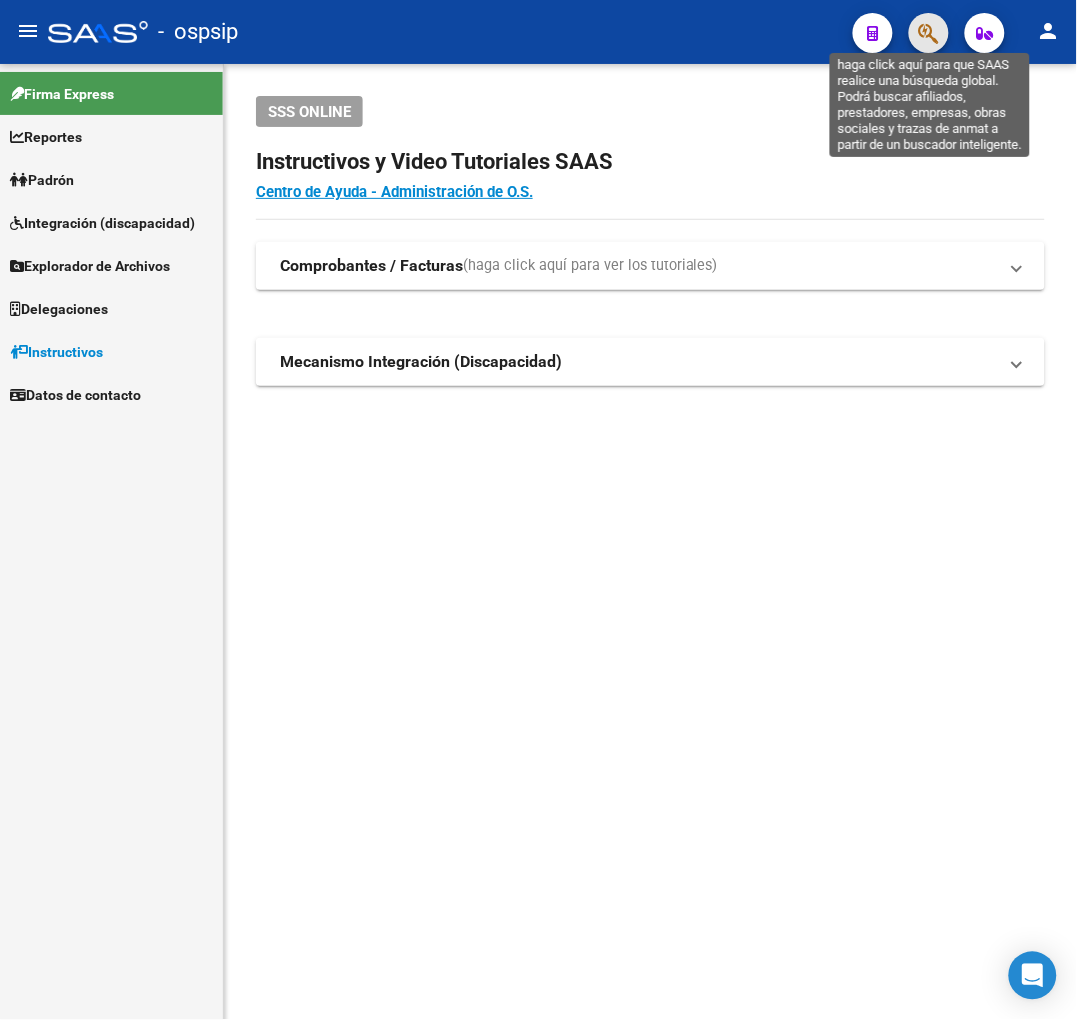 click 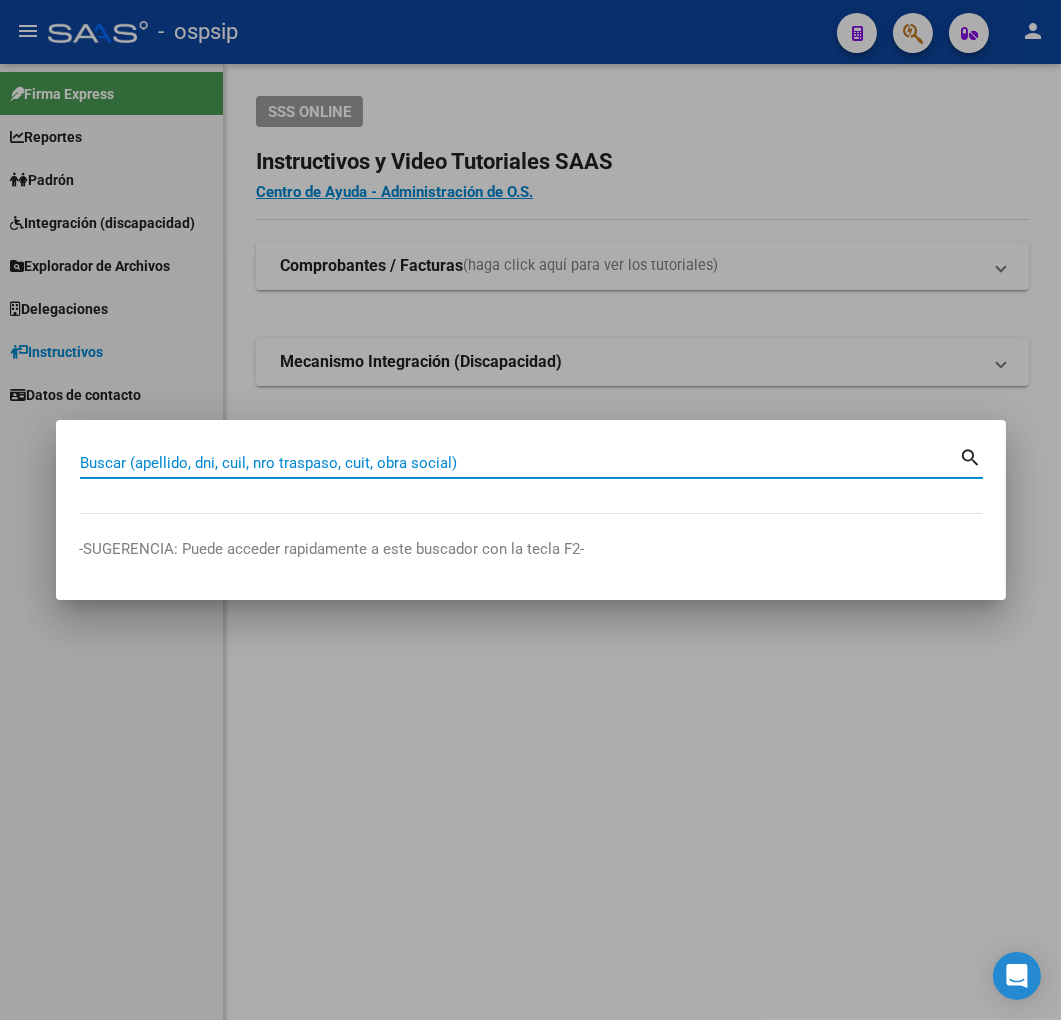 type on "4" 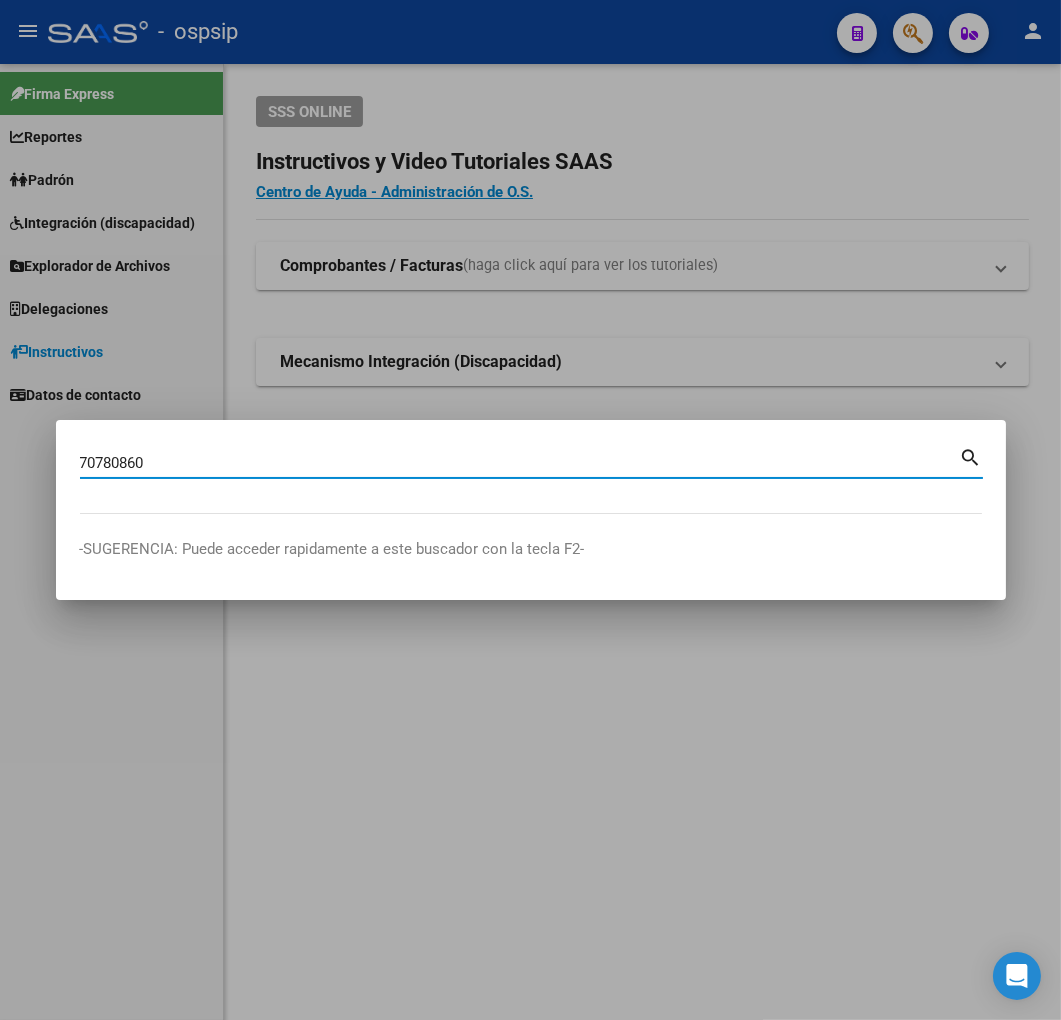 type on "70780860" 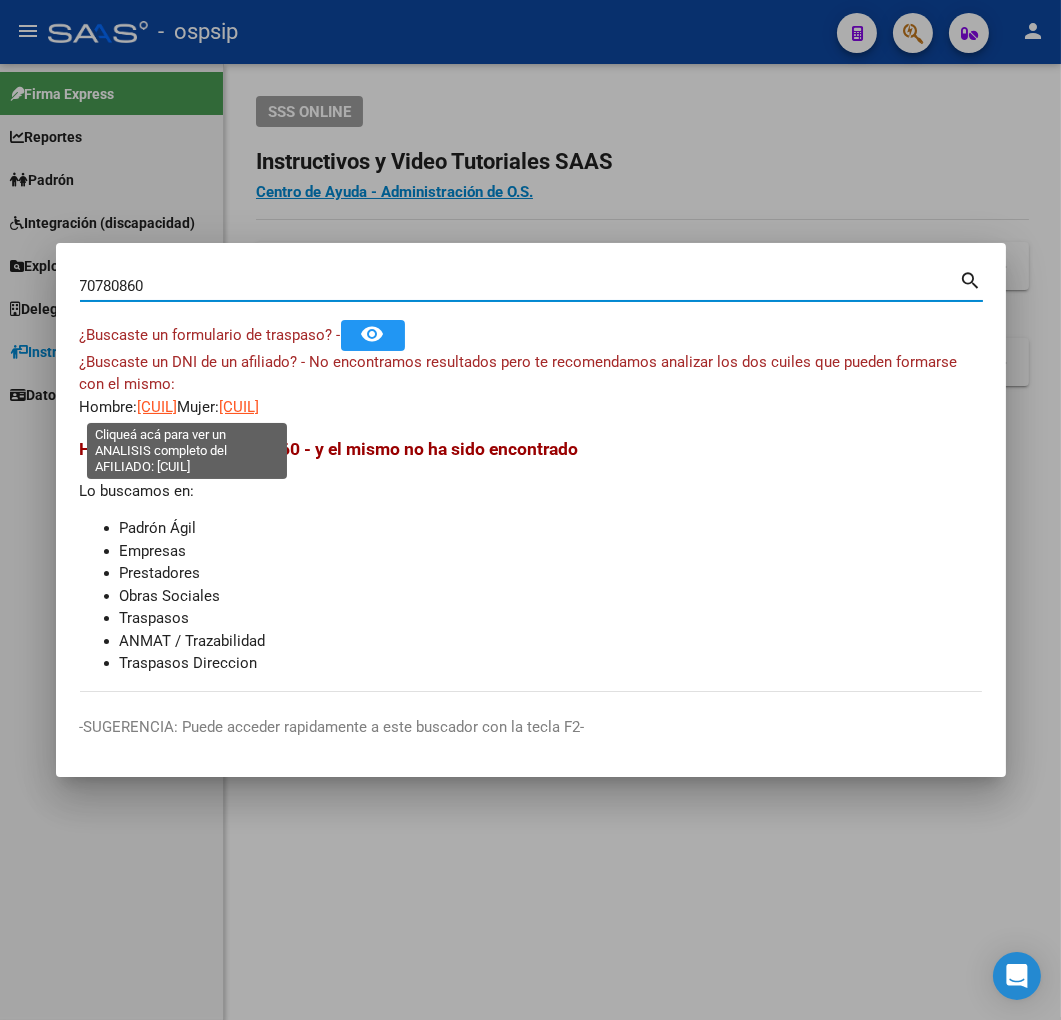 click on "[CUIL]" at bounding box center (158, 407) 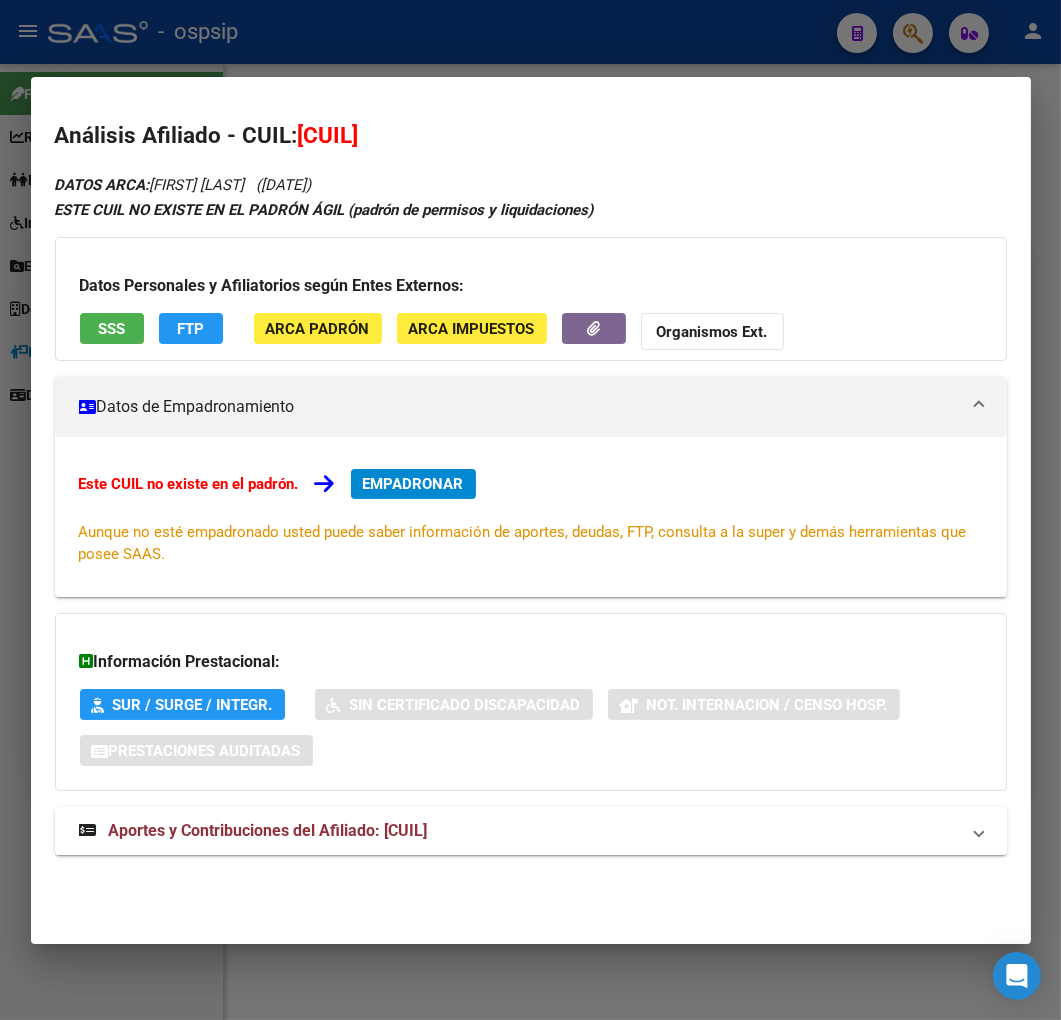 click on "Aportes y Contribuciones del Afiliado: [CUIL]" at bounding box center (519, 831) 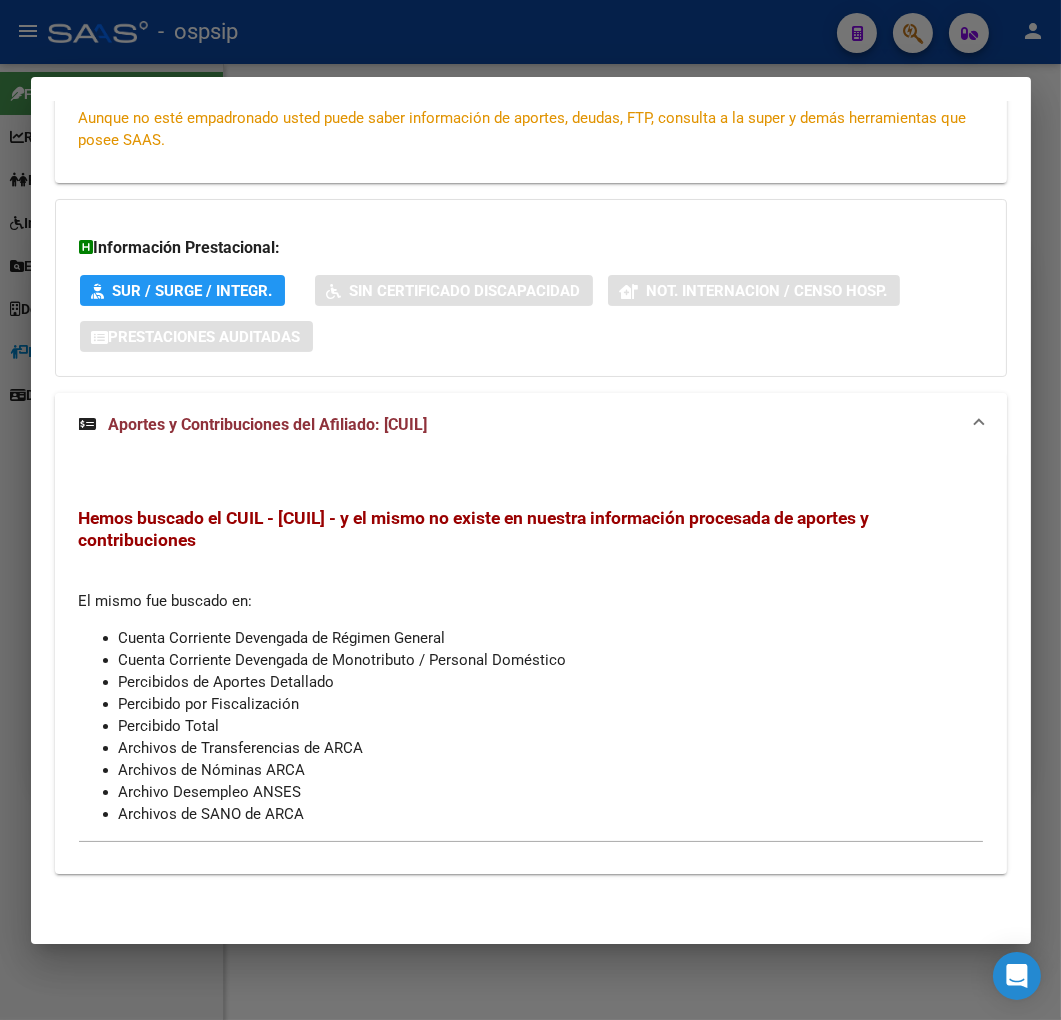 scroll, scrollTop: 0, scrollLeft: 0, axis: both 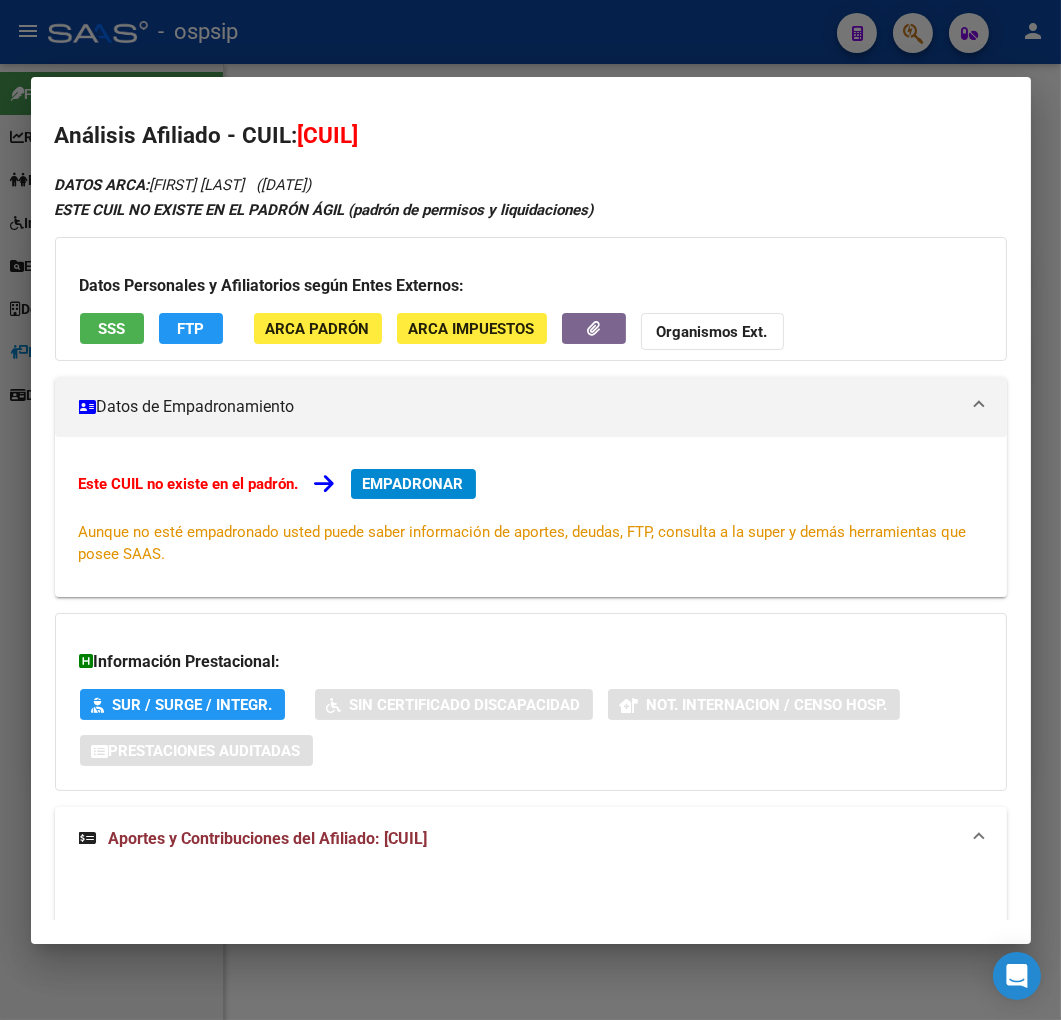 click on "Análisis Afiliado - CUIL:  [CUIL] DATOS ARCA:  [FIRST] [LAST]       ([DATE])  ESTE CUIL NO EXISTE EN EL PADRÓN ÁGIL (padrón de permisos y liquidaciones) Datos Personales y Afiliatorios según Entes Externos: SSS FTP ARCA Padrón ARCA Impuestos Organismos Ext.    Datos de Empadronamiento  Este CUIL no existe en el padrón.   EMPADRONAR
Aunque no esté empadronado usted puede saber información de aportes, deudas, FTP, consulta a la super y demás herramientas que posee SAAS.   Información Prestacional:       SUR / SURGE / INTEGR.    Sin Certificado Discapacidad    Not. Internacion / Censo Hosp.  Prestaciones Auditadas     Aportes y Contribuciones del Afiliado: [CUIL] Hemos buscado el CUIL - [CUIL] - y el mismo no existe en nuestra información procesada de aportes y contribuciones  El mismo fue buscado en:  Cuenta Corriente Devengada de Régimen General Cuenta Corriente Devengada de Monotributo / Personal Doméstico Percibidos de Aportes Detallado Percibido Total" at bounding box center (531, 510) 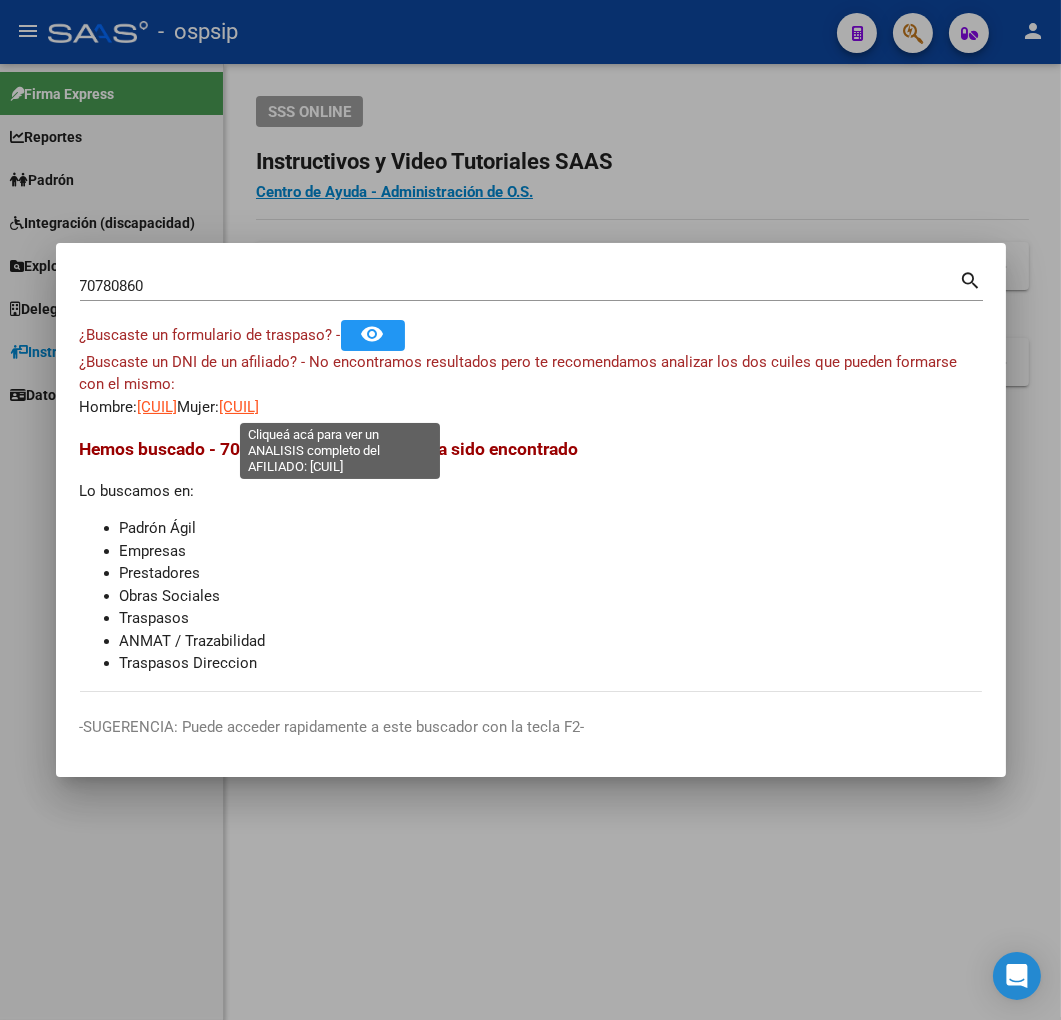 click on "[CUIL]" at bounding box center (240, 407) 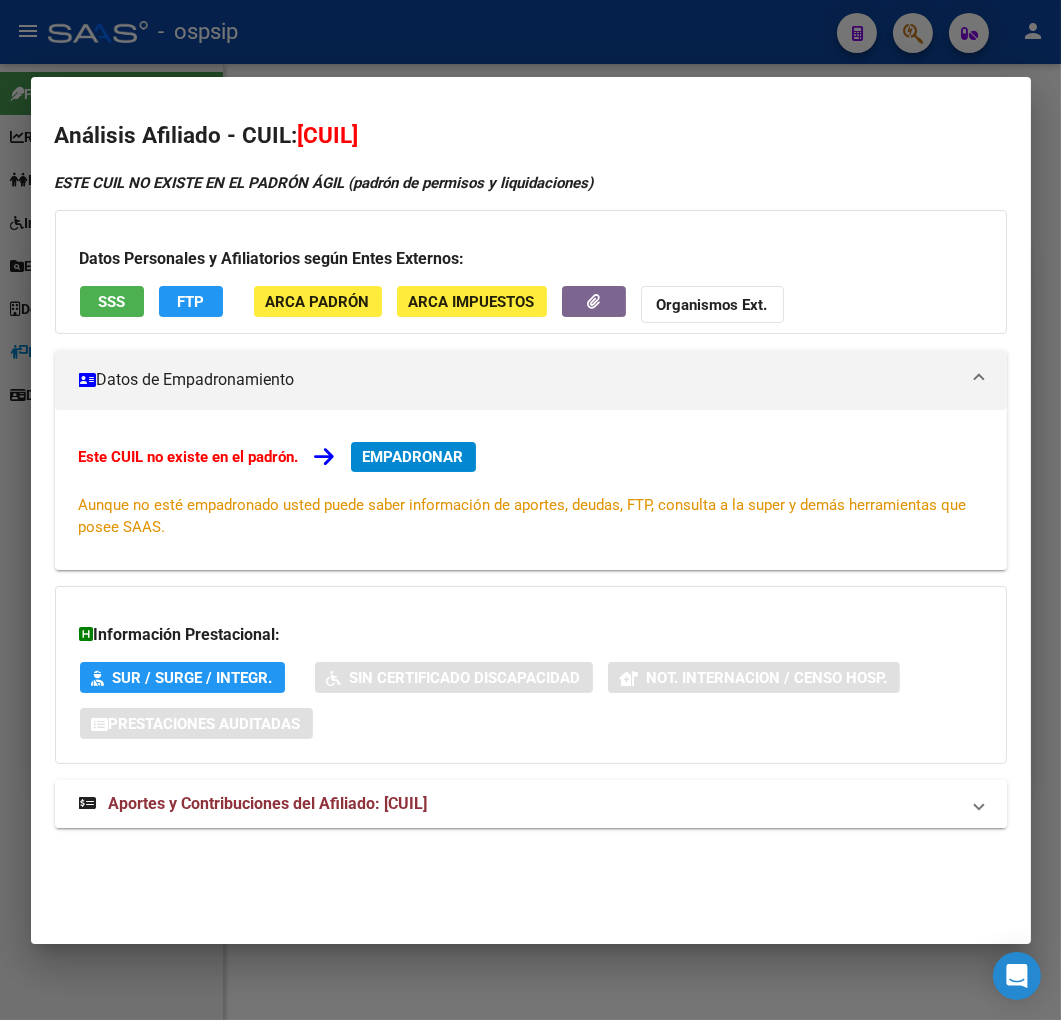 drag, startPoint x: 631, startPoint y: 823, endPoint x: 647, endPoint y: 801, distance: 27.202942 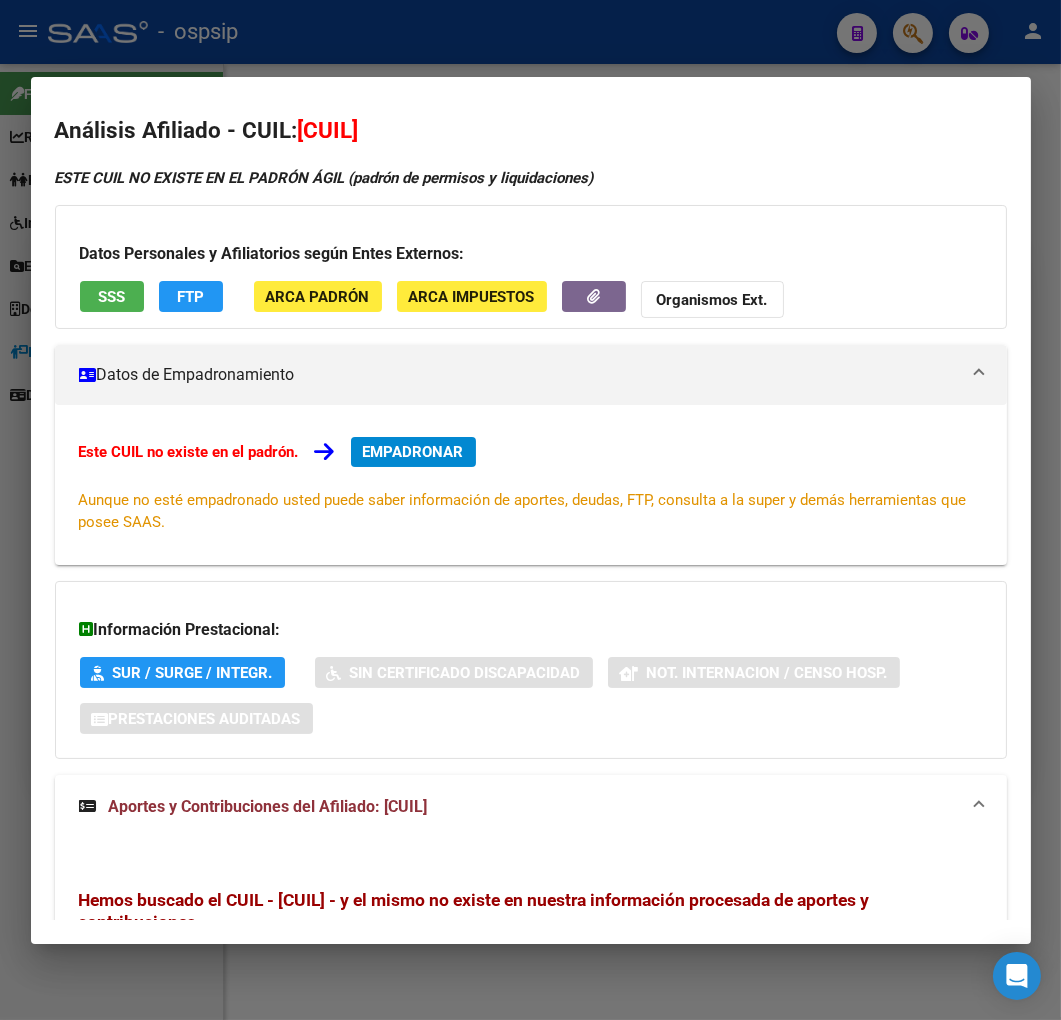 scroll, scrollTop: 0, scrollLeft: 0, axis: both 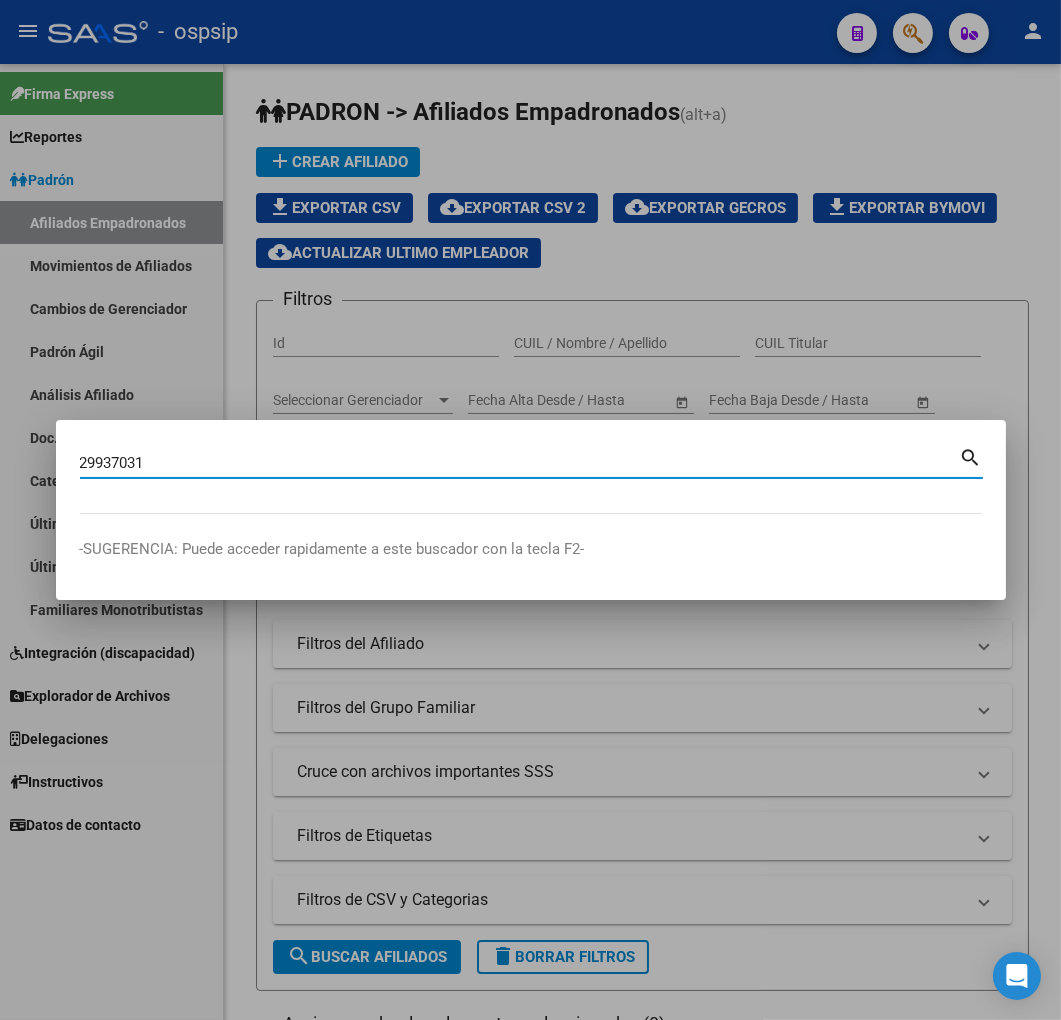 type on "29937031" 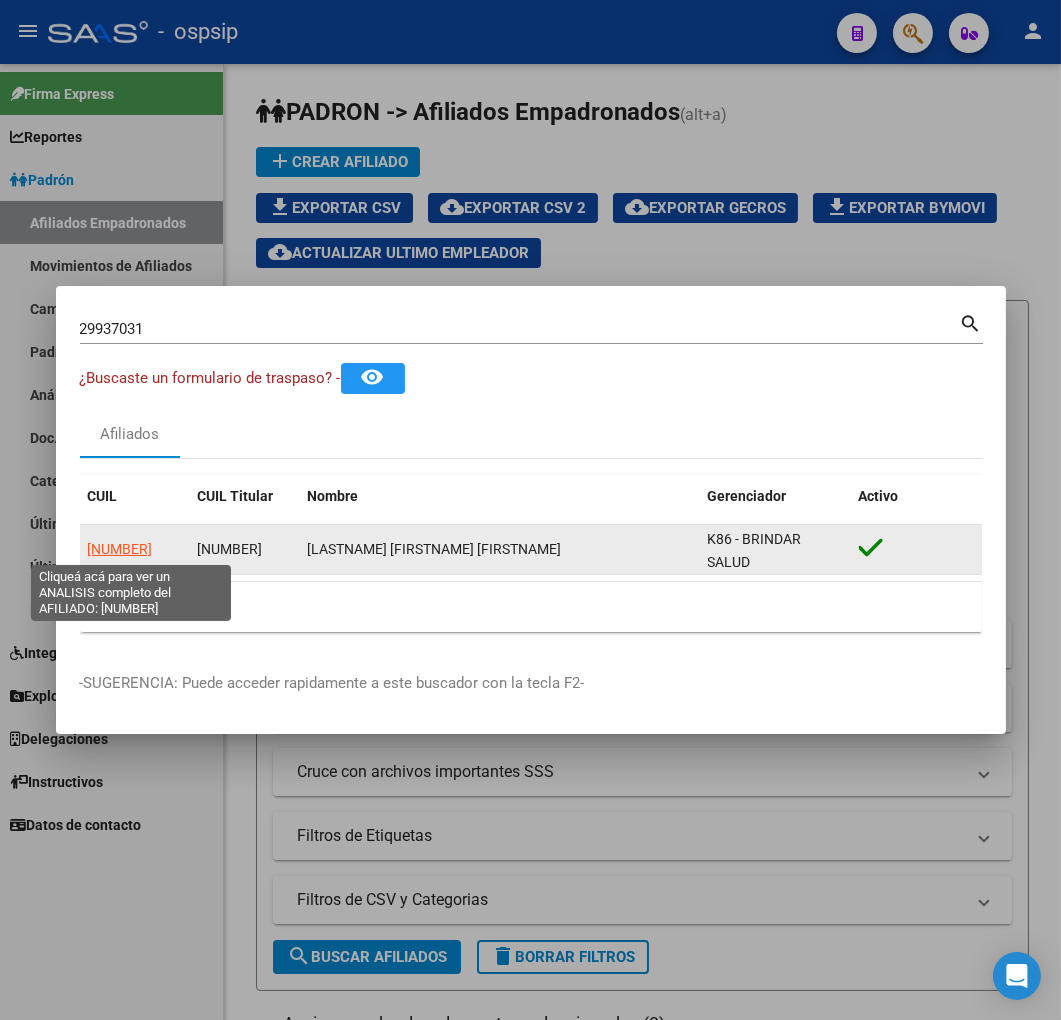 click on "[NUMBER]" 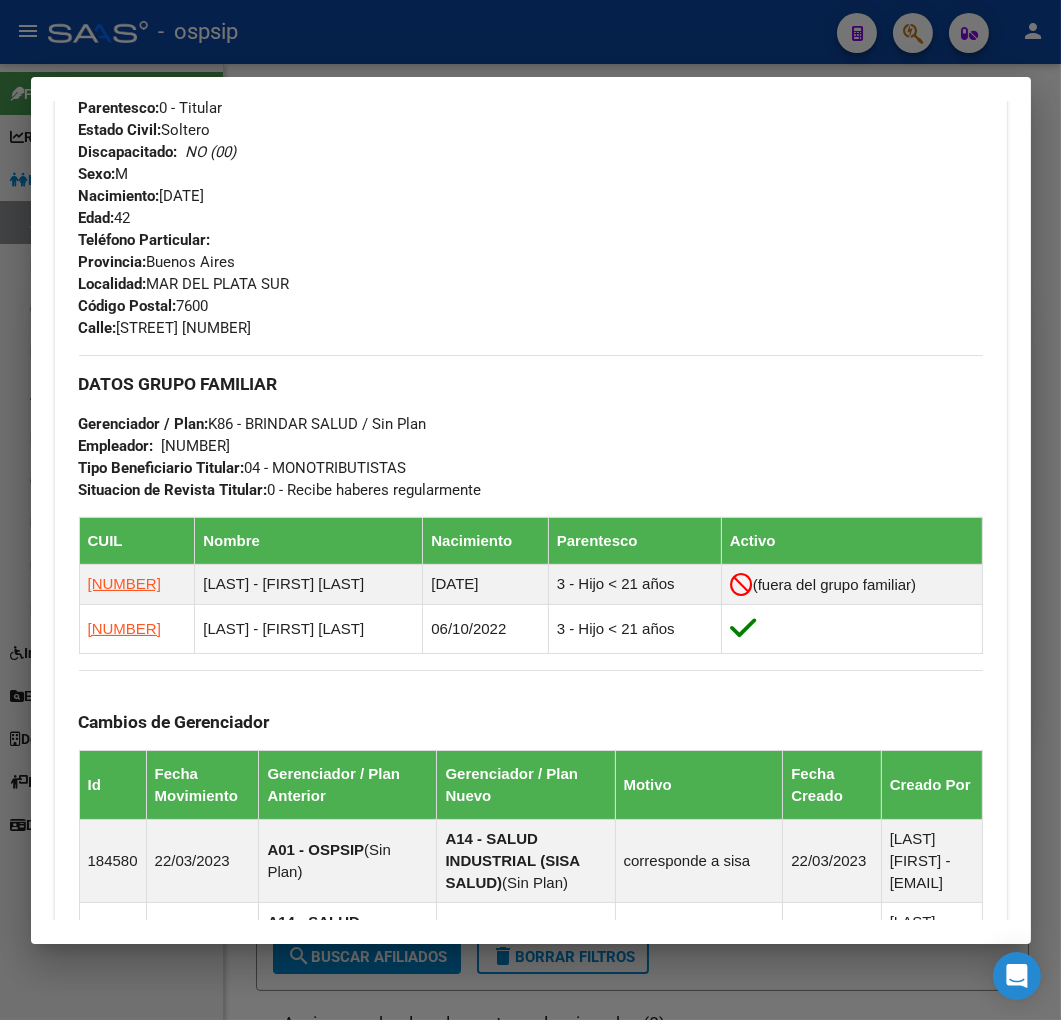 scroll, scrollTop: 1302, scrollLeft: 0, axis: vertical 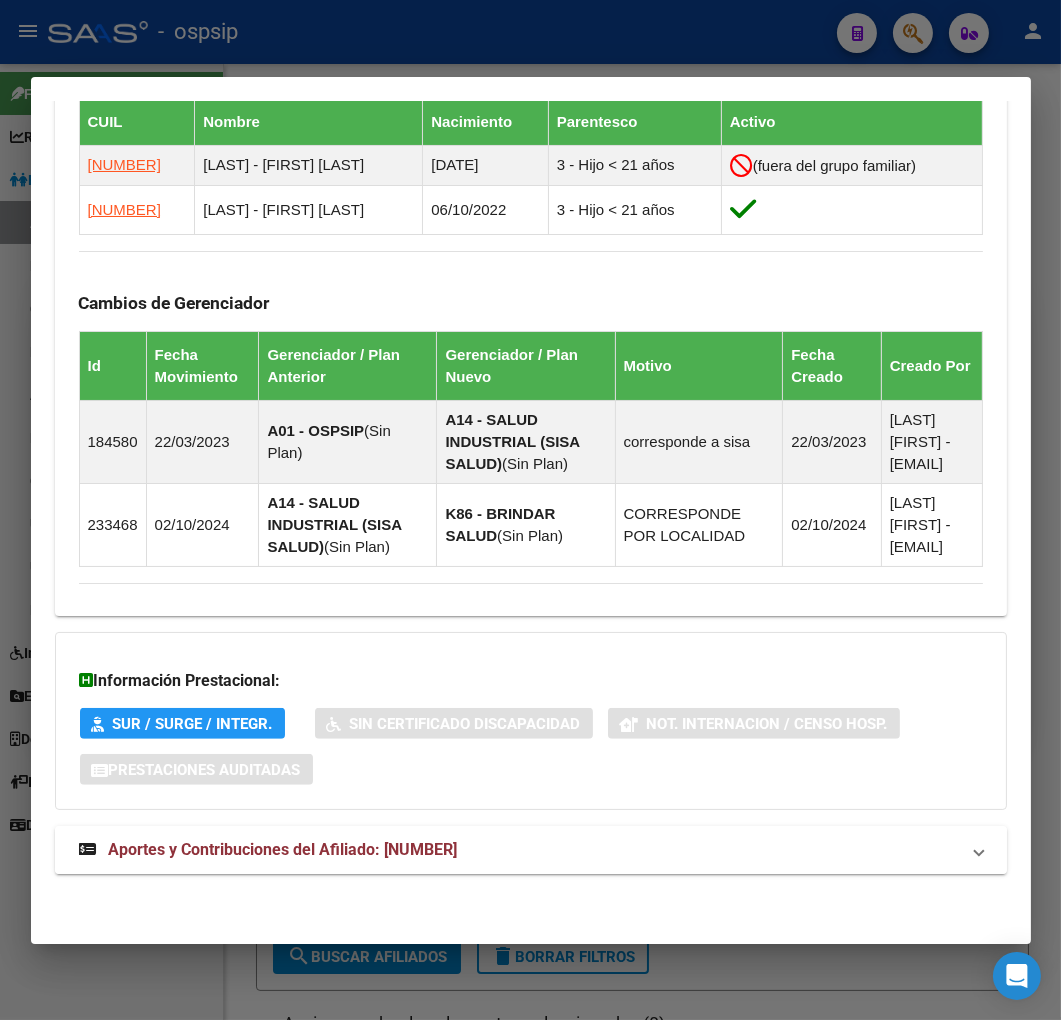 click on "Aportes y Contribuciones del Afiliado: [NUMBER]" at bounding box center [519, 850] 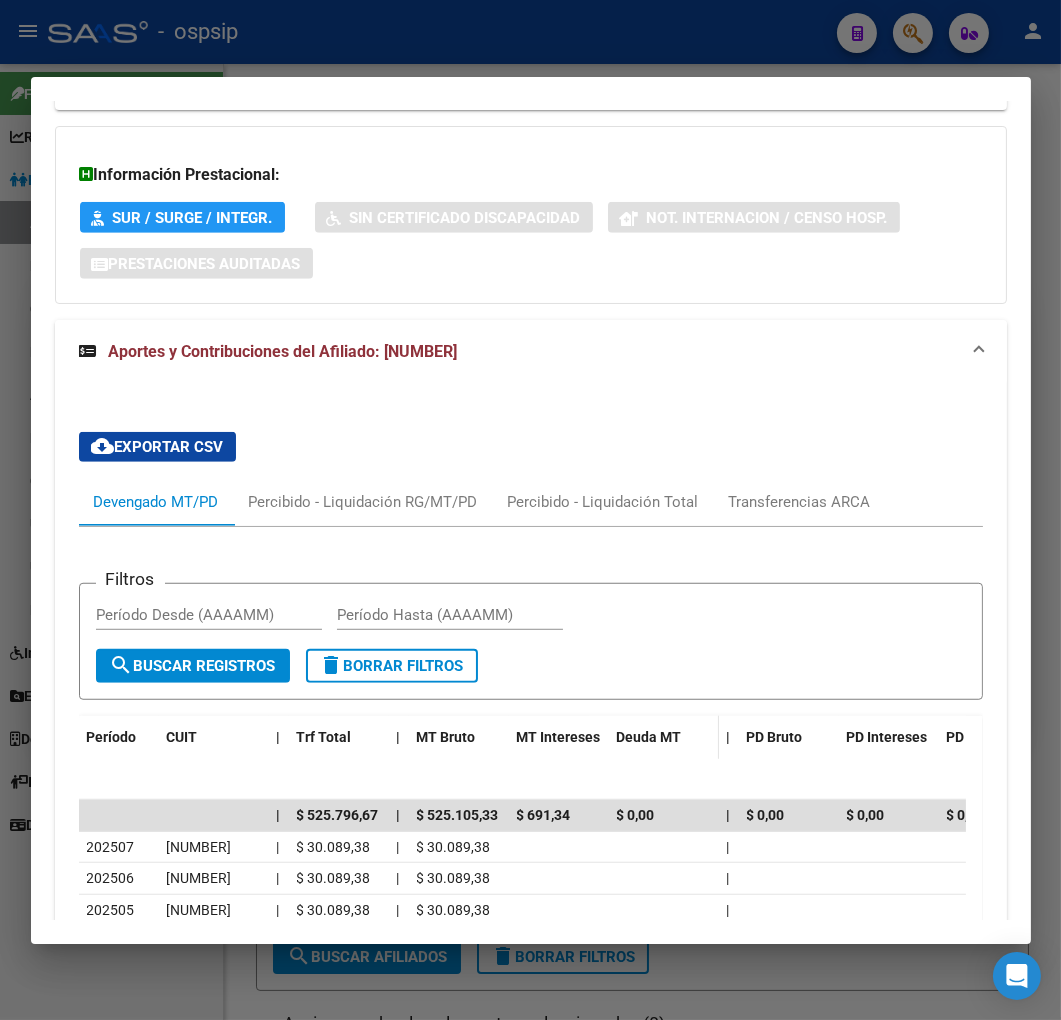 scroll, scrollTop: 1811, scrollLeft: 0, axis: vertical 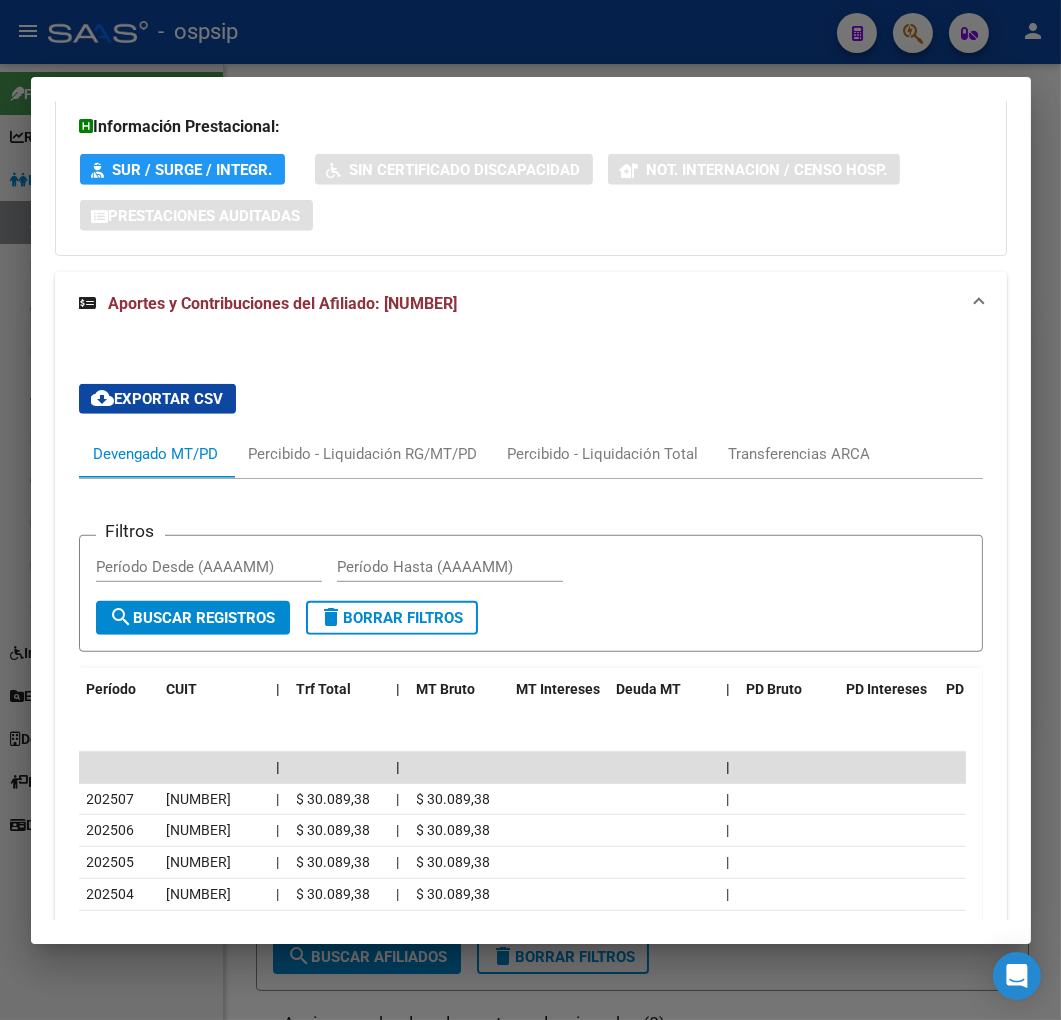 click at bounding box center (530, 510) 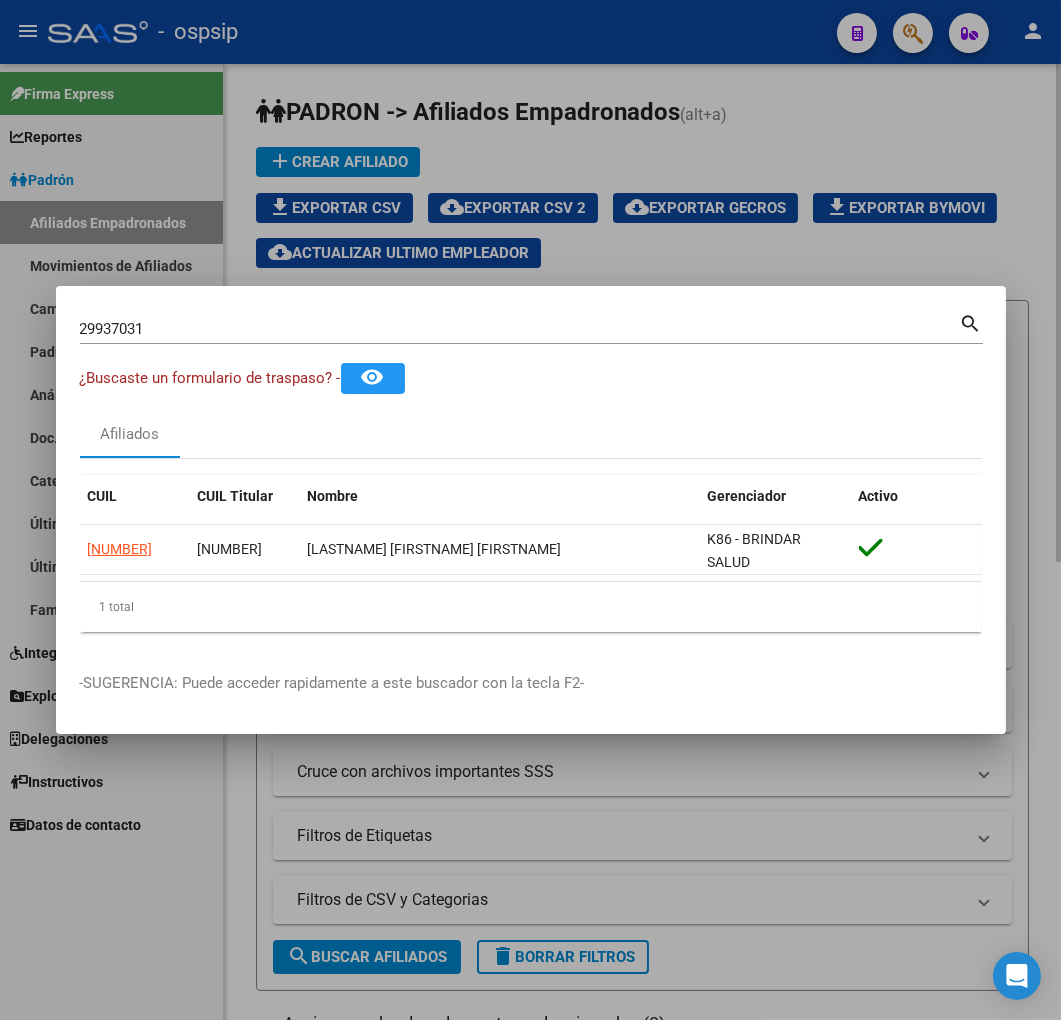drag, startPoint x: 354, startPoint y: 50, endPoint x: 860, endPoint y: 148, distance: 515.4028 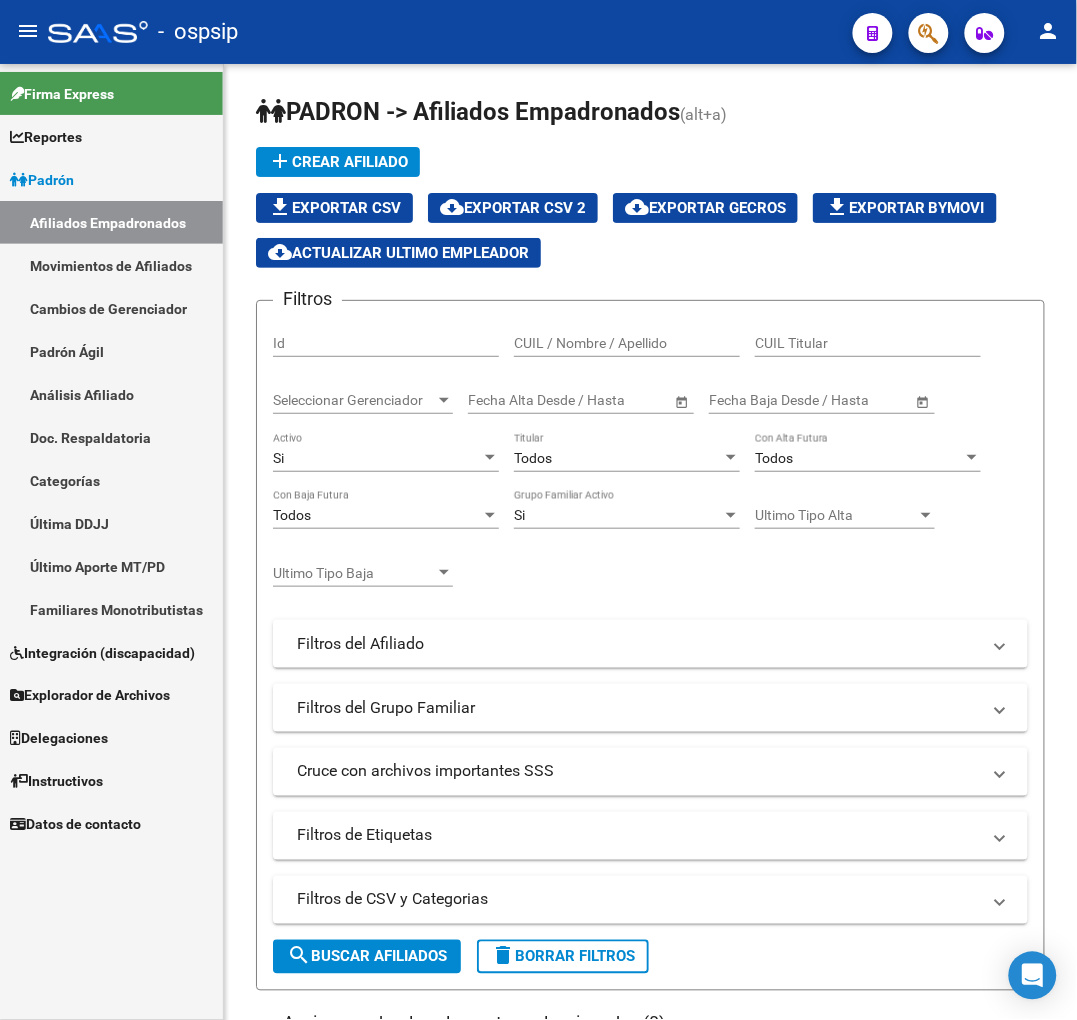 click 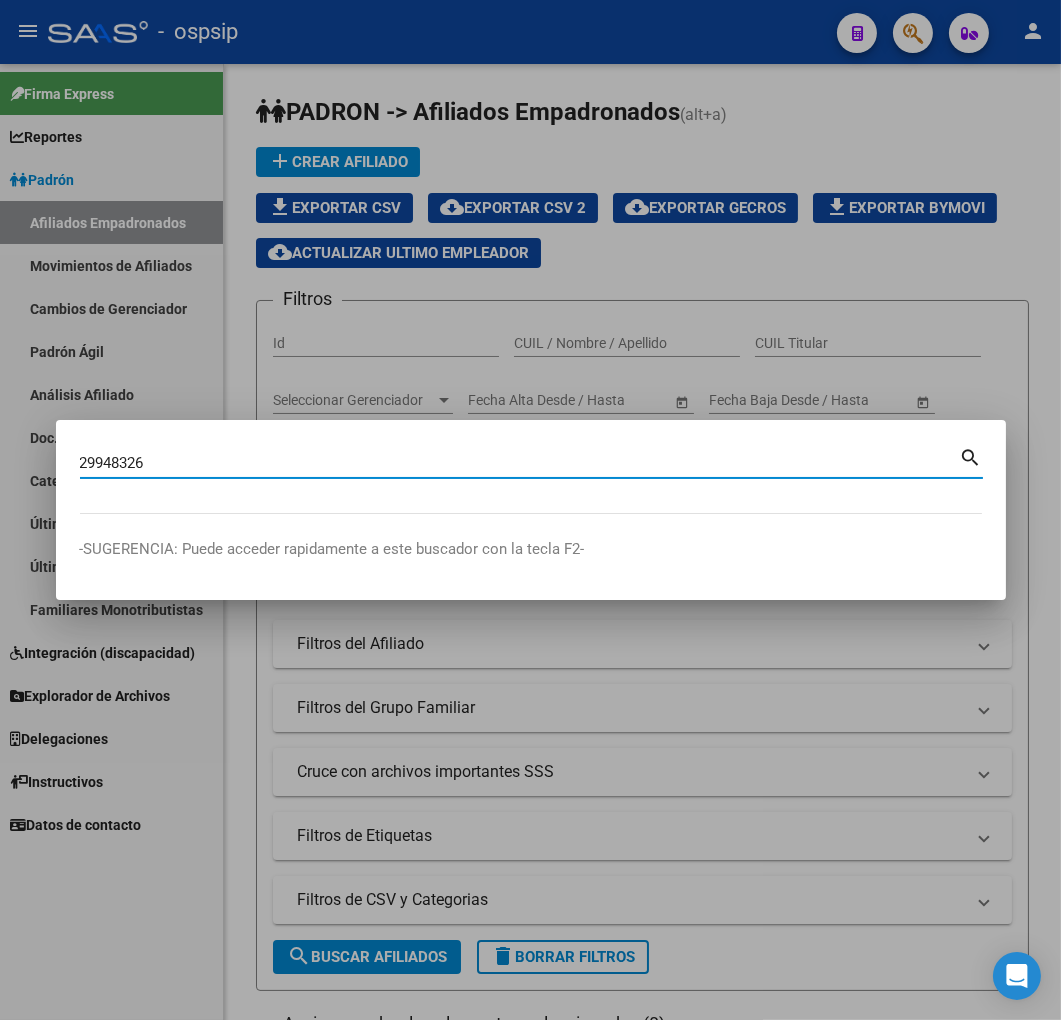 type on "29948326" 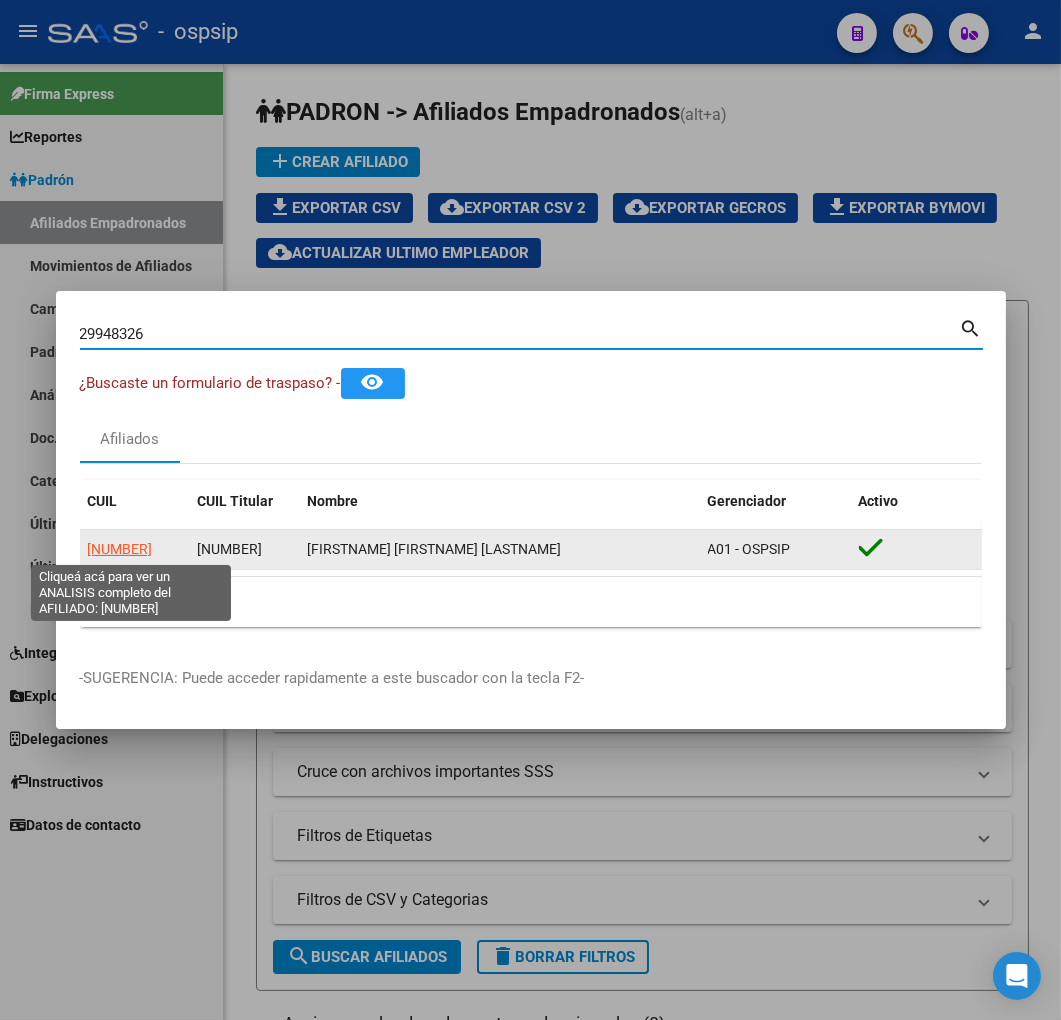 click on "[NUMBER]" 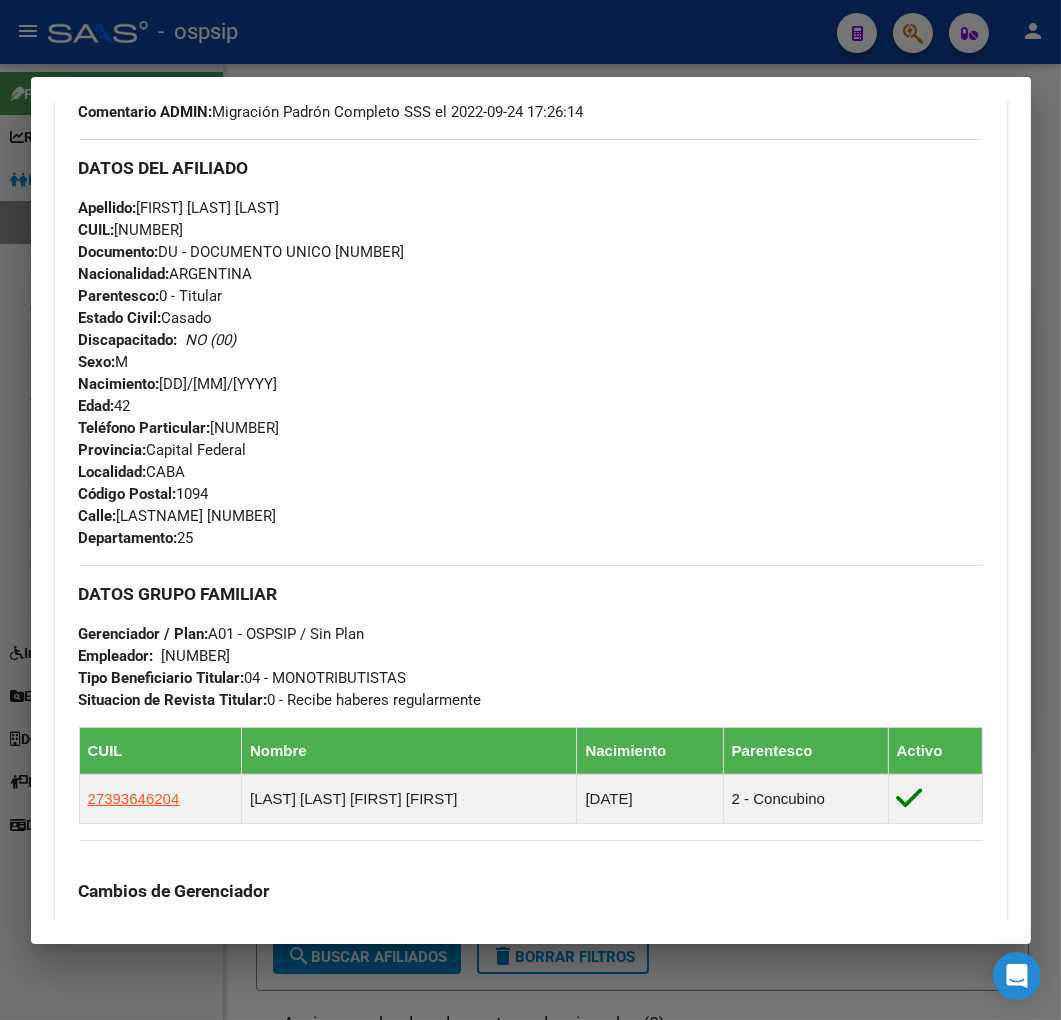 scroll, scrollTop: 1504, scrollLeft: 0, axis: vertical 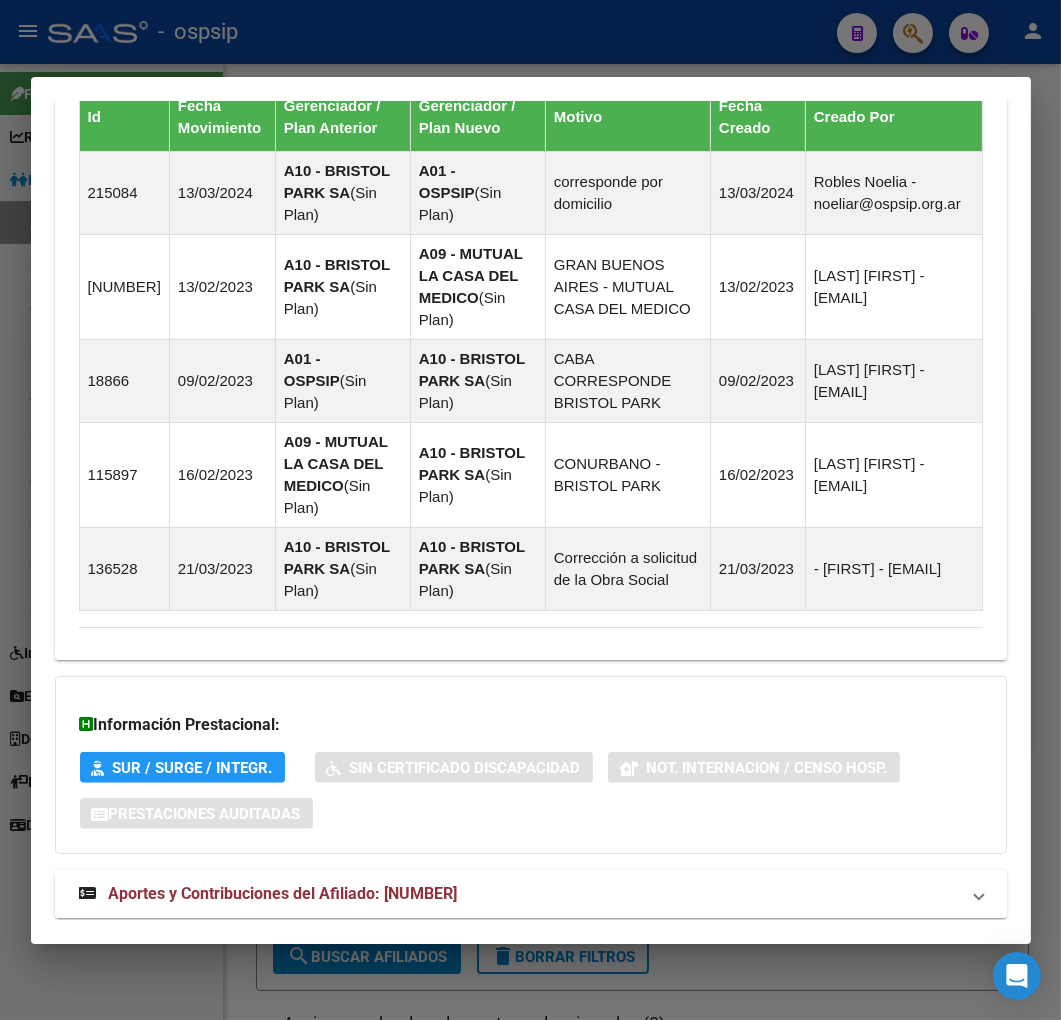 click on "Aportes y Contribuciones del Afiliado: [NUMBER]" at bounding box center [519, 894] 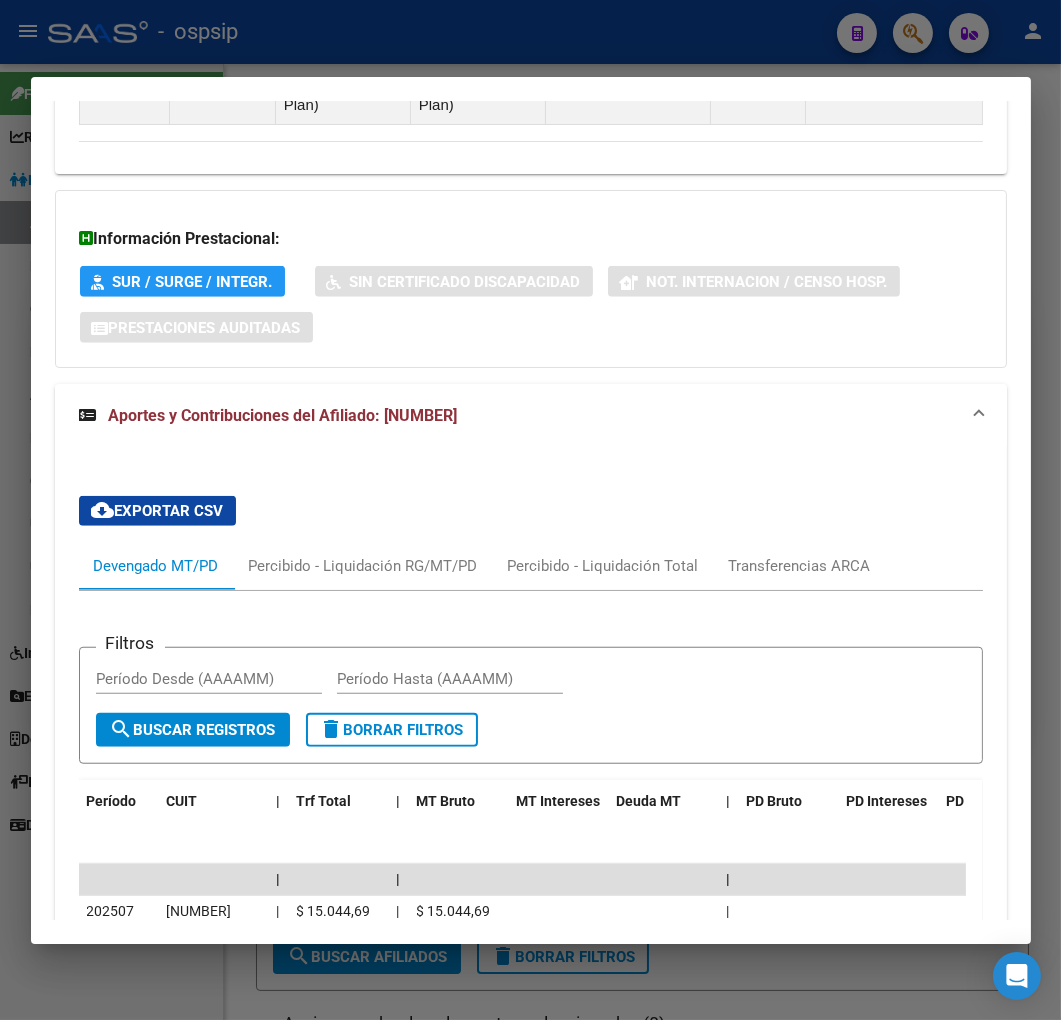 scroll, scrollTop: 2013, scrollLeft: 0, axis: vertical 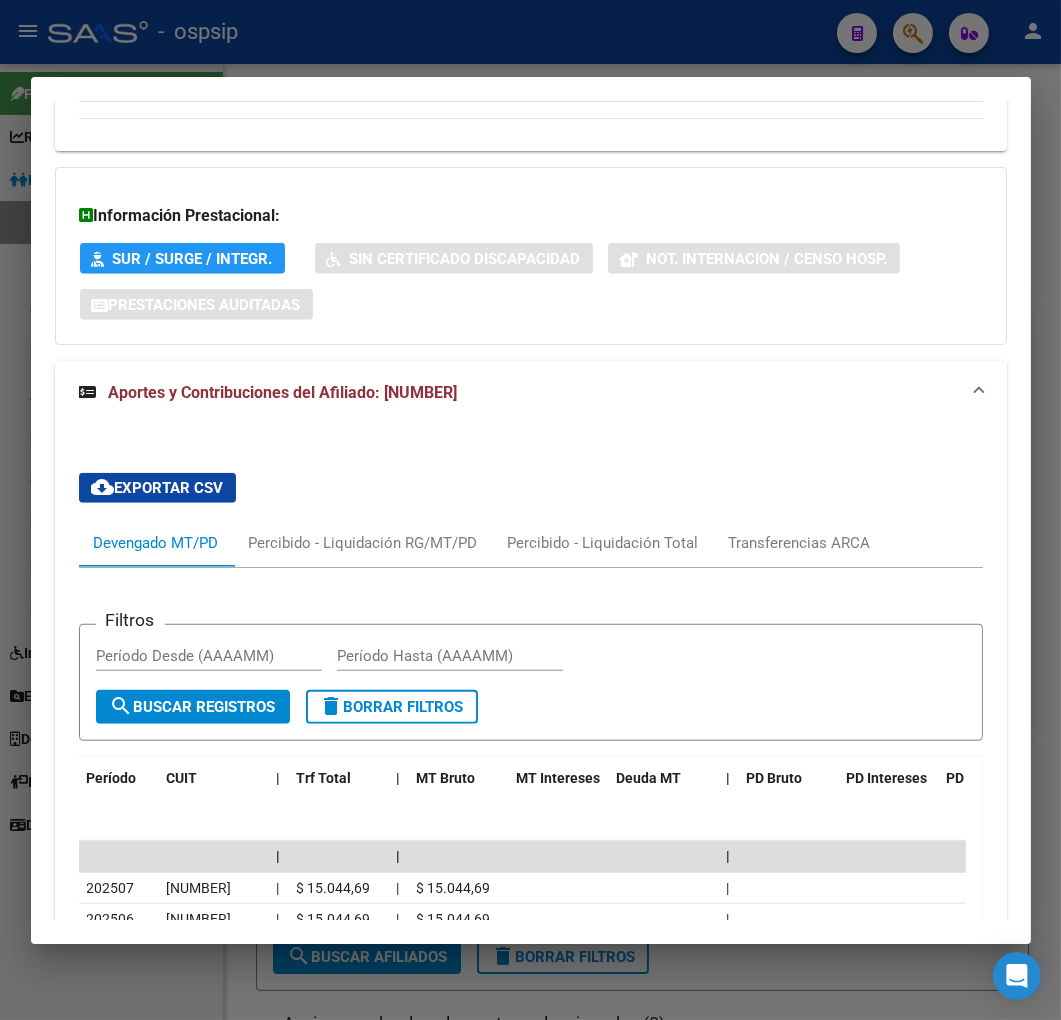 click at bounding box center [530, 510] 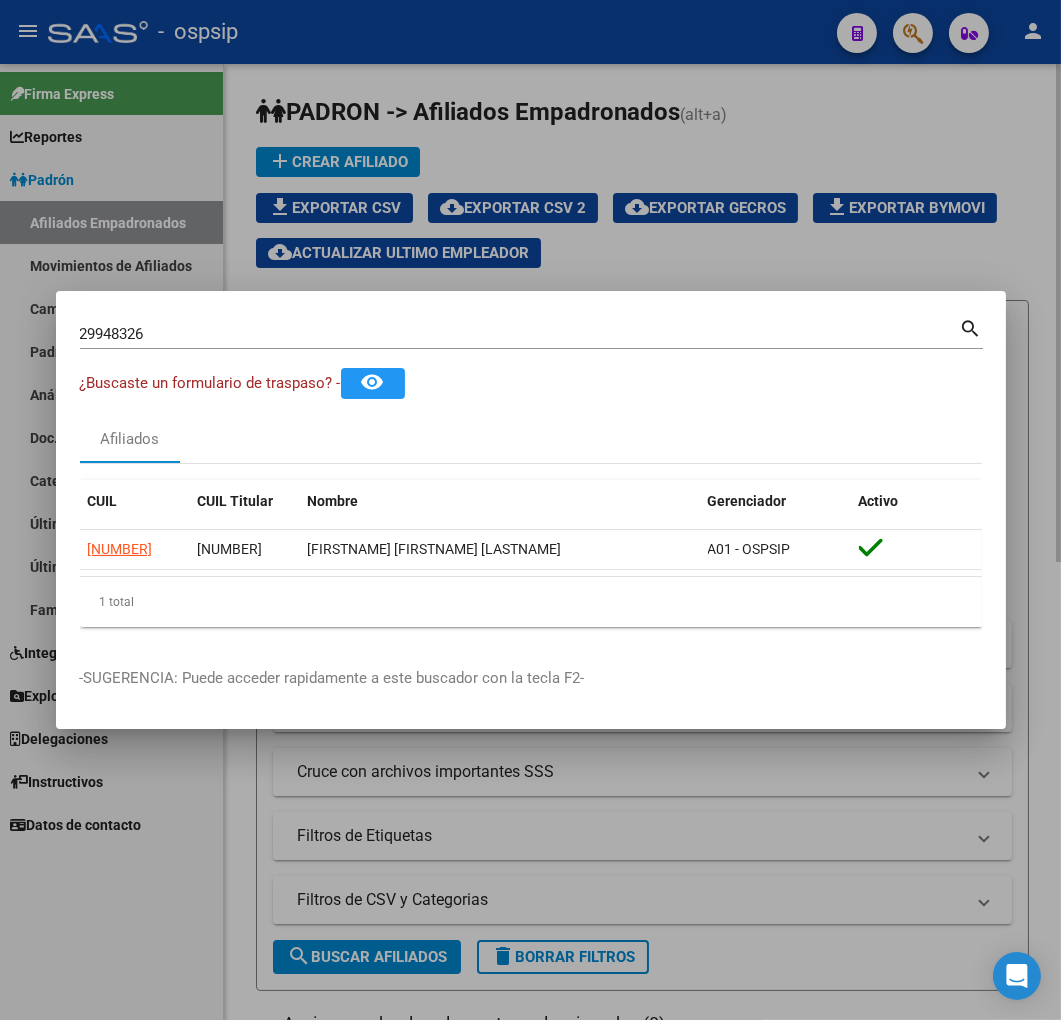 drag, startPoint x: 571, startPoint y: 23, endPoint x: 802, endPoint y: 108, distance: 246.14224 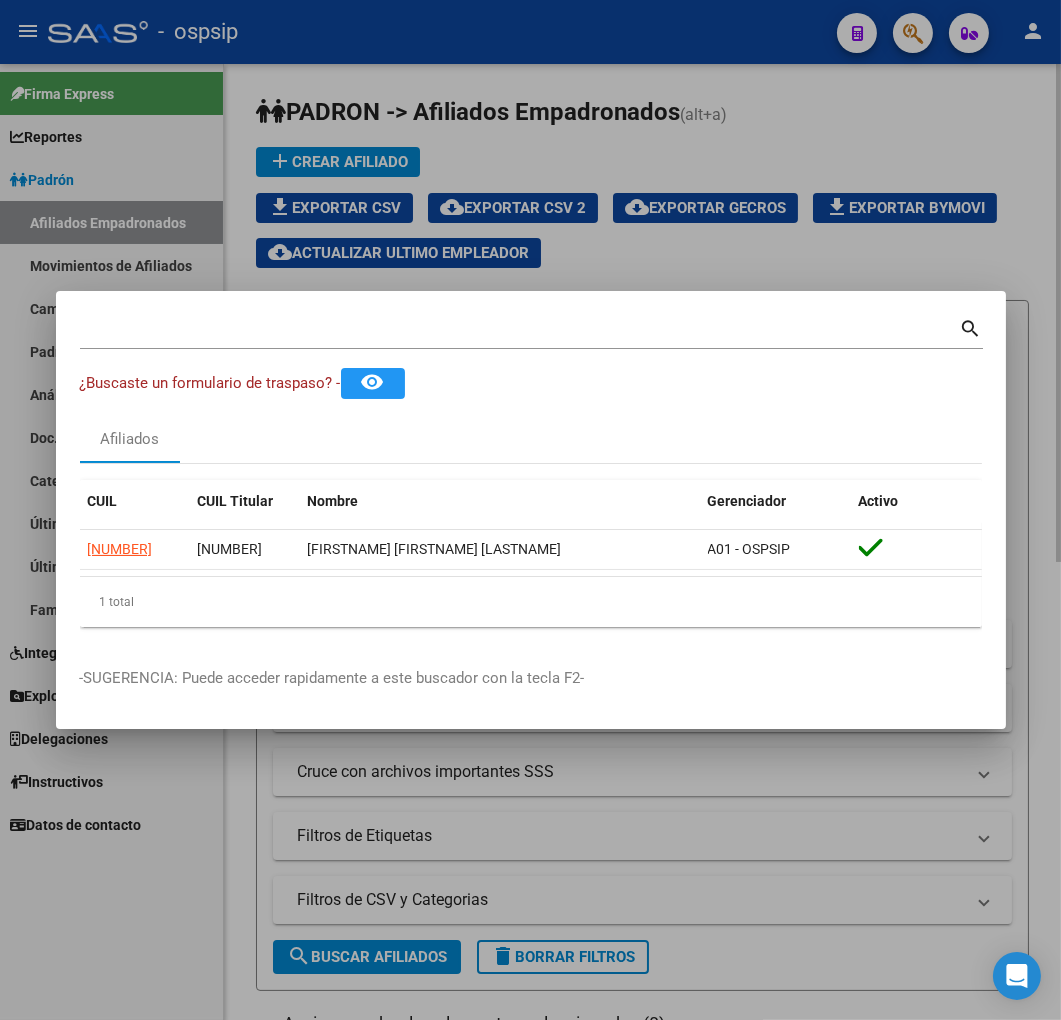 click on "menu -   ospsip  person    Firma Express     Reportes Padrón Traspasos x O.S. Traspasos x Gerenciador Traspasos x Provincia Nuevos Aportantes Métricas - Padrón SSS Métricas - Crecimiento Población    Padrón Afiliados Empadronados Movimientos de Afiliados Cambios de Gerenciador Padrón Ágil Análisis Afiliado Doc. Respaldatoria Categorías Última DDJJ Último Aporte MT/PD Familiares Monotributistas    Integración (discapacidad) Certificado Discapacidad    Explorador de Archivos Sistemas Externos Inserciones Manuales de Padrón Ágil SSS Traspasos Res. 01/2025 y Revs. Opciones Diarias (+) RG - Altas ONLINE (+) RG - Bajas ONLINE (+) MT - Altas ONLINE (+) MT - Bajas ONLINE (+) MT - Adhesiones (+) Padrón Completo SSS MT - Bajas Directas Novedades Recibidas Novedades Aceptadas Novedades Rechazadas Padrón Desempleo RG - Expedientes MT - Familiares MT - Inconsistencias RG - Bajas Opción (papel) RG - Altas Opción (papel) MT - Bajas Opción (papel) MT - Altas Opción (papel) MT - Efec. Soc. Planes Id" 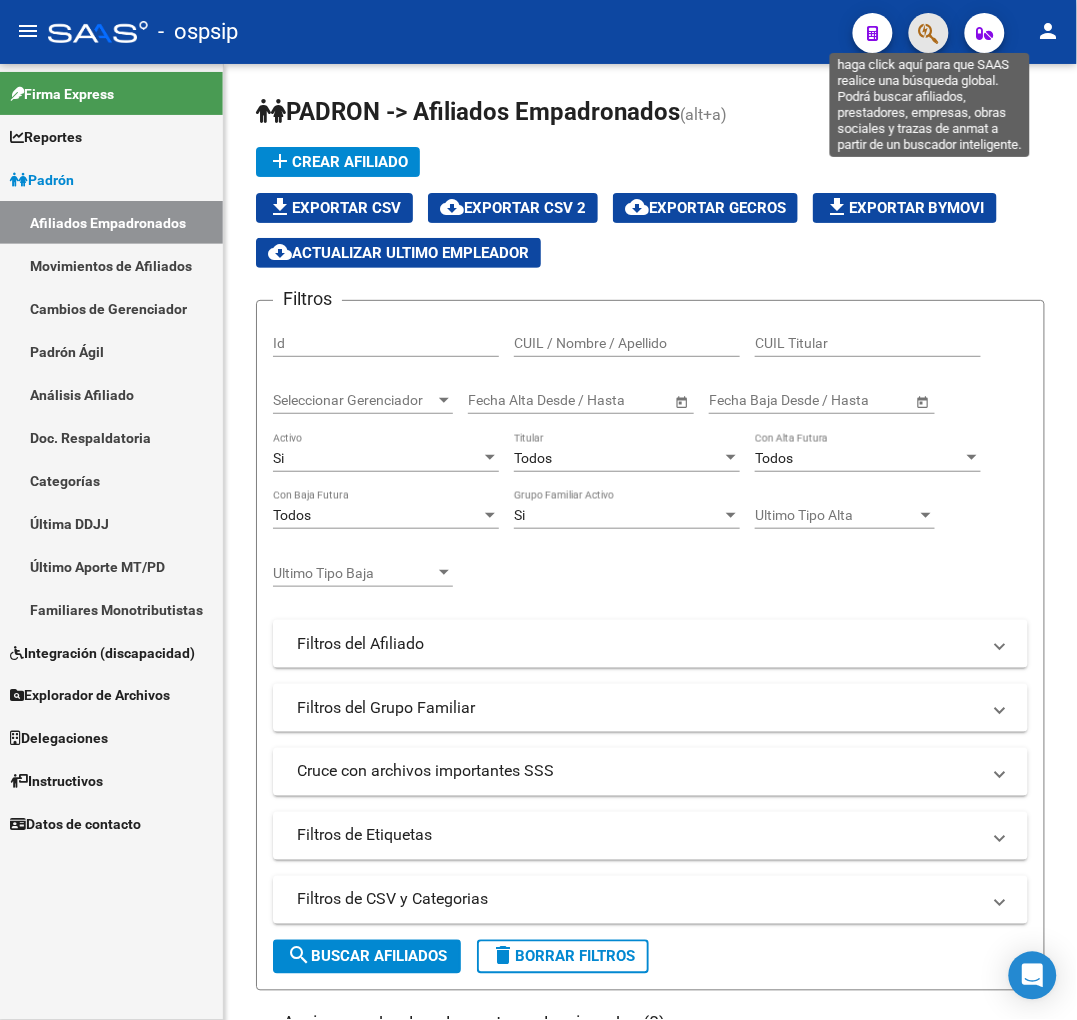 click 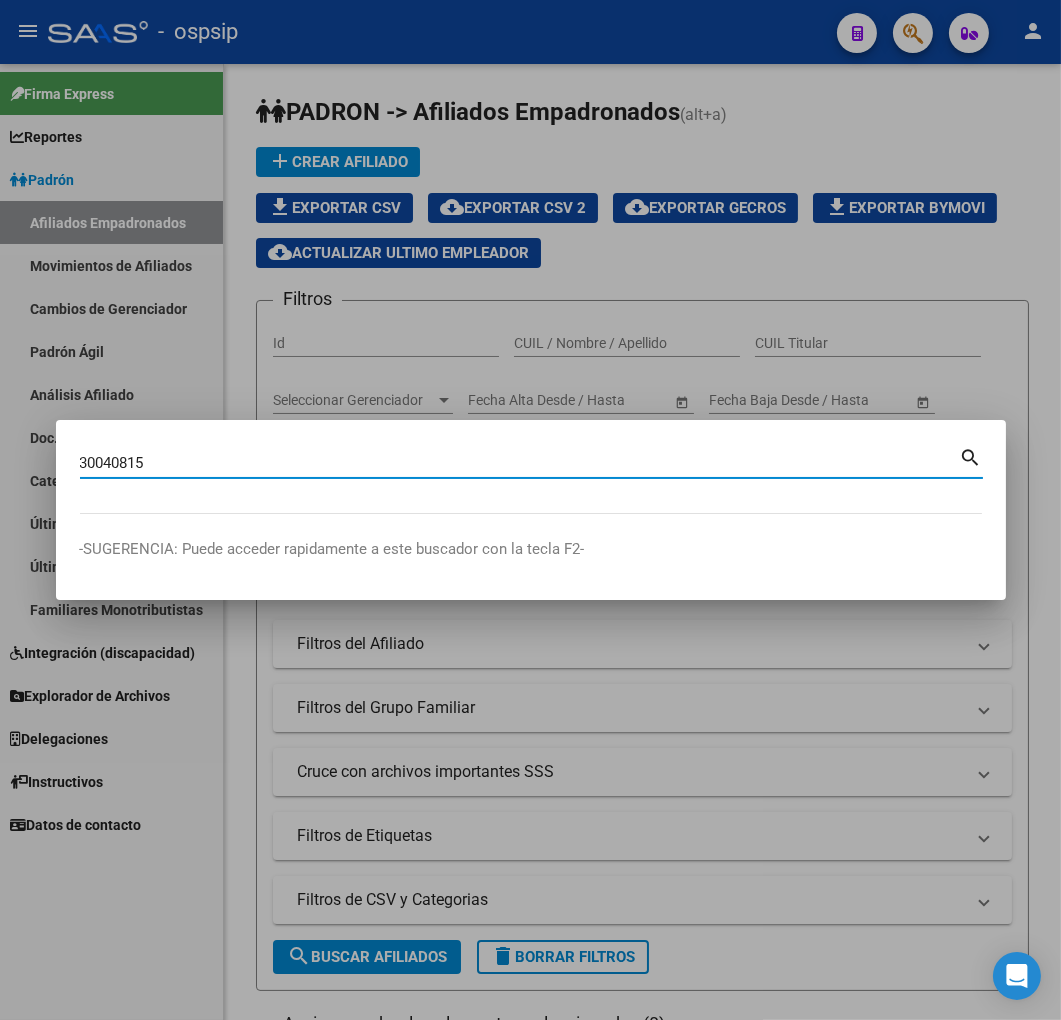 type on "30040815" 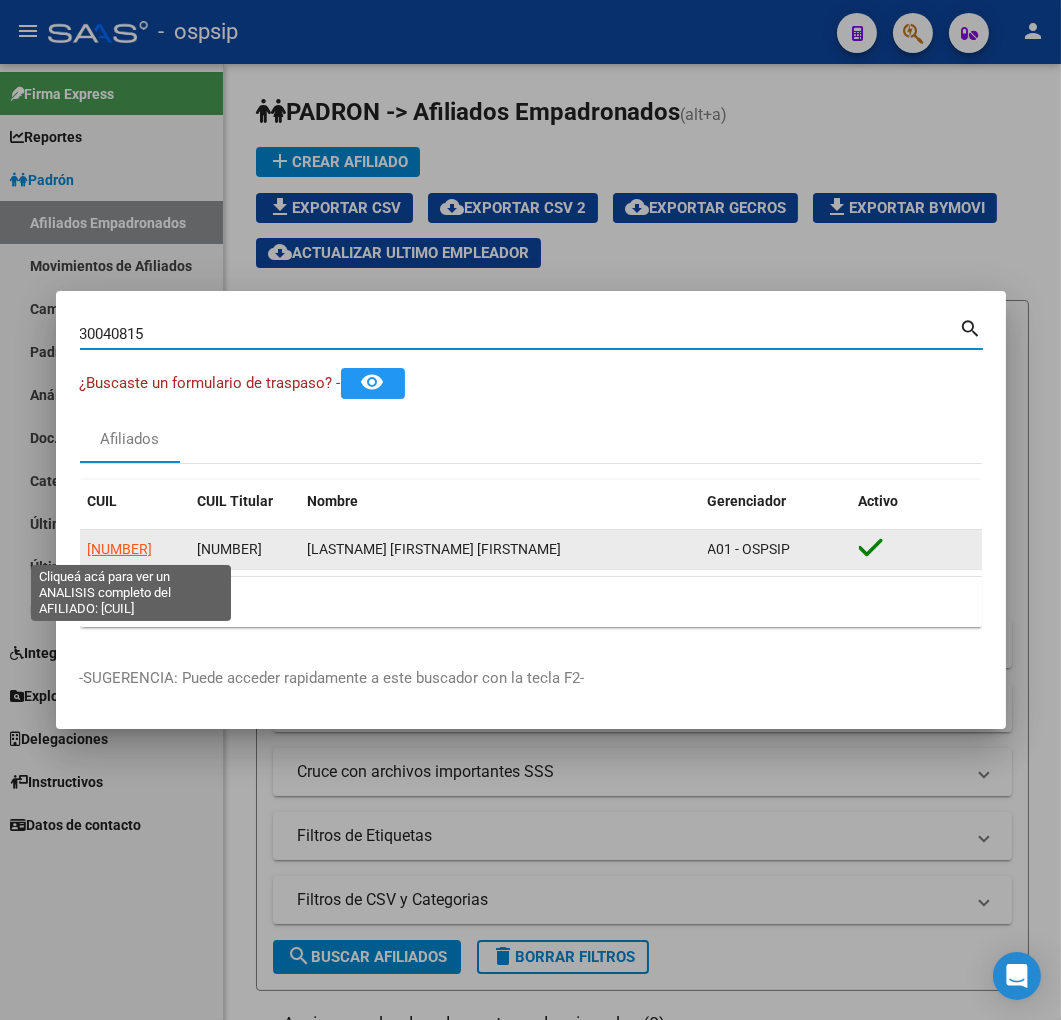 click on "[NUMBER]" 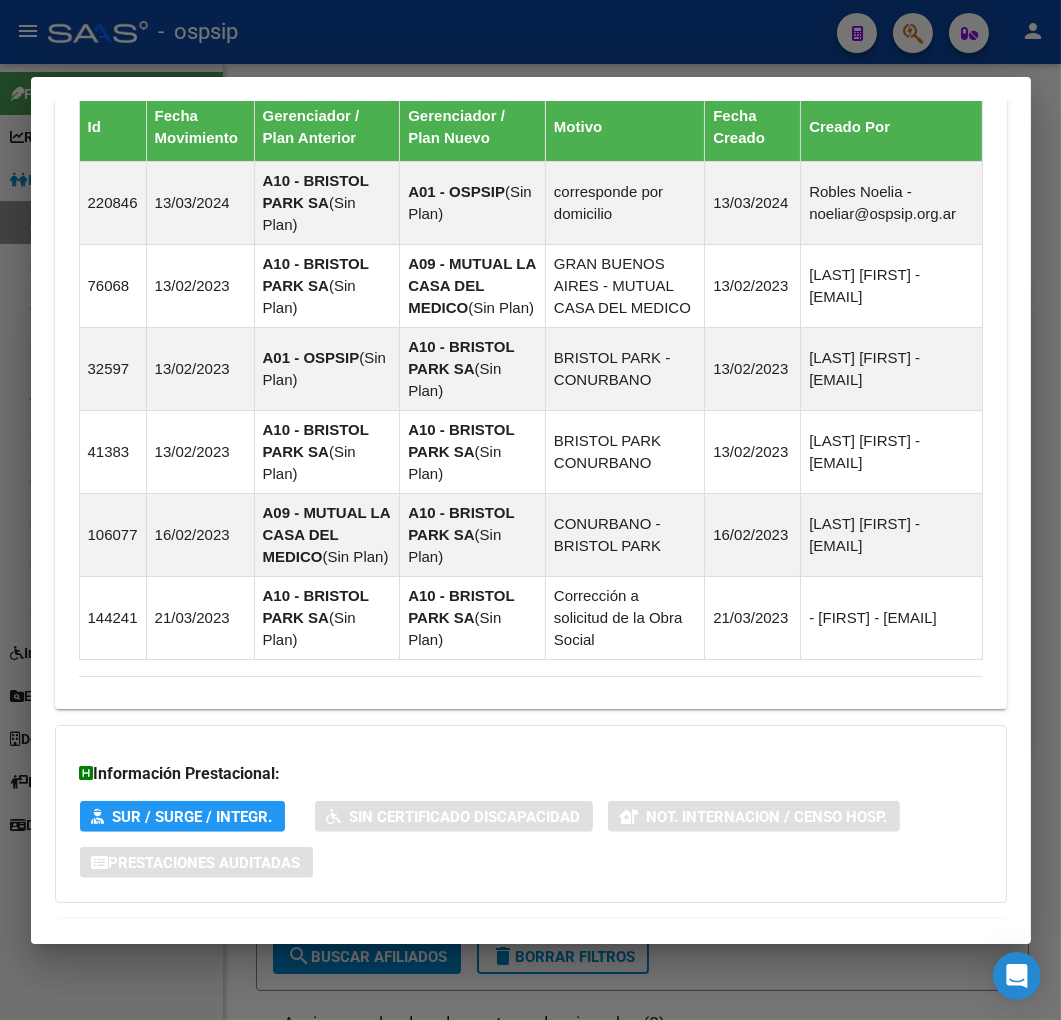 scroll, scrollTop: 1498, scrollLeft: 0, axis: vertical 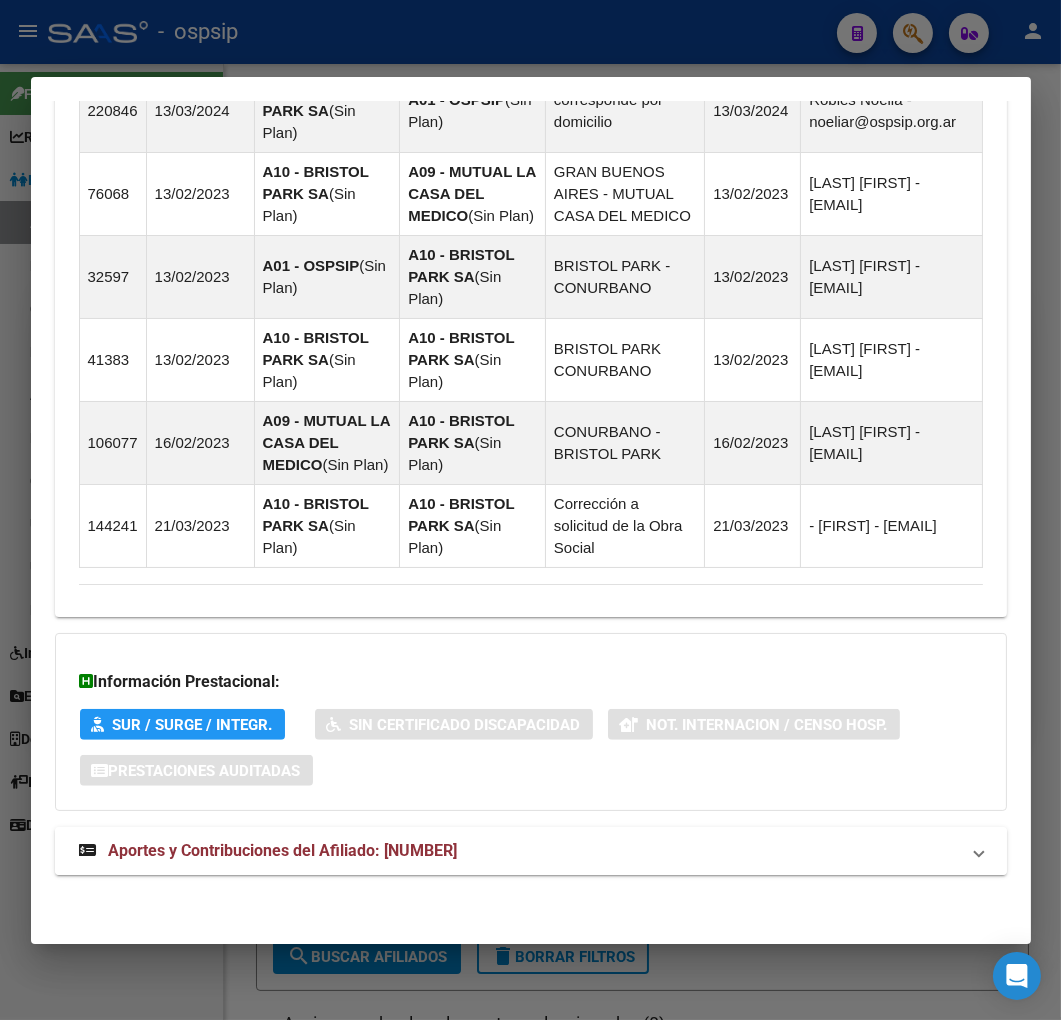 click on "Aportes y Contribuciones del Afiliado: [NUMBER]" at bounding box center (531, 851) 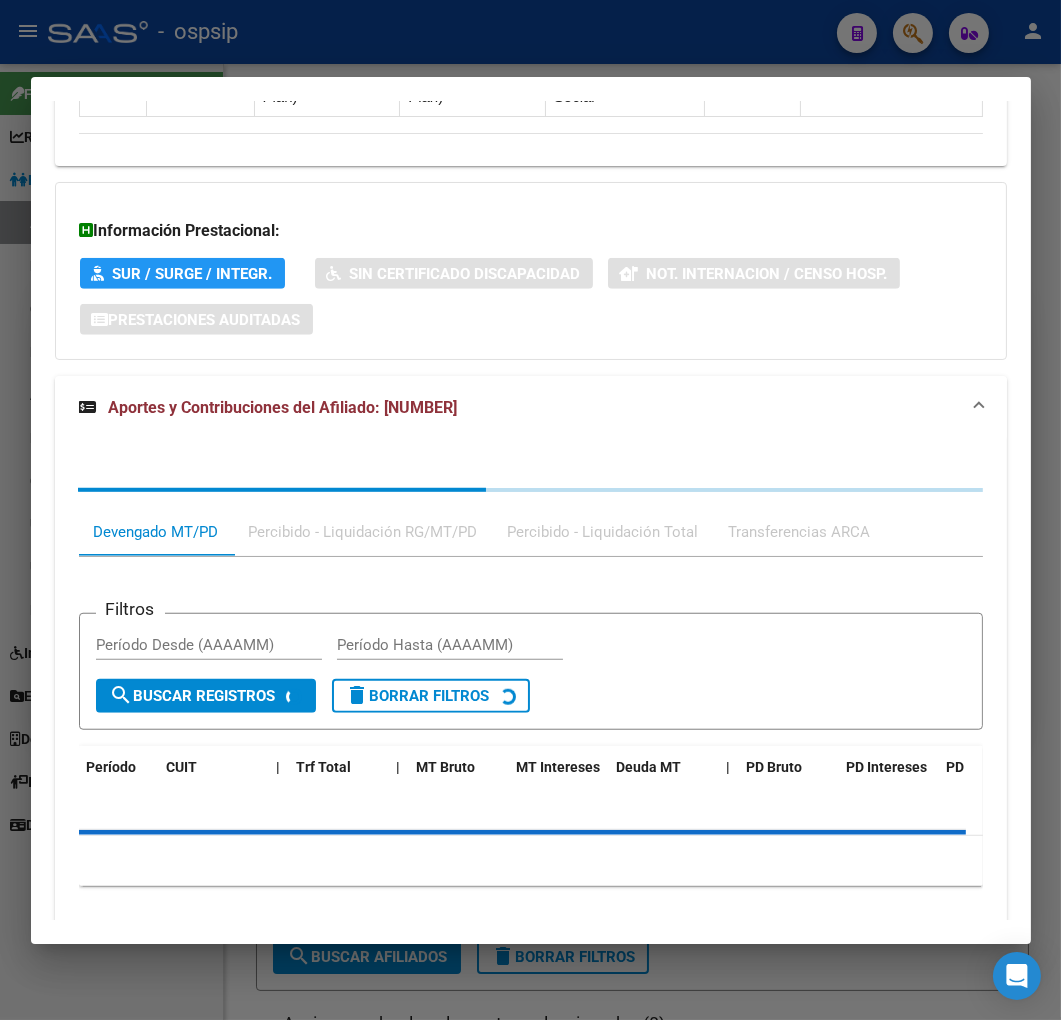 scroll, scrollTop: 2006, scrollLeft: 0, axis: vertical 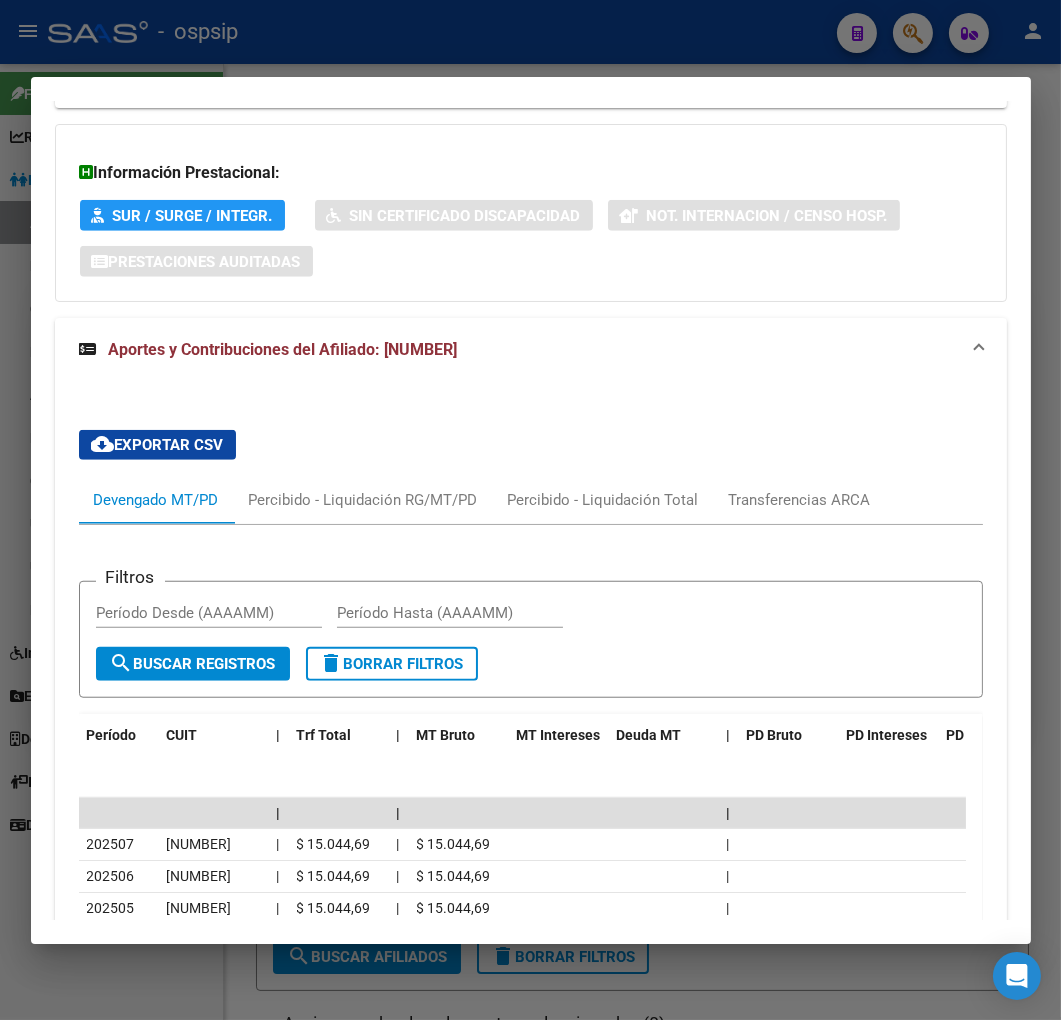 click at bounding box center (530, 510) 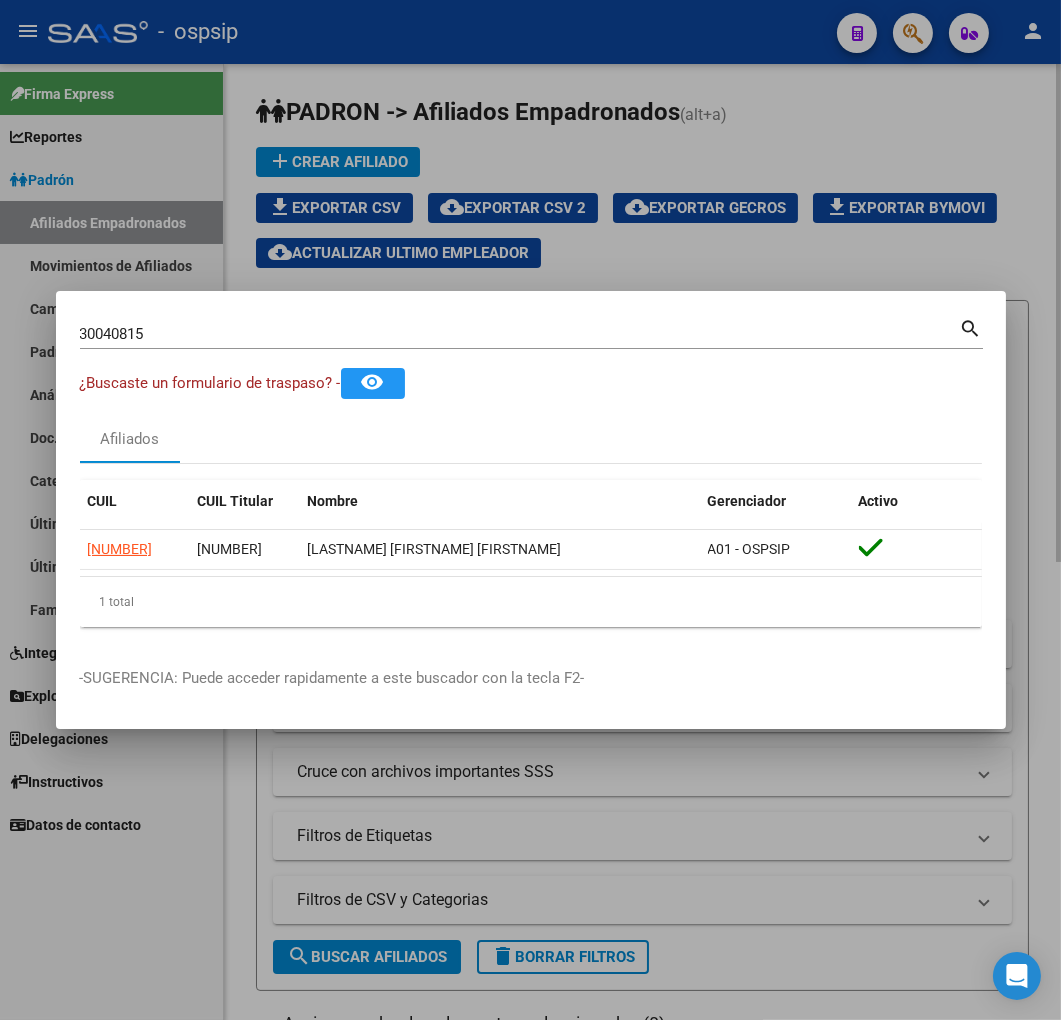drag, startPoint x: 436, startPoint y: 34, endPoint x: 1066, endPoint y: 230, distance: 659.7848 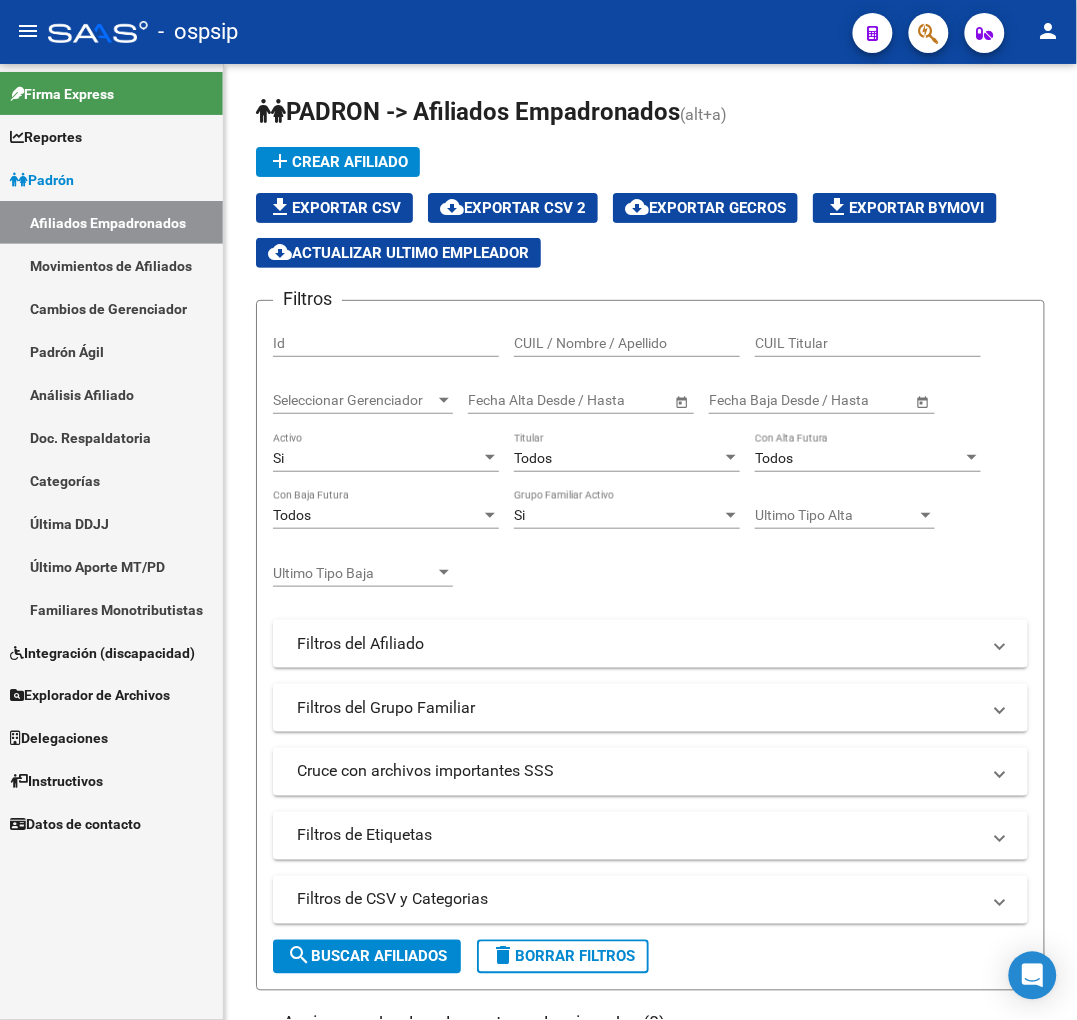 click 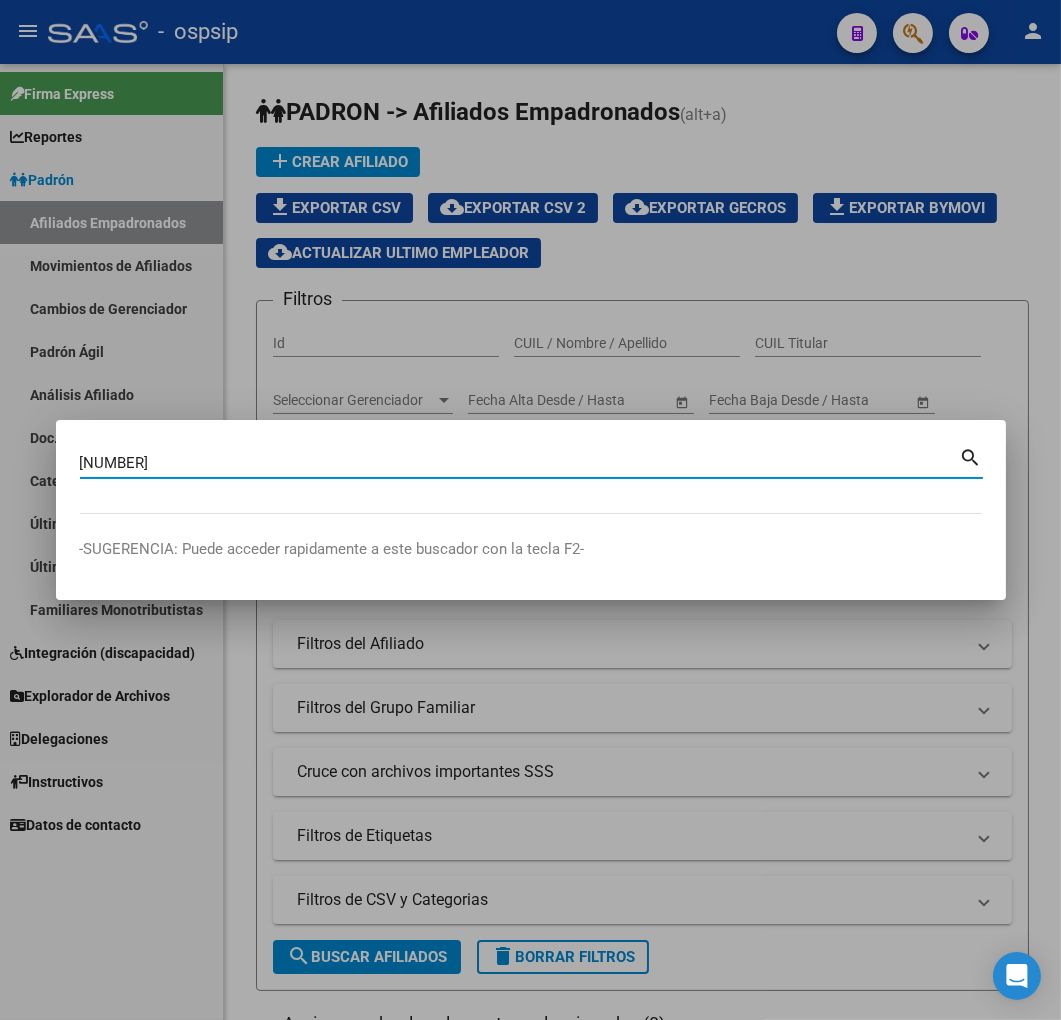 type on "[NUMBER]" 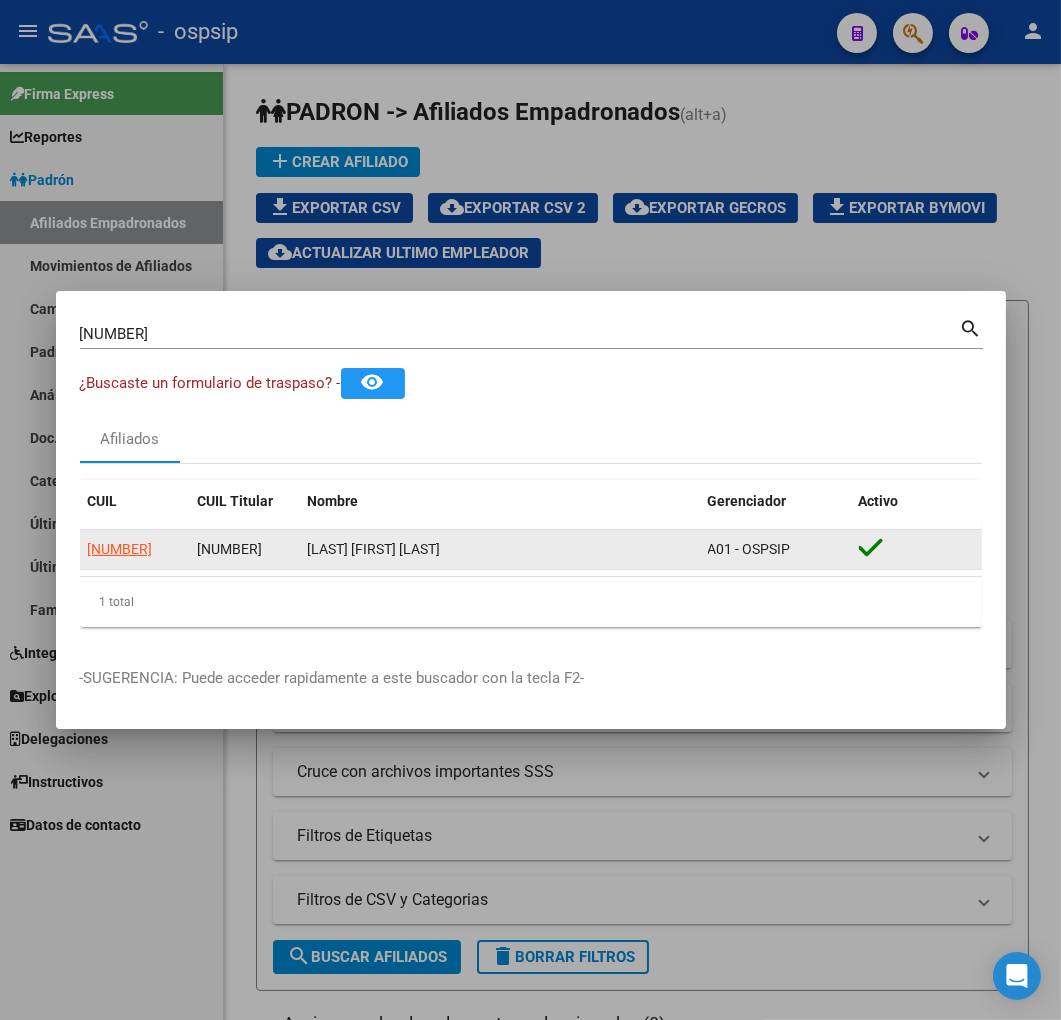 click on "[NUMBER]" 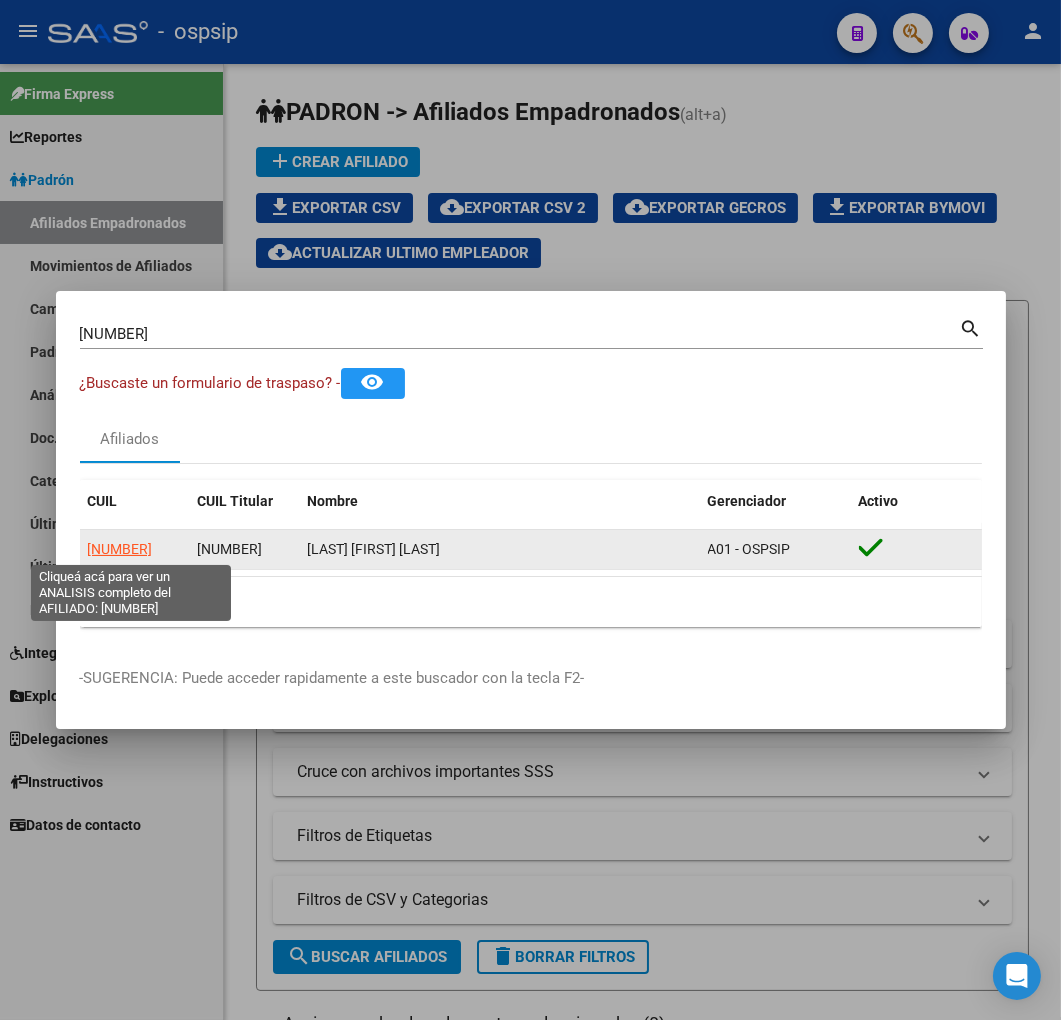 click on "[NUMBER]" 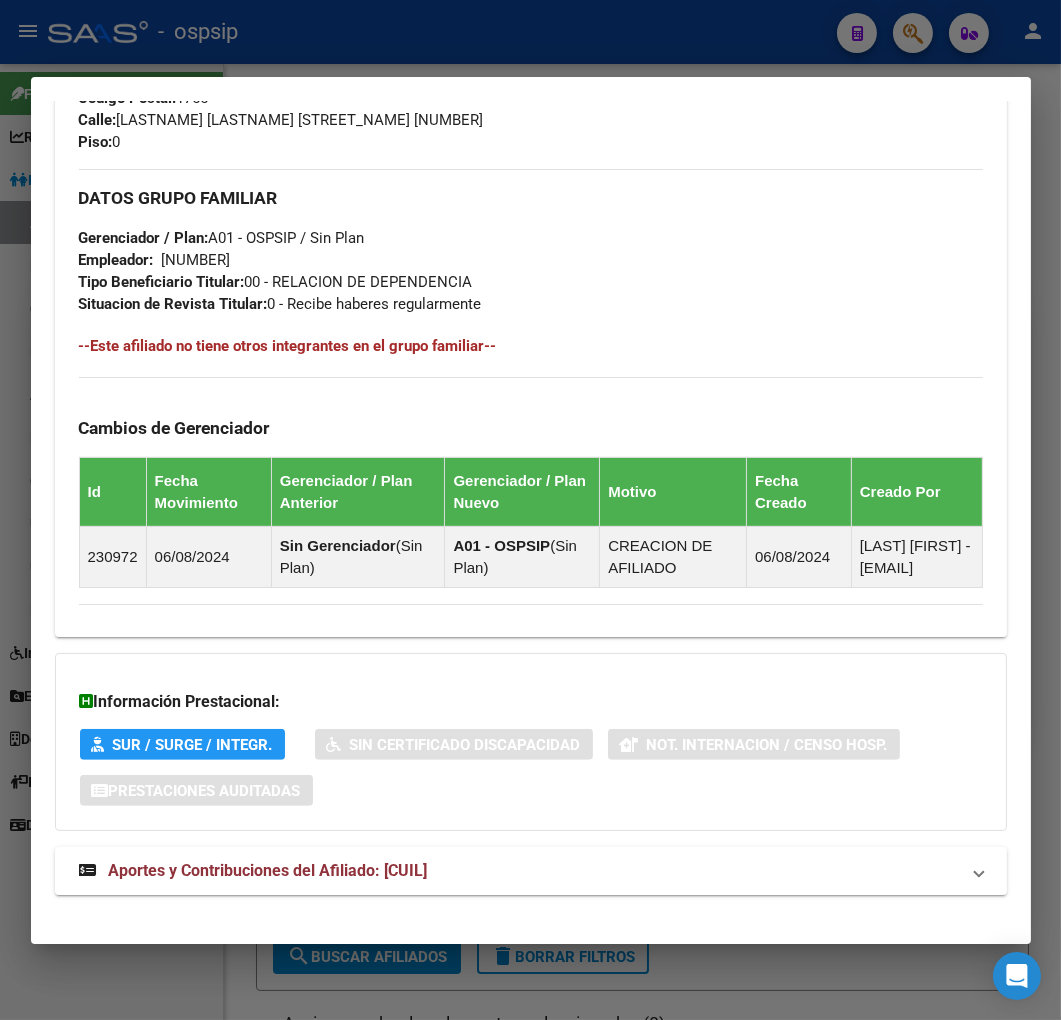scroll, scrollTop: 1045, scrollLeft: 0, axis: vertical 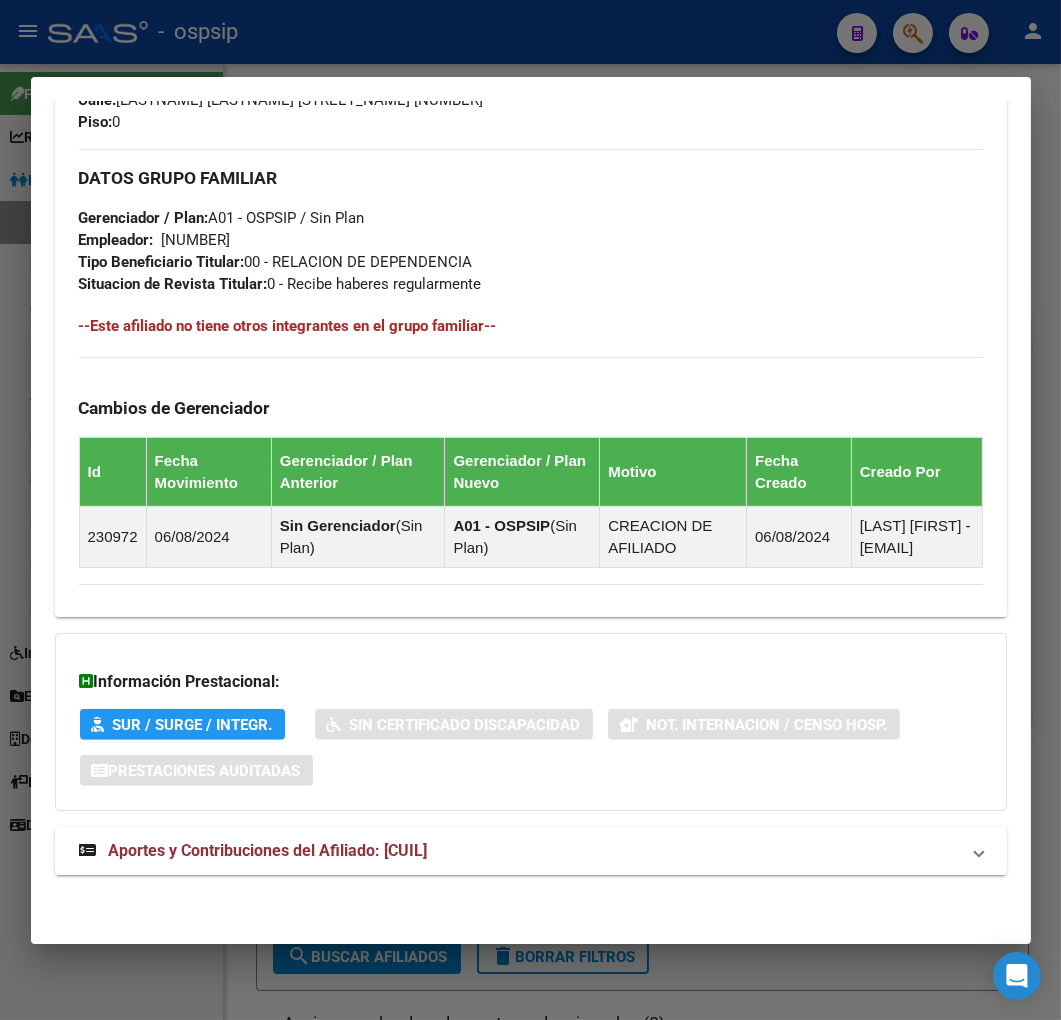 click on "Aportes y Contribuciones del Afiliado: [CUIL]" at bounding box center (531, 851) 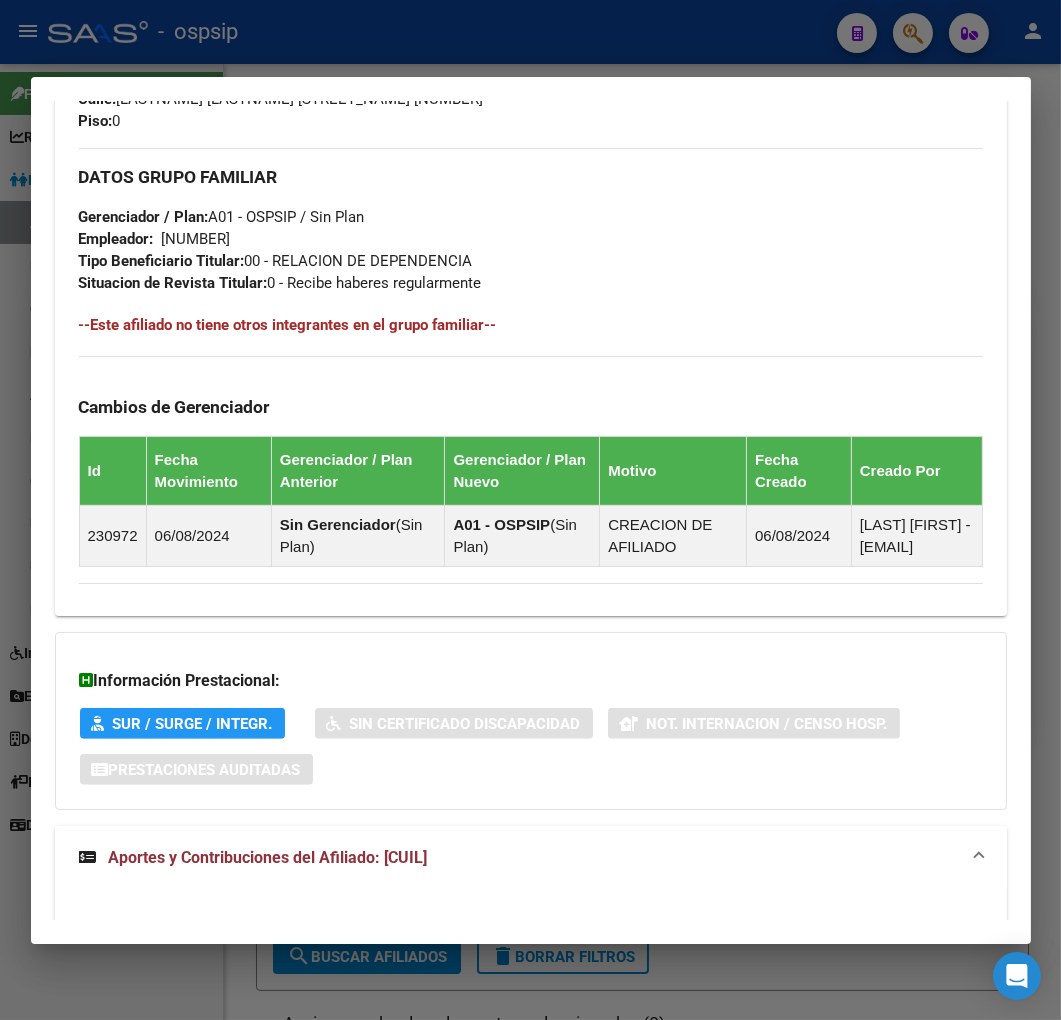 scroll, scrollTop: 1587, scrollLeft: 0, axis: vertical 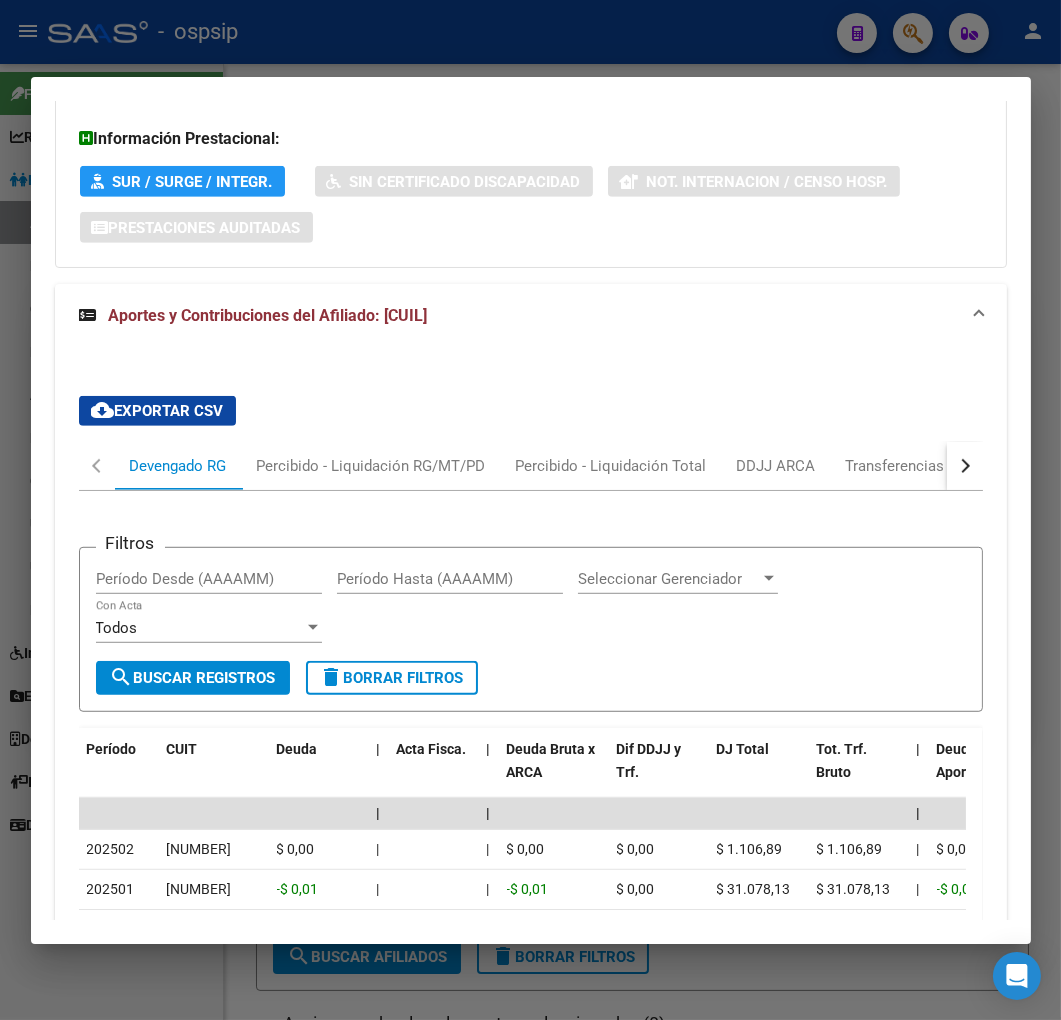 click at bounding box center [965, 466] 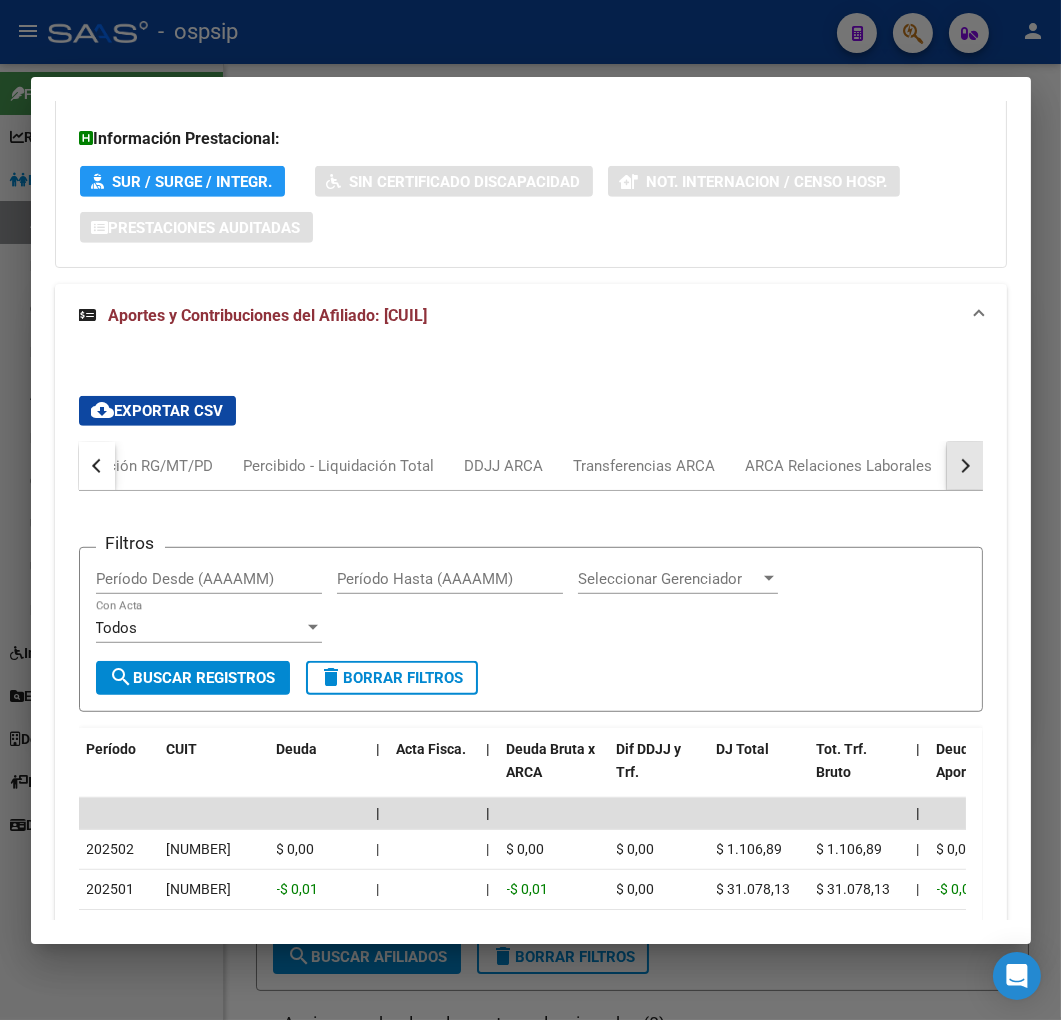 click at bounding box center [965, 466] 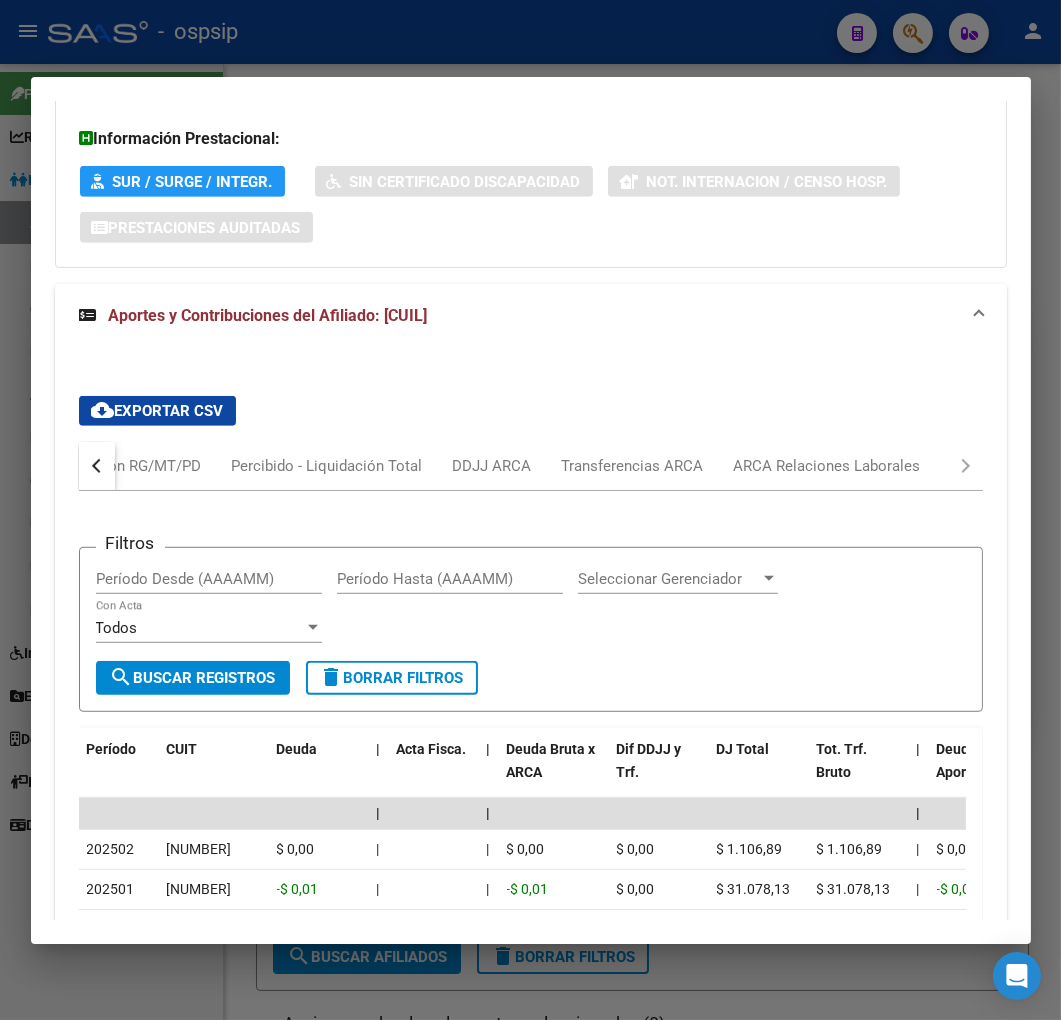 click on "Devengado RG Percibido - Liquidación RG/MT/PD Percibido - Liquidación Total DDJJ ARCA Transferencias ARCA ARCA Relaciones Laborales" at bounding box center [531, 466] 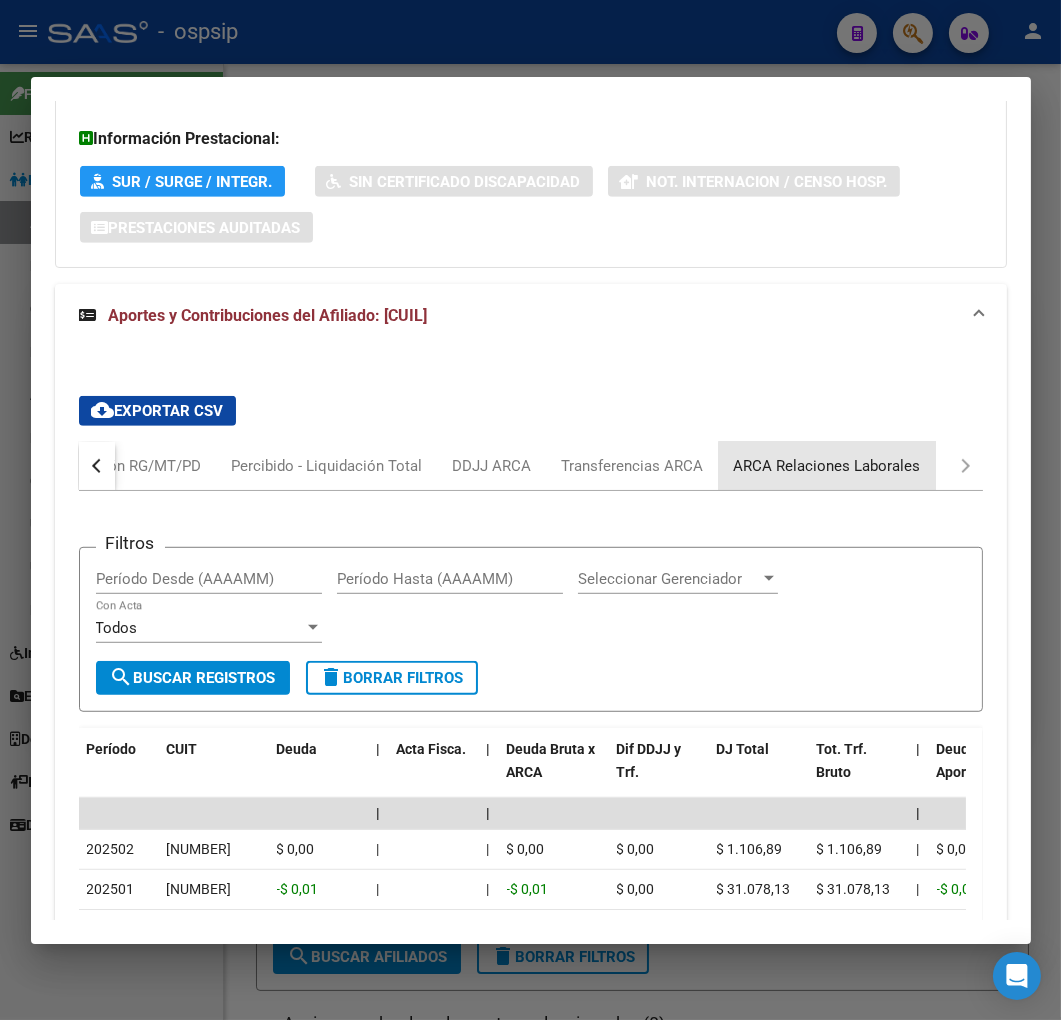 click on "ARCA Relaciones Laborales" at bounding box center [827, 466] 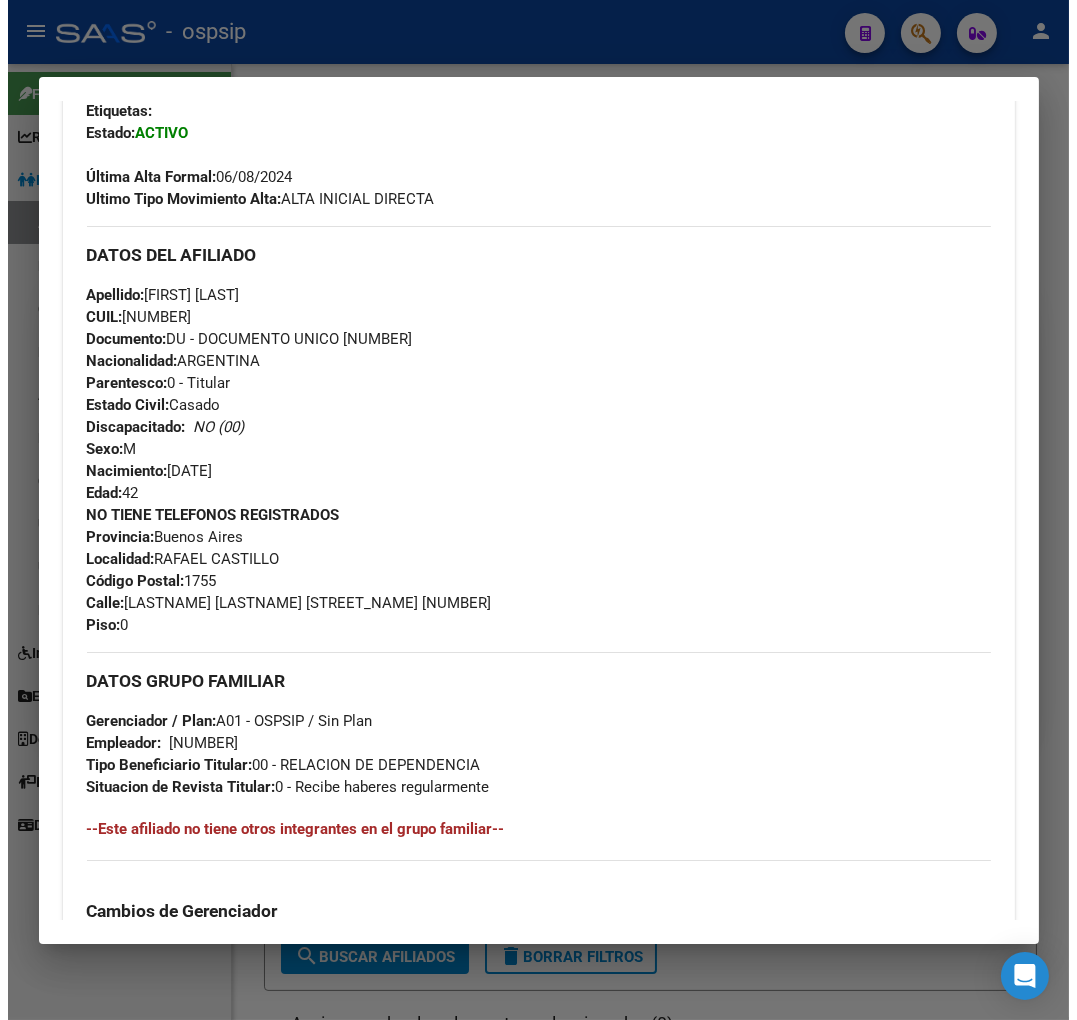scroll, scrollTop: 173, scrollLeft: 0, axis: vertical 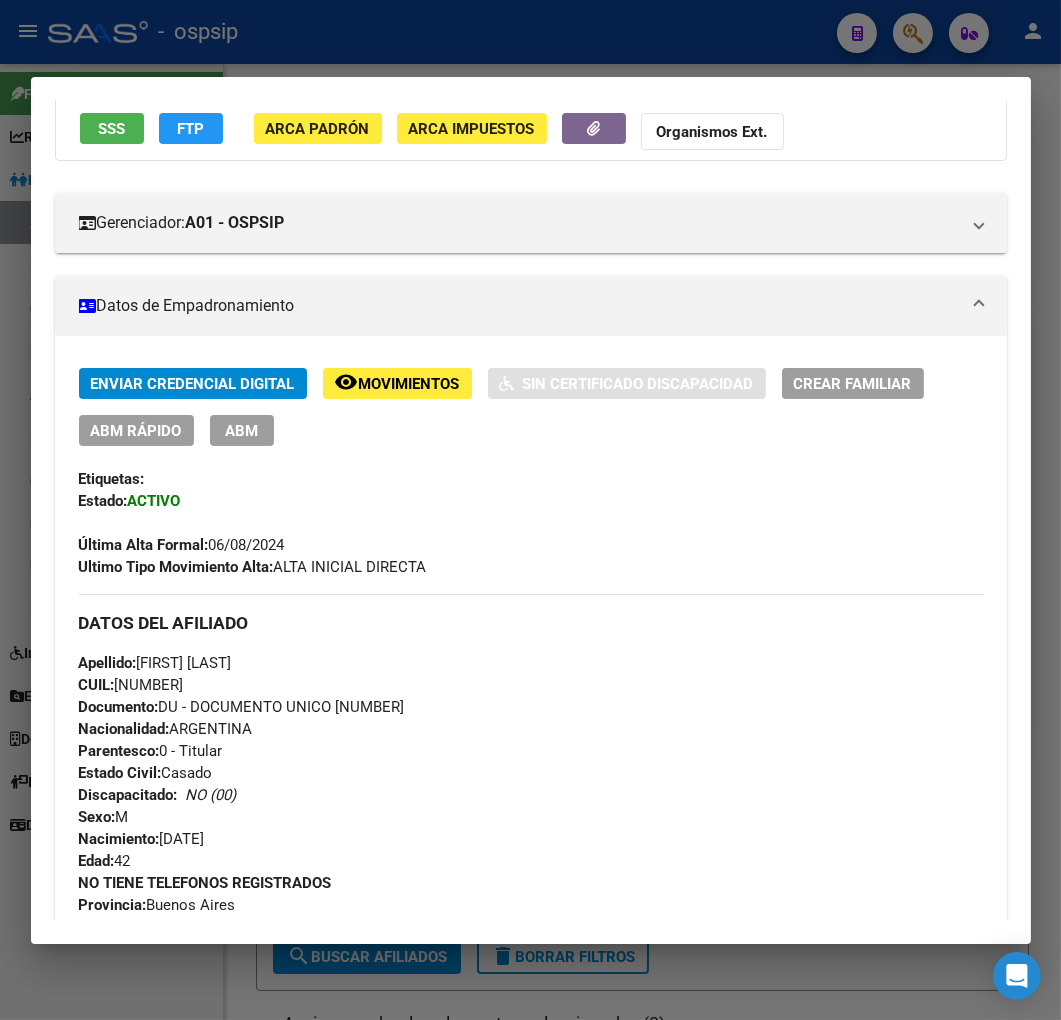 click on "Enviar Credencial Digital remove_red_eye Movimientos    Sin Certificado Discapacidad Crear Familiar ABM Rápido ABM Etiquetas: Estado: ACTIVO Última Alta Formal:  [DATE] Ultimo Tipo Movimiento Alta:  ALTA INICIAL DIRECTA" at bounding box center [531, 473] 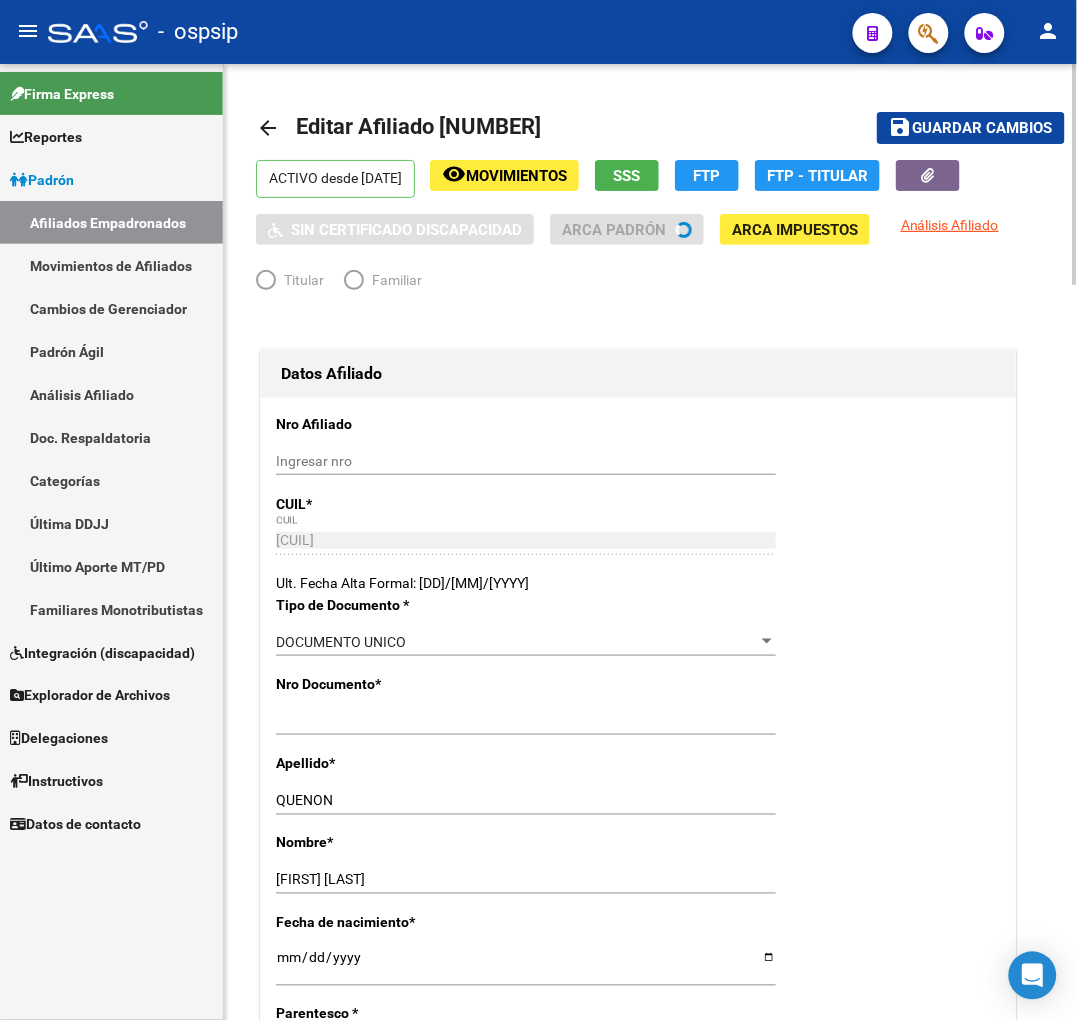 radio on "true" 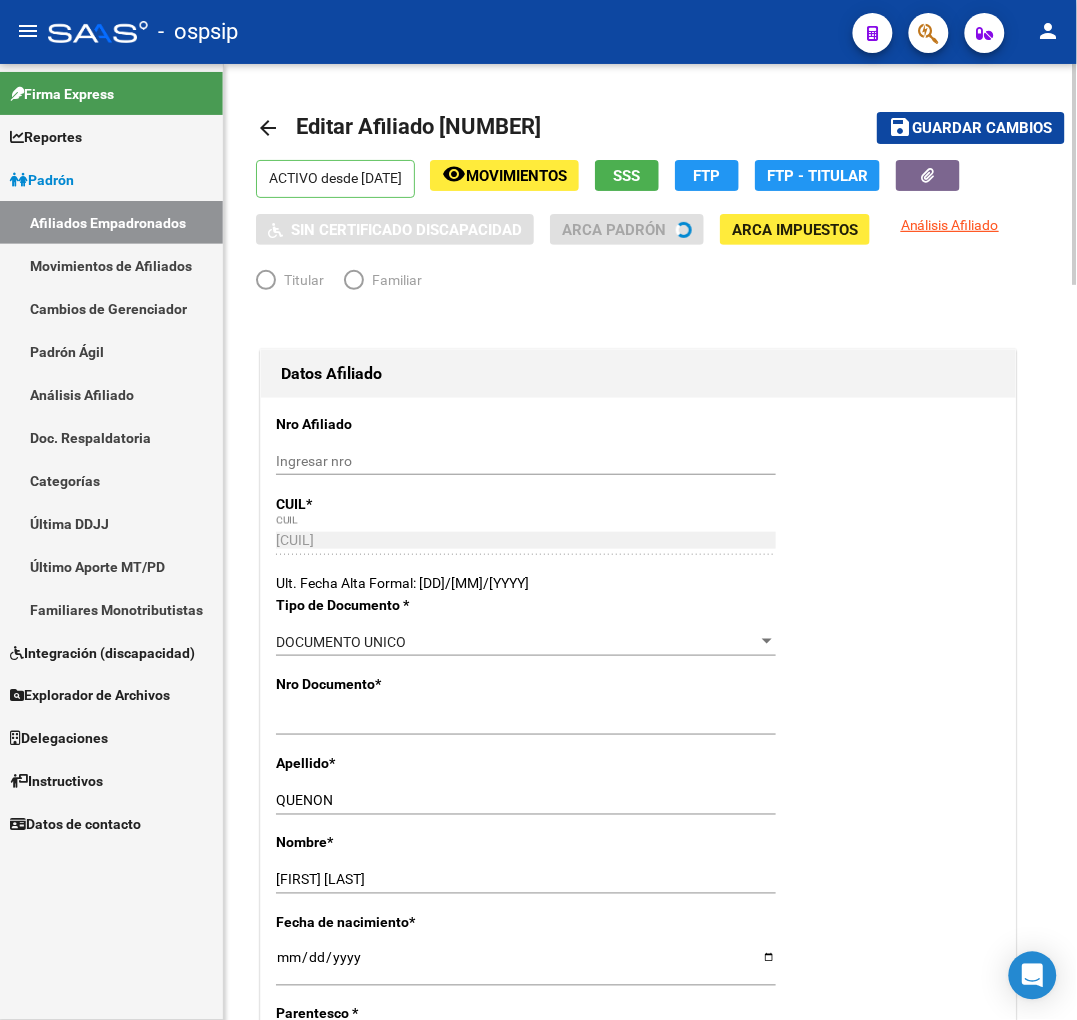 type on "30-71063652-0" 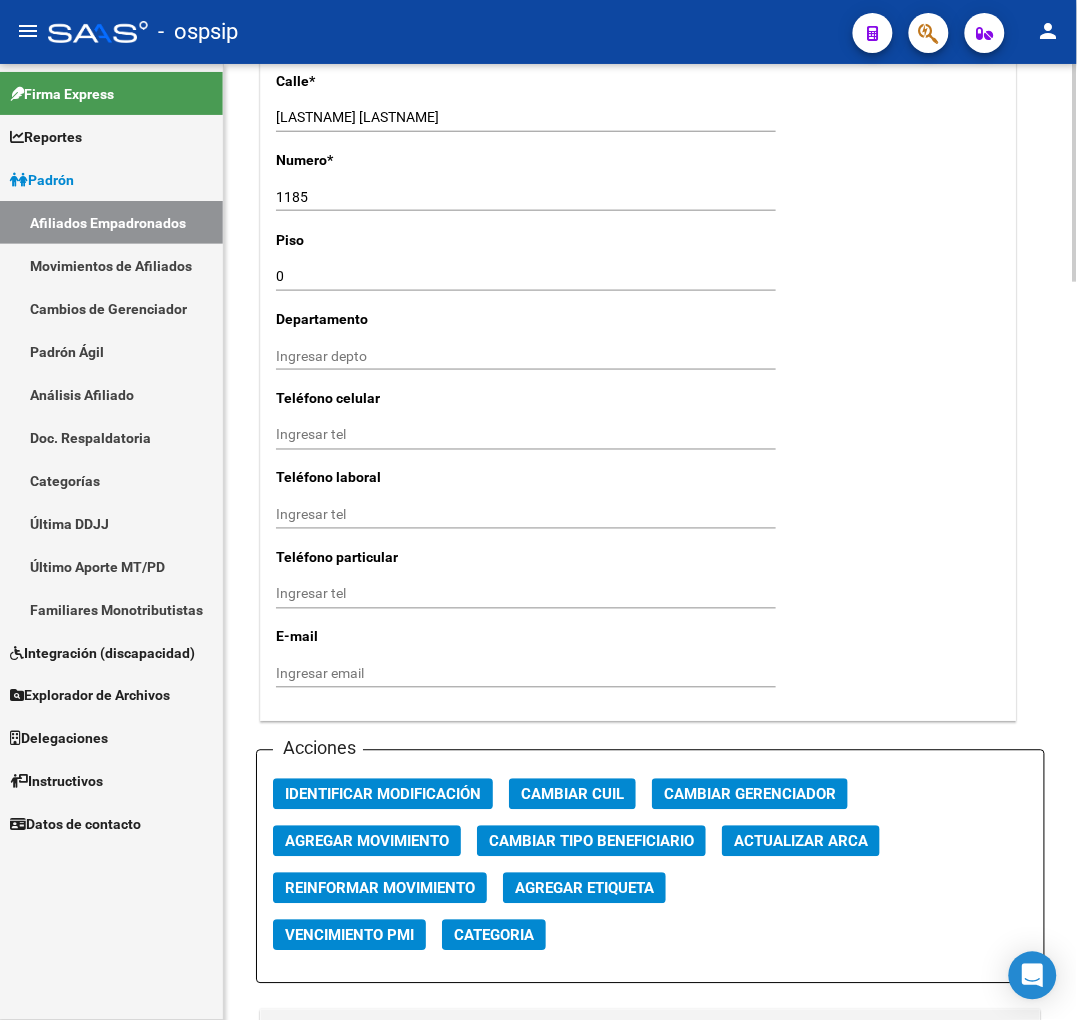 scroll, scrollTop: 2000, scrollLeft: 0, axis: vertical 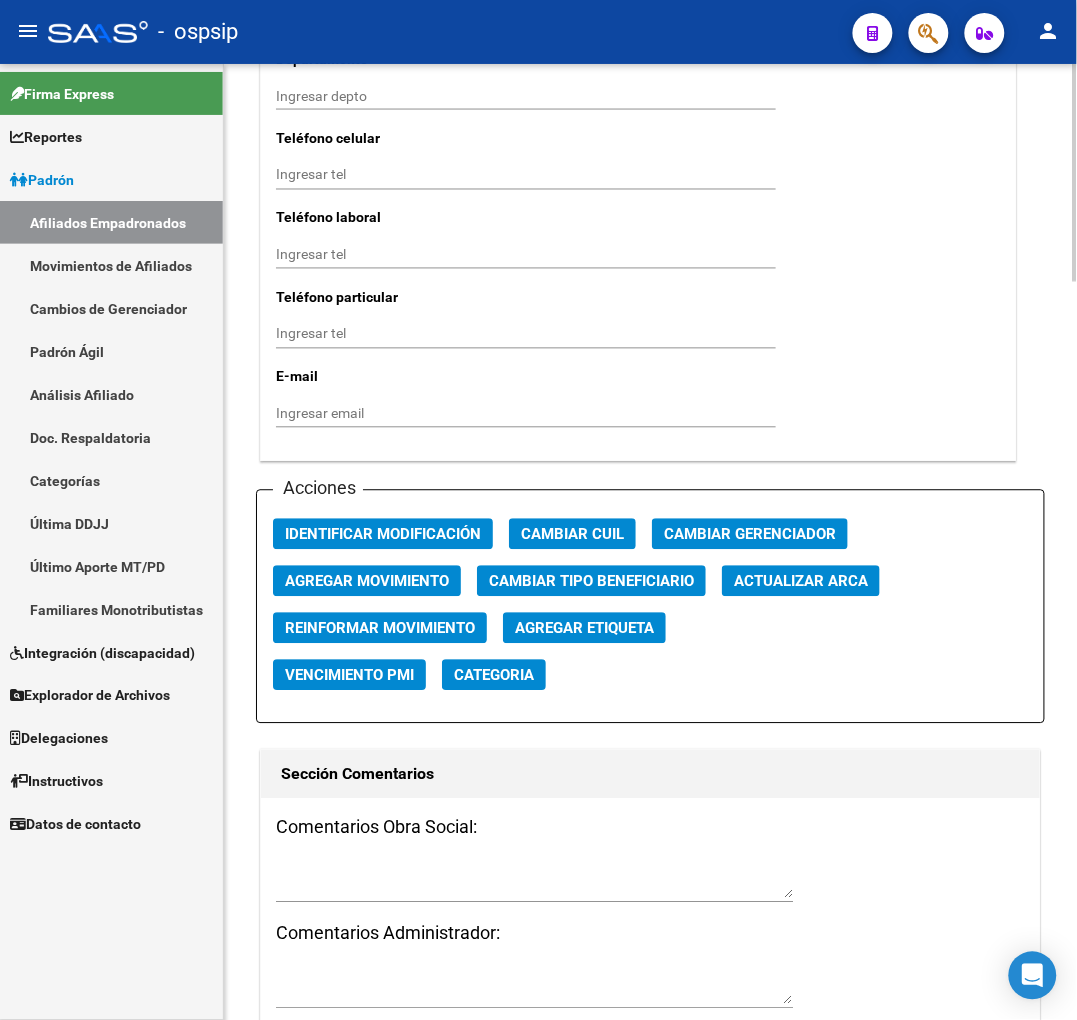 click on "Agregar Movimiento" 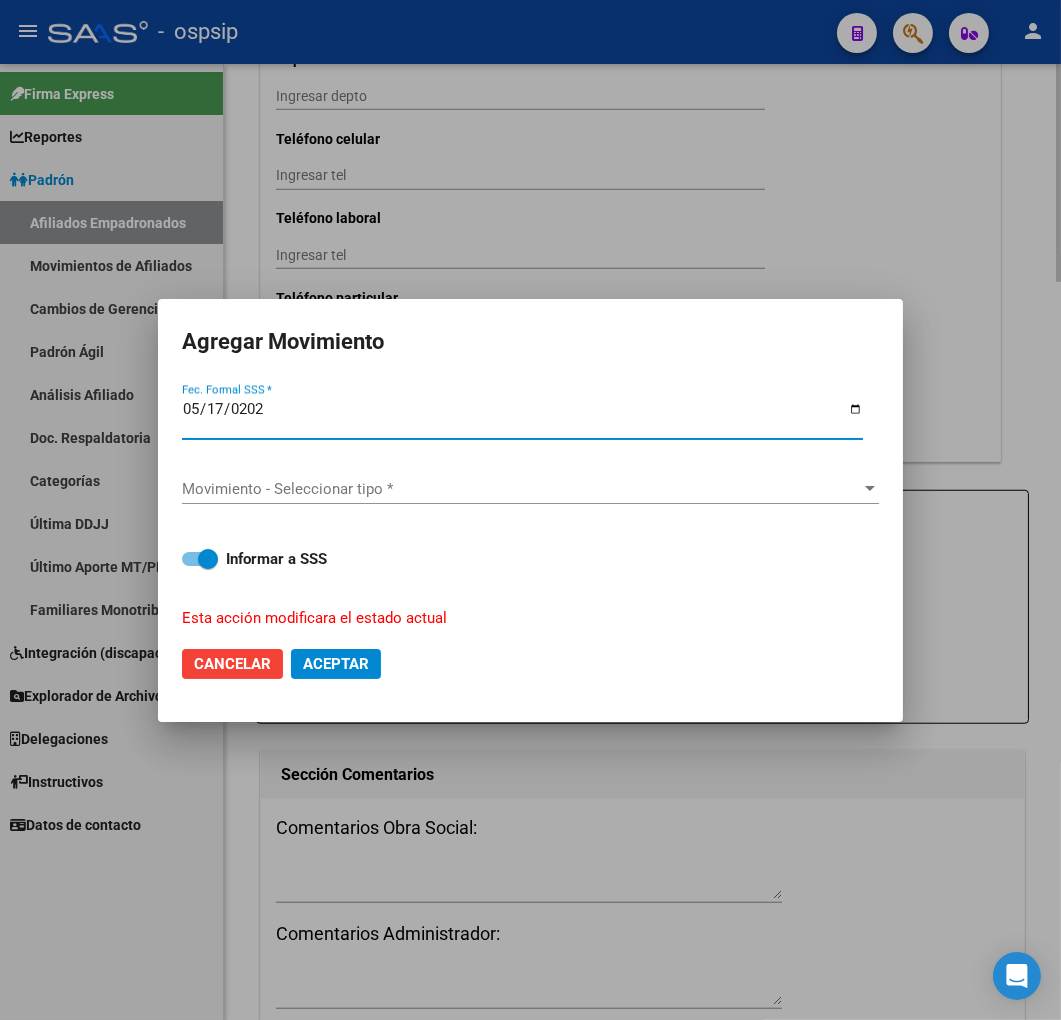 type on "2025-05-17" 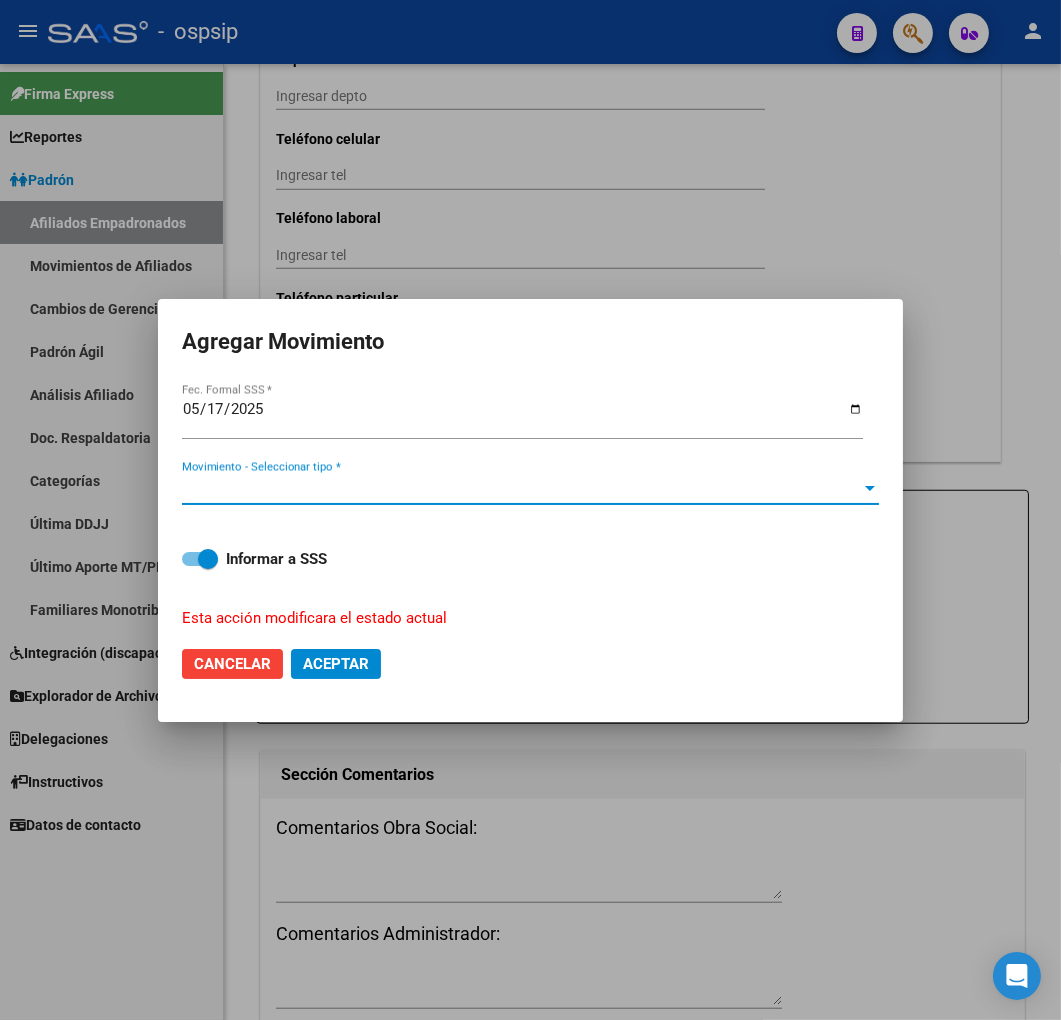 click on "Movimiento - Seleccionar tipo *" at bounding box center (521, 489) 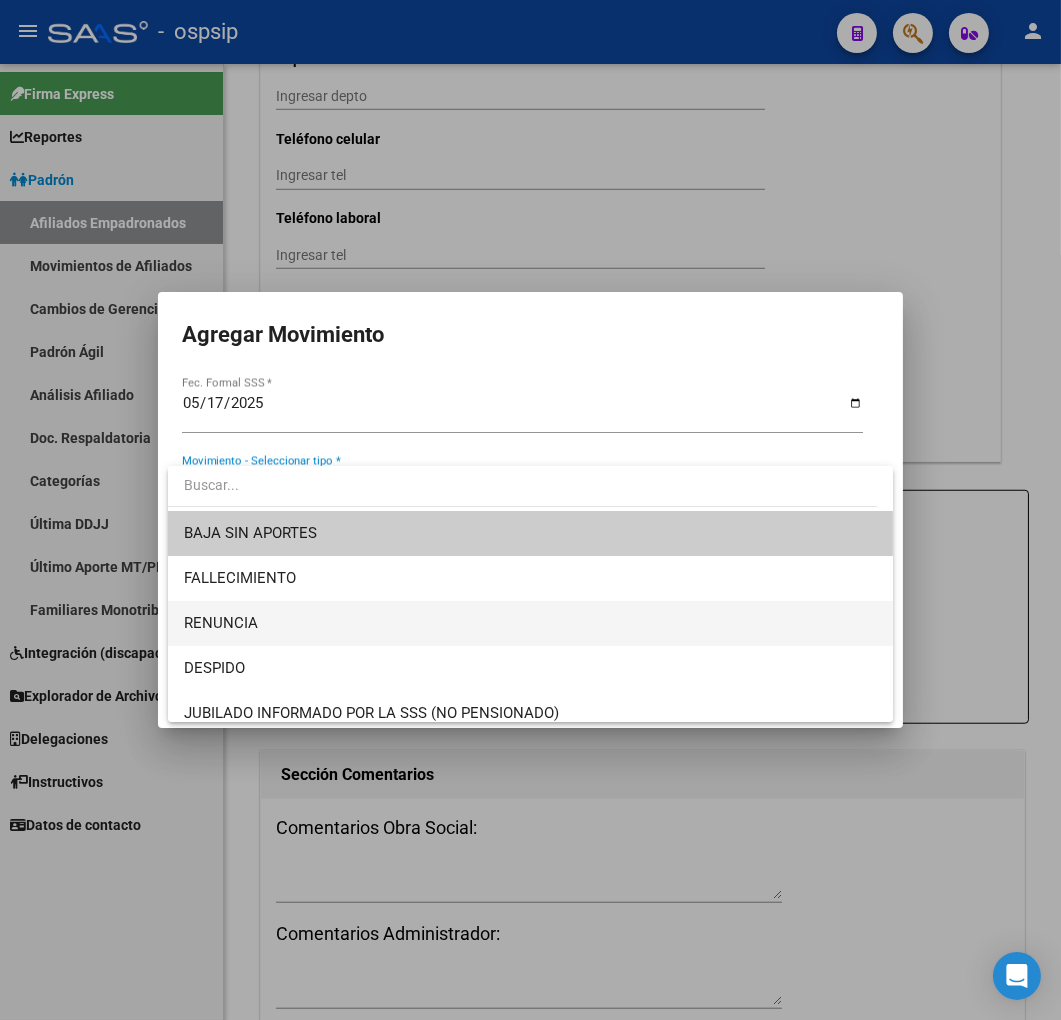 click on "RENUNCIA" at bounding box center [531, 623] 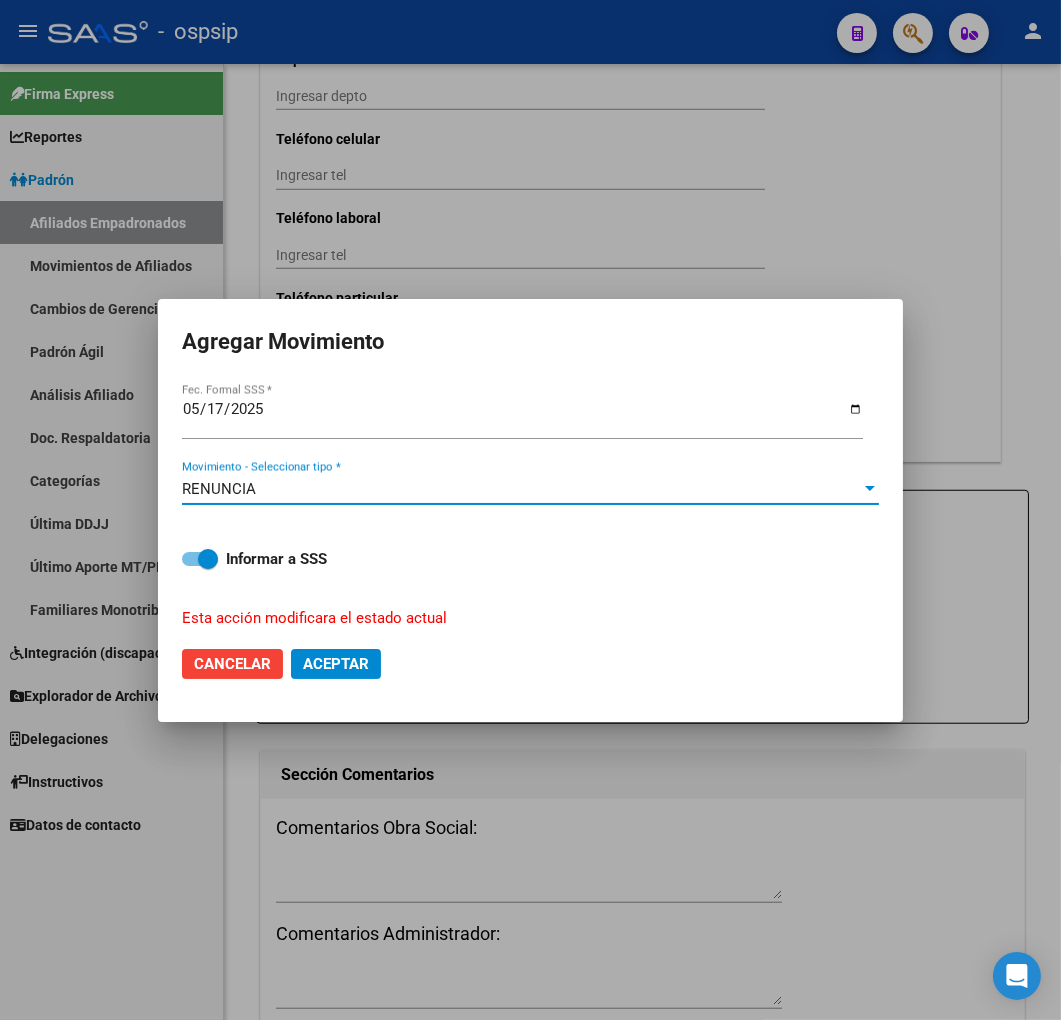 click on "Aceptar" 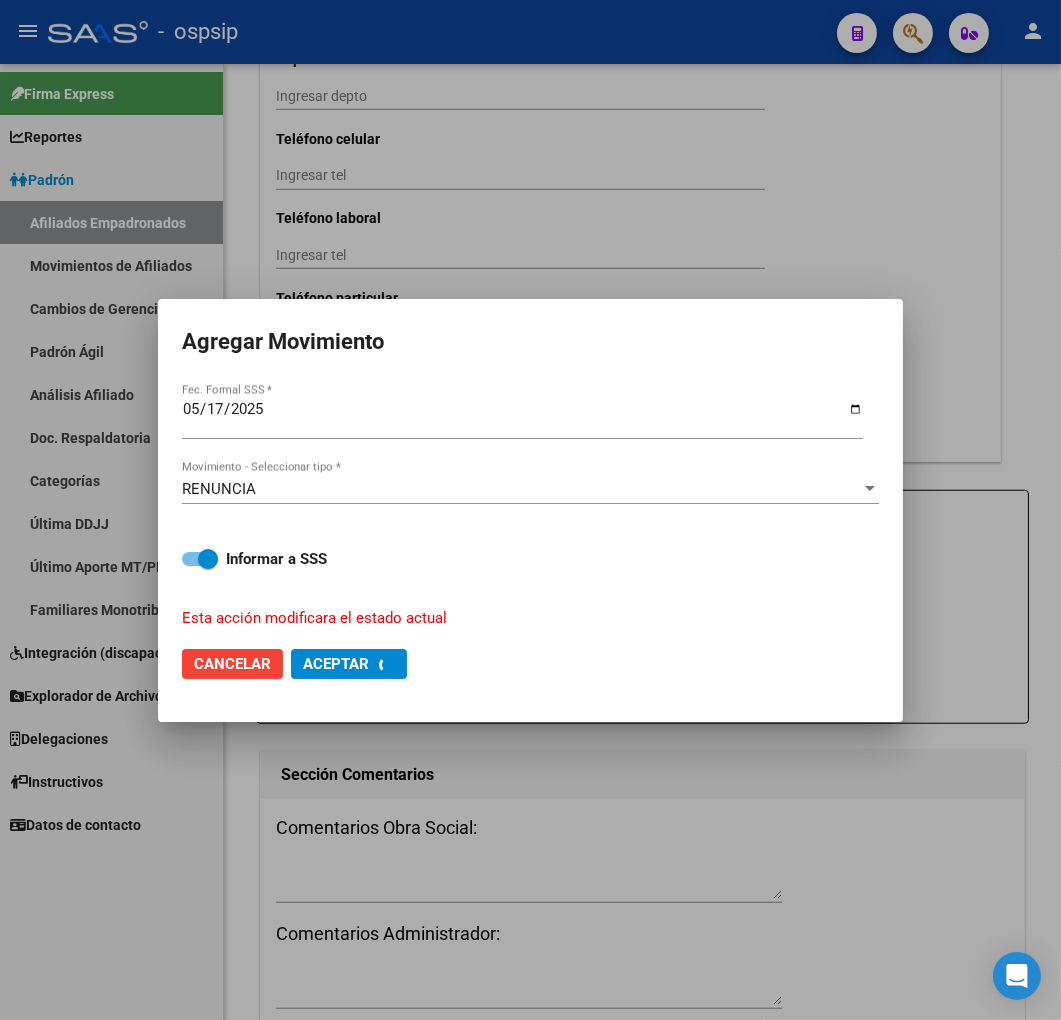 checkbox on "false" 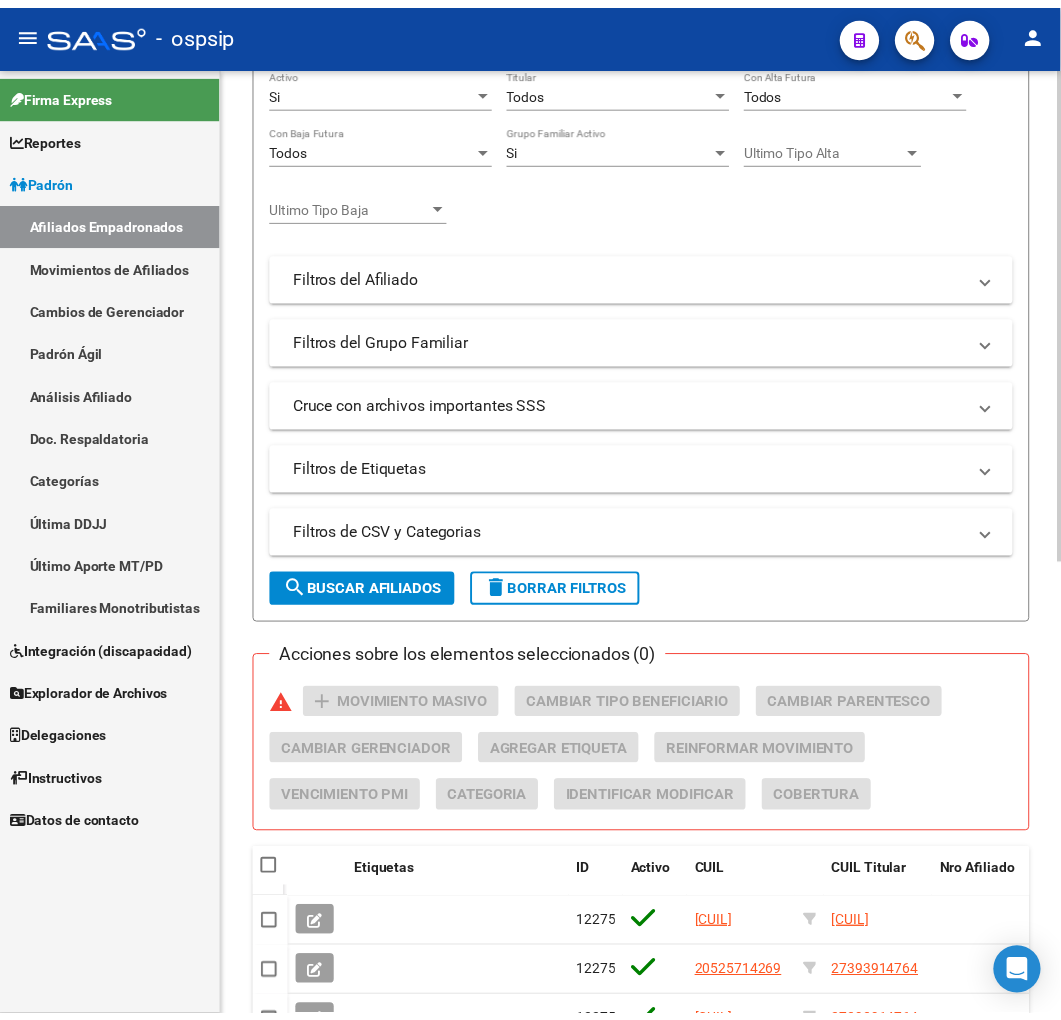 scroll, scrollTop: 0, scrollLeft: 0, axis: both 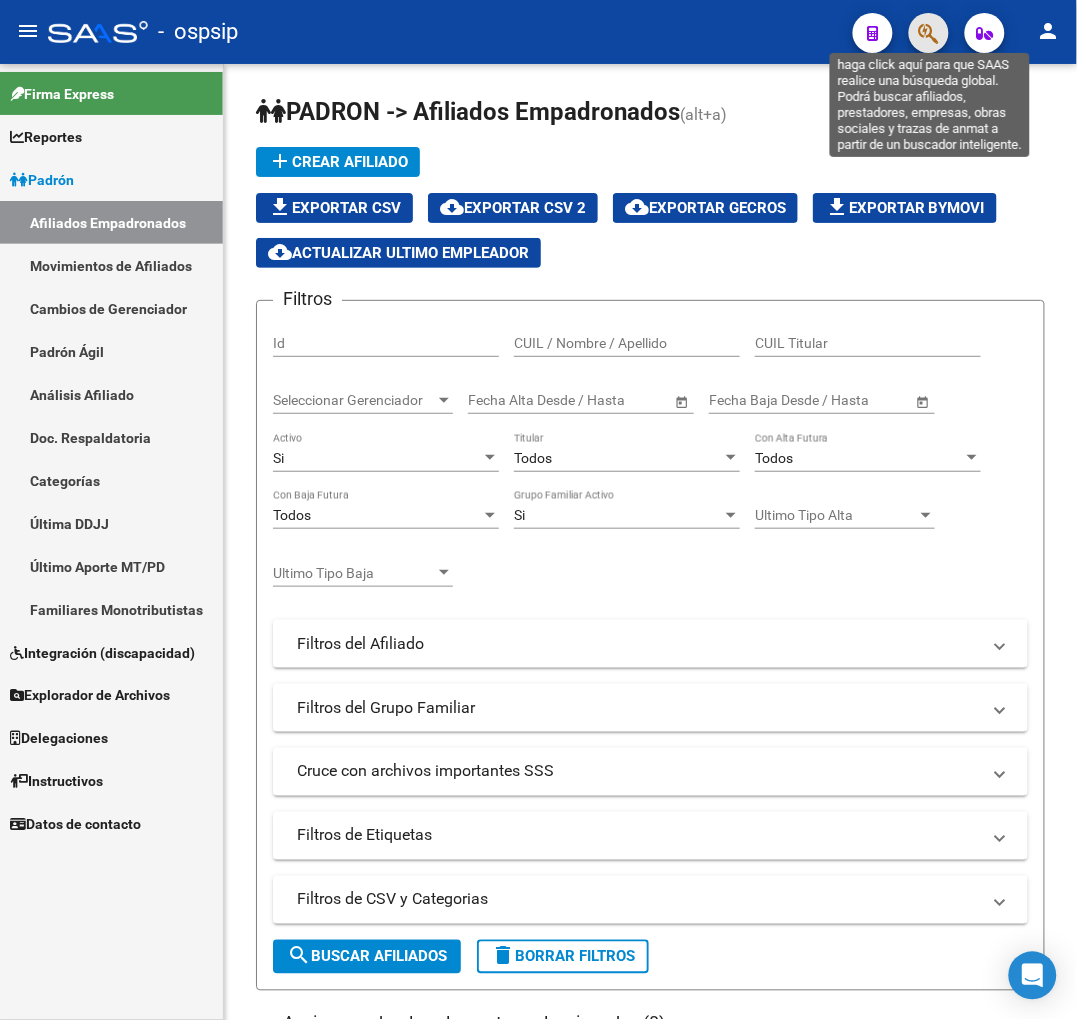 click 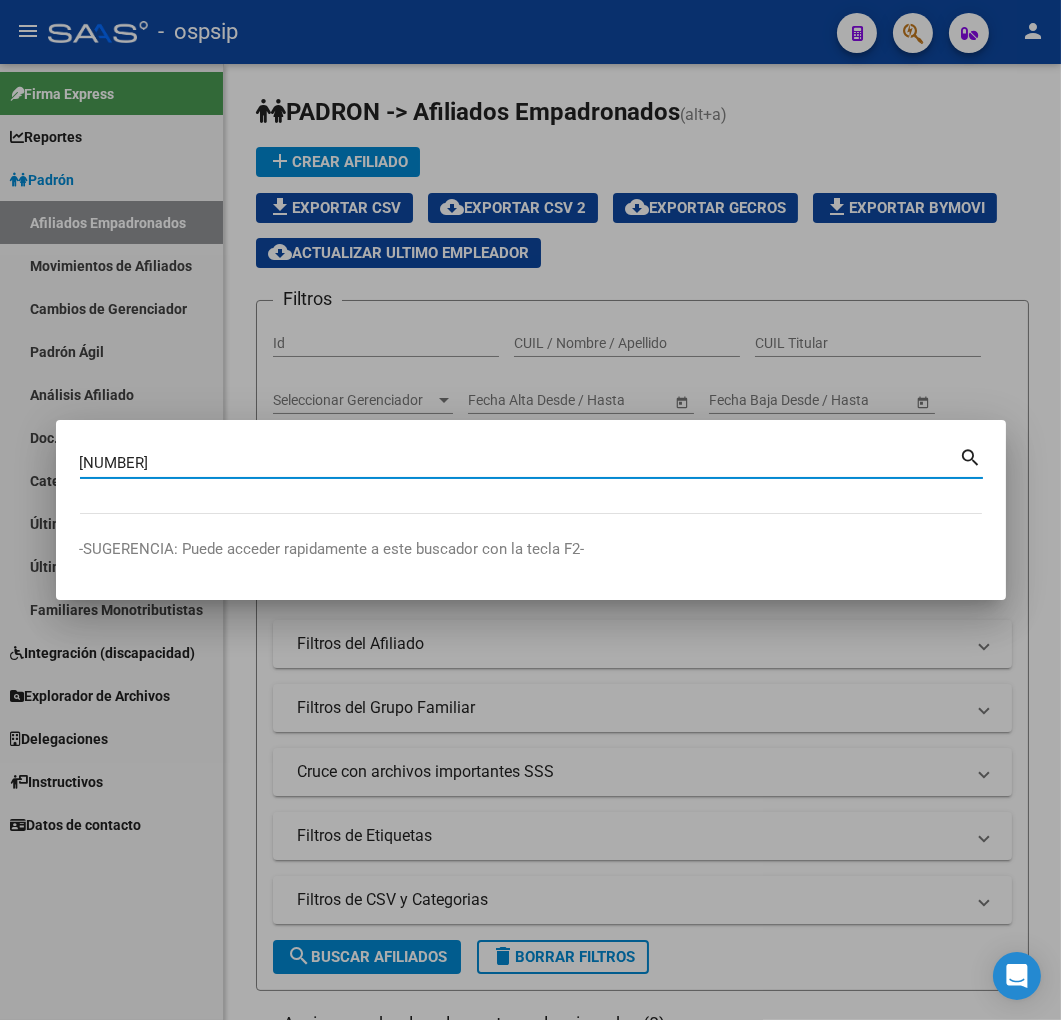 type on "[NUMBER]" 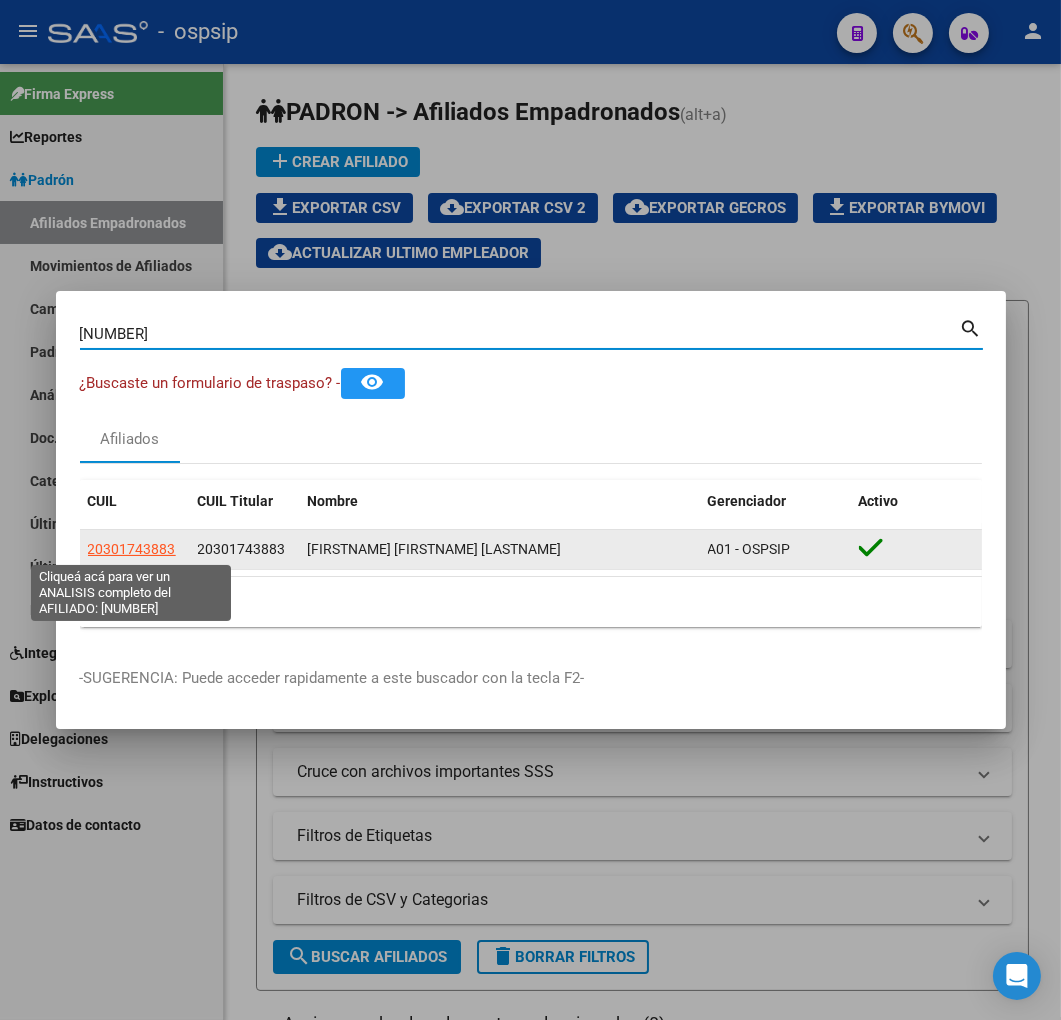 click on "20301743883" 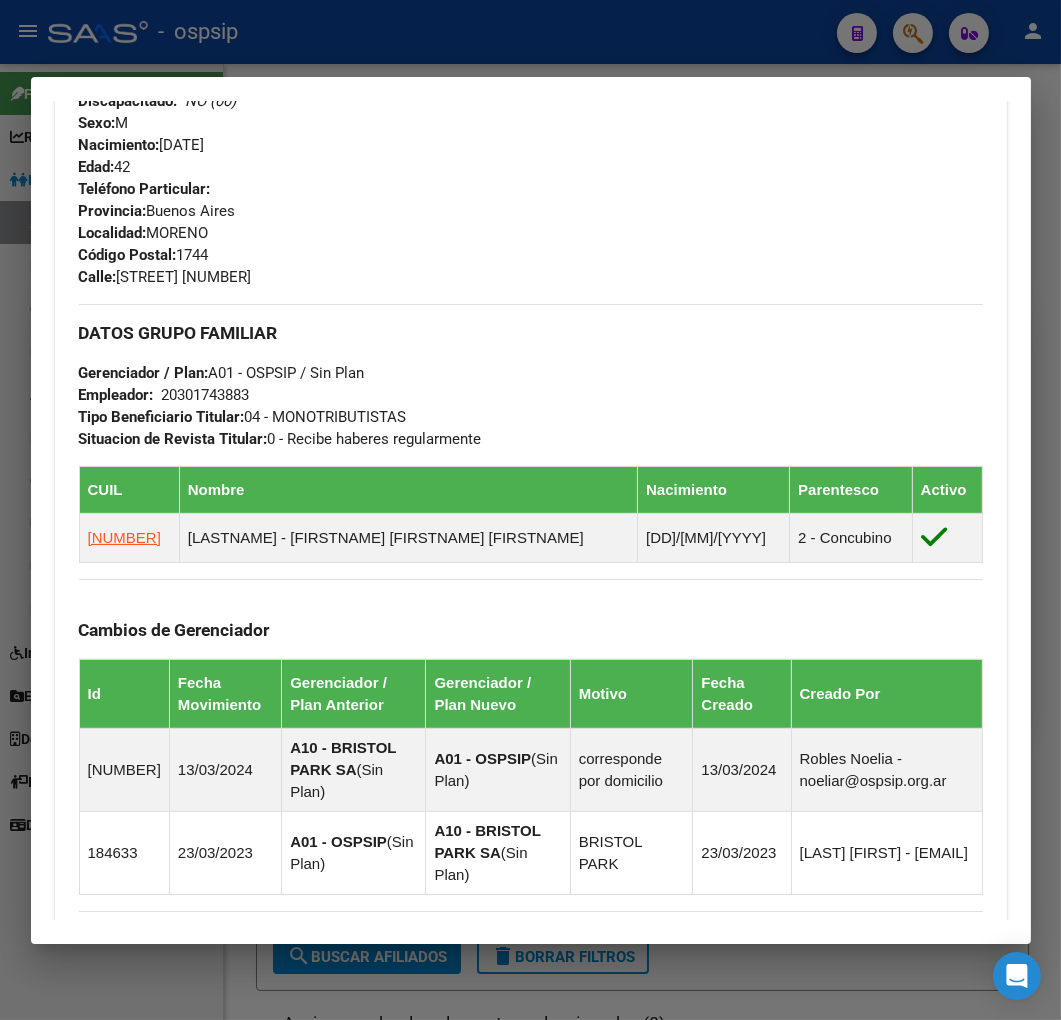 scroll, scrollTop: 1195, scrollLeft: 0, axis: vertical 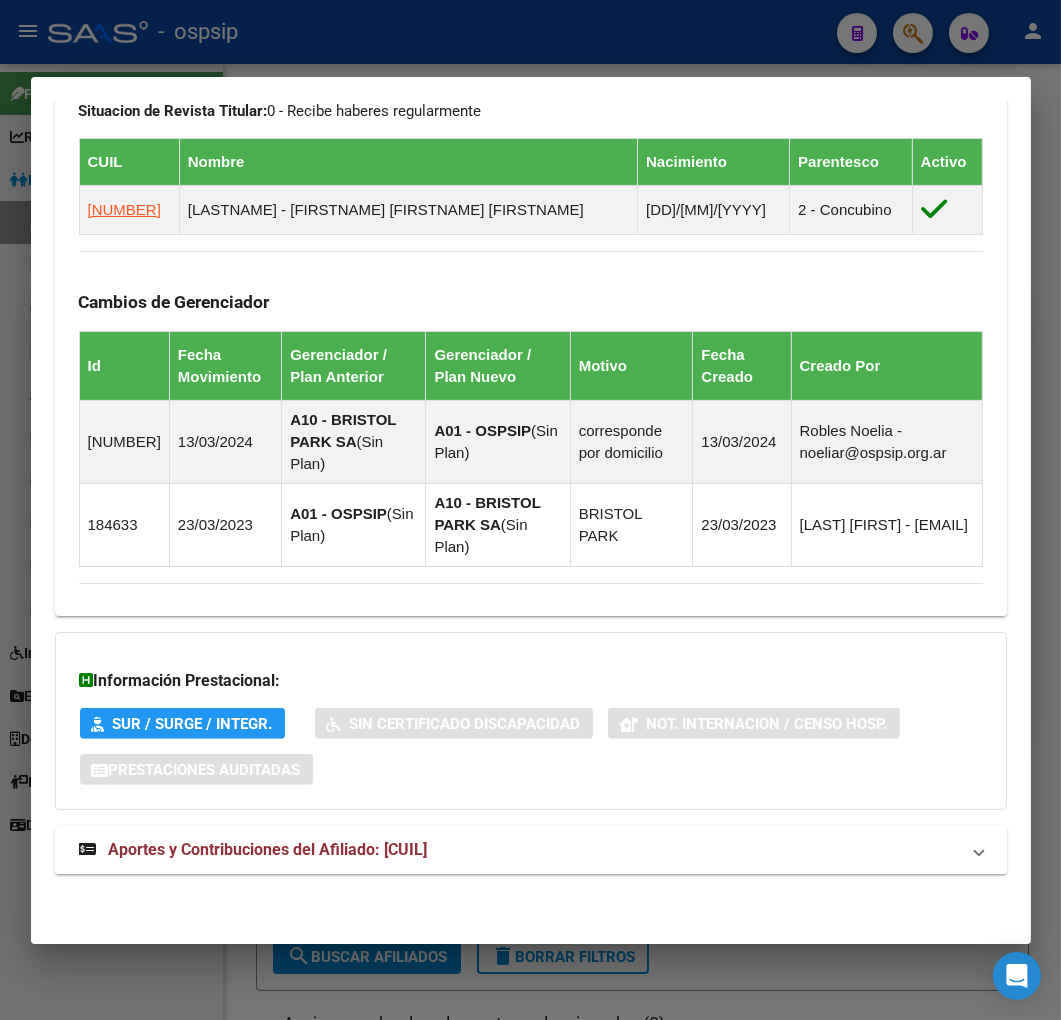 click on "Aportes y Contribuciones del Afiliado: [CUIL]" at bounding box center (531, 850) 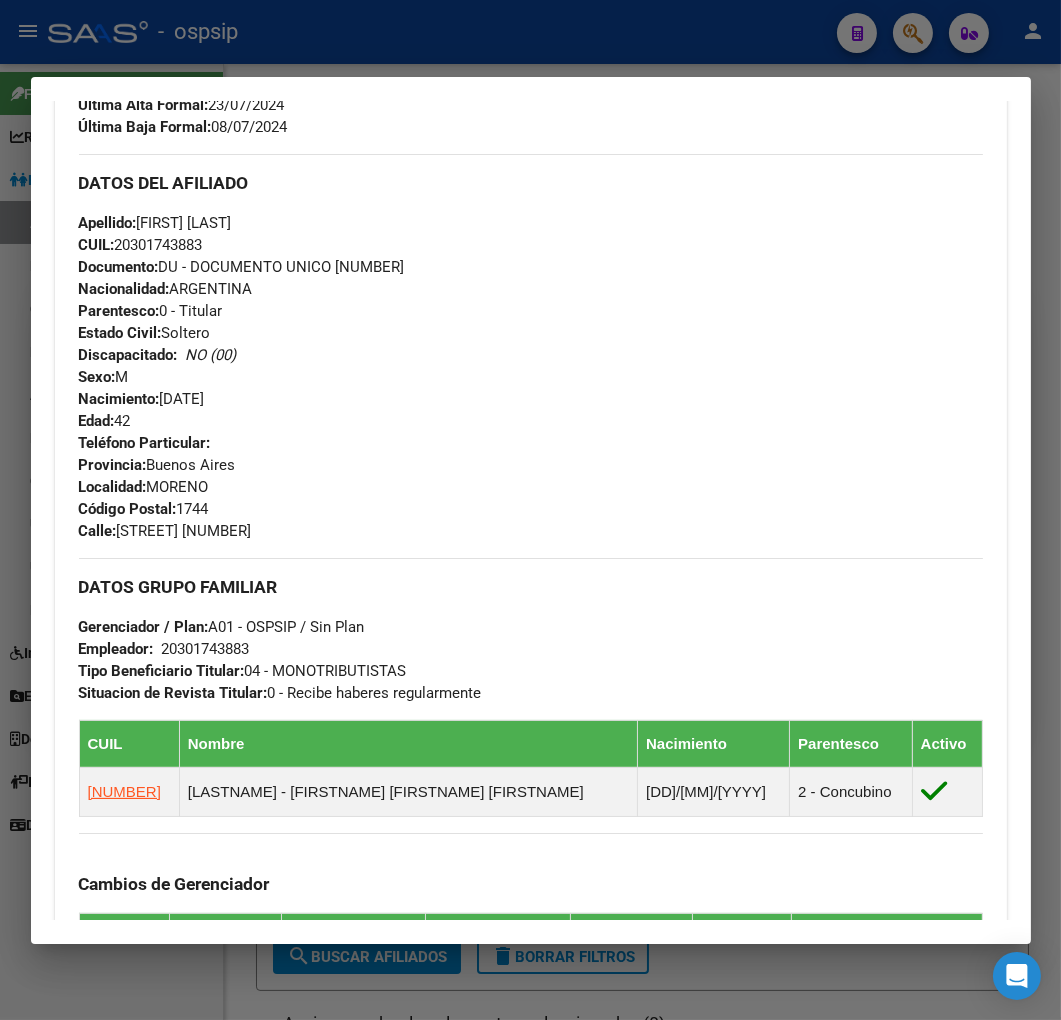 scroll, scrollTop: 371, scrollLeft: 0, axis: vertical 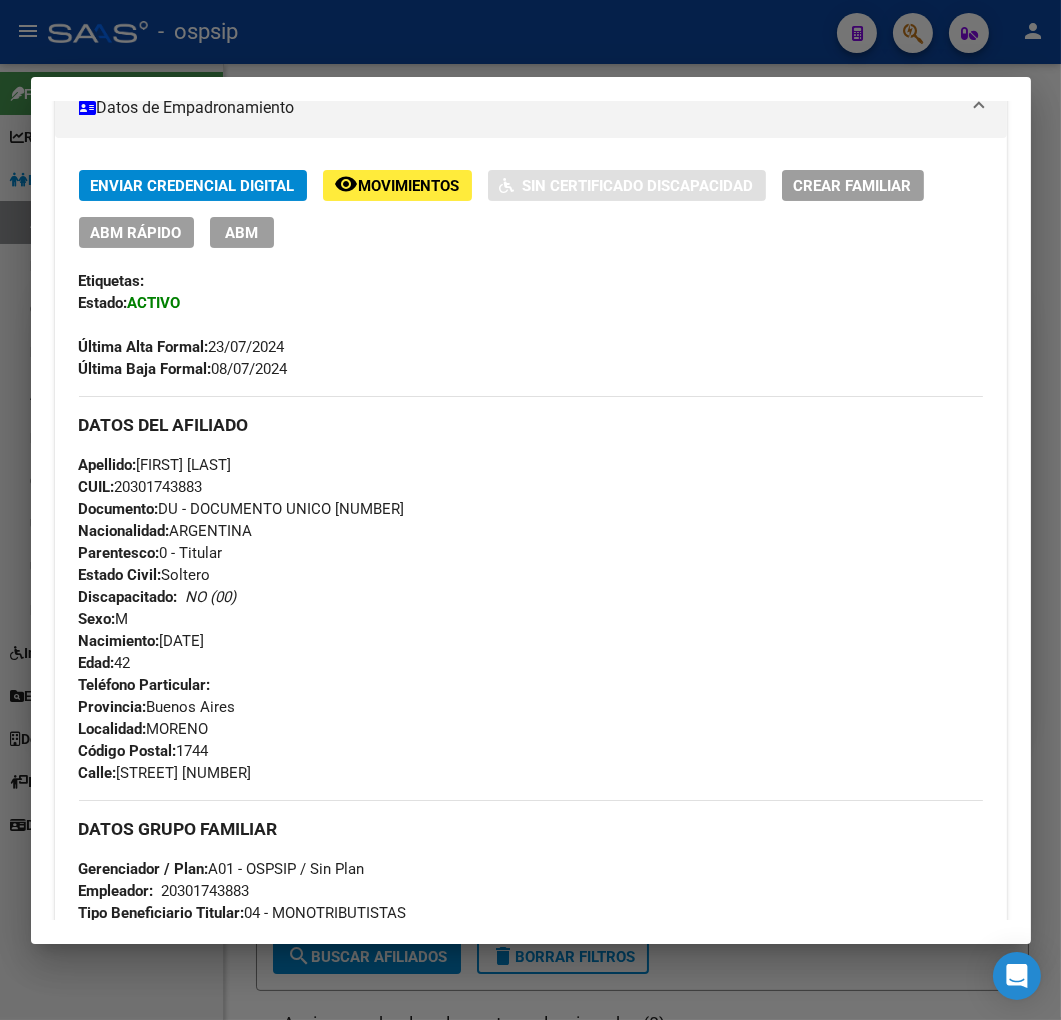 drag, startPoint x: 520, startPoint y: 72, endPoint x: 524, endPoint y: 52, distance: 20.396078 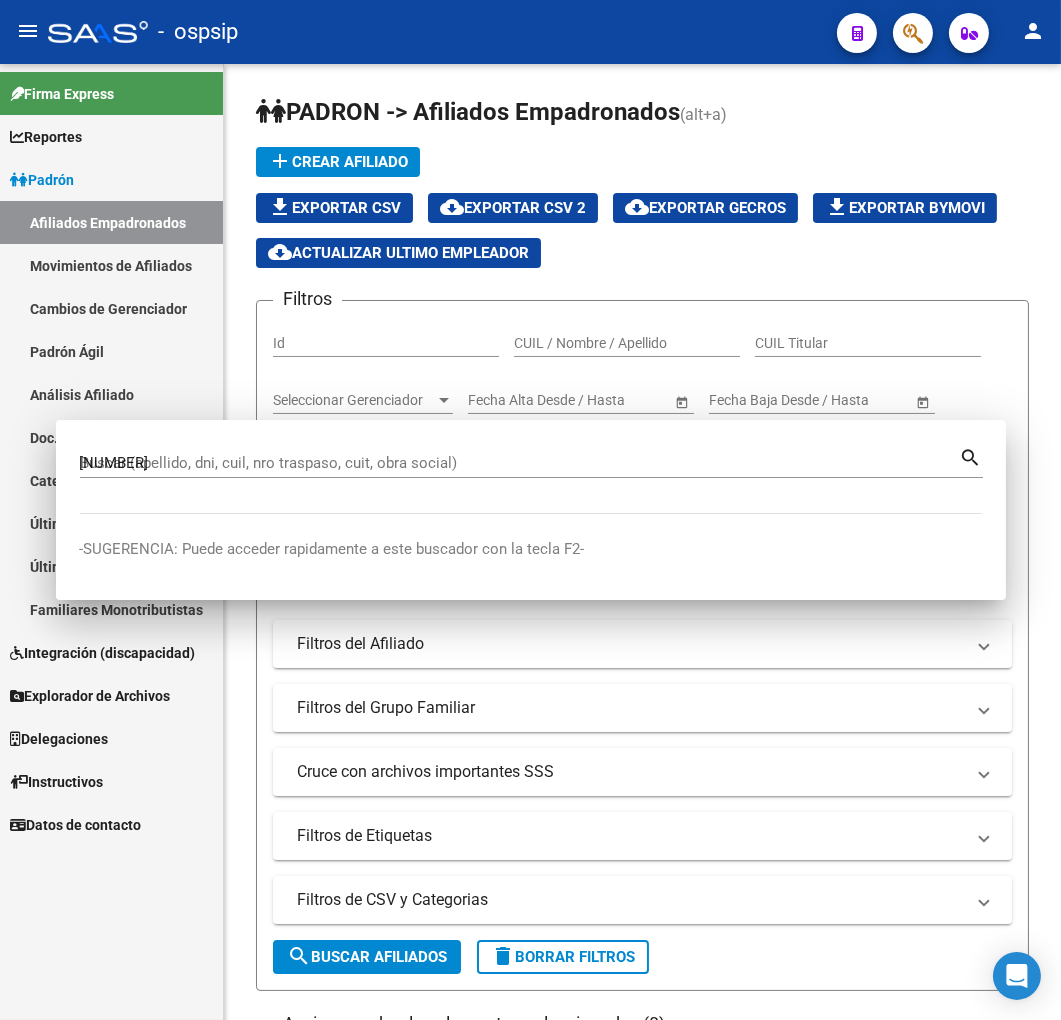 type 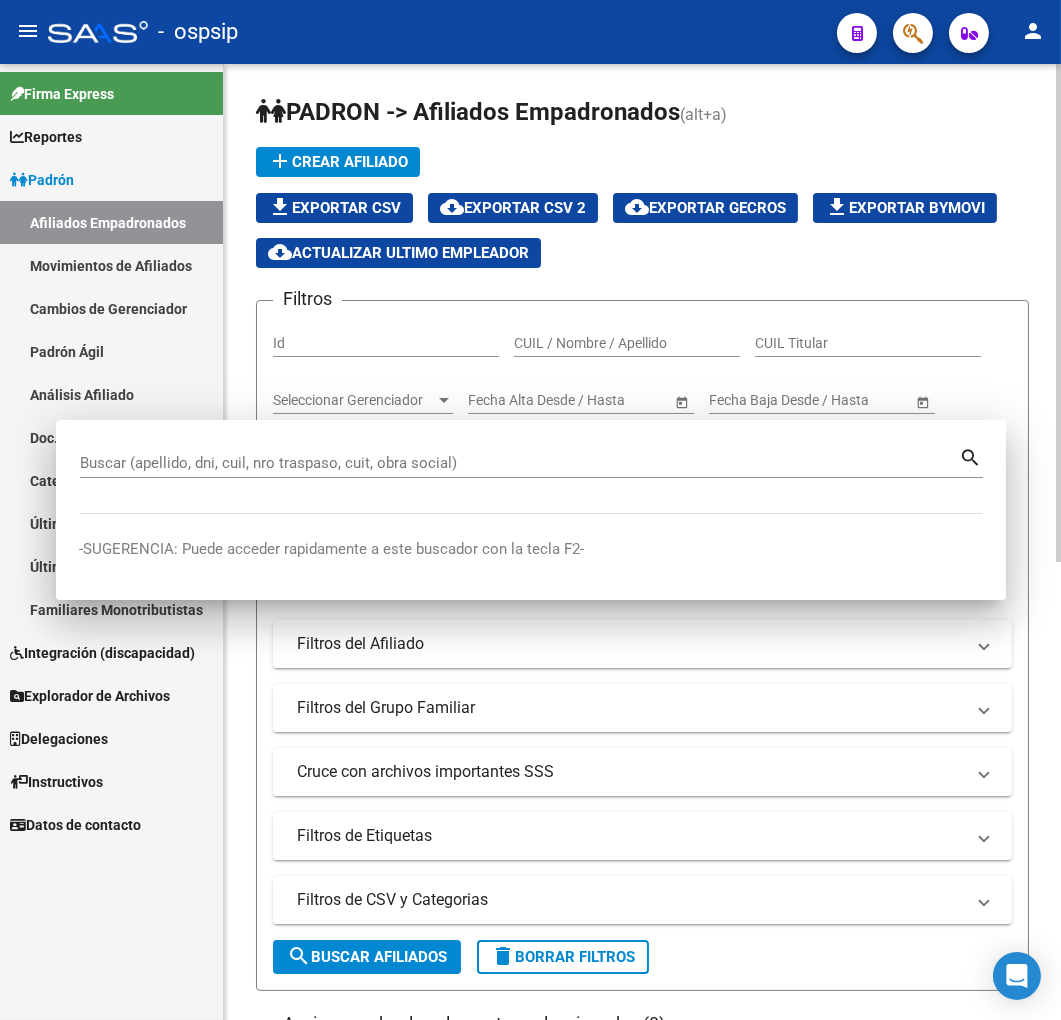 click on "menu -   ospsip  person    Firma Express     Reportes Padrón Traspasos x O.S. Traspasos x Gerenciador Traspasos x Provincia Nuevos Aportantes Métricas - Padrón SSS Métricas - Crecimiento Población    Padrón Afiliados Empadronados Movimientos de Afiliados Cambios de Gerenciador Padrón Ágil Análisis Afiliado Doc. Respaldatoria Categorías Última DDJJ Último Aporte MT/PD Familiares Monotributistas    Integración (discapacidad) Certificado Discapacidad    Explorador de Archivos Sistemas Externos Inserciones Manuales de Padrón Ágil SSS Traspasos Res. 01/2025 y Revs. Opciones Diarias (+) RG - Altas ONLINE (+) RG - Bajas ONLINE (+) MT - Altas ONLINE (+) MT - Bajas ONLINE (+) MT - Adhesiones (+) Padrón Completo SSS MT - Bajas Directas Novedades Recibidas Novedades Aceptadas Novedades Rechazadas Padrón Desempleo RG - Expedientes MT - Familiares MT - Inconsistencias RG - Bajas Opción (papel) RG - Altas Opción (papel) MT - Bajas Opción (papel) MT - Altas Opción (papel) MT - Efec. Soc. Planes Id" 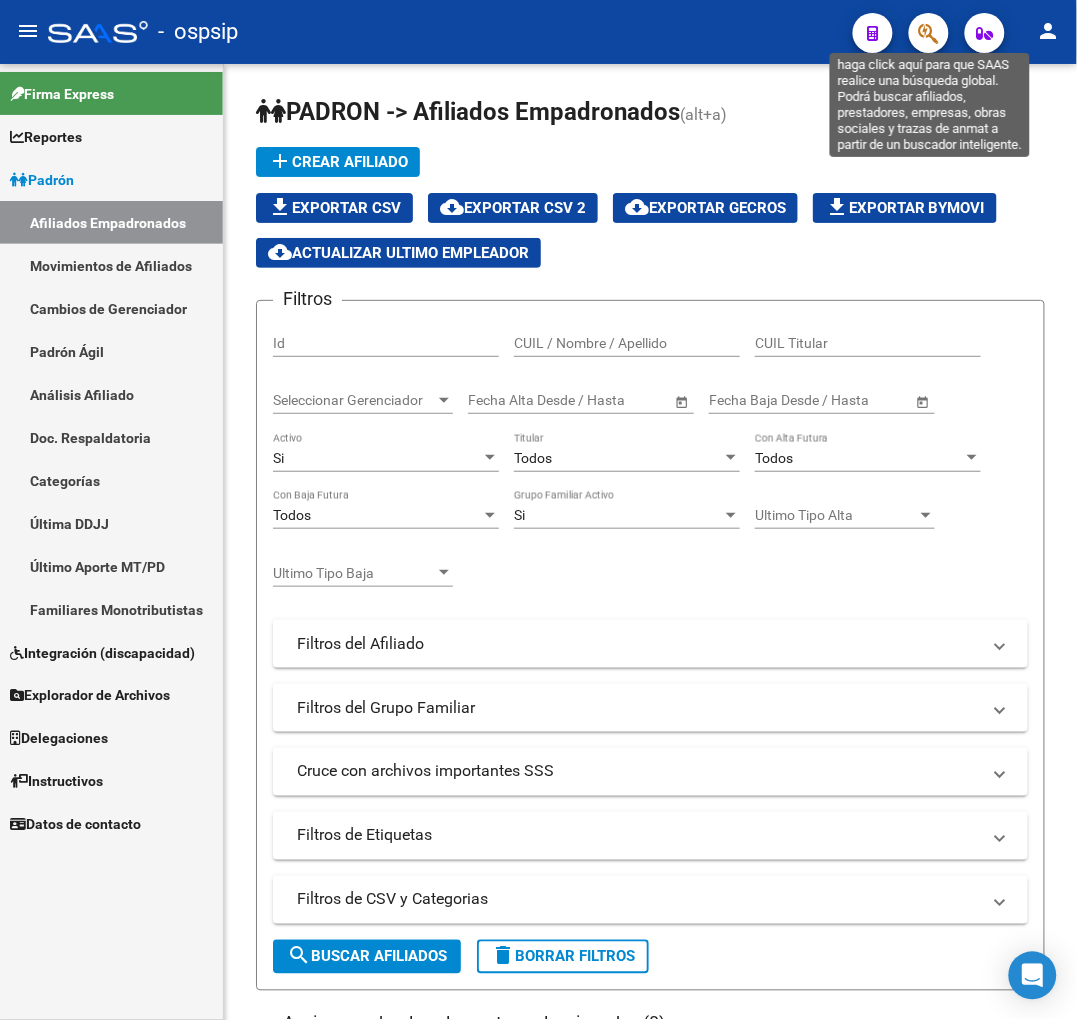 click 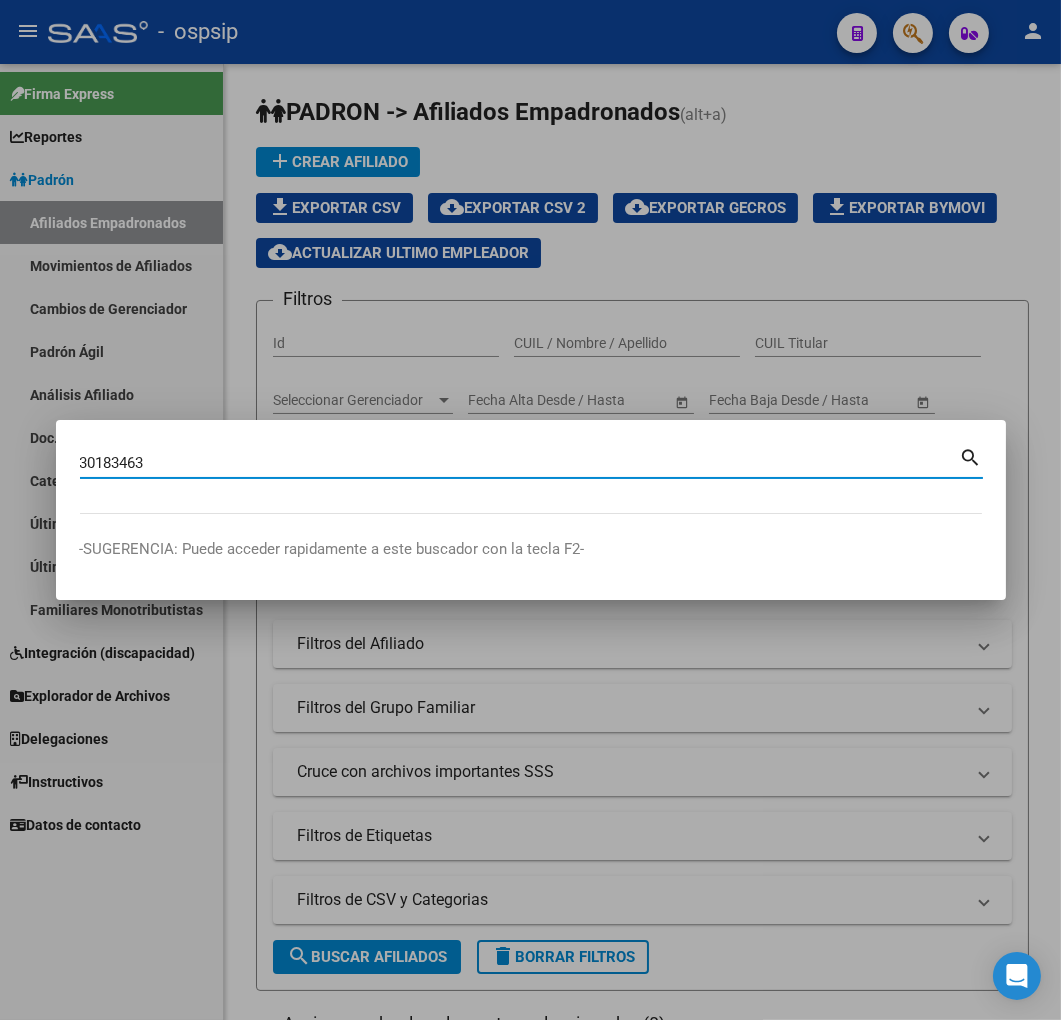 type on "30183463" 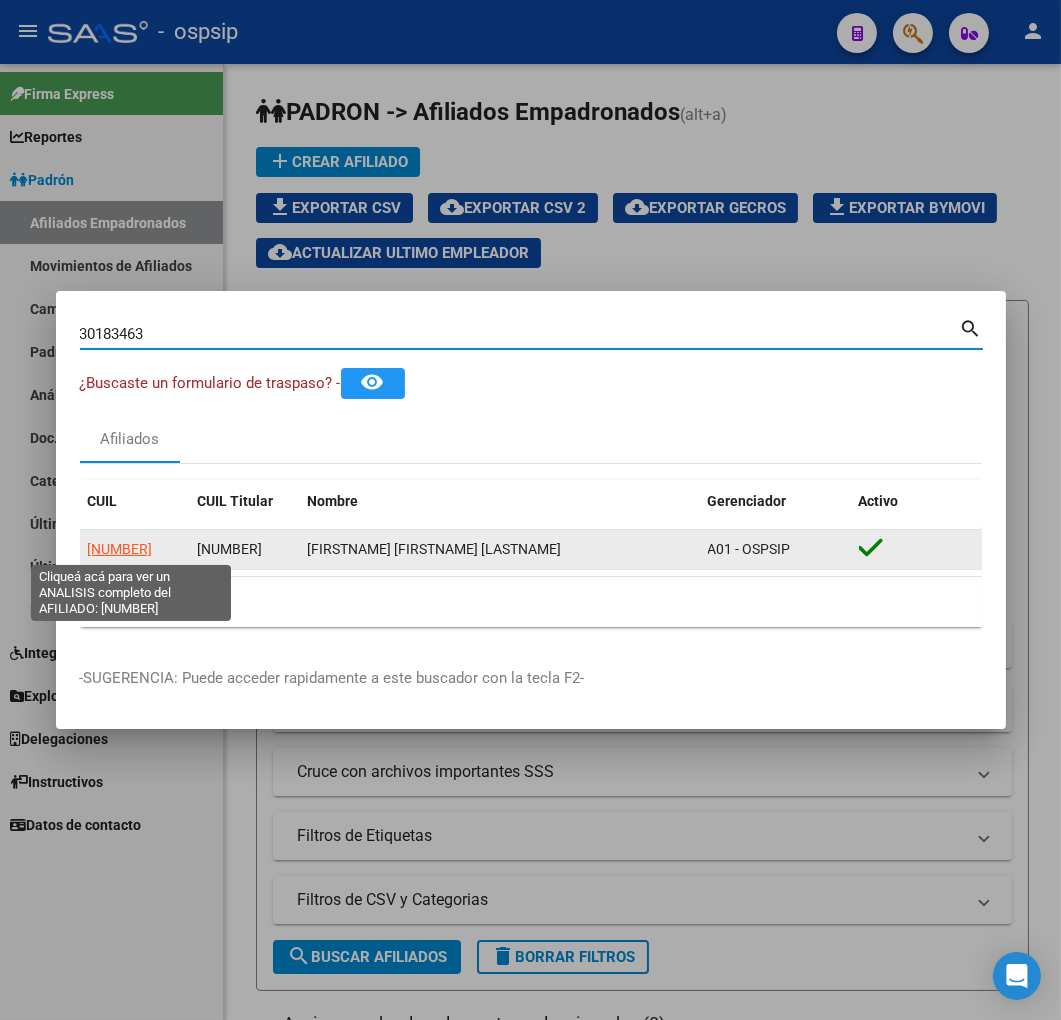 click on "[NUMBER]" 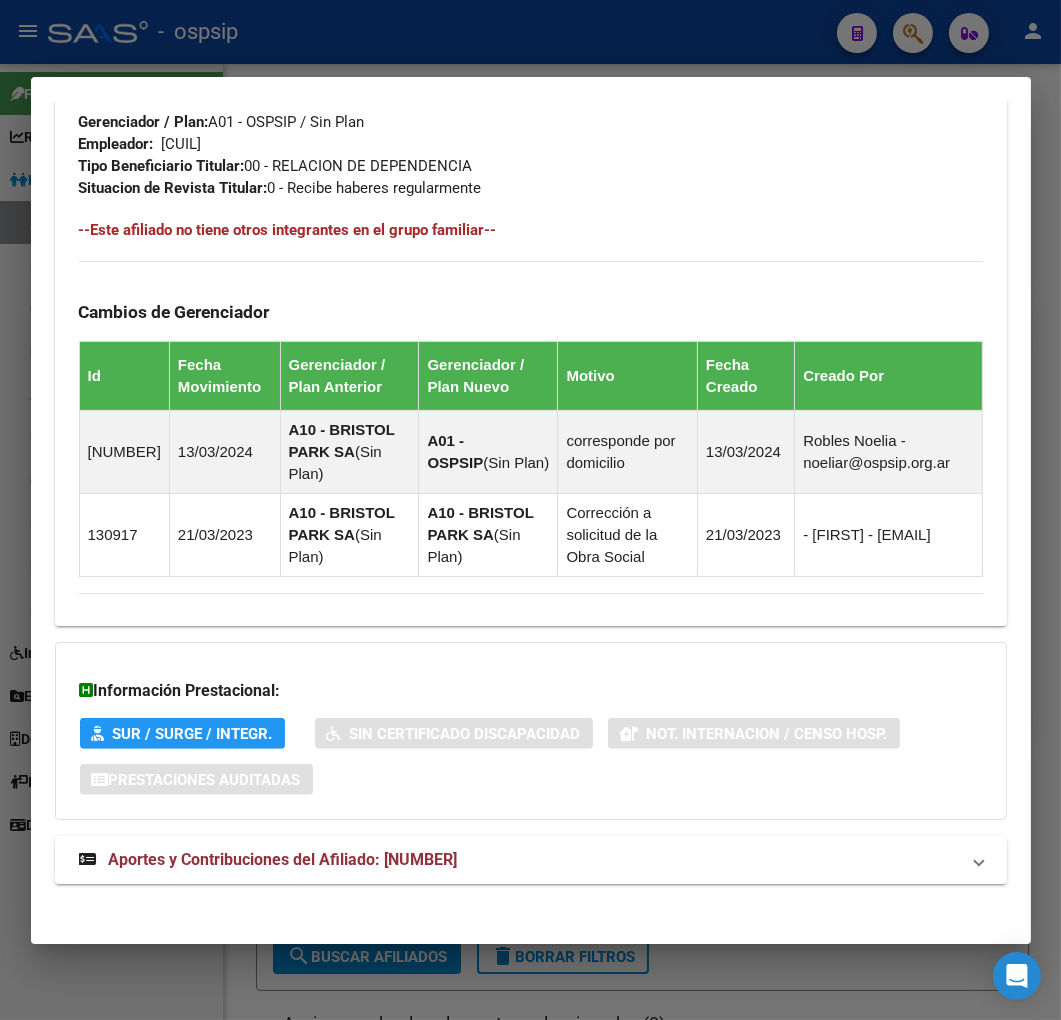 scroll, scrollTop: 1232, scrollLeft: 0, axis: vertical 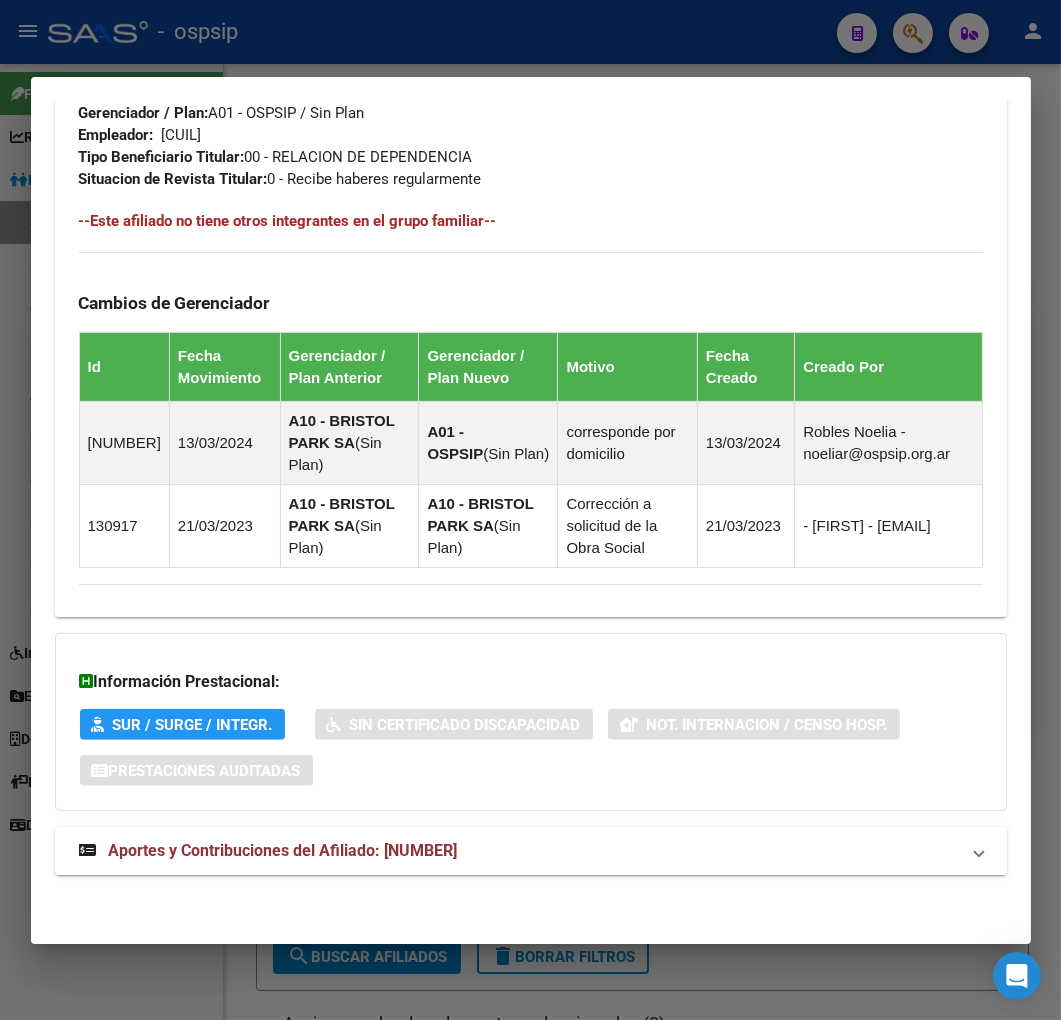 click on "Aportes y Contribuciones del Afiliado: [NUMBER]" at bounding box center (531, 851) 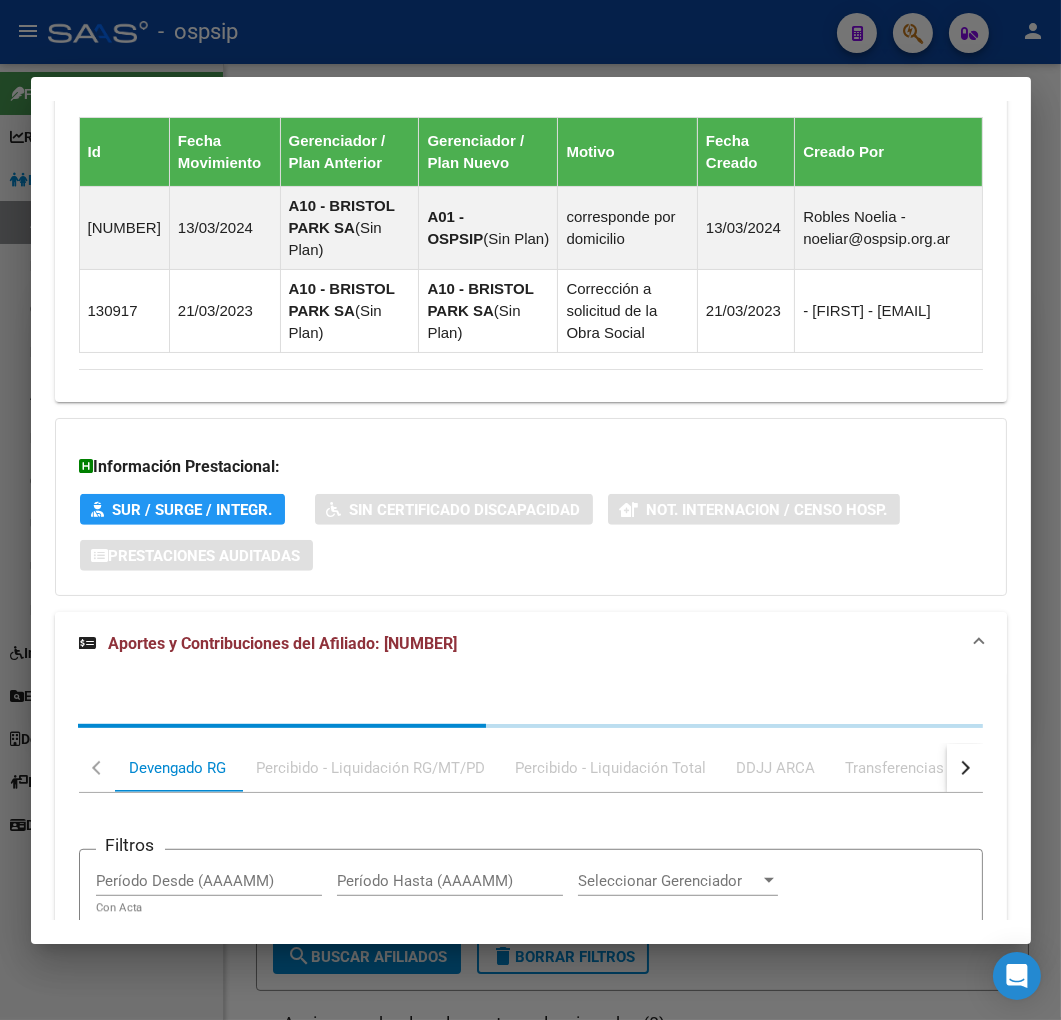 scroll, scrollTop: 1775, scrollLeft: 0, axis: vertical 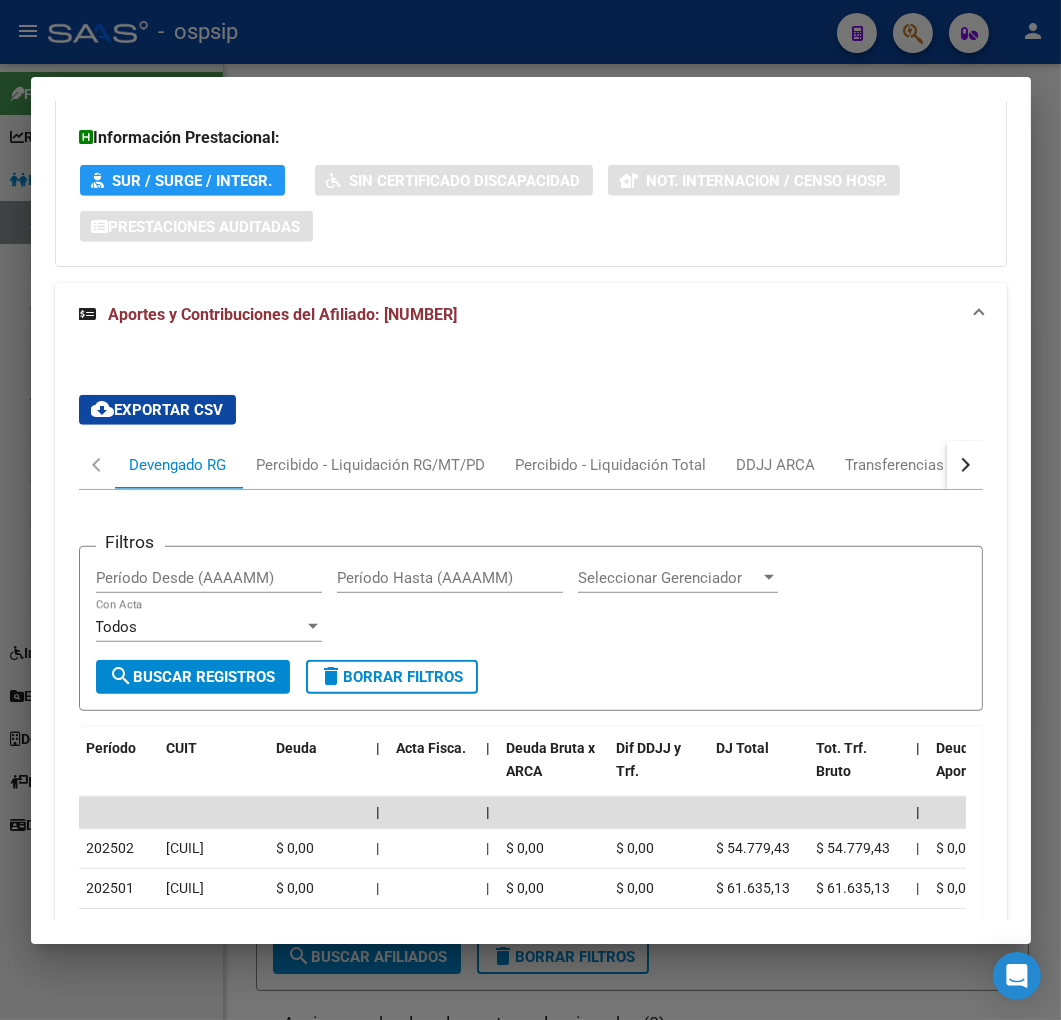 click at bounding box center [962, 465] 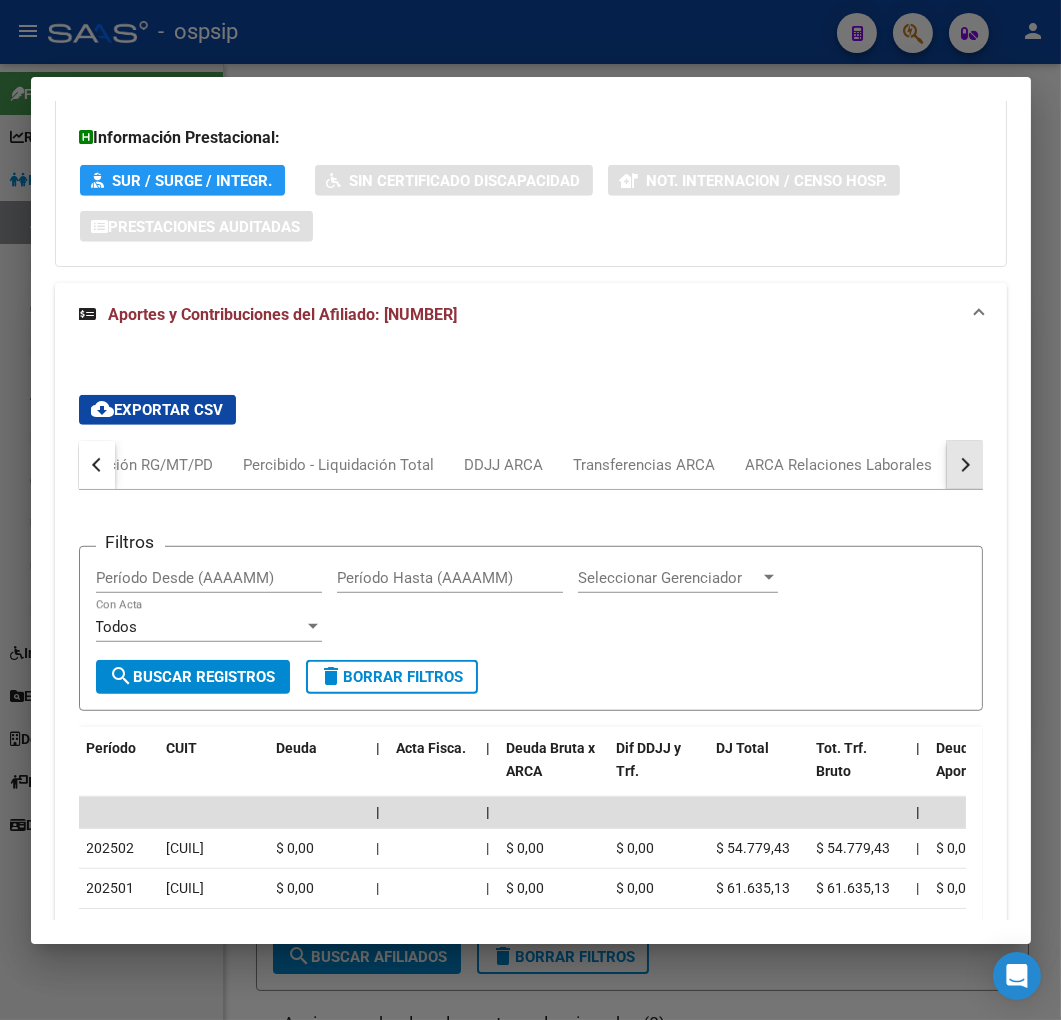 click at bounding box center [962, 465] 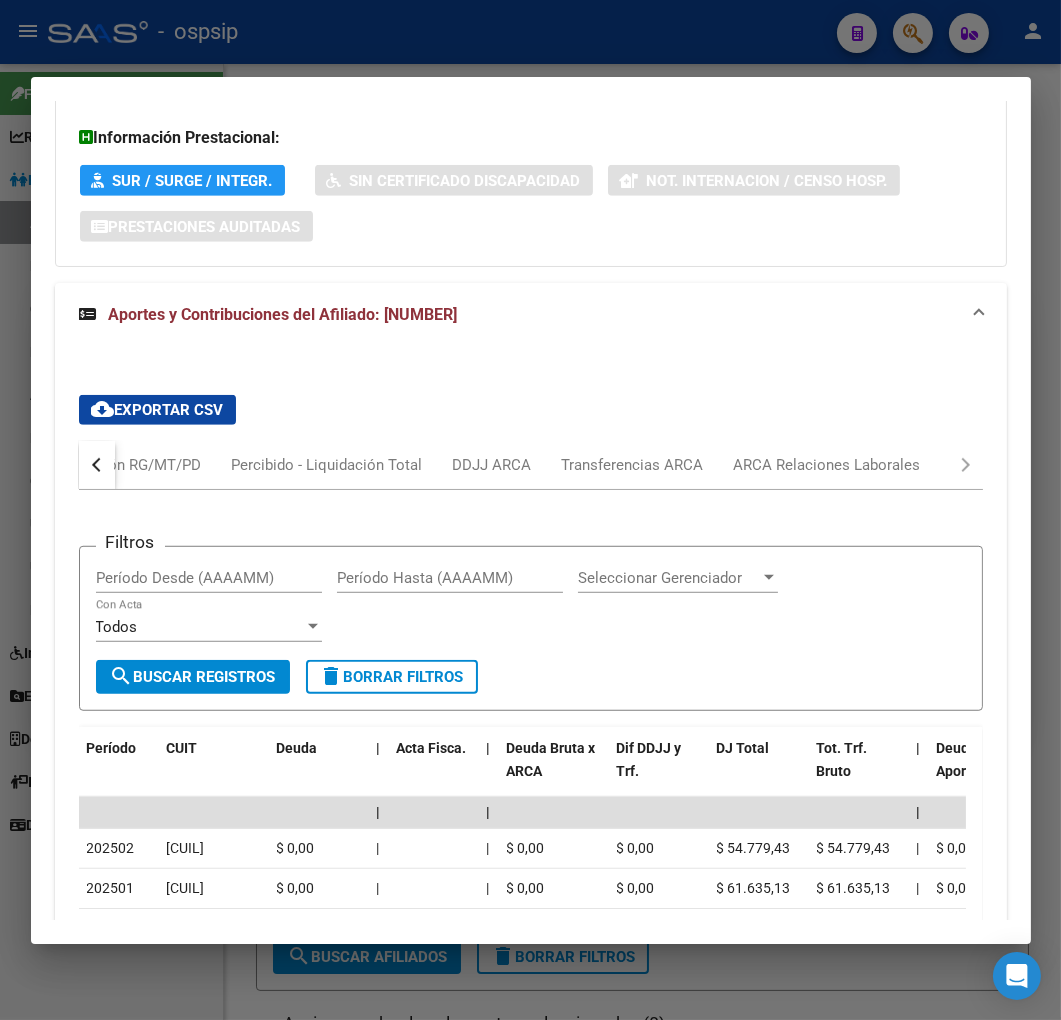click on "Devengado RG Percibido - Liquidación RG/MT/PD Percibido - Liquidación Total DDJJ ARCA Transferencias ARCA ARCA Relaciones Laborales" at bounding box center (531, 465) 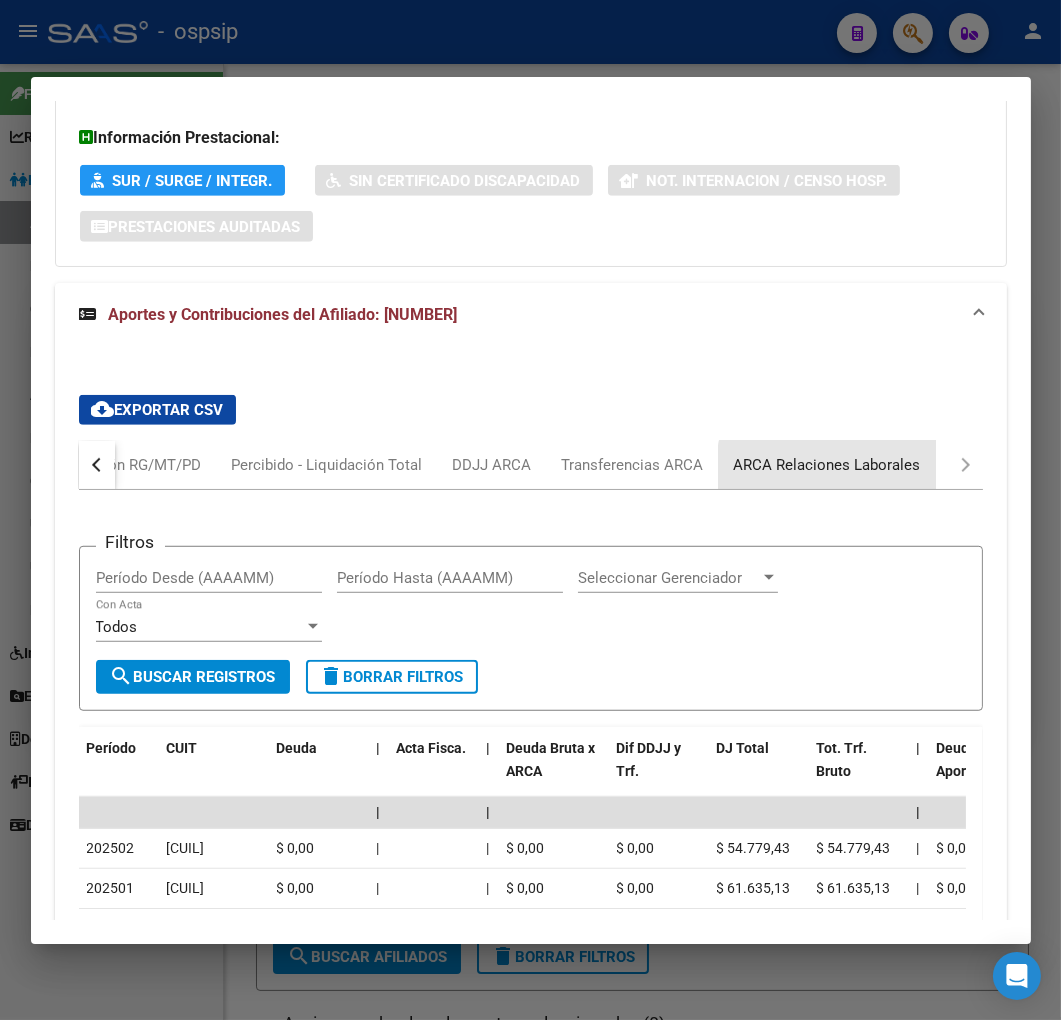 click on "ARCA Relaciones Laborales" at bounding box center (827, 465) 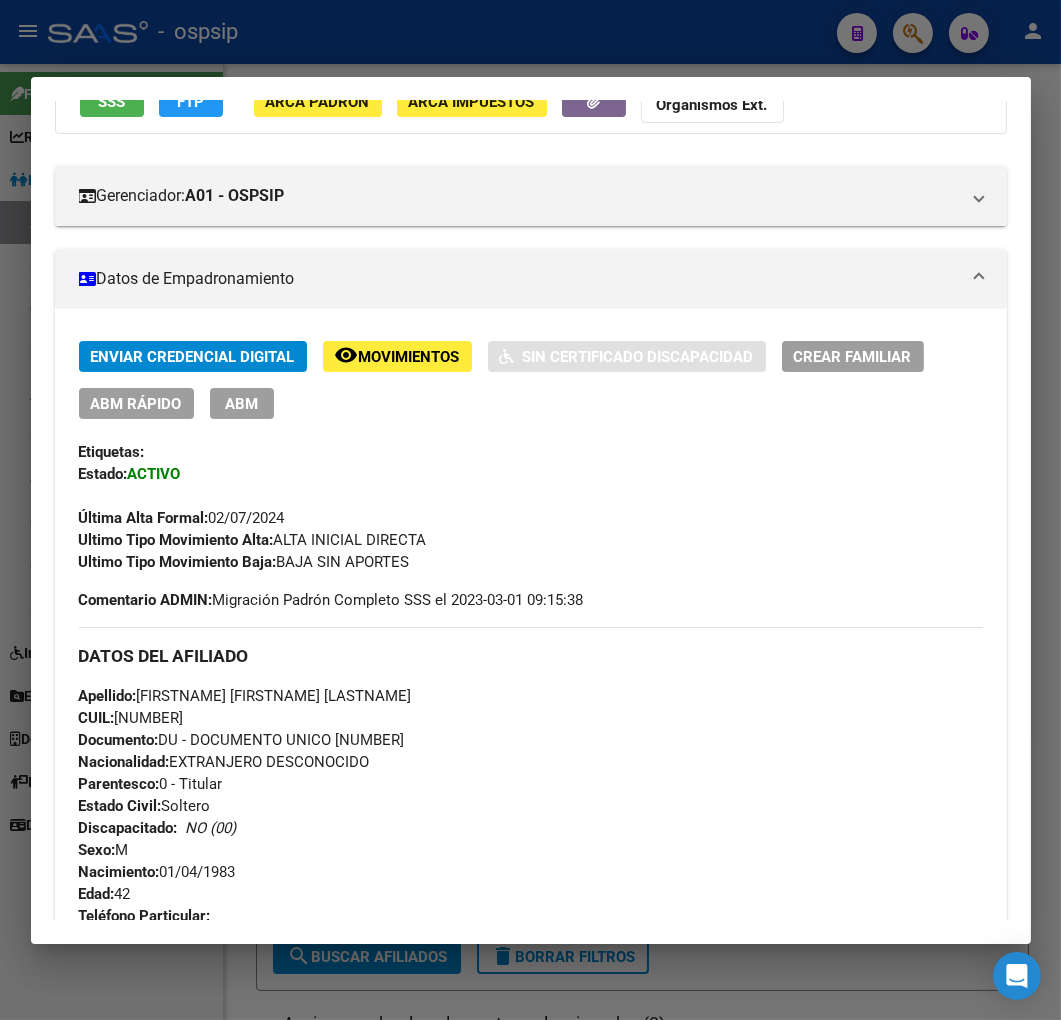 scroll, scrollTop: 0, scrollLeft: 0, axis: both 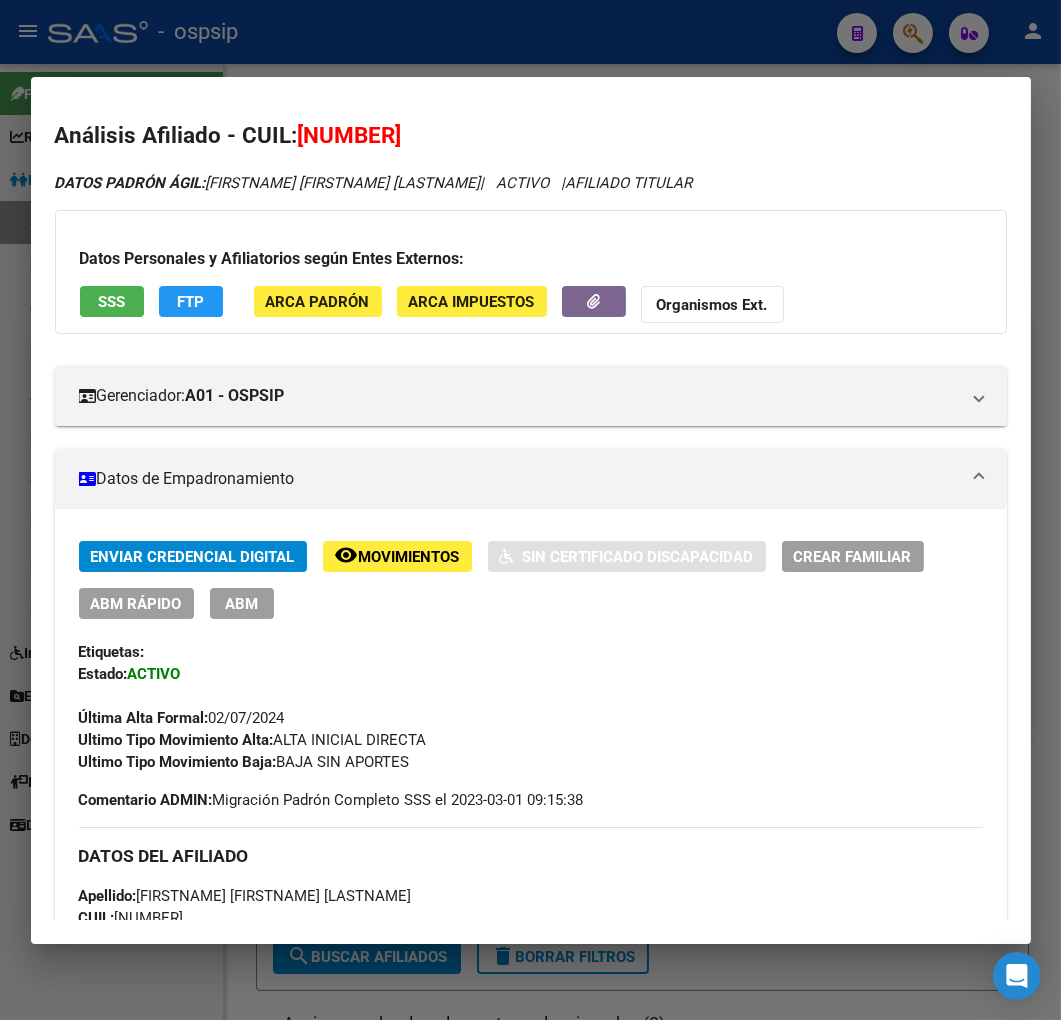 click on "FTP" 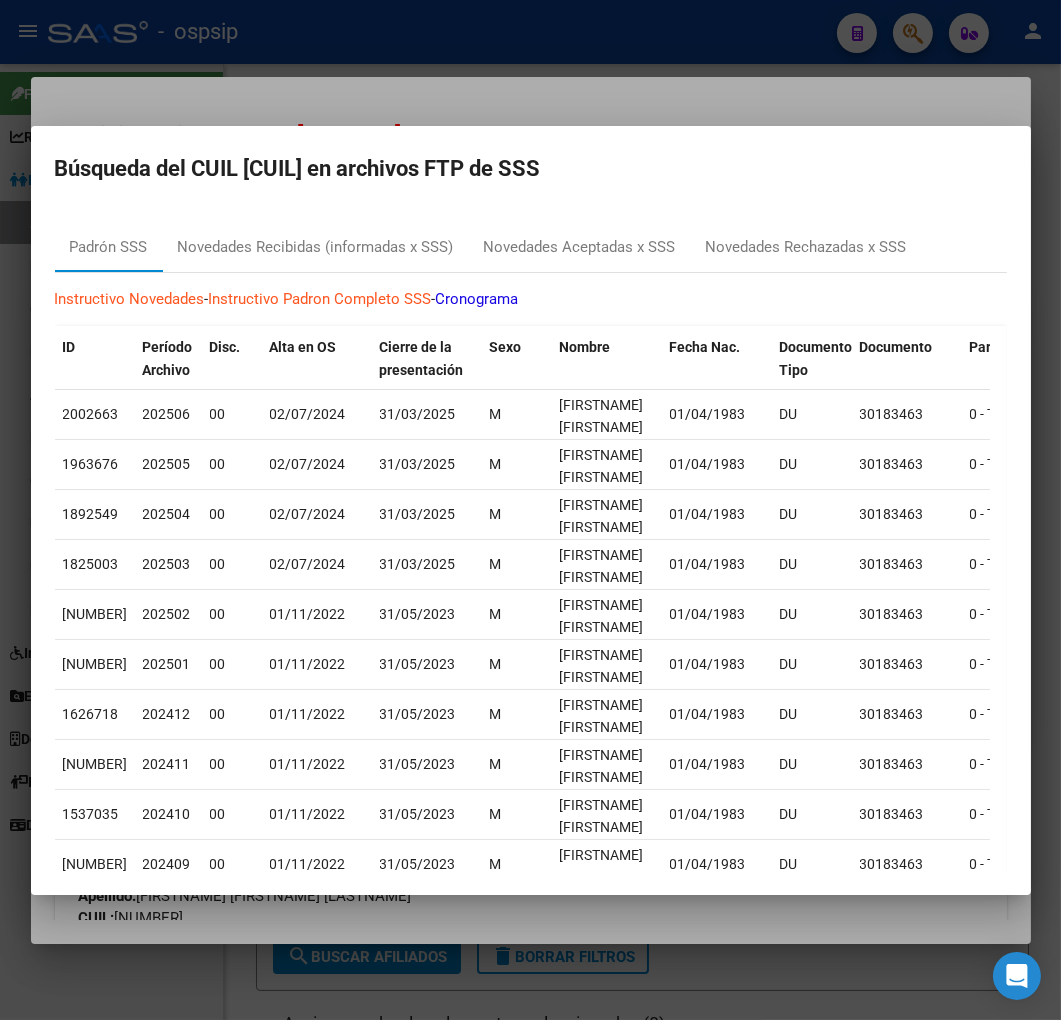 click at bounding box center (530, 510) 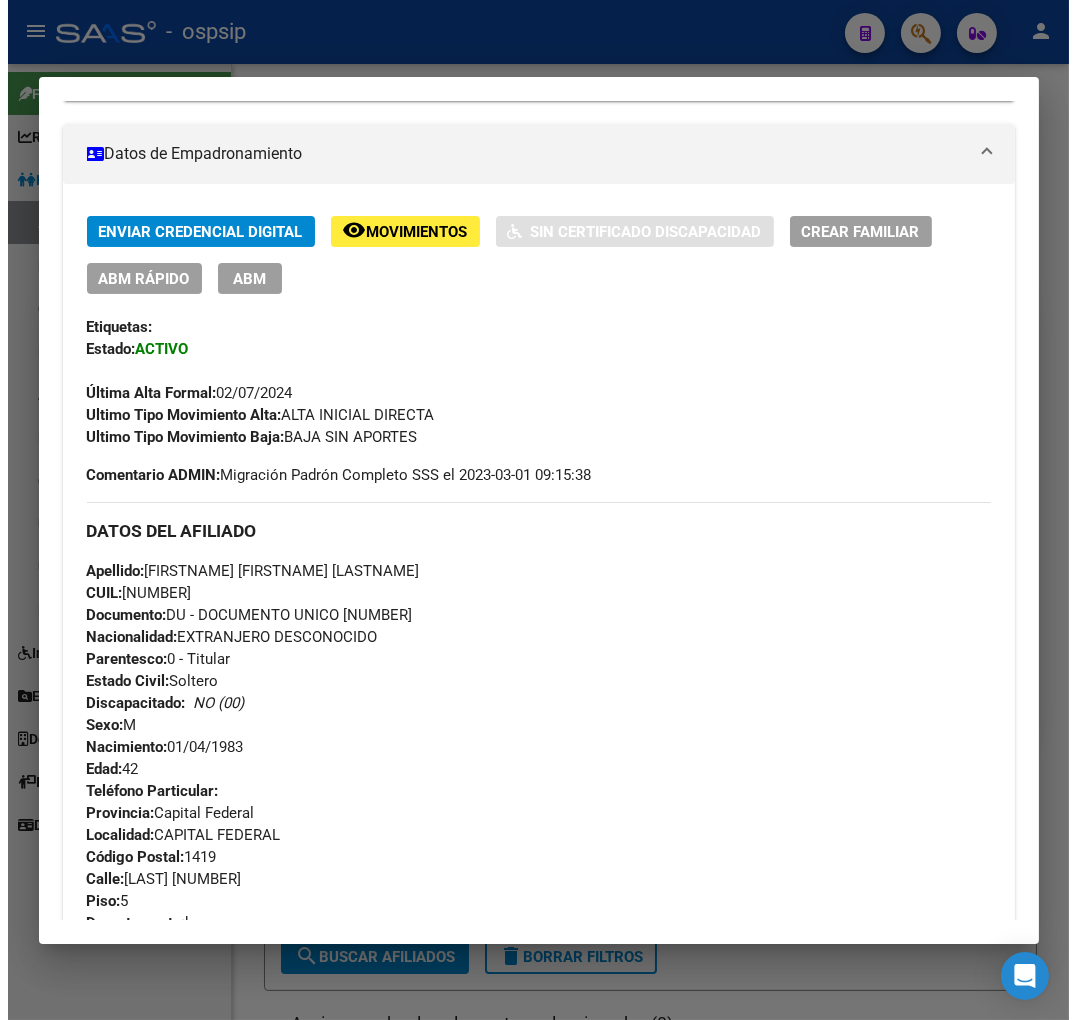 scroll, scrollTop: 310, scrollLeft: 0, axis: vertical 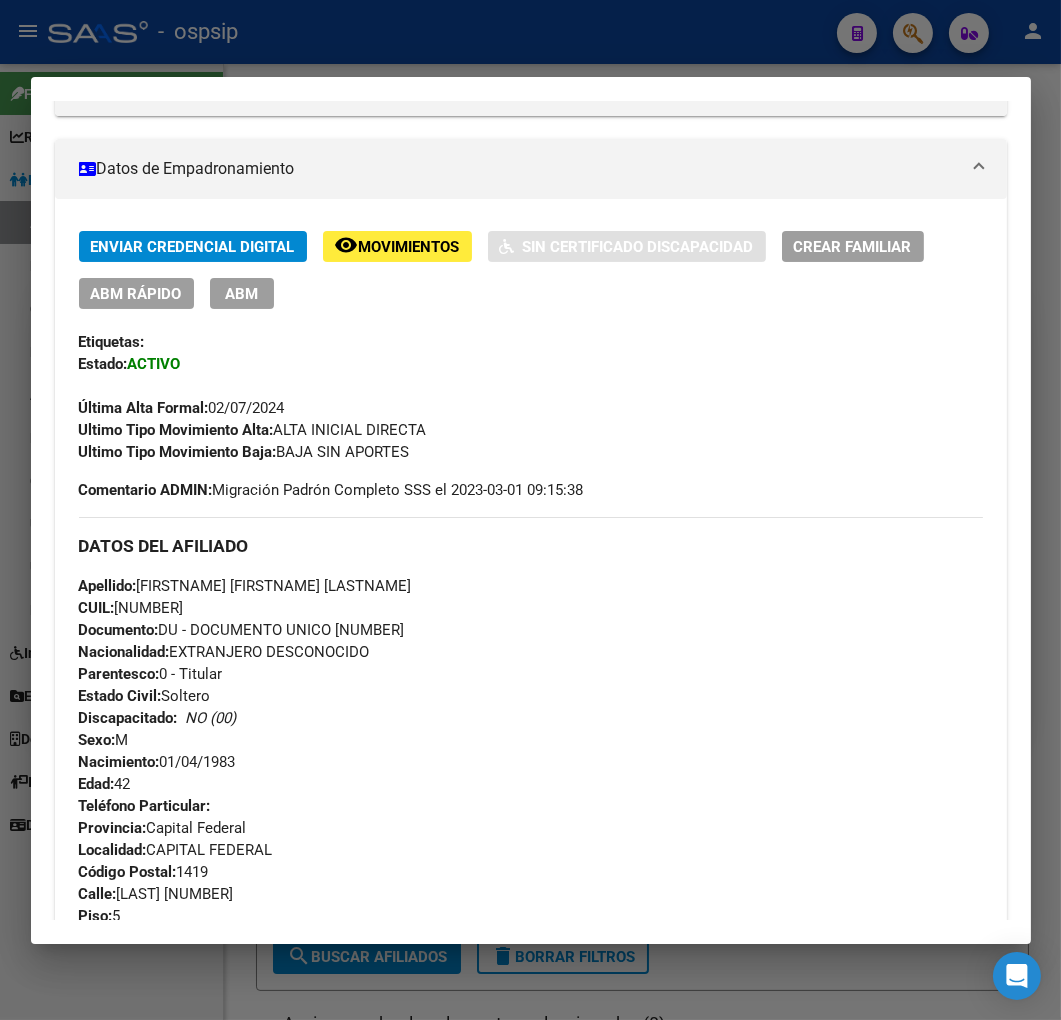 click on "ABM" at bounding box center [241, 294] 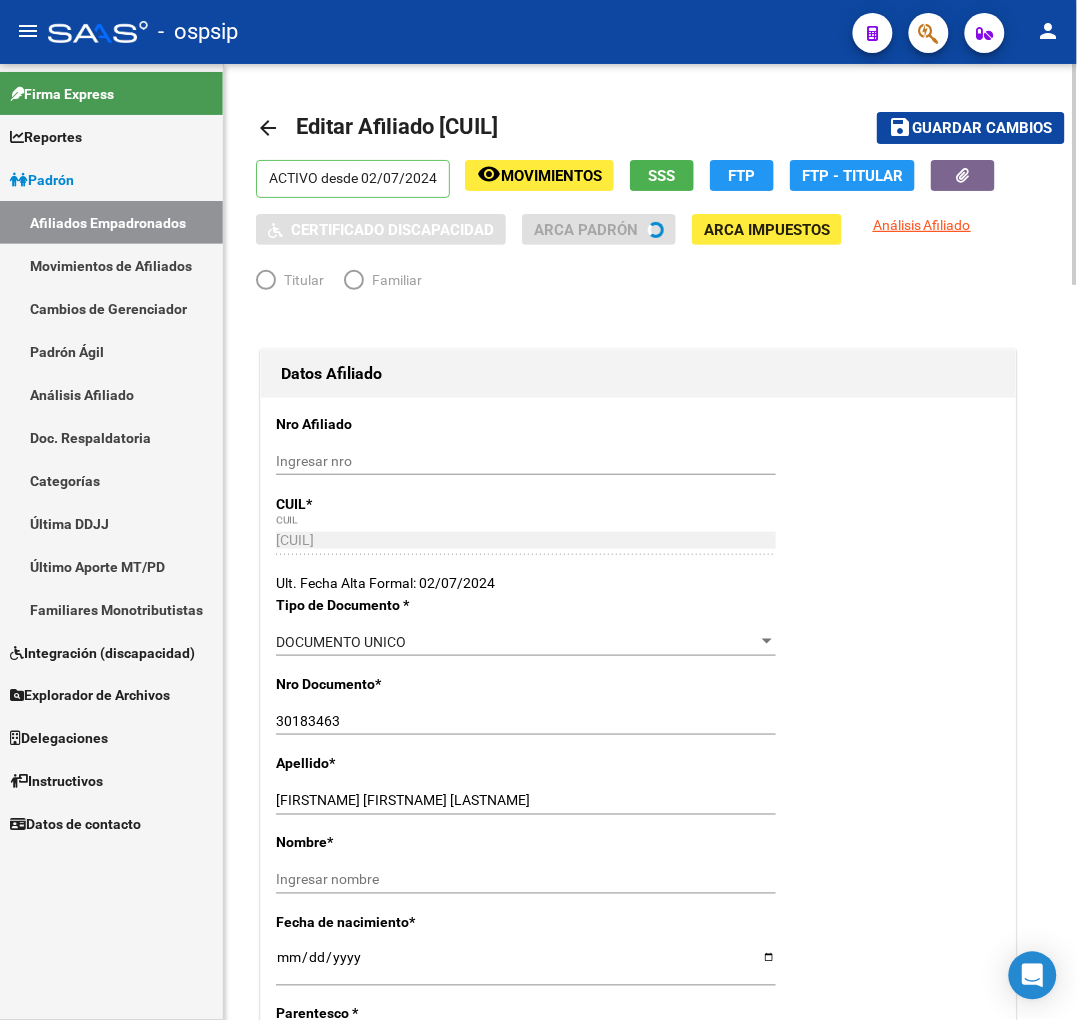 radio on "true" 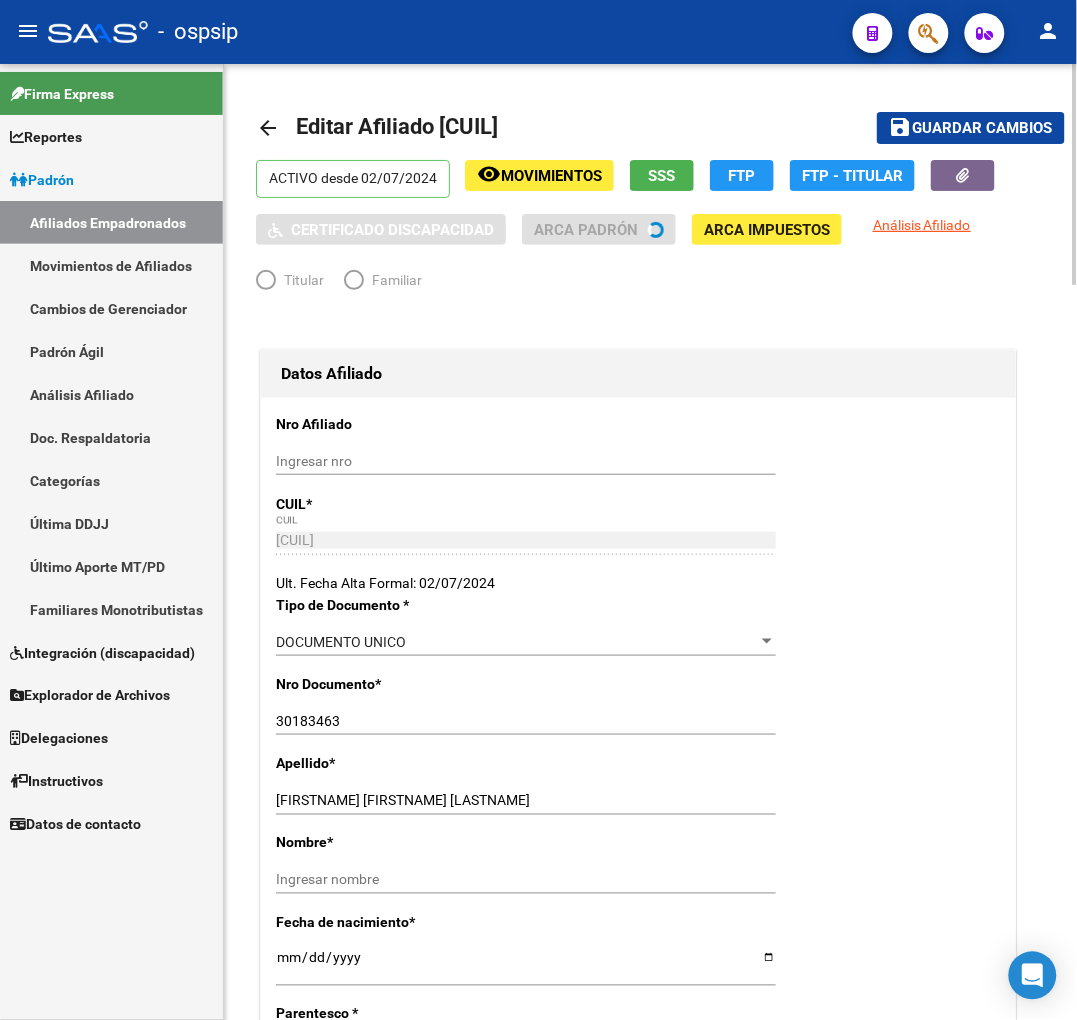 type on "[CUIL]" 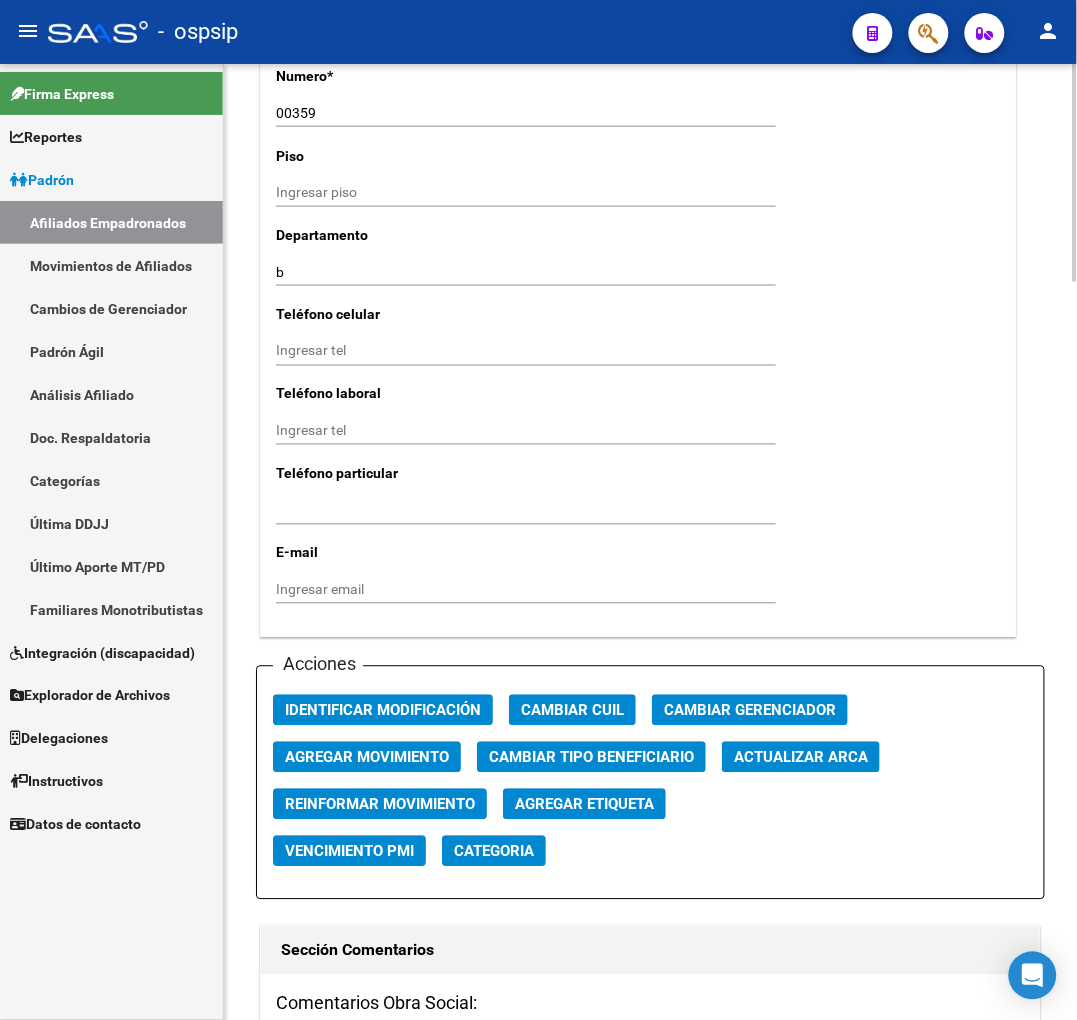 scroll, scrollTop: 2222, scrollLeft: 0, axis: vertical 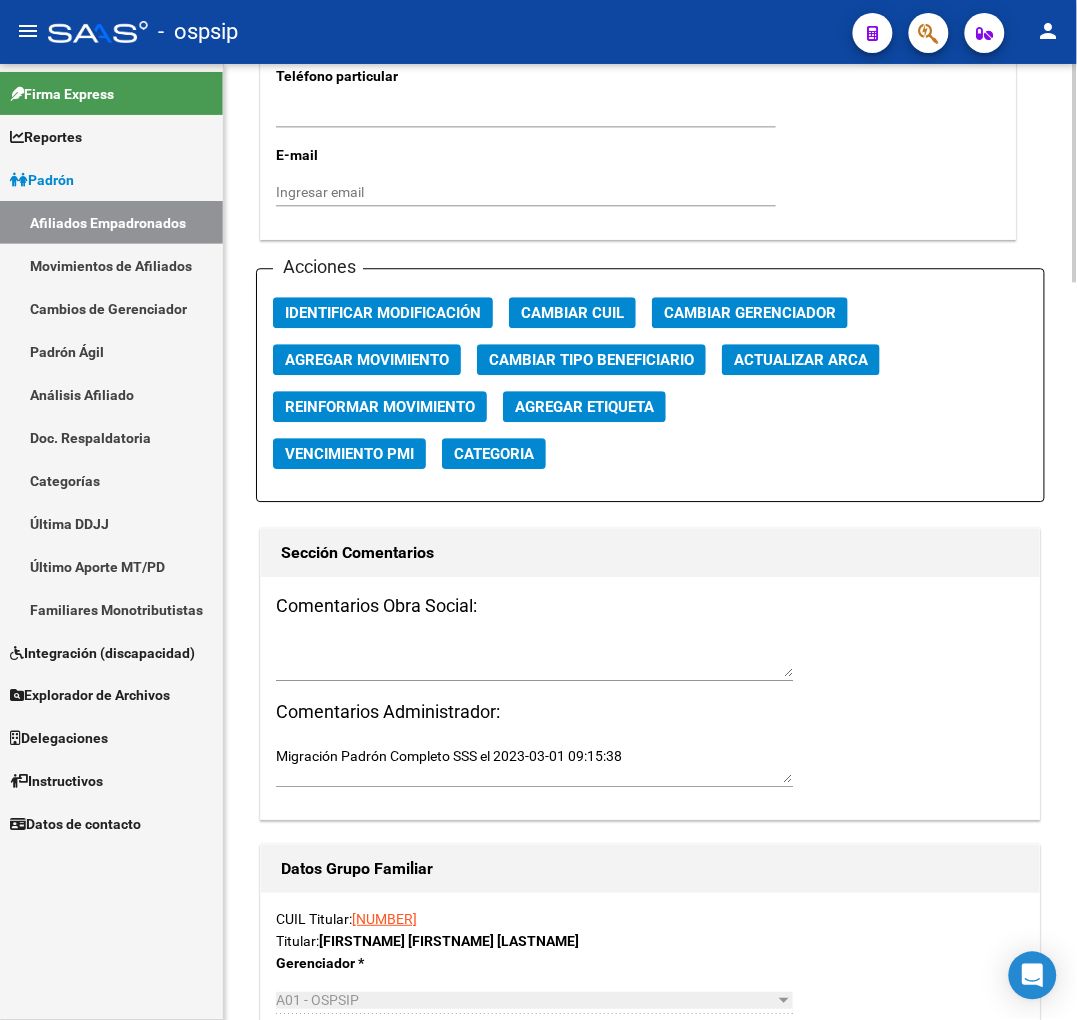 click on "Agregar Movimiento" 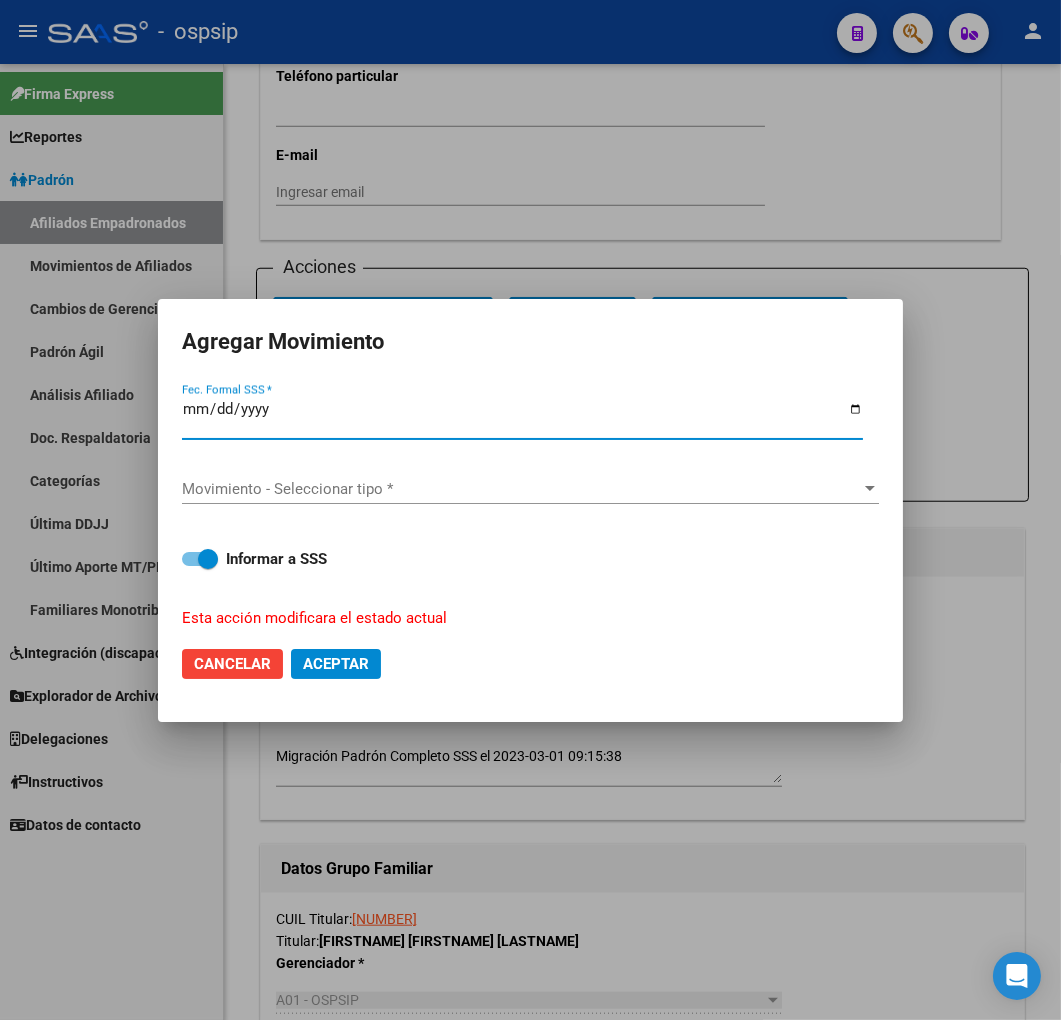 type on "[DATE]" 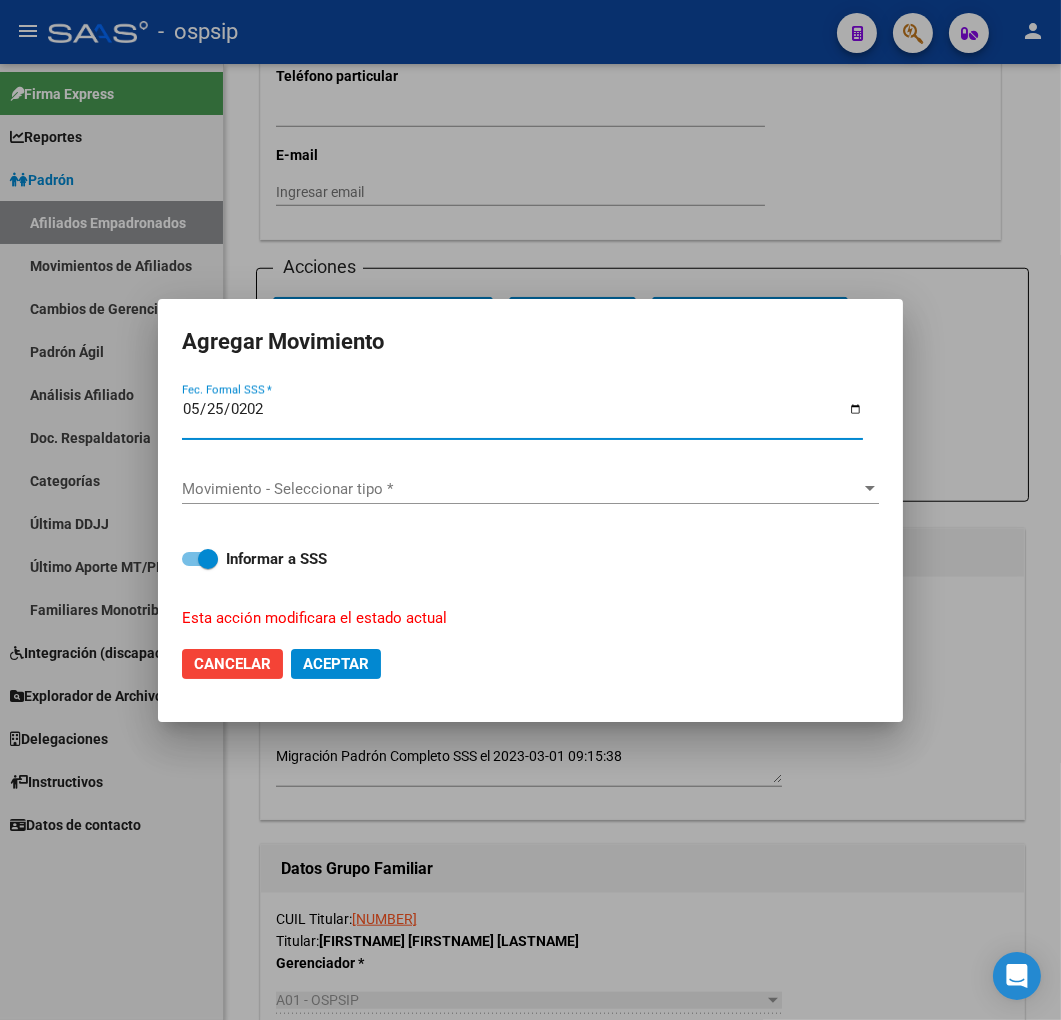 type on "2025-05-25" 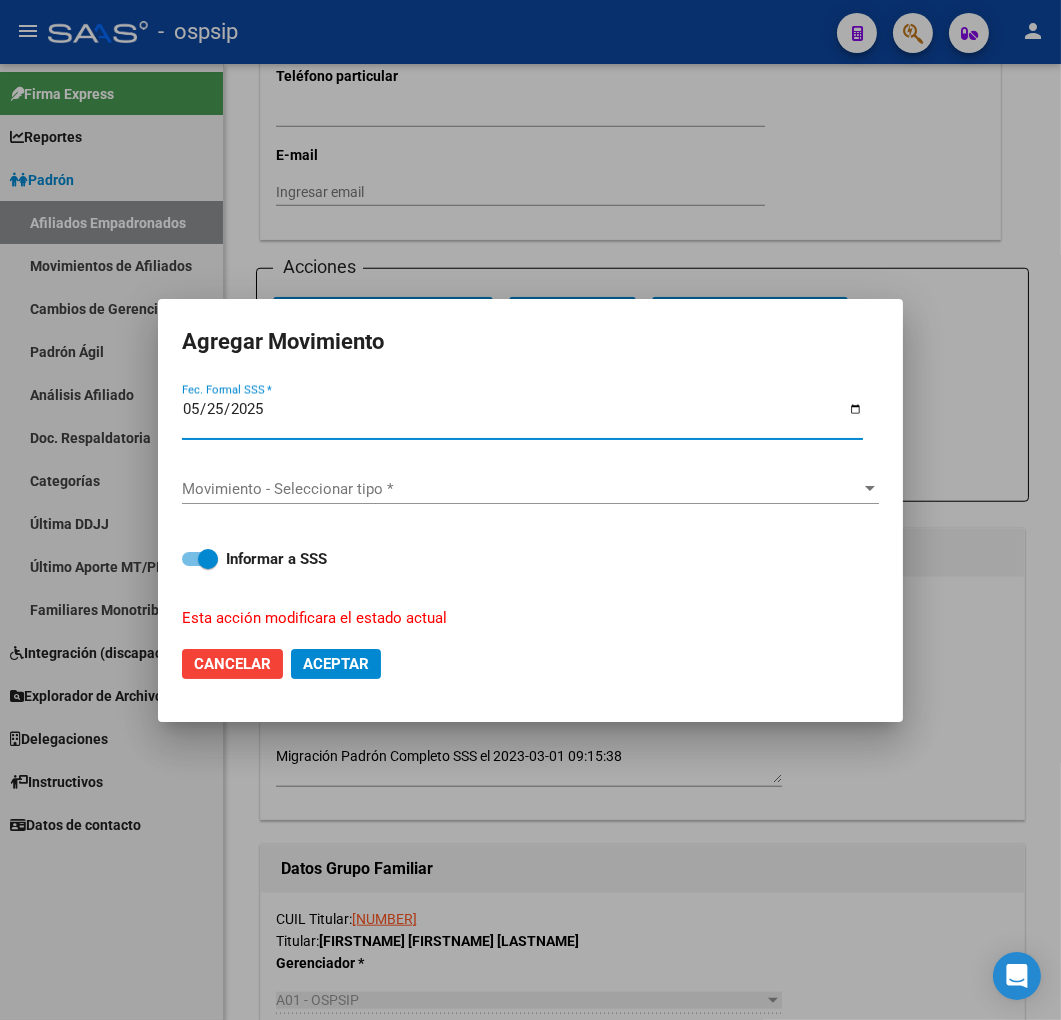 click on "Movimiento - Seleccionar tipo *" at bounding box center [521, 489] 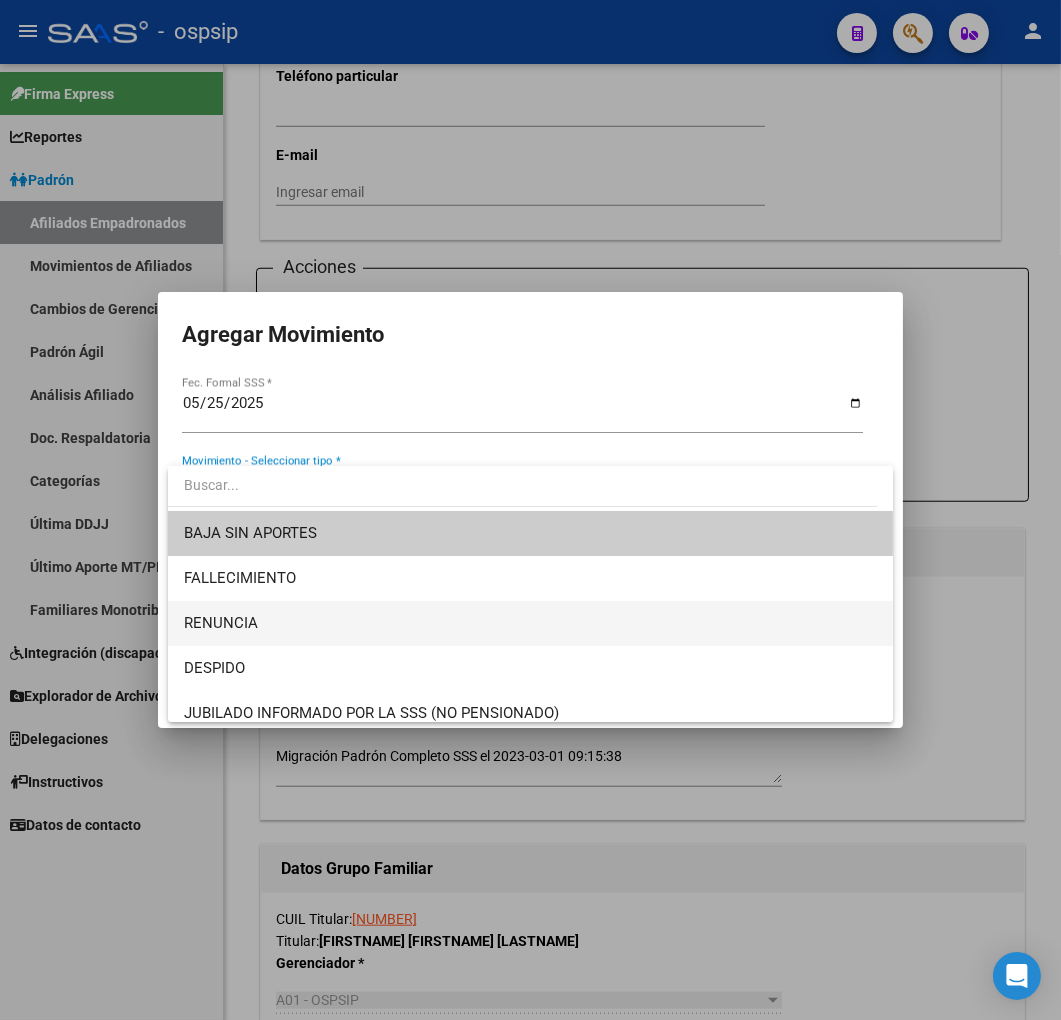 click on "RENUNCIA" at bounding box center [531, 623] 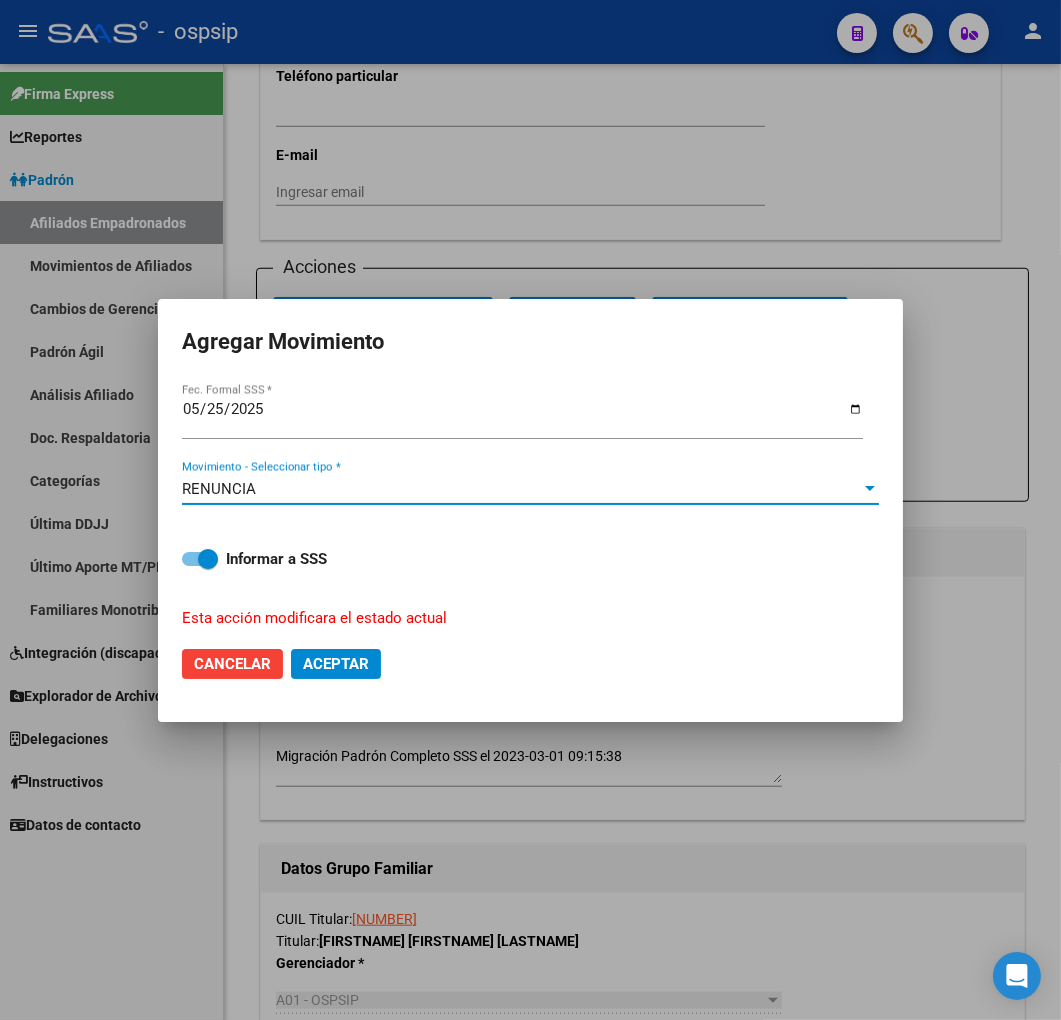 click on "Aceptar" 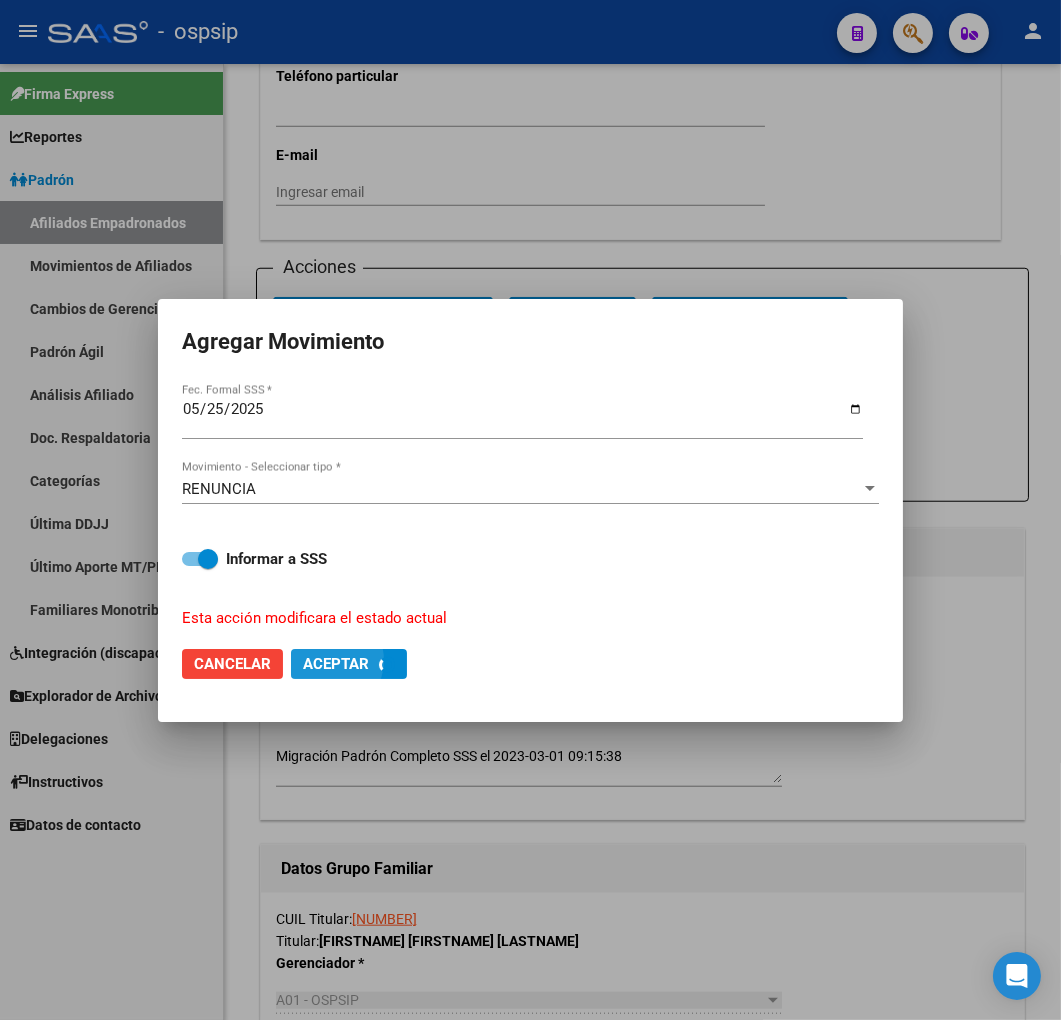 checkbox on "false" 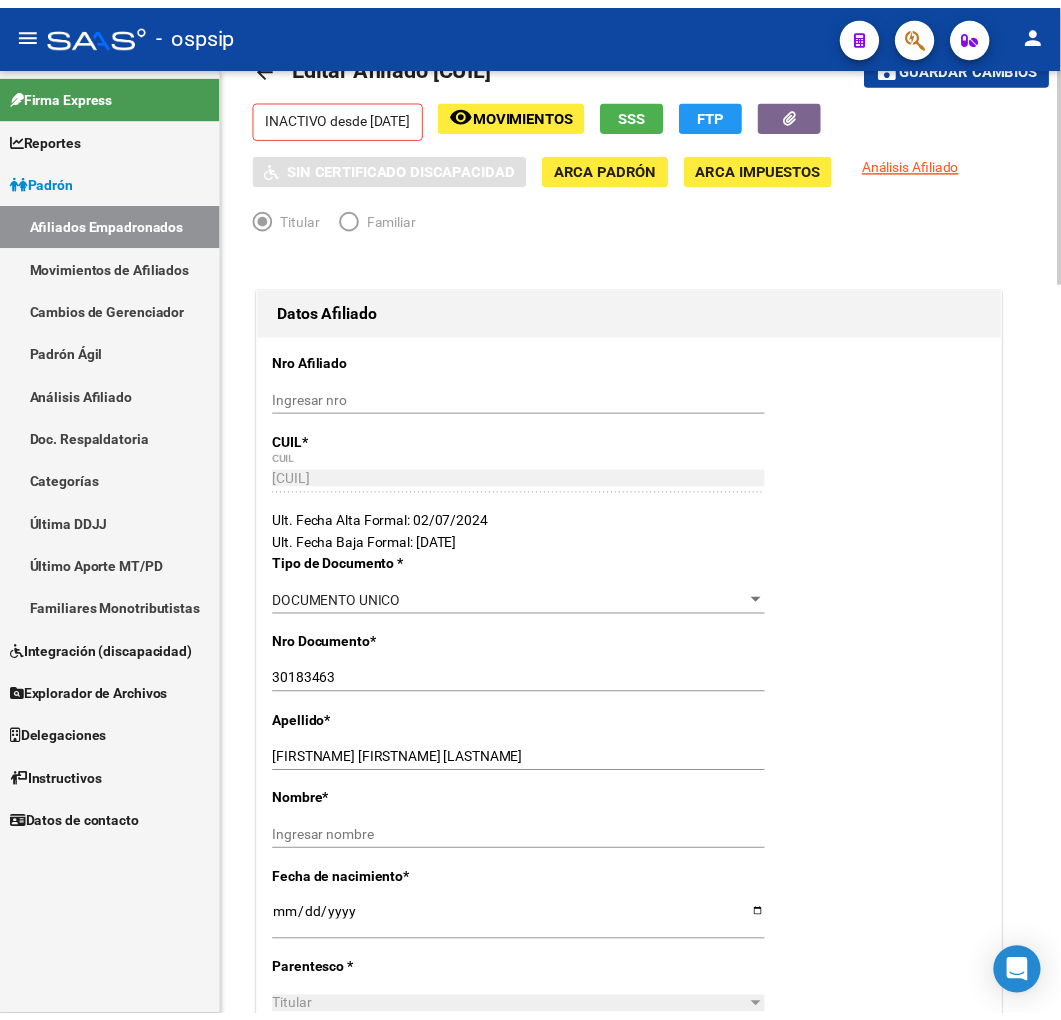 scroll, scrollTop: 0, scrollLeft: 0, axis: both 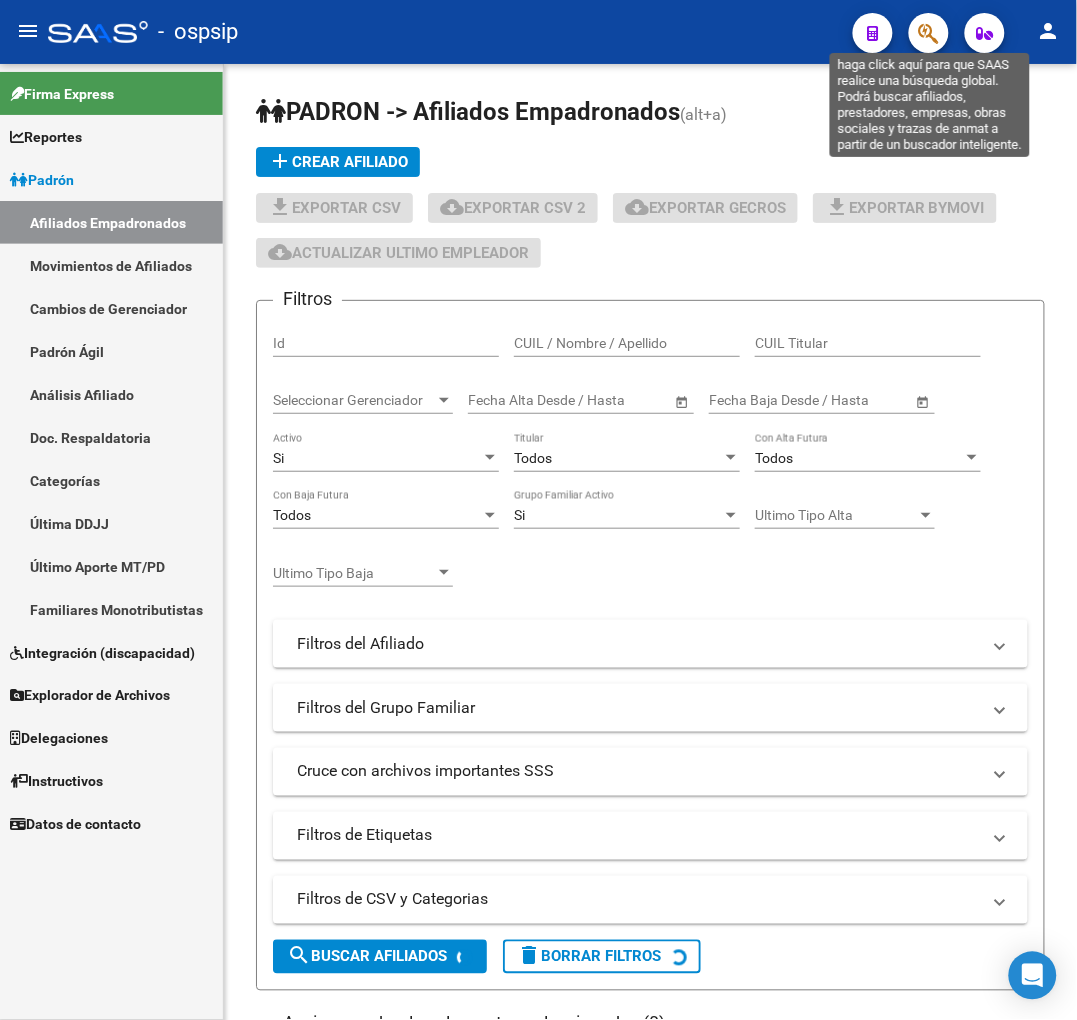 click 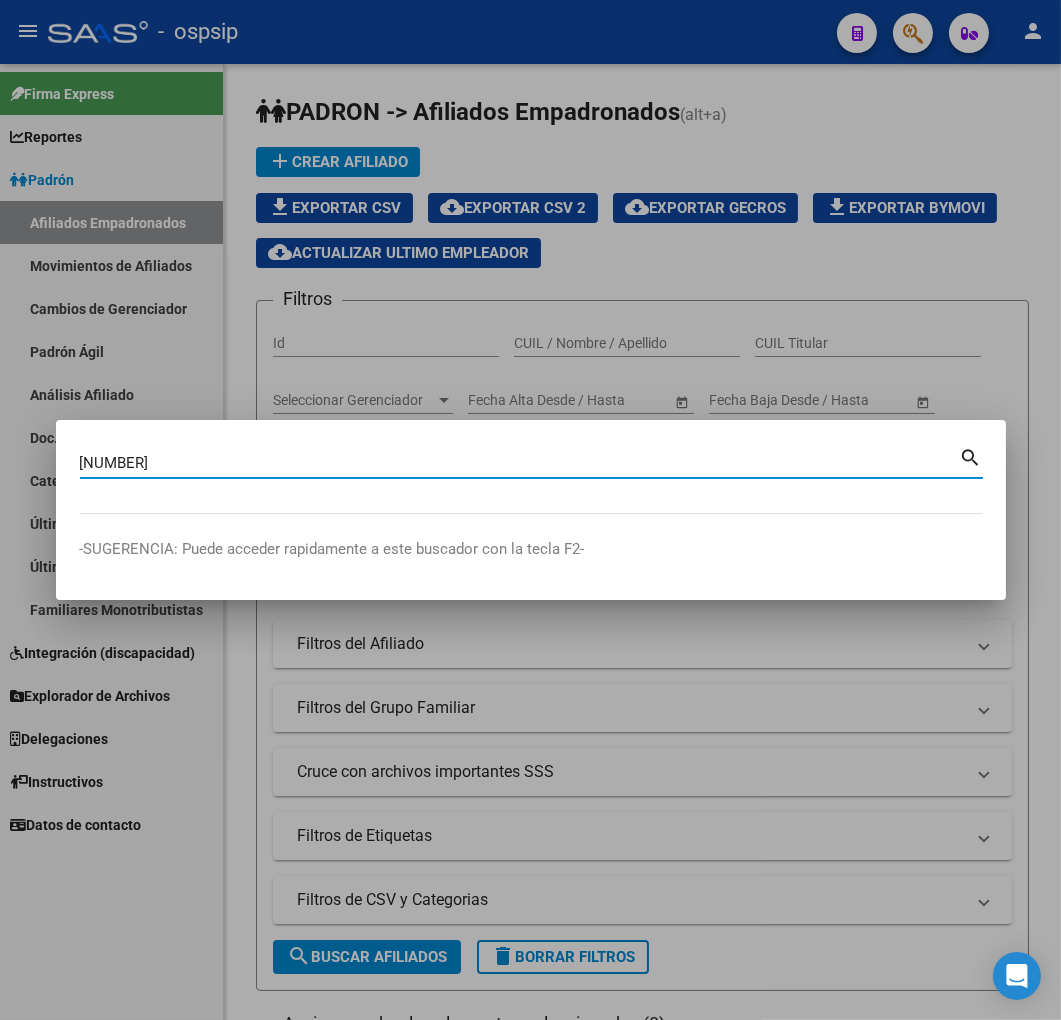 type on "[NUMBER]" 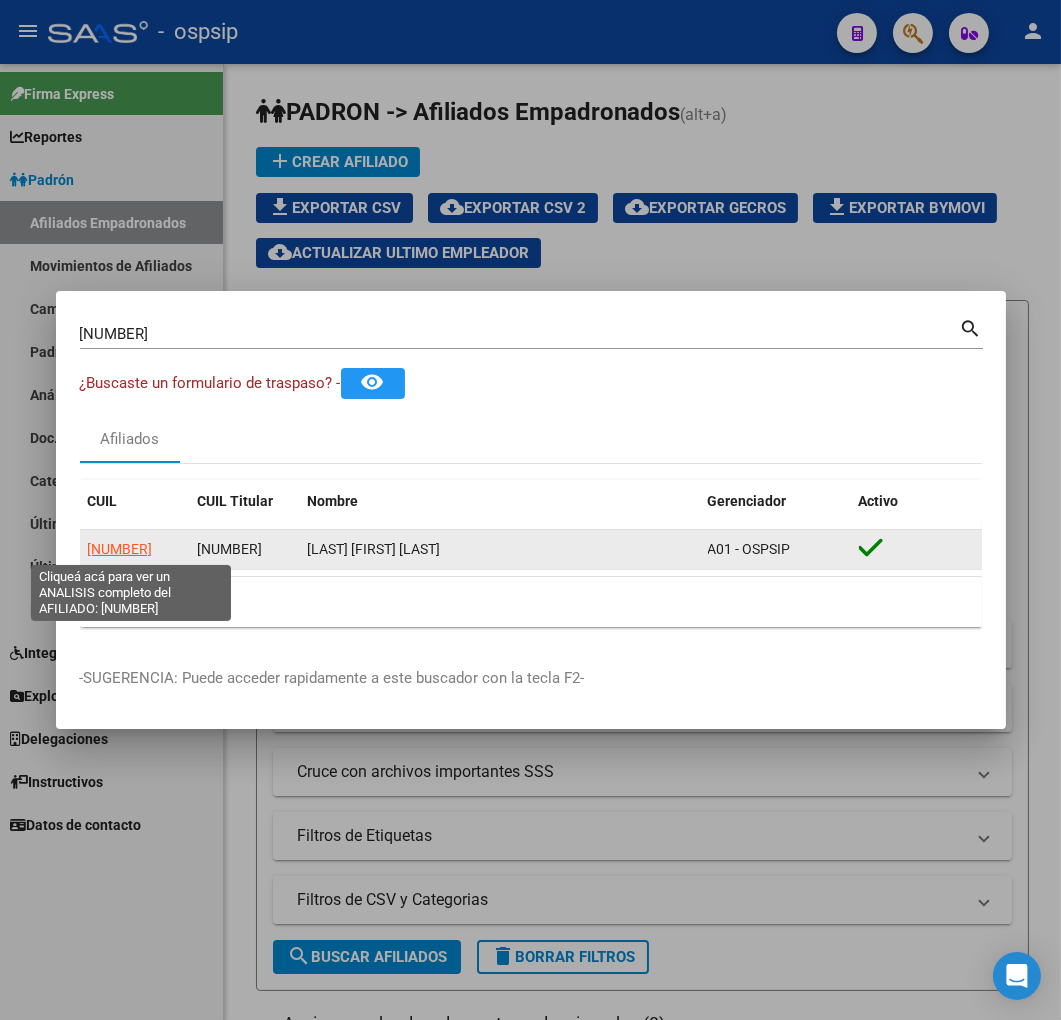 click on "[NUMBER]" 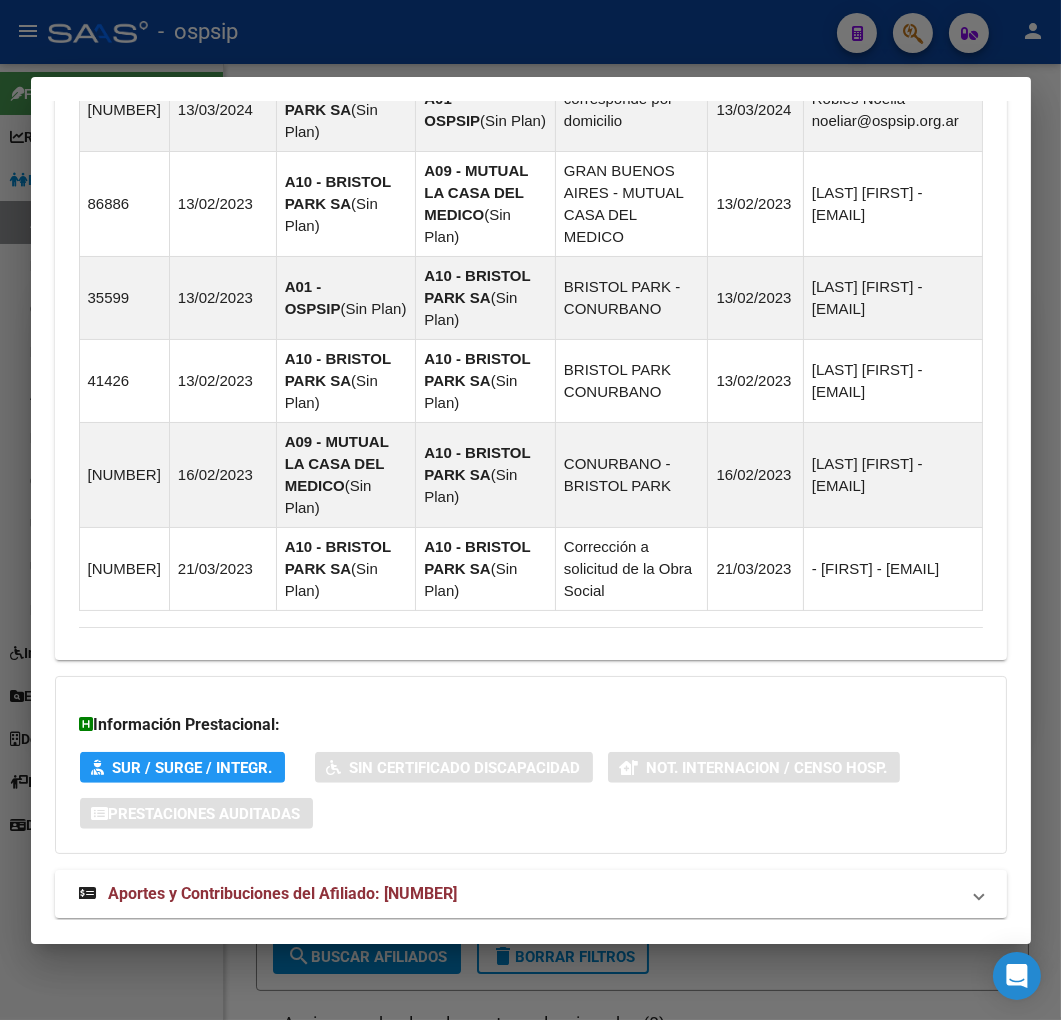 scroll, scrollTop: 1521, scrollLeft: 0, axis: vertical 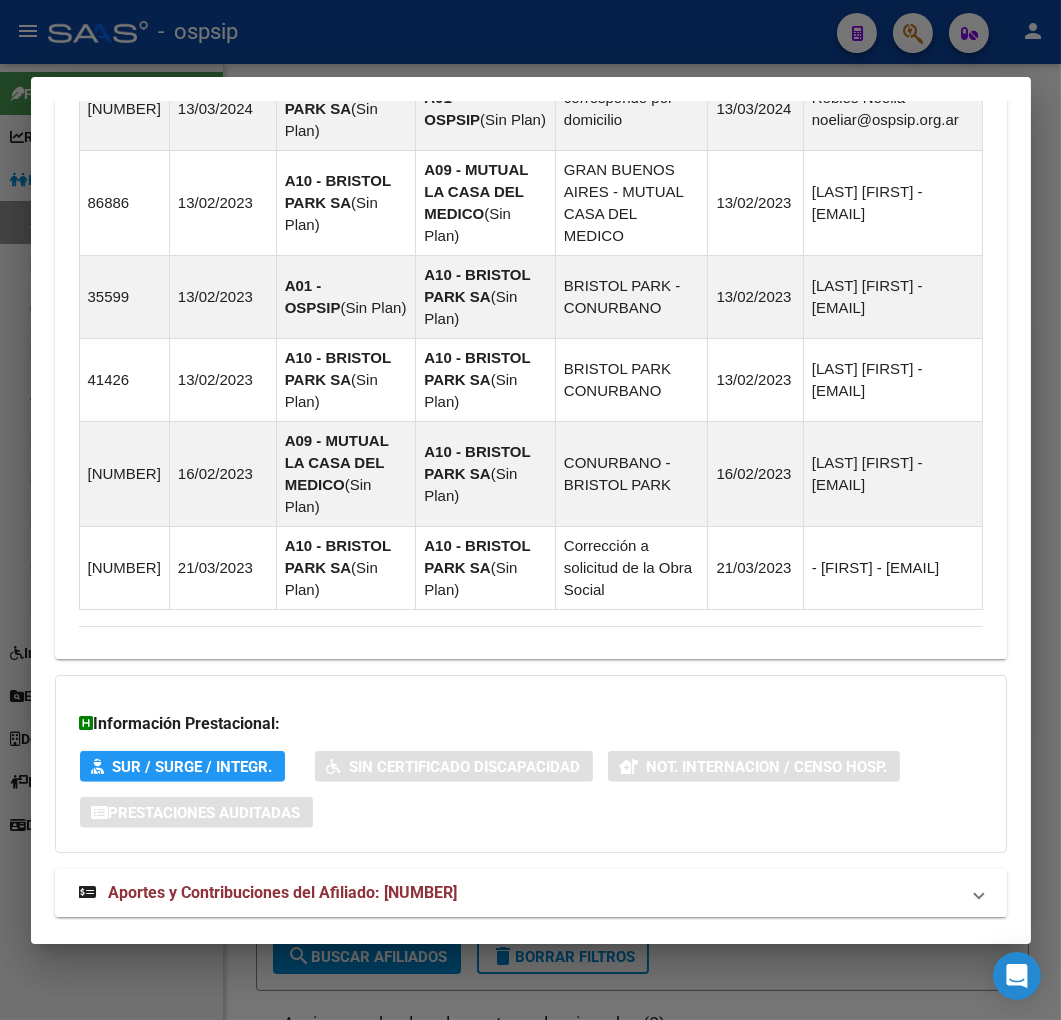 drag, startPoint x: 565, startPoint y: 853, endPoint x: 673, endPoint y: 848, distance: 108.11568 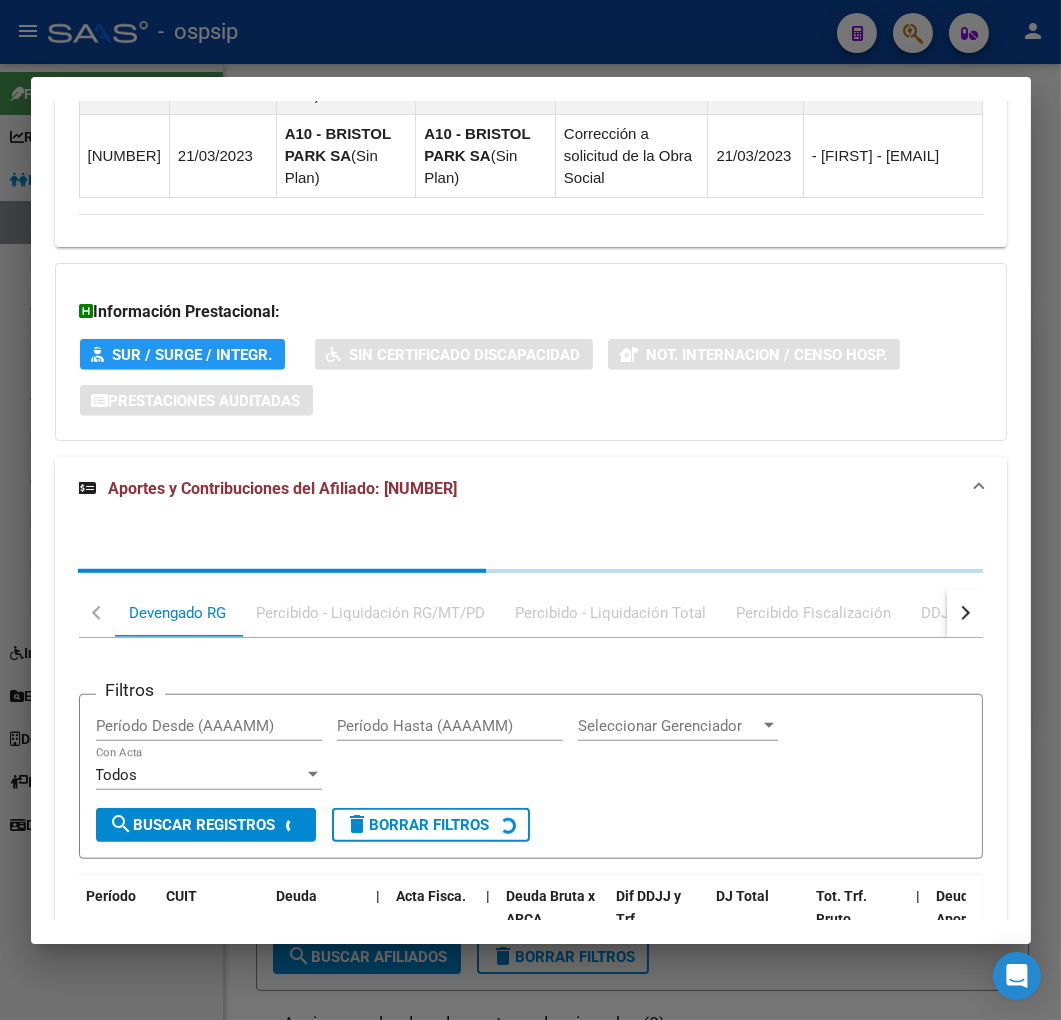scroll, scrollTop: 2063, scrollLeft: 0, axis: vertical 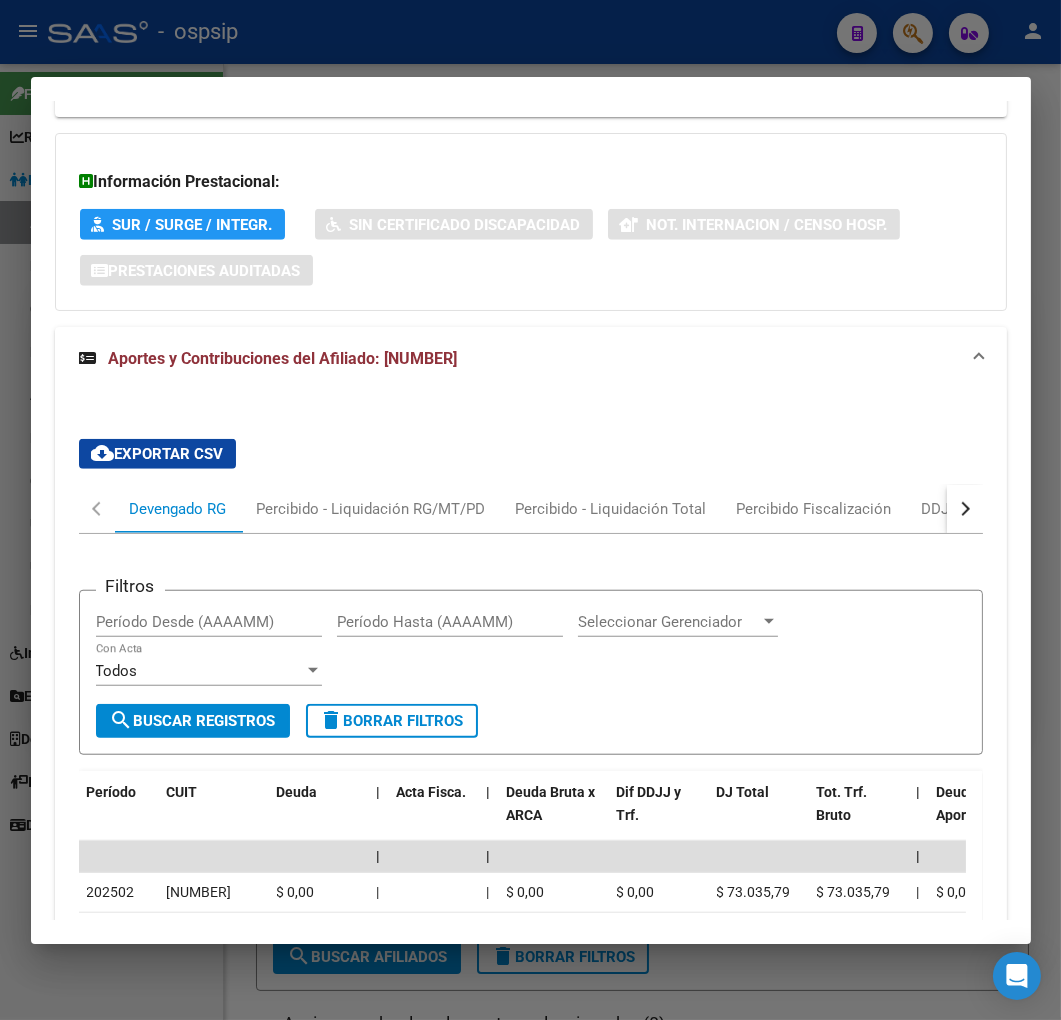 drag, startPoint x: 934, startPoint y: 474, endPoint x: 945, endPoint y: 474, distance: 11 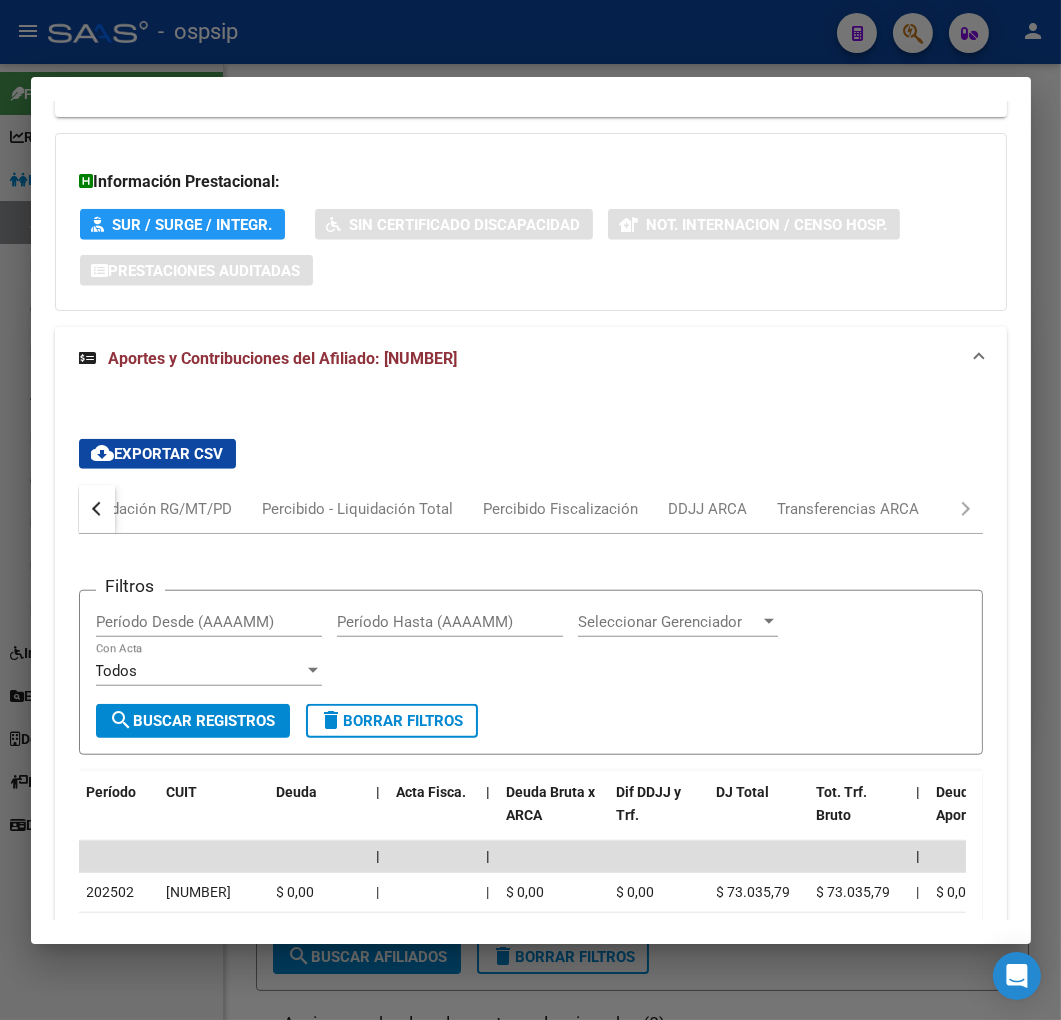 click on "Devengado RG Percibido - Liquidación RG/MT/PD Percibido - Liquidación Total Percibido Fiscalización DDJJ ARCA Transferencias ARCA" at bounding box center [531, 509] 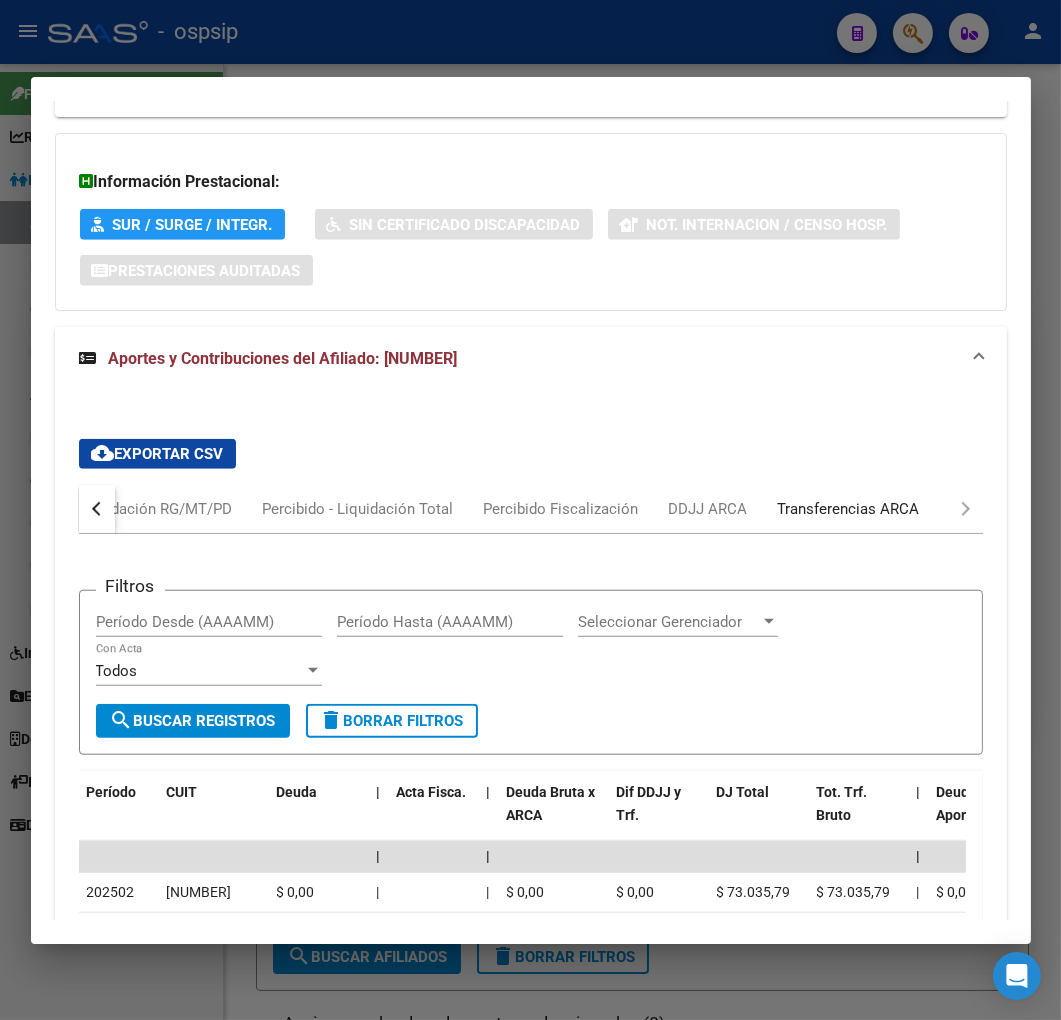click on "Transferencias ARCA" at bounding box center [849, 509] 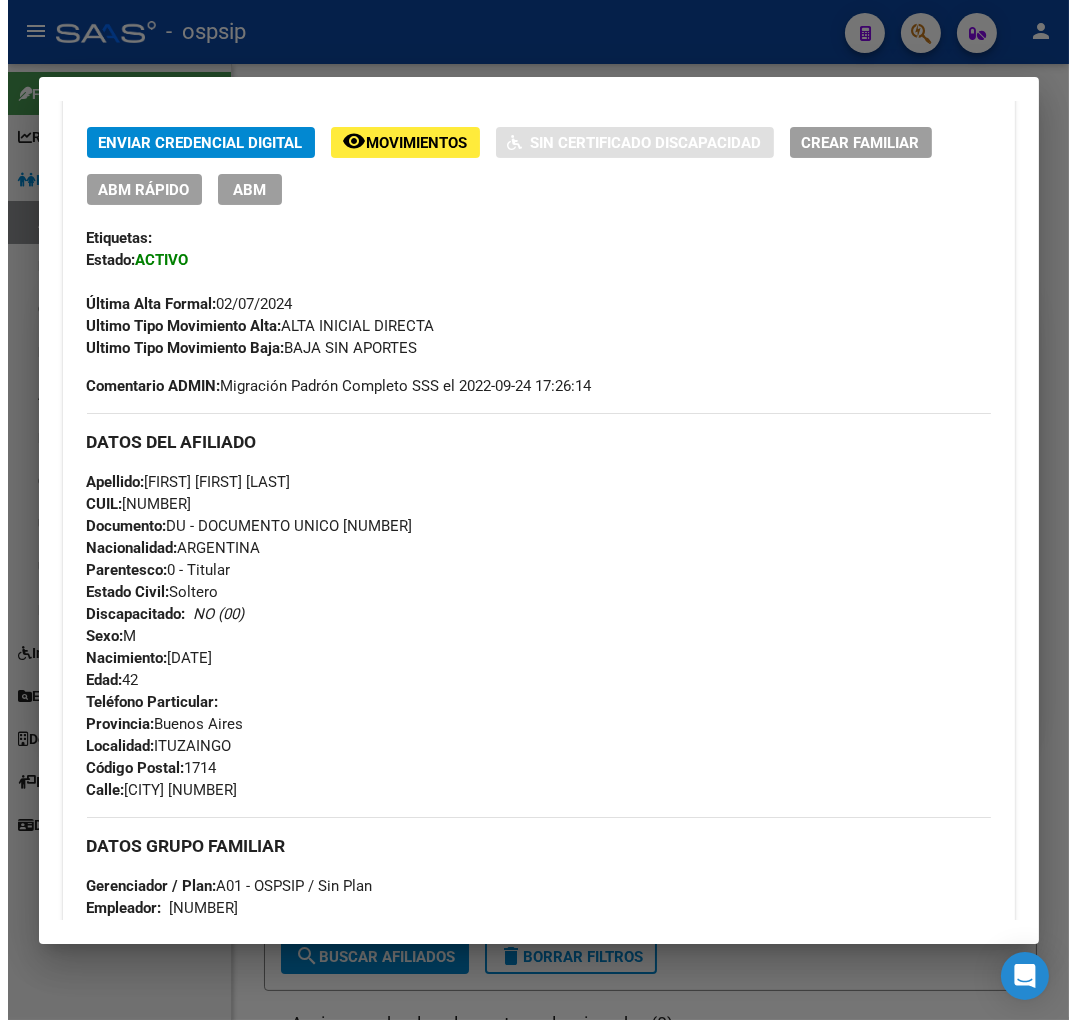 scroll, scrollTop: 63, scrollLeft: 0, axis: vertical 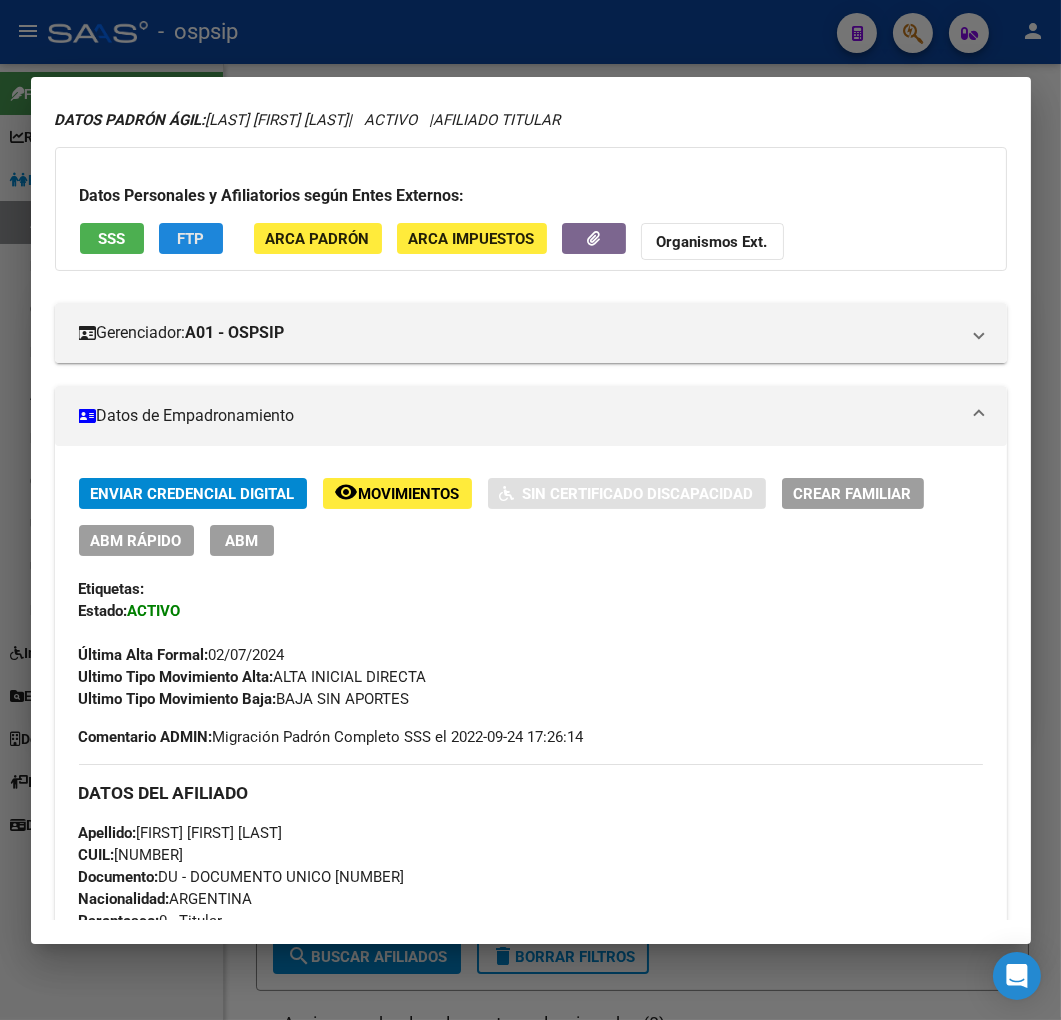 click on "FTP" 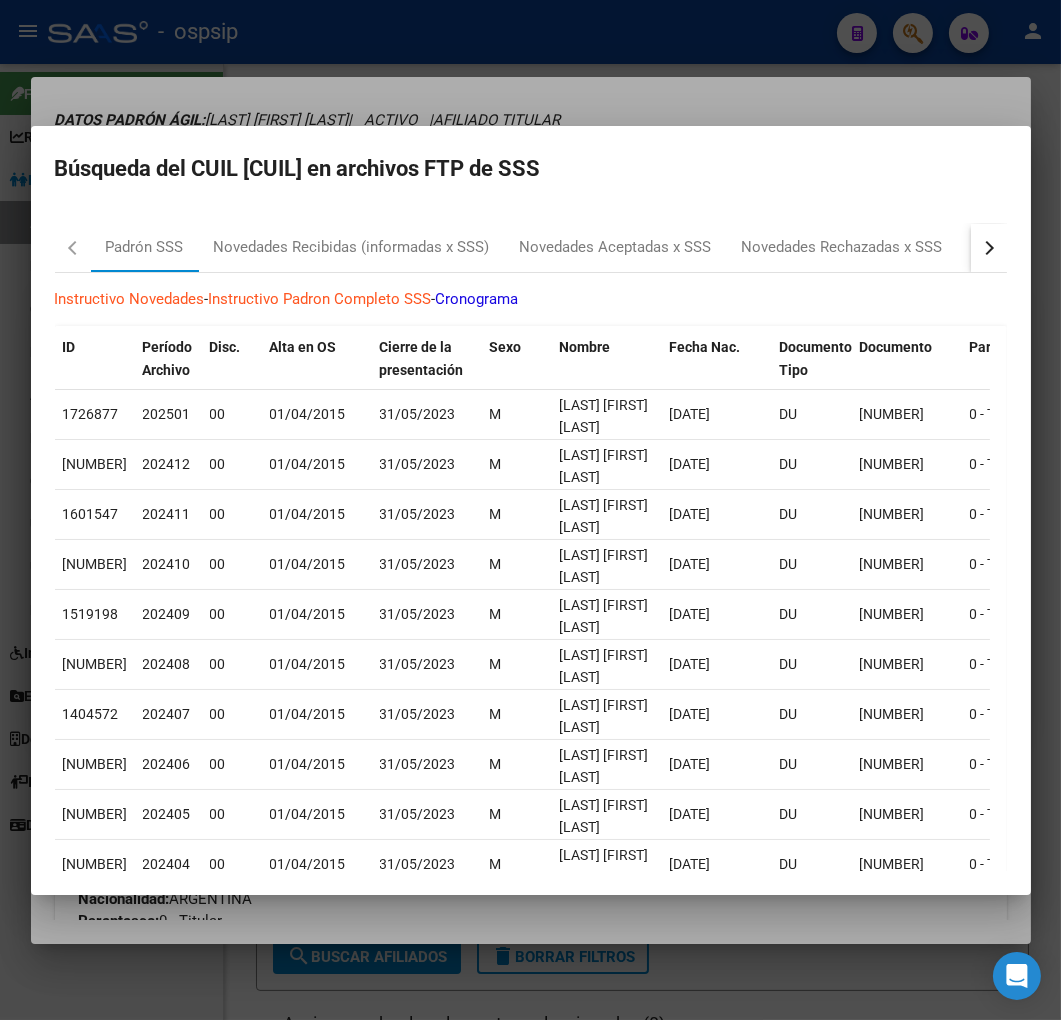 click at bounding box center [989, 248] 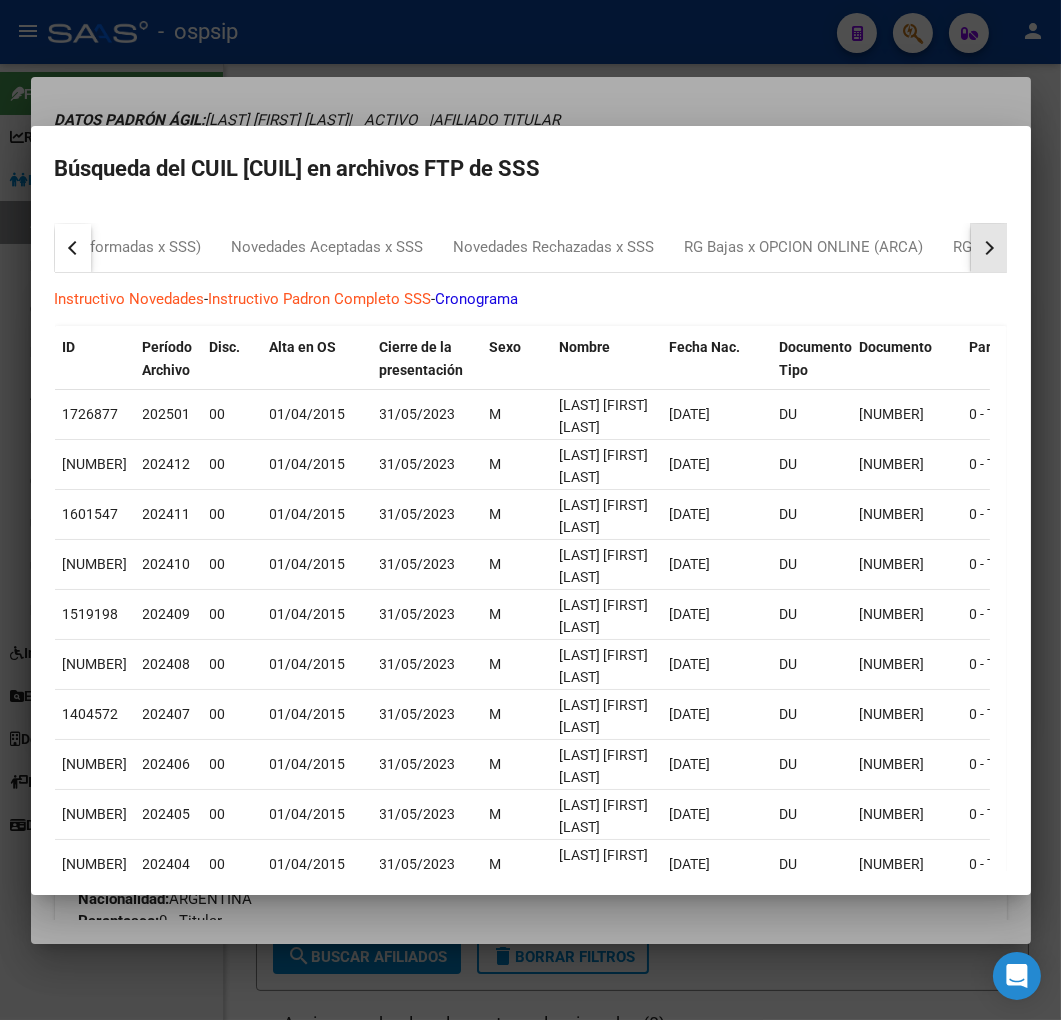 click at bounding box center [989, 248] 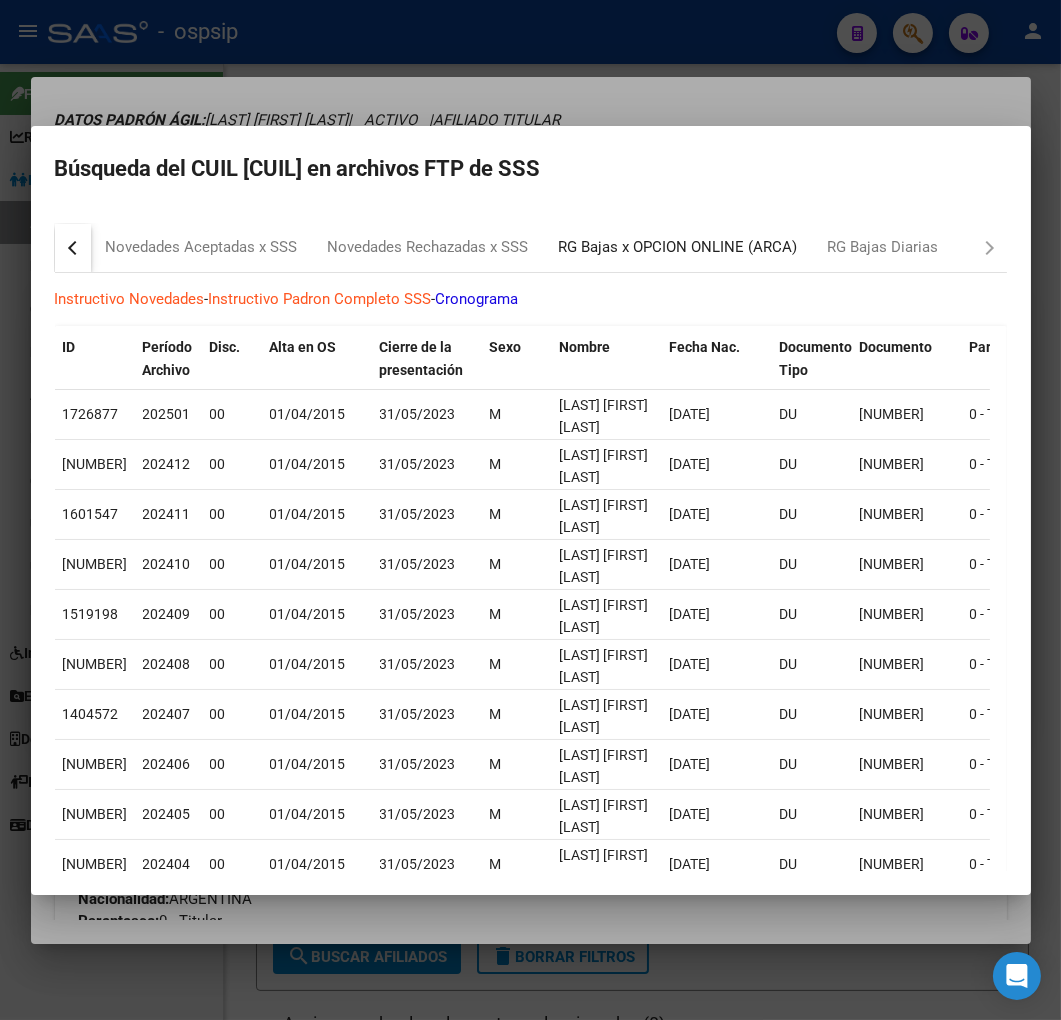 click on "RG Bajas x OPCION ONLINE (ARCA)" at bounding box center [678, 247] 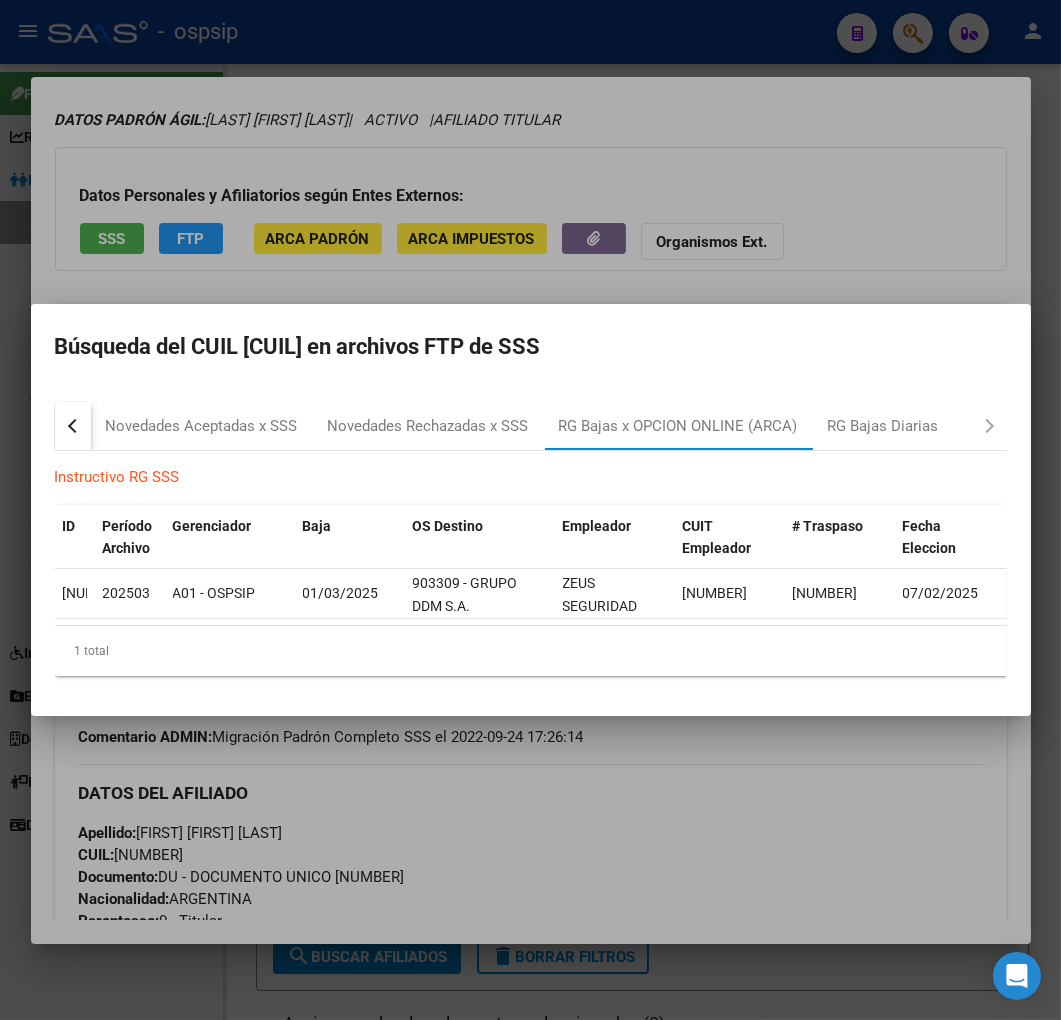 click at bounding box center [530, 510] 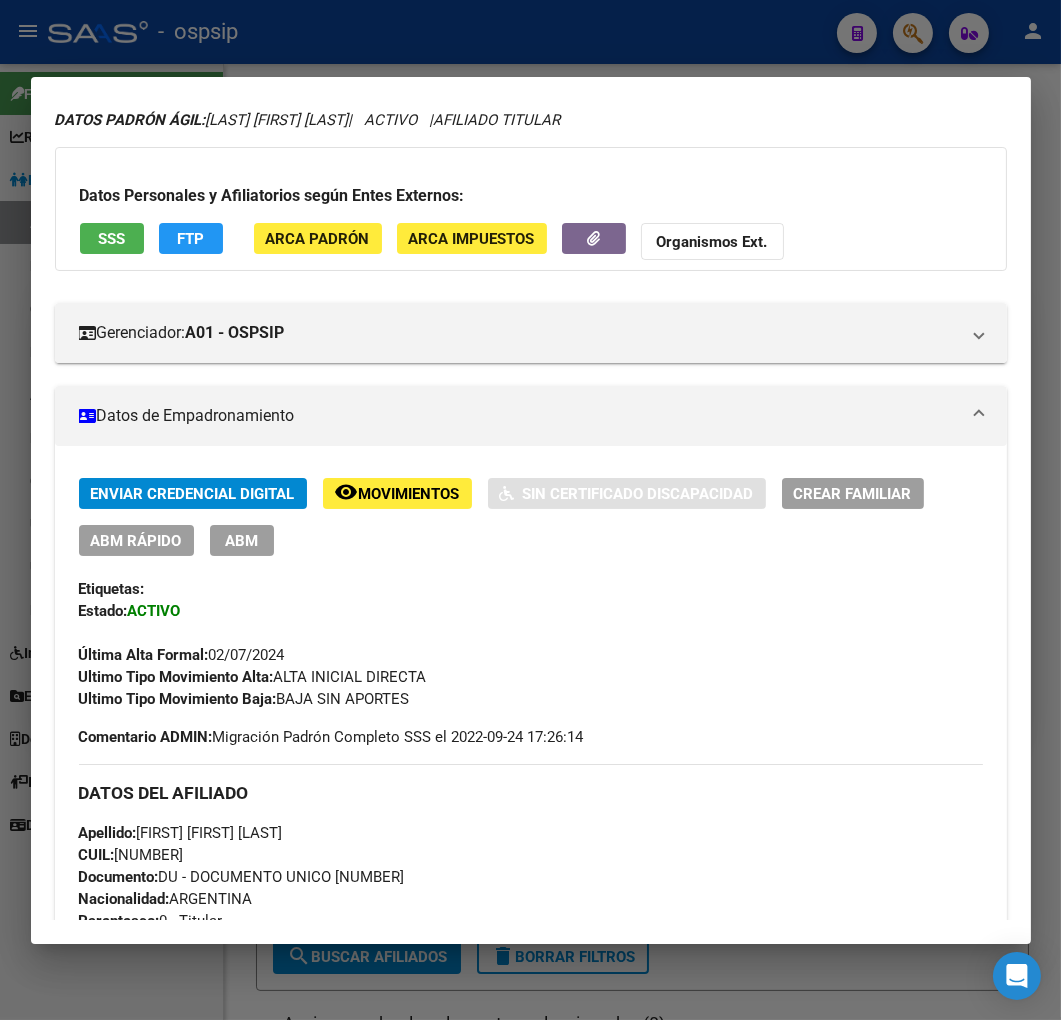 click on "ABM" at bounding box center (241, 541) 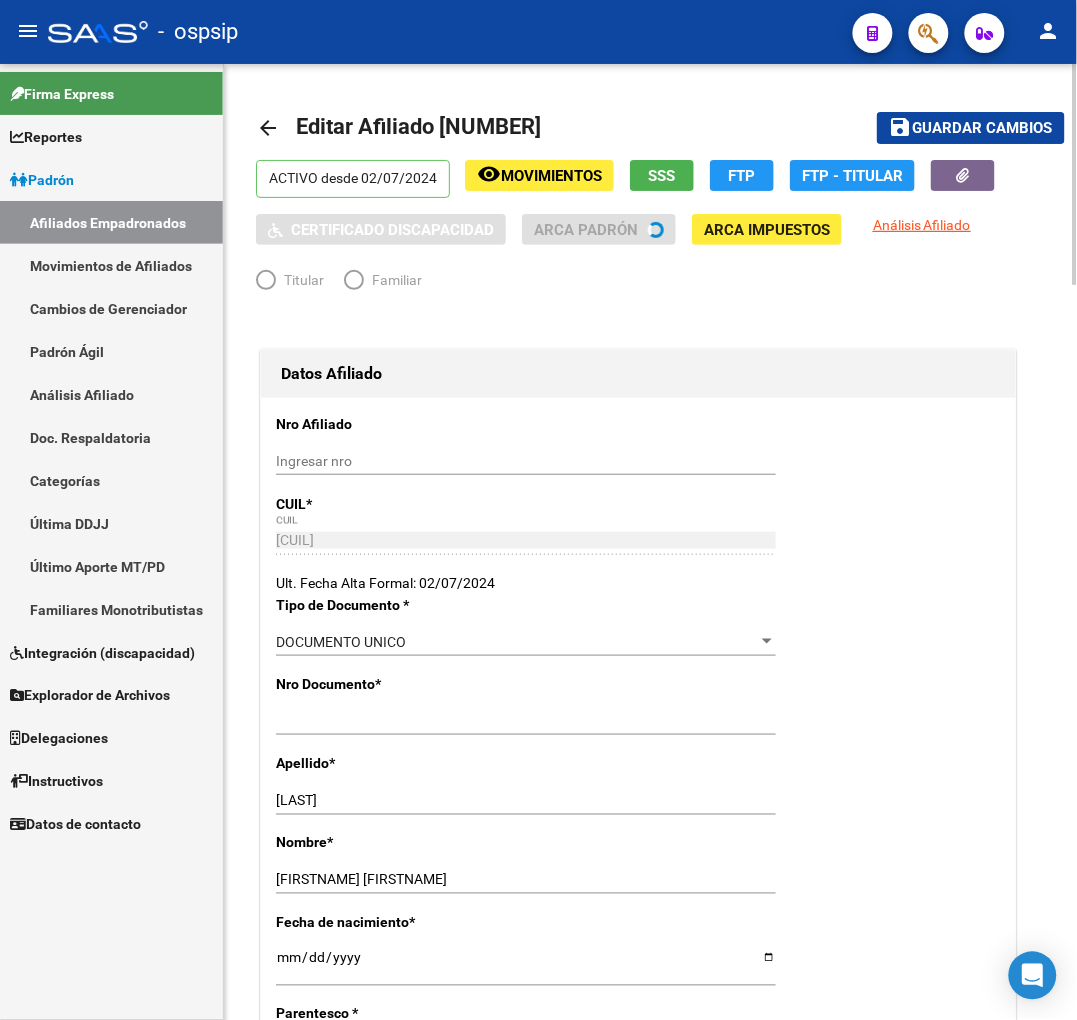 radio on "true" 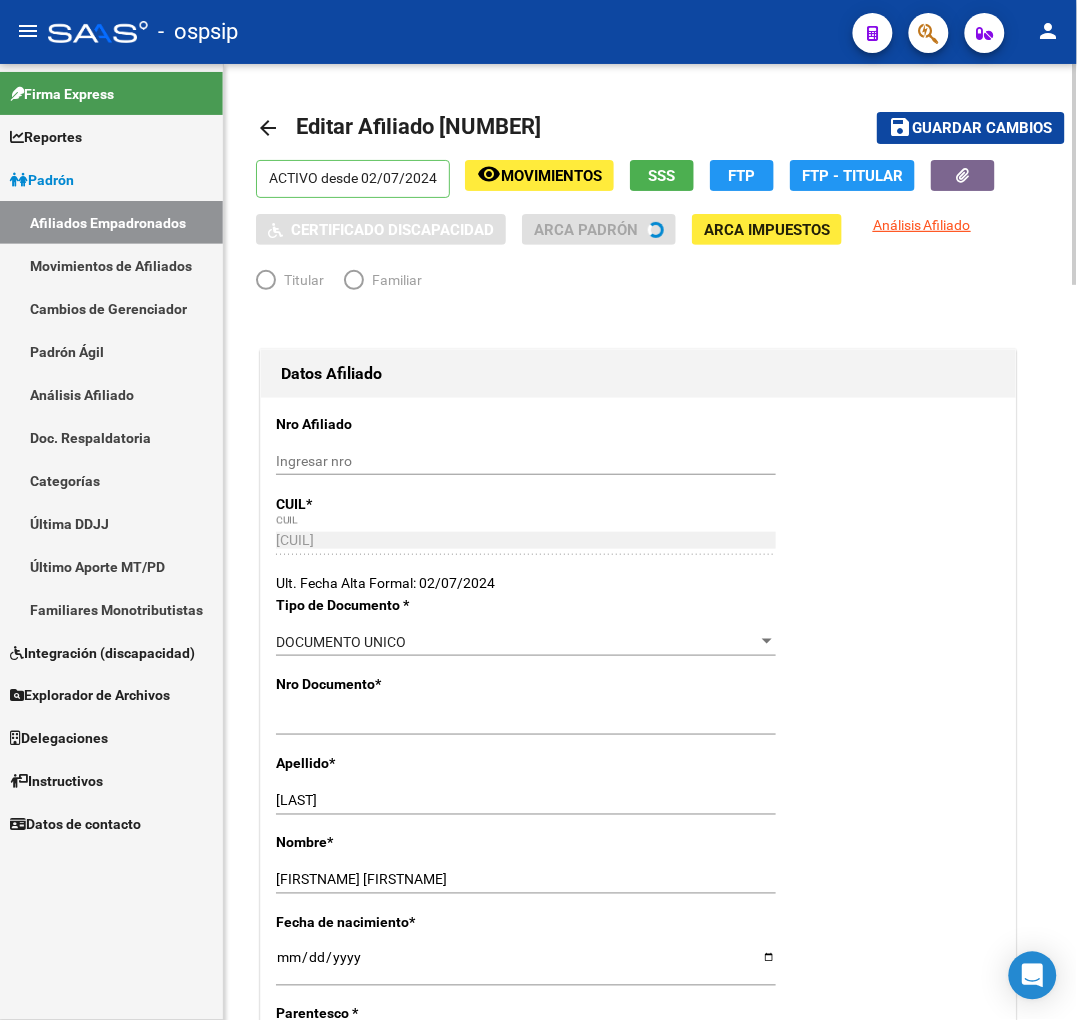type on "[NUMBER]" 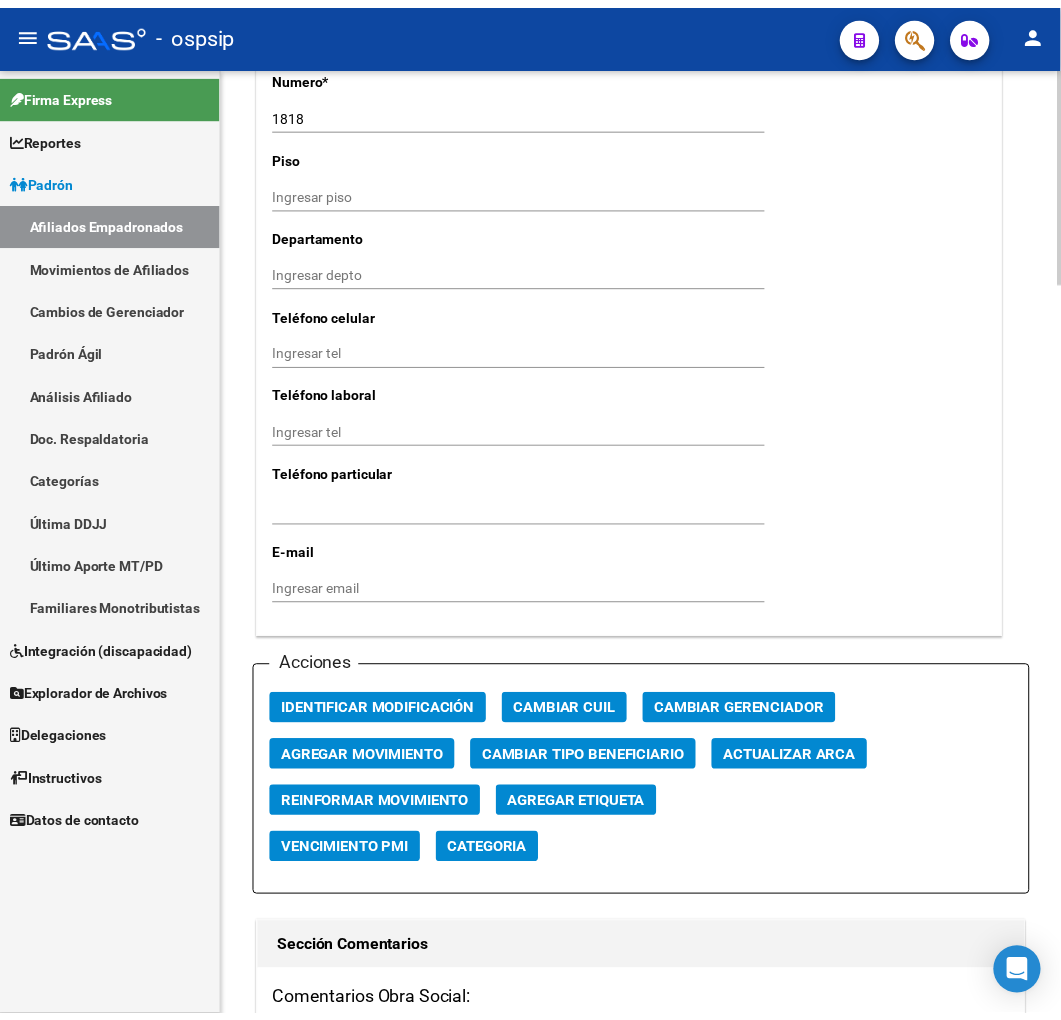 scroll, scrollTop: 2111, scrollLeft: 0, axis: vertical 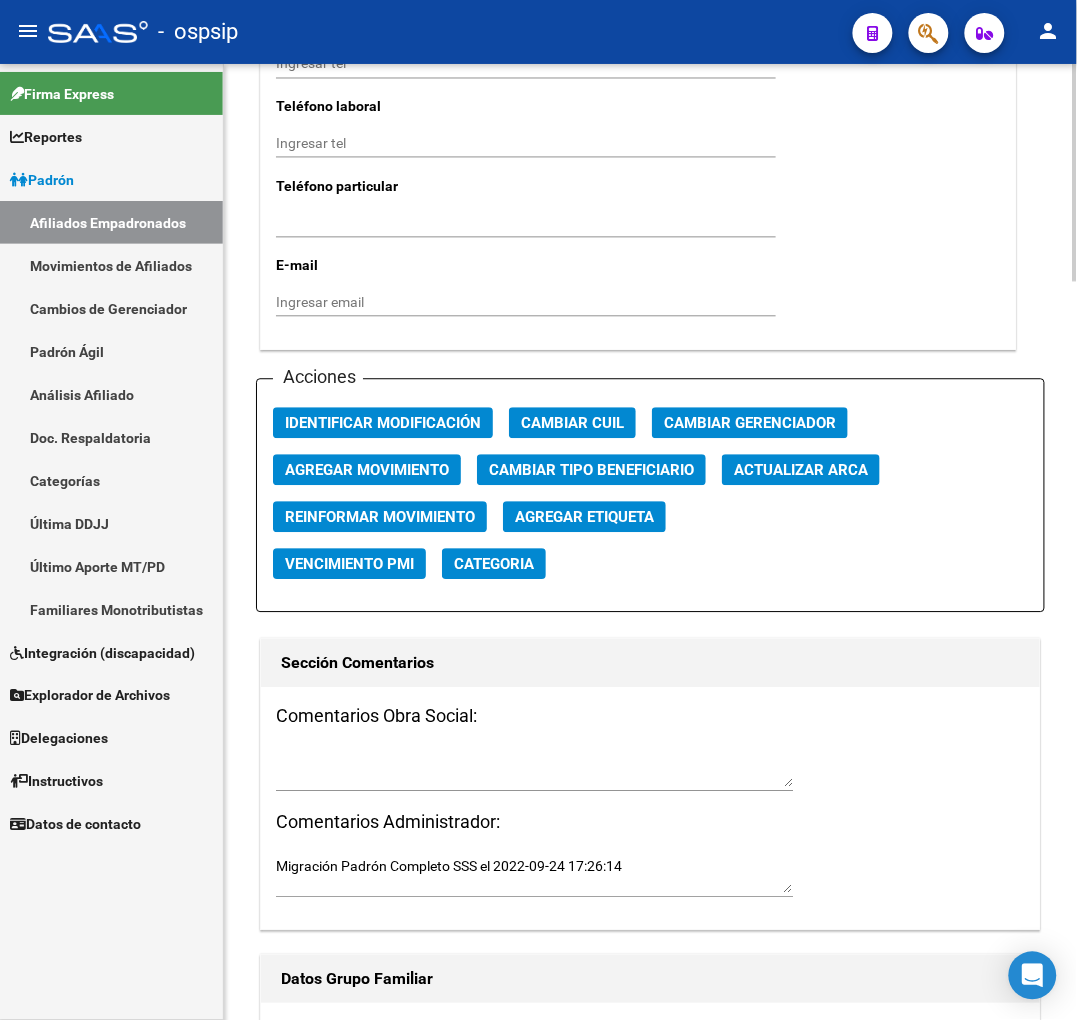 click on "Agregar Movimiento" 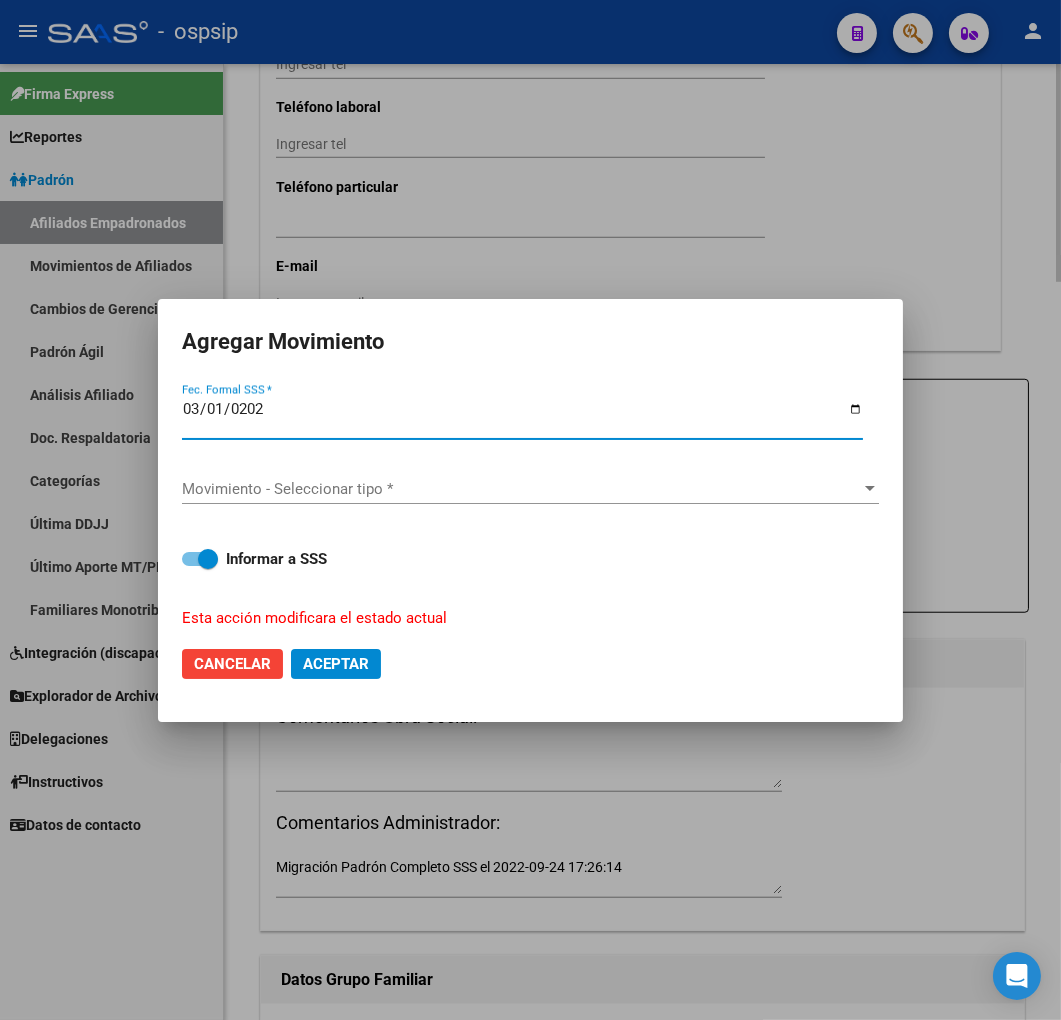 type on "2025-03-01" 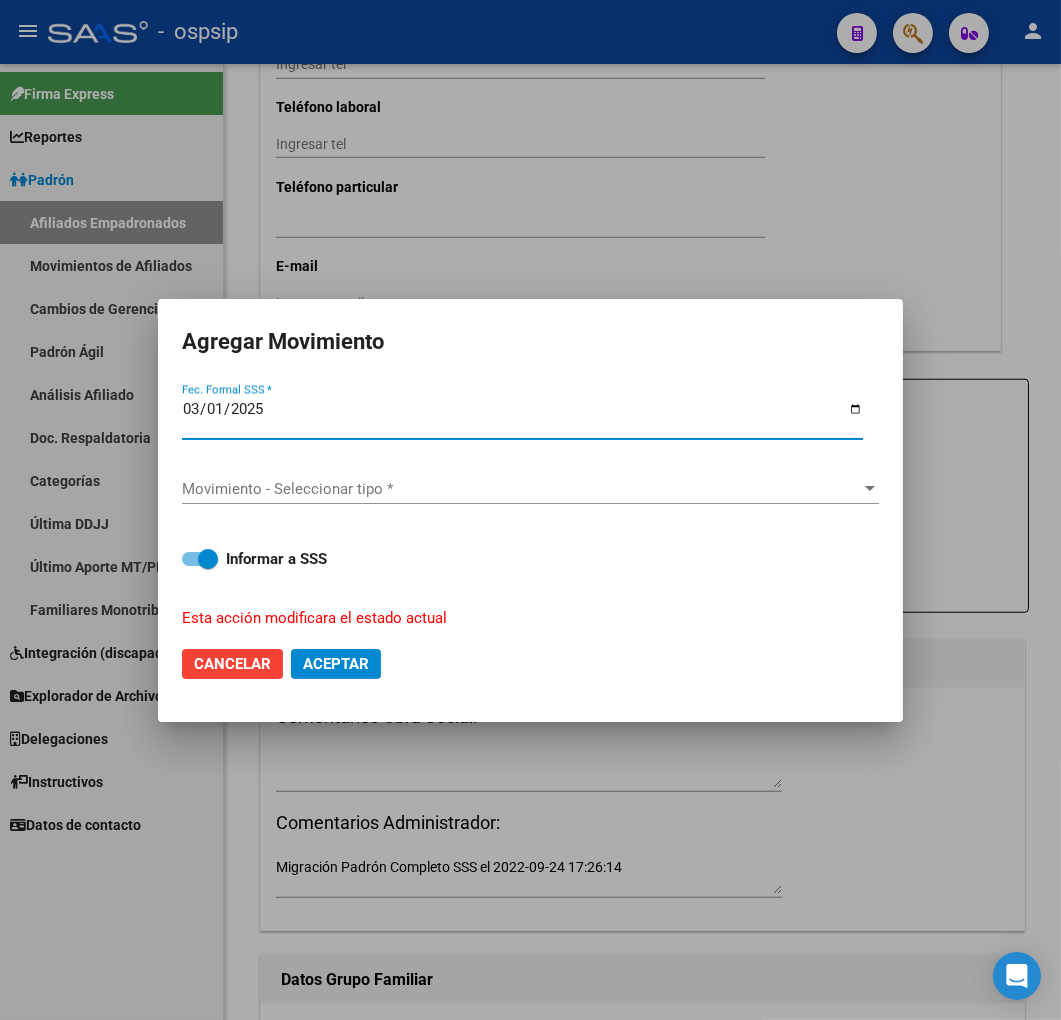 click on "Movimiento - Seleccionar tipo *" at bounding box center (521, 489) 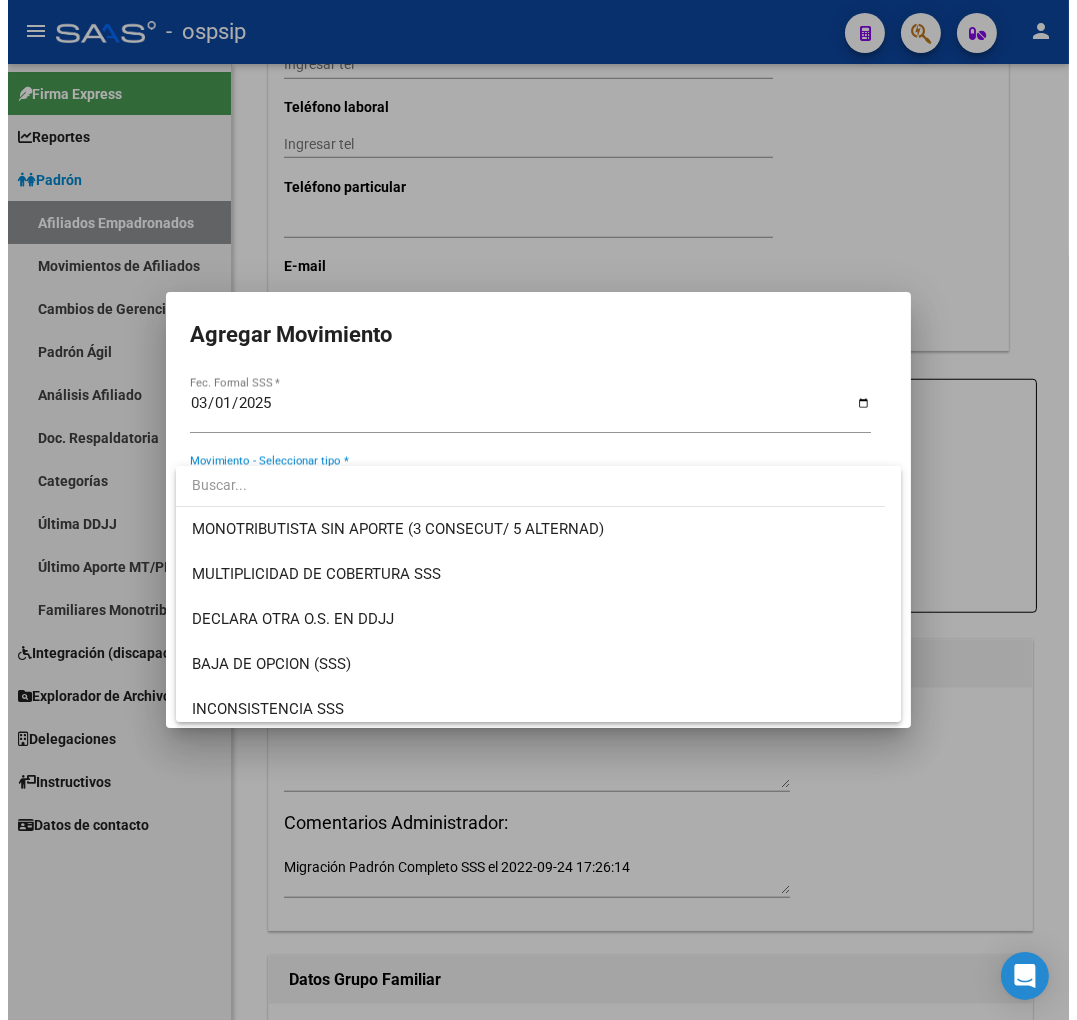 scroll, scrollTop: 777, scrollLeft: 0, axis: vertical 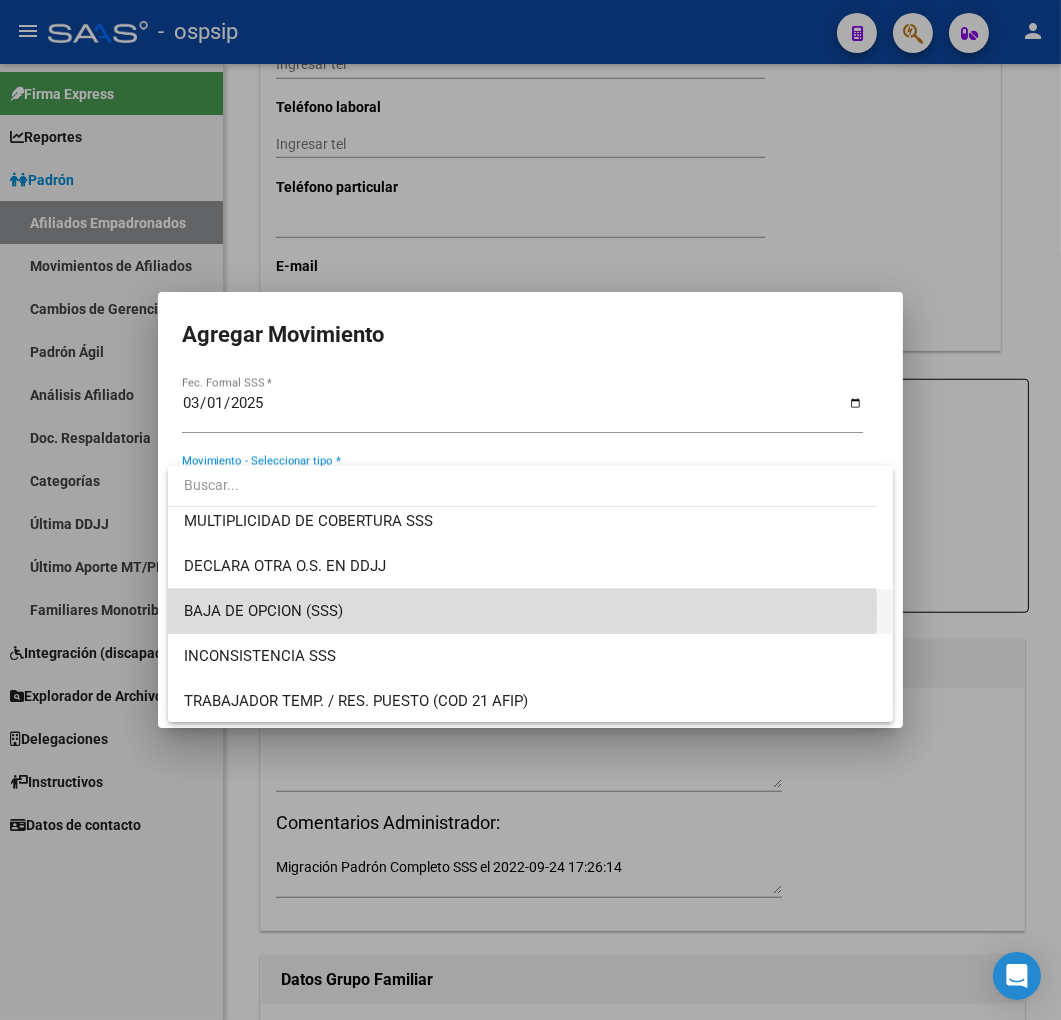 click on "BAJA DE OPCION (SSS)" at bounding box center (531, 611) 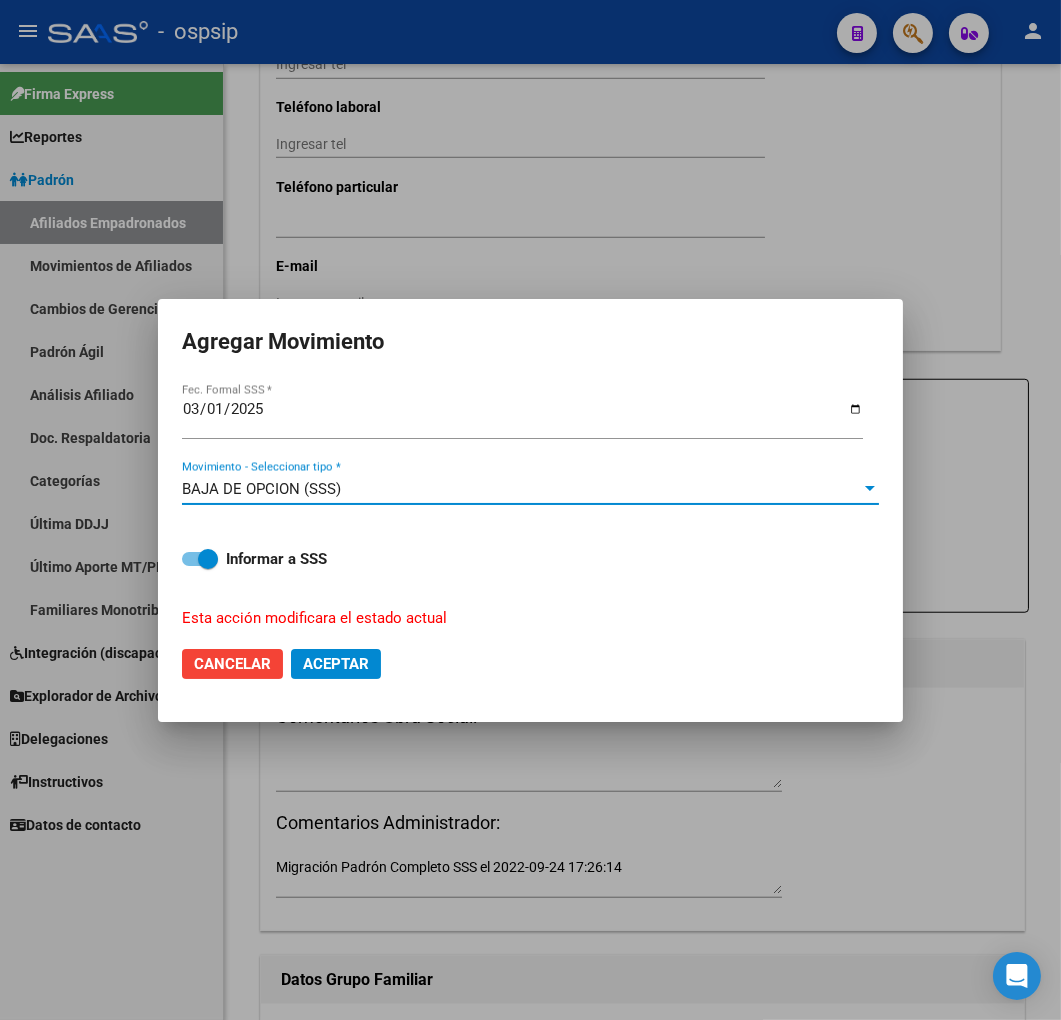 click on "Aceptar" 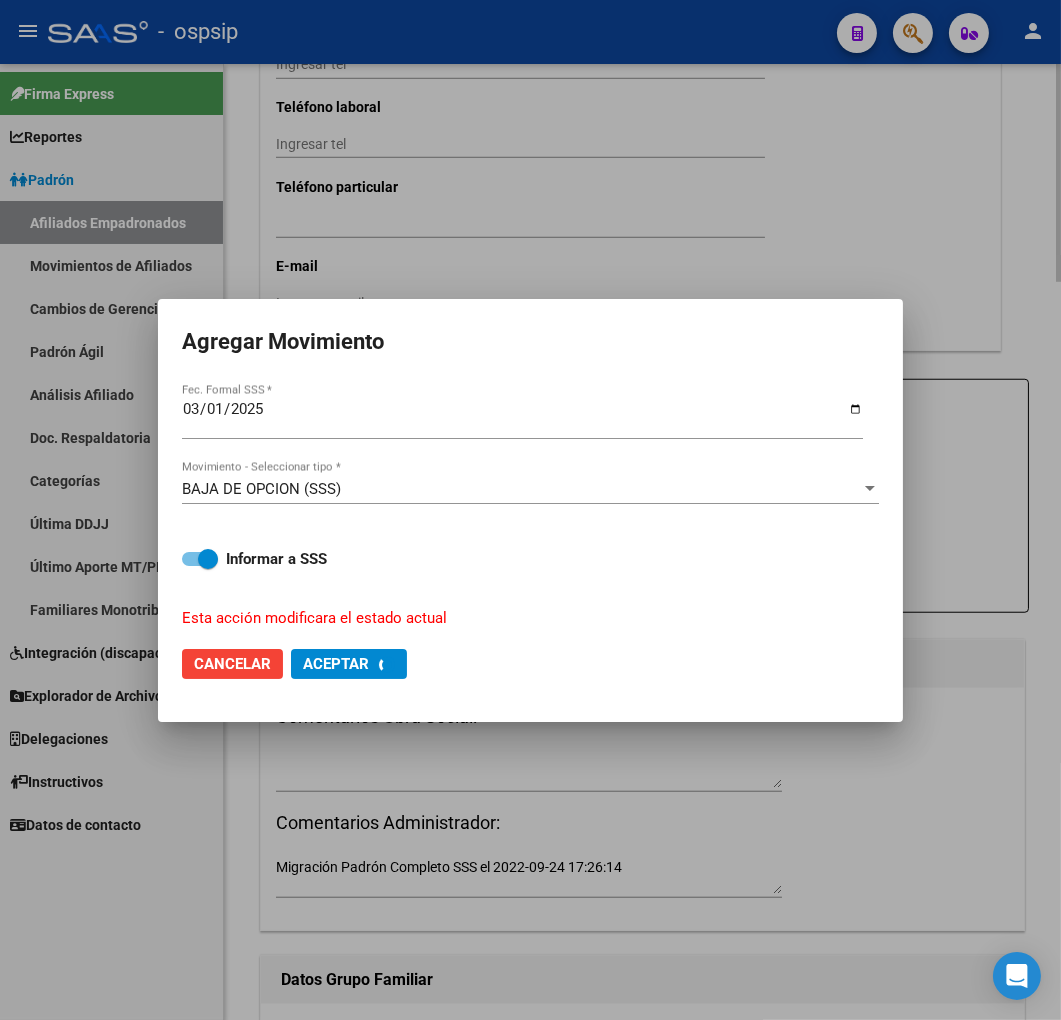 checkbox on "false" 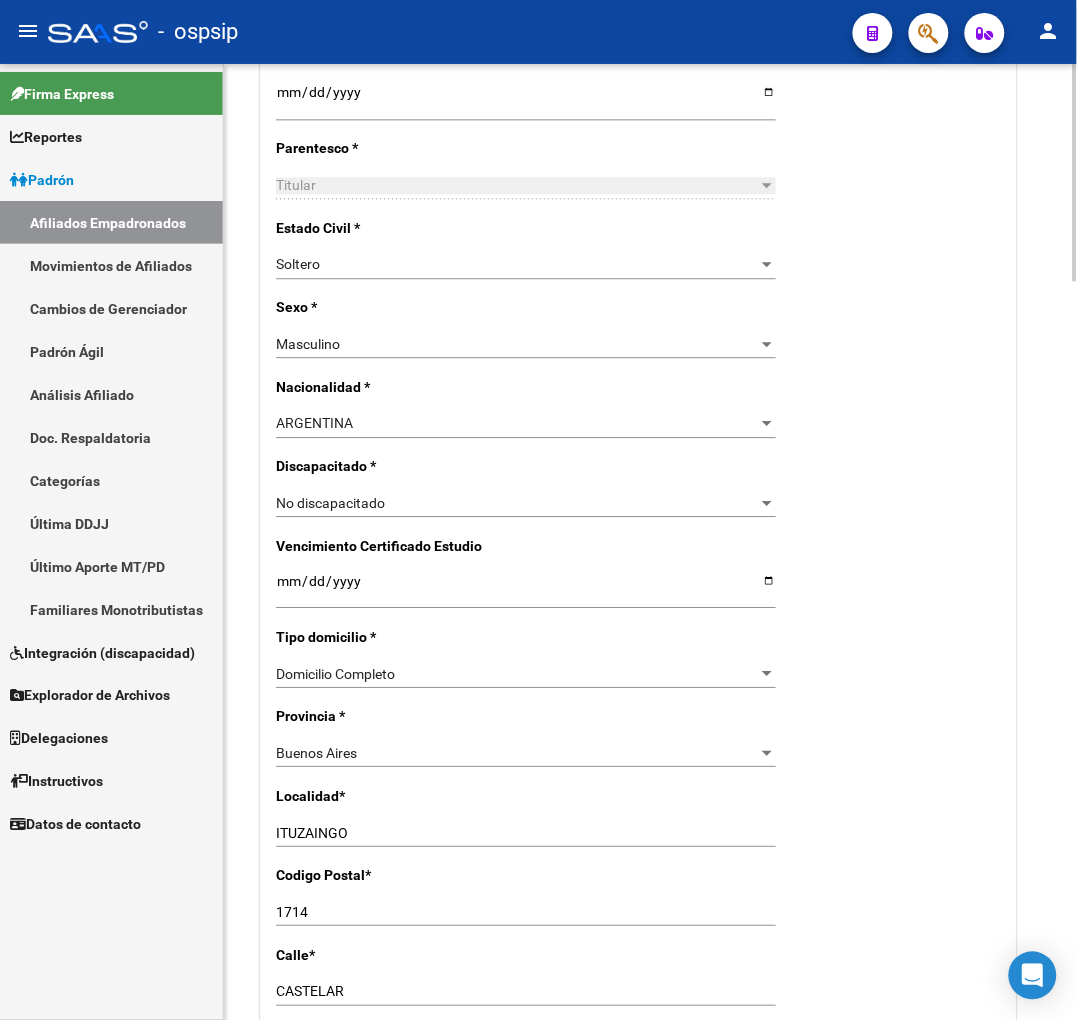scroll, scrollTop: 111, scrollLeft: 0, axis: vertical 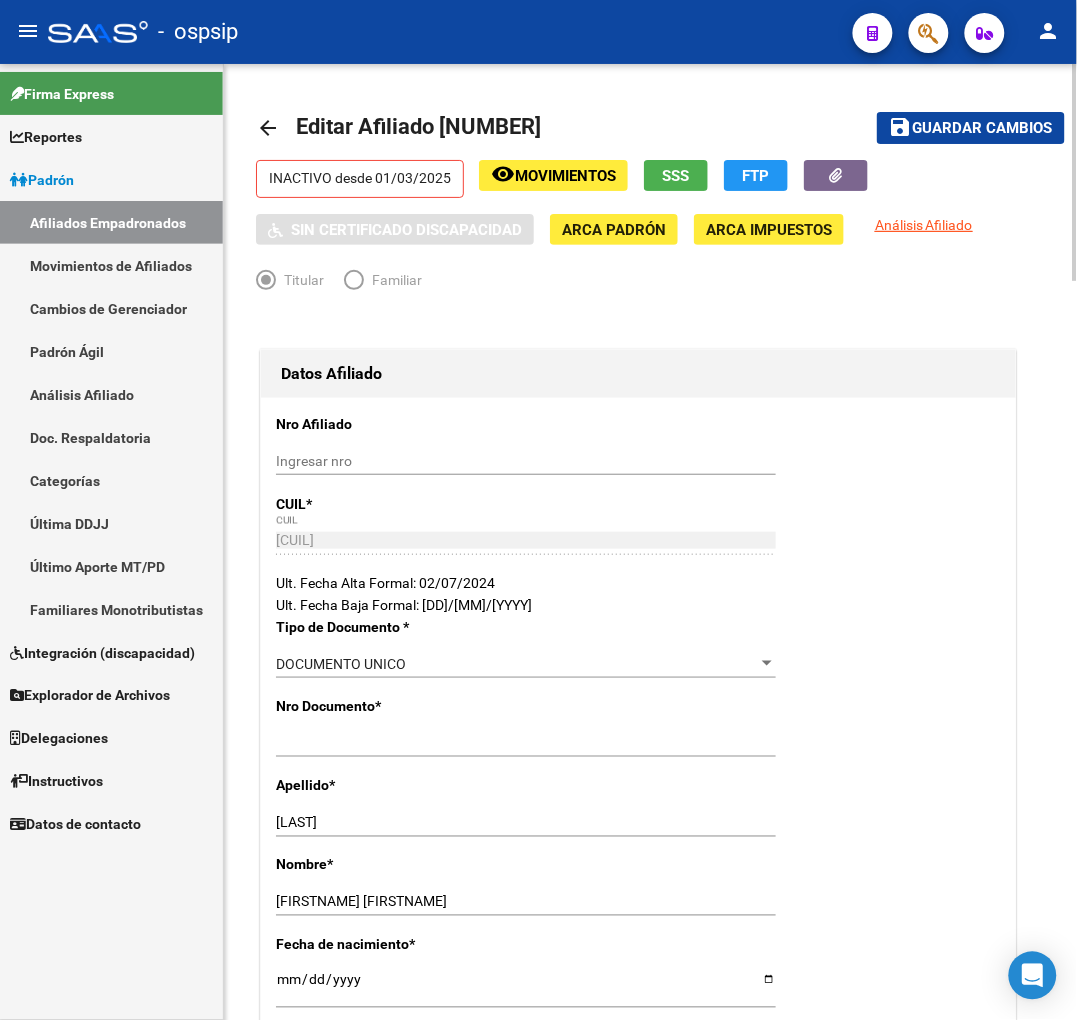 click on "arrow_back" 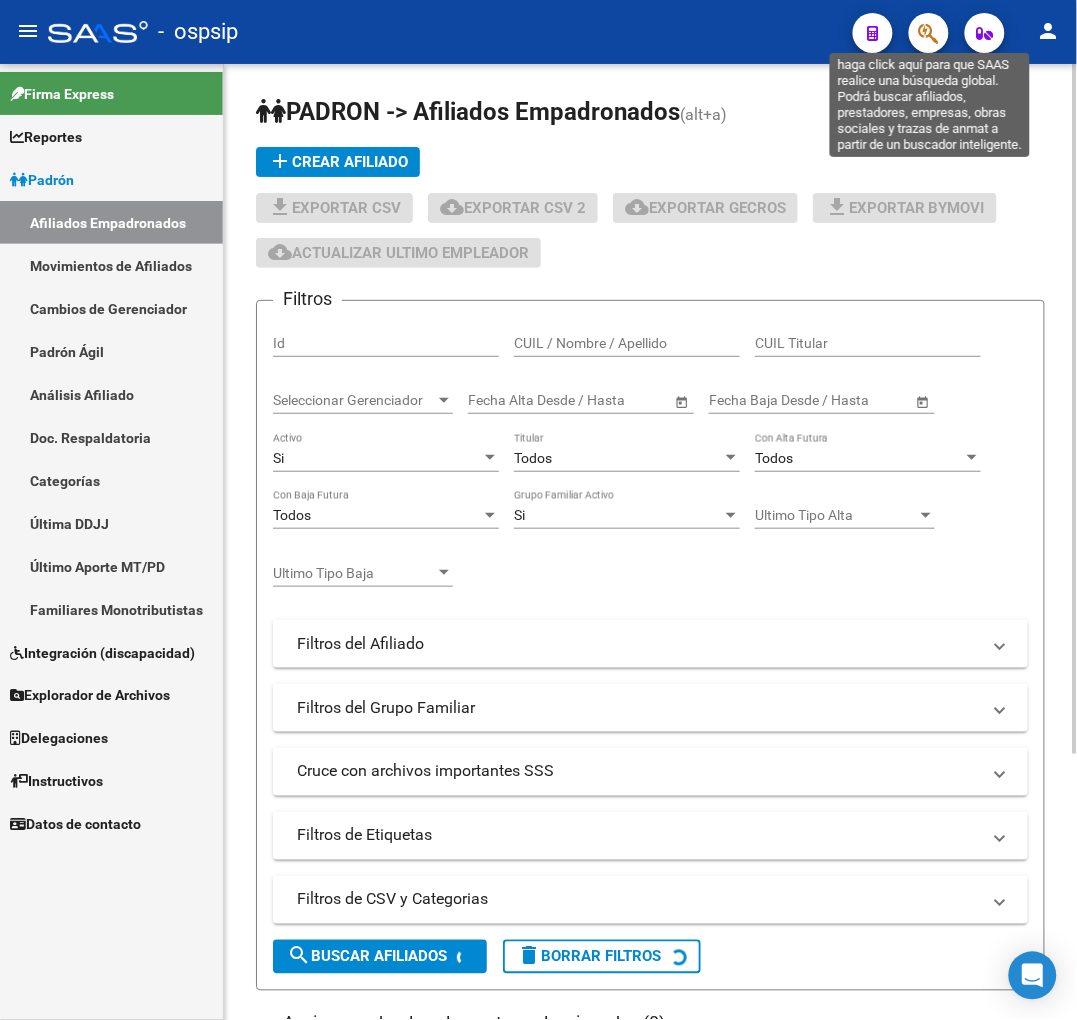 click 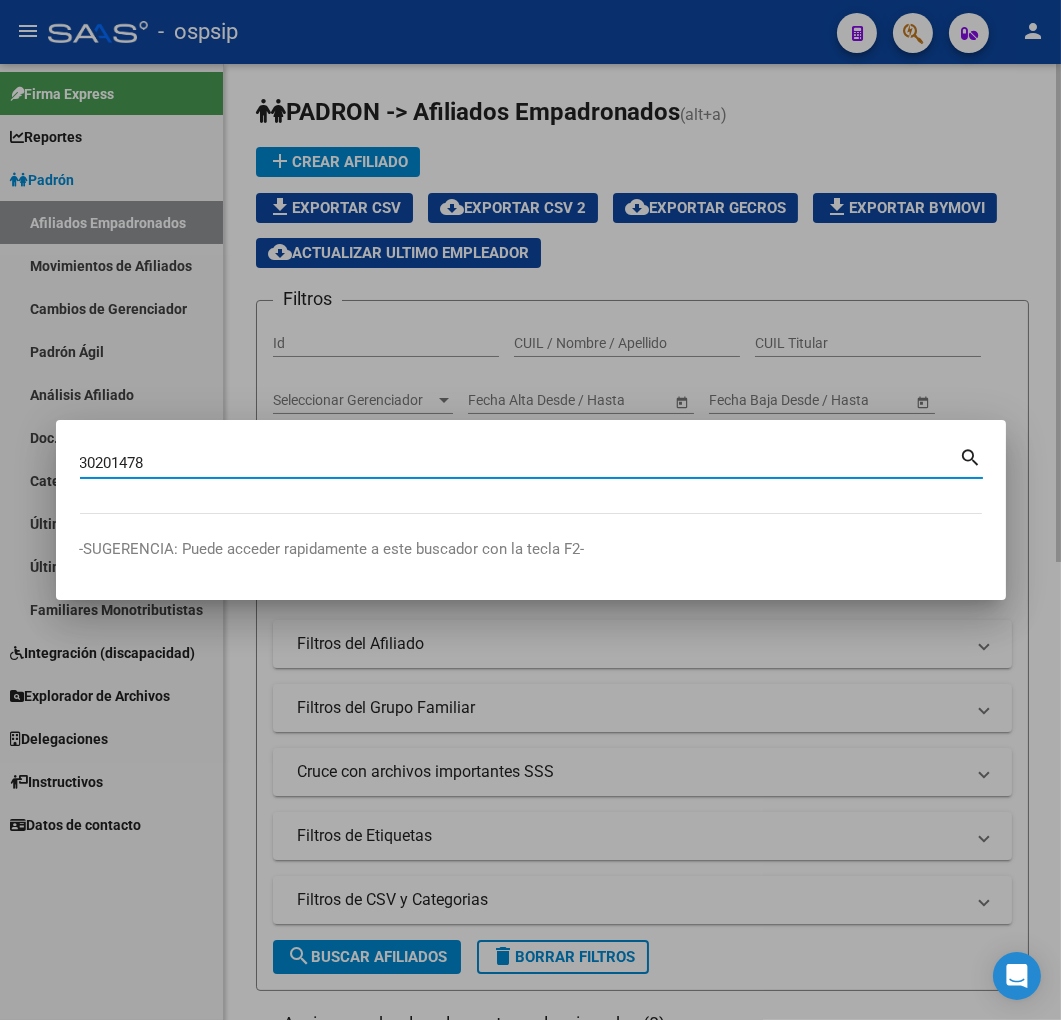 type on "30201478" 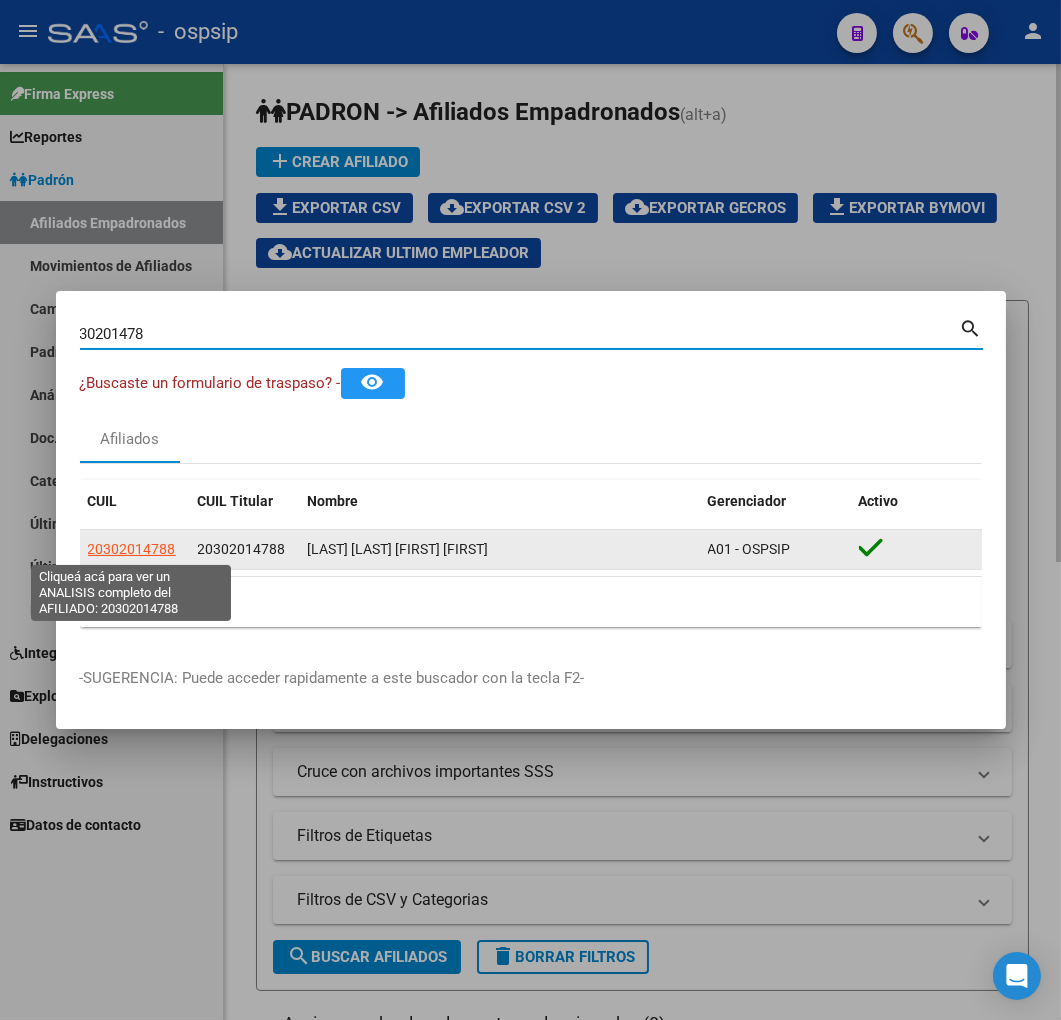 click on "20302014788" 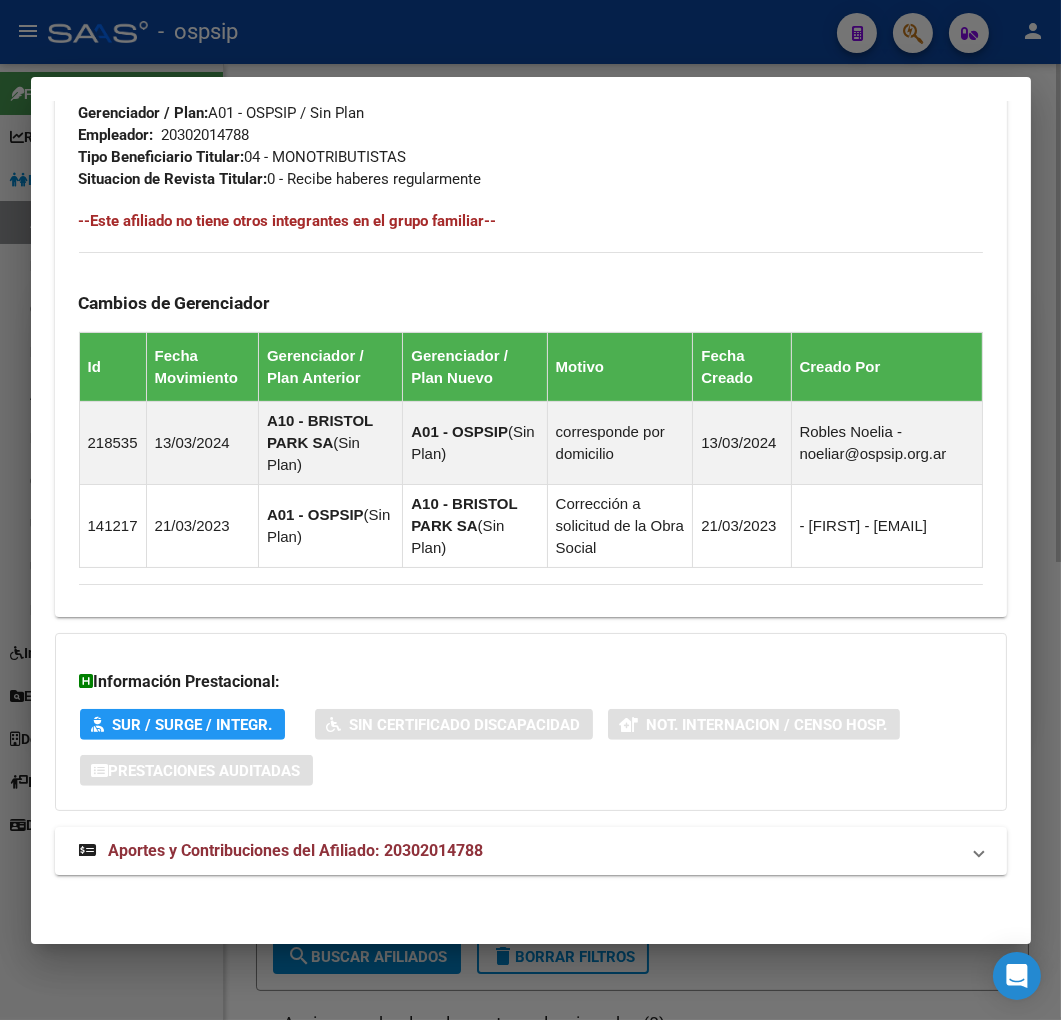 scroll, scrollTop: 1194, scrollLeft: 0, axis: vertical 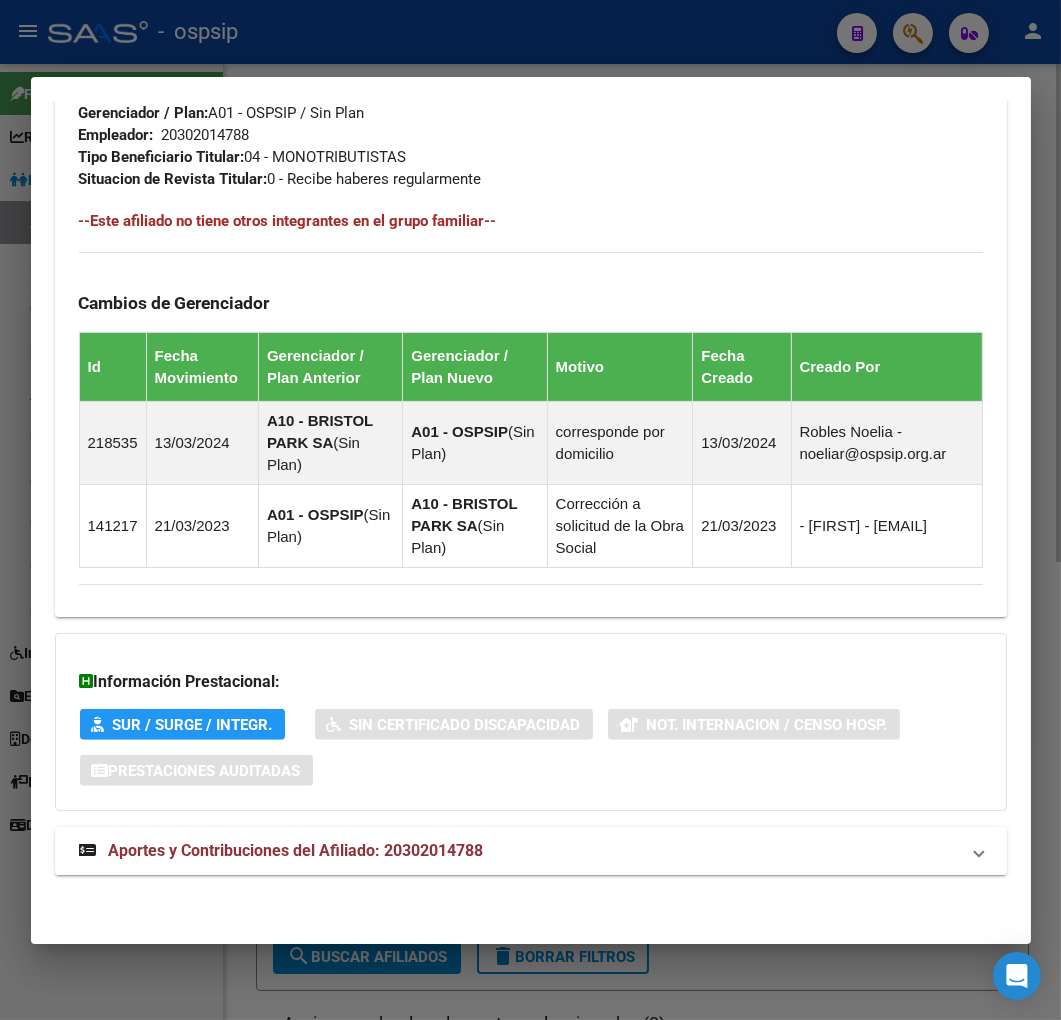 click on "Aportes y Contribuciones del Afiliado: 20302014788" at bounding box center (531, 851) 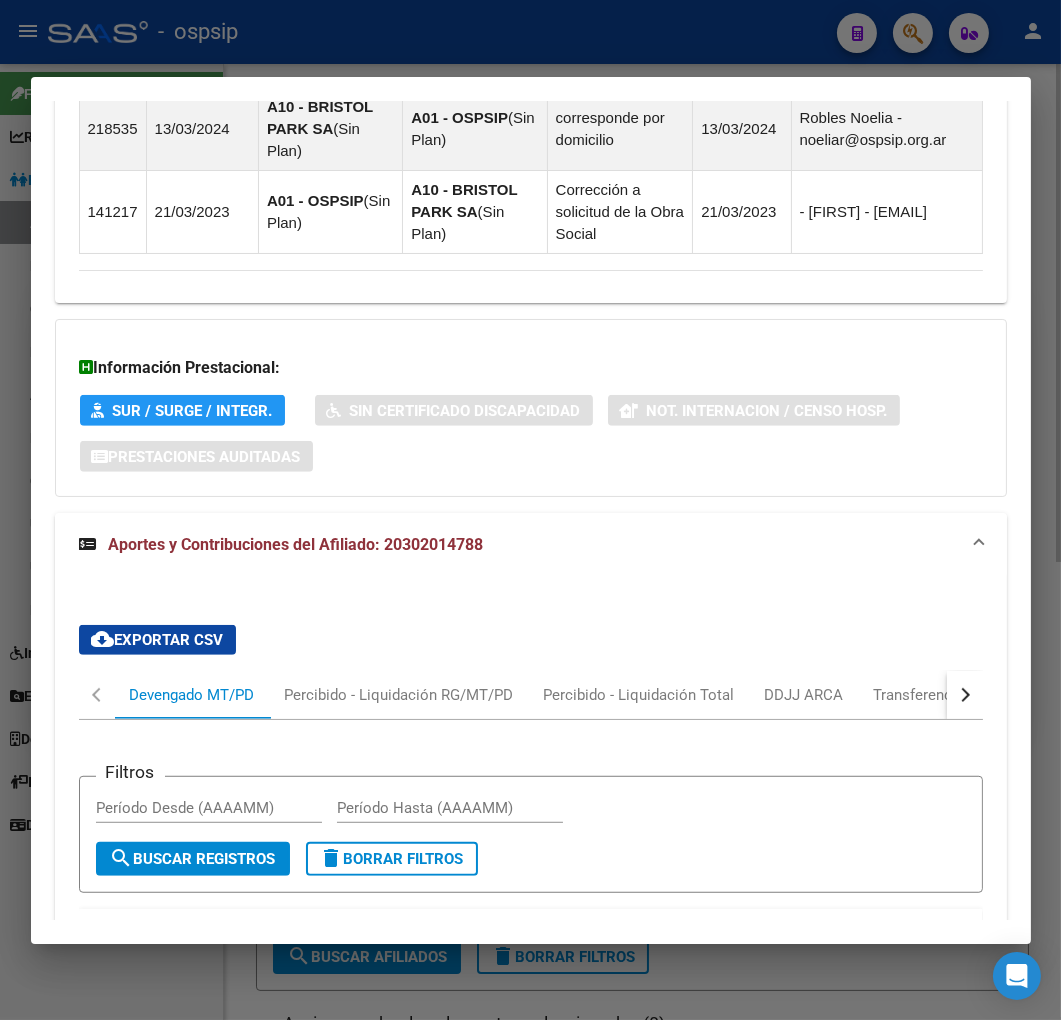 scroll, scrollTop: 1702, scrollLeft: 0, axis: vertical 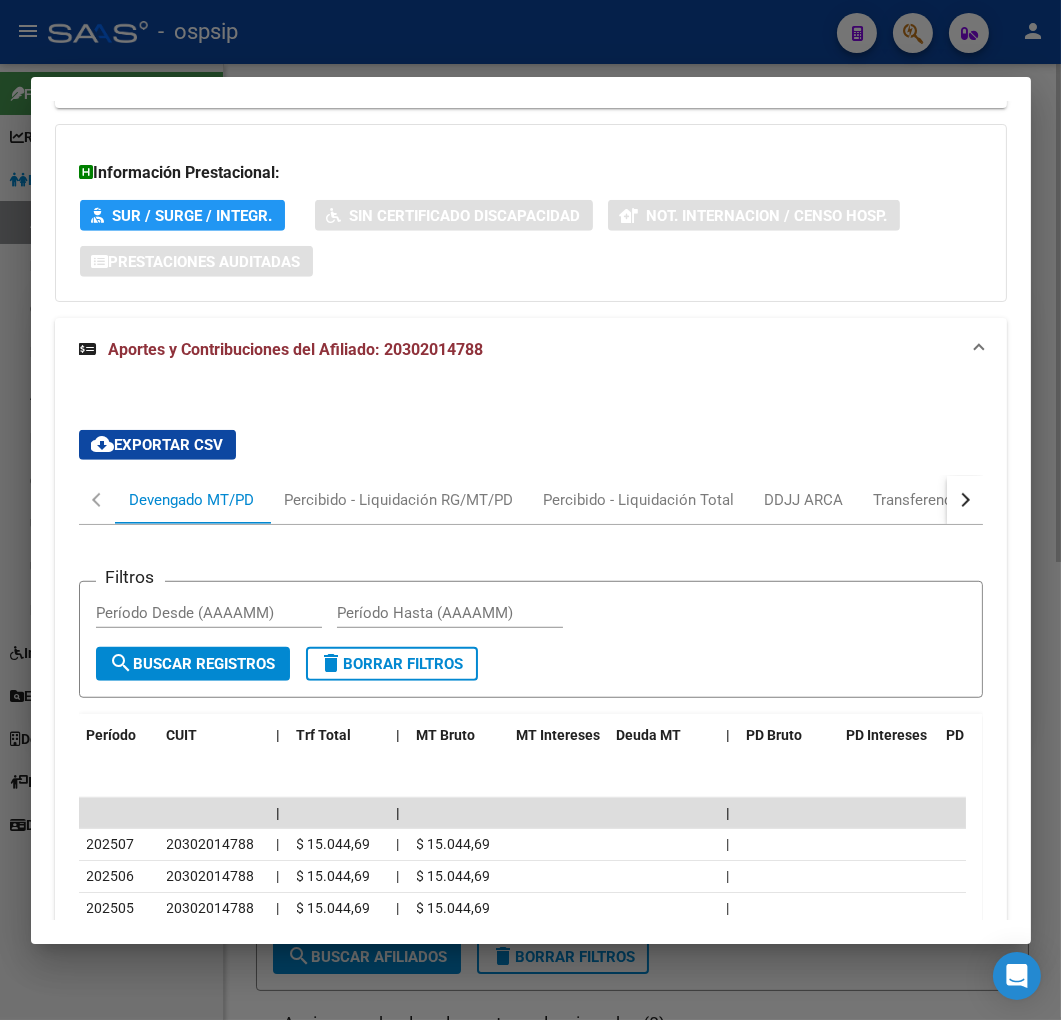 click at bounding box center [530, 510] 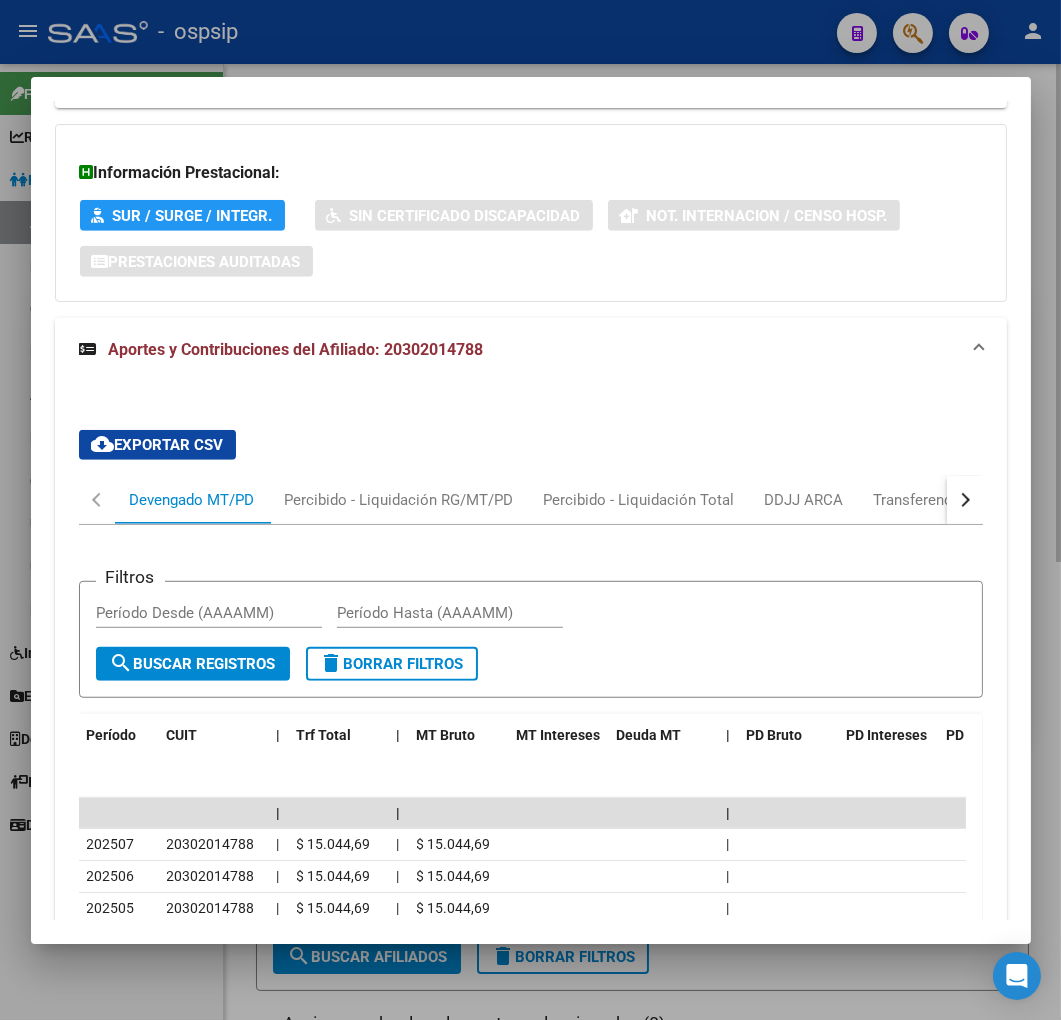 drag, startPoint x: 555, startPoint y: 46, endPoint x: 652, endPoint y: 123, distance: 123.84668 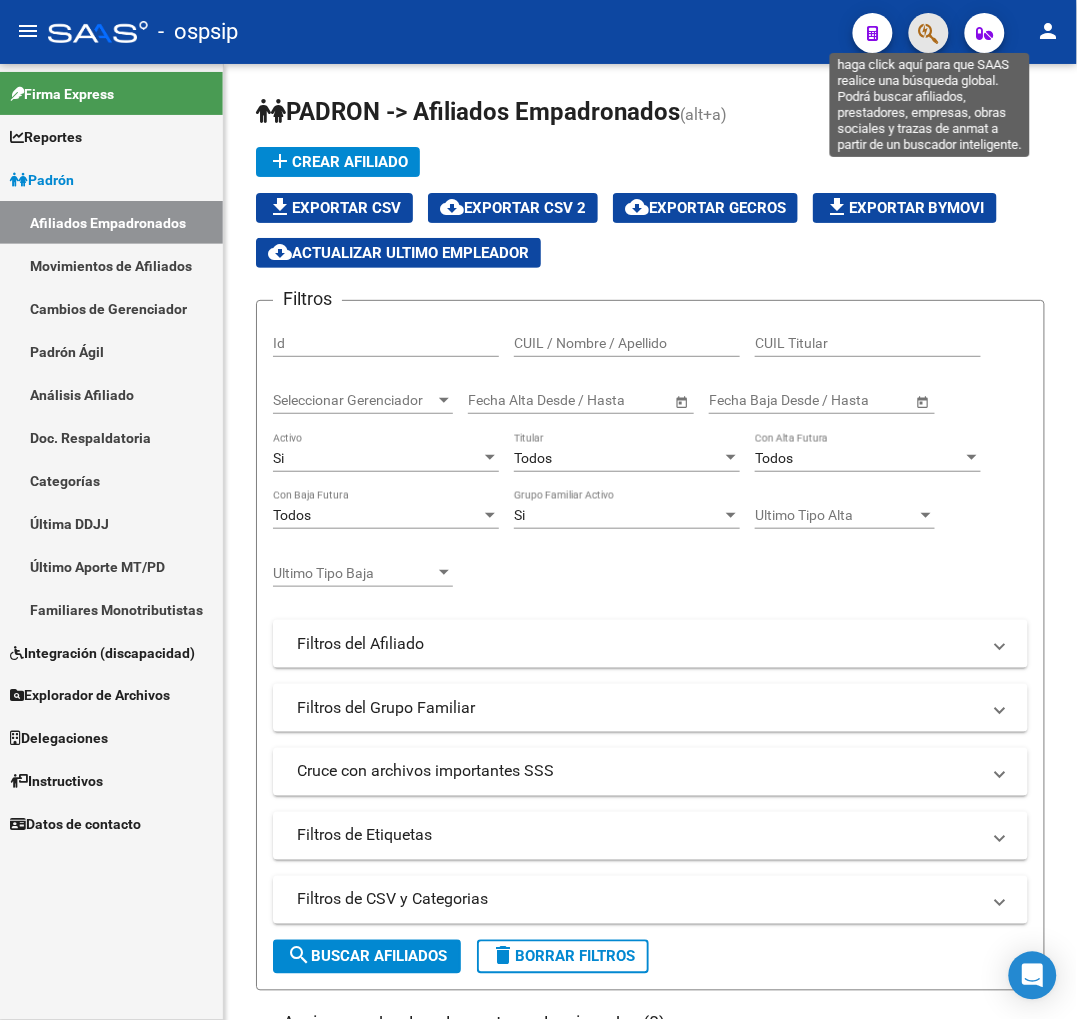 click 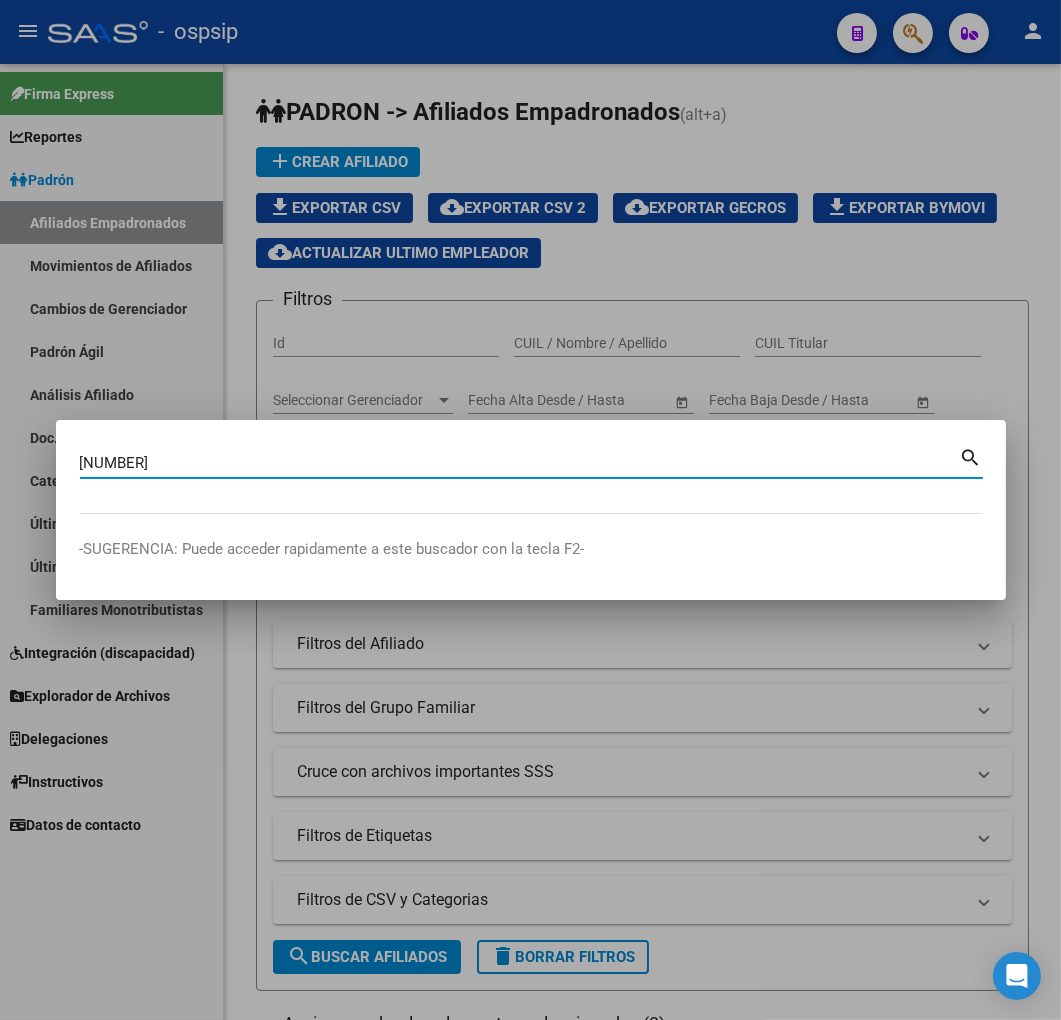 type on "[NUMBER]" 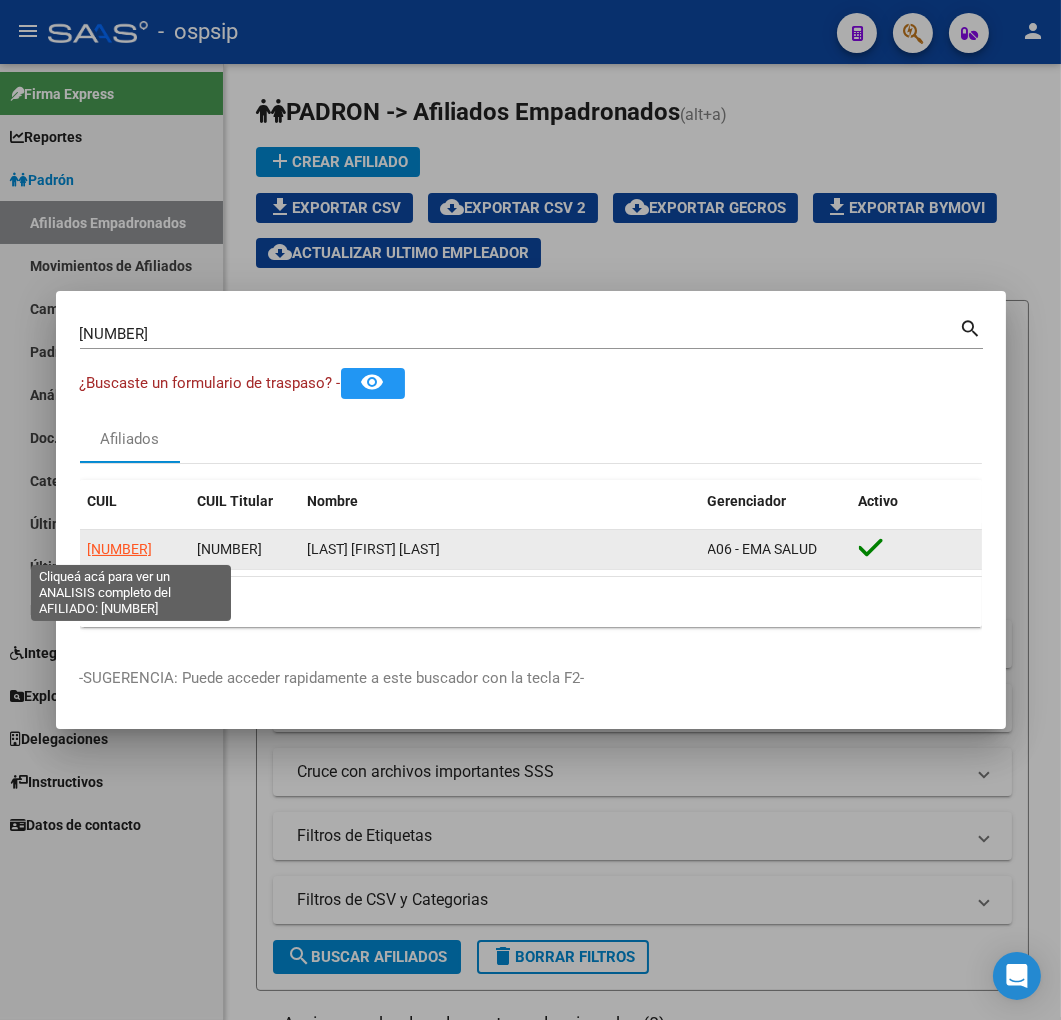 click on "[NUMBER]" 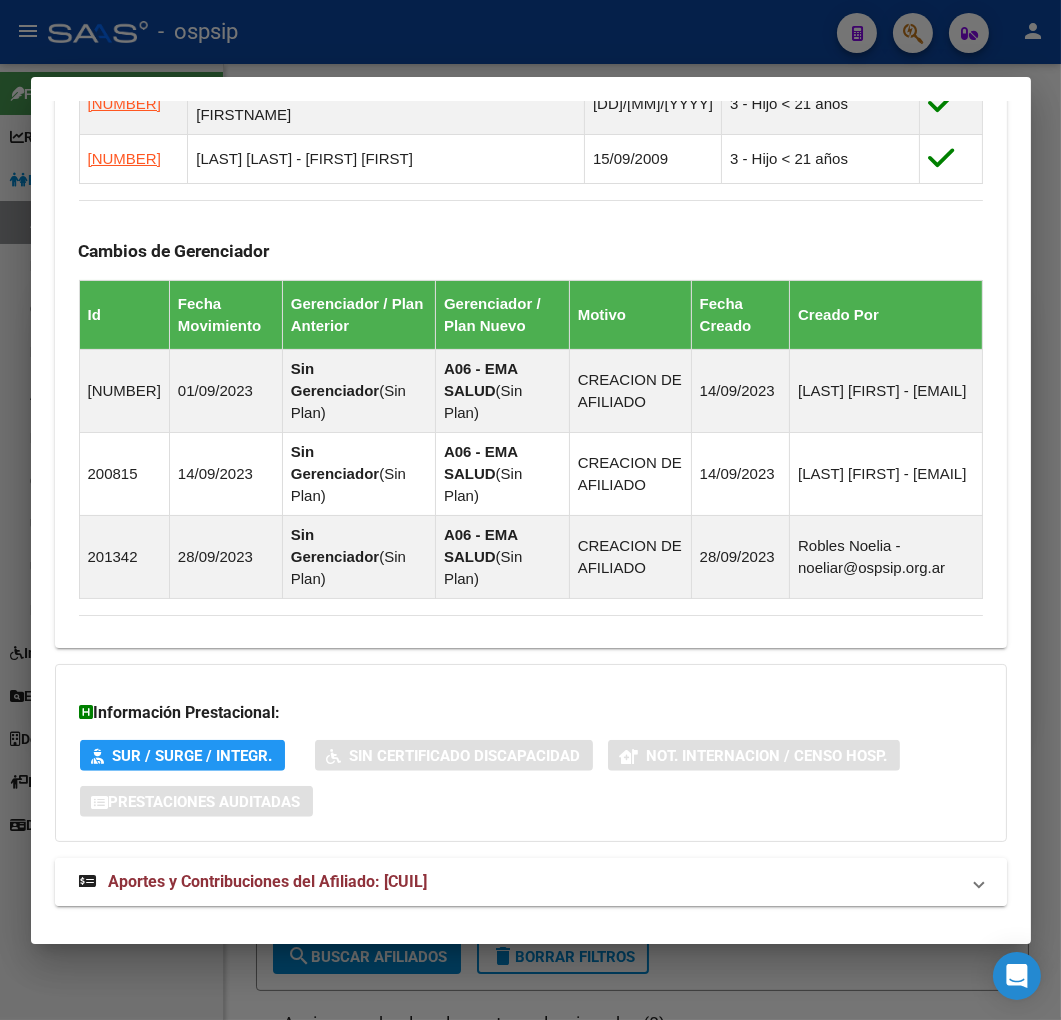 click on "Aportes y Contribuciones del Afiliado: [CUIL]" at bounding box center (519, 882) 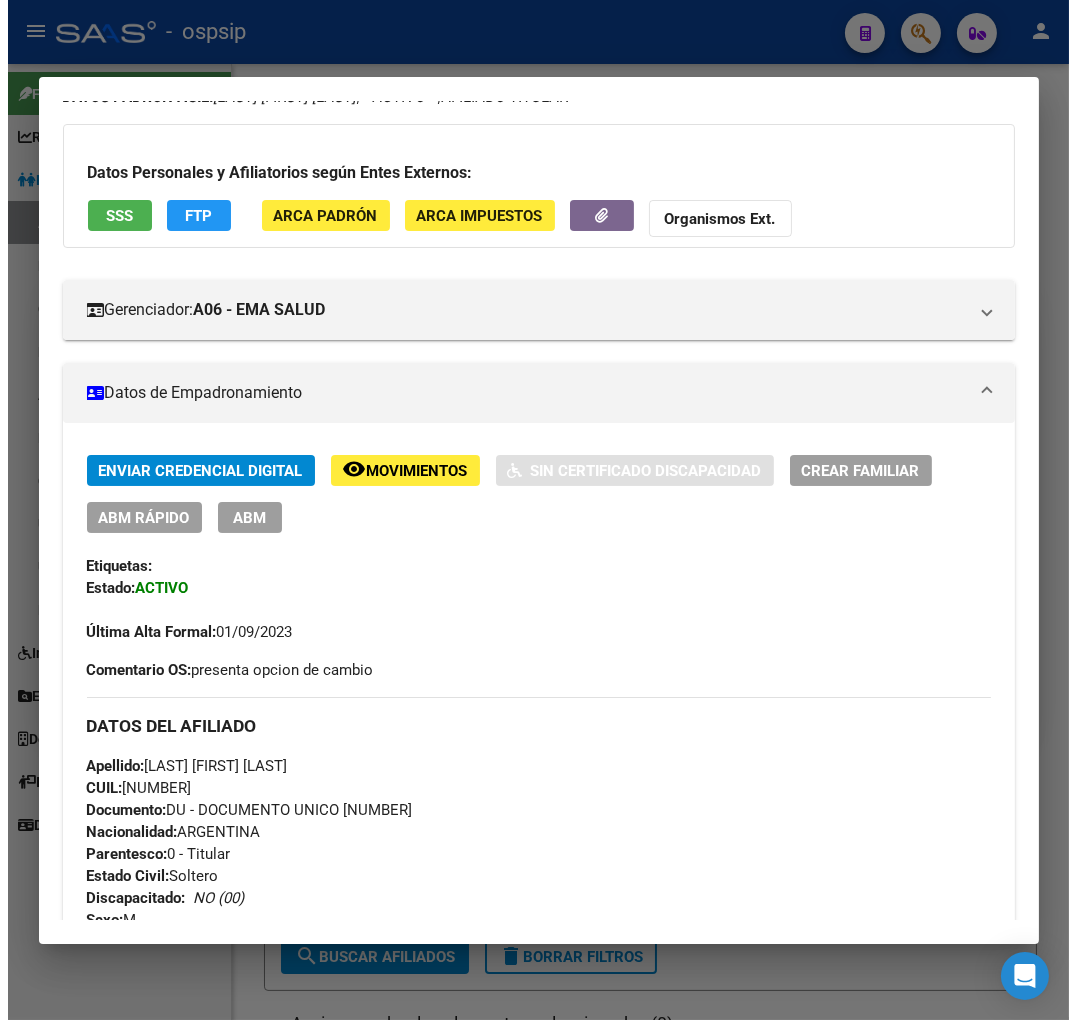 scroll, scrollTop: 0, scrollLeft: 0, axis: both 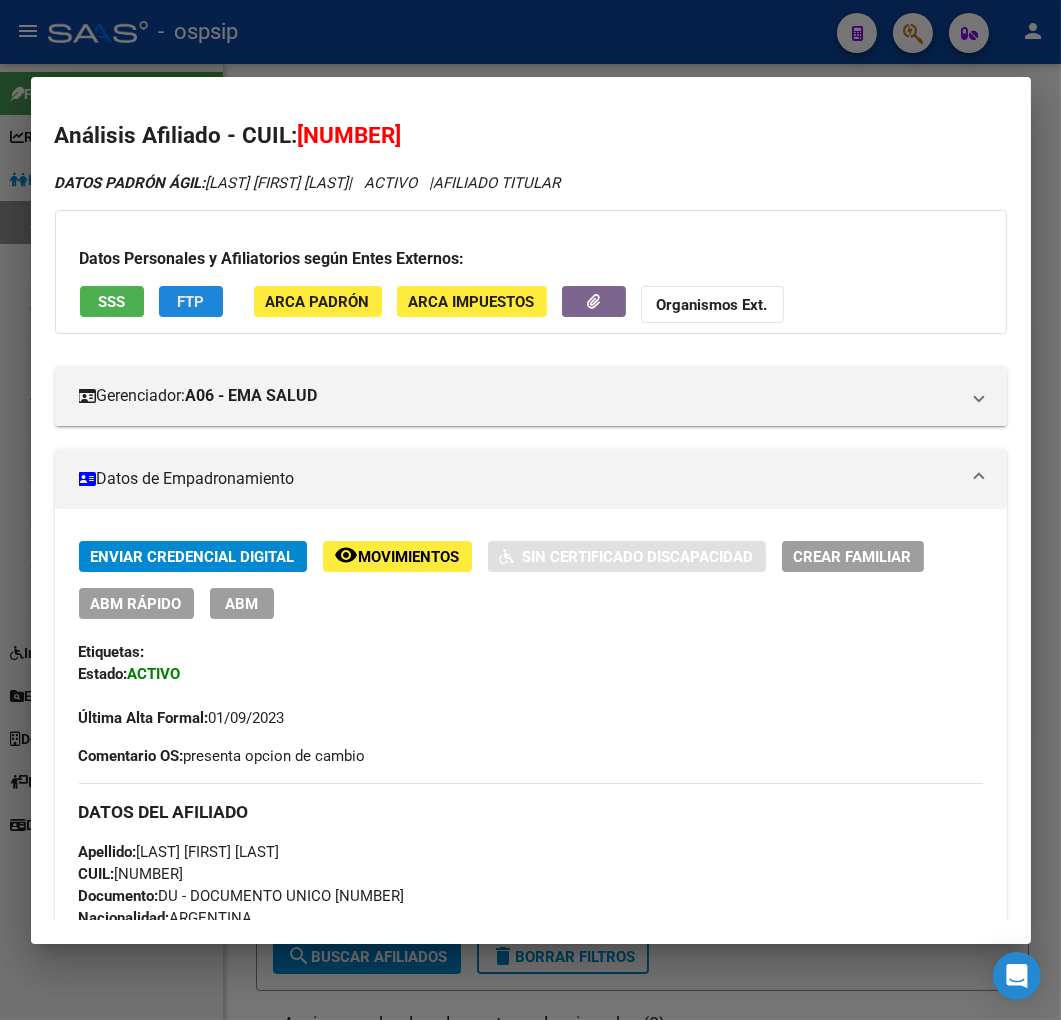 click on "FTP" 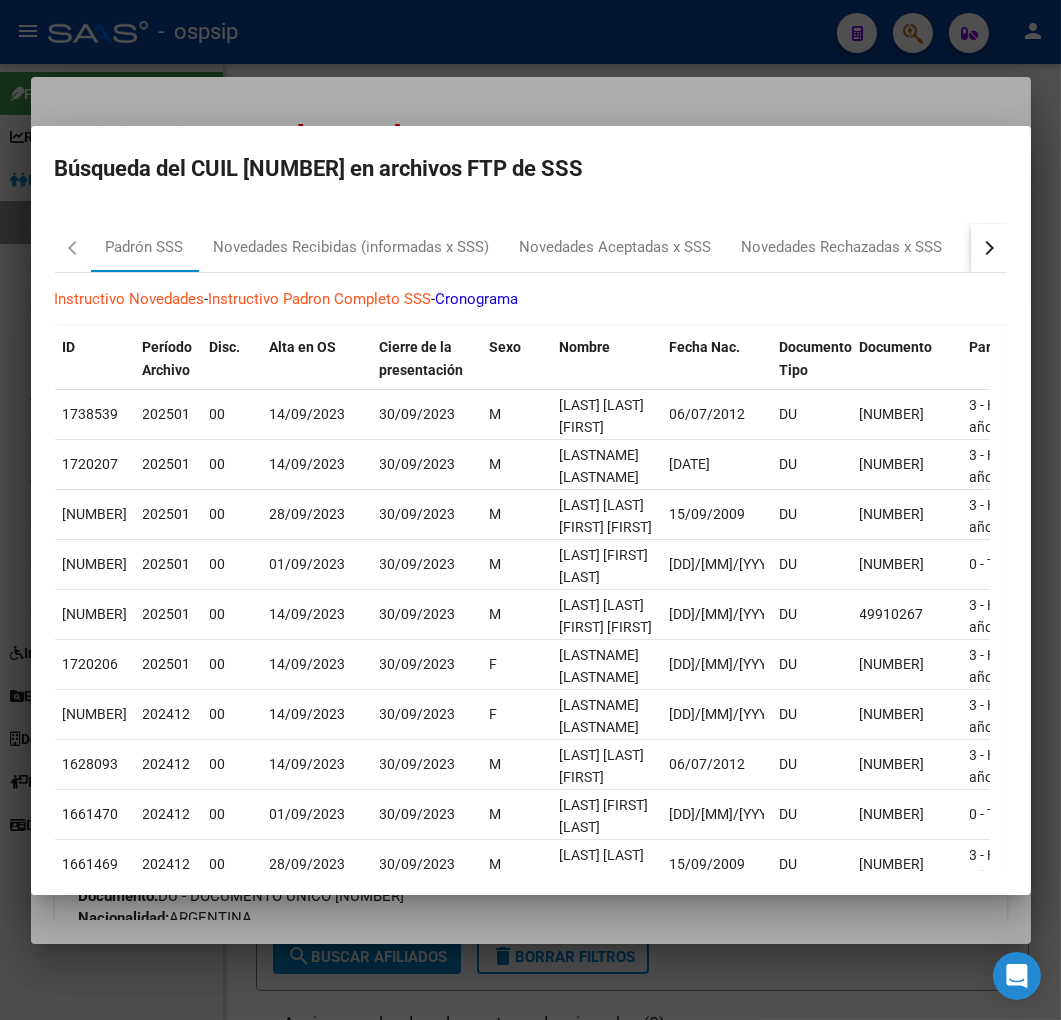 click on "Padrón SSS Novedades Recibidas (informadas x SSS) Novedades Aceptadas x SSS Novedades Rechazadas x SSS RG Bajas x OPCION ONLINE (ARCA) RG Altas x OPCION ONLINE (ARCA) RG Bajas Diarias Instructivo Novedades  -  Instructivo Padron Completo SSS  -  Cronograma ID Período Archivo Disc. Alta en OS Cierre de la presentación Sexo Nombre Fecha Nac. Documento Tipo Documento Parentesco DomicilioTipo Provincia Departamento Localidad CP Calle Nro Puerta Piso Teléfono Estado Civil Nacionalidad CUIT Empleador CUIL Titular Situacion Revista Tit. Tipo Beneficiario Tit. [NUMBER] [NUMBER]  00  [DD]/[MM]/[YYYY] [DD]/[MM]/[YYYY] M [LASTNAME] [LASTNAME] [FIRSTNAME] [FIRSTNAME]             [DD]/[MM]/[YYYY]  DU   [NUMBER]   3 - Hijo < 21 años  1 - Domicilio Completo  11 - [STATE]         [CITY]                   5400   [LASTNAME] DE [LASTNAME]       1771                                 1 - Soltero  12 - ARGENTINA [CUIL] [CUIL]  0 - Recibe haberes regularmente  00 - RELACION DE DEPENDENCIA [NUMBER] [NUMBER]  00  [DD]/[MM]/[YYYY] [DD]/[MM]/[YYYY] M [LASTNAME] [LASTNAME] [FIRSTNAME] [FIRSTNAME]  DU  M" at bounding box center (531, 539) 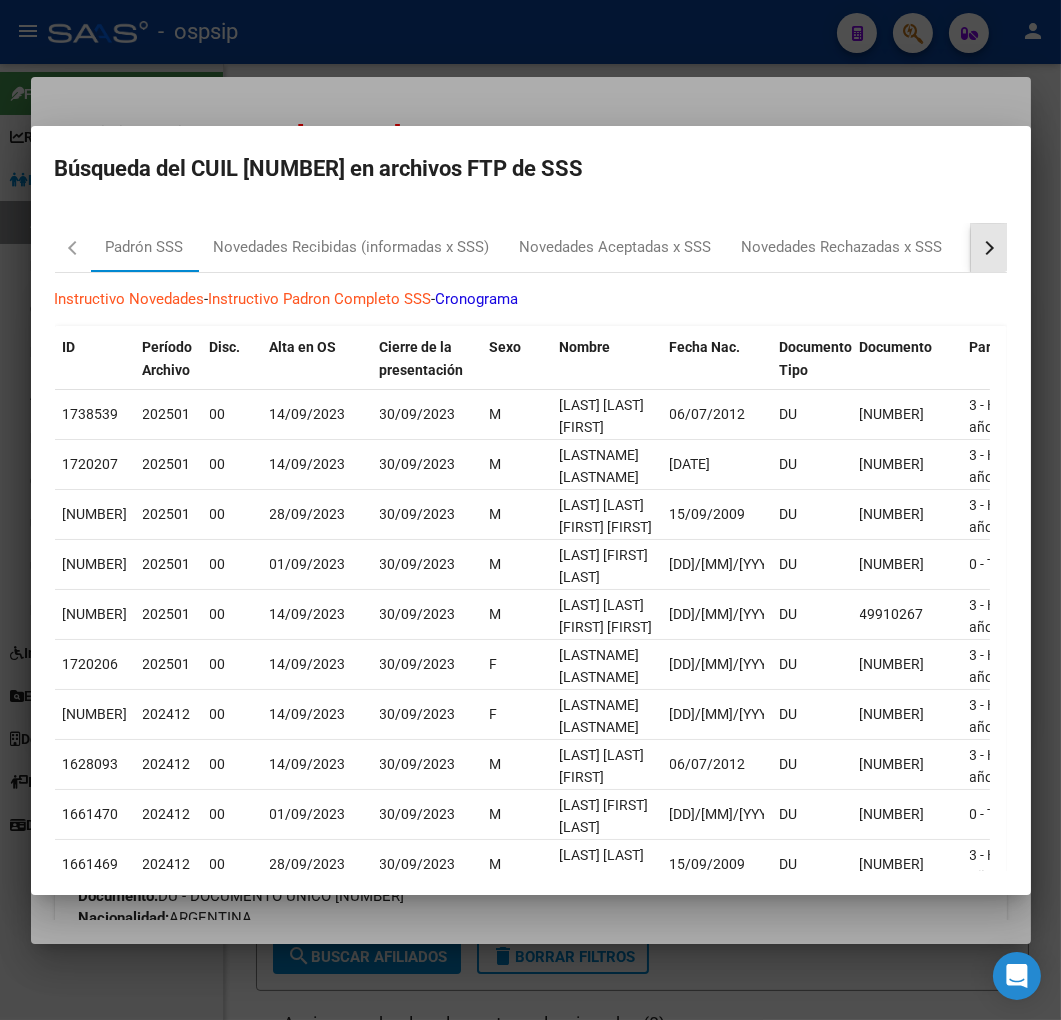 click at bounding box center (986, 247) 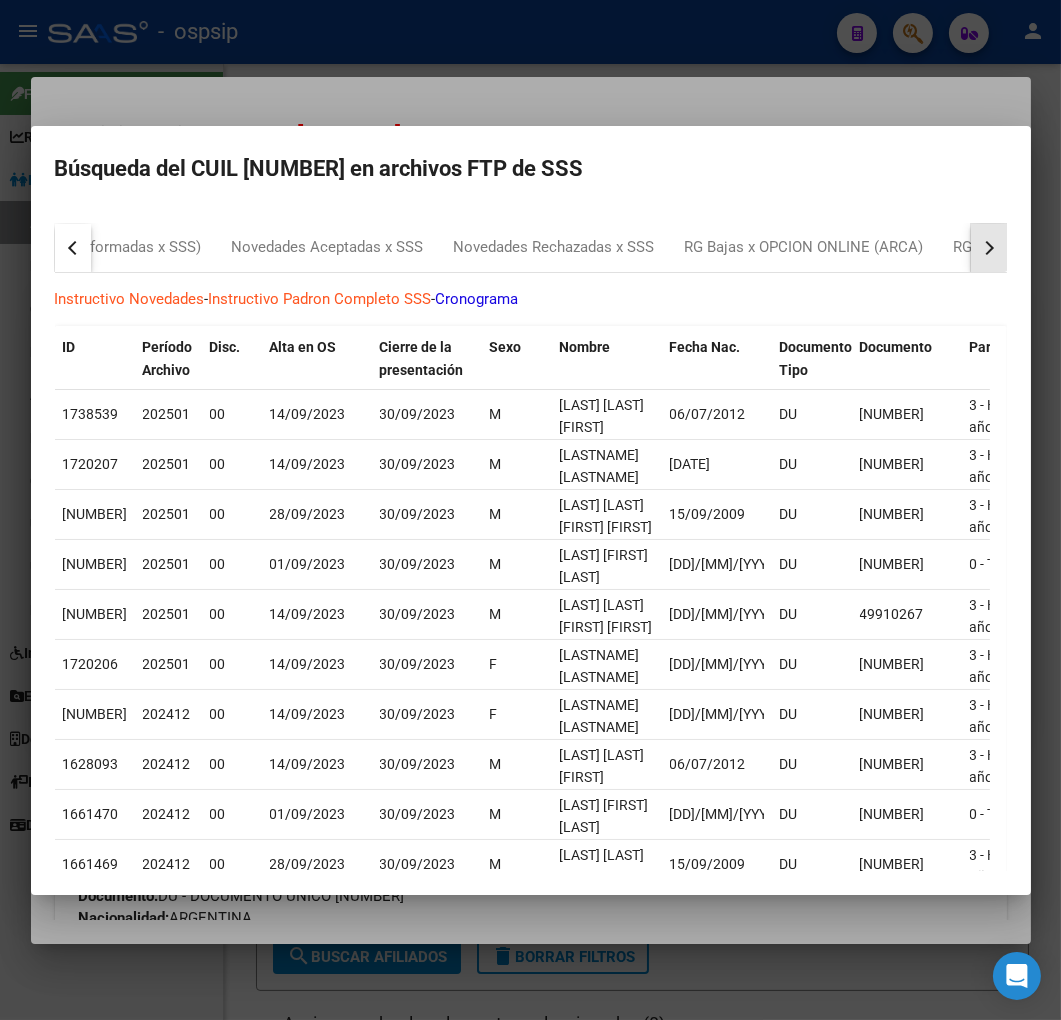 click at bounding box center [986, 247] 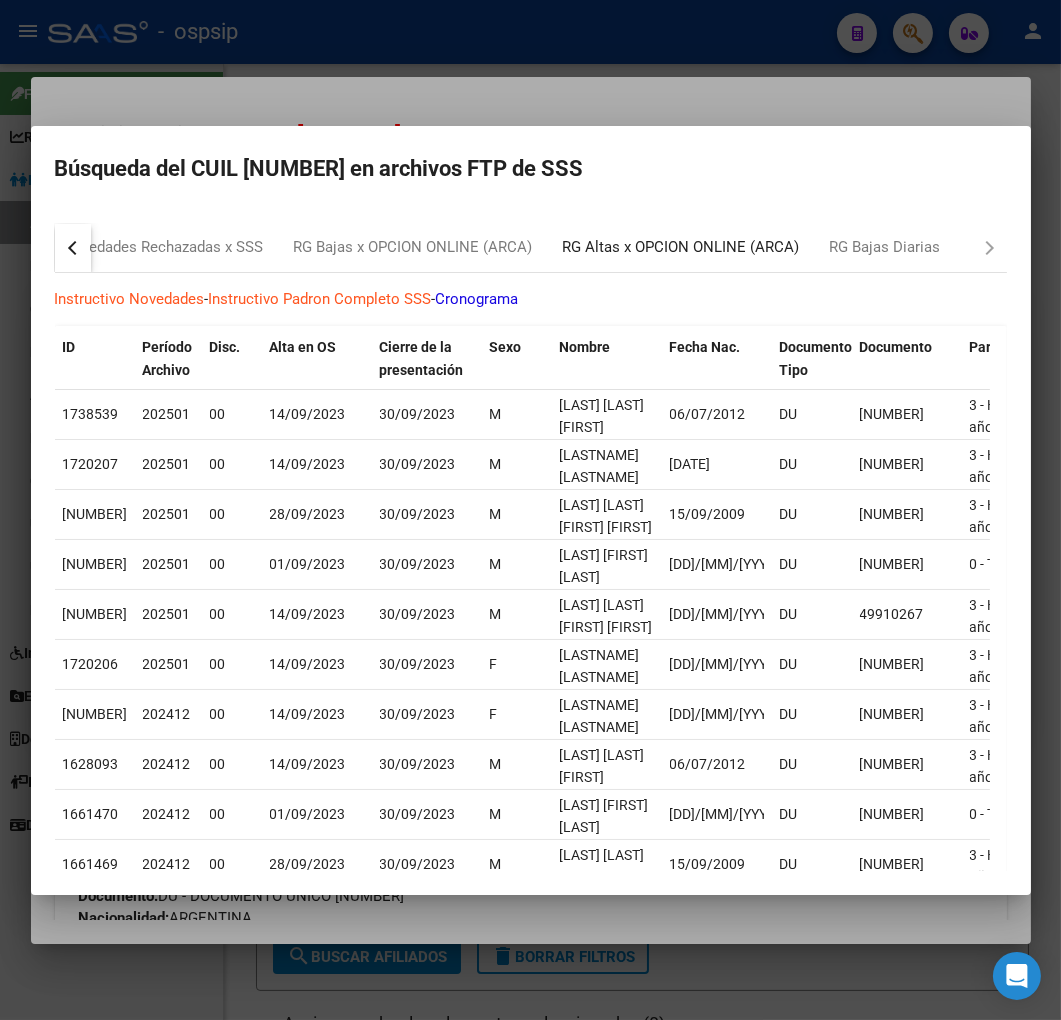 click on "RG Altas x OPCION ONLINE (ARCA)" at bounding box center [681, 247] 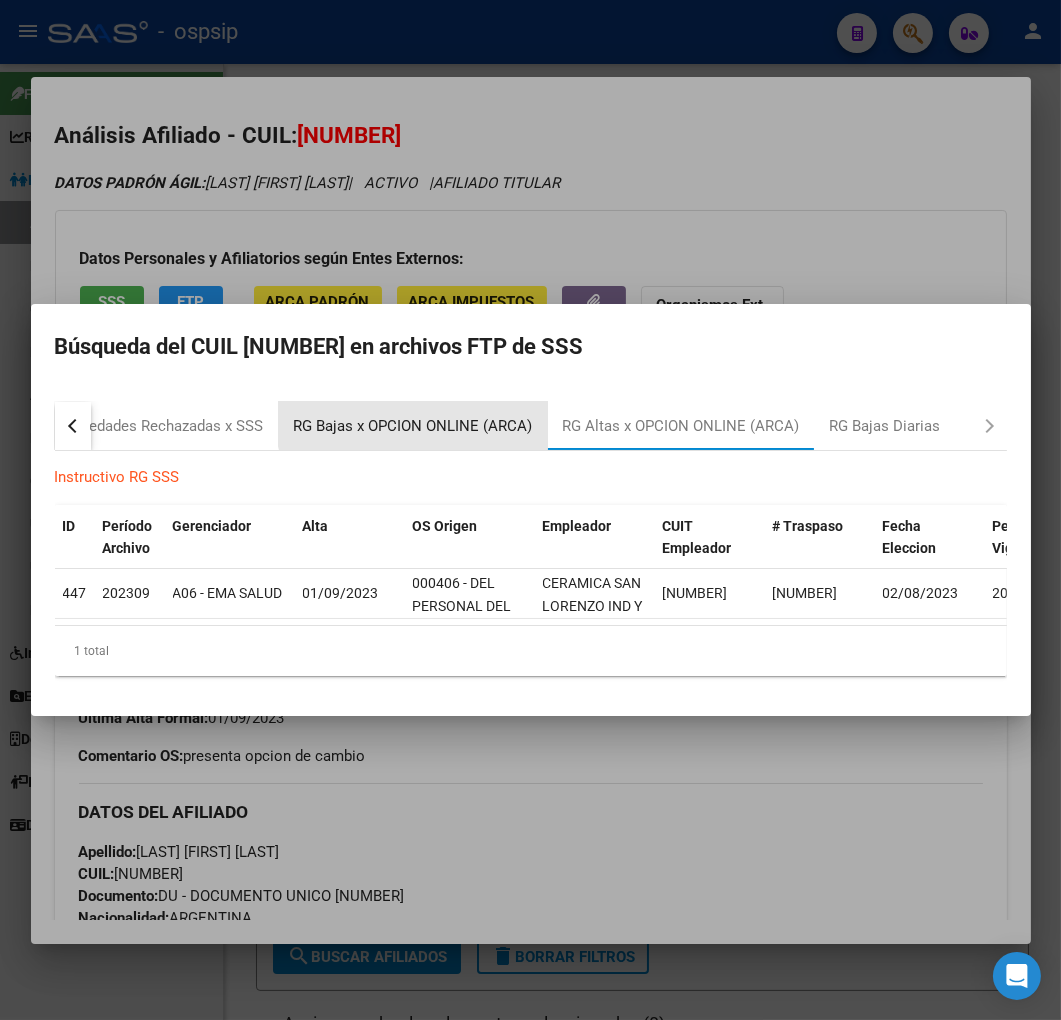 click on "RG Bajas x OPCION ONLINE (ARCA)" at bounding box center [413, 426] 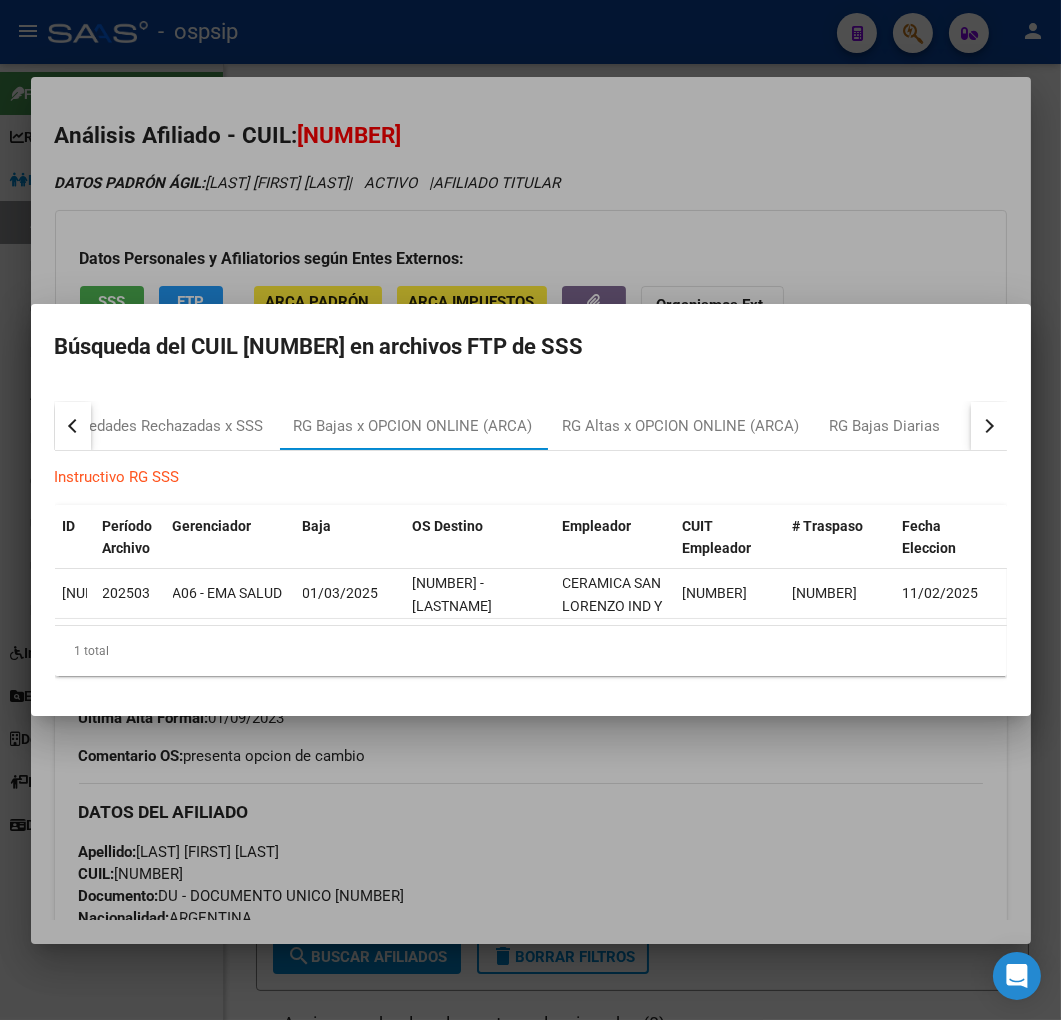 click at bounding box center [530, 510] 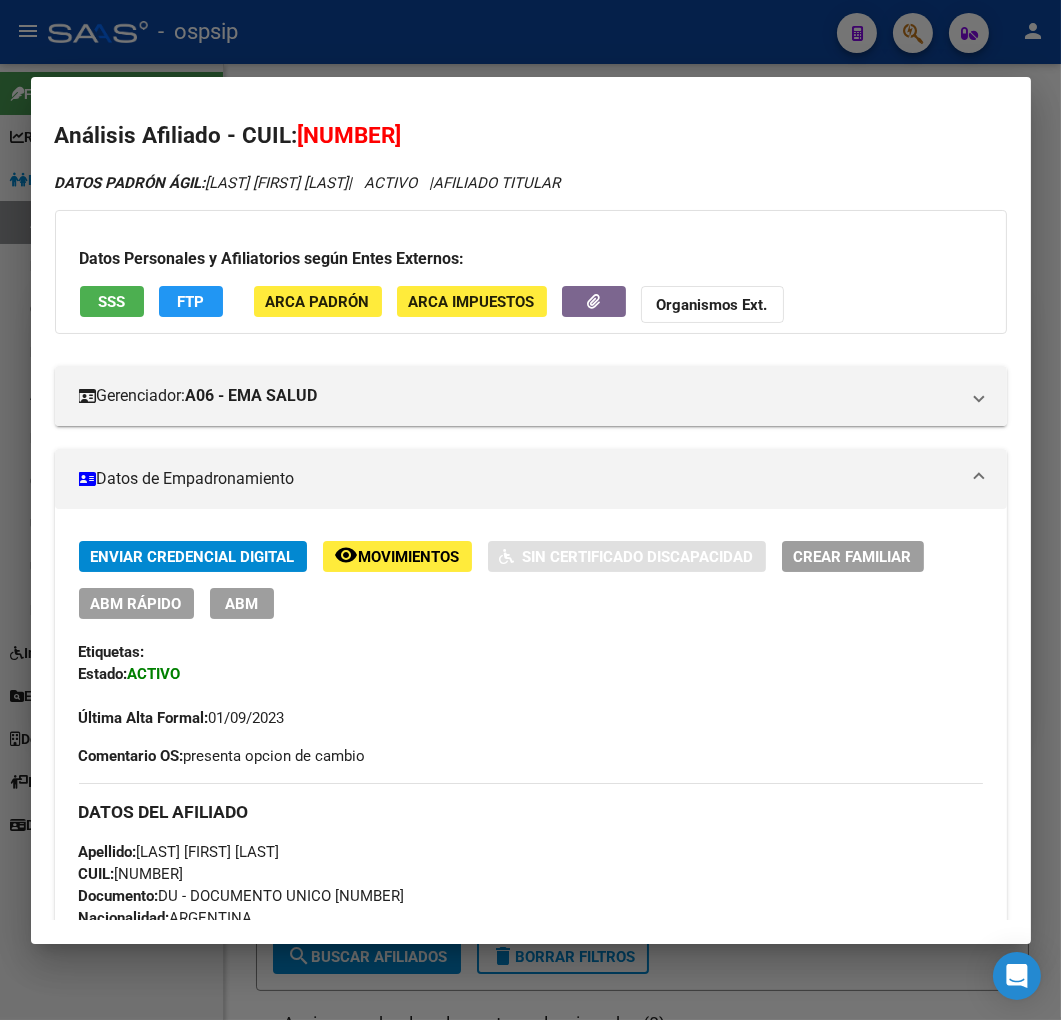 click on "ABM" at bounding box center [241, 604] 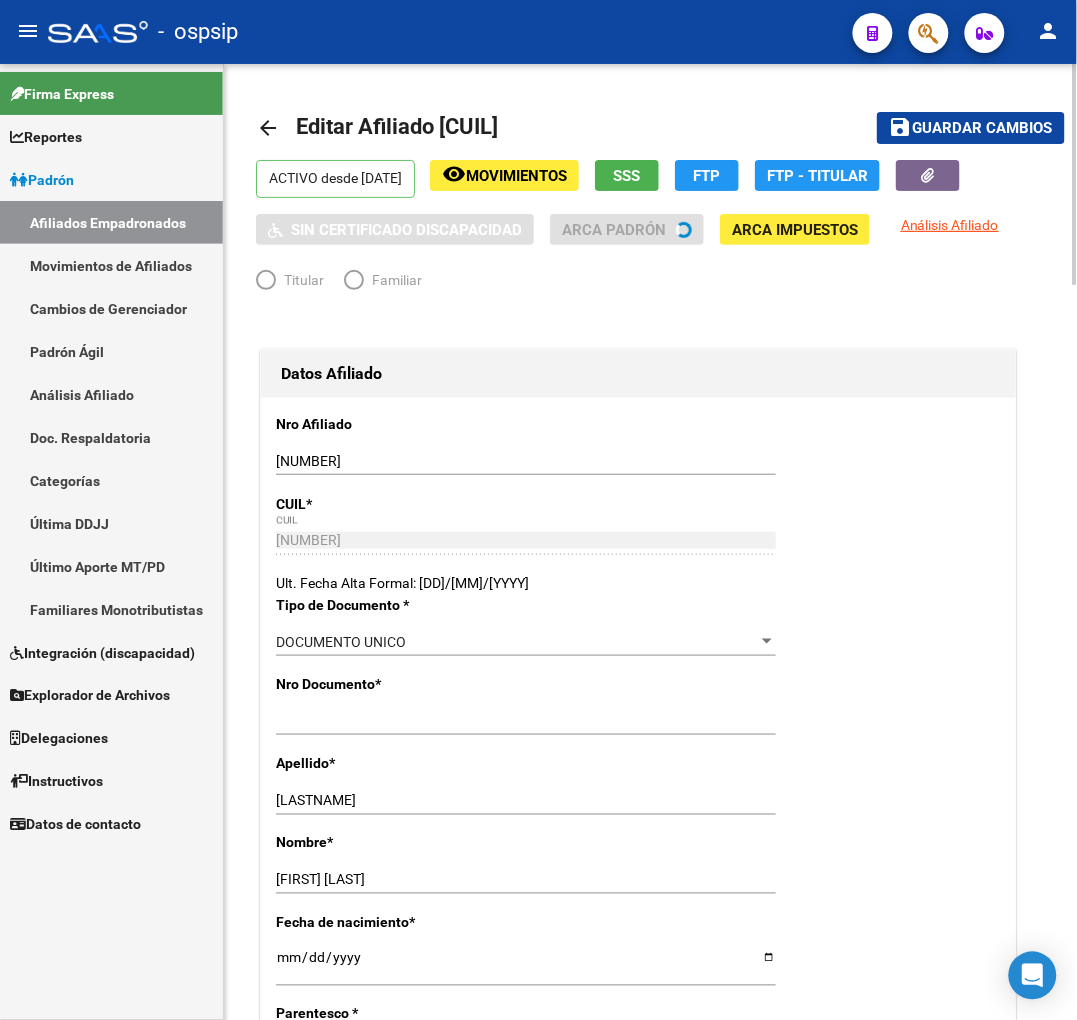 radio on "true" 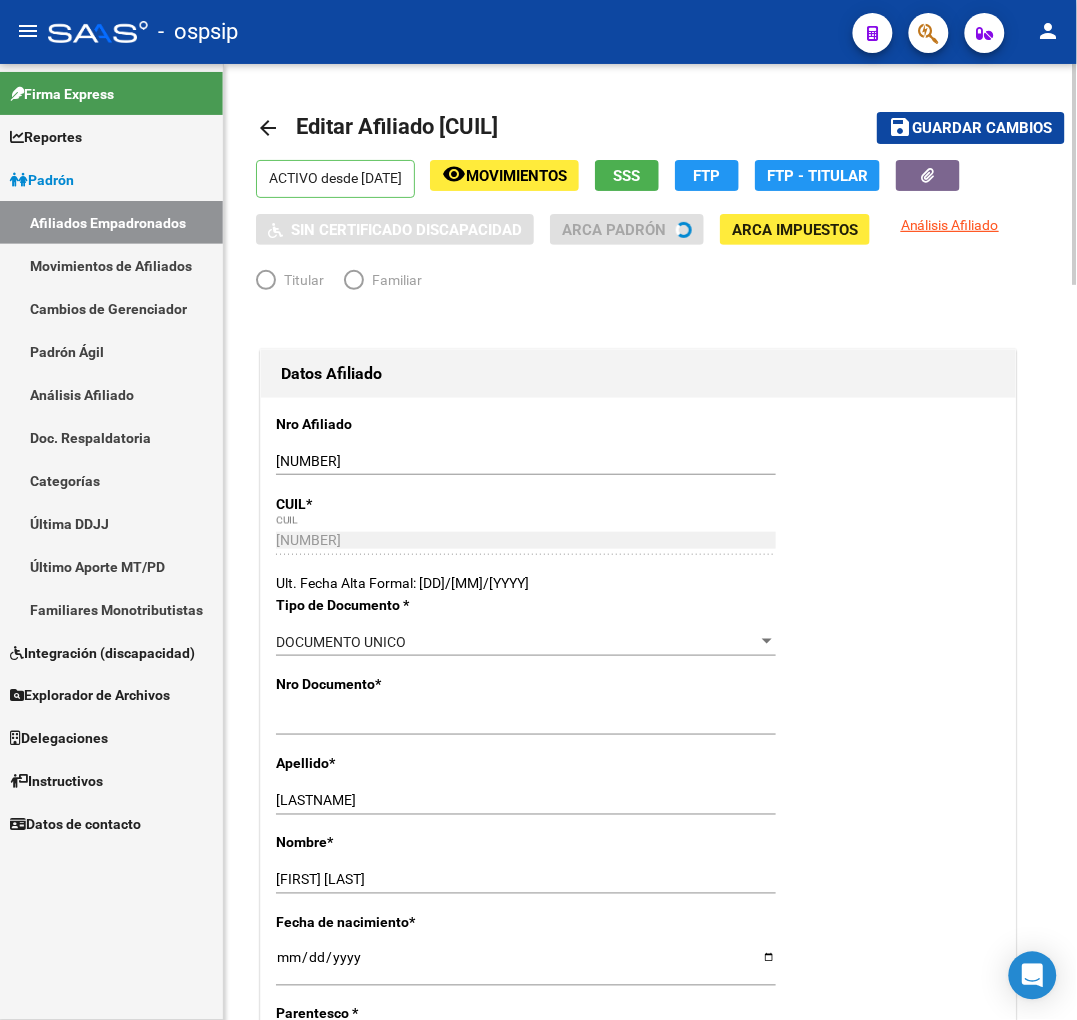 type on "[DD]-[DD]-[CUIL]" 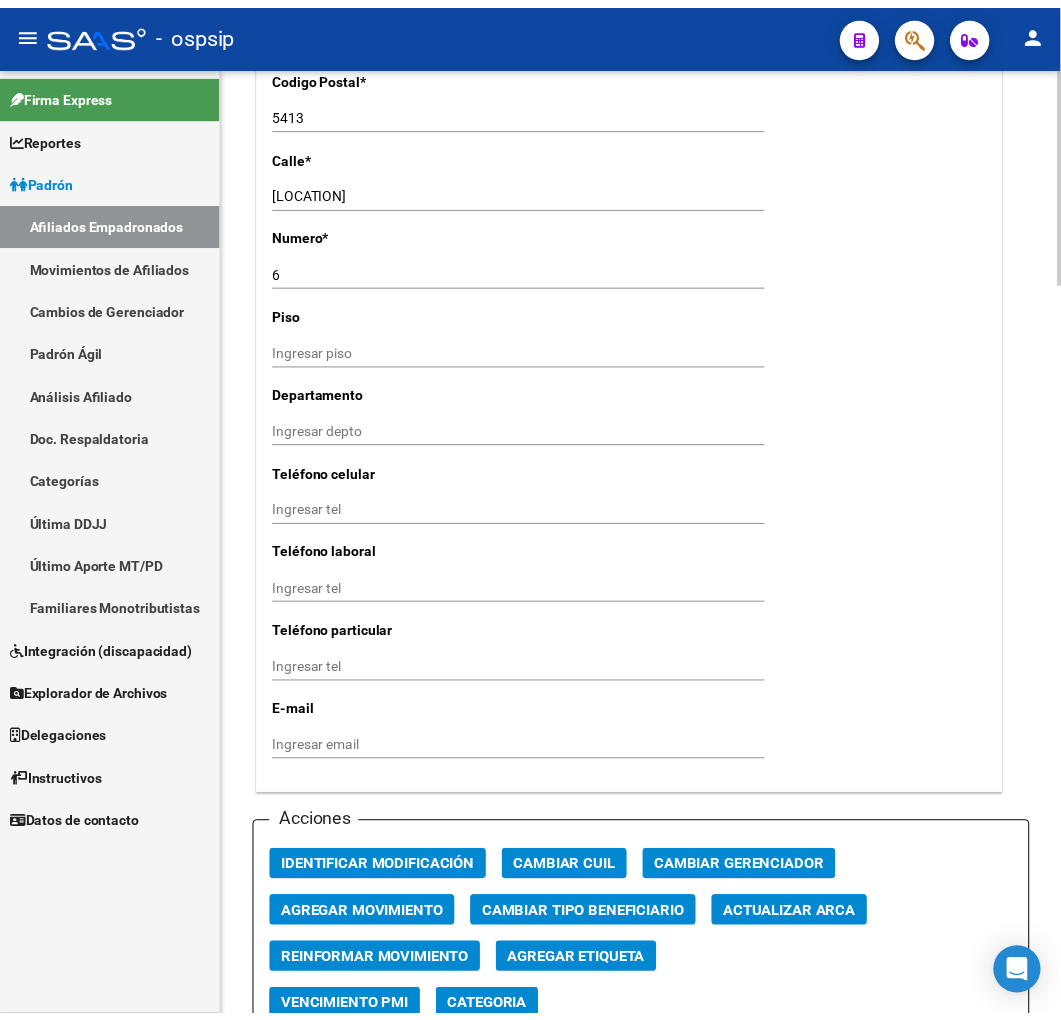 scroll, scrollTop: 2333, scrollLeft: 0, axis: vertical 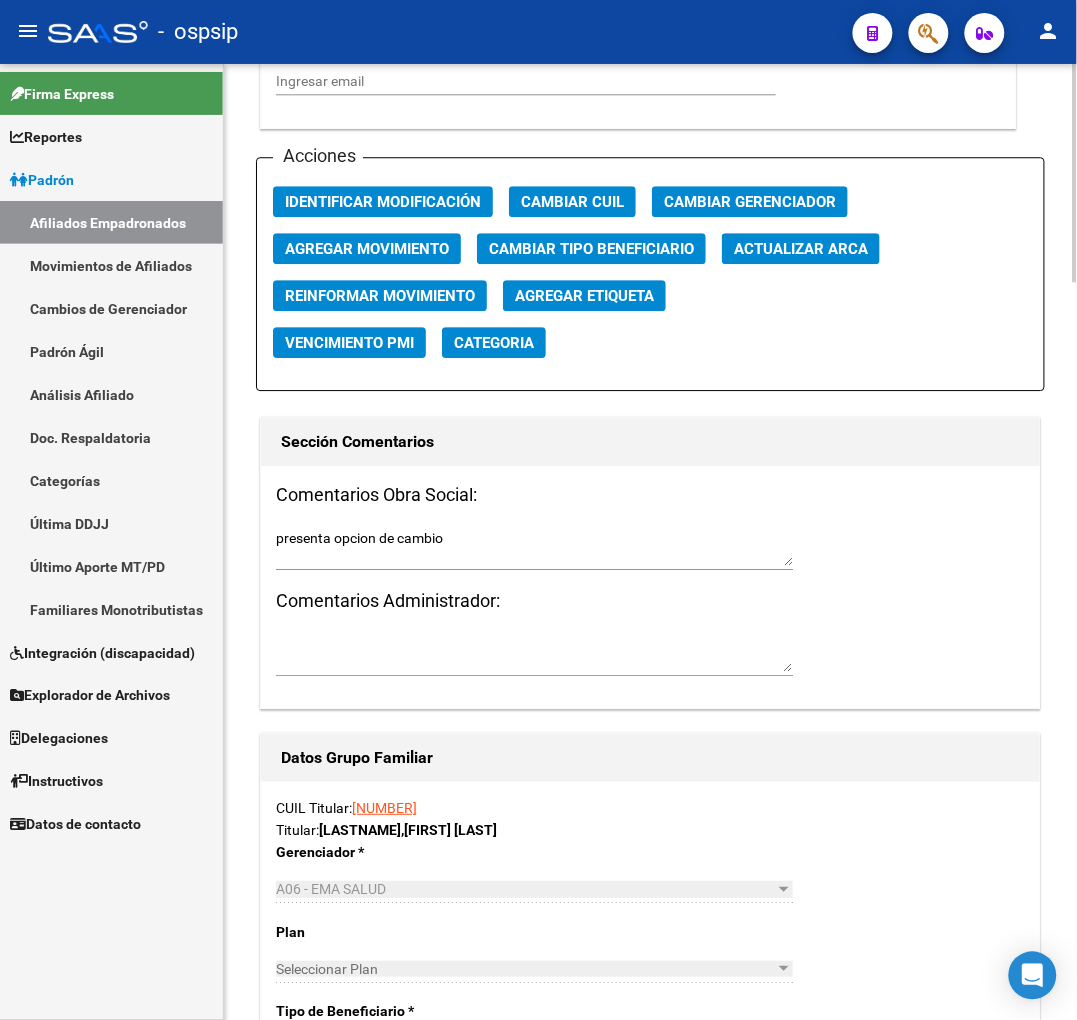 click on "Agregar Movimiento" 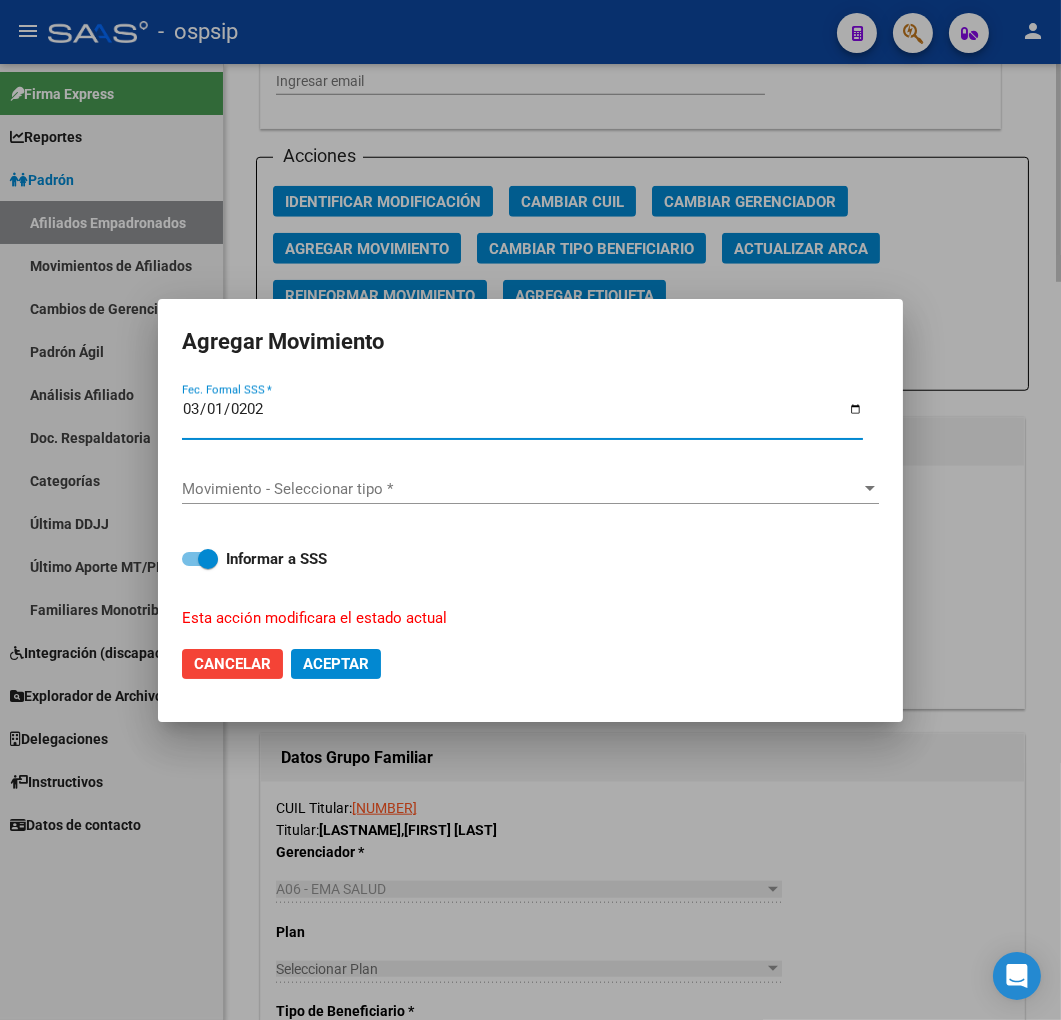 type on "2025-03-01" 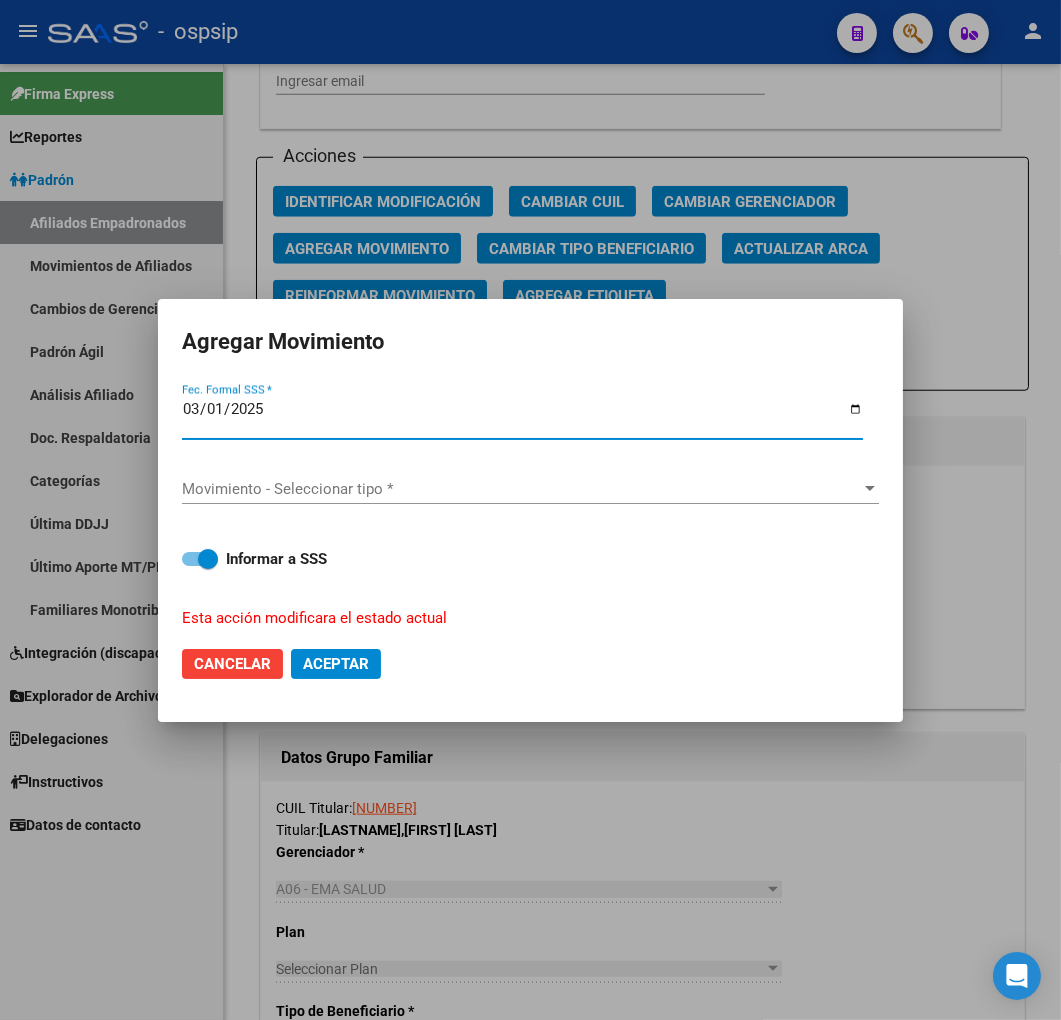 click on "Movimiento - Seleccionar tipo *" at bounding box center [521, 489] 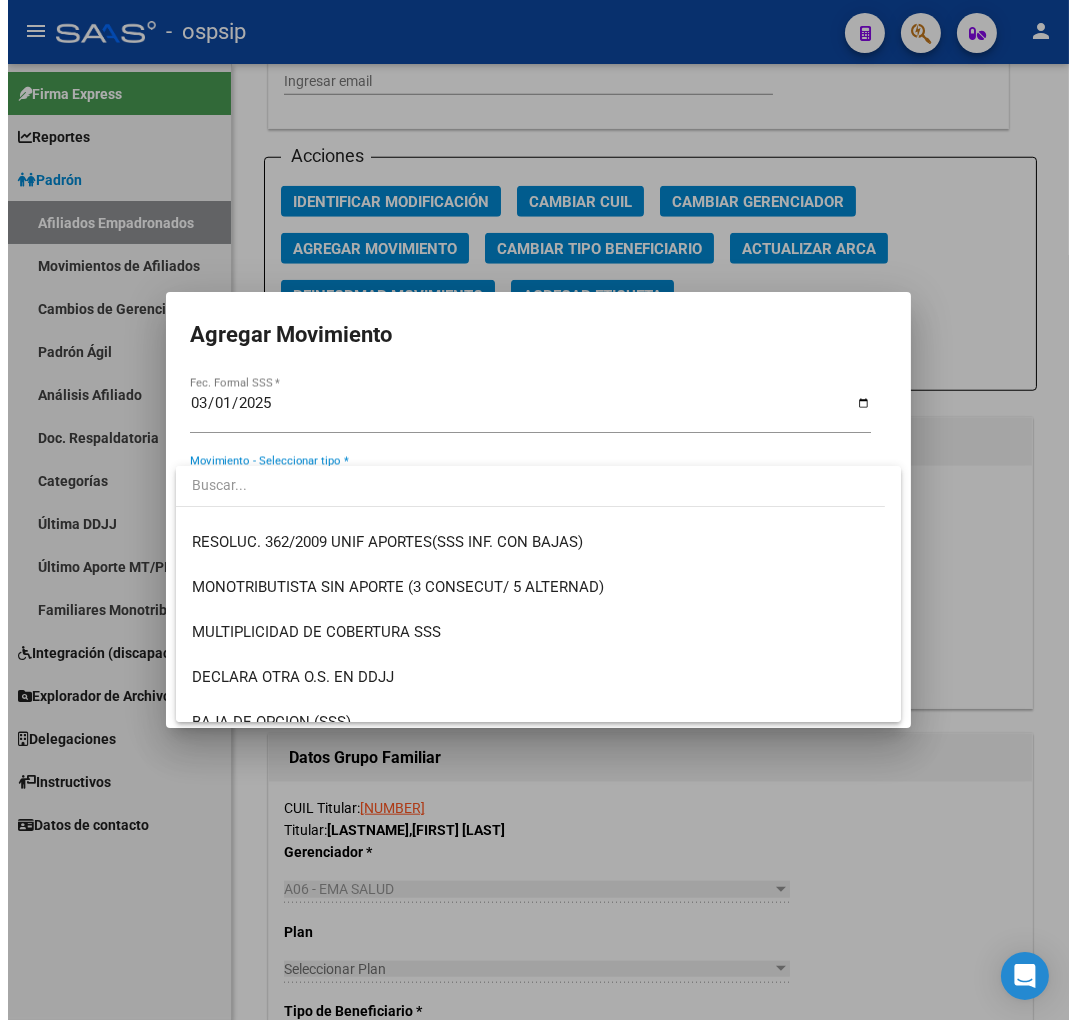 scroll, scrollTop: 777, scrollLeft: 0, axis: vertical 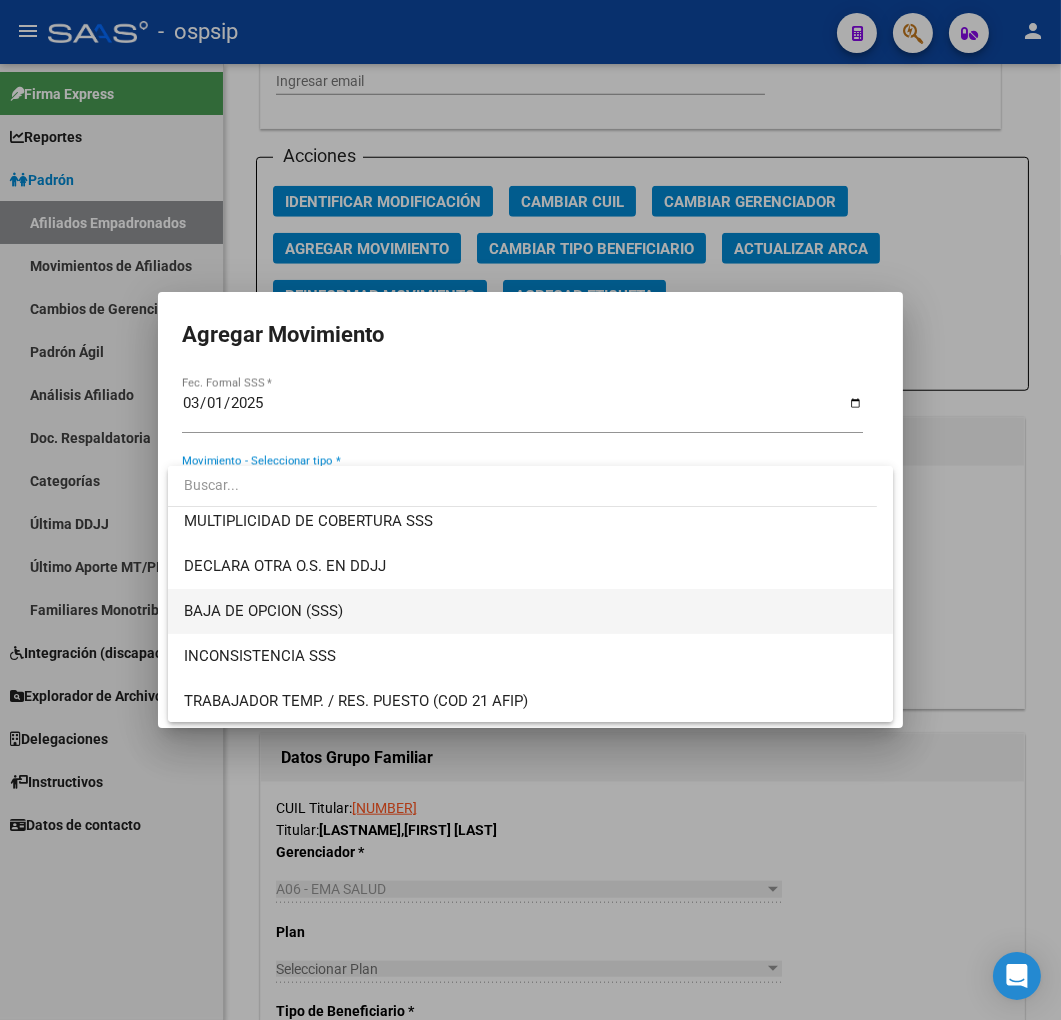 click on "BAJA DE OPCION (SSS)" at bounding box center (531, 611) 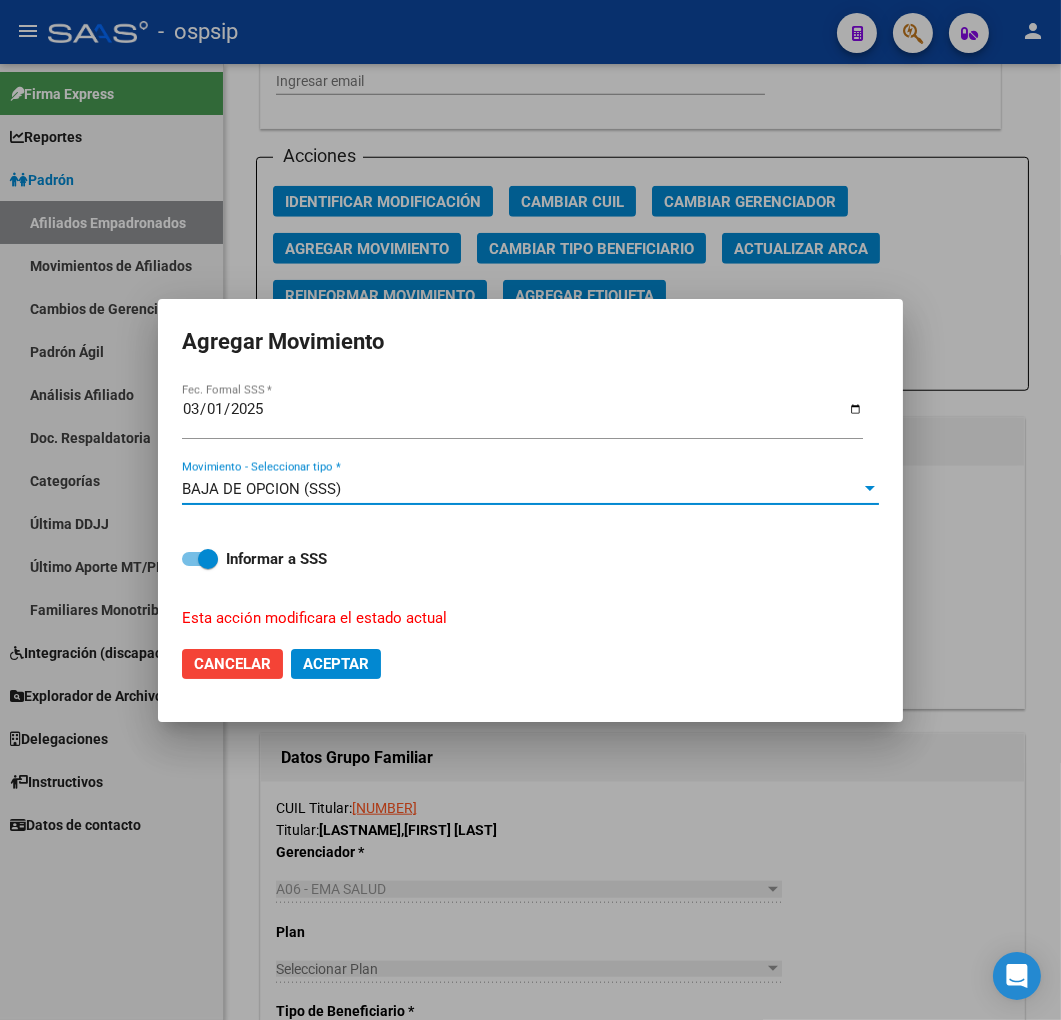 click on "Aceptar" 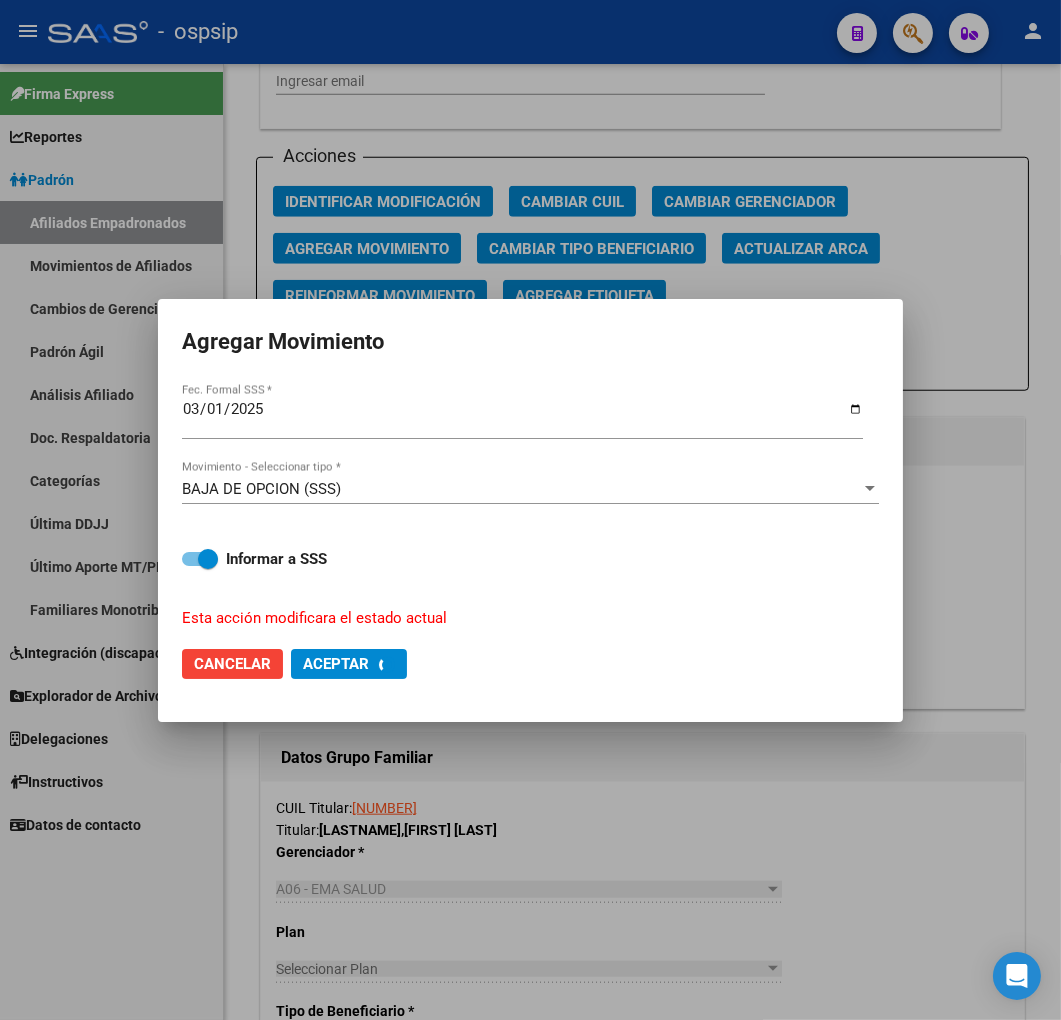 checkbox on "false" 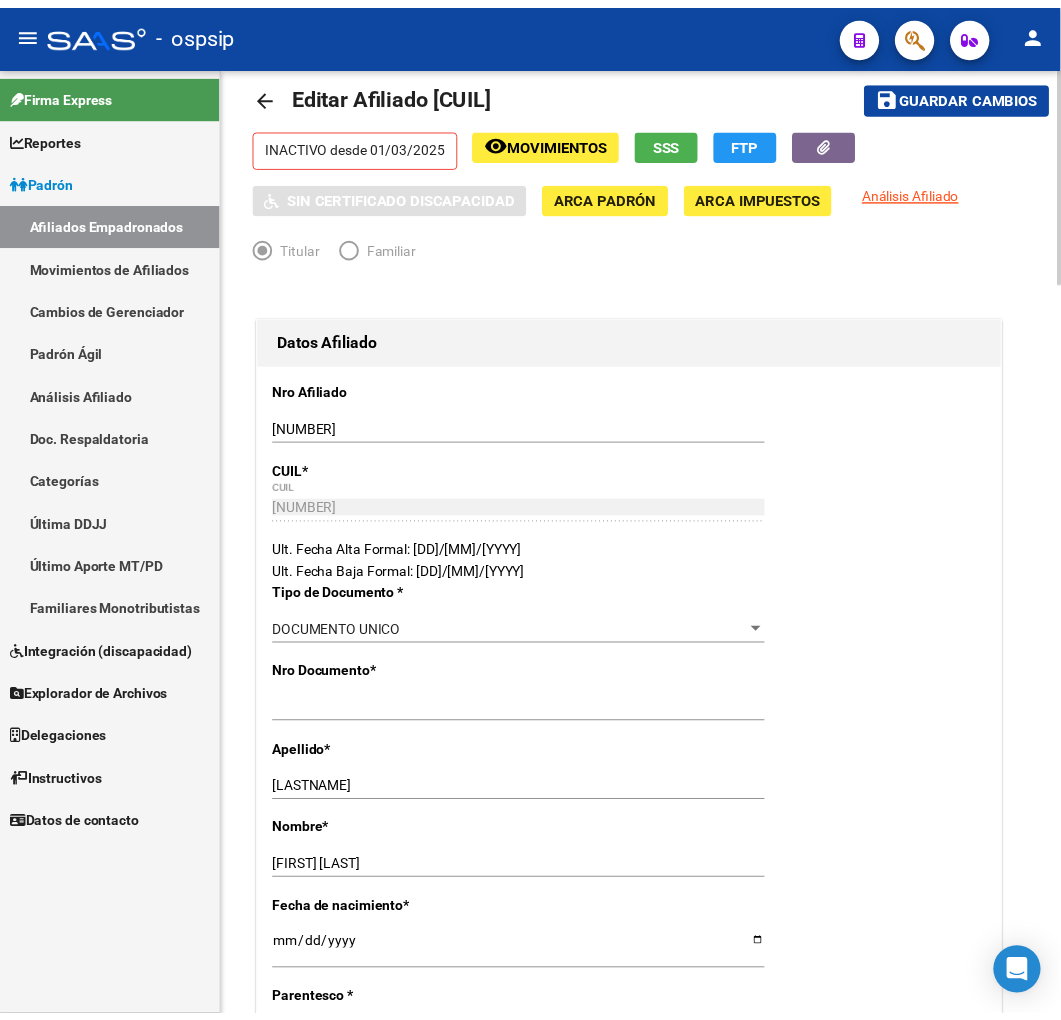 scroll, scrollTop: 0, scrollLeft: 0, axis: both 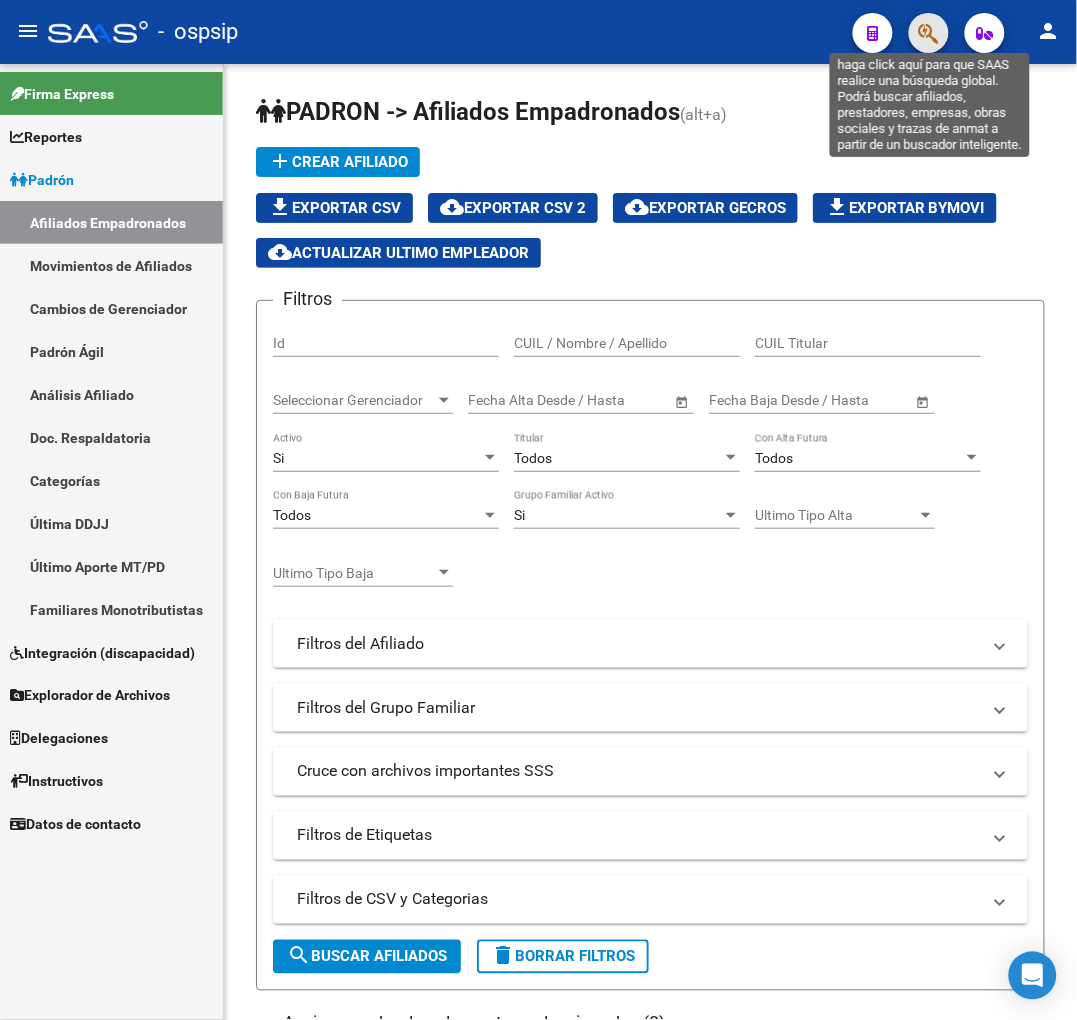 click 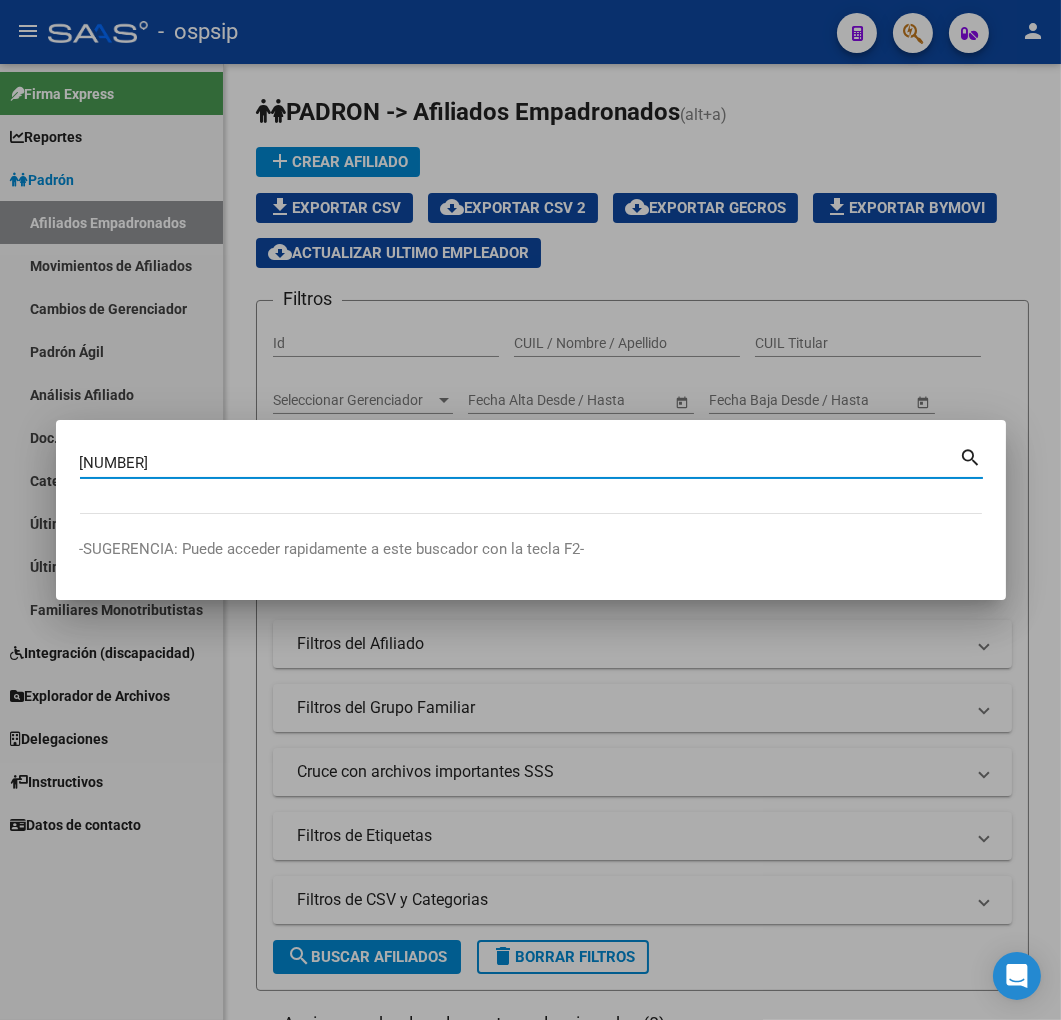 type on "[NUMBER]" 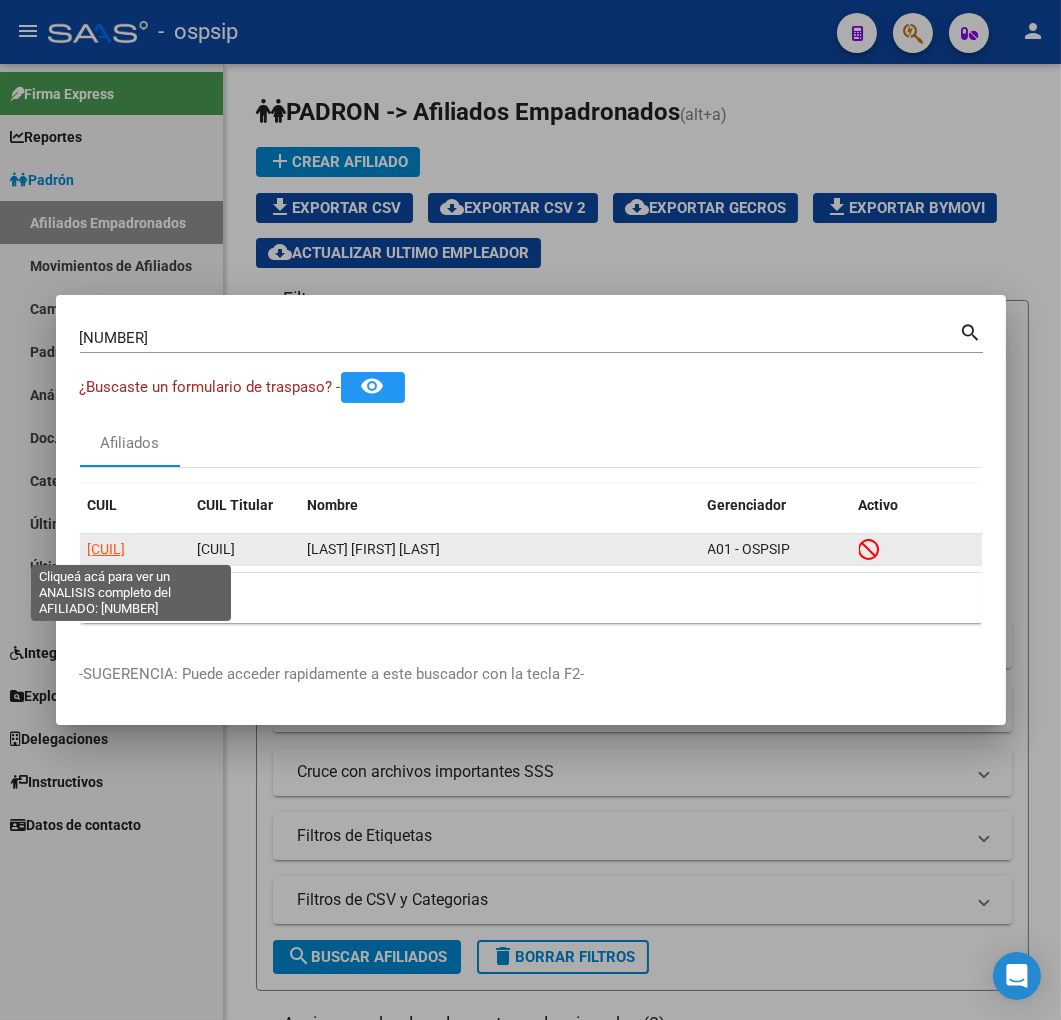 drag, startPoint x: 217, startPoint y: 536, endPoint x: 160, endPoint y: 546, distance: 57.870544 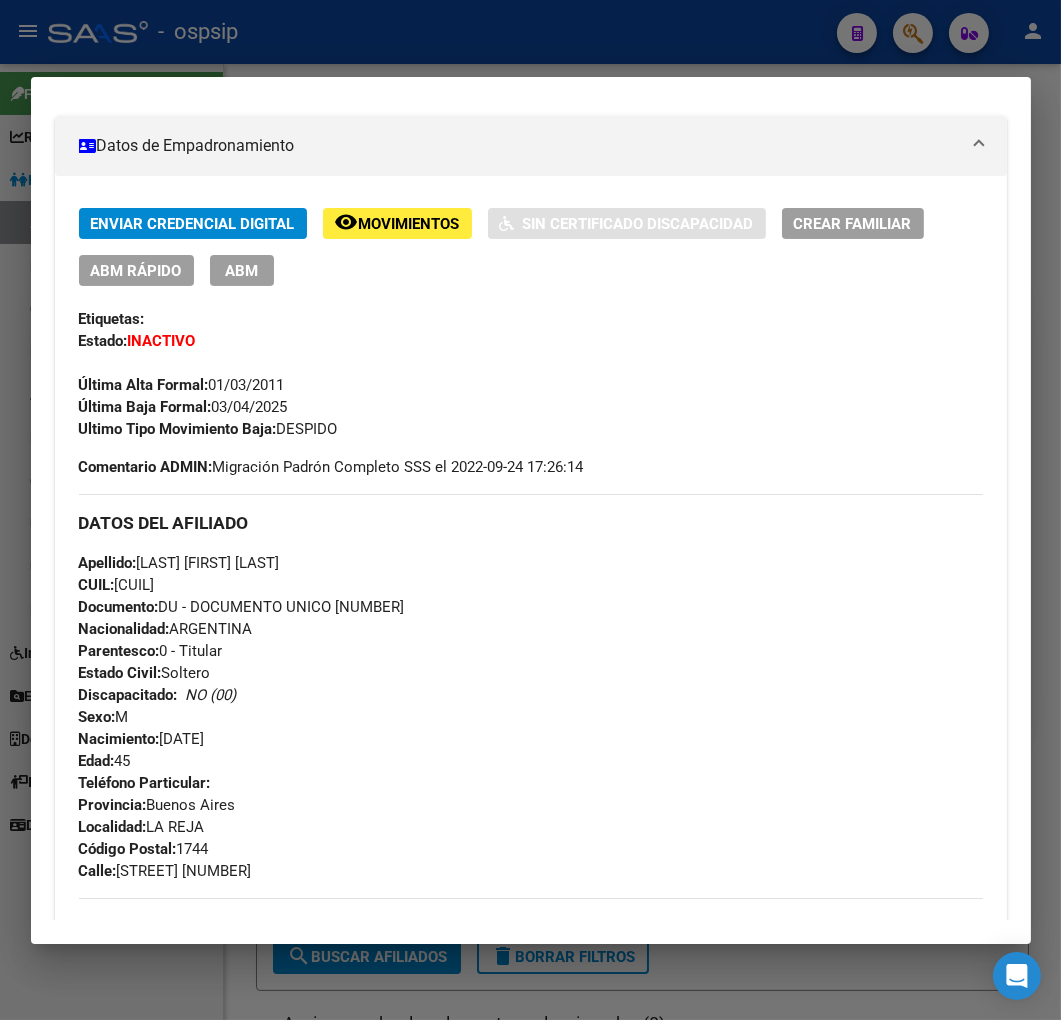 scroll, scrollTop: 0, scrollLeft: 0, axis: both 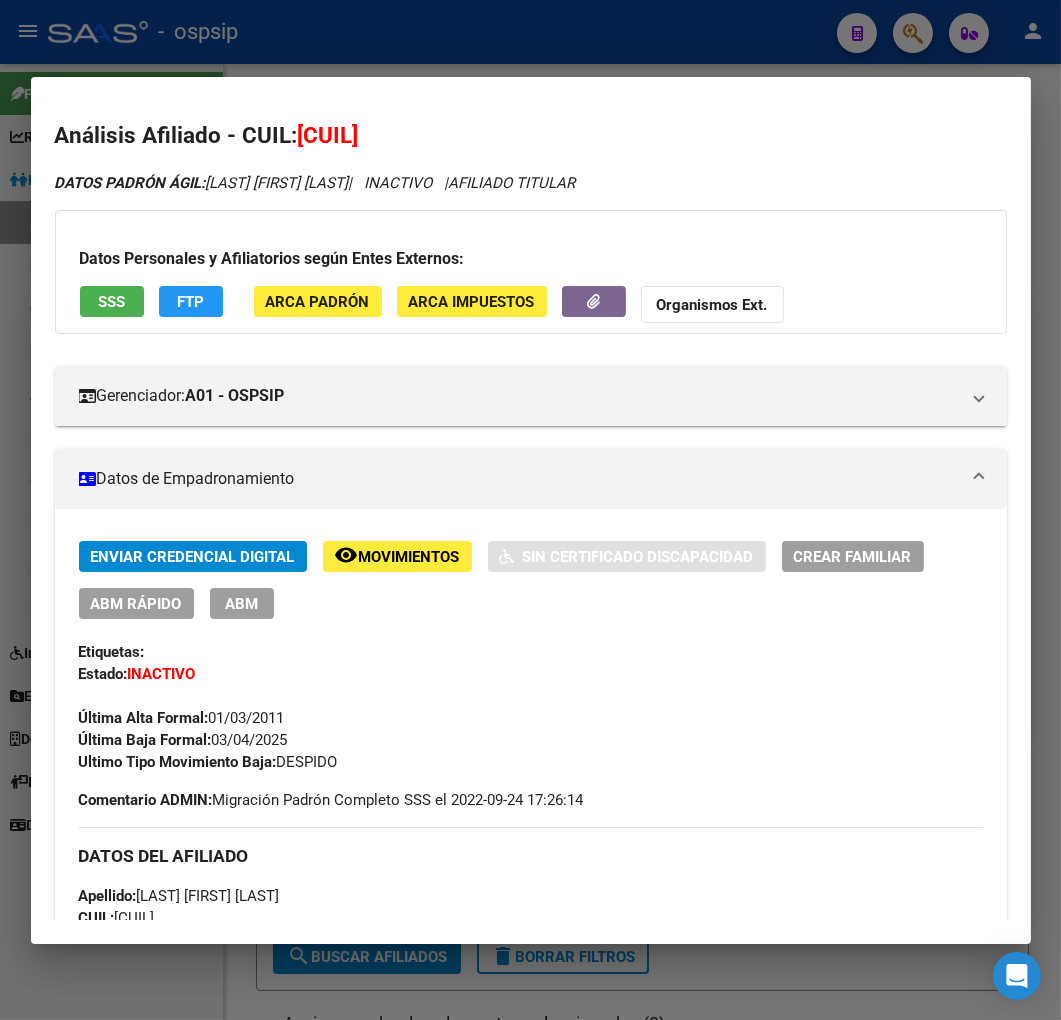 click on "Datos Personales y Afiliatorios según Entes Externos: SSS FTP ARCA Padrón ARCA Impuestos Organismos Ext." at bounding box center [531, 272] 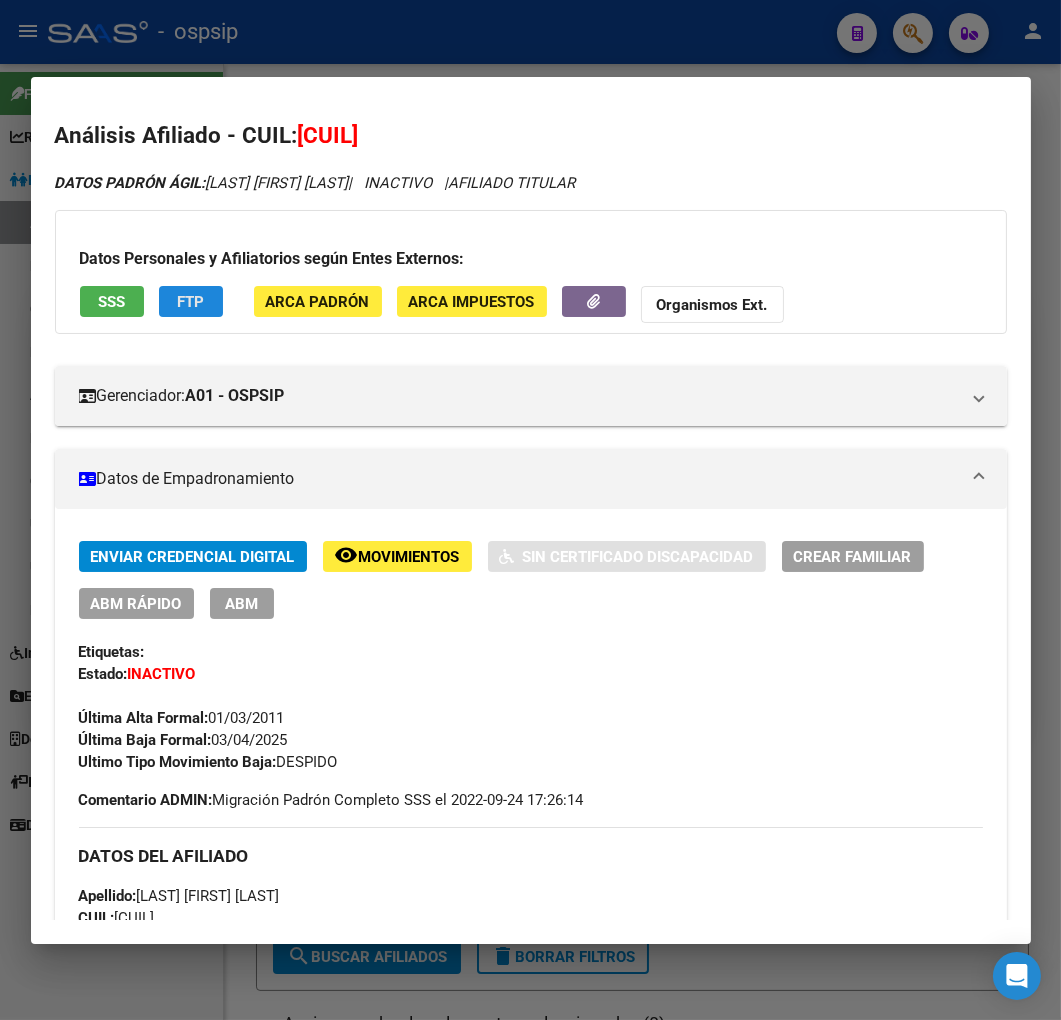 click on "FTP" 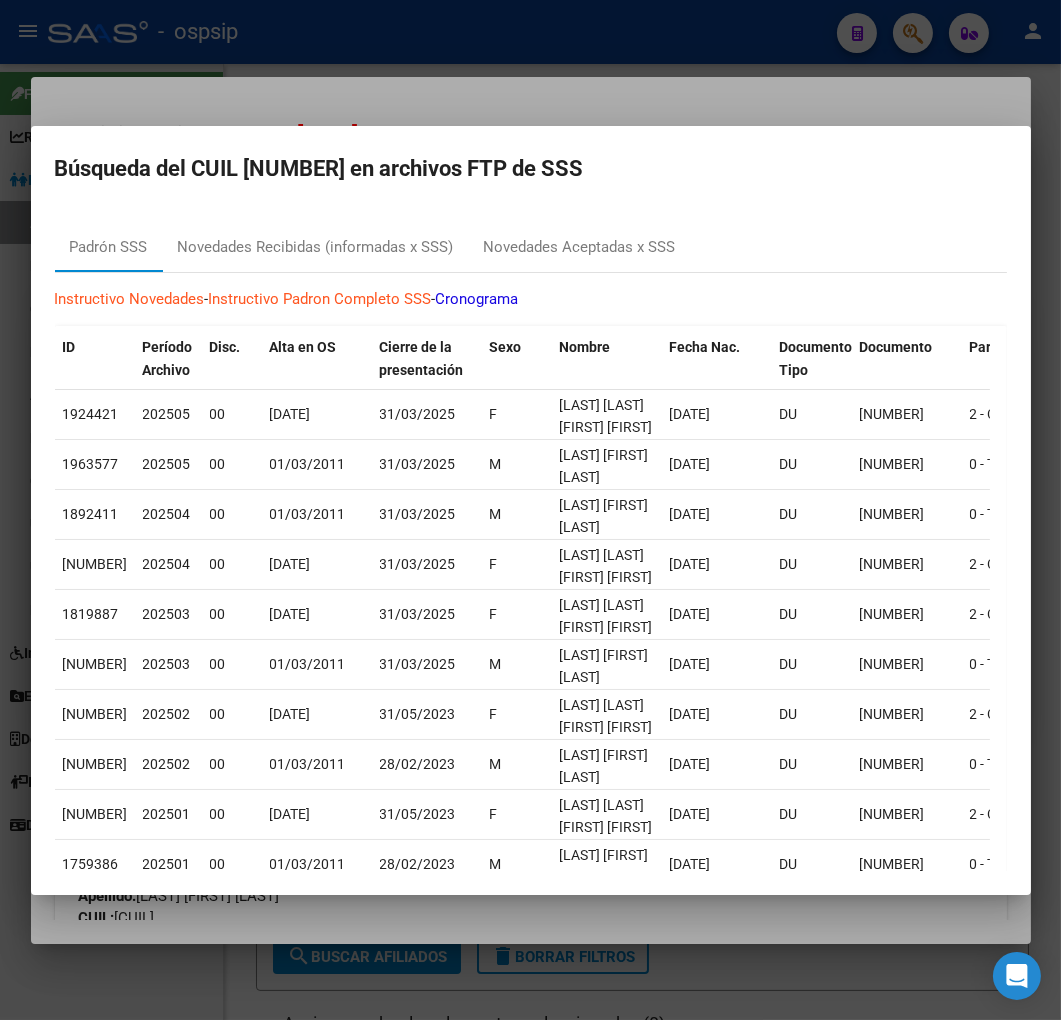 click at bounding box center (530, 510) 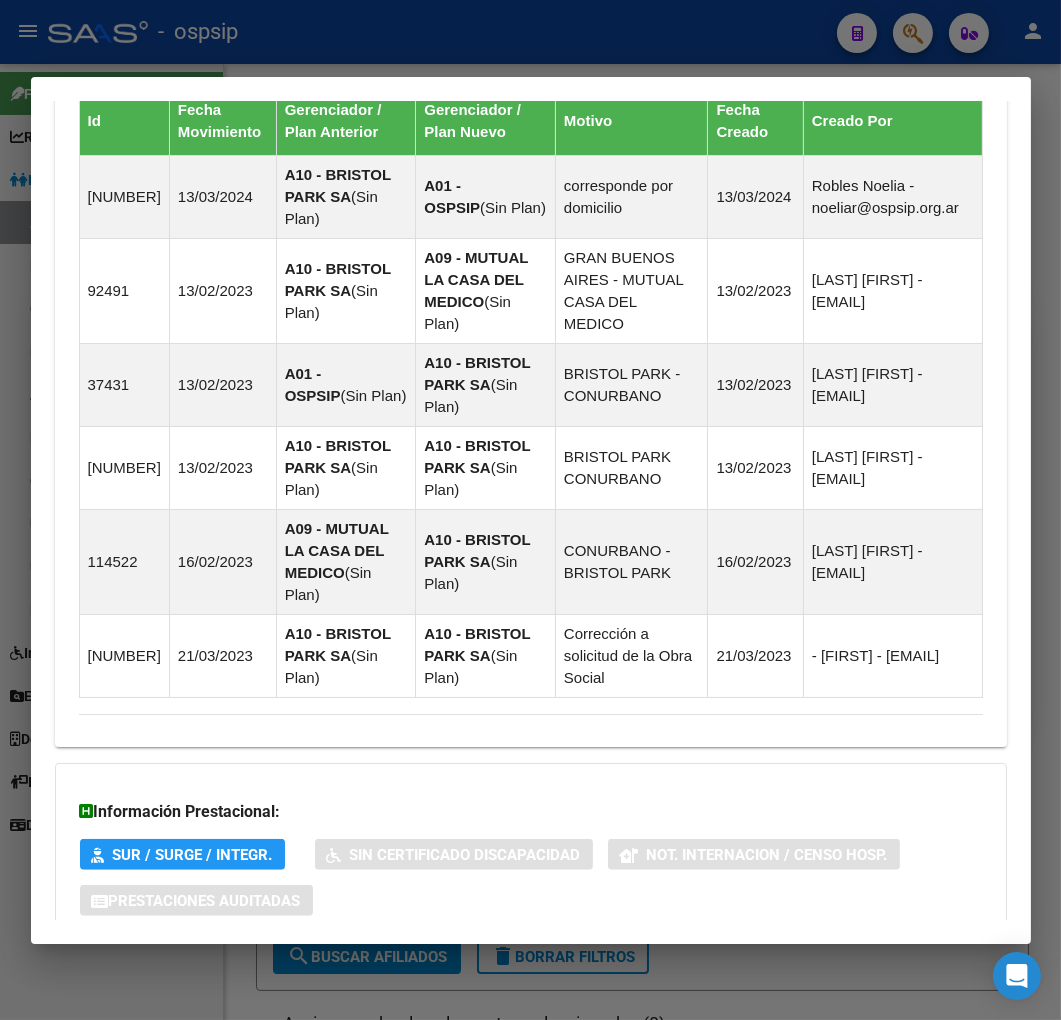 scroll, scrollTop: 1620, scrollLeft: 0, axis: vertical 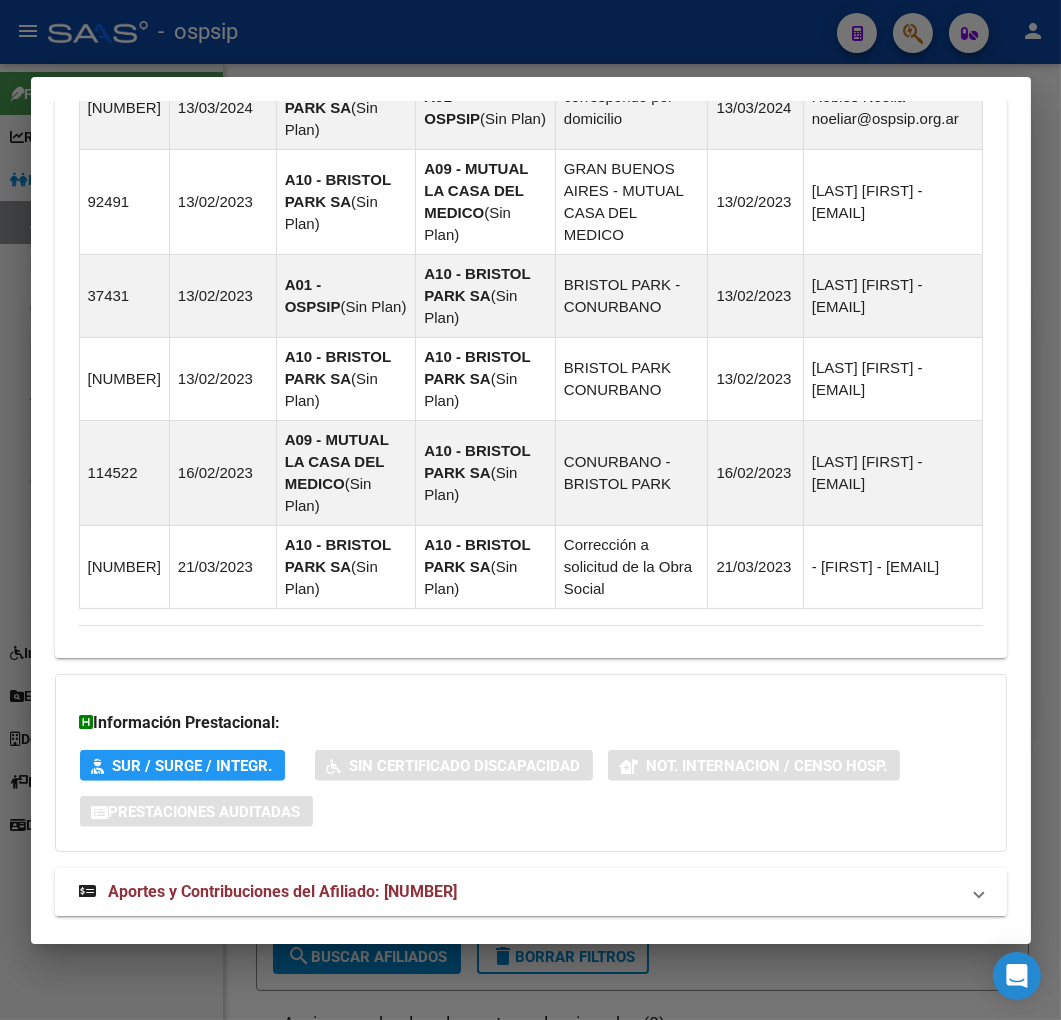 drag, startPoint x: 716, startPoint y: 846, endPoint x: 774, endPoint y: 723, distance: 135.98897 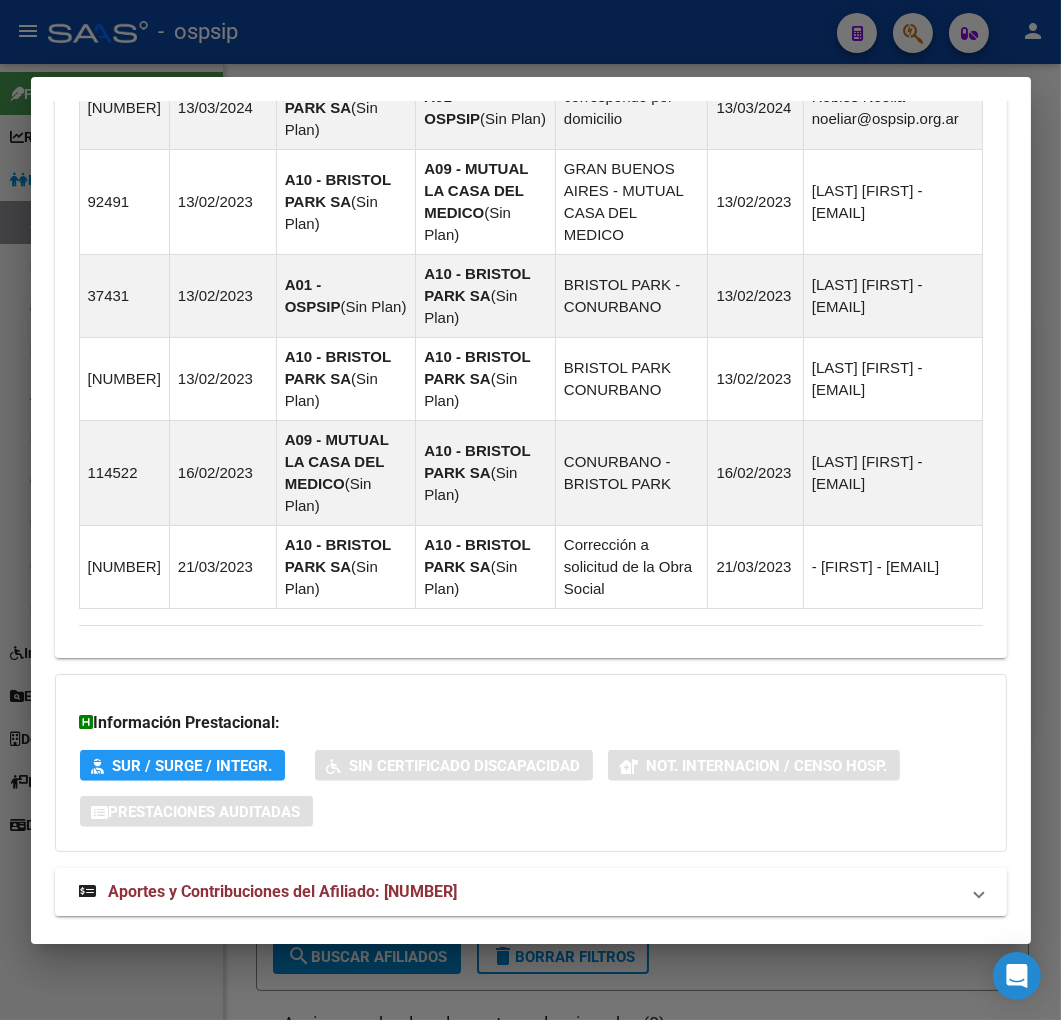 click on "Aportes y Contribuciones del Afiliado: [NUMBER]" at bounding box center (519, 892) 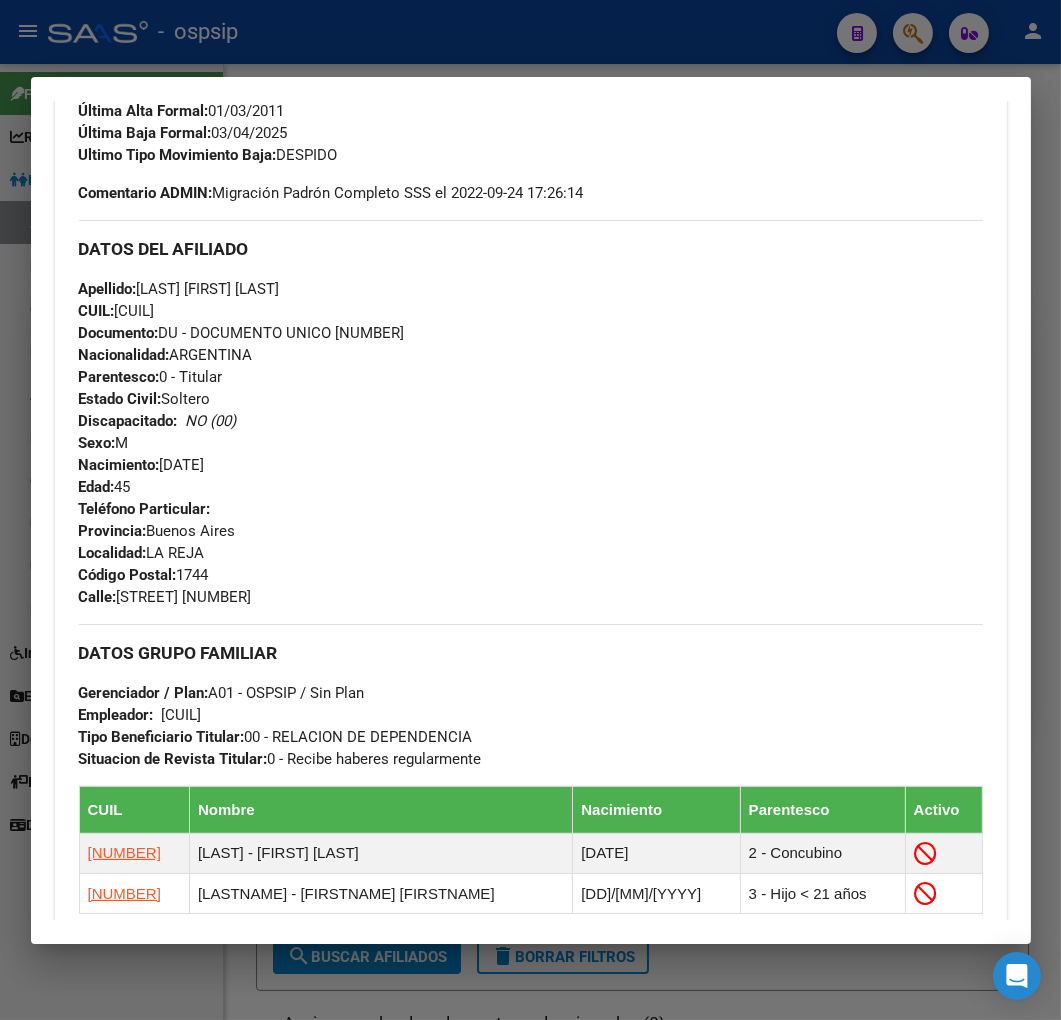 scroll, scrollTop: 163, scrollLeft: 0, axis: vertical 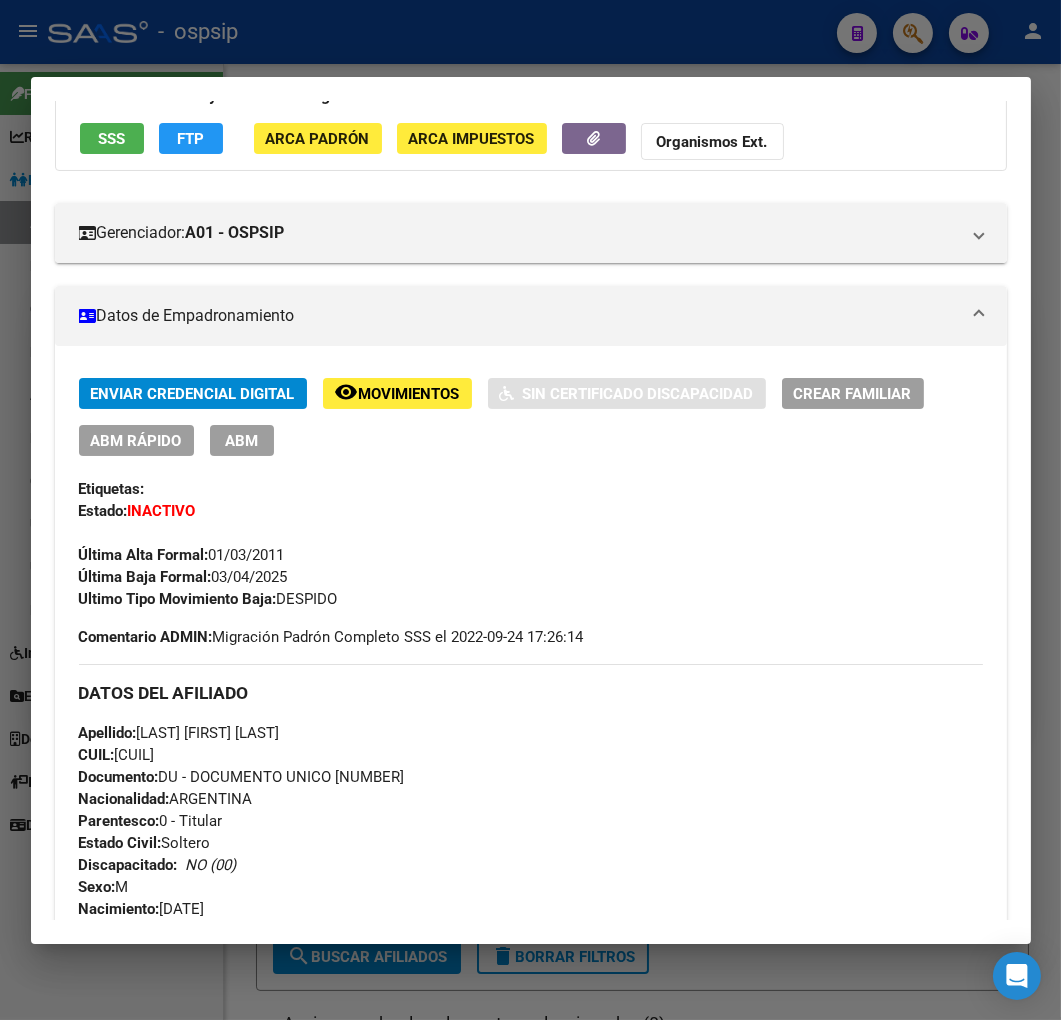 click at bounding box center [530, 510] 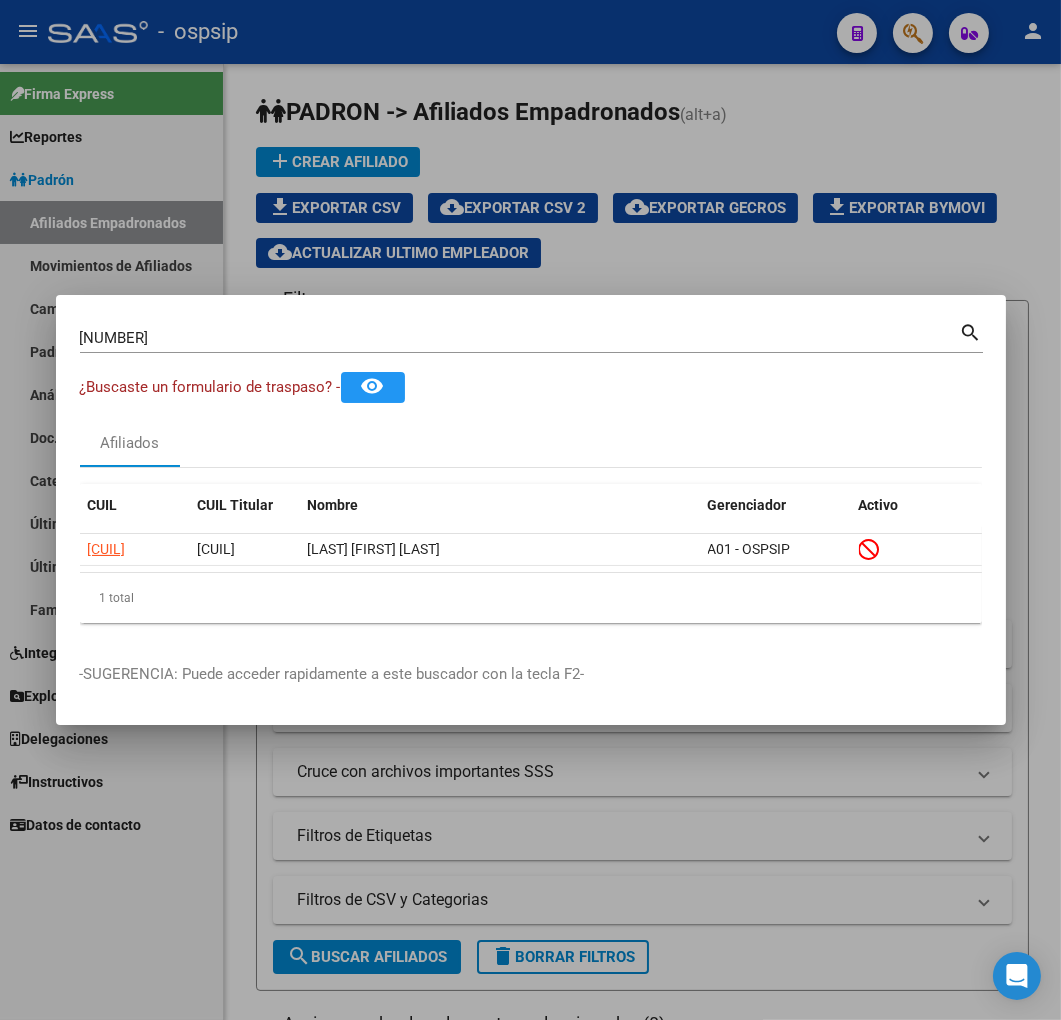 click at bounding box center (530, 510) 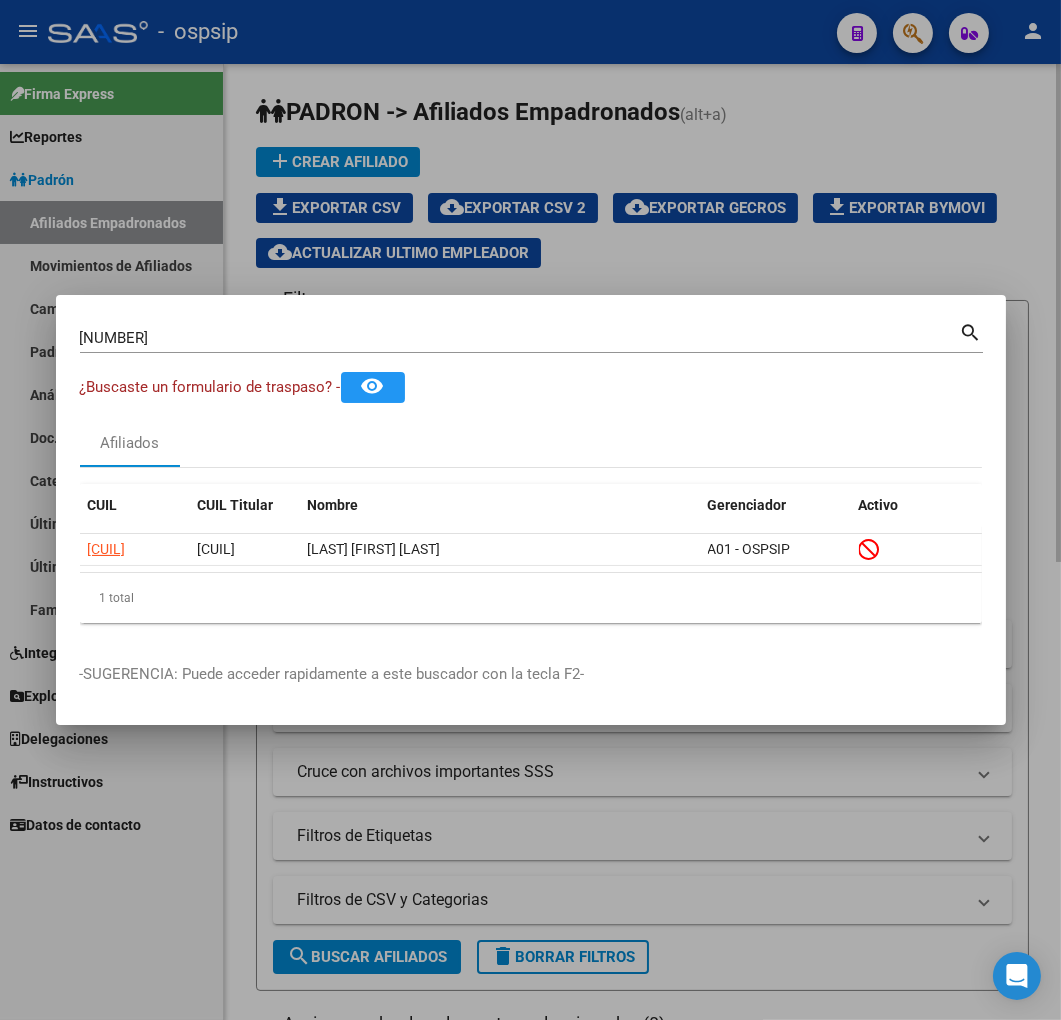 type 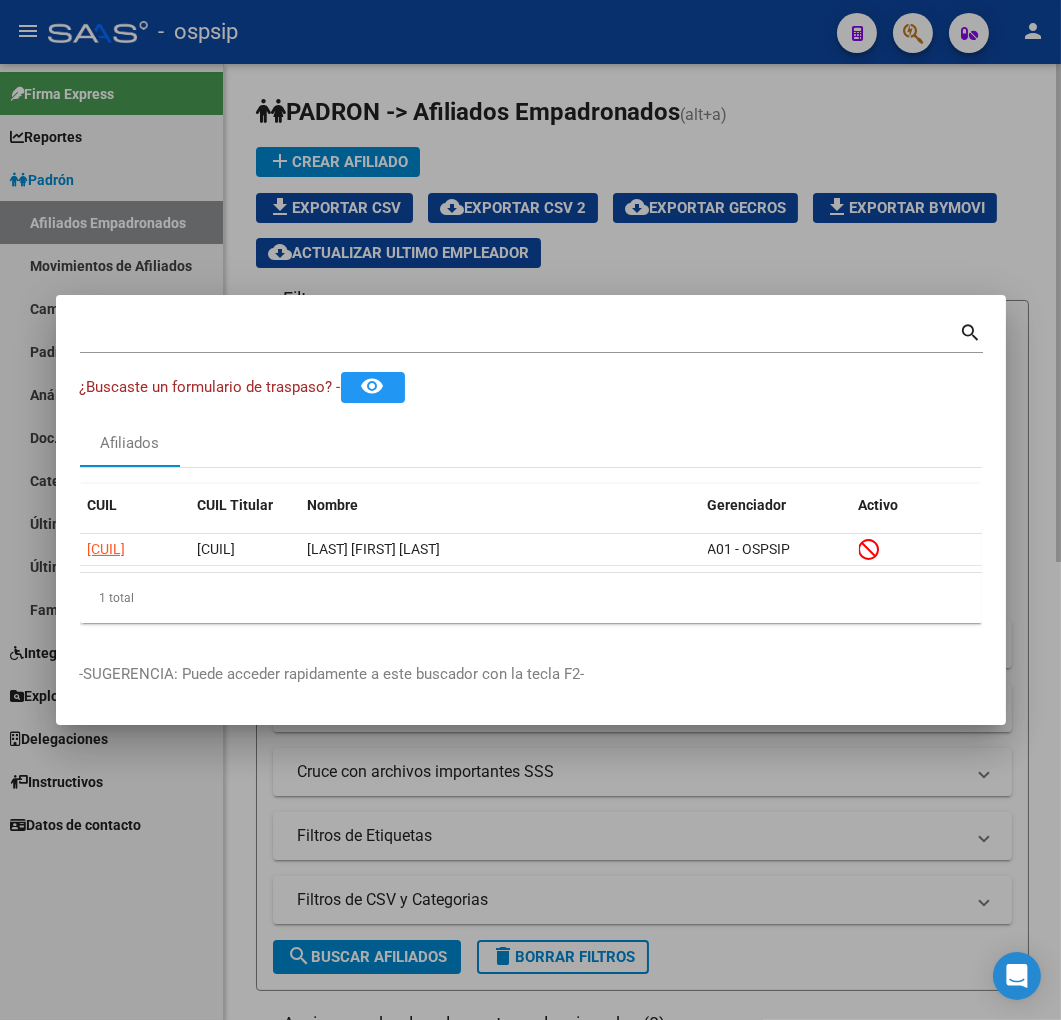 click on "PADRON -> Afiliados Empadronados  (alt+a) add  Crear Afiliado
file_download  Exportar CSV  cloud_download  Exportar CSV 2  cloud_download  Exportar GECROS  file_download  Exportar Bymovi  cloud_download  Actualizar ultimo Empleador  Filtros Id CUIL / Nombre / Apellido CUIL Titular Seleccionar Gerenciador Seleccionar Gerenciador Start date – End date Fecha Alta Desde / Hasta Start date – End date Fecha Baja Desde / Hasta Si Activo Todos Titular Todos Con Alta Futura Todos Con Baja Futura Si Grupo Familiar Activo Ultimo Tipo Alta Ultimo Tipo Alta Ultimo Tipo Baja Ultimo Tipo Baja  Filtros del Afiliado  Edades Edades Sexo Sexo Discapacitado Discapacitado Nacionalidad Nacionalidad Provincia Provincia Estado Civil Estado Civil Start date – End date Fecha Nacimiento Desde / Hasta Todos Tiene PMI Todos Certificado Estudio Codigo Postal Localidad  Filtros del Grupo Familiar  Tipo Beneficiario Titular Tipo Beneficiario Titular Situacion Revista Titular Situacion Revista Titular CUIT Empleador" 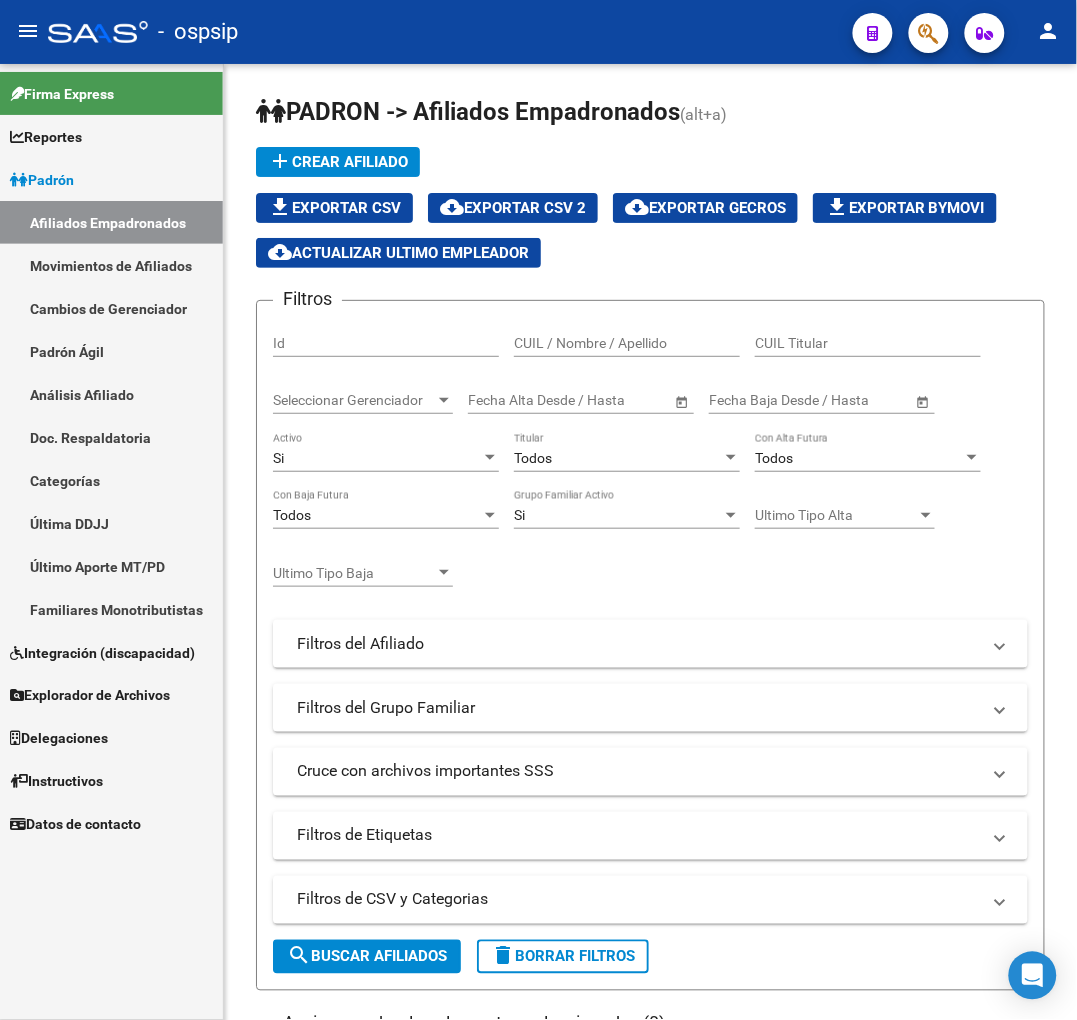 click 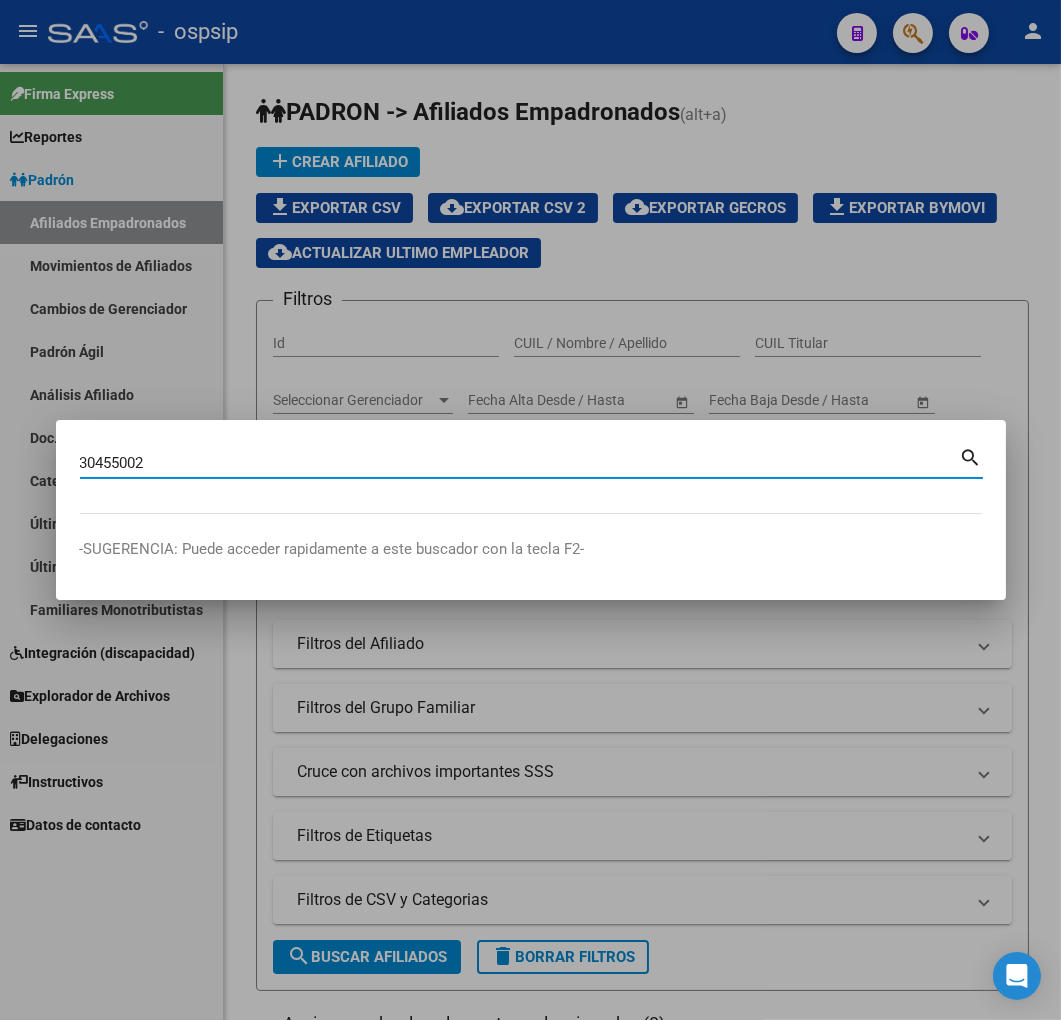 type on "30455002" 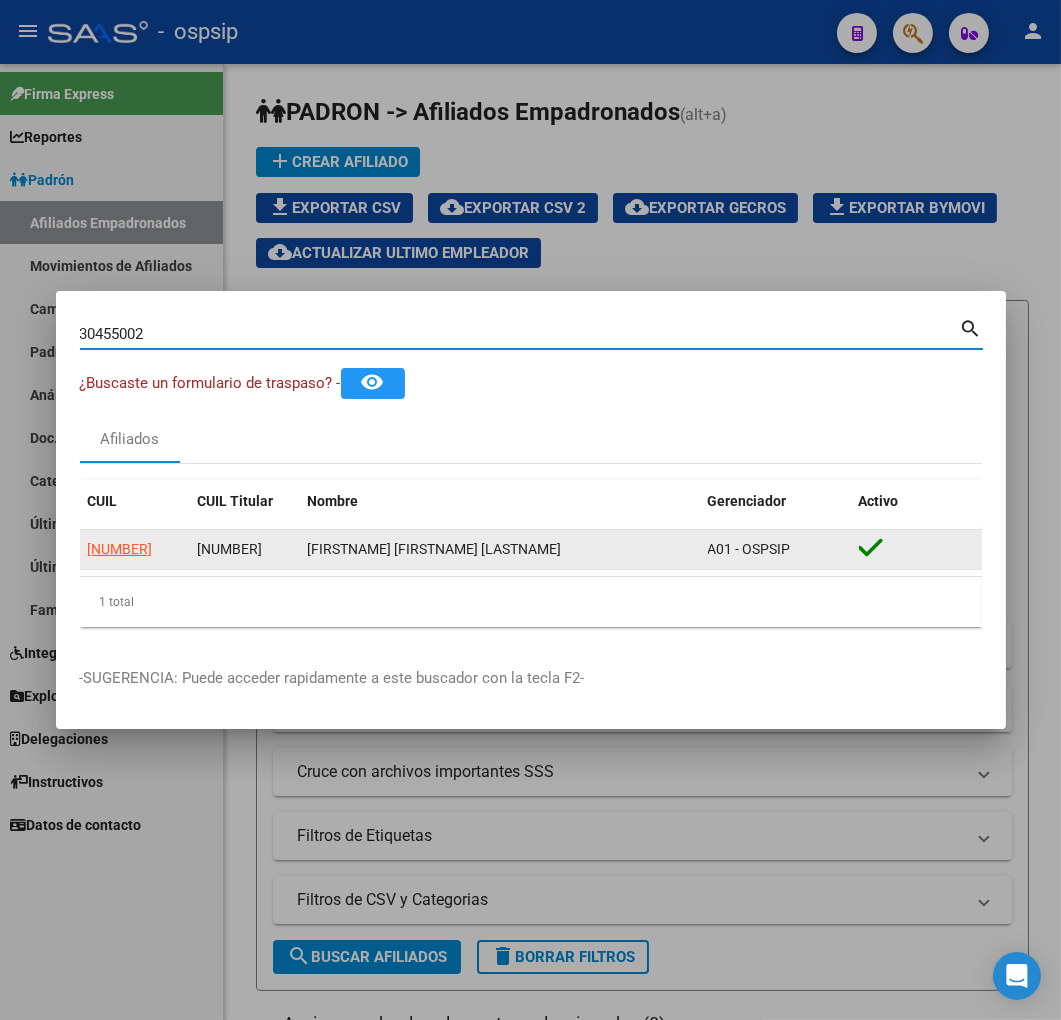 click on "[NUMBER]" 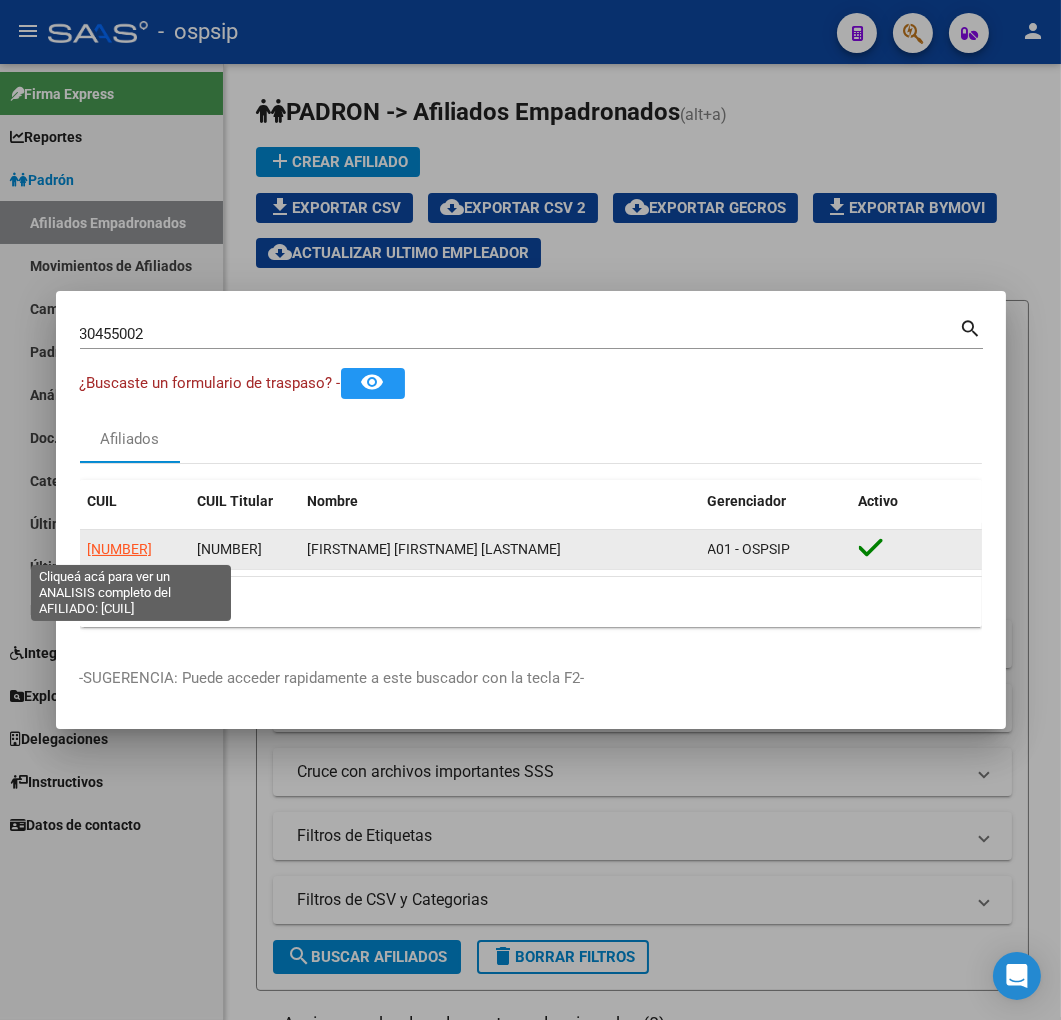 click on "[NUMBER]" 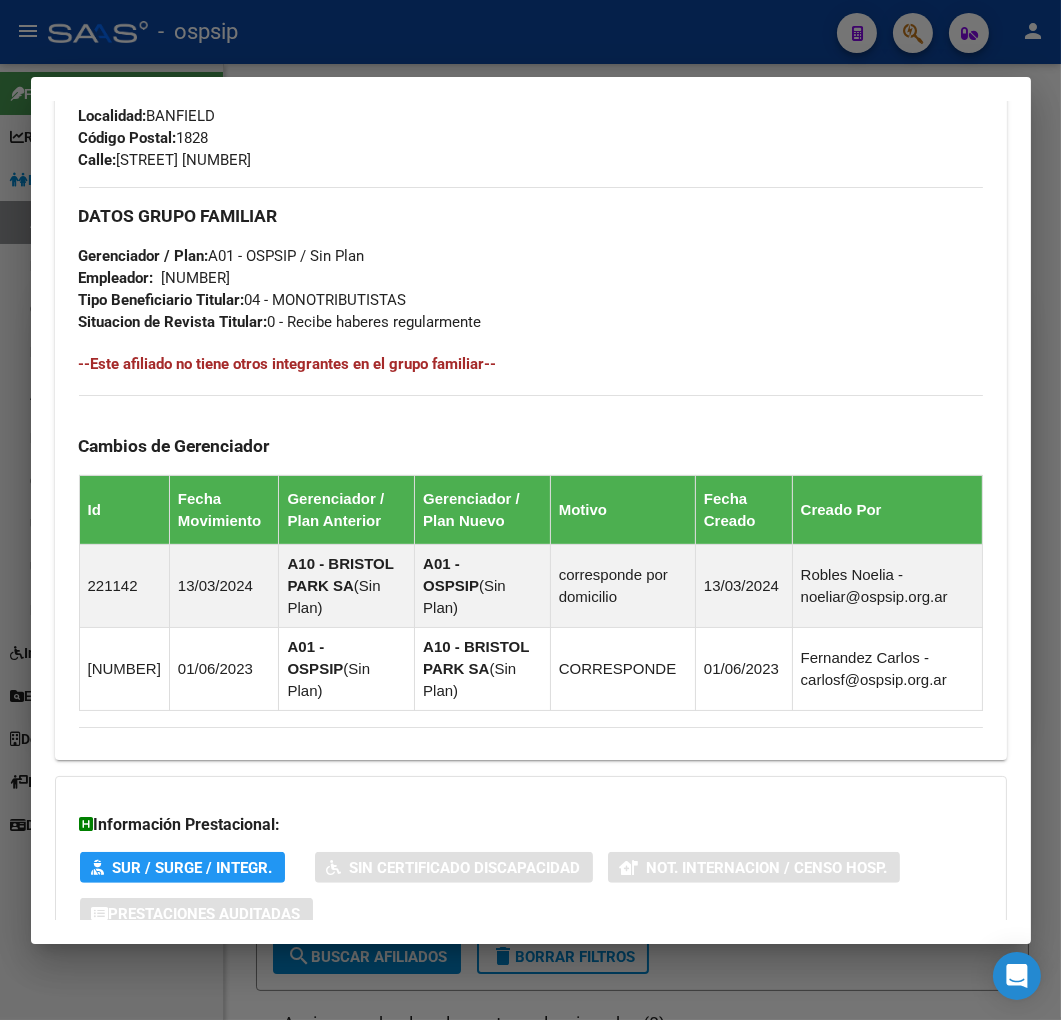 scroll, scrollTop: 1150, scrollLeft: 0, axis: vertical 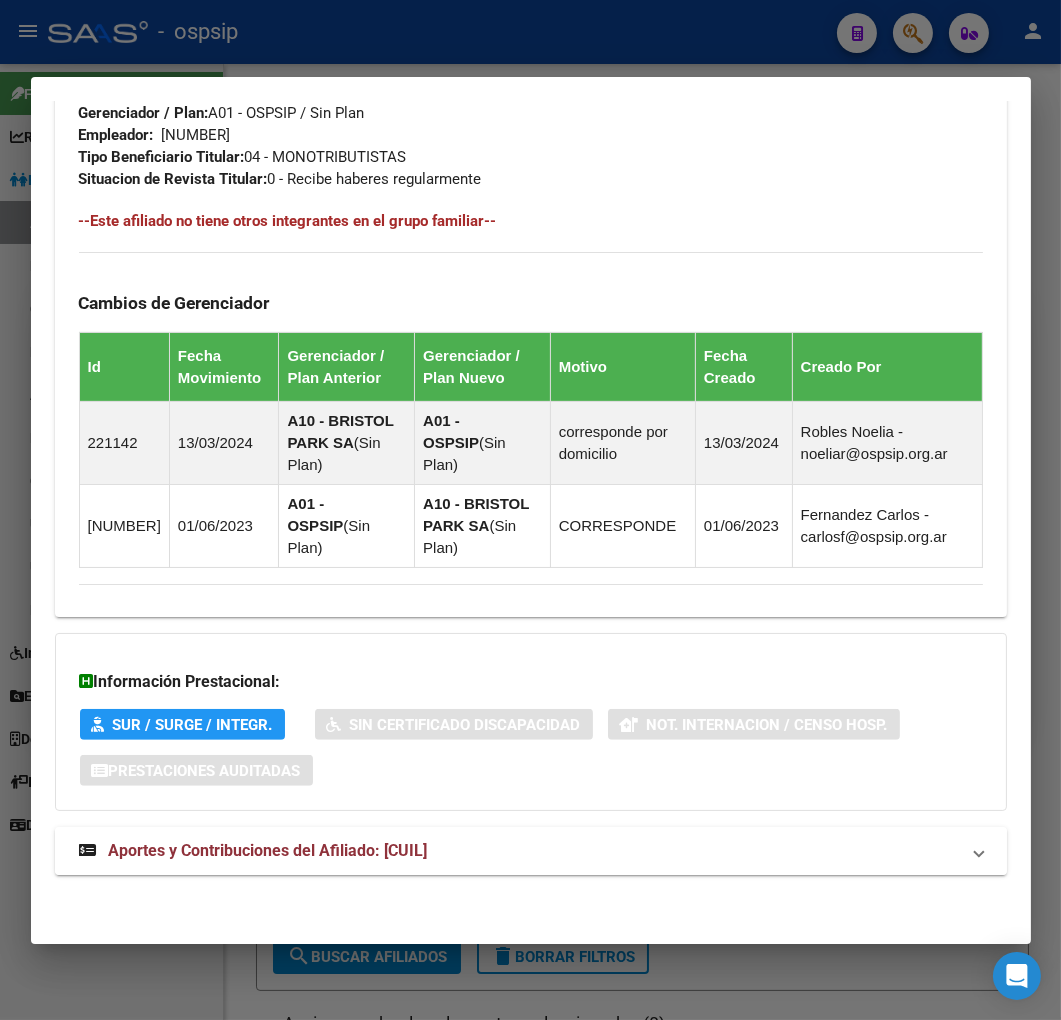 click on "Aportes y Contribuciones del Afiliado: [CUIL]" at bounding box center (519, 851) 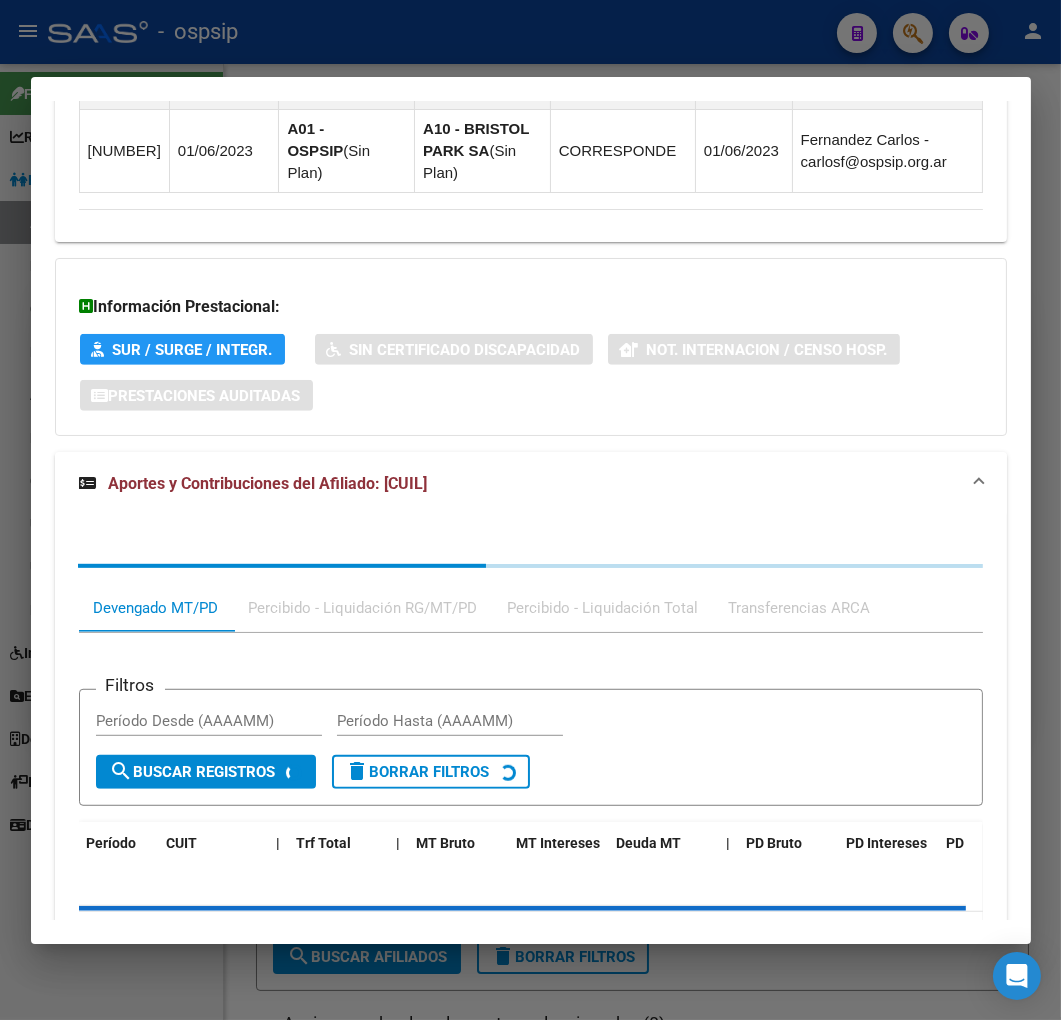 scroll, scrollTop: 1658, scrollLeft: 0, axis: vertical 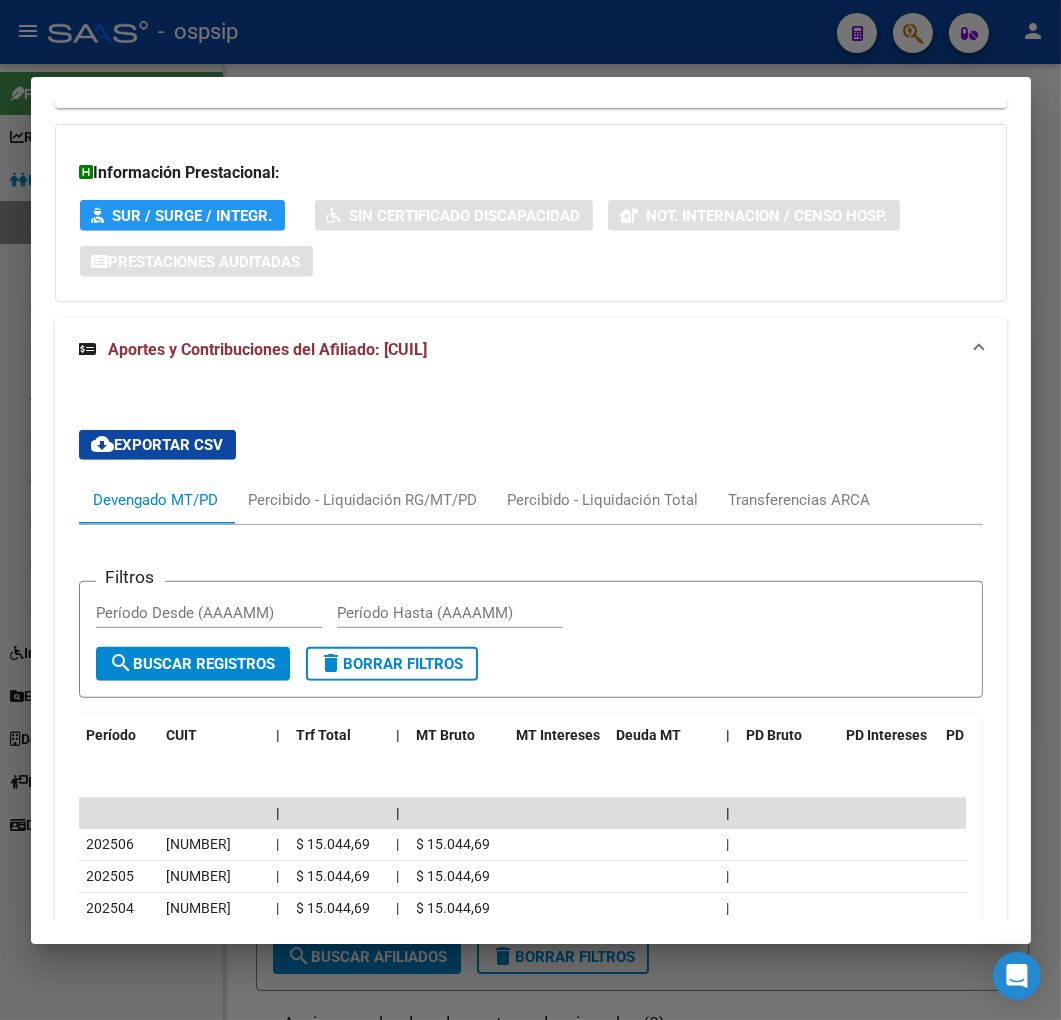 click at bounding box center (530, 510) 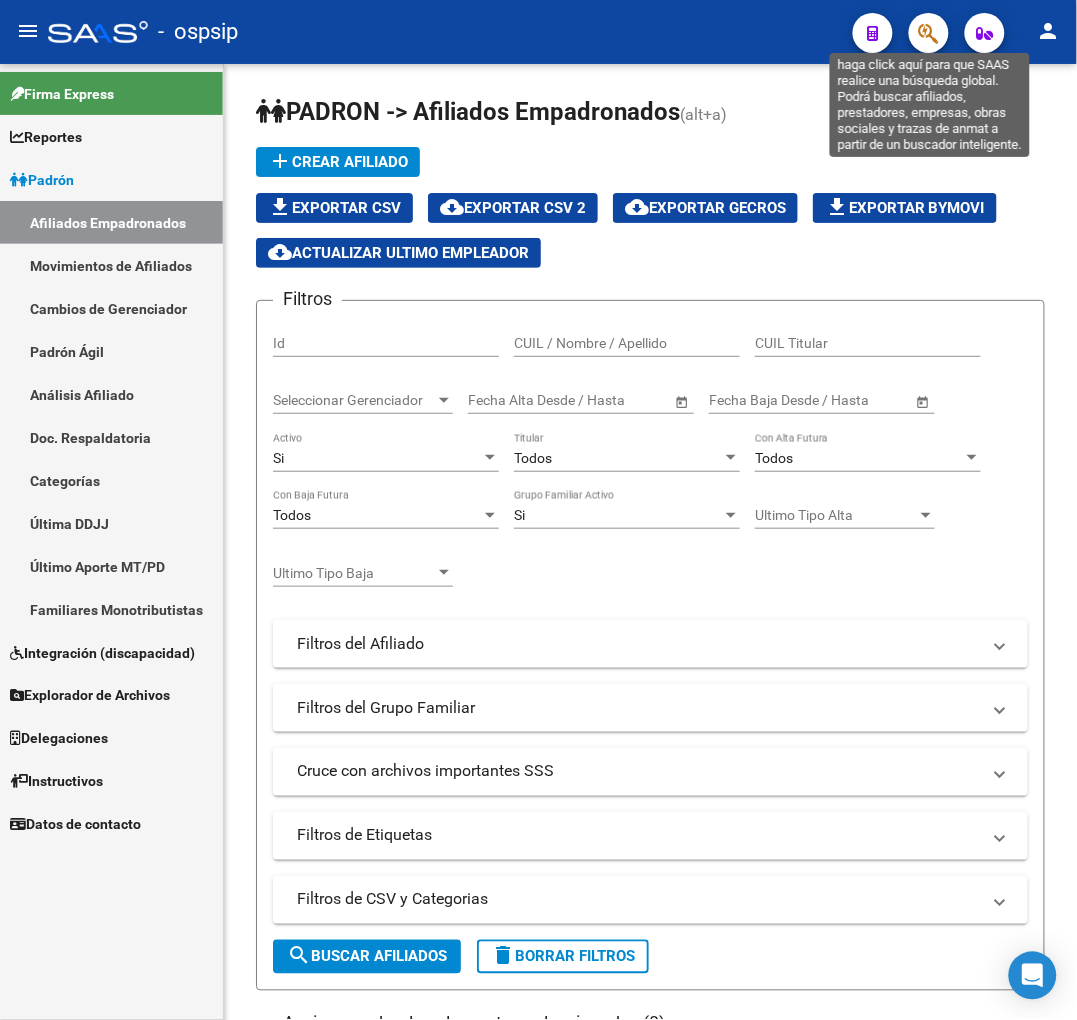 click 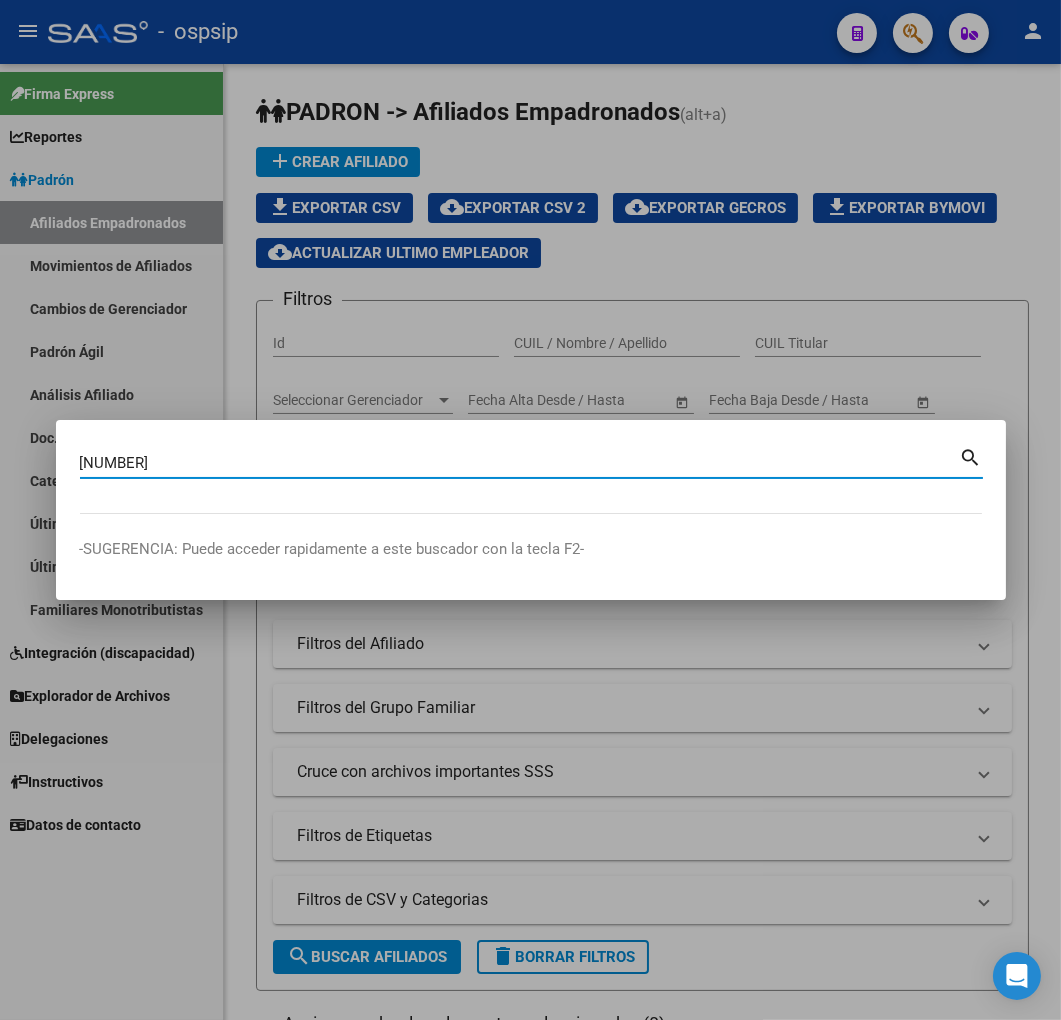 type on "[NUMBER]" 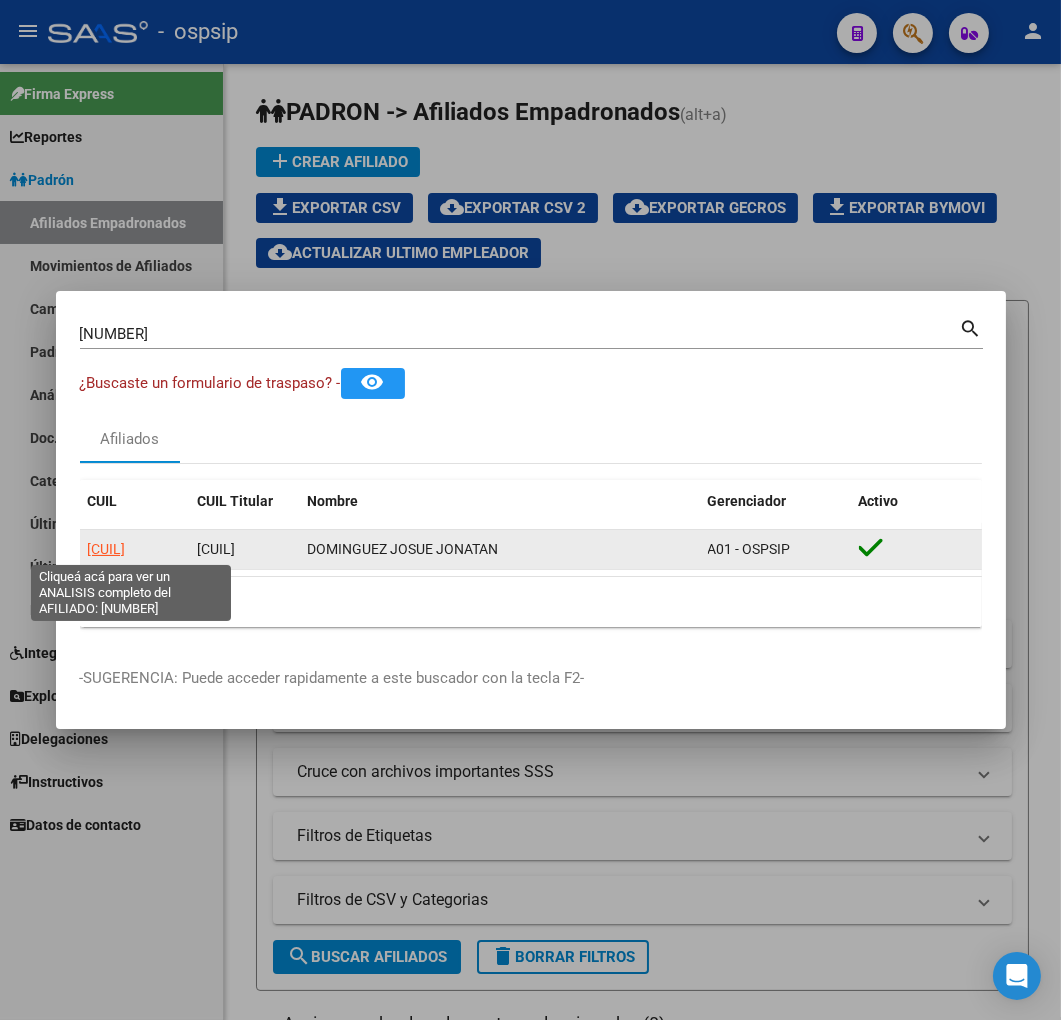 click on "[CUIL]" 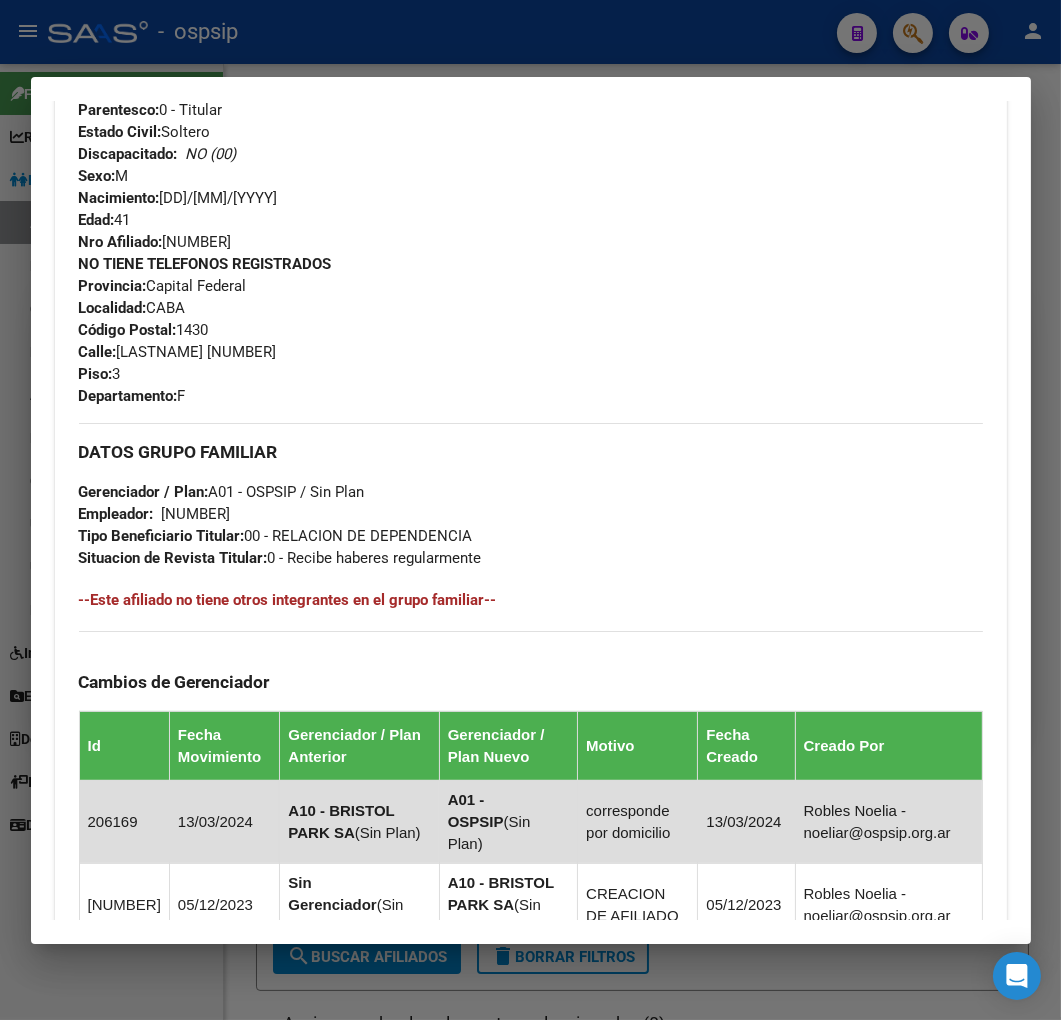 scroll, scrollTop: 1194, scrollLeft: 0, axis: vertical 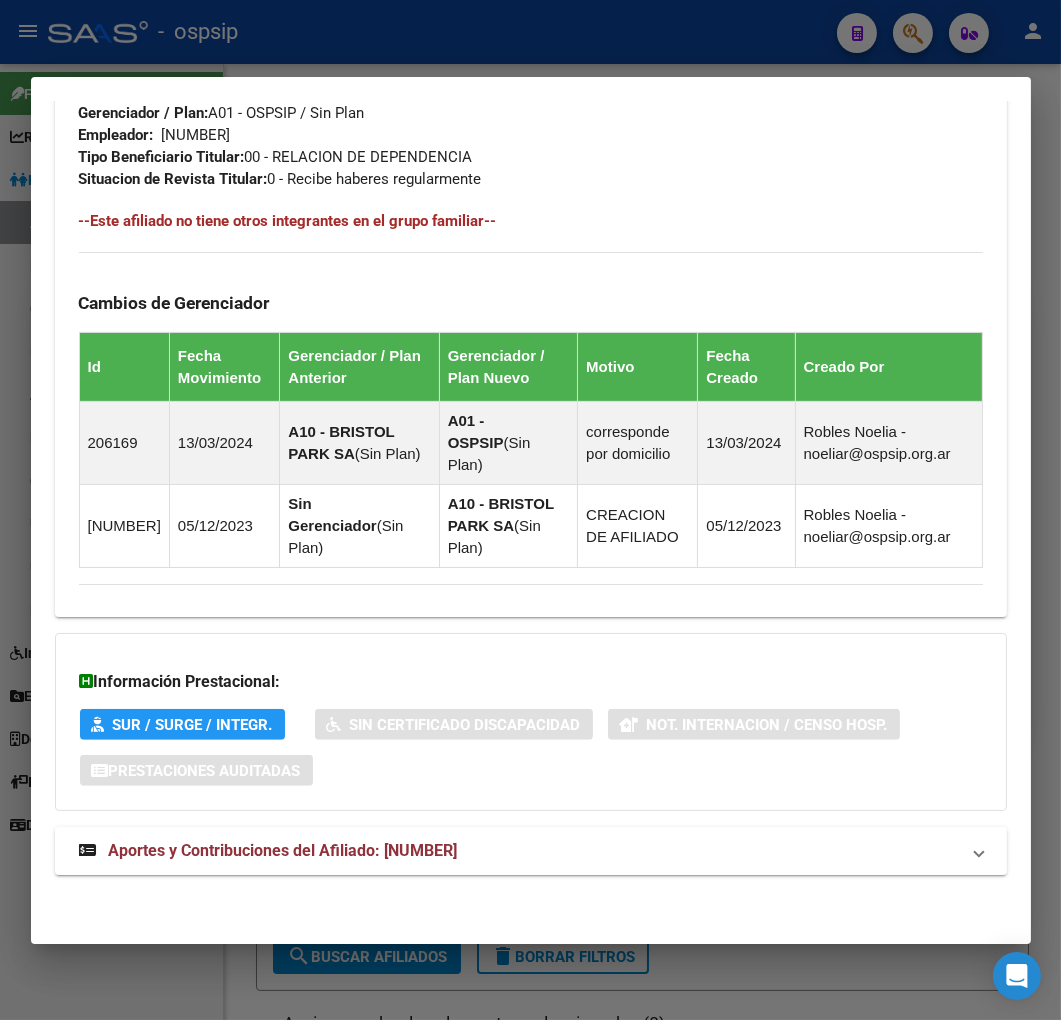 drag, startPoint x: 561, startPoint y: 846, endPoint x: 592, endPoint y: 783, distance: 70.21396 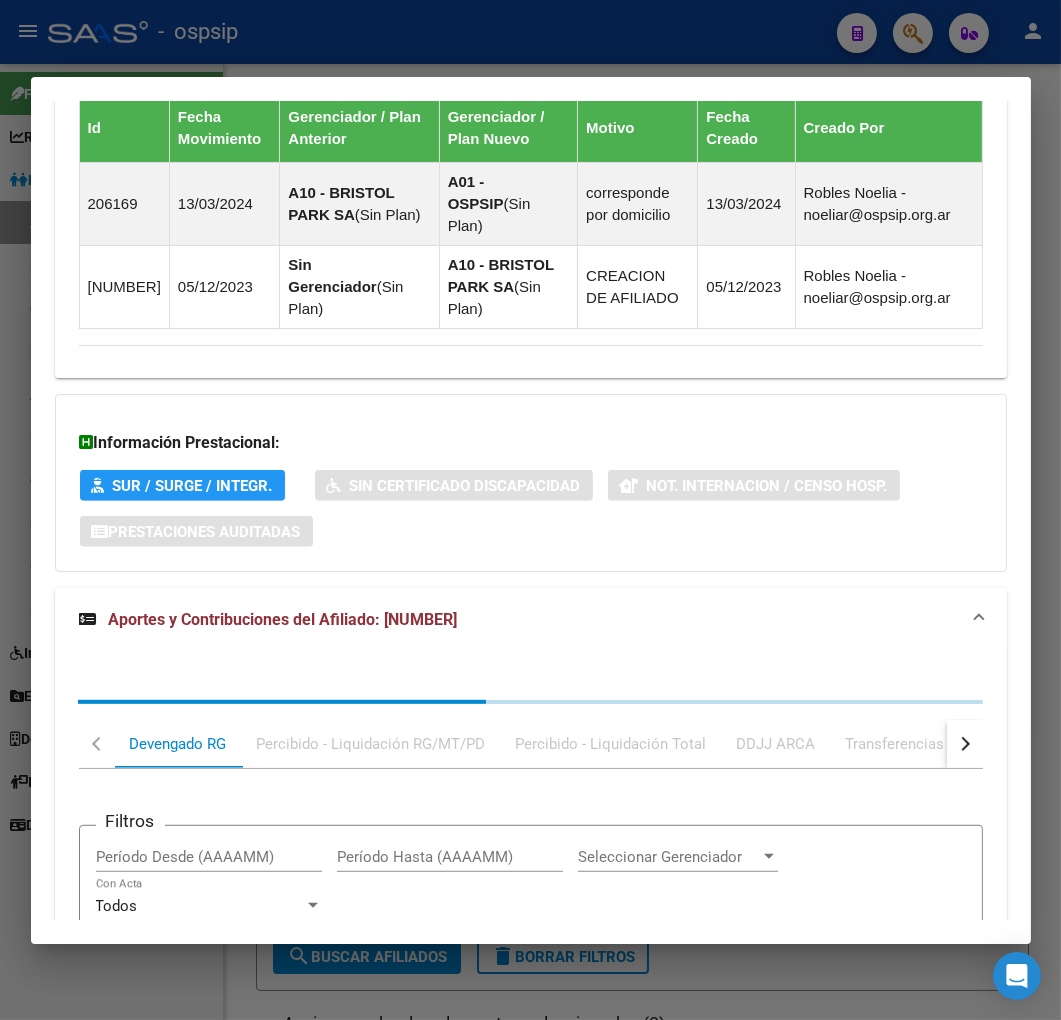 scroll, scrollTop: 1737, scrollLeft: 0, axis: vertical 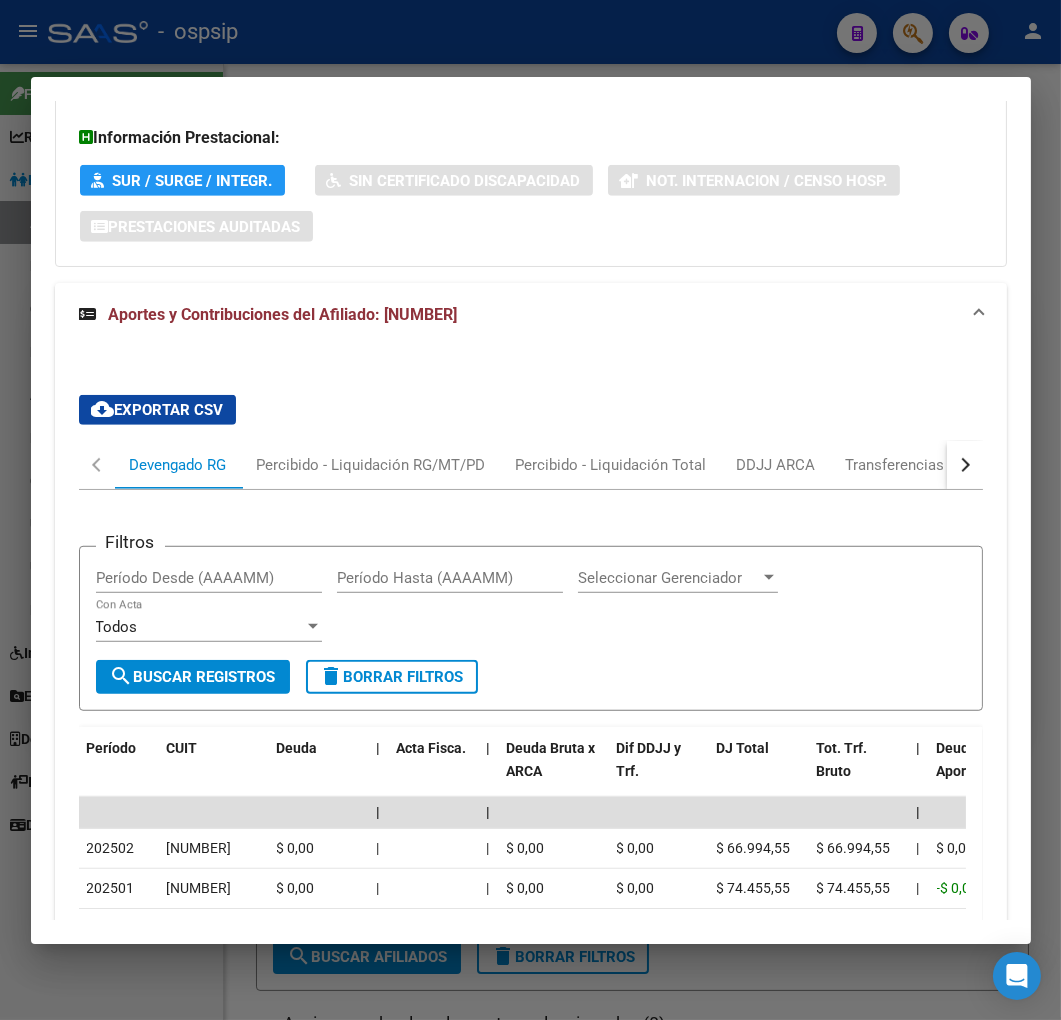 click at bounding box center (965, 465) 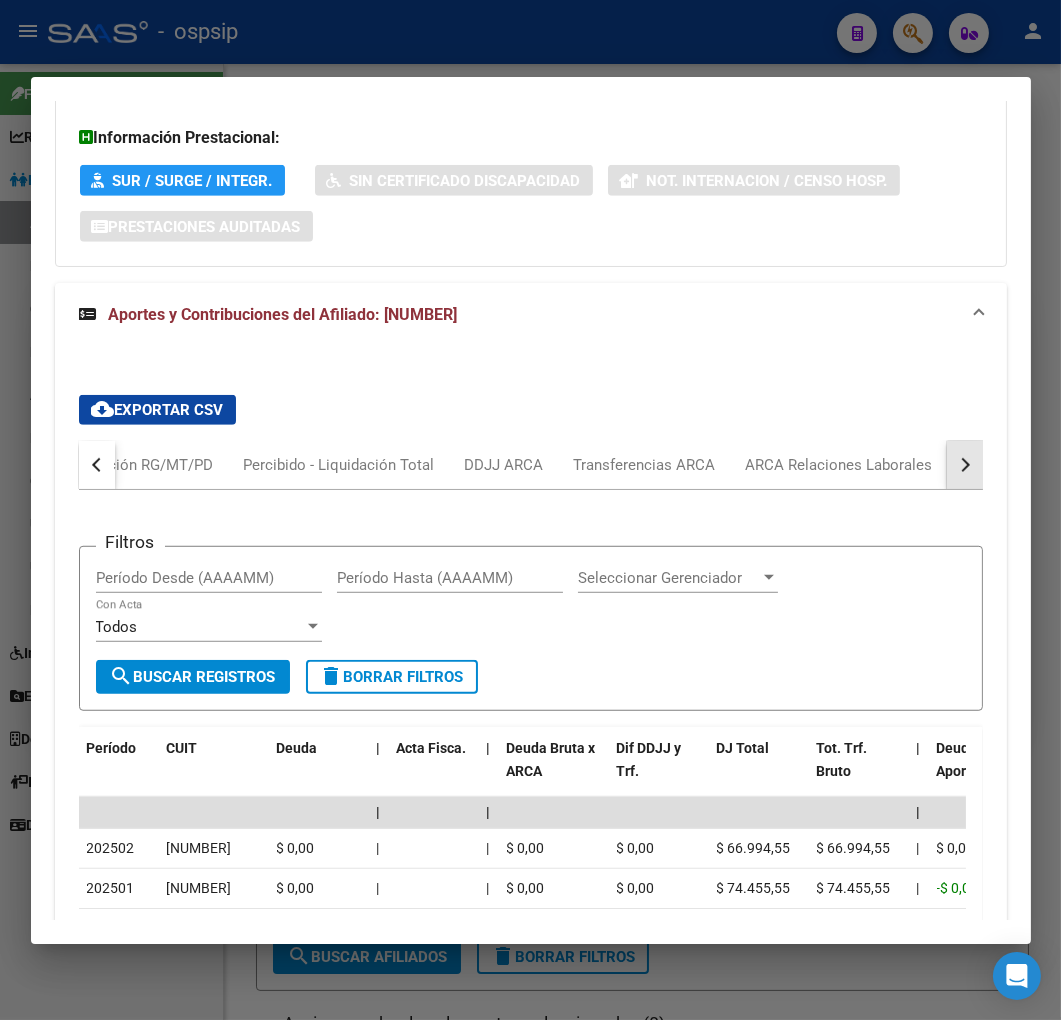 click at bounding box center (965, 465) 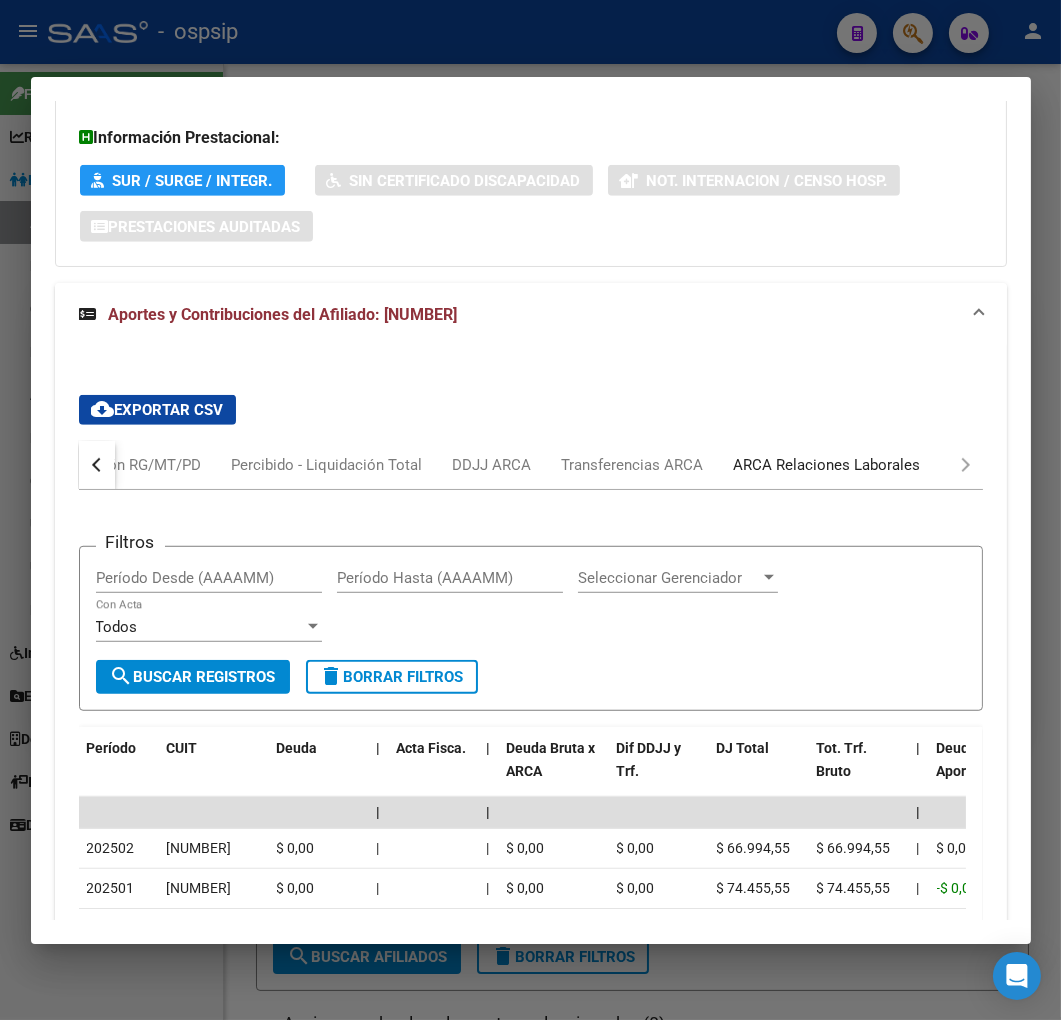 click on "ARCA Relaciones Laborales" at bounding box center [827, 465] 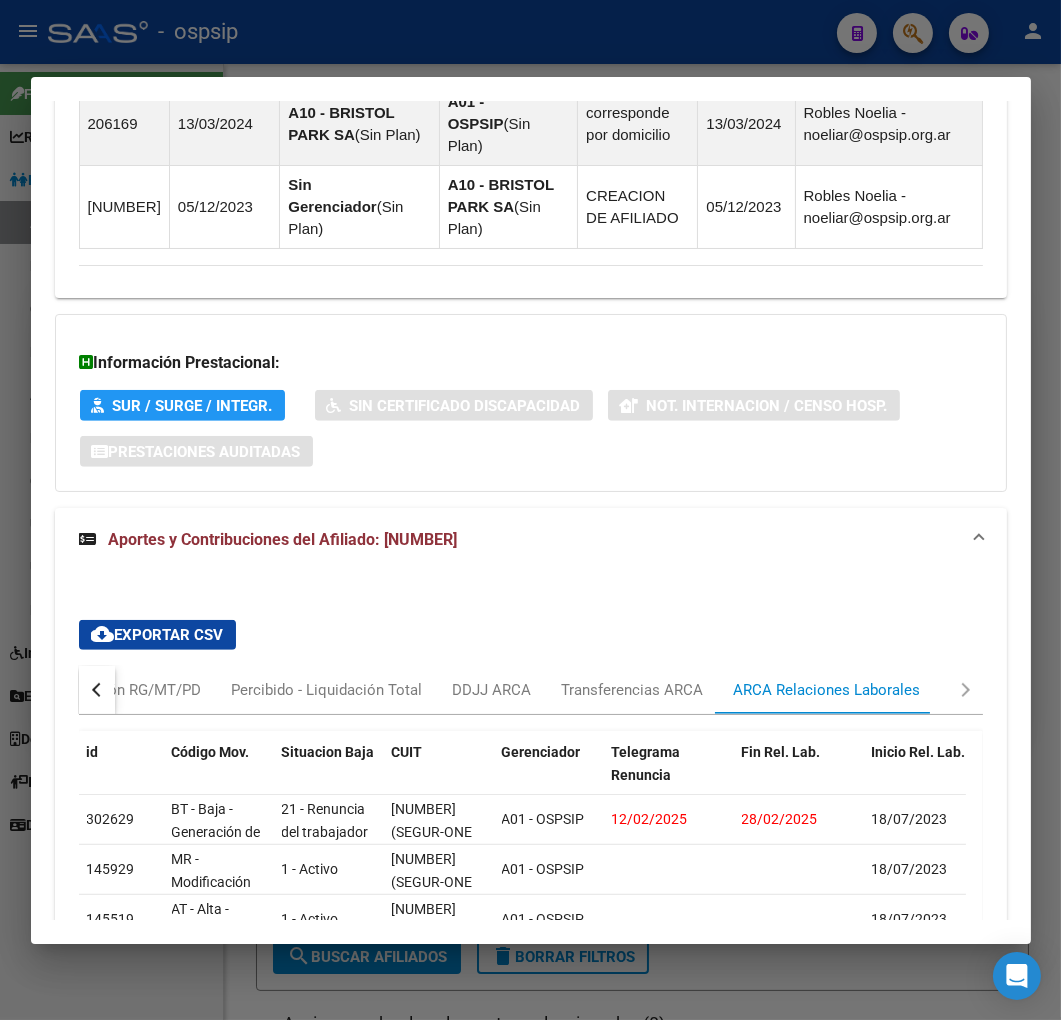 scroll, scrollTop: 1706, scrollLeft: 0, axis: vertical 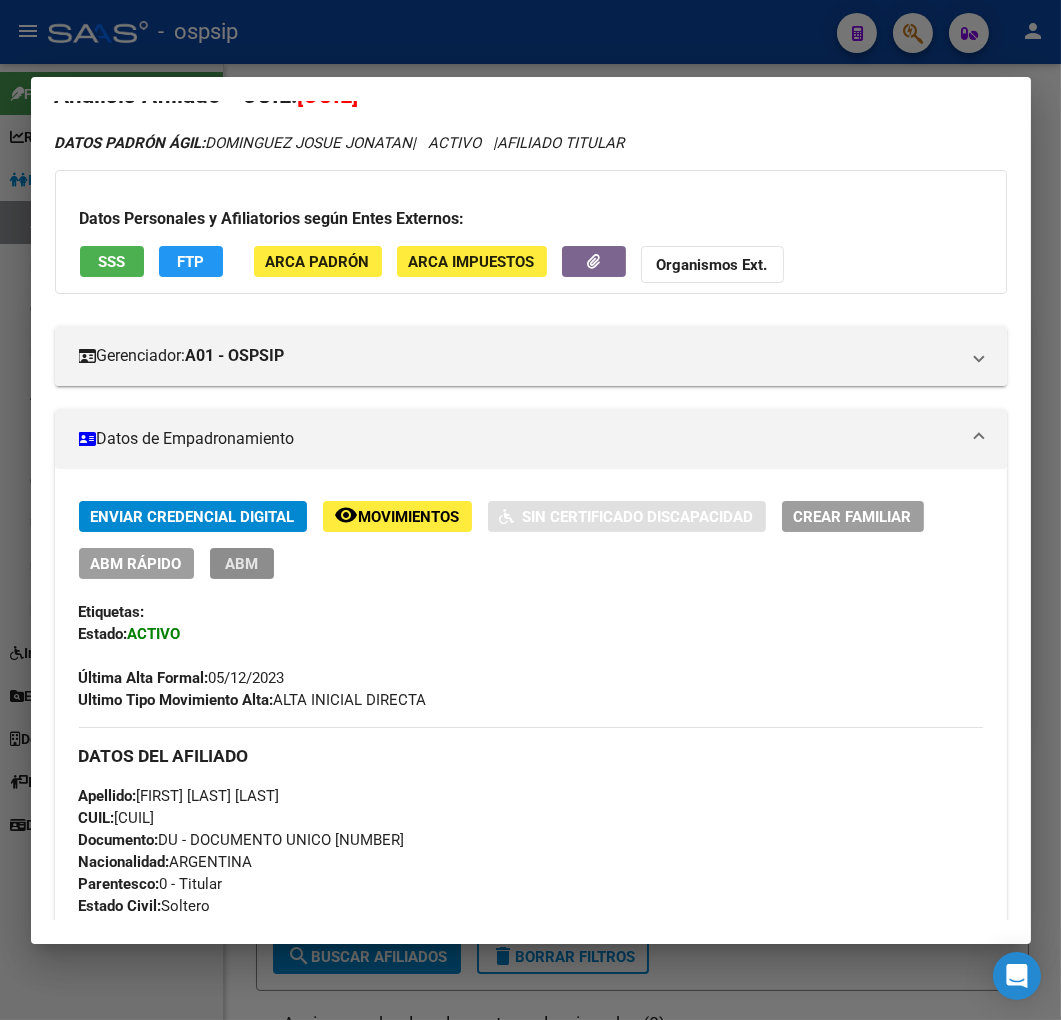 click on "ABM" at bounding box center [242, 563] 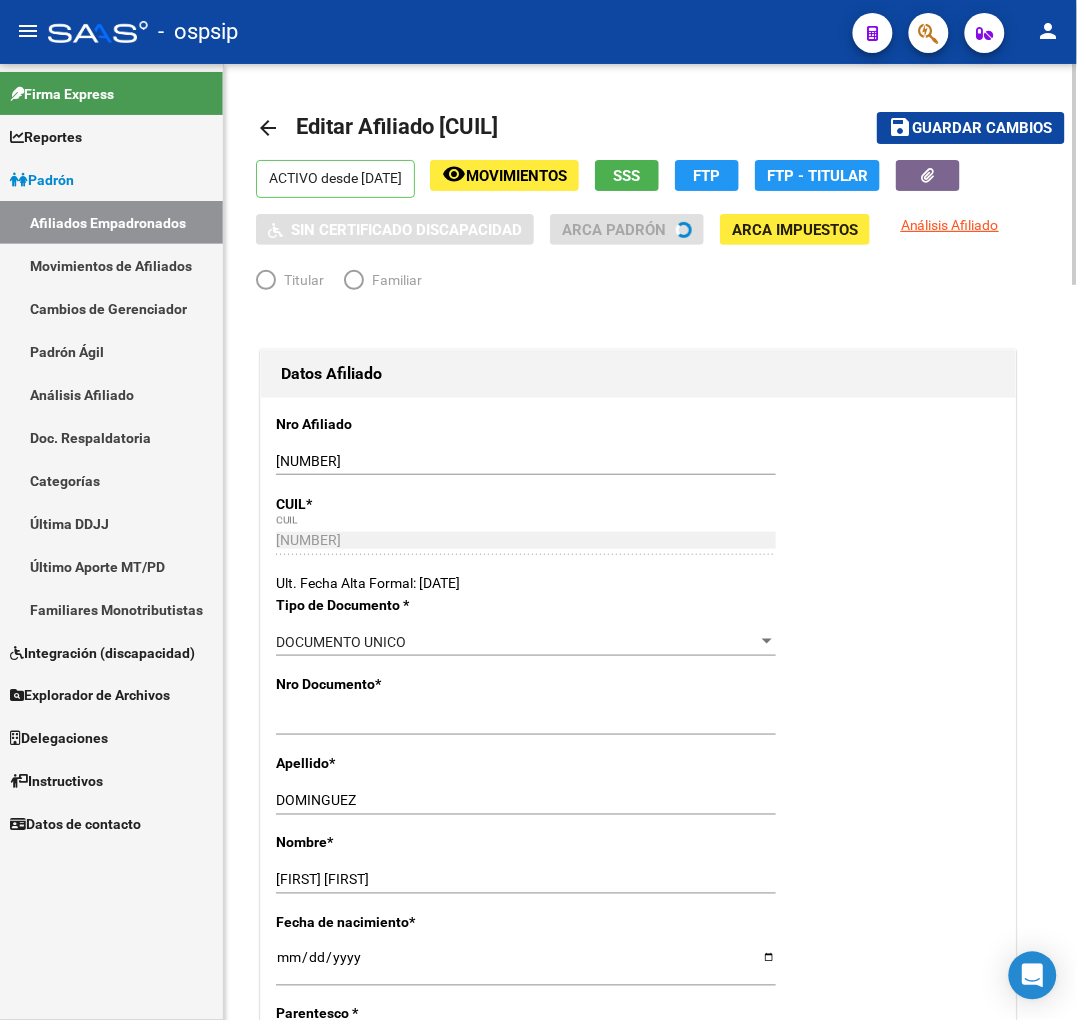 radio on "true" 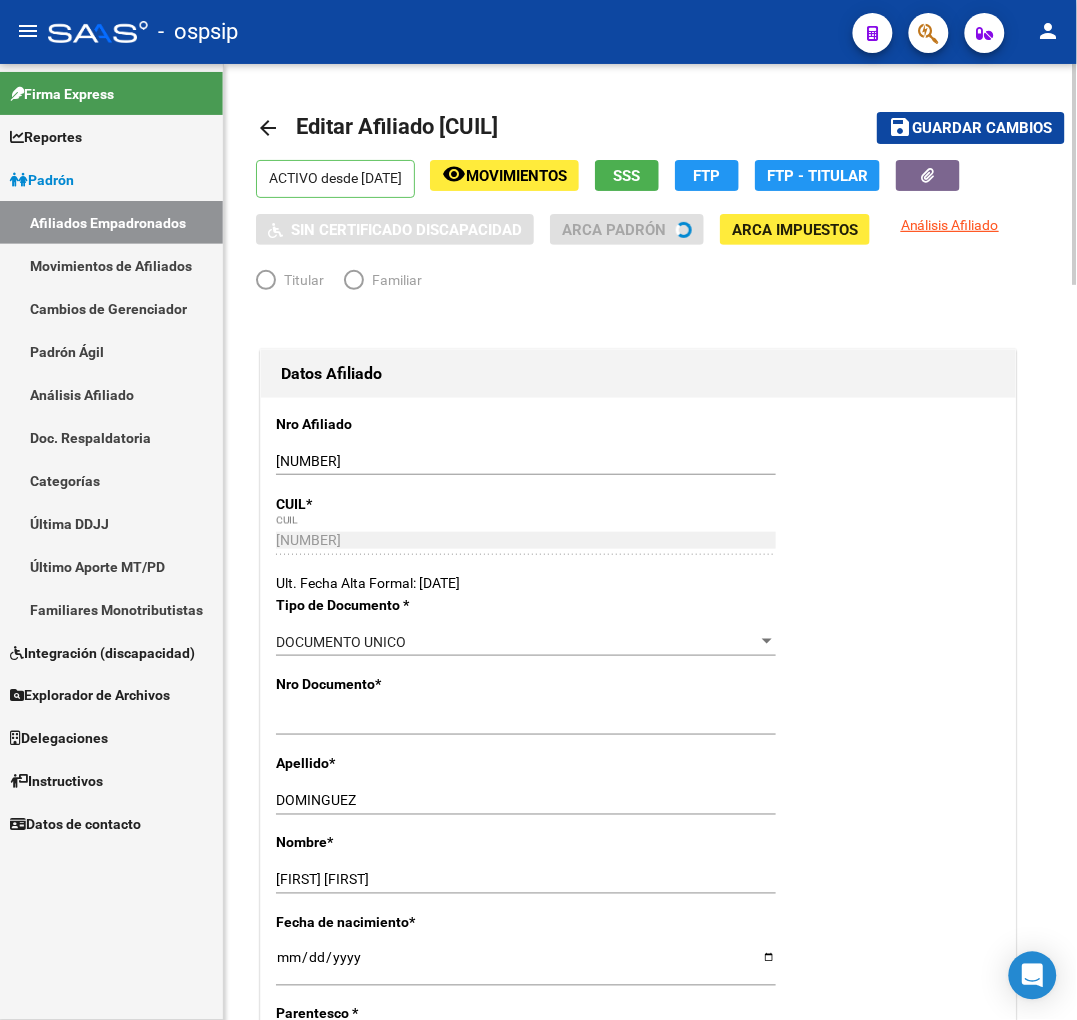 type on "[DD]-[DD]-[CUIL]" 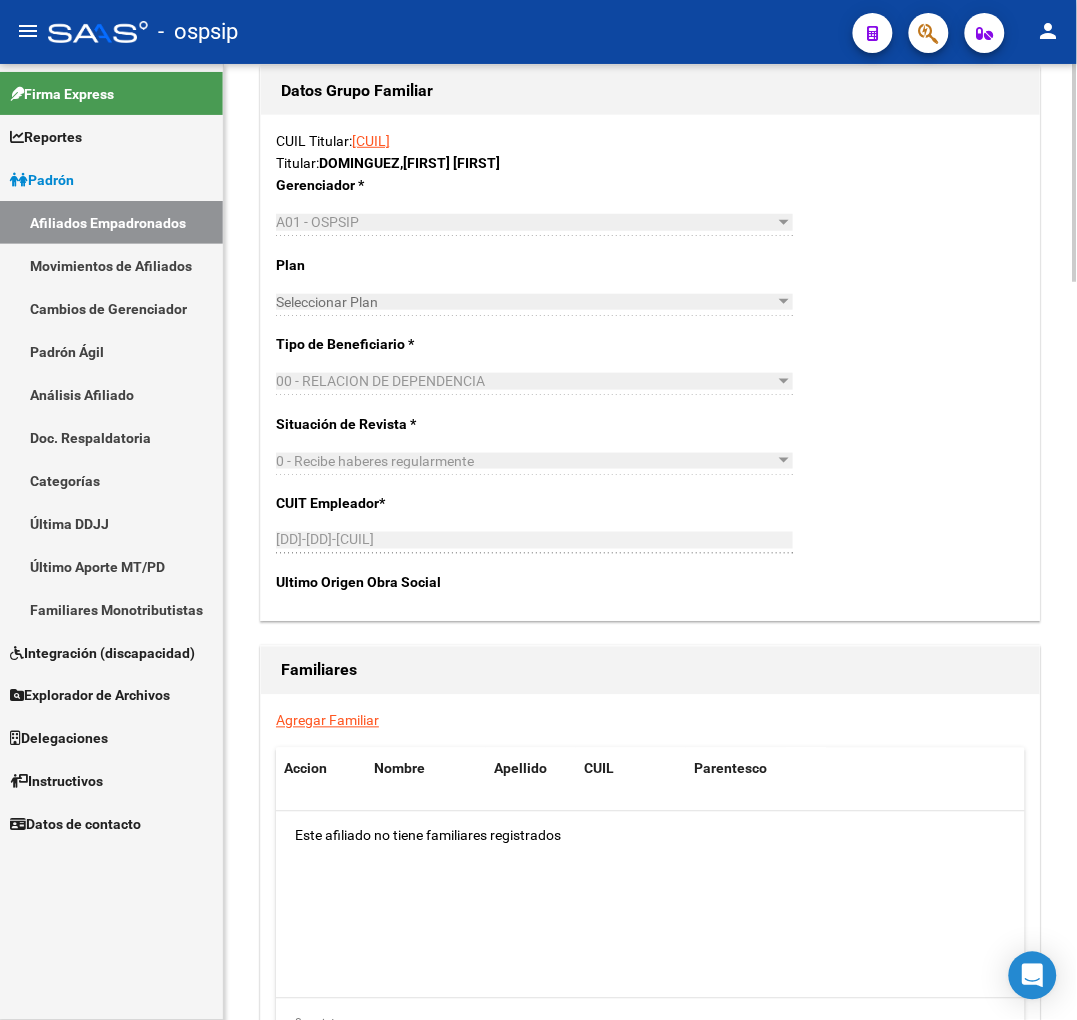 scroll, scrollTop: 3227, scrollLeft: 0, axis: vertical 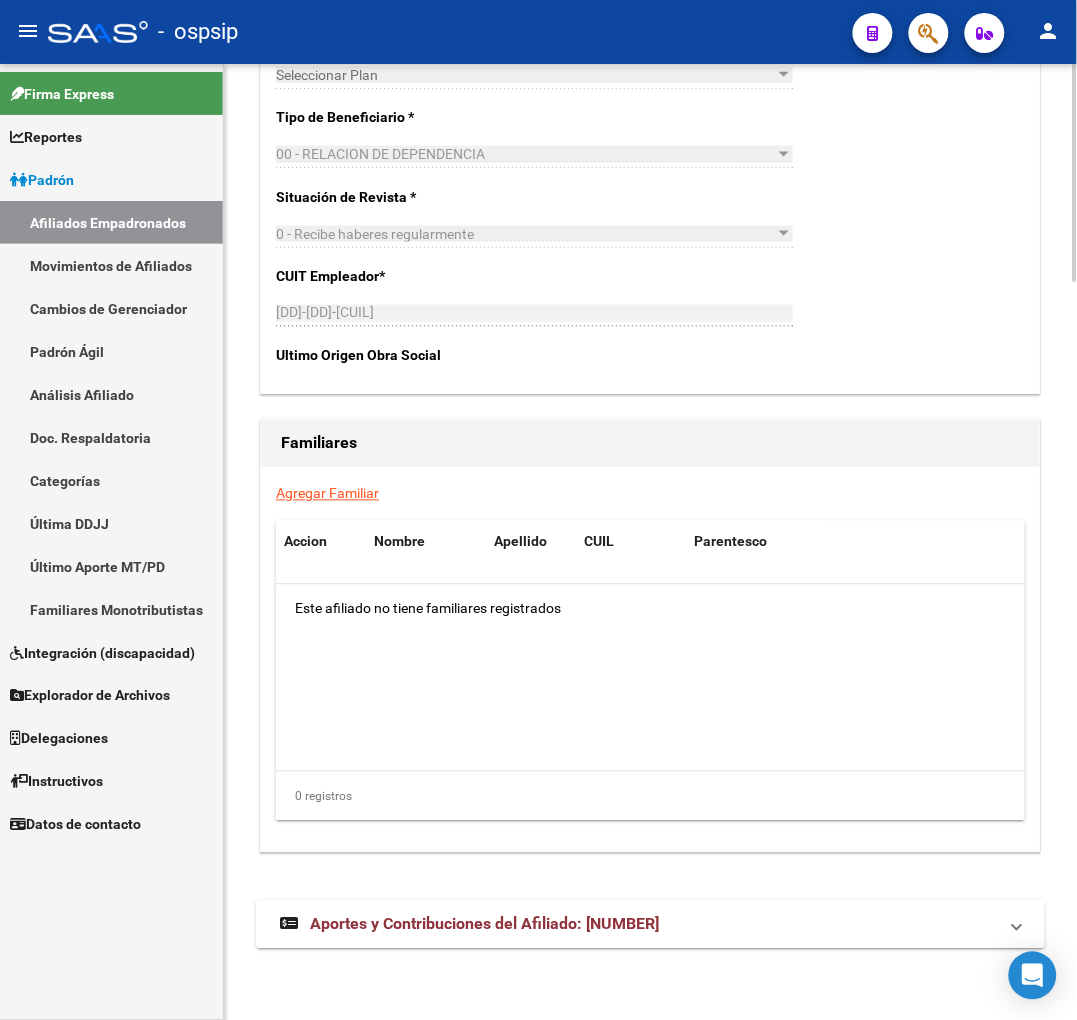 drag, startPoint x: 582, startPoint y: 965, endPoint x: 576, endPoint y: 927, distance: 38.470768 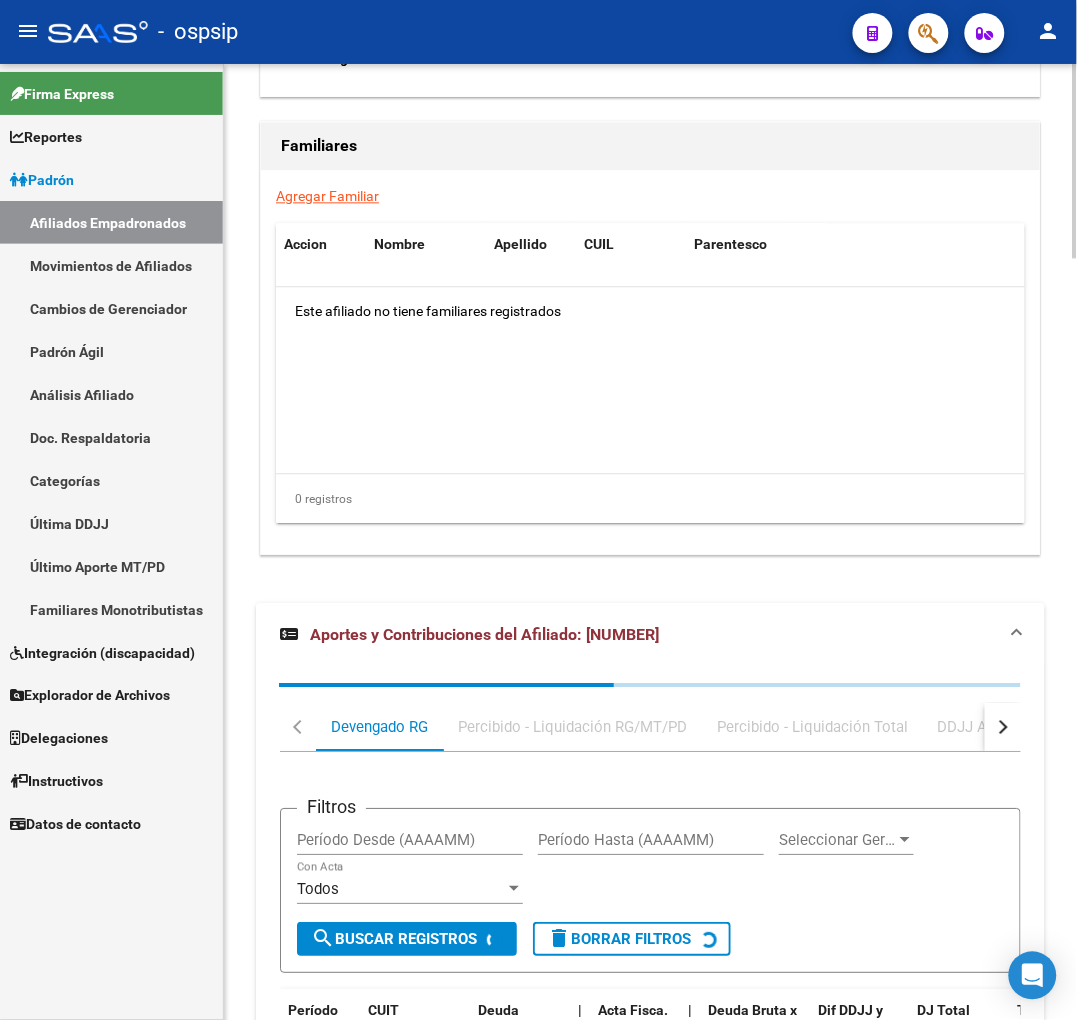 scroll, scrollTop: 3722, scrollLeft: 0, axis: vertical 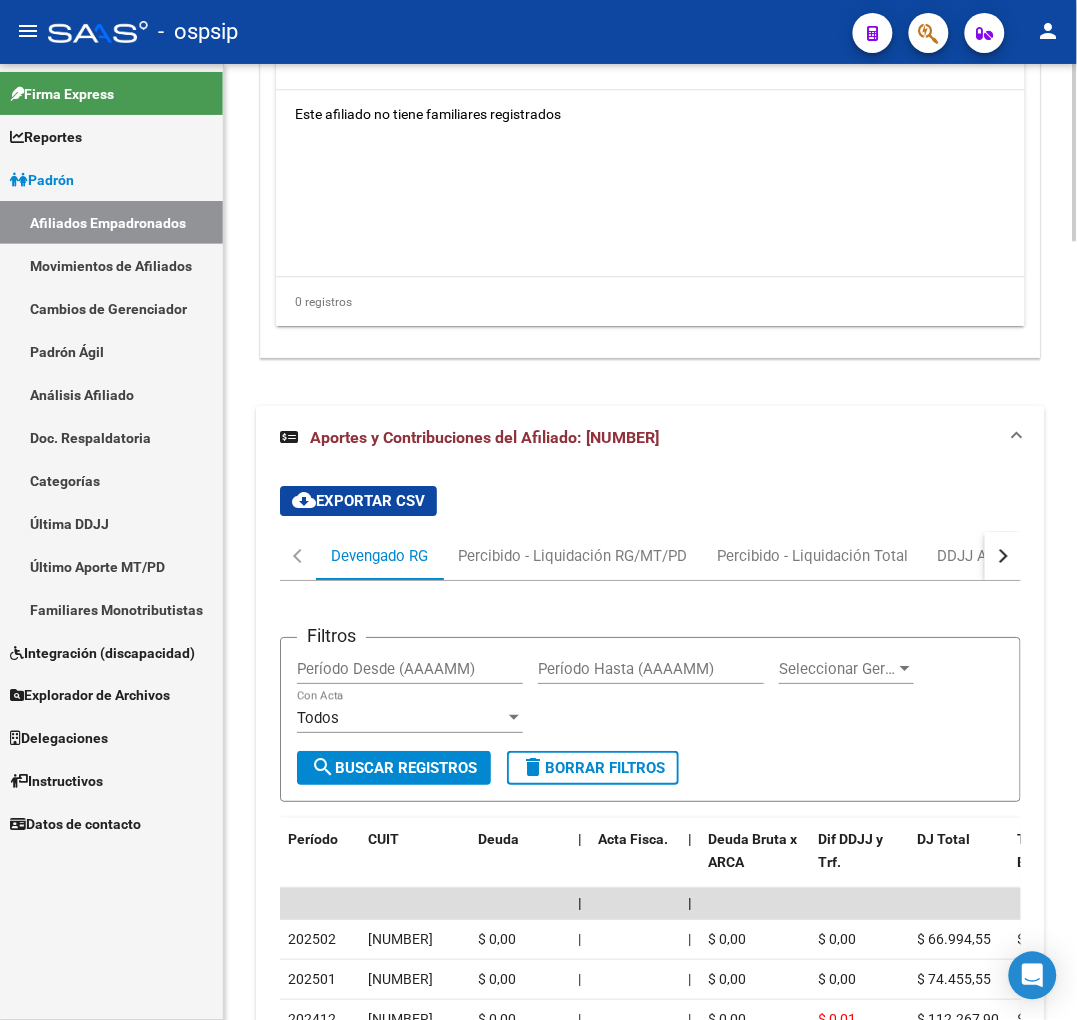 click at bounding box center [1003, 556] 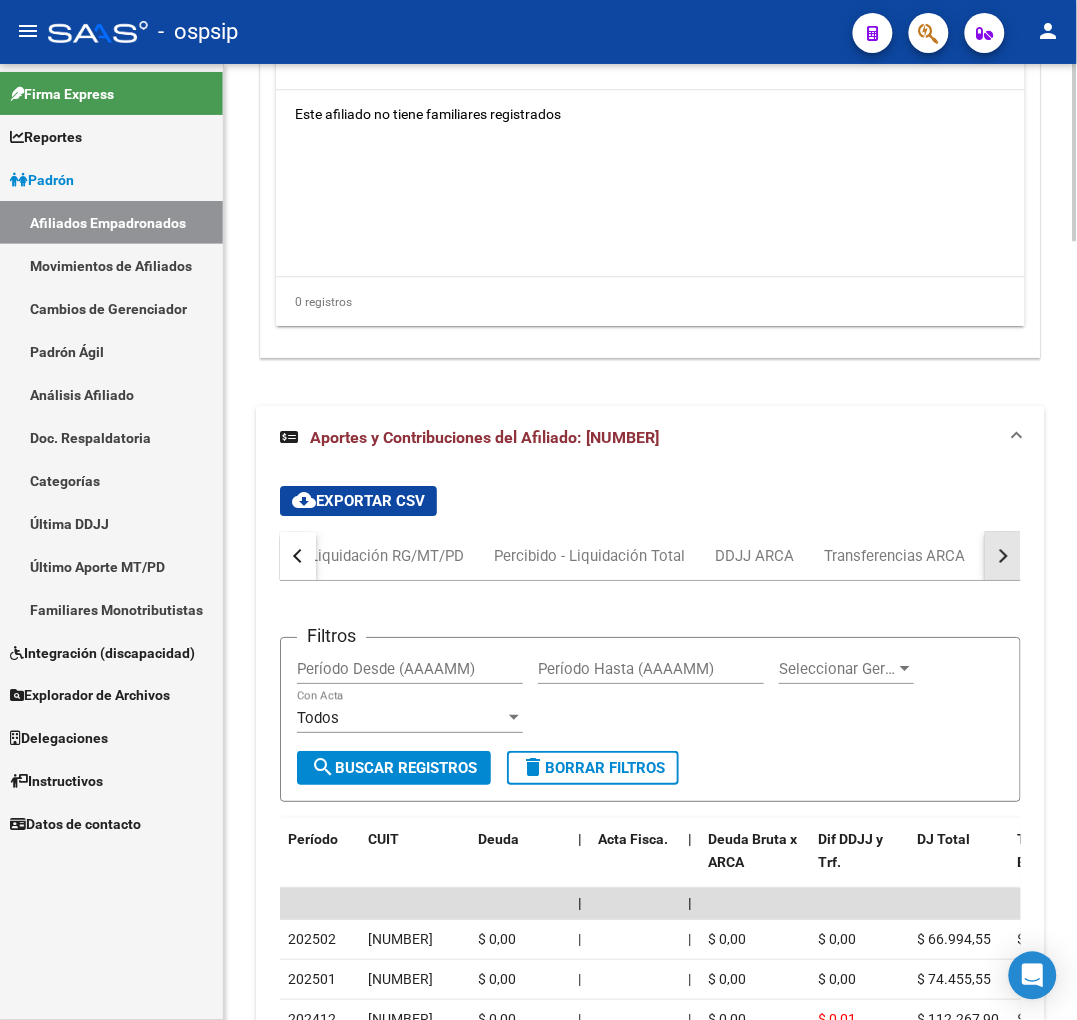 click at bounding box center (1003, 556) 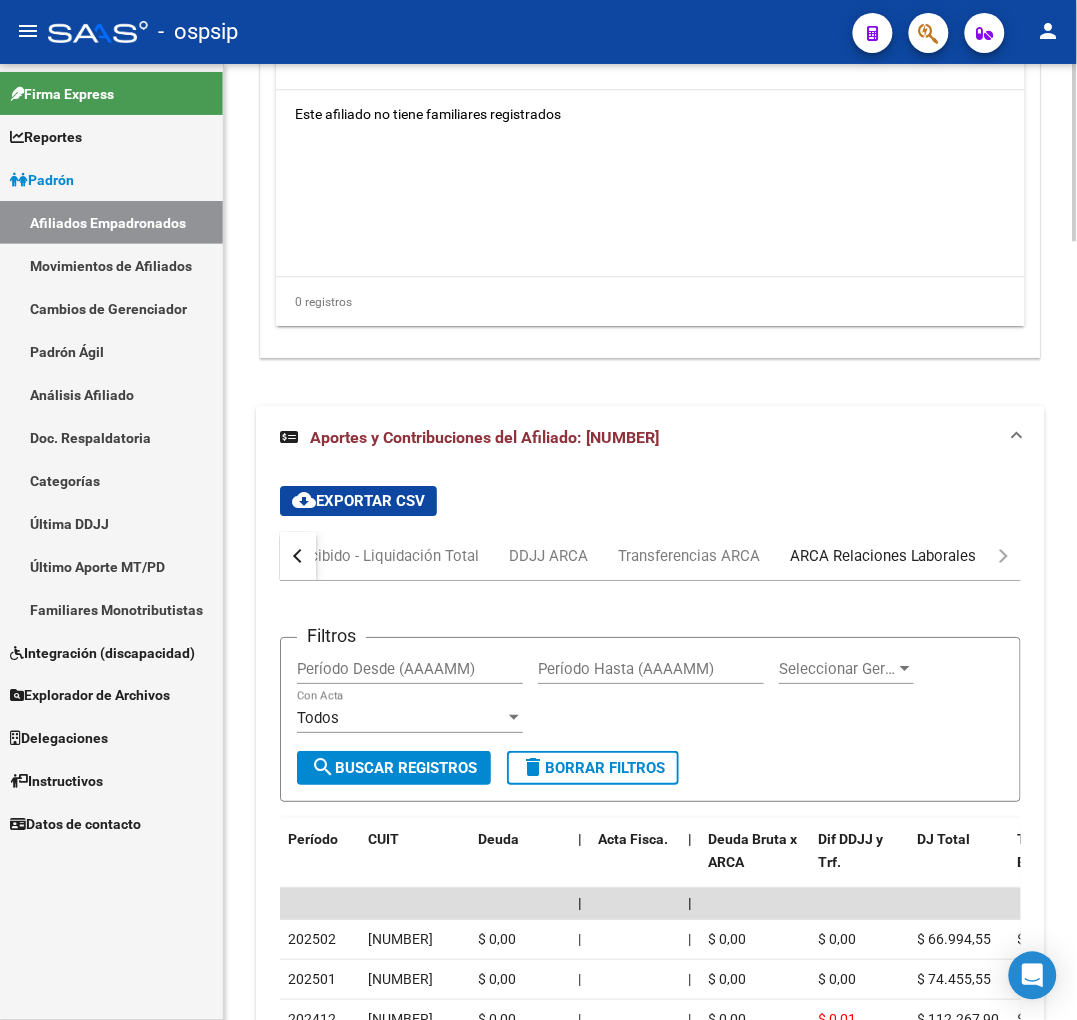 click on "ARCA Relaciones Laborales" at bounding box center [883, 556] 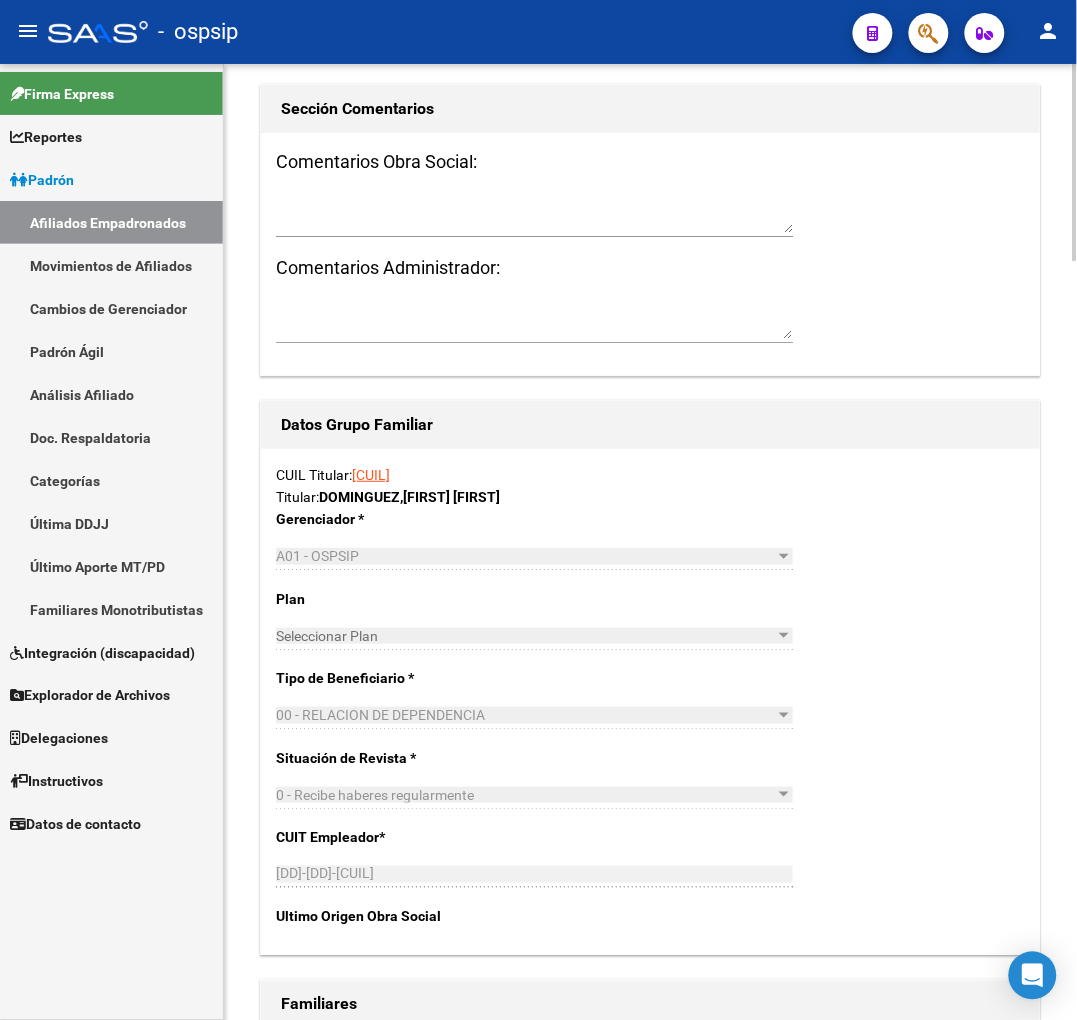 scroll, scrollTop: 2135, scrollLeft: 0, axis: vertical 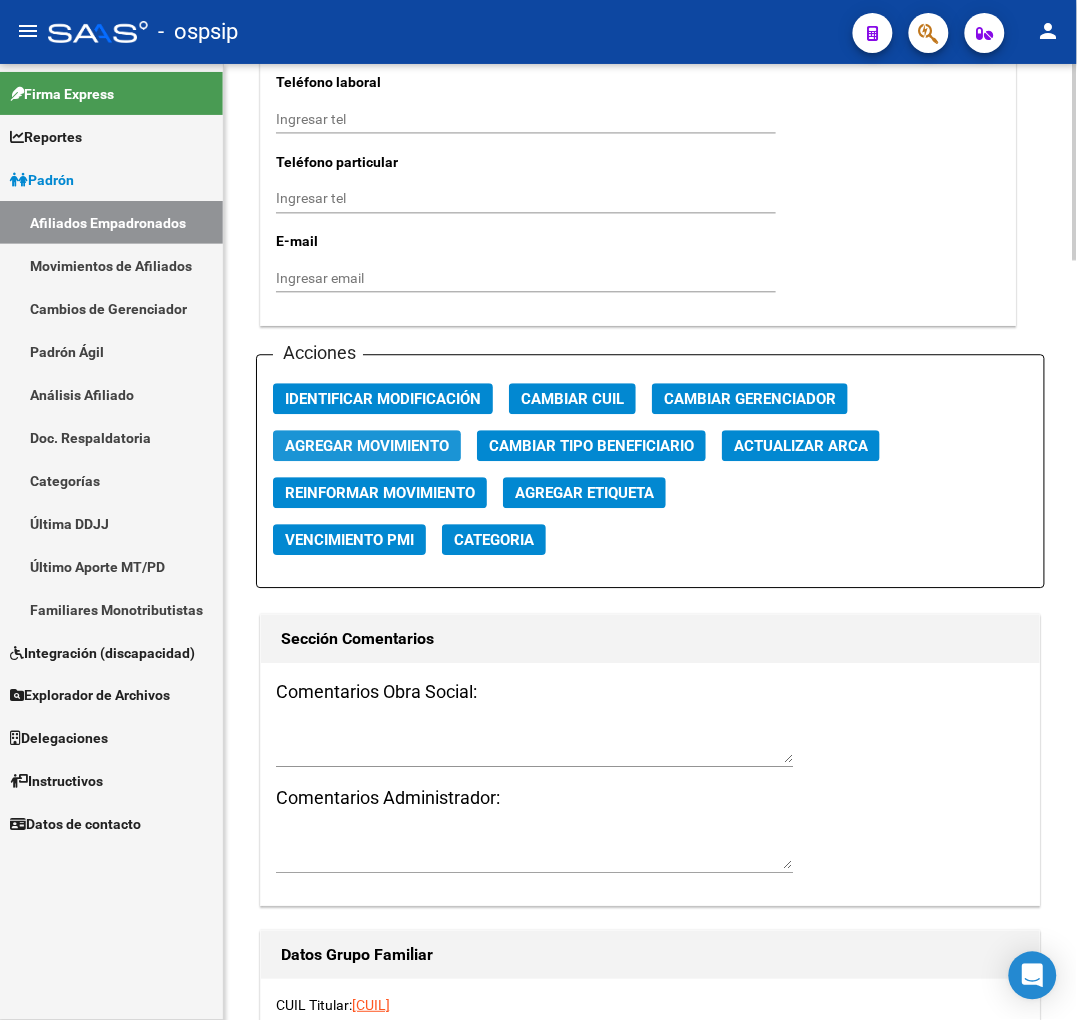 click on "Agregar Movimiento" 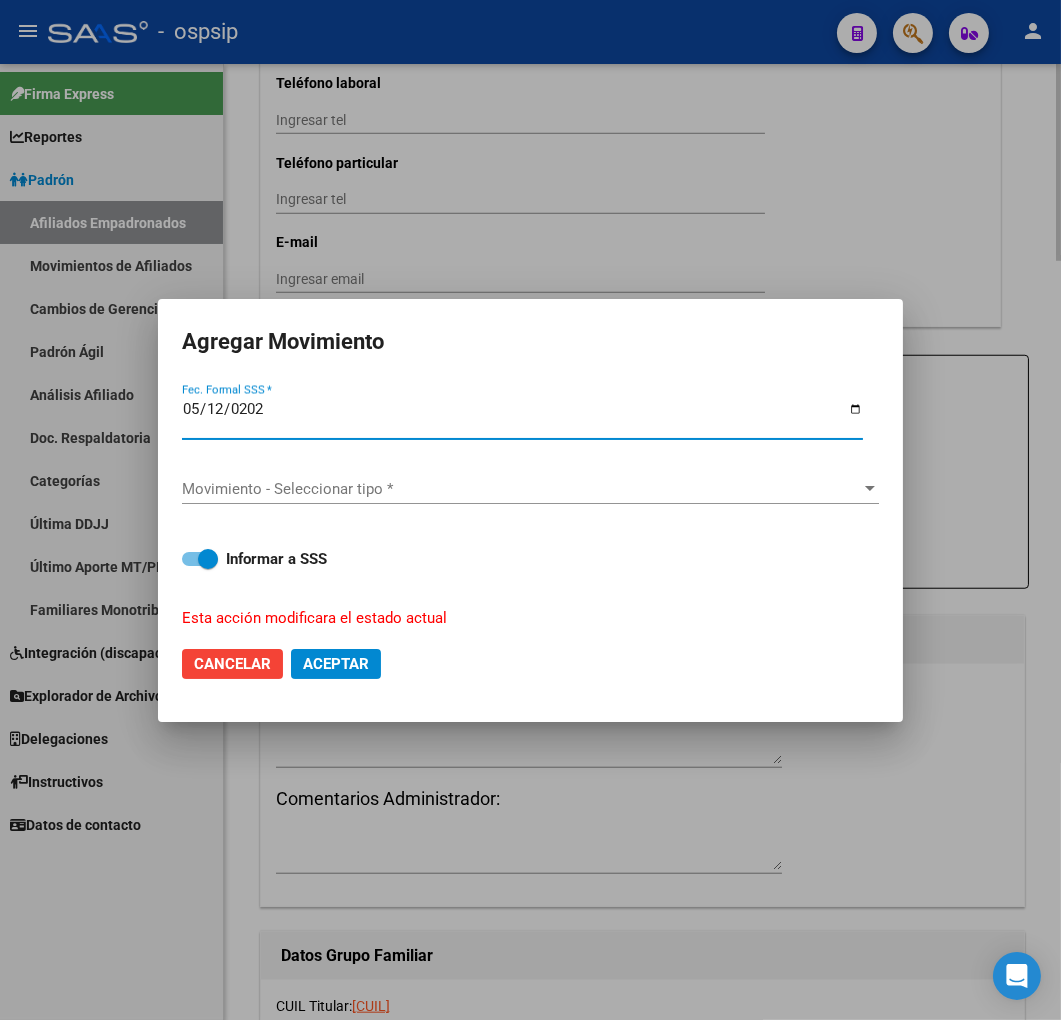 type on "2025-05-12" 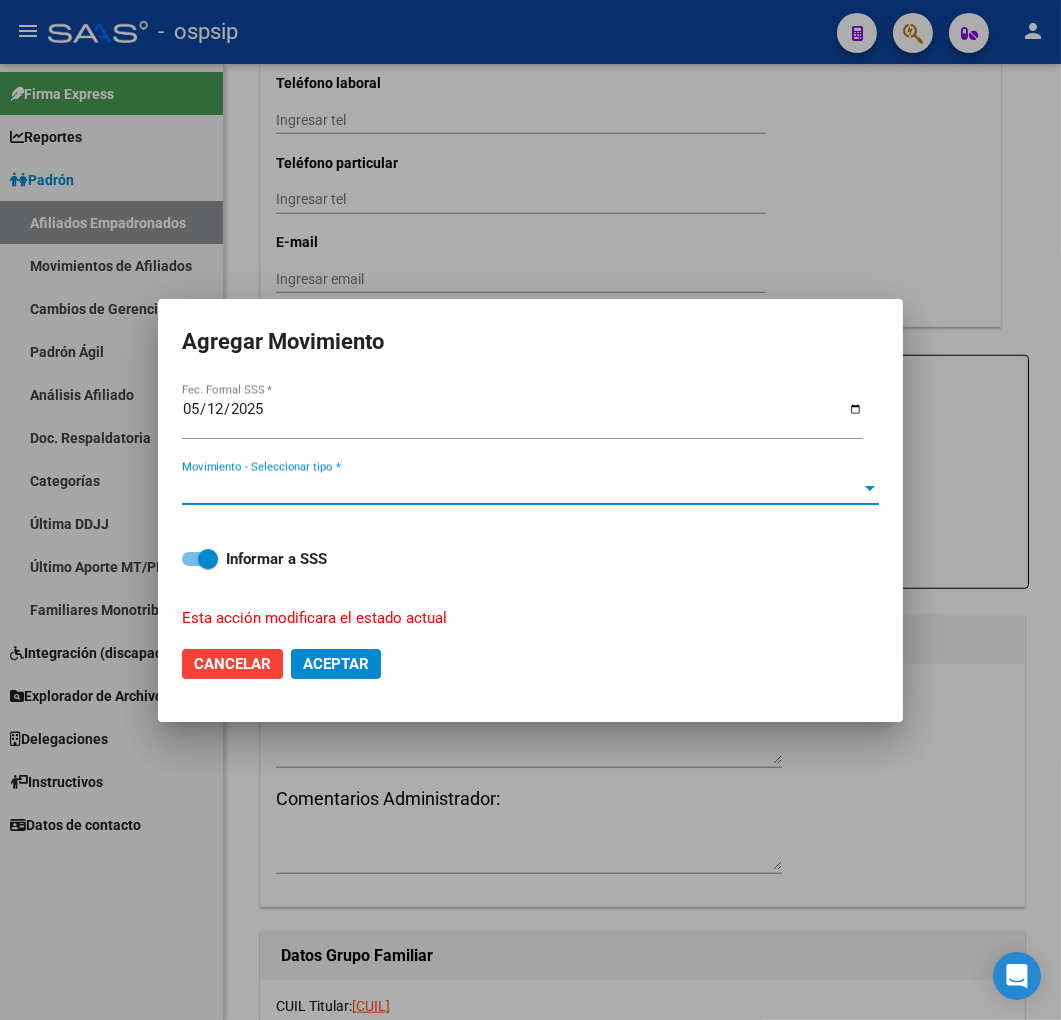 click on "Movimiento - Seleccionar tipo *" at bounding box center [521, 489] 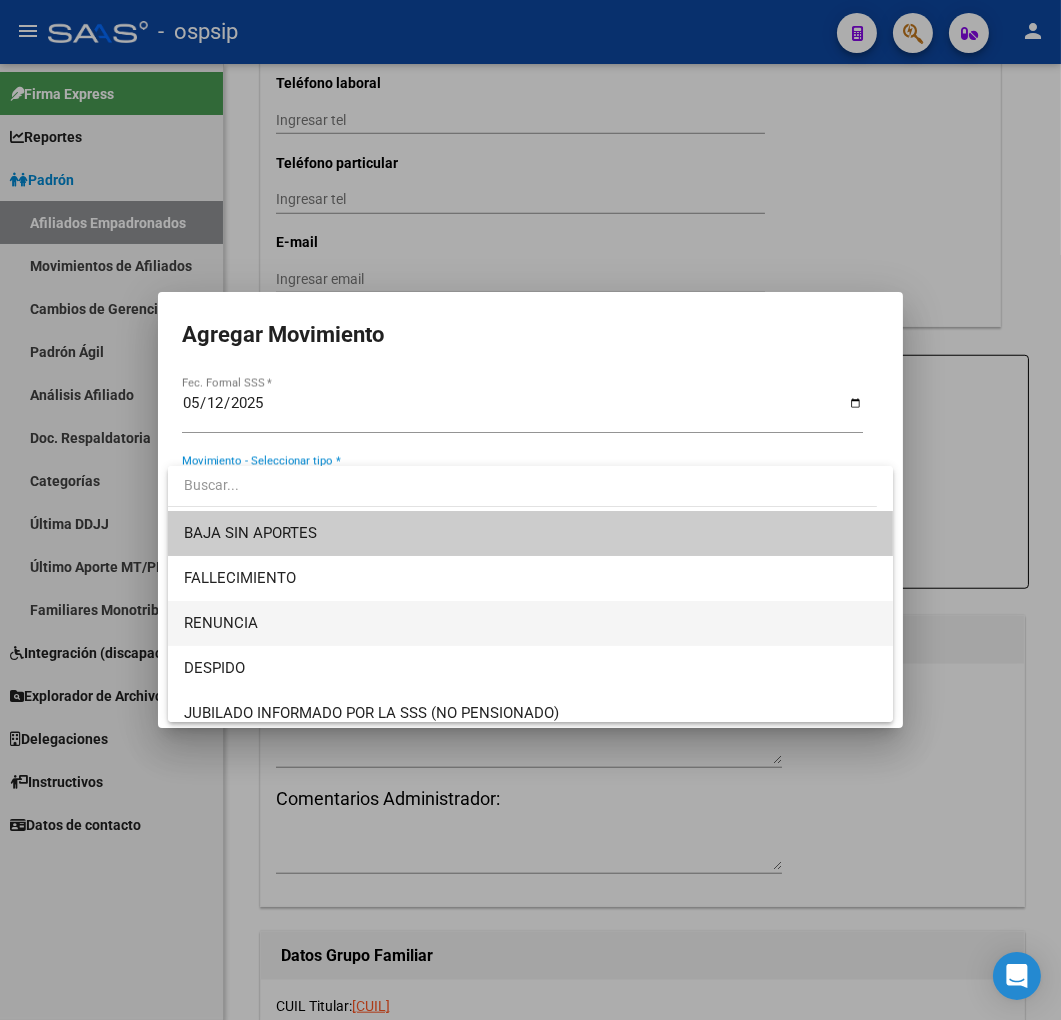 click on "RENUNCIA" at bounding box center (531, 623) 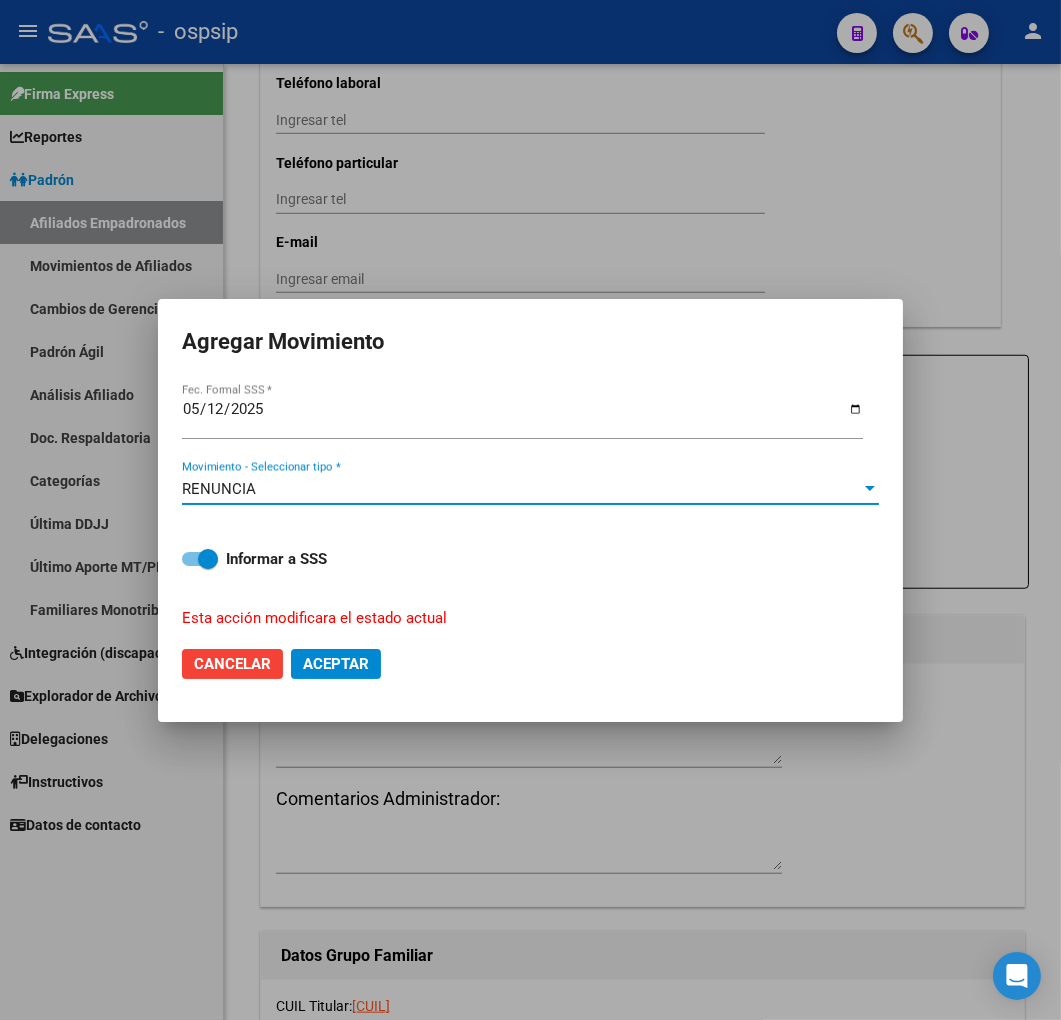 drag, startPoint x: 342, startPoint y: 666, endPoint x: 318, endPoint y: 665, distance: 24.020824 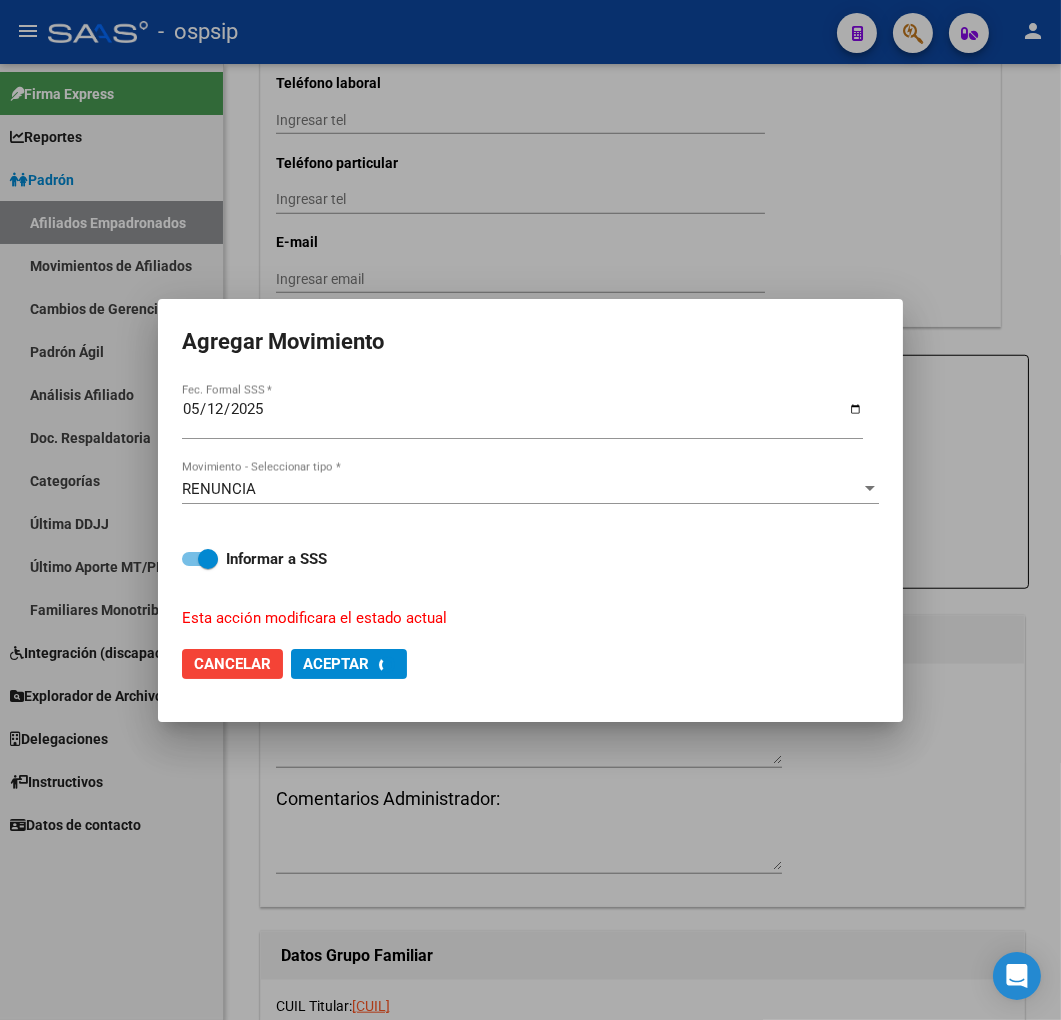checkbox on "false" 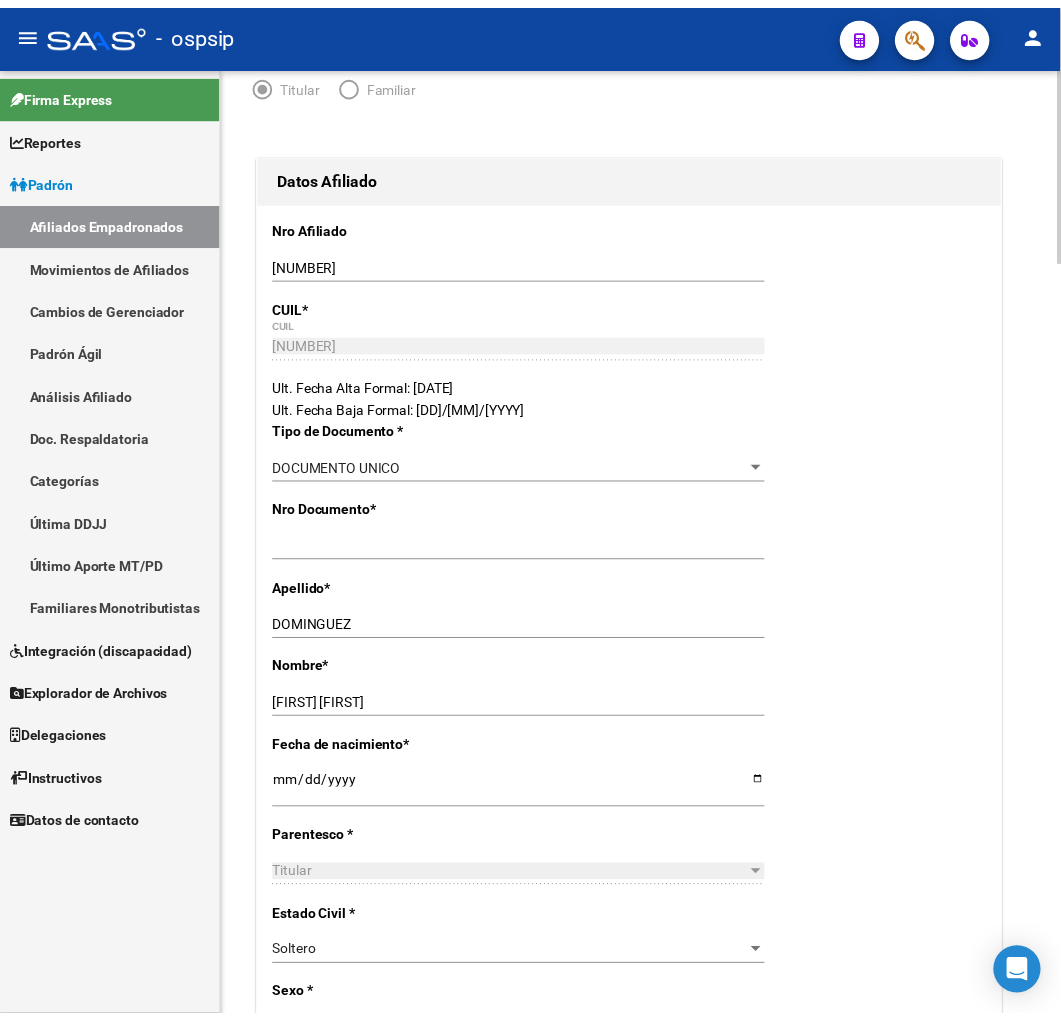 scroll, scrollTop: 0, scrollLeft: 0, axis: both 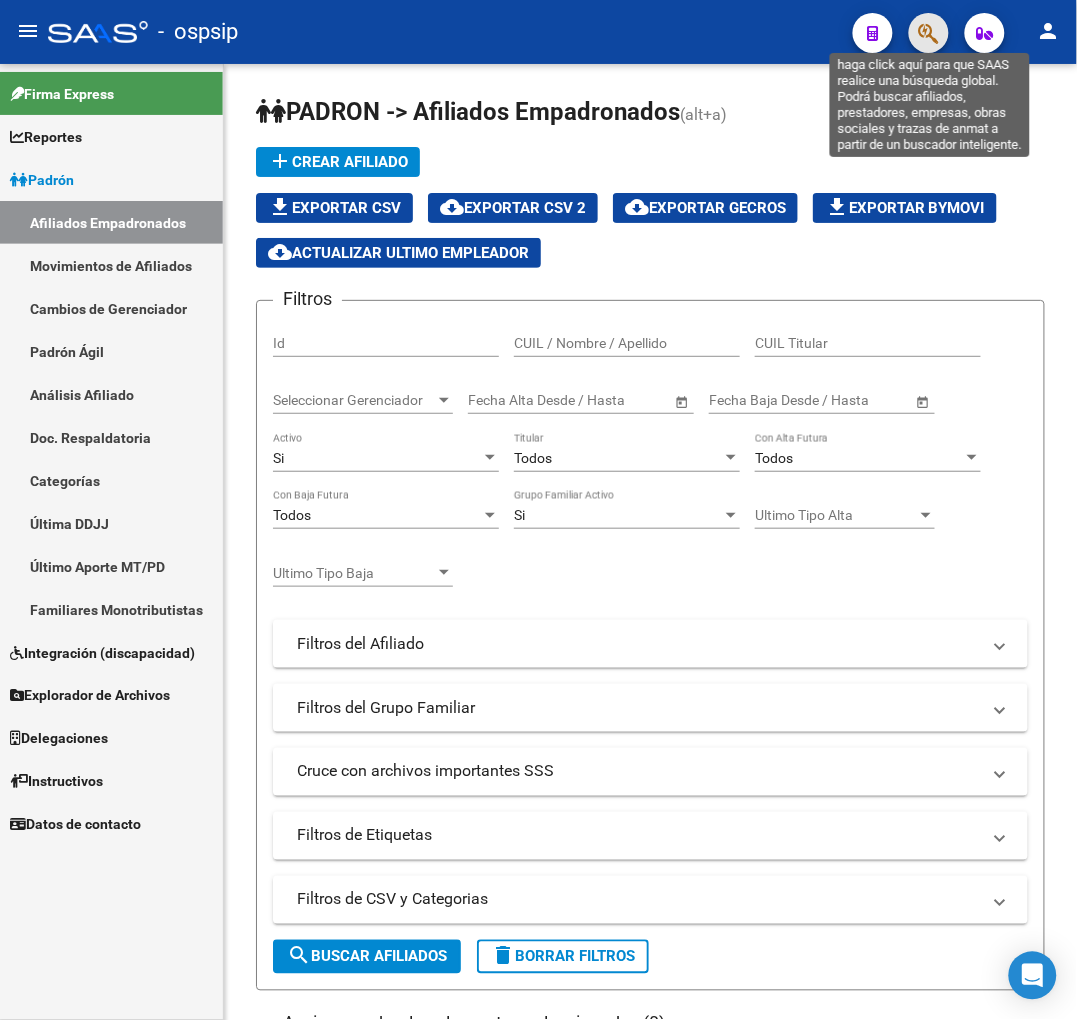 click 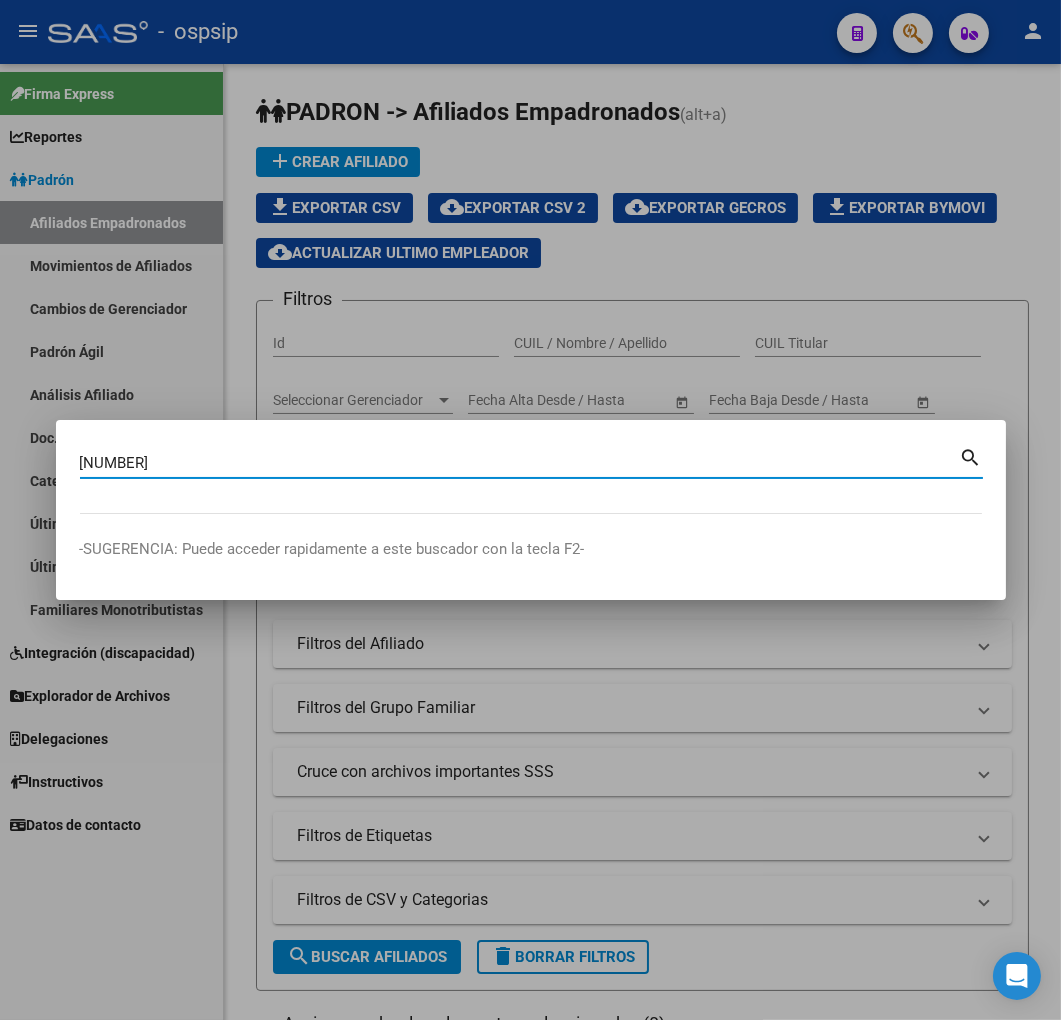 type on "[NUMBER]" 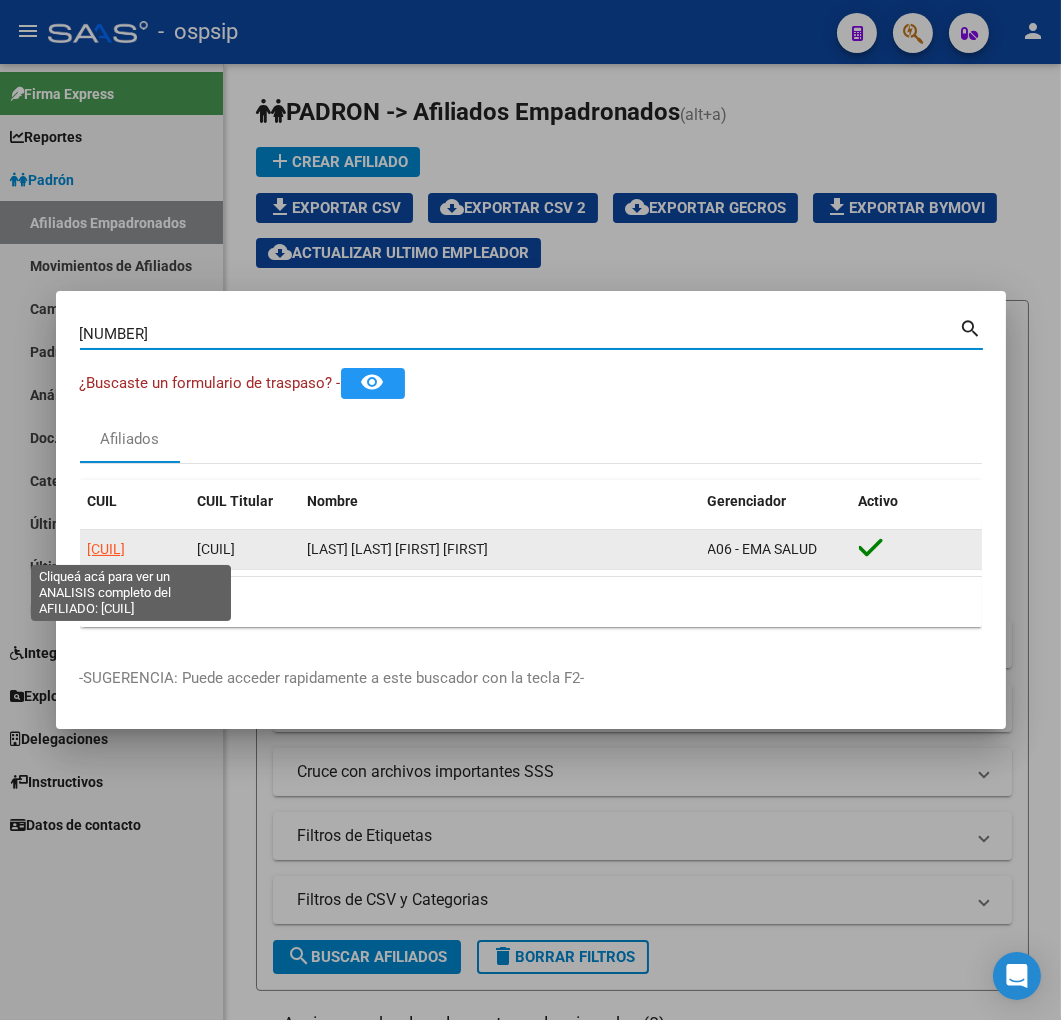 click on "[CUIL]" 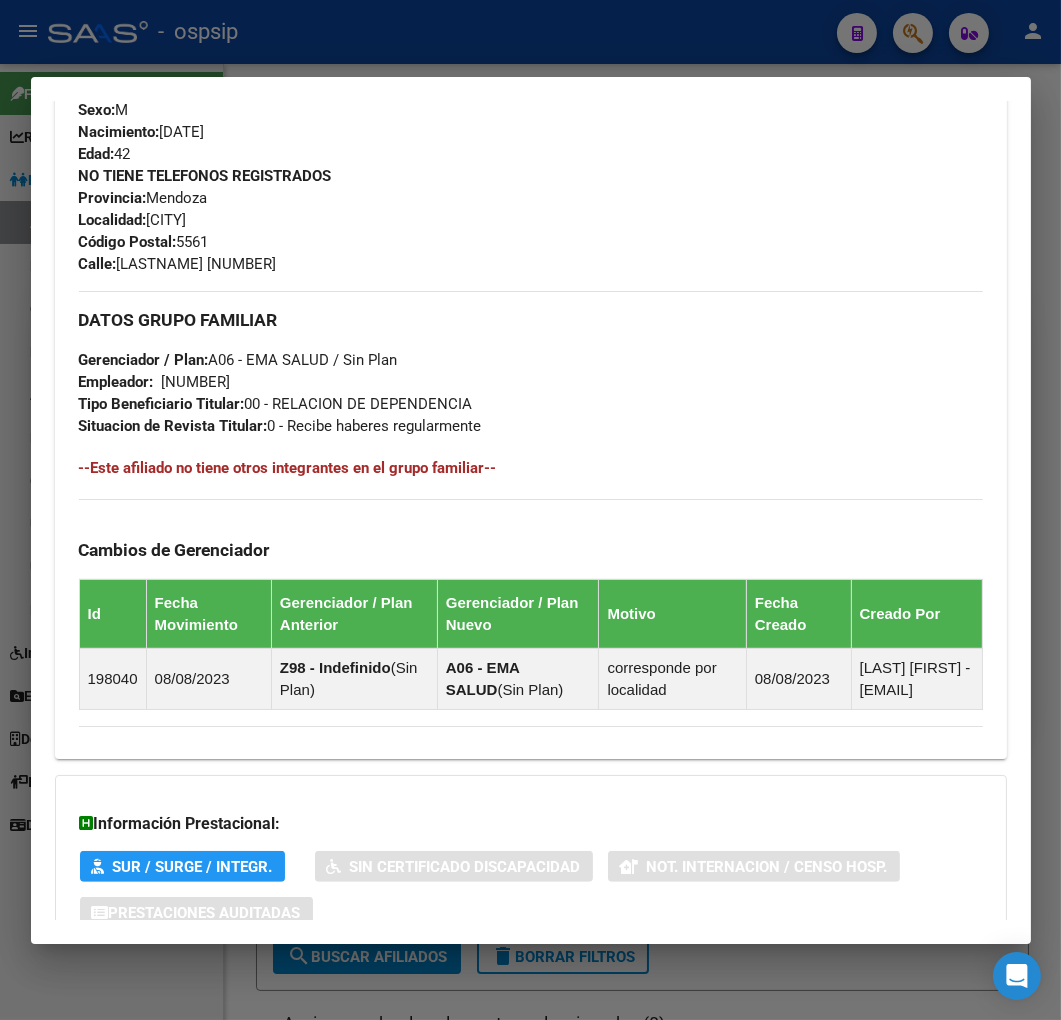 scroll, scrollTop: 1105, scrollLeft: 0, axis: vertical 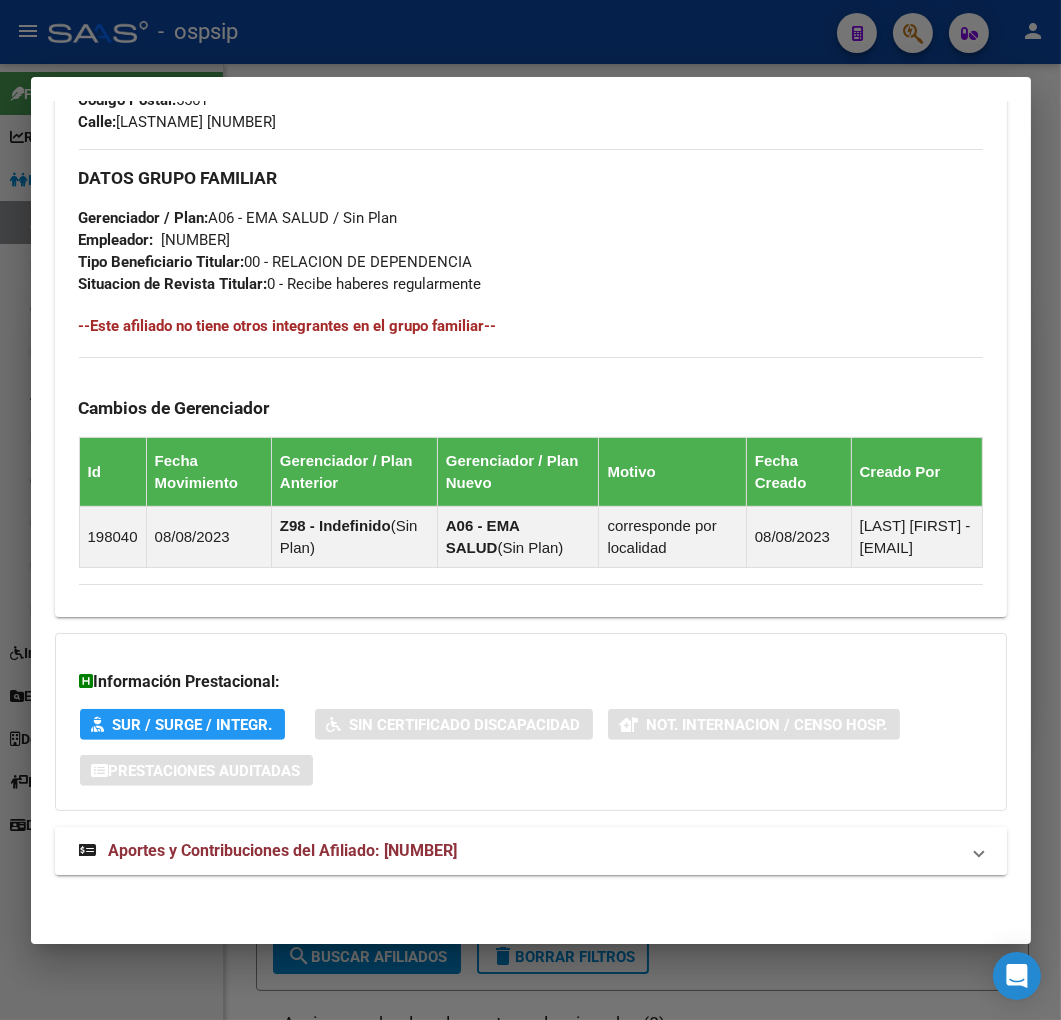 click on "Aportes y Contribuciones del Afiliado: [NUMBER]" at bounding box center [283, 850] 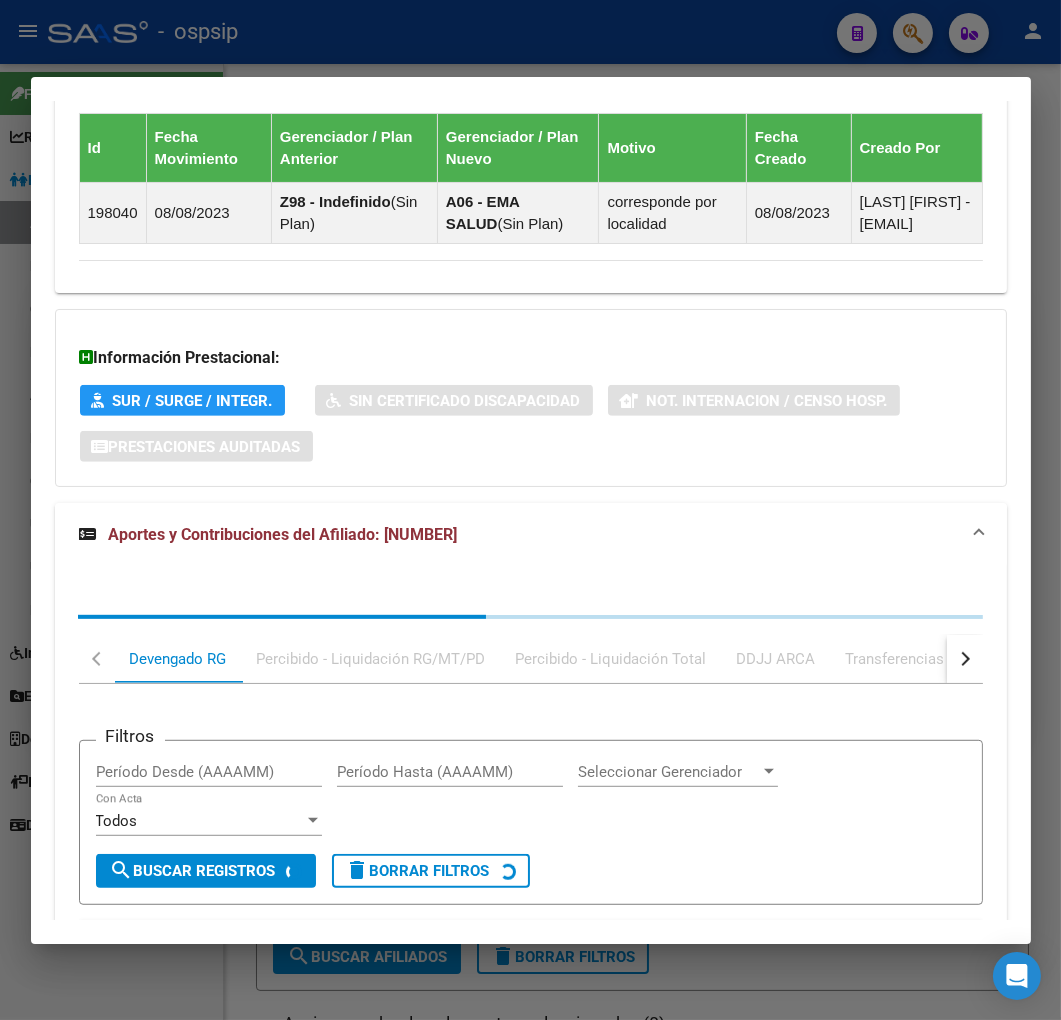 scroll, scrollTop: 1647, scrollLeft: 0, axis: vertical 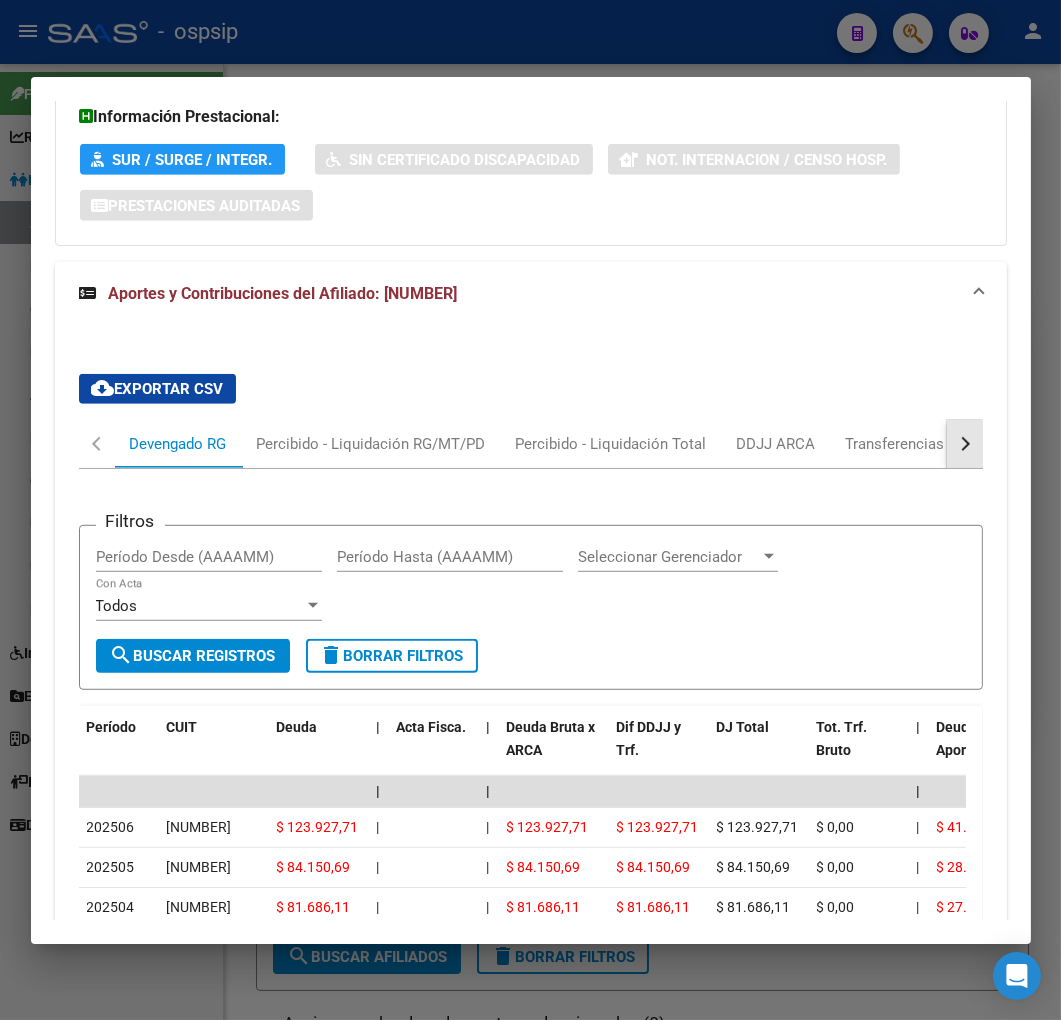 click at bounding box center [965, 444] 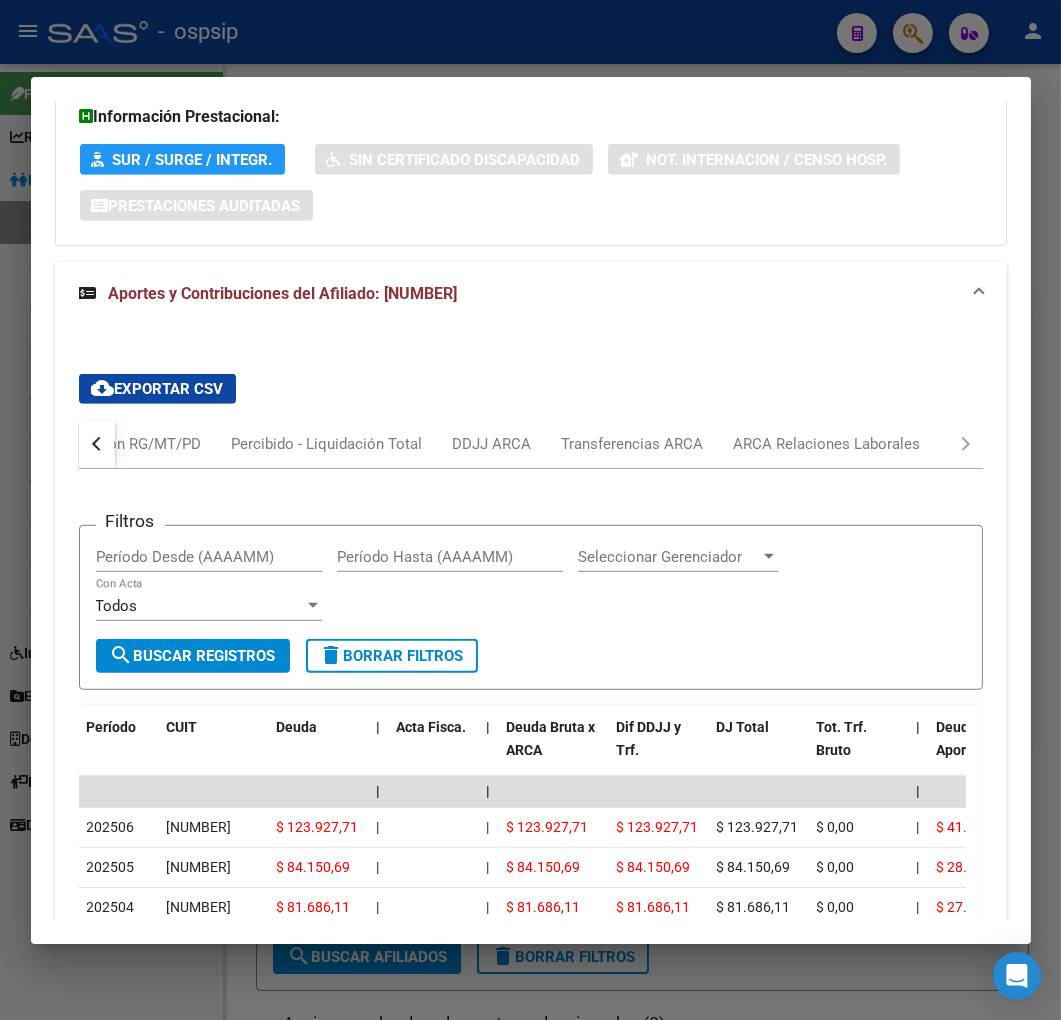 click on "Filtros Período Desde (AAAAMM) Período Hasta (AAAAMM) Seleccionar Gerenciador Seleccionar Gerenciador Todos Con Acta search  Buscar Registros  delete  Borrar Filtros  Período CUIT Deuda | Acta Fisca. | Deuda Bruta x ARCA Dif DDJJ y Trf. DJ Total Tot. Trf. Bruto | Deuda Aporte DJ Aporte Total Transferido Aporte | Deuda Contr. DJ Contr. Total Trf Contr. | Intereses Contr. Intereses Aporte | Contr. Empresa Contr. Int. Empresa Aporte Int. Empresa | DJ Aporte Total DJ Aporte DJ Aporte Adicional DJ Aporte Adherentes | DJ Contr. Total DJ Contr. DJ Contr. Adicional | REMOSIMP c/Tope REMOSIMP (rem4) REMCONT (rem8) REM5 Corresponde Aportes Corresponde Contr. NOGRPFAM SECOBLIG FECPRESENT DJ Contribución CUIT Periodo DJ Aporte CUIT Periodo | Porcentaje Contr. Porcentaje Aporte | DDJJ ID | | | | | | | | | | | | | [DATE] [NUMBER] $ 123.927,71 | | $ 123.927,71 $ 123.927,71 $ 123.927,71 $ 0,00 | $ 41.309,24 $ 41.309,24 $ 0,00 | $ 82.618,47 $ 82.618,47 $ 0,00 | $ 0,00 $ 0,00 | $ 0,00 $ 0,00 $ 0,00 | = |" at bounding box center (531, 874) 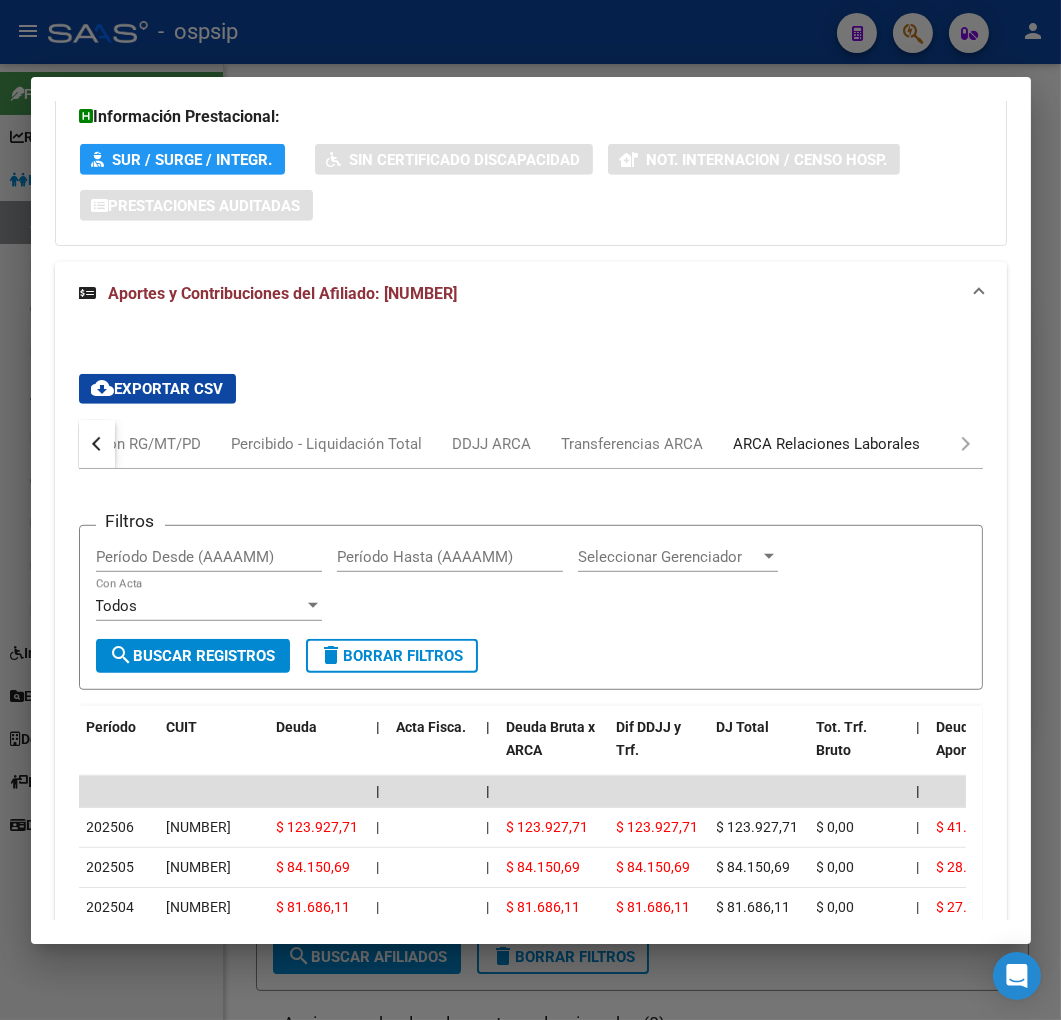 click on "ARCA Relaciones Laborales" at bounding box center [827, 444] 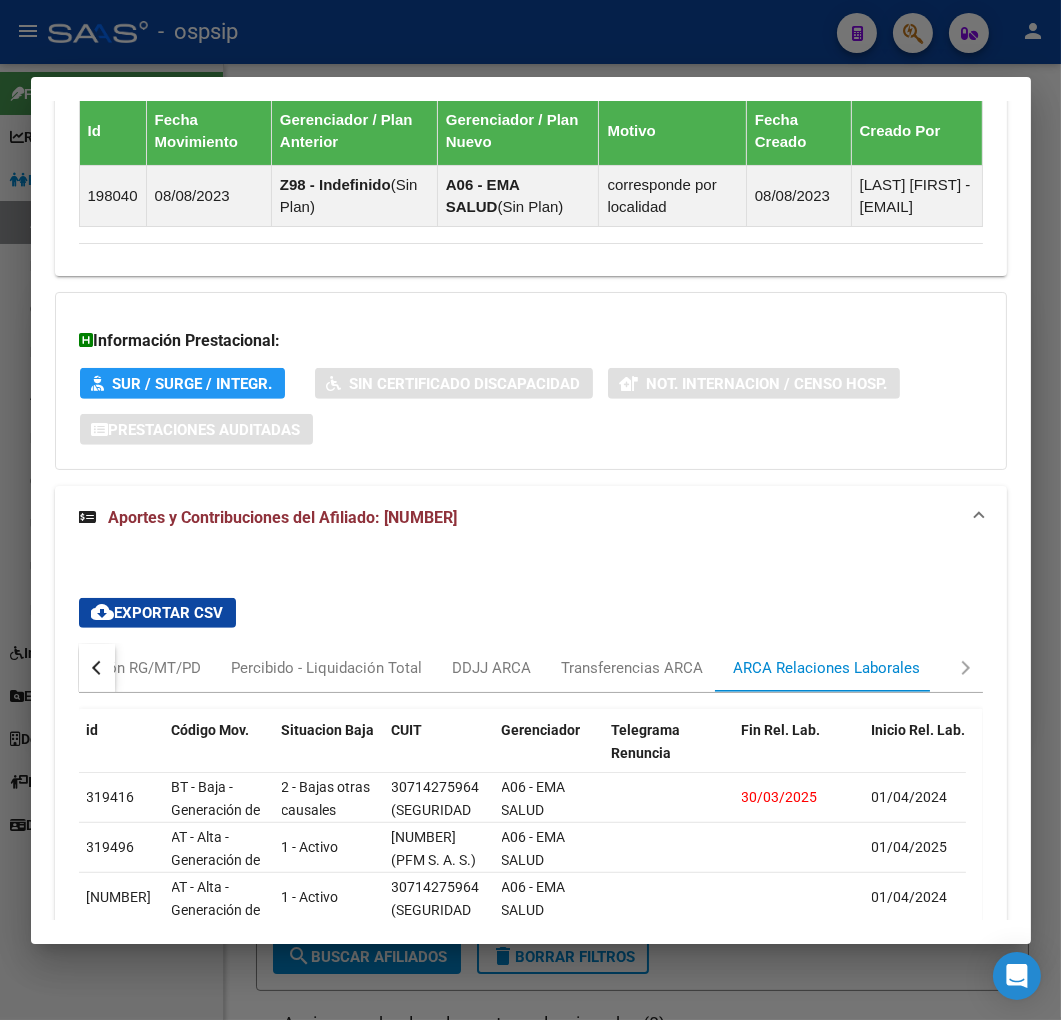 scroll, scrollTop: 1647, scrollLeft: 0, axis: vertical 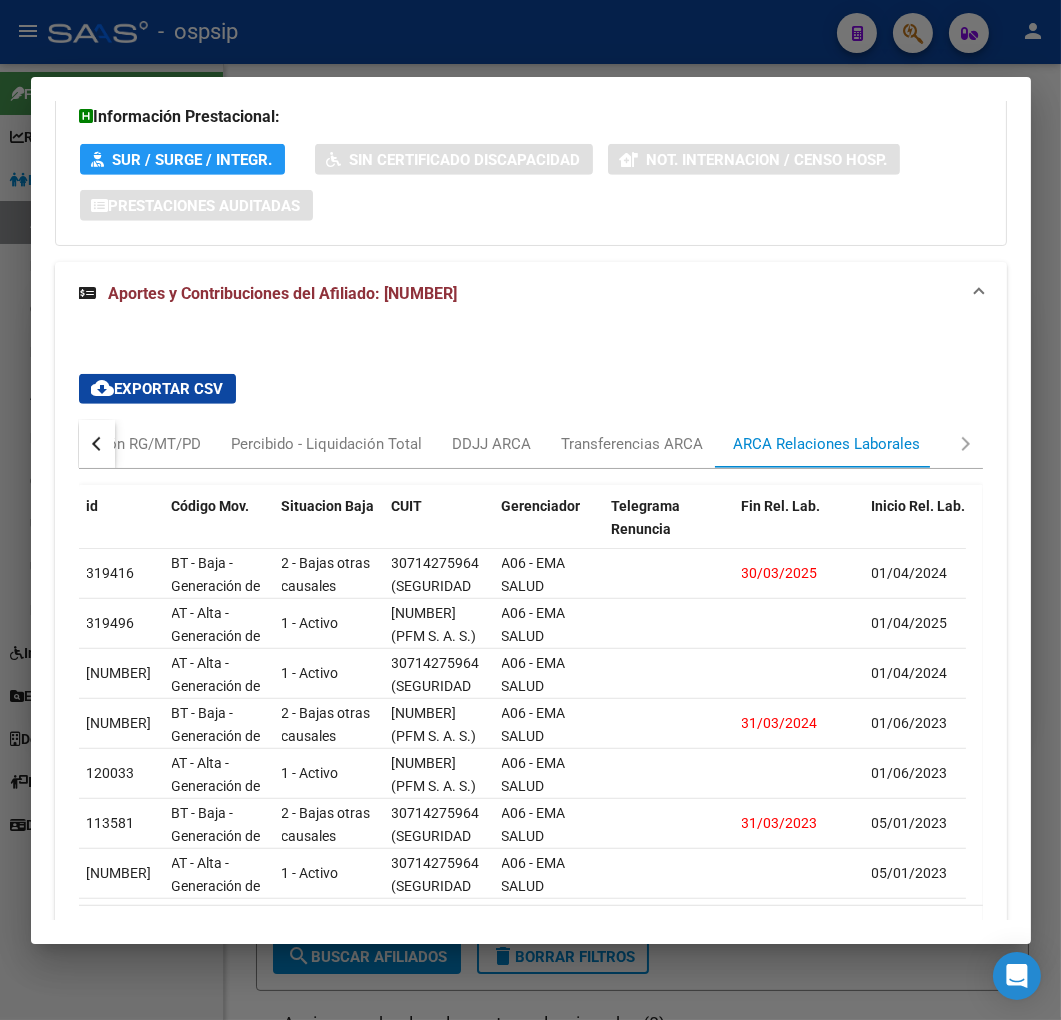 click at bounding box center [97, 444] 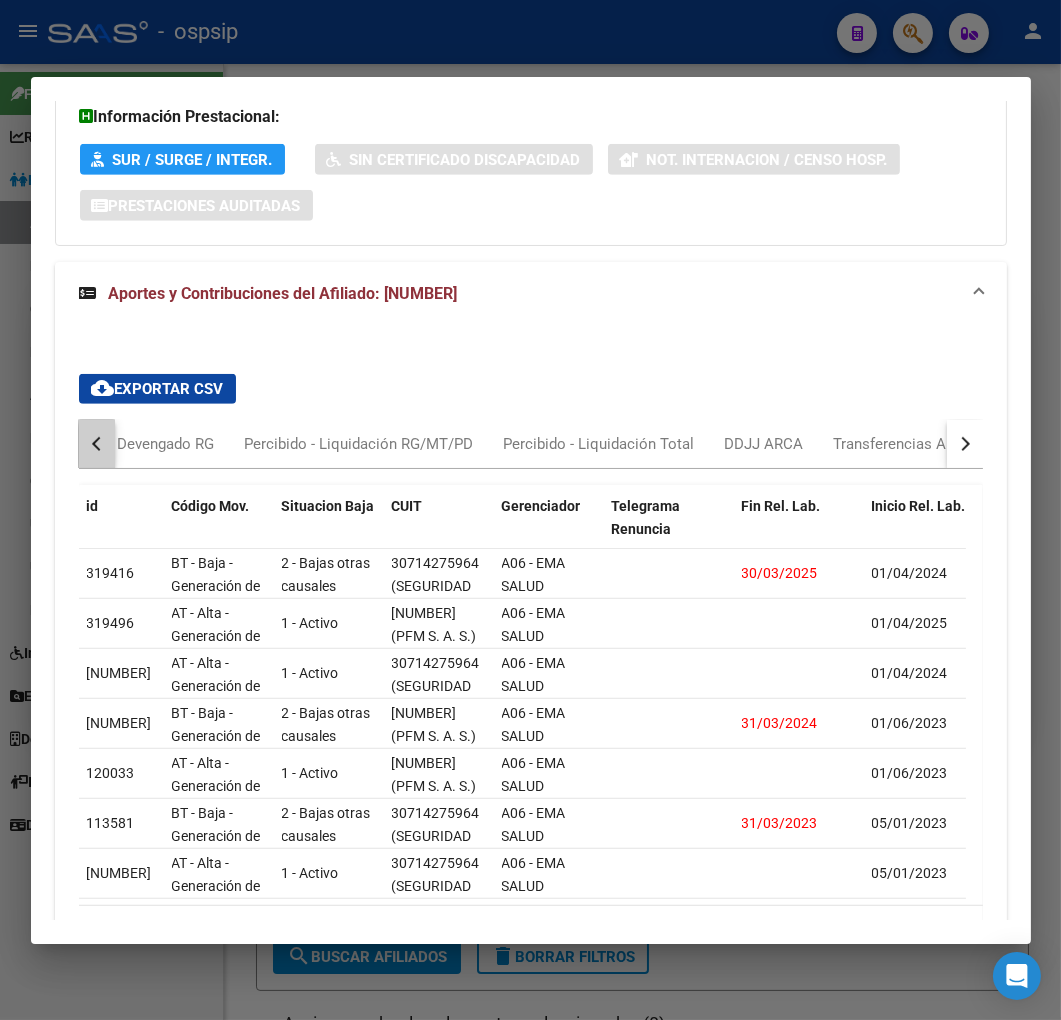 click at bounding box center [97, 444] 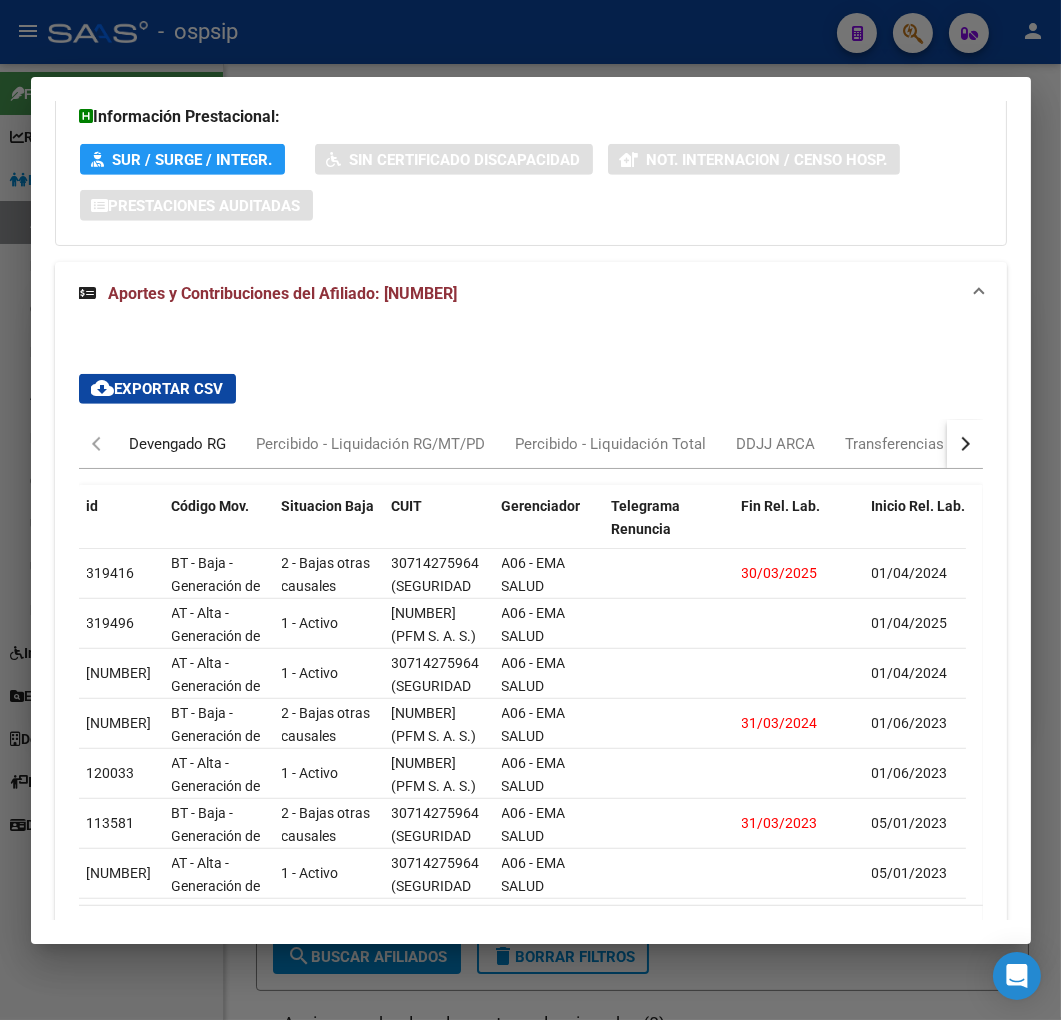 click on "Devengado RG" at bounding box center [178, 444] 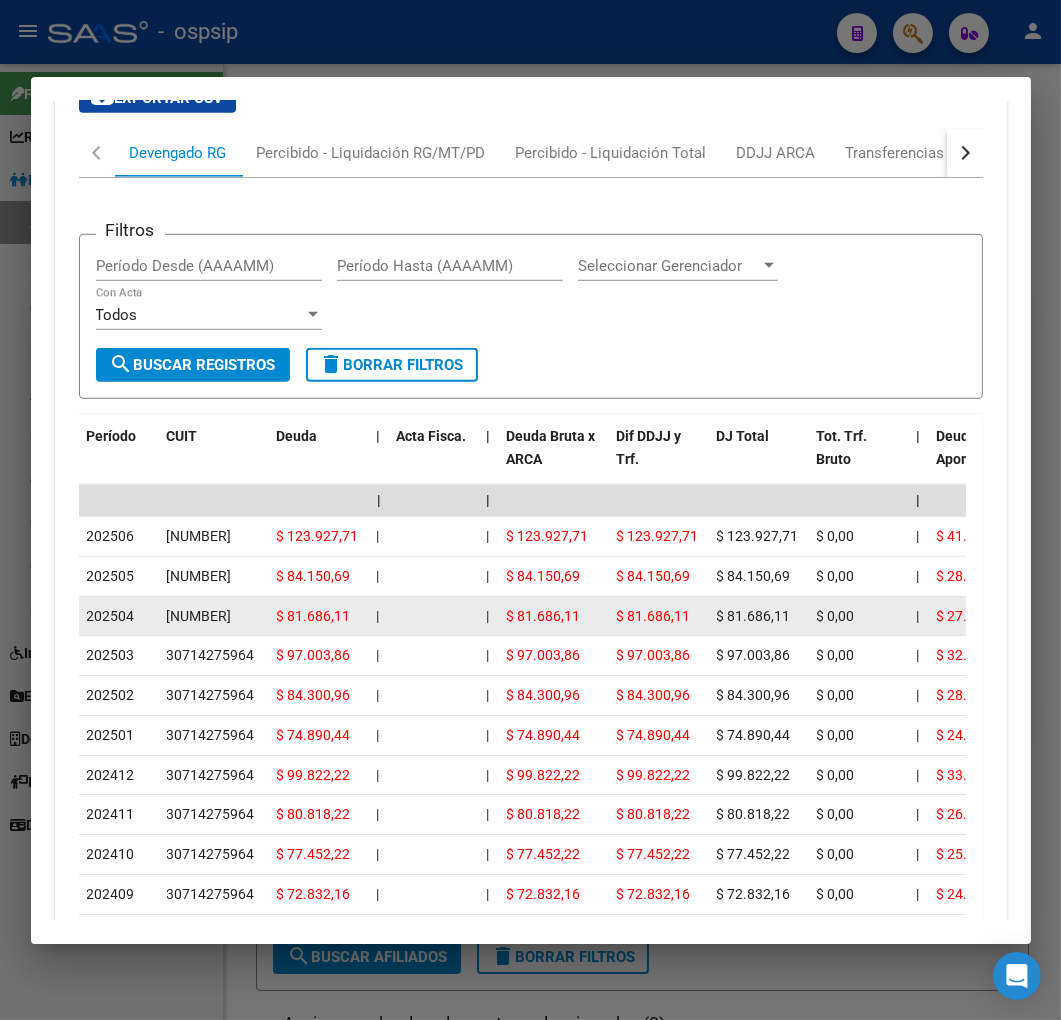 scroll, scrollTop: 1870, scrollLeft: 0, axis: vertical 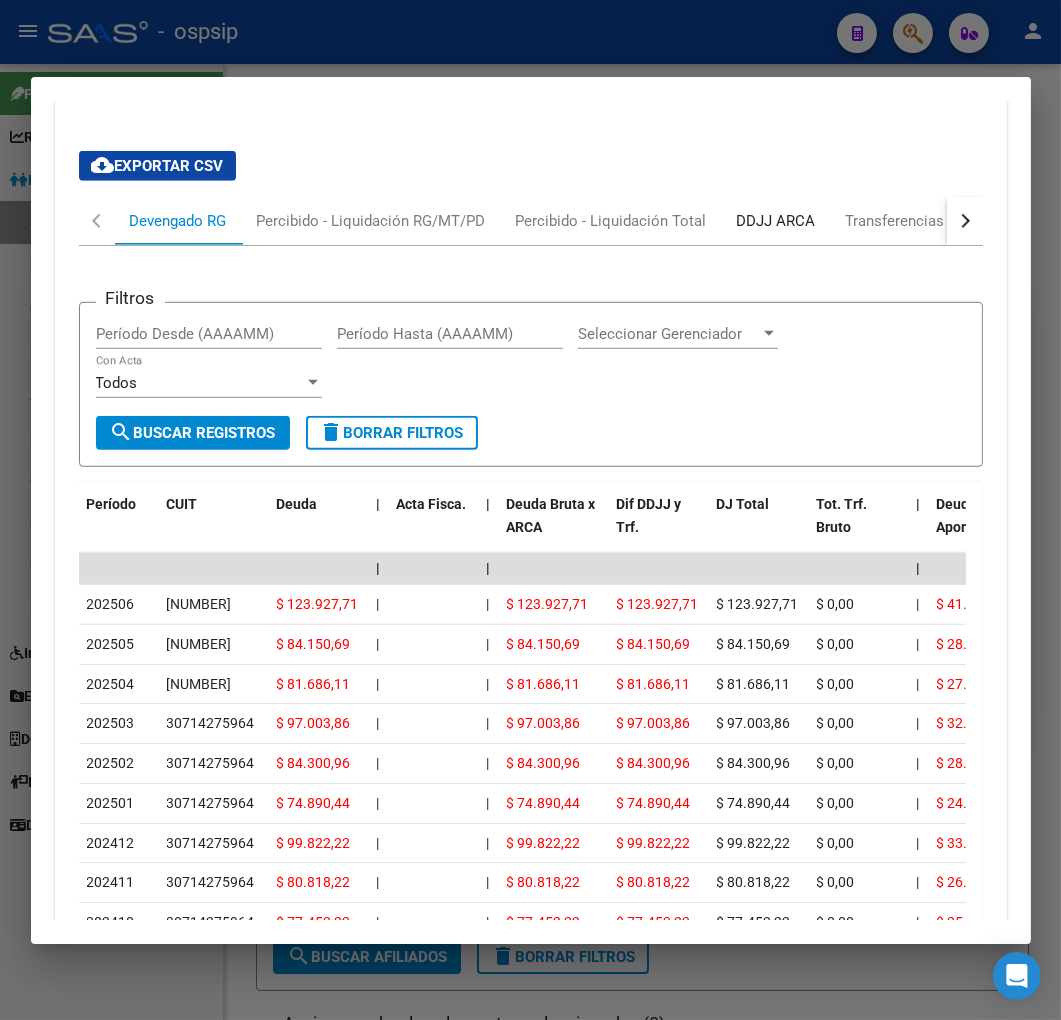 click on "DDJJ ARCA" at bounding box center [776, 221] 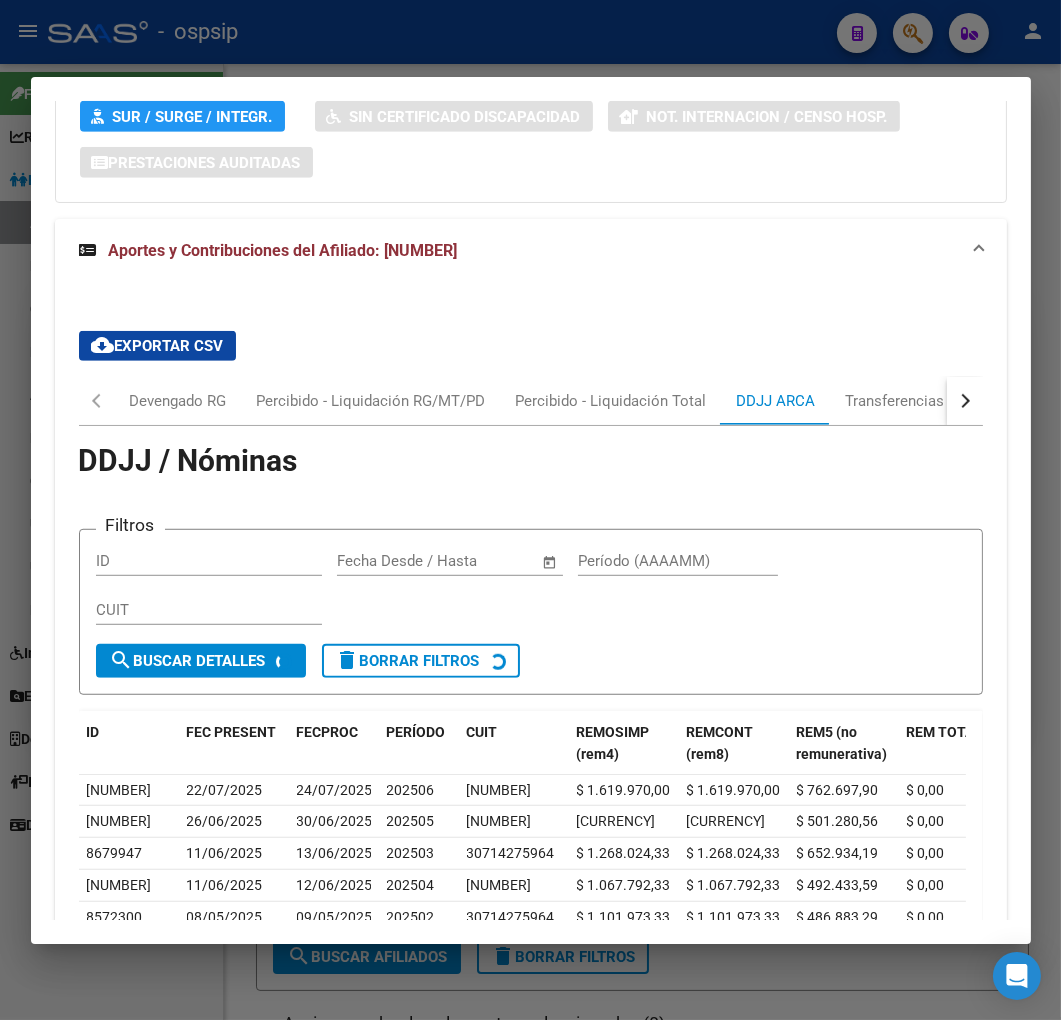 scroll, scrollTop: 1870, scrollLeft: 0, axis: vertical 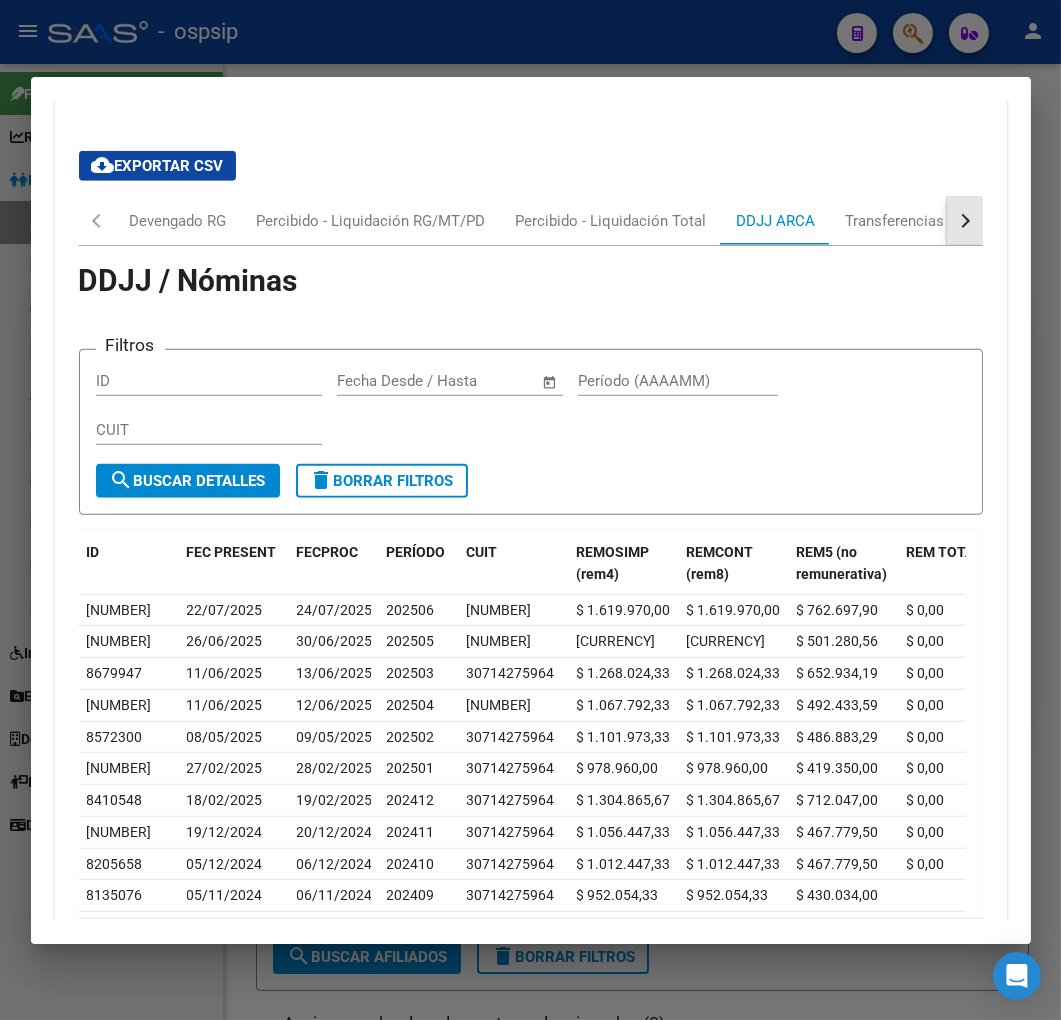 click at bounding box center [965, 221] 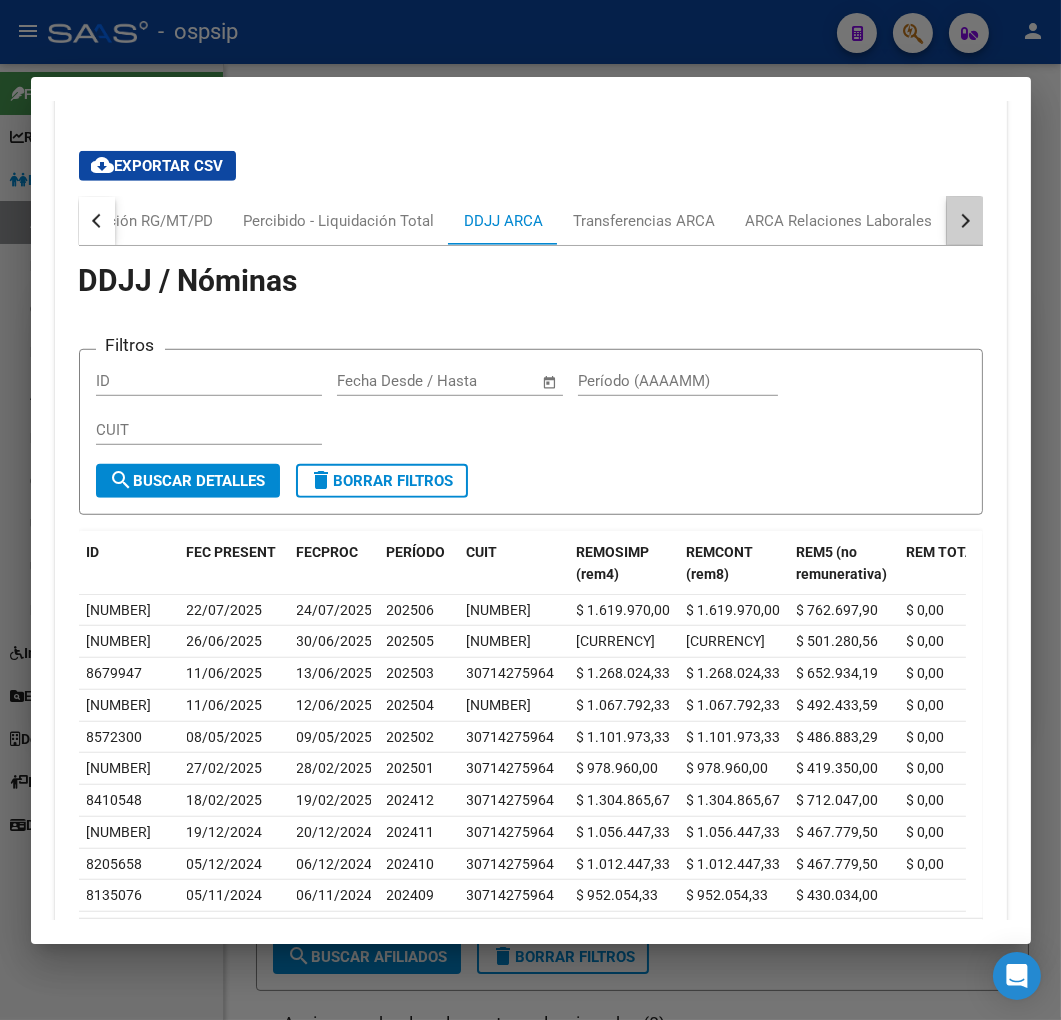 click at bounding box center [965, 221] 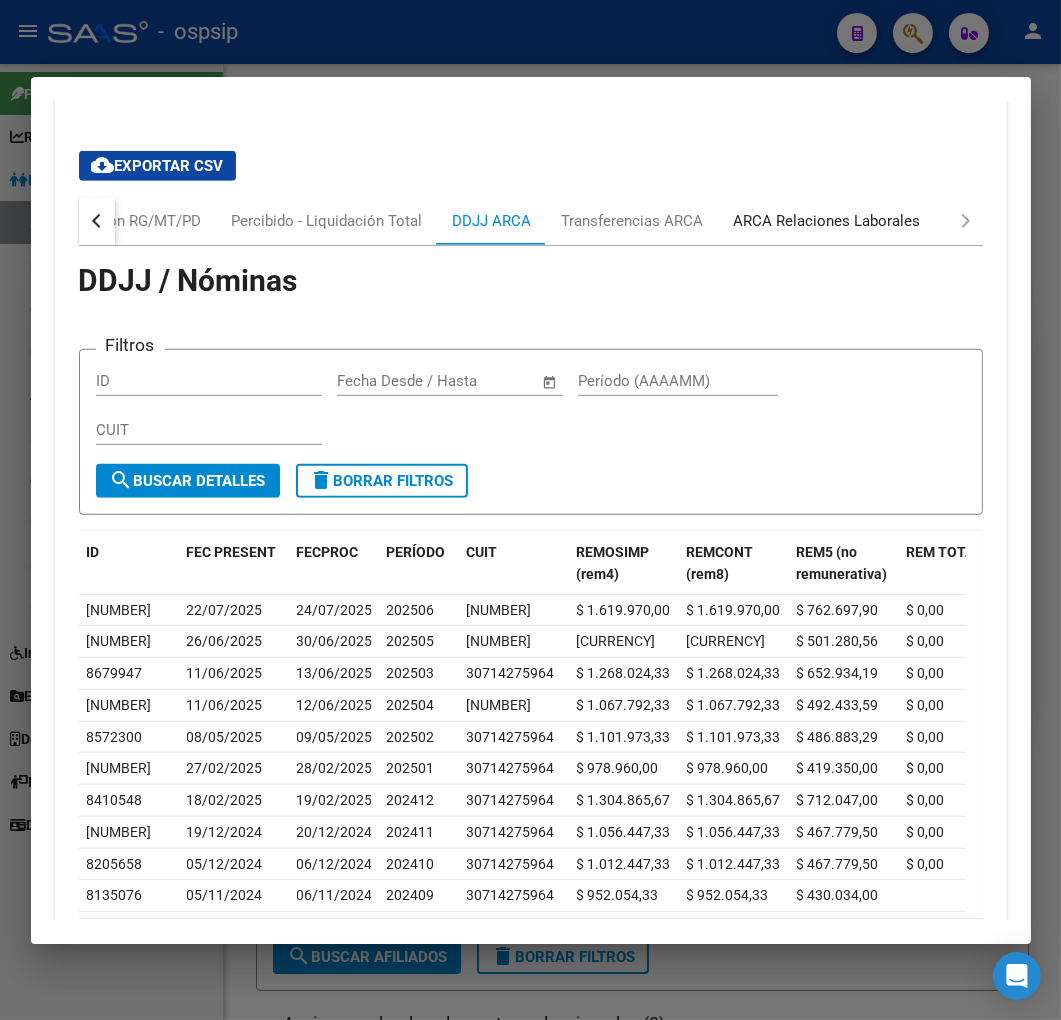 click on "ARCA Relaciones Laborales" at bounding box center (827, 221) 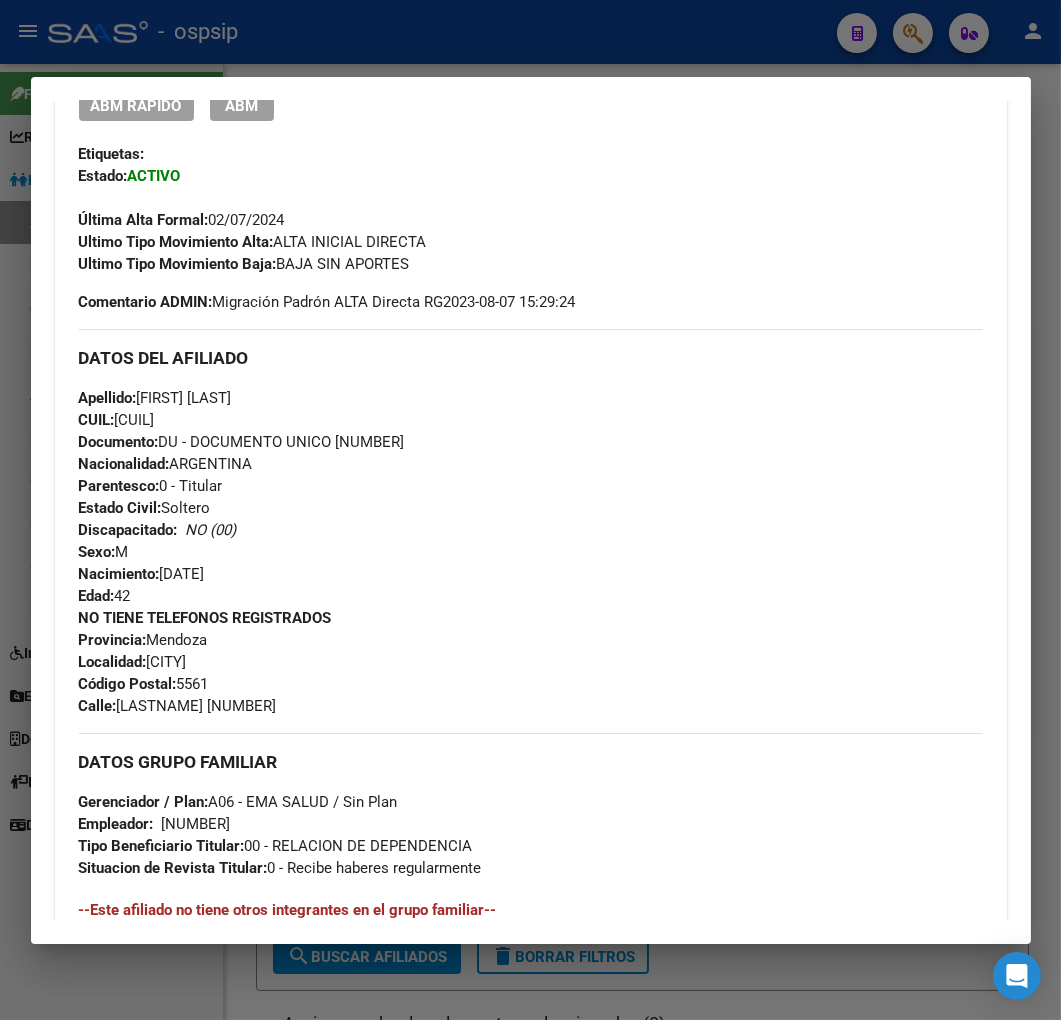 scroll, scrollTop: 150, scrollLeft: 0, axis: vertical 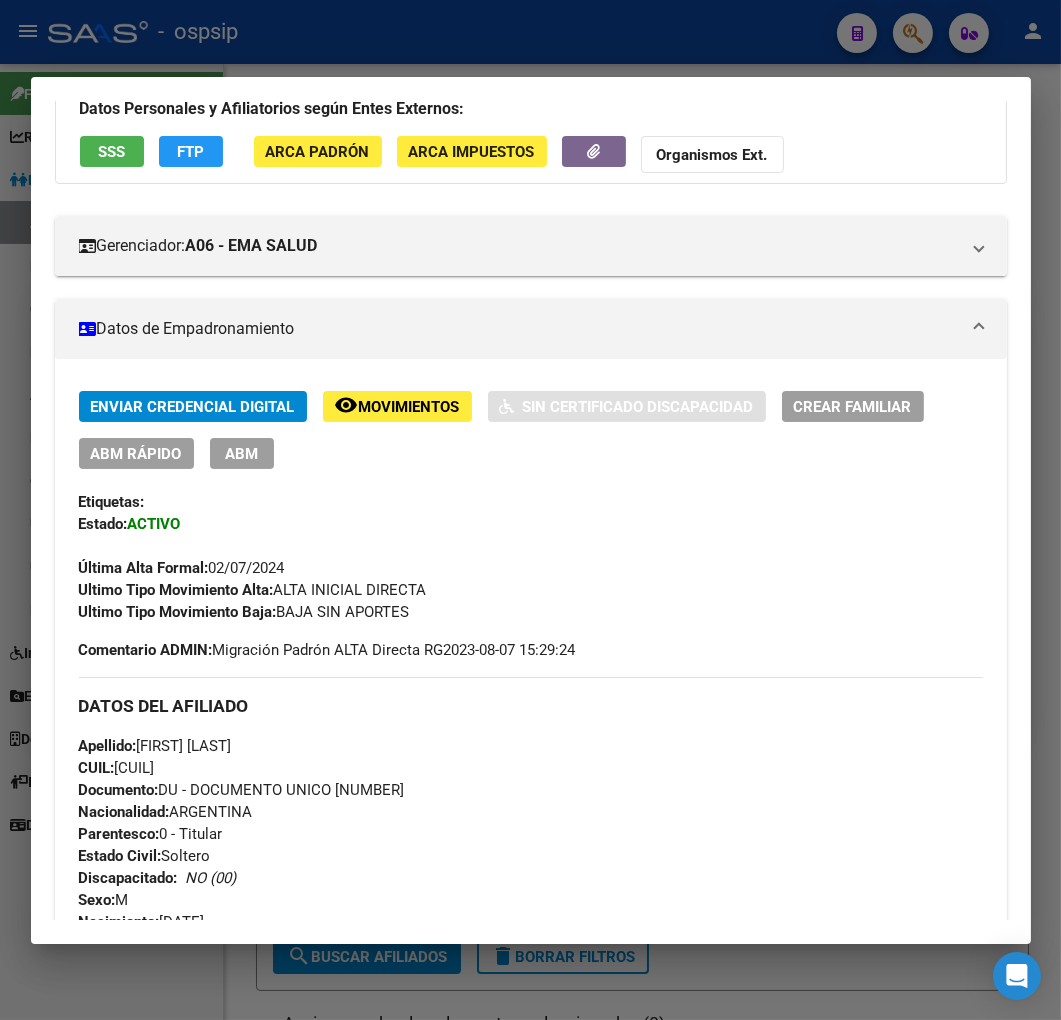 click at bounding box center [530, 510] 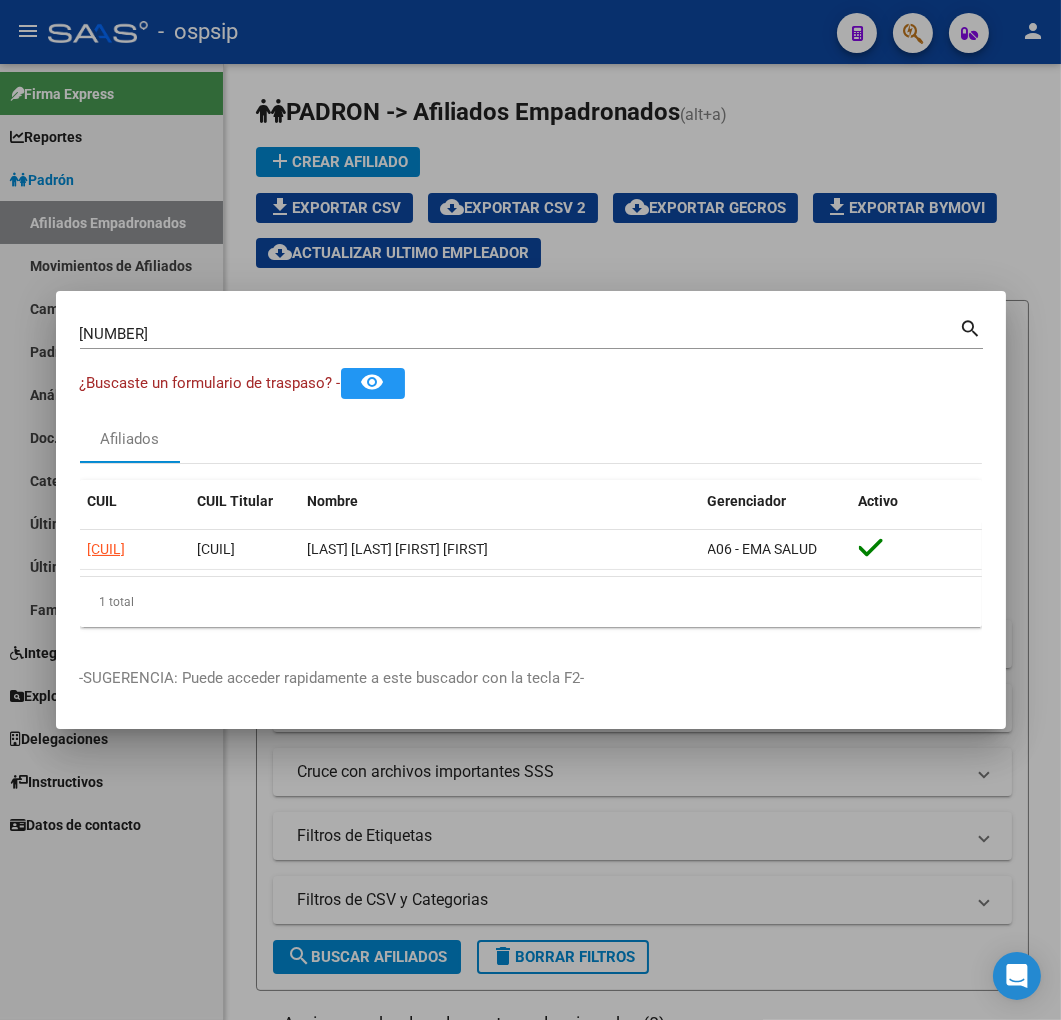 drag, startPoint x: 391, startPoint y: 33, endPoint x: 503, endPoint y: 76, distance: 119.97083 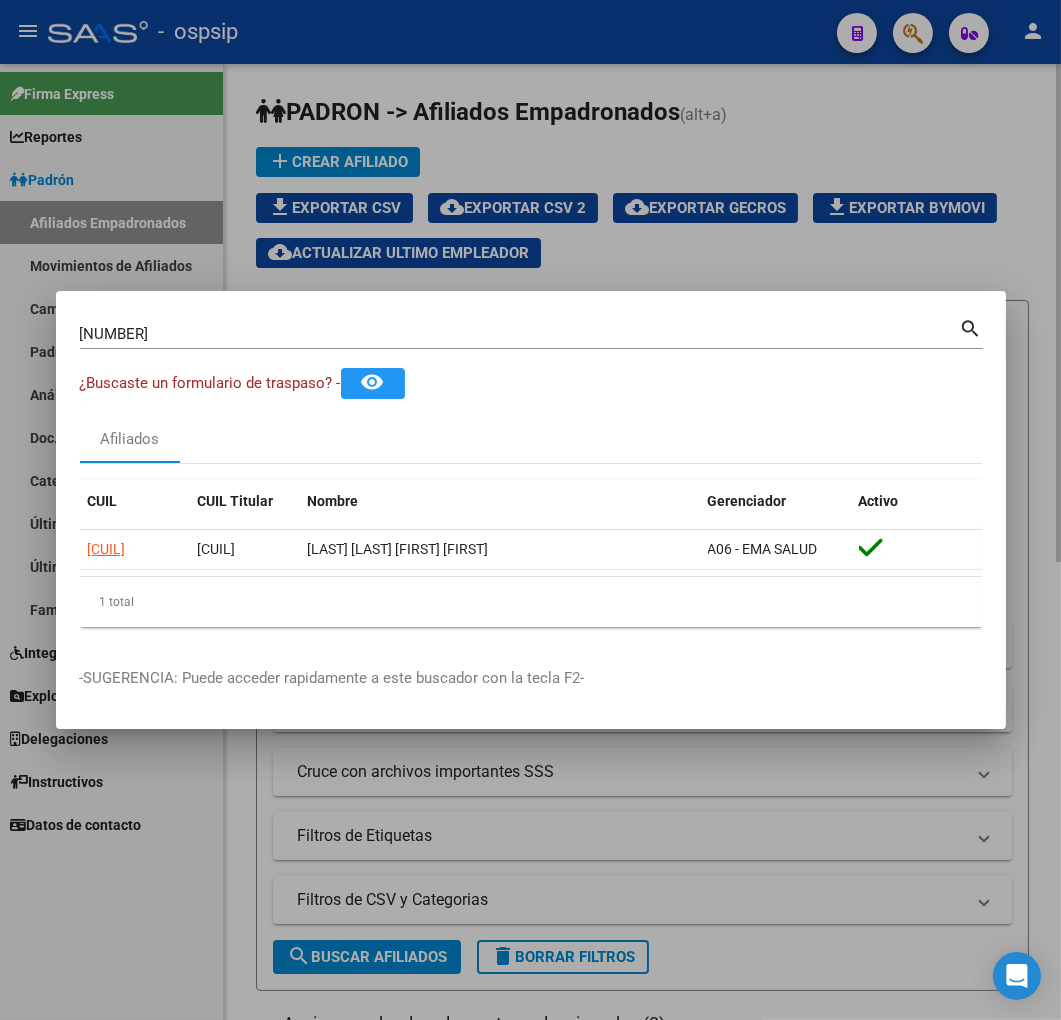 click at bounding box center [530, 510] 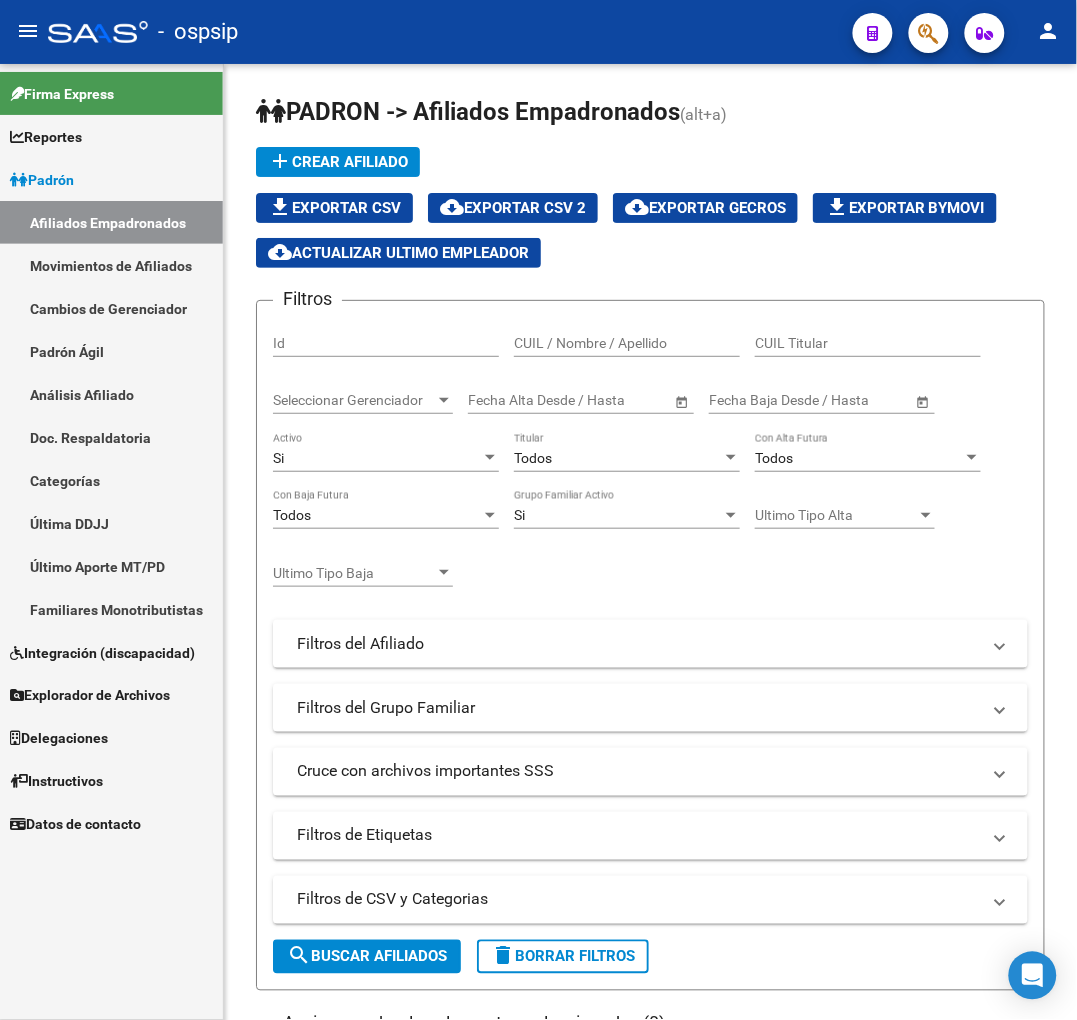 click 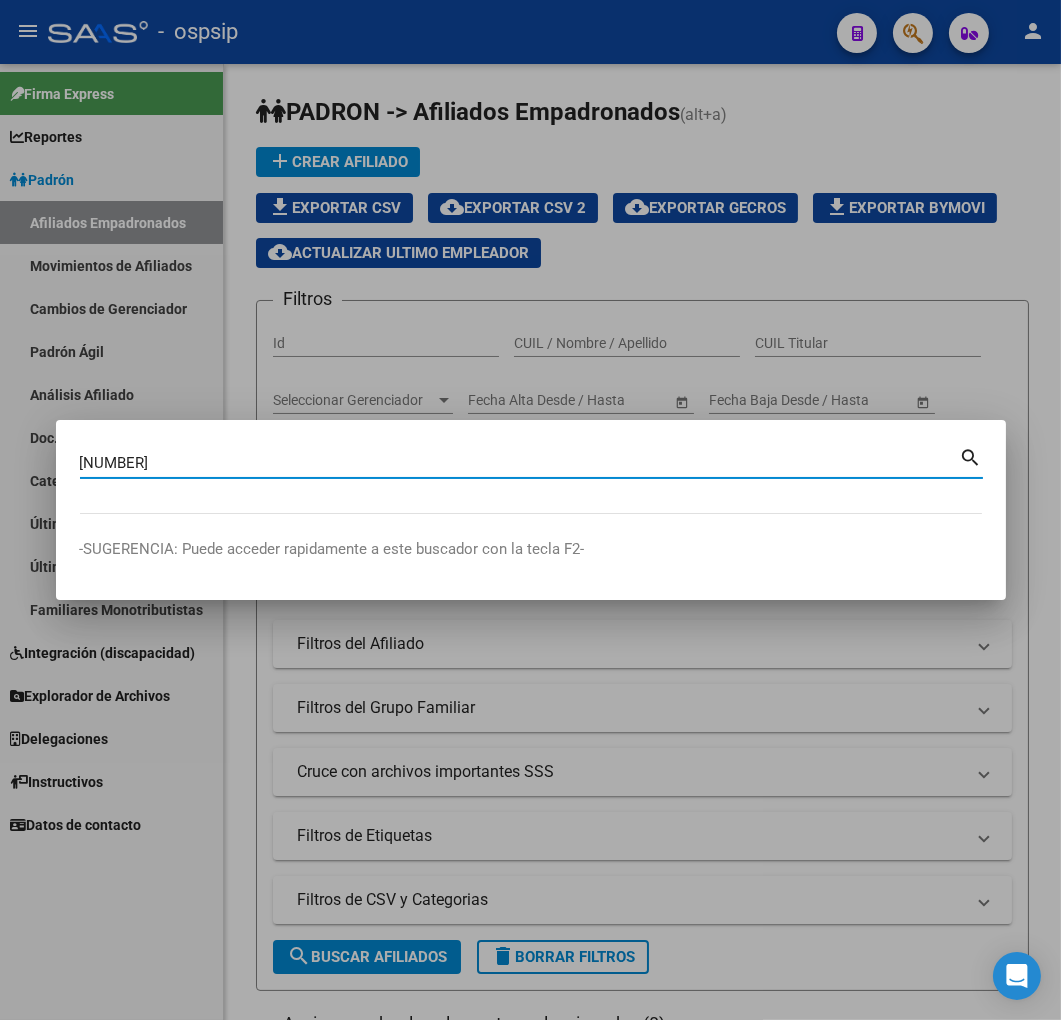 type on "[NUMBER]" 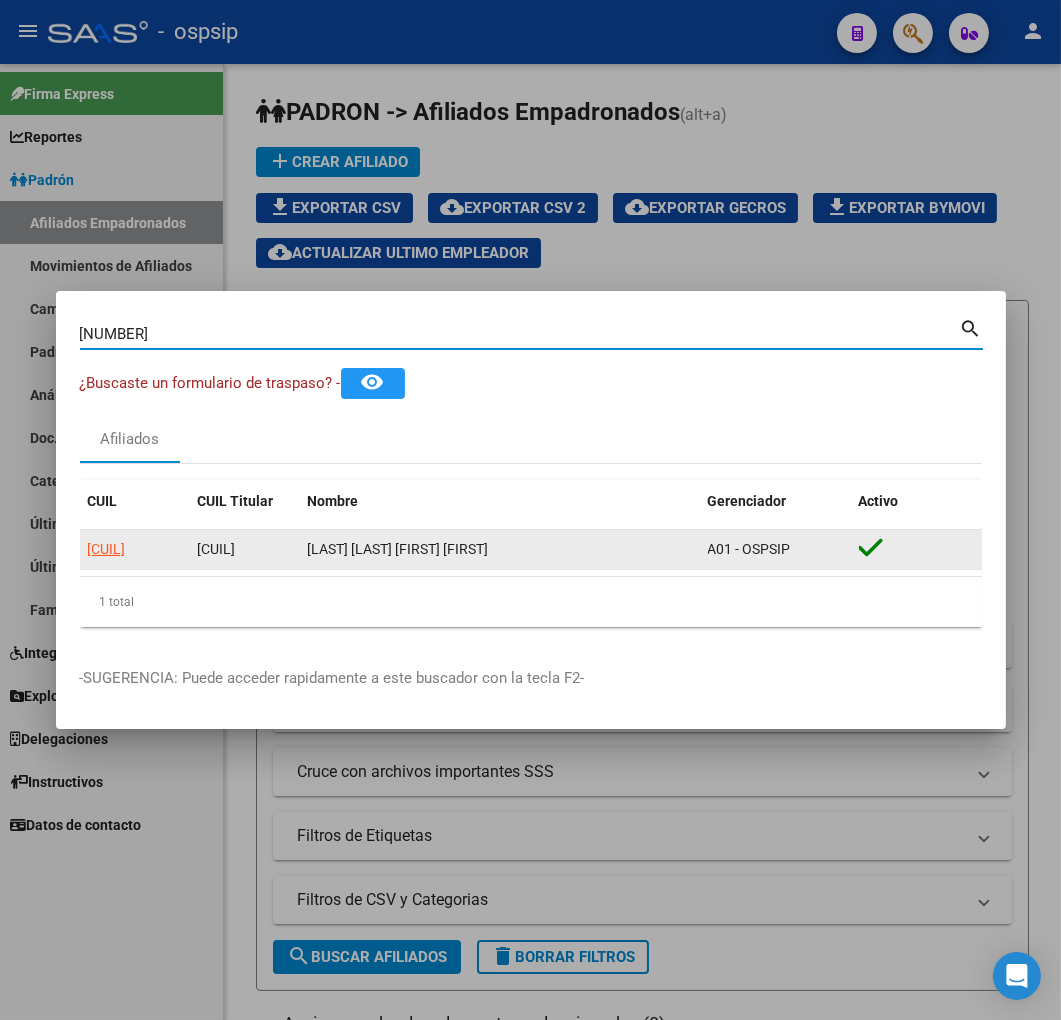 click on "[CUIL]" 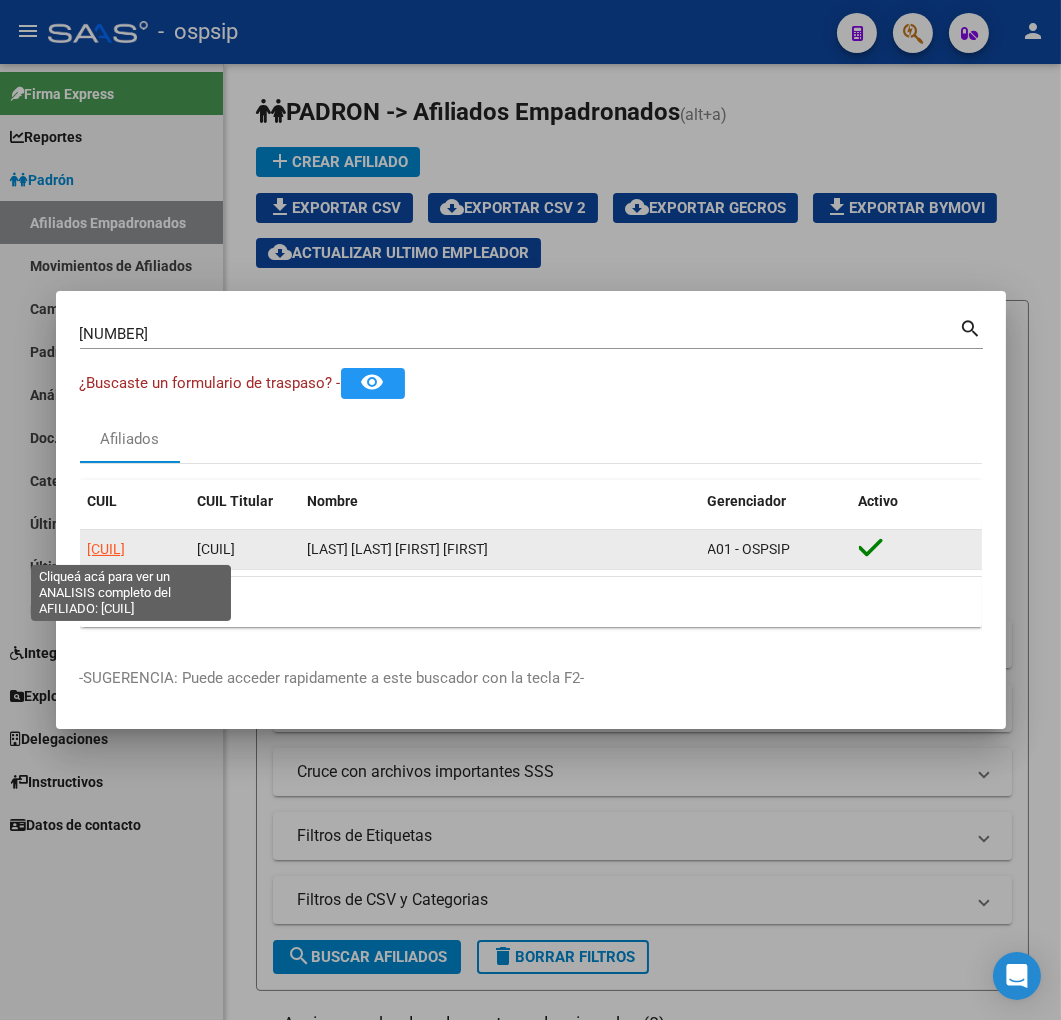 click on "[CUIL]" 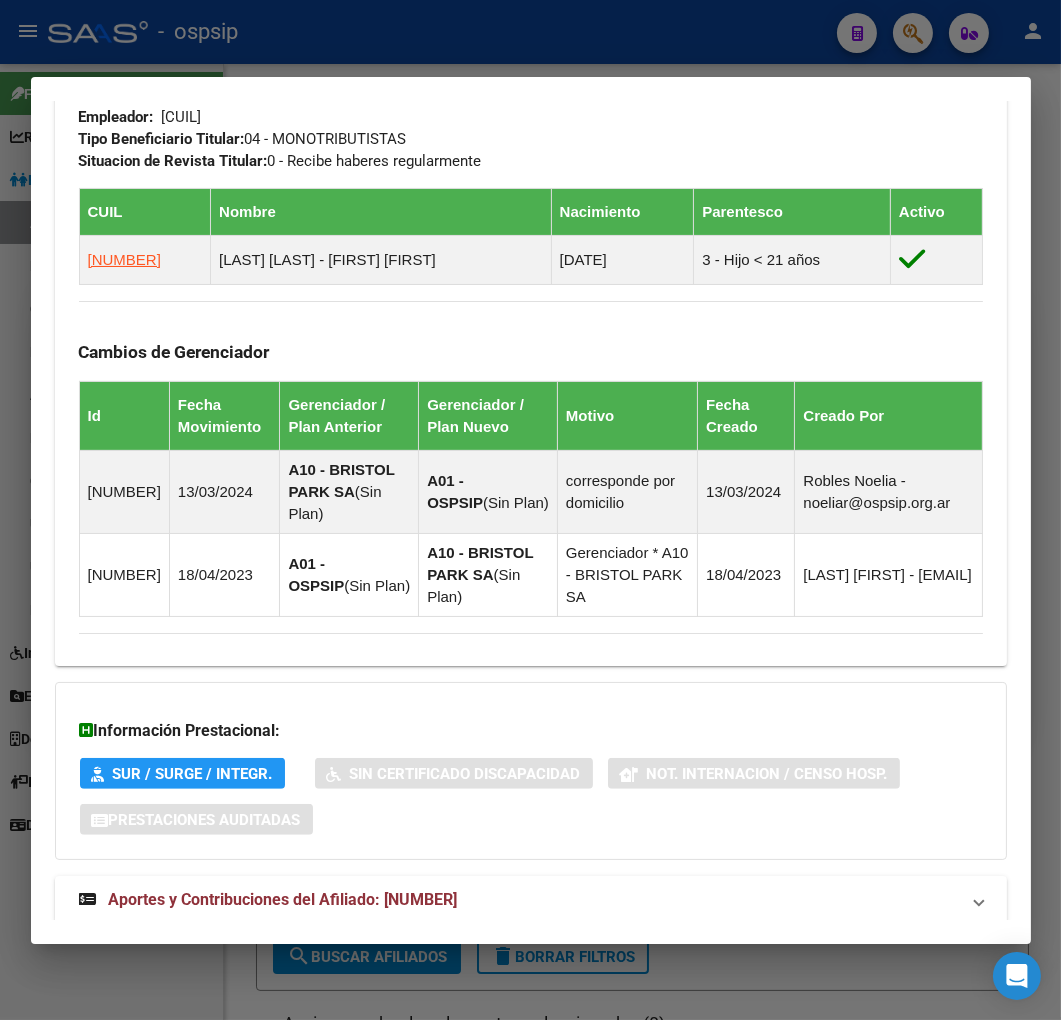 scroll, scrollTop: 1195, scrollLeft: 0, axis: vertical 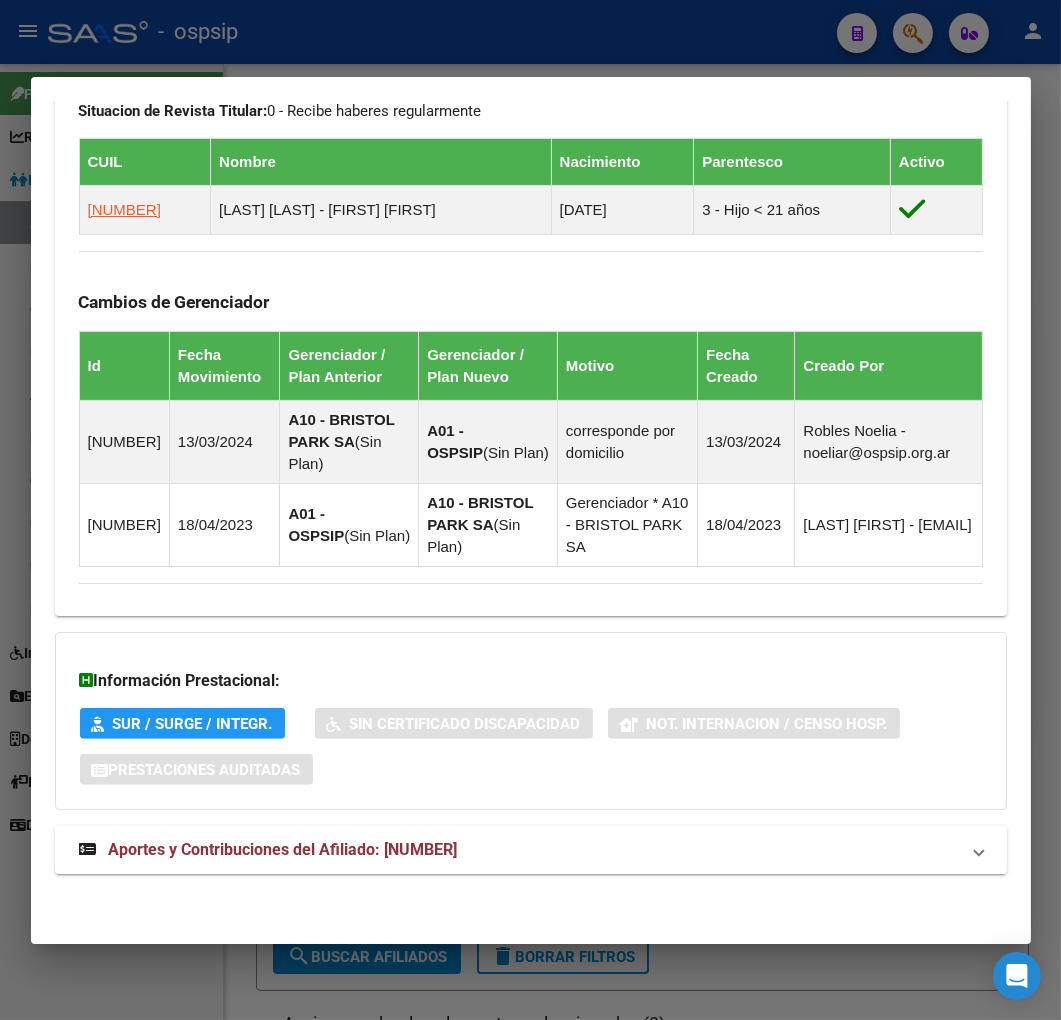 drag, startPoint x: 610, startPoint y: 853, endPoint x: 607, endPoint y: 823, distance: 30.149628 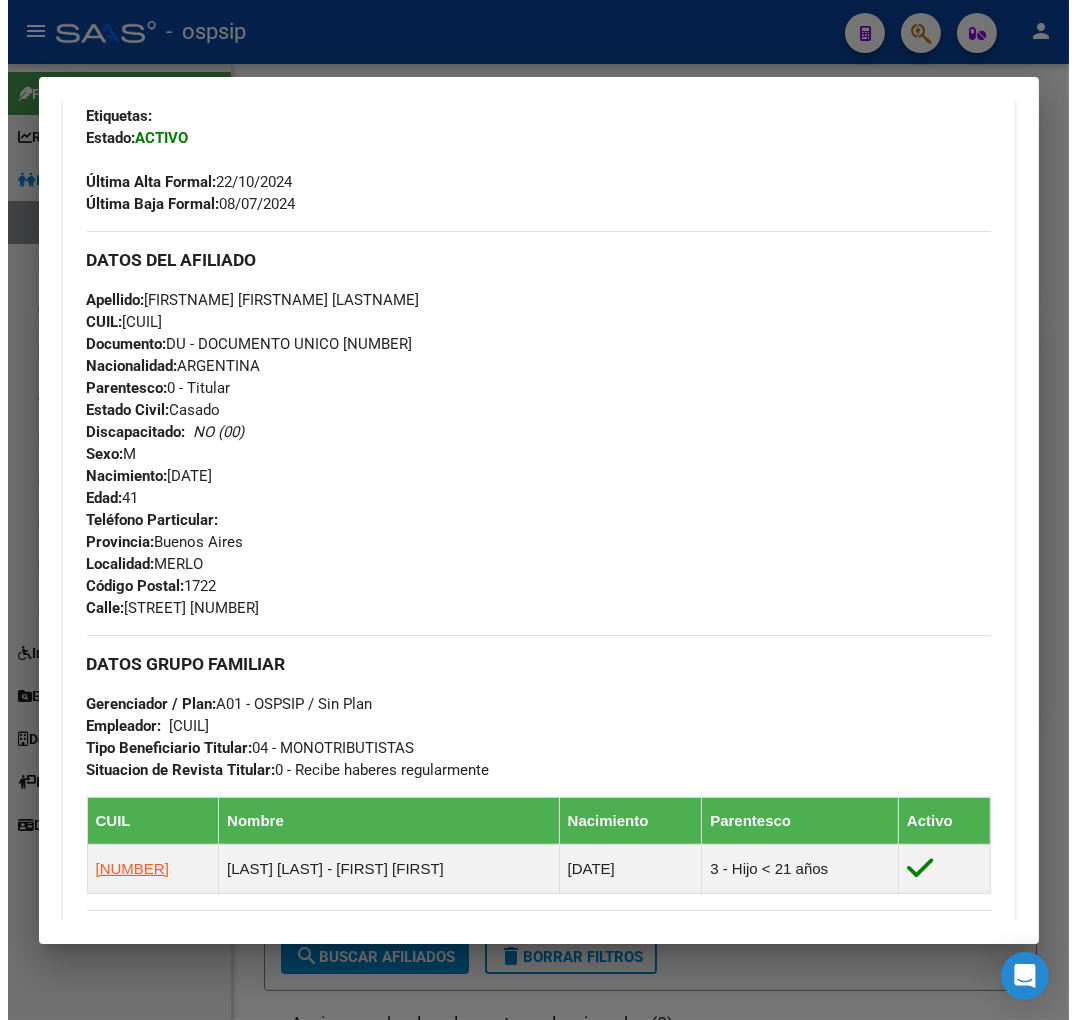 scroll, scrollTop: 260, scrollLeft: 0, axis: vertical 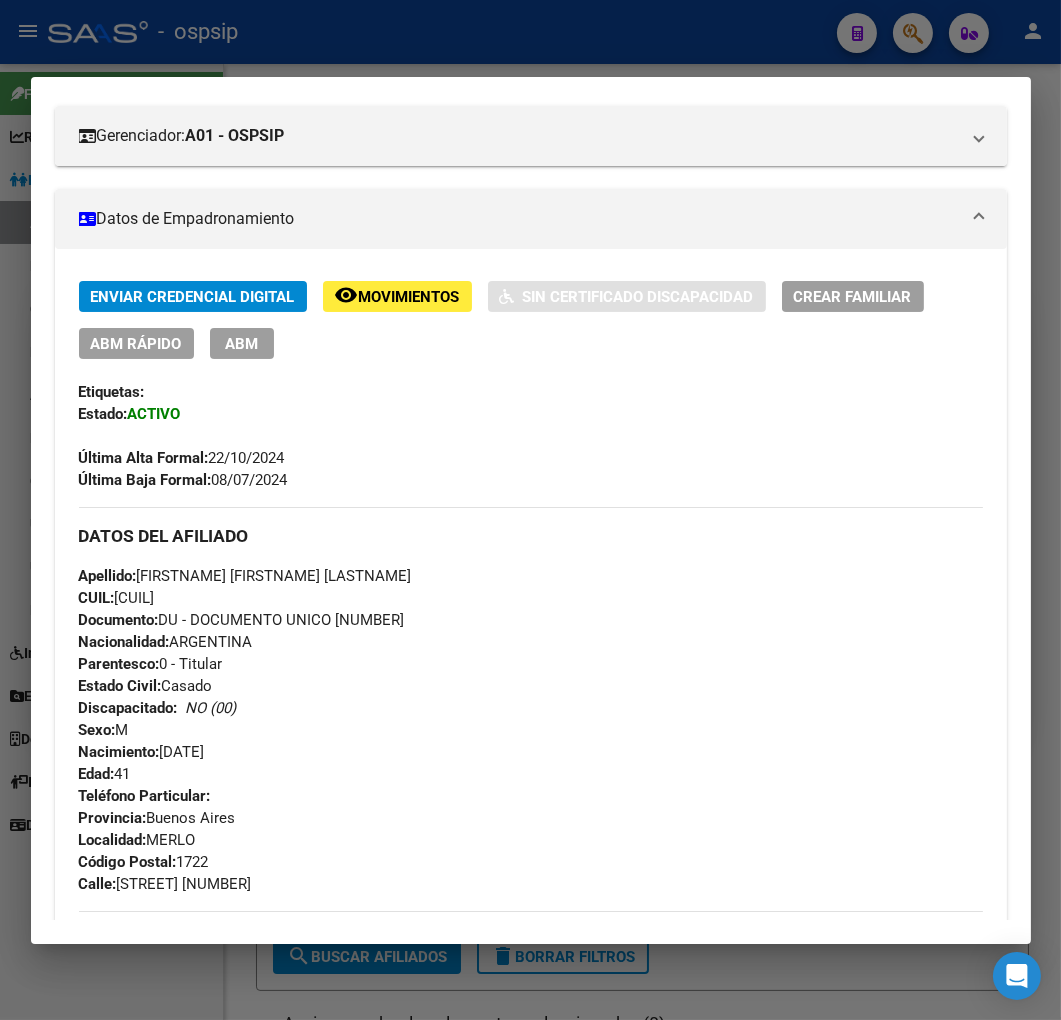 click on "ABM" at bounding box center [242, 343] 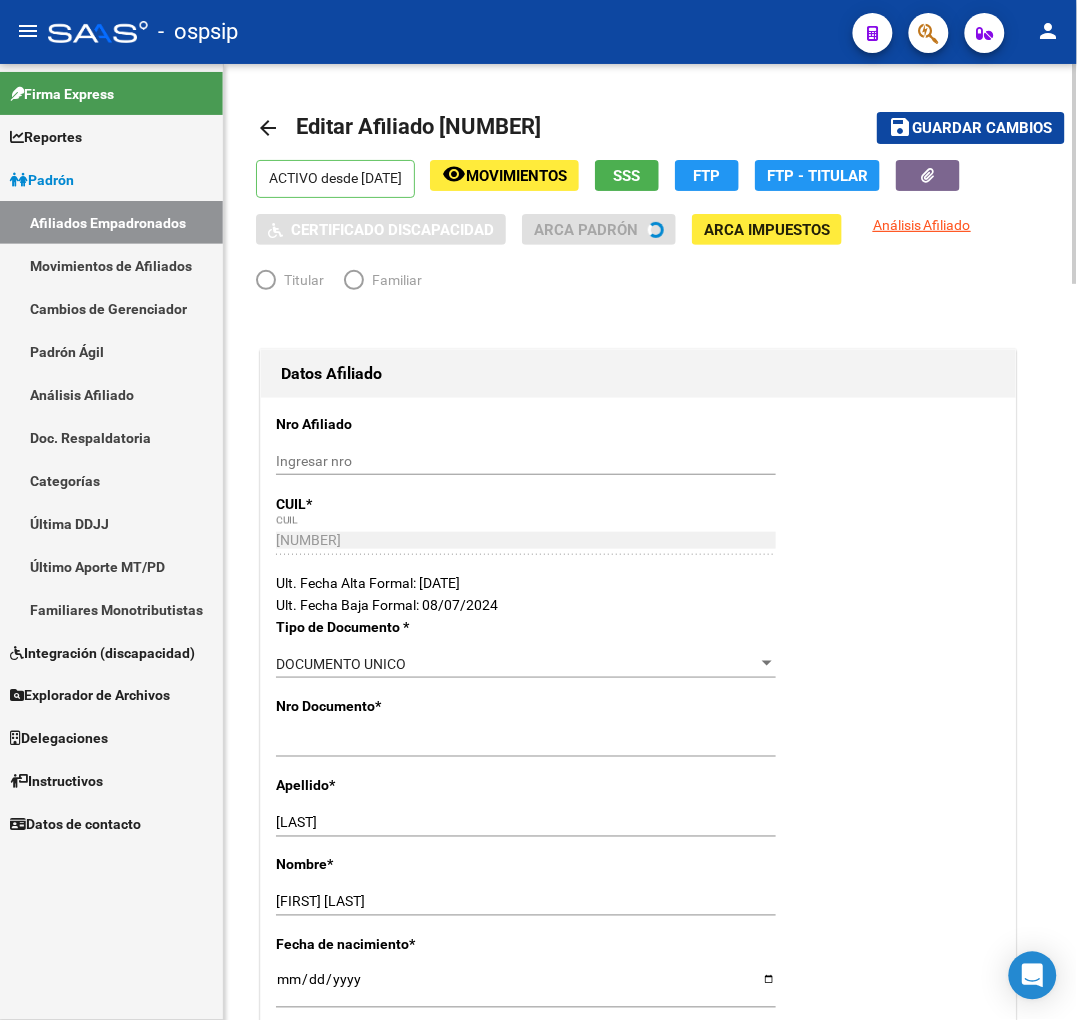 radio on "true" 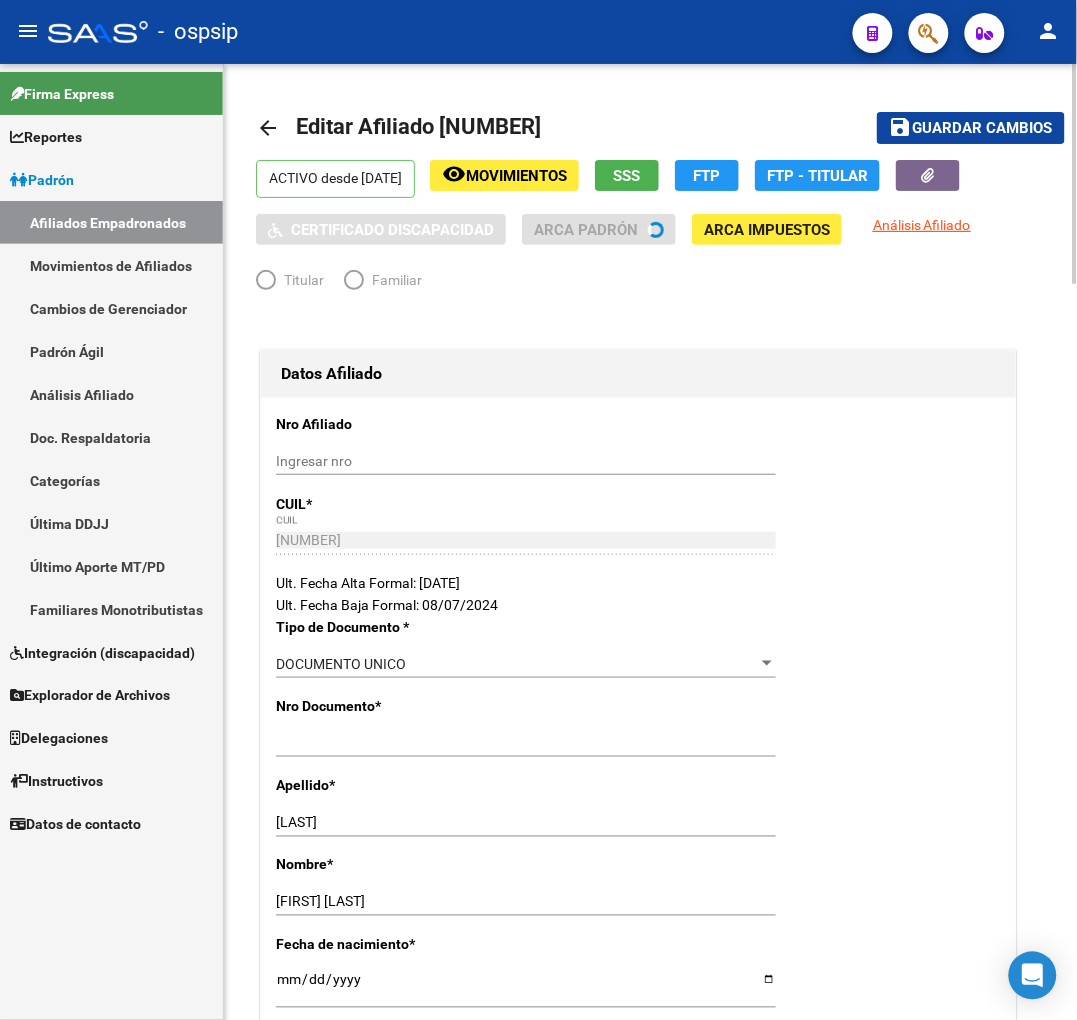 type on "[NUMBER]" 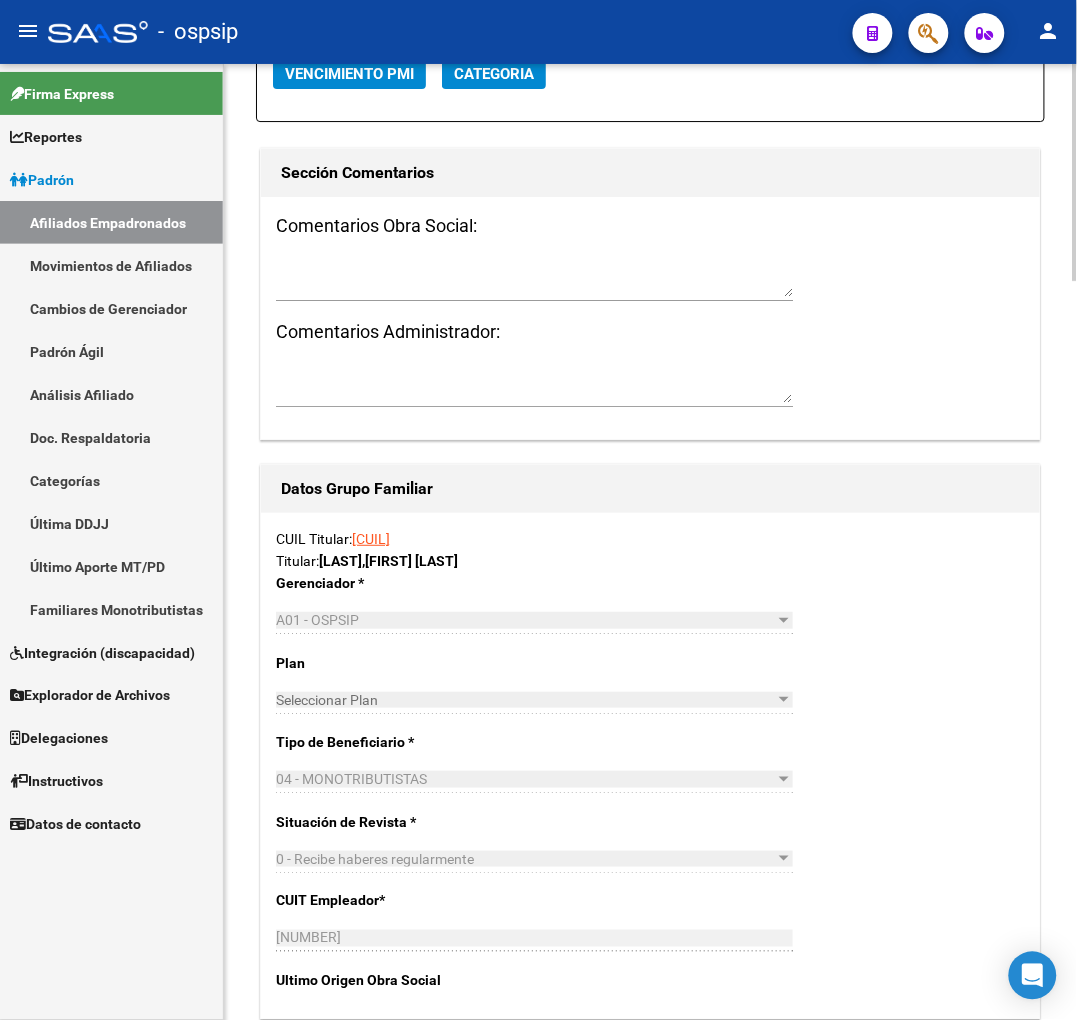 scroll, scrollTop: 3250, scrollLeft: 0, axis: vertical 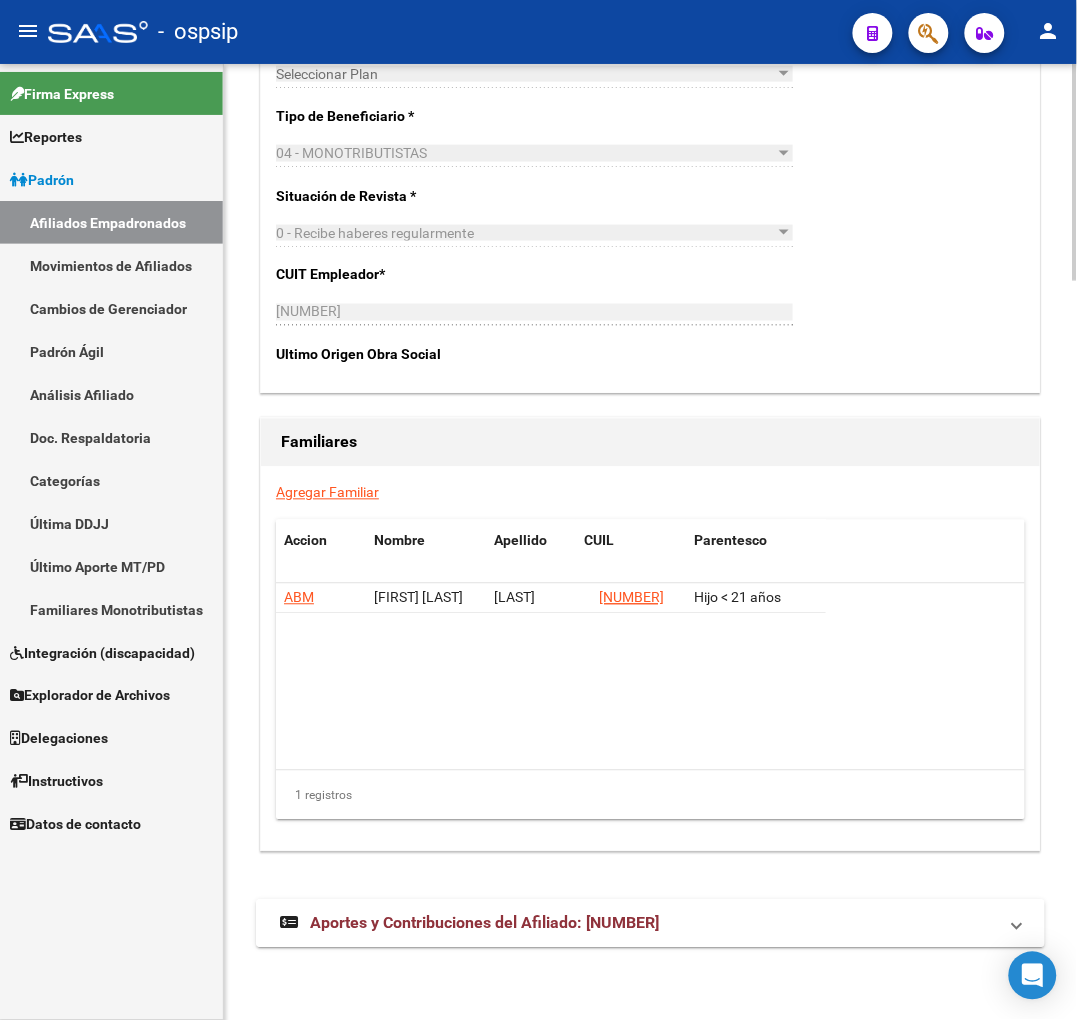 drag, startPoint x: 613, startPoint y: 915, endPoint x: 662, endPoint y: 830, distance: 98.11218 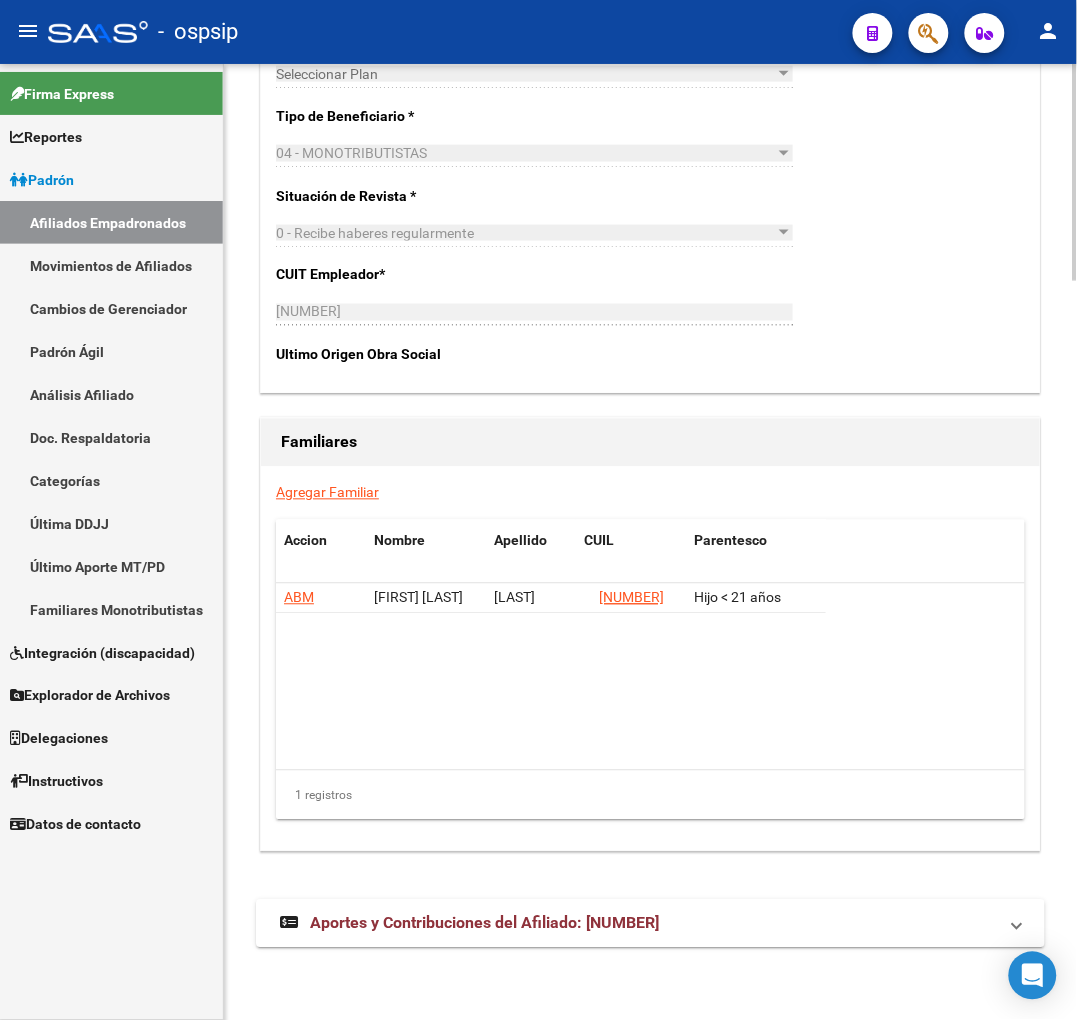 click on "Aportes y Contribuciones del Afiliado: [NUMBER]" at bounding box center (650, 924) 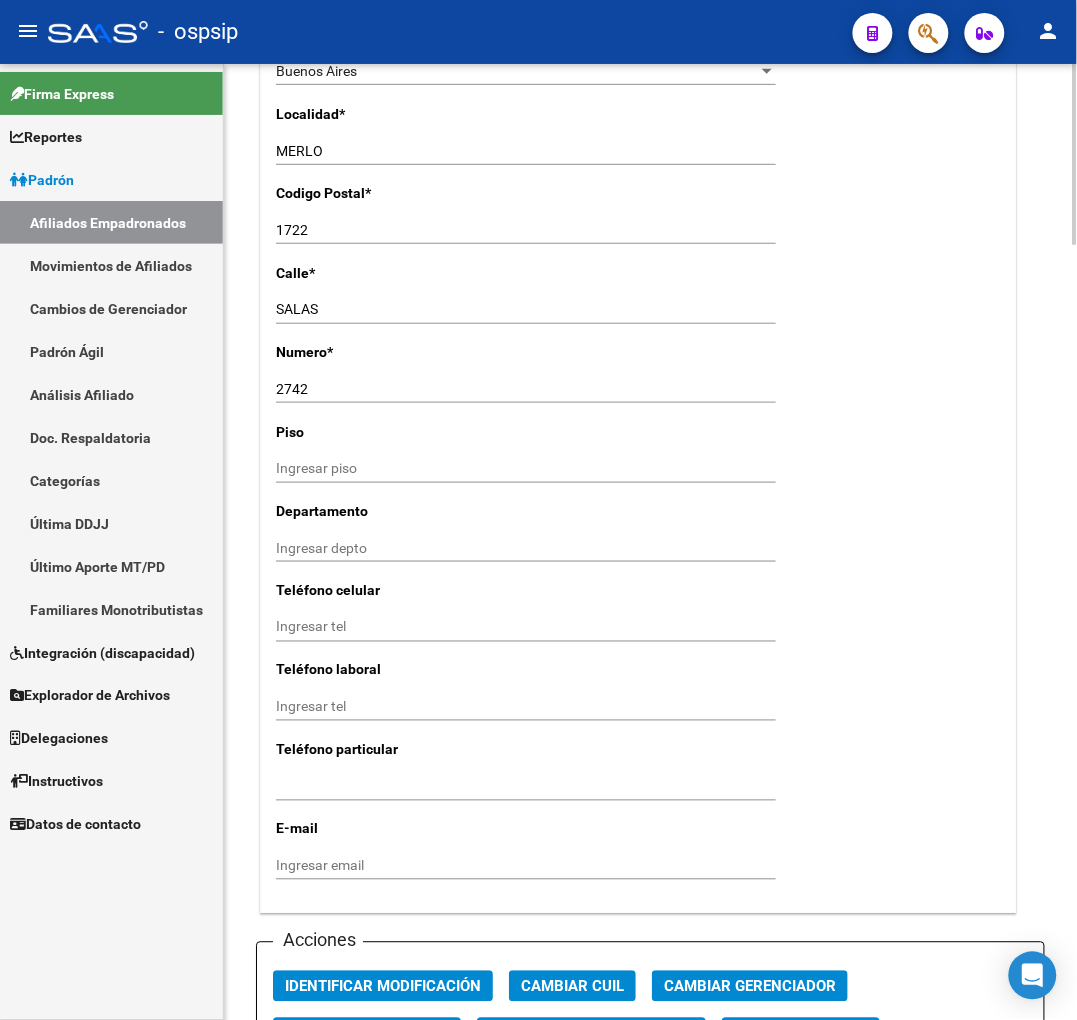 scroll, scrollTop: 1888, scrollLeft: 0, axis: vertical 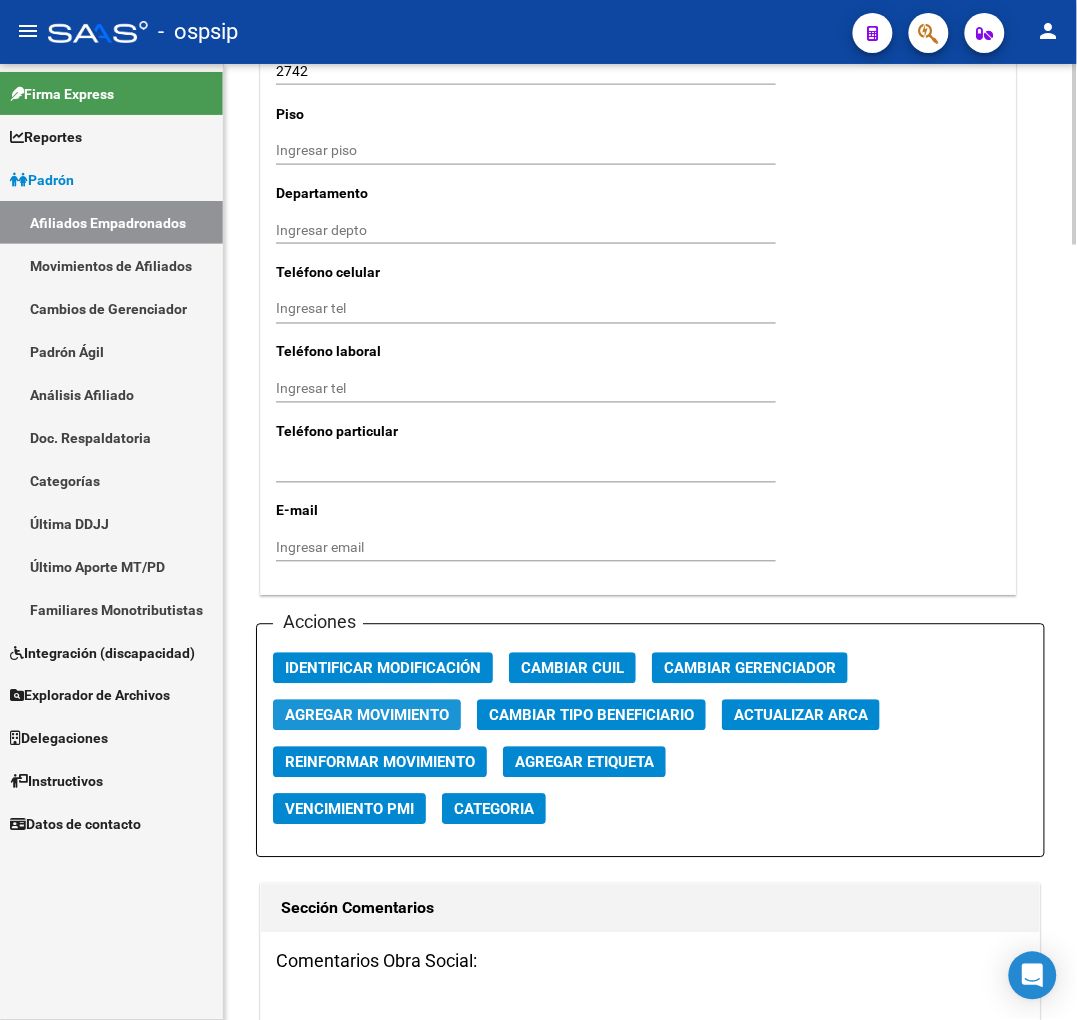 click on "Agregar Movimiento" 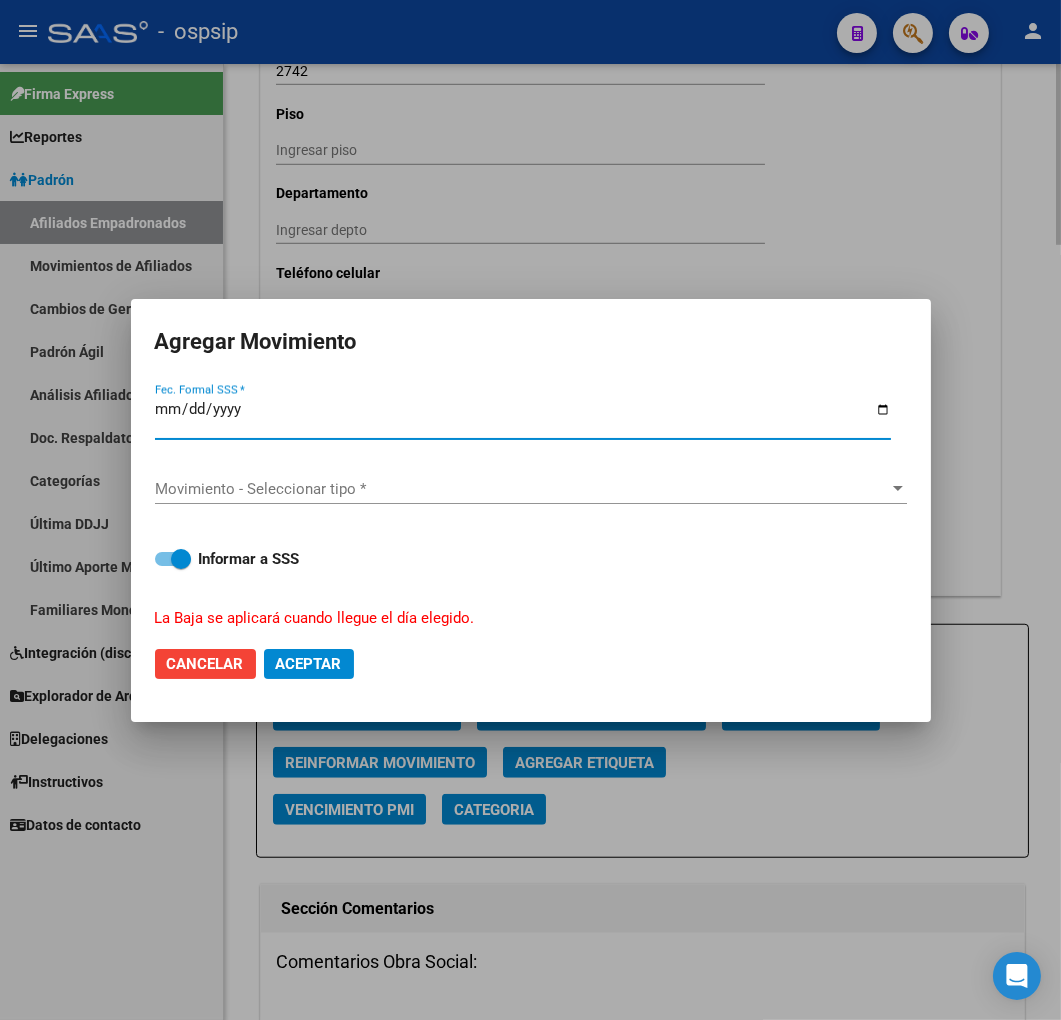type on "[DATE]" 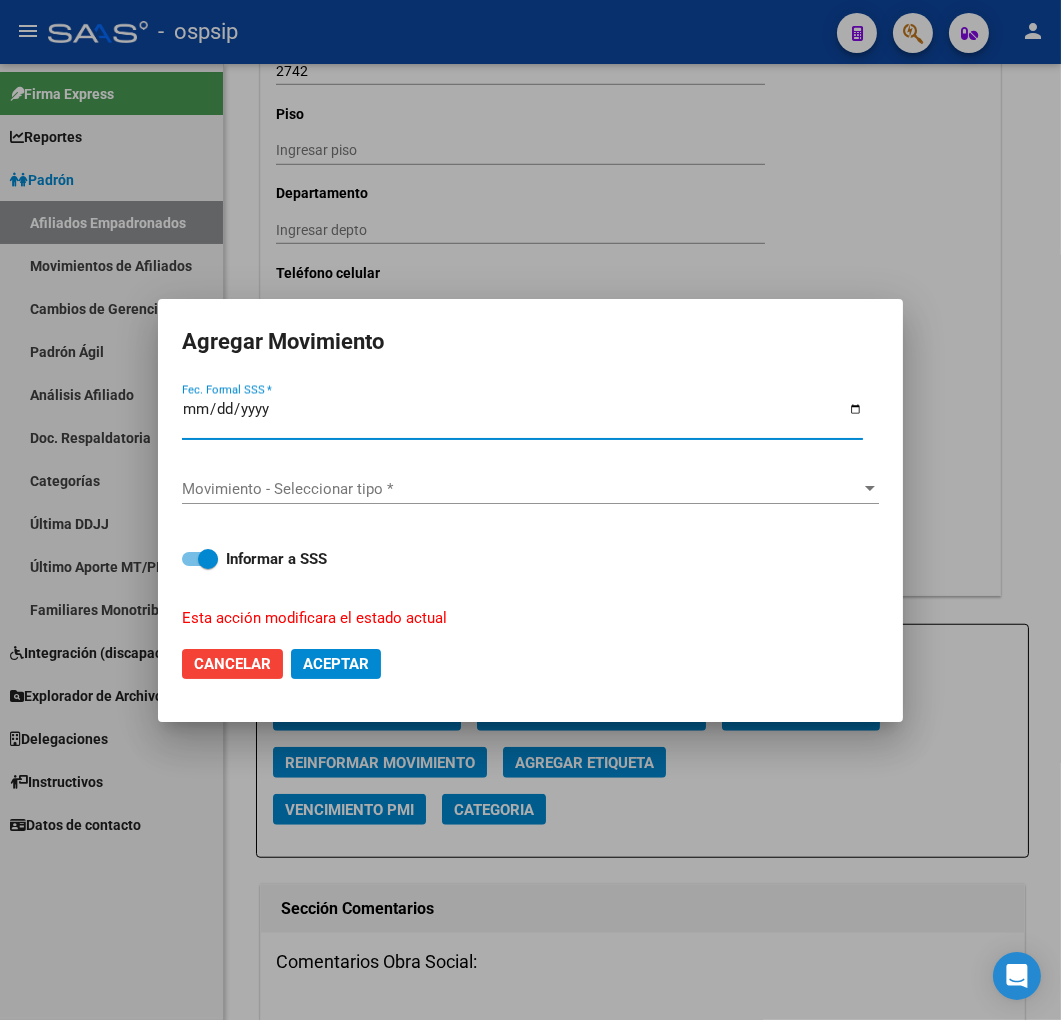 click on "Movimiento - Seleccionar tipo * Movimiento - Seleccionar tipo *" at bounding box center [530, 489] 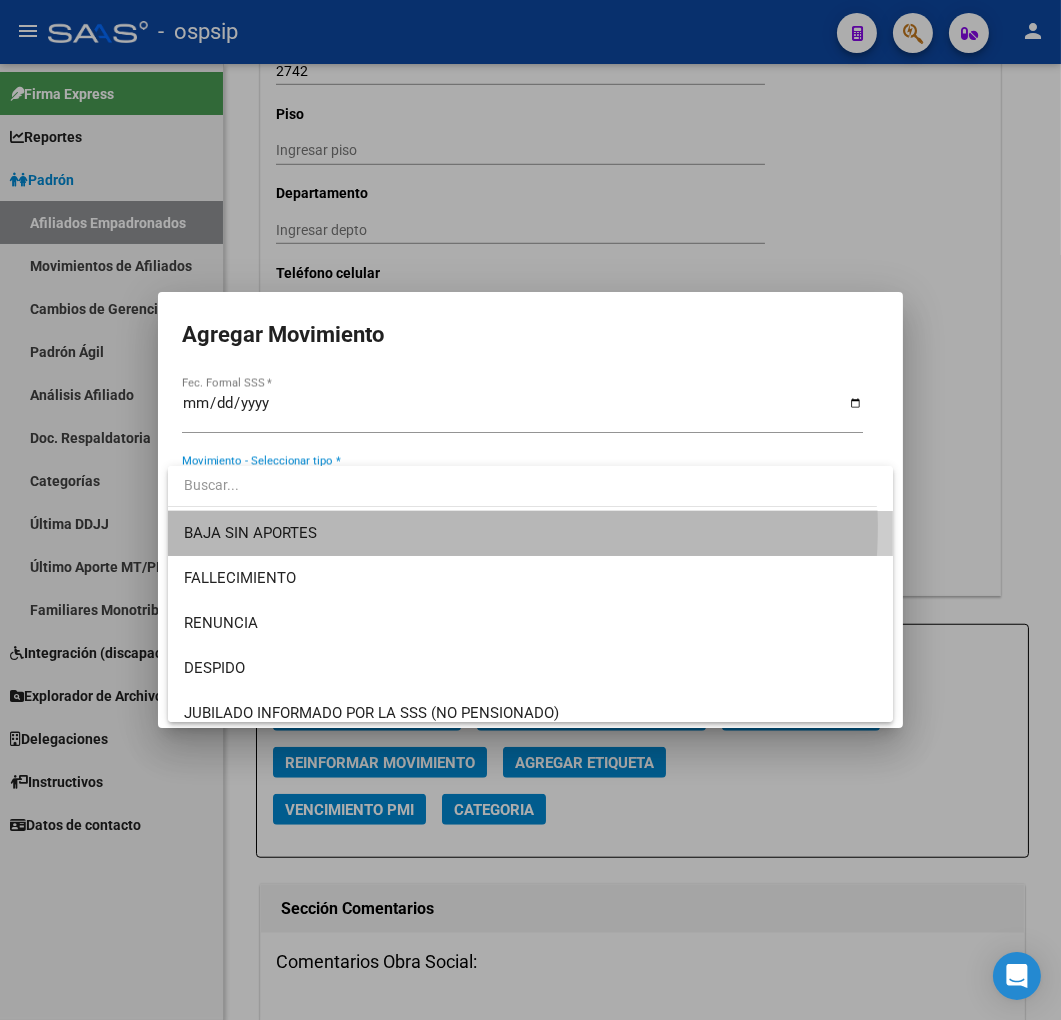 click on "BAJA SIN APORTES" at bounding box center [531, 533] 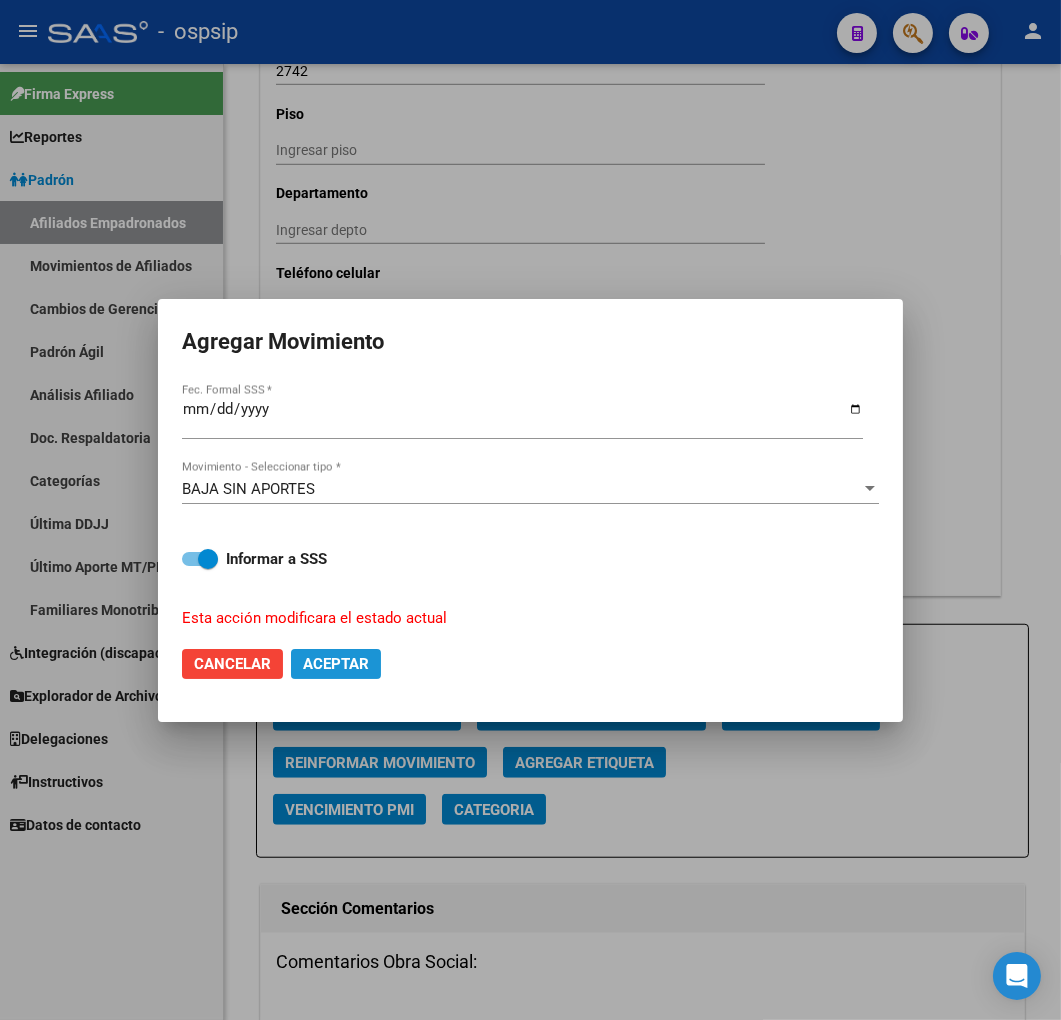 click on "Aceptar" 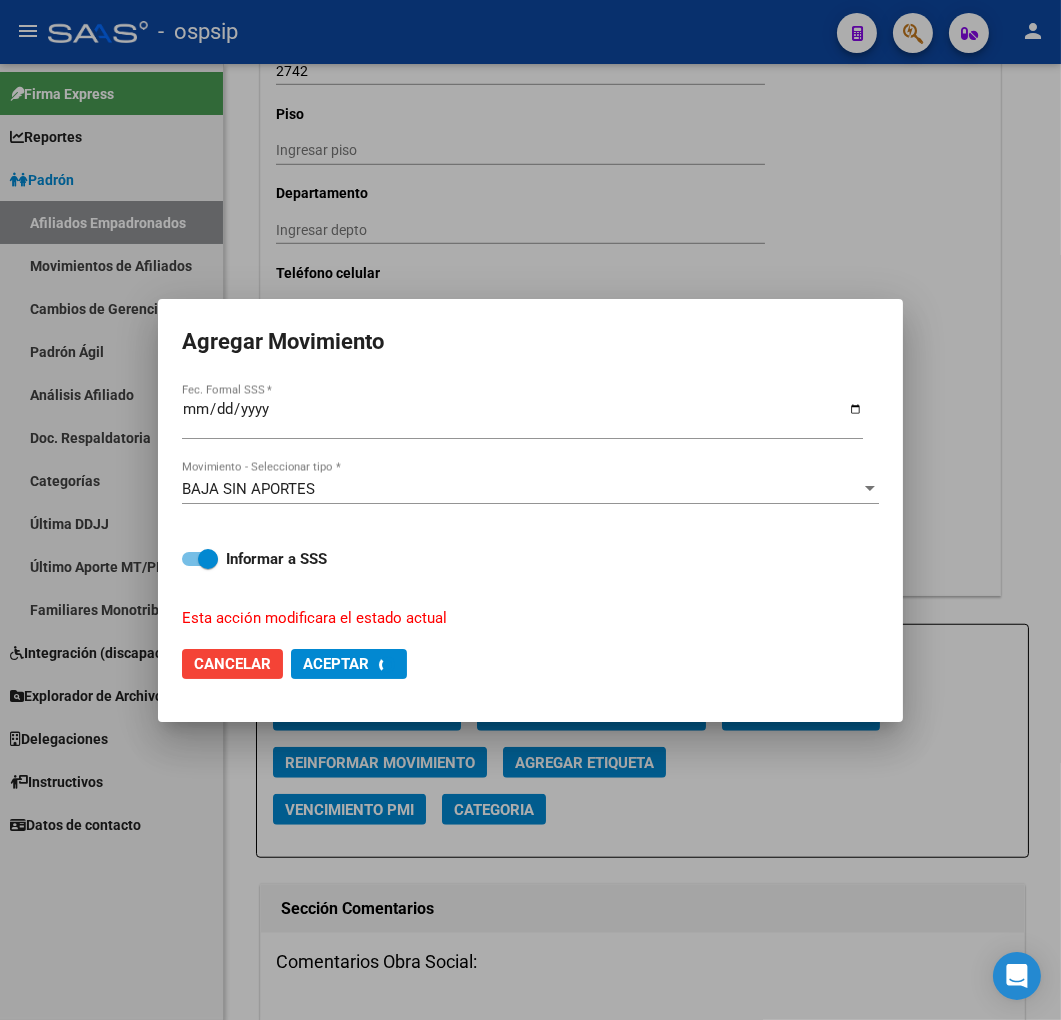 checkbox on "false" 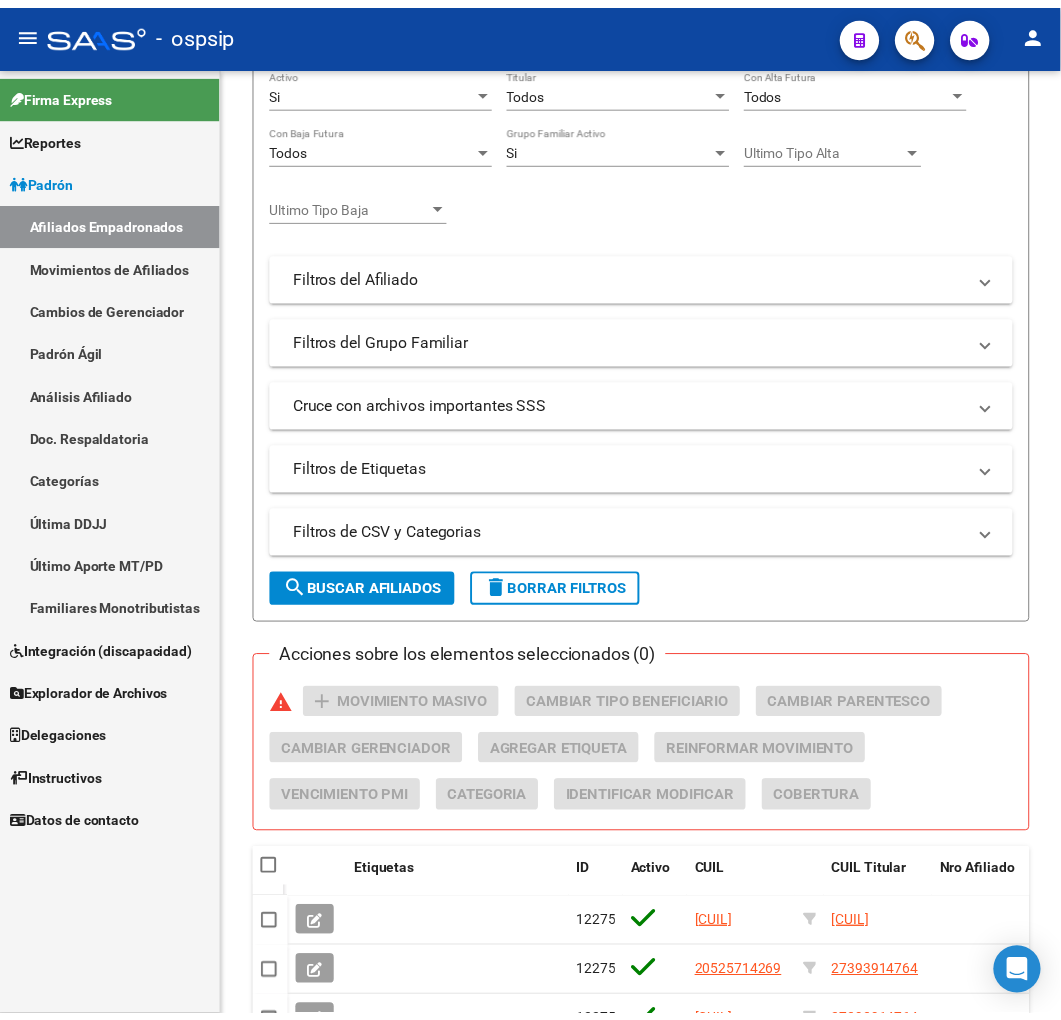 scroll, scrollTop: 880, scrollLeft: 0, axis: vertical 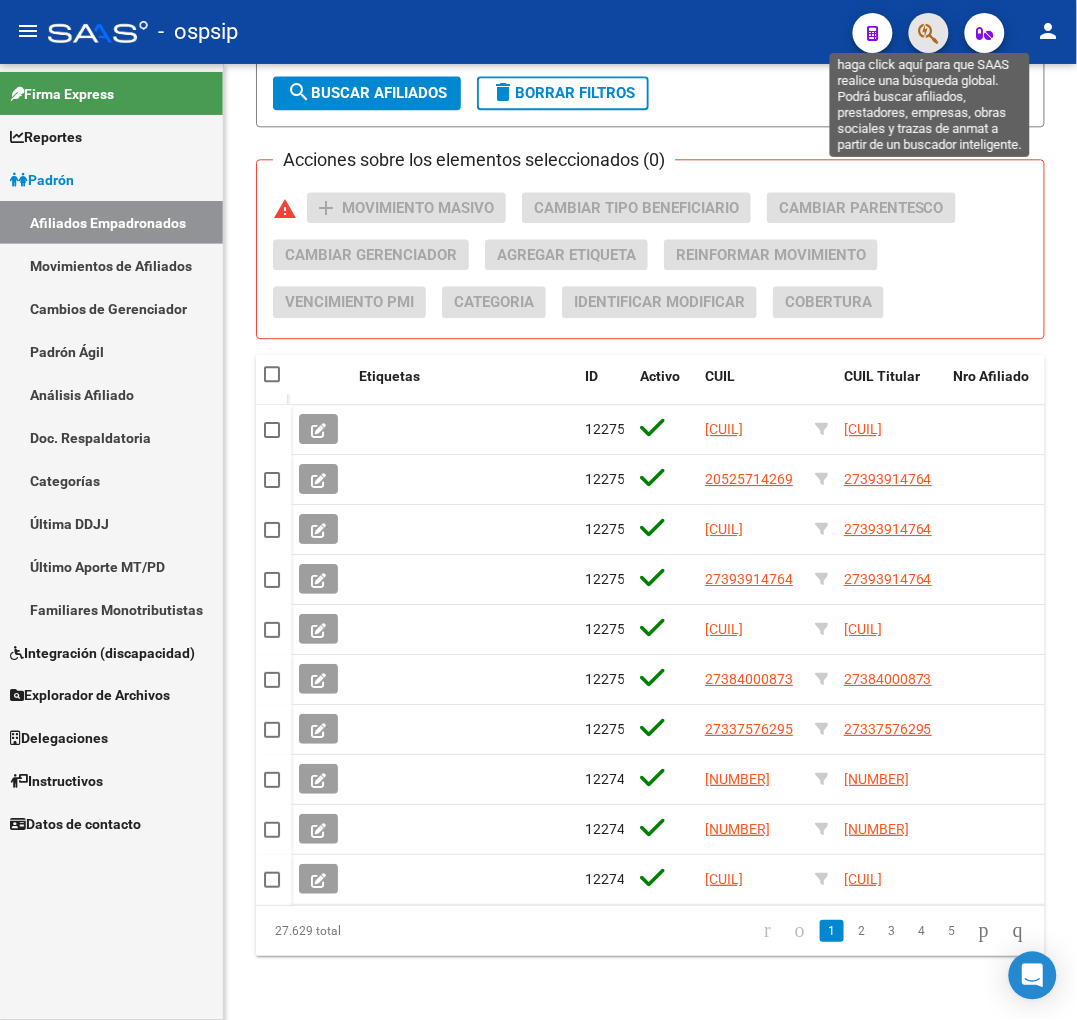 click 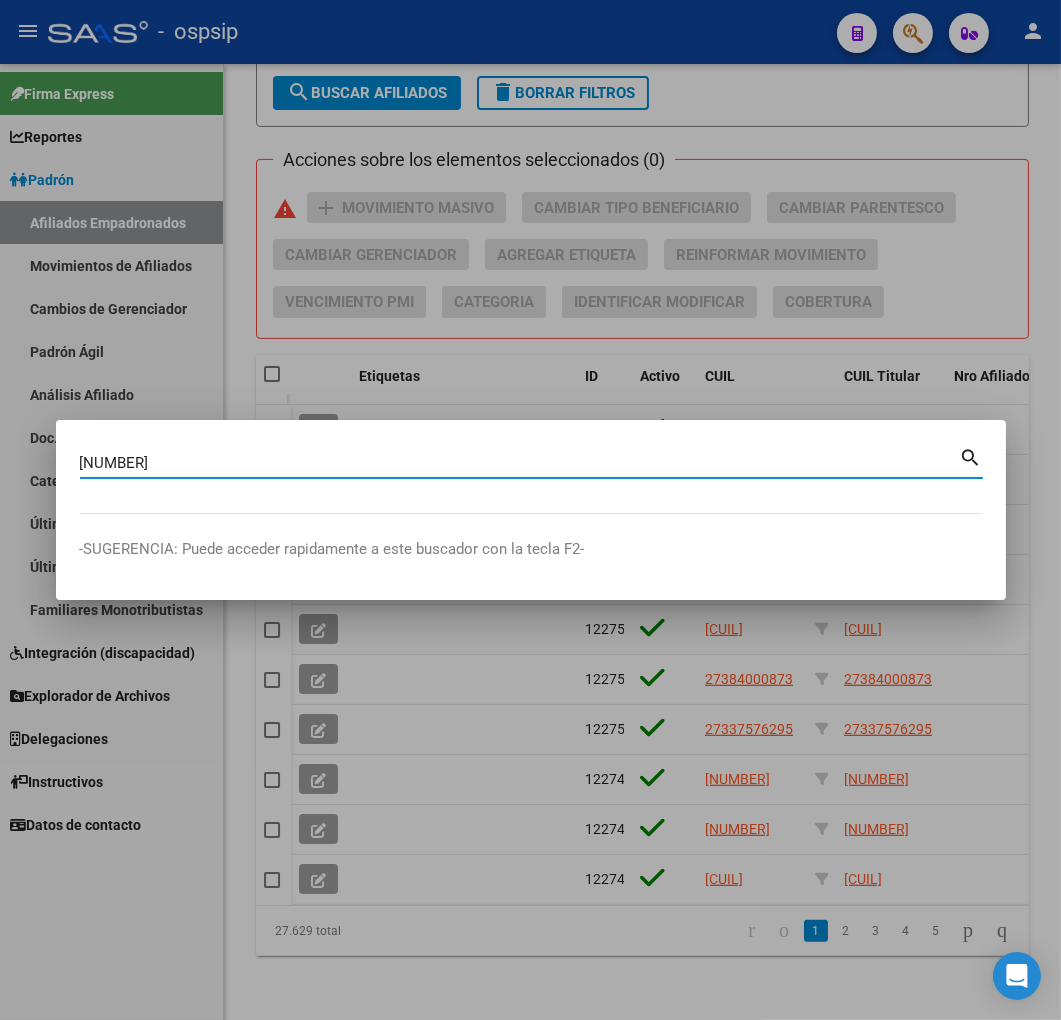 type on "[NUMBER]" 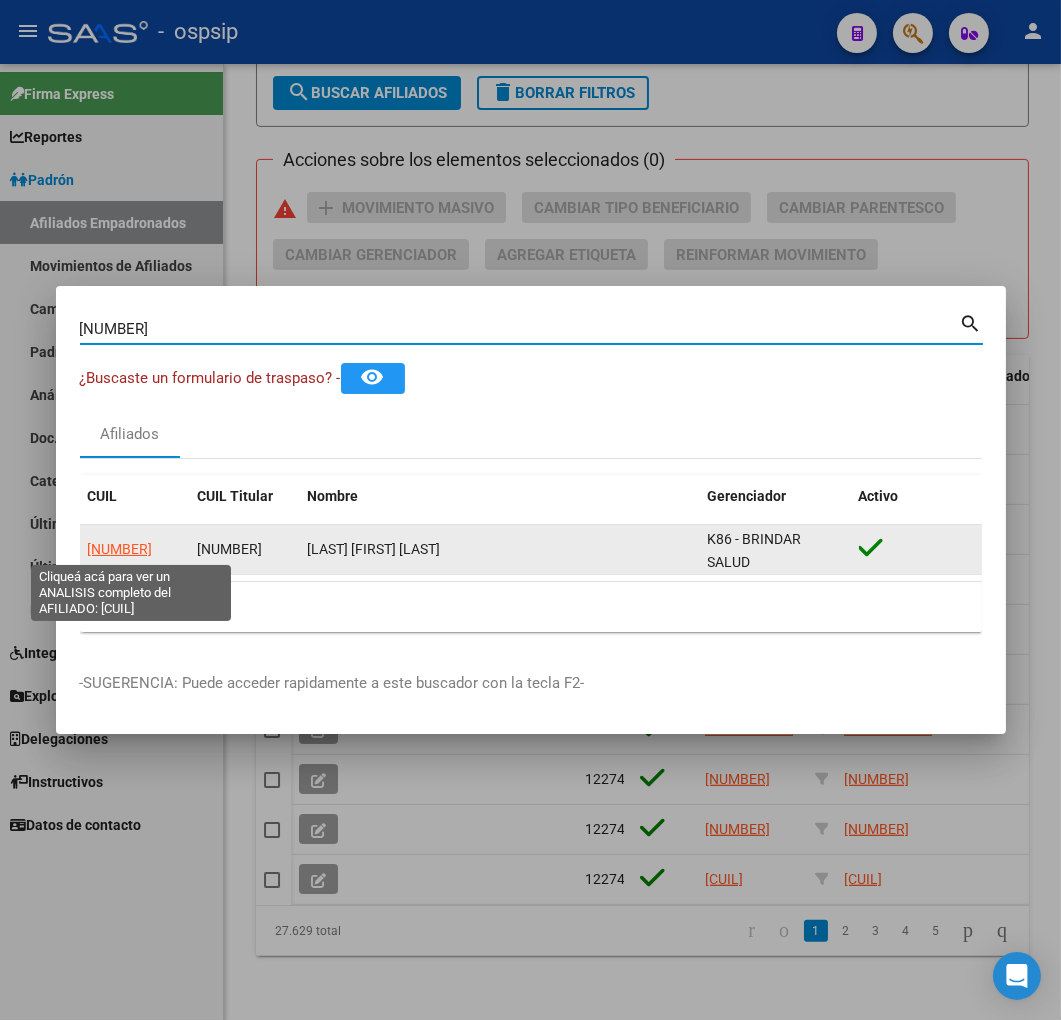 click on "[NUMBER]" 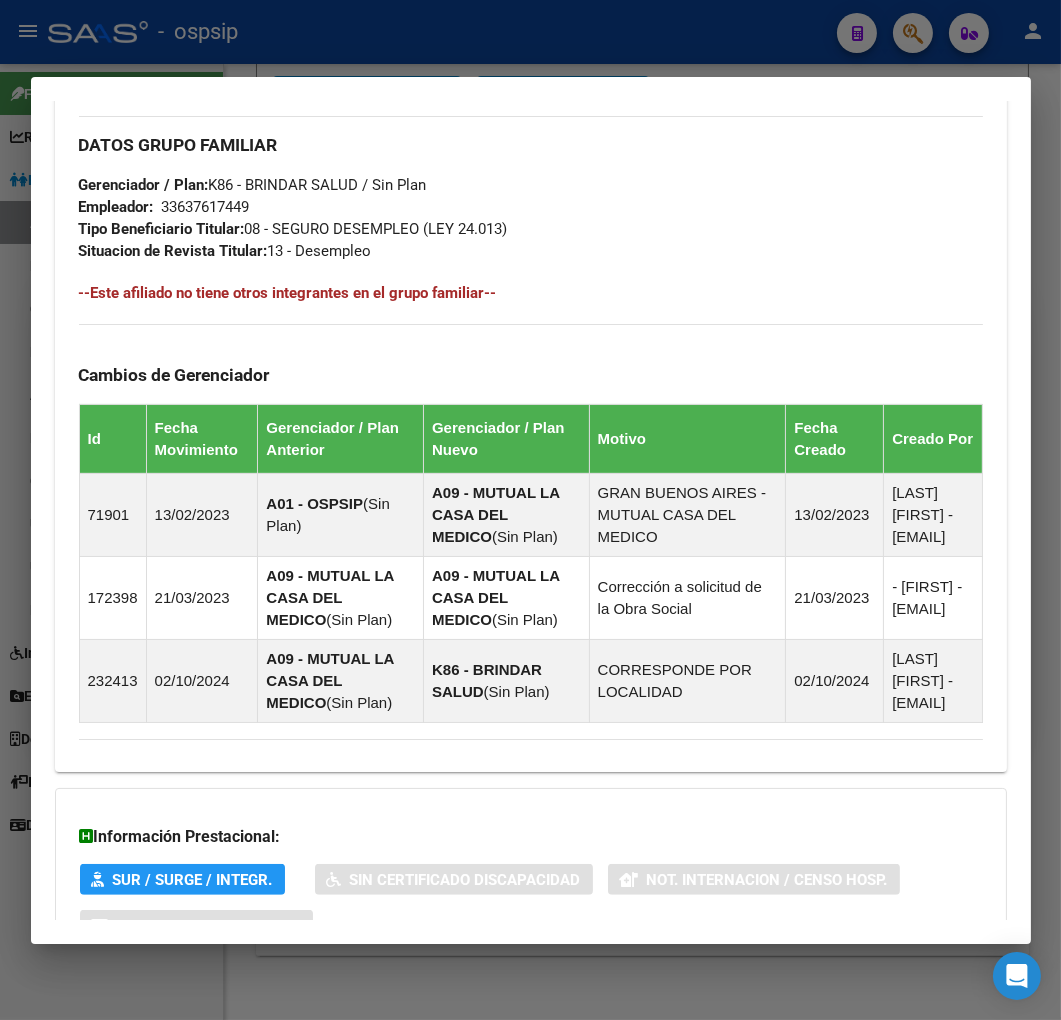 scroll, scrollTop: 1337, scrollLeft: 0, axis: vertical 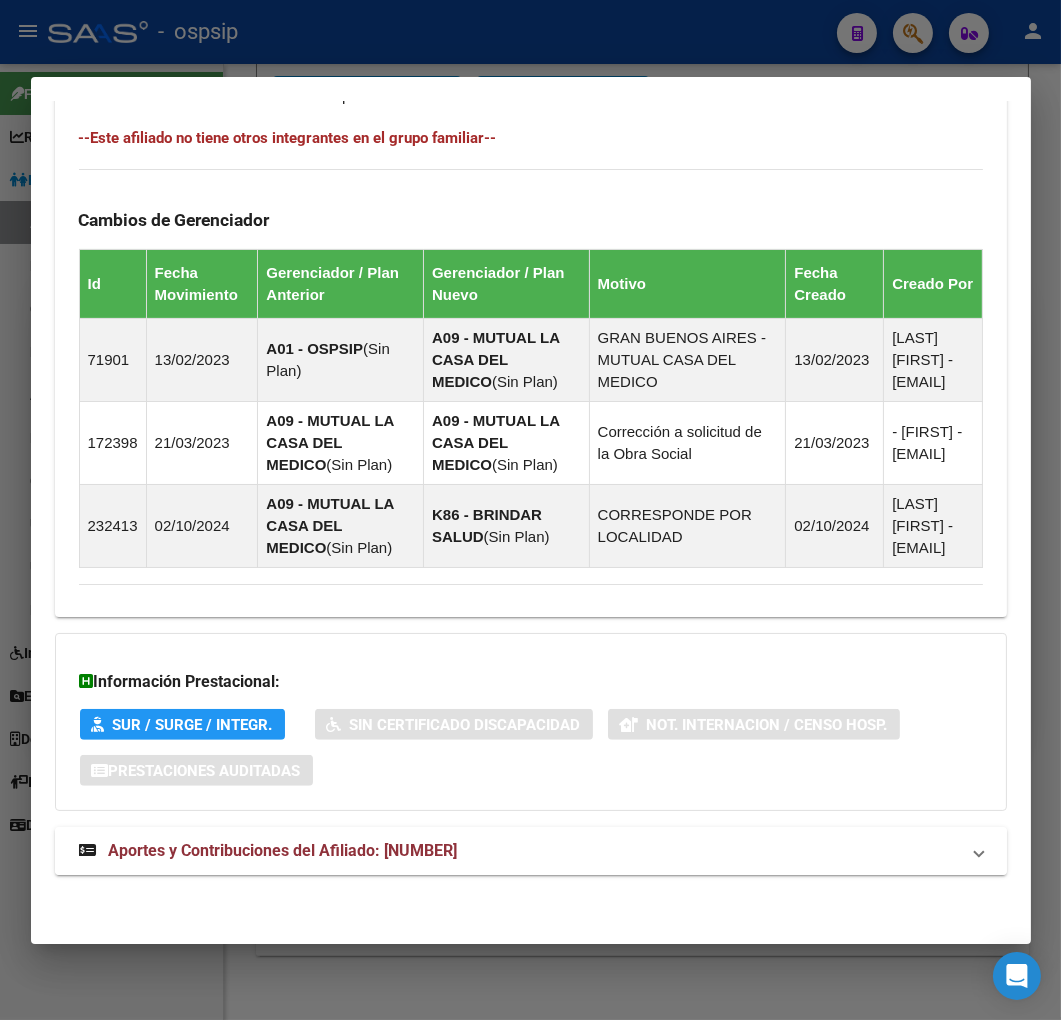 click on "Aportes y Contribuciones del Afiliado: [NUMBER]" at bounding box center (519, 851) 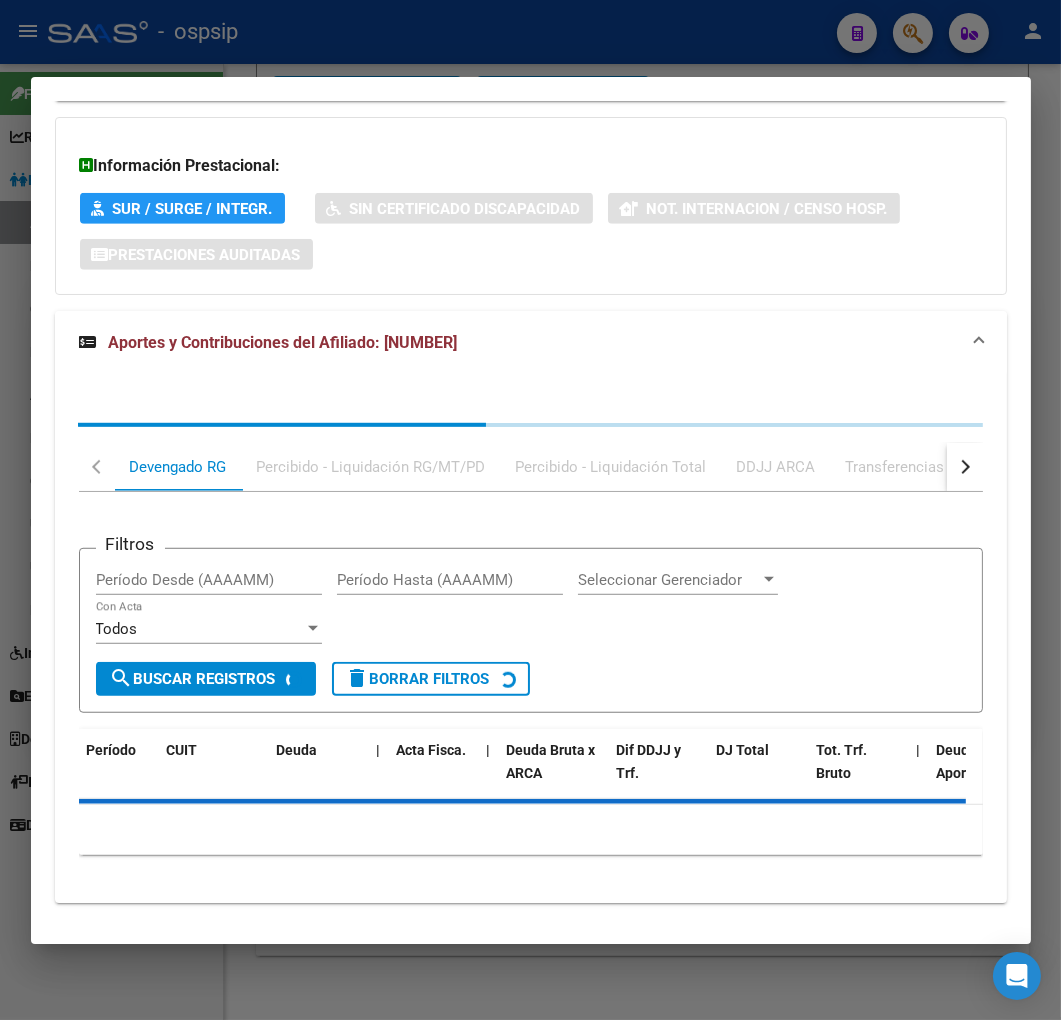 scroll, scrollTop: 1880, scrollLeft: 0, axis: vertical 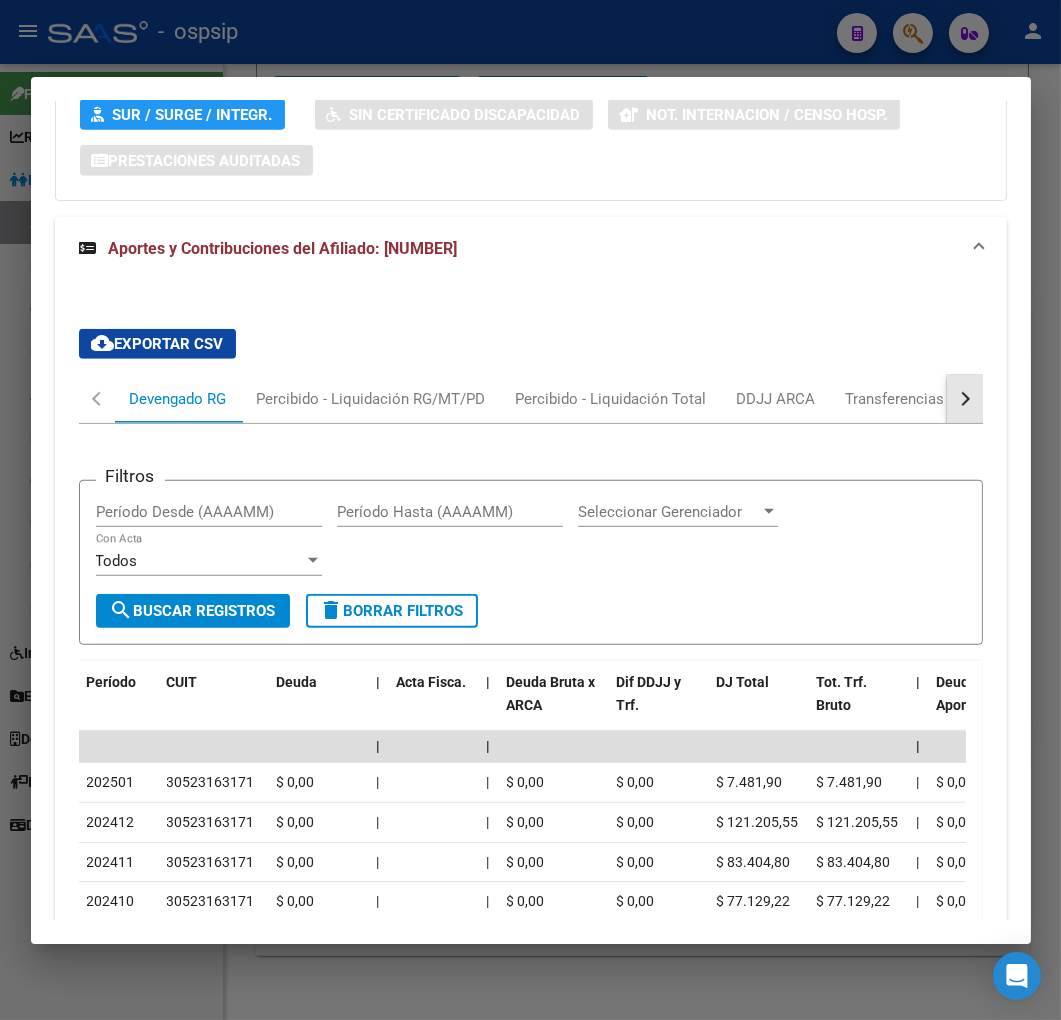 click at bounding box center (965, 399) 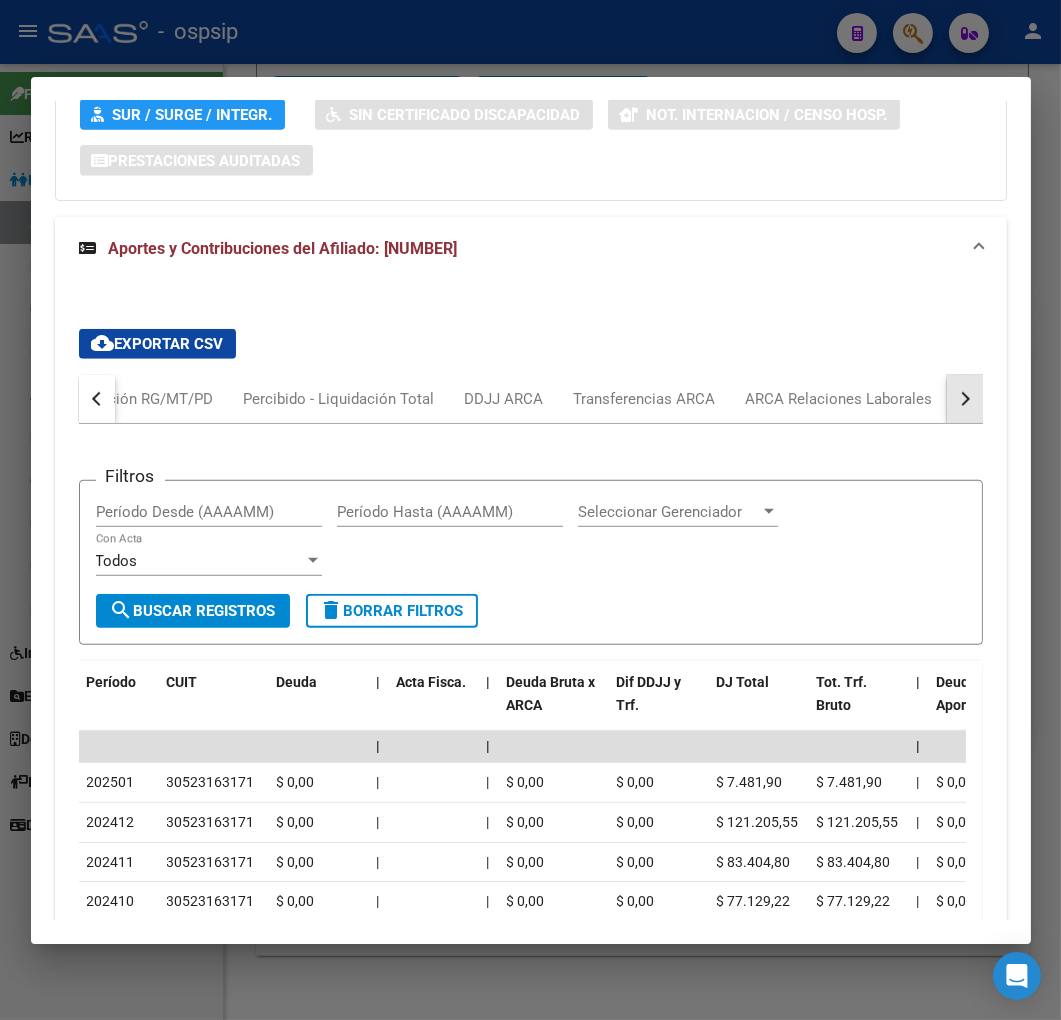 click at bounding box center (965, 399) 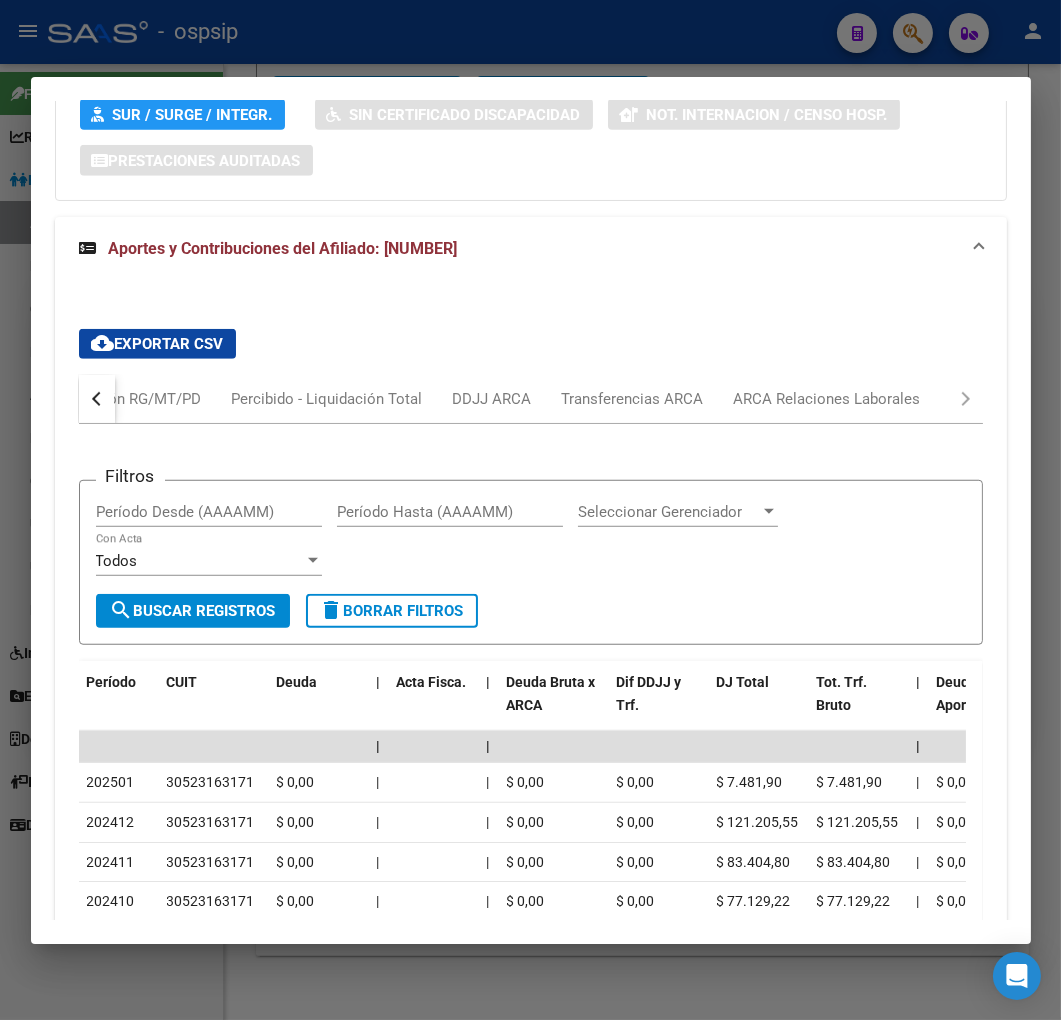 click on "Filtros Período Desde (AAAAMM) Período Hasta (AAAAMM) Seleccionar Gerenciador Seleccionar Gerenciador Todos Con Acta search  Buscar Registros  delete  Borrar Filtros  Período CUIT Deuda | Acta Fisca. | Deuda Bruta x ARCA Dif DDJJ y Trf. DJ Total Tot. Trf. Bruto | Deuda Aporte DJ Aporte Total Transferido Aporte | Deuda Contr. DJ Contr. Total Trf Contr. | Intereses Contr. Intereses Aporte | Contr. Empresa Contr. Int. Empresa Aporte Int. Empresa | DJ Aporte Total DJ Aporte DJ Aporte Adicional DJ Aporte Adherentes | DJ Contr. Total DJ Contr. DJ Contr. Adicional | REMOSIMP c/Tope REMOSIMP (rem4) REMCONT (rem8) REM5 Corresponde Aportes Corresponde Contr. NOGRPFAM SECOBLIG FECPRESENT DJ Contribución CUIT Periodo DJ Aporte CUIT Periodo | Porcentaje Contr. Porcentaje Aporte | DDJJ ID | | | | | | | | | | | | | [DATE] [NUMBER] $ 0,00 | | $ 0,00 $ 0,00 $ 7.481,90 $ 7.481,90 | $ 0,00 $ 2.493,97 $ 2.493,97 | $ 0,00 $ 4.987,93 $ 4.987,93 | $ 0,00 $ 0,00 | $ 15.997.790,39 $ 0,00 $ 0,00 | $ 2.493,97 =" at bounding box center [531, 829] 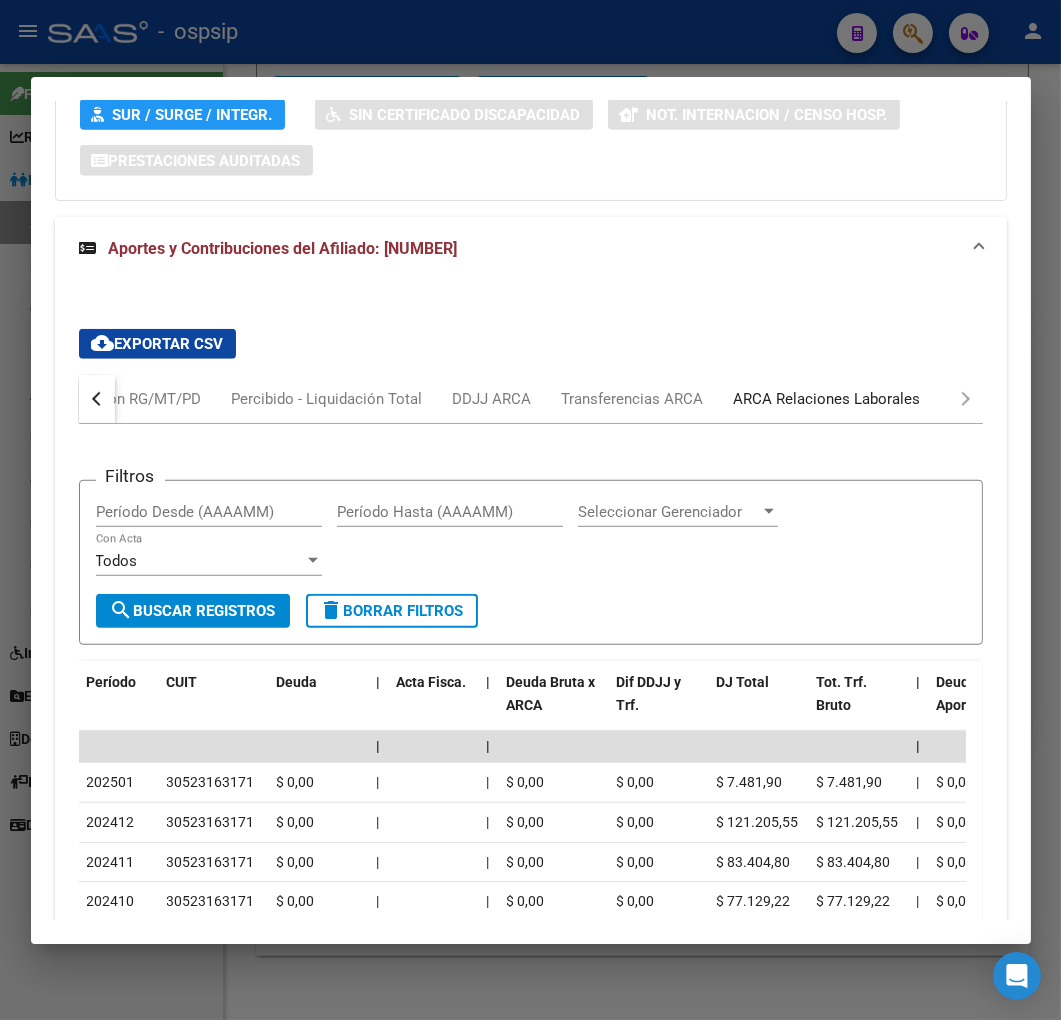 click on "ARCA Relaciones Laborales" at bounding box center (827, 399) 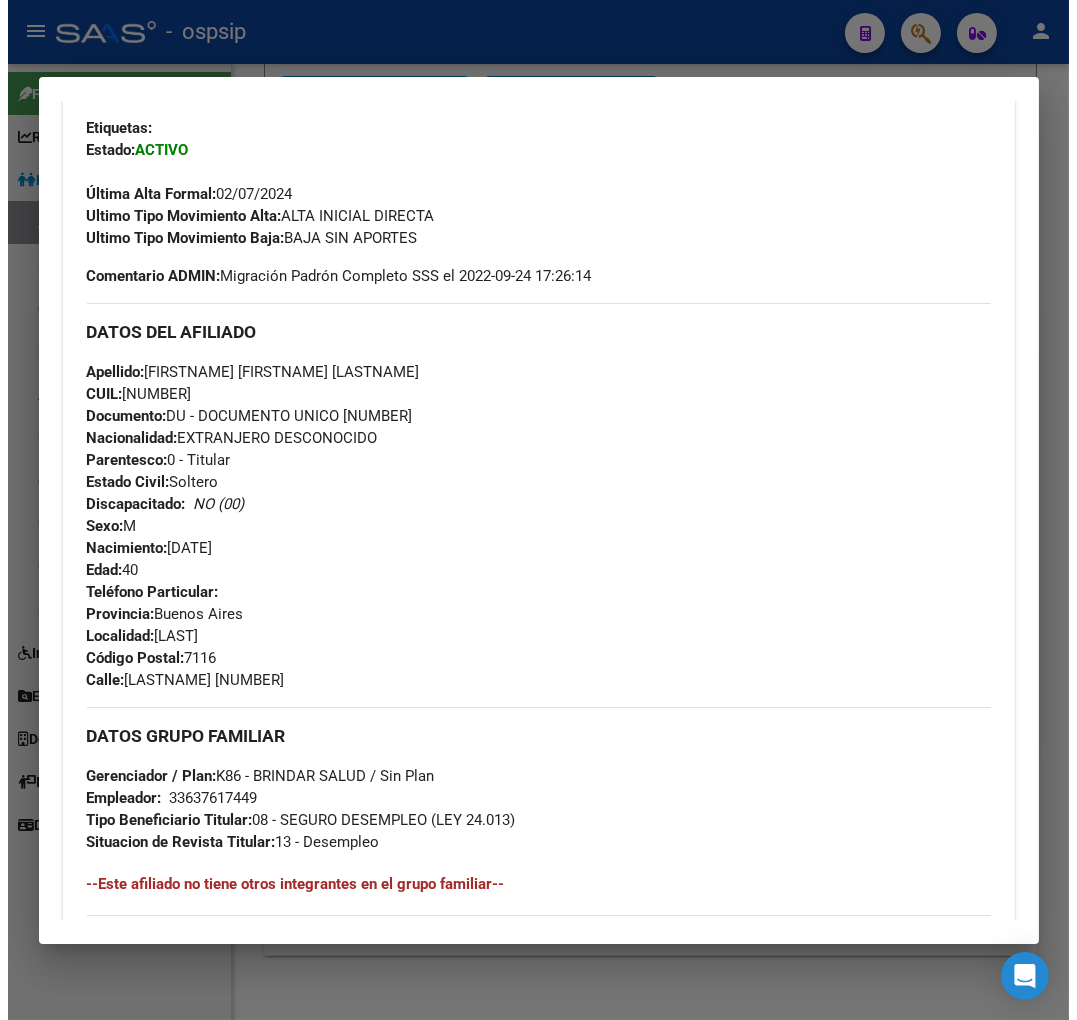 scroll, scrollTop: 193, scrollLeft: 0, axis: vertical 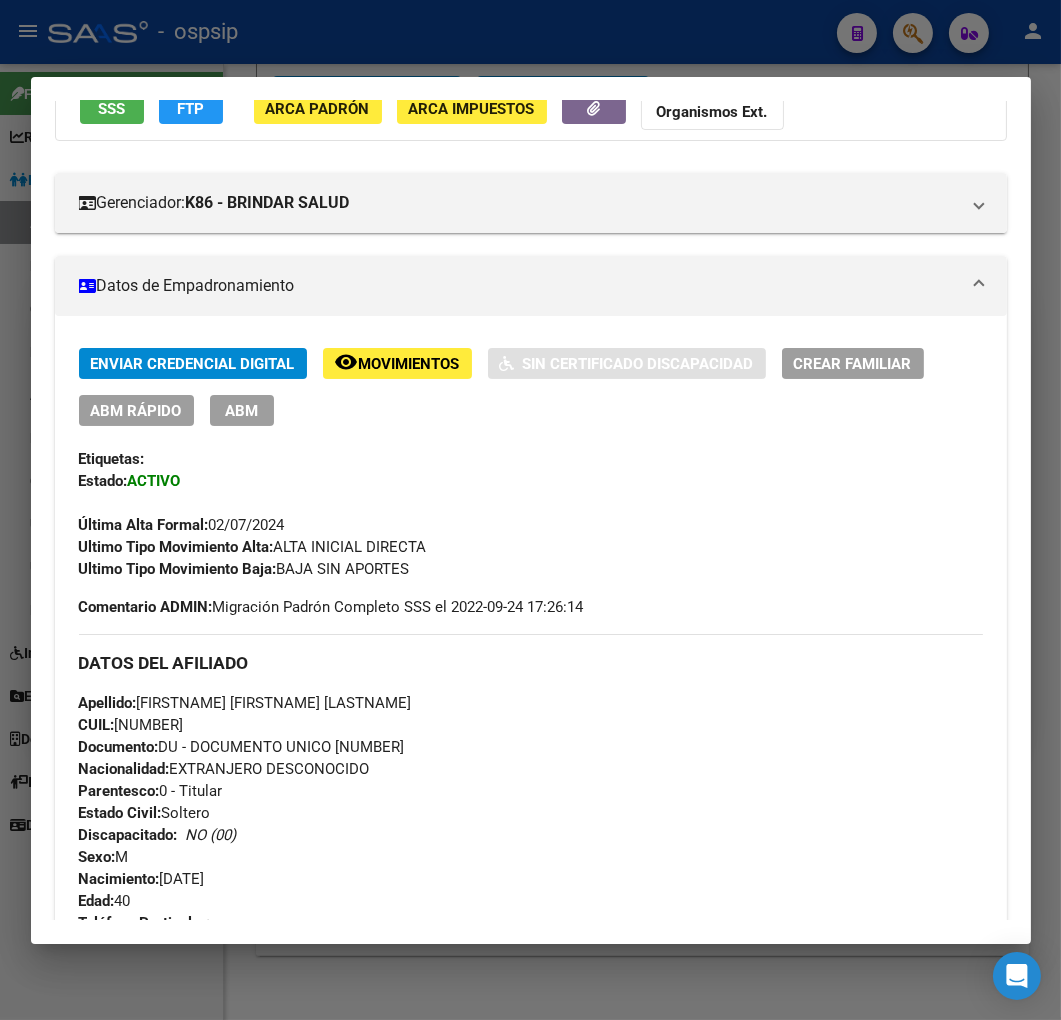 click at bounding box center [530, 510] 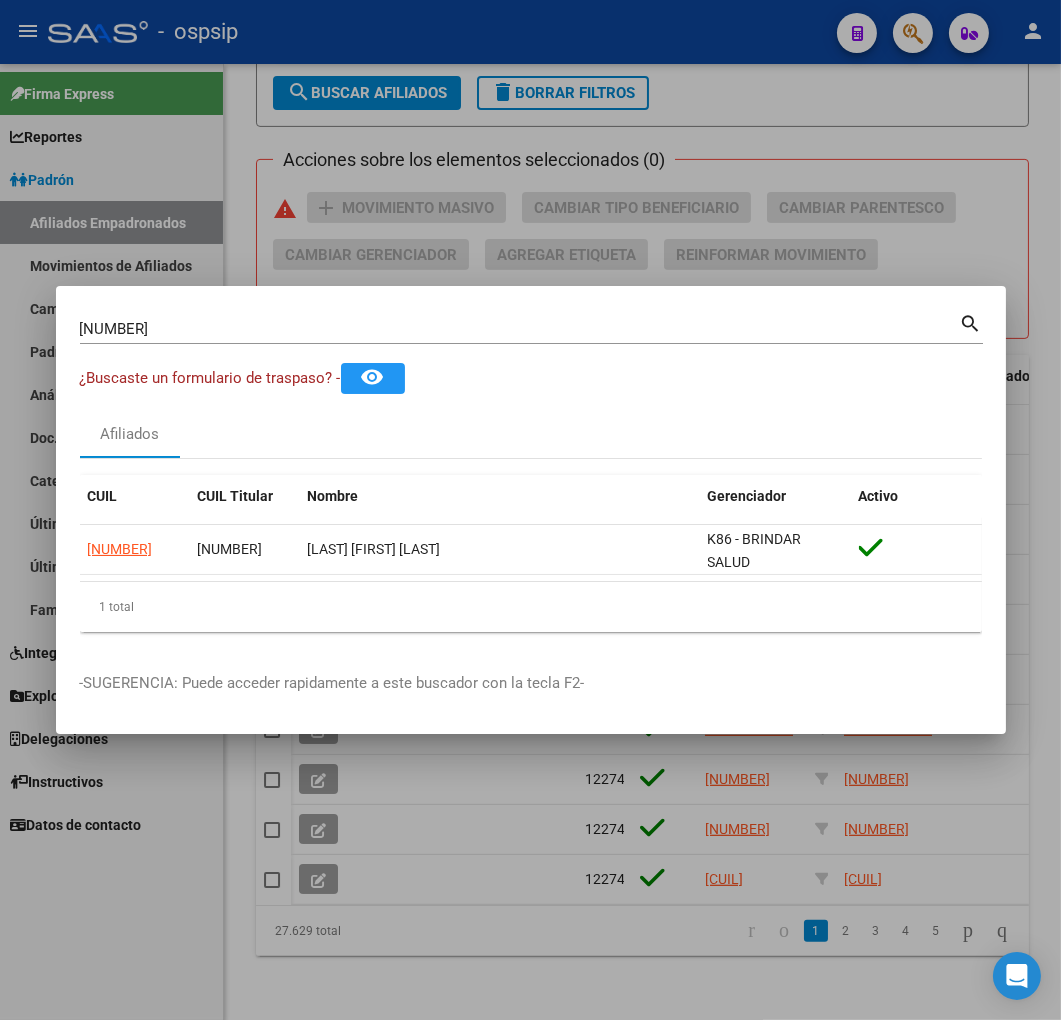 drag, startPoint x: 554, startPoint y: 114, endPoint x: 7, endPoint y: 26, distance: 554.0334 